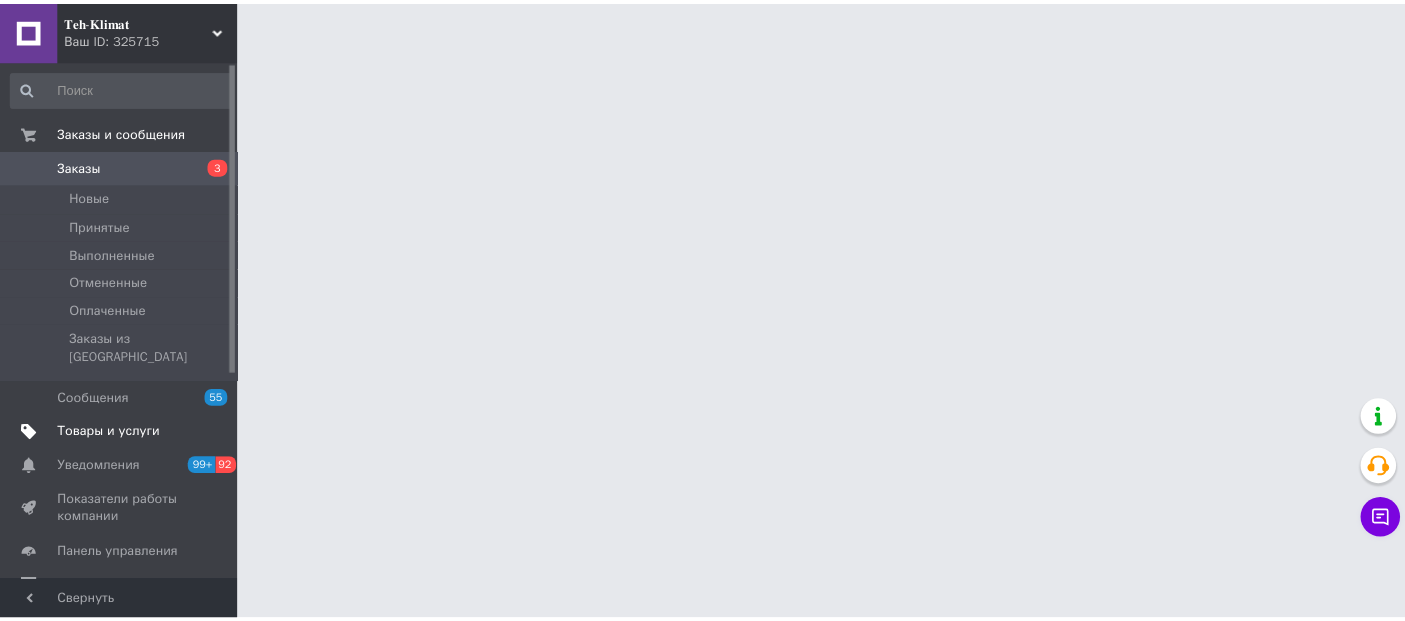 scroll, scrollTop: 0, scrollLeft: 0, axis: both 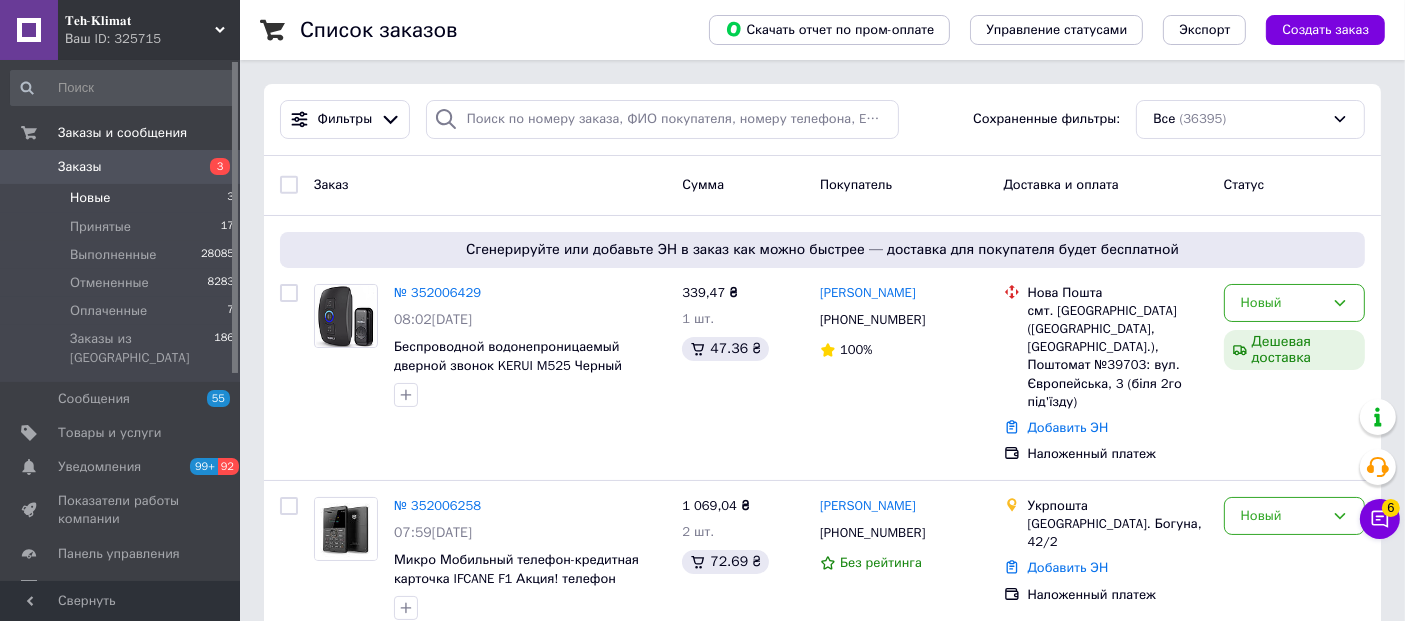 click on "Новые 3" at bounding box center (123, 198) 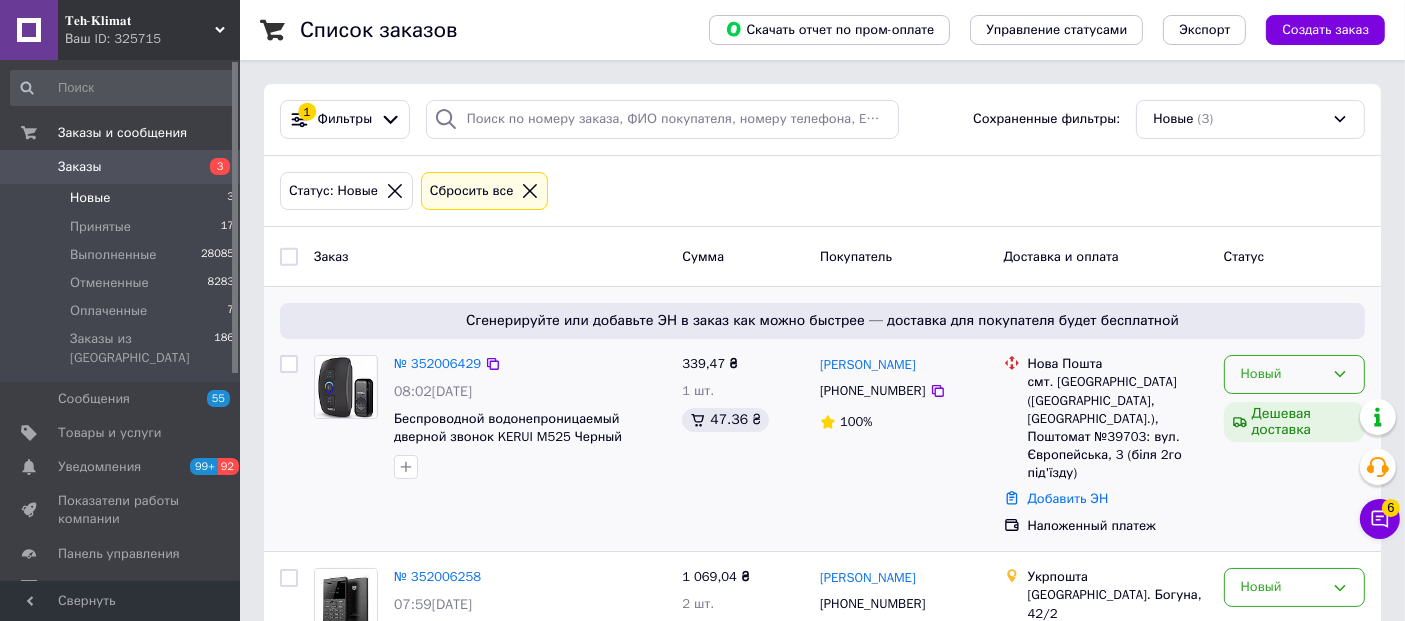 click on "Новый" at bounding box center (1282, 374) 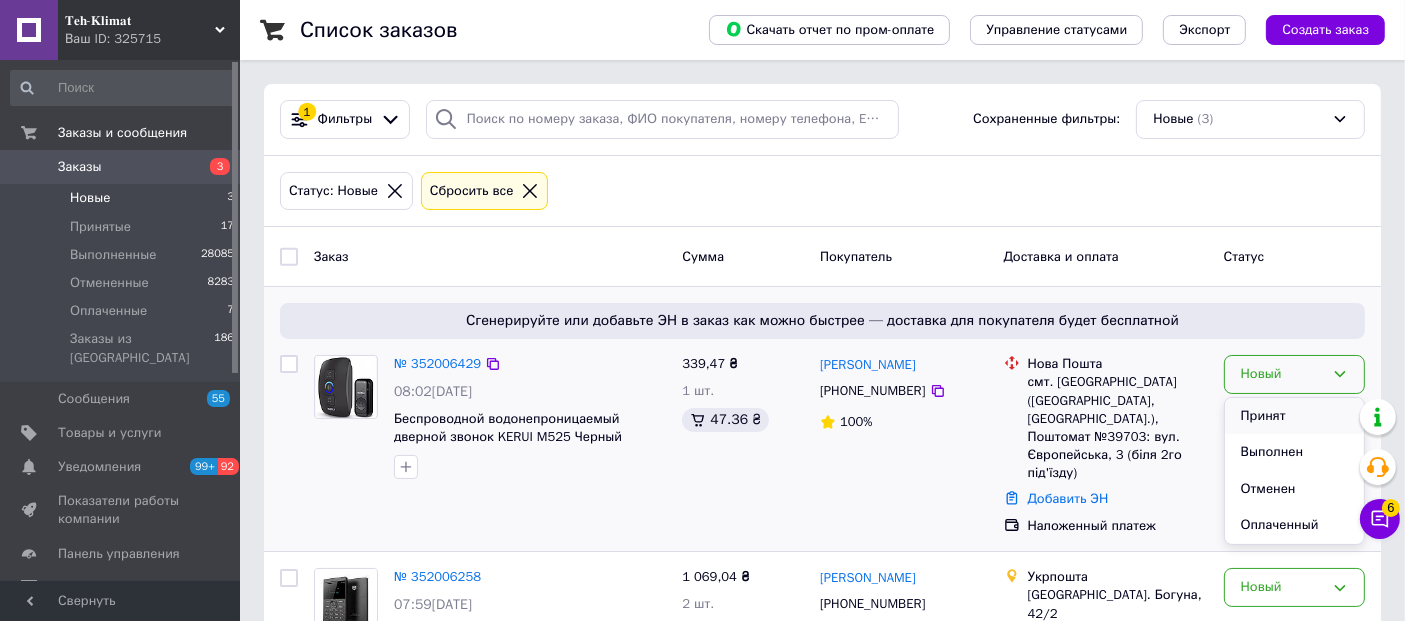 click on "Принят" at bounding box center [1294, 416] 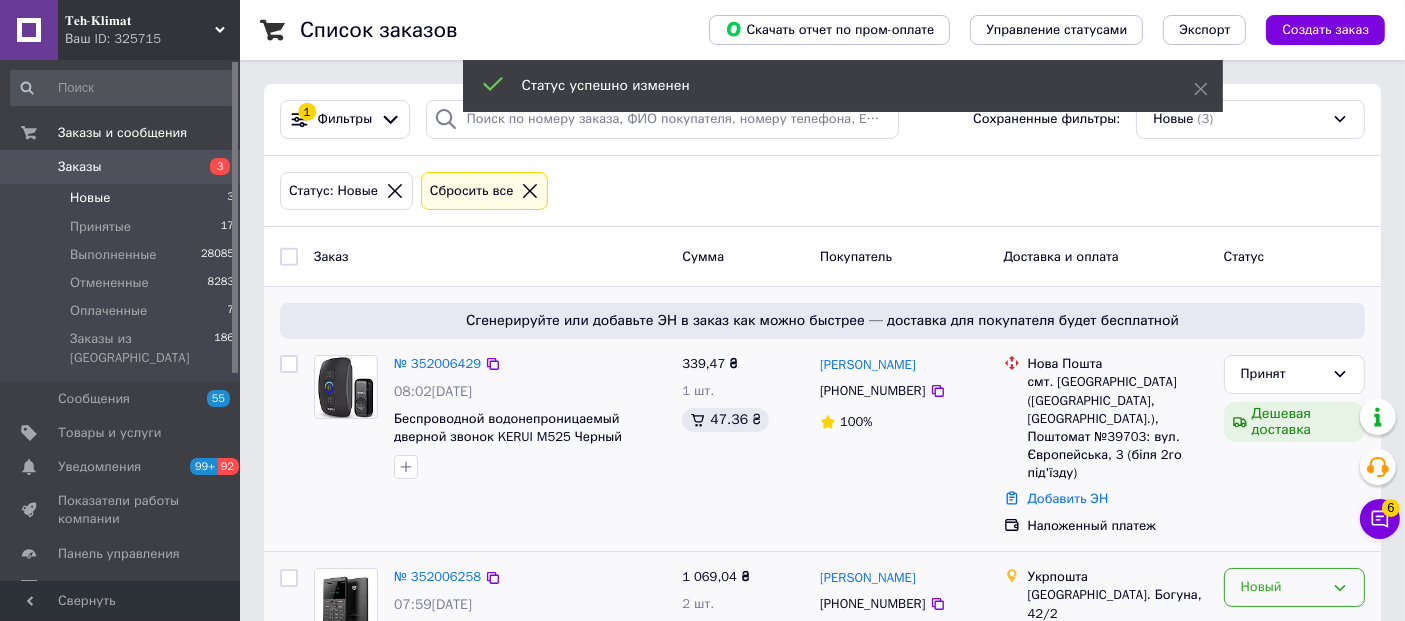 click on "Новый" at bounding box center (1282, 587) 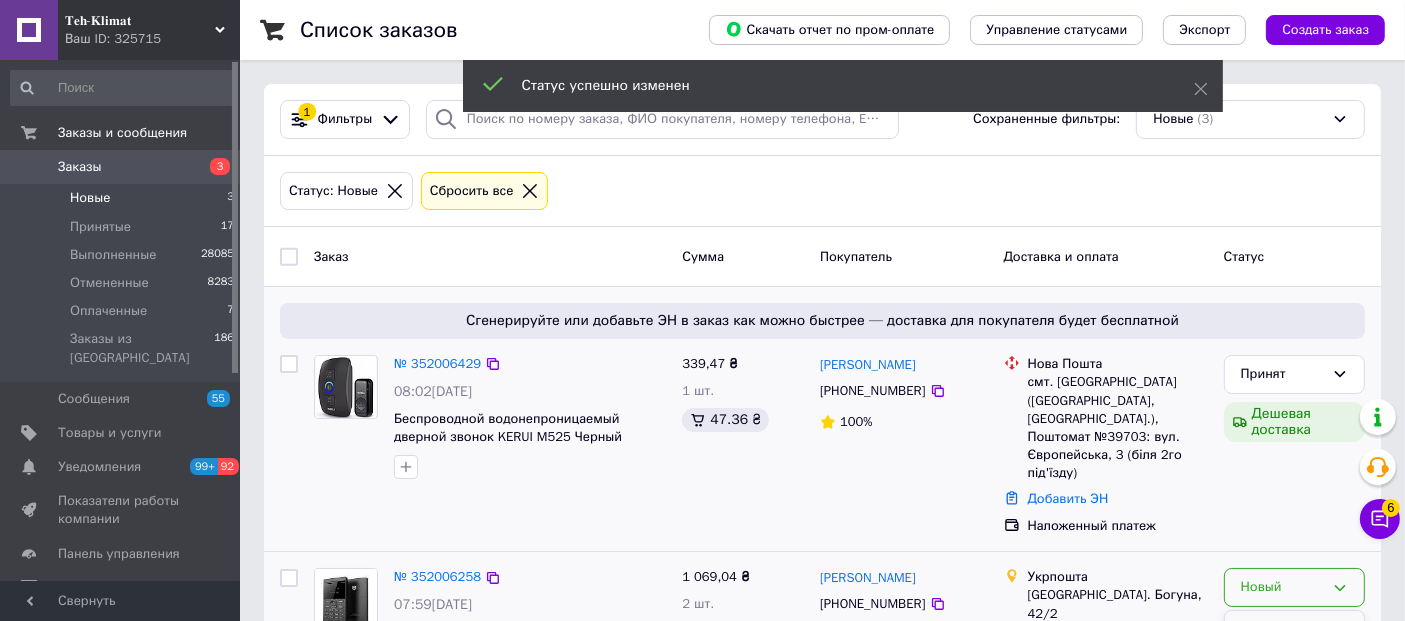 click on "Принят" at bounding box center (1294, 629) 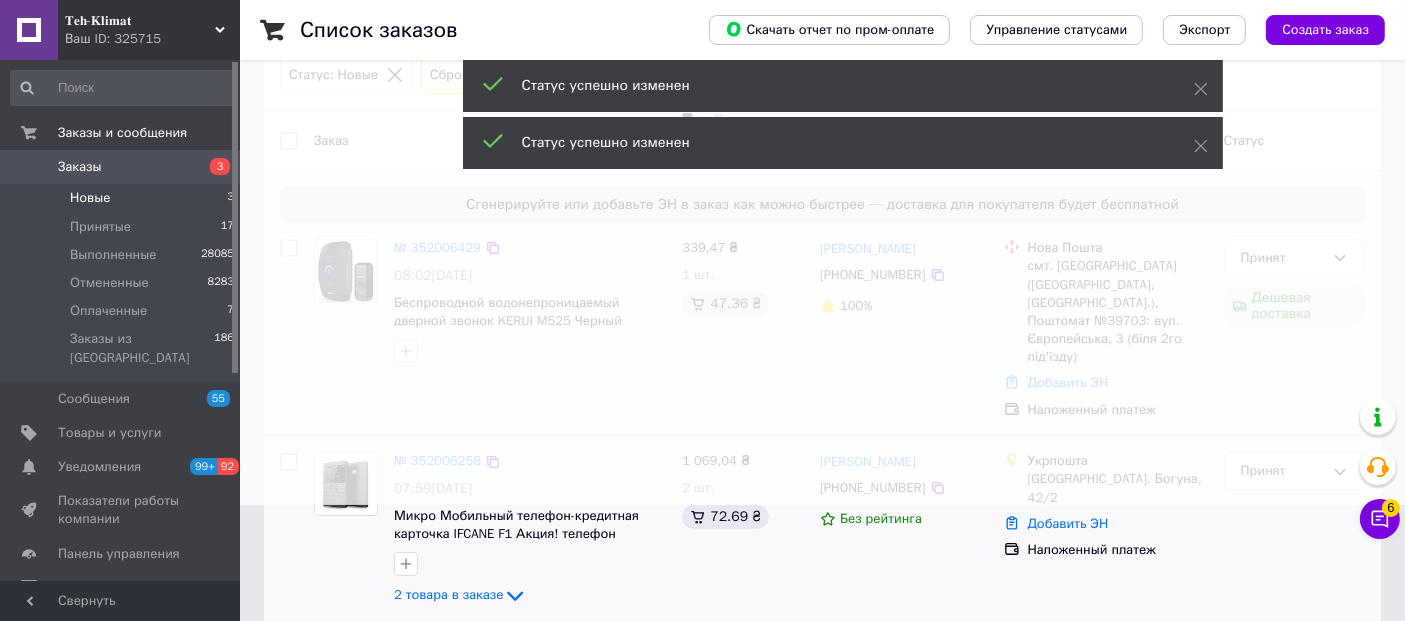 scroll, scrollTop: 222, scrollLeft: 0, axis: vertical 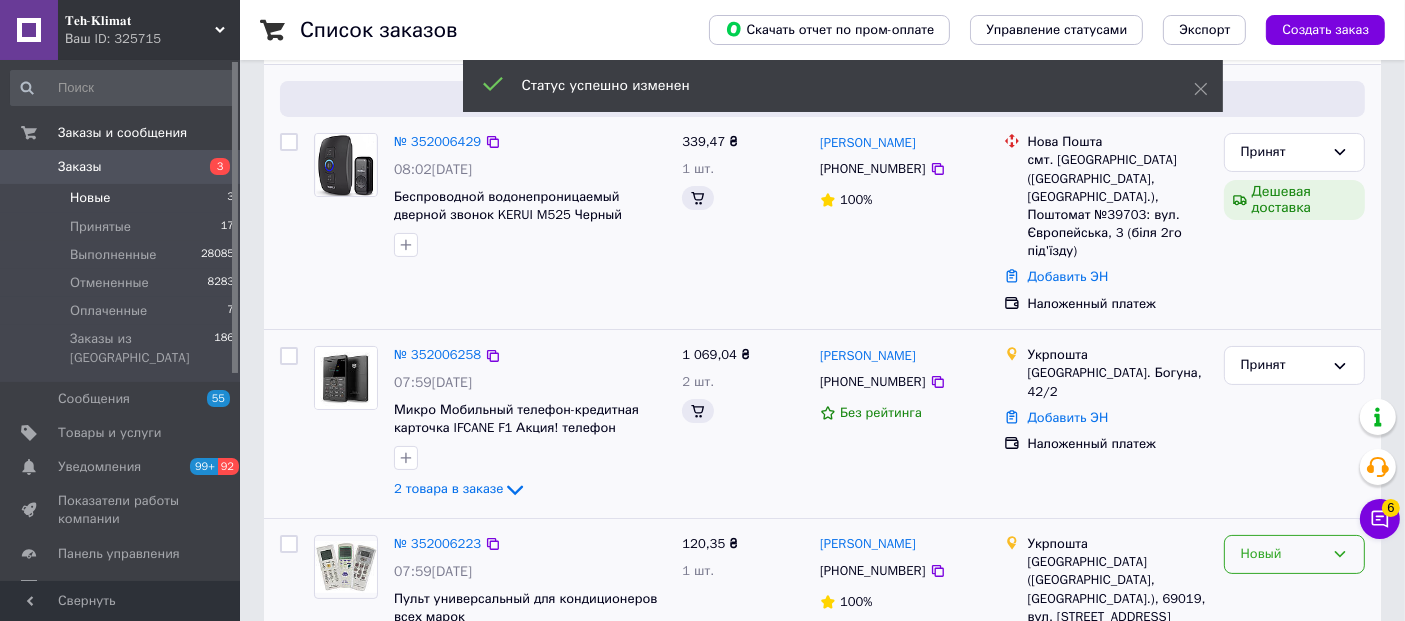 click on "Новый" at bounding box center [1282, 554] 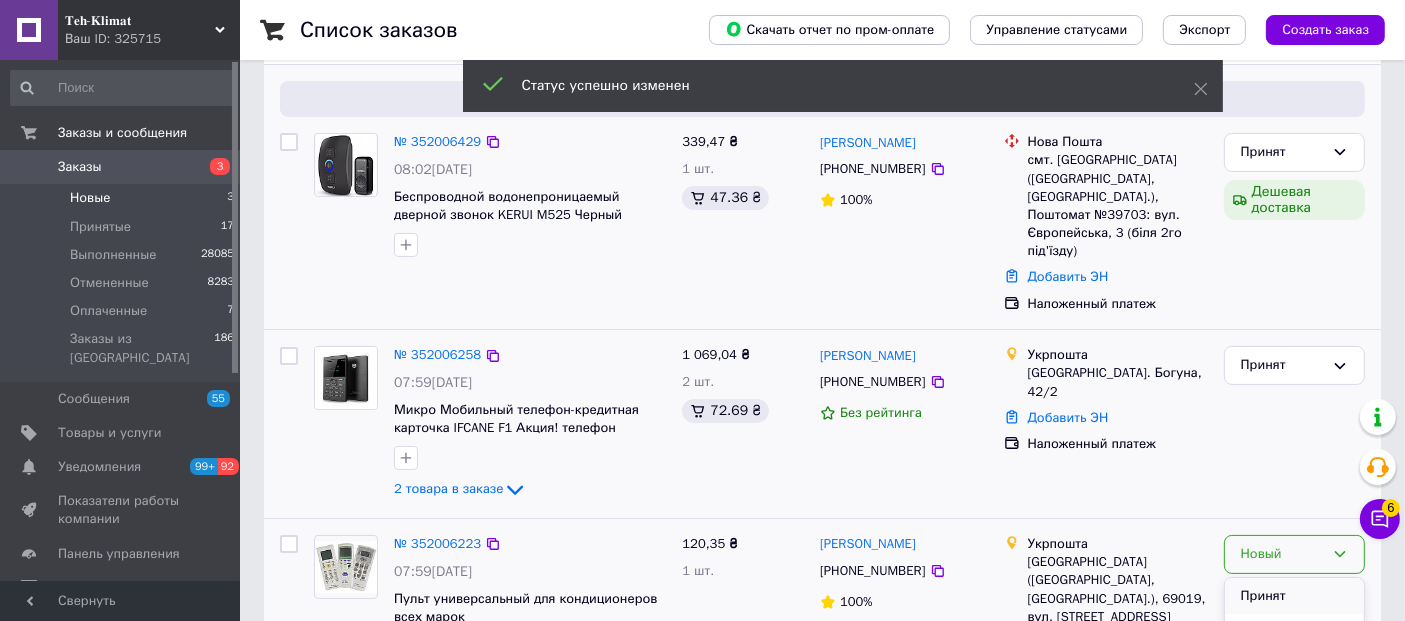 click on "Принят" at bounding box center [1294, 596] 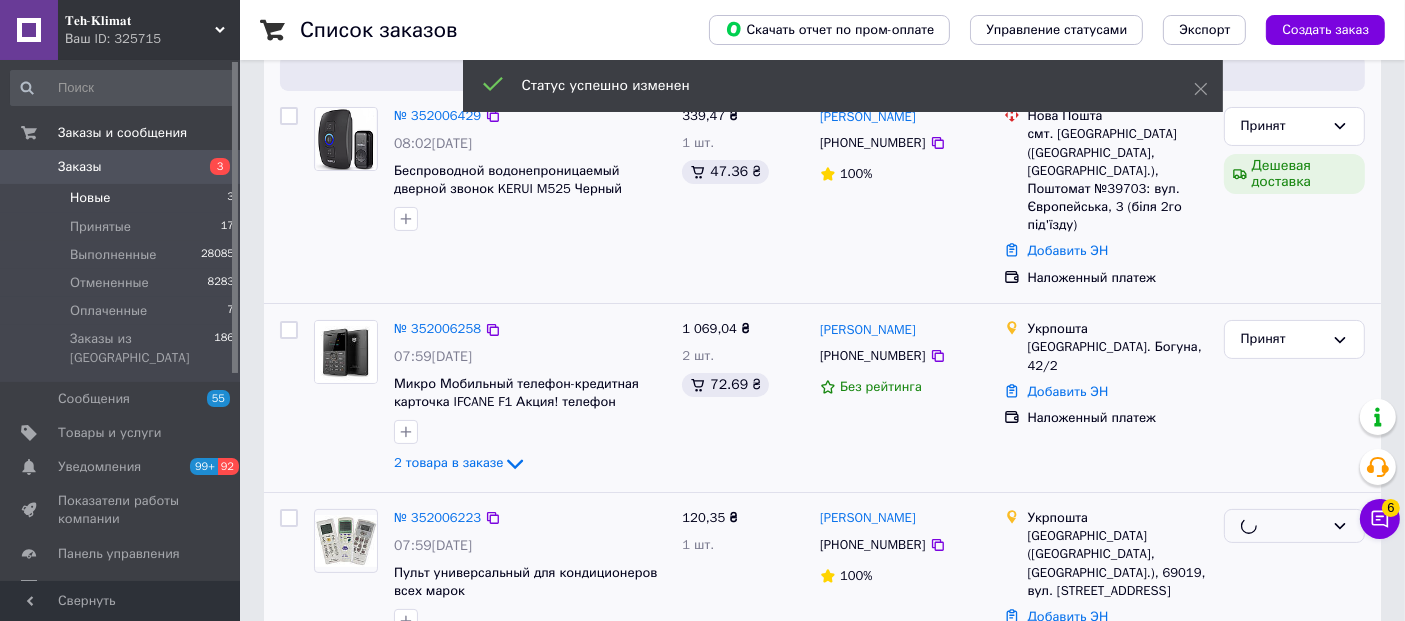 scroll, scrollTop: 263, scrollLeft: 0, axis: vertical 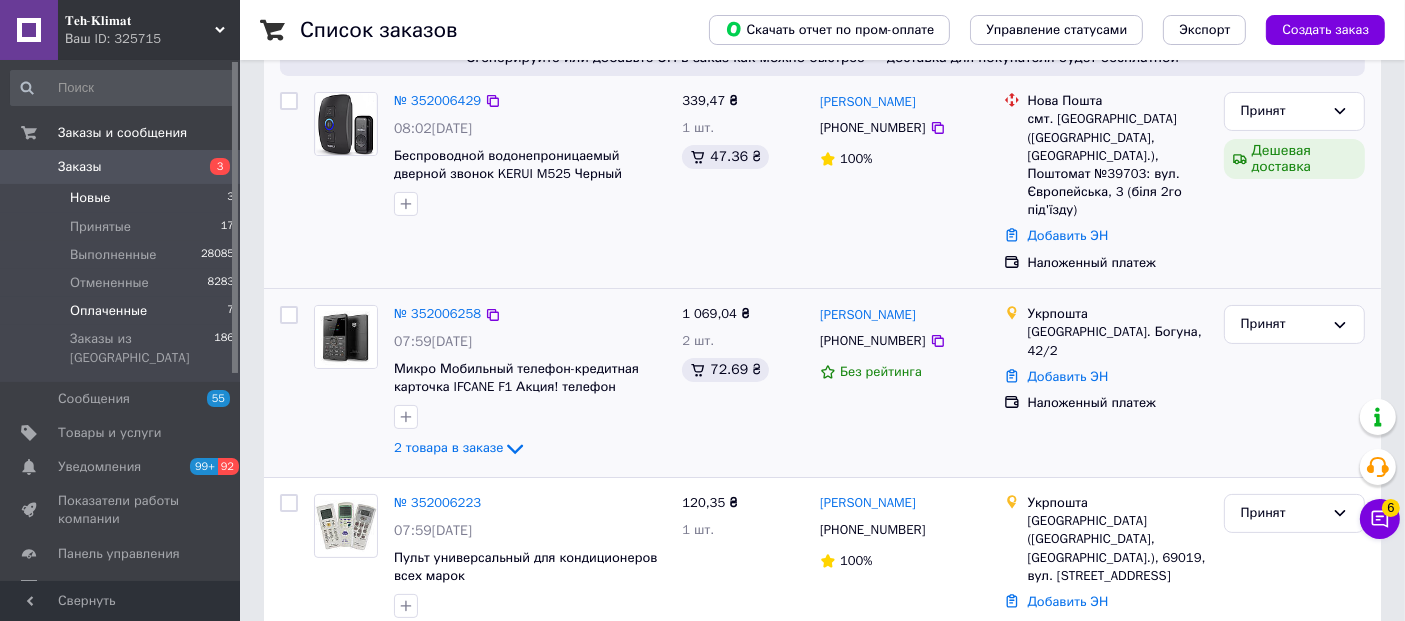 click on "Оплаченные" at bounding box center [108, 311] 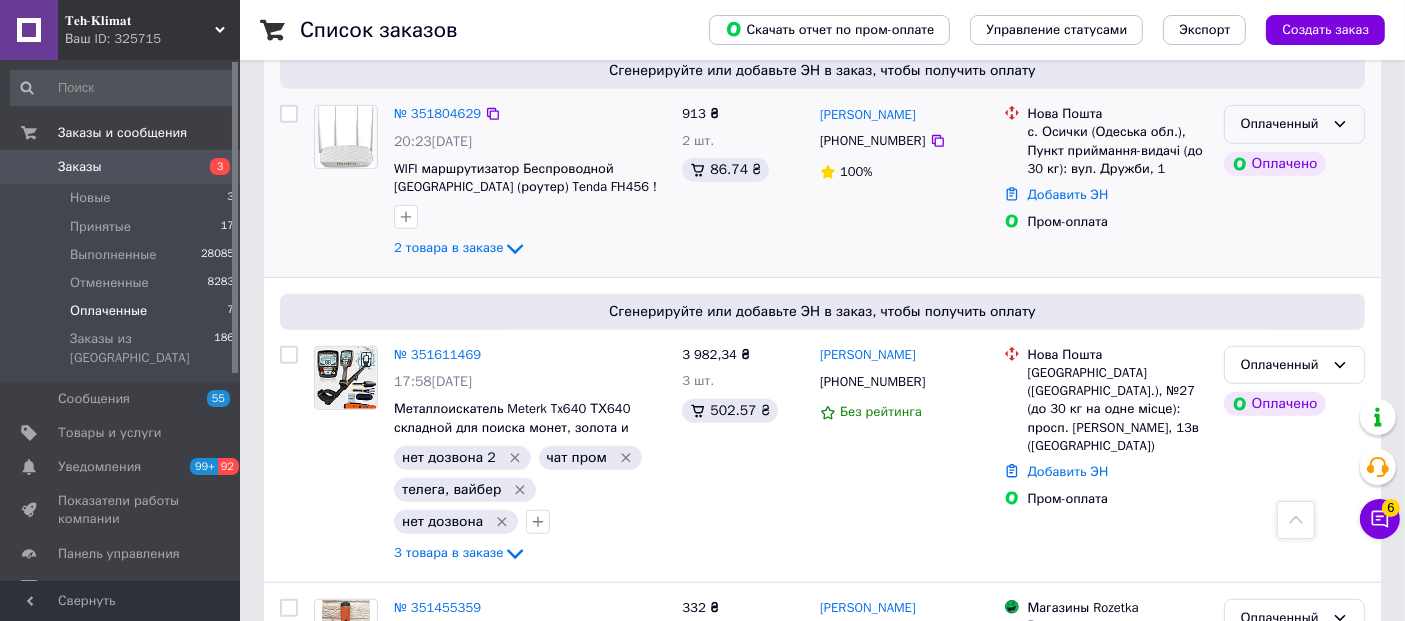 scroll, scrollTop: 1294, scrollLeft: 0, axis: vertical 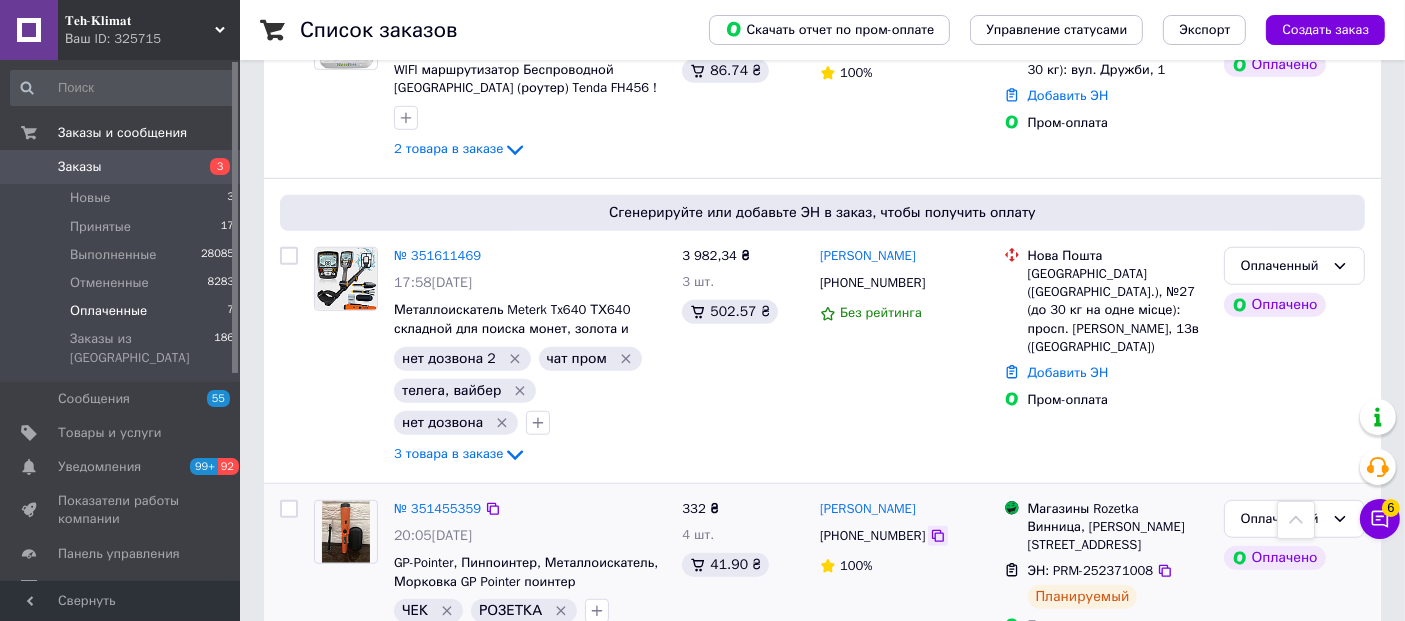 click 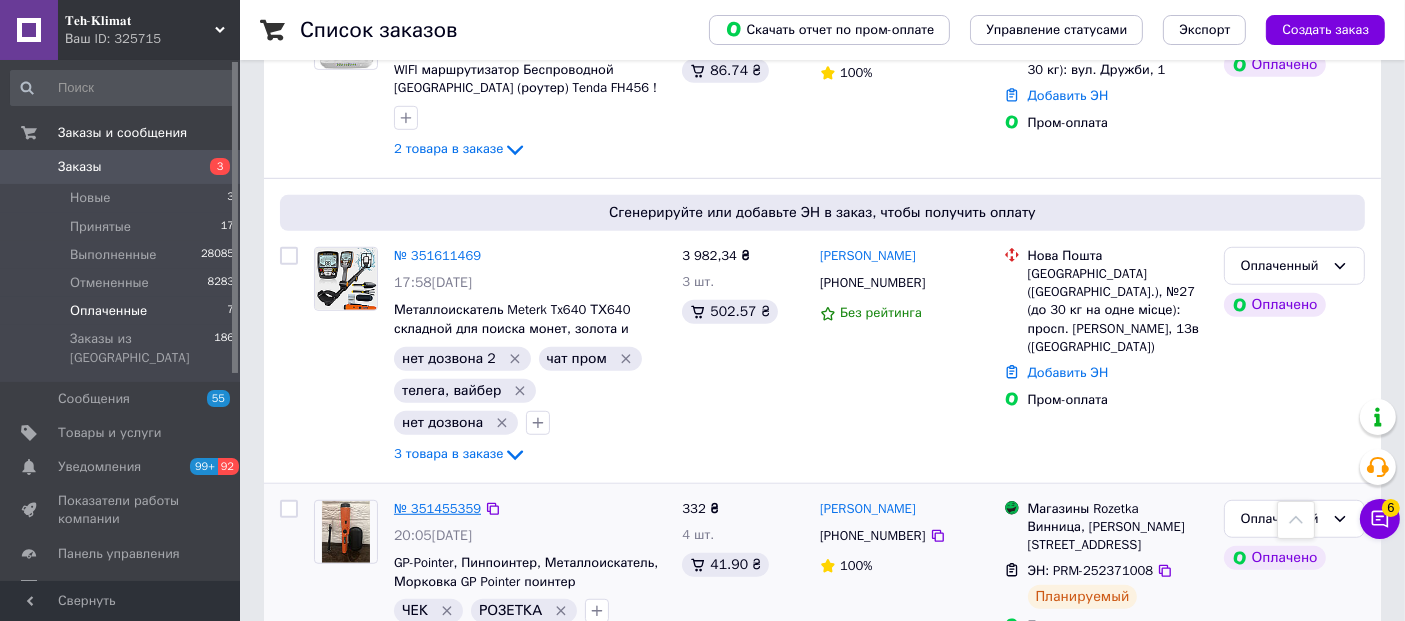 click on "№ 351455359" at bounding box center [437, 508] 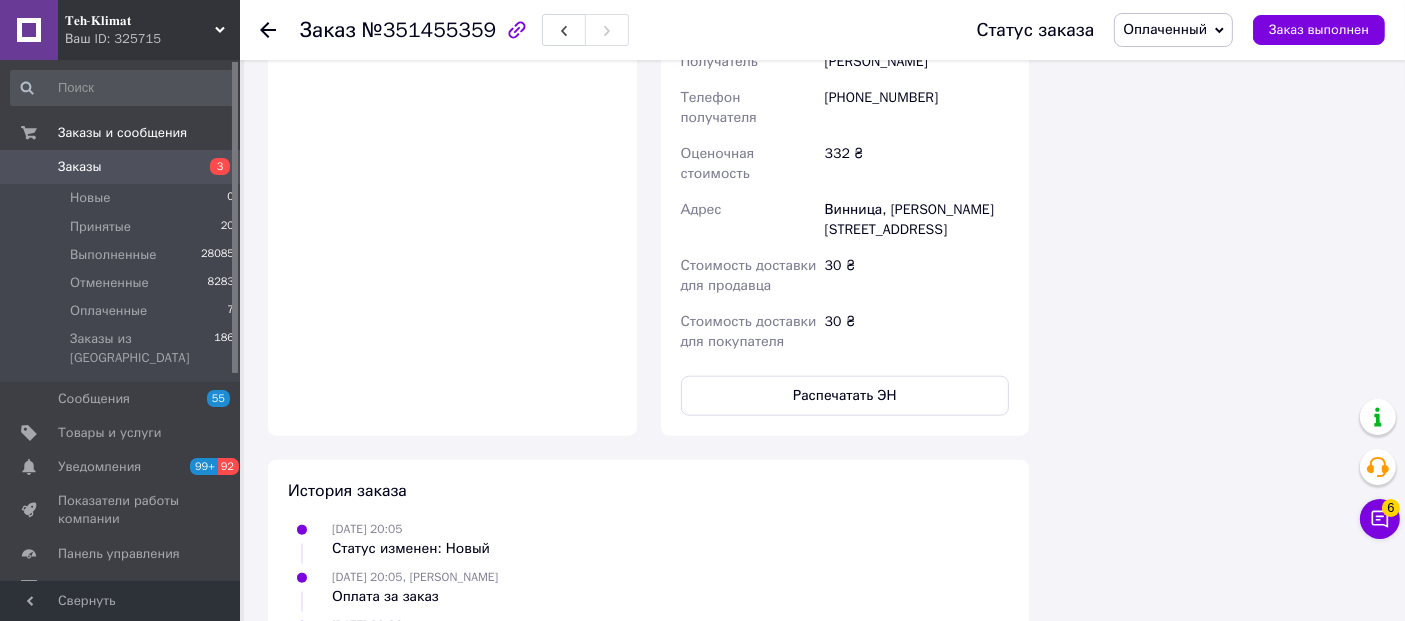 scroll, scrollTop: 2333, scrollLeft: 0, axis: vertical 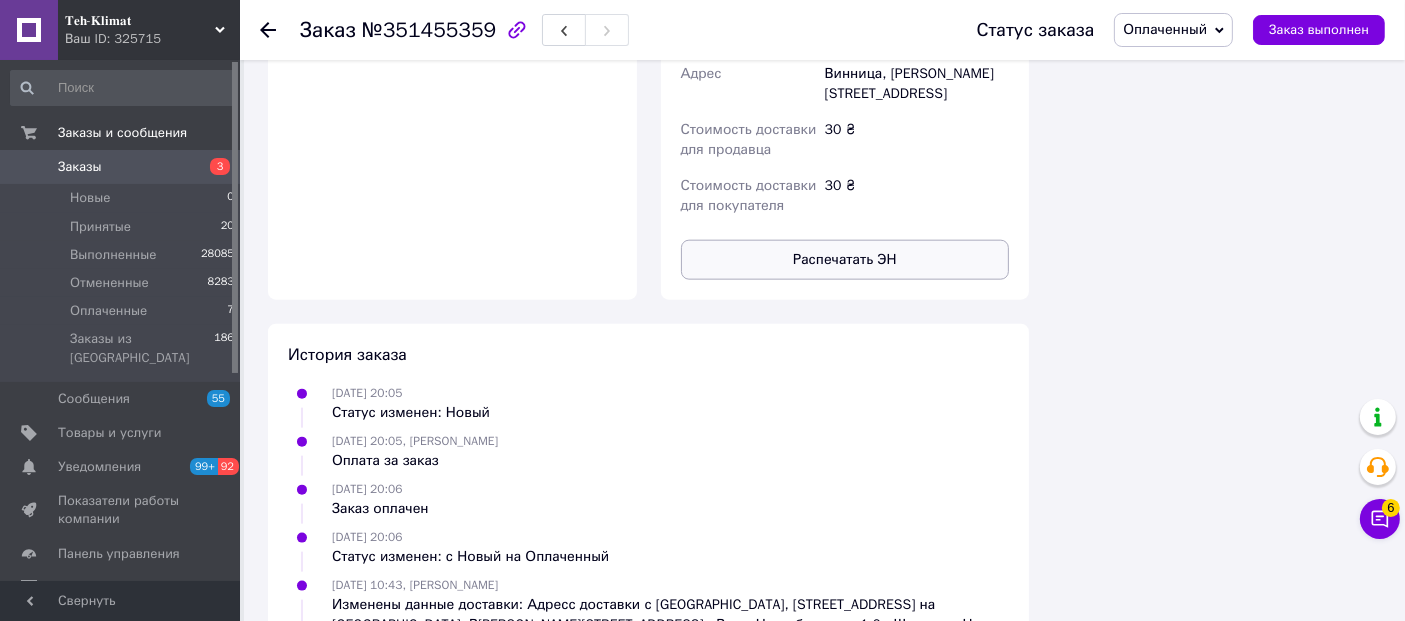 click on "Распечатать ЭН" at bounding box center (845, 260) 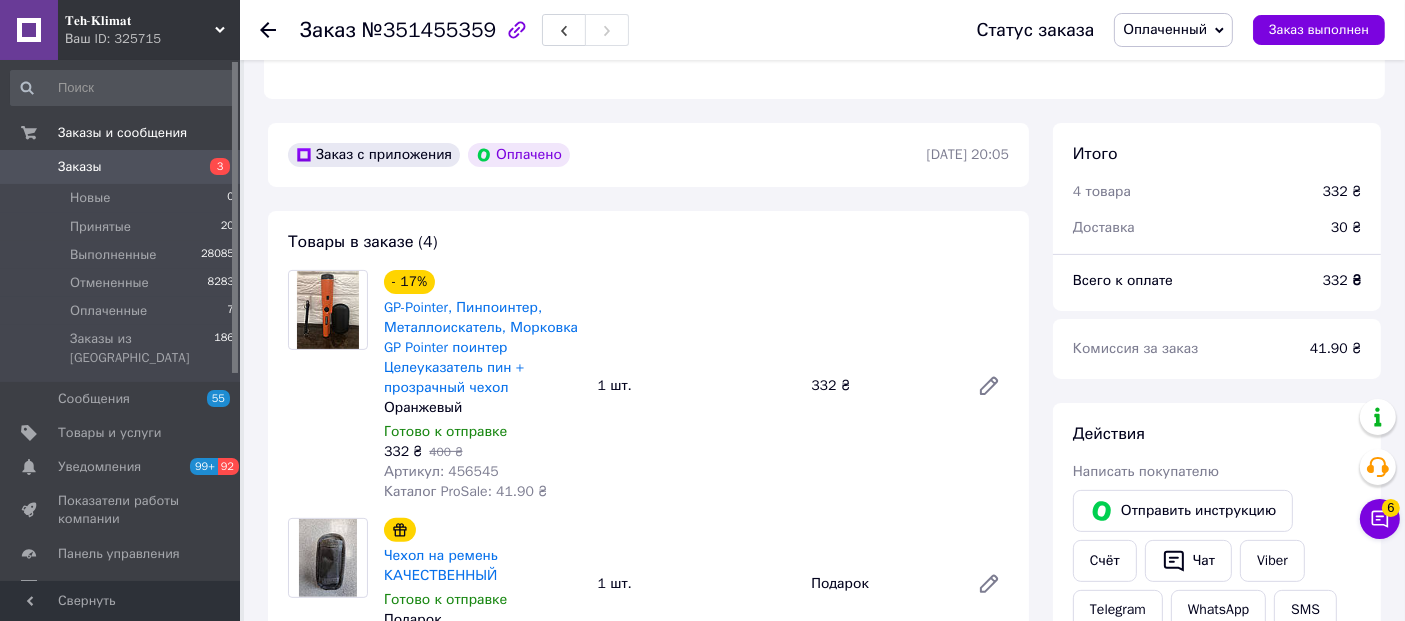 scroll, scrollTop: 666, scrollLeft: 0, axis: vertical 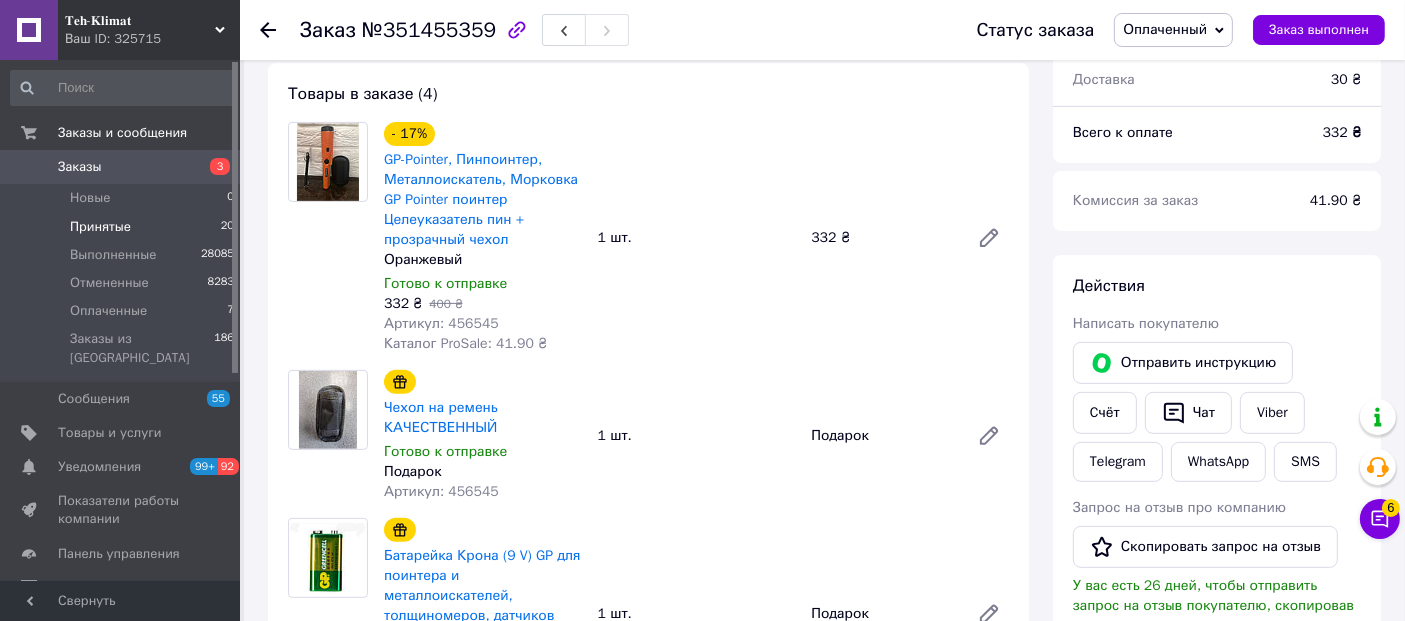 click on "Принятые" at bounding box center (100, 227) 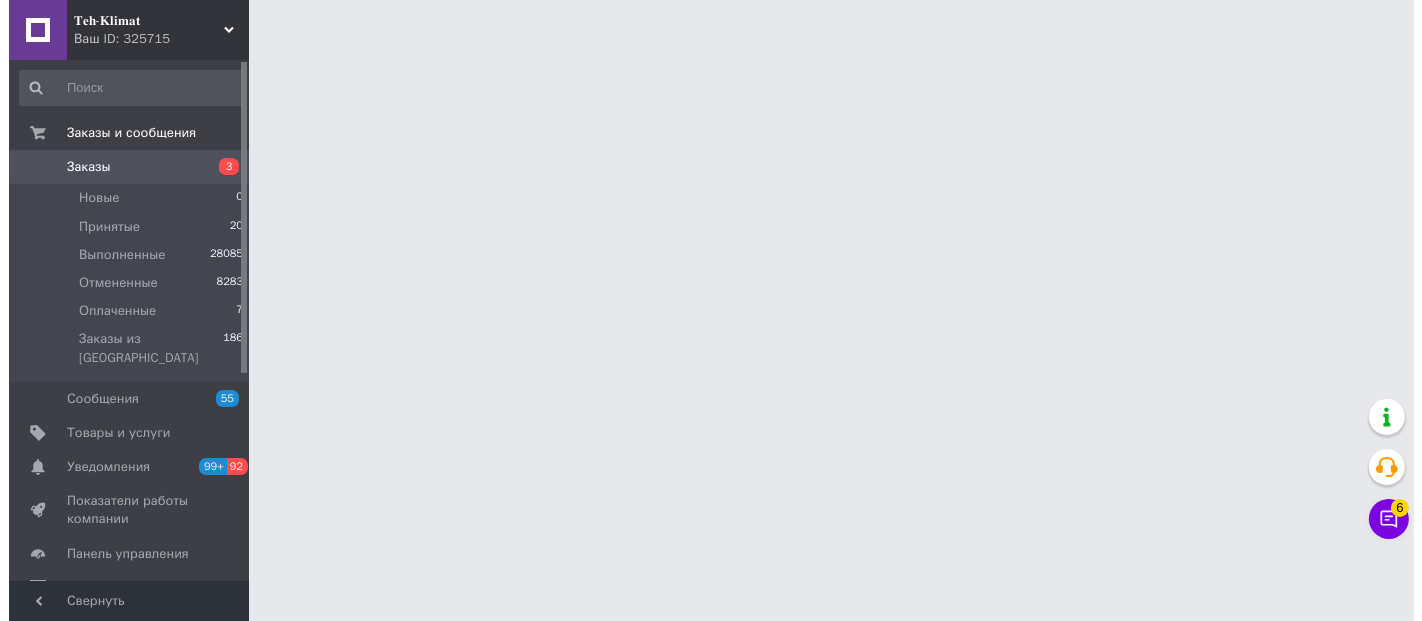 scroll, scrollTop: 0, scrollLeft: 0, axis: both 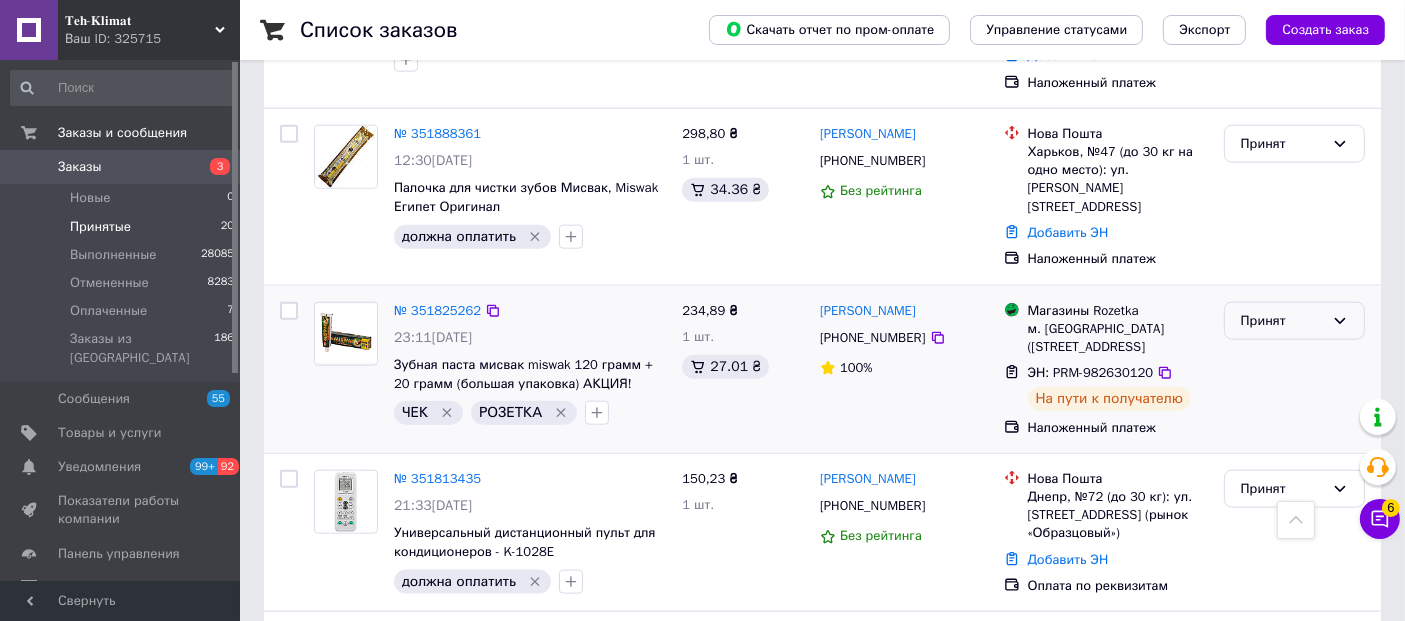 click on "Принят" at bounding box center [1282, 321] 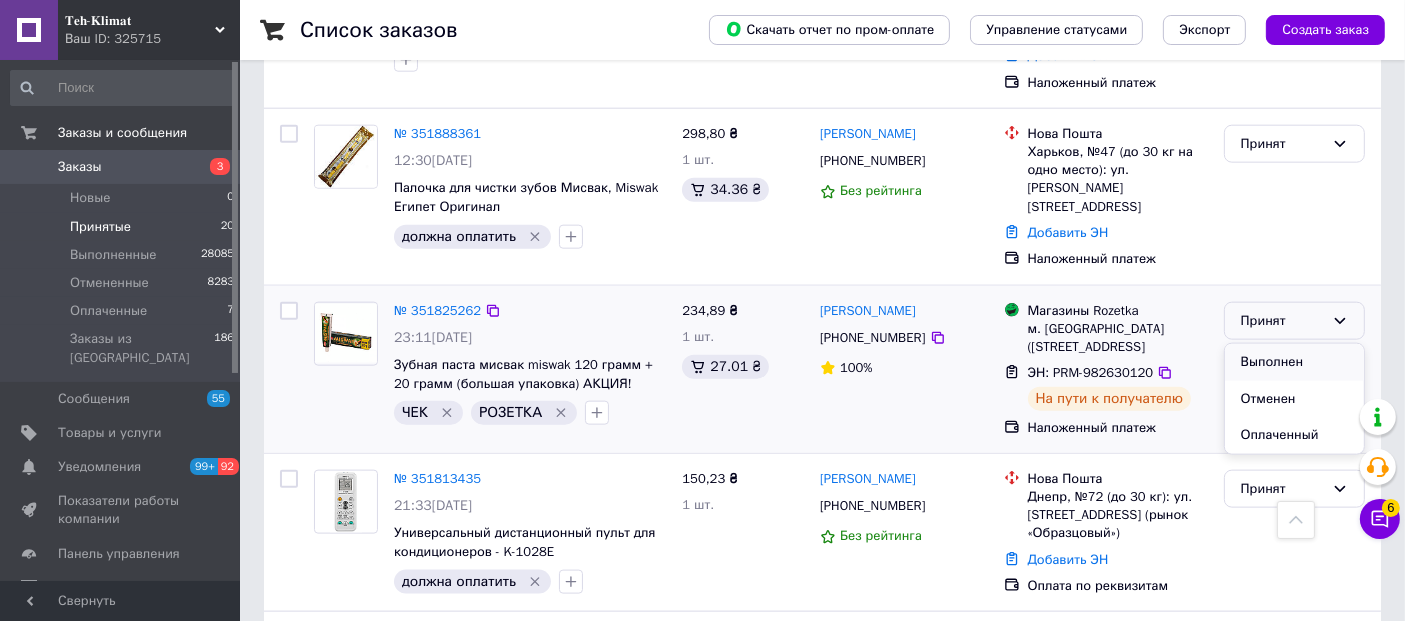 click on "Выполнен" at bounding box center (1294, 362) 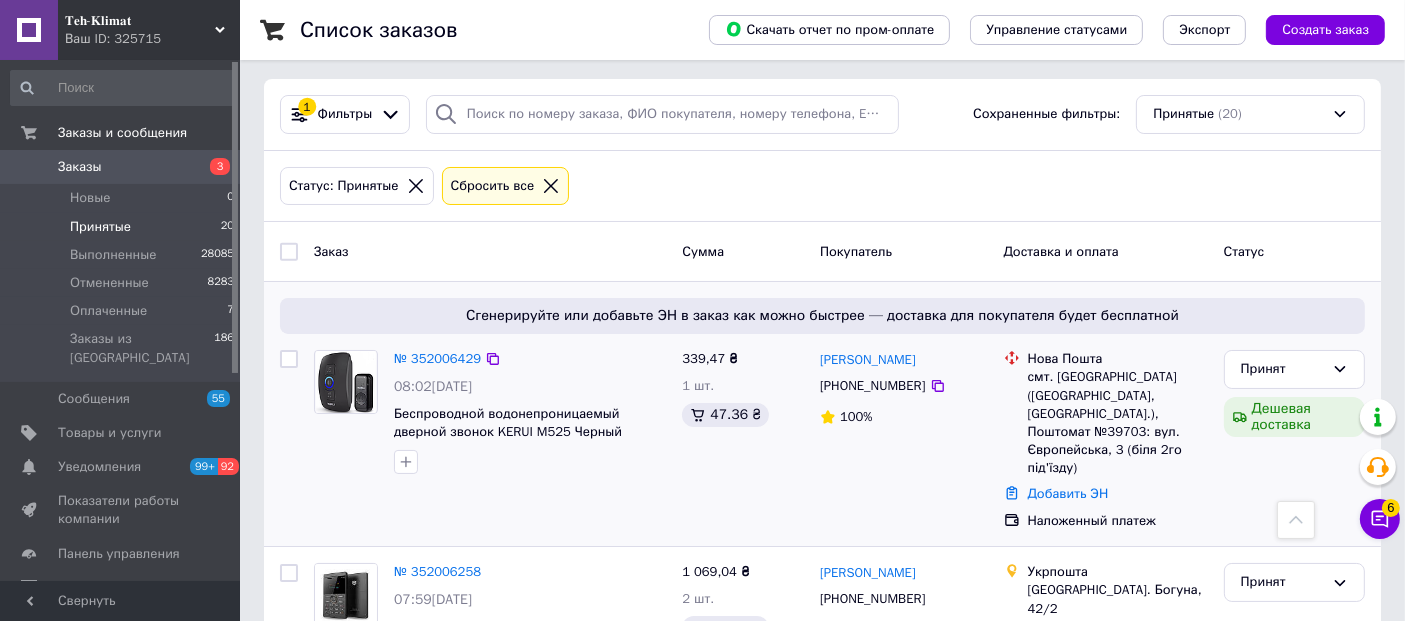 scroll, scrollTop: 0, scrollLeft: 0, axis: both 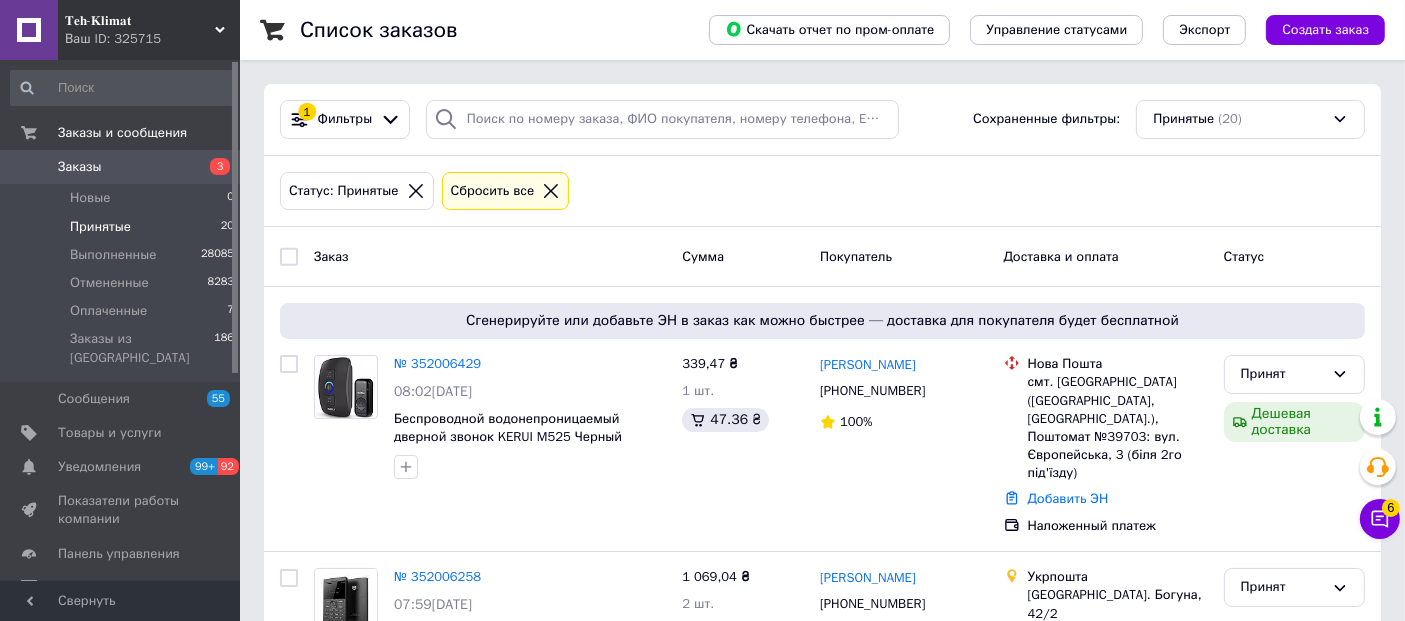 click on "𝐓𝐞𝐡-𝐊𝐥𝐢𝐦𝐚𝐭 Ваш ID: 325715" at bounding box center [149, 30] 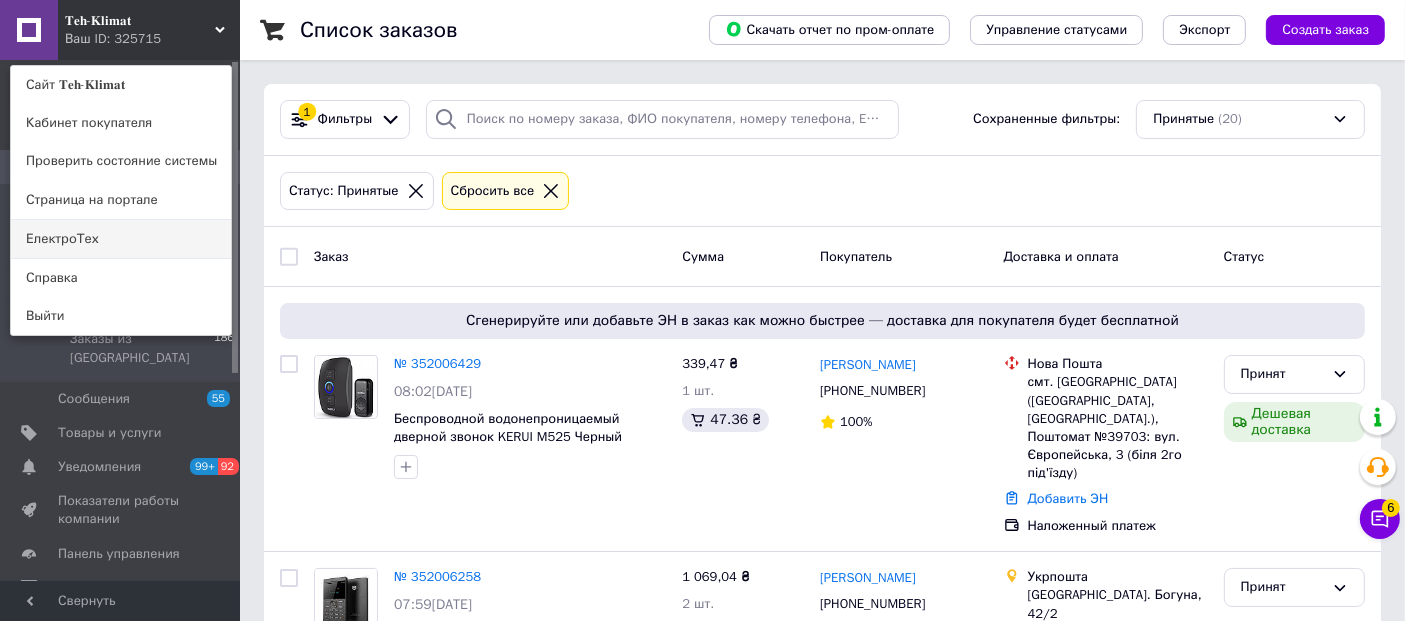 click on "ЕлектроТех" at bounding box center (121, 239) 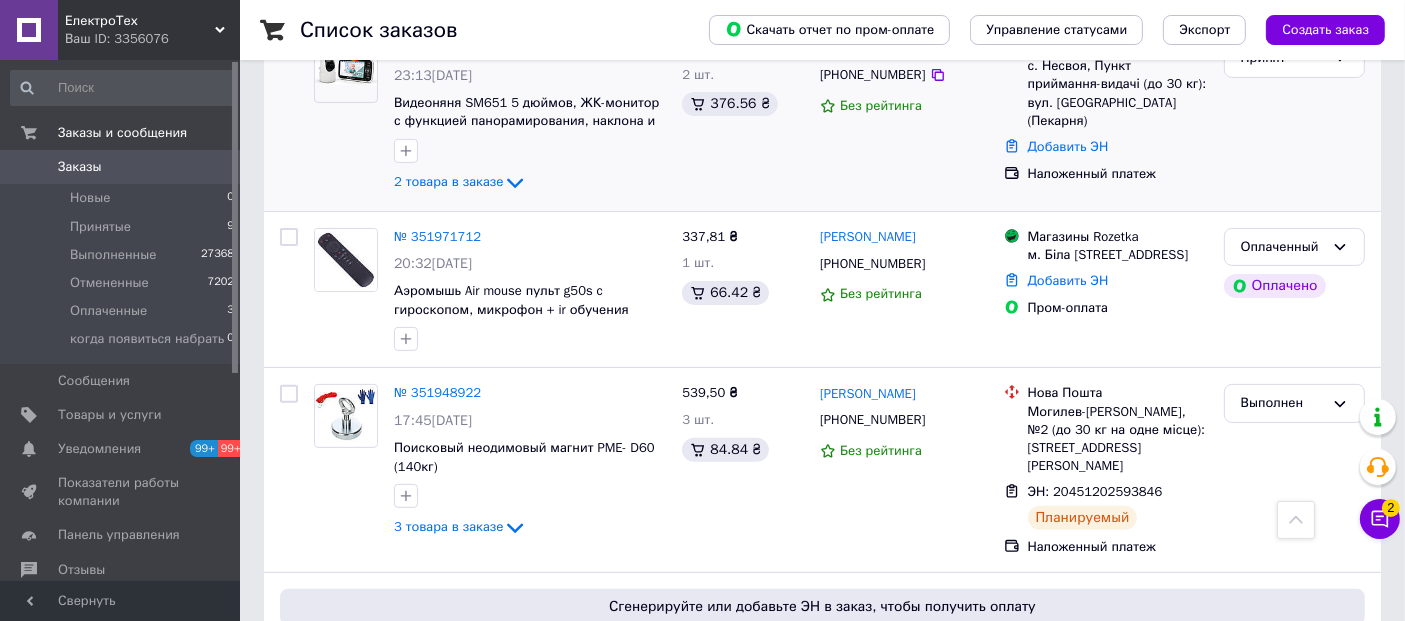 scroll, scrollTop: 666, scrollLeft: 0, axis: vertical 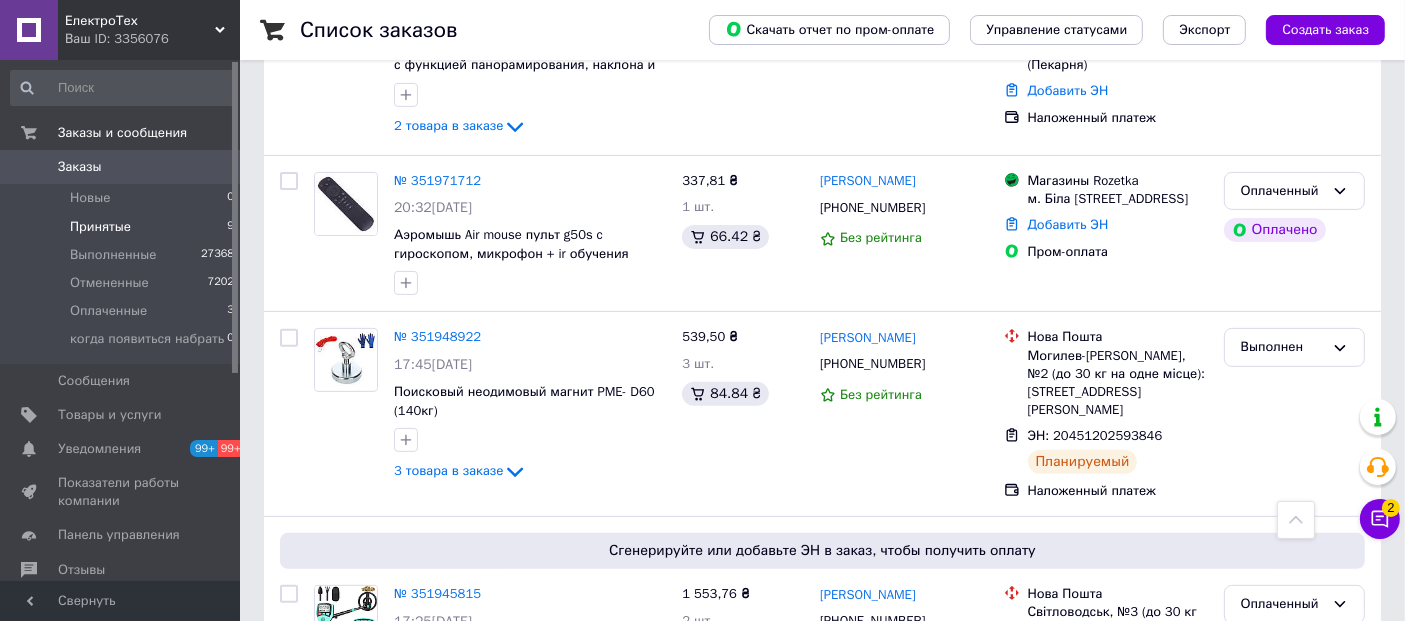 click on "Принятые" at bounding box center (100, 227) 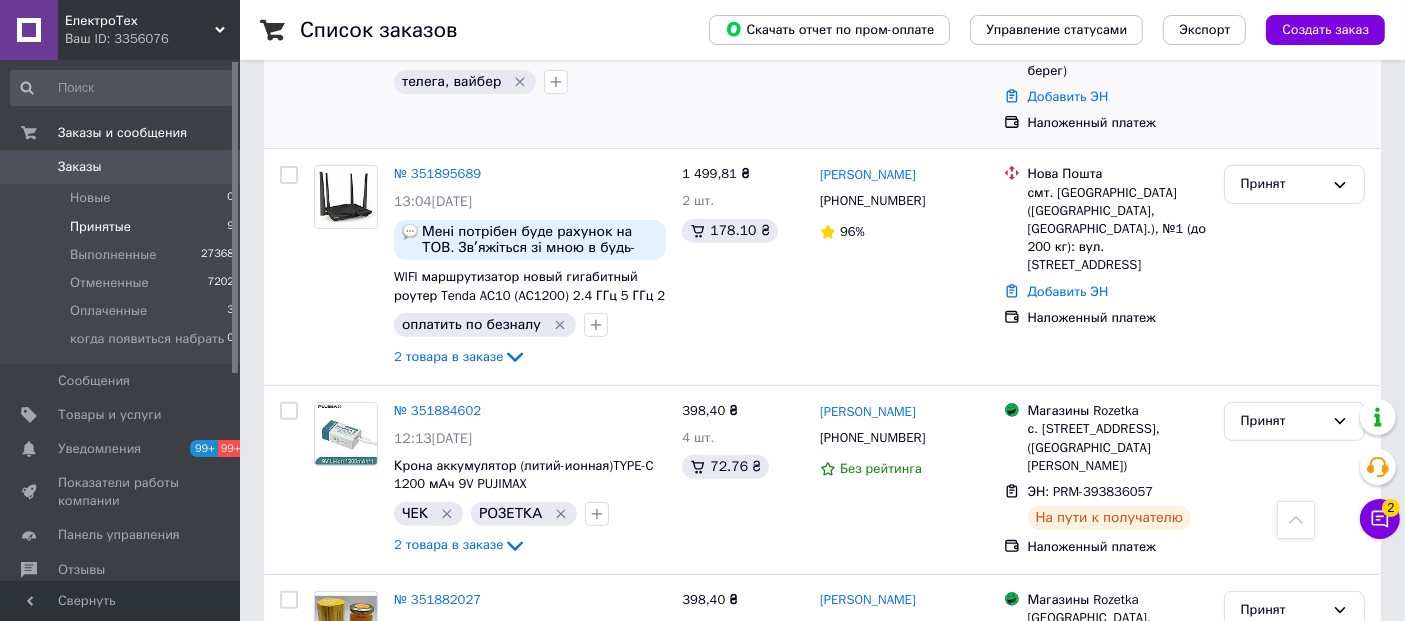 scroll, scrollTop: 777, scrollLeft: 0, axis: vertical 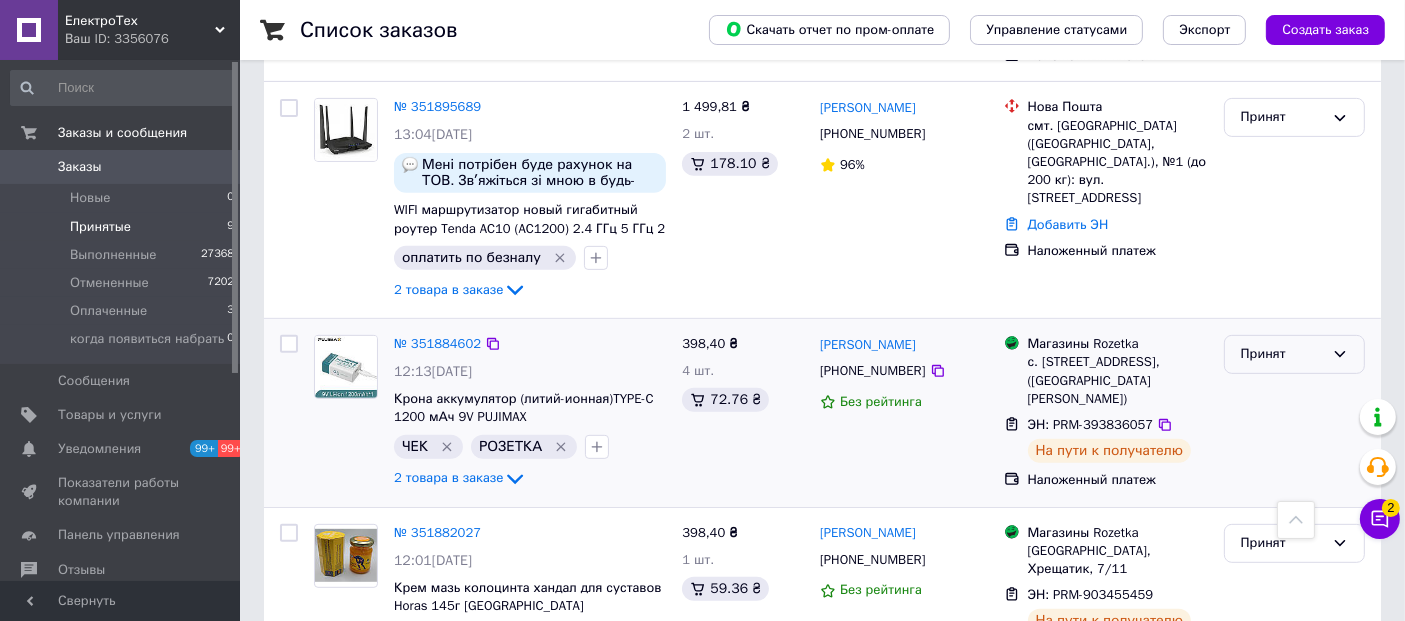 click on "Принят" at bounding box center (1282, 354) 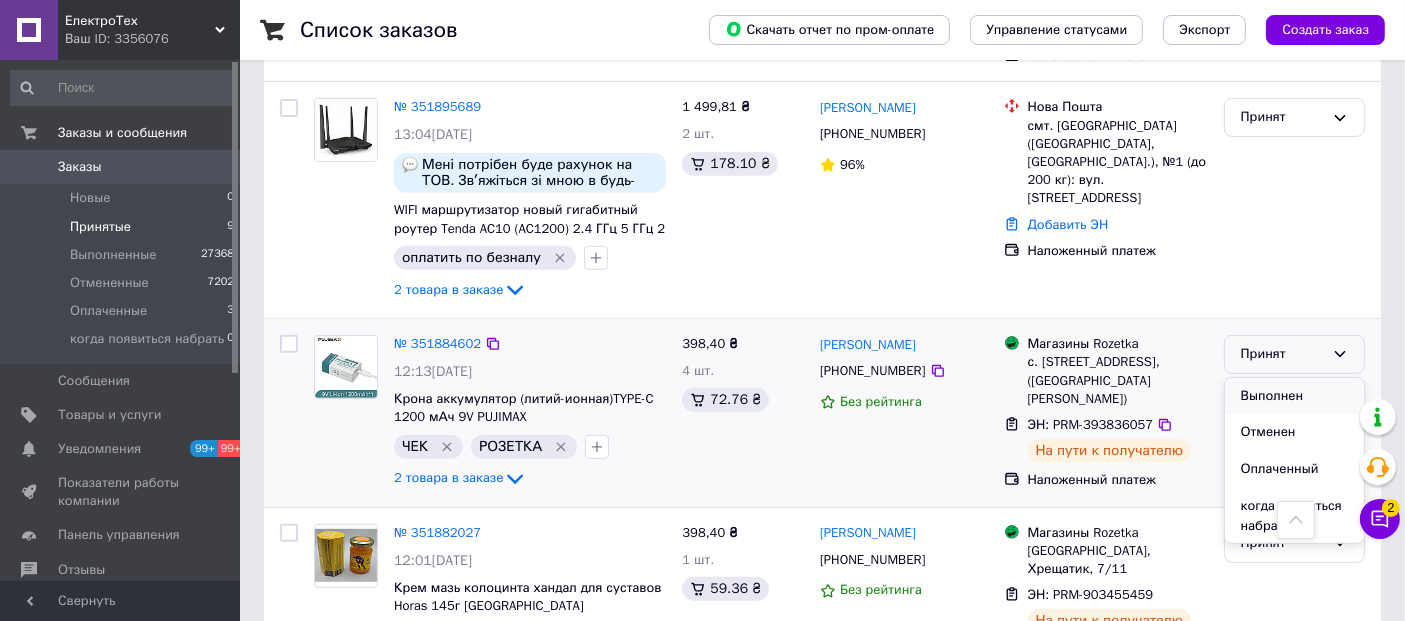 click on "Выполнен" at bounding box center [1294, 396] 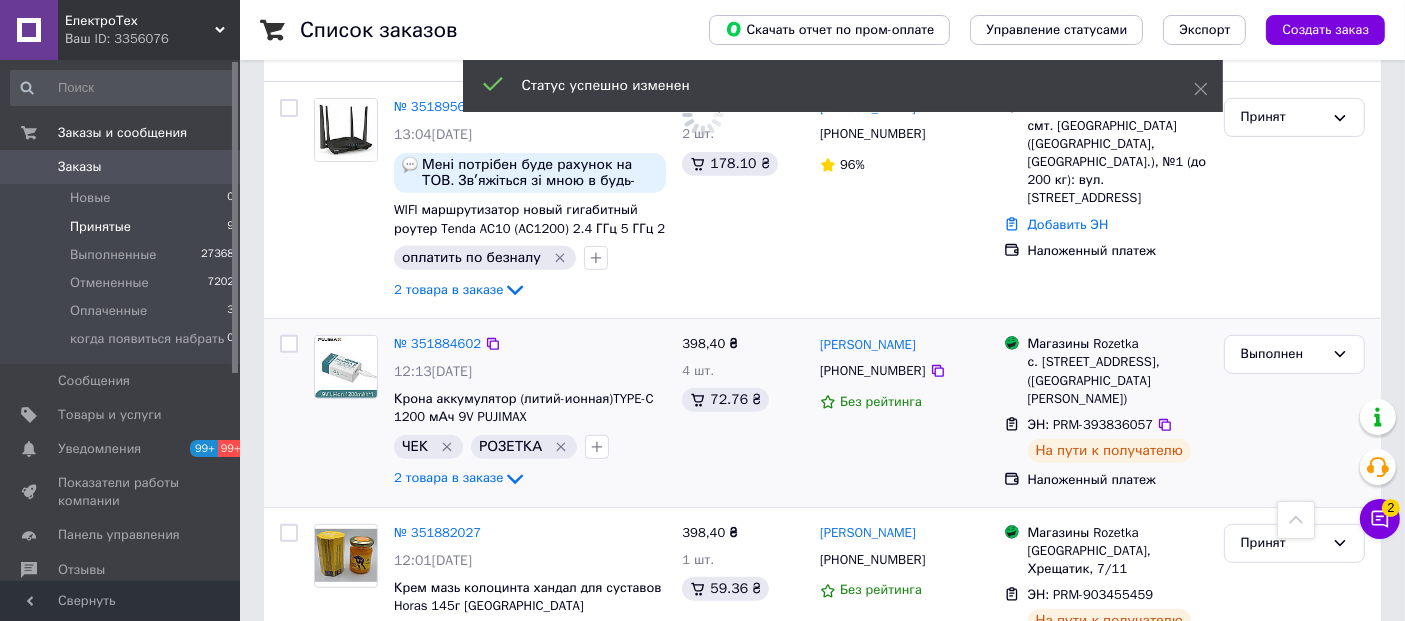 scroll, scrollTop: 1000, scrollLeft: 0, axis: vertical 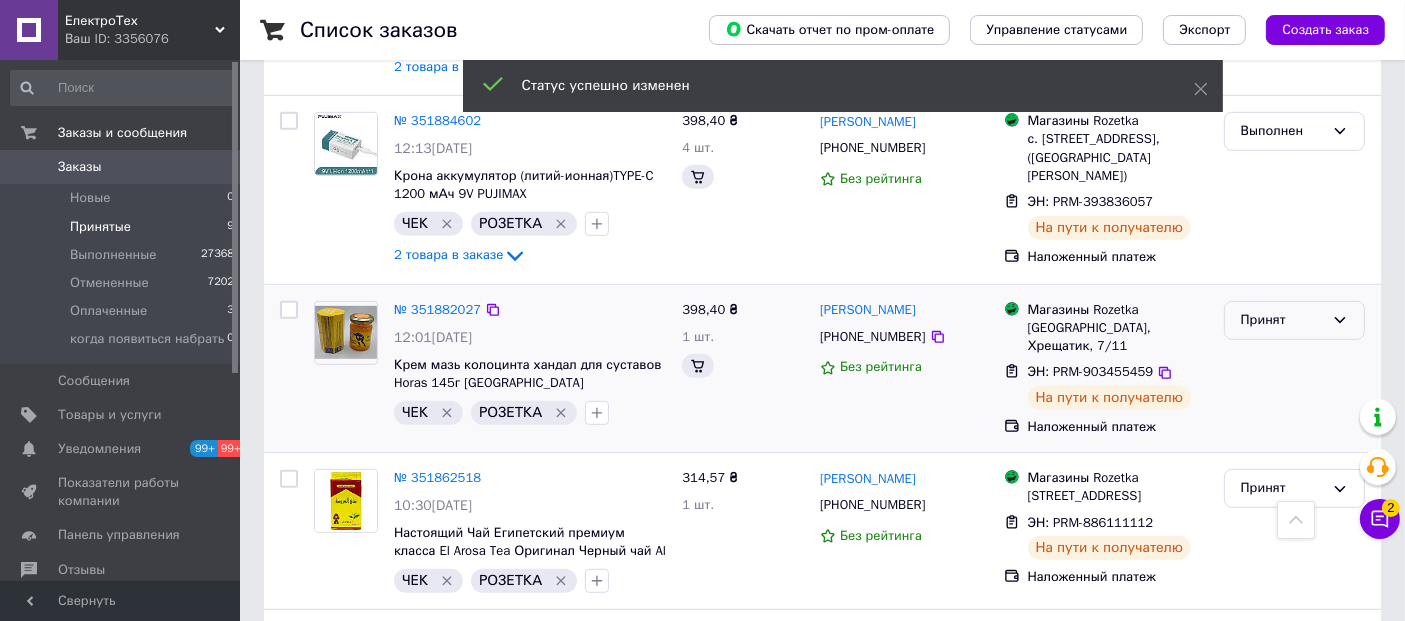click on "Принят" at bounding box center [1282, 320] 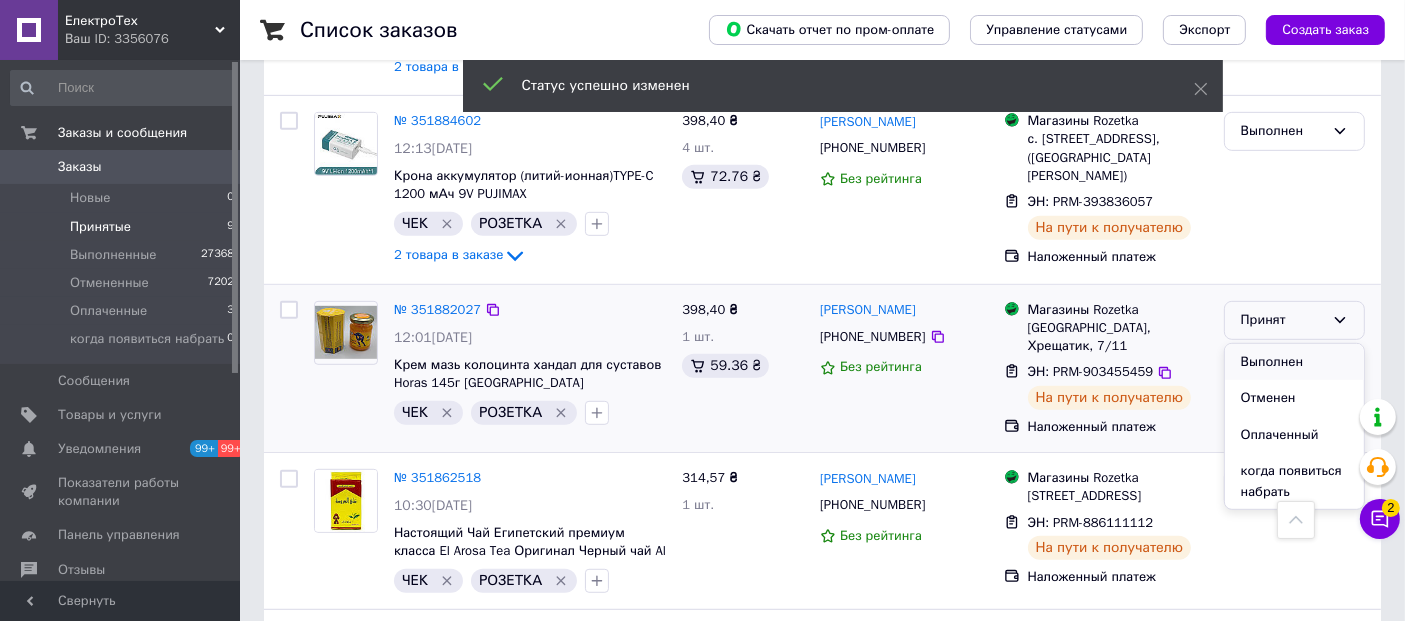 click on "Выполнен" at bounding box center (1294, 362) 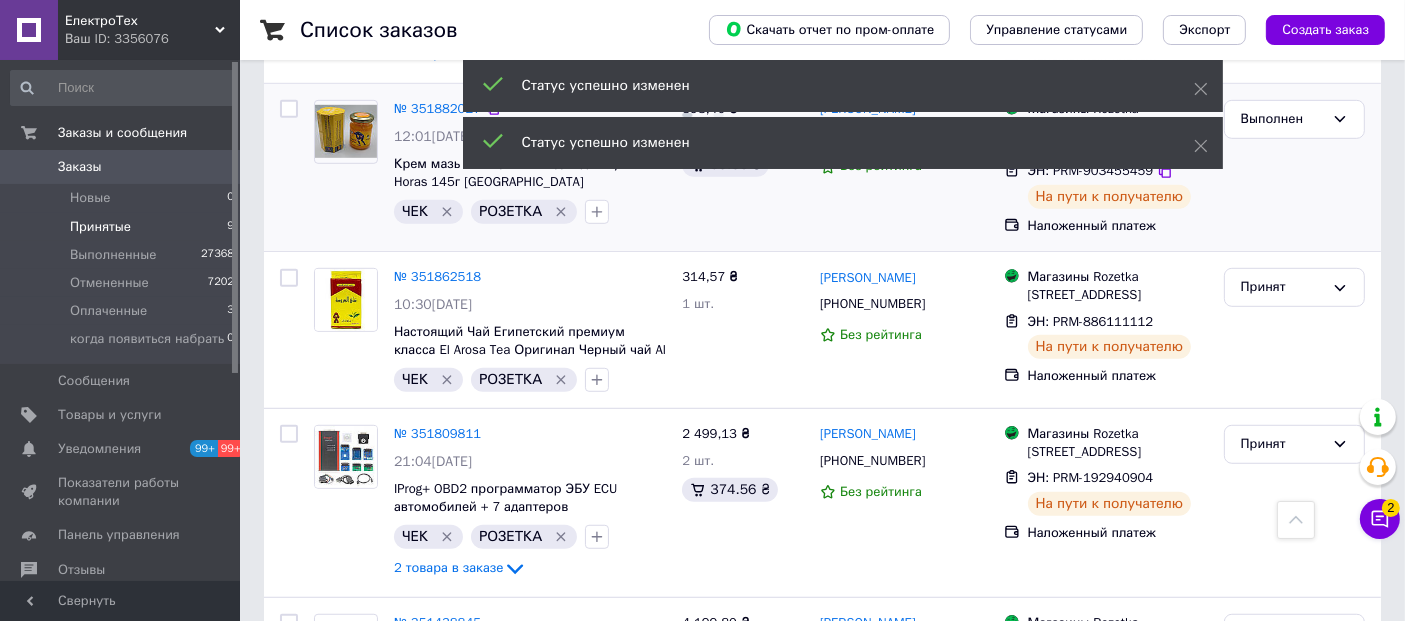 scroll, scrollTop: 1222, scrollLeft: 0, axis: vertical 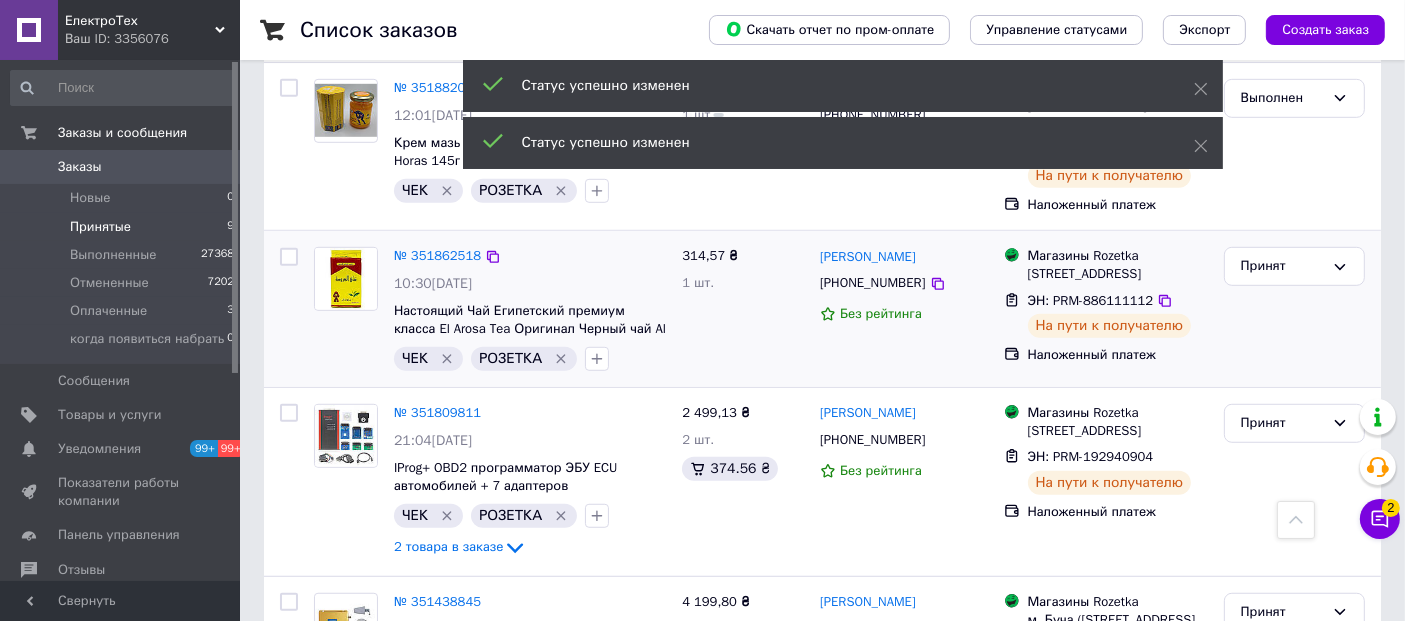 click on "Принят" at bounding box center [1294, 309] 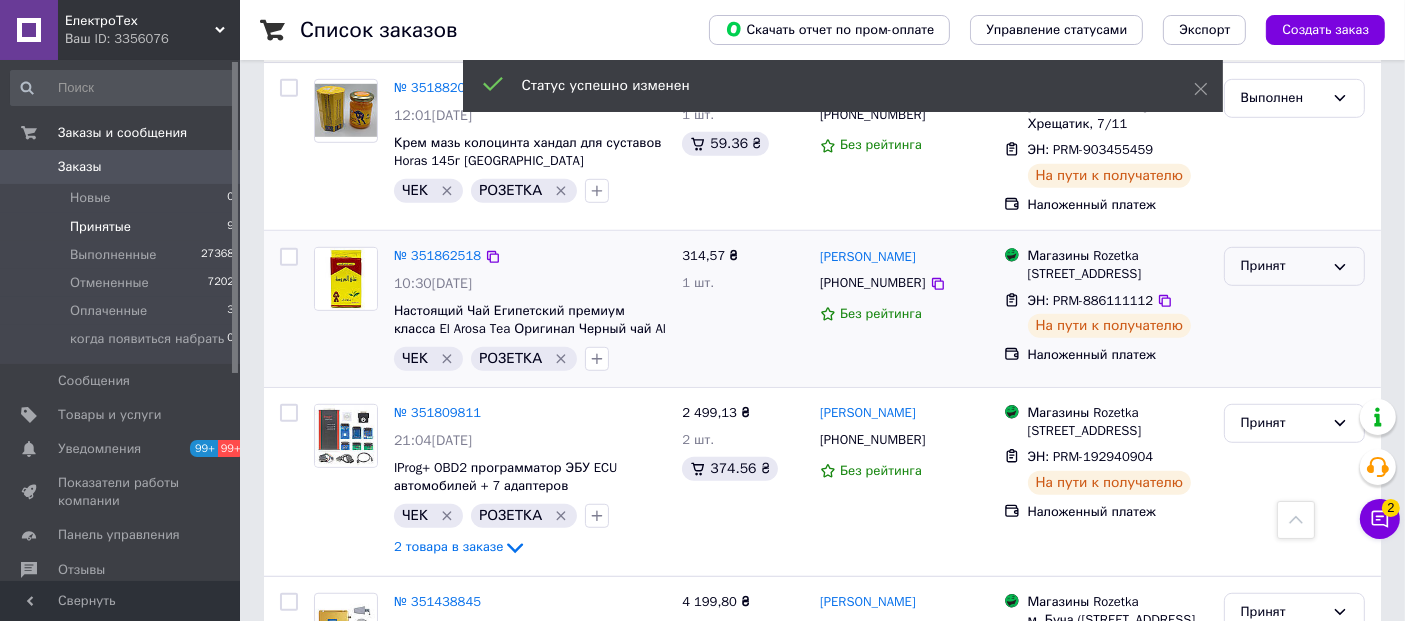 click on "Принят" at bounding box center (1282, 266) 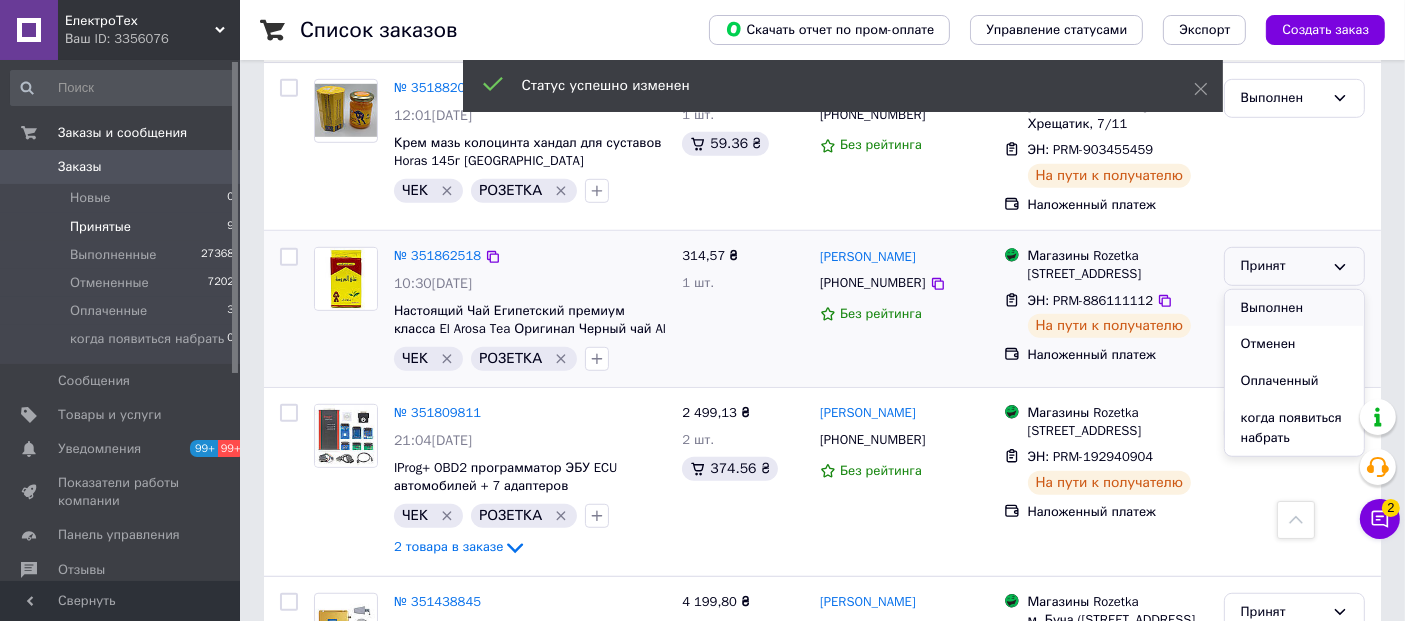 click on "Выполнен" at bounding box center (1294, 308) 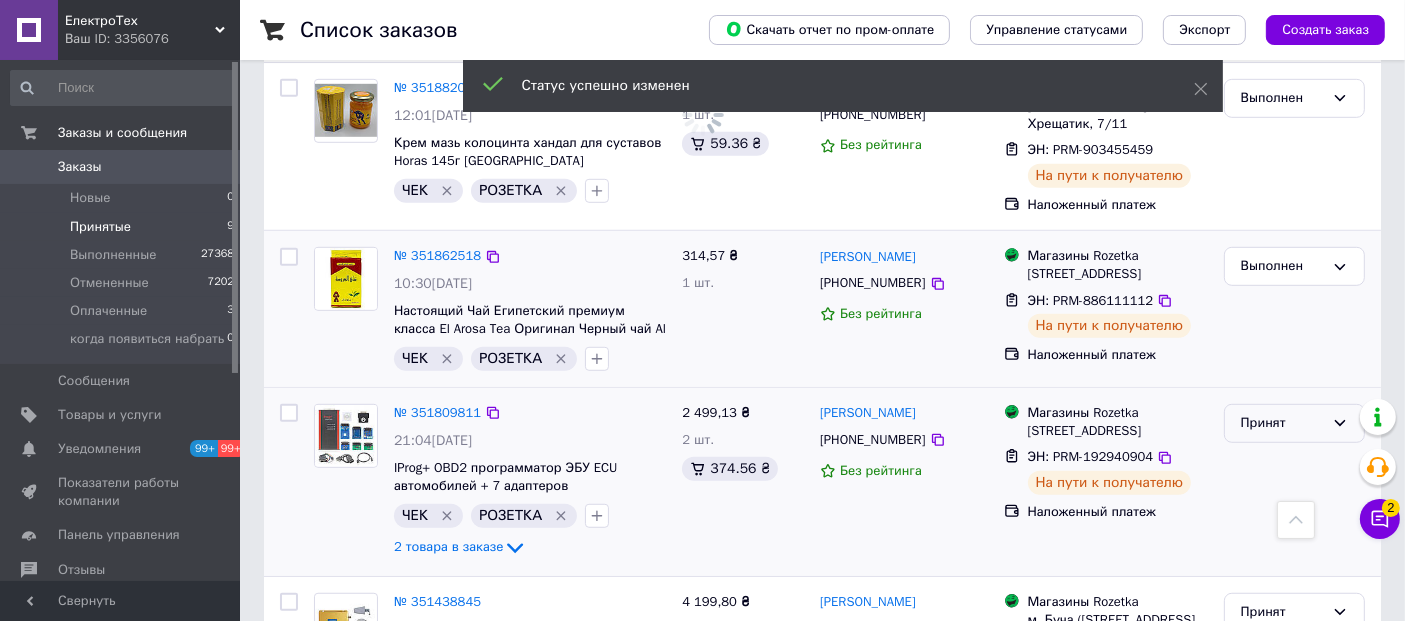 click on "Принят" at bounding box center (1282, 423) 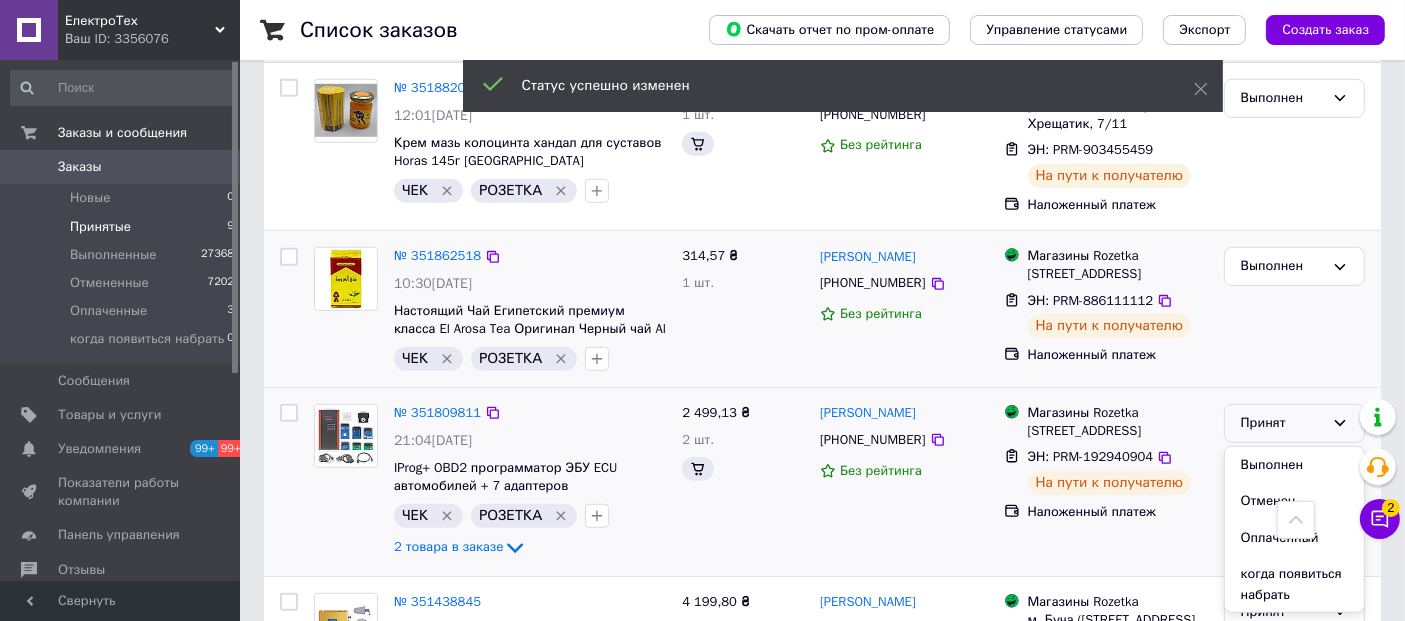 click on "Выполнен" at bounding box center (1294, 465) 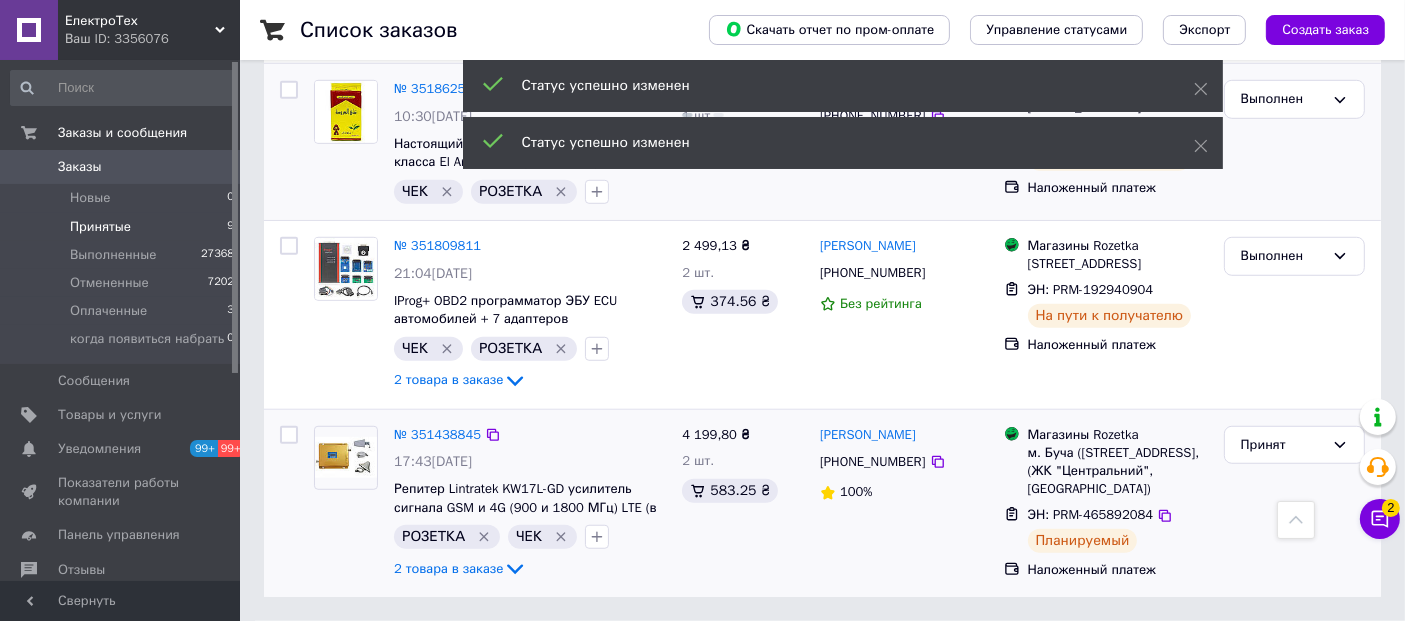 scroll, scrollTop: 1408, scrollLeft: 0, axis: vertical 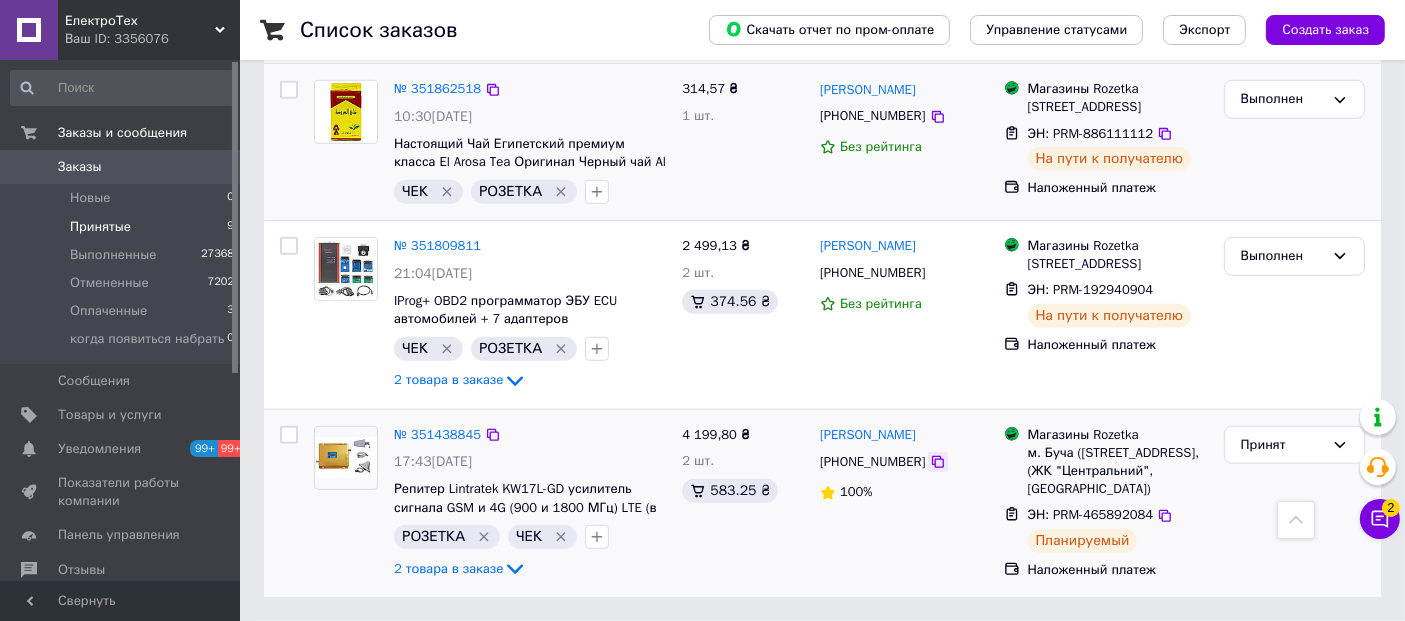 click 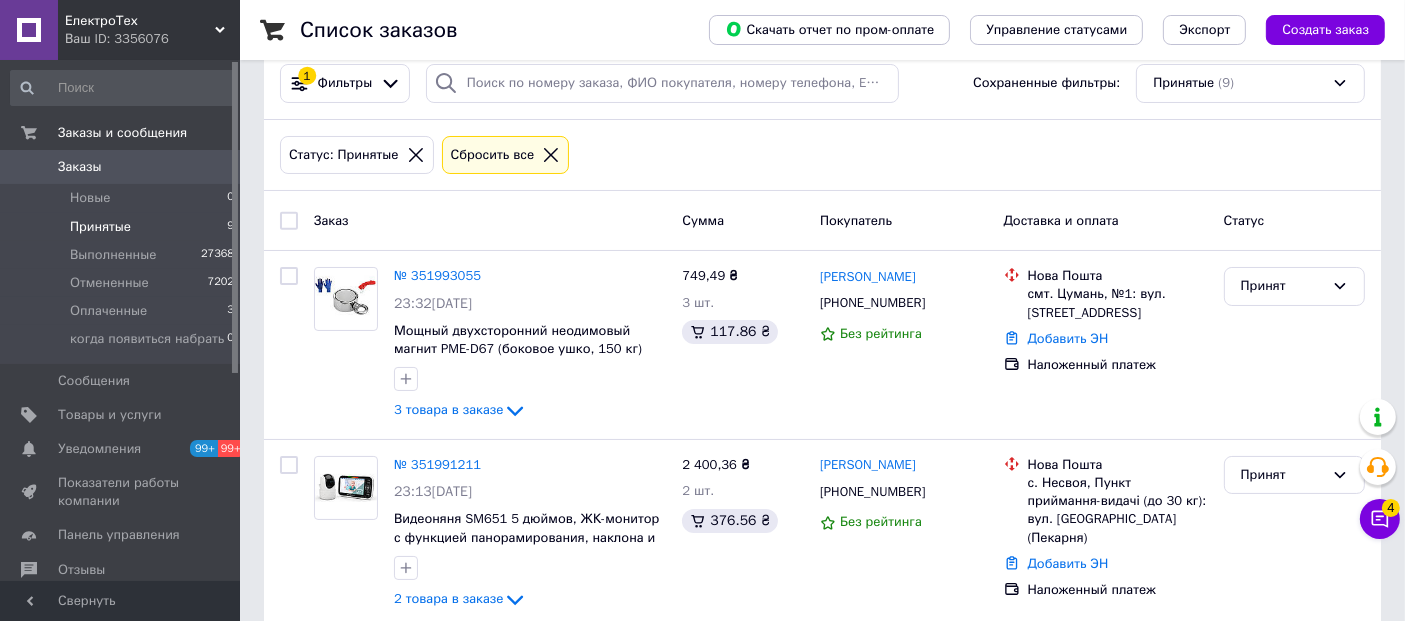 scroll, scrollTop: 0, scrollLeft: 0, axis: both 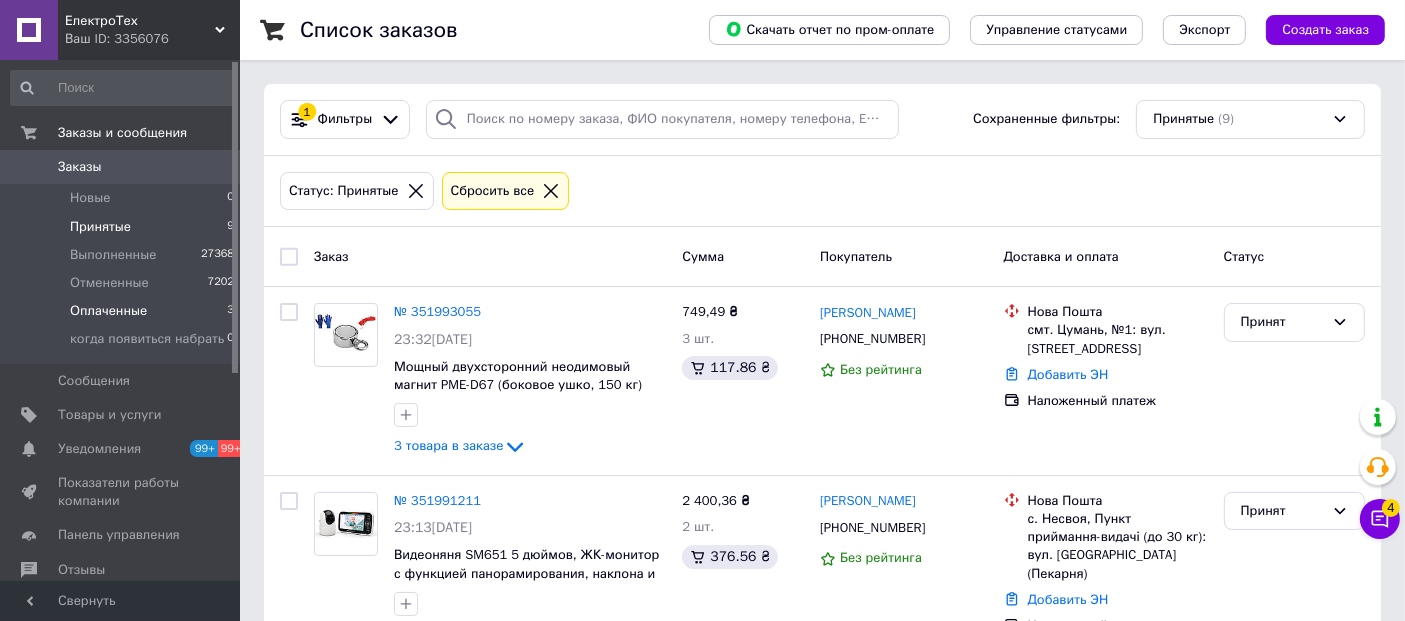 click on "Оплаченные 3" at bounding box center (123, 311) 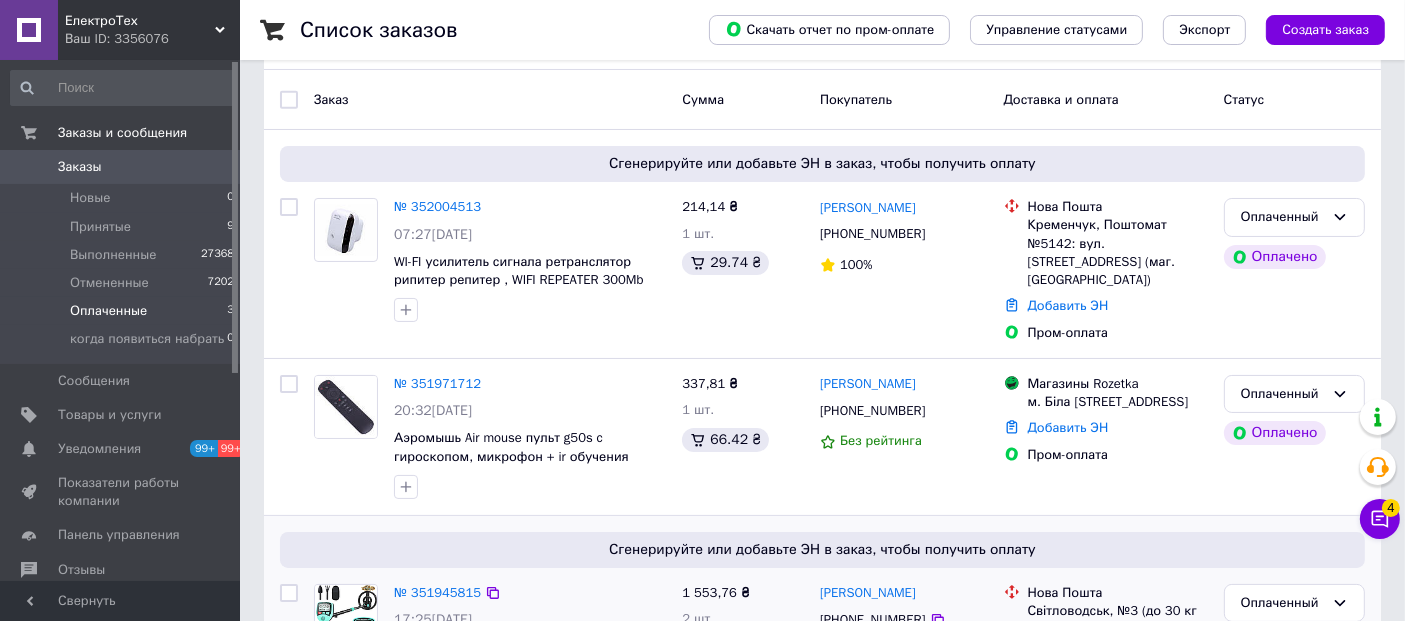 scroll, scrollTop: 295, scrollLeft: 0, axis: vertical 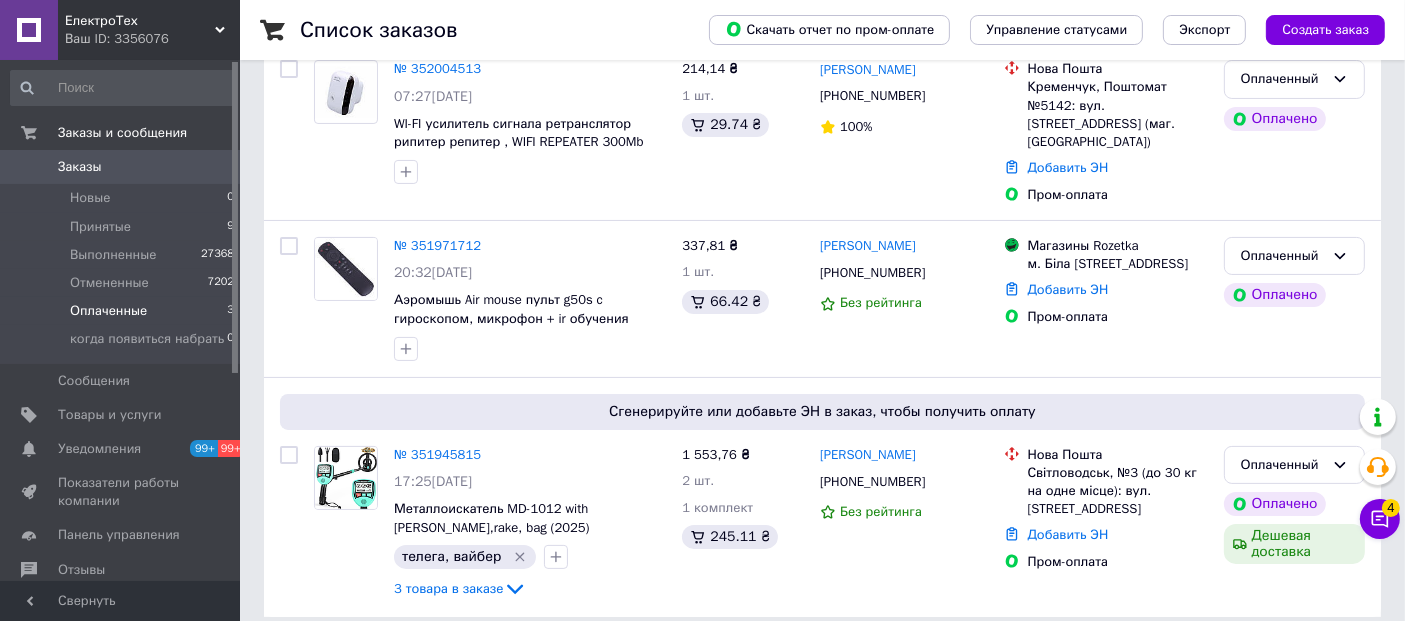 click 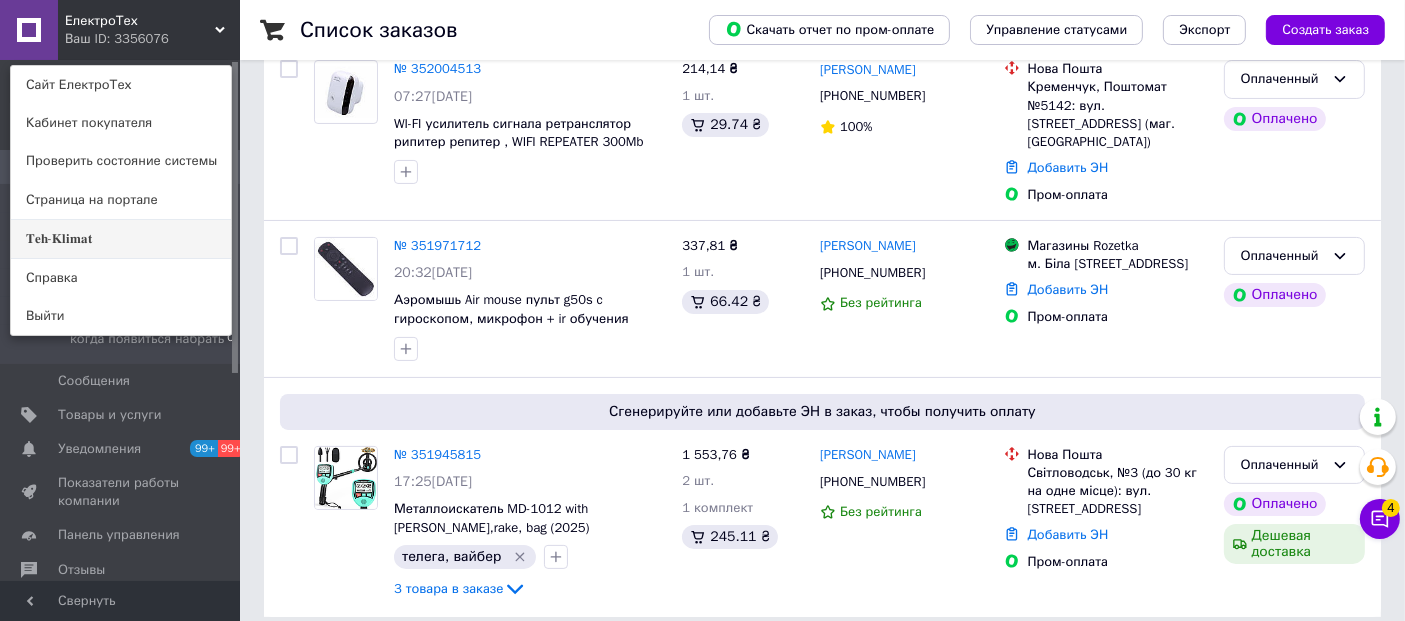 click on "𝐓𝐞𝐡-𝐊𝐥𝐢𝐦𝐚𝐭" at bounding box center (121, 239) 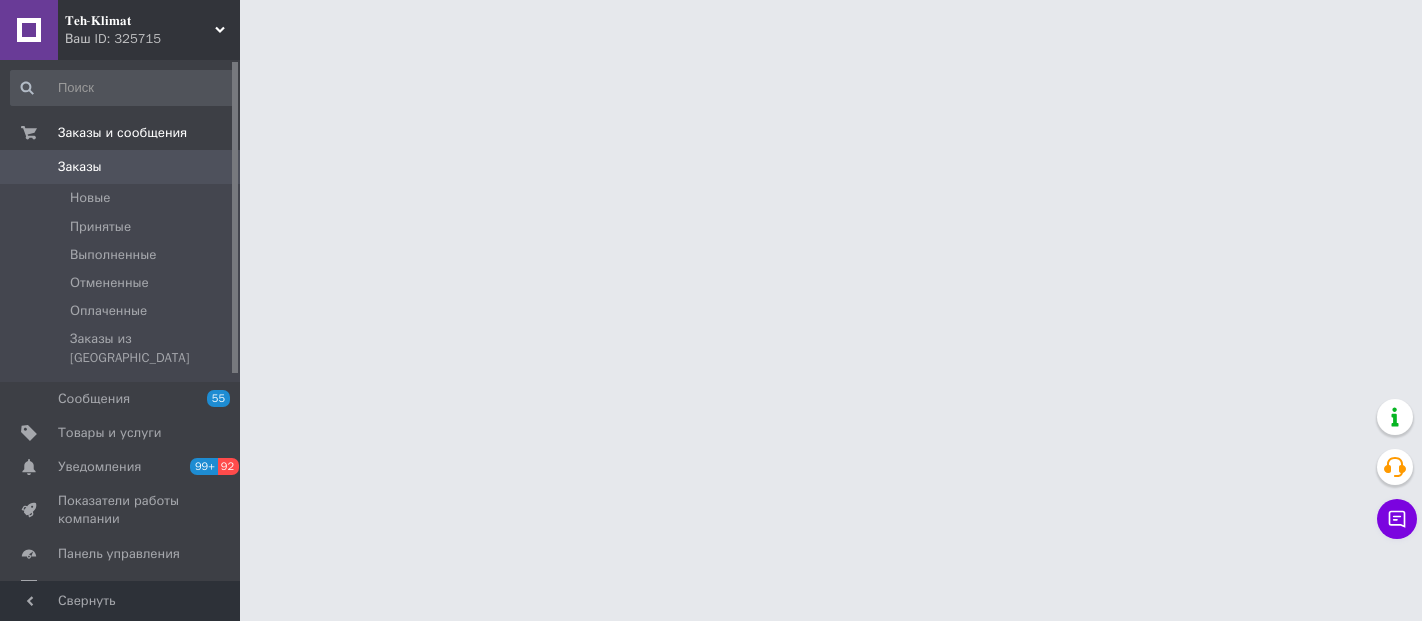scroll, scrollTop: 0, scrollLeft: 0, axis: both 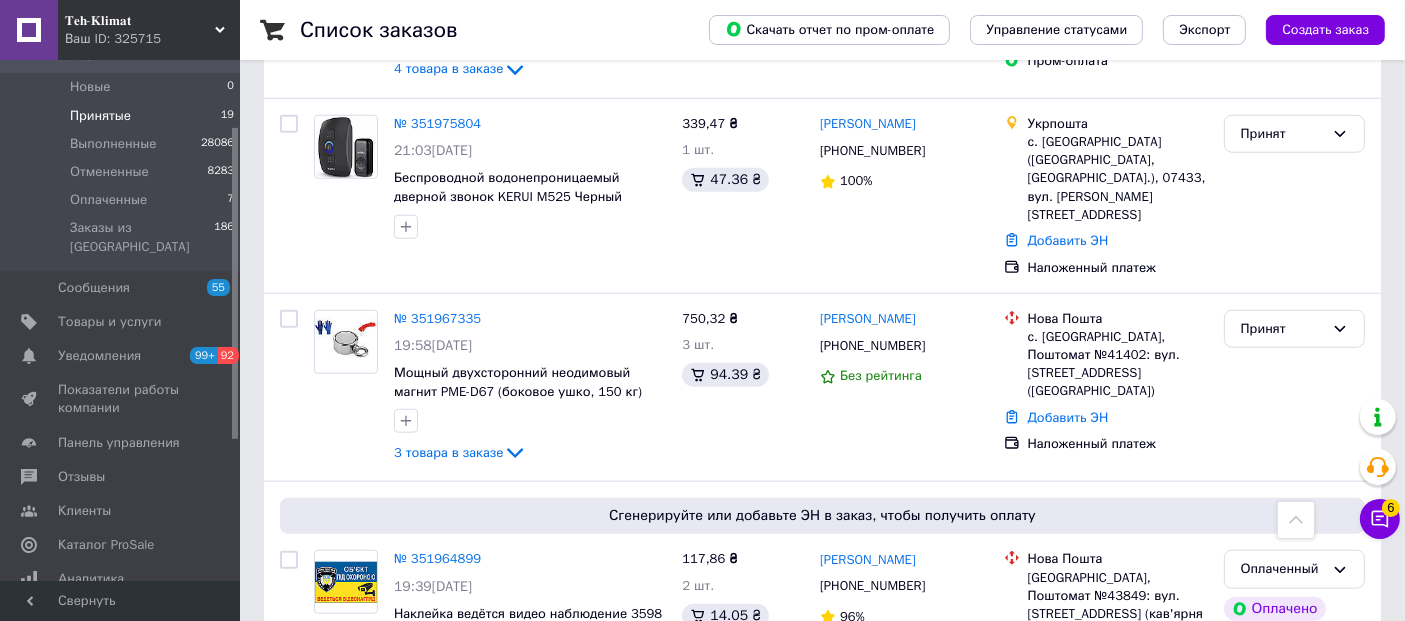 click on "Принятые 19" at bounding box center (123, 116) 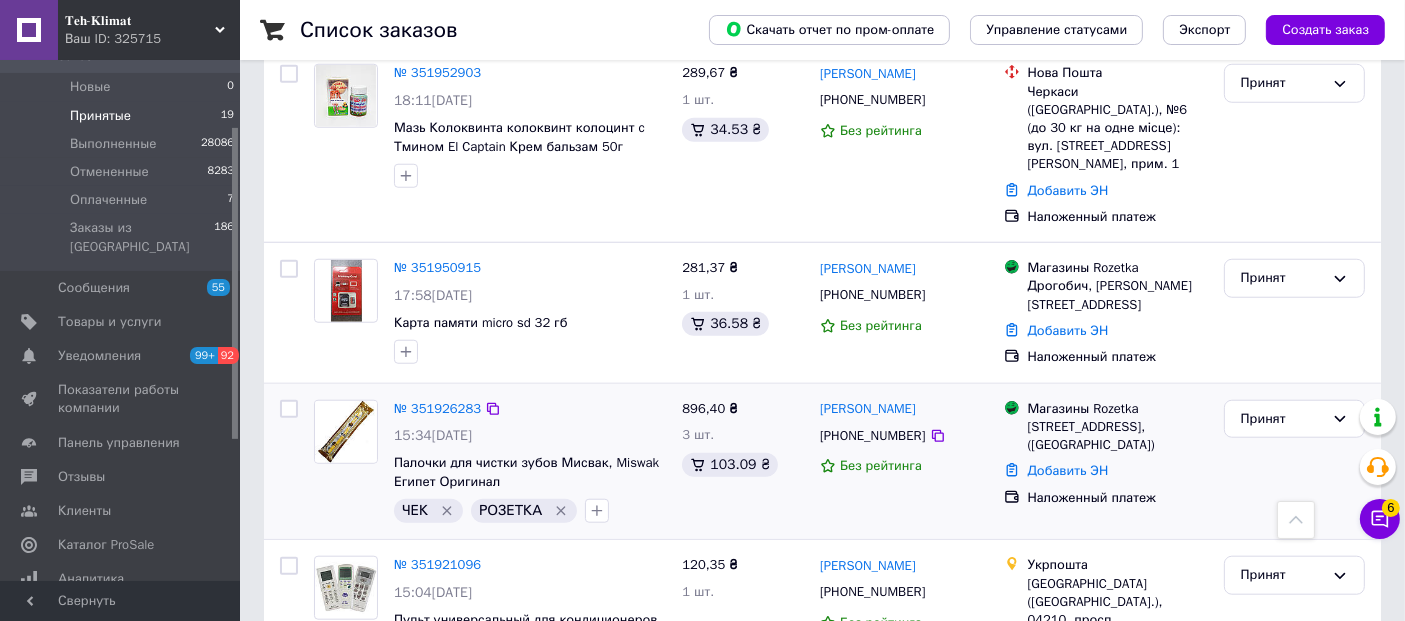 scroll, scrollTop: 1777, scrollLeft: 0, axis: vertical 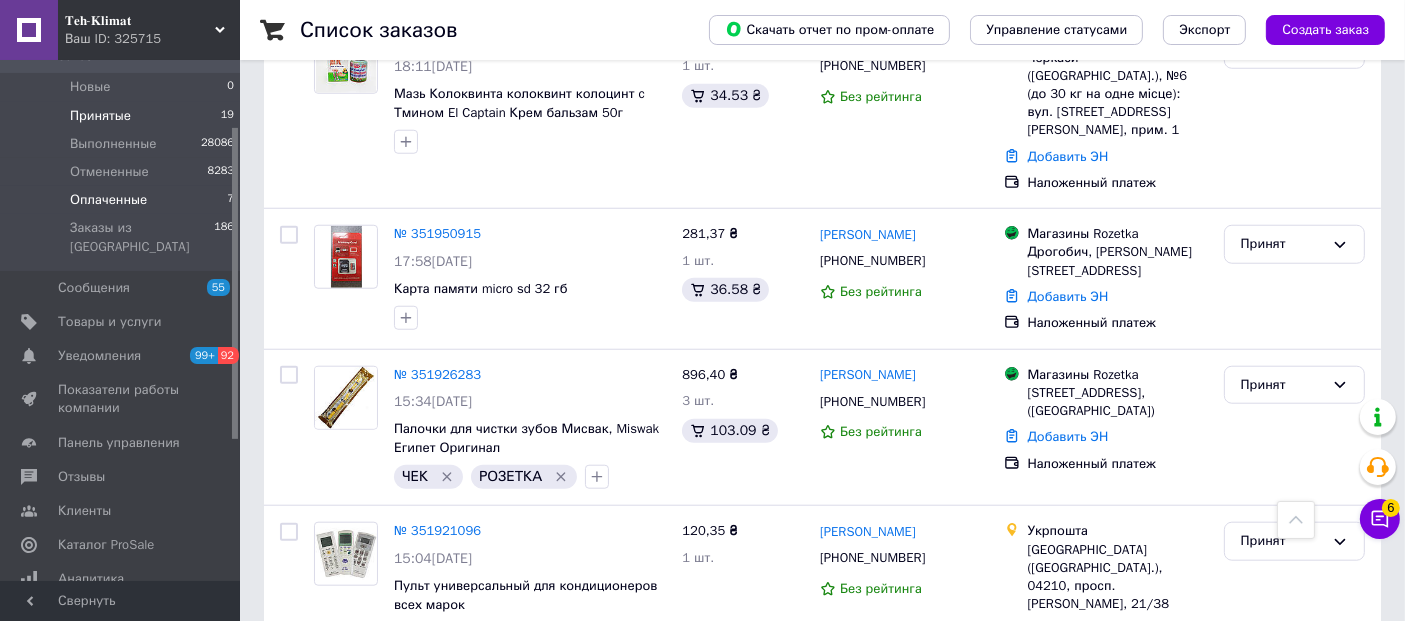 click on "Оплаченные" at bounding box center [108, 200] 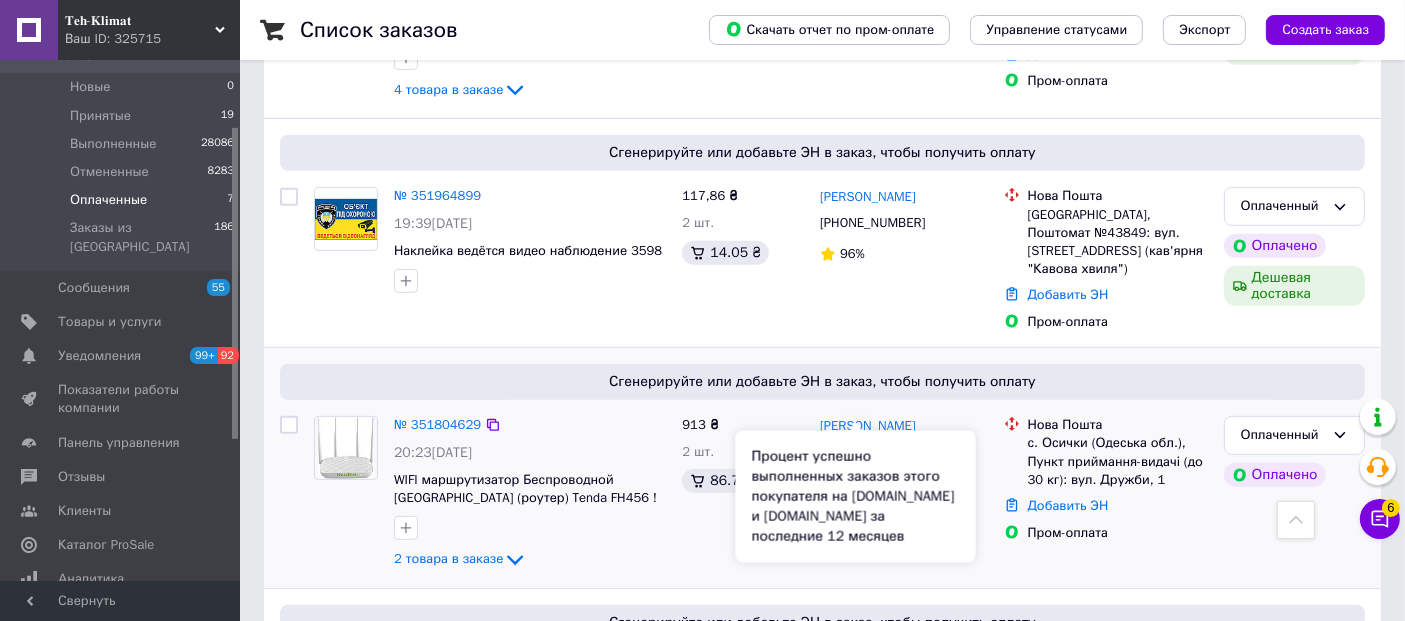 scroll, scrollTop: 849, scrollLeft: 0, axis: vertical 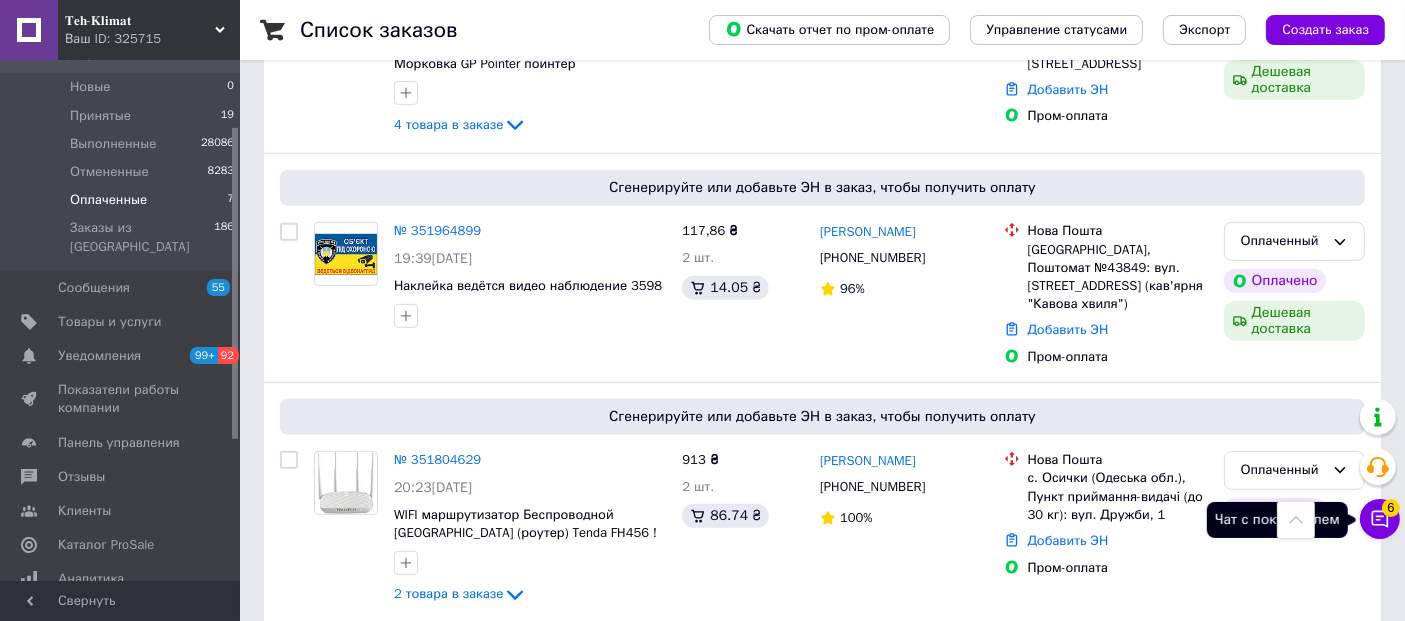 click on "Чат с покупателем 6" at bounding box center (1380, 519) 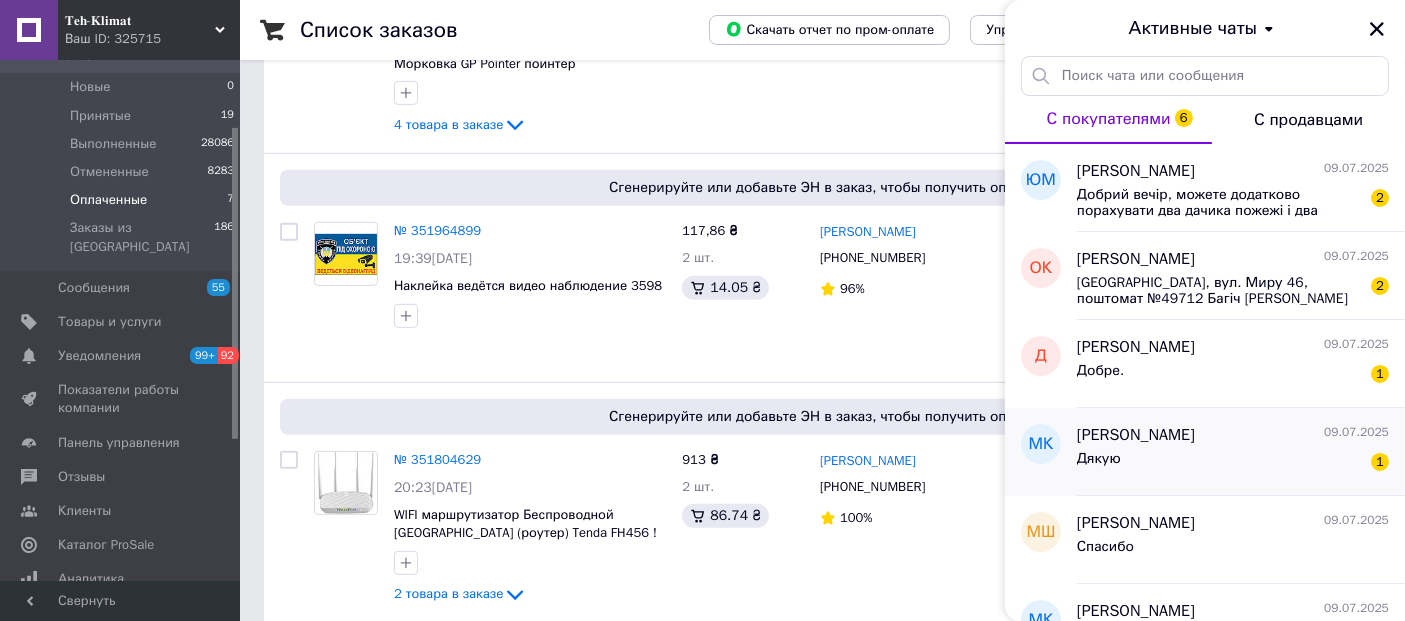 click on "Михайло Коломієць 09.07.2025 Дякую 1" at bounding box center (1241, 452) 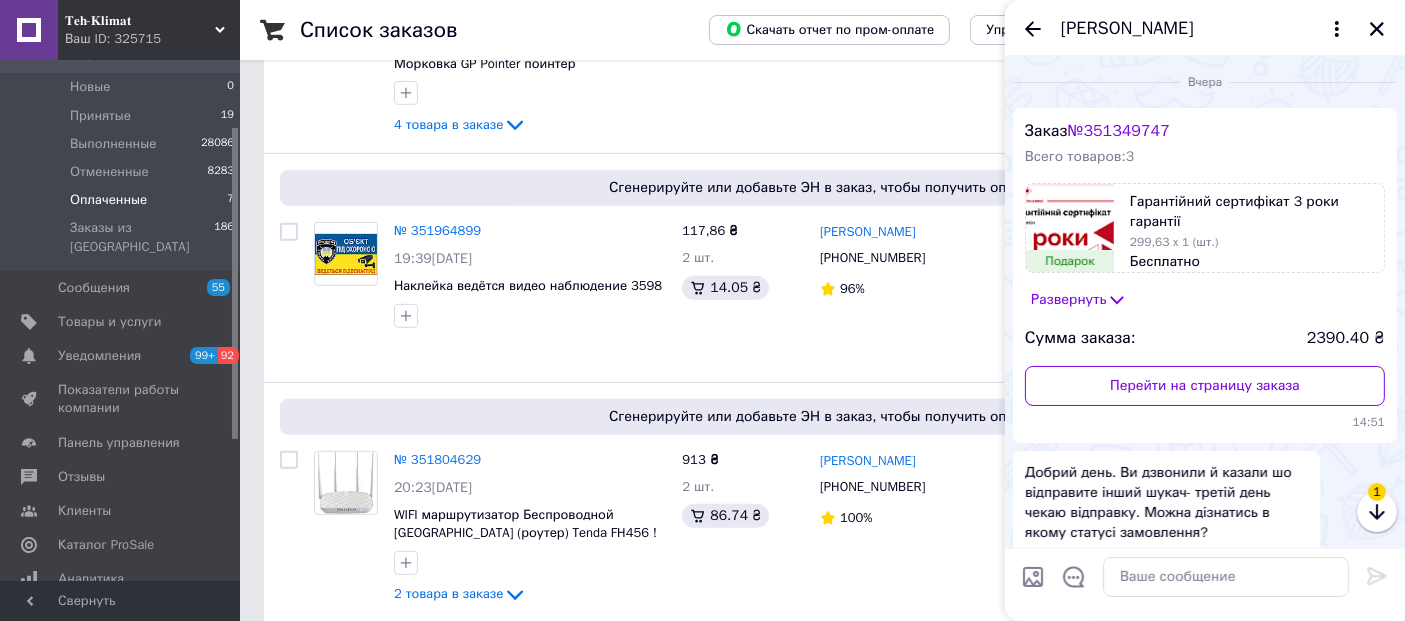 scroll, scrollTop: 322, scrollLeft: 0, axis: vertical 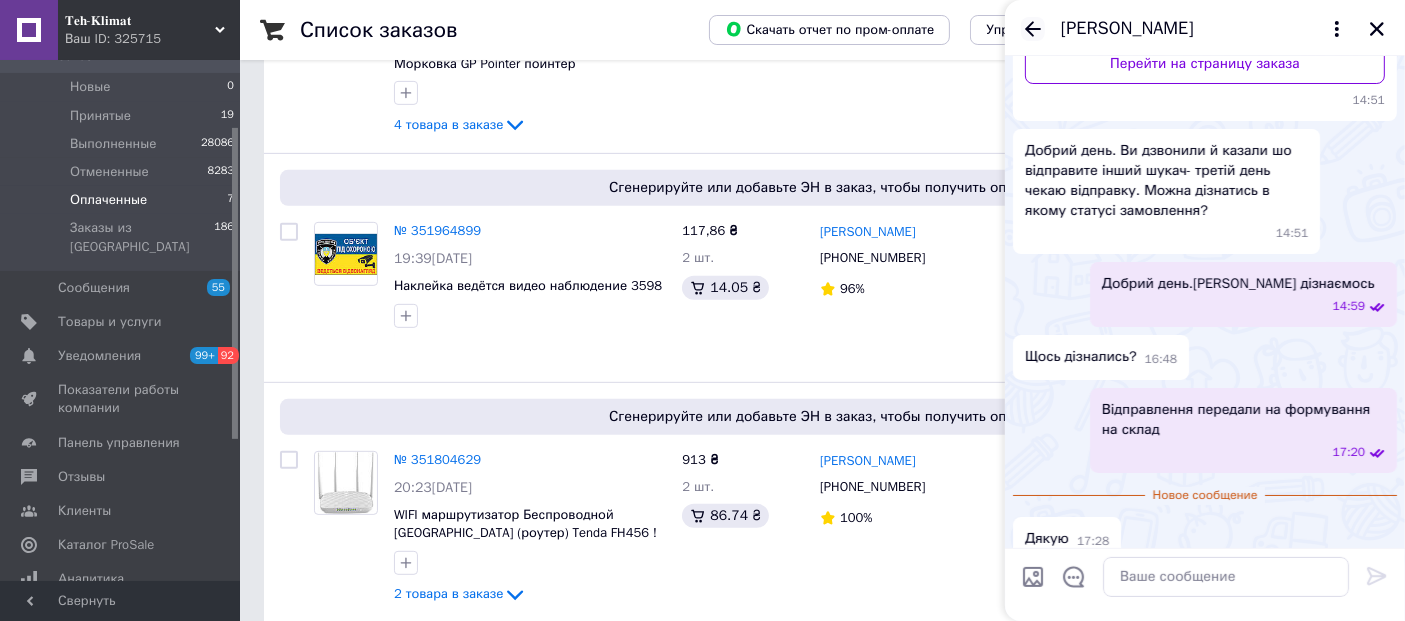 click 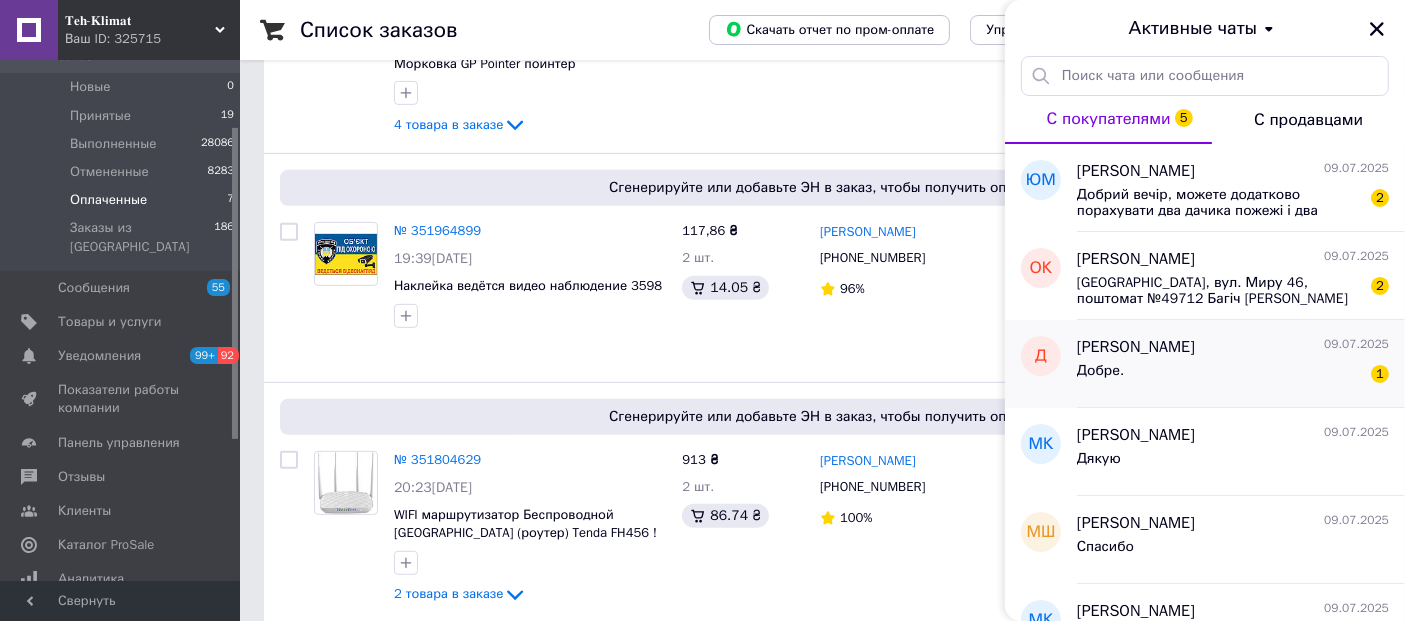 click on "Дмитро  Ткачук 09.07.2025" at bounding box center (1233, 347) 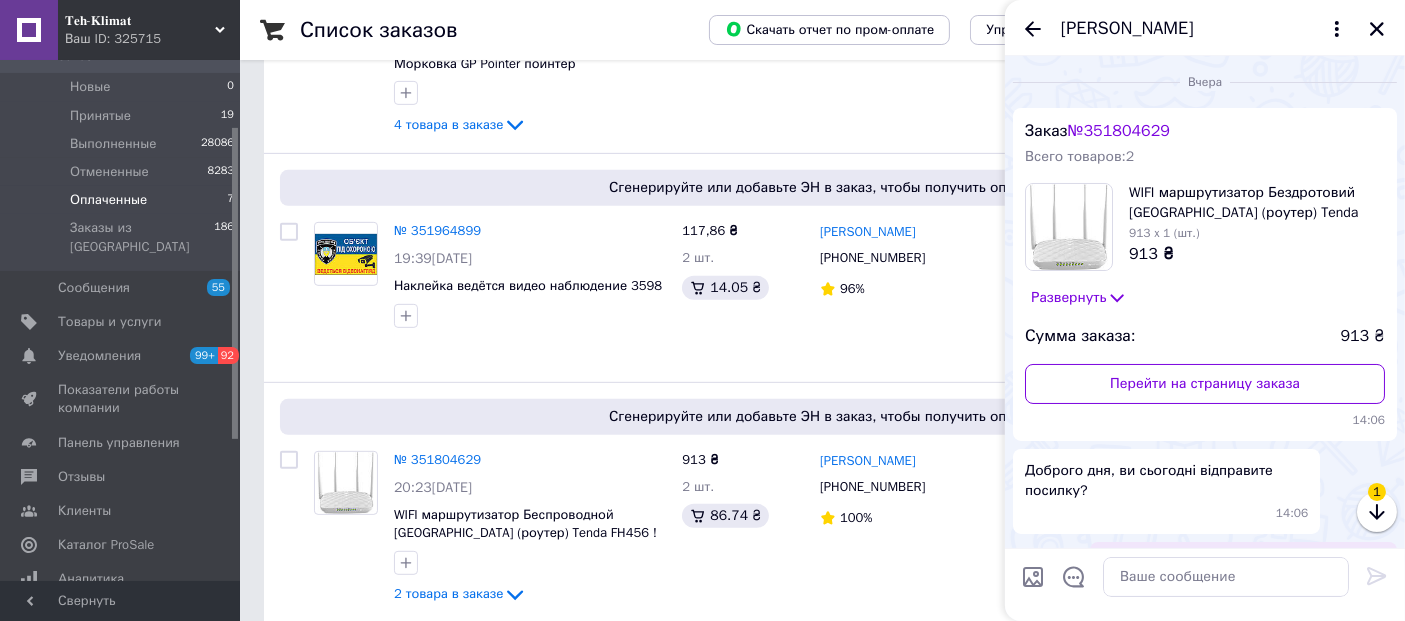 scroll, scrollTop: 155, scrollLeft: 0, axis: vertical 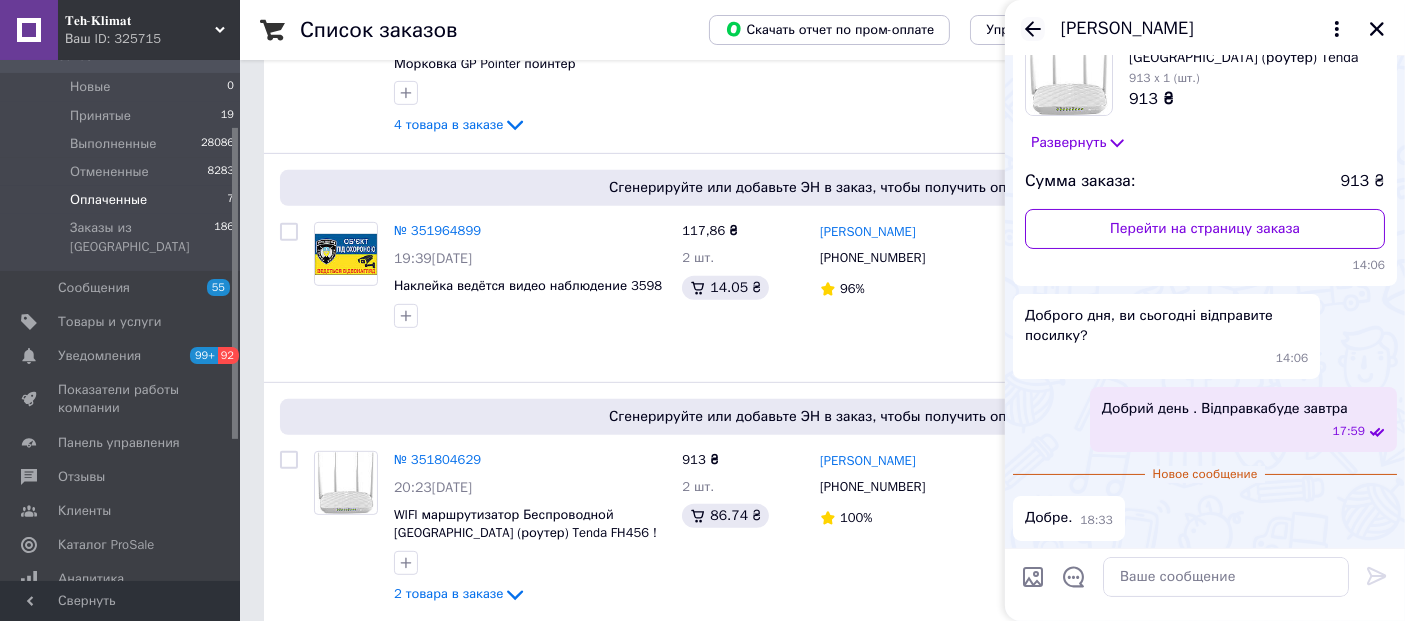 click 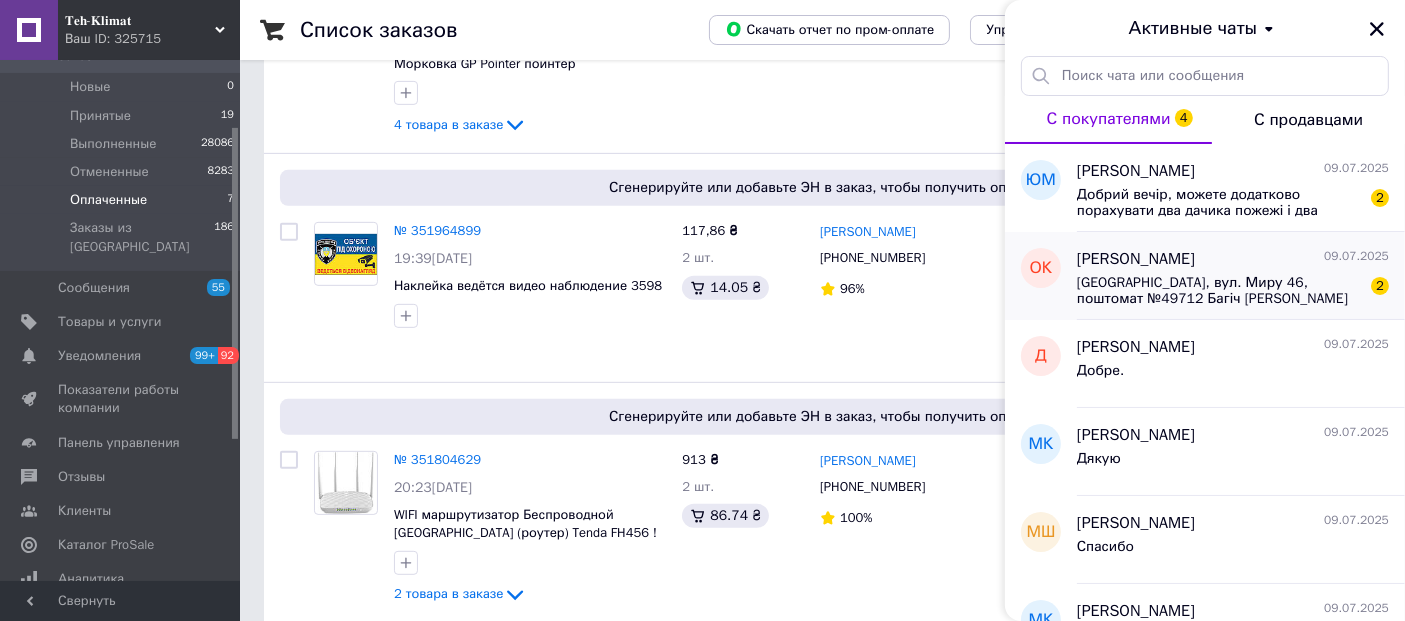 click on "Софіївська Борщагівка, вул. Миру 46, поштомат №49712
Багіч Олеся Василівна
+380979975788" at bounding box center [1219, 291] 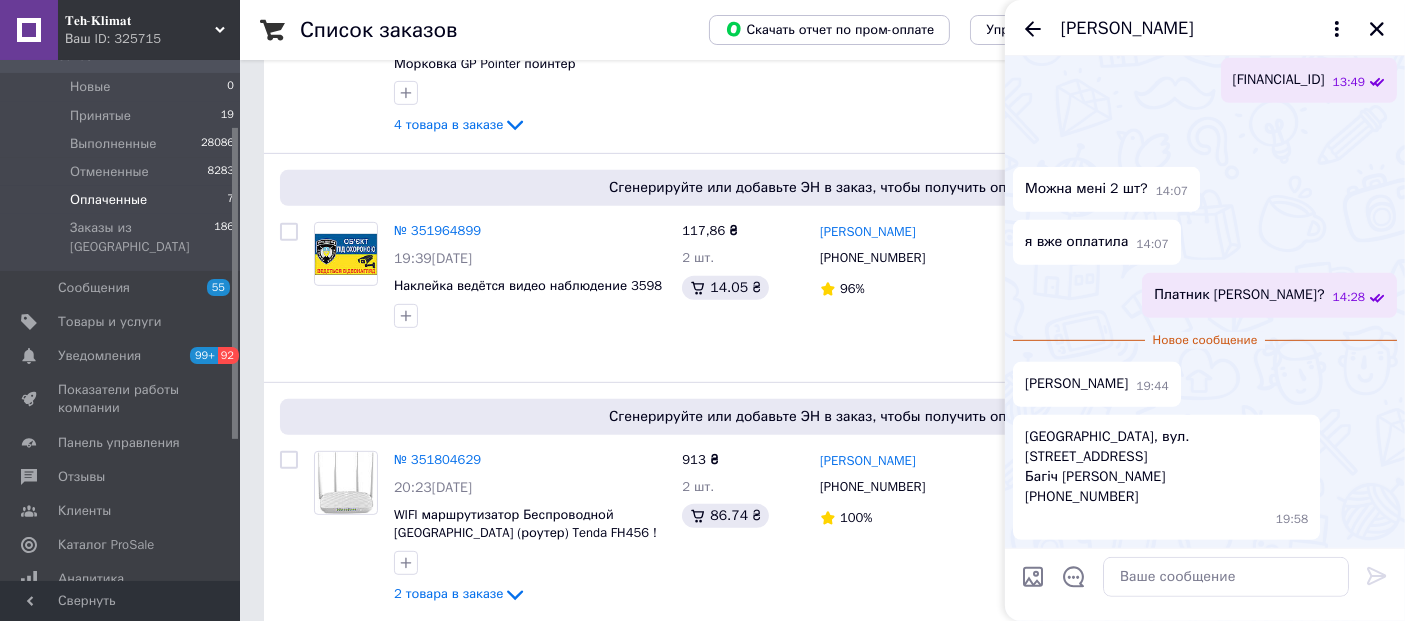 scroll, scrollTop: 1557, scrollLeft: 0, axis: vertical 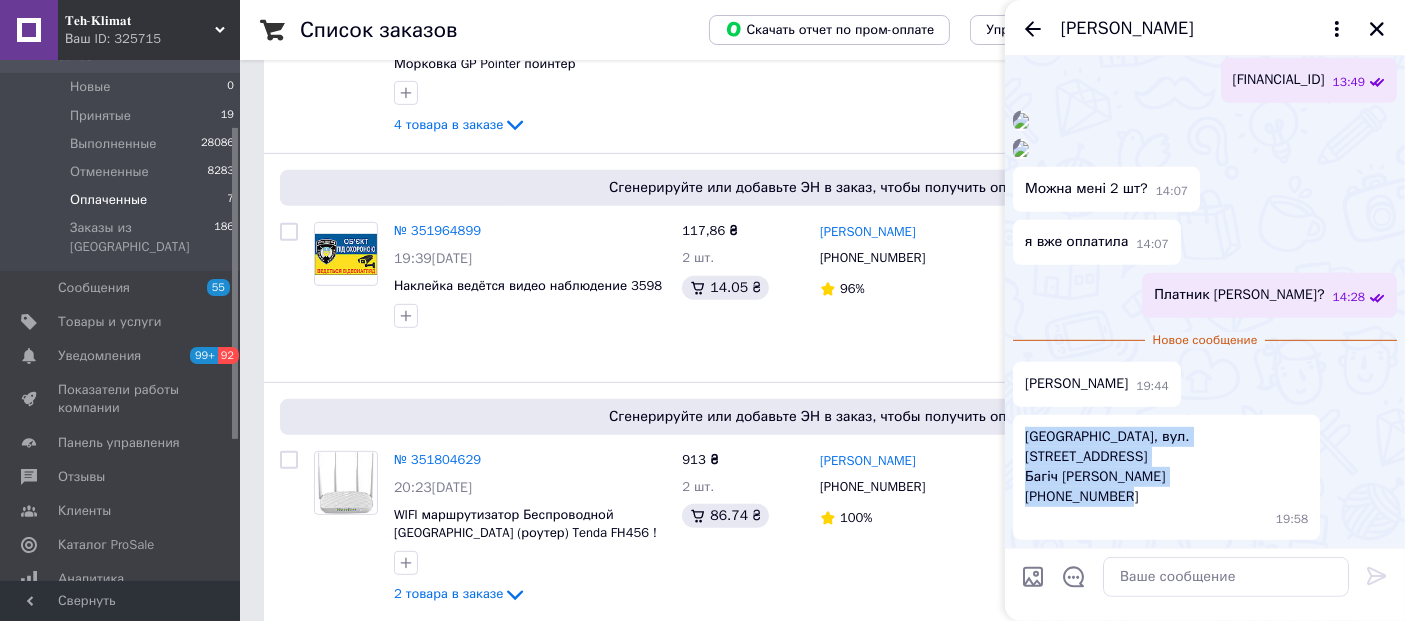 drag, startPoint x: 1137, startPoint y: 495, endPoint x: 1019, endPoint y: 429, distance: 135.20355 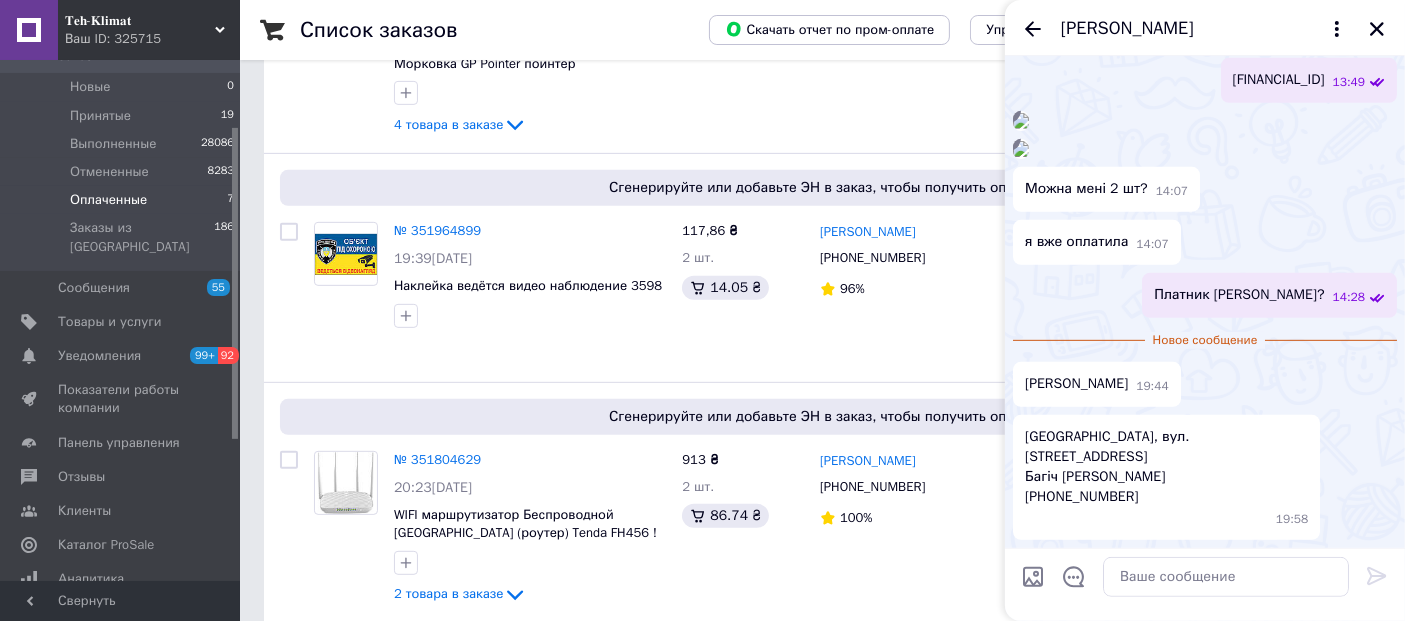 scroll, scrollTop: 1002, scrollLeft: 0, axis: vertical 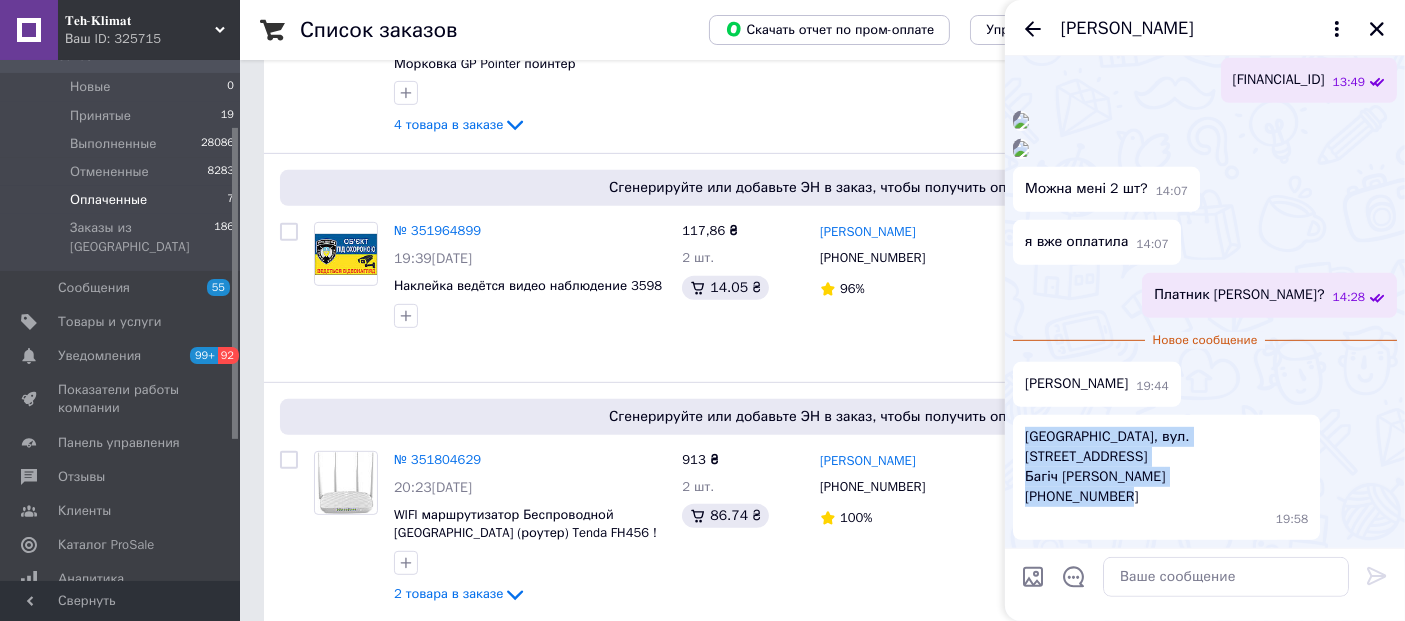 drag, startPoint x: 1082, startPoint y: 492, endPoint x: 1027, endPoint y: 435, distance: 79.20859 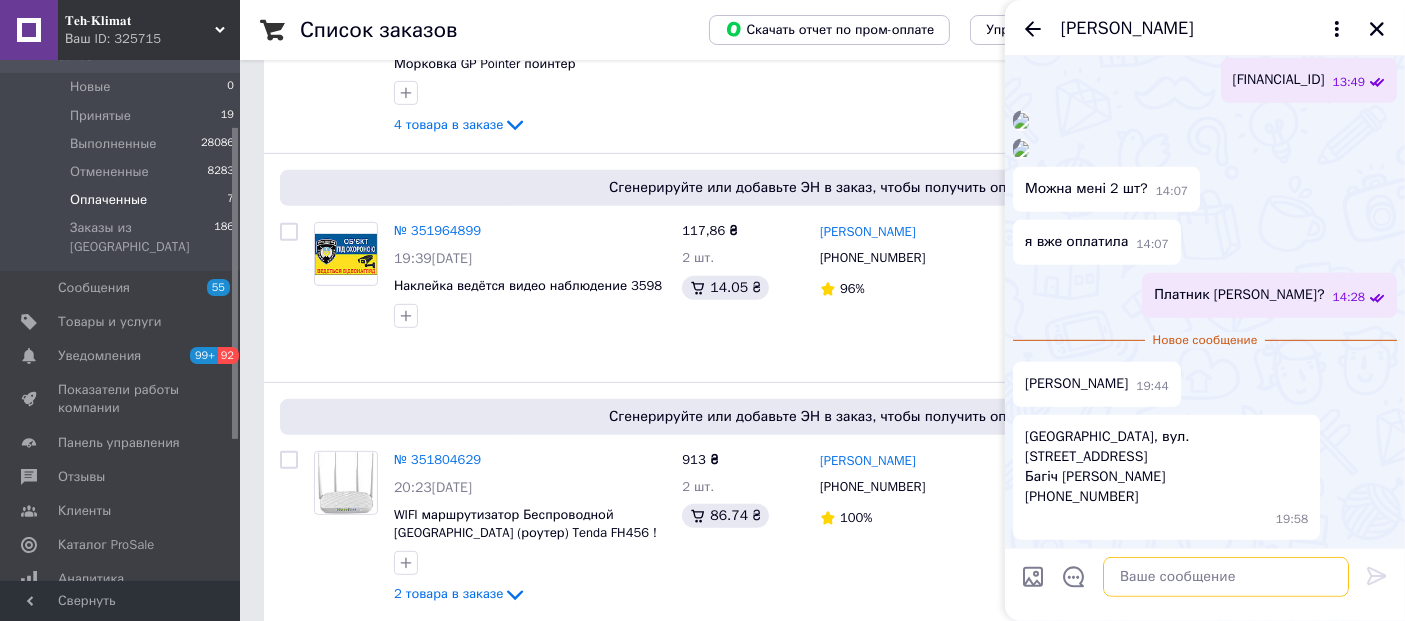 click at bounding box center [1226, 577] 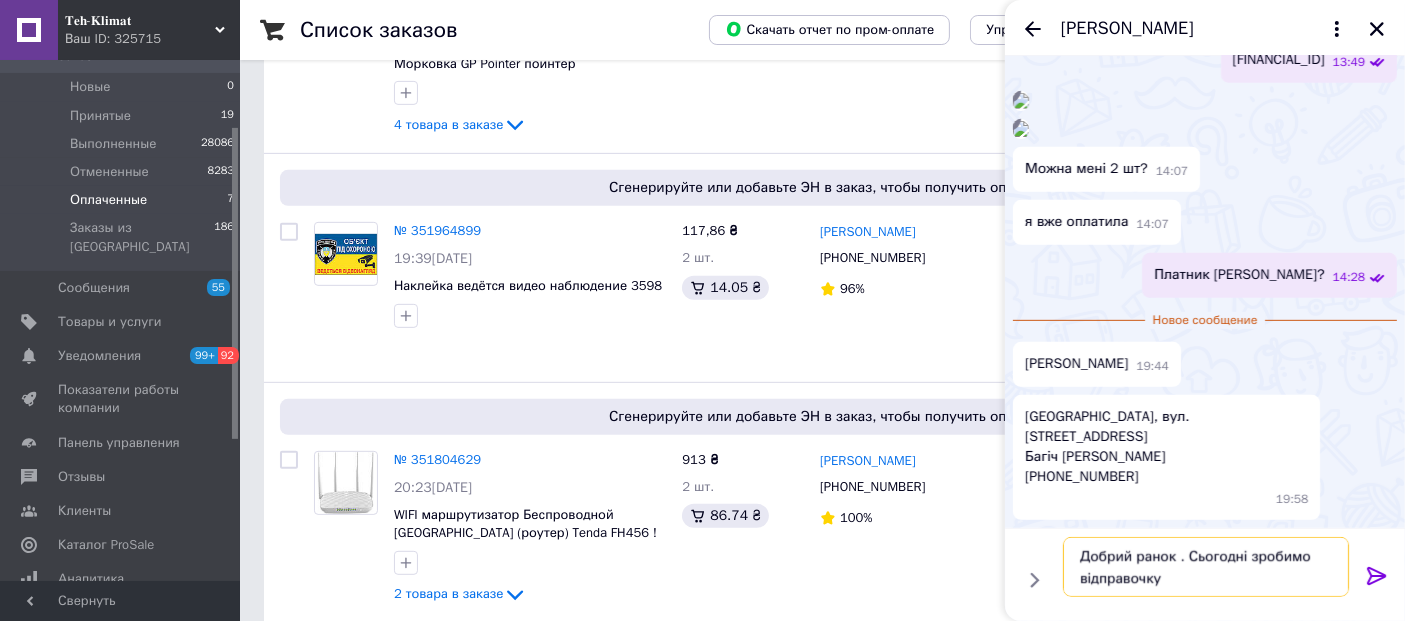 type on "Добрий ранок . Сьогодні зробимо відправочку." 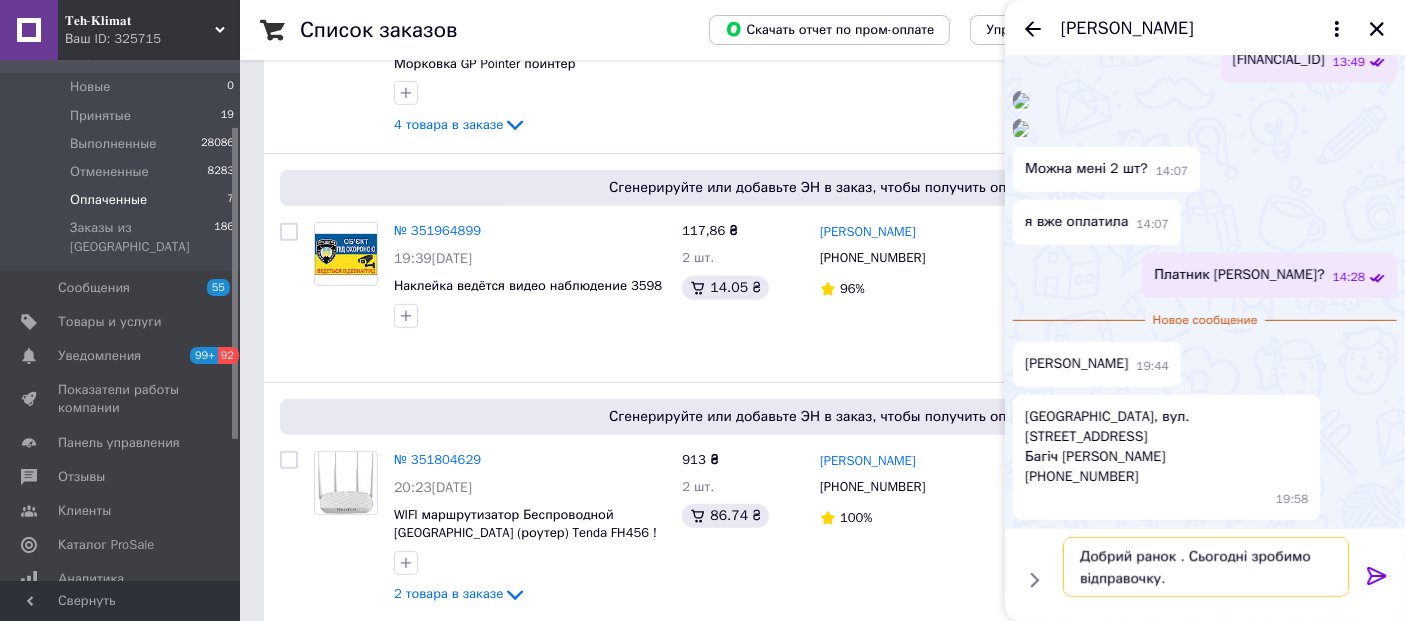 type 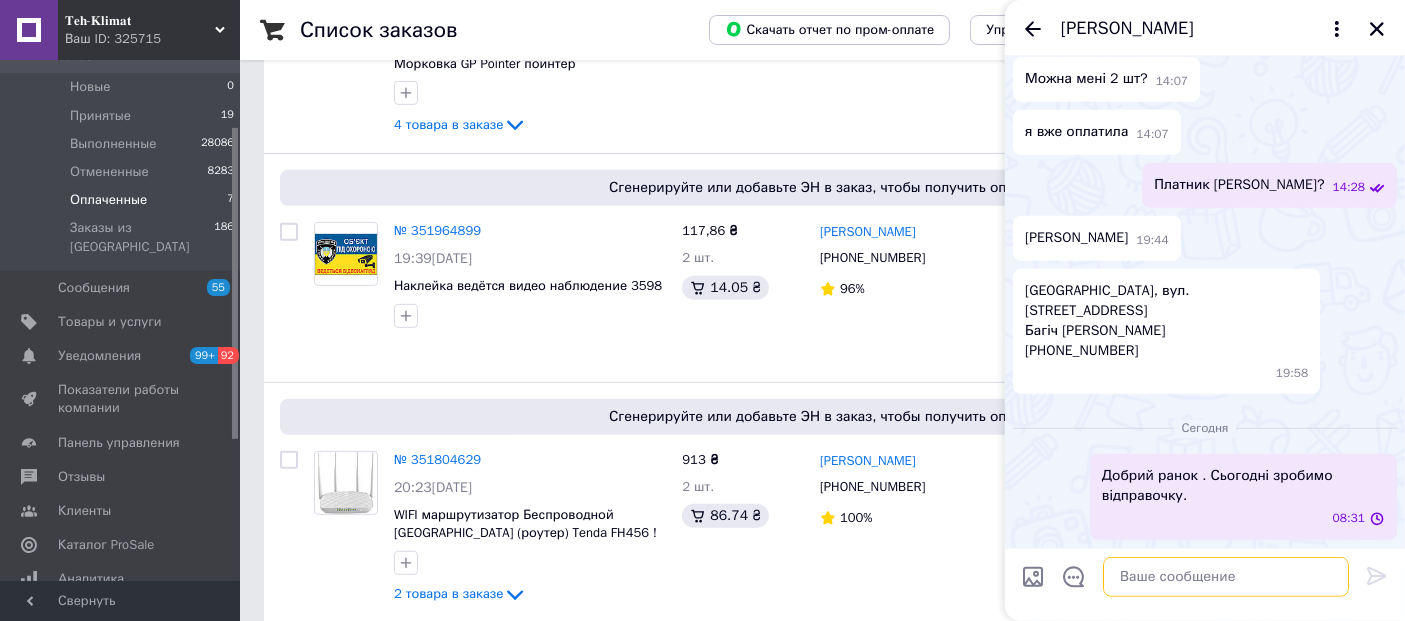 scroll, scrollTop: 1667, scrollLeft: 0, axis: vertical 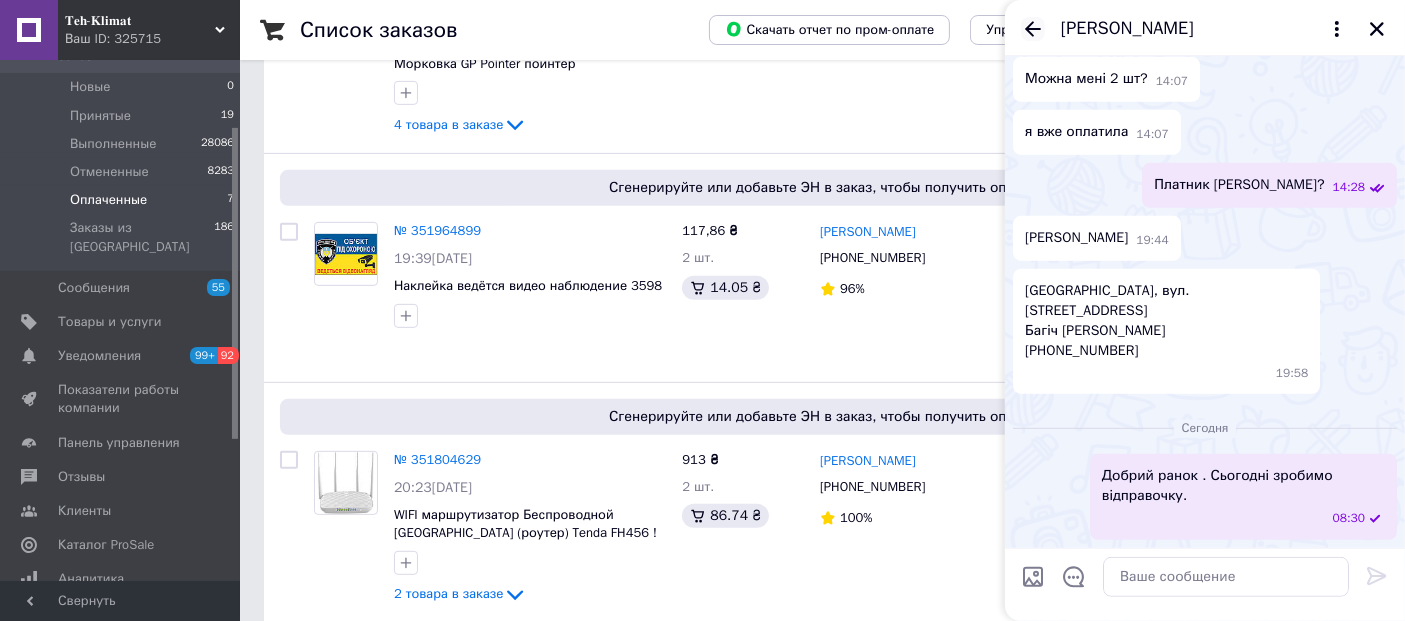 click 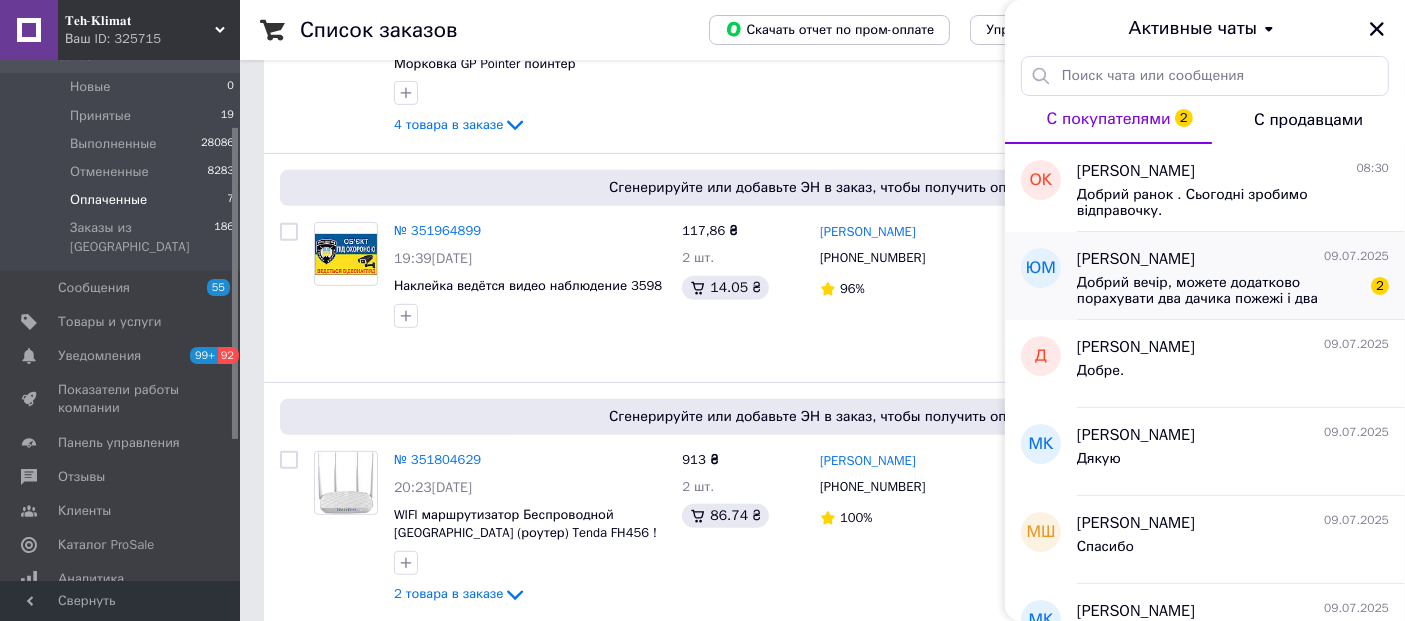 click on "Юрій Матківський 09.07.2025" at bounding box center (1233, 259) 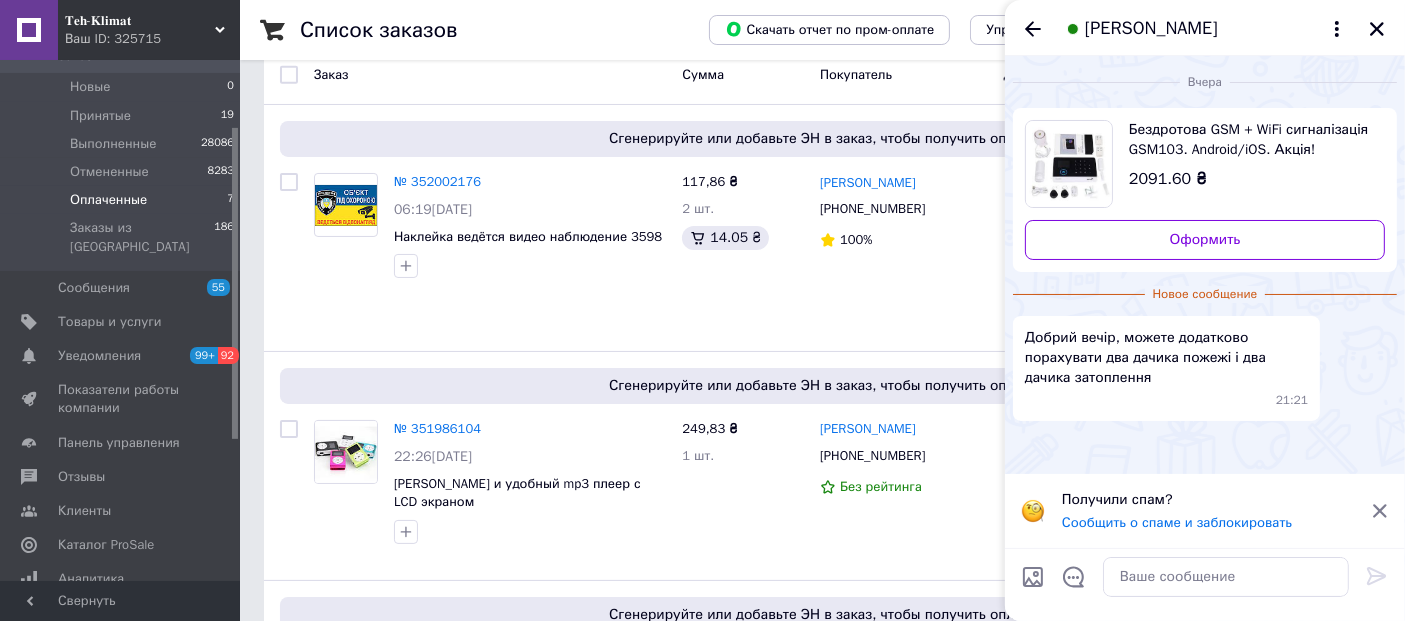 scroll, scrollTop: 0, scrollLeft: 0, axis: both 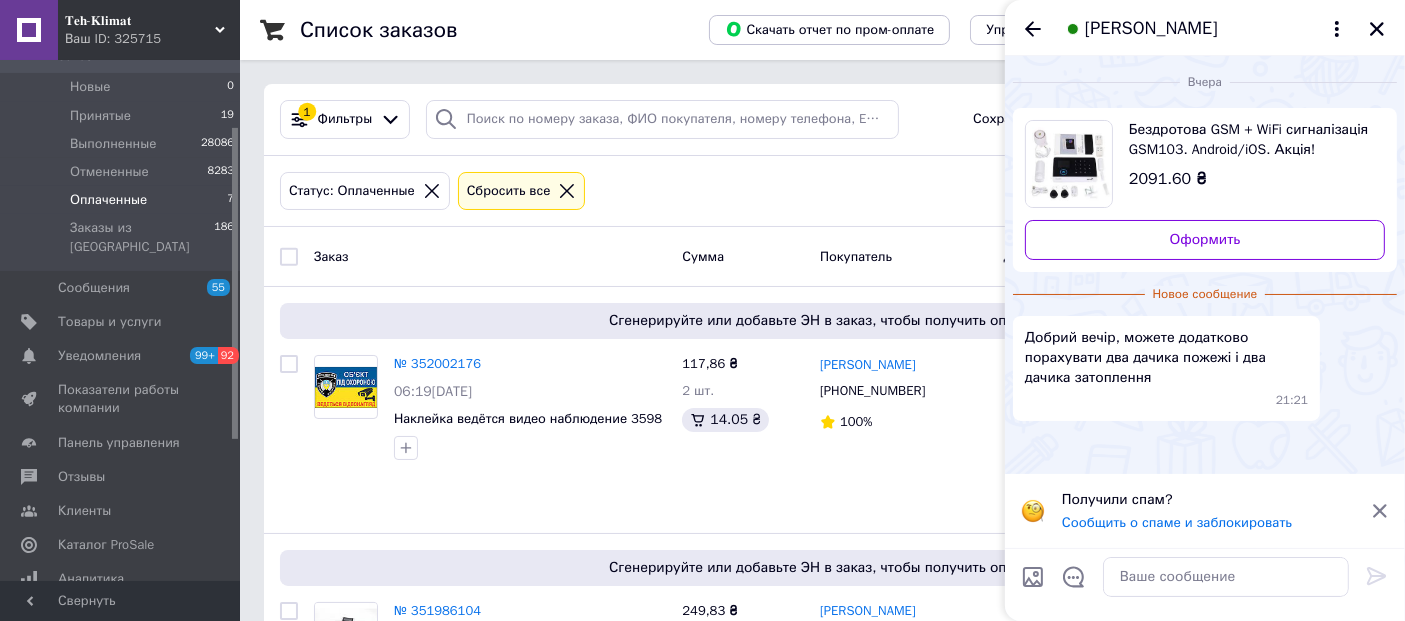 click 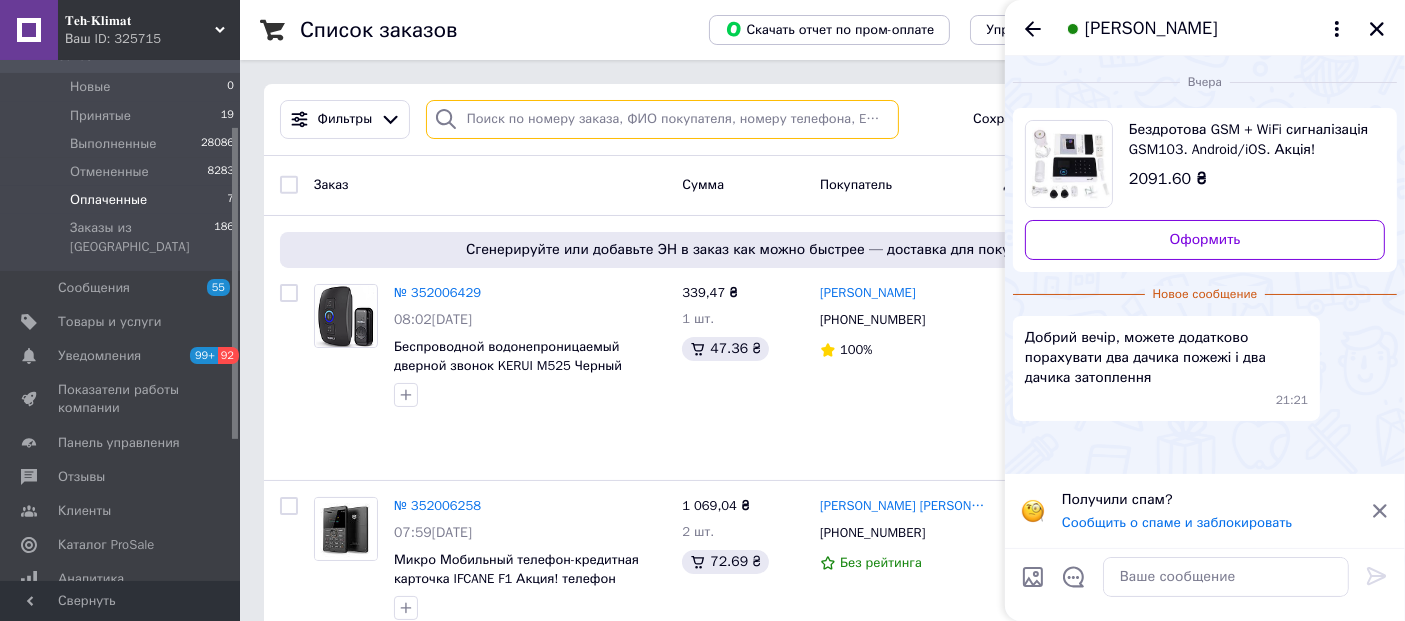 click at bounding box center (662, 119) 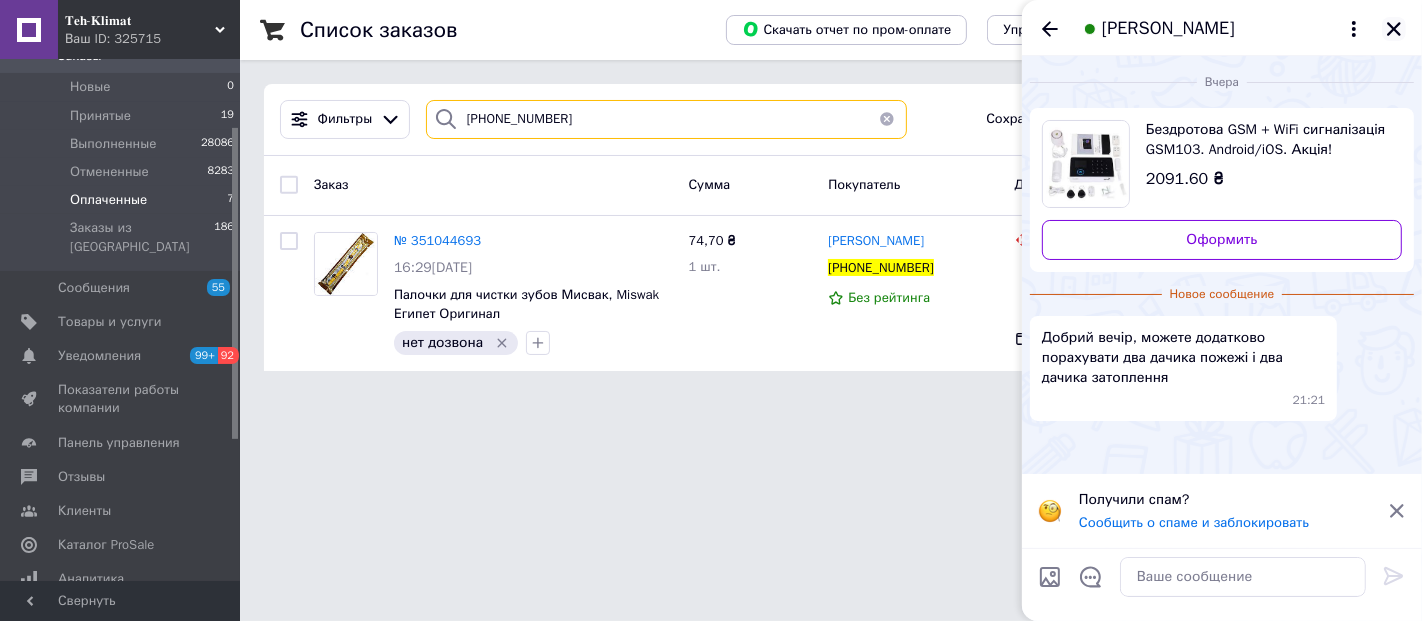 type on "+380979975788" 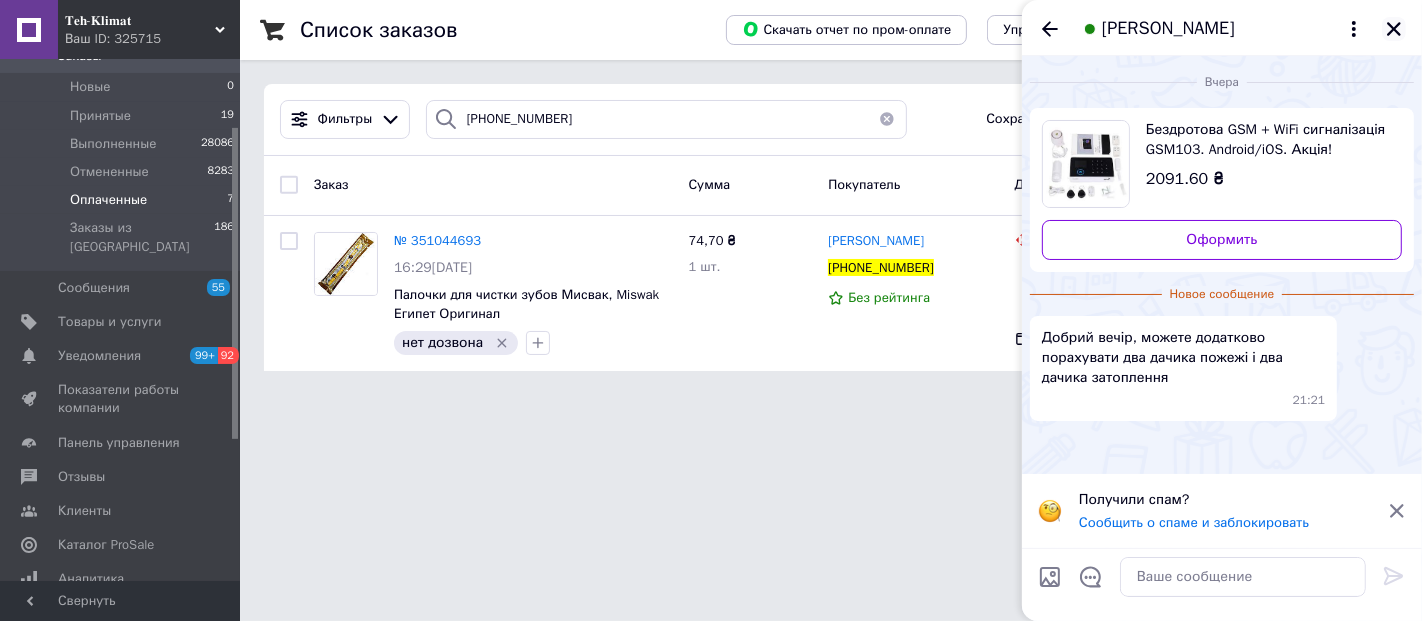 click 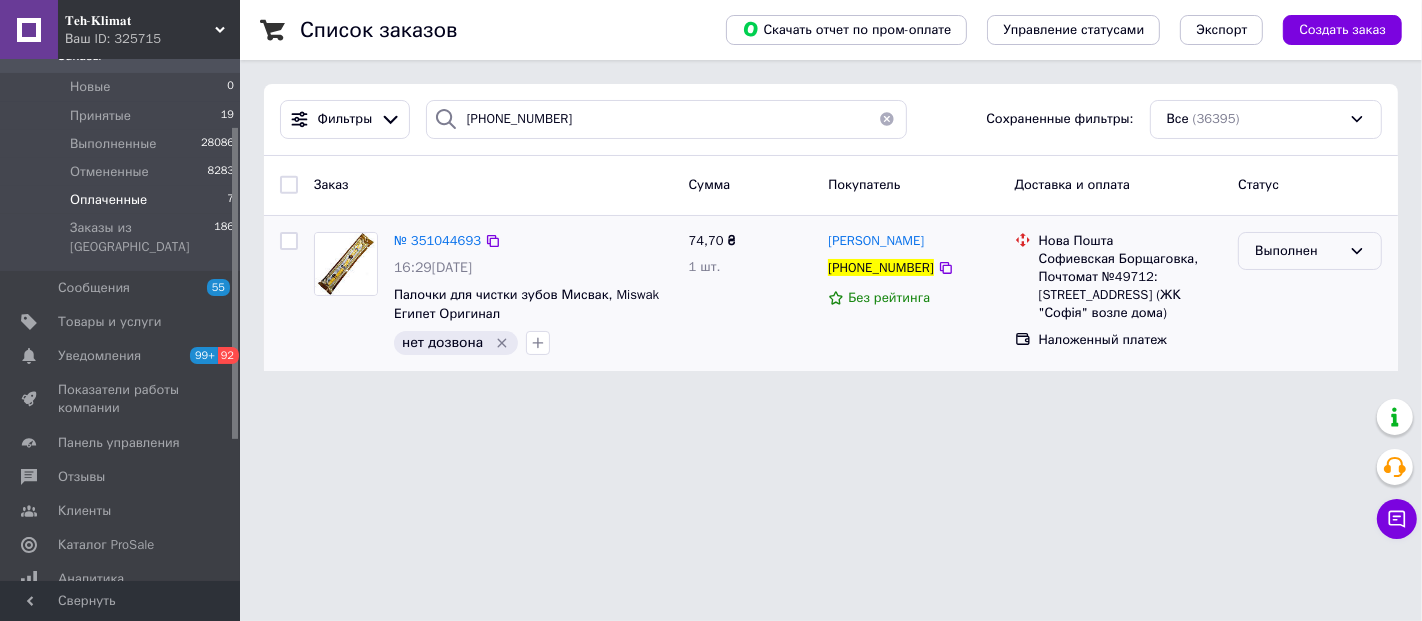 click on "Выполнен" at bounding box center (1298, 251) 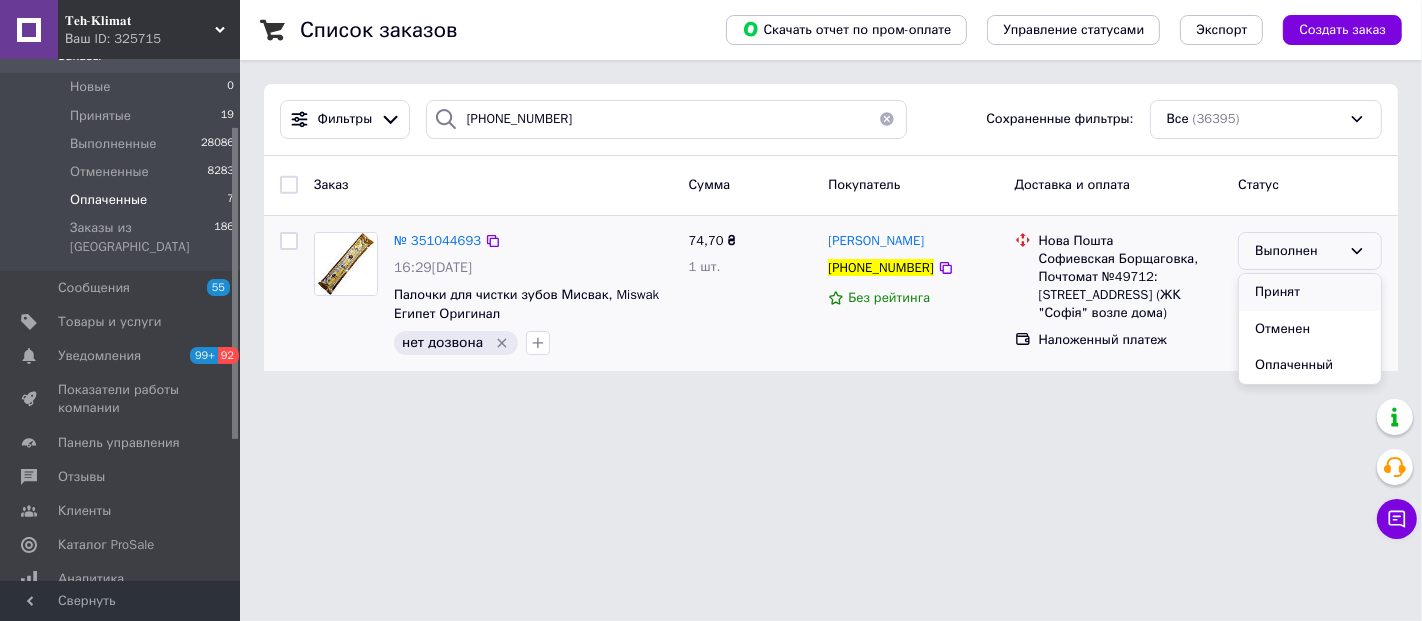 click on "Принят" at bounding box center (1310, 292) 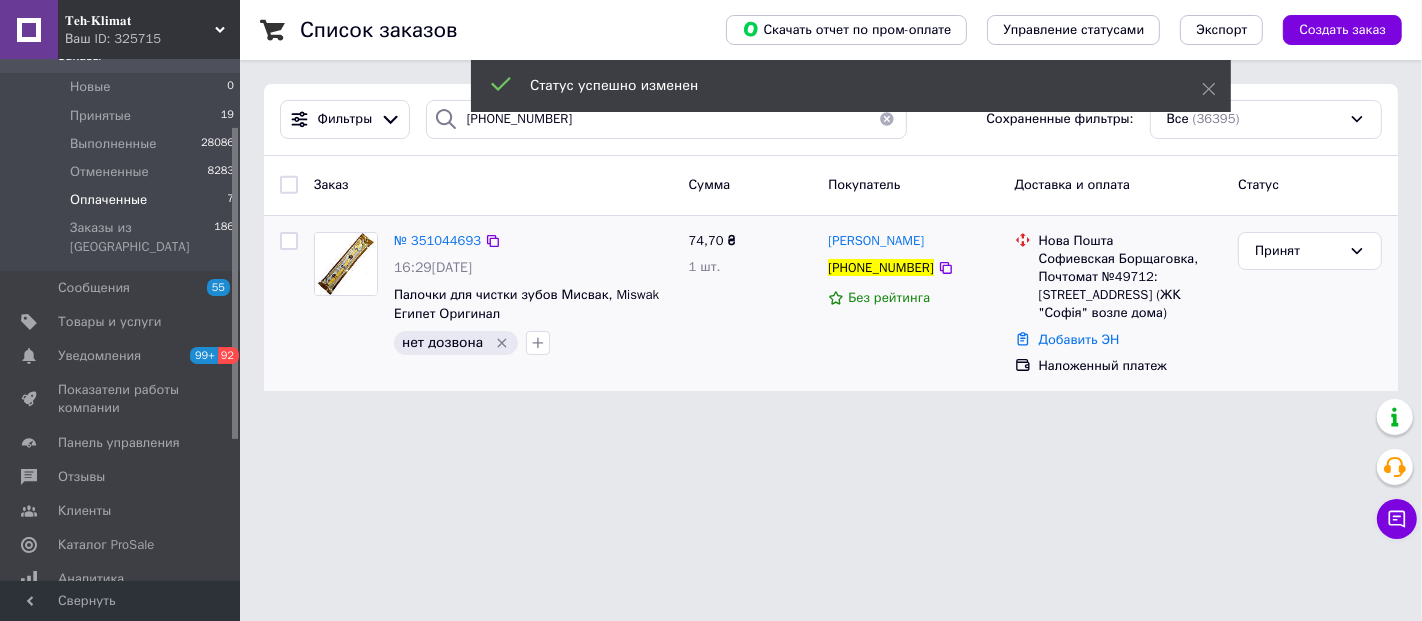 click on "№ 351044693" at bounding box center [437, 240] 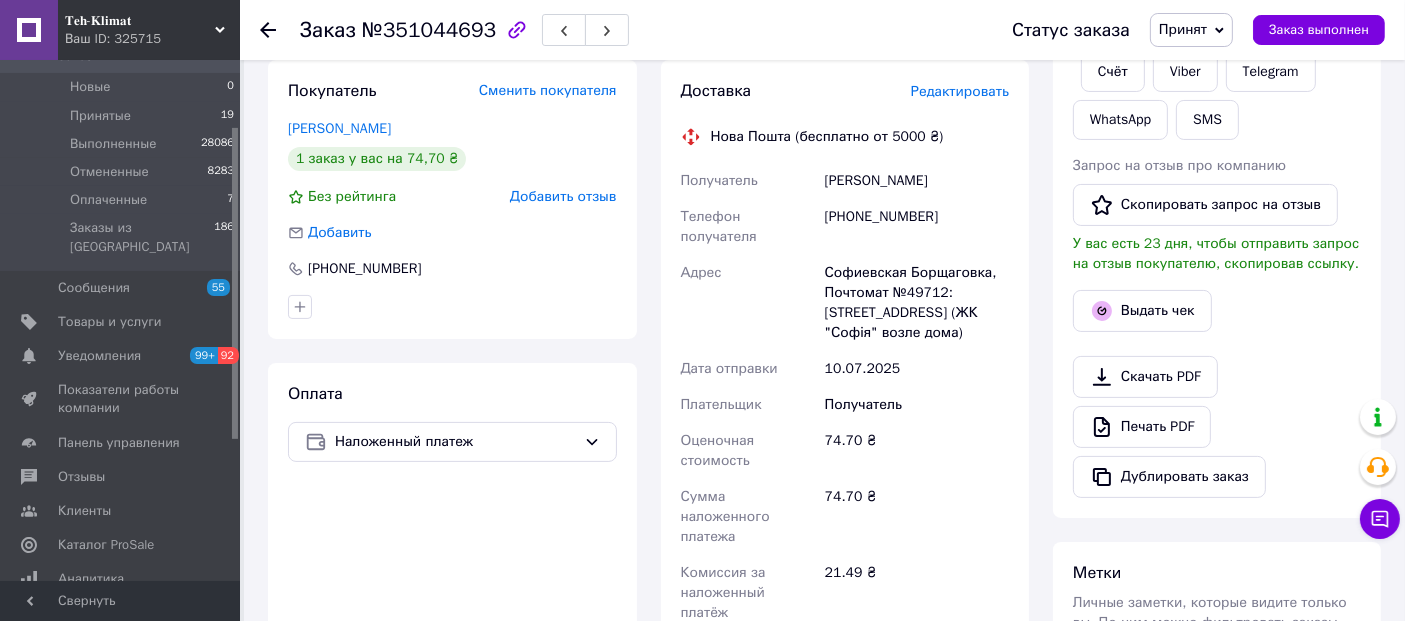 scroll, scrollTop: 333, scrollLeft: 0, axis: vertical 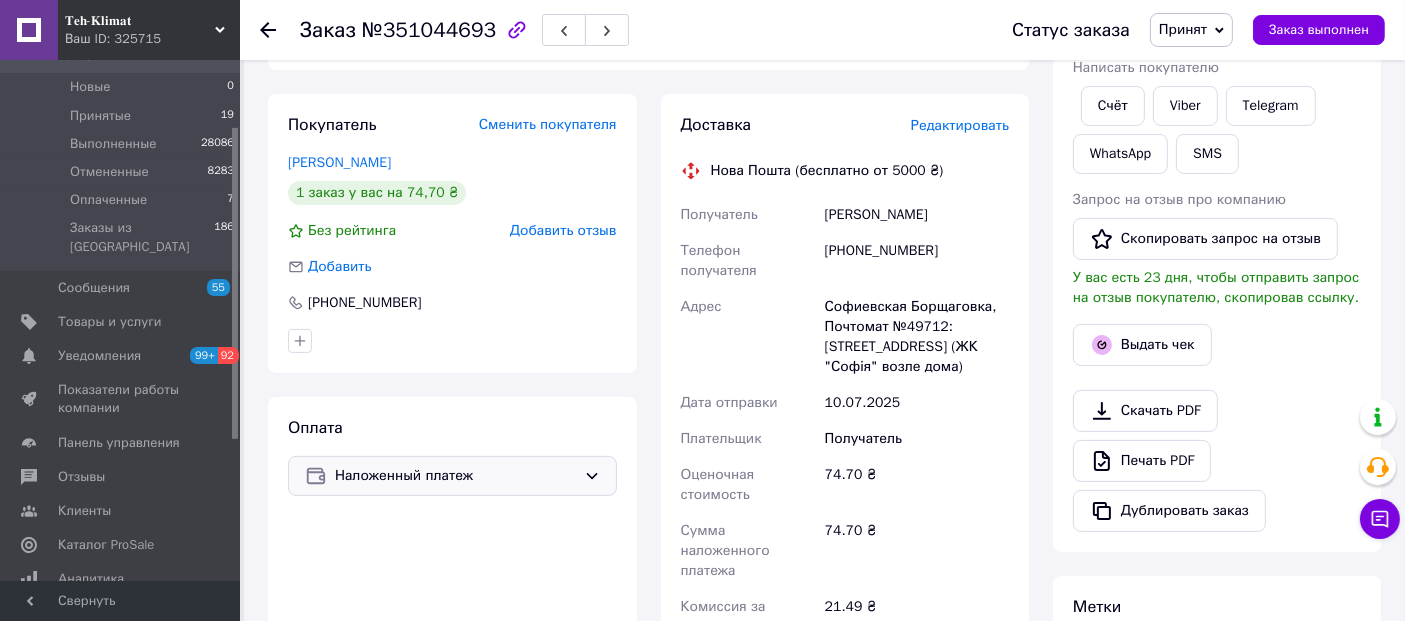 click on "Наложенный платеж" at bounding box center (455, 476) 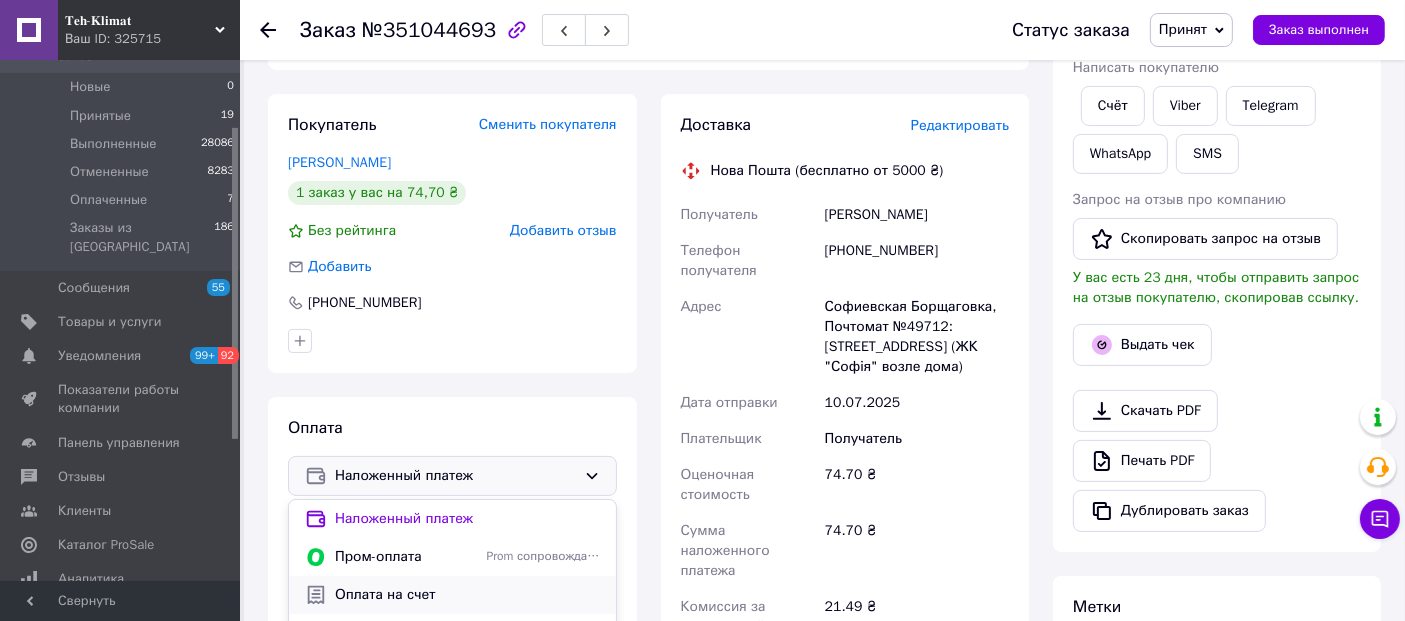 click on "Оплата на счет" at bounding box center [452, 595] 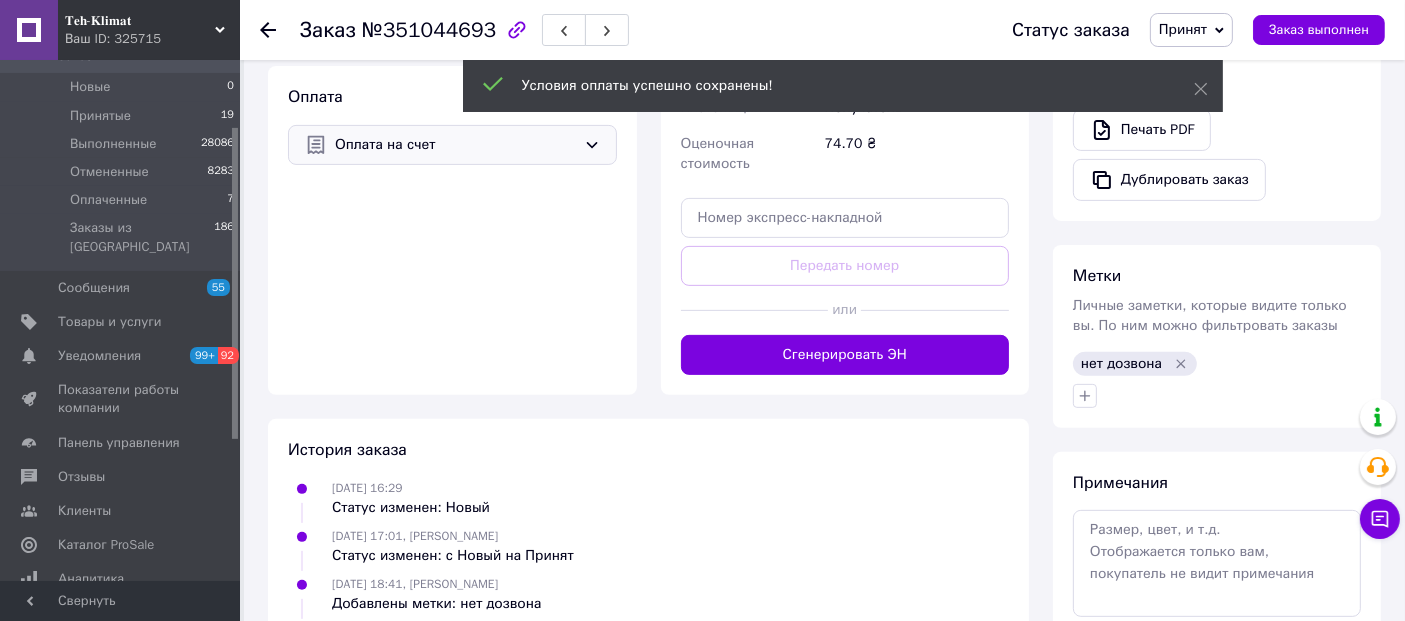 scroll, scrollTop: 666, scrollLeft: 0, axis: vertical 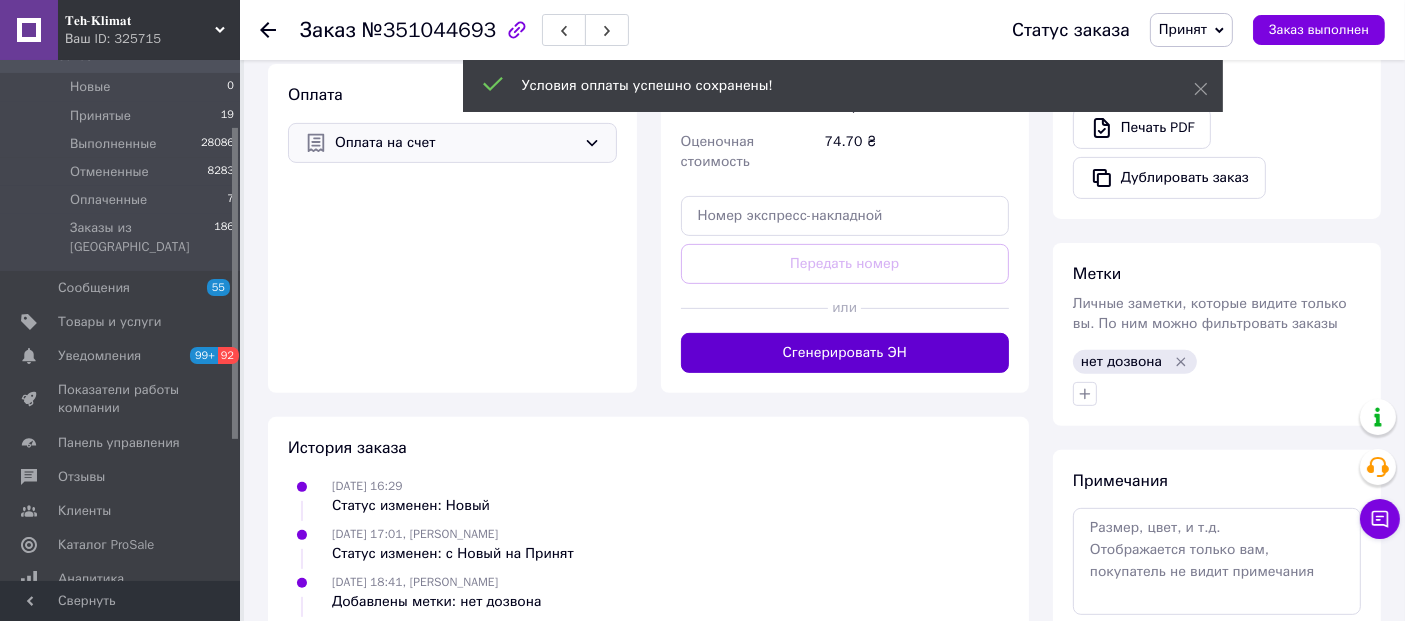 click on "Сгенерировать ЭН" at bounding box center (845, 353) 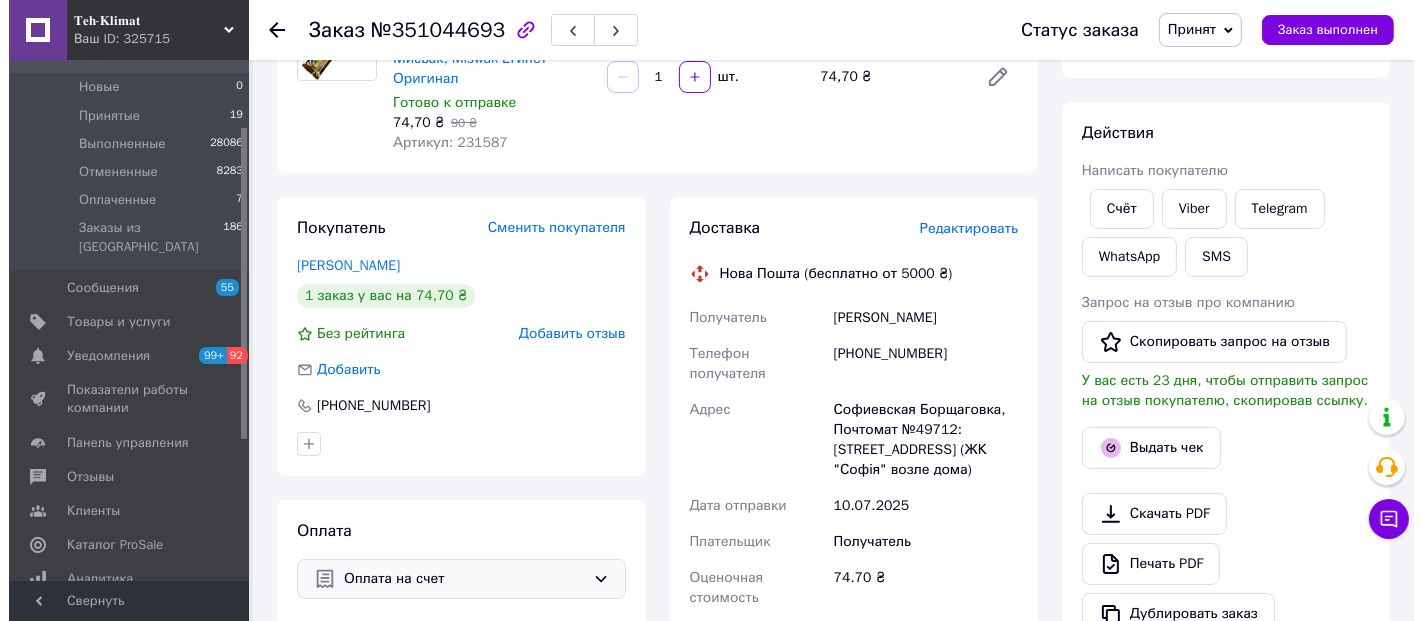 scroll, scrollTop: 0, scrollLeft: 0, axis: both 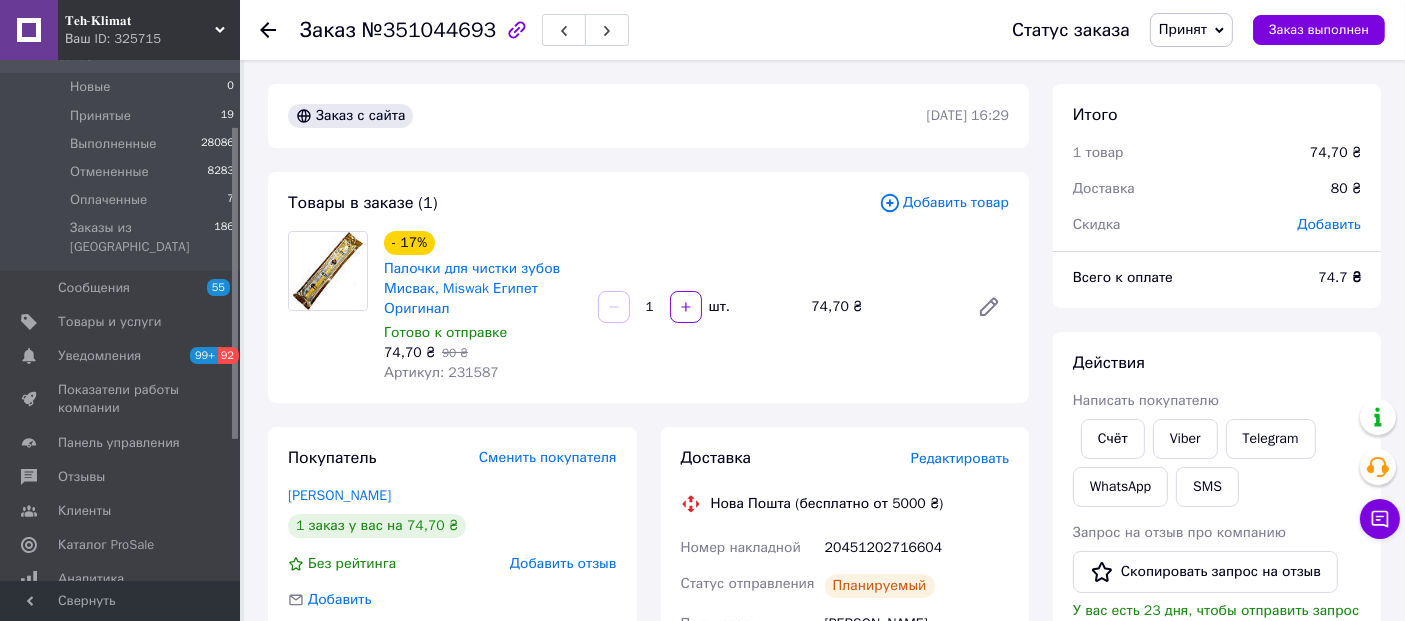 click 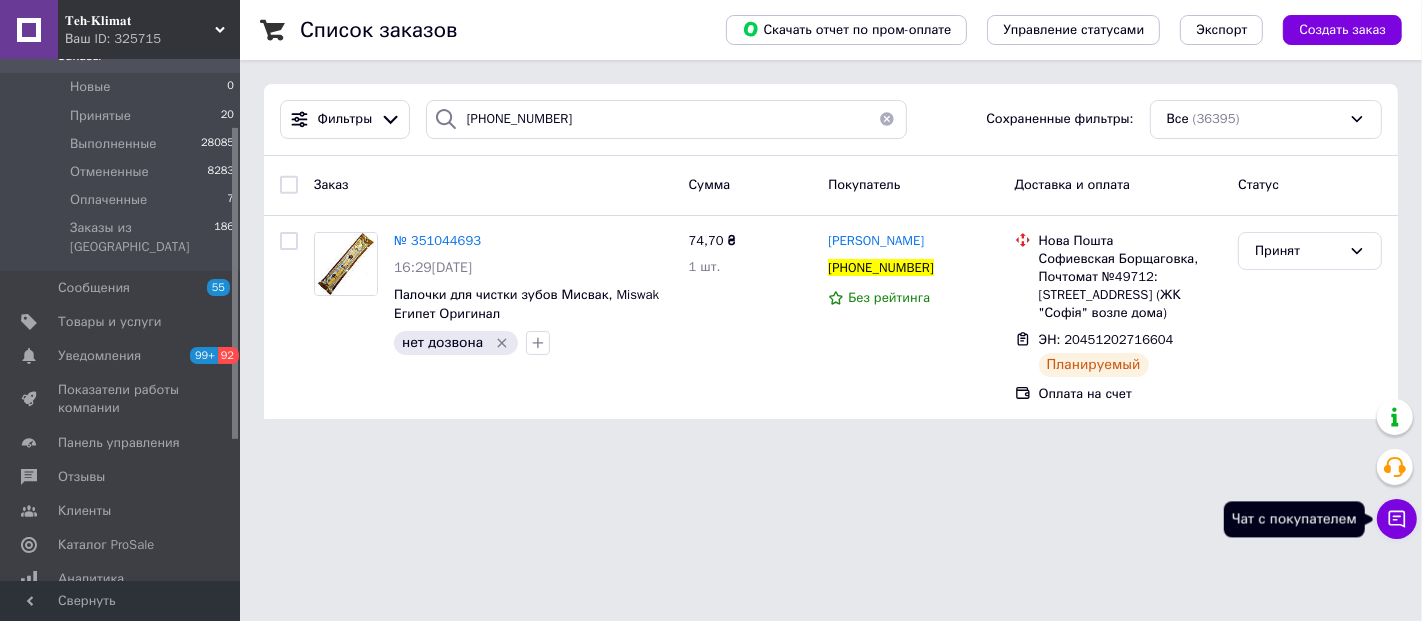 click 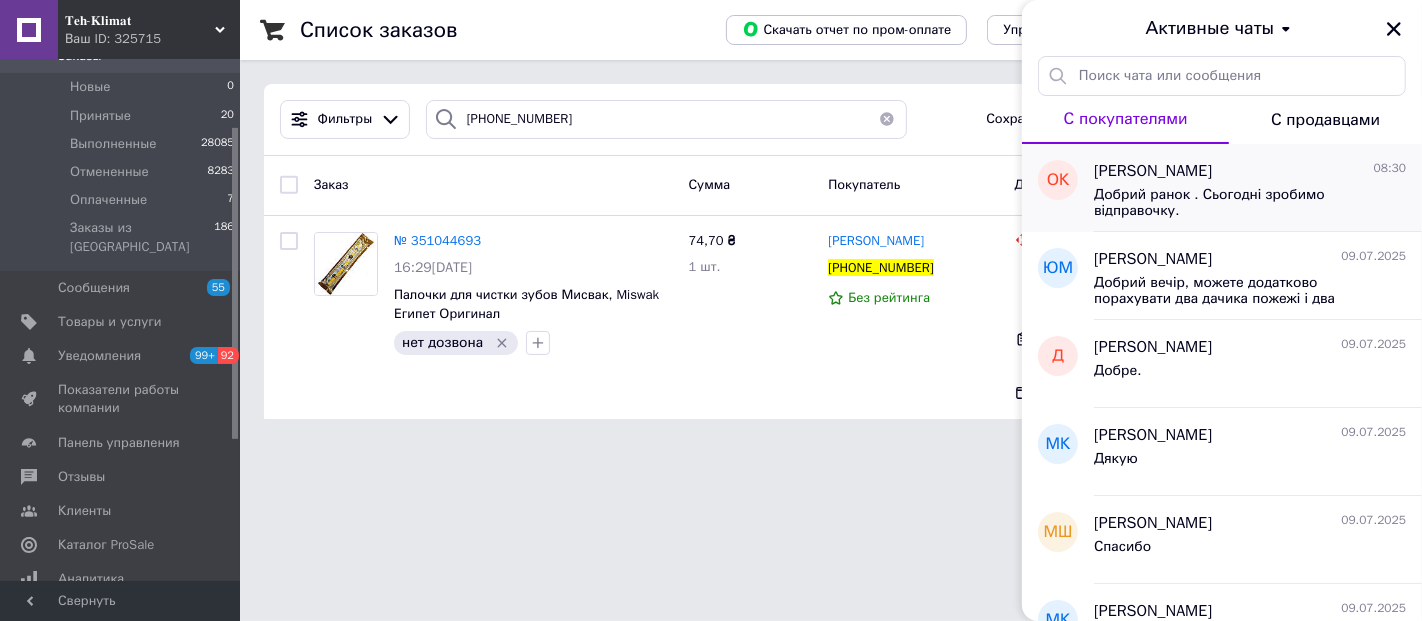 click on "Добрий ранок . Сьогодні зробимо відправочку." at bounding box center (1236, 203) 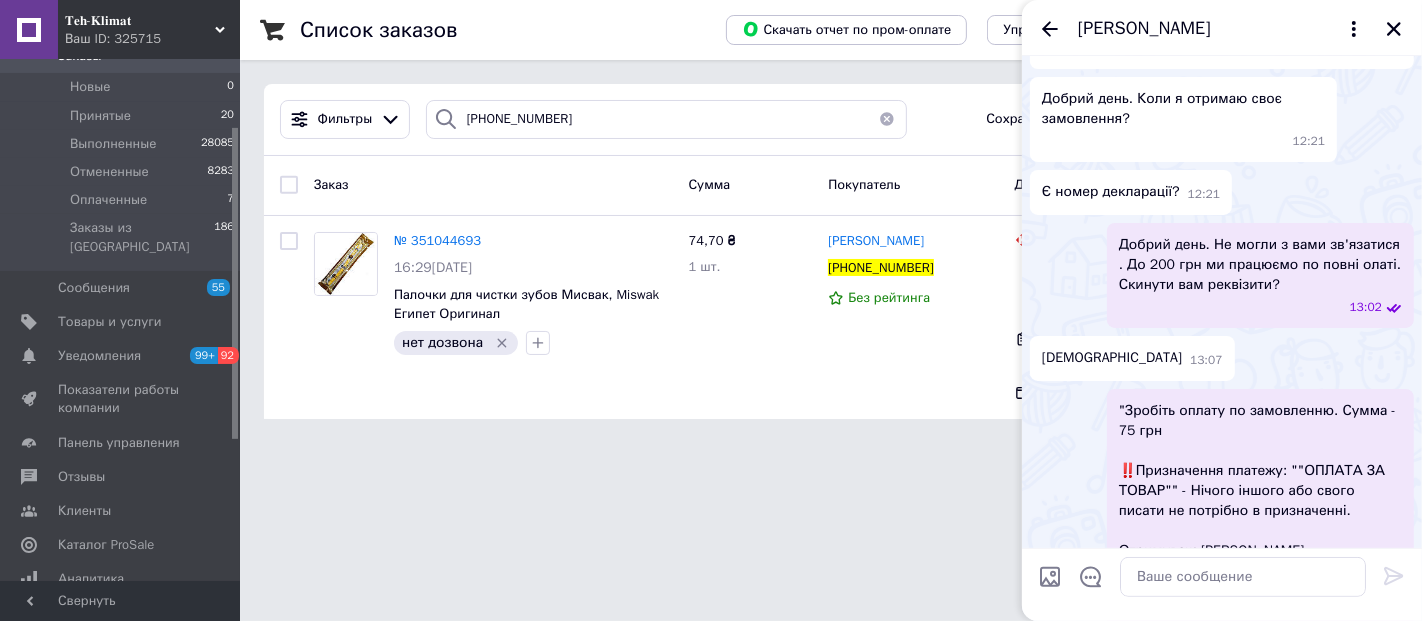 scroll, scrollTop: 556, scrollLeft: 0, axis: vertical 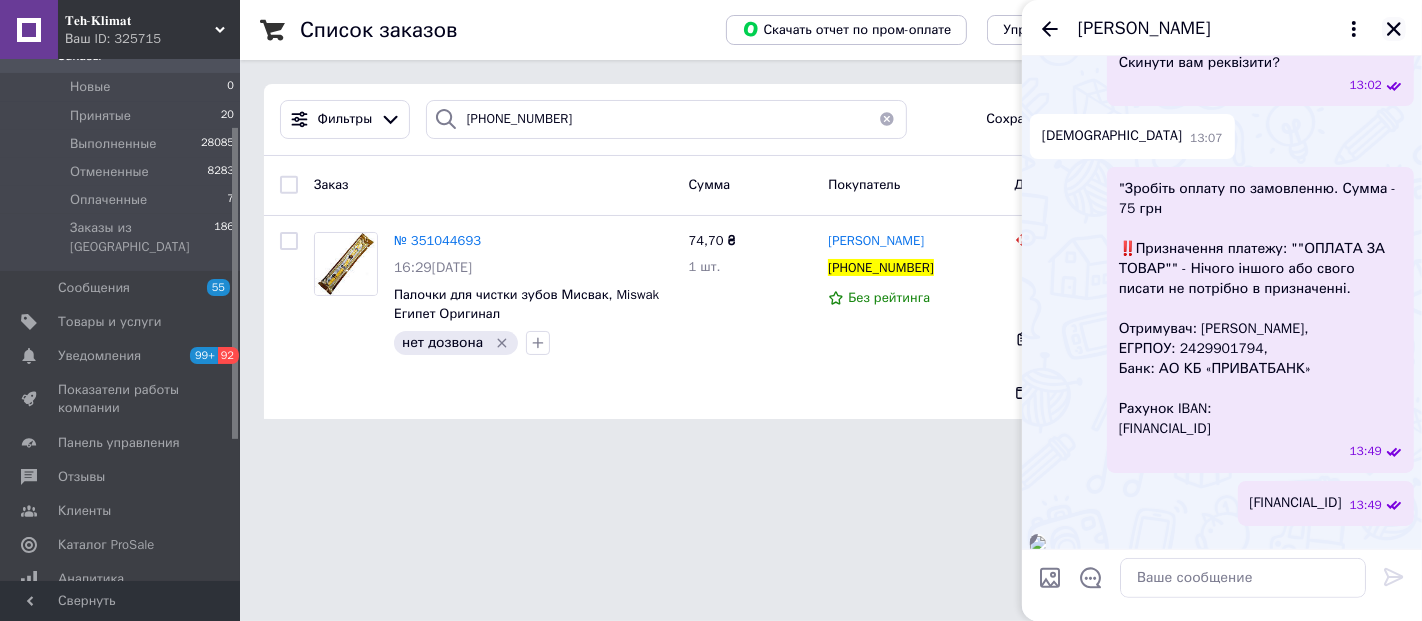 click 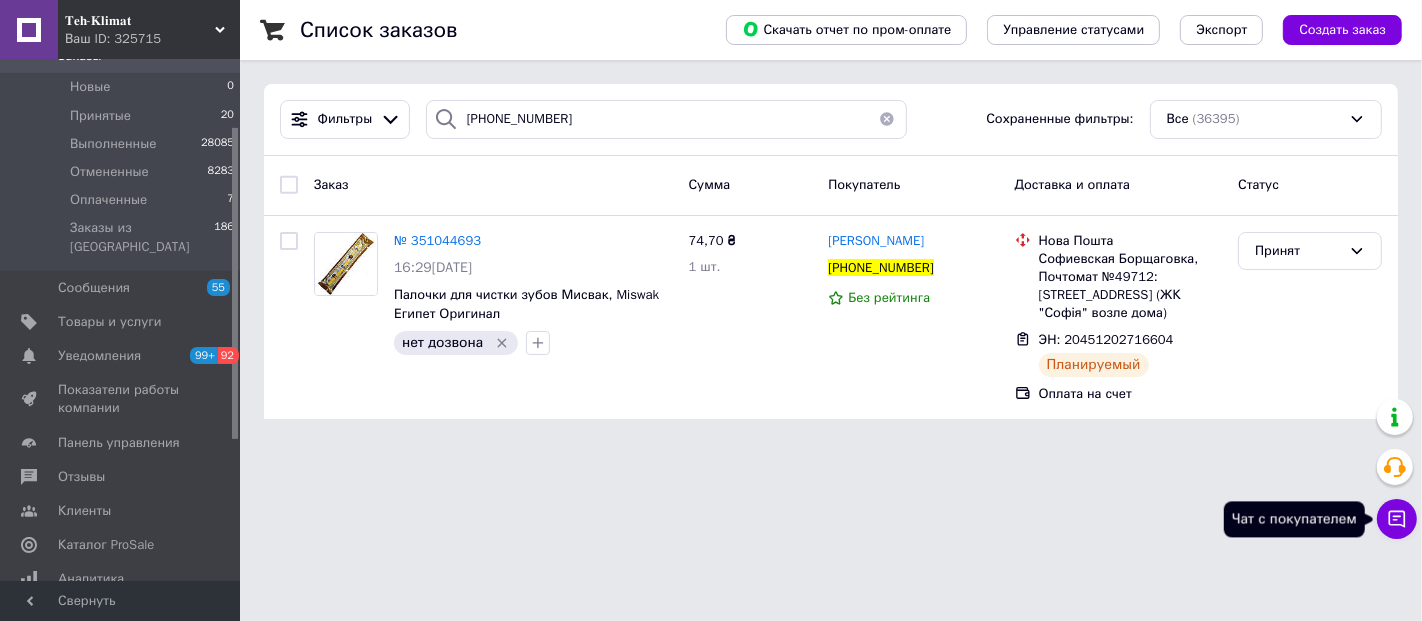 click 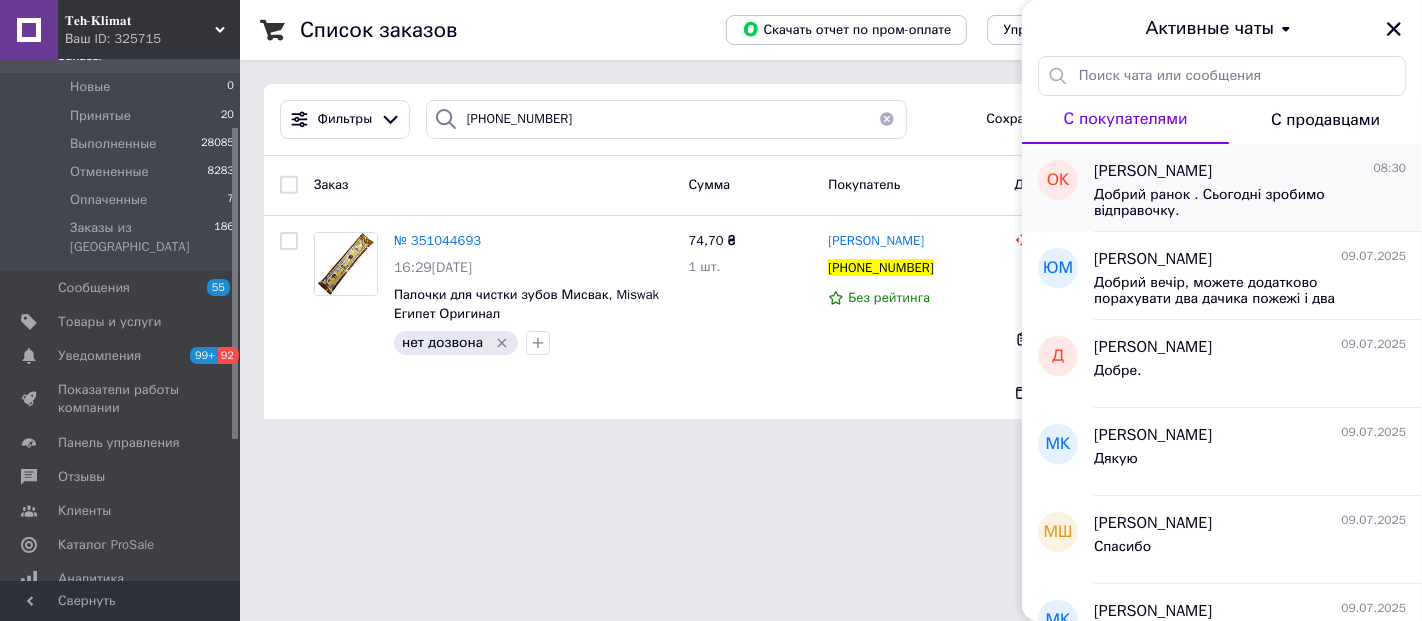 click on "Олеся Колодий" at bounding box center (1153, 171) 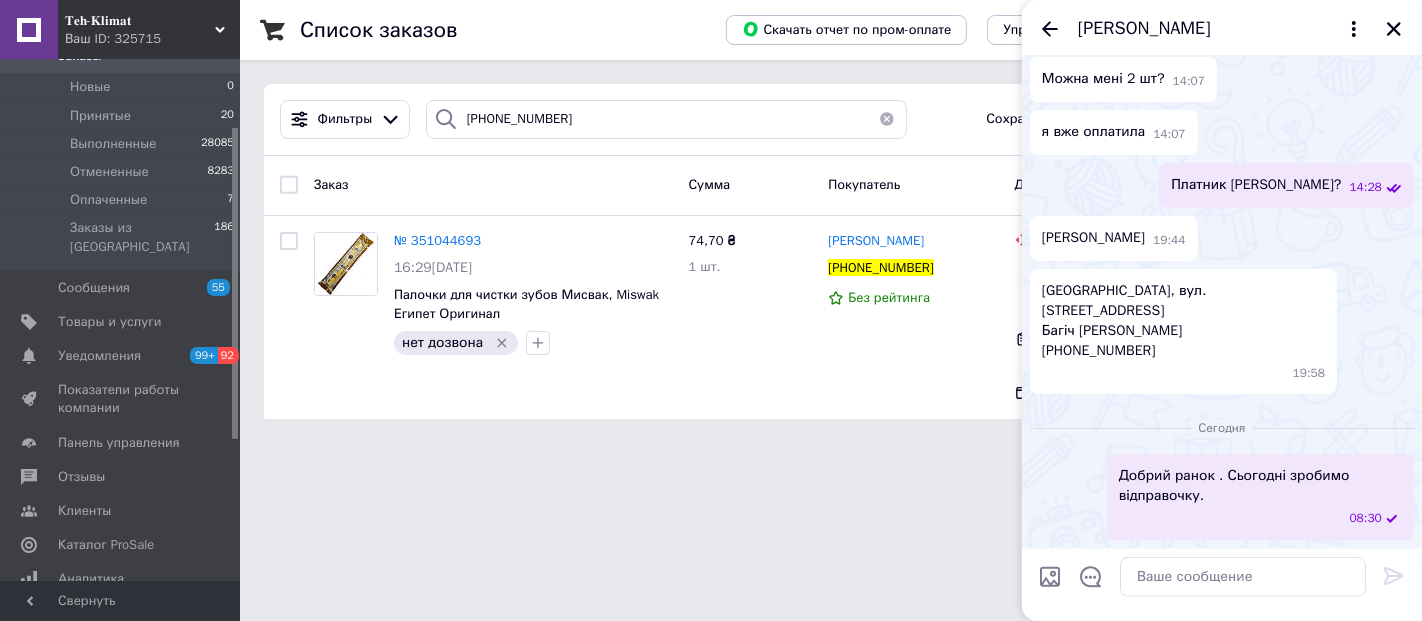scroll, scrollTop: 1334, scrollLeft: 0, axis: vertical 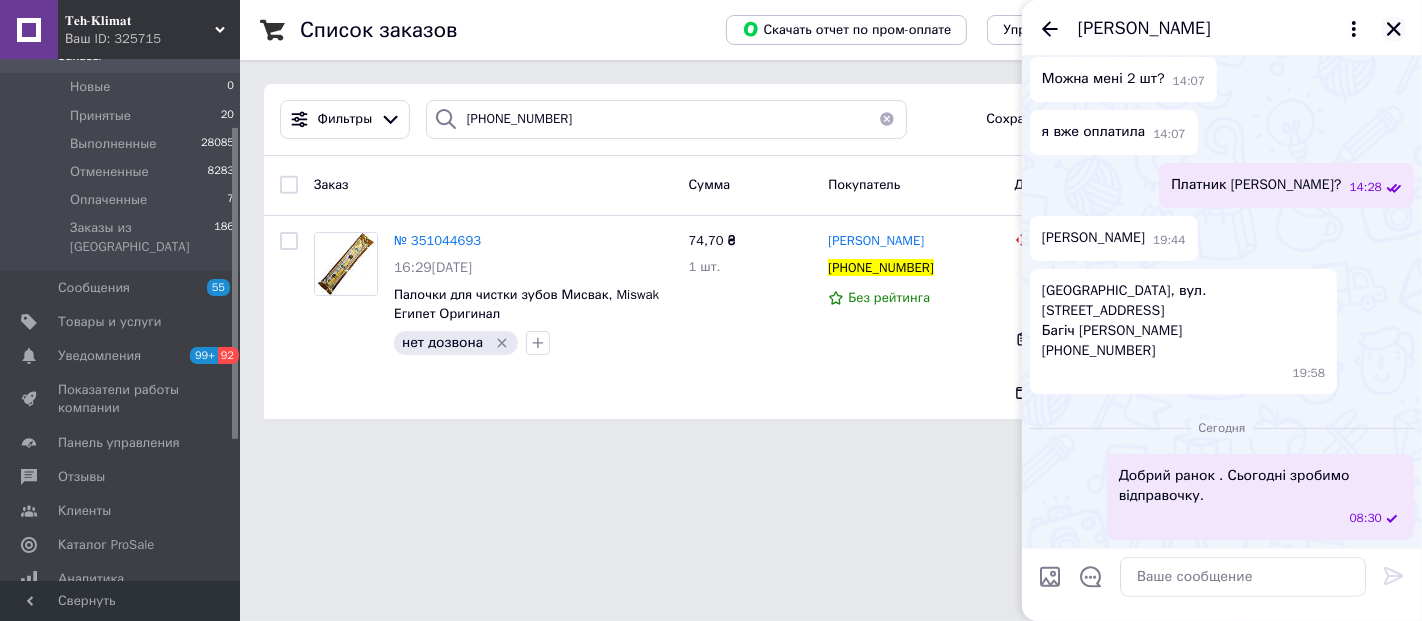 click 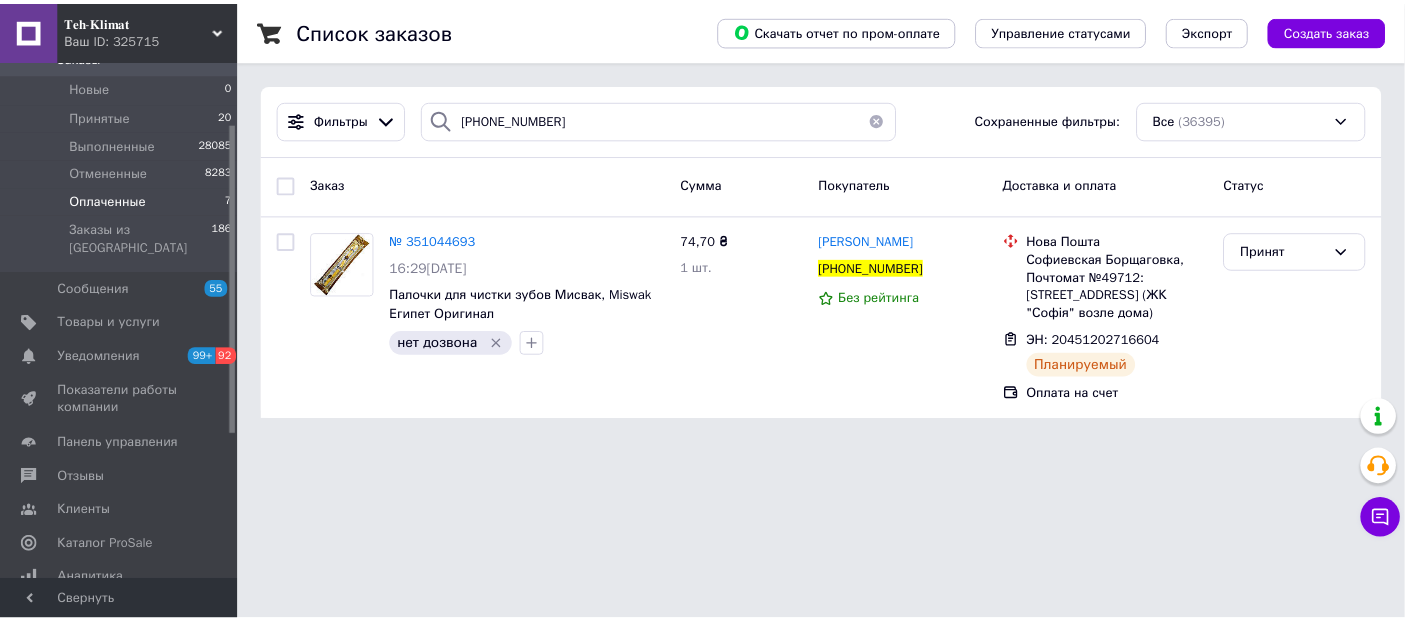 scroll, scrollTop: 0, scrollLeft: 0, axis: both 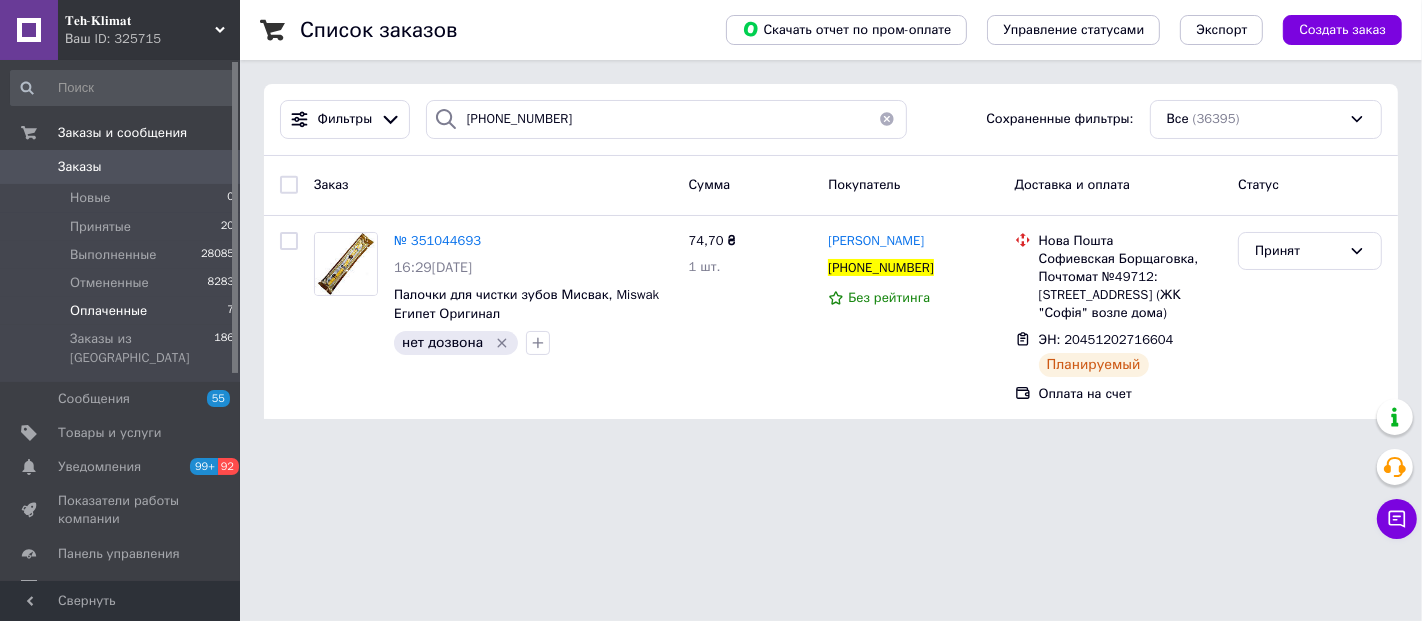 click on "Оплаченные" at bounding box center [108, 311] 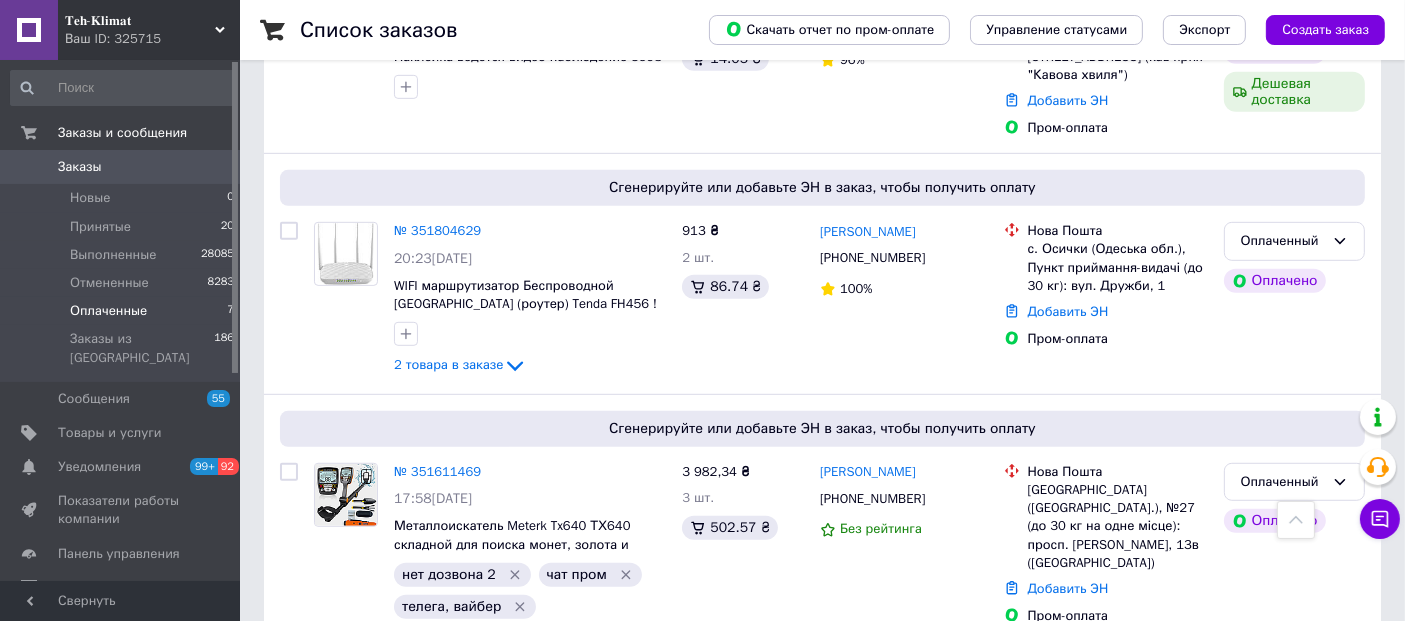 scroll, scrollTop: 1111, scrollLeft: 0, axis: vertical 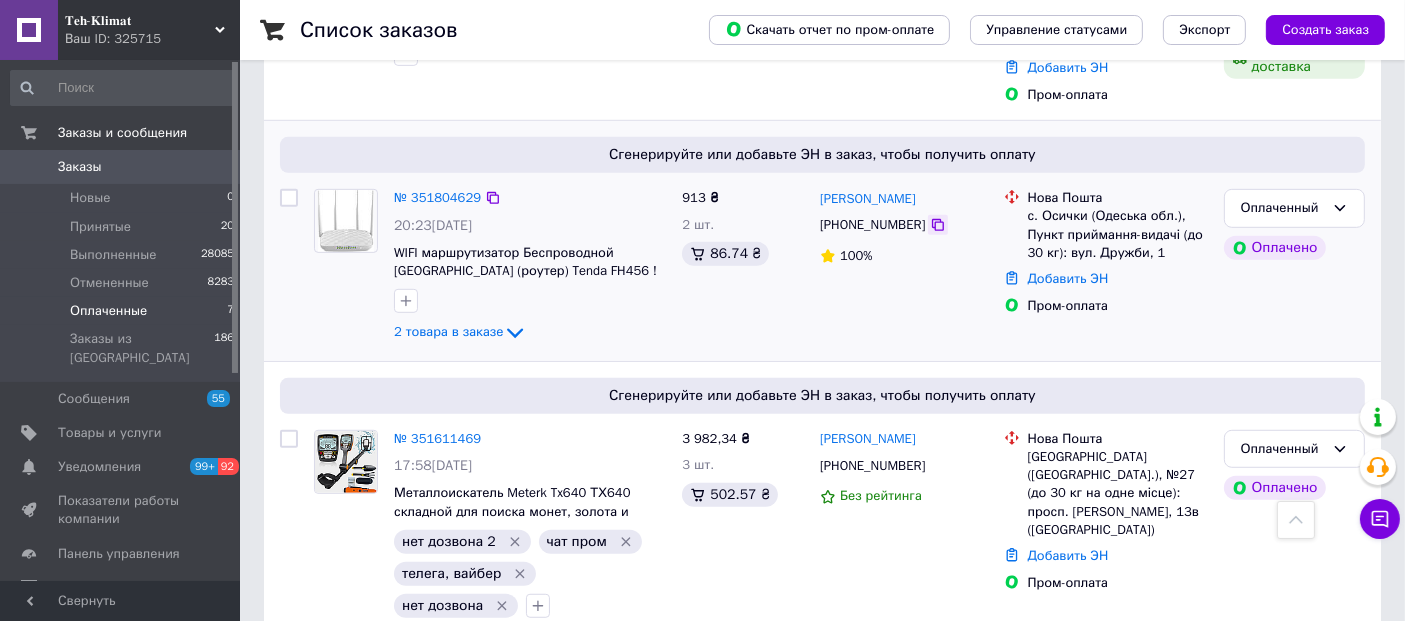 click 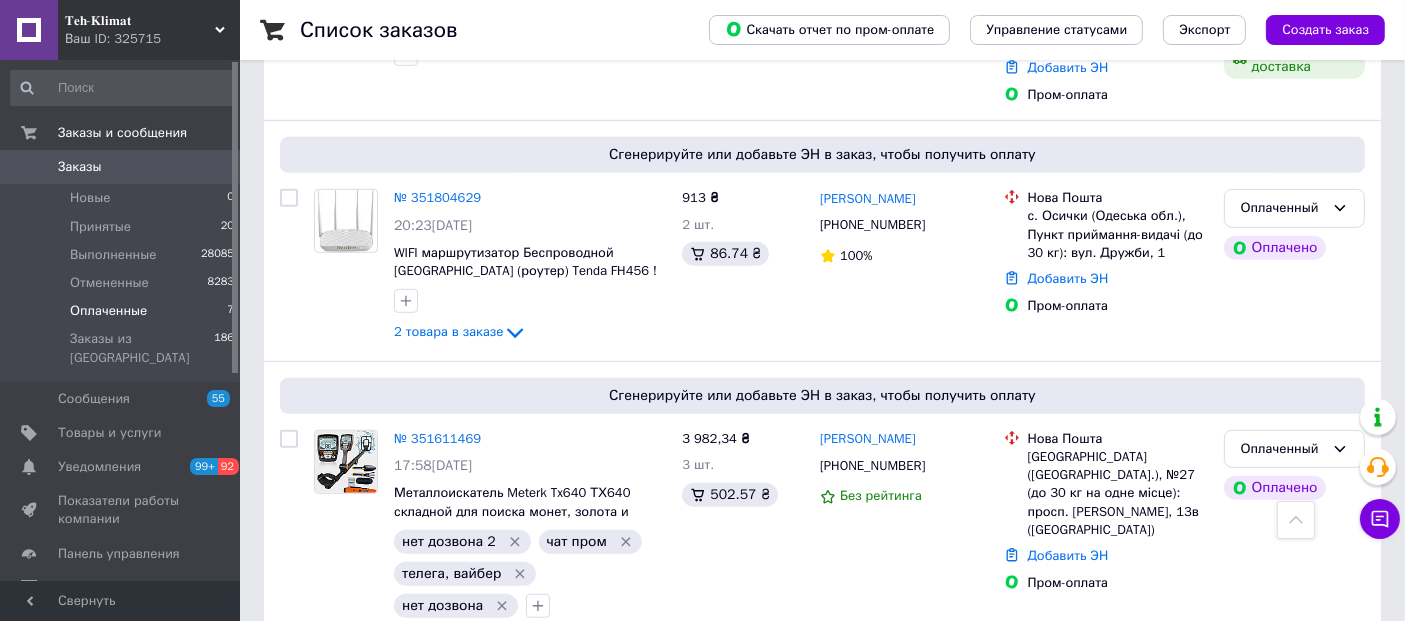 drag, startPoint x: 111, startPoint y: 560, endPoint x: 151, endPoint y: 518, distance: 58 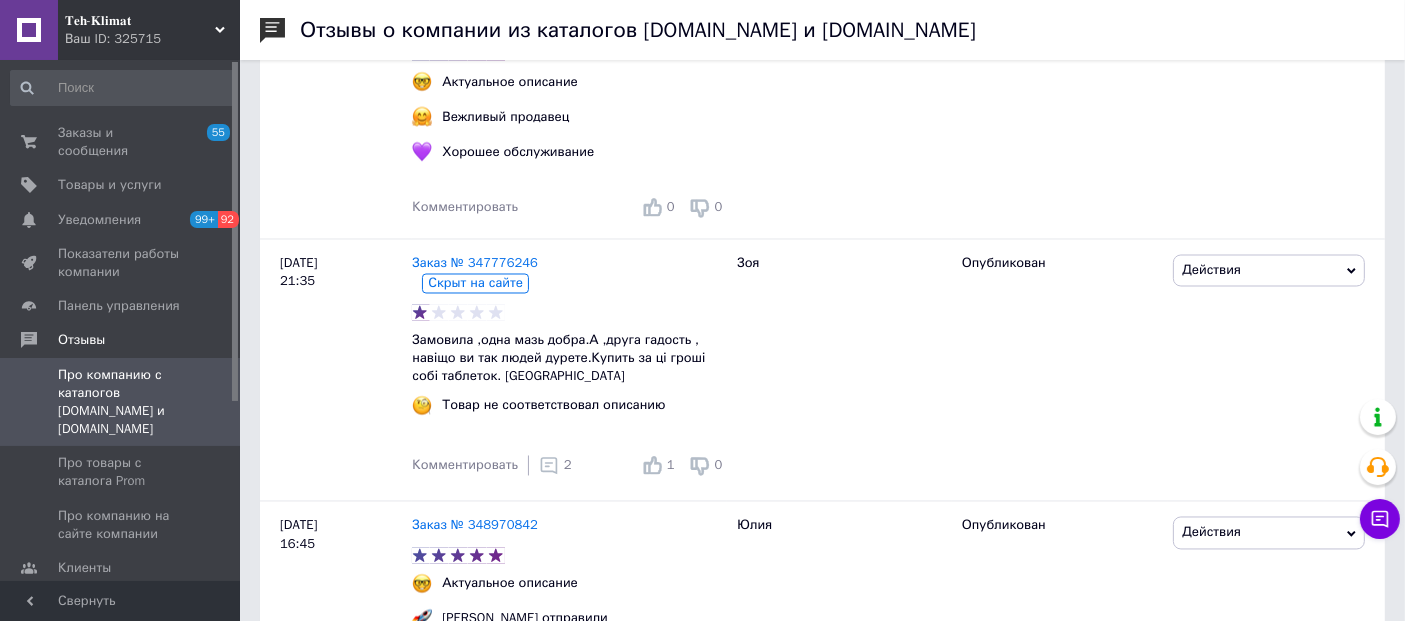 scroll, scrollTop: 3666, scrollLeft: 0, axis: vertical 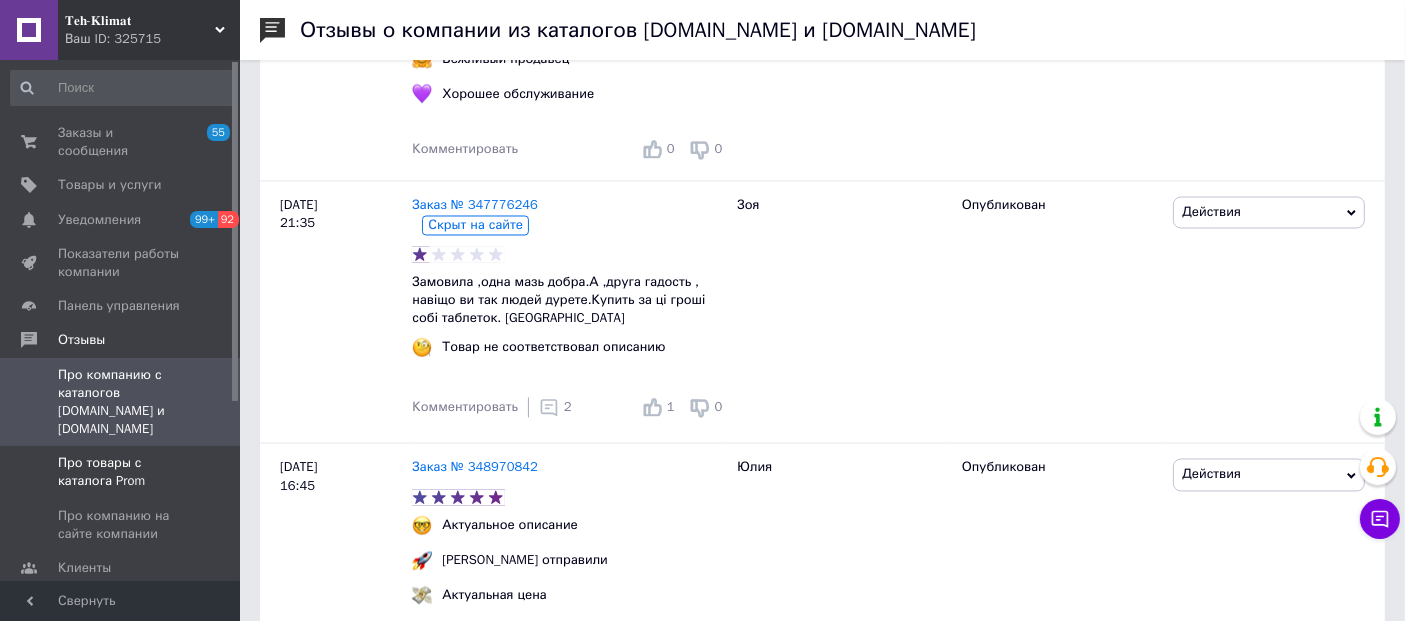 click on "Про товары с каталога Prom" at bounding box center (121, 472) 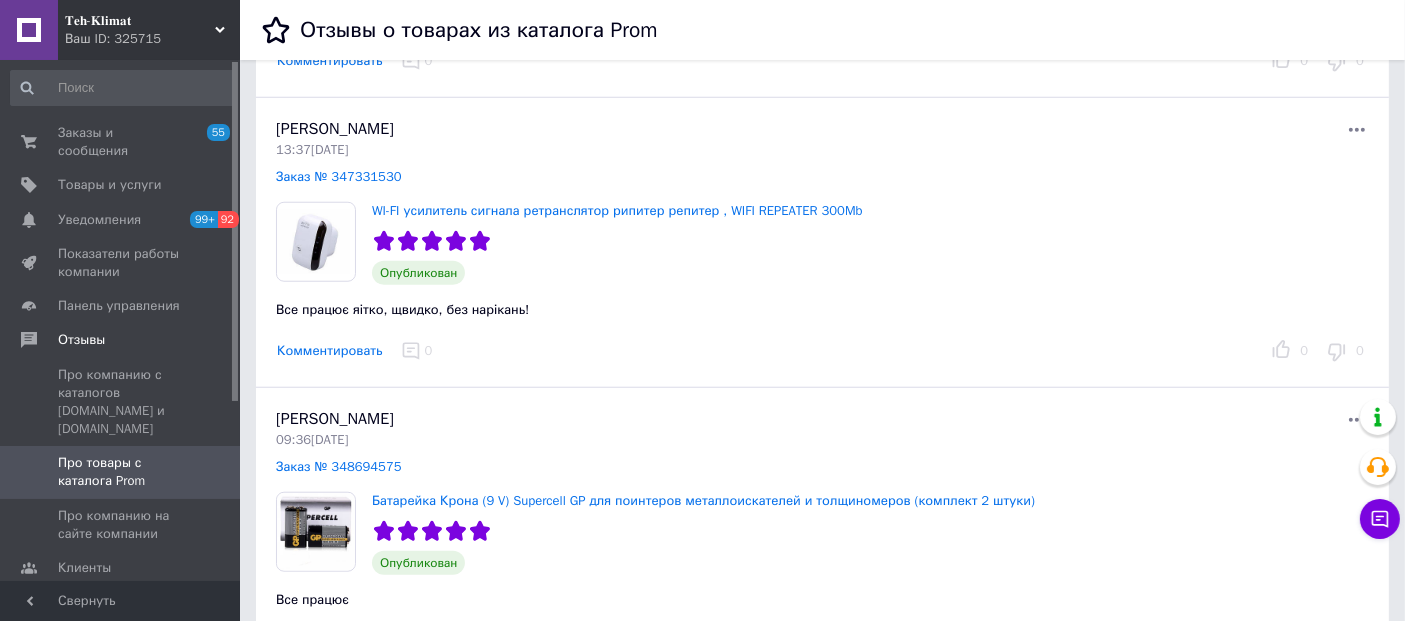 scroll, scrollTop: 2000, scrollLeft: 0, axis: vertical 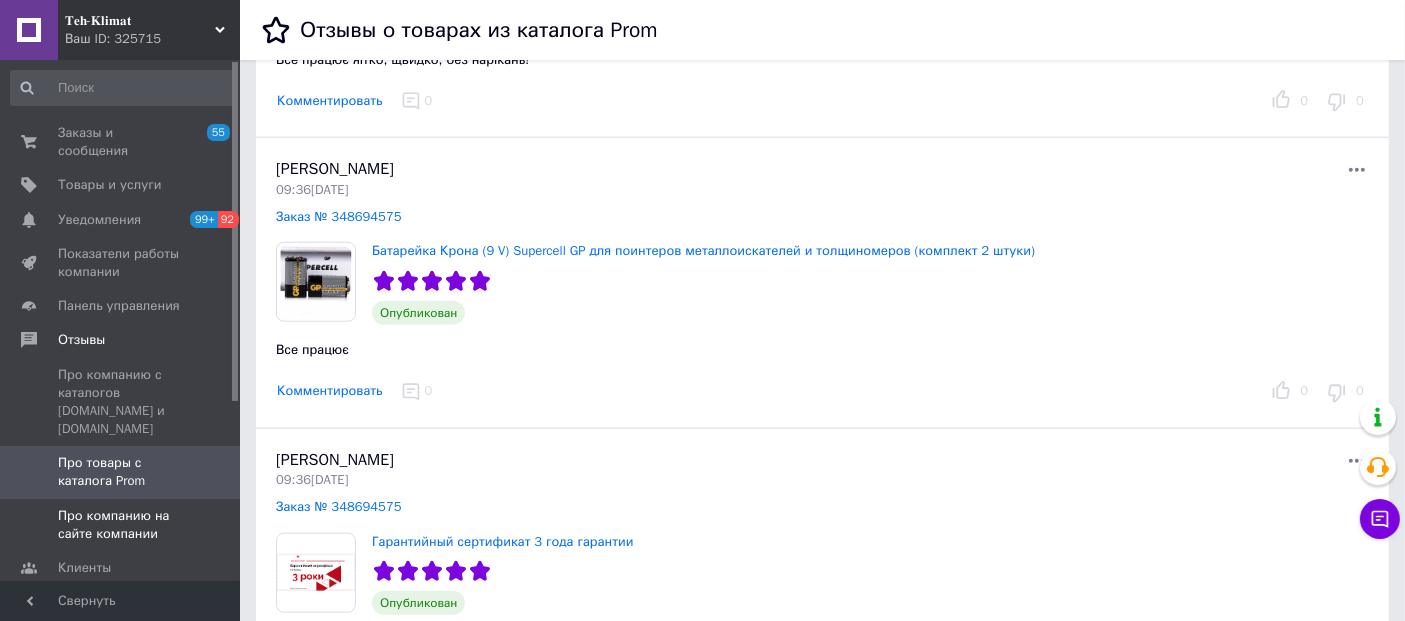 click on "Про компанию на сайте компании" at bounding box center [121, 525] 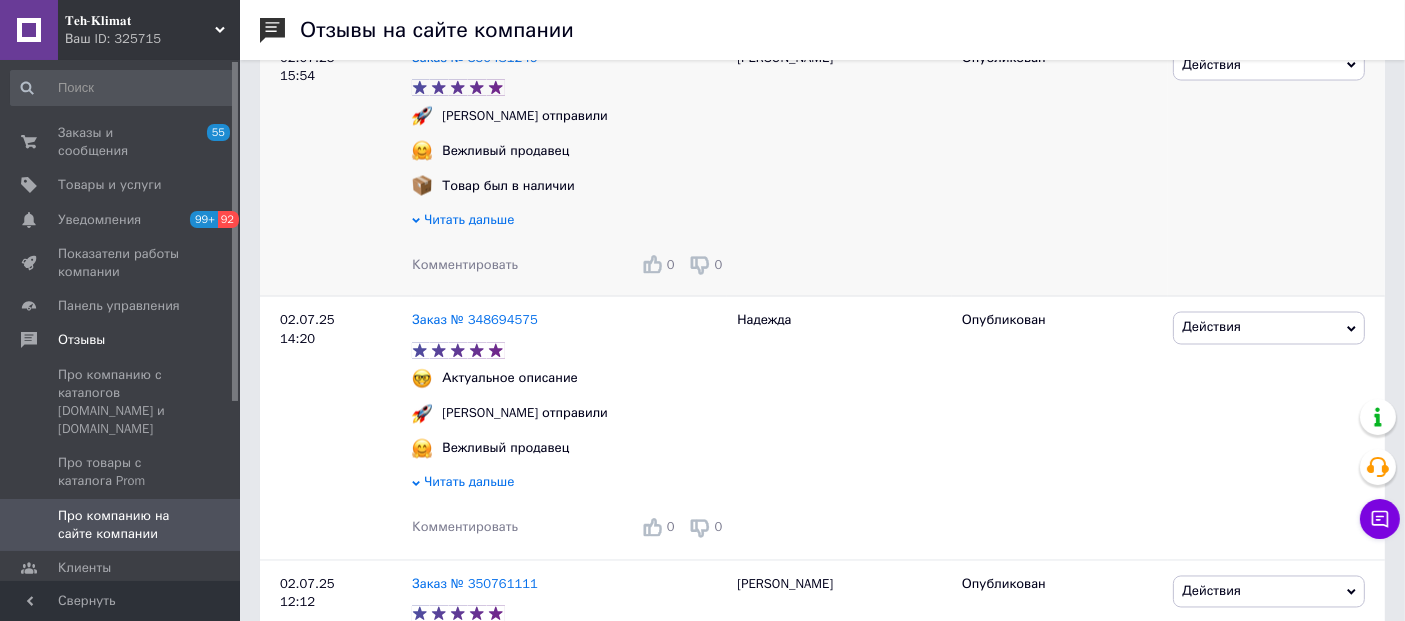 scroll, scrollTop: 3346, scrollLeft: 0, axis: vertical 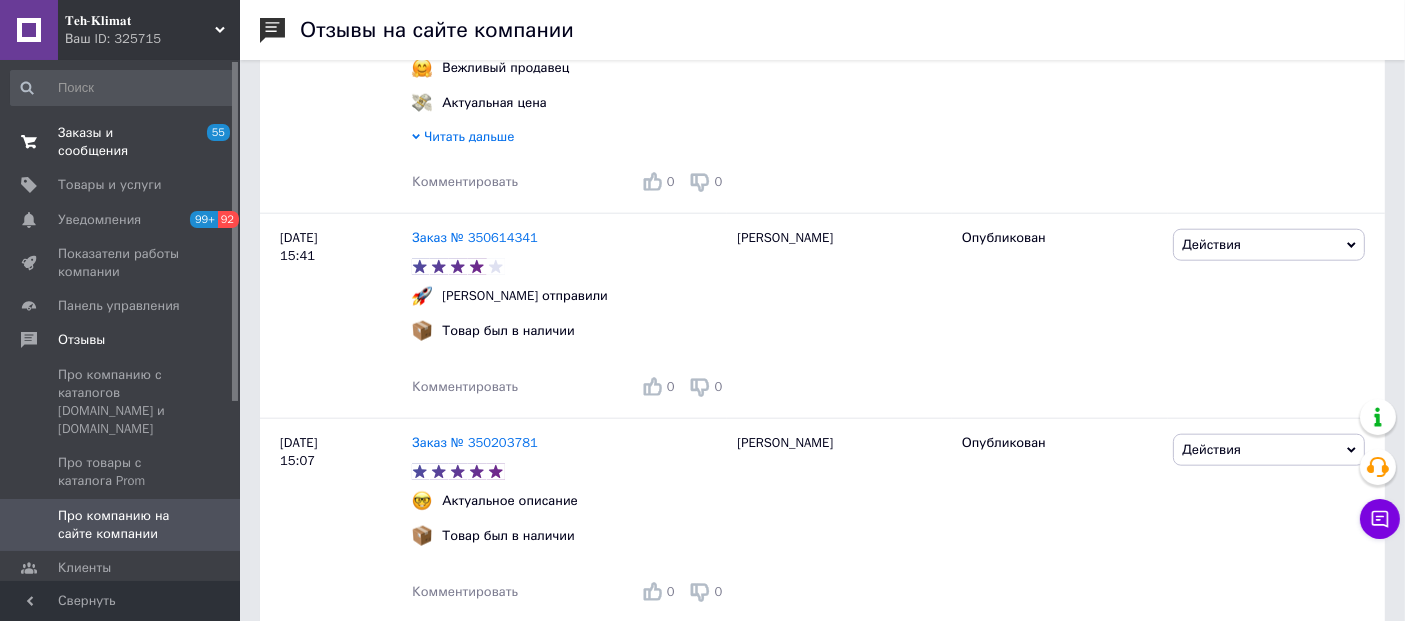 click on "Заказы и сообщения" at bounding box center [121, 142] 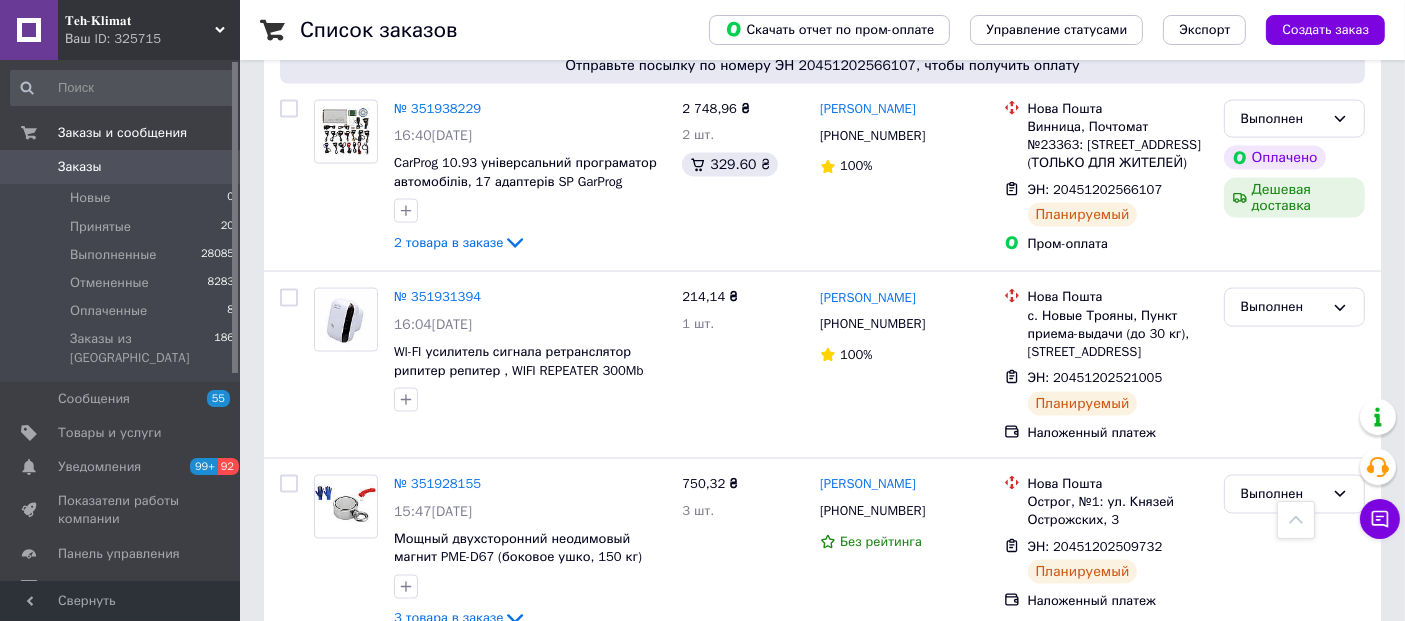 scroll, scrollTop: 3111, scrollLeft: 0, axis: vertical 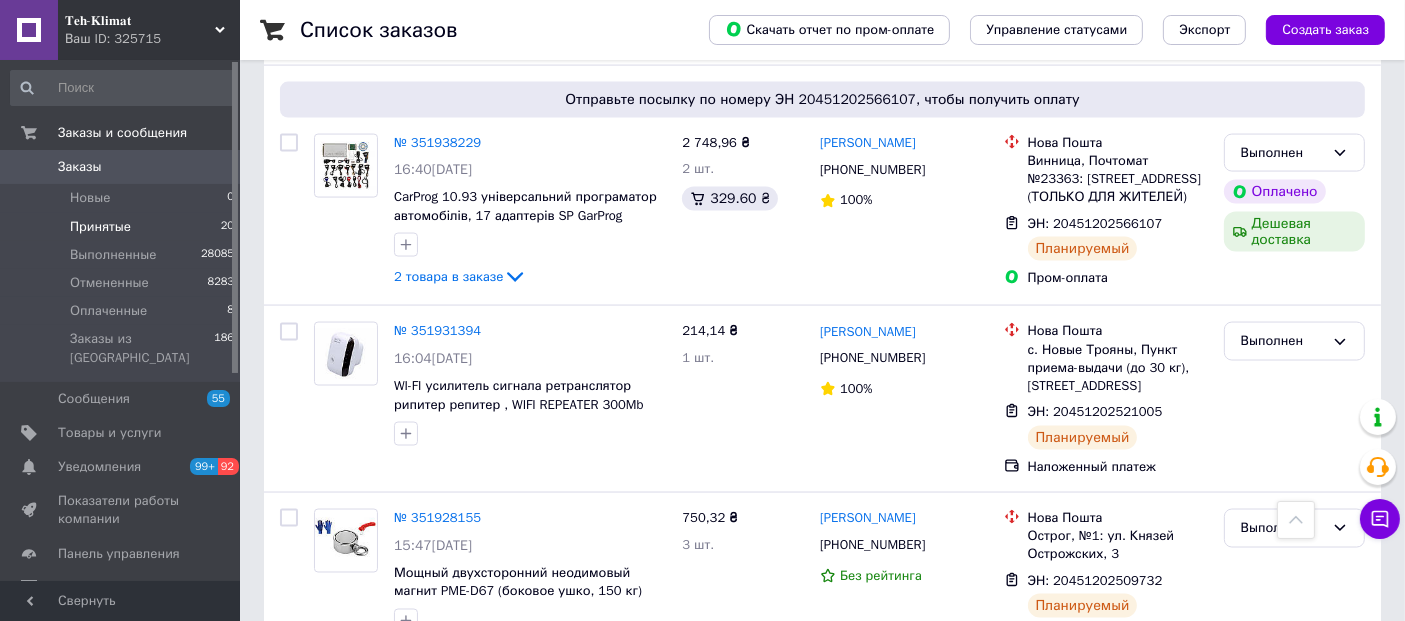 click on "Принятые" at bounding box center [100, 227] 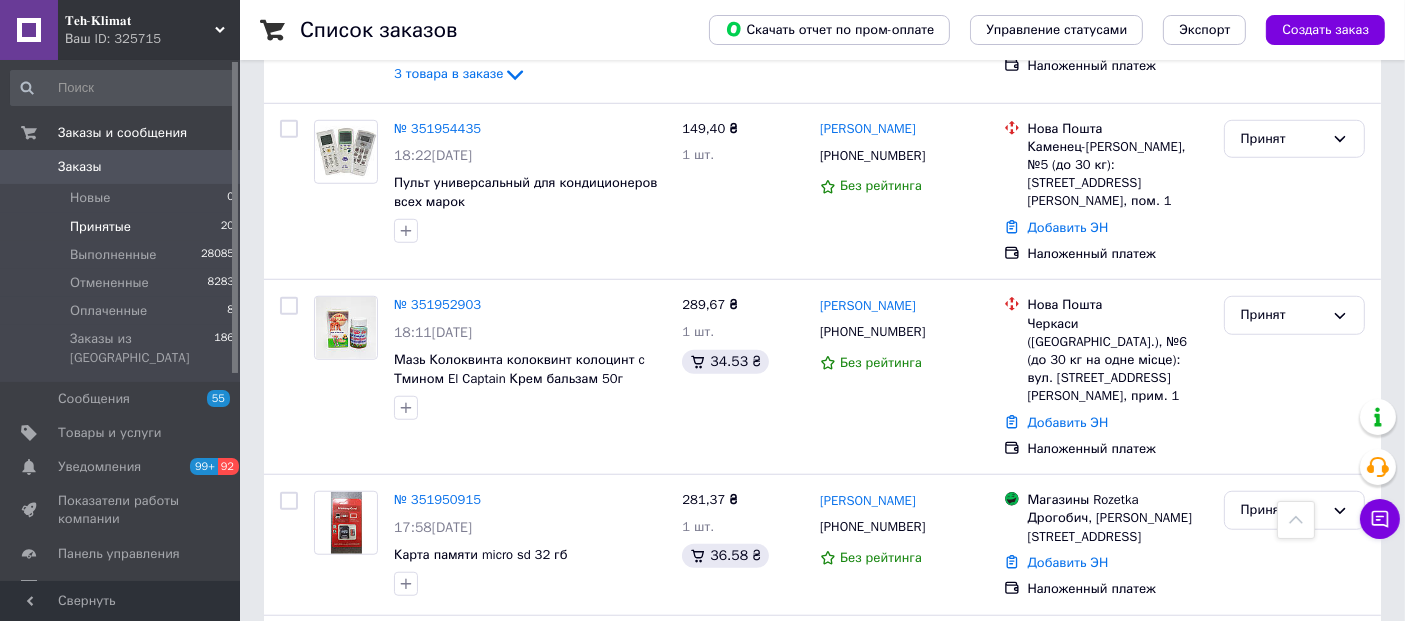 scroll, scrollTop: 1555, scrollLeft: 0, axis: vertical 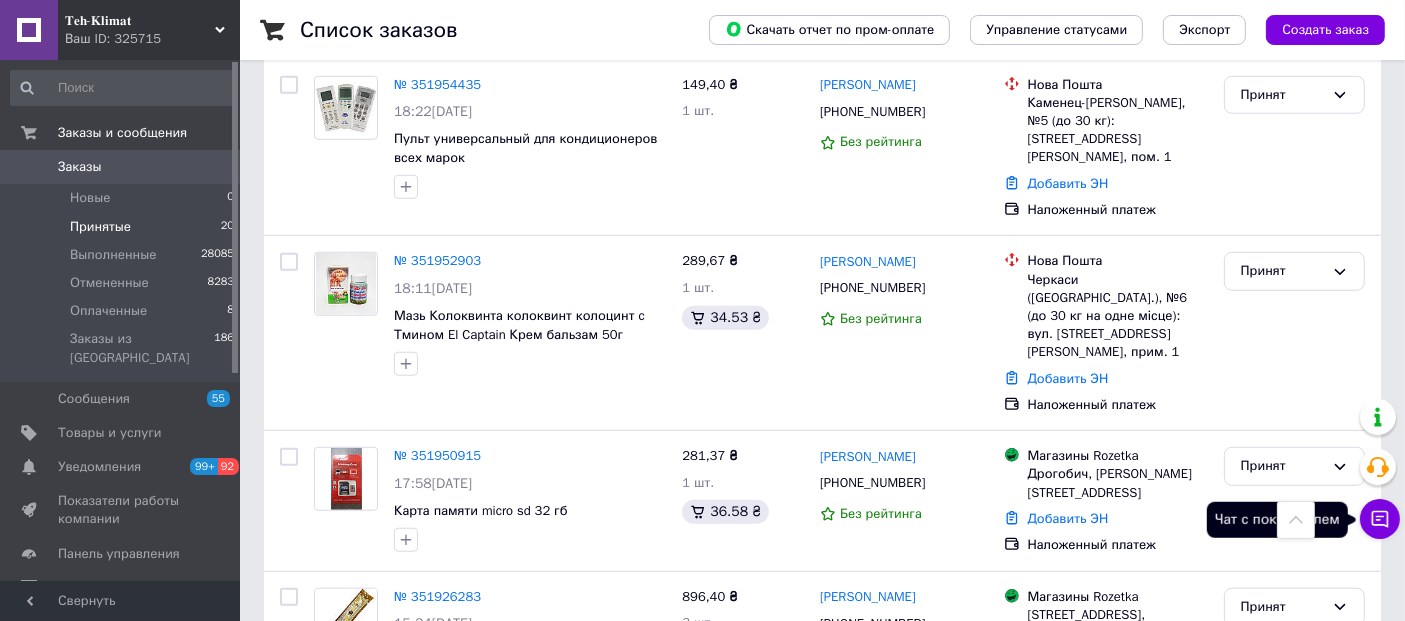click 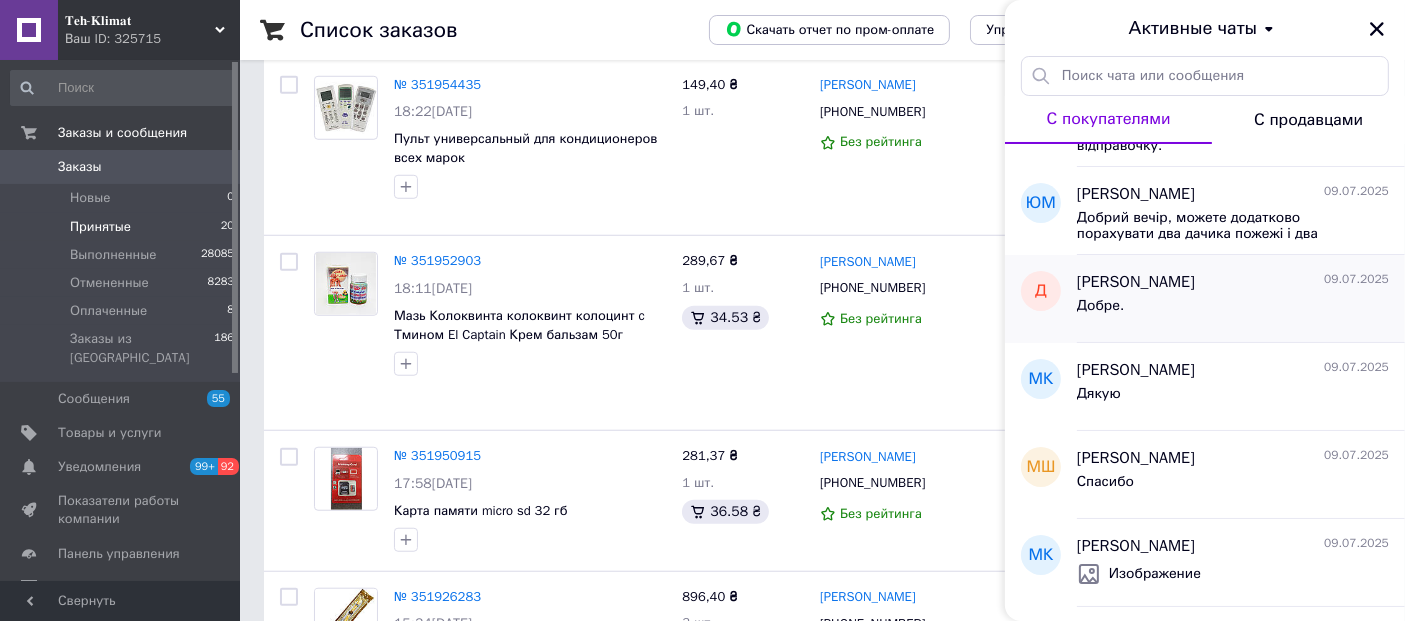 scroll, scrollTop: 111, scrollLeft: 0, axis: vertical 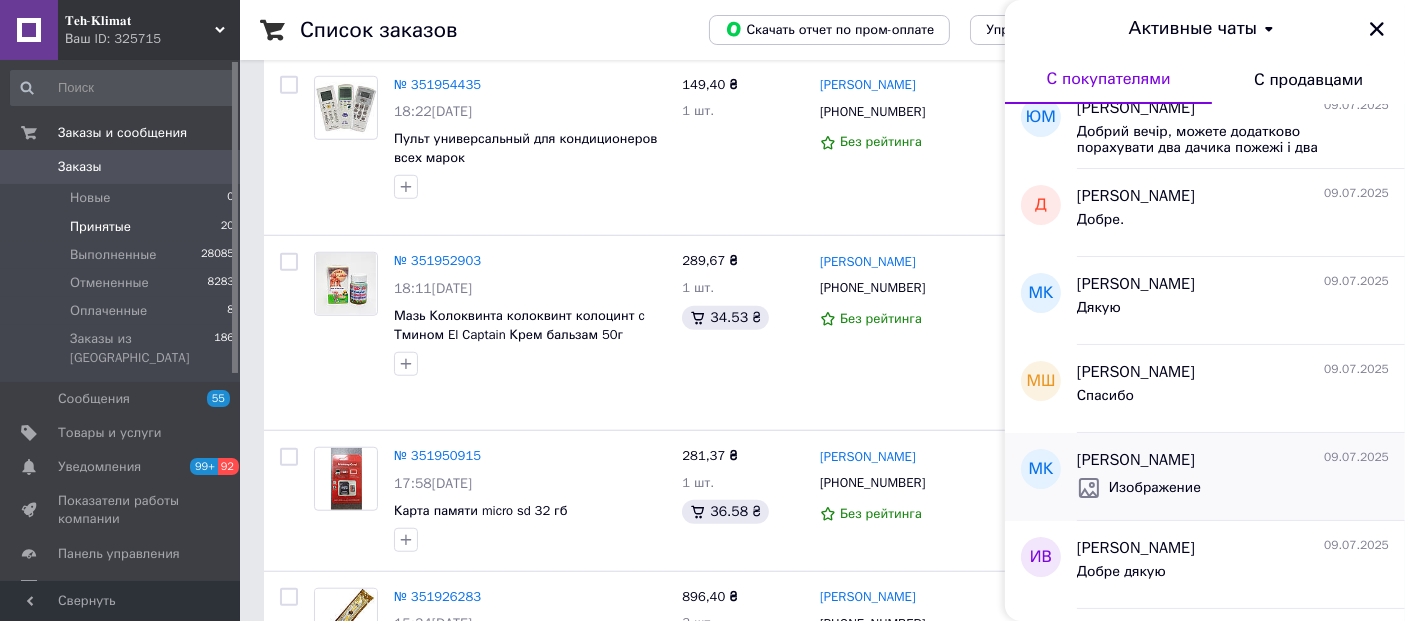 click on "[PERSON_NAME]" at bounding box center [1136, 460] 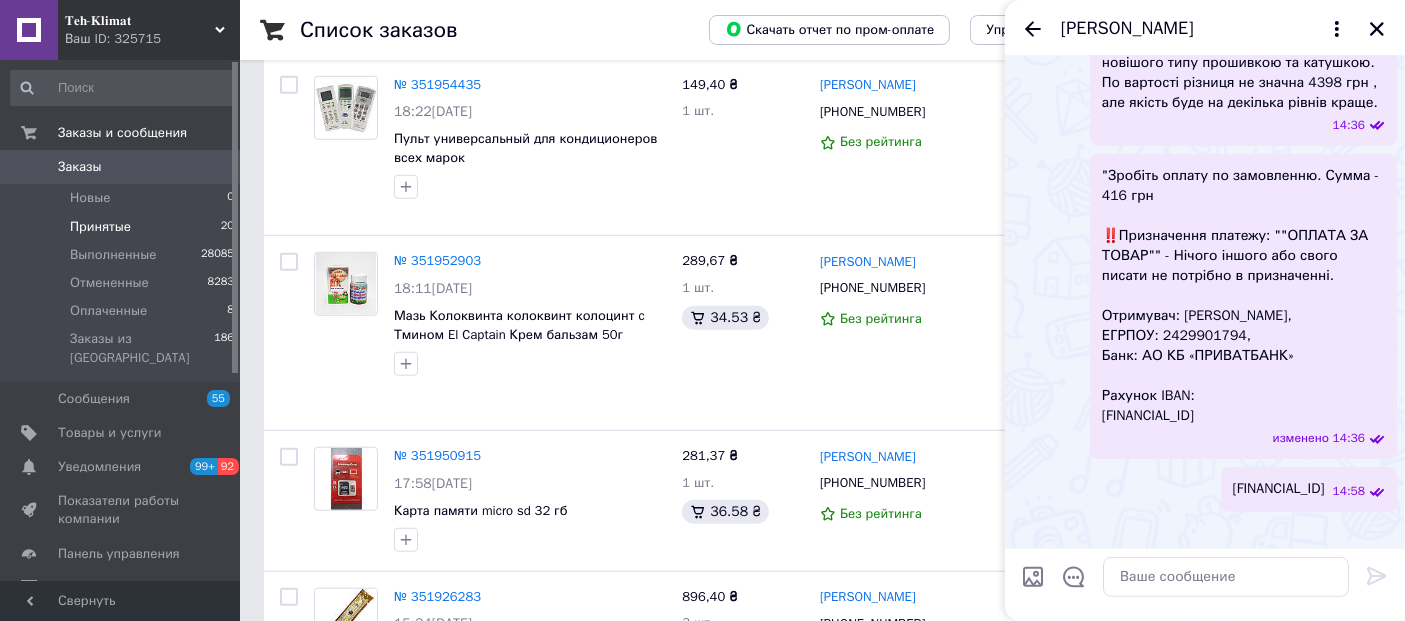 scroll, scrollTop: 778, scrollLeft: 0, axis: vertical 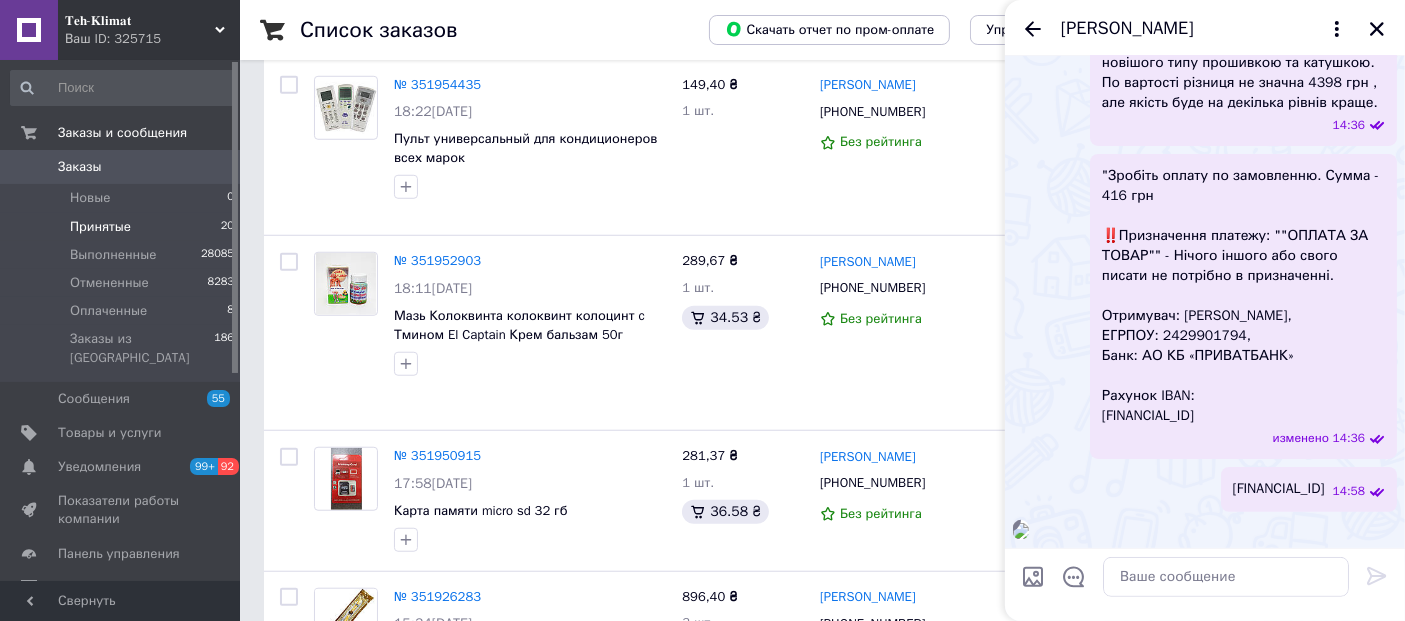 click at bounding box center [1021, 531] 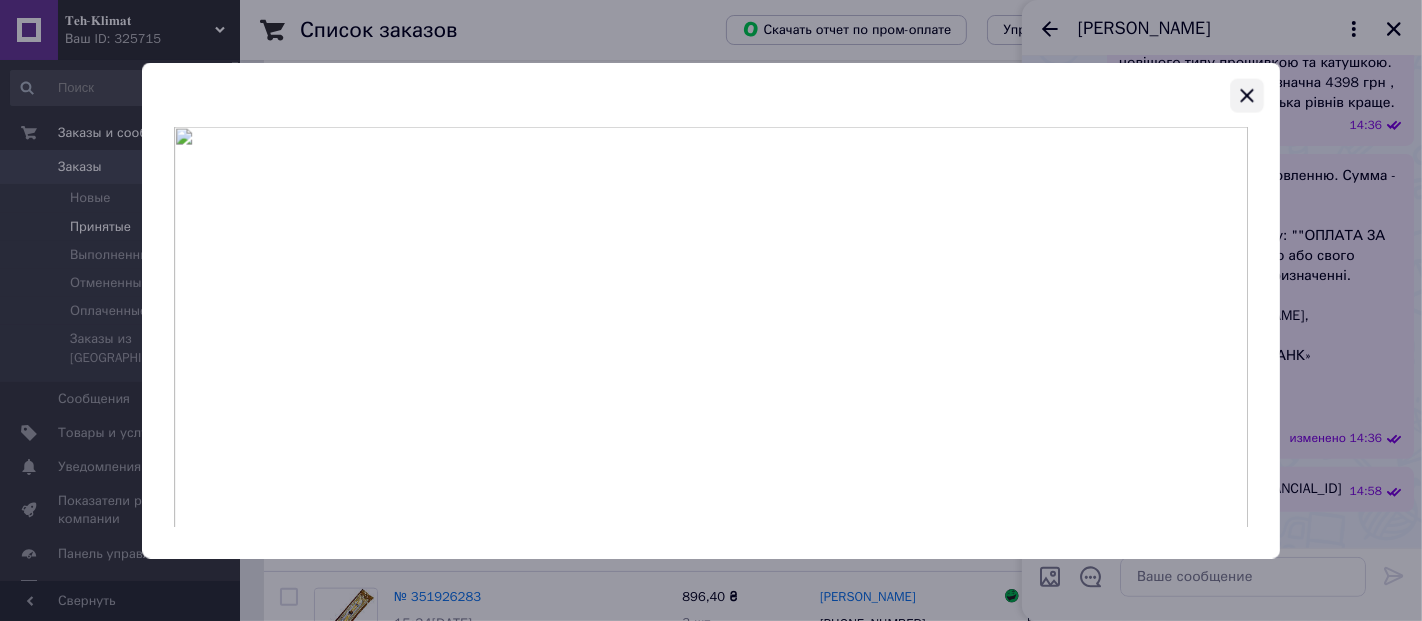 click 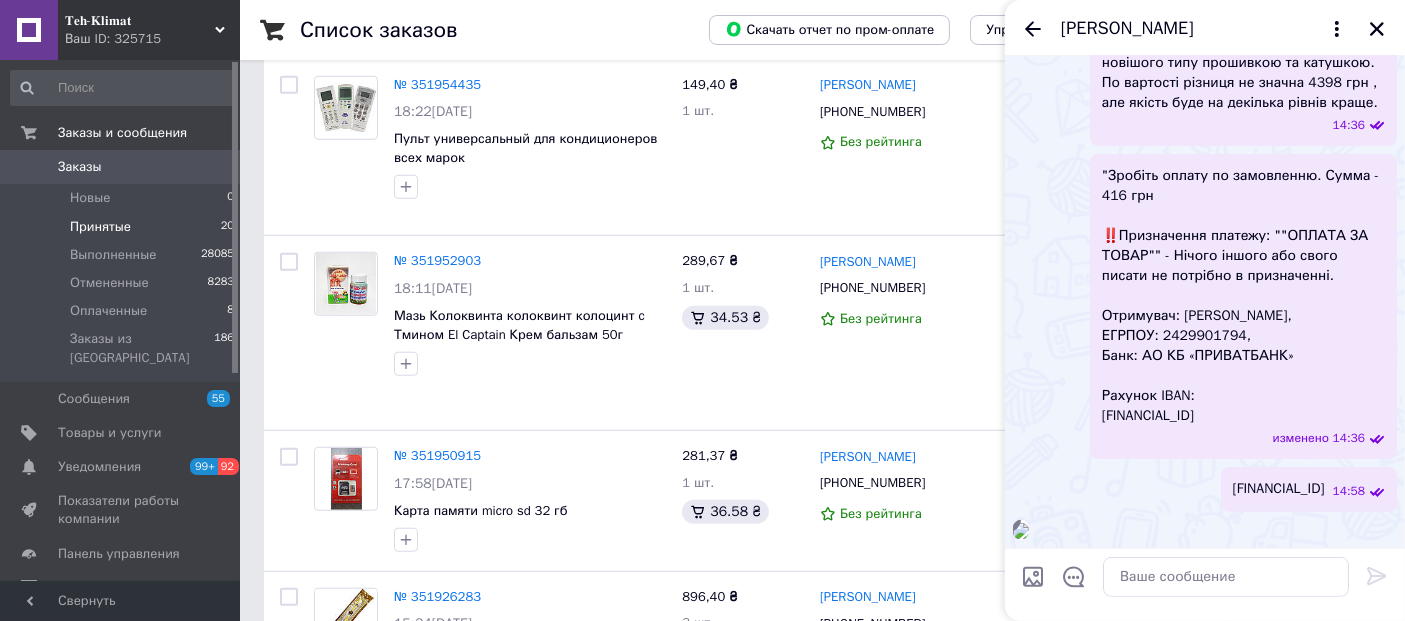 scroll, scrollTop: 556, scrollLeft: 0, axis: vertical 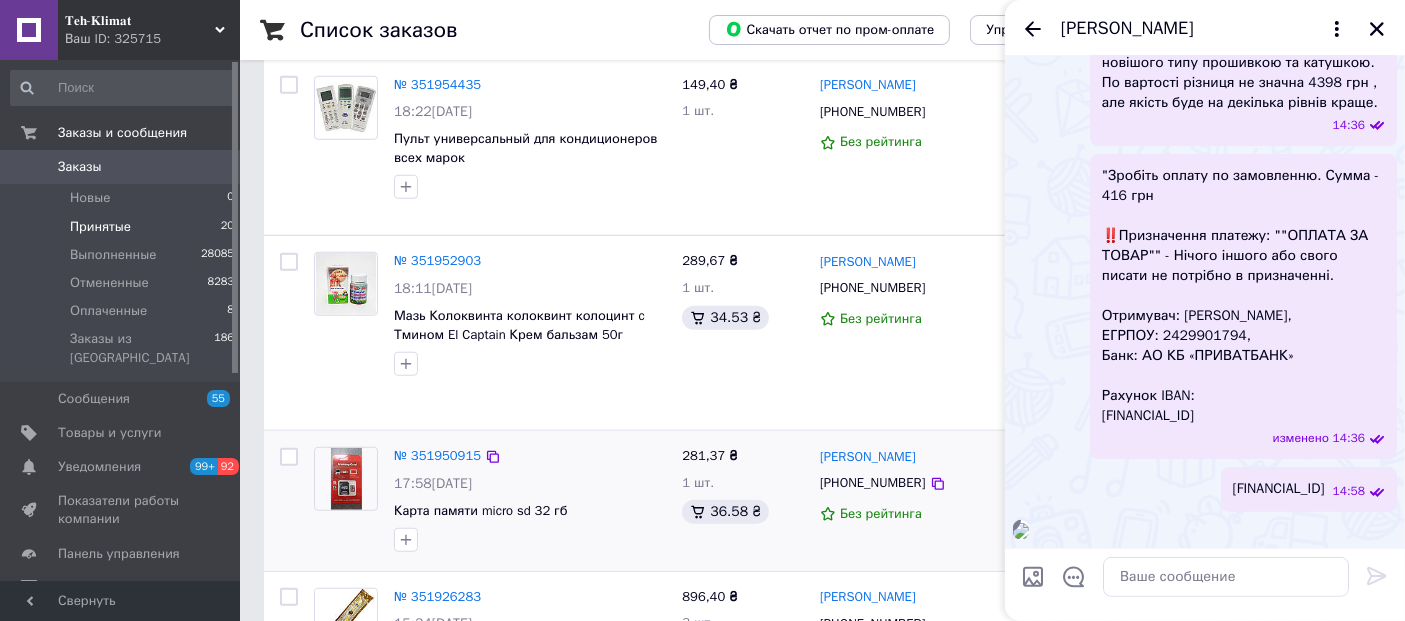 click on "№ 351950915 17:58, 09.07.2025 Карта памяти micro sd 32 гб" at bounding box center (490, 500) 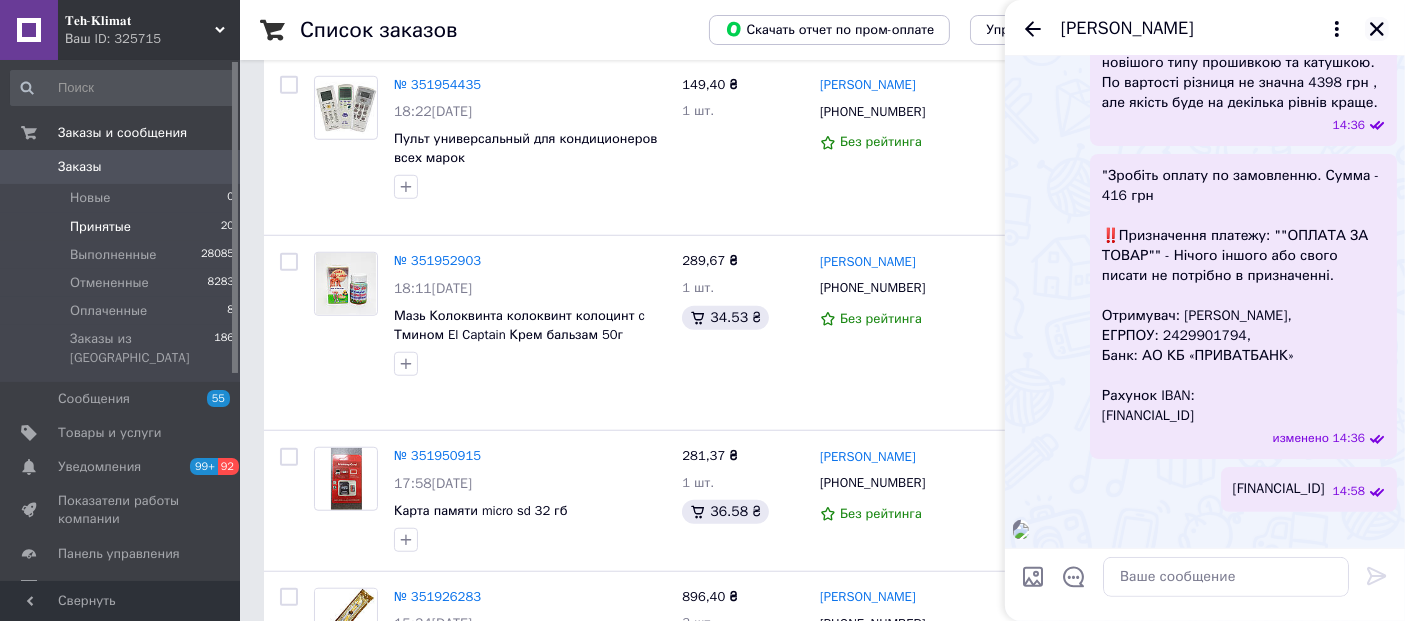 click 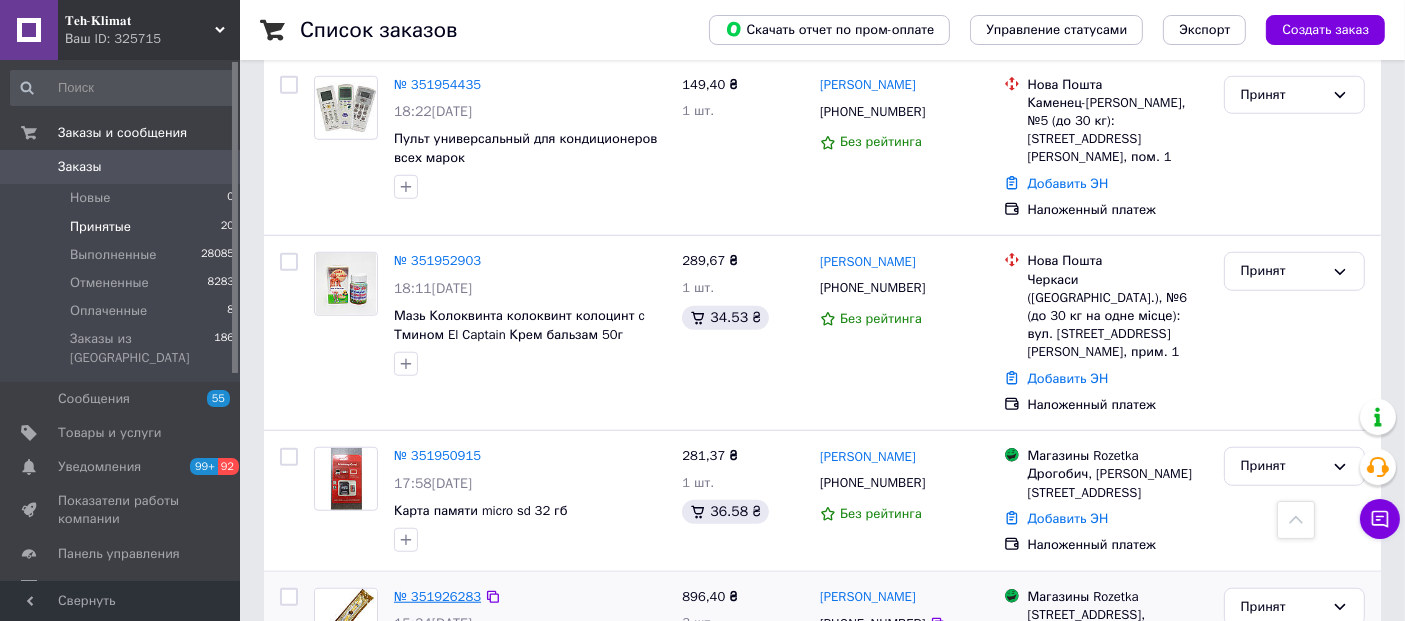click on "№ 351926283" at bounding box center (437, 596) 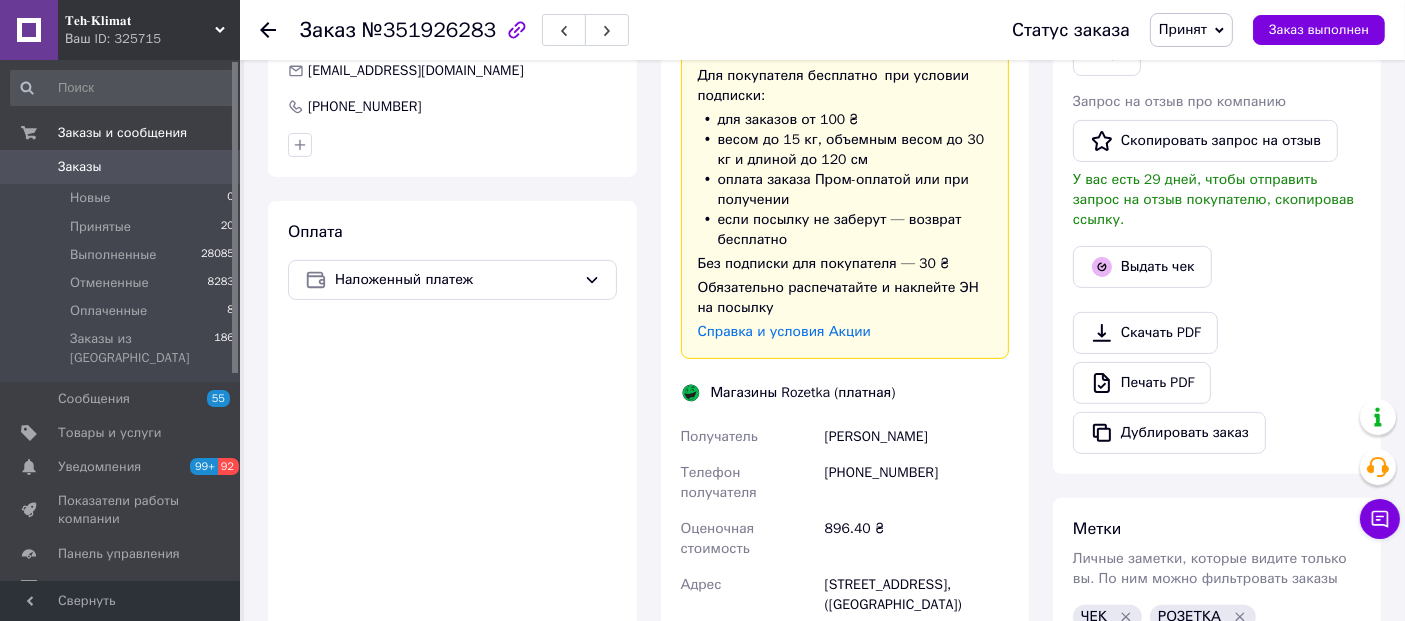 scroll, scrollTop: 666, scrollLeft: 0, axis: vertical 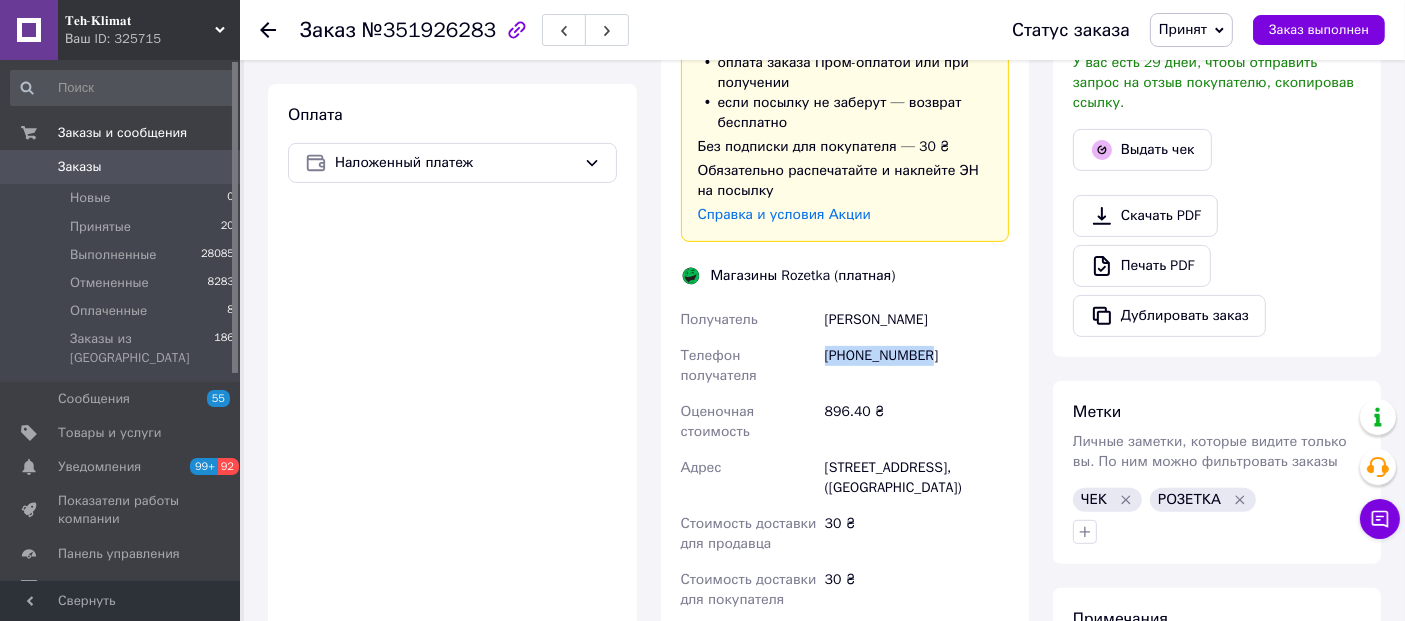 drag, startPoint x: 938, startPoint y: 335, endPoint x: 828, endPoint y: 340, distance: 110.11358 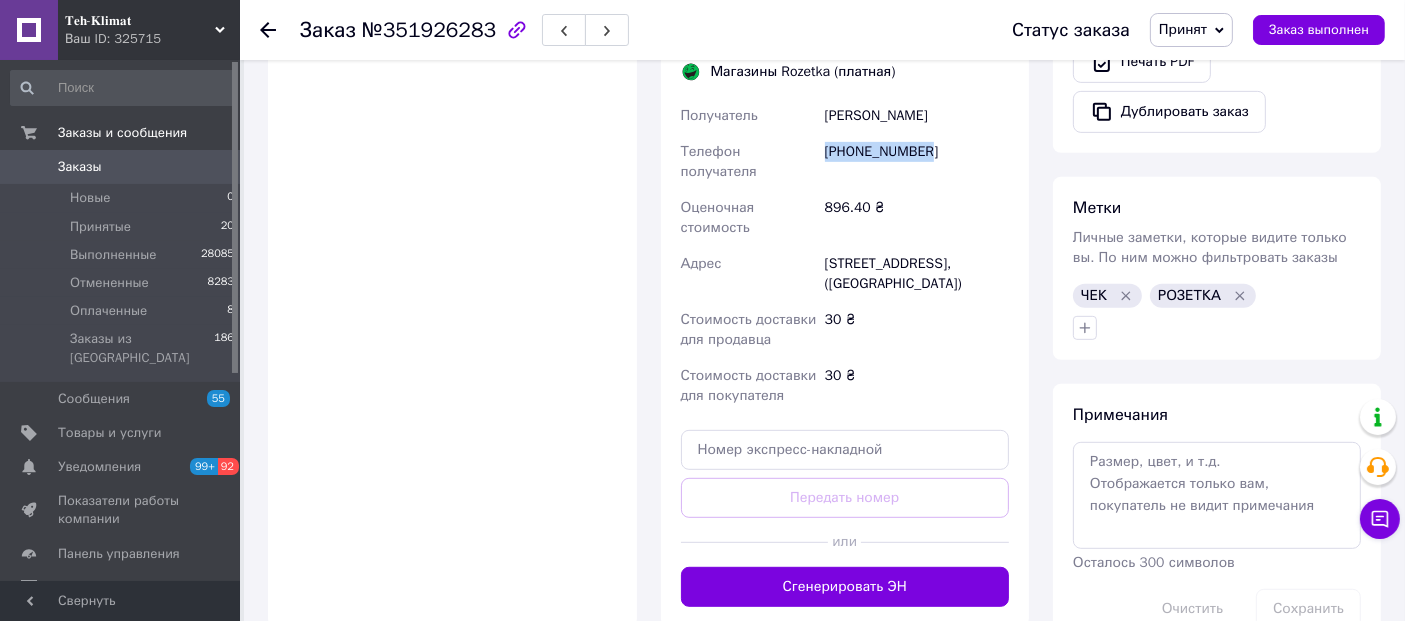 scroll, scrollTop: 1000, scrollLeft: 0, axis: vertical 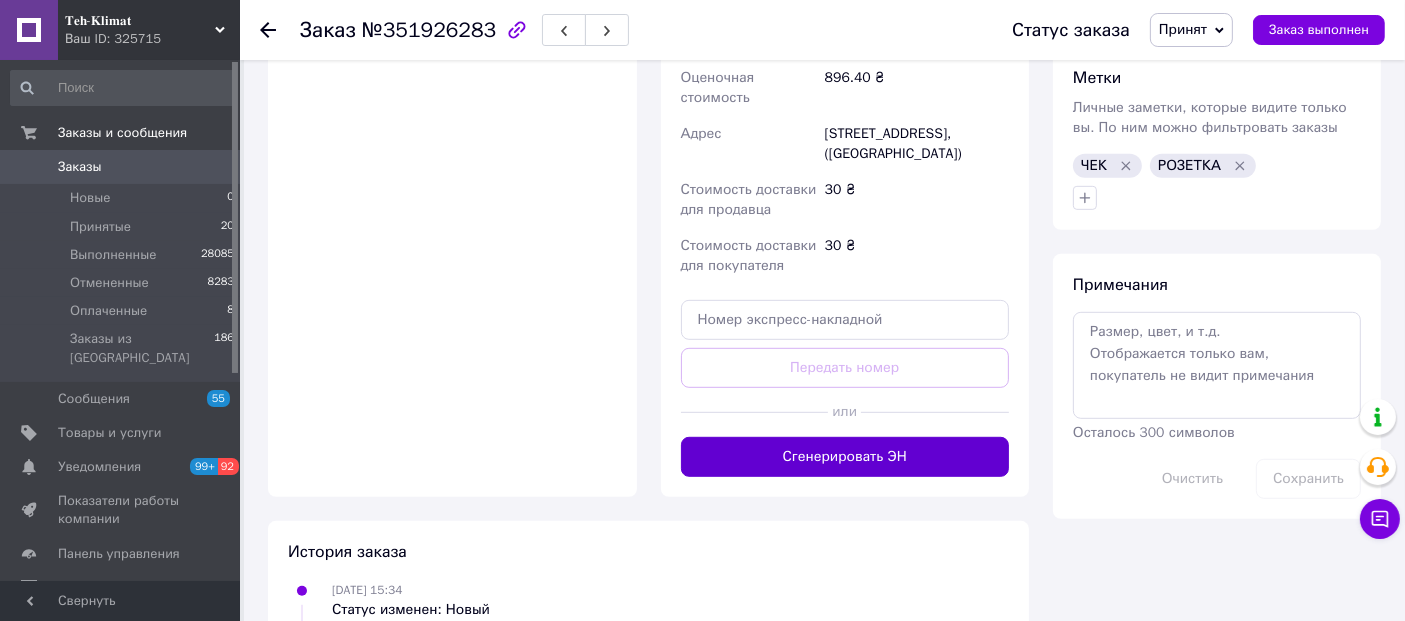 click on "Сгенерировать ЭН" at bounding box center (845, 457) 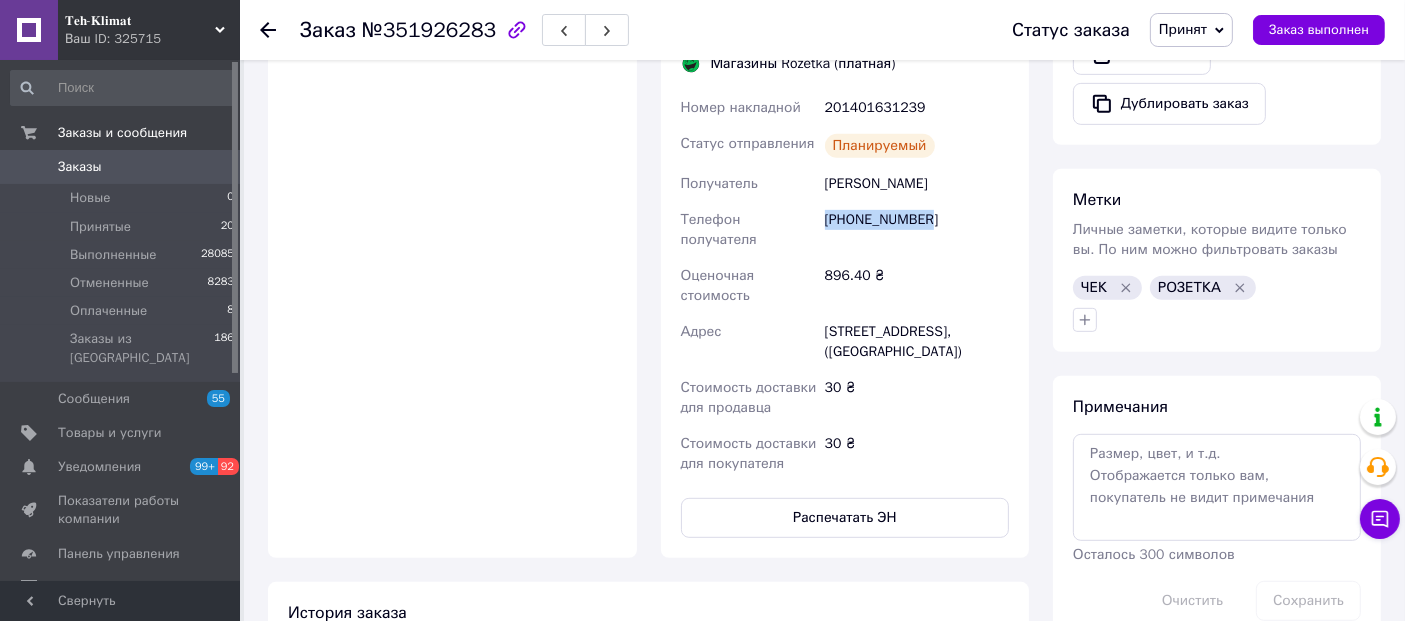 scroll, scrollTop: 1000, scrollLeft: 0, axis: vertical 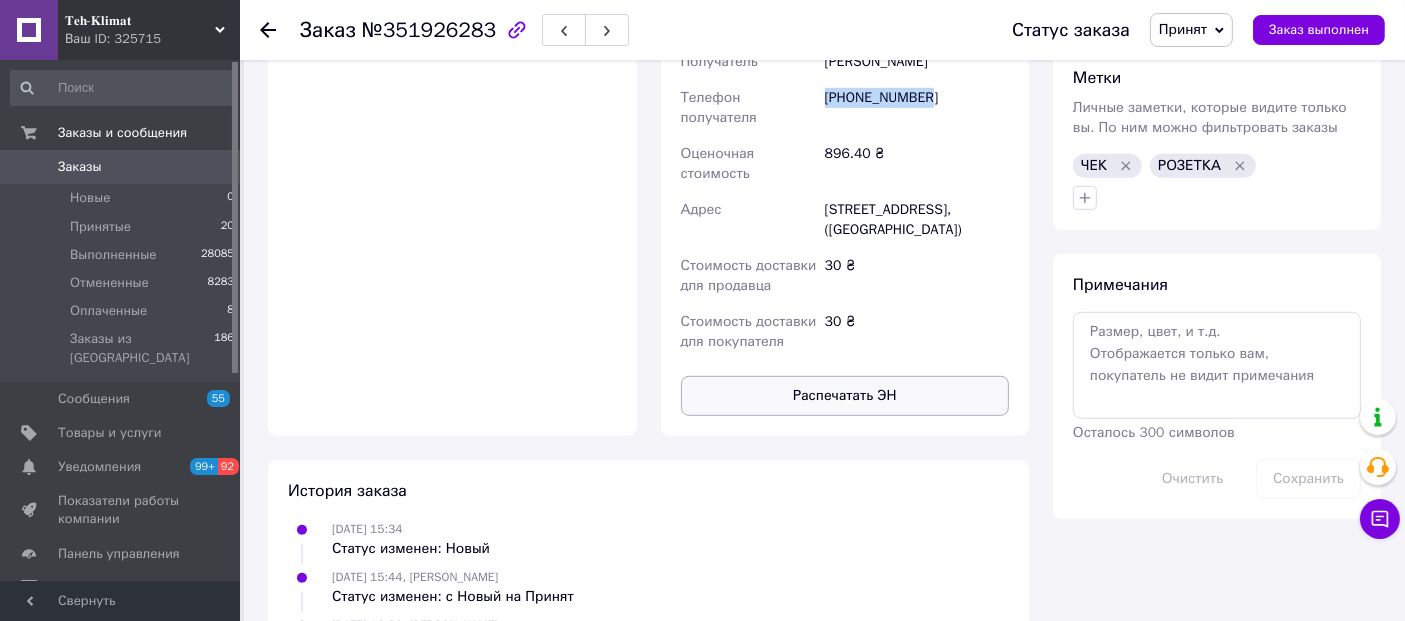 click on "Распечатать ЭН" at bounding box center (845, 396) 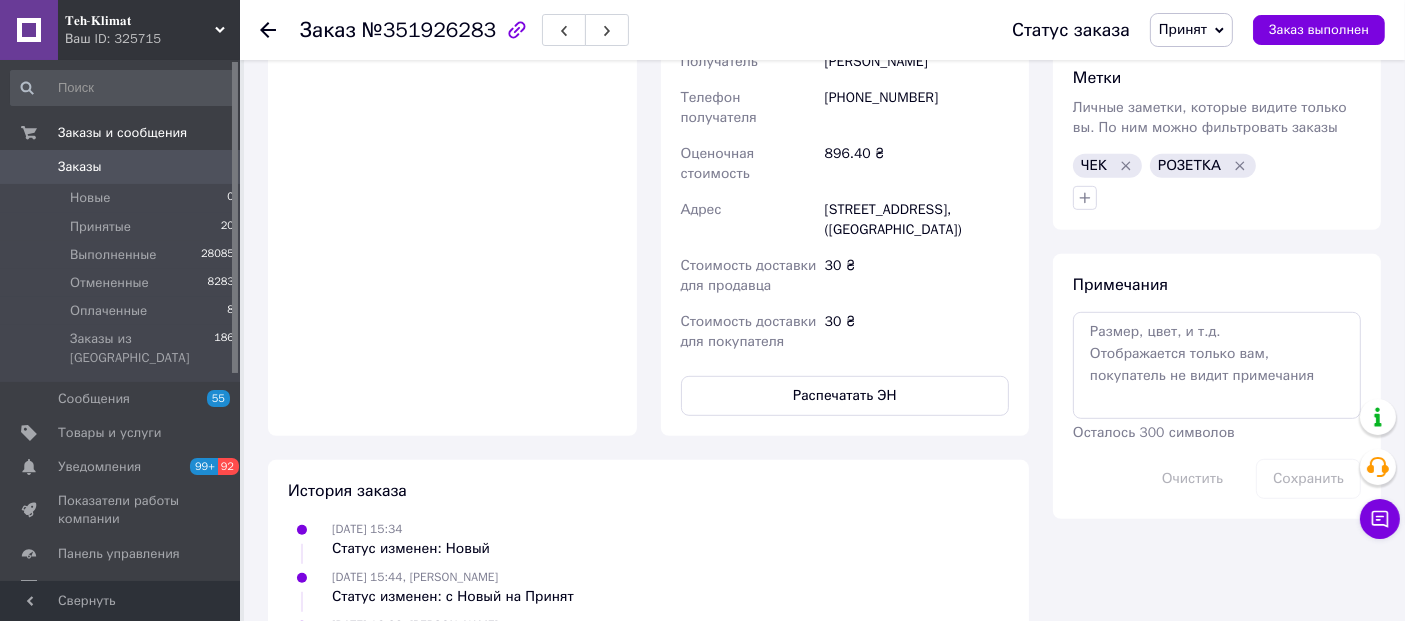 click 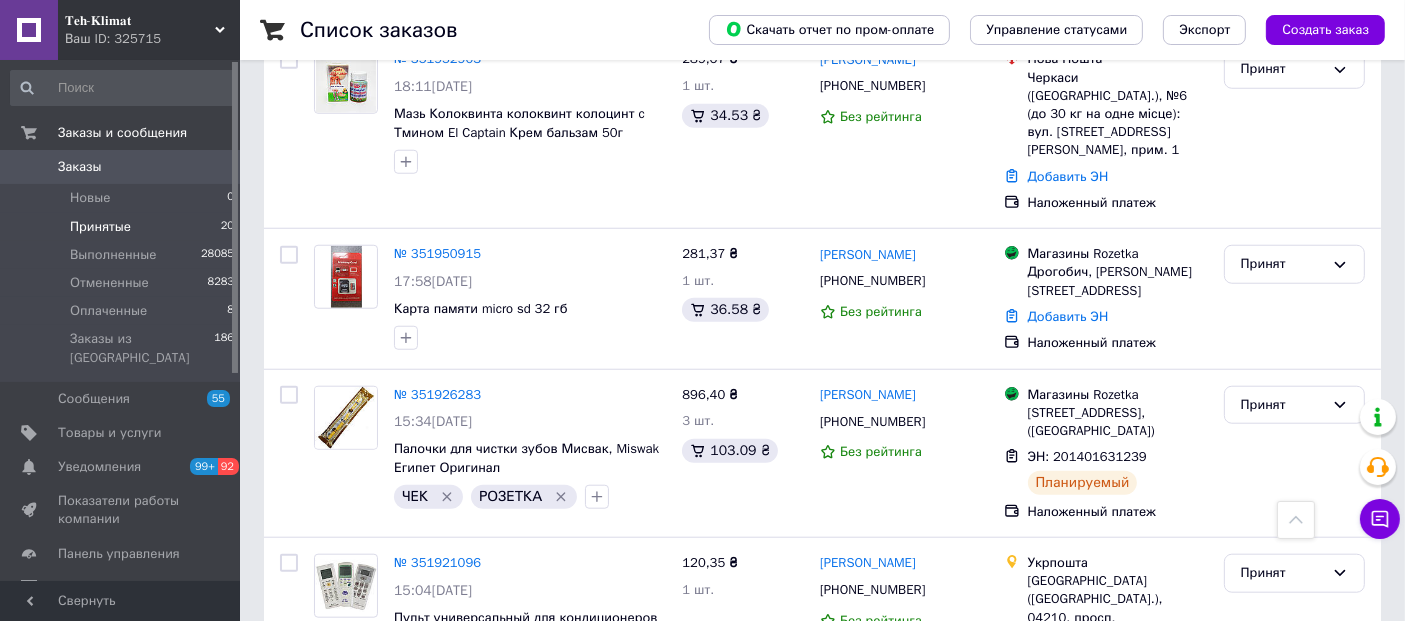scroll, scrollTop: 1777, scrollLeft: 0, axis: vertical 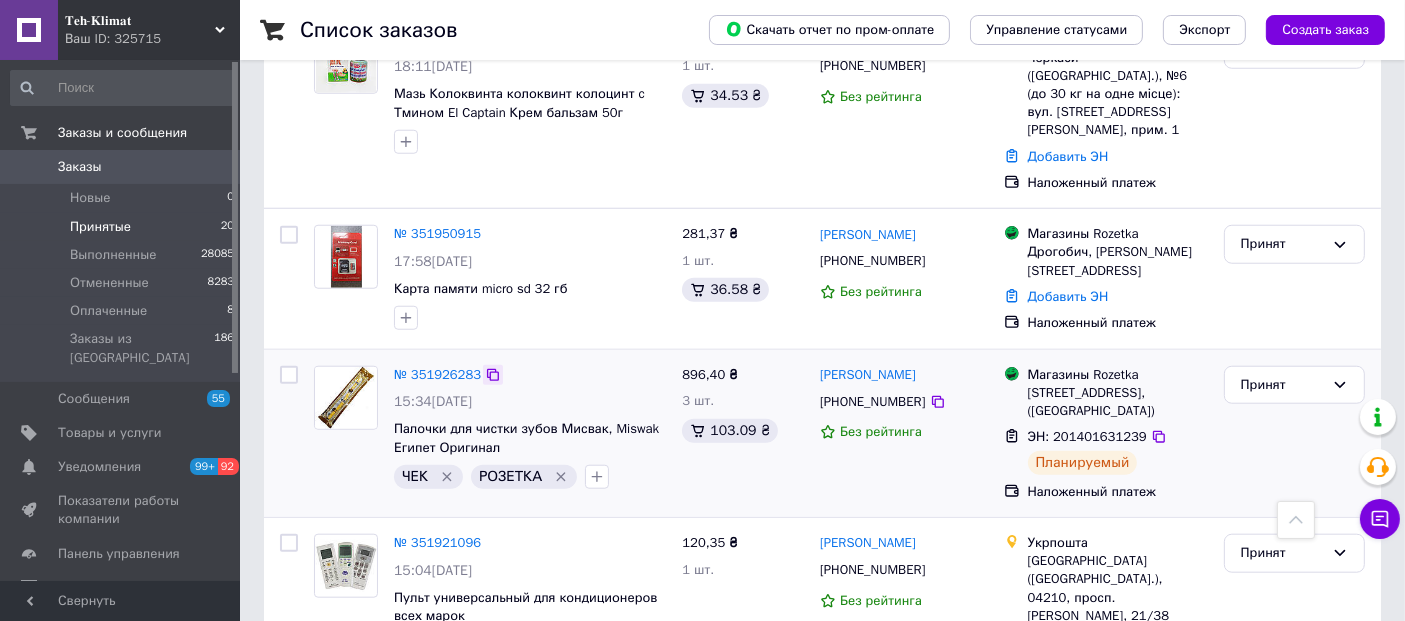 click 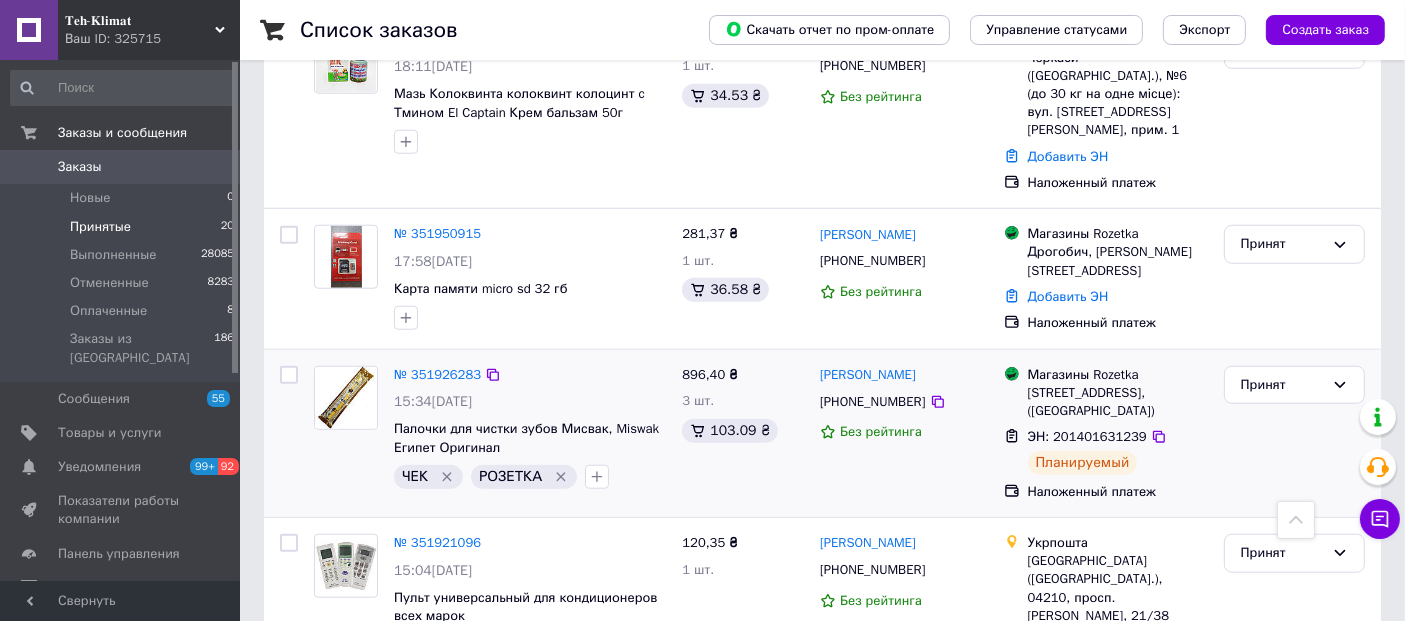 drag, startPoint x: 844, startPoint y: 219, endPoint x: 1181, endPoint y: 280, distance: 342.4763 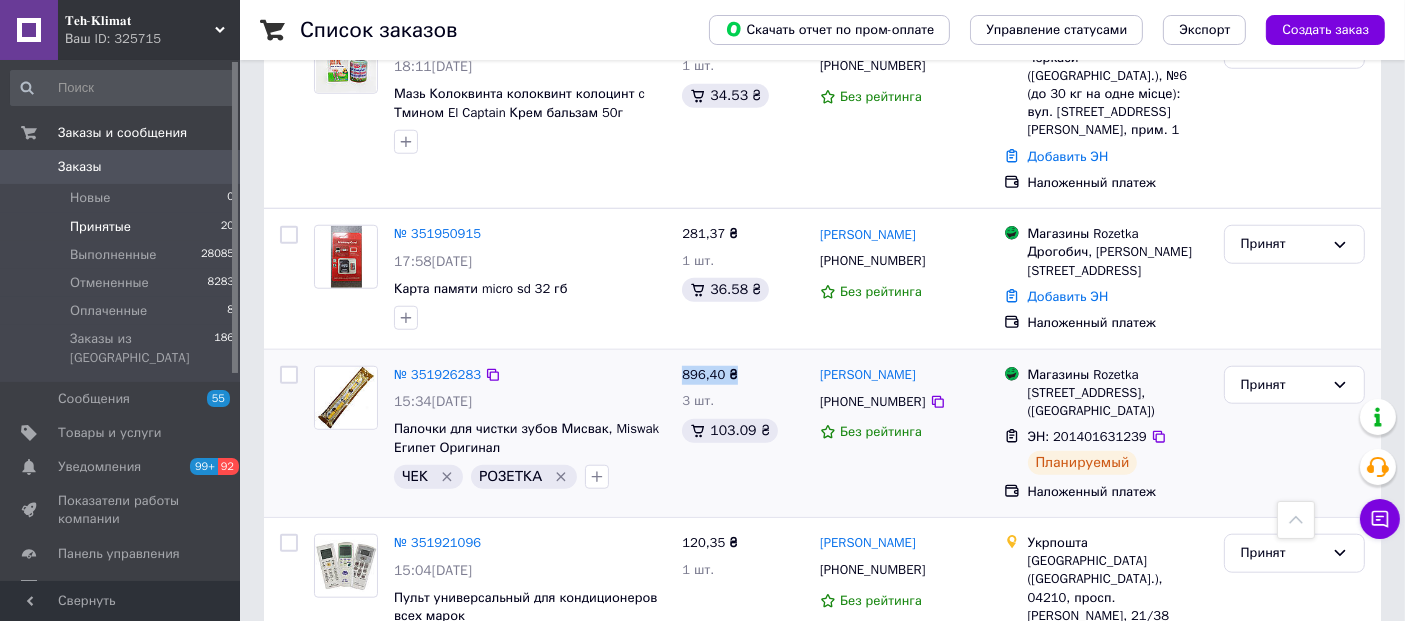 click on "896,40 ₴" at bounding box center (743, 375) 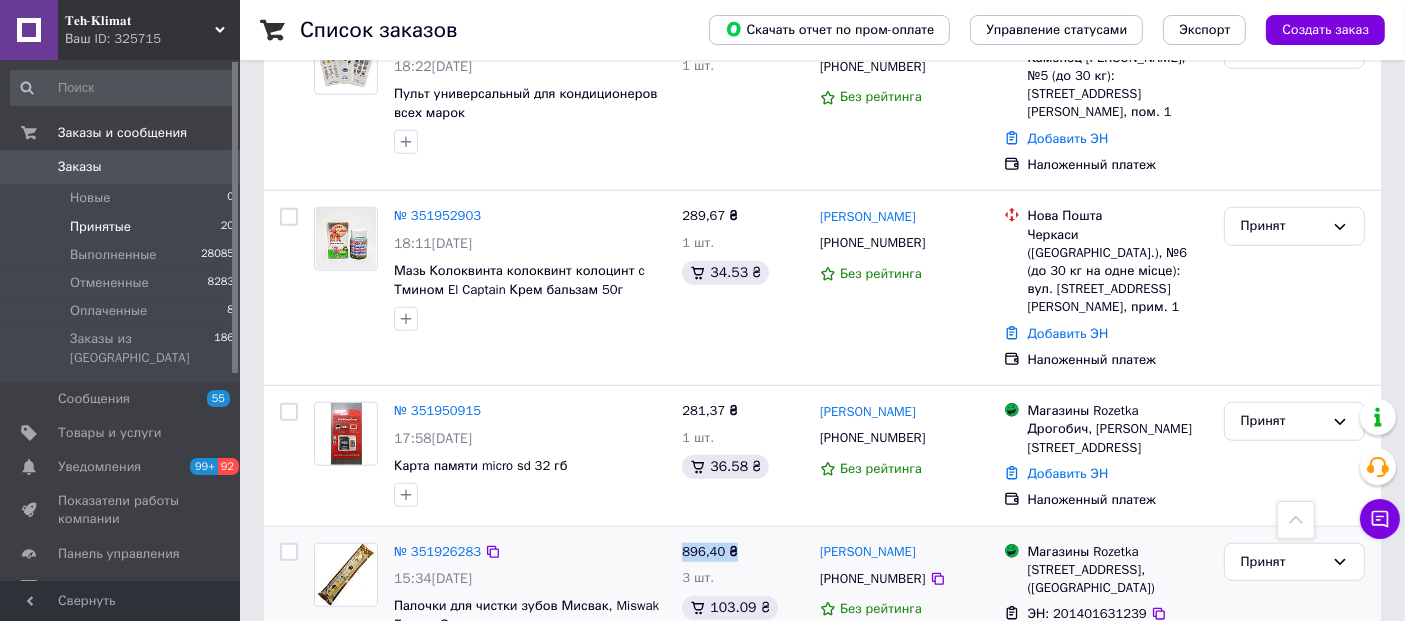 scroll, scrollTop: 1555, scrollLeft: 0, axis: vertical 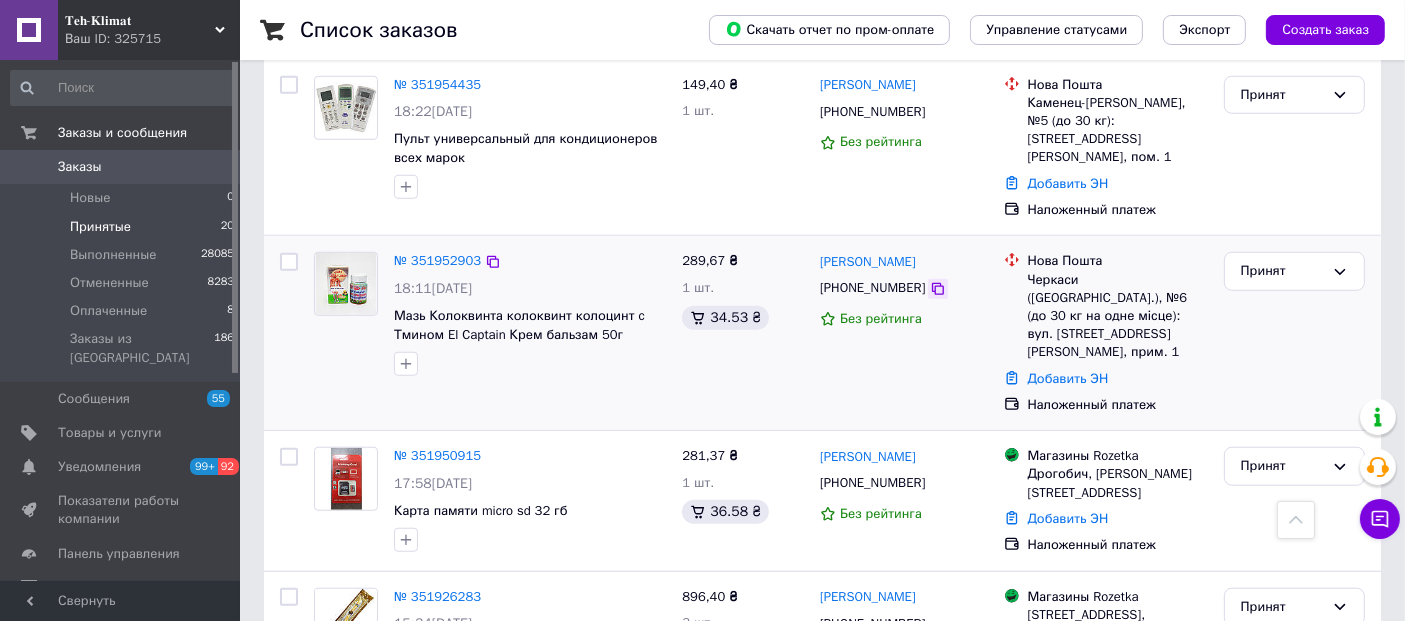 click 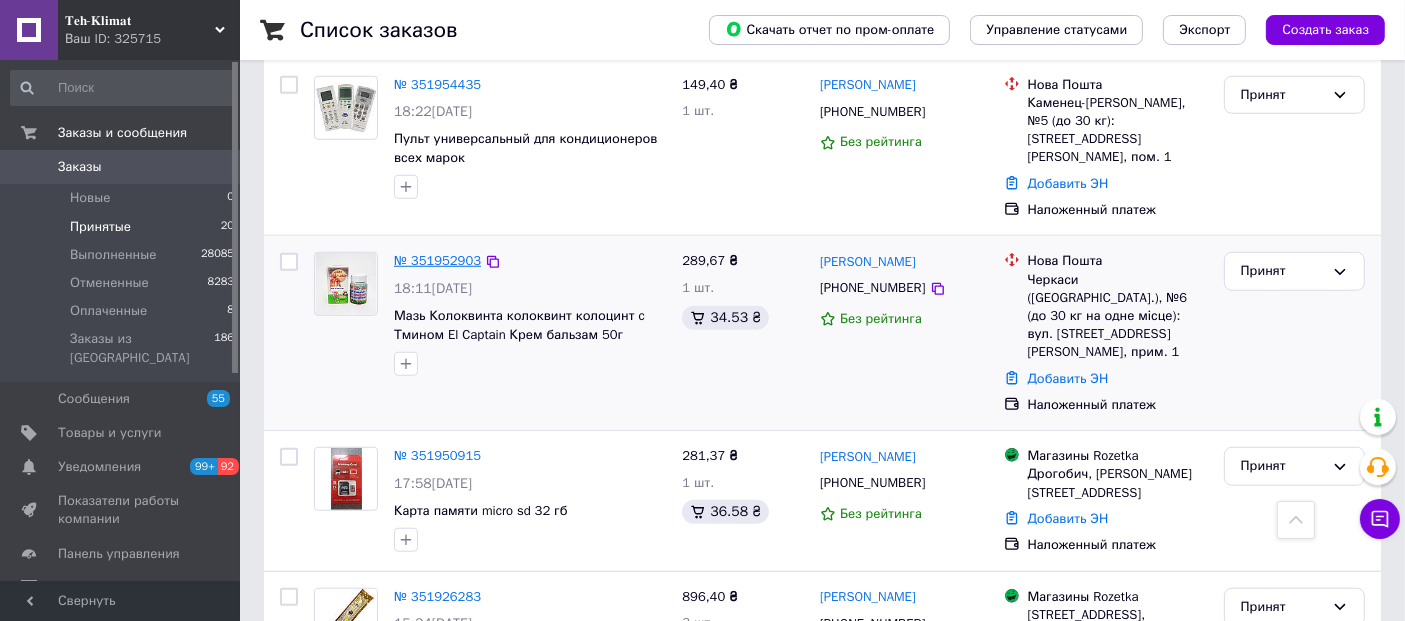 click on "№ 351952903" at bounding box center (437, 260) 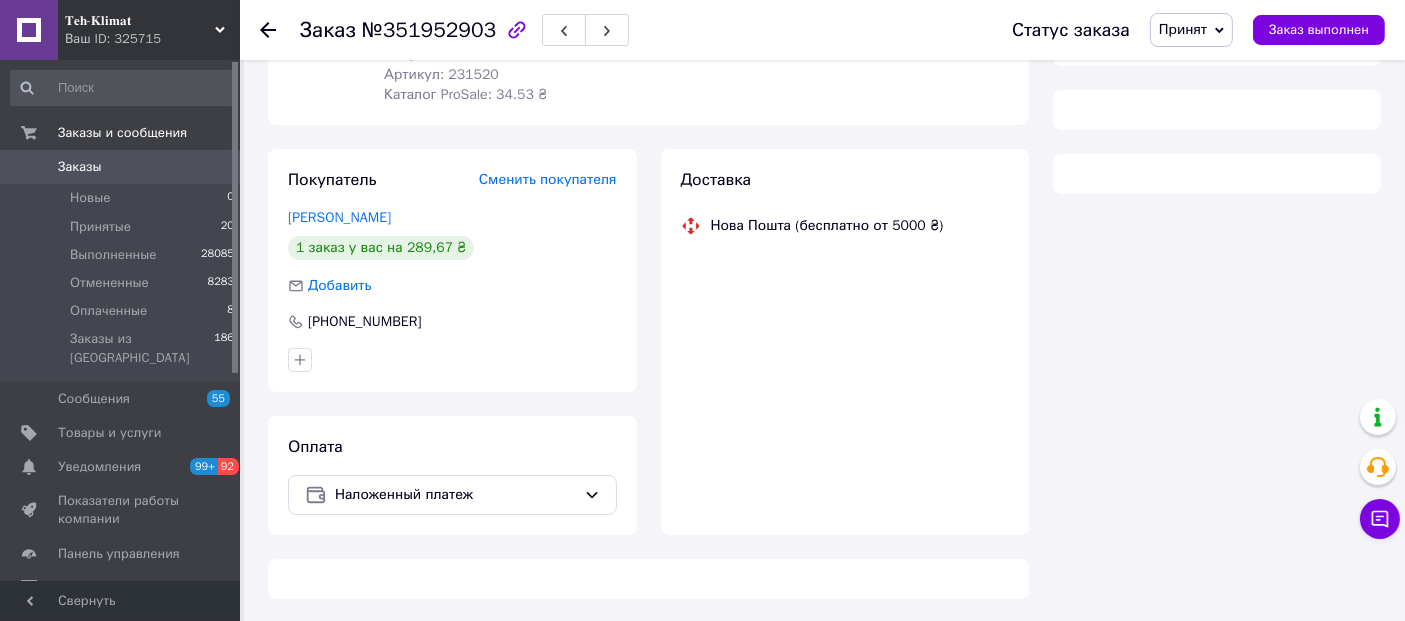 scroll, scrollTop: 898, scrollLeft: 0, axis: vertical 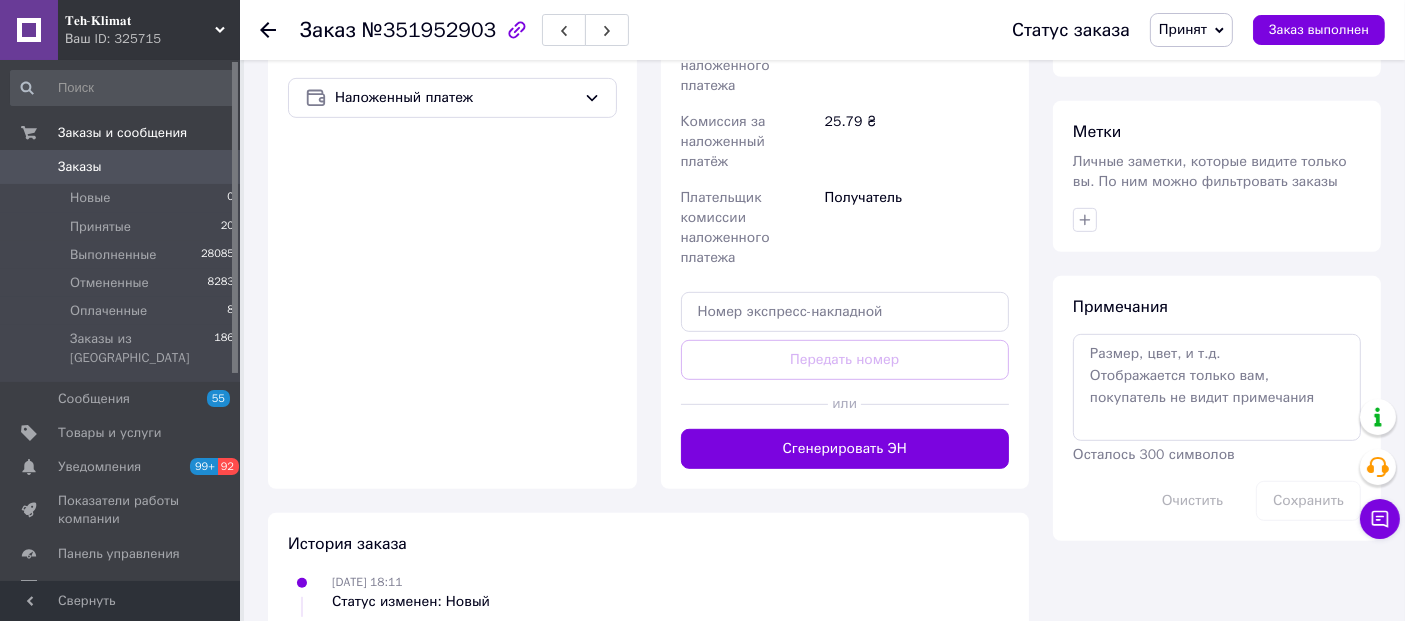 click 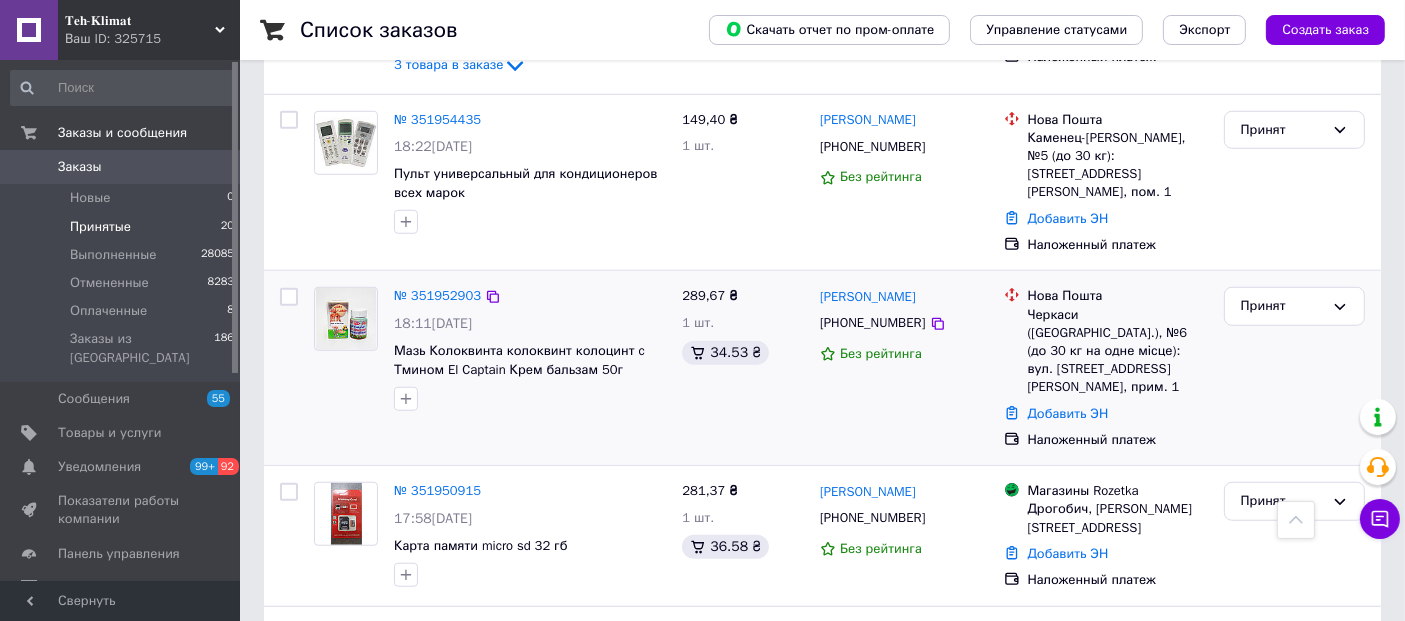scroll, scrollTop: 1555, scrollLeft: 0, axis: vertical 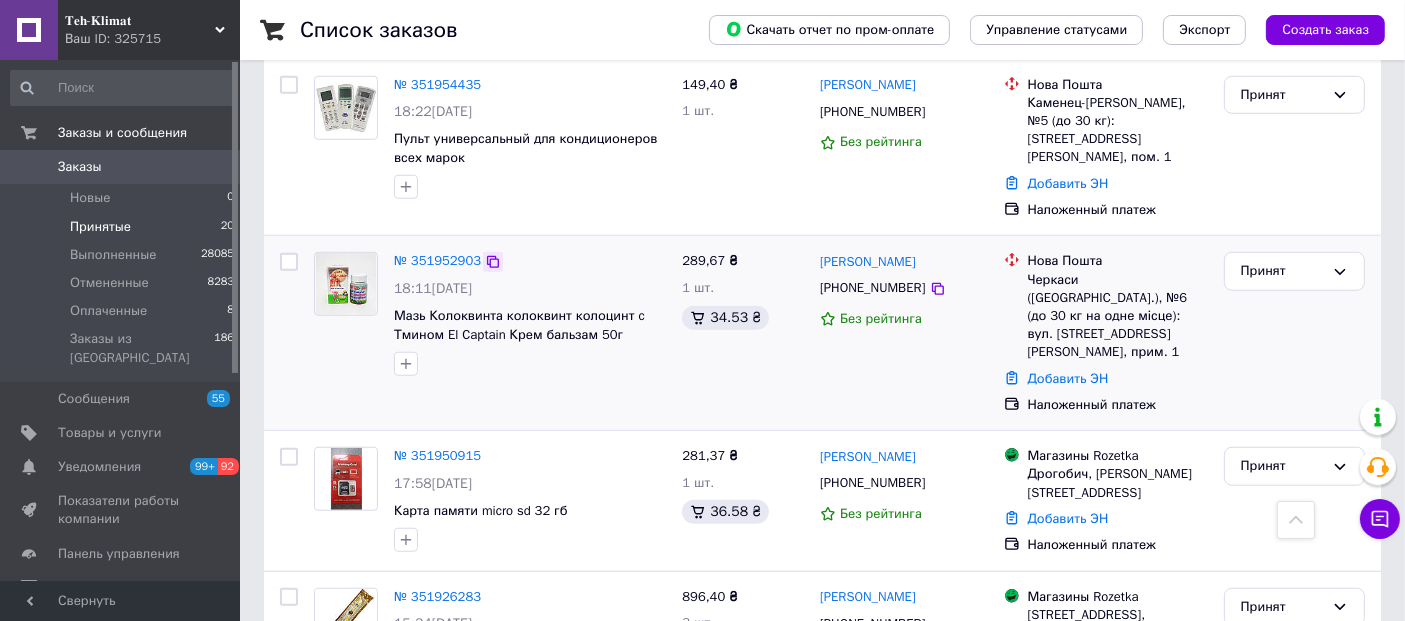 click 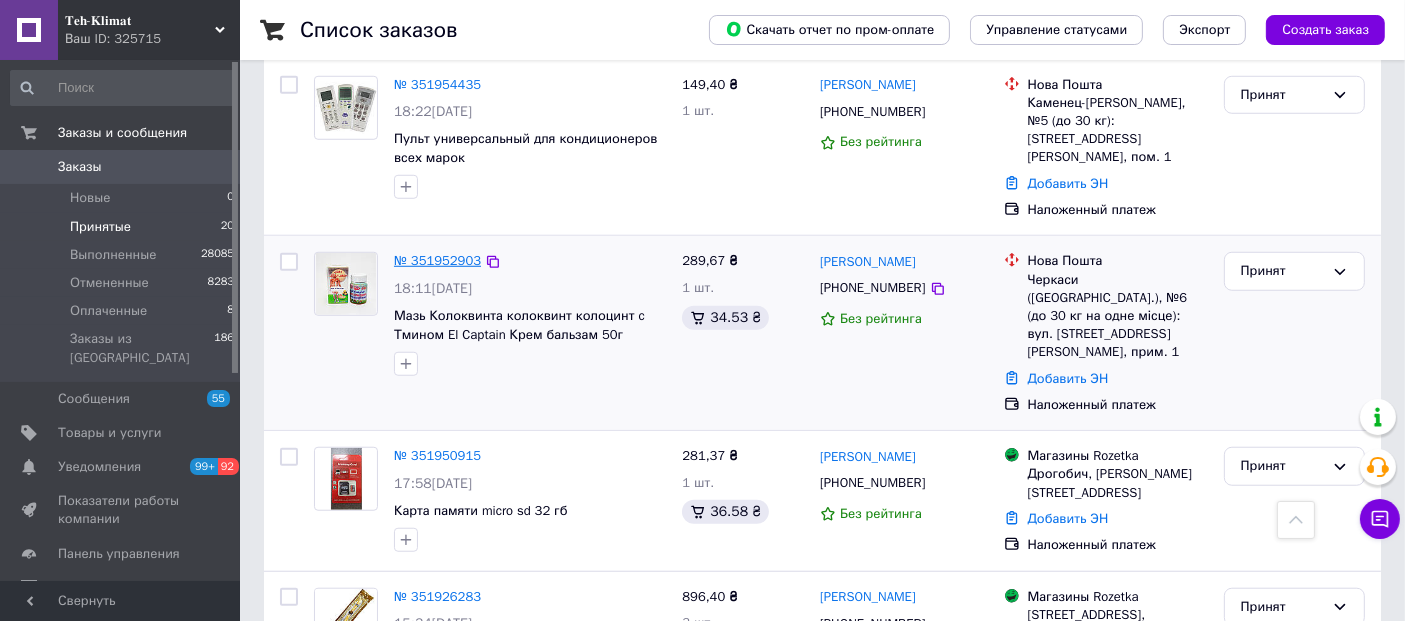 click on "№ 351952903" at bounding box center [437, 260] 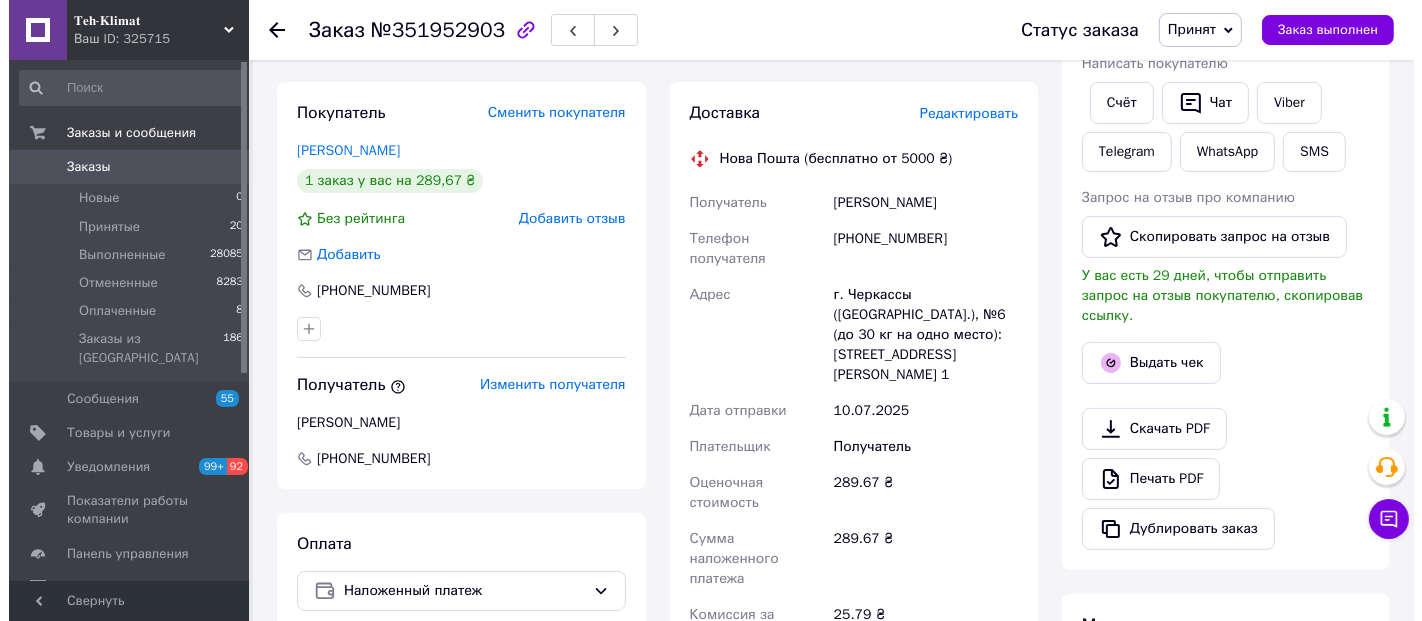 scroll, scrollTop: 342, scrollLeft: 0, axis: vertical 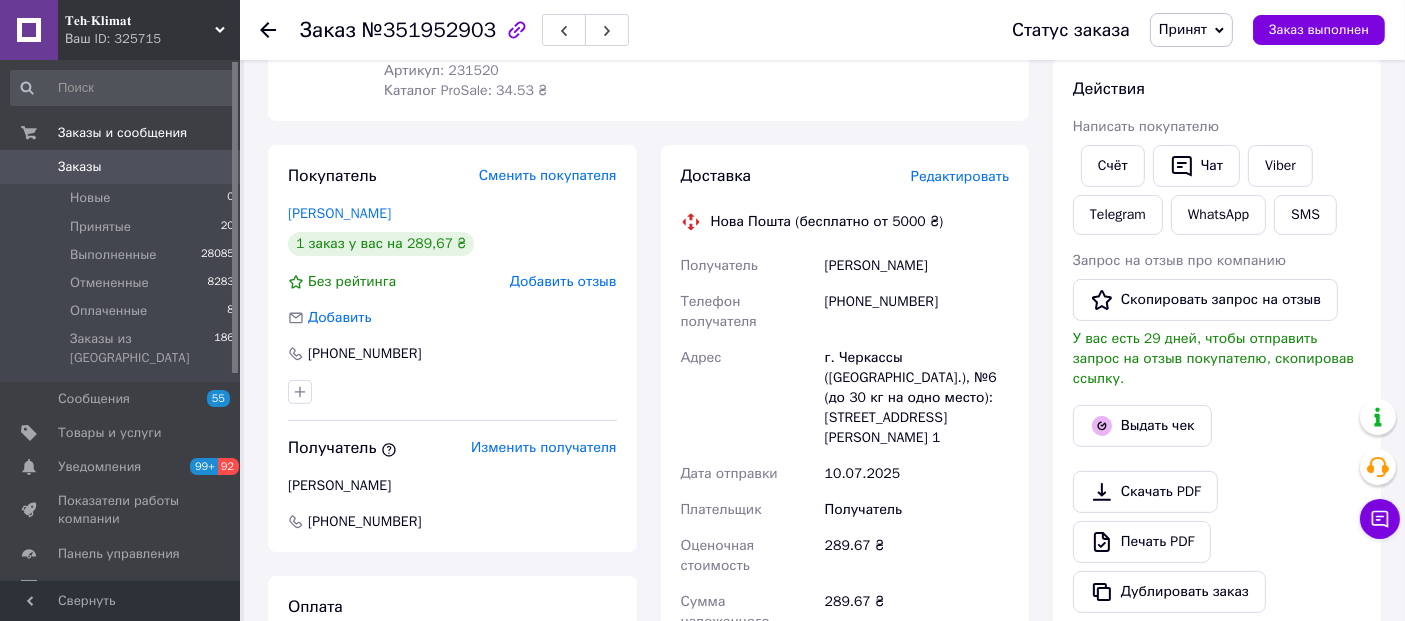 click on "Редактировать" at bounding box center [960, 176] 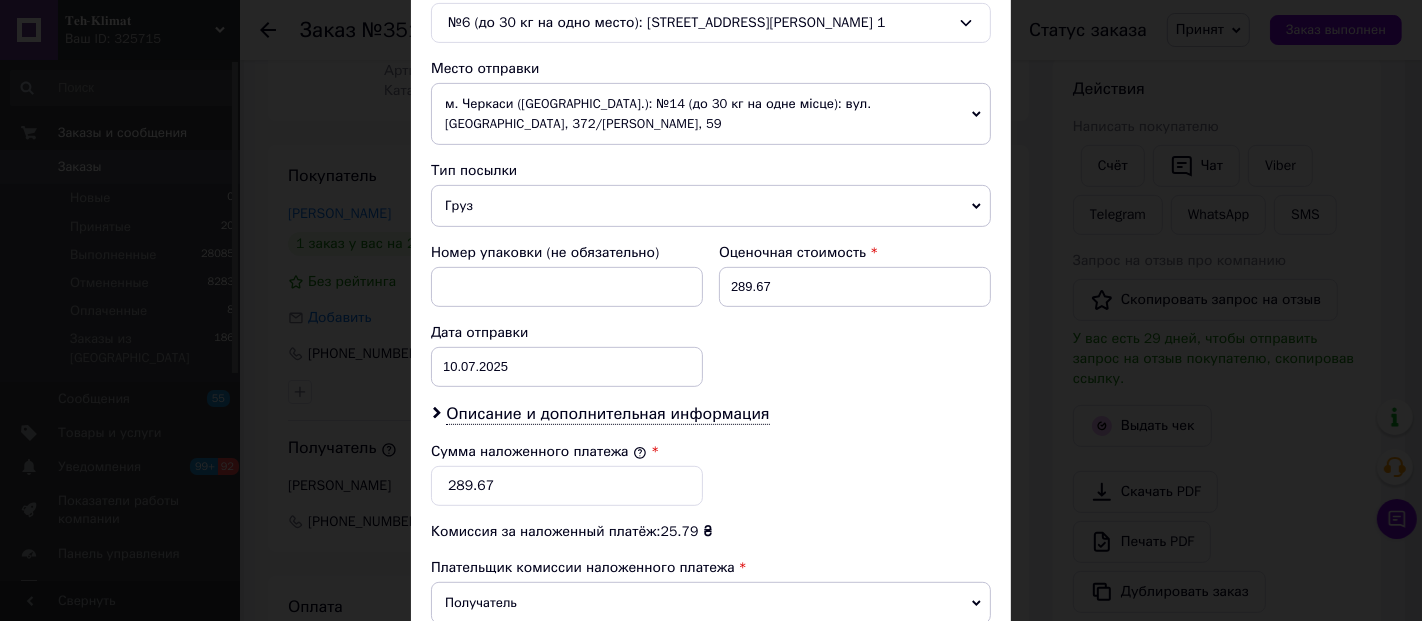 scroll, scrollTop: 777, scrollLeft: 0, axis: vertical 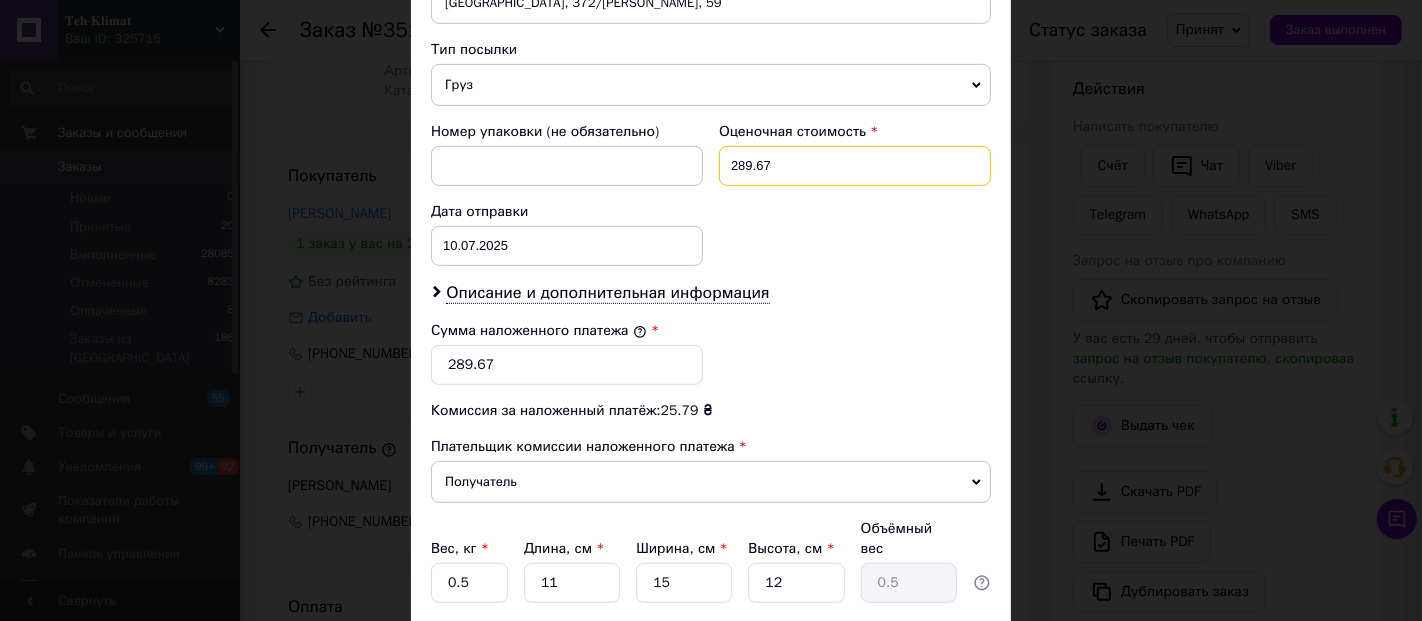 click on "289.67" at bounding box center [855, 166] 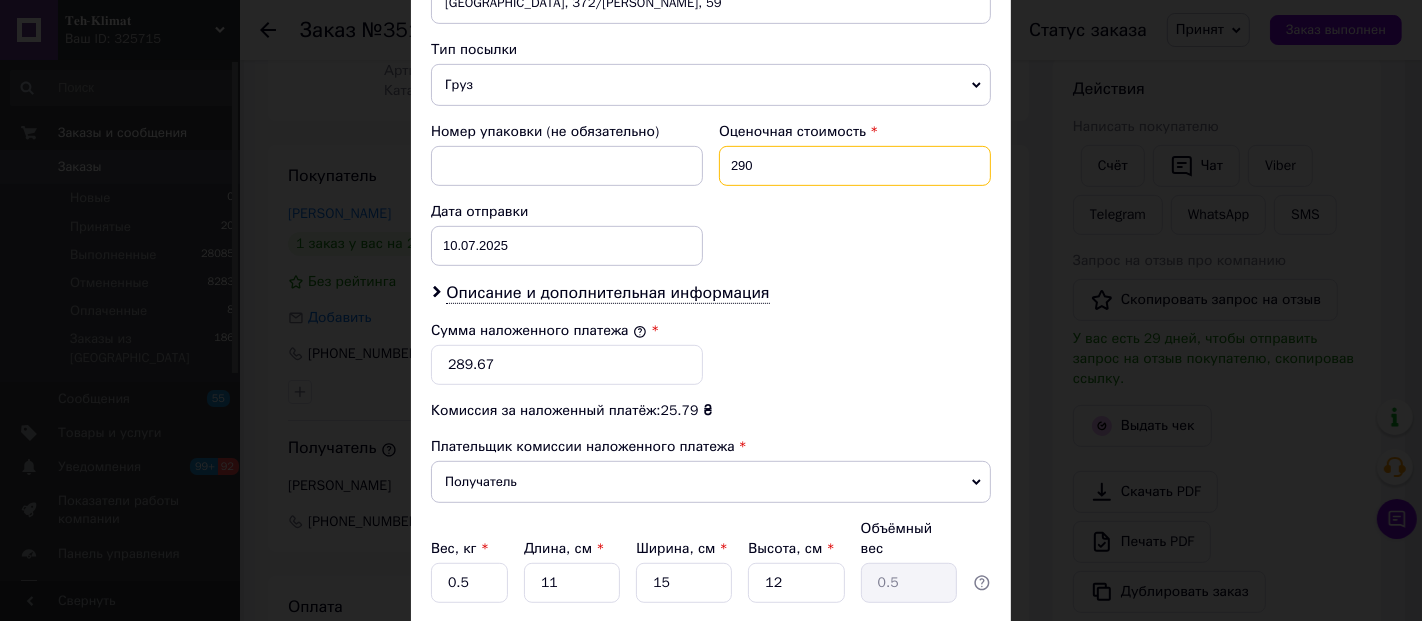 type on "290" 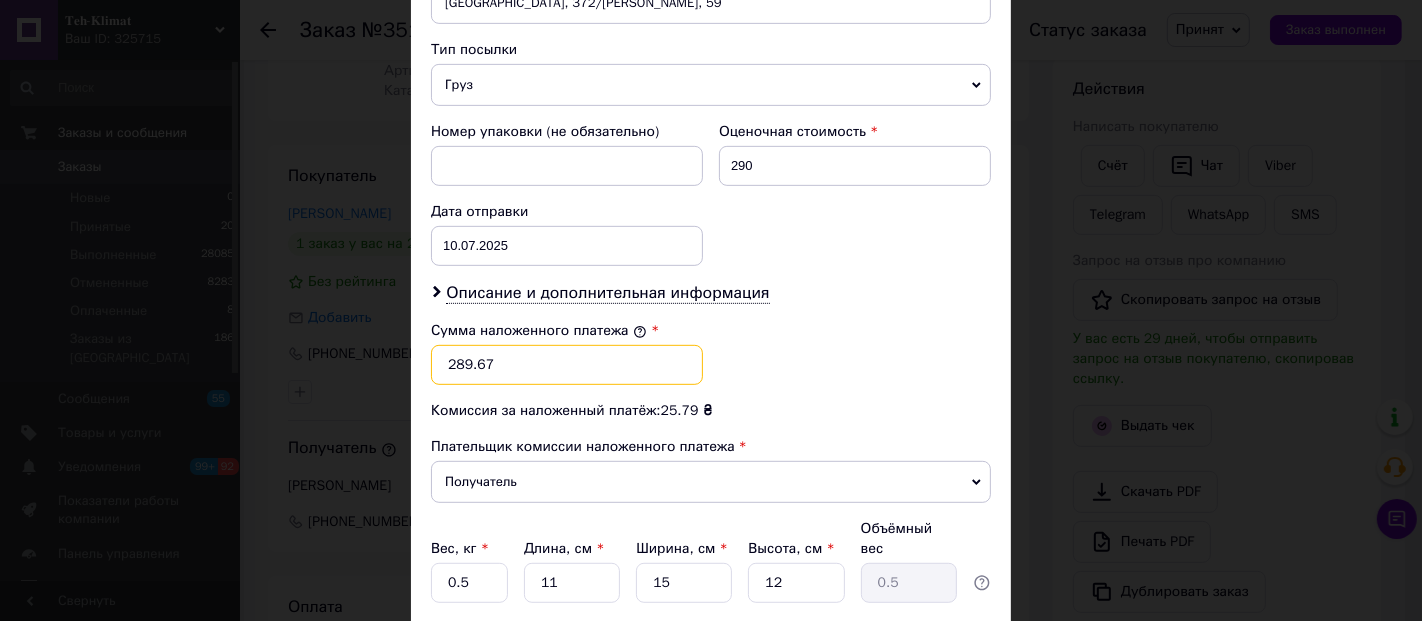 click on "289.67" at bounding box center (567, 365) 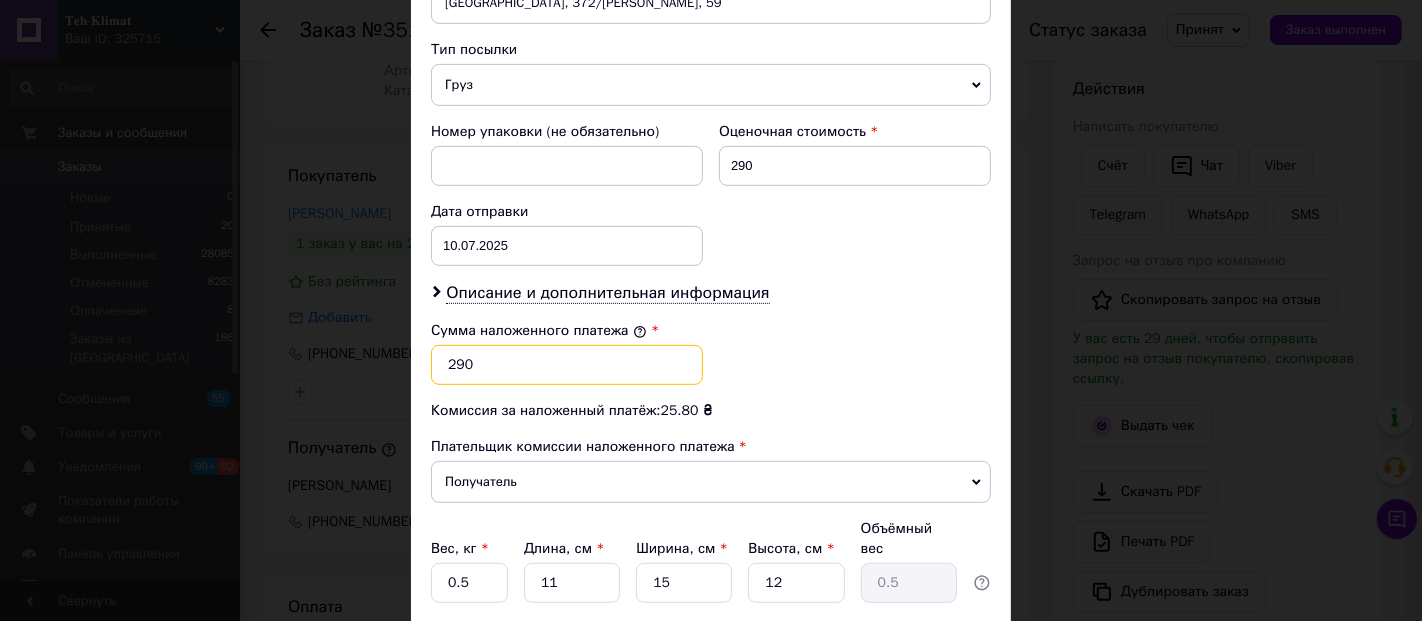 type on "290" 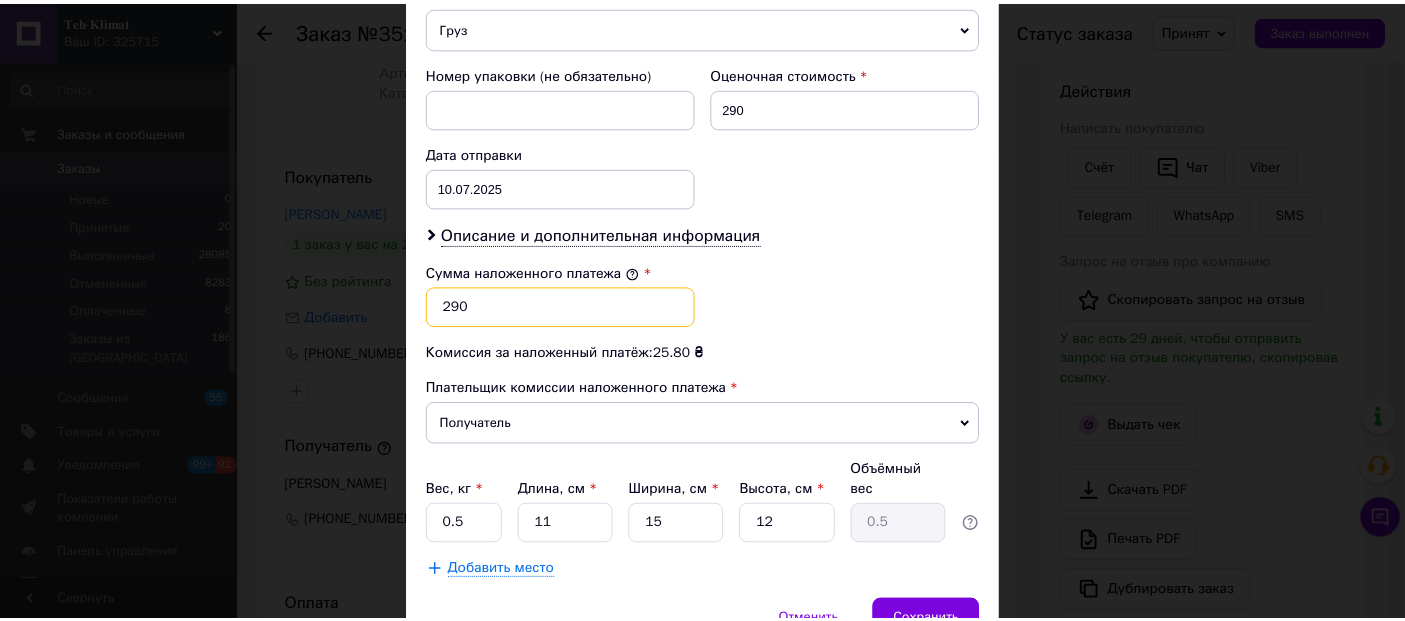 scroll, scrollTop: 916, scrollLeft: 0, axis: vertical 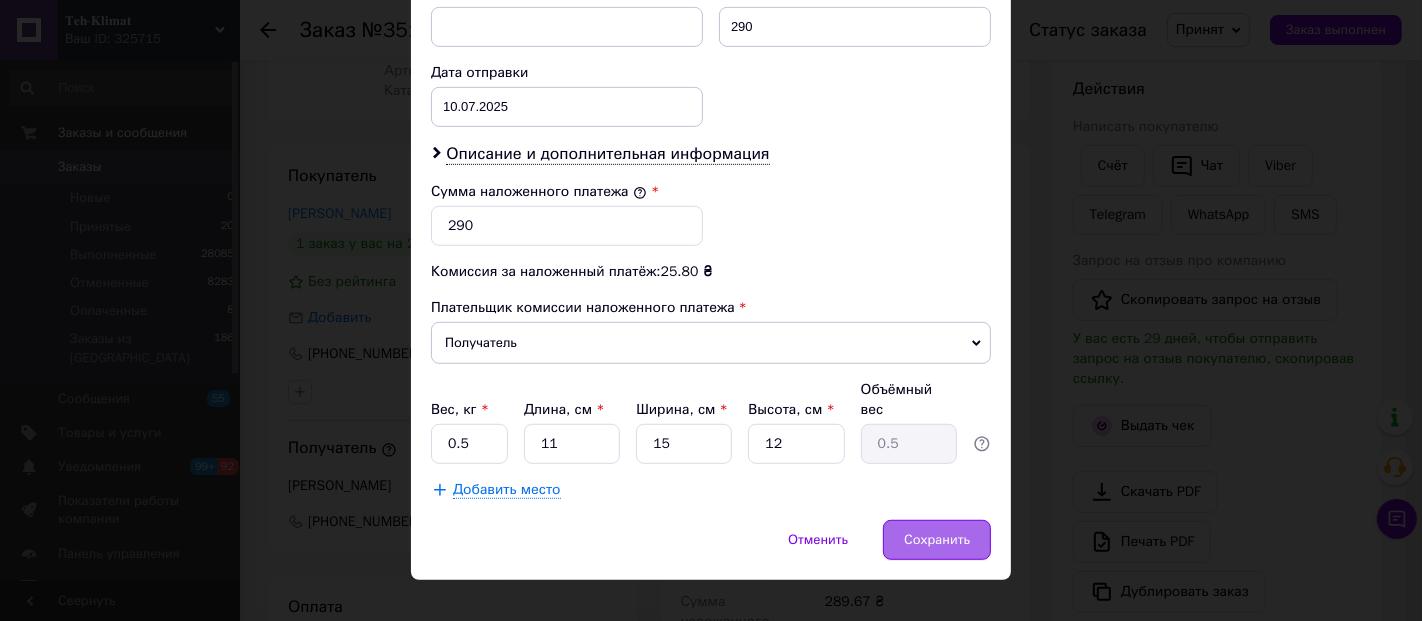 click on "Сохранить" at bounding box center (937, 540) 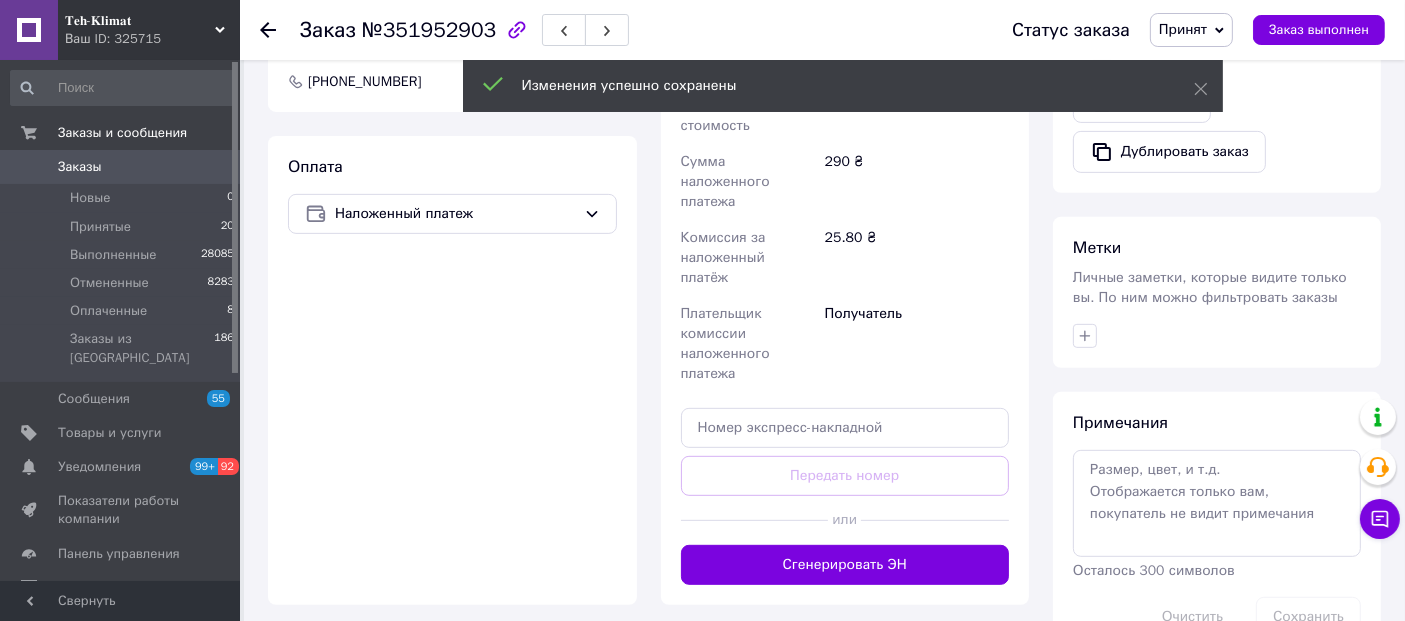 scroll, scrollTop: 898, scrollLeft: 0, axis: vertical 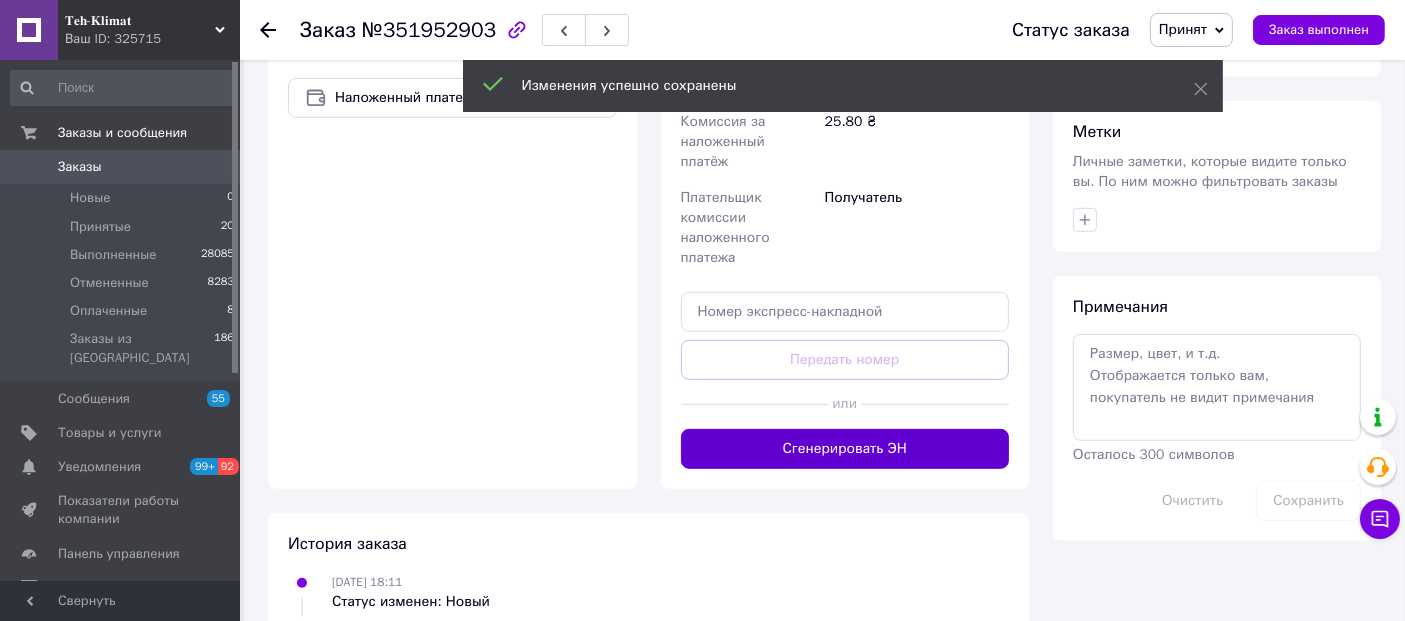 click on "Сгенерировать ЭН" at bounding box center [845, 449] 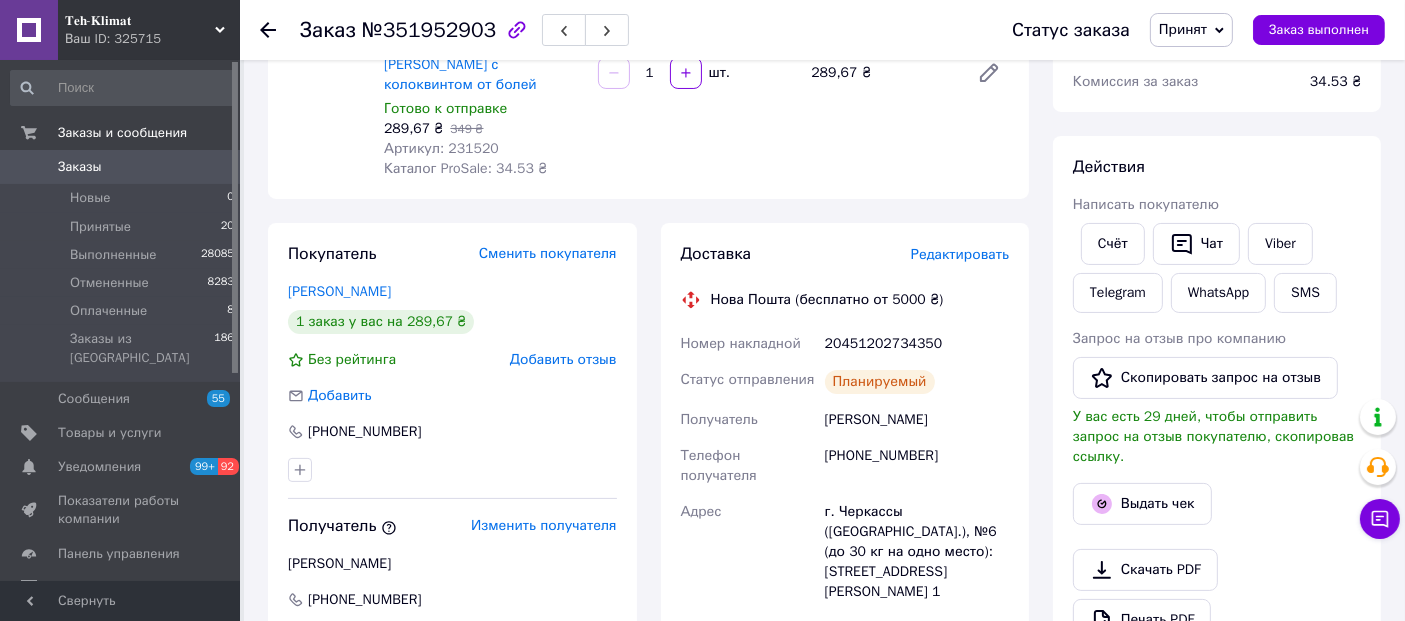 scroll, scrollTop: 111, scrollLeft: 0, axis: vertical 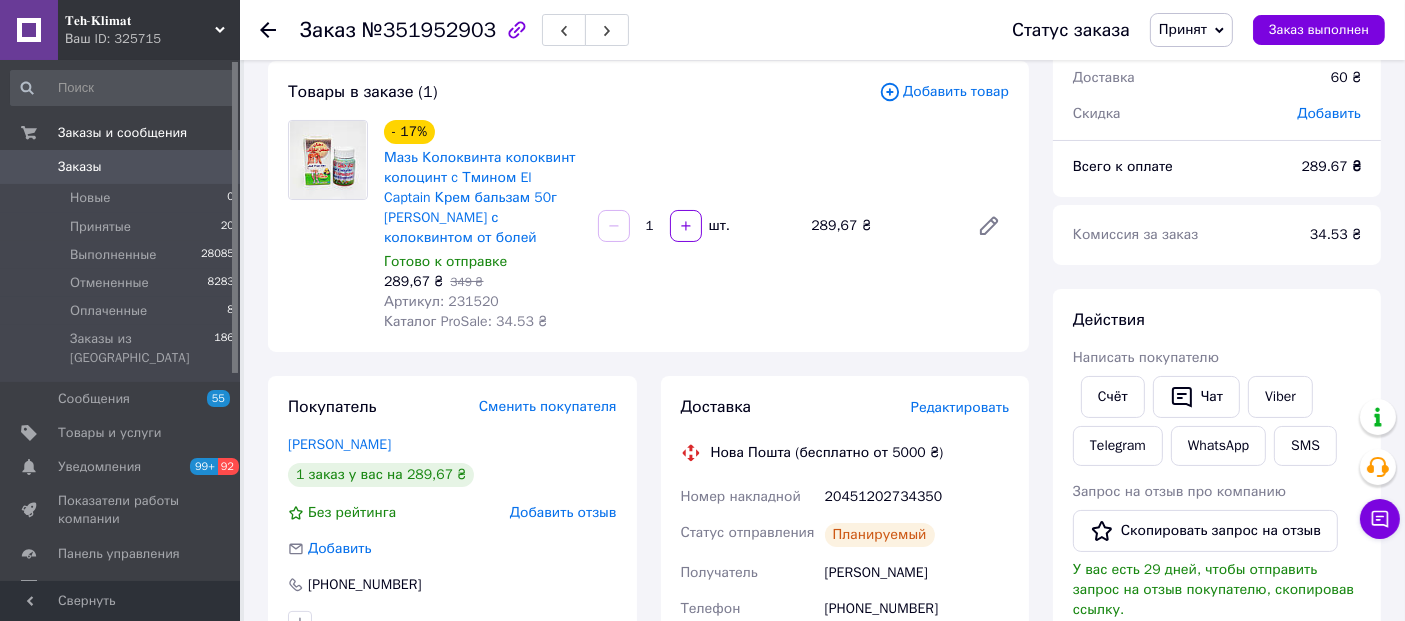 click 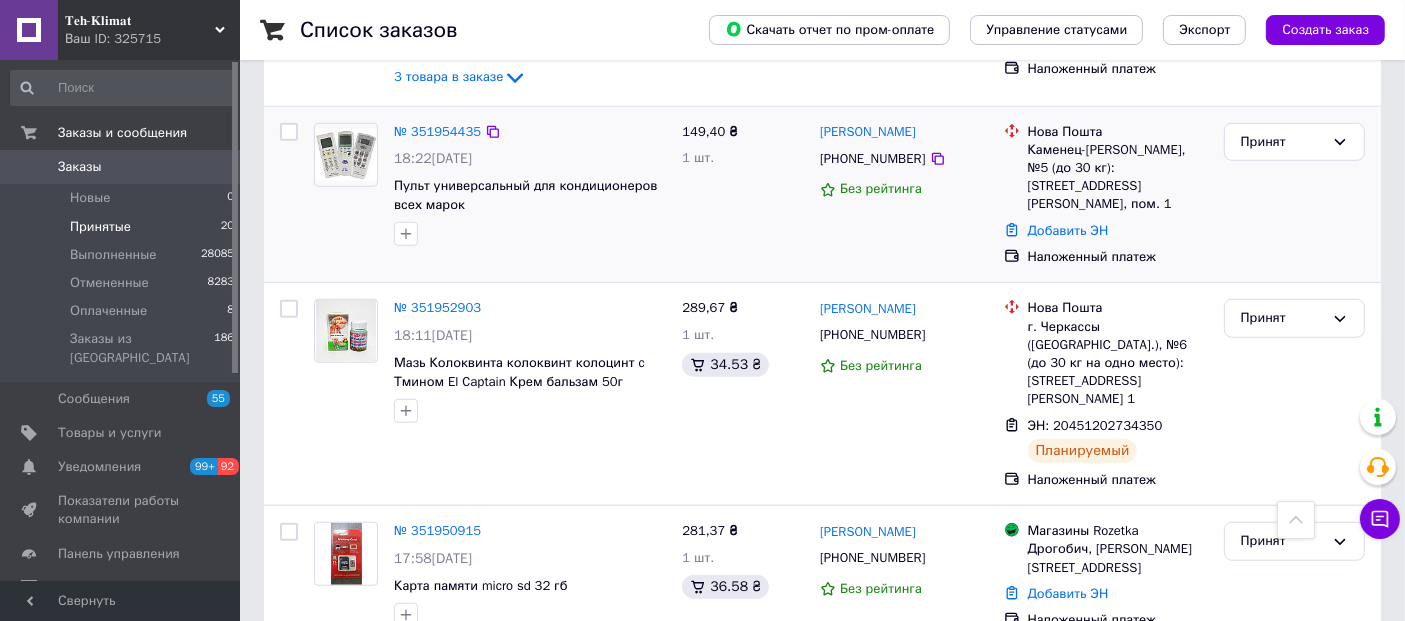scroll, scrollTop: 1555, scrollLeft: 0, axis: vertical 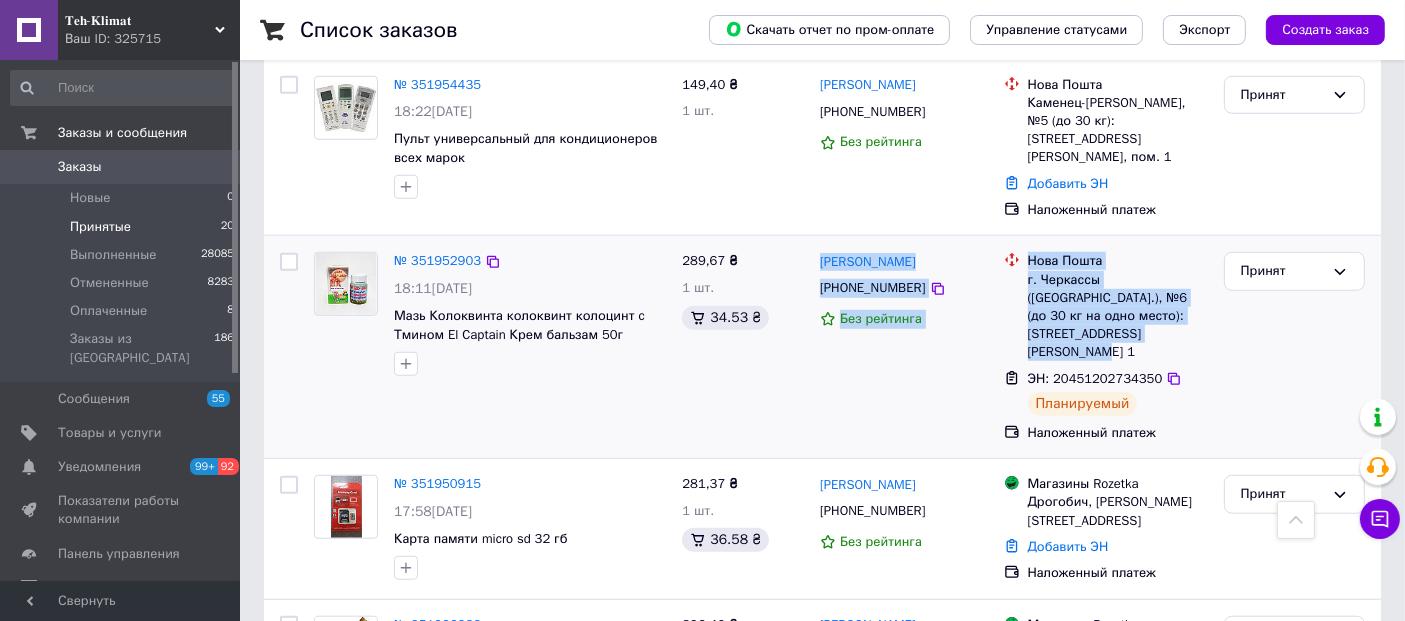 drag, startPoint x: 814, startPoint y: 126, endPoint x: 1124, endPoint y: 229, distance: 326.66342 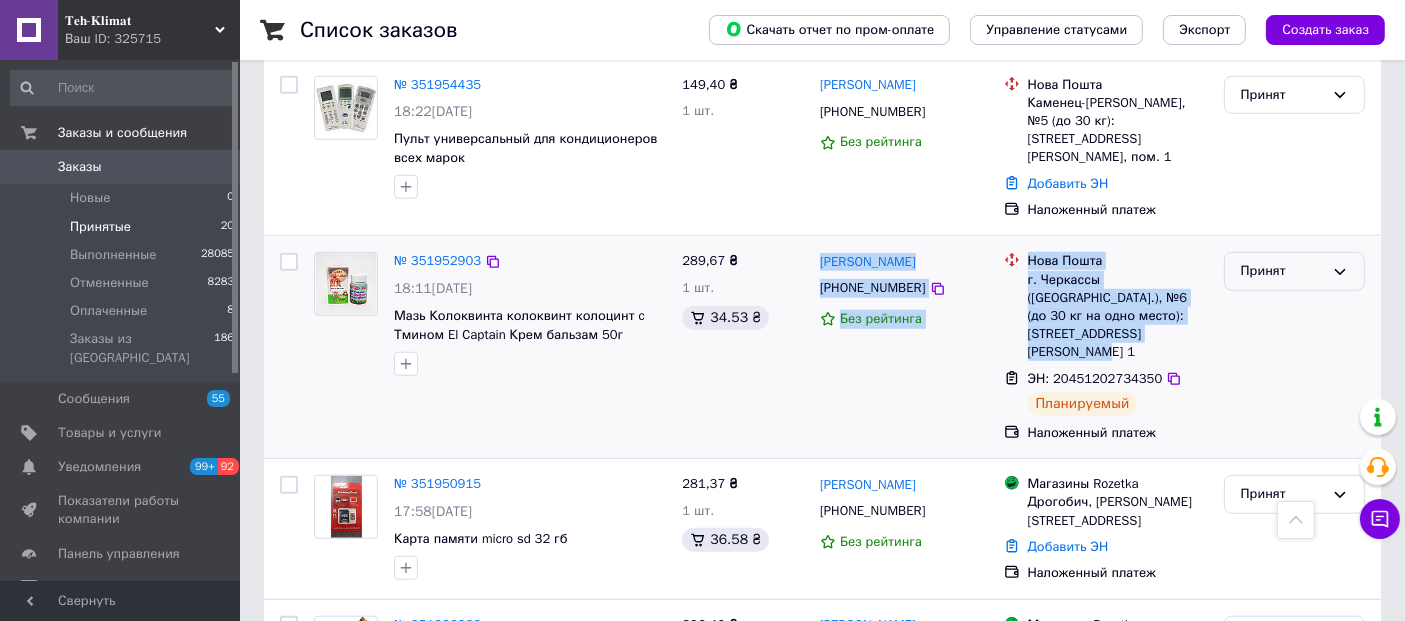 click on "Принят" at bounding box center [1282, 271] 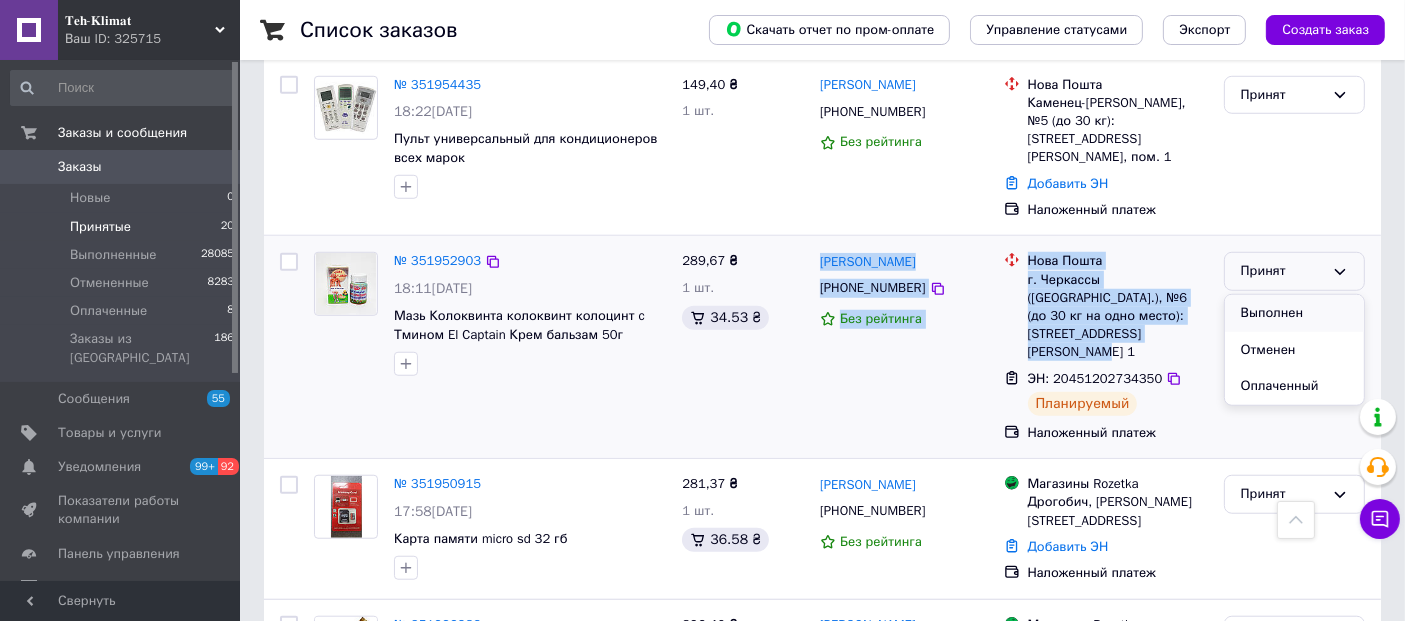 click on "Выполнен" at bounding box center [1294, 313] 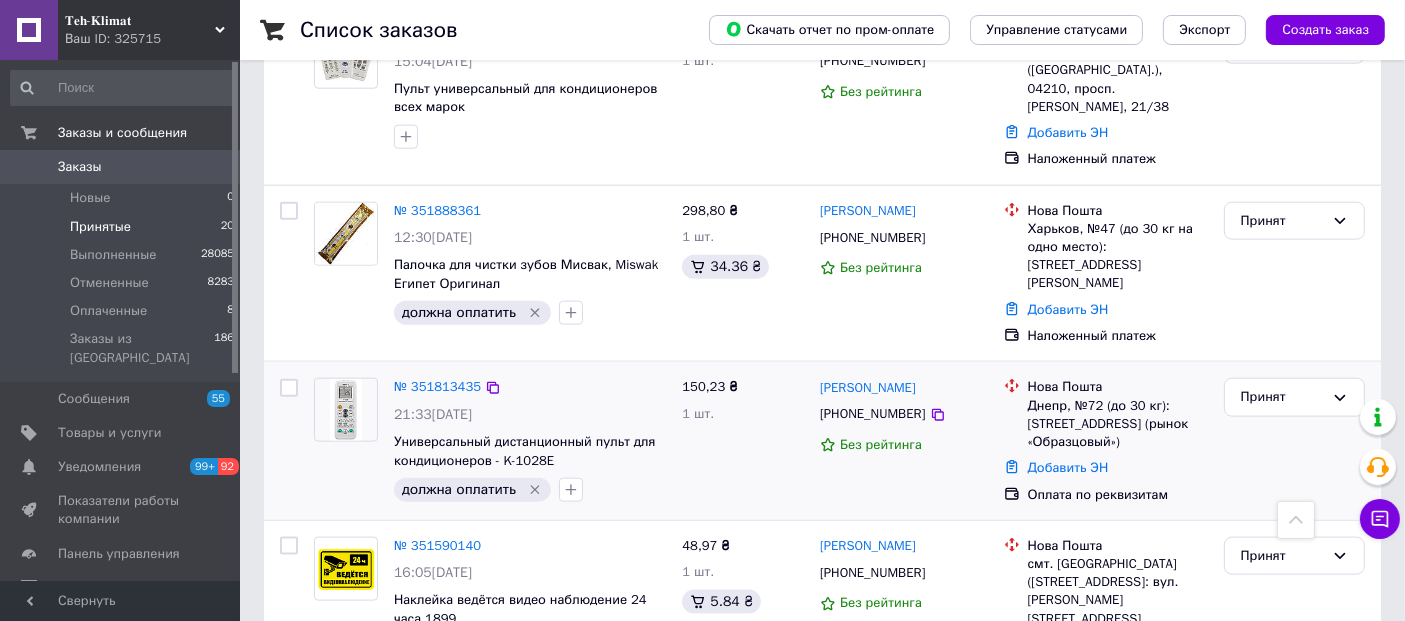 scroll, scrollTop: 2333, scrollLeft: 0, axis: vertical 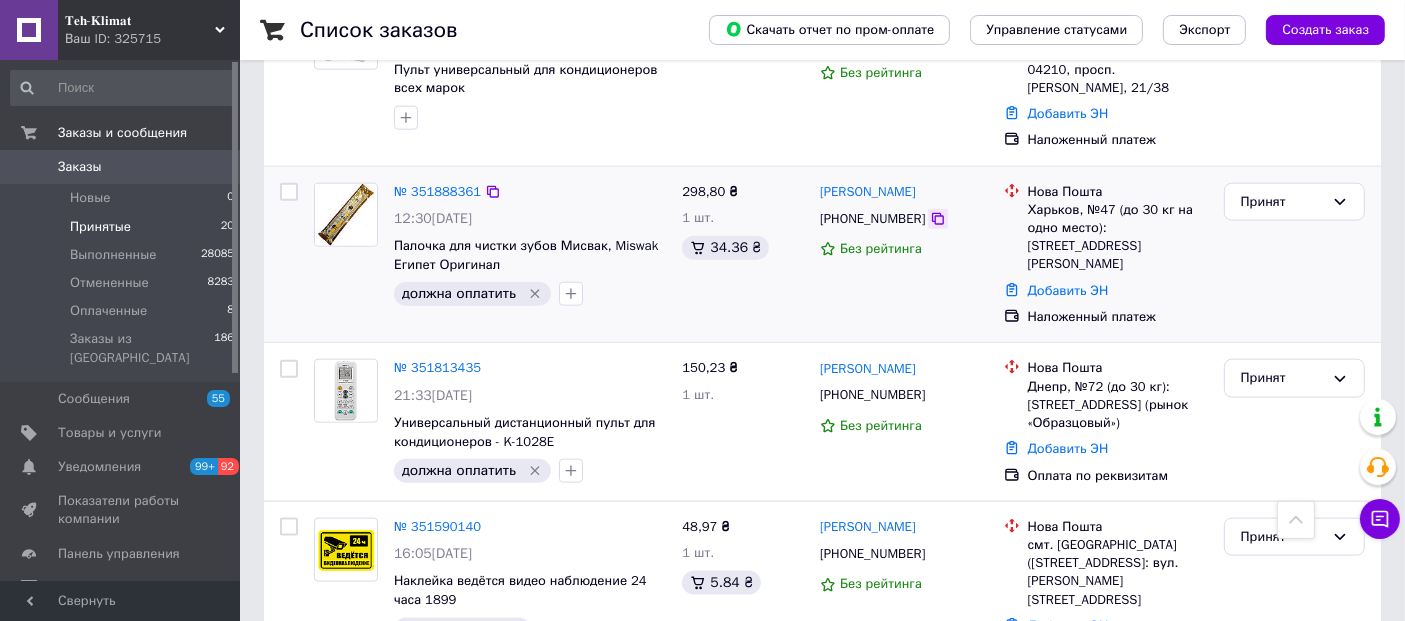 click 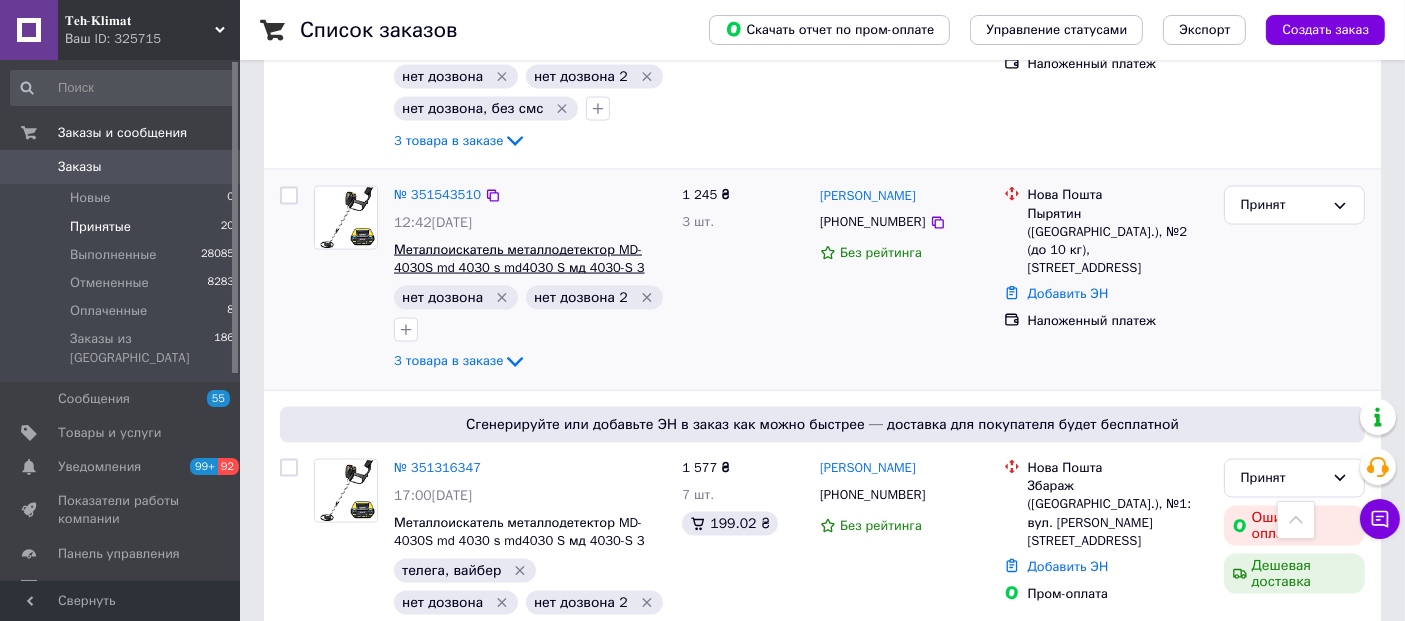 scroll, scrollTop: 3111, scrollLeft: 0, axis: vertical 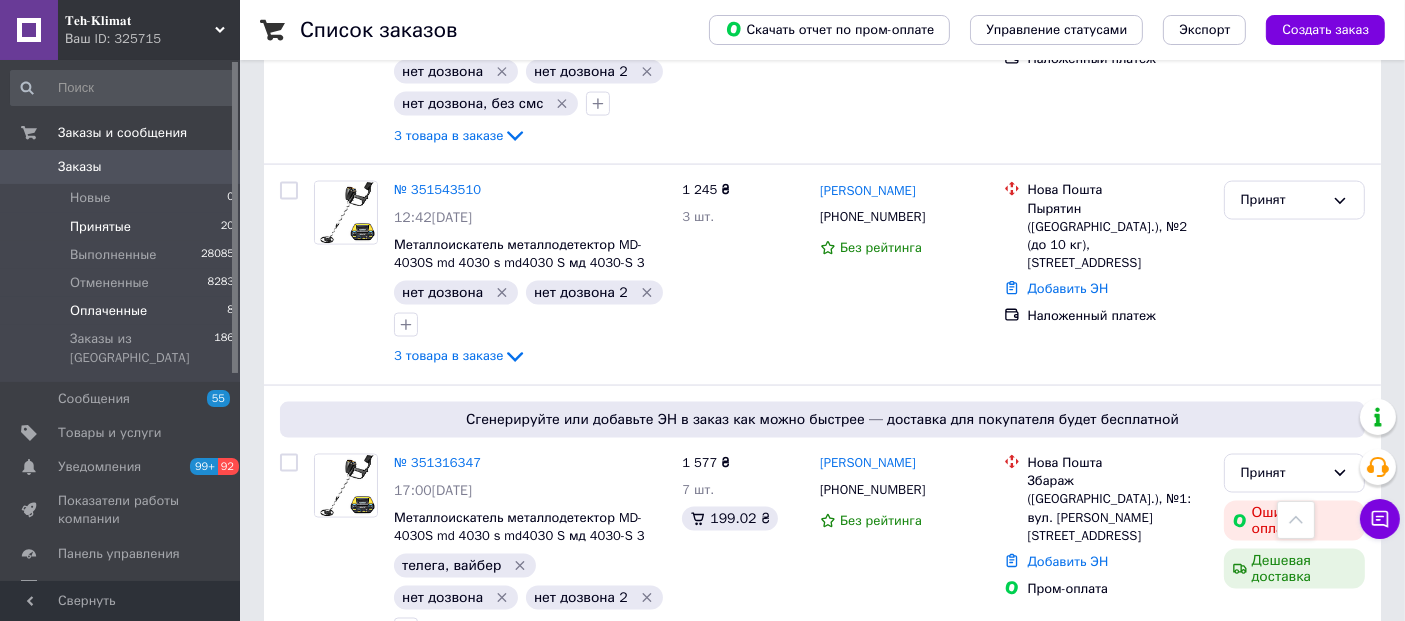 click on "Оплаченные" at bounding box center (108, 311) 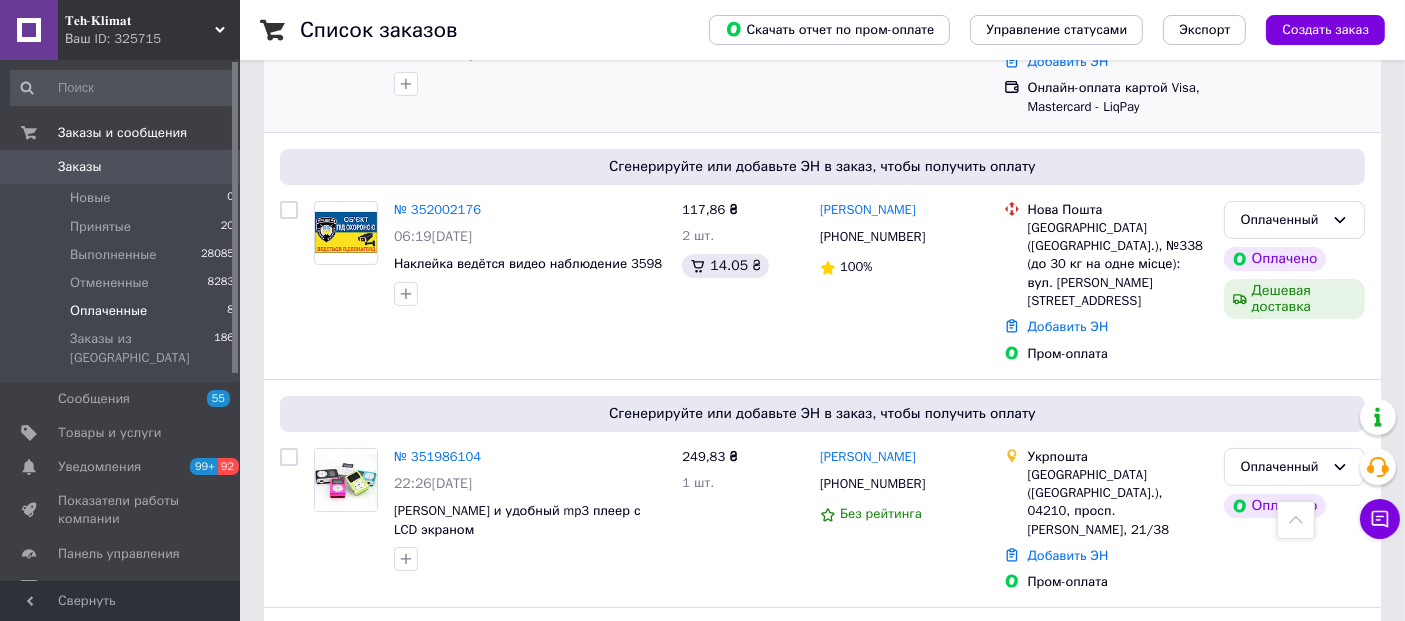 scroll, scrollTop: 222, scrollLeft: 0, axis: vertical 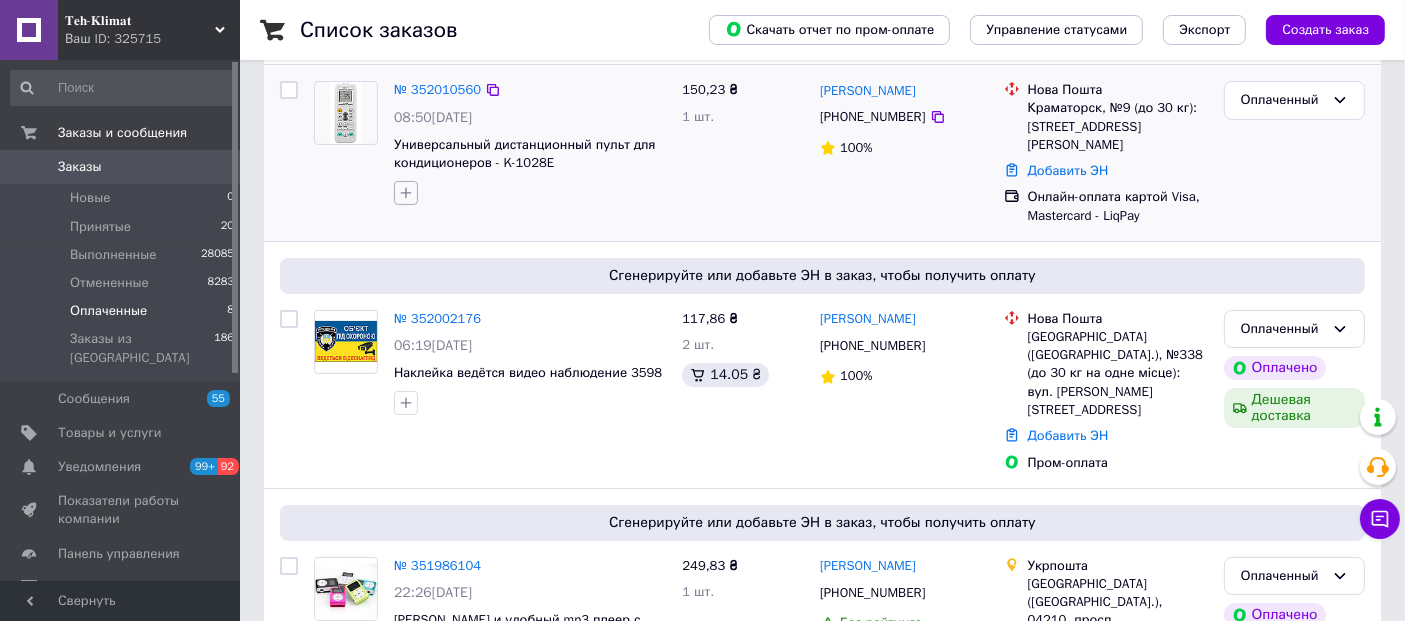 click 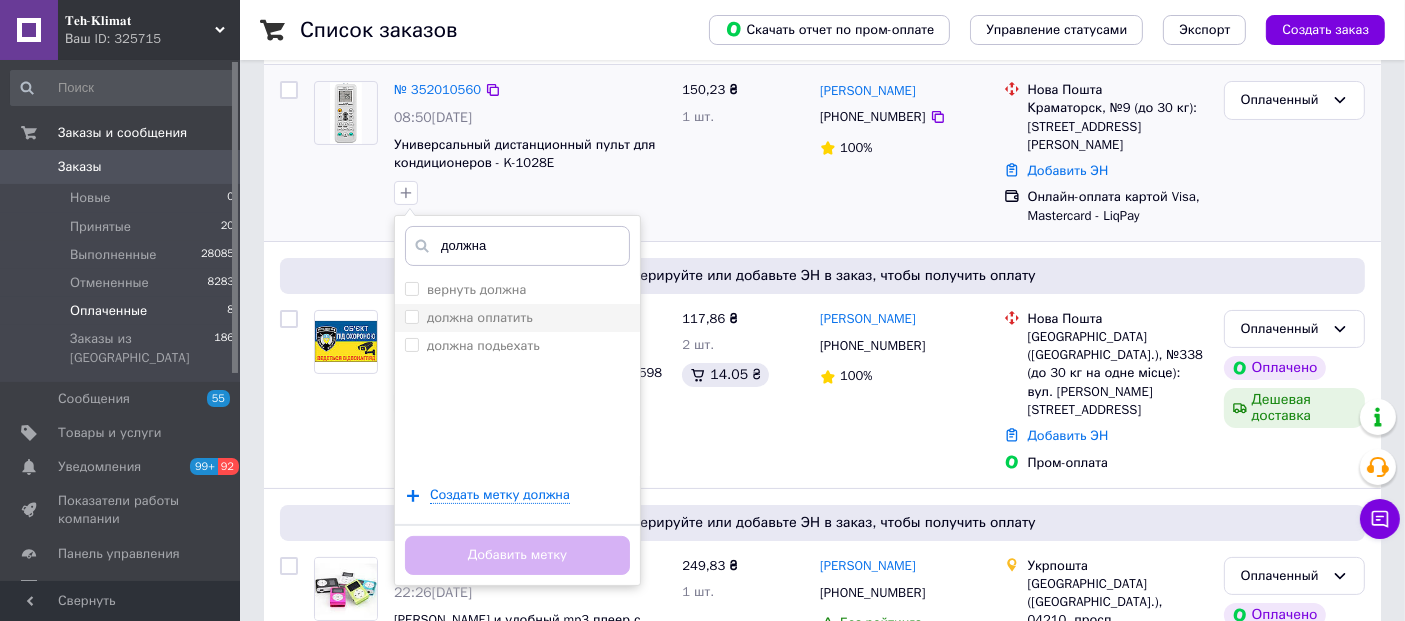 type on "должна" 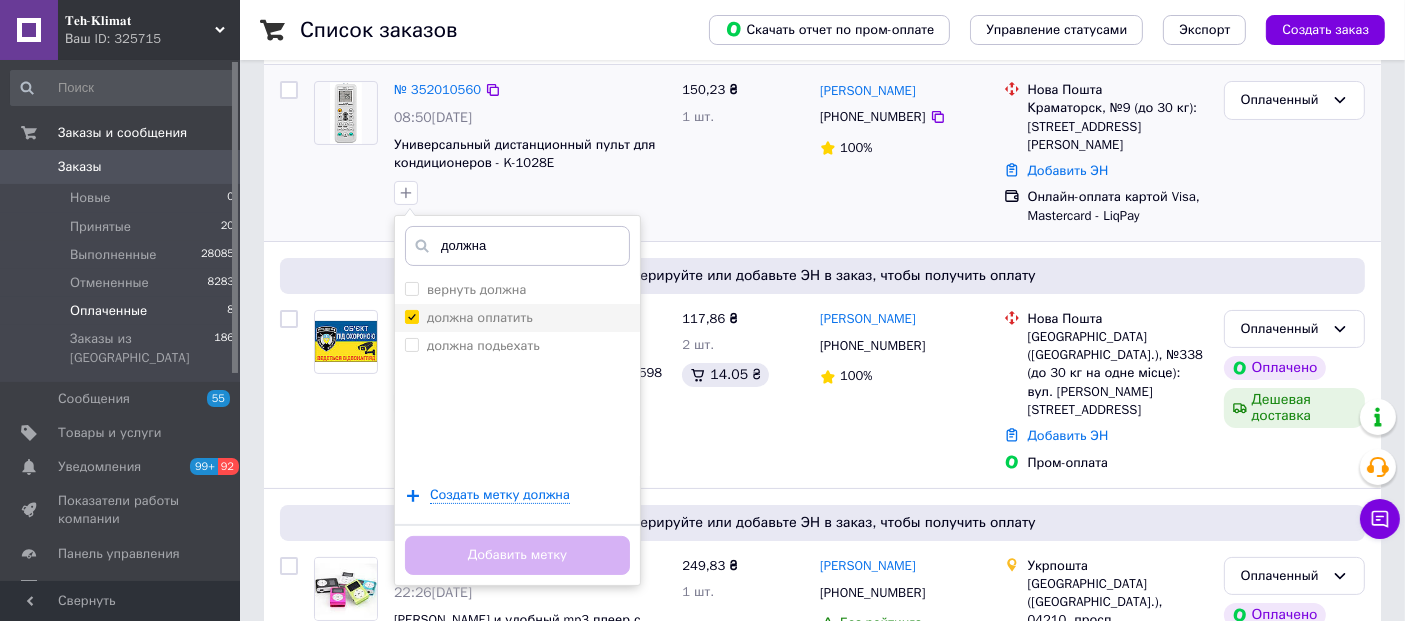 click on "должна оплатить" at bounding box center [411, 316] 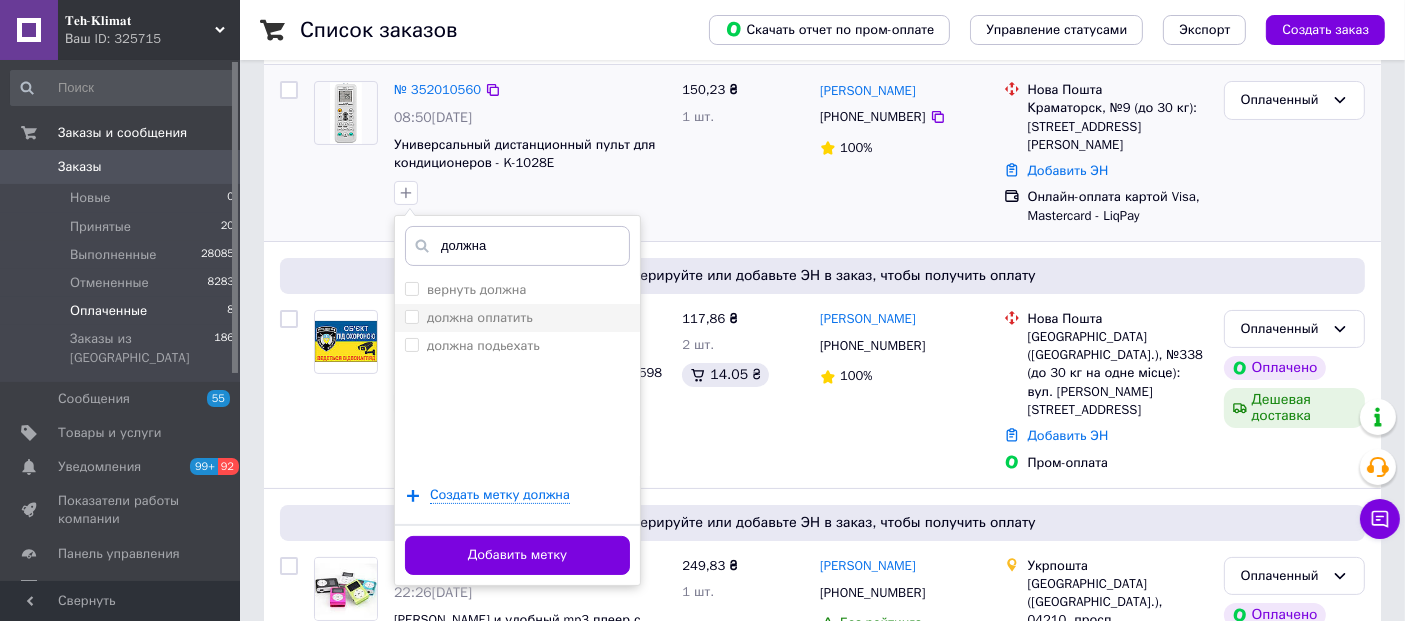 click on "должна оплатить" at bounding box center [411, 316] 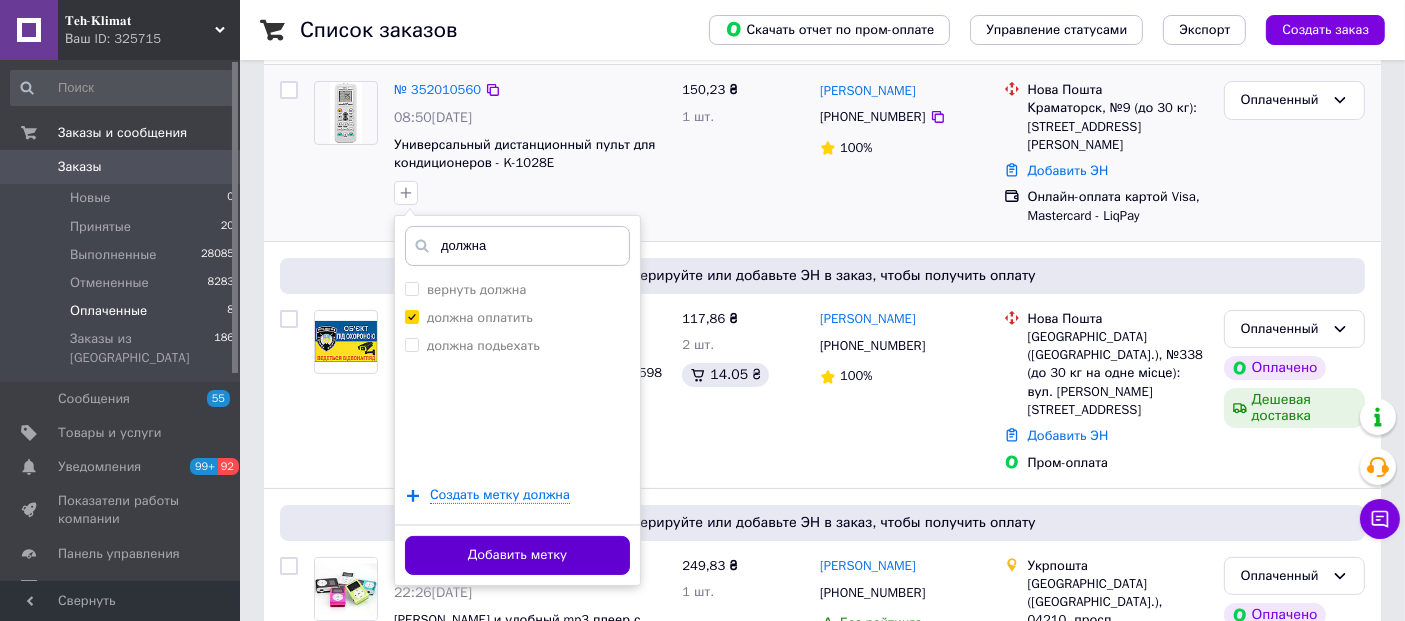 click on "Добавить метку" at bounding box center (517, 555) 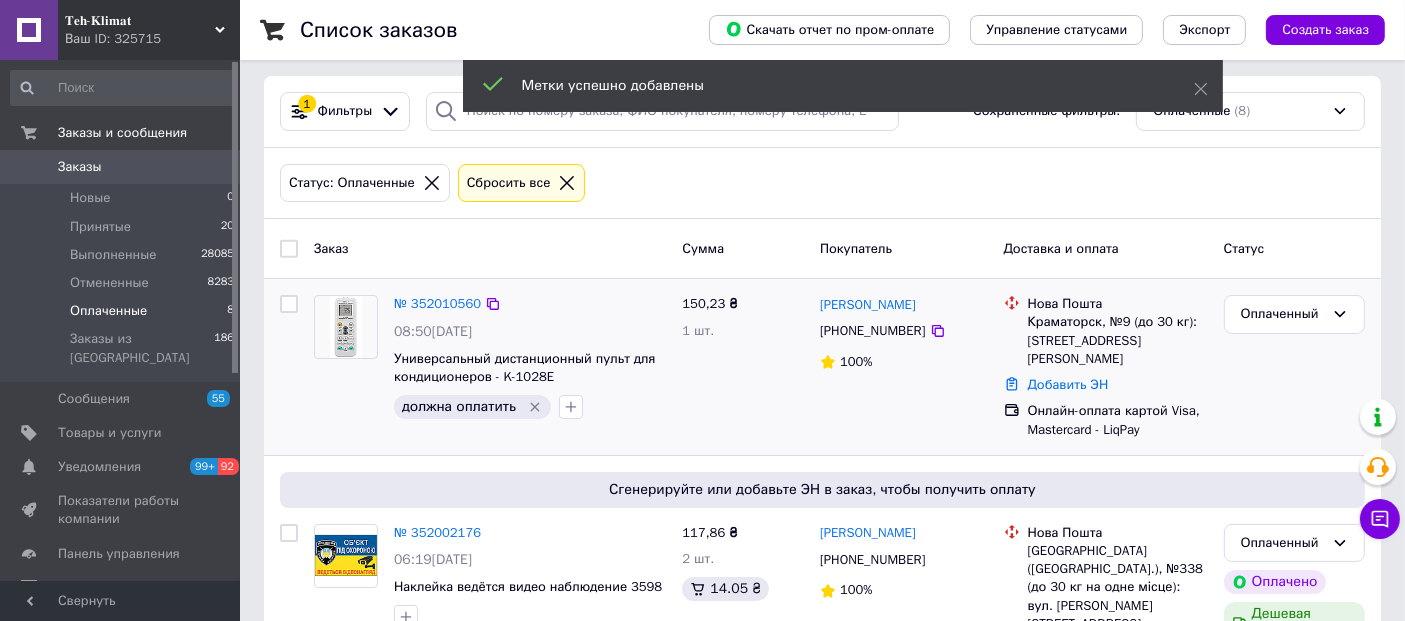 scroll, scrollTop: 0, scrollLeft: 0, axis: both 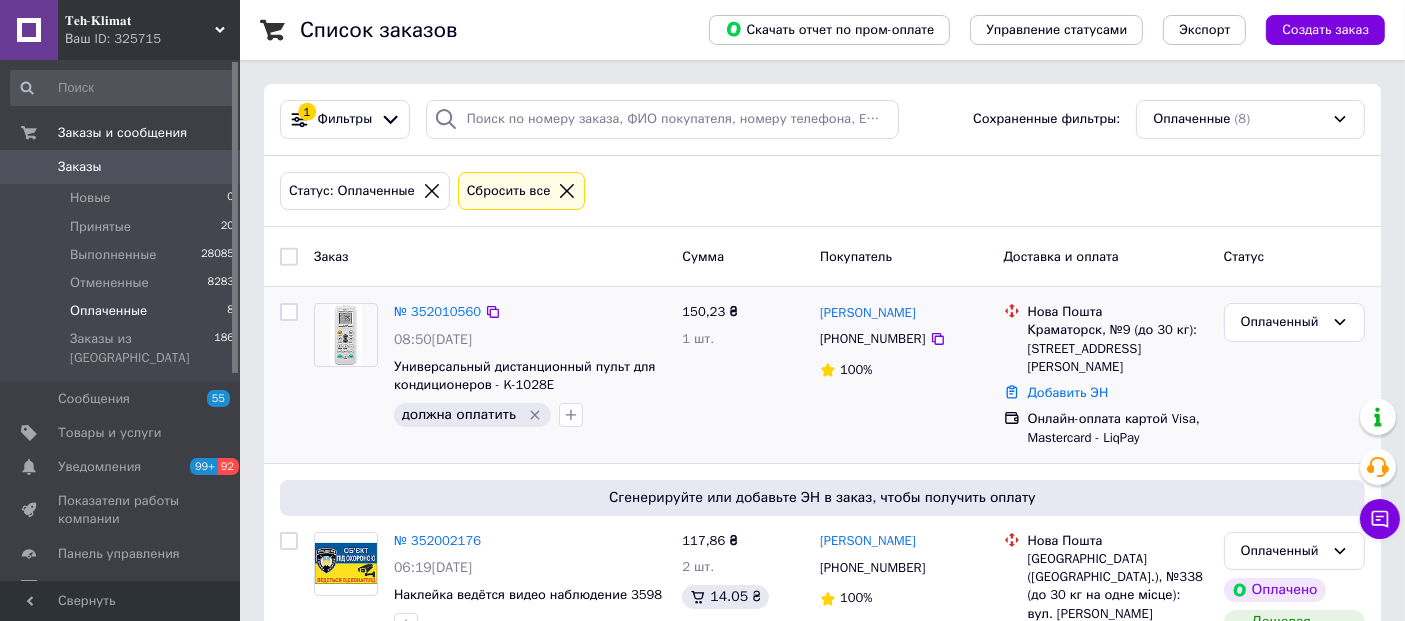 drag, startPoint x: 952, startPoint y: 312, endPoint x: 804, endPoint y: 316, distance: 148.05405 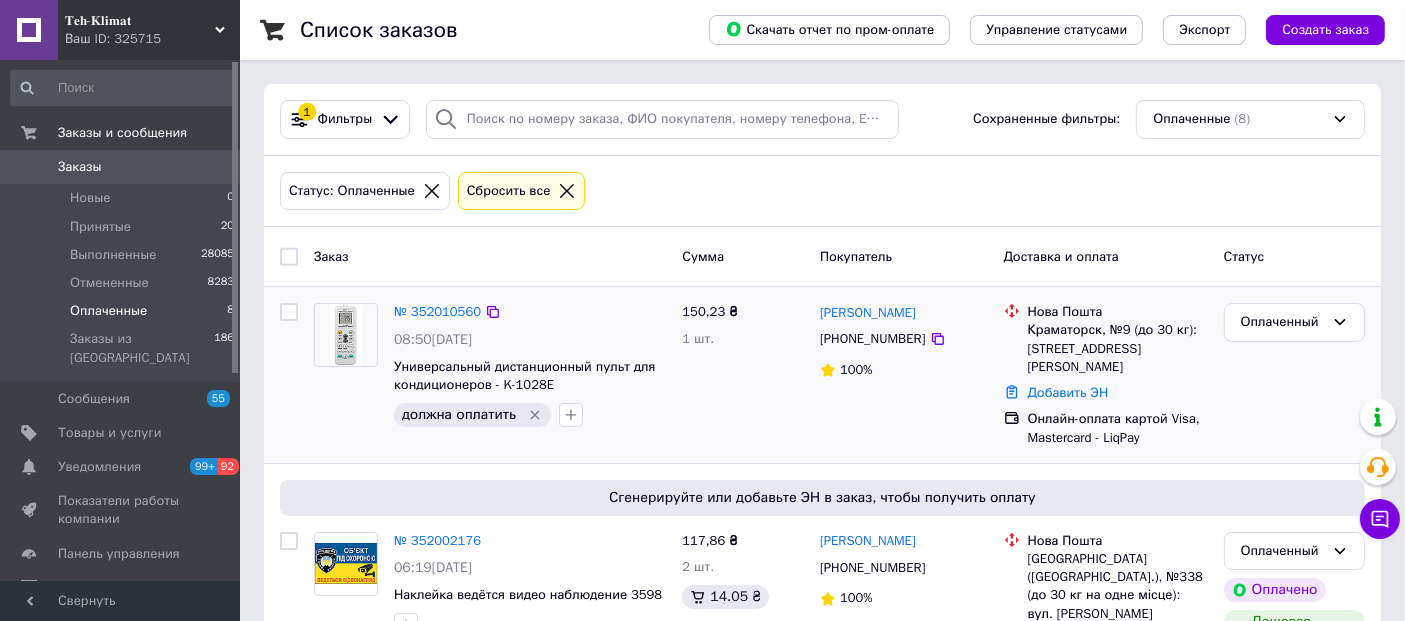drag, startPoint x: 947, startPoint y: 307, endPoint x: 819, endPoint y: 317, distance: 128.39003 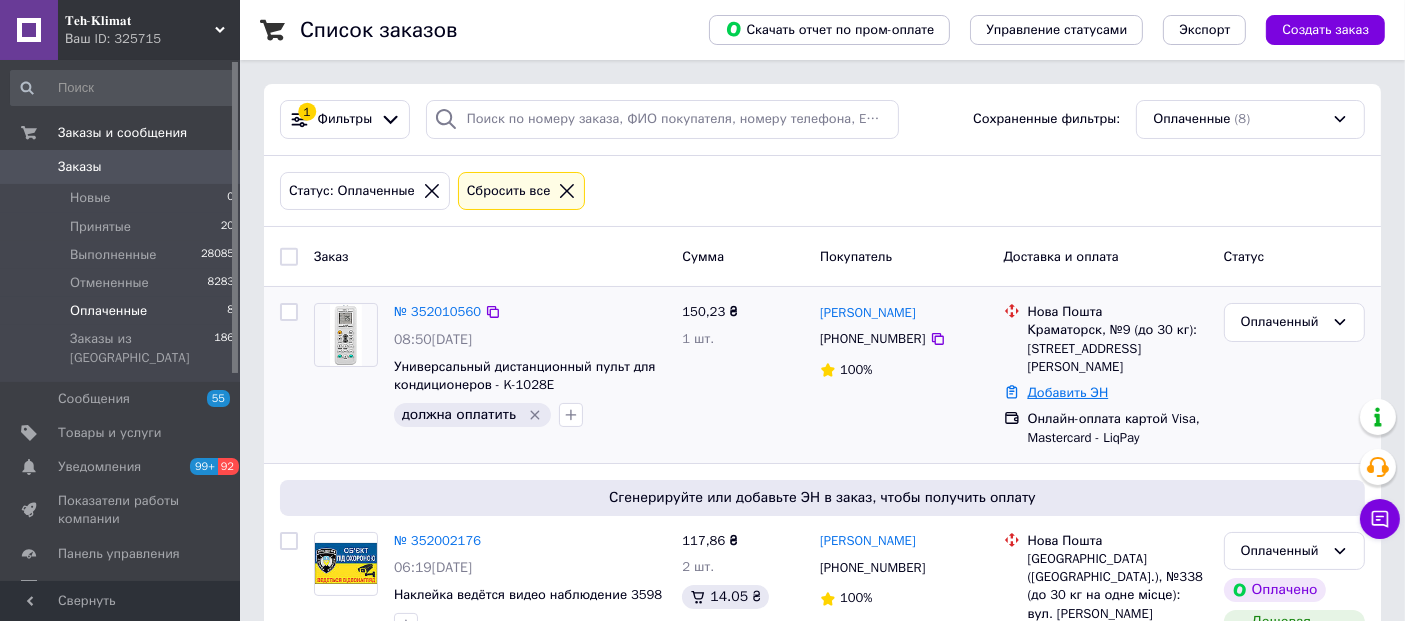 copy on "[PERSON_NAME]" 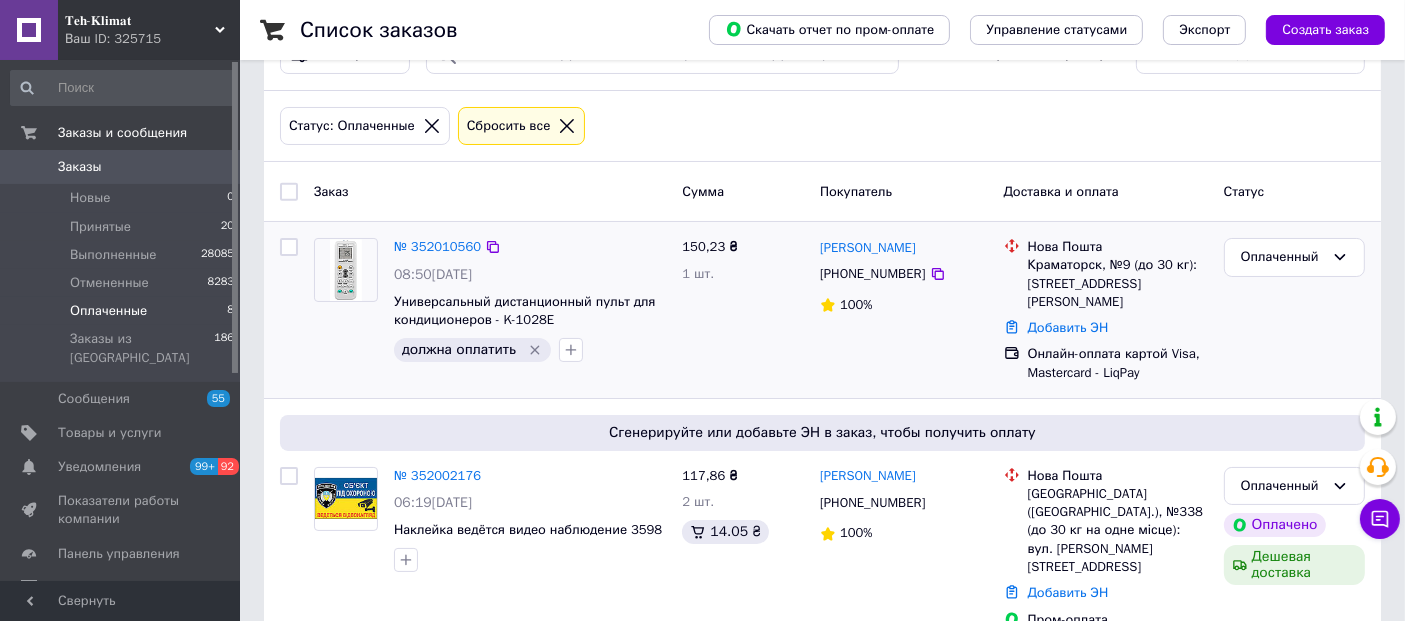 scroll, scrollTop: 111, scrollLeft: 0, axis: vertical 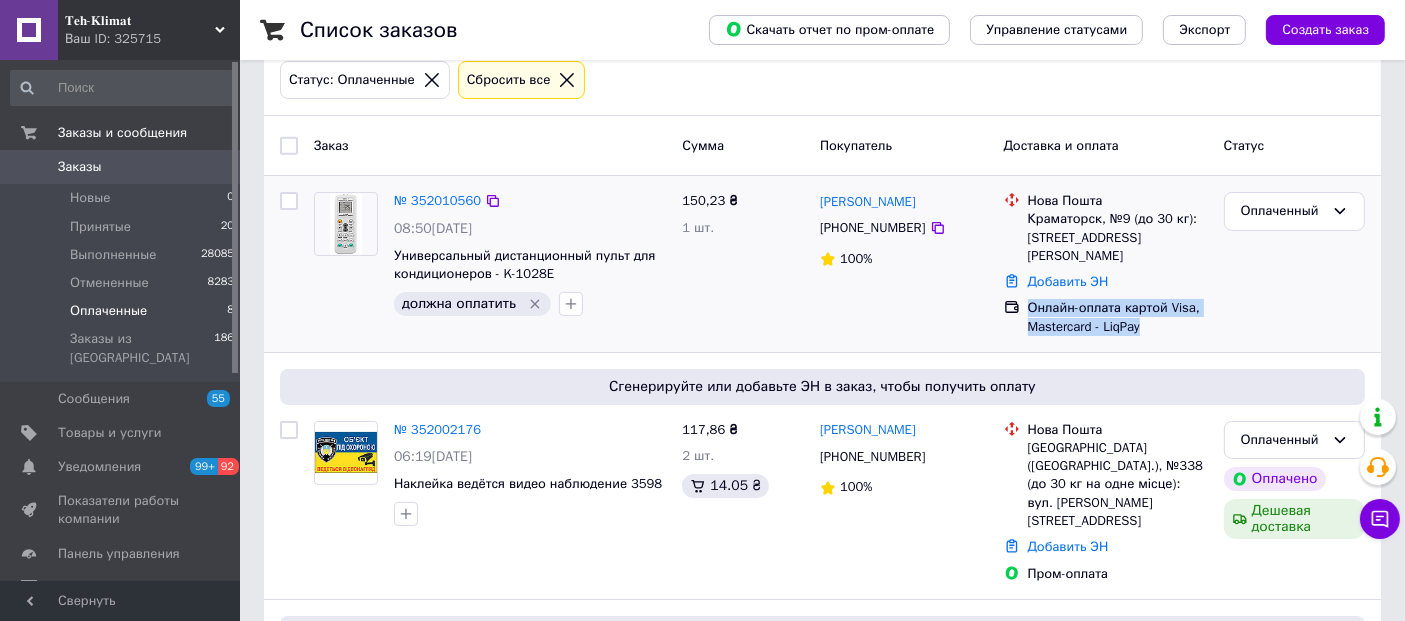 drag, startPoint x: 1164, startPoint y: 308, endPoint x: 1028, endPoint y: 292, distance: 136.93794 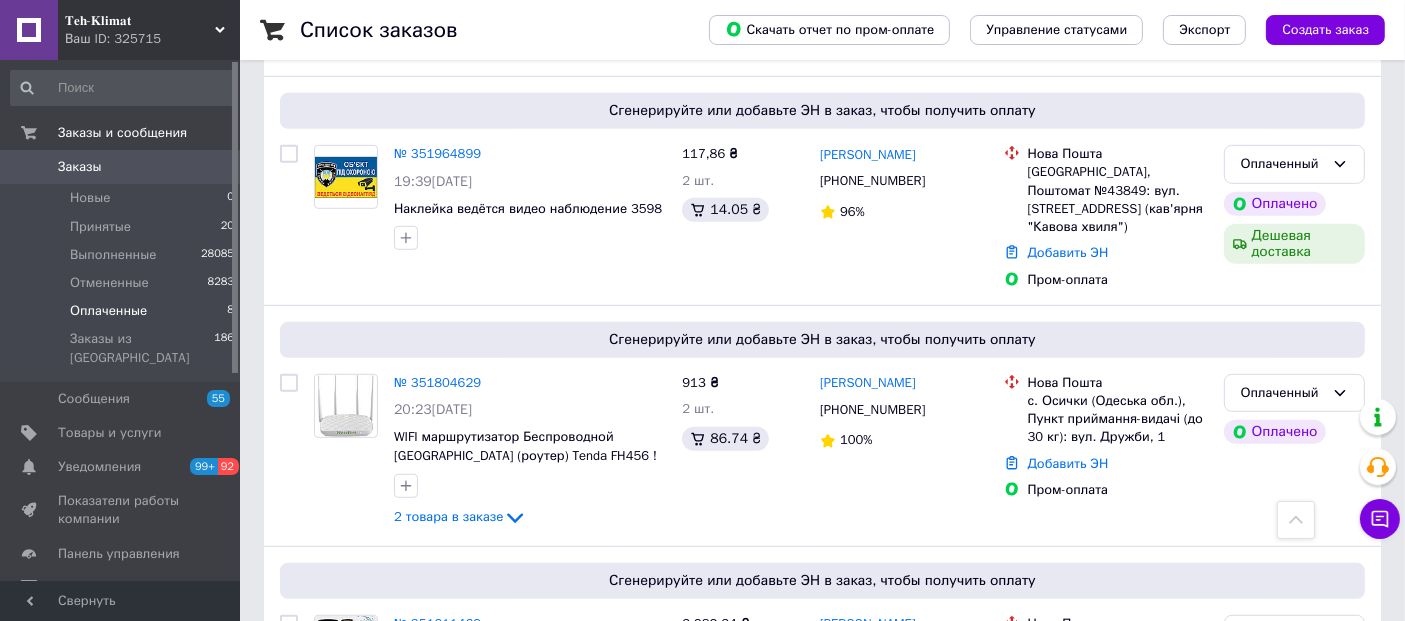 scroll, scrollTop: 1111, scrollLeft: 0, axis: vertical 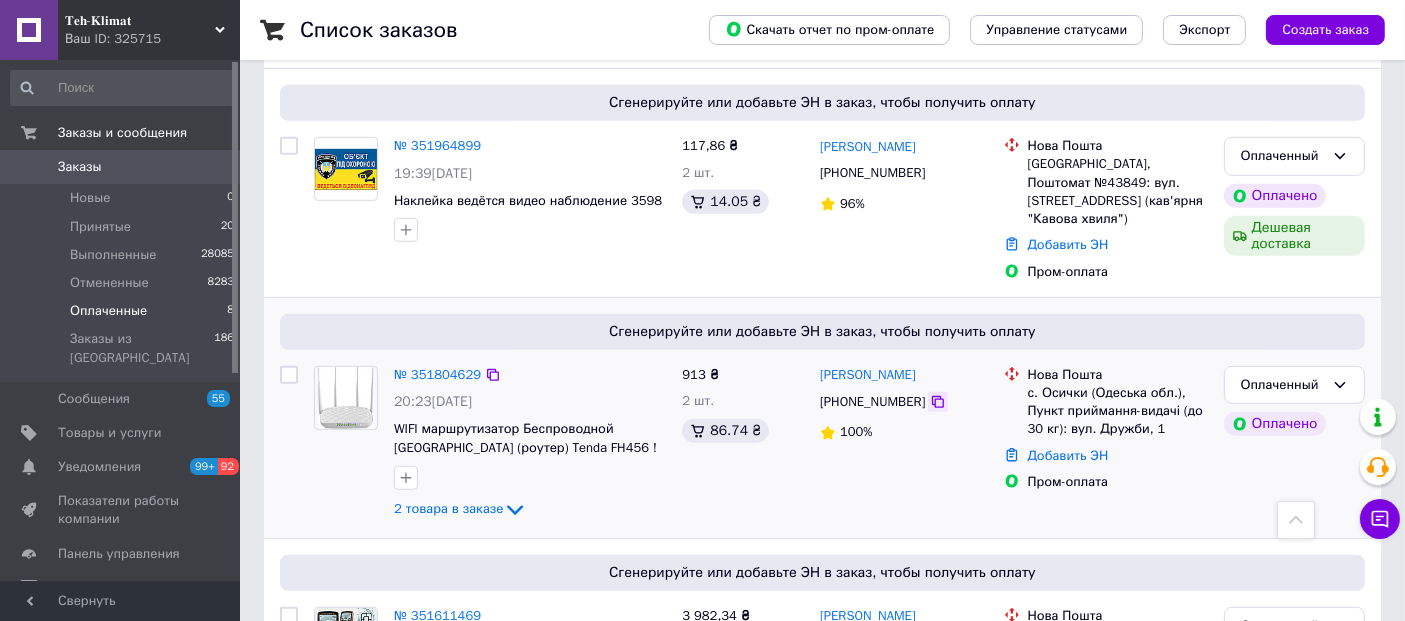 click 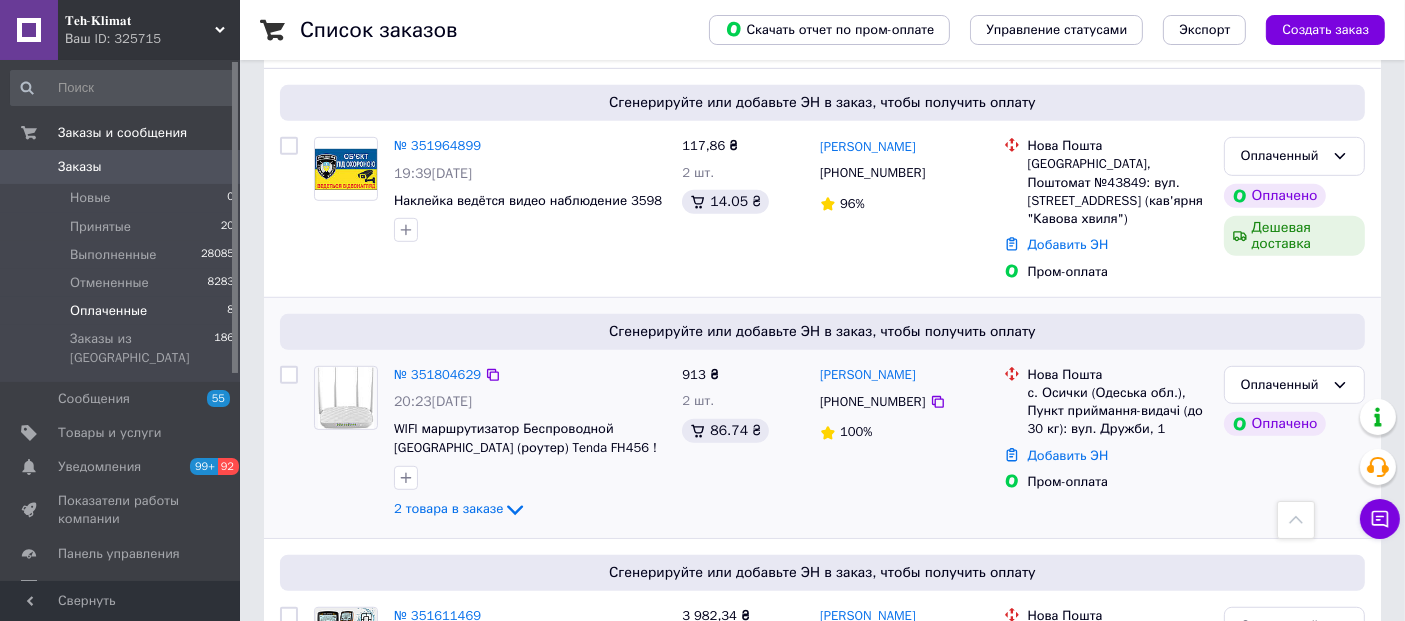 click on "913 ₴ 2 шт. 86.74 ₴" at bounding box center (743, 444) 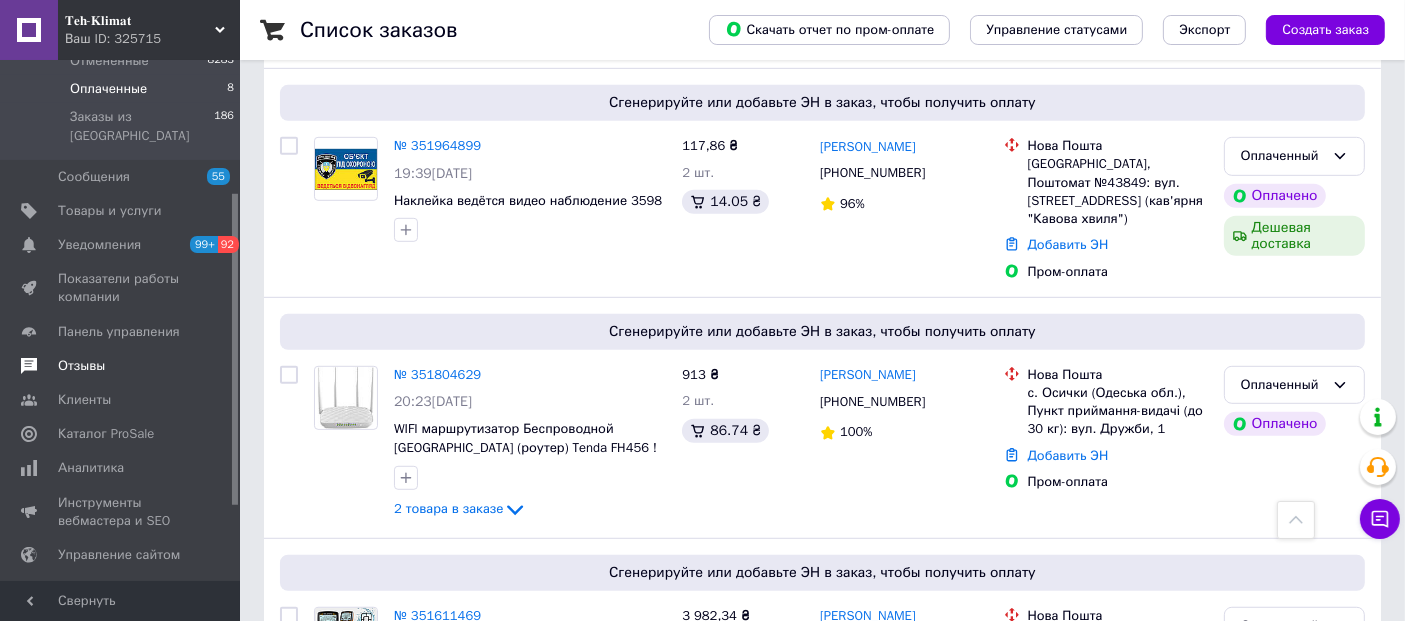 scroll, scrollTop: 0, scrollLeft: 0, axis: both 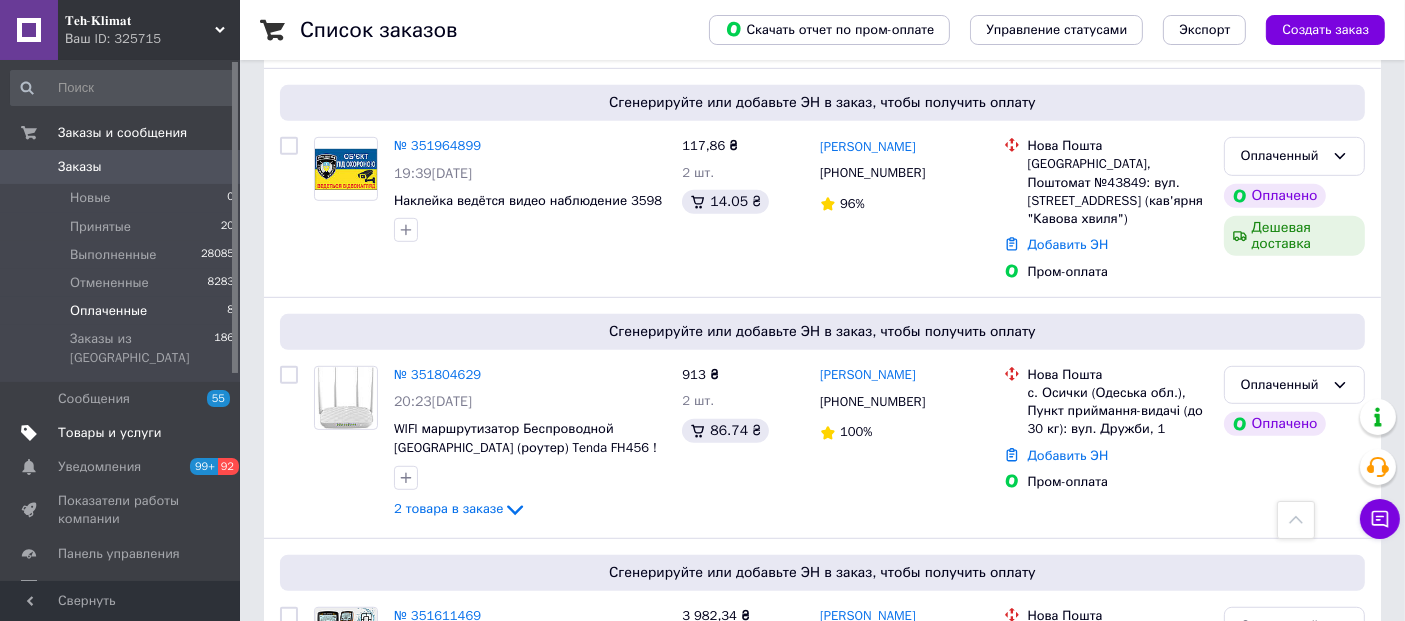 click on "Товары и услуги" at bounding box center [110, 433] 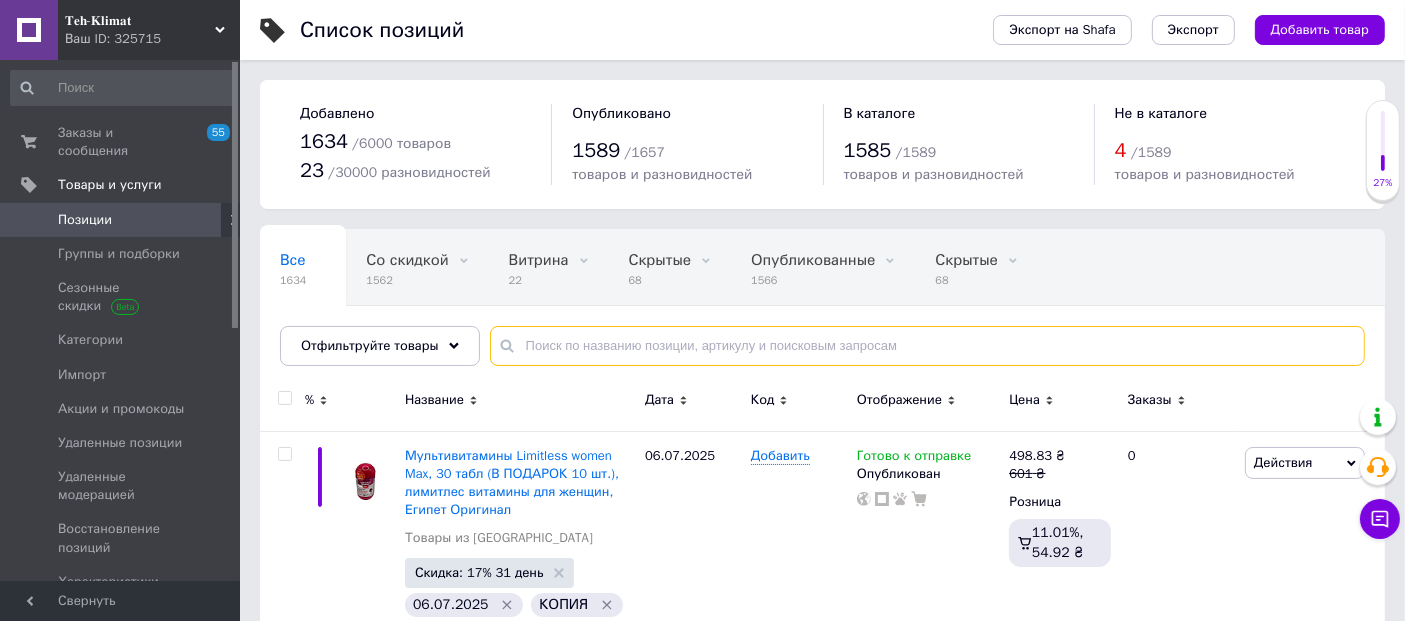 click at bounding box center (927, 346) 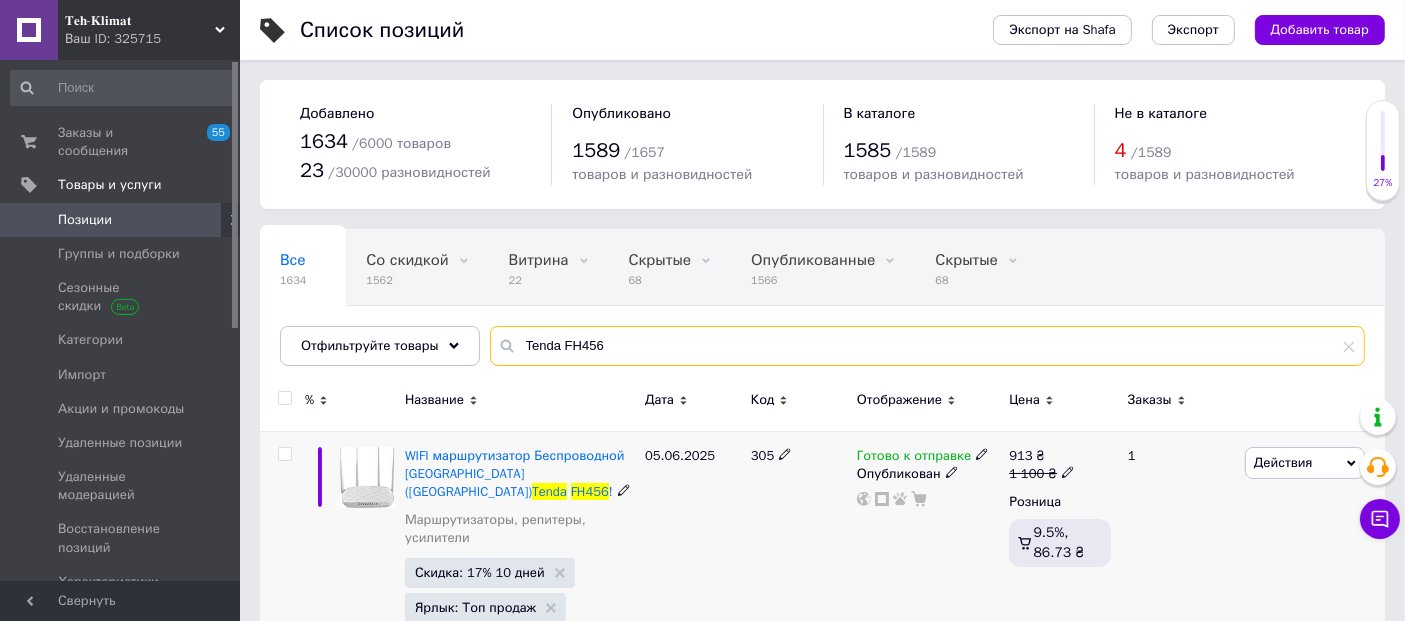 type on "Tenda FH456" 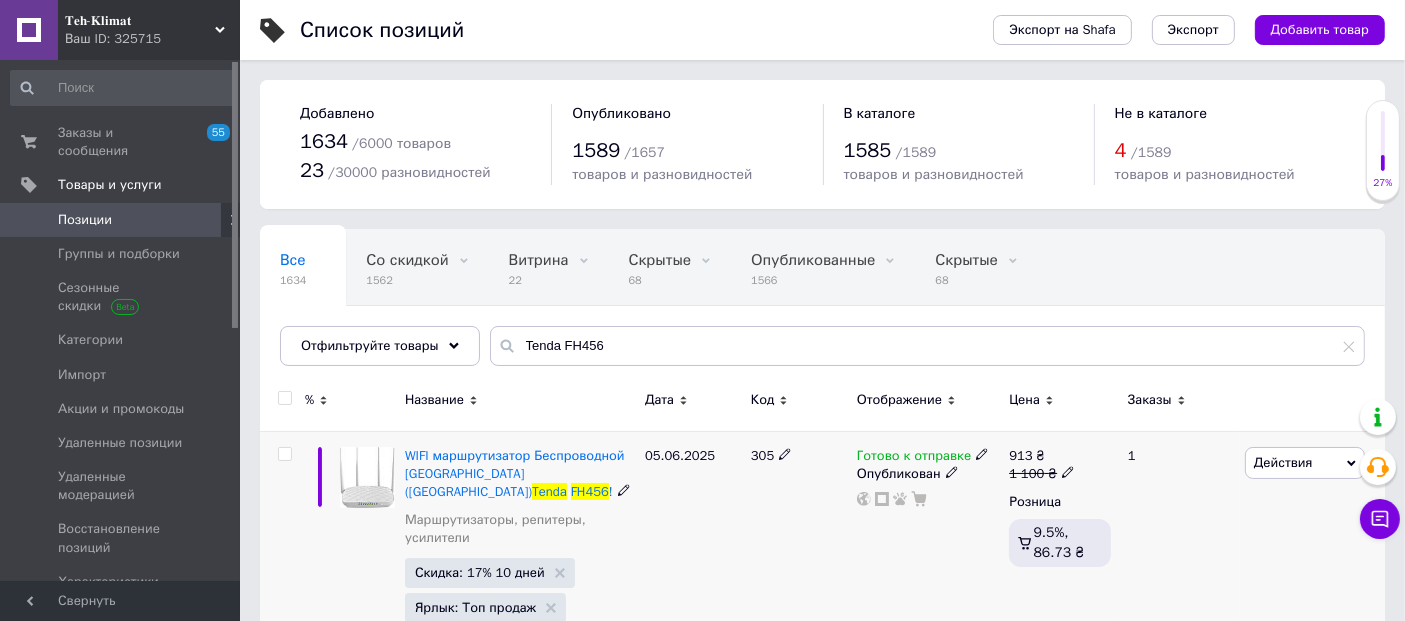 click 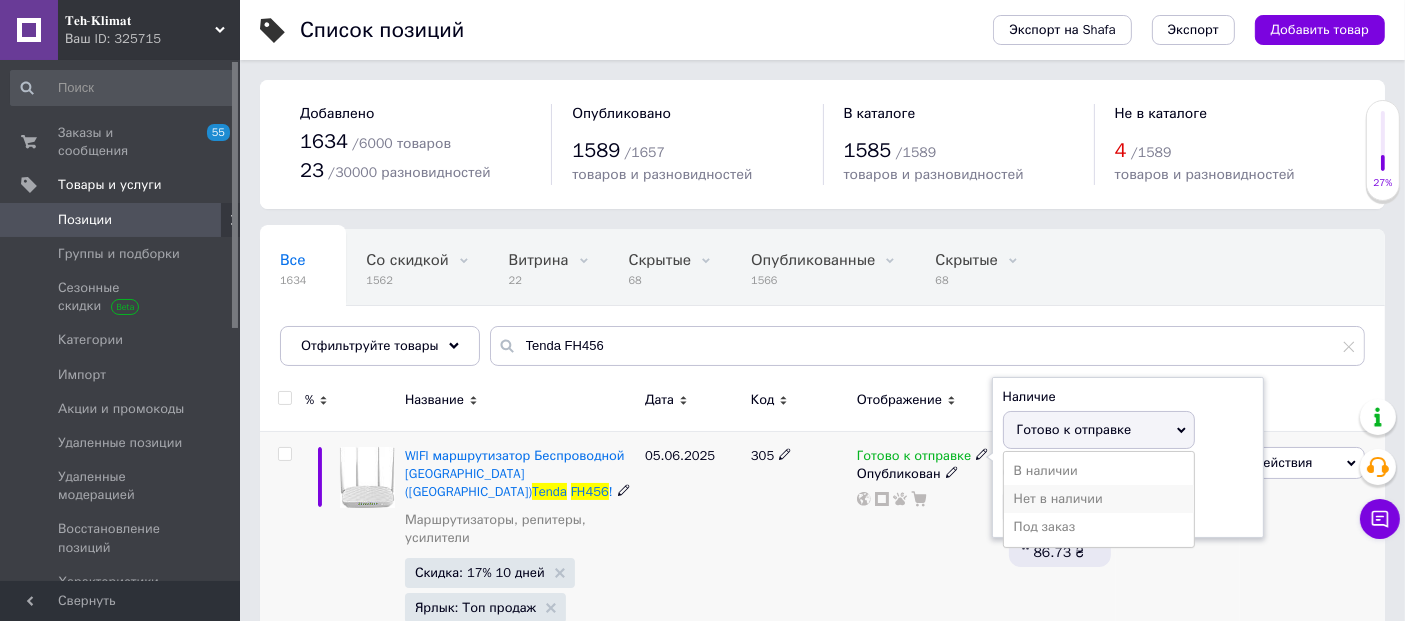 click on "Нет в наличии" at bounding box center [1099, 499] 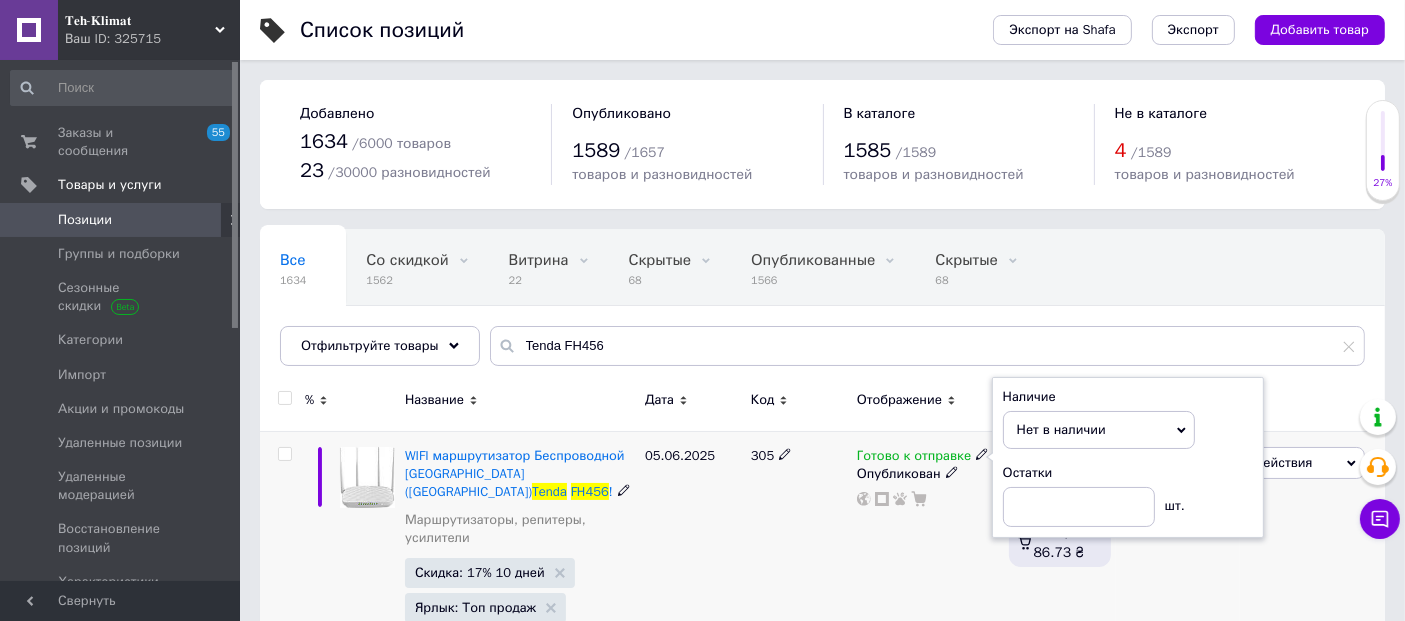 click 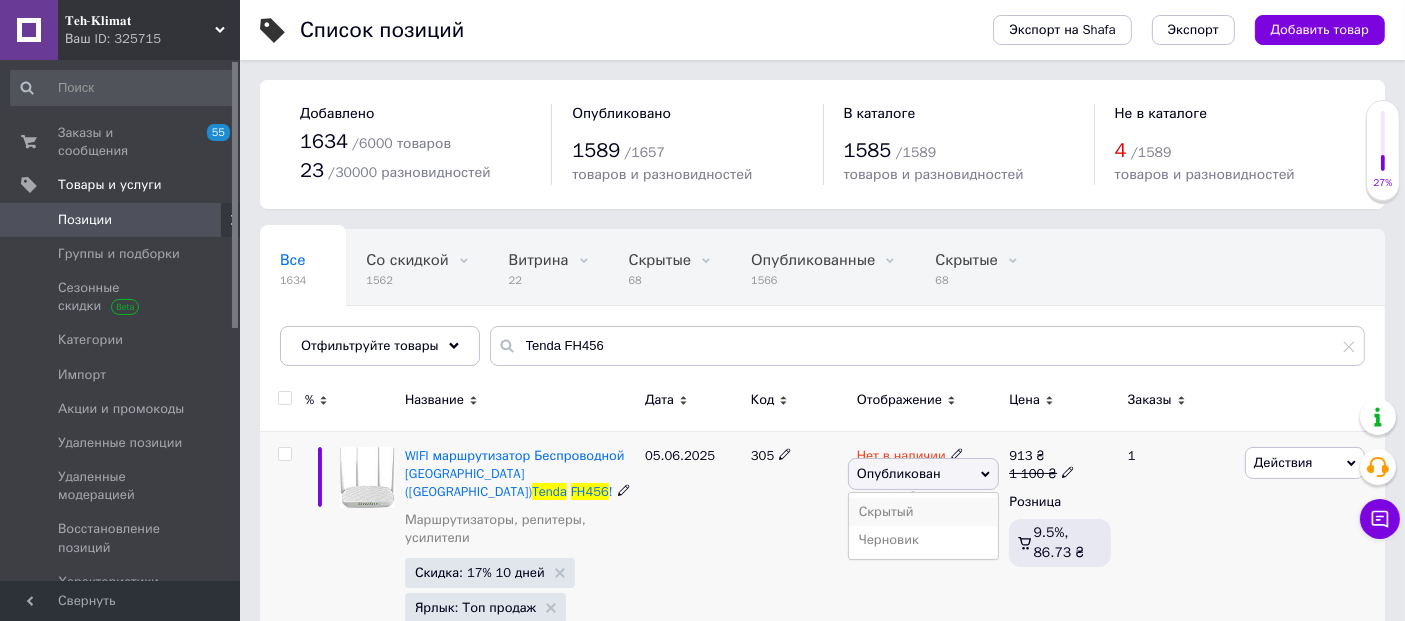 click on "Скрытый" at bounding box center [924, 512] 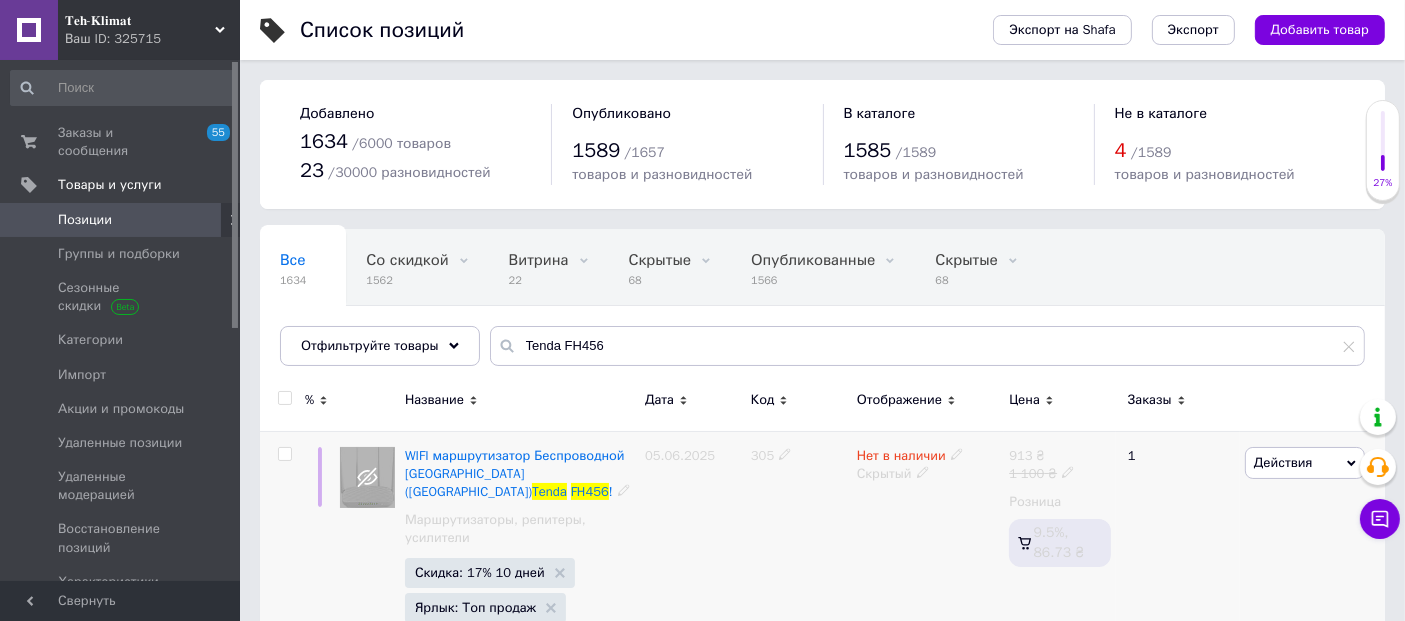 click on "305" at bounding box center [799, 587] 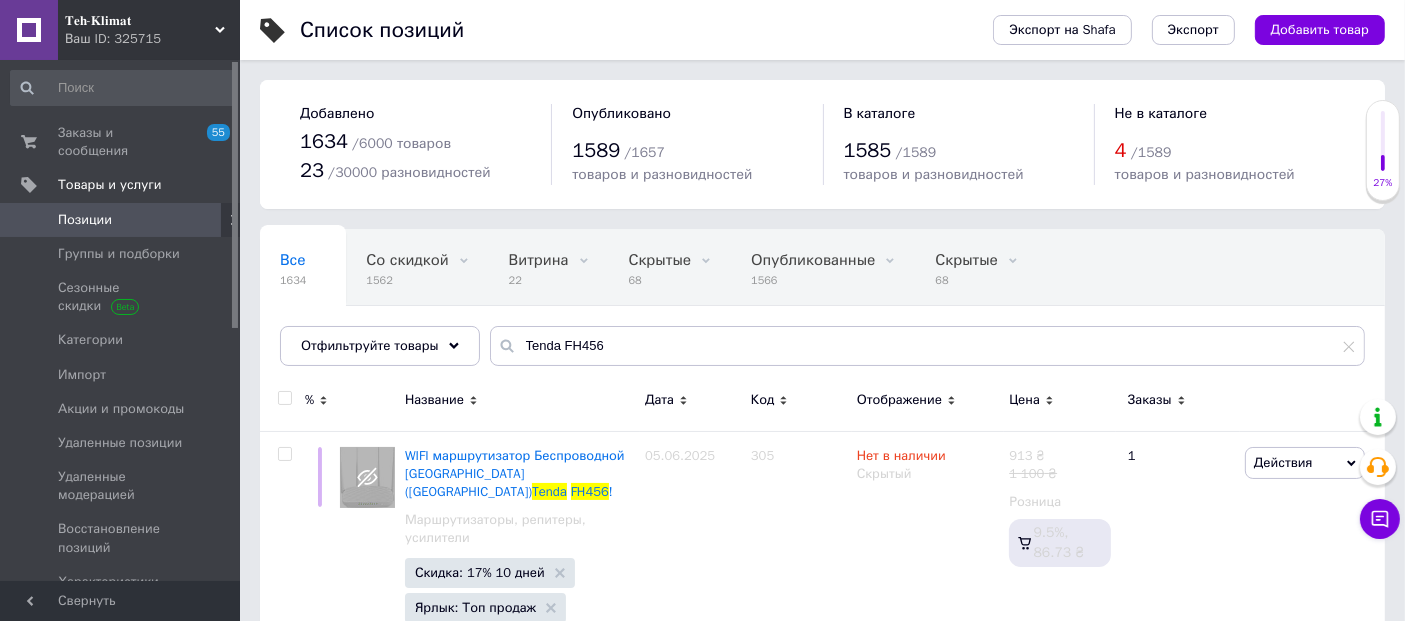 click 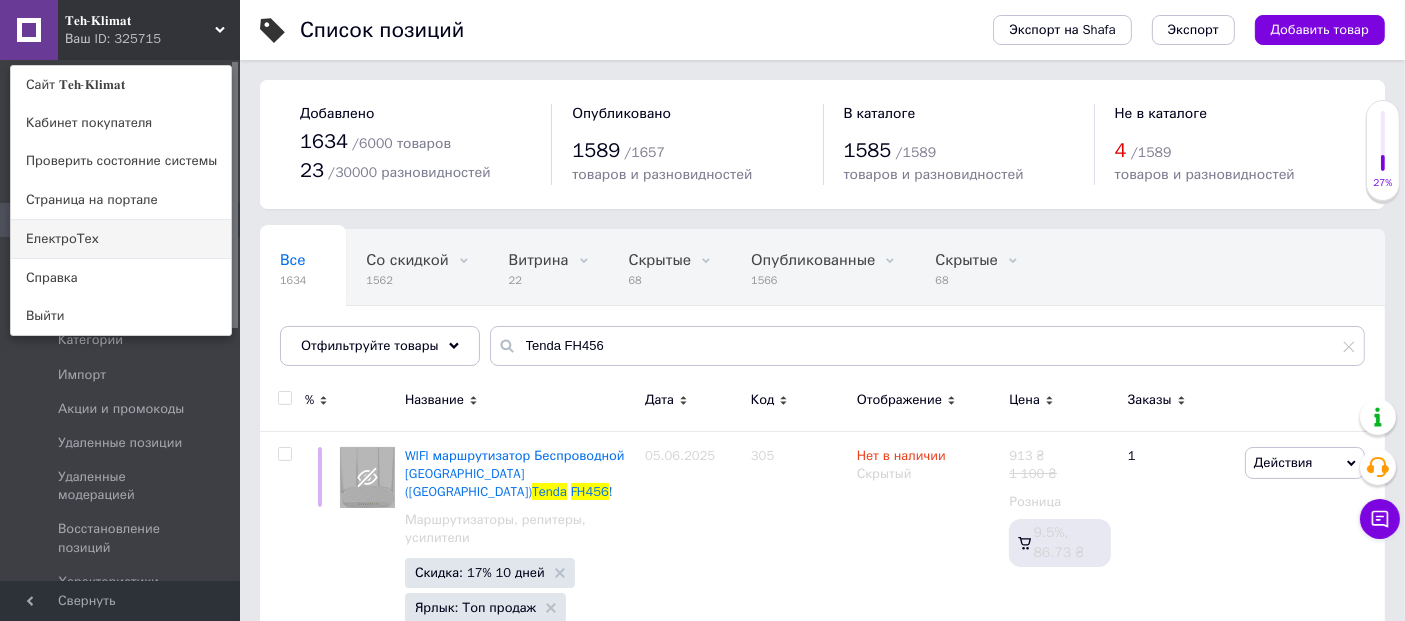 click on "ЕлектроТех" at bounding box center (121, 239) 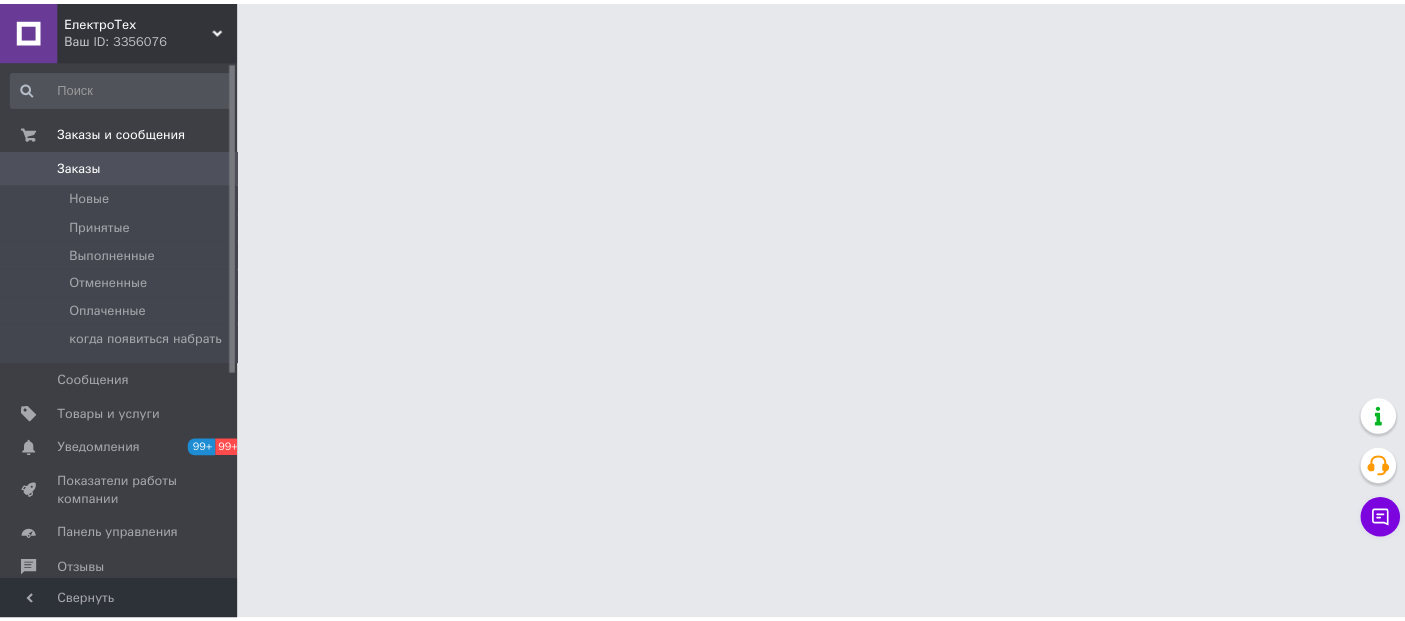 scroll, scrollTop: 0, scrollLeft: 0, axis: both 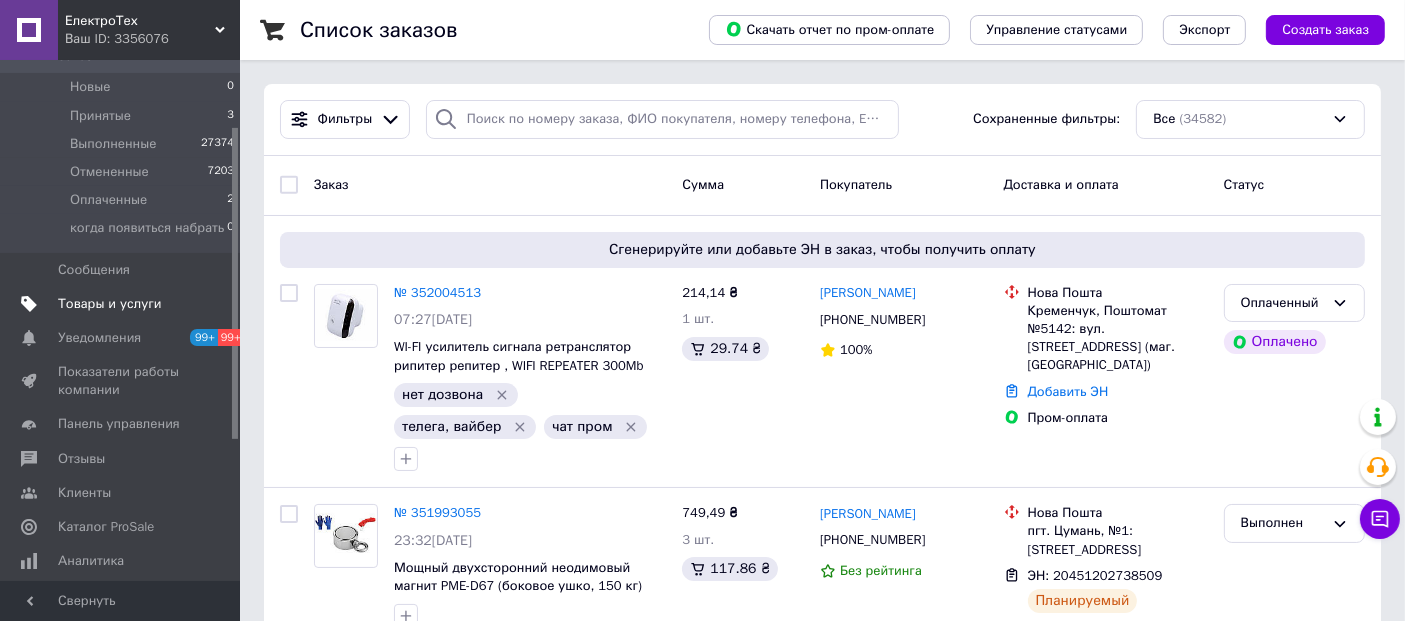 click on "Товары и услуги" at bounding box center [110, 304] 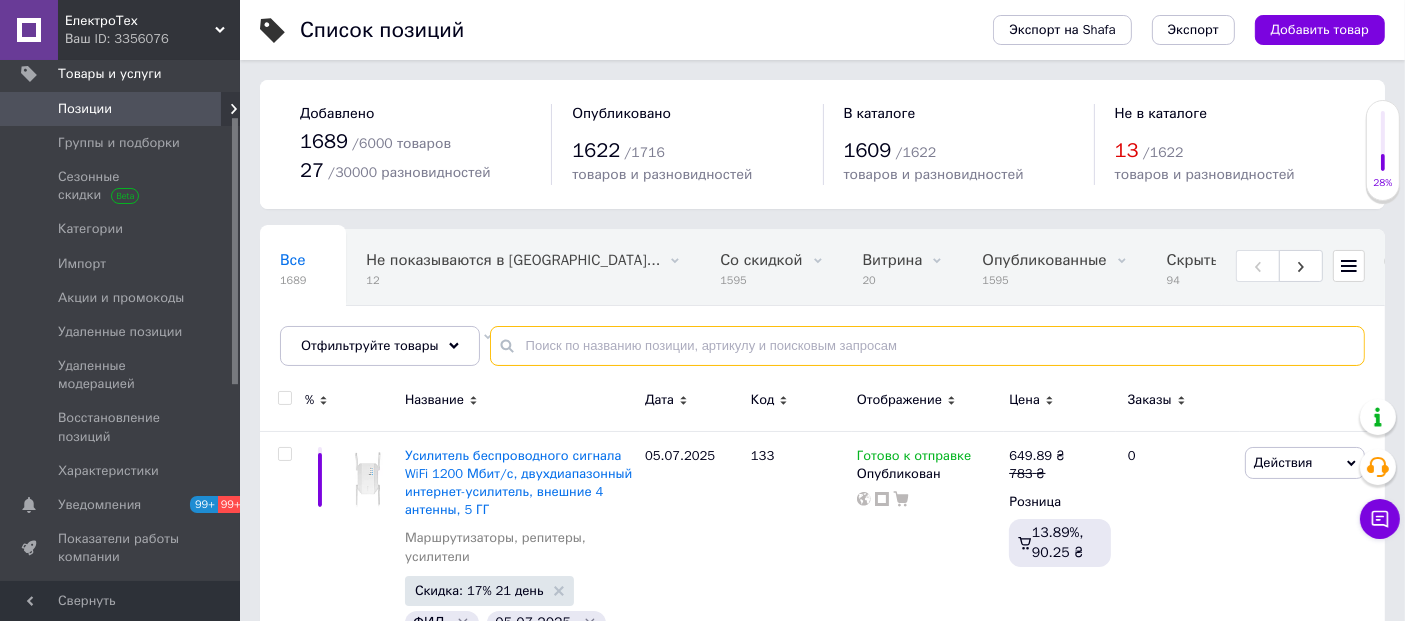click at bounding box center (927, 346) 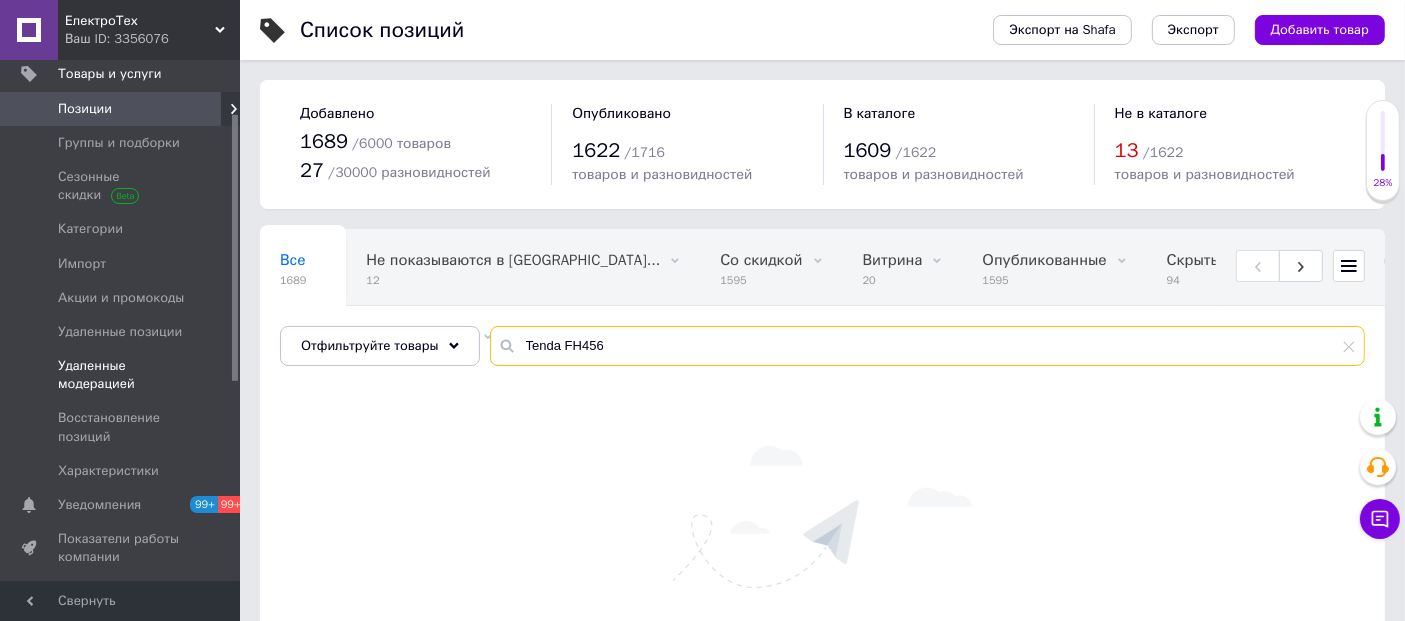 scroll, scrollTop: 0, scrollLeft: 0, axis: both 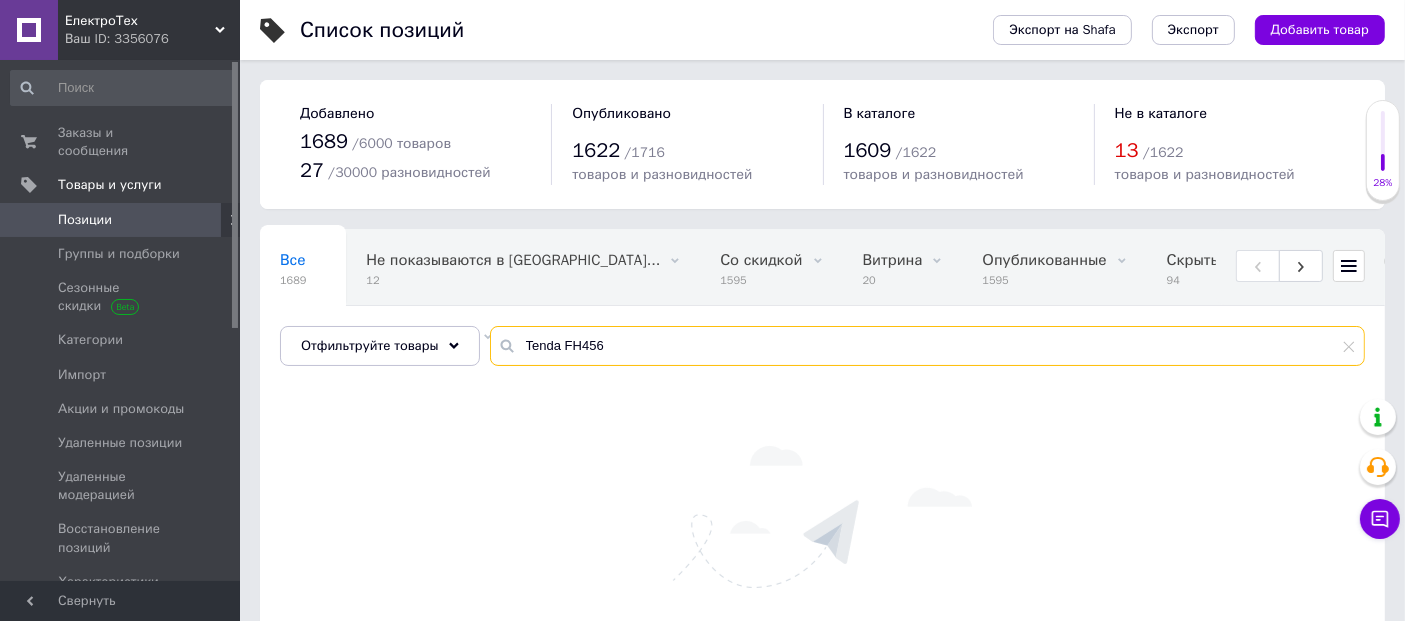 click on "Tenda FH456" at bounding box center [927, 346] 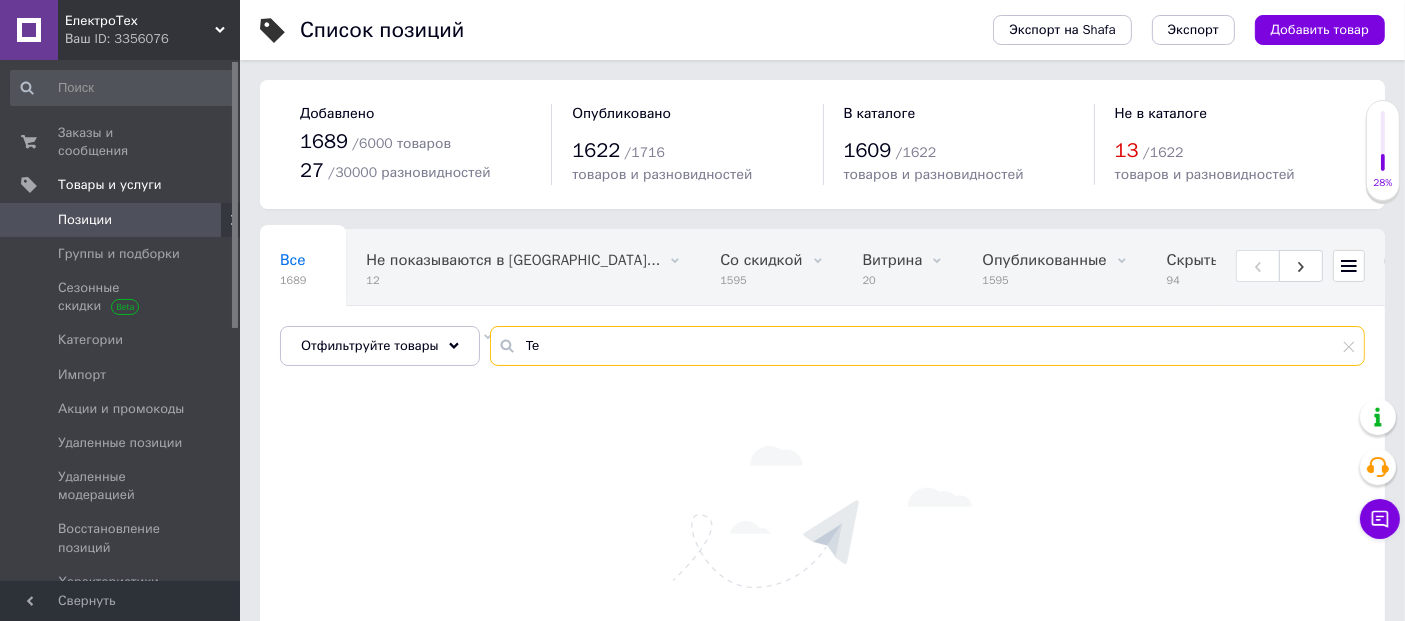 type on "T" 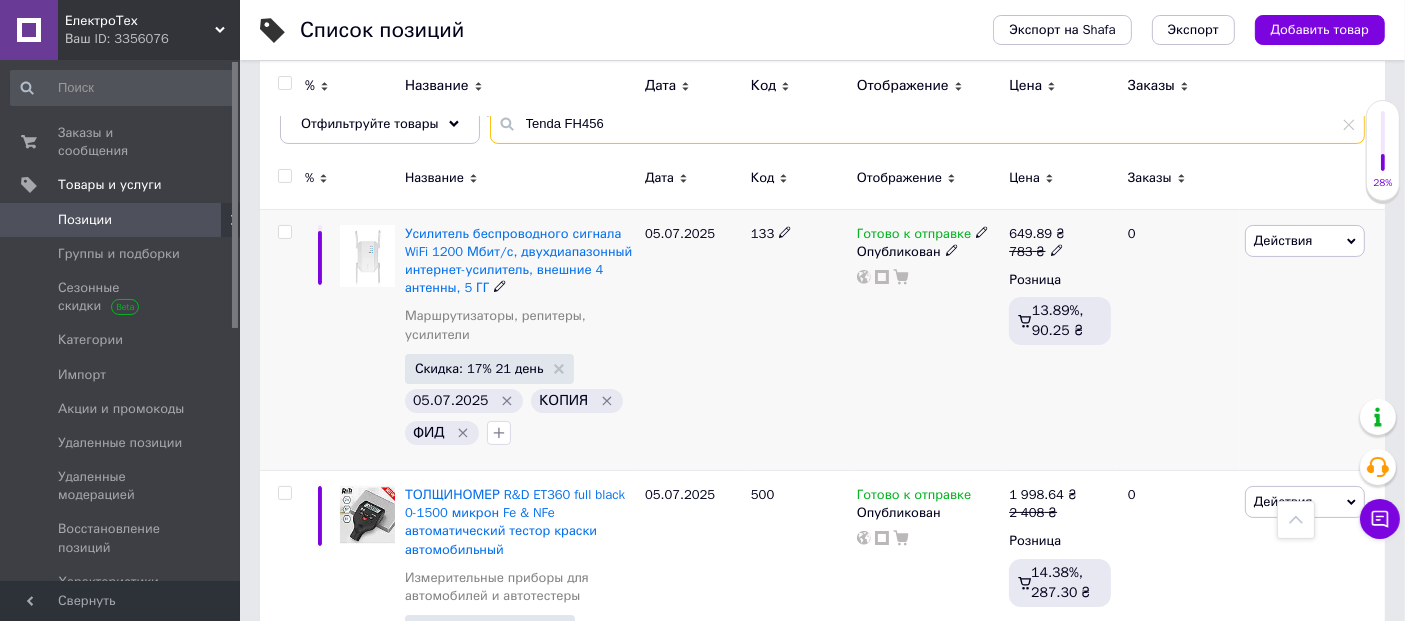 scroll, scrollTop: 0, scrollLeft: 0, axis: both 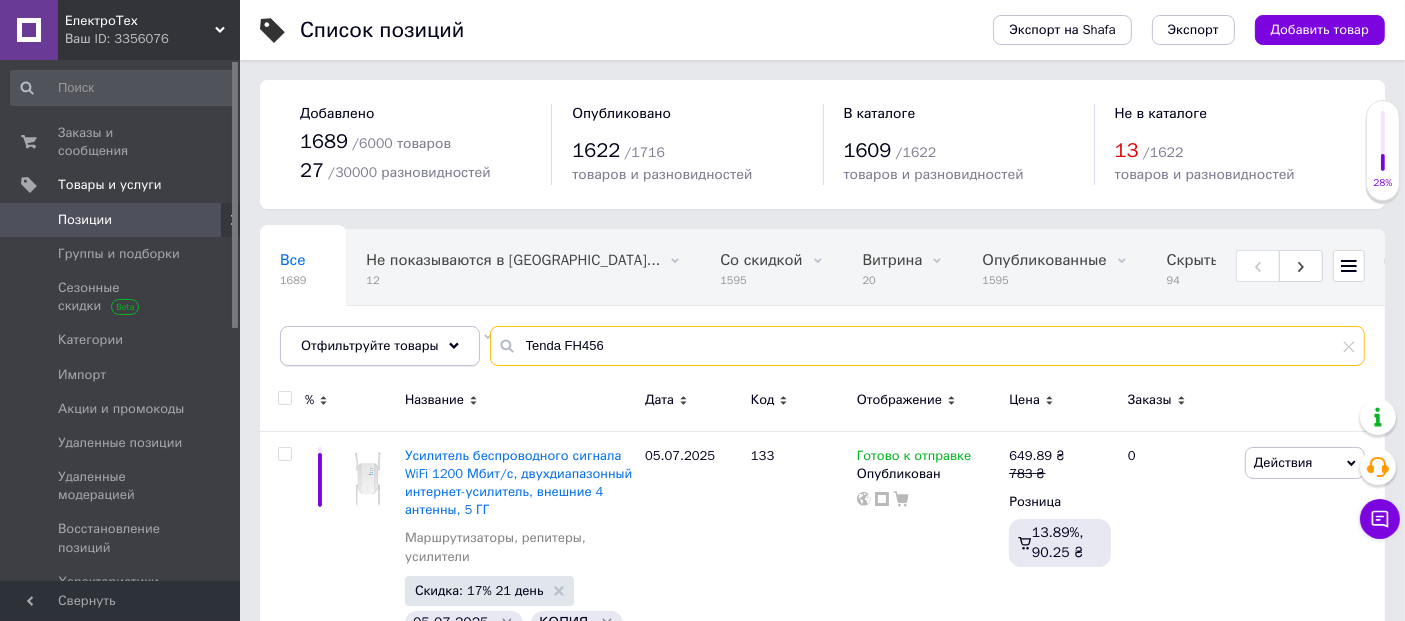 drag, startPoint x: 554, startPoint y: 338, endPoint x: 461, endPoint y: 344, distance: 93.193344 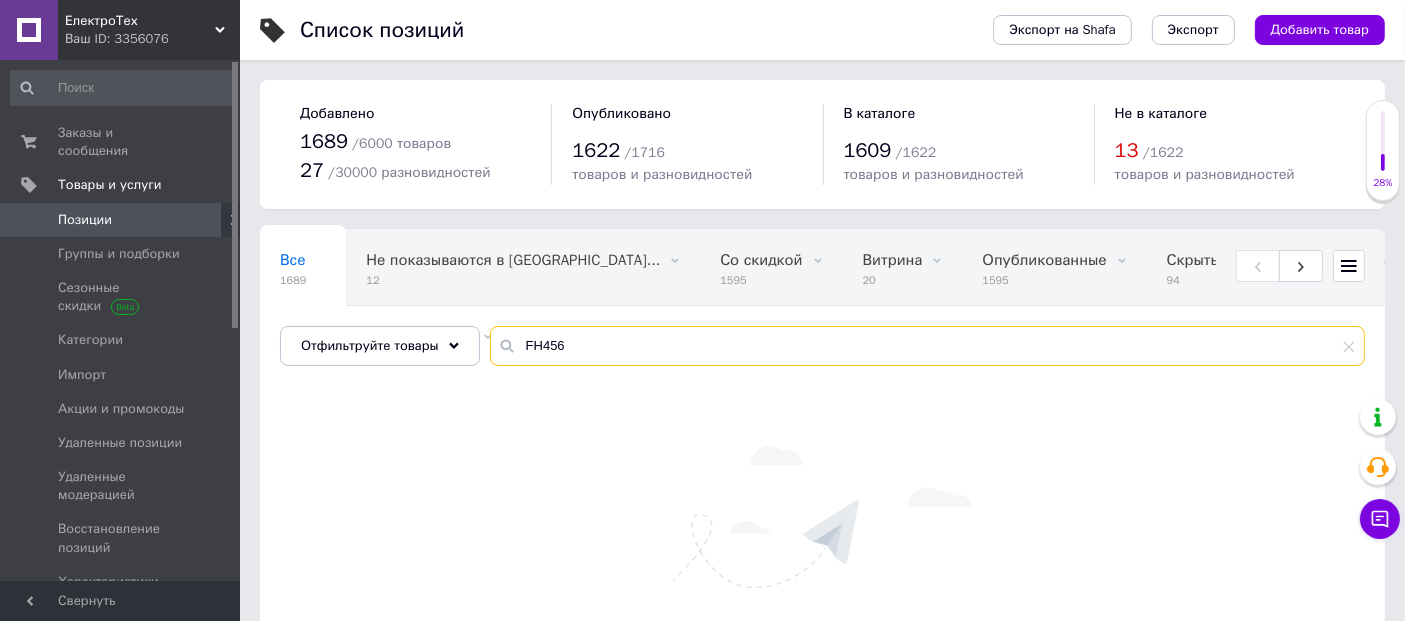 click on "FH456" at bounding box center [927, 346] 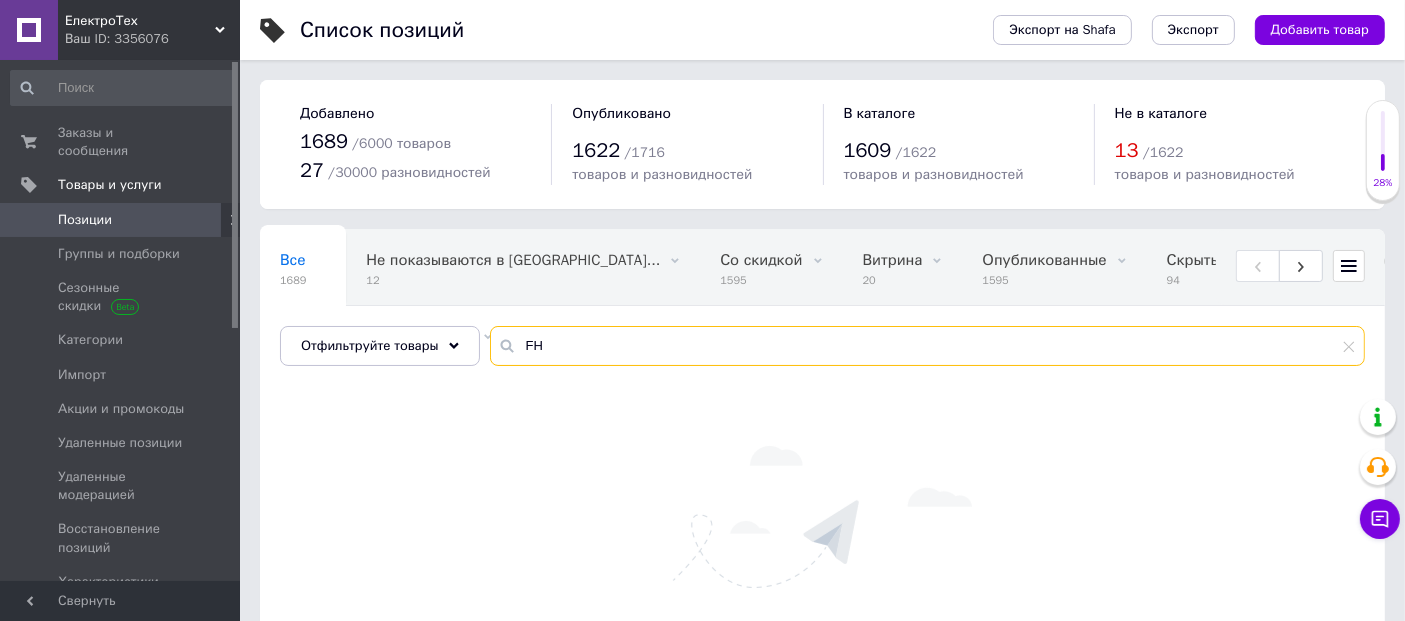 type on "F" 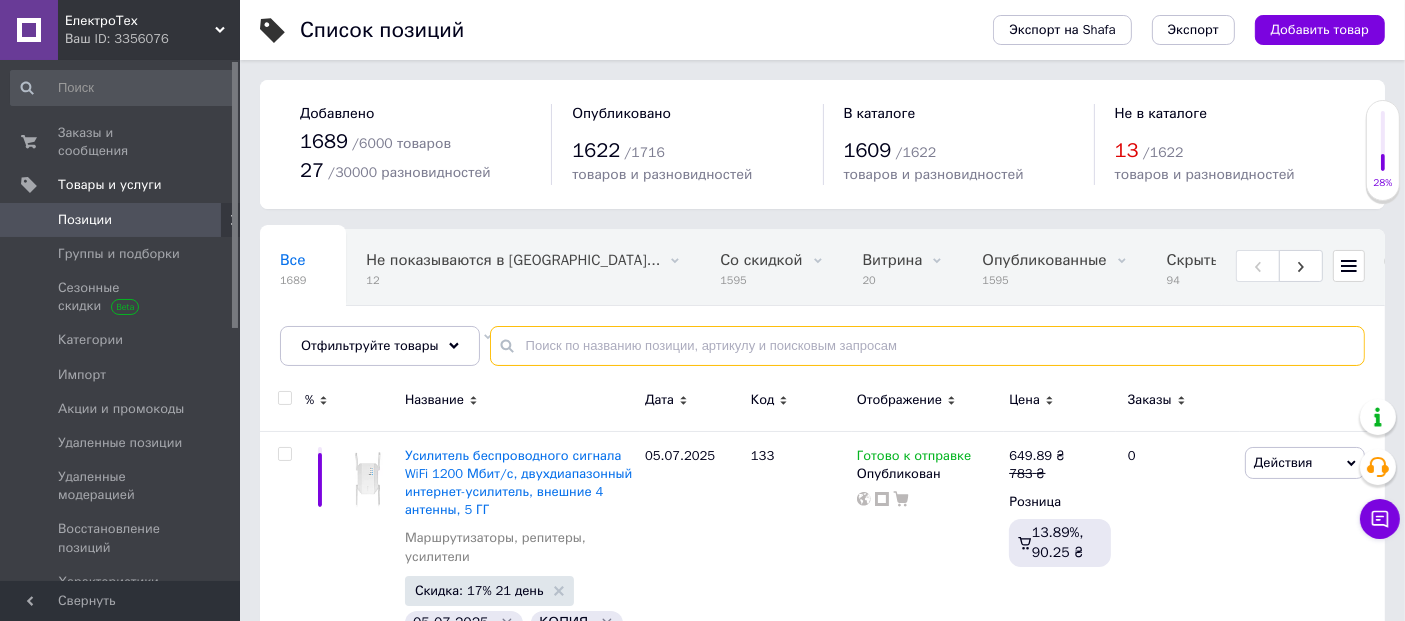 type on "Tenda FH456" 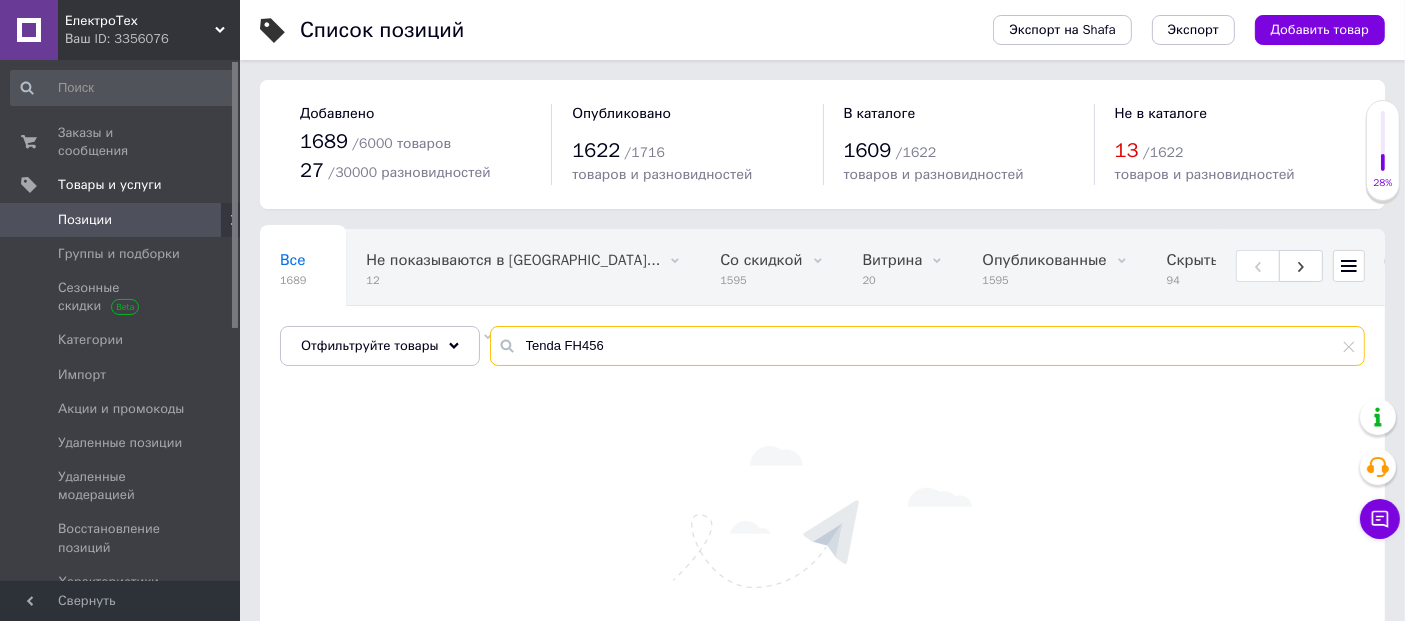 drag, startPoint x: 613, startPoint y: 339, endPoint x: 488, endPoint y: 346, distance: 125.19585 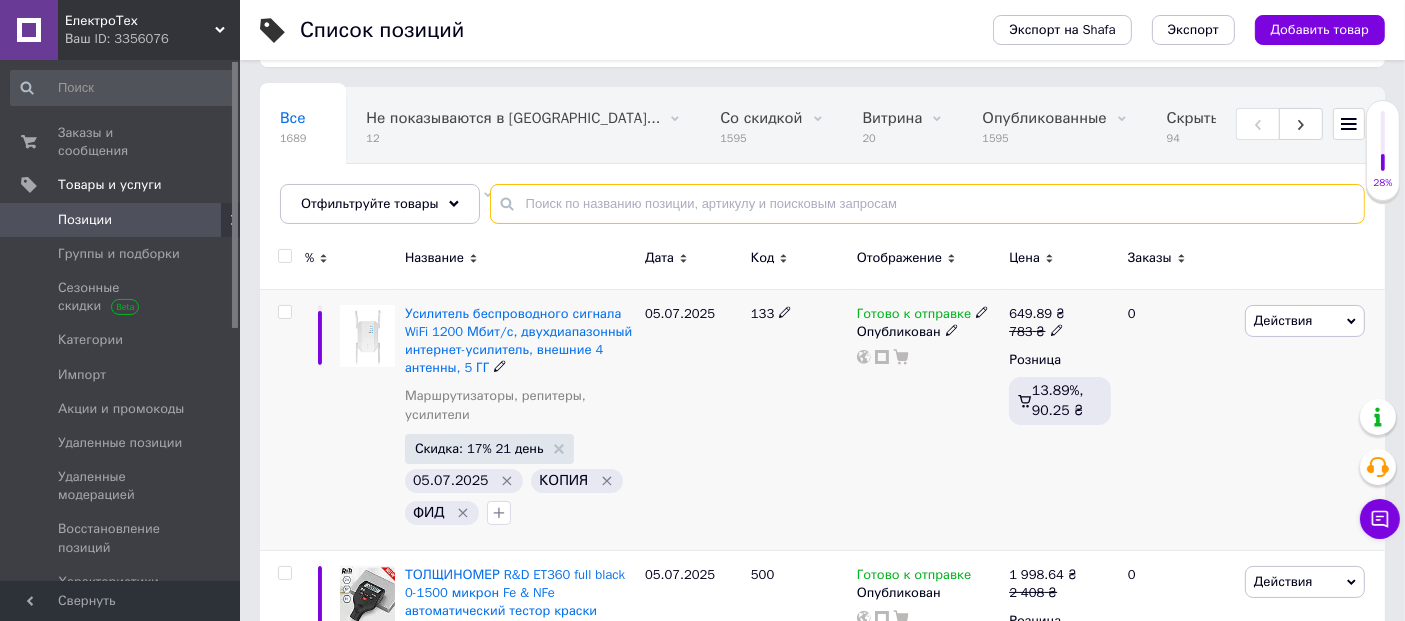 scroll, scrollTop: 222, scrollLeft: 0, axis: vertical 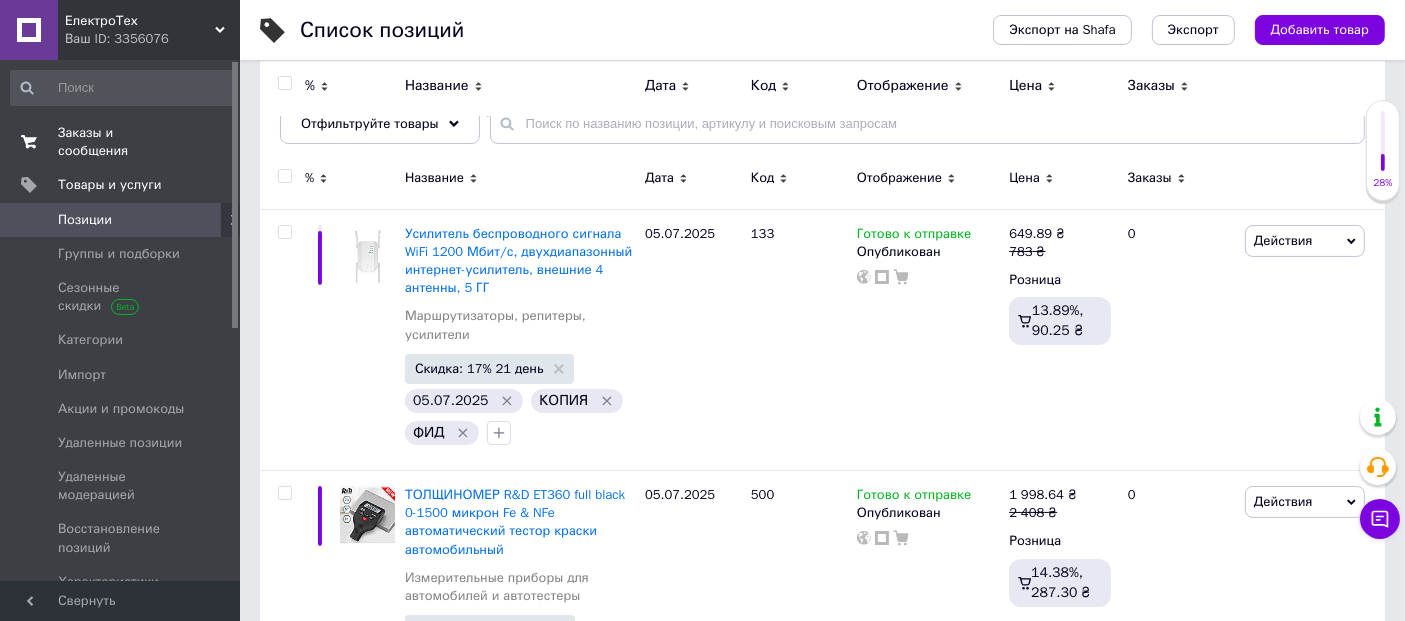 click on "Заказы и сообщения" at bounding box center [121, 142] 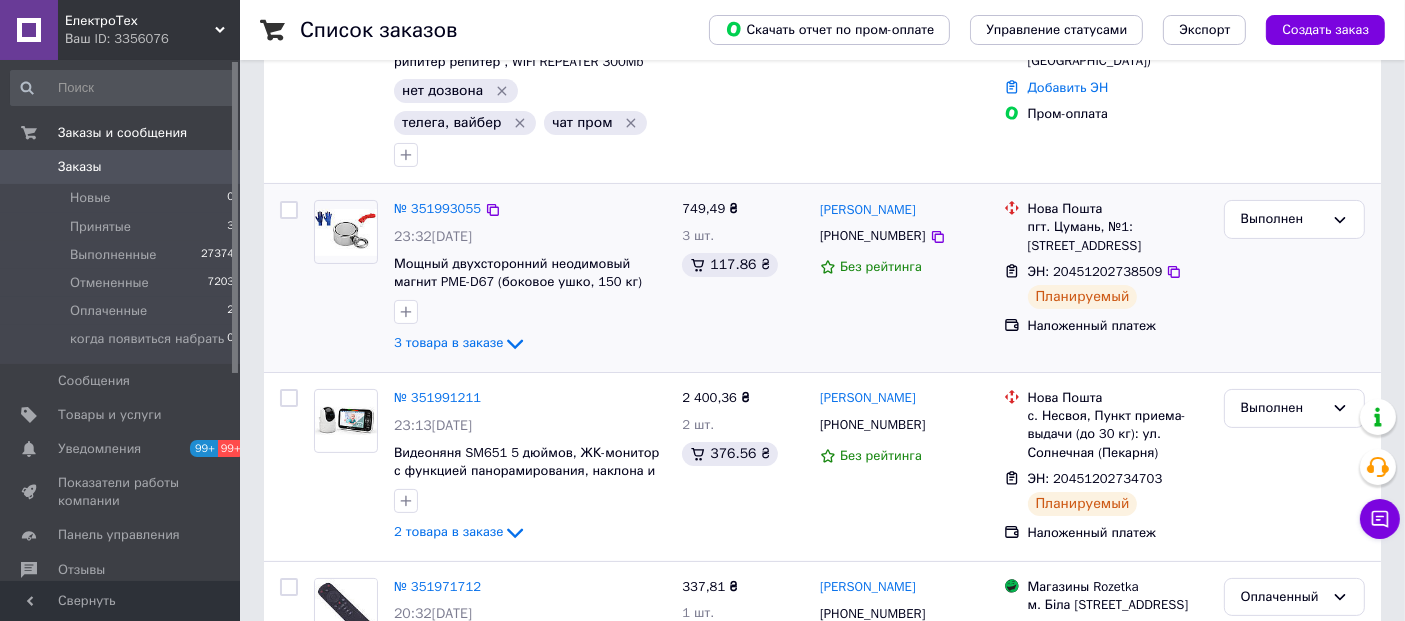 scroll, scrollTop: 333, scrollLeft: 0, axis: vertical 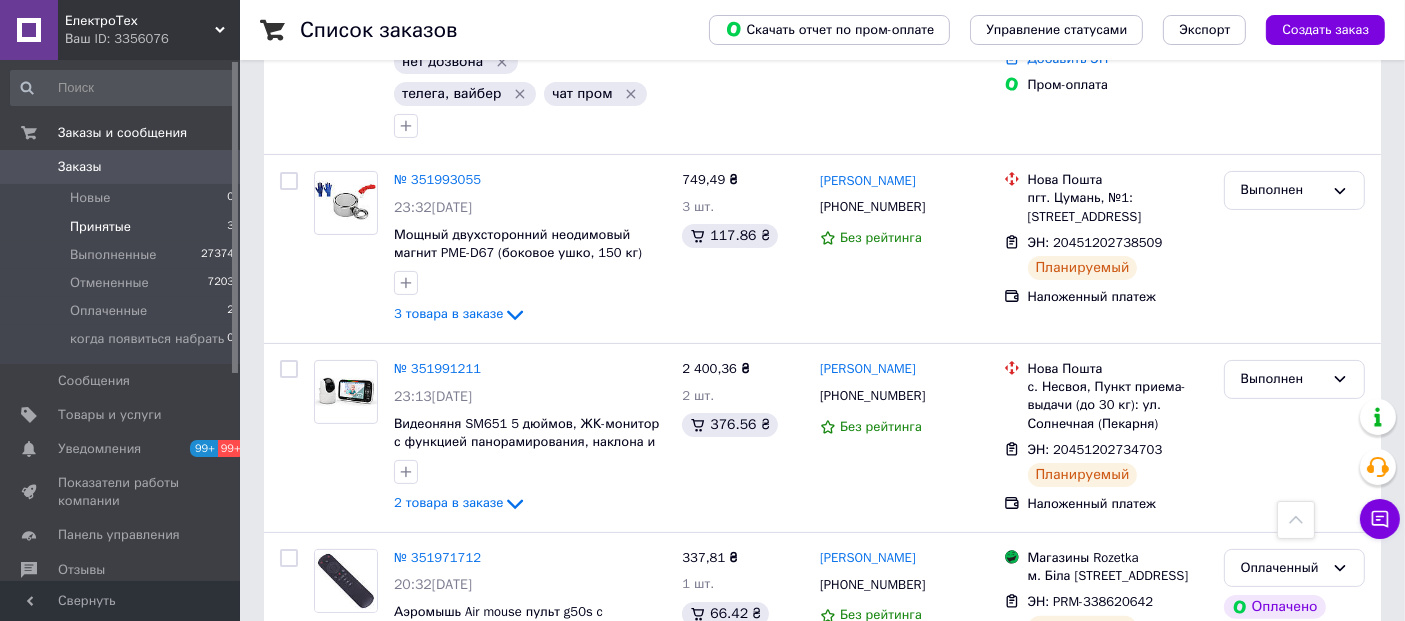click on "Принятые" at bounding box center (100, 227) 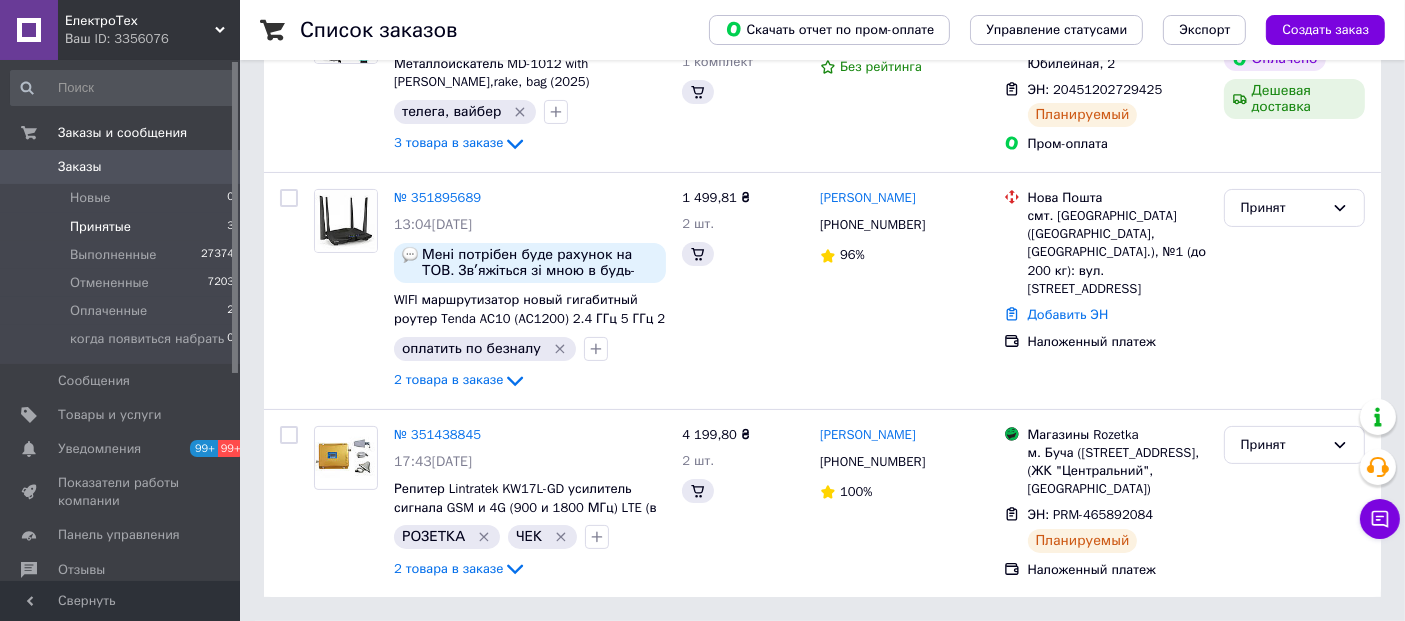 scroll, scrollTop: 0, scrollLeft: 0, axis: both 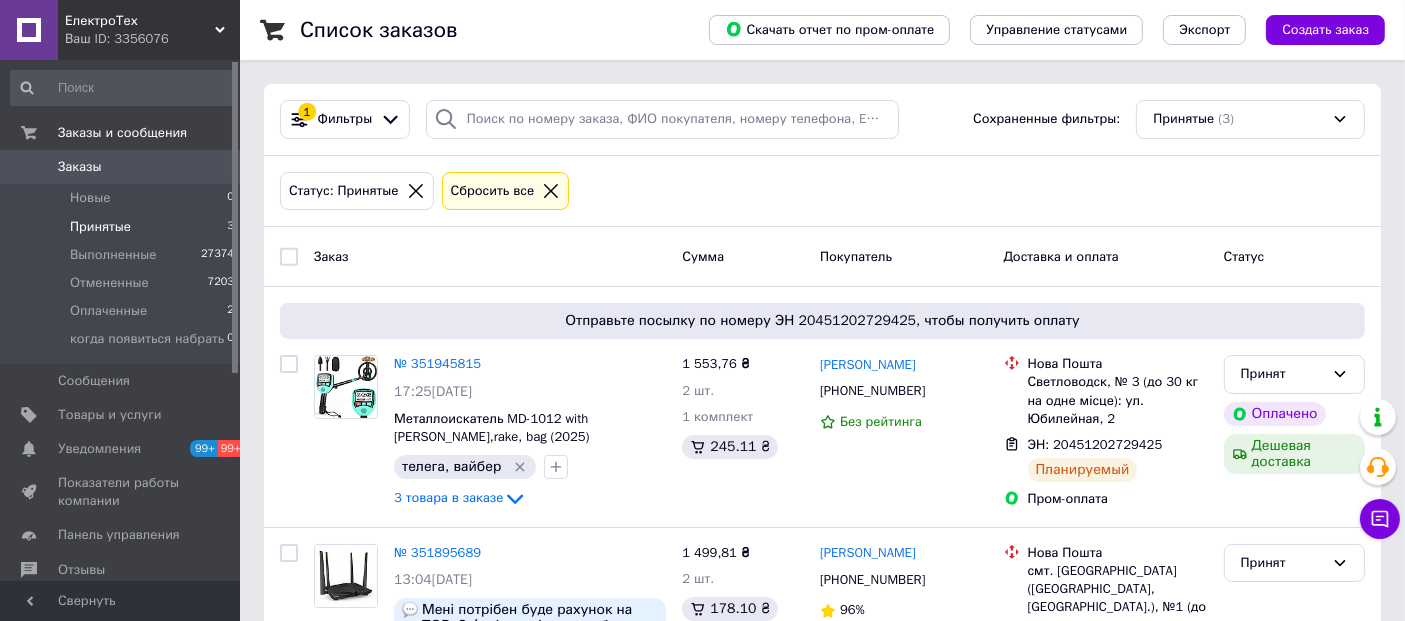 click 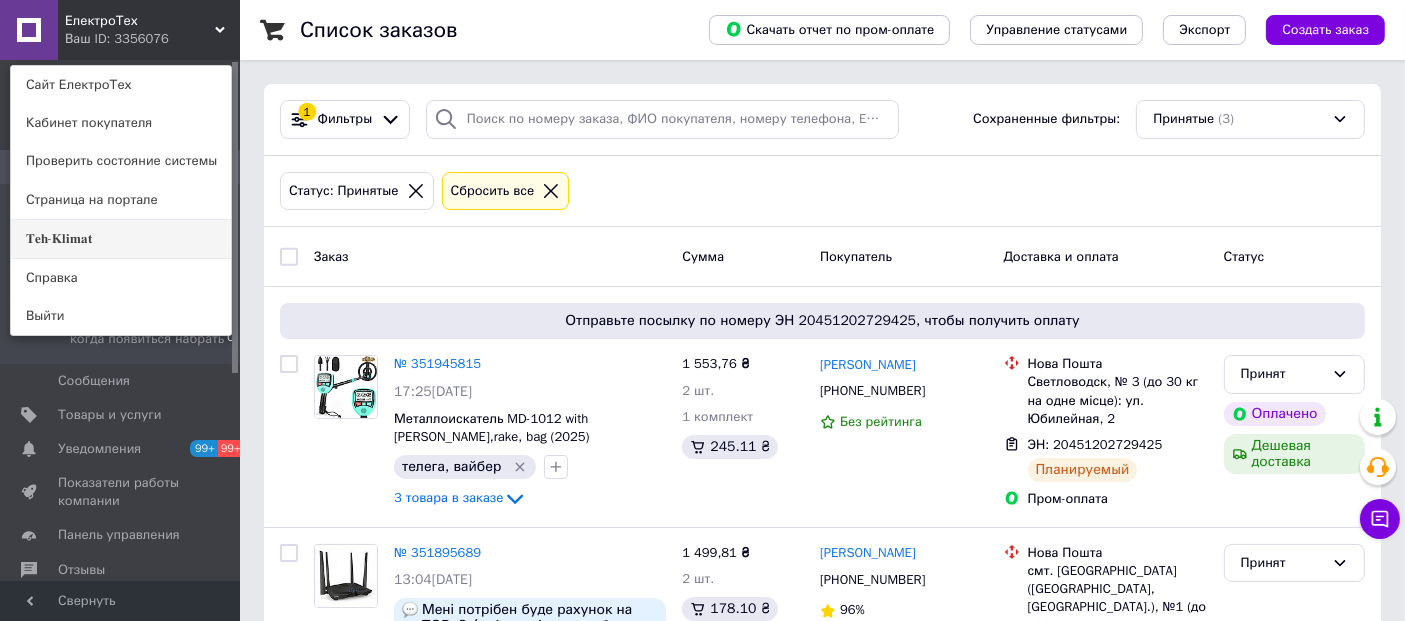 click on "𝐓𝐞𝐡-𝐊𝐥𝐢𝐦𝐚𝐭" at bounding box center (121, 239) 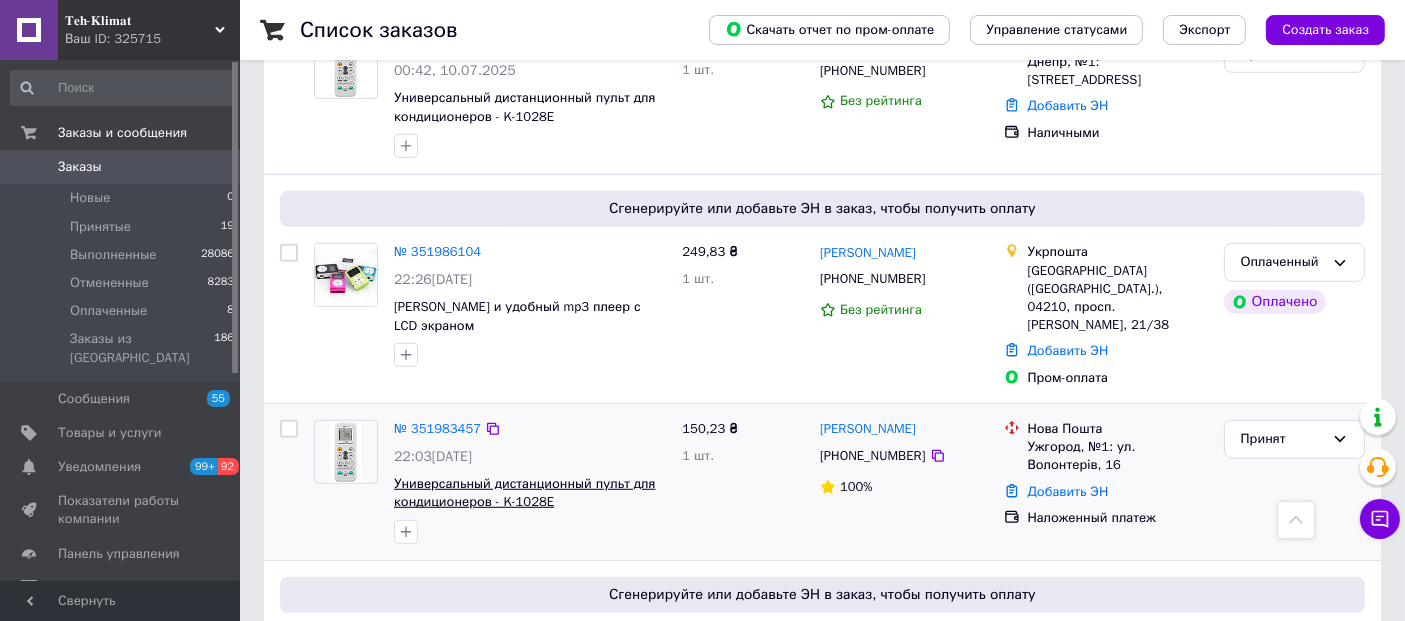 scroll, scrollTop: 1333, scrollLeft: 0, axis: vertical 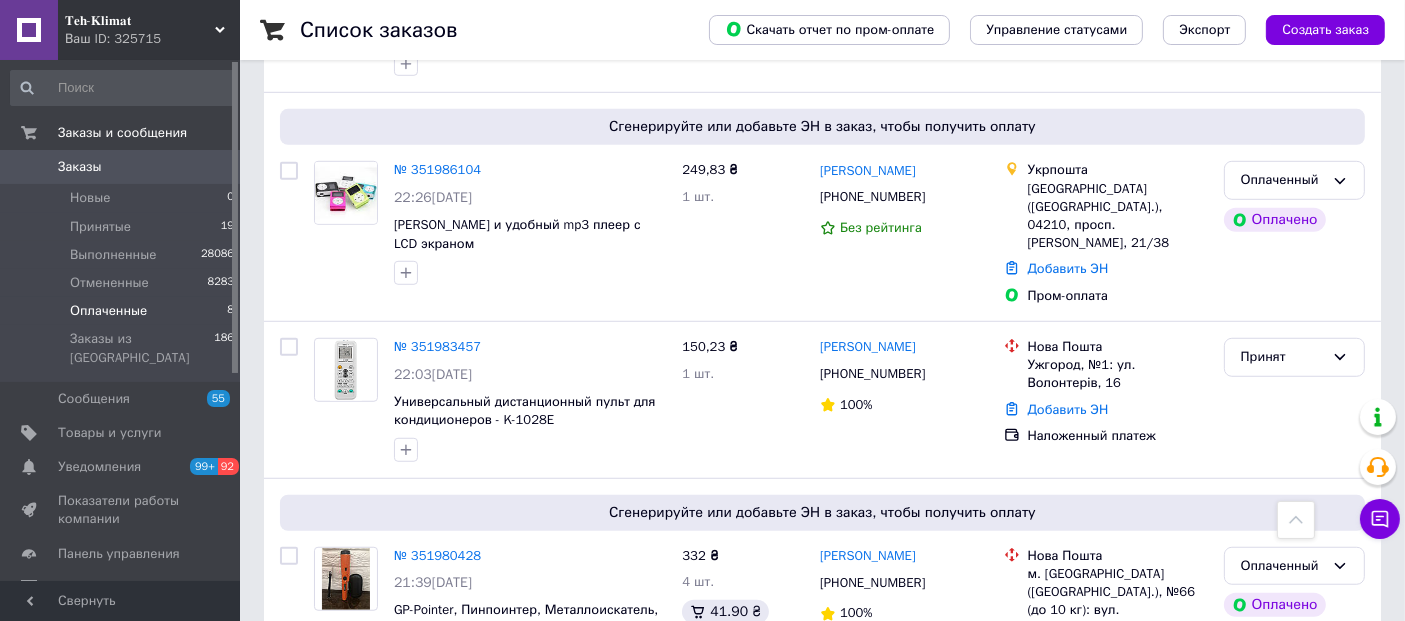 click on "Оплаченные" at bounding box center [108, 311] 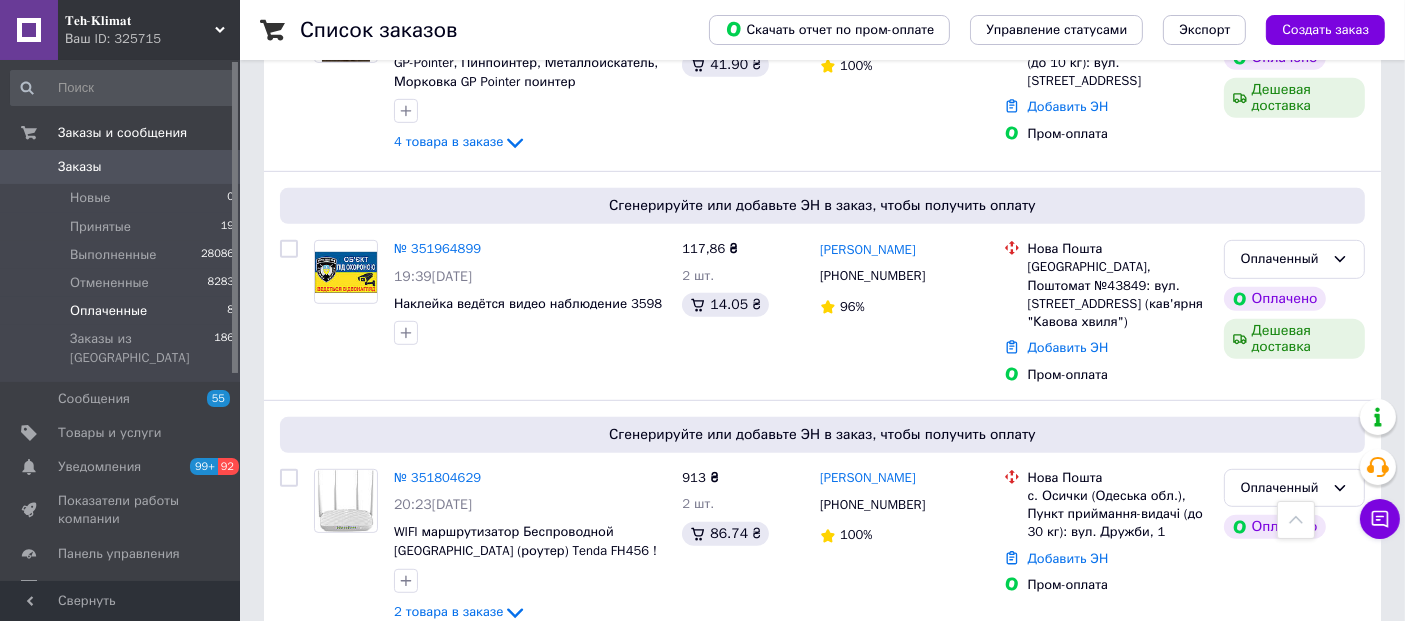 scroll, scrollTop: 897, scrollLeft: 0, axis: vertical 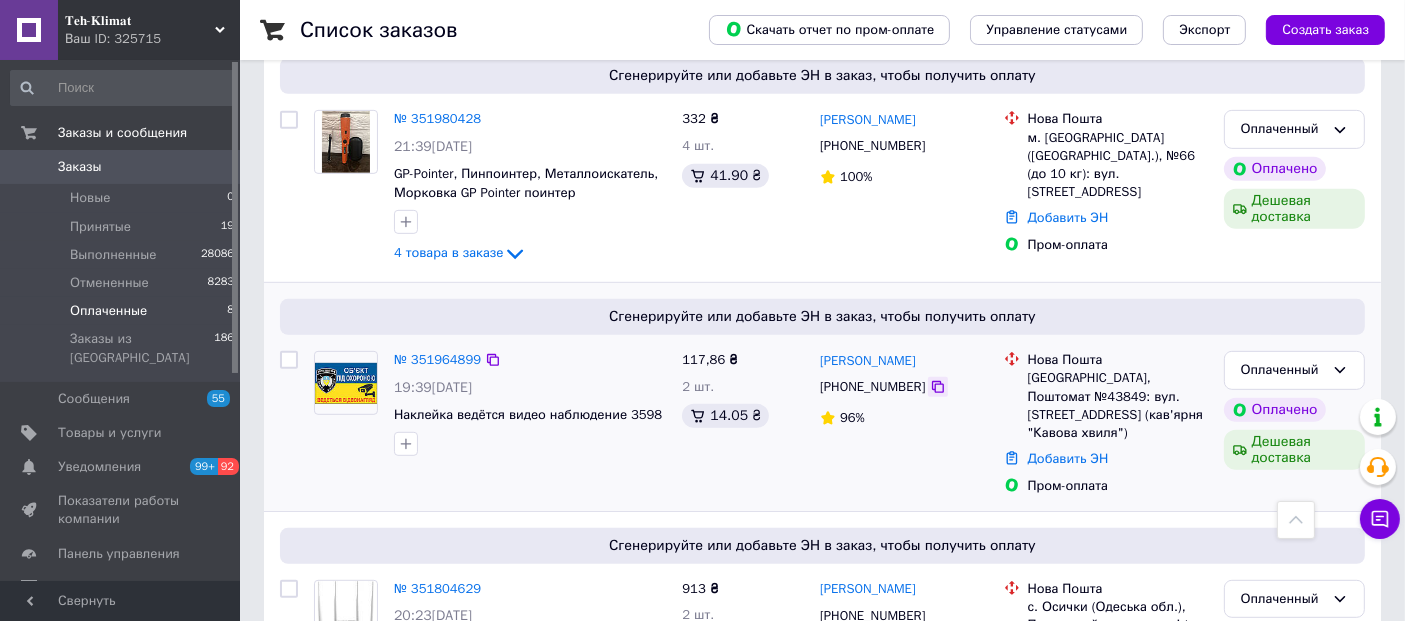 click 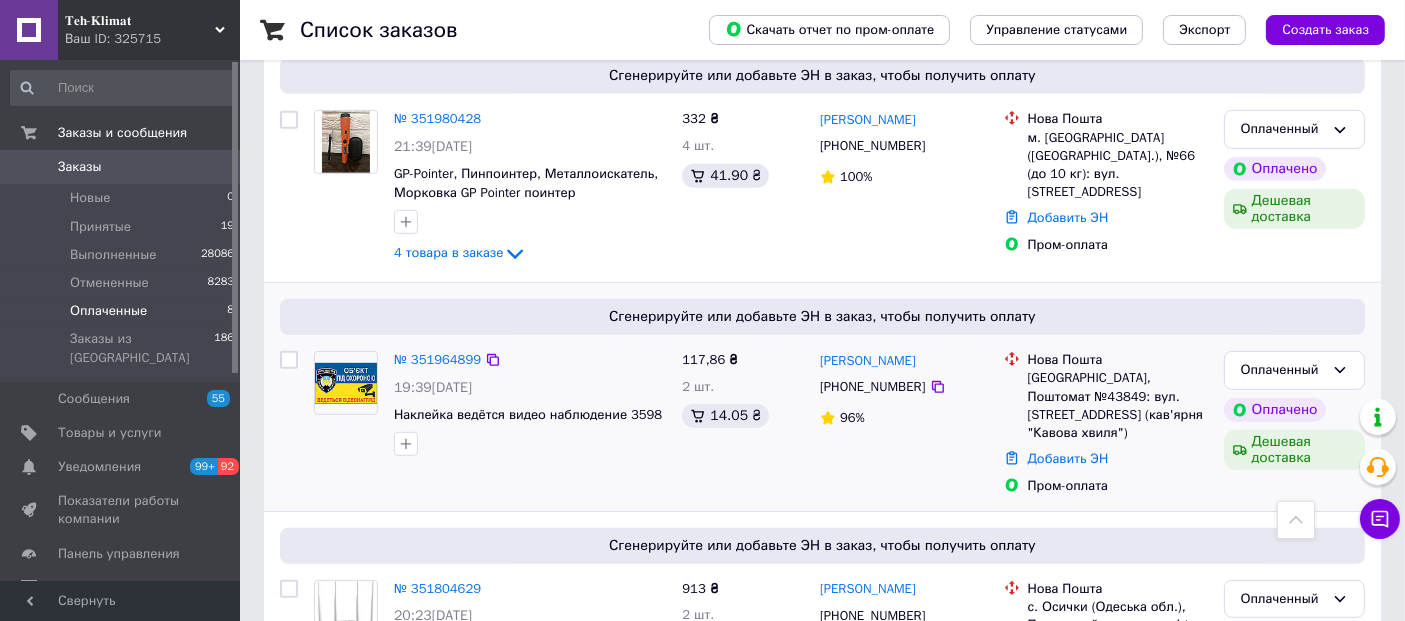 click on "117,86 ₴ 2 шт. 14.05 ₴" at bounding box center (743, 423) 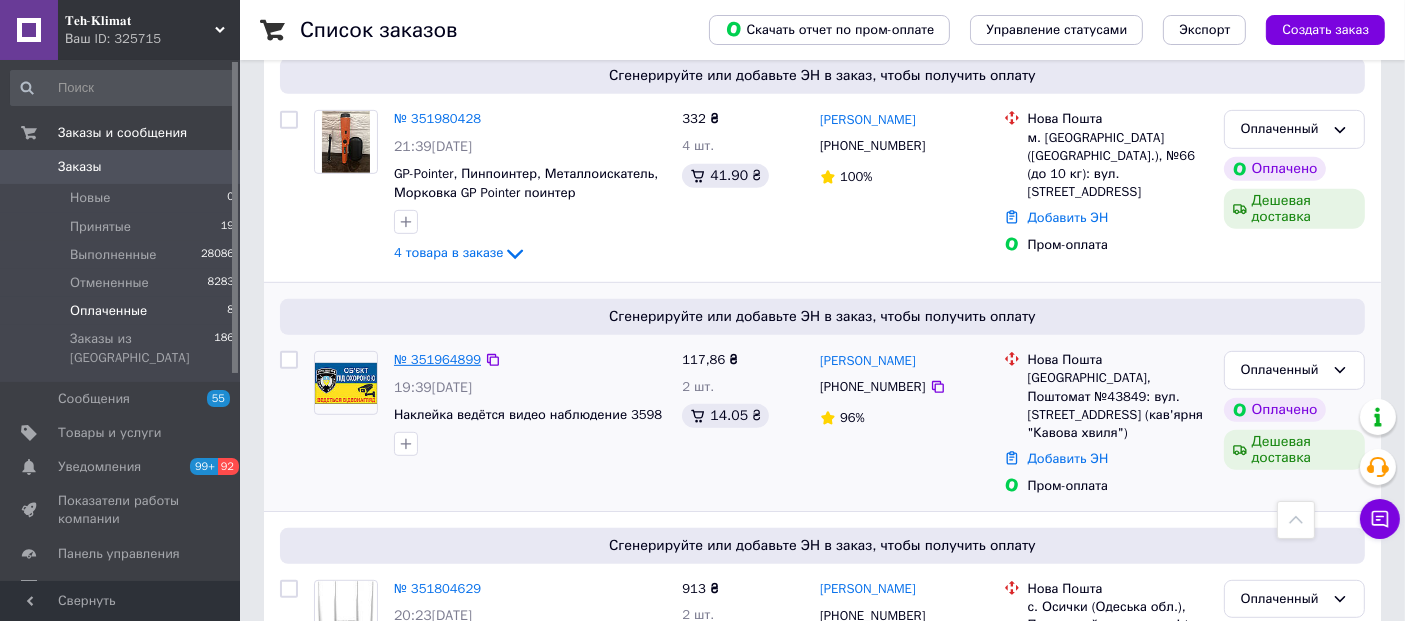 click on "№ 351964899" at bounding box center (437, 359) 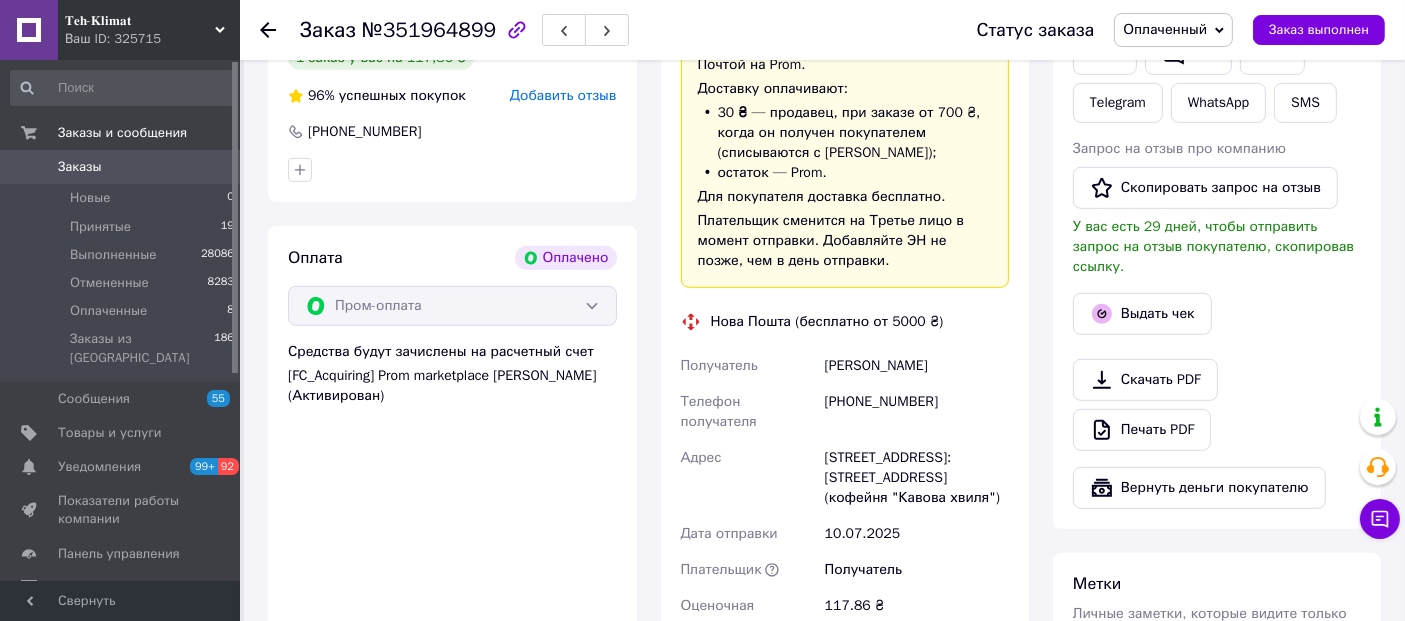 scroll, scrollTop: 888, scrollLeft: 0, axis: vertical 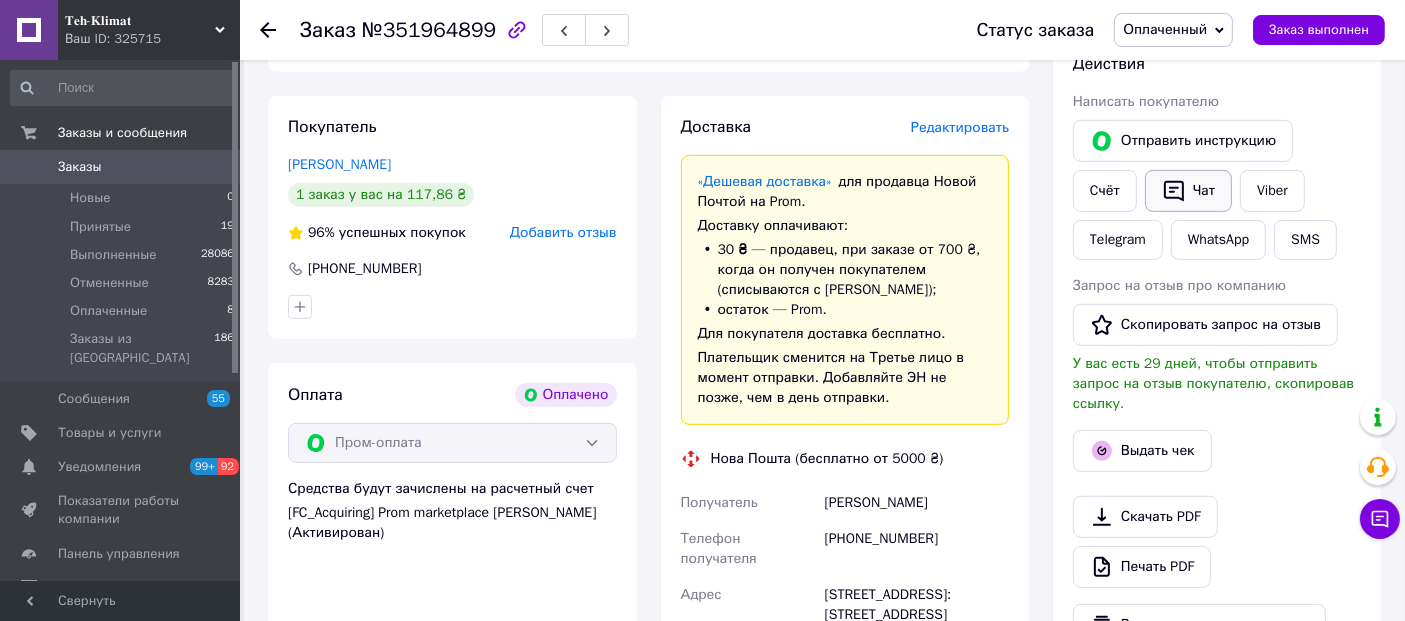 click on "Чат" at bounding box center (1188, 191) 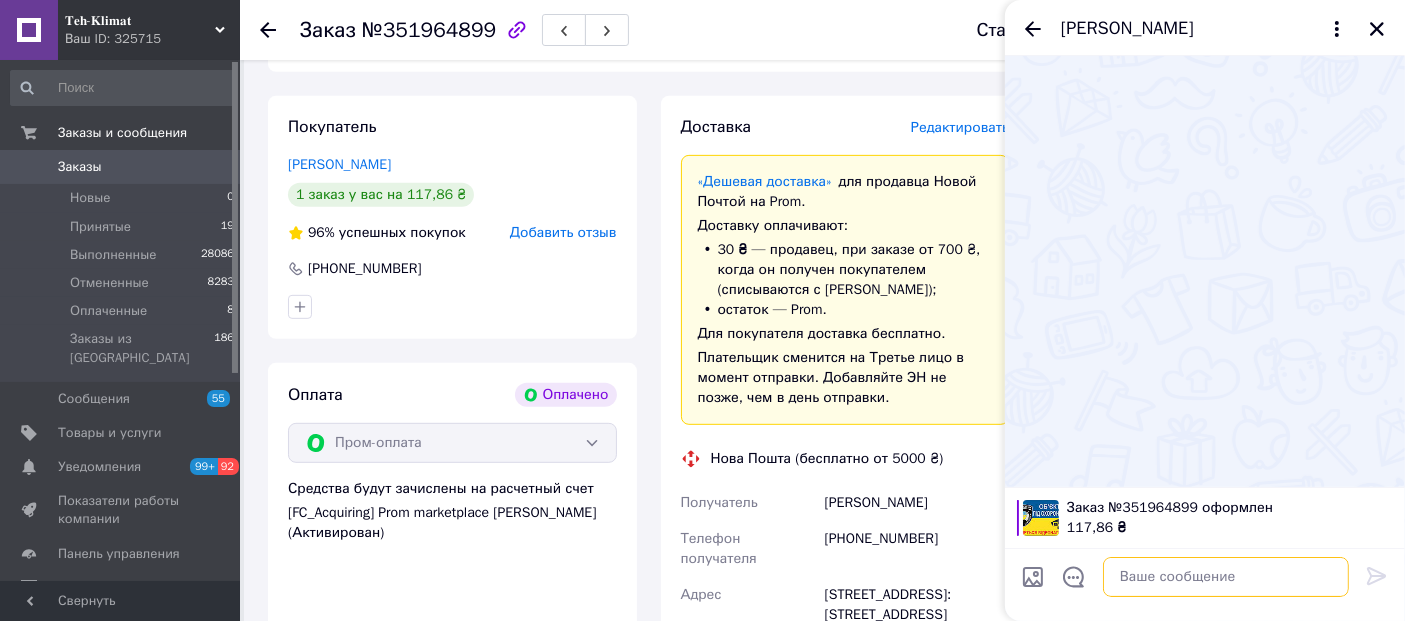 click at bounding box center [1226, 577] 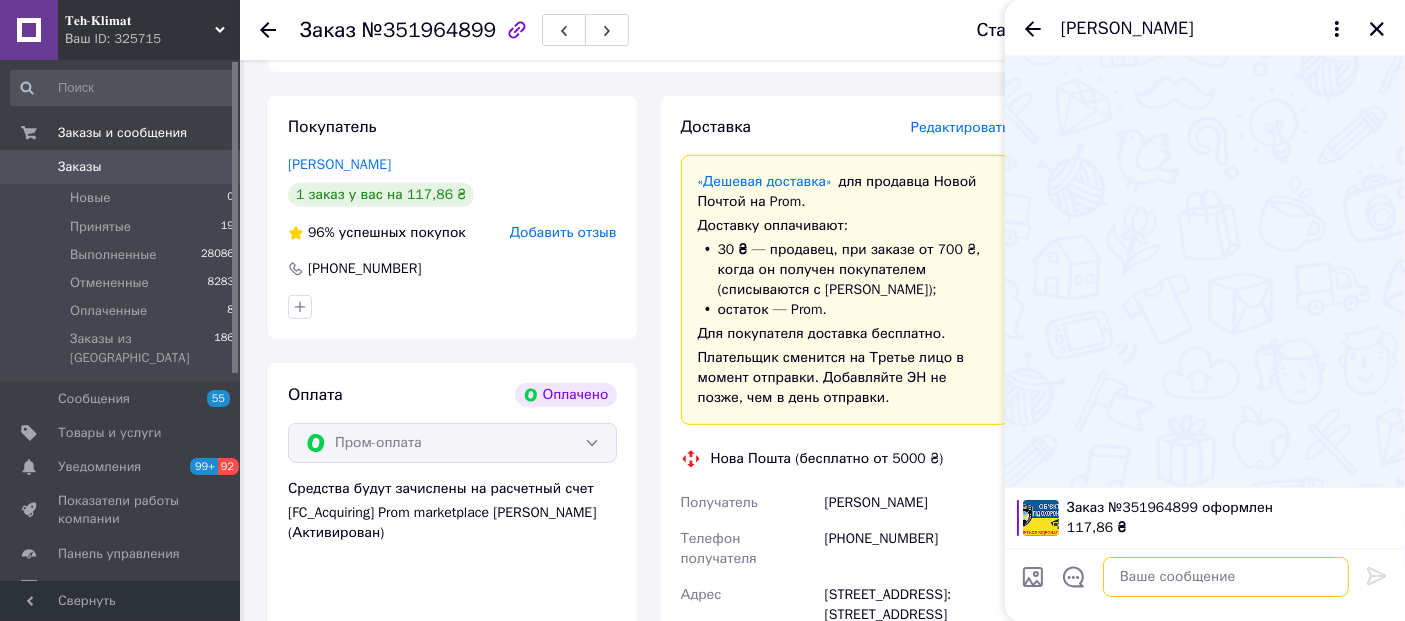 paste on "Добрий день . Стосовно вашого замовлення   .Товар є в наявності , маємо можливість відправити .По відправці орієнтовно завтра  відправимо товар  та надішлемо смс з ТТН. Дякуємо за замовлення .." 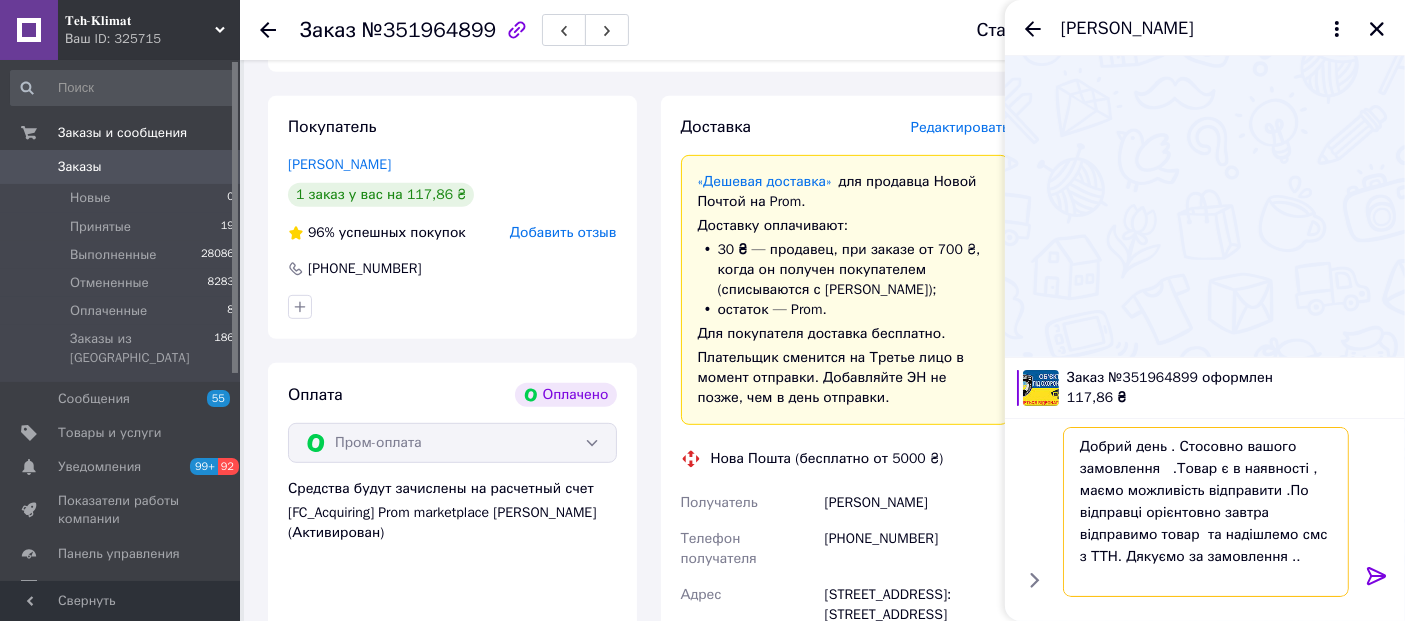 drag, startPoint x: 1262, startPoint y: 518, endPoint x: 1145, endPoint y: 517, distance: 117.00427 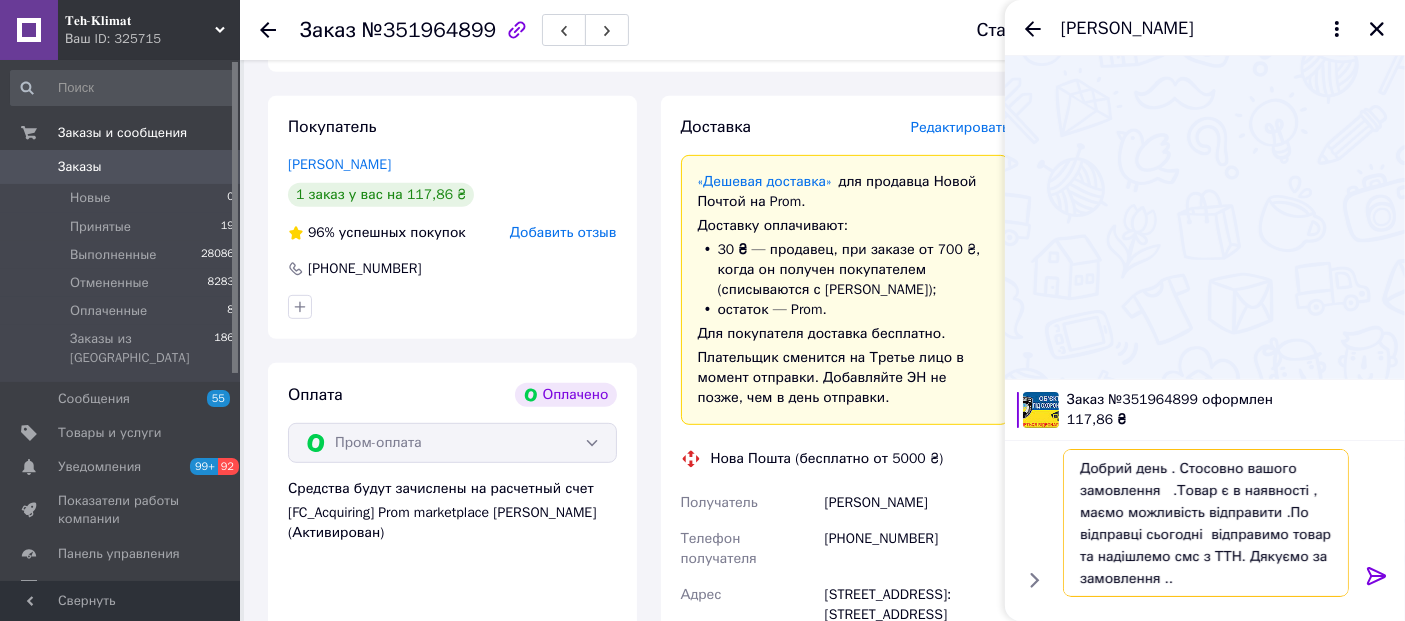 type on "Добрий день . Стосовно вашого замовлення   .Товар є в наявності , маємо можливість відправити .По відправці сьогодні   відправимо товар  та надішлемо смс з ТТН. Дякуємо за замовлення .." 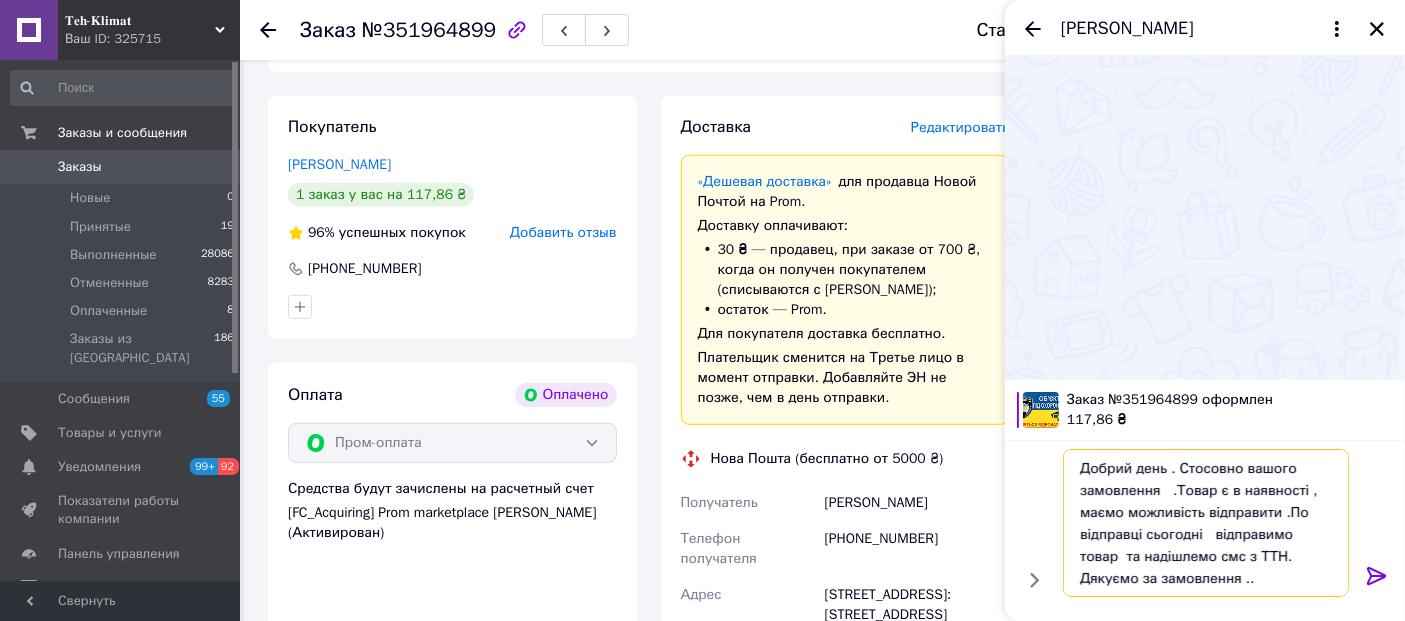 type 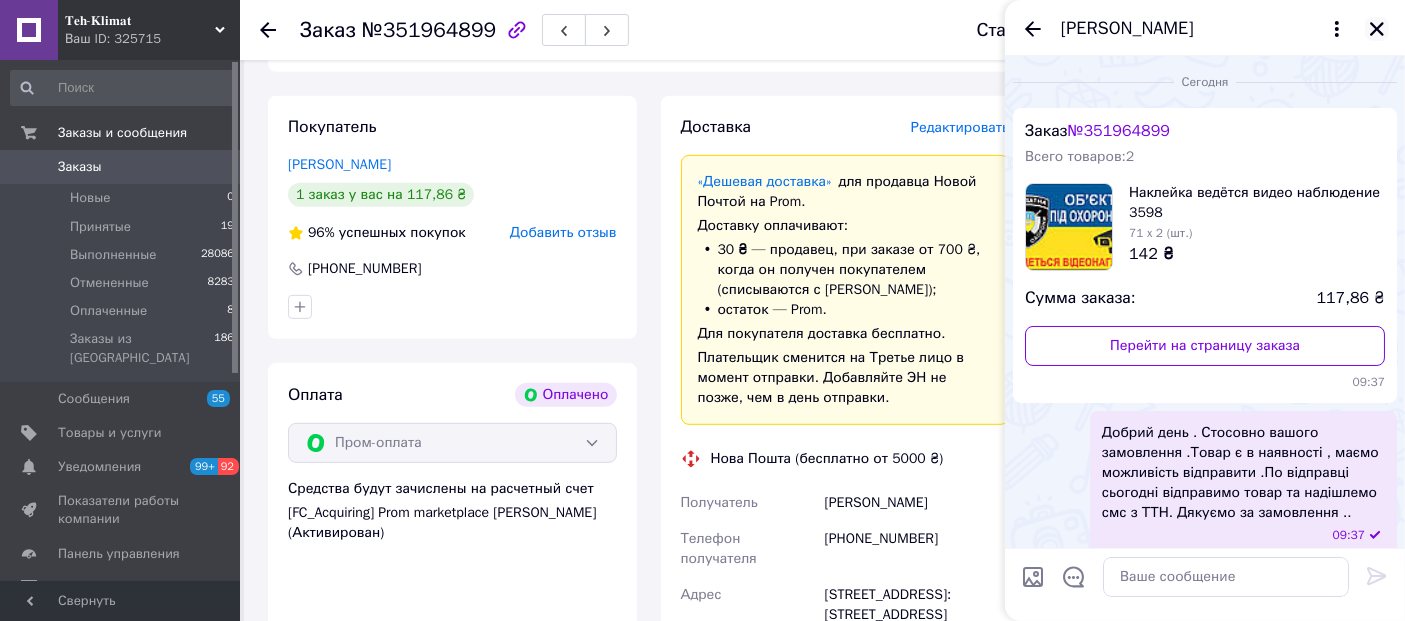 click 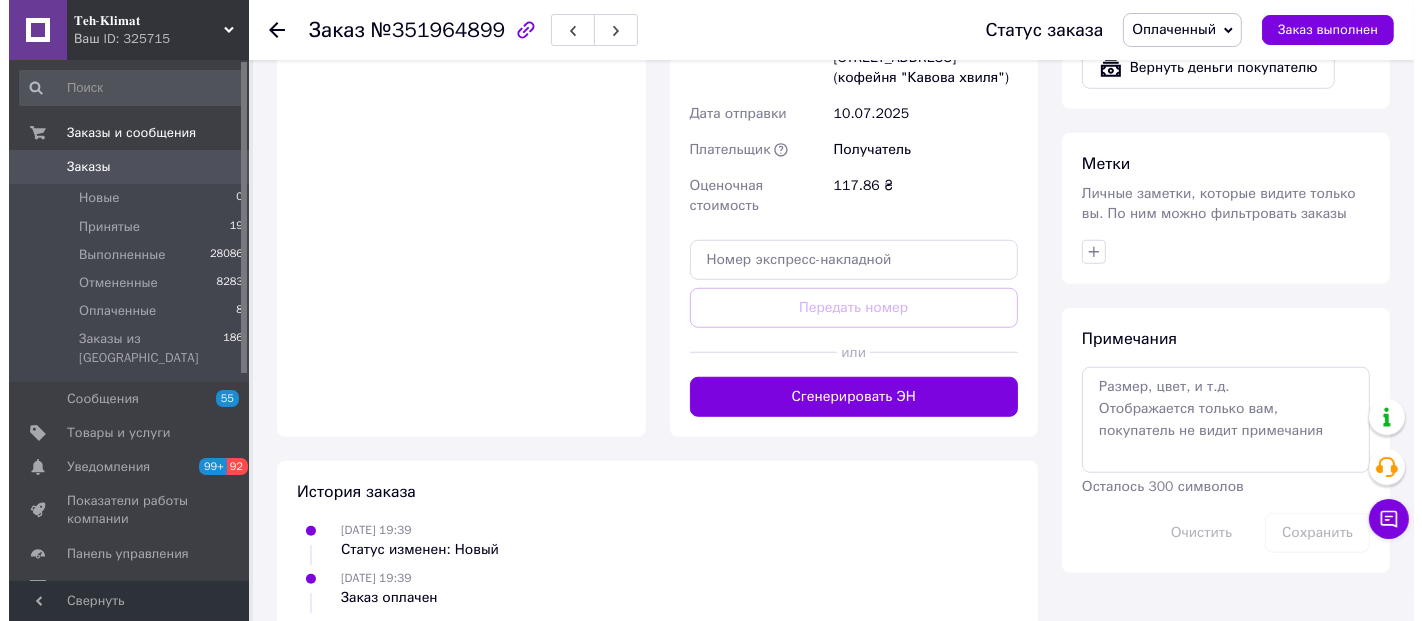 scroll, scrollTop: 1522, scrollLeft: 0, axis: vertical 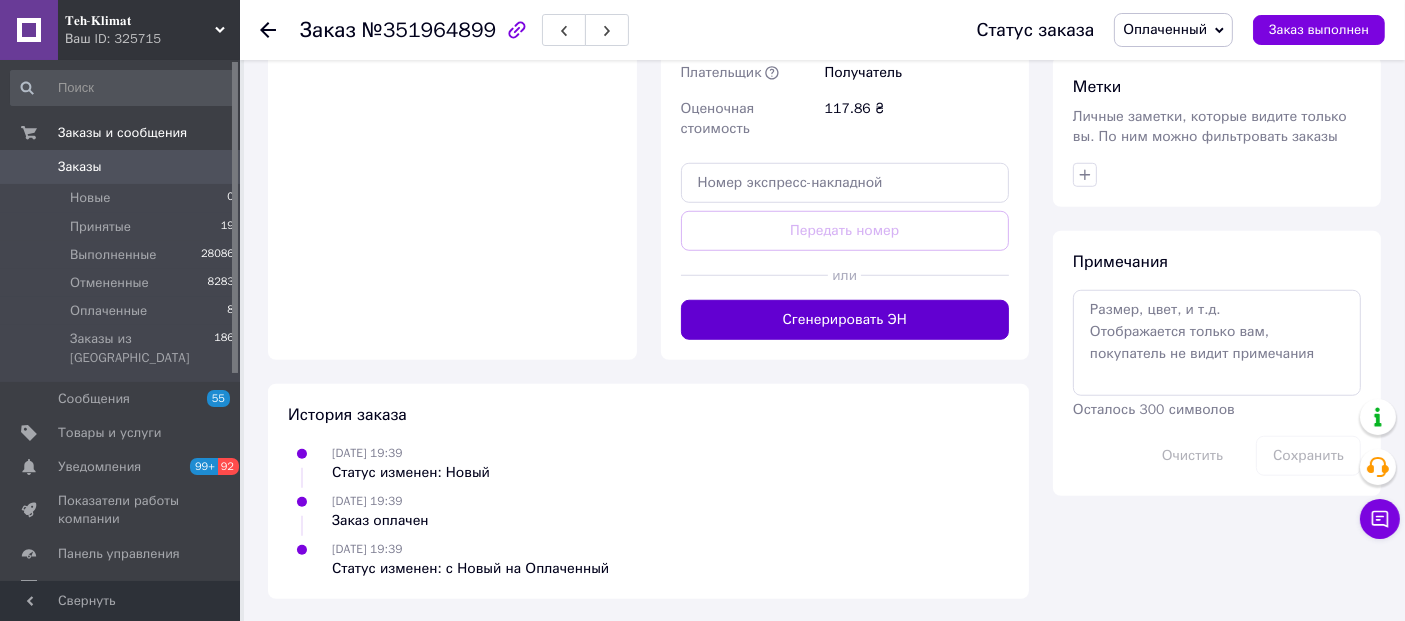 click on "Сгенерировать ЭН" at bounding box center [845, 320] 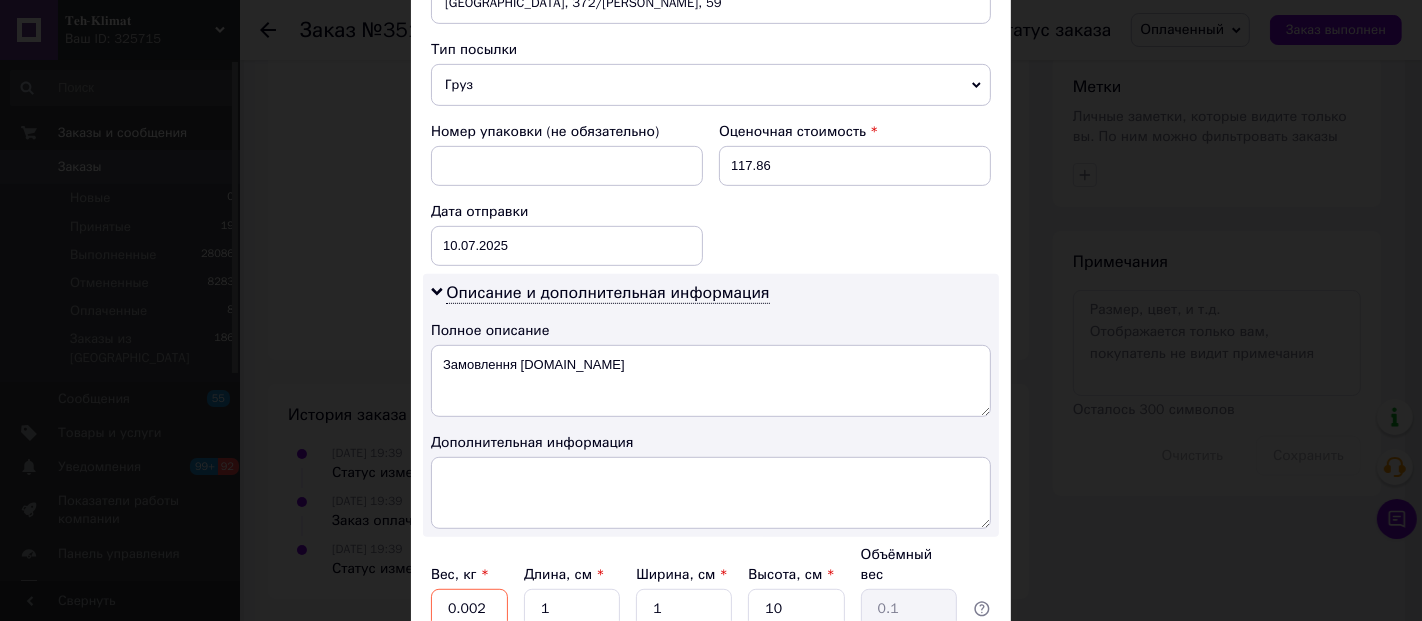 scroll, scrollTop: 1025, scrollLeft: 0, axis: vertical 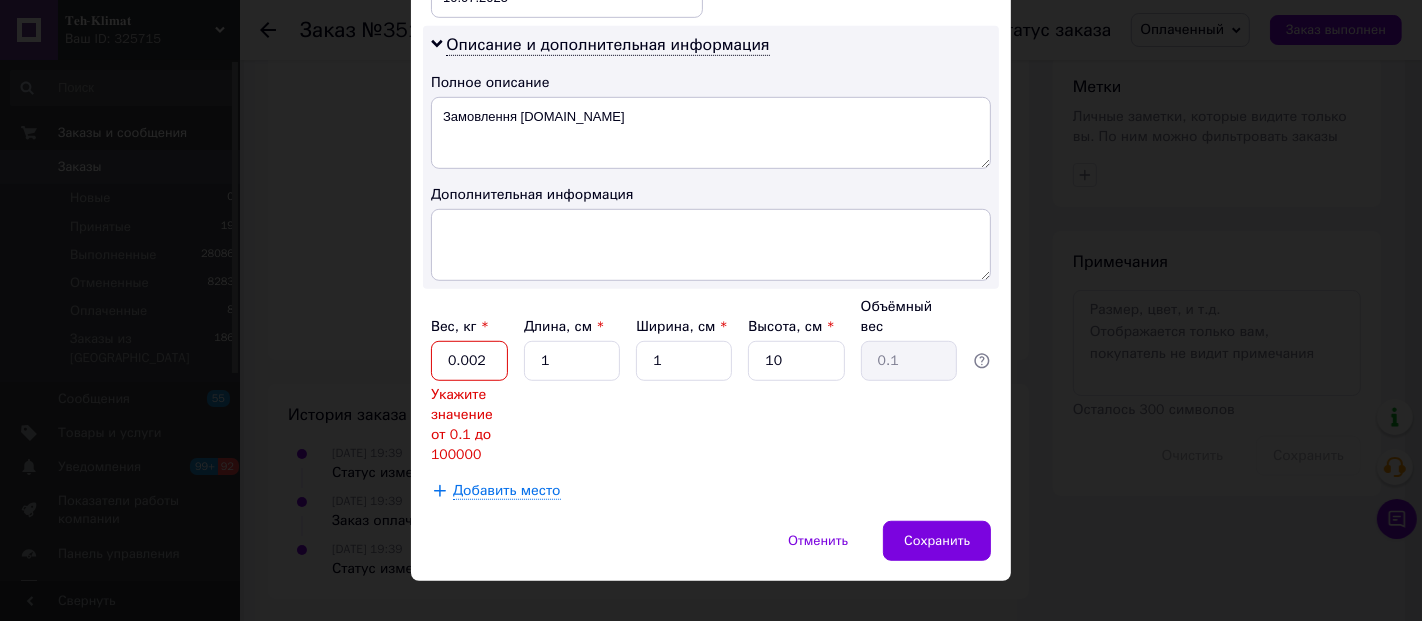 click on "0.002" at bounding box center (469, 361) 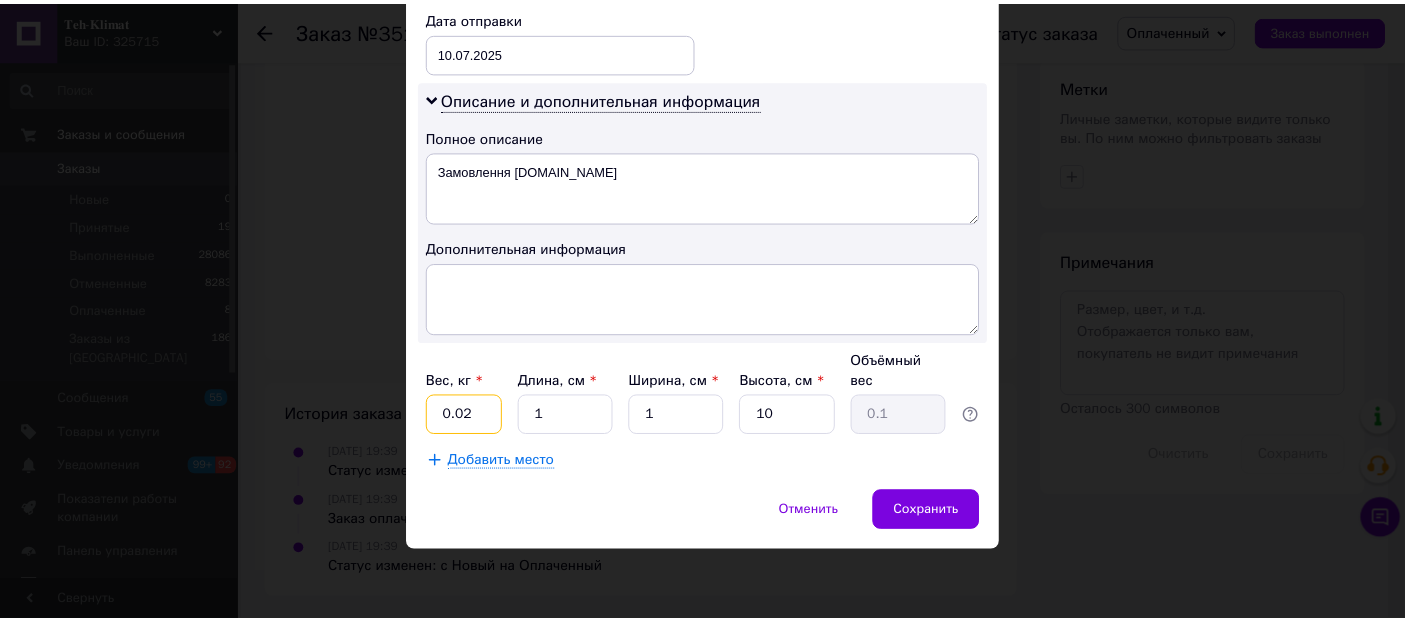 scroll, scrollTop: 942, scrollLeft: 0, axis: vertical 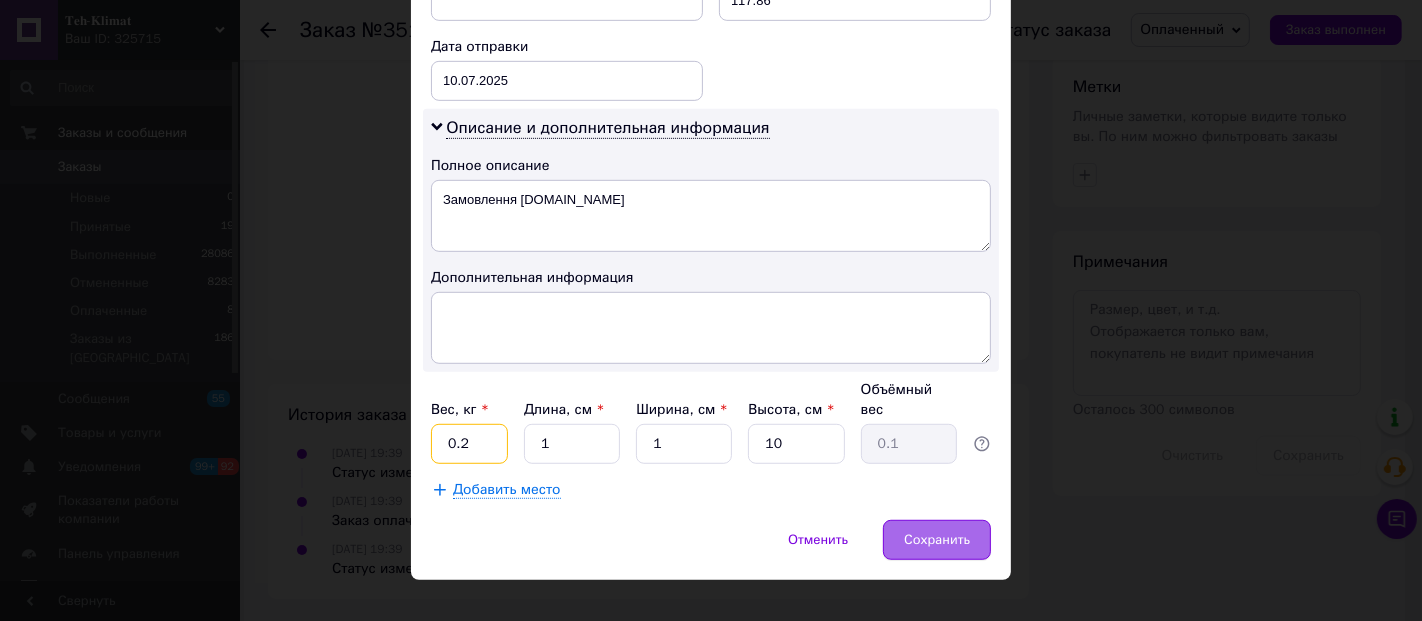type on "0.2" 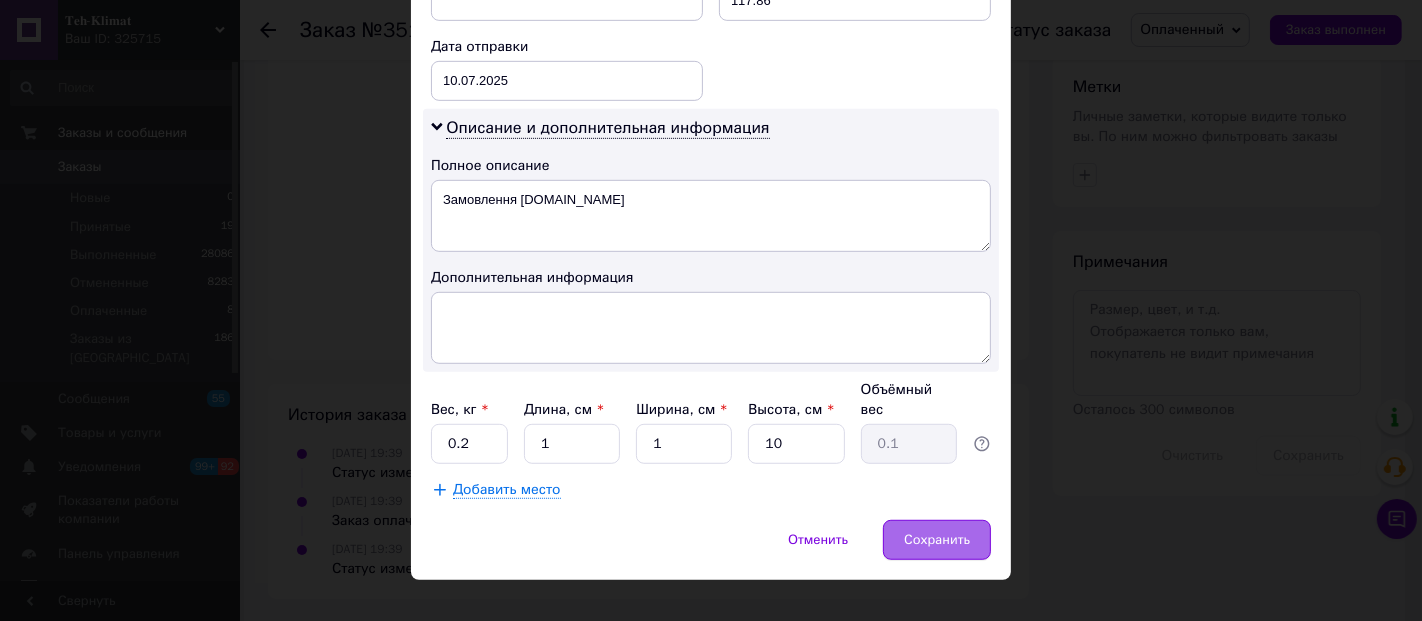 click on "Сохранить" at bounding box center (937, 540) 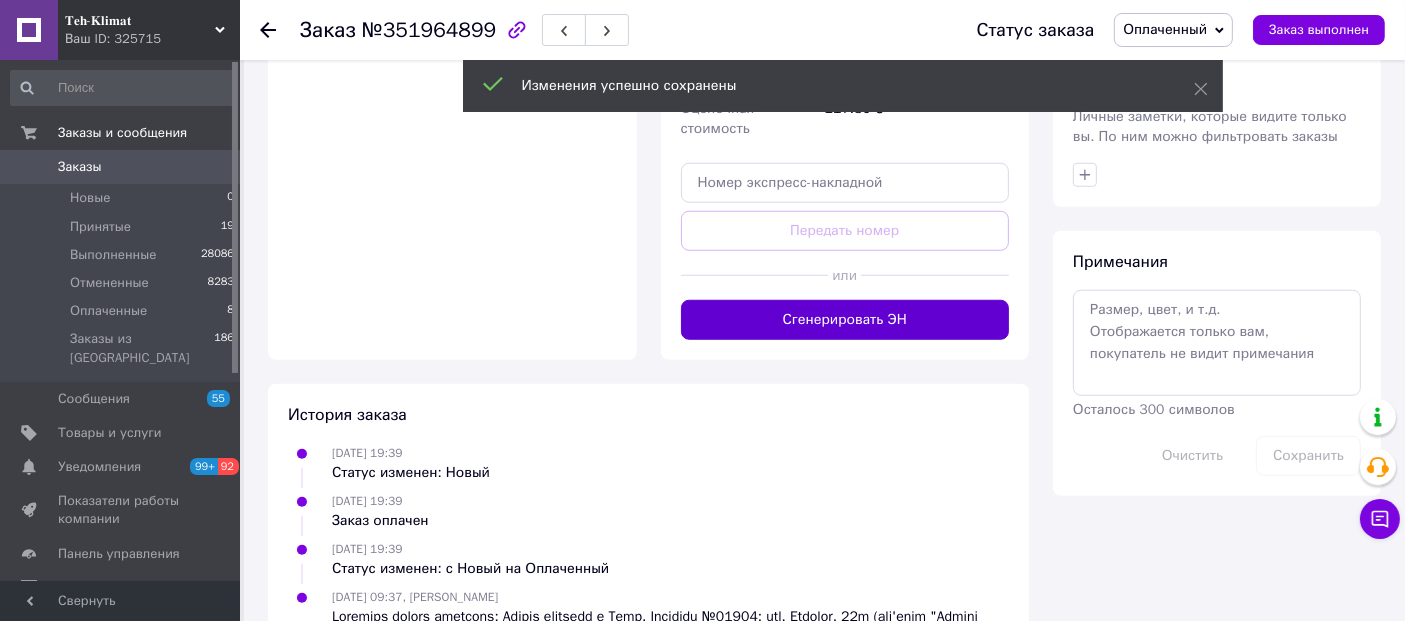click on "Сгенерировать ЭН" at bounding box center [845, 320] 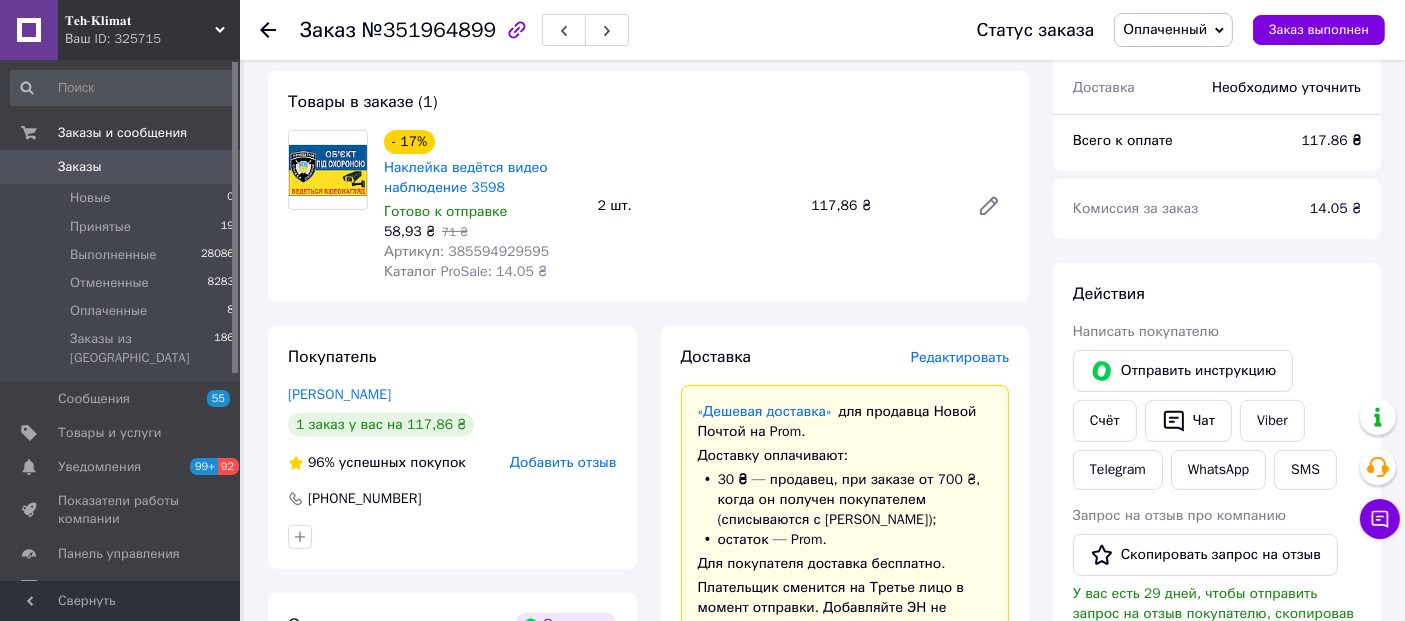 scroll, scrollTop: 522, scrollLeft: 0, axis: vertical 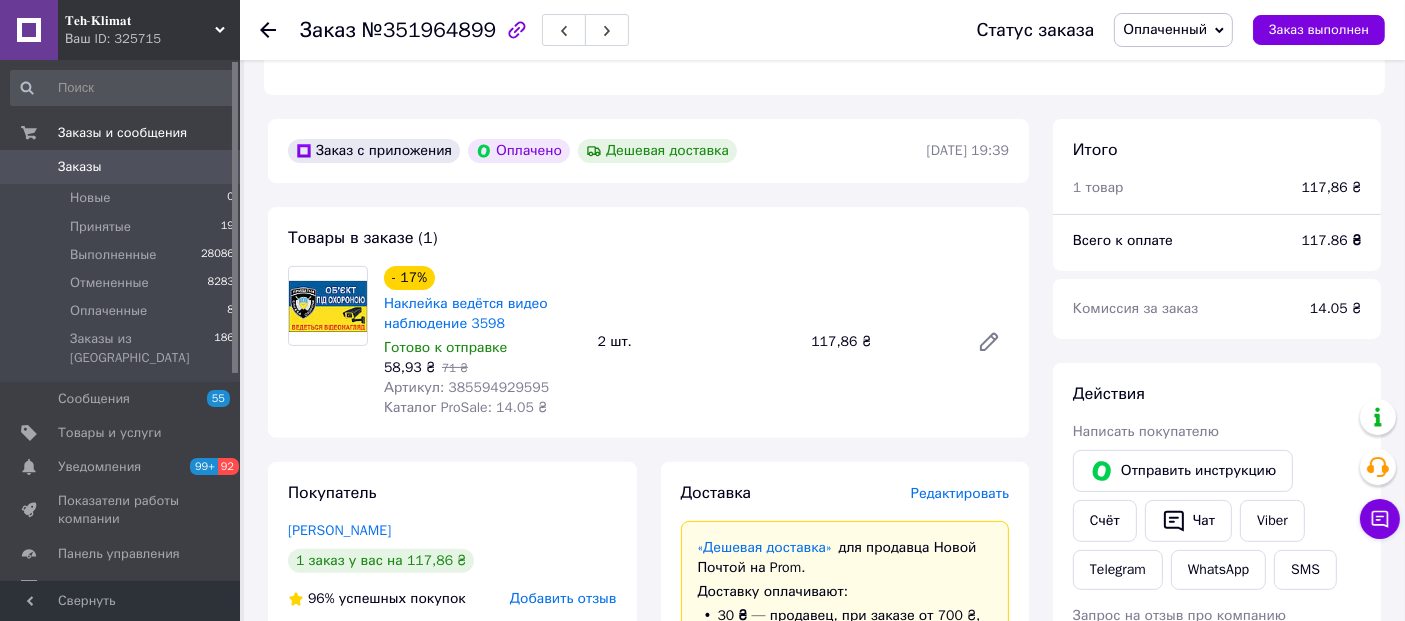 click on "Наклейка ведётся видео наблюдение 3598" at bounding box center [483, 314] 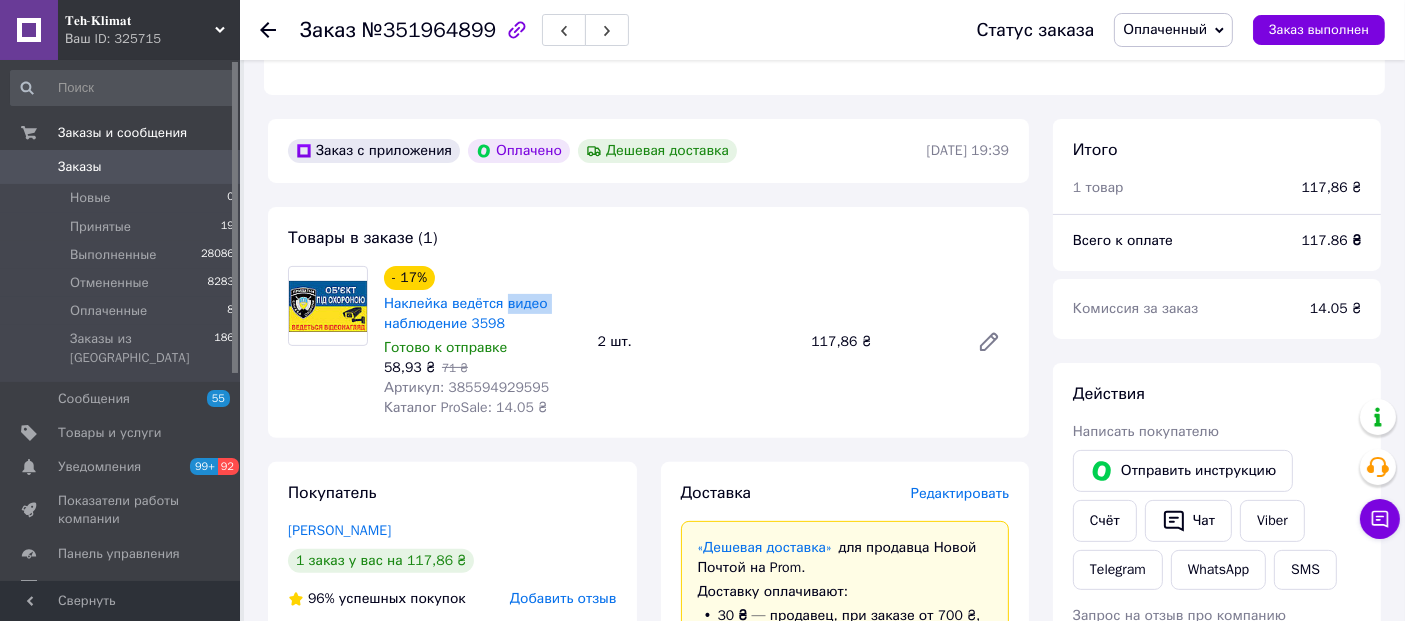 click on "- 17% Наклейка ведётся видео наблюдение 3598 Готово к отправке 58,93 ₴   71 ₴ Артикул: 385594929595 Каталог ProSale: 14.05 ₴" at bounding box center (483, 342) 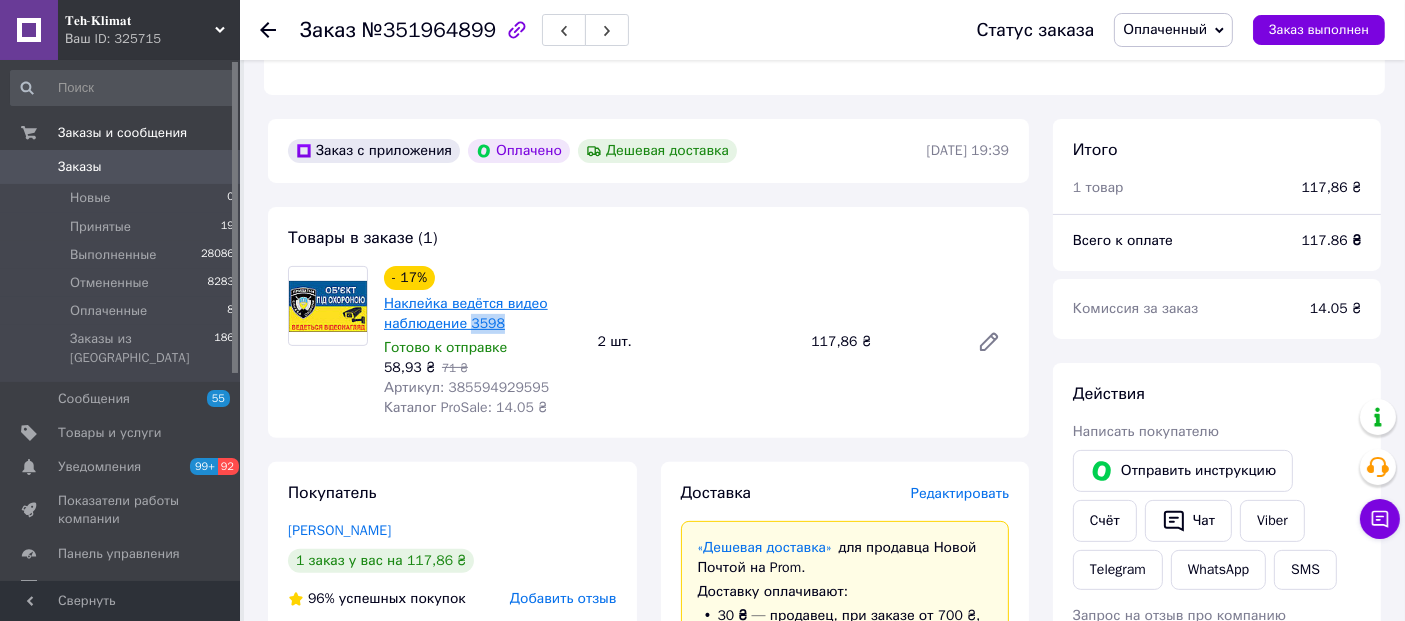 drag, startPoint x: 522, startPoint y: 322, endPoint x: 466, endPoint y: 330, distance: 56.568542 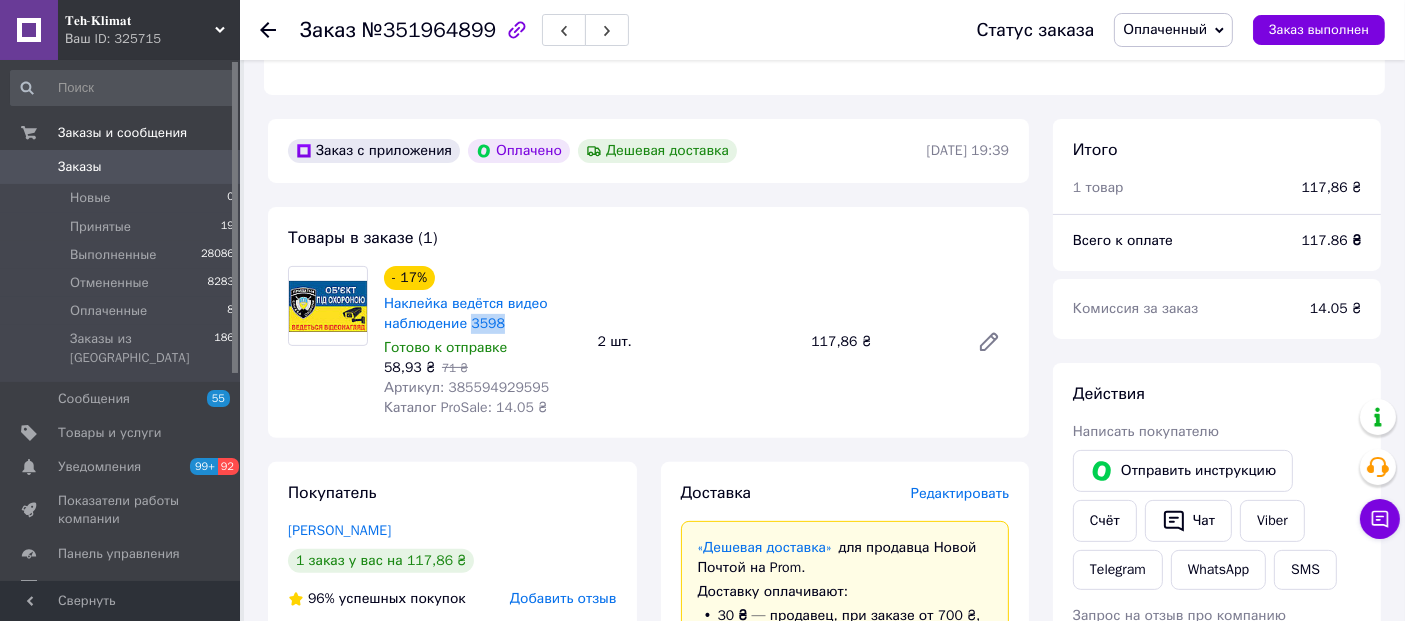 copy on "3598" 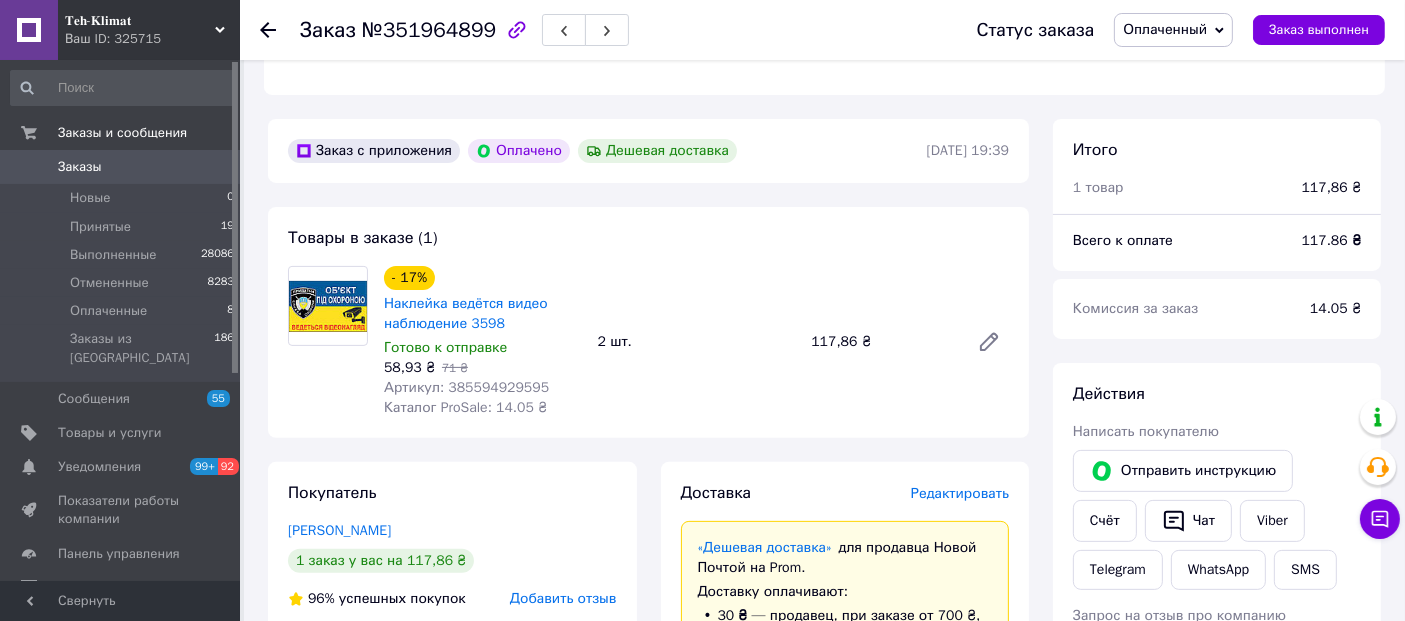click 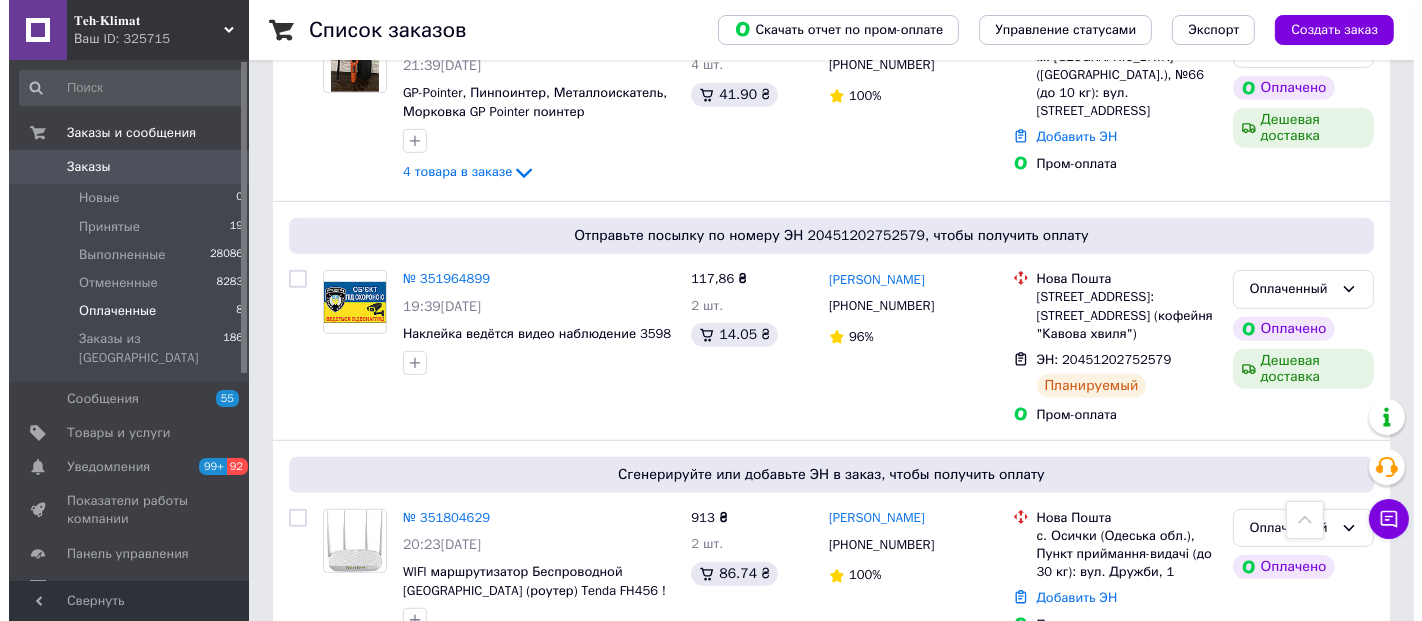 scroll, scrollTop: 1000, scrollLeft: 0, axis: vertical 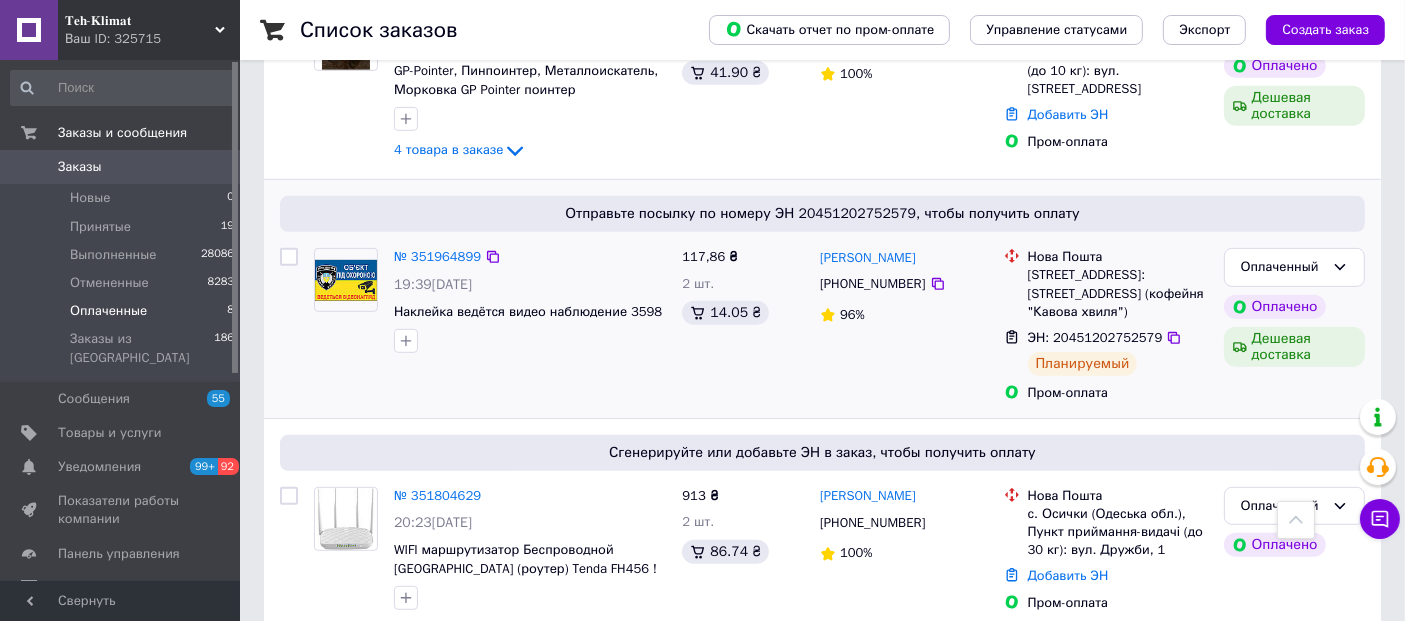 drag, startPoint x: 833, startPoint y: 176, endPoint x: 1136, endPoint y: 258, distance: 313.89966 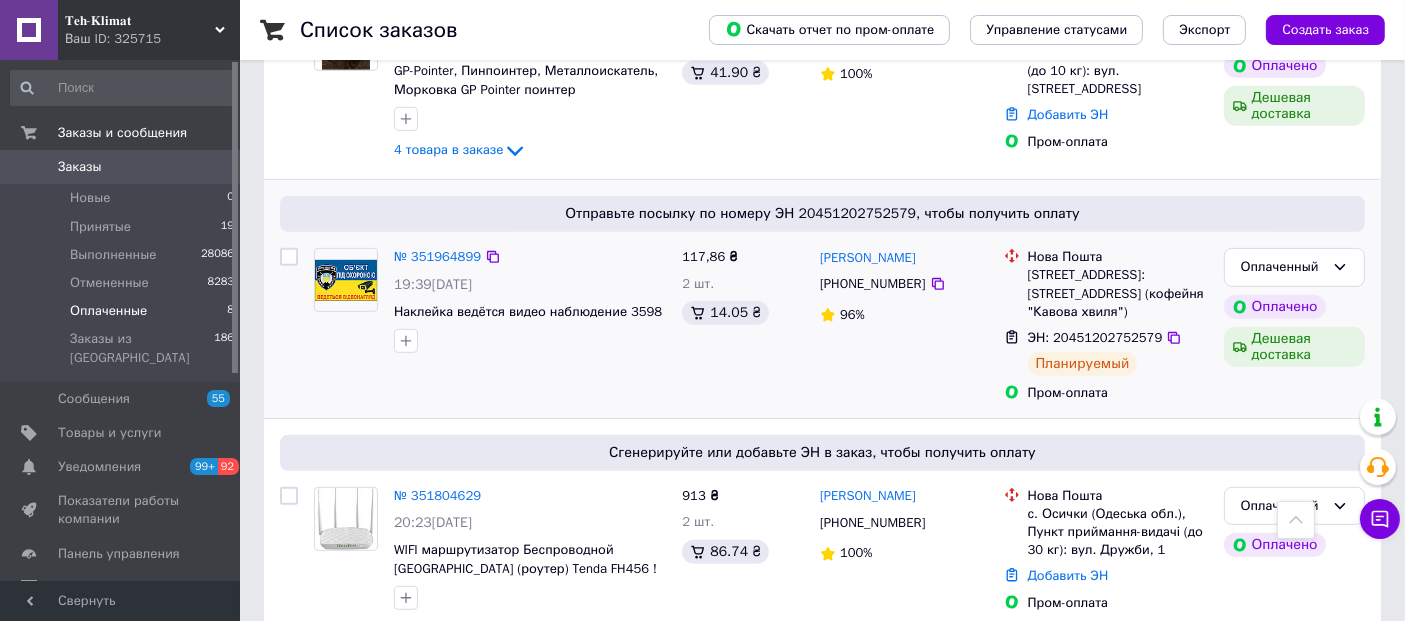 click on "117,86 ₴" at bounding box center [743, 257] 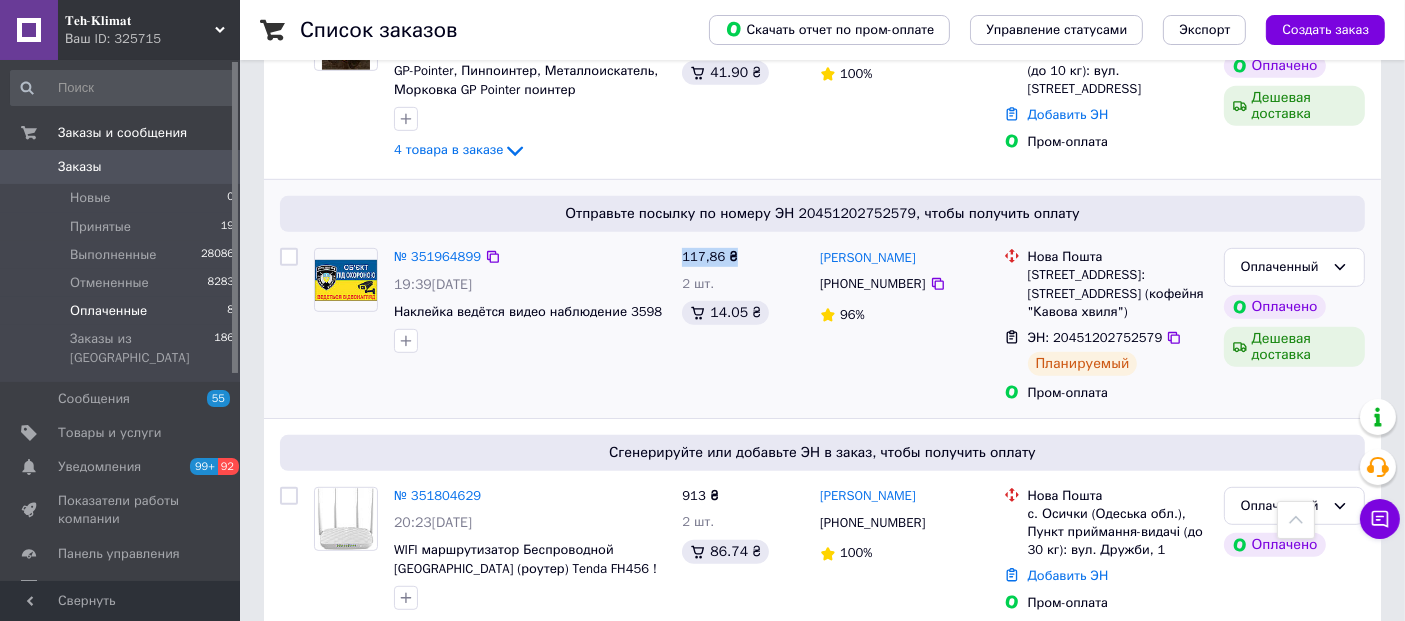 click on "117,86 ₴" at bounding box center [743, 257] 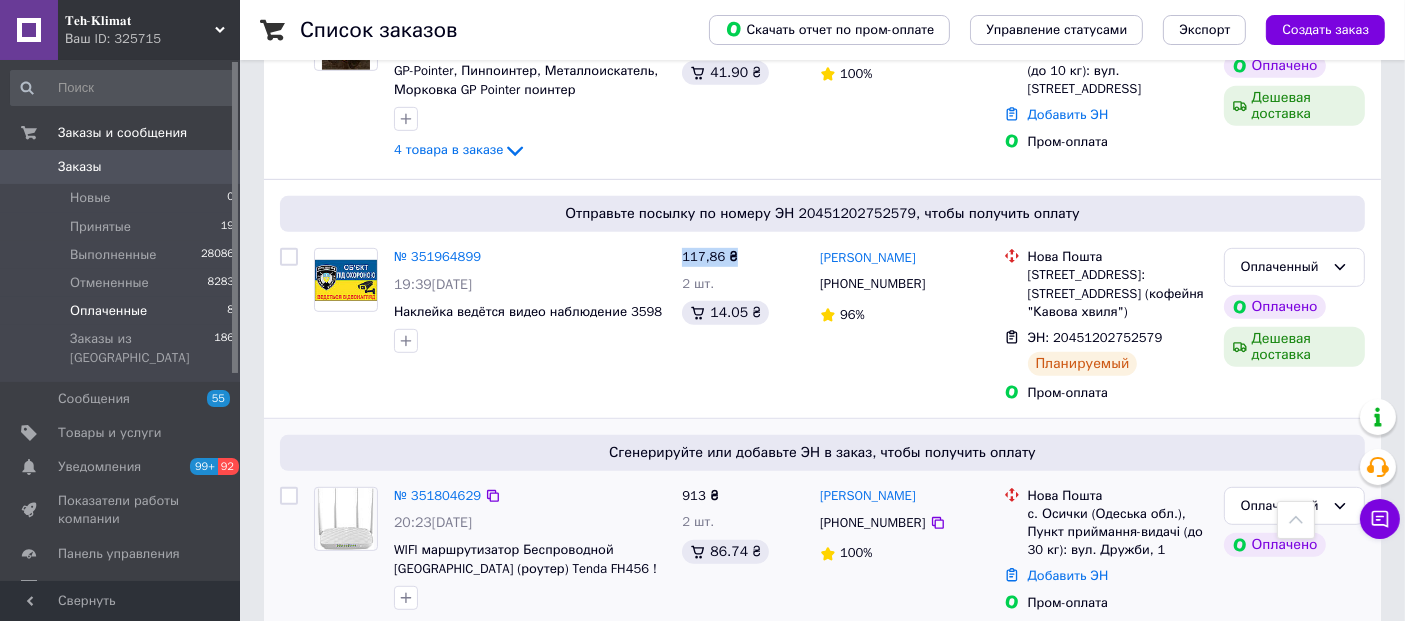copy on "117,86 ₴" 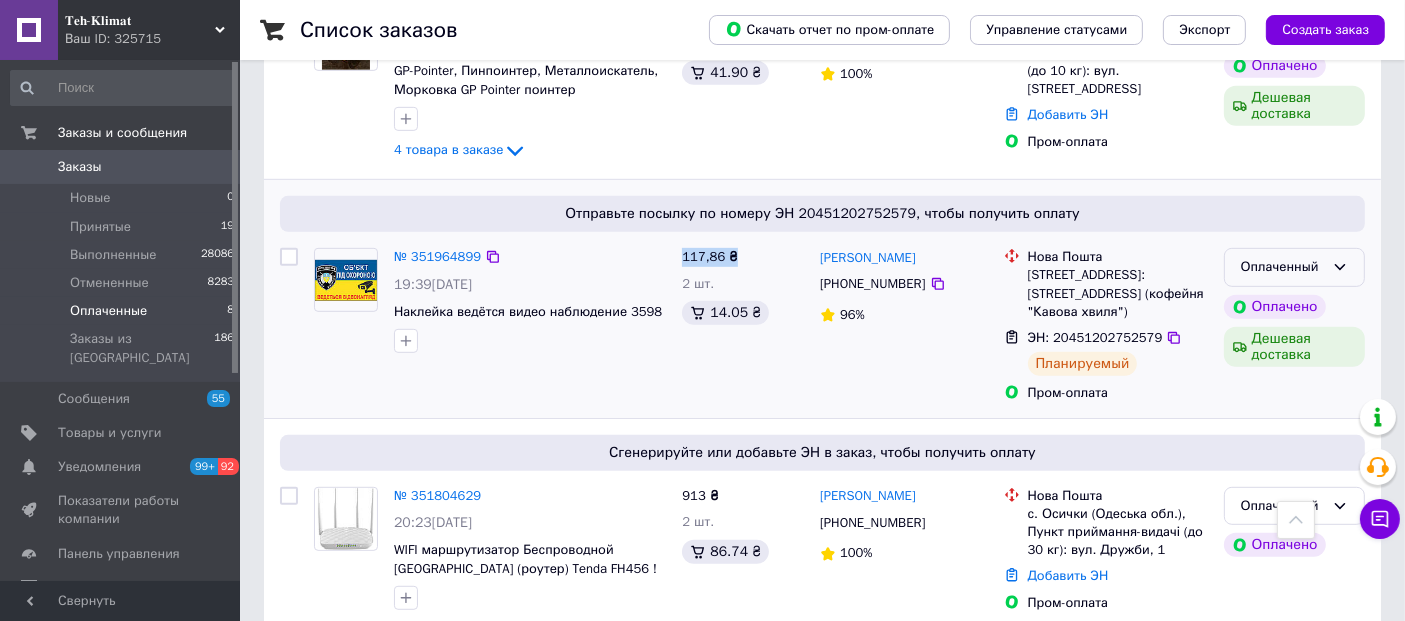 click on "Оплаченный" at bounding box center (1294, 267) 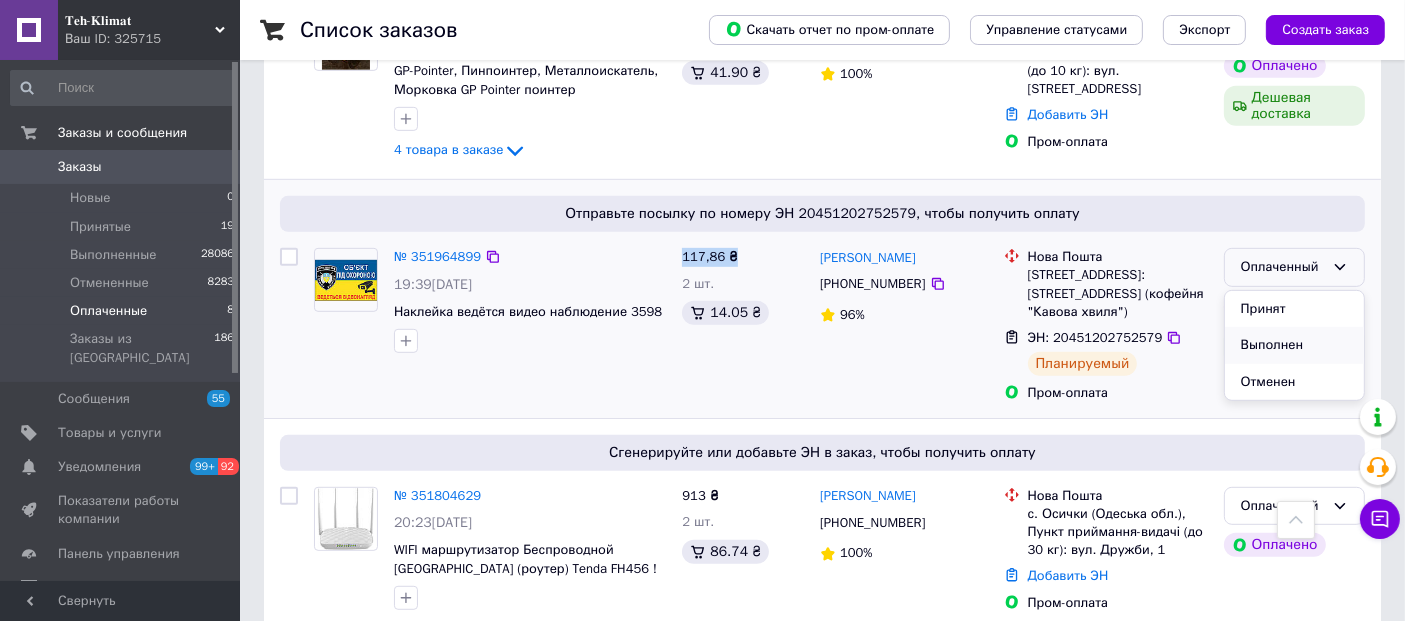 click on "Выполнен" at bounding box center (1294, 345) 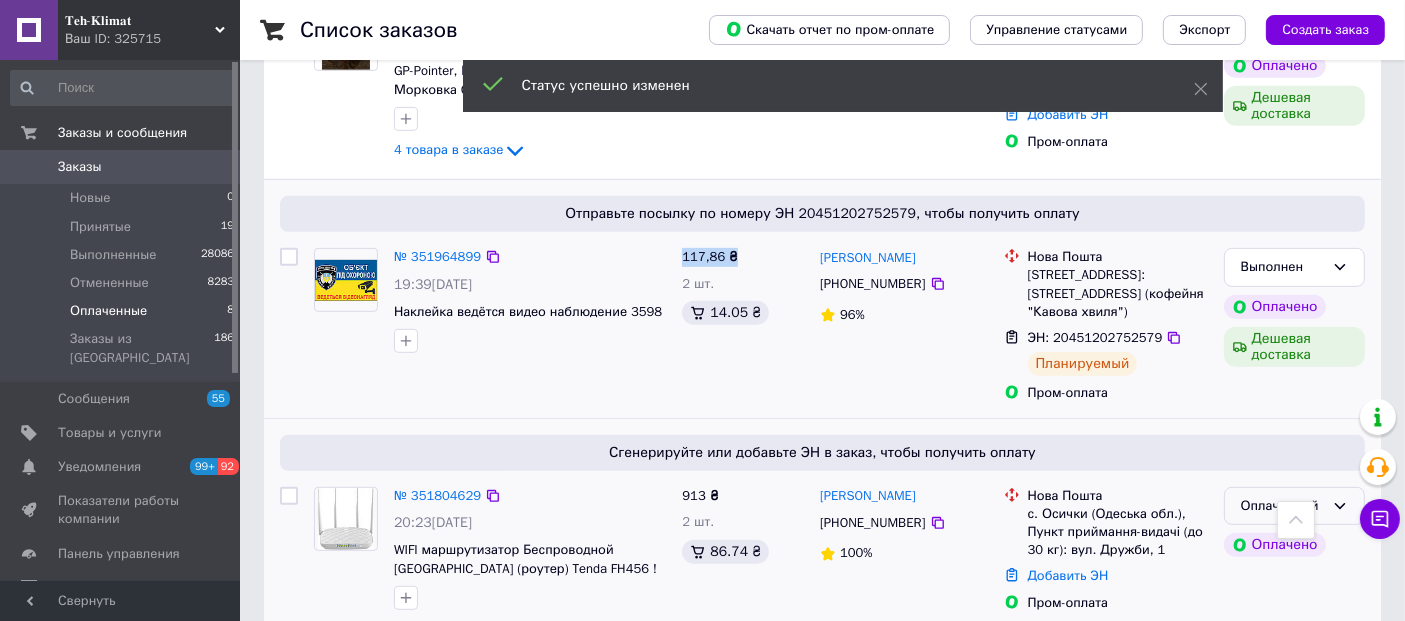 click on "Оплаченный" at bounding box center (1282, 506) 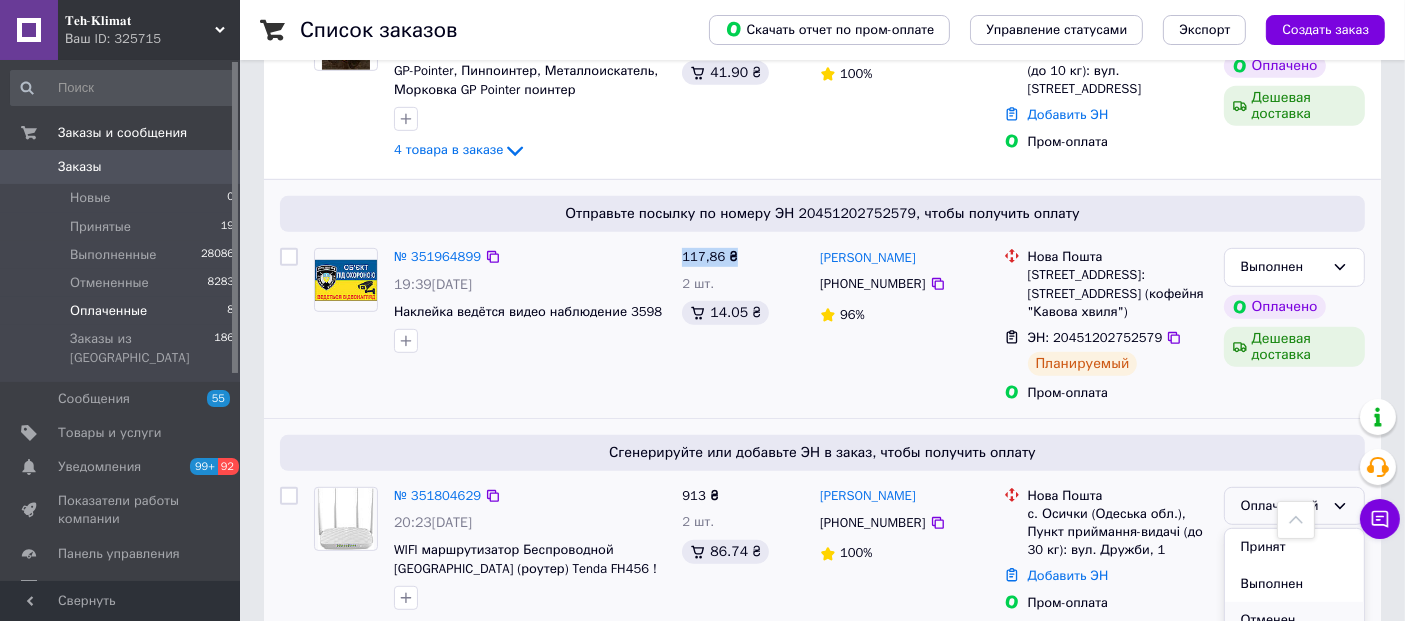 click on "Отменен" at bounding box center (1294, 620) 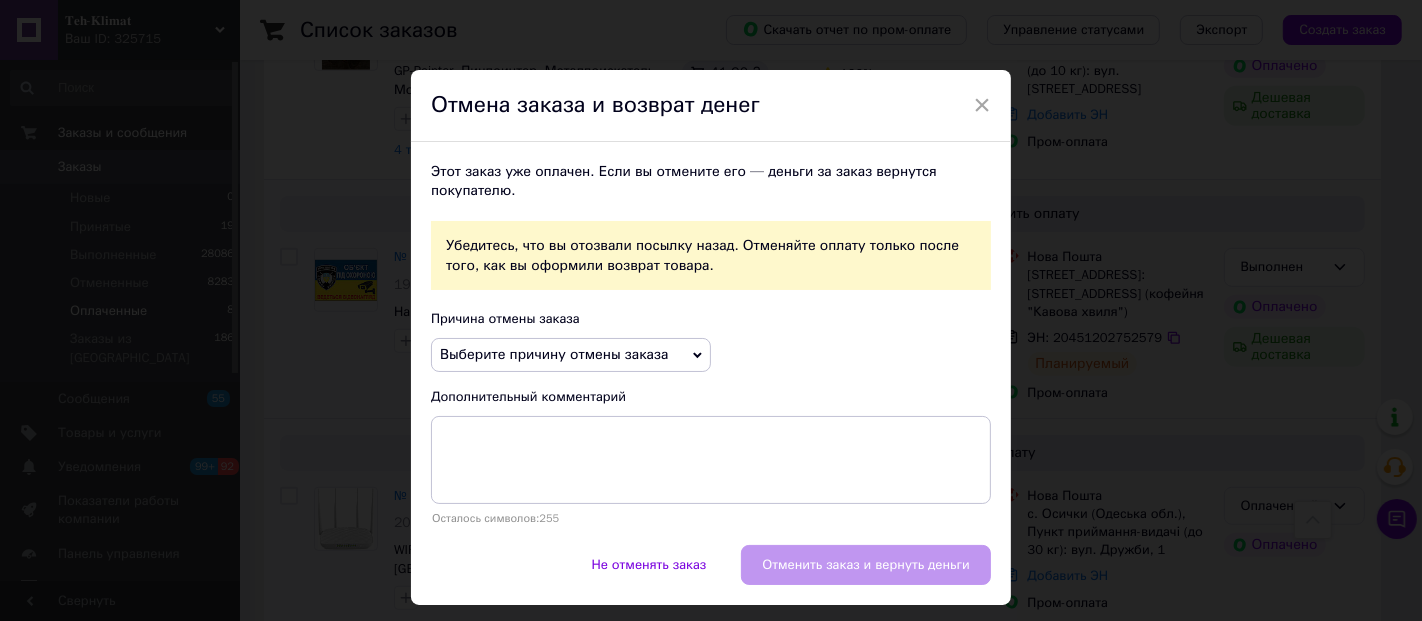 click on "Выберите причину отмены заказа" at bounding box center (554, 354) 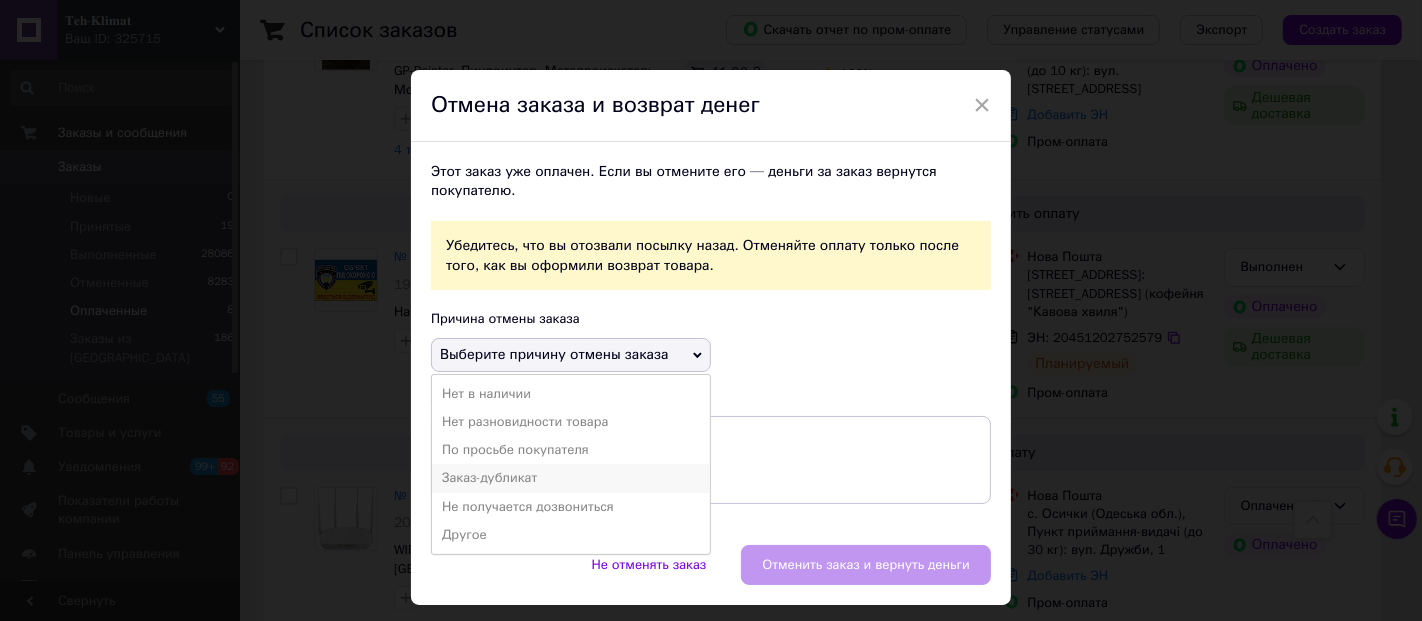 drag, startPoint x: 516, startPoint y: 477, endPoint x: 570, endPoint y: 490, distance: 55.542778 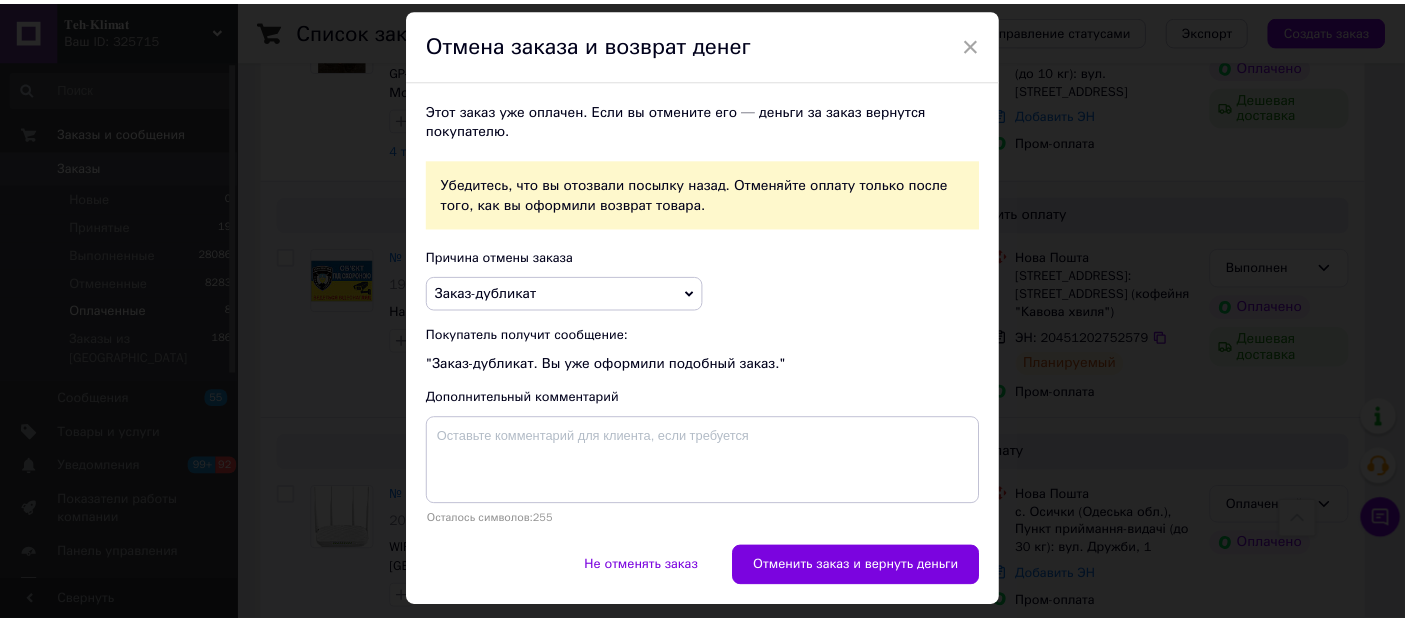scroll, scrollTop: 111, scrollLeft: 0, axis: vertical 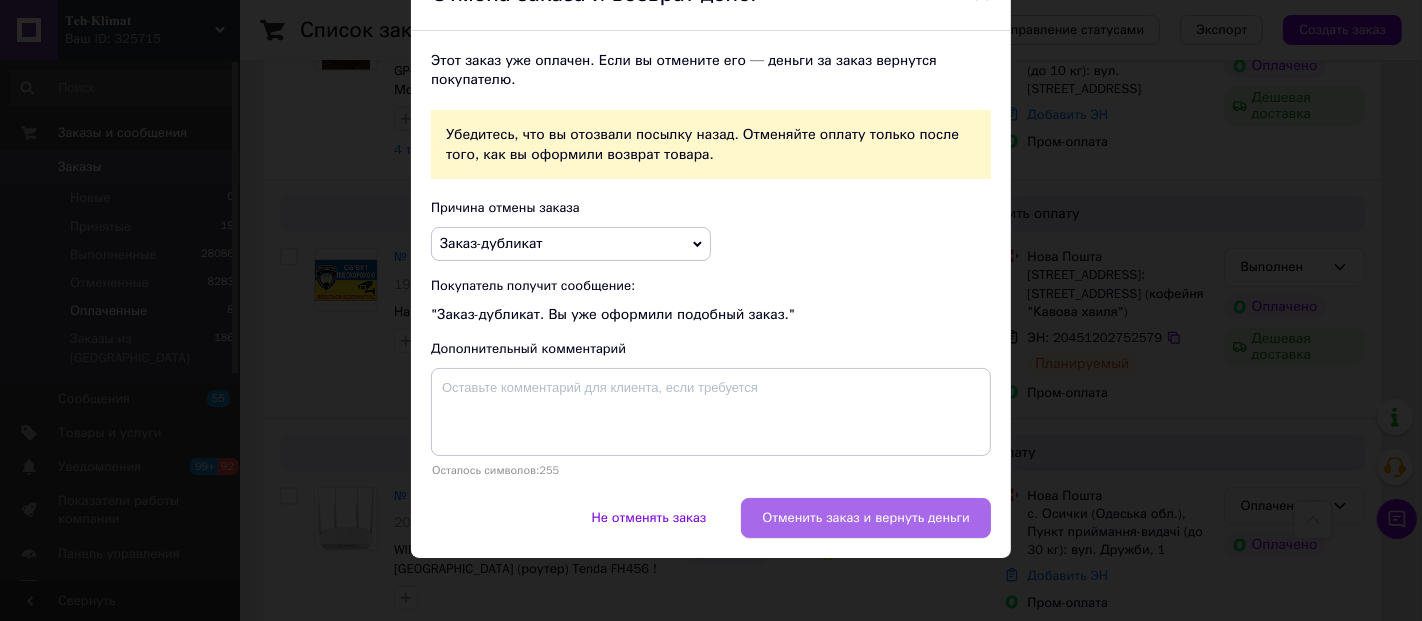 click on "Отменить заказ и вернуть деньги" at bounding box center [866, 518] 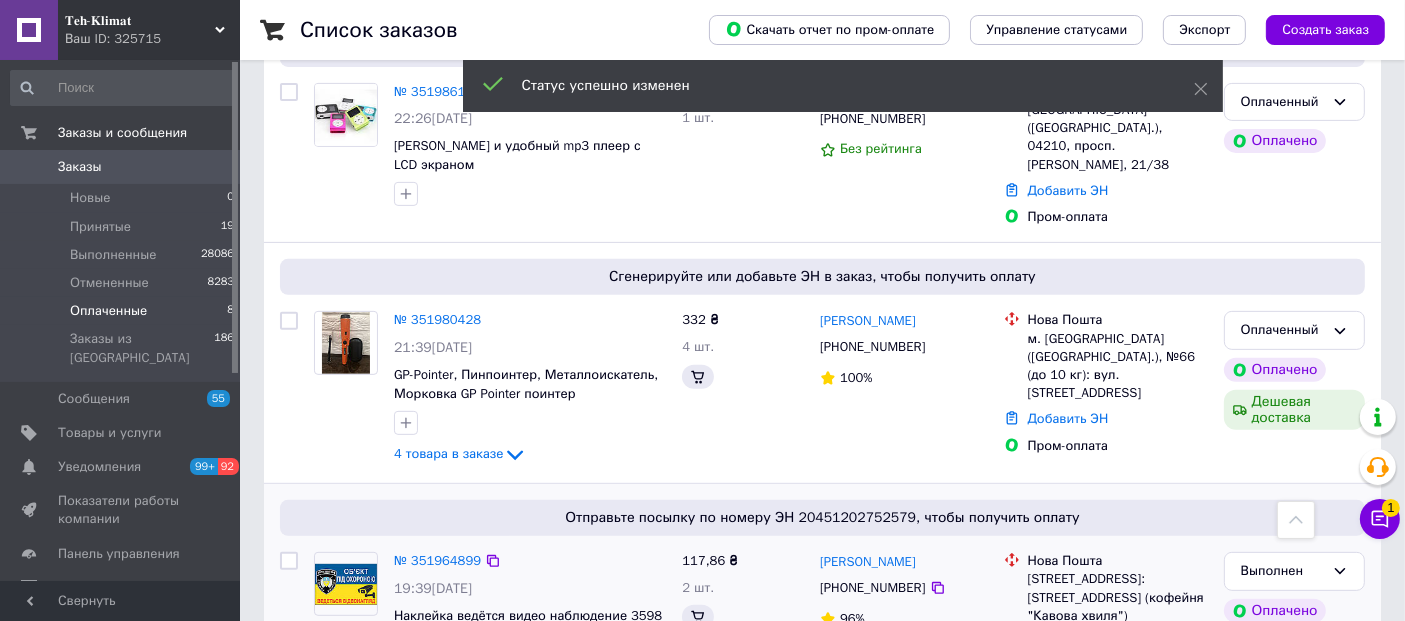 scroll, scrollTop: 666, scrollLeft: 0, axis: vertical 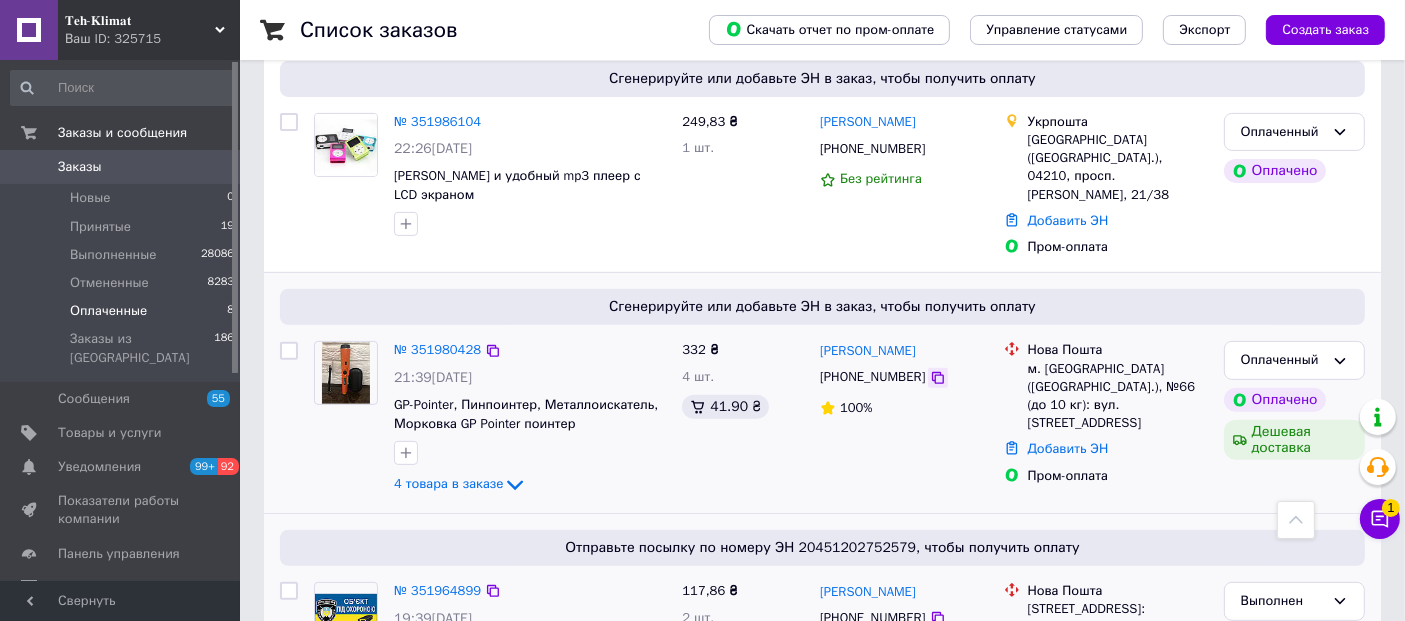 click 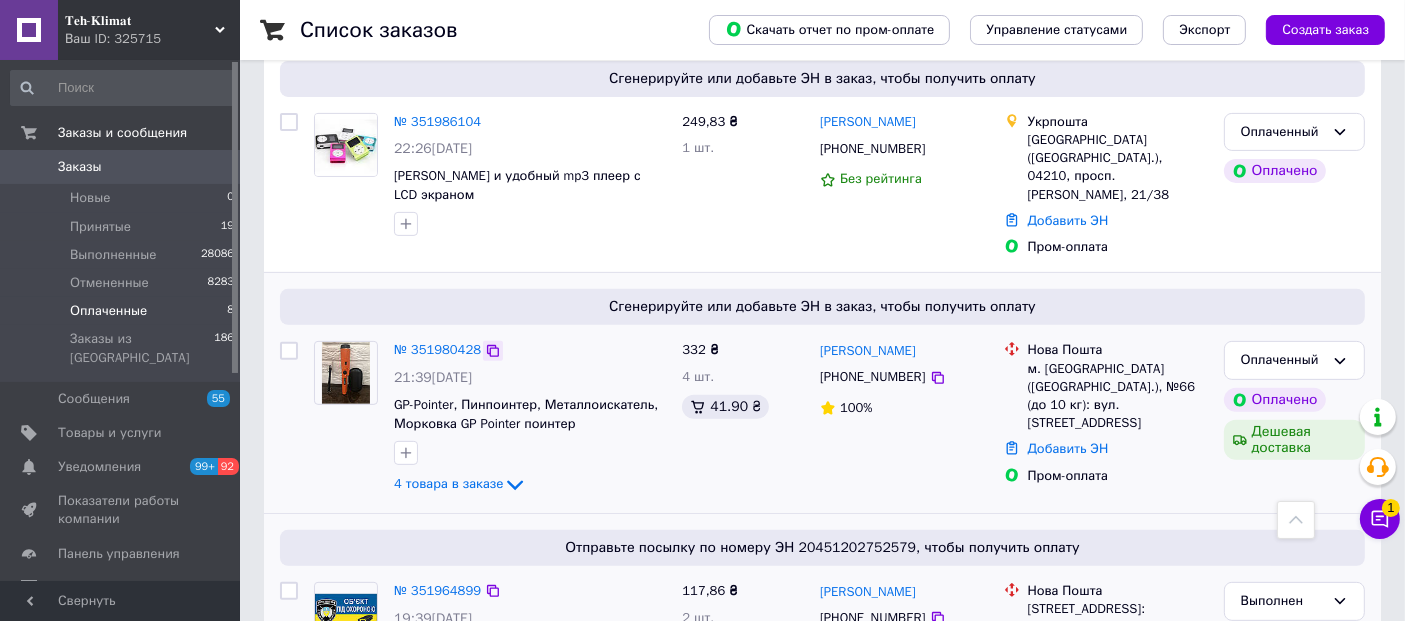click 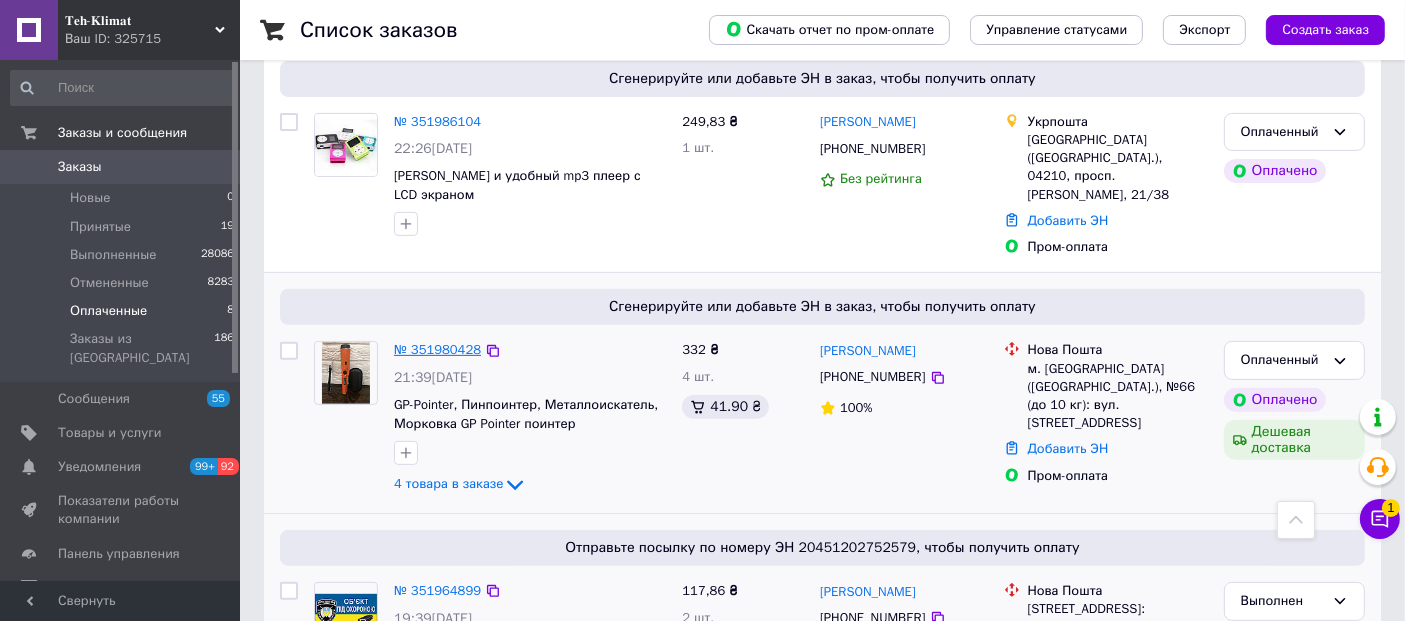 click on "№ 351980428" at bounding box center [437, 349] 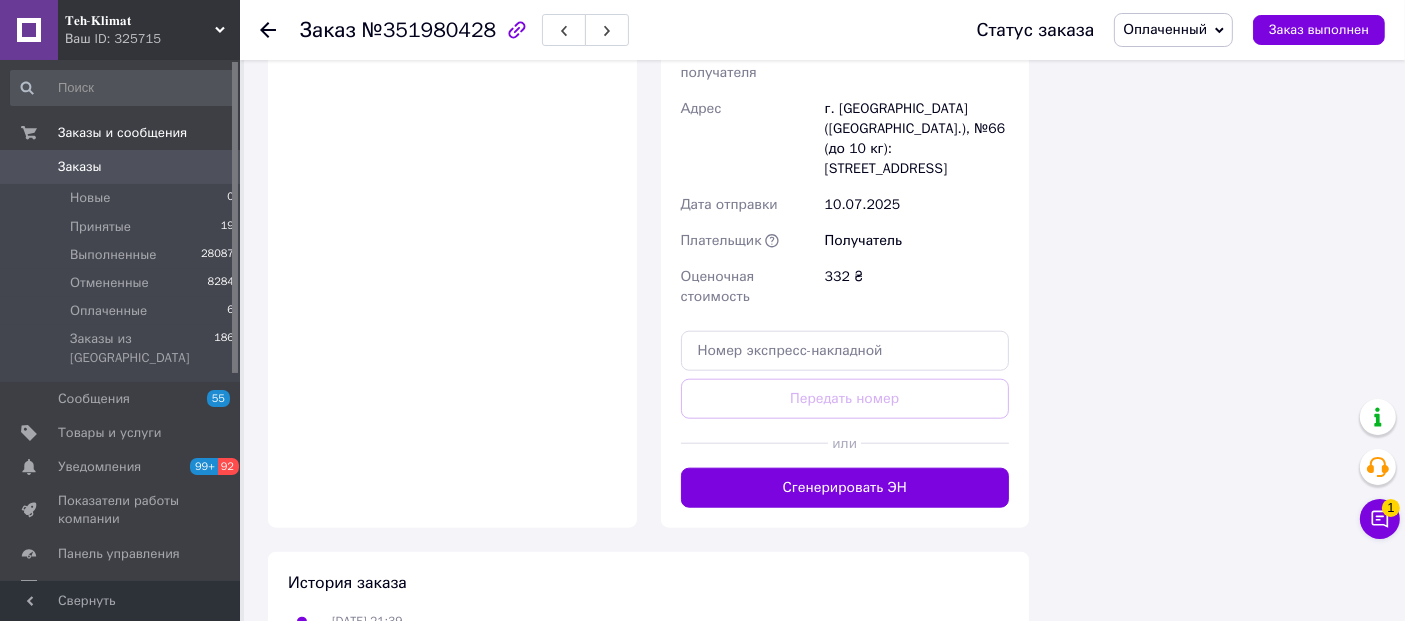 scroll, scrollTop: 2142, scrollLeft: 0, axis: vertical 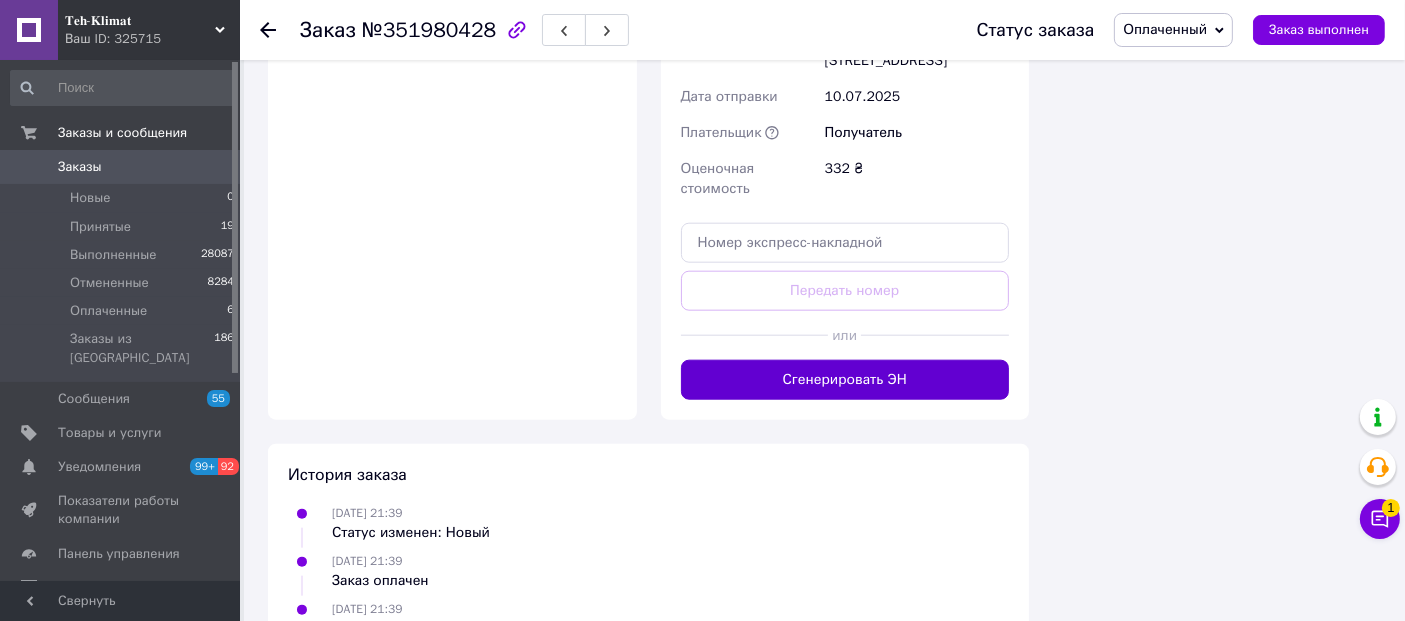click on "Сгенерировать ЭН" at bounding box center [845, 380] 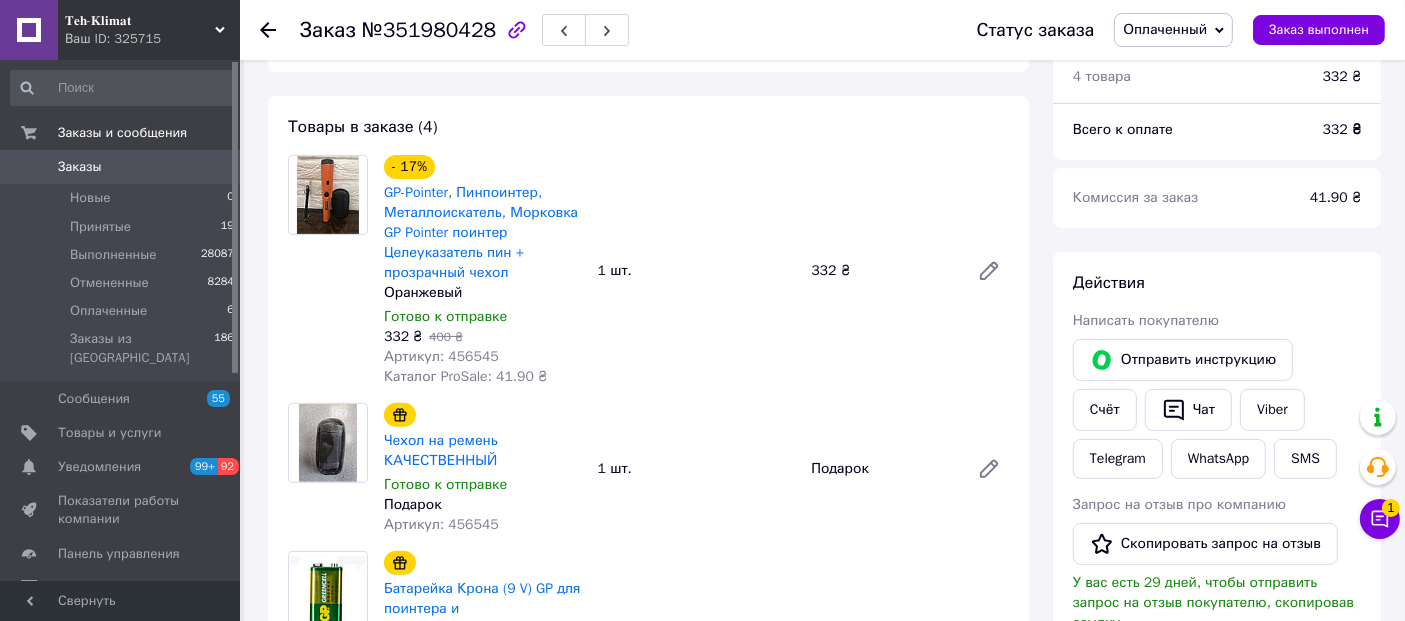scroll, scrollTop: 475, scrollLeft: 0, axis: vertical 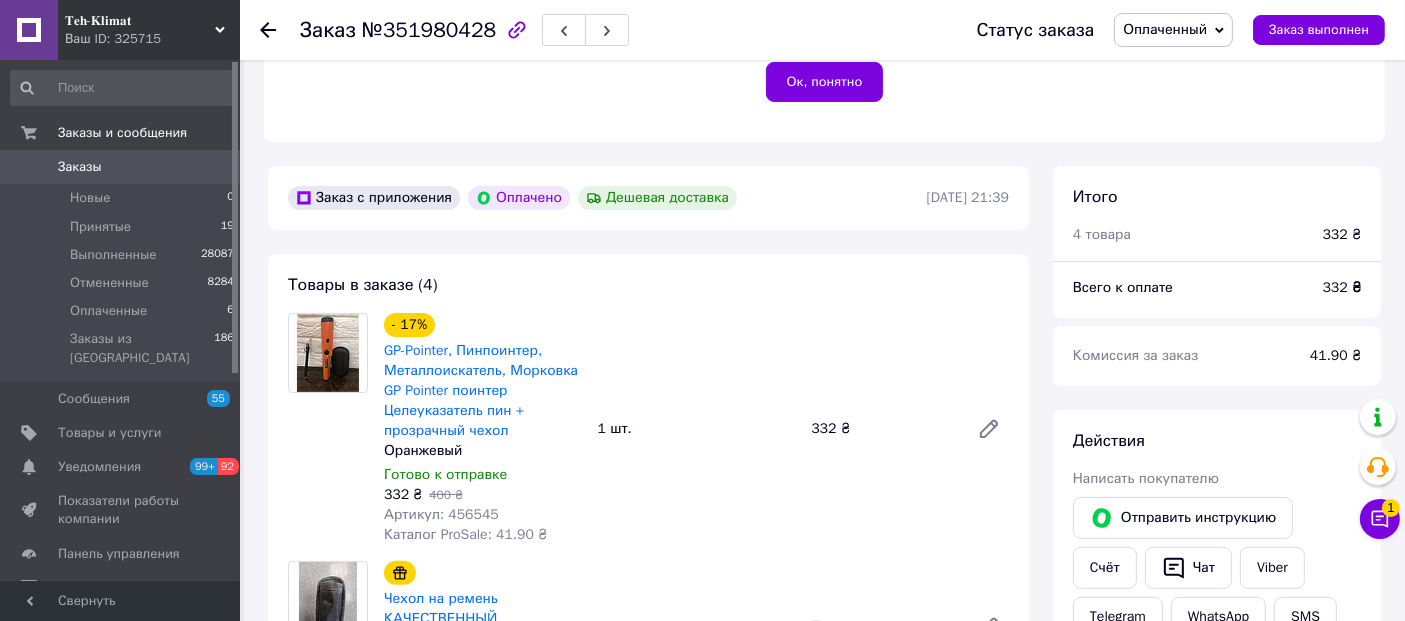 click 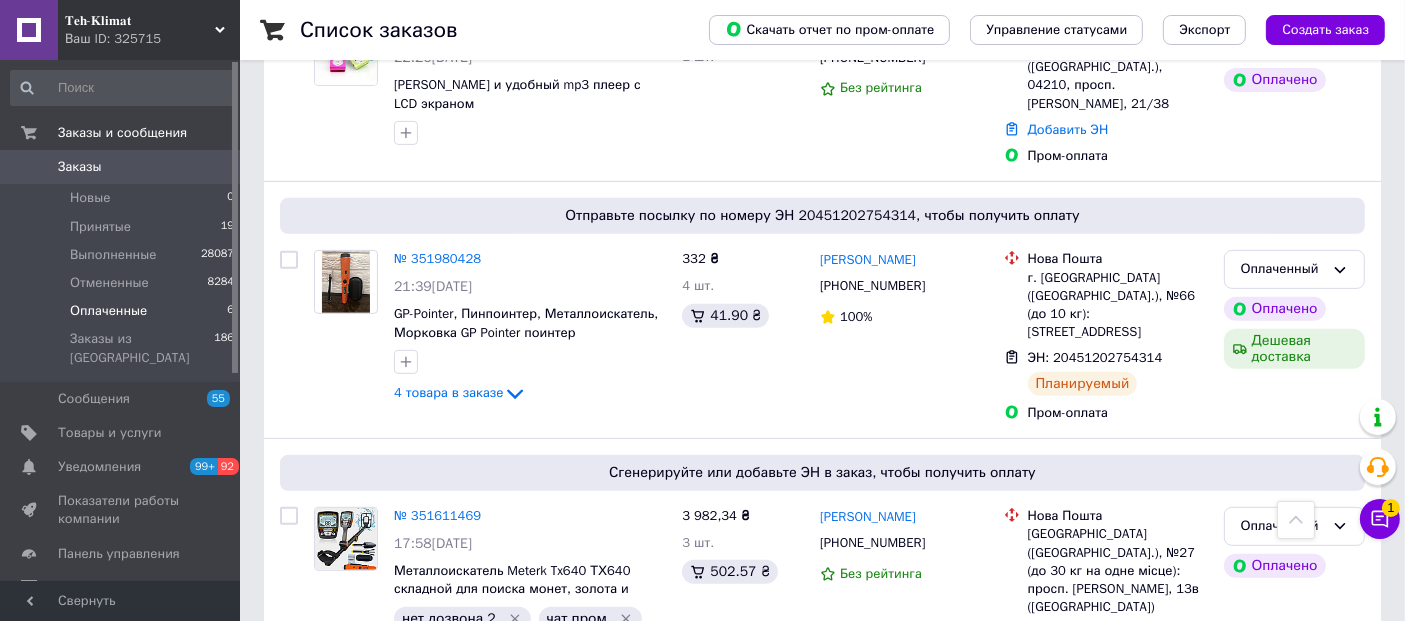 scroll, scrollTop: 777, scrollLeft: 0, axis: vertical 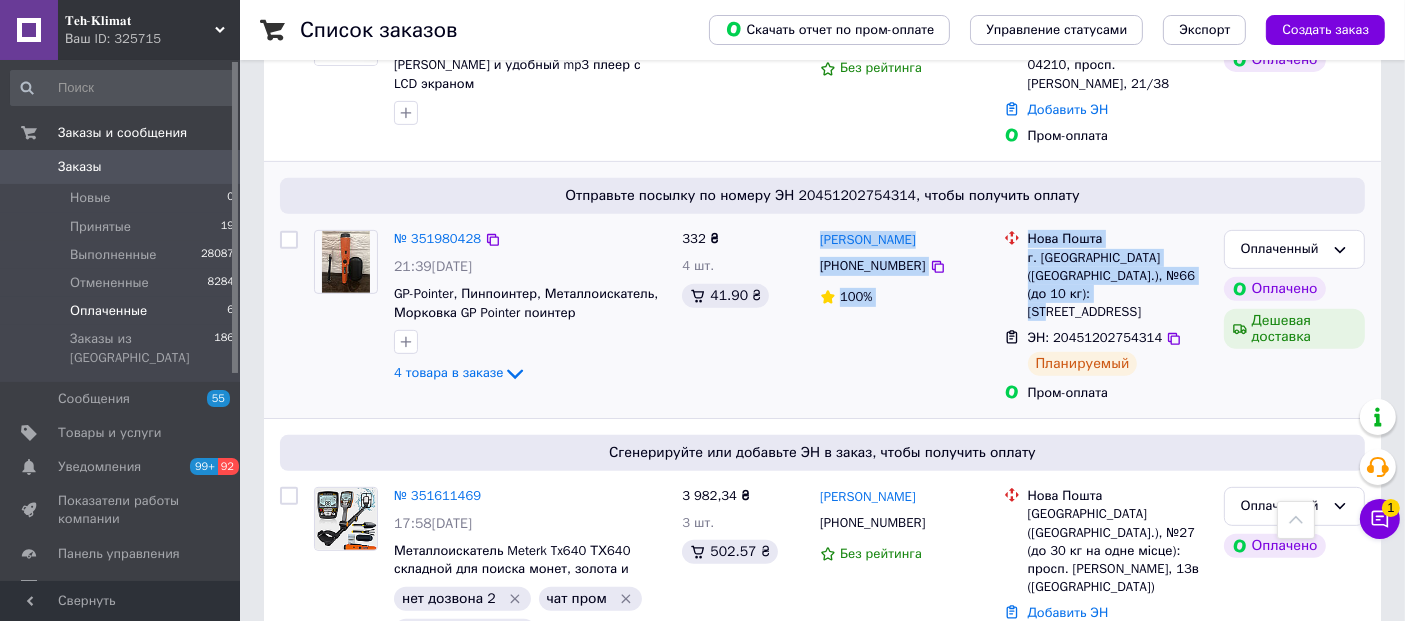 drag, startPoint x: 825, startPoint y: 147, endPoint x: 1146, endPoint y: 219, distance: 328.97568 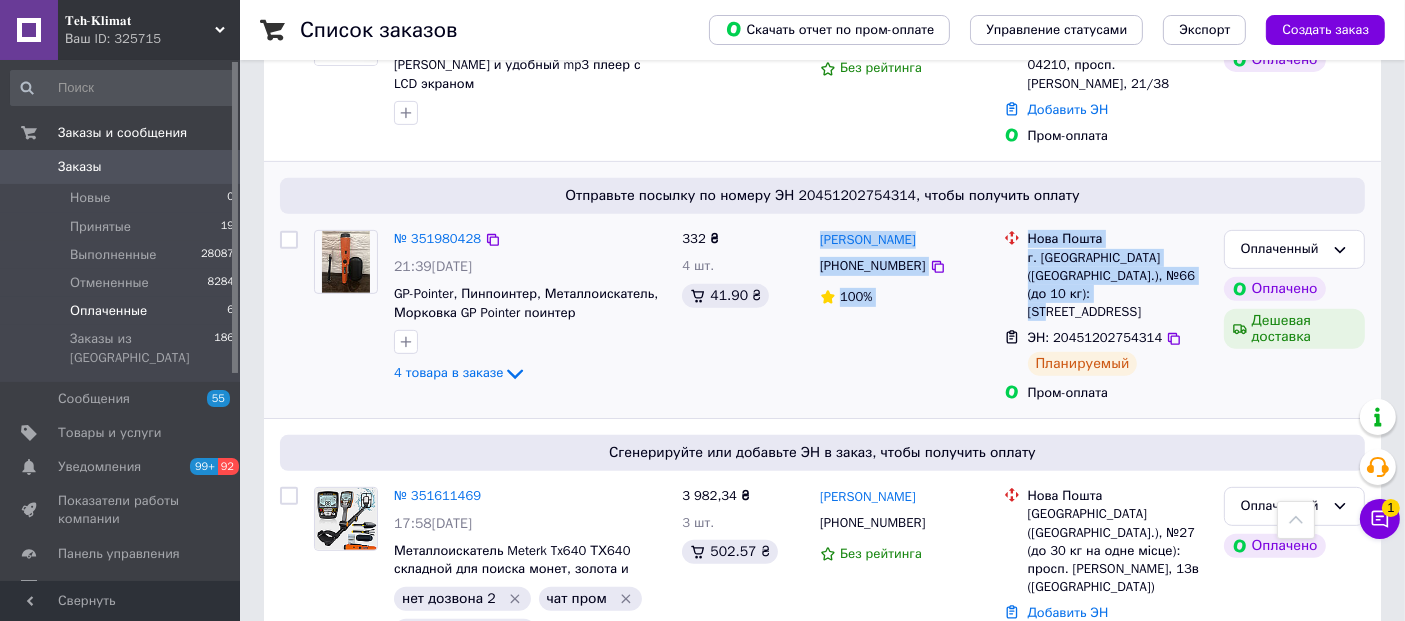 click on "№ 351980428 21:39, 09.07.2025 GP-Pointer, Пинпоинтер, Металлоискатель, Морковка  GP Pointer поинтер Целеуказатель  пин + прозрачный чехол 4 товара в заказе 332 ₴ 4 шт. 41.90 ₴ Юрій Качор +380677311835 100% Нова Пошта г. Львов (Львовская обл.), №66 (до 10 кг): ул. Городоцкая, 110 ЭН: 20451202754314 Планируемый Пром-оплата Оплаченный Оплачено Дешевая доставка" at bounding box center (822, 316) 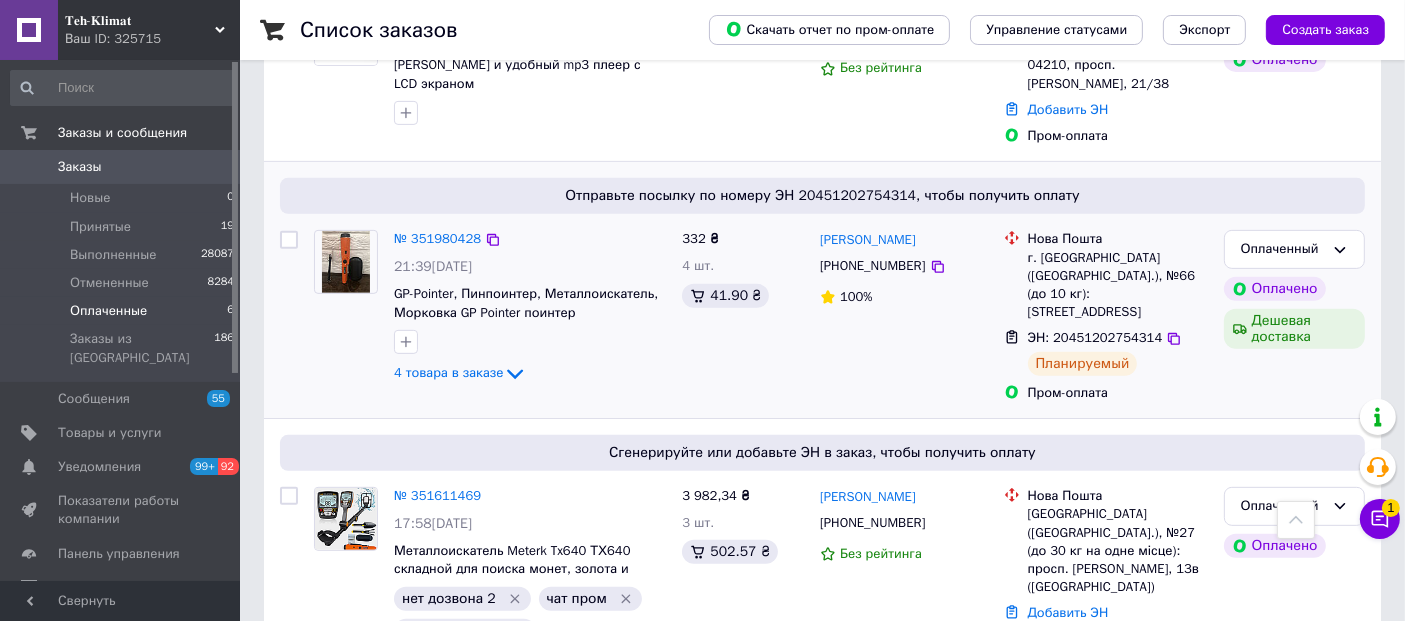 click on "332 ₴ 4 шт. 41.90 ₴" at bounding box center (743, 316) 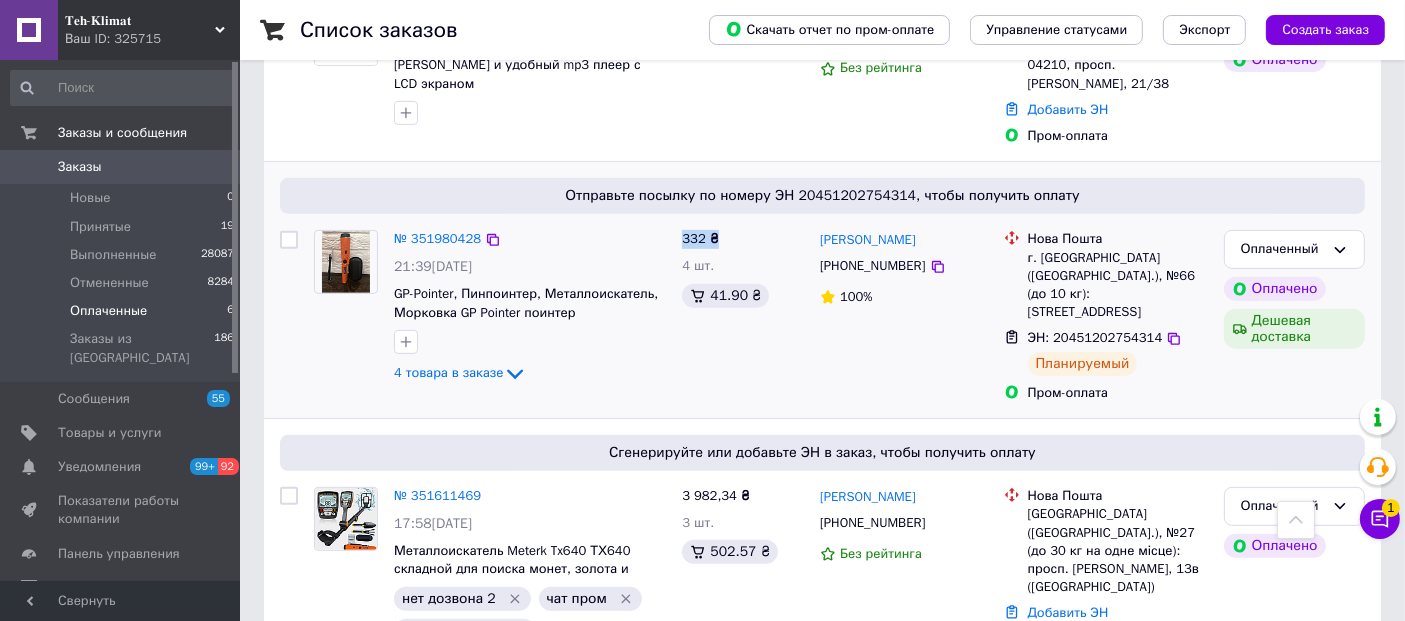 click on "332 ₴ 4 шт. 41.90 ₴" at bounding box center (743, 316) 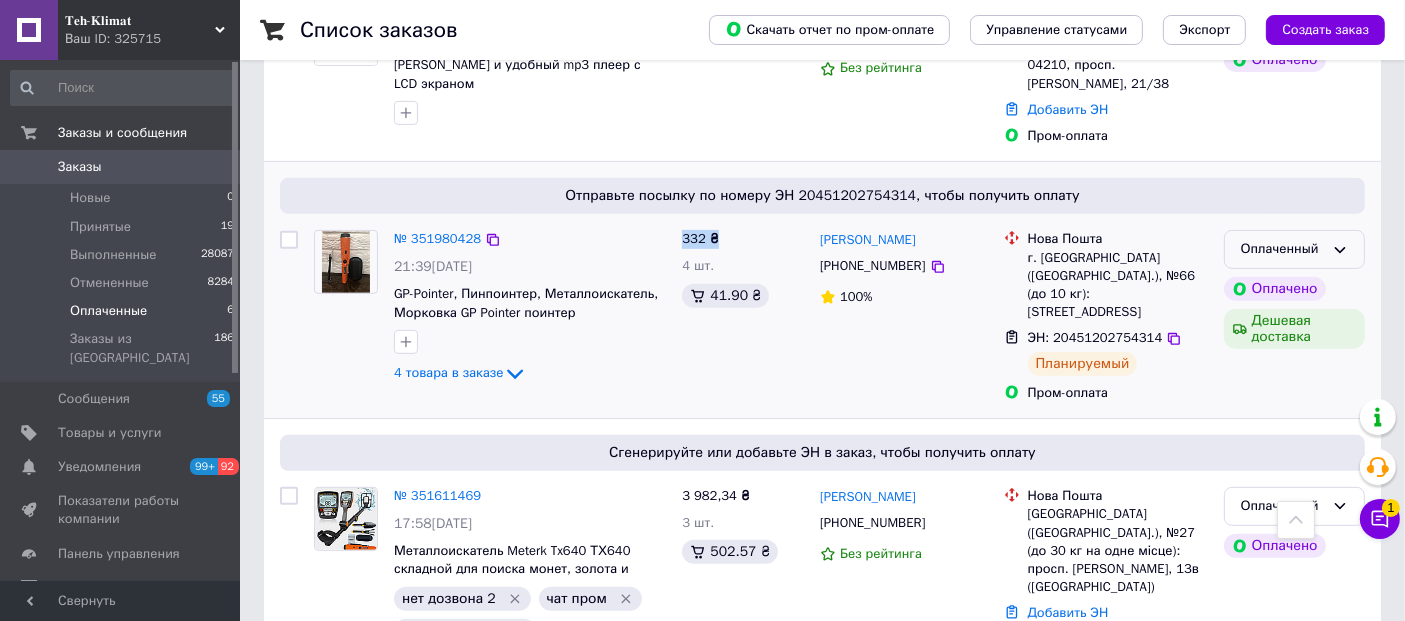 click on "Оплаченный" at bounding box center [1282, 249] 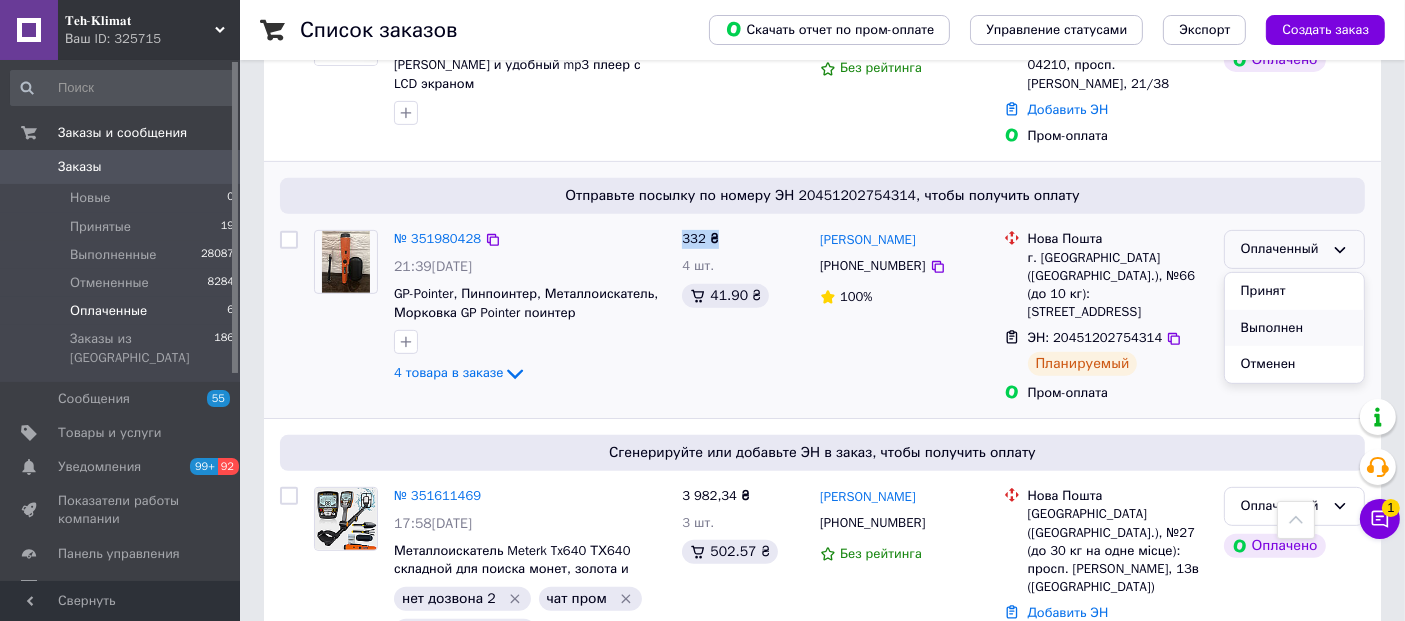 click on "Выполнен" at bounding box center [1294, 328] 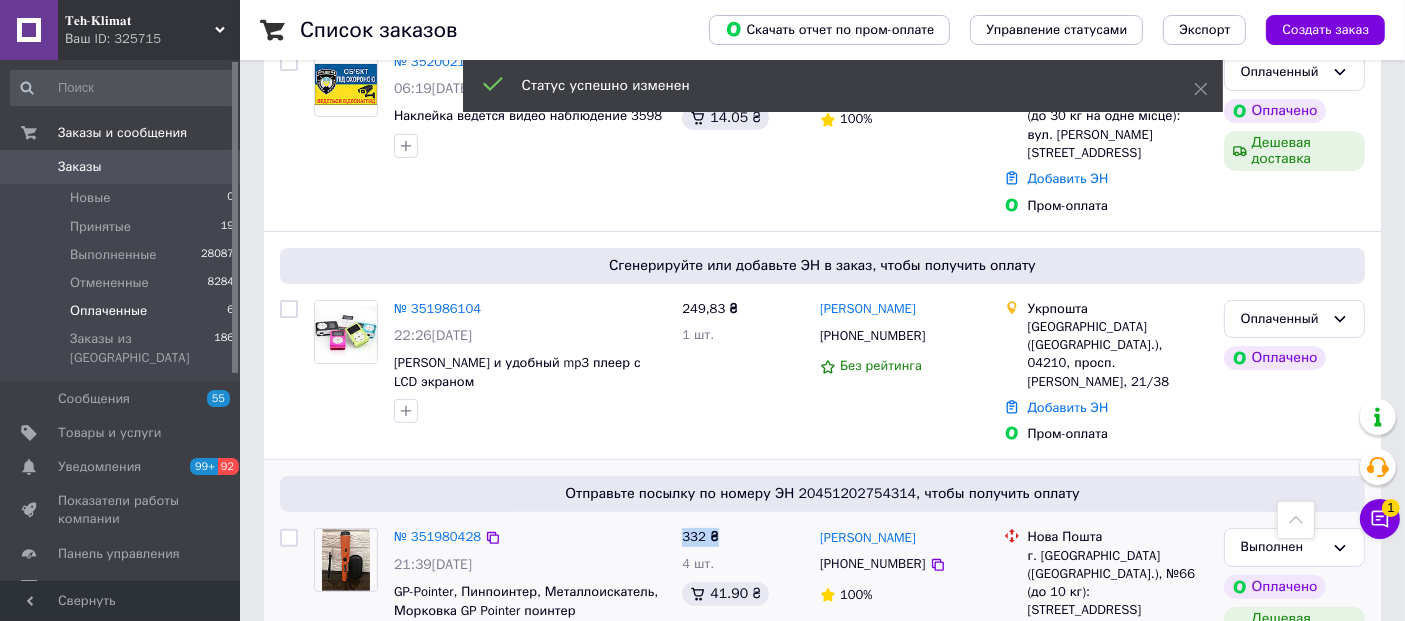 scroll, scrollTop: 444, scrollLeft: 0, axis: vertical 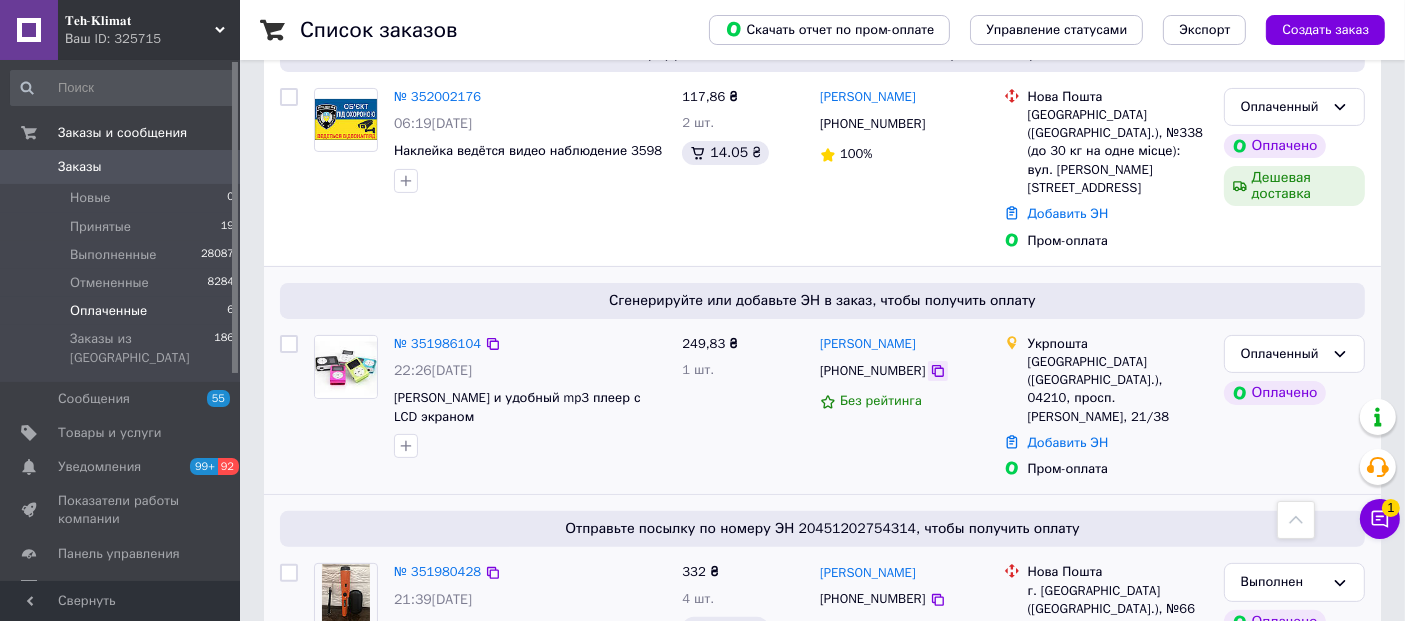 click 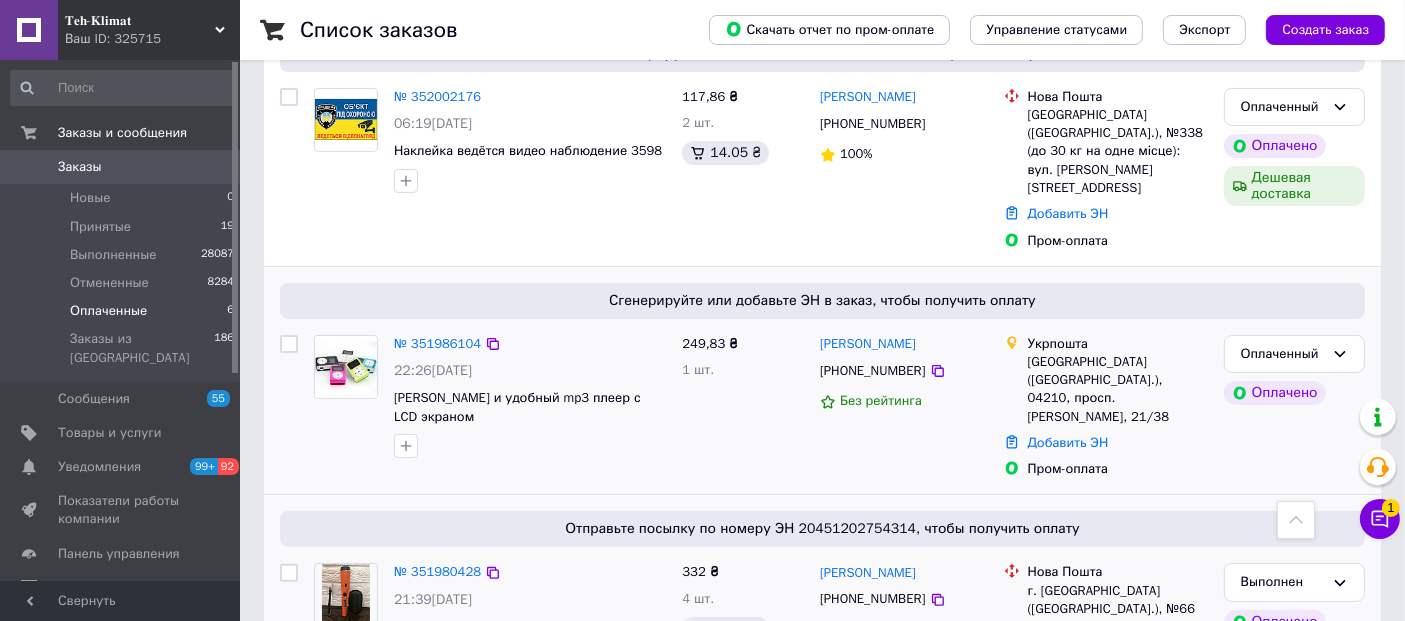 click on "249,83 ₴ 1 шт." at bounding box center (743, 407) 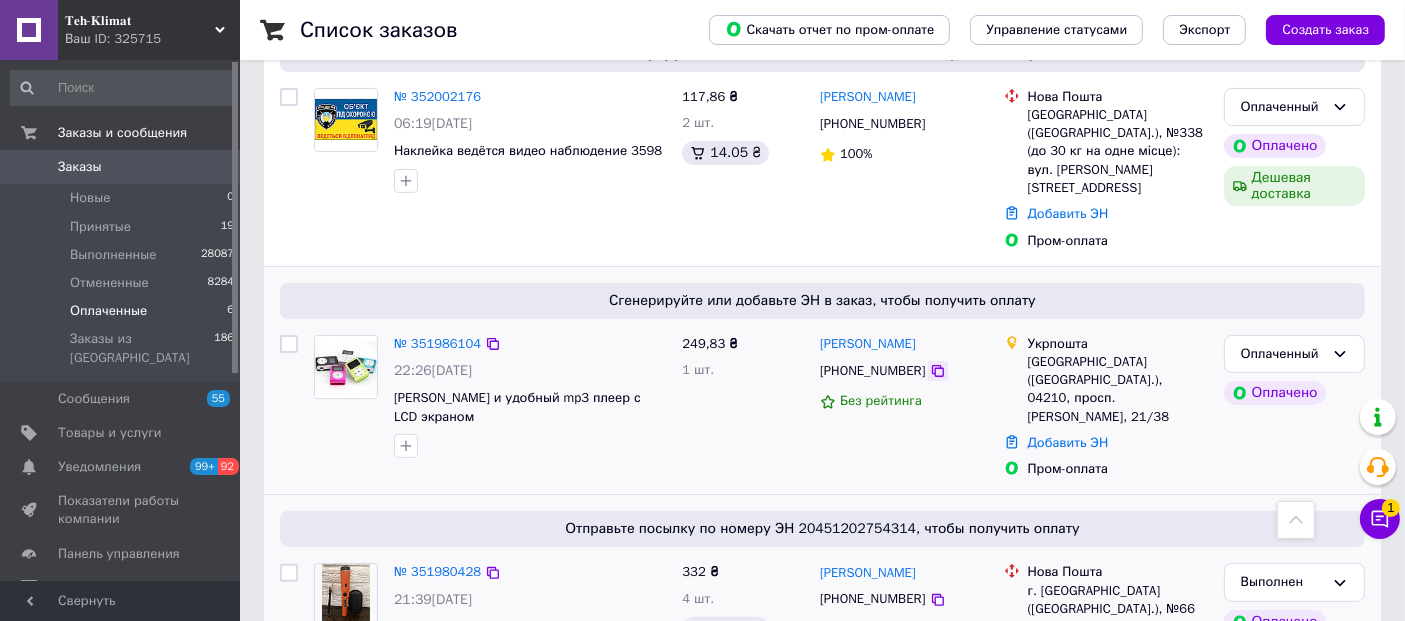 click 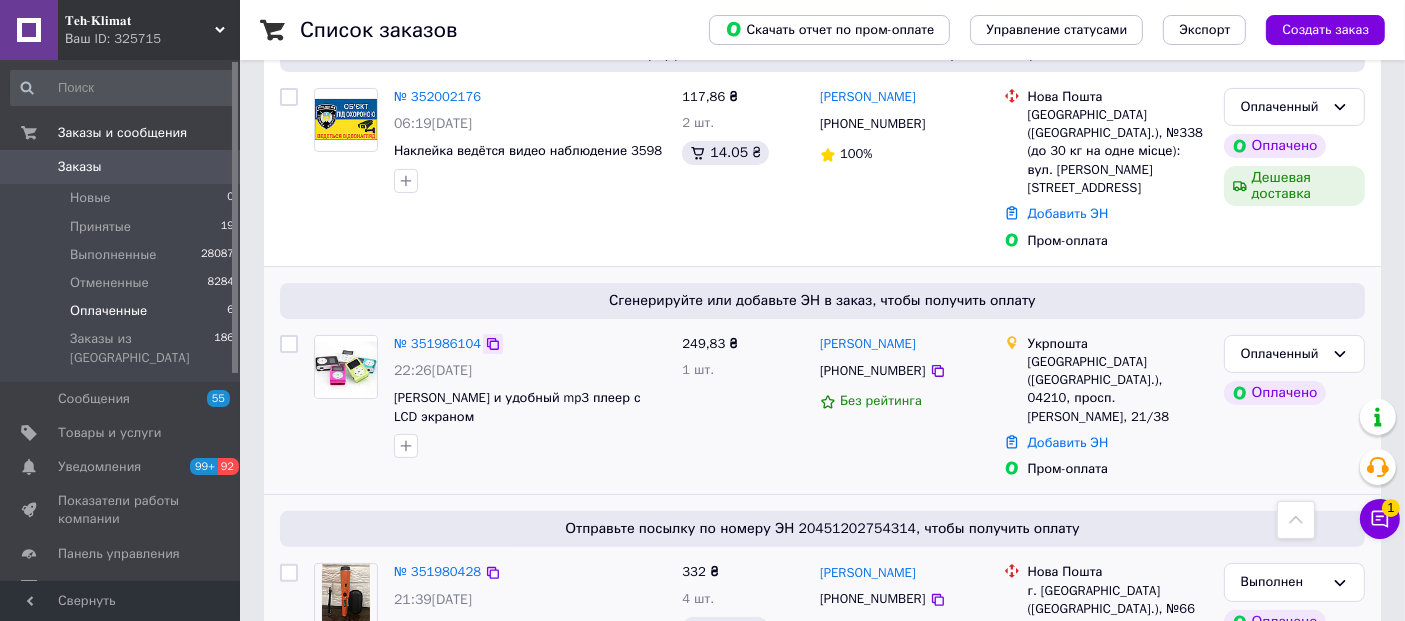 click 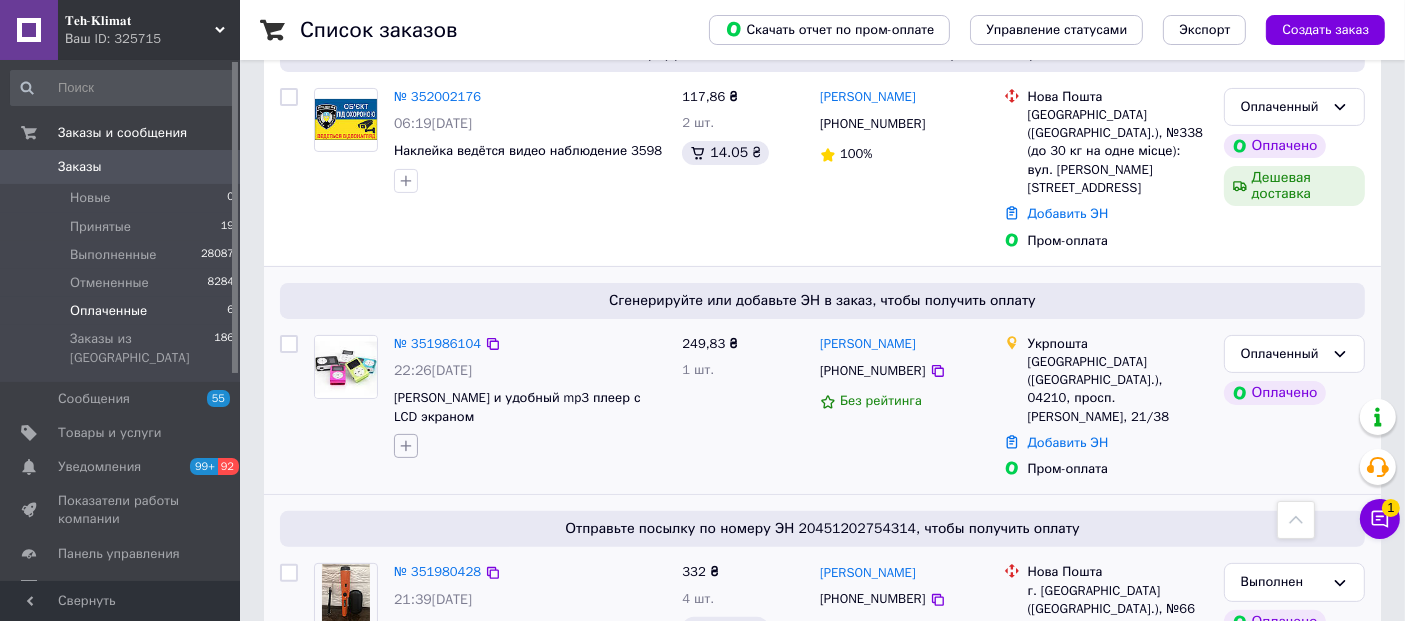 click at bounding box center [406, 446] 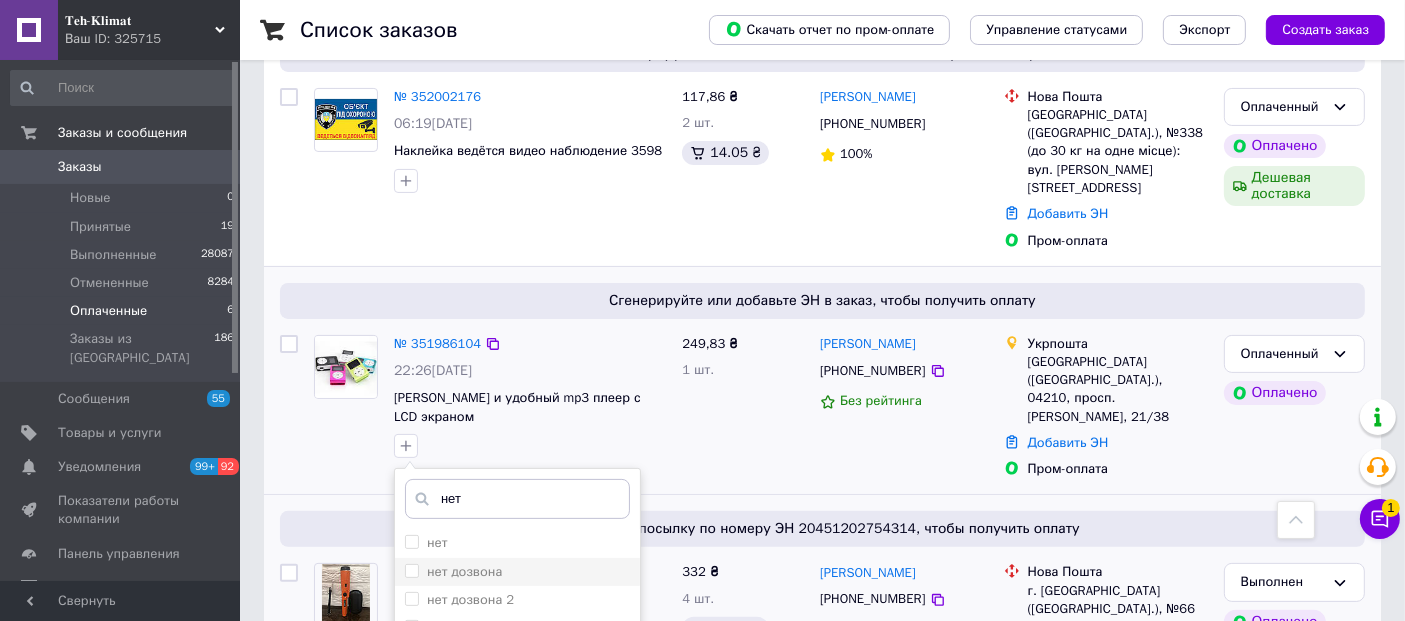 type on "нет" 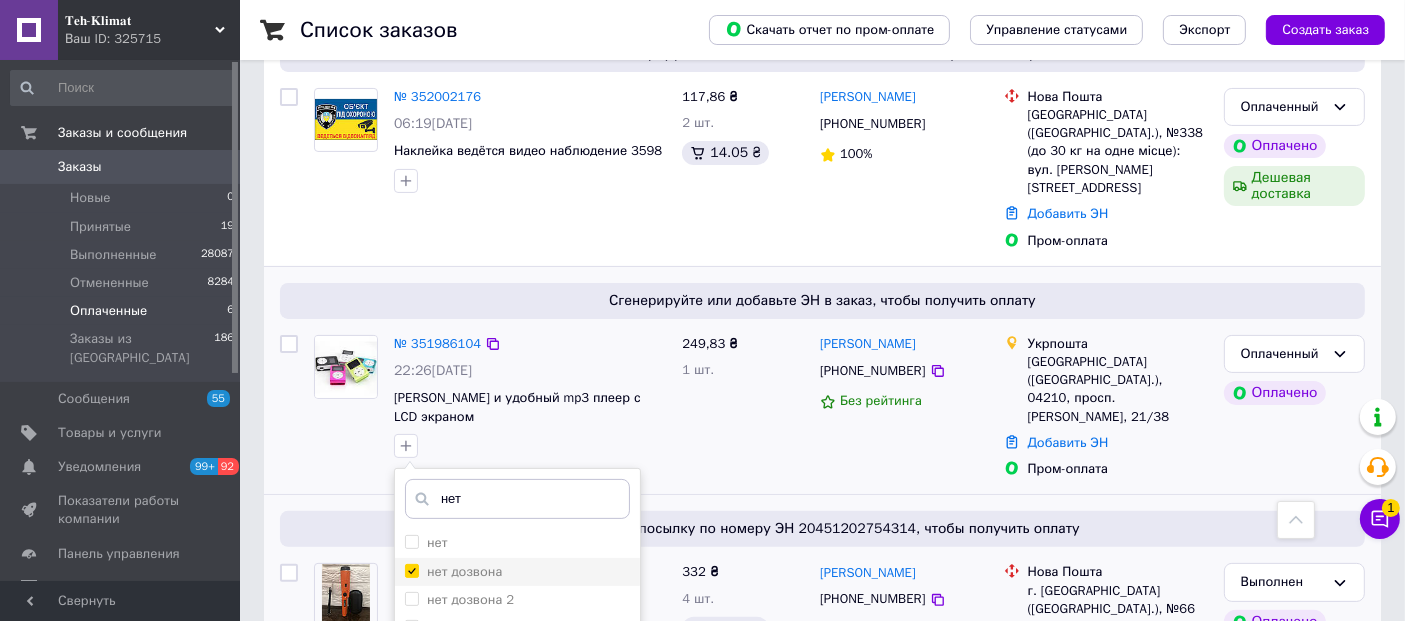checkbox on "true" 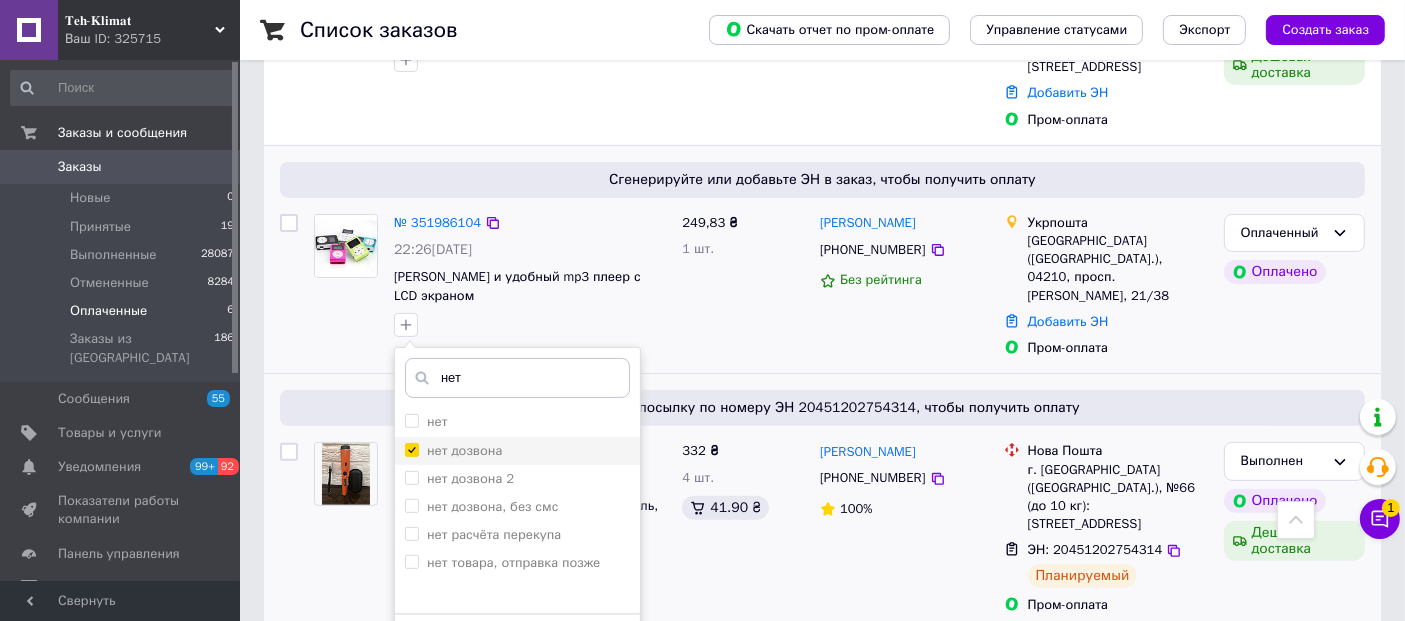 scroll, scrollTop: 666, scrollLeft: 0, axis: vertical 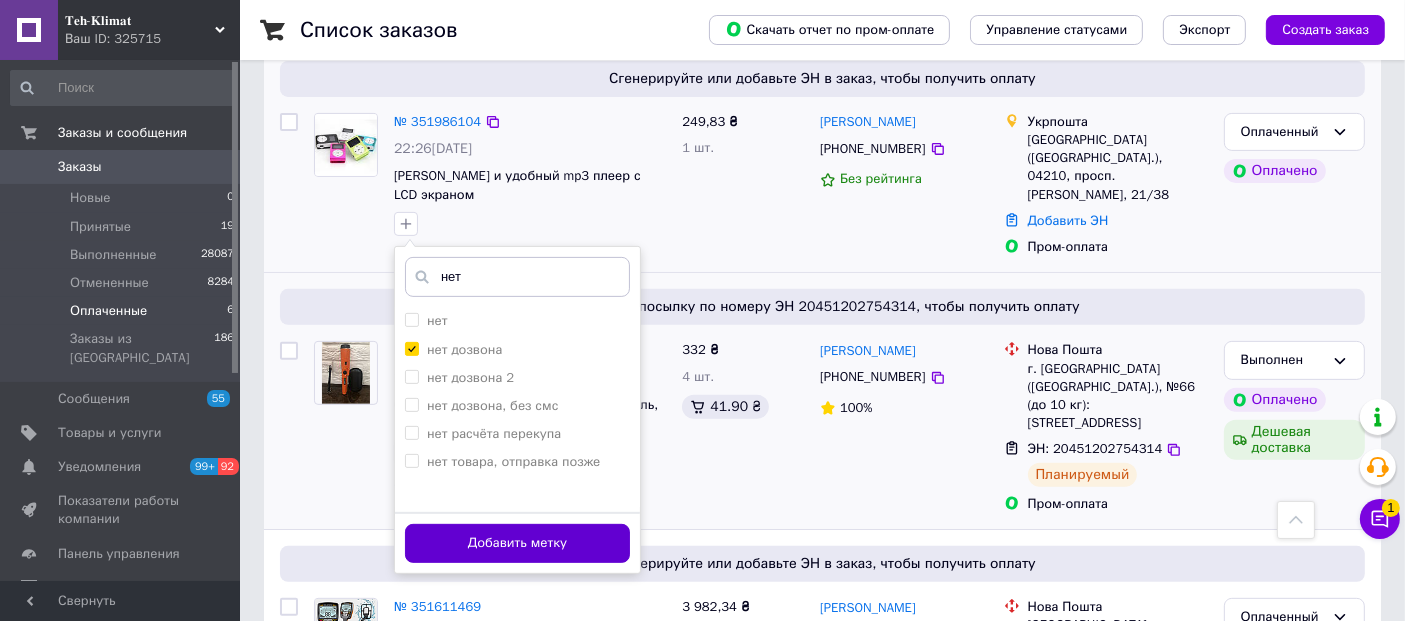 click on "Добавить метку" at bounding box center [517, 543] 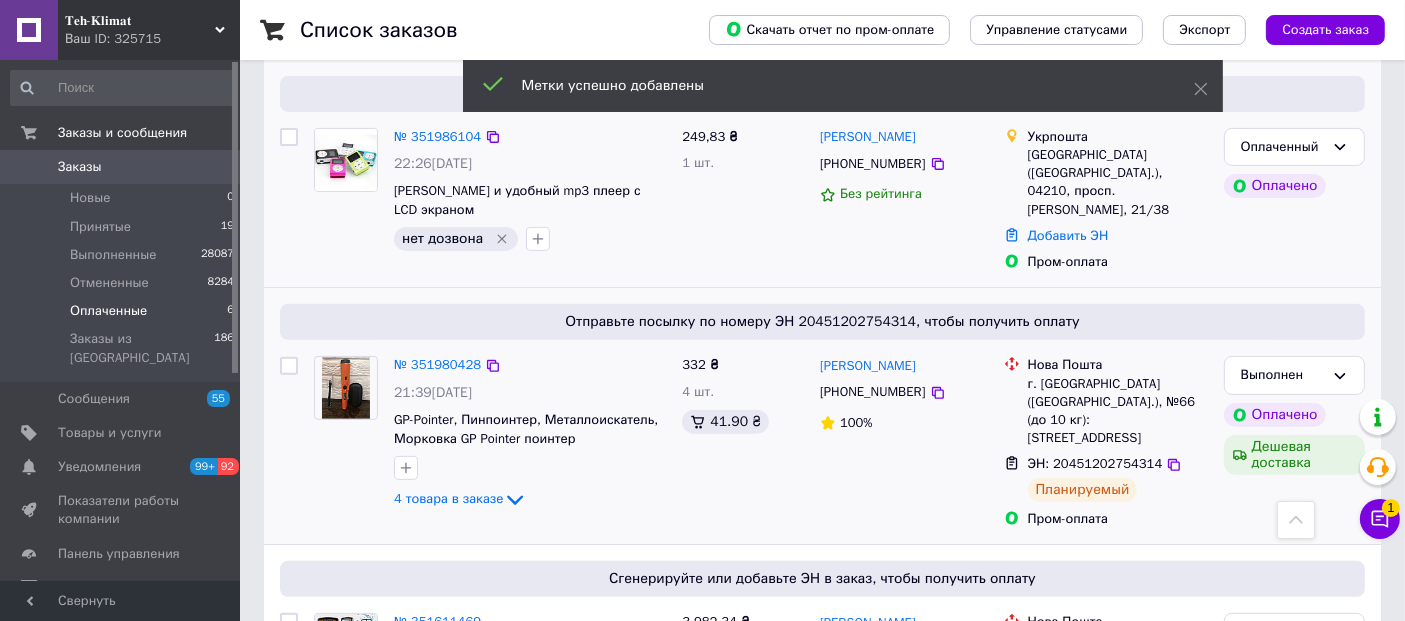 scroll, scrollTop: 555, scrollLeft: 0, axis: vertical 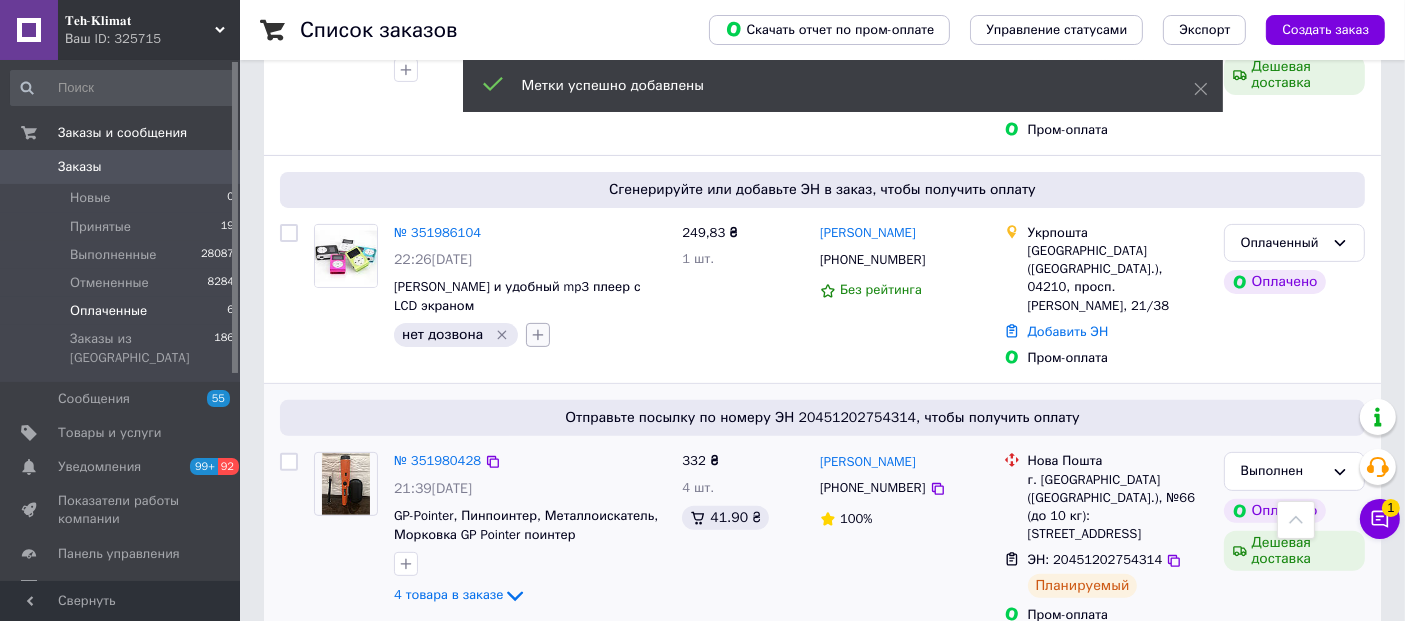 click 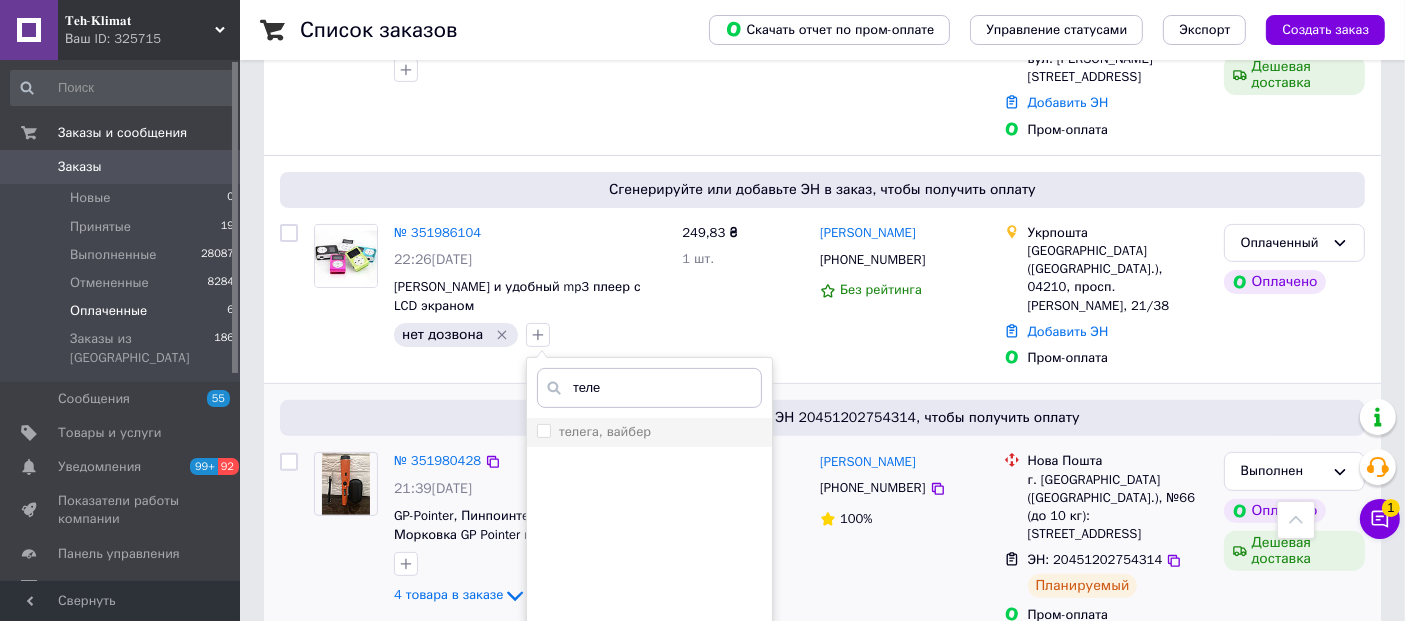 type on "теле" 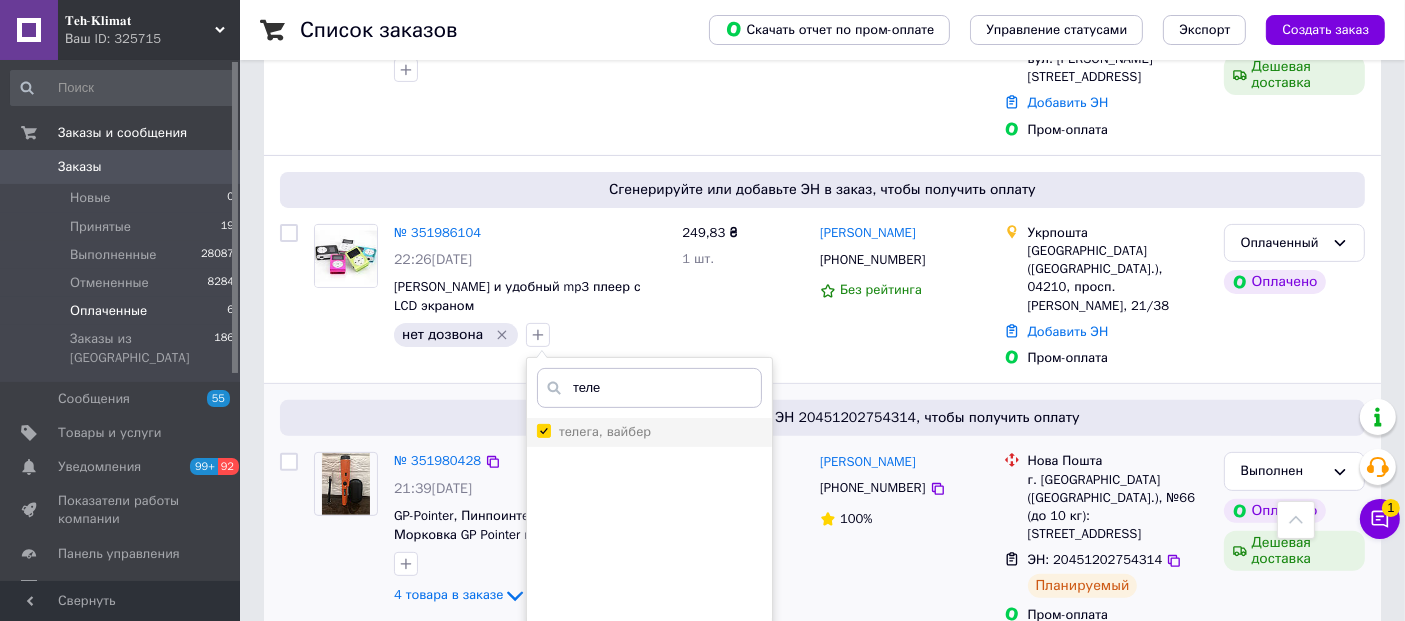 click on "телега, вайбер" at bounding box center [543, 430] 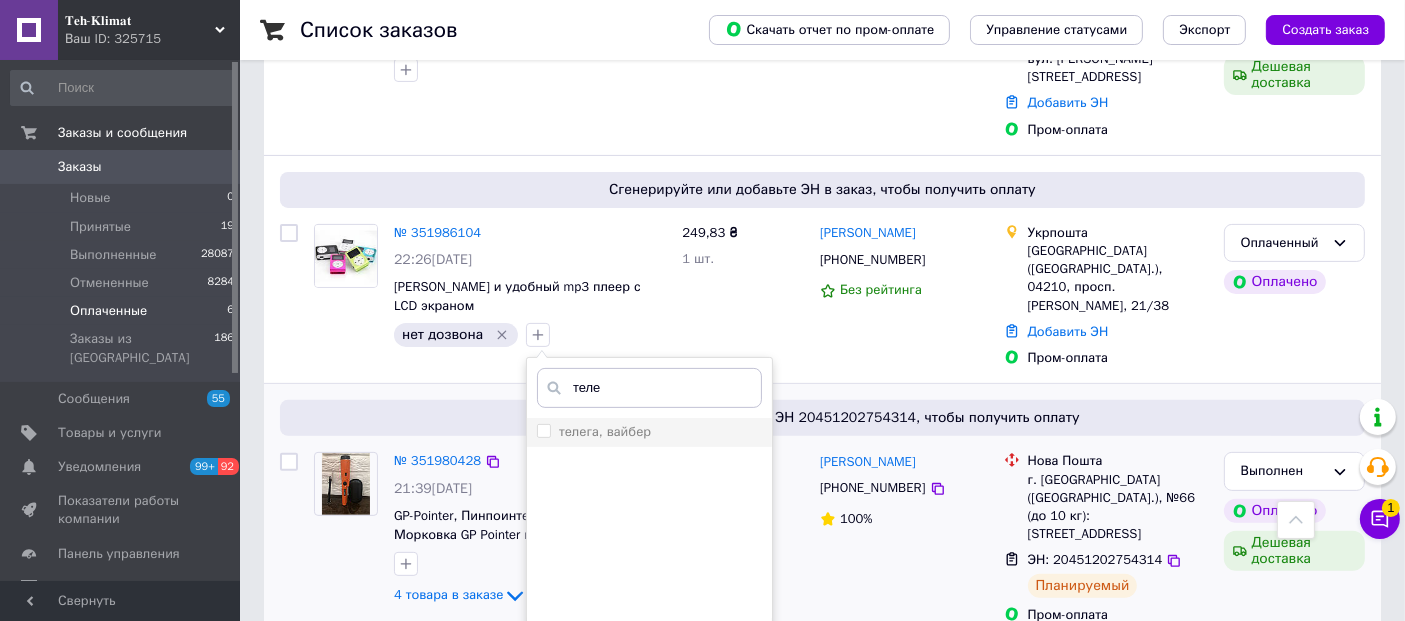 click on "телега, вайбер" at bounding box center (543, 430) 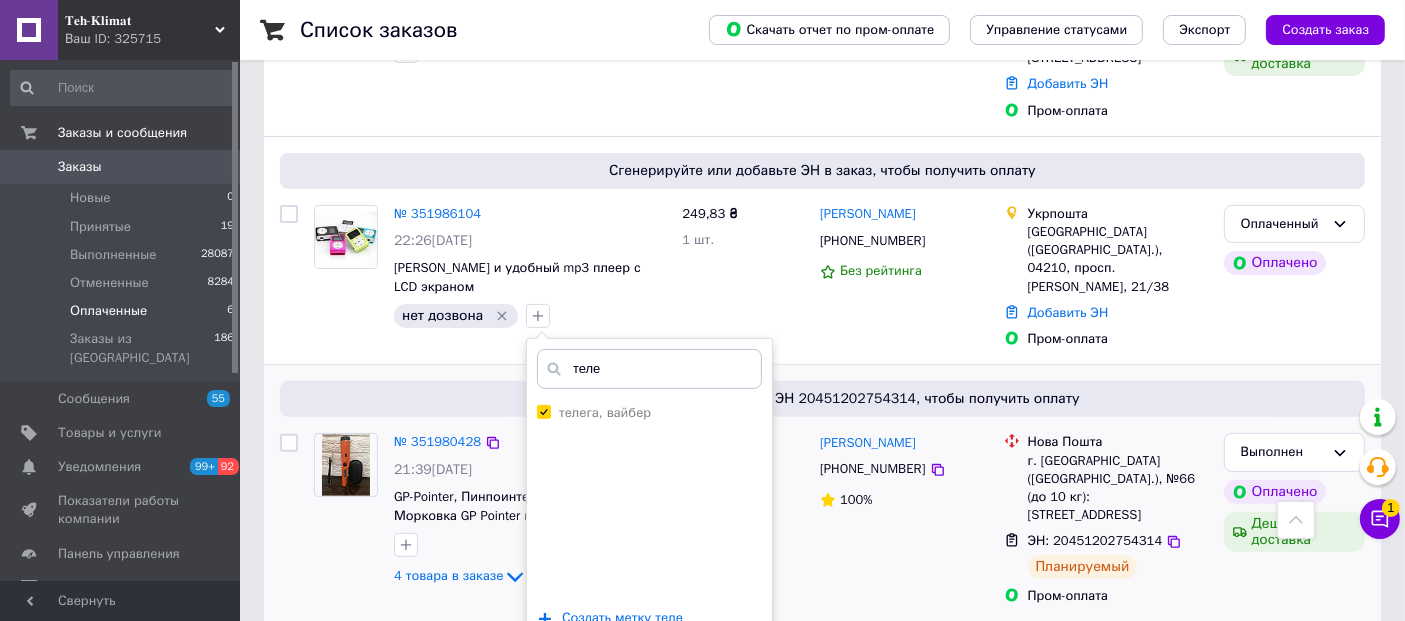 scroll, scrollTop: 888, scrollLeft: 0, axis: vertical 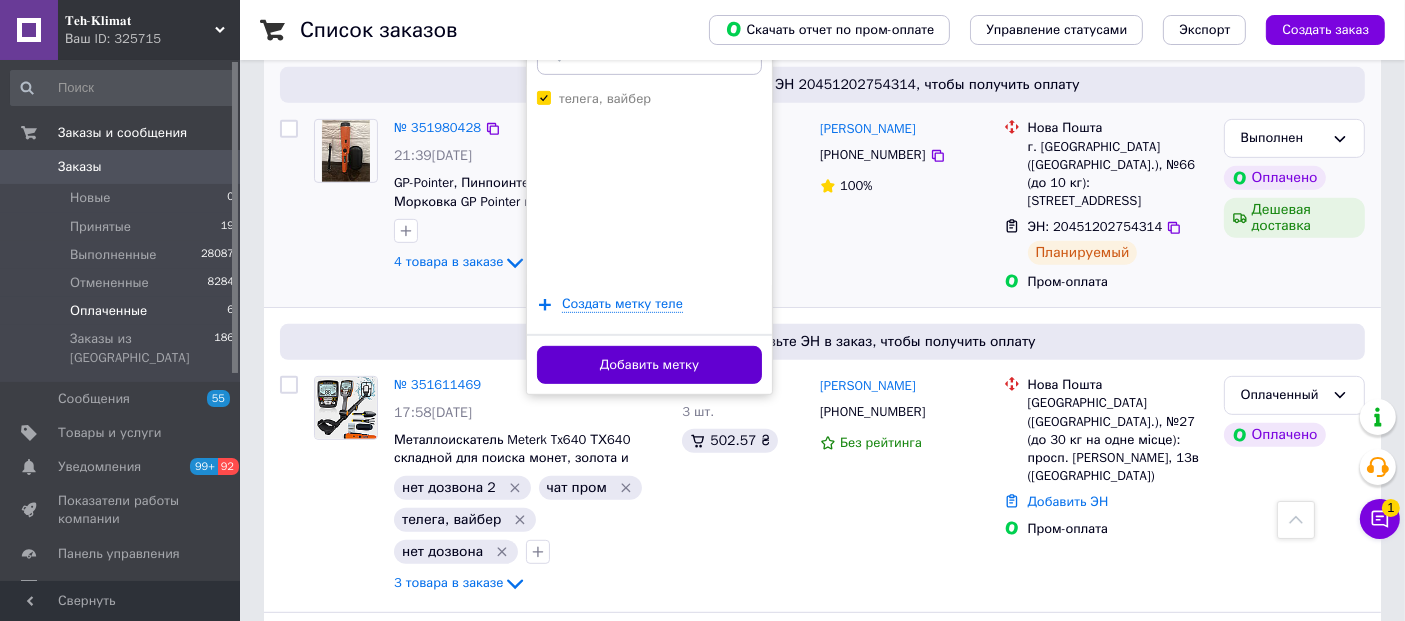 click on "Добавить метку" at bounding box center (649, 365) 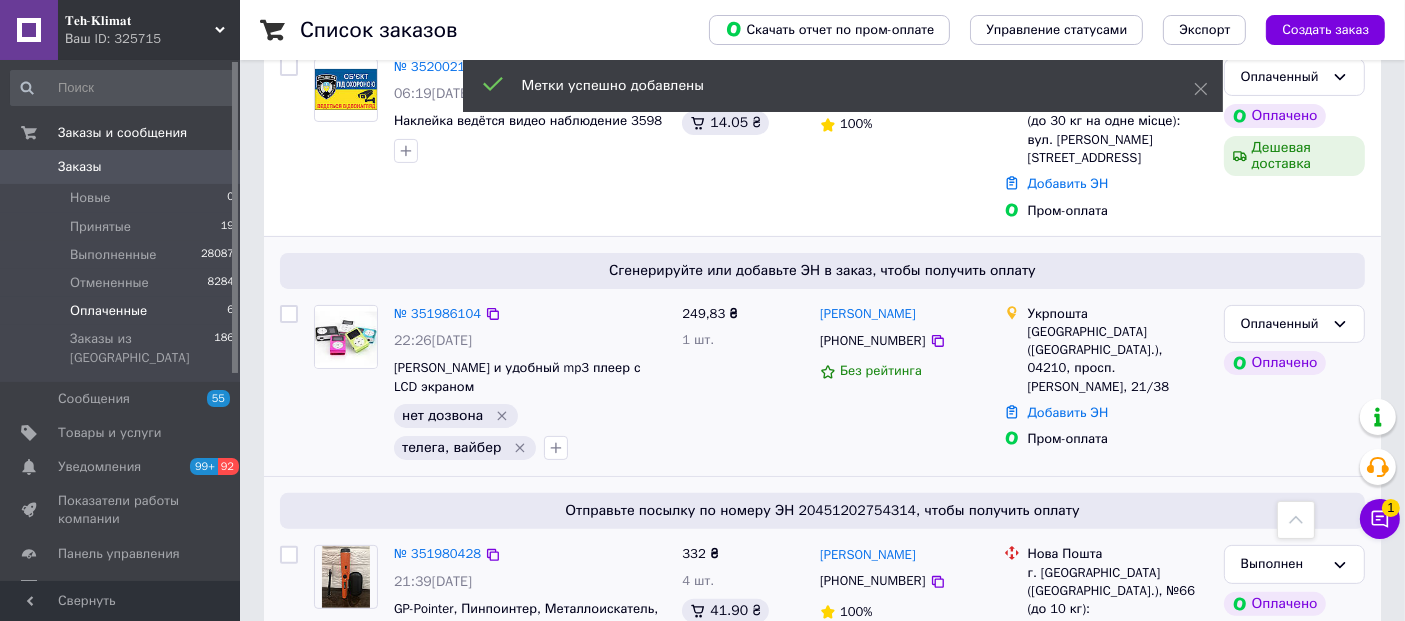 scroll, scrollTop: 251, scrollLeft: 0, axis: vertical 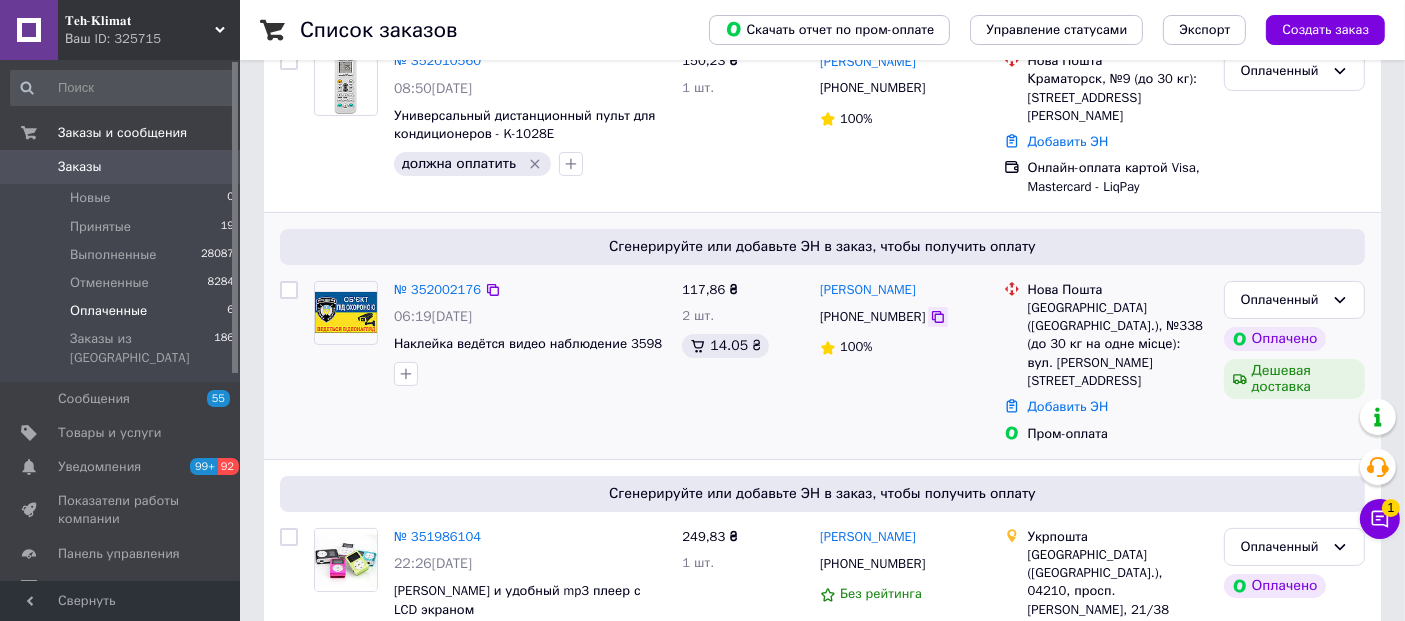 click 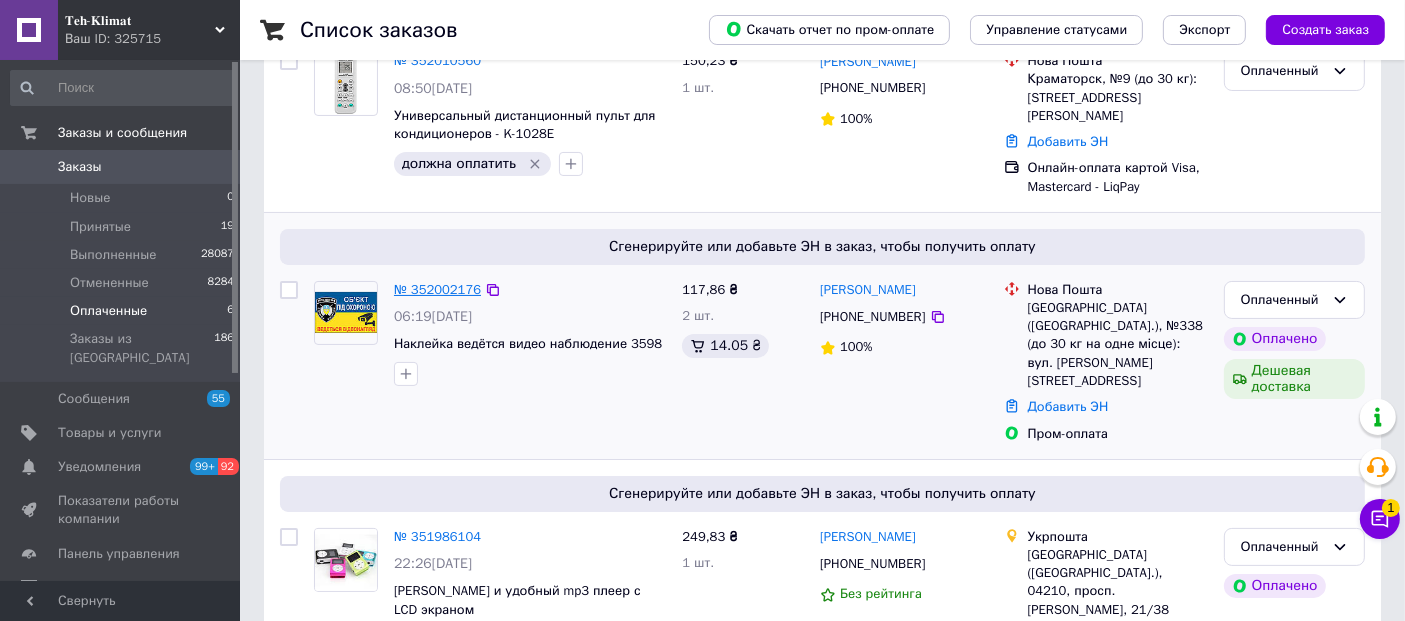 click on "№ 352002176" at bounding box center [437, 289] 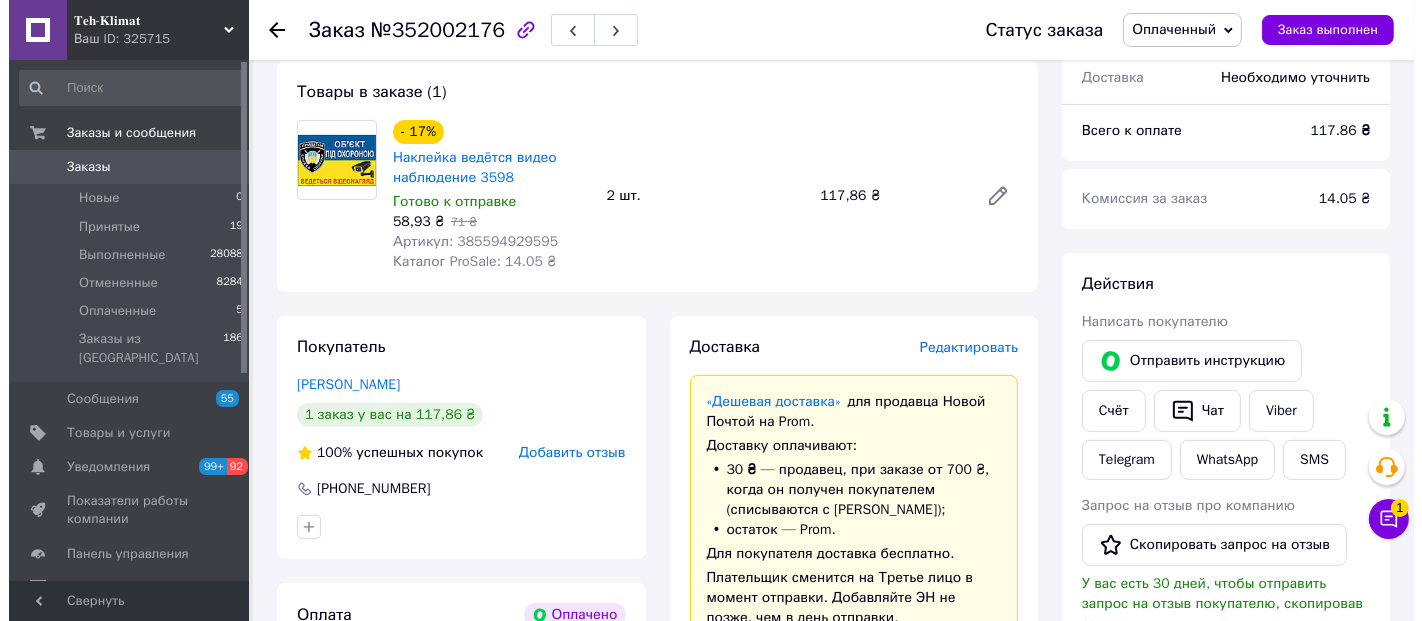 scroll, scrollTop: 807, scrollLeft: 0, axis: vertical 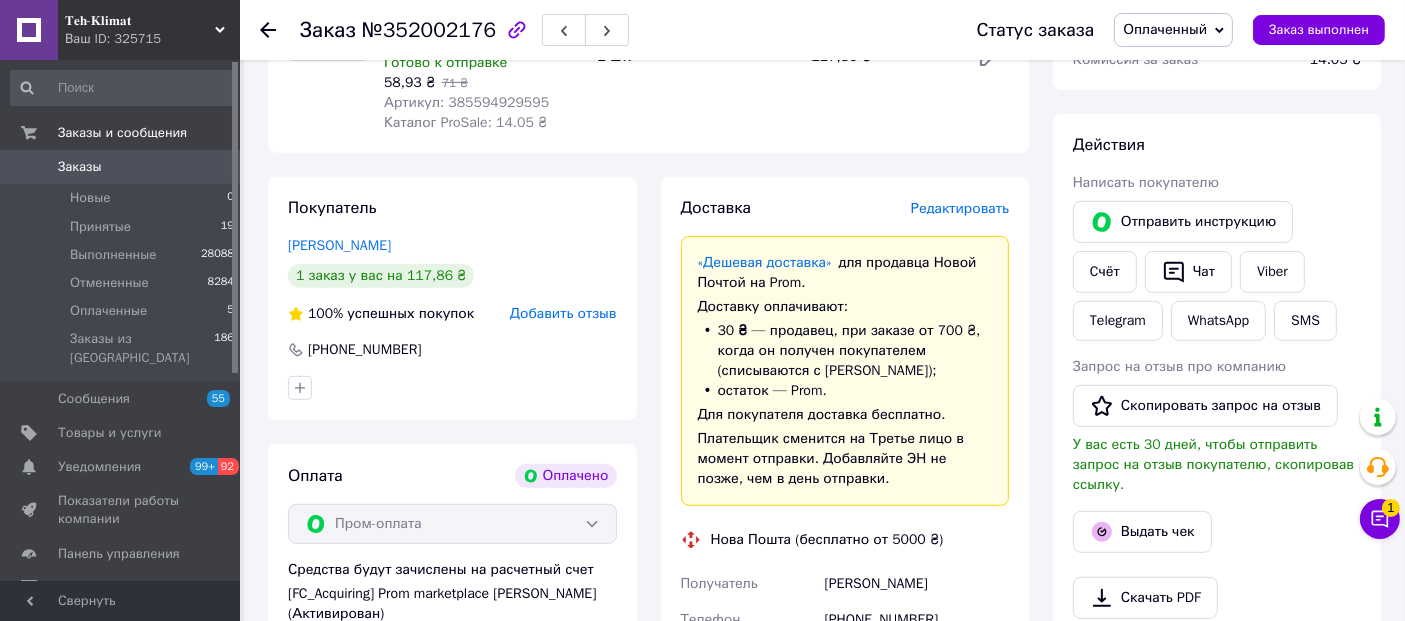 click on "Редактировать" at bounding box center (960, 208) 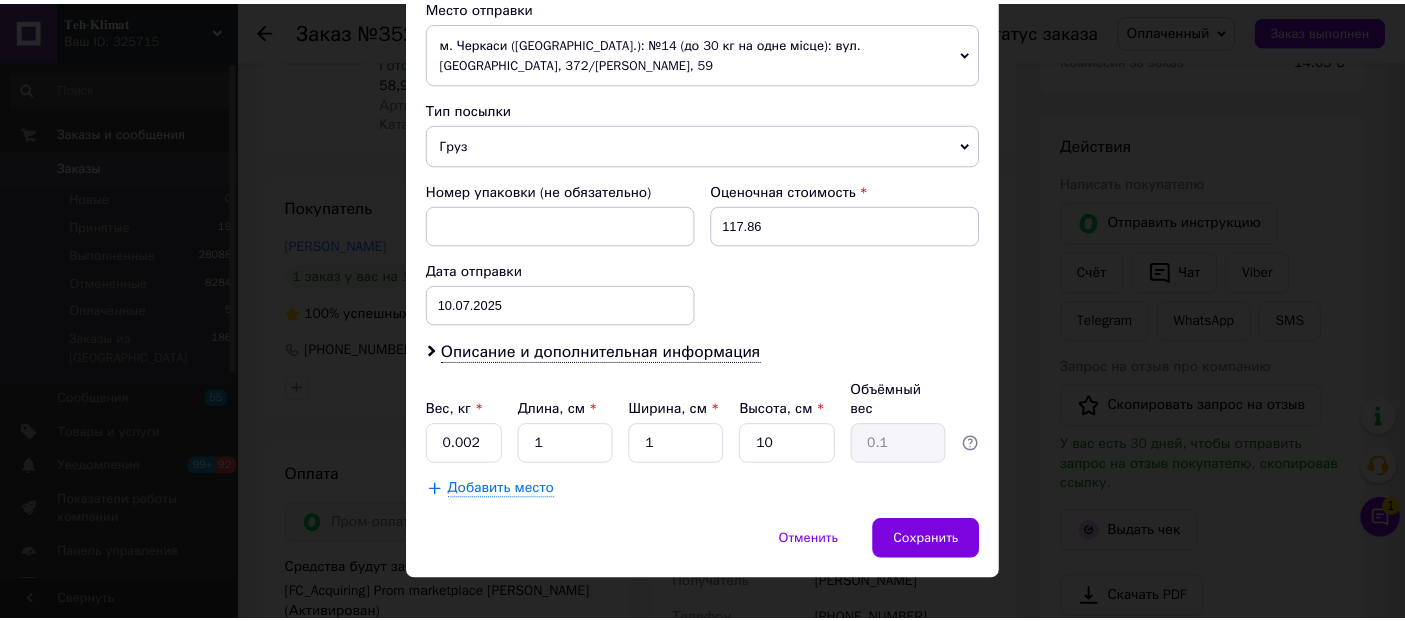 scroll, scrollTop: 719, scrollLeft: 0, axis: vertical 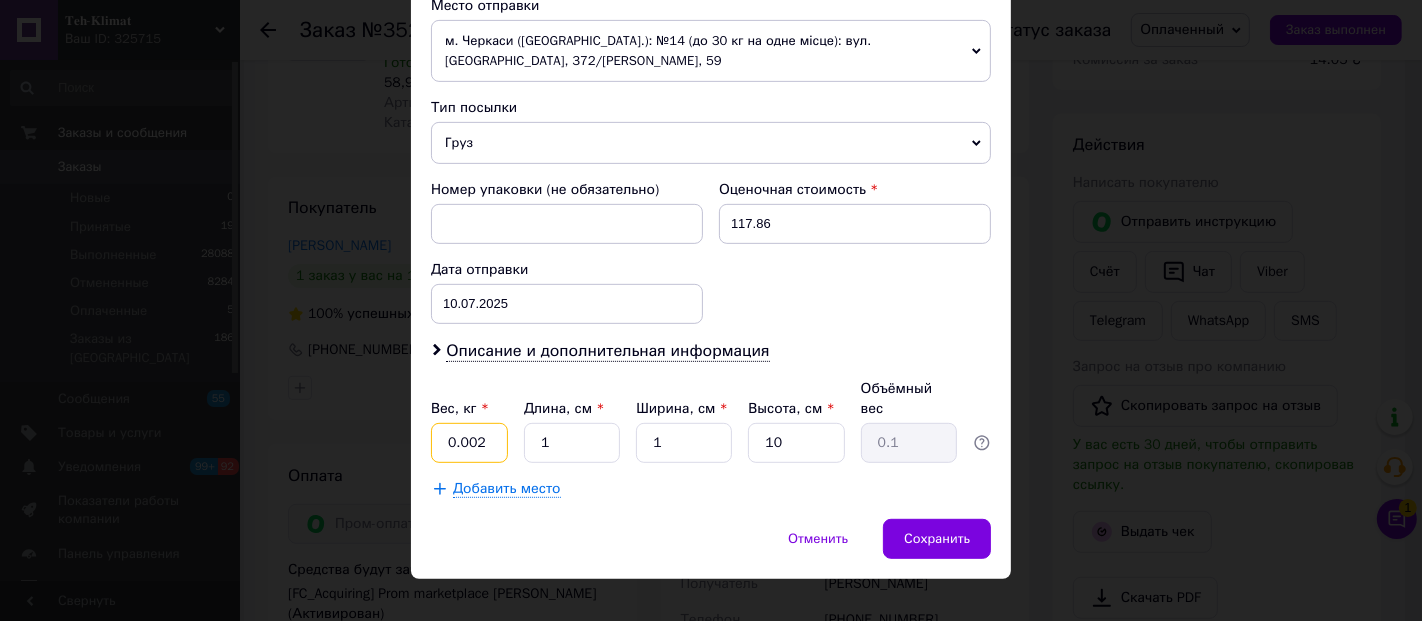 click on "0.002" at bounding box center (469, 443) 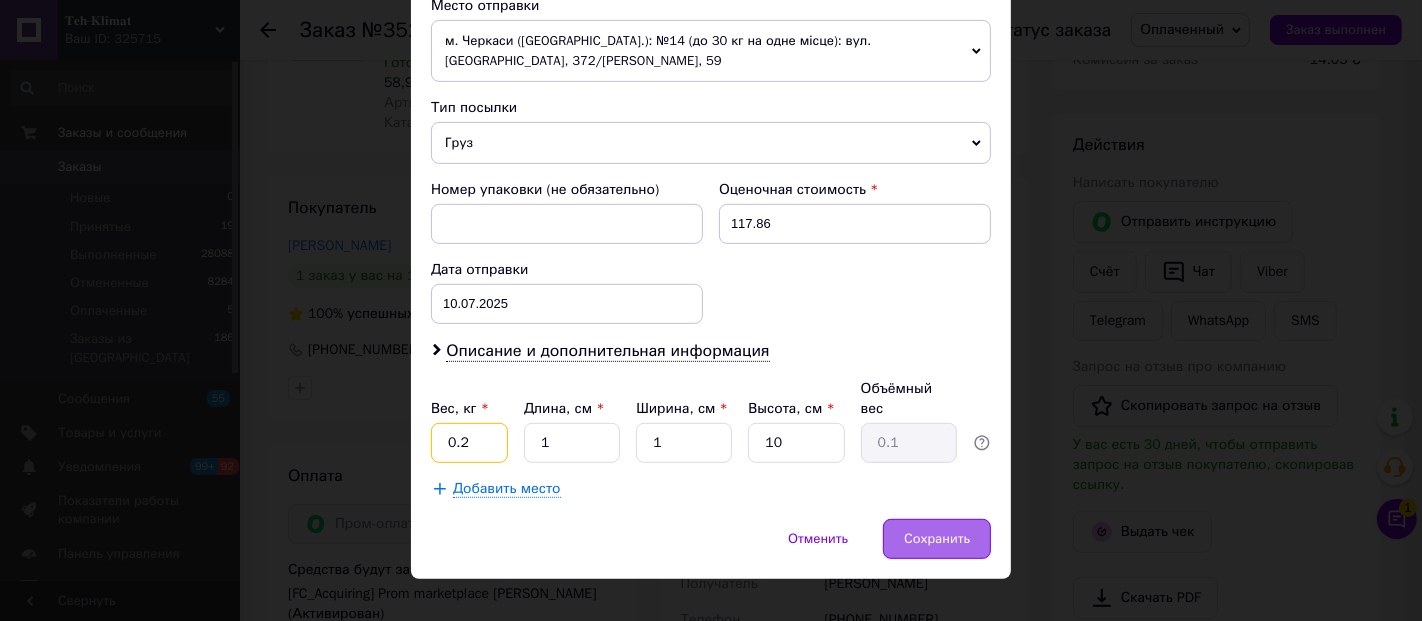type on "0.2" 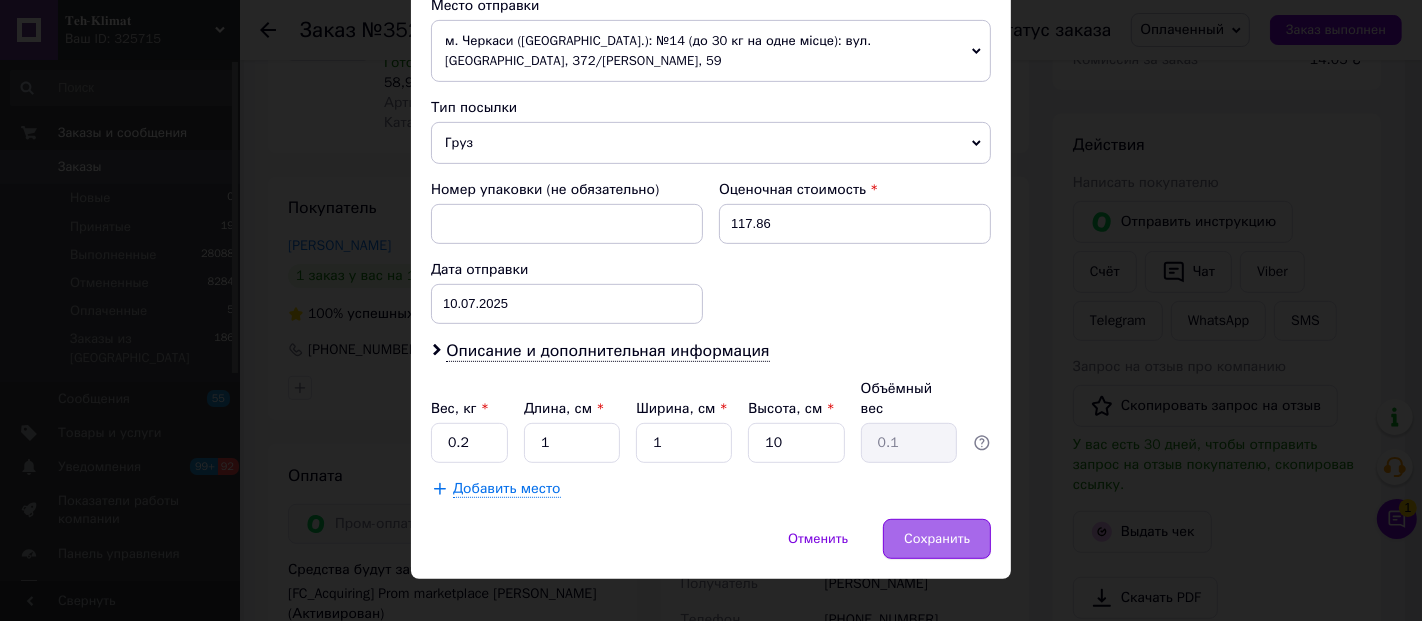 click on "Сохранить" at bounding box center (937, 539) 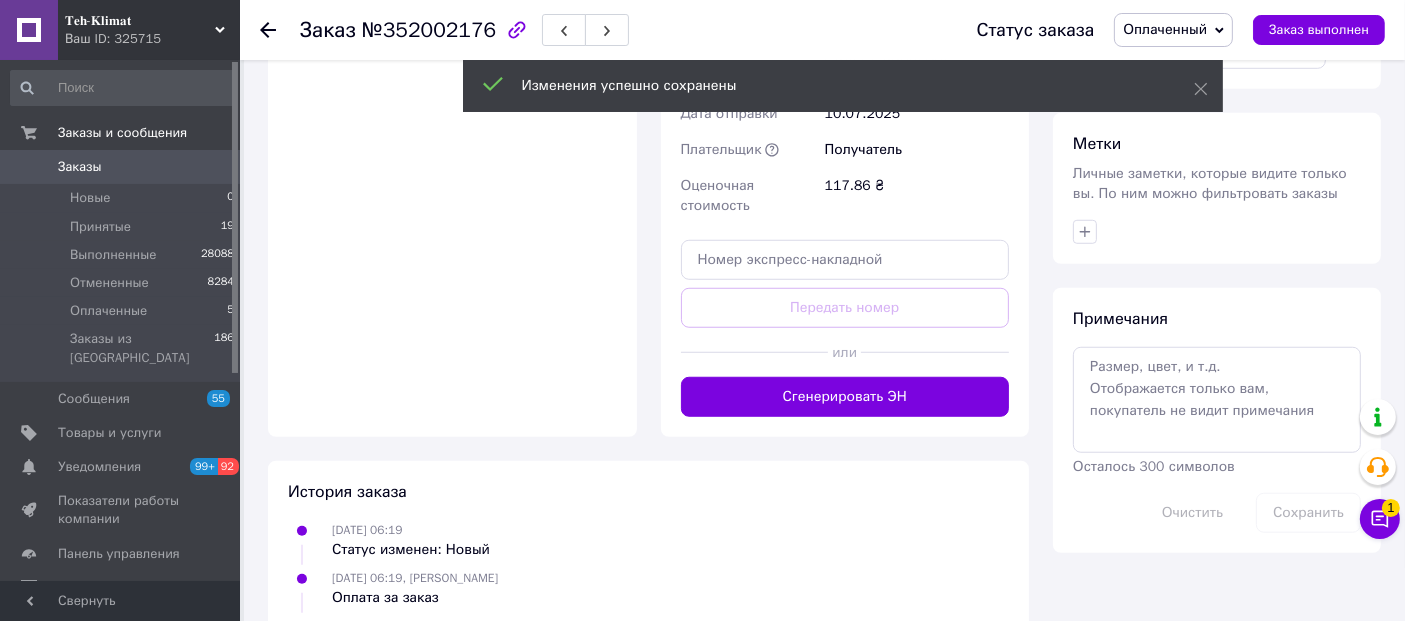 scroll, scrollTop: 1474, scrollLeft: 0, axis: vertical 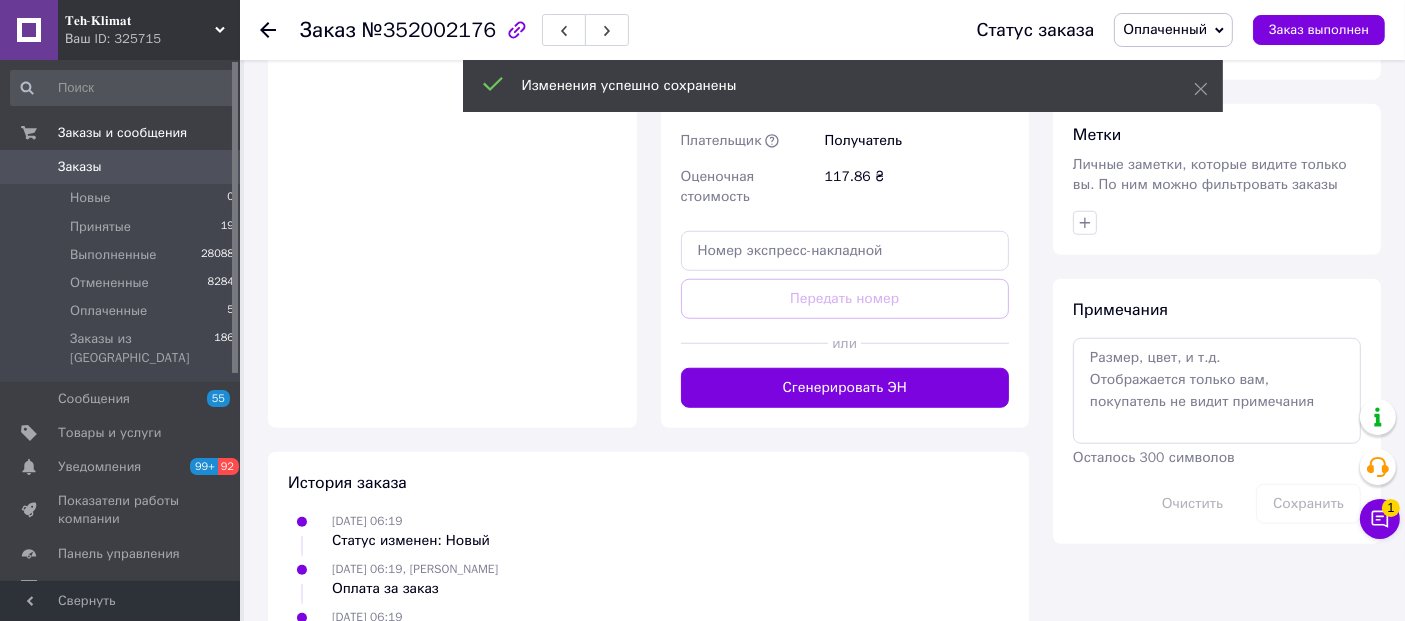 click on "или" at bounding box center (845, 343) 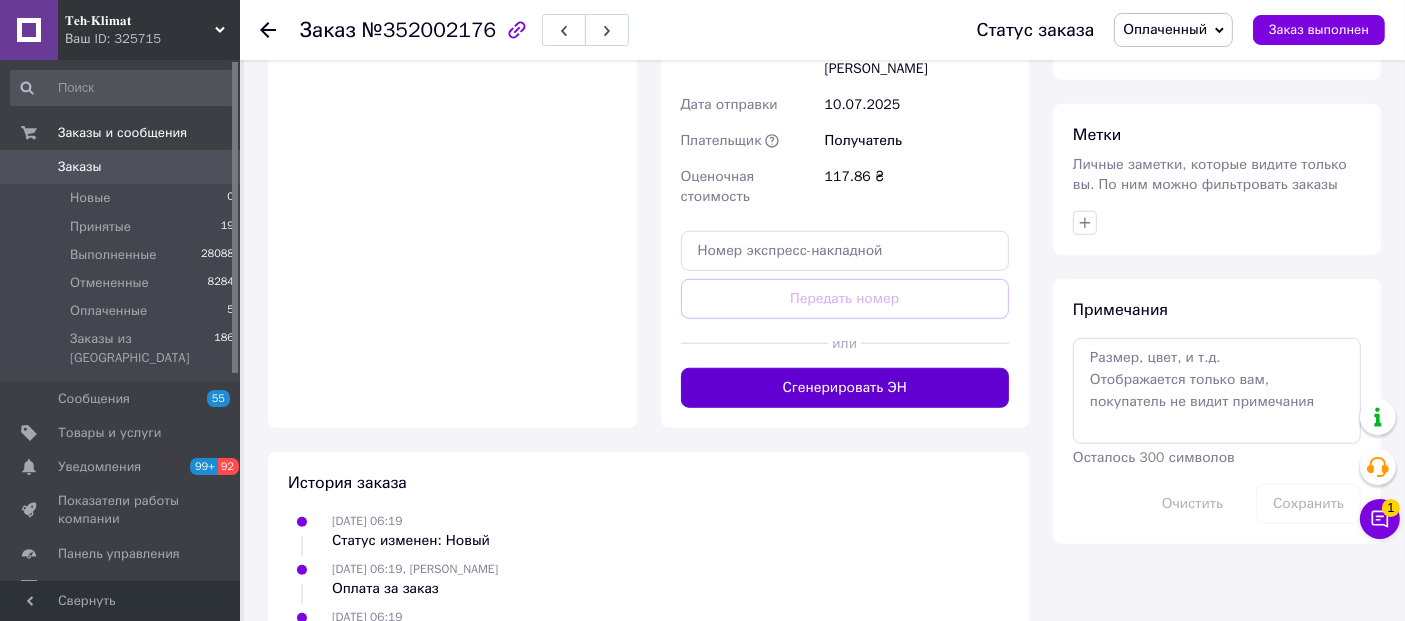 click on "Сгенерировать ЭН" at bounding box center [845, 388] 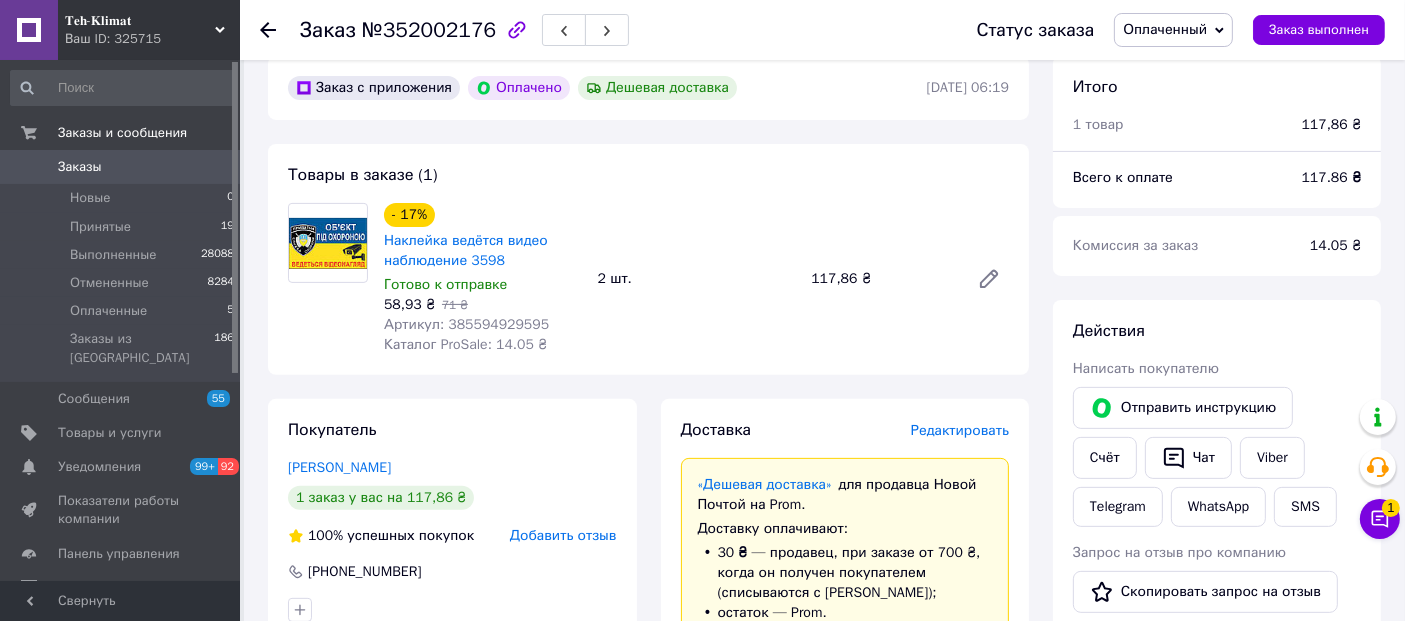 scroll, scrollTop: 696, scrollLeft: 0, axis: vertical 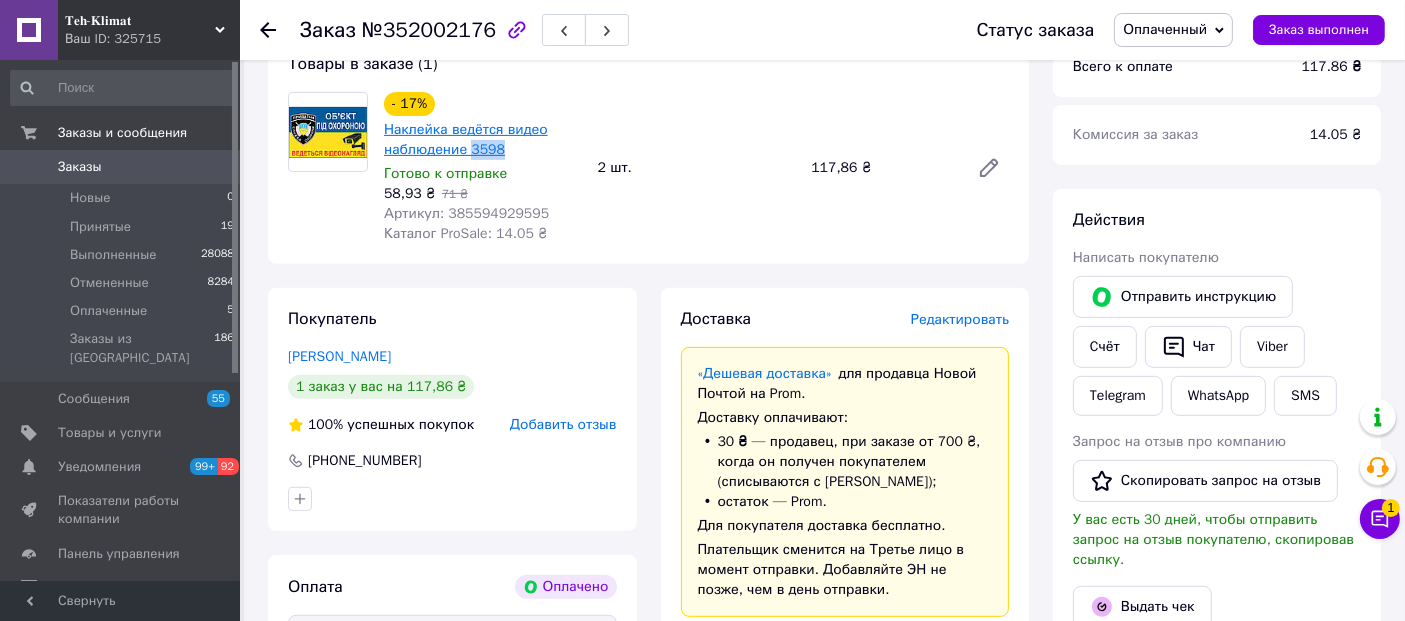 drag, startPoint x: 507, startPoint y: 150, endPoint x: 468, endPoint y: 156, distance: 39.45884 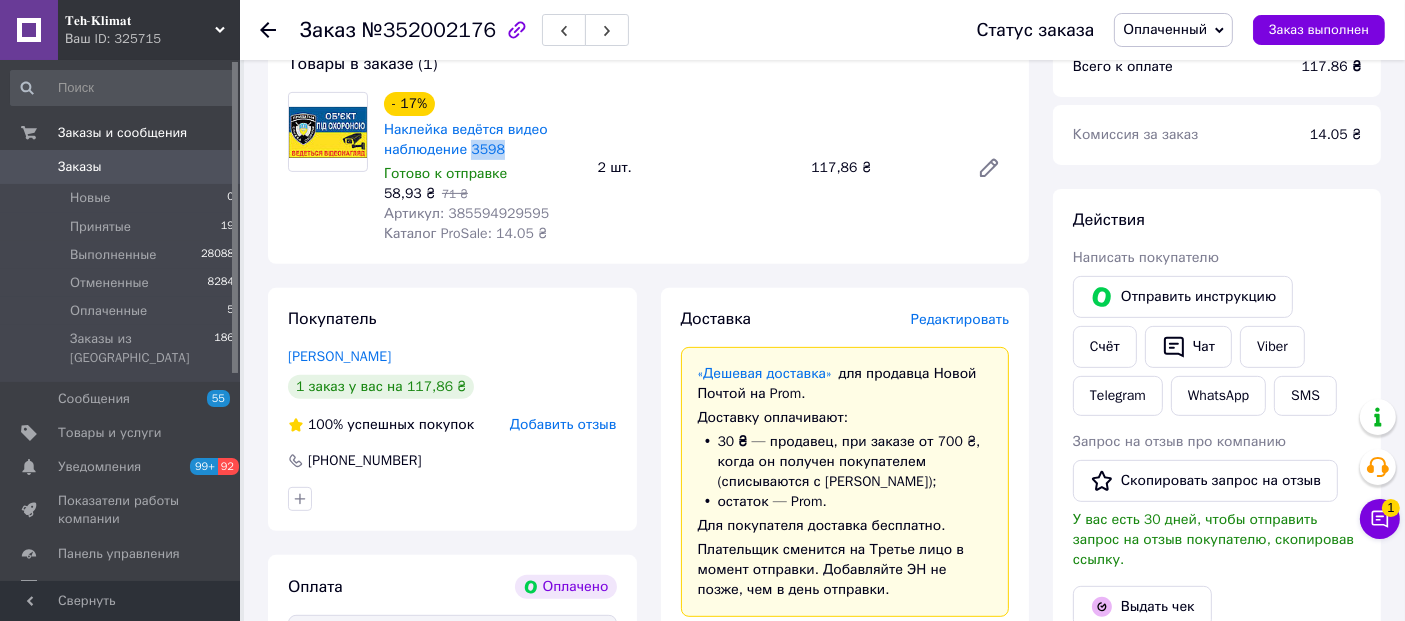 copy on "3598" 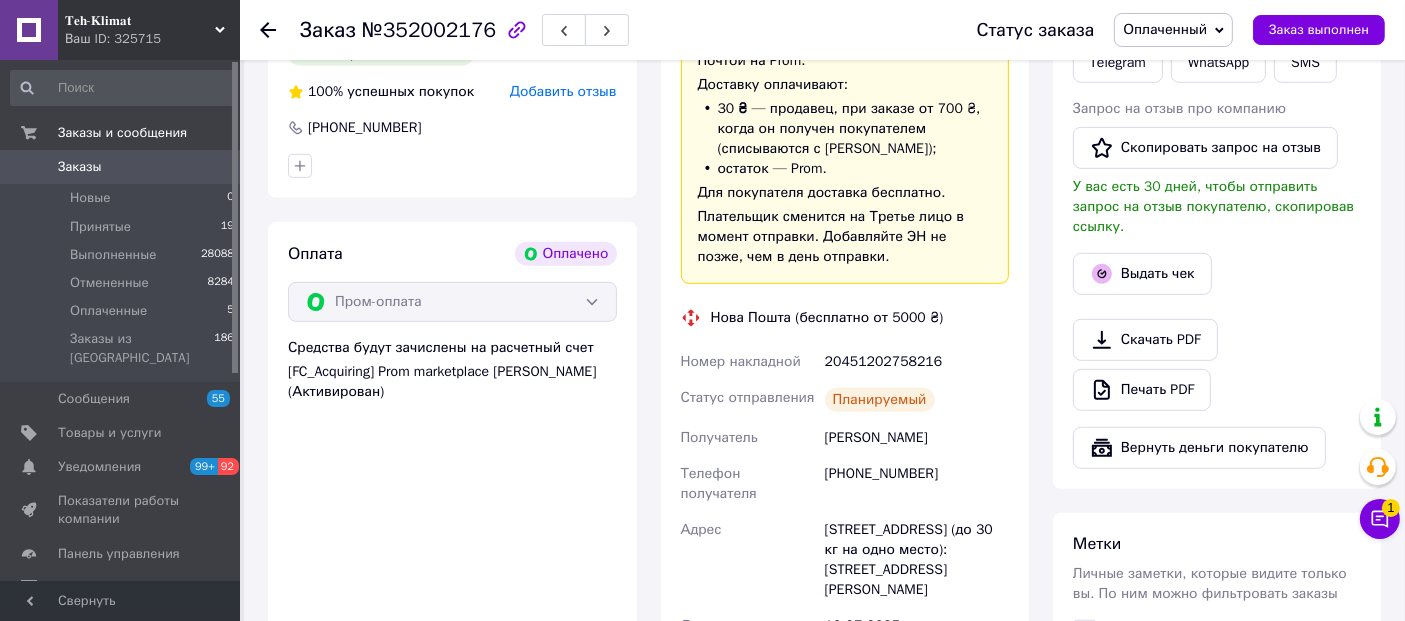 scroll, scrollTop: 1362, scrollLeft: 0, axis: vertical 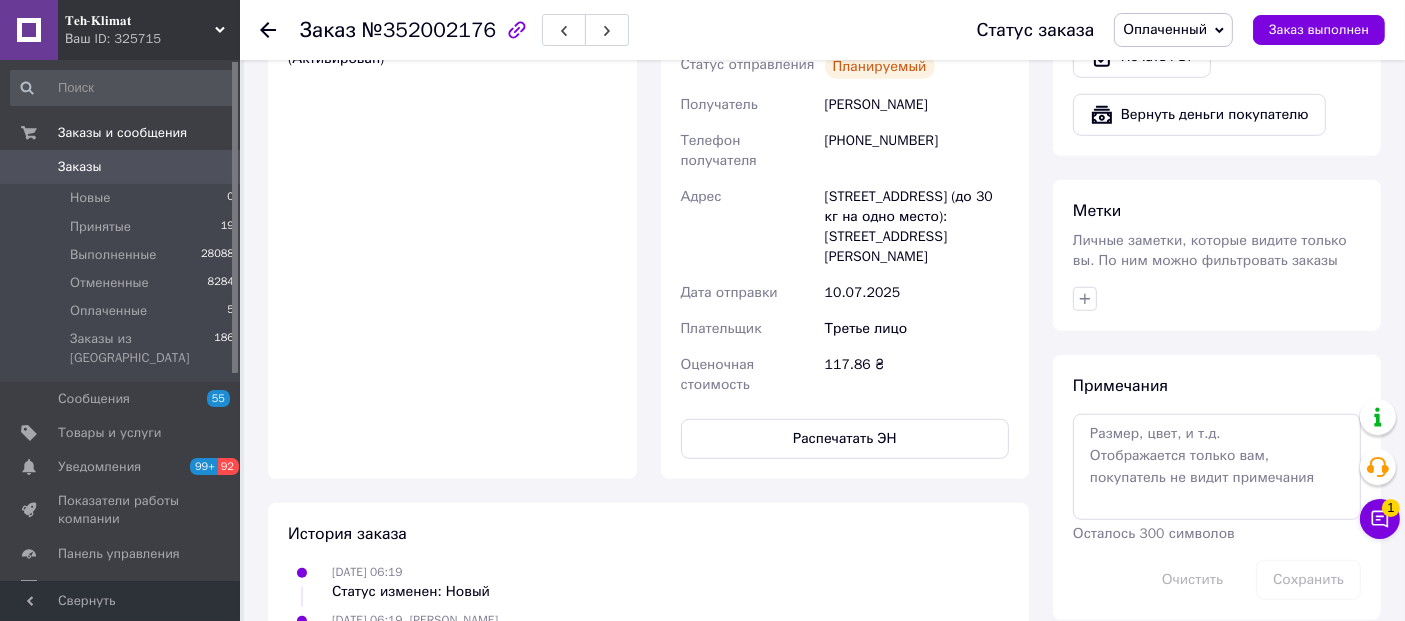 click 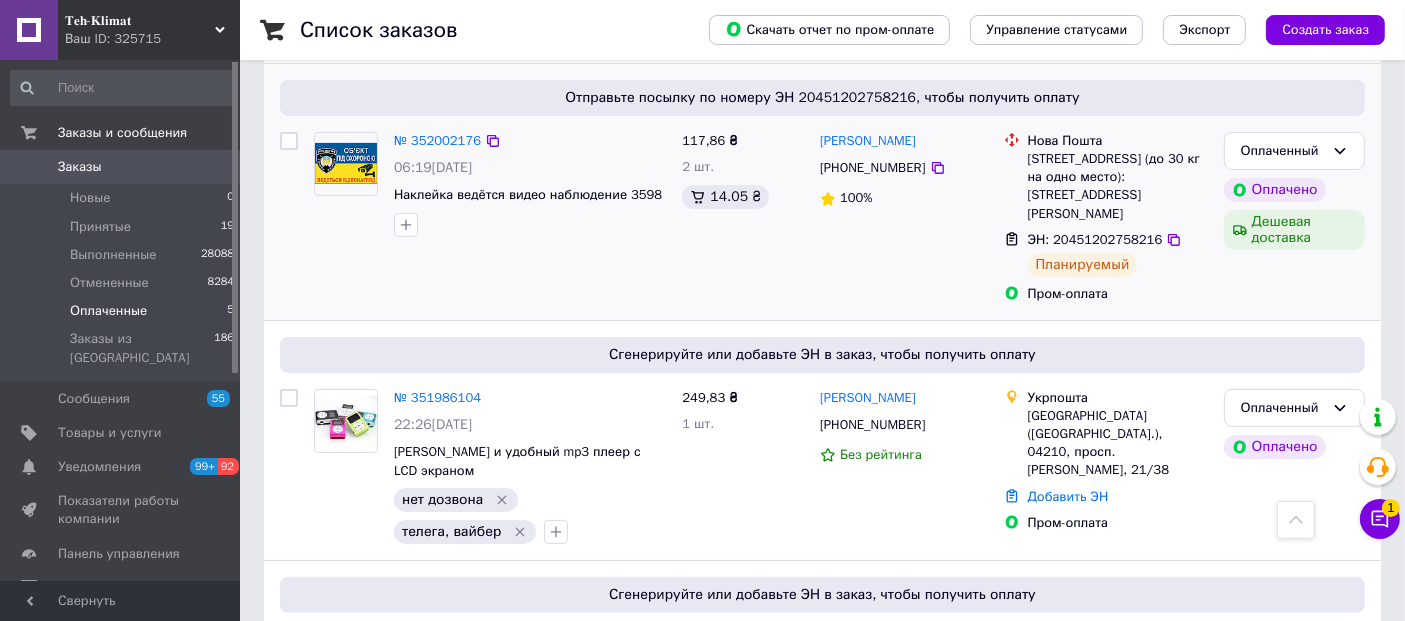 scroll, scrollTop: 333, scrollLeft: 0, axis: vertical 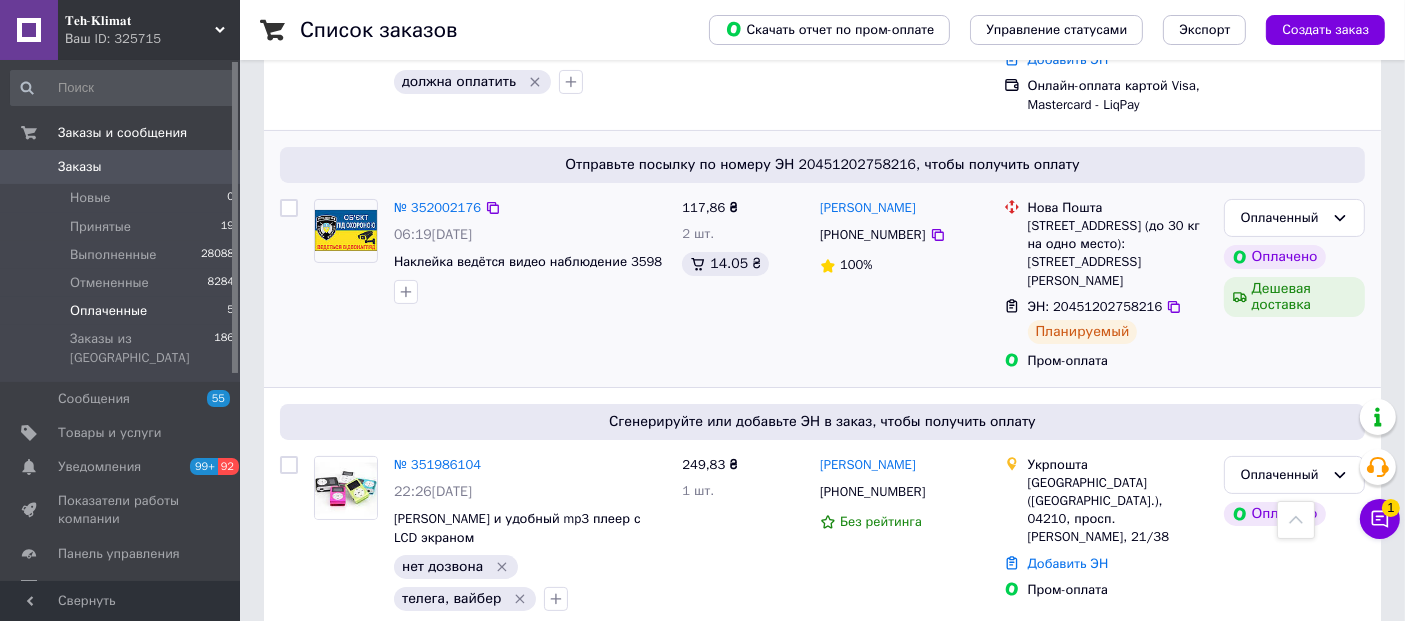drag, startPoint x: 821, startPoint y: 170, endPoint x: 1183, endPoint y: 235, distance: 367.78934 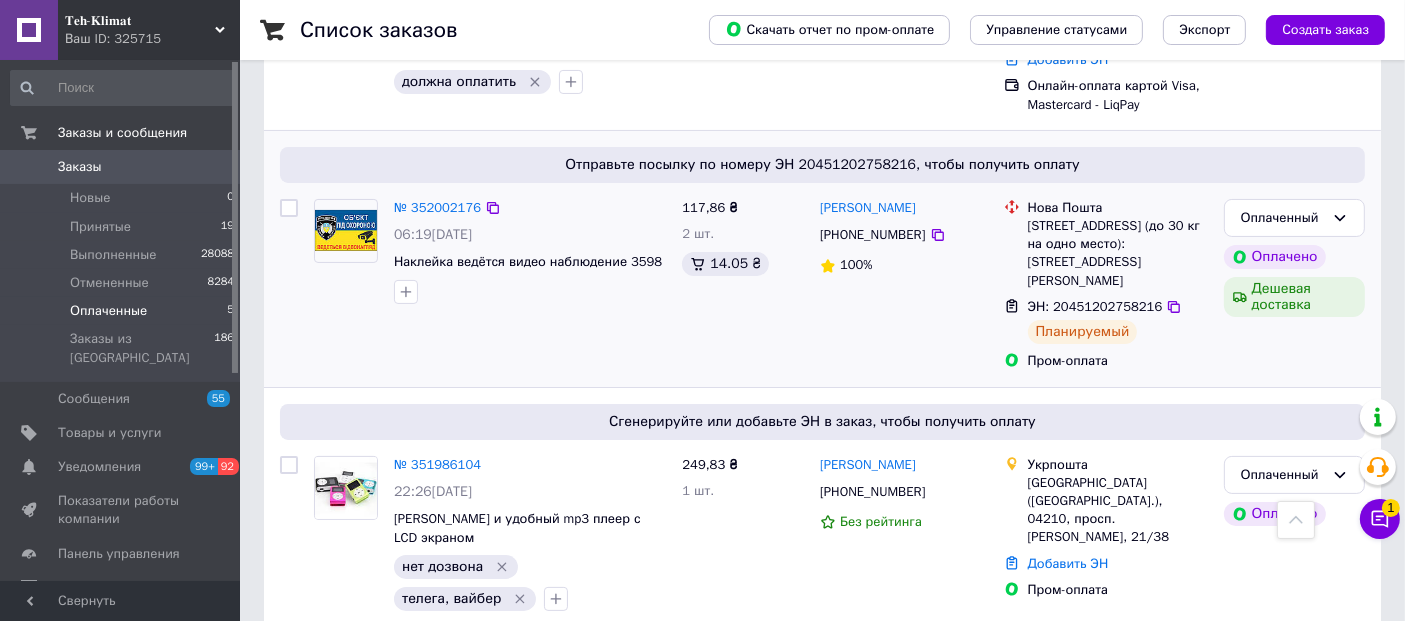 click on "Отправьте посылку по номеру ЭН 20451202758216, чтобы получить оплату № 352002176 06:19, 10.07.2025 Наклейка ведётся видео наблюдение 3598 117,86 ₴ 2 шт. 14.05 ₴ Виктор Костенюк +380503550498 100% Нова Пошта г. Киев (Киевская обл.), №338 (до 30 кг на одно место): ул. Максима Берлинского, 14 ЭН: 20451202758216 Планируемый Пром-оплата Оплаченный Оплачено Дешевая доставка" at bounding box center (822, 259) 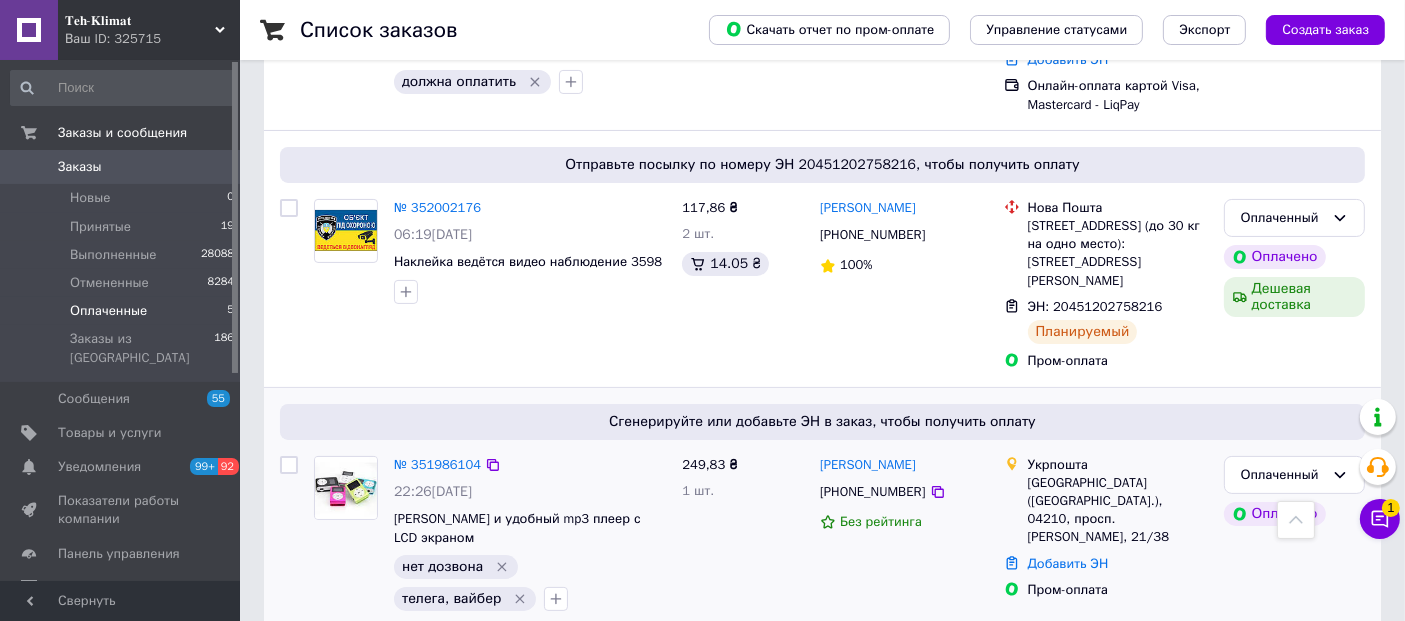 click on "249,83 ₴ 1 шт." at bounding box center (743, 534) 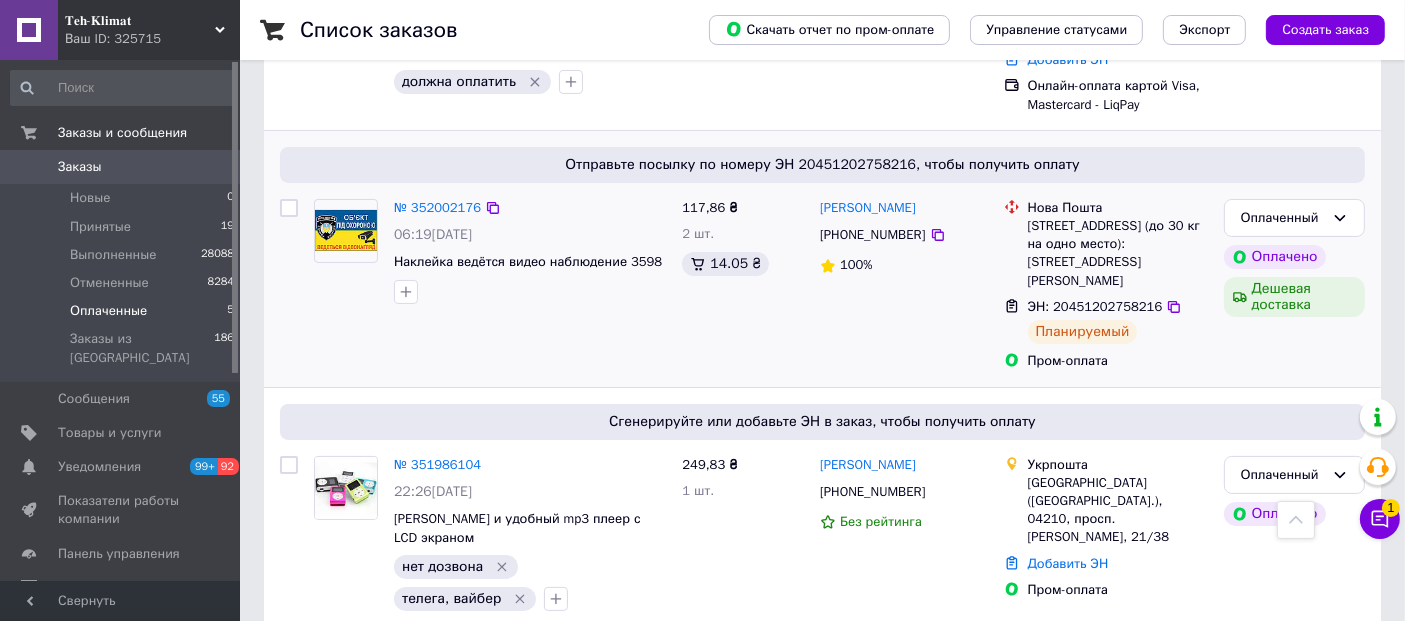 click on "117,86 ₴" at bounding box center (743, 208) 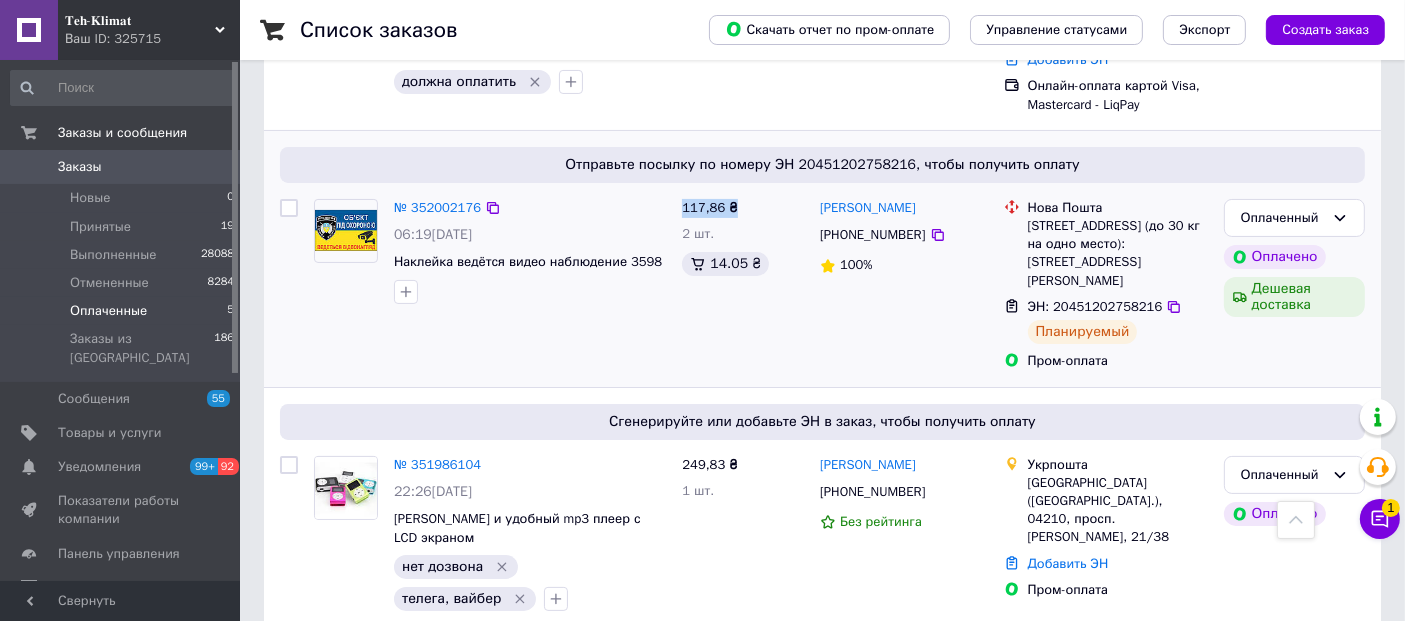 click on "117,86 ₴" at bounding box center (743, 208) 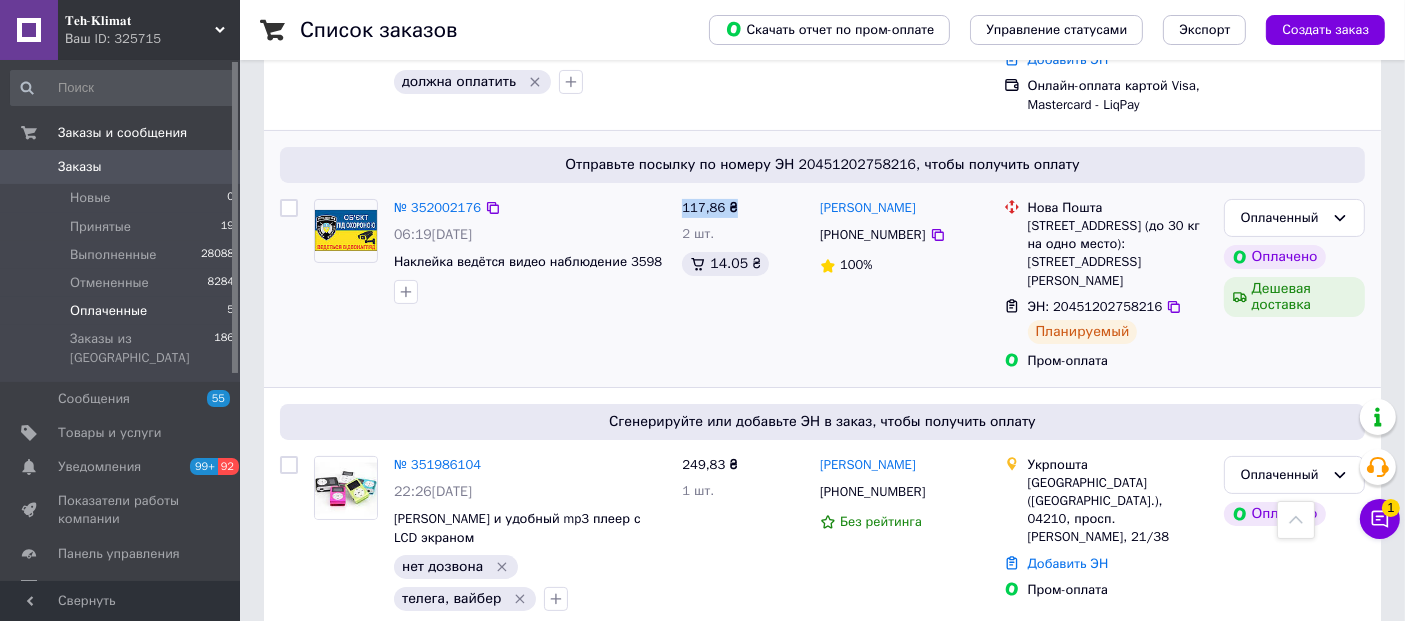 scroll, scrollTop: 222, scrollLeft: 0, axis: vertical 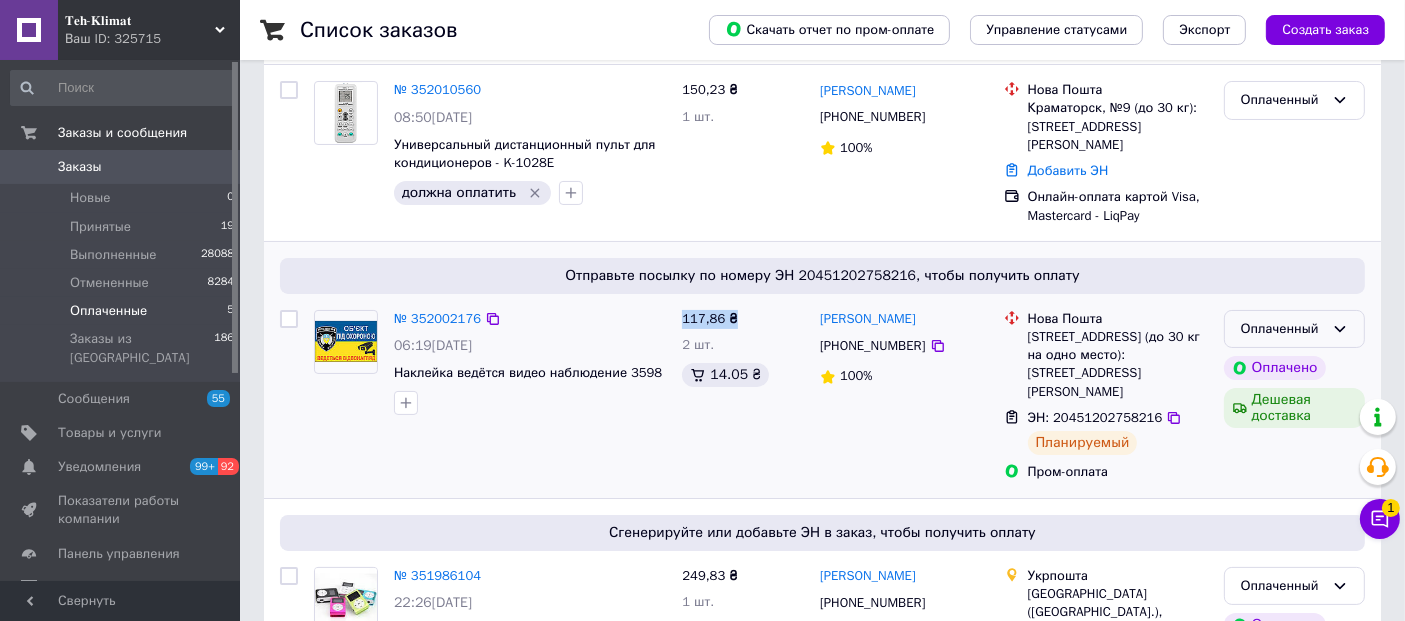 click on "Оплаченный" at bounding box center [1294, 329] 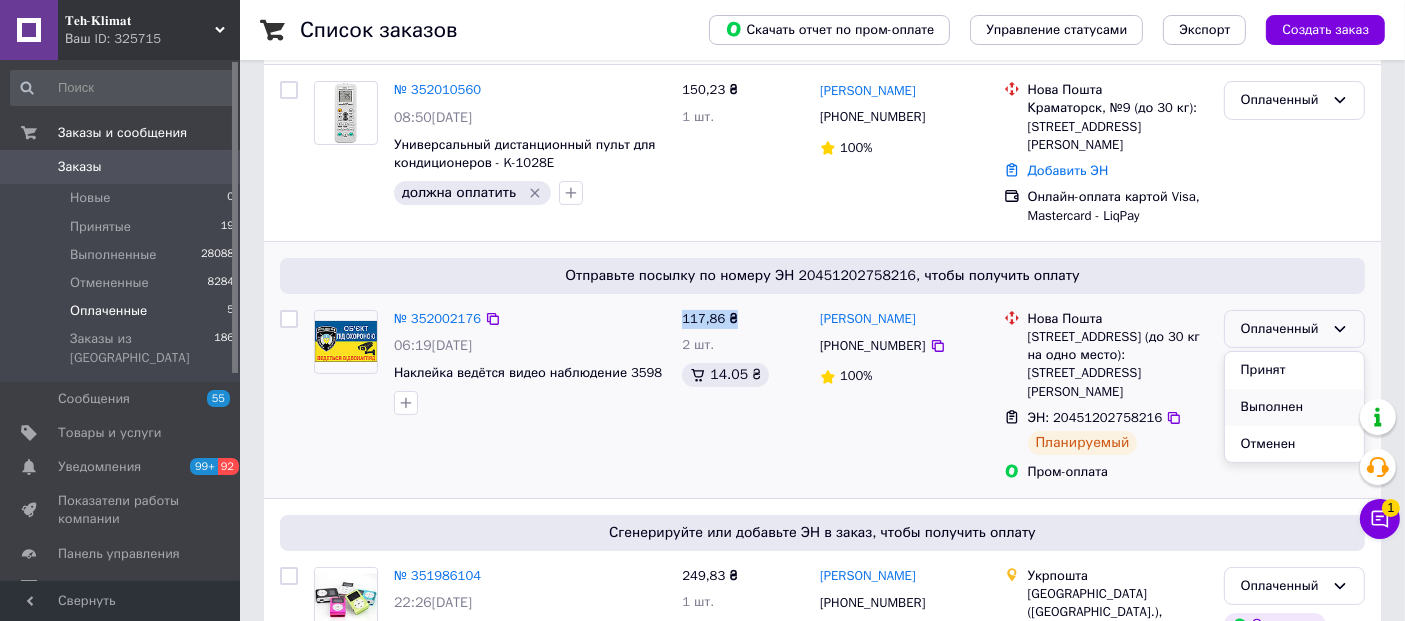 click on "Выполнен" at bounding box center (1294, 407) 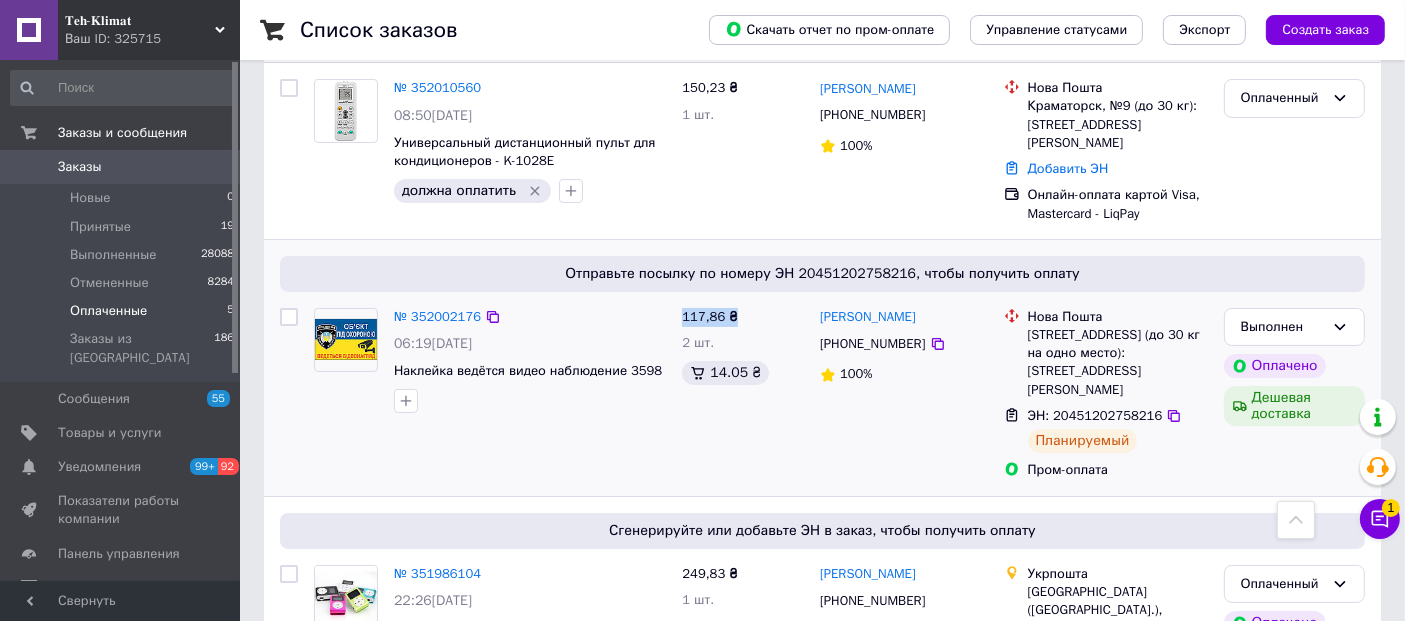 scroll, scrollTop: 41, scrollLeft: 0, axis: vertical 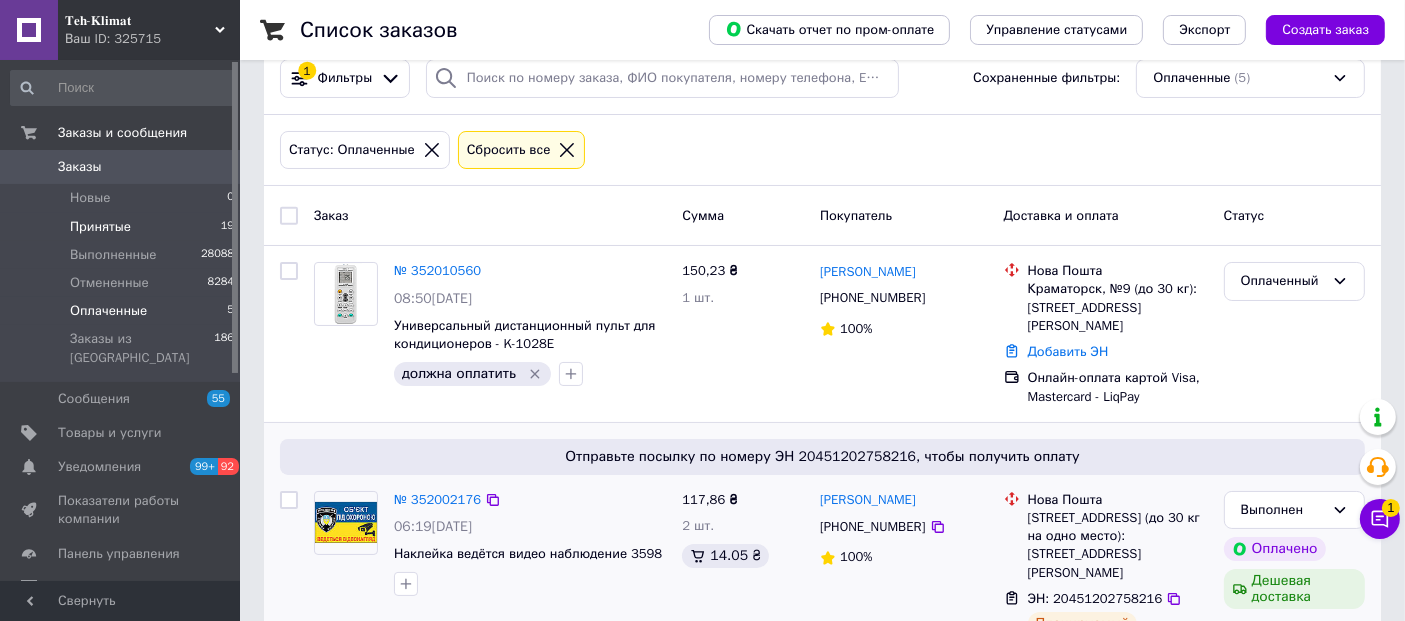 click on "Принятые 19" at bounding box center (123, 227) 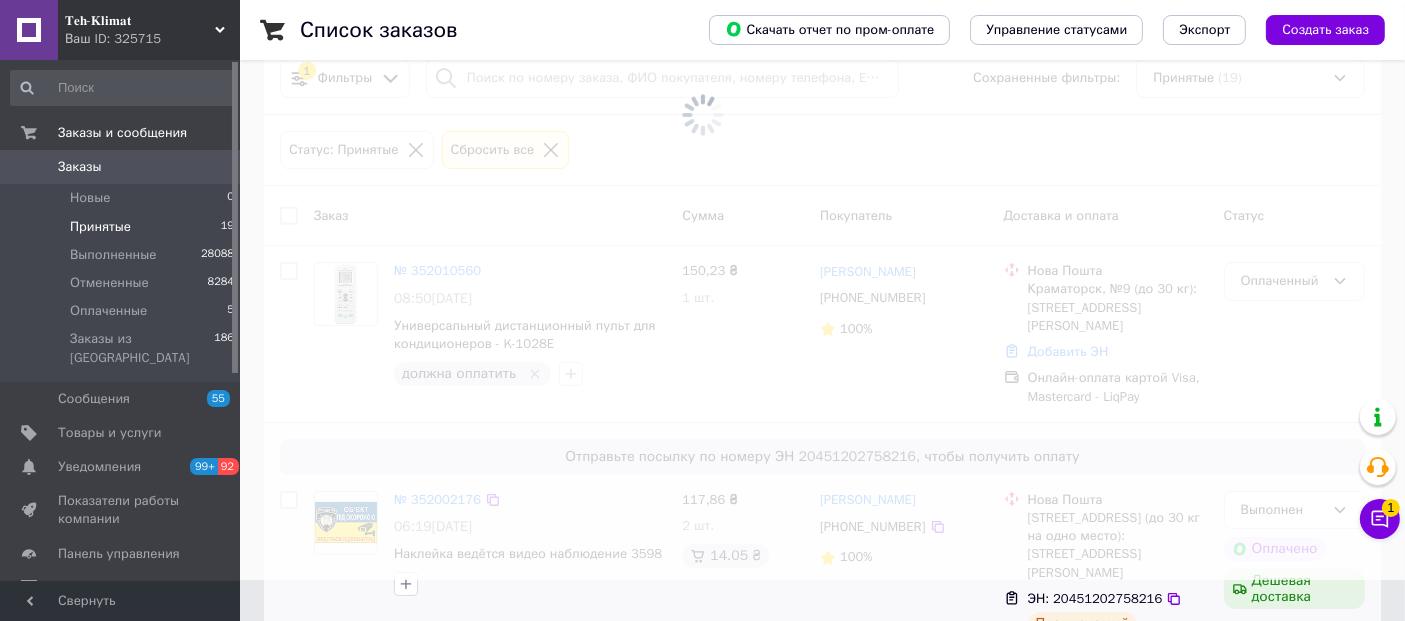 scroll, scrollTop: 0, scrollLeft: 0, axis: both 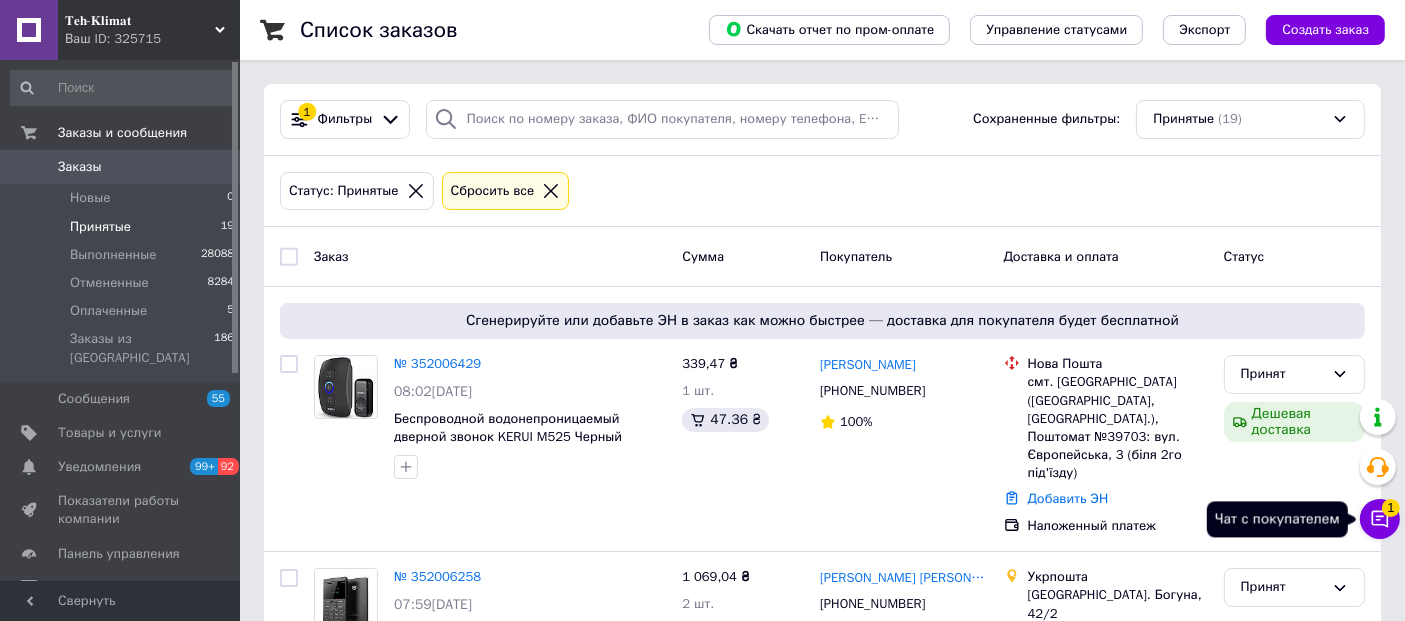 click 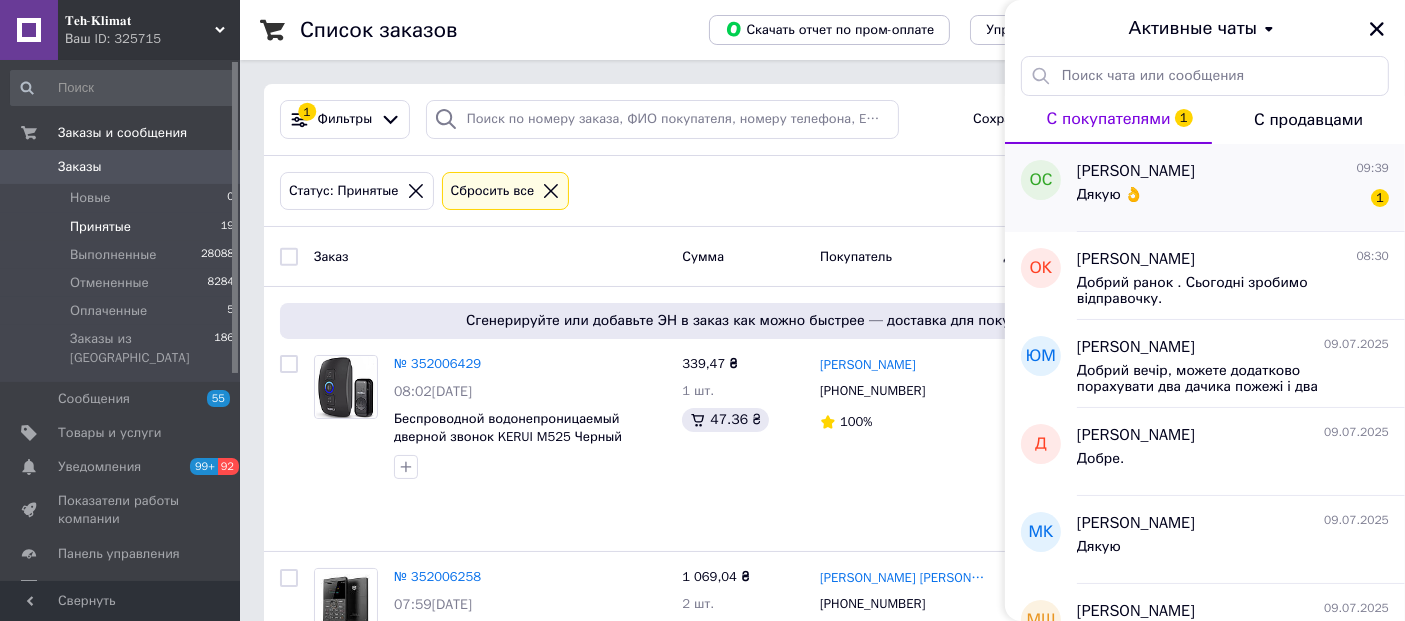 click on "Дякую 👌 1" at bounding box center (1233, 199) 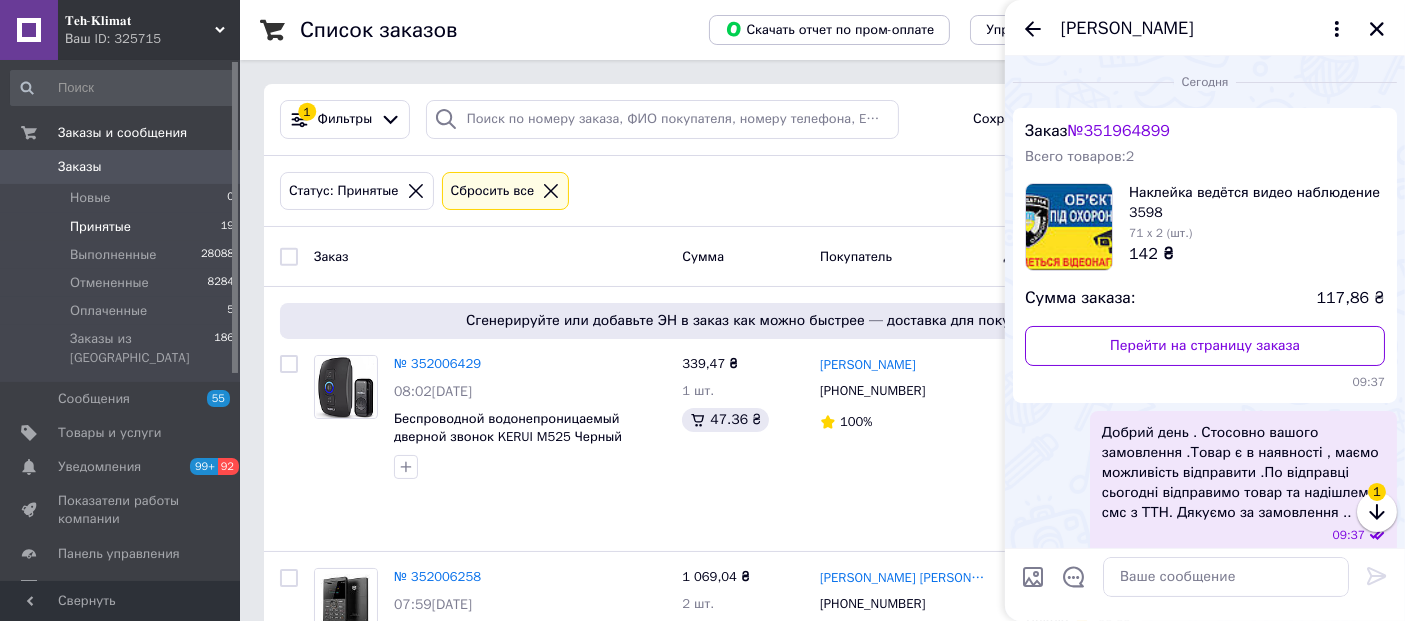 scroll, scrollTop: 104, scrollLeft: 0, axis: vertical 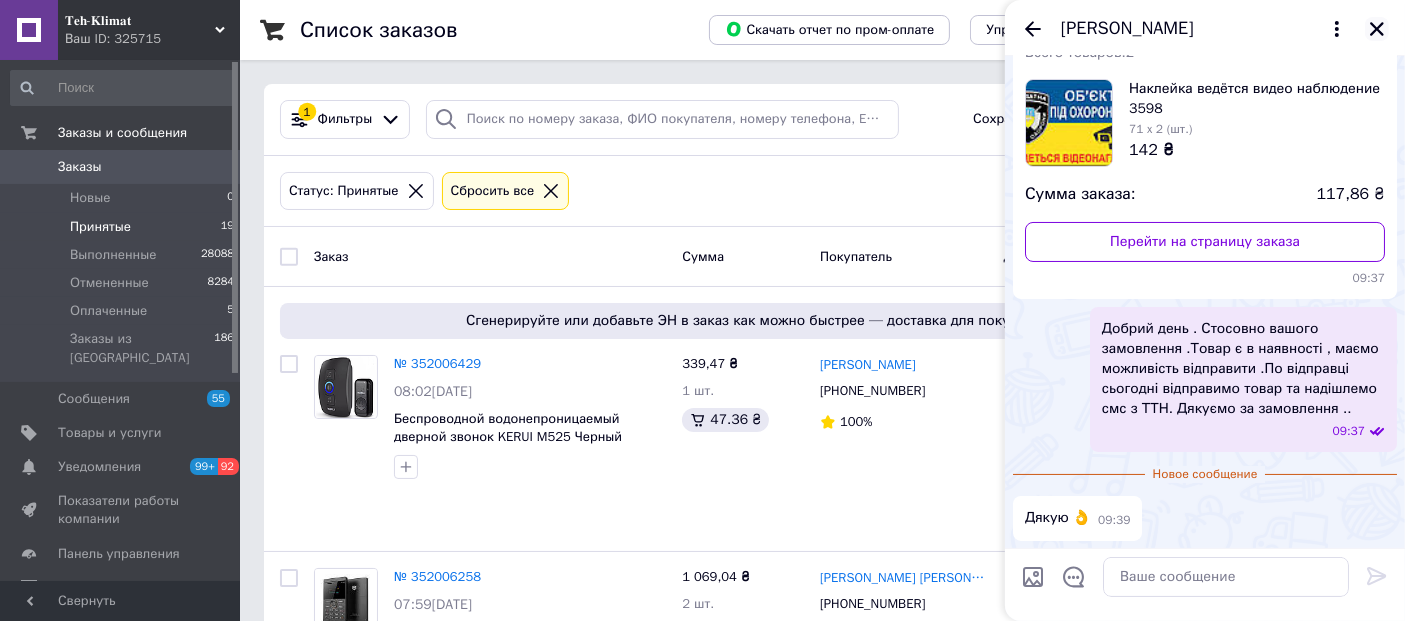 click 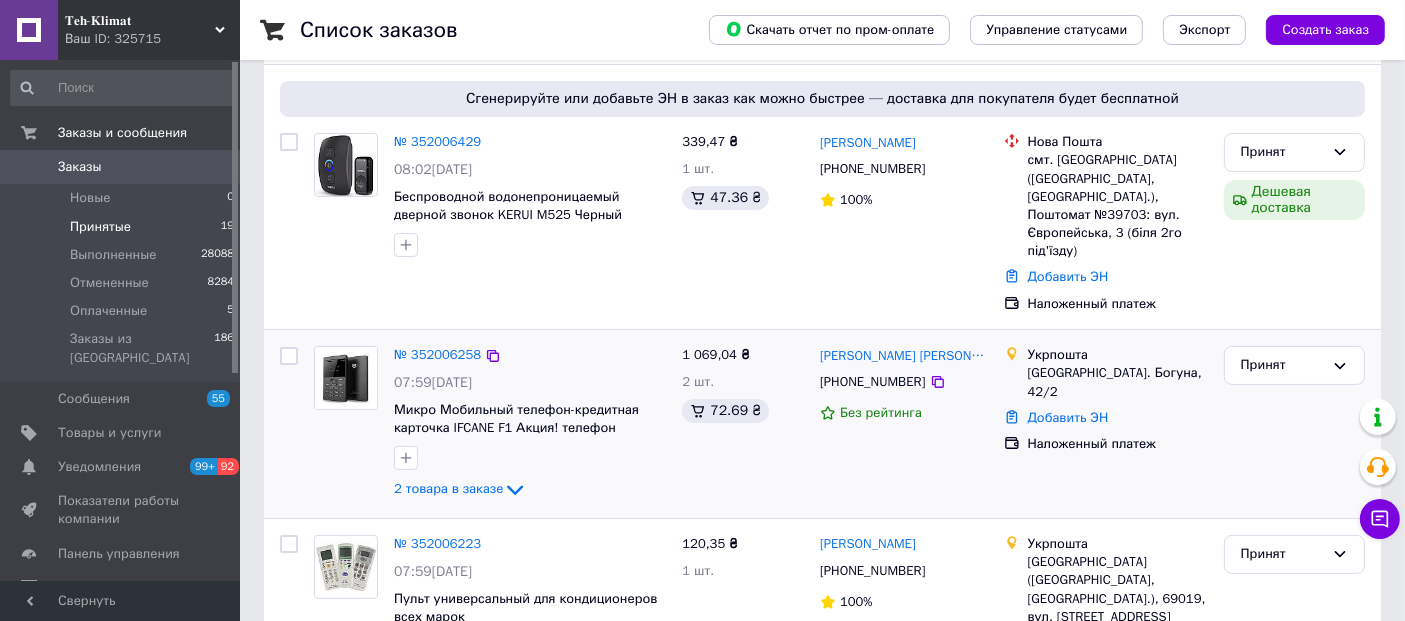 scroll, scrollTop: 444, scrollLeft: 0, axis: vertical 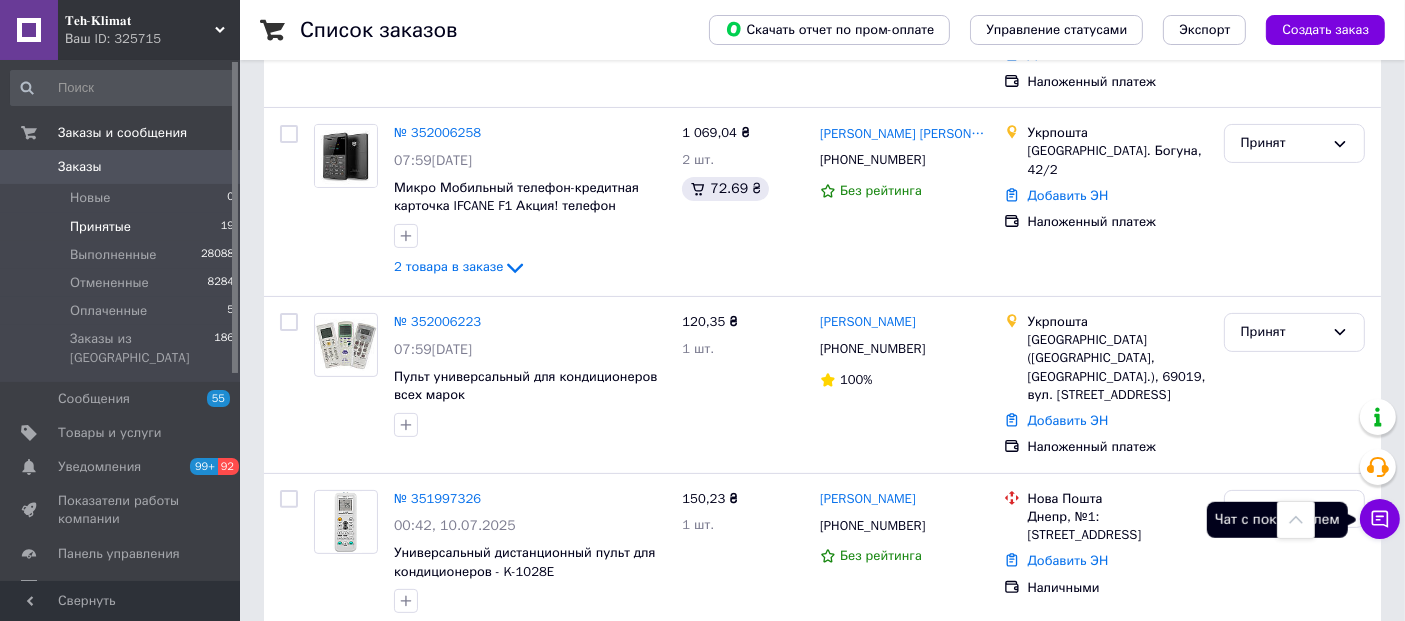 click 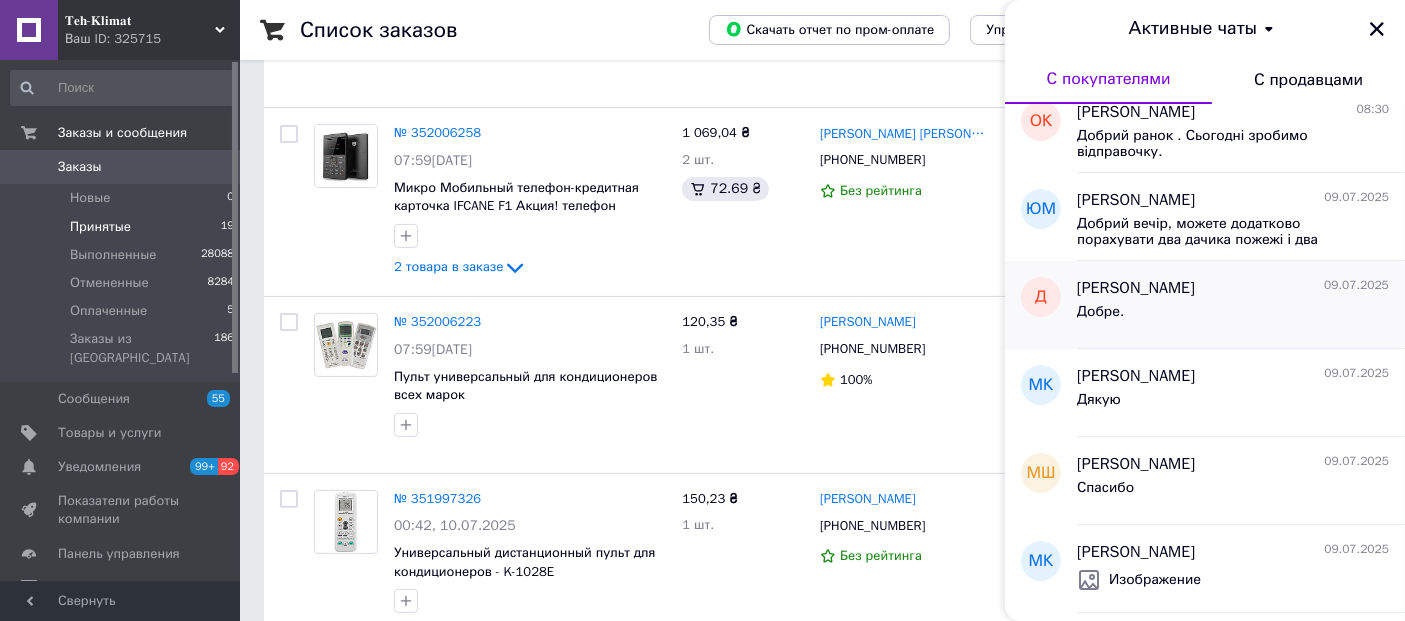 scroll, scrollTop: 111, scrollLeft: 0, axis: vertical 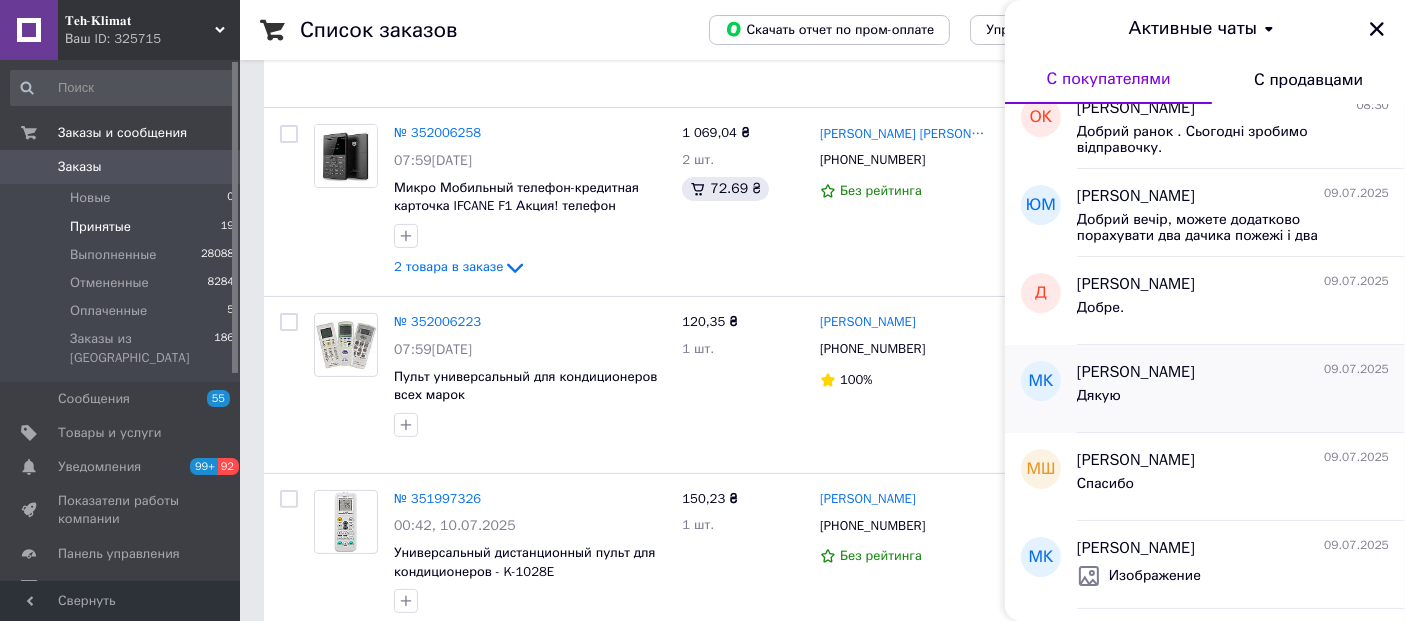 click on "Дякую" at bounding box center [1233, 400] 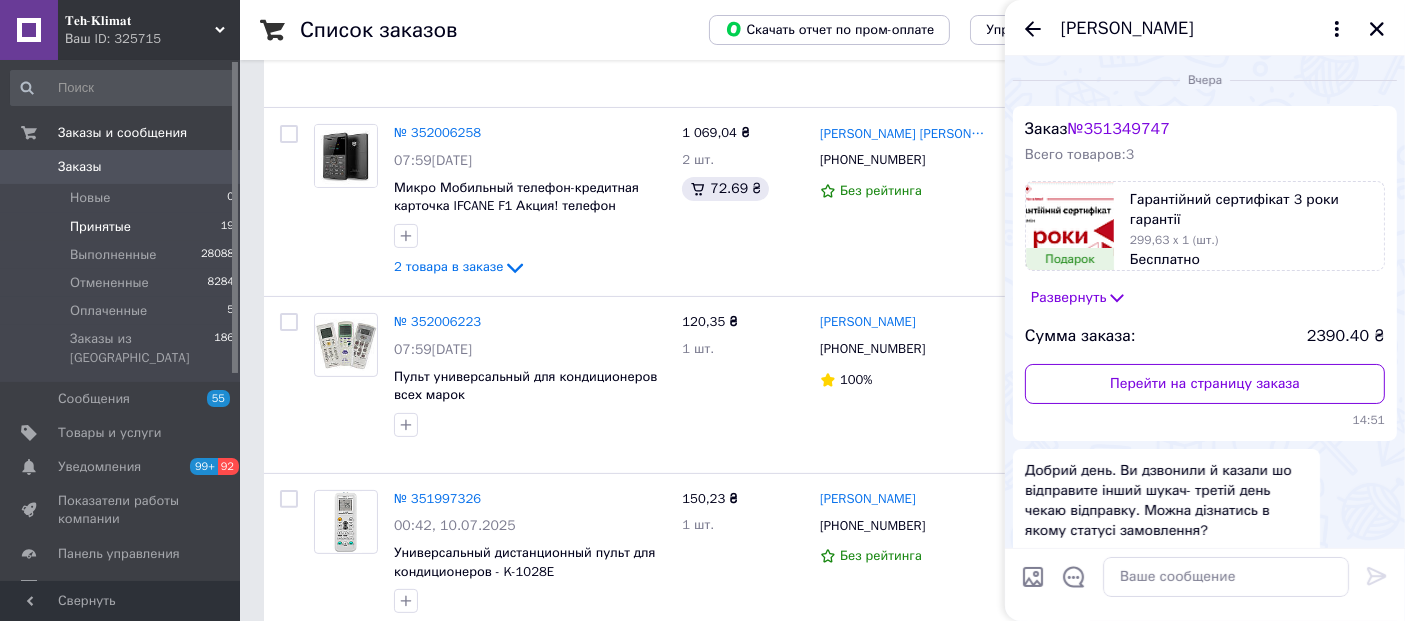 scroll, scrollTop: 0, scrollLeft: 0, axis: both 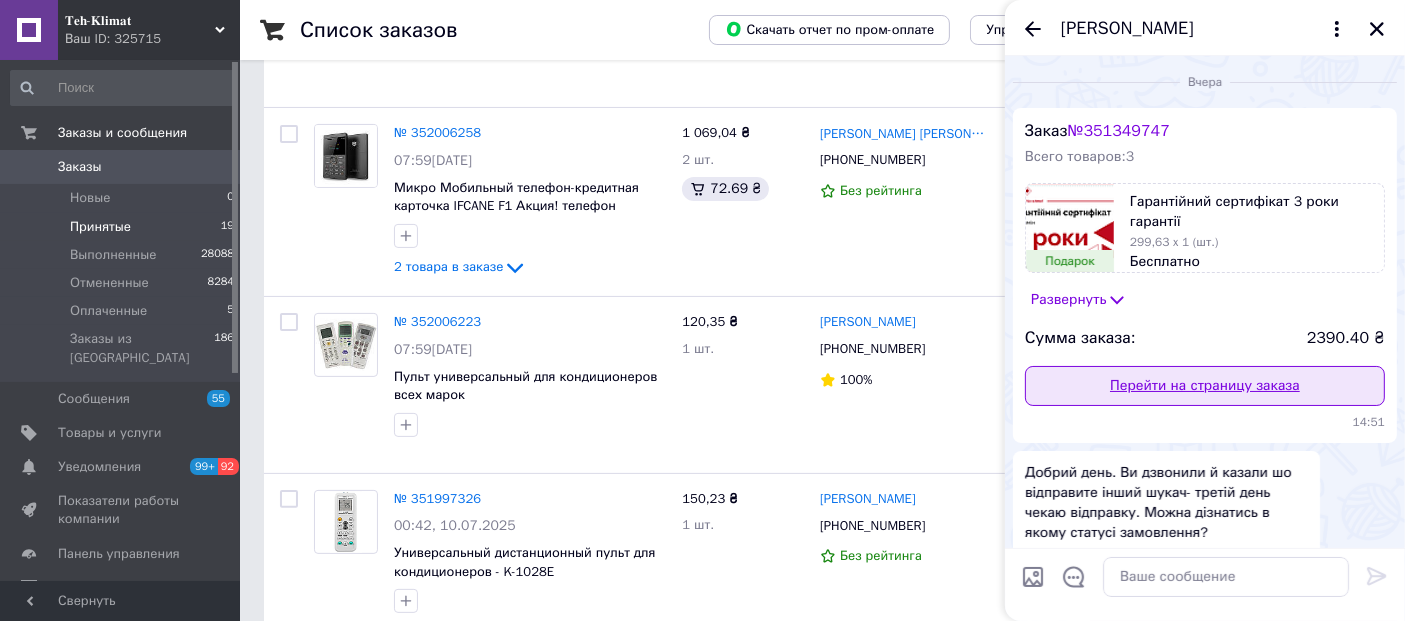 click on "Перейти на страницу заказа" at bounding box center (1205, 386) 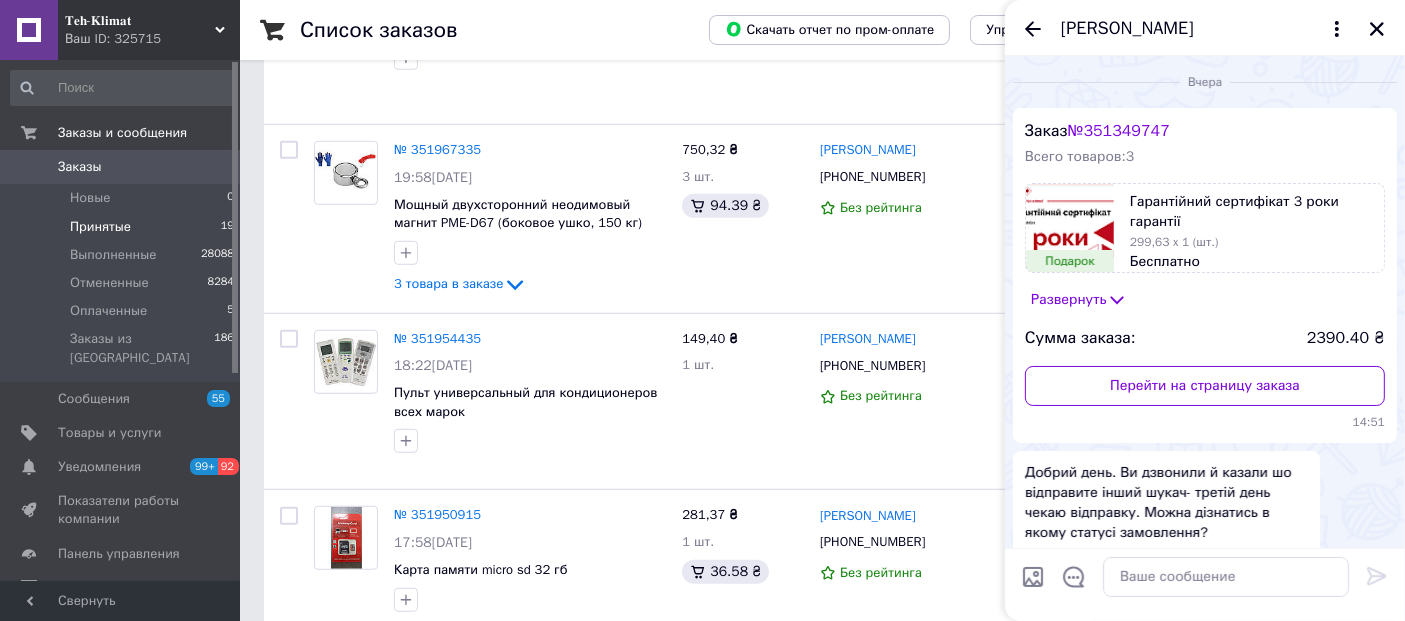 scroll, scrollTop: 1444, scrollLeft: 0, axis: vertical 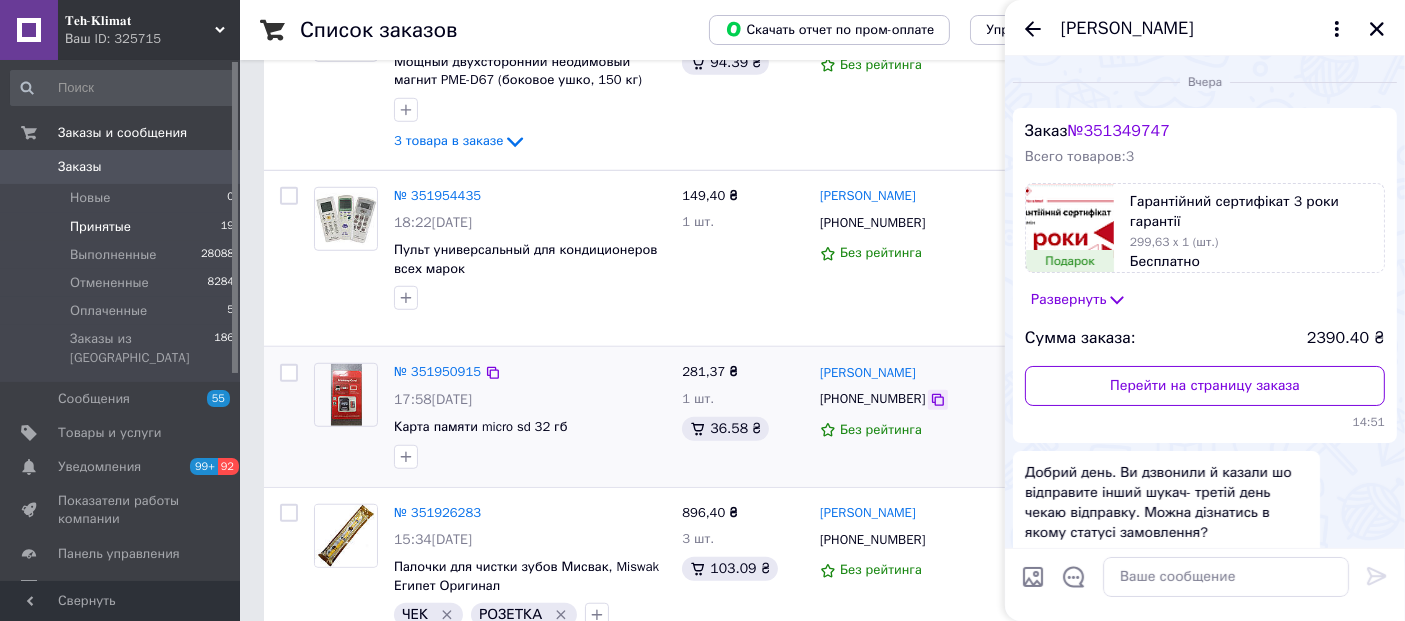 click 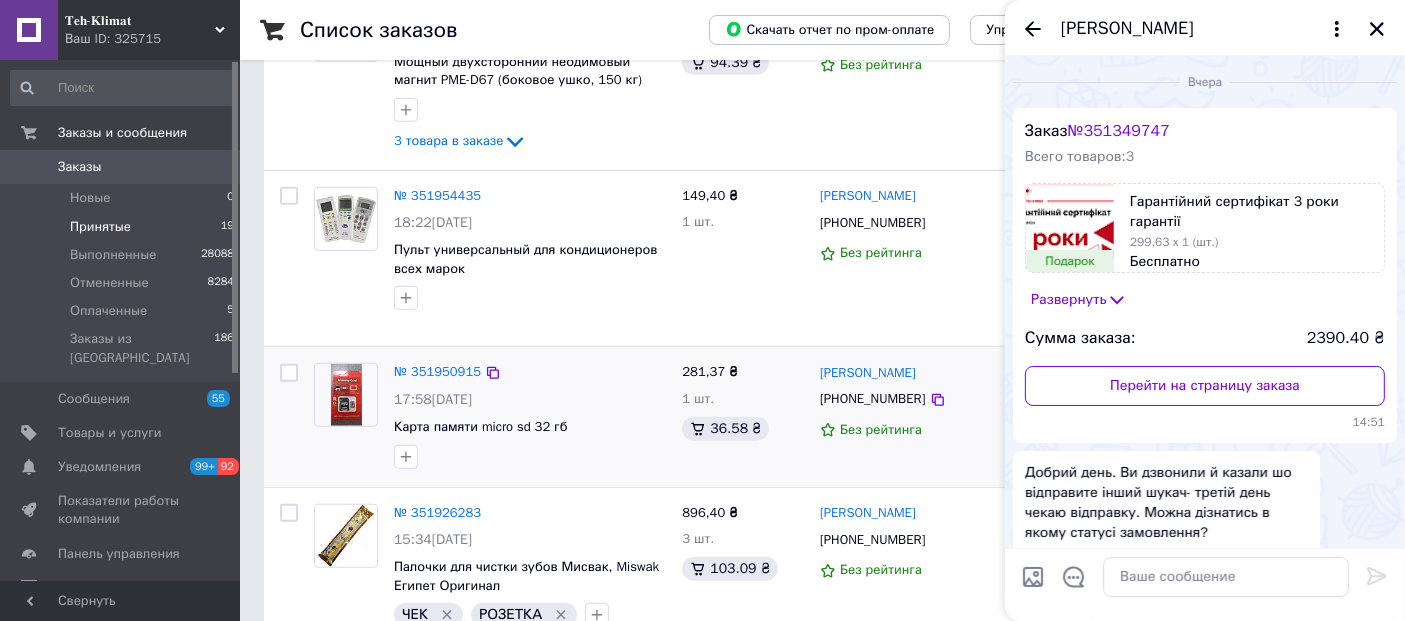 click on "17:58, 09.07.2025" at bounding box center (530, 400) 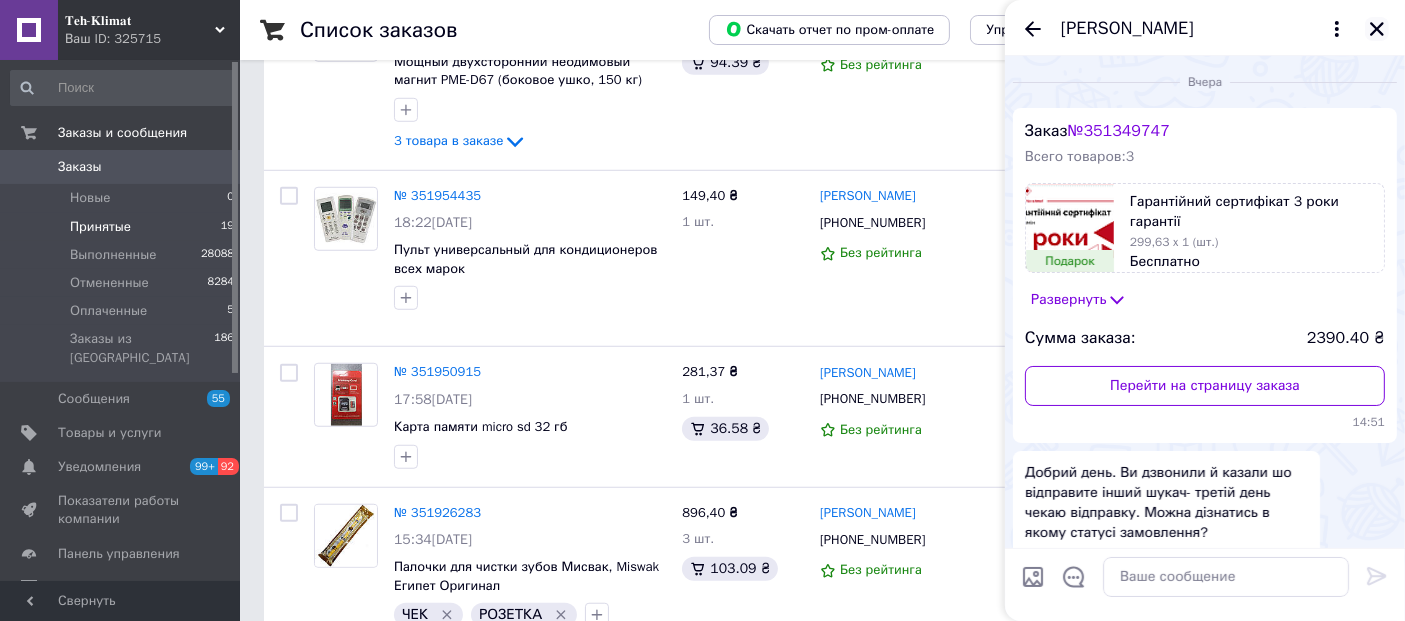 click 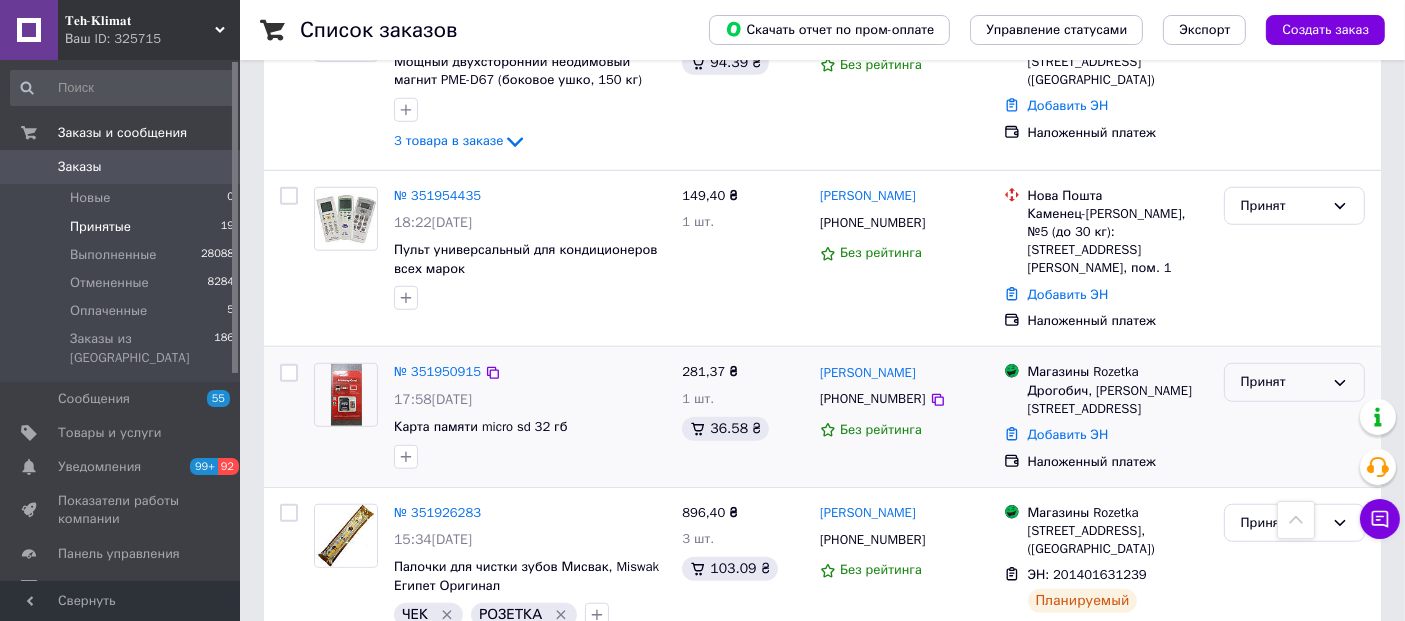 click on "Принят" at bounding box center [1282, 382] 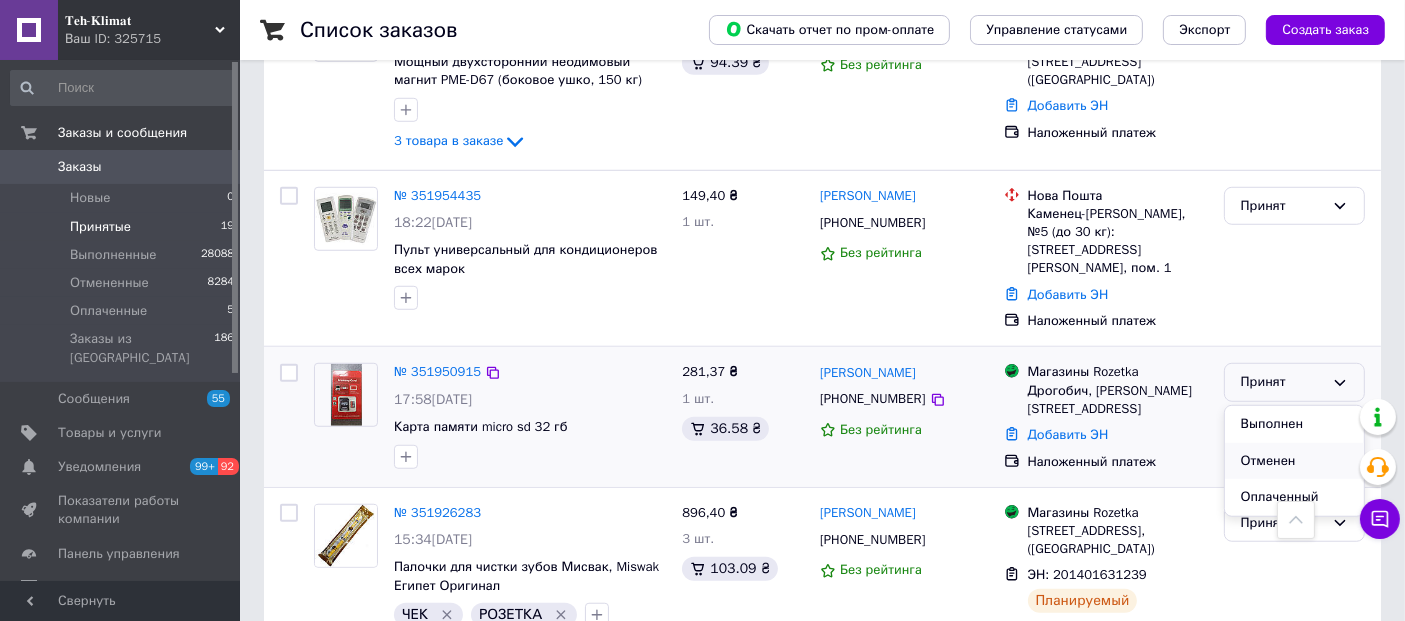 click on "Отменен" at bounding box center (1294, 461) 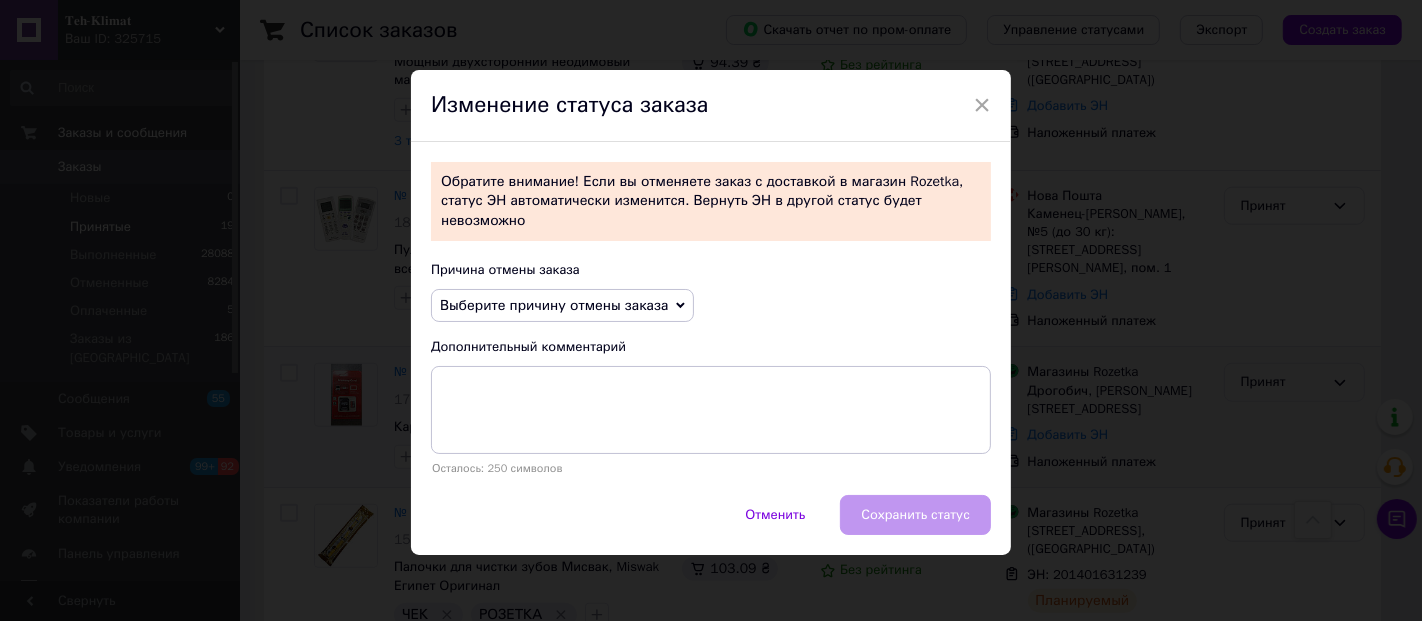 click on "Выберите причину отмены заказа" at bounding box center [554, 305] 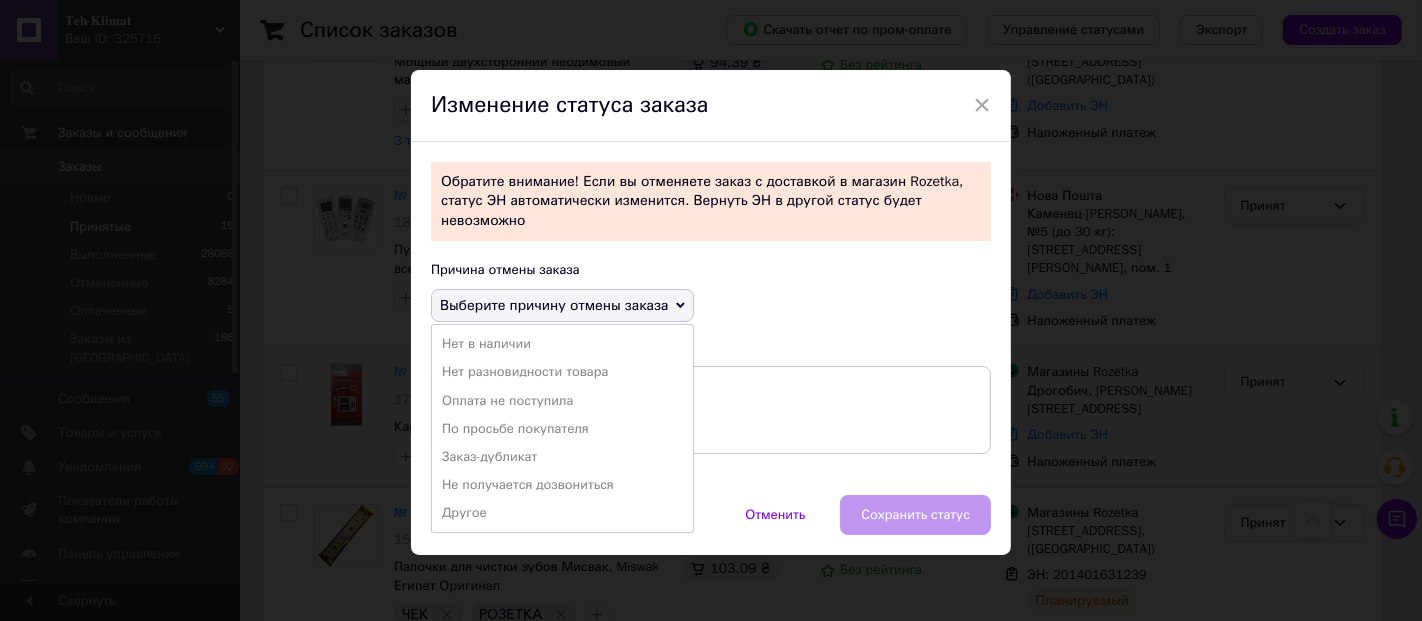 drag, startPoint x: 497, startPoint y: 441, endPoint x: 548, endPoint y: 444, distance: 51.088158 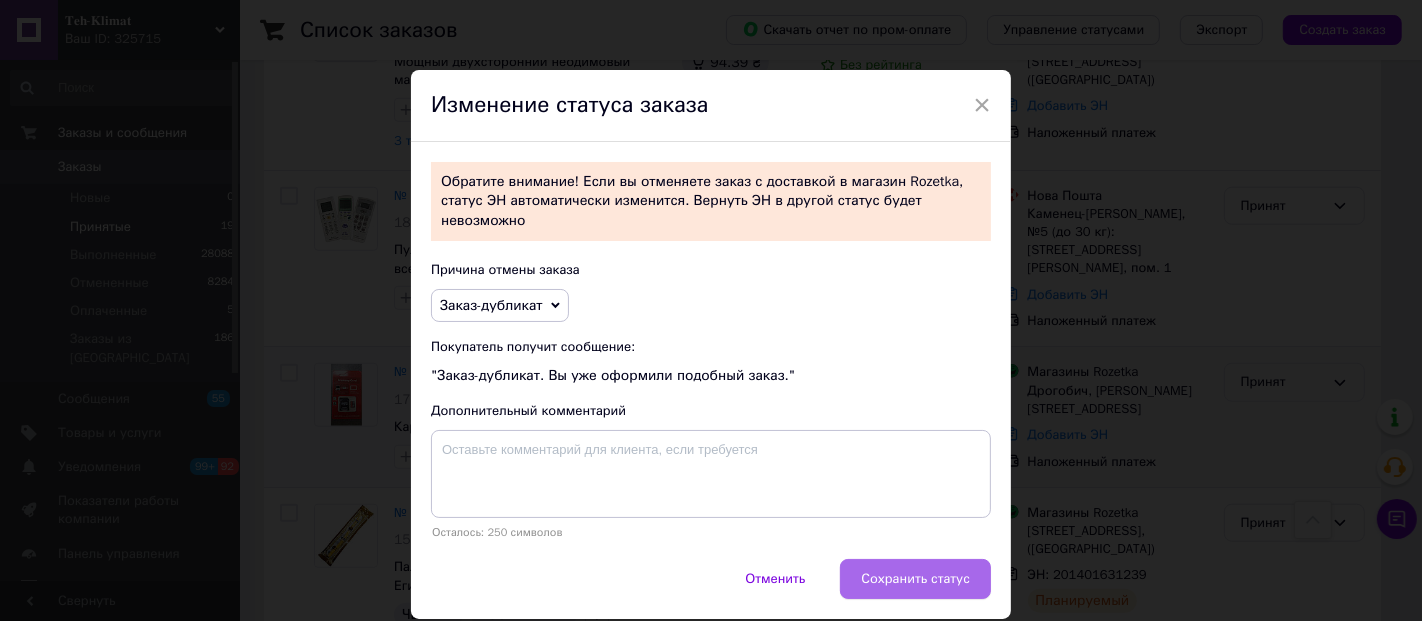 click on "Сохранить статус" at bounding box center (915, 579) 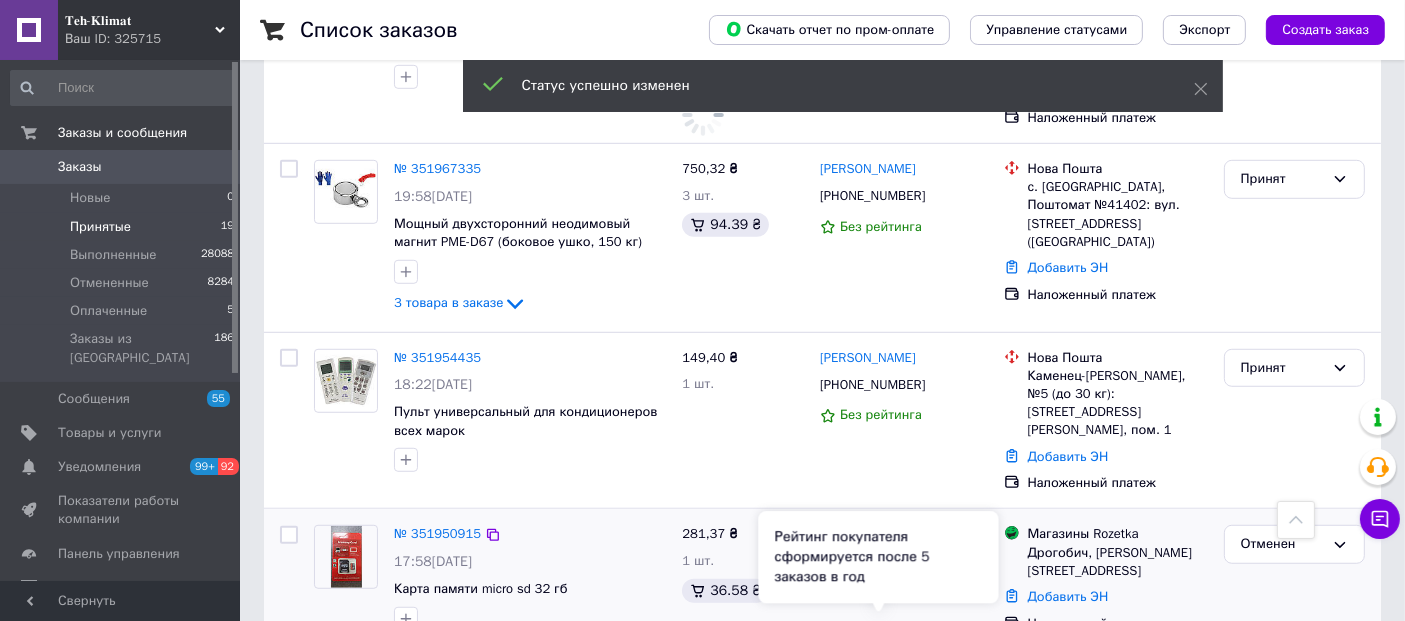scroll, scrollTop: 1222, scrollLeft: 0, axis: vertical 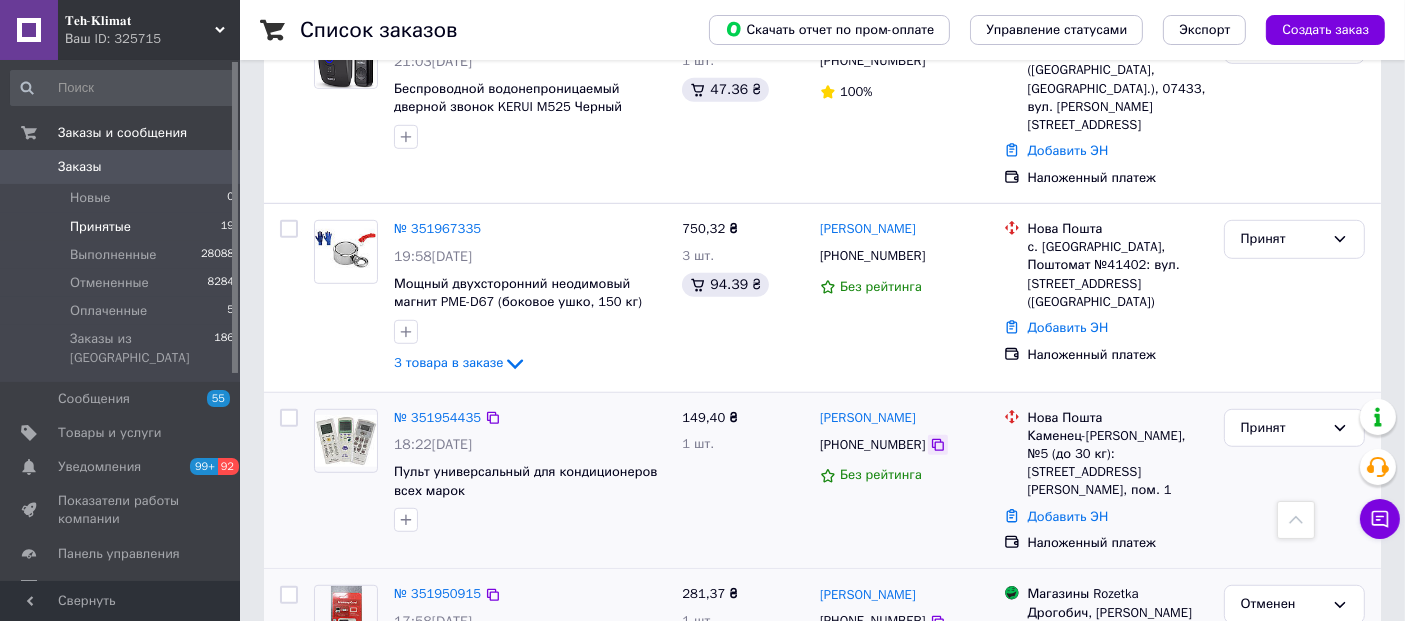 click 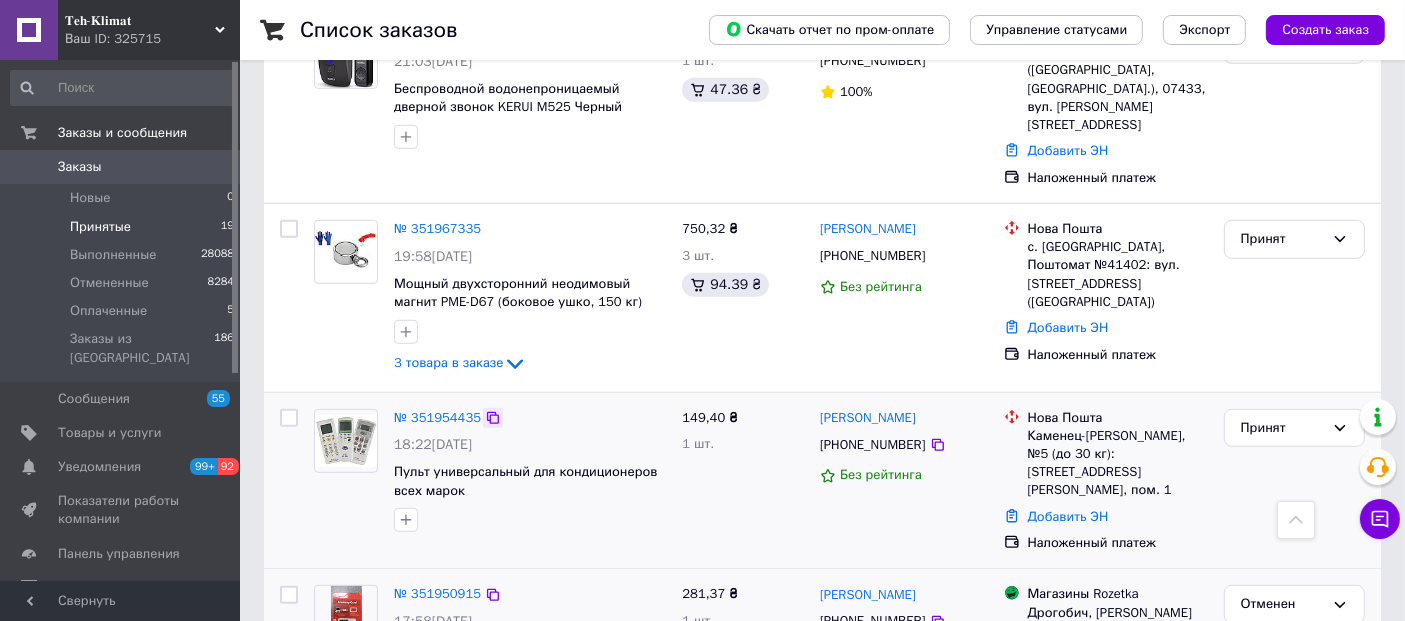 click 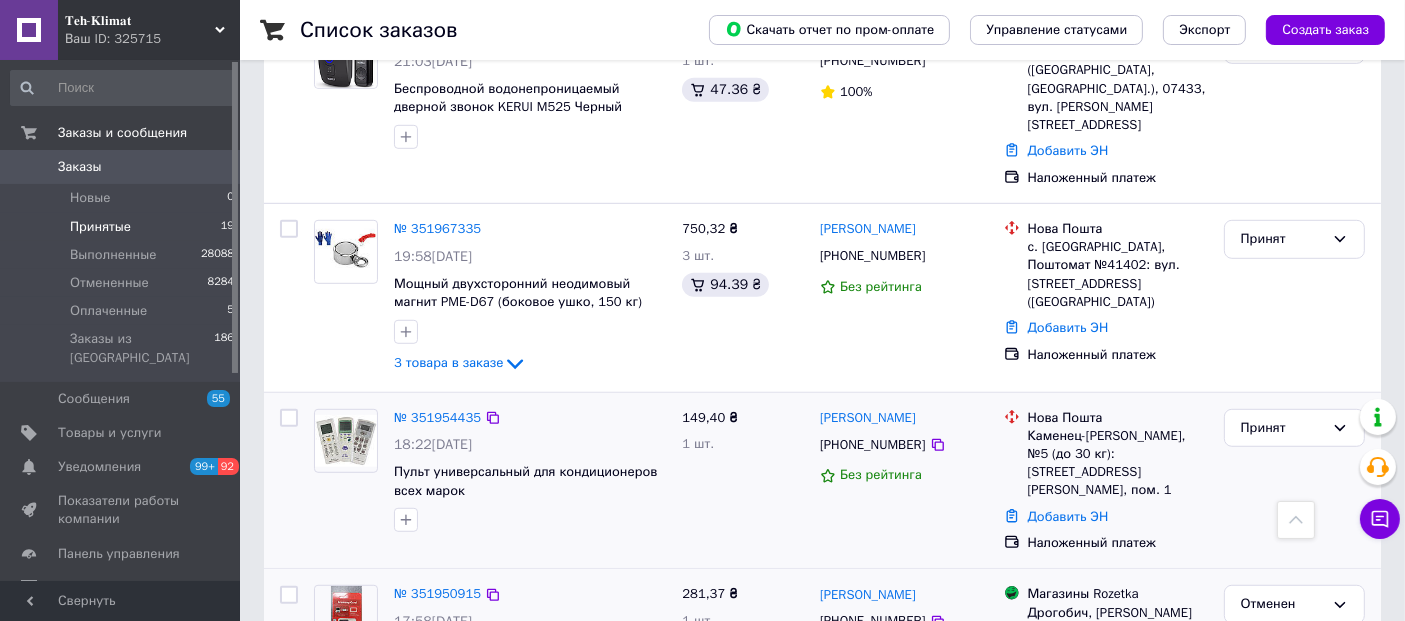 click on "№ 351954435 18:22, 09.07.2025 Пульт универсальный для кондиционеров всех марок" at bounding box center [530, 471] 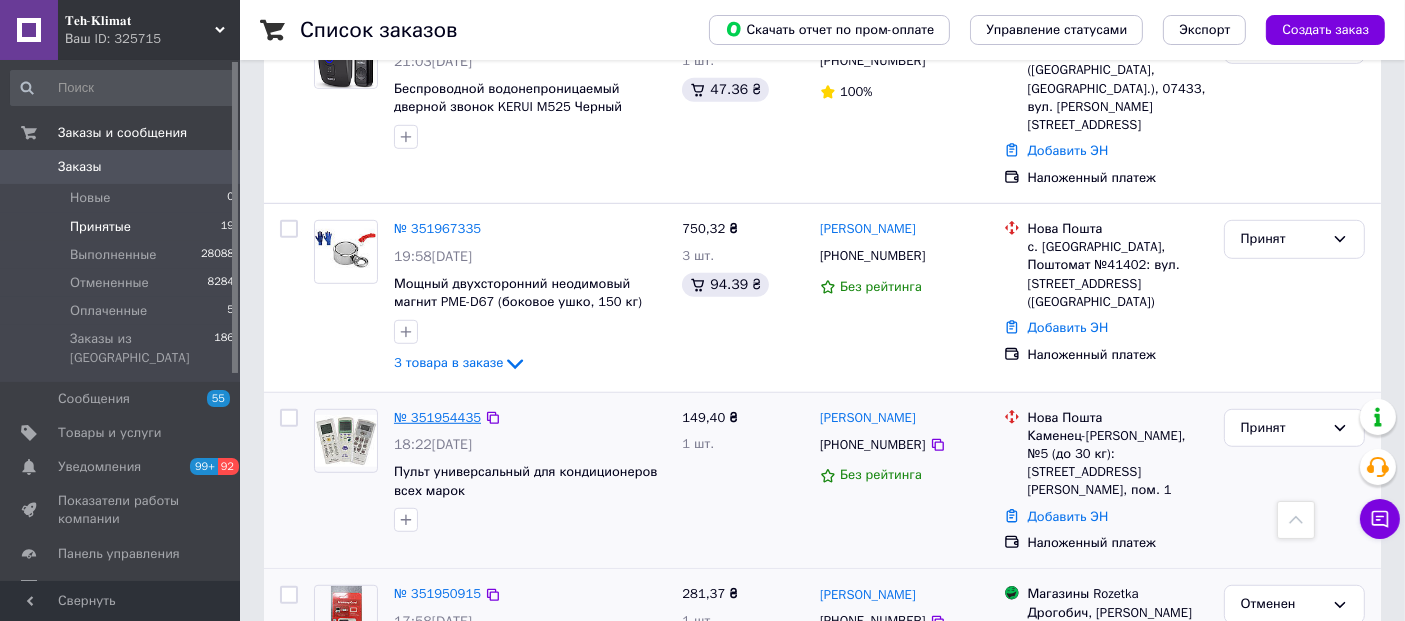 click on "№ 351954435" at bounding box center (437, 417) 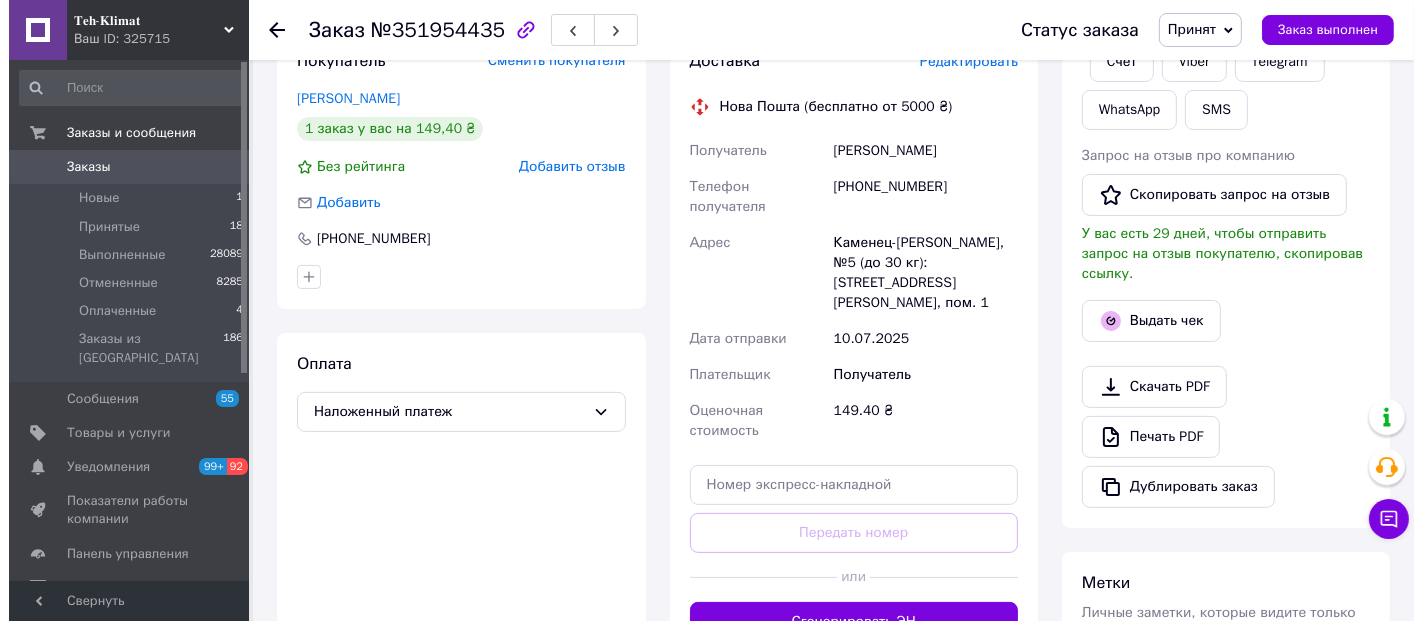 scroll, scrollTop: 191, scrollLeft: 0, axis: vertical 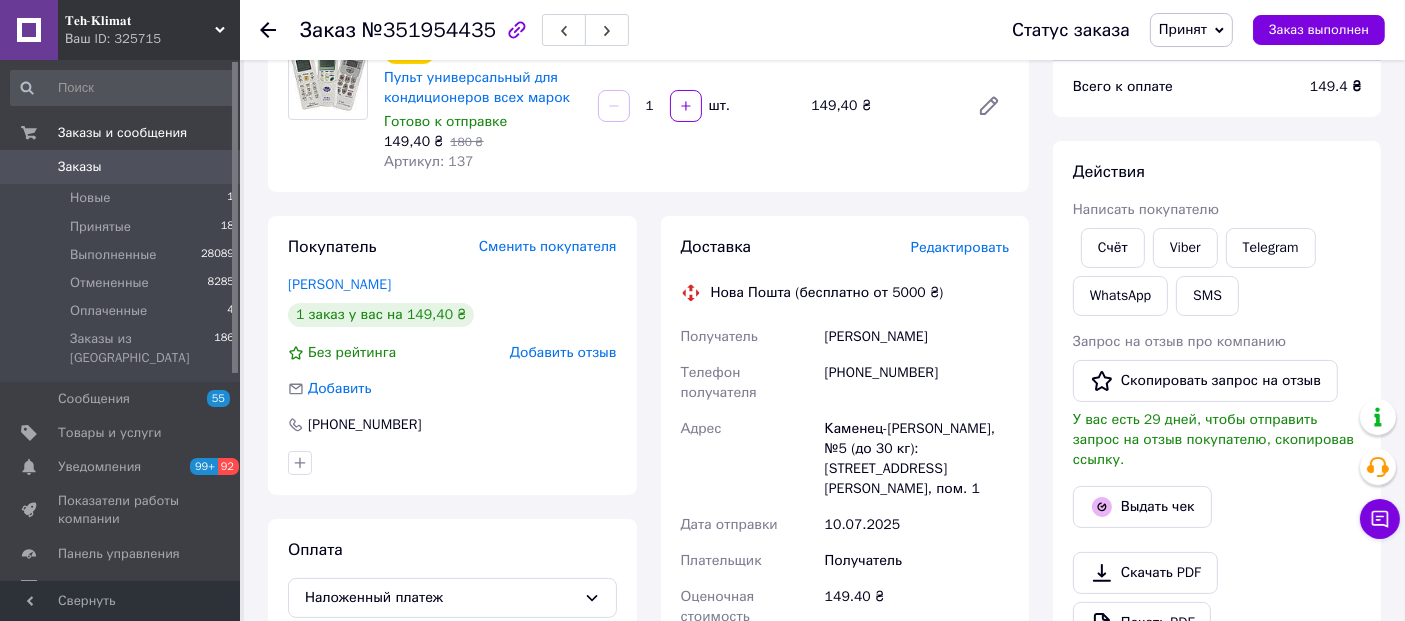 click on "Редактировать" at bounding box center [960, 247] 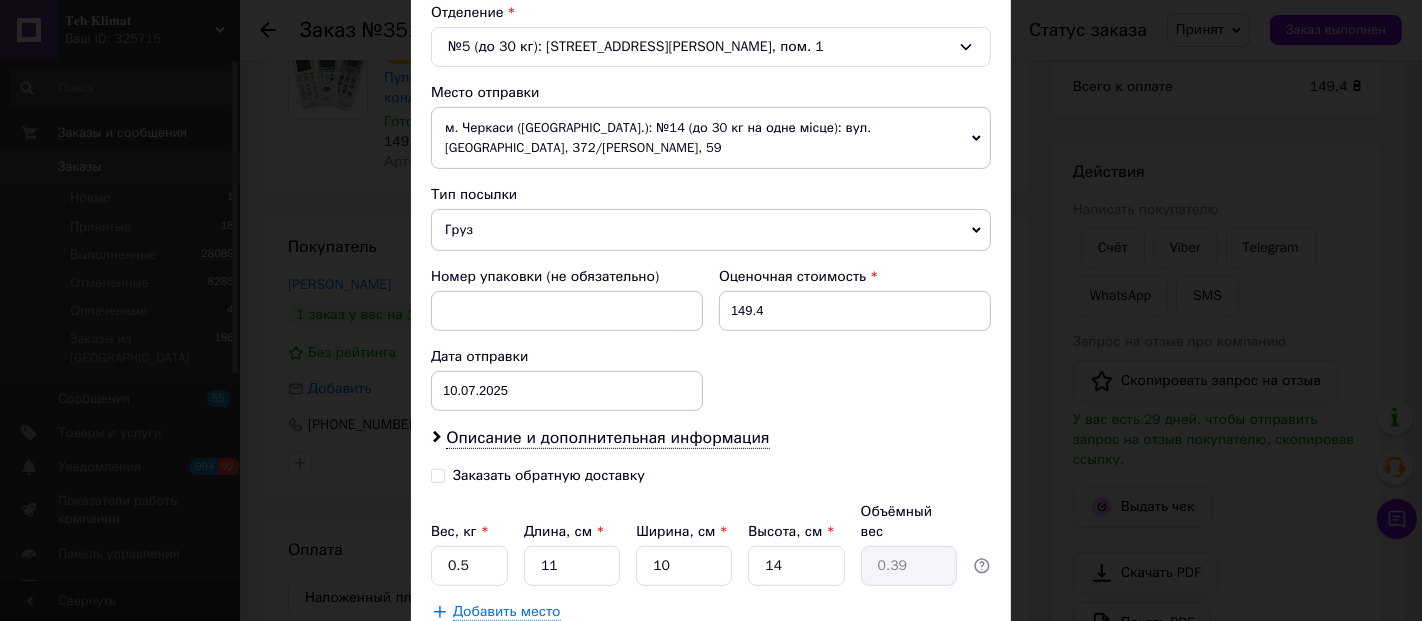 scroll, scrollTop: 666, scrollLeft: 0, axis: vertical 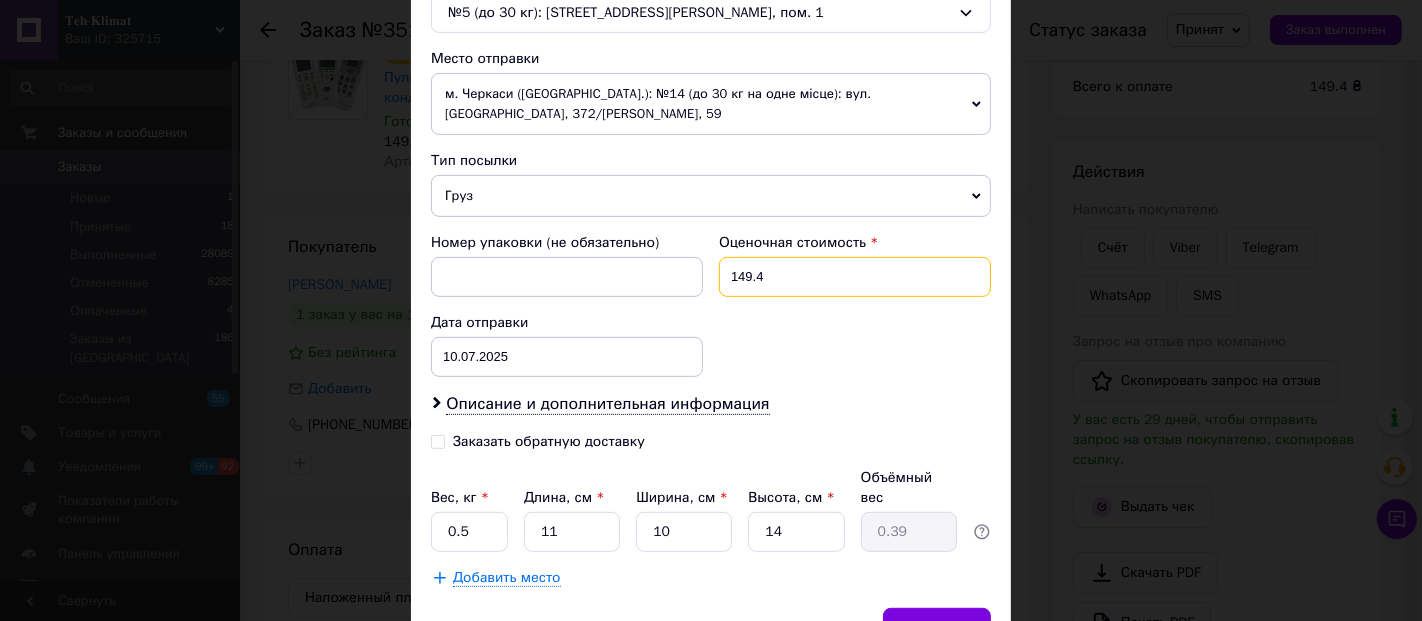 click on "149.4" at bounding box center (855, 277) 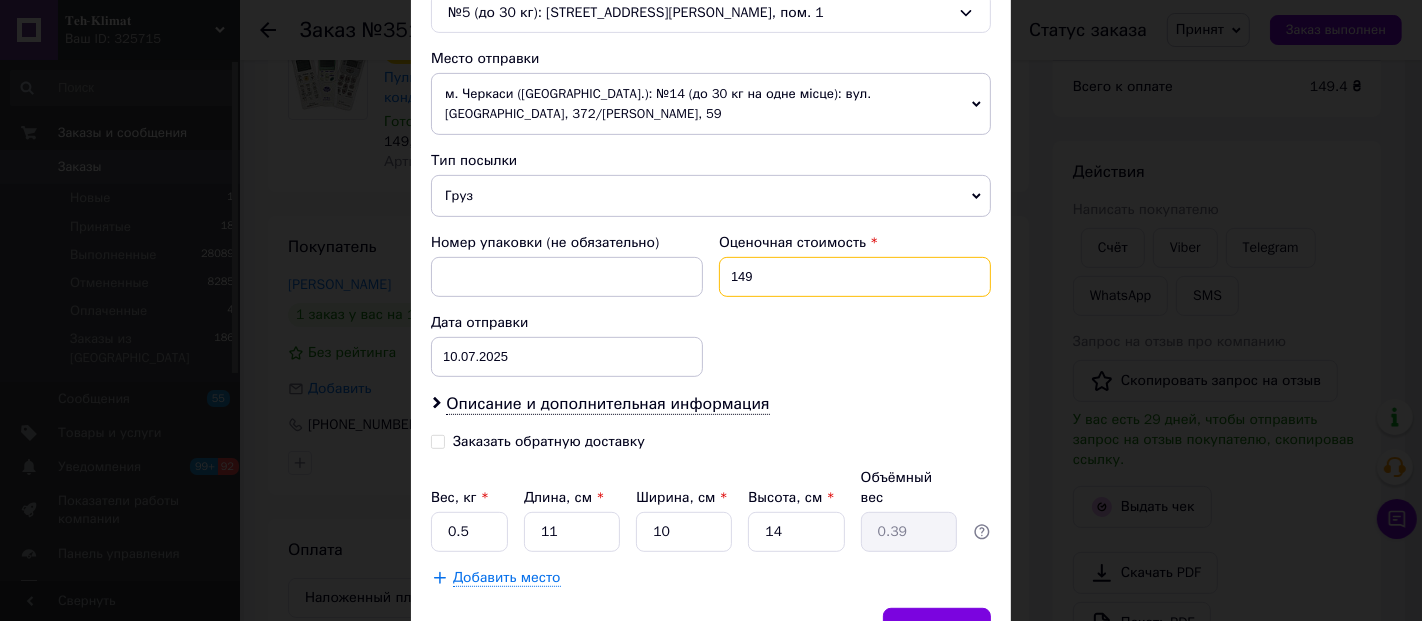 type on "149" 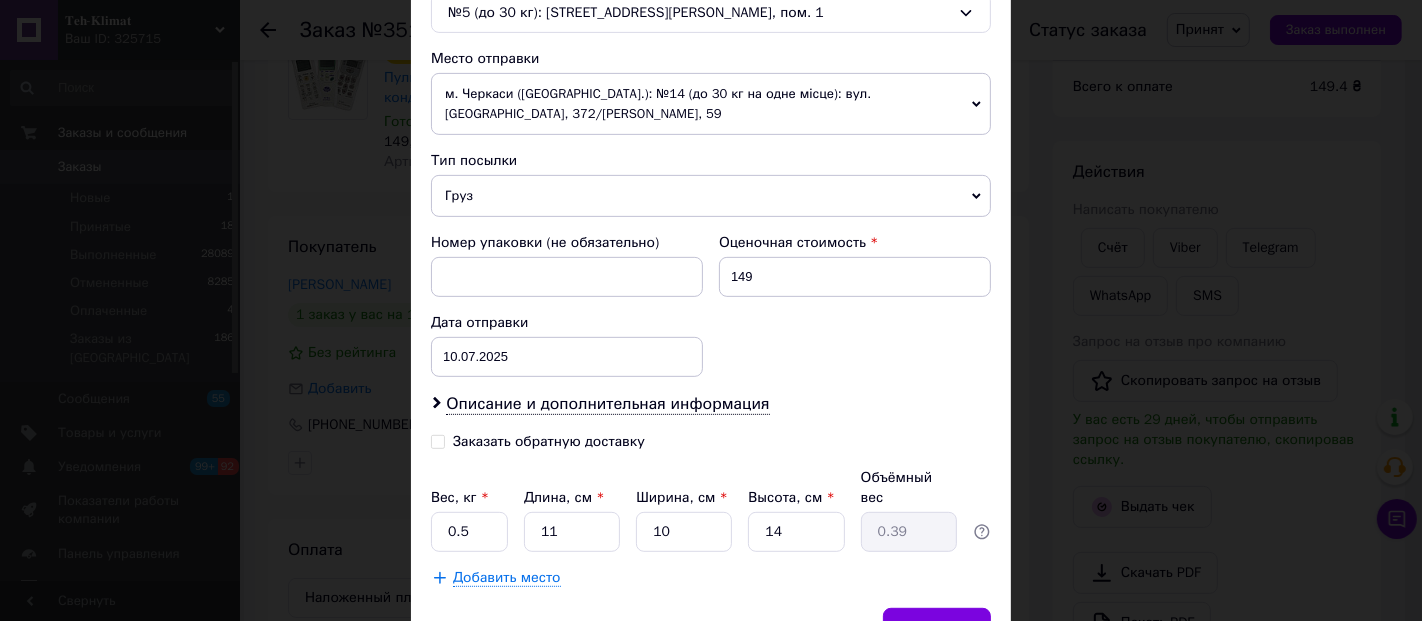 click on "Заказать обратную доставку" at bounding box center [438, 440] 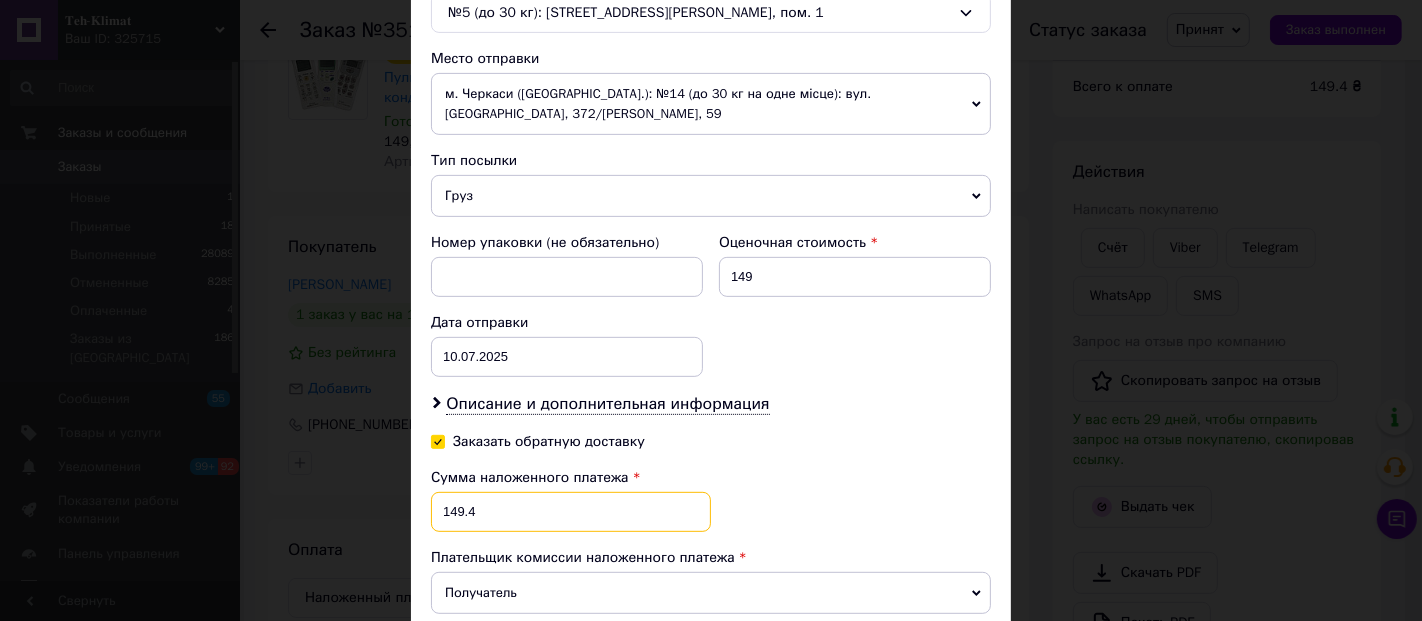 click on "149.4" at bounding box center (571, 512) 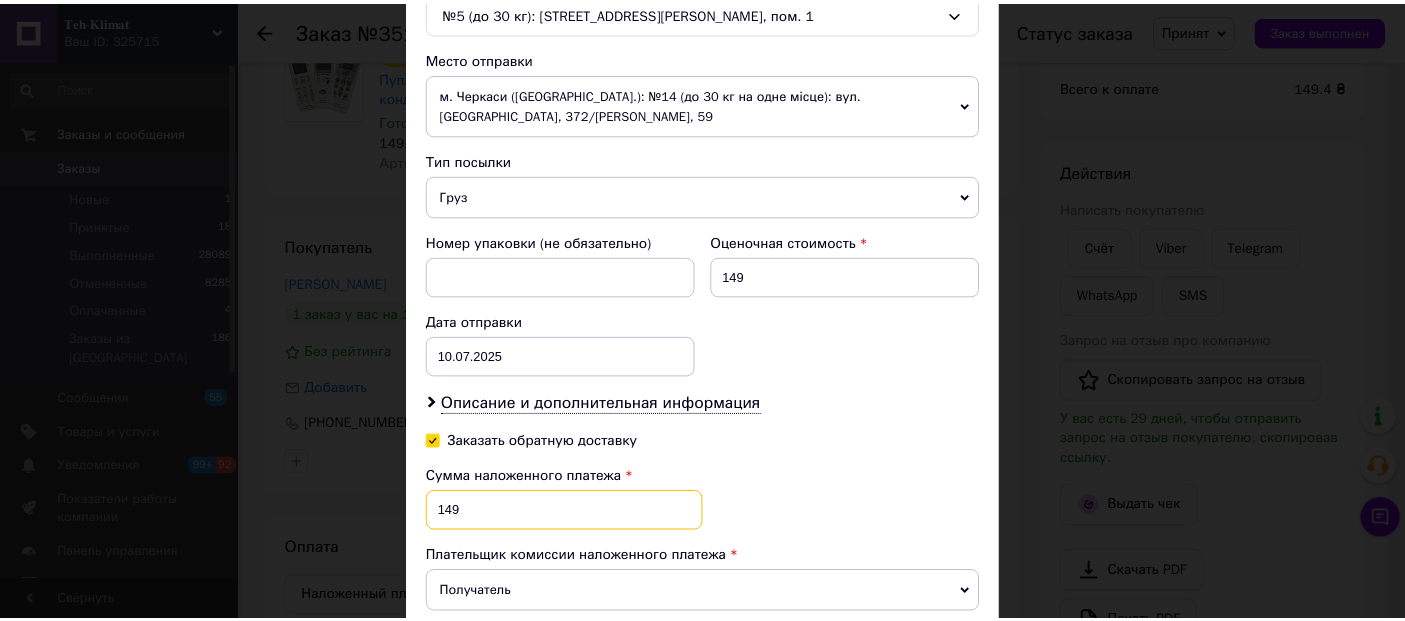 scroll, scrollTop: 956, scrollLeft: 0, axis: vertical 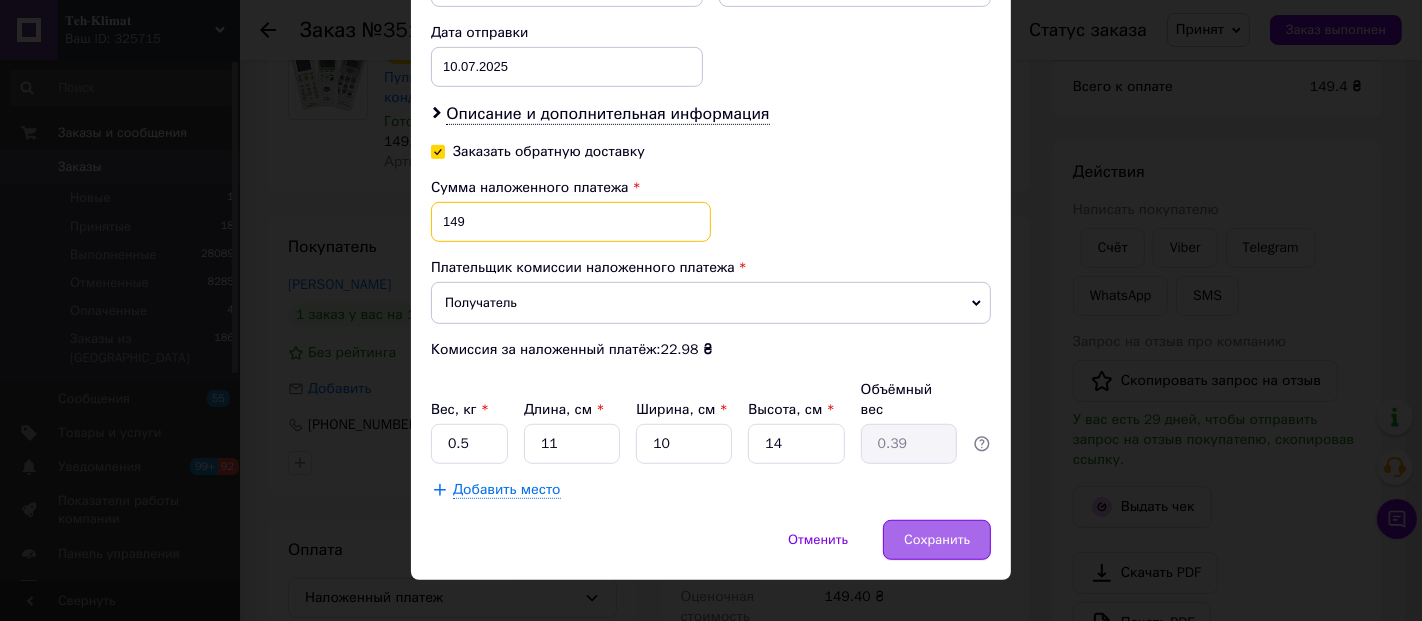 type on "149" 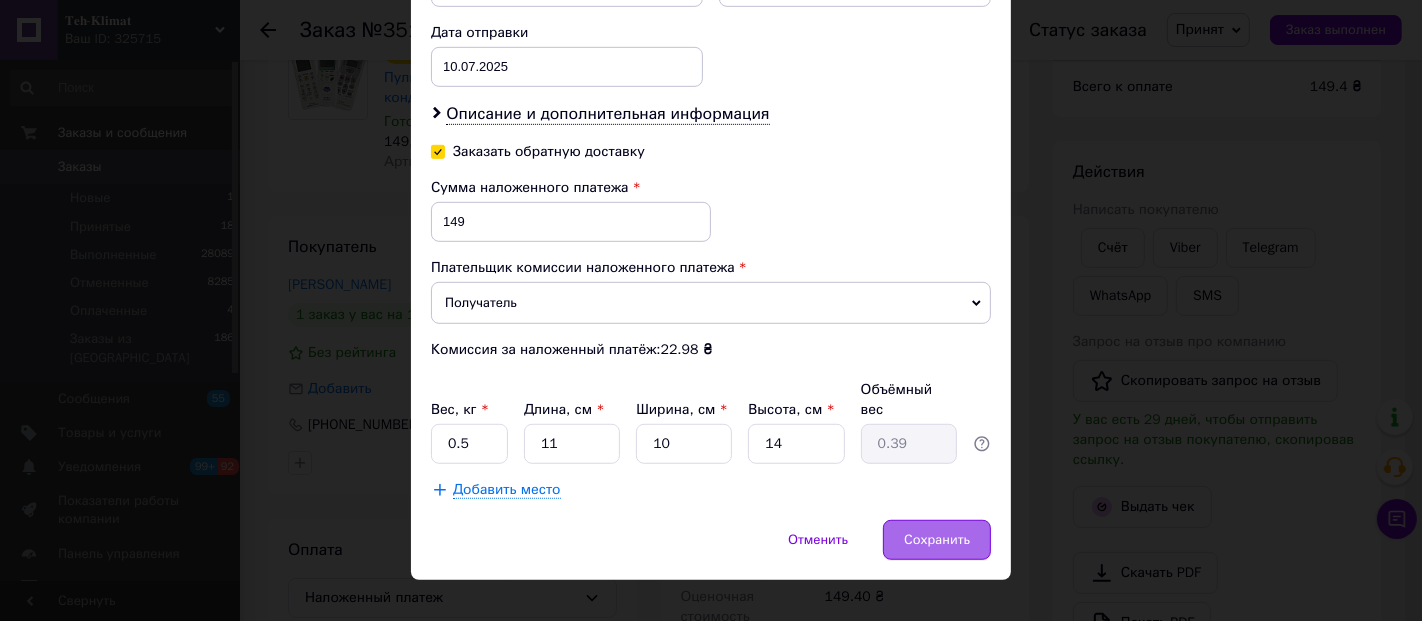 click on "Сохранить" at bounding box center [937, 540] 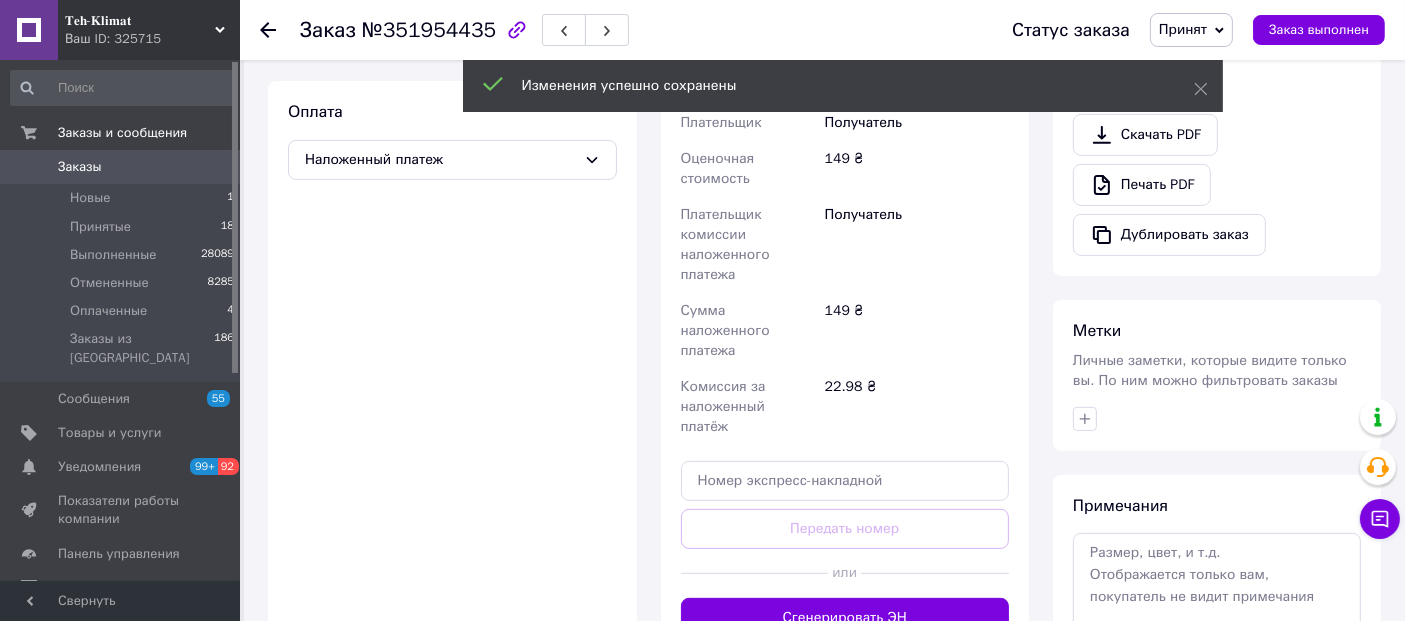 scroll, scrollTop: 747, scrollLeft: 0, axis: vertical 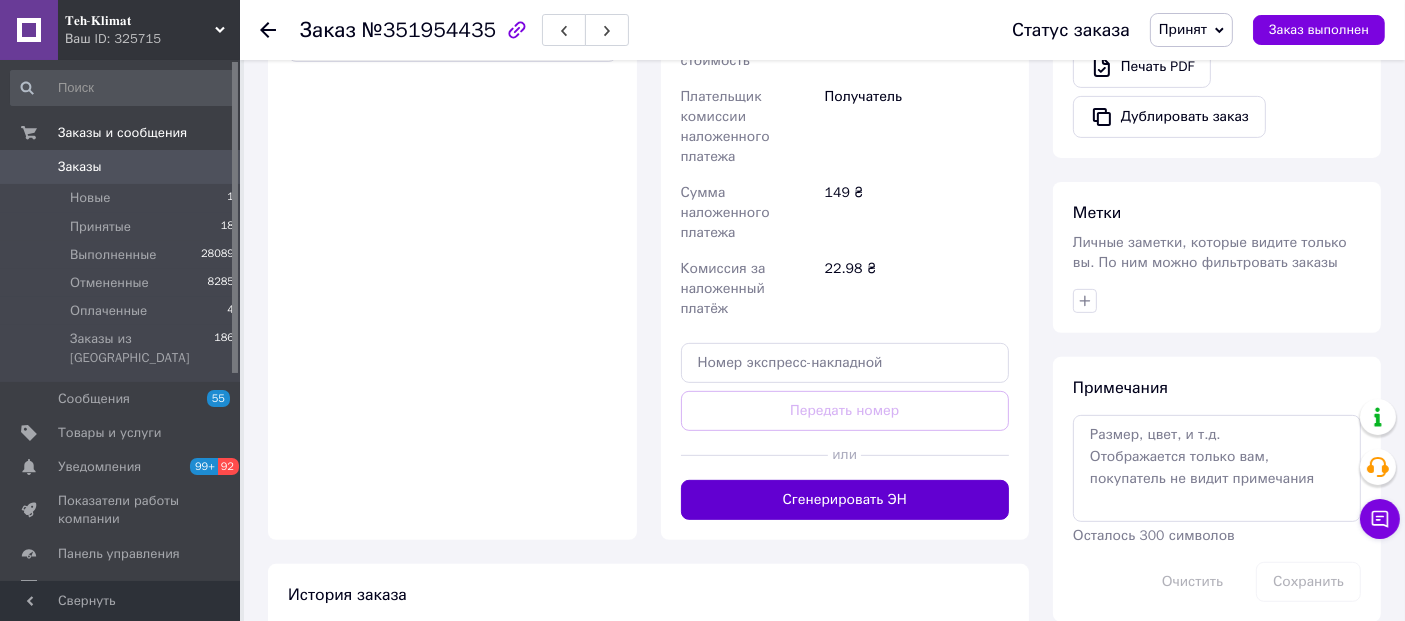 click on "Сгенерировать ЭН" at bounding box center [845, 500] 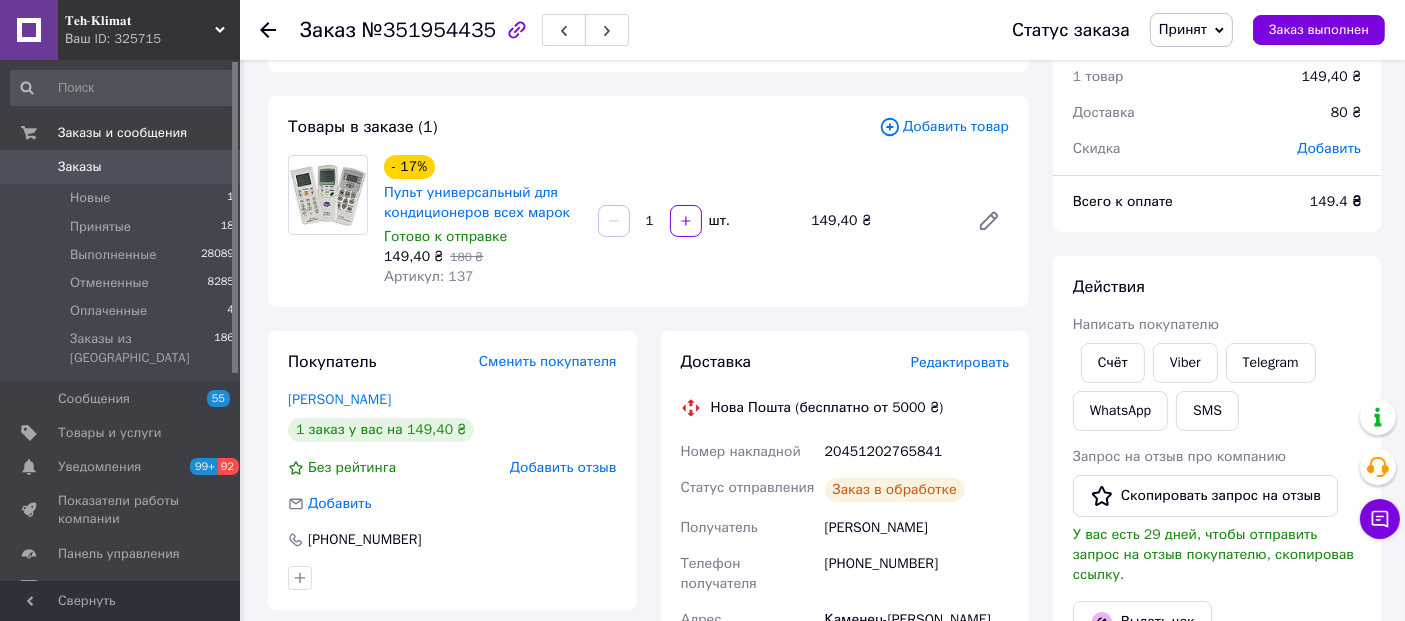scroll, scrollTop: 0, scrollLeft: 0, axis: both 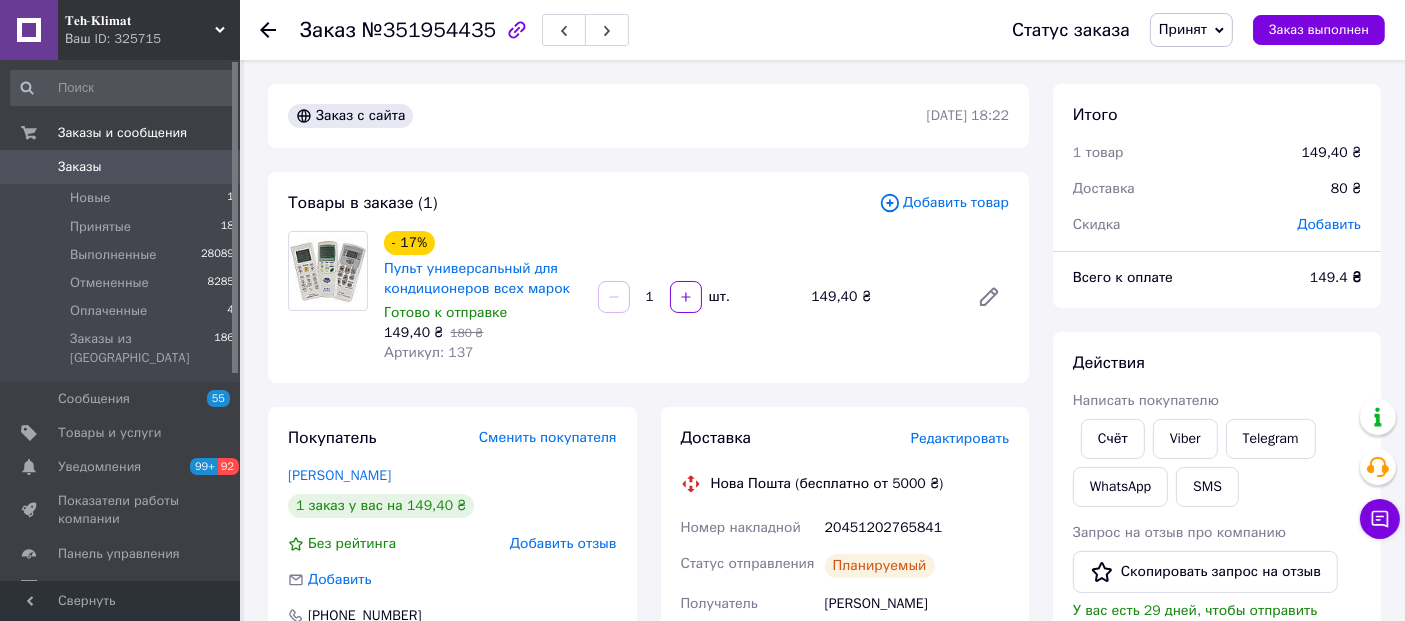 click 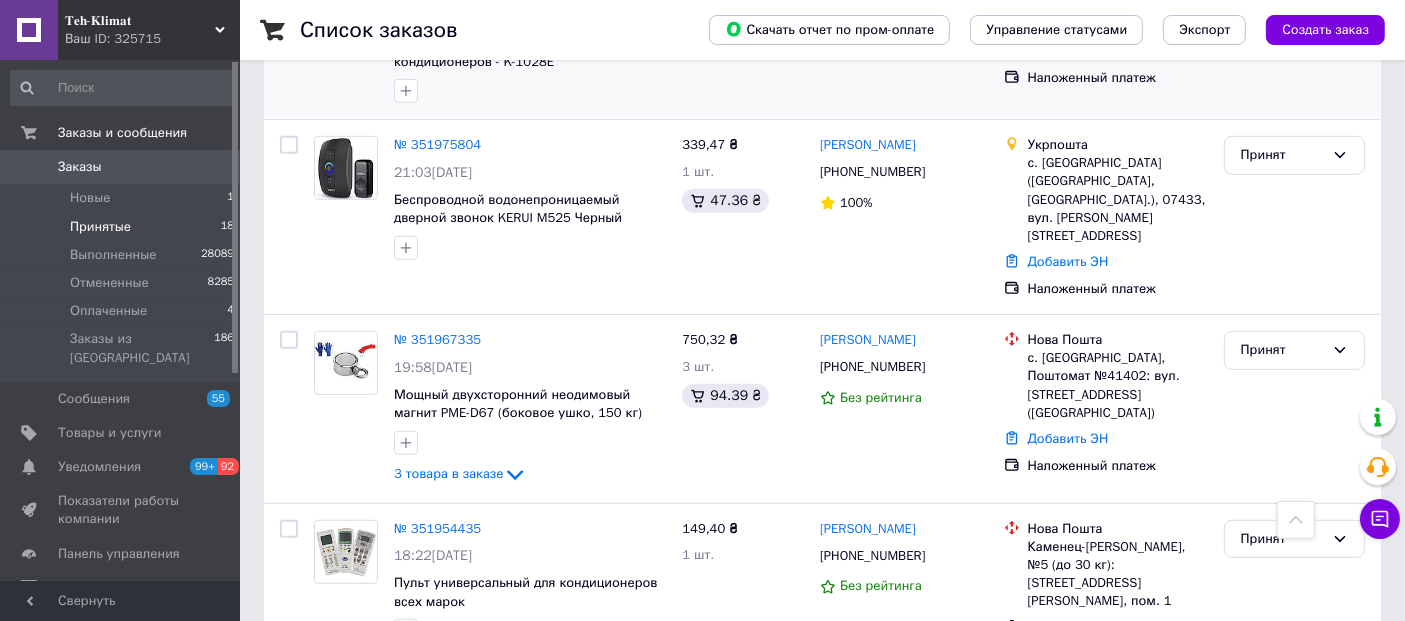 scroll, scrollTop: 1222, scrollLeft: 0, axis: vertical 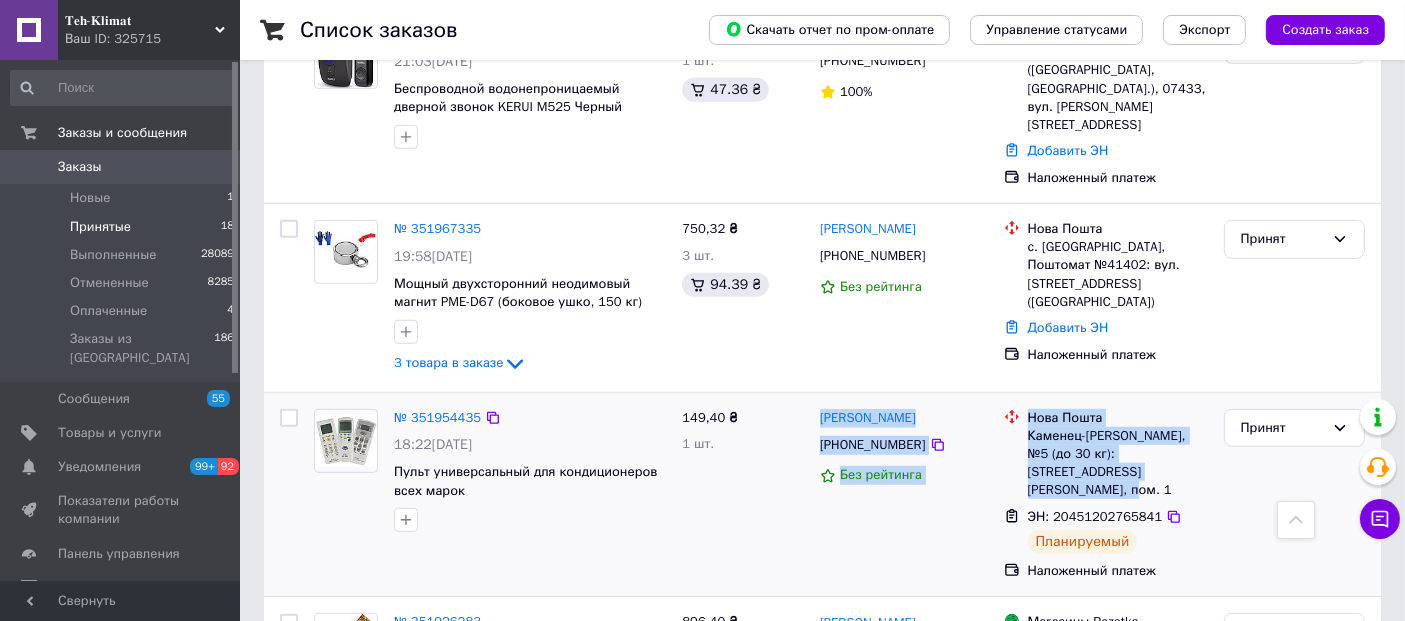 drag, startPoint x: 842, startPoint y: 341, endPoint x: 1201, endPoint y: 370, distance: 360.1694 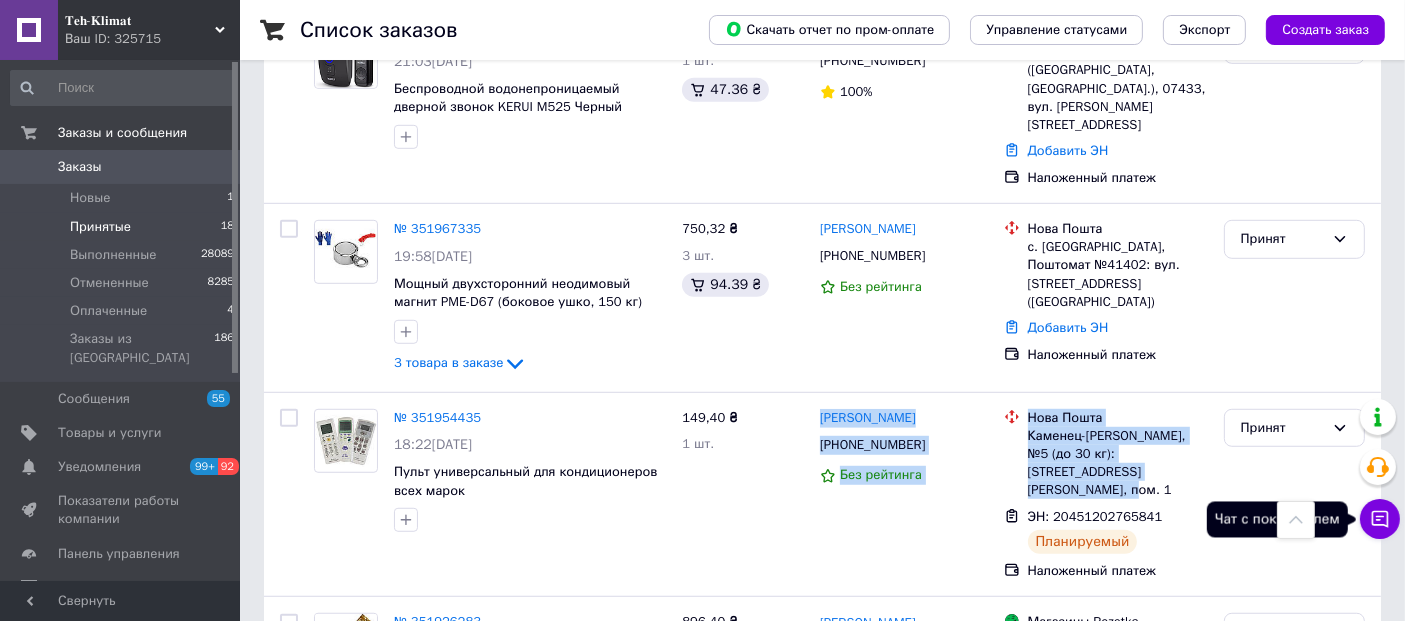 click on "Чат с покупателем" at bounding box center [1380, 519] 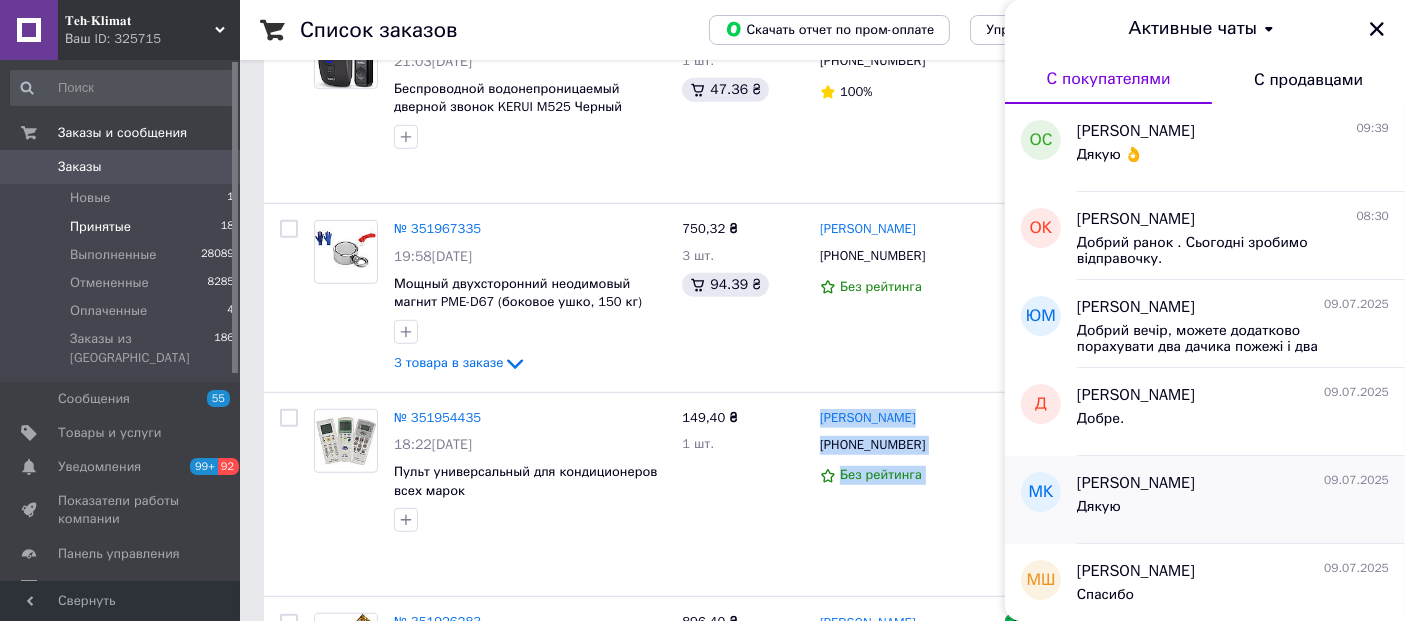 click on "Михайло Коломієць" at bounding box center [1136, 483] 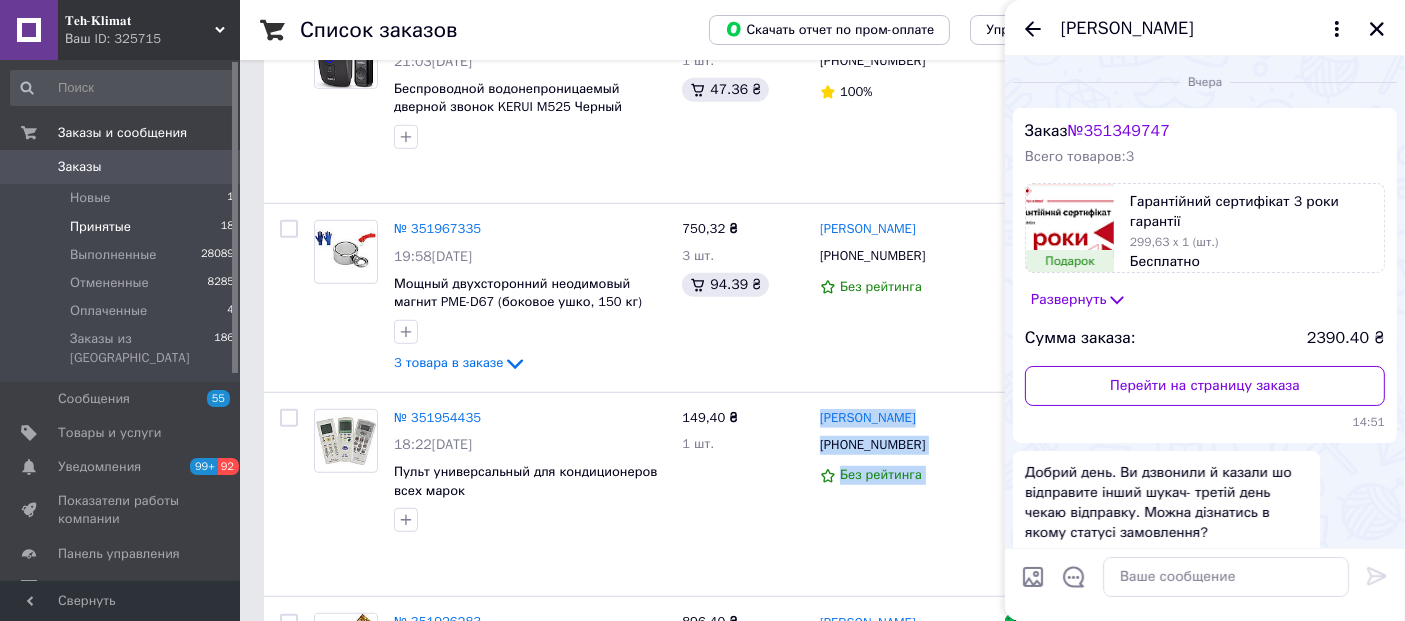 scroll, scrollTop: 286, scrollLeft: 0, axis: vertical 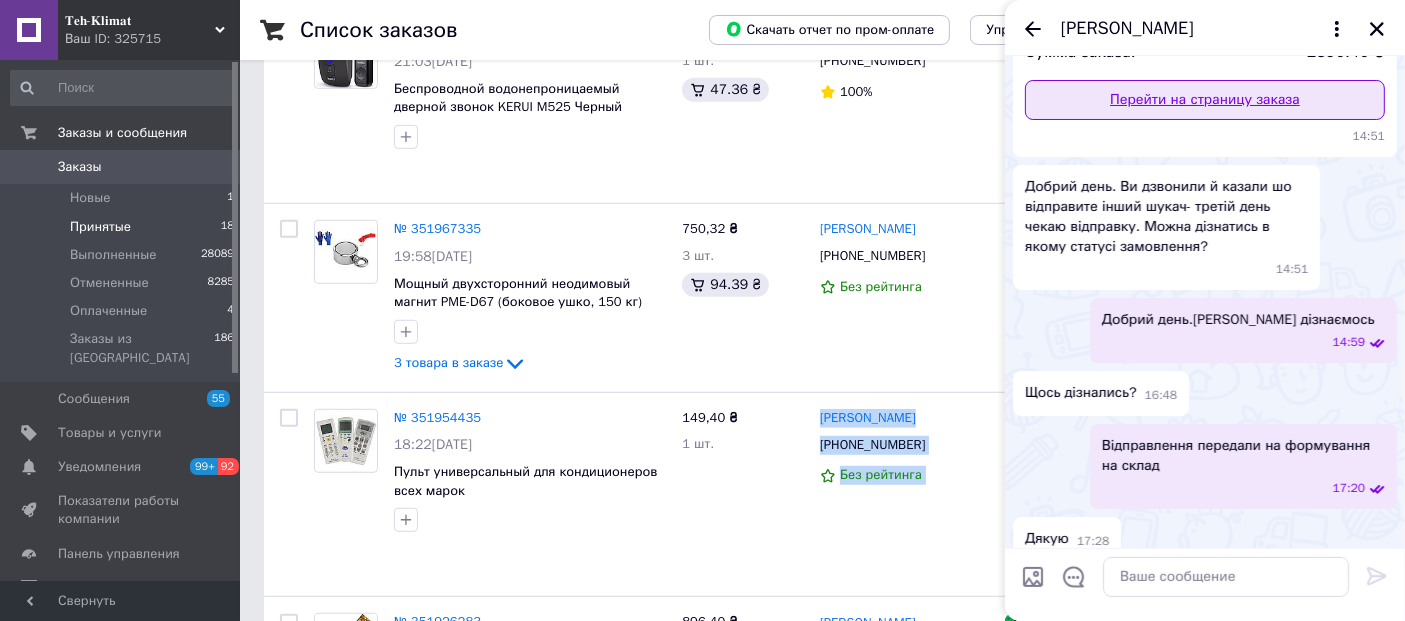 click on "Перейти на страницу заказа" at bounding box center [1205, 100] 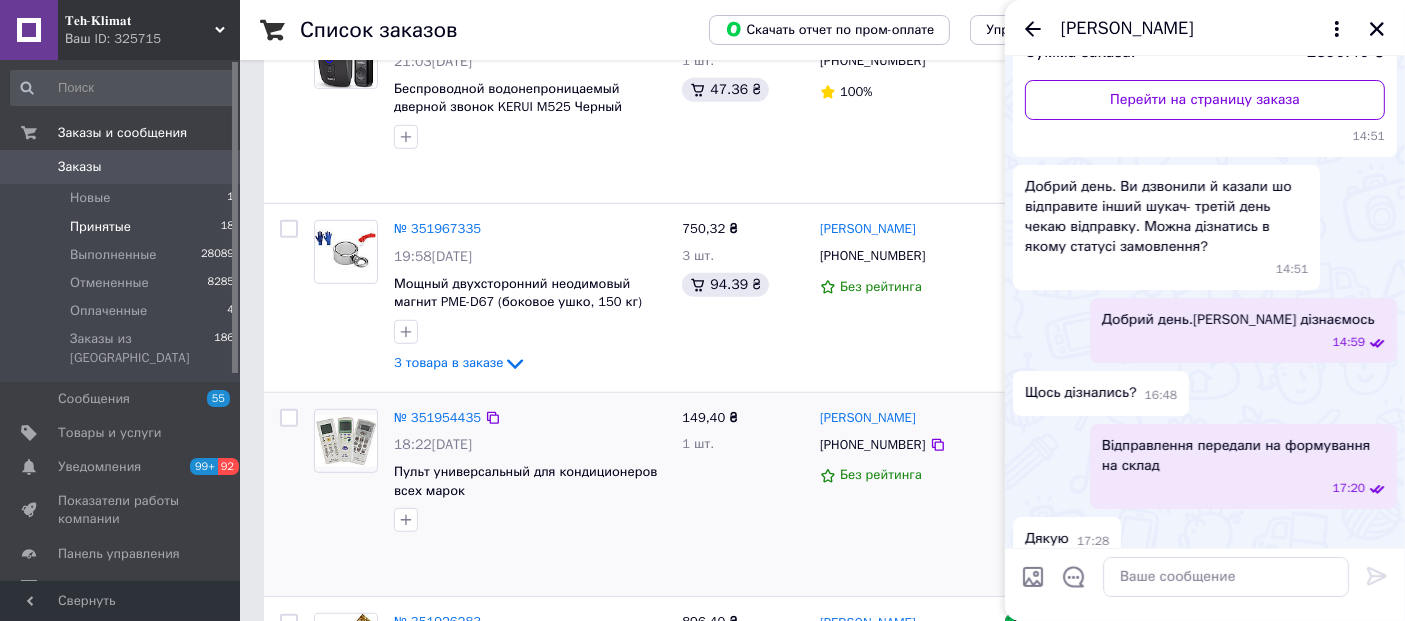 click on "149,40 ₴ 1 шт." at bounding box center [743, 495] 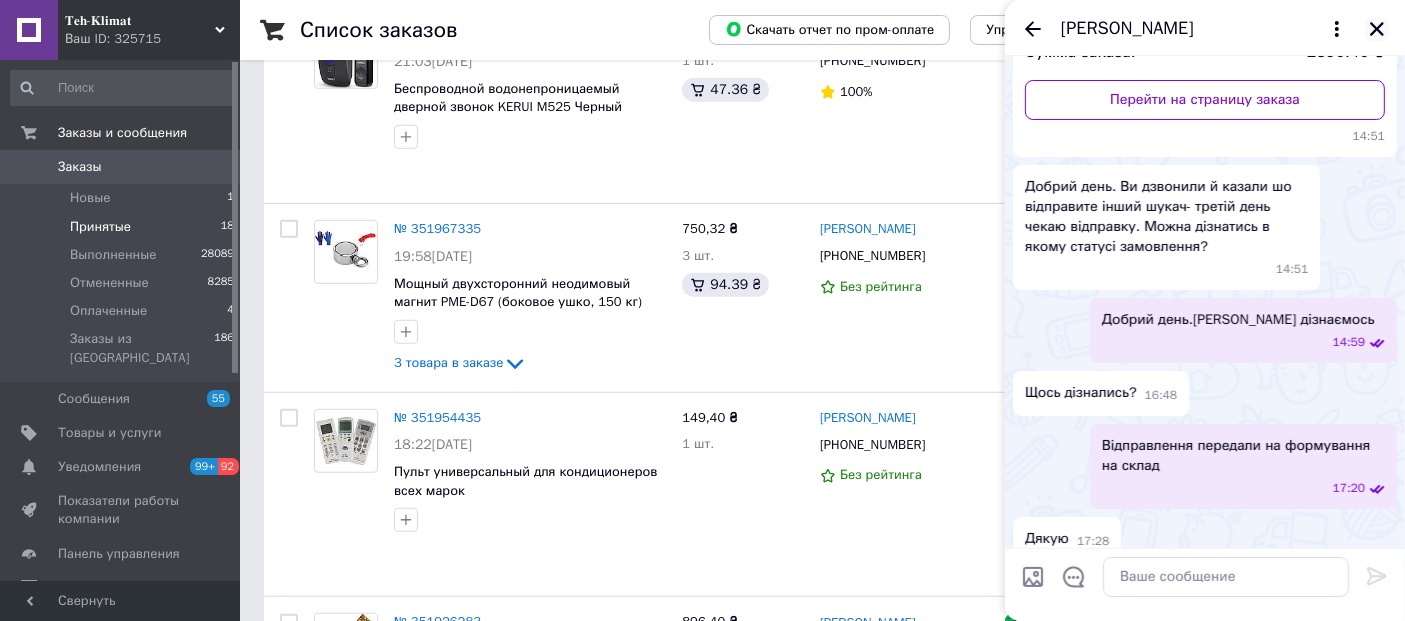 click 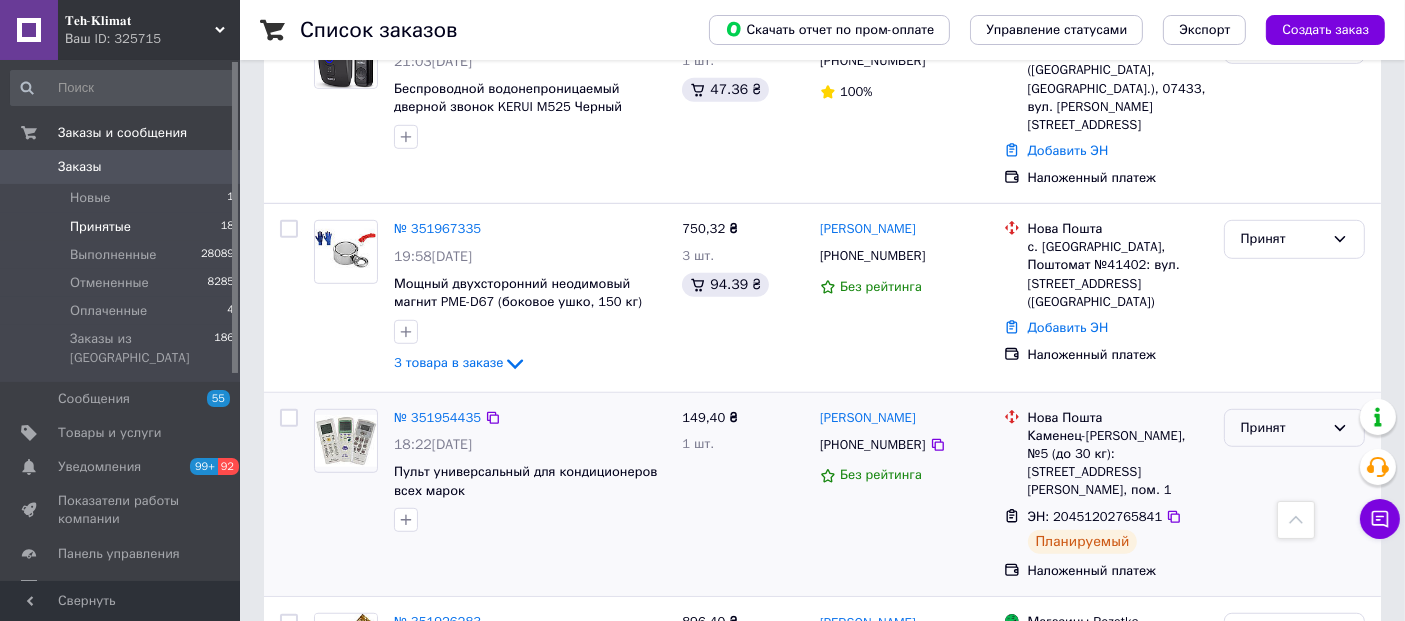 click on "Принят" at bounding box center [1282, 428] 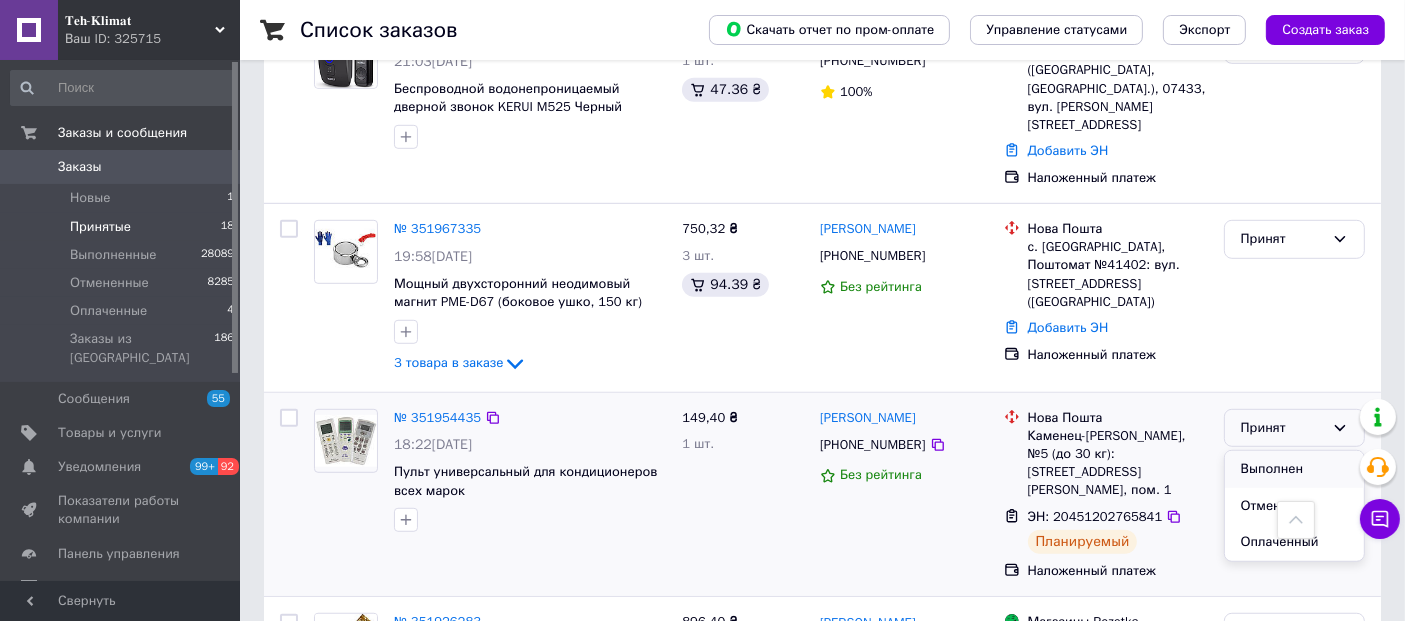 click on "Выполнен" at bounding box center (1294, 469) 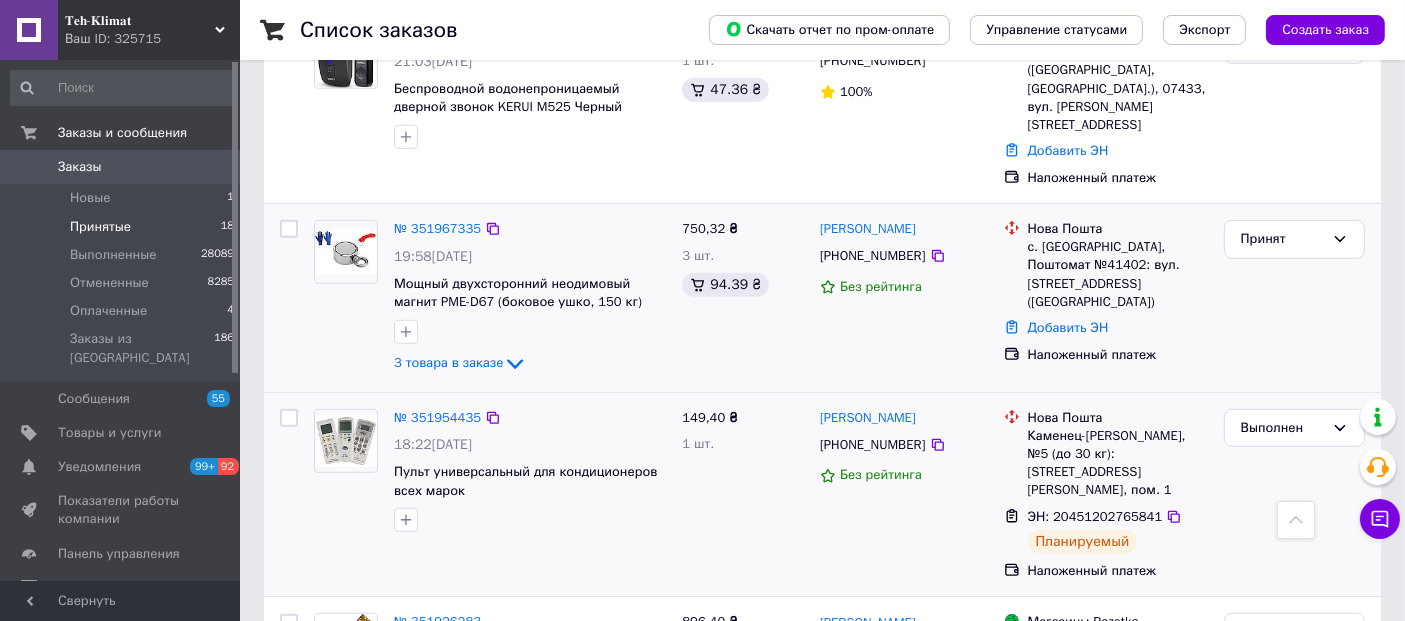 scroll, scrollTop: 1111, scrollLeft: 0, axis: vertical 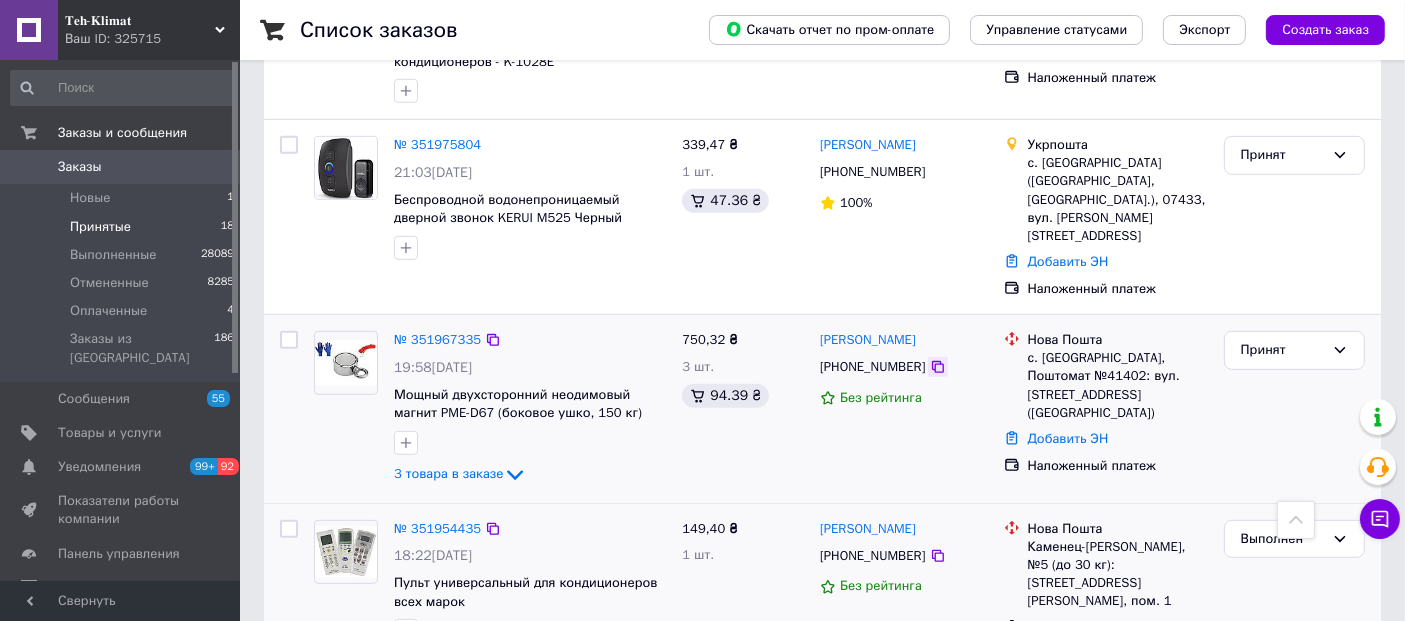 click 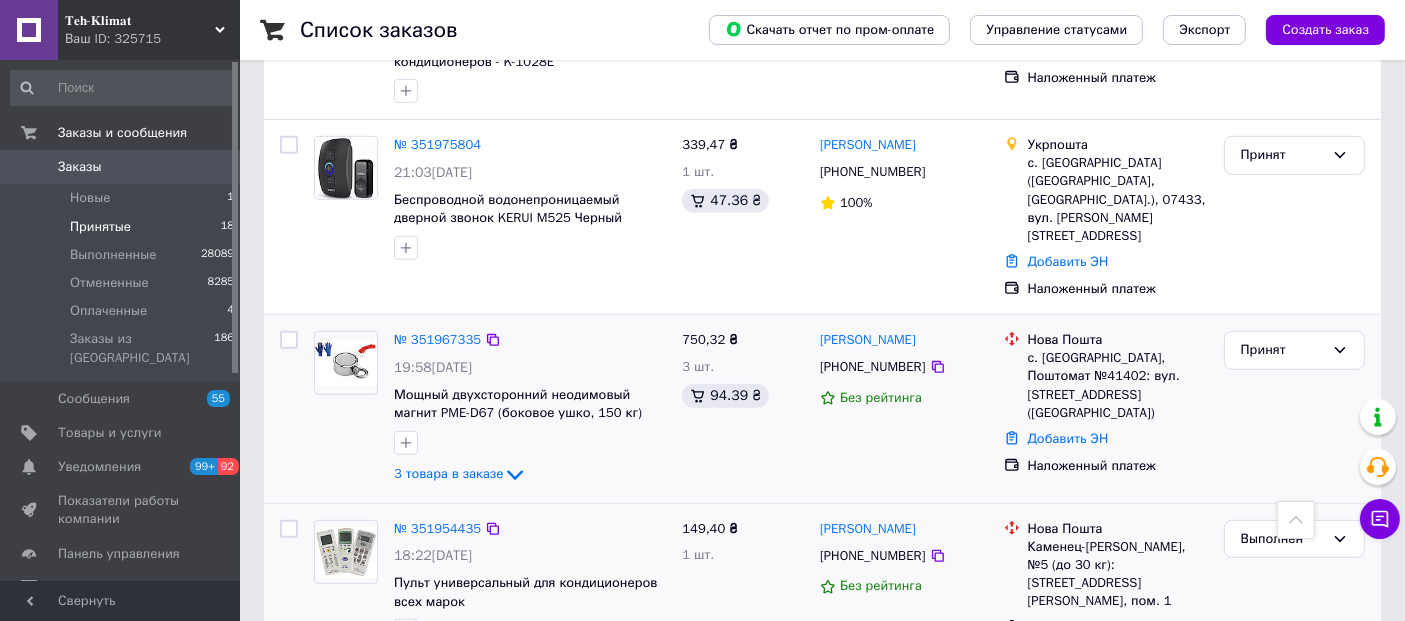 click on "750,32 ₴ 3 шт. 94.39 ₴" at bounding box center (743, 409) 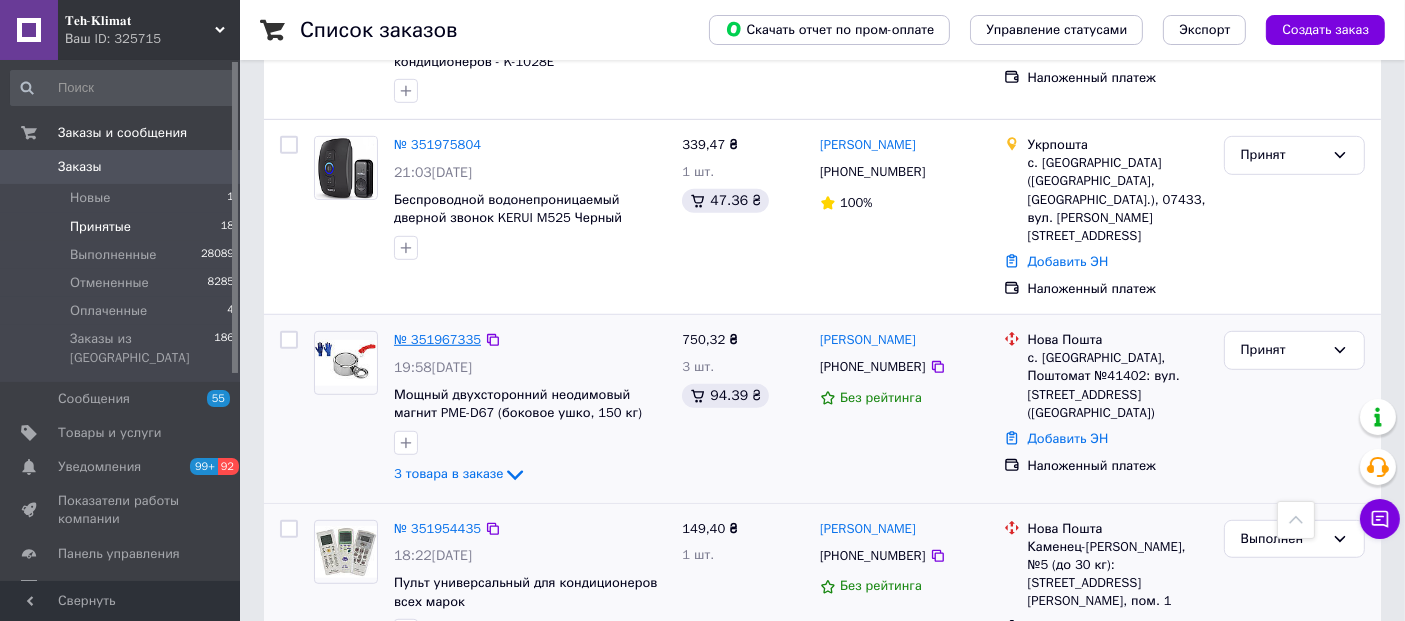 click on "№ 351967335" at bounding box center (437, 339) 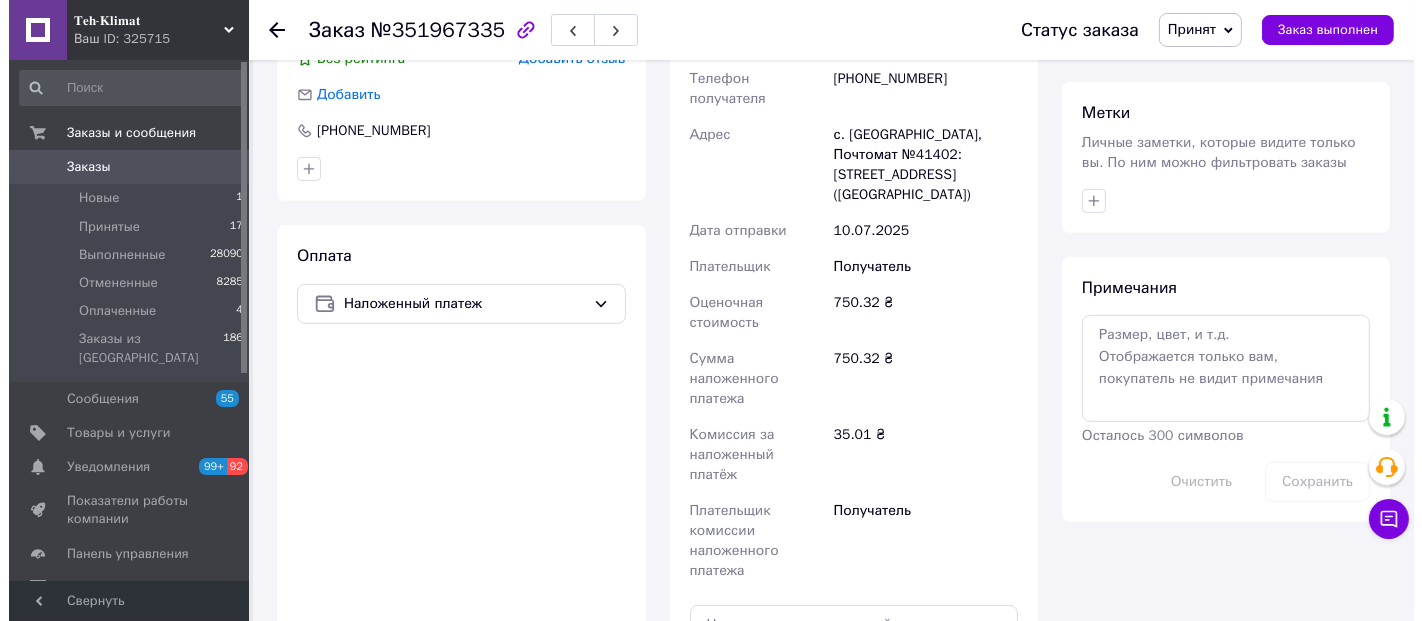 scroll, scrollTop: 777, scrollLeft: 0, axis: vertical 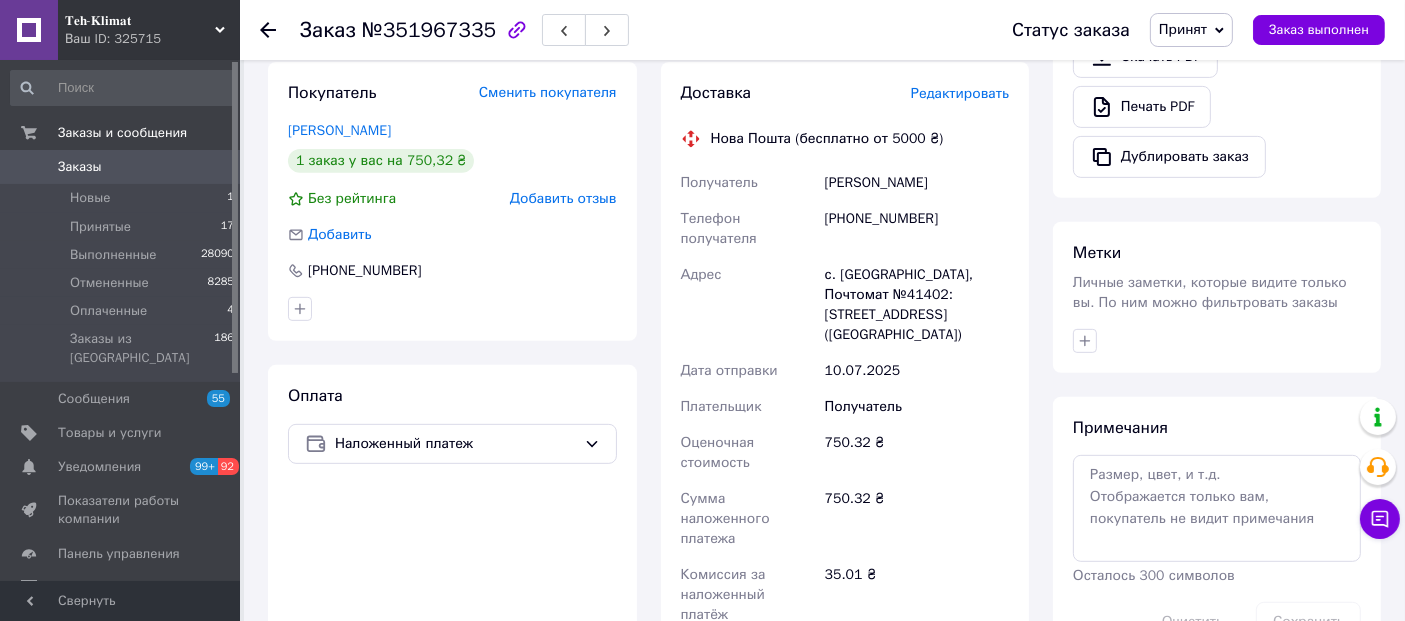 click on "Редактировать" at bounding box center (960, 93) 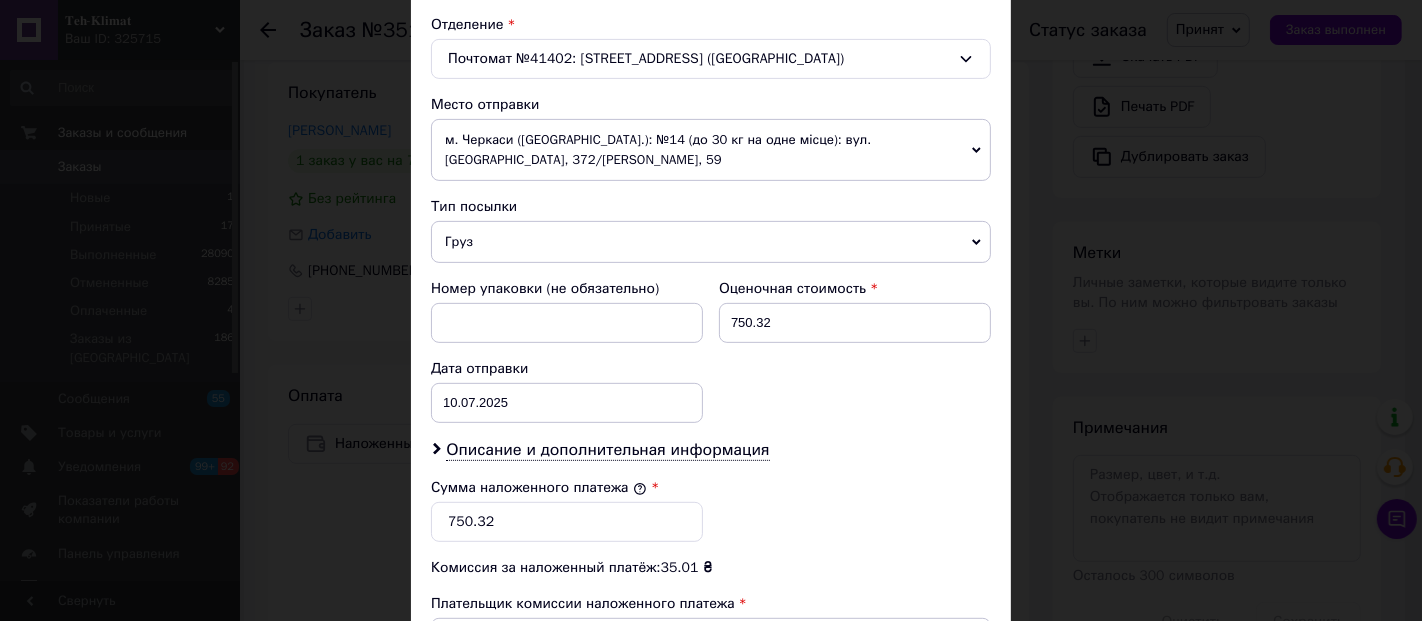 scroll, scrollTop: 777, scrollLeft: 0, axis: vertical 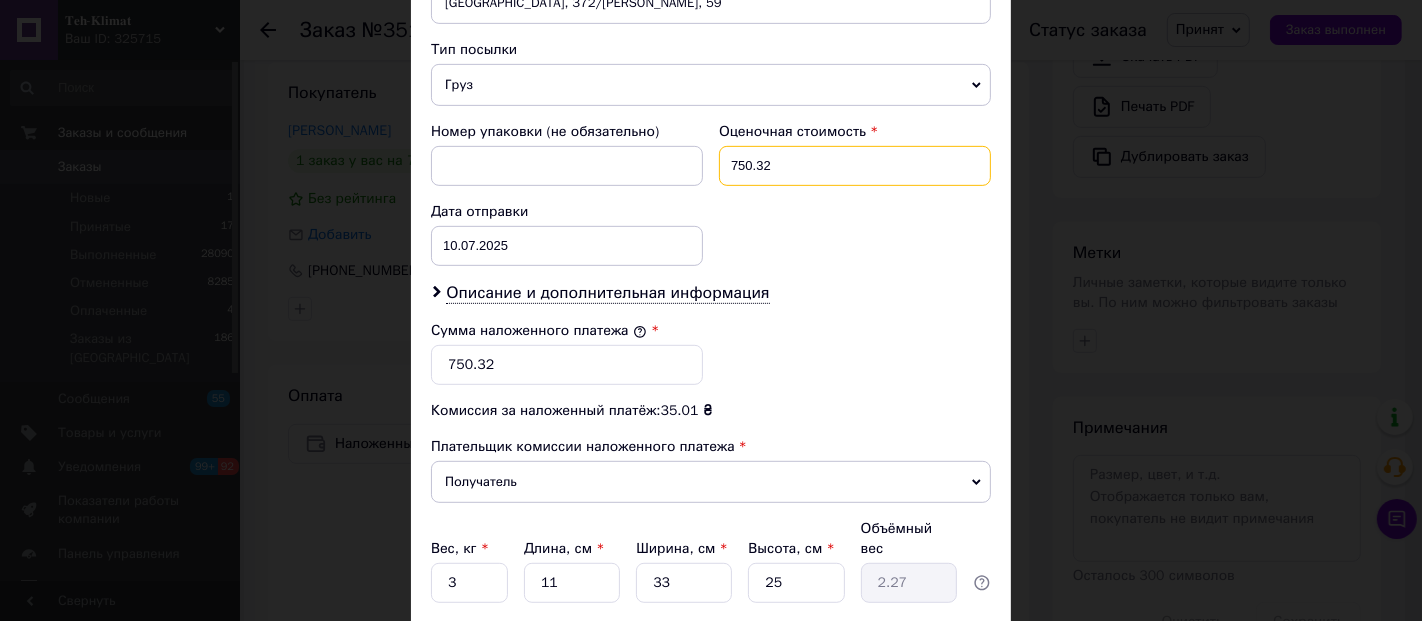 click on "750.32" at bounding box center (855, 166) 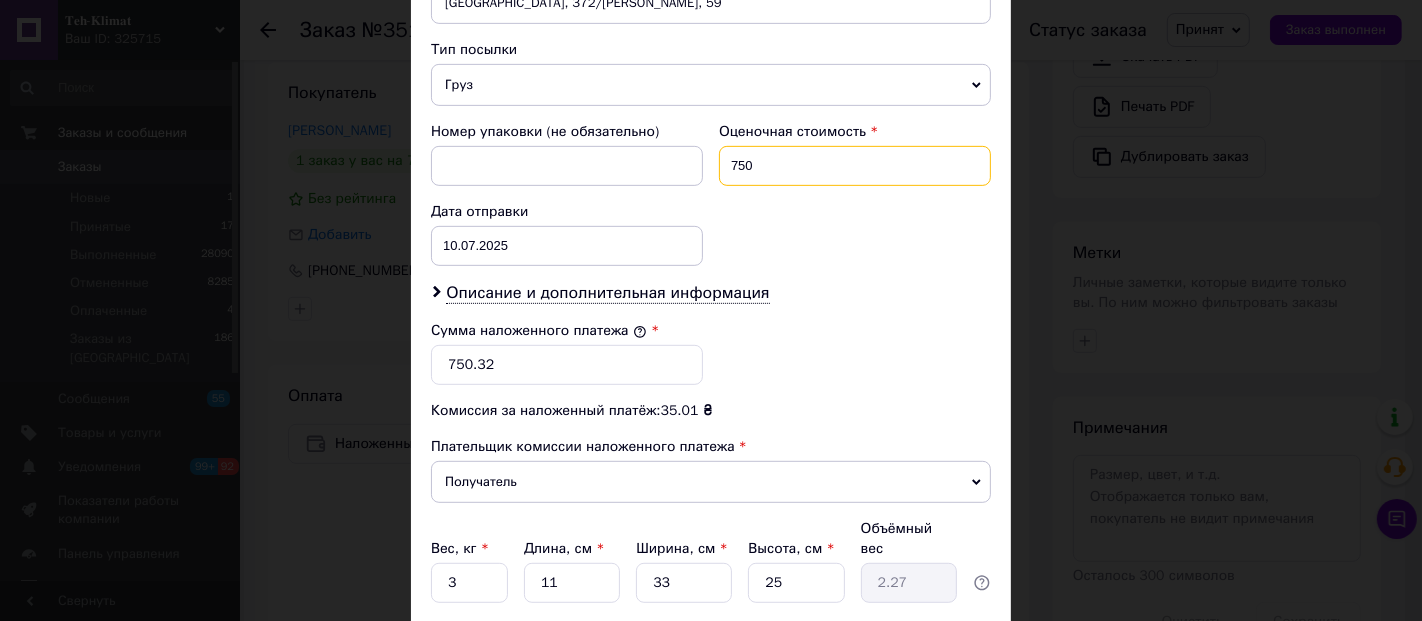 type on "750" 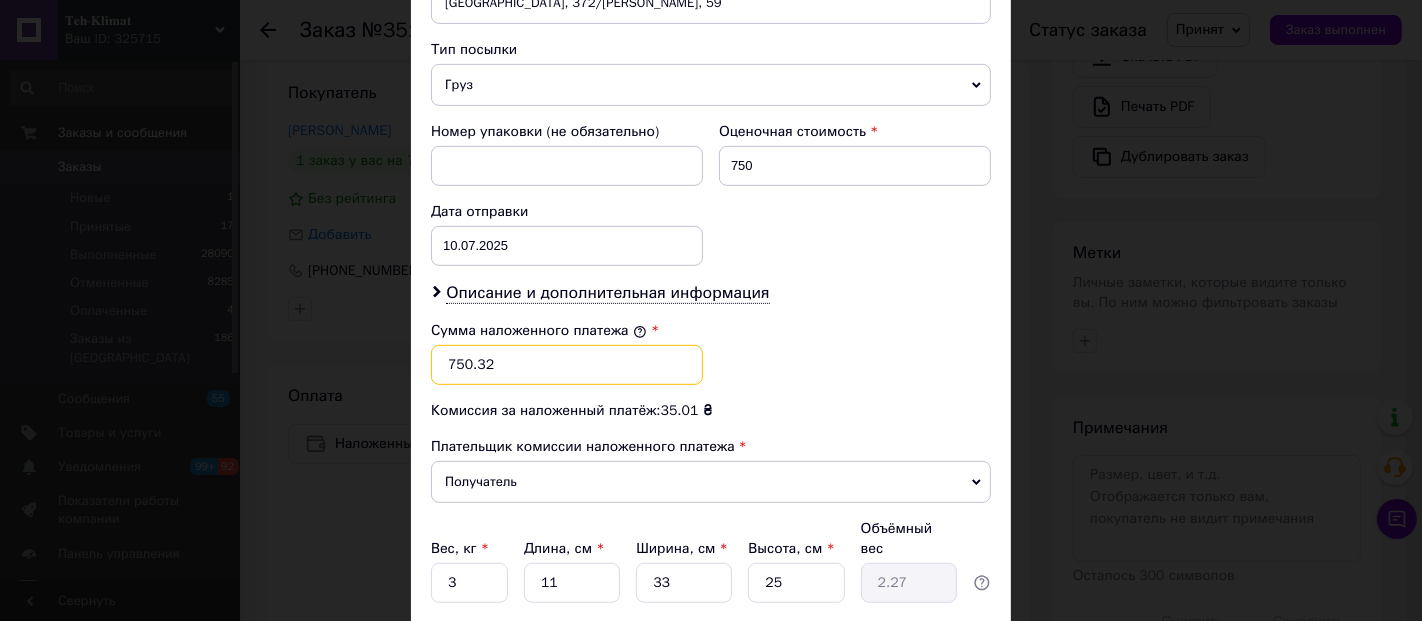 drag, startPoint x: 505, startPoint y: 356, endPoint x: 520, endPoint y: 341, distance: 21.213203 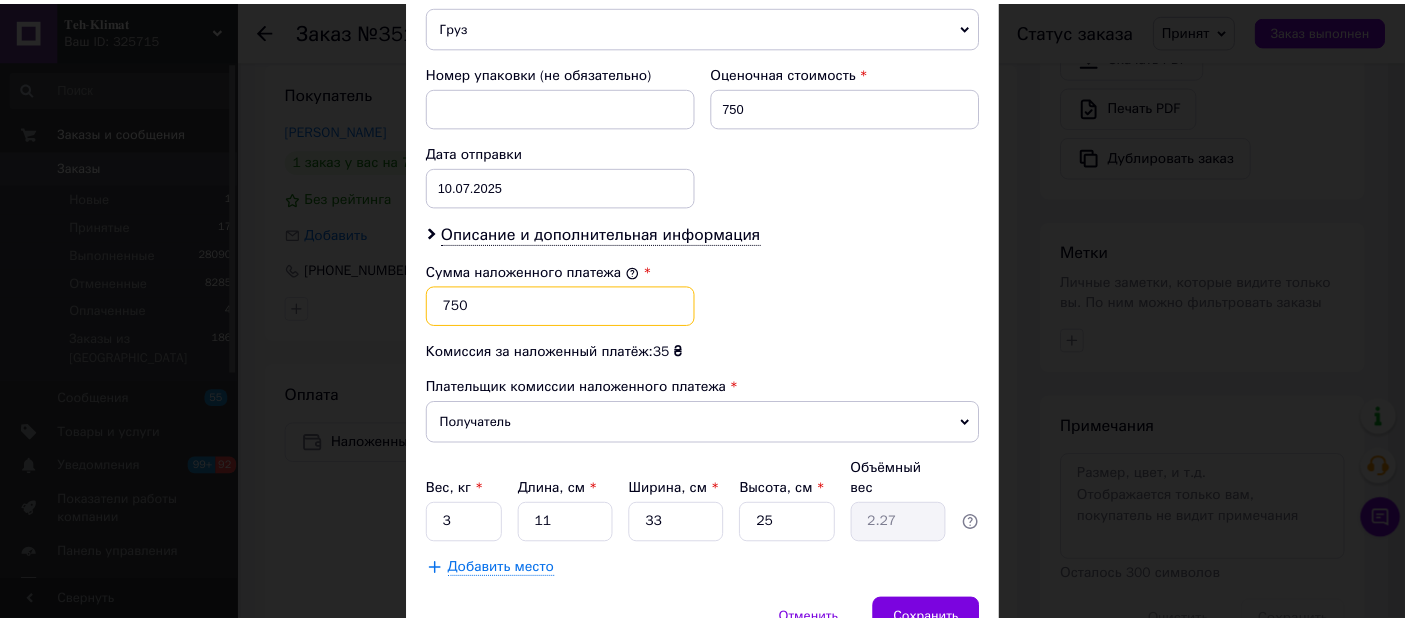 scroll, scrollTop: 916, scrollLeft: 0, axis: vertical 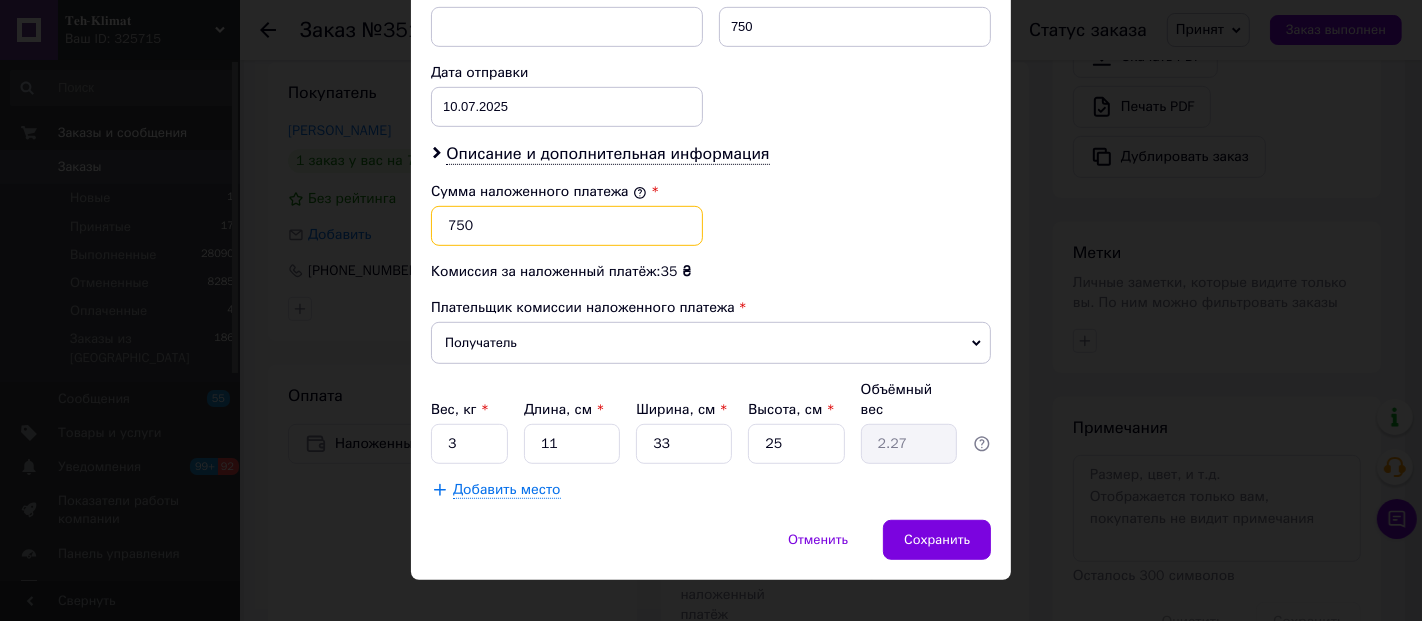 type on "750" 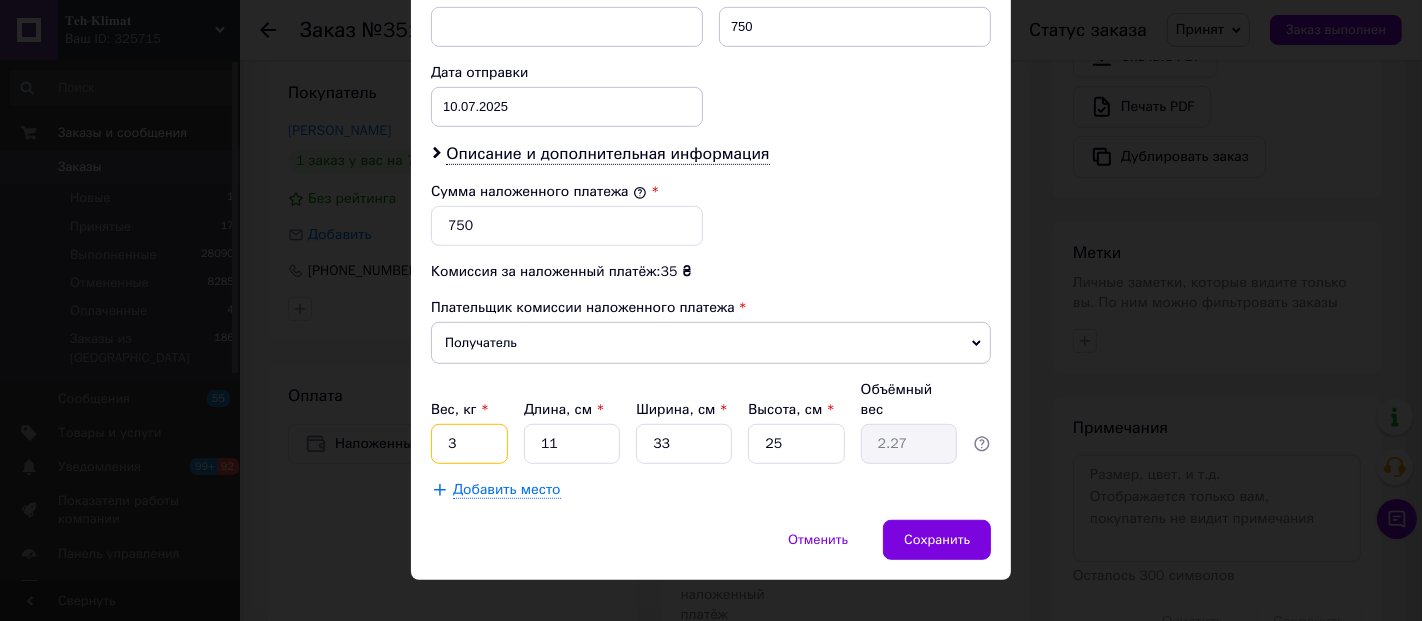 drag, startPoint x: 470, startPoint y: 412, endPoint x: 482, endPoint y: 404, distance: 14.422205 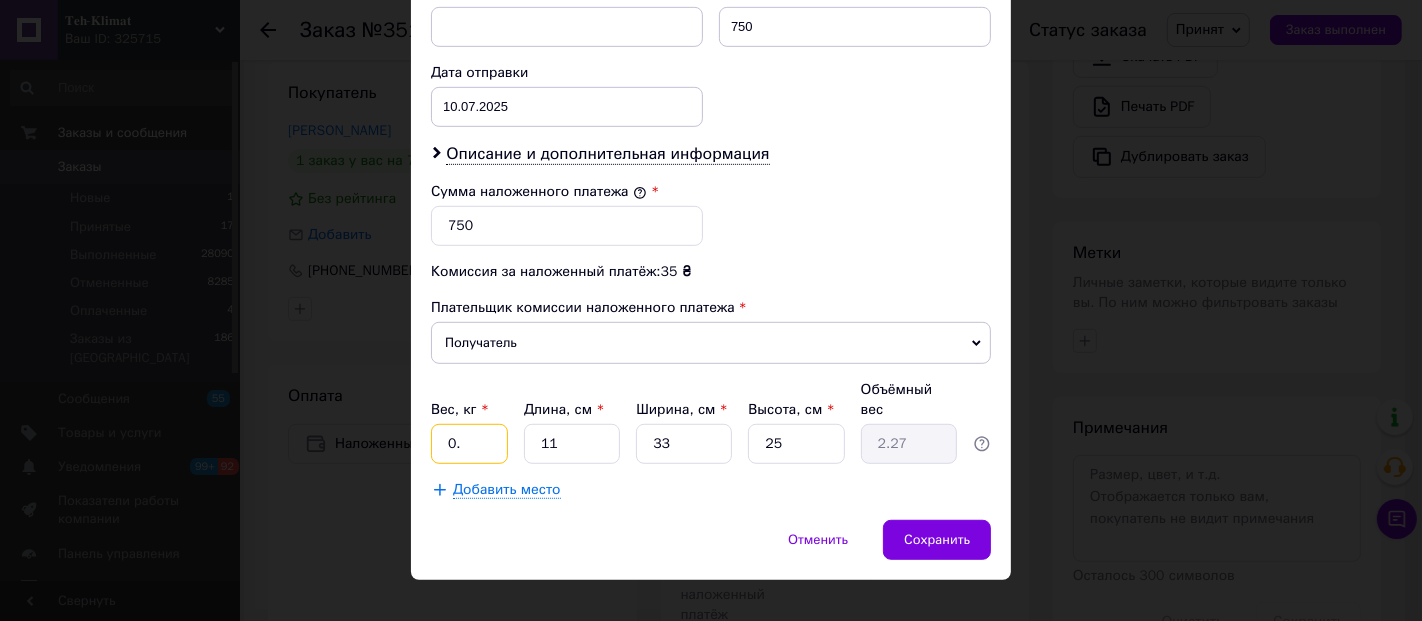 type on "0" 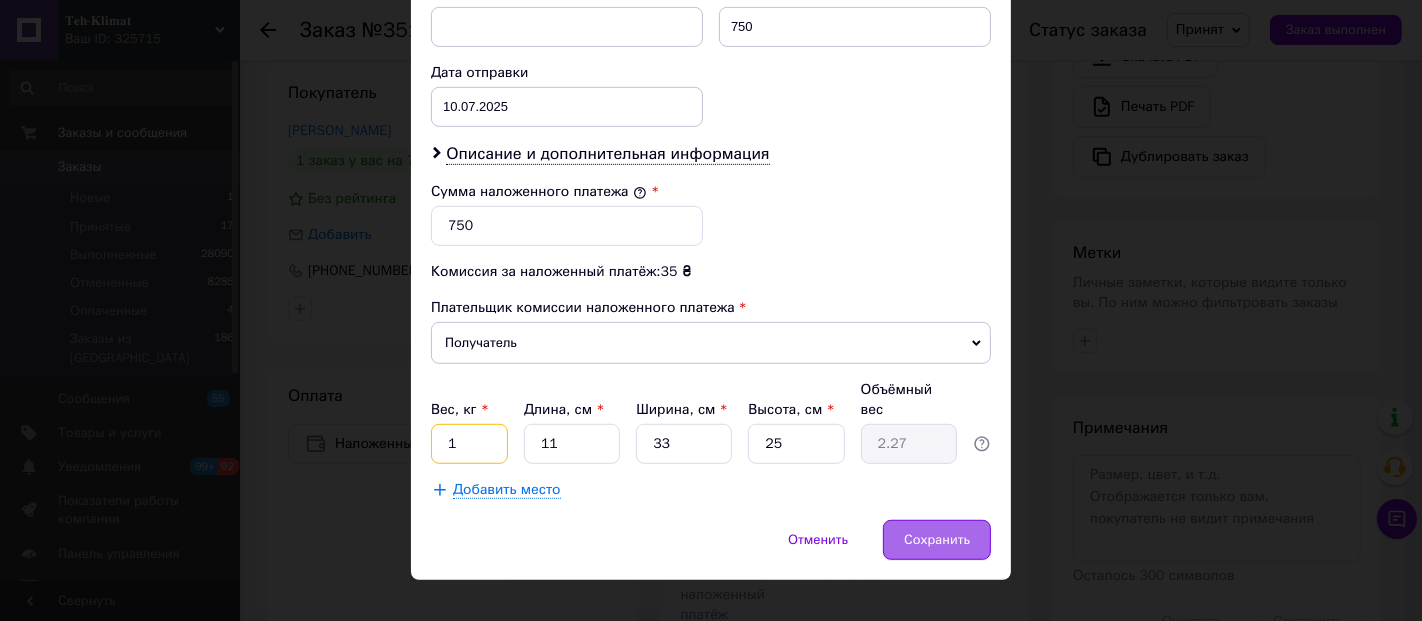 type on "1" 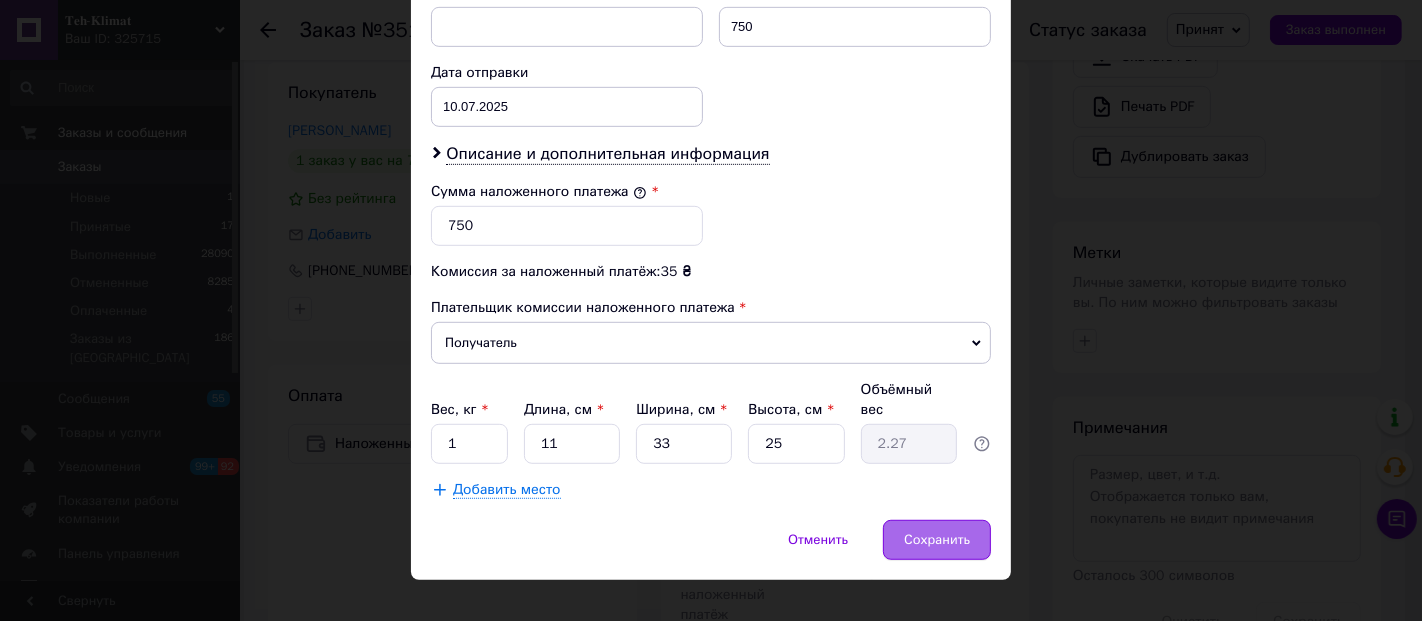 click on "Сохранить" at bounding box center [937, 540] 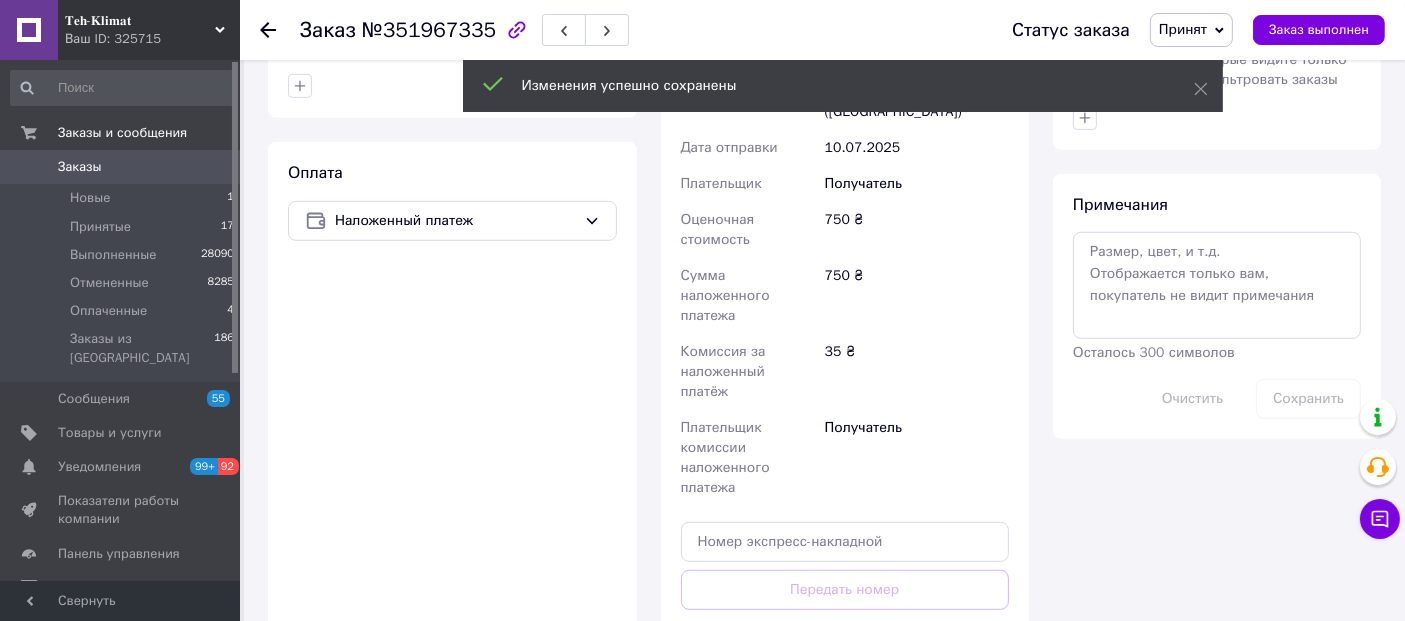 scroll, scrollTop: 1222, scrollLeft: 0, axis: vertical 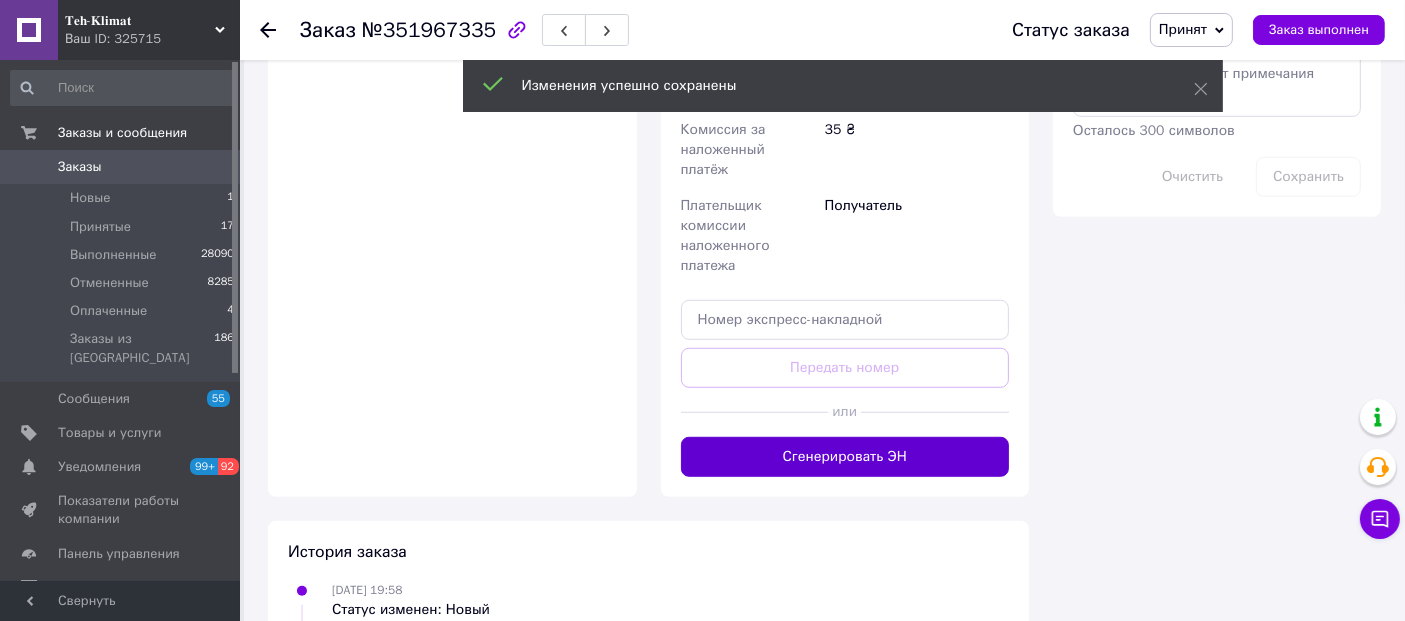 click on "Сгенерировать ЭН" at bounding box center [845, 457] 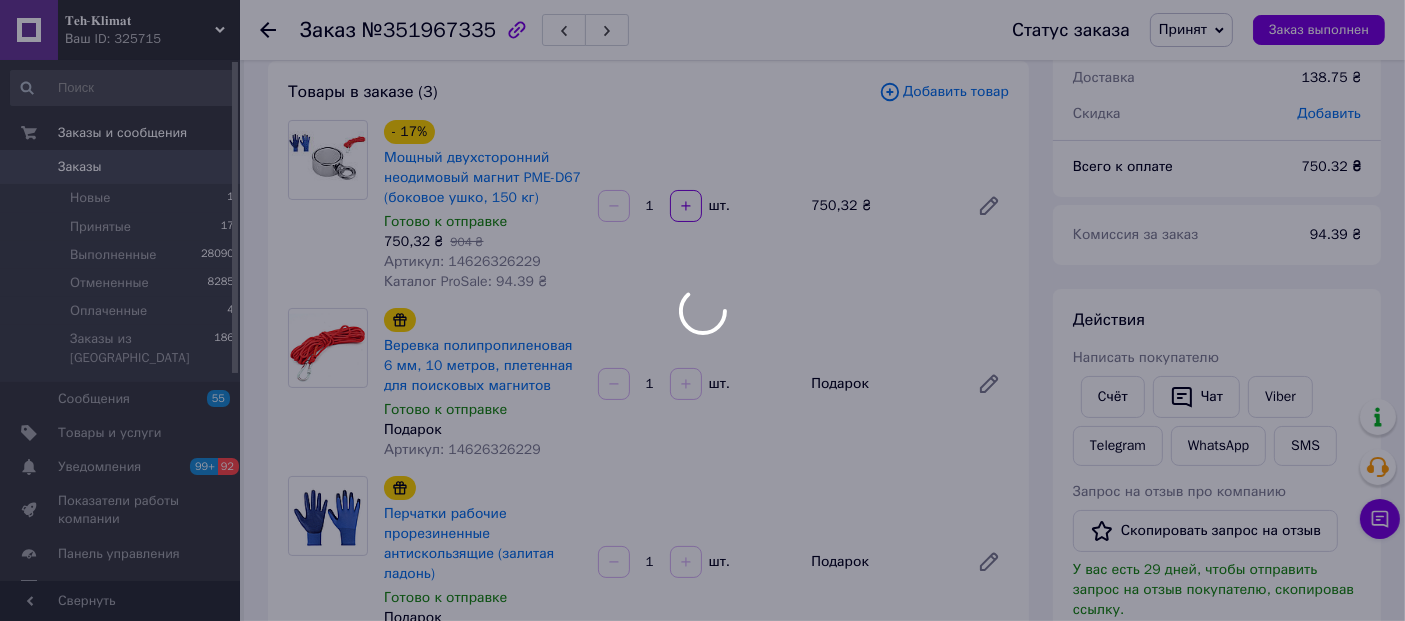 scroll, scrollTop: 0, scrollLeft: 0, axis: both 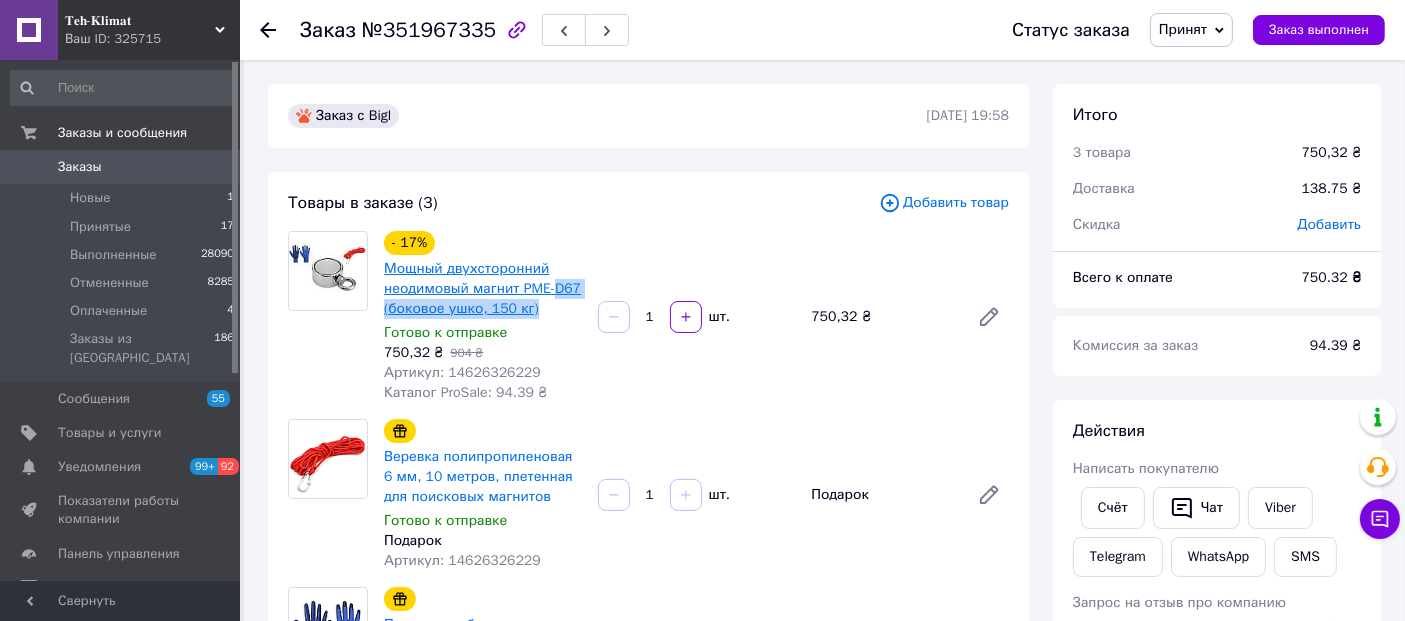drag, startPoint x: 545, startPoint y: 310, endPoint x: 553, endPoint y: 281, distance: 30.083218 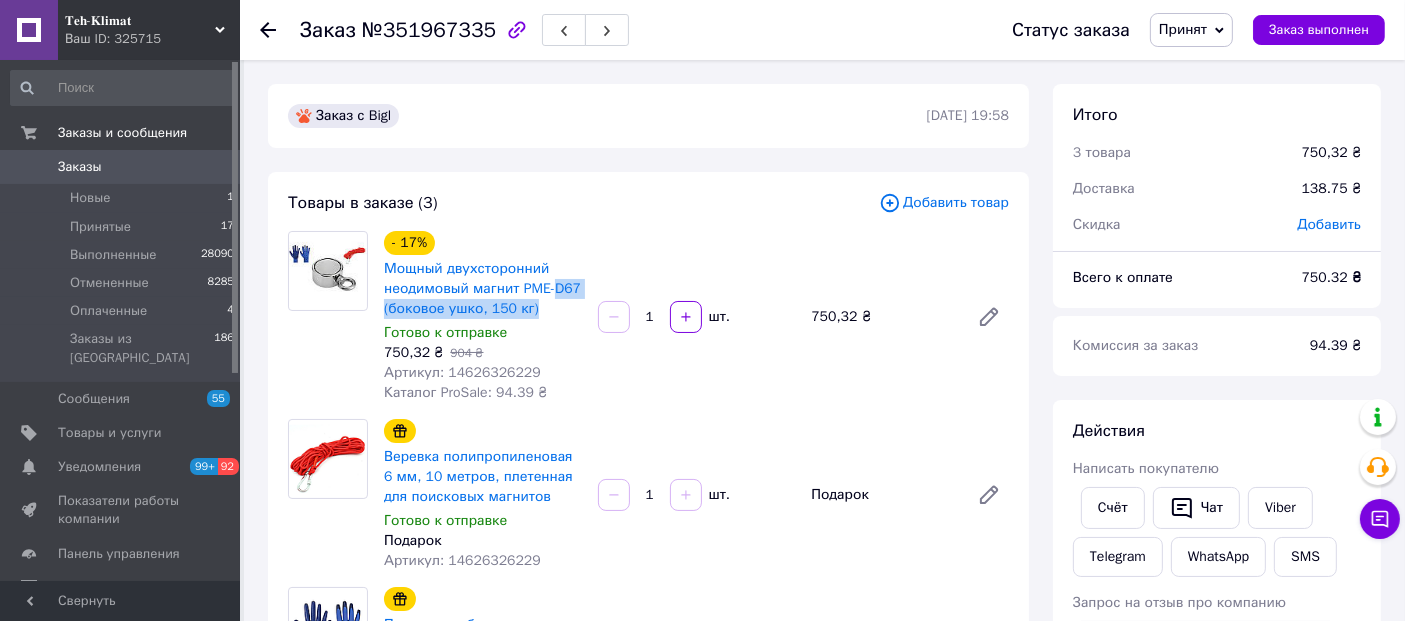 copy on "D67 (боковое ушко, 150 кг)" 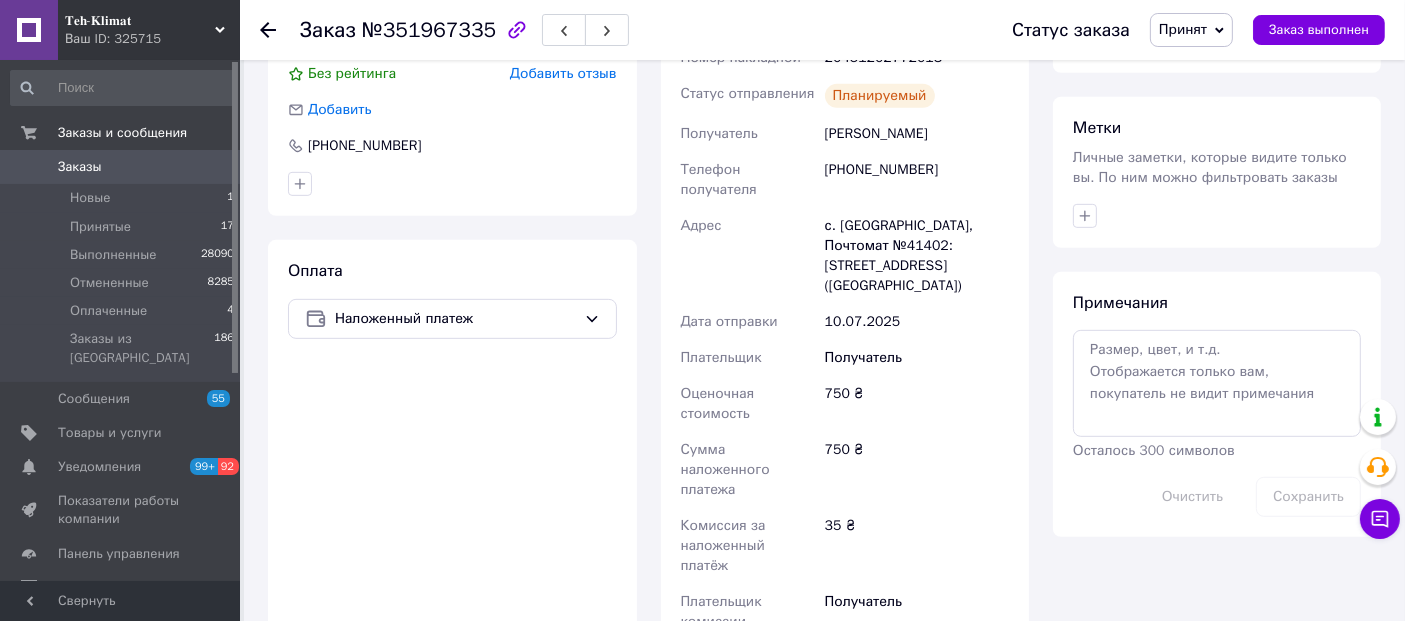 scroll, scrollTop: 777, scrollLeft: 0, axis: vertical 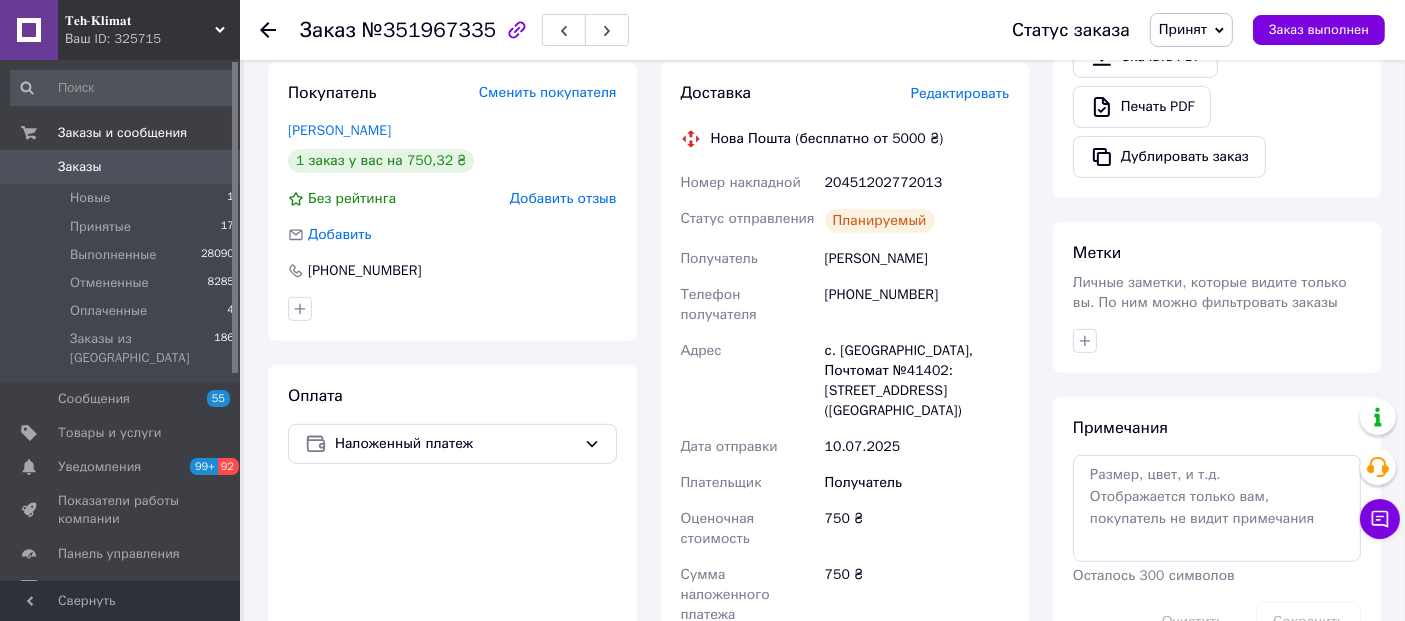 click 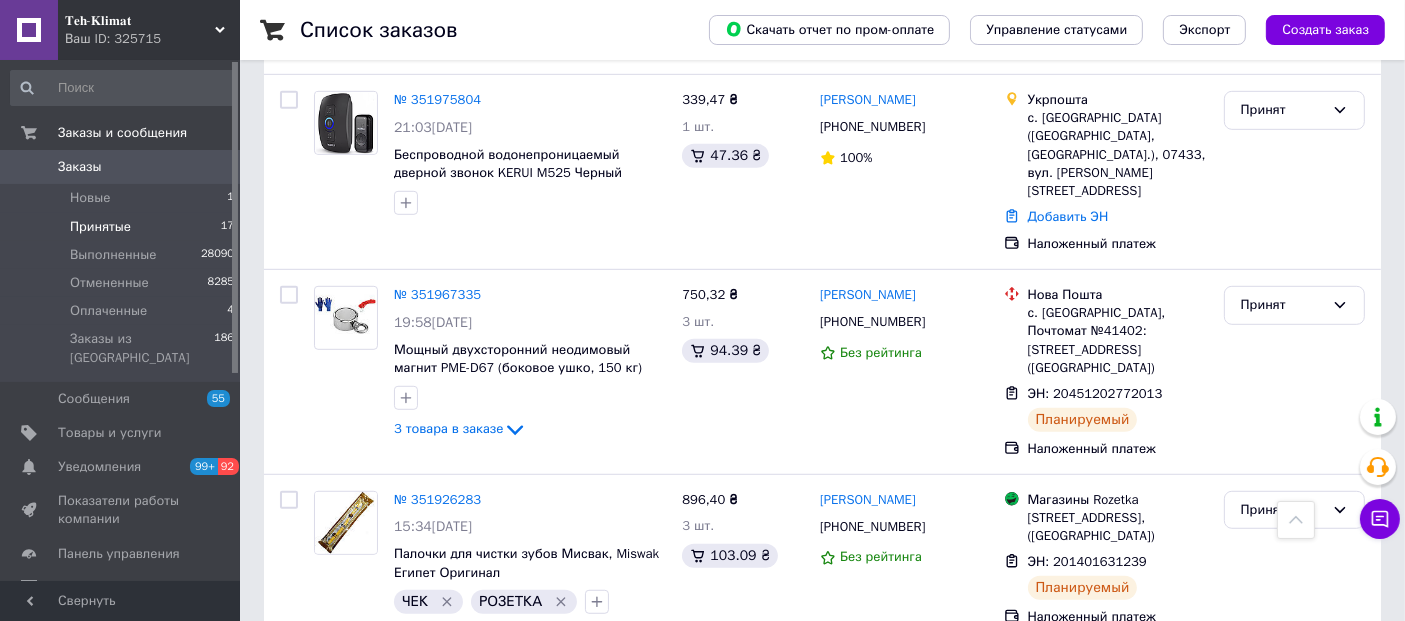 scroll, scrollTop: 1111, scrollLeft: 0, axis: vertical 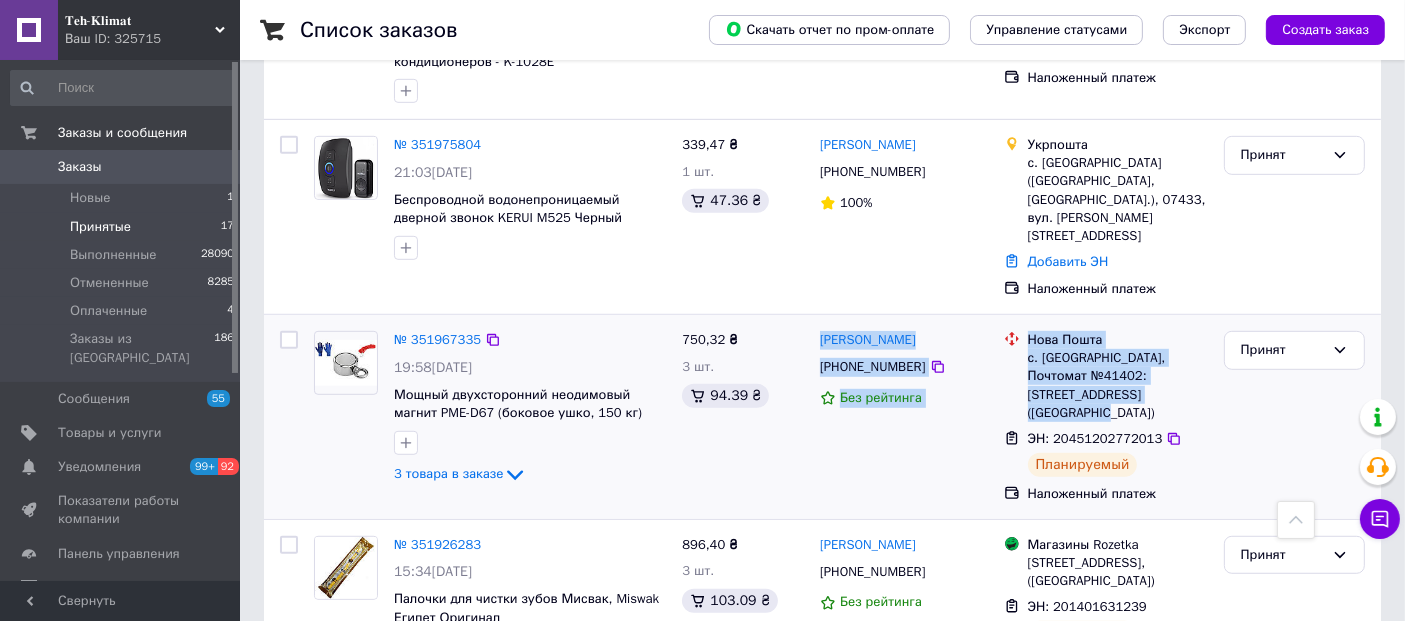 drag, startPoint x: 814, startPoint y: 234, endPoint x: 1197, endPoint y: 292, distance: 387.36676 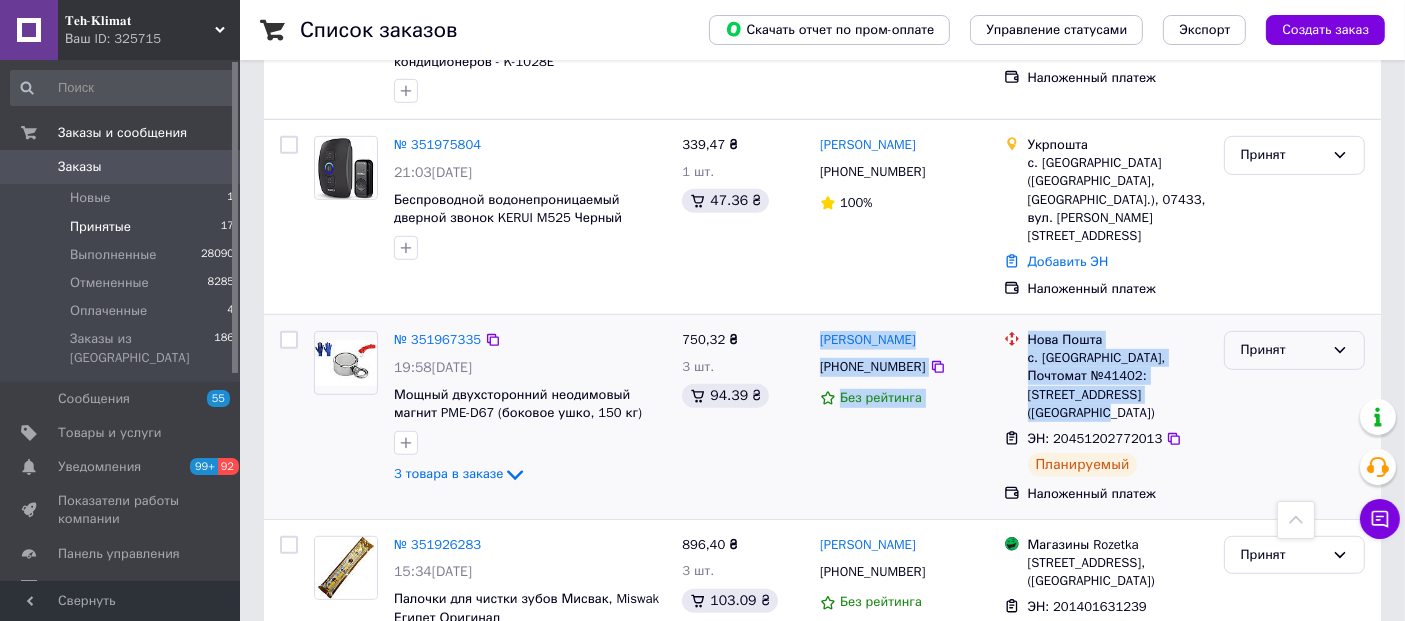 click on "Принят" at bounding box center (1282, 350) 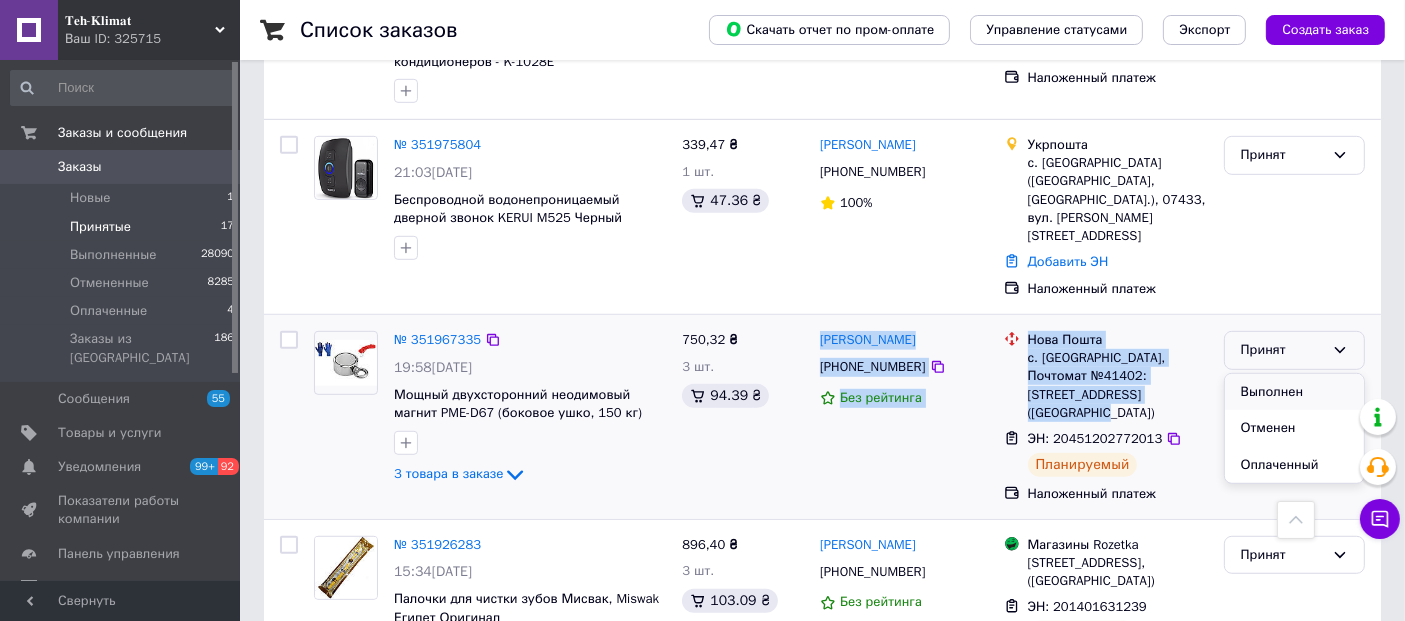click on "Выполнен" at bounding box center (1294, 392) 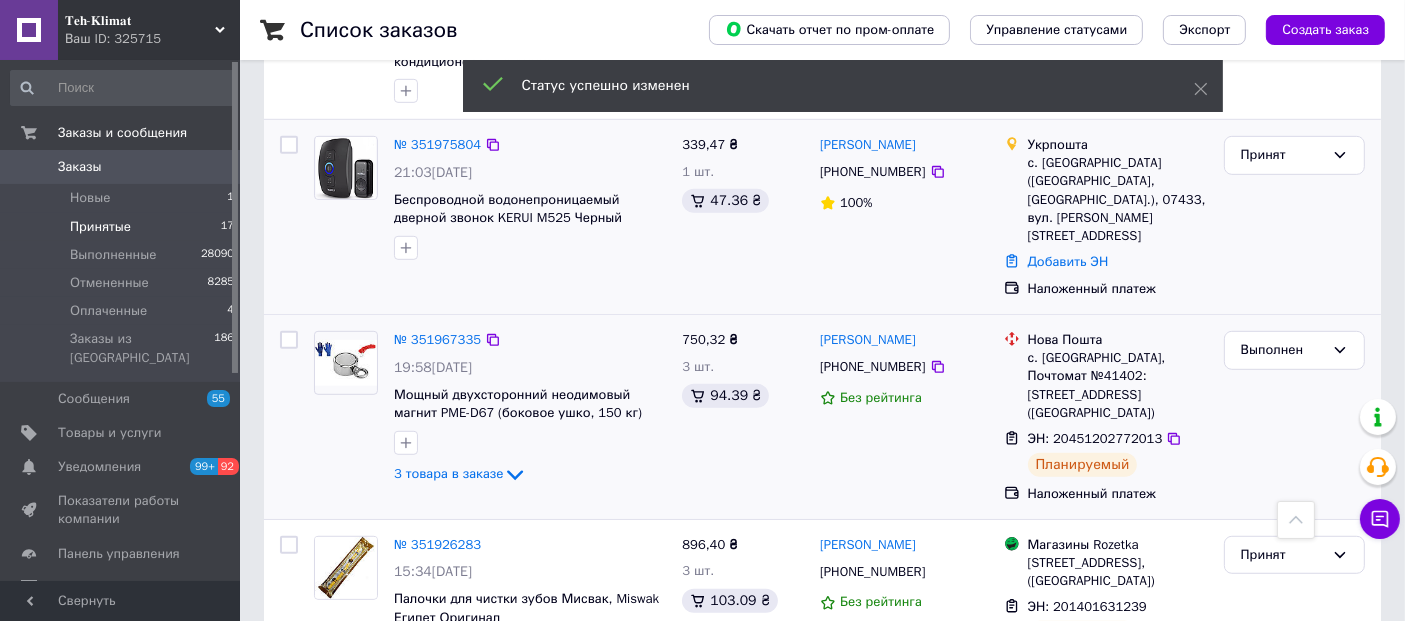 click on "47.36 ₴" at bounding box center (743, 201) 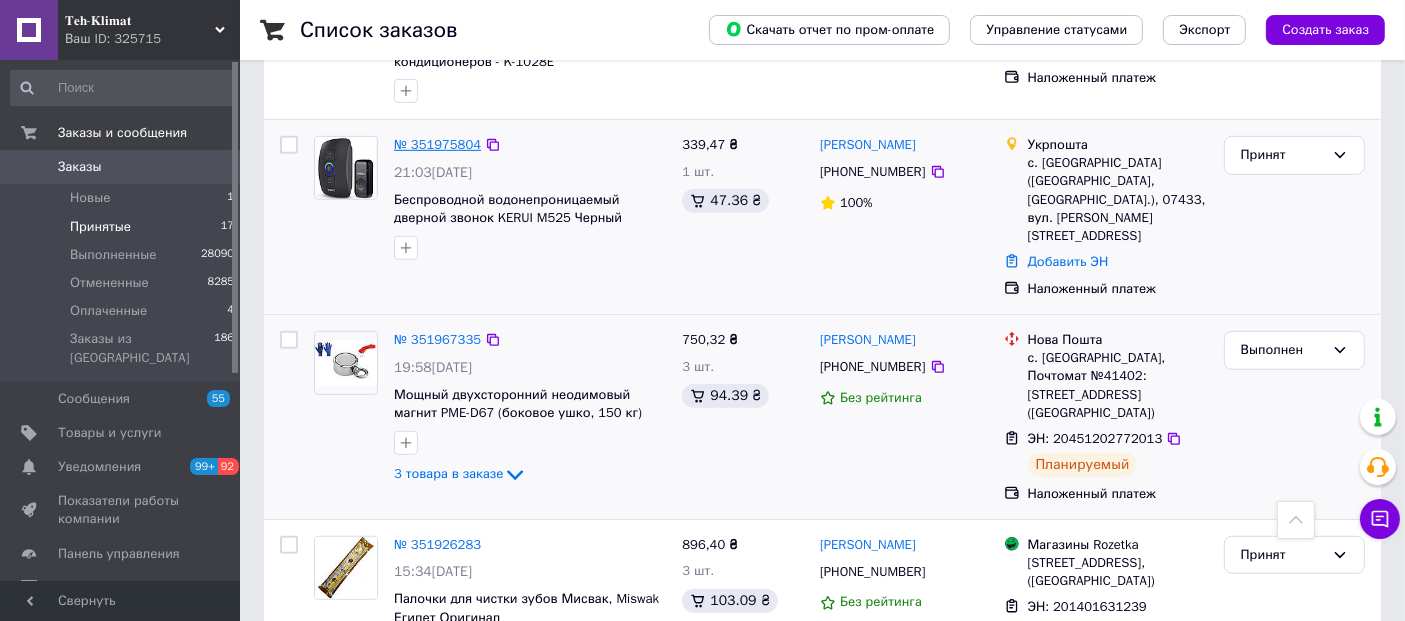 click on "№ 351975804" at bounding box center (437, 144) 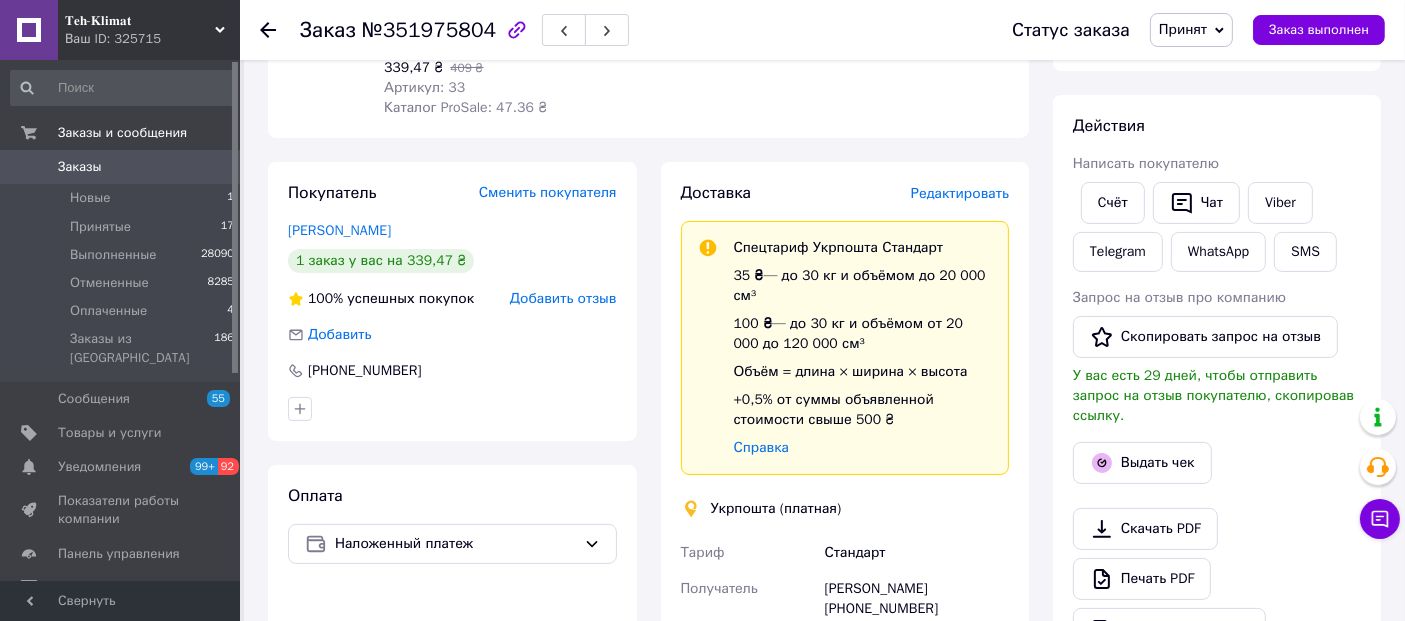 scroll, scrollTop: 333, scrollLeft: 0, axis: vertical 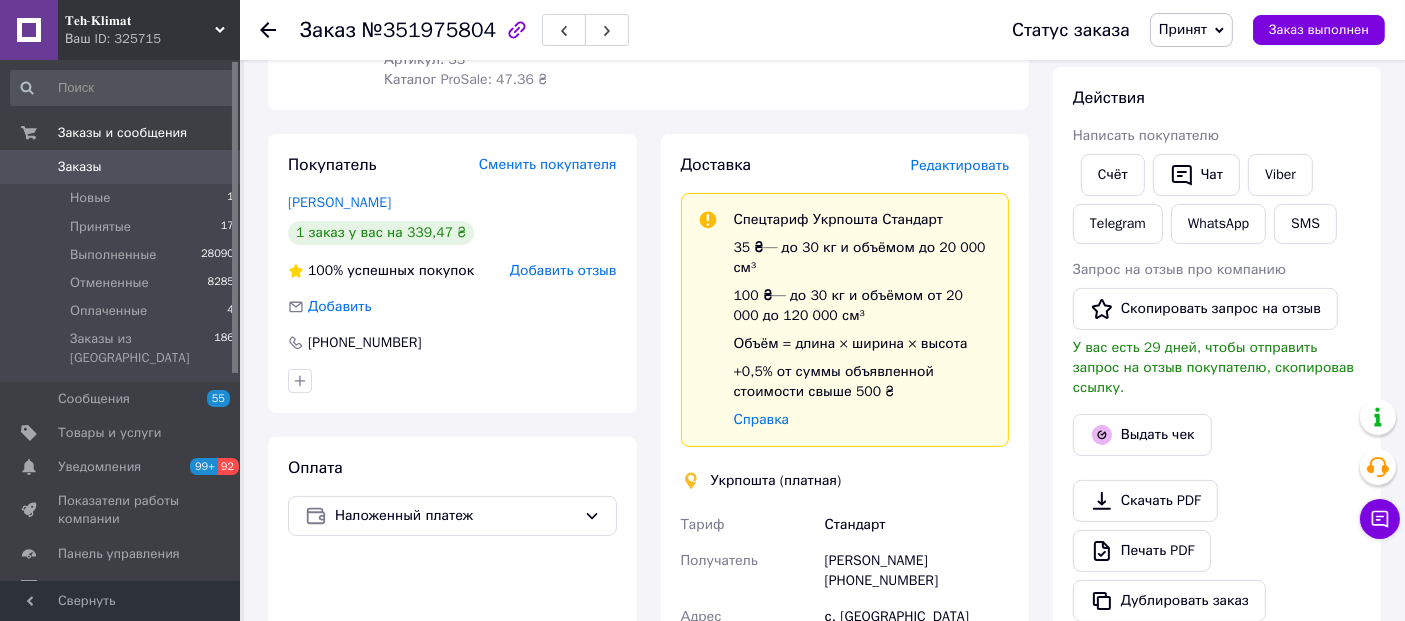 click 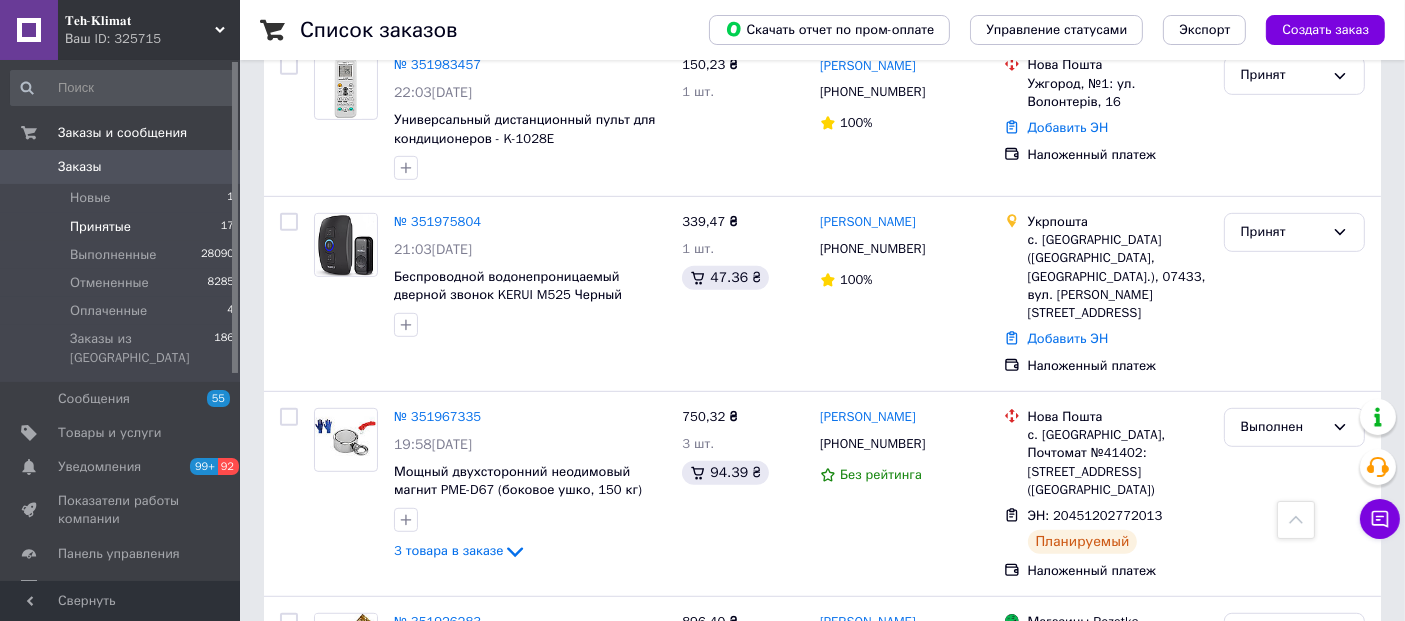 scroll, scrollTop: 1000, scrollLeft: 0, axis: vertical 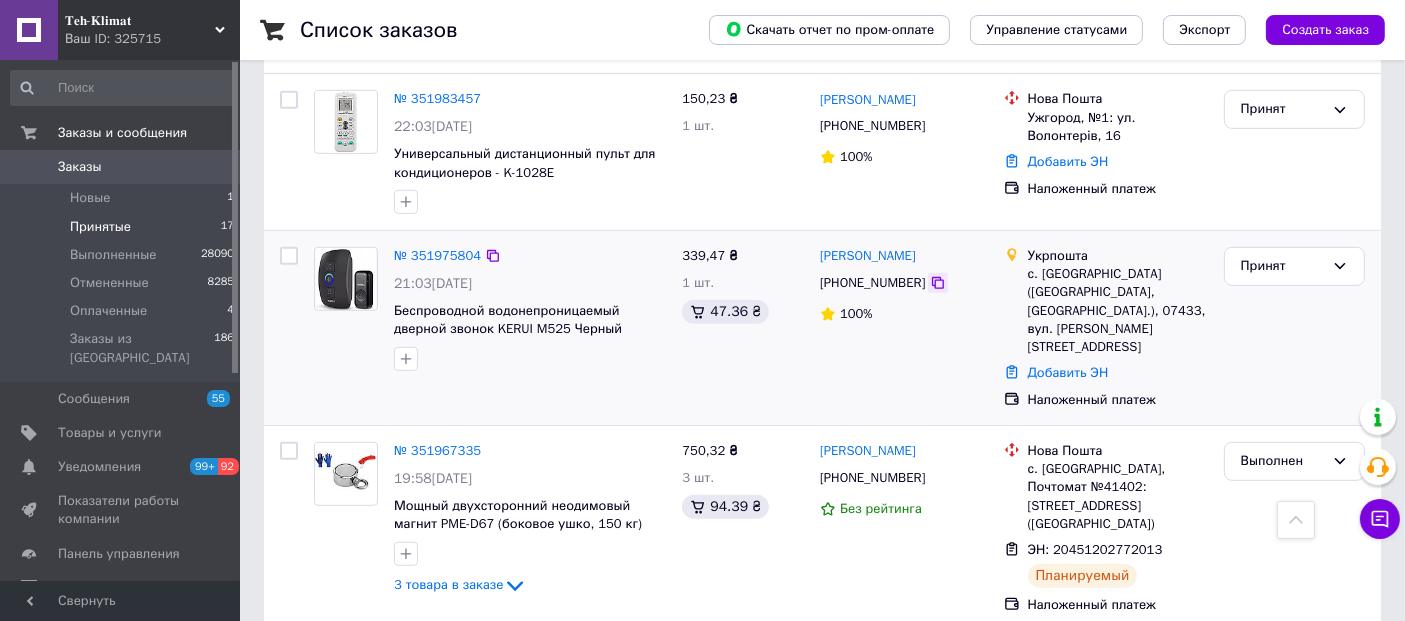 click 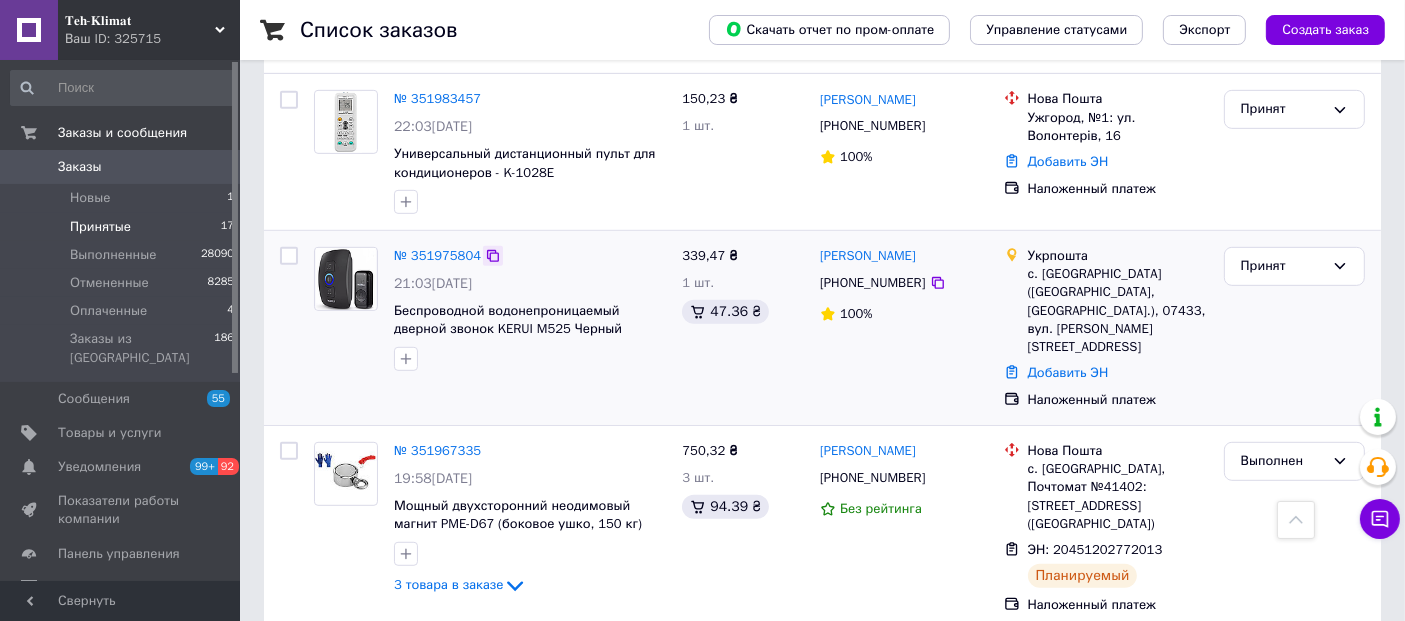 click 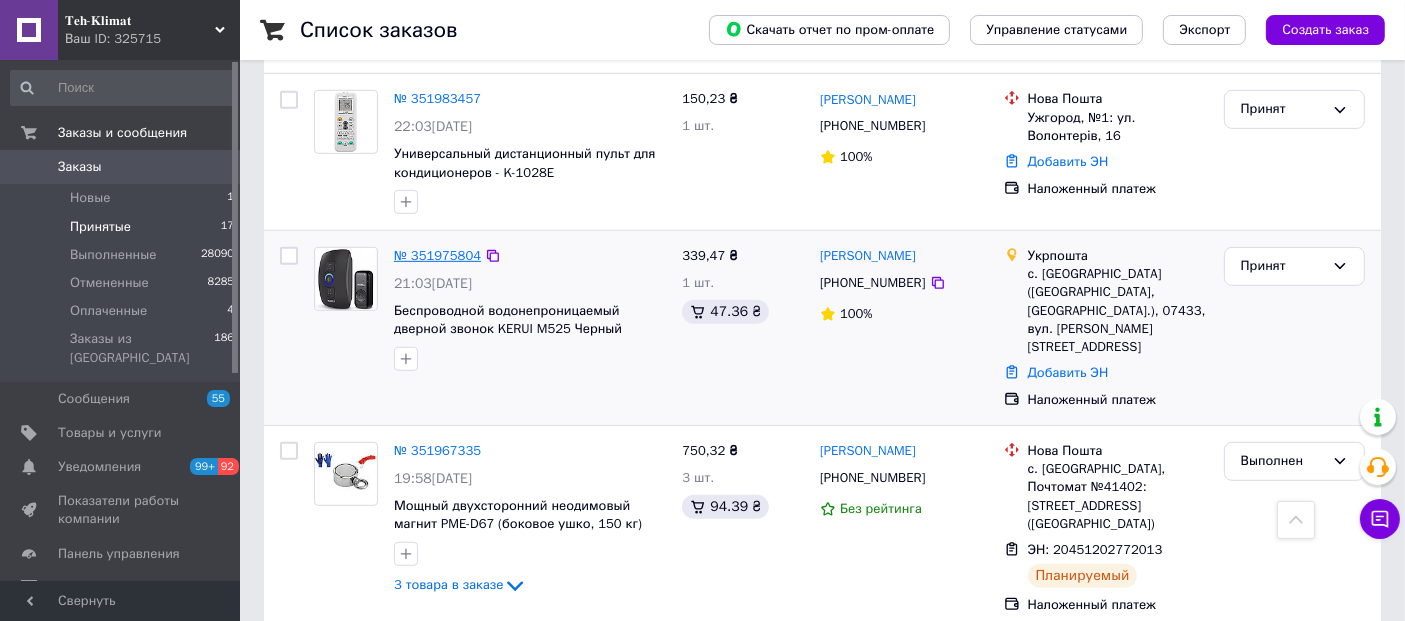 click on "№ 351975804" at bounding box center (437, 255) 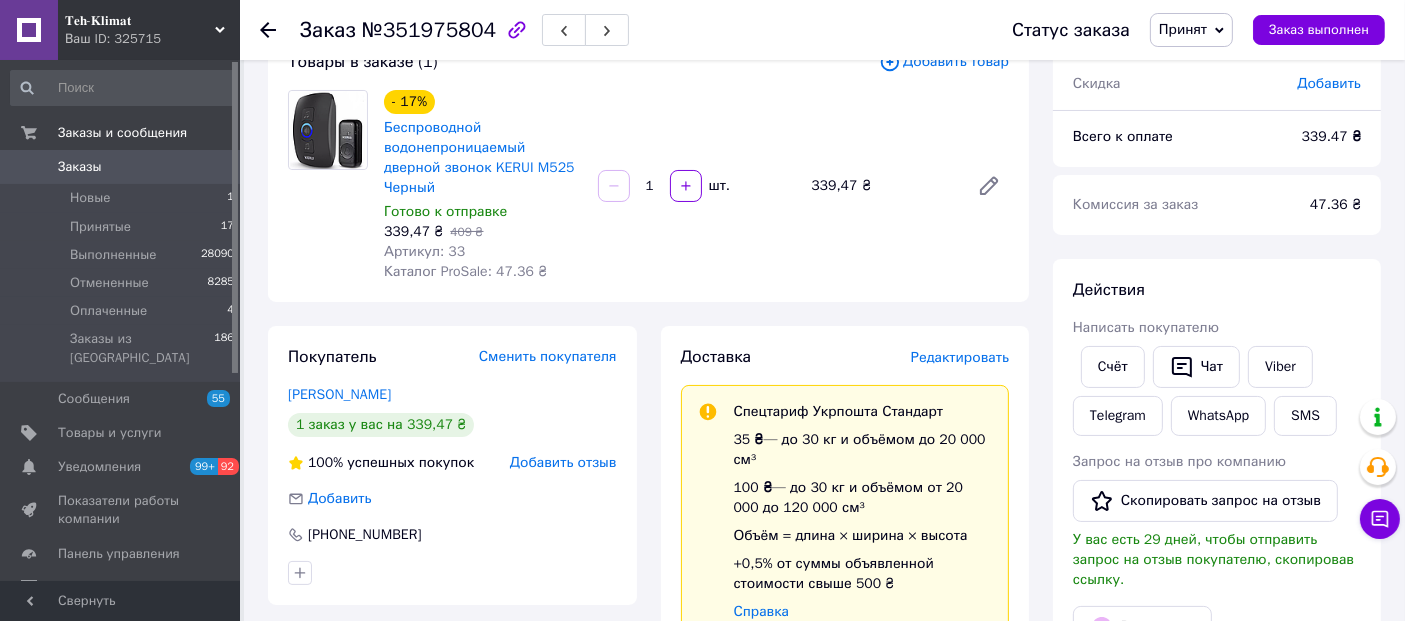 scroll, scrollTop: 0, scrollLeft: 0, axis: both 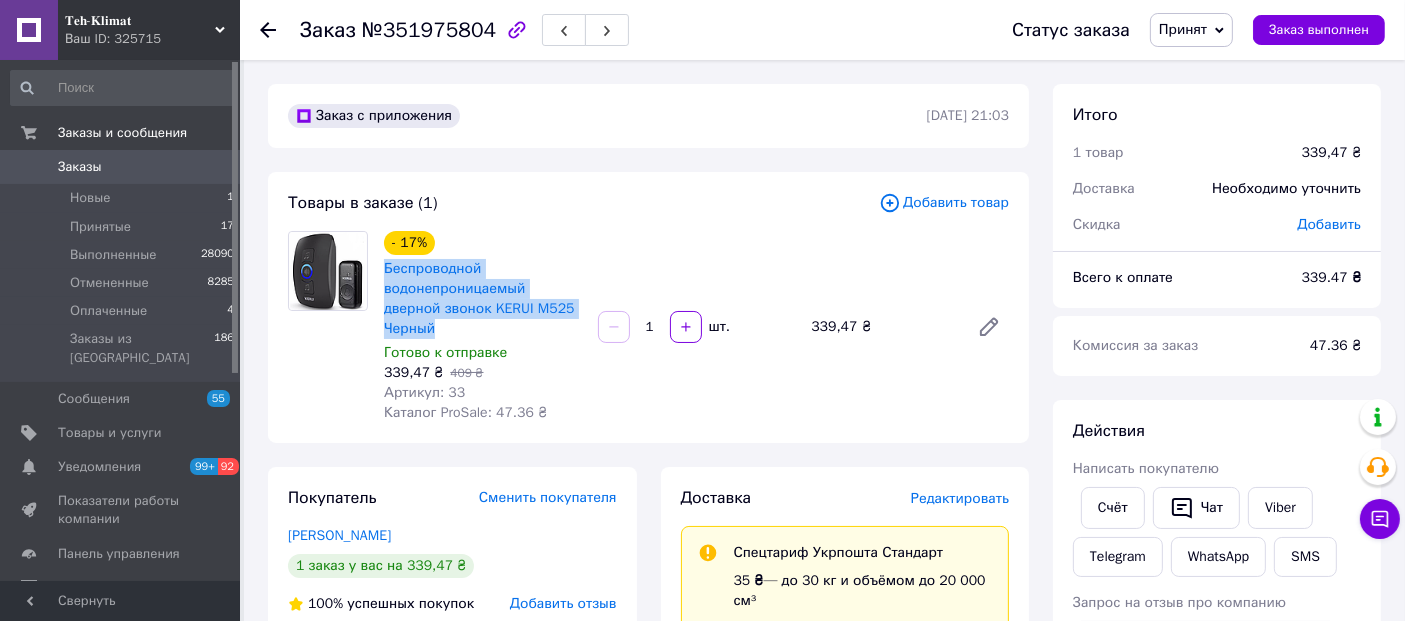 drag, startPoint x: 566, startPoint y: 312, endPoint x: 377, endPoint y: 270, distance: 193.61043 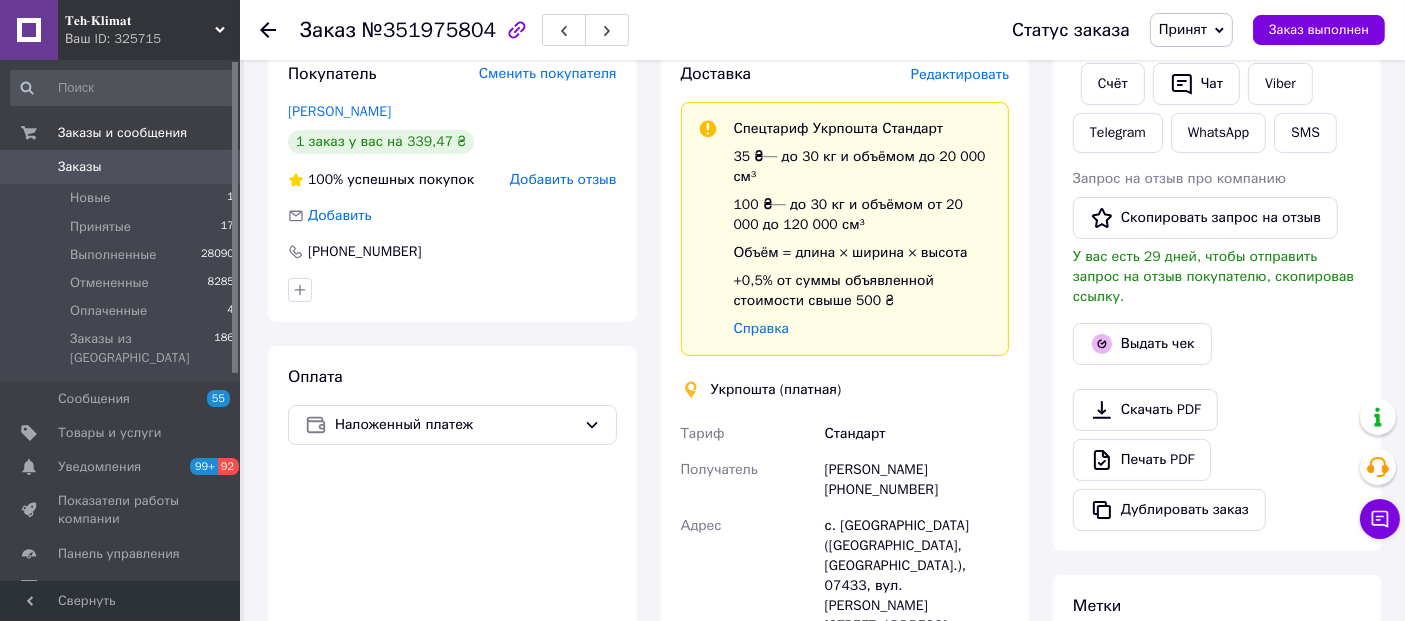 scroll, scrollTop: 555, scrollLeft: 0, axis: vertical 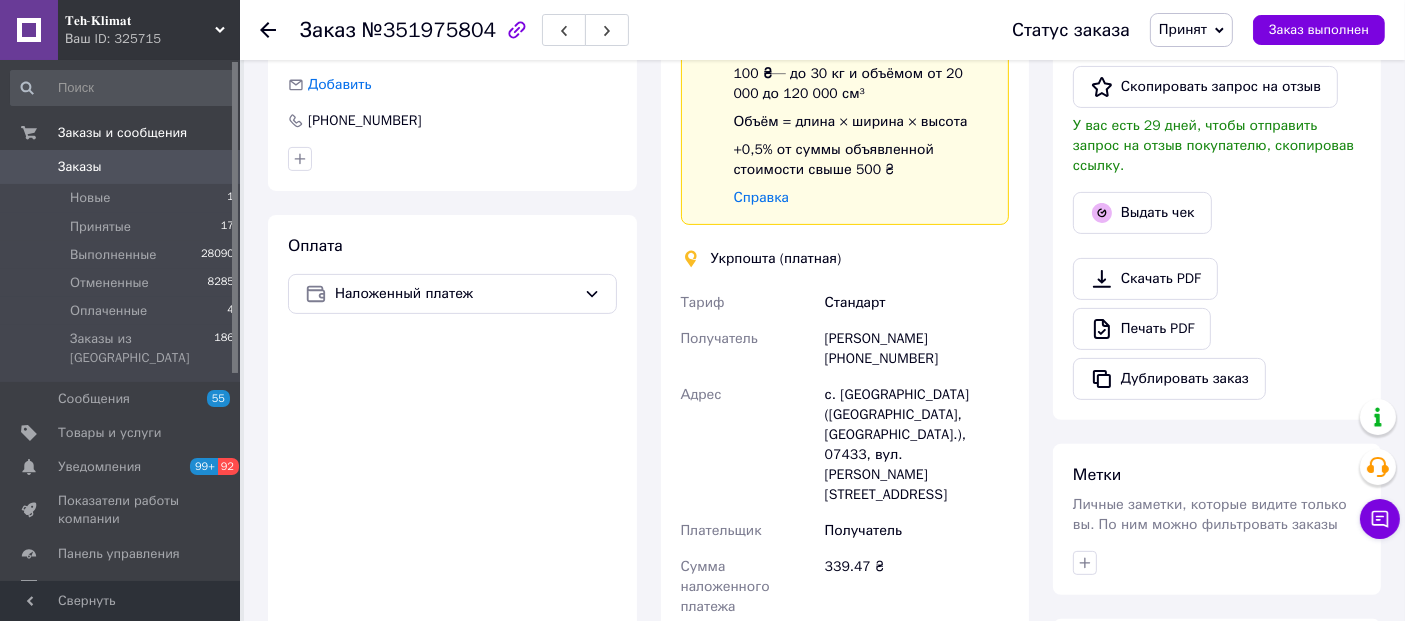 click 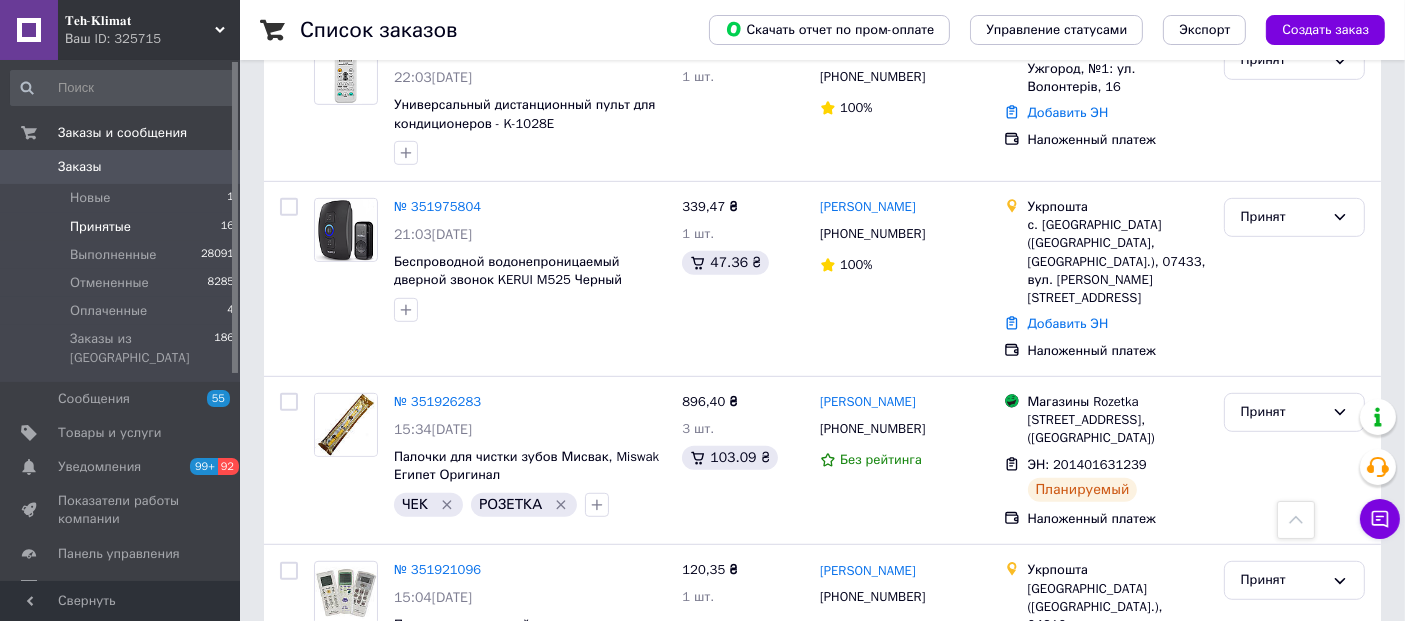 scroll, scrollTop: 1000, scrollLeft: 0, axis: vertical 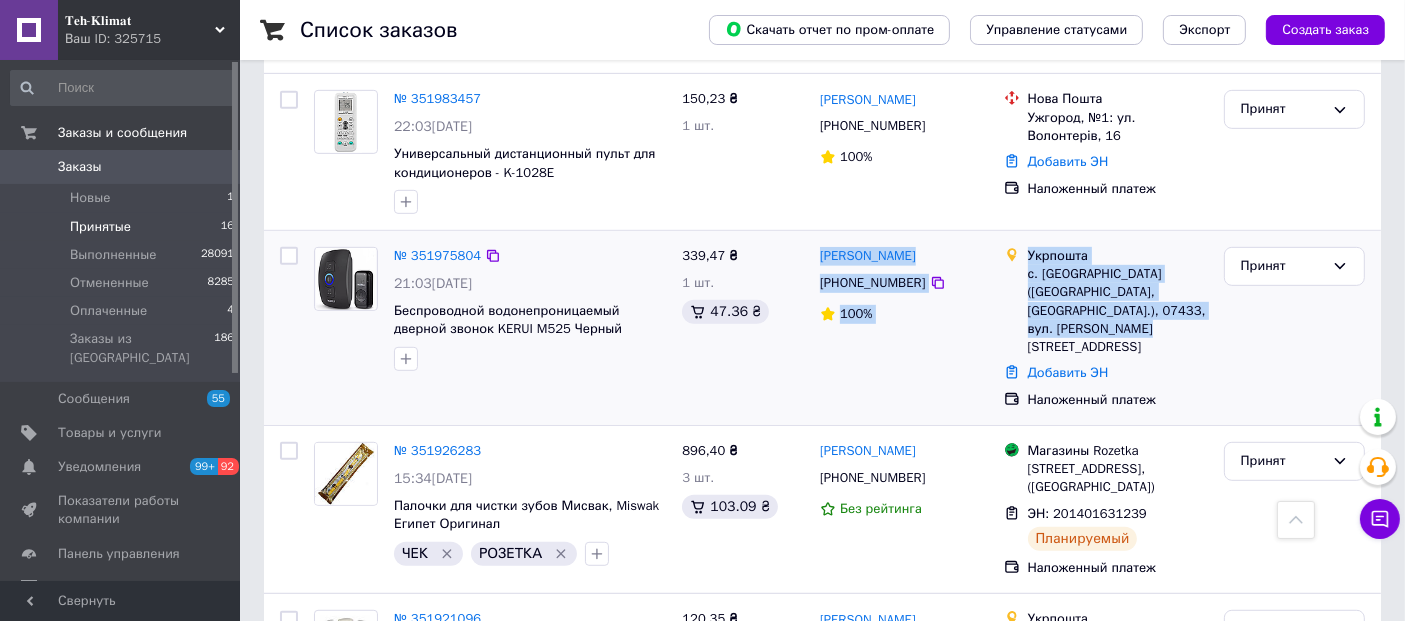 drag, startPoint x: 826, startPoint y: 180, endPoint x: 1209, endPoint y: 250, distance: 389.34433 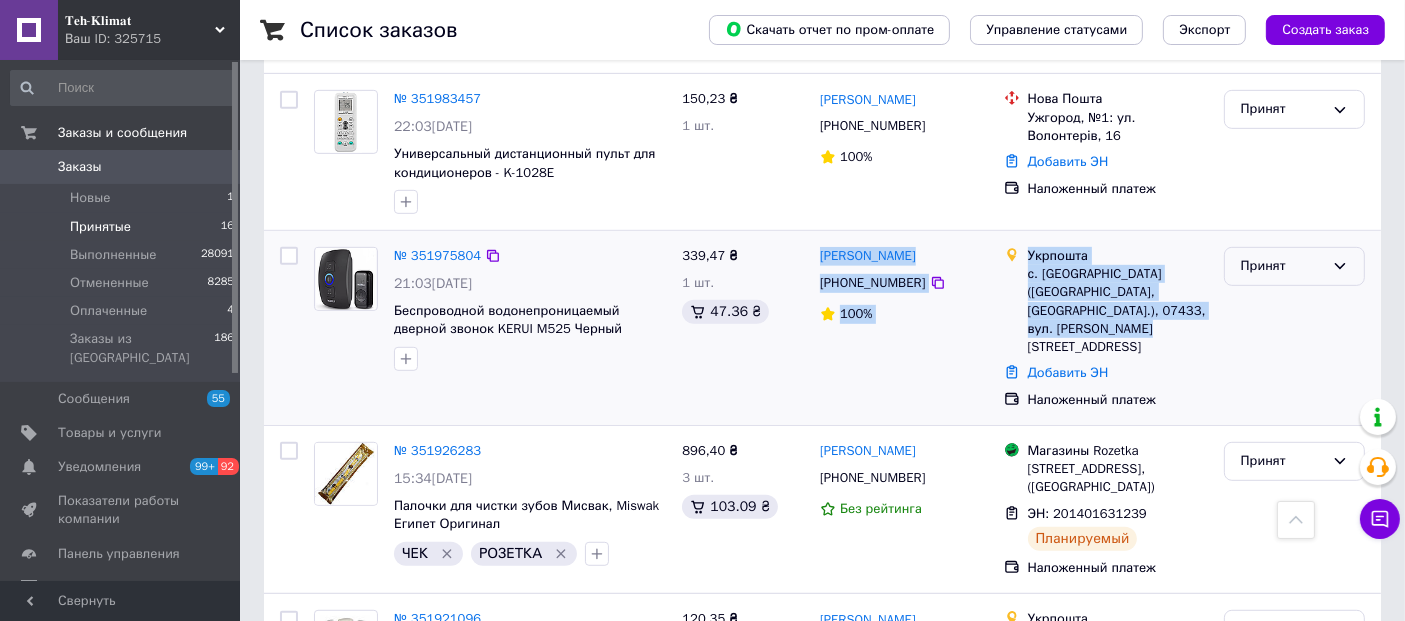 click on "Принят" at bounding box center [1282, 266] 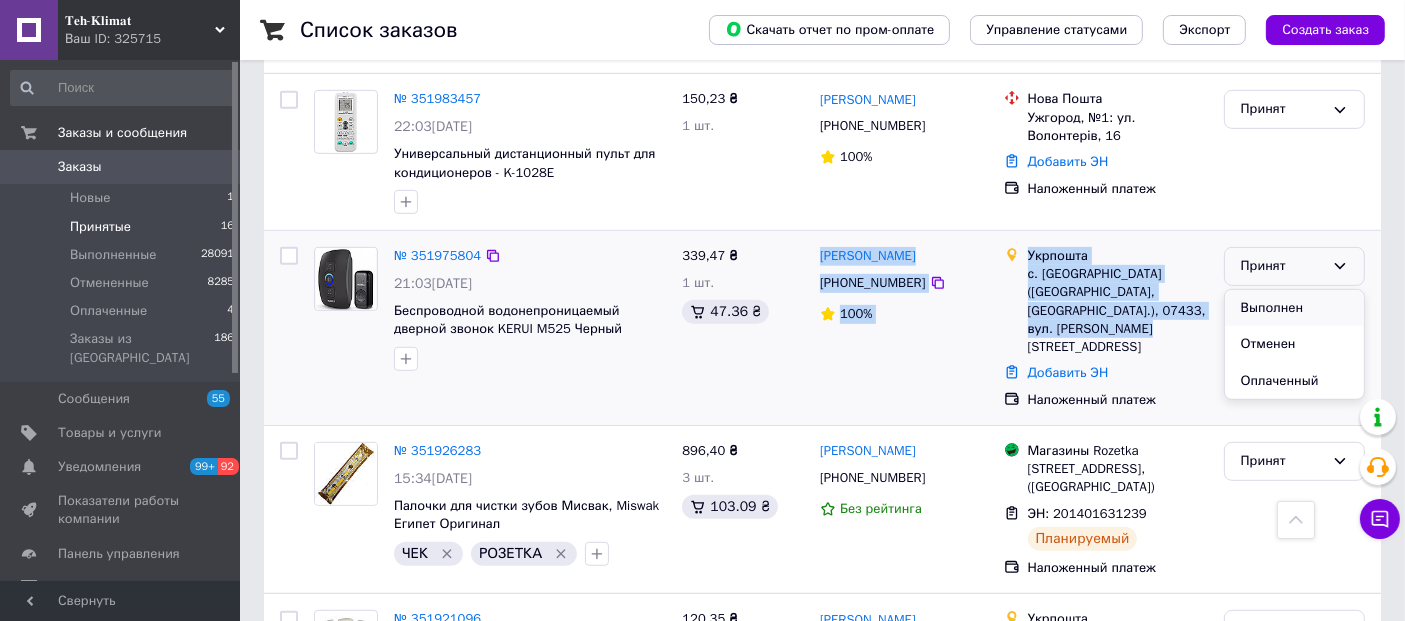 click on "Выполнен" at bounding box center (1294, 308) 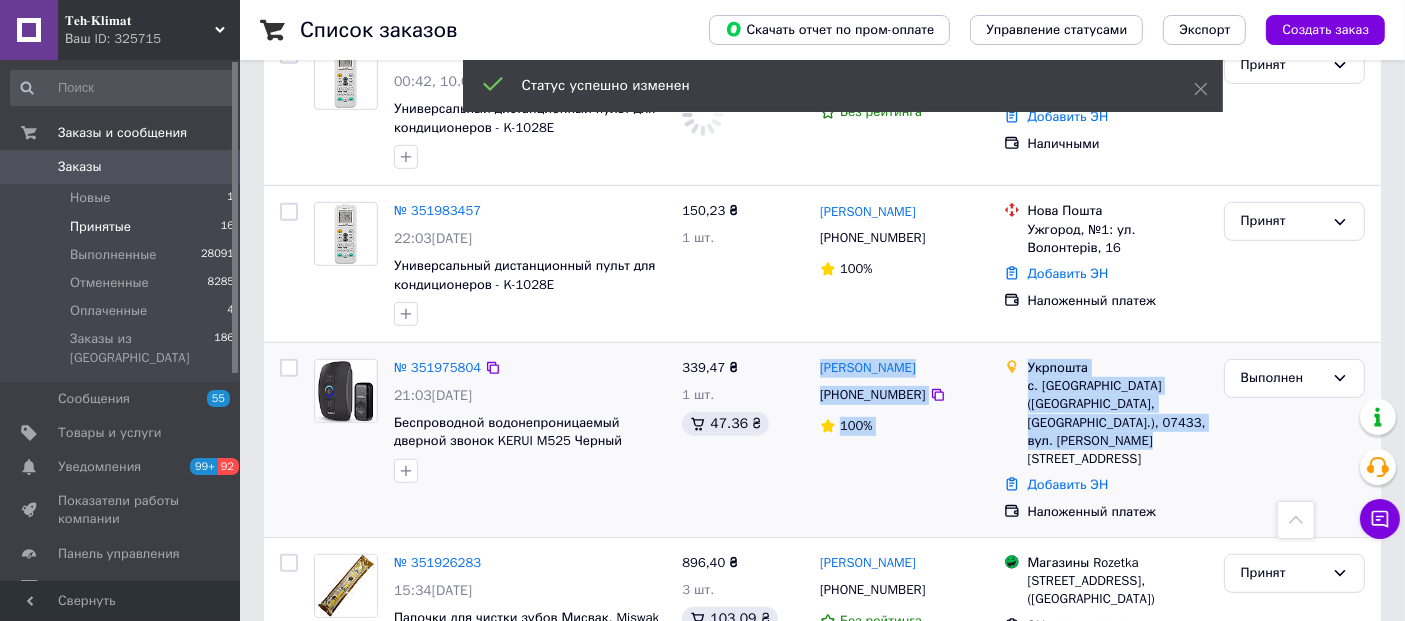 scroll, scrollTop: 777, scrollLeft: 0, axis: vertical 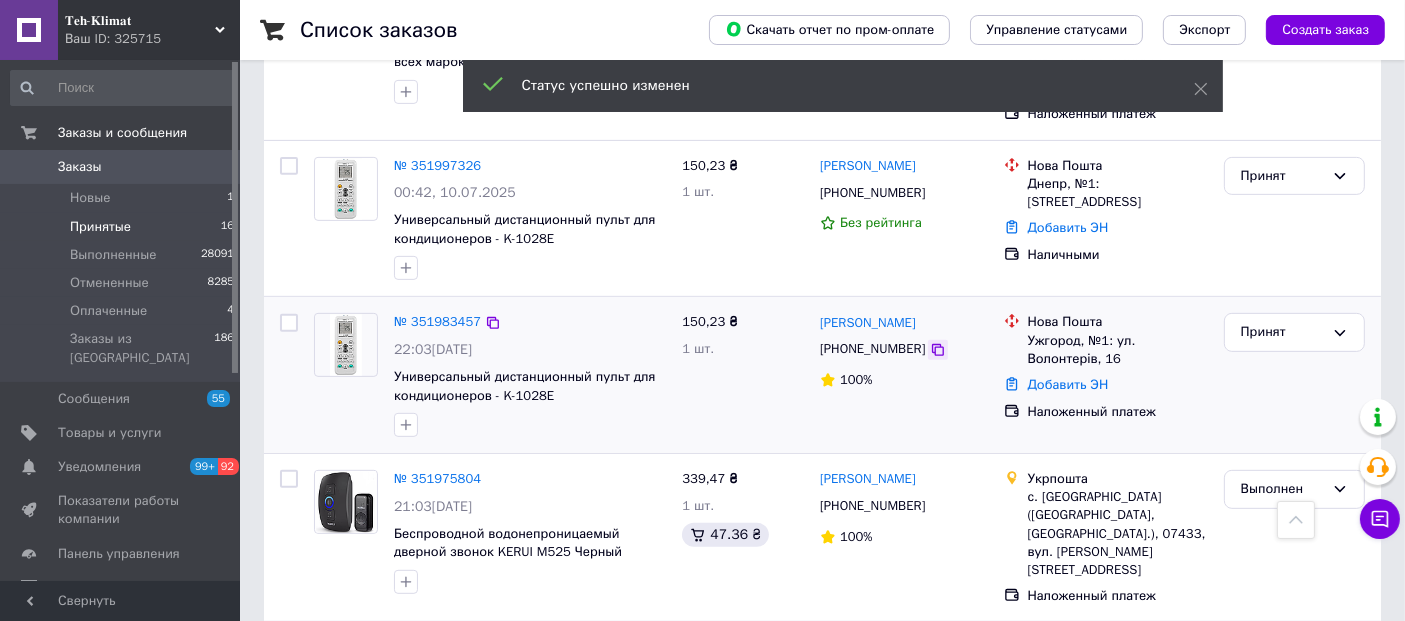 click 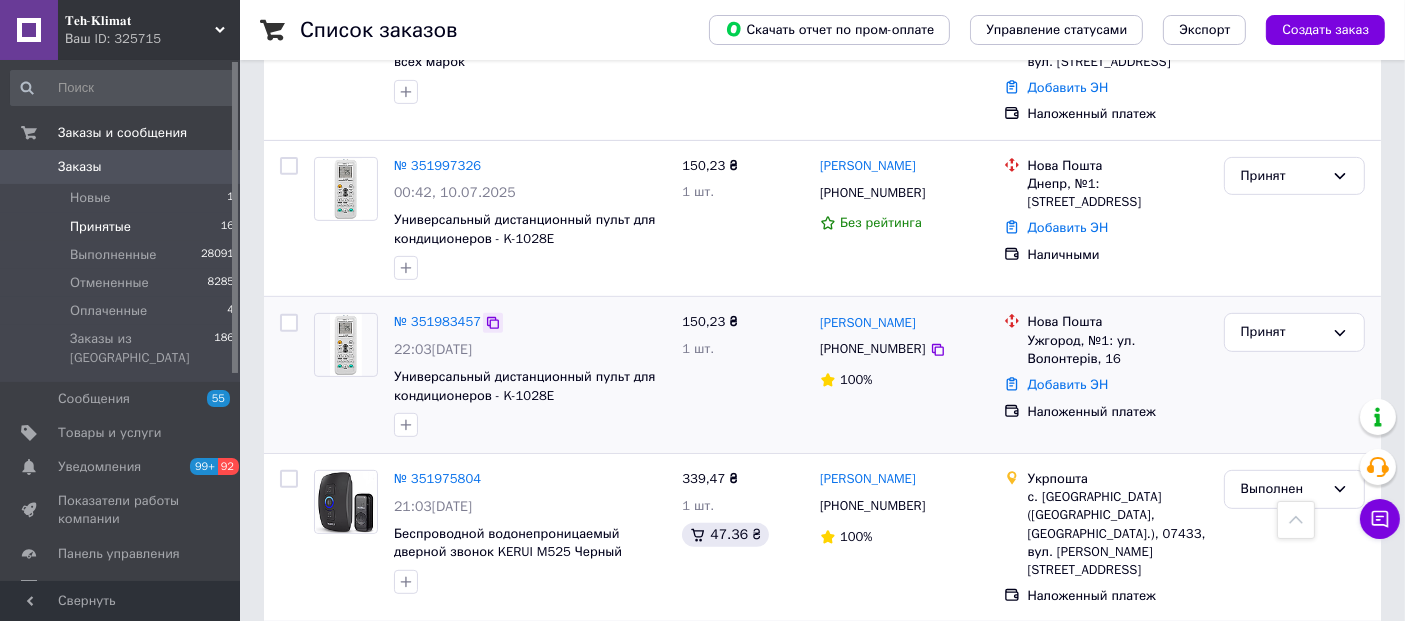 click 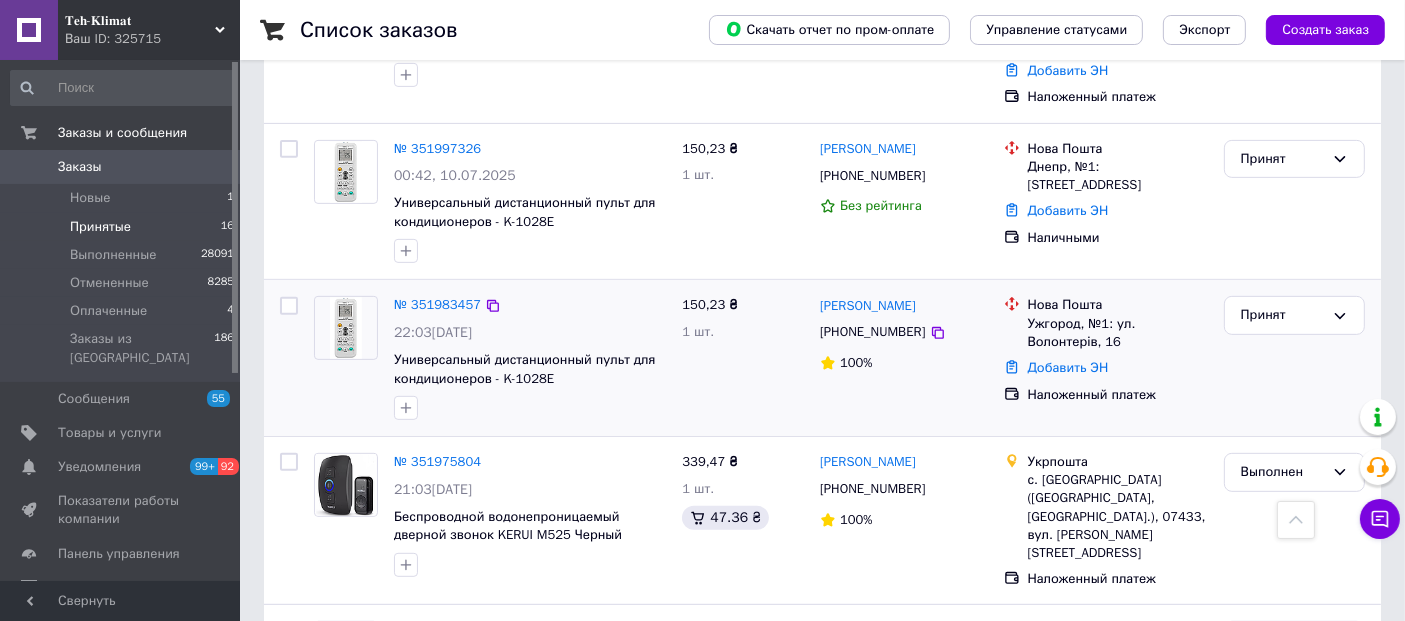 scroll, scrollTop: 666, scrollLeft: 0, axis: vertical 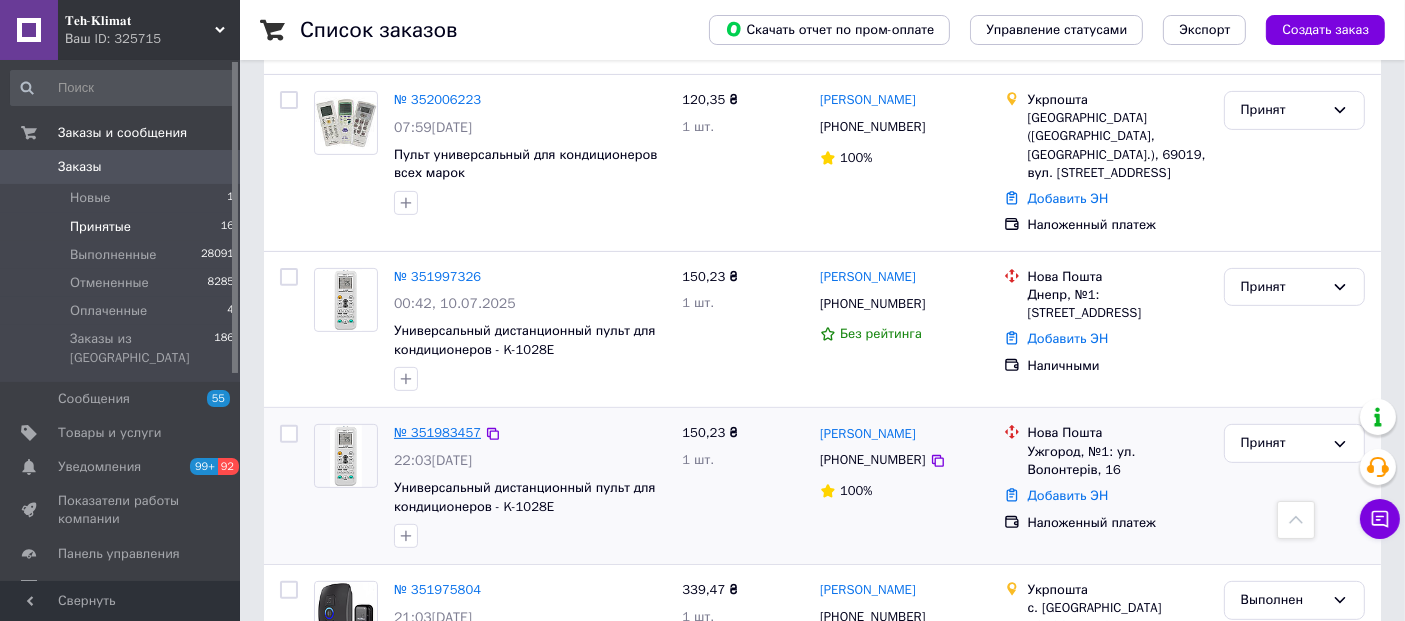 click on "№ 351983457" at bounding box center [437, 432] 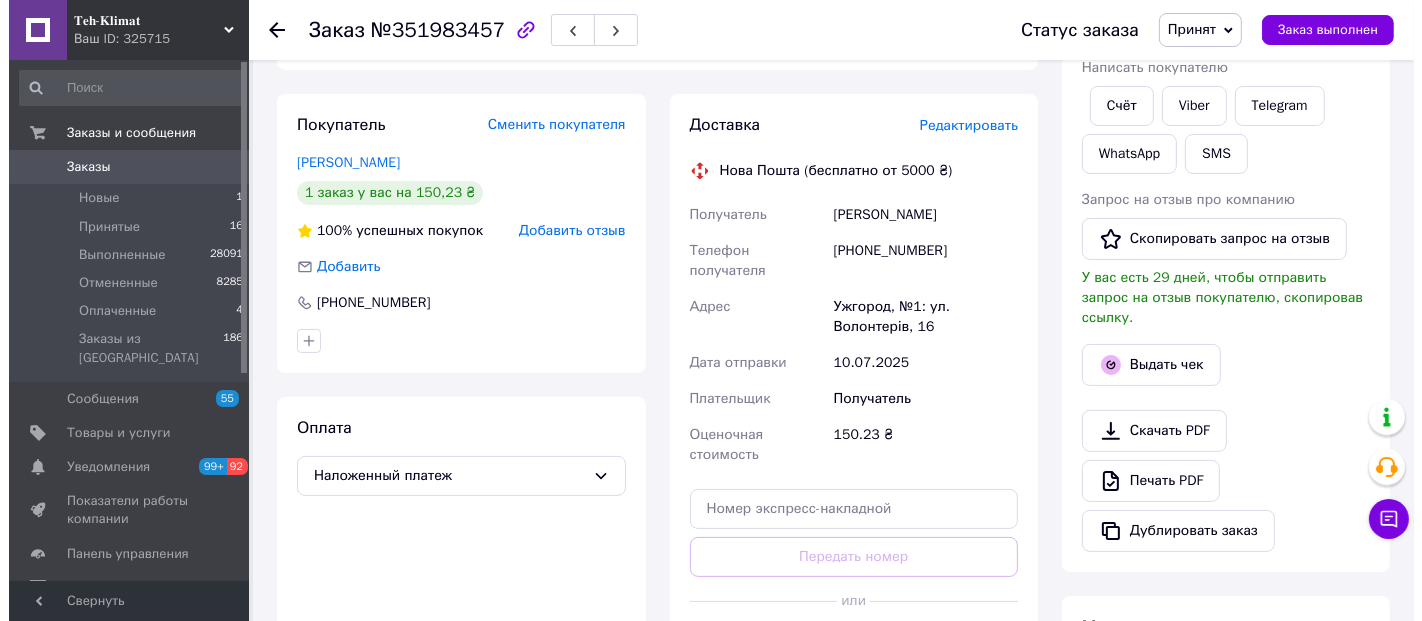 scroll, scrollTop: 222, scrollLeft: 0, axis: vertical 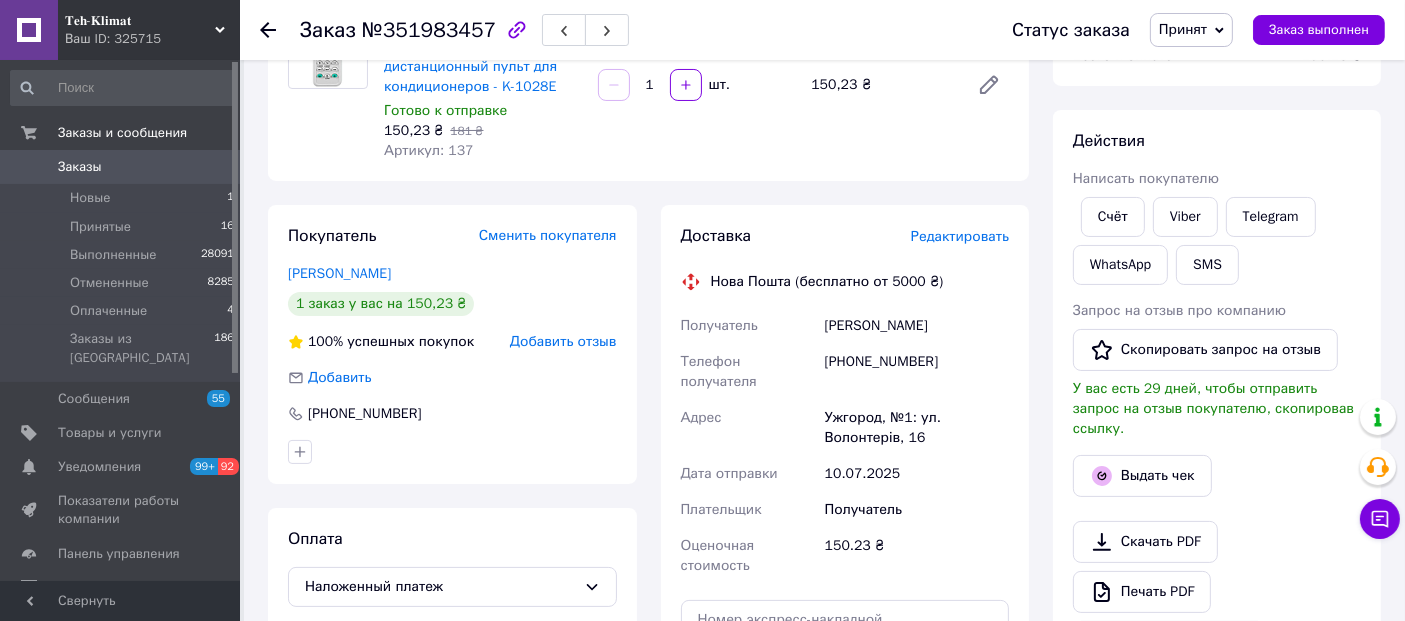 click on "Редактировать" at bounding box center (960, 236) 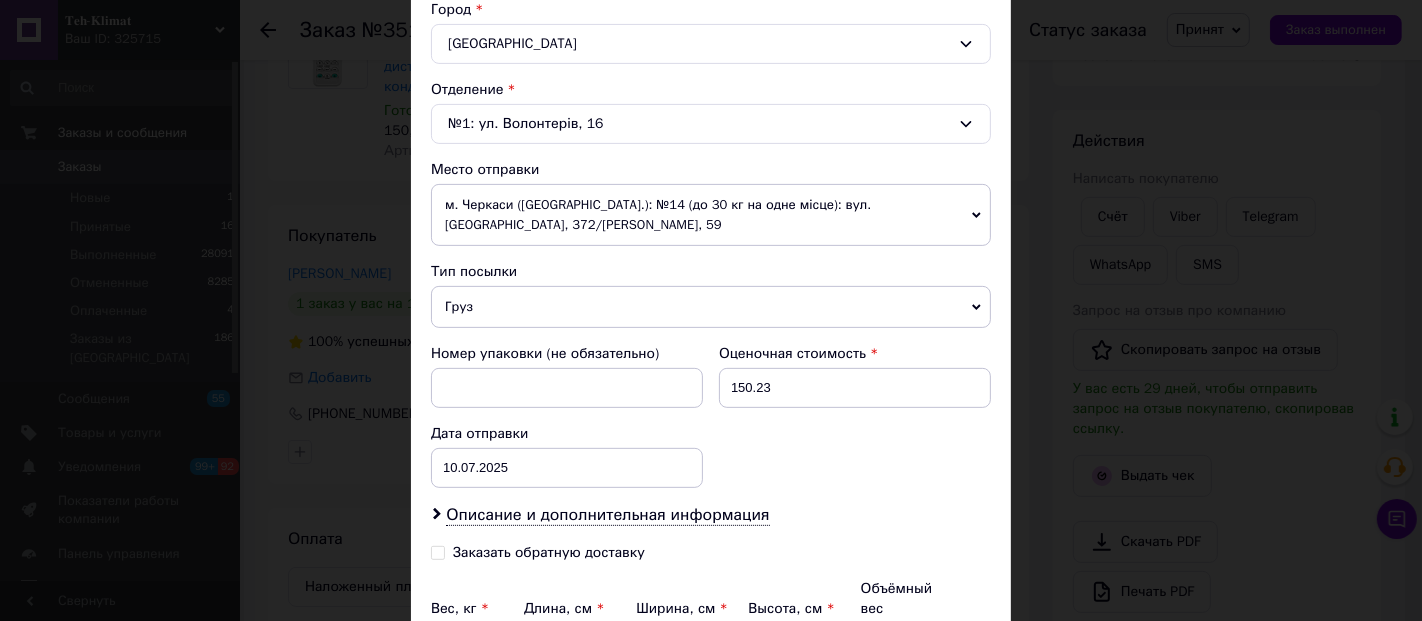 scroll, scrollTop: 666, scrollLeft: 0, axis: vertical 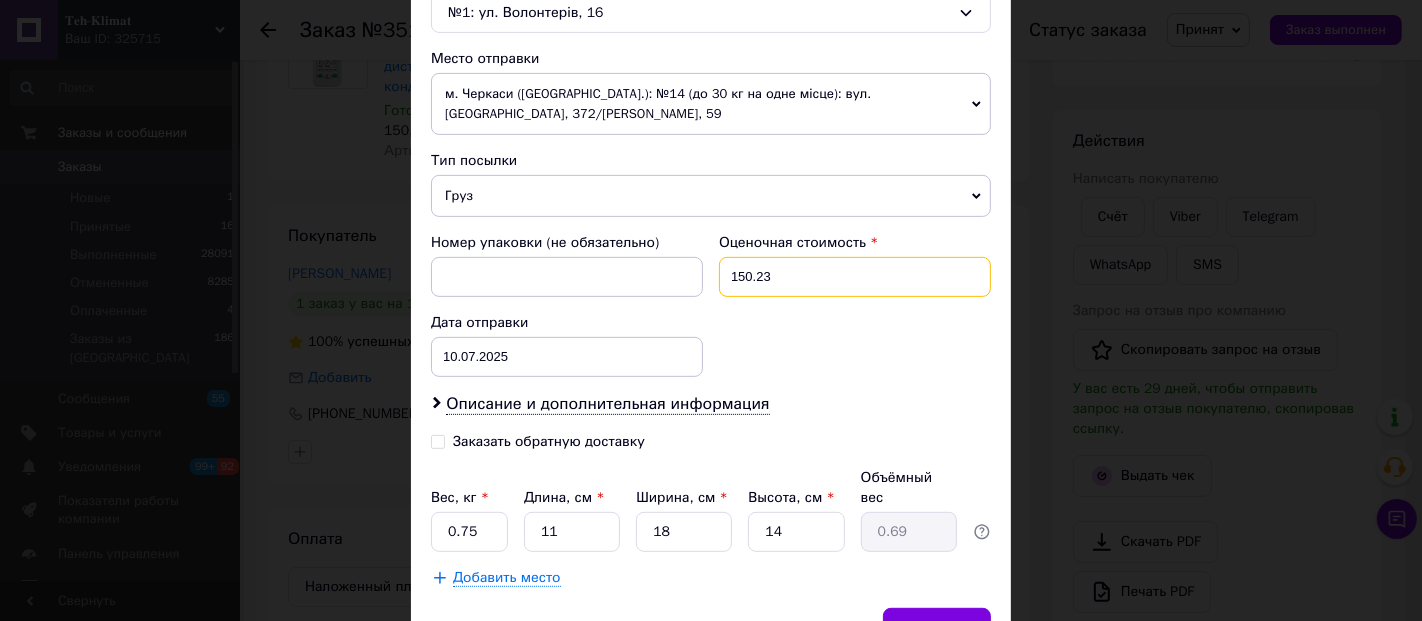 click on "150.23" at bounding box center (855, 277) 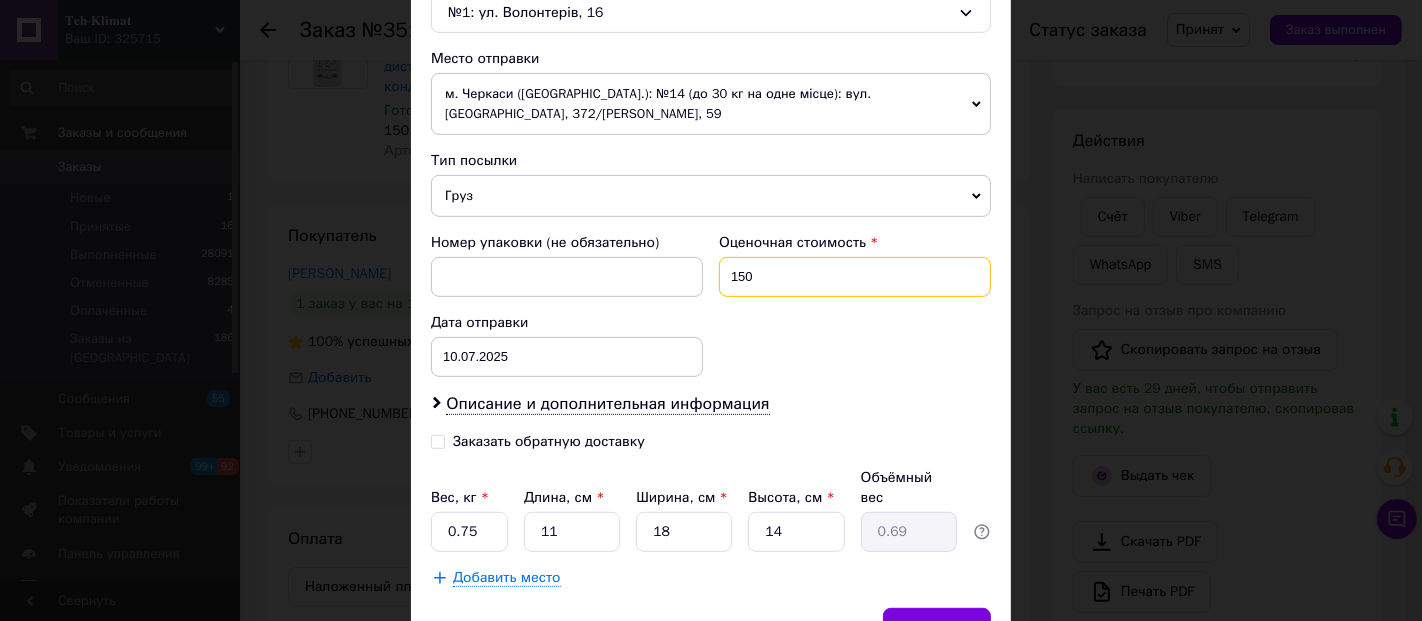 type on "150" 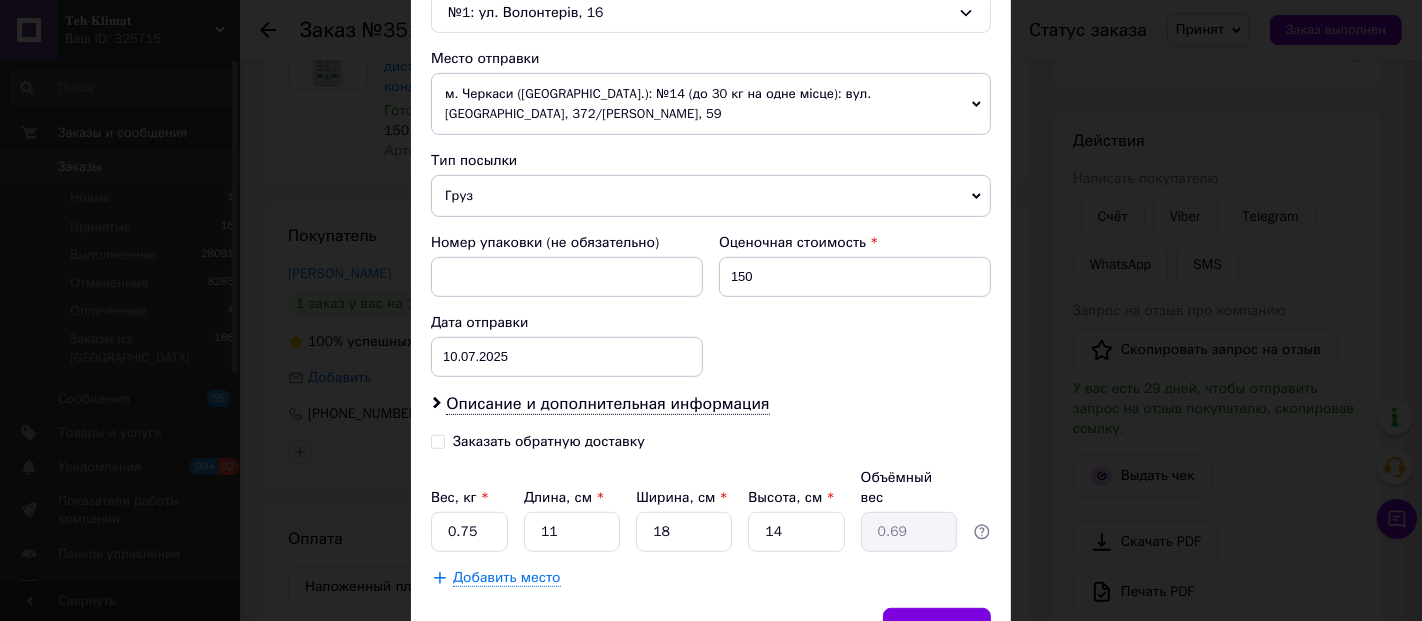 click on "Заказать обратную доставку" at bounding box center (438, 440) 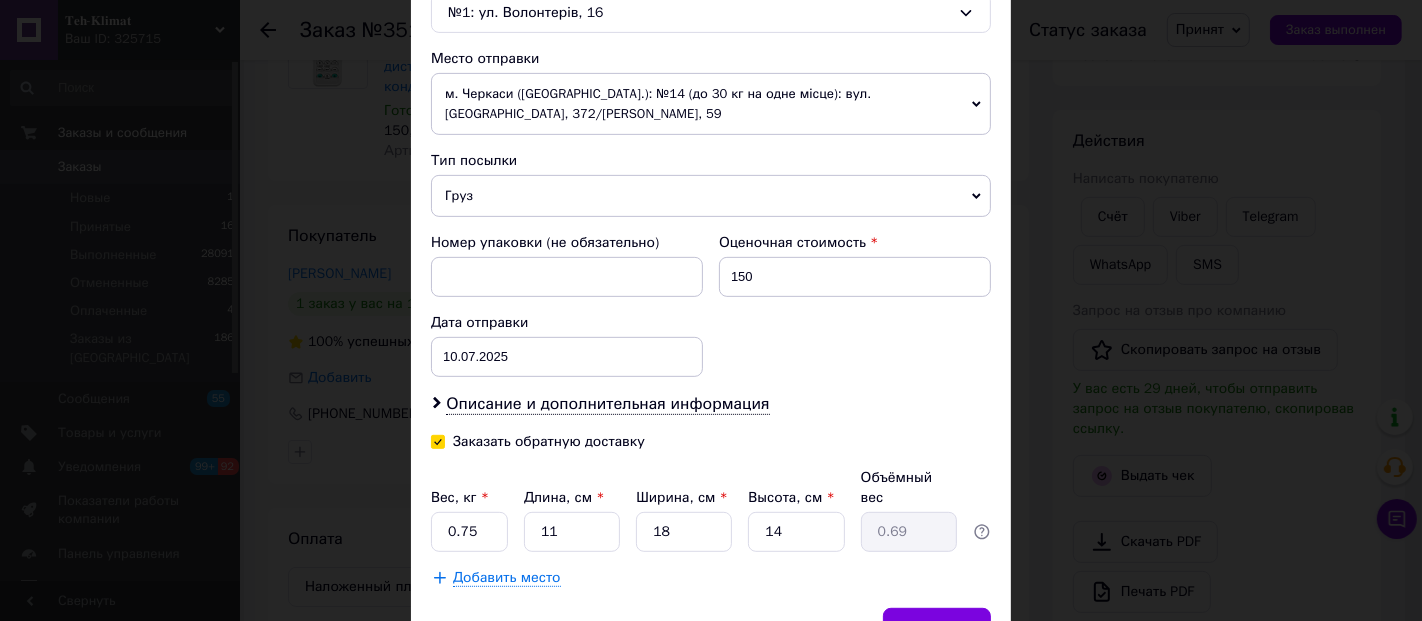 checkbox on "true" 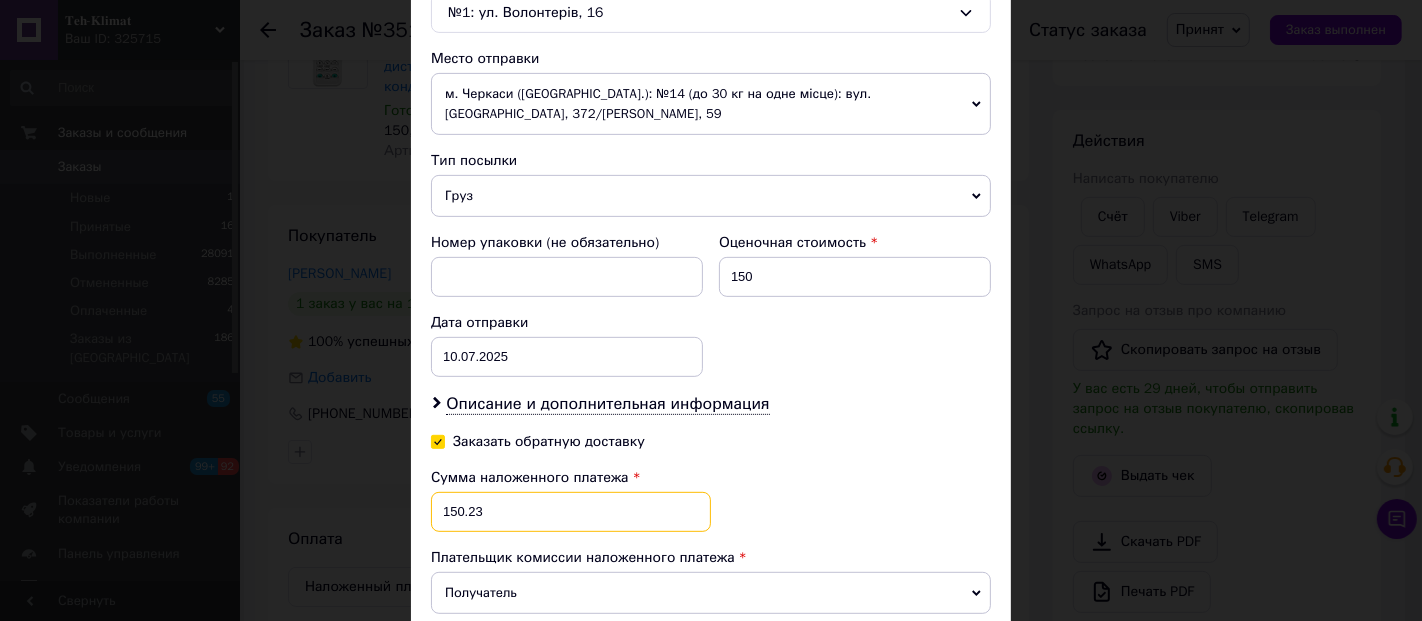 click on "150.23" at bounding box center [571, 512] 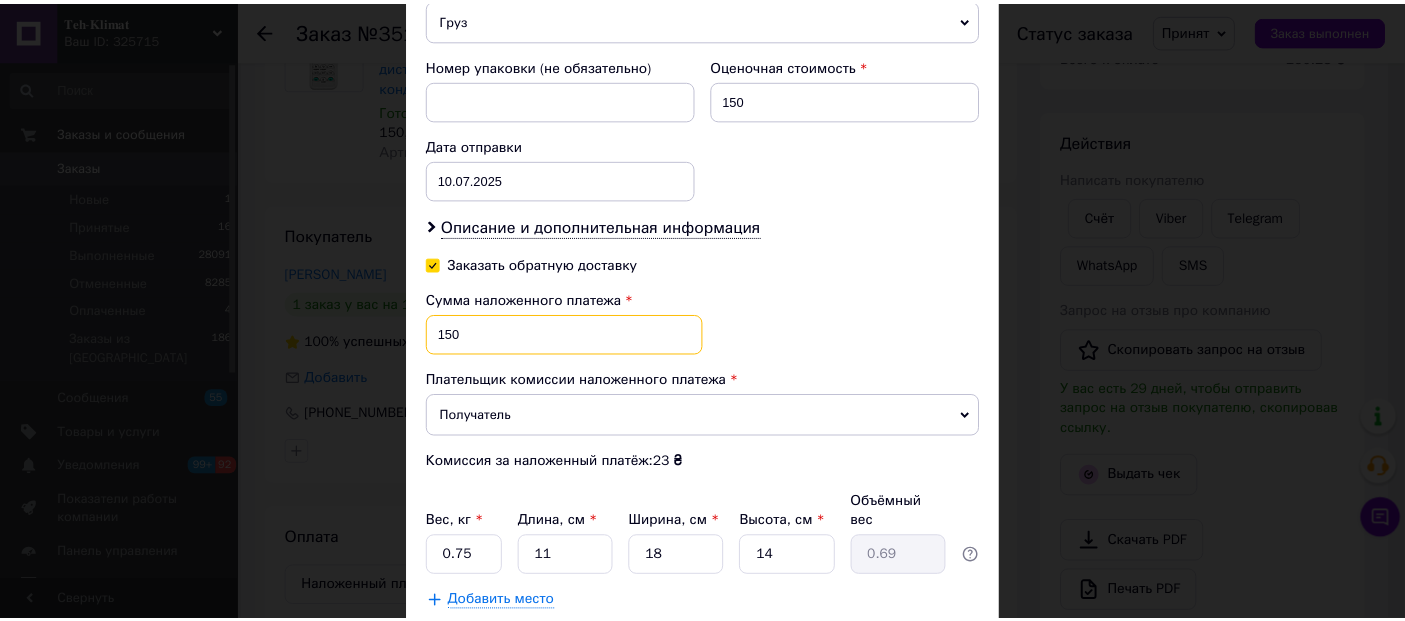 scroll, scrollTop: 956, scrollLeft: 0, axis: vertical 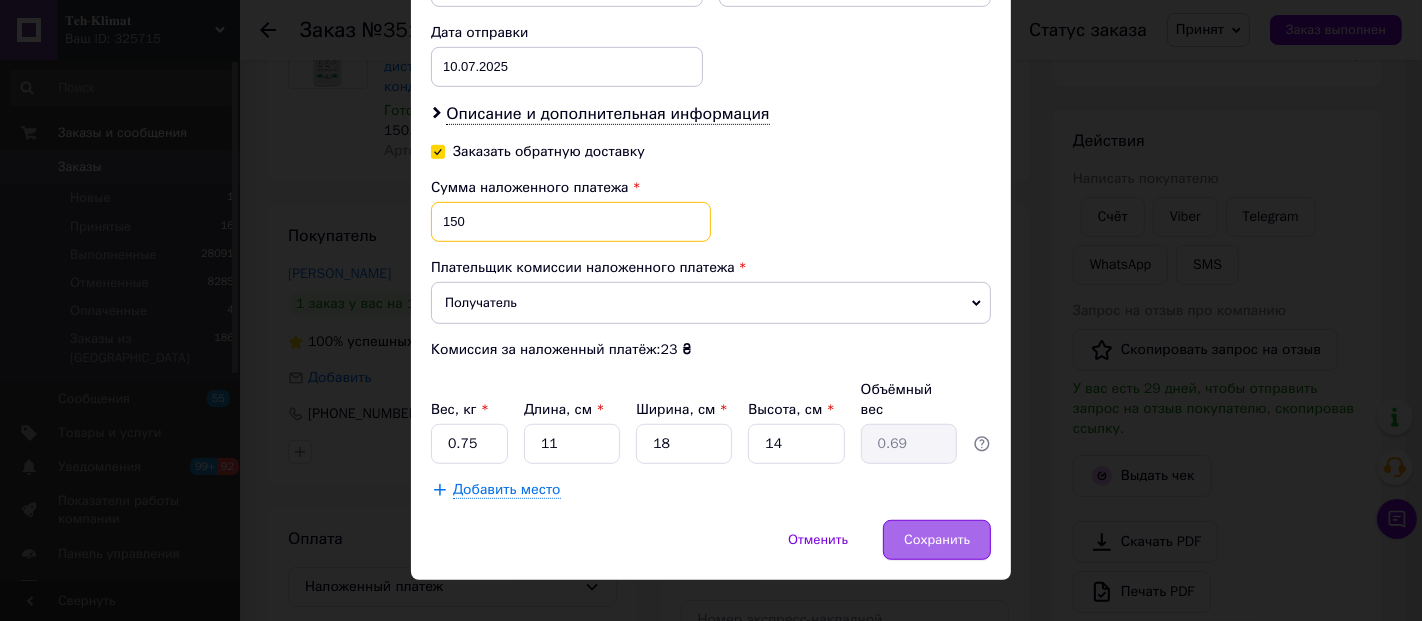 type on "150" 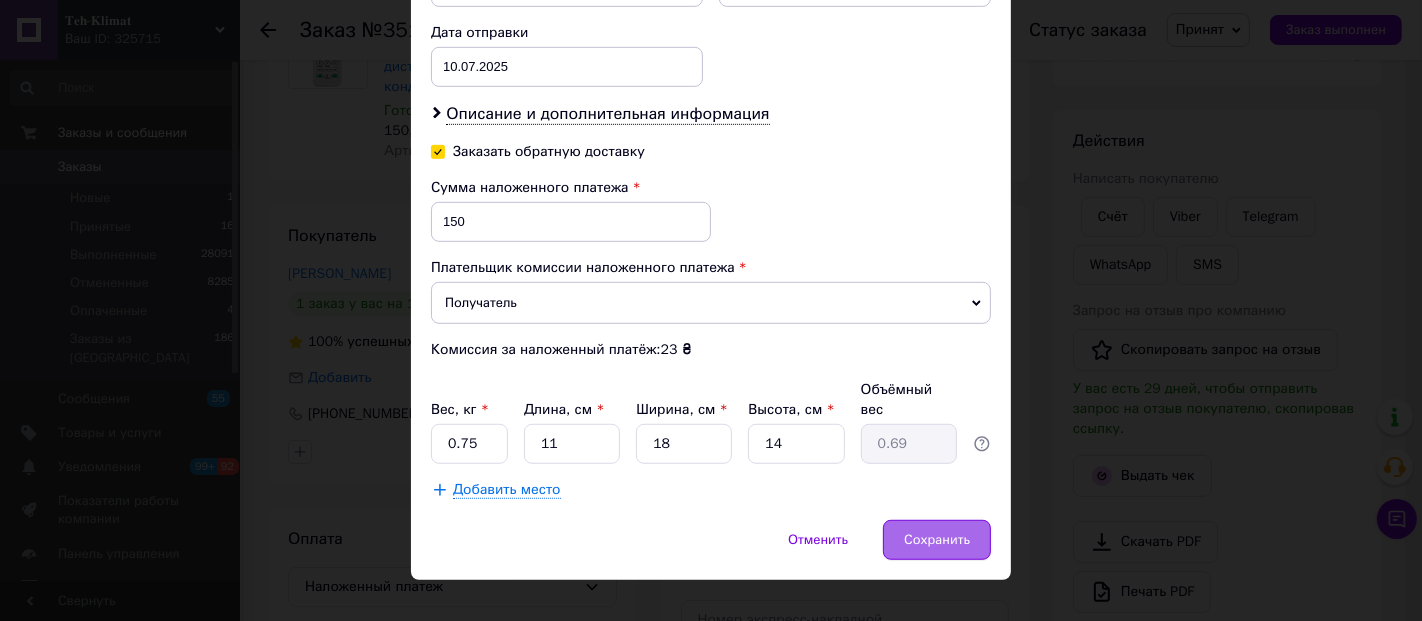 click on "Сохранить" at bounding box center (937, 540) 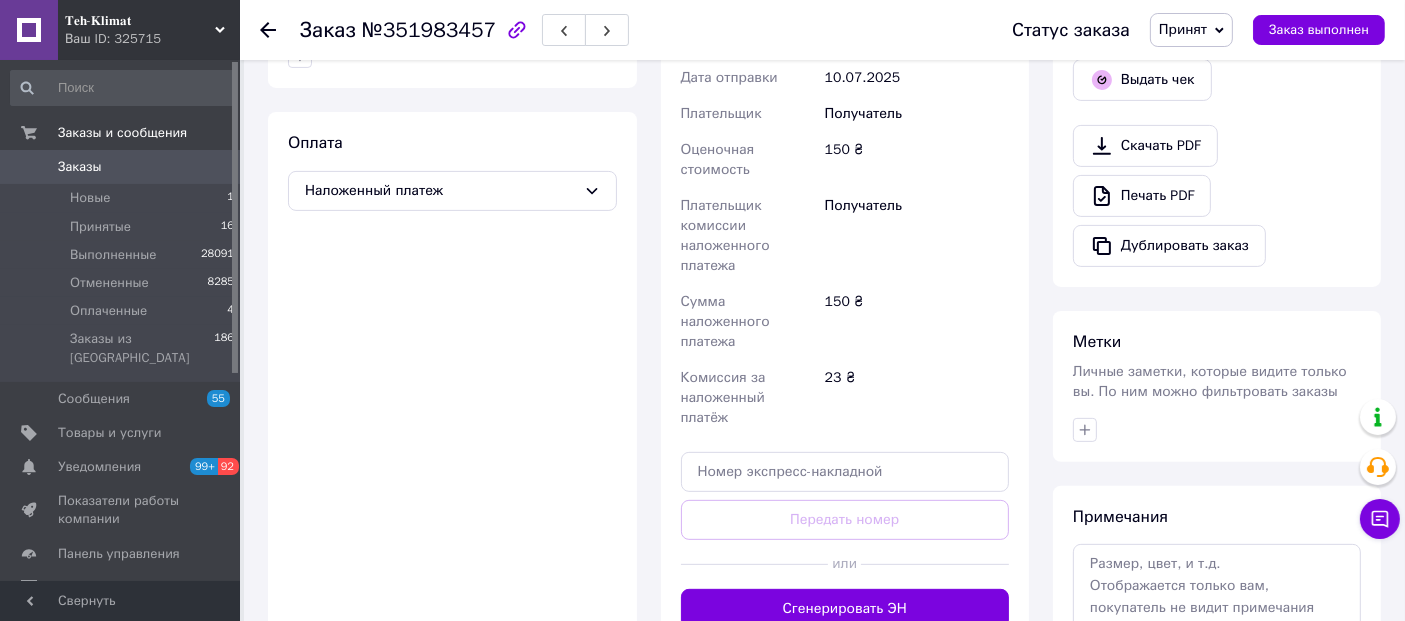 scroll, scrollTop: 666, scrollLeft: 0, axis: vertical 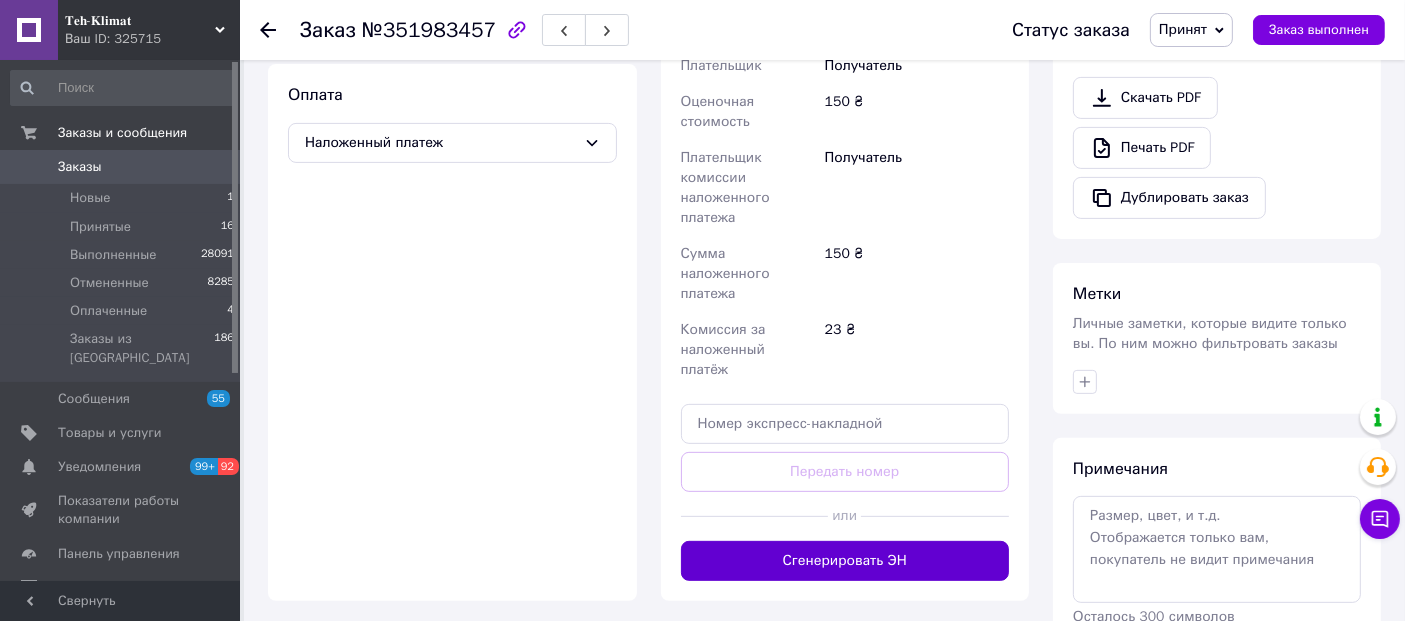 click on "Сгенерировать ЭН" at bounding box center (845, 561) 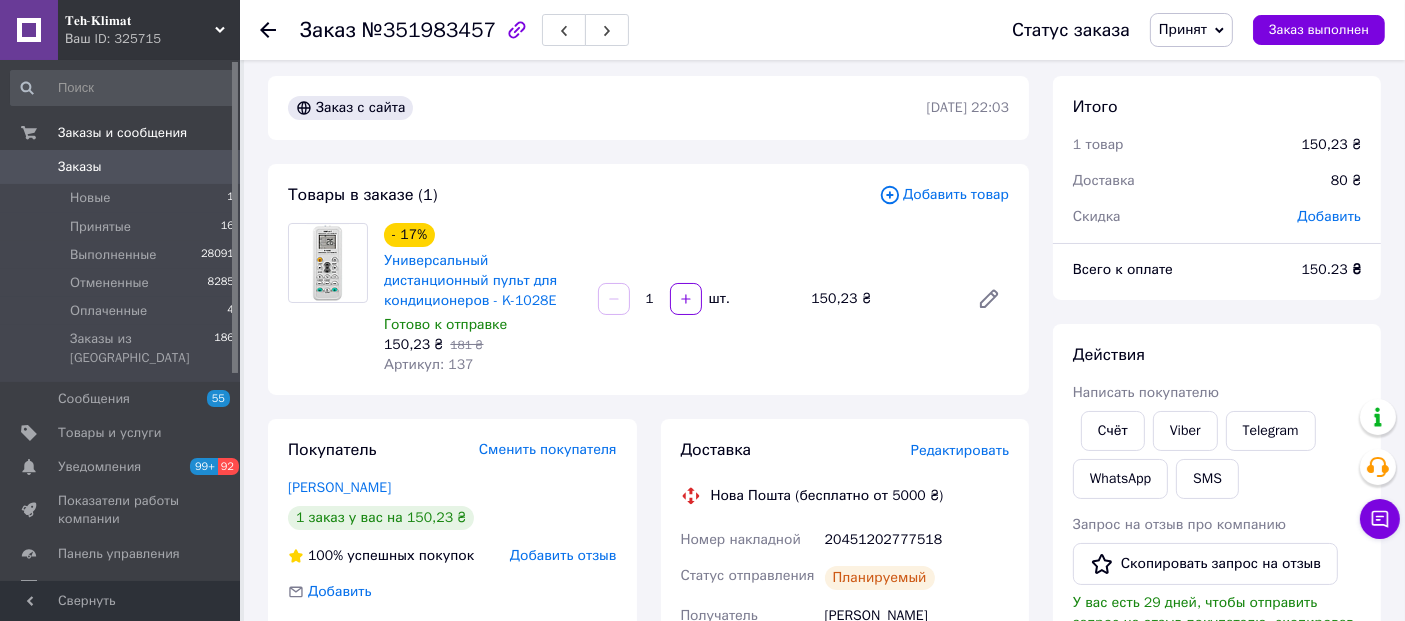 scroll, scrollTop: 0, scrollLeft: 0, axis: both 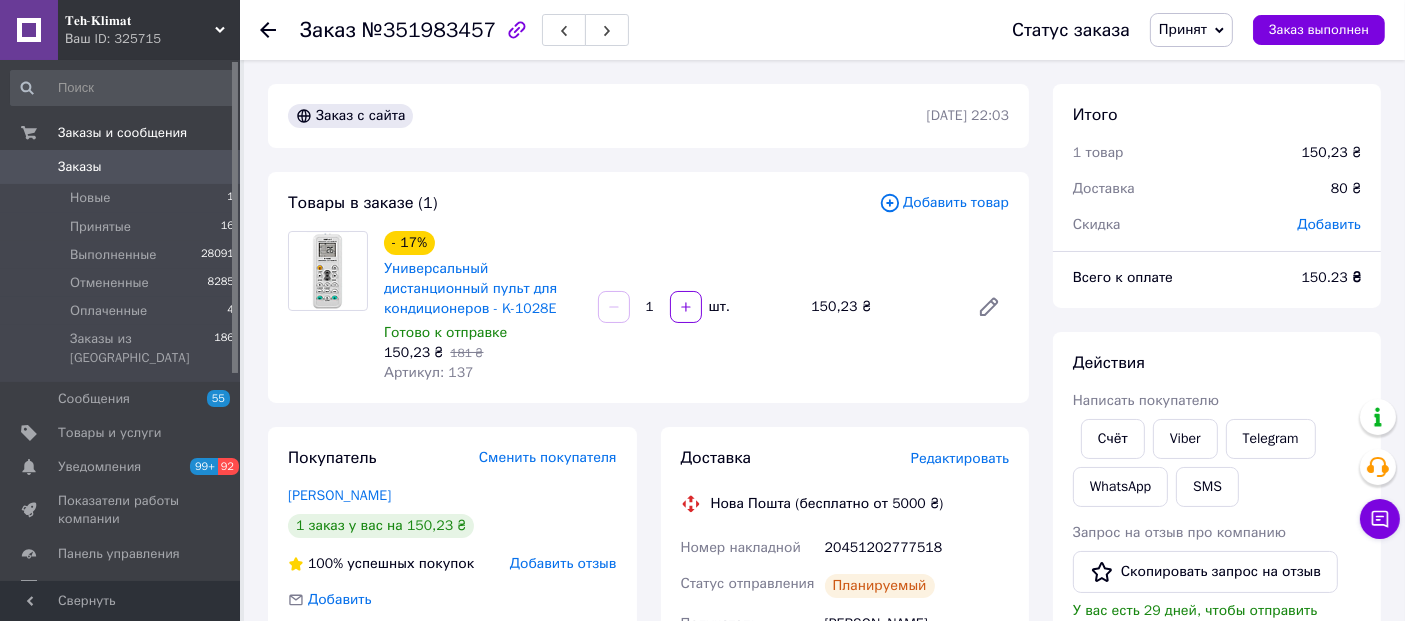 click 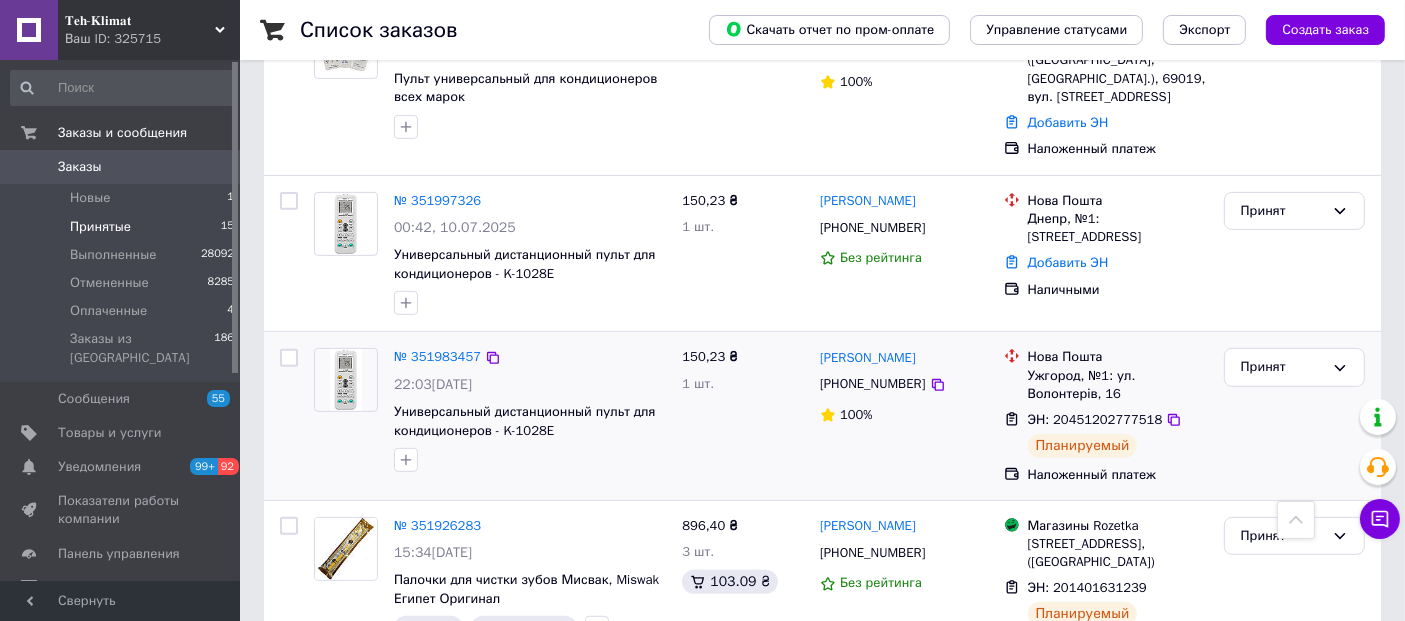 scroll, scrollTop: 777, scrollLeft: 0, axis: vertical 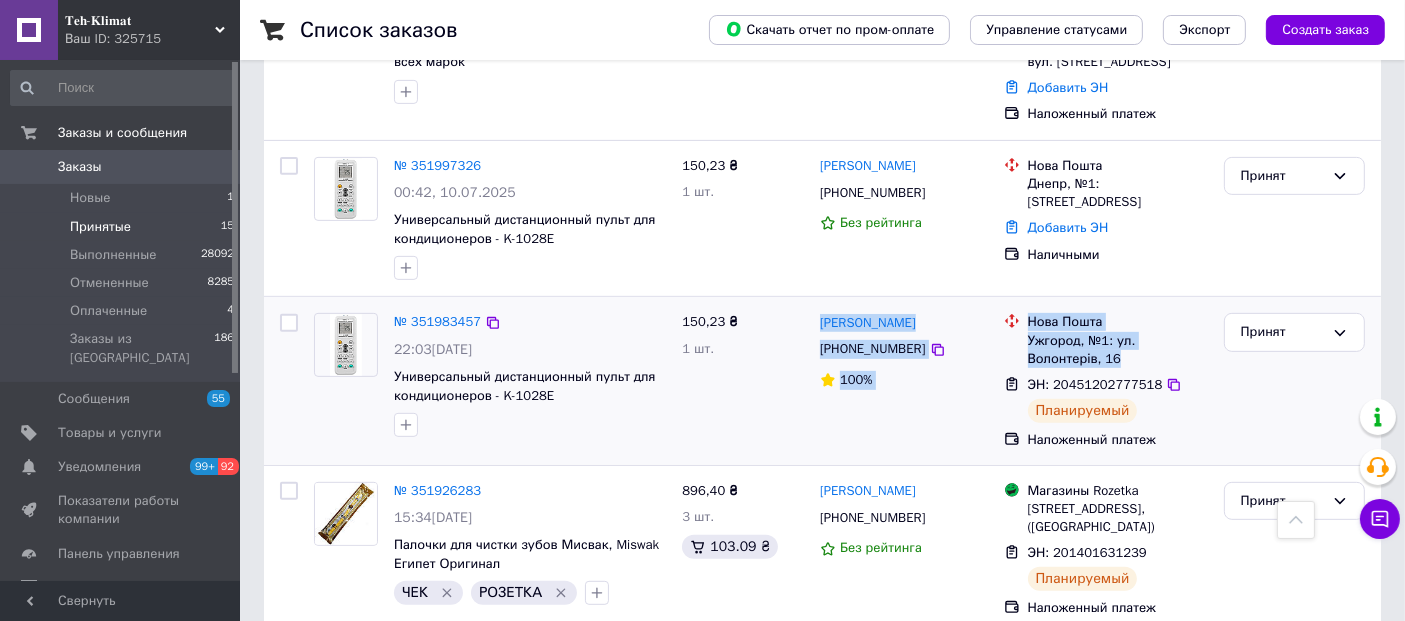 drag, startPoint x: 820, startPoint y: 245, endPoint x: 1074, endPoint y: 297, distance: 259.2682 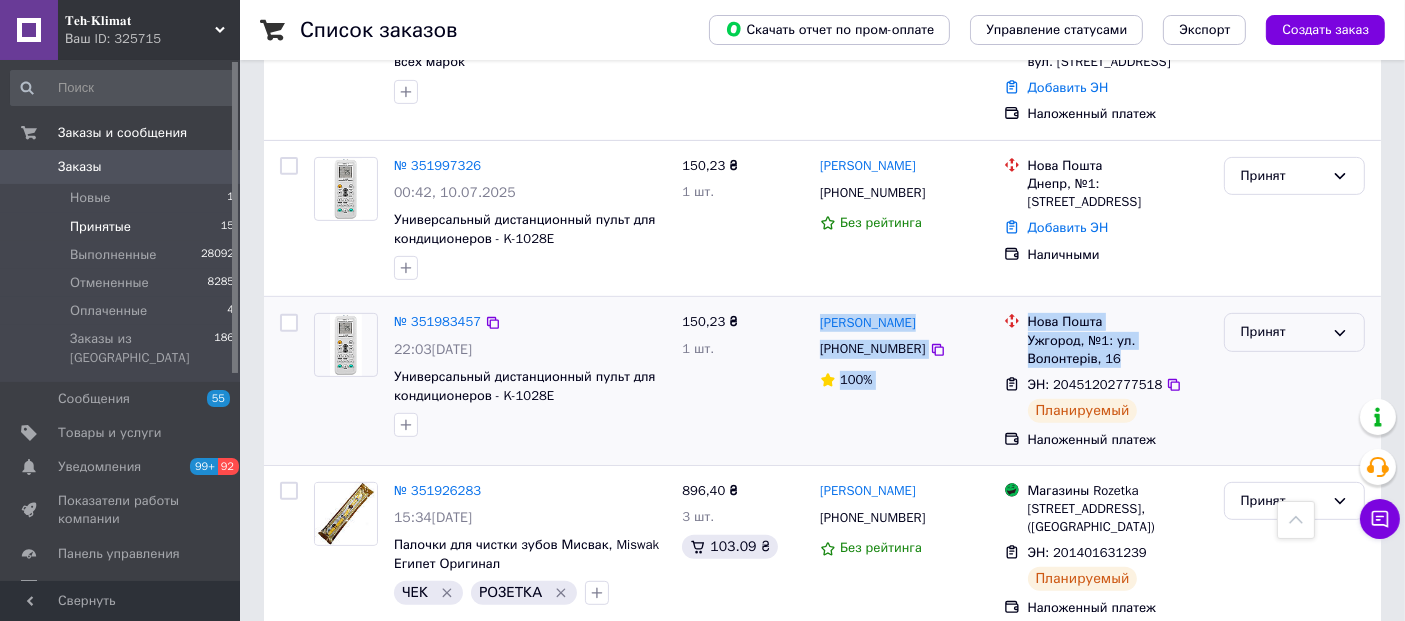 click on "Принят" at bounding box center (1282, 332) 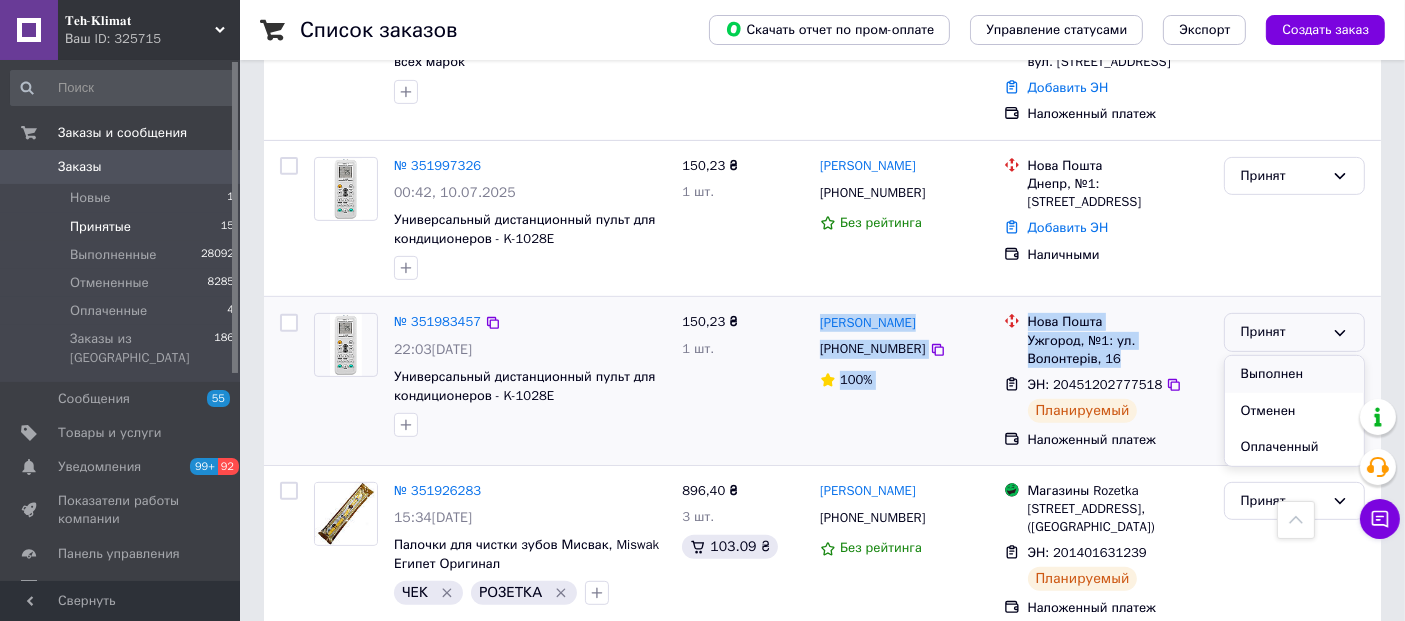 click on "Выполнен" at bounding box center [1294, 374] 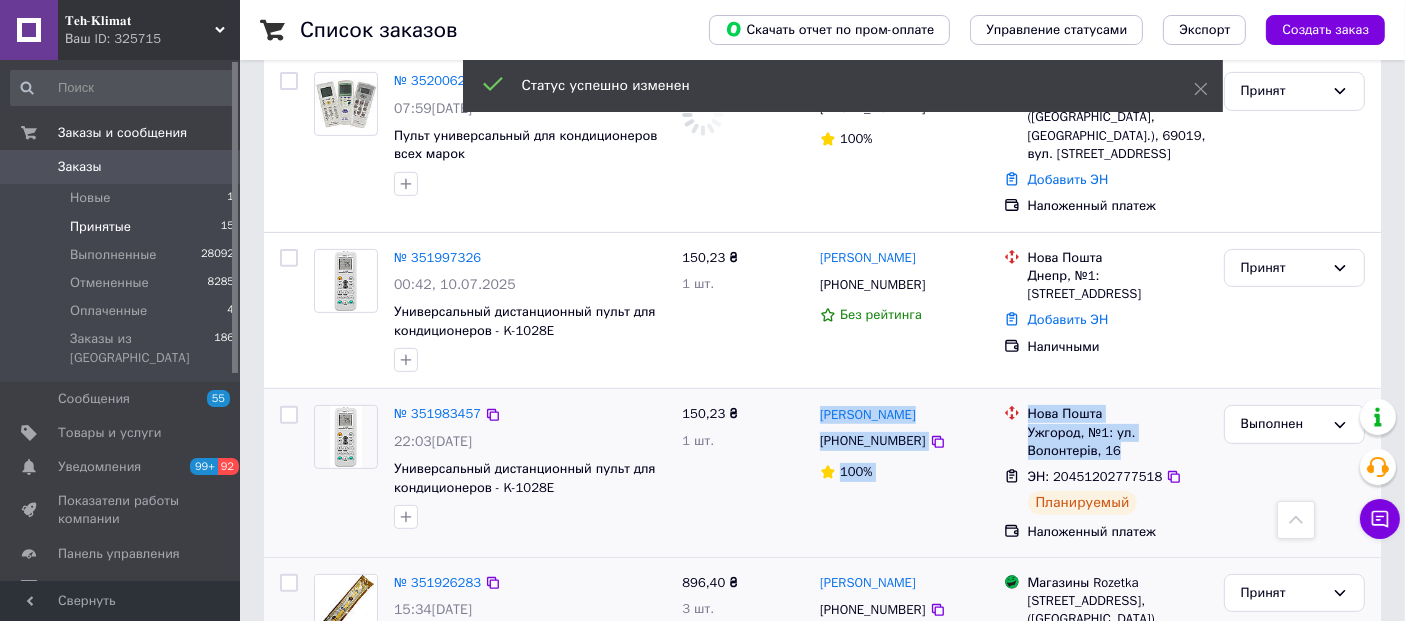 scroll, scrollTop: 555, scrollLeft: 0, axis: vertical 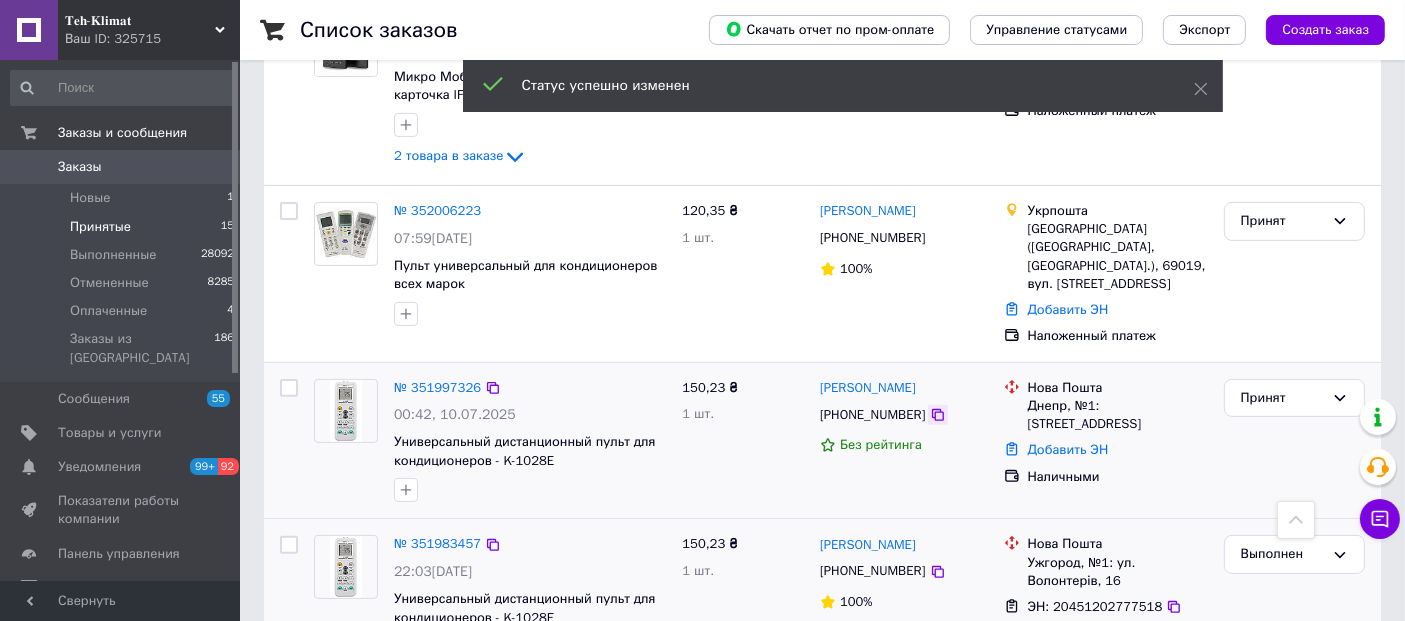 click 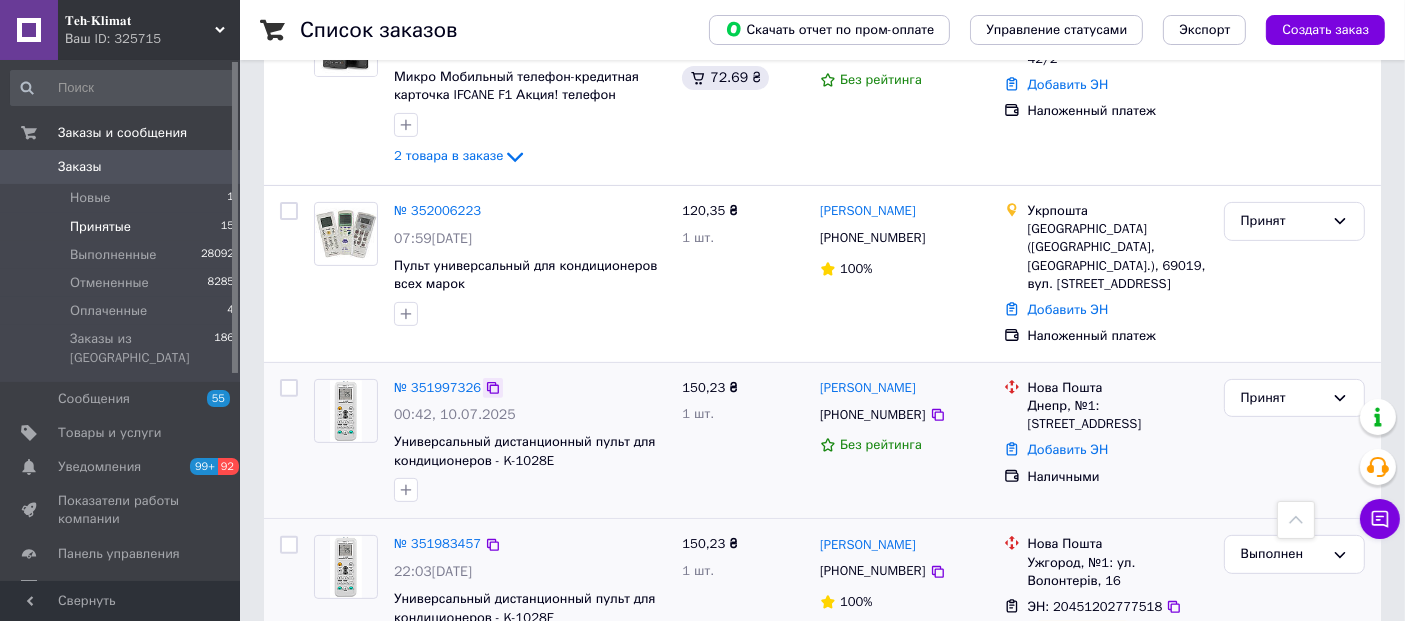 click 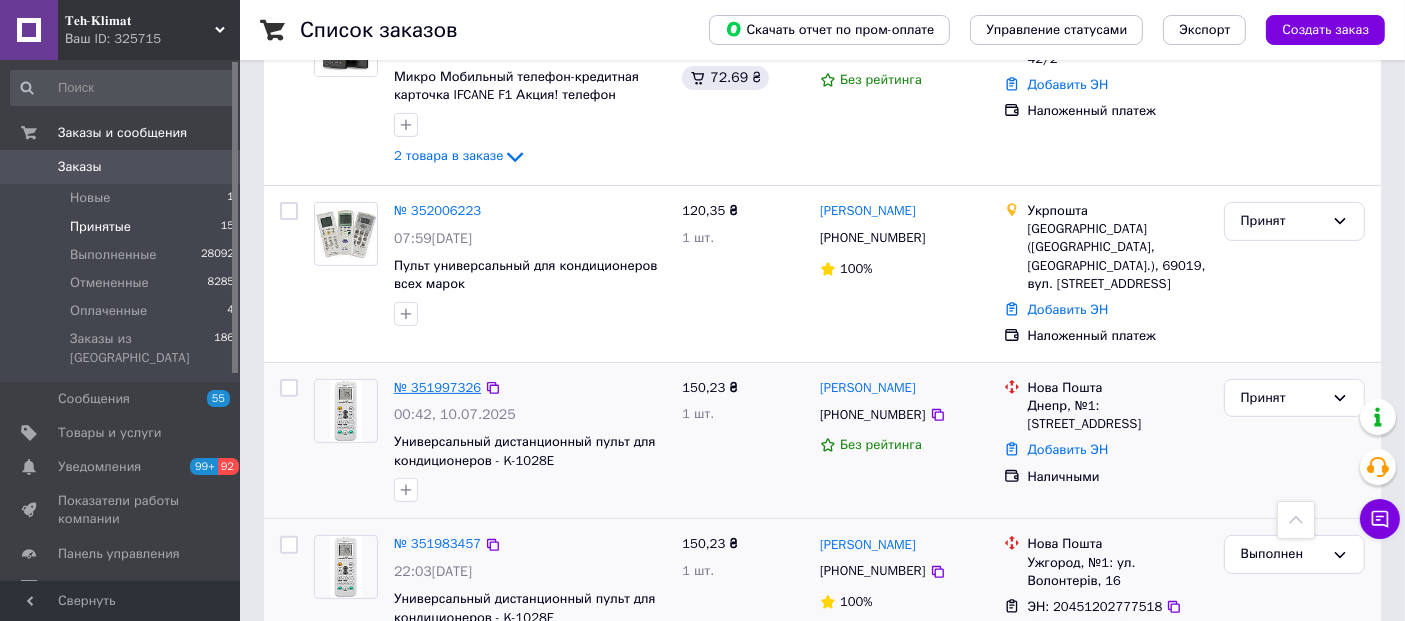 click on "№ 351997326" at bounding box center [437, 387] 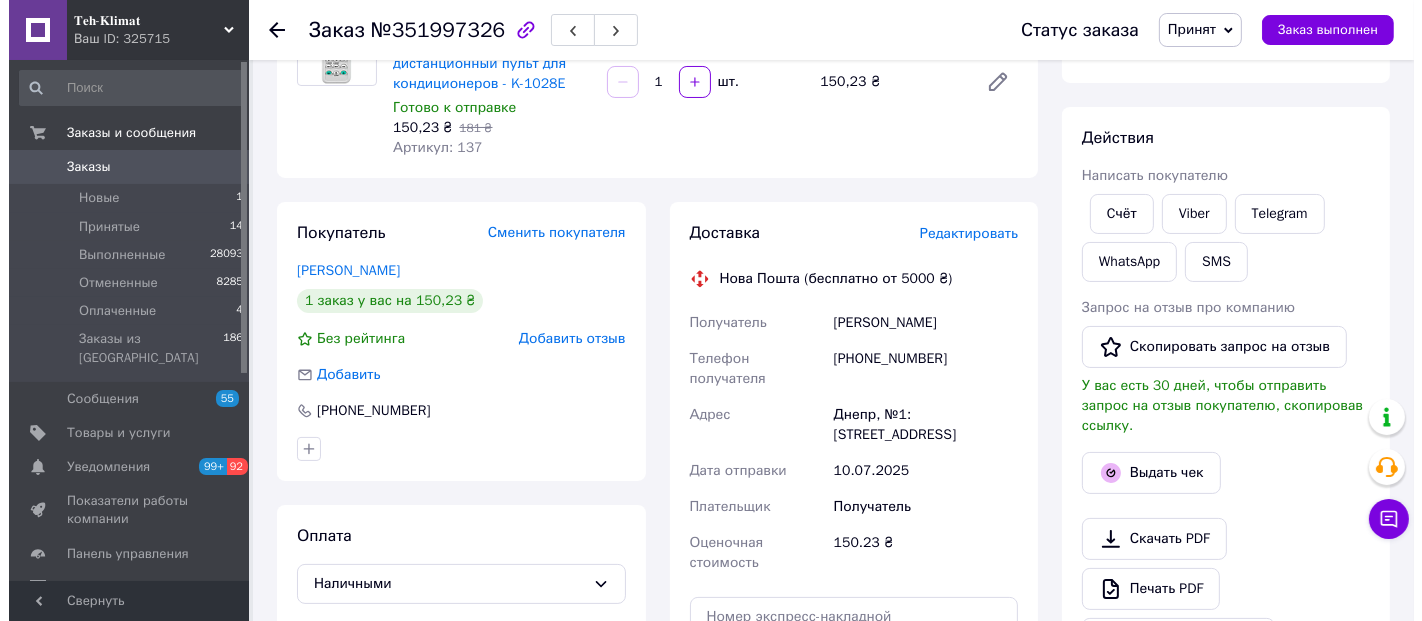 scroll, scrollTop: 222, scrollLeft: 0, axis: vertical 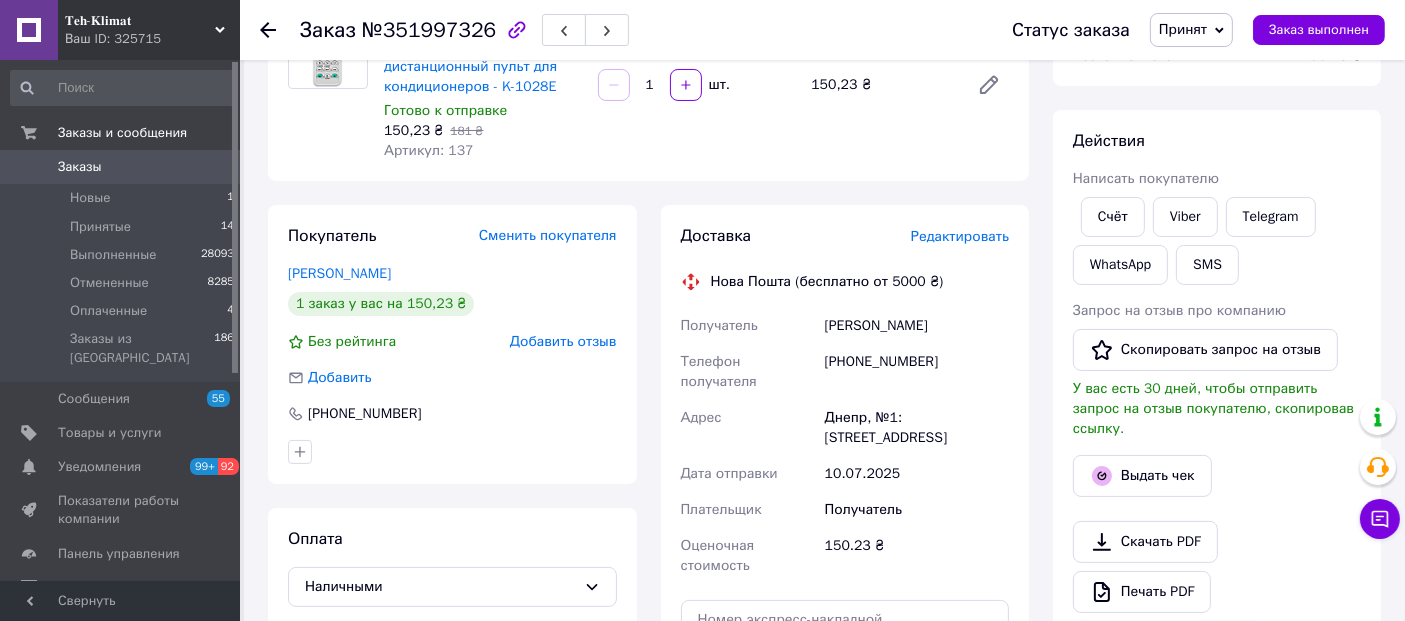click on "Доставка Редактировать Нова Пошта (бесплатно от 5000 ₴) Получатель Шульга Владислав Телефон получателя +380683925465 Адрес Днепр, №1: ул. Сонячна Набережна, 114 Дата отправки 10.07.2025 Плательщик Получатель Оценочная стоимость 150.23 ₴ Передать номер или Сгенерировать ЭН" at bounding box center (845, 501) 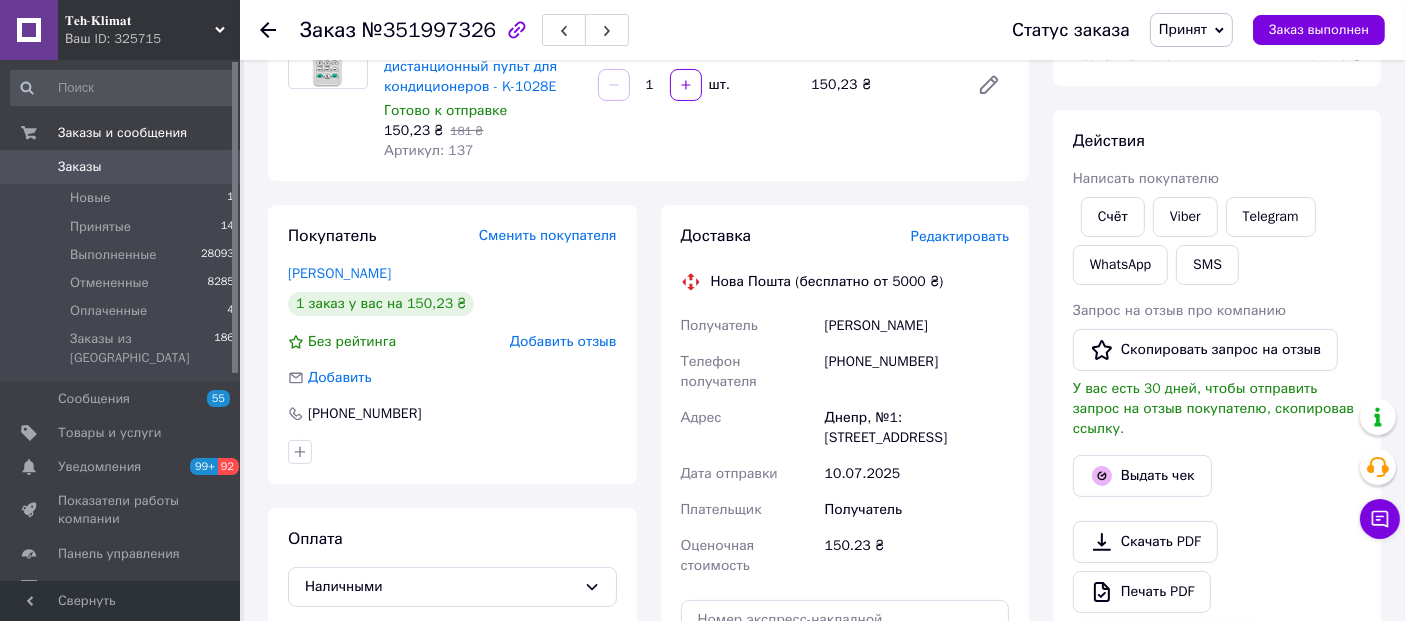 click on "Редактировать" at bounding box center [960, 236] 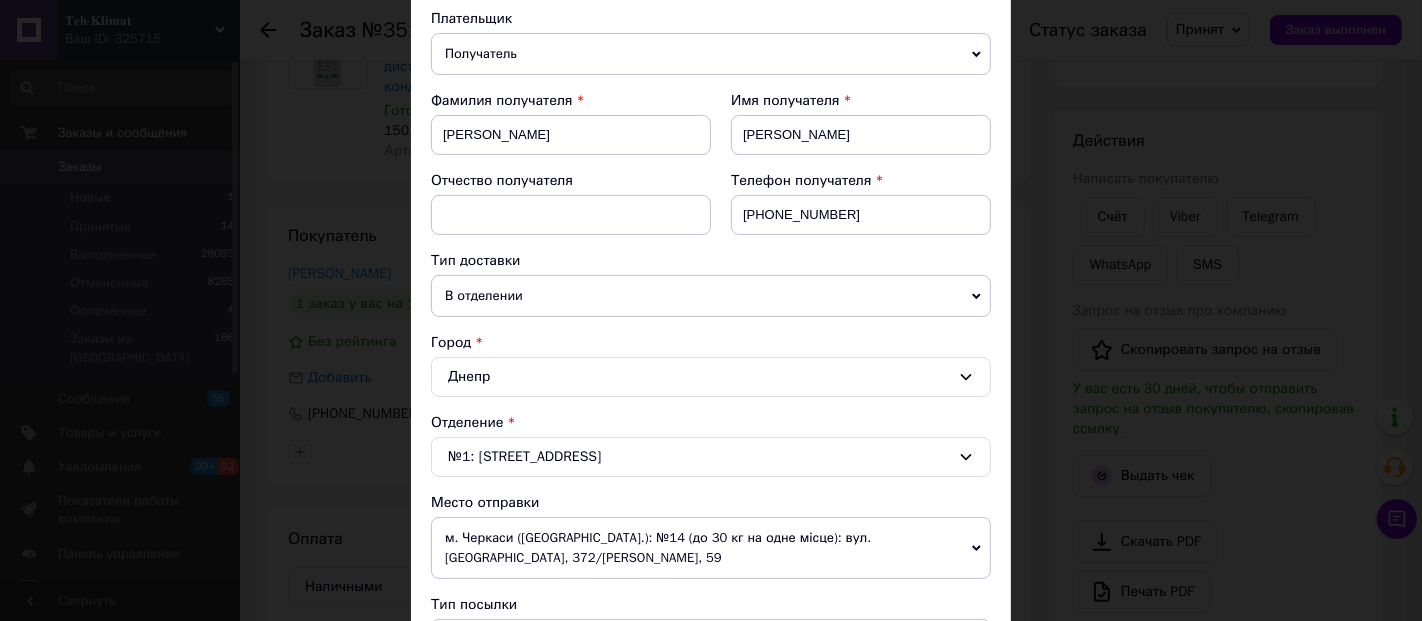 scroll, scrollTop: 555, scrollLeft: 0, axis: vertical 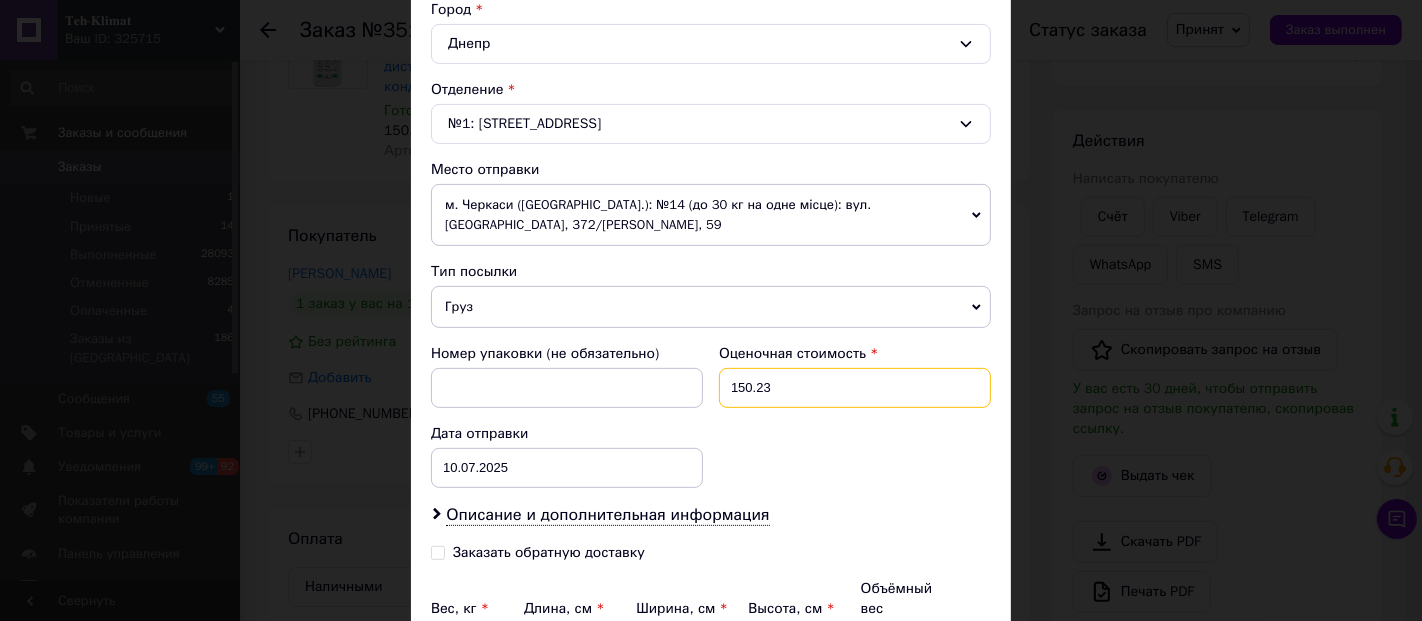 click on "150.23" at bounding box center [855, 388] 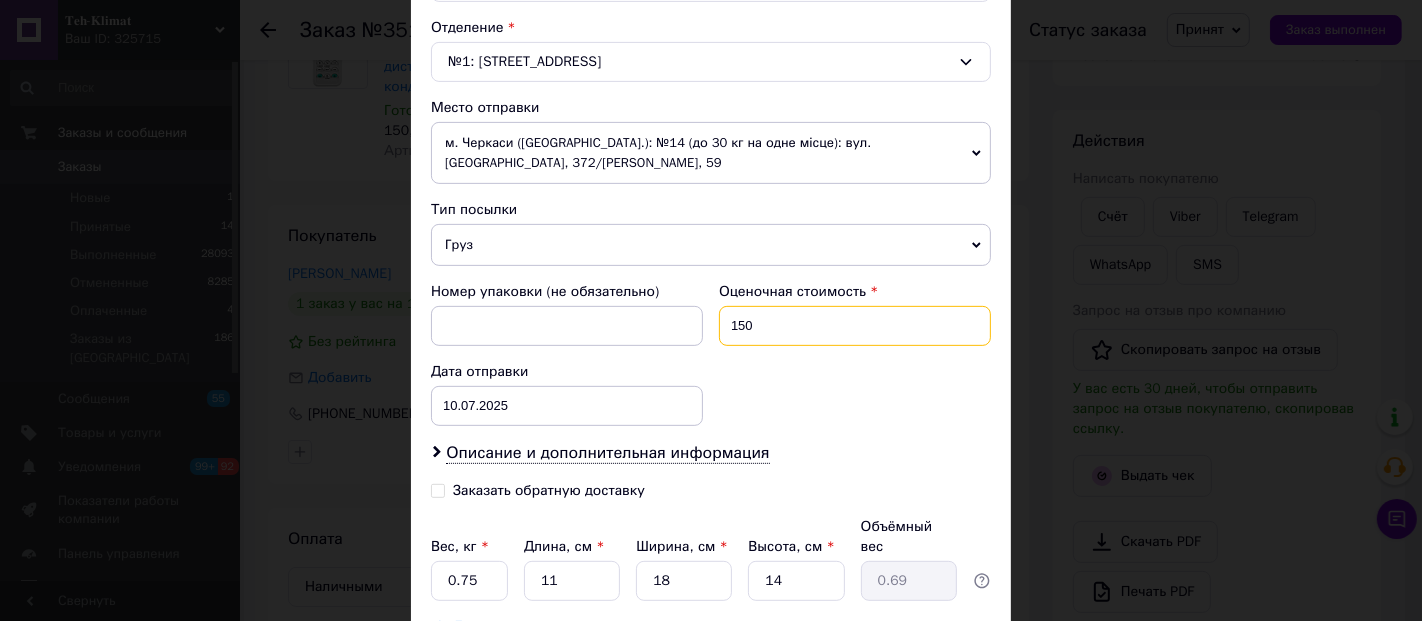 scroll, scrollTop: 666, scrollLeft: 0, axis: vertical 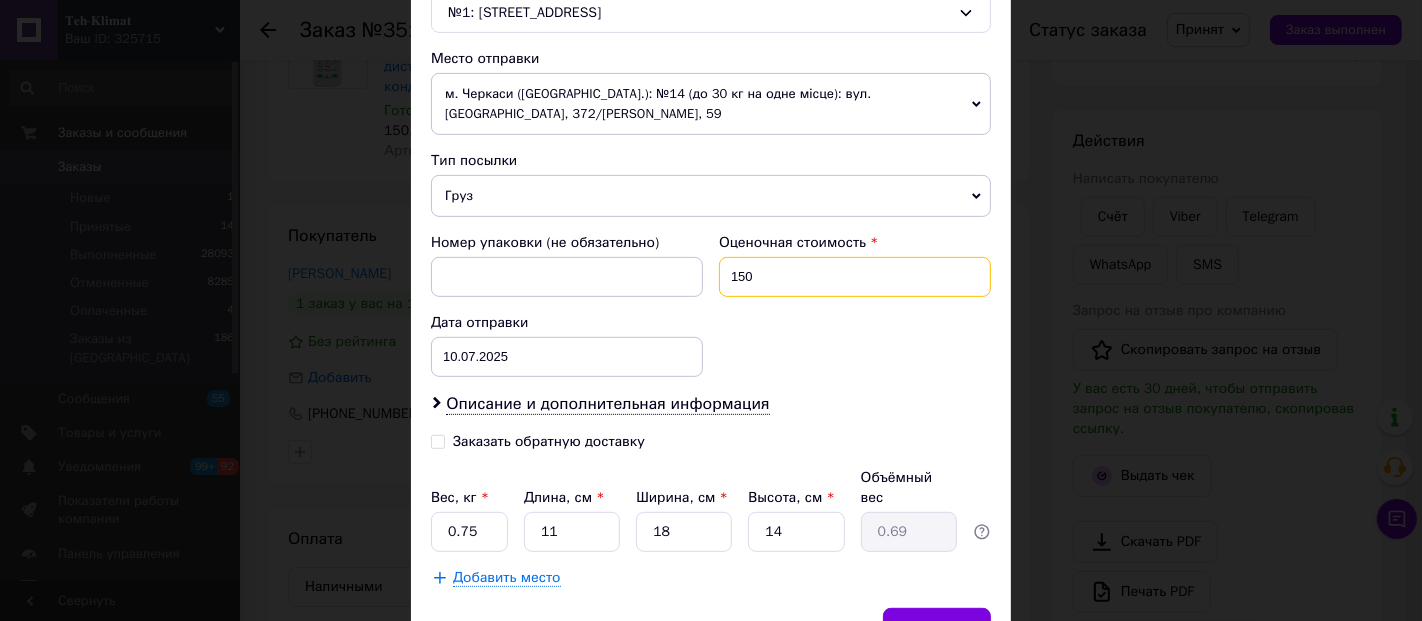 type on "150" 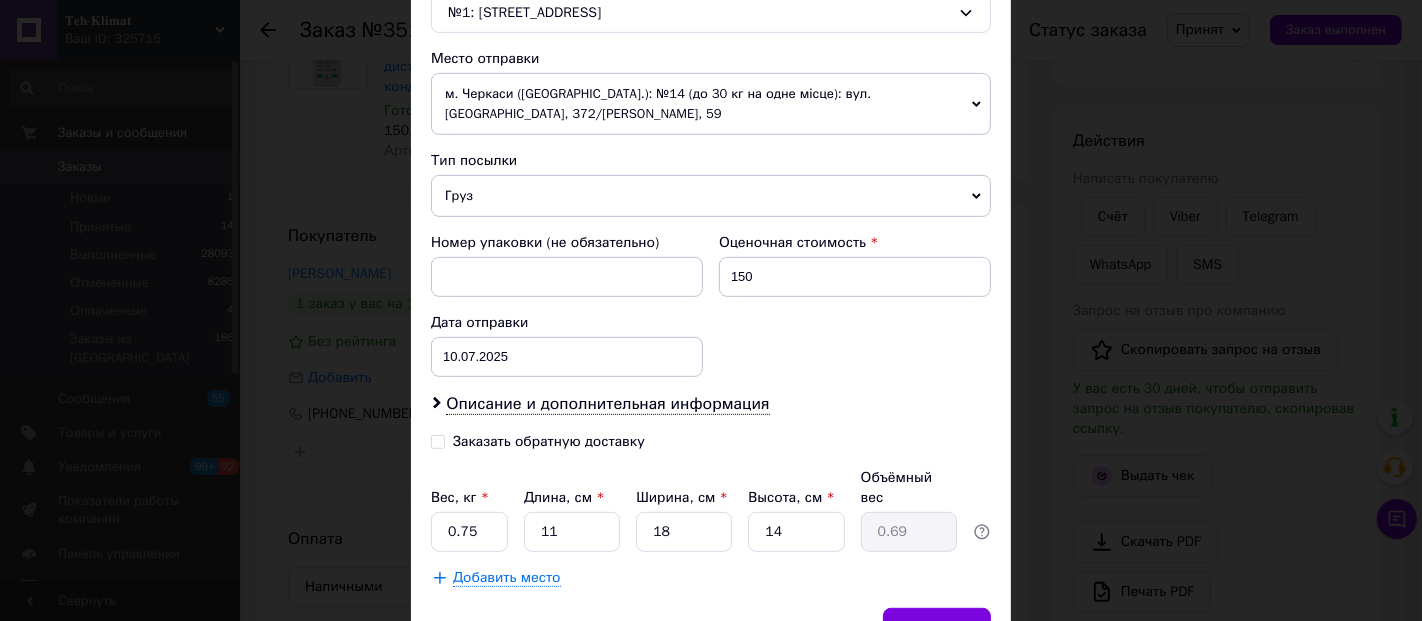 click on "Заказать обратную доставку" at bounding box center (438, 440) 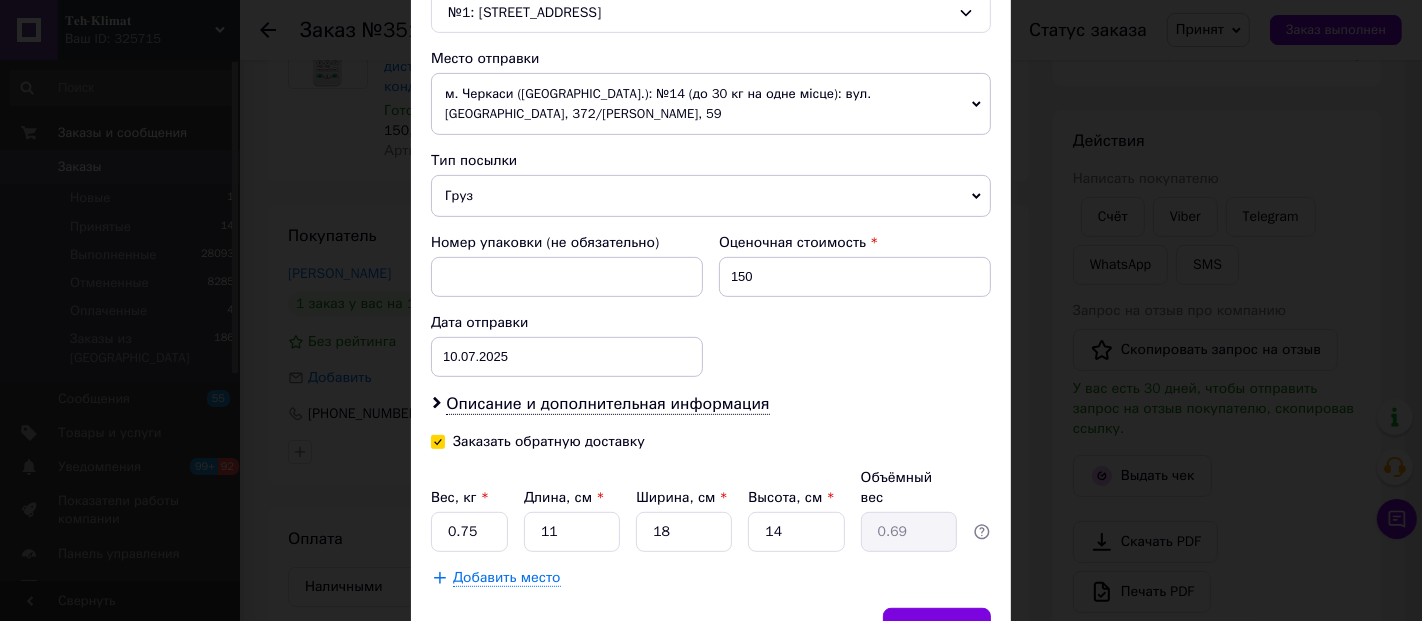 checkbox on "true" 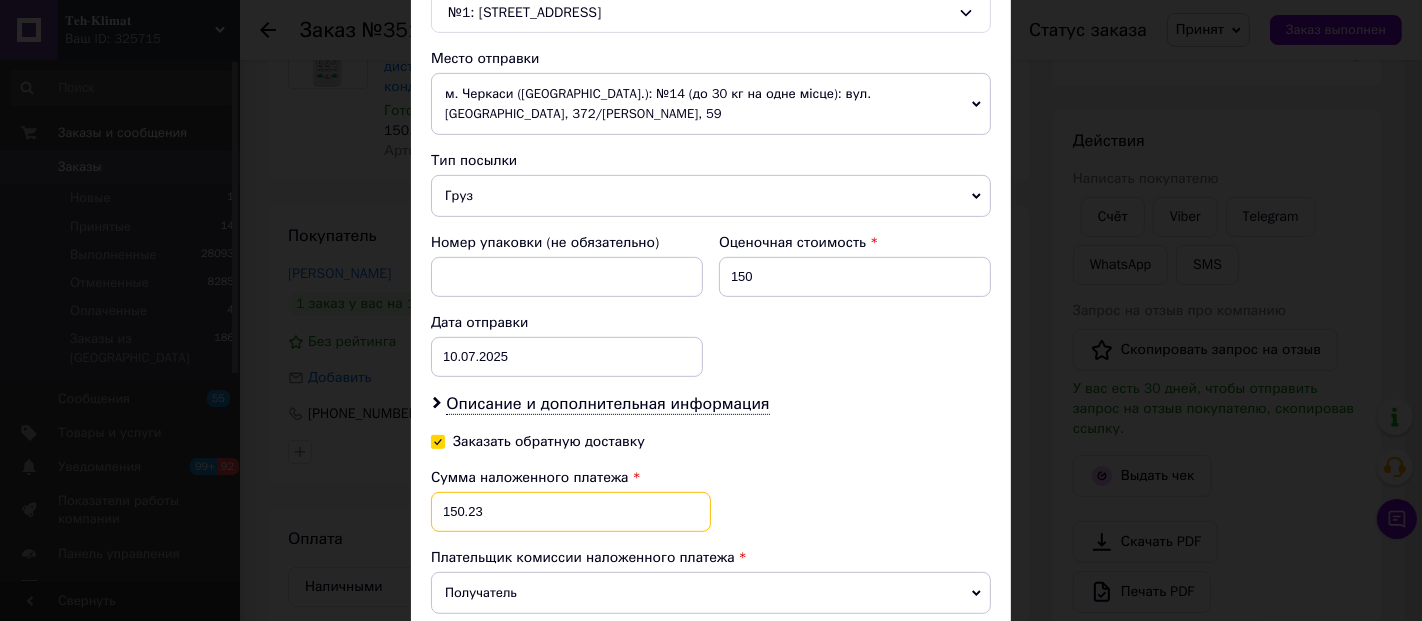 click on "150.23" at bounding box center (571, 512) 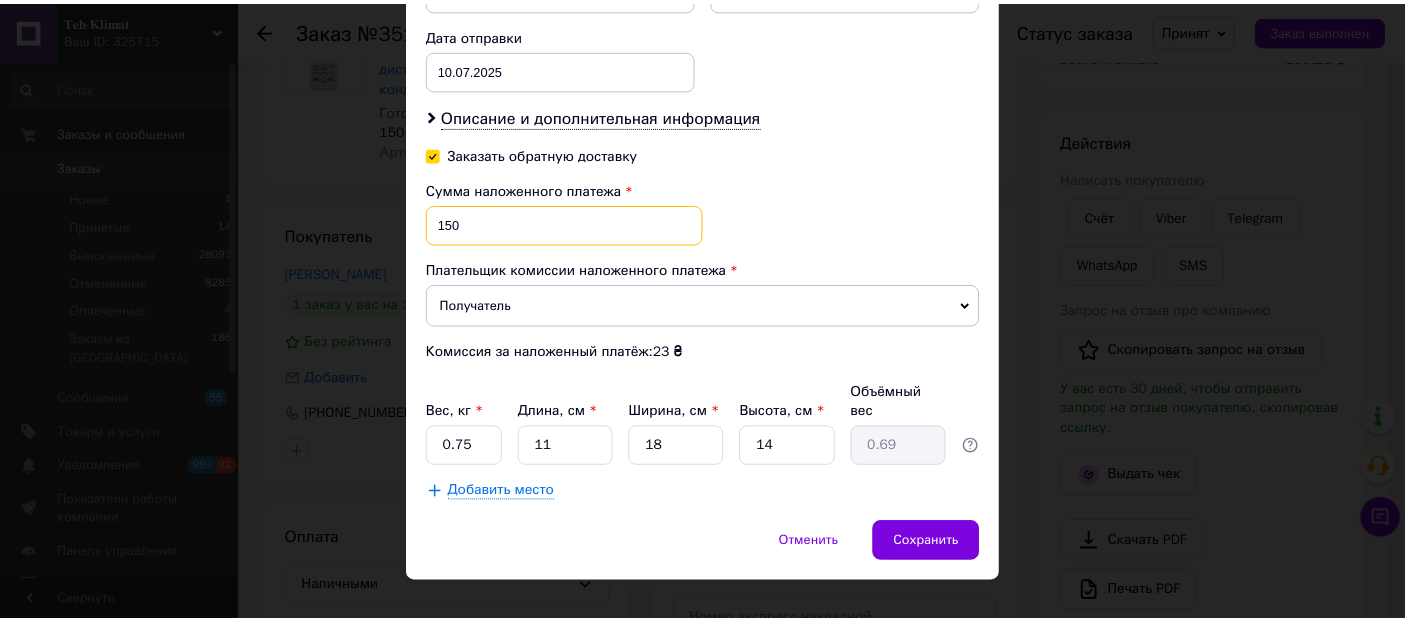 scroll, scrollTop: 956, scrollLeft: 0, axis: vertical 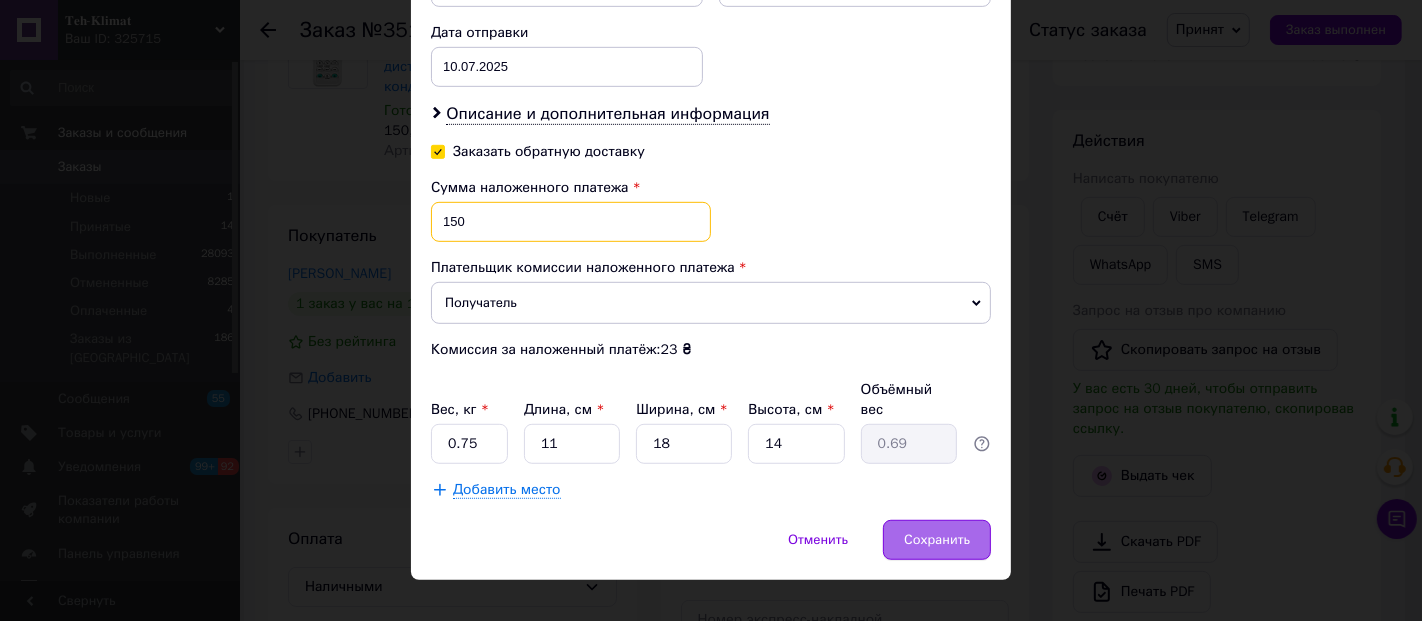 type on "150" 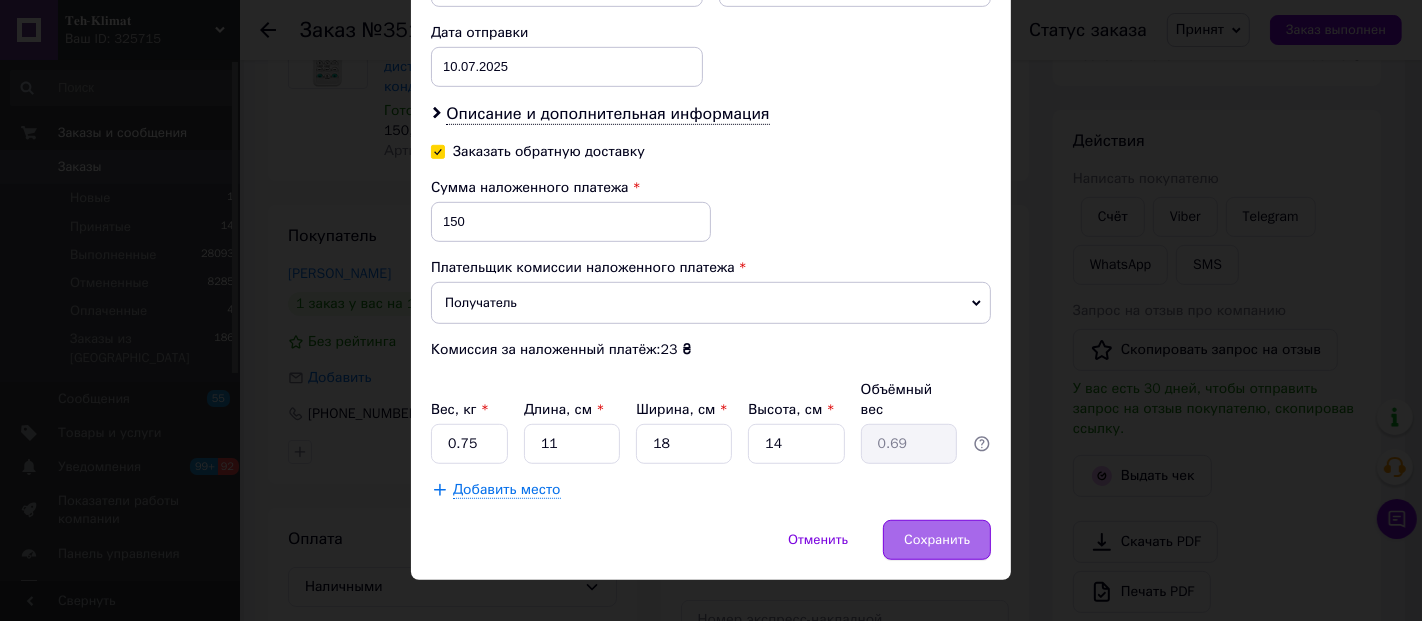 click on "Сохранить" at bounding box center (937, 540) 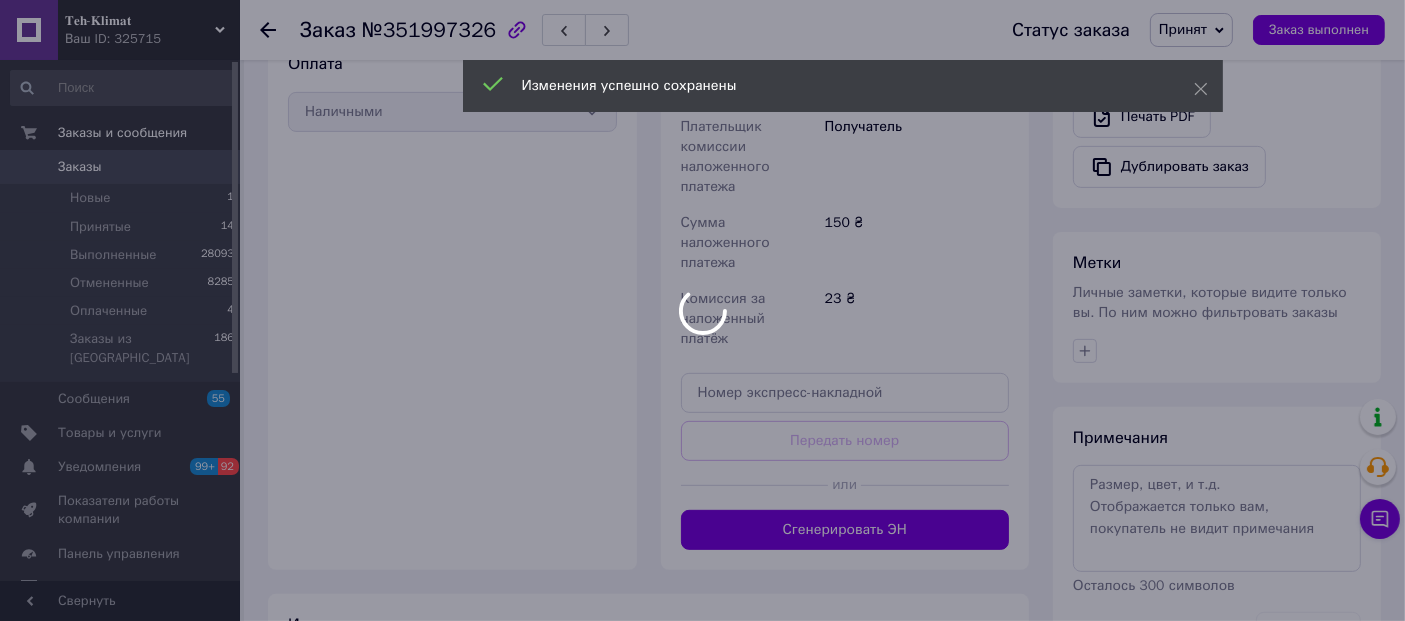 scroll, scrollTop: 777, scrollLeft: 0, axis: vertical 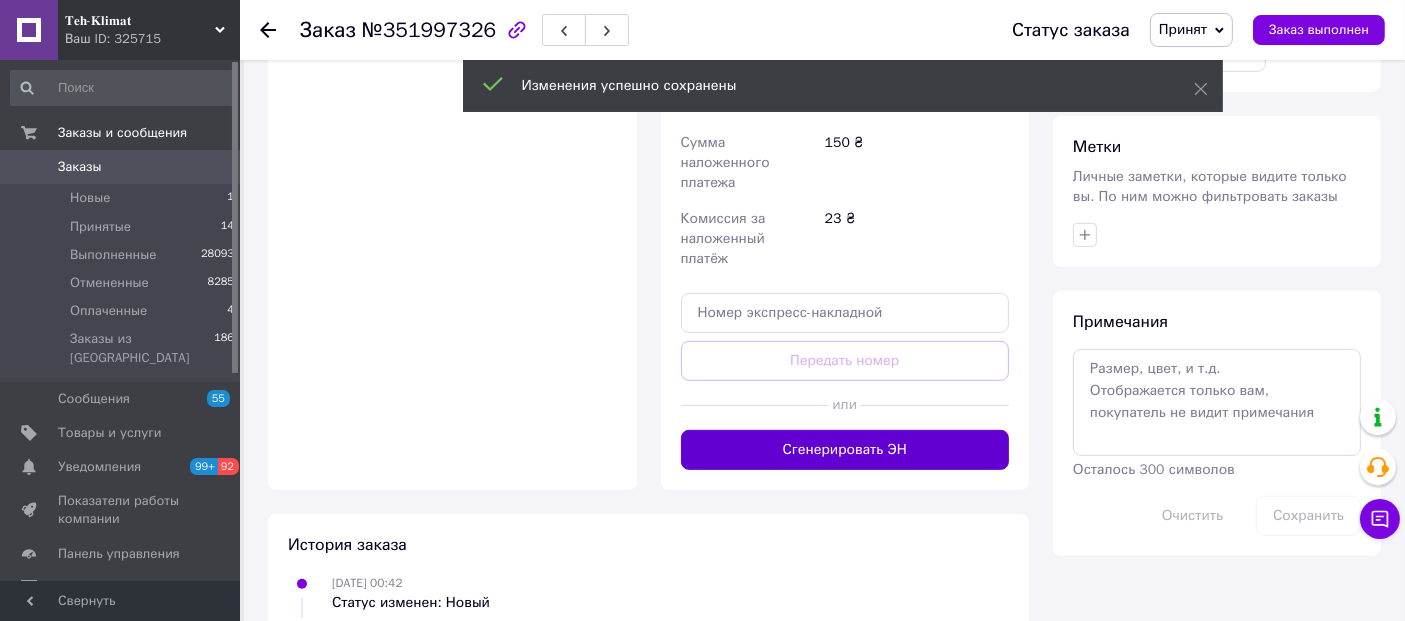 click on "Сгенерировать ЭН" at bounding box center [845, 450] 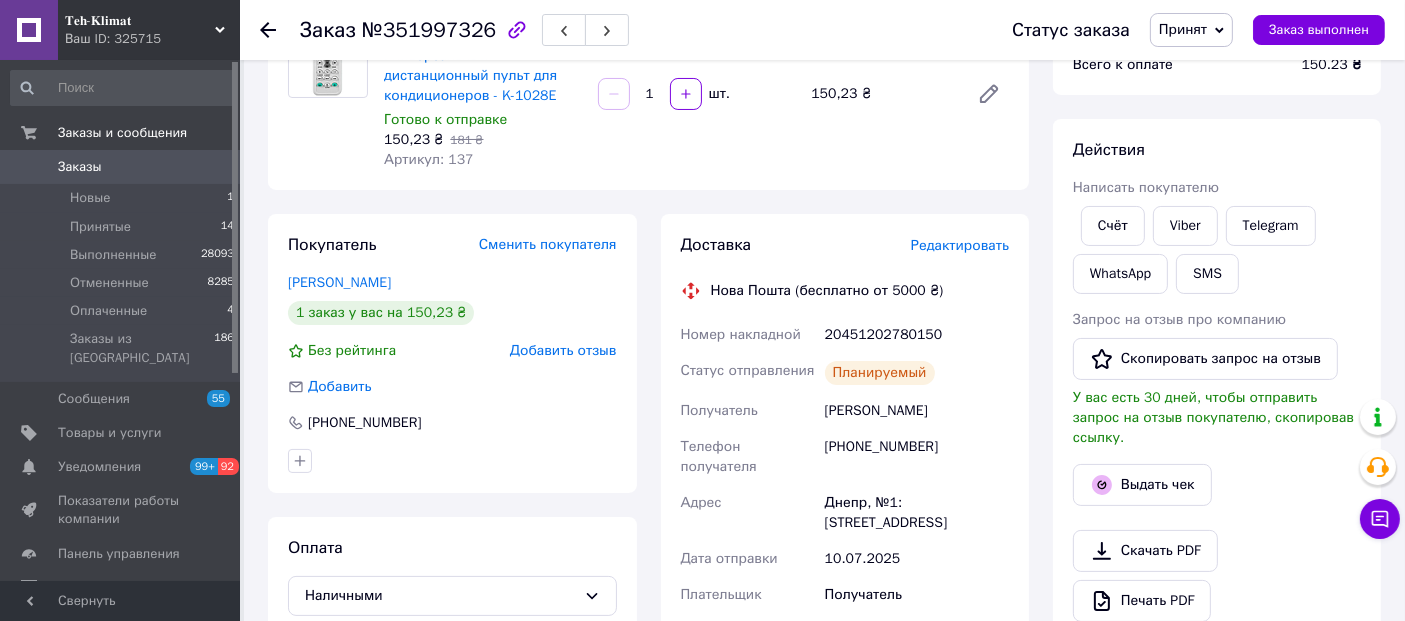 scroll, scrollTop: 222, scrollLeft: 0, axis: vertical 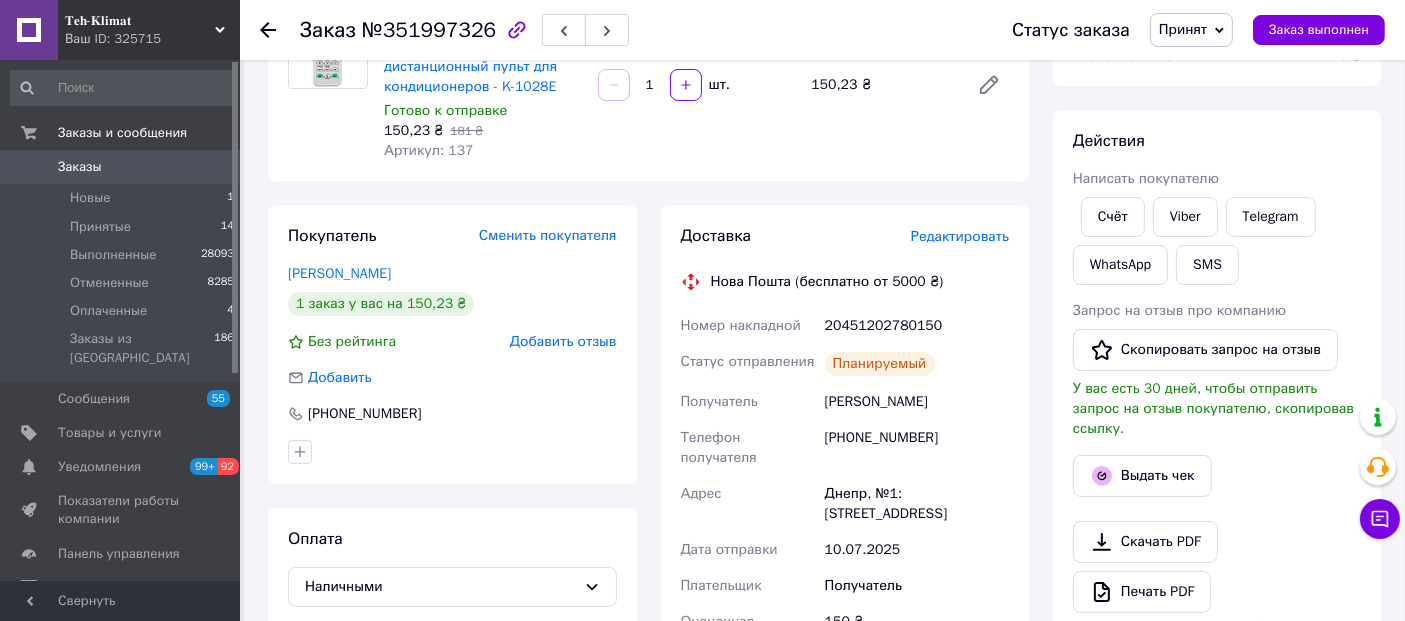 click on "Заказ №351997326 Статус заказа Принят Выполнен Отменен Оплаченный Заказ выполнен" at bounding box center (822, 30) 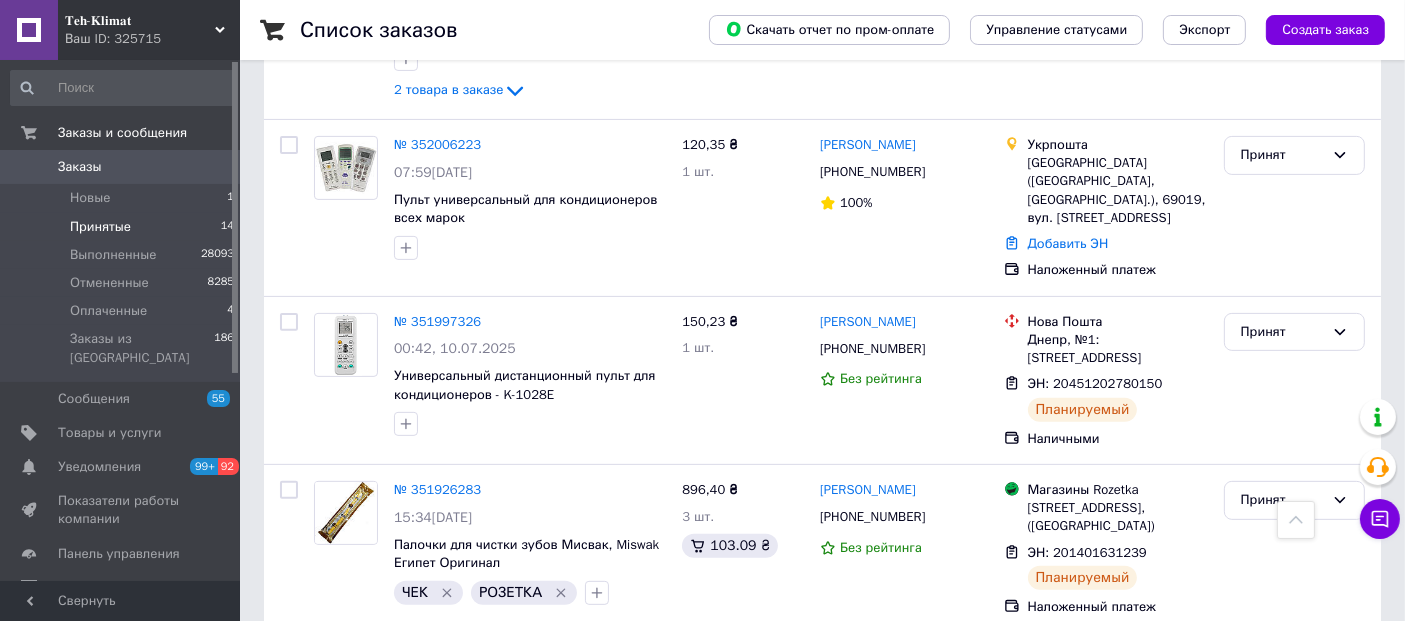 scroll, scrollTop: 666, scrollLeft: 0, axis: vertical 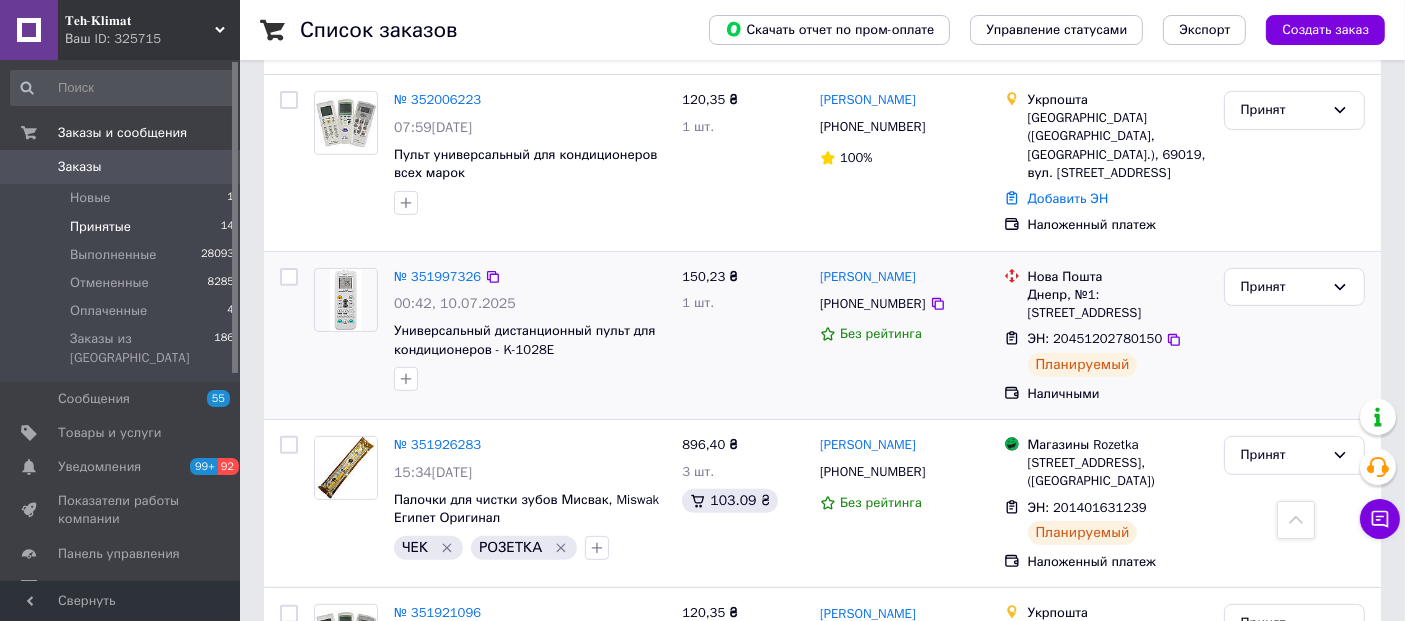 drag, startPoint x: 822, startPoint y: 201, endPoint x: 1140, endPoint y: 262, distance: 323.7978 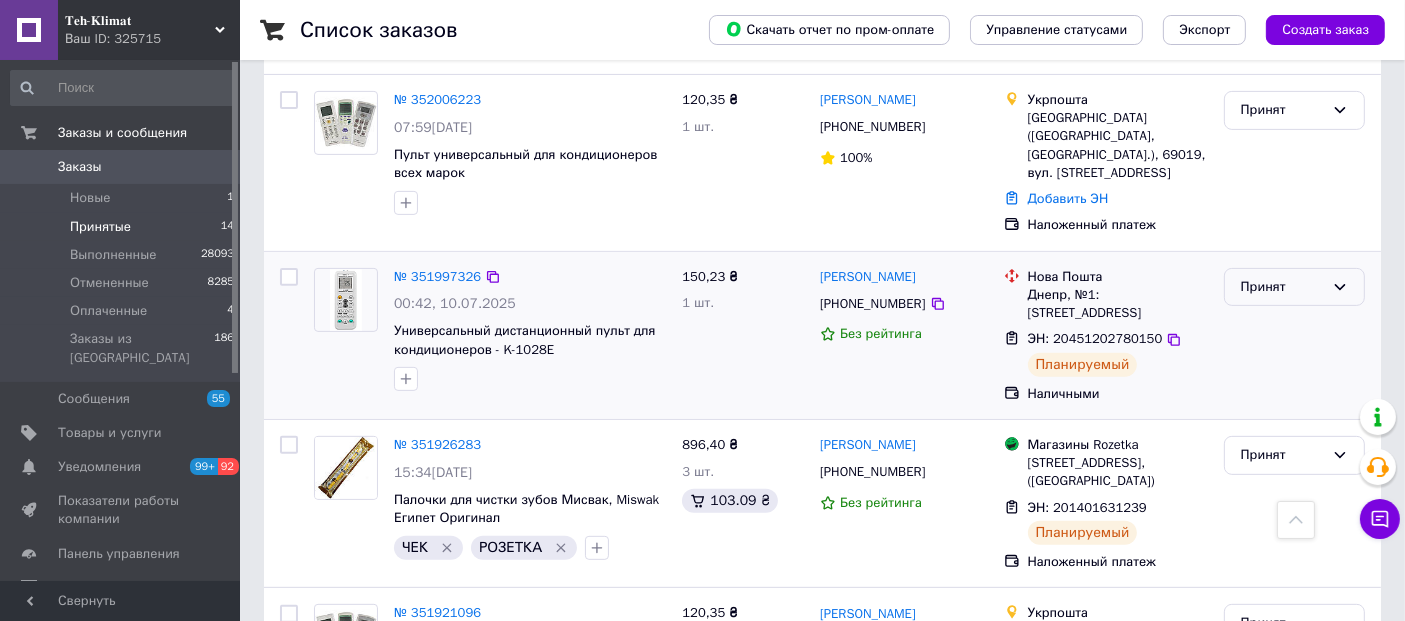 click on "Принят" at bounding box center (1282, 287) 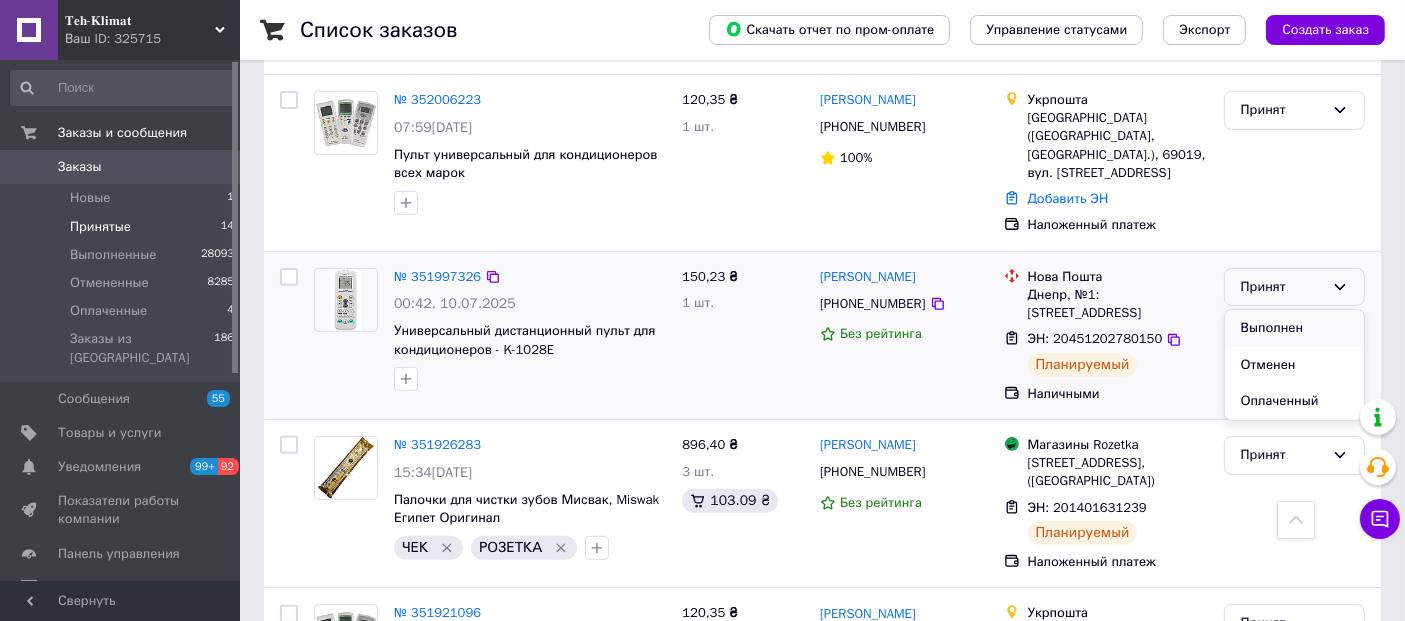 click on "Выполнен" at bounding box center [1294, 328] 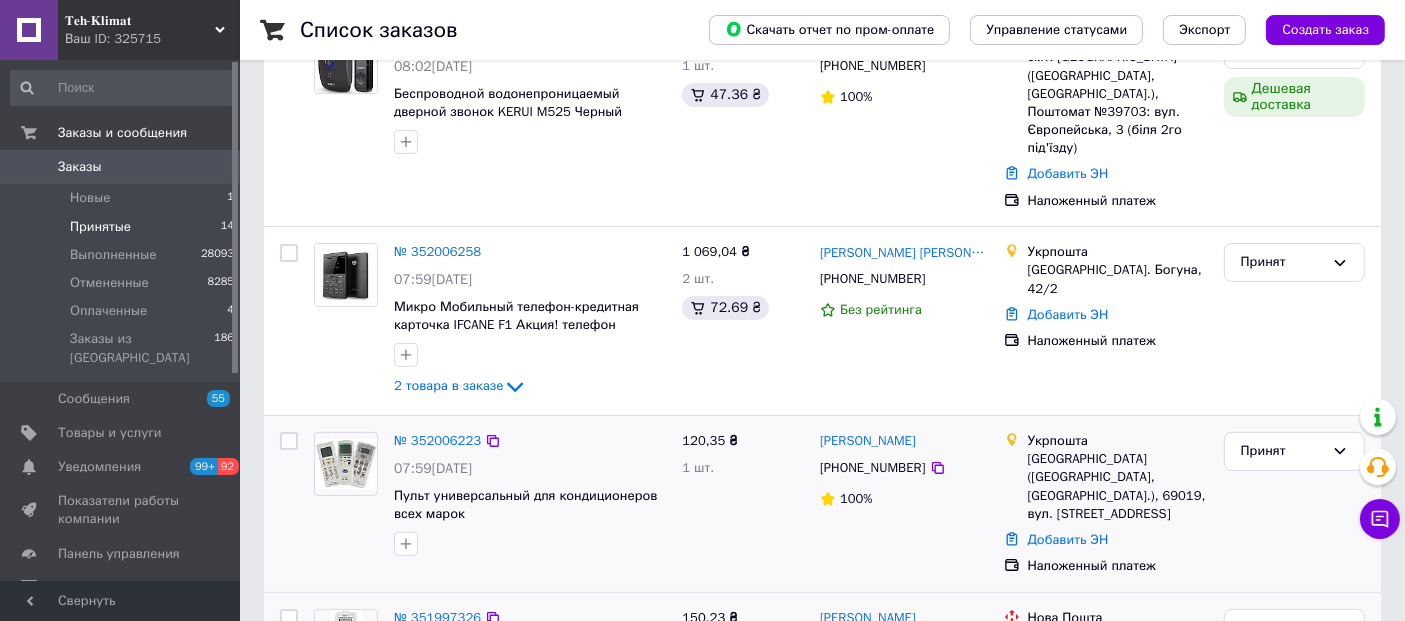 scroll, scrollTop: 333, scrollLeft: 0, axis: vertical 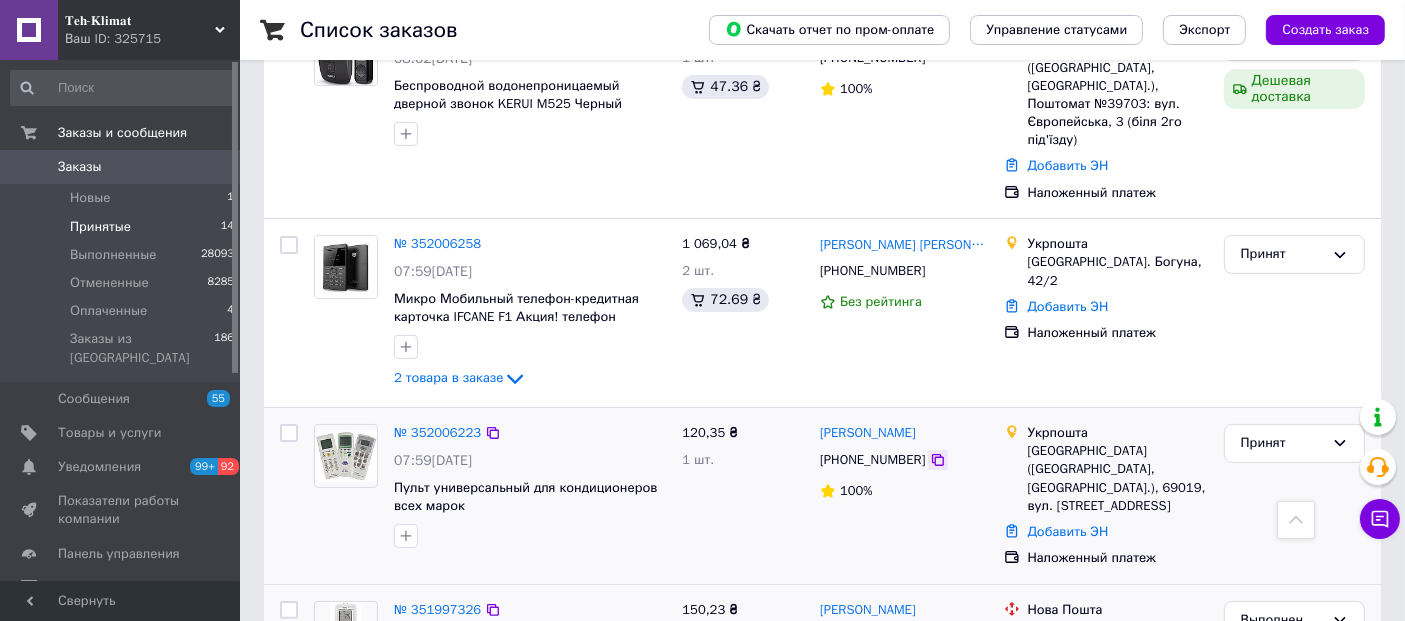 click 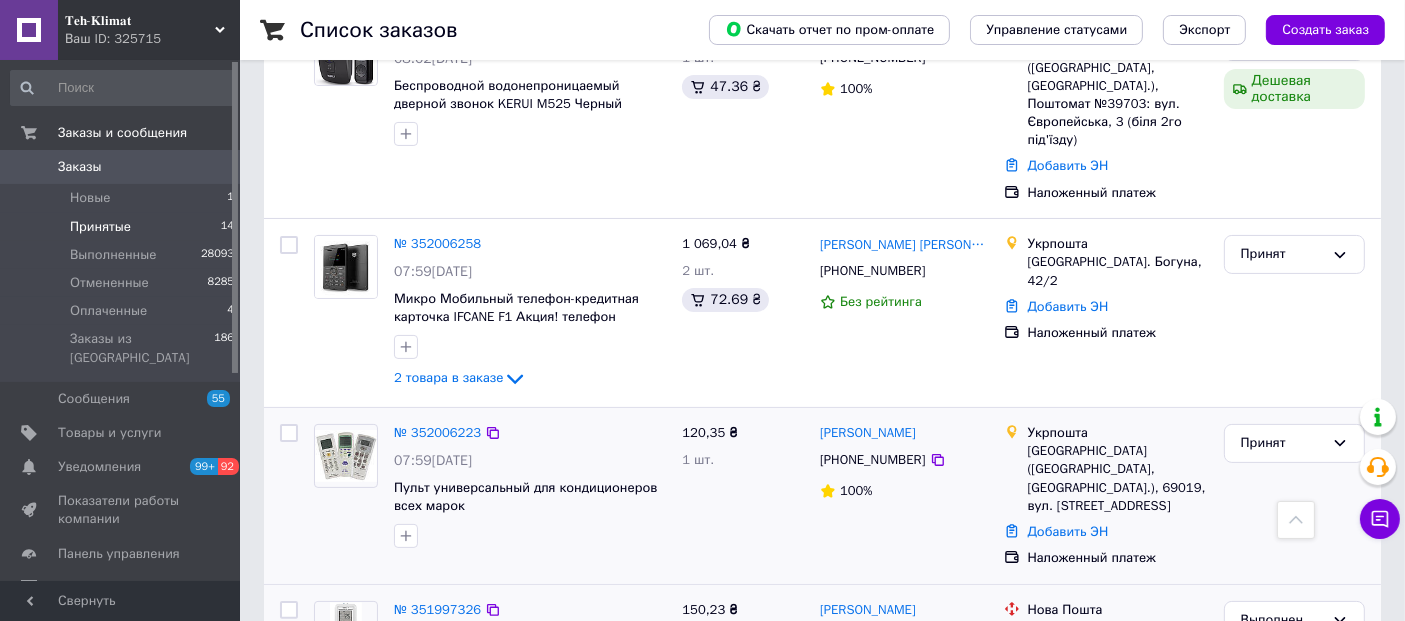 click on "120,35 ₴ 1 шт." at bounding box center (743, 496) 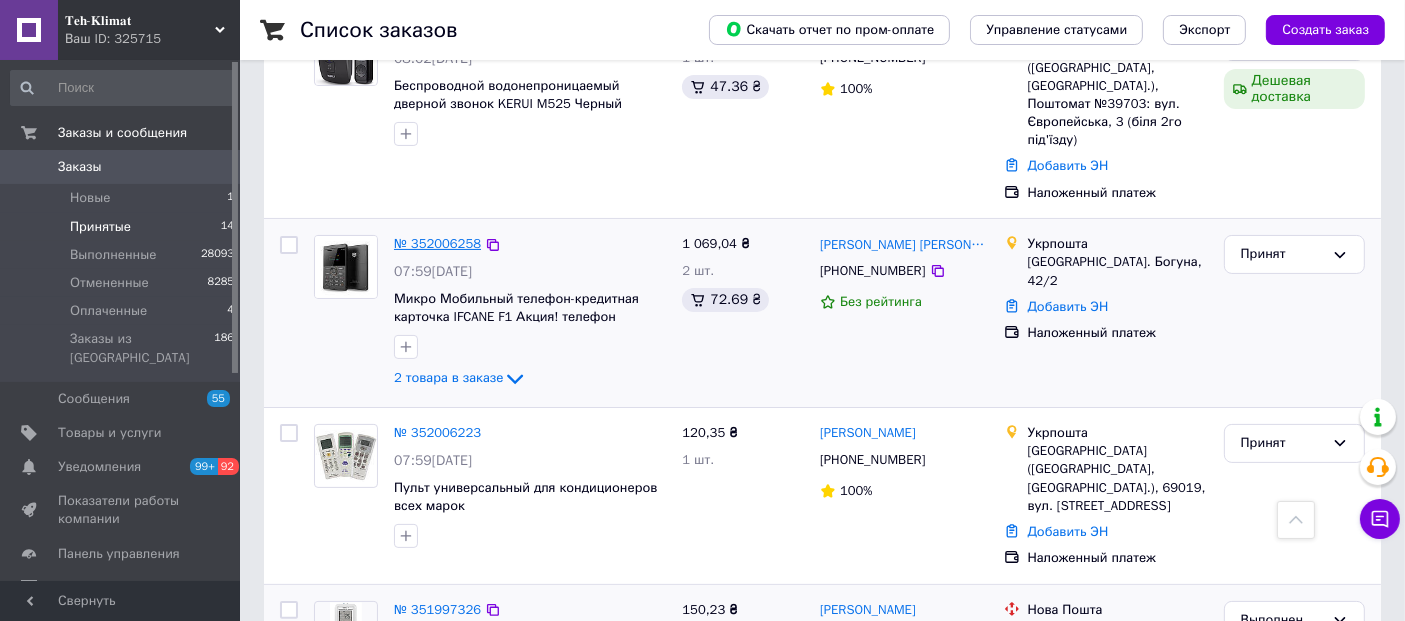 click on "№ 352006258" at bounding box center [437, 243] 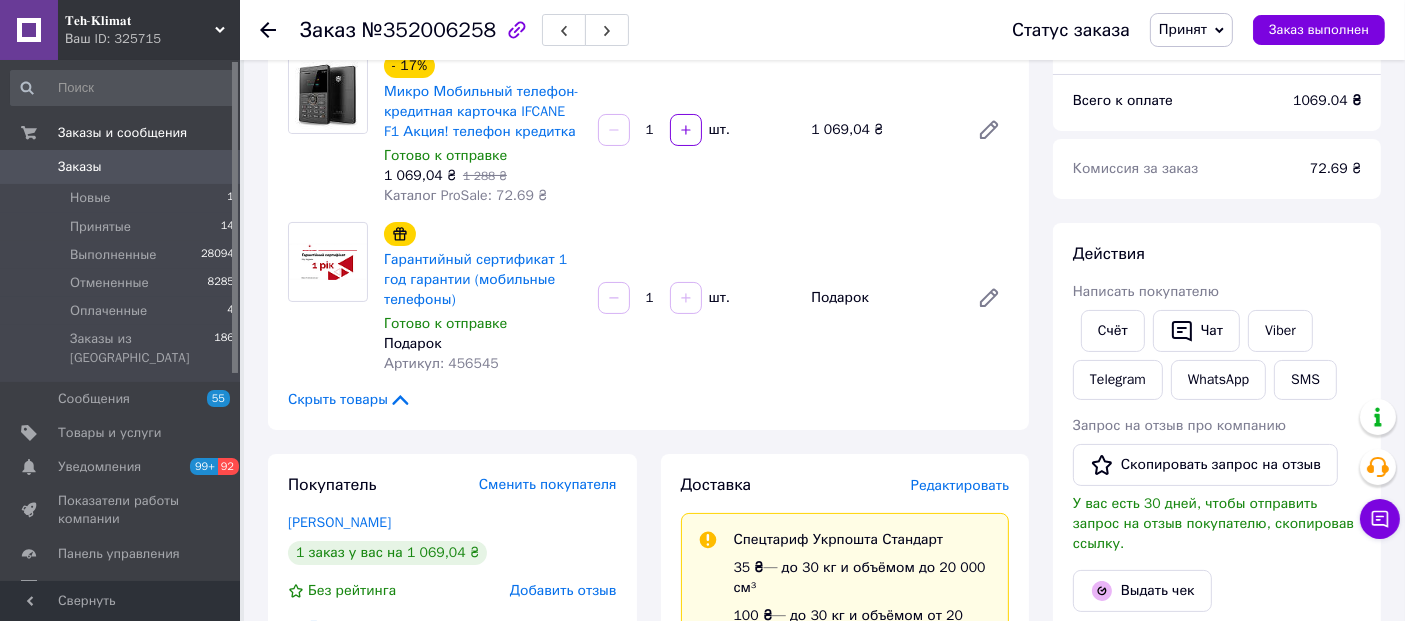 scroll, scrollTop: 0, scrollLeft: 0, axis: both 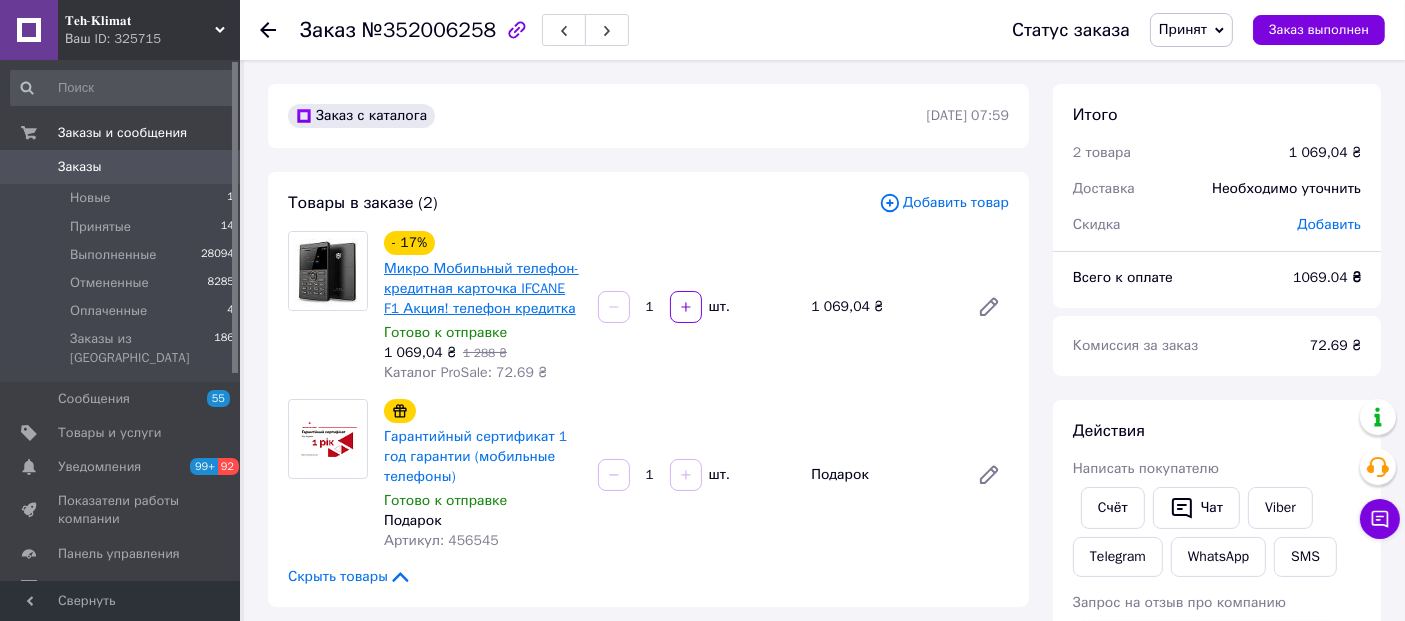 click on "Микро Мобильный телефон-кредитная карточка IFCANE F1 Акция! телефон кредитка" at bounding box center [481, 288] 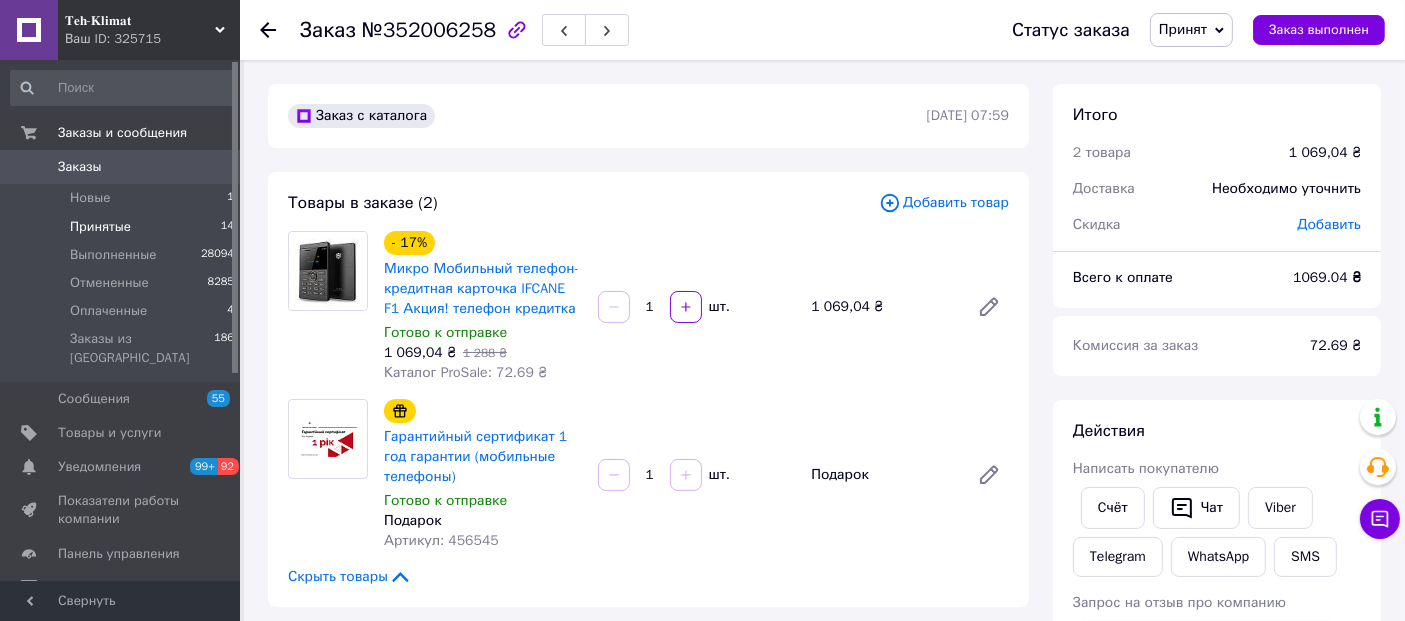 click on "Принятые" at bounding box center [100, 227] 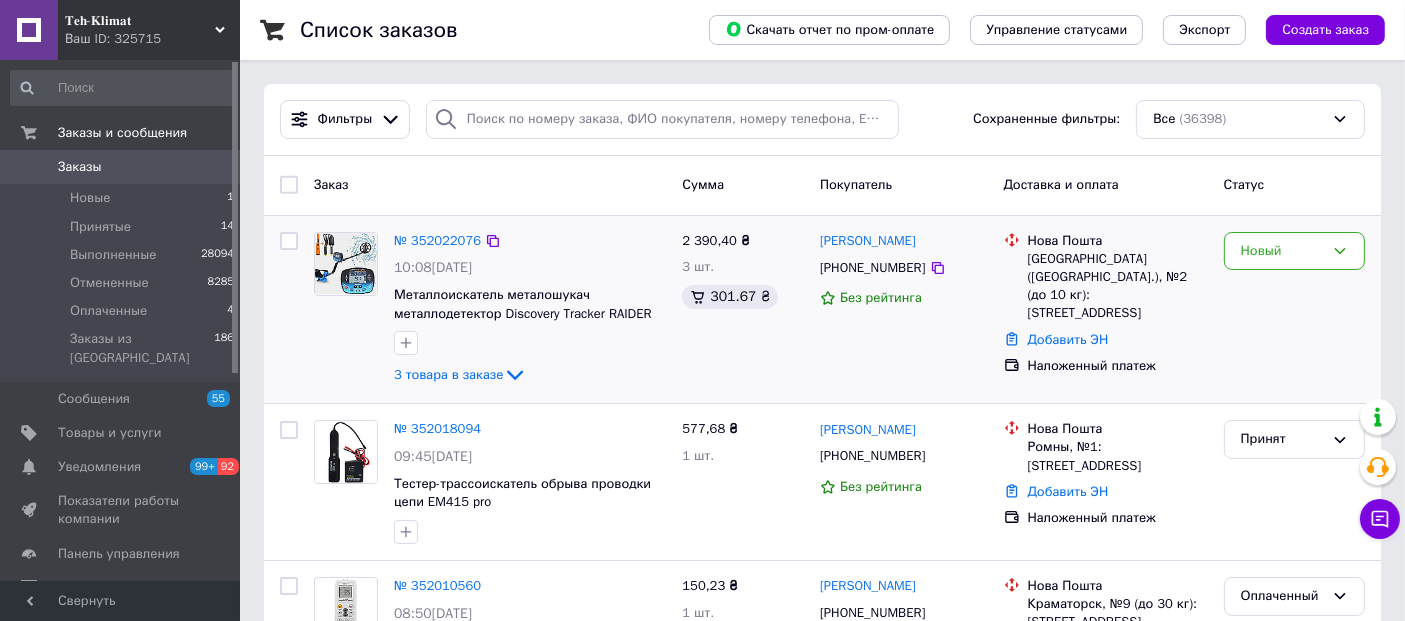 drag, startPoint x: 679, startPoint y: 372, endPoint x: 721, endPoint y: 362, distance: 43.174065 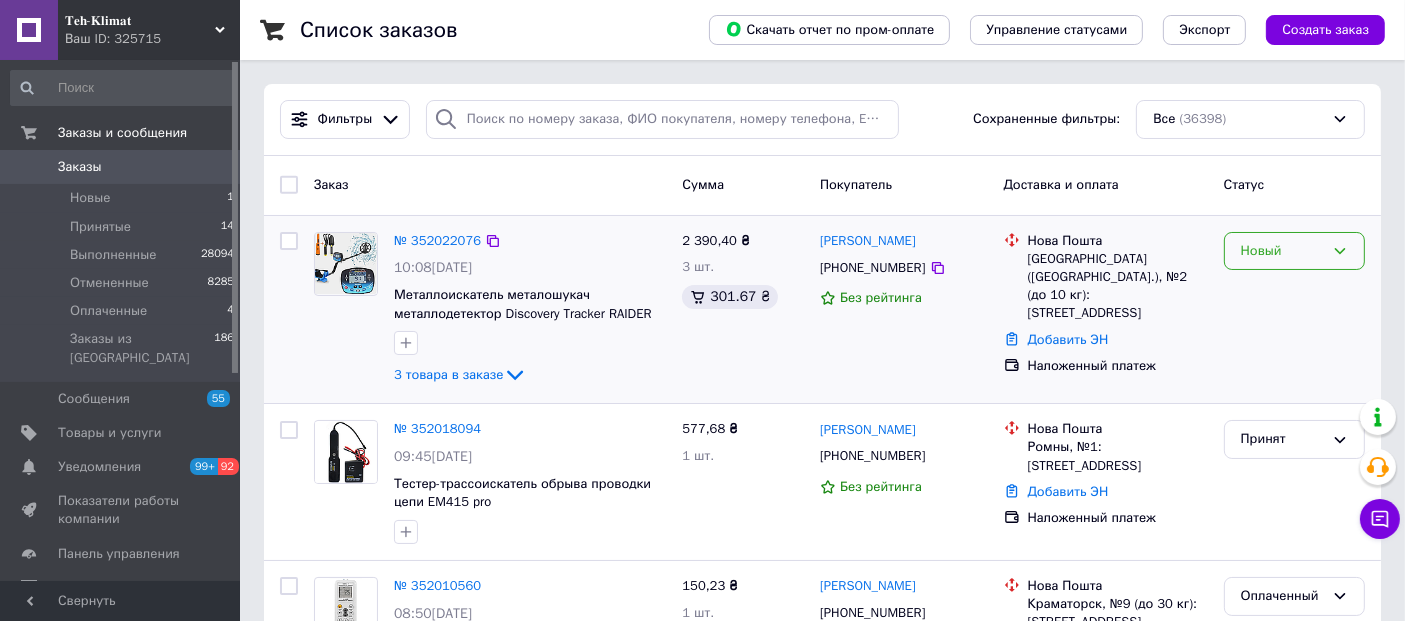 click on "Новый" at bounding box center (1282, 251) 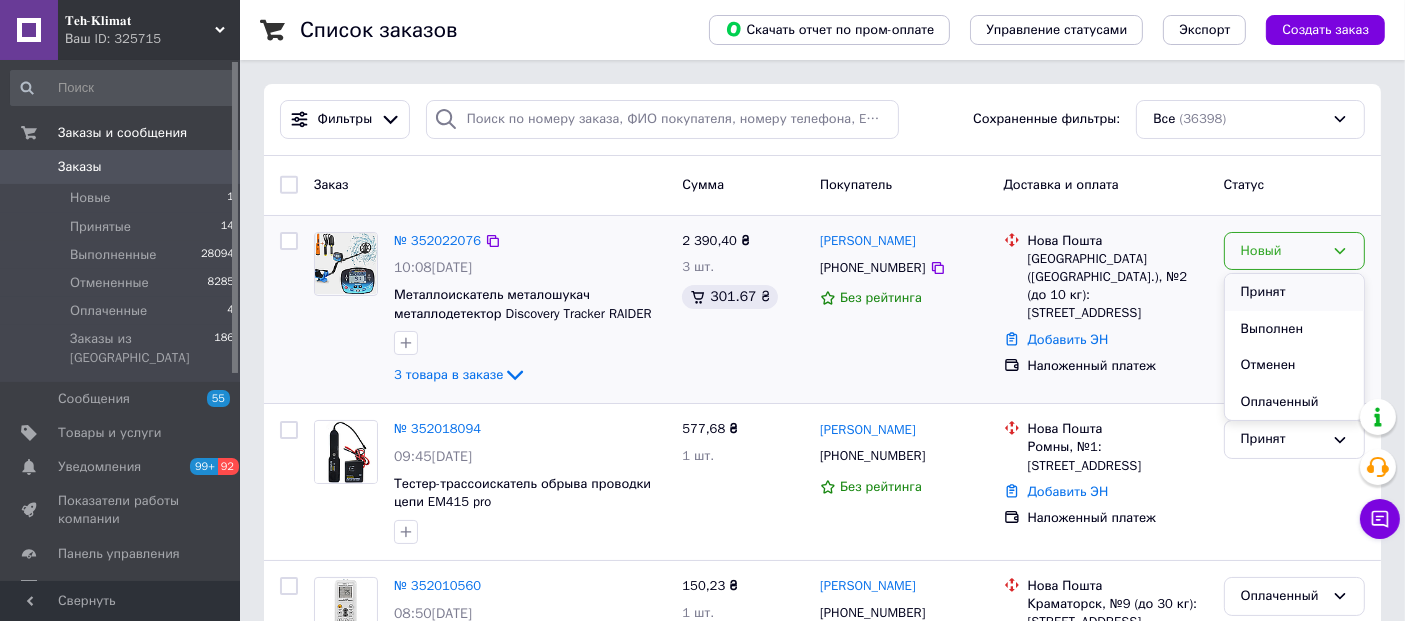 click on "Принят" at bounding box center (1294, 292) 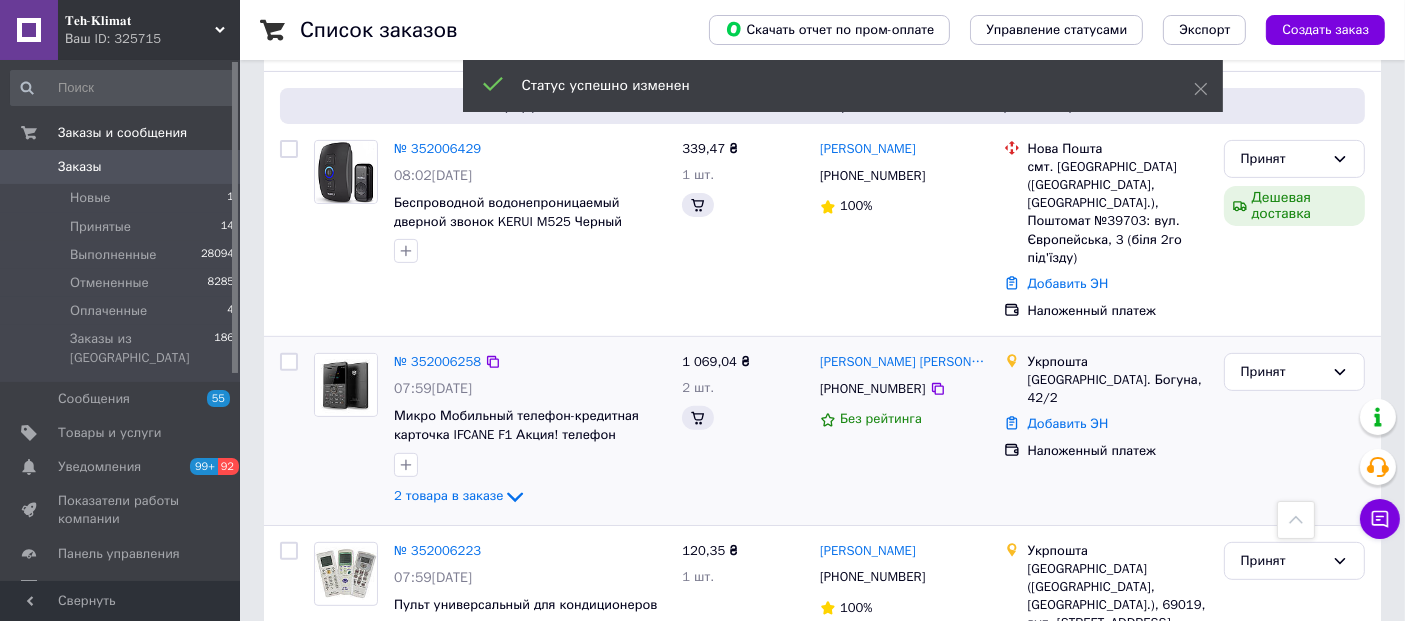 scroll, scrollTop: 777, scrollLeft: 0, axis: vertical 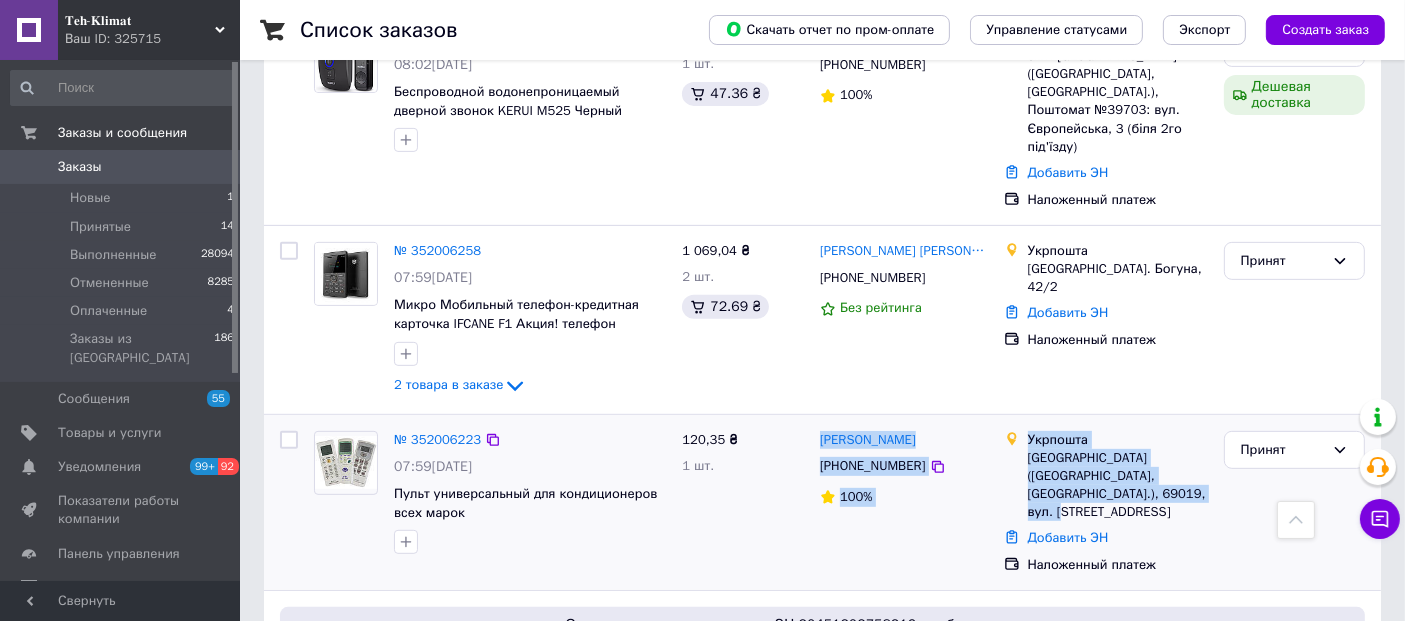 drag, startPoint x: 818, startPoint y: 369, endPoint x: 1172, endPoint y: 438, distance: 360.6619 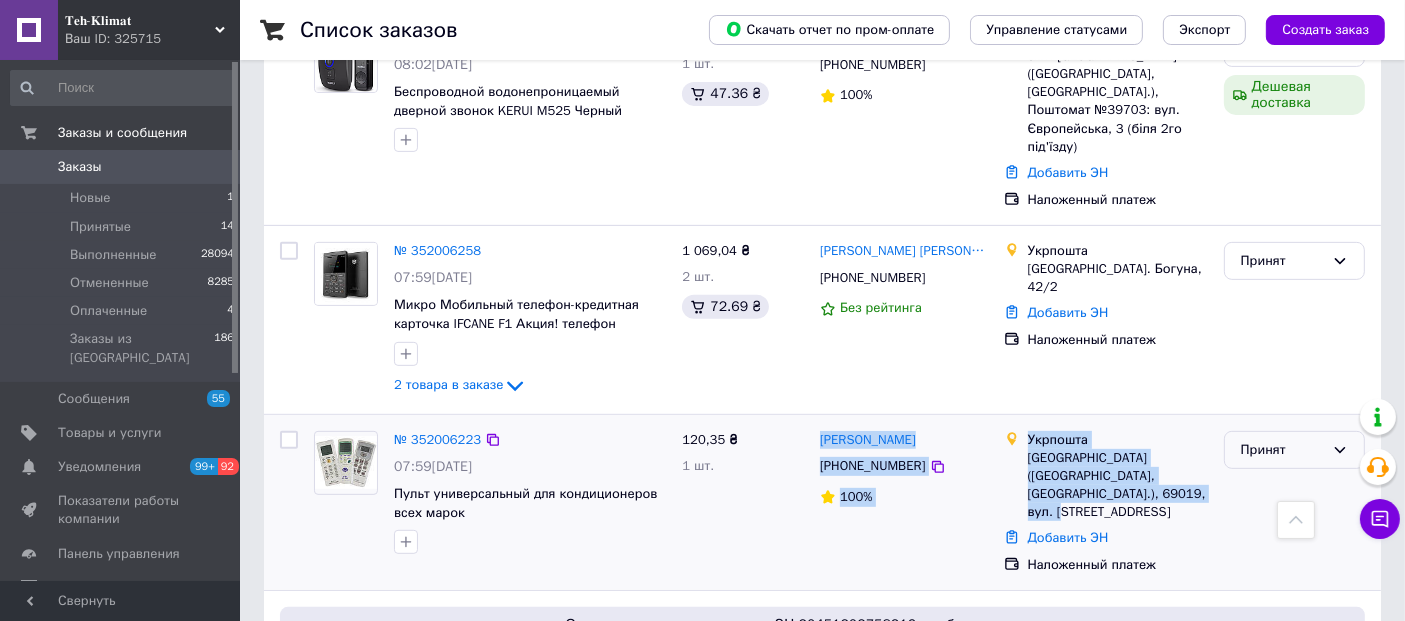 click on "Принят" at bounding box center [1282, 450] 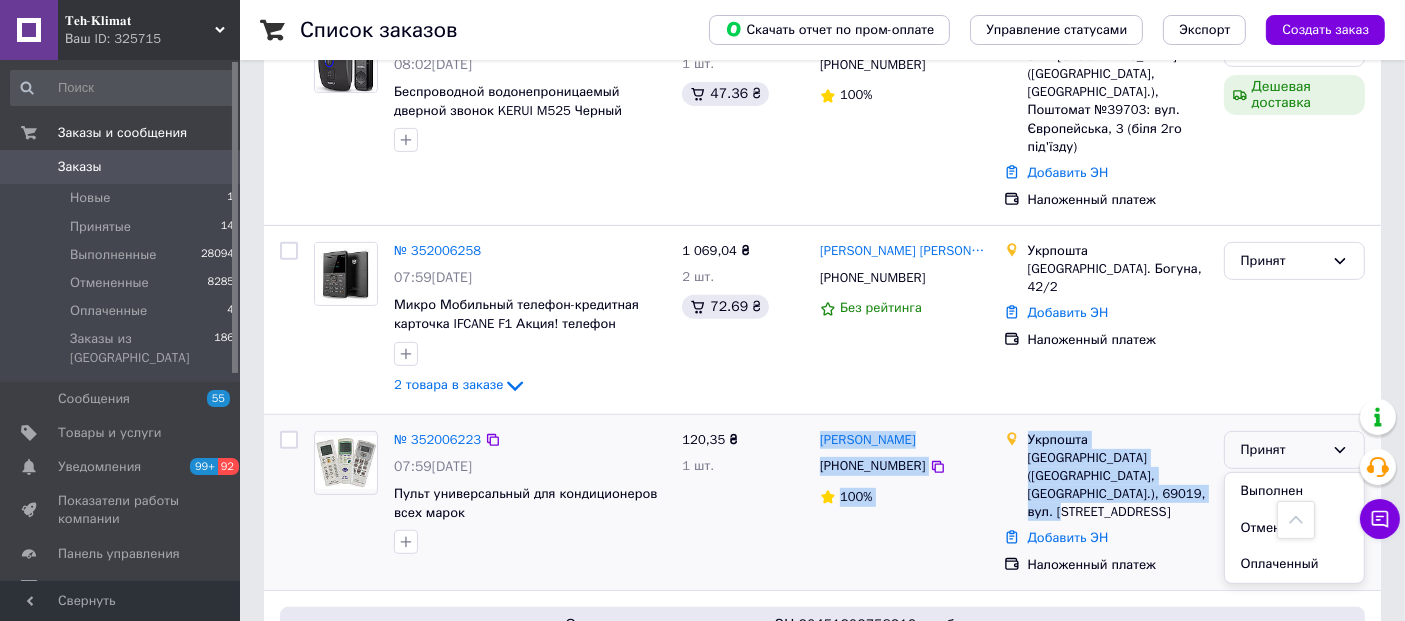click on "Принят" at bounding box center (1282, 450) 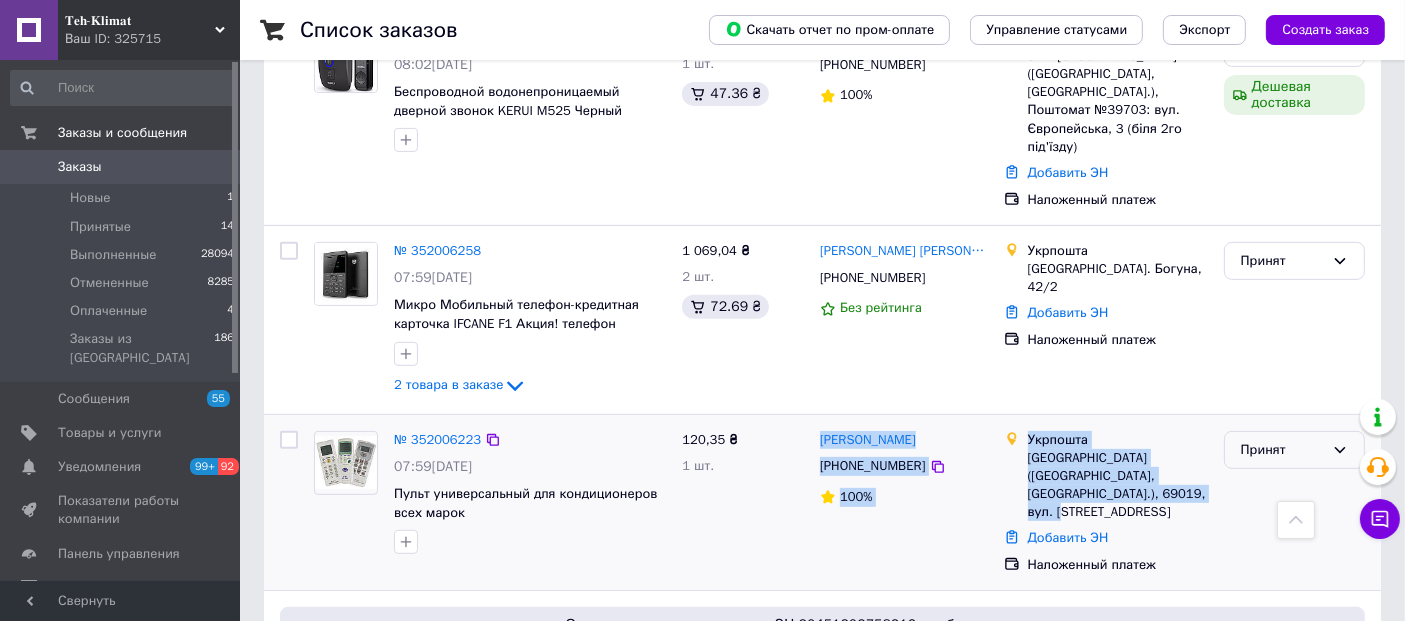 click on "Принят" at bounding box center (1282, 450) 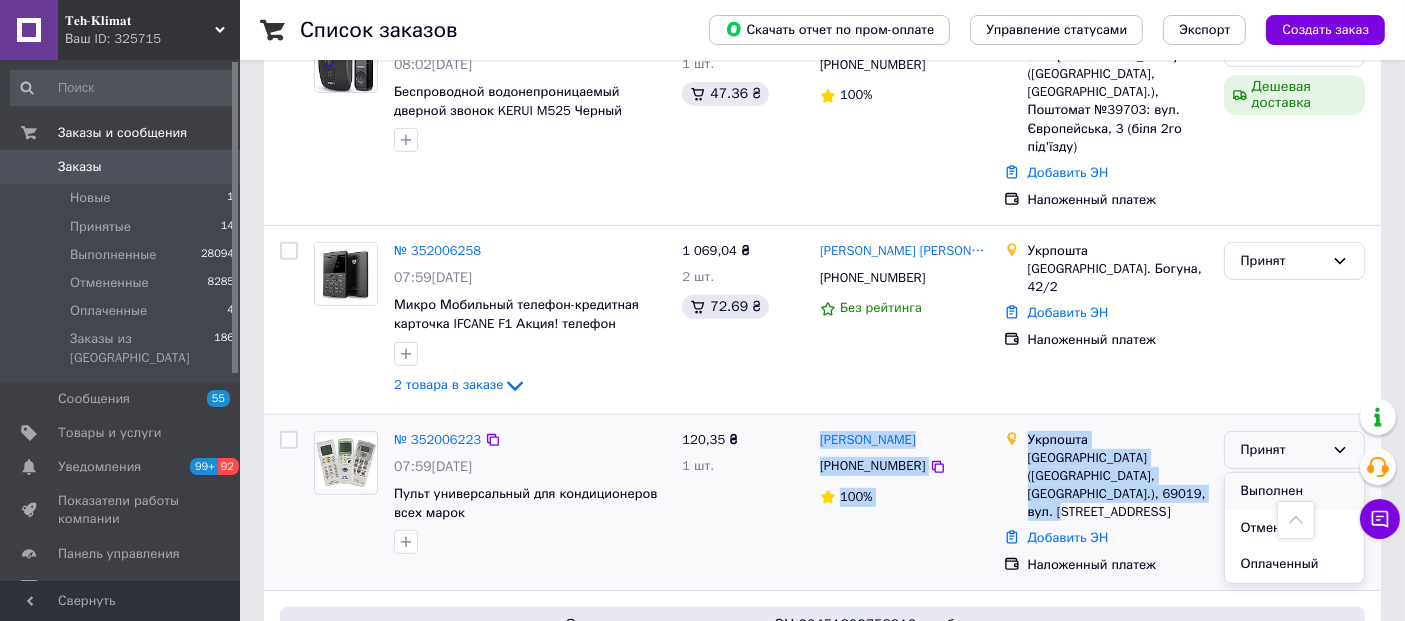 click on "Выполнен" at bounding box center [1294, 491] 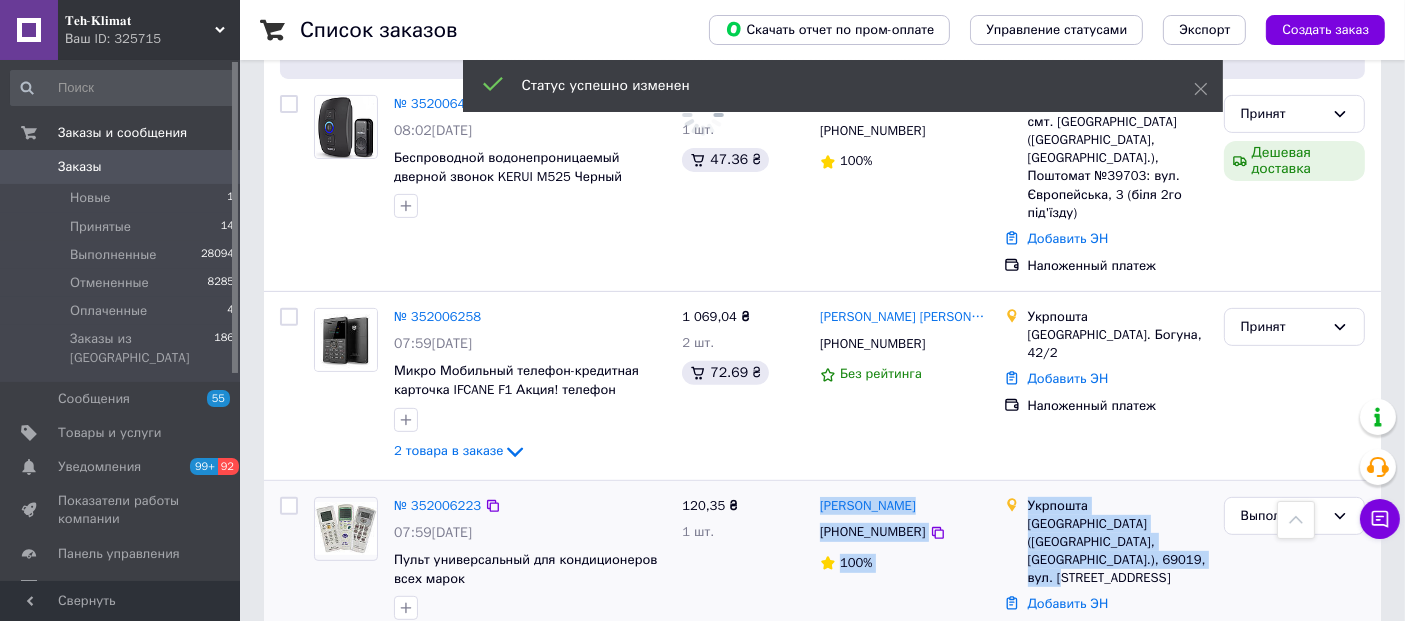 scroll, scrollTop: 666, scrollLeft: 0, axis: vertical 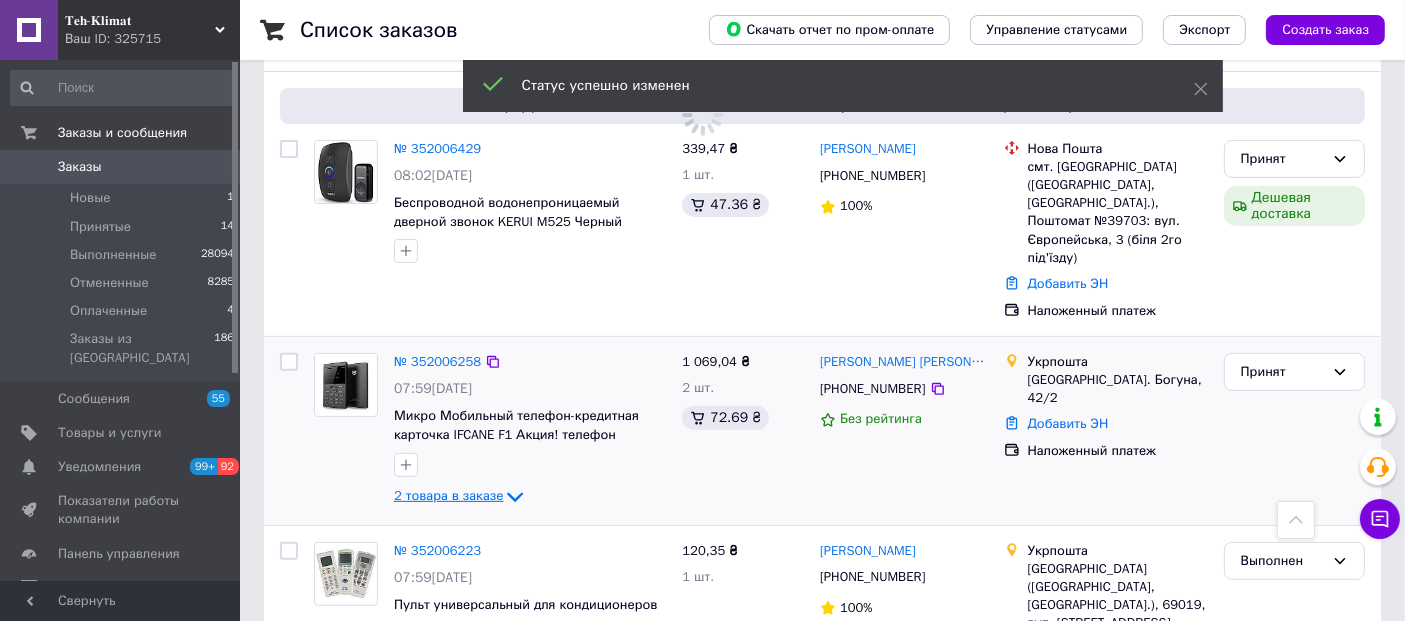 click on "2 товара в заказе" at bounding box center [448, 495] 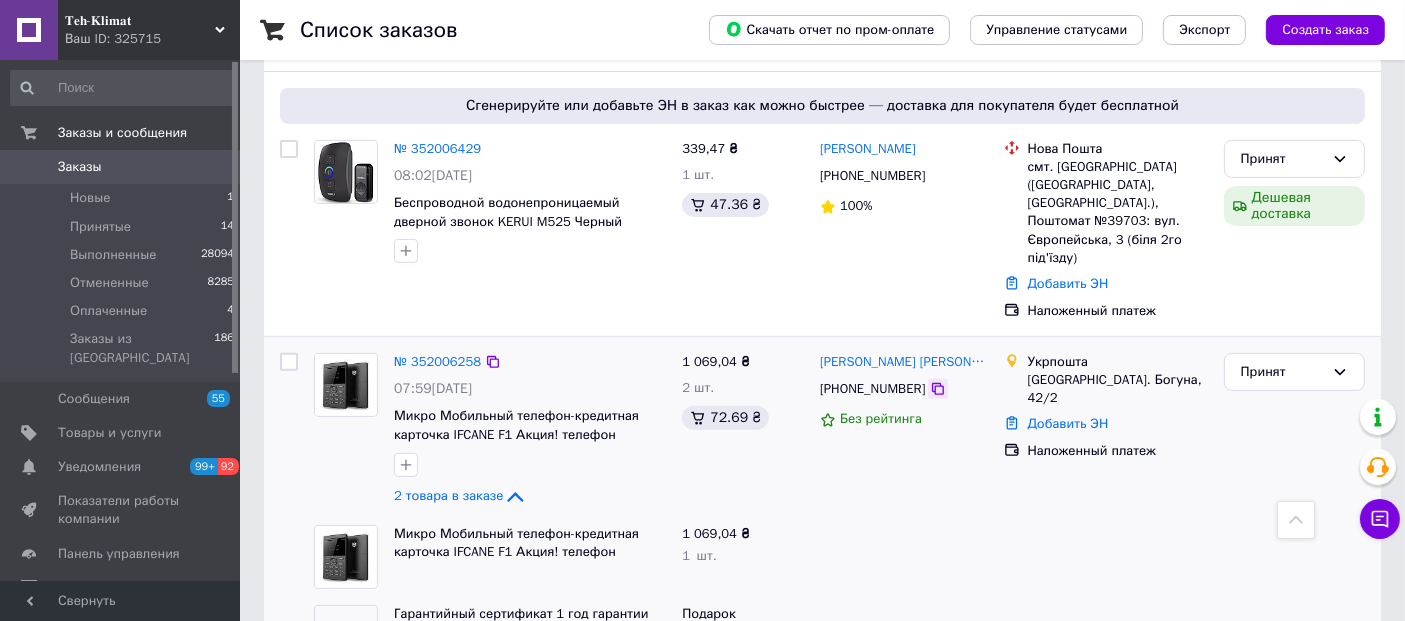 click 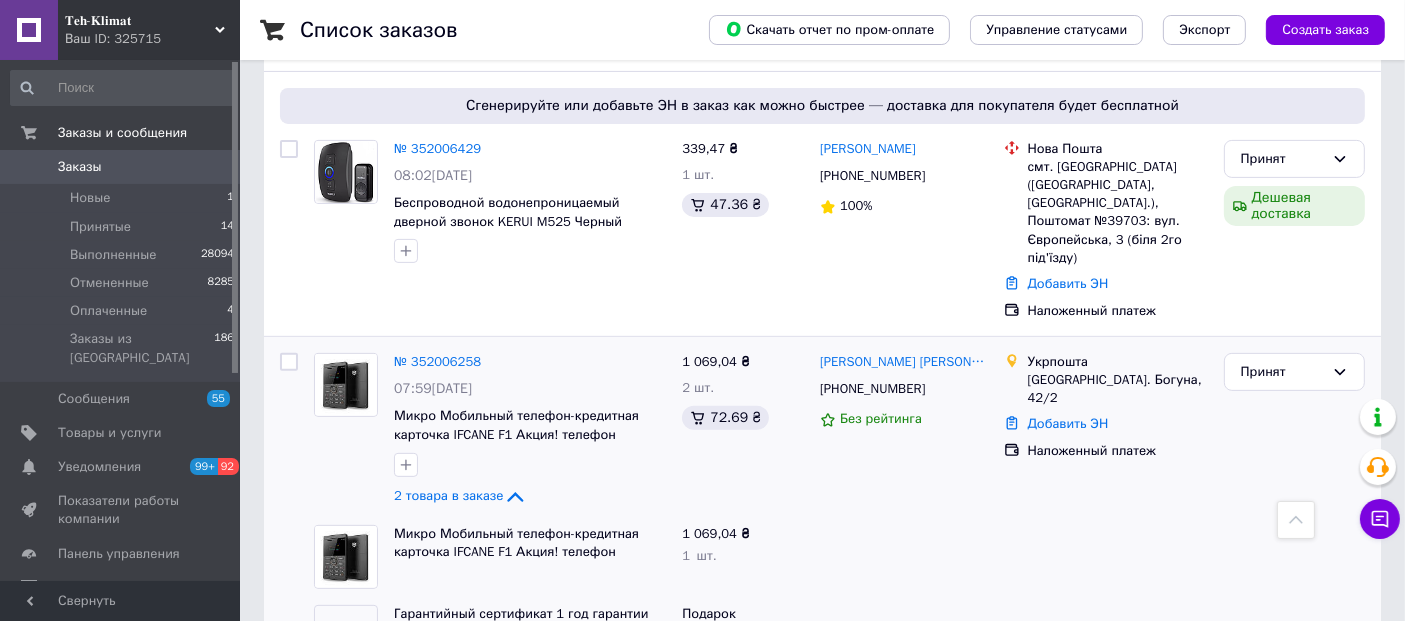 click at bounding box center [904, 557] 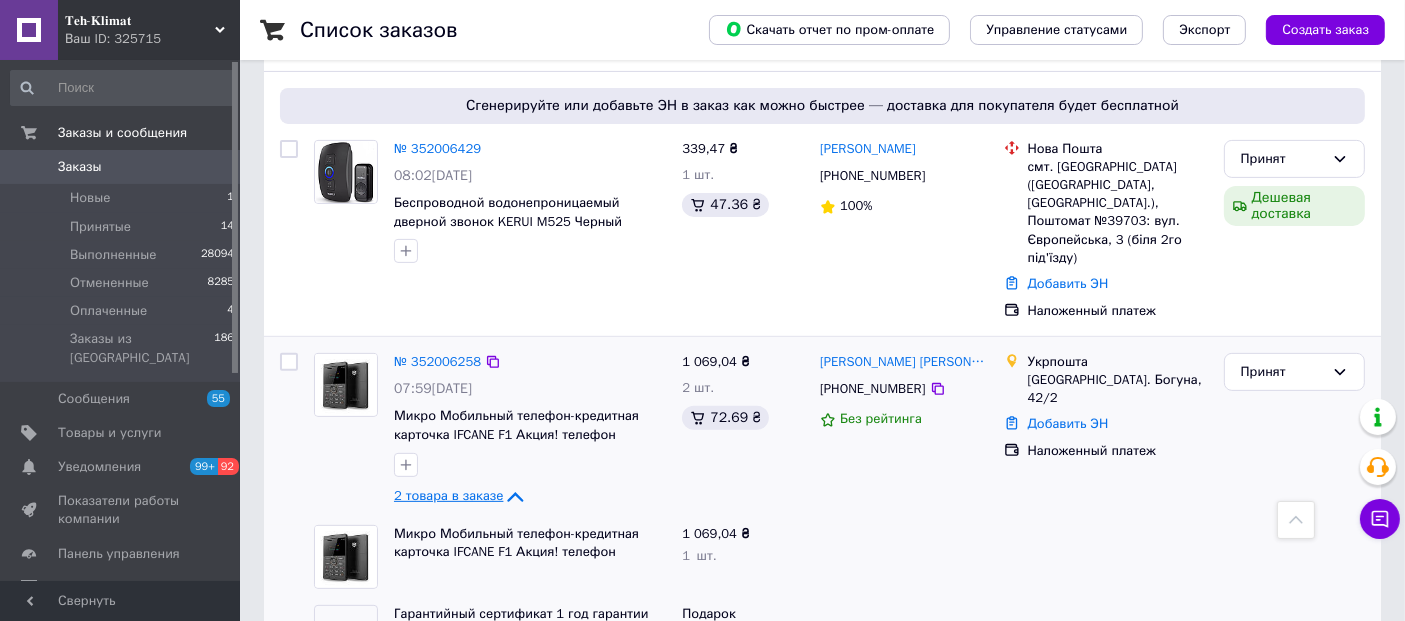 click 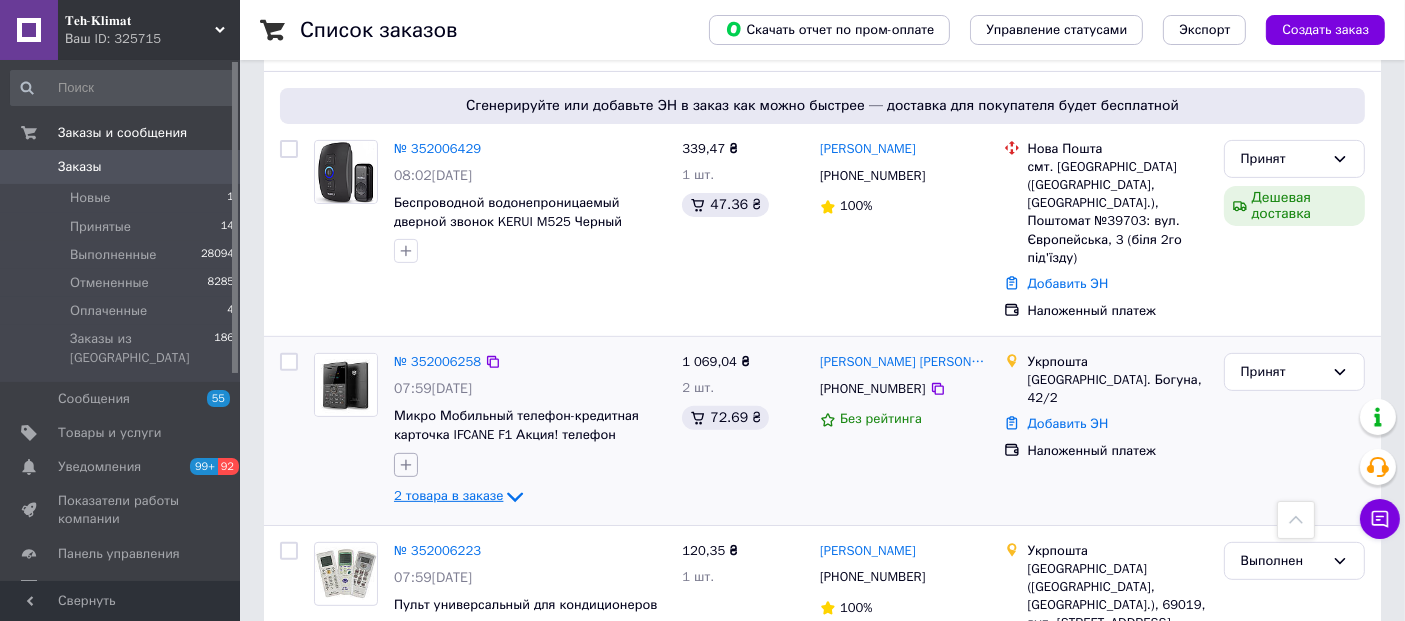 click at bounding box center [406, 465] 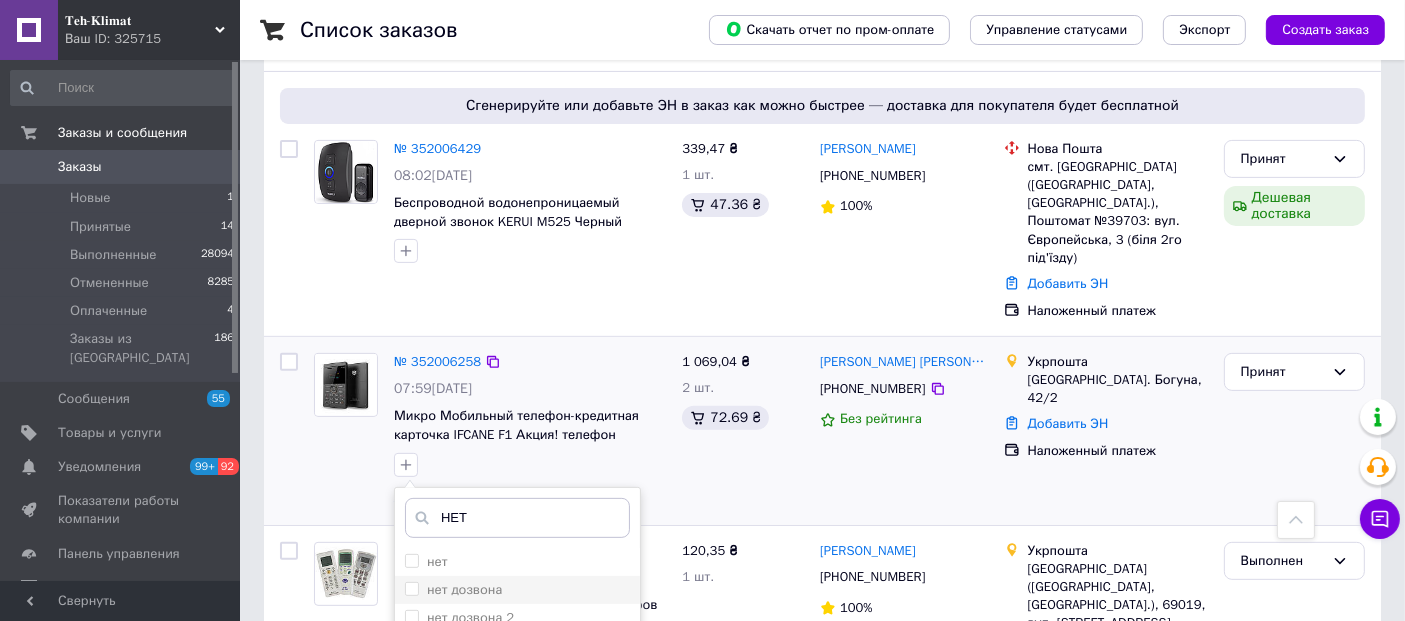 type on "НЕТ" 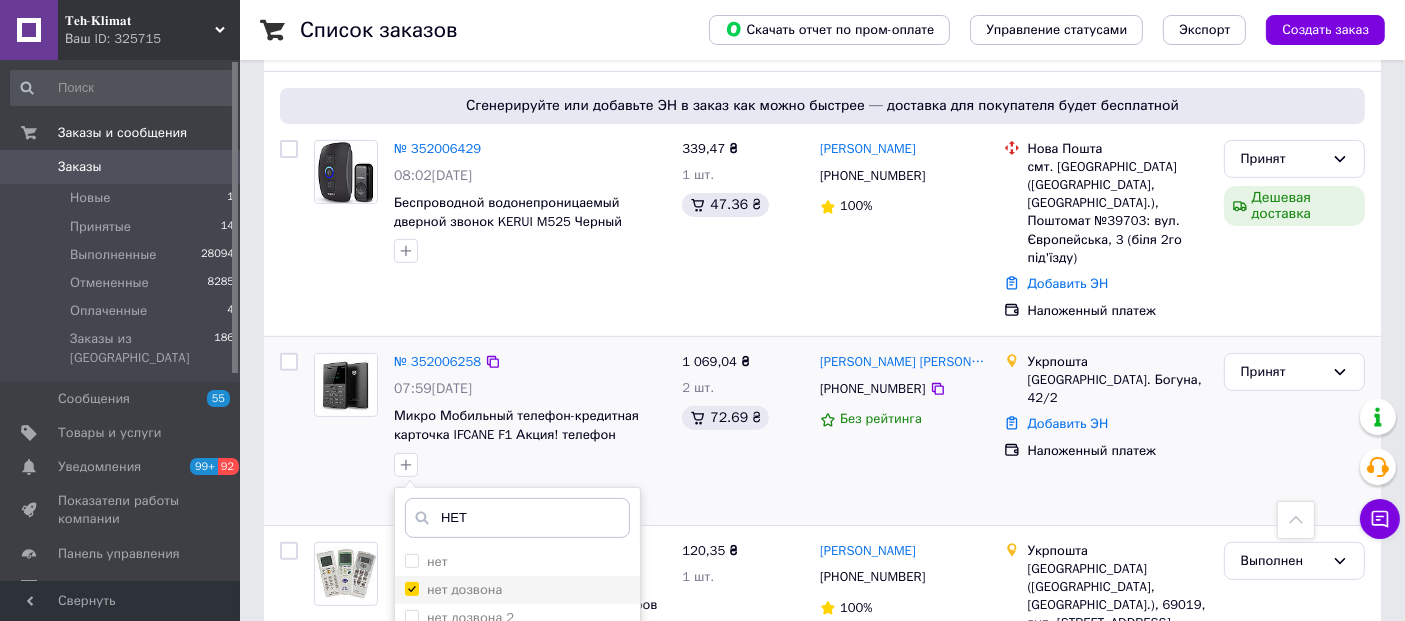 checkbox on "true" 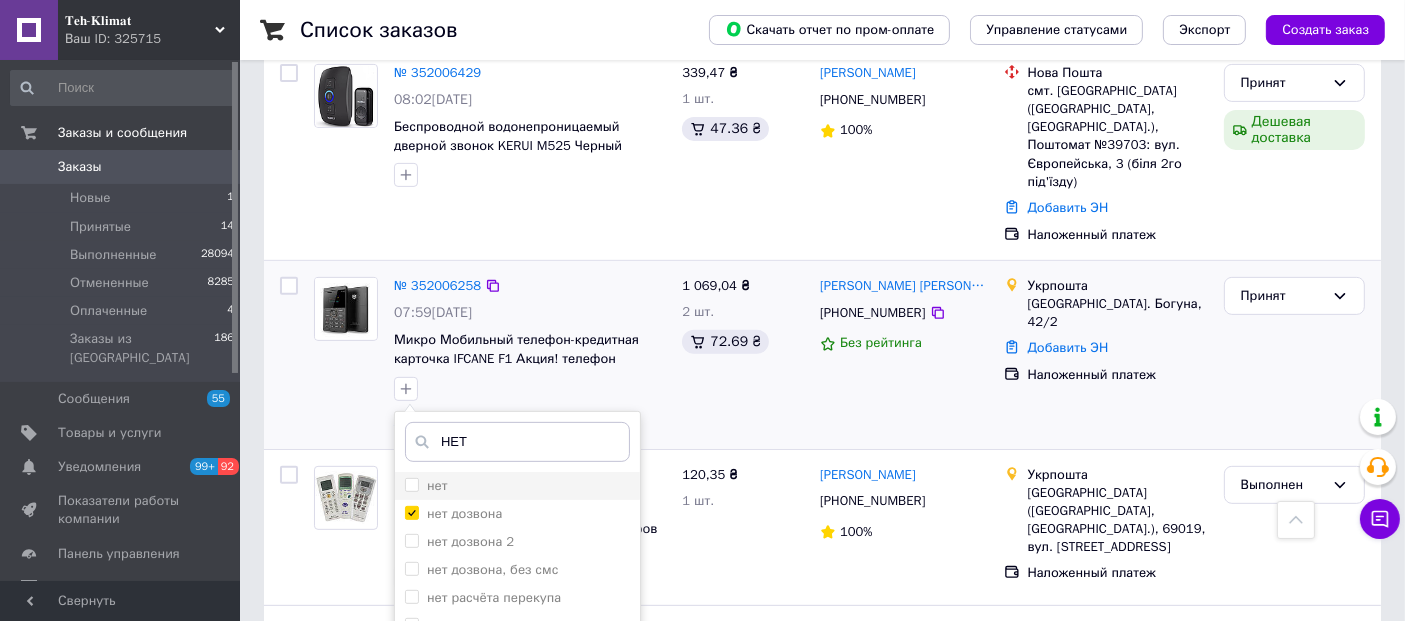 scroll, scrollTop: 777, scrollLeft: 0, axis: vertical 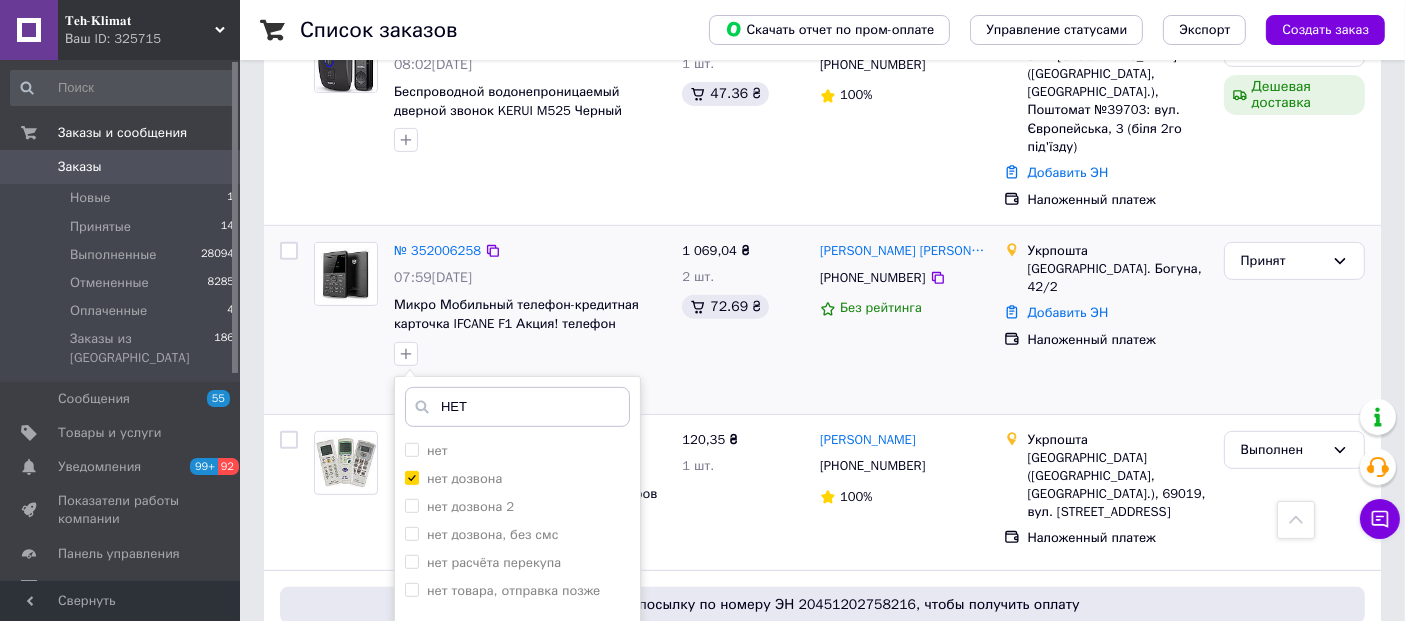 click on "Добавить метку" at bounding box center (517, 673) 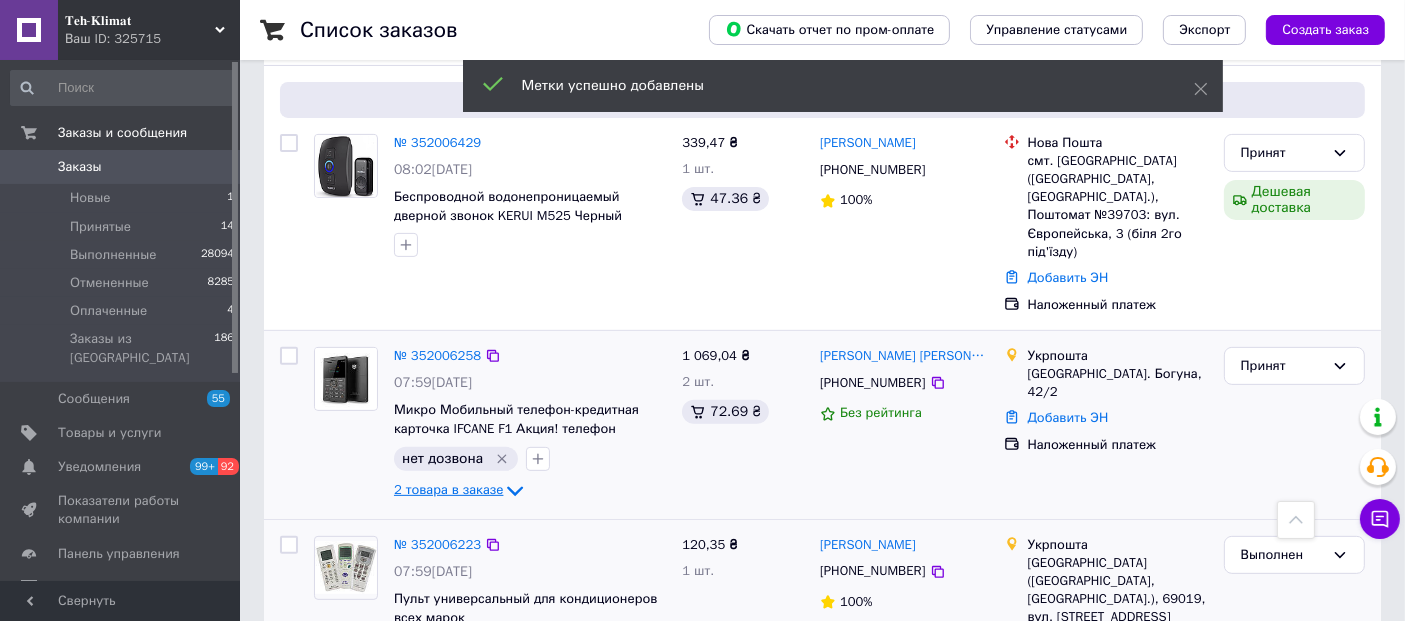 scroll, scrollTop: 555, scrollLeft: 0, axis: vertical 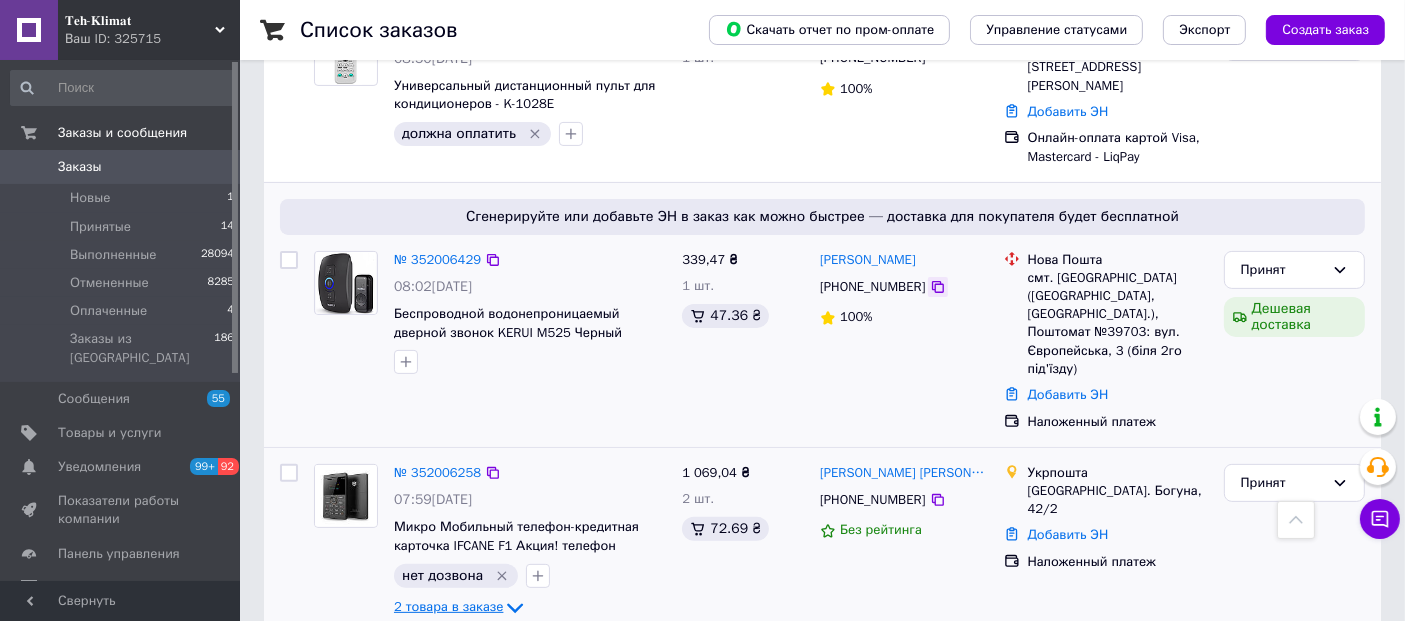 click 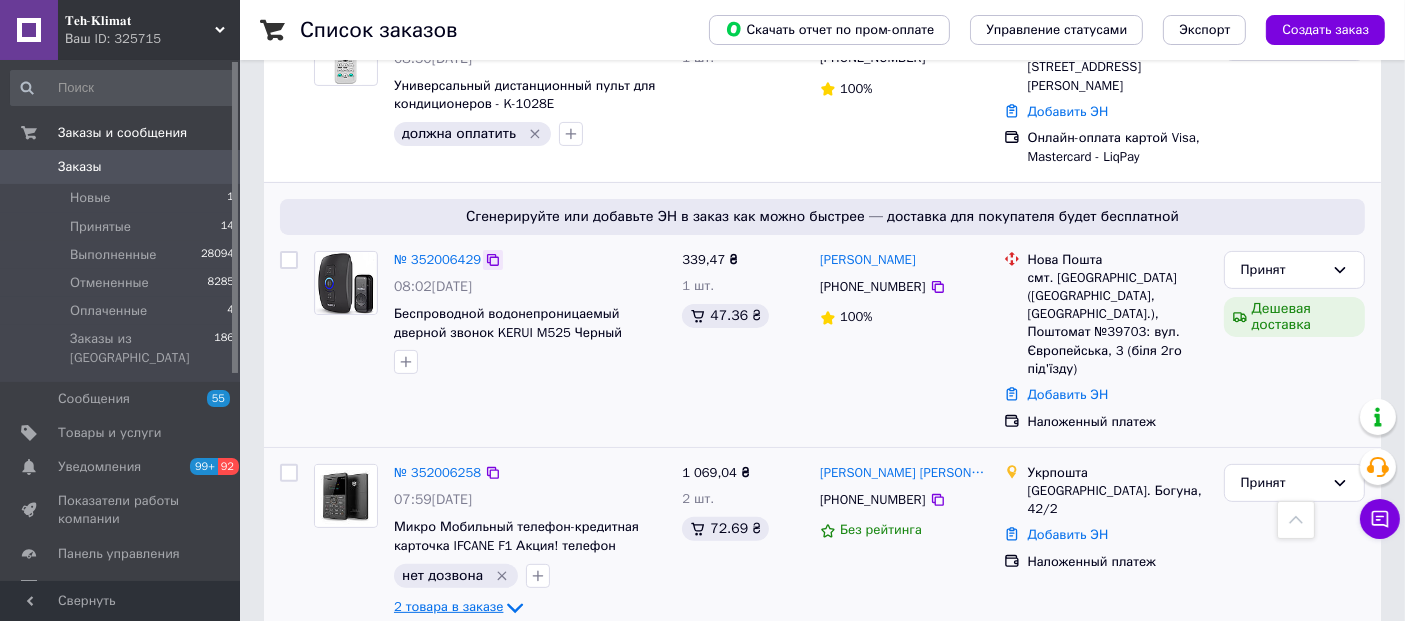 click 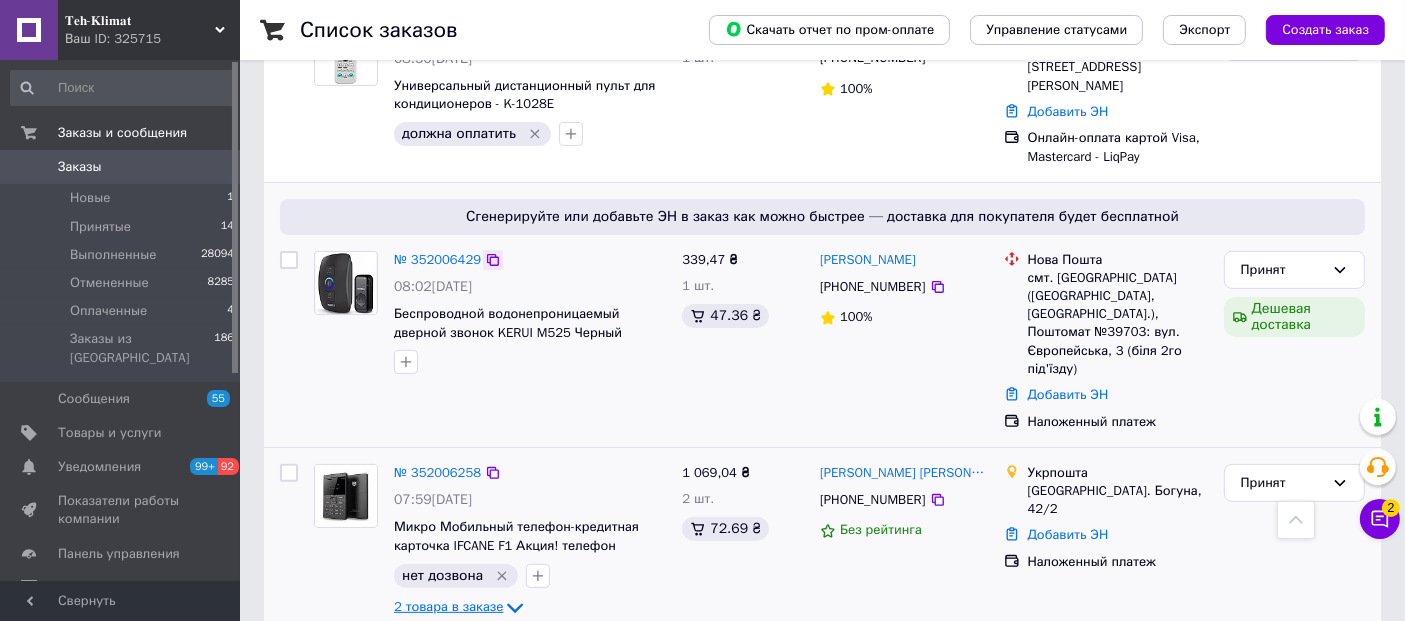 click 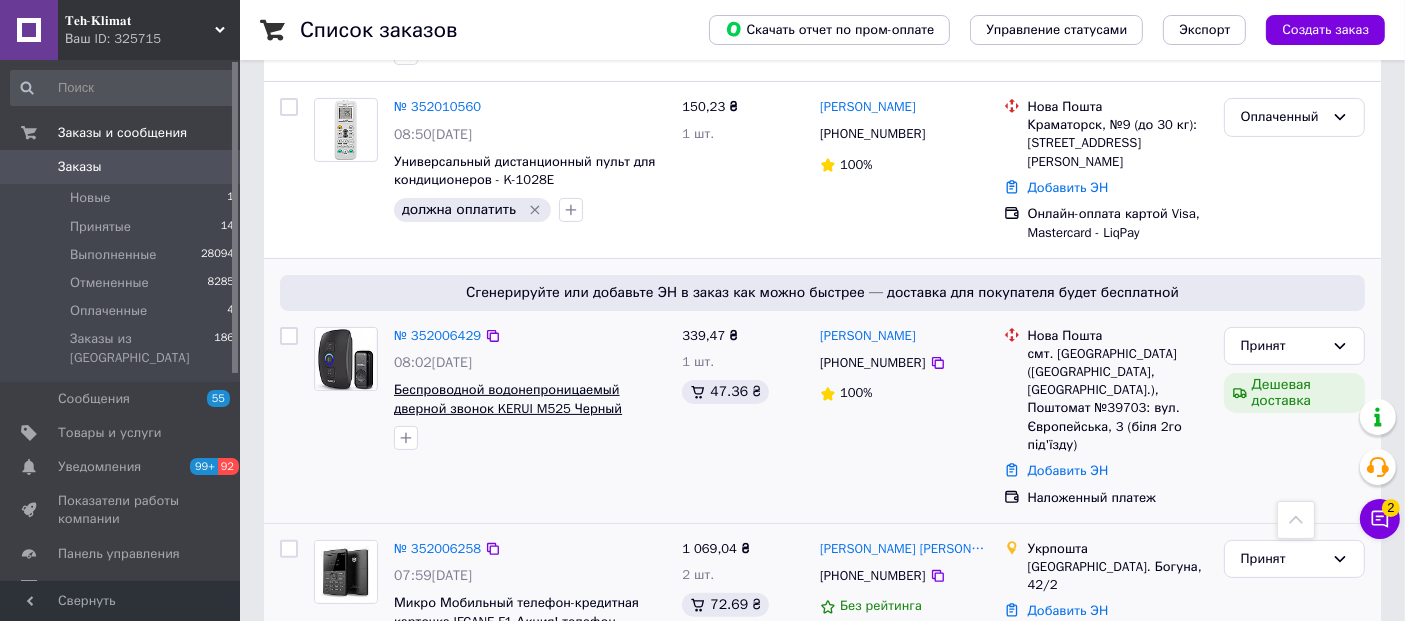scroll, scrollTop: 444, scrollLeft: 0, axis: vertical 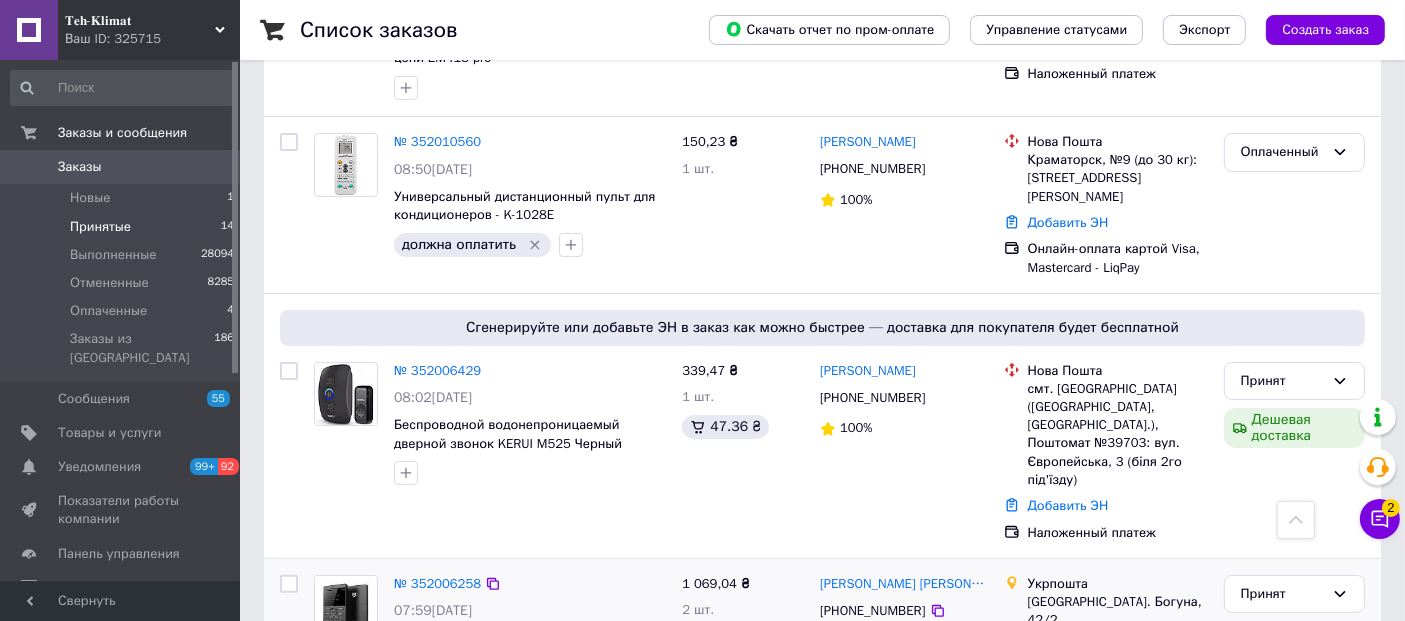 click on "Принятые" at bounding box center (100, 227) 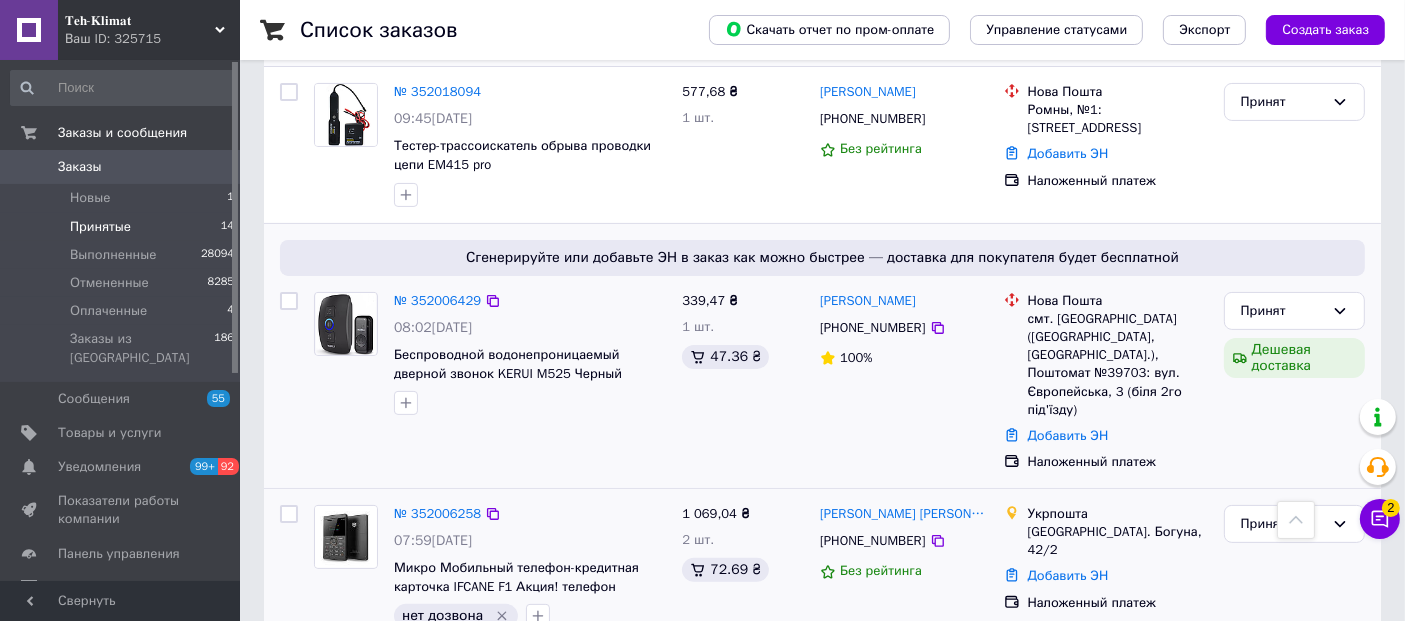 scroll, scrollTop: 444, scrollLeft: 0, axis: vertical 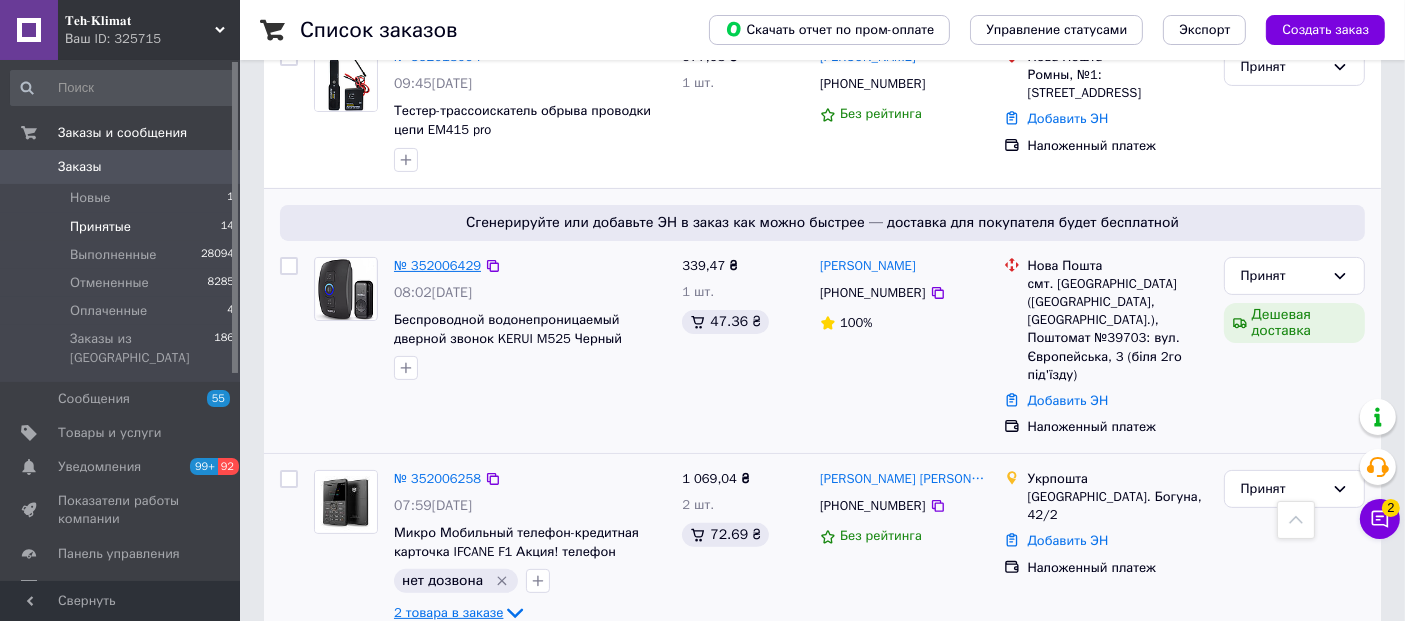 click on "№ 352006429" at bounding box center [437, 265] 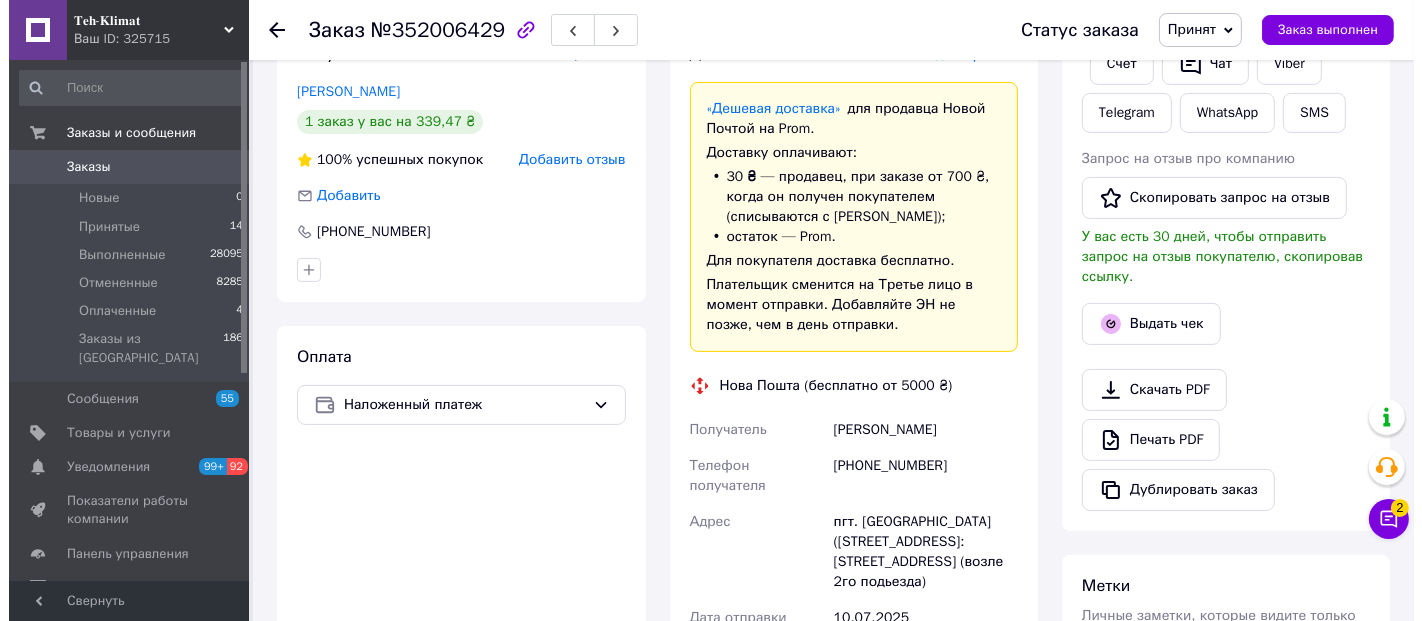 scroll, scrollTop: 222, scrollLeft: 0, axis: vertical 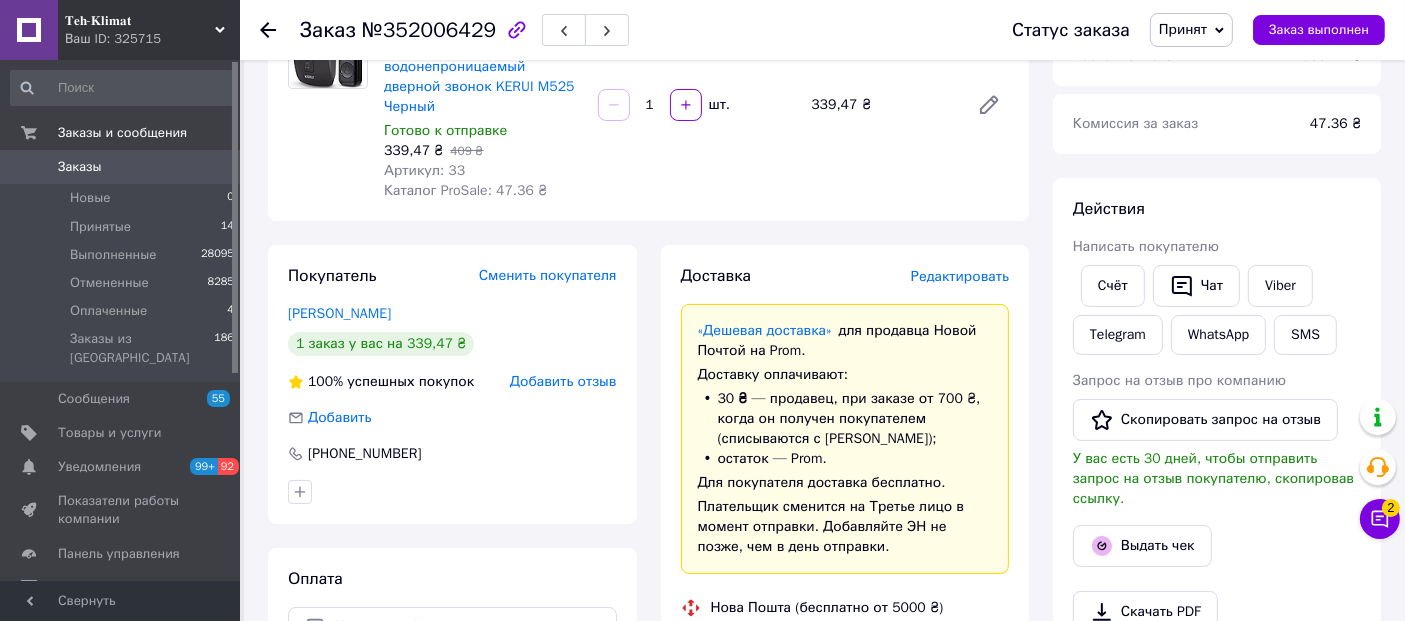 click on "Редактировать" at bounding box center [960, 276] 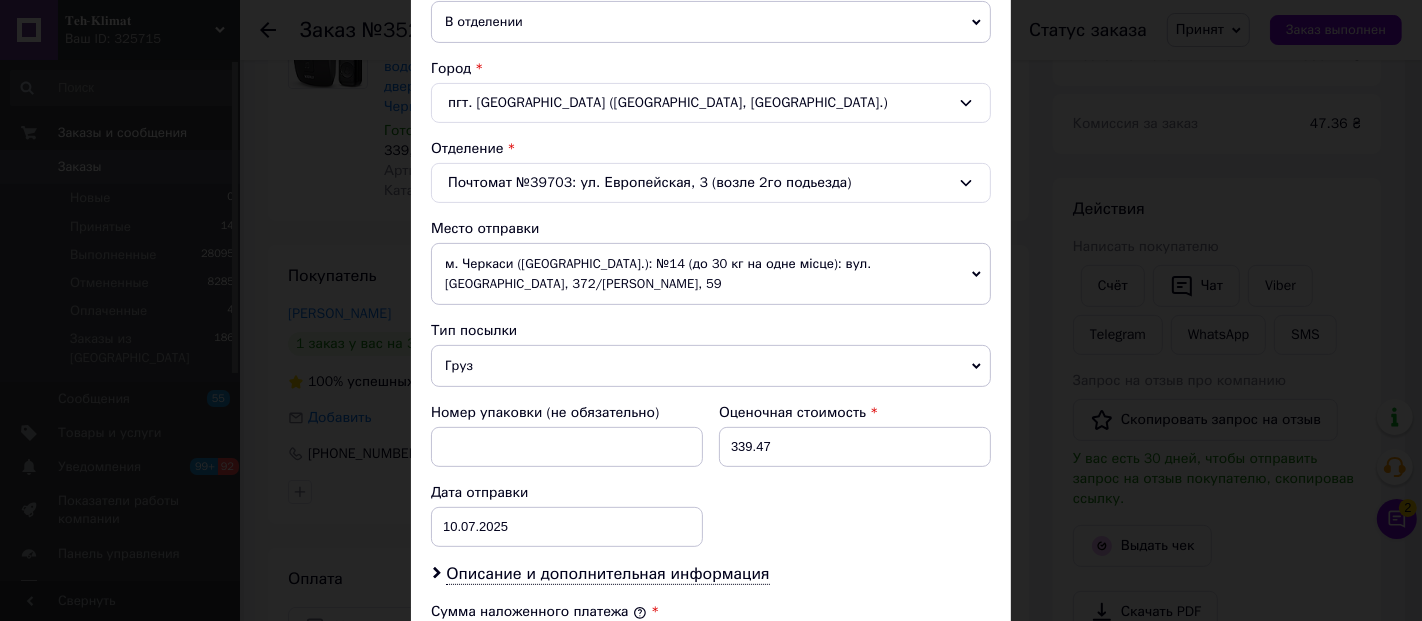 scroll, scrollTop: 666, scrollLeft: 0, axis: vertical 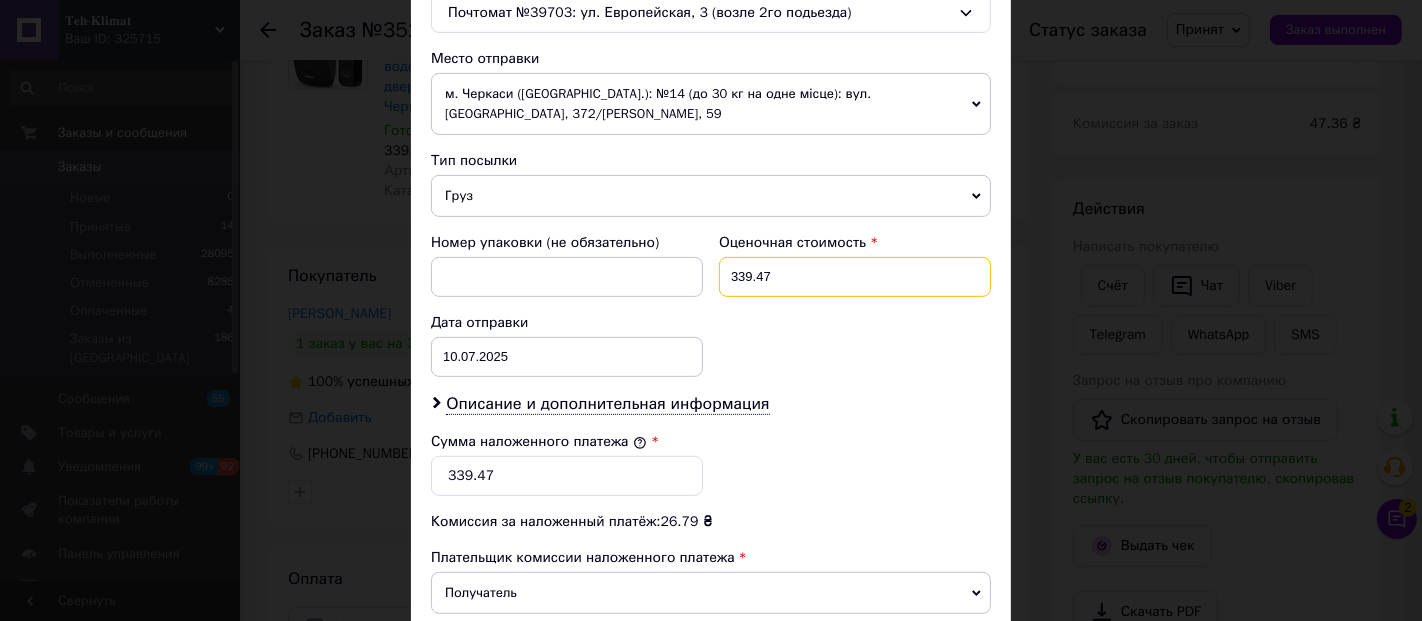 click on "339.47" at bounding box center (855, 277) 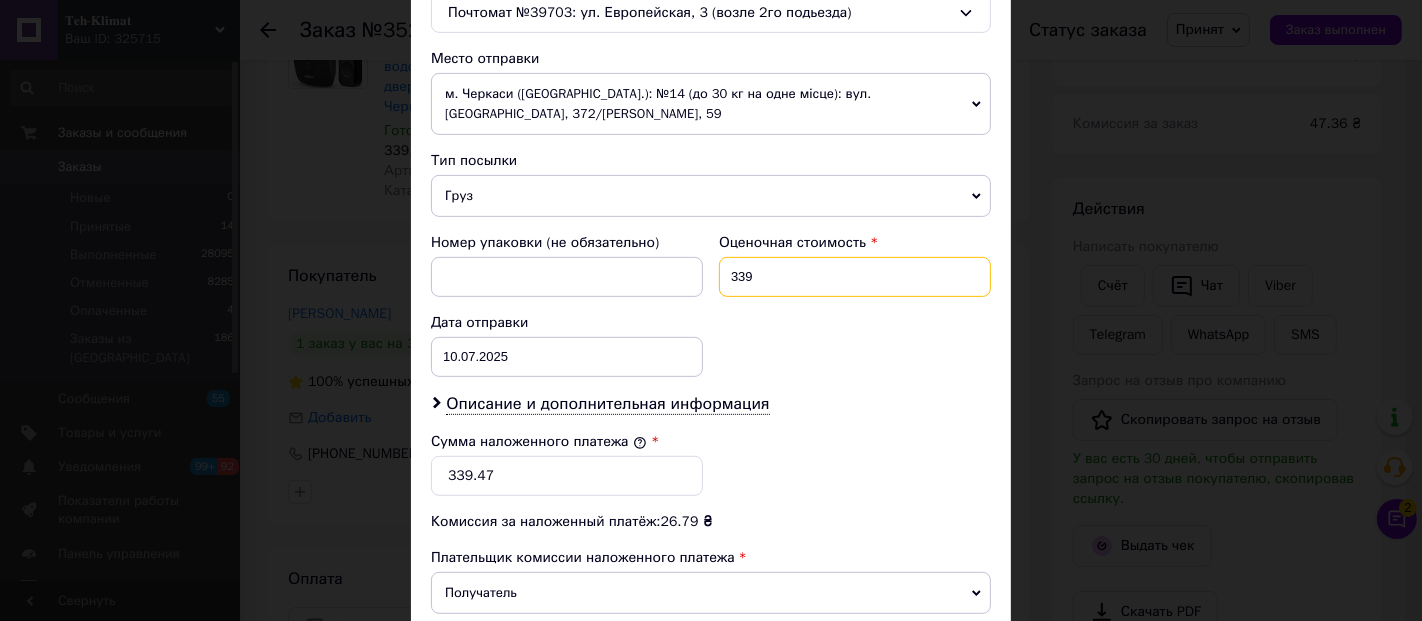 type on "339" 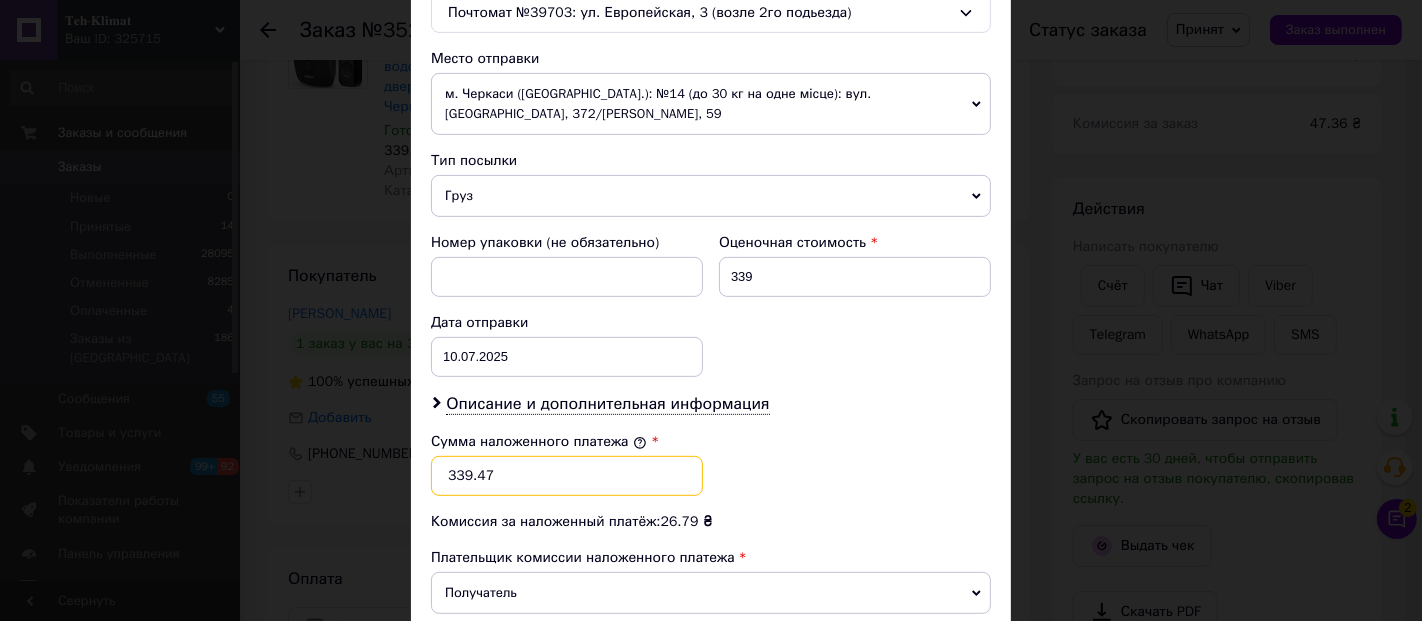 click on "339.47" at bounding box center (567, 476) 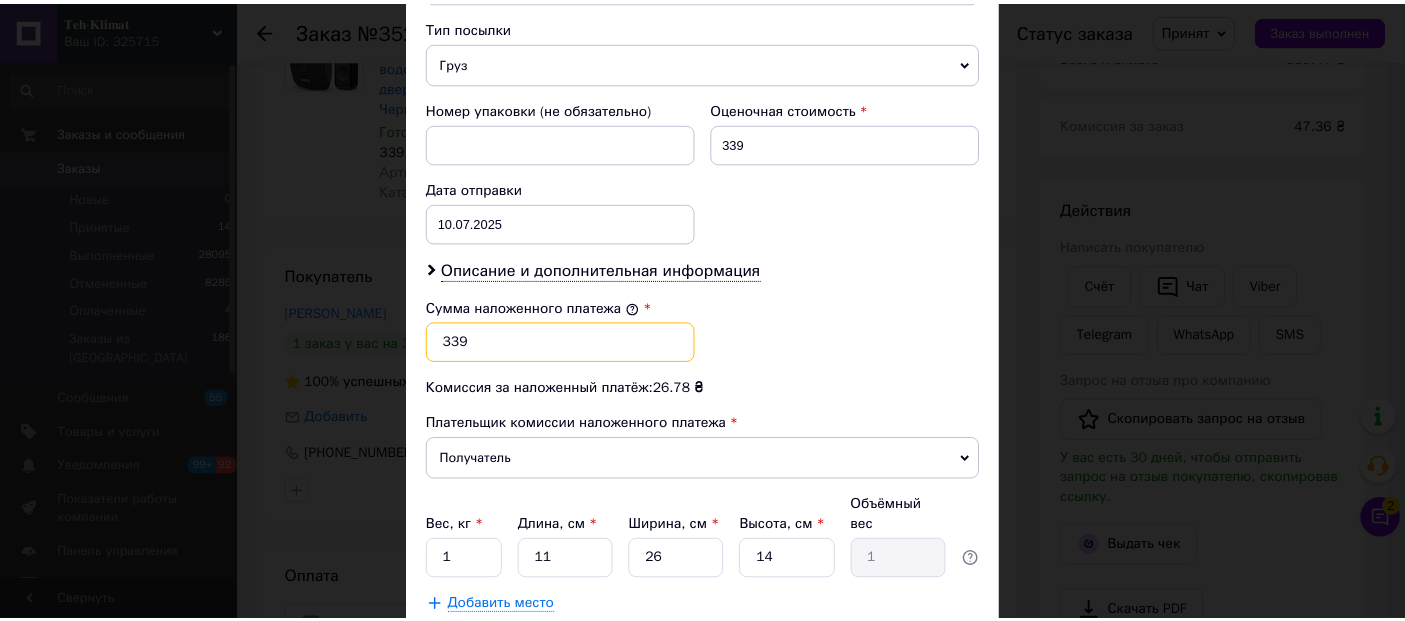 scroll, scrollTop: 916, scrollLeft: 0, axis: vertical 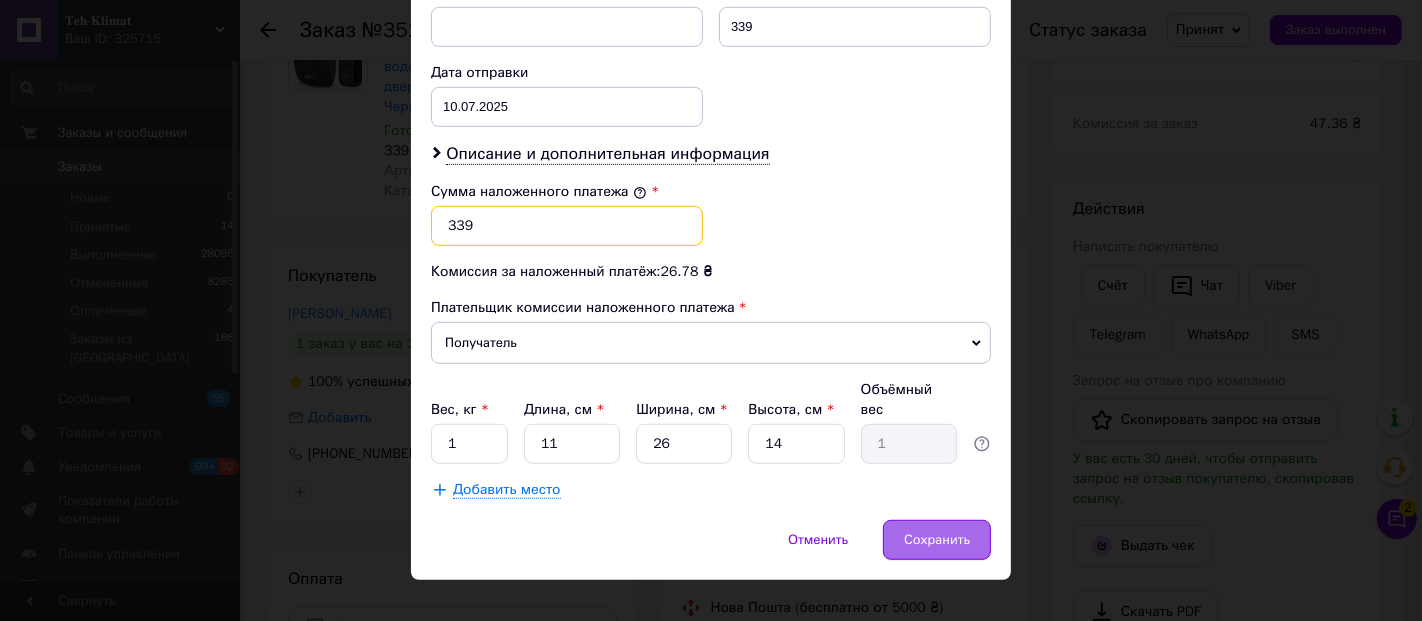 type on "339" 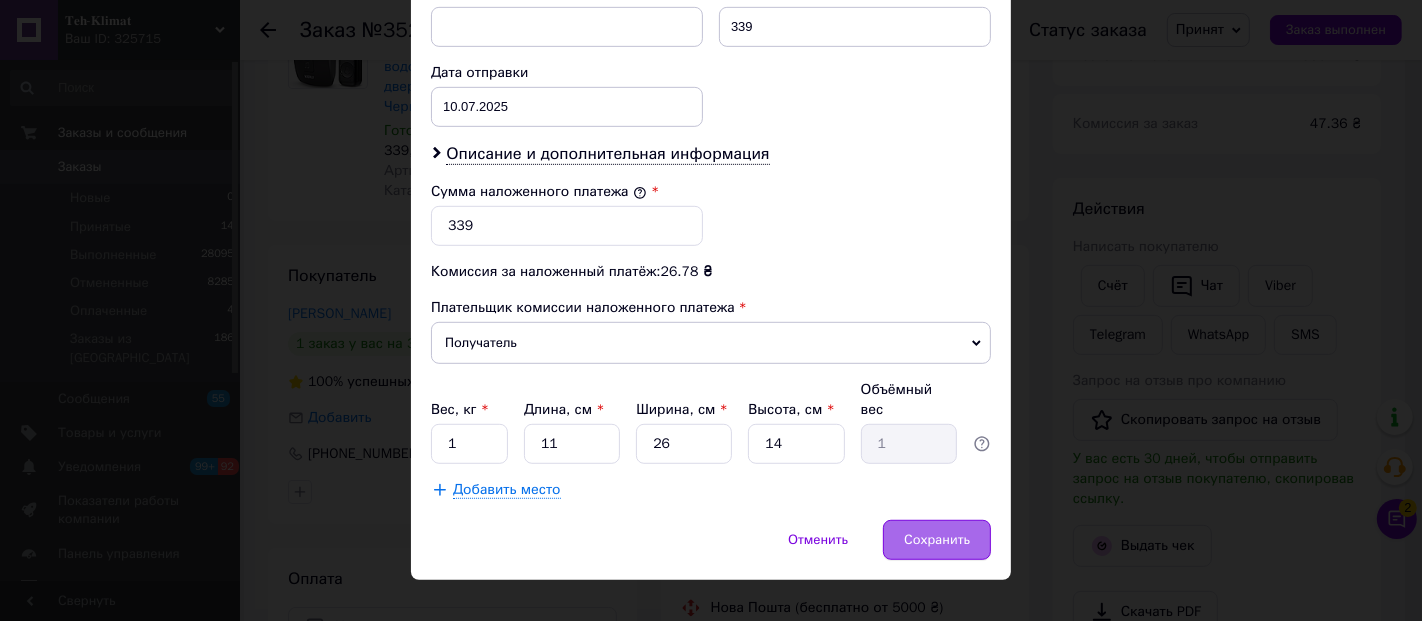 click on "Сохранить" at bounding box center [937, 540] 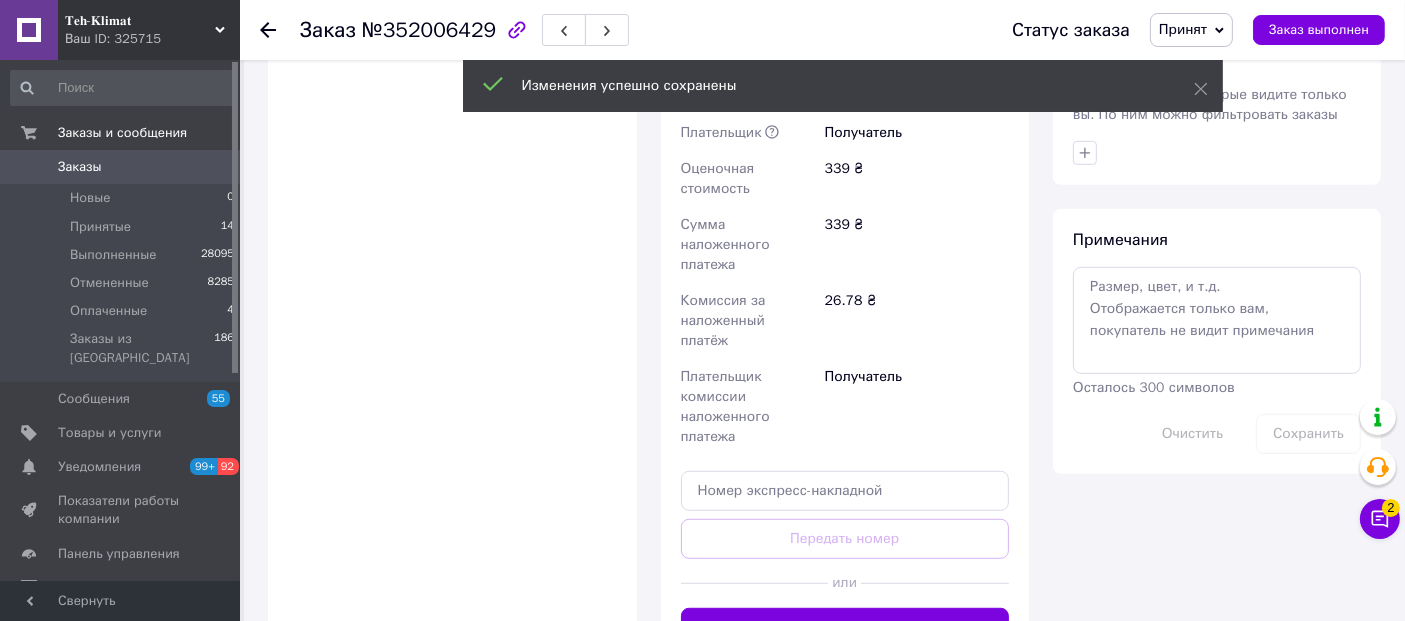 scroll, scrollTop: 1000, scrollLeft: 0, axis: vertical 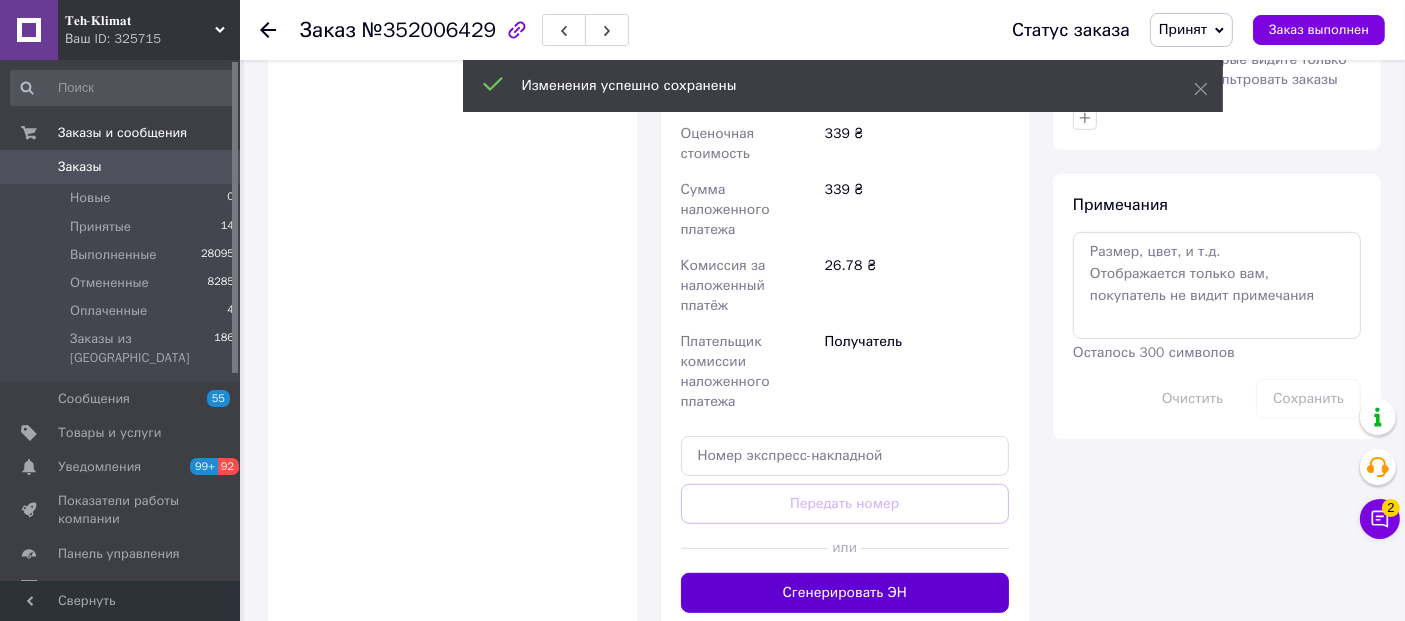 click on "Сгенерировать ЭН" at bounding box center (845, 593) 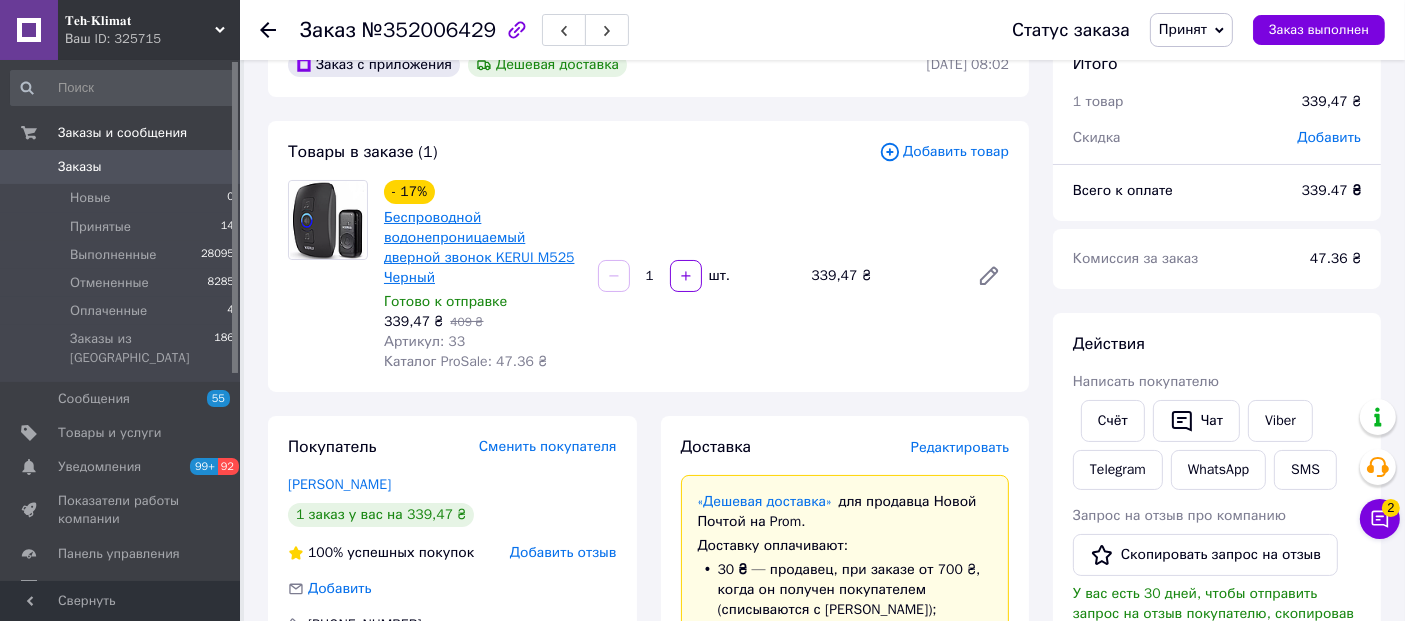scroll, scrollTop: 0, scrollLeft: 0, axis: both 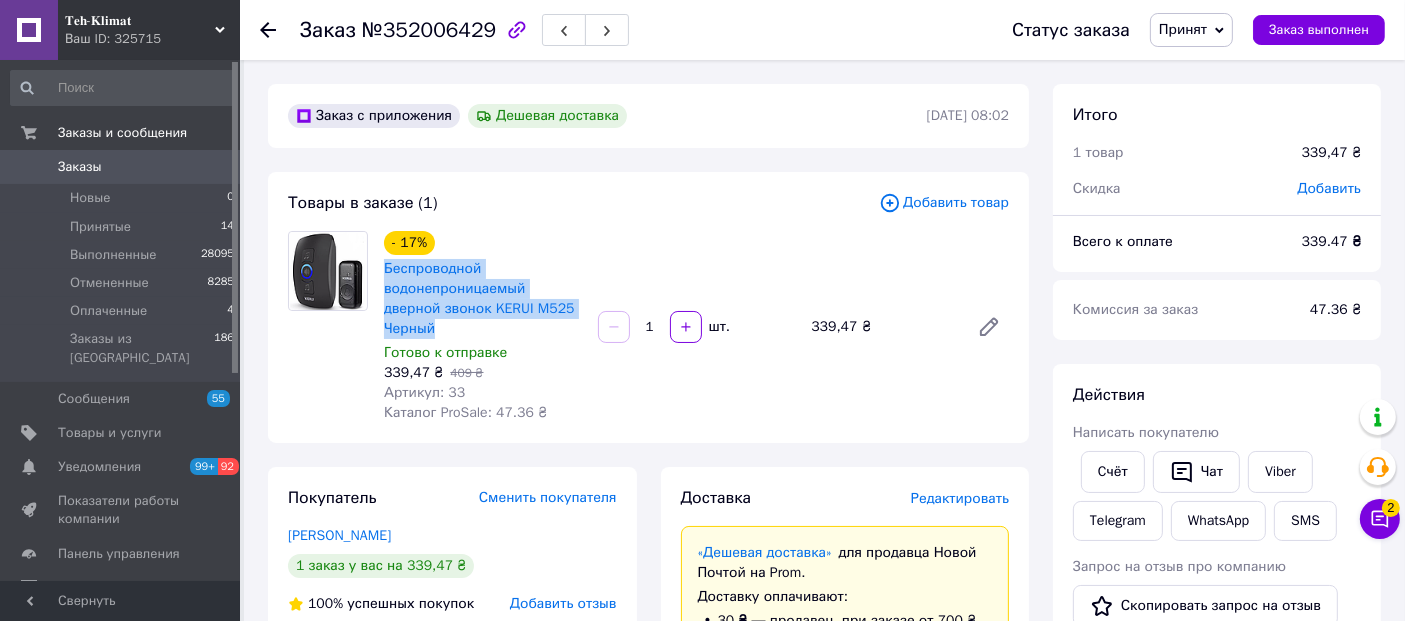 drag, startPoint x: 566, startPoint y: 307, endPoint x: 382, endPoint y: 275, distance: 186.76189 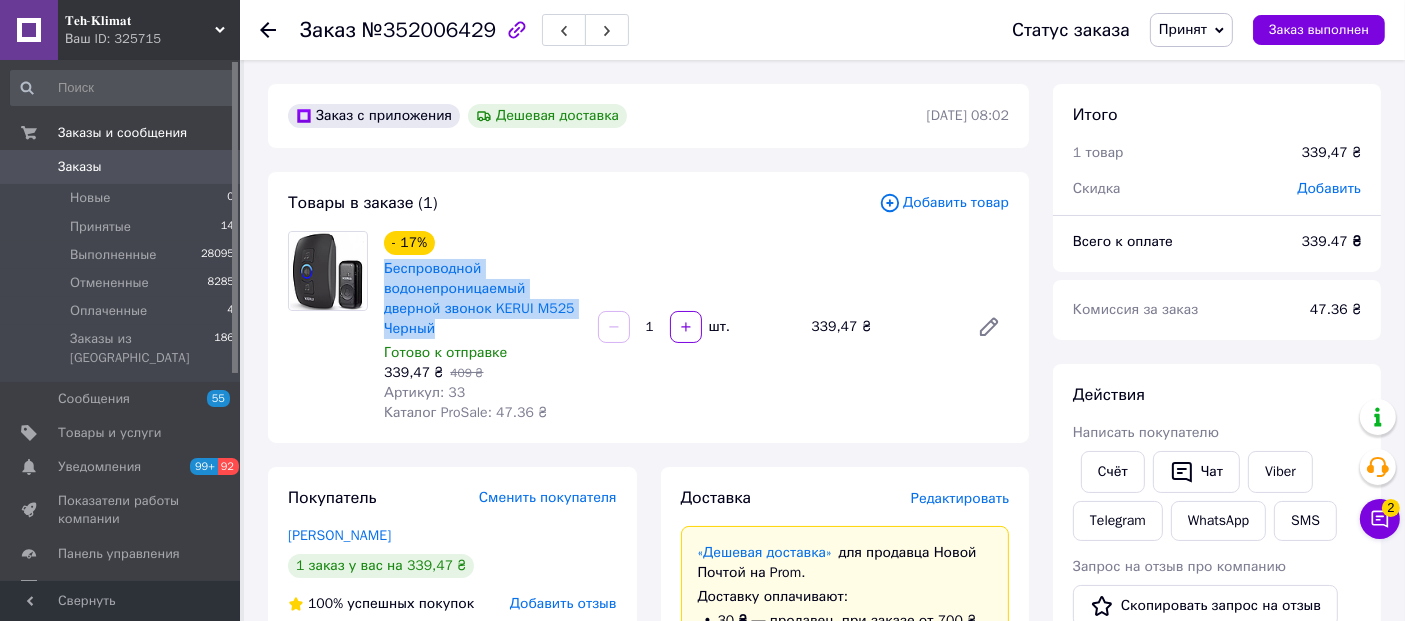 click on "Беспроводной водонепроницаемый дверной звонок KERUI M525 Черный" at bounding box center (483, 299) 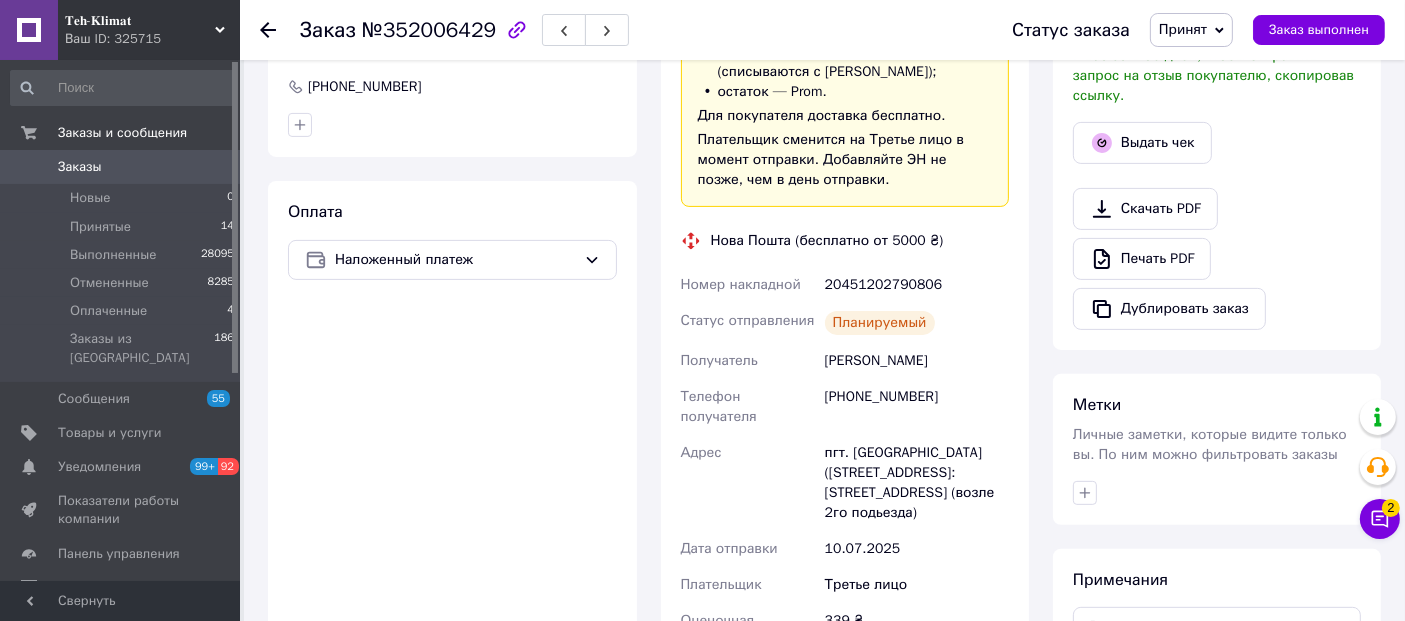 scroll, scrollTop: 555, scrollLeft: 0, axis: vertical 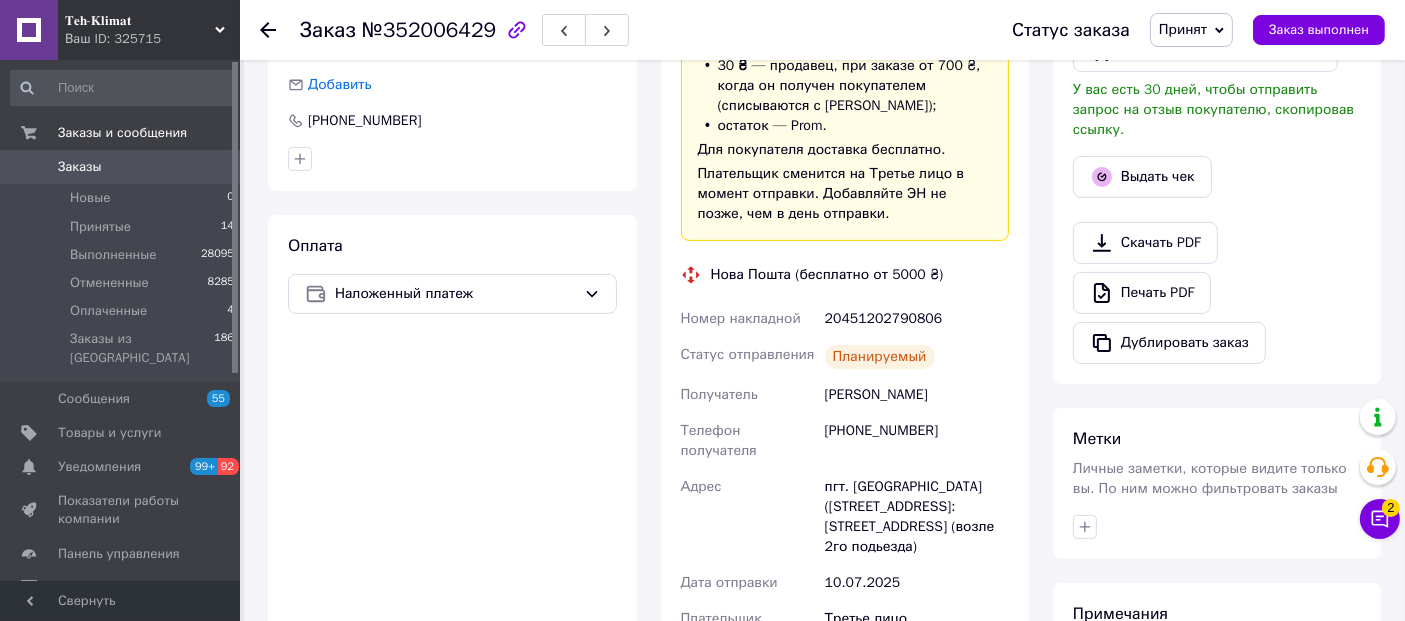 click 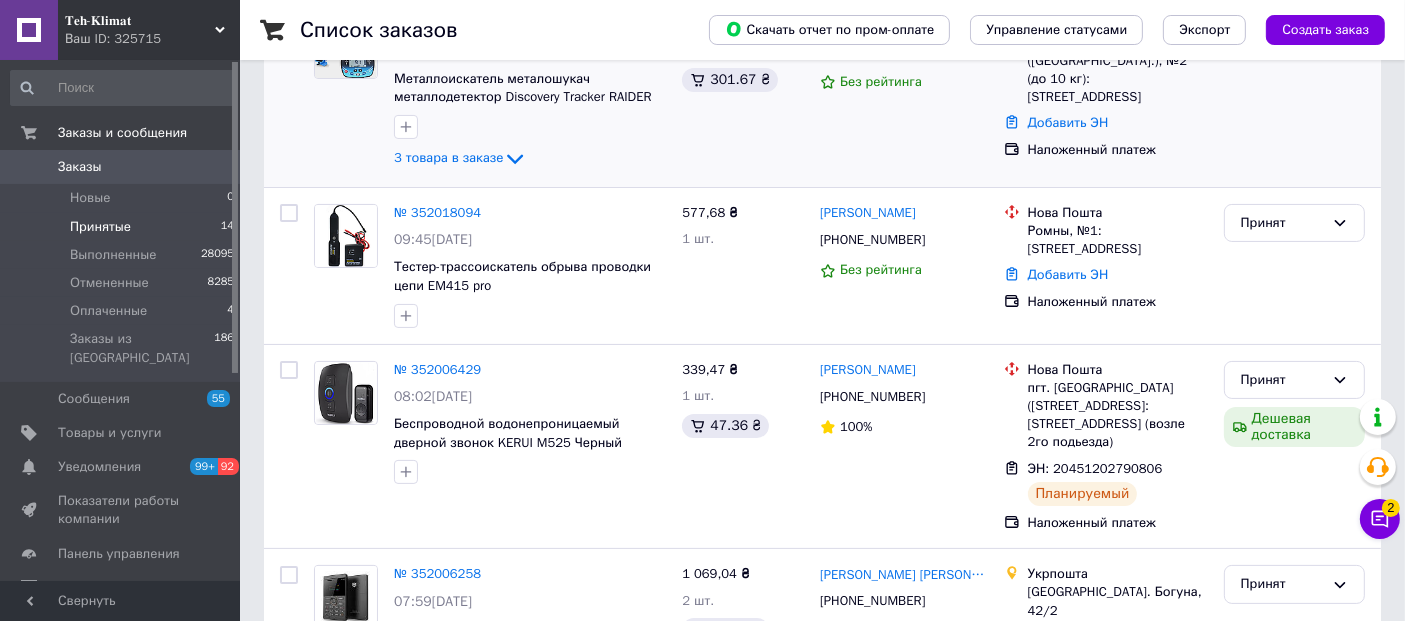 scroll, scrollTop: 333, scrollLeft: 0, axis: vertical 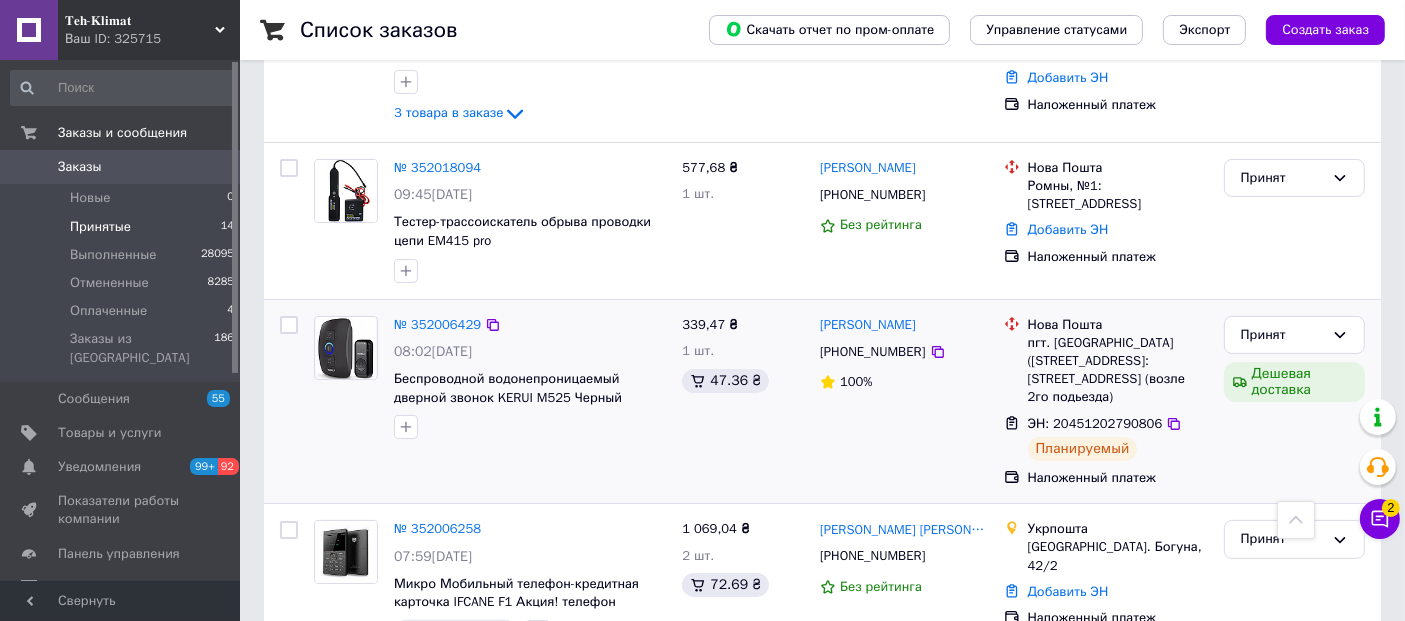 drag, startPoint x: 824, startPoint y: 308, endPoint x: 1129, endPoint y: 415, distance: 323.22437 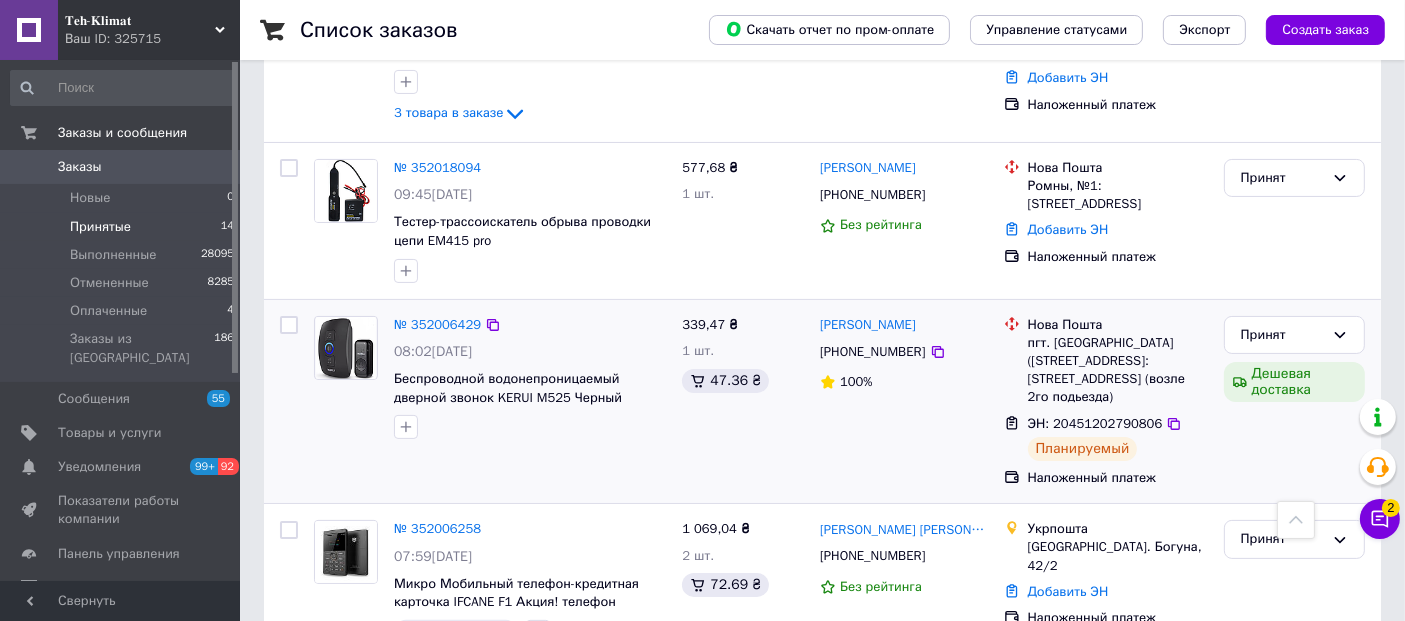 click on "№ 352006429 08:02, 10.07.2025 Беспроводной водонепроницаемый дверной звонок KERUI M525 Черный 339,47 ₴ 1 шт. 47.36 ₴ Наталя Пилипенко +380676046991 100% Нова Пошта пгт. Песочин (Харьковская обл., Харьковский р-н.), Почтомат №39703: ул. Европейская, 3 (возле 2го подьезда) ЭН: 20451202790806 Планируемый Наложенный платеж Принят Дешевая доставка" at bounding box center (822, 402) 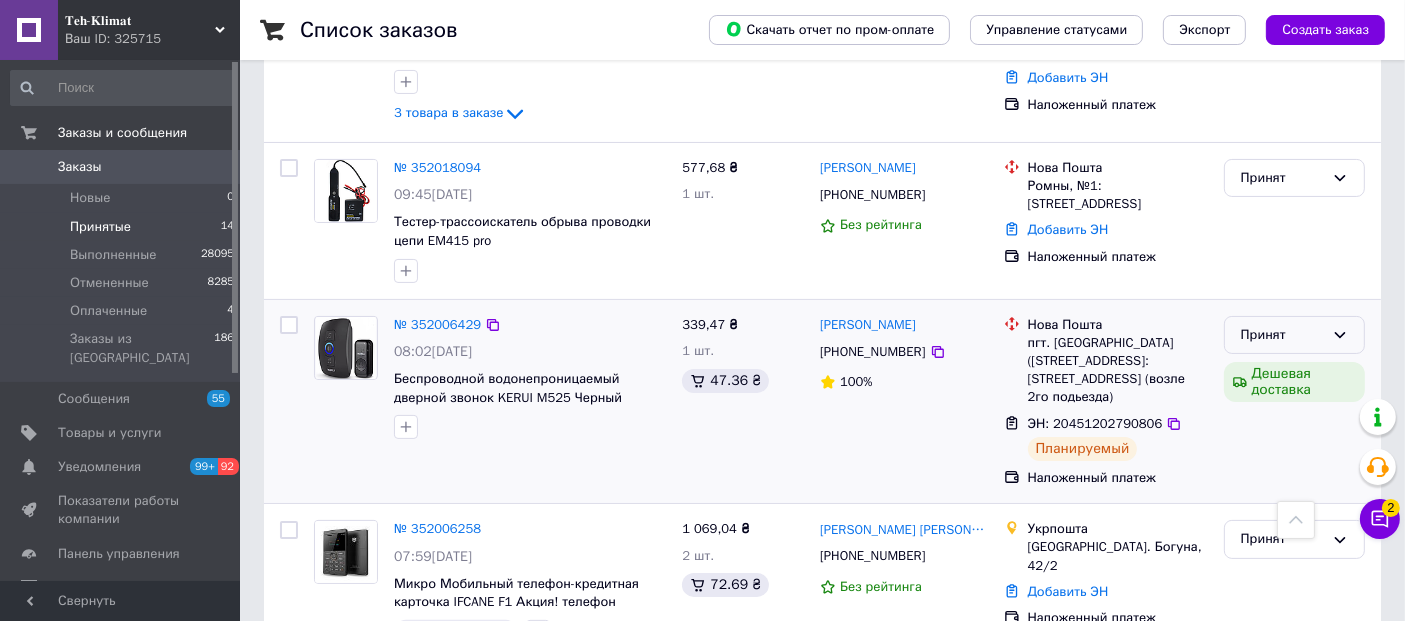 click on "Принят" at bounding box center (1282, 335) 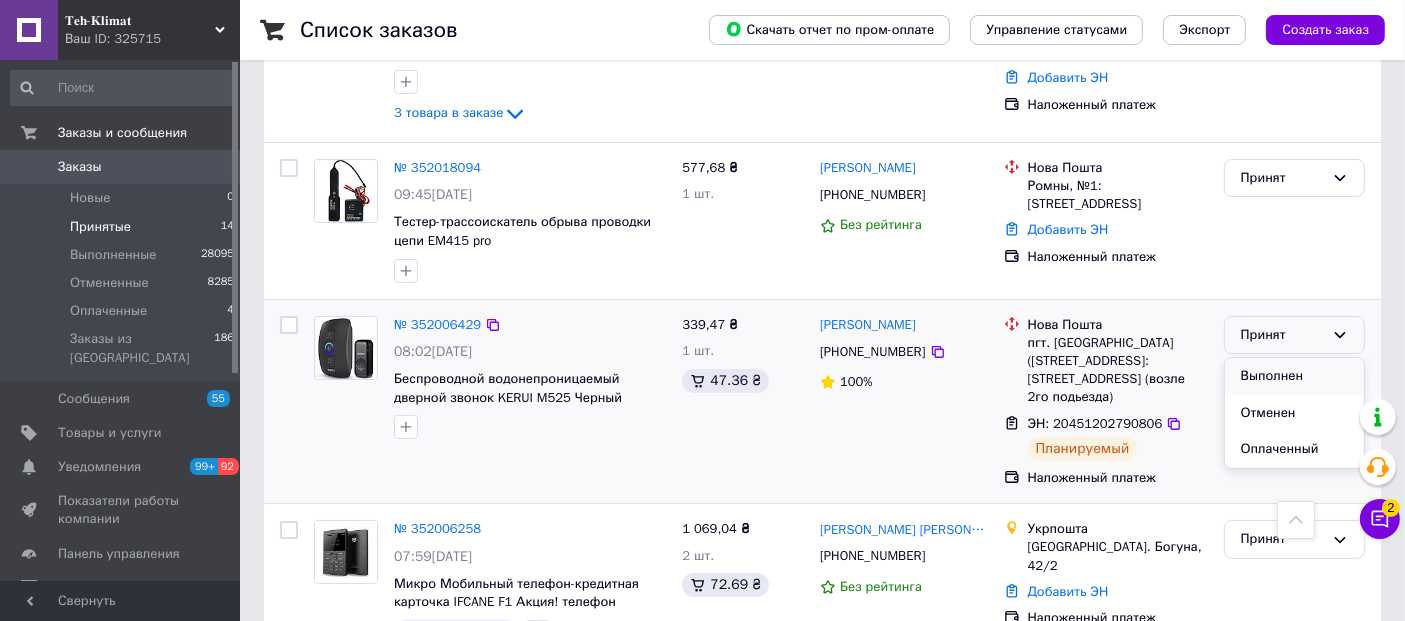 click on "Выполнен" at bounding box center (1294, 376) 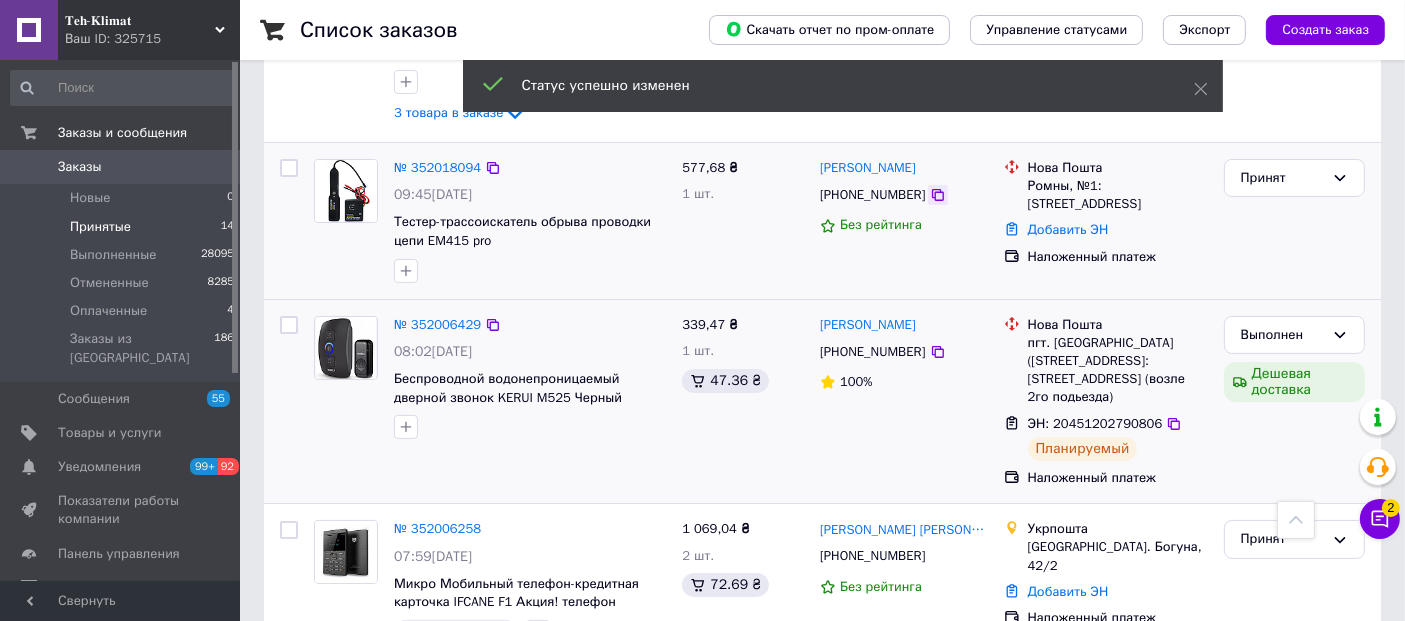 click 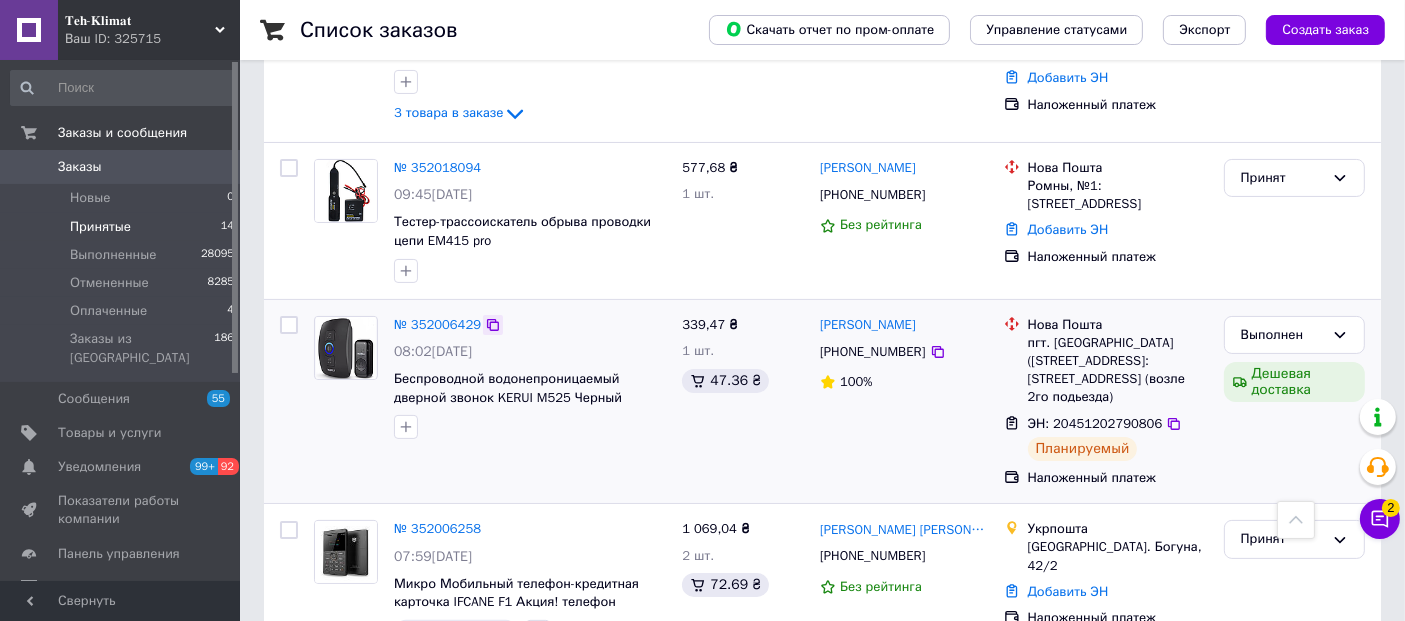 click 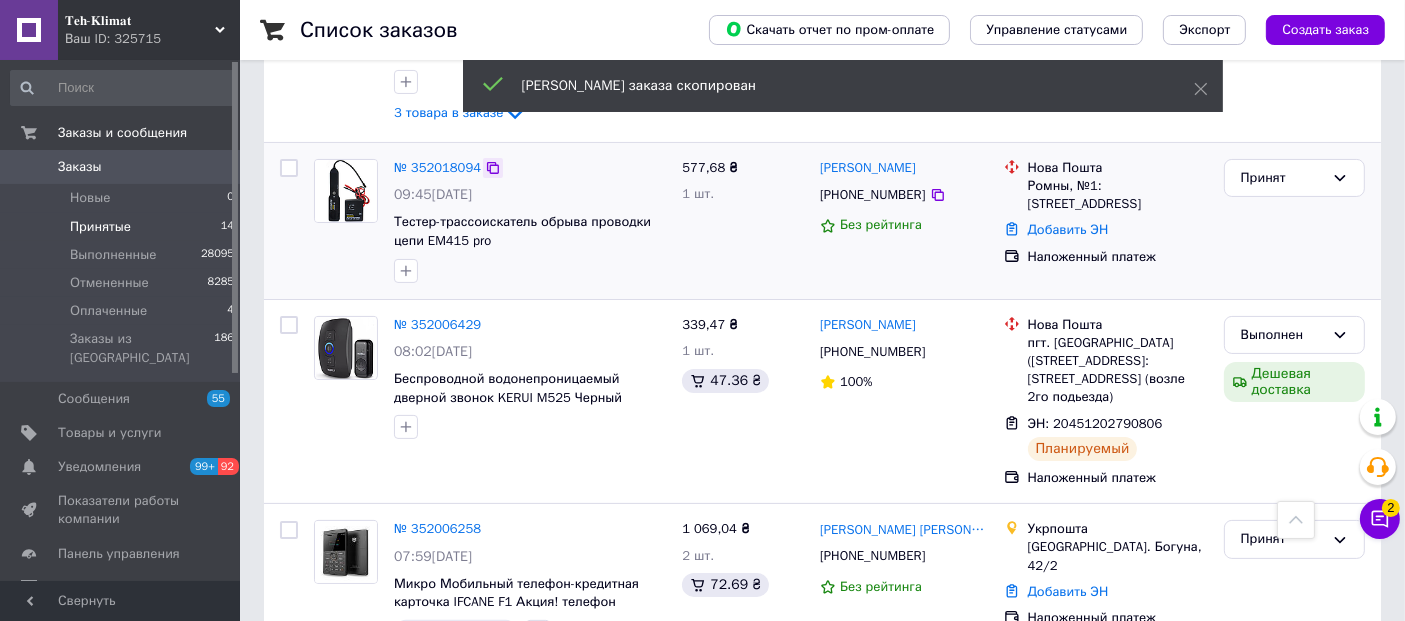 click 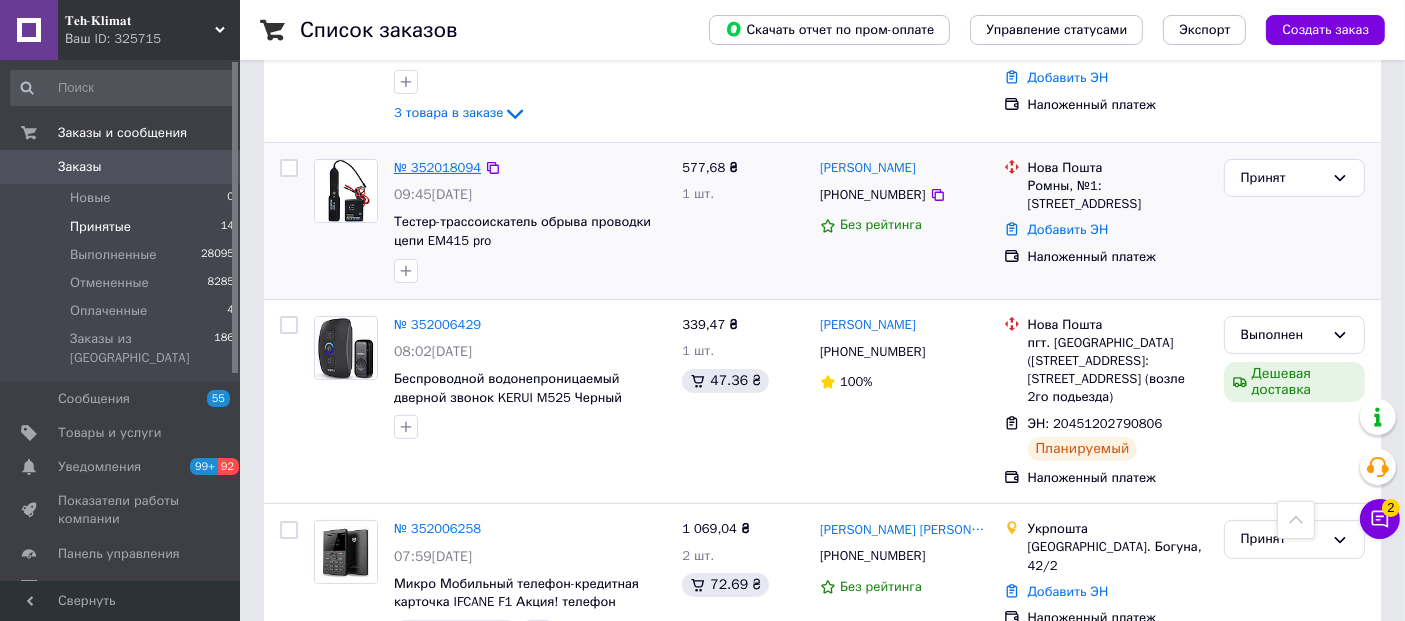click on "№ 352018094" at bounding box center [437, 167] 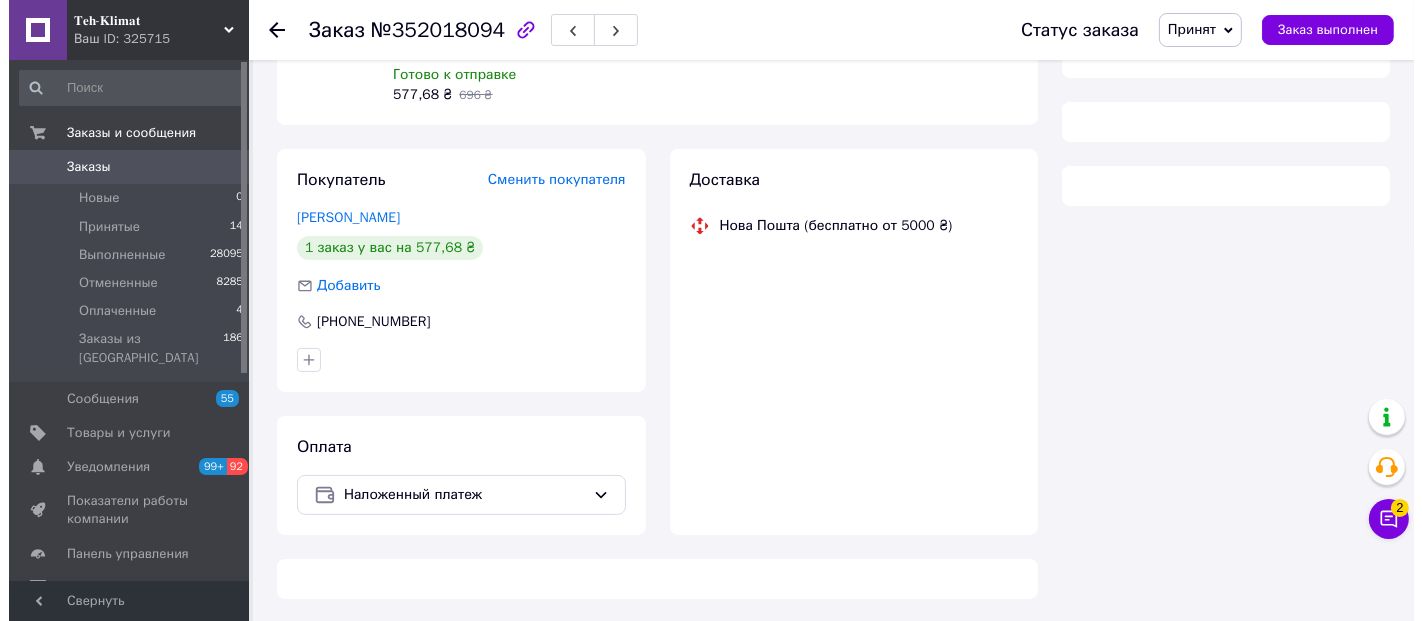 scroll, scrollTop: 333, scrollLeft: 0, axis: vertical 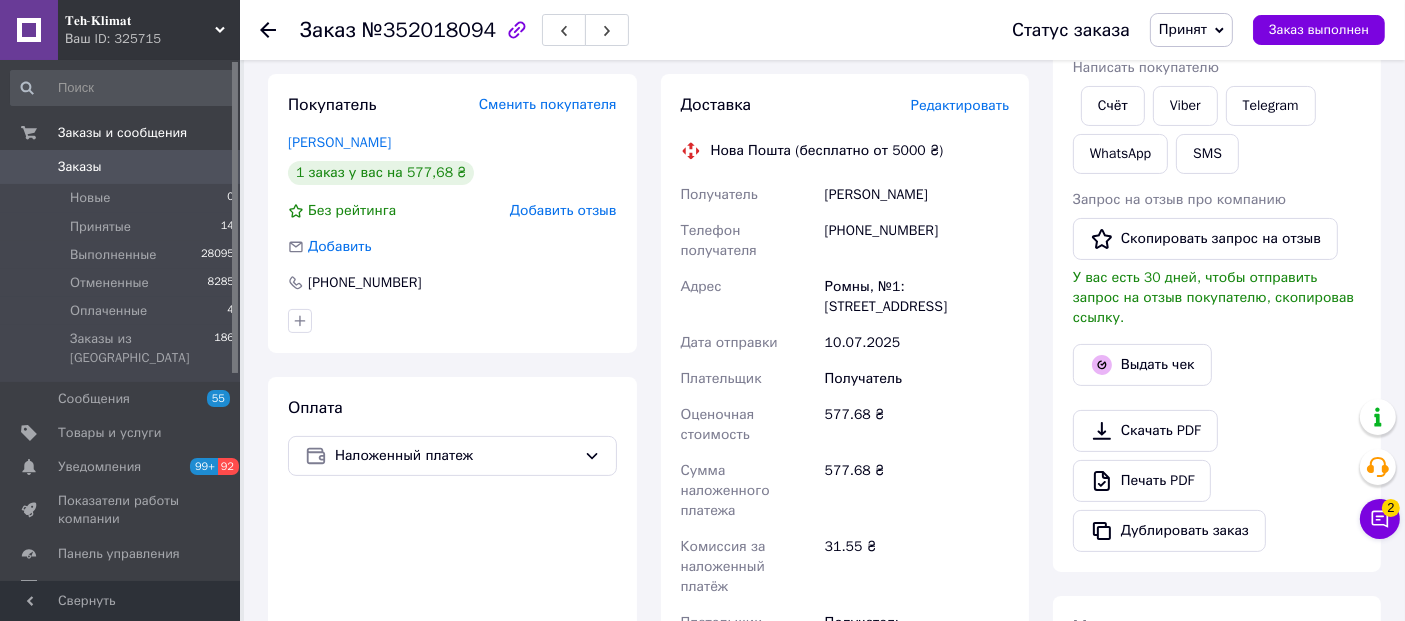 click on "Редактировать" at bounding box center (960, 105) 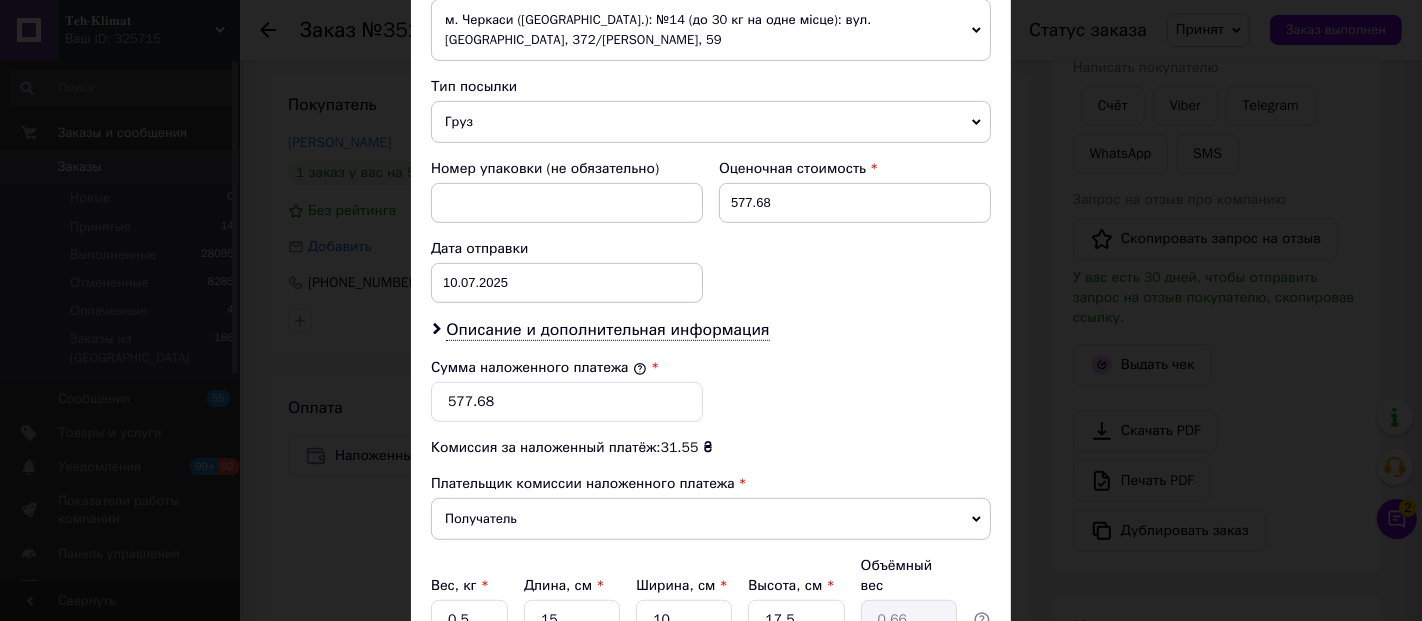 scroll, scrollTop: 777, scrollLeft: 0, axis: vertical 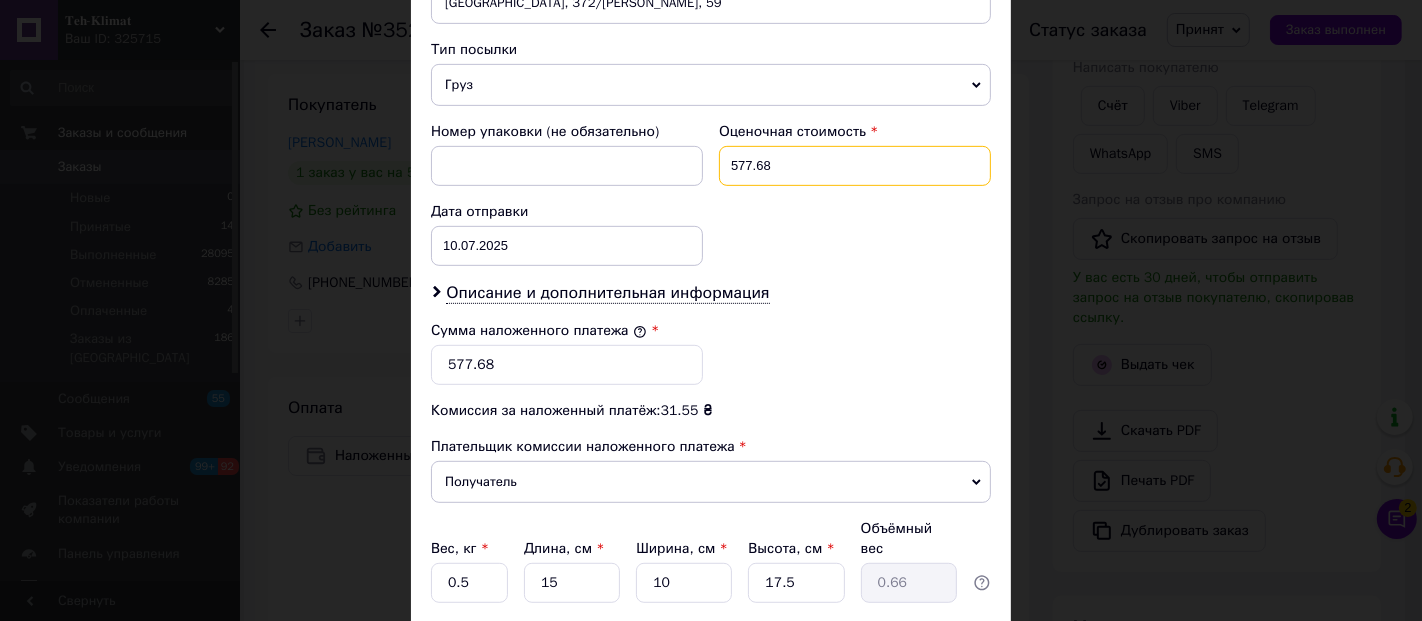 click on "577.68" at bounding box center (855, 166) 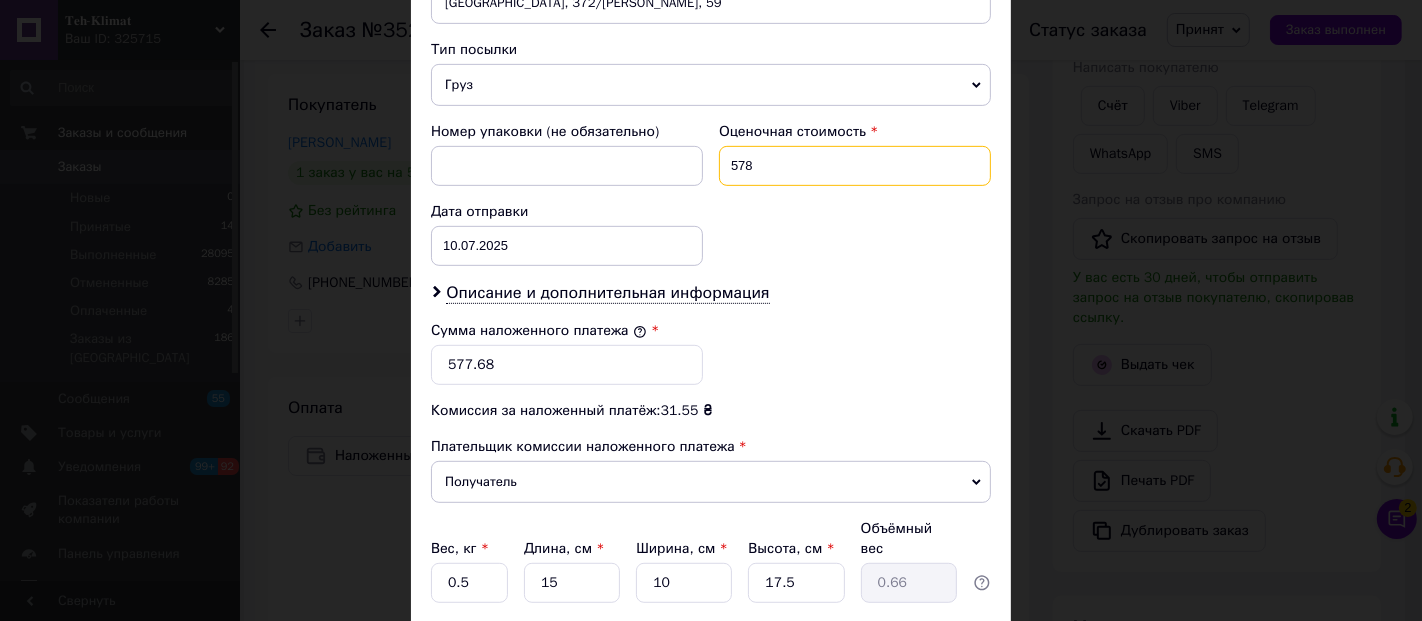 type on "578" 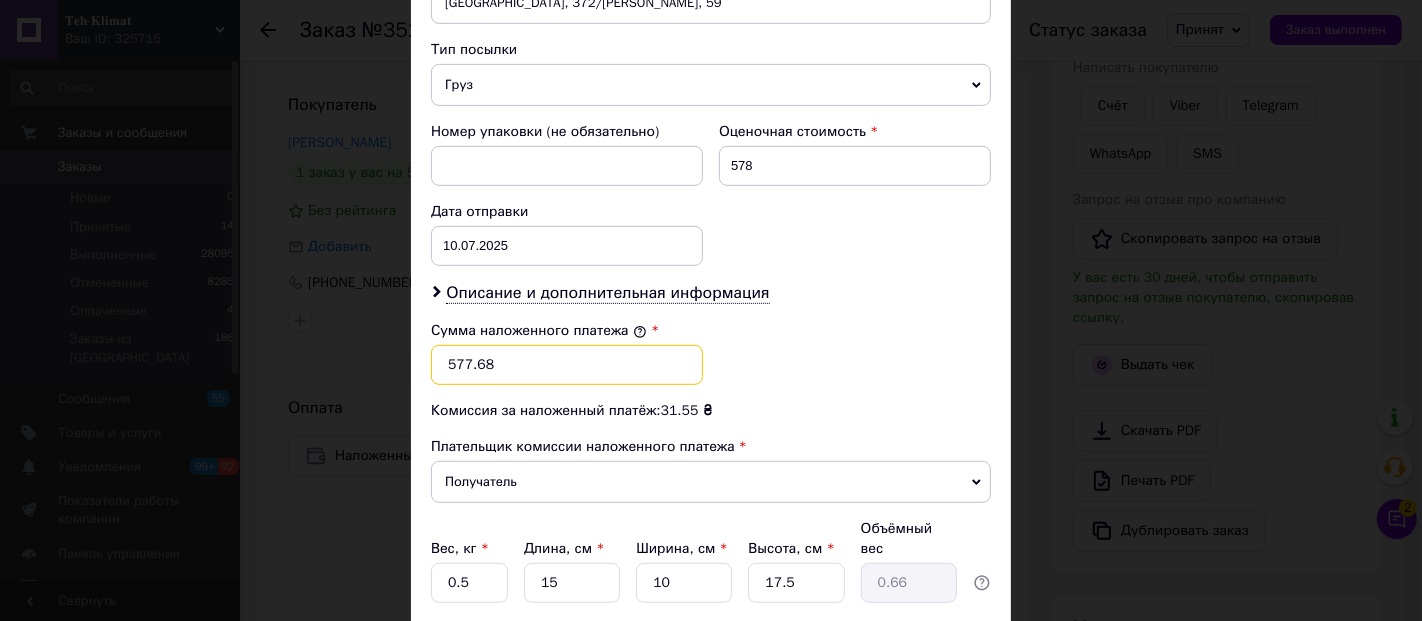 drag, startPoint x: 525, startPoint y: 361, endPoint x: 542, endPoint y: 359, distance: 17.117243 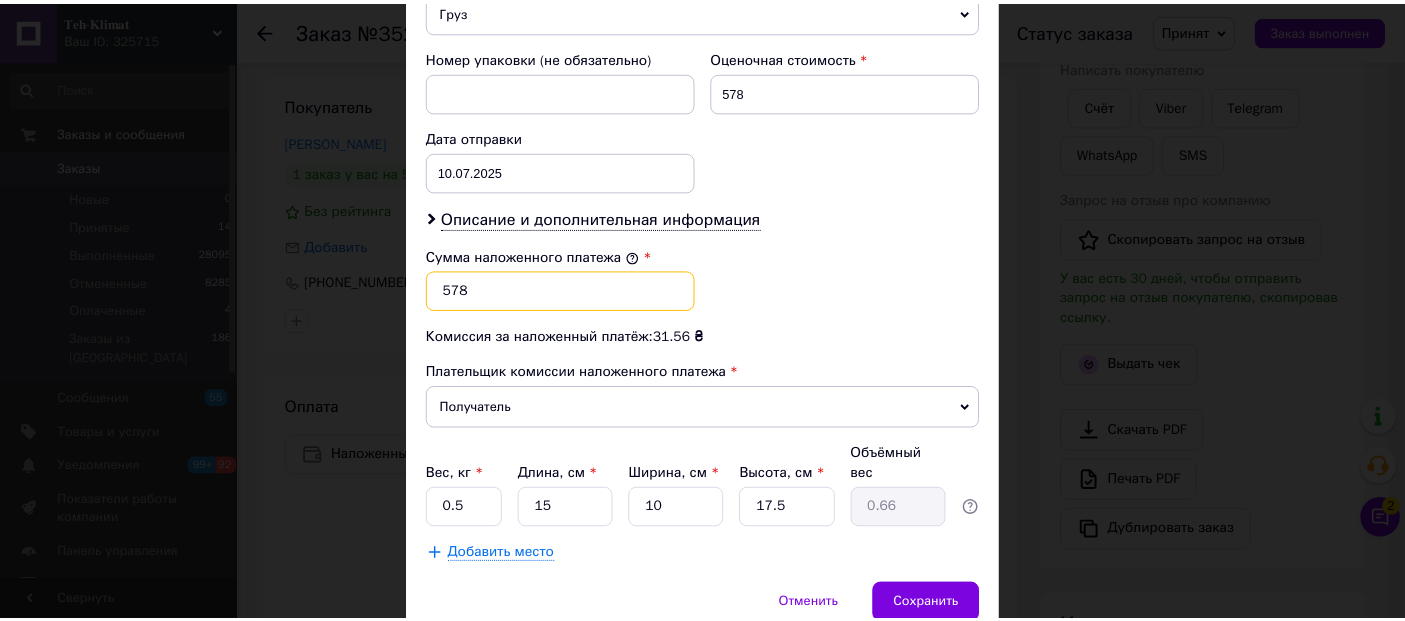 scroll, scrollTop: 916, scrollLeft: 0, axis: vertical 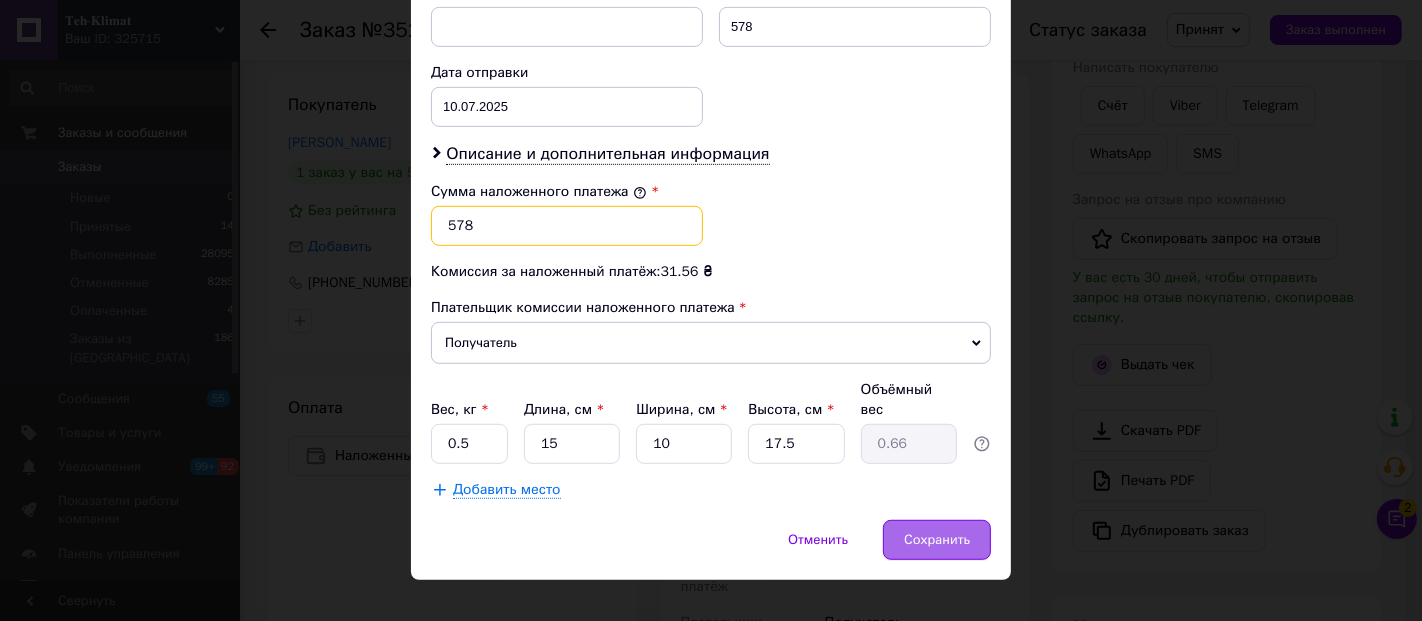 type on "578" 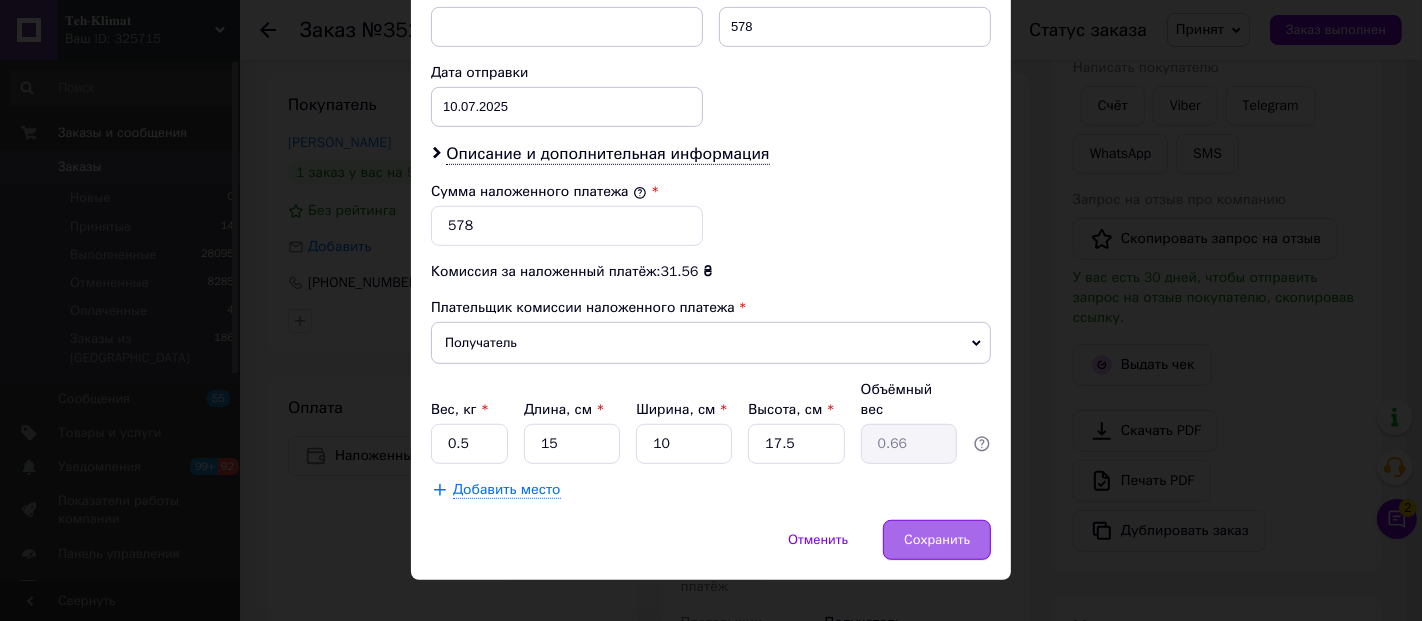 click on "Сохранить" at bounding box center (937, 540) 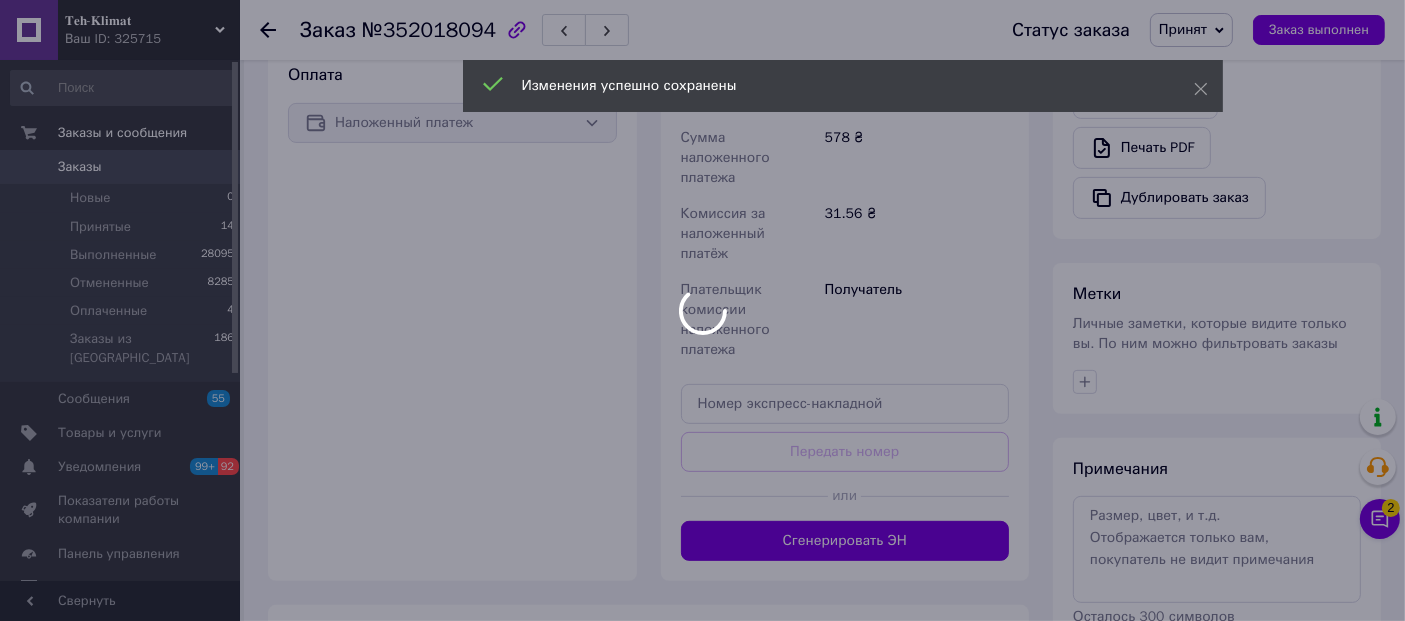 scroll, scrollTop: 778, scrollLeft: 0, axis: vertical 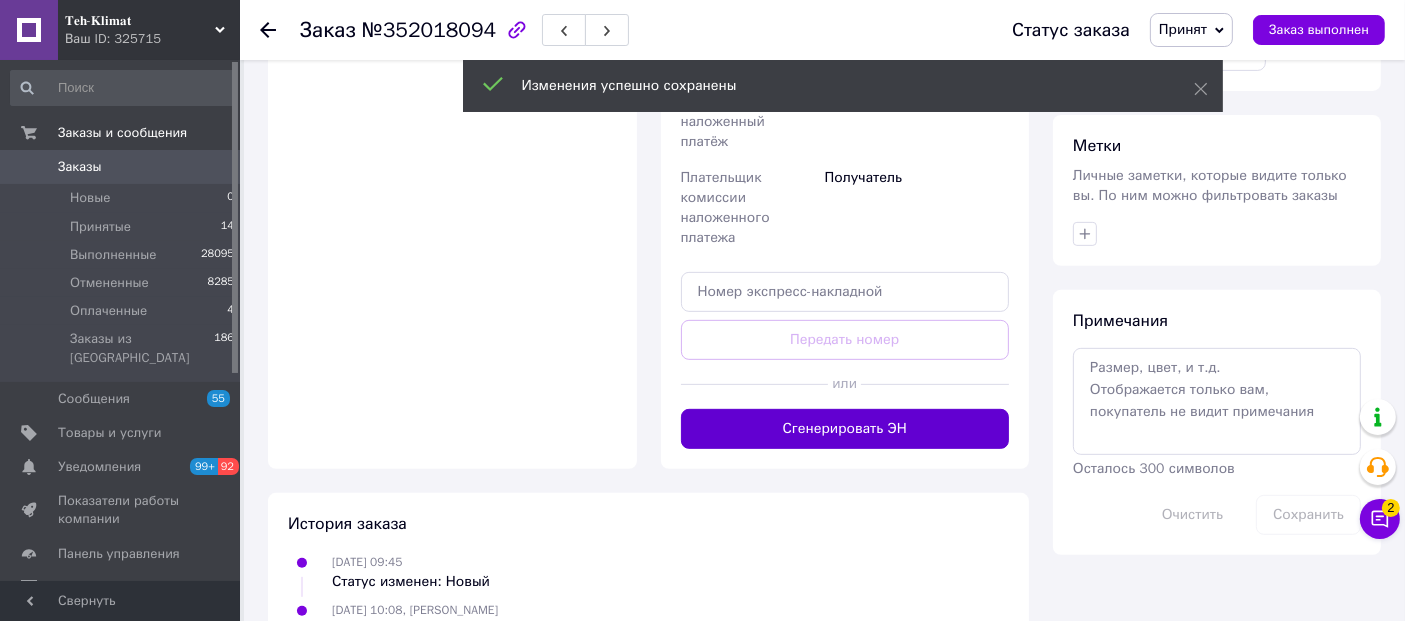 click on "Сгенерировать ЭН" at bounding box center (845, 429) 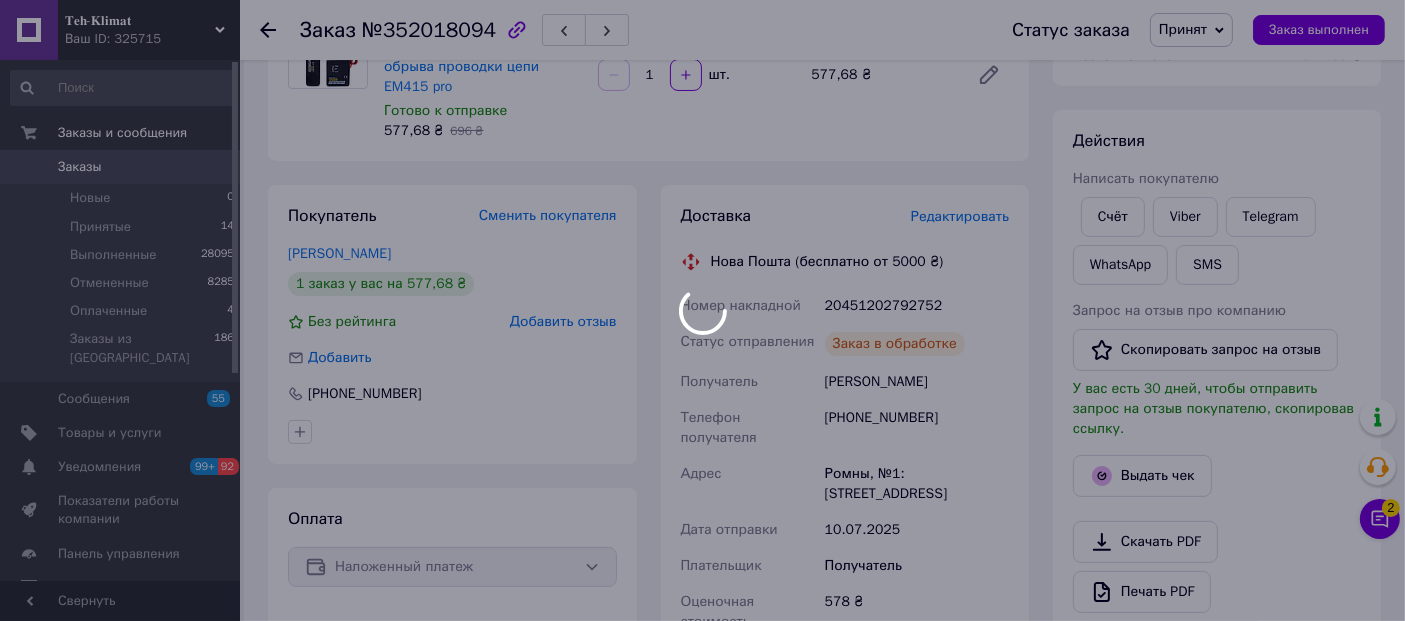 scroll, scrollTop: 0, scrollLeft: 0, axis: both 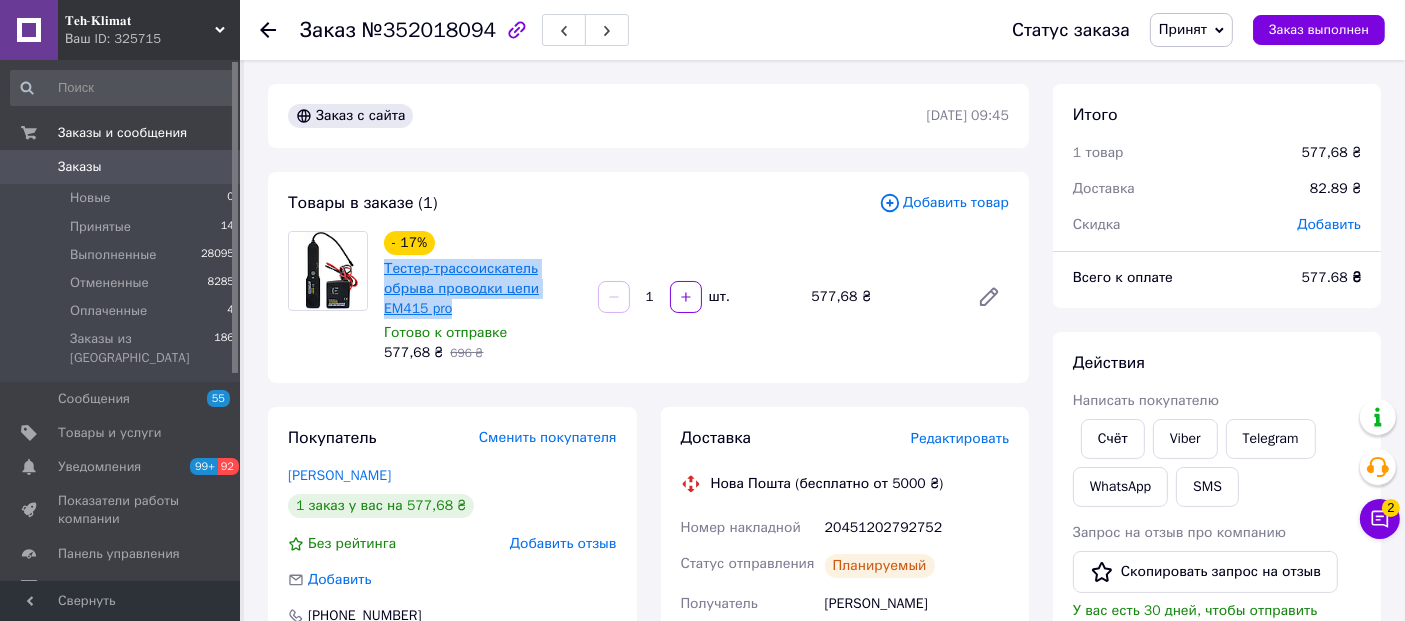 drag, startPoint x: 412, startPoint y: 315, endPoint x: 384, endPoint y: 272, distance: 51.312767 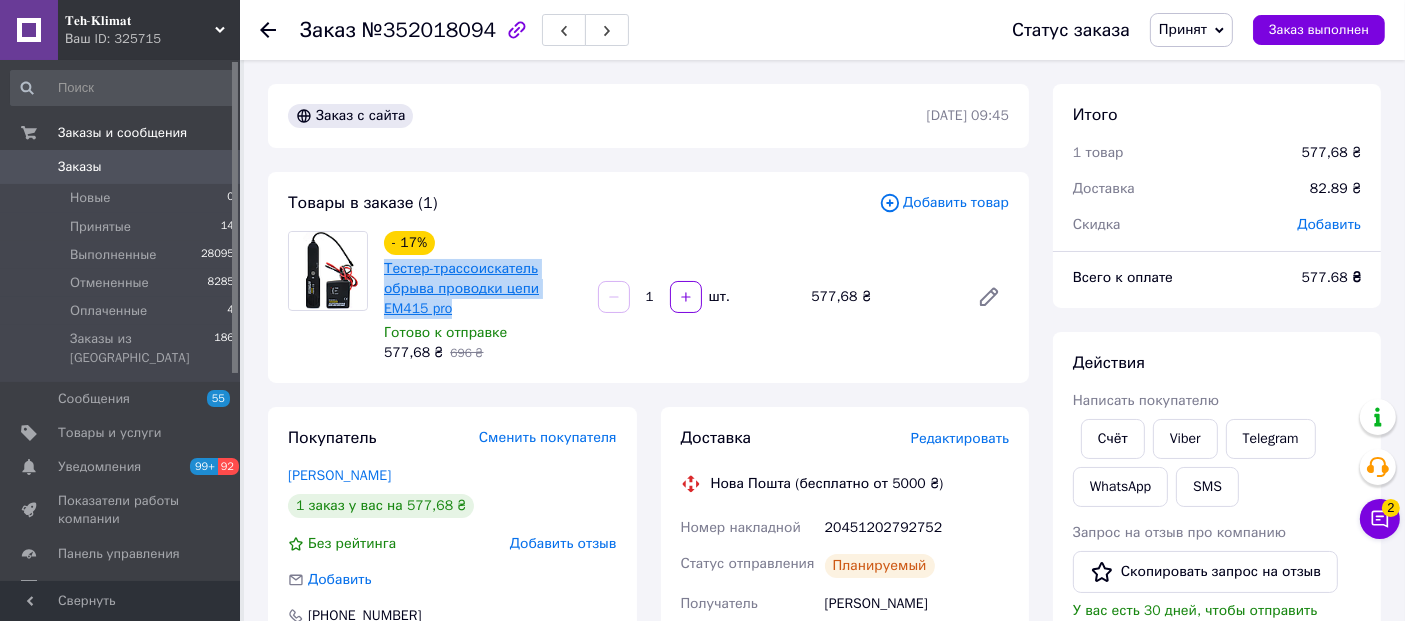 click on "Тестер-трассоискатель обрыва проводки цепи EM415 pro" at bounding box center [483, 289] 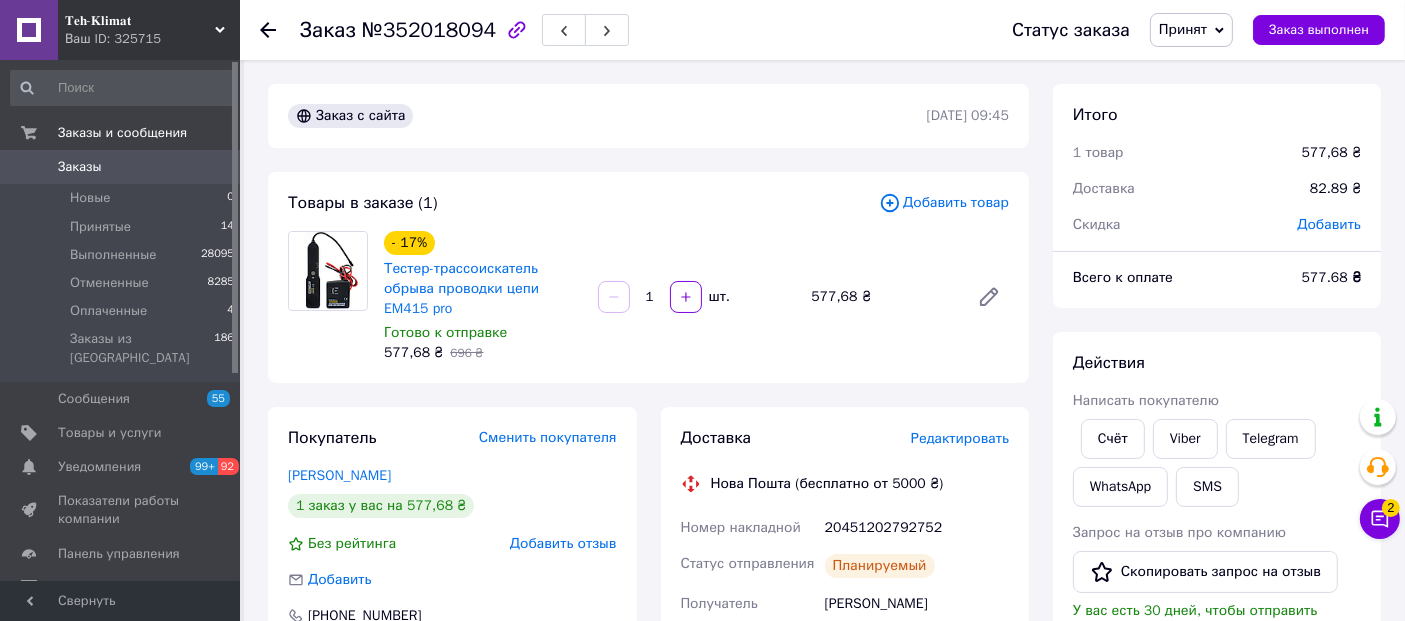 click 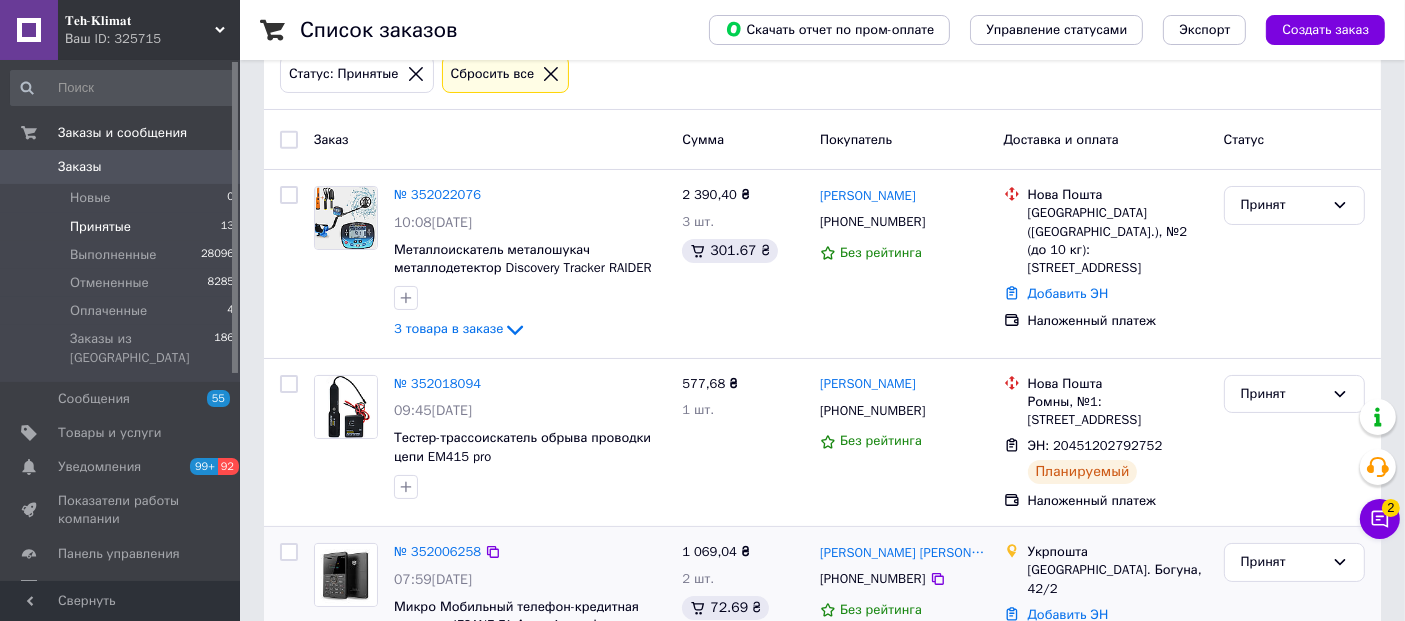 scroll, scrollTop: 222, scrollLeft: 0, axis: vertical 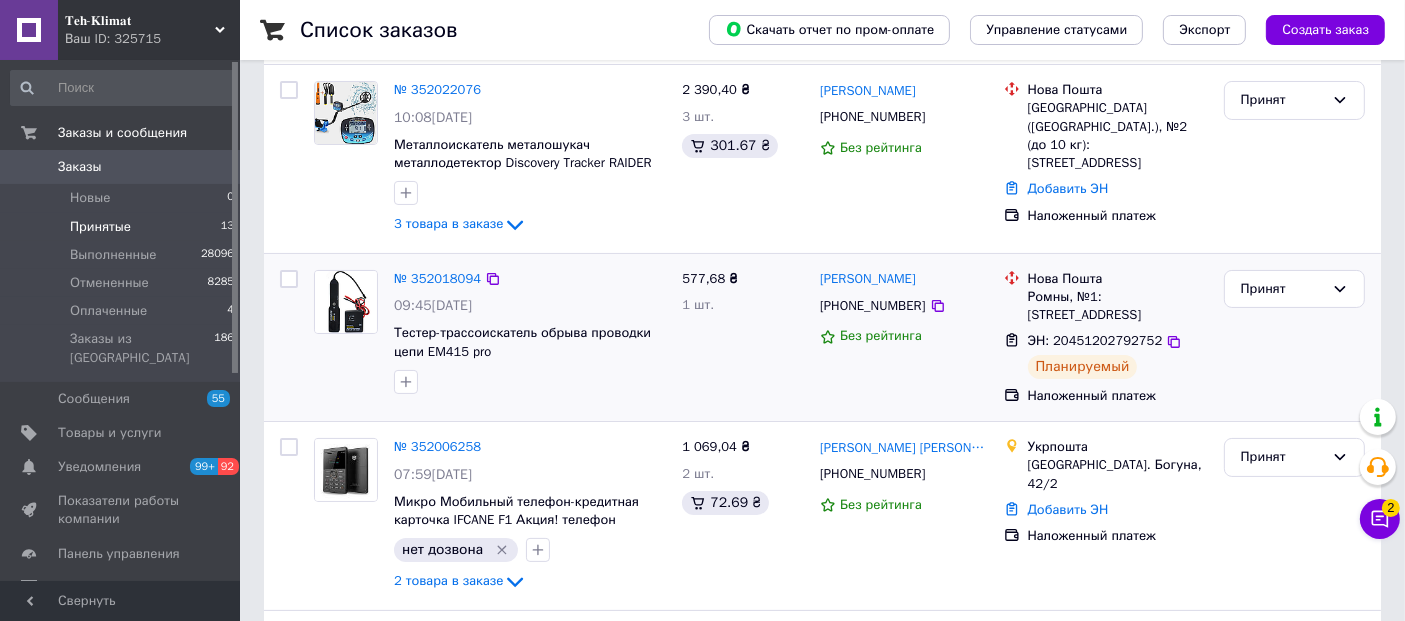 drag, startPoint x: 821, startPoint y: 260, endPoint x: 1103, endPoint y: 318, distance: 287.90277 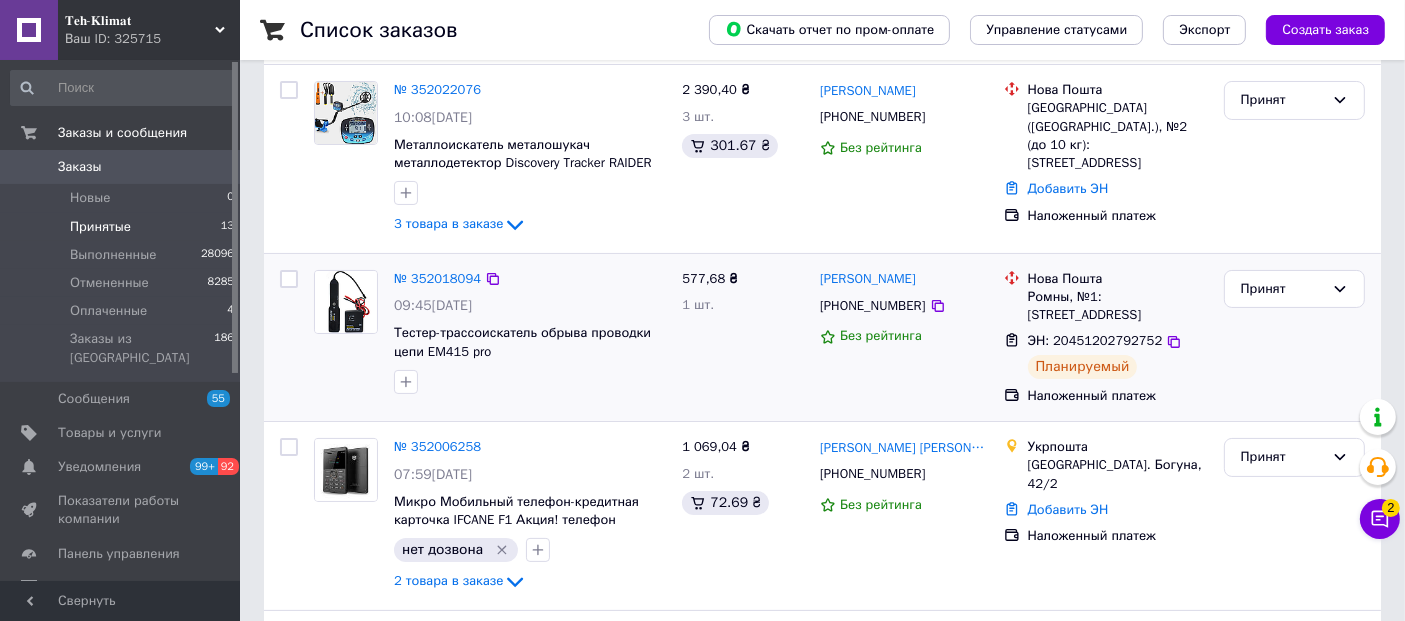 click on "№ 352018094 09:45, 10.07.2025 Тестер-трассоискатель обрыва проводки цепи EM415 pro 577,68 ₴ 1 шт. Олександр Єршов +380976478600 Без рейтинга Нова Пошта Ромны, №1: ул. Полтавская, 41 ЭН: 20451202792752 Планируемый Наложенный платеж Принят" at bounding box center (822, 337) 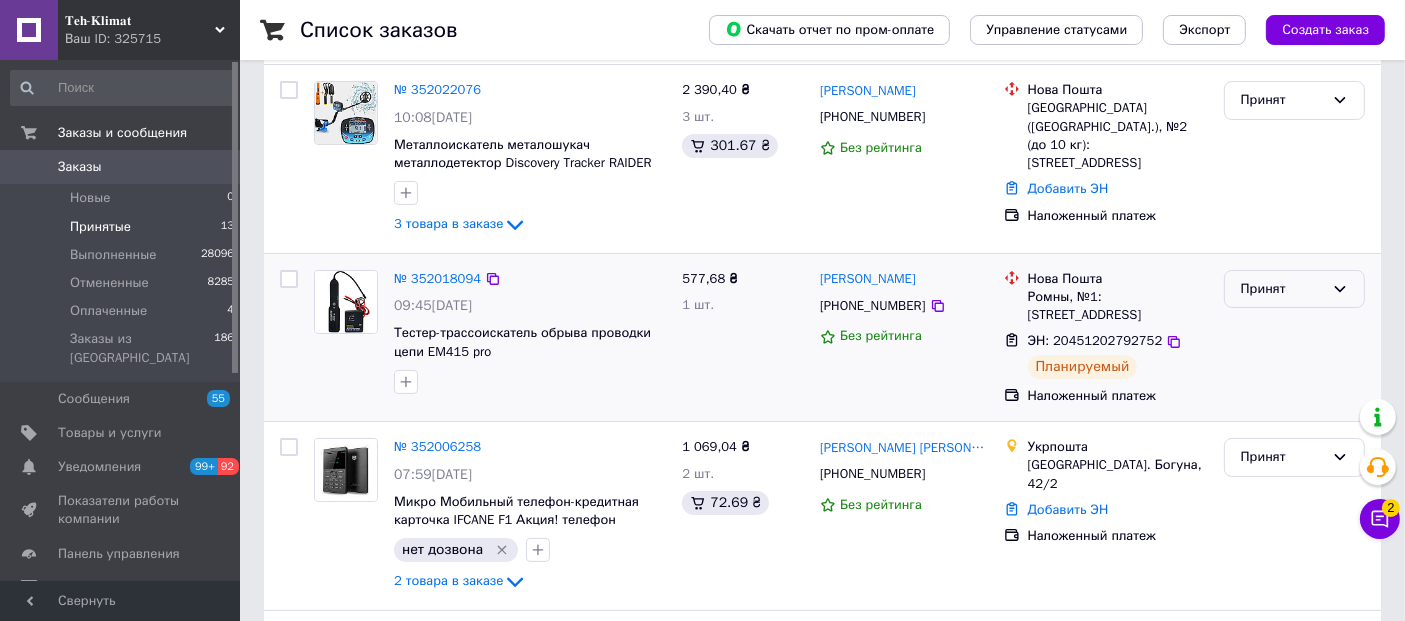 click on "Принят" at bounding box center (1282, 289) 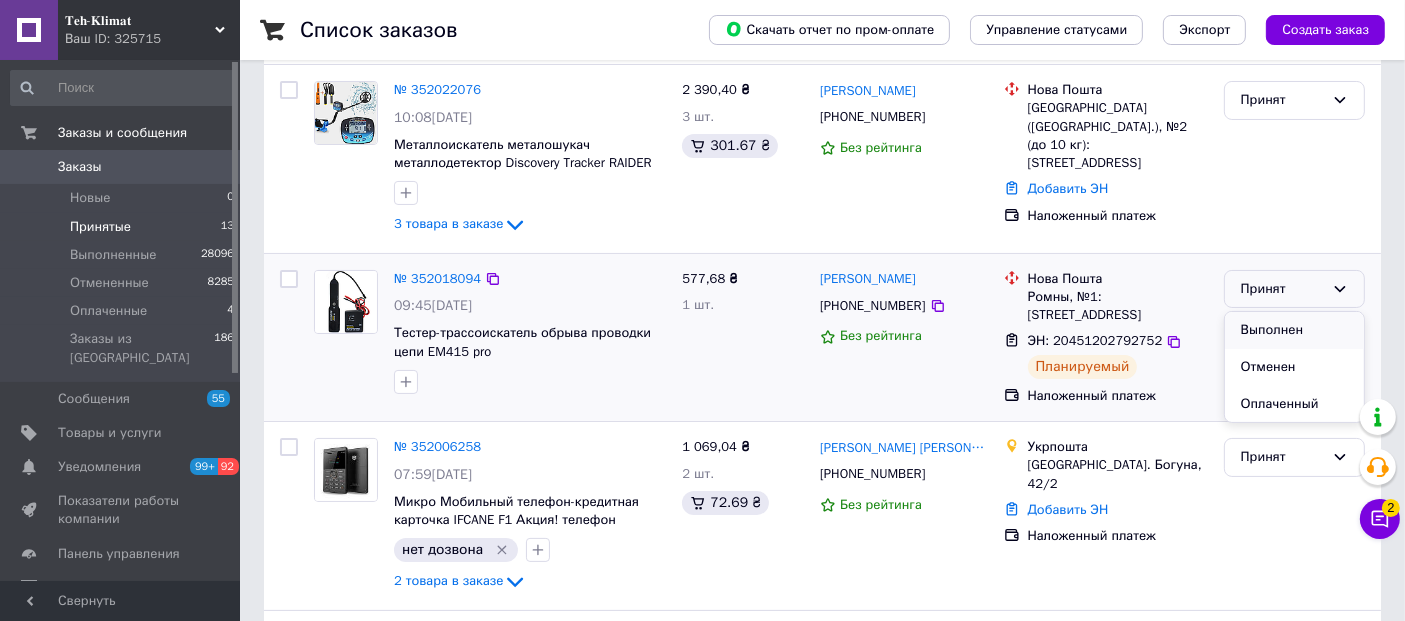 click on "Выполнен" at bounding box center (1294, 330) 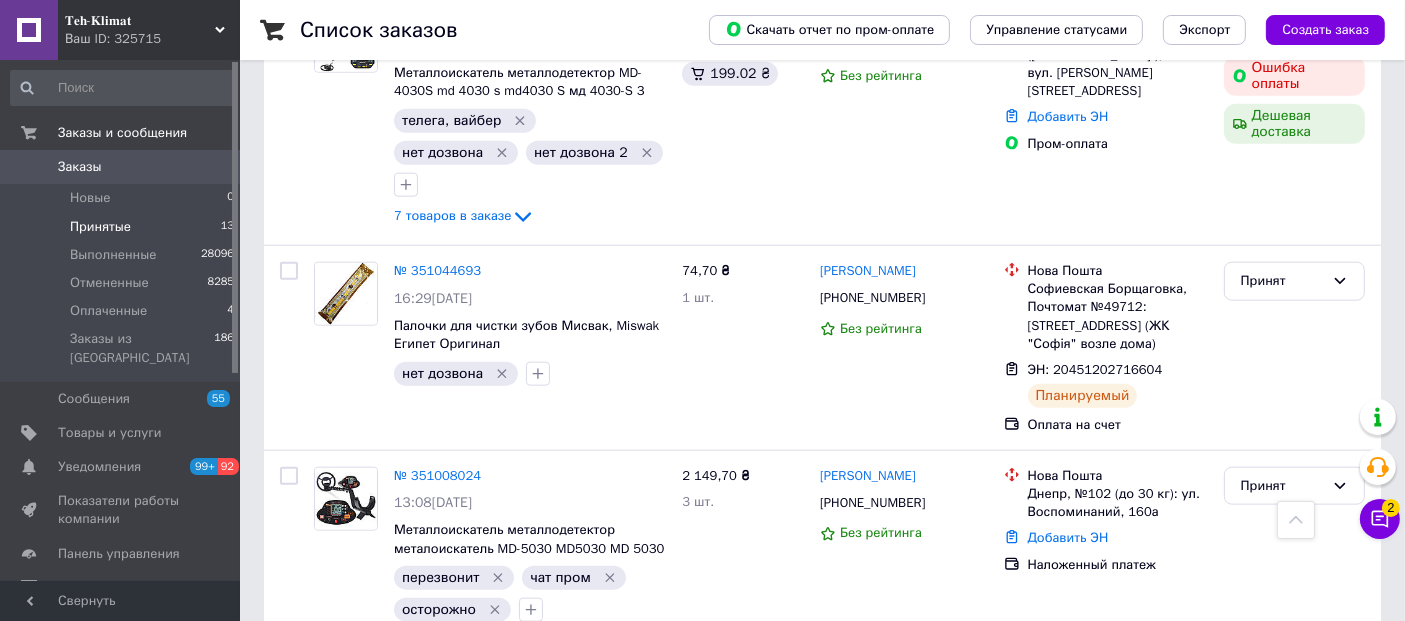 scroll, scrollTop: 2238, scrollLeft: 0, axis: vertical 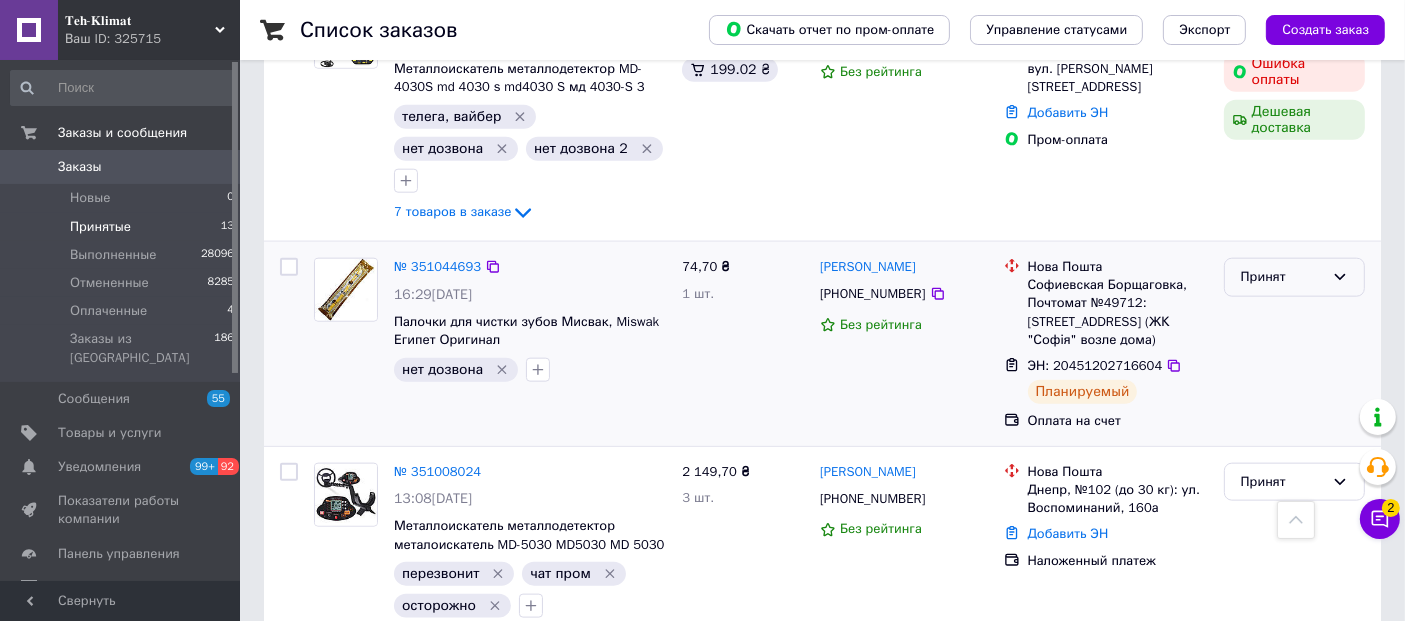 click on "Принят" at bounding box center [1282, 277] 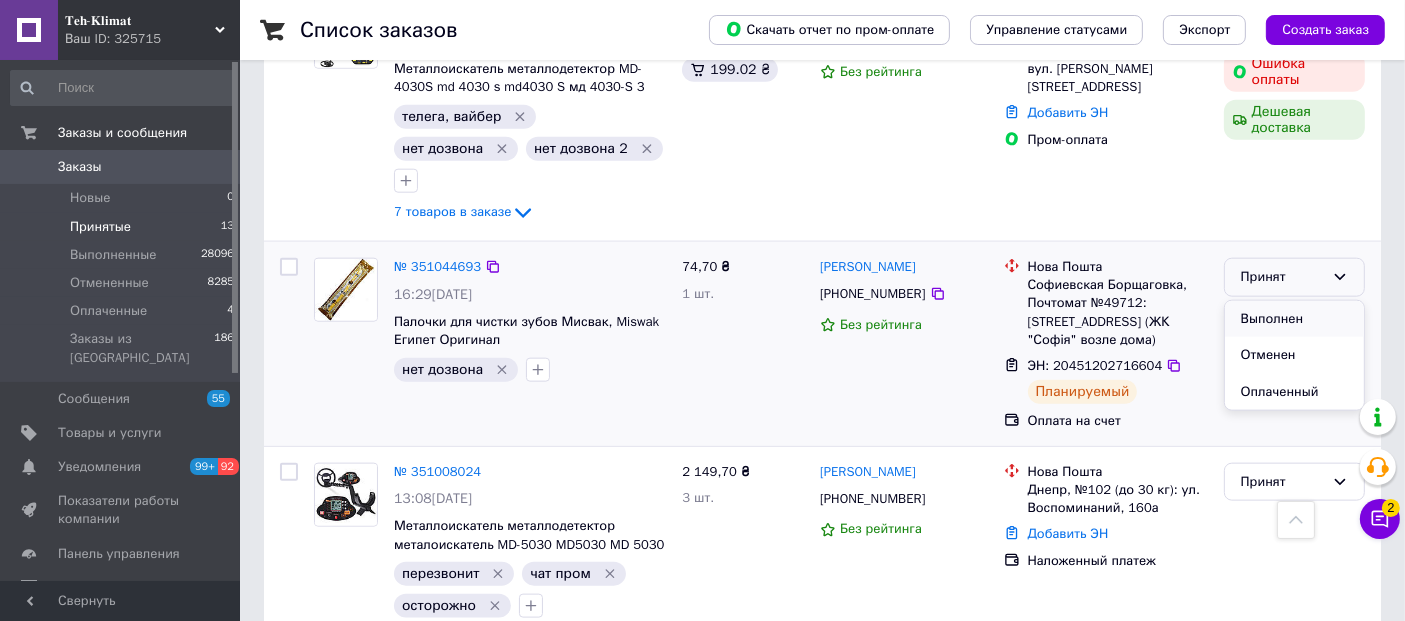 click on "Выполнен" at bounding box center [1294, 319] 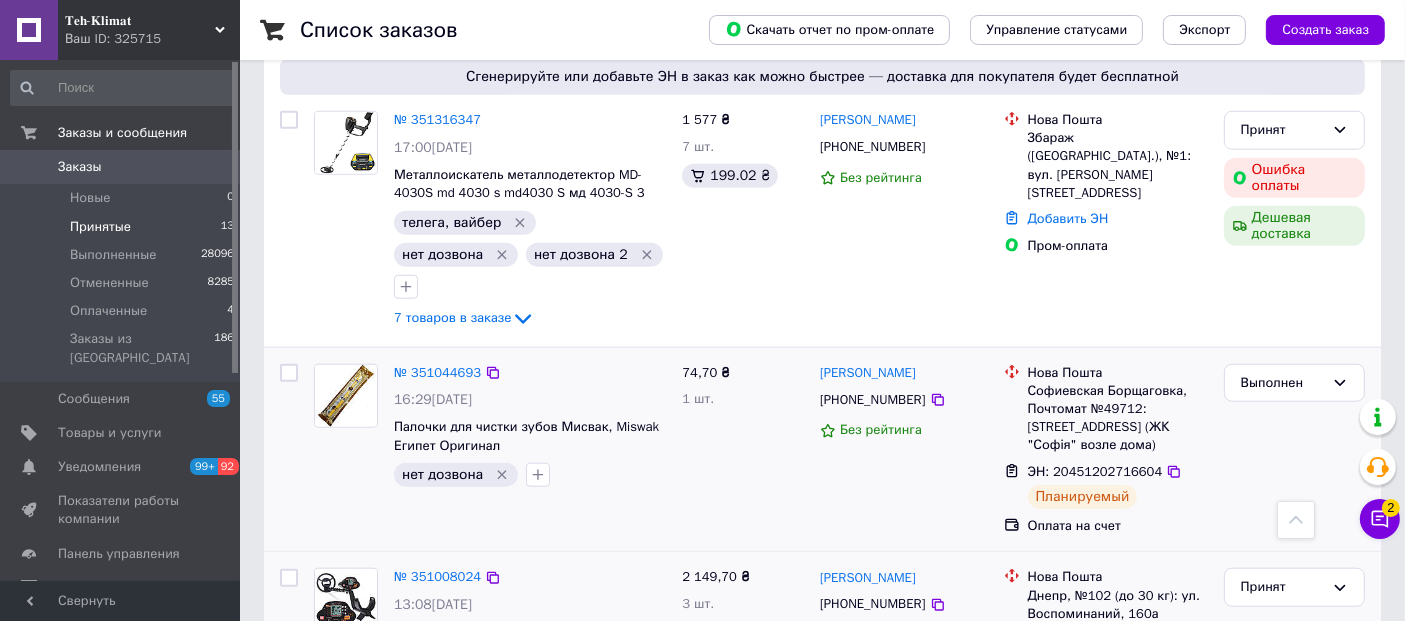scroll, scrollTop: 2069, scrollLeft: 0, axis: vertical 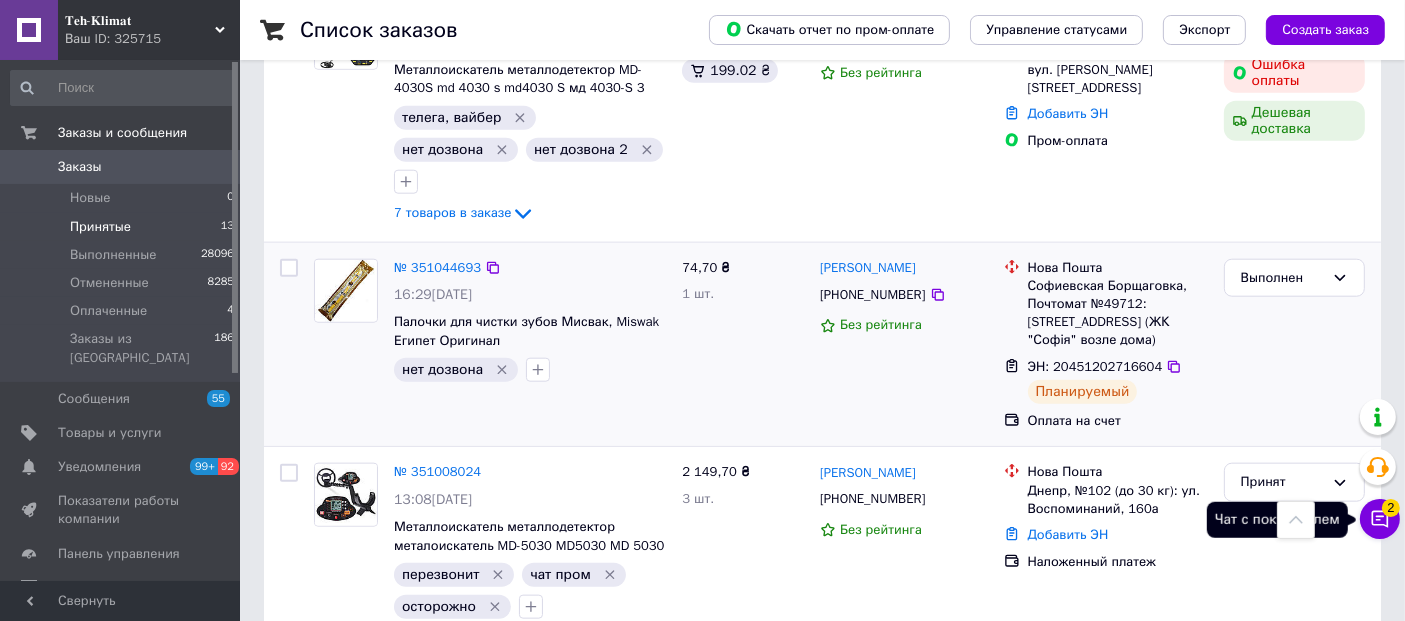 click 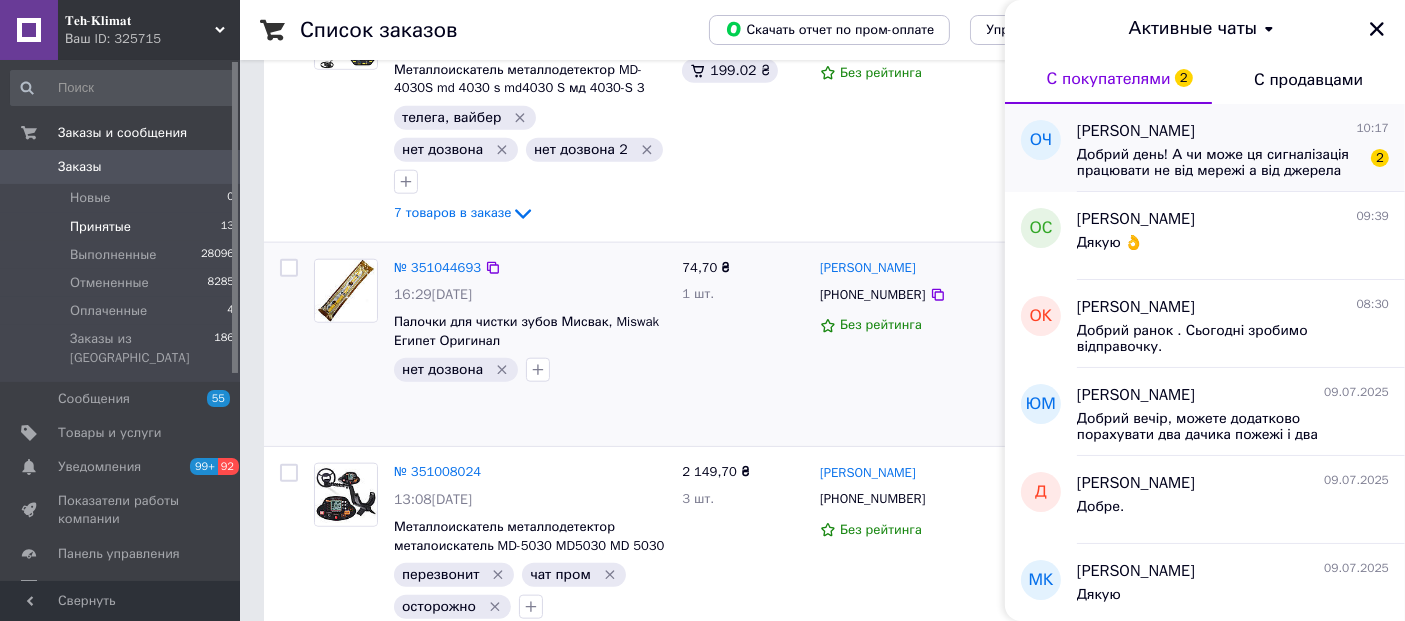 click on "Добрий день! А чи може ця сигналізація працювати не від мережі а від джерела безперервного живлення для модема або павербанка?" at bounding box center [1219, 163] 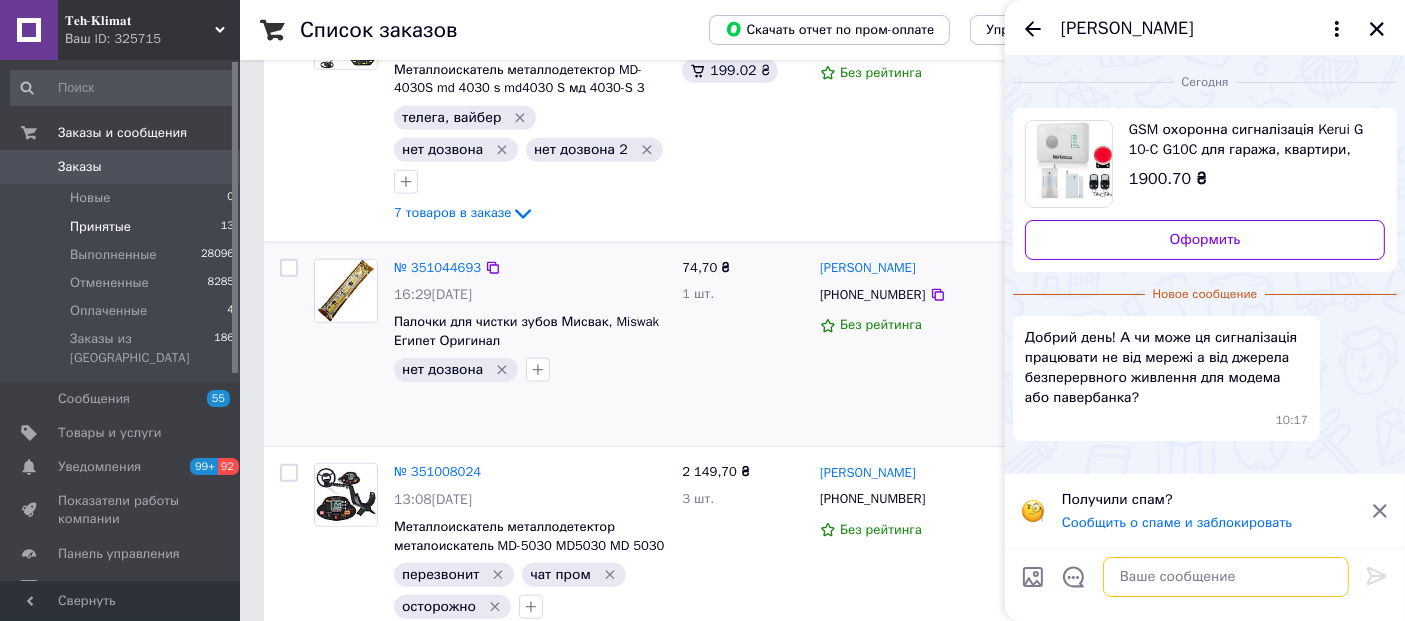 click at bounding box center [1226, 577] 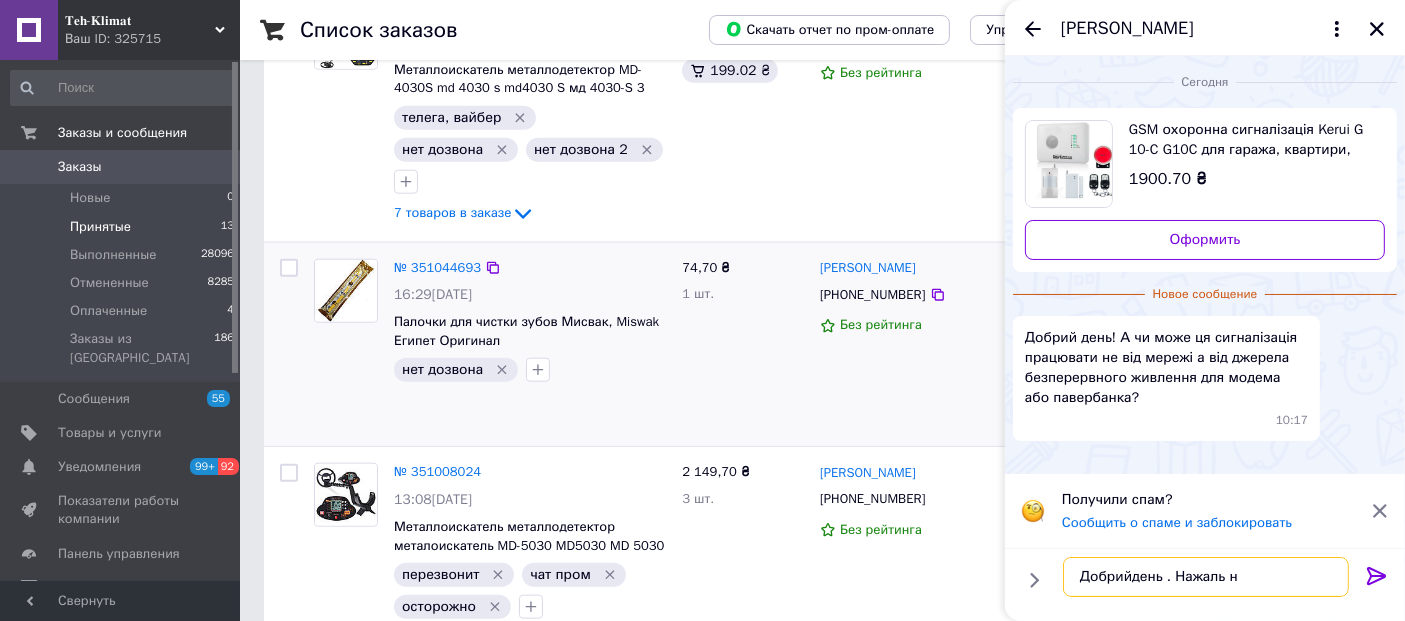 type on "Добрийдень . Нажаль ні" 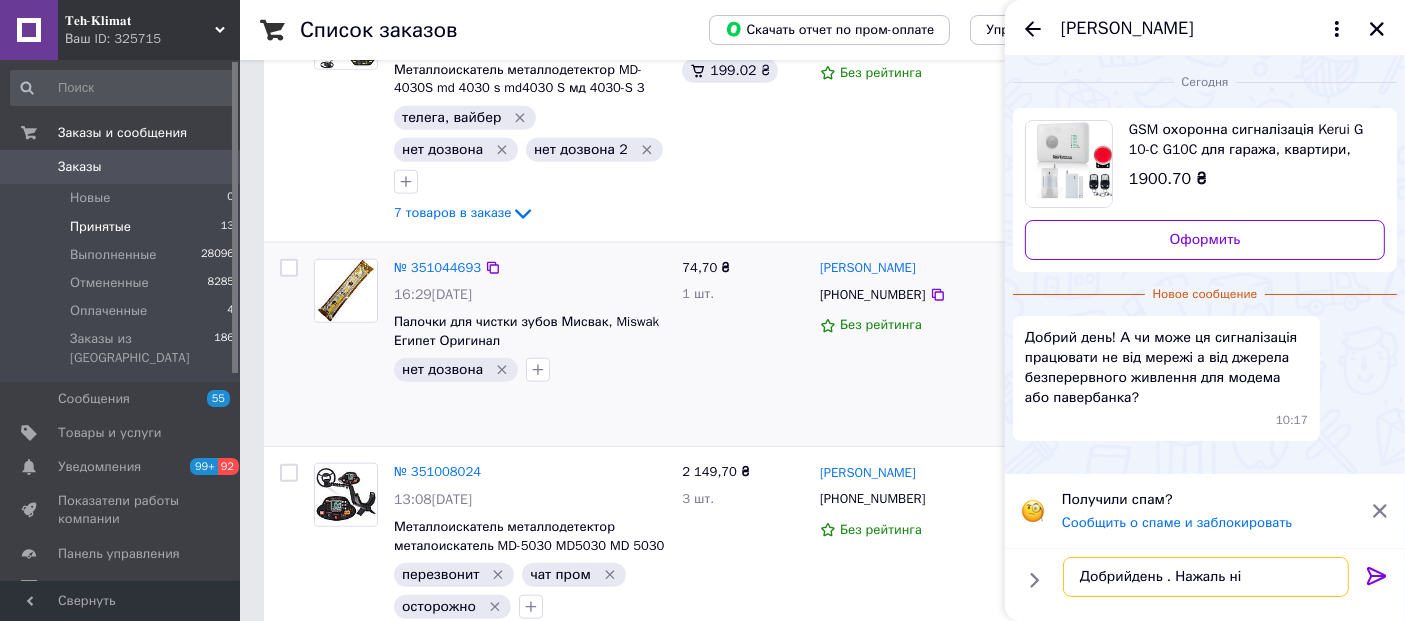 type 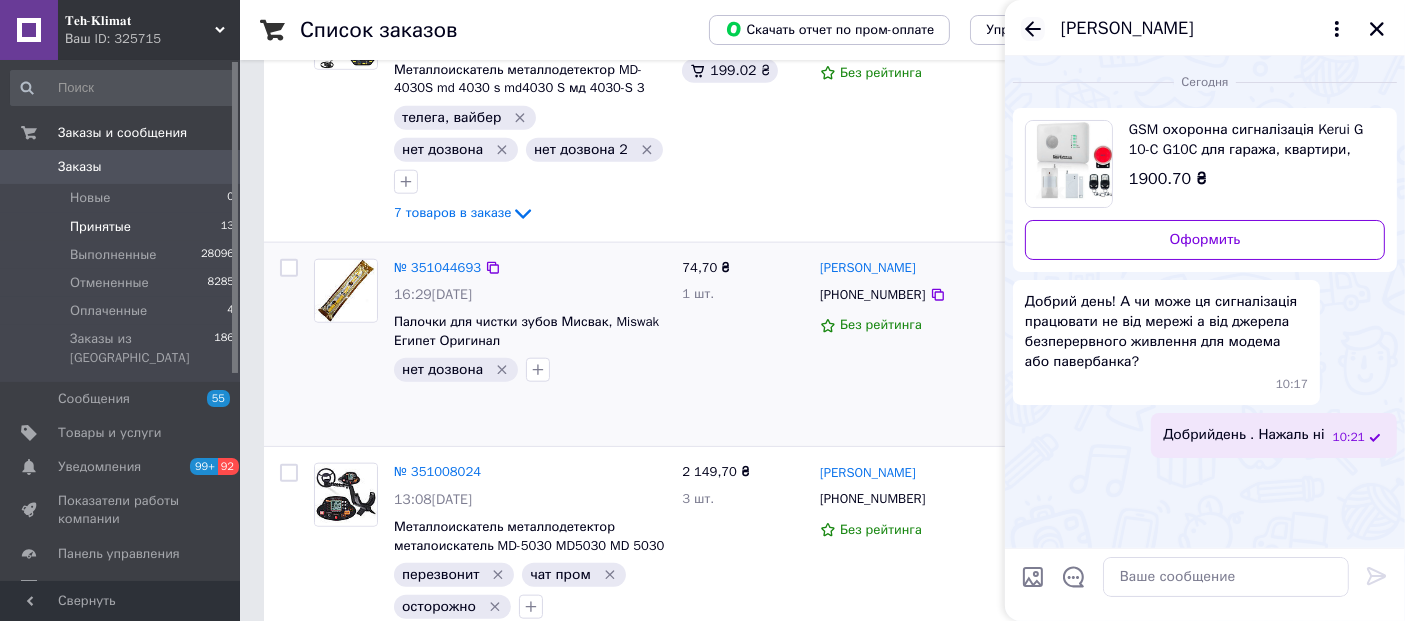 click 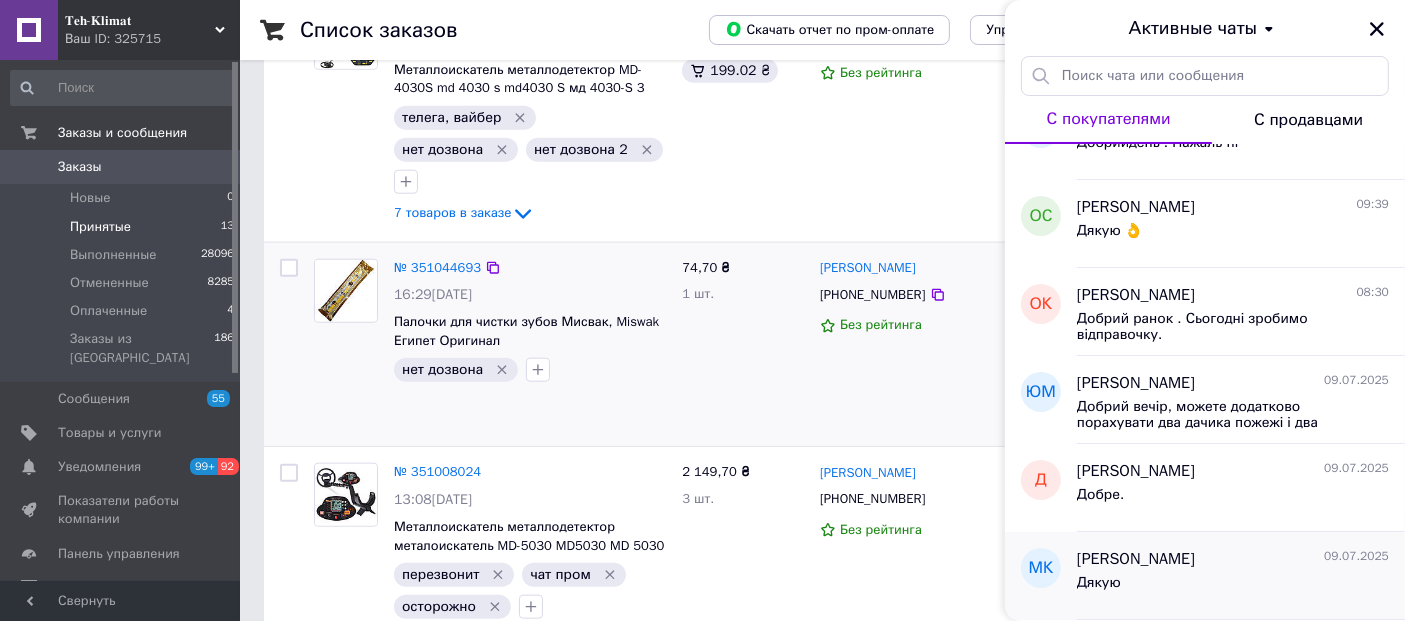 scroll, scrollTop: 0, scrollLeft: 0, axis: both 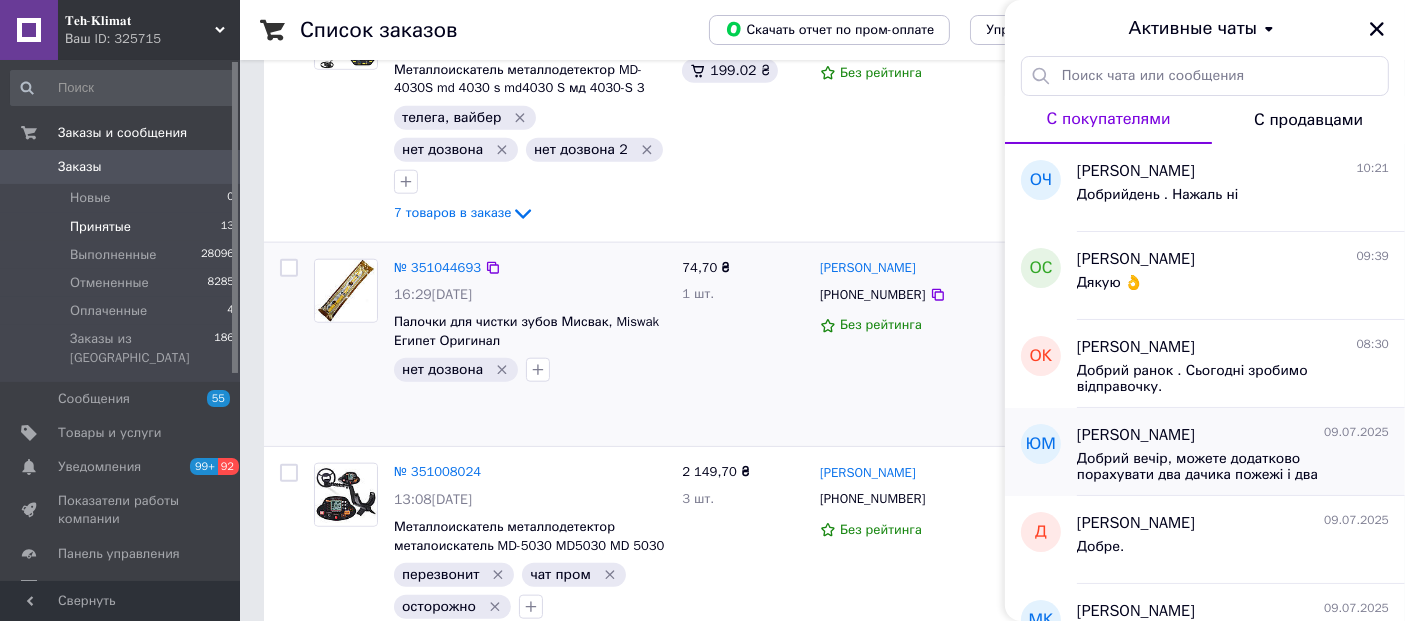 click on "Добрий вечір, можете додатково порахувати два дачика пожежі і два дачика затоплення" at bounding box center (1219, 467) 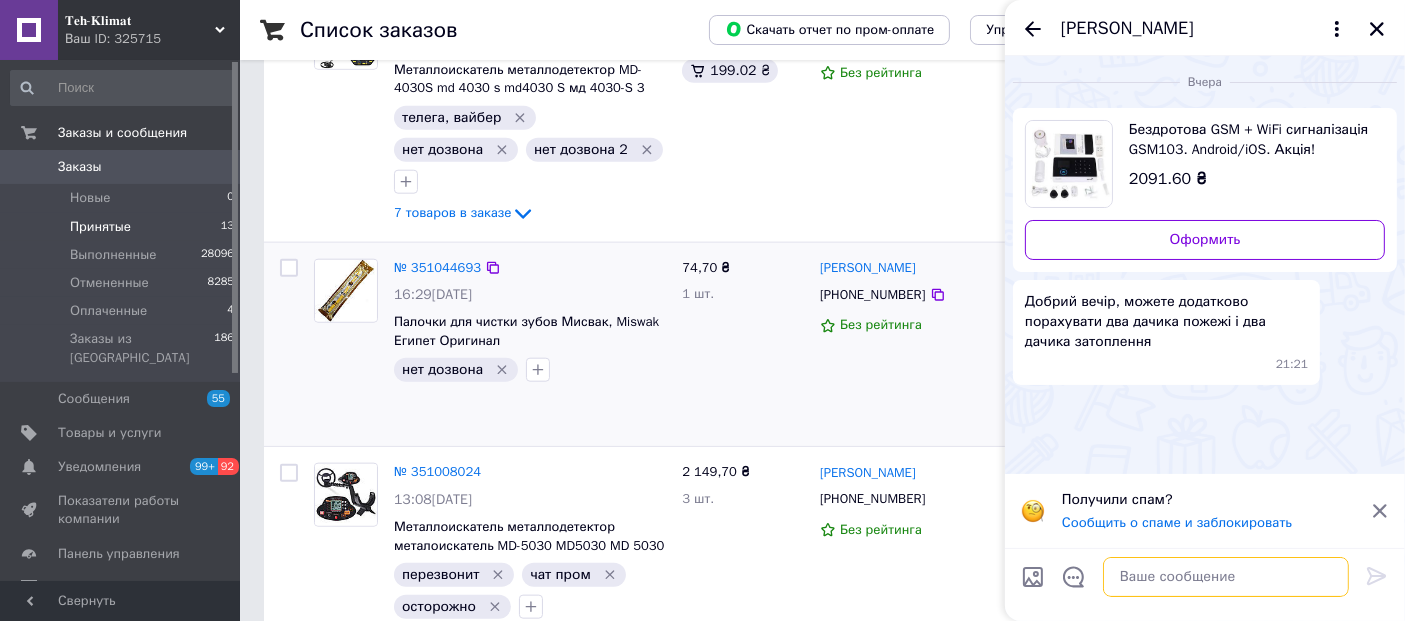click at bounding box center [1226, 577] 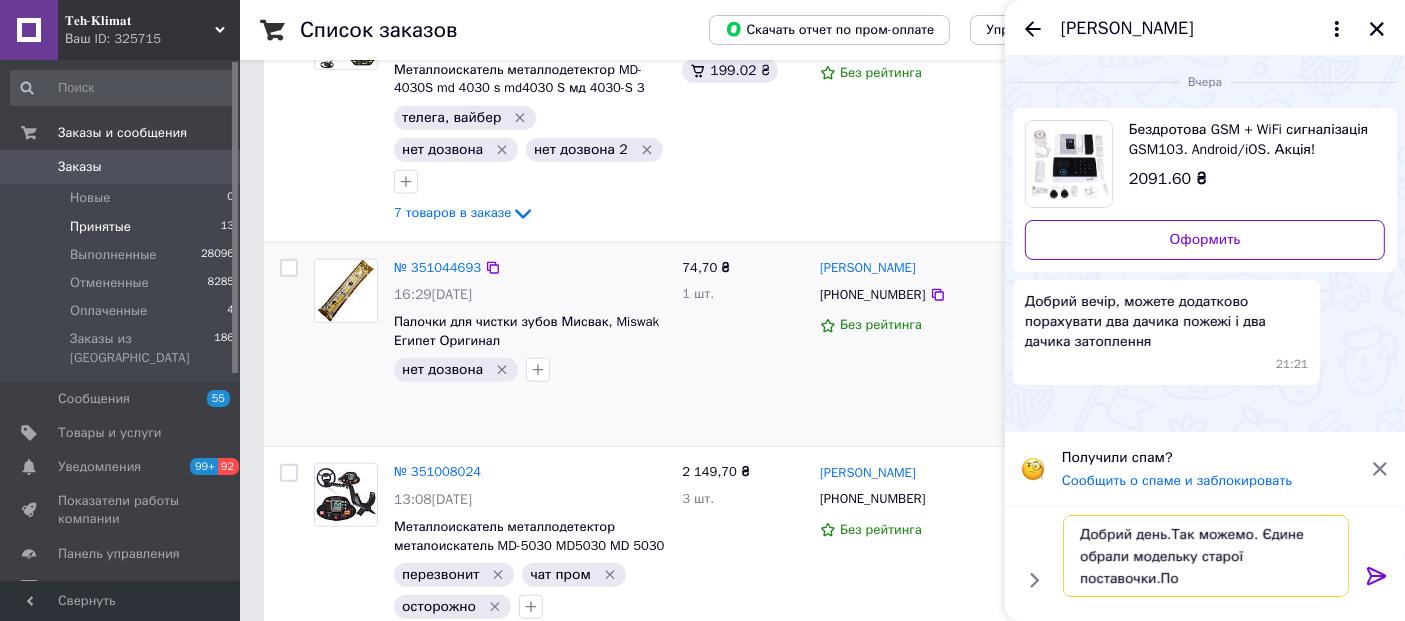 click on "Добрий день.Так можемо. Єдине обрали модельку старої поставочки.По" at bounding box center (1206, 556) 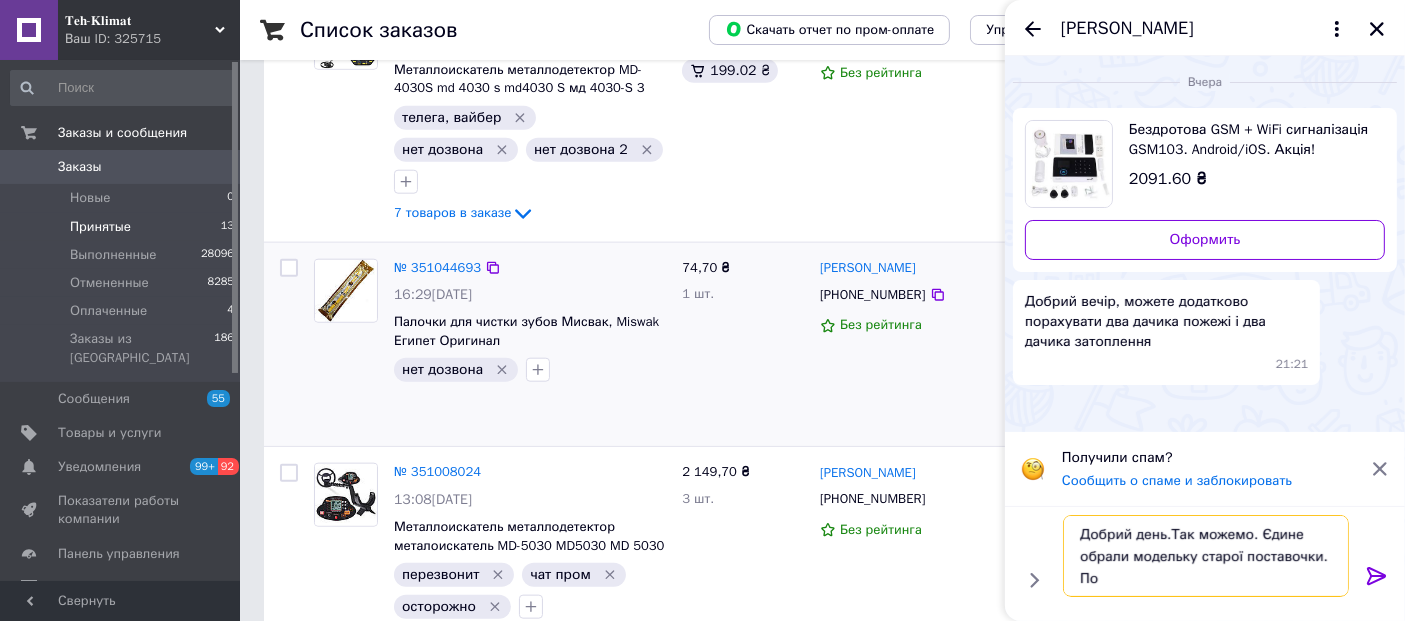 click on "Добрий день.Так можемо. Єдине обрали модельку старої поставочки. По" at bounding box center (1206, 556) 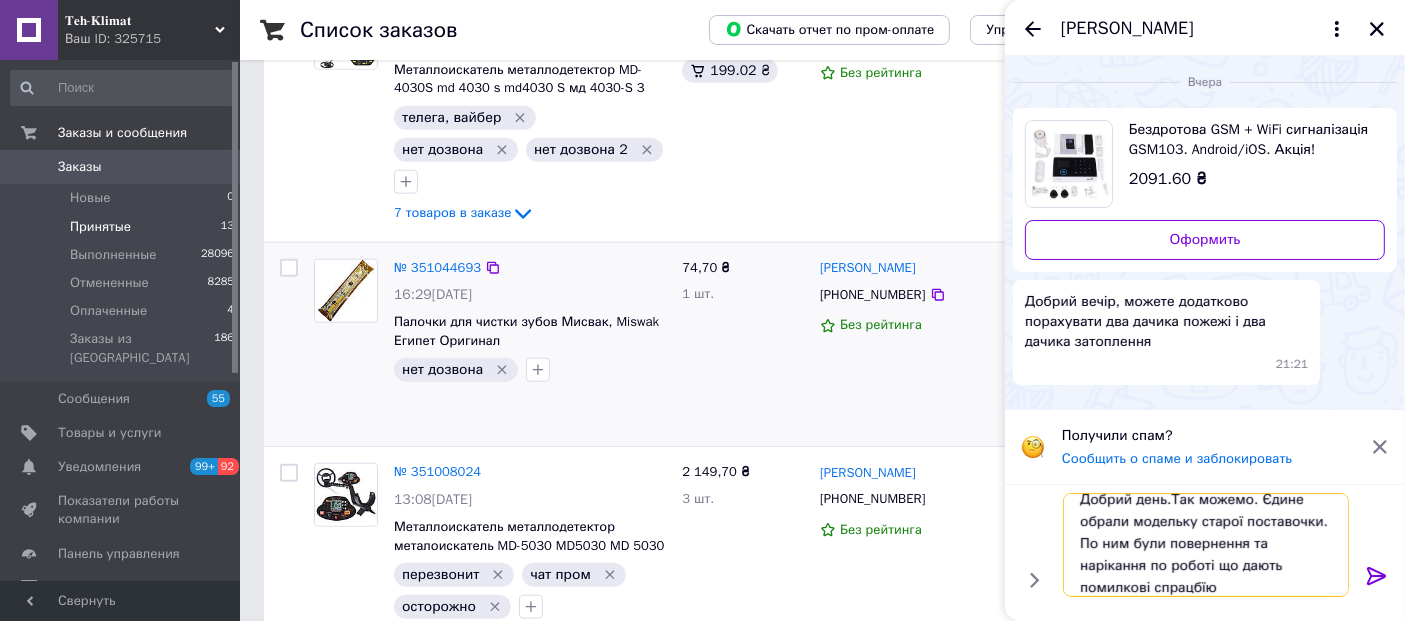scroll, scrollTop: 1, scrollLeft: 0, axis: vertical 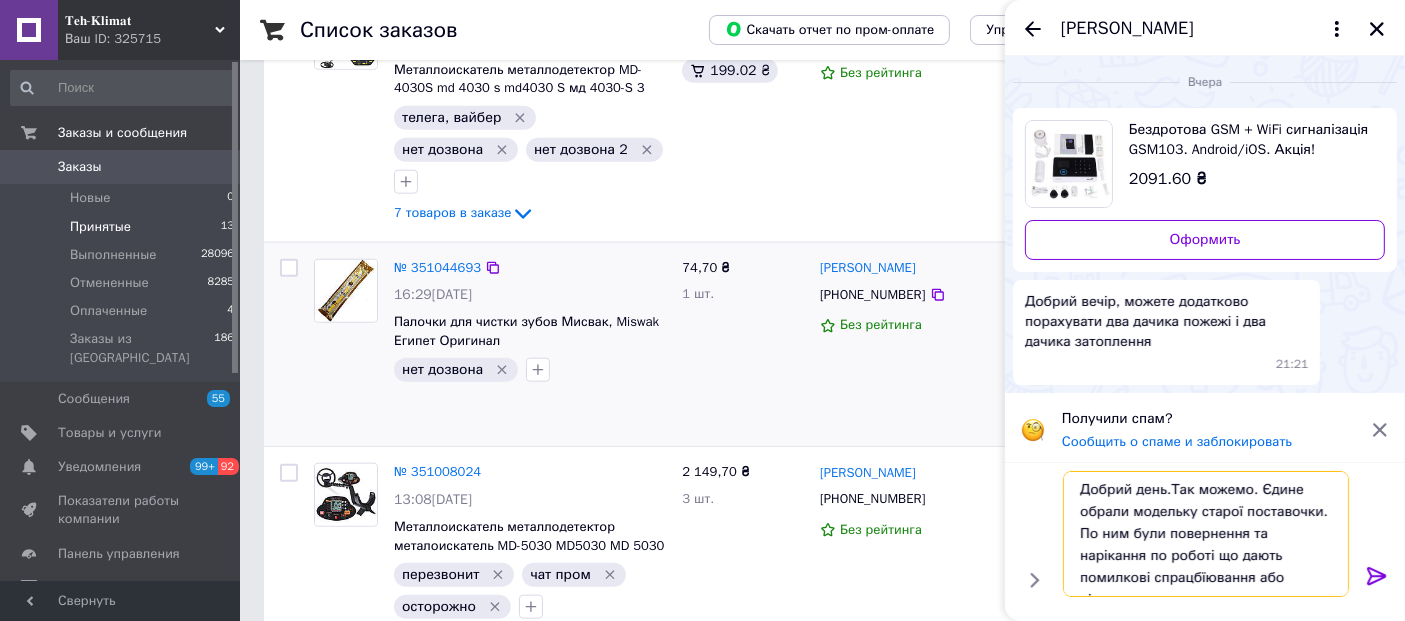 click on "Добрий день.Так можемо. Єдине обрали модельку старої поставочки. По ним були повернення та нарікання по роботі що дають помилкові спрацбїювання або підвисають" at bounding box center [1206, 534] 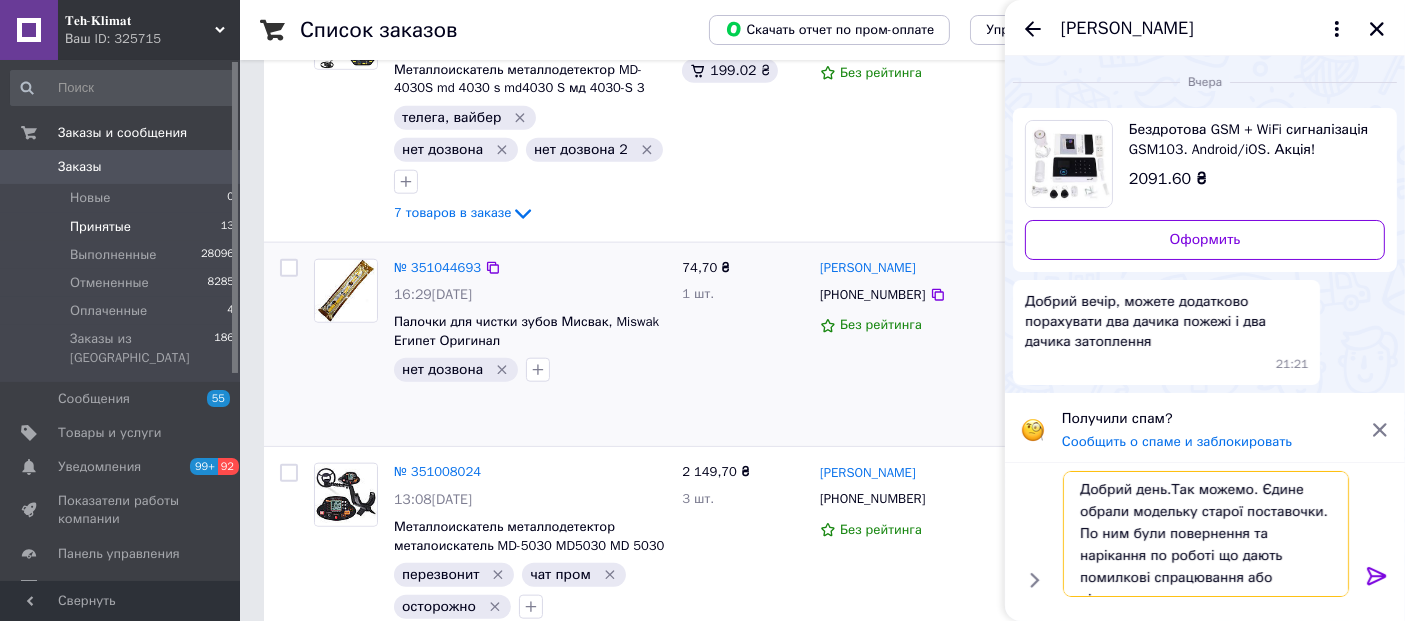 click on "Добрий день.Так можемо. Єдине обрали модельку старої поставочки. По ним були повернення та нарікання по роботі що дають помилкові спрацювання або підвисають" at bounding box center [1206, 534] 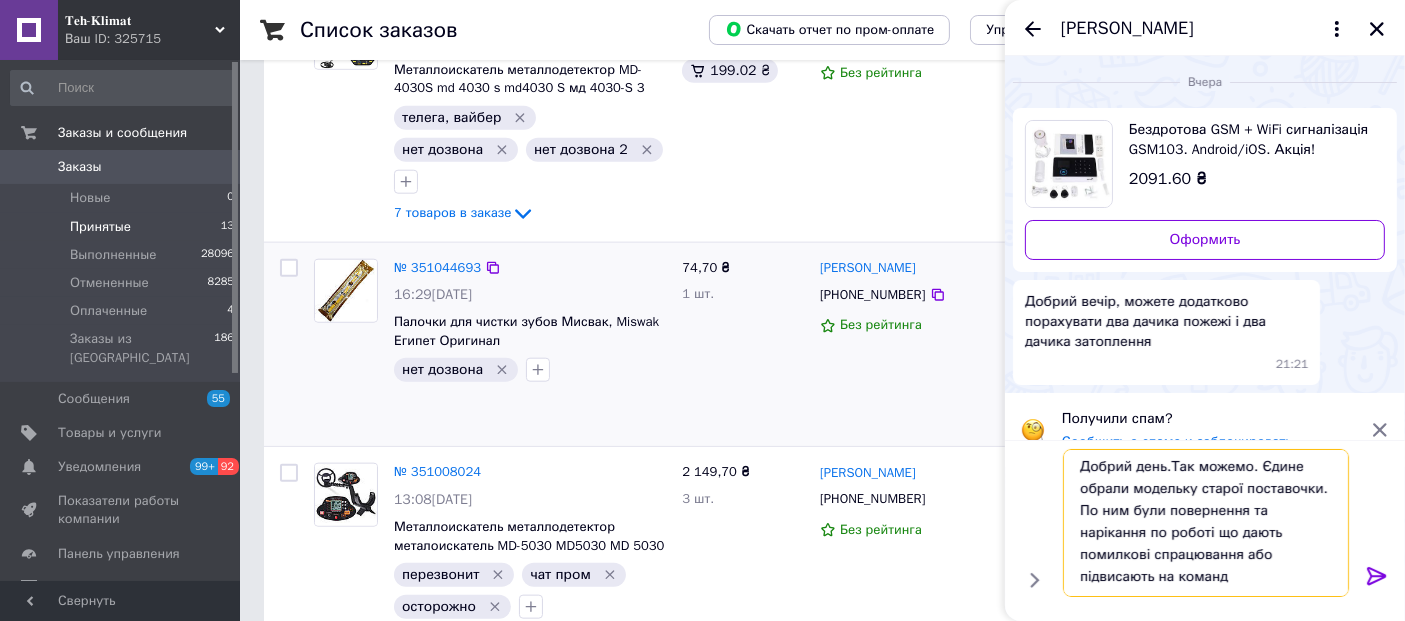 scroll, scrollTop: 1, scrollLeft: 0, axis: vertical 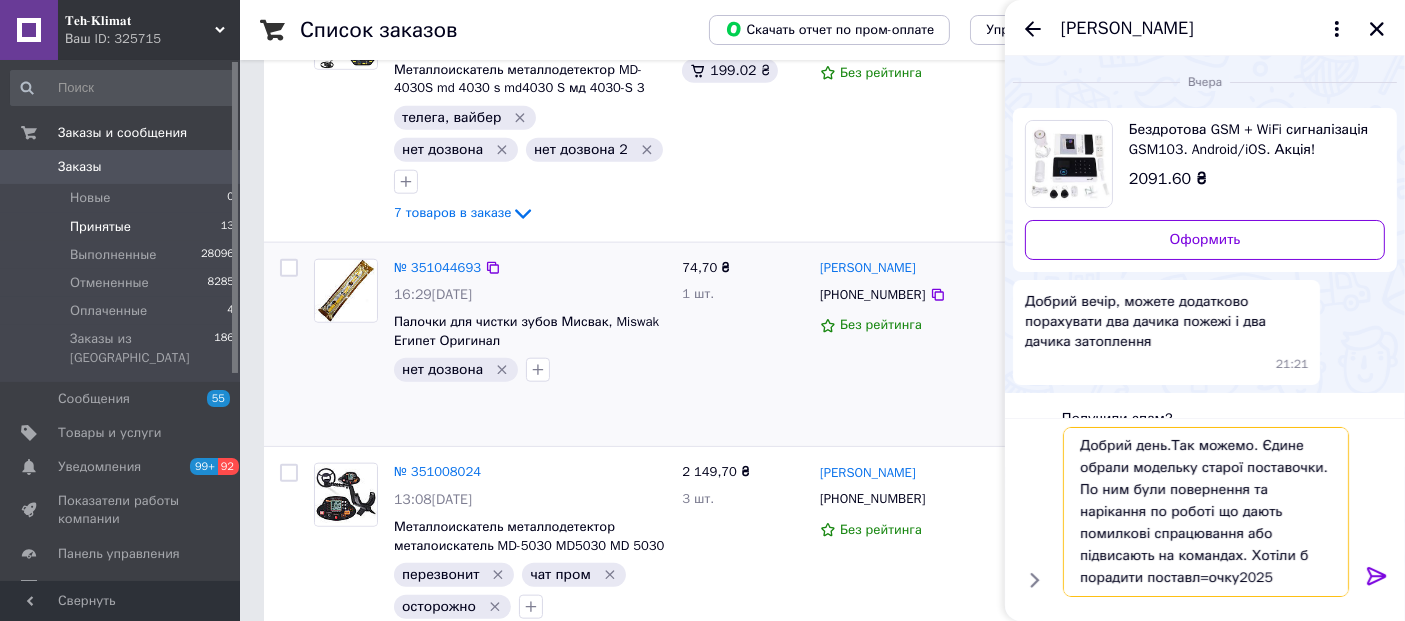 click on "Добрий день.Так можемо. Єдине обрали модельку старої поставочки. По ним були повернення та нарікання по роботі що дають помилкові спрацювання або підвисають на командах. Хотіли б порадити поставл=очку2025" at bounding box center [1206, 512] 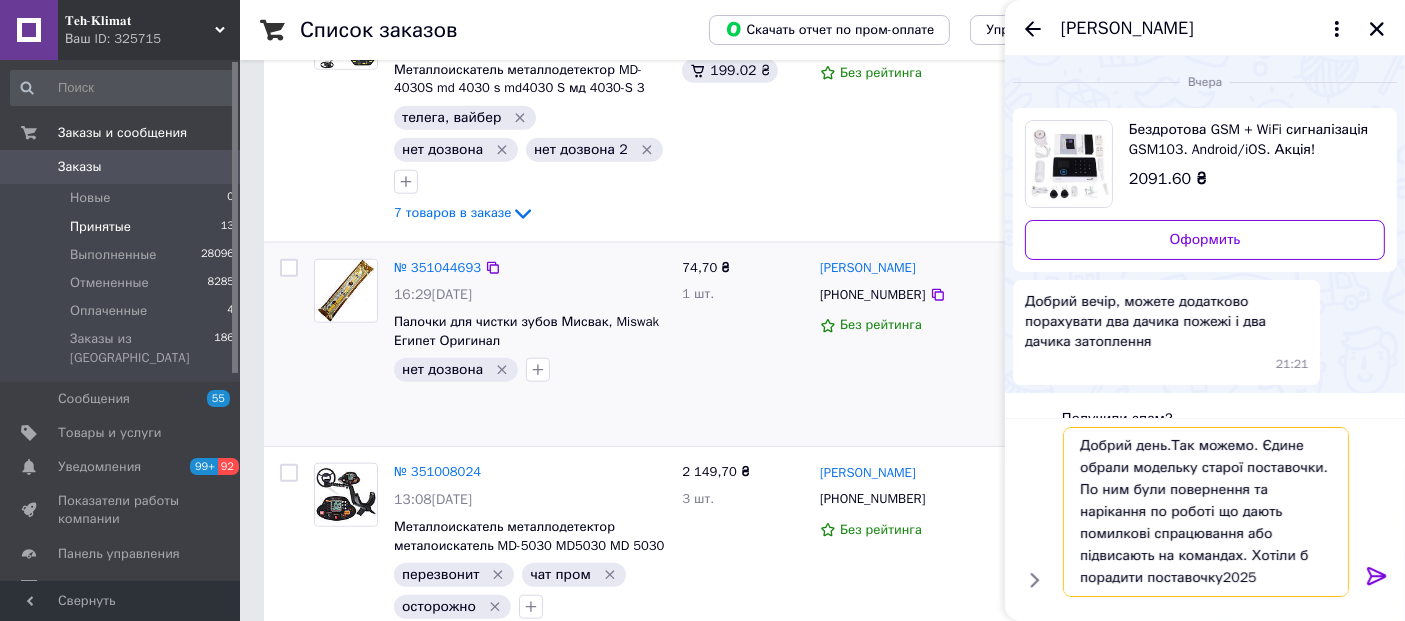 click on "Добрий день.Так можемо. Єдине обрали модельку старої поставочки. По ним були повернення та нарікання по роботі що дають помилкові спрацювання або підвисають на командах. Хотіли б порадити поставочку2025" at bounding box center (1206, 512) 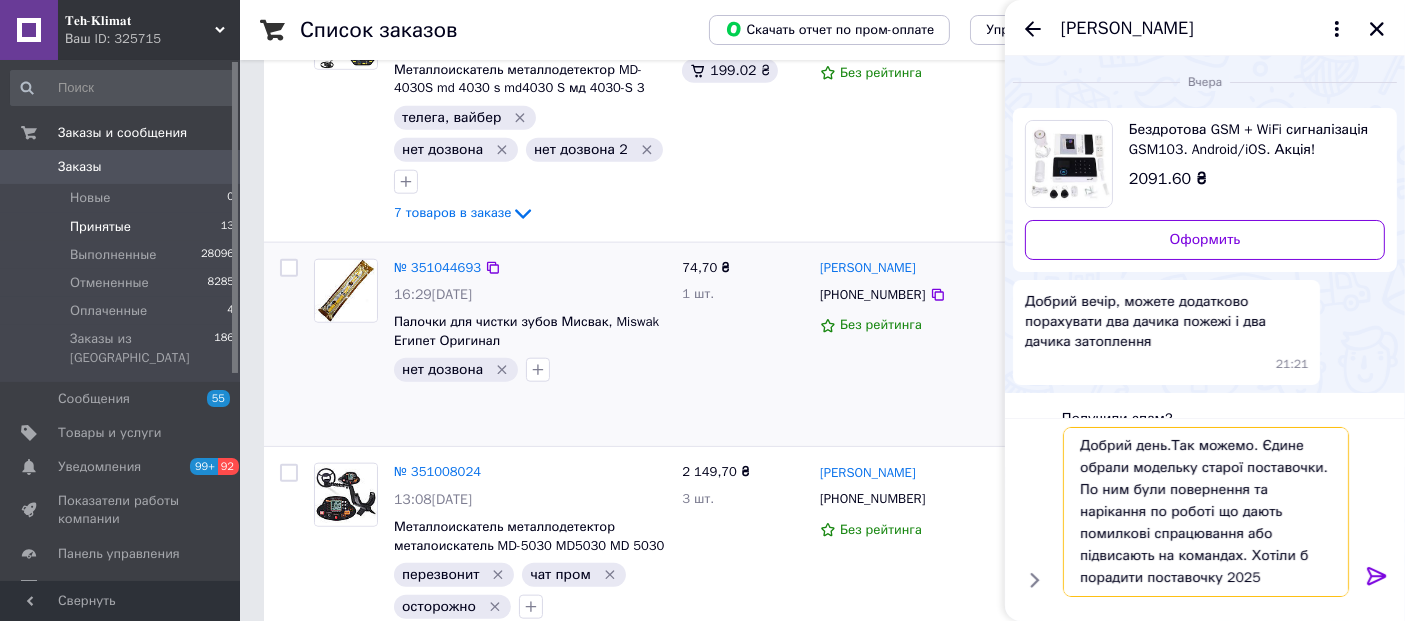 click on "Добрий день.Так можемо. Єдине обрали модельку старої поставочки. По ним були повернення та нарікання по роботі що дають помилкові спрацювання або підвисають на командах. Хотіли б порадити поставочку 2025" at bounding box center (1206, 512) 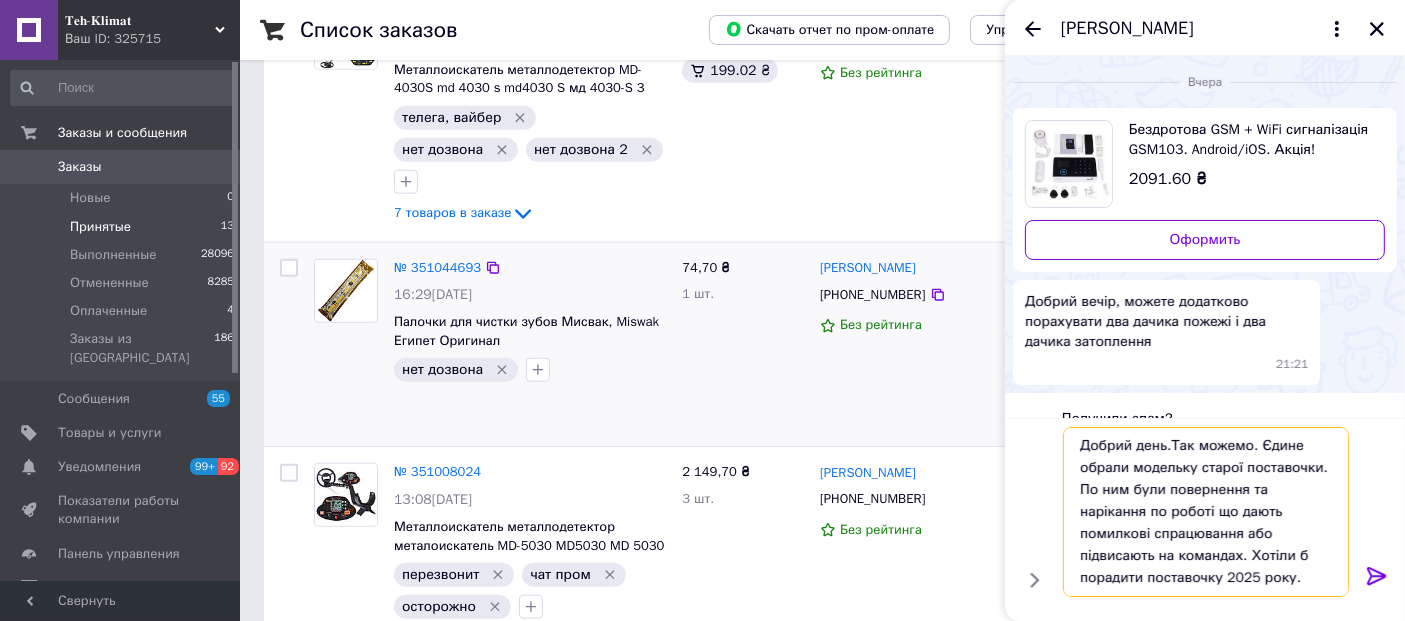 scroll, scrollTop: 0, scrollLeft: 0, axis: both 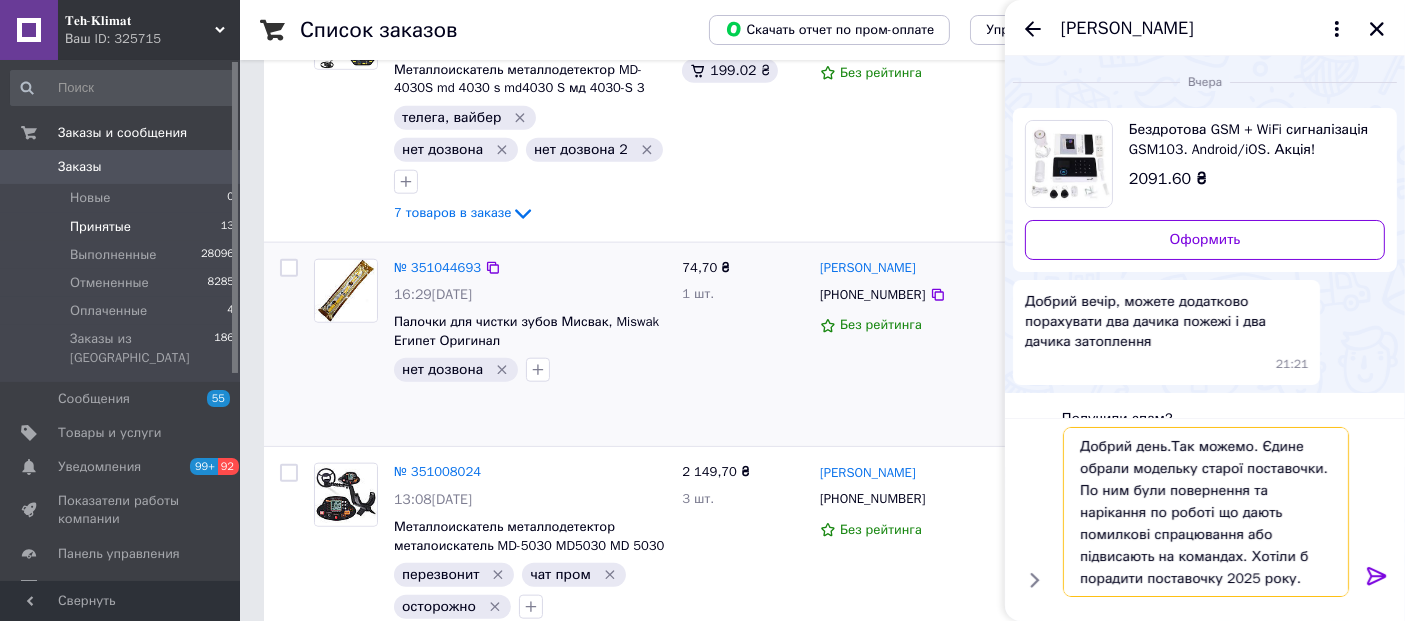 click on "Добрий день.Так можемо. Єдине обрали модельку старої поставочки. По ним були повернення та нарікання по роботі що дають помилкові спрацювання або підвисають на командах. Хотіли б порадити поставочку 2025 року." at bounding box center (1206, 512) 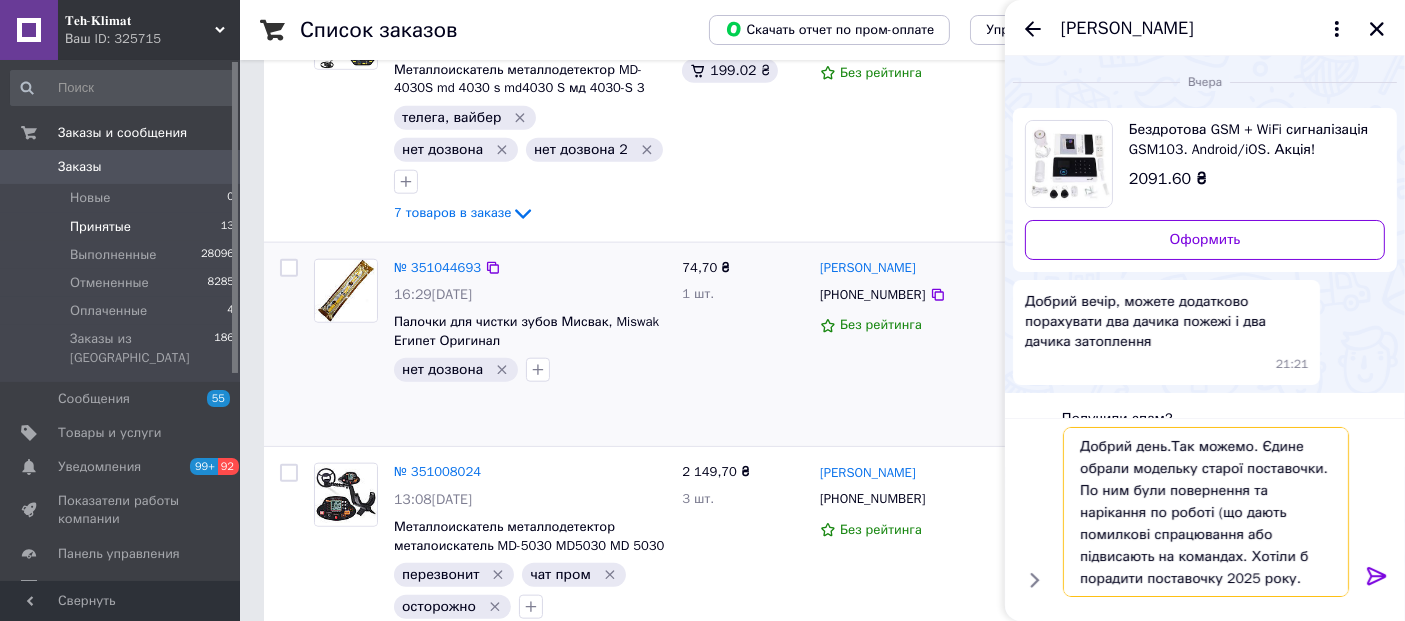 click on "Добрий день.Так можемо. Єдине обрали модельку старої поставочки. По ним були повернення та нарікання по роботі (що дають помилкові спрацювання або підвисають на командах. Хотіли б порадити поставочку 2025 року." at bounding box center [1206, 512] 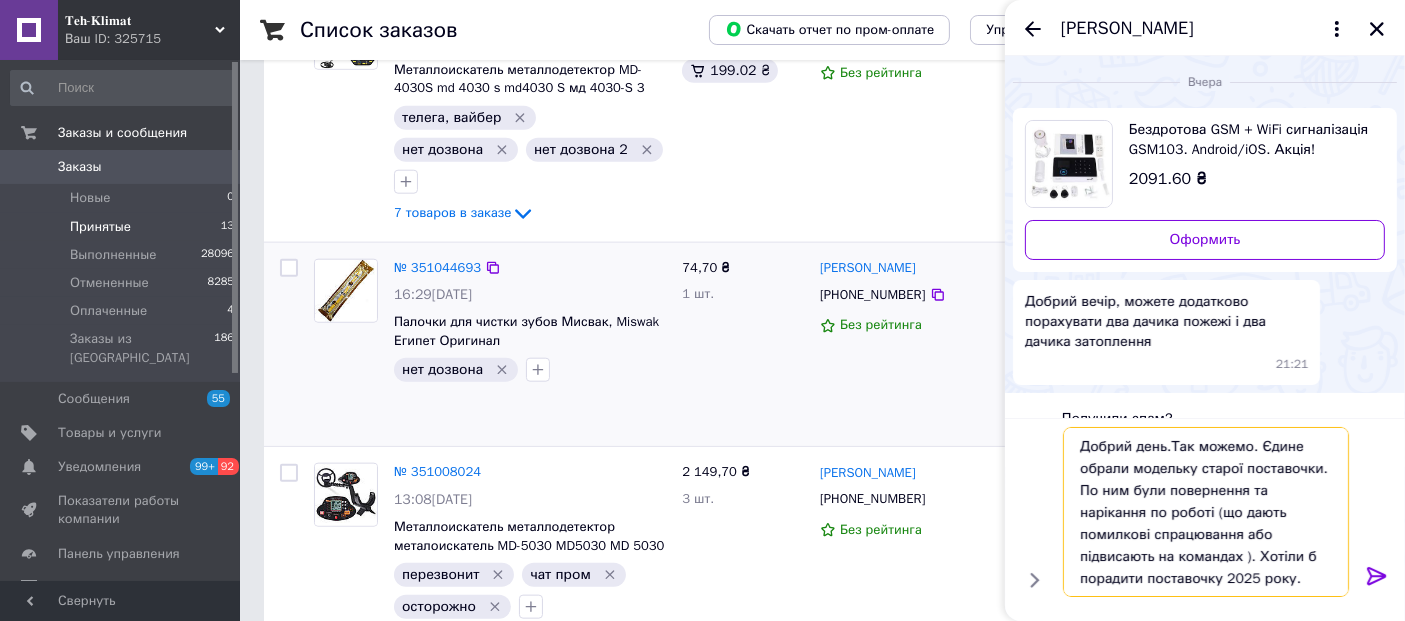 click on "Добрий день.Так можемо. Єдине обрали модельку старої поставочки. По ним були повернення та нарікання по роботі (що дають помилкові спрацювання або підвисають на командах ). Хотіли б порадити поставочку 2025 року." at bounding box center [1206, 512] 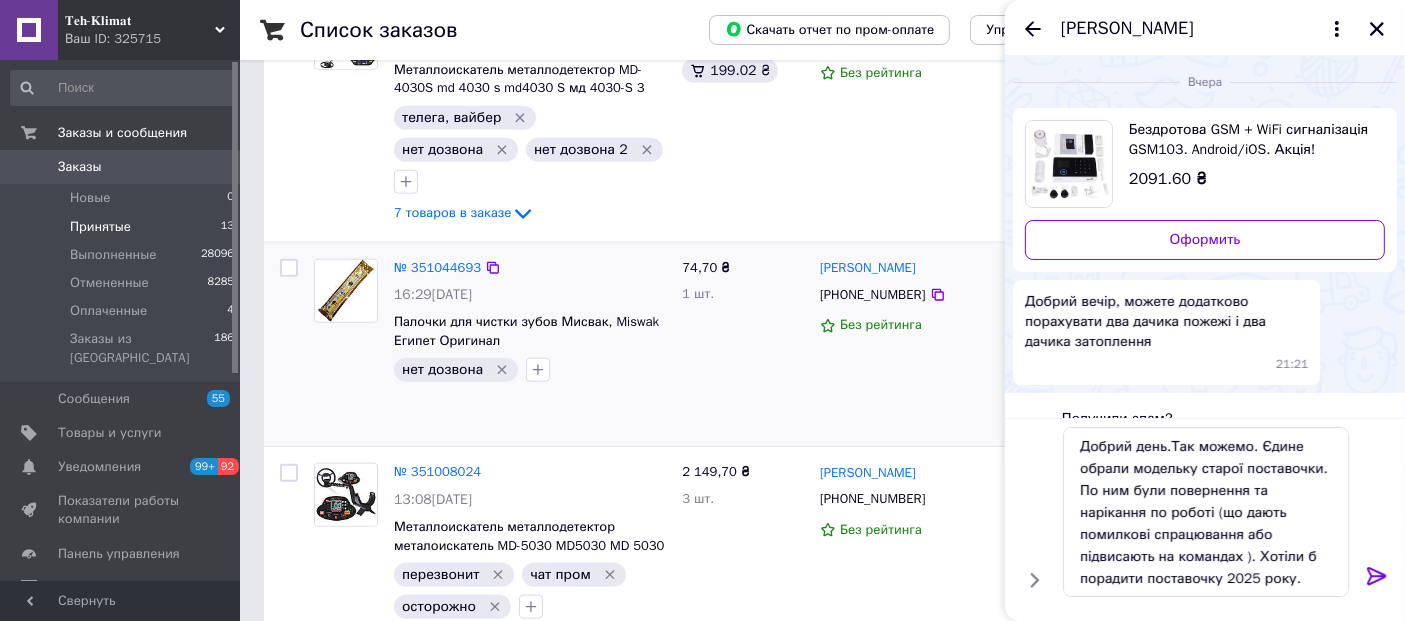 click on "74,70 ₴ 1 шт." at bounding box center [743, 345] 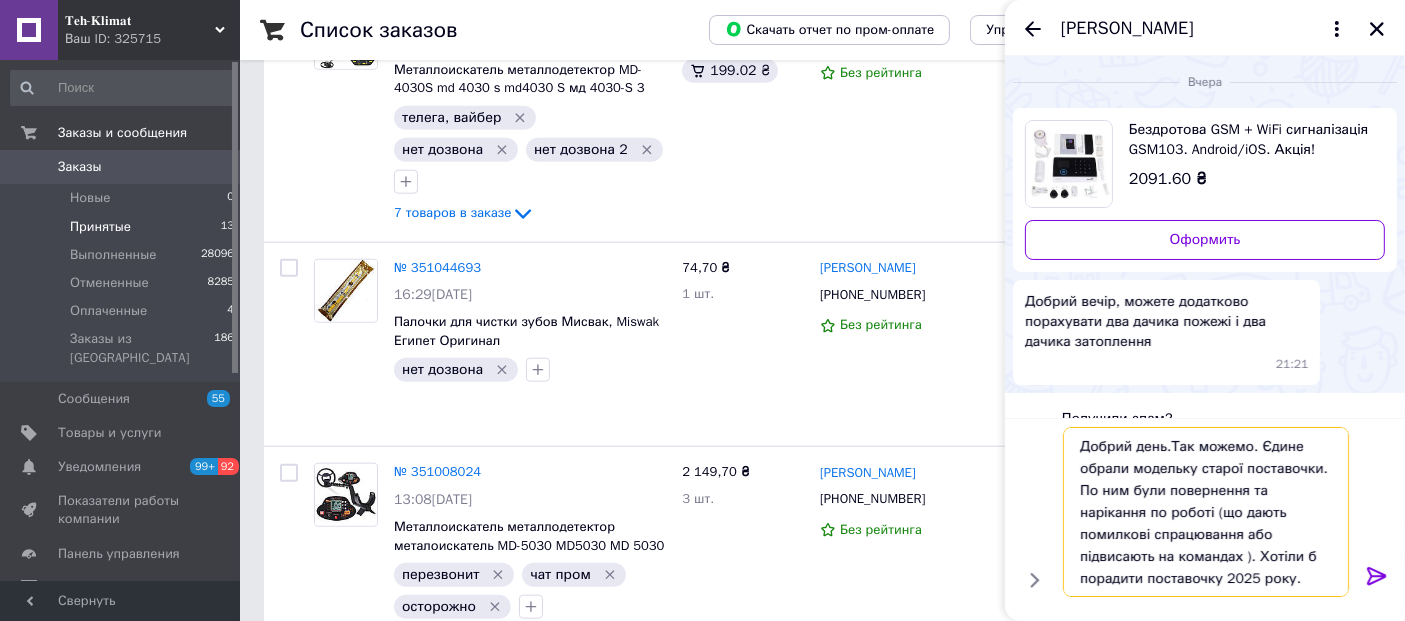 click on "Добрий день.Так можемо. Єдине обрали модельку старої поставочки. По ним були повернення та нарікання по роботі (що дають помилкові спрацювання або підвисають на командах ). Хотіли б порадити поставочку 2025 року. модель" at bounding box center [1206, 512] 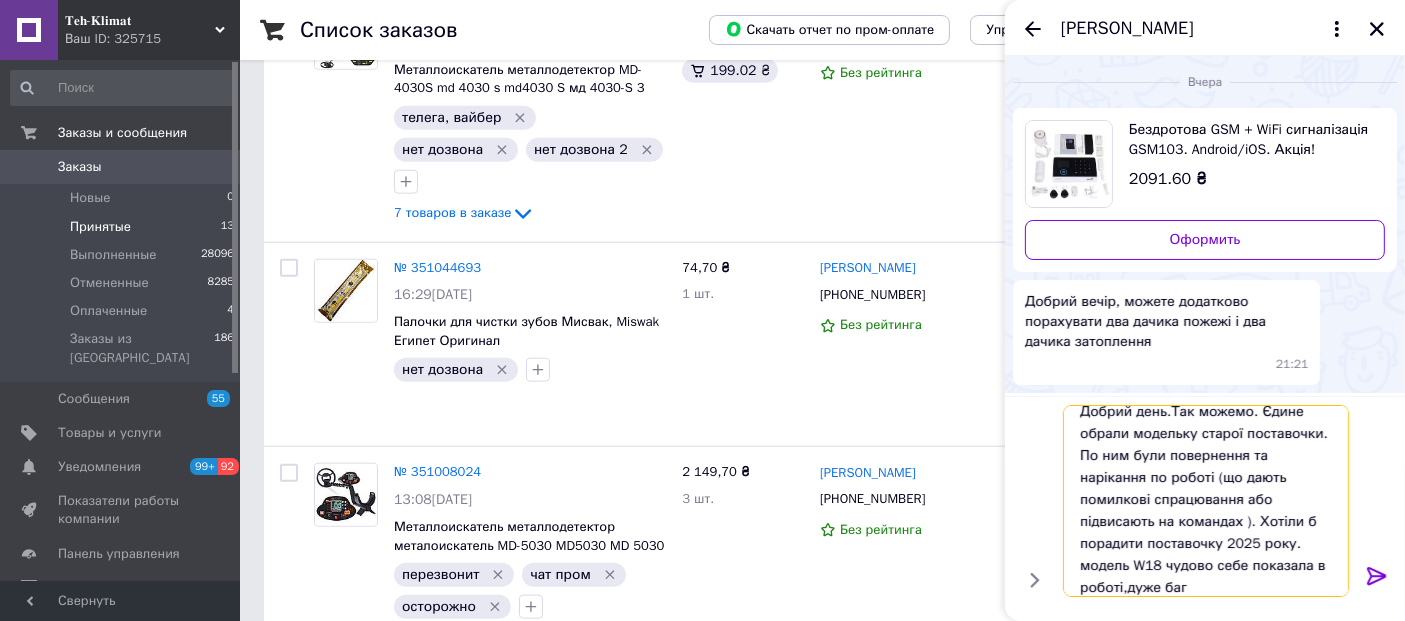 scroll, scrollTop: 1, scrollLeft: 0, axis: vertical 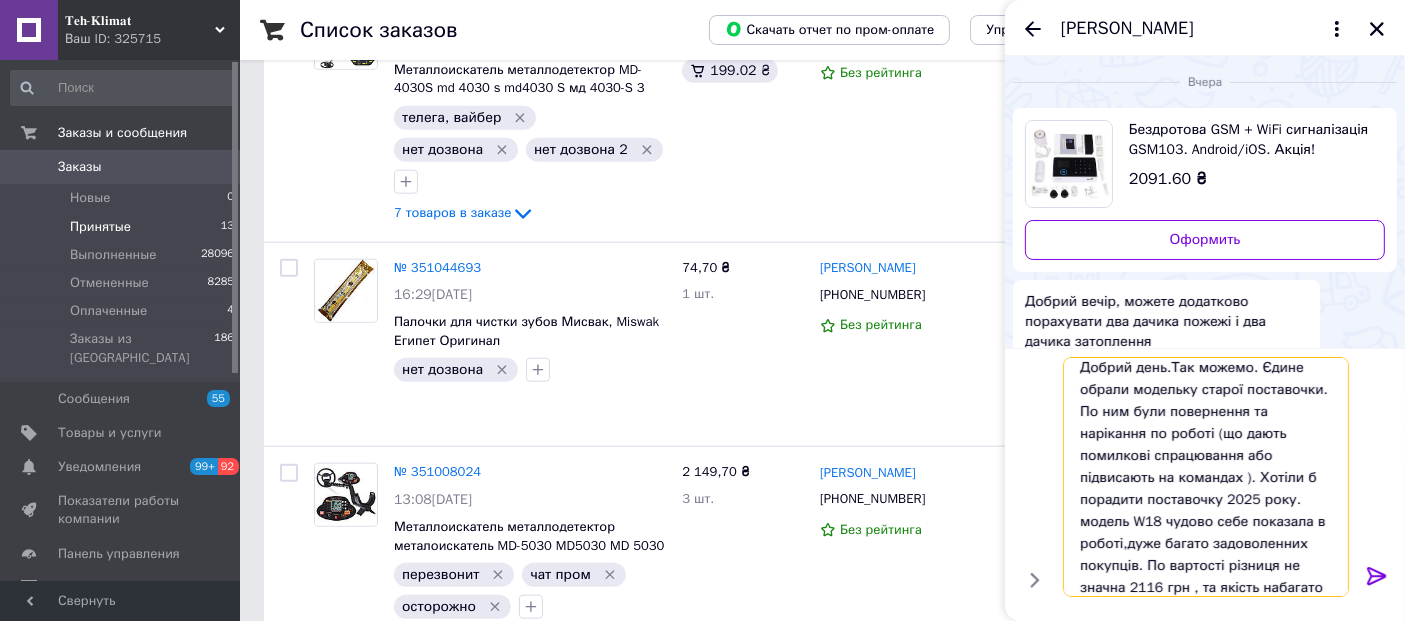 click on "Добрий день.Так можемо. Єдине обрали модельку старої поставочки. По ним були повернення та нарікання по роботі (що дають помилкові спрацювання або підвисають на командах ). Хотіли б порадити поставочку 2025 року. модель W18 чудово себе показала в роботі,дуже багато задоволенних покупців. По вартості різниця не значна 2116 грн , та якість набагато краща." at bounding box center (1206, 477) 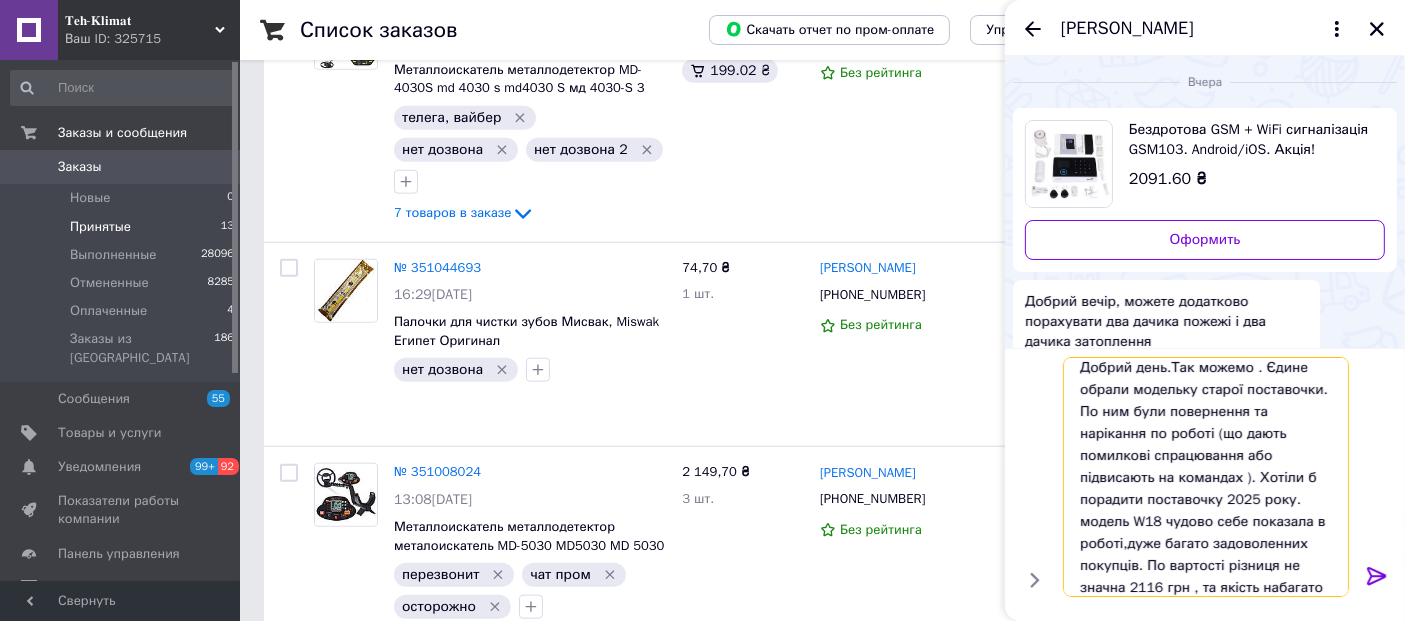 scroll, scrollTop: 8, scrollLeft: 0, axis: vertical 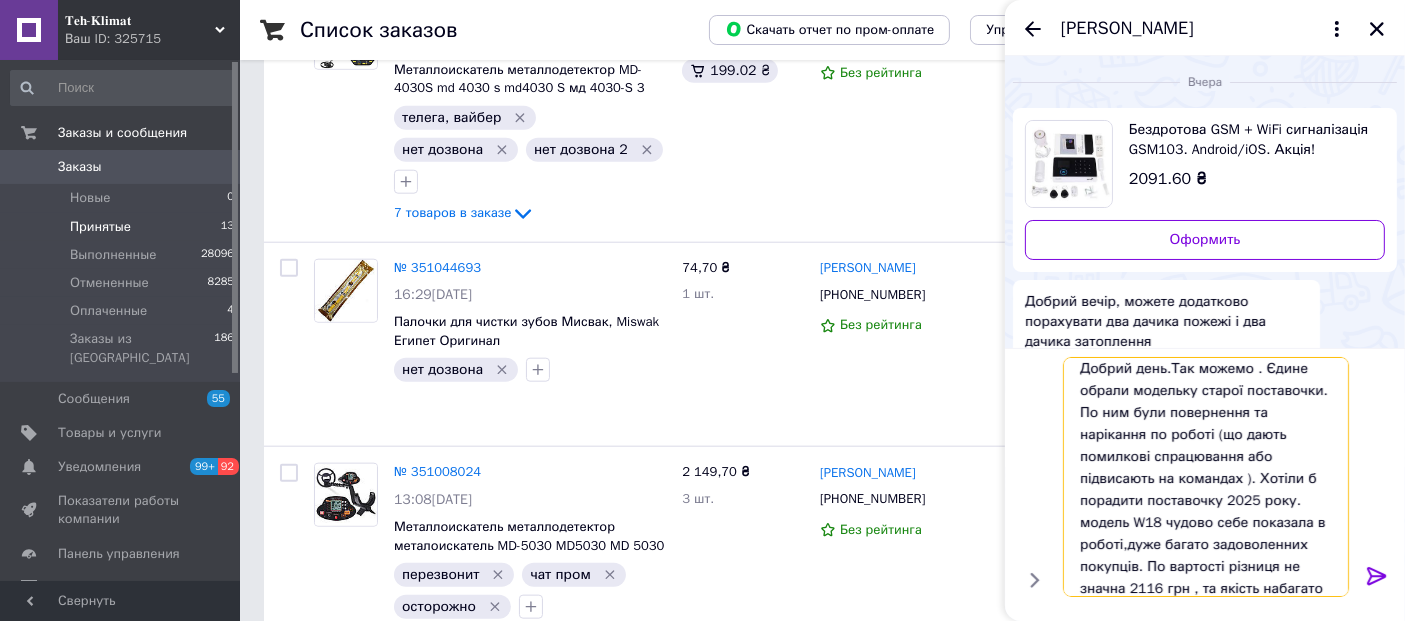 click on "Добрий день.Так можемо . Єдине обрали модельку старої поставочки. По ним були повернення та нарікання по роботі (що дають помилкові спрацювання або підвисають на командах ). Хотіли б порадити поставочку 2025 року. модель W18 чудово себе показала в роботі,дуже багато задоволенних покупців. По вартості різниця не значна 2116 грн , та якість набагато краща." at bounding box center [1206, 477] 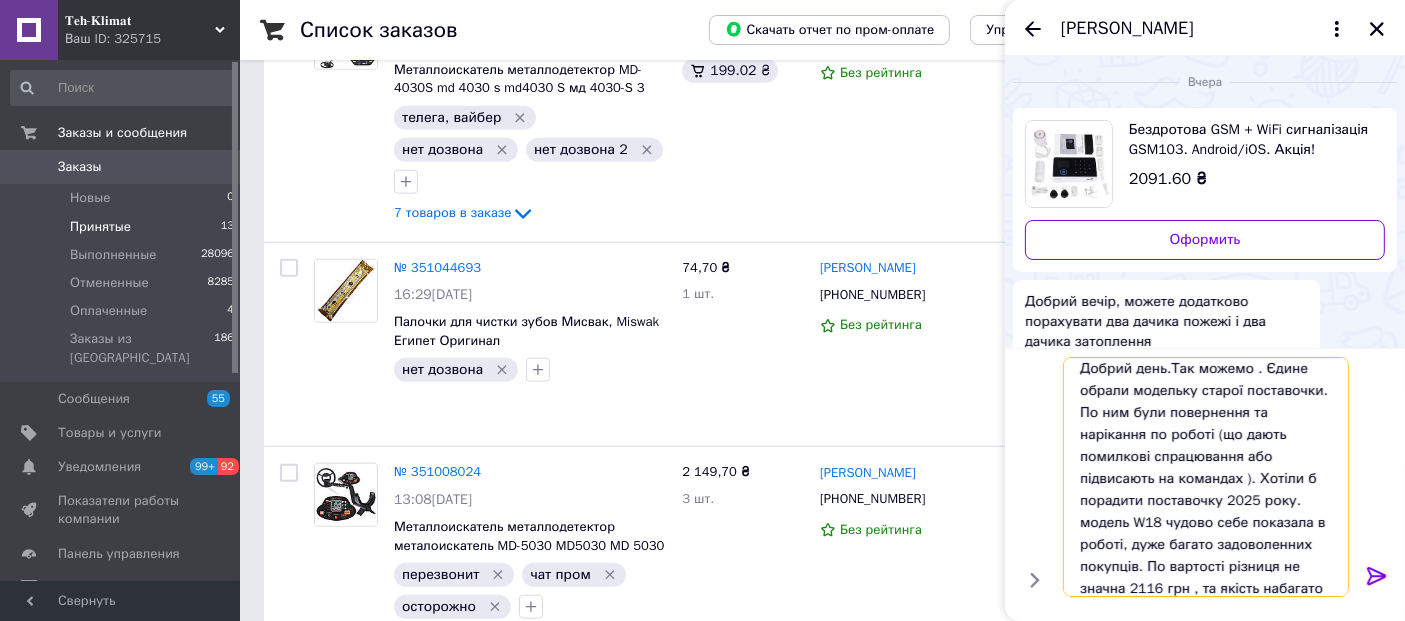 type on "Добрий день.Так можемо . Єдине обрали модельку старої поставочки. По ним були повернення та нарікання по роботі (що дають помилкові спрацювання або підвисають на командах ). Хотіли б порадити поставочку 2025 року. модель W18 чудово себе показала в роботі, дуже багато задоволенних покупців. По вартості різниця не значна 2116 грн , та якість набагато краща." 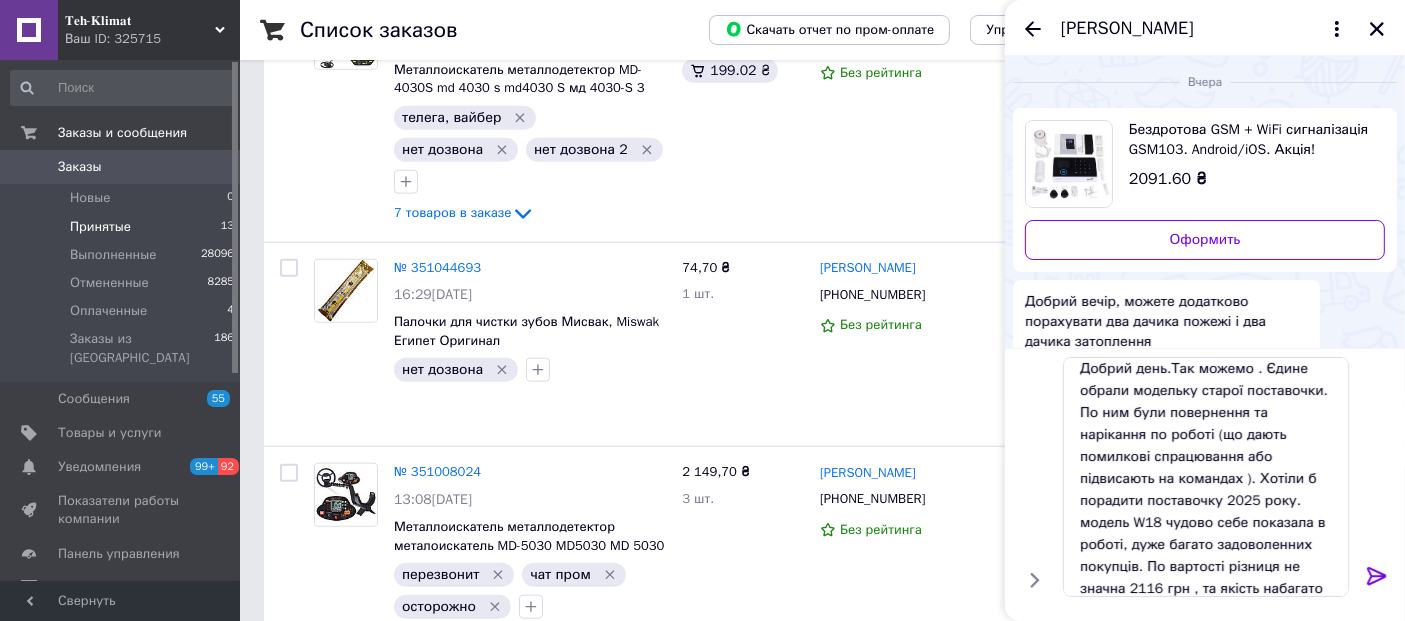 click 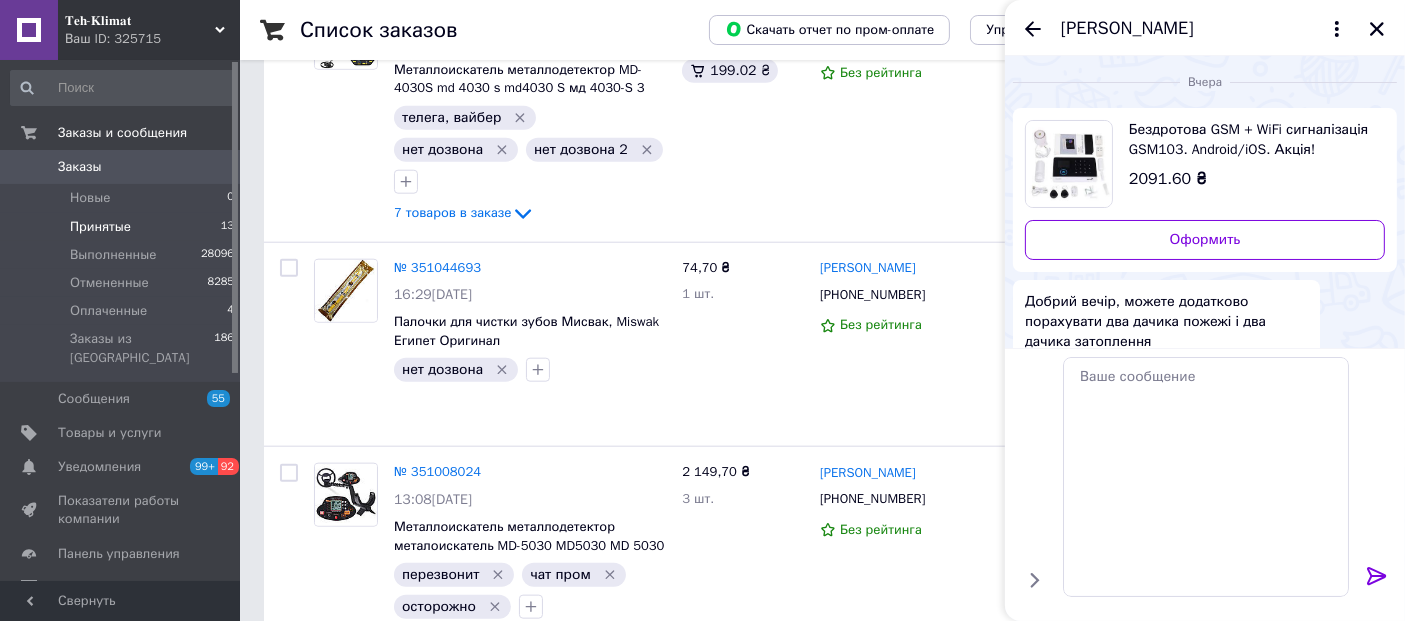 scroll, scrollTop: 0, scrollLeft: 0, axis: both 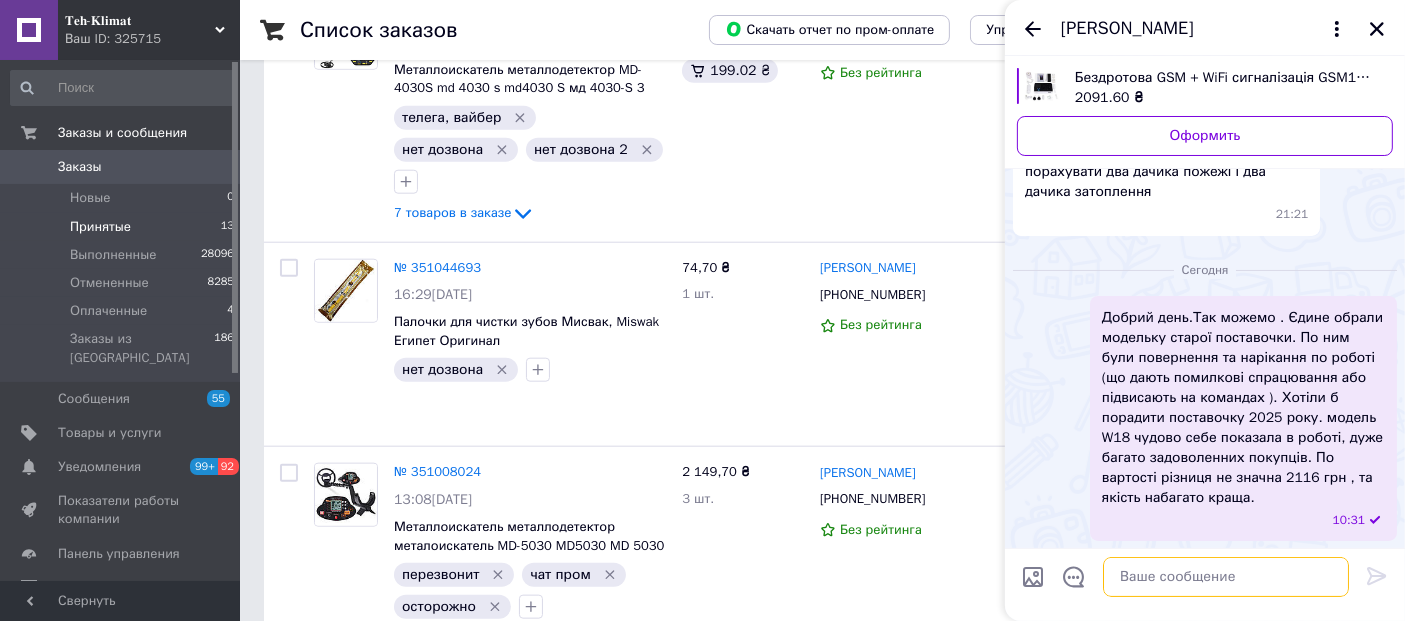 click at bounding box center (1226, 577) 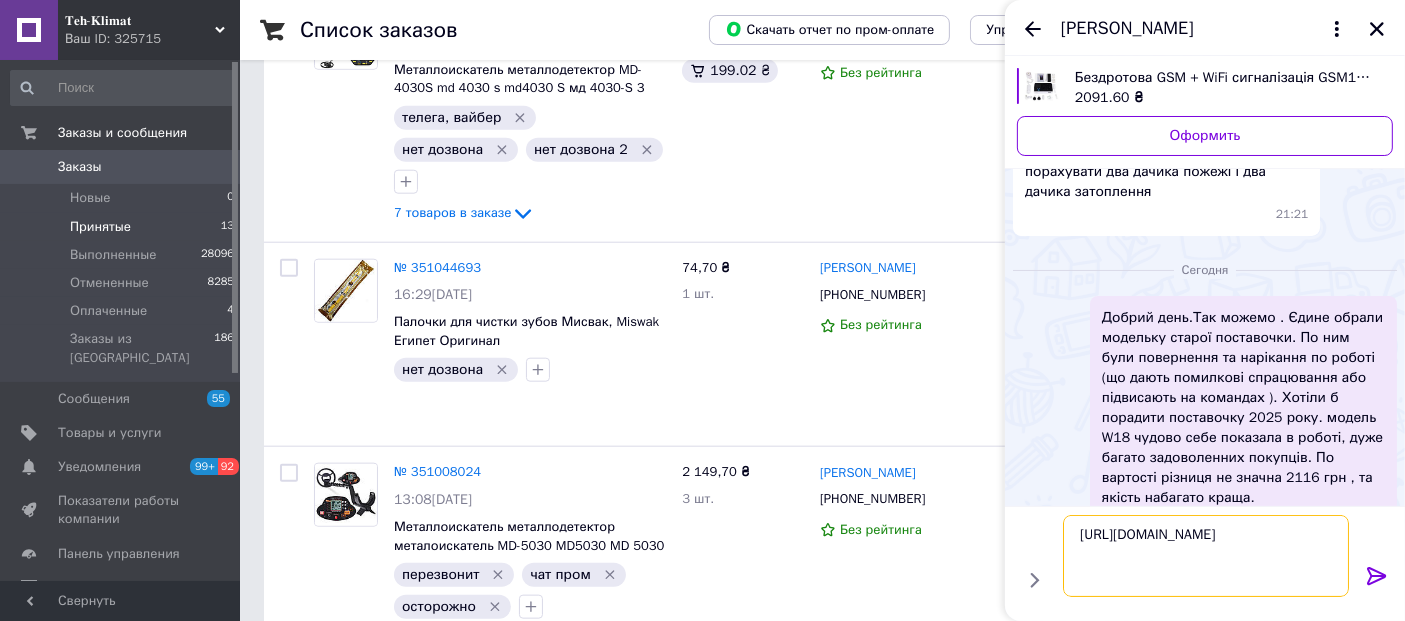 type 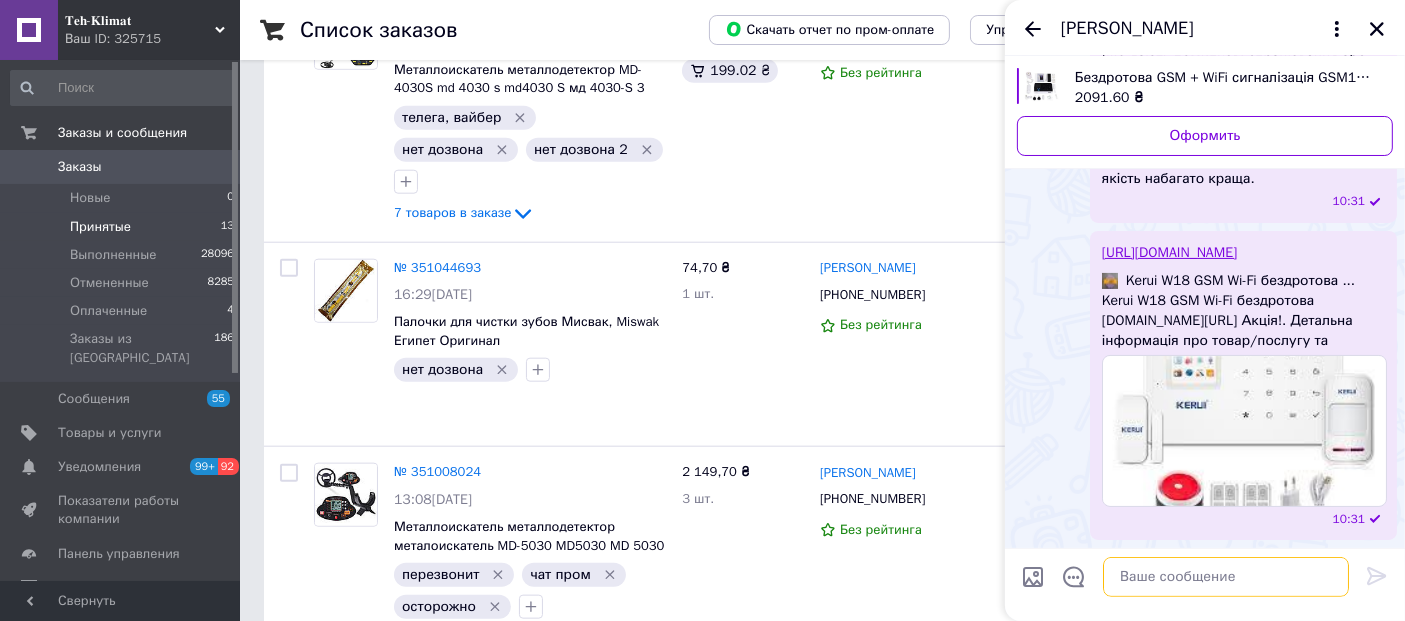 scroll, scrollTop: 434, scrollLeft: 0, axis: vertical 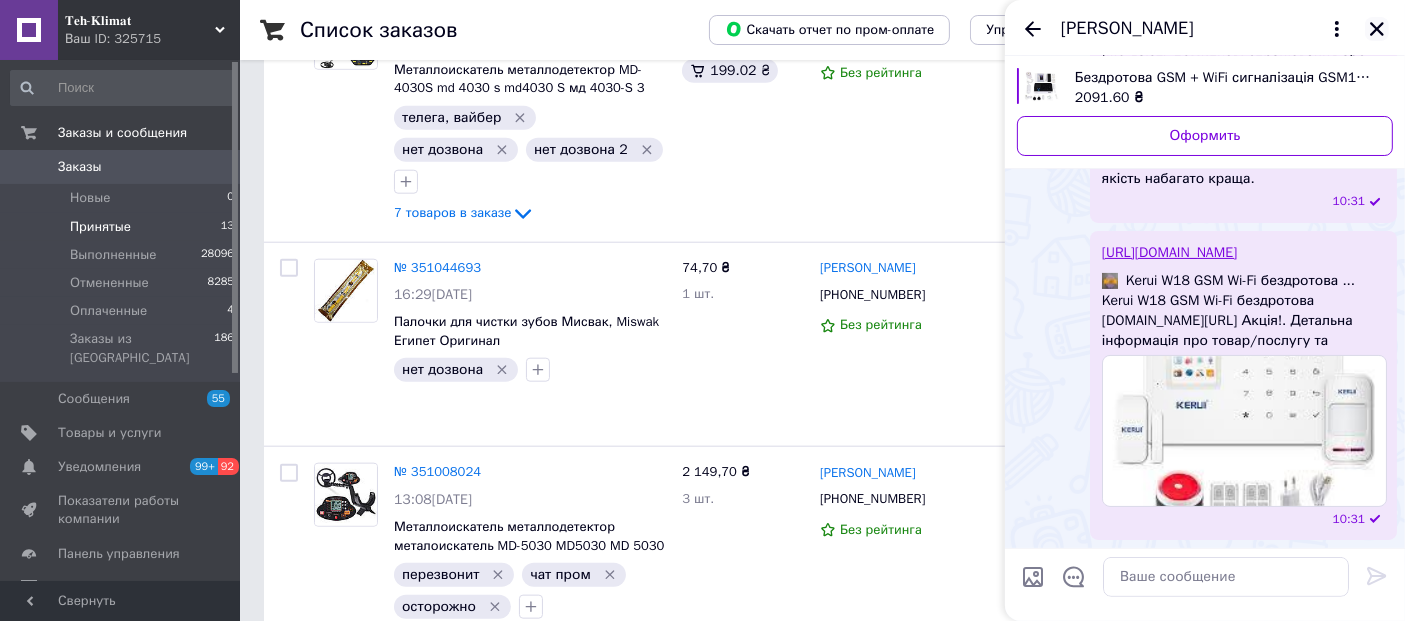 click 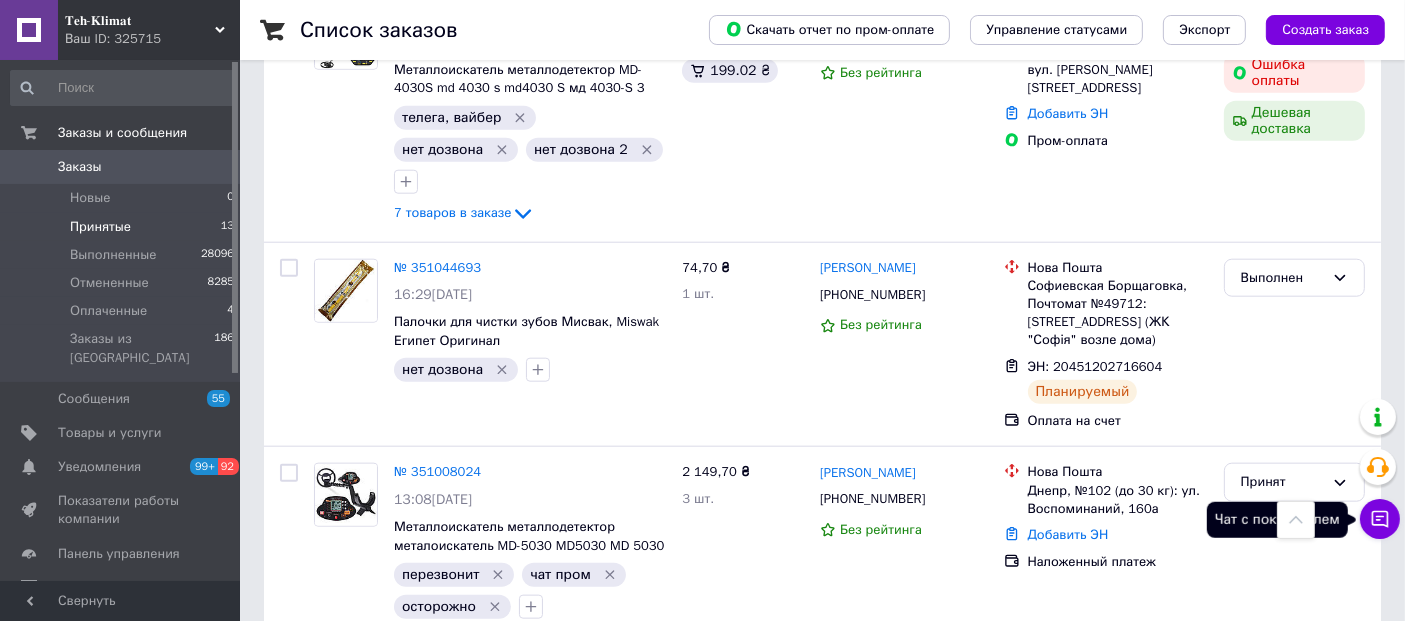 click 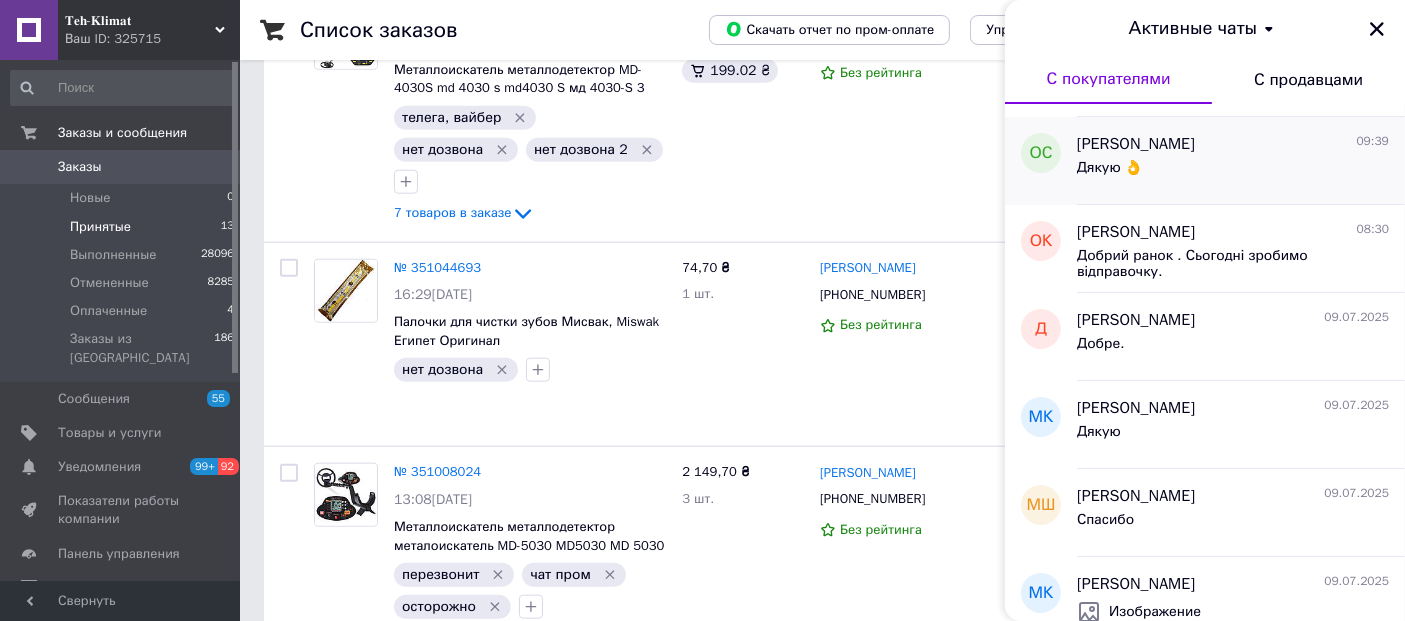 scroll, scrollTop: 222, scrollLeft: 0, axis: vertical 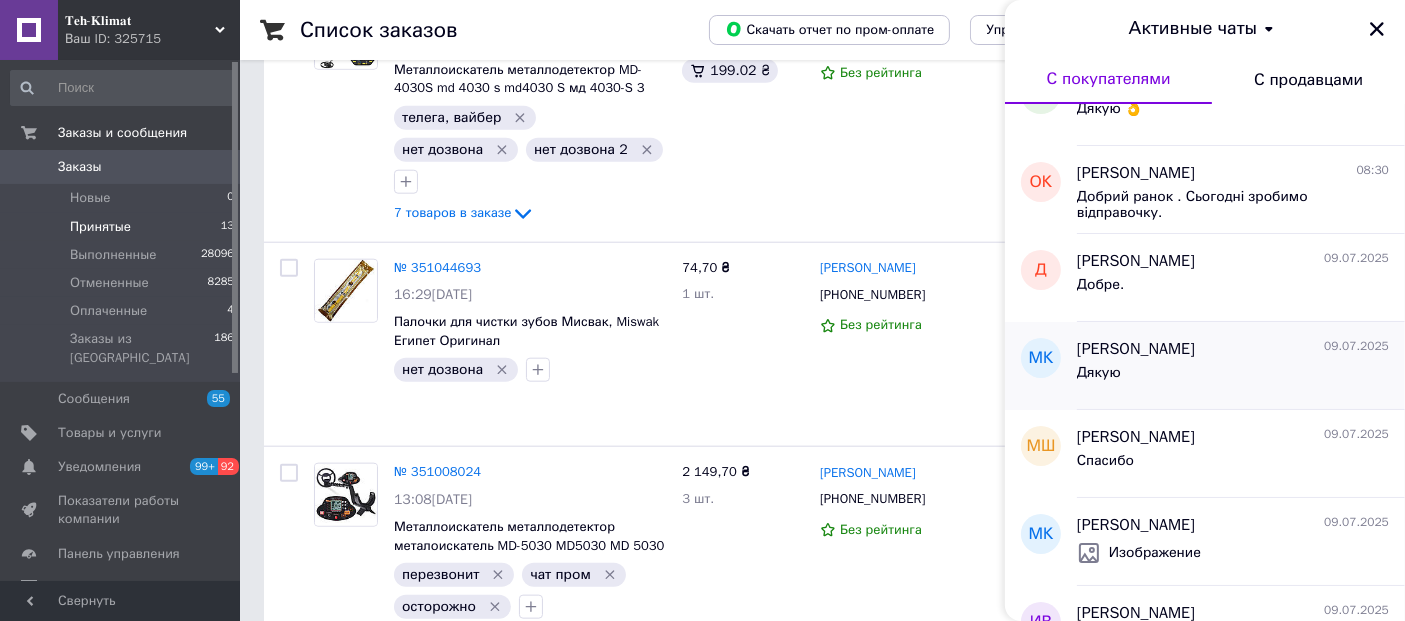 click on "Михайло Коломієць" at bounding box center (1136, 349) 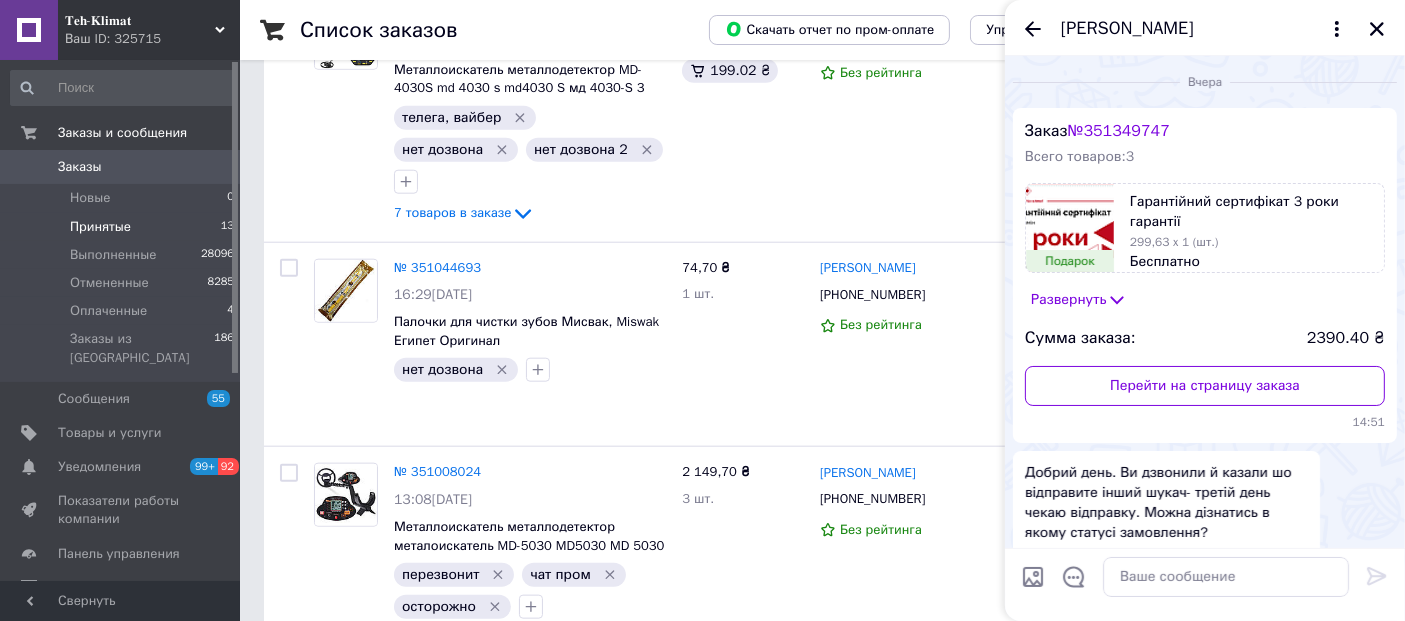 scroll, scrollTop: 286, scrollLeft: 0, axis: vertical 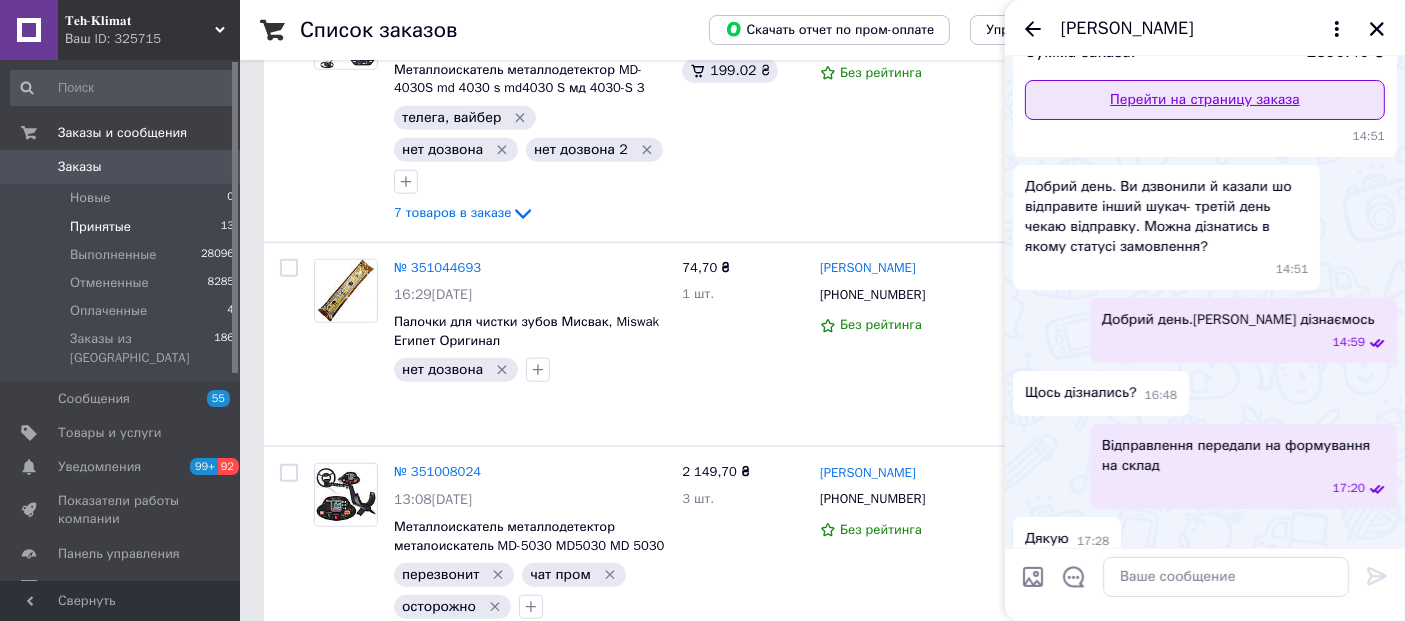 click on "Перейти на страницу заказа" at bounding box center (1205, 100) 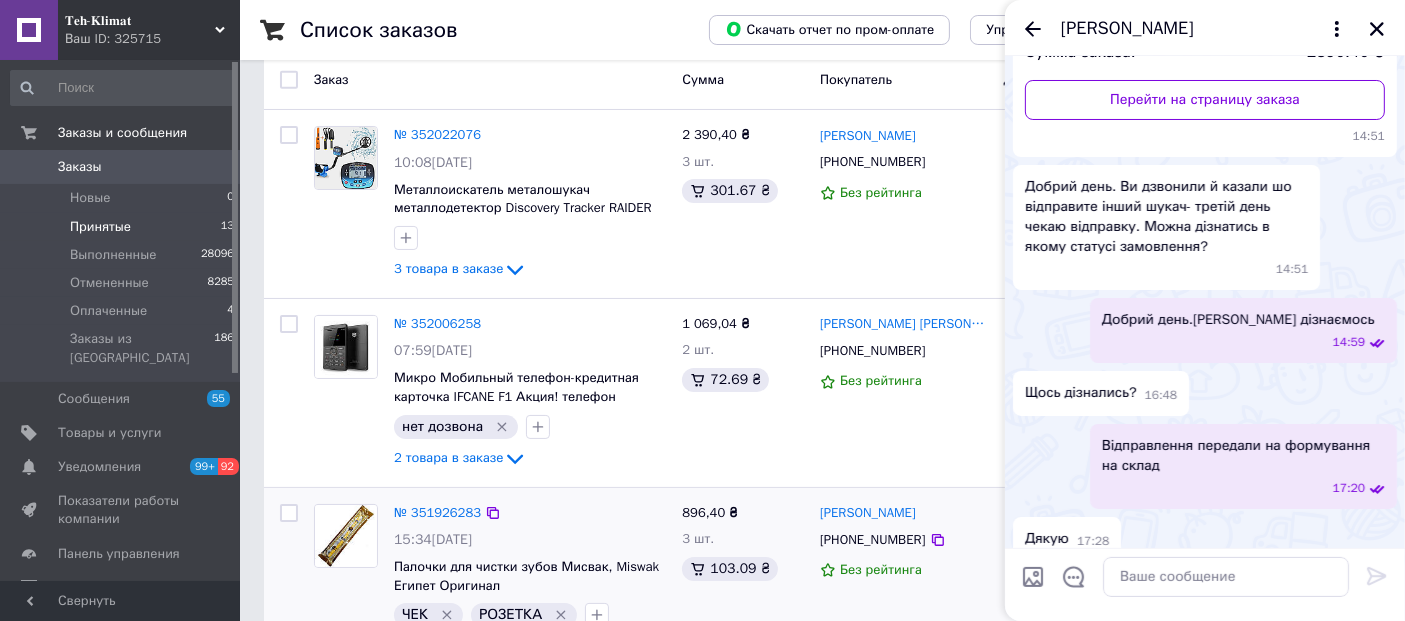scroll, scrollTop: 0, scrollLeft: 0, axis: both 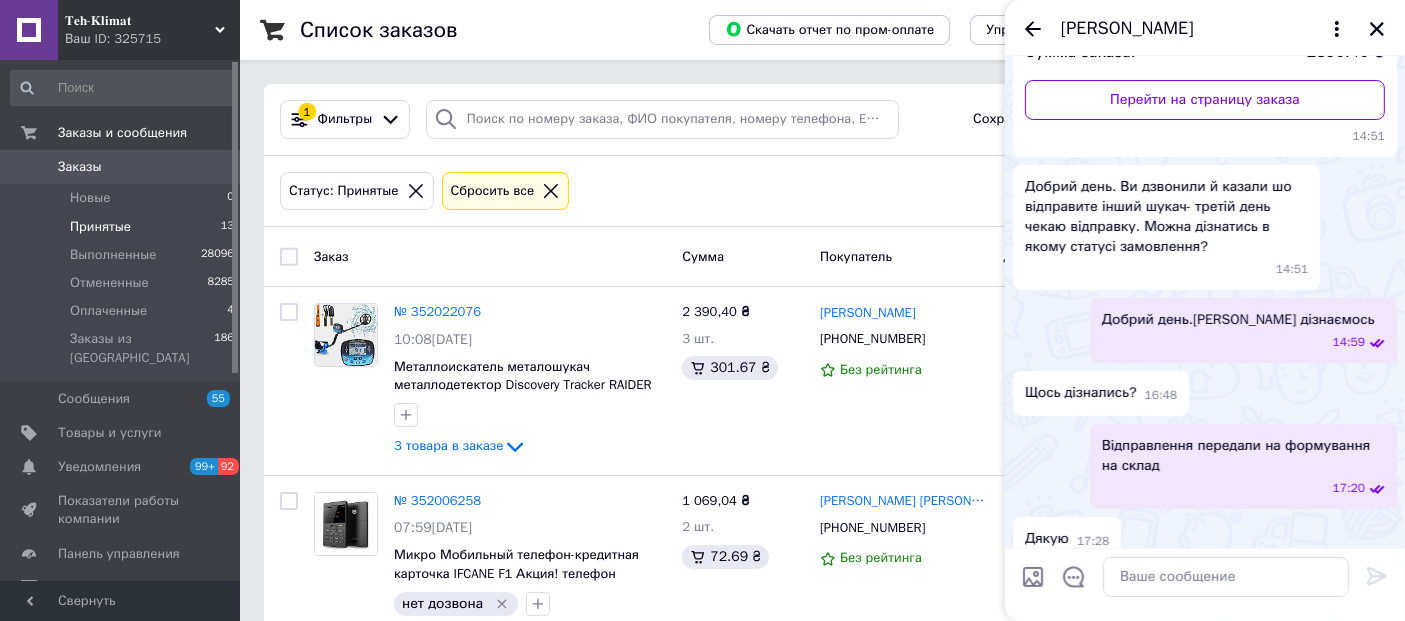 click 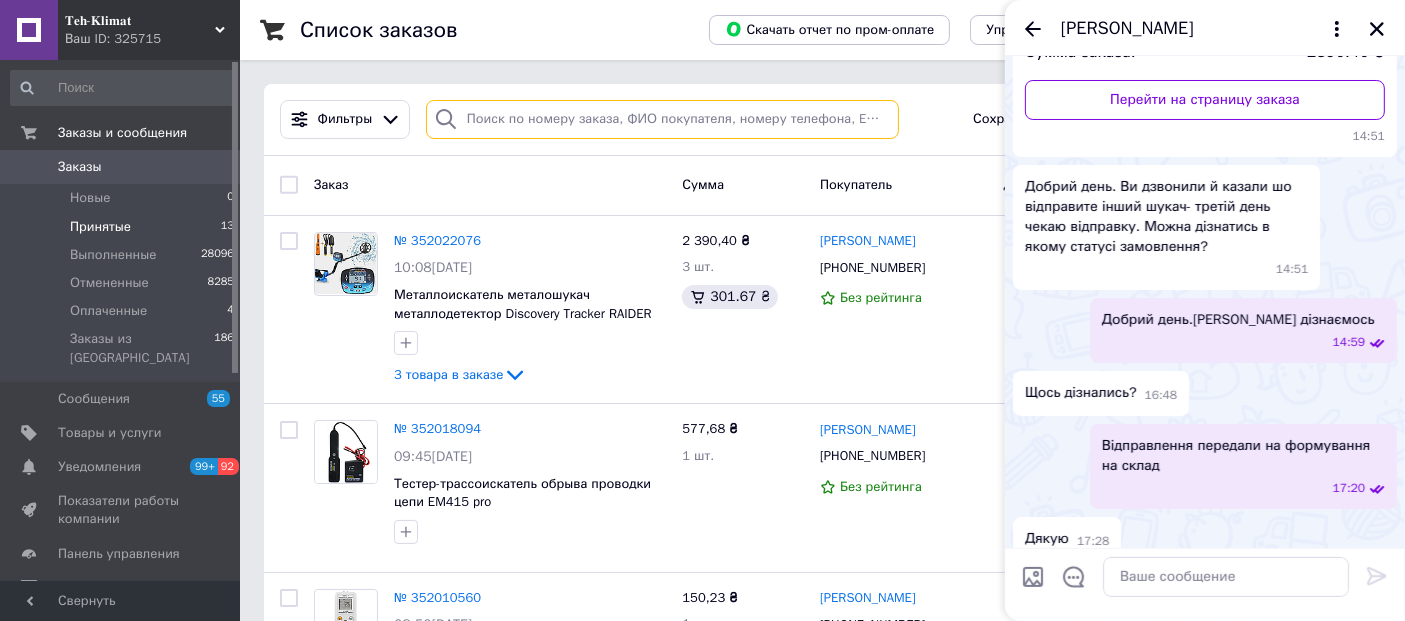 click at bounding box center (662, 119) 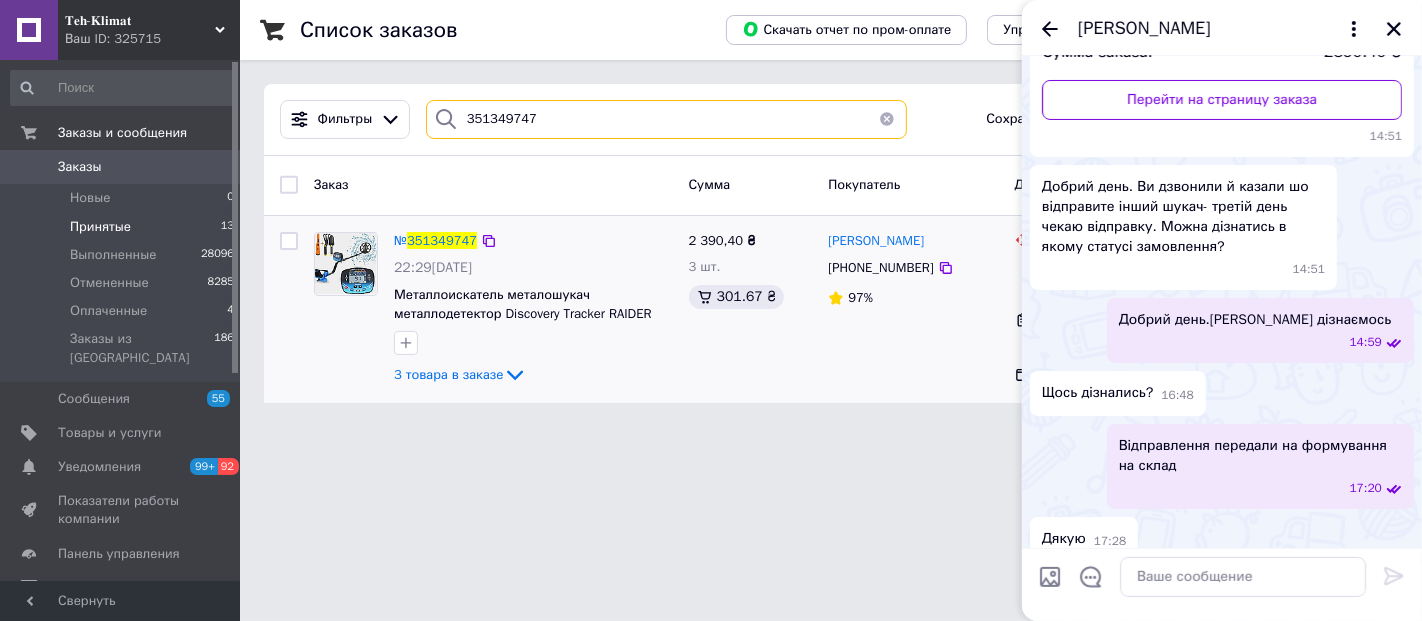 type on "351349747" 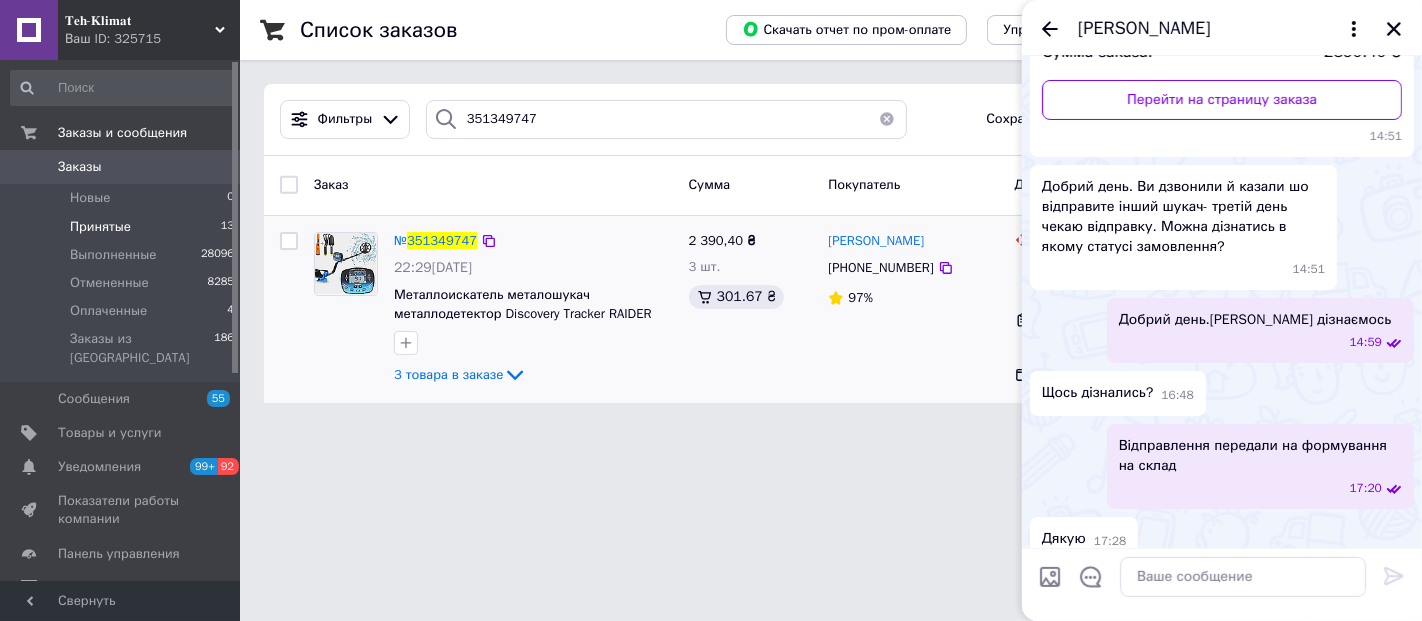 click on "Михайло Коломієць +380639482705 97%" at bounding box center [913, 310] 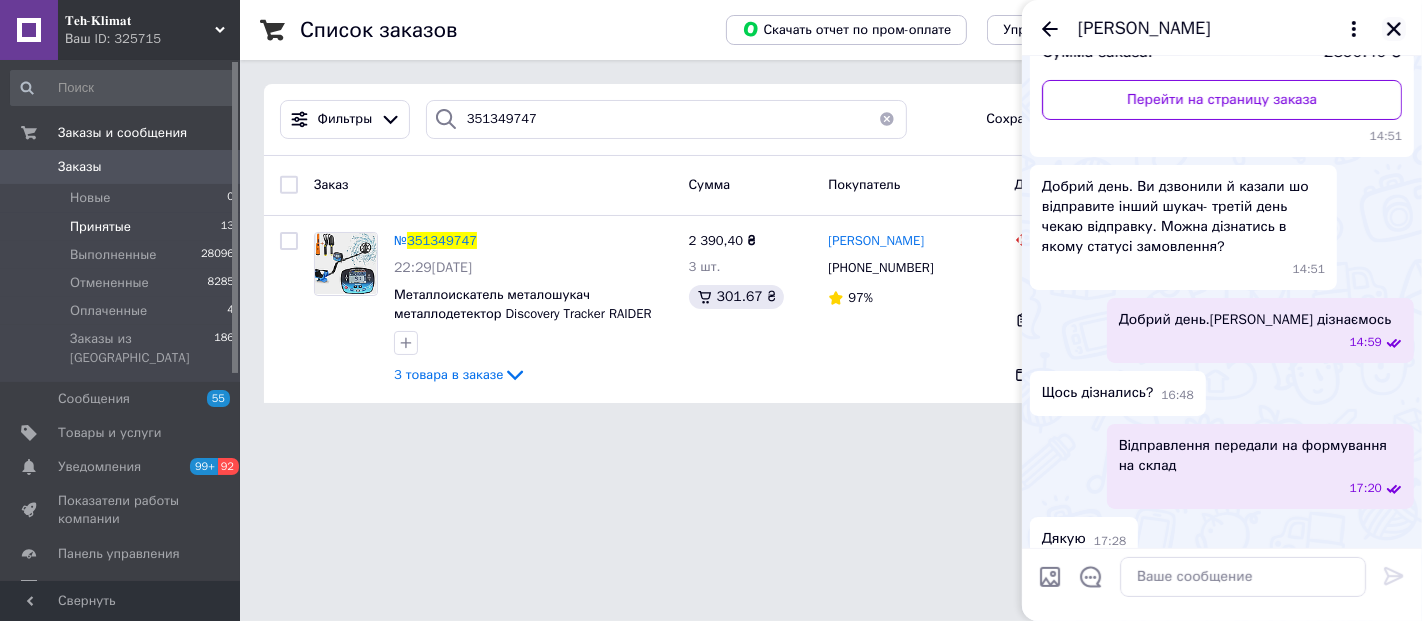 click 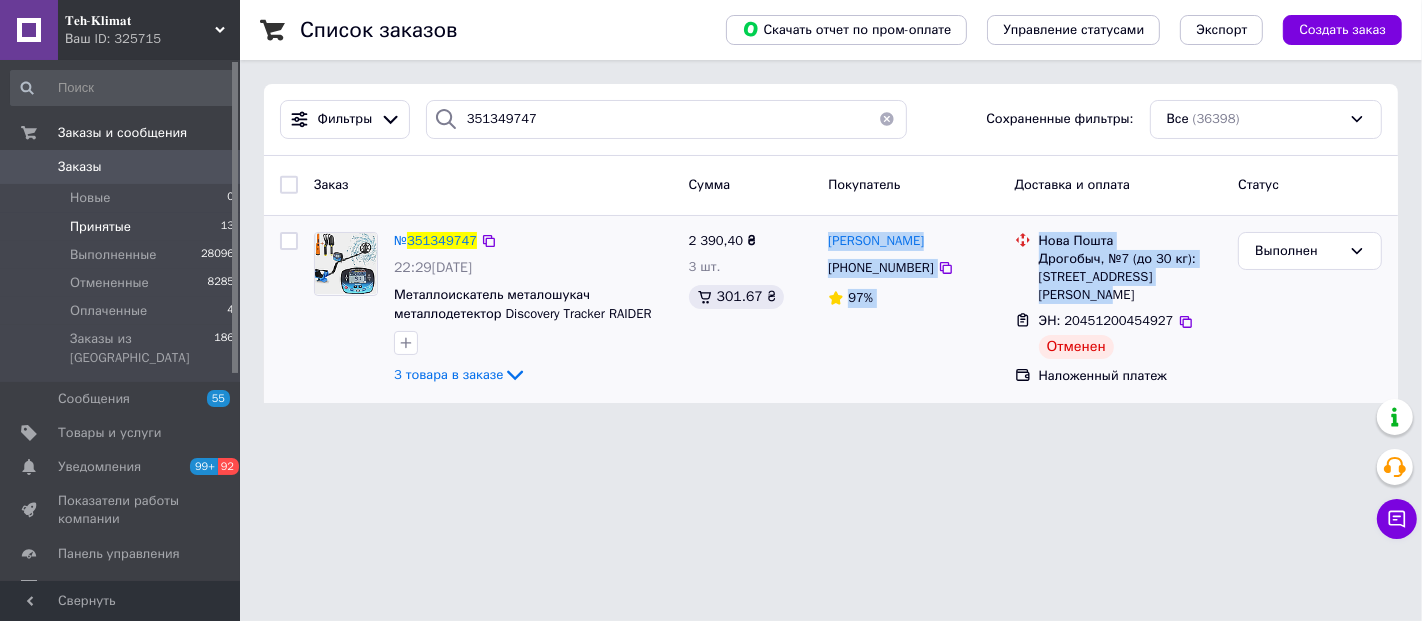 drag, startPoint x: 831, startPoint y: 225, endPoint x: 1193, endPoint y: 288, distance: 367.44116 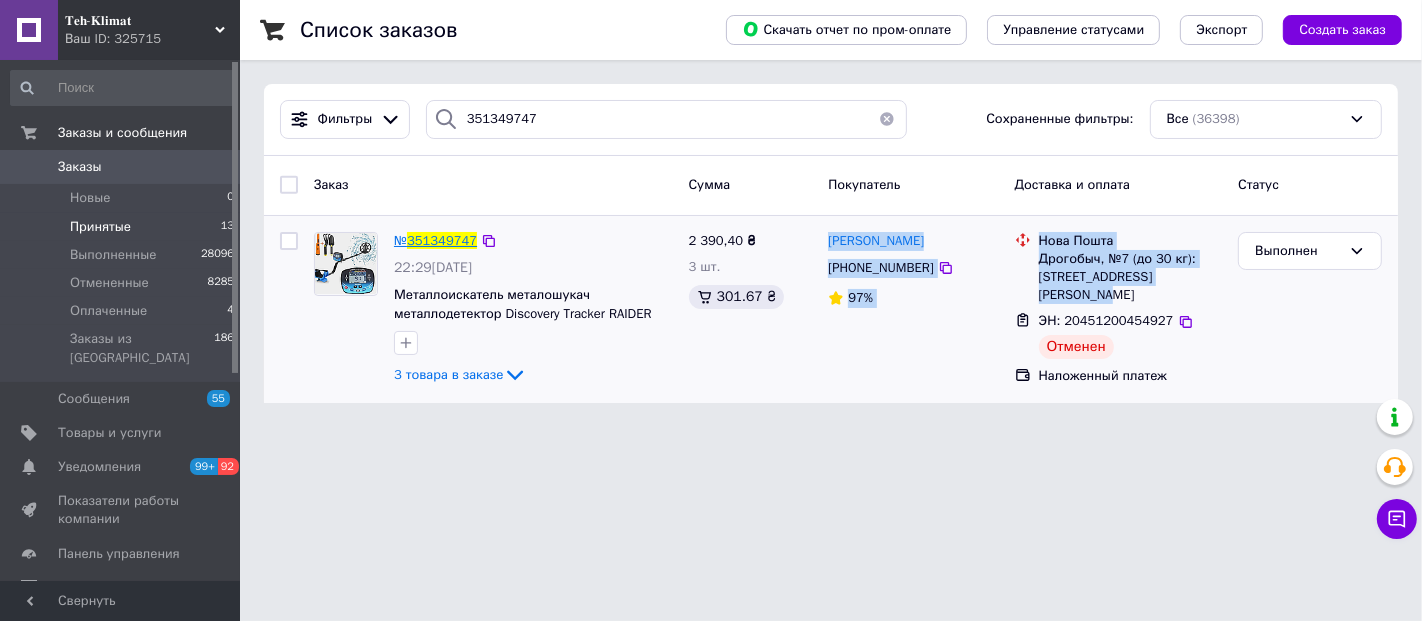 click on "351349747" at bounding box center (442, 240) 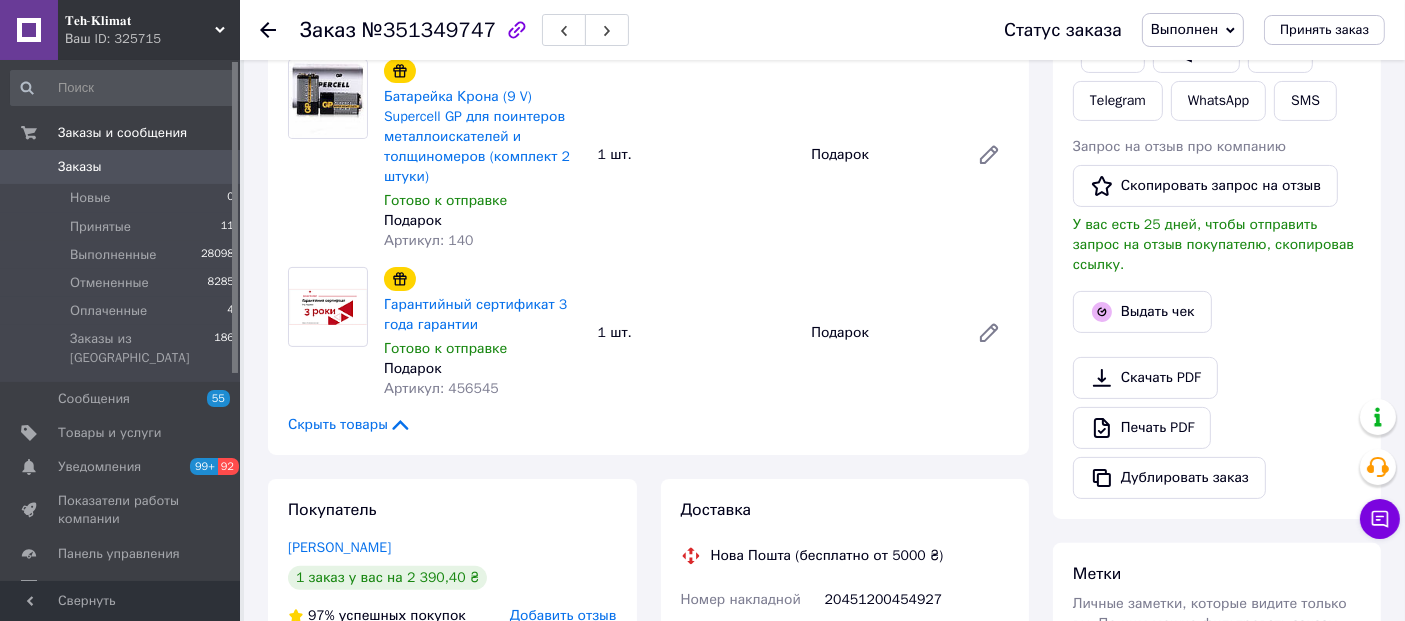 scroll, scrollTop: 666, scrollLeft: 0, axis: vertical 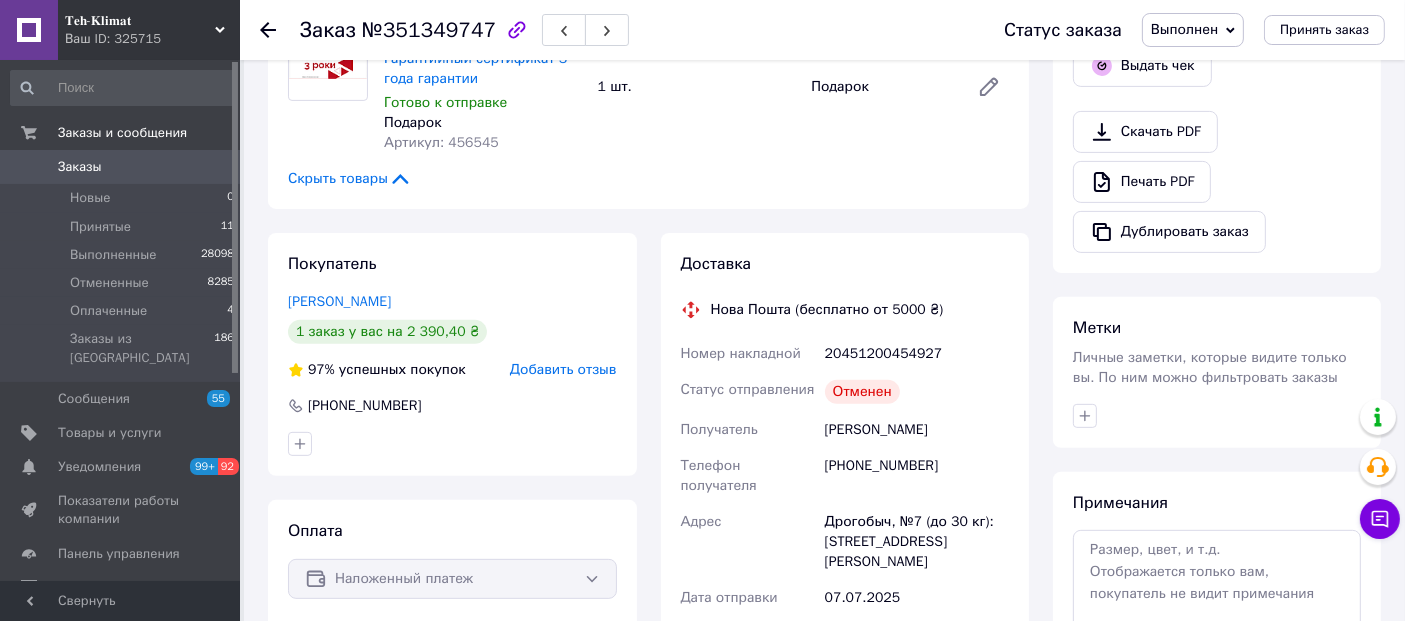 click 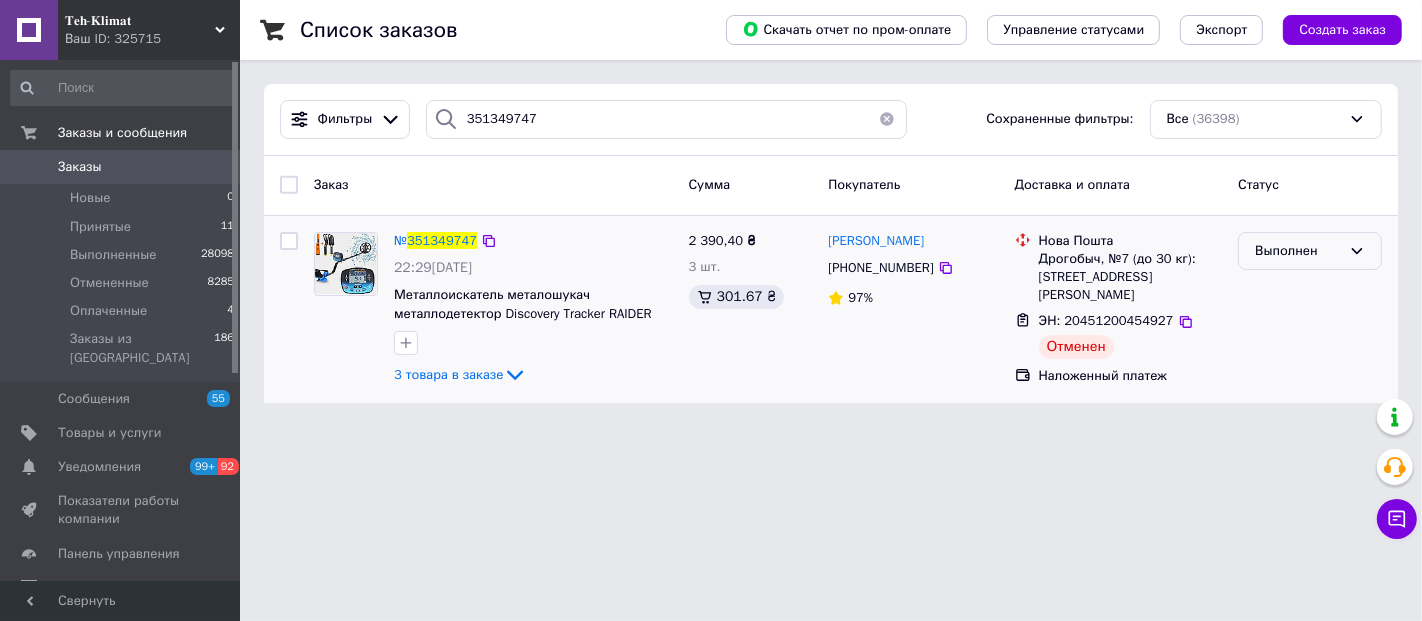 click on "Выполнен" at bounding box center [1298, 251] 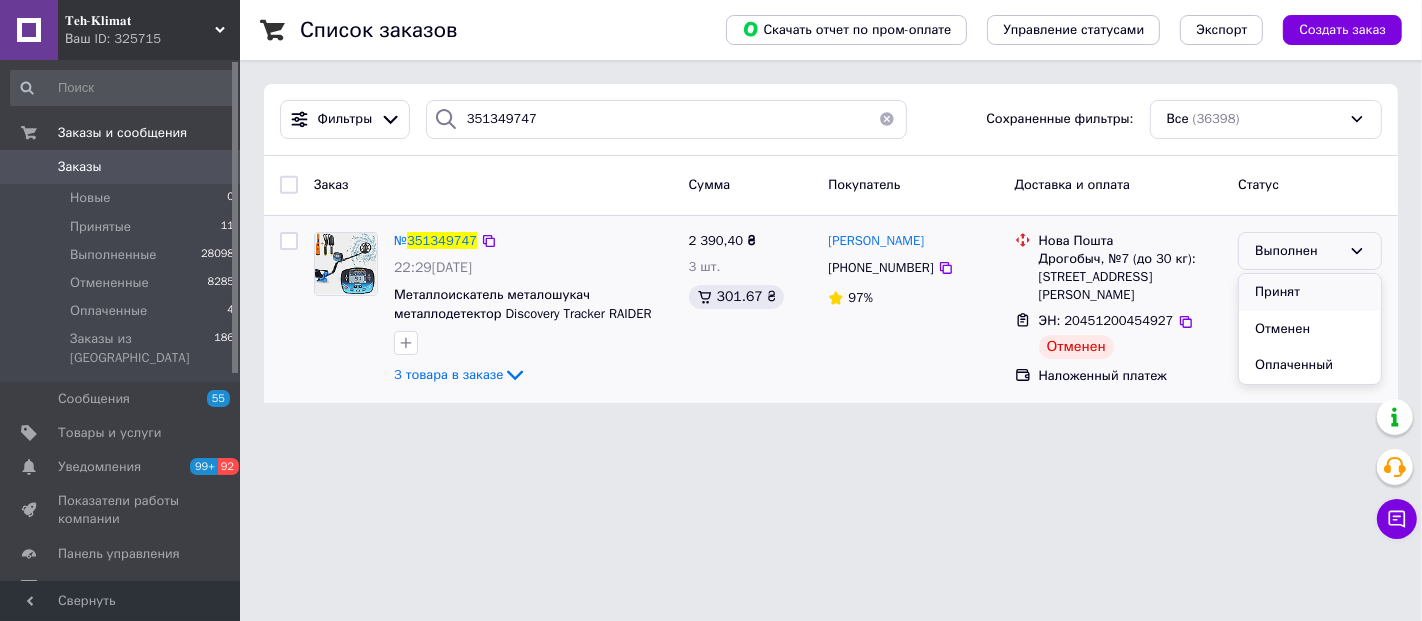 click on "Принят" at bounding box center (1310, 292) 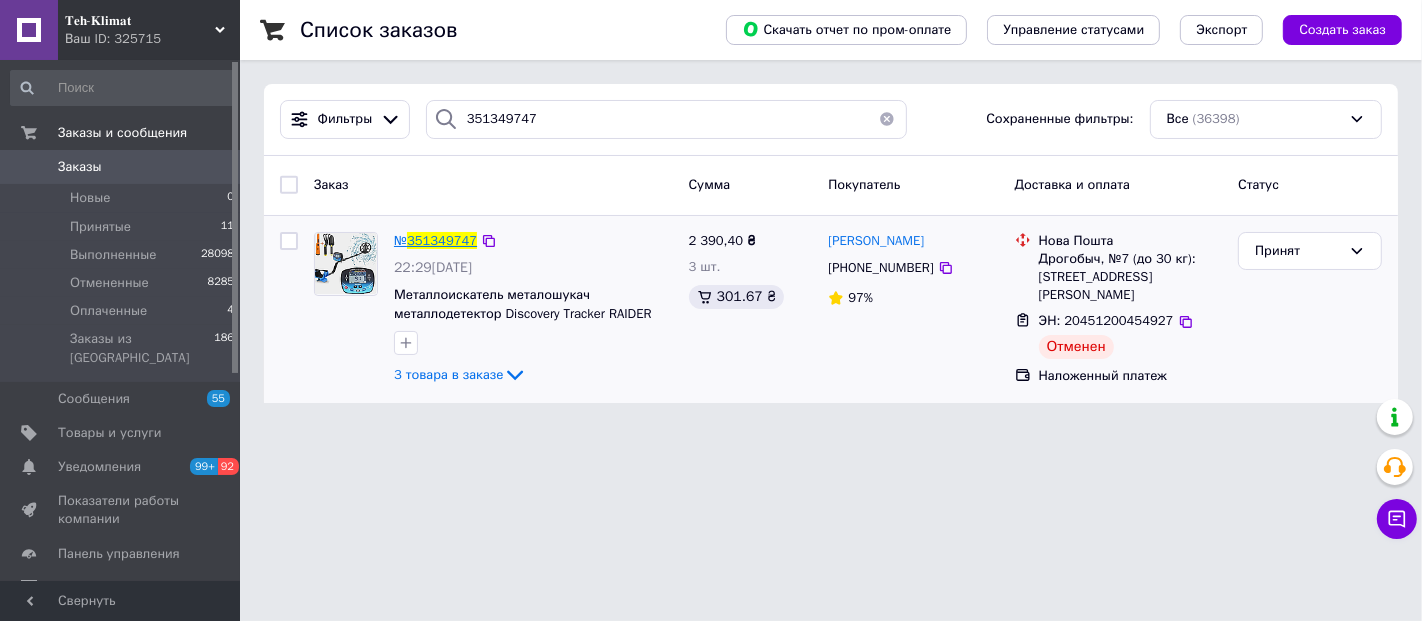 click on "351349747" at bounding box center [442, 240] 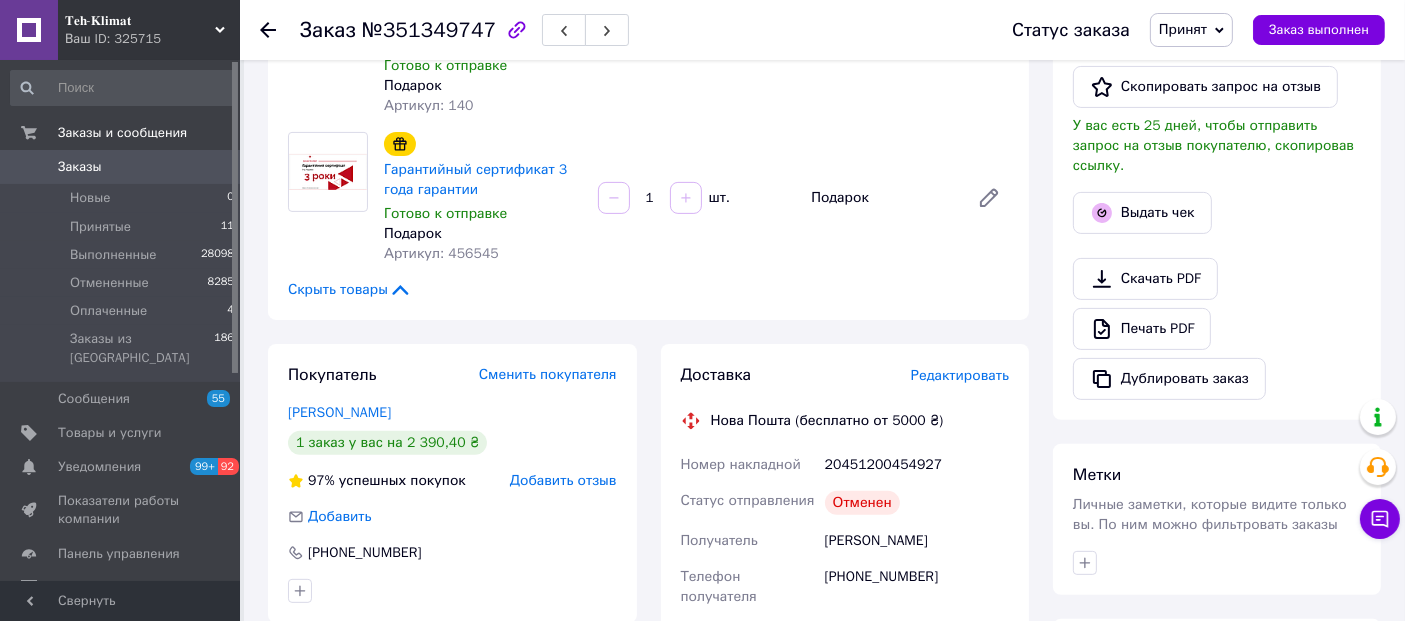 click on "Редактировать" at bounding box center (960, 375) 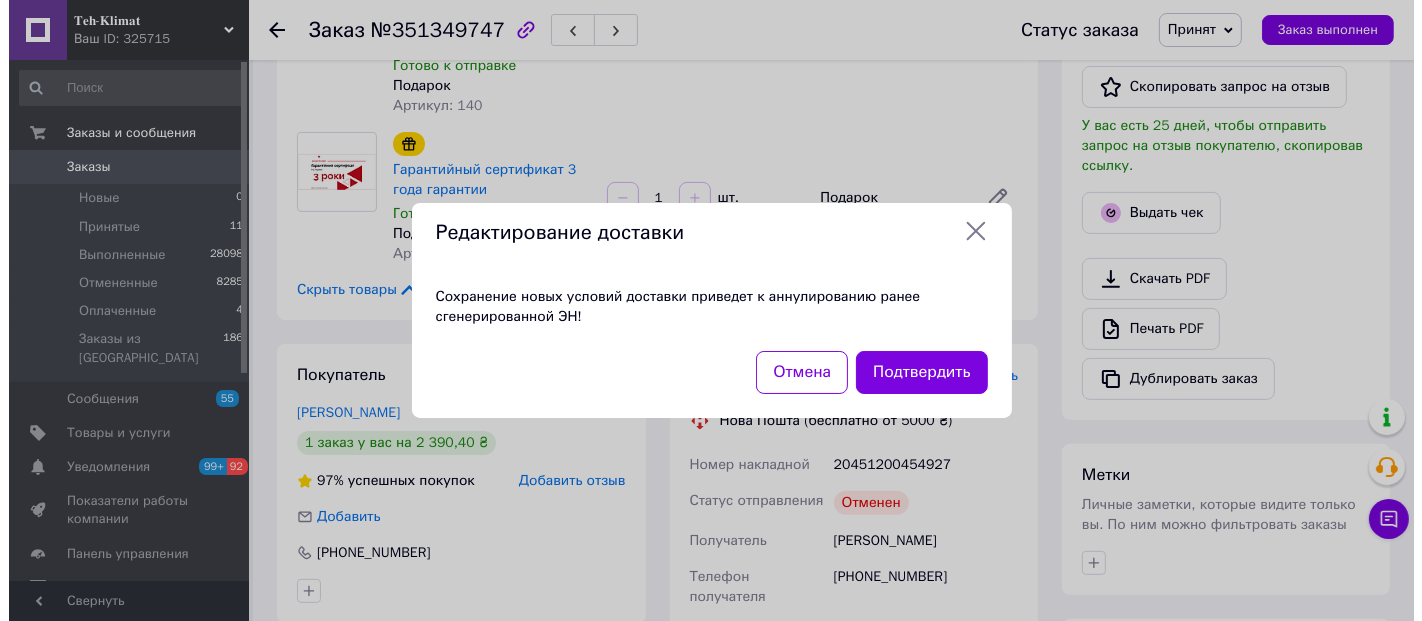 scroll, scrollTop: 535, scrollLeft: 0, axis: vertical 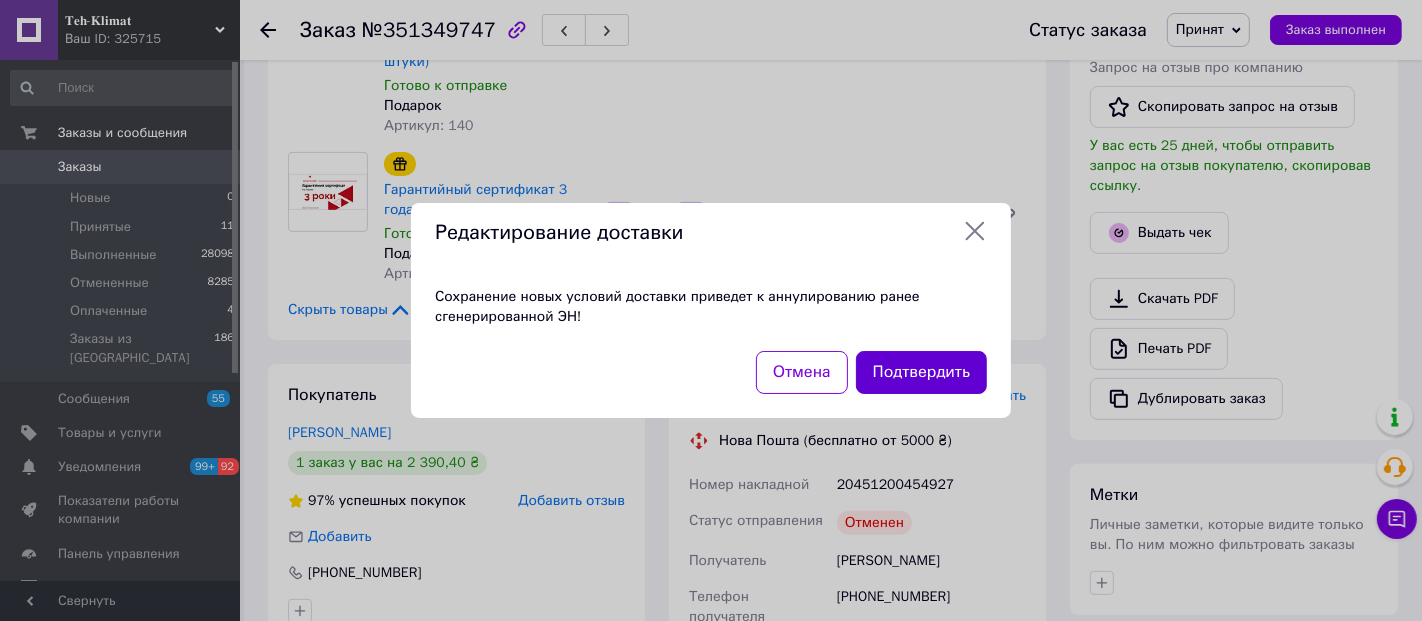 click on "Подтвердить" at bounding box center [921, 372] 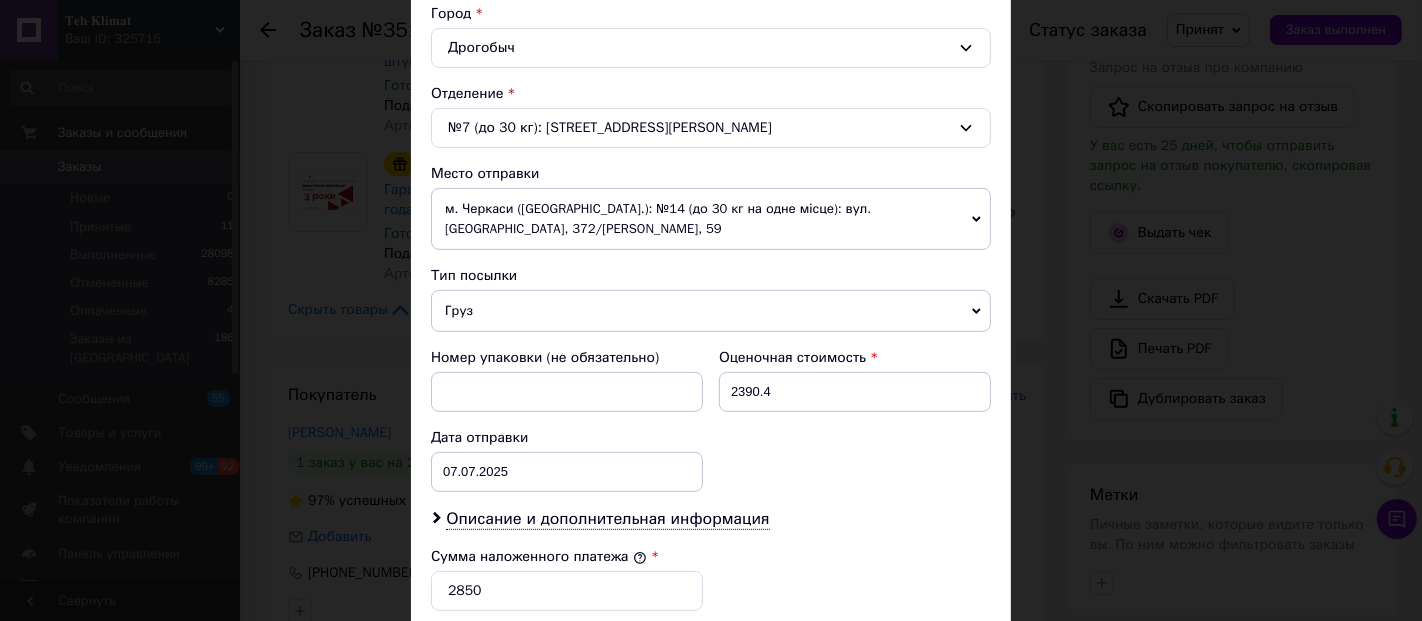 scroll, scrollTop: 555, scrollLeft: 0, axis: vertical 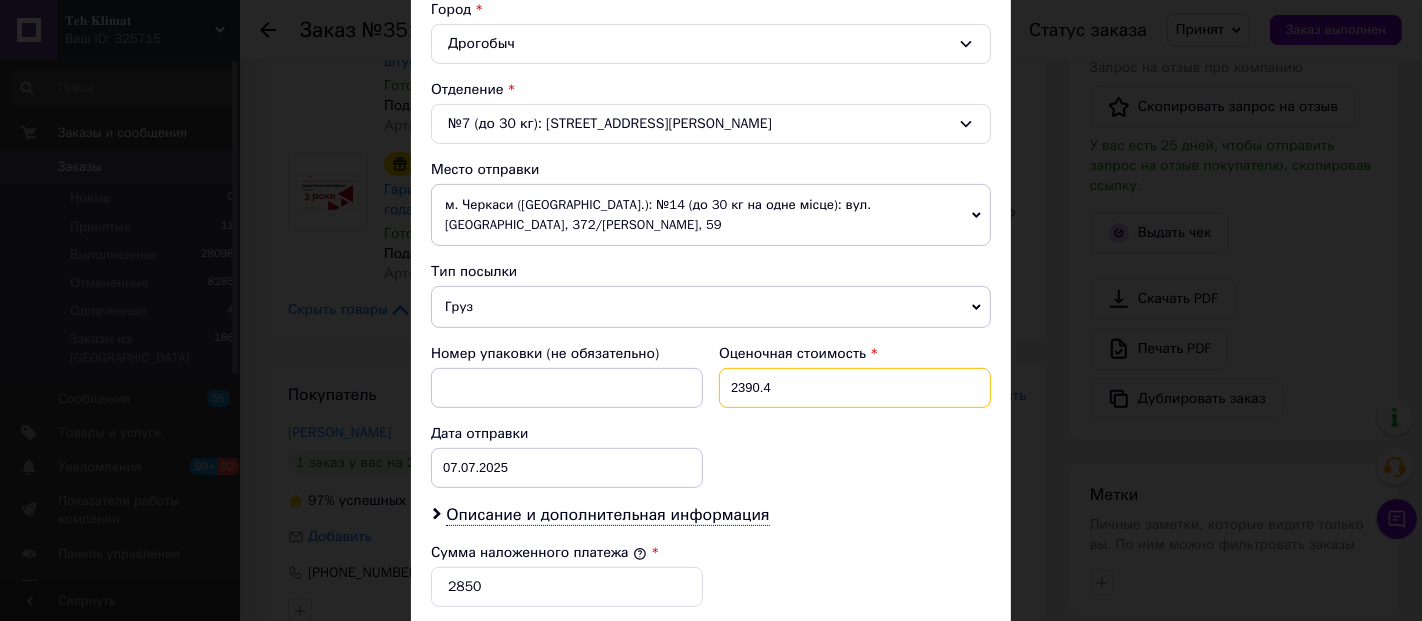 click on "2390.4" at bounding box center [855, 388] 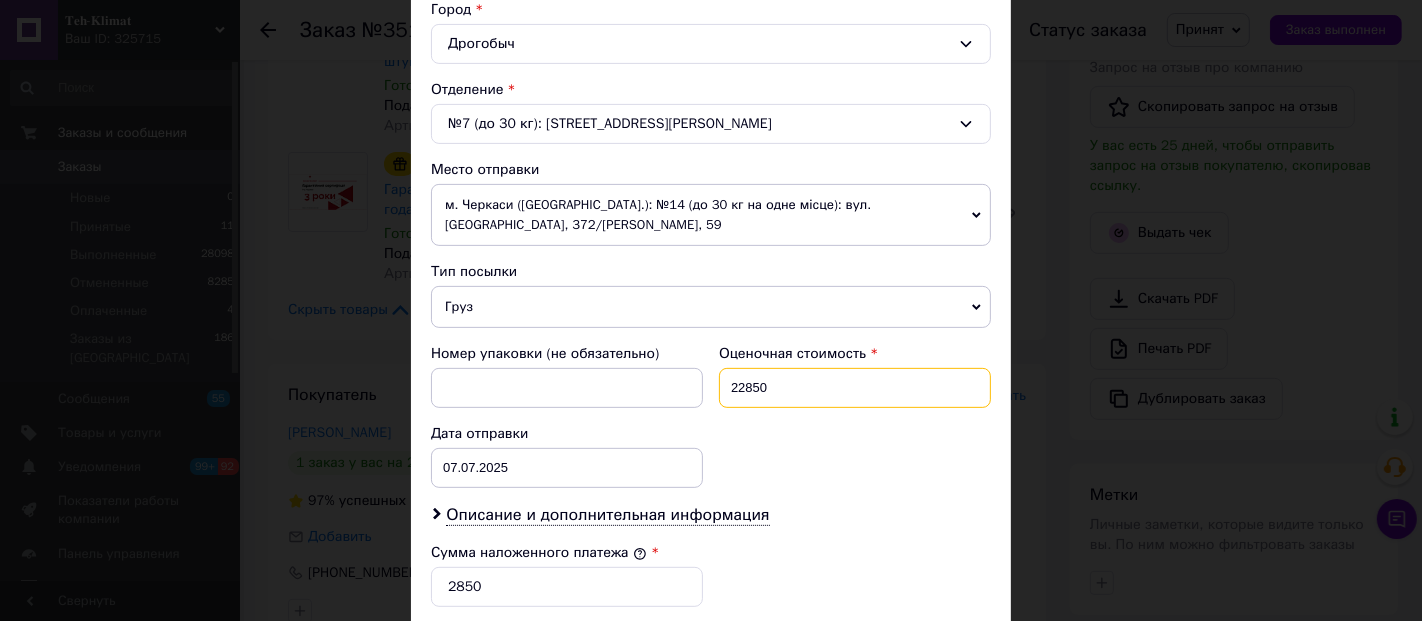 click on "22850" at bounding box center [855, 388] 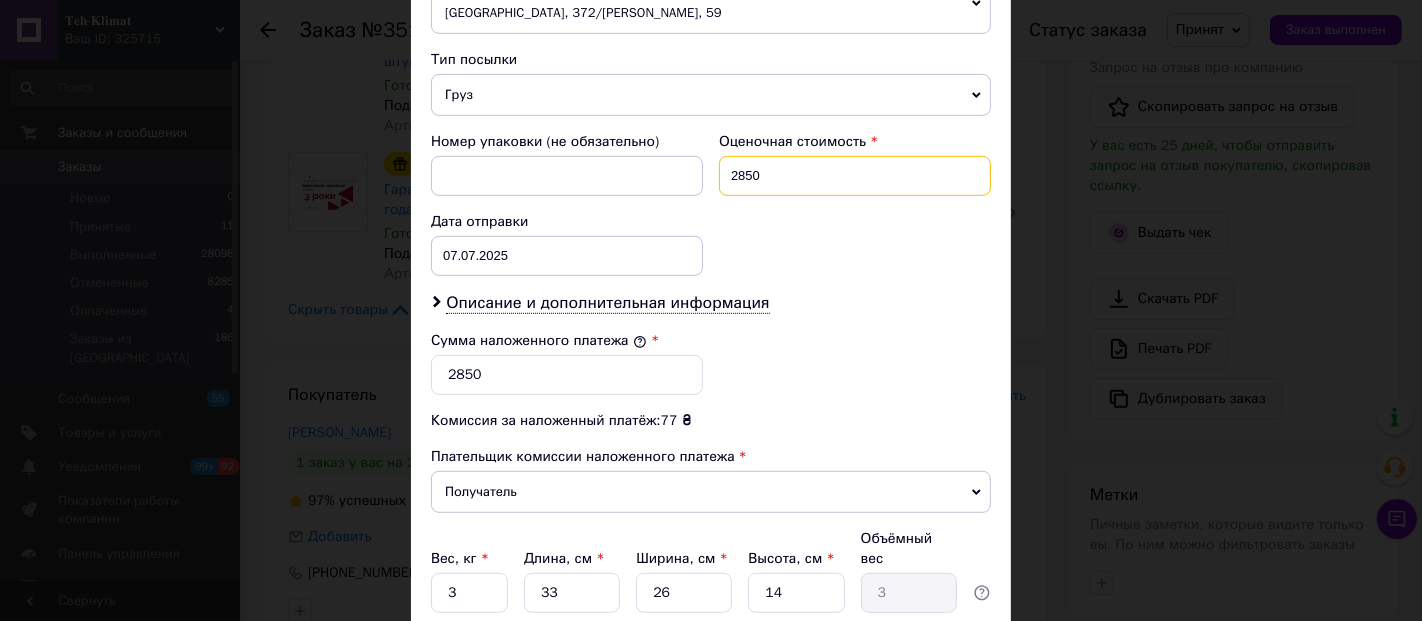 scroll, scrollTop: 888, scrollLeft: 0, axis: vertical 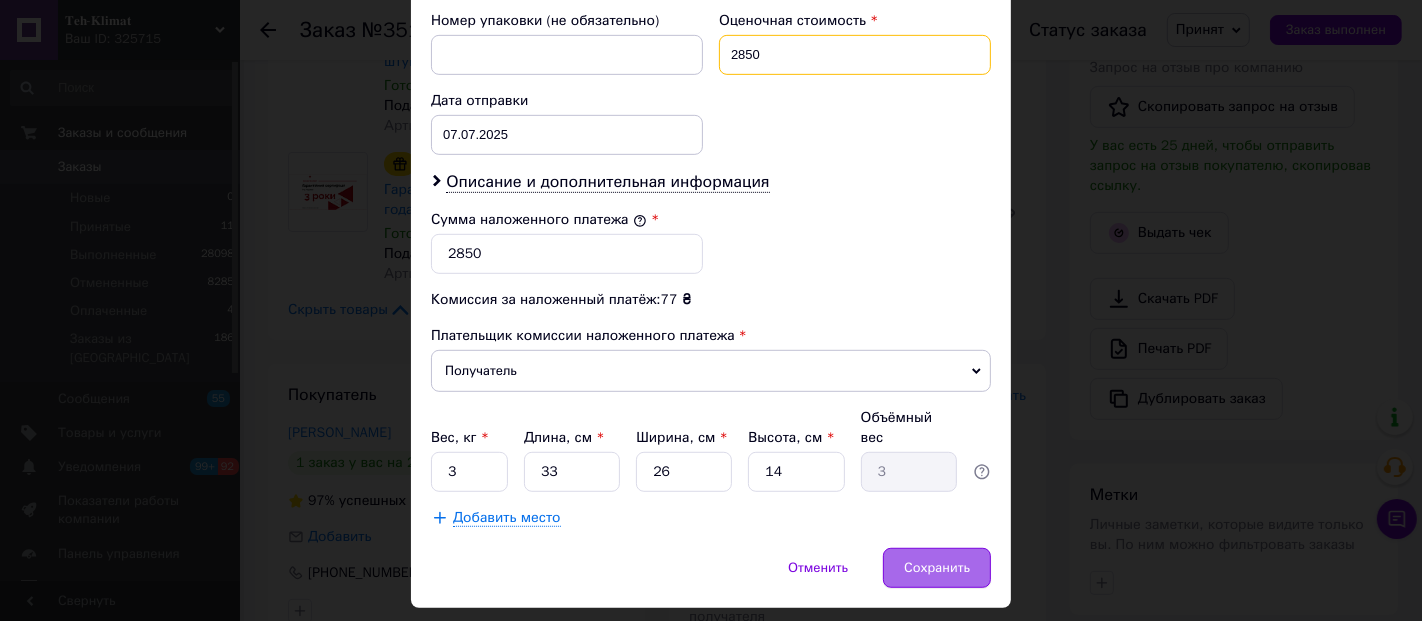 type on "2850" 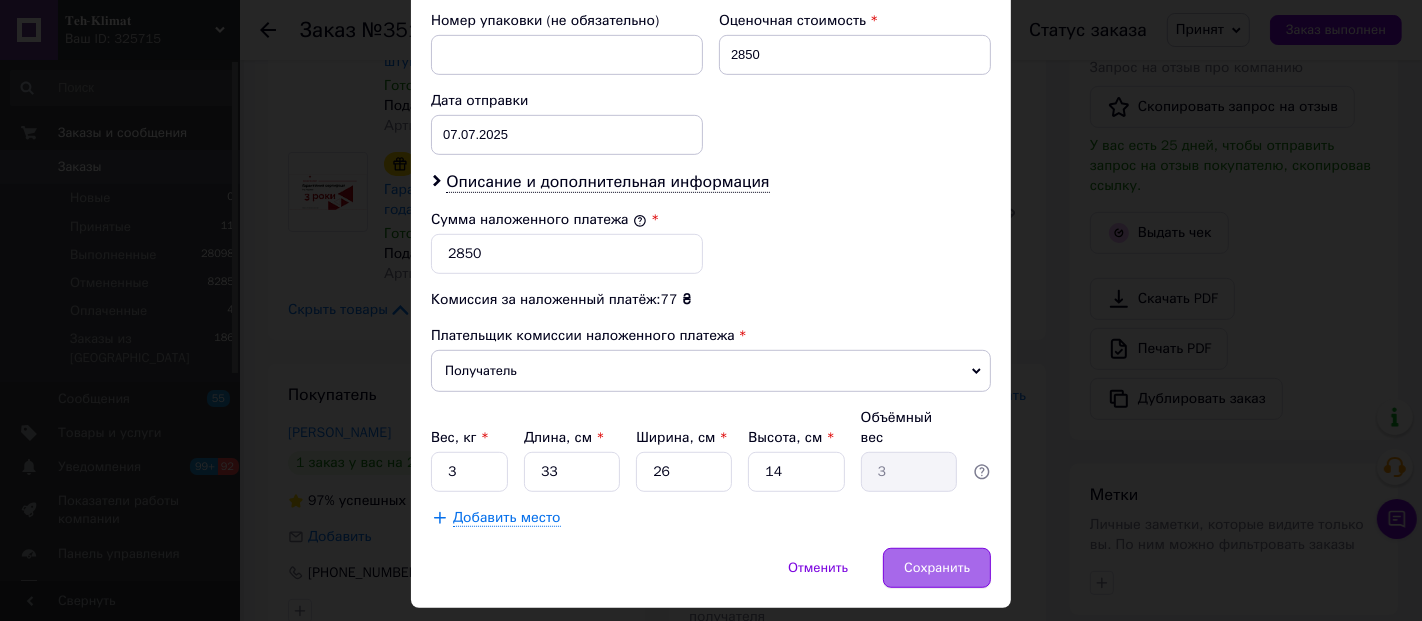 click on "Сохранить" at bounding box center [937, 568] 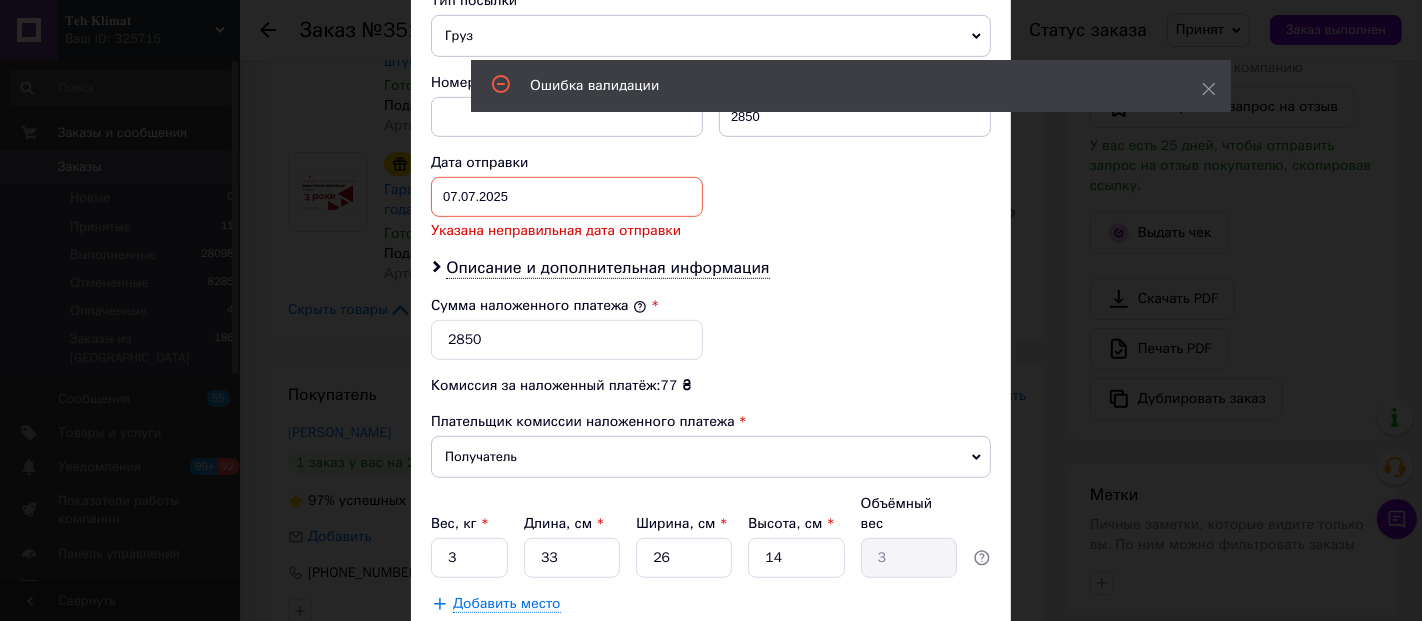 scroll, scrollTop: 777, scrollLeft: 0, axis: vertical 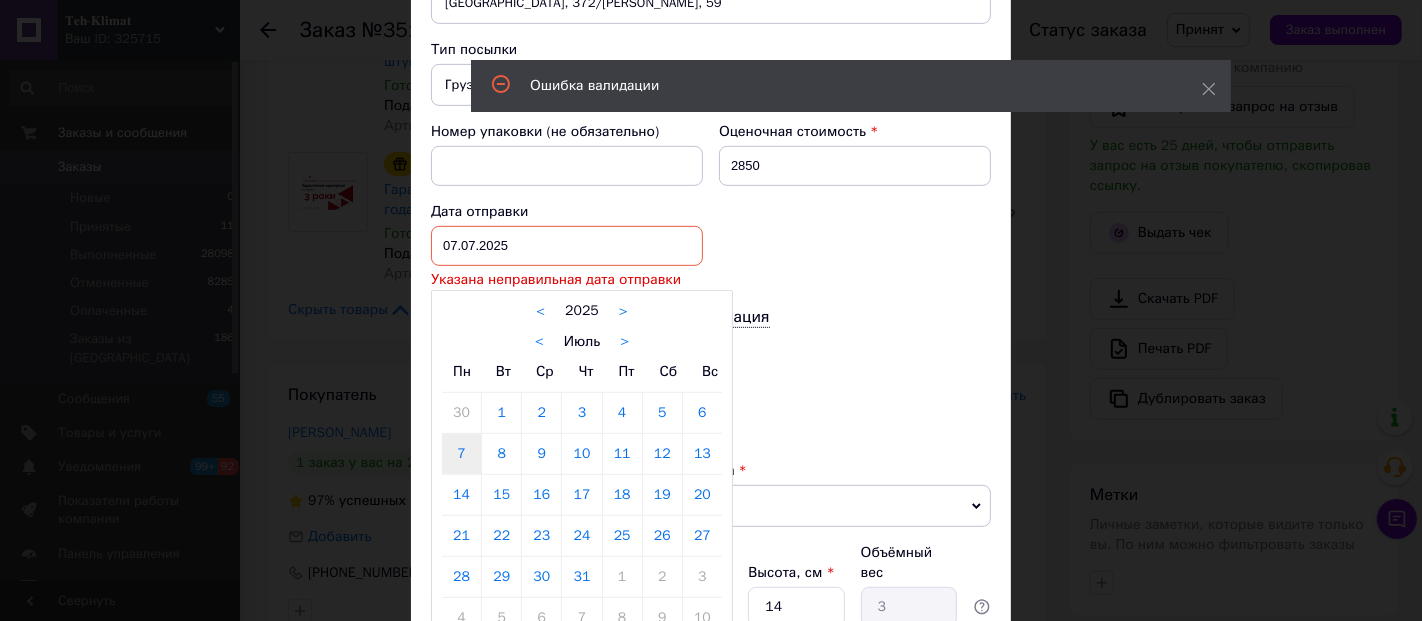 click on "07.07.2025 < 2025 > < Июль > Пн Вт Ср Чт Пт Сб Вс 30 1 2 3 4 5 6 7 8 9 10 11 12 13 14 15 16 17 18 19 20 21 22 23 24 25 26 27 28 29 30 31 1 2 3 4 5 6 7 8 9 10" at bounding box center (567, 246) 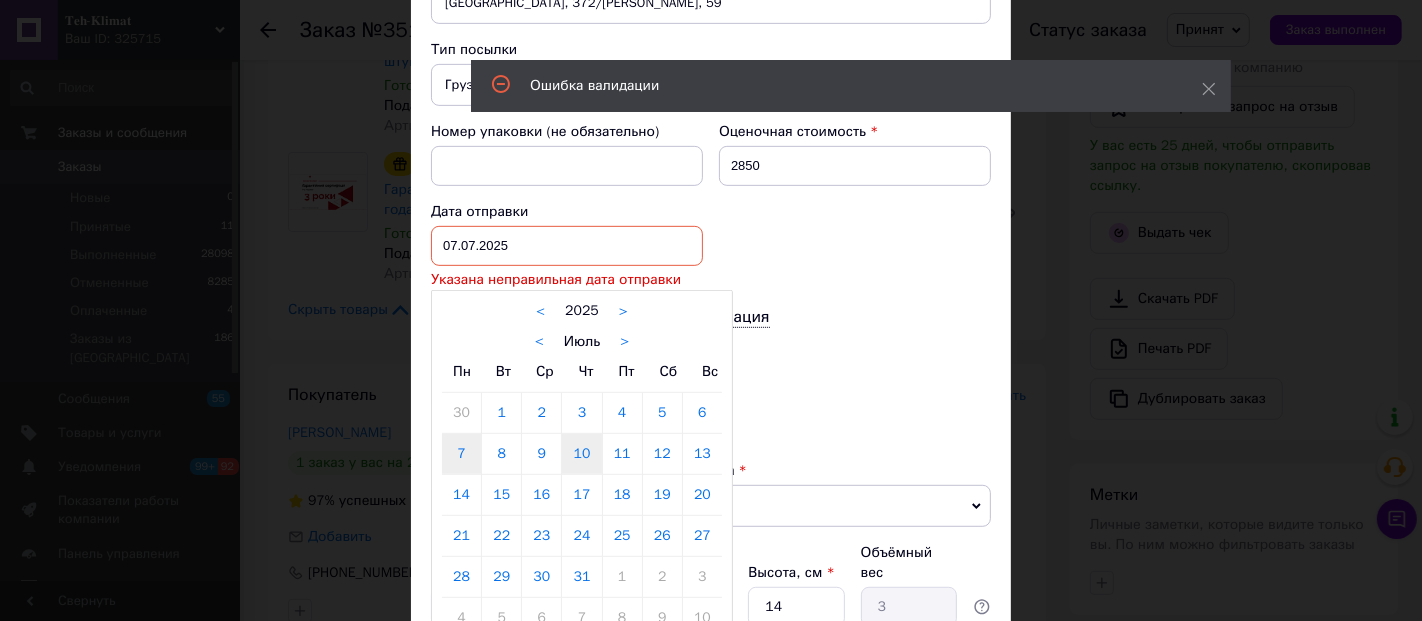 click on "10" at bounding box center (581, 454) 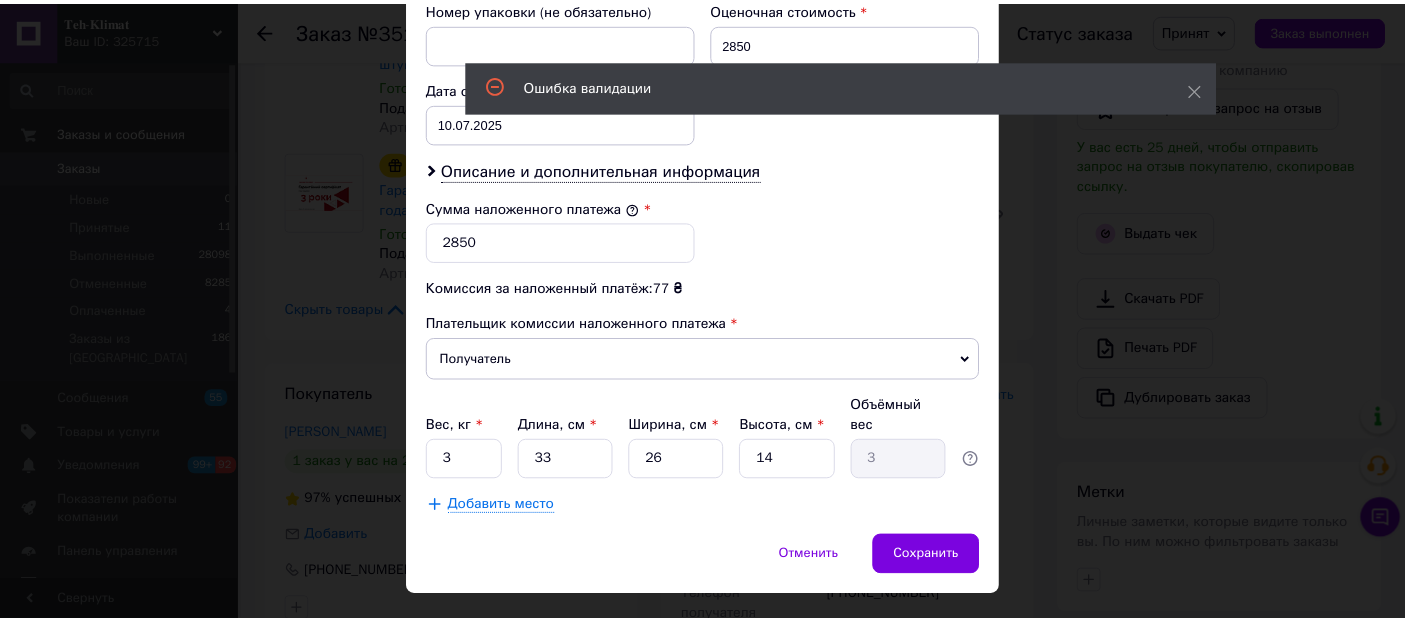 scroll, scrollTop: 916, scrollLeft: 0, axis: vertical 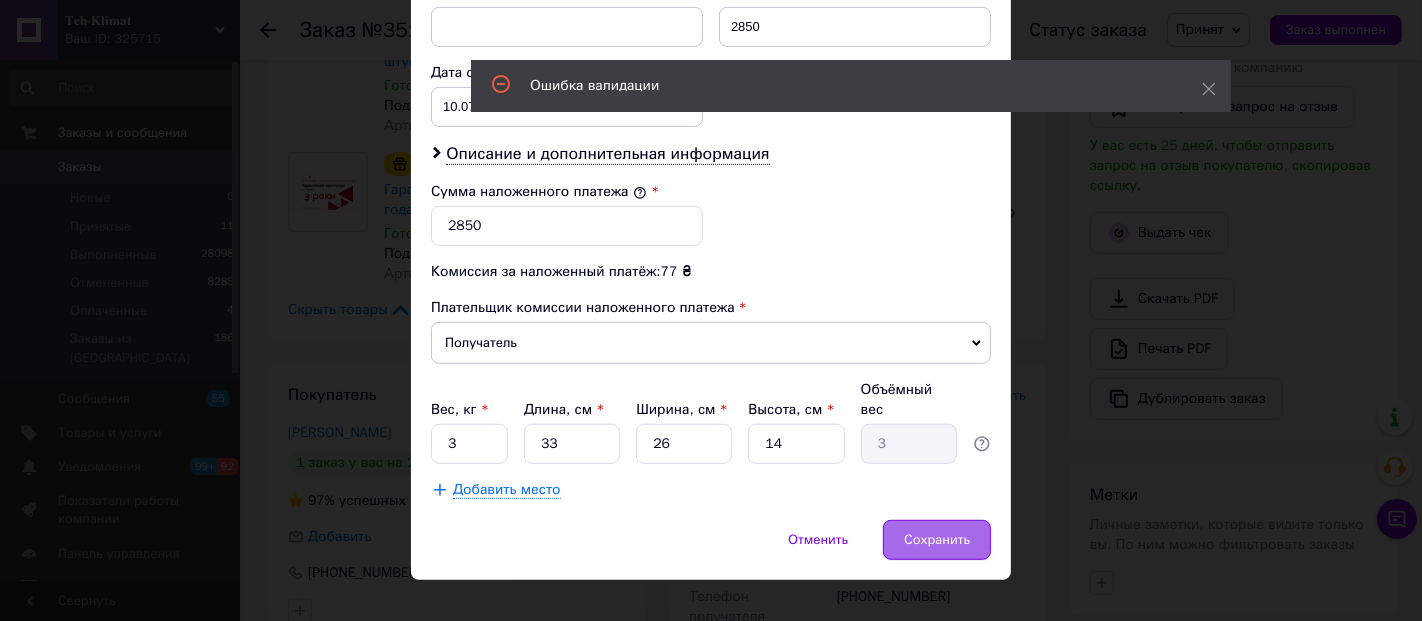 click on "Сохранить" at bounding box center [937, 540] 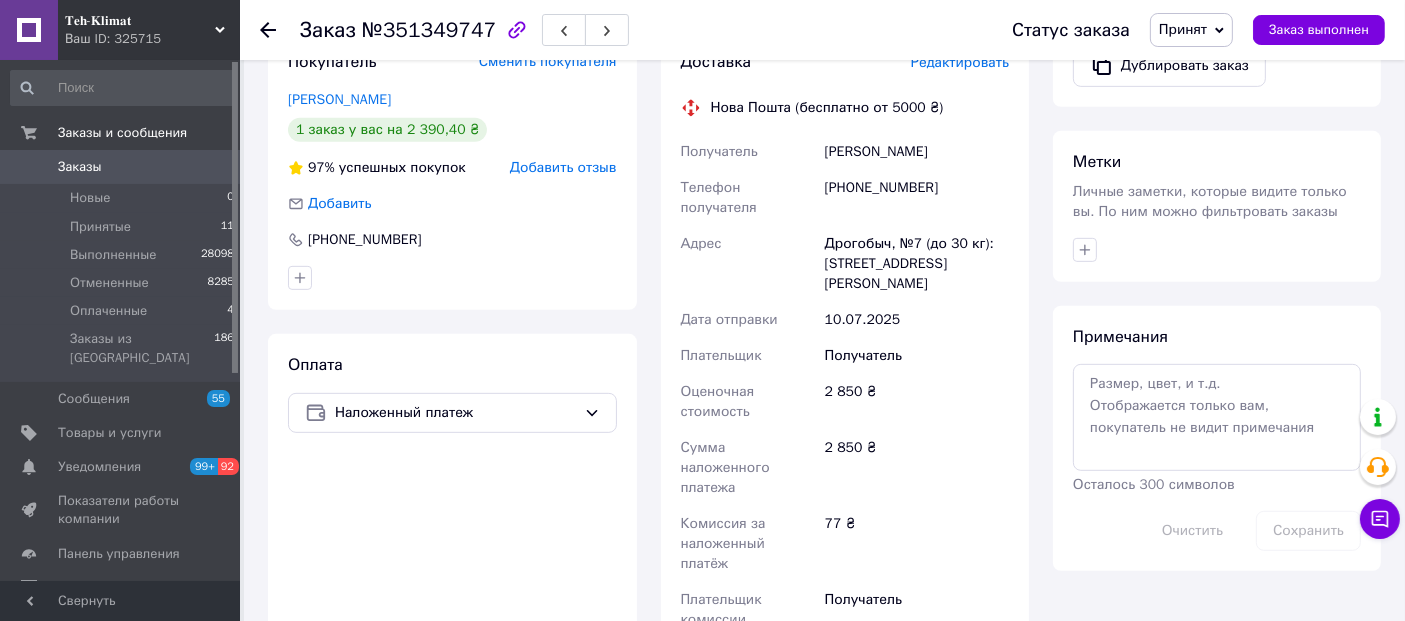 scroll, scrollTop: 1091, scrollLeft: 0, axis: vertical 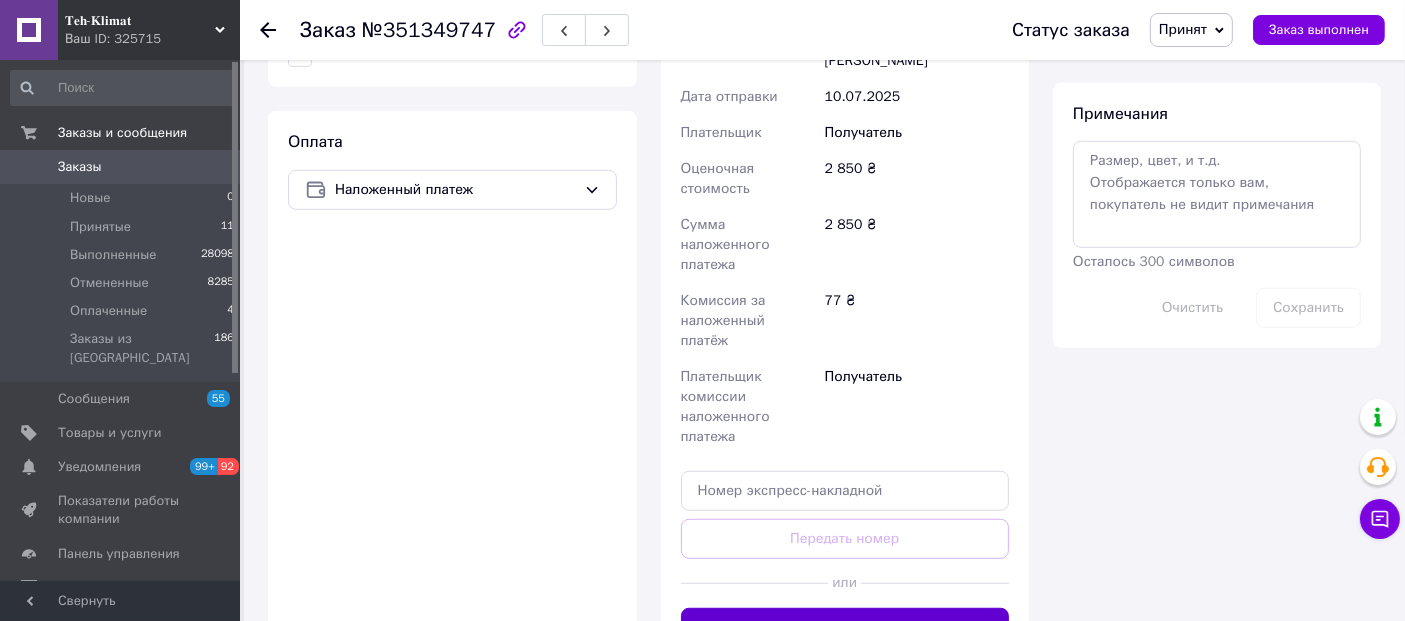 click on "Сгенерировать ЭН" at bounding box center [845, 628] 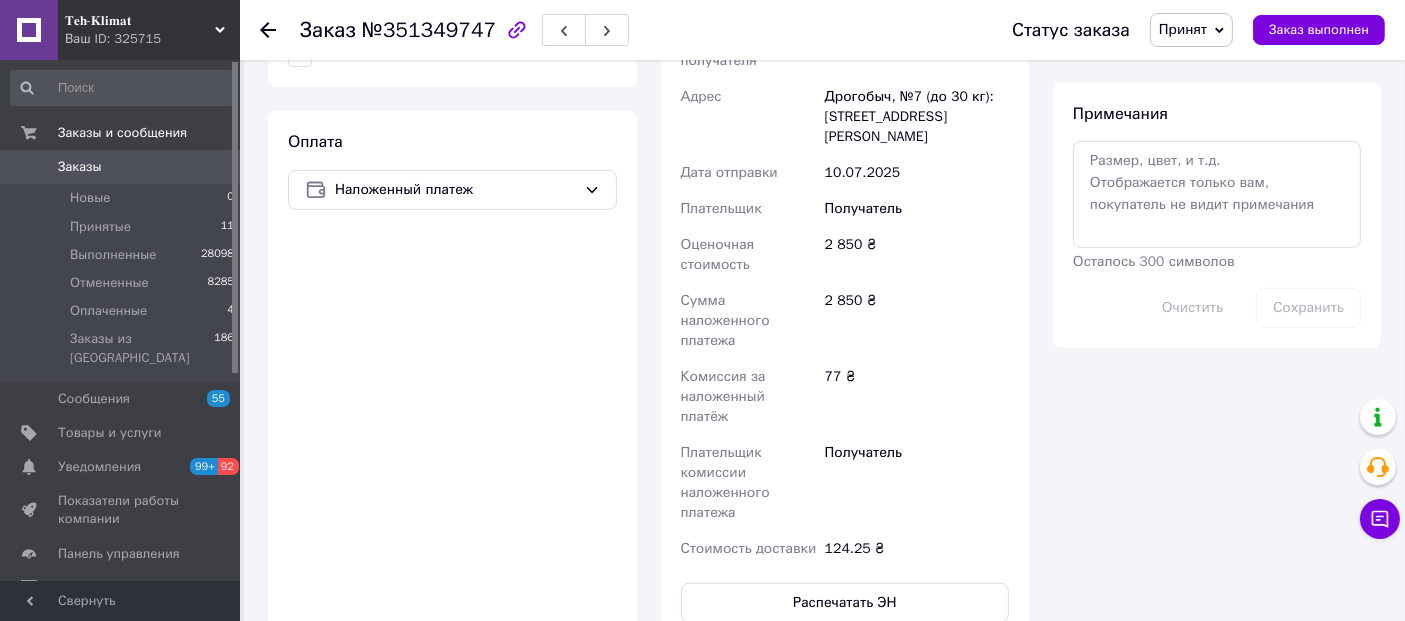 scroll, scrollTop: 32, scrollLeft: 0, axis: vertical 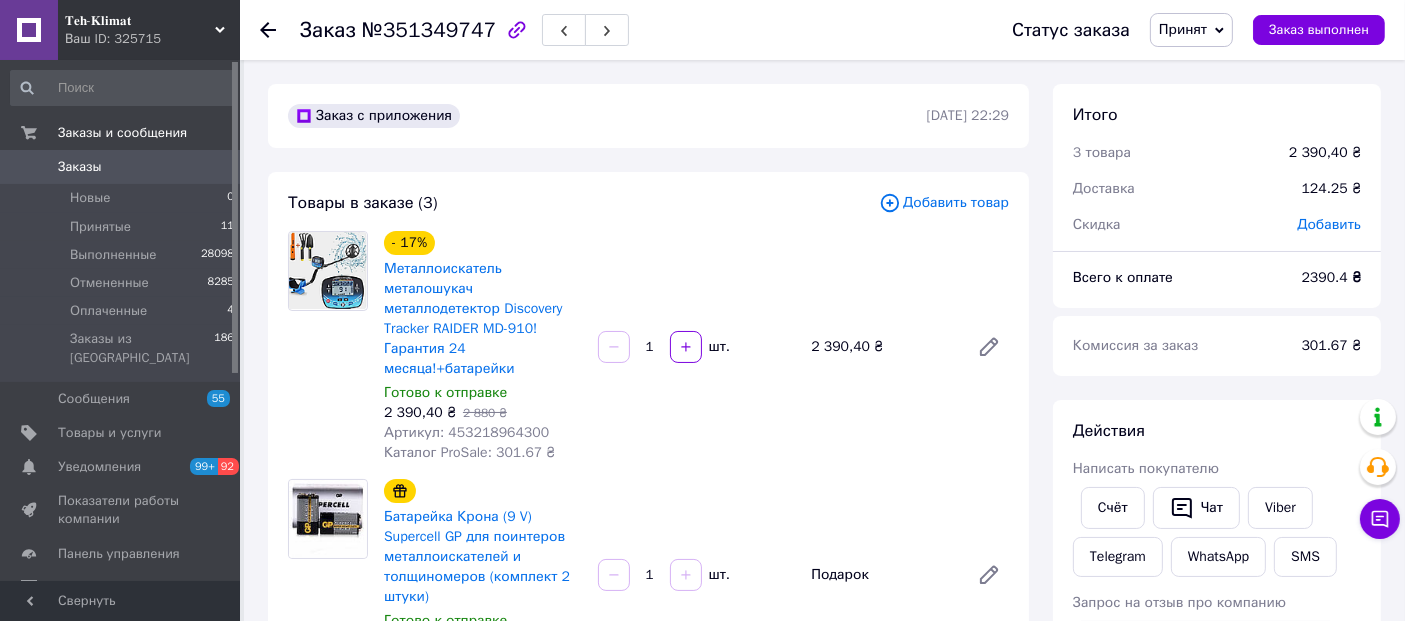 click 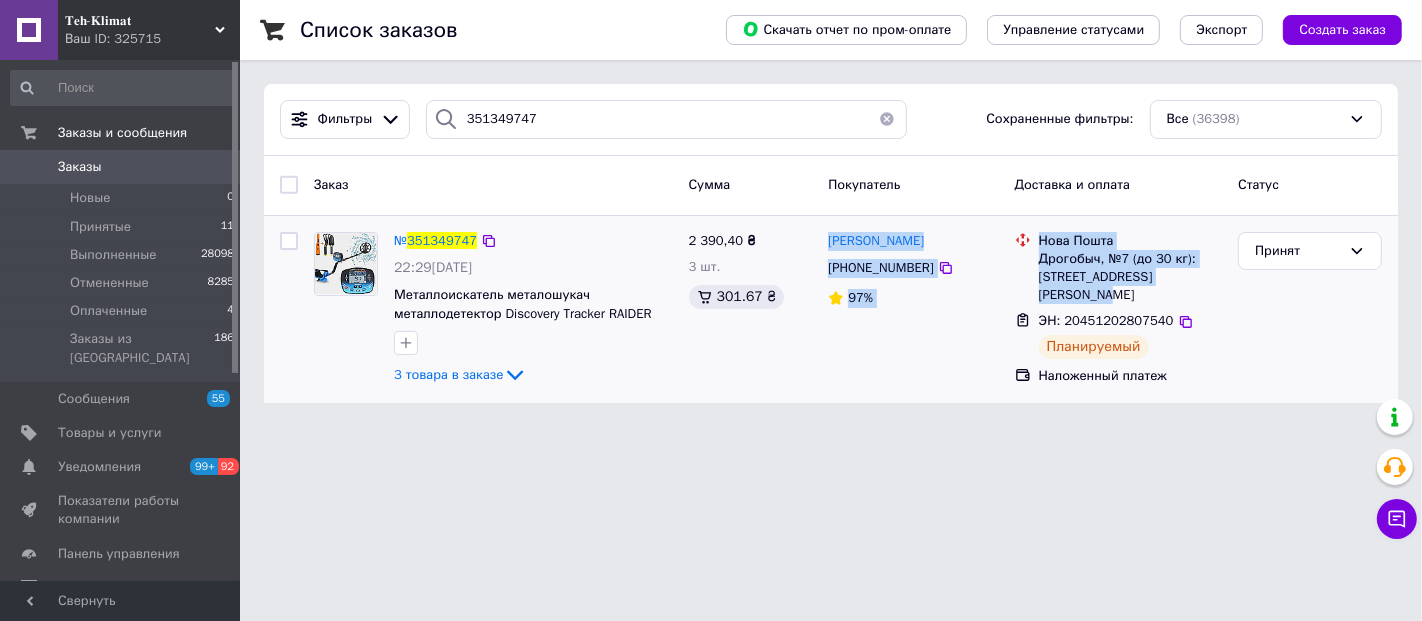 drag, startPoint x: 832, startPoint y: 227, endPoint x: 1185, endPoint y: 277, distance: 356.5235 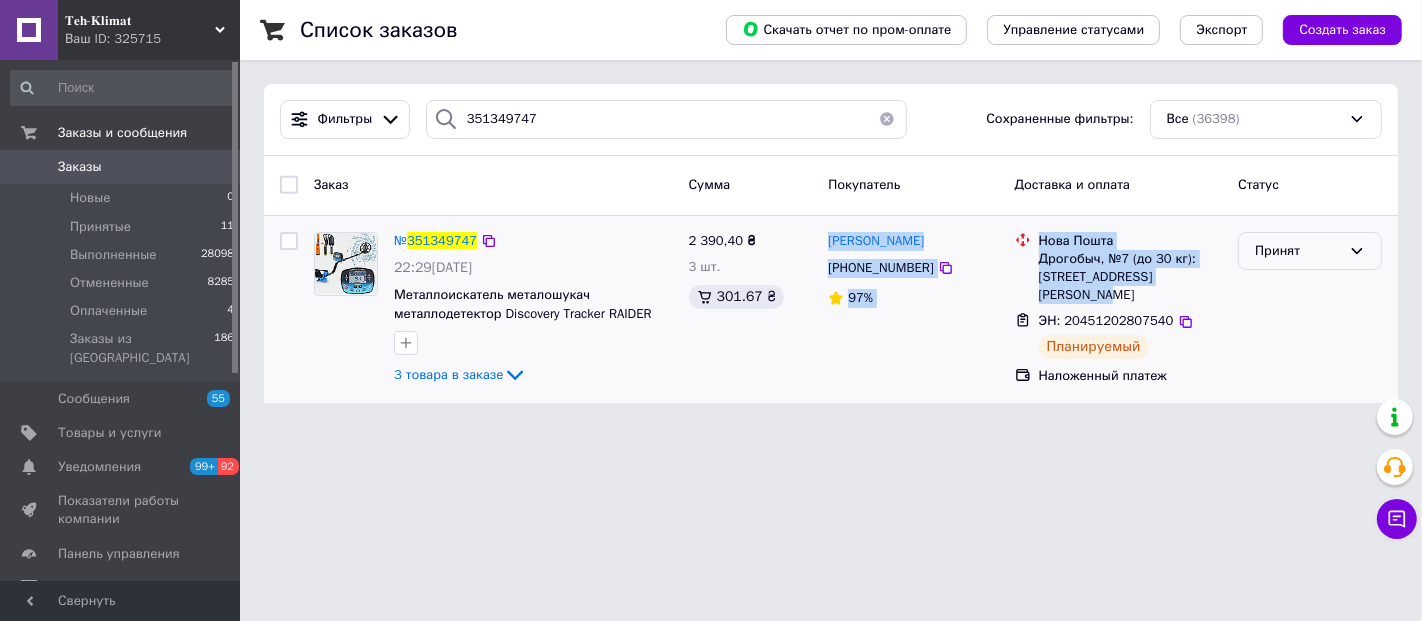 click on "Принят" at bounding box center (1298, 251) 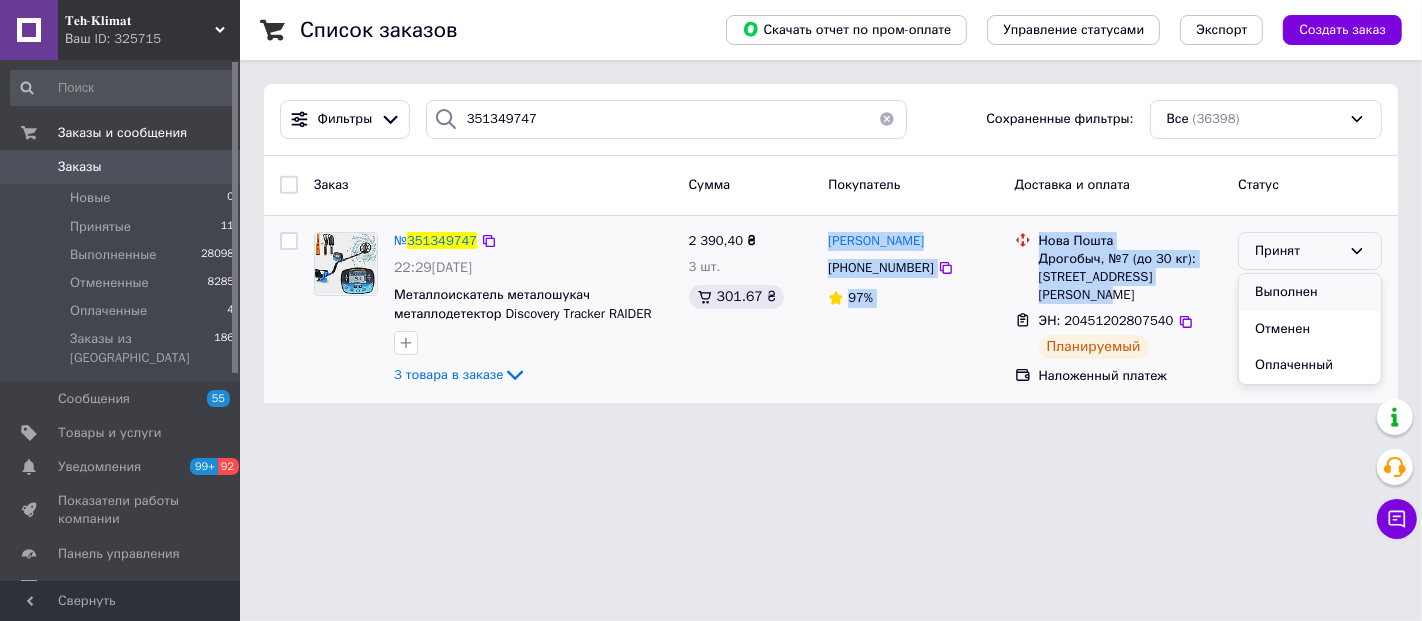 click on "Выполнен" at bounding box center (1310, 292) 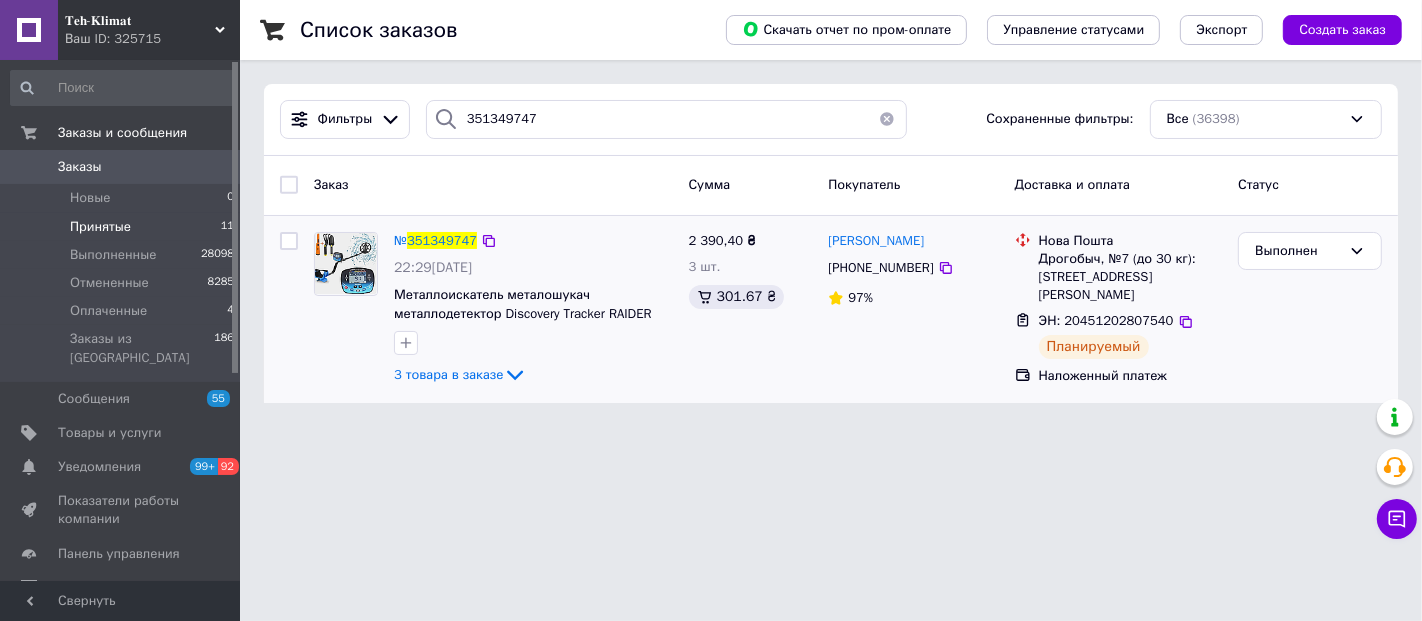 click on "Принятые" at bounding box center (100, 227) 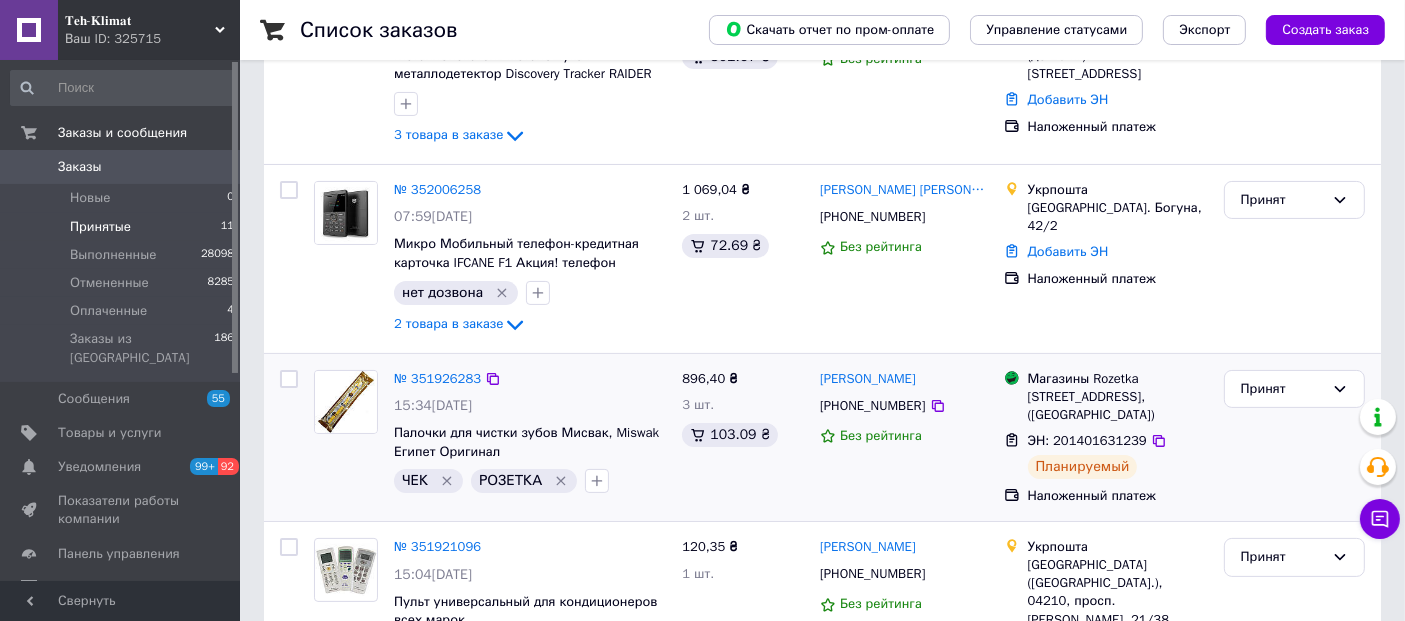 scroll, scrollTop: 333, scrollLeft: 0, axis: vertical 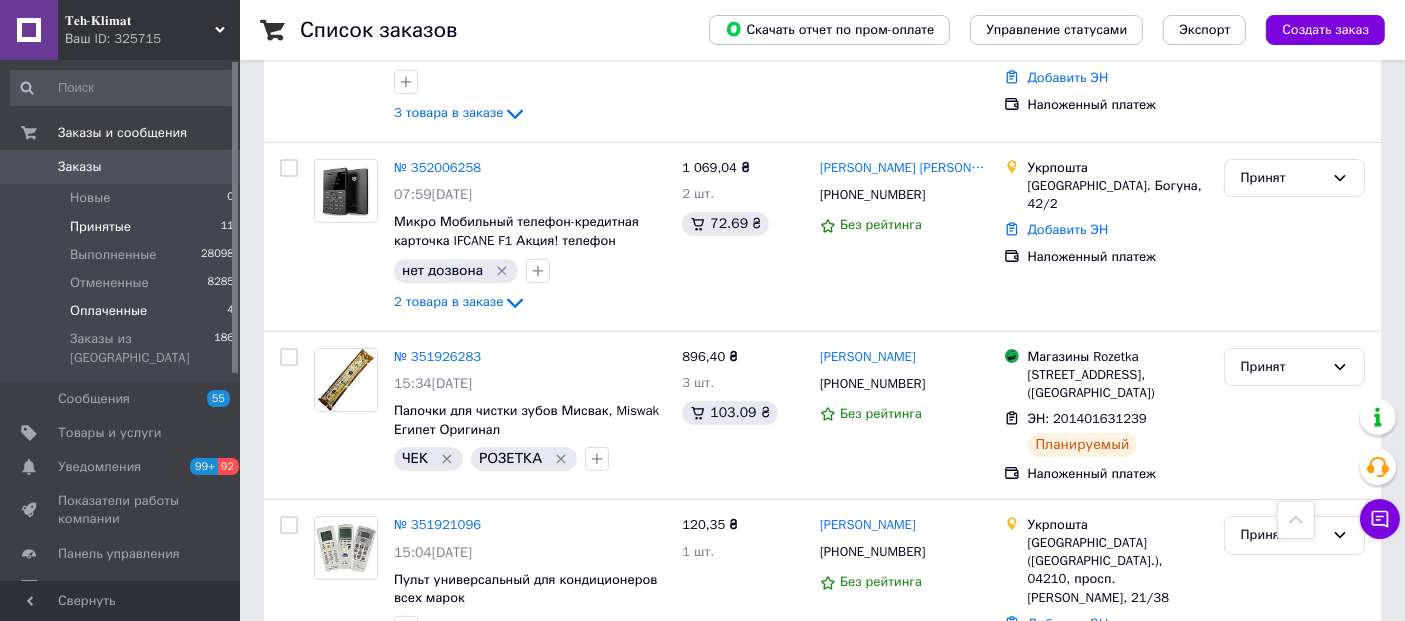 click on "Оплаченные" at bounding box center (108, 311) 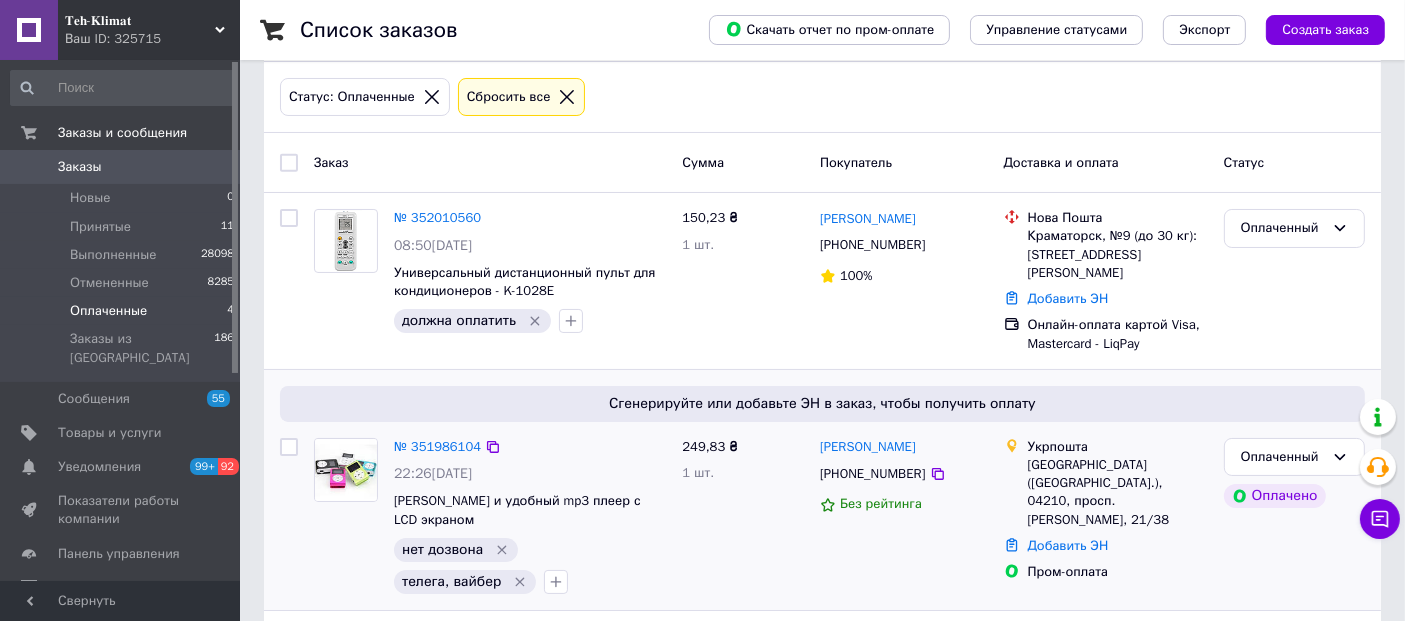 scroll, scrollTop: 0, scrollLeft: 0, axis: both 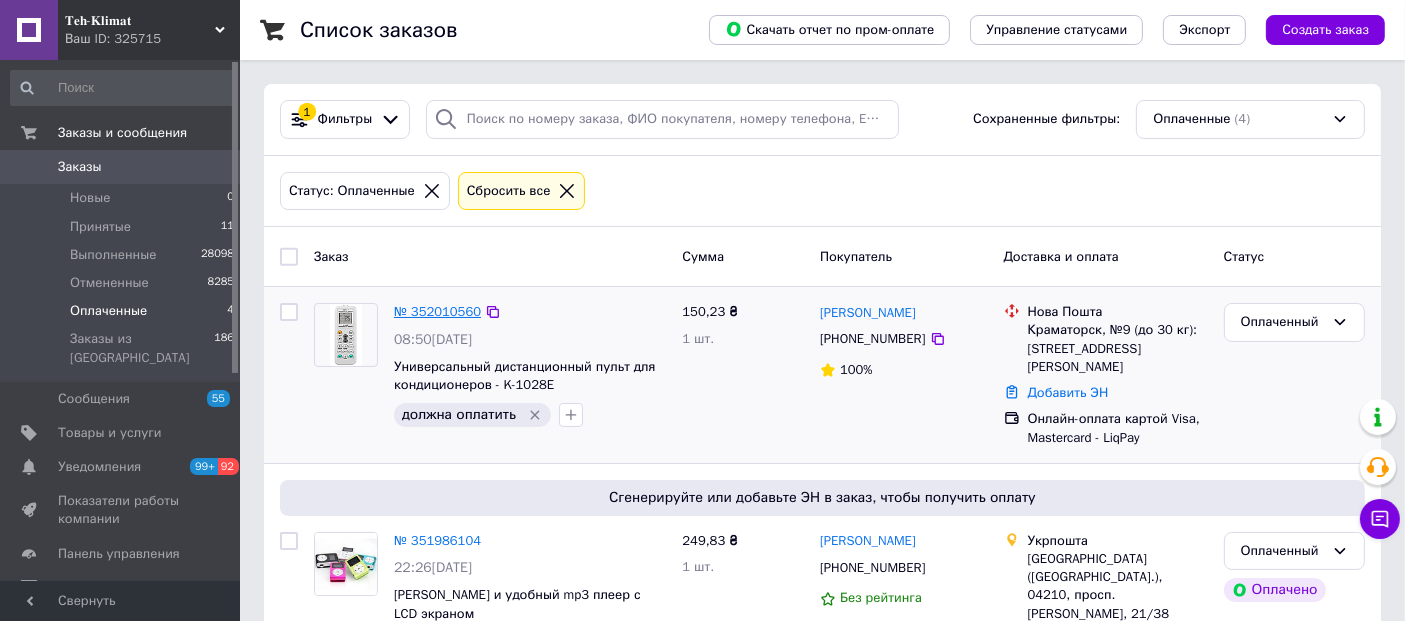 click on "№ 352010560" at bounding box center (437, 311) 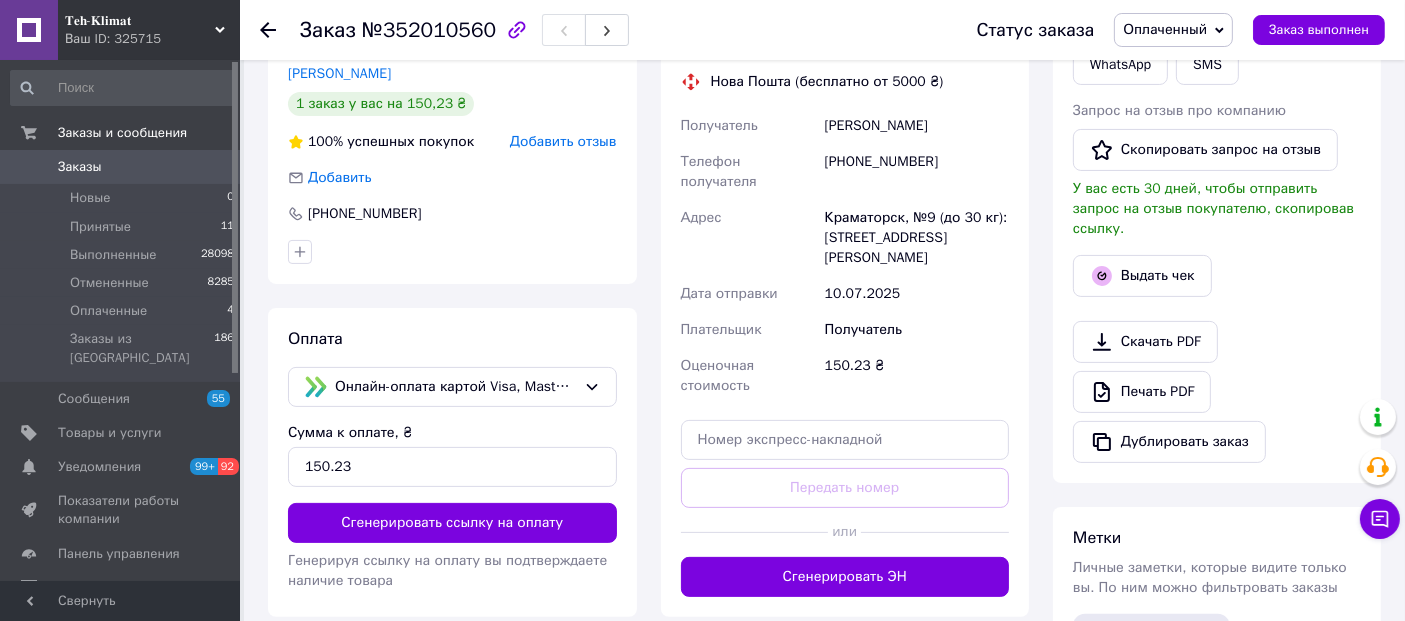 scroll, scrollTop: 555, scrollLeft: 0, axis: vertical 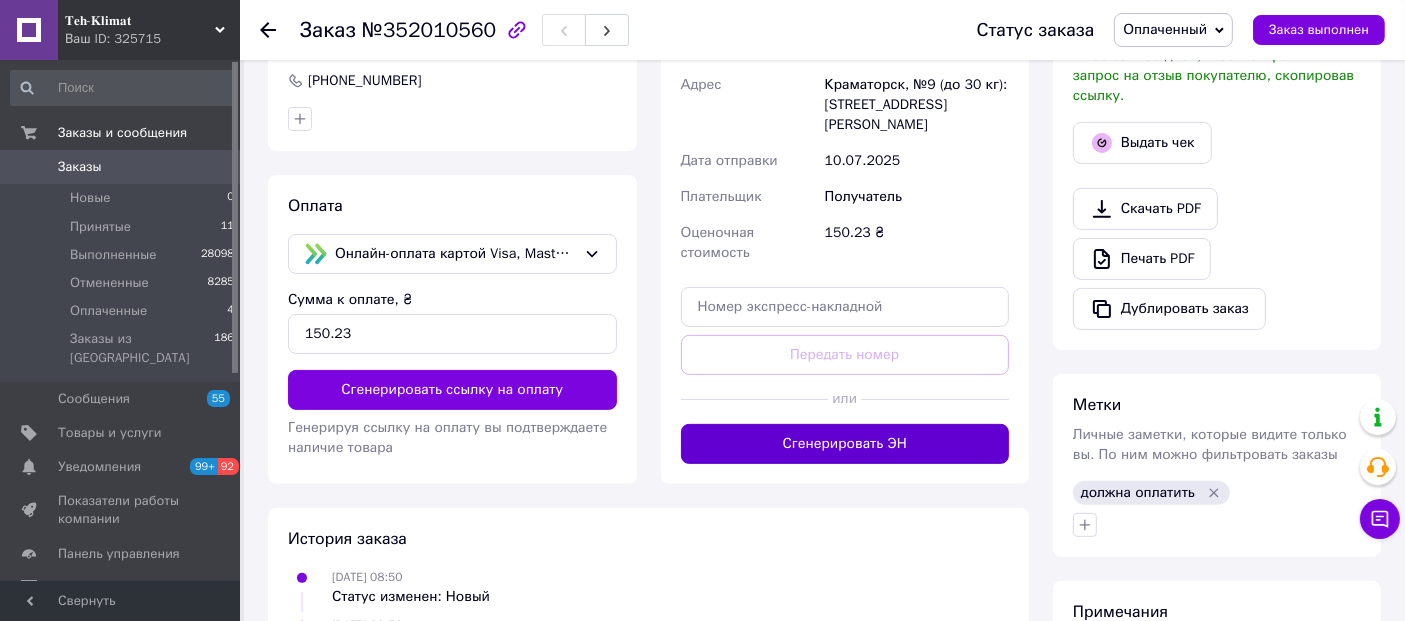 click on "Сгенерировать ЭН" at bounding box center (845, 444) 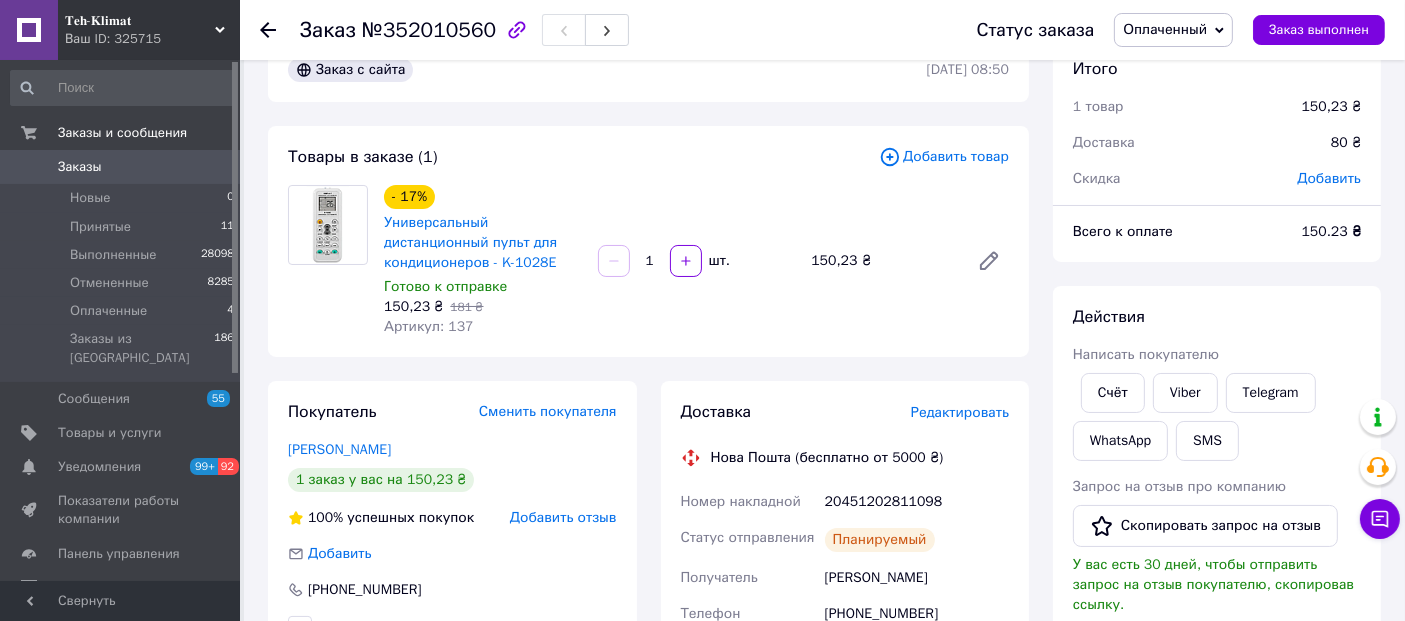 scroll, scrollTop: 0, scrollLeft: 0, axis: both 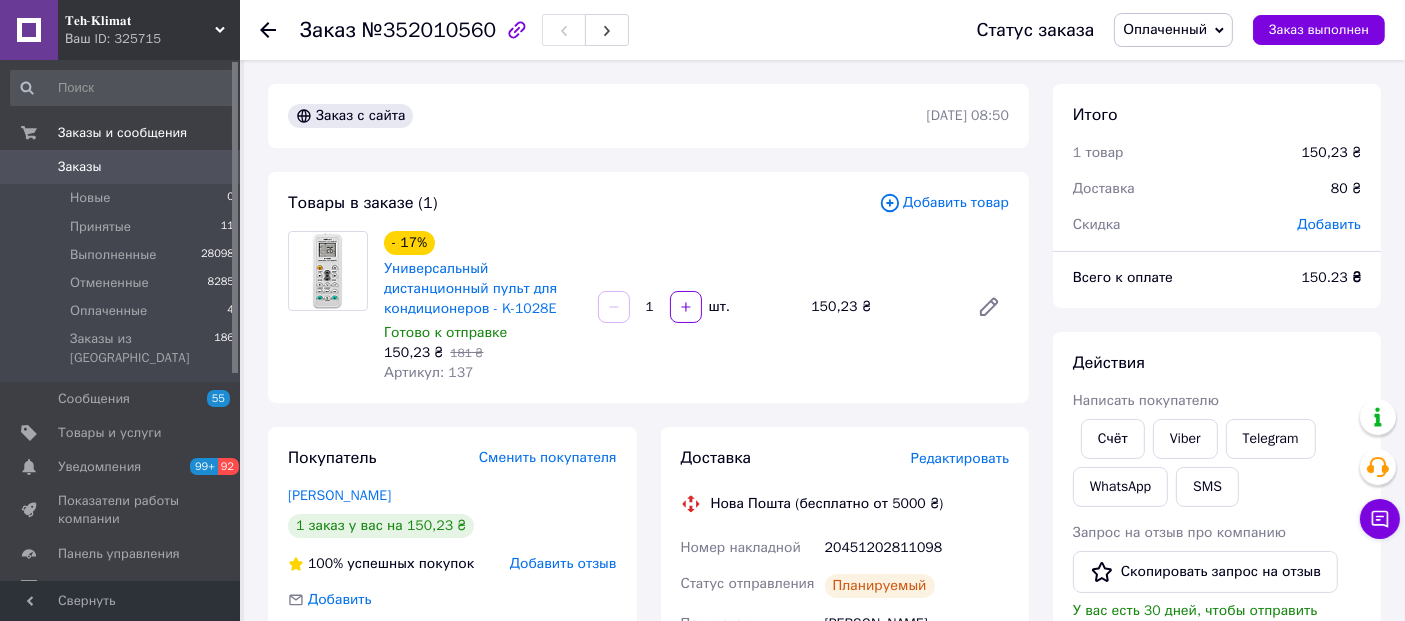 click 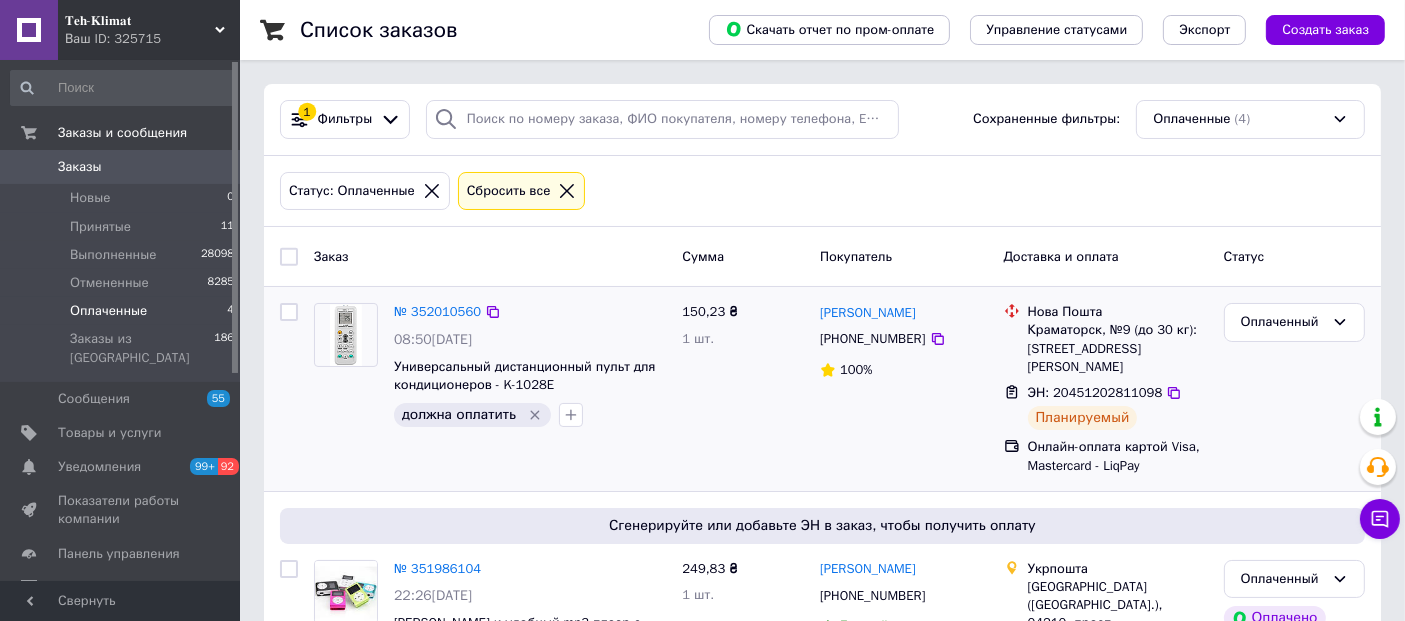 click on "150,23 ₴" at bounding box center (743, 312) 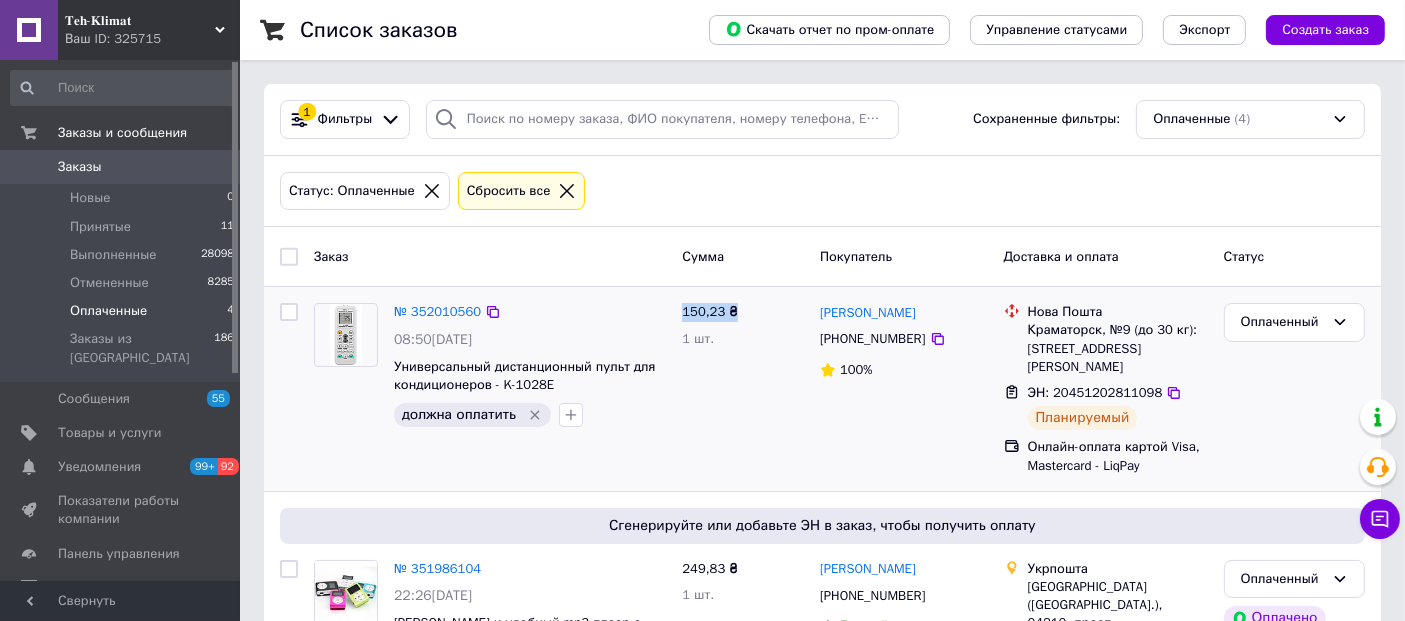 click on "150,23 ₴" at bounding box center [743, 312] 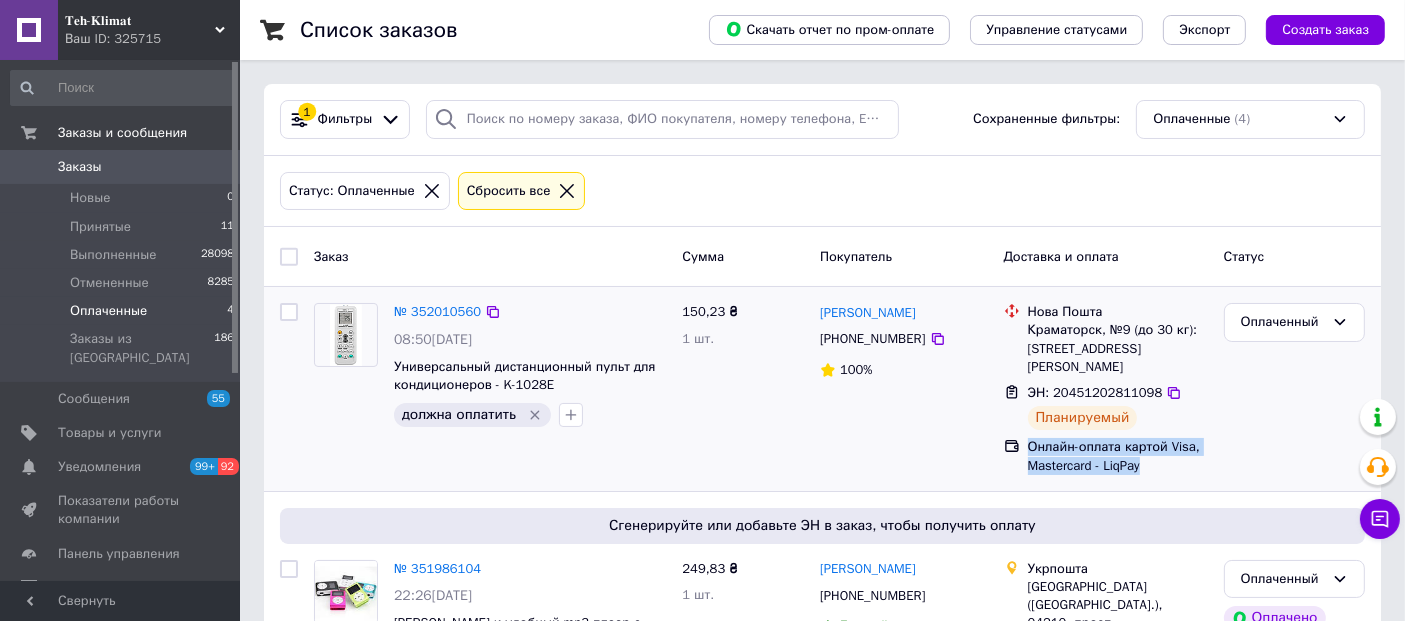 drag, startPoint x: 1157, startPoint y: 446, endPoint x: 1019, endPoint y: 434, distance: 138.52075 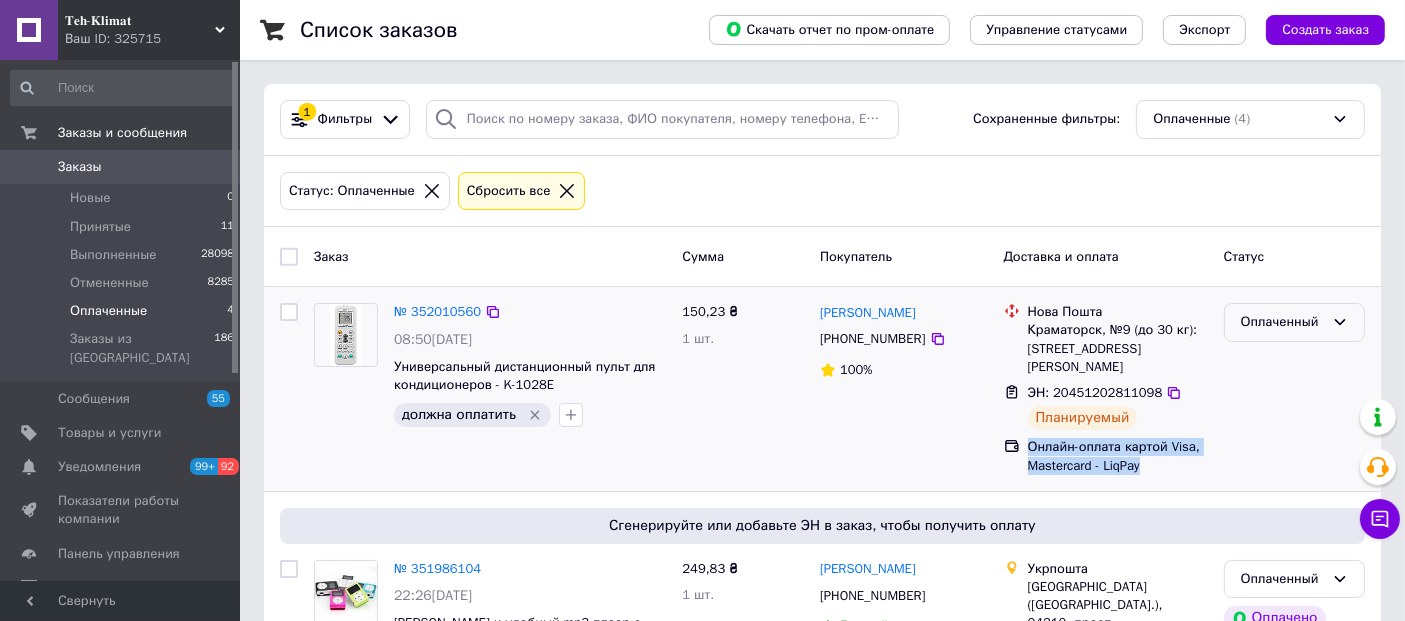 click on "Оплаченный" at bounding box center (1282, 322) 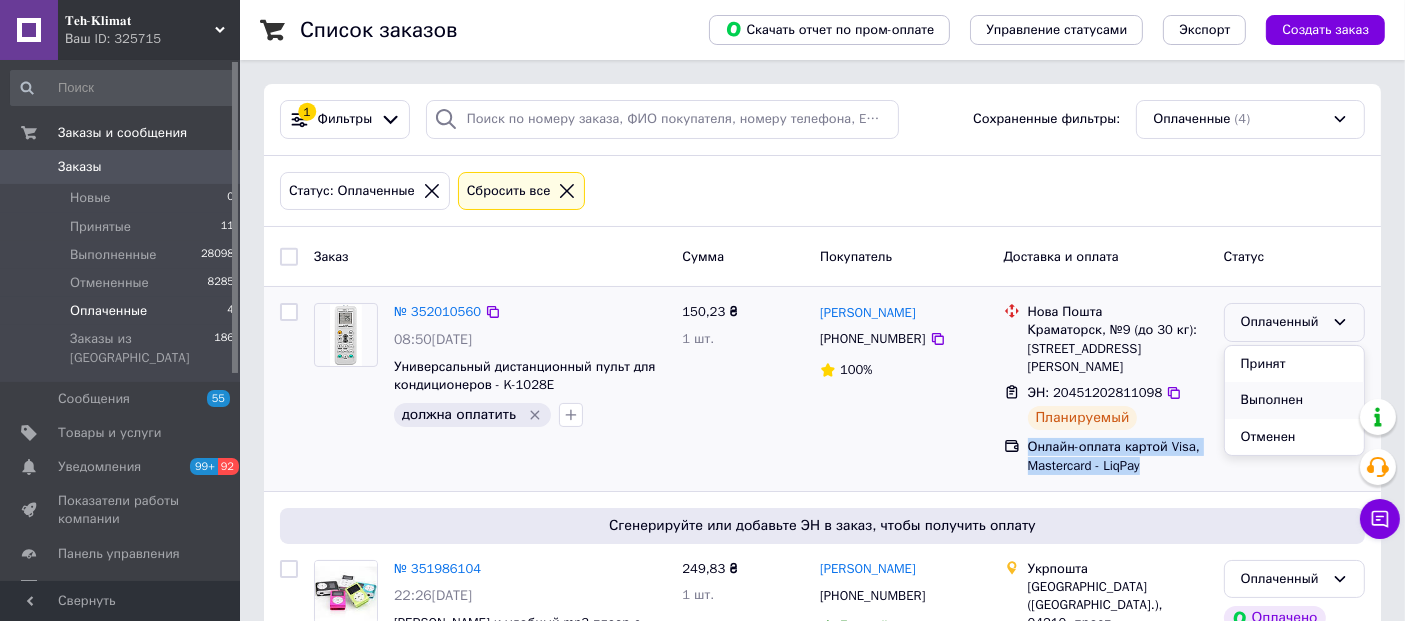 click on "Выполнен" at bounding box center [1294, 400] 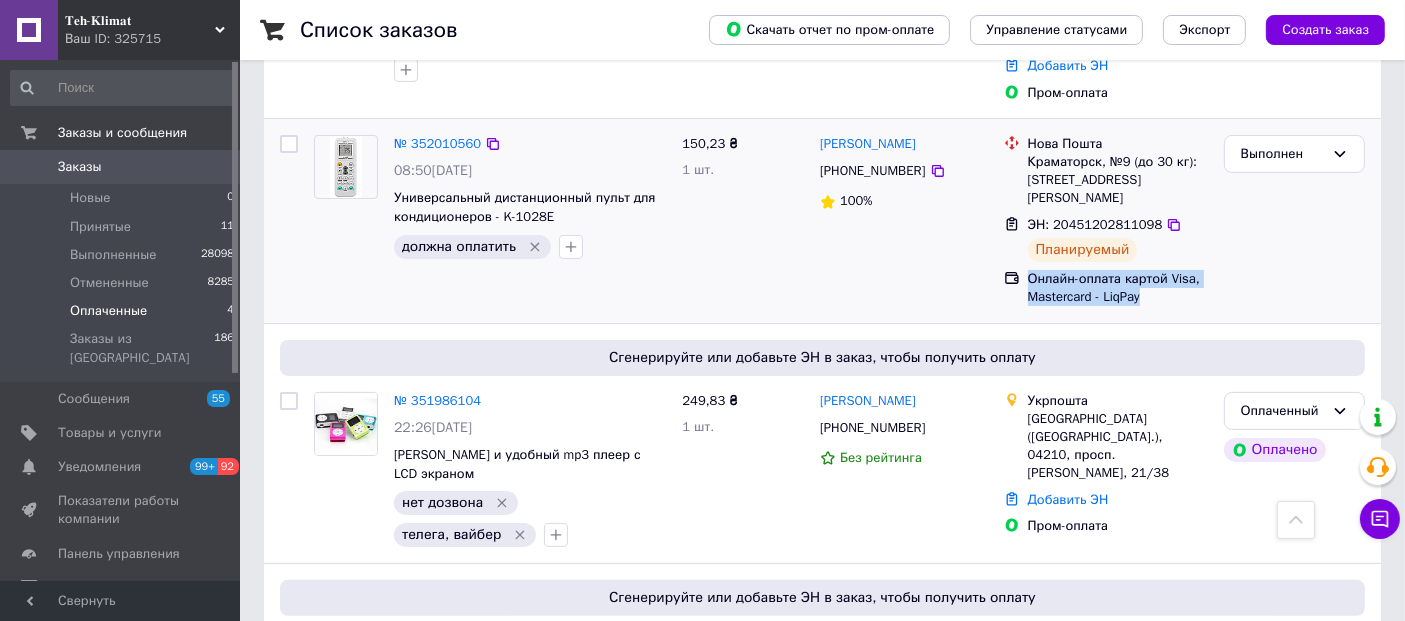 scroll, scrollTop: 444, scrollLeft: 0, axis: vertical 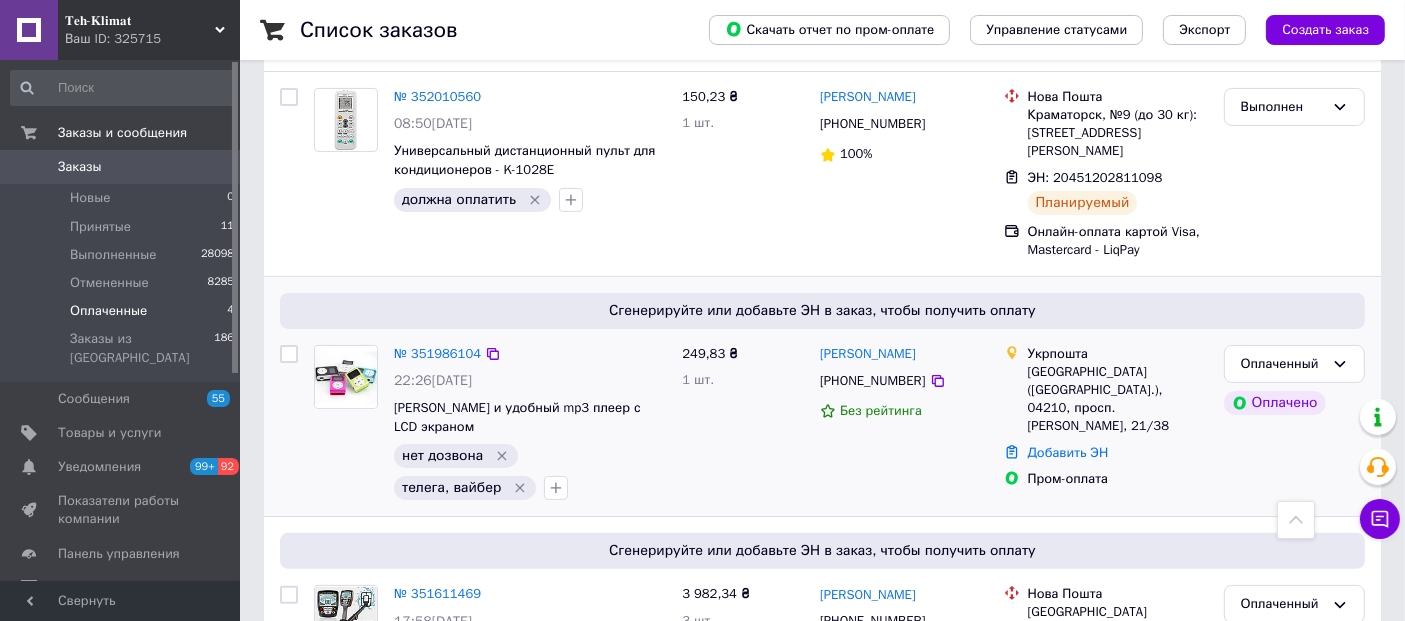 click on "Сгенерируйте или добавьте ЭН в заказ, чтобы получить оплату № 351986104 22:26, 09.07.2025 Маленький и удобный mp3 плеер с LCD экраном нет дозвона   телега, вайбер   249,83 ₴ 1 шт. Вікторія Чорна +380976858627 Без рейтинга Укрпошта Киев (Киевская обл.), 04210, просп. Володимира Івасюка, 21/38 Добавить ЭН Пром-оплата Оплаченный Оплачено" at bounding box center [822, 397] 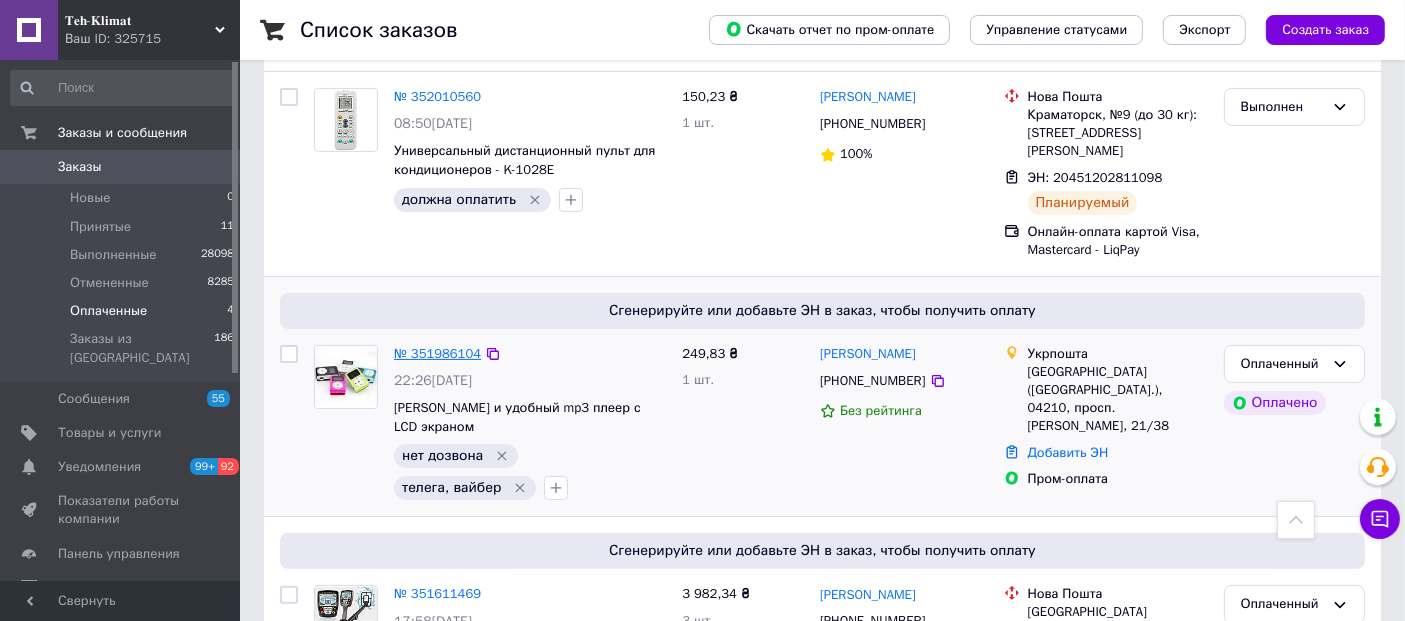 click on "№ 351986104" at bounding box center [437, 353] 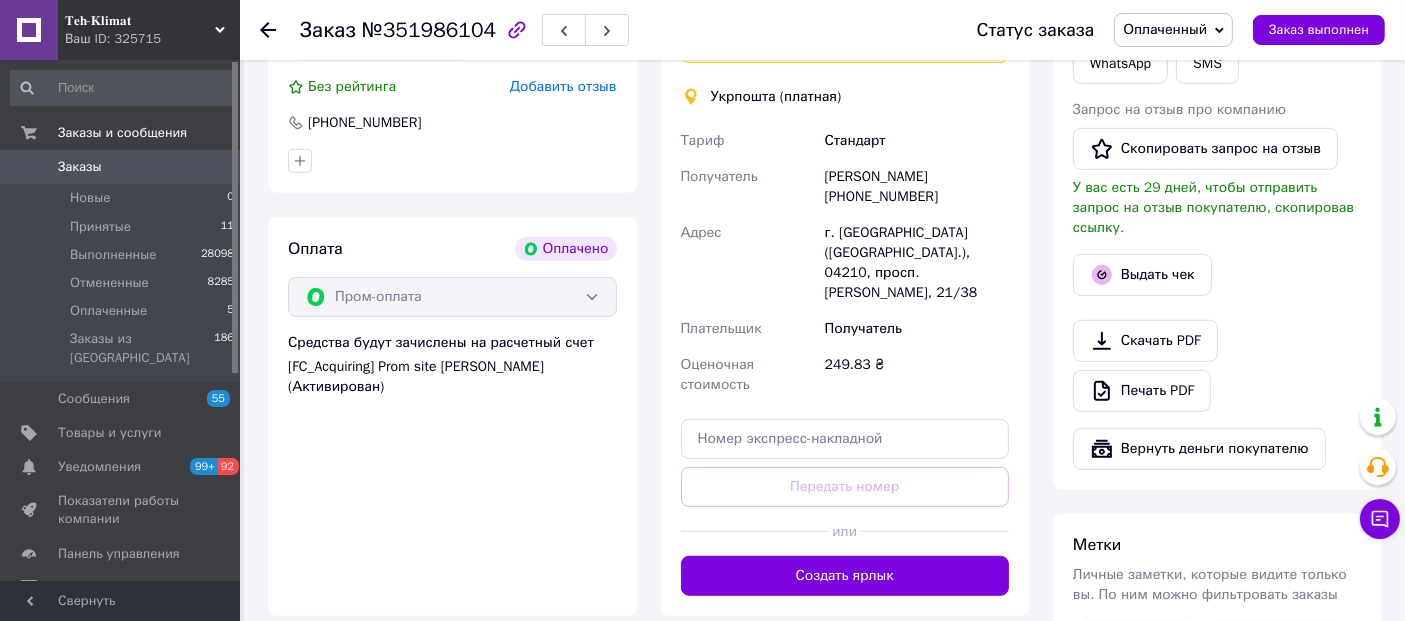 scroll, scrollTop: 1111, scrollLeft: 0, axis: vertical 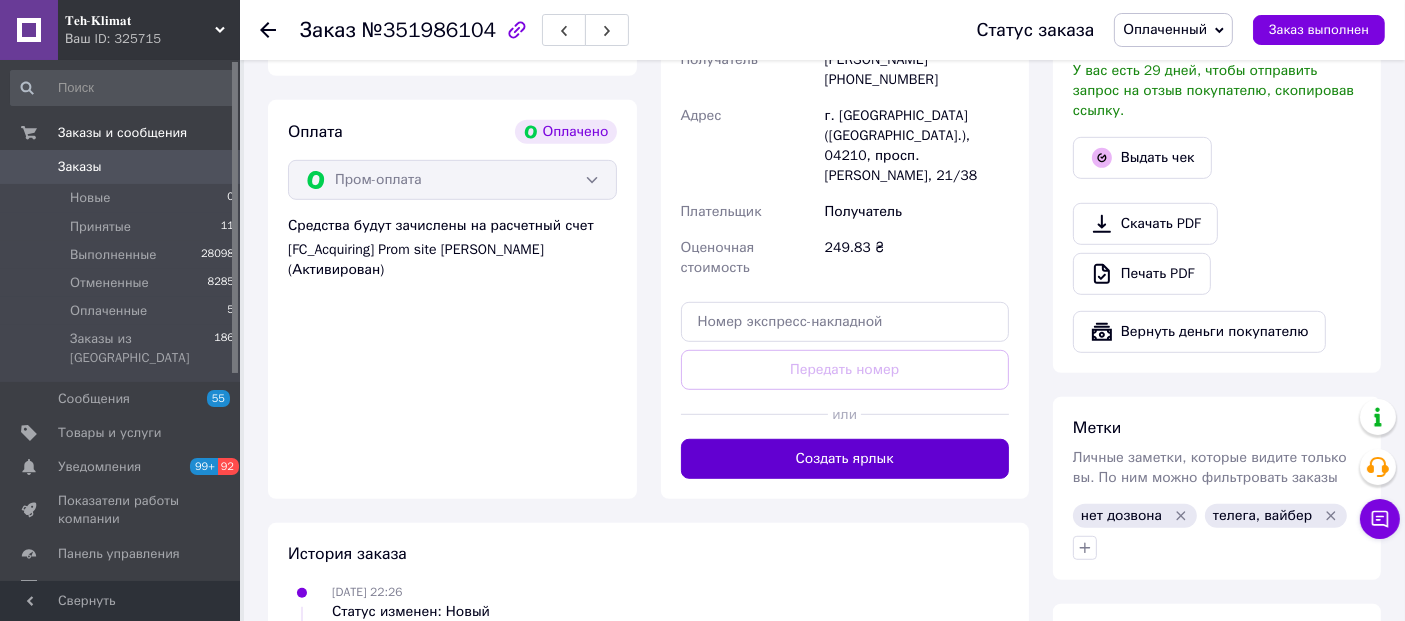 click on "Создать ярлык" at bounding box center [845, 459] 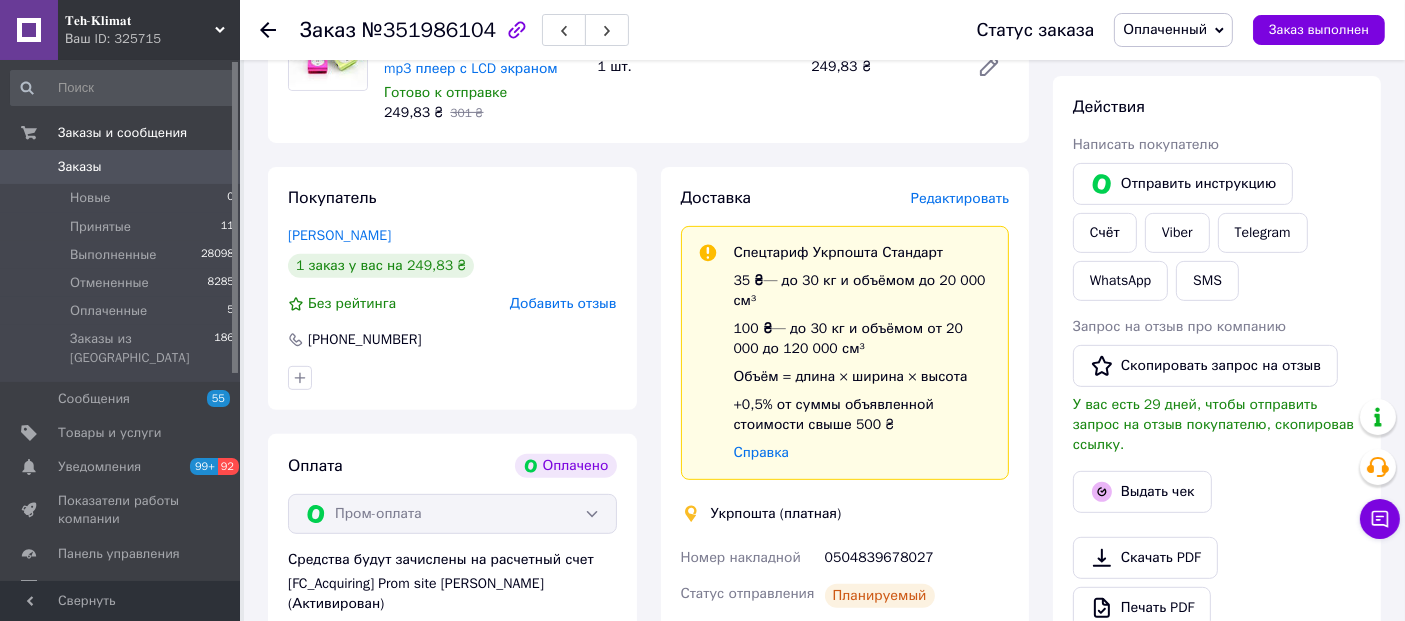 scroll, scrollTop: 555, scrollLeft: 0, axis: vertical 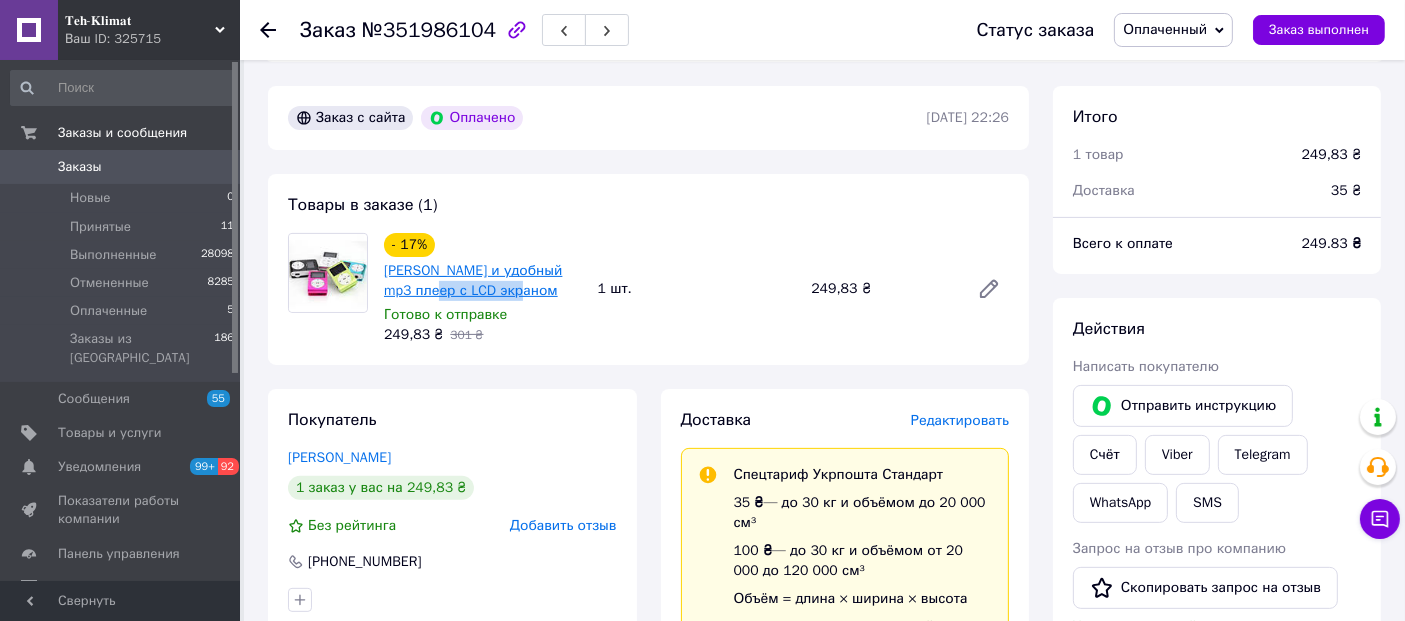 drag, startPoint x: 528, startPoint y: 292, endPoint x: 430, endPoint y: 294, distance: 98.02041 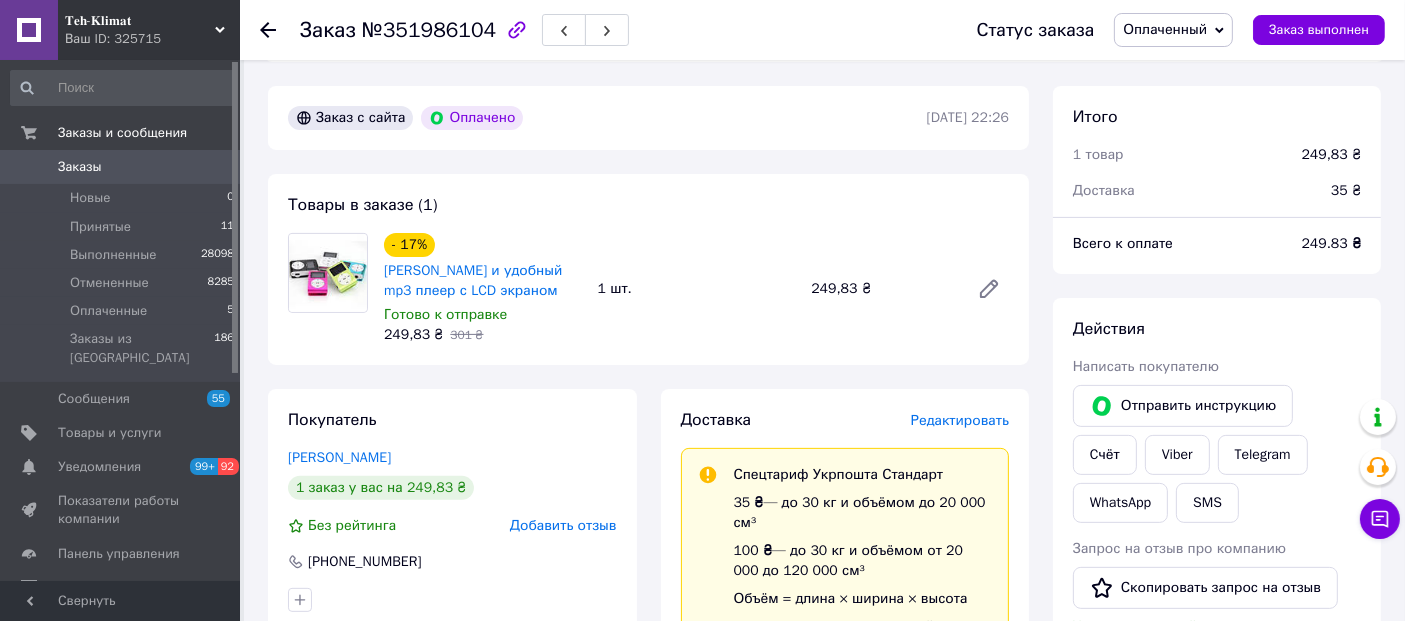 click 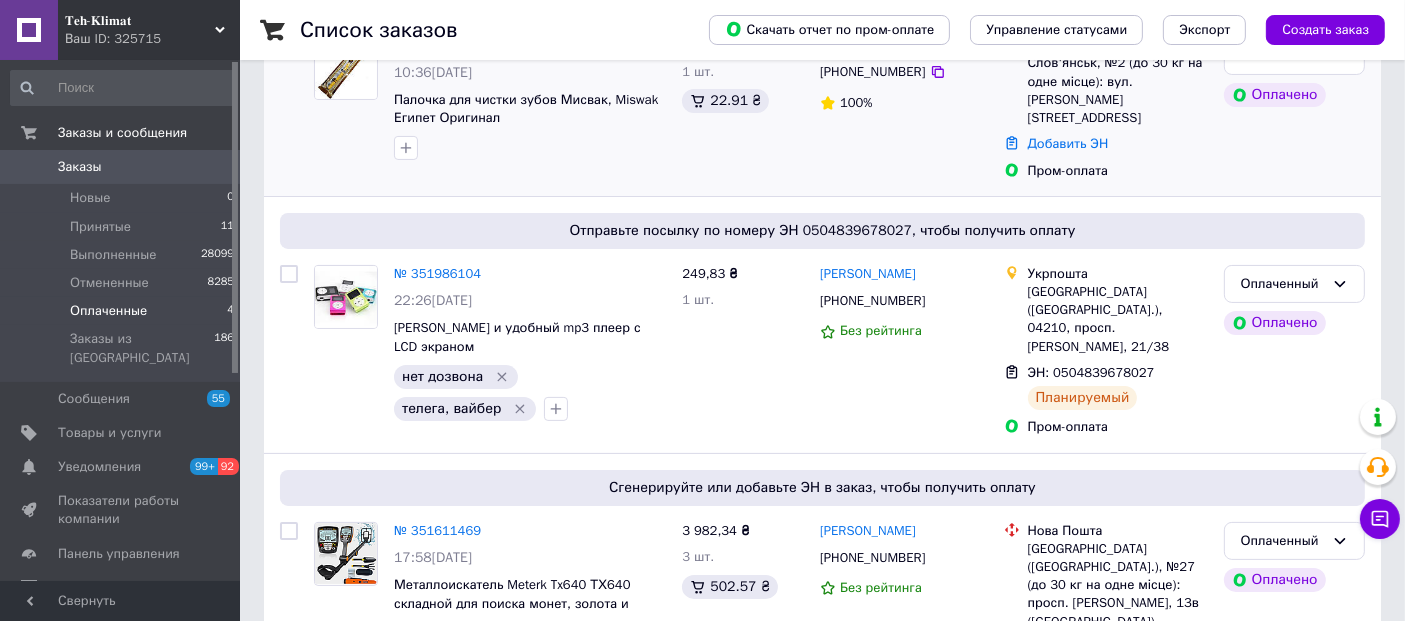 scroll, scrollTop: 333, scrollLeft: 0, axis: vertical 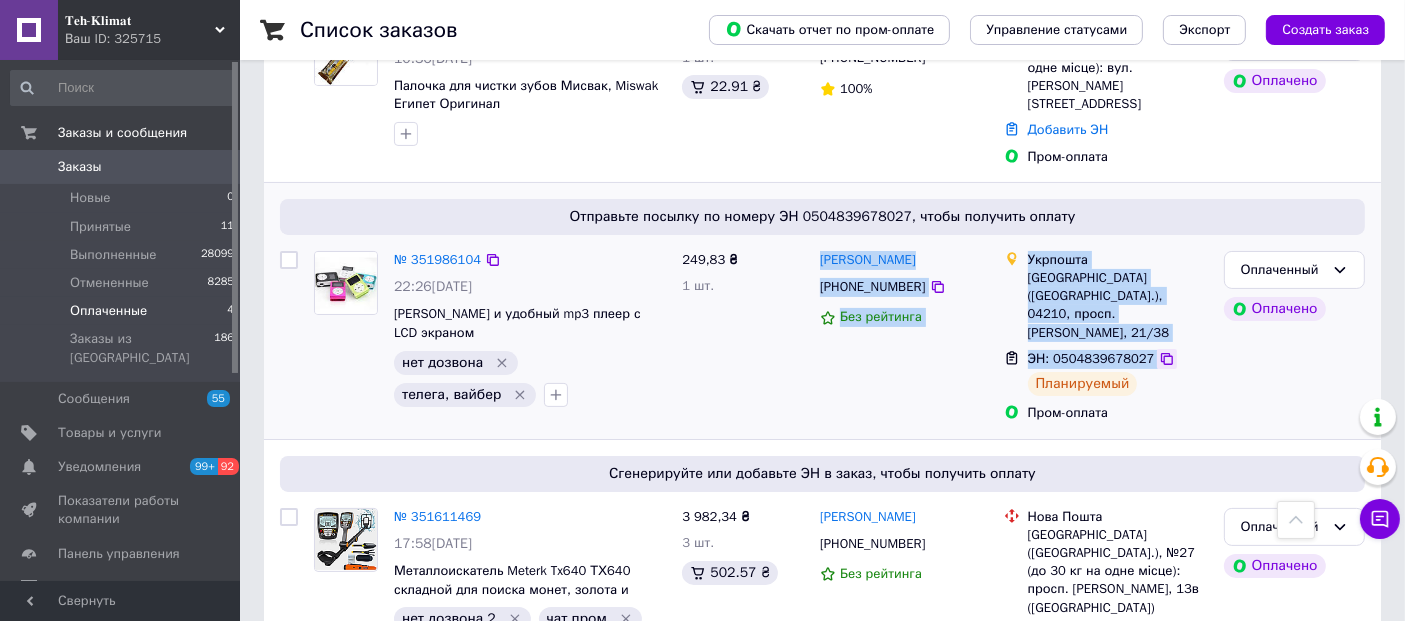 drag, startPoint x: 816, startPoint y: 226, endPoint x: 1148, endPoint y: 327, distance: 347.02304 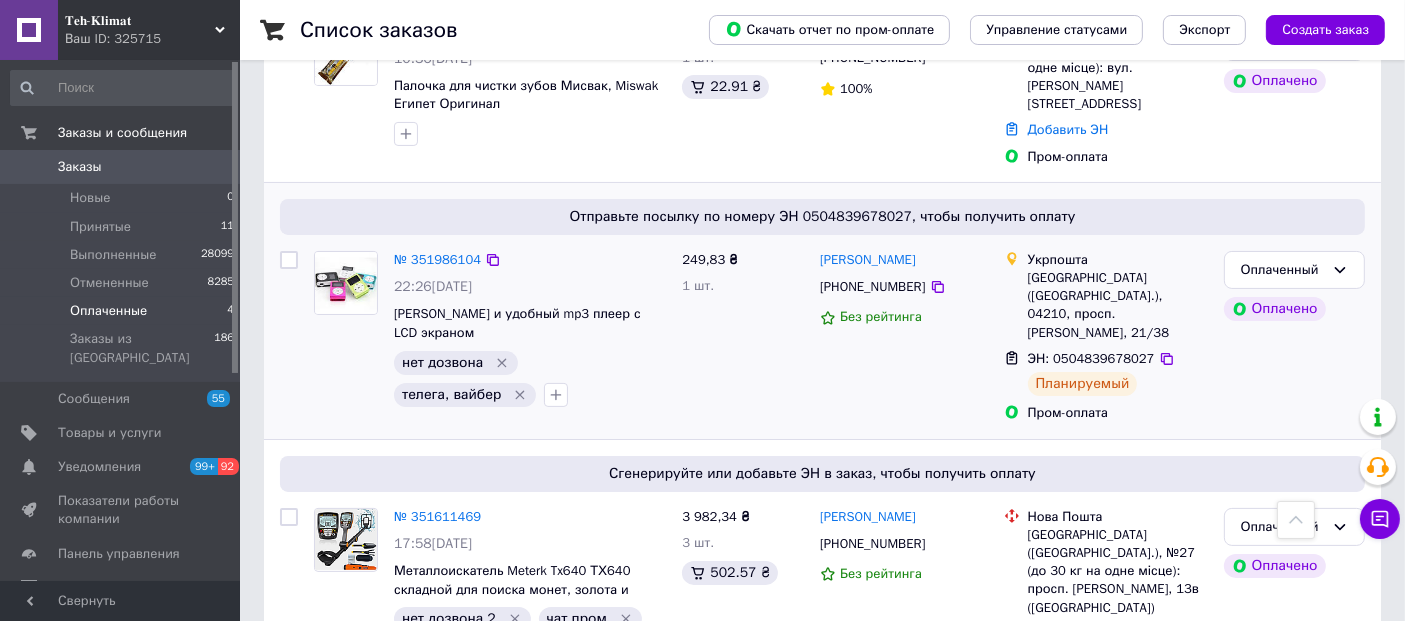 click on "249,83 ₴" at bounding box center [743, 260] 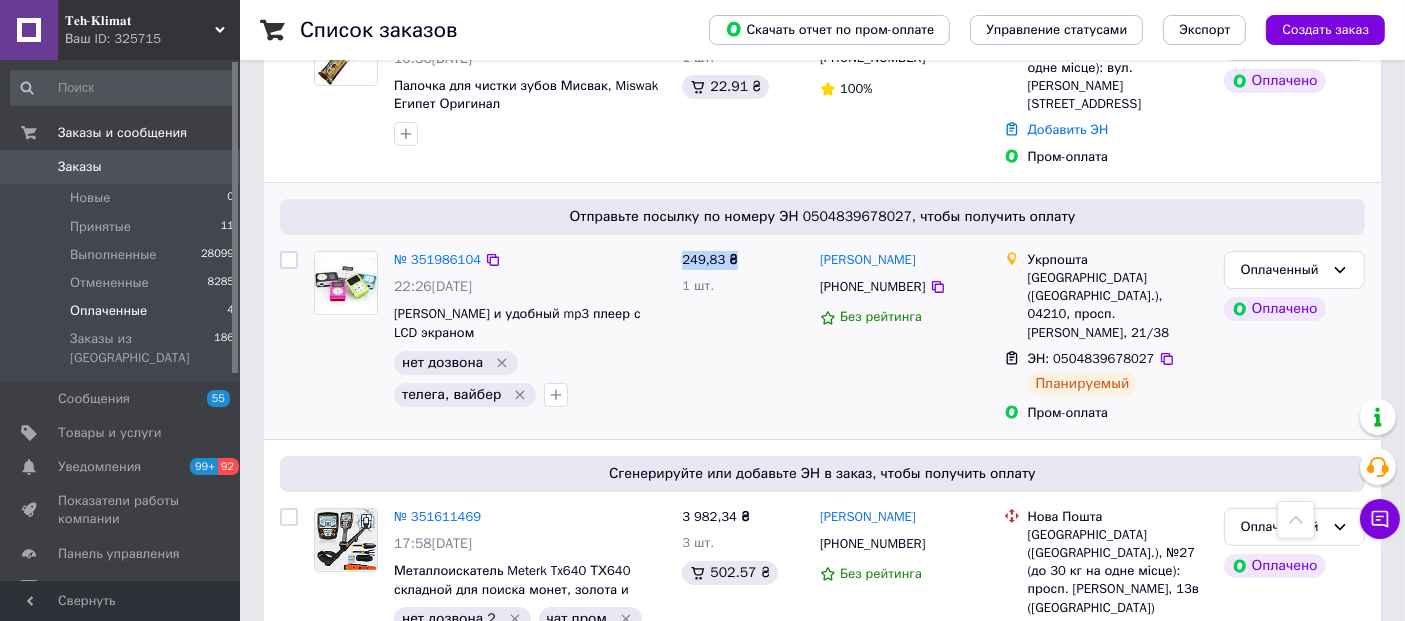 click on "249,83 ₴" at bounding box center (743, 260) 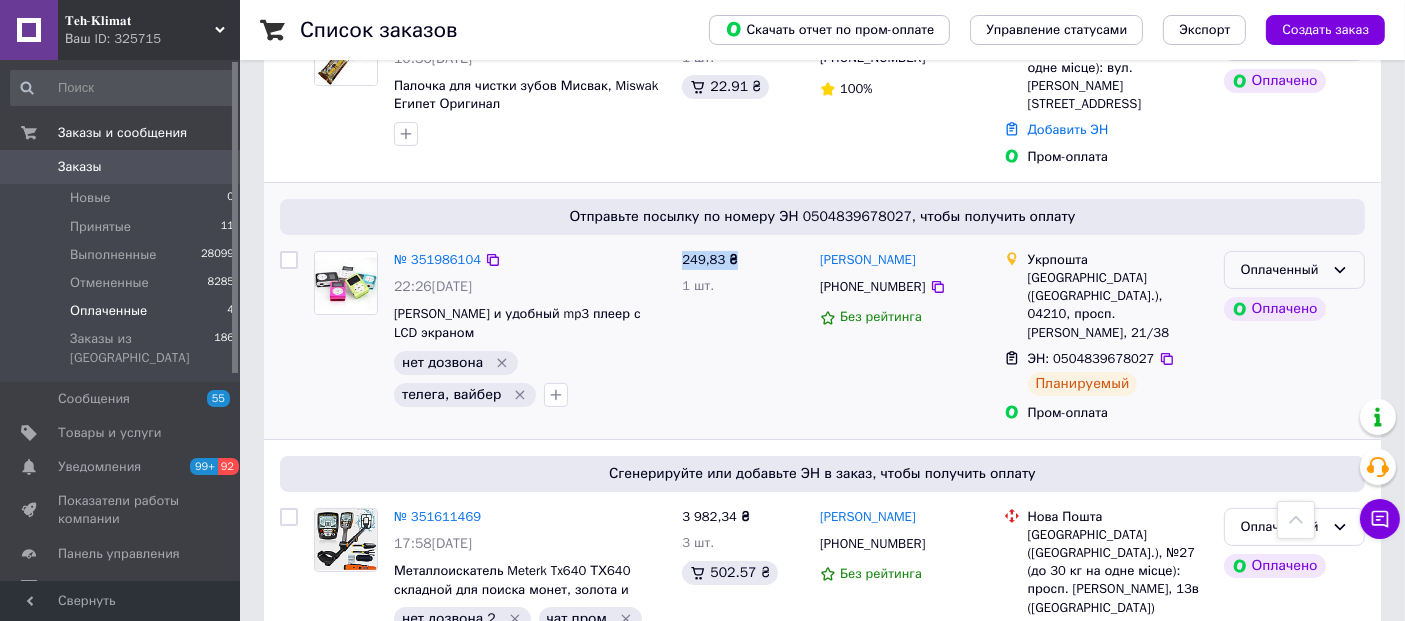click on "Оплаченный" at bounding box center [1294, 270] 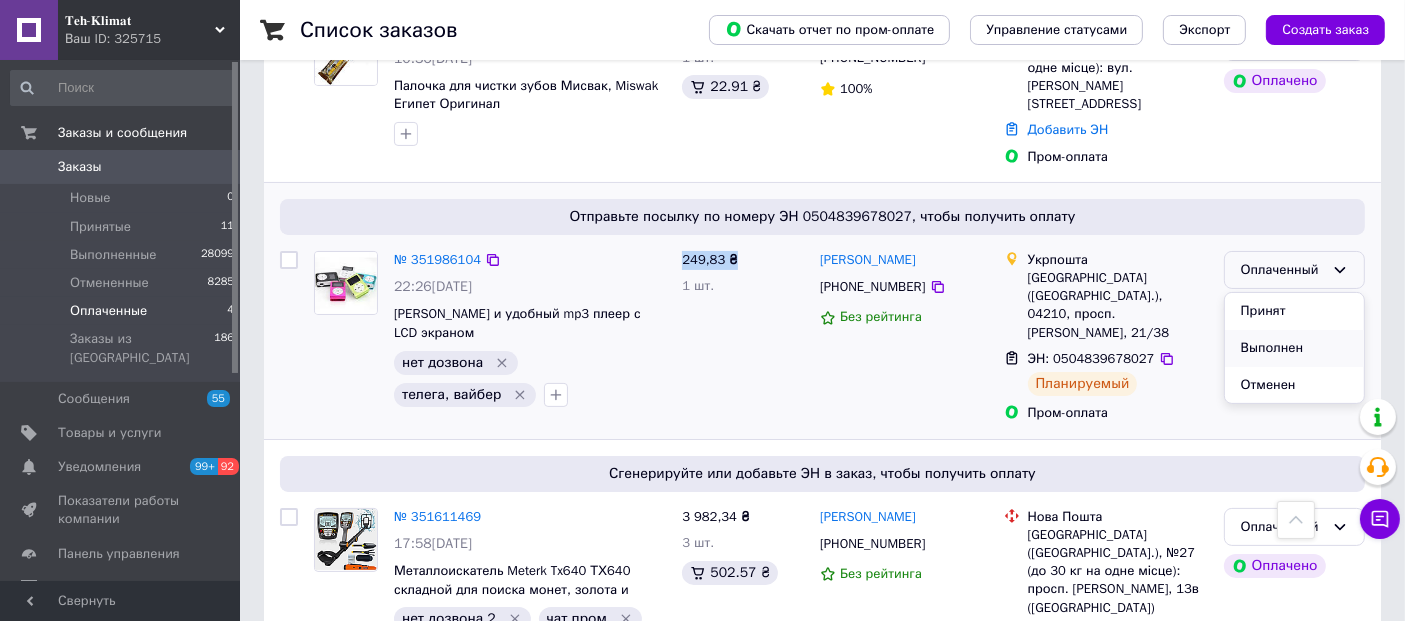 click on "Выполнен" at bounding box center (1294, 348) 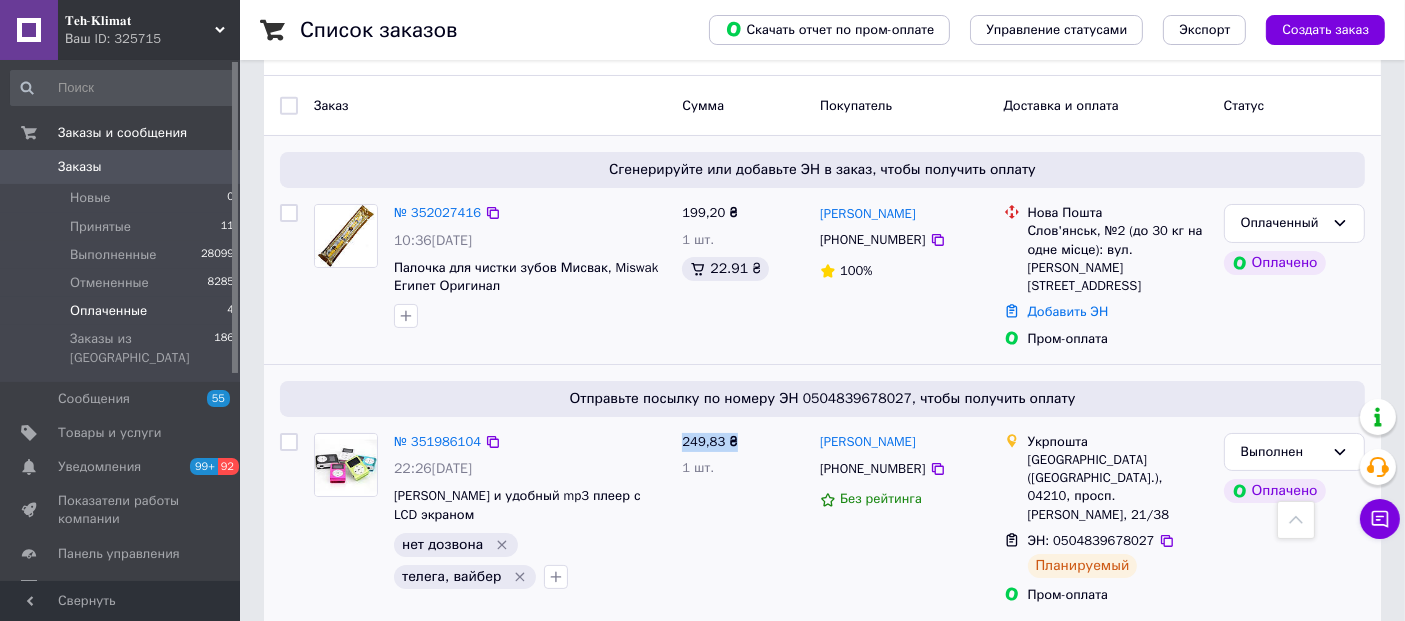 scroll, scrollTop: 111, scrollLeft: 0, axis: vertical 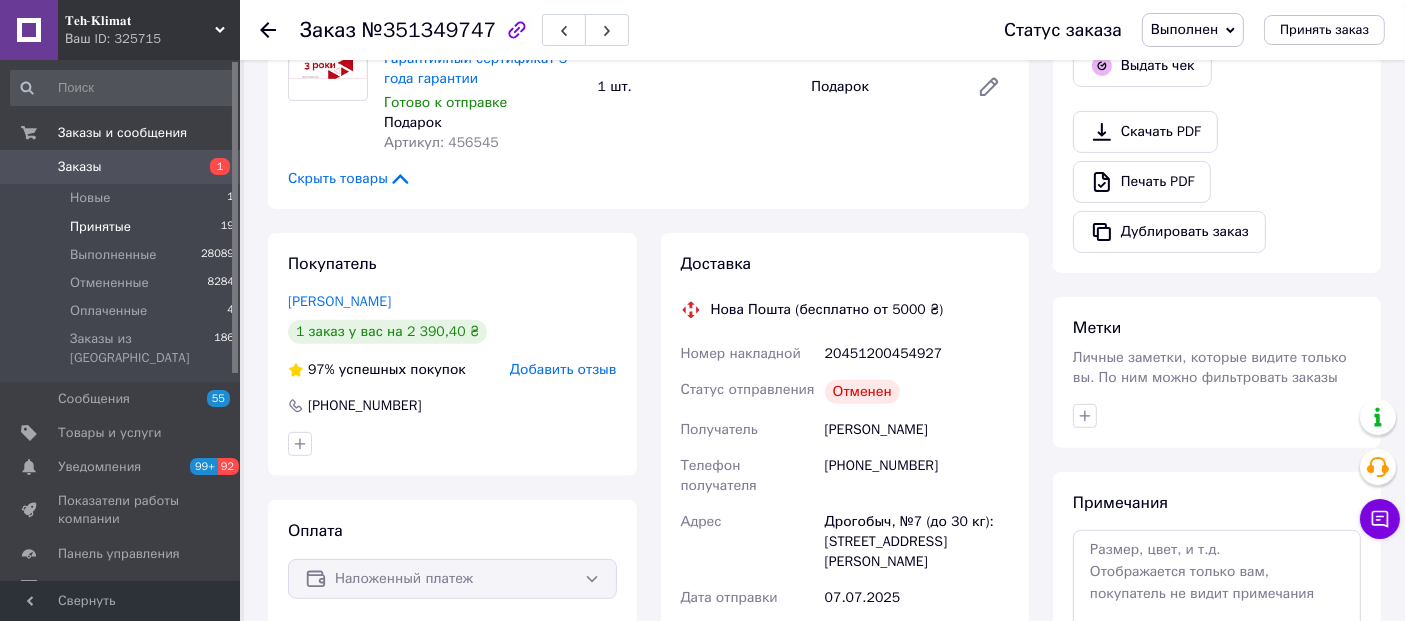 click on "Принятые" at bounding box center (100, 227) 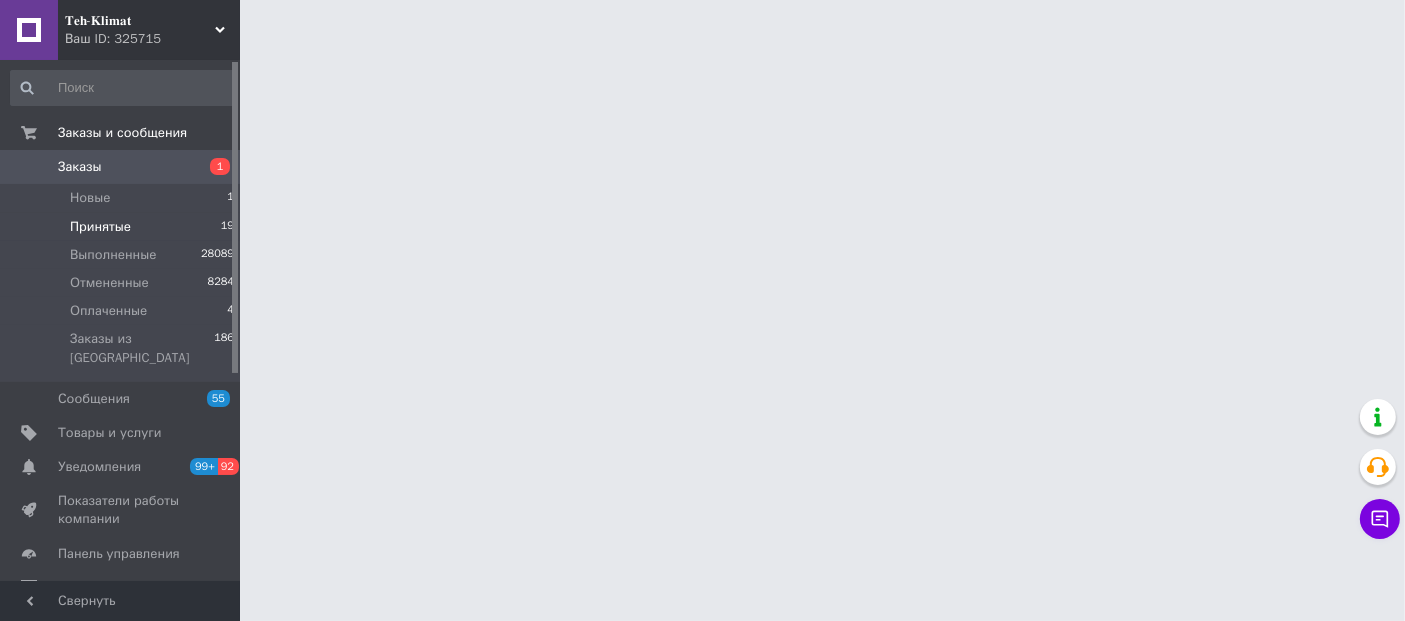 scroll, scrollTop: 0, scrollLeft: 0, axis: both 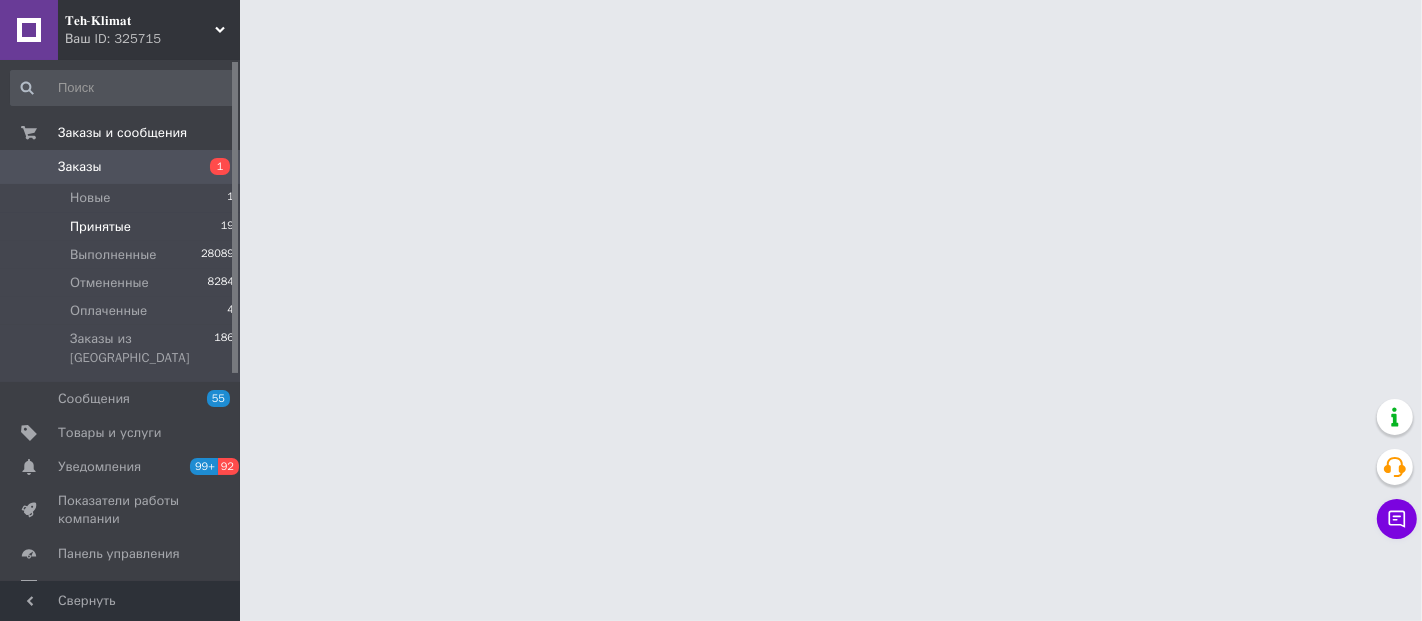 click on "Принятые" at bounding box center (100, 227) 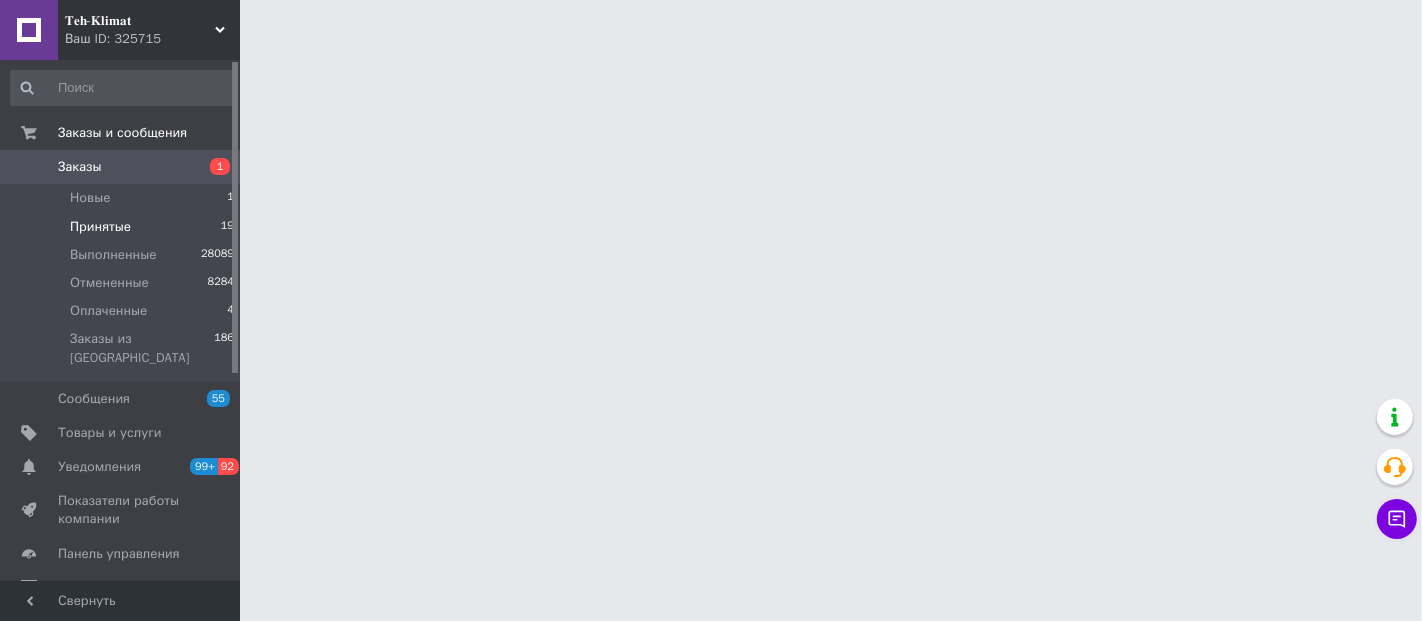 click on "Принятые" at bounding box center (100, 227) 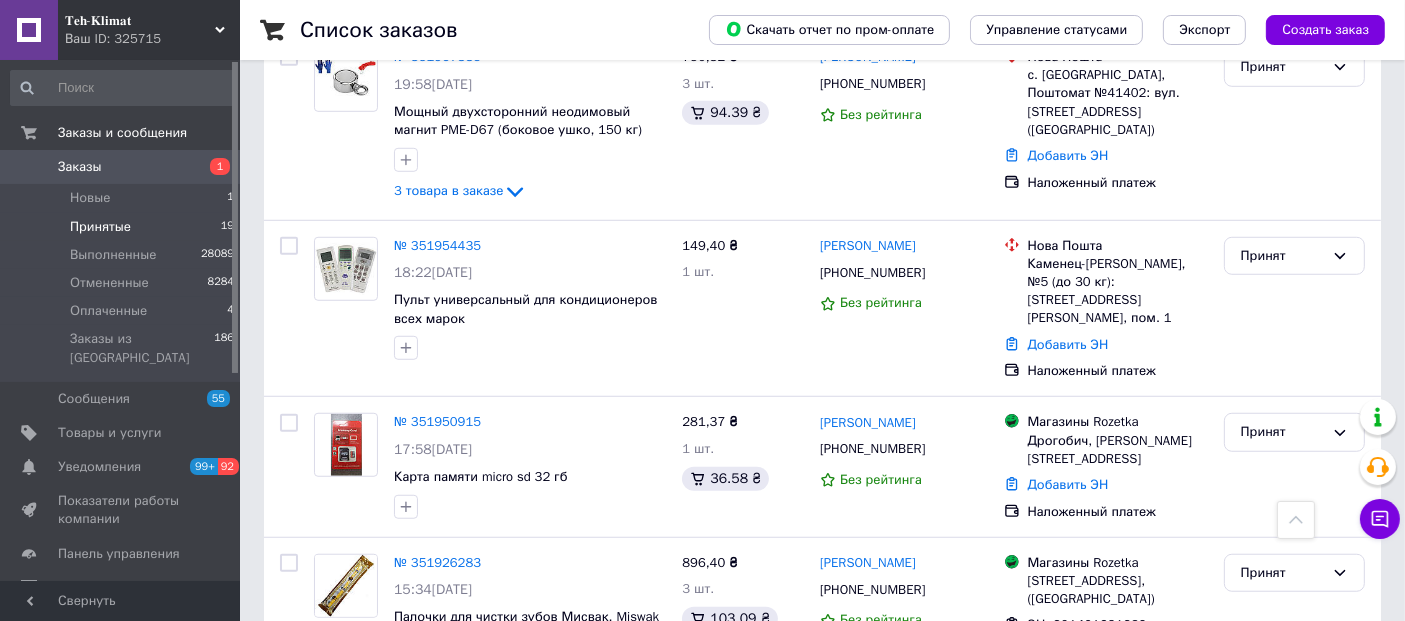 scroll, scrollTop: 1444, scrollLeft: 0, axis: vertical 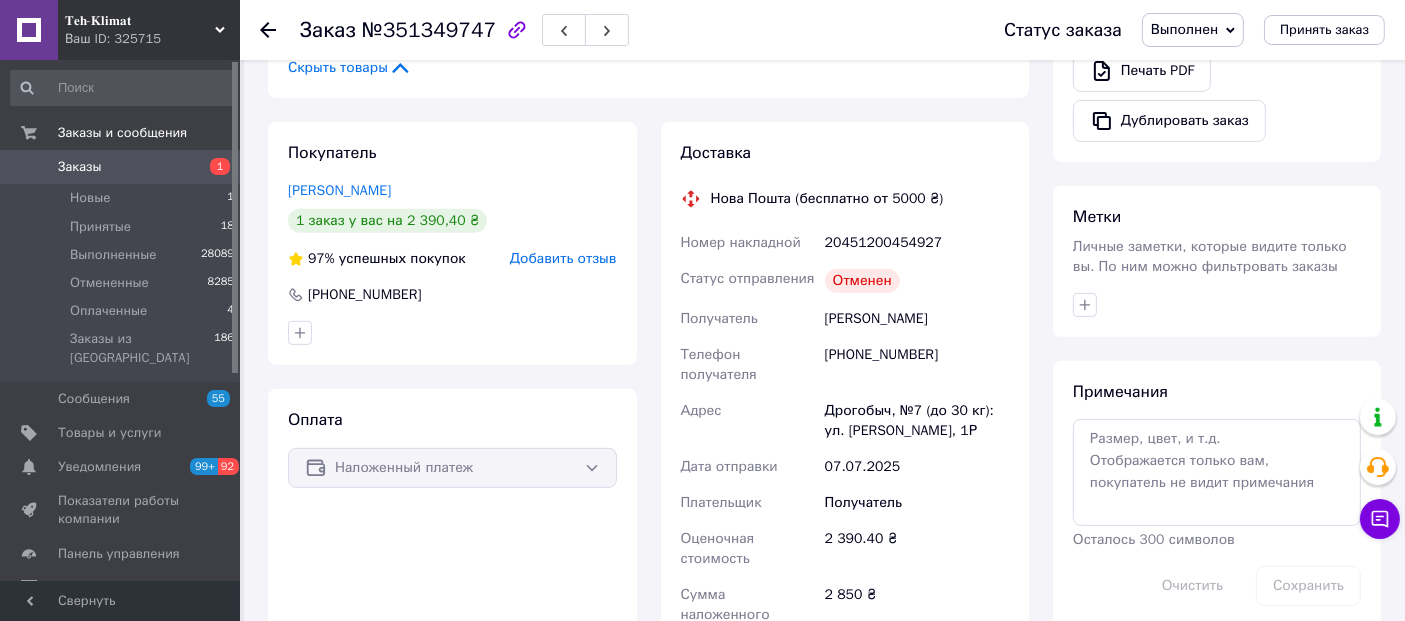 click on "[PHONE_NUMBER]" at bounding box center [917, 365] 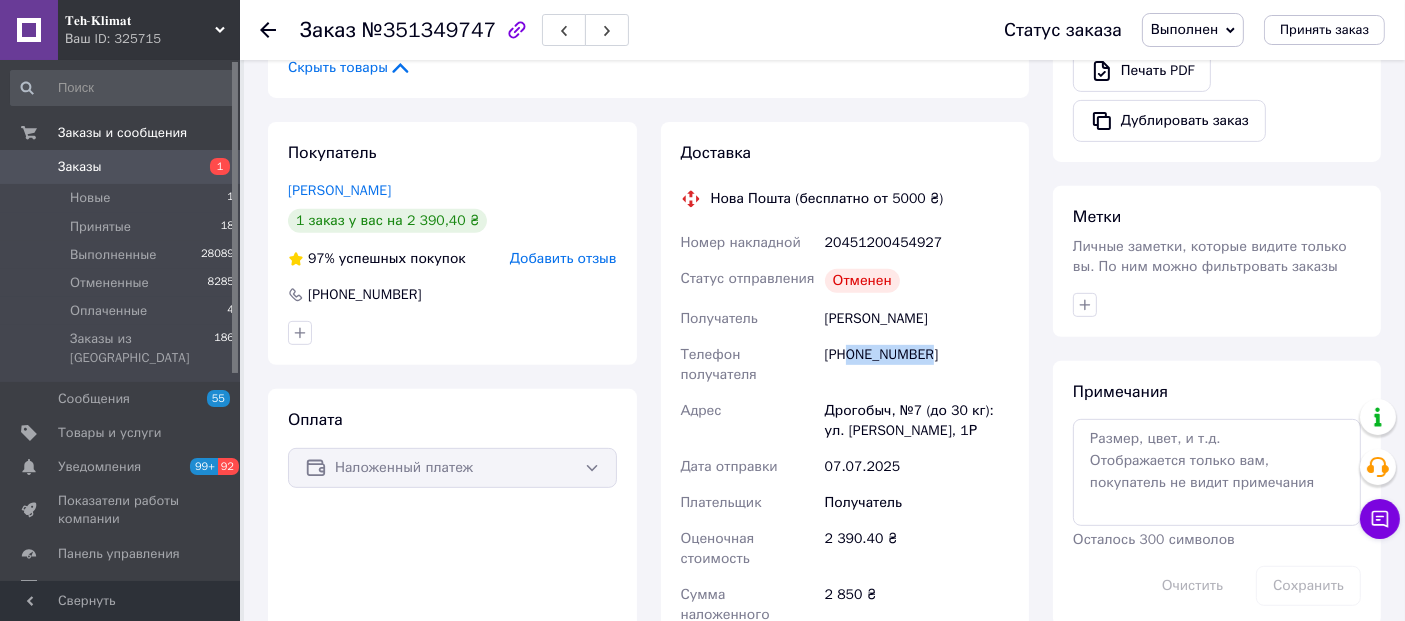 drag, startPoint x: 934, startPoint y: 352, endPoint x: 852, endPoint y: 356, distance: 82.0975 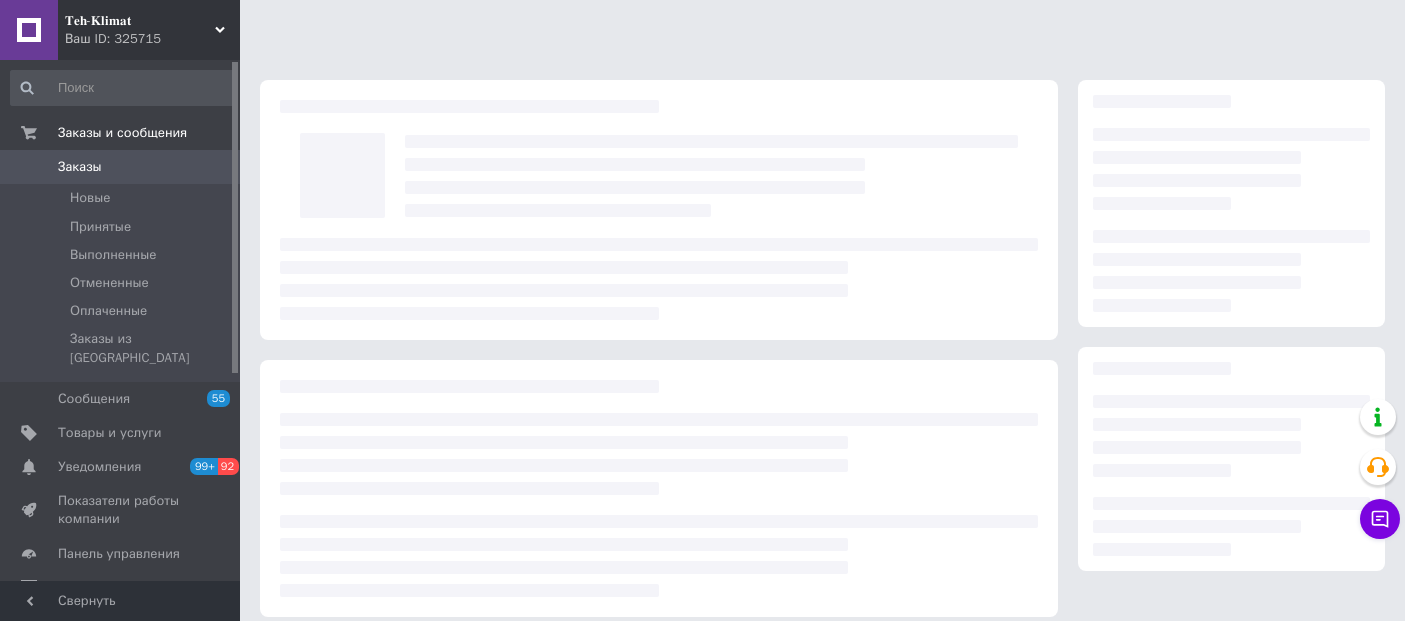 scroll, scrollTop: 0, scrollLeft: 0, axis: both 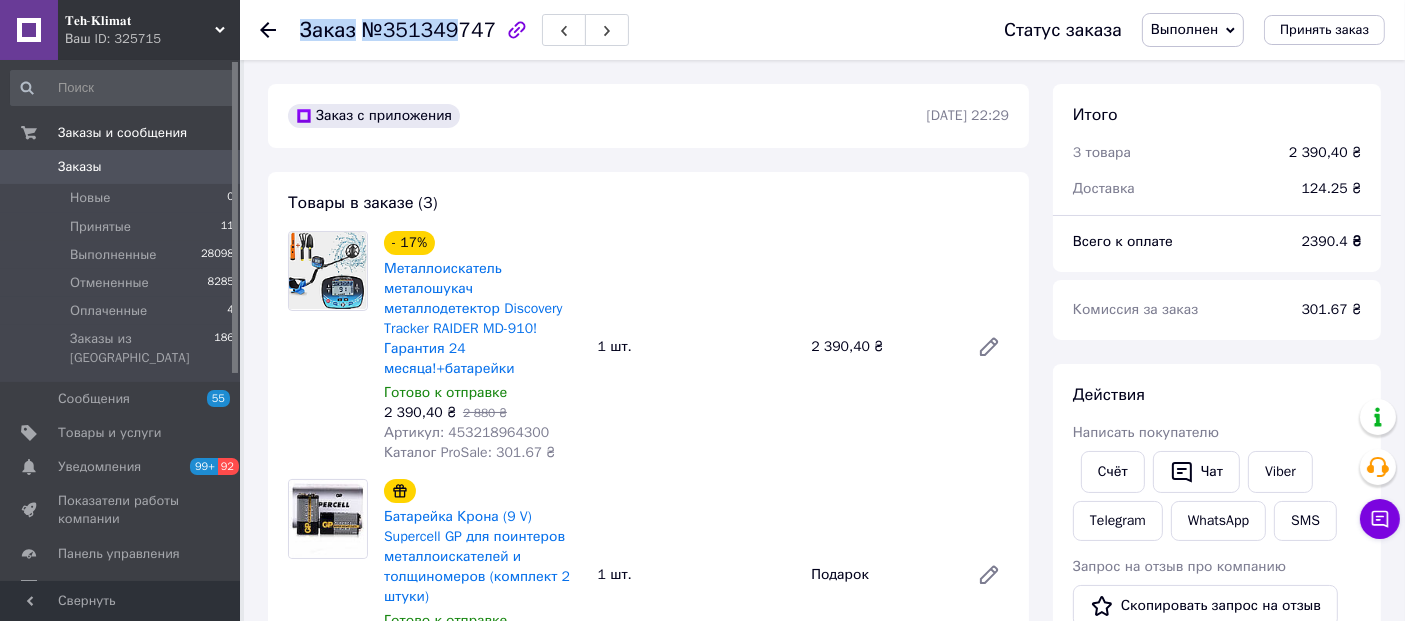 drag, startPoint x: 485, startPoint y: 27, endPoint x: 445, endPoint y: 27, distance: 40 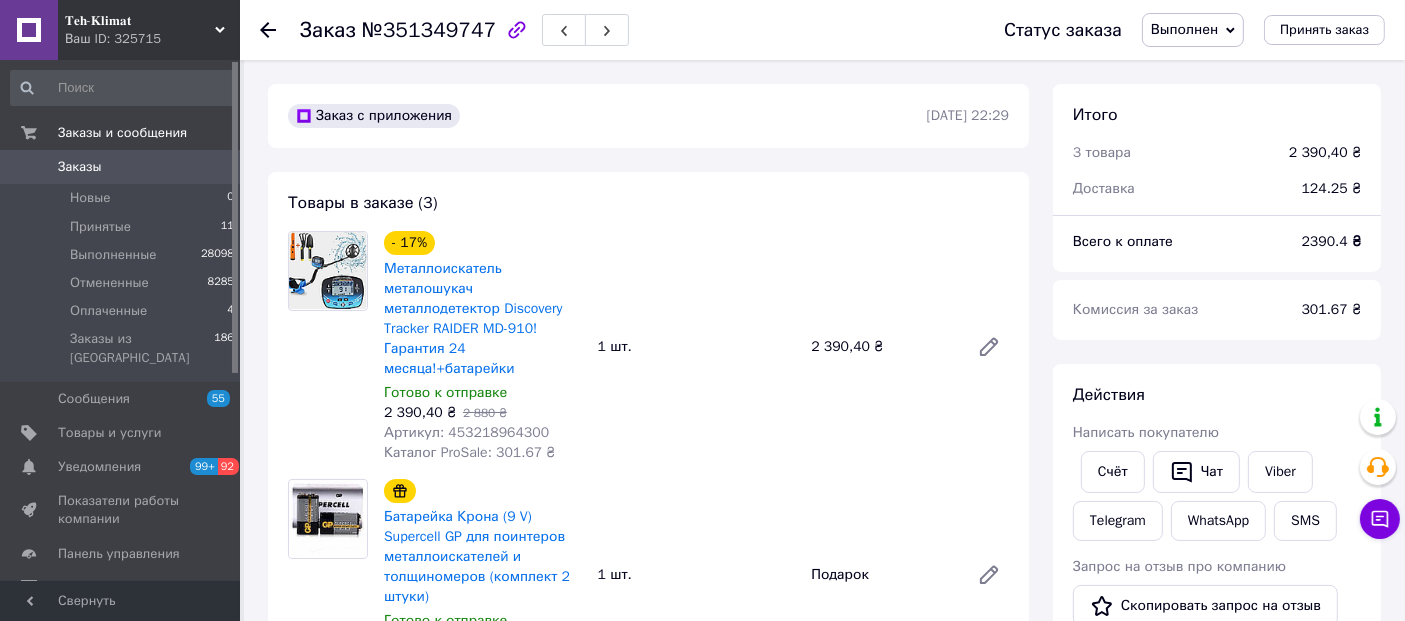 click on "Заказ №351349747" at bounding box center [632, 30] 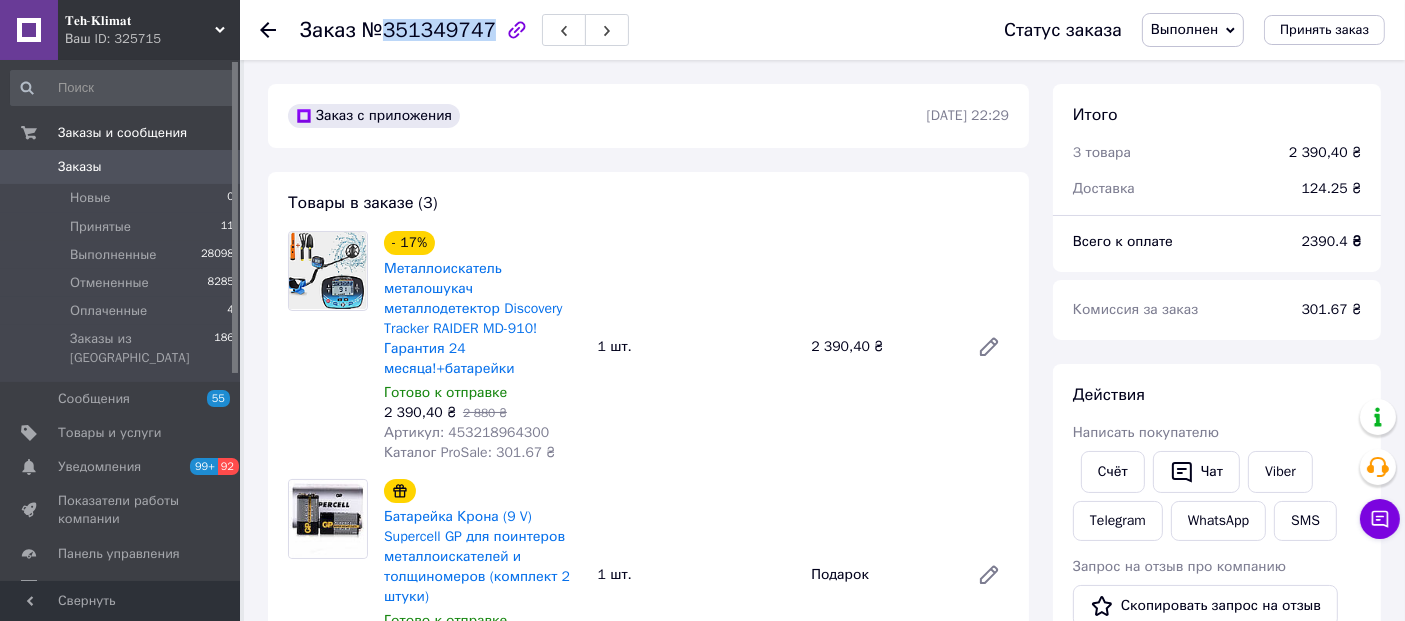 drag, startPoint x: 385, startPoint y: 32, endPoint x: 480, endPoint y: 47, distance: 96.17692 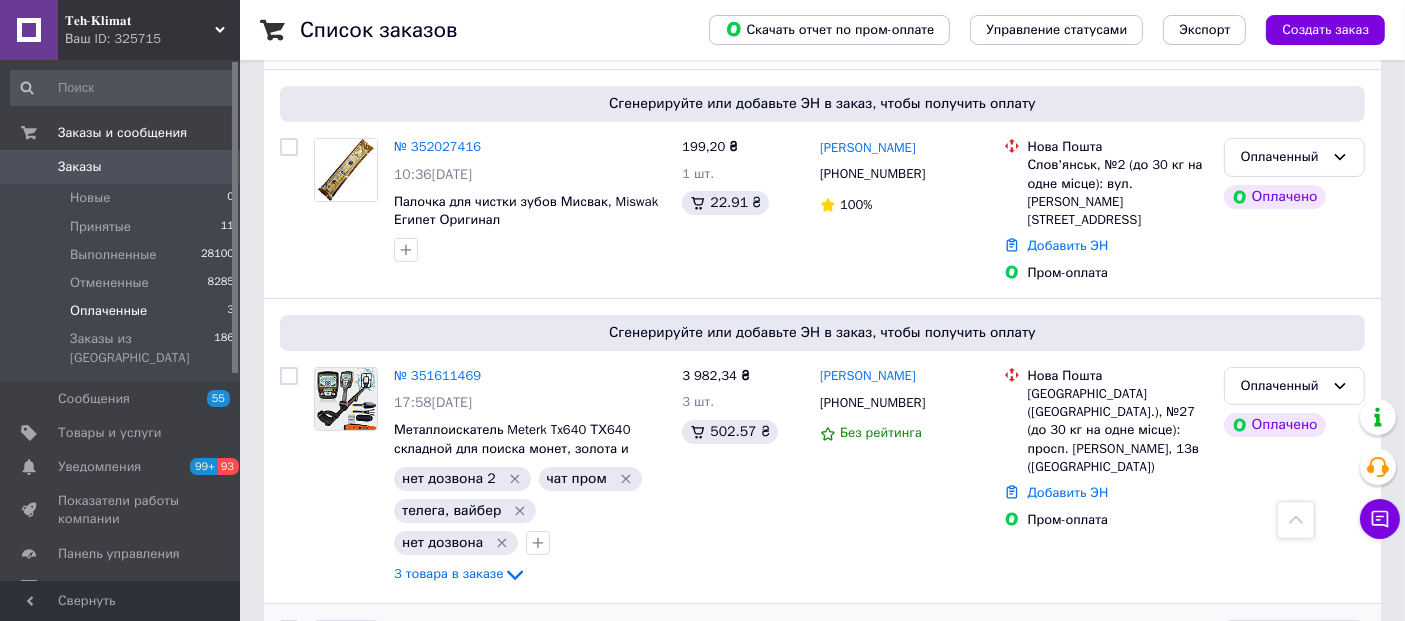 scroll, scrollTop: 169, scrollLeft: 0, axis: vertical 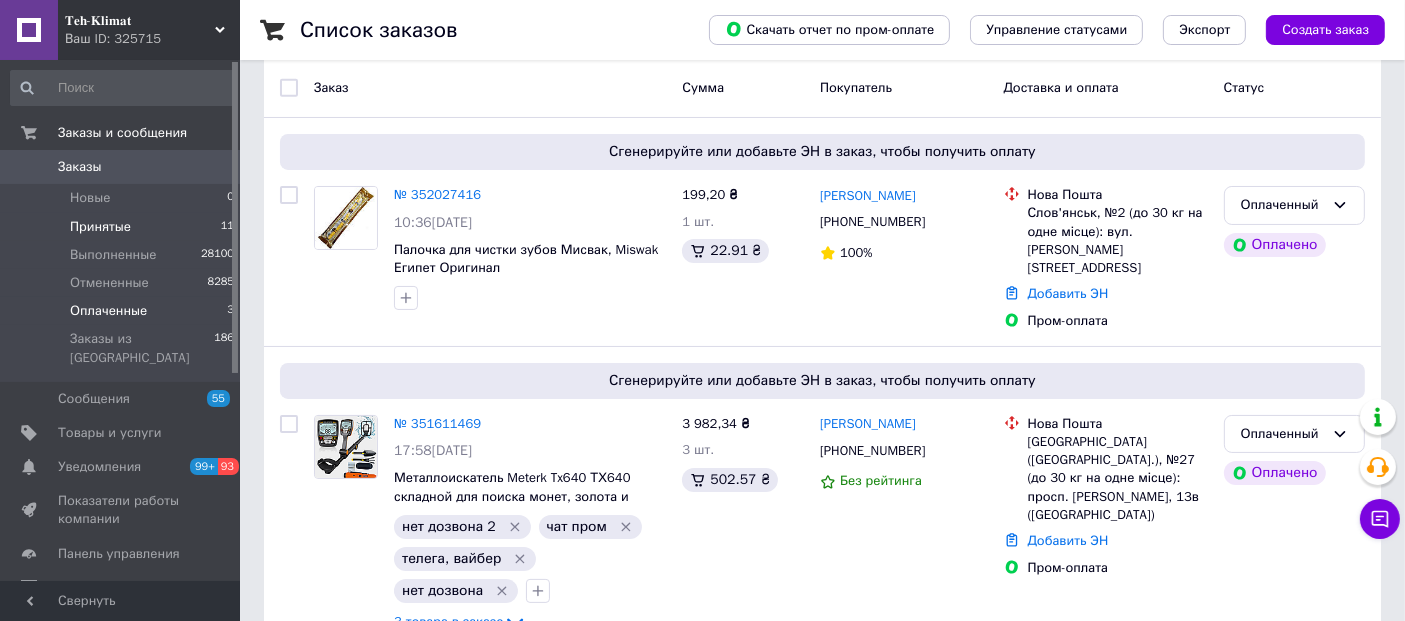 click on "Принятые" at bounding box center [100, 227] 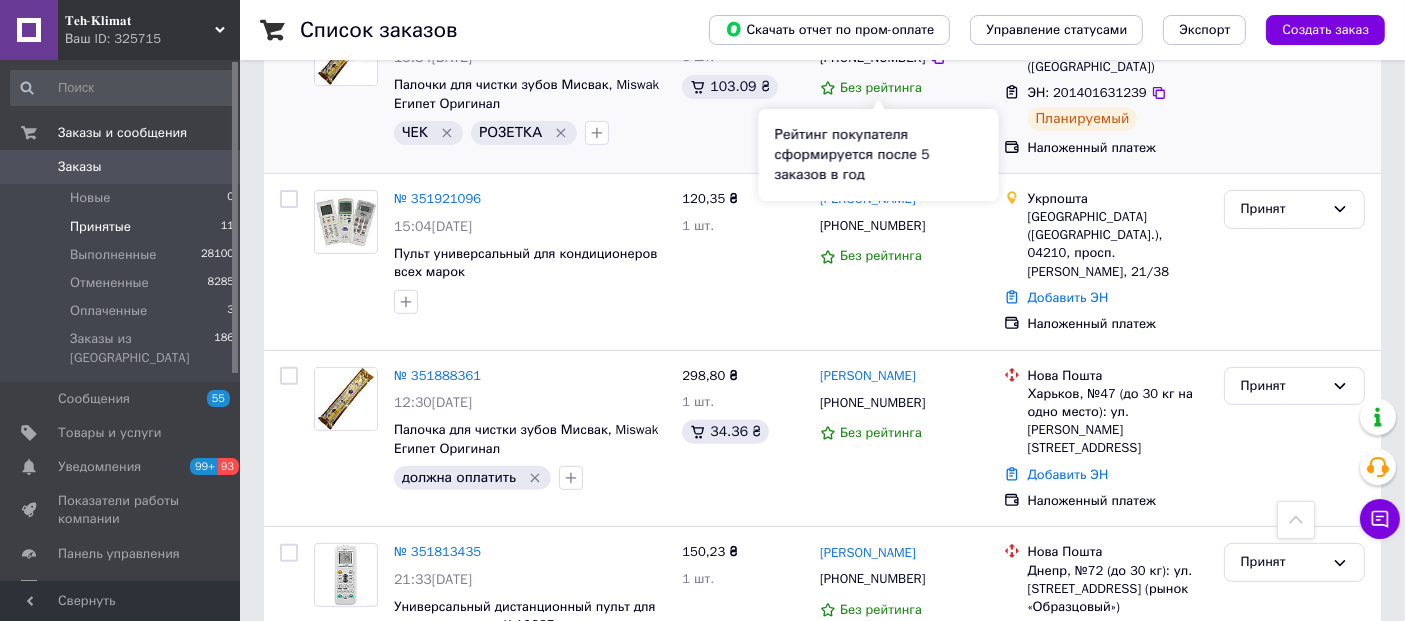 scroll, scrollTop: 666, scrollLeft: 0, axis: vertical 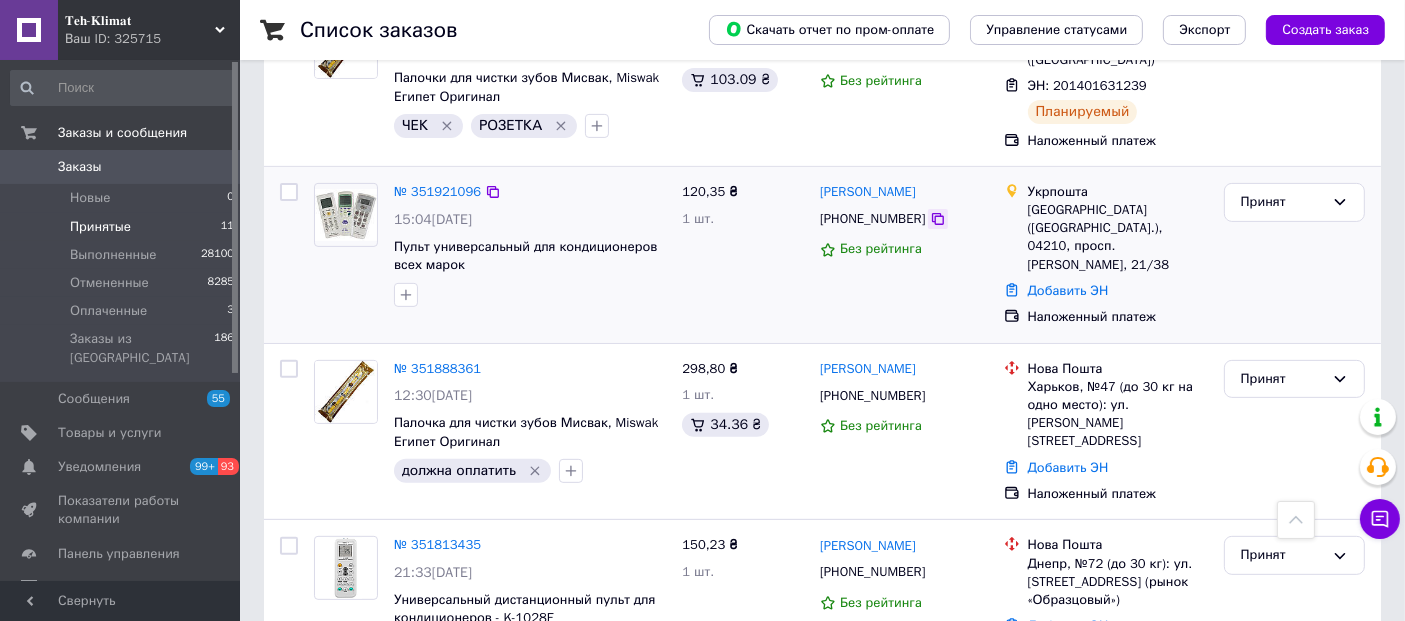 click 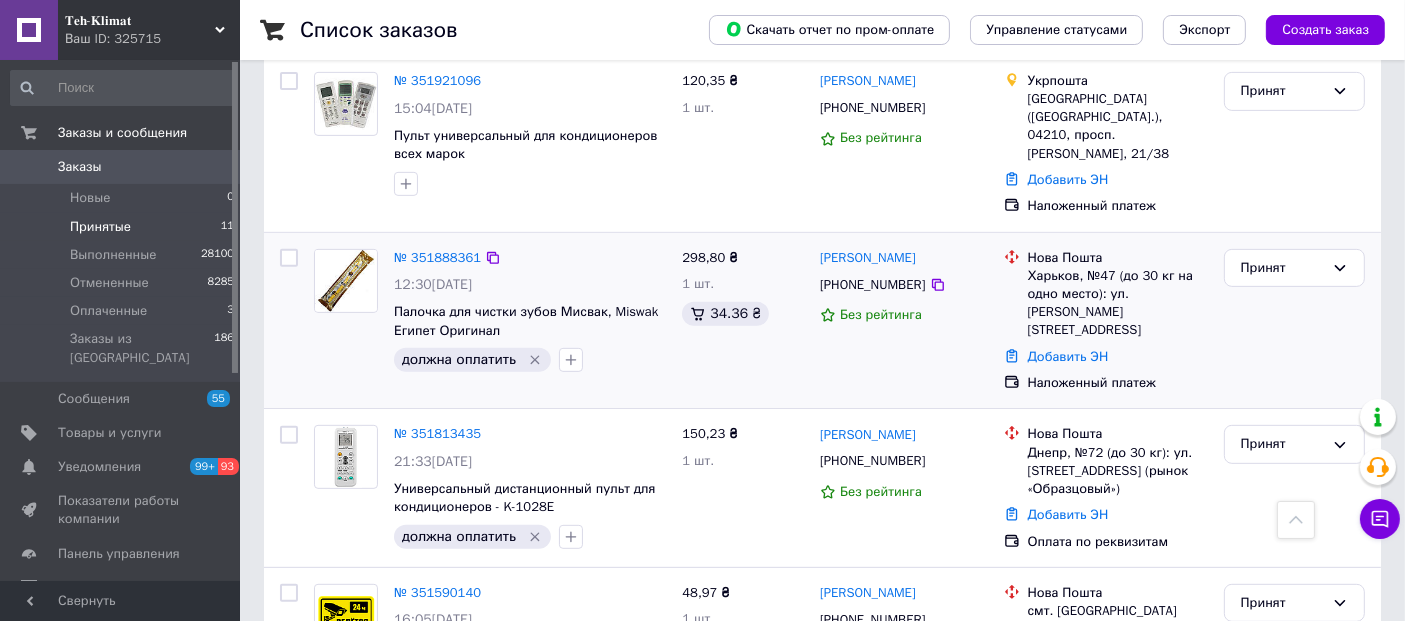 scroll, scrollTop: 666, scrollLeft: 0, axis: vertical 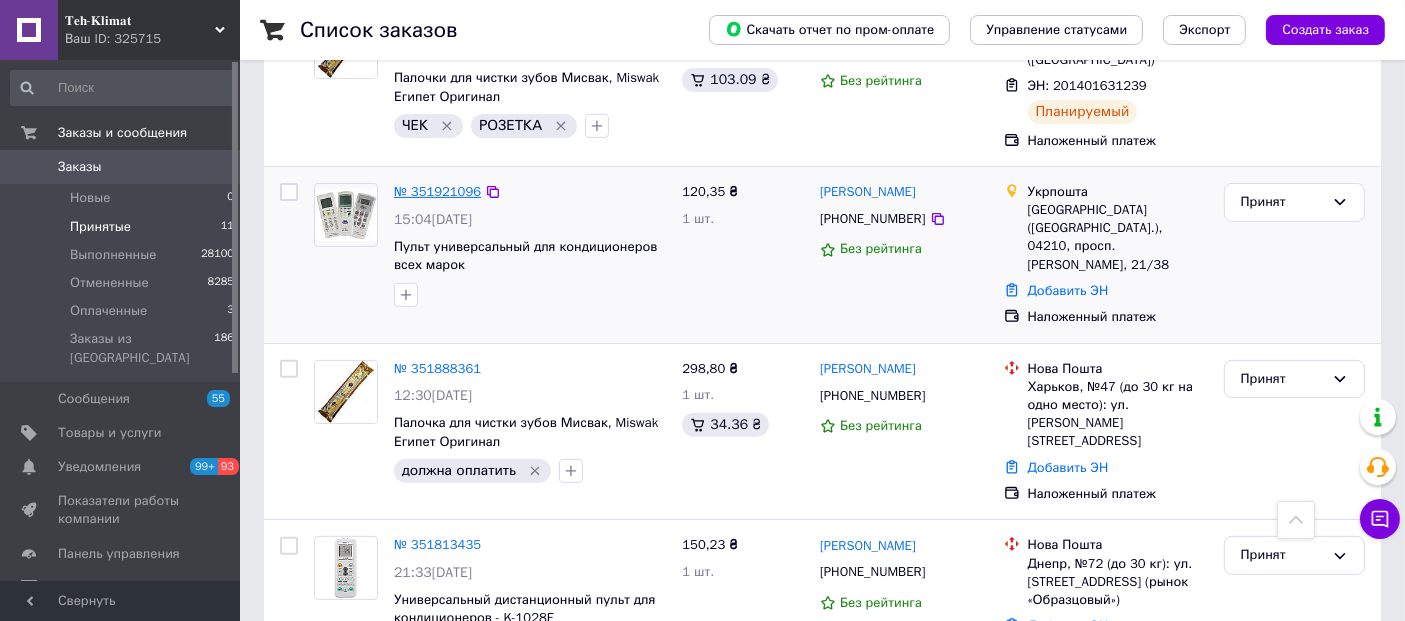 click on "№ 351921096" at bounding box center [437, 191] 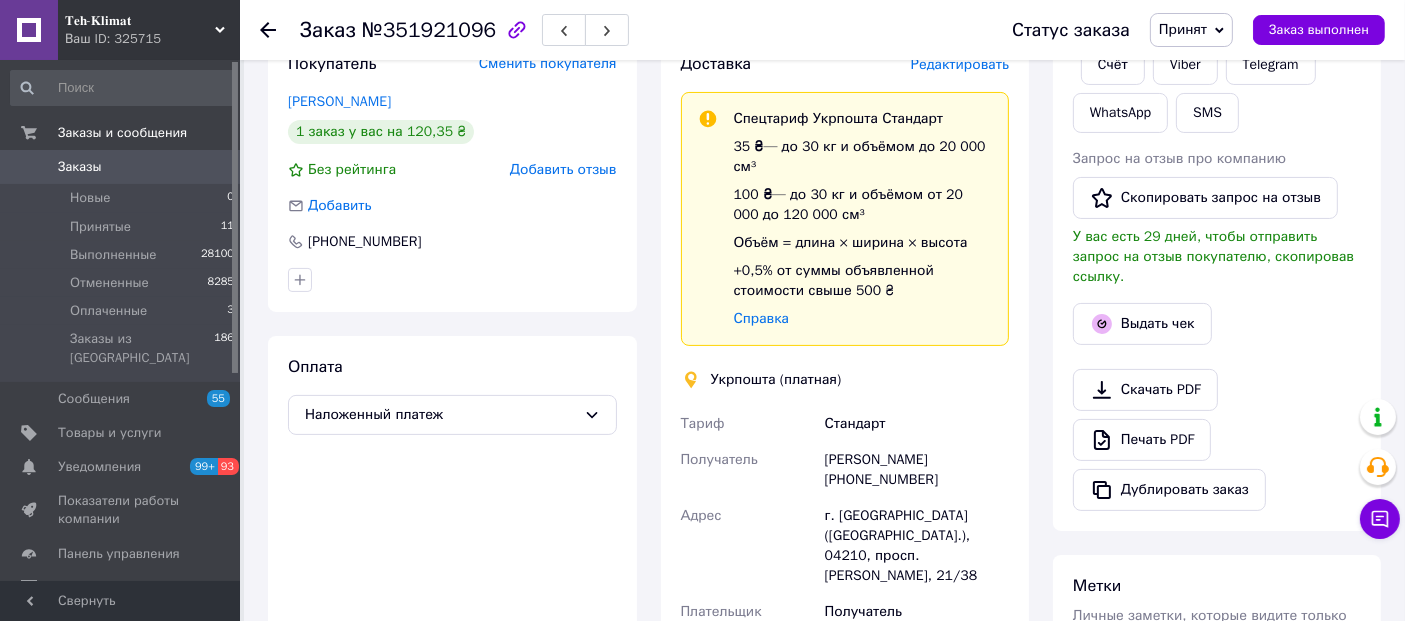 scroll, scrollTop: 288, scrollLeft: 0, axis: vertical 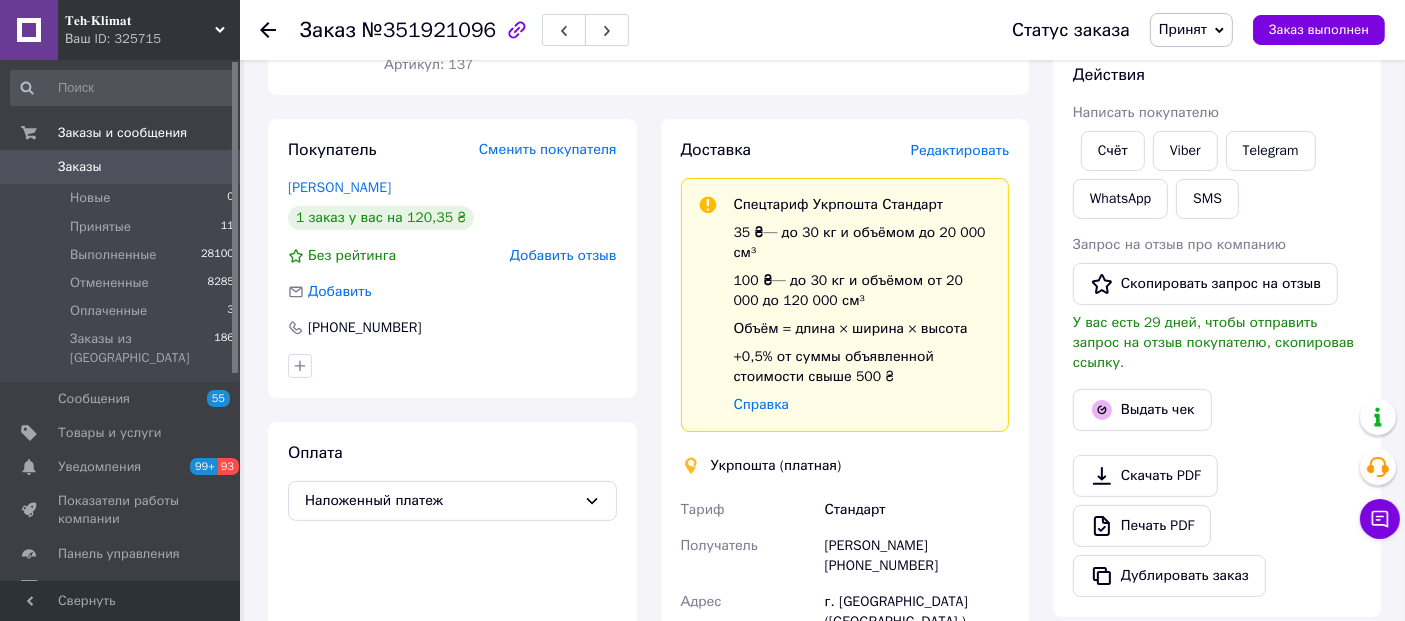 click 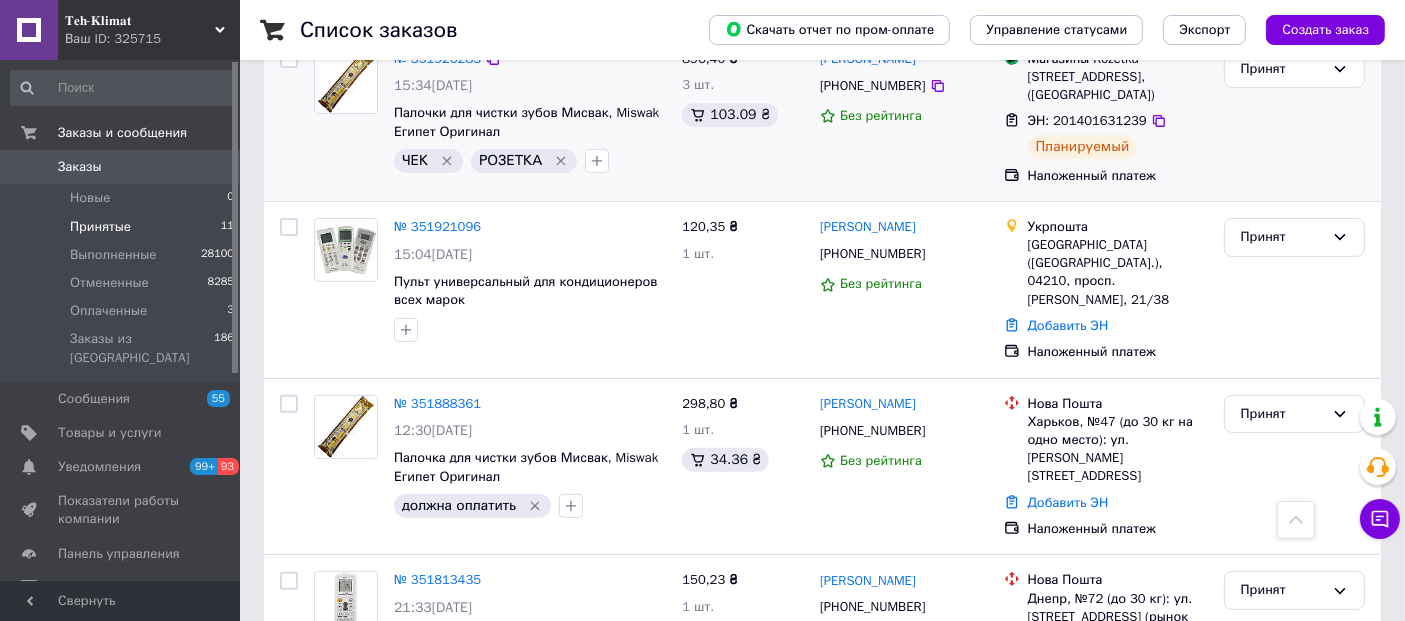 scroll, scrollTop: 666, scrollLeft: 0, axis: vertical 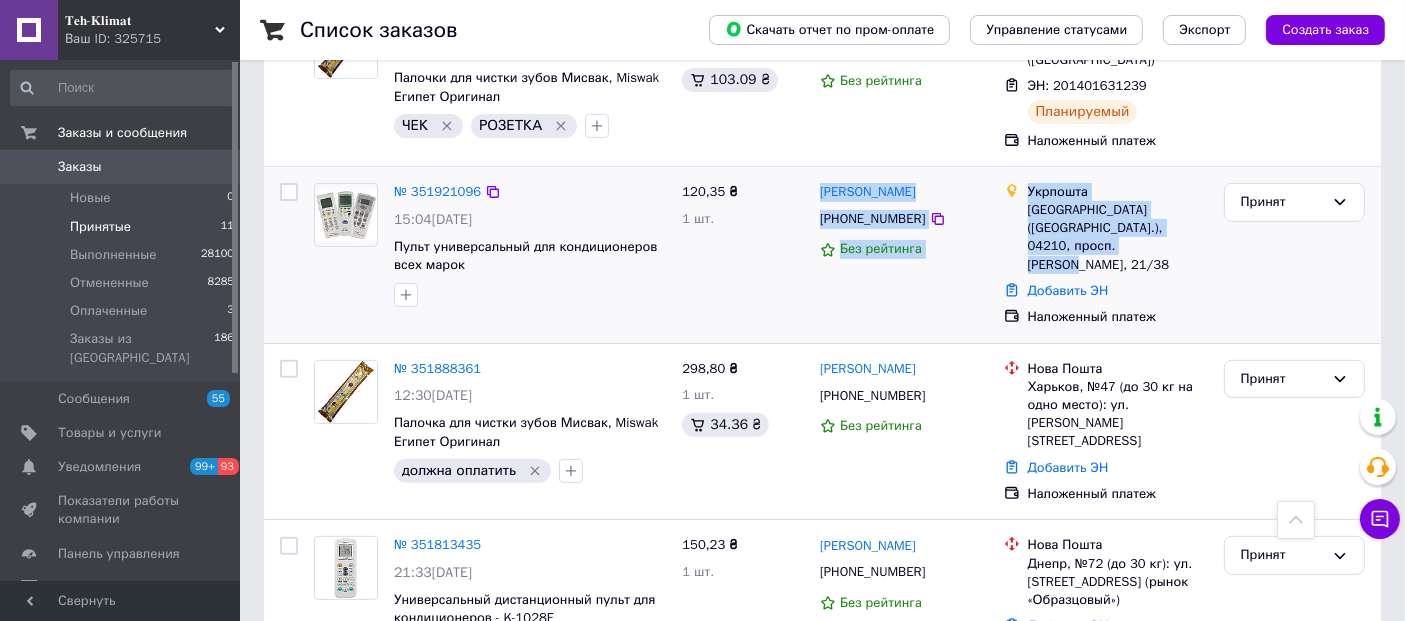 drag, startPoint x: 823, startPoint y: 192, endPoint x: 1097, endPoint y: 264, distance: 283.30197 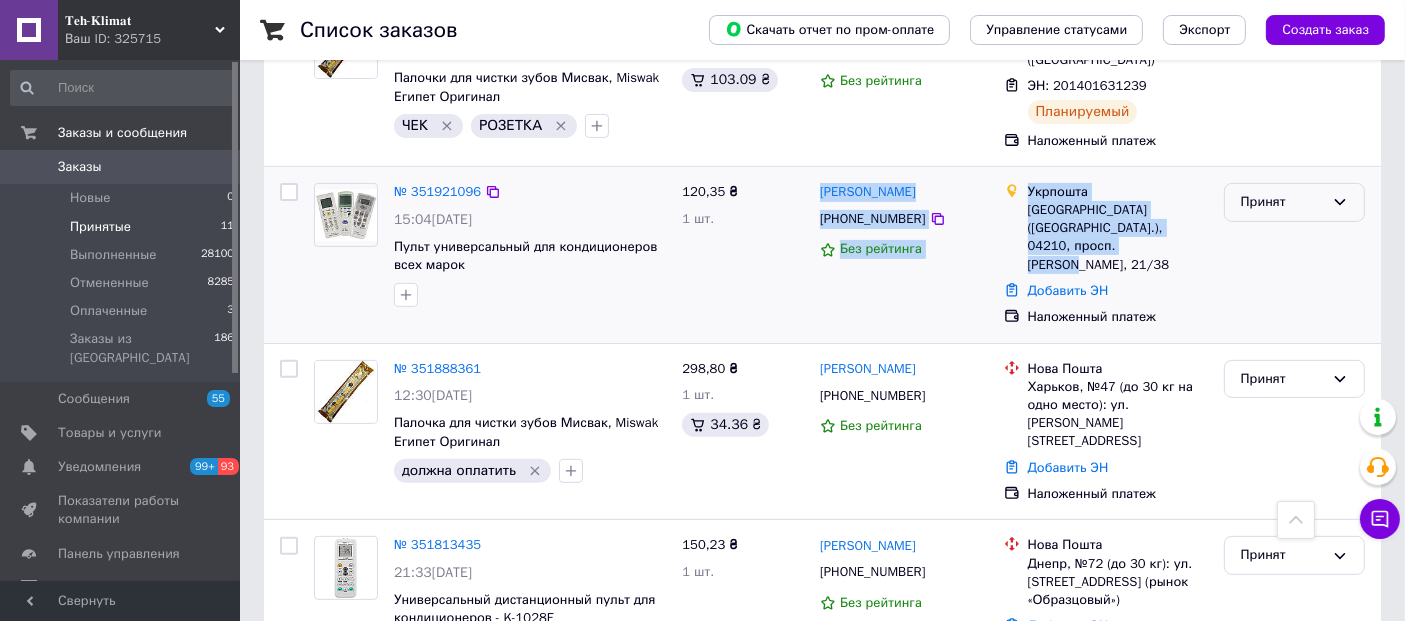 click on "Принят" at bounding box center [1282, 202] 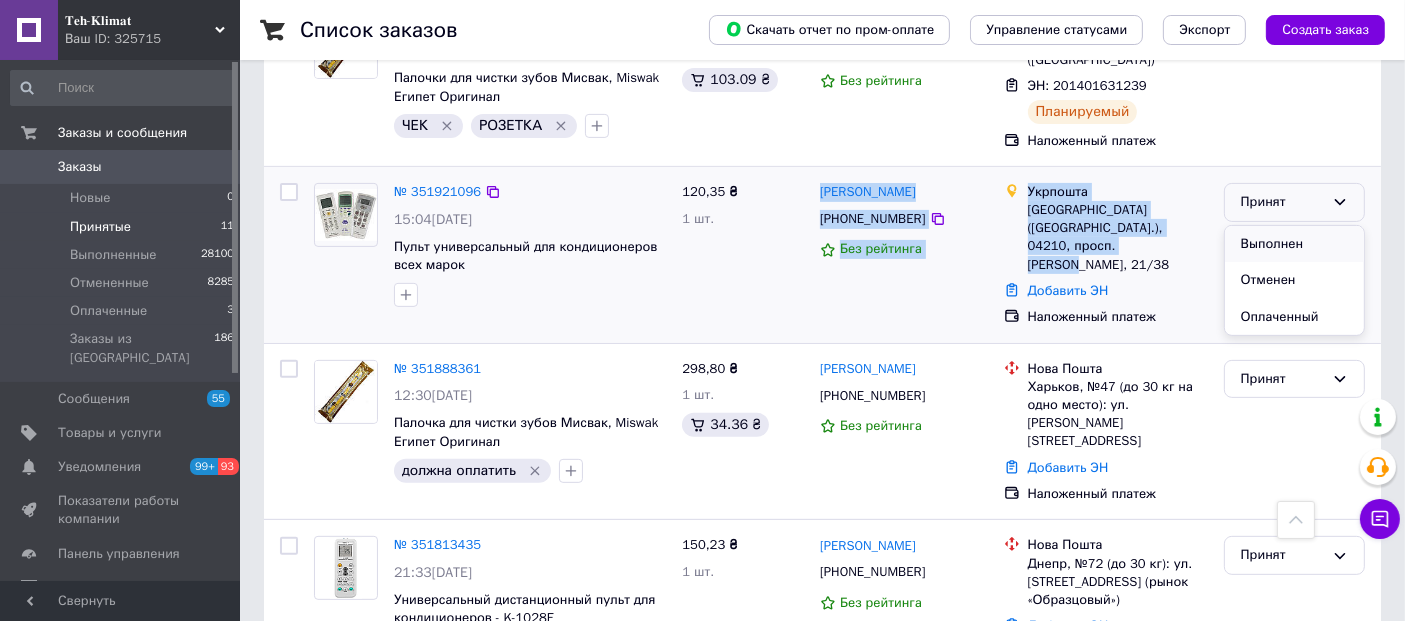 click on "Выполнен" at bounding box center [1294, 244] 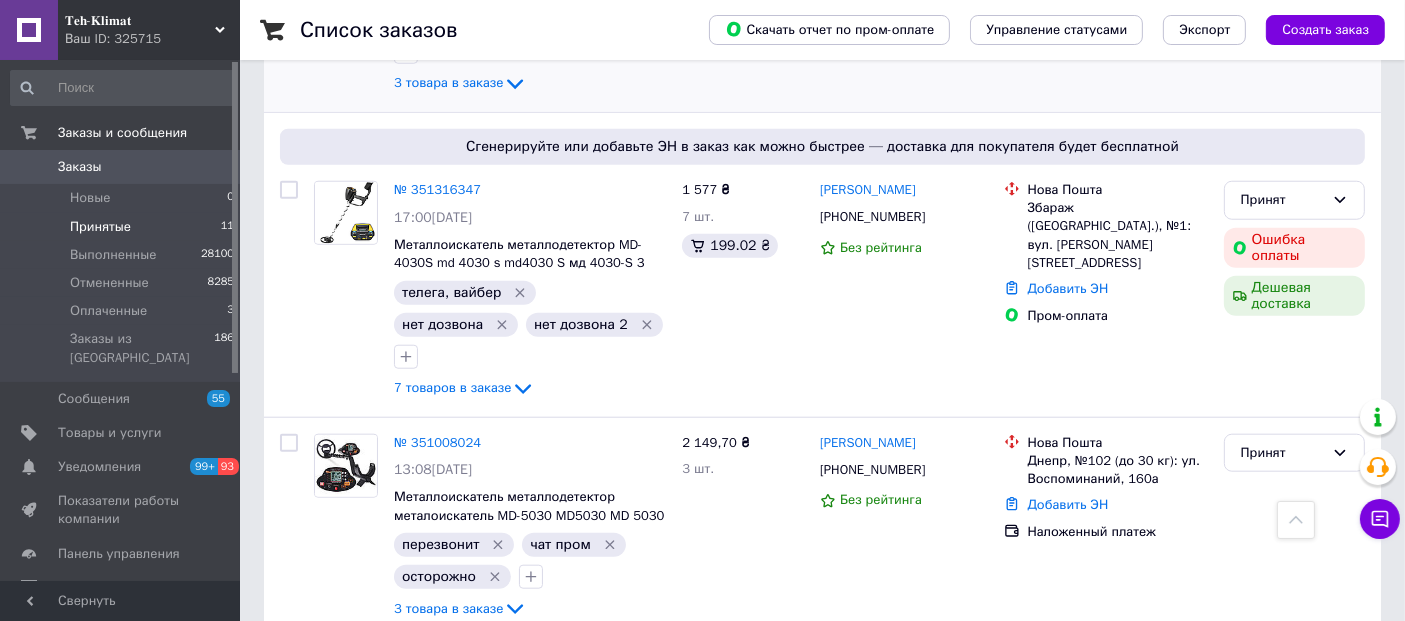 scroll, scrollTop: 1881, scrollLeft: 0, axis: vertical 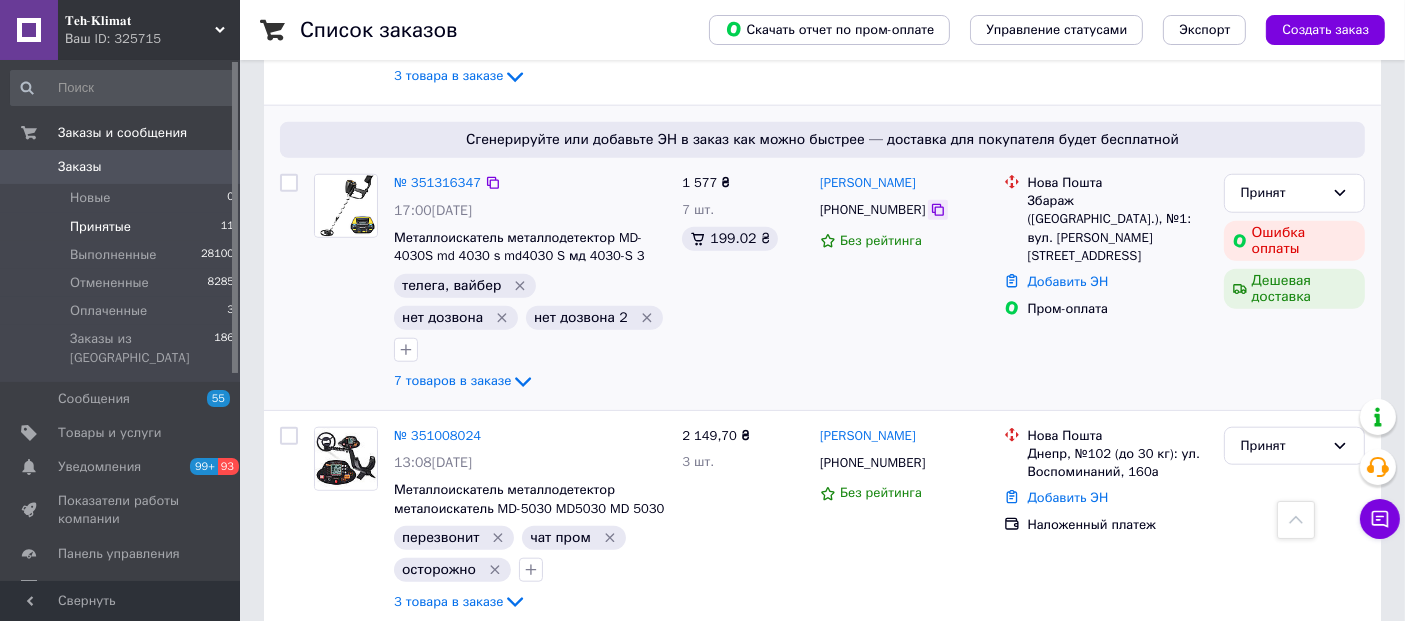 click 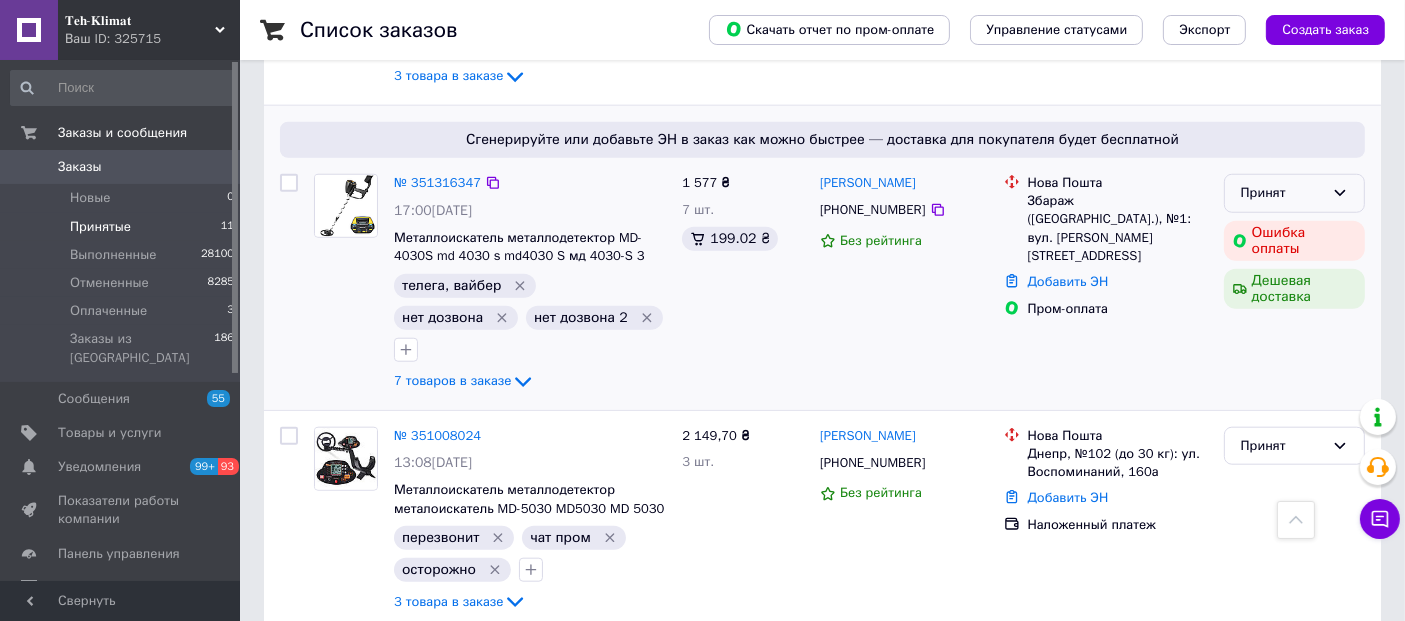 click on "Принят" at bounding box center [1282, 193] 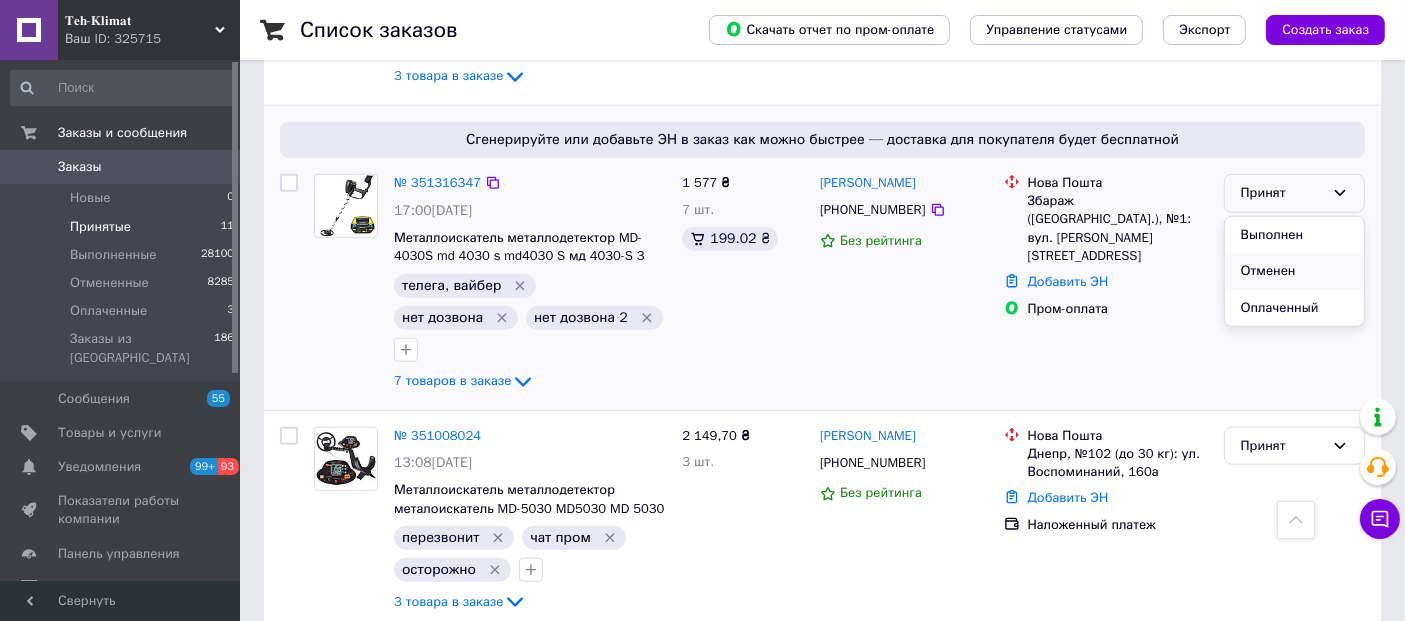 click on "Отменен" at bounding box center (1294, 271) 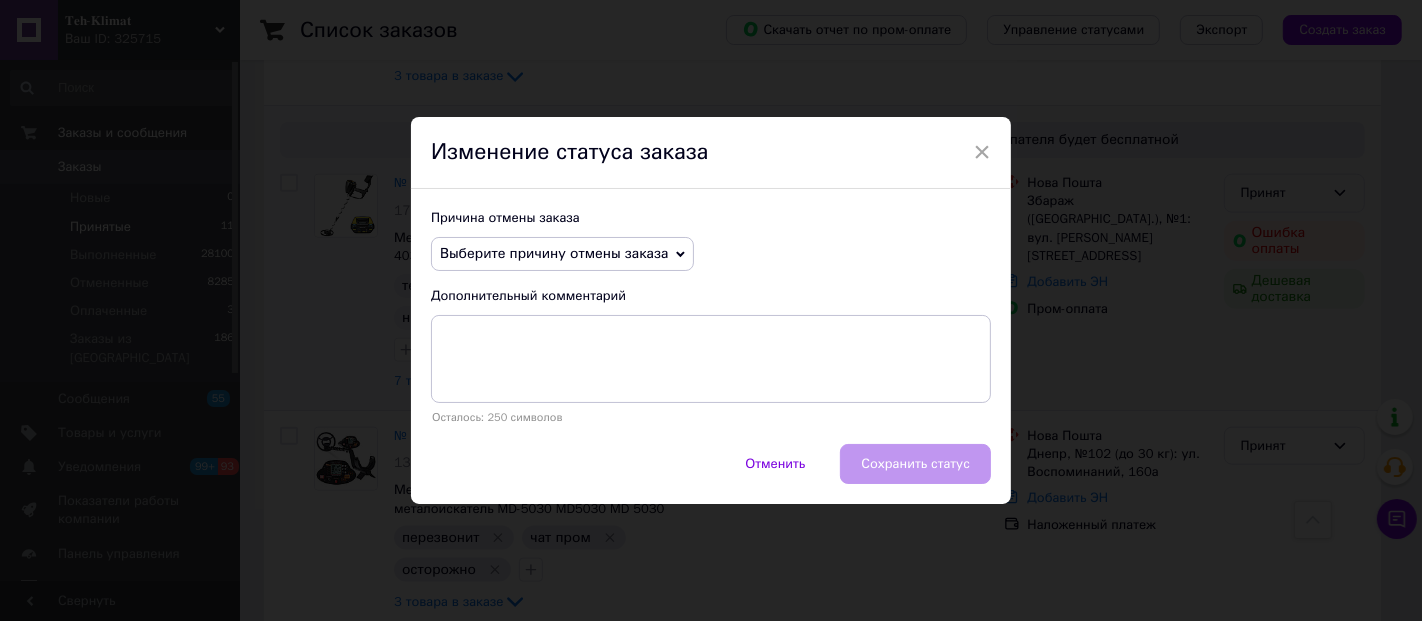 click on "Выберите причину отмены заказа" at bounding box center [554, 253] 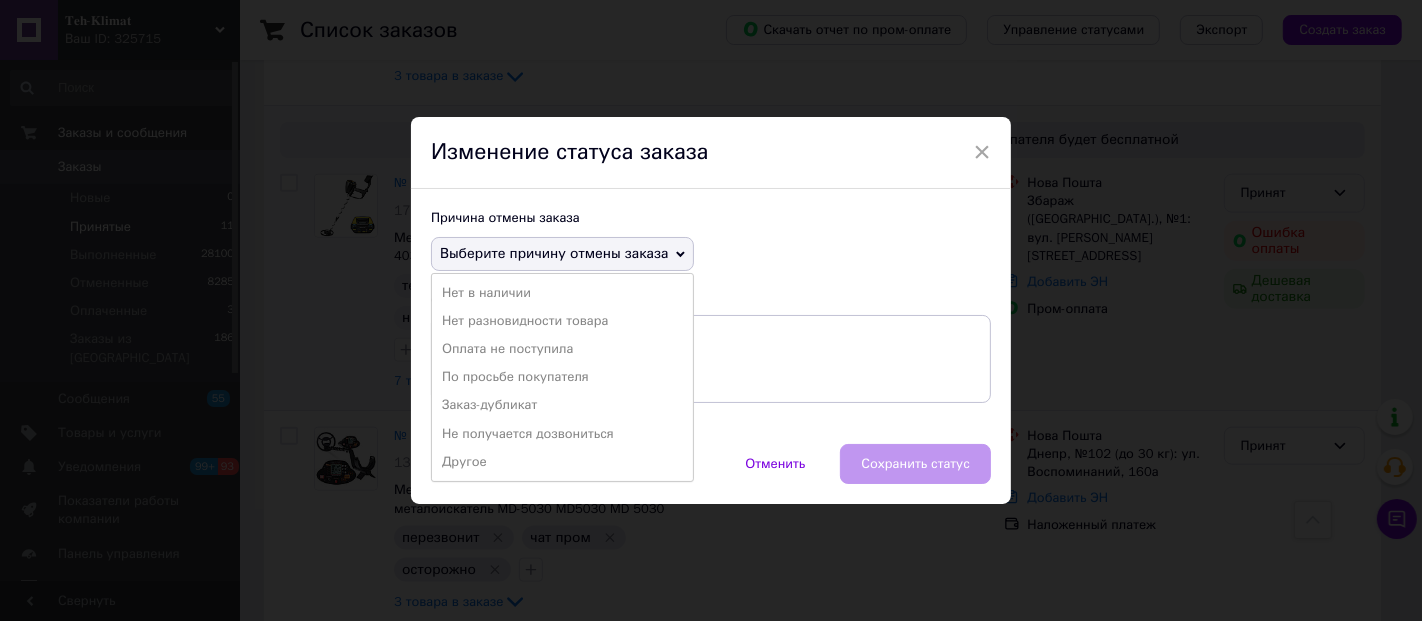 drag, startPoint x: 517, startPoint y: 401, endPoint x: 579, endPoint y: 401, distance: 62 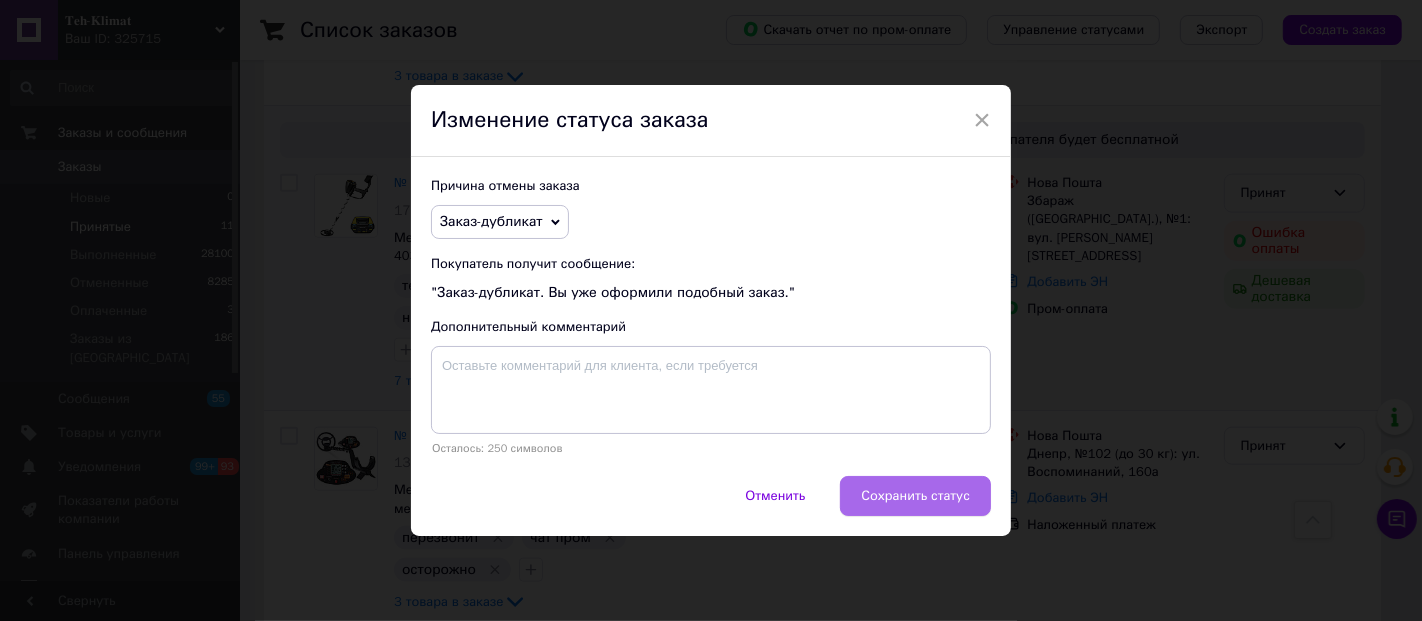click on "Сохранить статус" at bounding box center [915, 496] 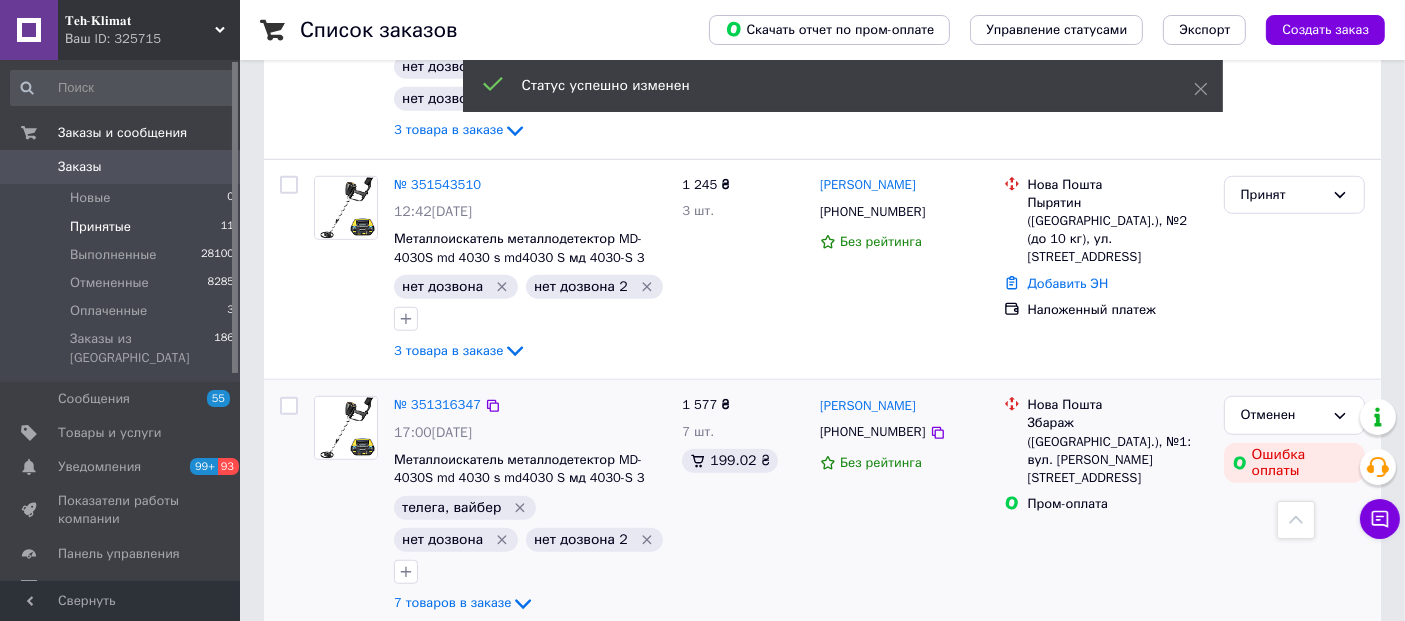 scroll, scrollTop: 1339, scrollLeft: 0, axis: vertical 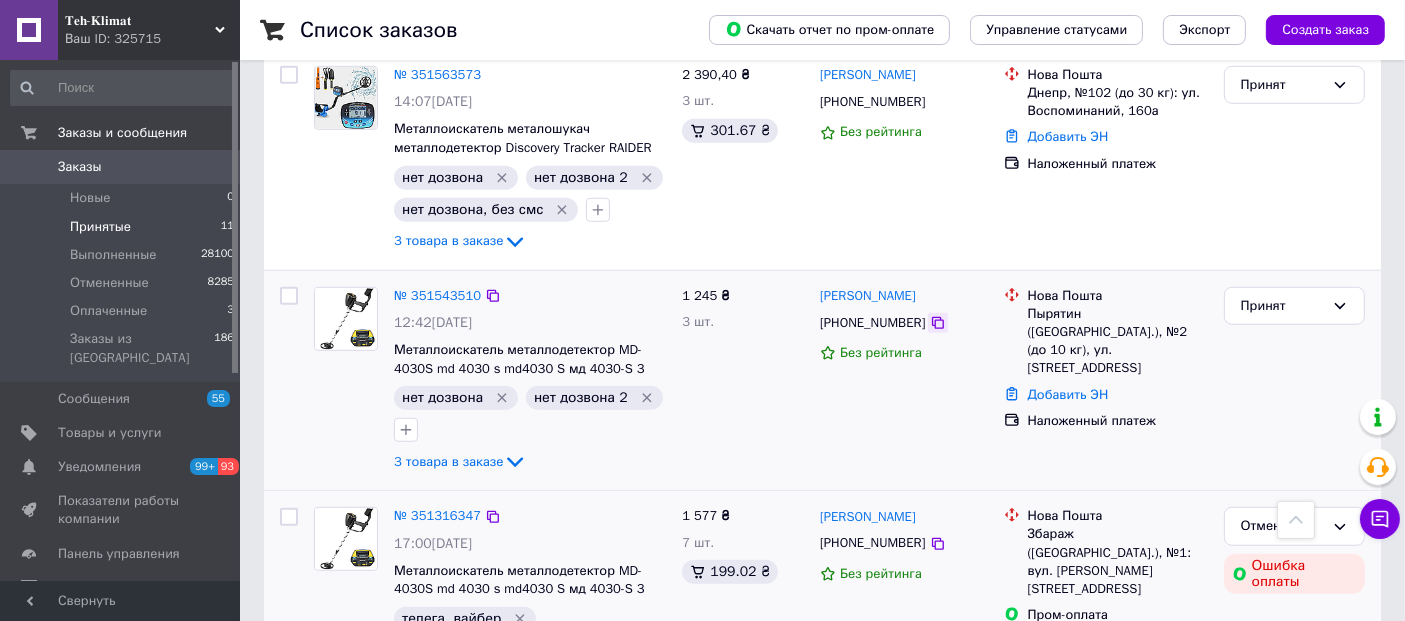 click 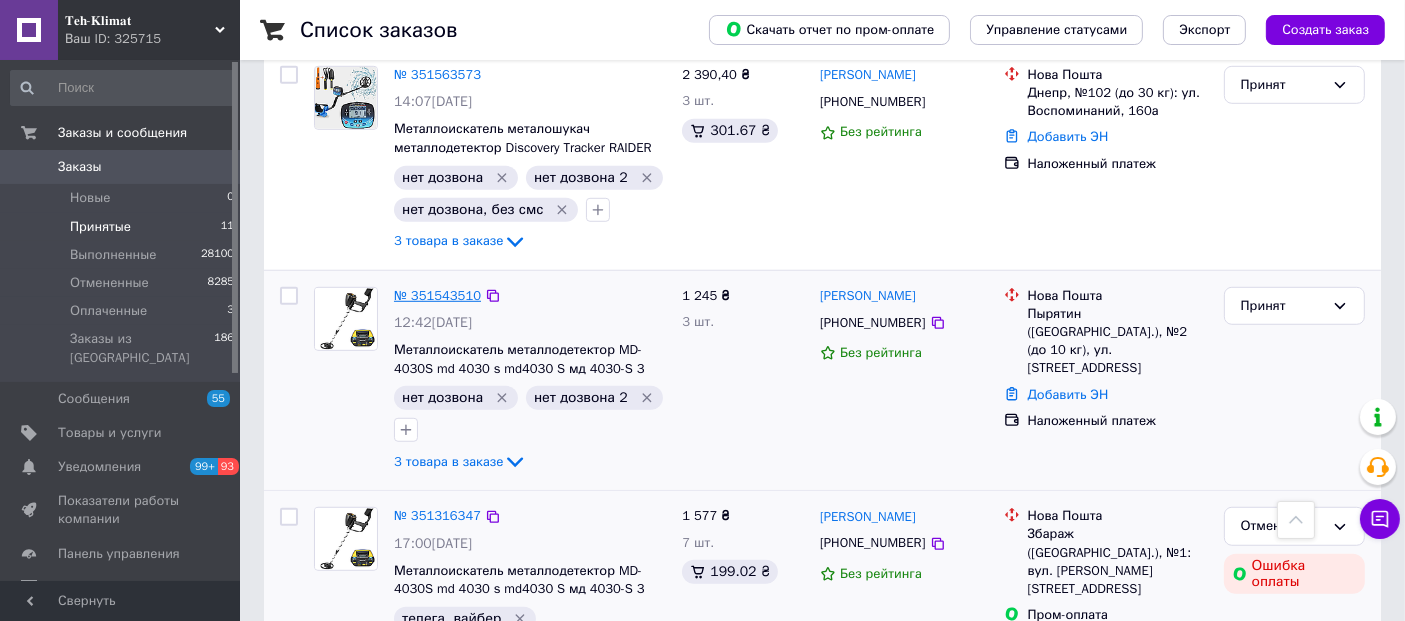 click on "№ 351543510" at bounding box center (437, 295) 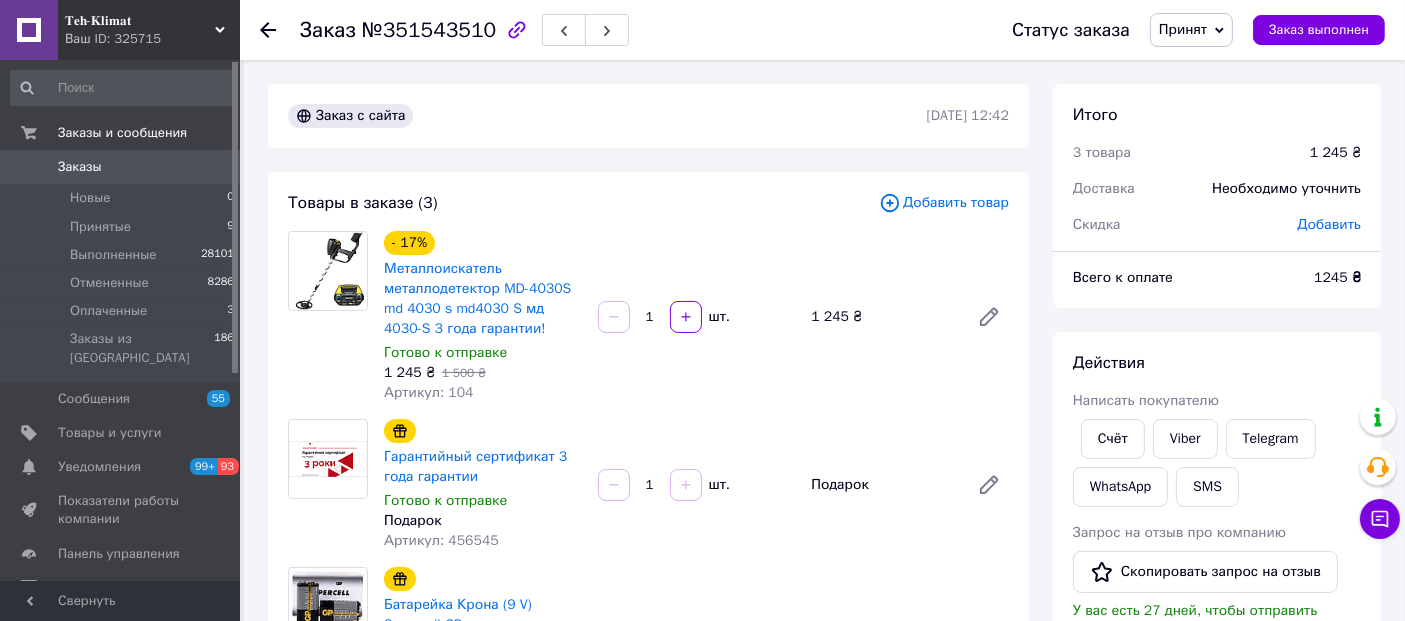 scroll, scrollTop: 0, scrollLeft: 0, axis: both 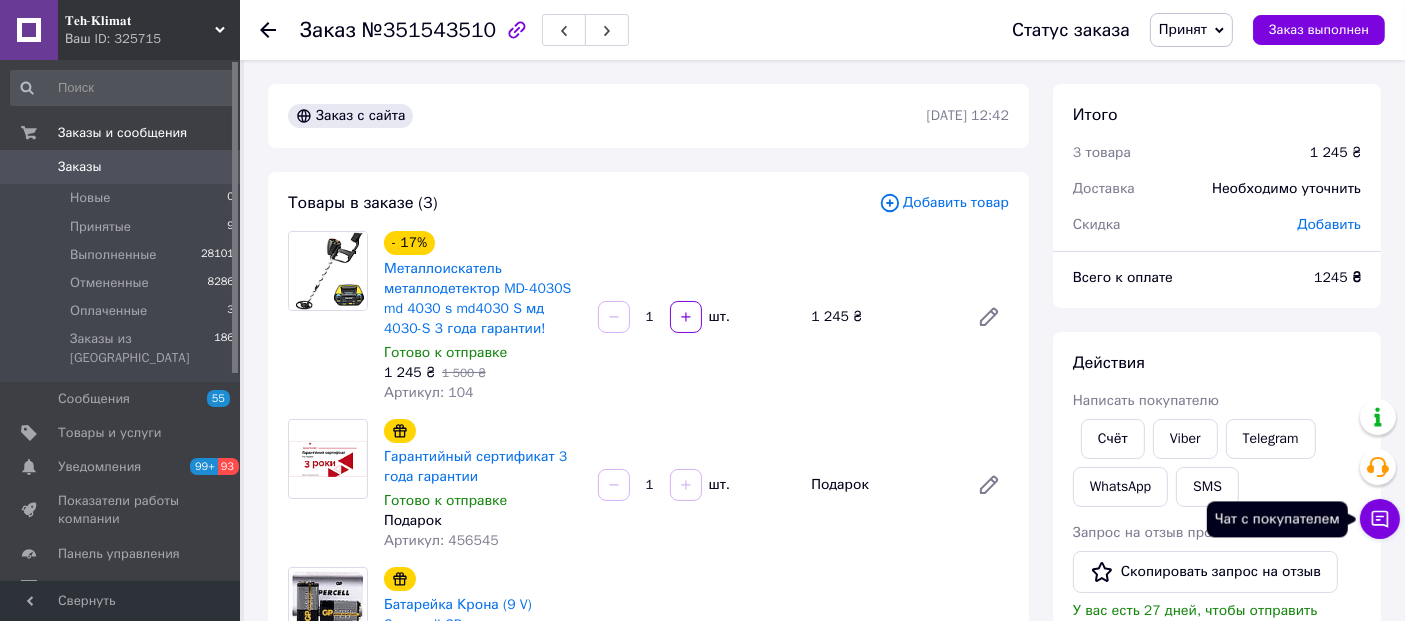 click 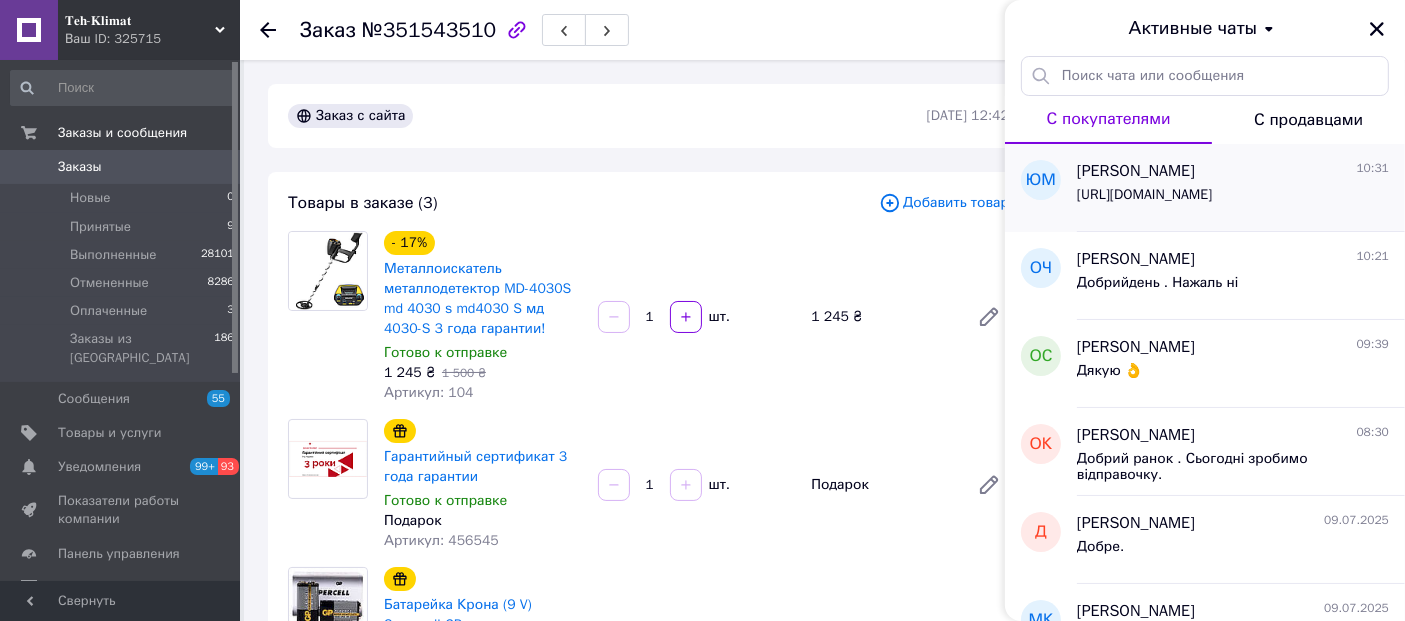 click on "[URL][DOMAIN_NAME]" at bounding box center [1233, 199] 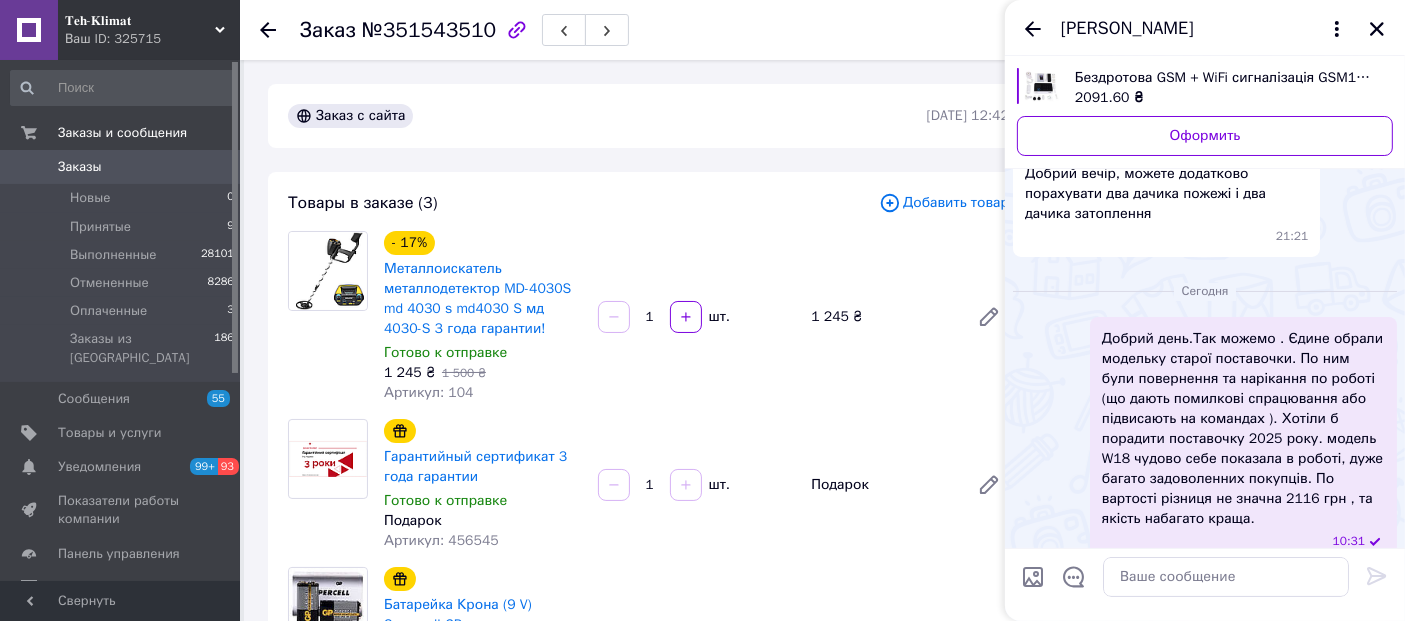 scroll, scrollTop: 111, scrollLeft: 0, axis: vertical 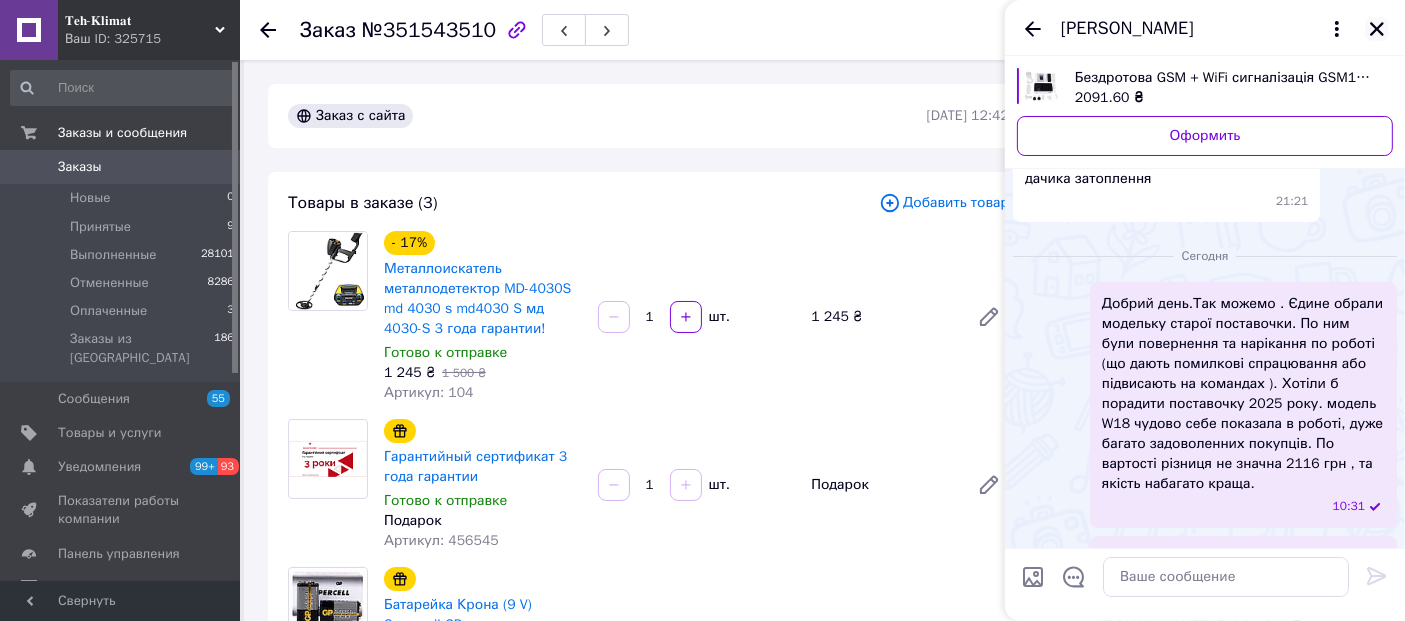 click 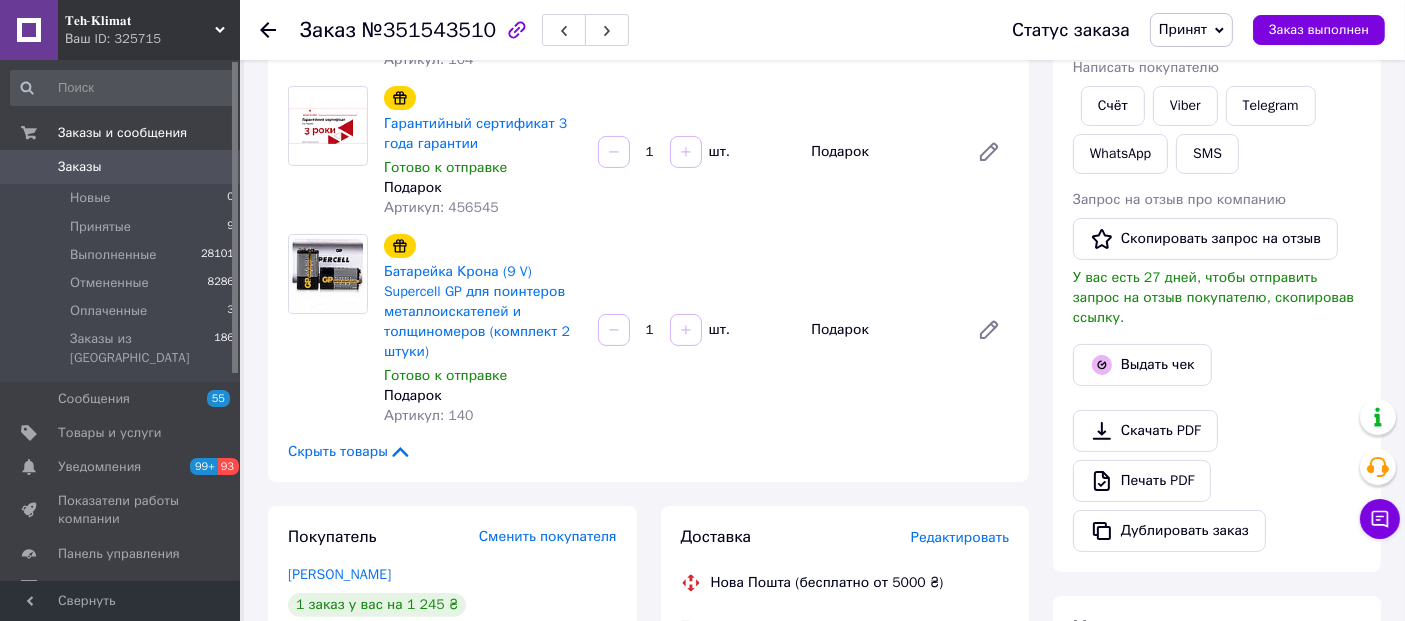 scroll, scrollTop: 111, scrollLeft: 0, axis: vertical 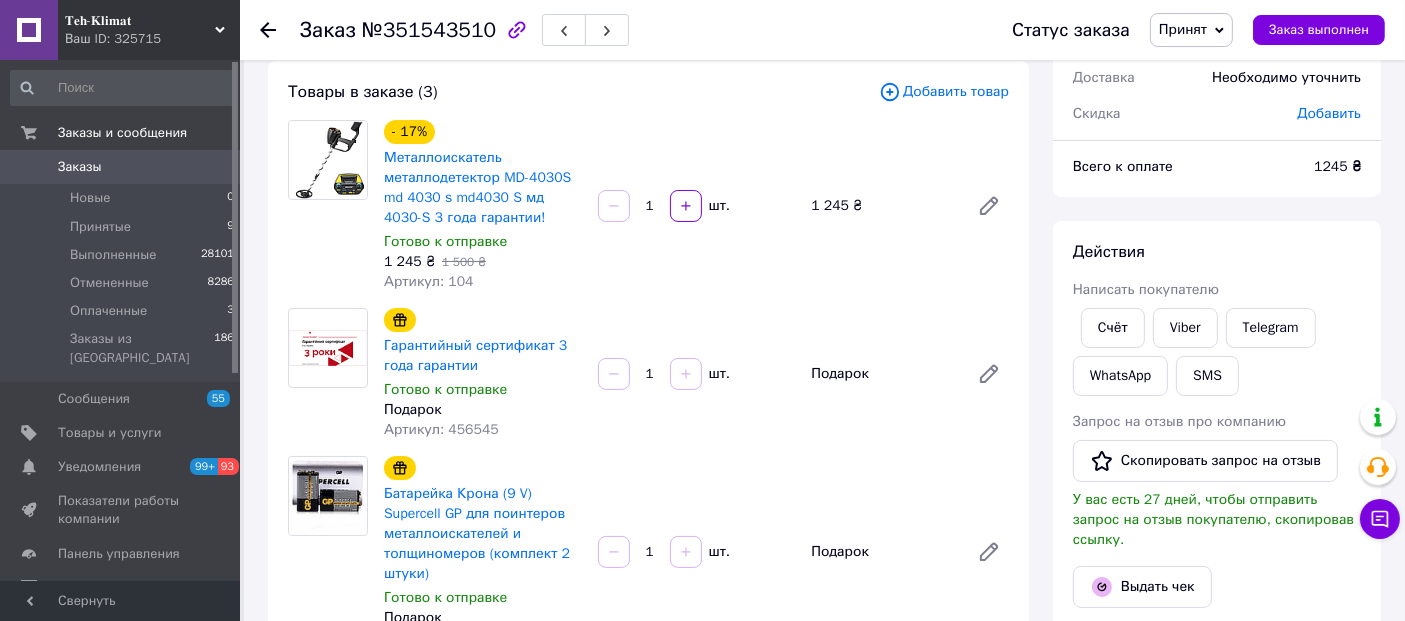 click 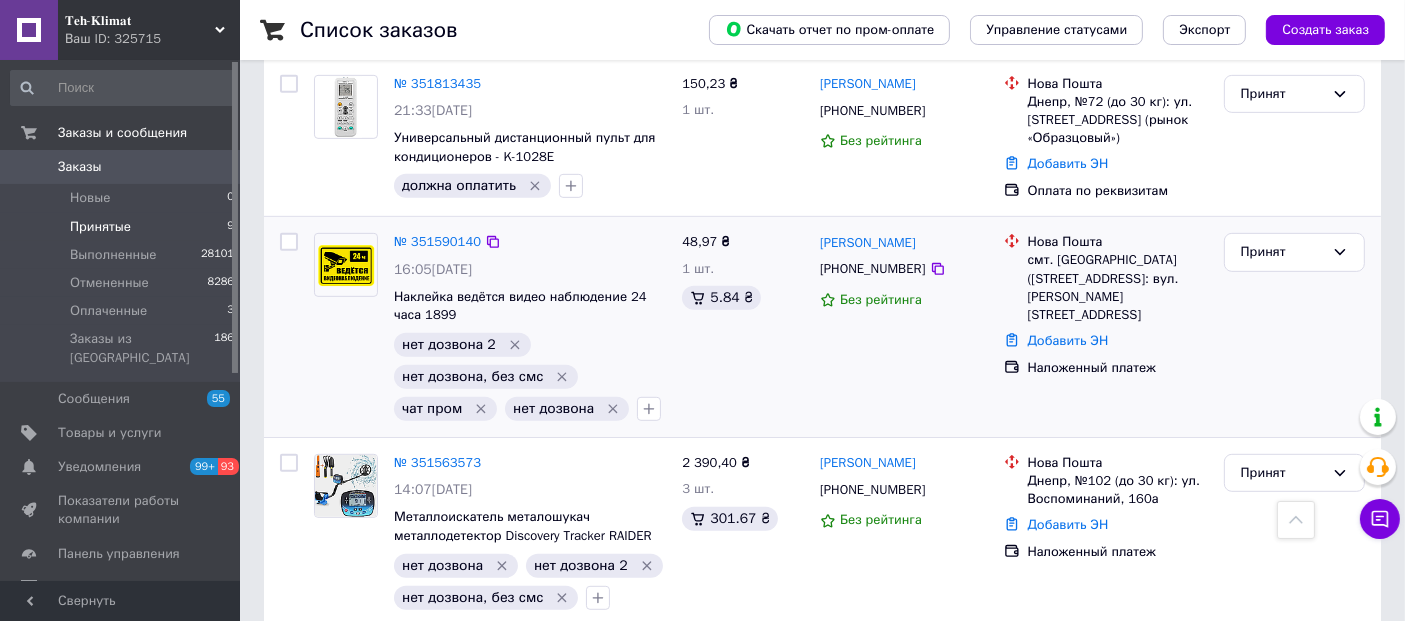 scroll, scrollTop: 1000, scrollLeft: 0, axis: vertical 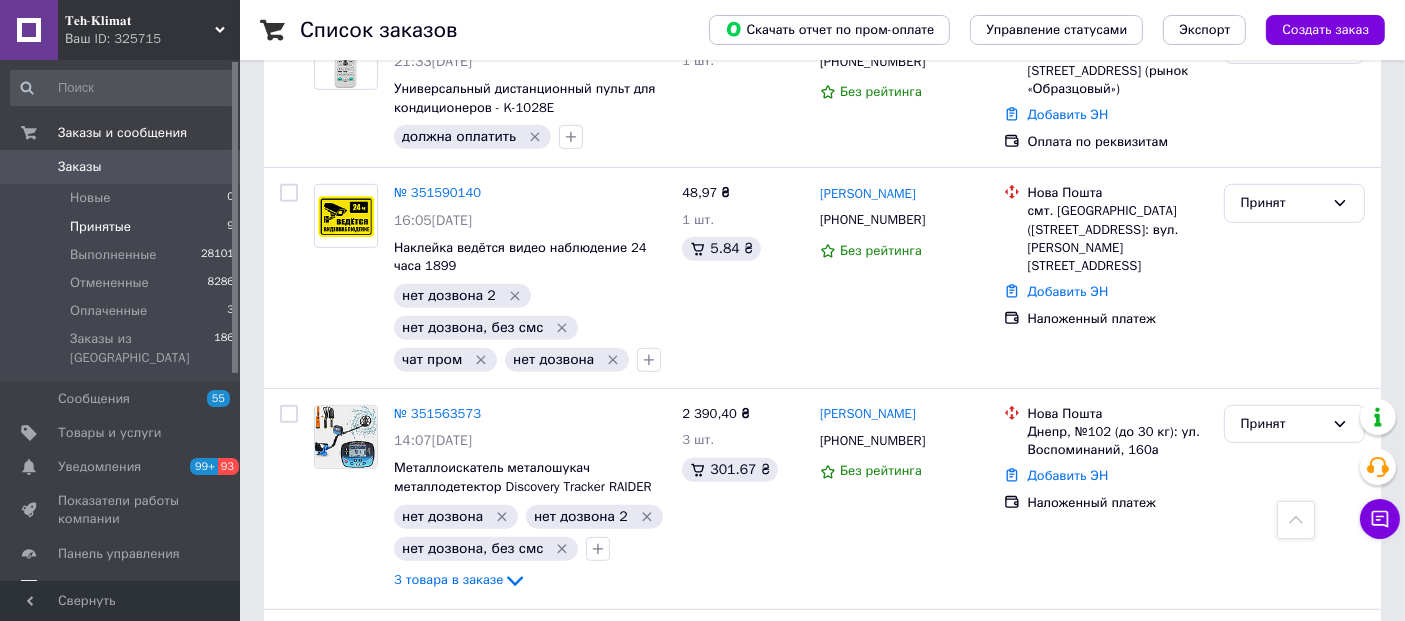 drag, startPoint x: 85, startPoint y: 561, endPoint x: 145, endPoint y: 521, distance: 72.11102 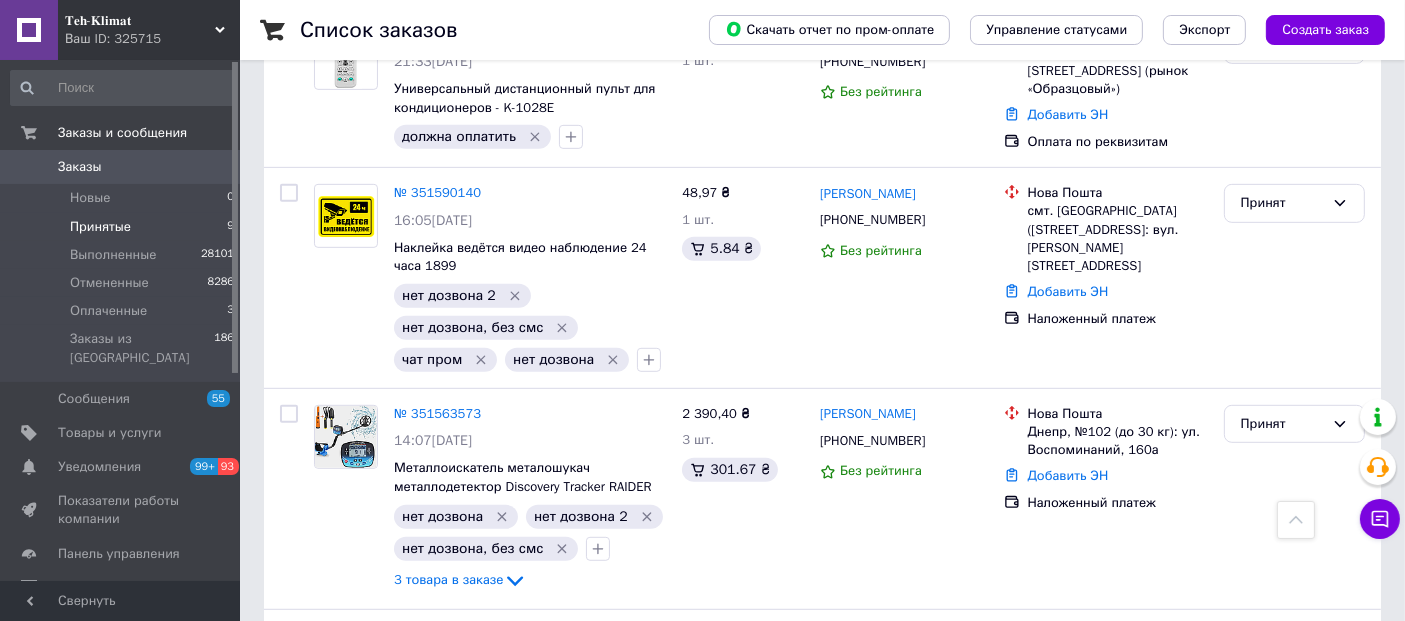 scroll, scrollTop: 0, scrollLeft: 0, axis: both 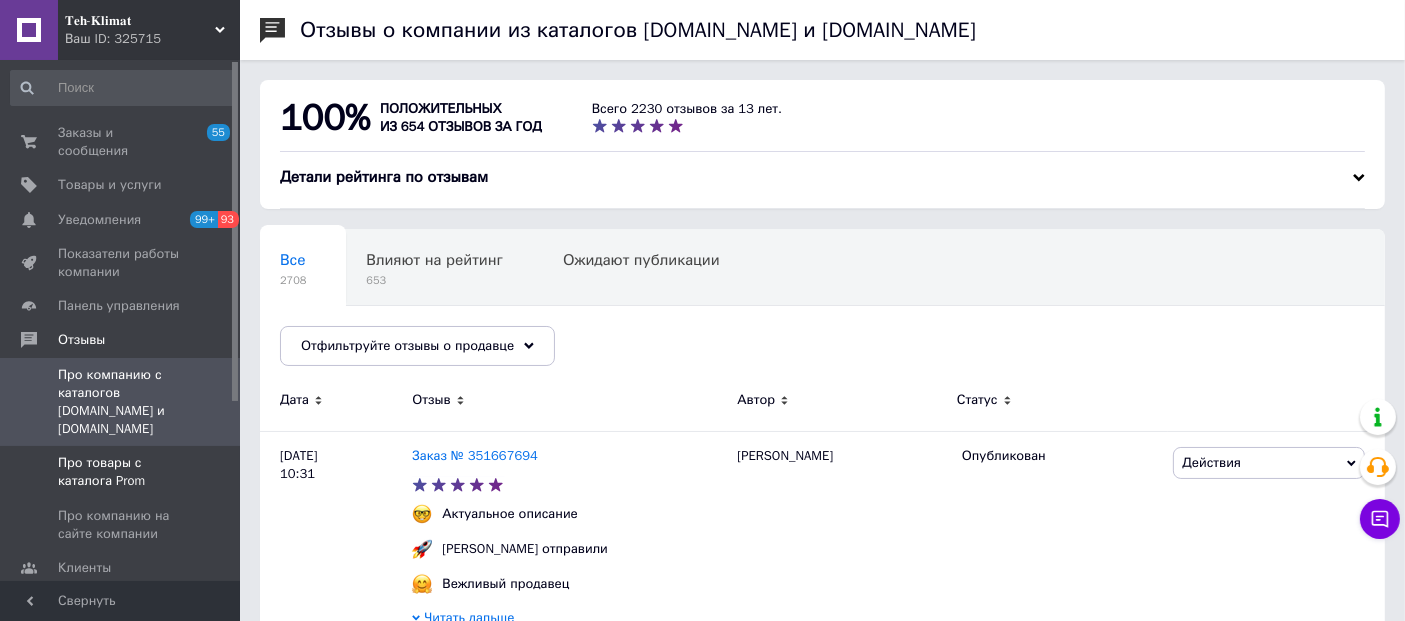 click on "Про товары с каталога Prom" at bounding box center (121, 472) 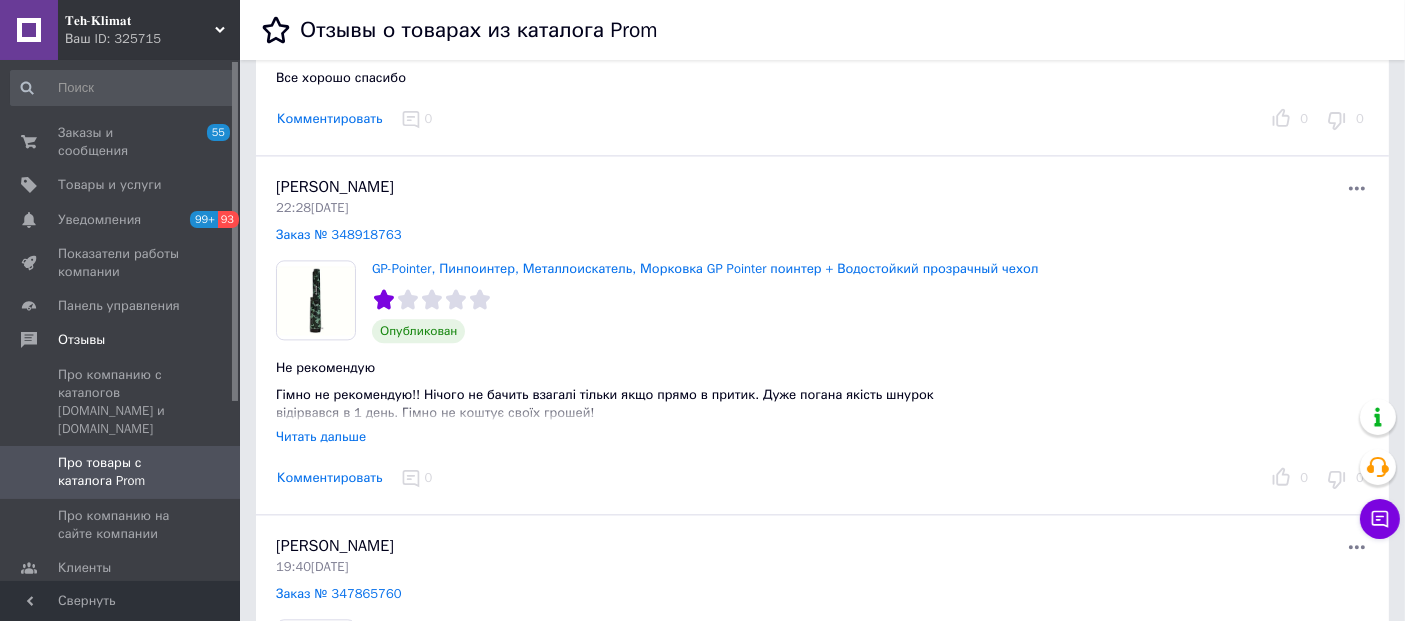 scroll, scrollTop: 4444, scrollLeft: 0, axis: vertical 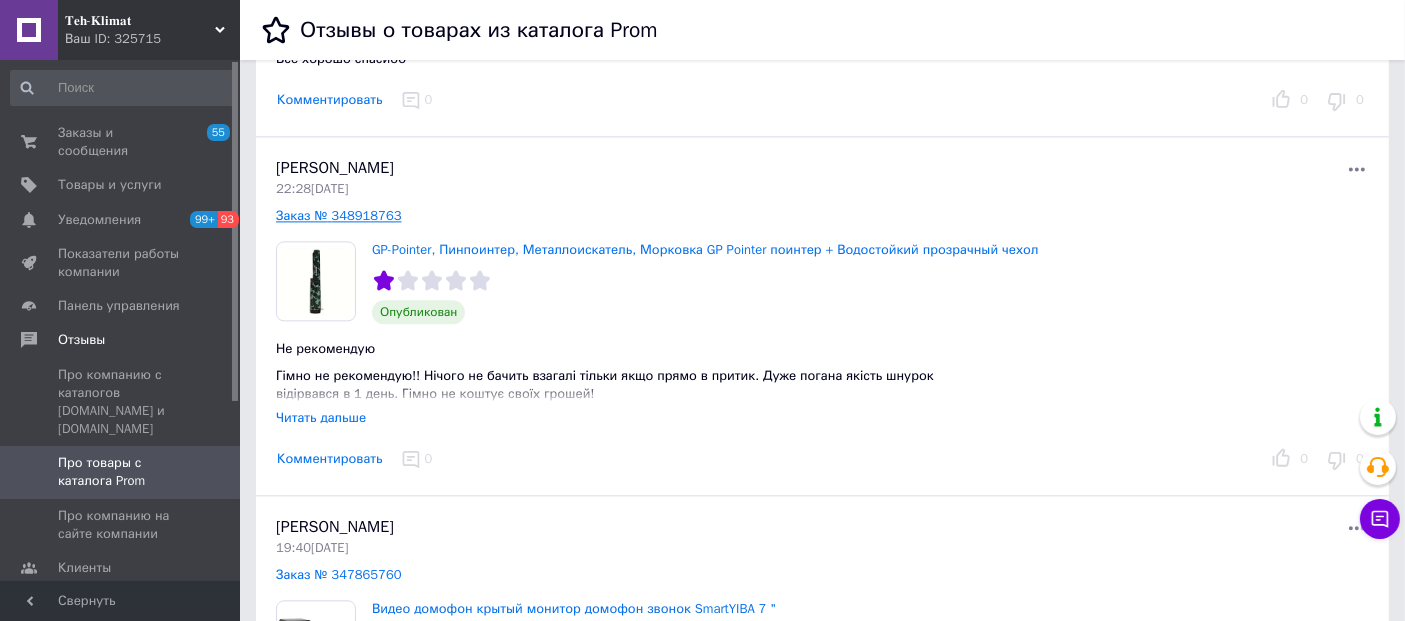 click on "Заказ №   348918763" at bounding box center [339, 215] 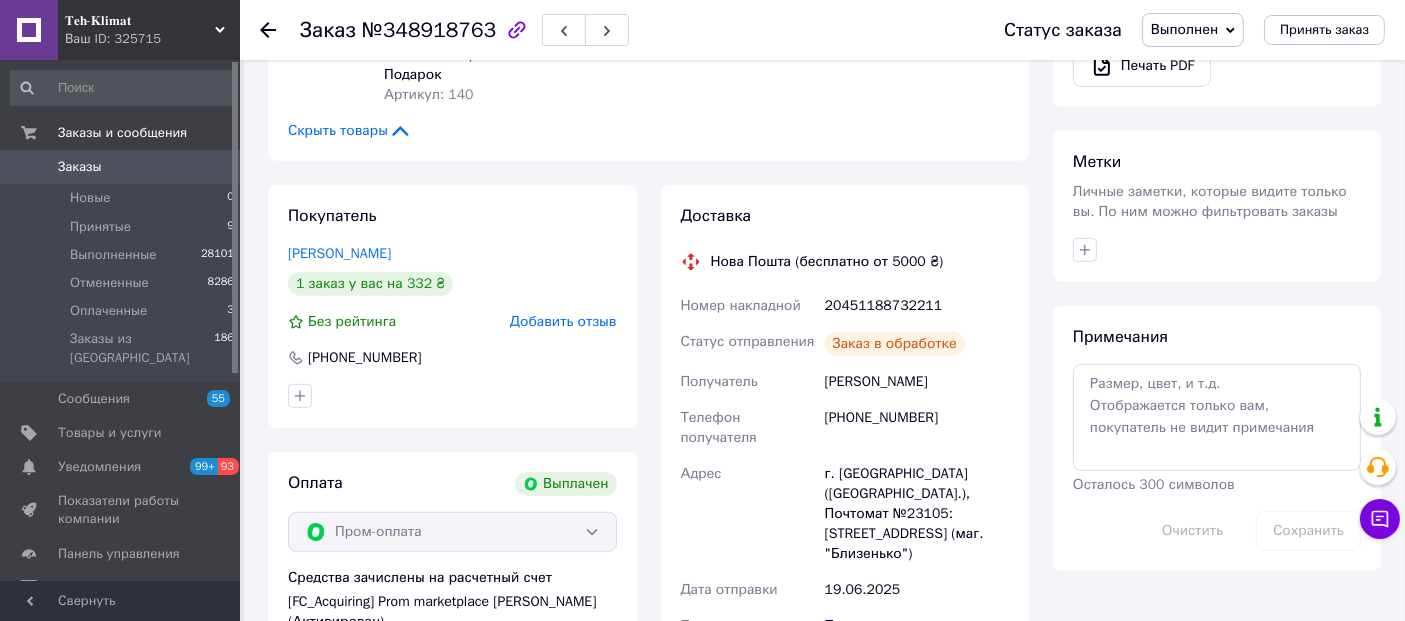scroll, scrollTop: 888, scrollLeft: 0, axis: vertical 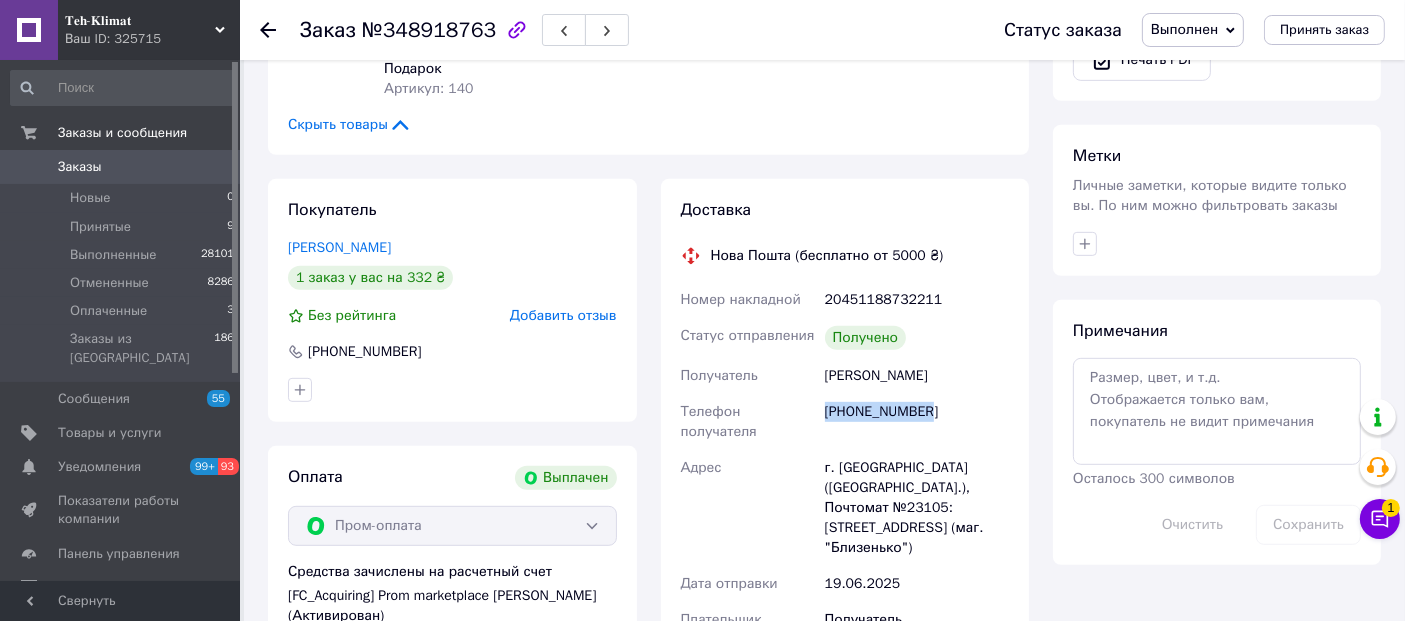 drag, startPoint x: 930, startPoint y: 384, endPoint x: 820, endPoint y: 402, distance: 111.463 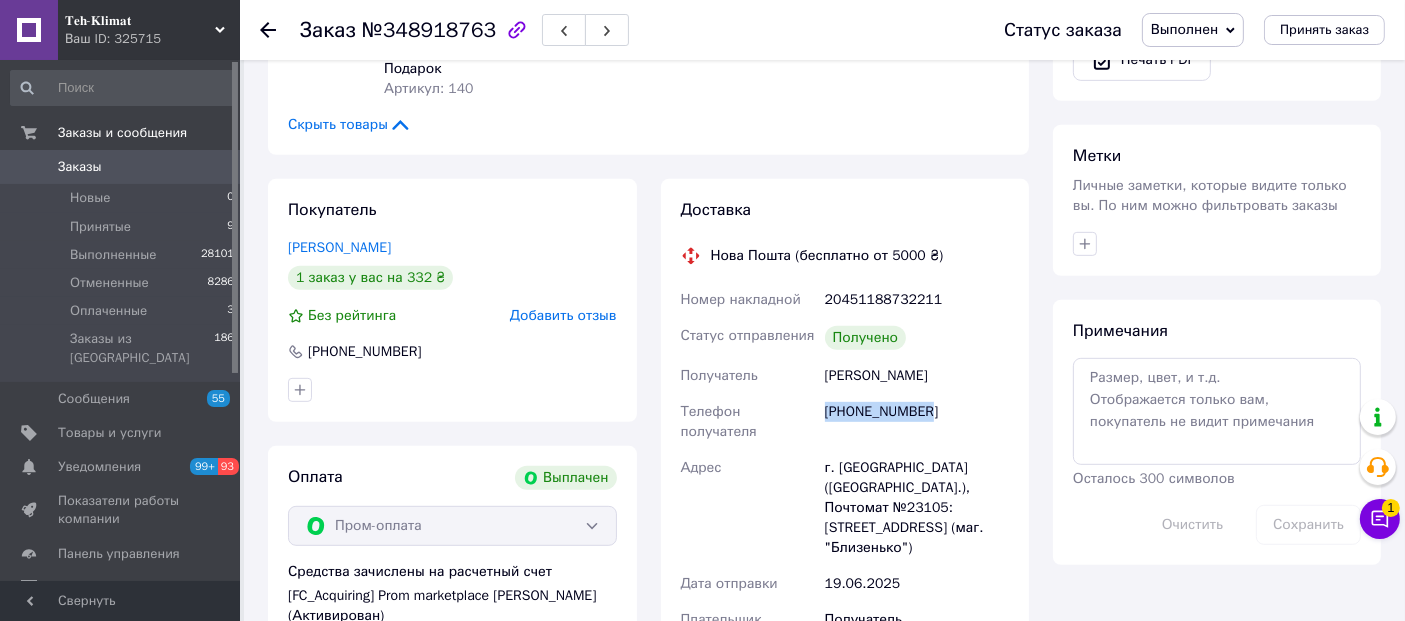 click on "[PHONE_NUMBER]" at bounding box center (917, 422) 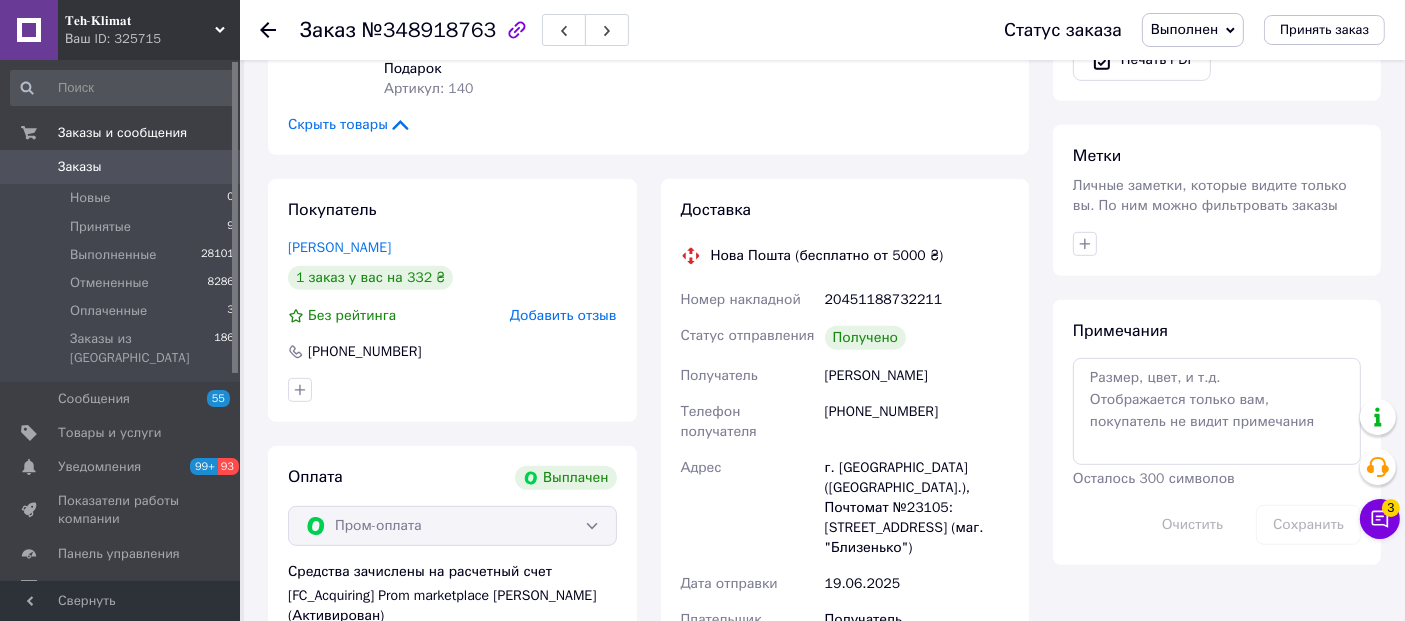 click on "Скрыть товары" at bounding box center (648, 125) 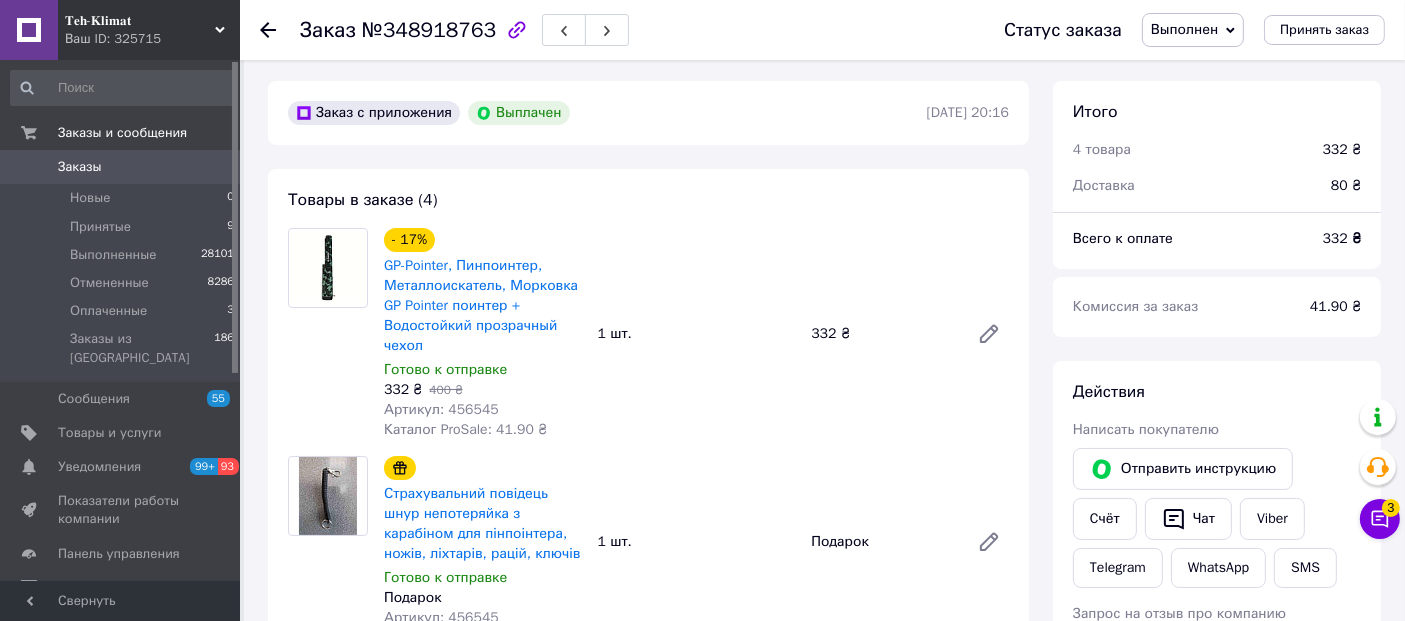 scroll, scrollTop: 0, scrollLeft: 0, axis: both 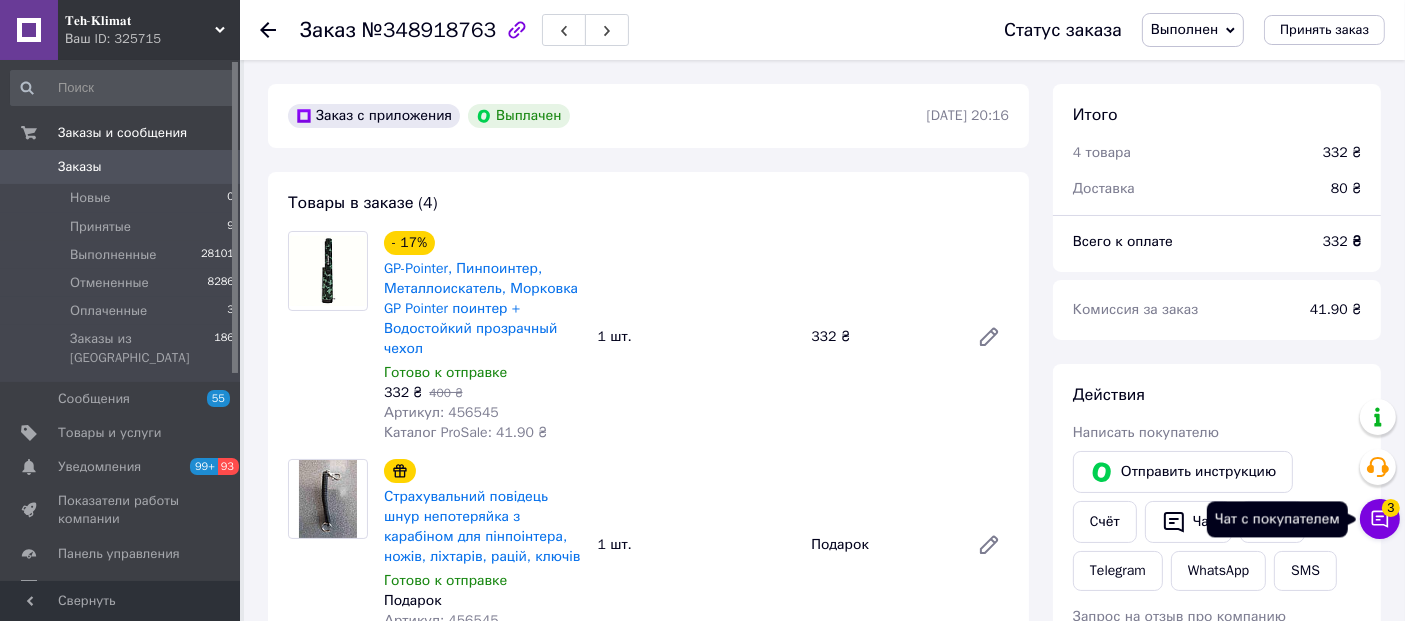 click 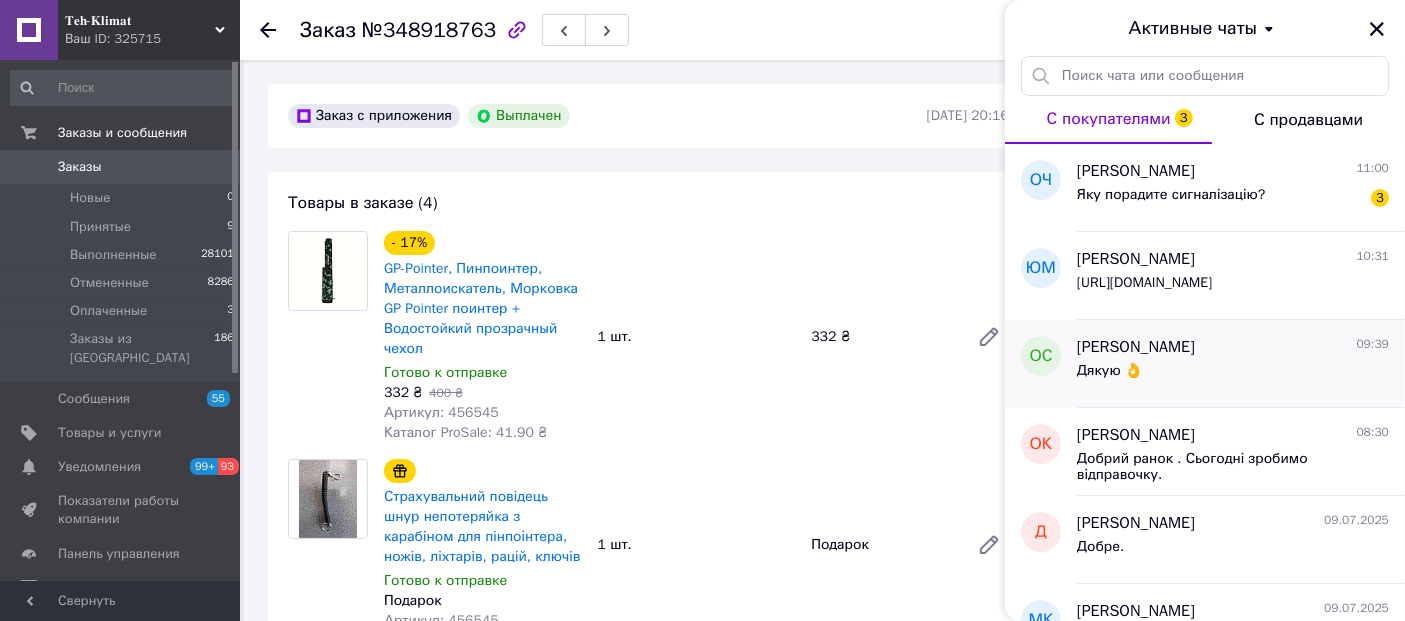 scroll, scrollTop: 222, scrollLeft: 0, axis: vertical 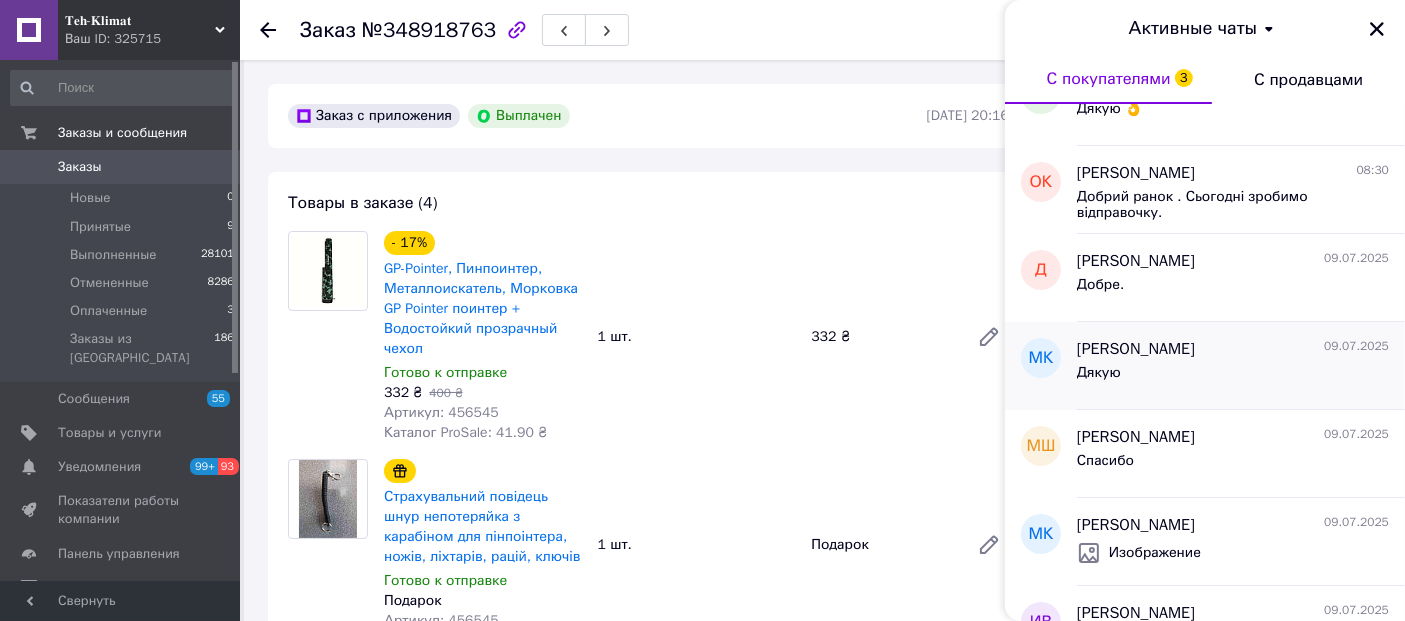 click on "[PERSON_NAME]" at bounding box center (1136, 349) 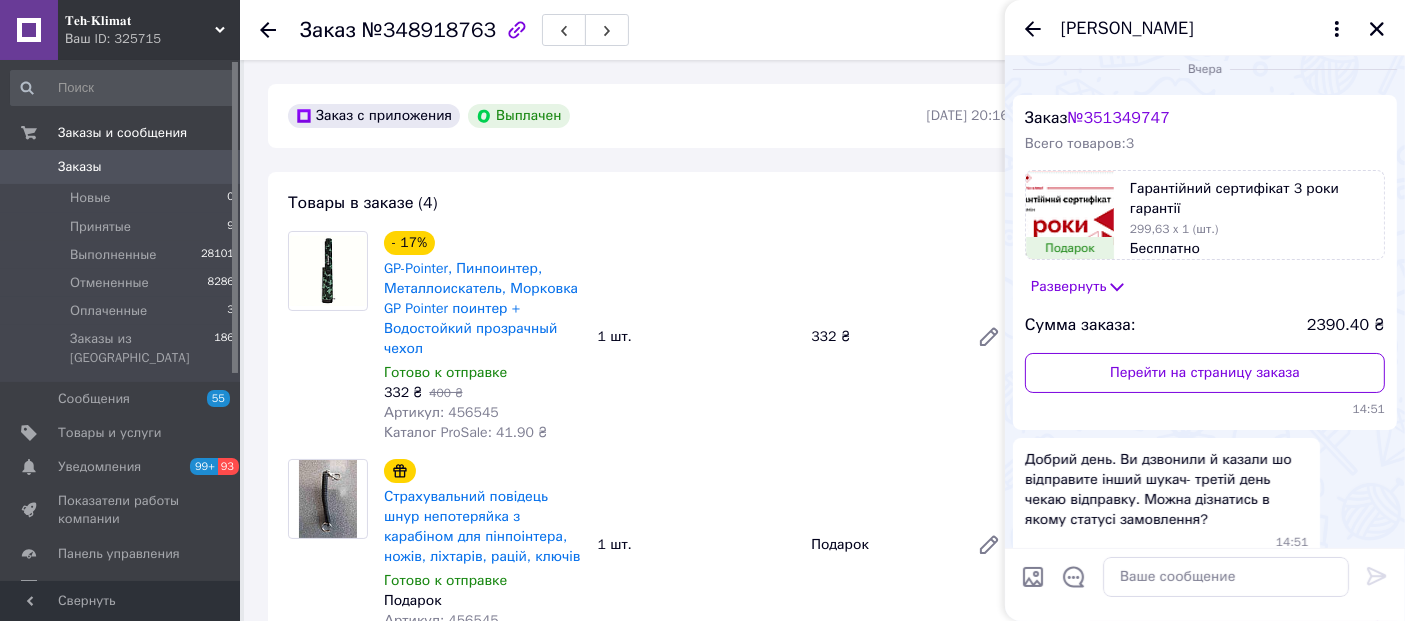 scroll, scrollTop: 0, scrollLeft: 0, axis: both 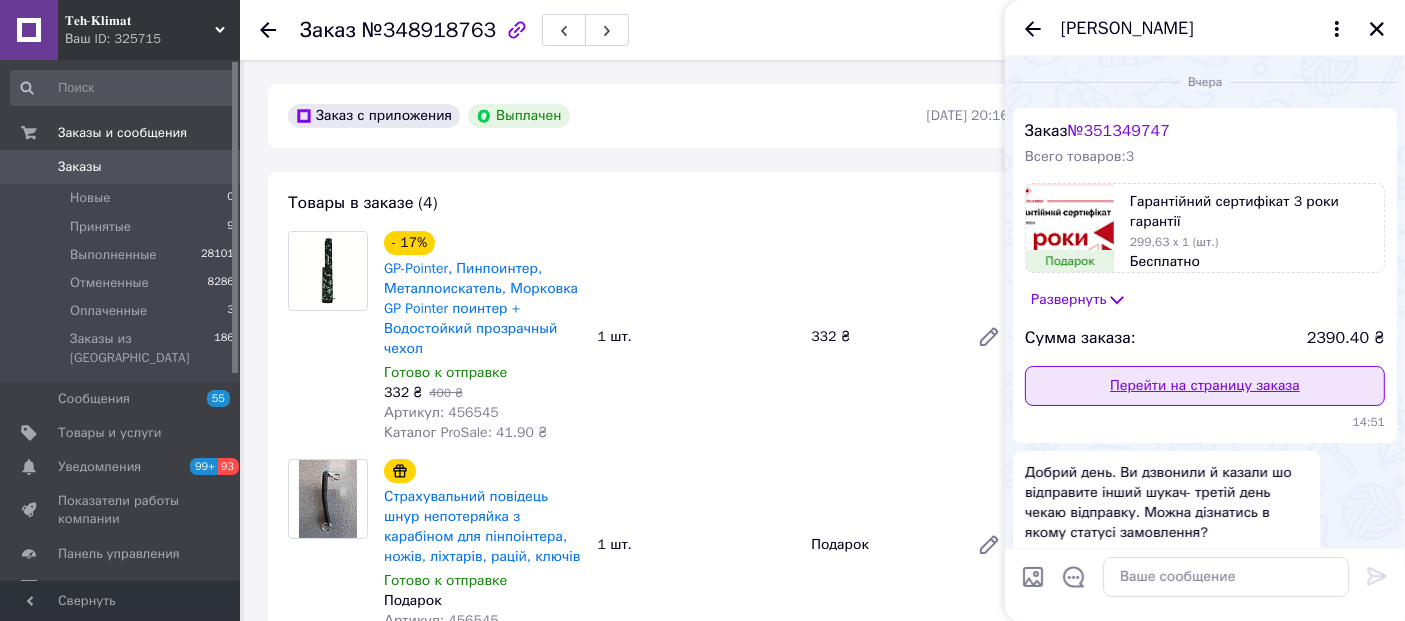 click on "Перейти на страницу заказа" at bounding box center [1205, 386] 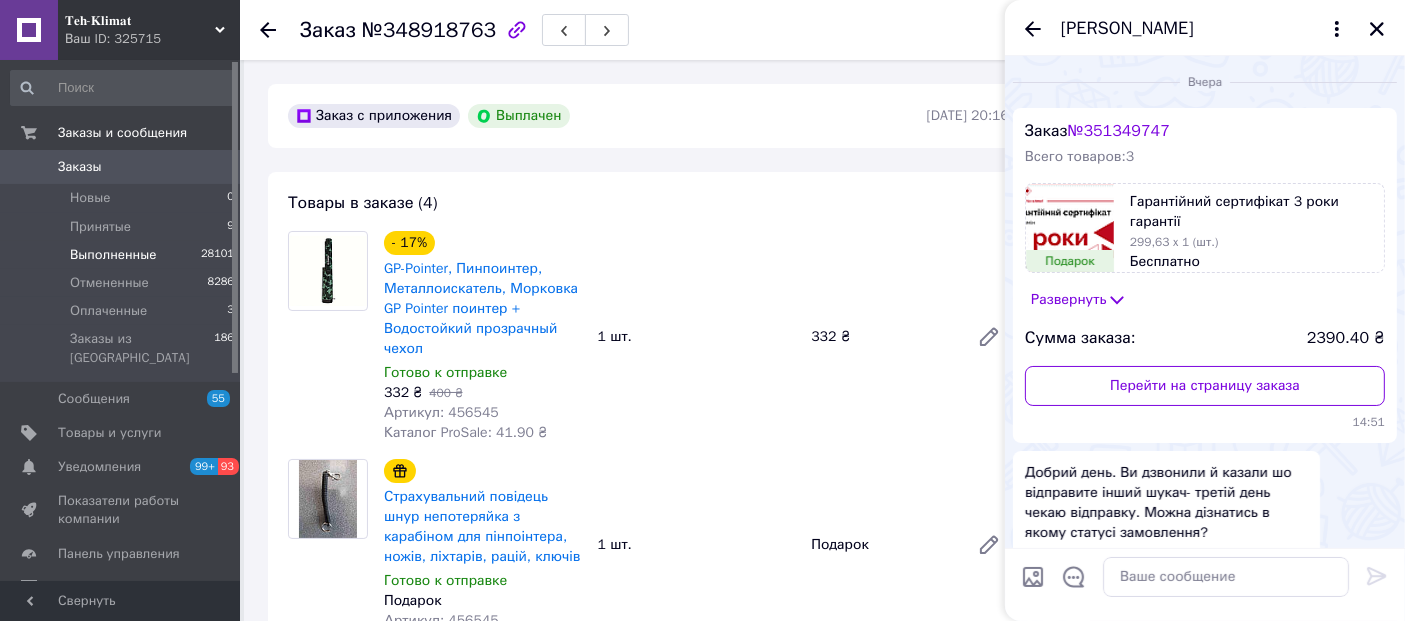 click on "Выполненные" at bounding box center (113, 255) 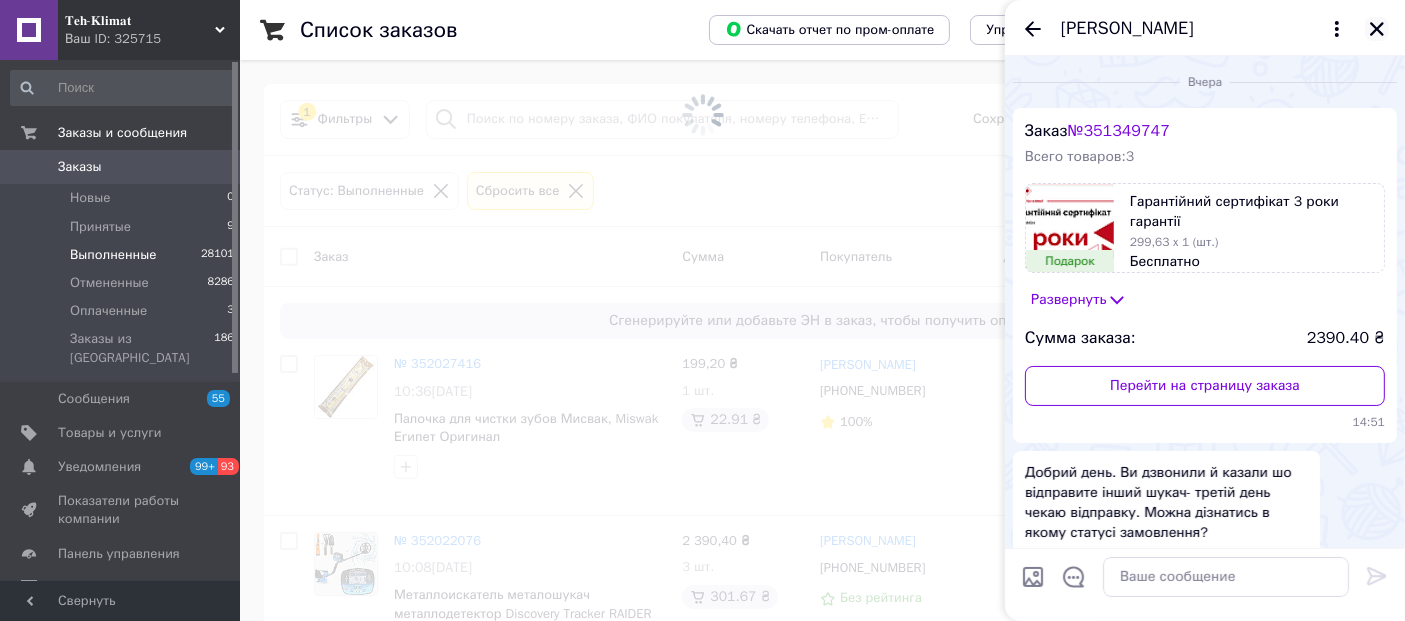 click 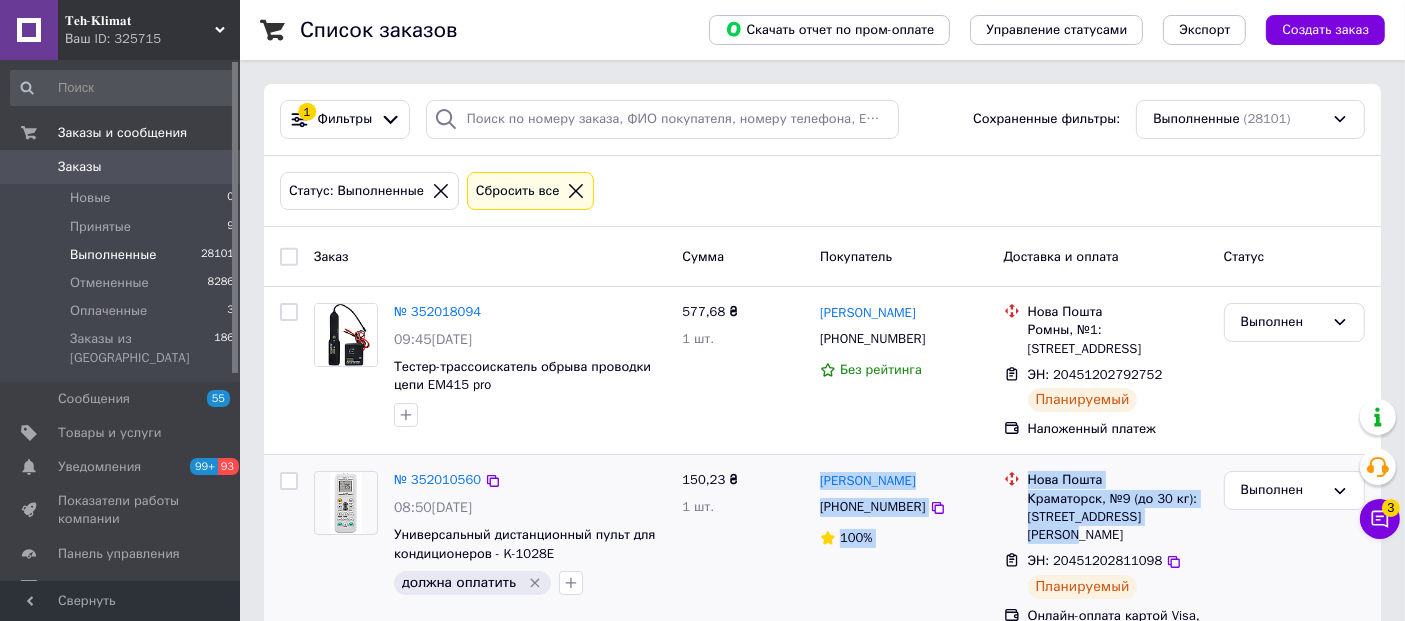 drag, startPoint x: 823, startPoint y: 454, endPoint x: 1168, endPoint y: 521, distance: 351.4456 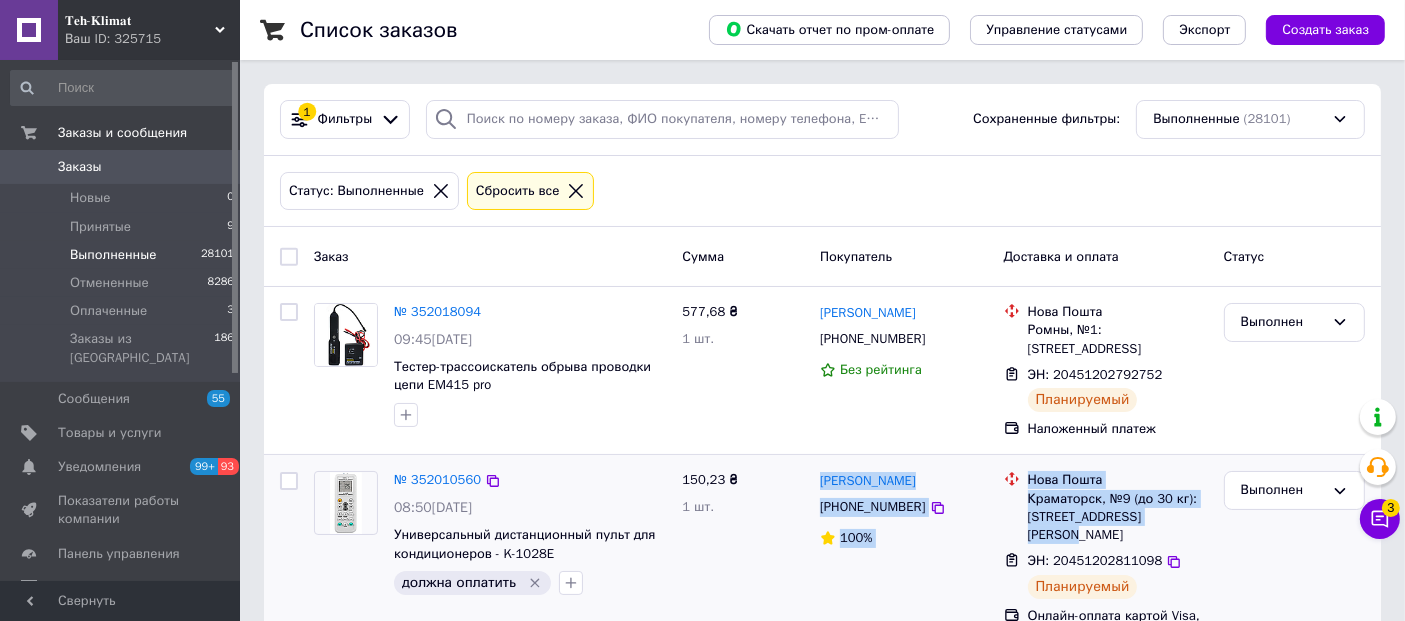 click on "№ 352010560 08:50[DATE] Универсальный дистанционный пульт для кондиционеров - K-1028E должна оплатить   150,23 ₴ 1 шт. [PERSON_NAME] [PHONE_NUMBER] 100% Нова Пошта Краматорск, №9 (до 30 кг): [STREET_ADDRESS][PERSON_NAME] ЭН: [CREDIT_CARD_NUMBER] Планируемый Онлайн-оплата картой Visa, Mastercard - LiqPay Выполнен" at bounding box center [822, 557] 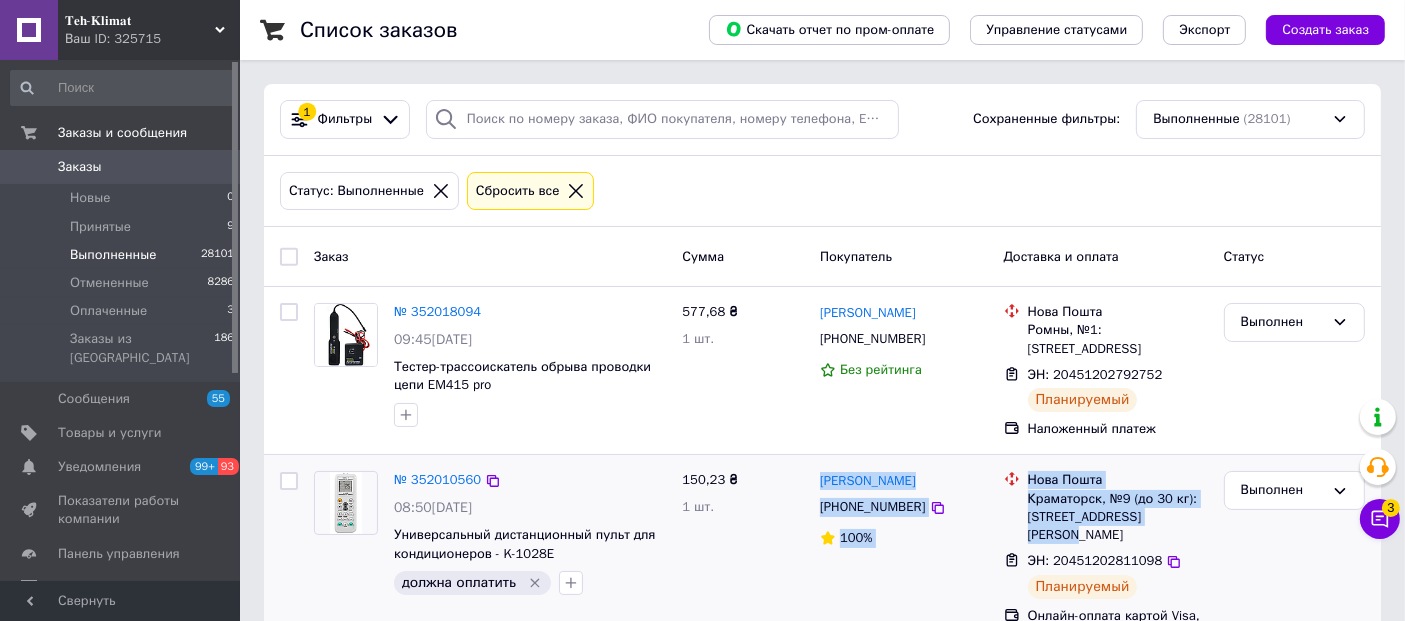 copy on "[PERSON_NAME] [PHONE_NUMBER] 100% Нова Пошта Краматорск, №9 (до 30 кг): [STREET_ADDRESS][PERSON_NAME]" 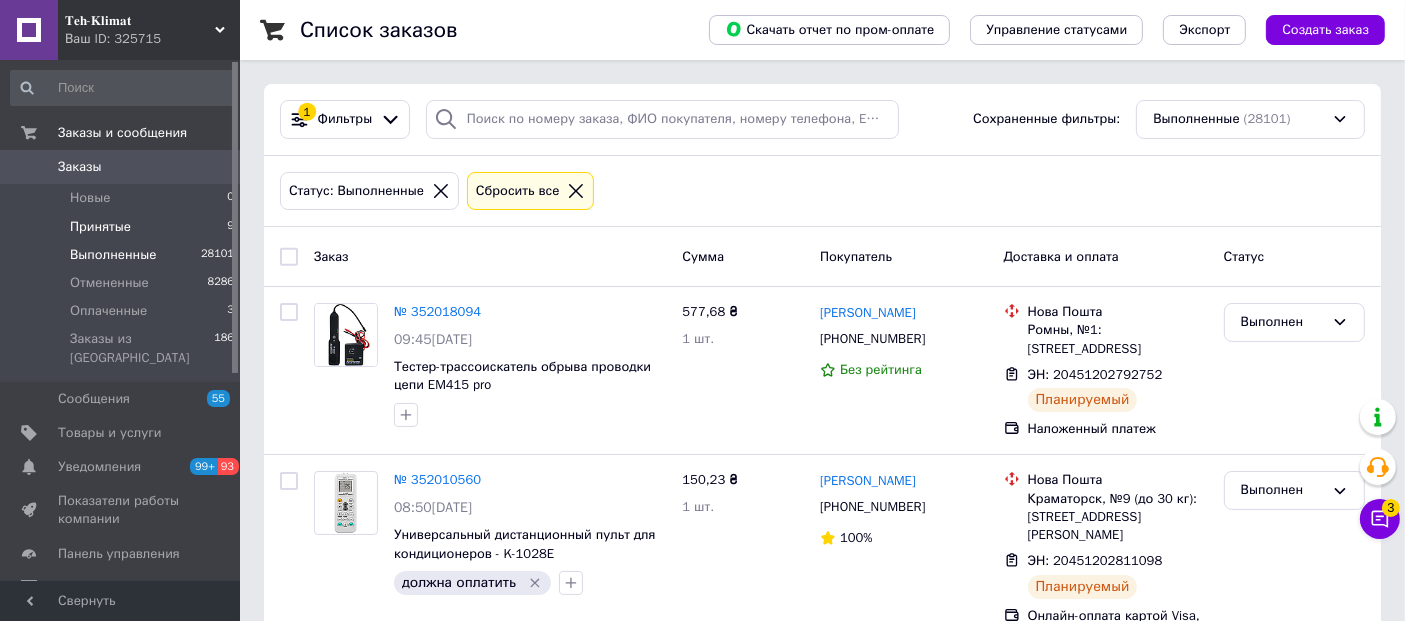 drag, startPoint x: 127, startPoint y: 215, endPoint x: 151, endPoint y: 230, distance: 28.301943 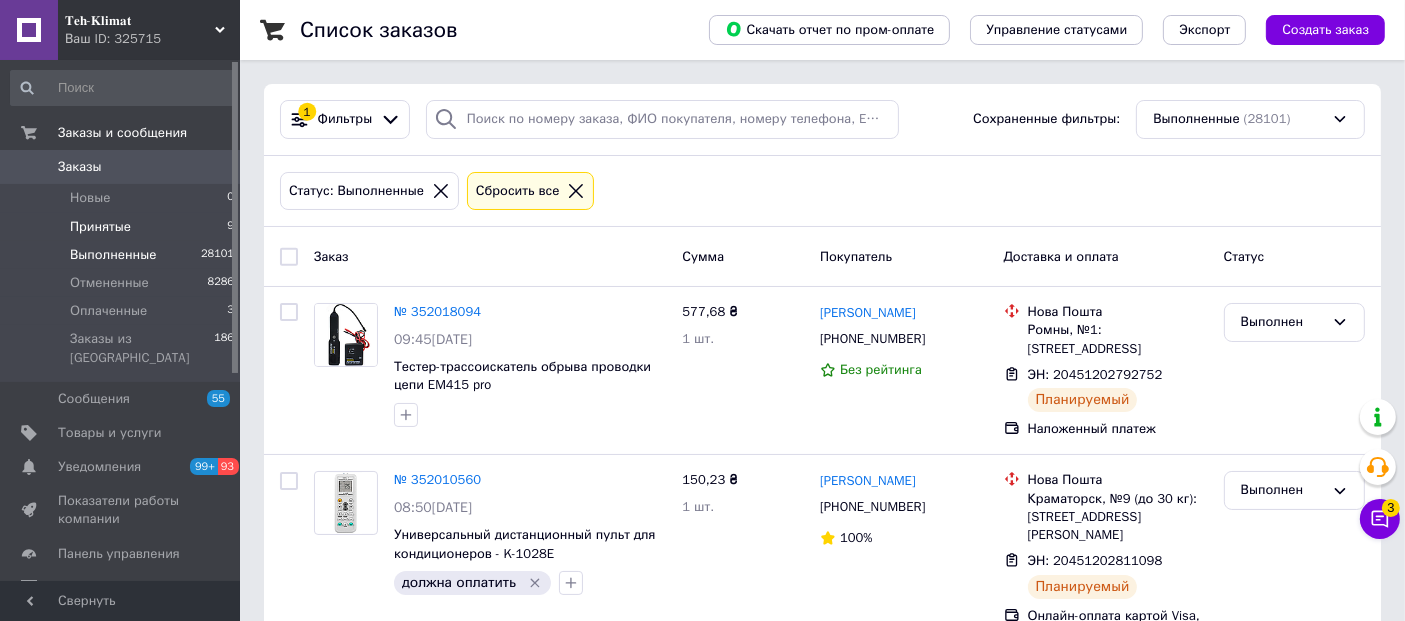 click on "Принятые 9" at bounding box center [123, 227] 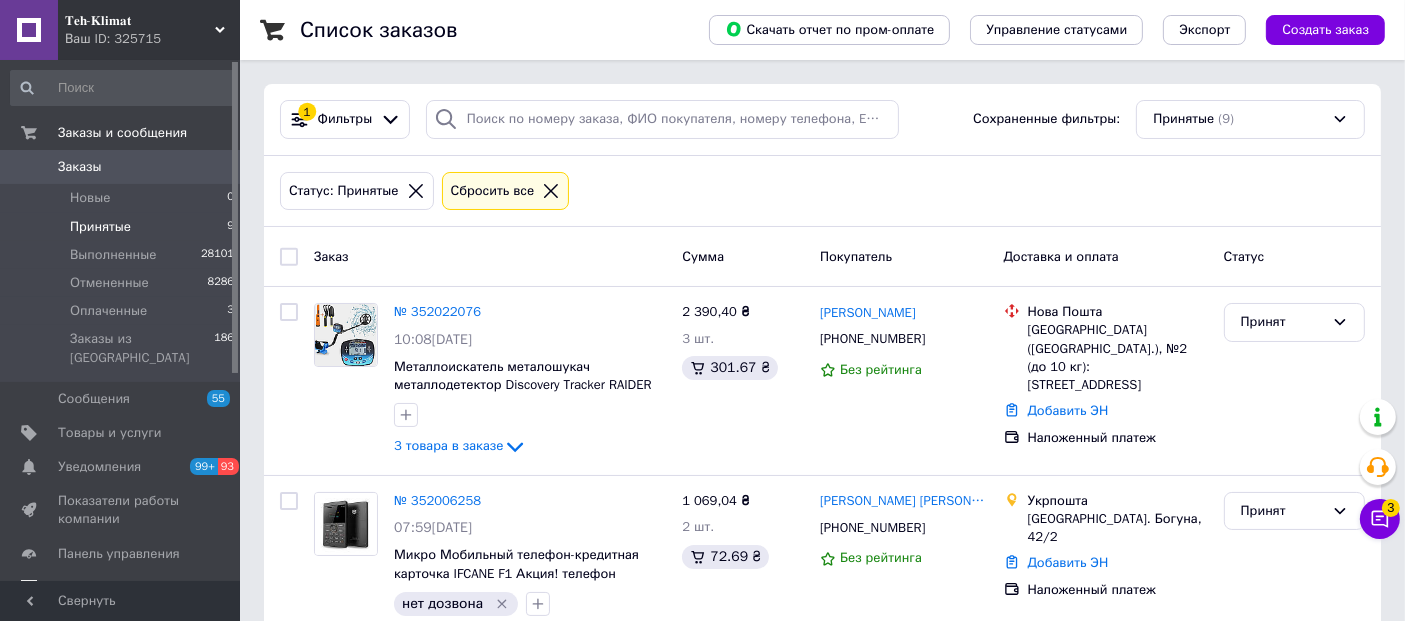 click on "Отзывы" at bounding box center [81, 588] 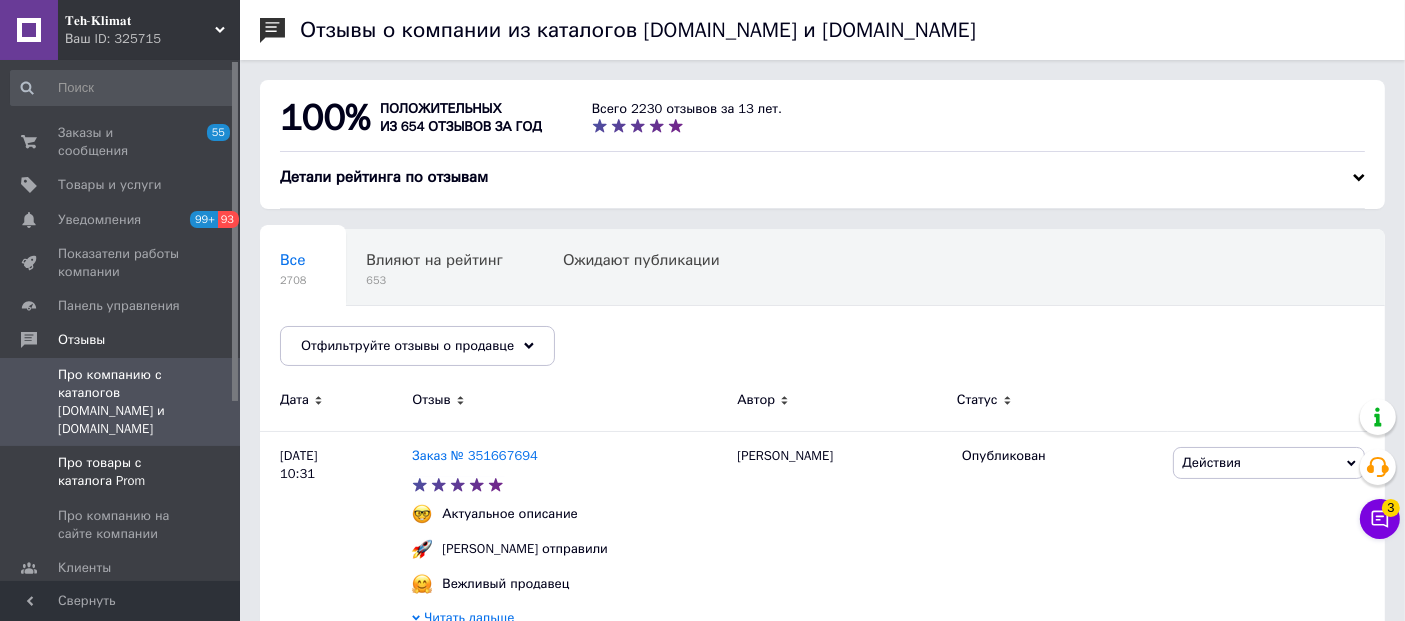 click on "Про товары с каталога Prom" at bounding box center (121, 472) 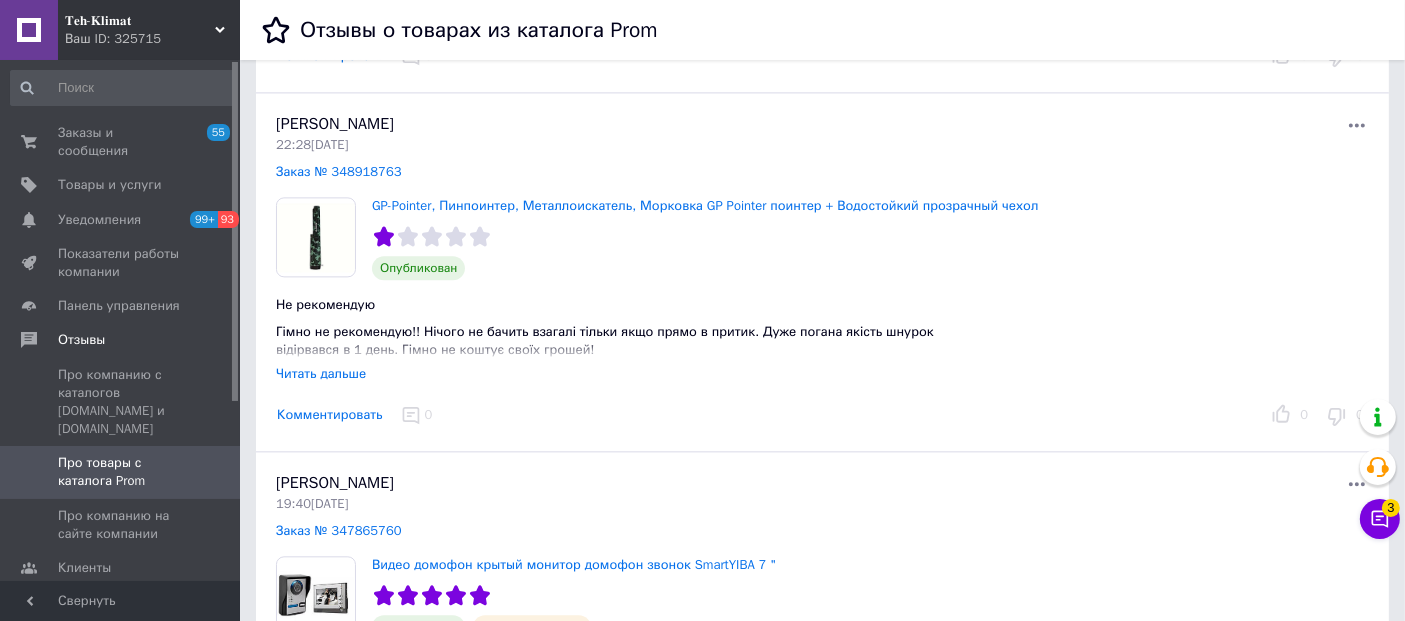 scroll, scrollTop: 4444, scrollLeft: 0, axis: vertical 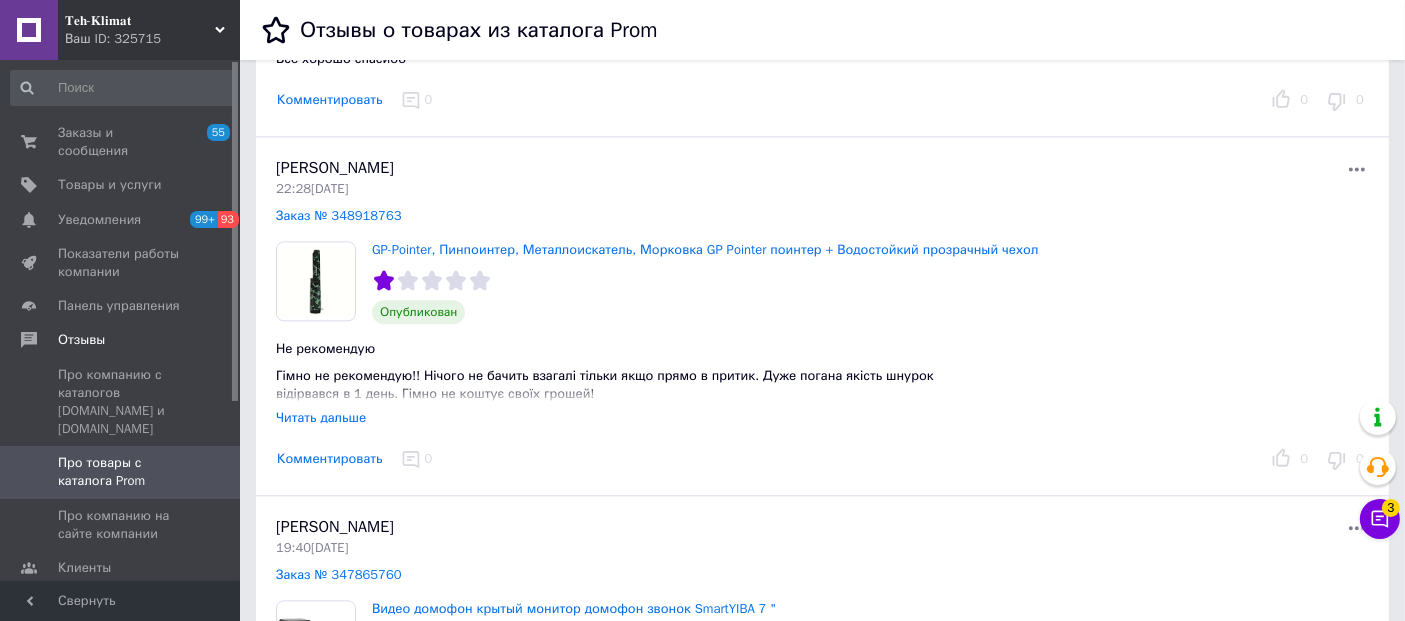 click 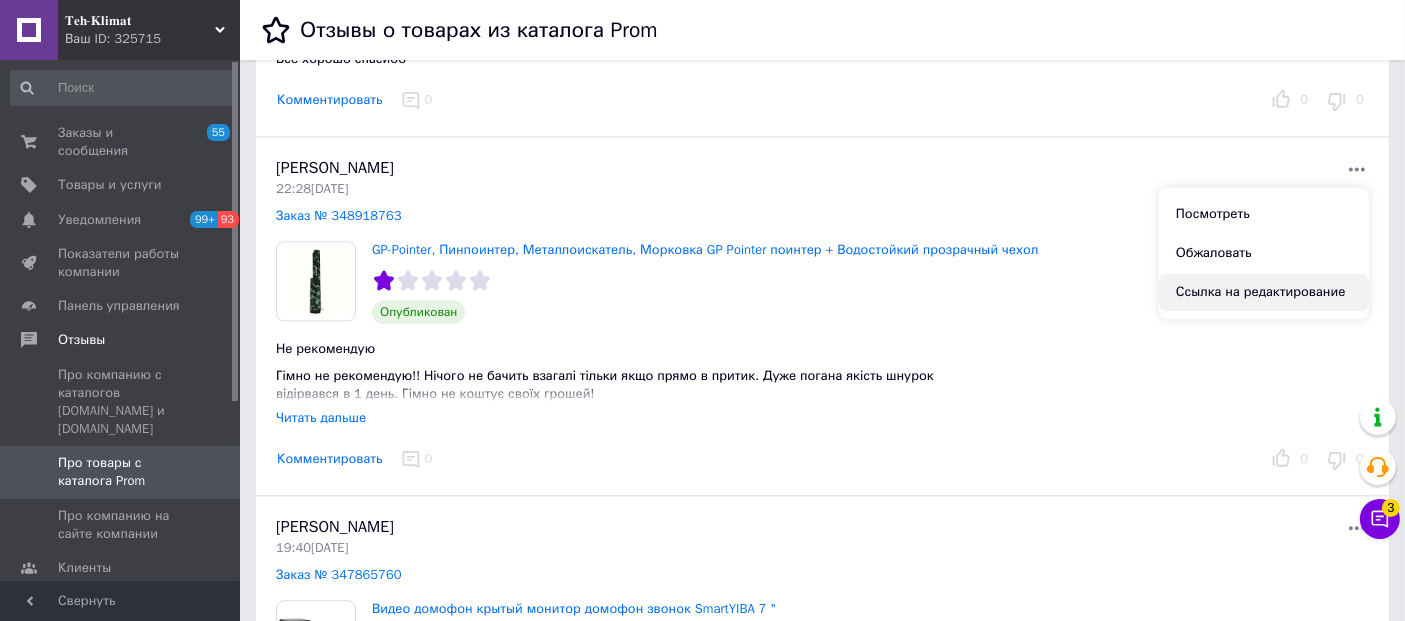 click on "Ссылка на редактирование" at bounding box center [1264, 292] 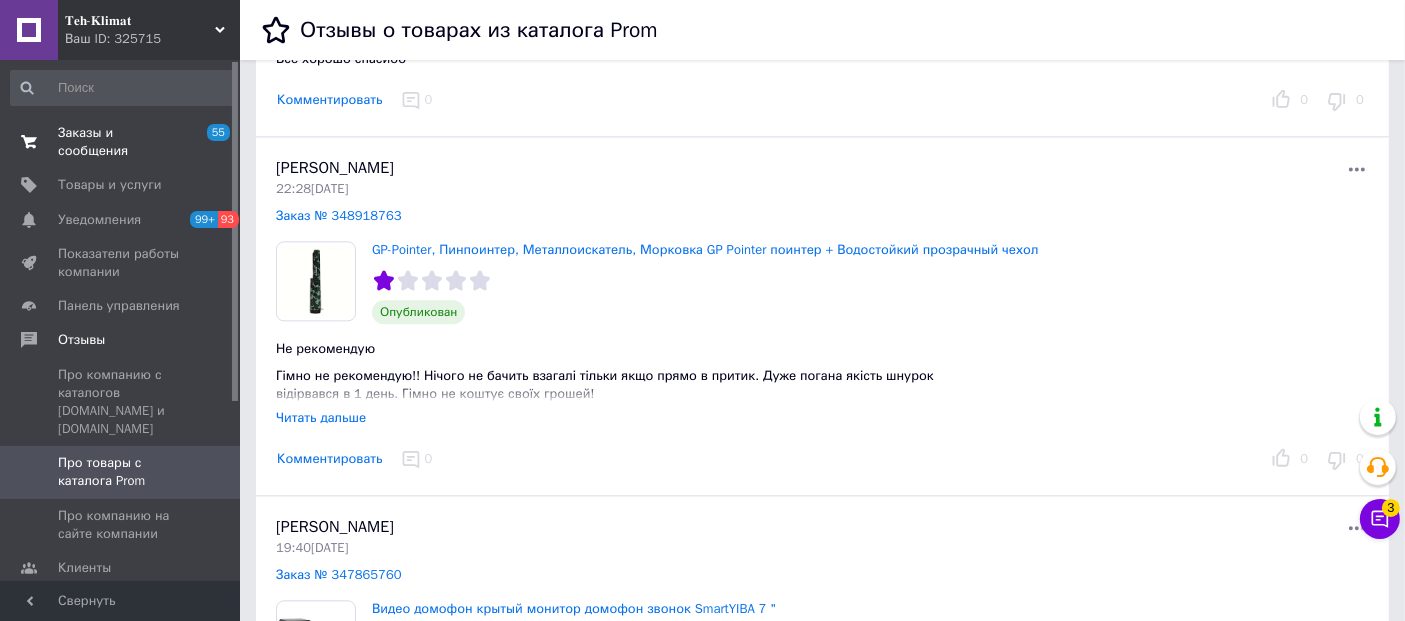 click on "Заказы и сообщения" at bounding box center (121, 142) 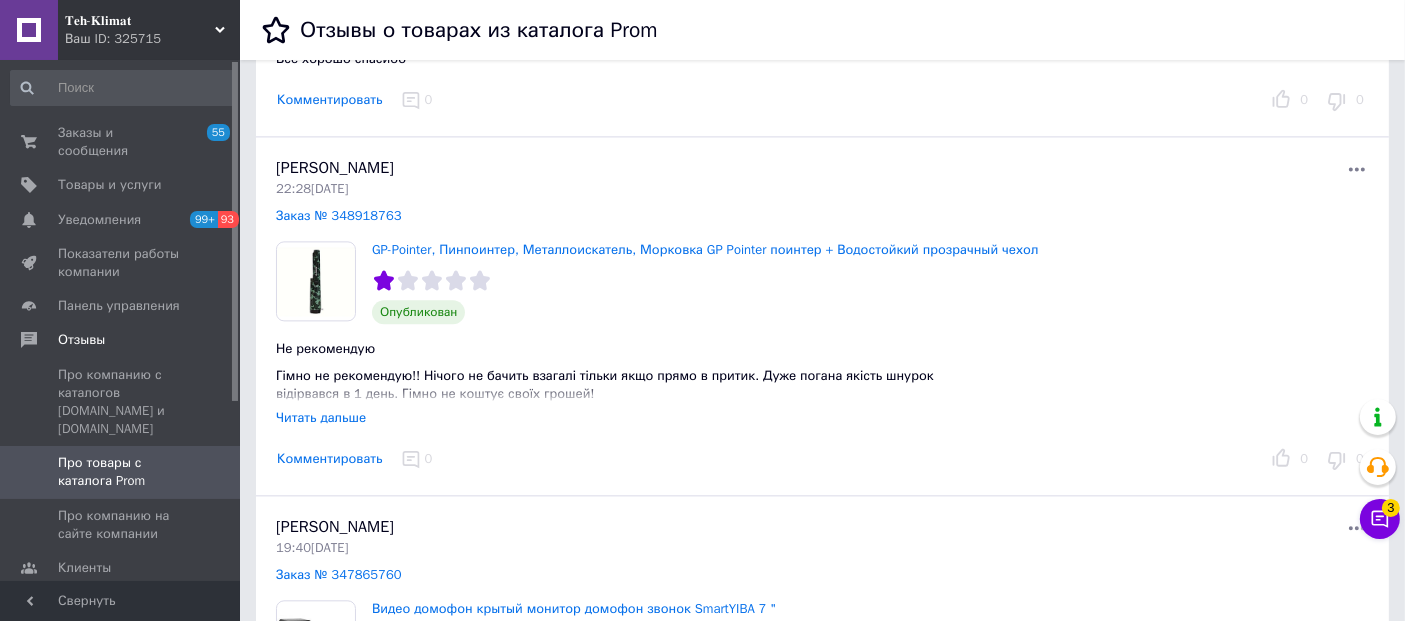 scroll, scrollTop: 0, scrollLeft: 0, axis: both 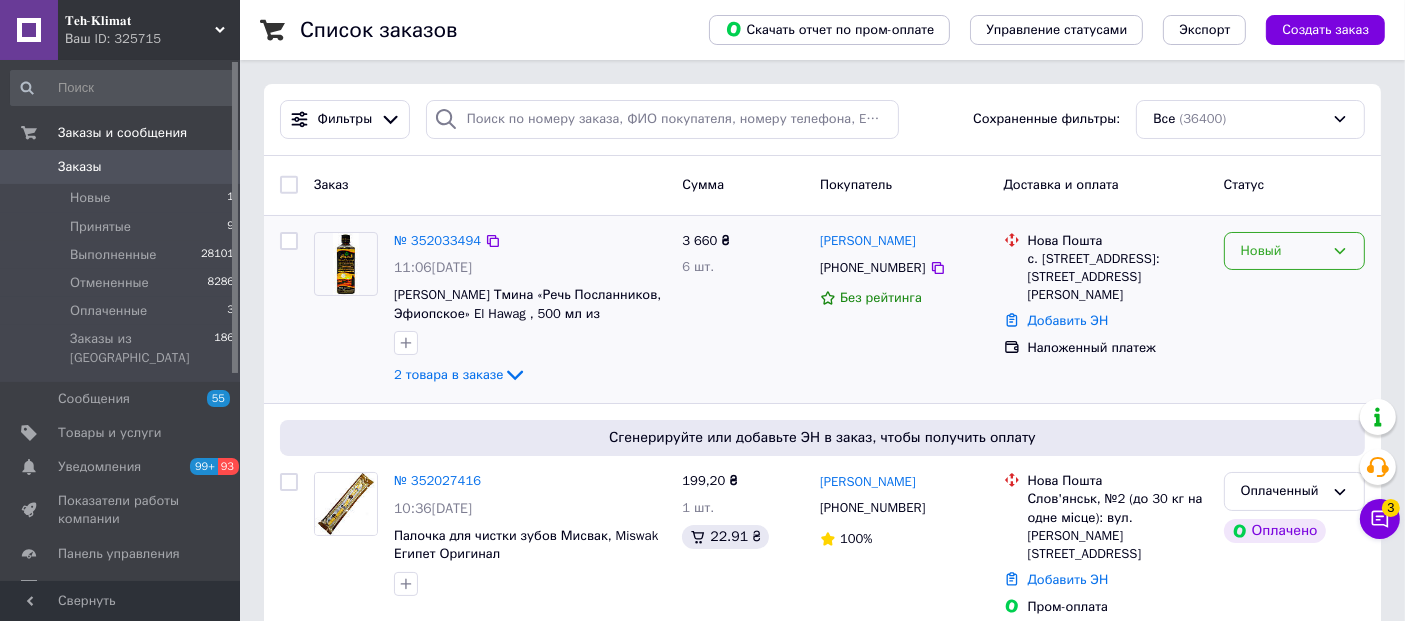 click on "Новый" at bounding box center [1282, 251] 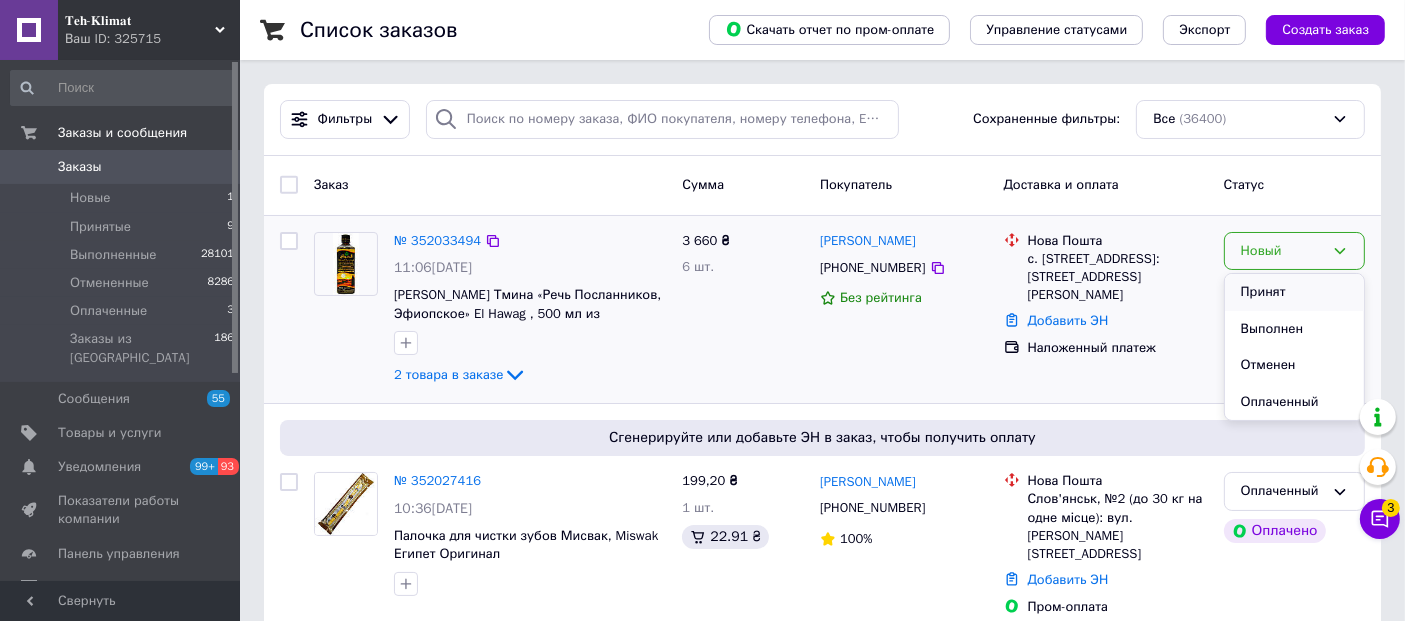 click on "Принят" at bounding box center [1294, 292] 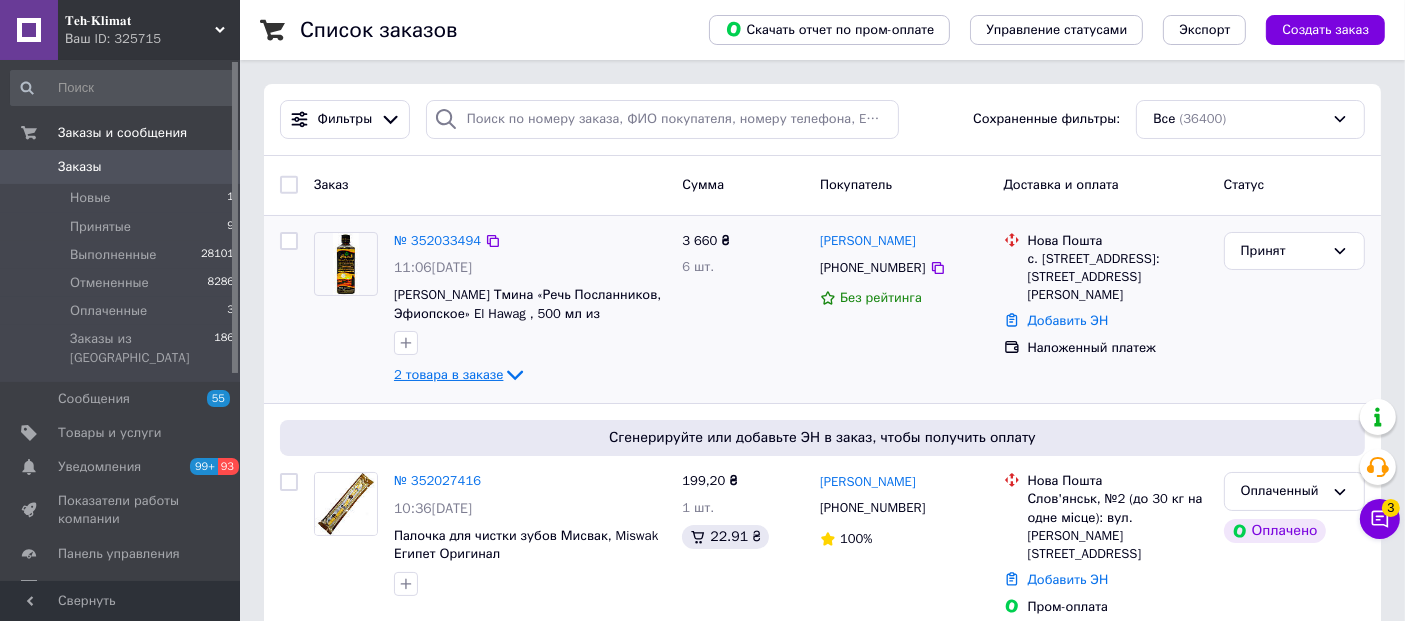 click on "2 товара в заказе" at bounding box center (448, 374) 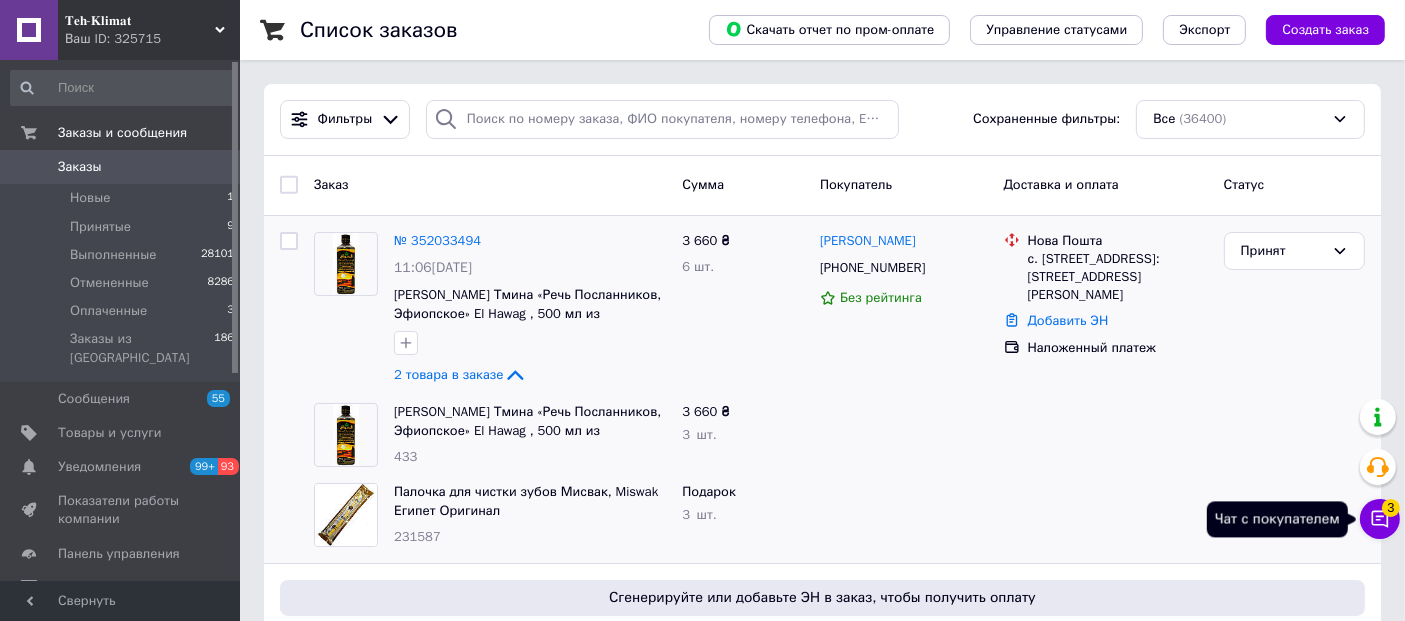 click on "Чат с покупателем 3" at bounding box center [1380, 519] 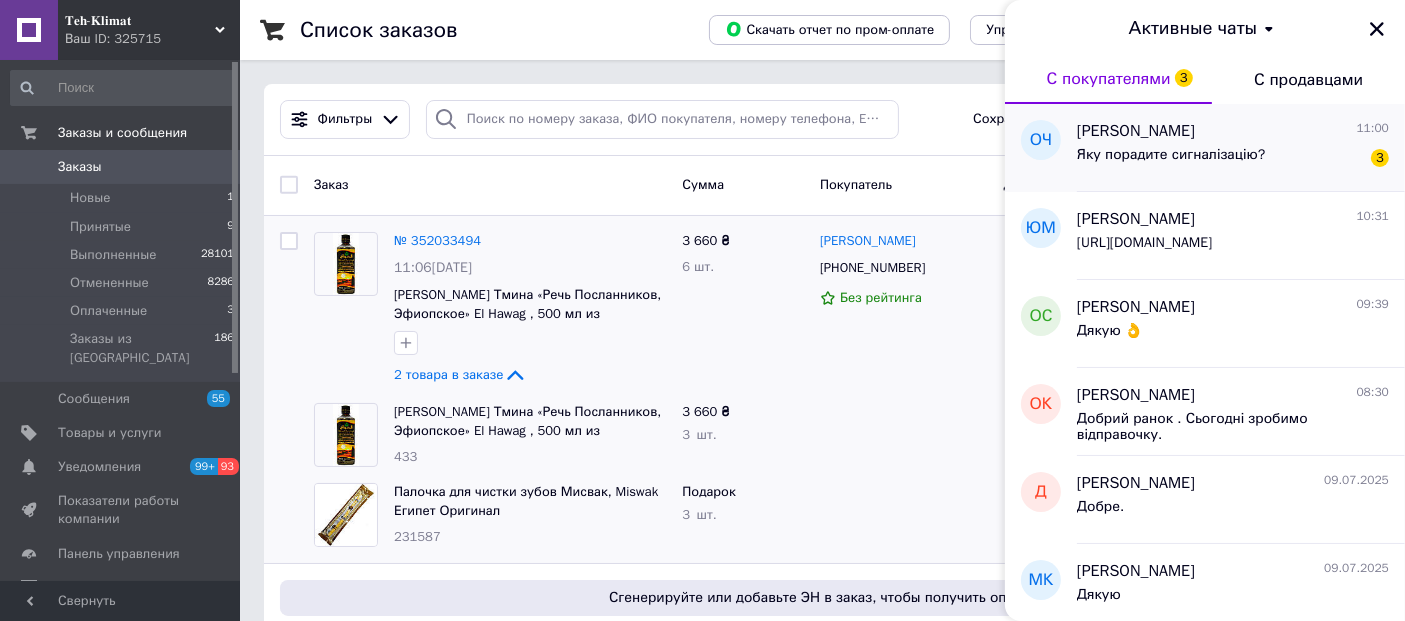click on "Яку порадите сигналізацію?" at bounding box center (1171, 155) 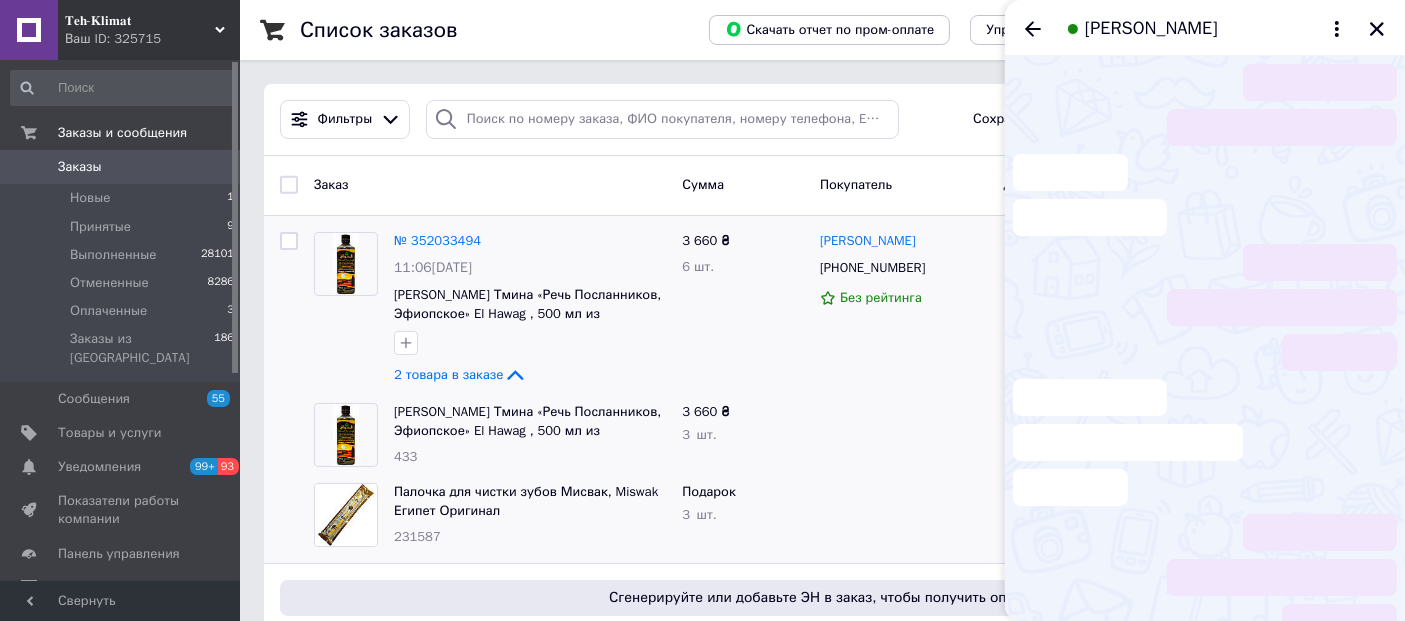 scroll, scrollTop: 172, scrollLeft: 0, axis: vertical 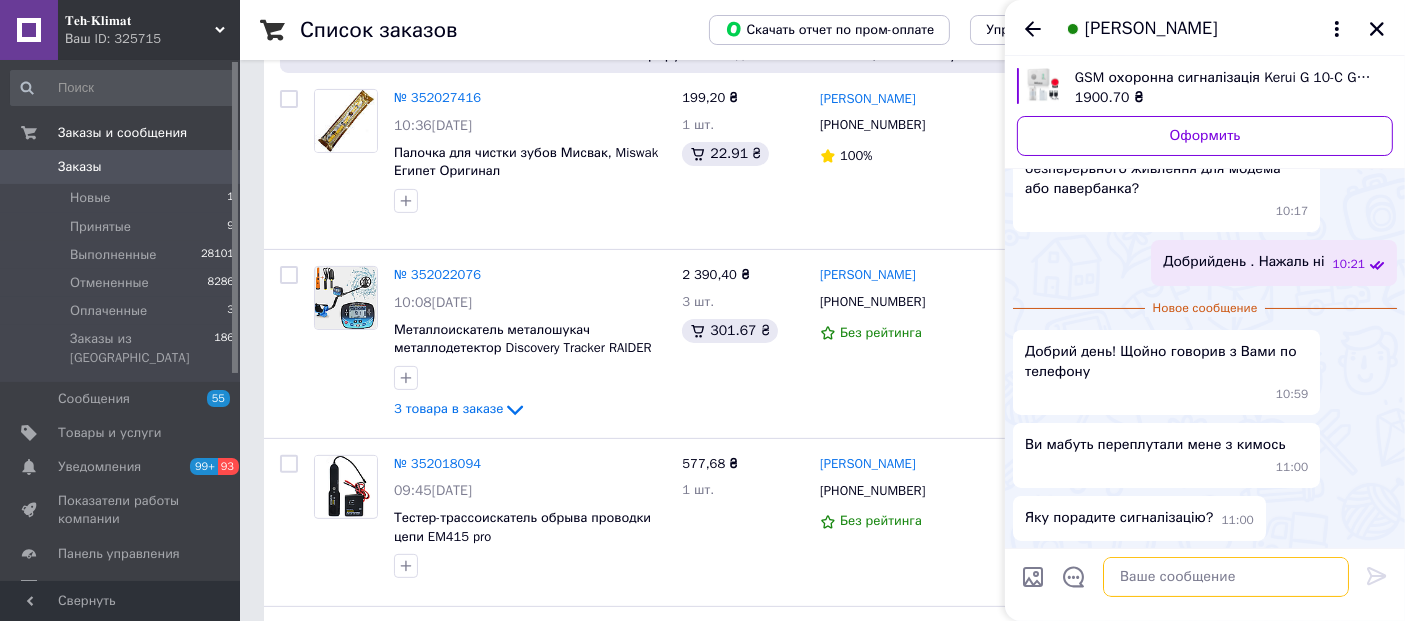 click at bounding box center [1226, 577] 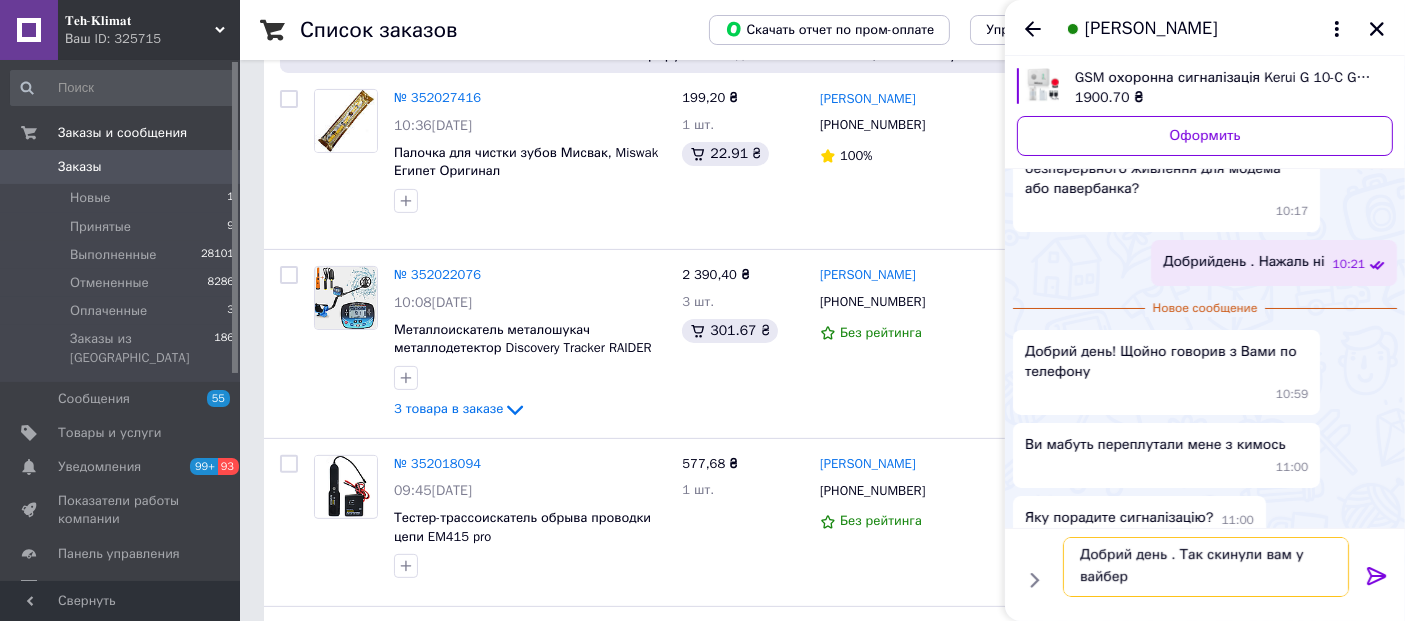 scroll, scrollTop: 1, scrollLeft: 0, axis: vertical 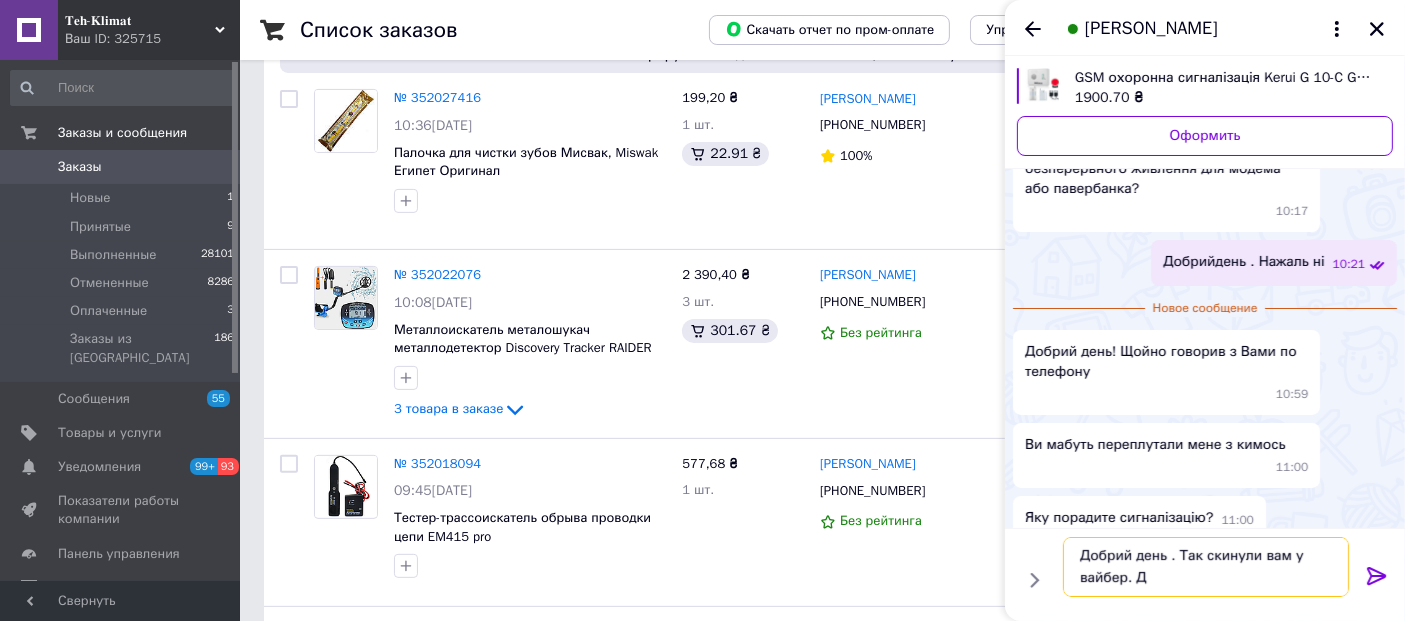 type on "Добрий день . Так скинули вам у вайбер." 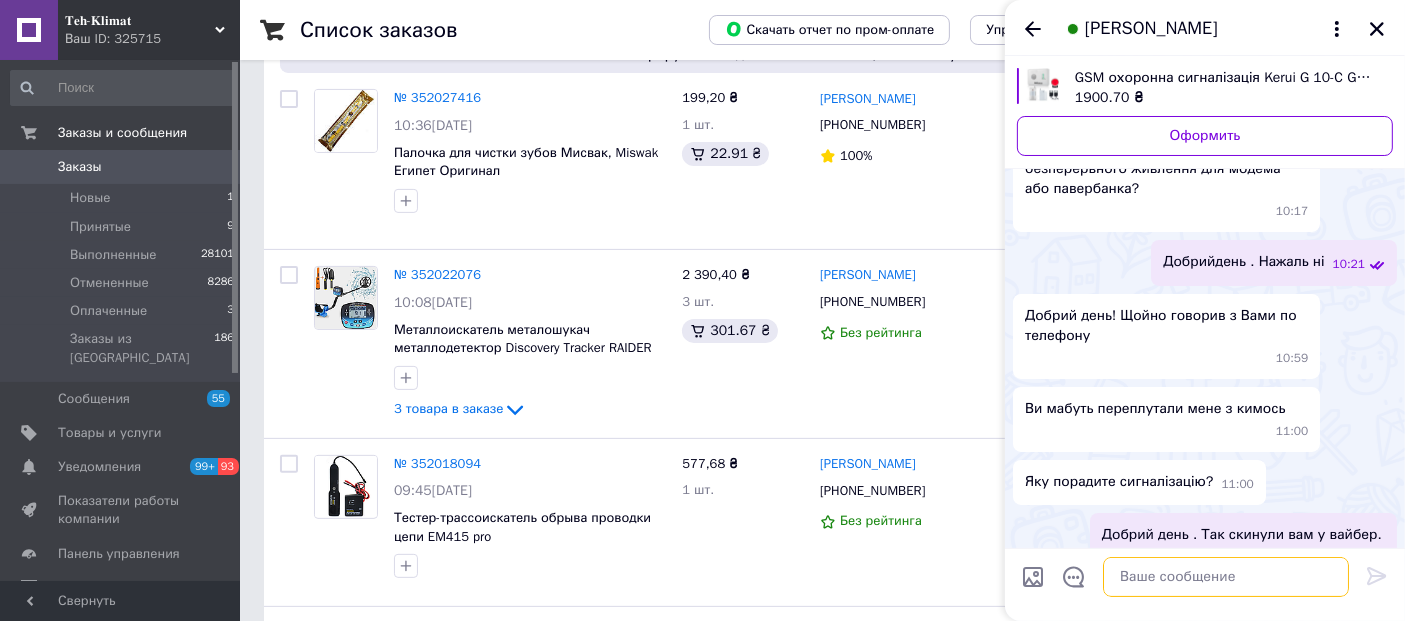 scroll, scrollTop: 0, scrollLeft: 0, axis: both 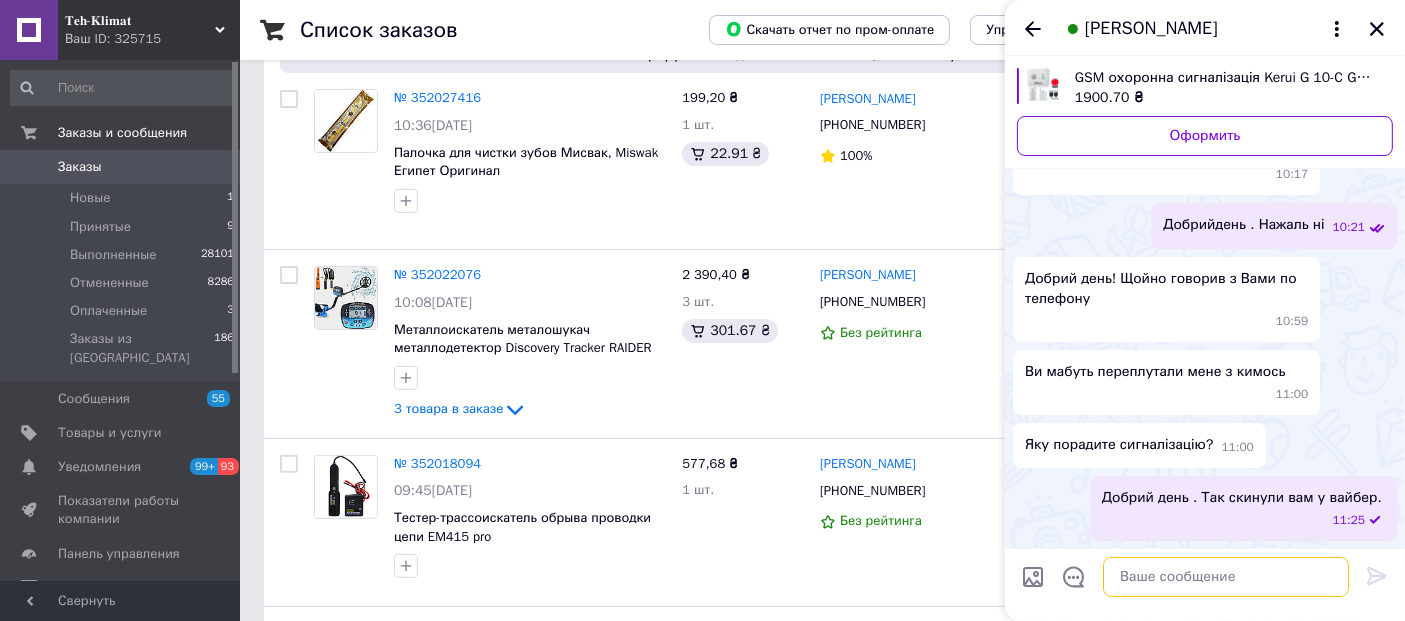 paste on "https://t-klimat.com.ua/ua/p1093324558-ohrannaya-signalizatsiya-kerui.html" 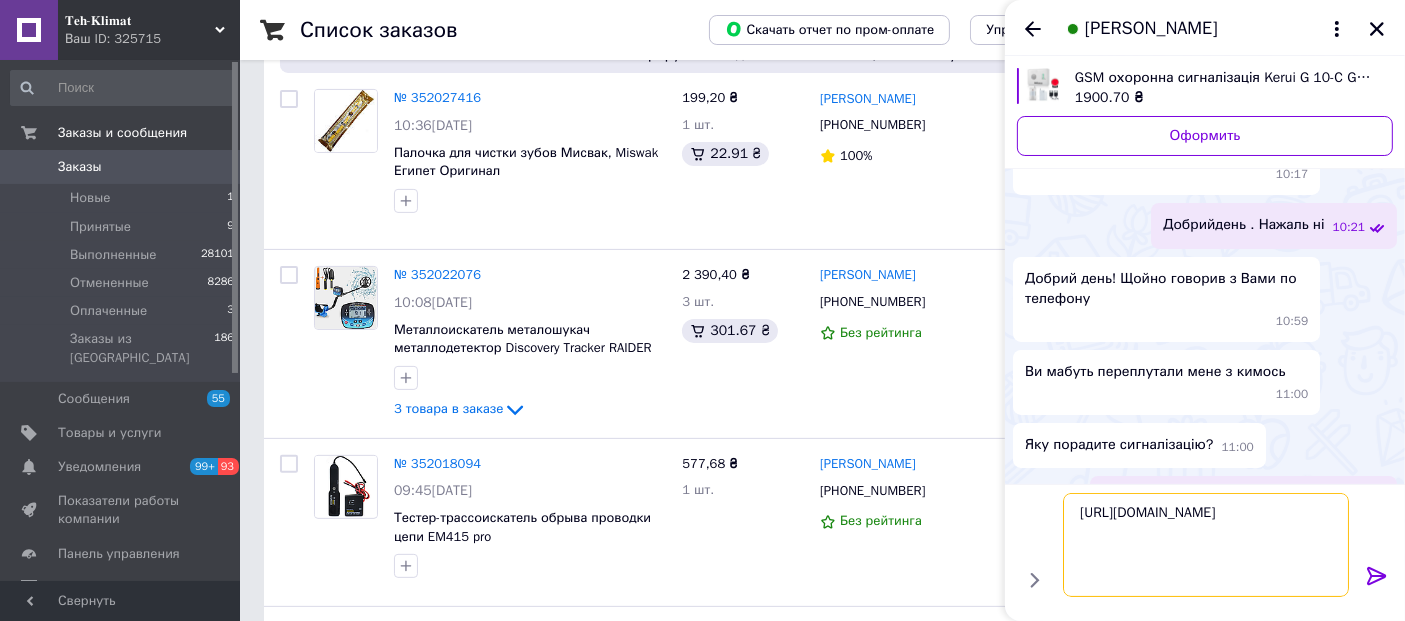 type 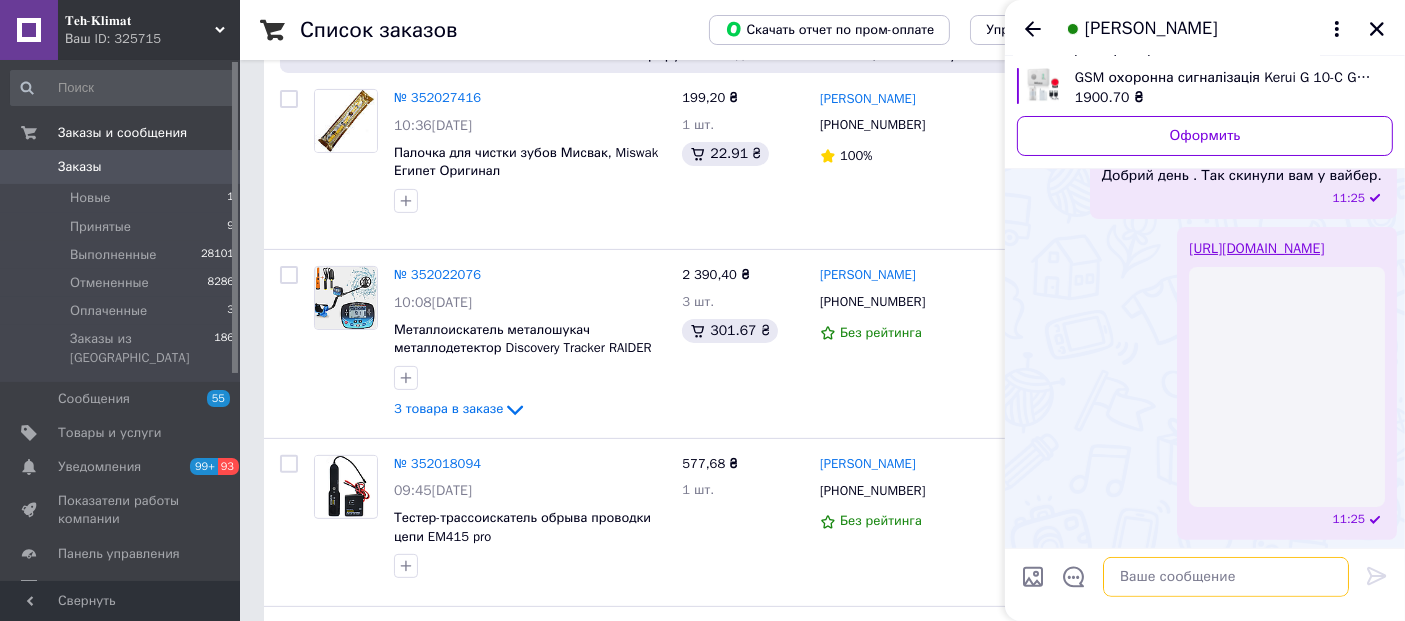 scroll, scrollTop: 495, scrollLeft: 0, axis: vertical 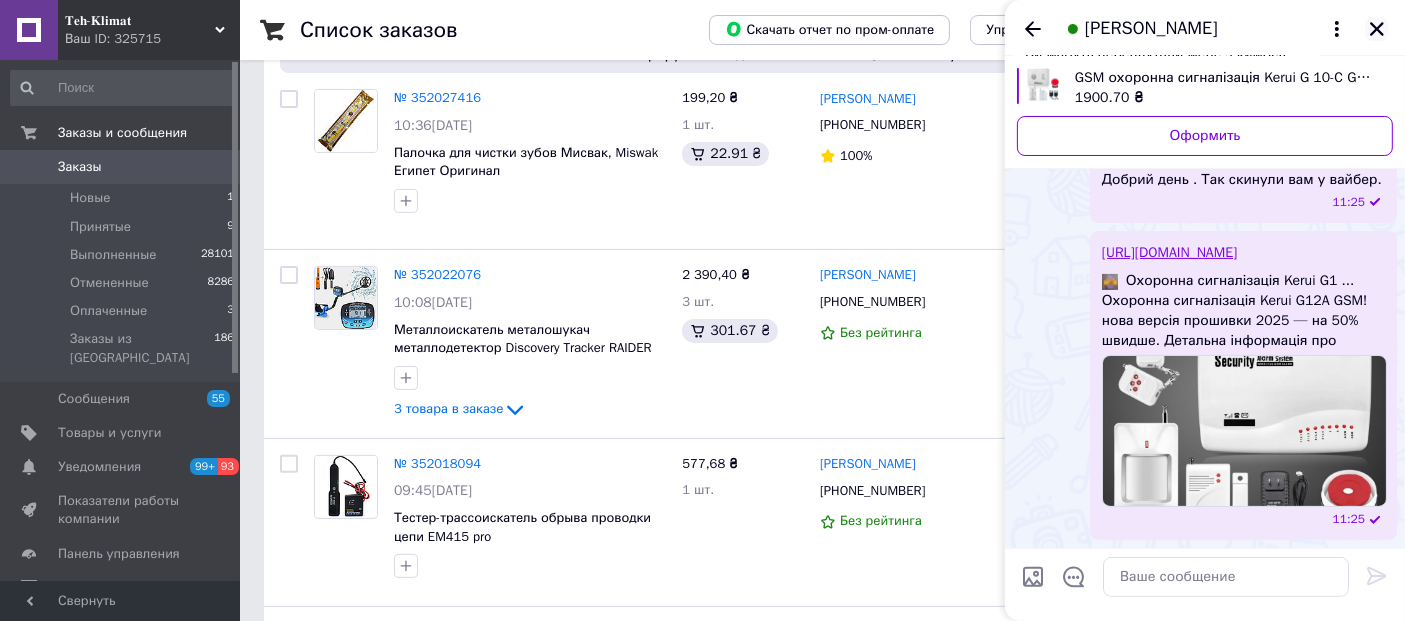 click 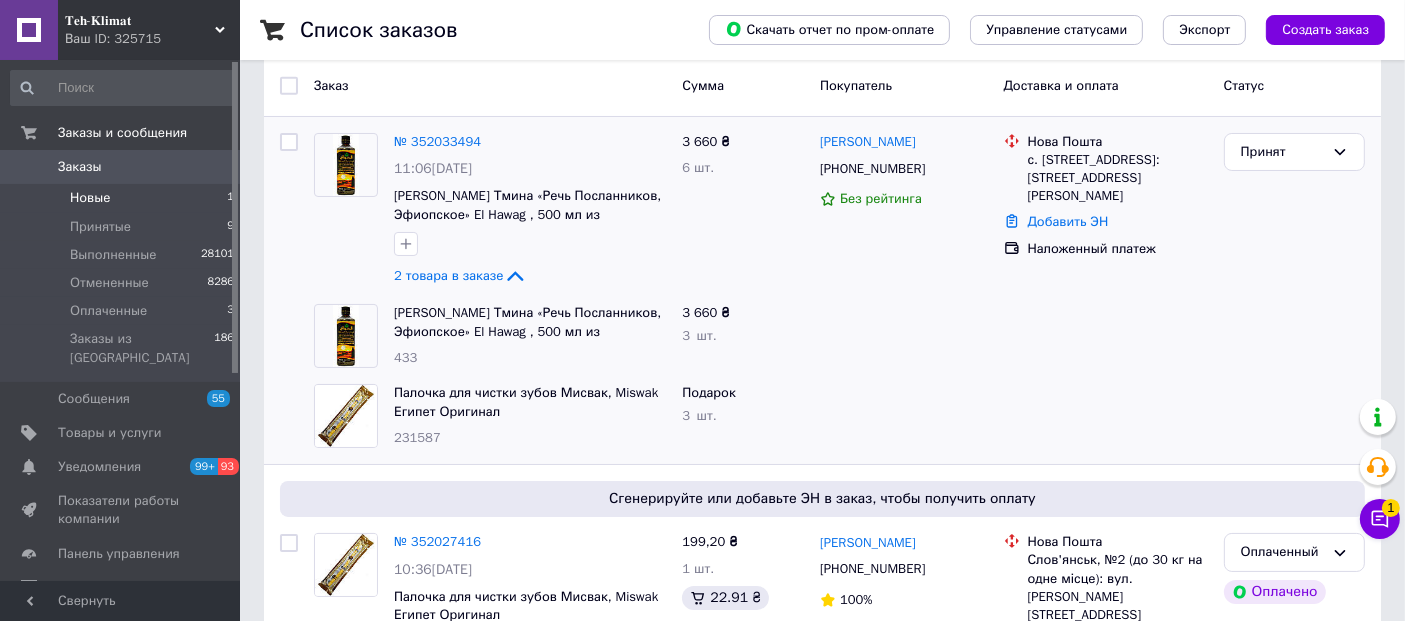 scroll, scrollTop: 0, scrollLeft: 0, axis: both 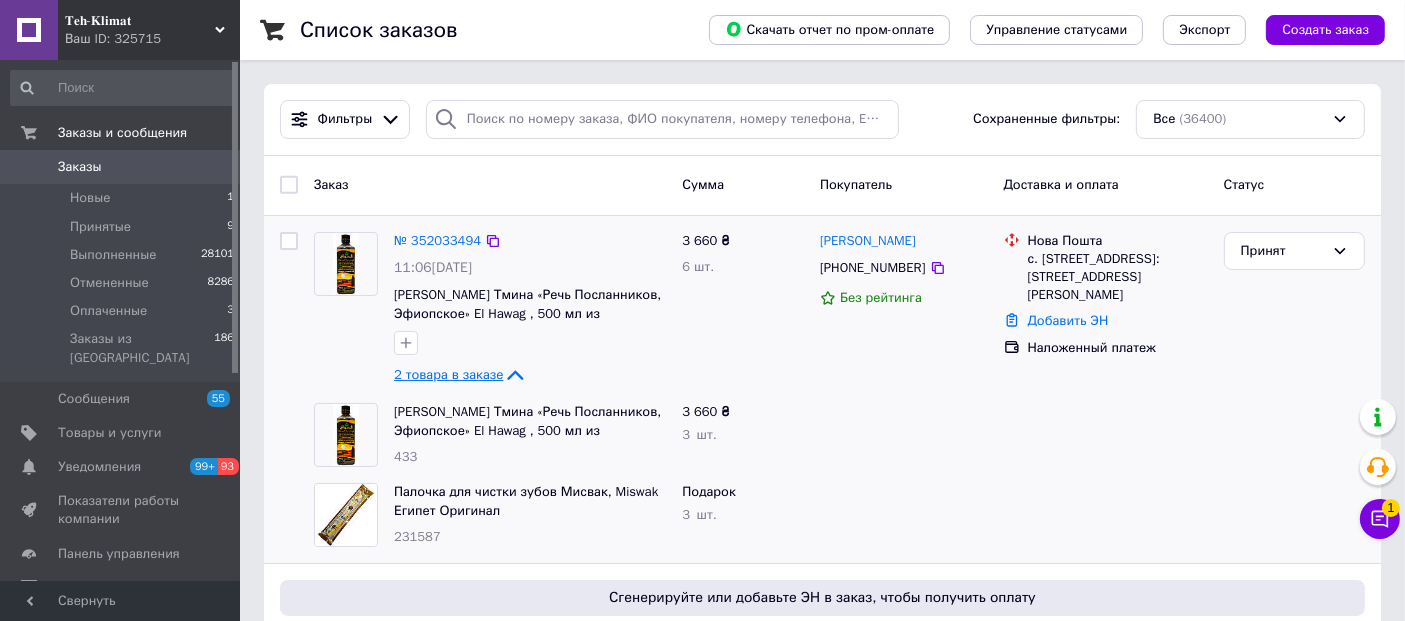 click on "2 товара в заказе" at bounding box center (448, 374) 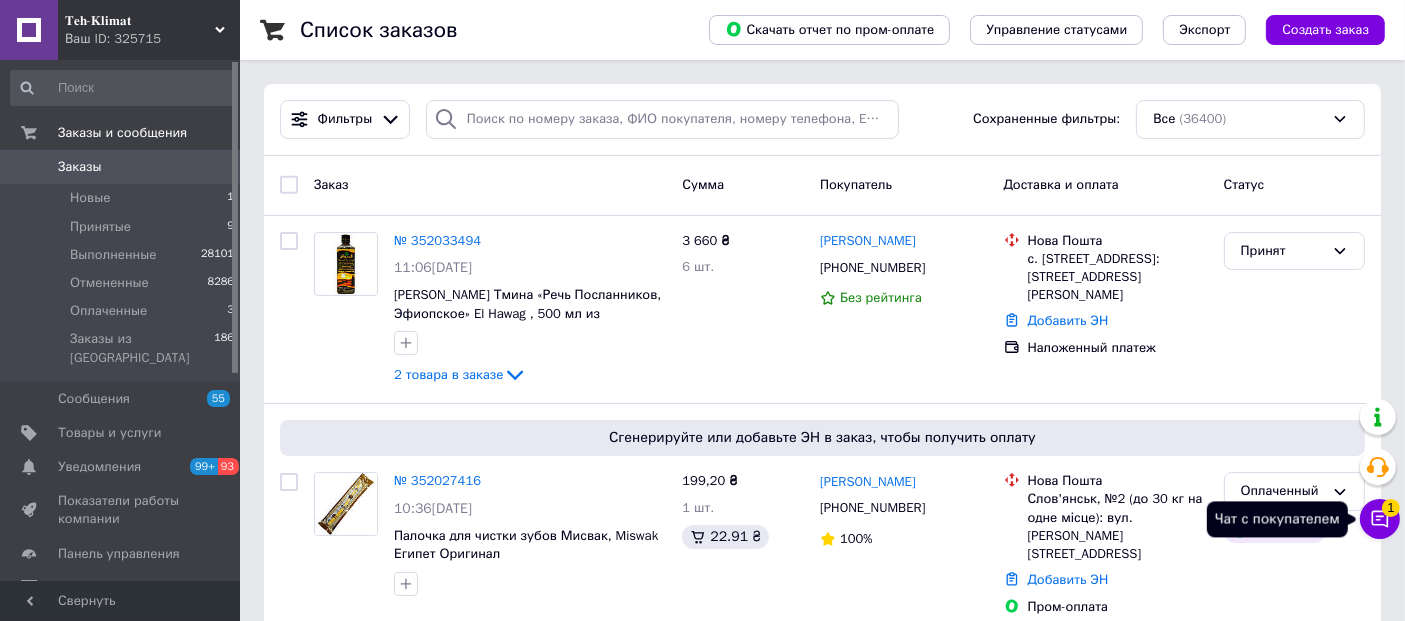 click on "Чат с покупателем 1" at bounding box center (1380, 519) 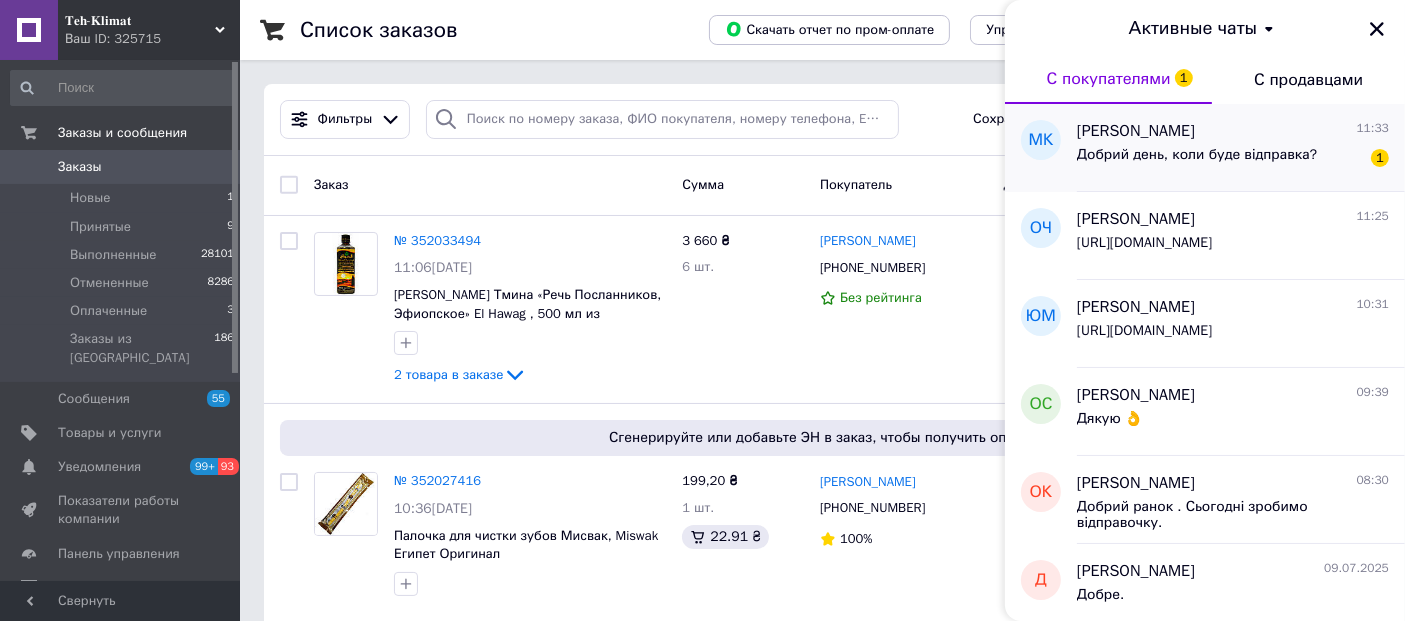 click on "Добрий день, коли буде відправка?" at bounding box center [1197, 155] 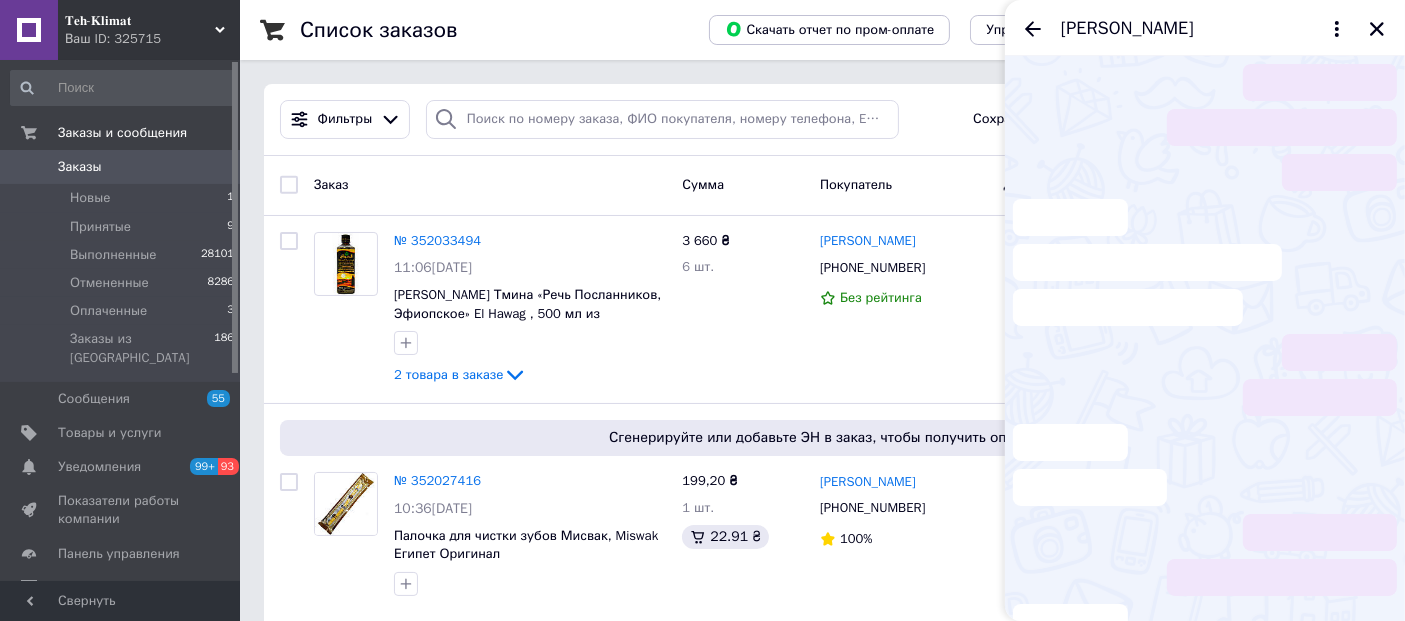 scroll, scrollTop: 279, scrollLeft: 0, axis: vertical 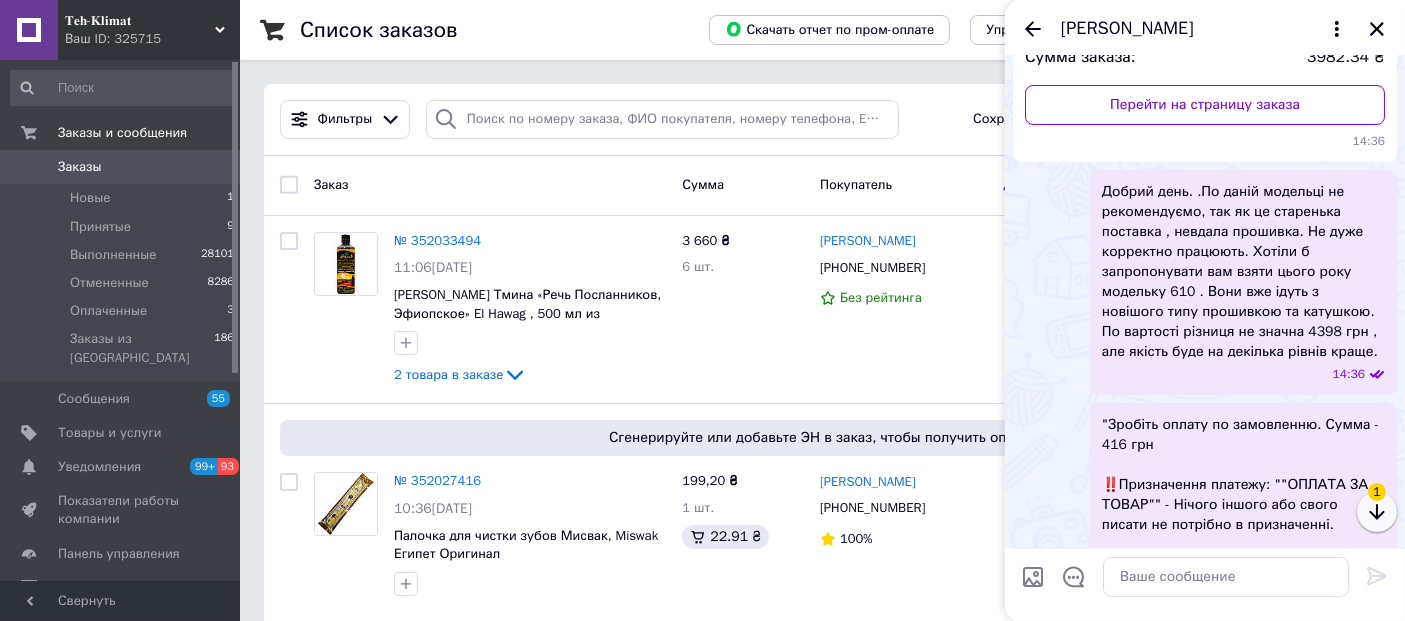 click 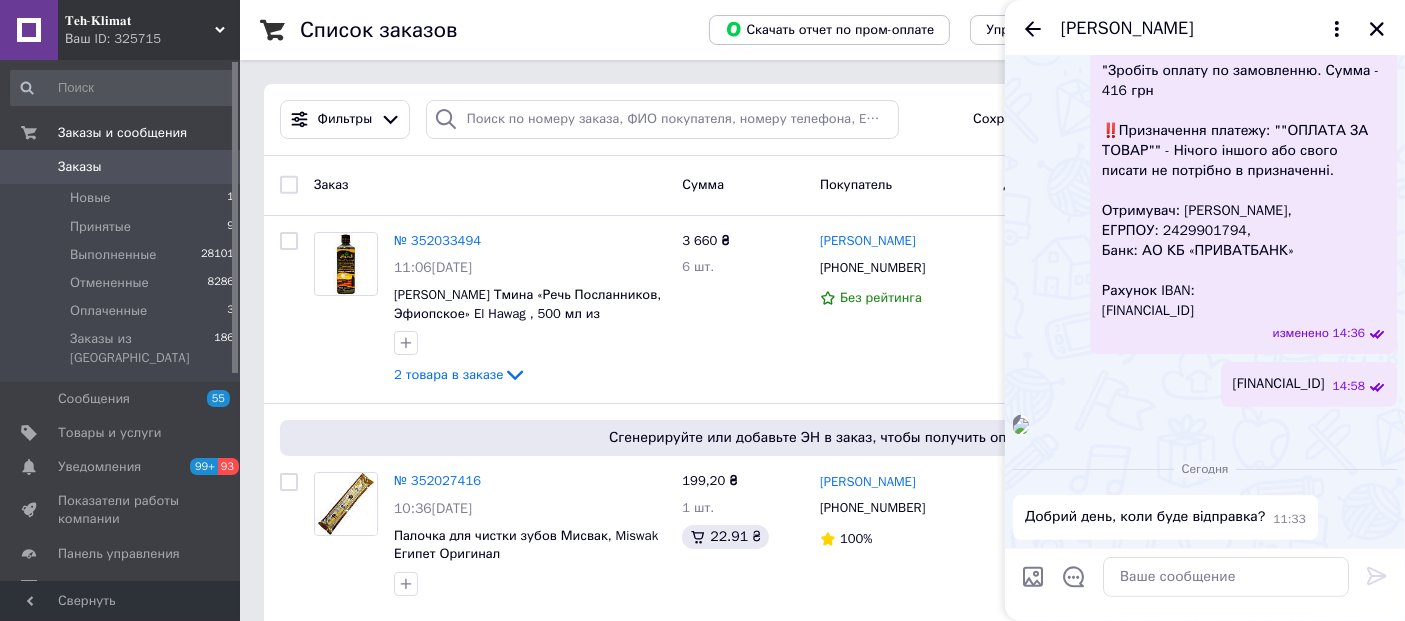 scroll, scrollTop: 883, scrollLeft: 0, axis: vertical 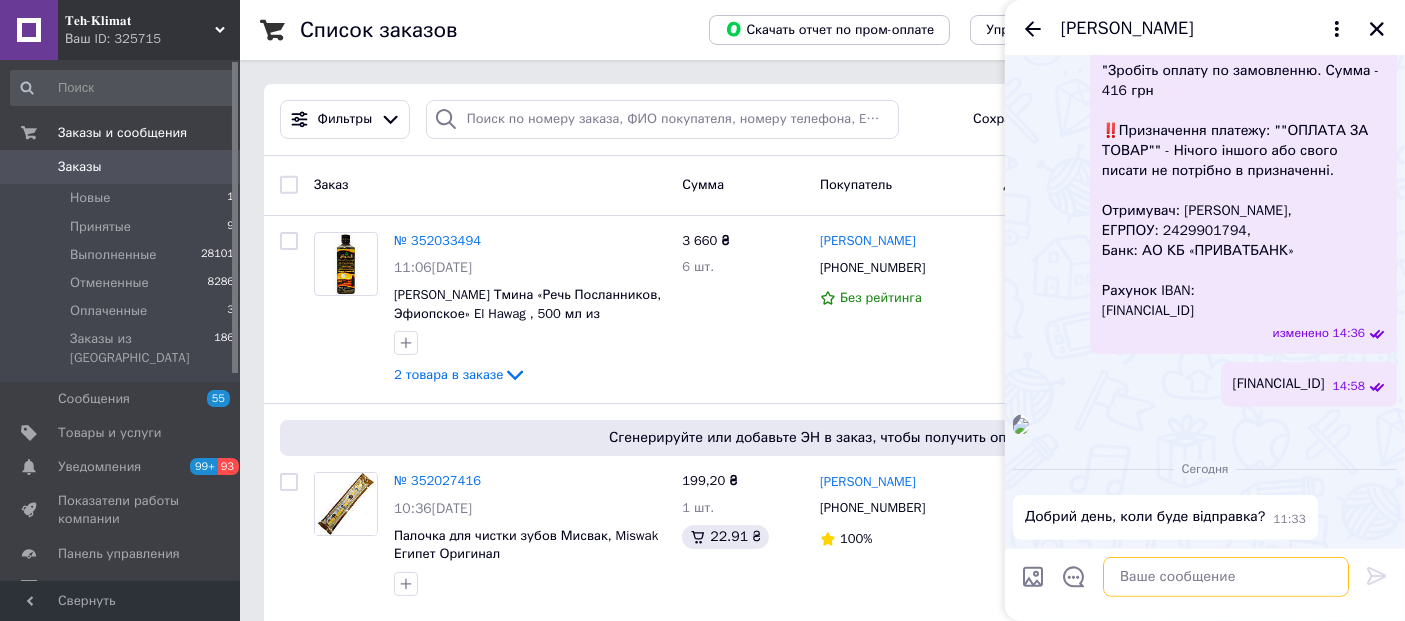 click at bounding box center [1226, 577] 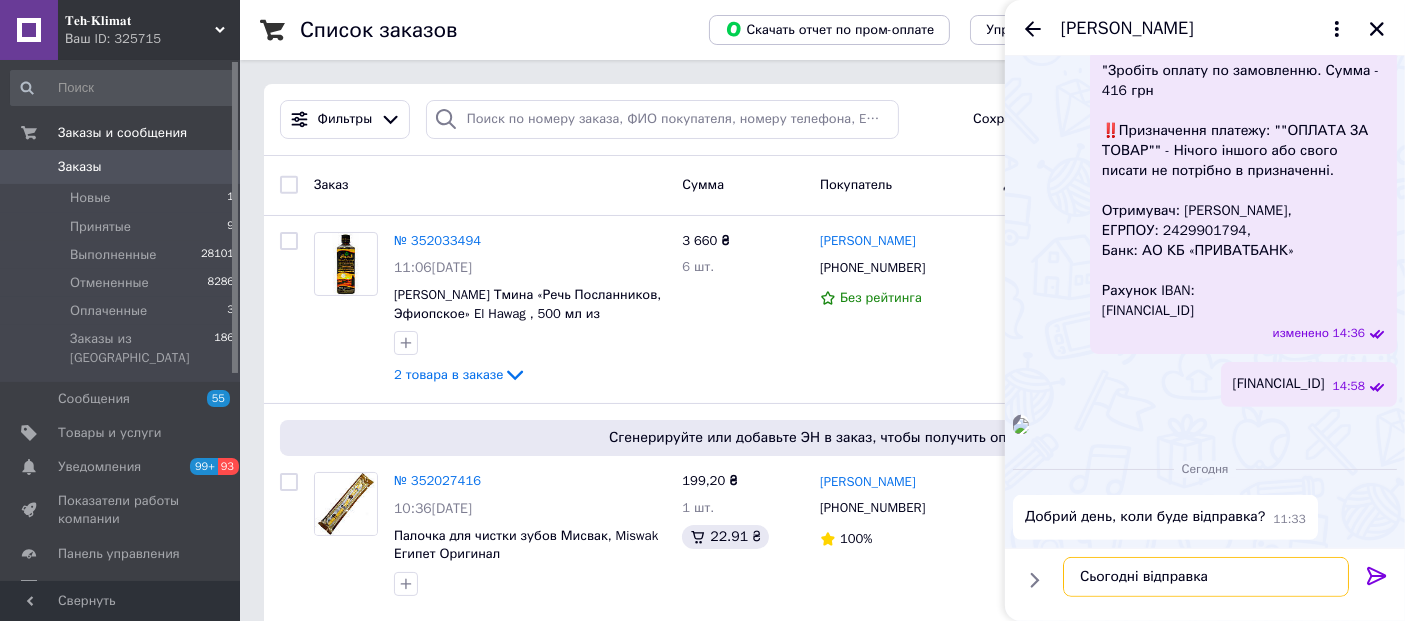 click on "Сьогодні відправка" at bounding box center [1206, 577] 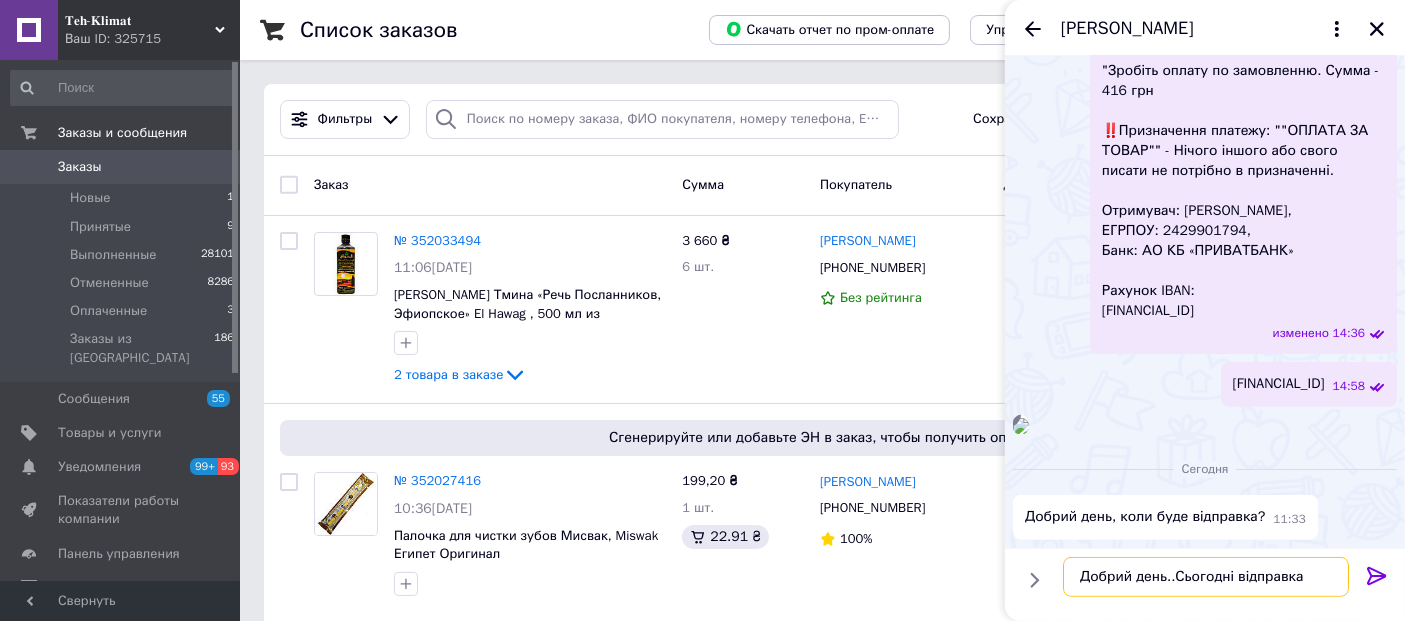 type on "Добрий день..Сьогодні відправка" 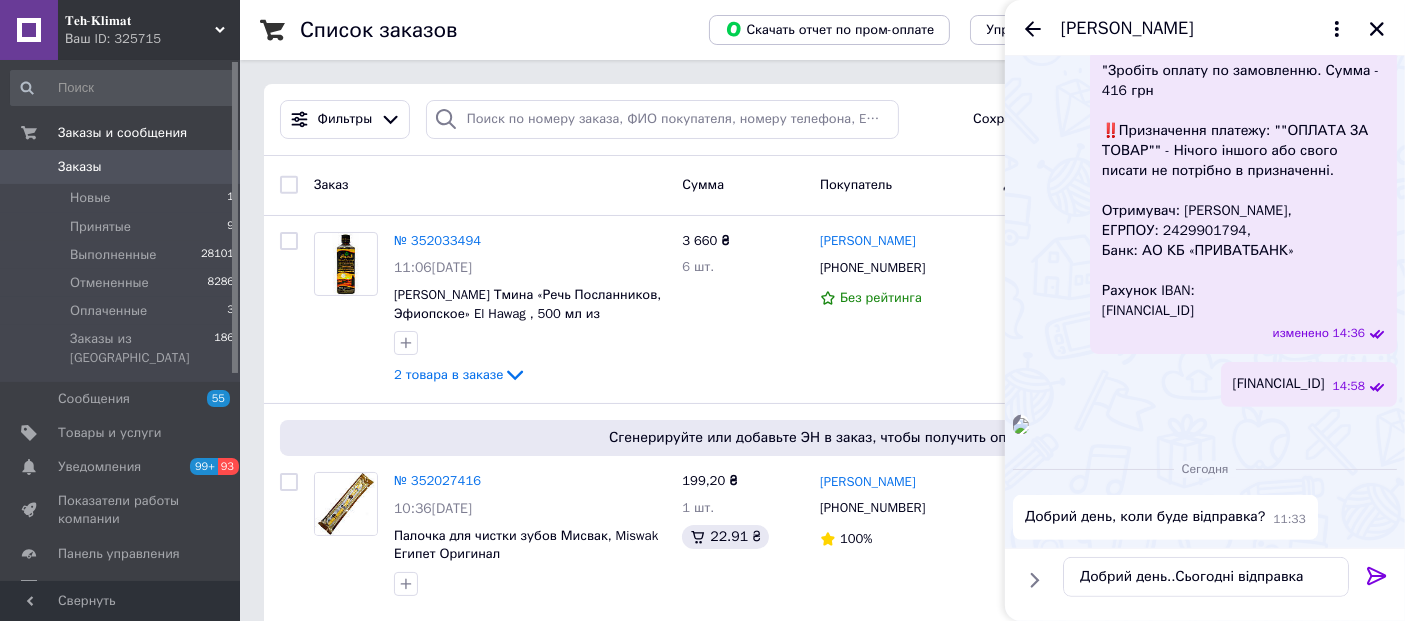 click 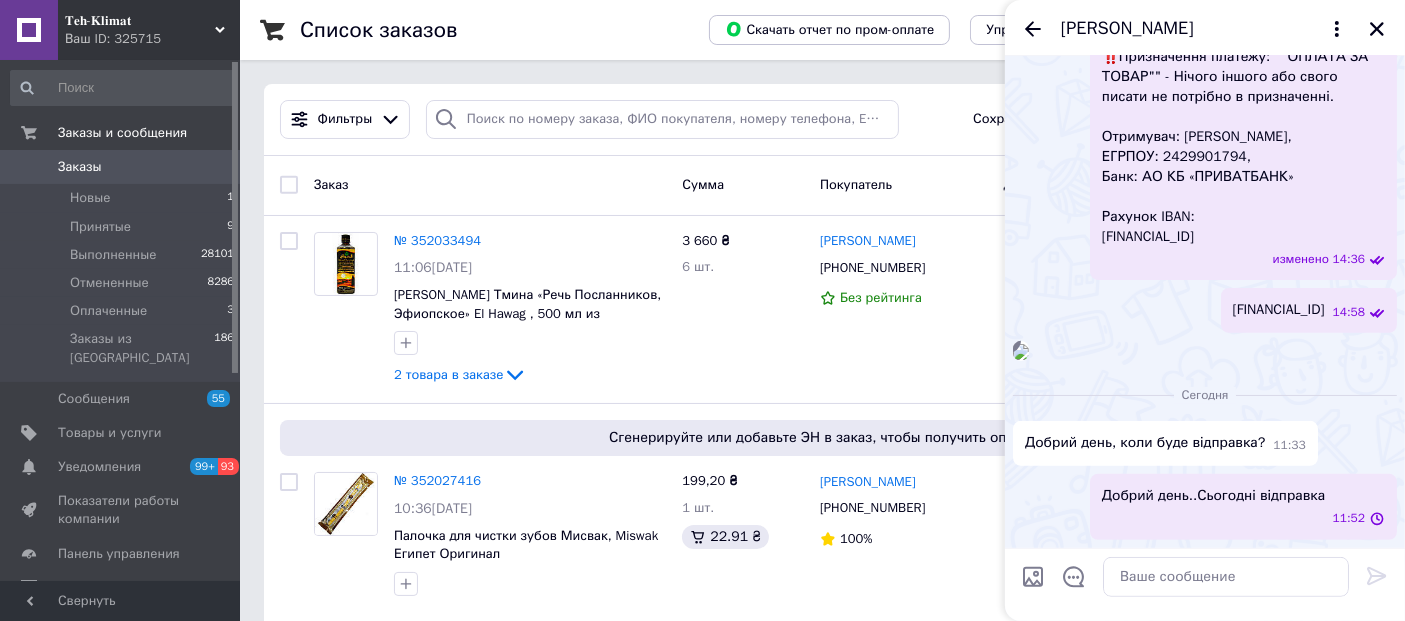 scroll, scrollTop: 937, scrollLeft: 0, axis: vertical 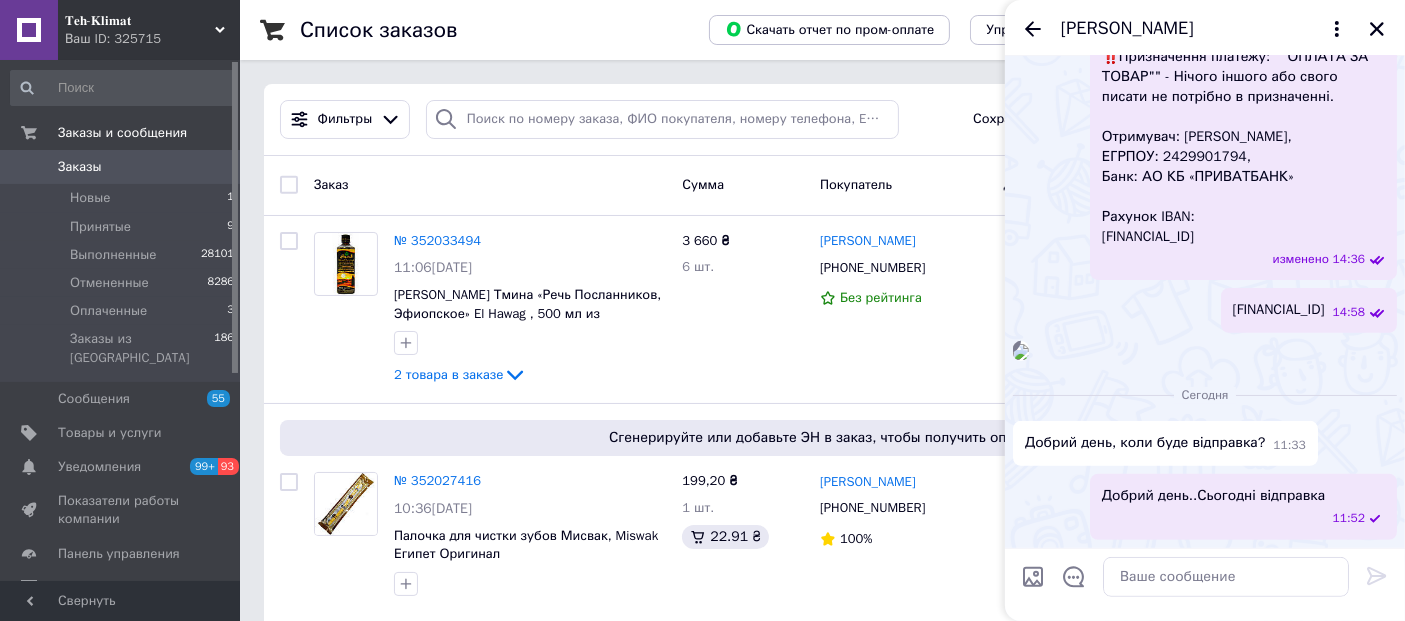click at bounding box center [1021, 352] 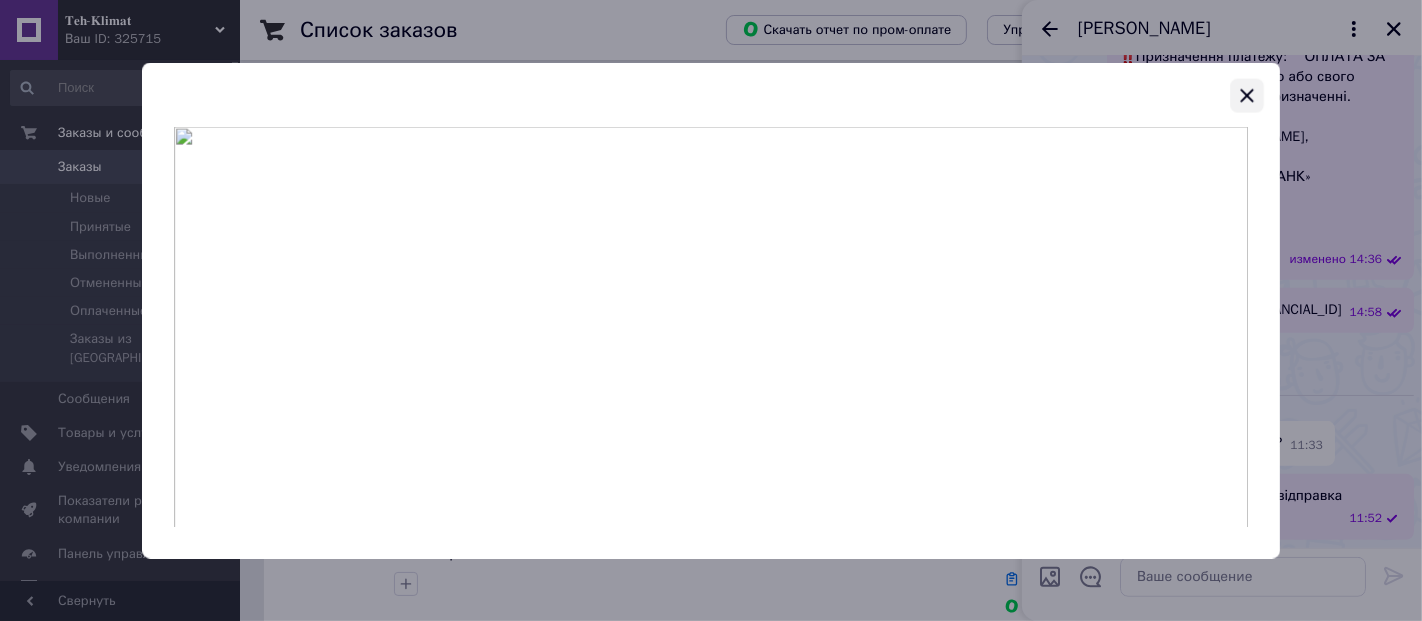 click 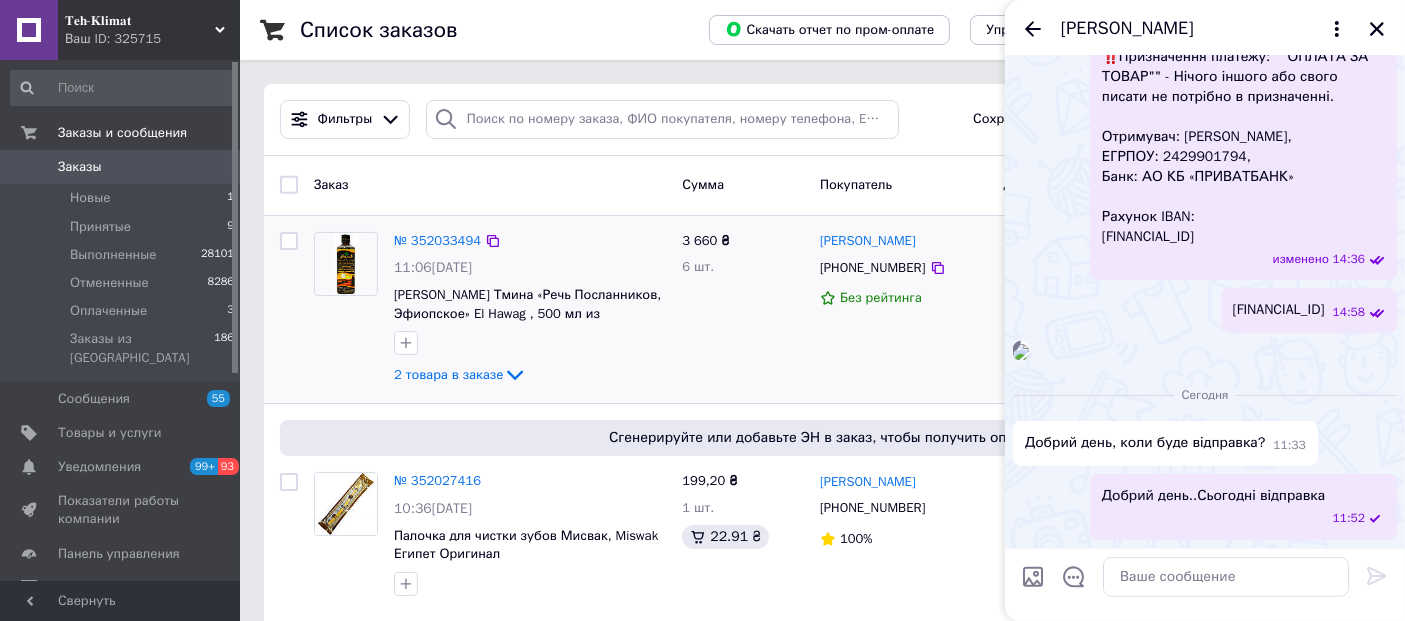 click on "№ 352033494 11:06, 10.07.2025 Масло Черного Тмина «Речь Посланников, Эфиопское» El Hawag , 500 мл из Египта (2224) 2 товара в заказе" at bounding box center [530, 310] 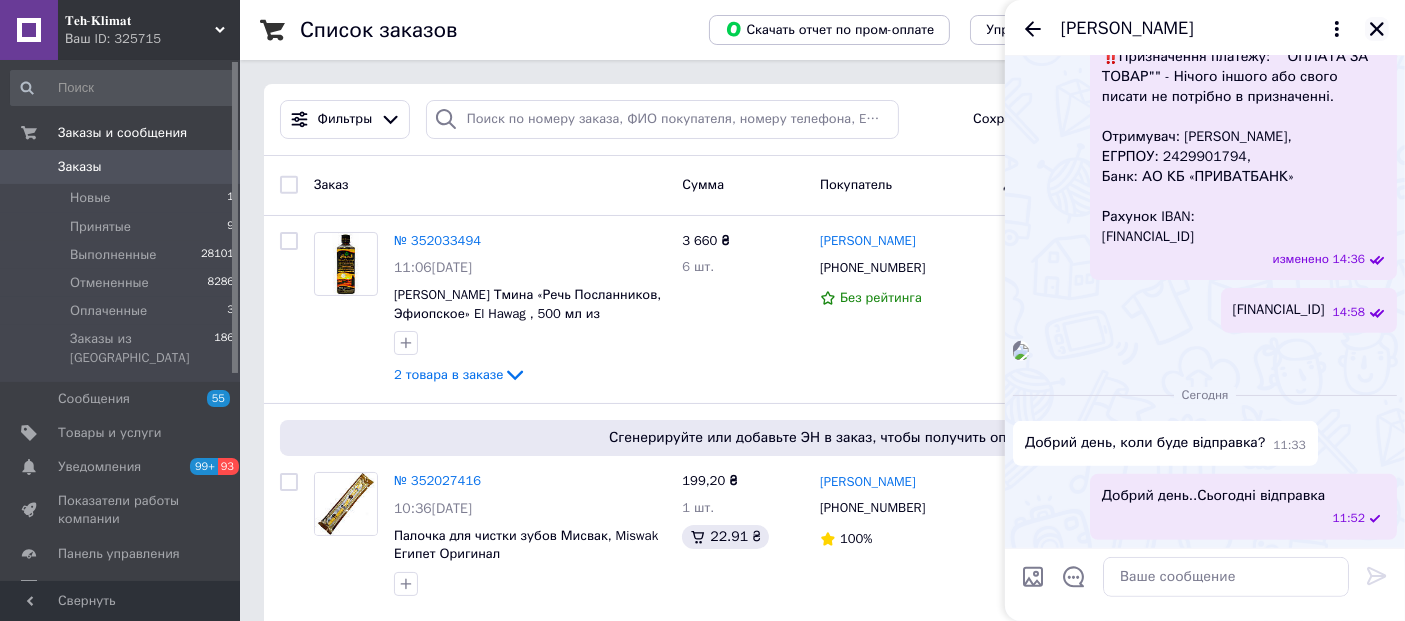 click 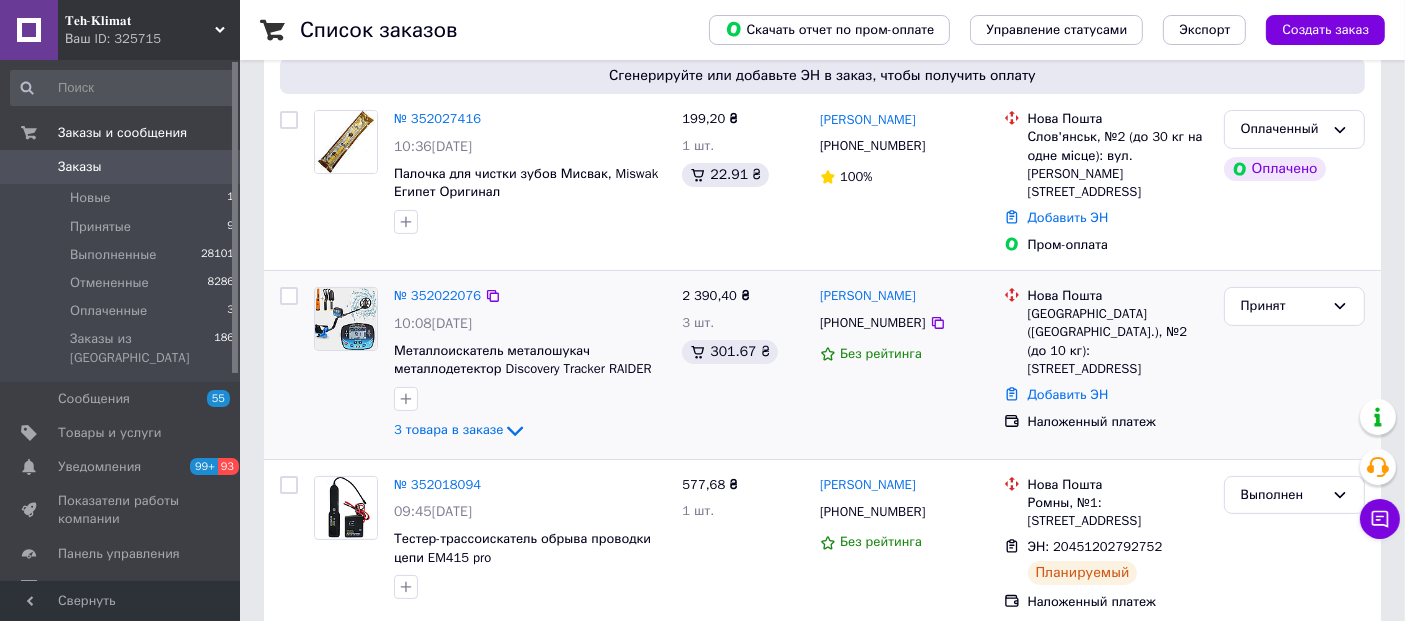 scroll, scrollTop: 444, scrollLeft: 0, axis: vertical 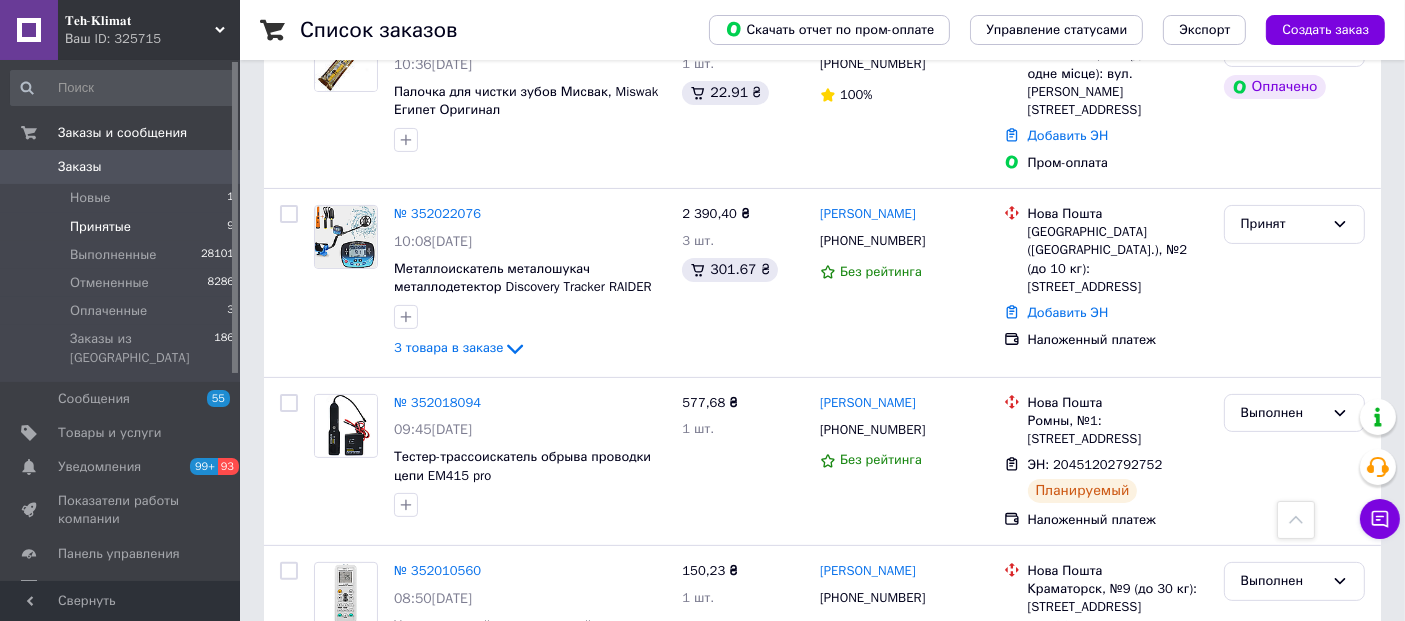 click on "Принятые" at bounding box center (100, 227) 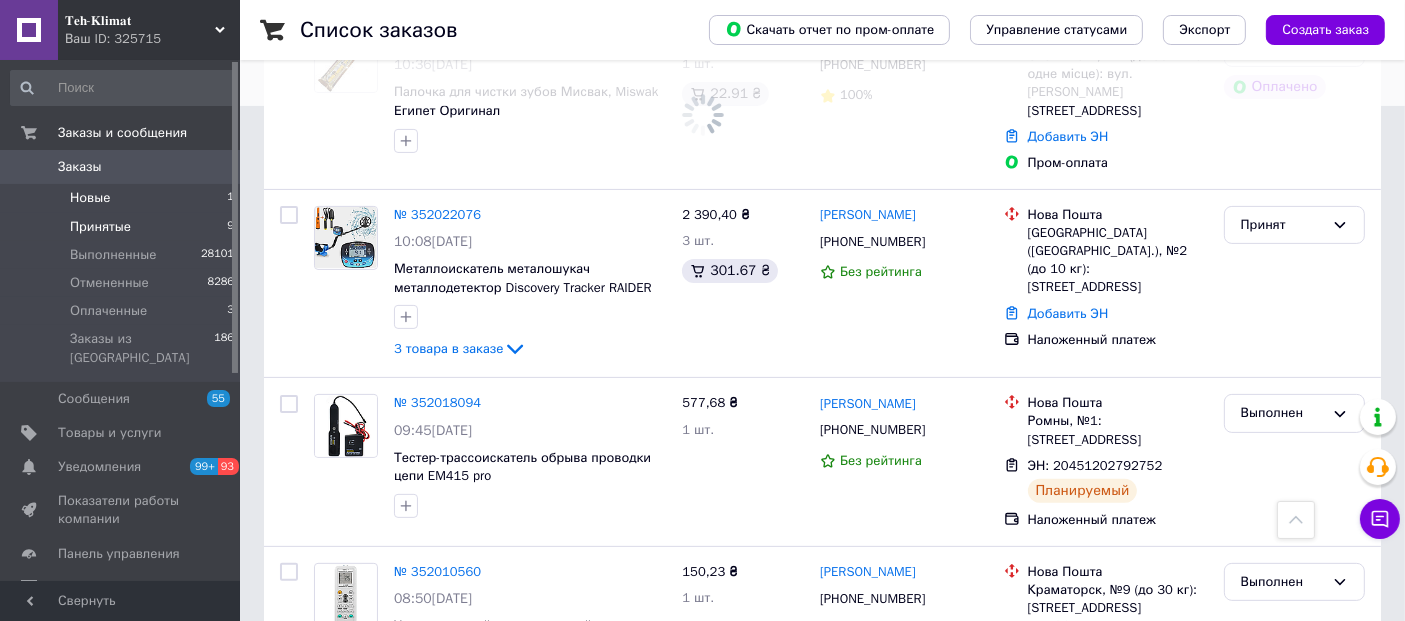 scroll, scrollTop: 0, scrollLeft: 0, axis: both 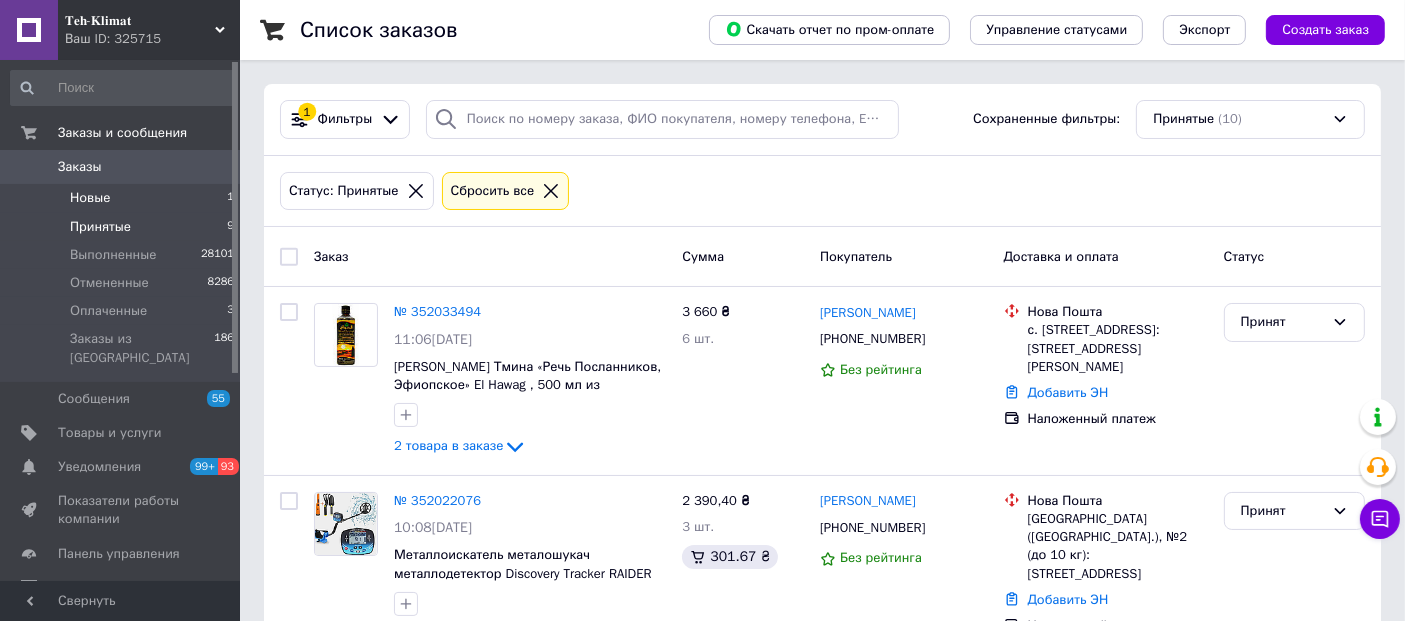 click on "Новые 1" at bounding box center [123, 198] 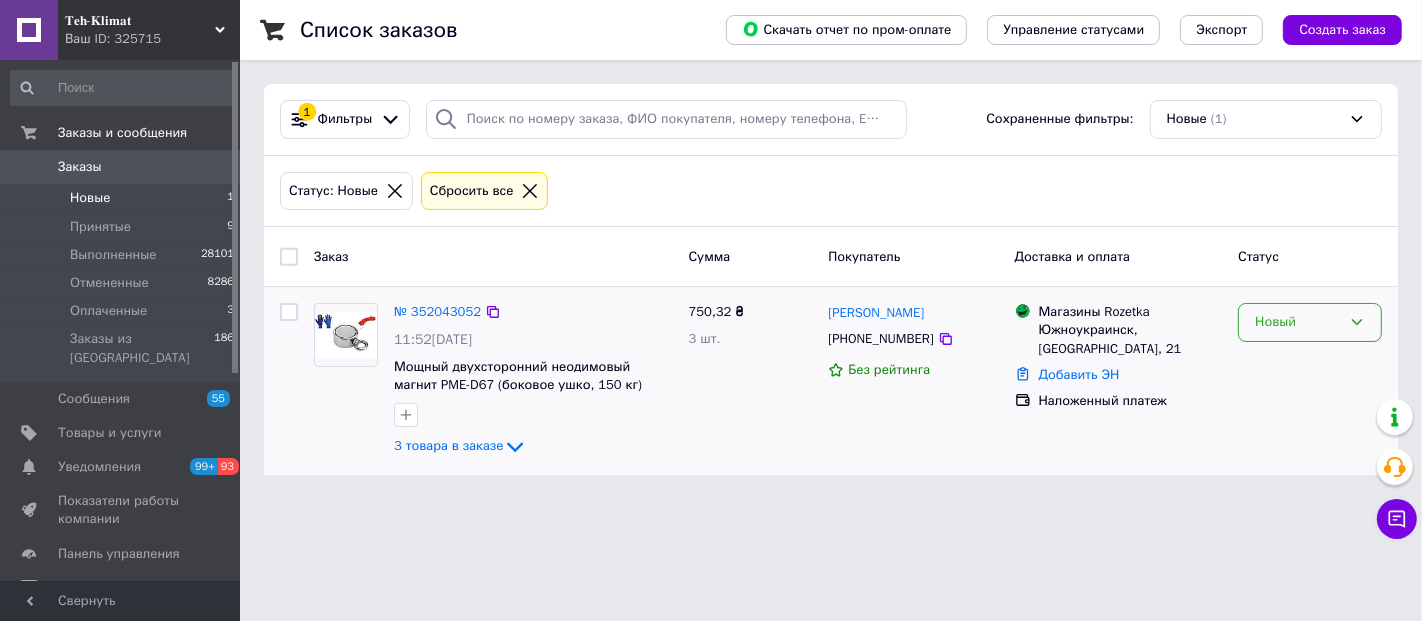 click on "Новый" at bounding box center (1298, 322) 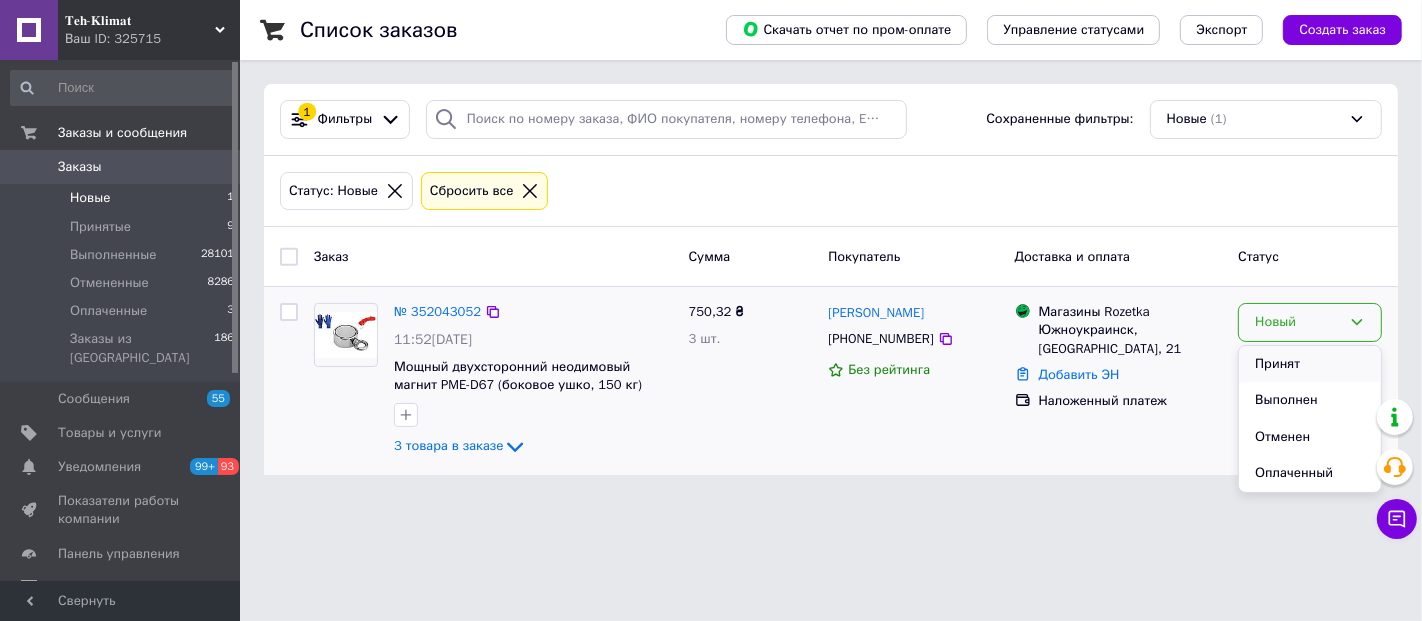 click on "Принят" at bounding box center (1310, 364) 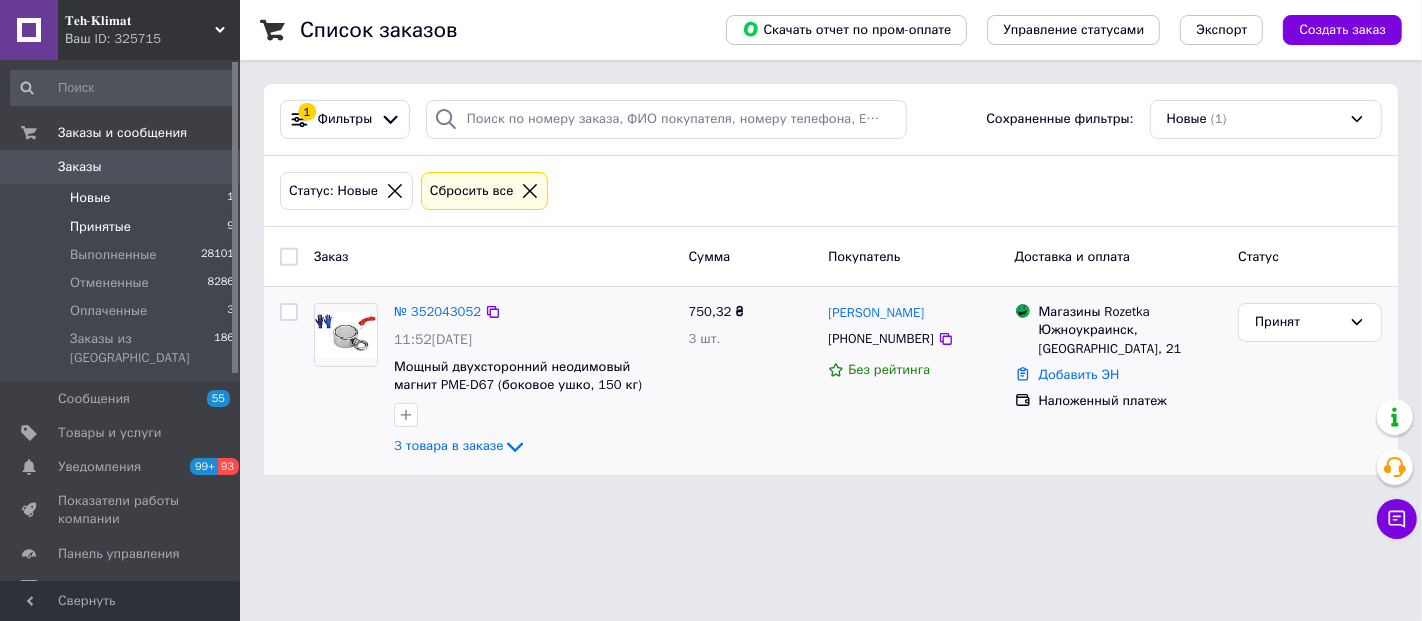 click on "Принятые" at bounding box center (100, 227) 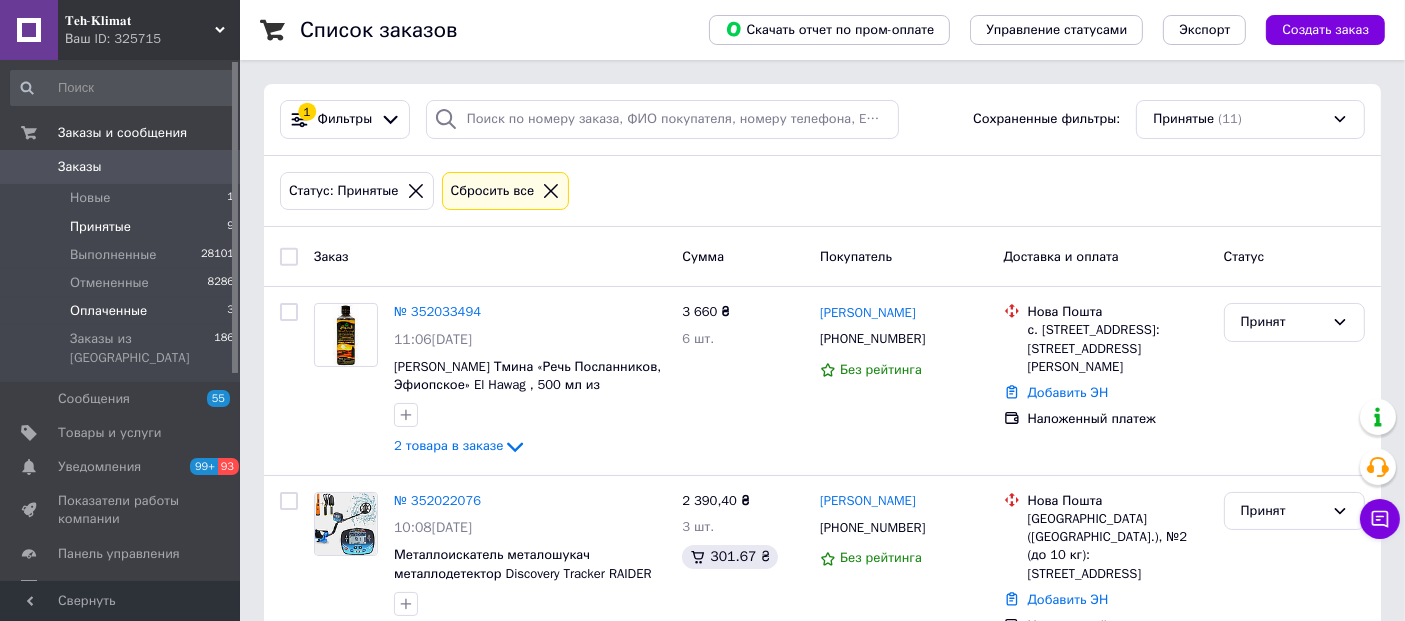 click on "Оплаченные" at bounding box center [108, 311] 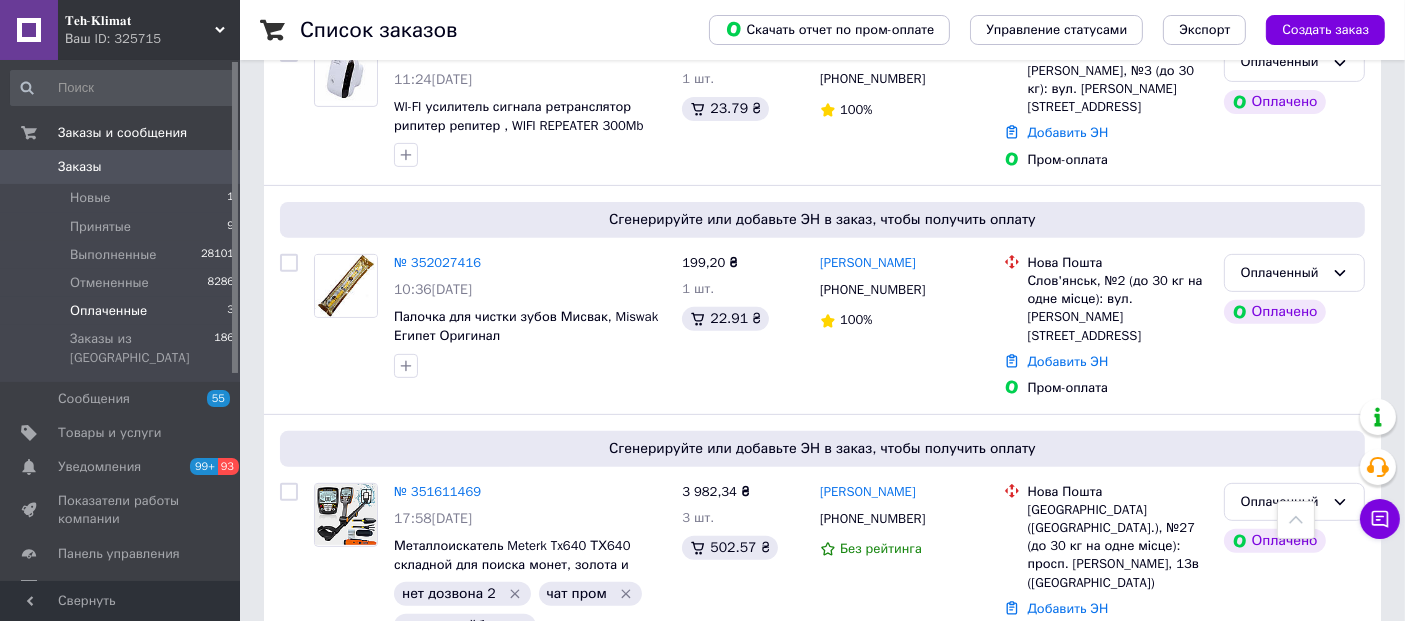 scroll, scrollTop: 666, scrollLeft: 0, axis: vertical 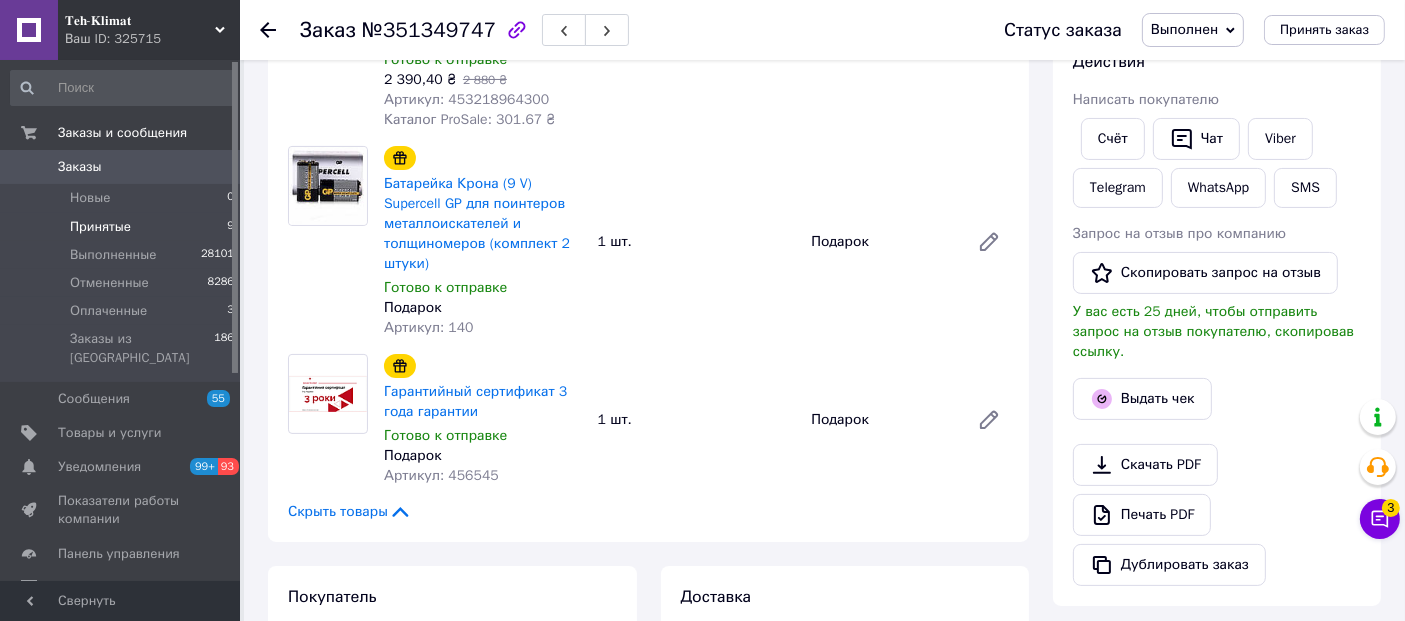 click on "Принятые" at bounding box center [100, 227] 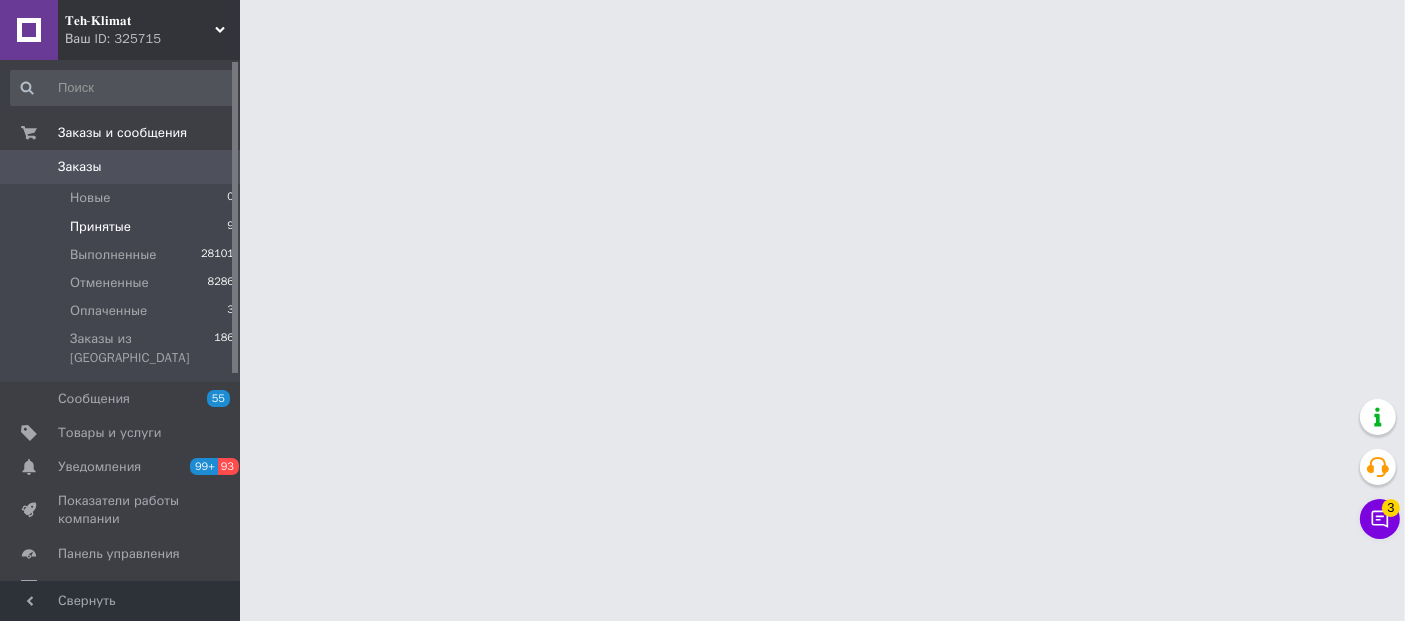scroll, scrollTop: 0, scrollLeft: 0, axis: both 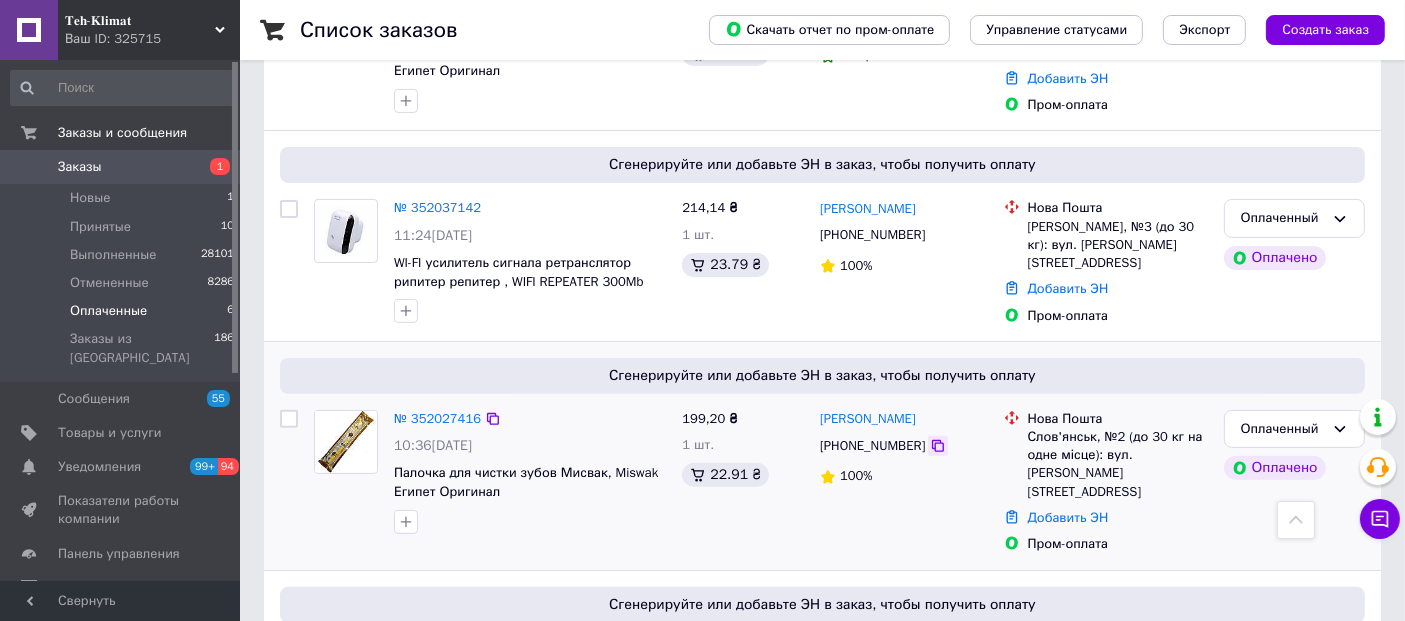 click 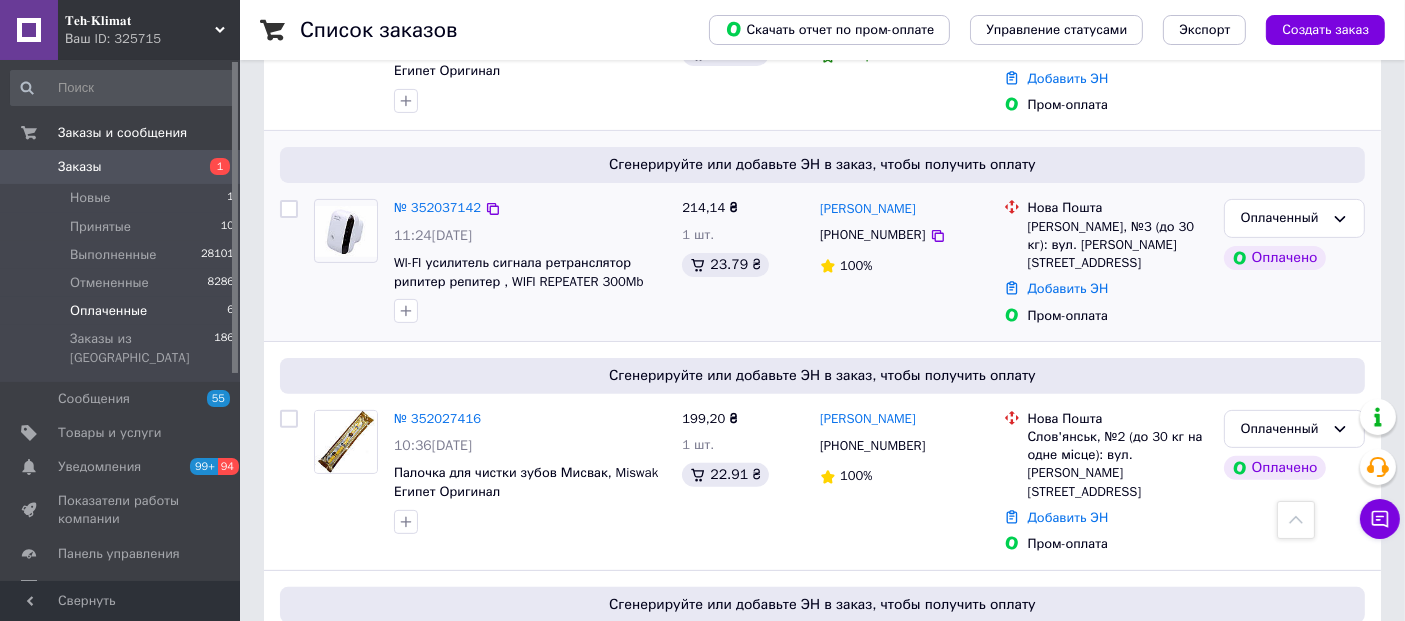 click on "[PERSON_NAME] [PHONE_NUMBER] 100%" at bounding box center [904, 262] 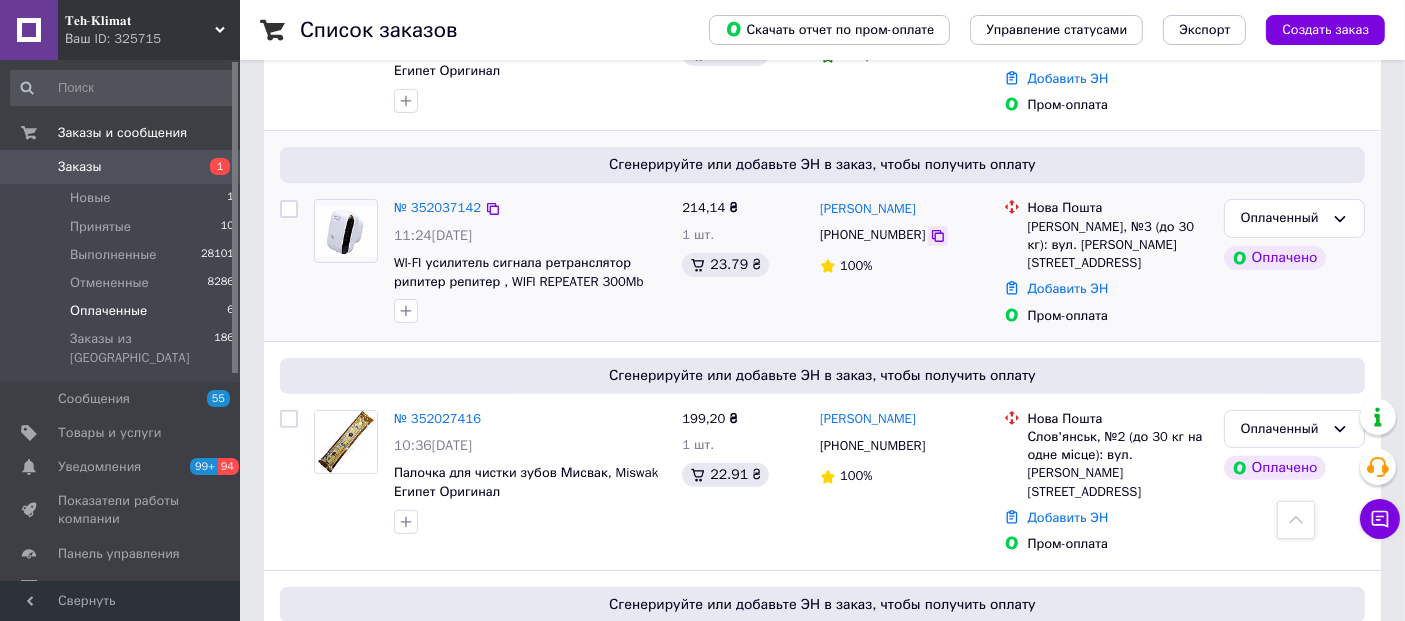 click 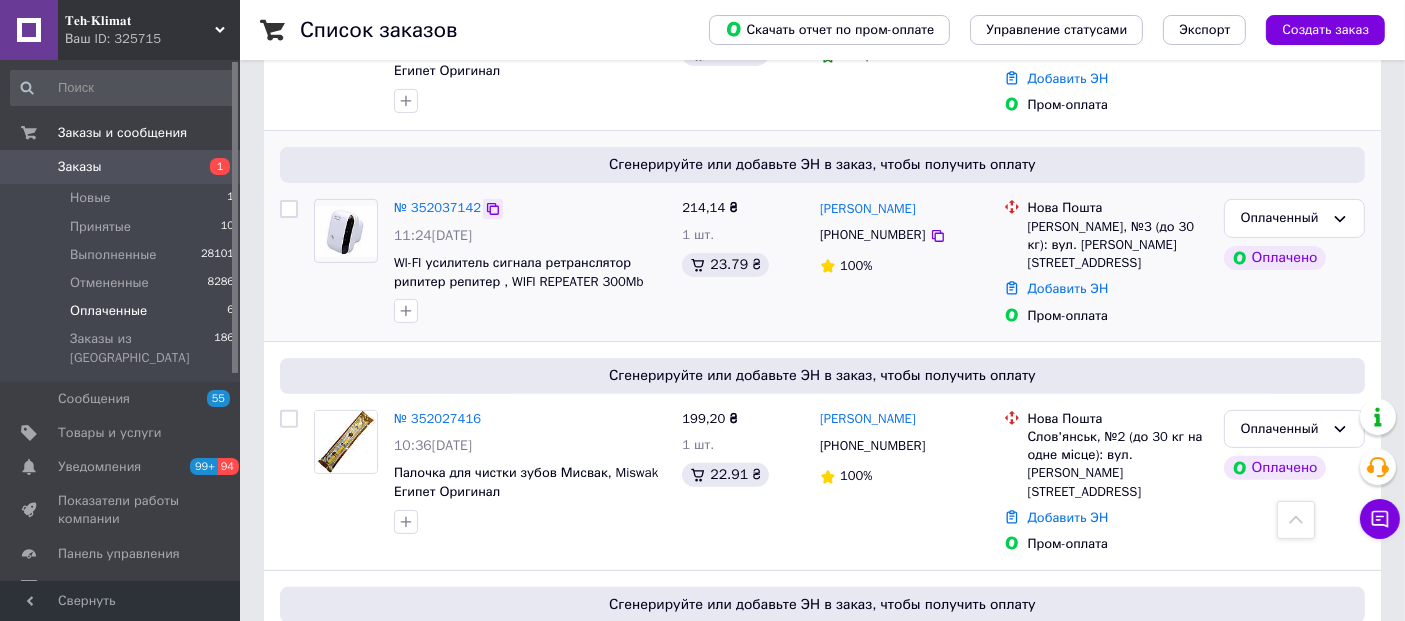 click 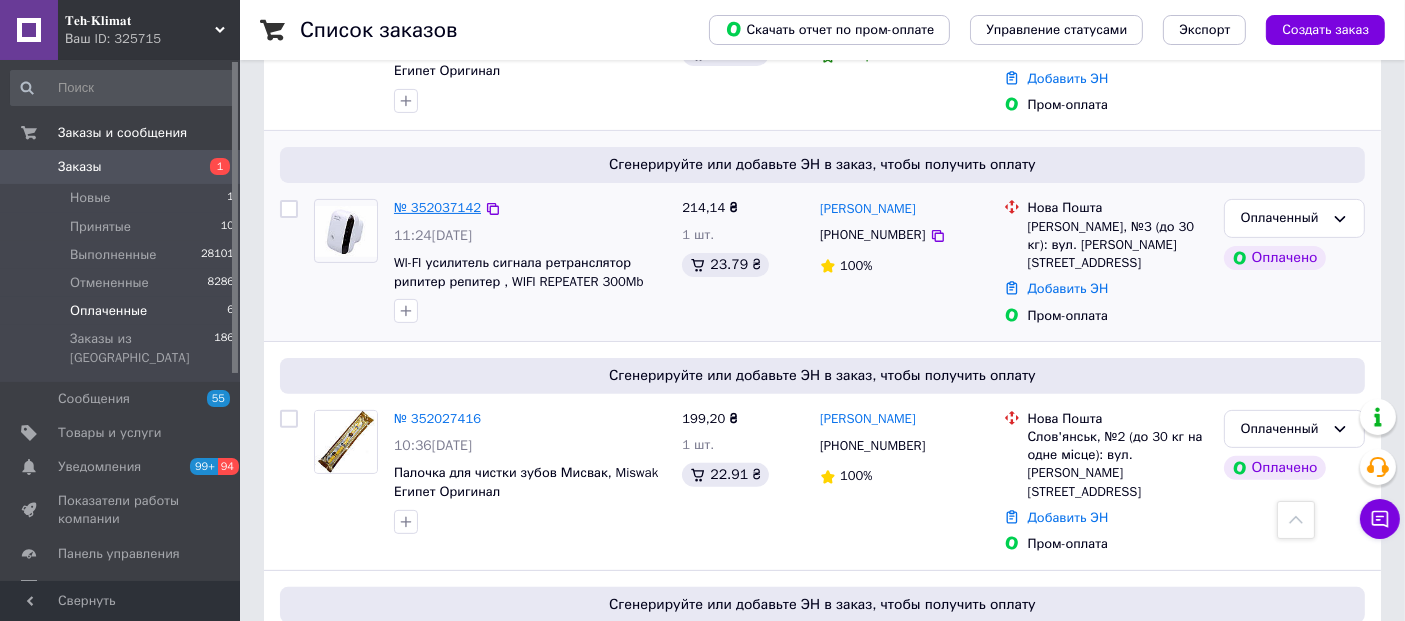 click on "№ 352037142" at bounding box center [437, 207] 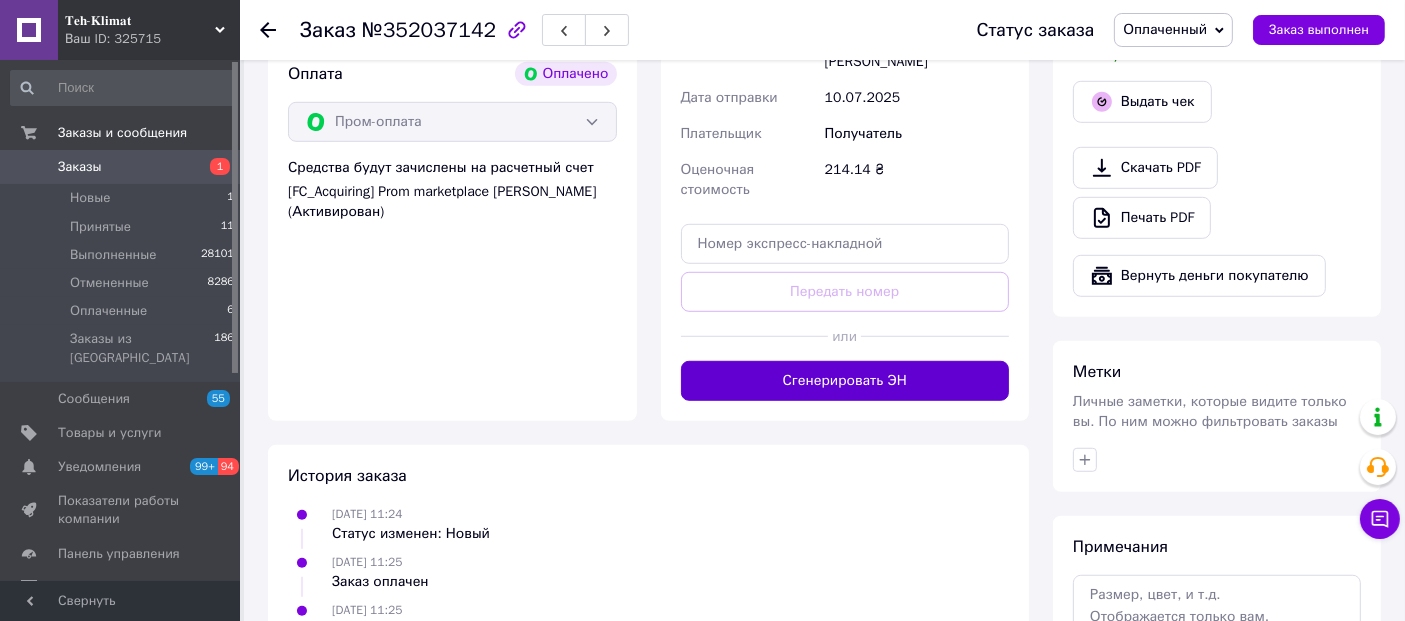 scroll, scrollTop: 1333, scrollLeft: 0, axis: vertical 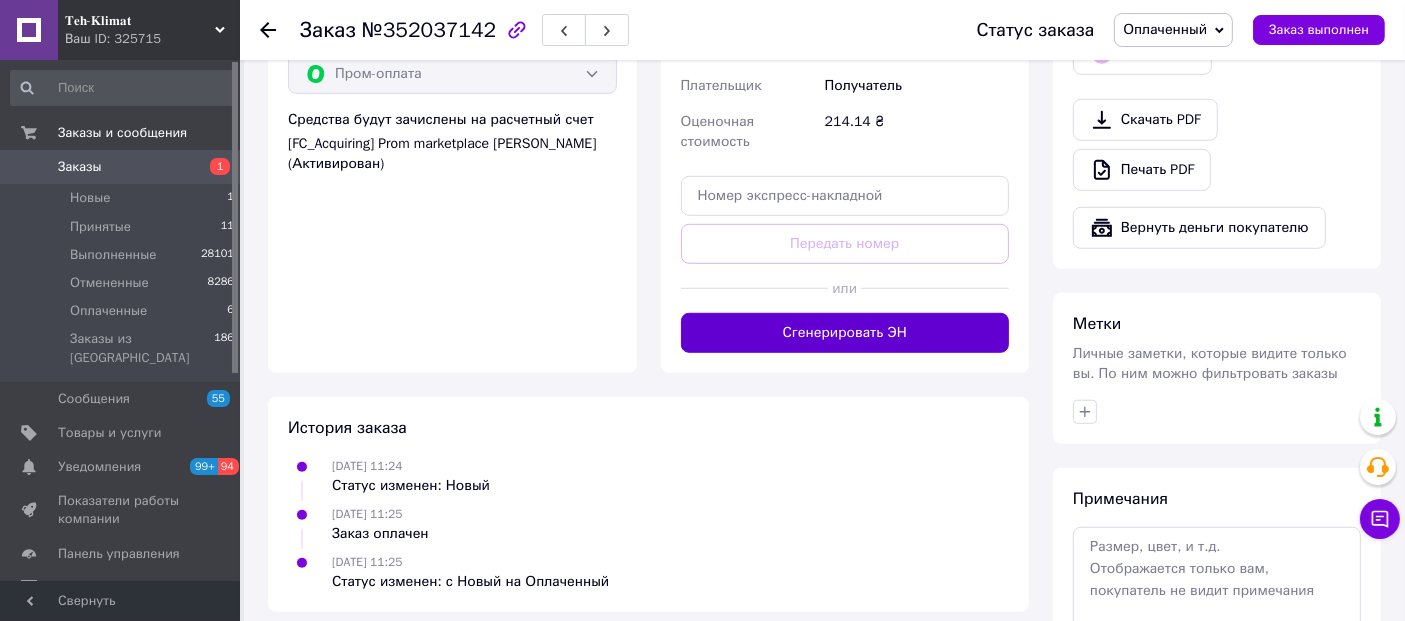click on "Сгенерировать ЭН" at bounding box center (845, 333) 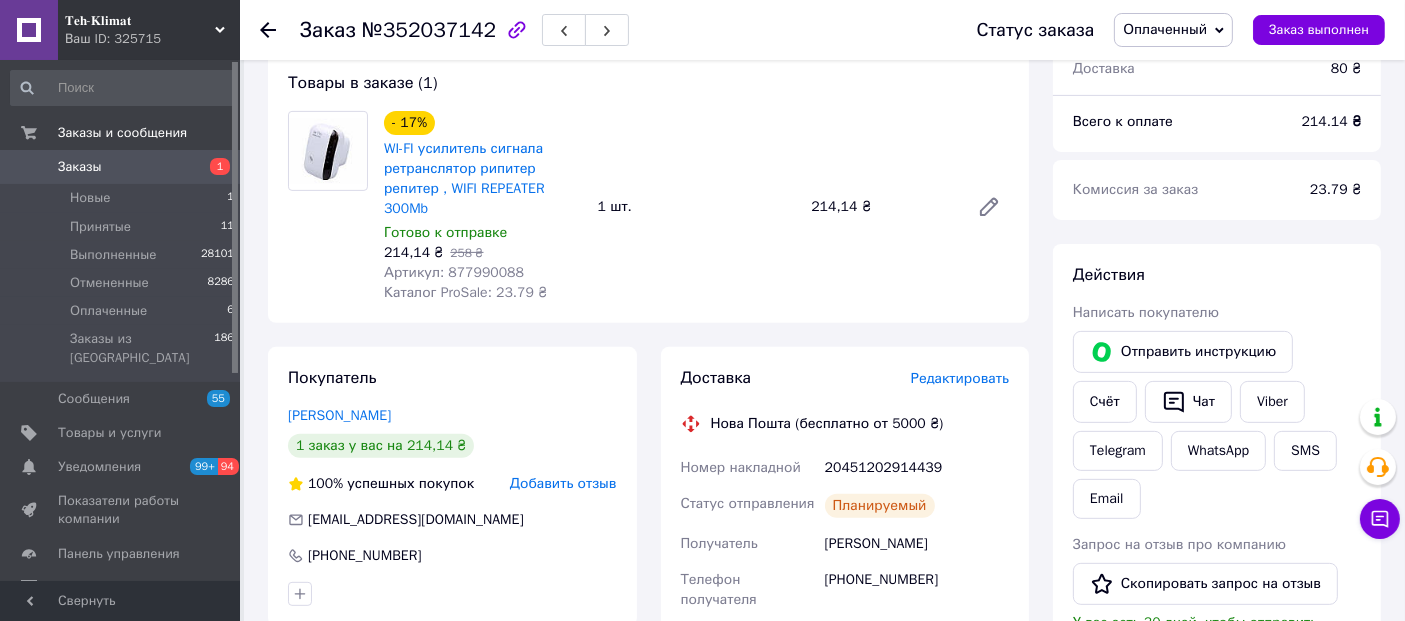 scroll, scrollTop: 555, scrollLeft: 0, axis: vertical 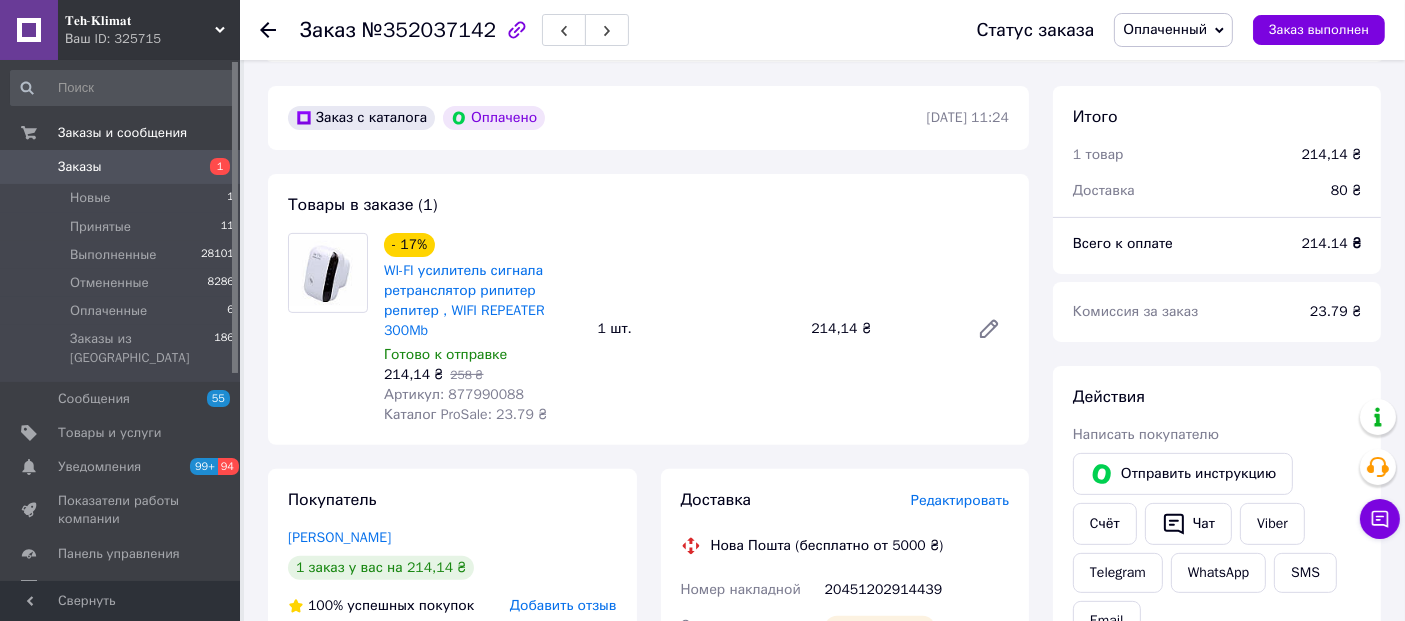 click 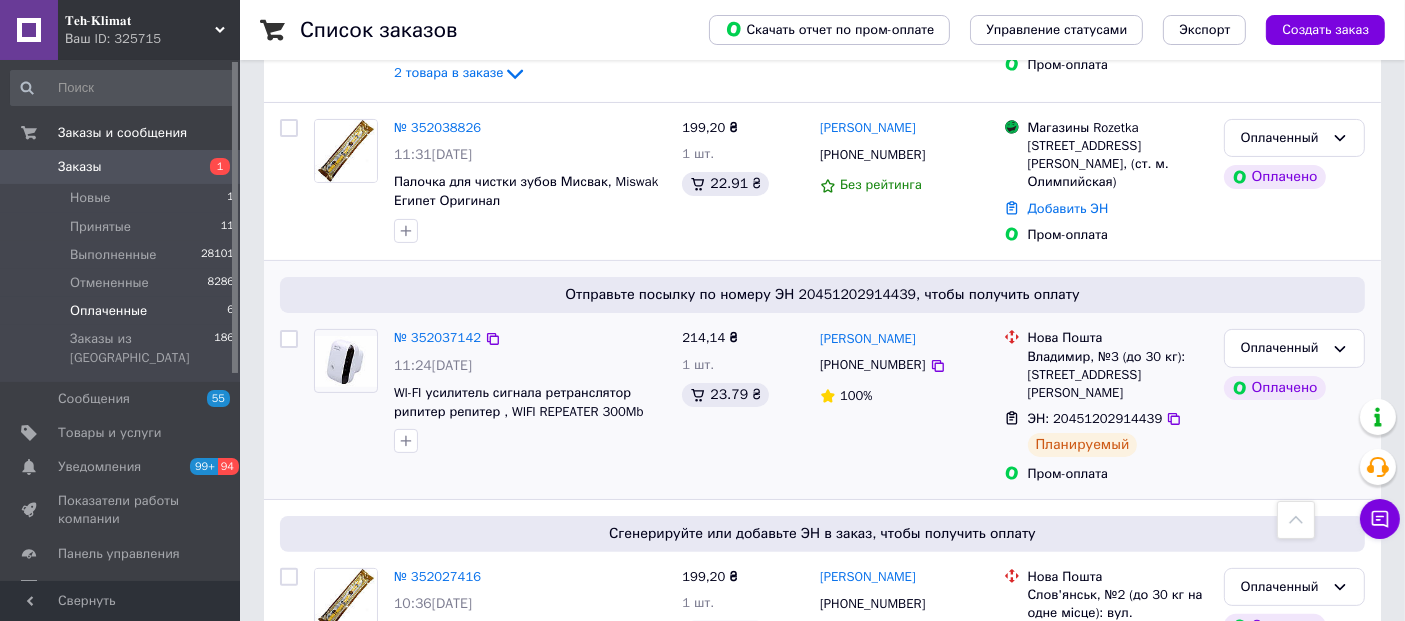 scroll, scrollTop: 555, scrollLeft: 0, axis: vertical 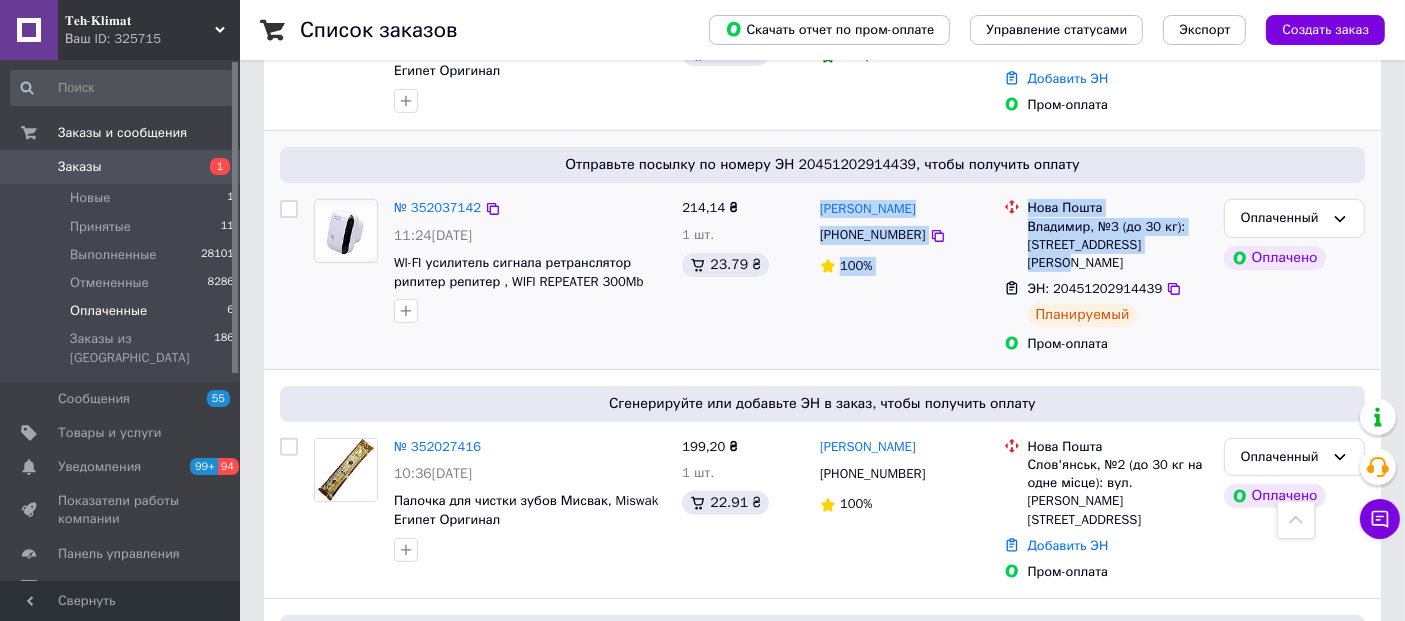 drag, startPoint x: 826, startPoint y: 187, endPoint x: 1158, endPoint y: 239, distance: 336.0476 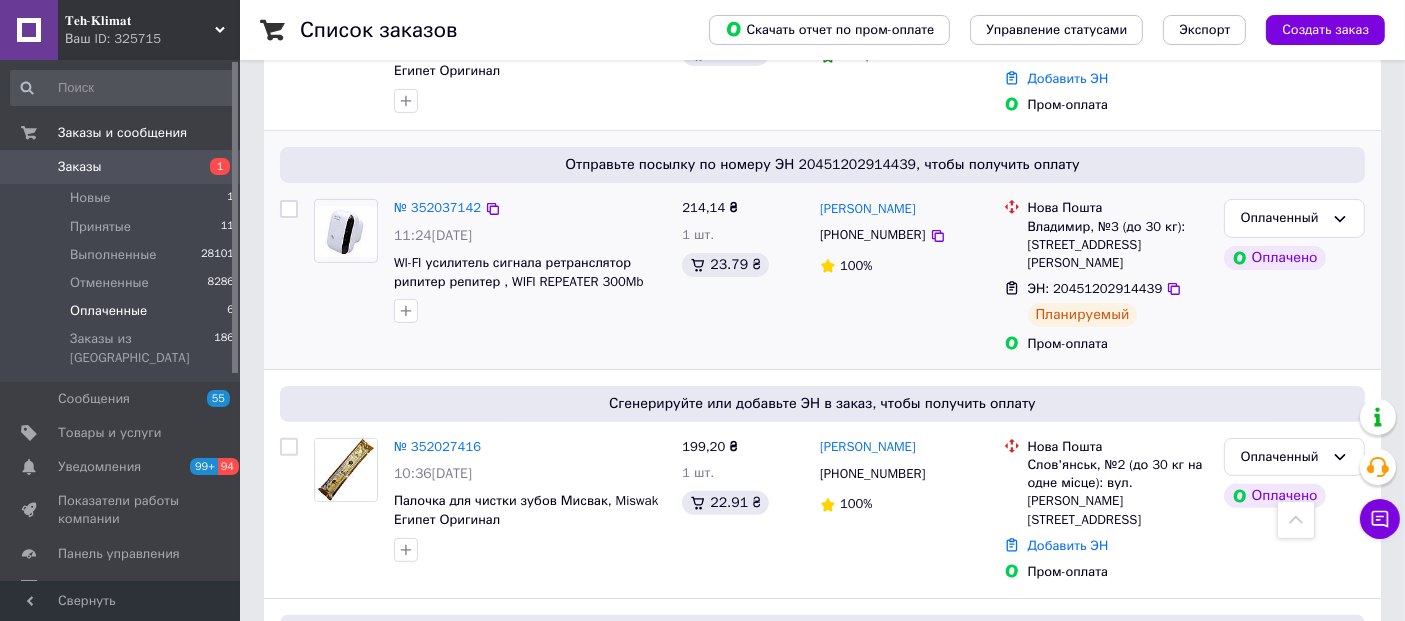 click on "214,14 ₴" at bounding box center [743, 208] 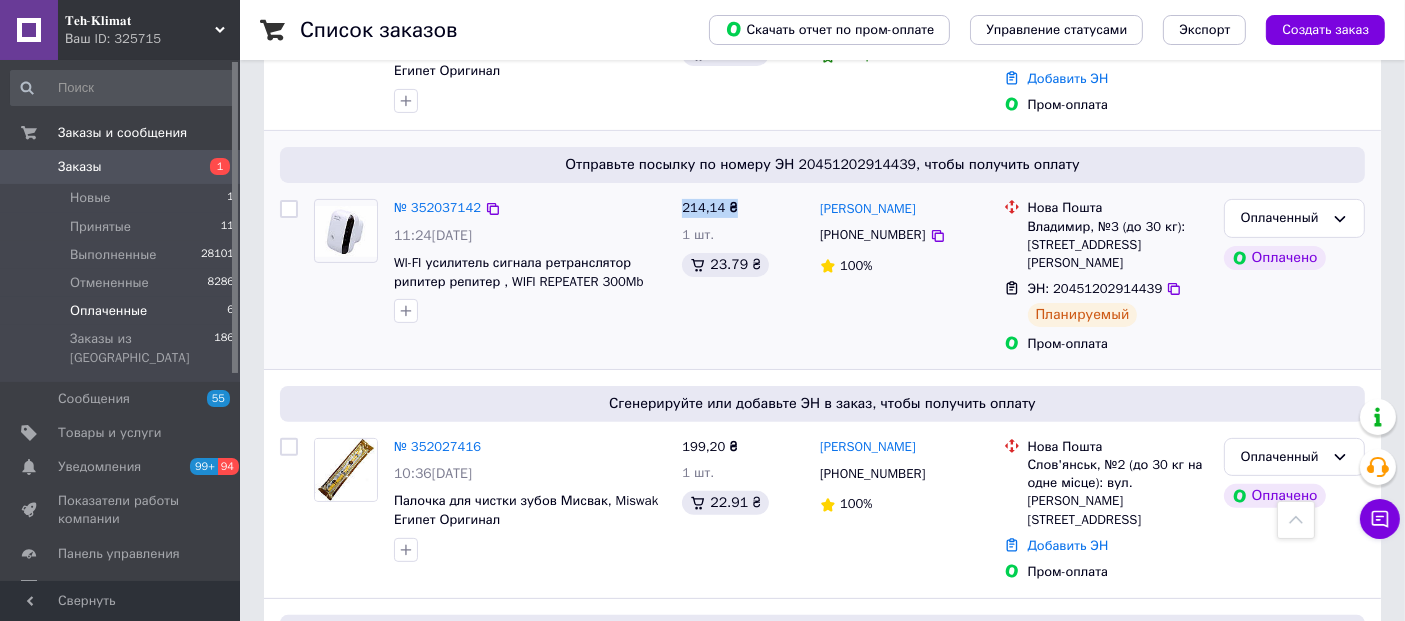 click on "214,14 ₴" at bounding box center (743, 208) 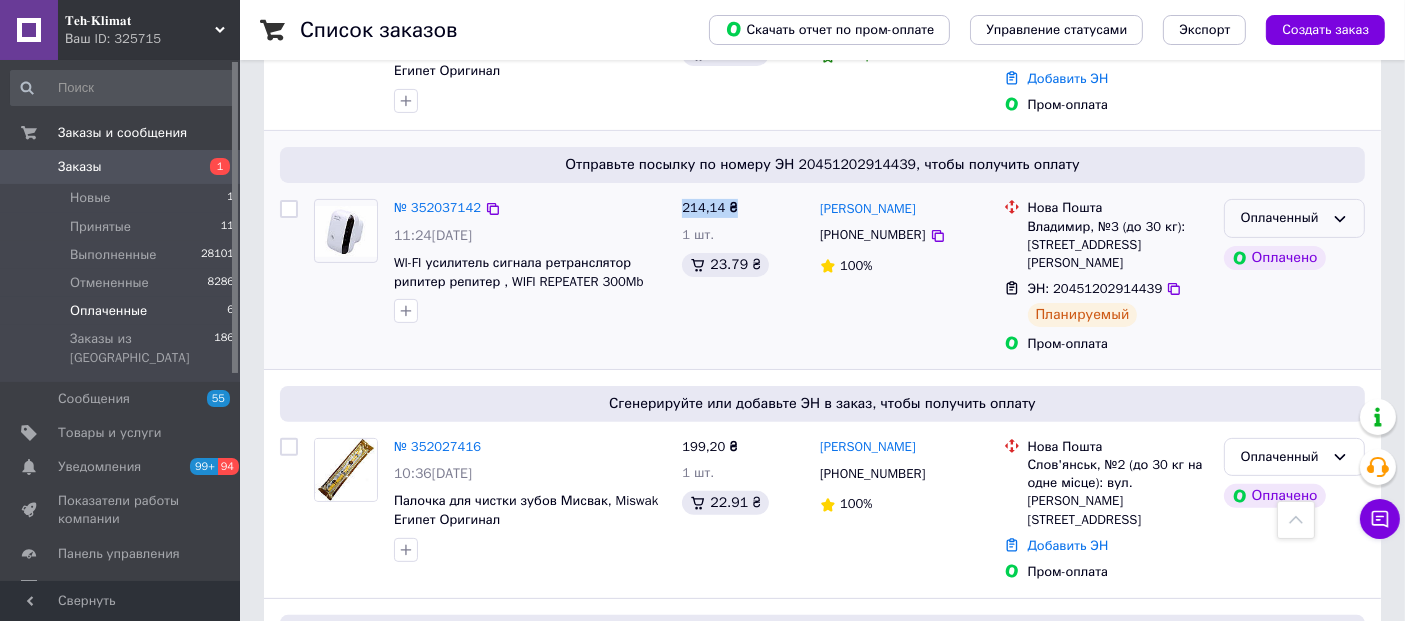 click 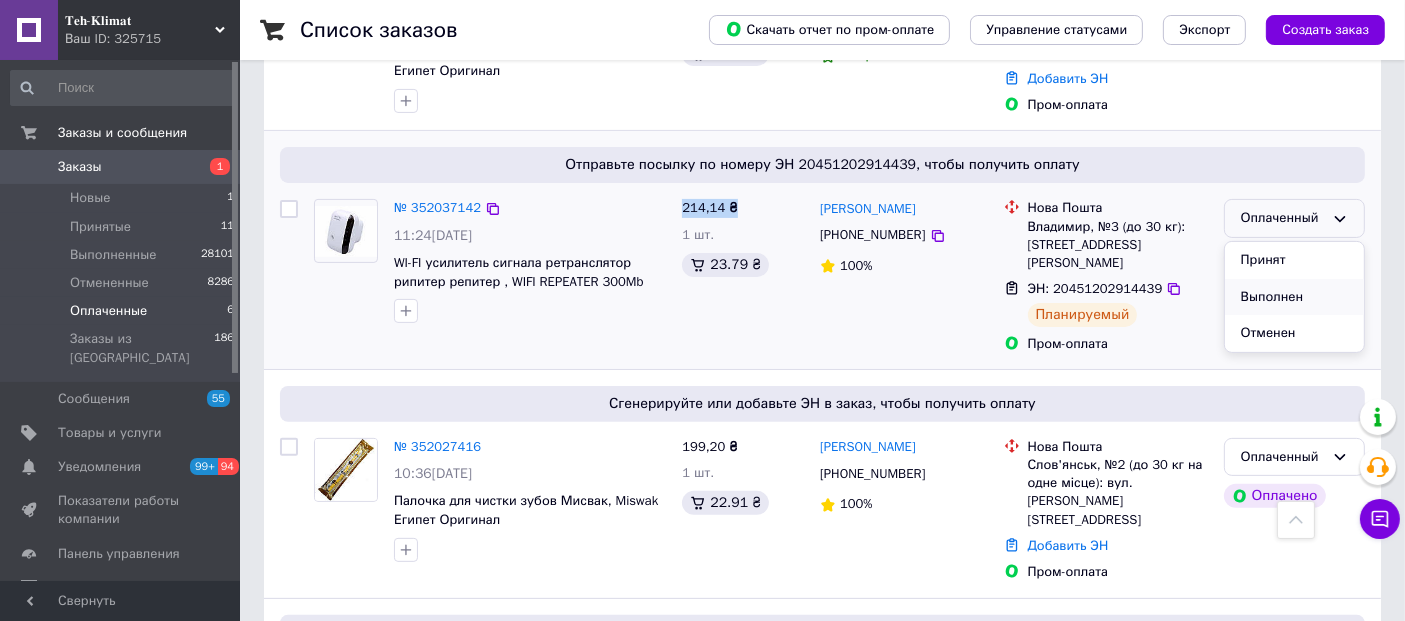 click on "Выполнен" at bounding box center [1294, 297] 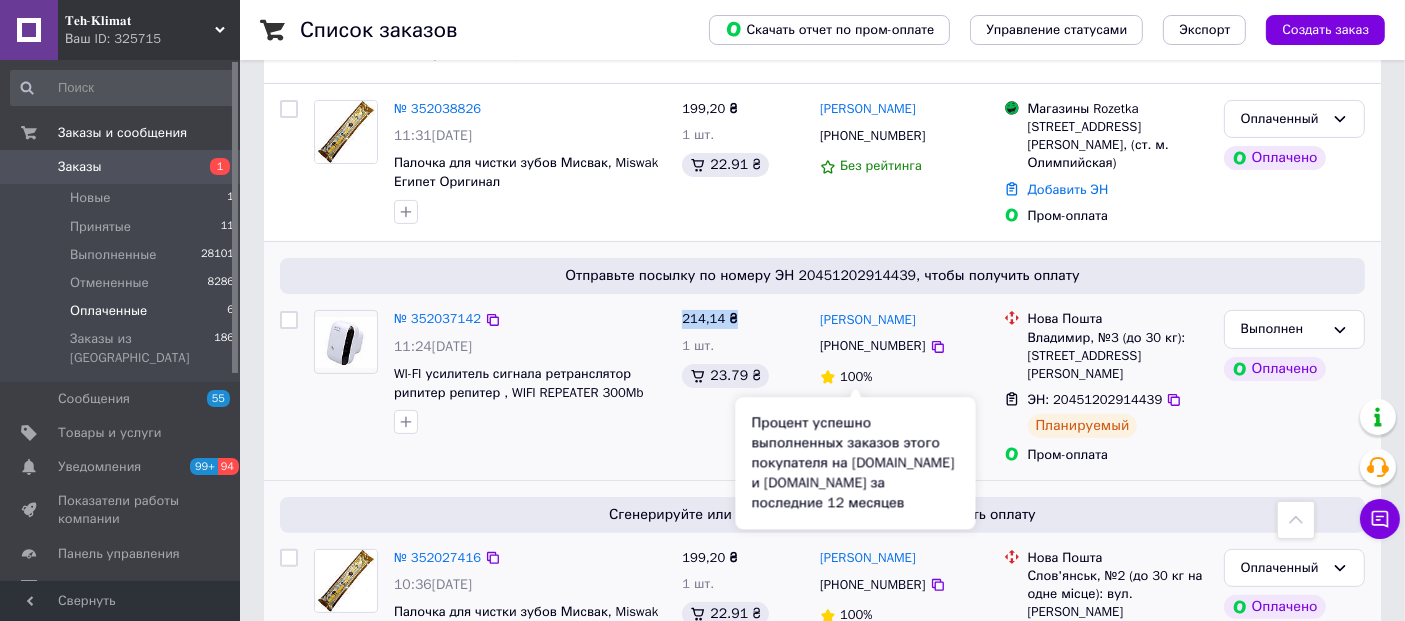 scroll, scrollTop: 333, scrollLeft: 0, axis: vertical 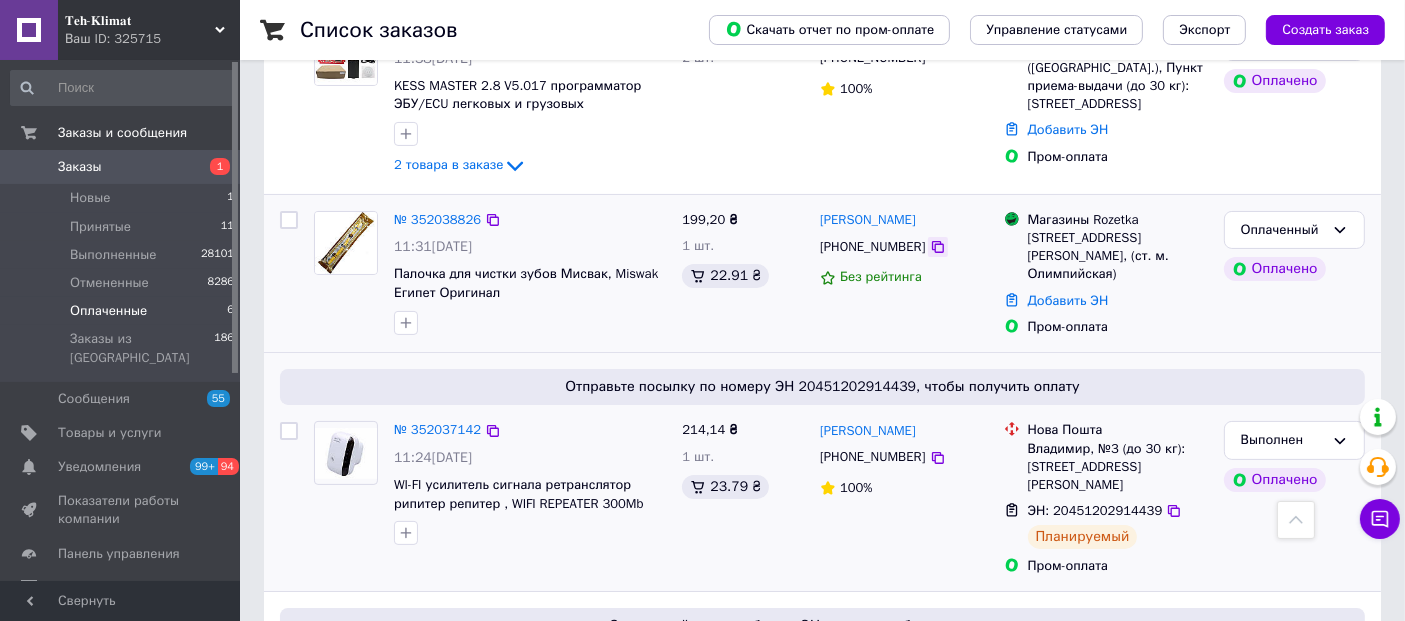 click 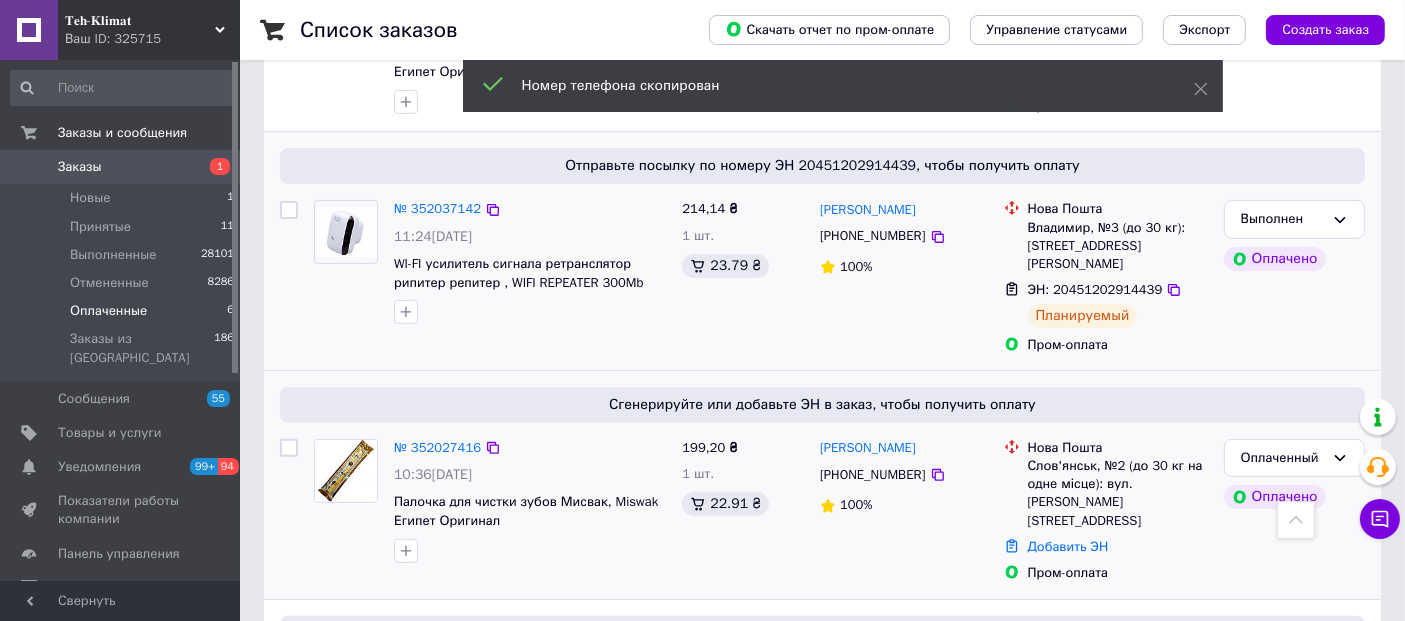 scroll, scrollTop: 555, scrollLeft: 0, axis: vertical 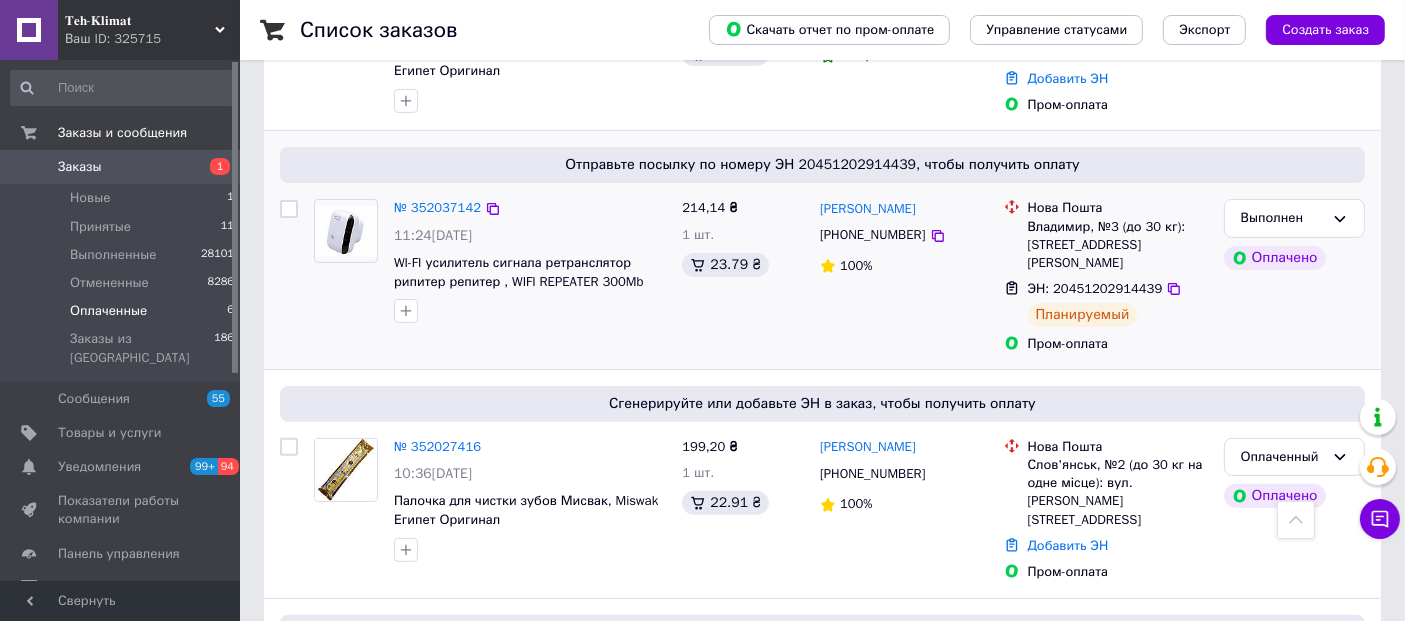 click on "214,14 ₴ 1 шт. 23.79 ₴" at bounding box center (743, 276) 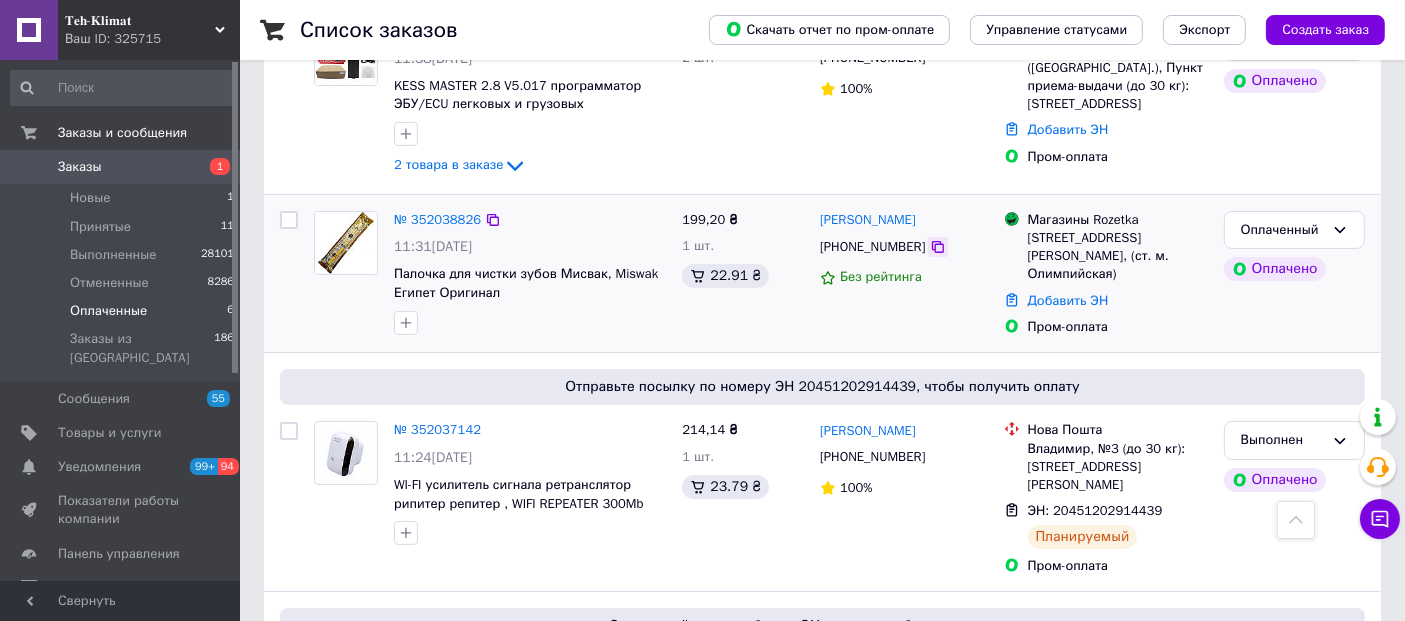 click 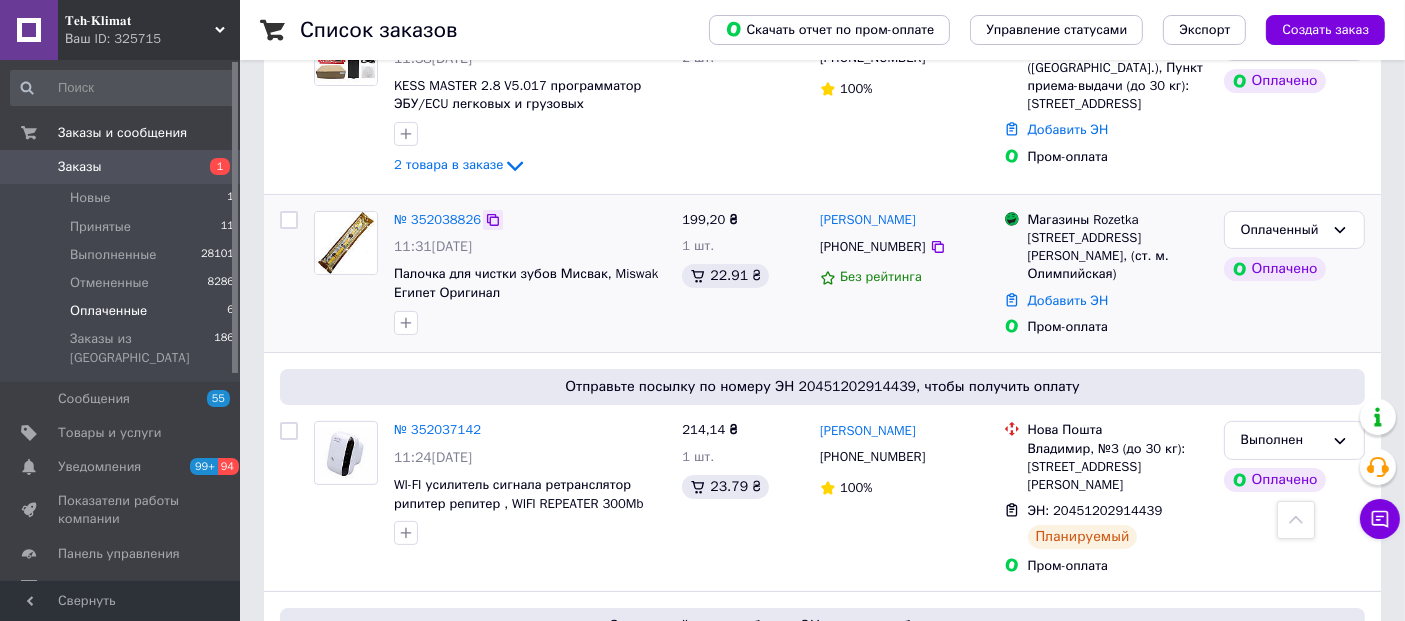 click 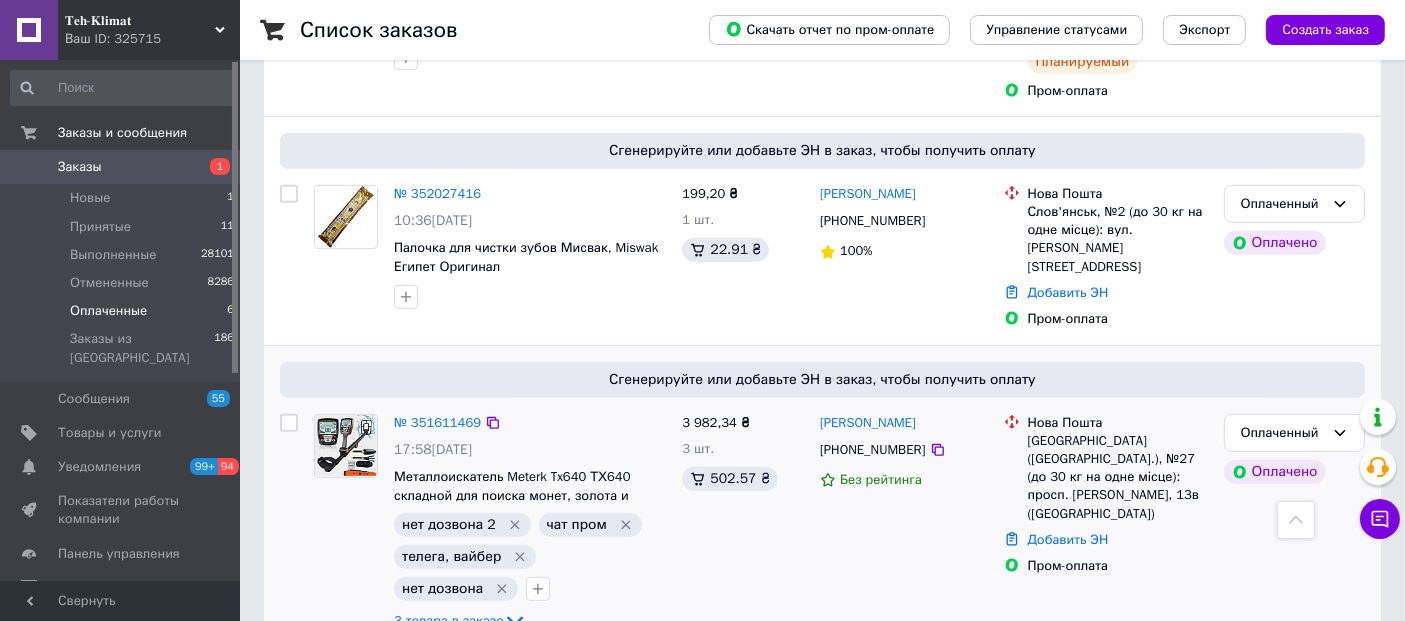 scroll, scrollTop: 888, scrollLeft: 0, axis: vertical 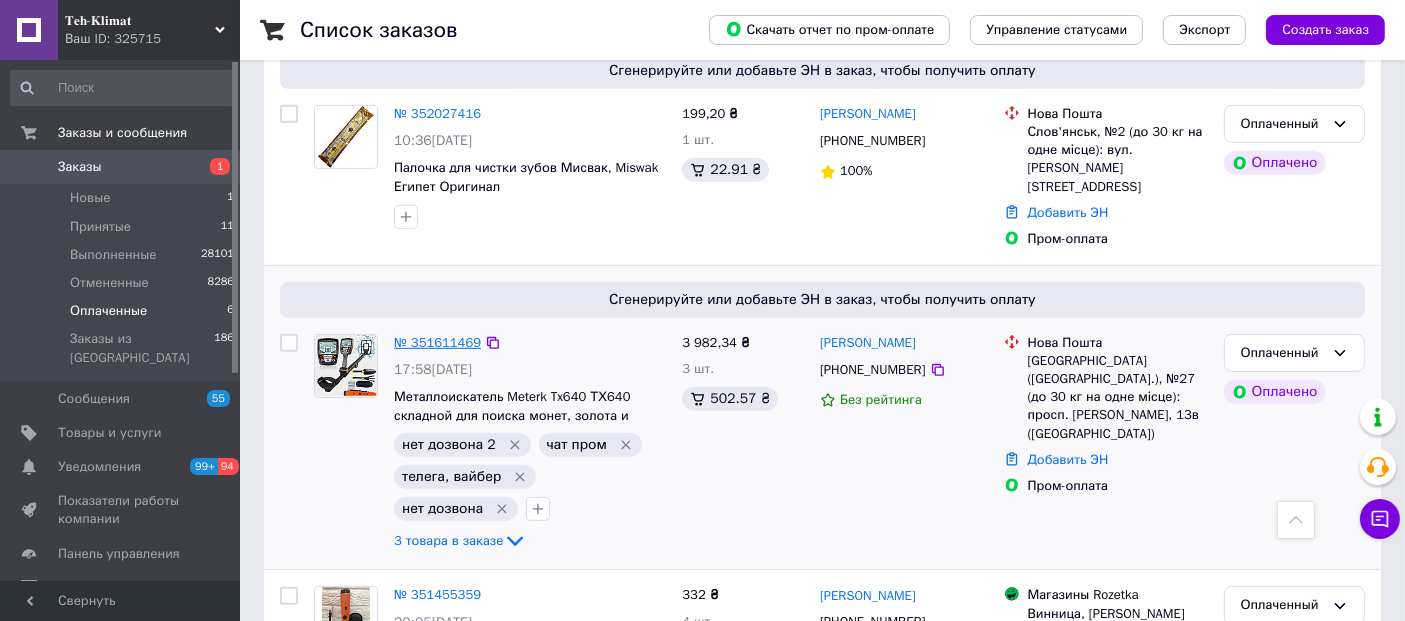 click on "№ 351611469" at bounding box center [437, 342] 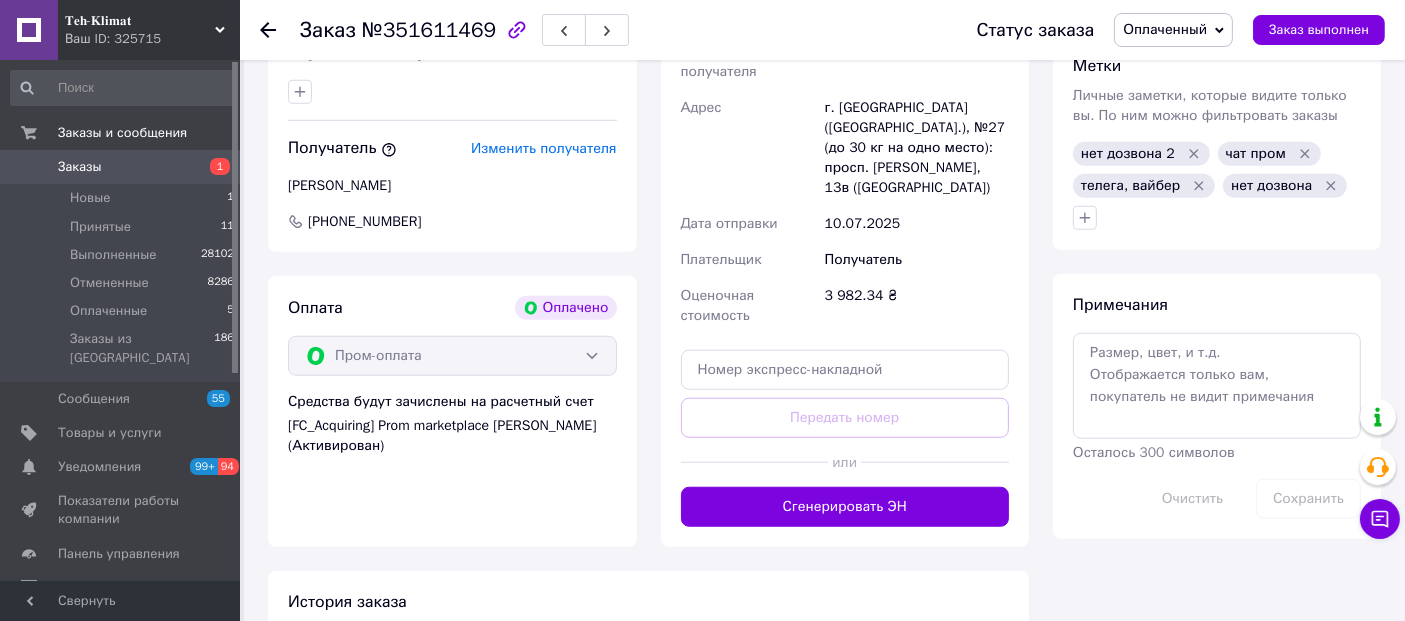 scroll, scrollTop: 1666, scrollLeft: 0, axis: vertical 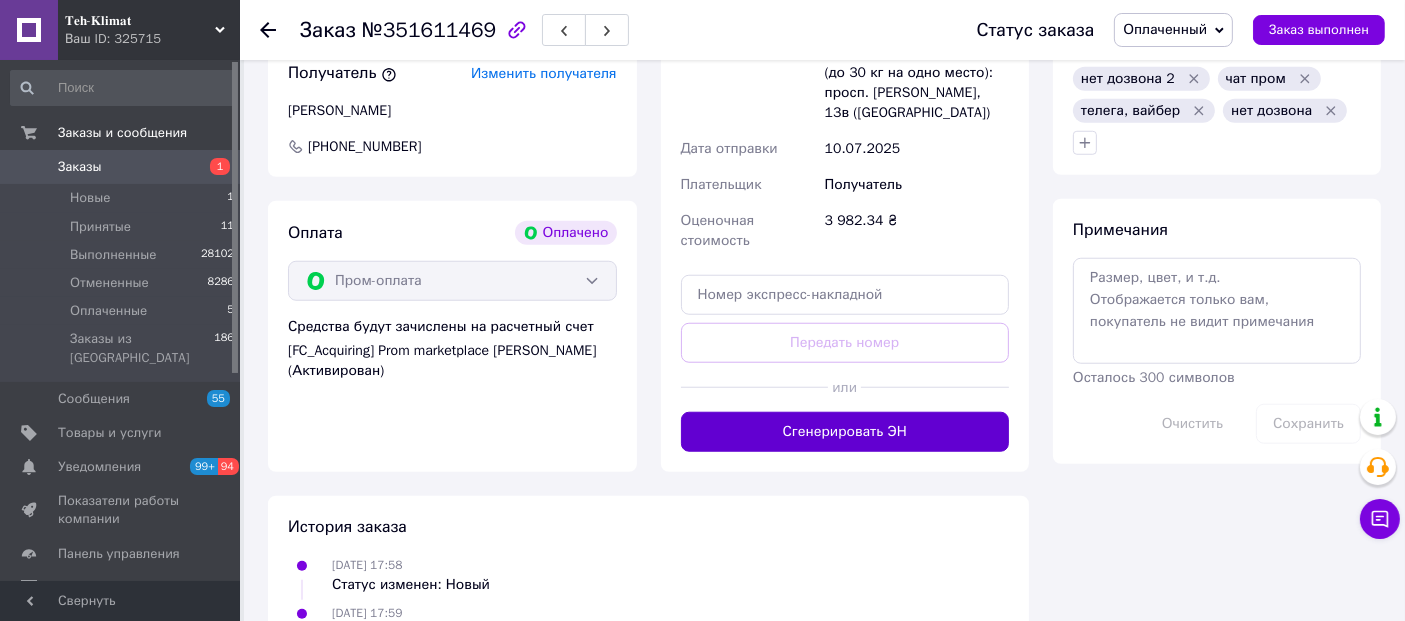 click on "Сгенерировать ЭН" at bounding box center [845, 432] 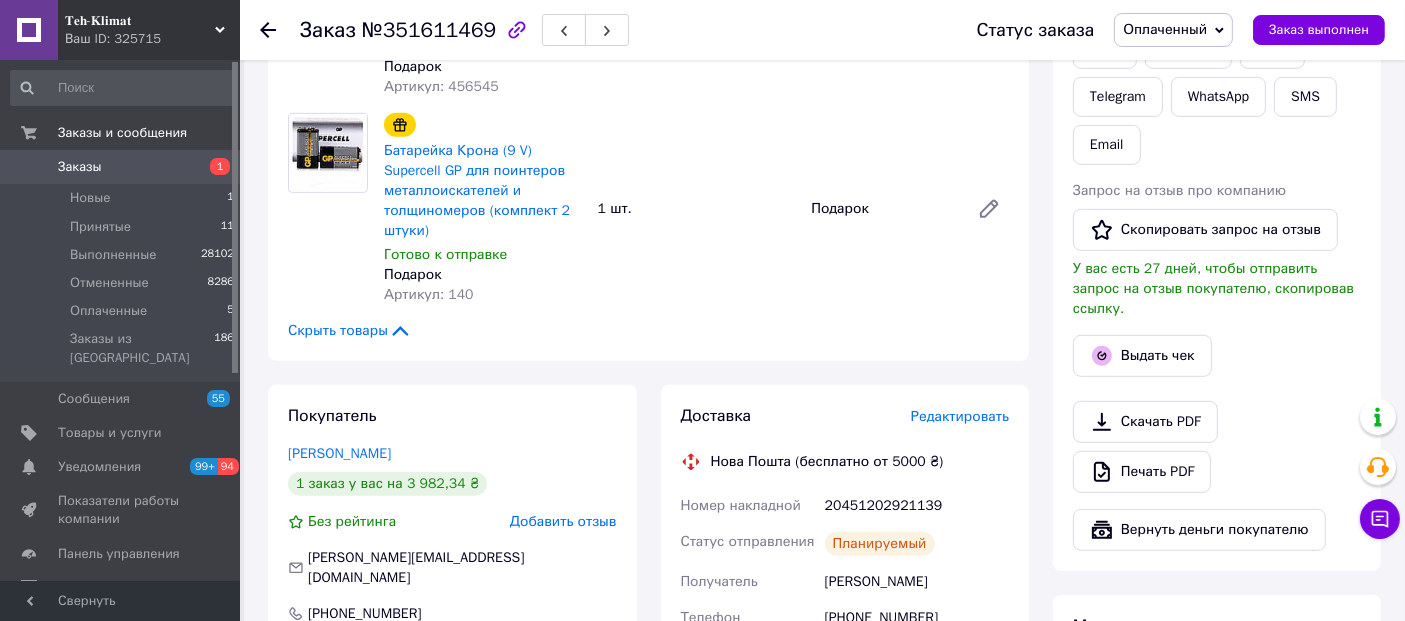 scroll, scrollTop: 1111, scrollLeft: 0, axis: vertical 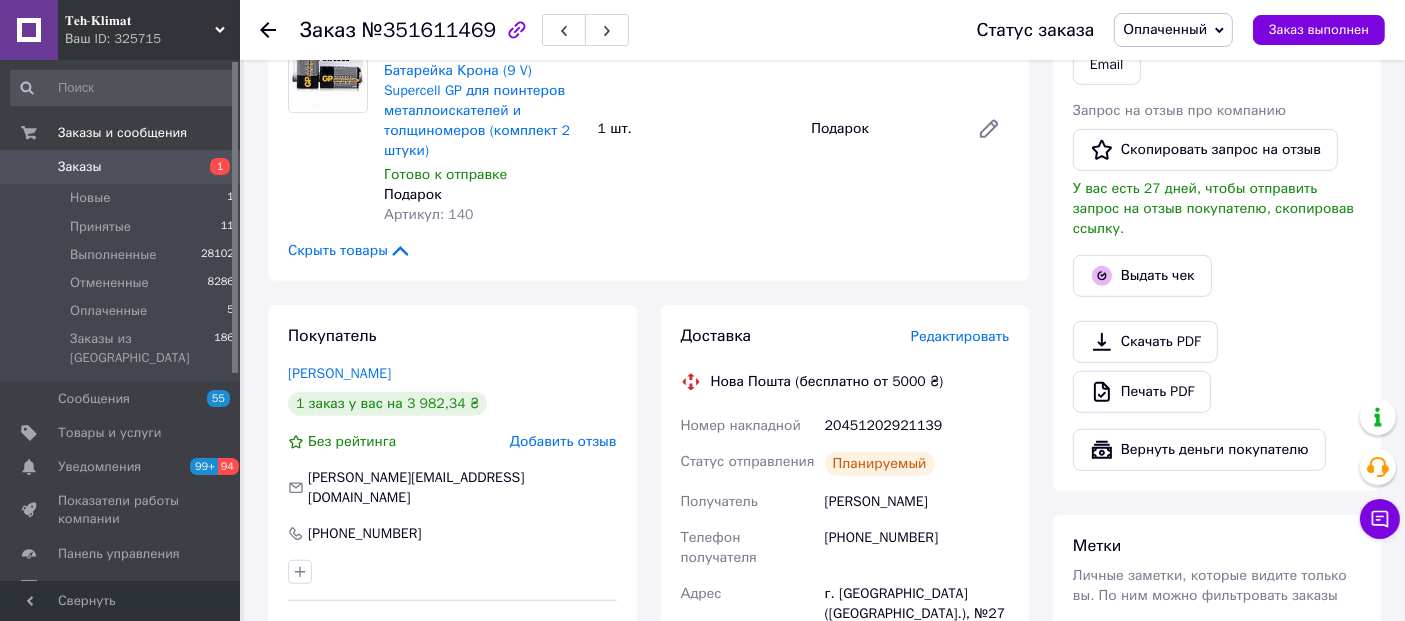 click 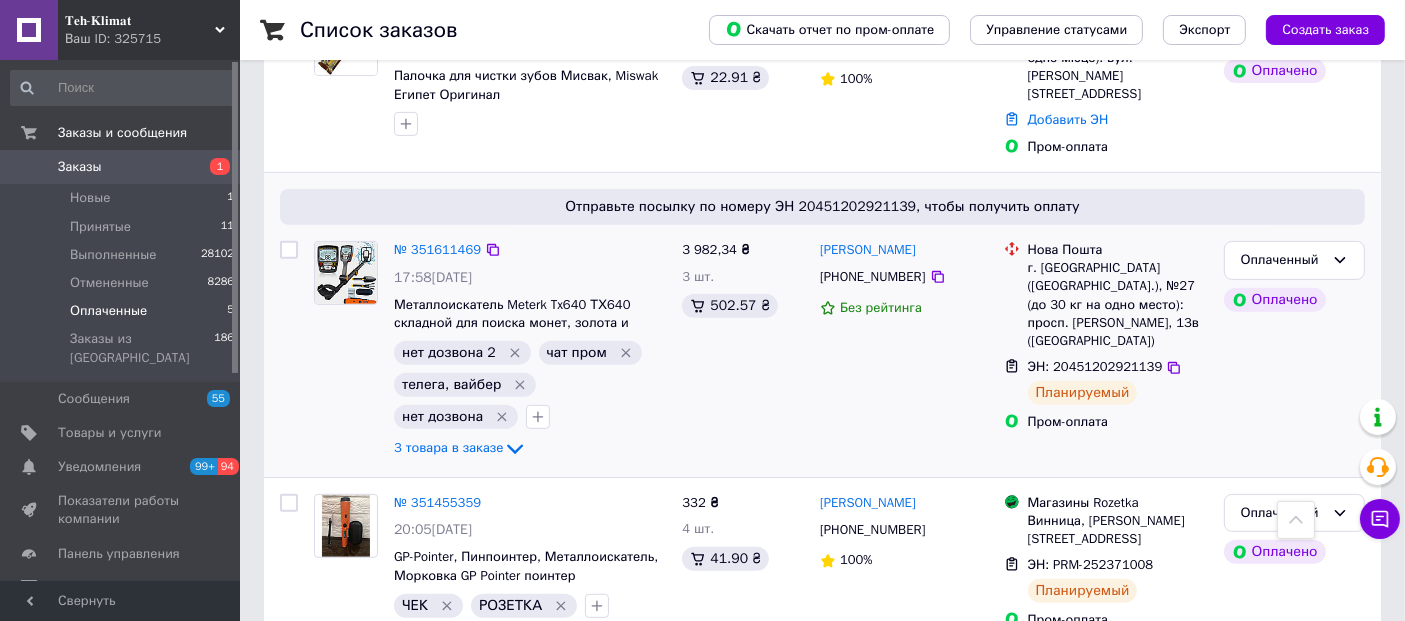 scroll, scrollTop: 777, scrollLeft: 0, axis: vertical 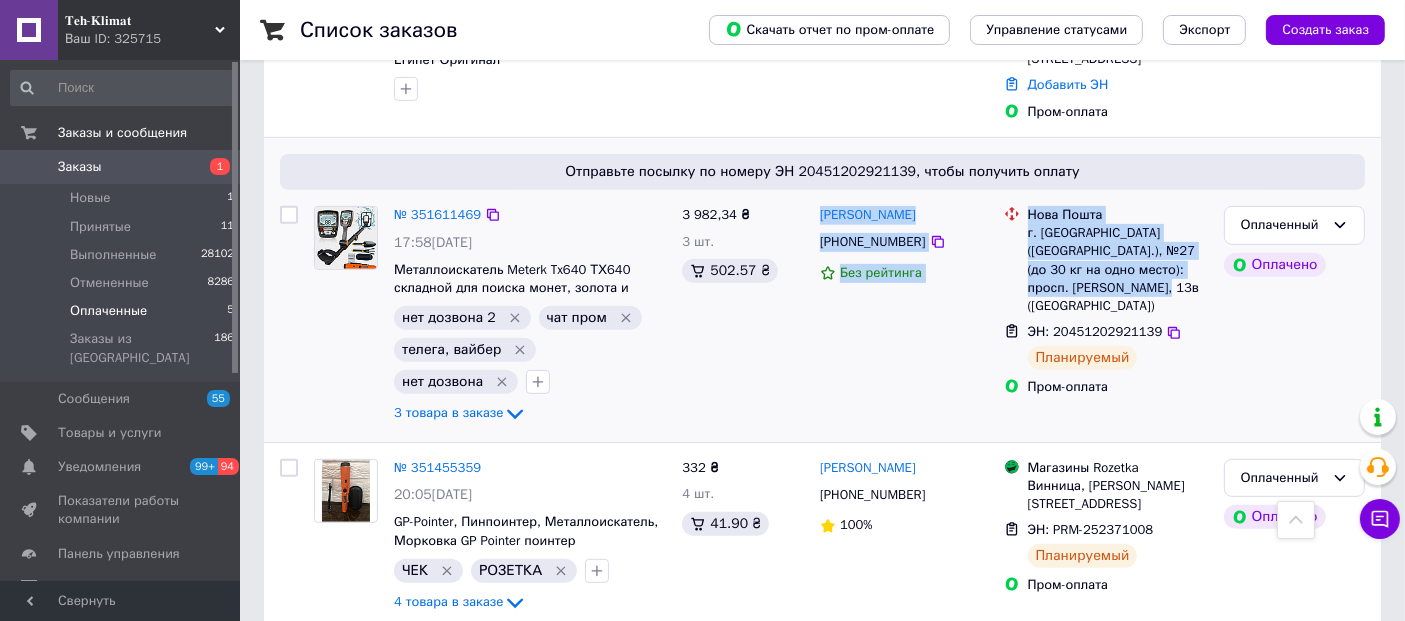 drag, startPoint x: 818, startPoint y: 176, endPoint x: 1139, endPoint y: 261, distance: 332.06323 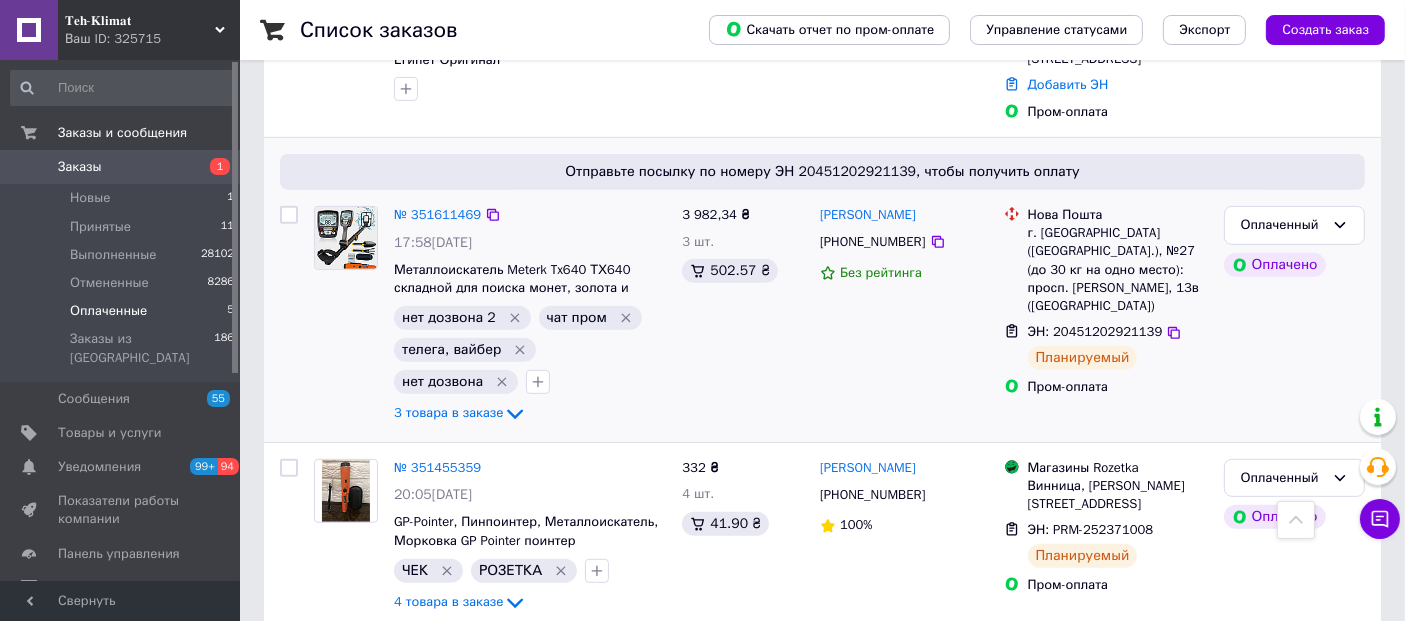 click on "3 982,34 ₴" at bounding box center [743, 215] 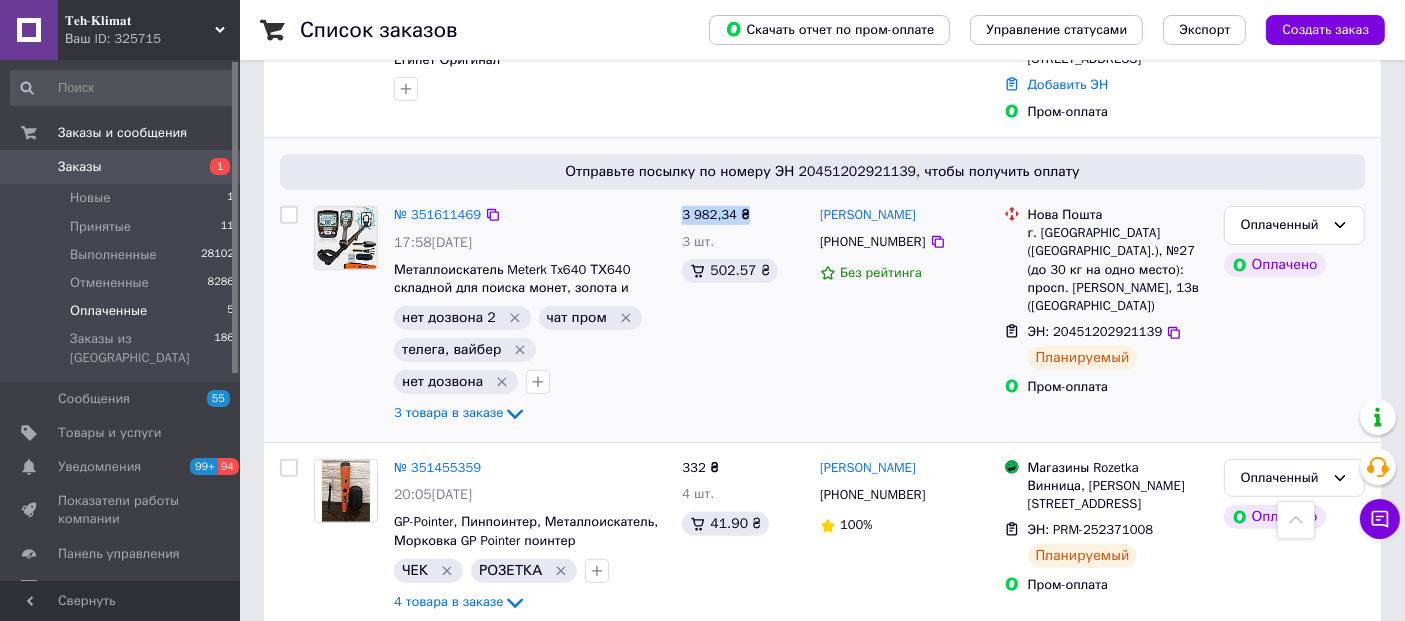 click on "3 982,34 ₴" at bounding box center (743, 215) 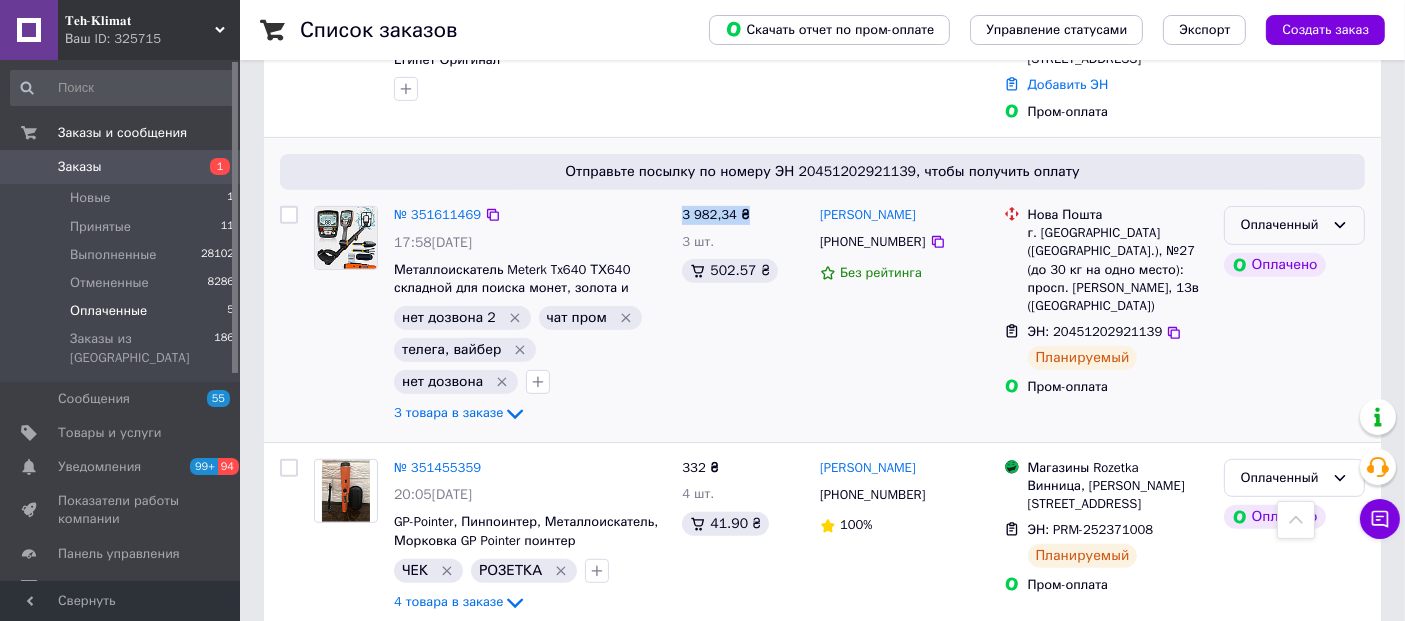 click on "Оплаченный" at bounding box center [1282, 225] 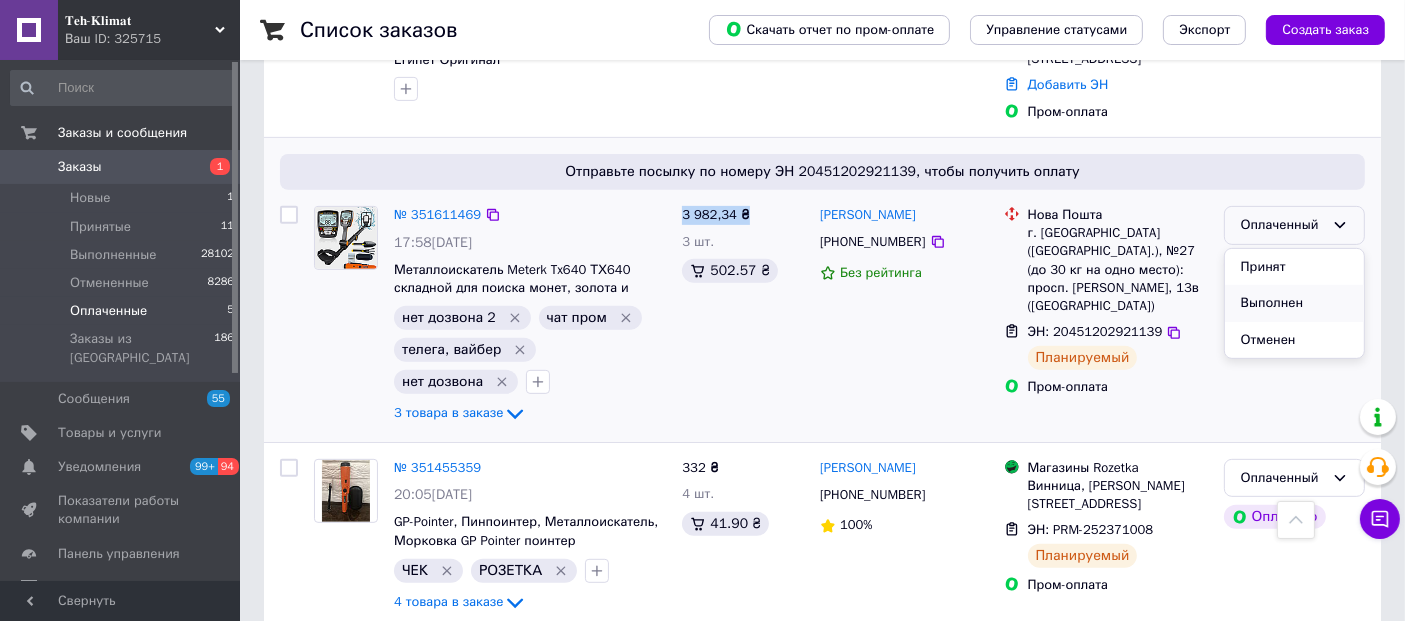click on "Выполнен" at bounding box center (1294, 303) 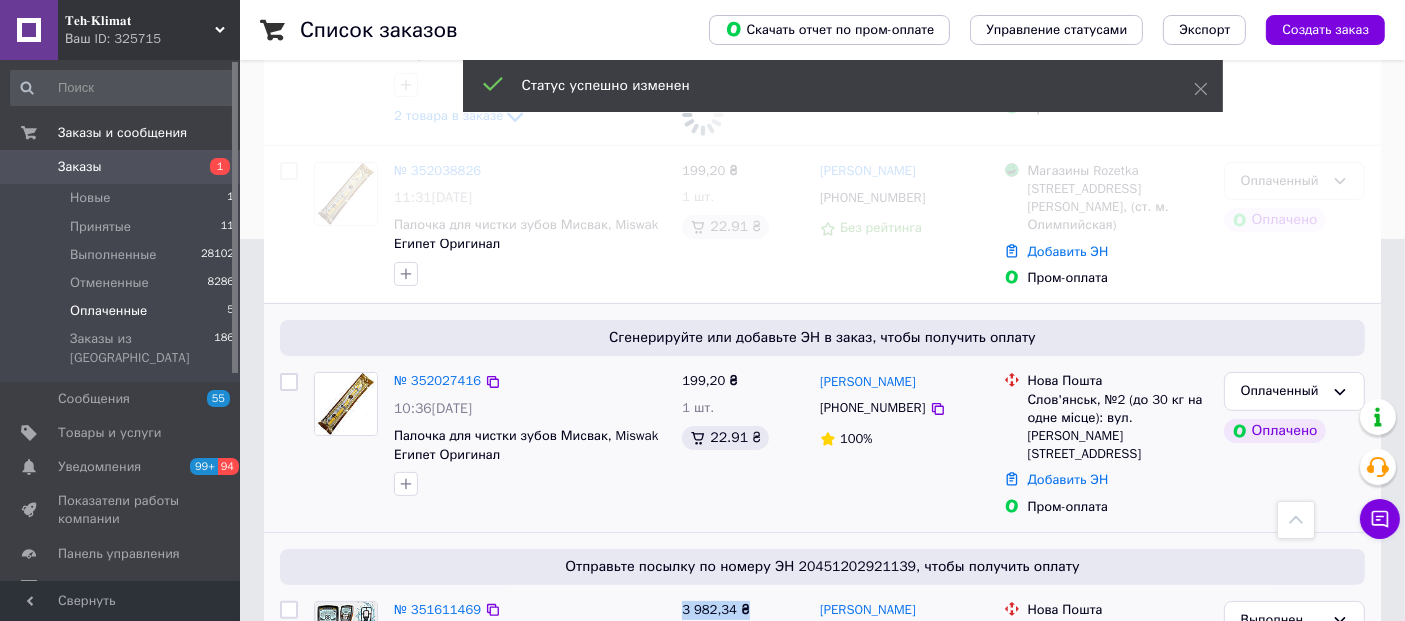 scroll, scrollTop: 333, scrollLeft: 0, axis: vertical 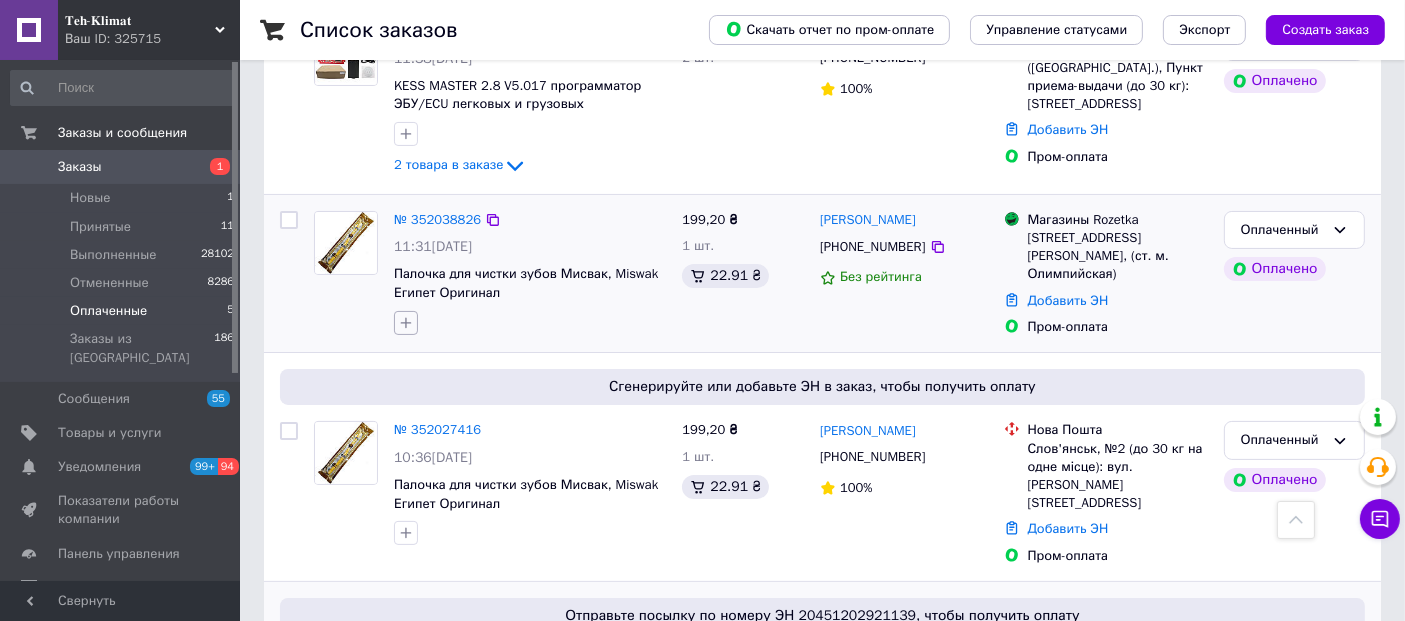 click 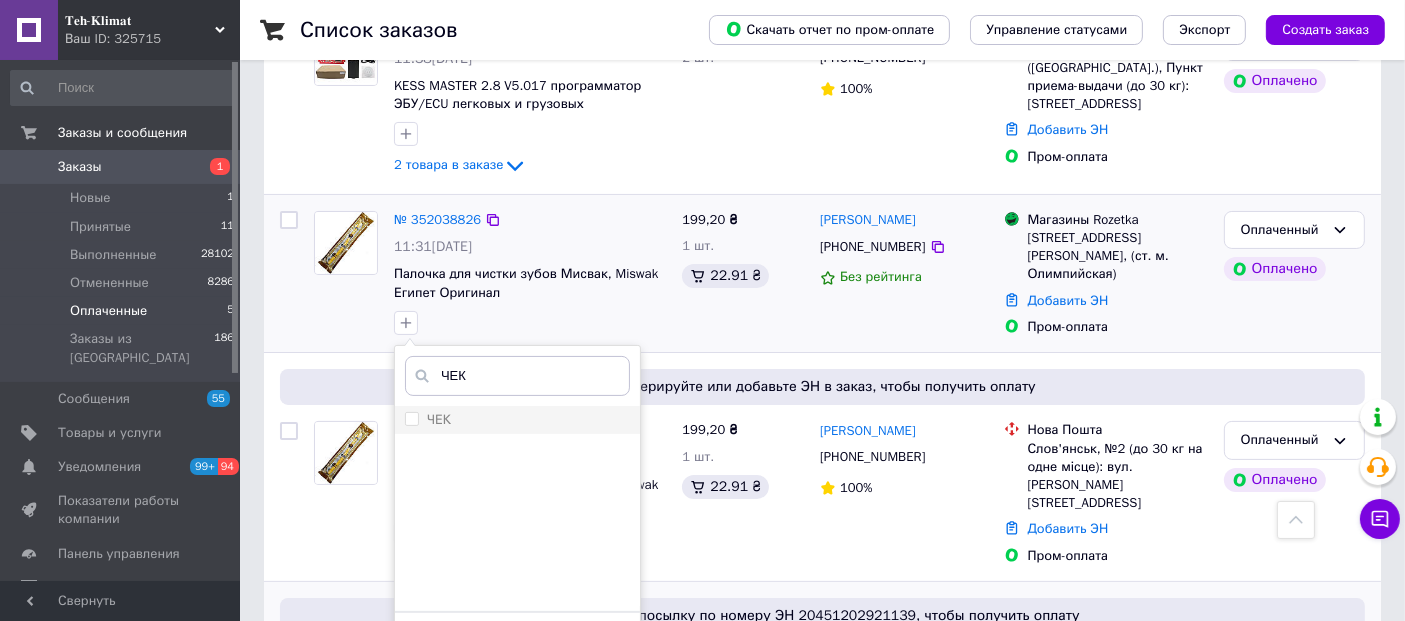 type on "ЧЕК" 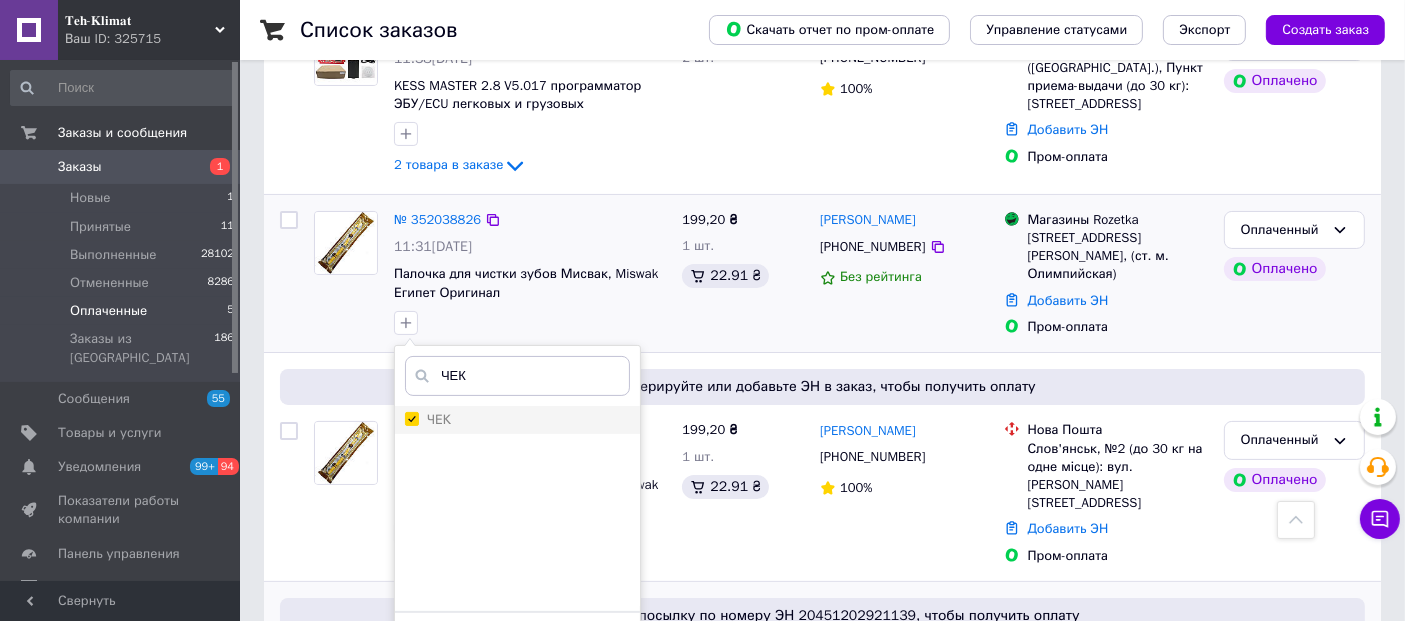 checkbox on "true" 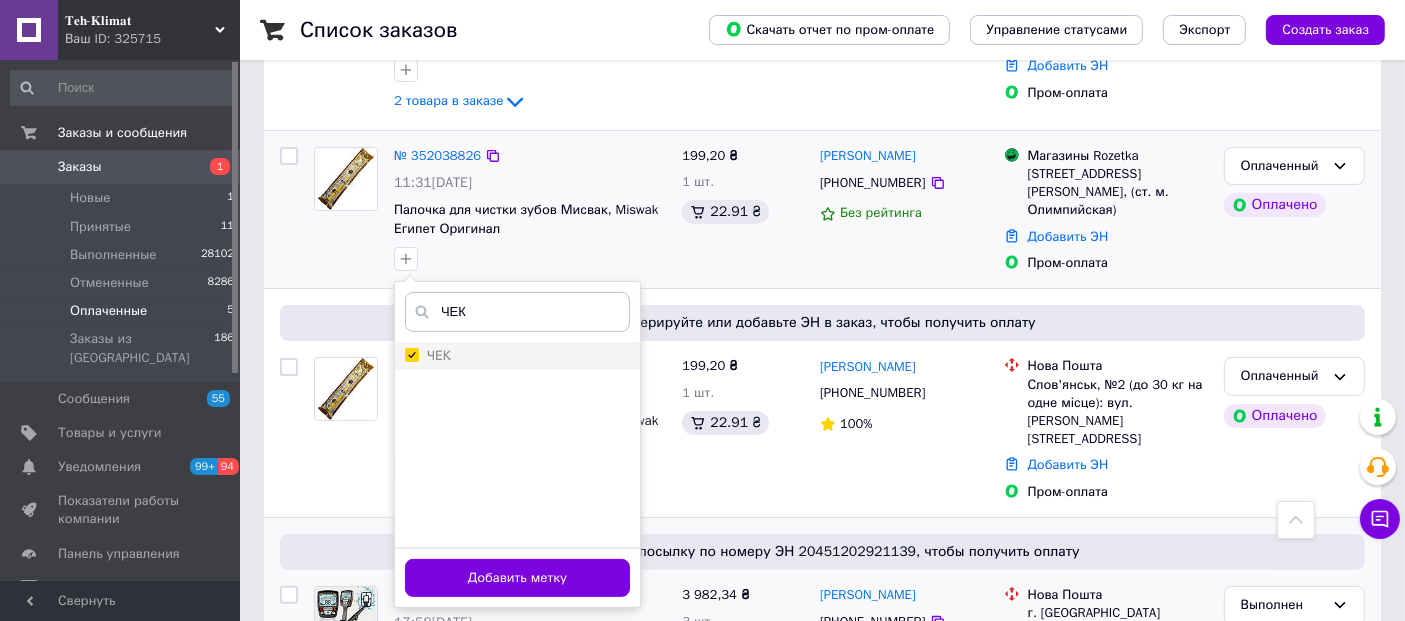 scroll, scrollTop: 444, scrollLeft: 0, axis: vertical 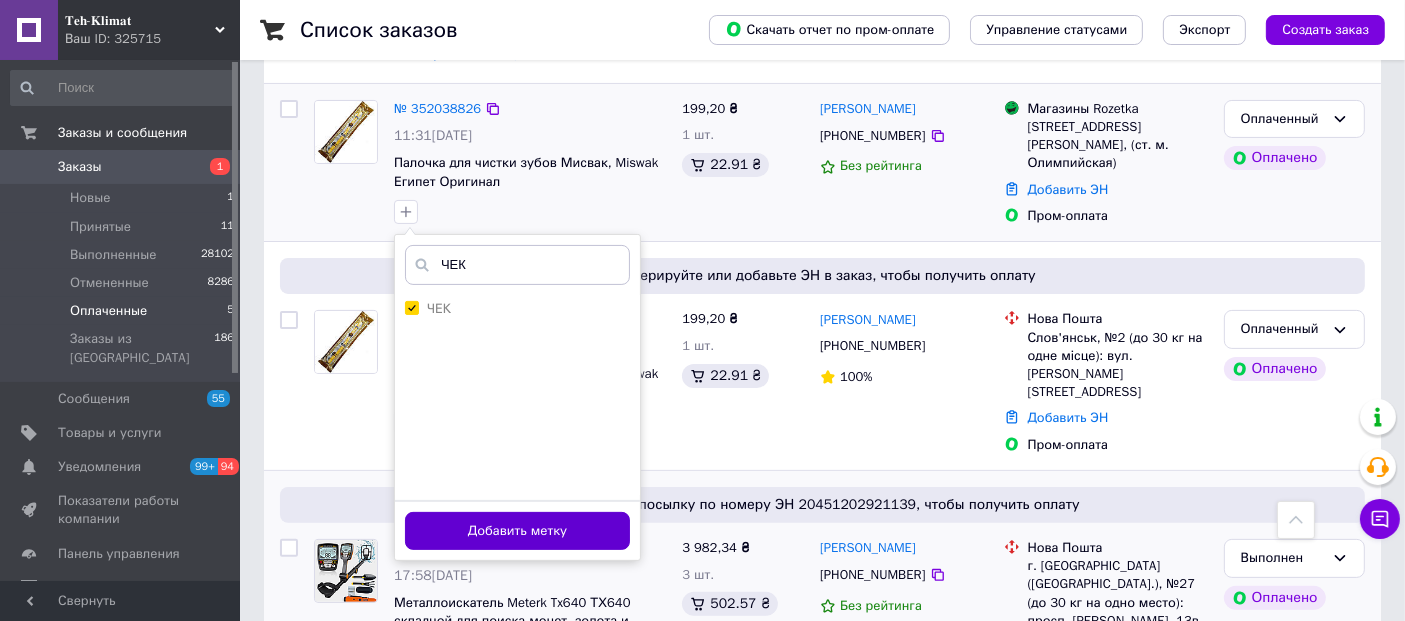 click on "Добавить метку" at bounding box center [517, 531] 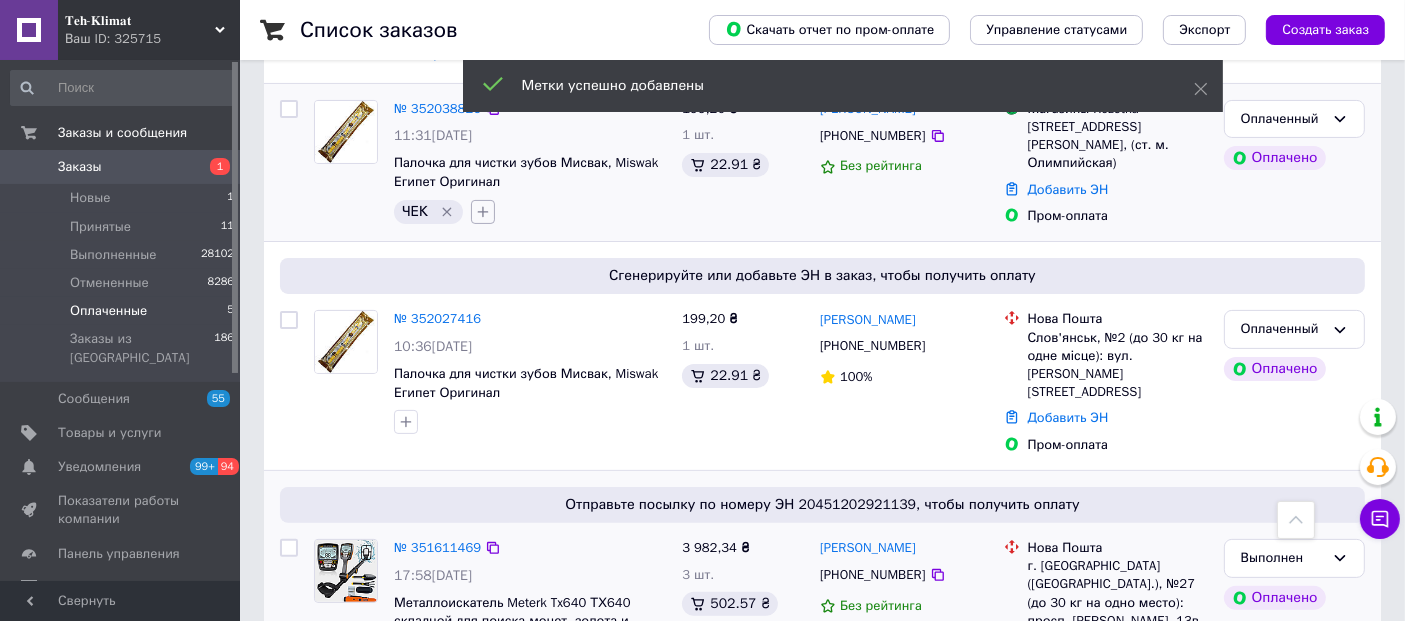 click 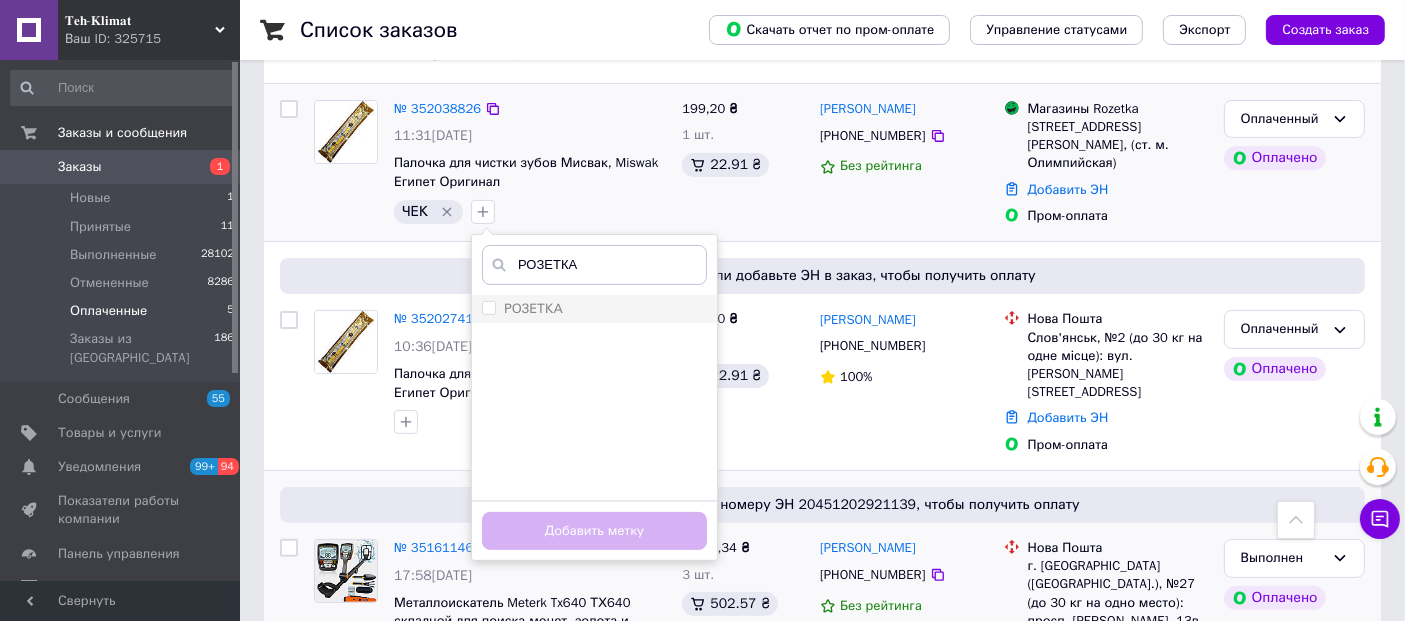 type on "РОЗЕТКА" 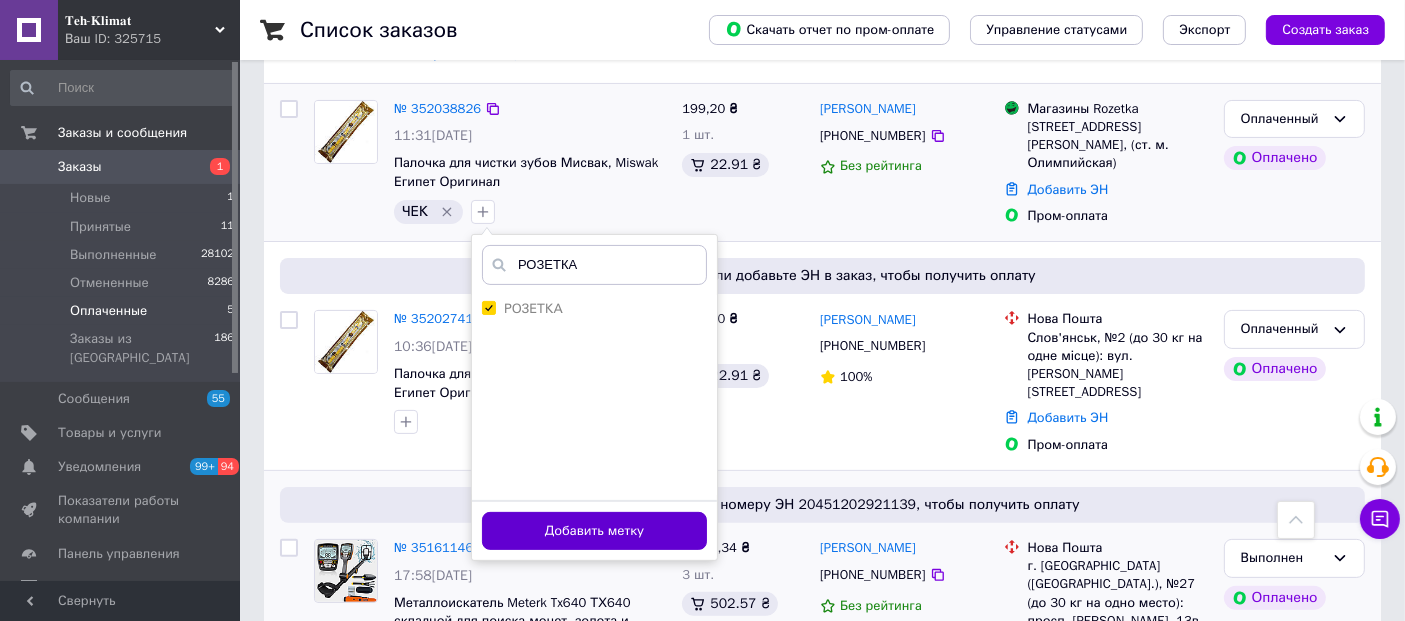 click on "Добавить метку" at bounding box center [594, 531] 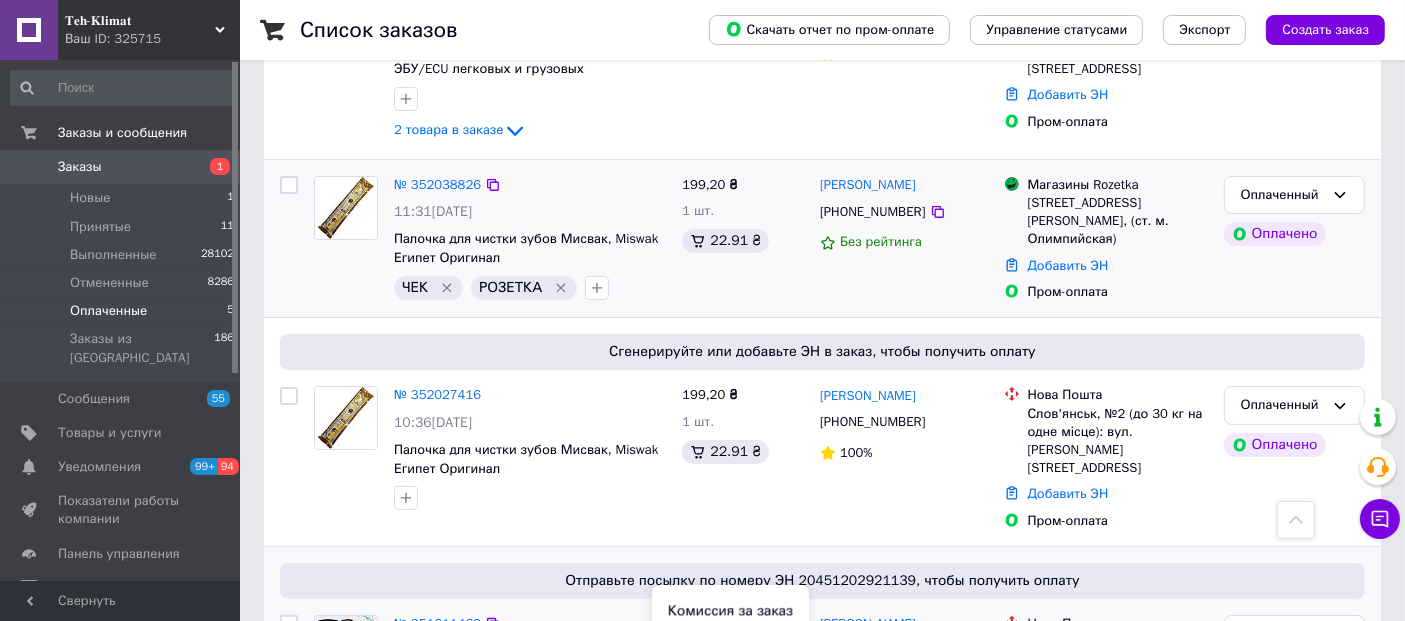 scroll, scrollTop: 333, scrollLeft: 0, axis: vertical 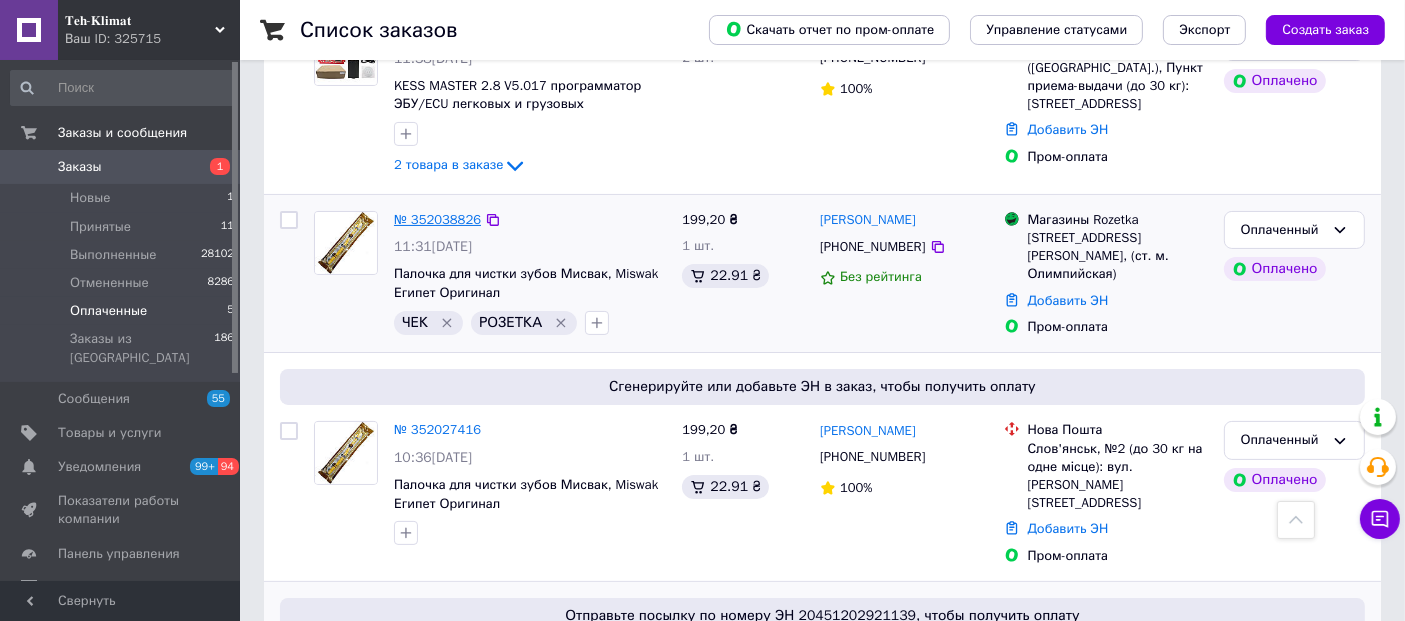click on "№ 352038826" at bounding box center [437, 219] 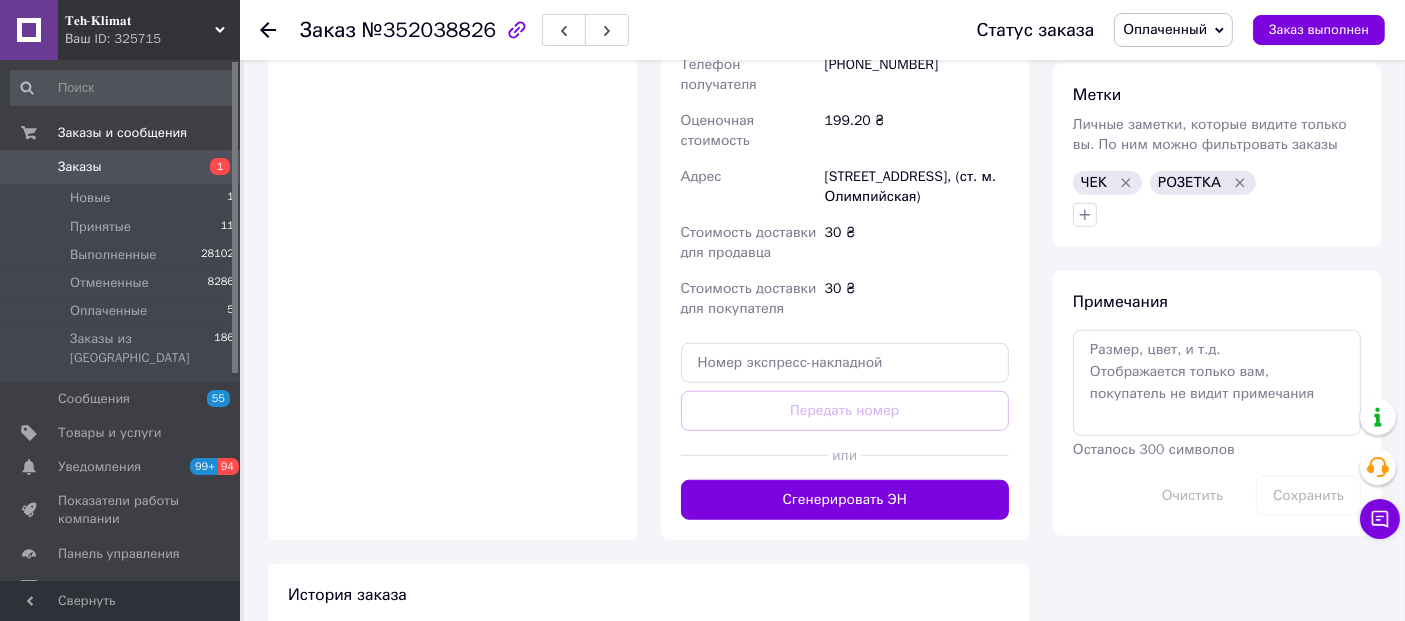 scroll, scrollTop: 1666, scrollLeft: 0, axis: vertical 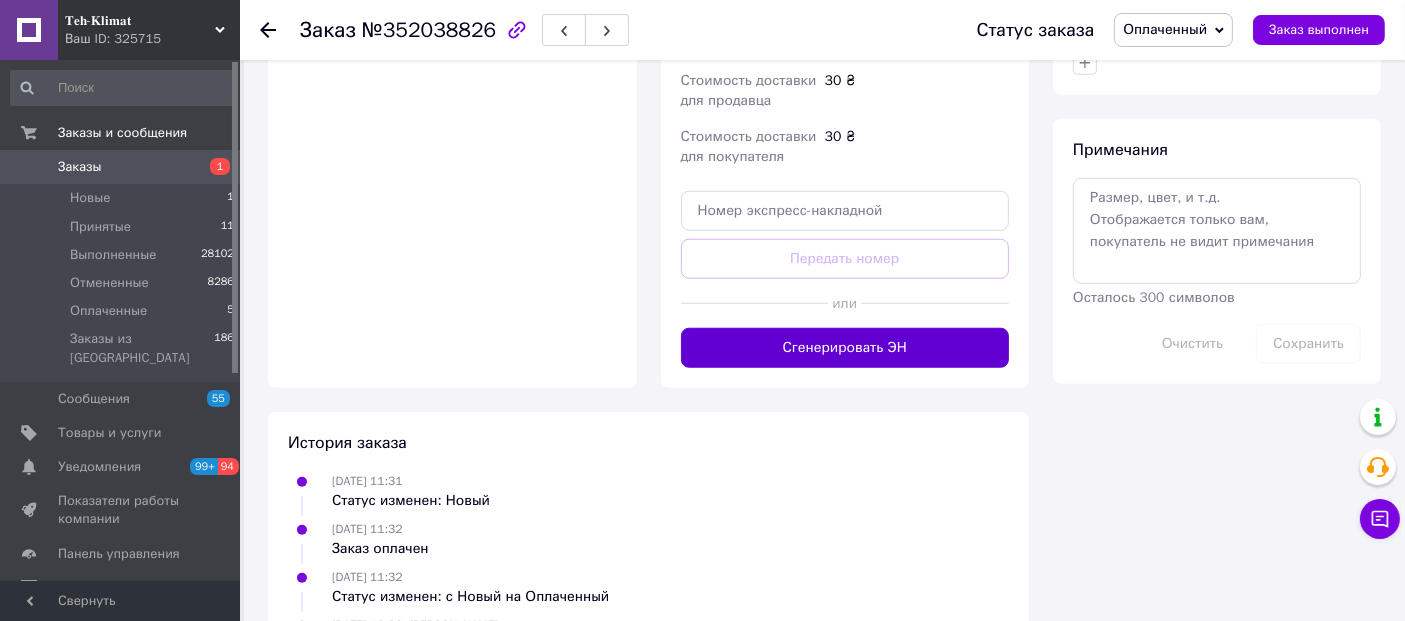 click on "Сгенерировать ЭН" at bounding box center (845, 348) 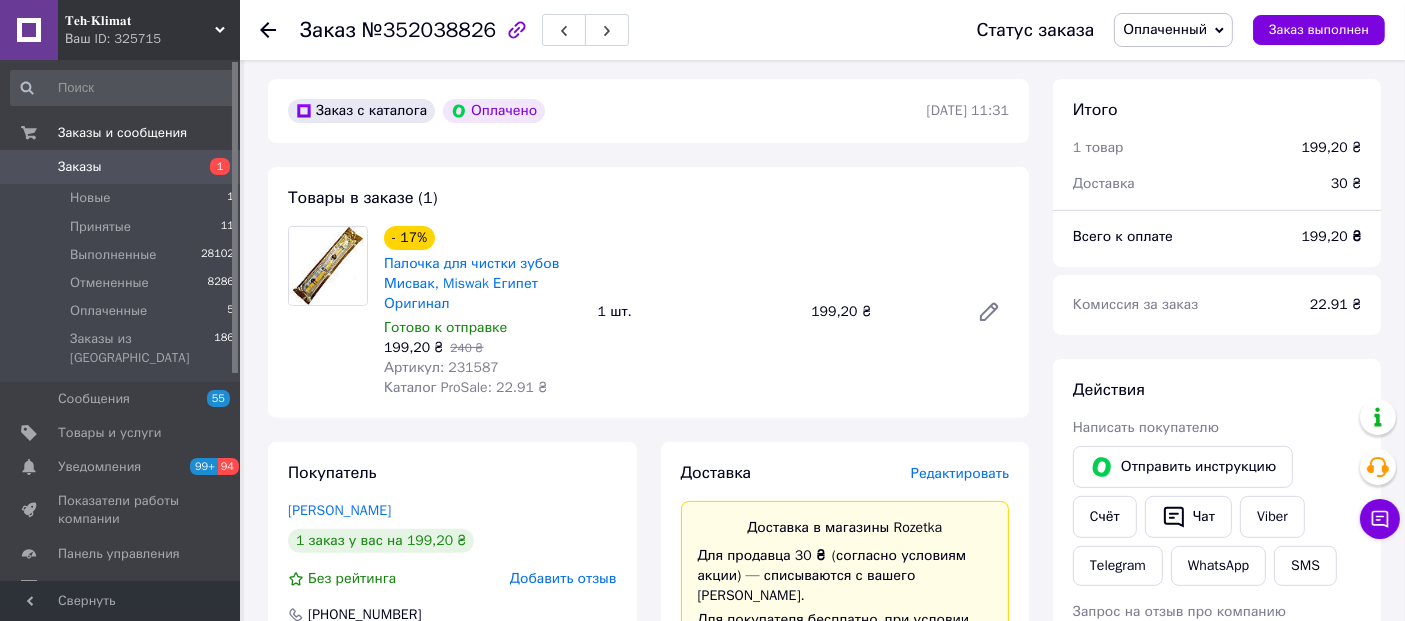 scroll, scrollTop: 444, scrollLeft: 0, axis: vertical 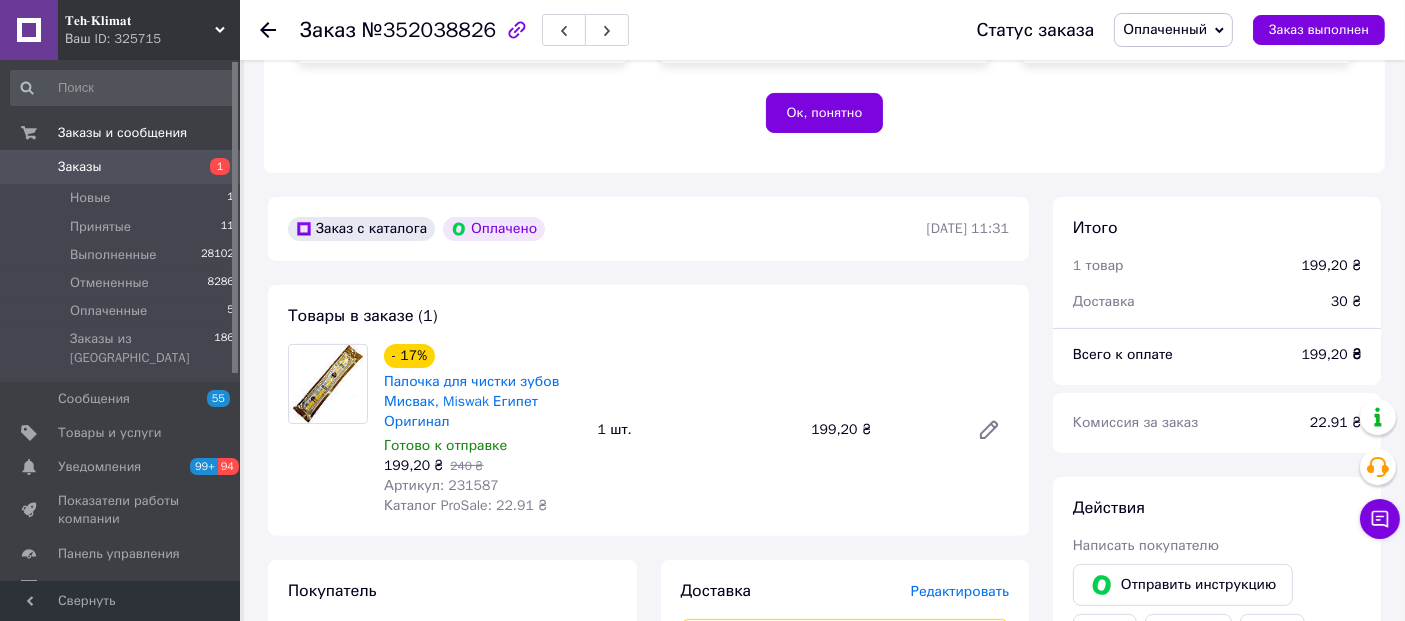 click 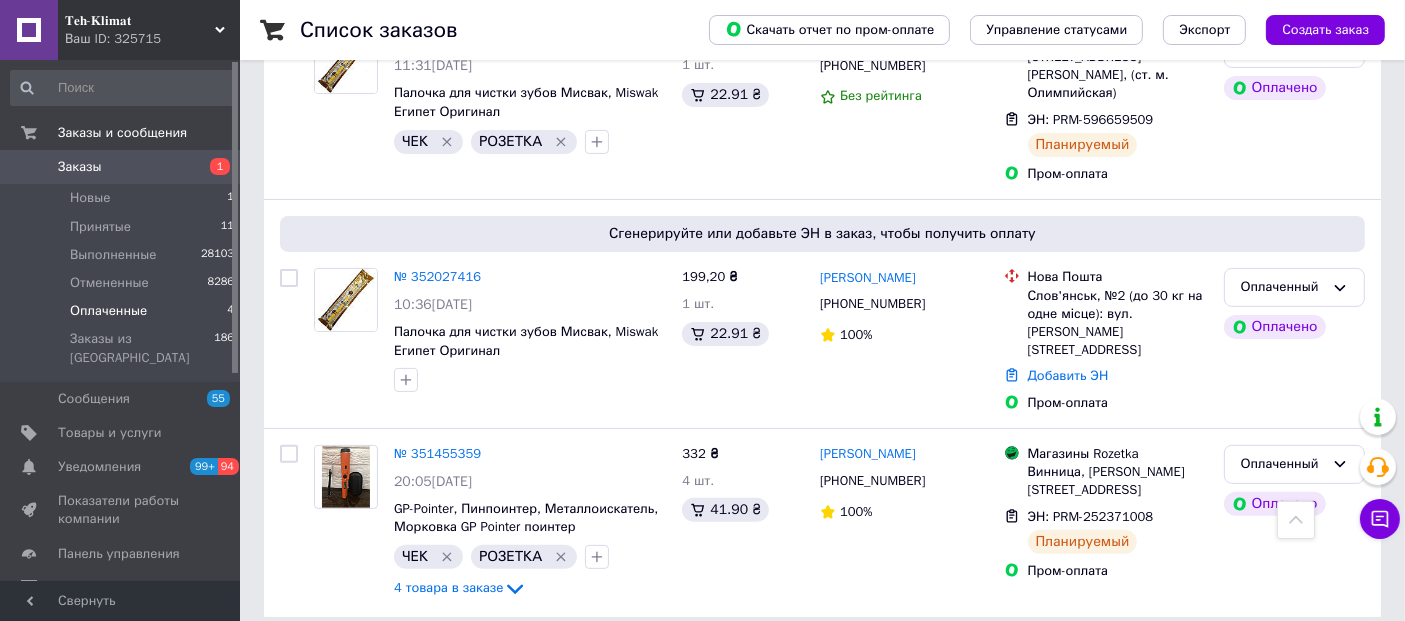 scroll, scrollTop: 402, scrollLeft: 0, axis: vertical 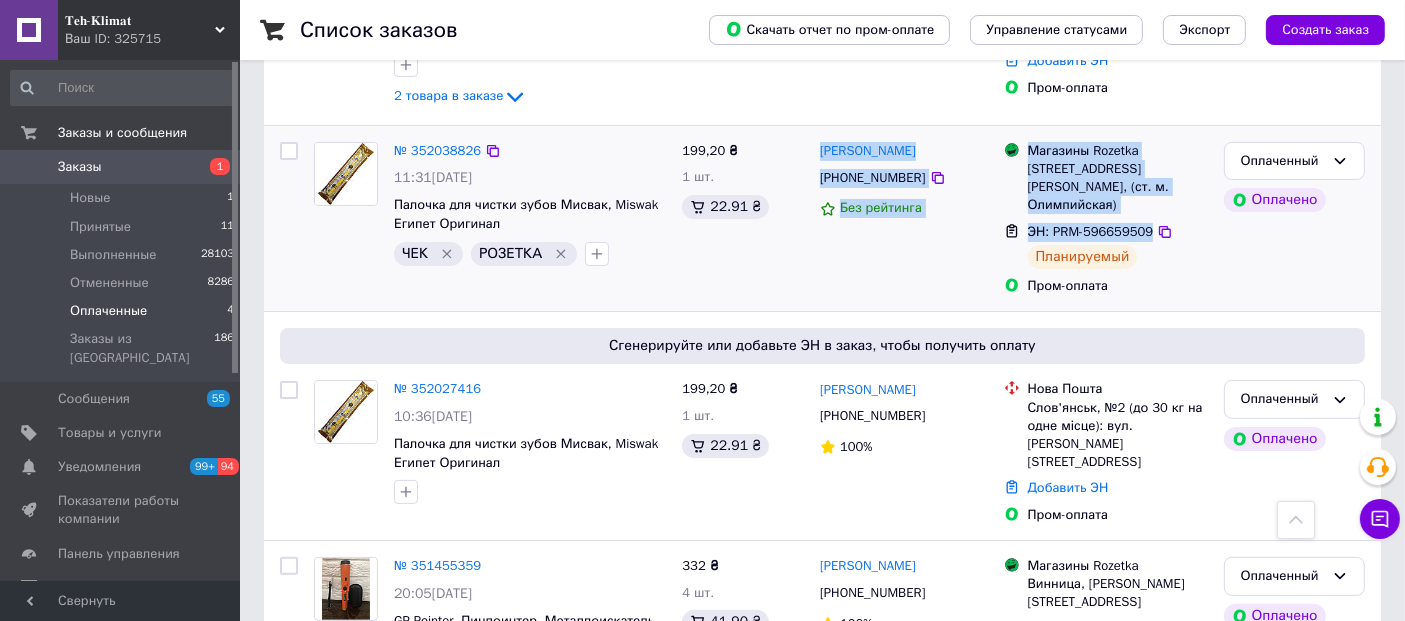 drag, startPoint x: 820, startPoint y: 131, endPoint x: 1143, endPoint y: 232, distance: 338.42282 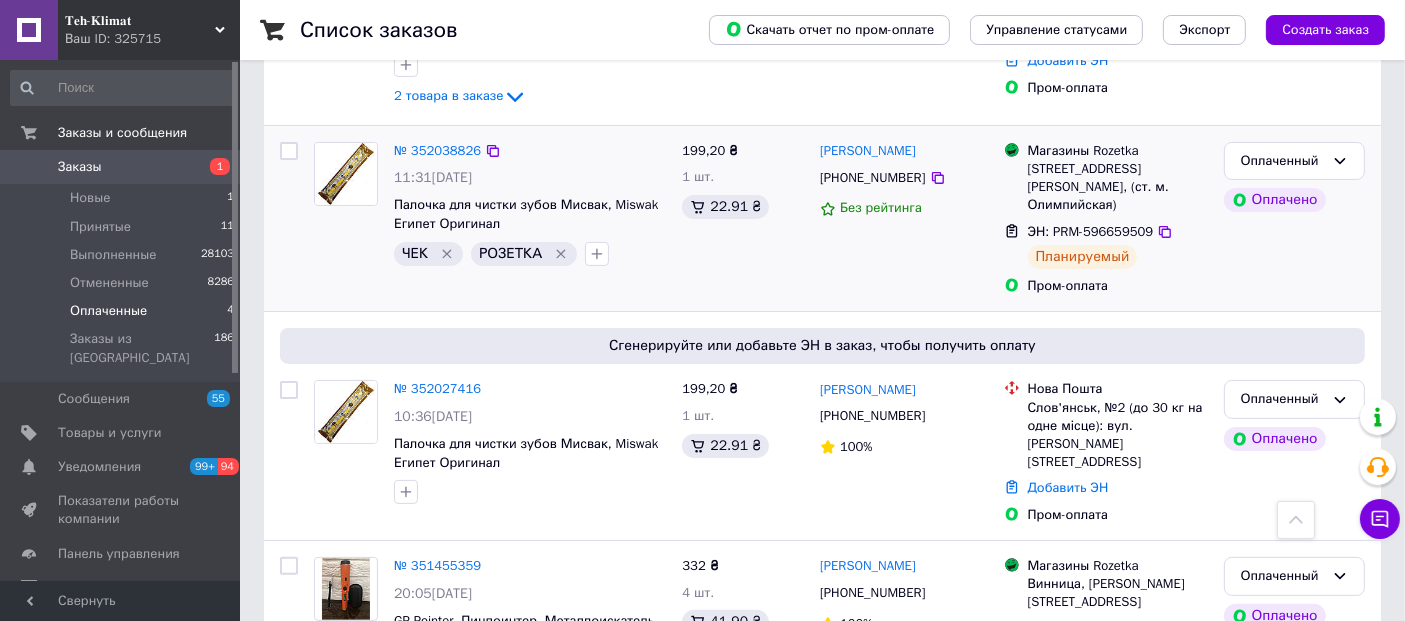 click on "199,20 ₴" at bounding box center (743, 151) 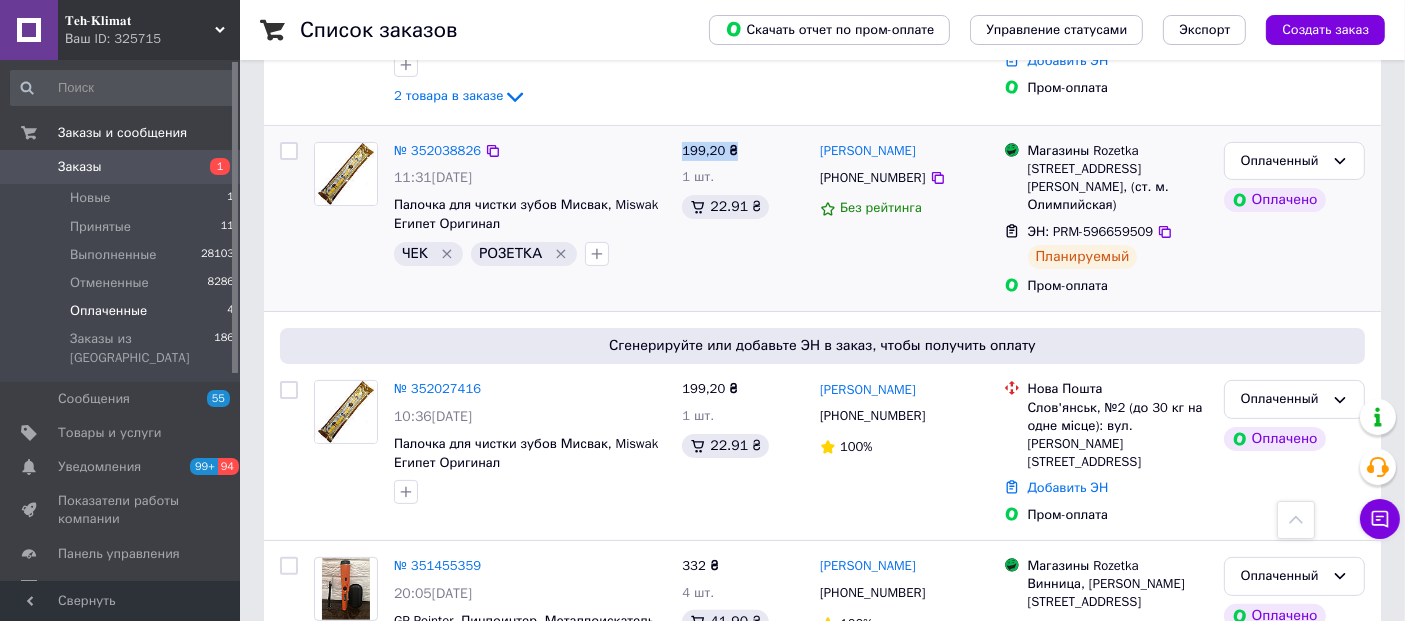 click on "199,20 ₴" at bounding box center [743, 151] 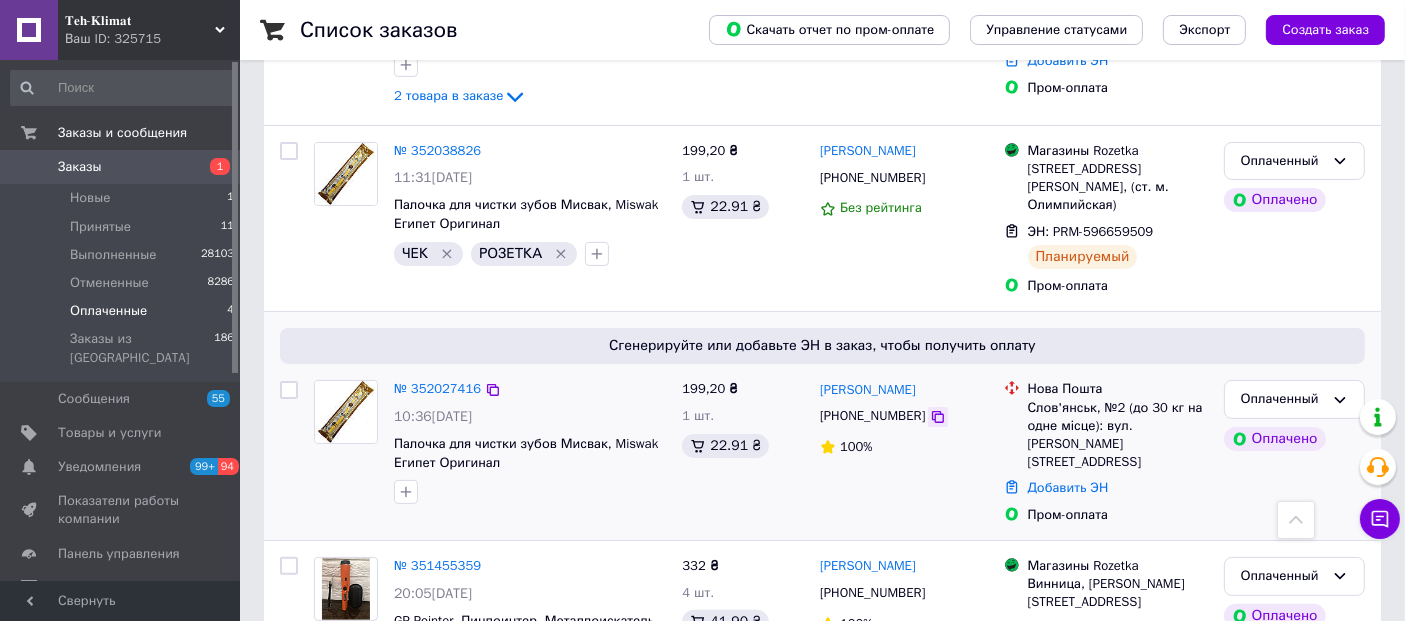 click 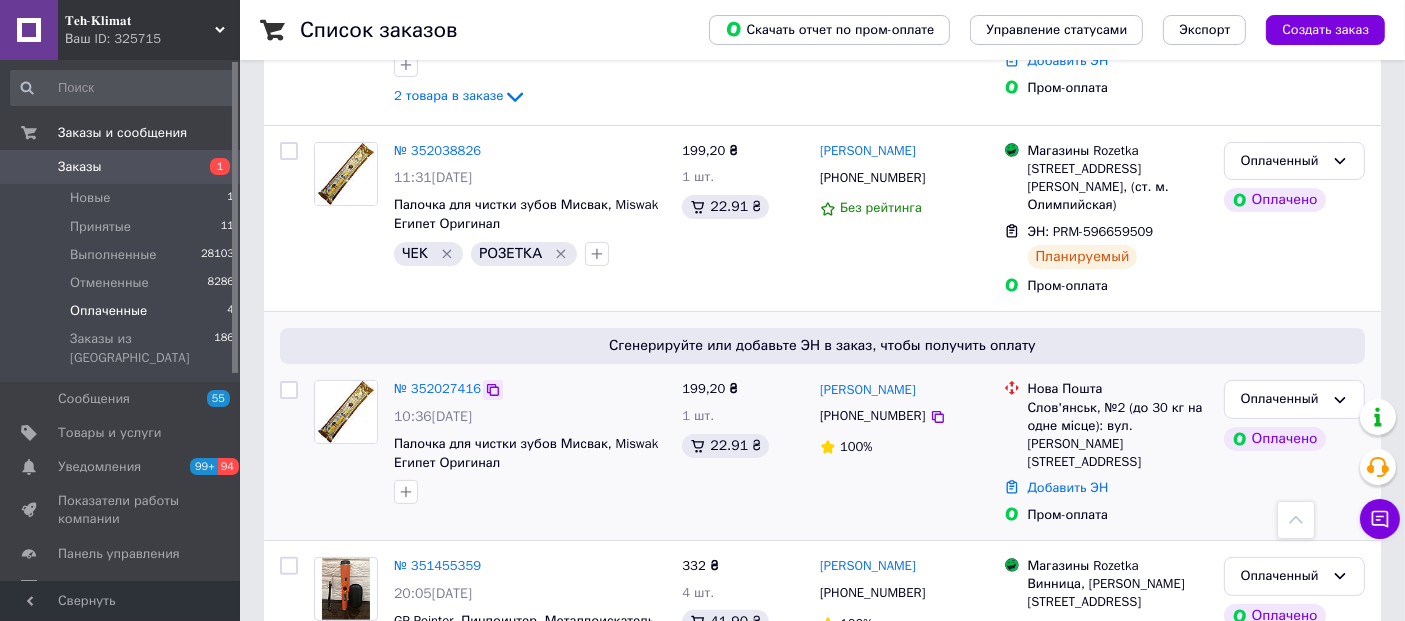click 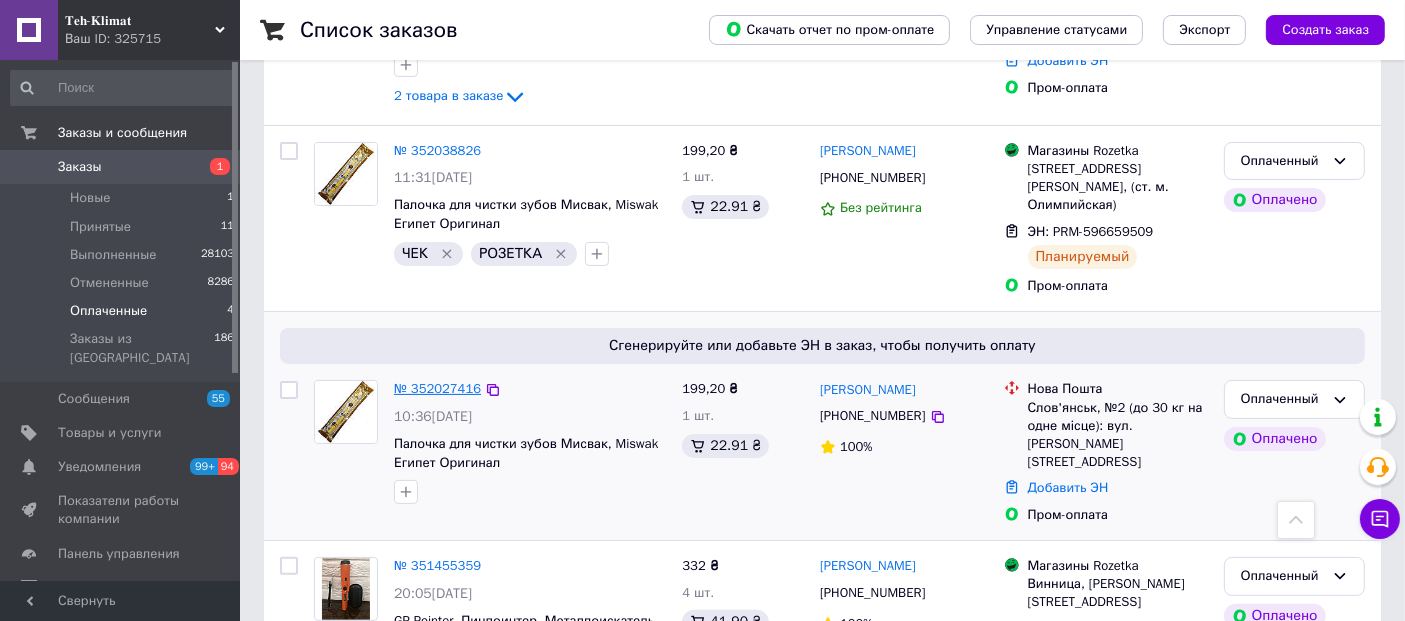 click on "№ 352027416" at bounding box center [437, 388] 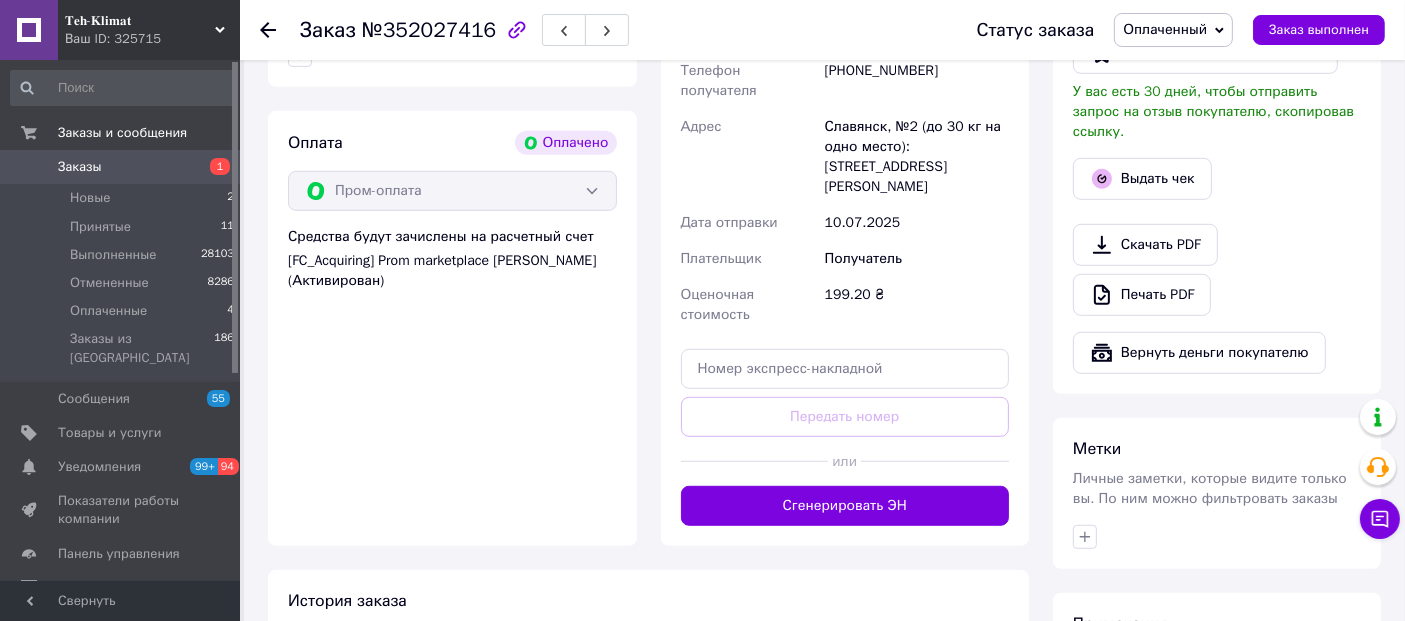scroll, scrollTop: 1397, scrollLeft: 0, axis: vertical 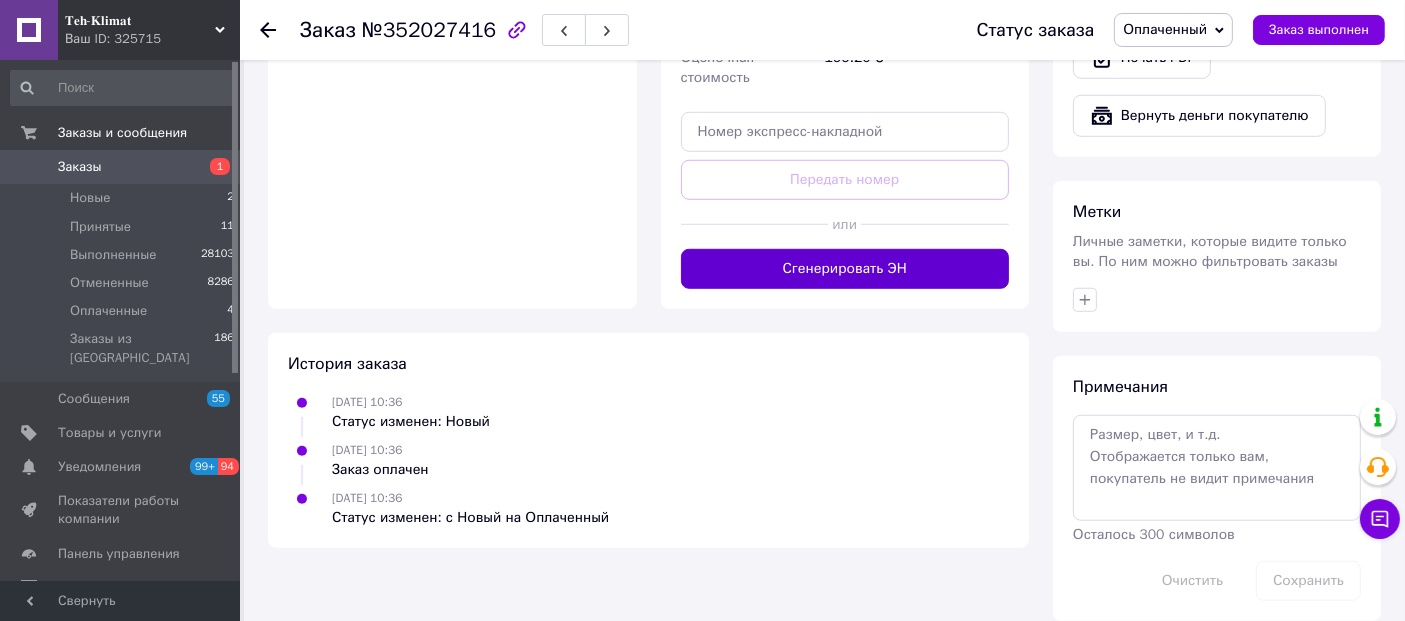 click on "Сгенерировать ЭН" at bounding box center (845, 269) 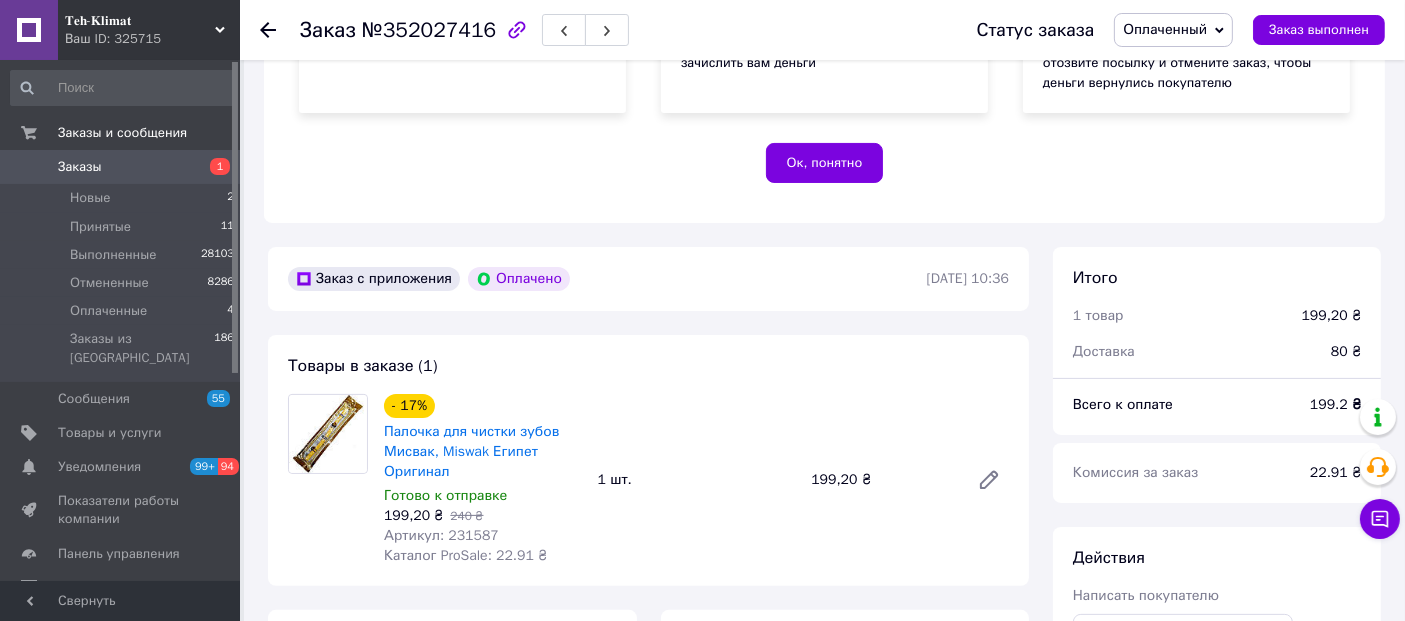 scroll, scrollTop: 285, scrollLeft: 0, axis: vertical 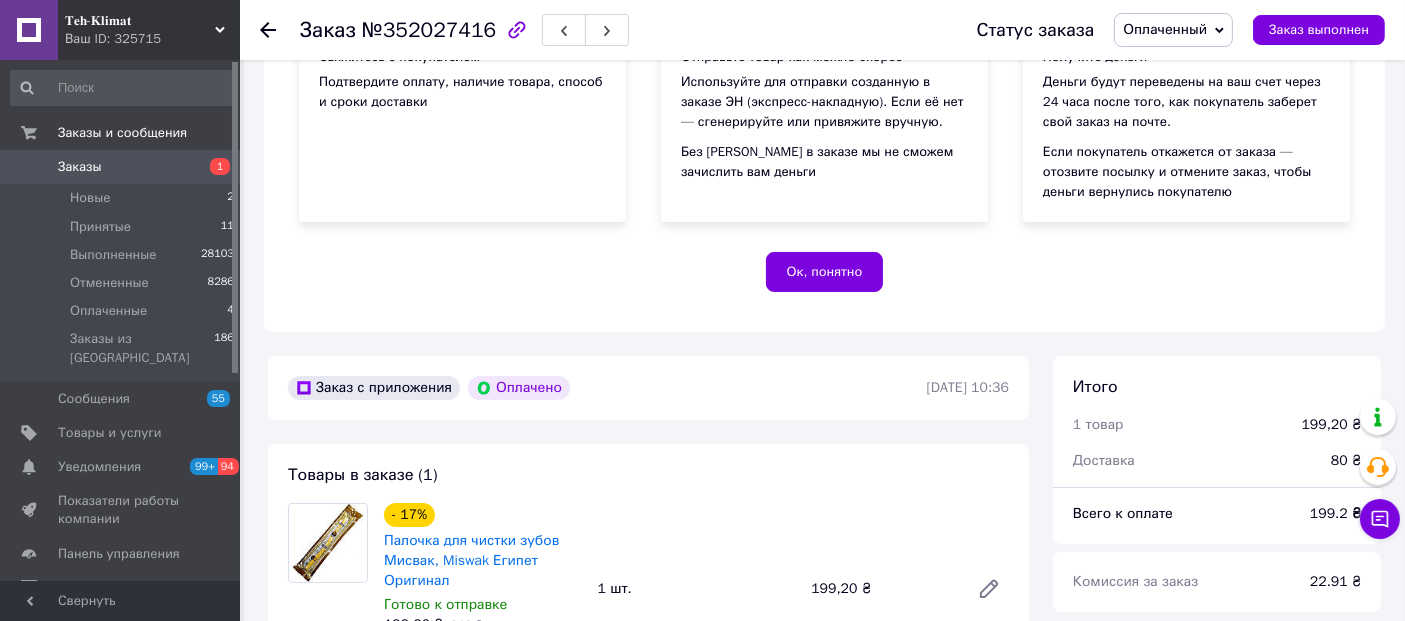 click 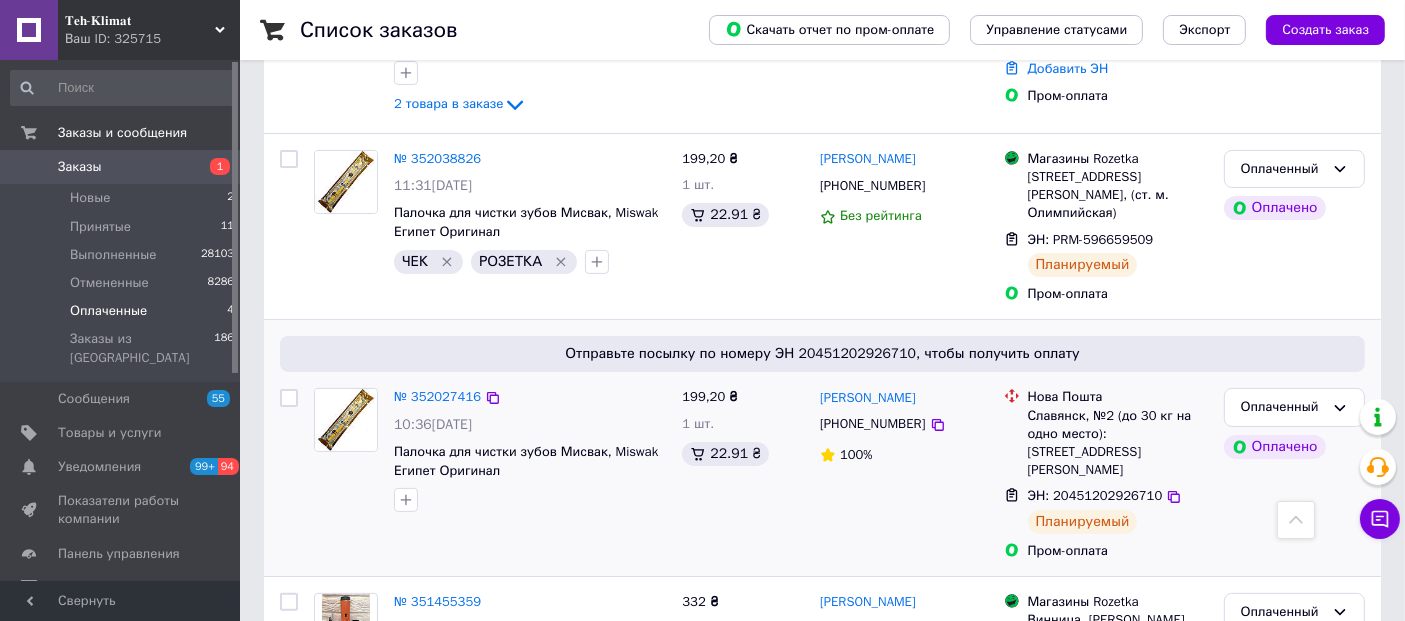 scroll, scrollTop: 444, scrollLeft: 0, axis: vertical 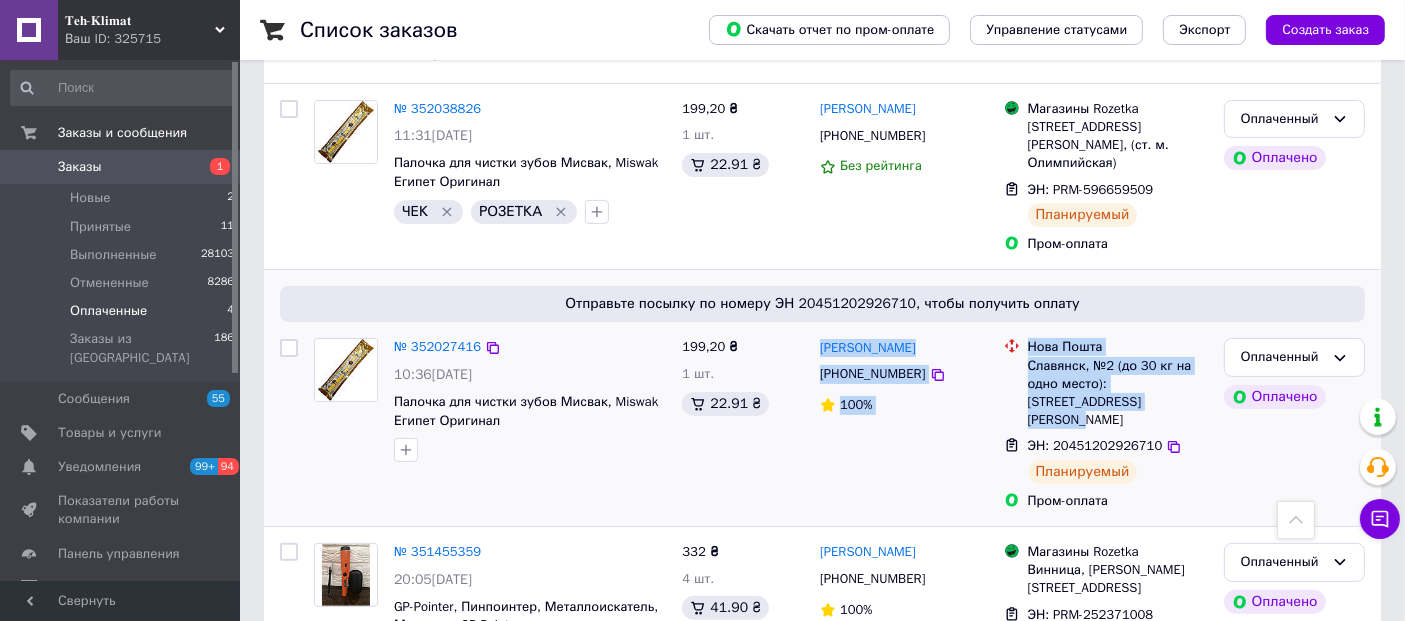 drag, startPoint x: 817, startPoint y: 324, endPoint x: 1125, endPoint y: 405, distance: 318.47293 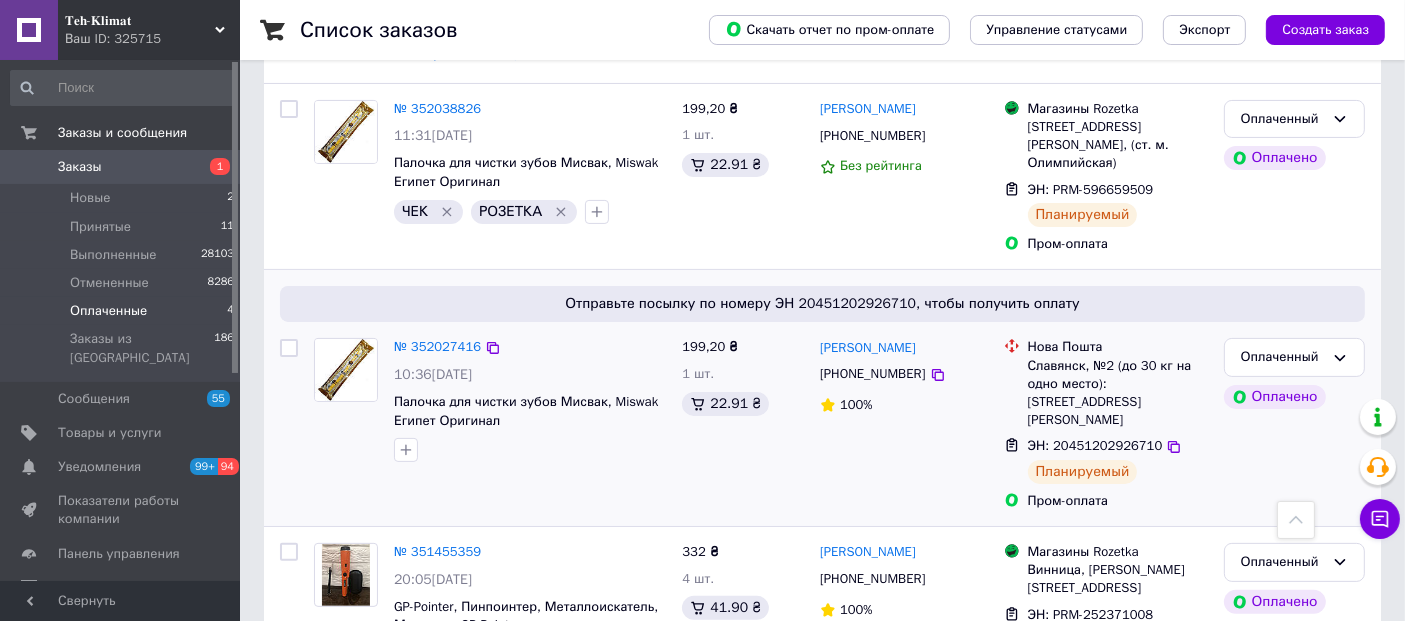 click on "199,20 ₴" at bounding box center [743, 347] 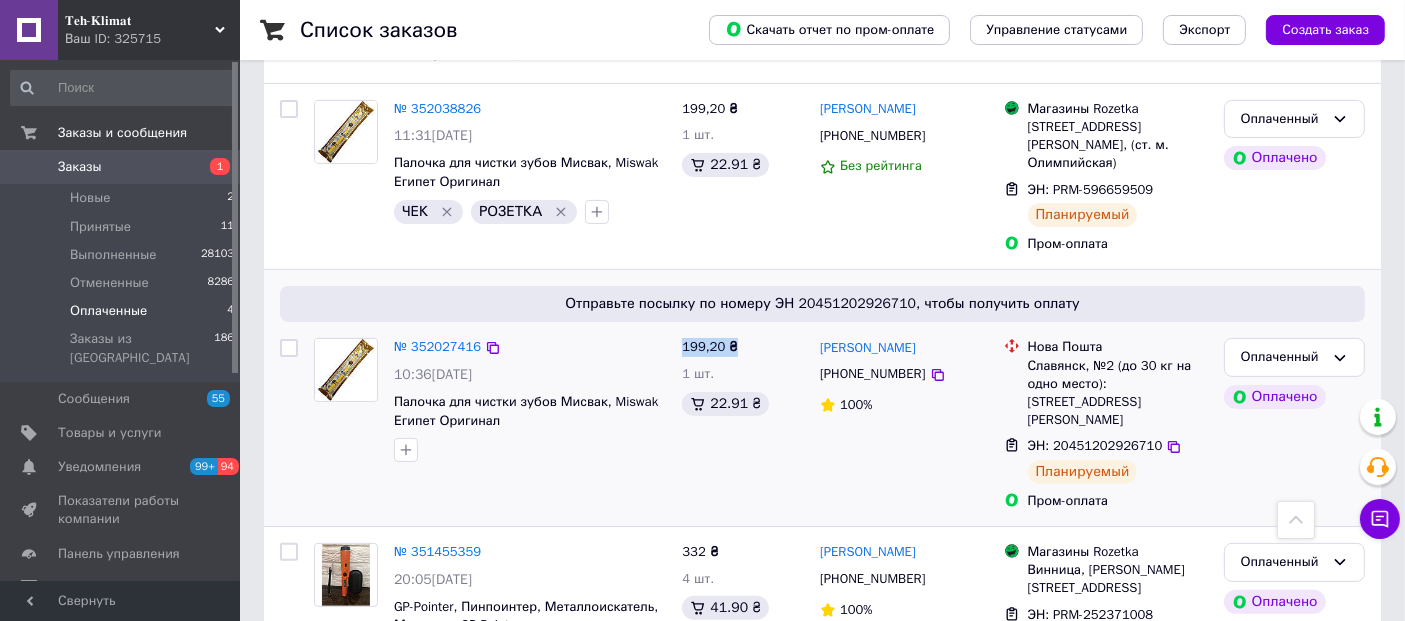 click on "199,20 ₴" at bounding box center [743, 347] 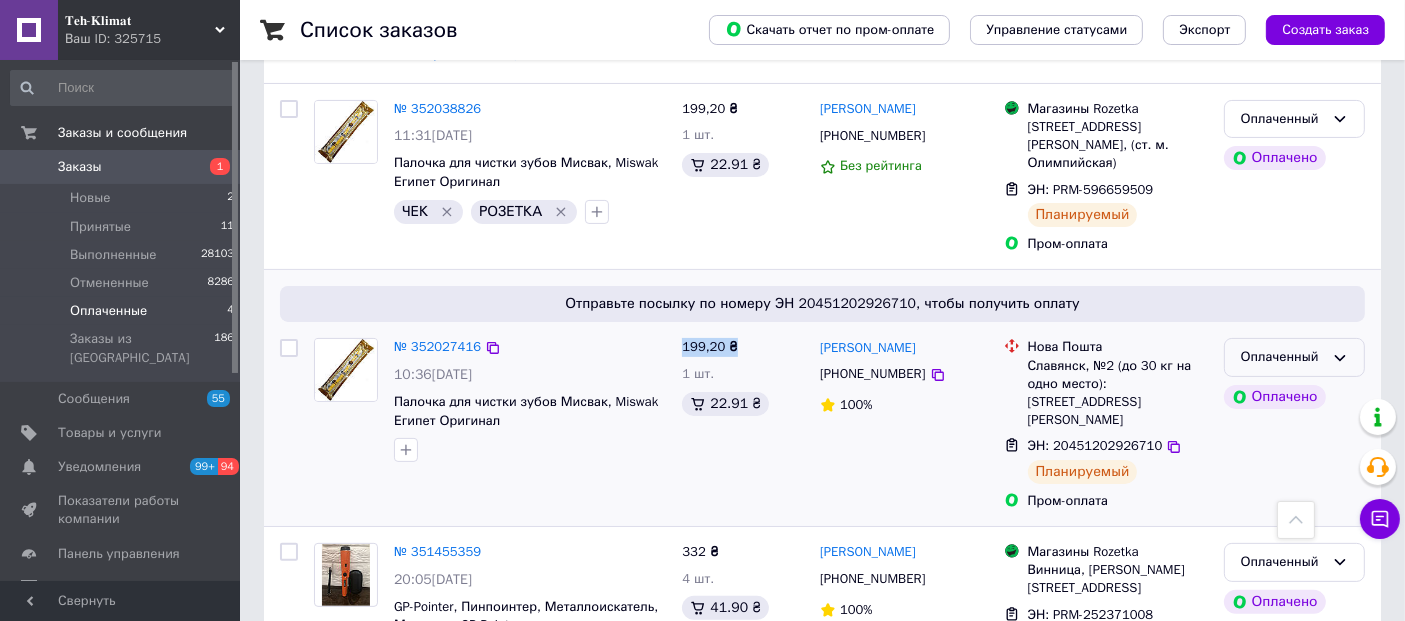 click on "Оплаченный" at bounding box center [1282, 357] 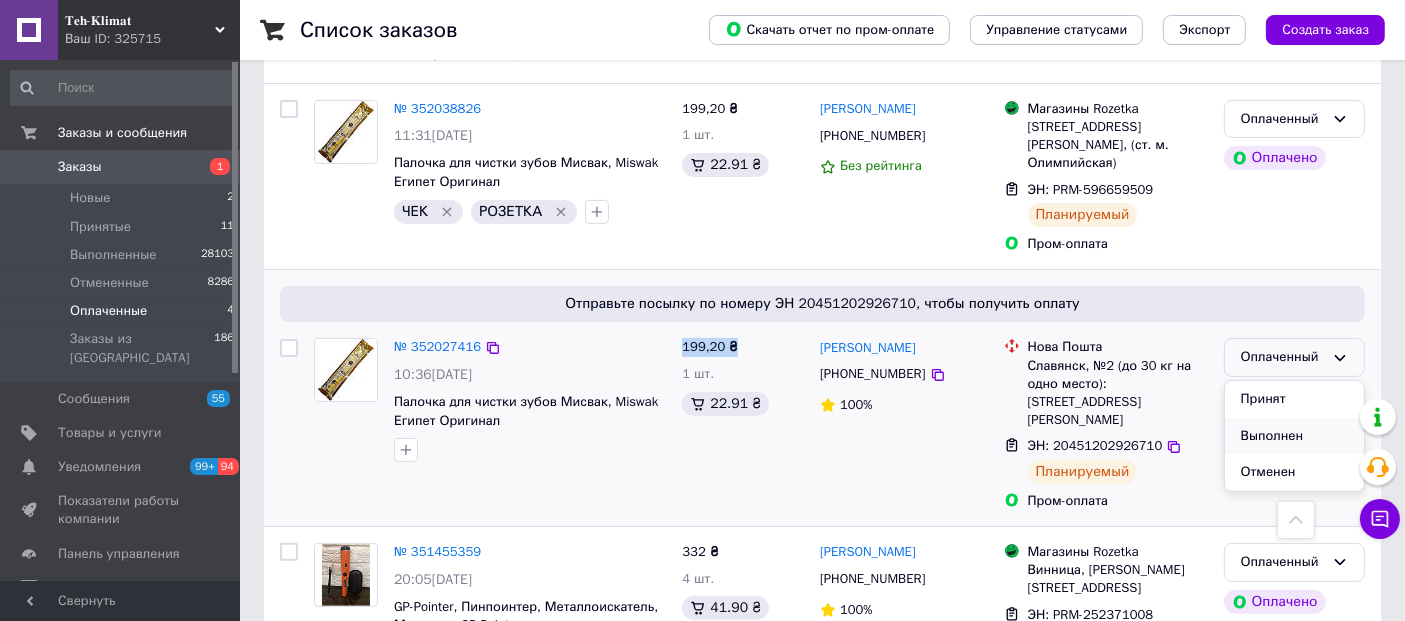 click on "Выполнен" at bounding box center [1294, 436] 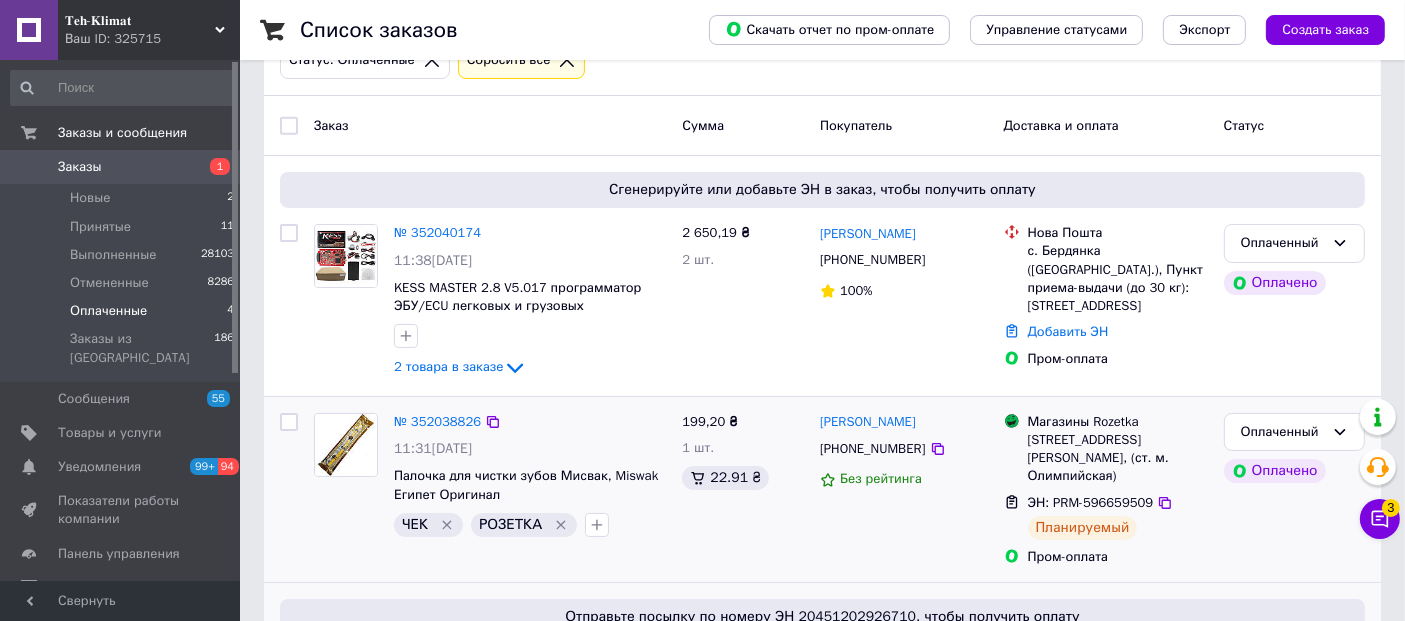 scroll, scrollTop: 97, scrollLeft: 0, axis: vertical 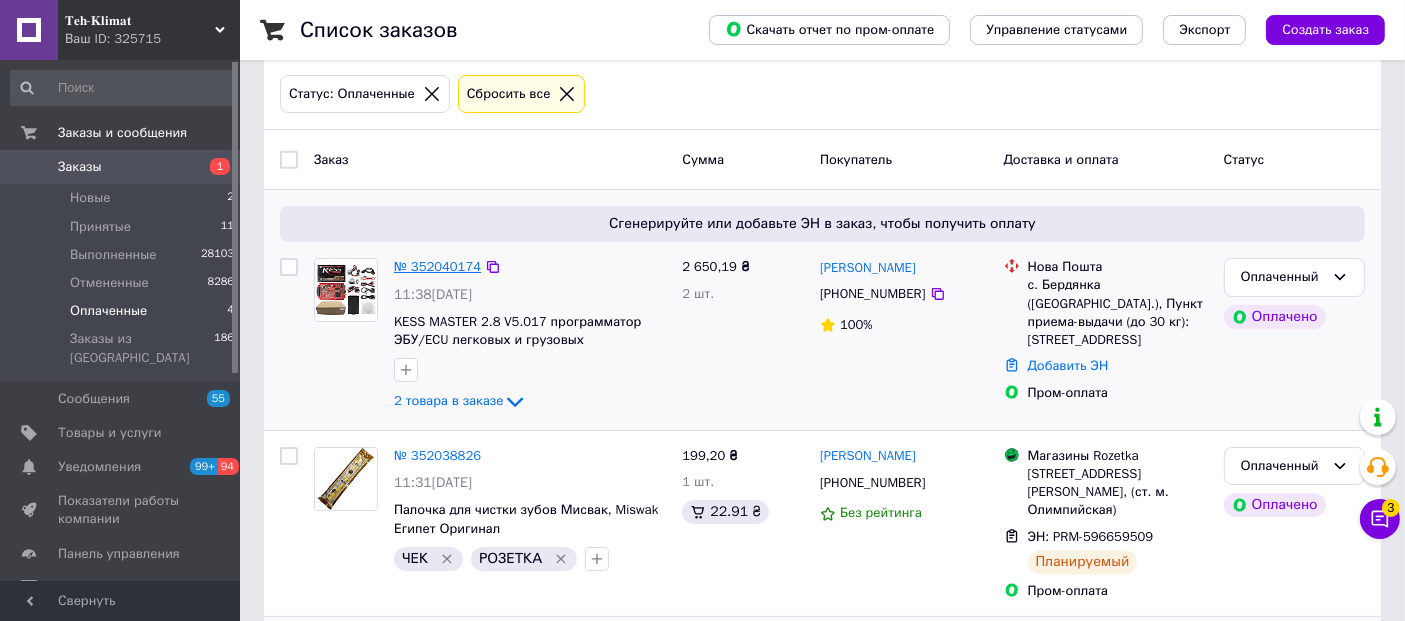 click on "№ 352040174" at bounding box center (437, 266) 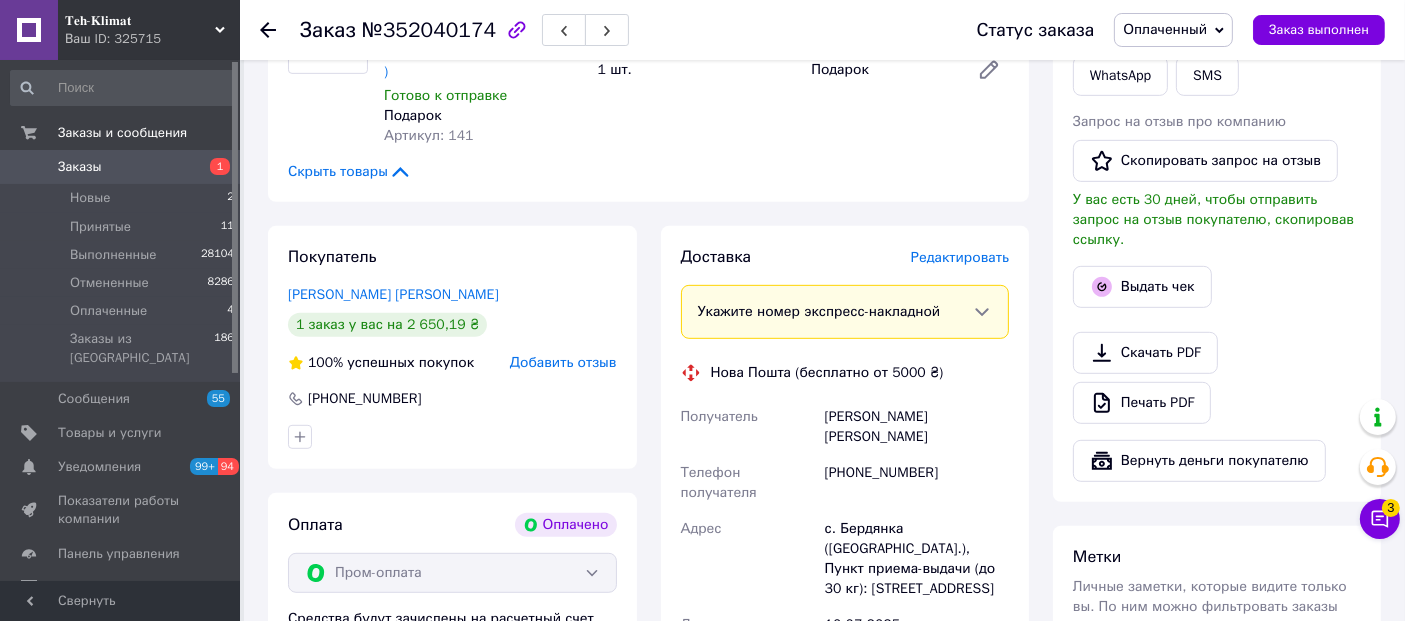 scroll, scrollTop: 986, scrollLeft: 0, axis: vertical 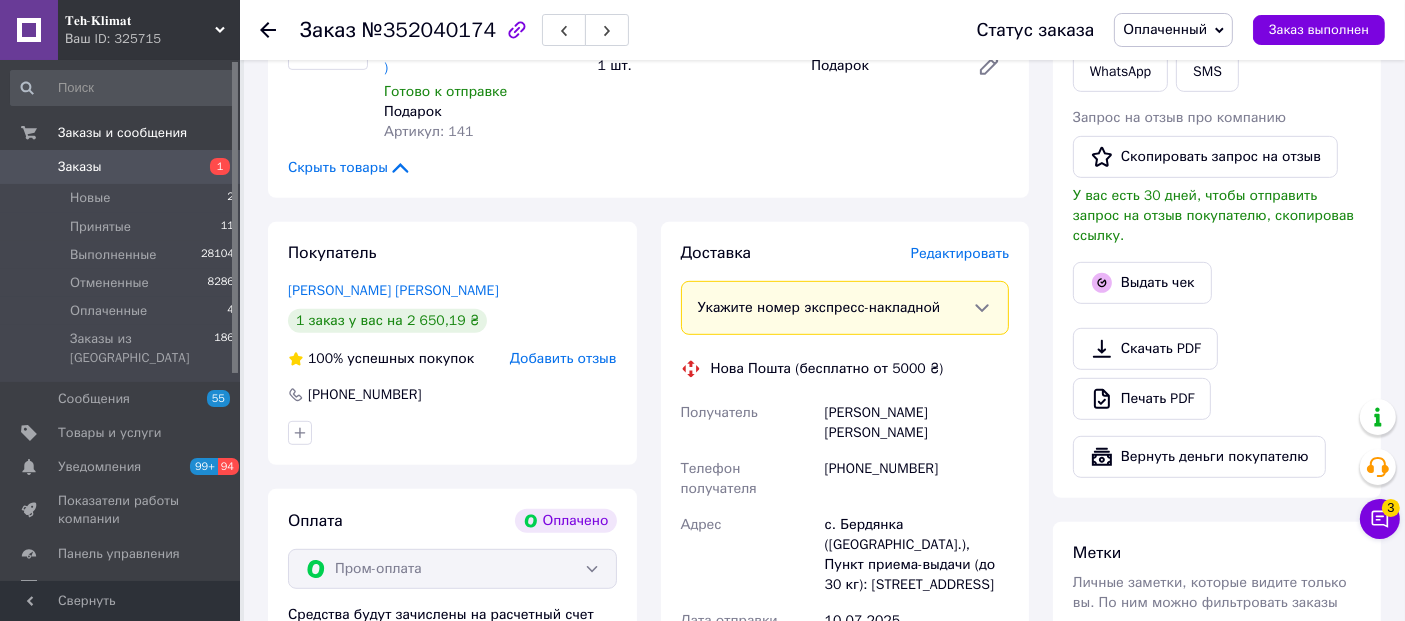 click on "Скрыть товары" at bounding box center (648, 168) 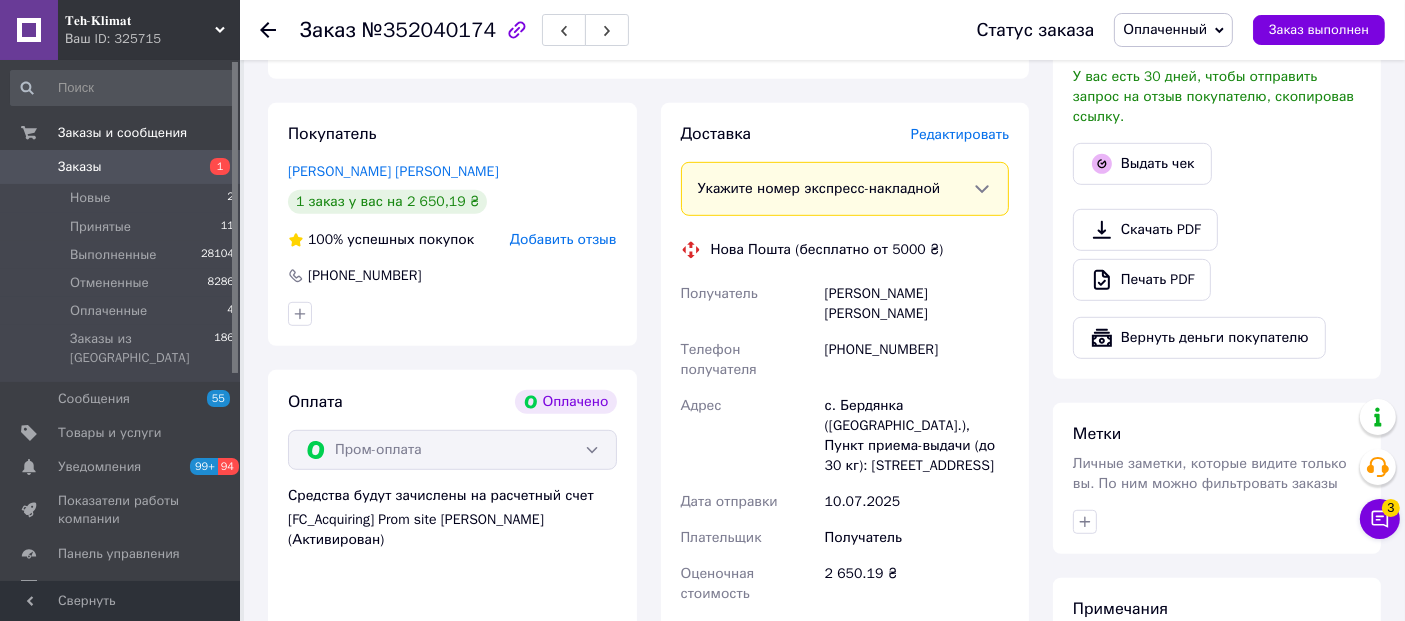 scroll, scrollTop: 1320, scrollLeft: 0, axis: vertical 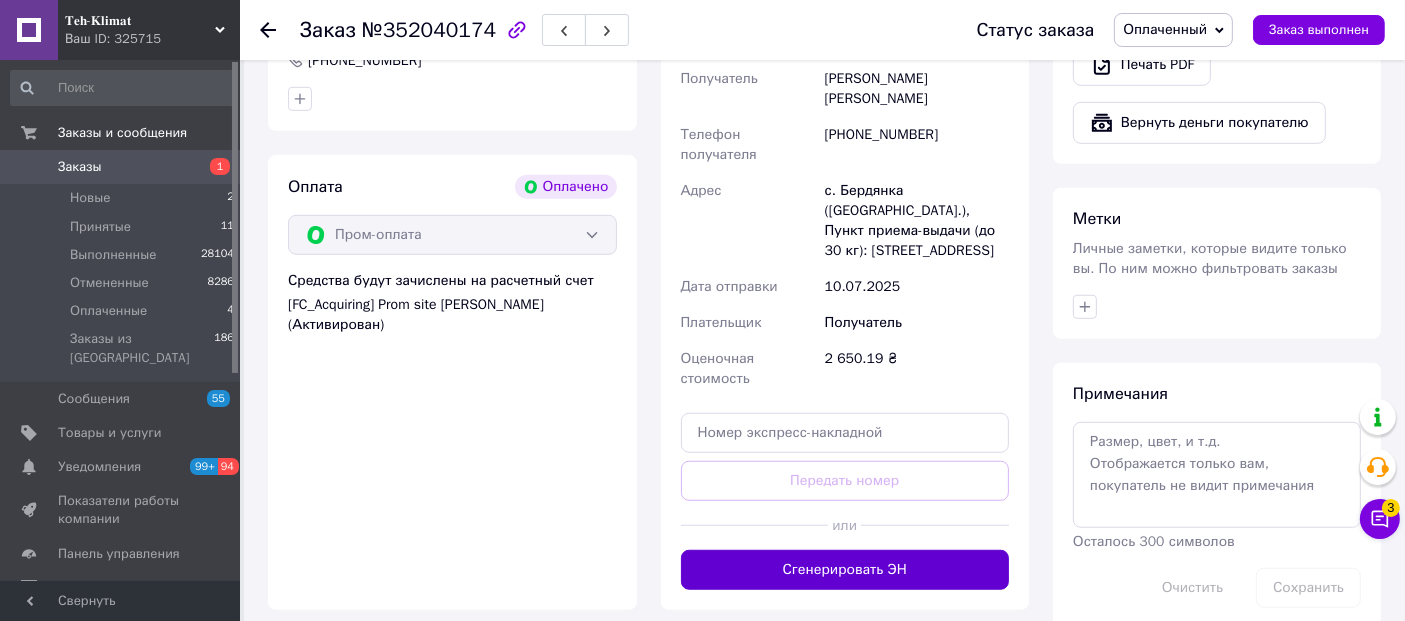 click on "Сгенерировать ЭН" at bounding box center (845, 570) 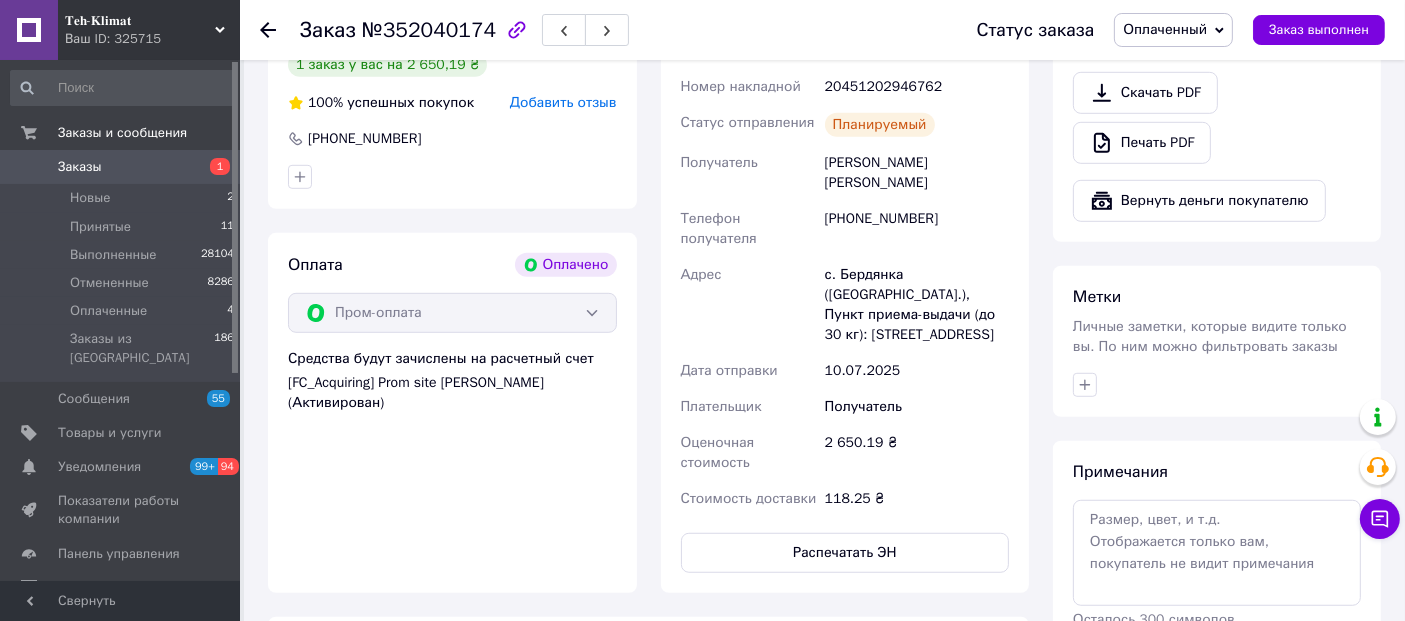 scroll, scrollTop: 1208, scrollLeft: 0, axis: vertical 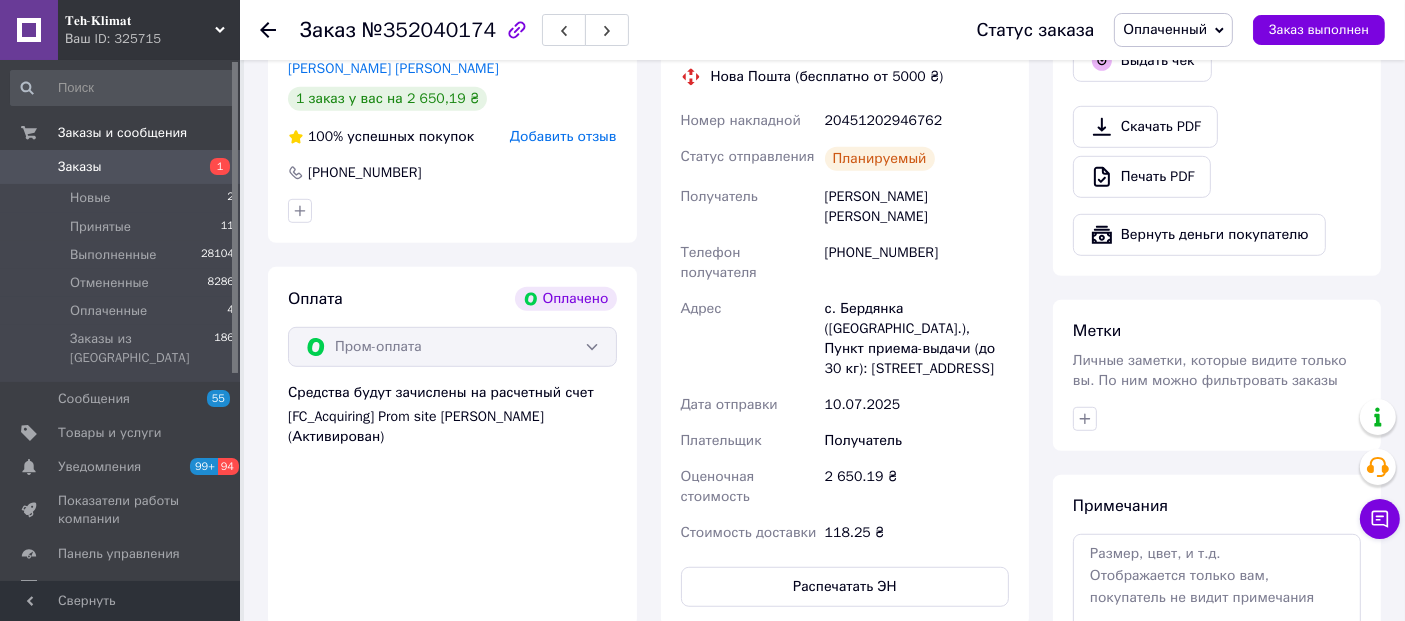 click at bounding box center [268, 30] 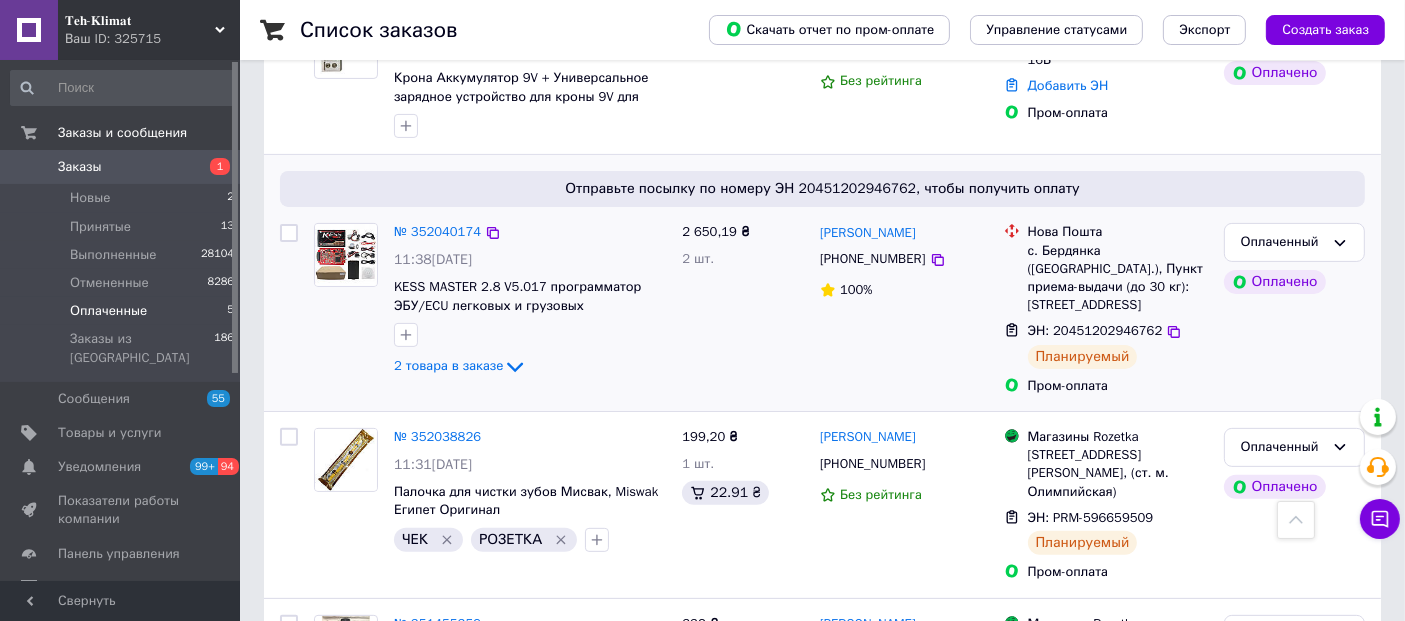 scroll, scrollTop: 444, scrollLeft: 0, axis: vertical 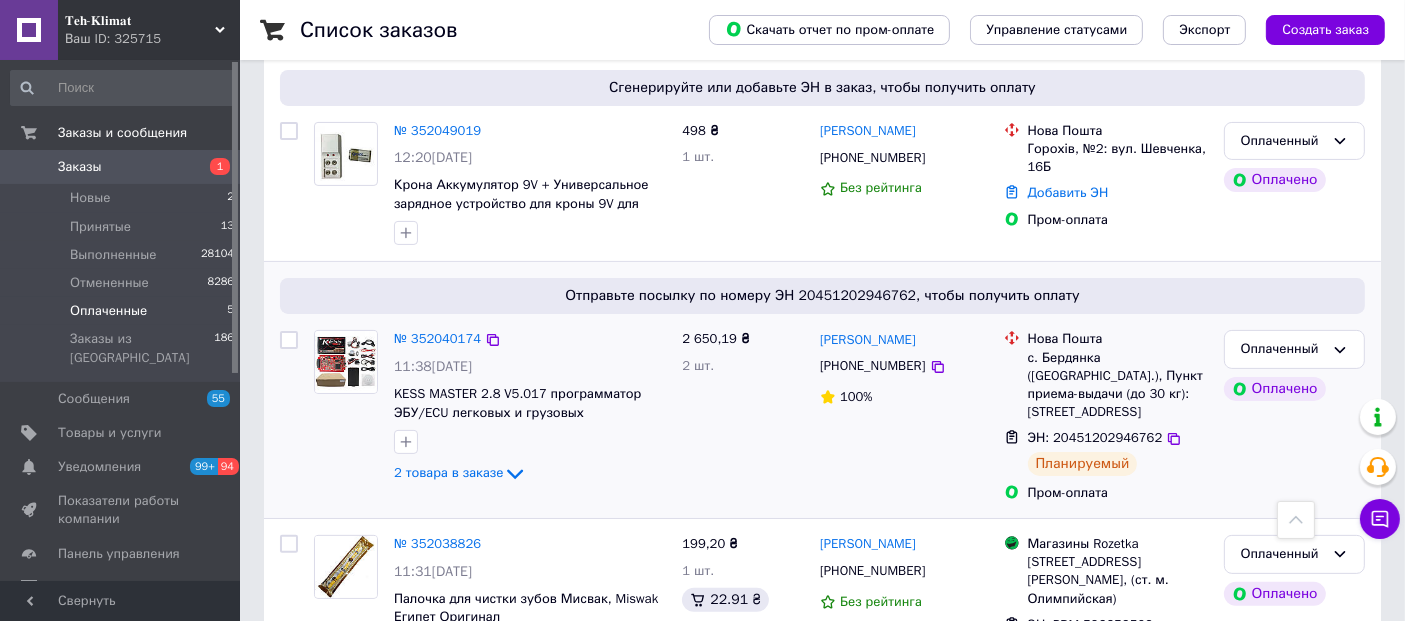 drag, startPoint x: 815, startPoint y: 321, endPoint x: 1205, endPoint y: 392, distance: 396.41016 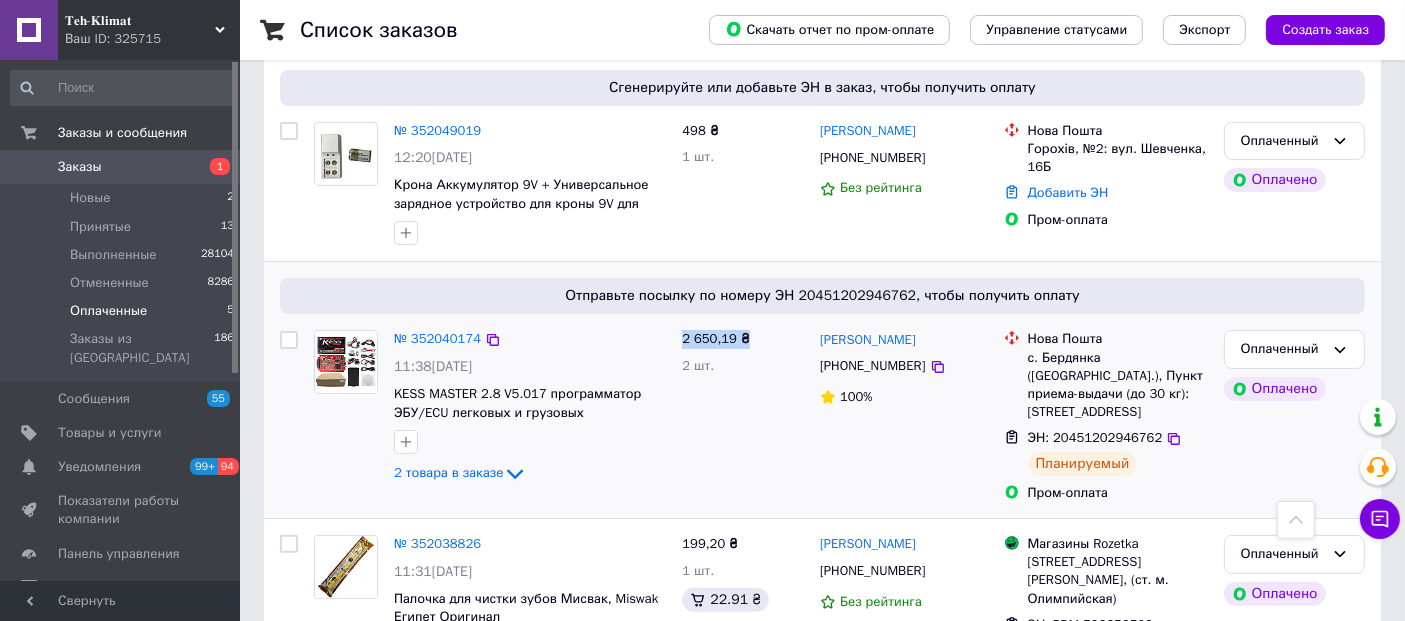click on "2 650,19 ₴" at bounding box center [743, 339] 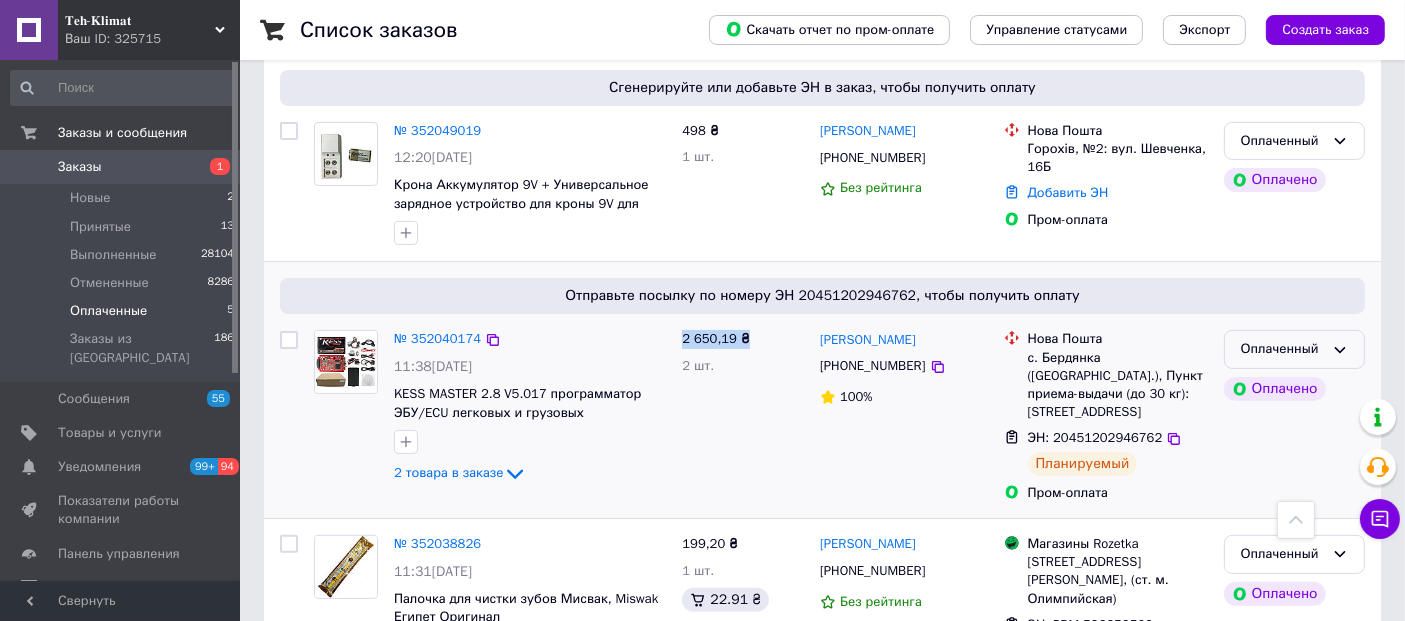 click on "Оплаченный" at bounding box center (1282, 349) 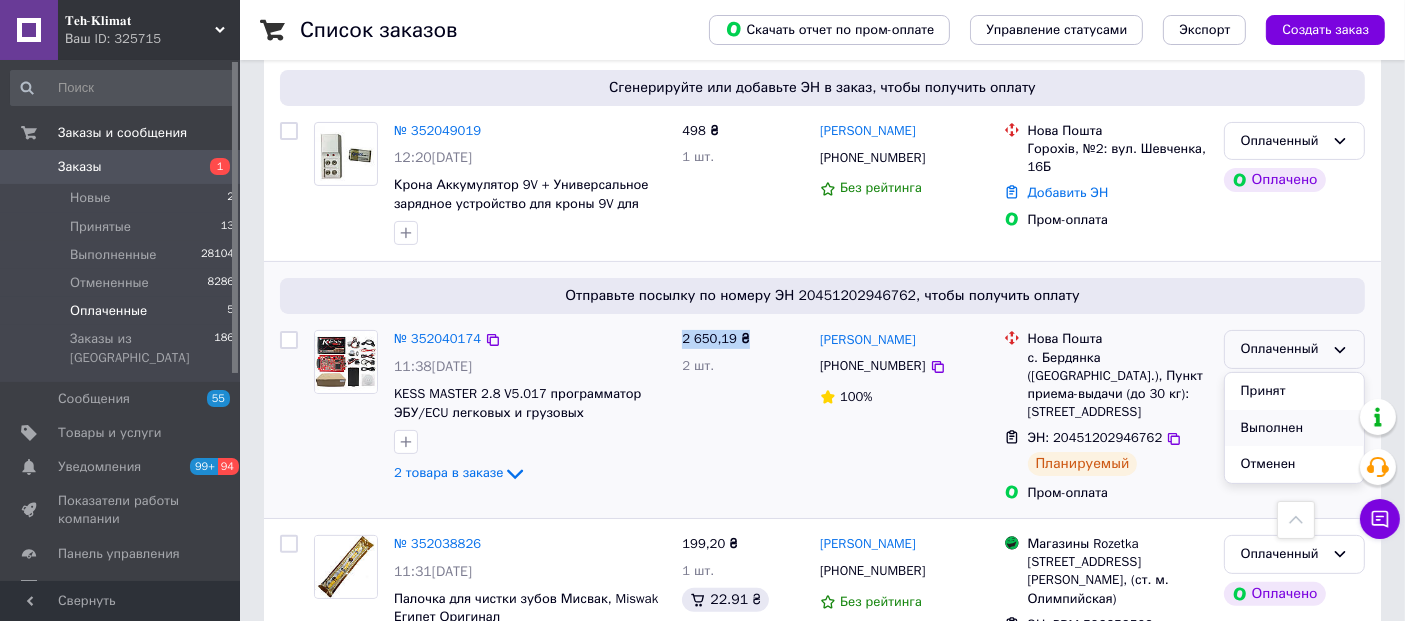 click on "Выполнен" at bounding box center [1294, 428] 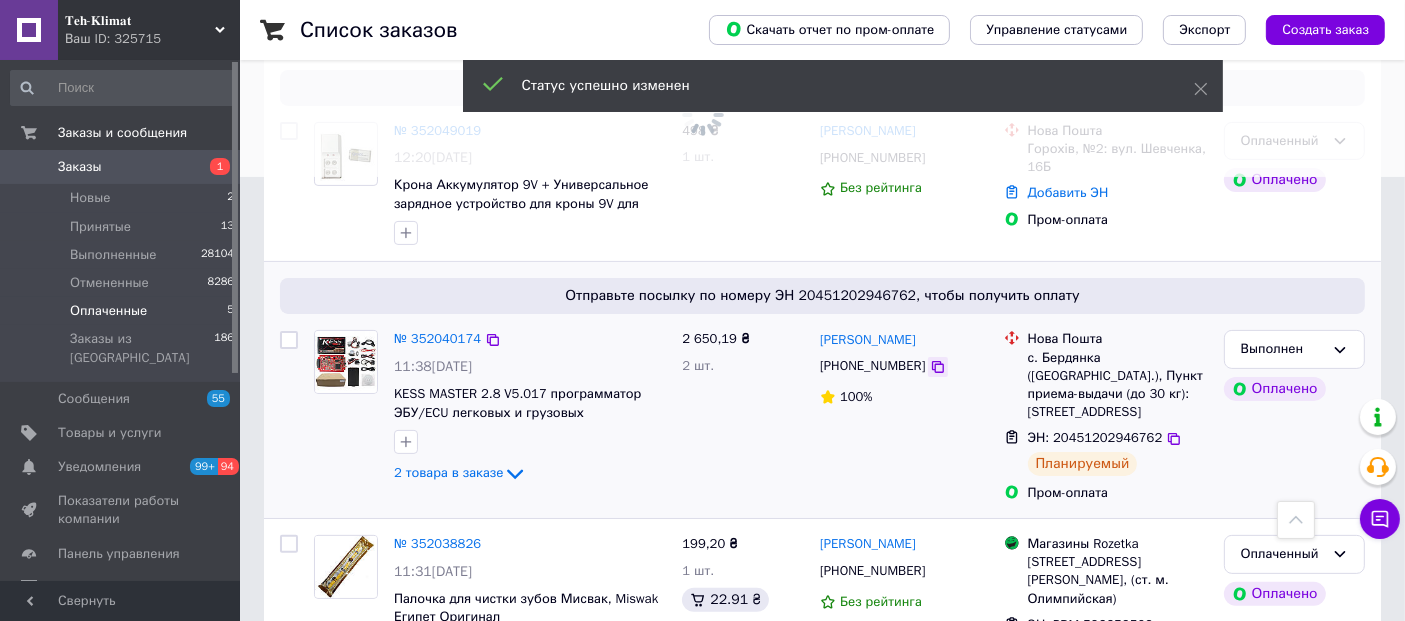 click at bounding box center (938, 367) 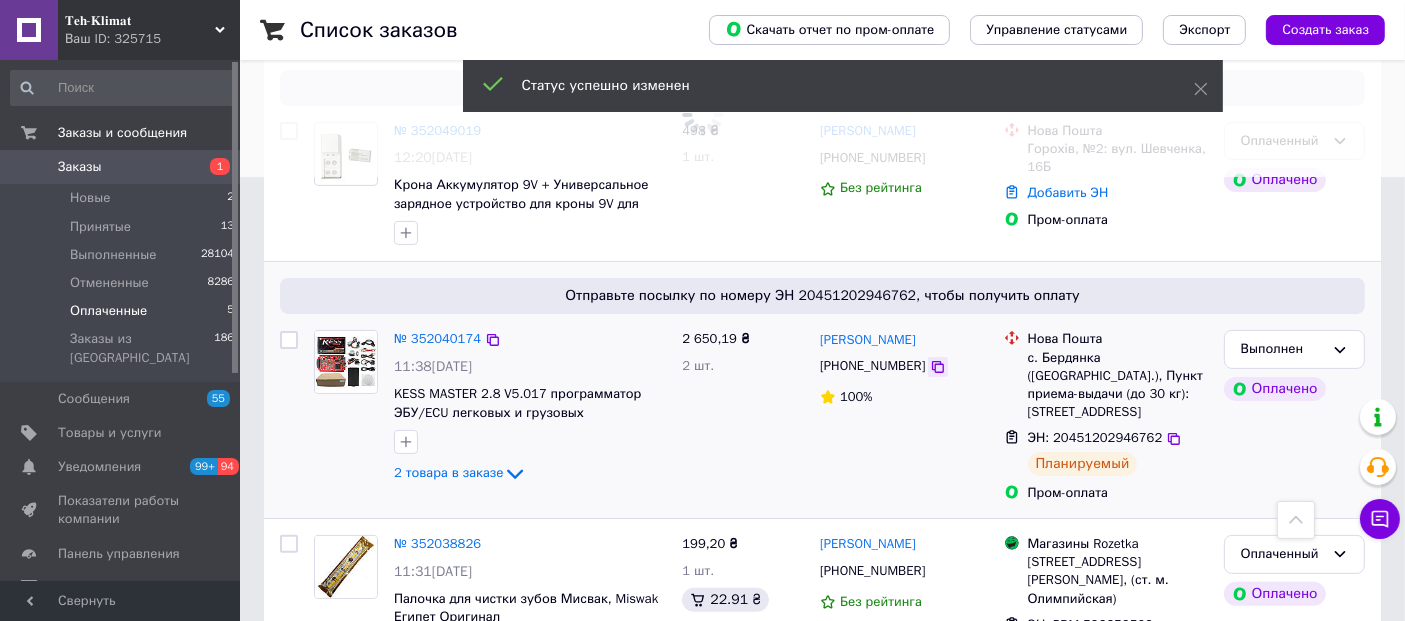 click 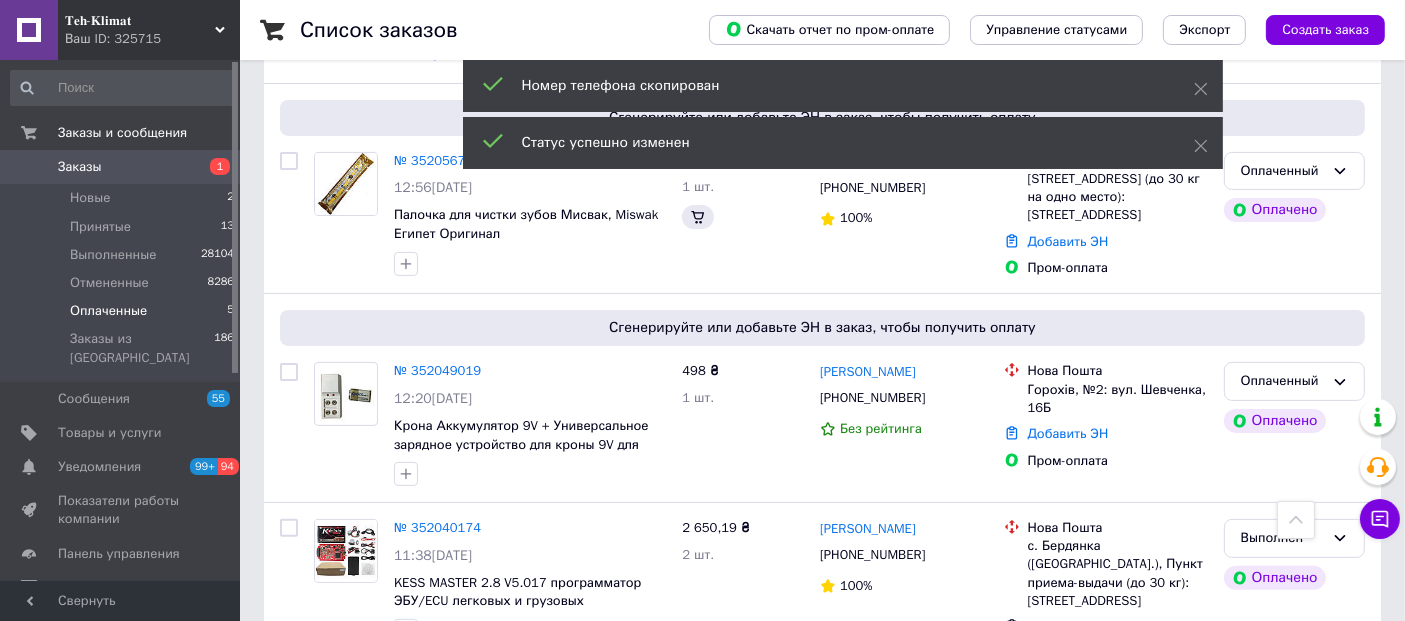 scroll, scrollTop: 685, scrollLeft: 0, axis: vertical 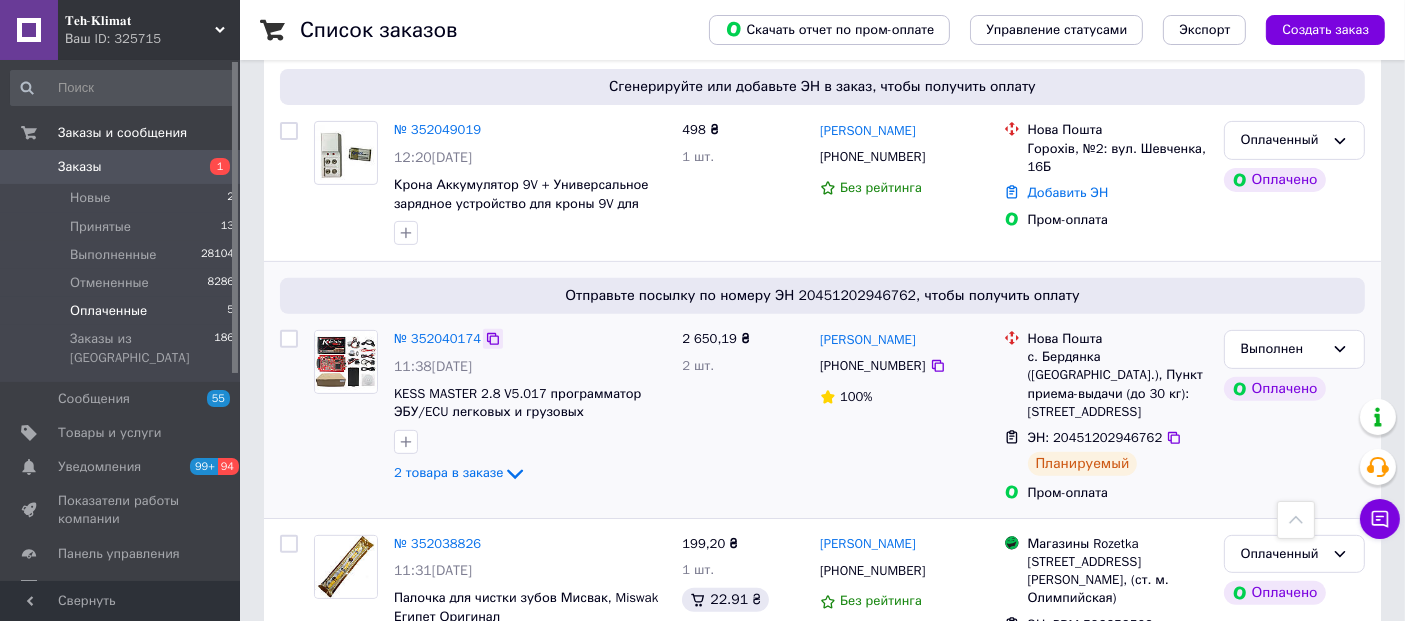click 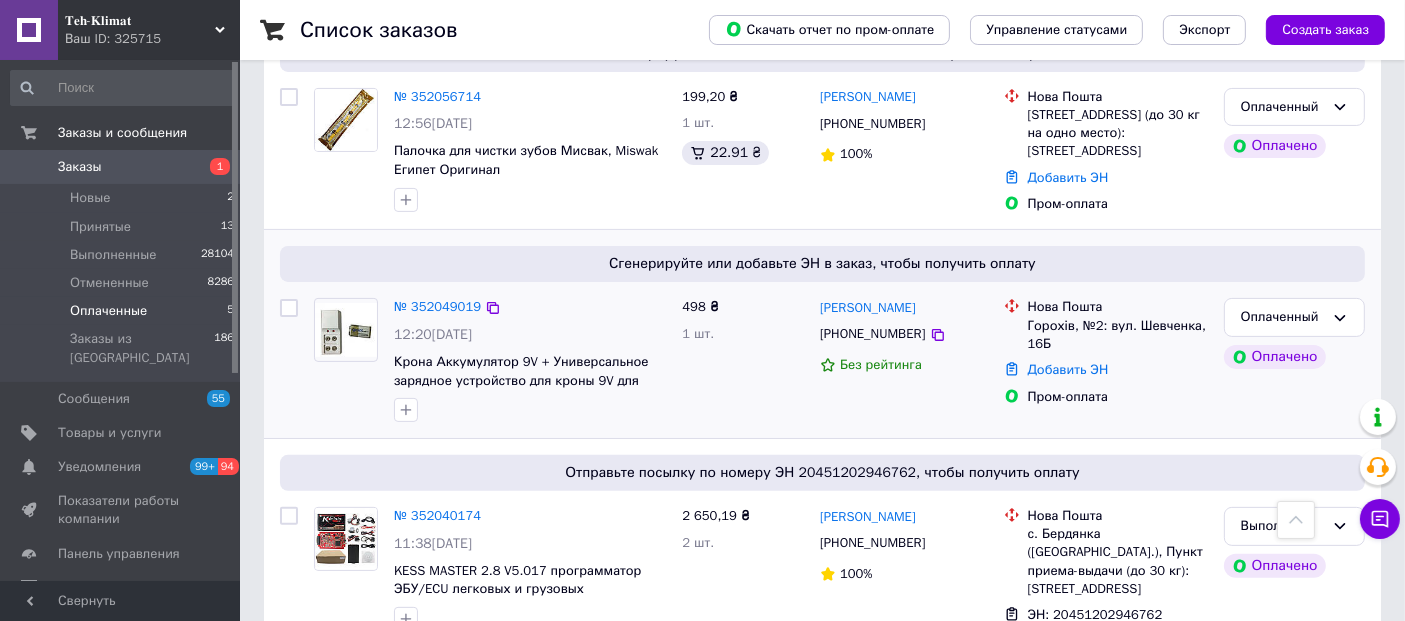 scroll, scrollTop: 463, scrollLeft: 0, axis: vertical 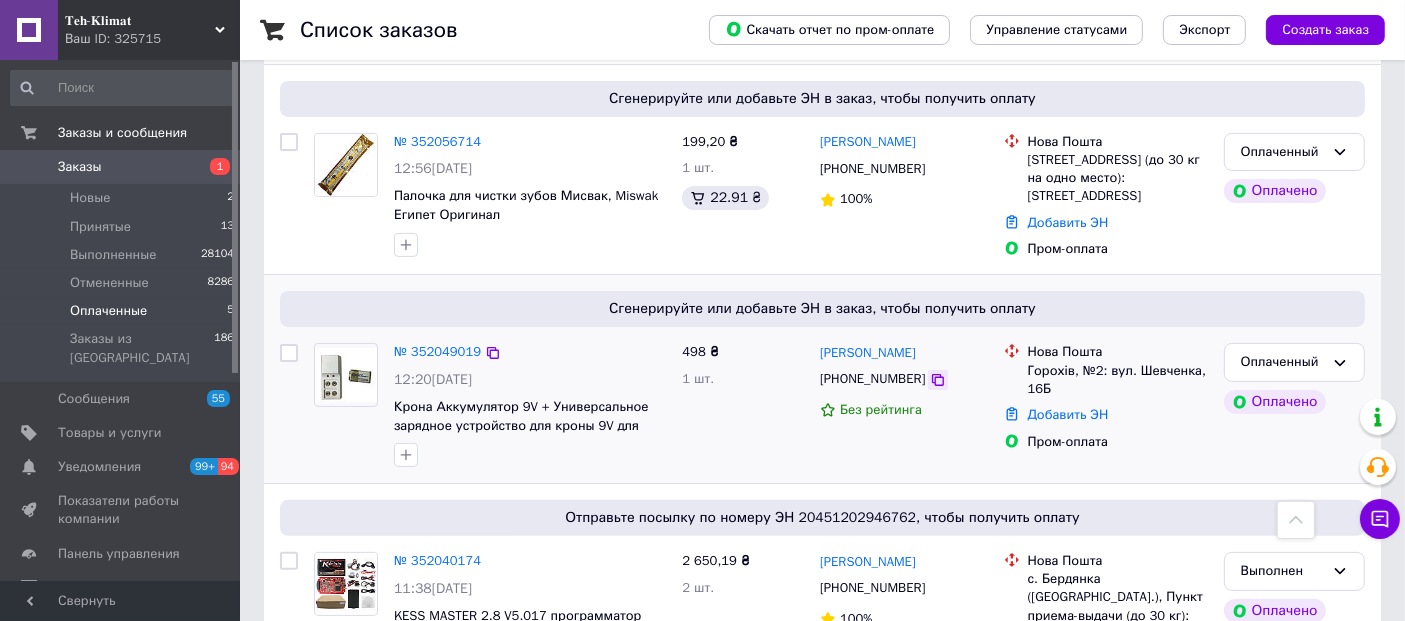 click 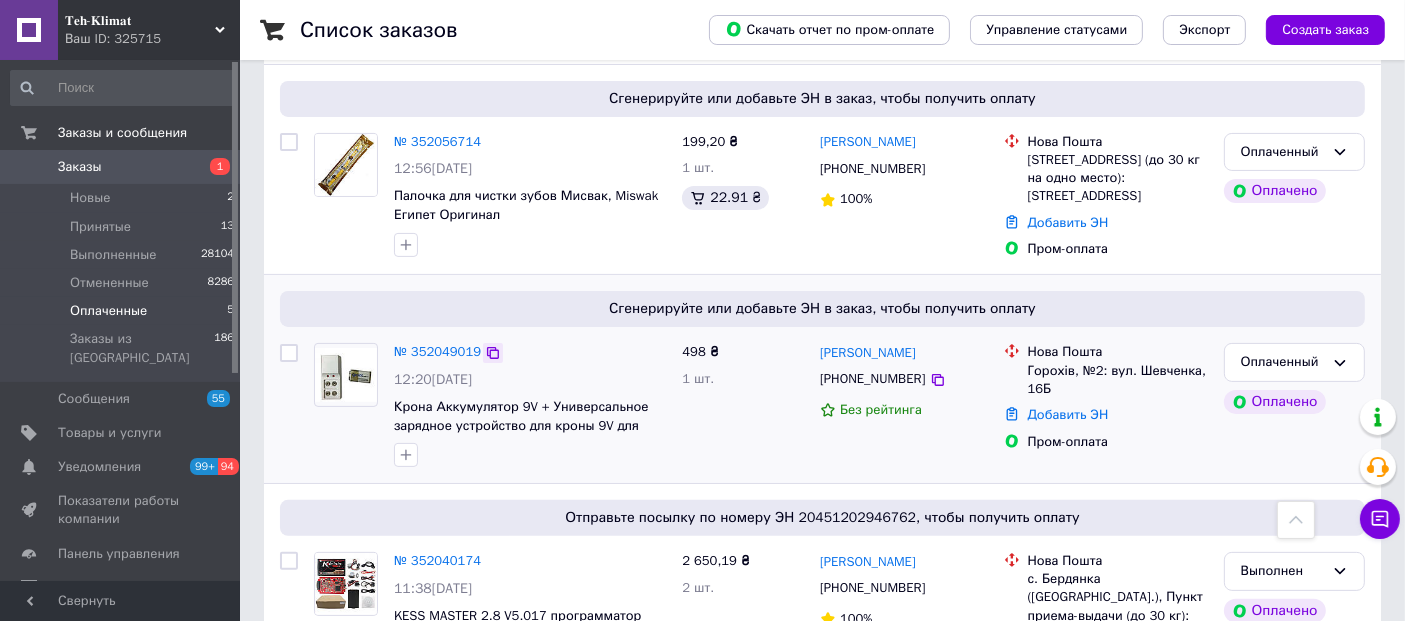 click 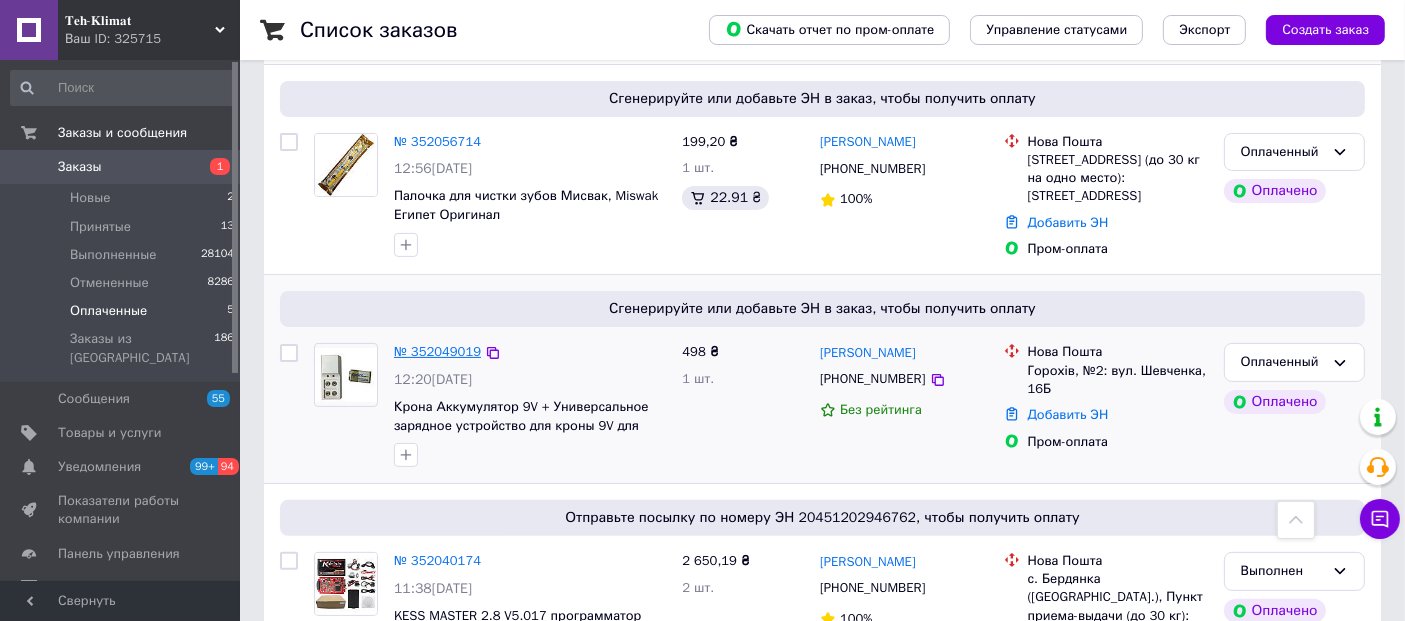 click on "№ 352049019" at bounding box center [437, 351] 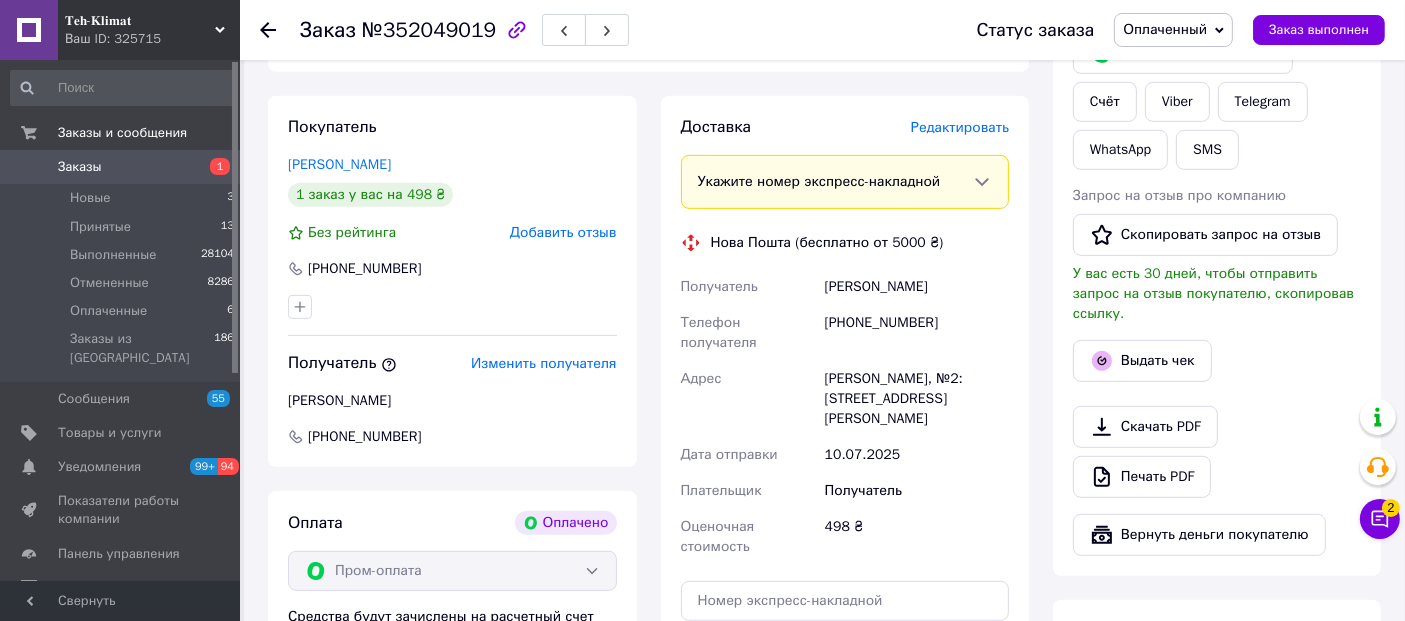 scroll, scrollTop: 1241, scrollLeft: 0, axis: vertical 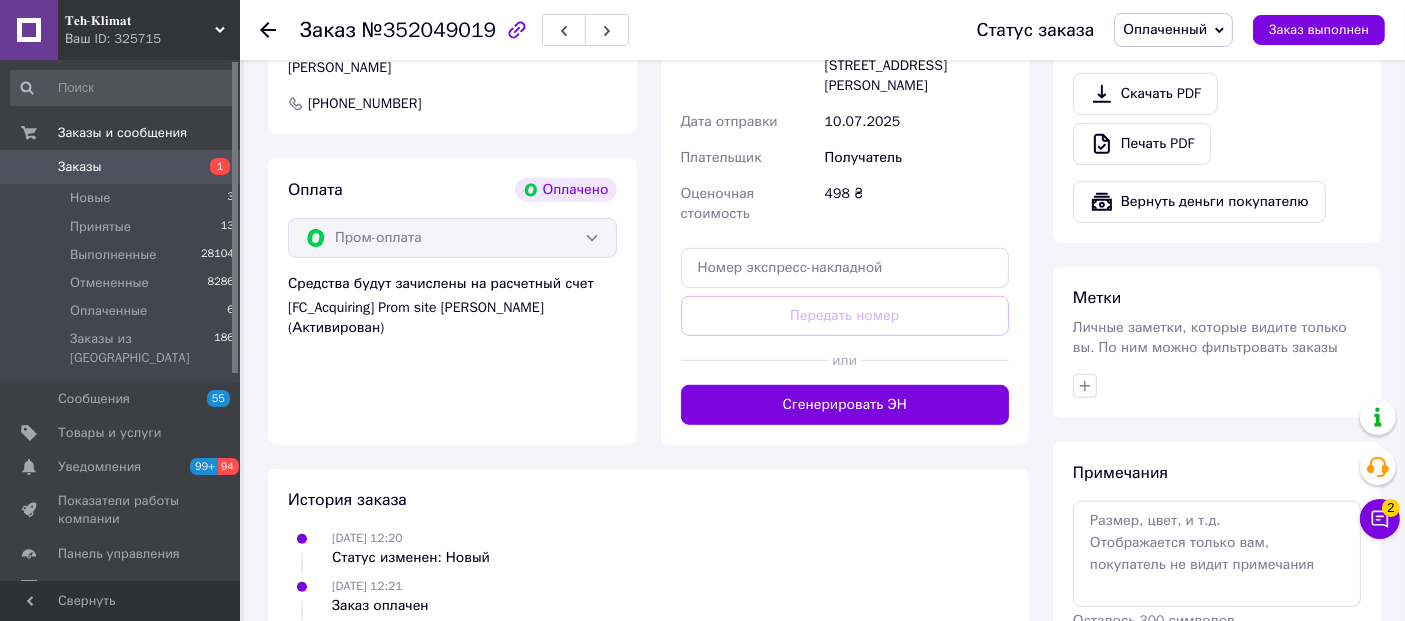 click on "Сгенерировать ЭН" at bounding box center [845, 405] 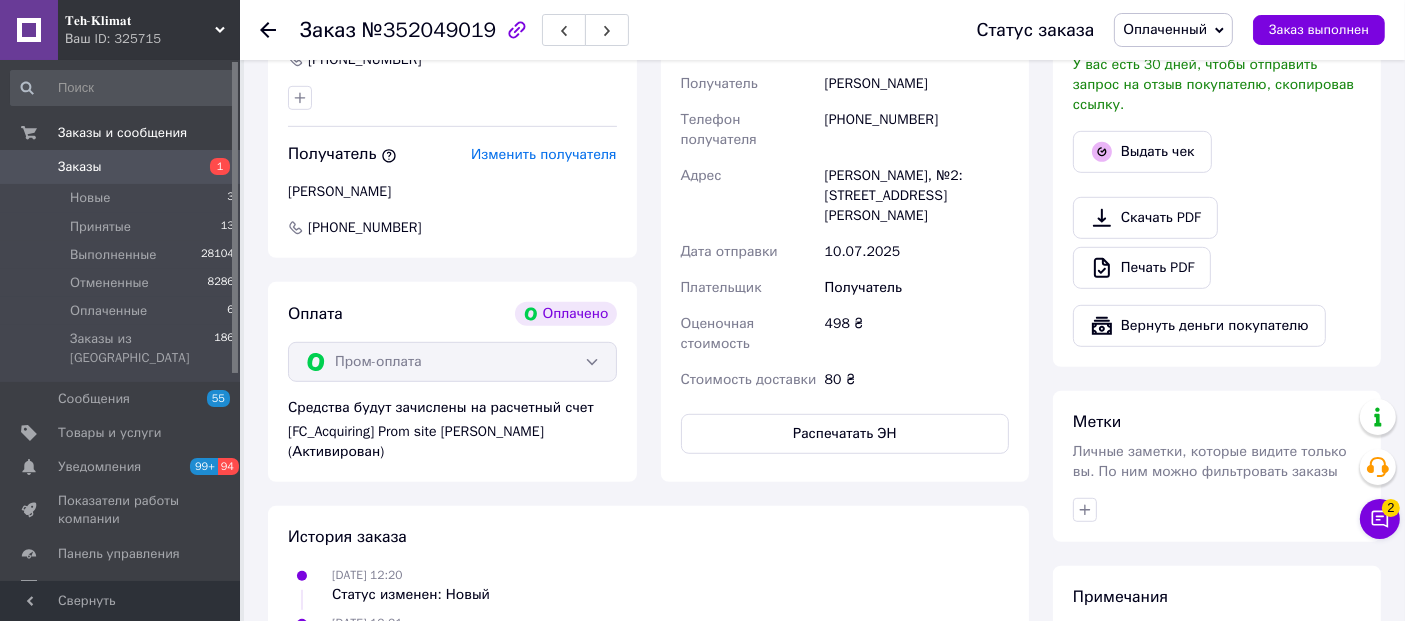 scroll, scrollTop: 1241, scrollLeft: 0, axis: vertical 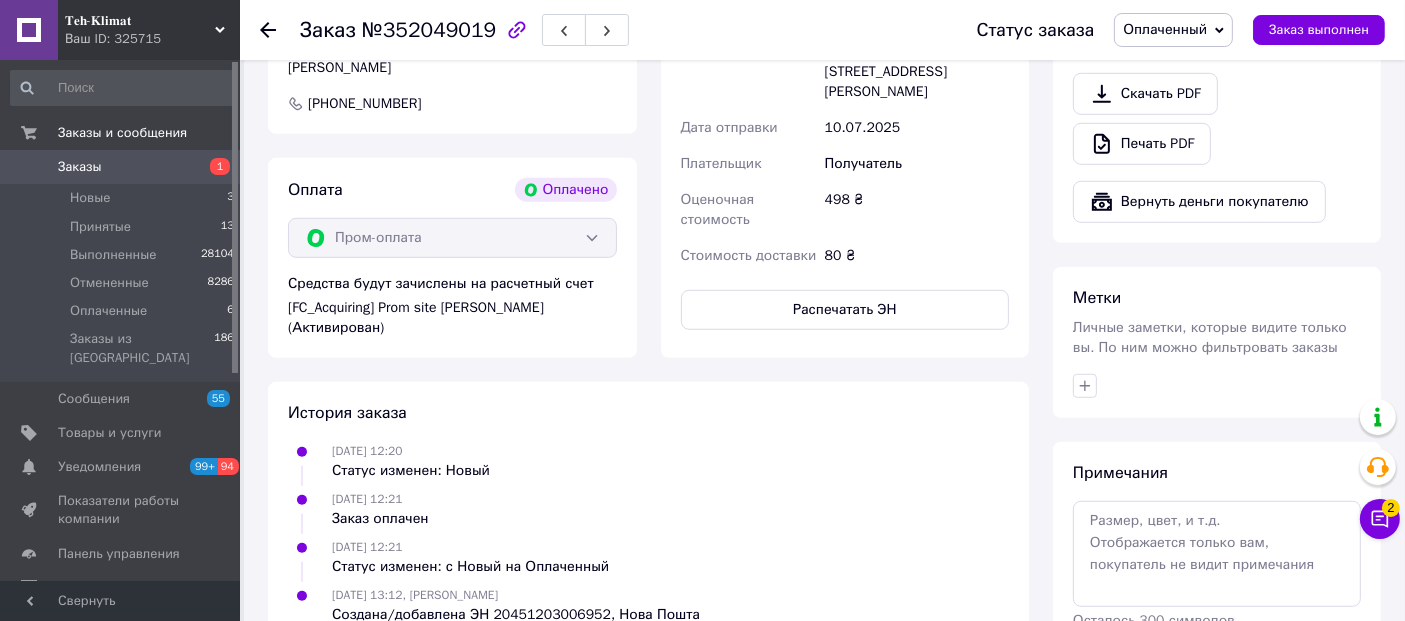 click 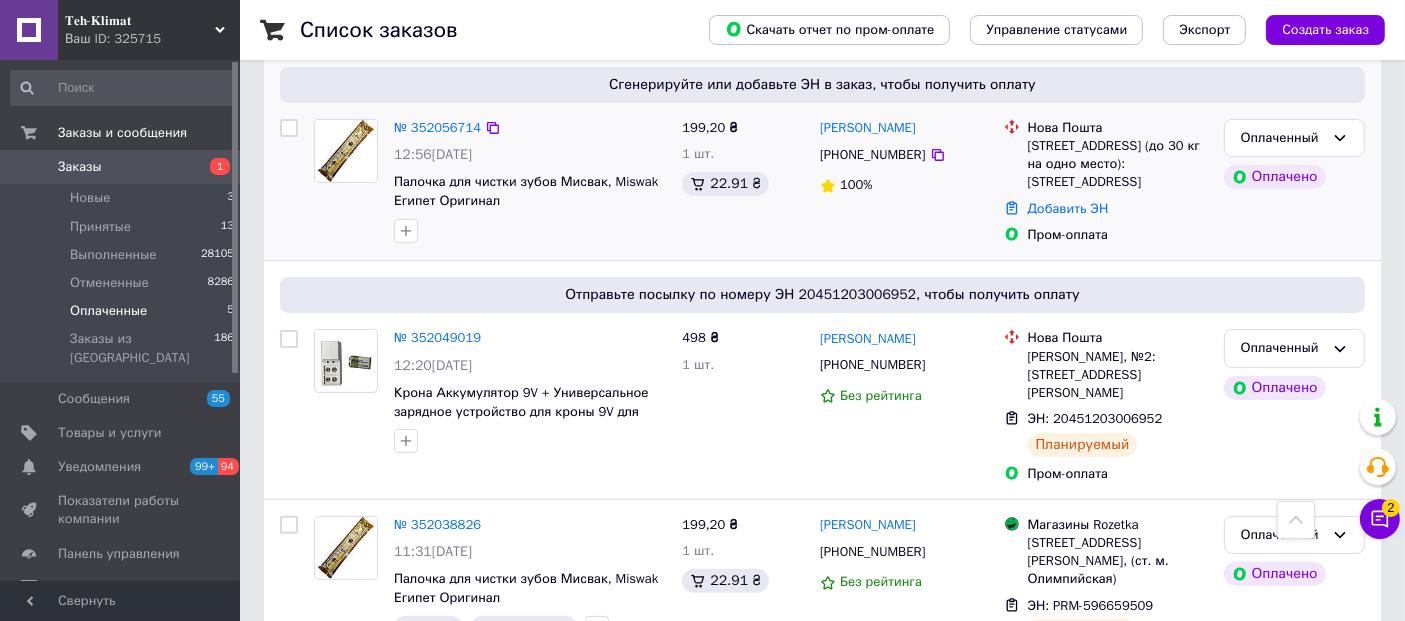 scroll, scrollTop: 555, scrollLeft: 0, axis: vertical 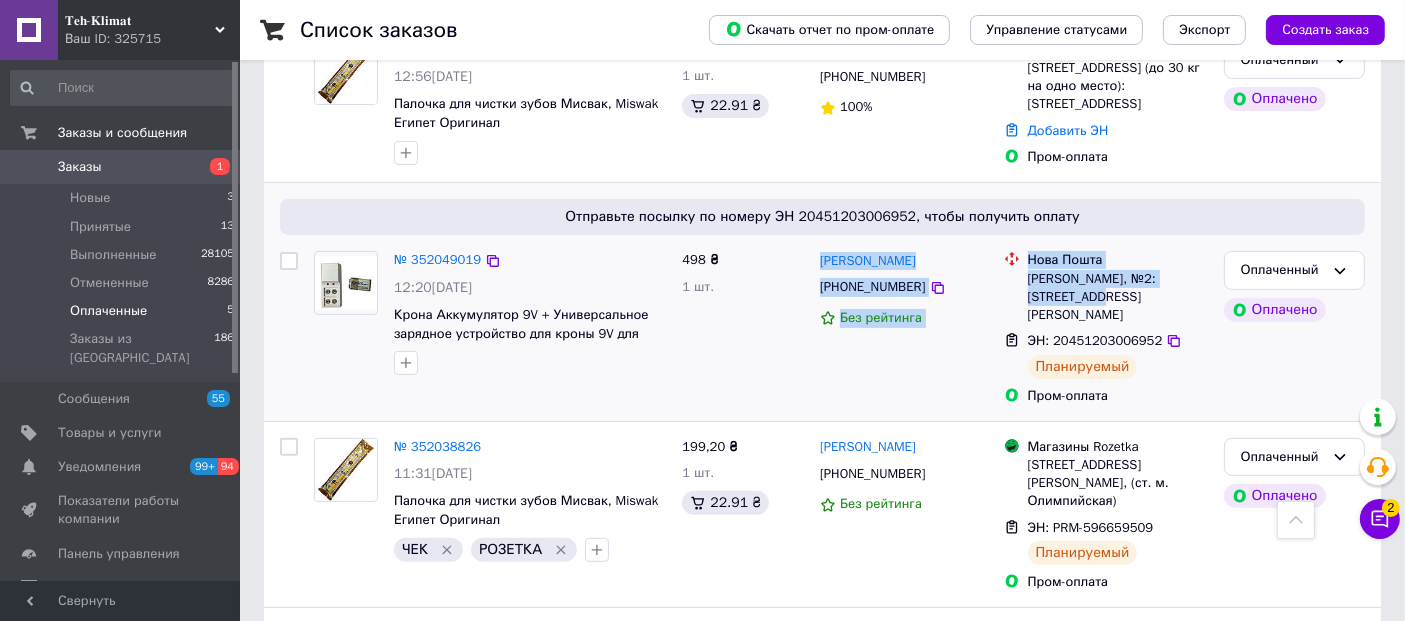 drag, startPoint x: 821, startPoint y: 234, endPoint x: 1068, endPoint y: 290, distance: 253.26863 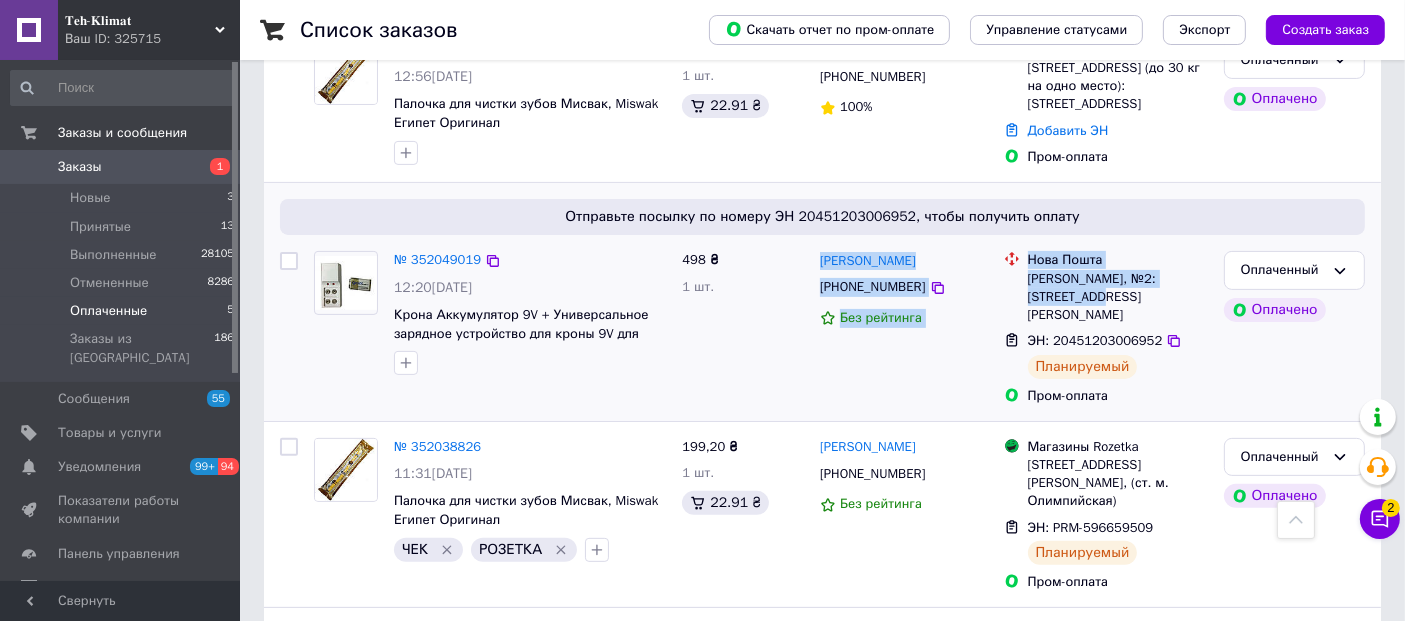 click on "Отправьте посылку по номеру ЭН 20451203006952, чтобы получить оплату № 352049019 12:20, 10.07.2025 Крона Аккумулятор  9V + Универсальное зарядное устройство для кроны 9V для Пинпоинтер GP-POINTER Garrett Pro-P 498 ₴ 1 шт. Юра Степанюк +380959234281 Без рейтинга Нова Пошта Горохов, №2: ул. Шевченко, 16Б ЭН: 20451203006952 Планируемый Пром-оплата Оплаченный Оплачено" at bounding box center [822, 302] 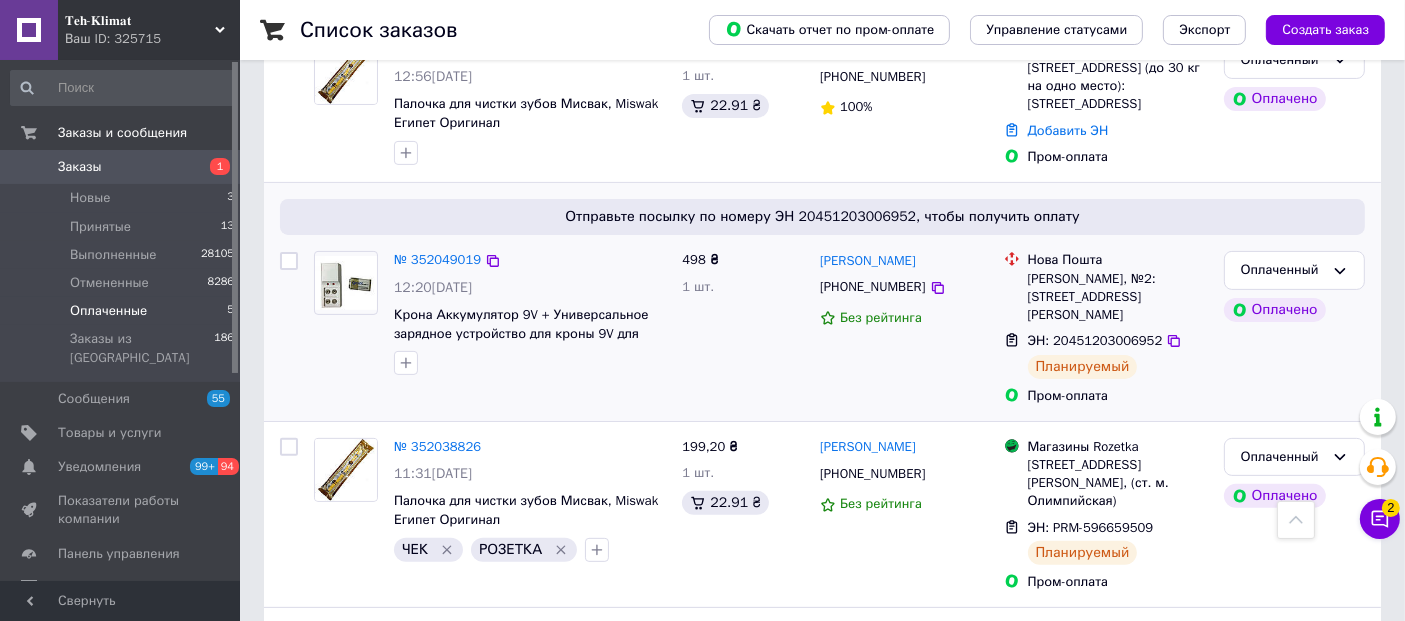 click on "498 ₴ 1 шт." at bounding box center (743, 328) 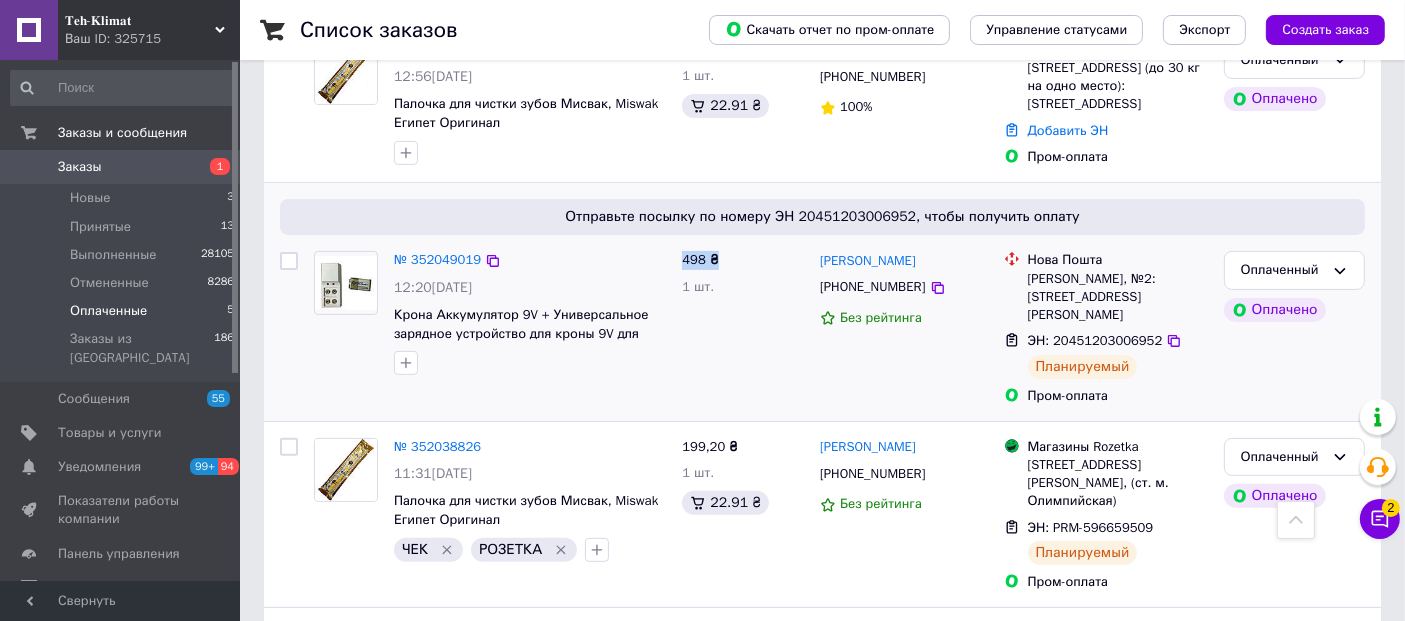 click on "498 ₴ 1 шт." at bounding box center (743, 328) 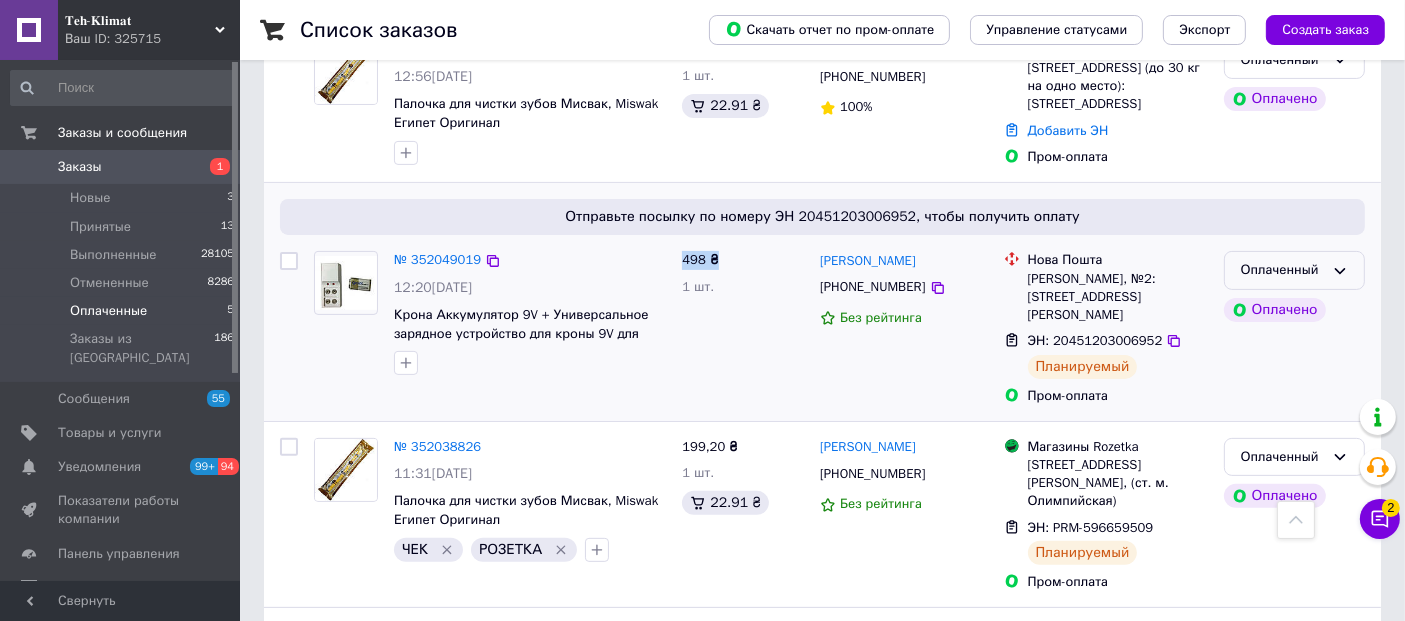 click on "Оплаченный" at bounding box center [1282, 270] 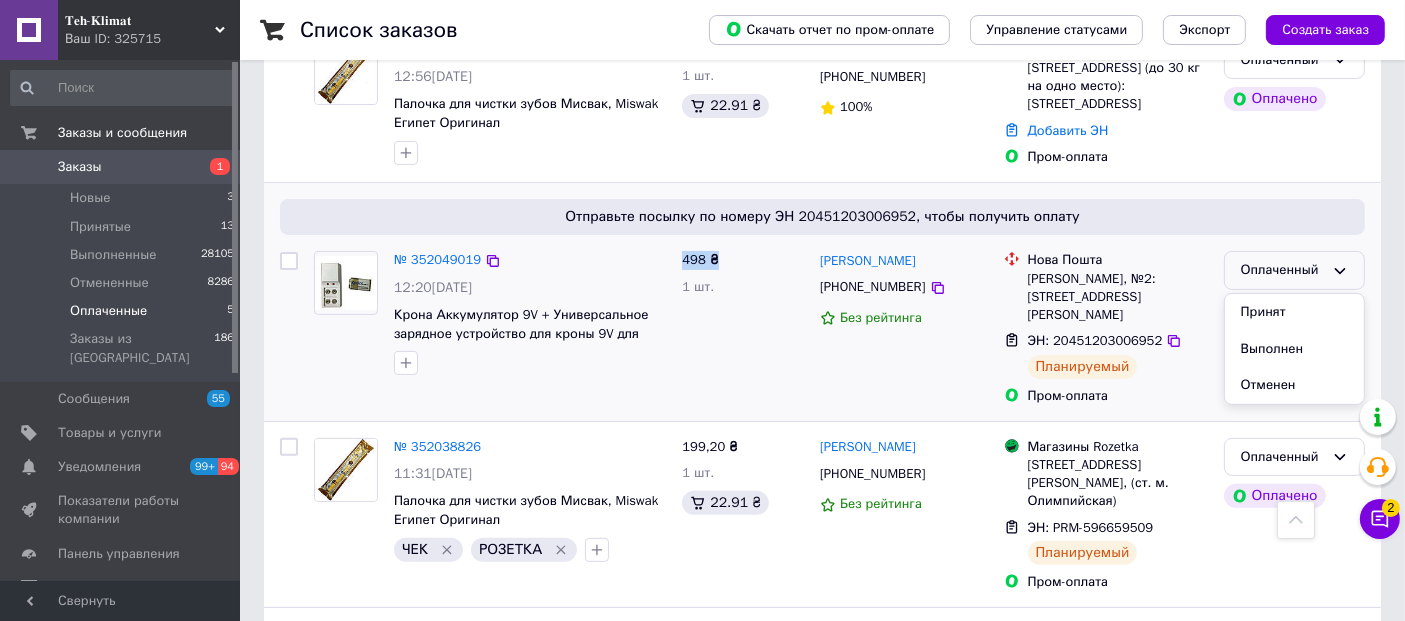 drag, startPoint x: 1284, startPoint y: 346, endPoint x: 1146, endPoint y: 333, distance: 138.61096 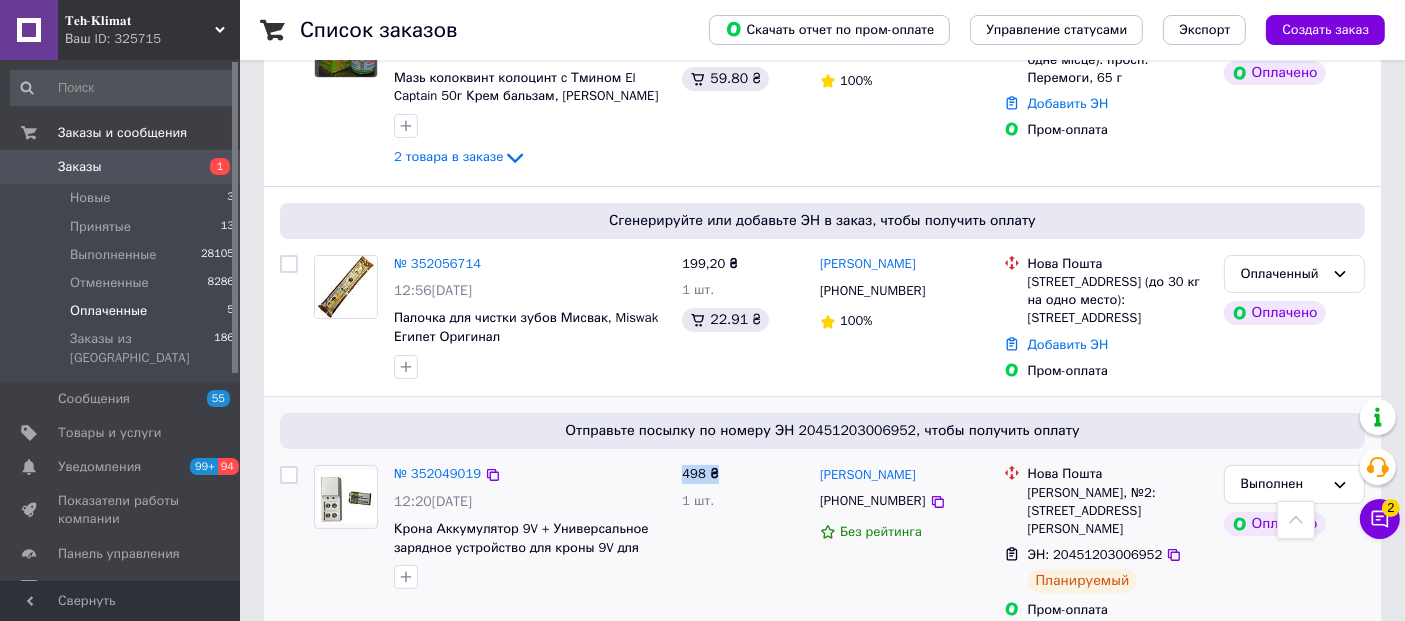 scroll, scrollTop: 290, scrollLeft: 0, axis: vertical 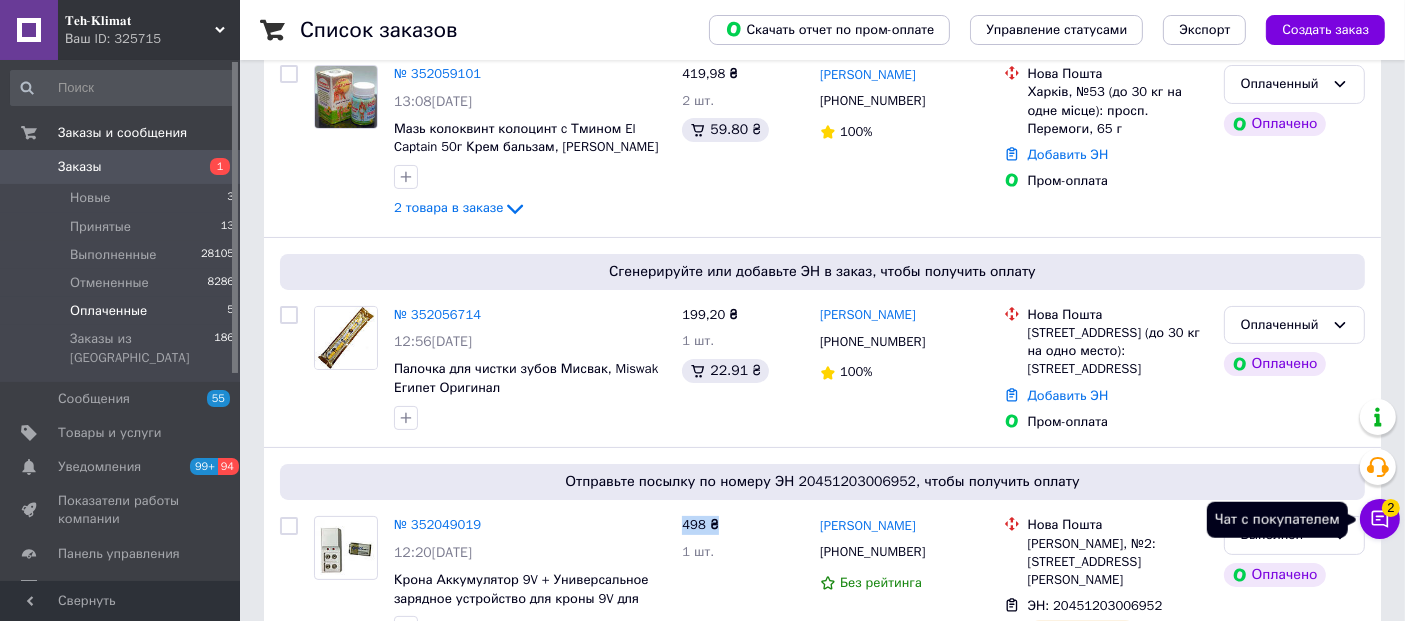 click 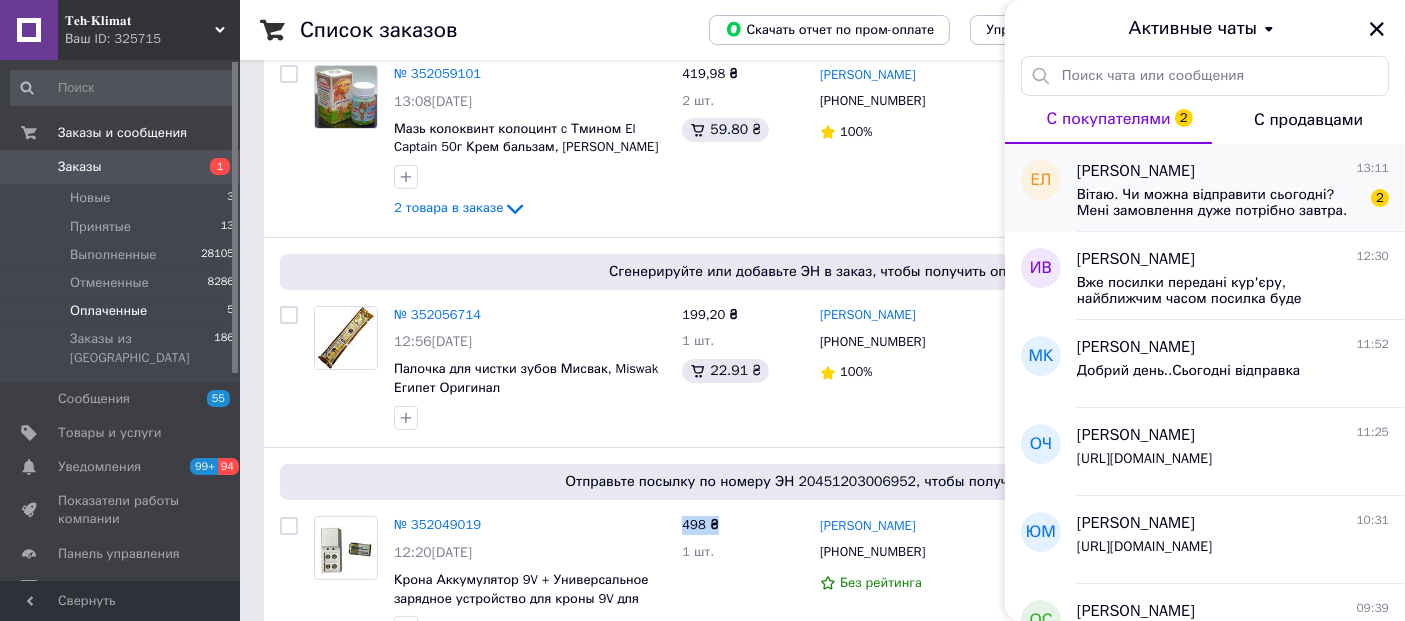 click on "Вітаю. Чи можна відправити сьогодні? Мені замовлення дуже потрібно завтра. Буду дуже вдячна))" at bounding box center [1219, 203] 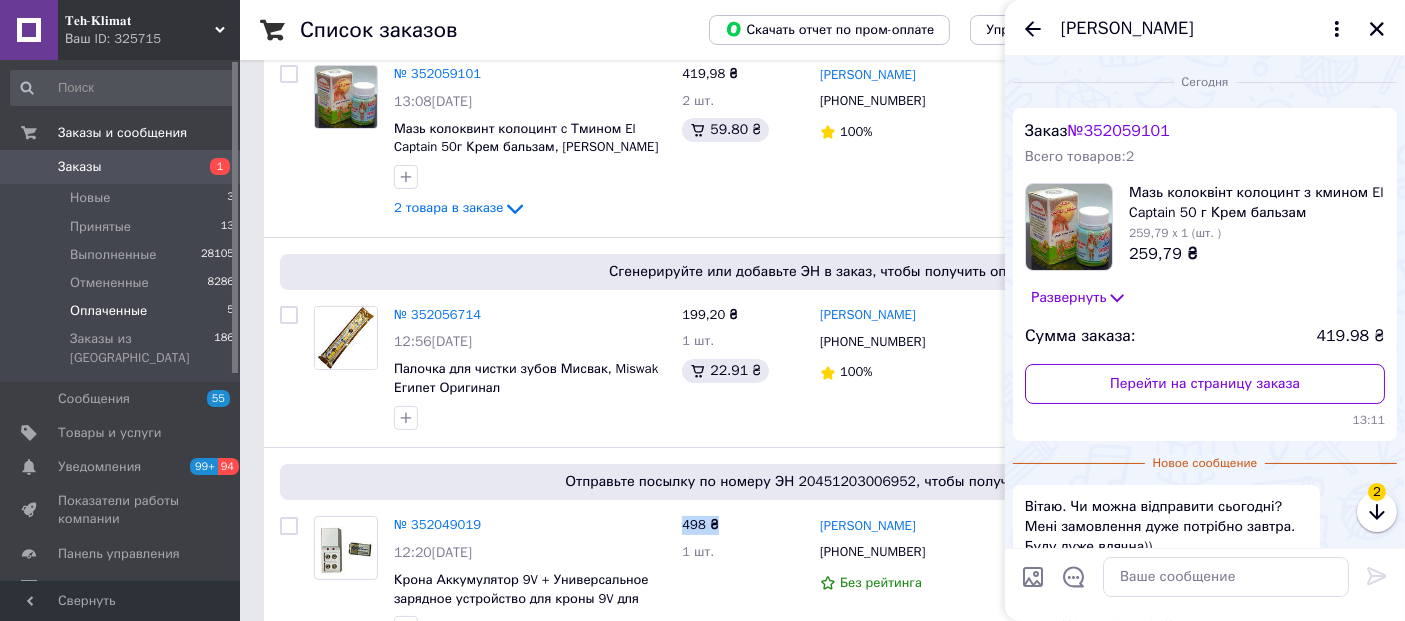 scroll, scrollTop: 122, scrollLeft: 0, axis: vertical 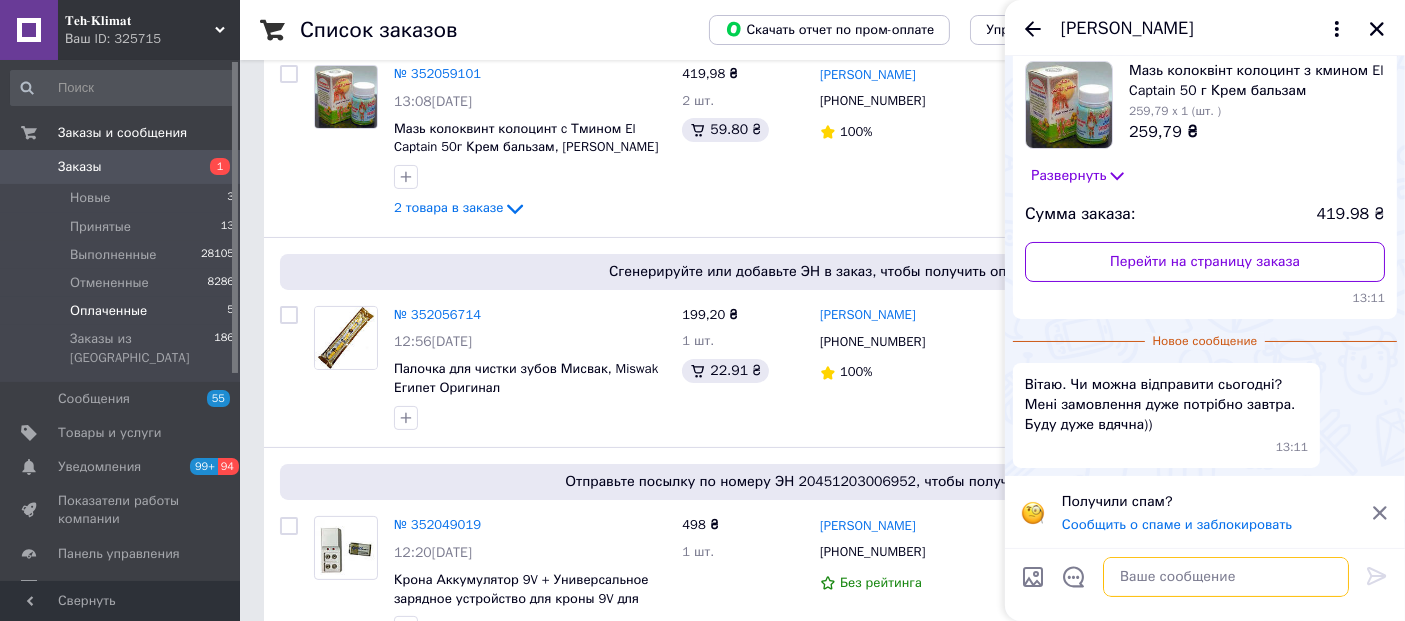 click at bounding box center [1226, 577] 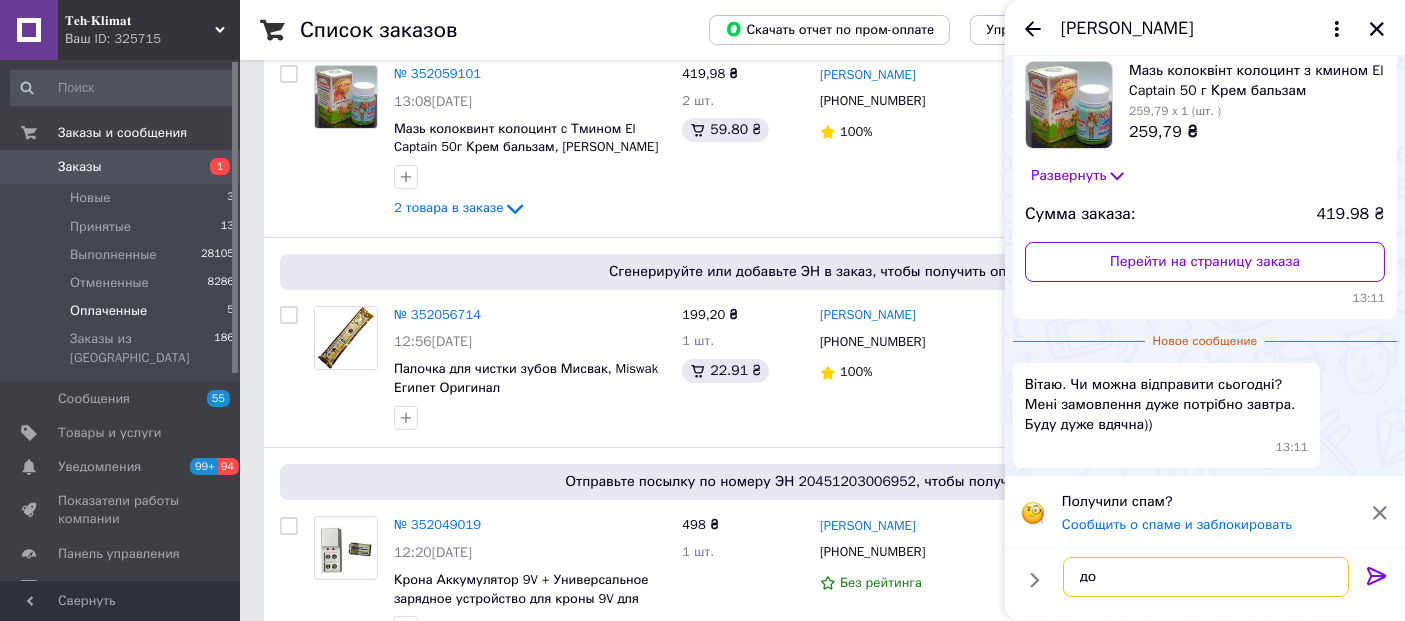 type on "д" 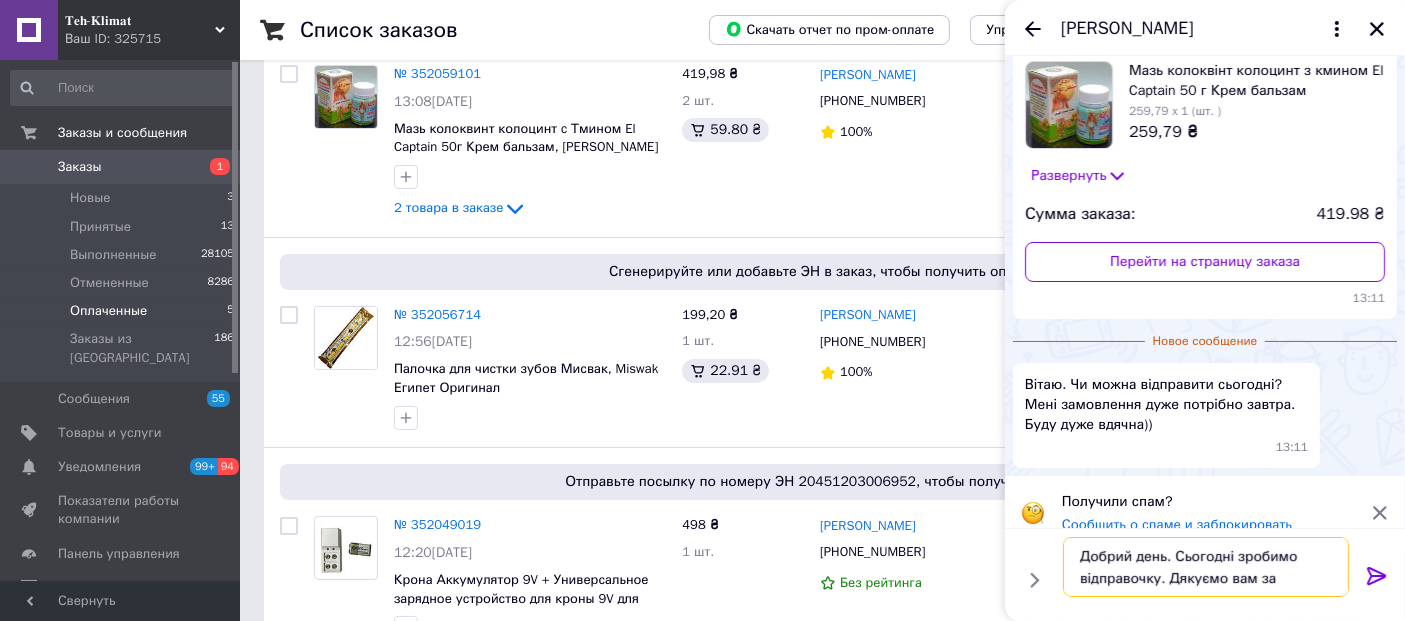 scroll, scrollTop: 1, scrollLeft: 0, axis: vertical 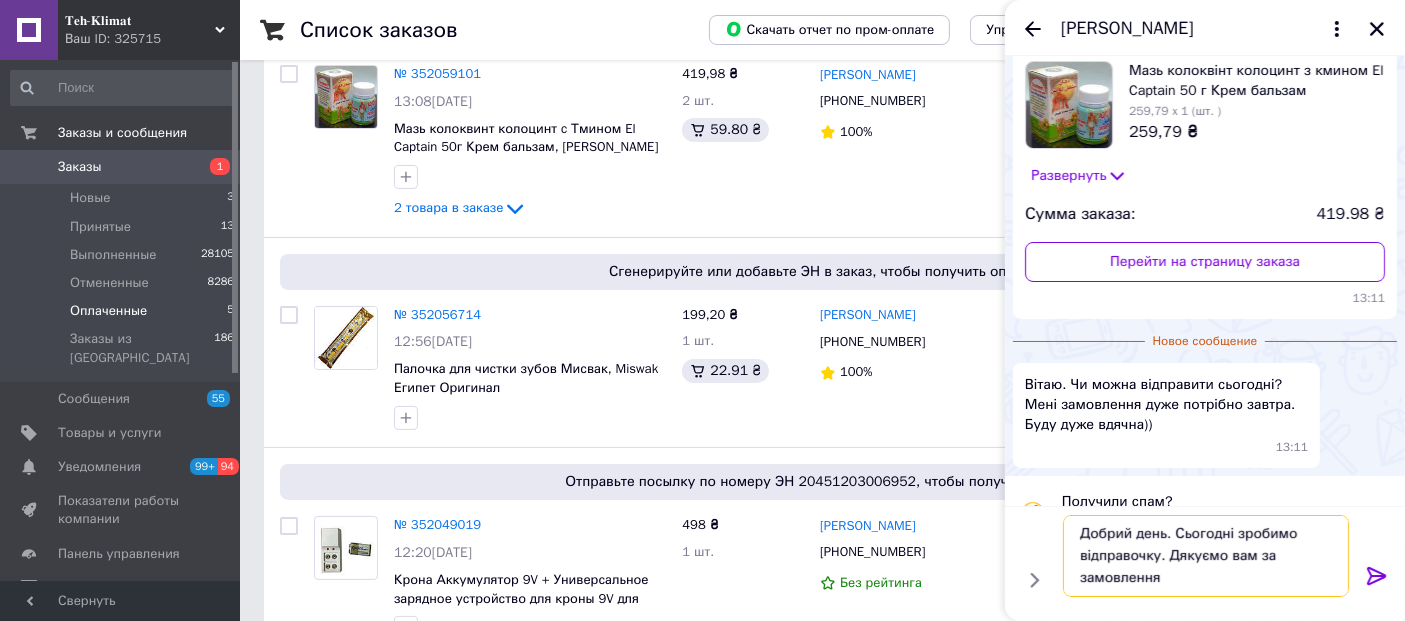 type on "Добрий день. Сьогодні зробимо відправочку. Дякуємо вам за замовлення ." 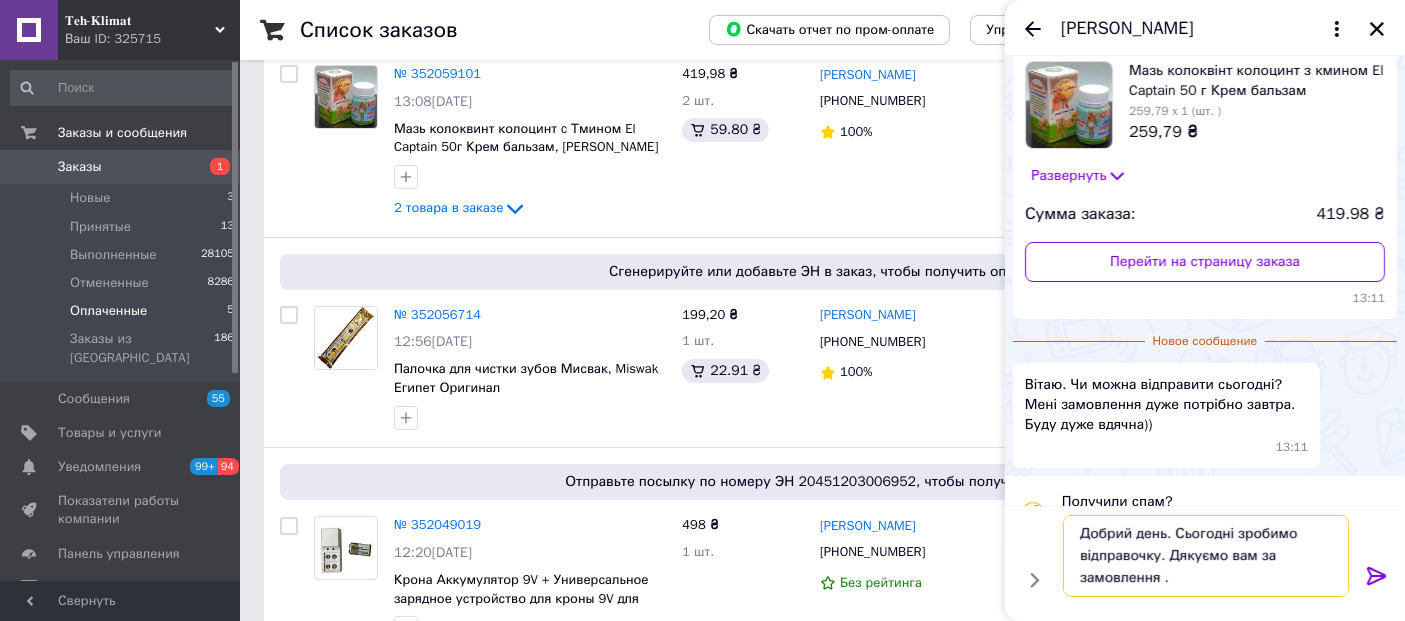type 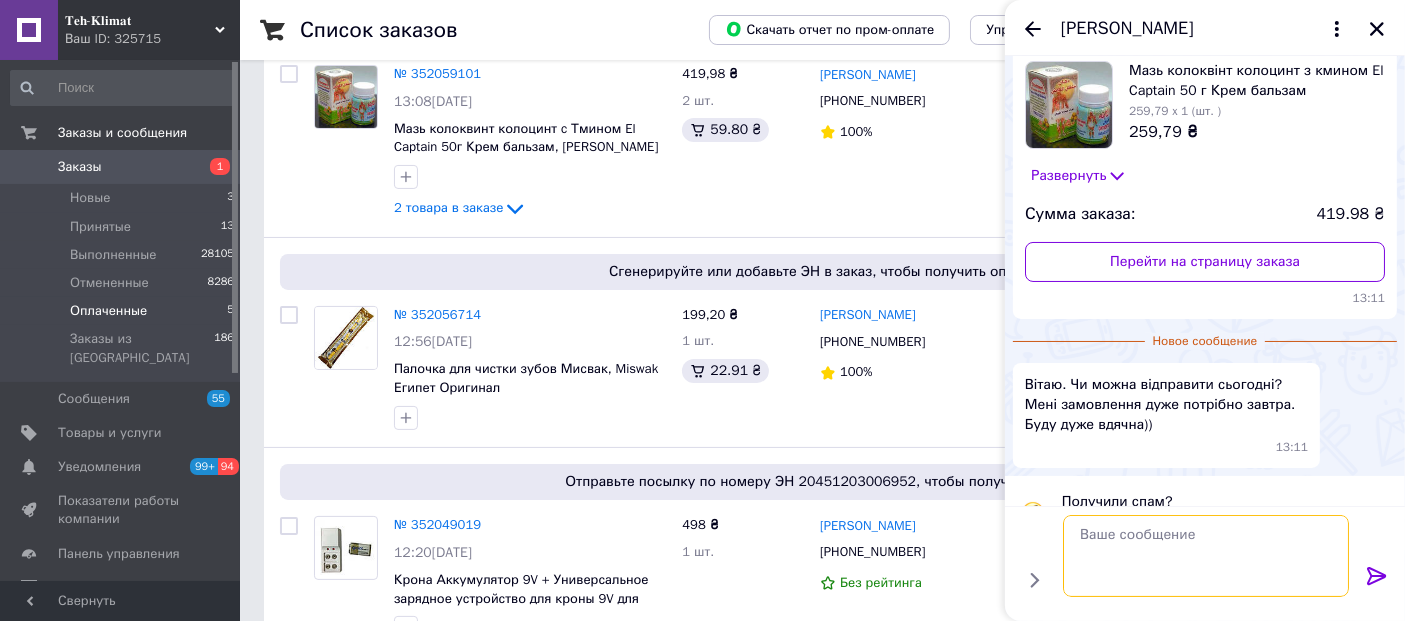 scroll, scrollTop: 0, scrollLeft: 0, axis: both 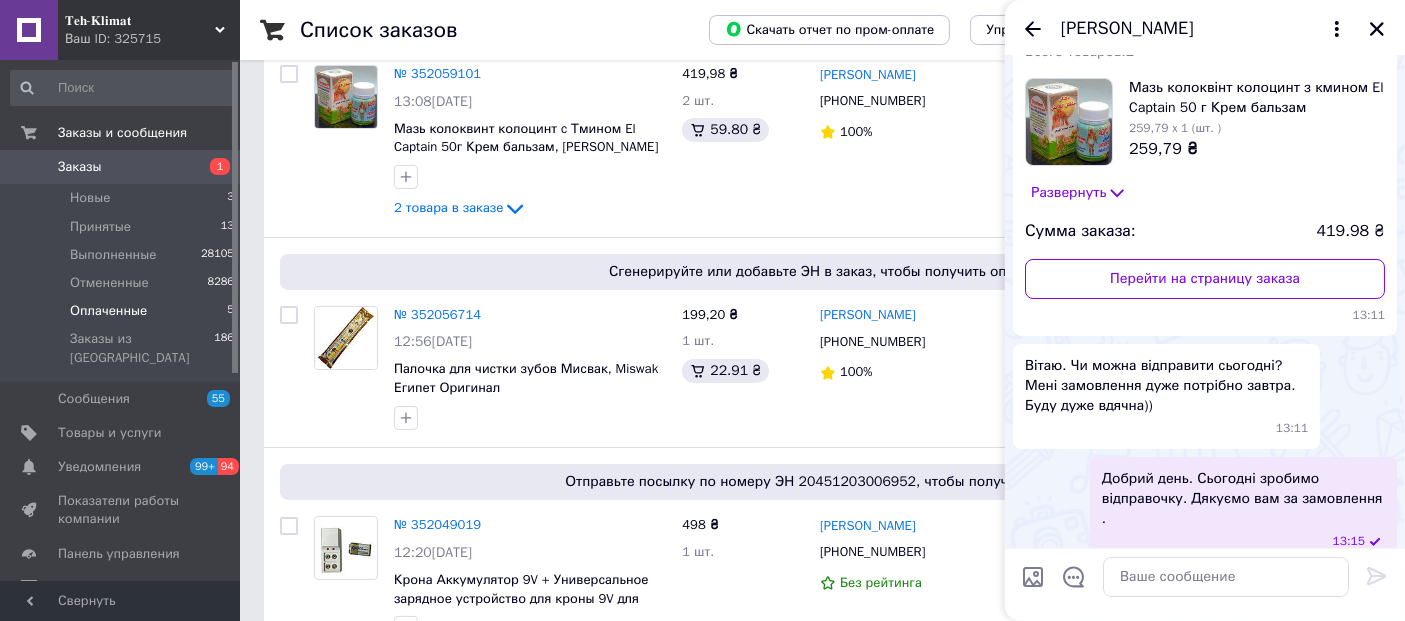click 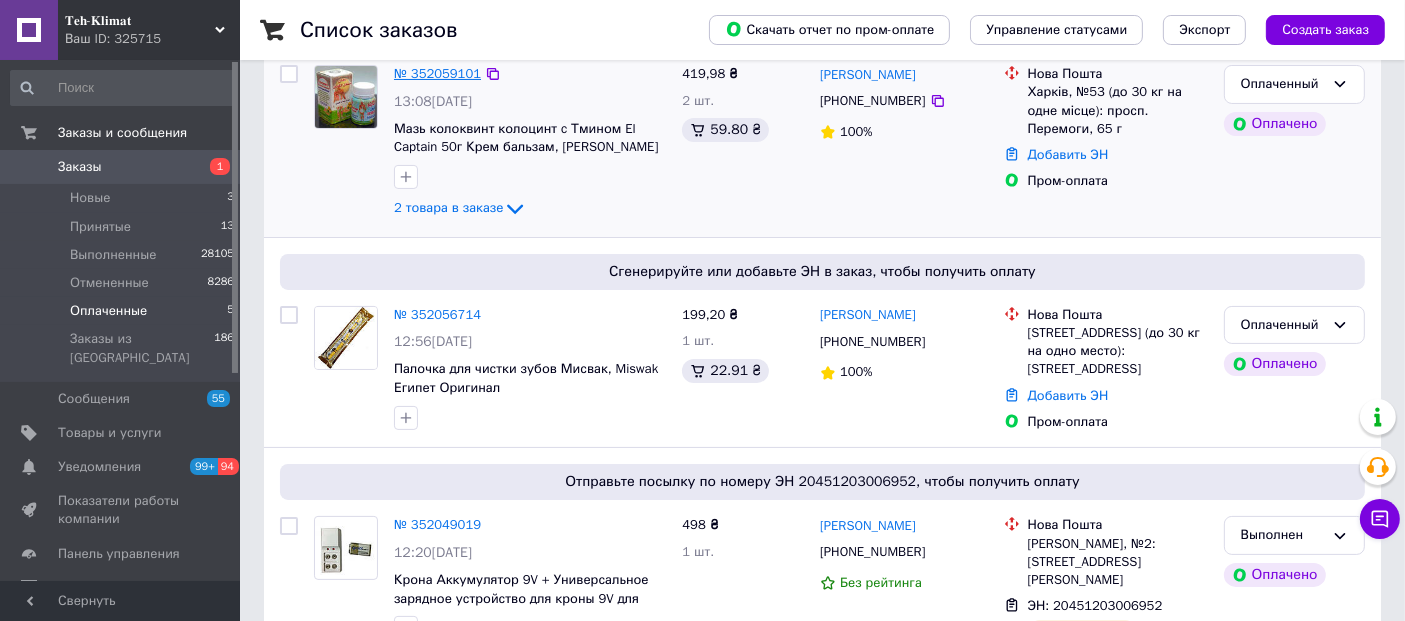 click on "№ 352059101" at bounding box center [437, 73] 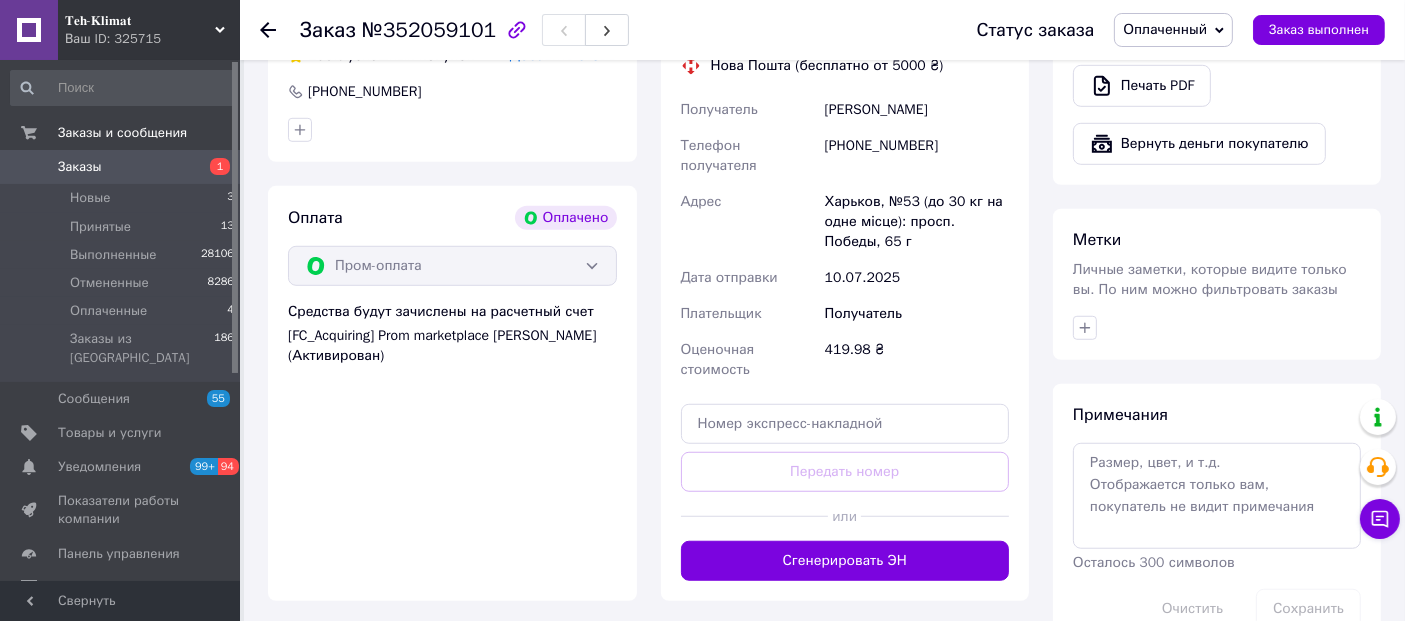 scroll, scrollTop: 1602, scrollLeft: 0, axis: vertical 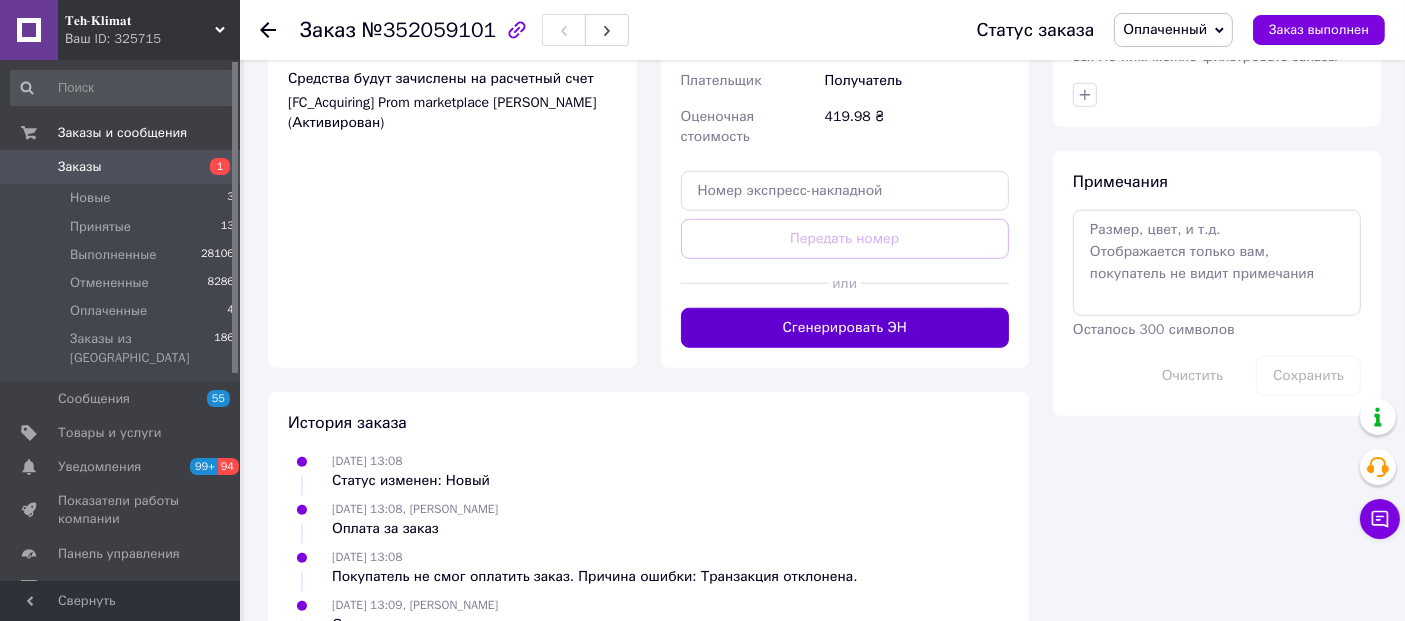 click on "Сгенерировать ЭН" at bounding box center [845, 328] 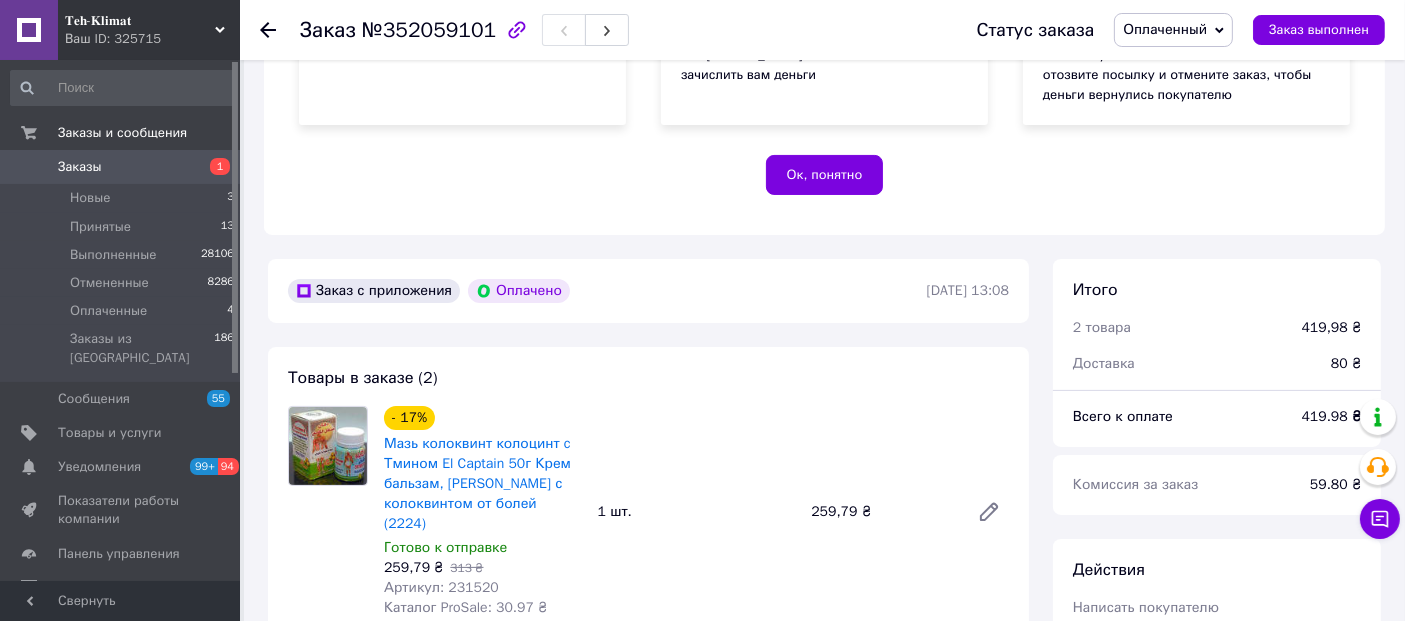 scroll, scrollTop: 269, scrollLeft: 0, axis: vertical 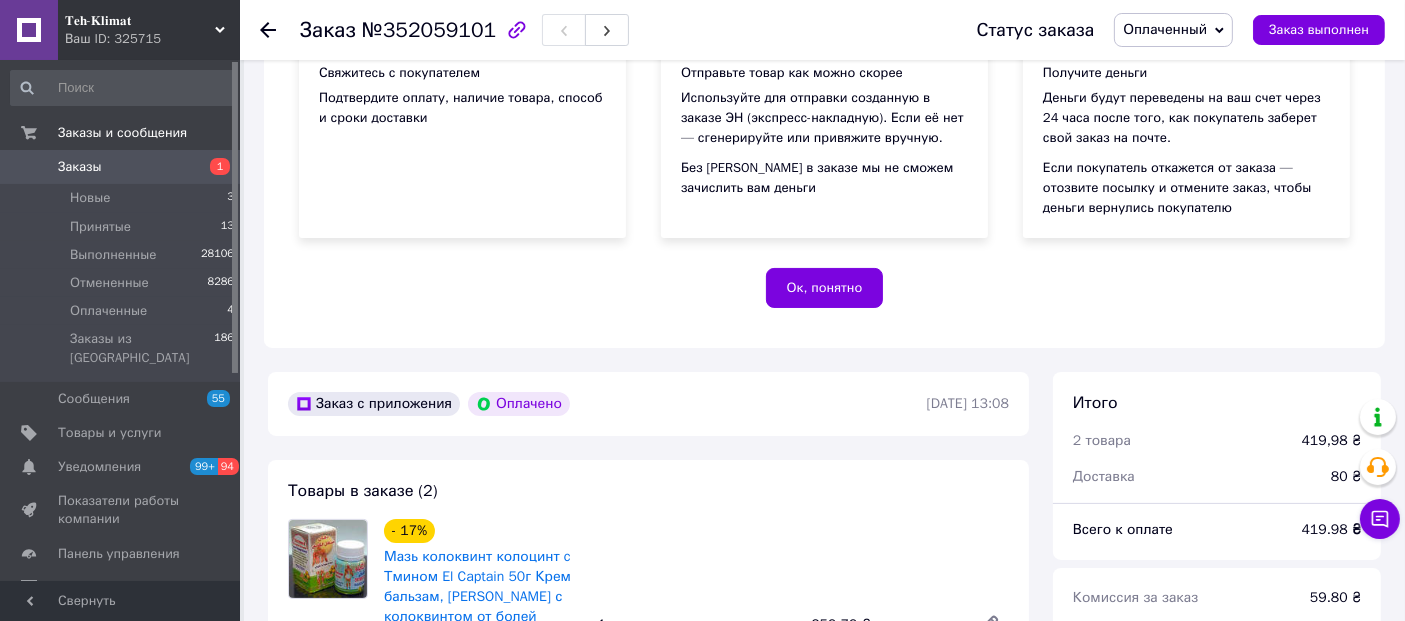 click 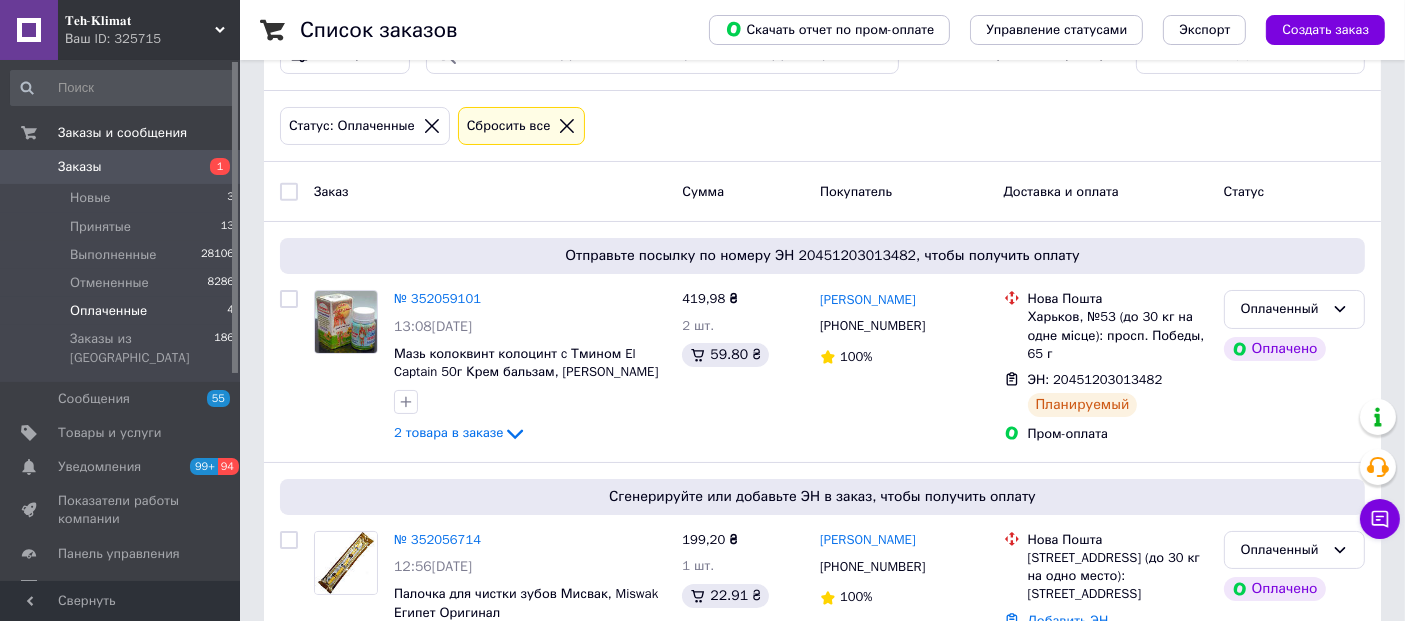 scroll, scrollTop: 111, scrollLeft: 0, axis: vertical 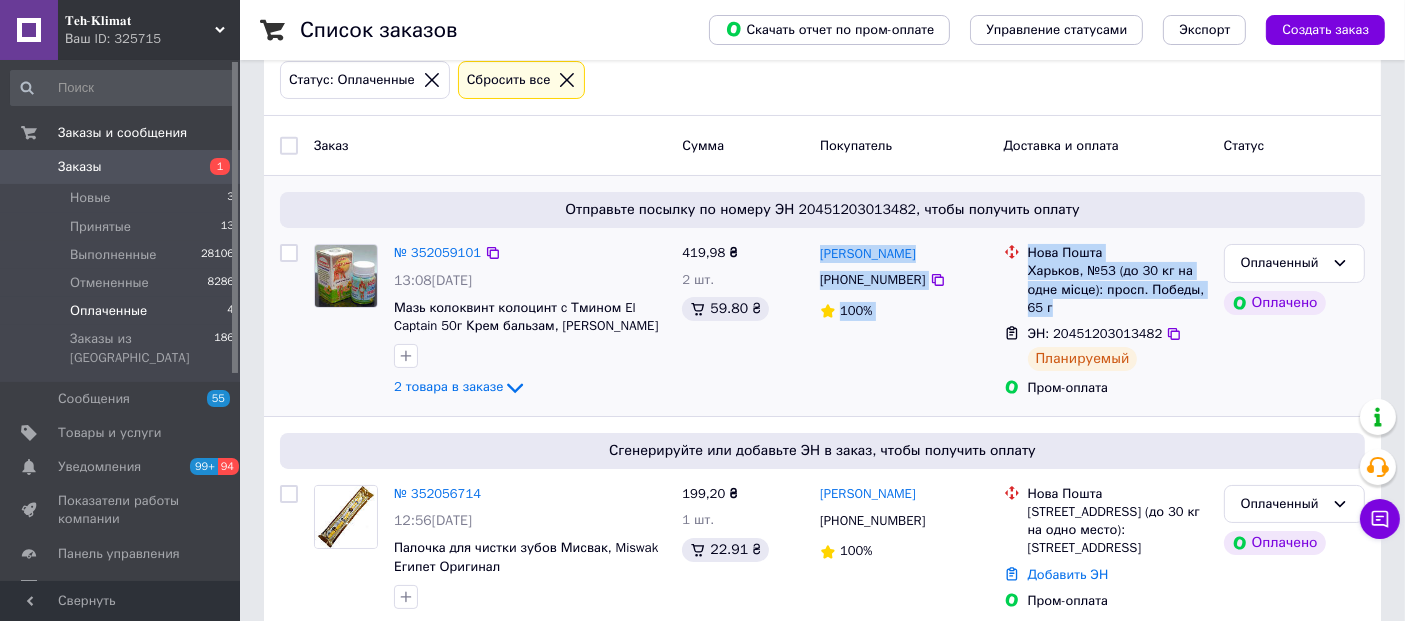 drag, startPoint x: 882, startPoint y: 266, endPoint x: 1114, endPoint y: 307, distance: 235.59499 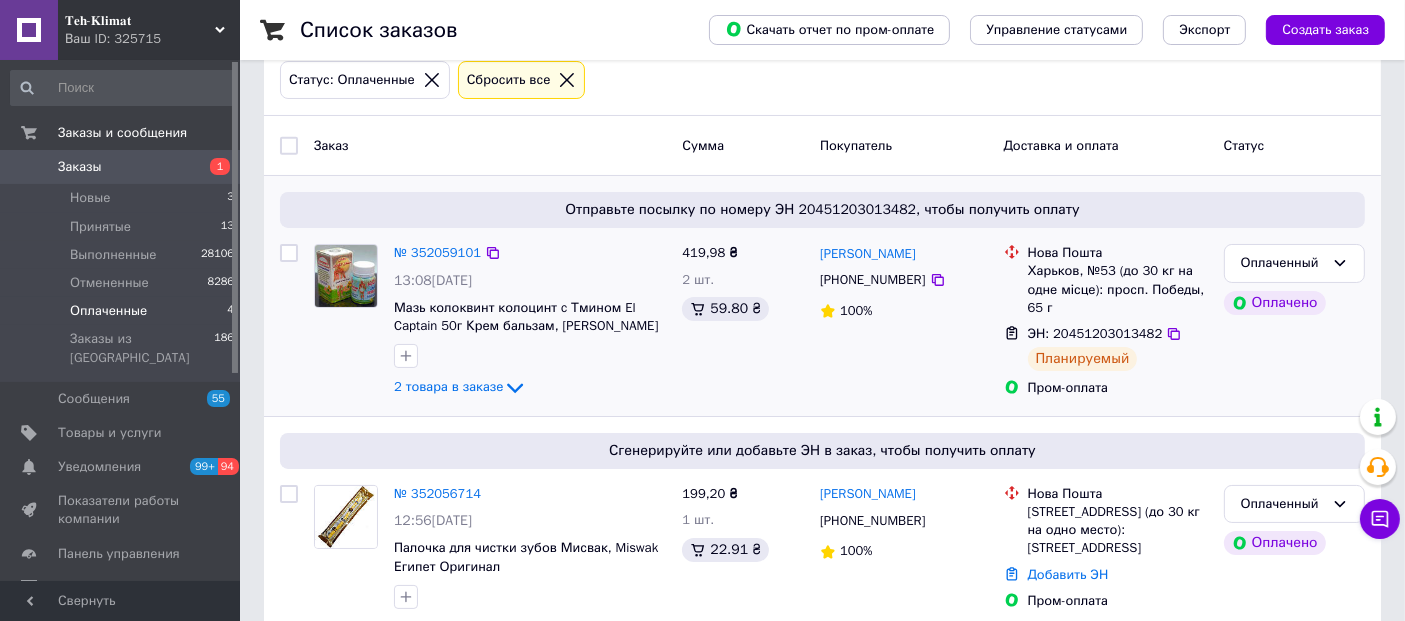 click on "419,98 ₴" at bounding box center (743, 253) 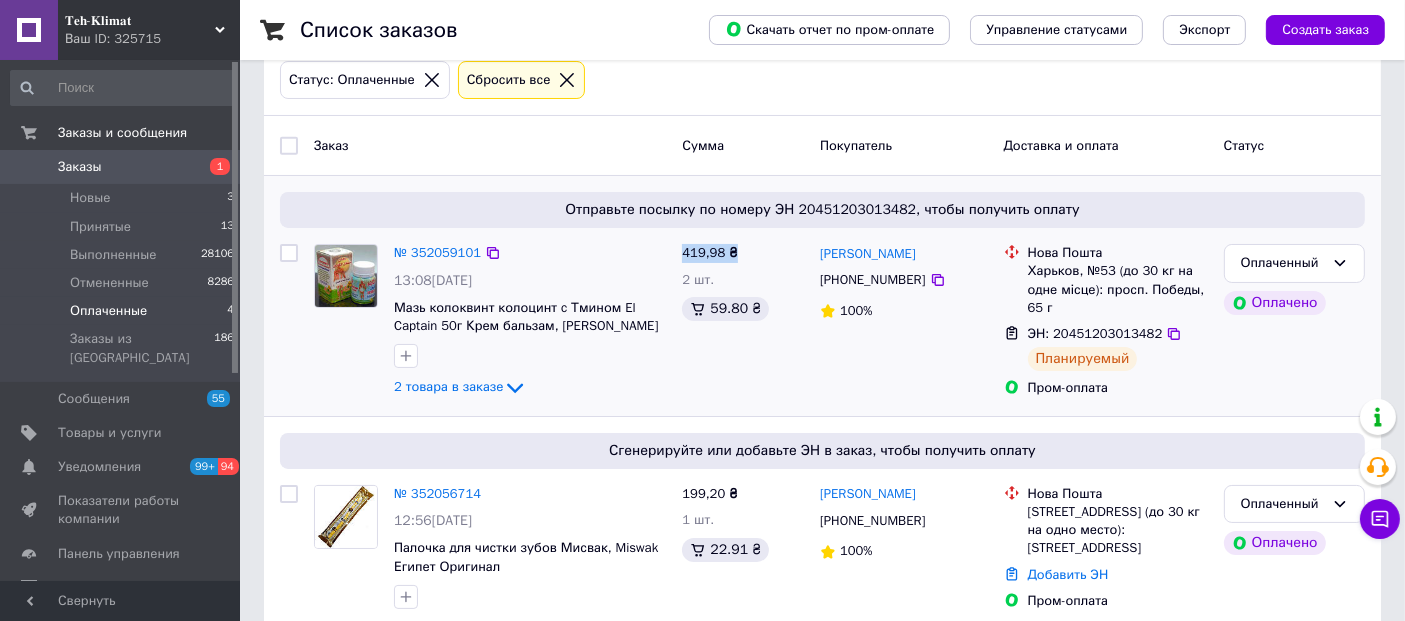 click on "419,98 ₴" at bounding box center [743, 253] 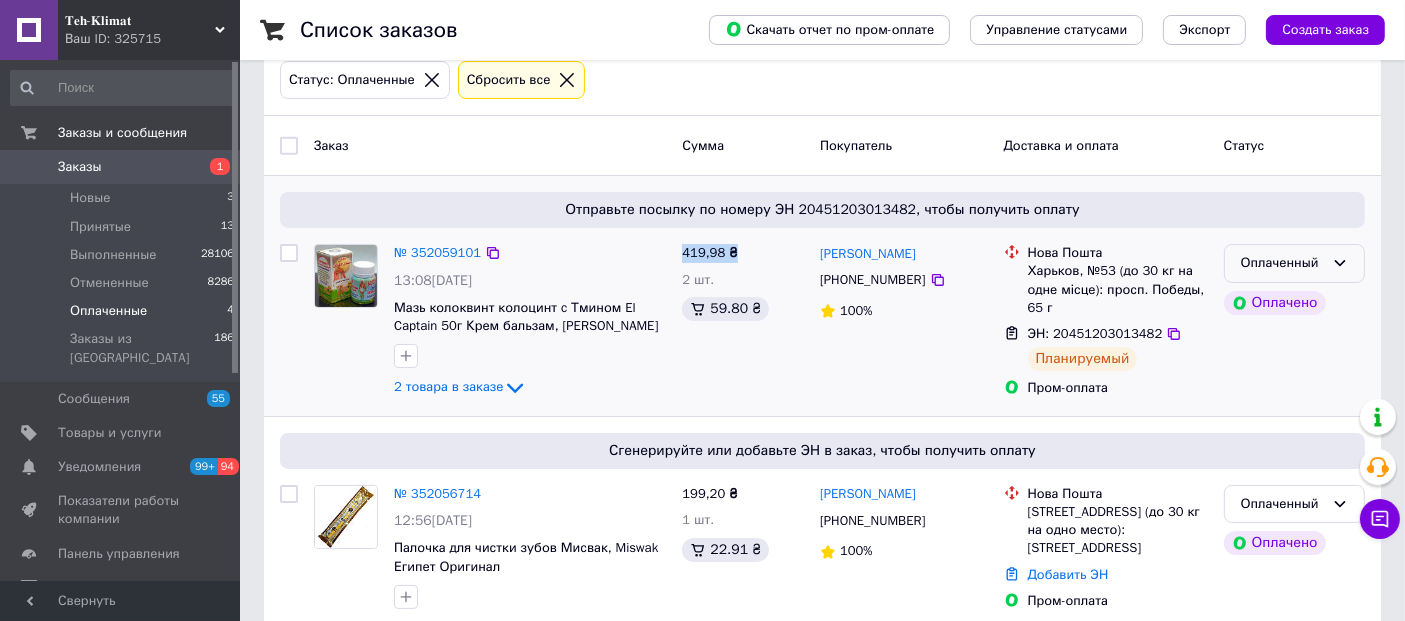 click on "Оплаченный" at bounding box center (1282, 263) 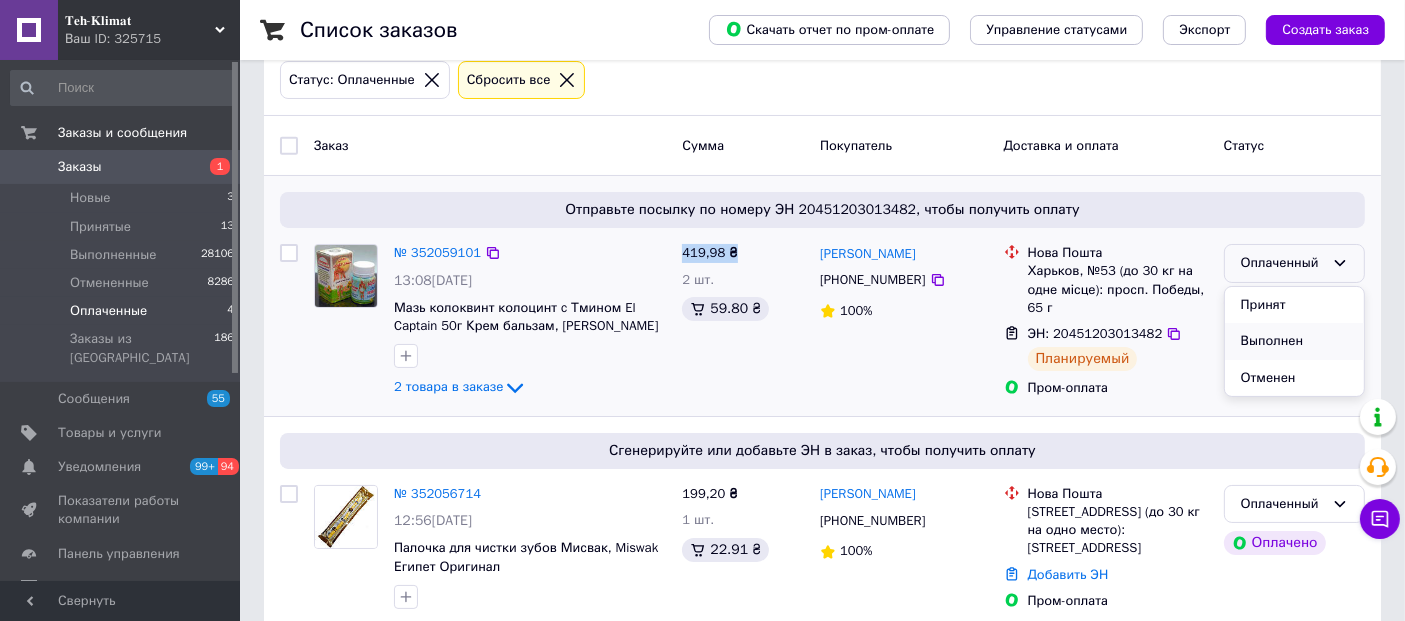 click on "Выполнен" at bounding box center [1294, 341] 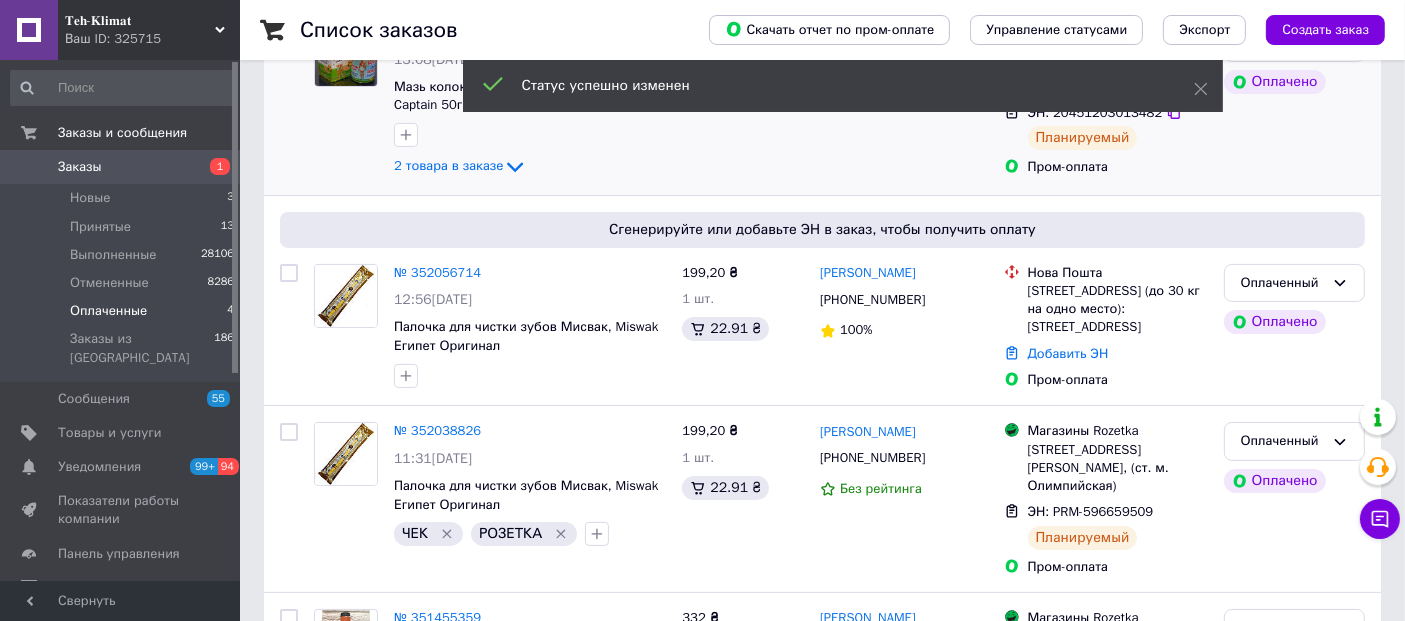 scroll, scrollTop: 333, scrollLeft: 0, axis: vertical 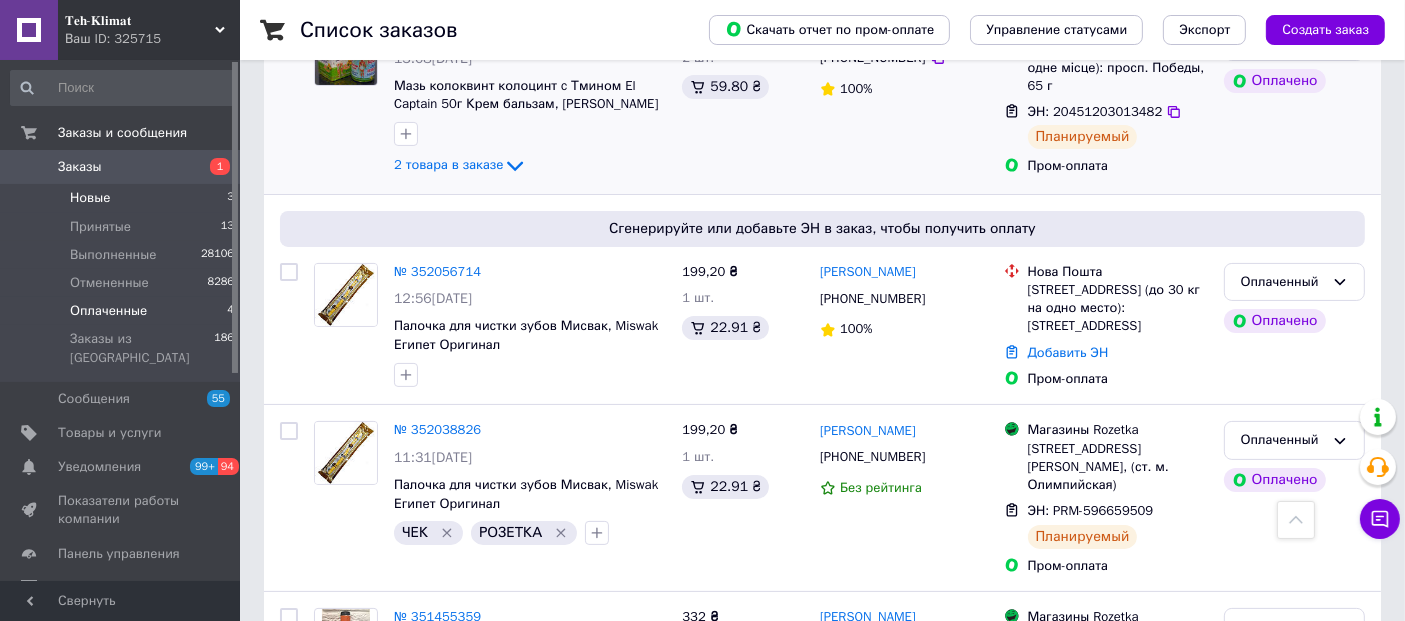 click on "Новые" at bounding box center (90, 198) 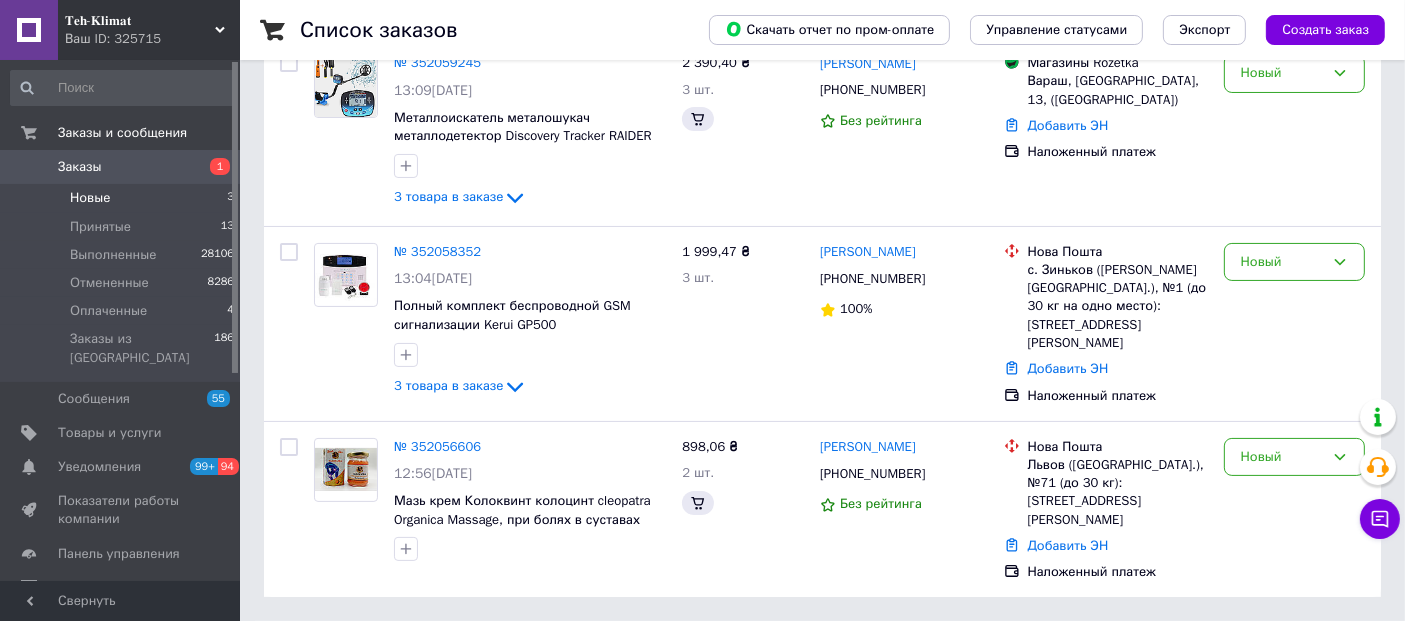 scroll, scrollTop: 0, scrollLeft: 0, axis: both 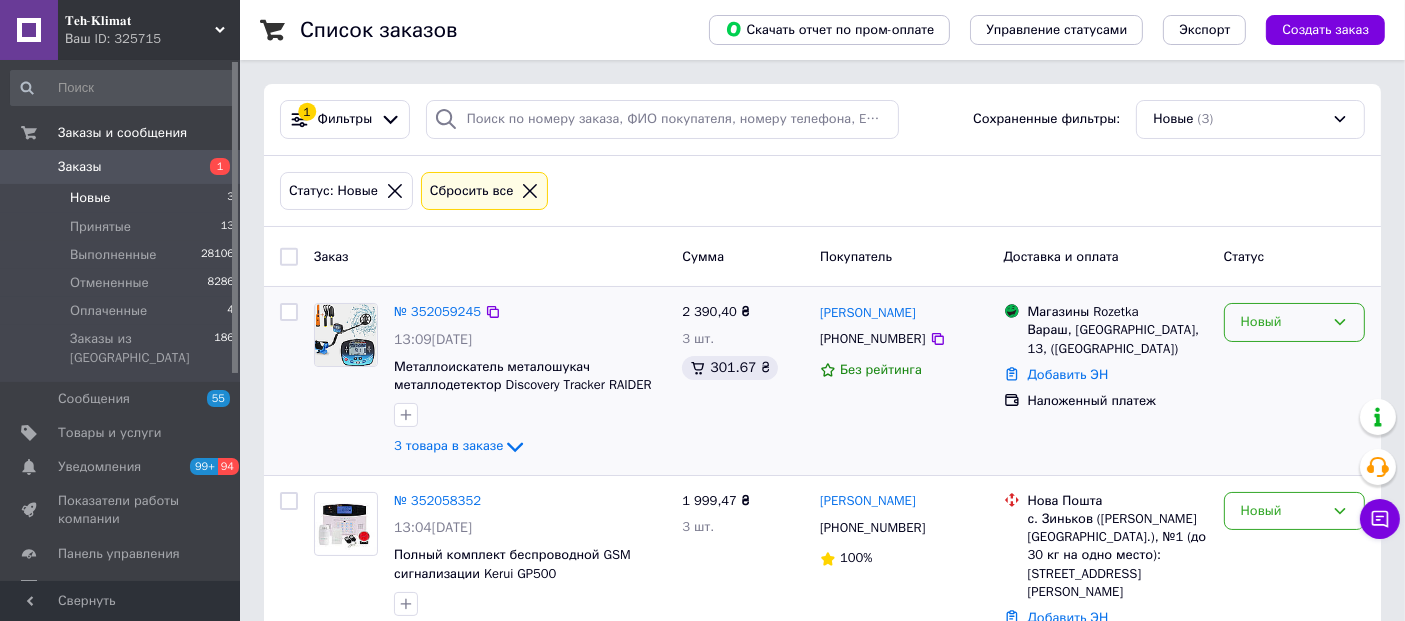 click on "Новый" at bounding box center [1282, 322] 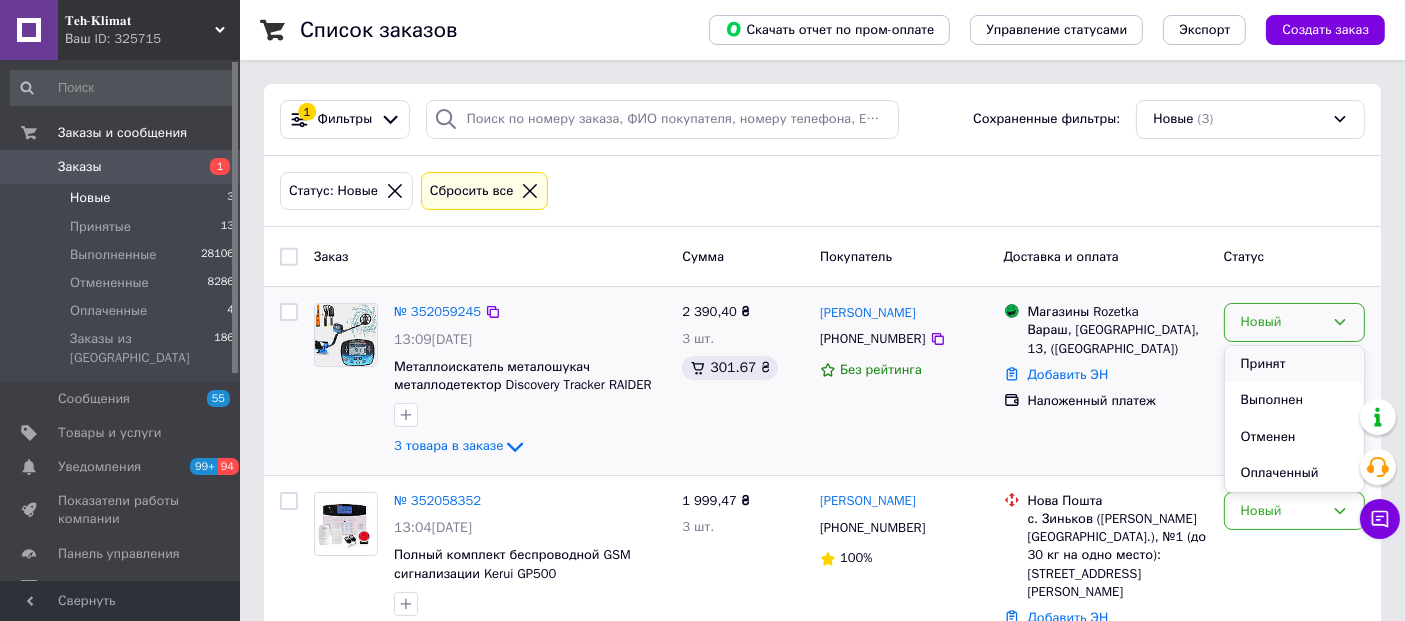 click on "Принят" at bounding box center (1294, 364) 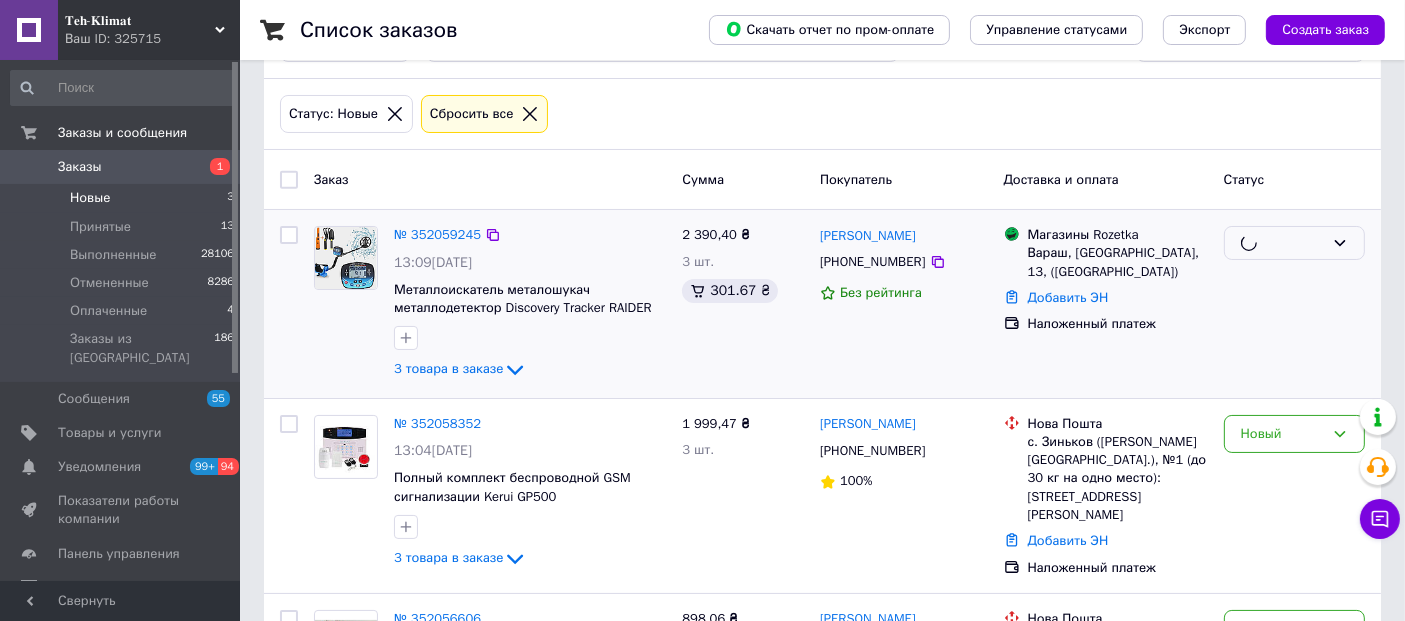 scroll, scrollTop: 111, scrollLeft: 0, axis: vertical 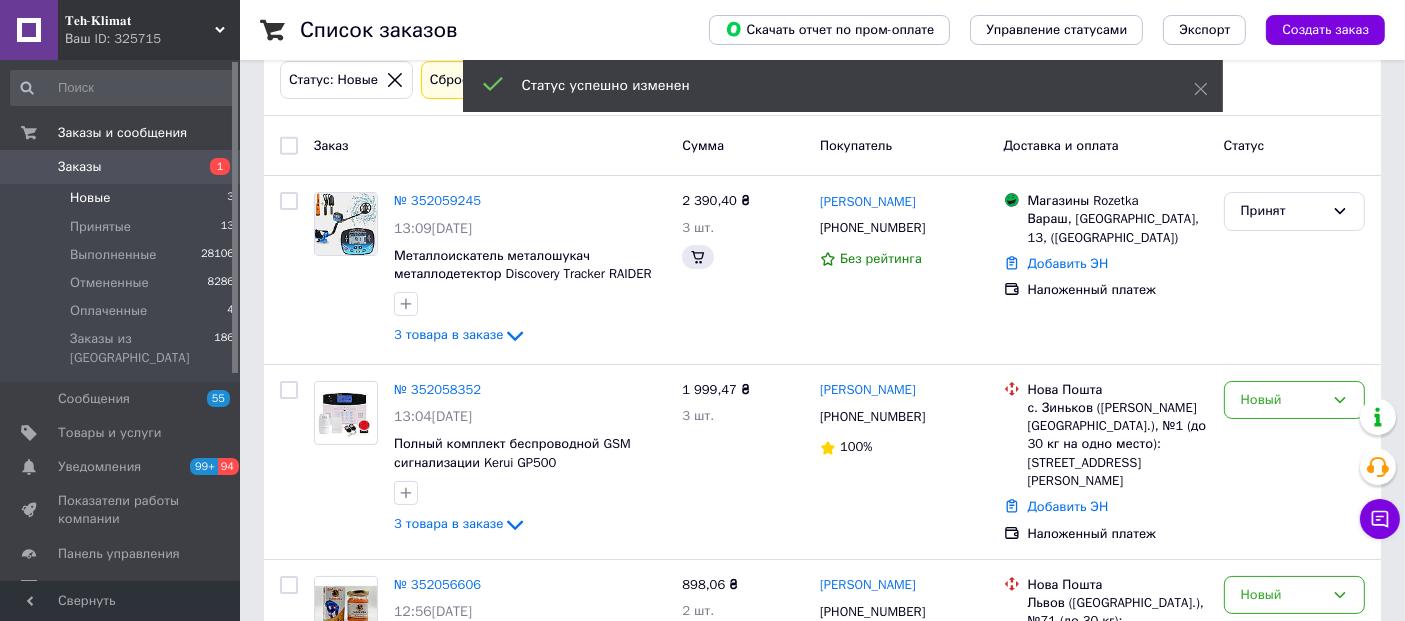 click on "Новый" at bounding box center (1282, 400) 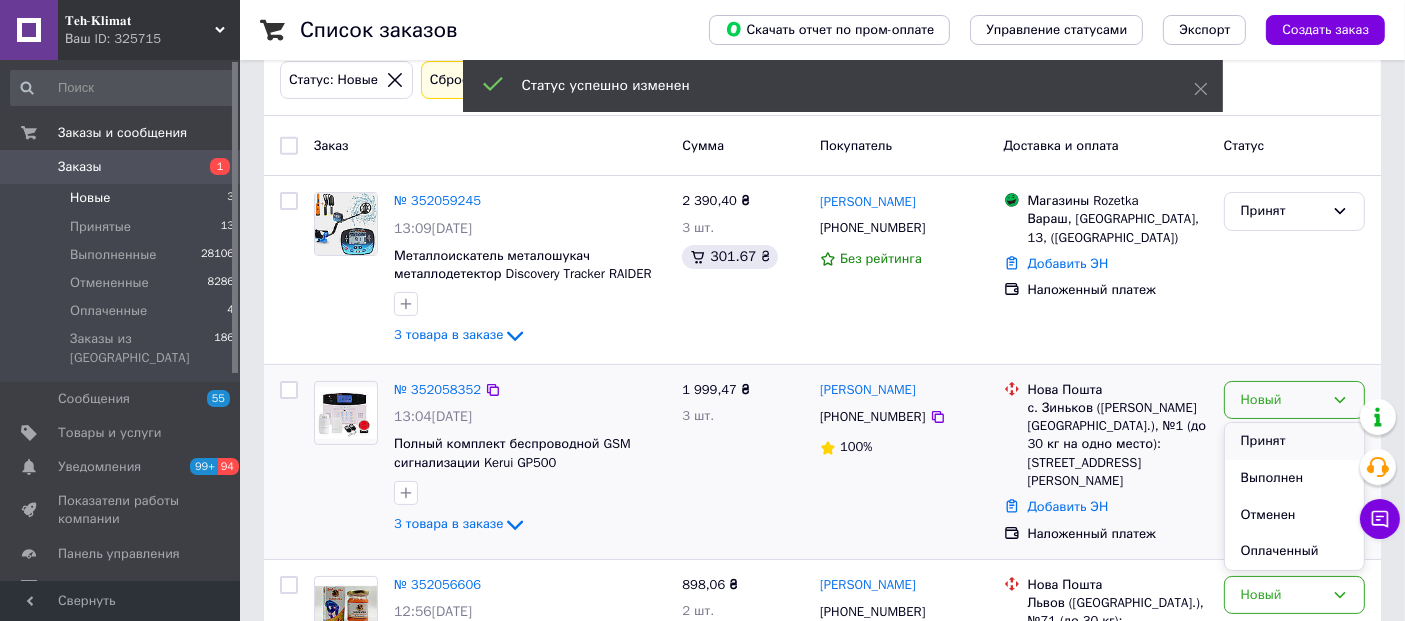 click on "Принят" at bounding box center (1294, 441) 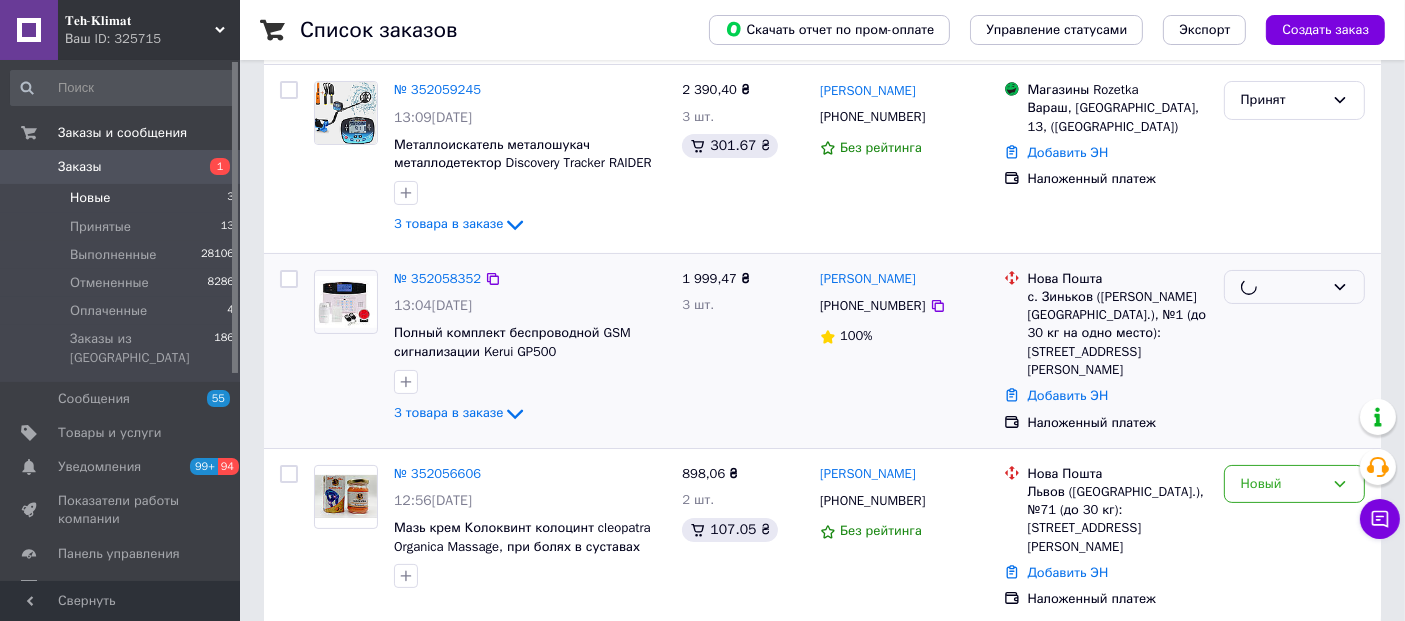 scroll, scrollTop: 223, scrollLeft: 0, axis: vertical 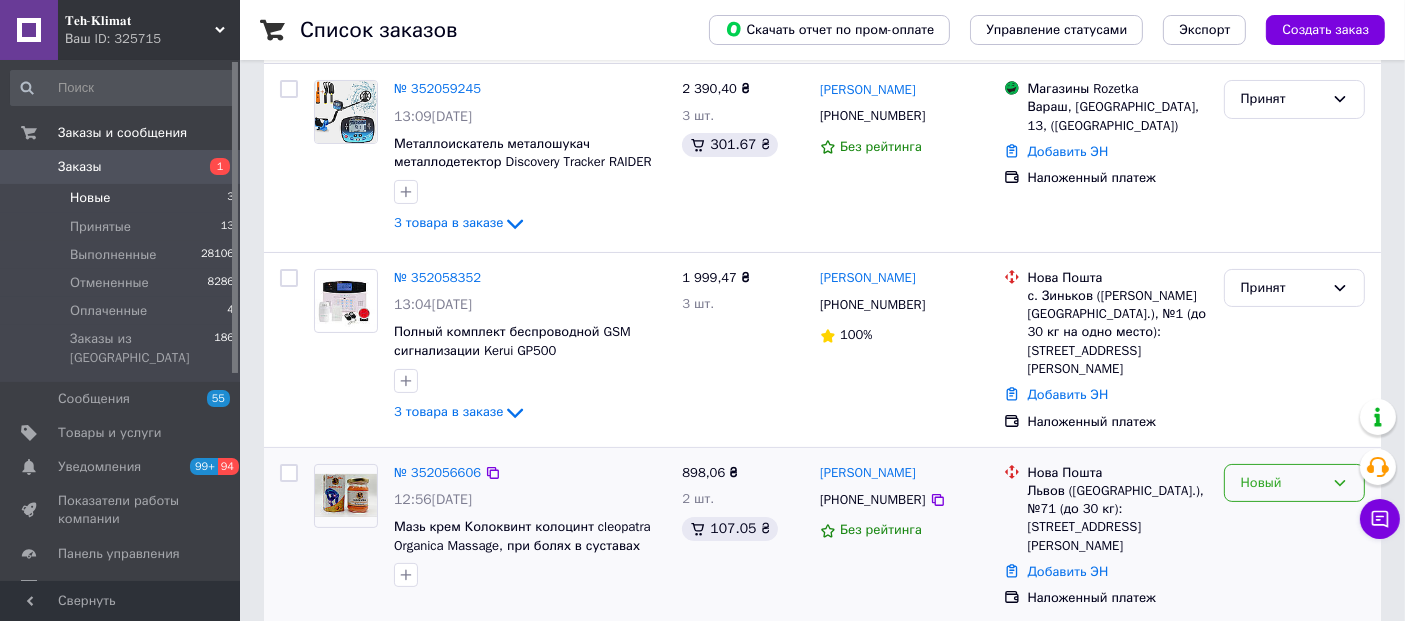 click on "Новый" at bounding box center (1282, 483) 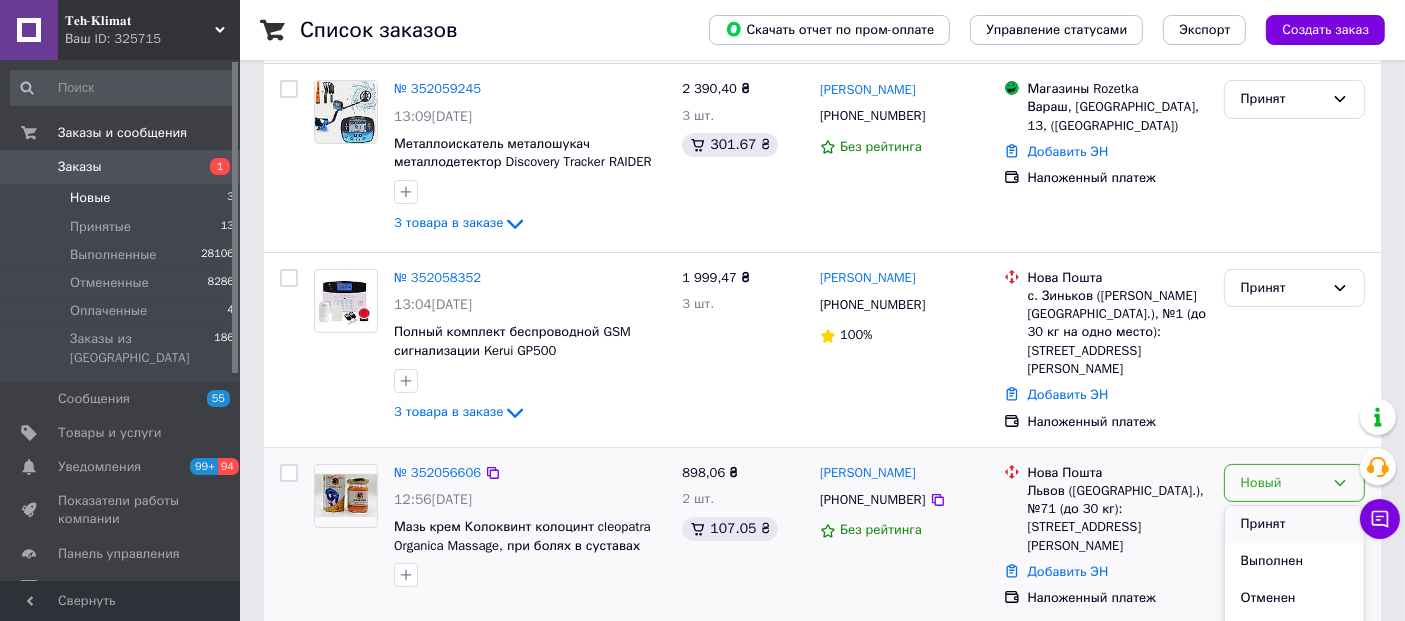 click on "Принят" at bounding box center [1294, 524] 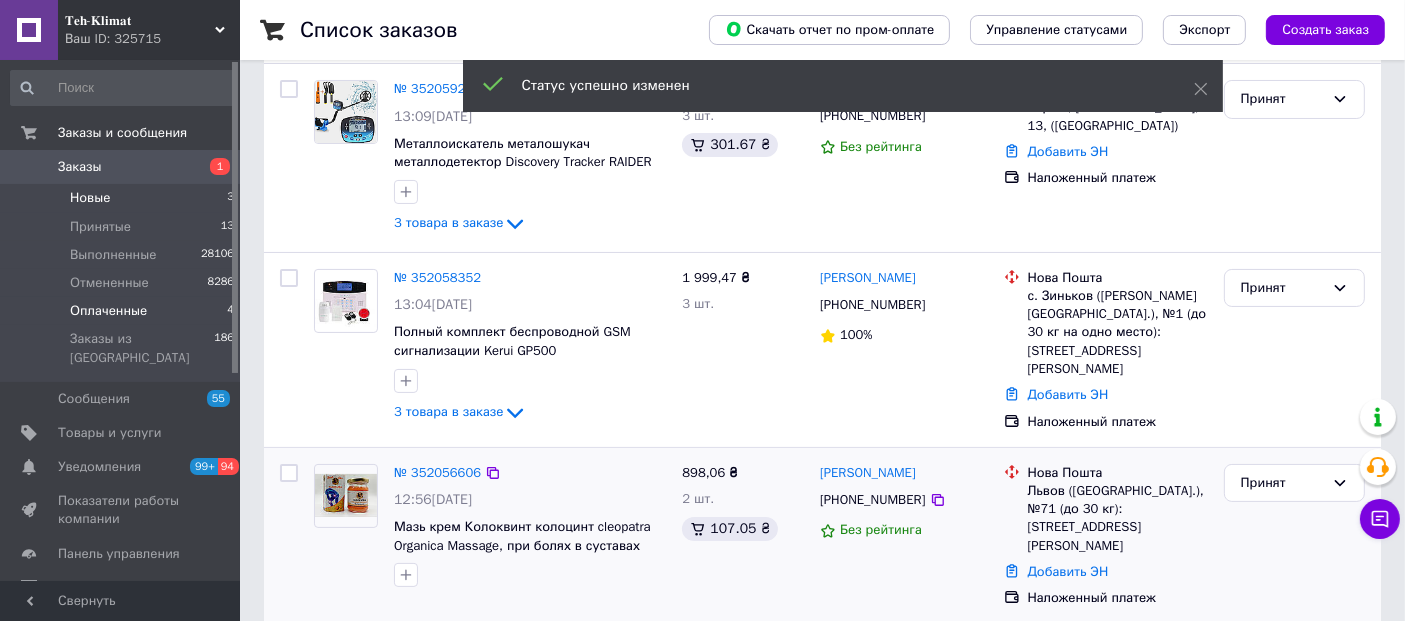 click on "Оплаченные" at bounding box center (108, 311) 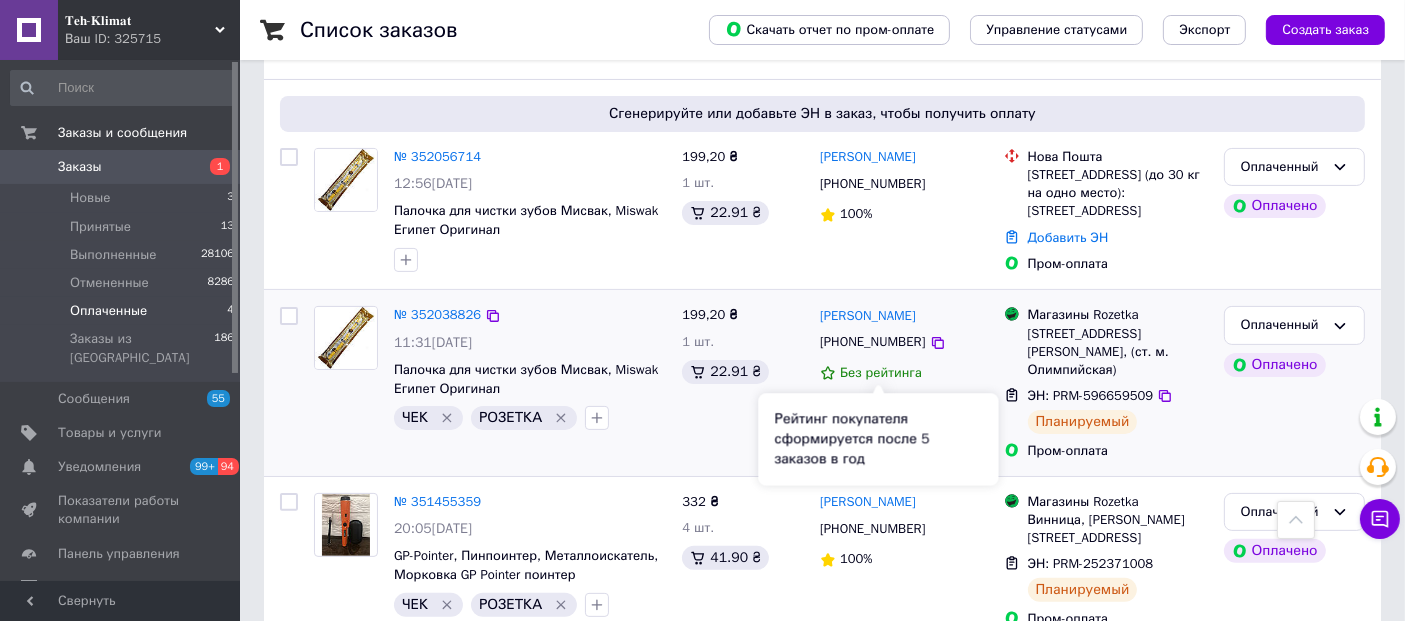 scroll, scrollTop: 402, scrollLeft: 0, axis: vertical 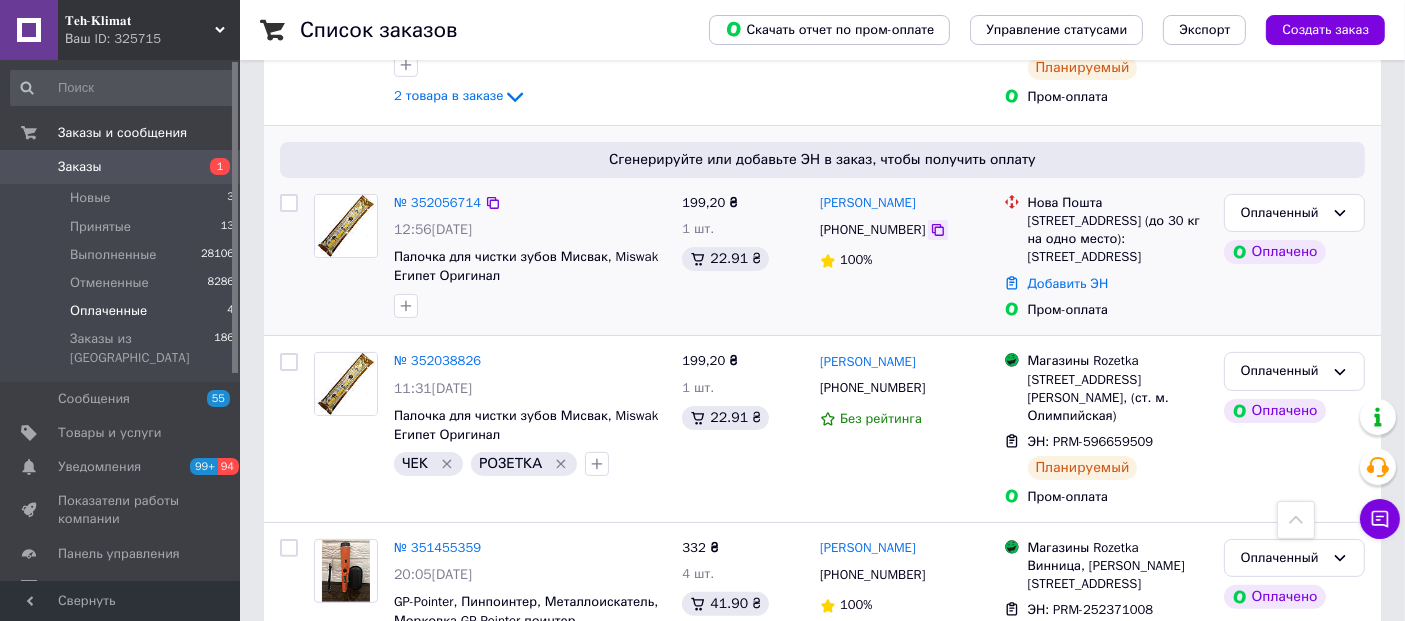 click 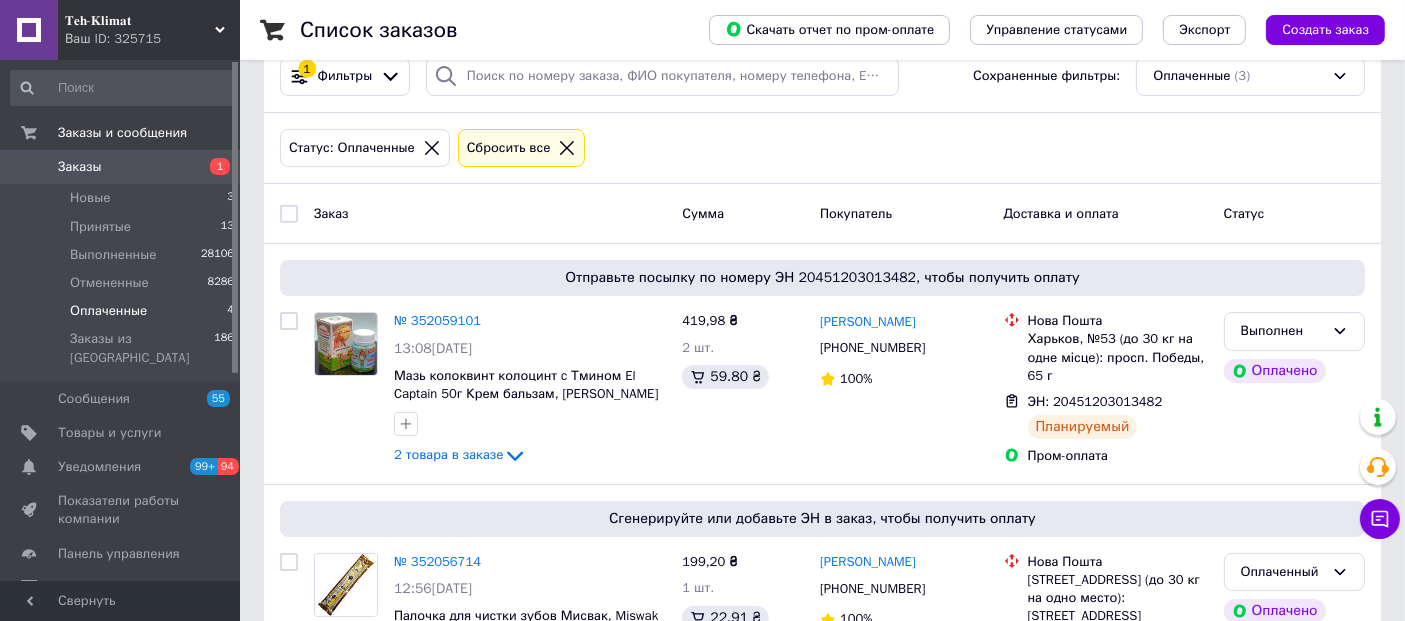 scroll, scrollTop: 0, scrollLeft: 0, axis: both 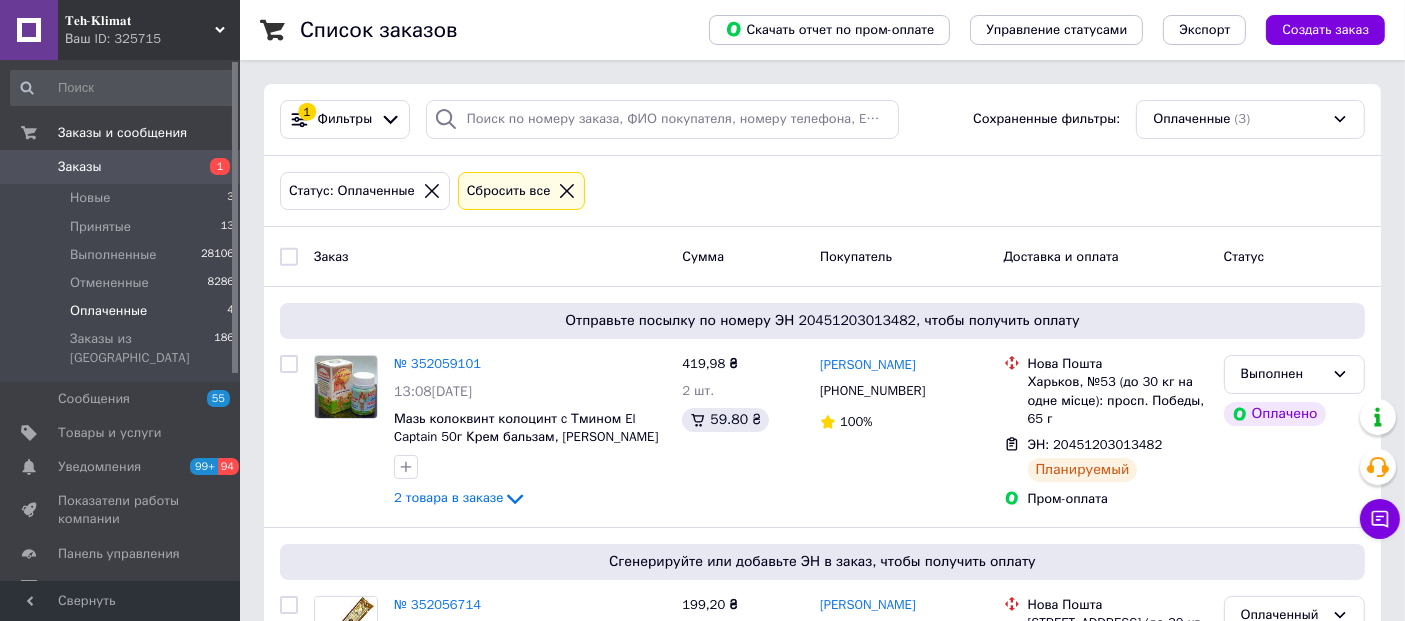 click 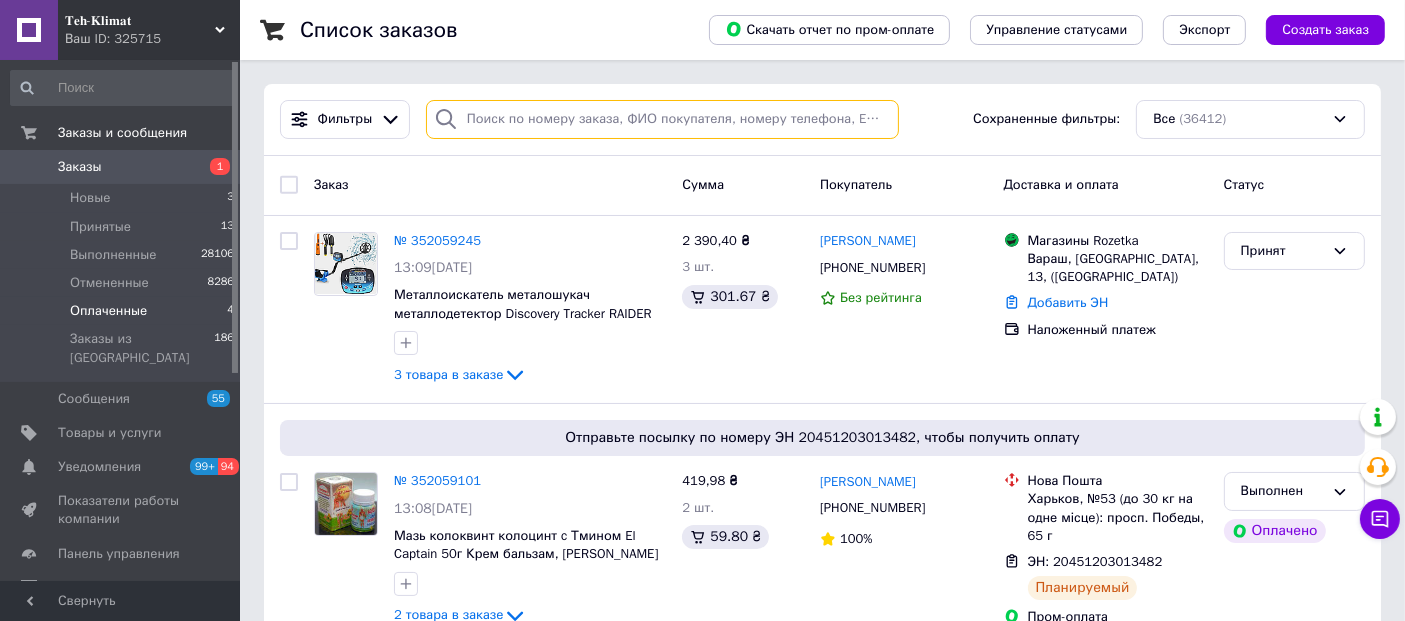 click at bounding box center [662, 119] 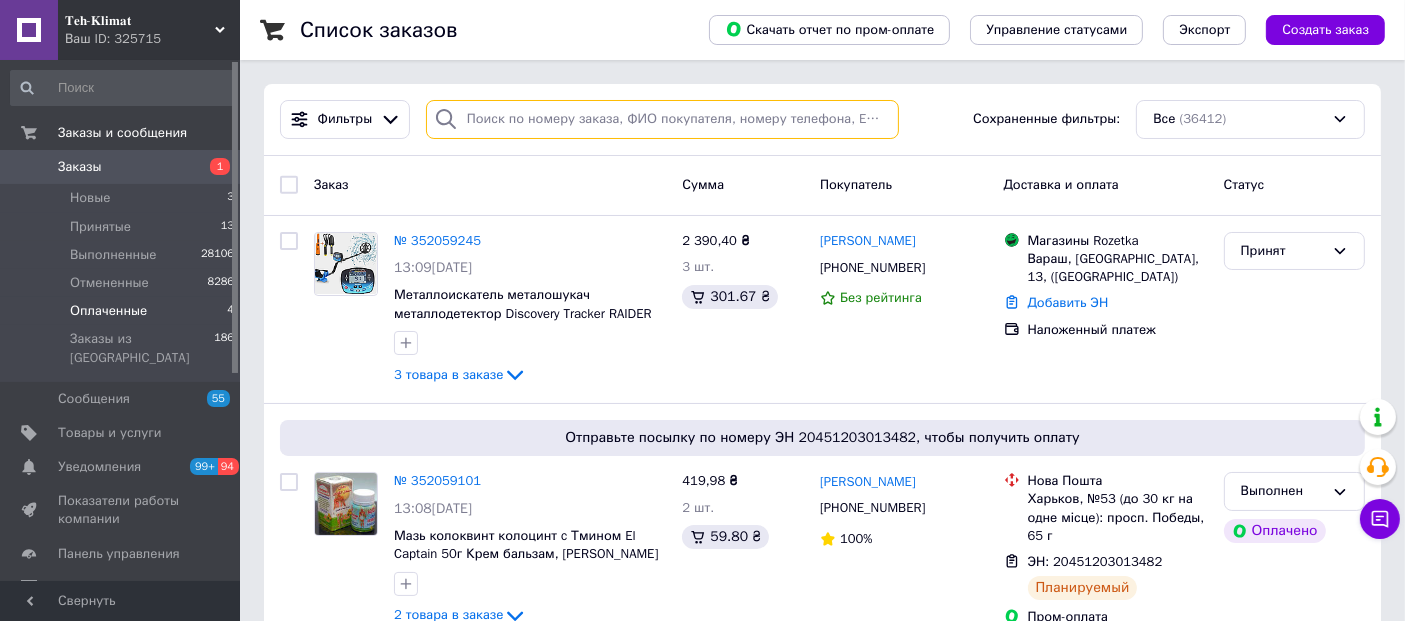 paste on "0683077948" 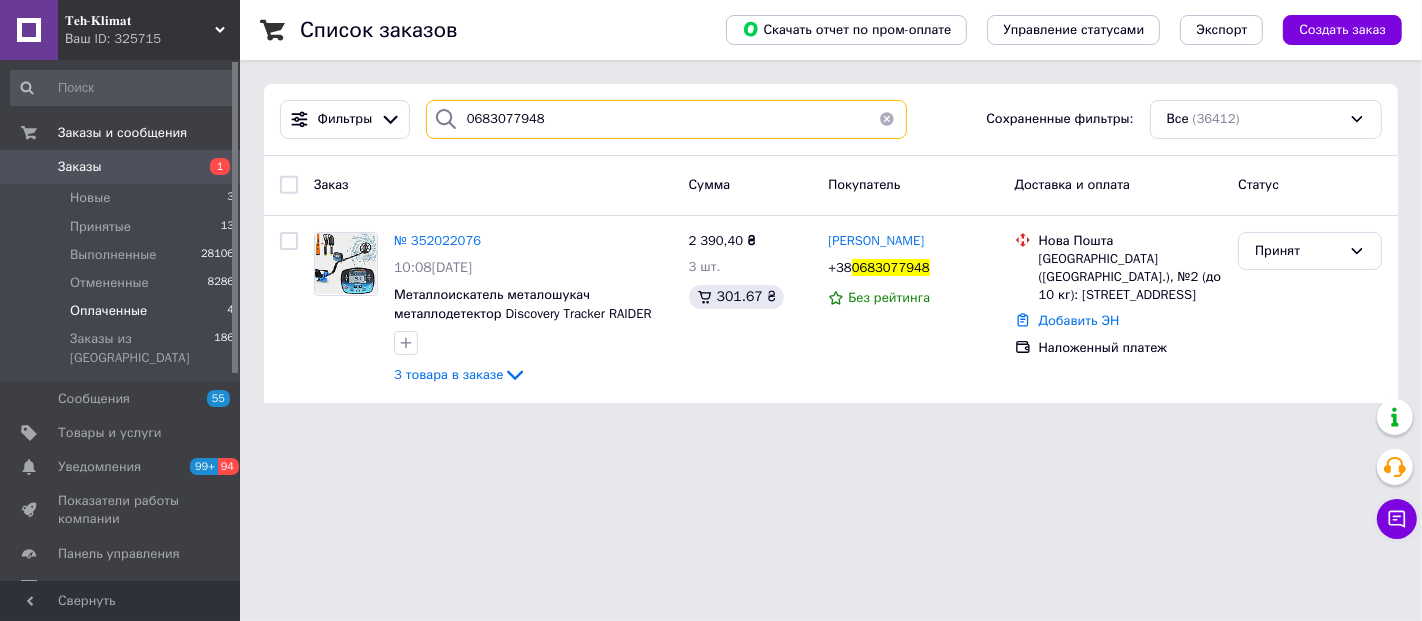 type on "0683077948" 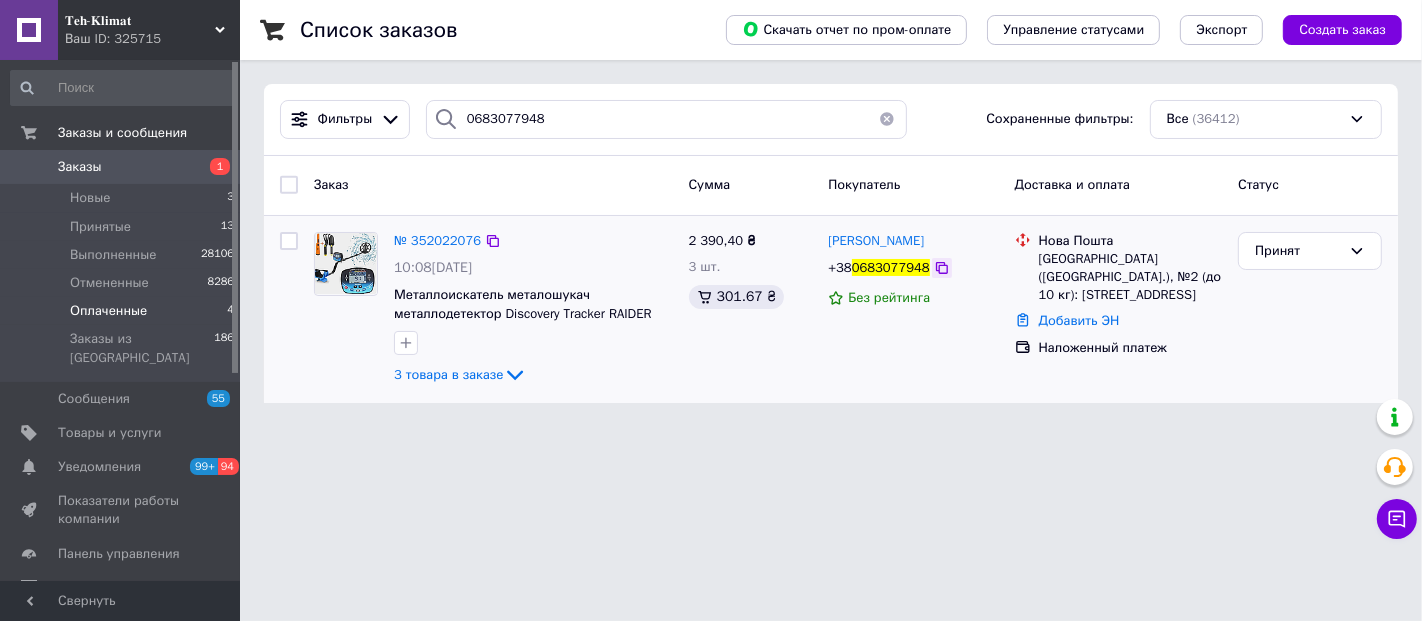 click 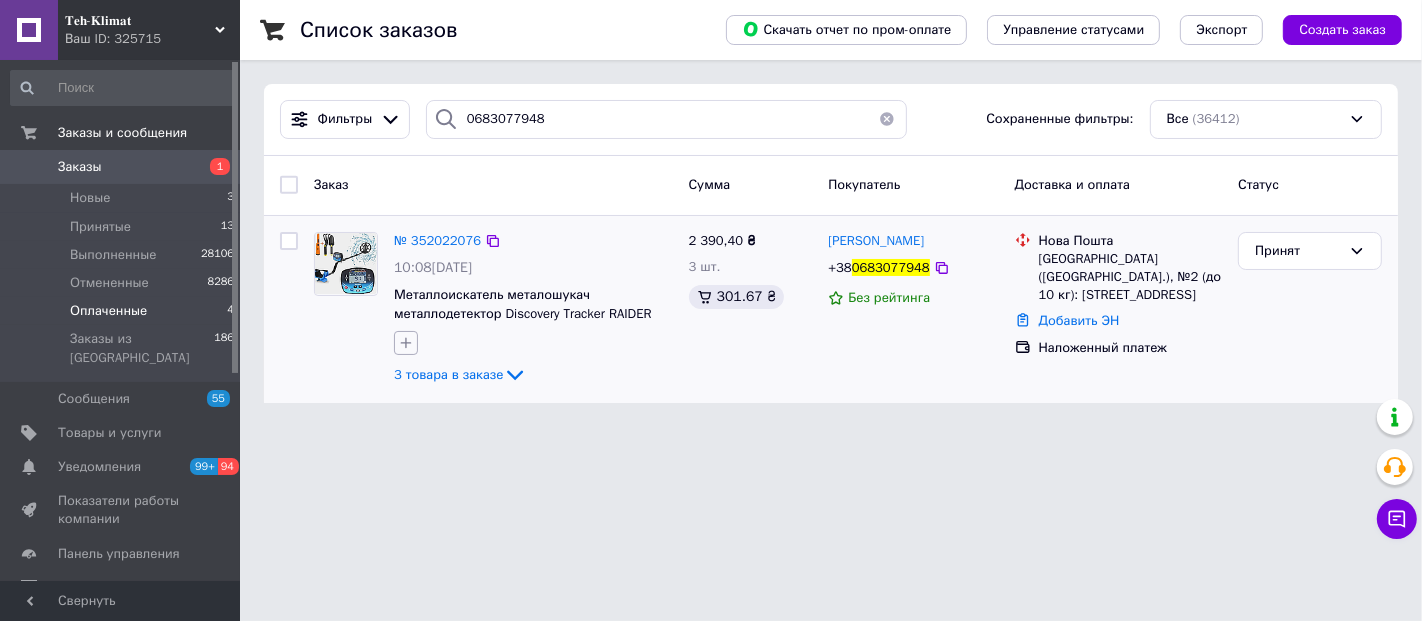 click 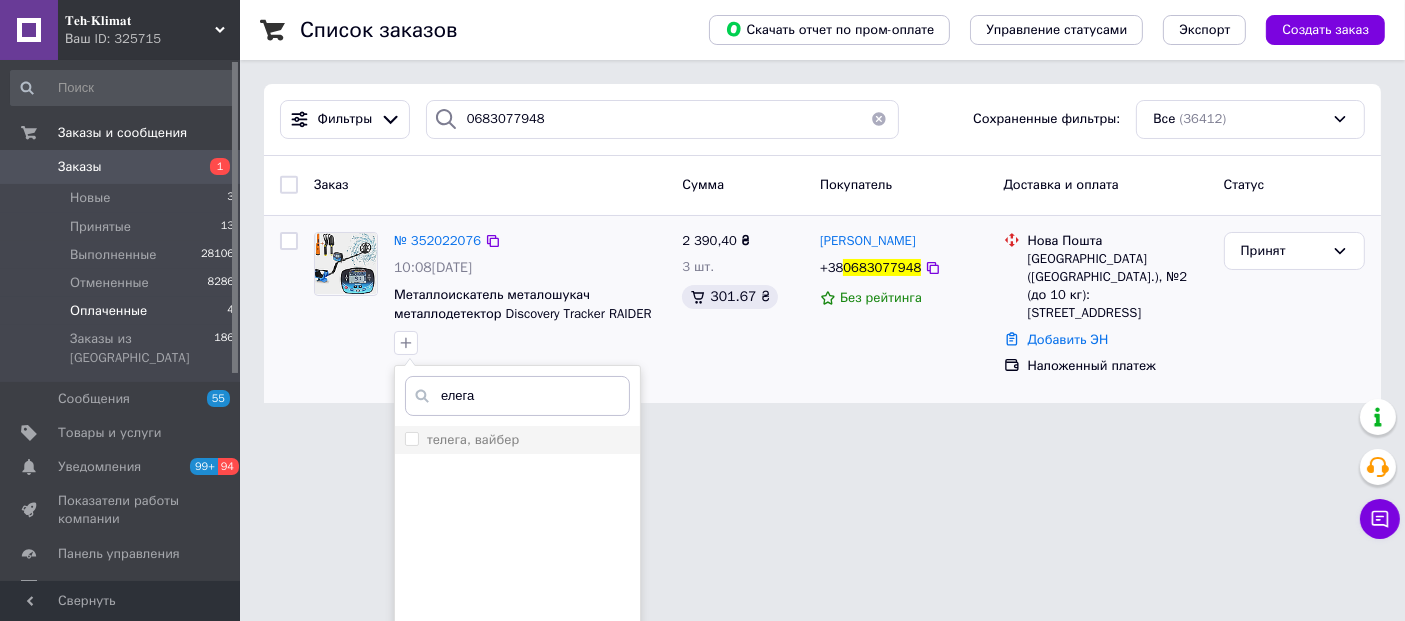 type on "елега" 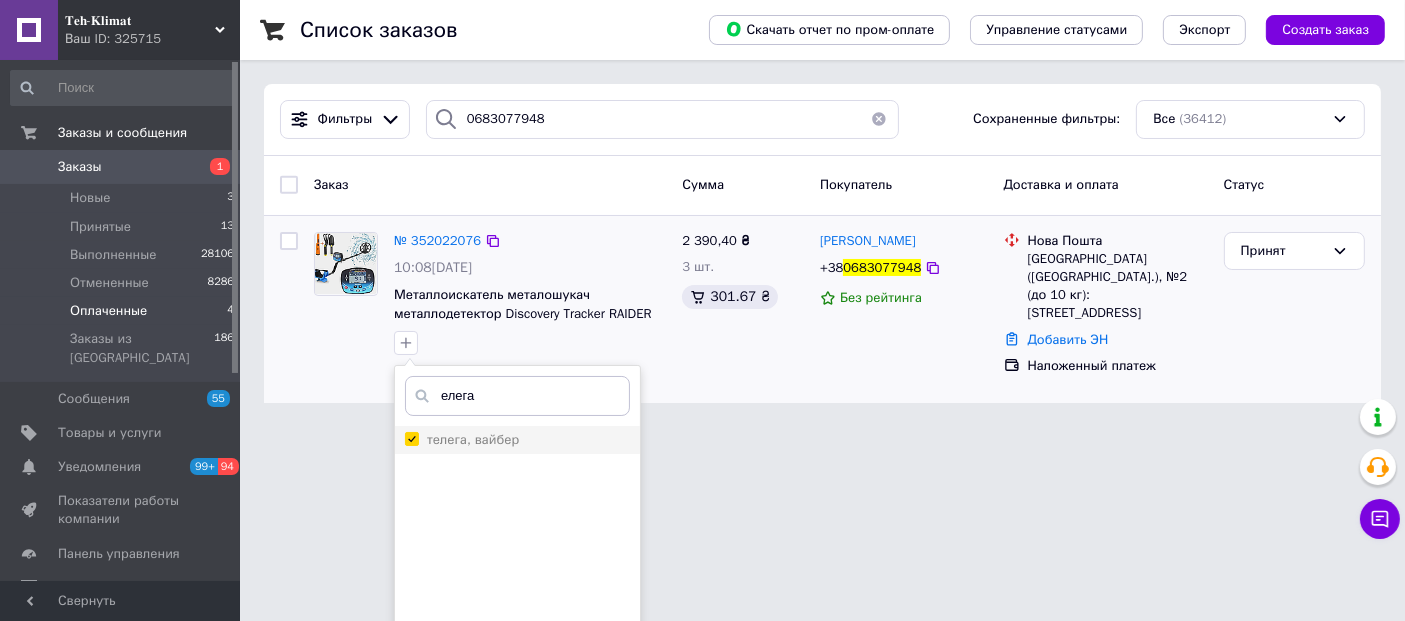 checkbox on "true" 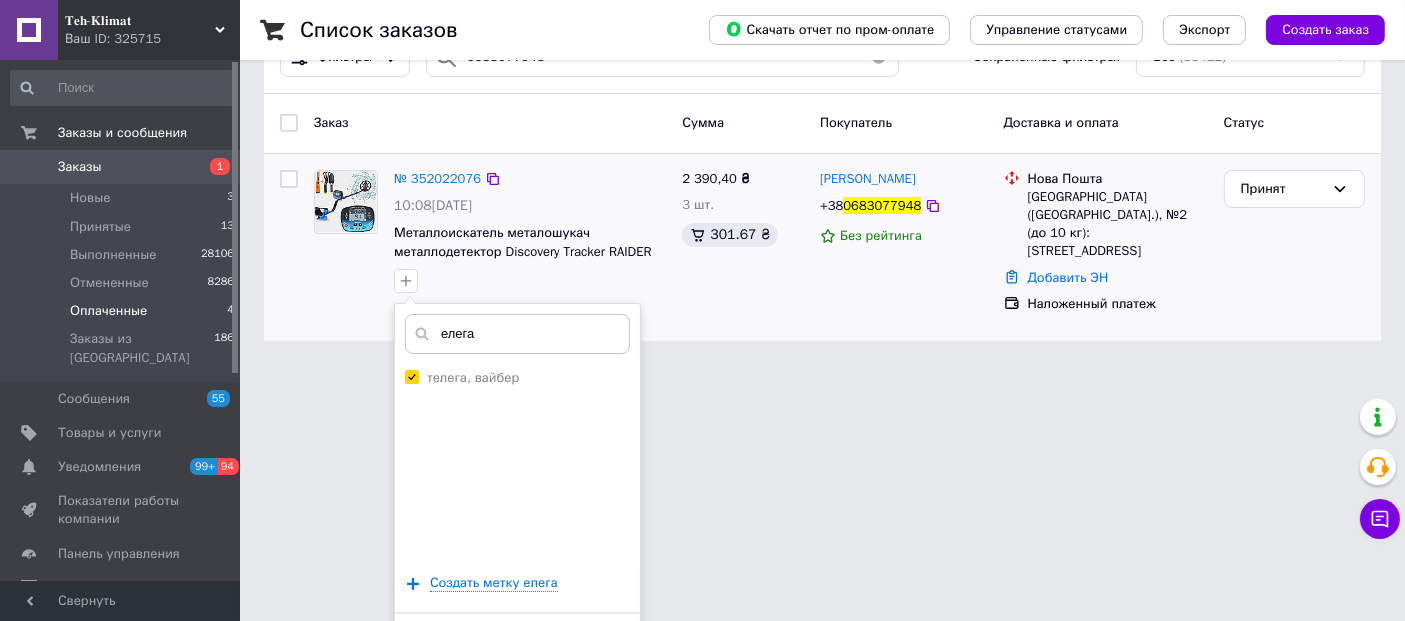 scroll, scrollTop: 112, scrollLeft: 0, axis: vertical 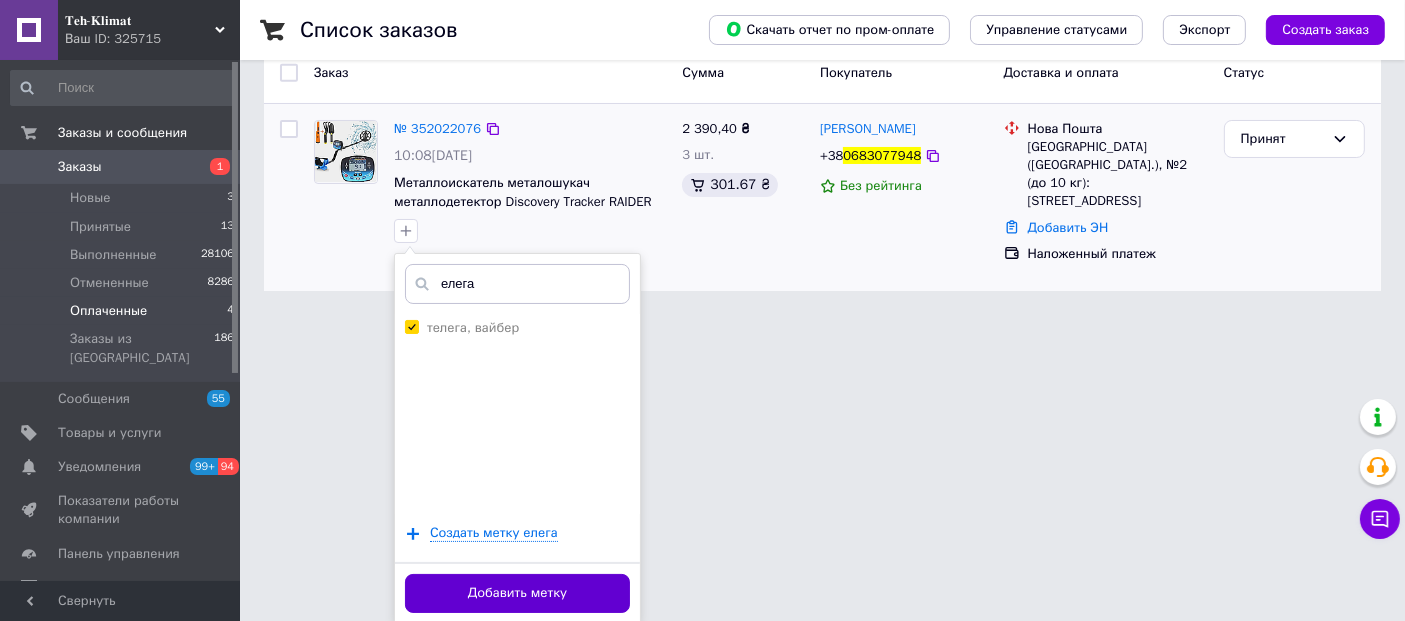 click on "Добавить метку" at bounding box center [517, 593] 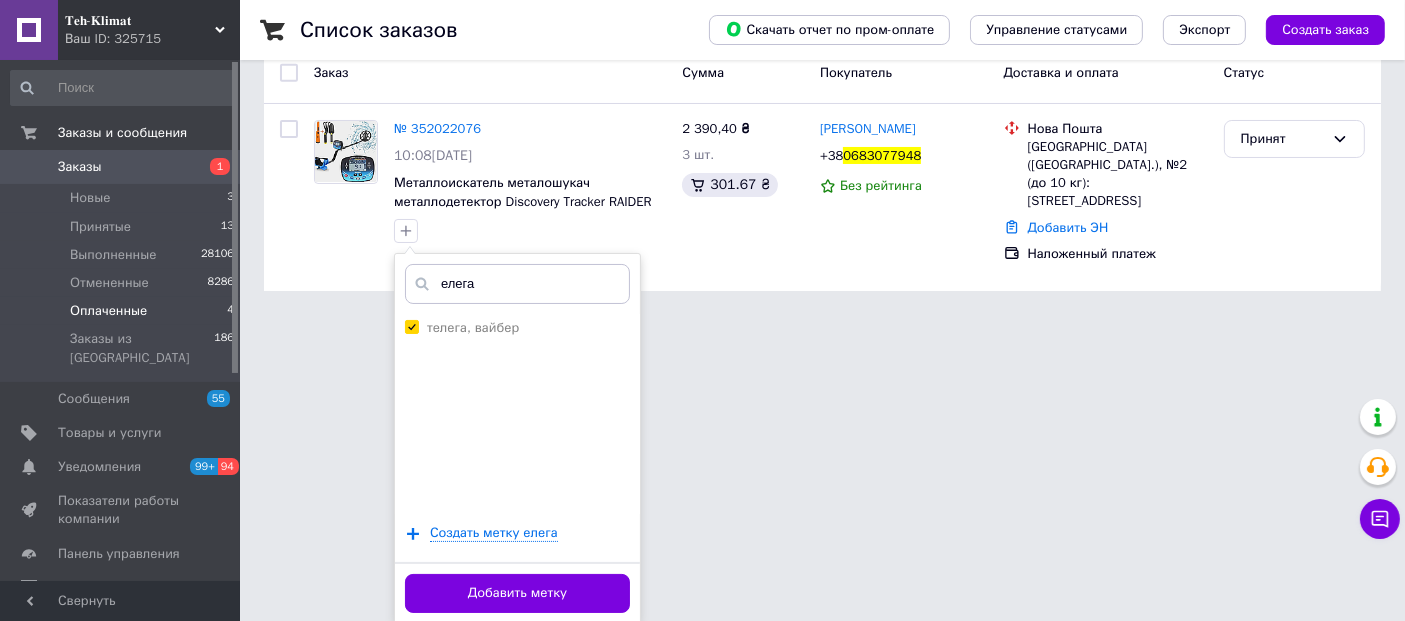 scroll, scrollTop: 0, scrollLeft: 0, axis: both 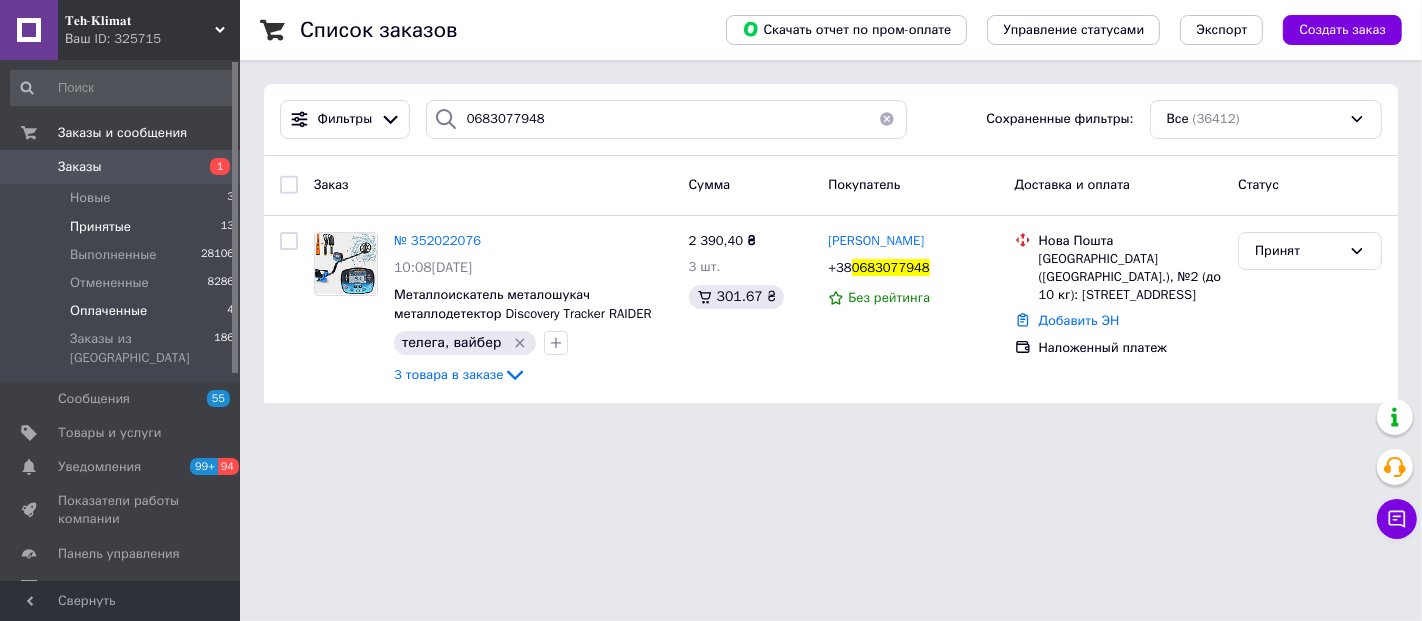 click on "Принятые" at bounding box center [100, 227] 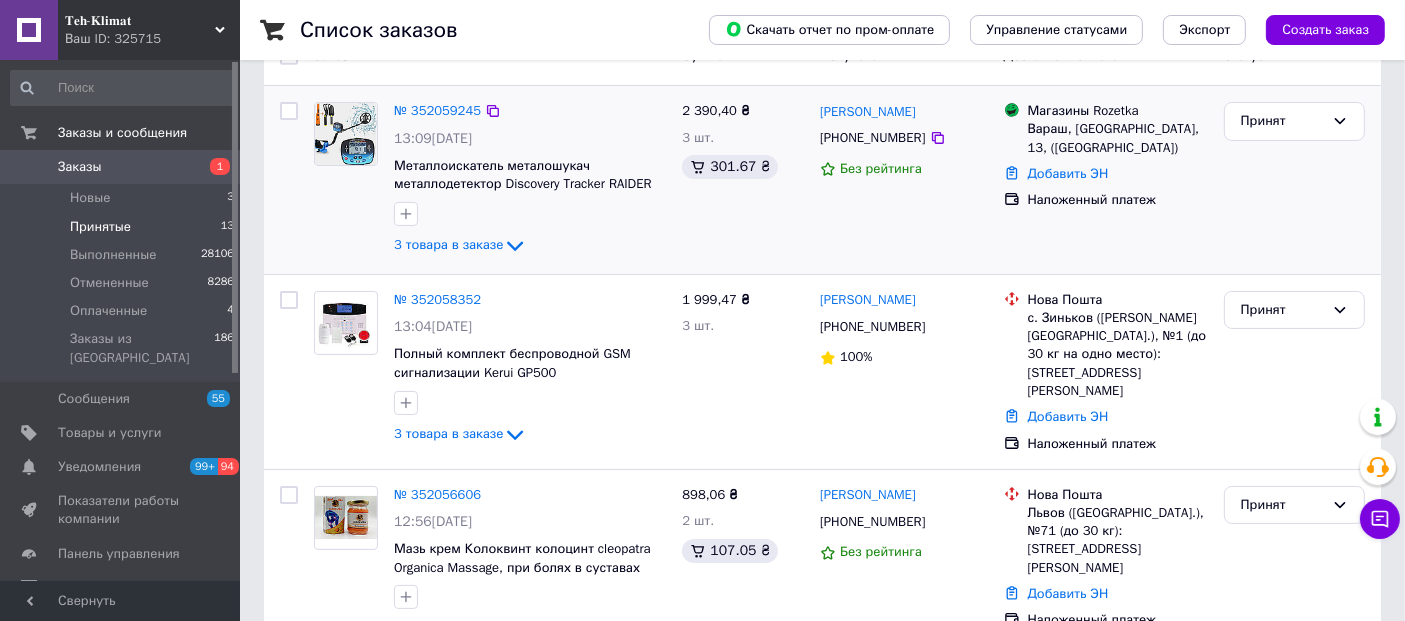 scroll, scrollTop: 222, scrollLeft: 0, axis: vertical 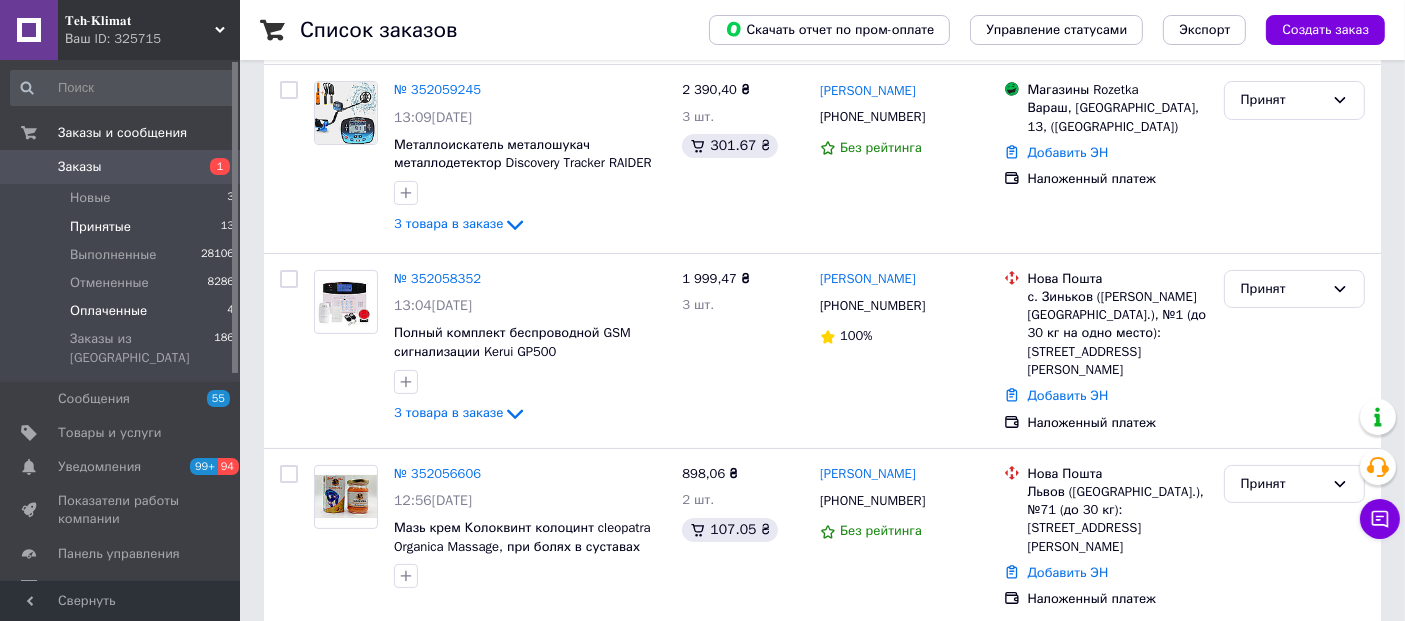 drag, startPoint x: 129, startPoint y: 310, endPoint x: 151, endPoint y: 308, distance: 22.090721 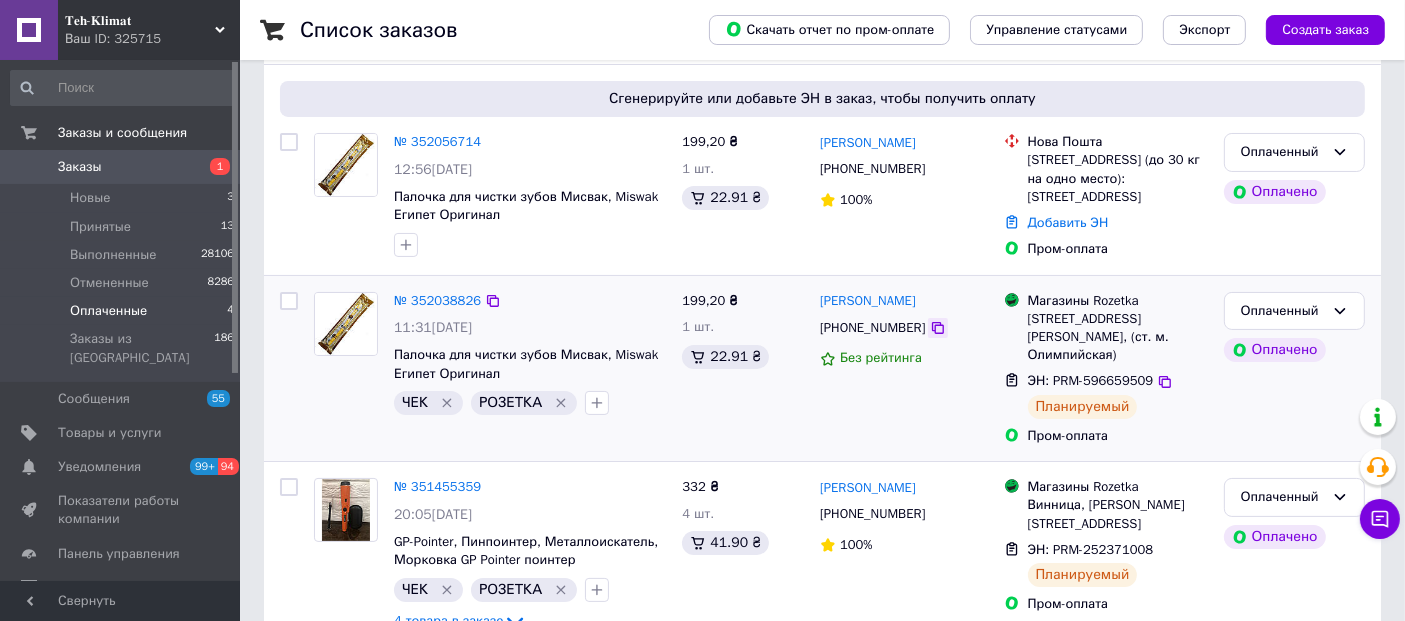 scroll, scrollTop: 111, scrollLeft: 0, axis: vertical 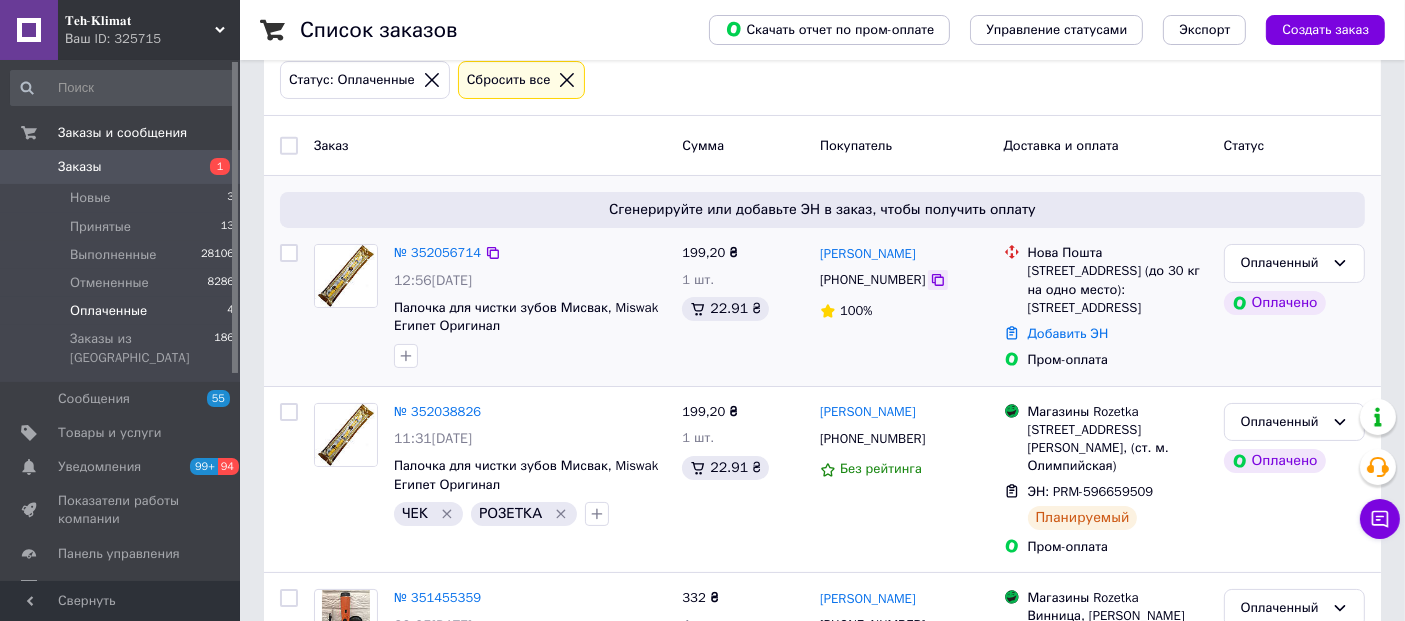click 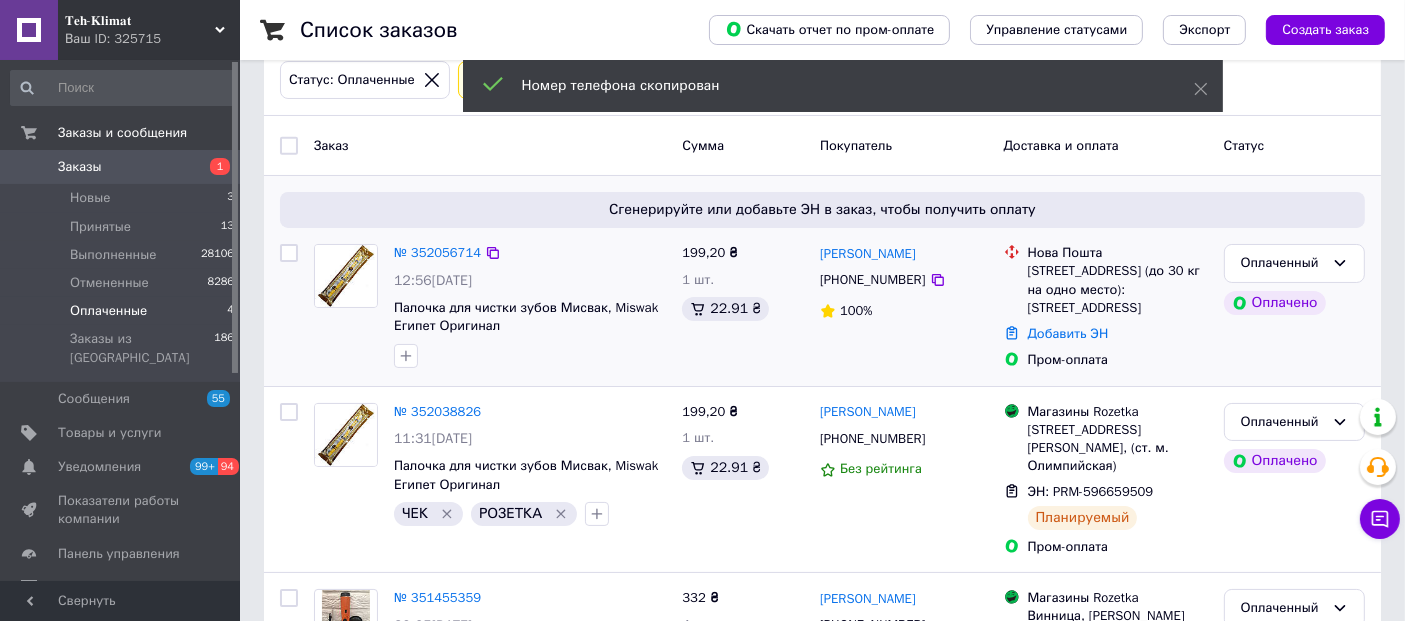 click on "199,20 ₴ 1 шт. 22.91 ₴" at bounding box center [743, 307] 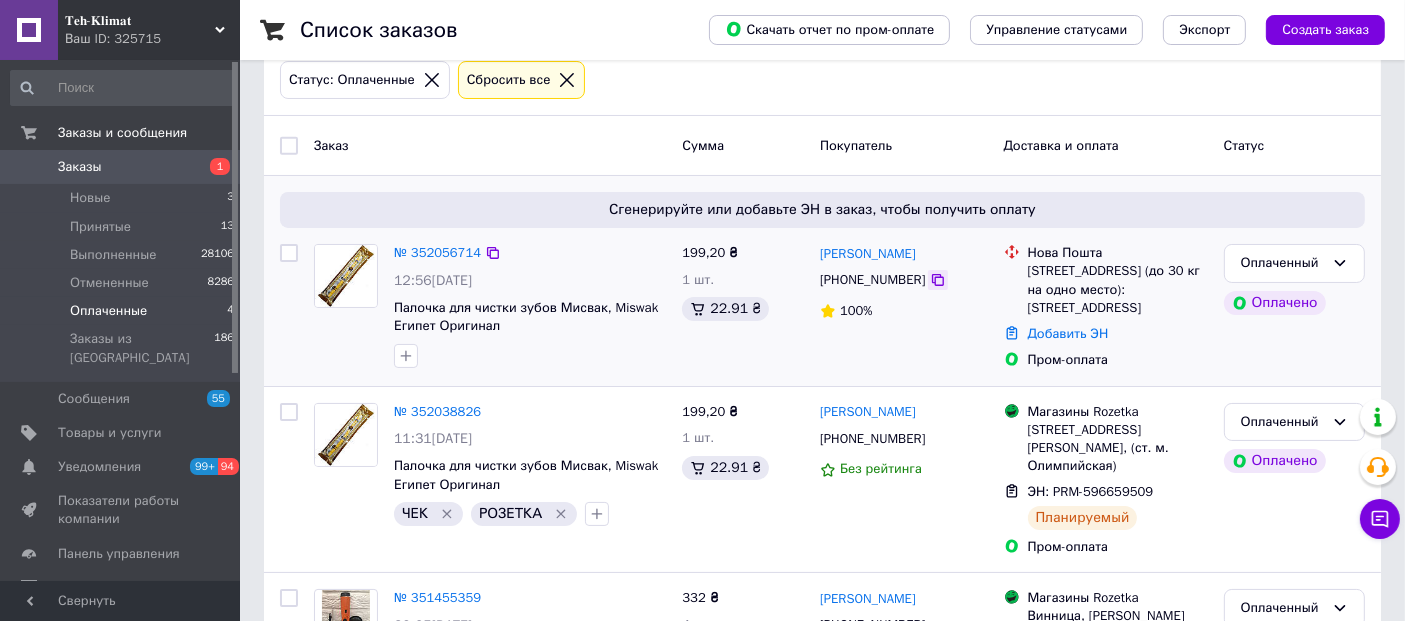 click 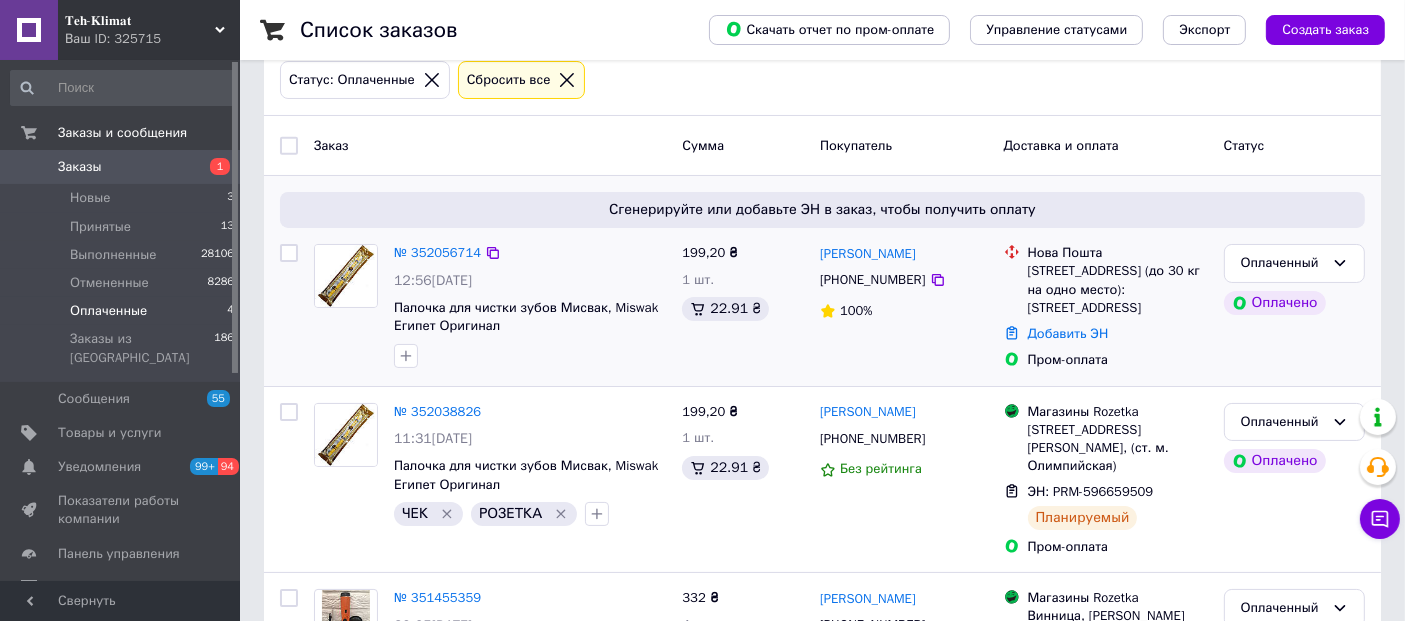 click on "199,20 ₴ 1 шт. 22.91 ₴" at bounding box center [743, 307] 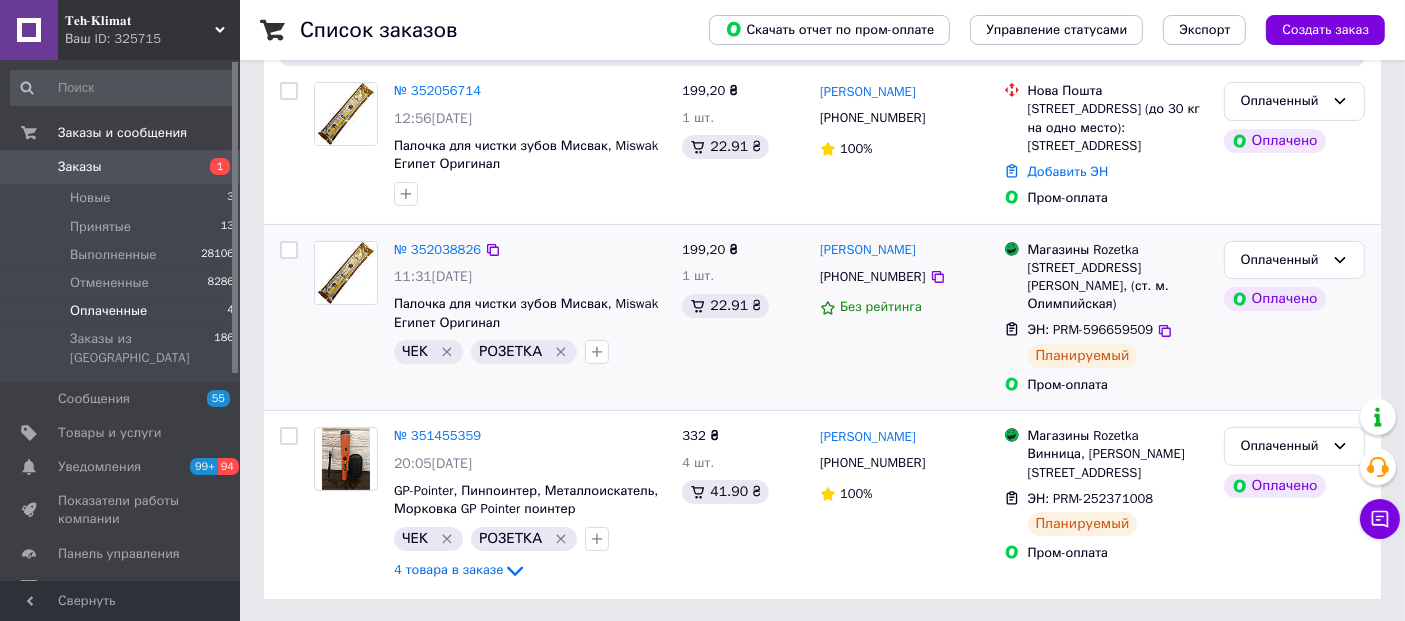 scroll, scrollTop: 162, scrollLeft: 0, axis: vertical 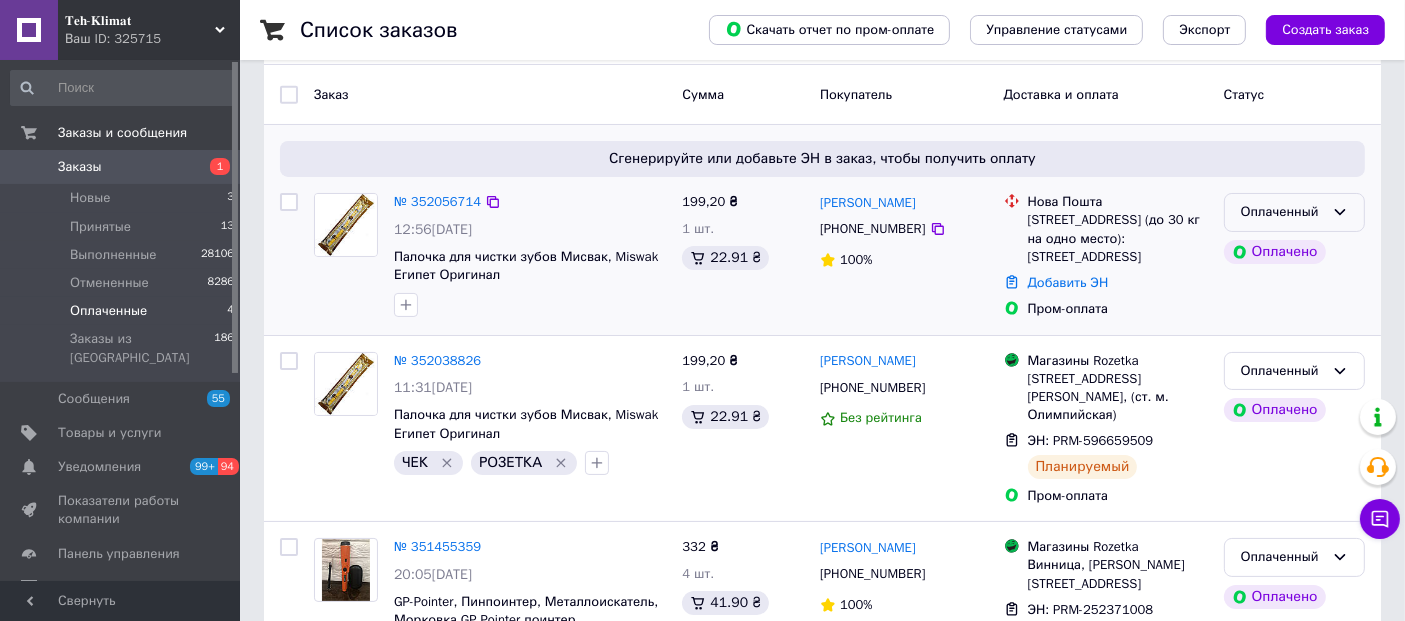 click on "Оплаченный" at bounding box center (1282, 212) 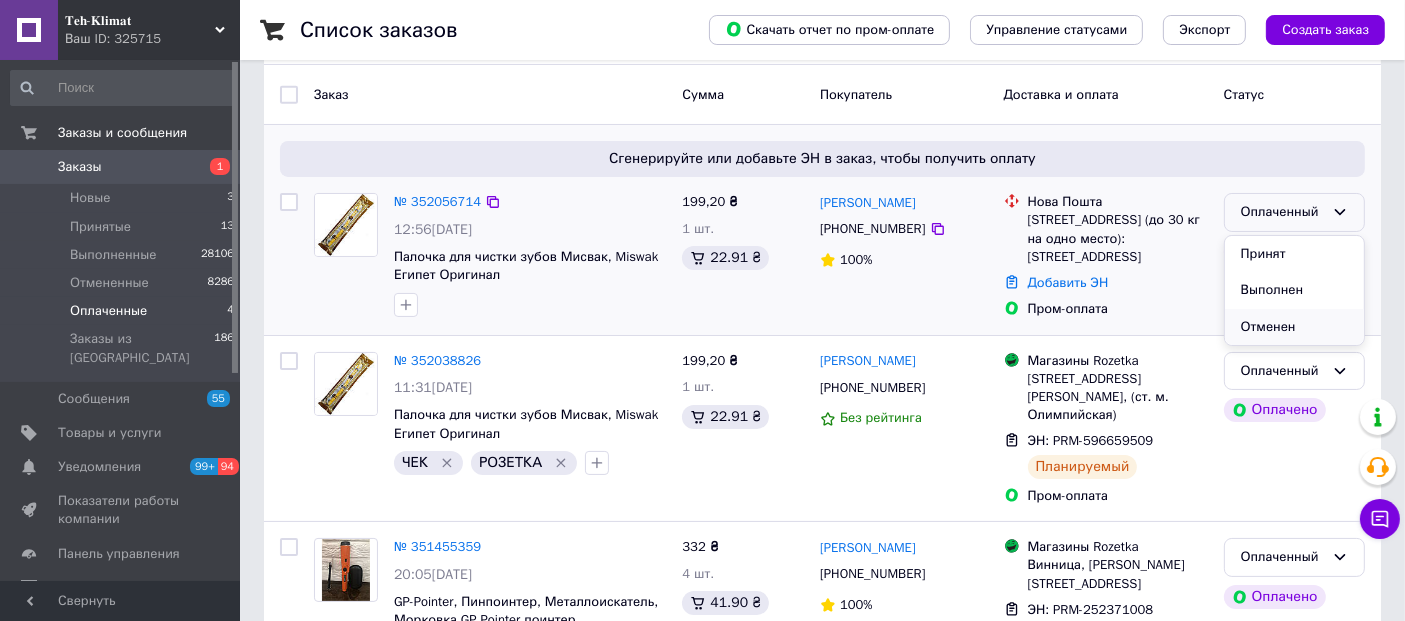 click on "Отменен" at bounding box center (1294, 327) 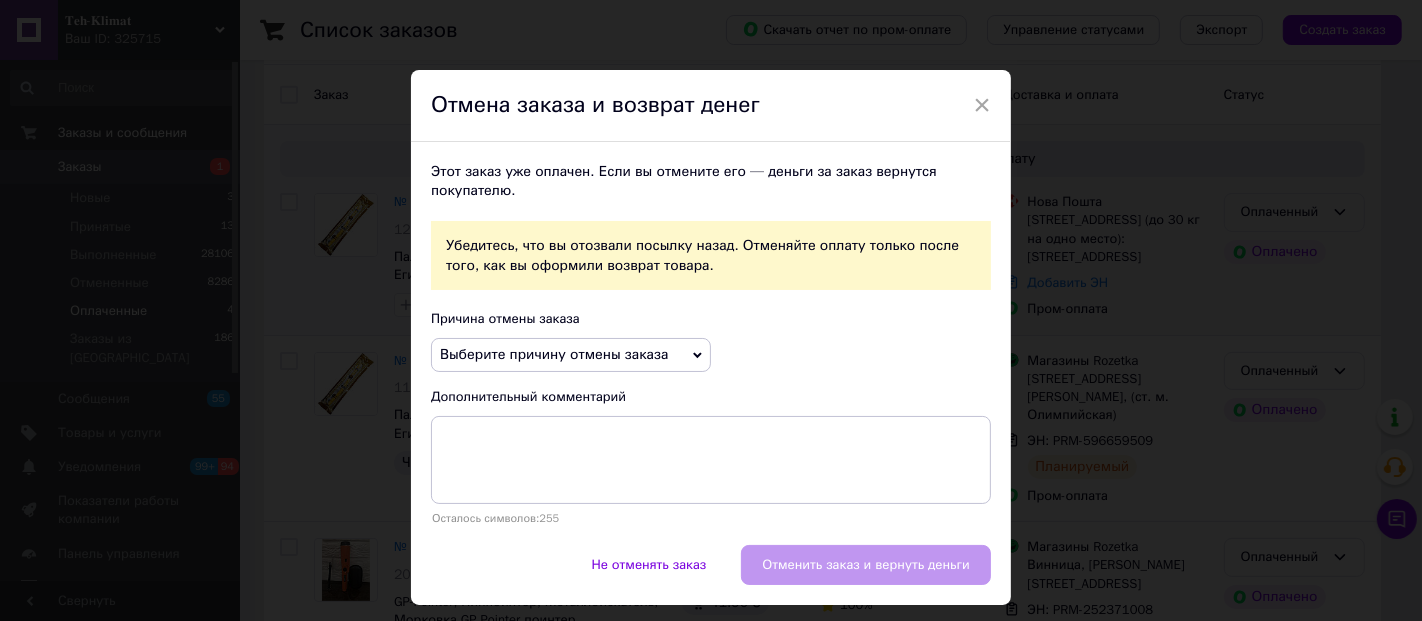 click on "Выберите причину отмены заказа" at bounding box center (554, 354) 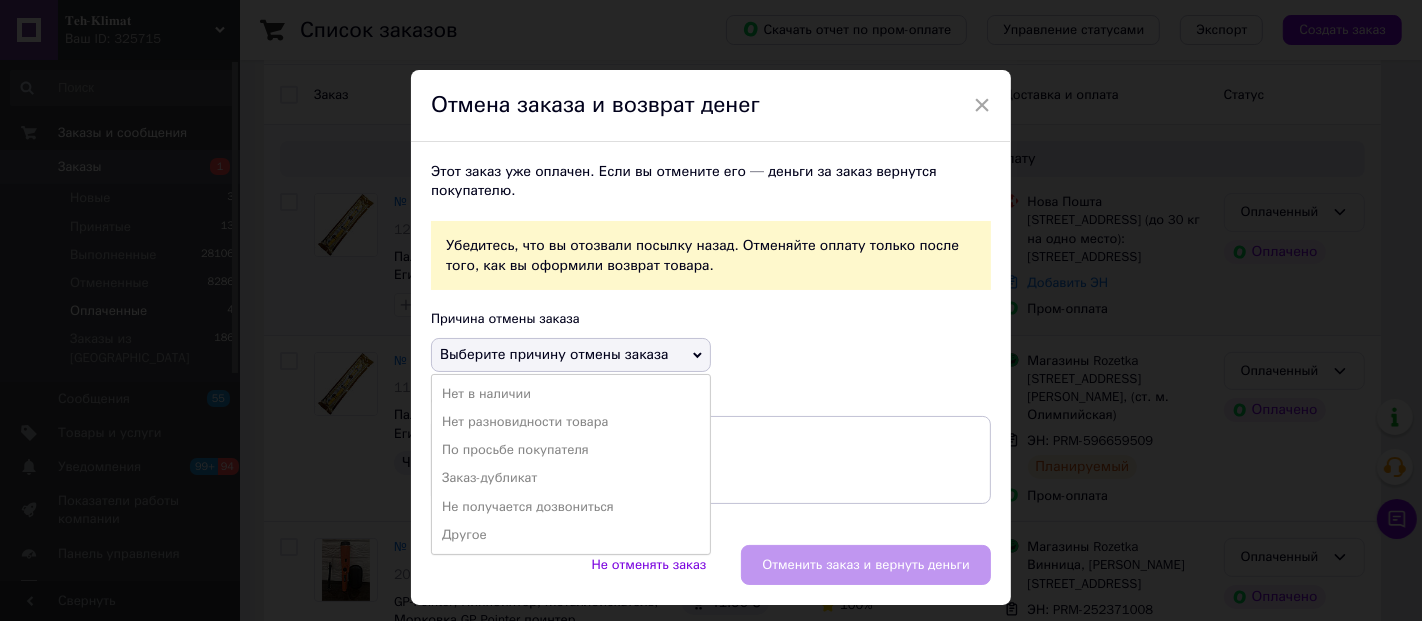 drag, startPoint x: 520, startPoint y: 480, endPoint x: 671, endPoint y: 519, distance: 155.95512 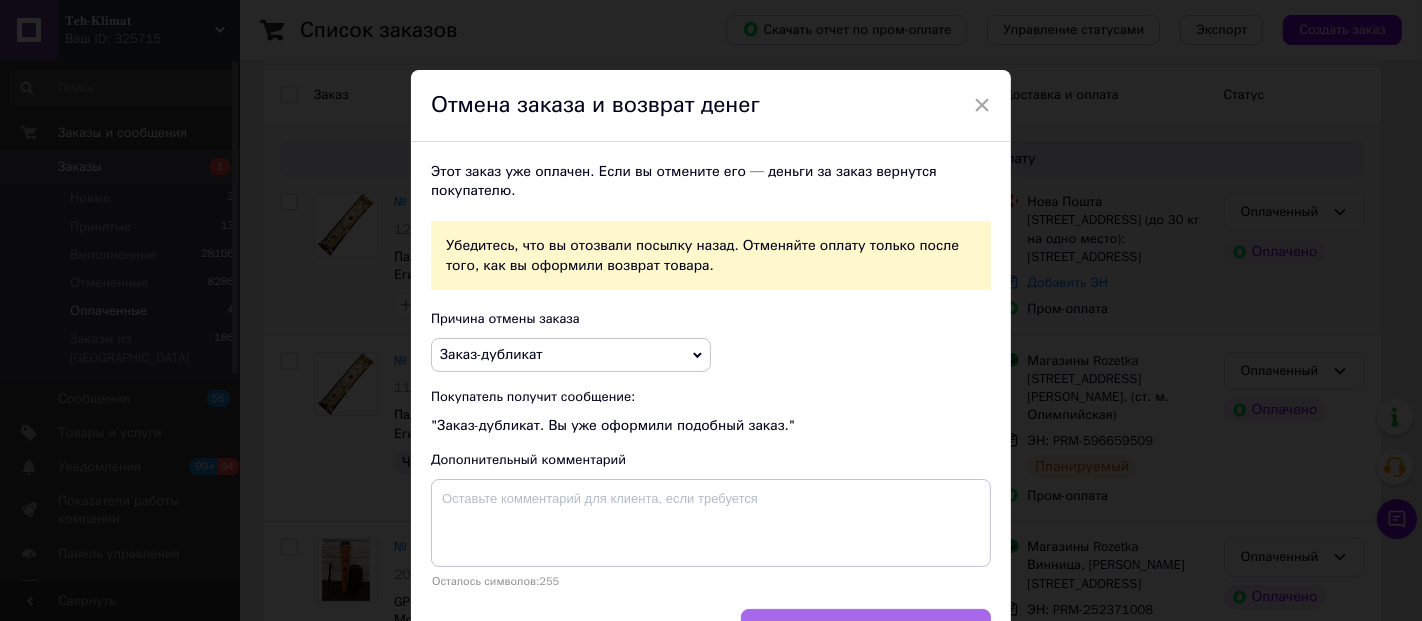 click on "Отменить заказ и вернуть деньги" at bounding box center (866, 629) 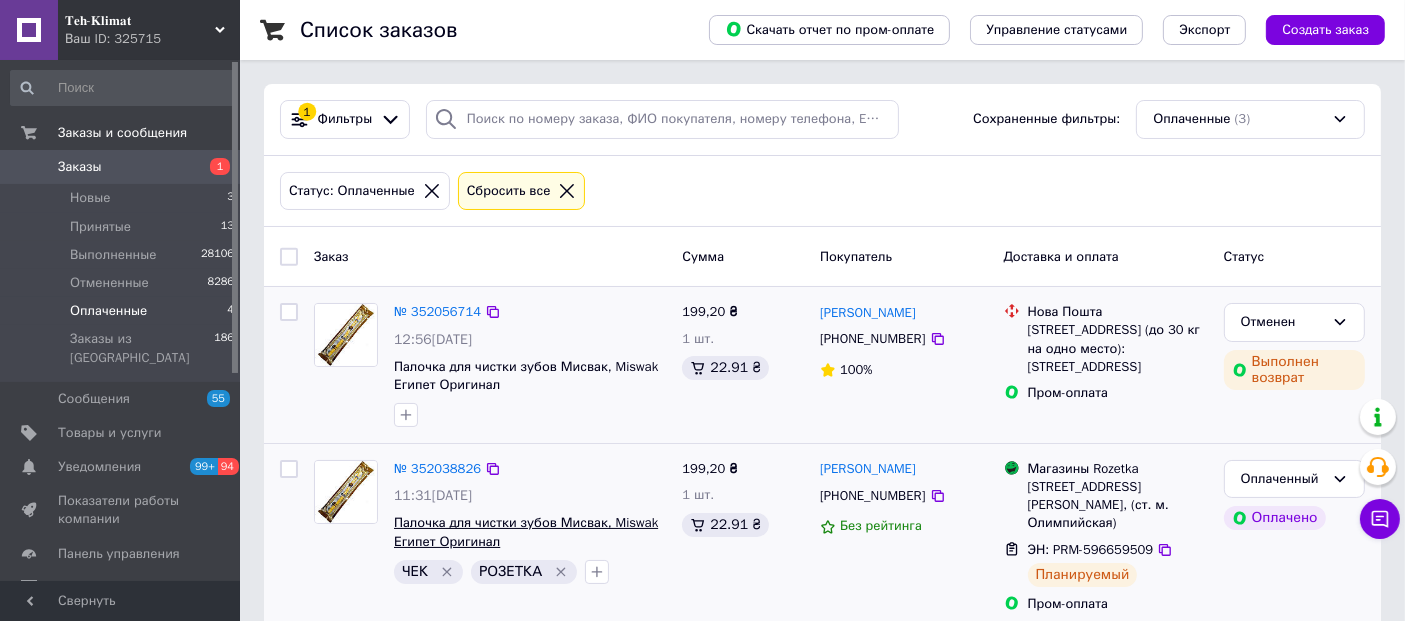 scroll, scrollTop: 219, scrollLeft: 0, axis: vertical 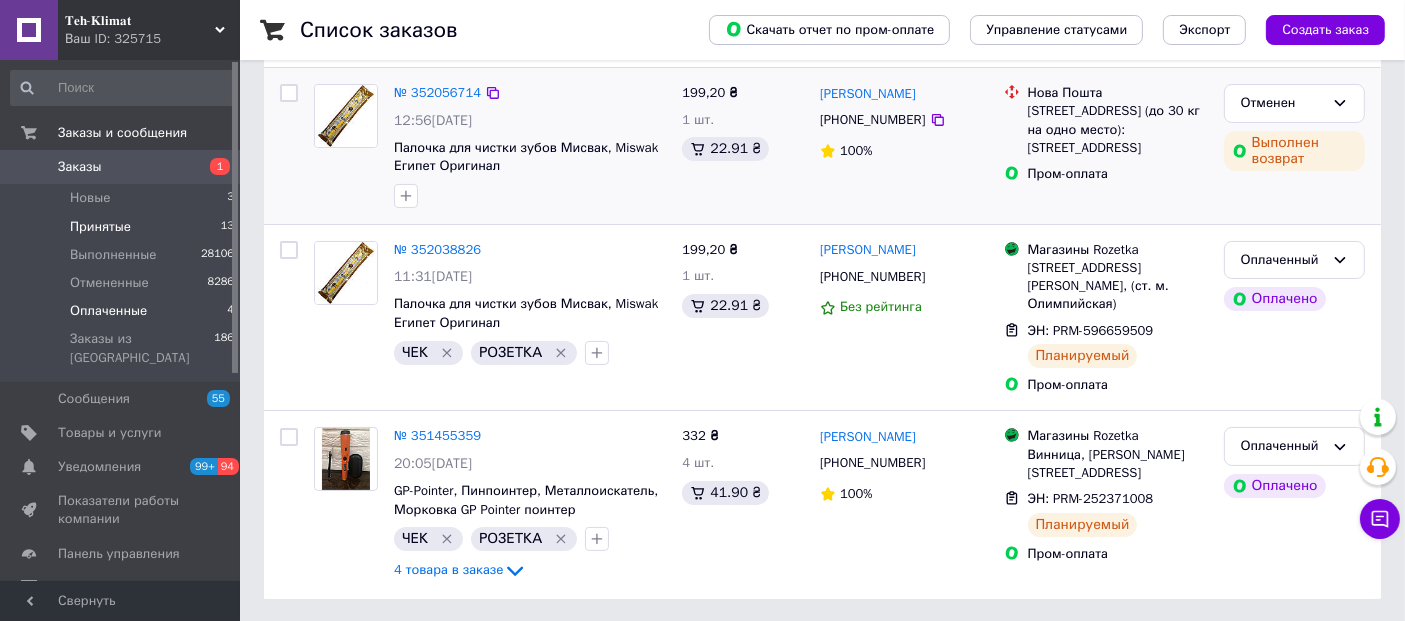 click on "Принятые" at bounding box center [100, 227] 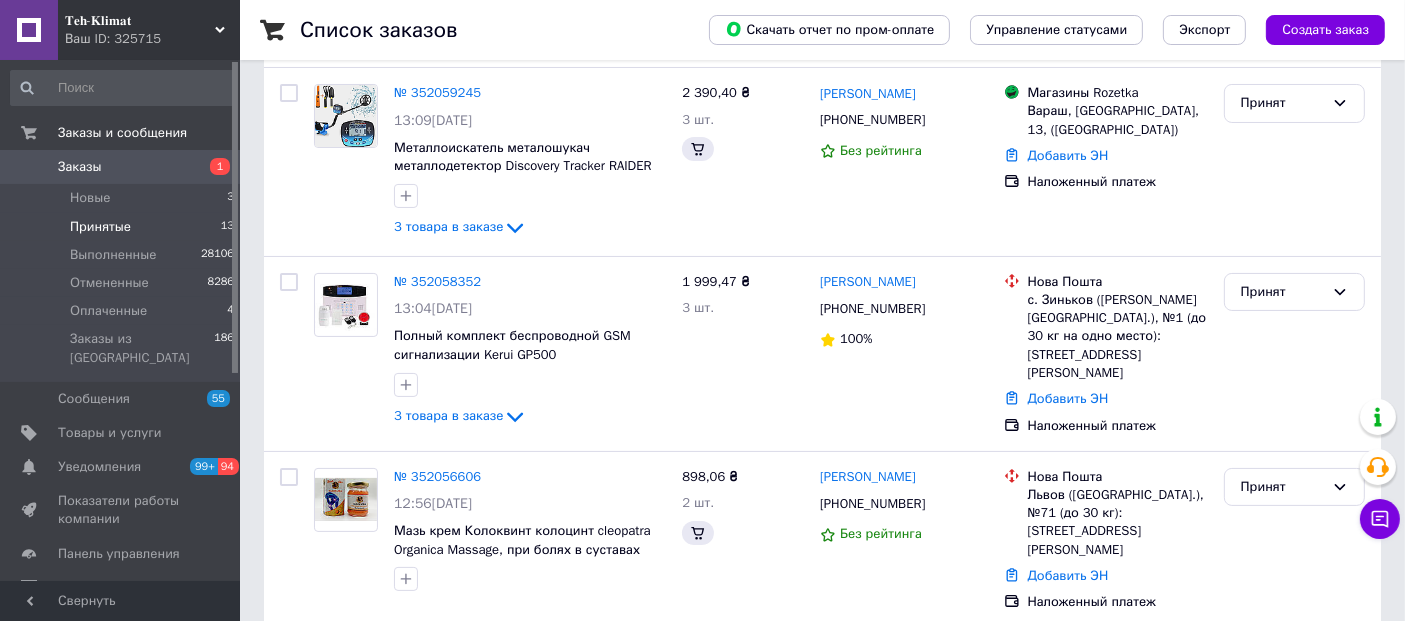 scroll, scrollTop: 0, scrollLeft: 0, axis: both 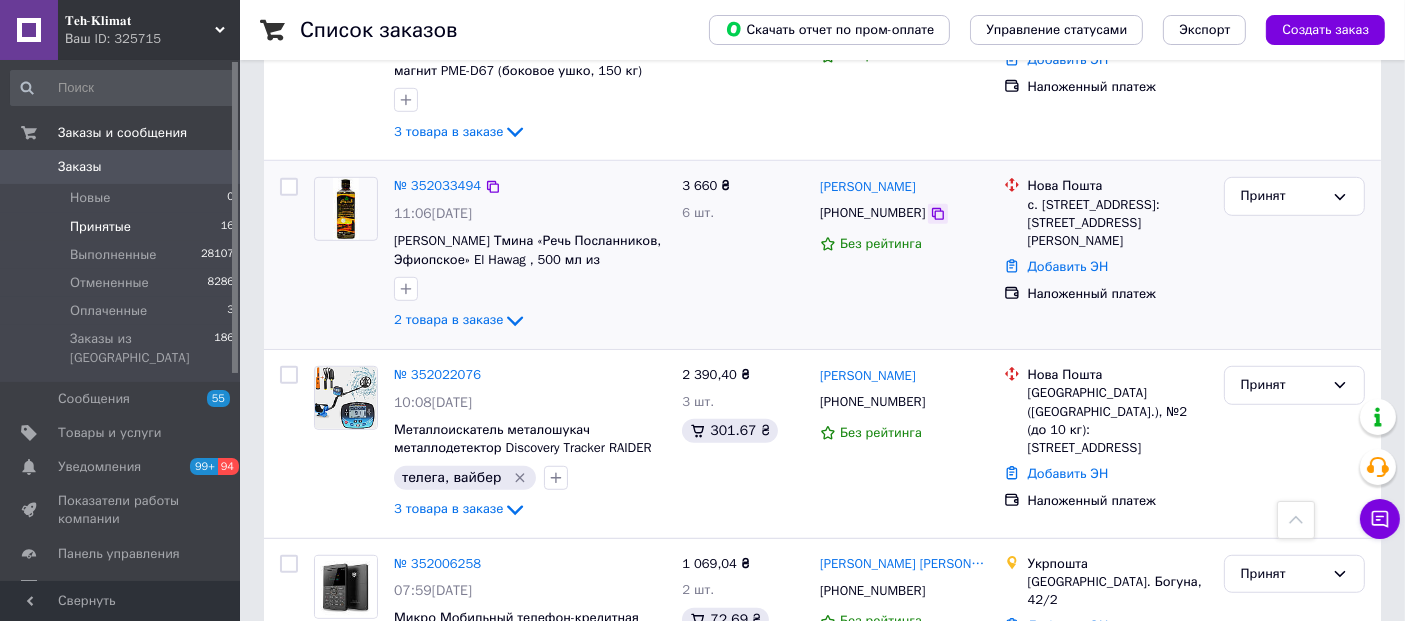 click 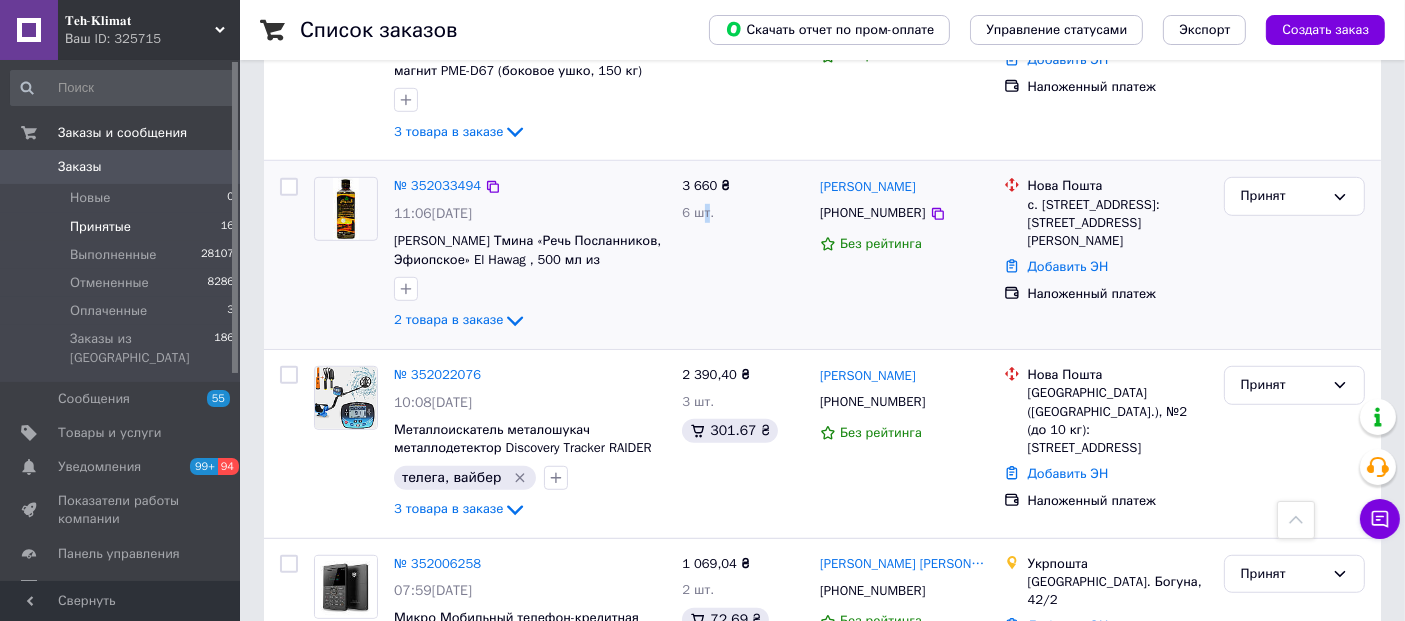 click on "3 660 ₴ 6 шт." at bounding box center (743, 255) 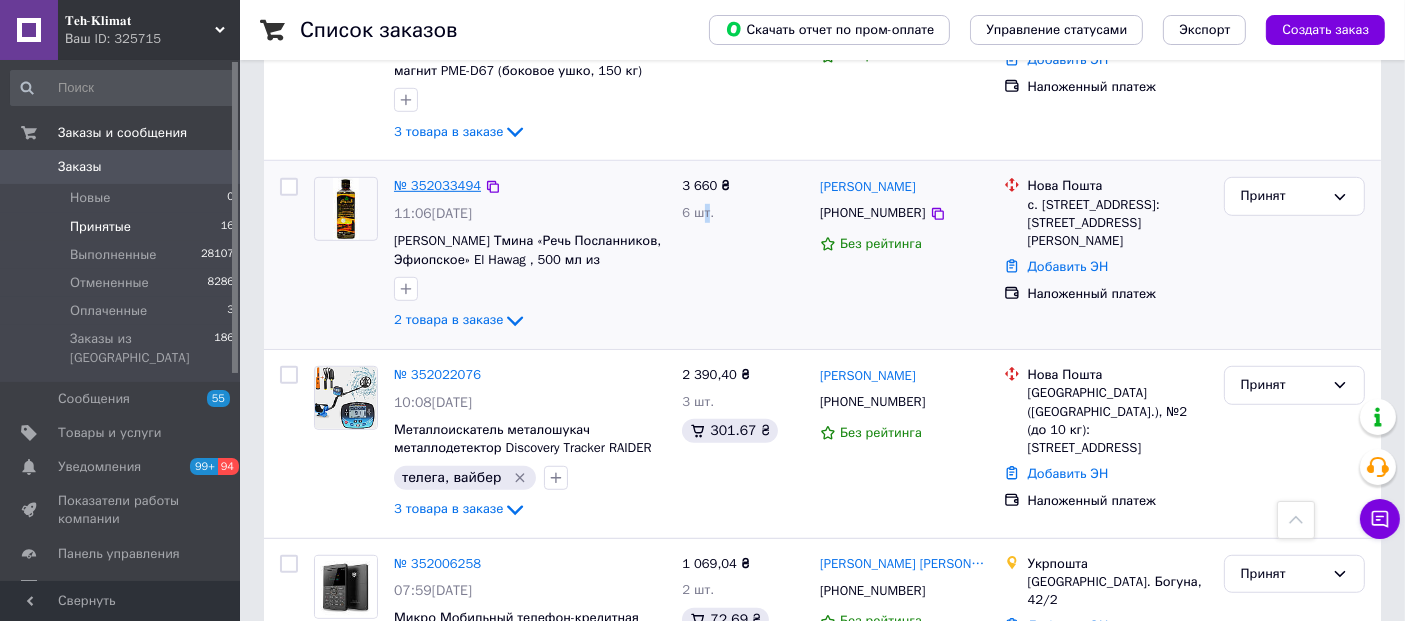 click on "№ 352033494" at bounding box center [437, 185] 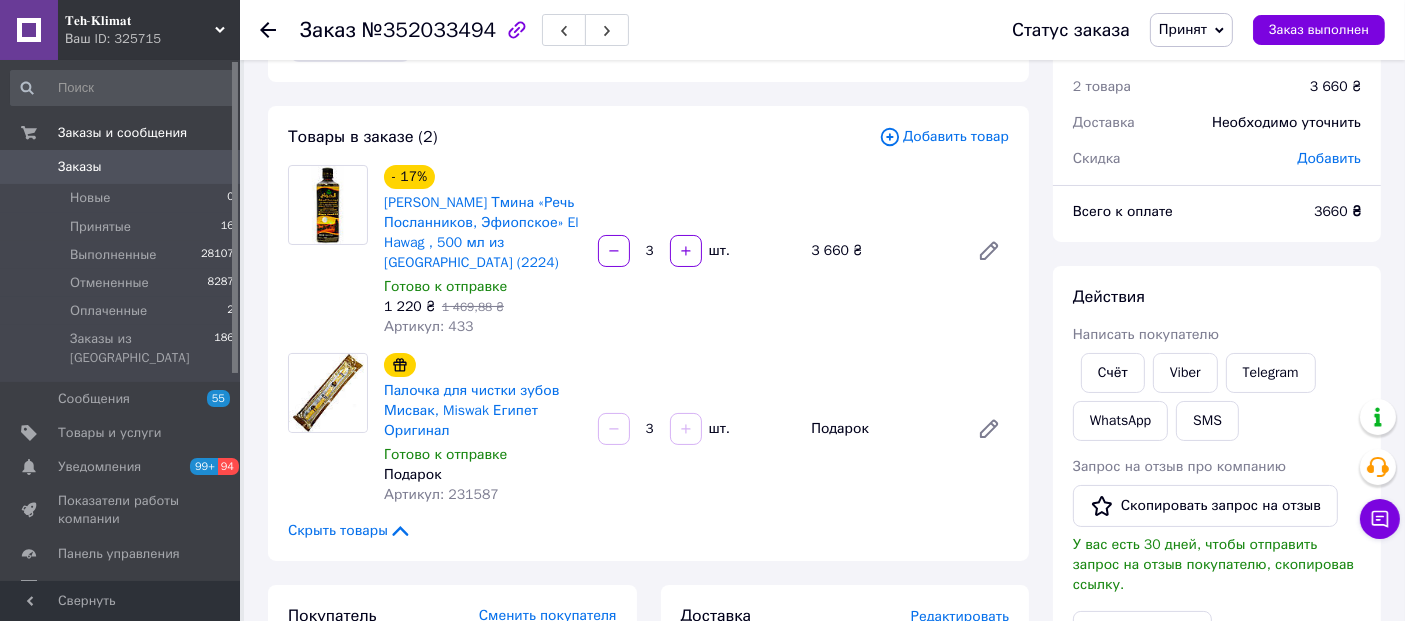 scroll, scrollTop: 0, scrollLeft: 0, axis: both 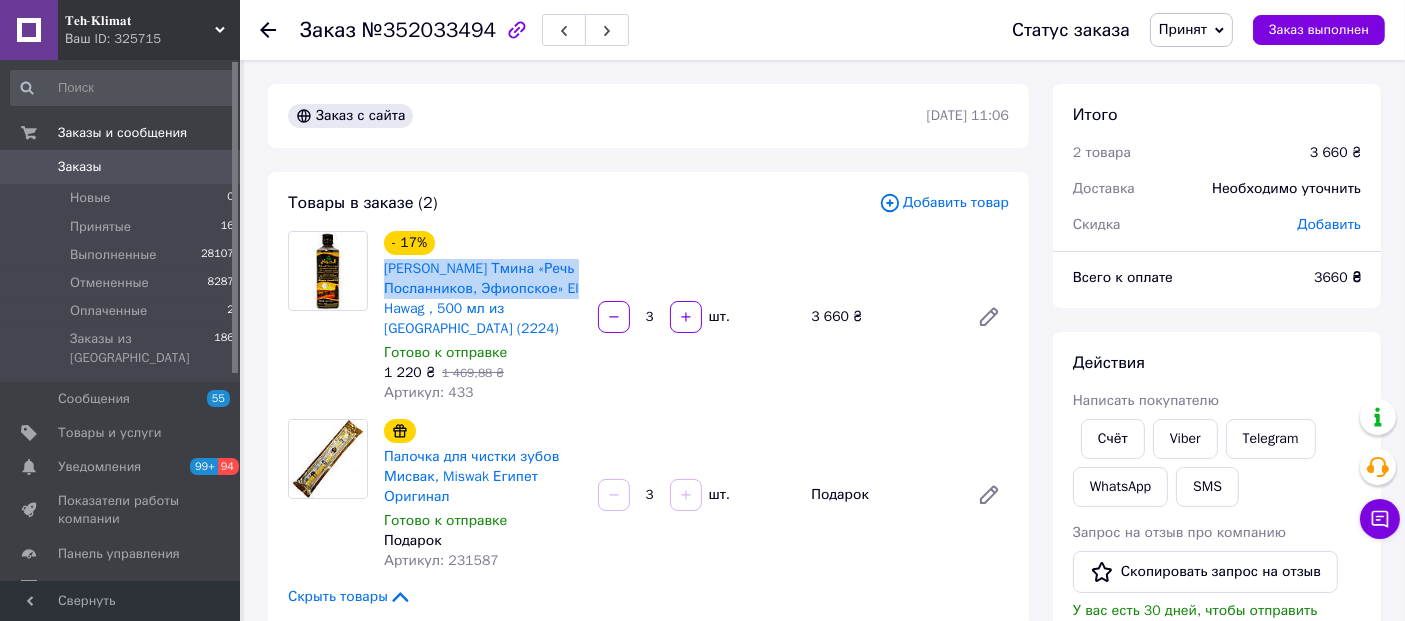 drag, startPoint x: 575, startPoint y: 290, endPoint x: 379, endPoint y: 272, distance: 196.8248 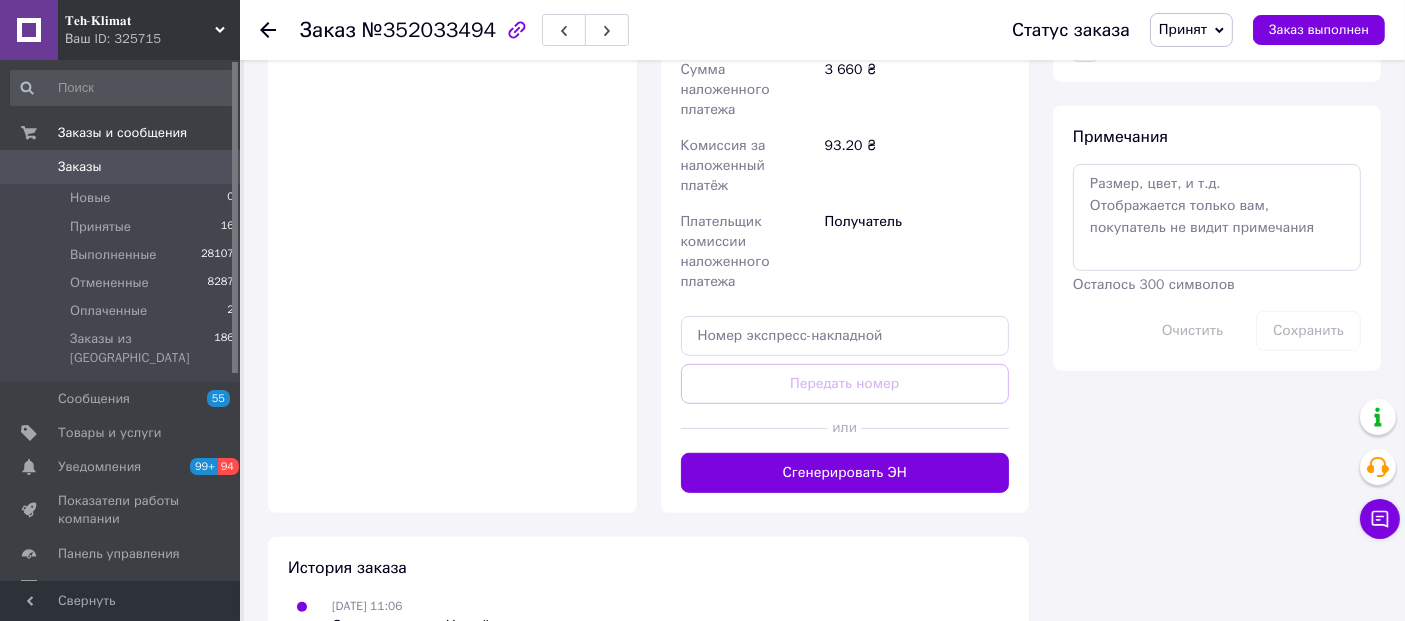 scroll, scrollTop: 1000, scrollLeft: 0, axis: vertical 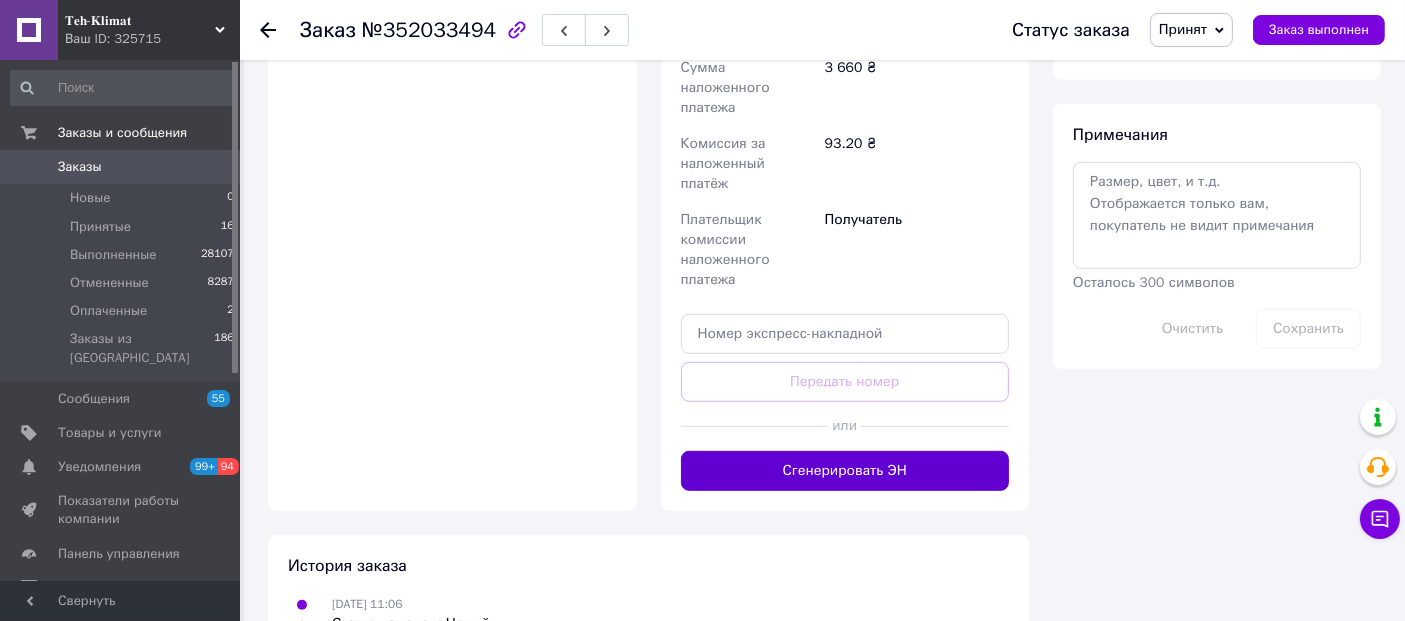 click on "Сгенерировать ЭН" at bounding box center [845, 471] 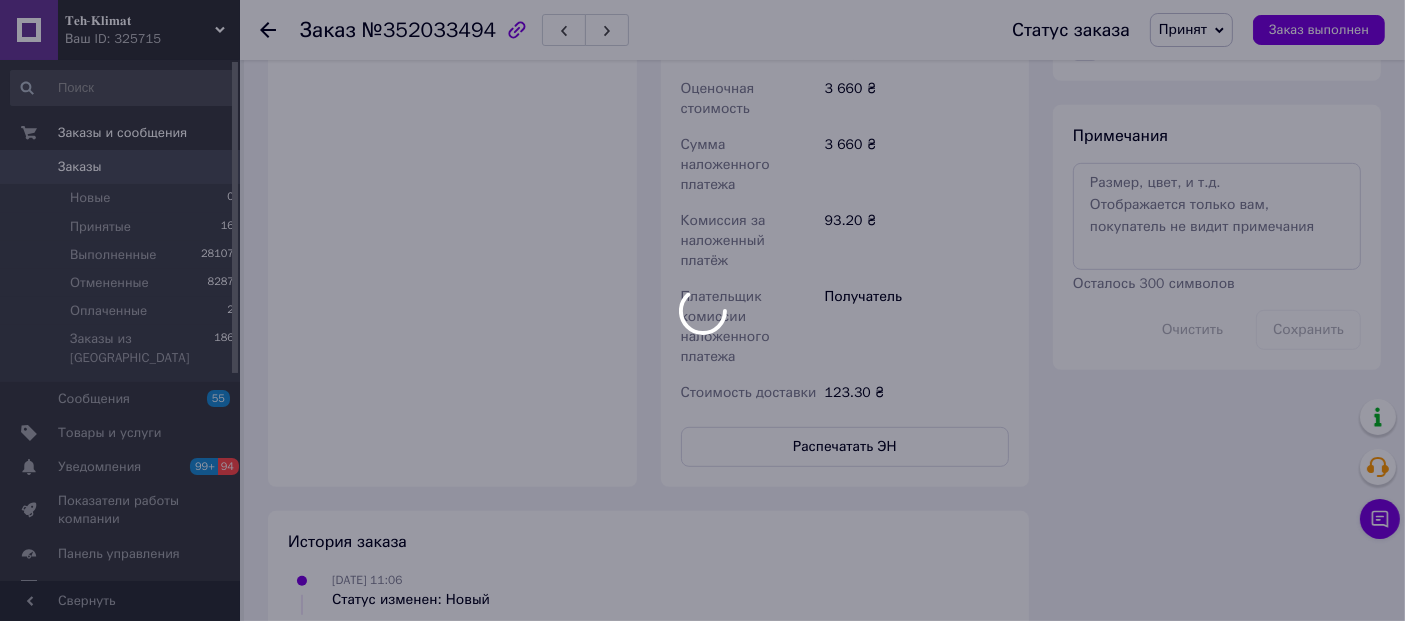 scroll, scrollTop: 1000, scrollLeft: 0, axis: vertical 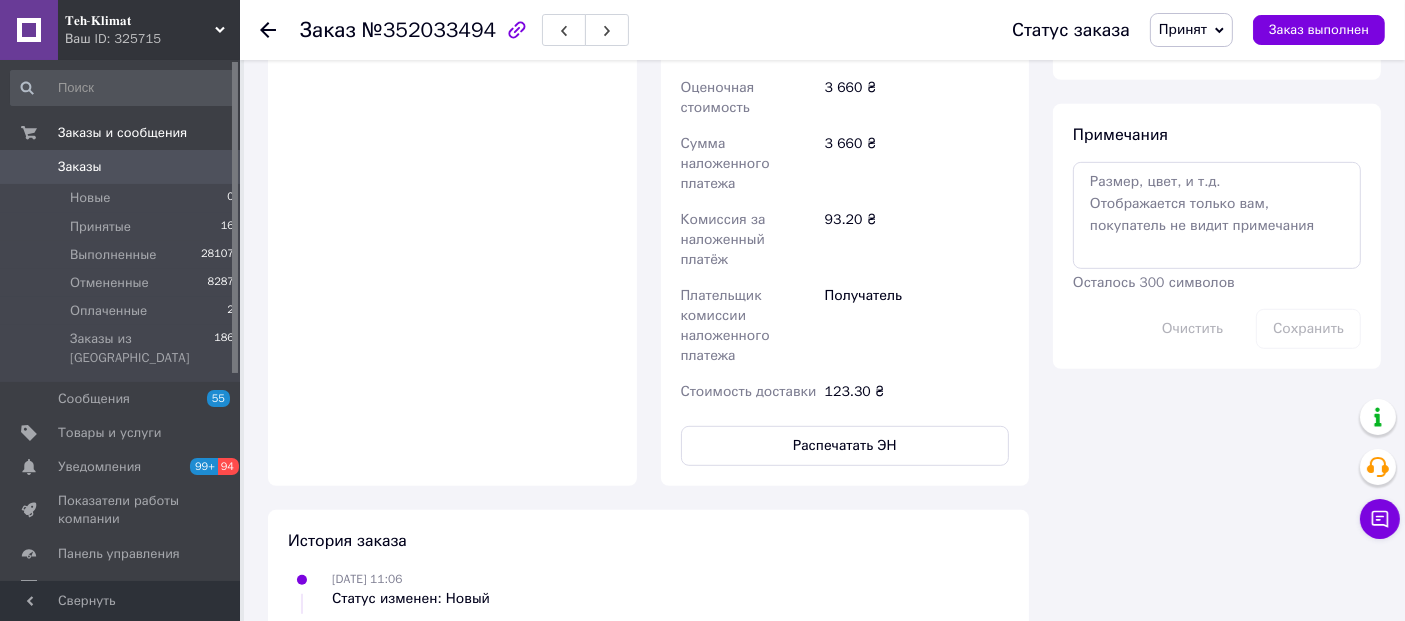 click 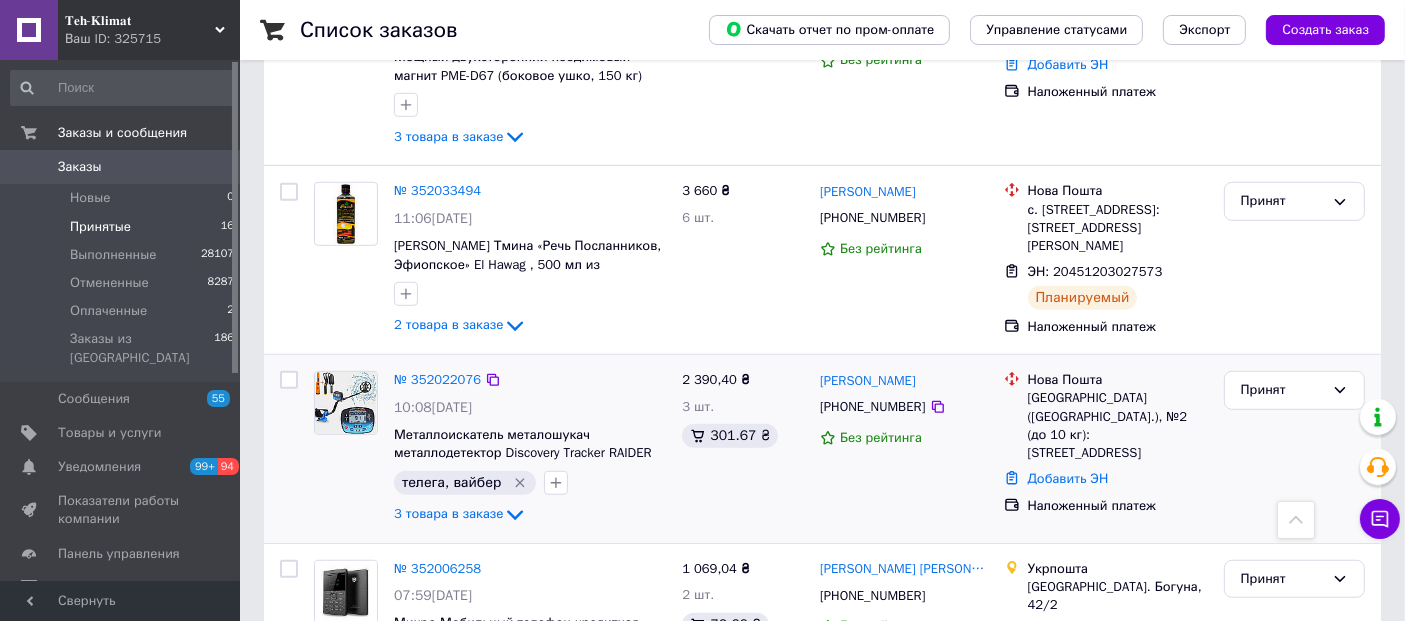 scroll, scrollTop: 1222, scrollLeft: 0, axis: vertical 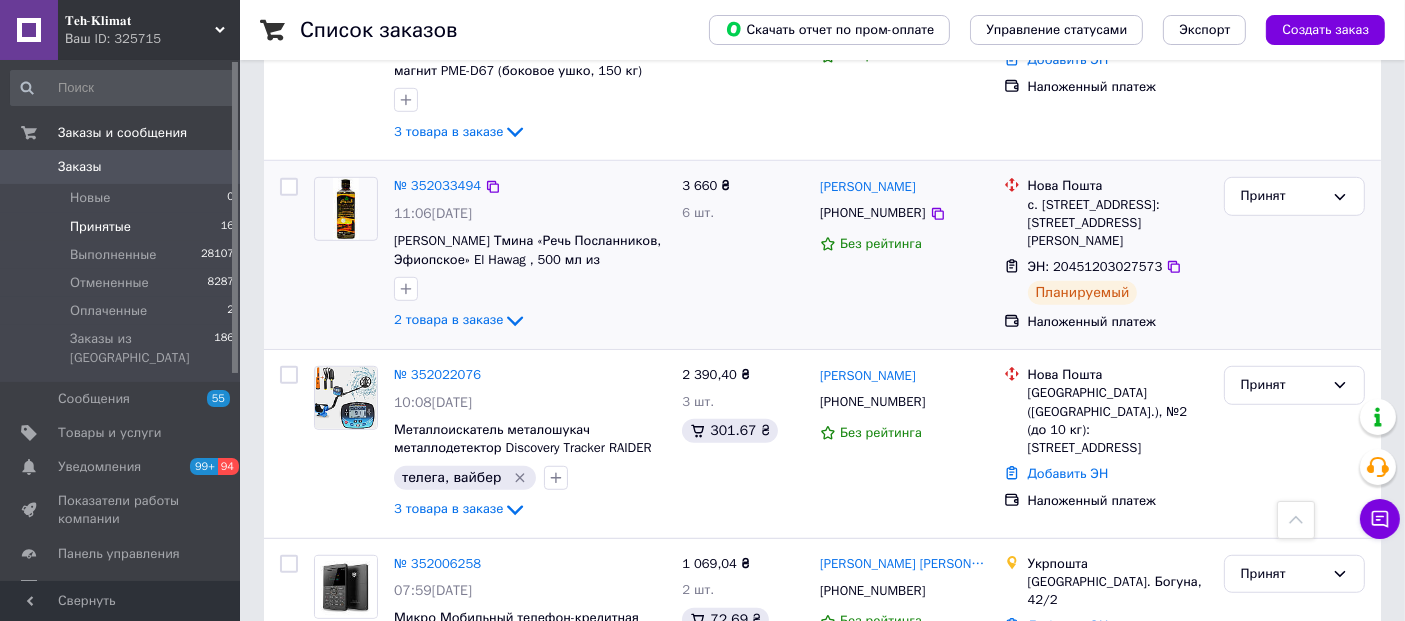 drag, startPoint x: 816, startPoint y: 136, endPoint x: 1180, endPoint y: 194, distance: 368.59192 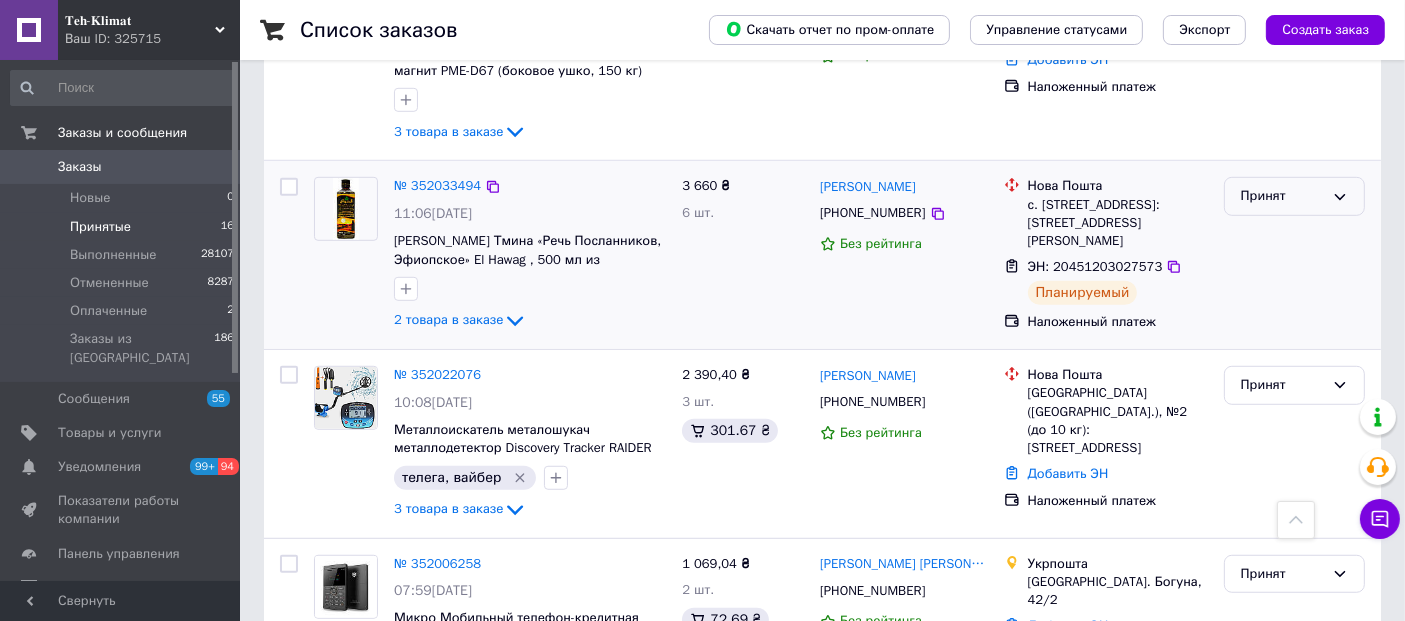 click on "Принят" at bounding box center [1282, 196] 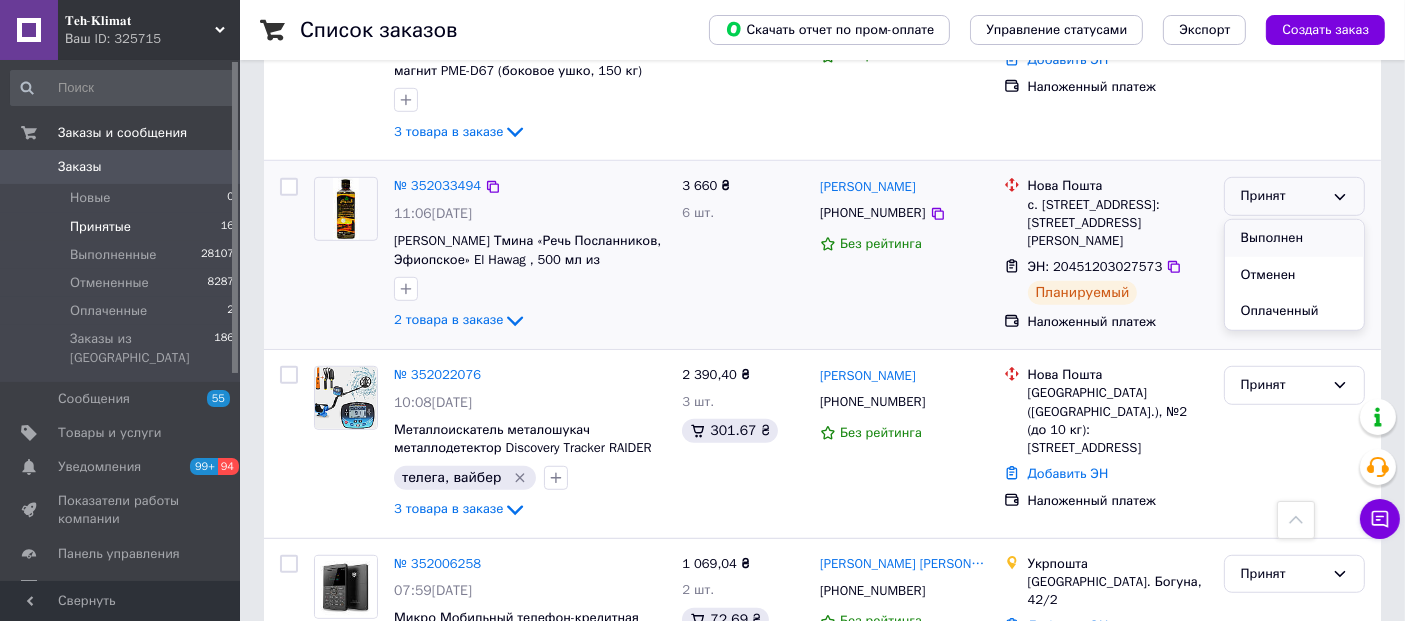 click on "Выполнен" at bounding box center (1294, 238) 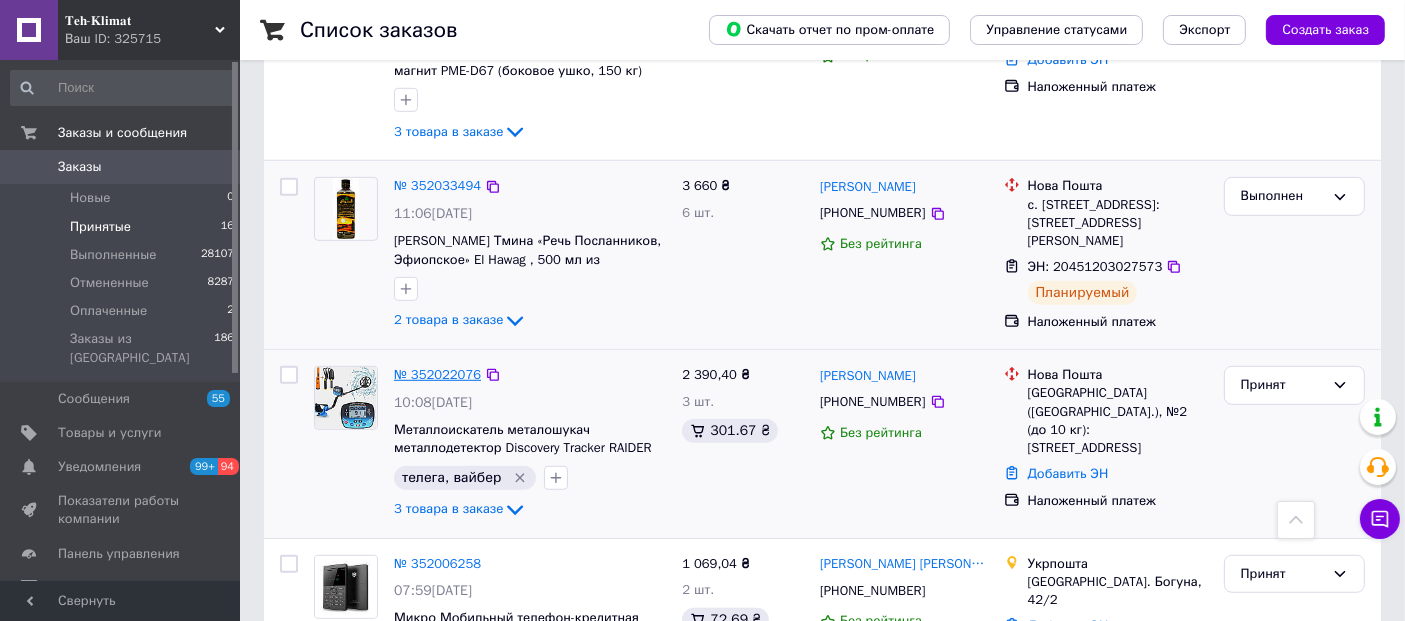 click on "№ 352022076" at bounding box center (437, 374) 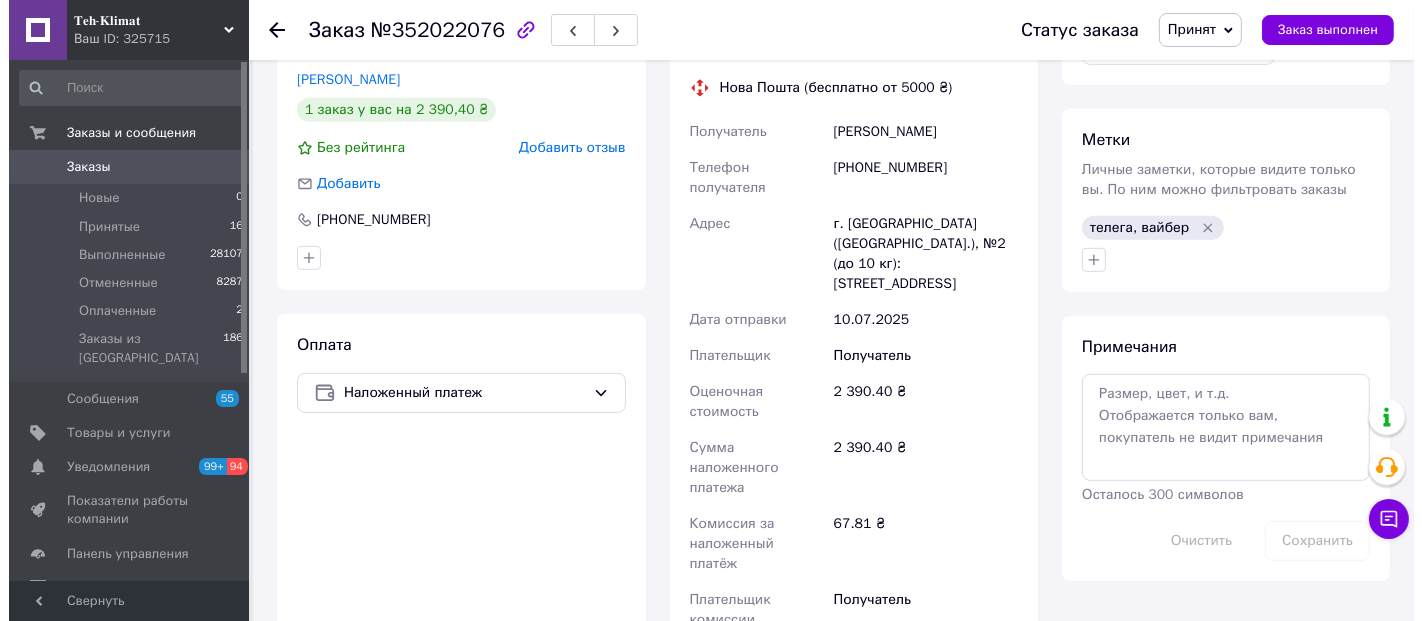 scroll, scrollTop: 666, scrollLeft: 0, axis: vertical 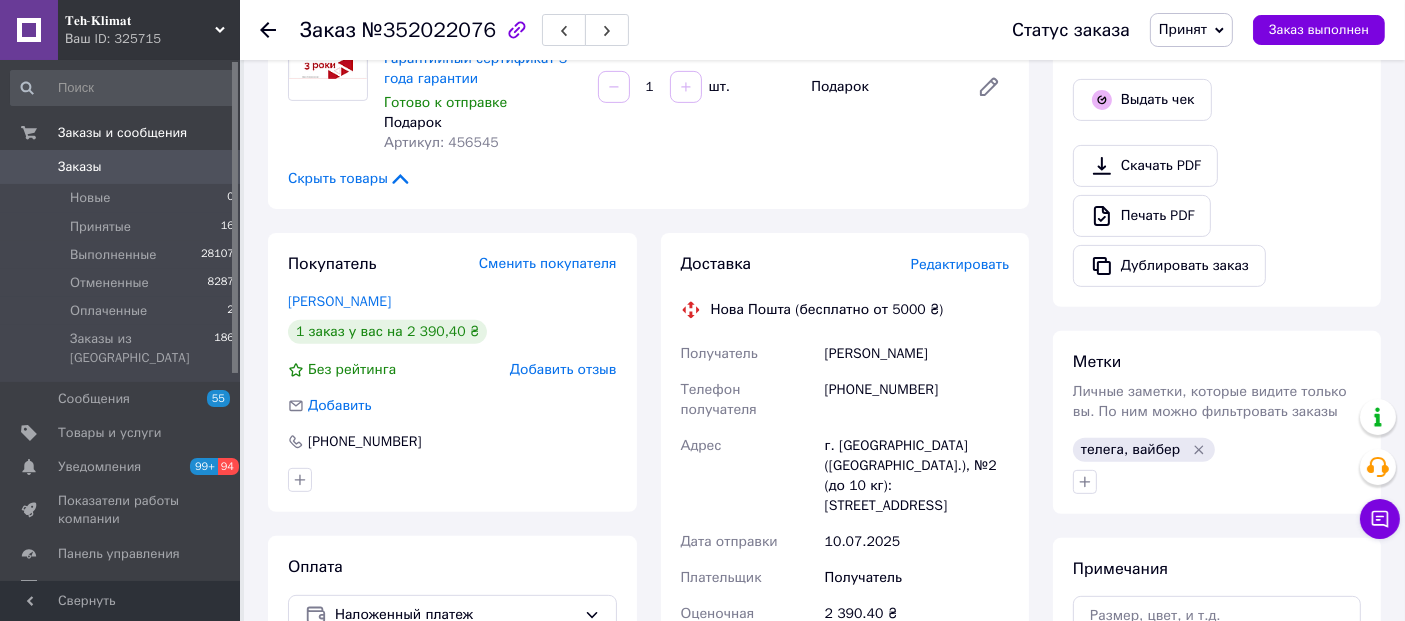 click on "Редактировать" at bounding box center [960, 264] 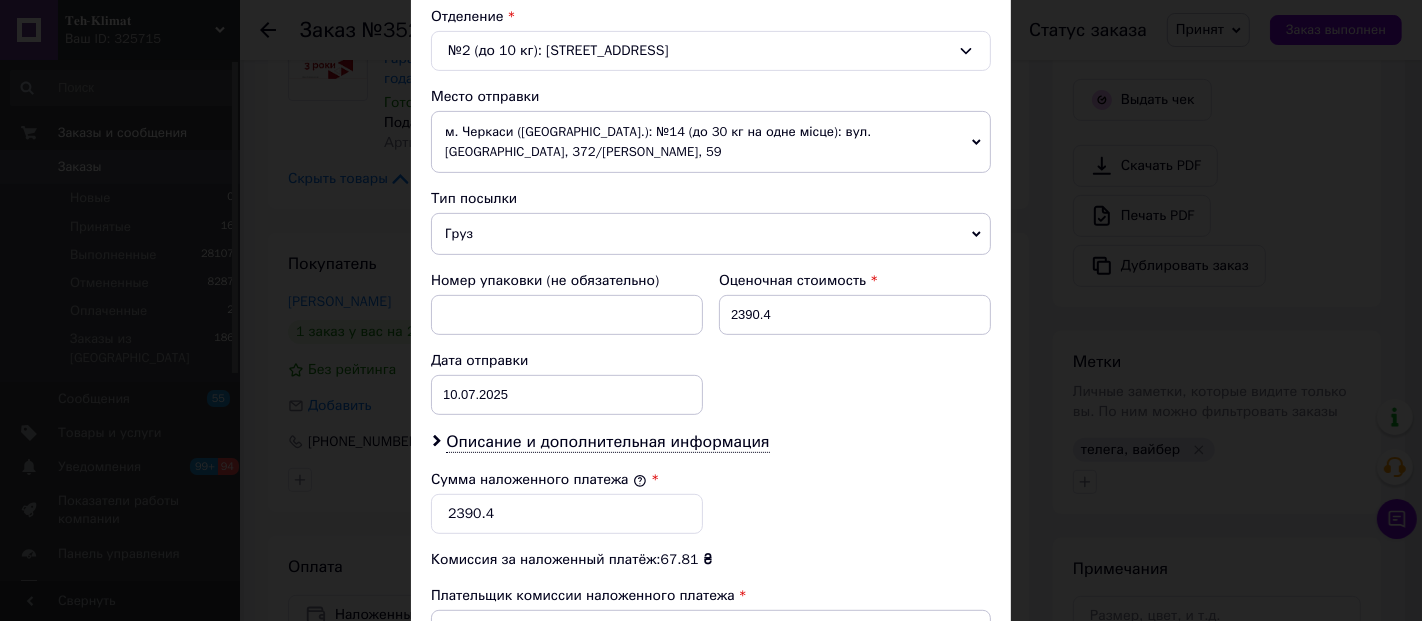 scroll, scrollTop: 777, scrollLeft: 0, axis: vertical 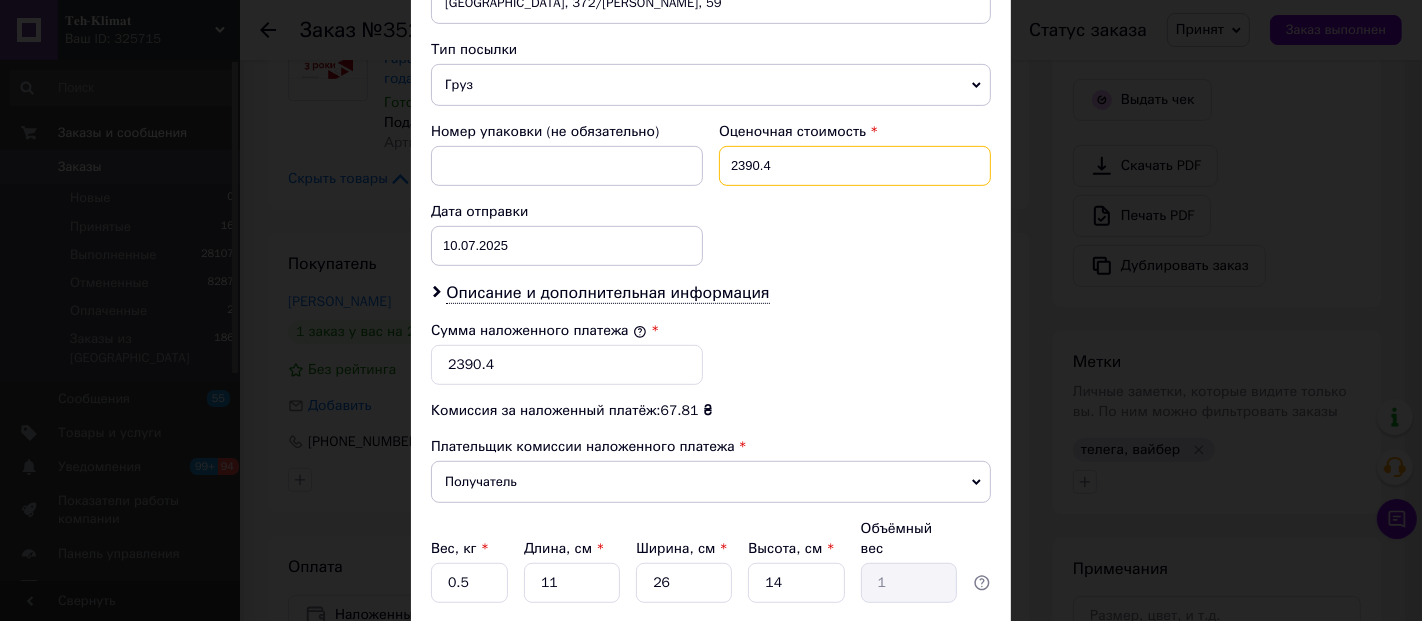click on "2390.4" at bounding box center [855, 166] 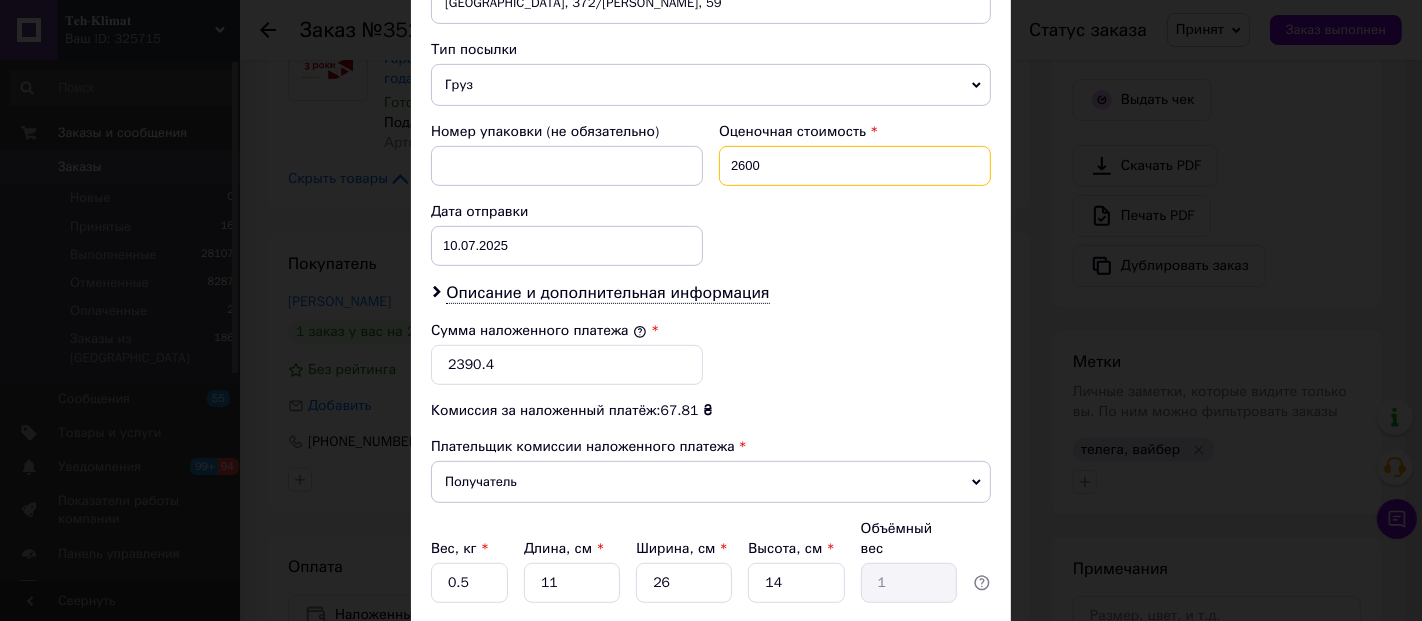 type on "2600" 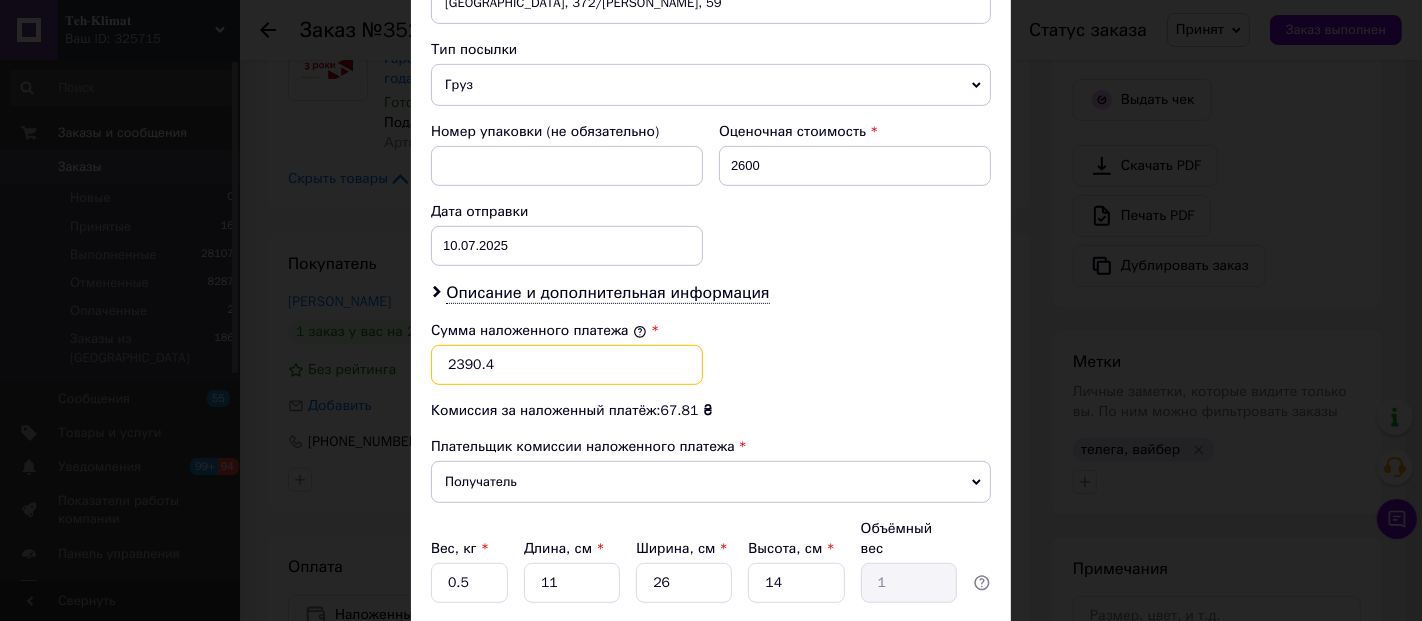 click on "2390.4" at bounding box center (567, 365) 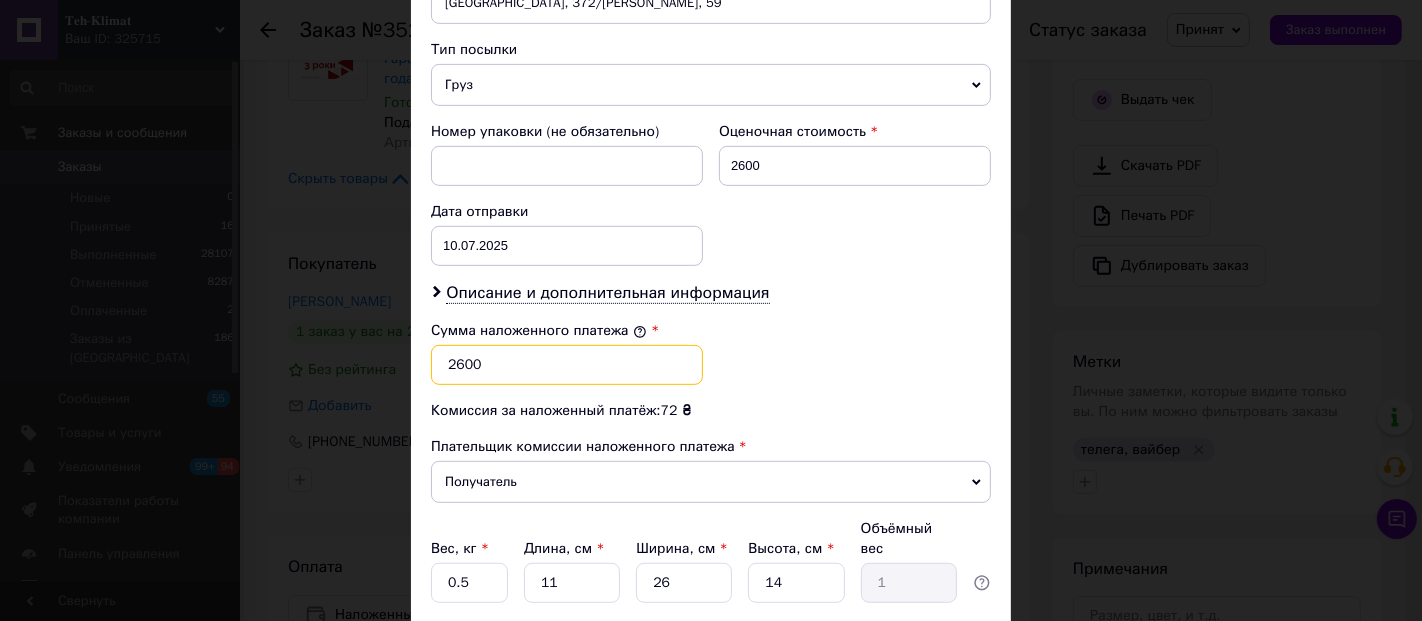 type on "2600" 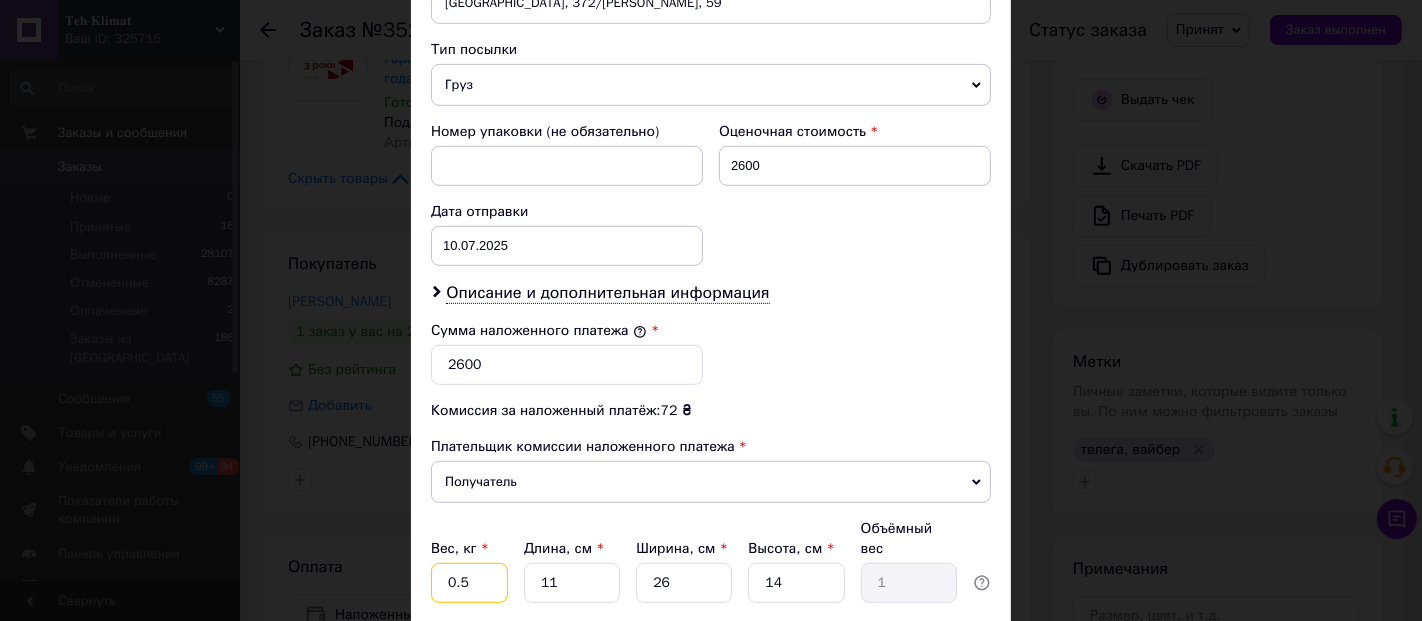 click on "0.5" at bounding box center (469, 583) 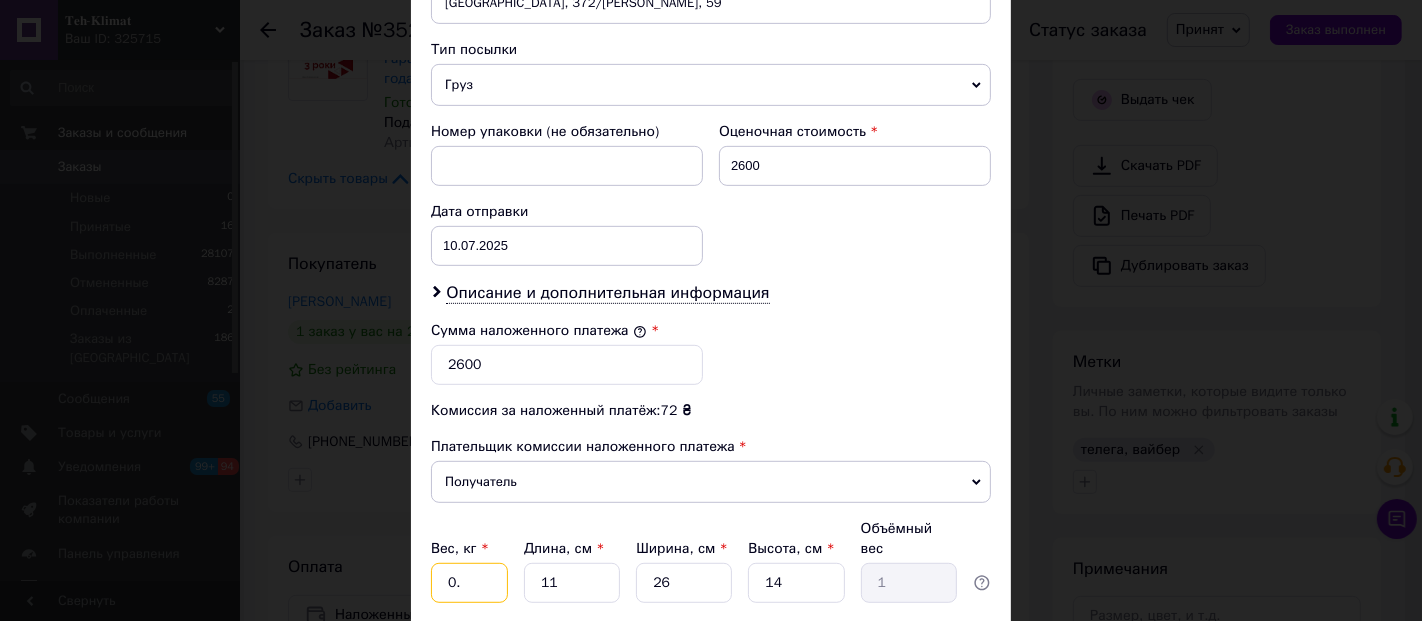 type on "0" 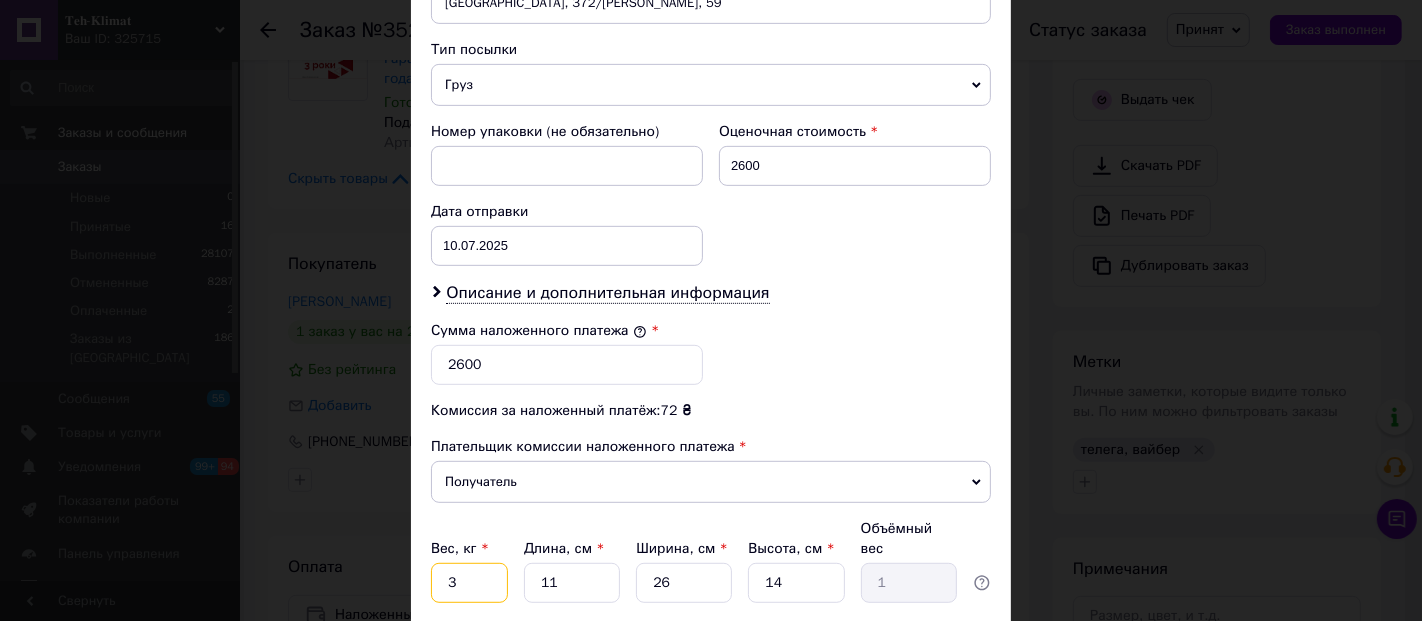type on "3" 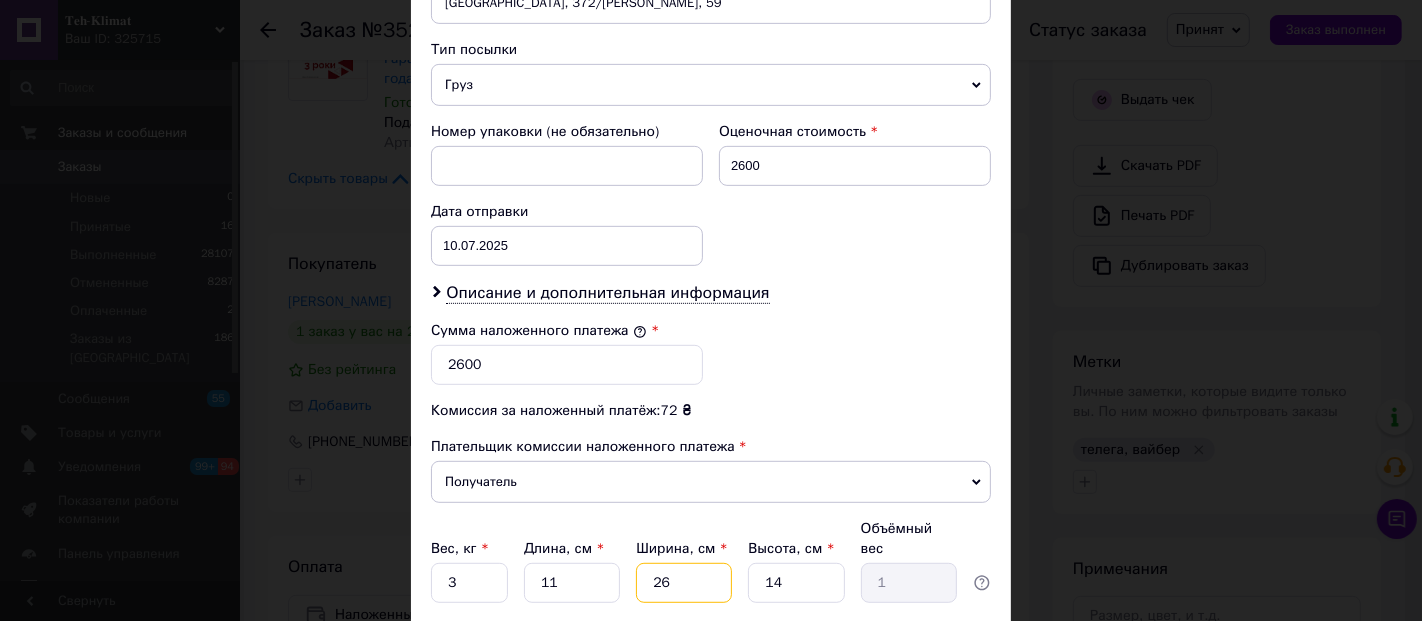 click on "26" at bounding box center (684, 583) 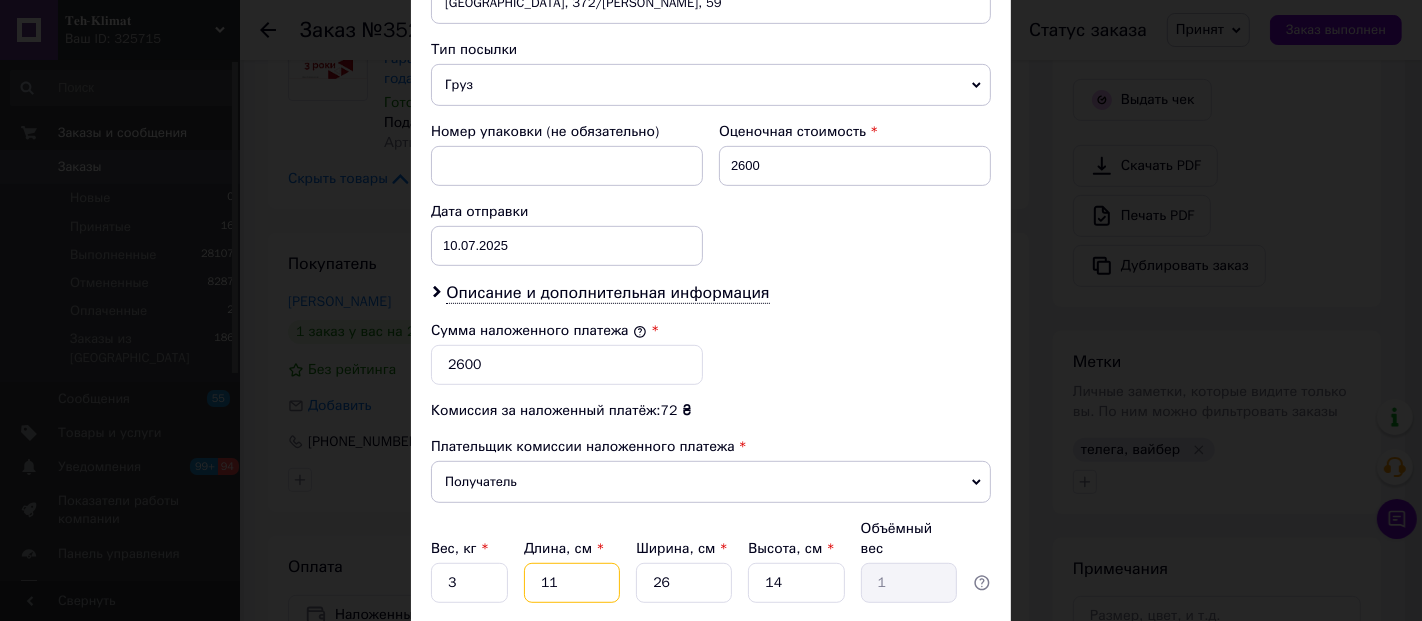 click on "11" at bounding box center [572, 583] 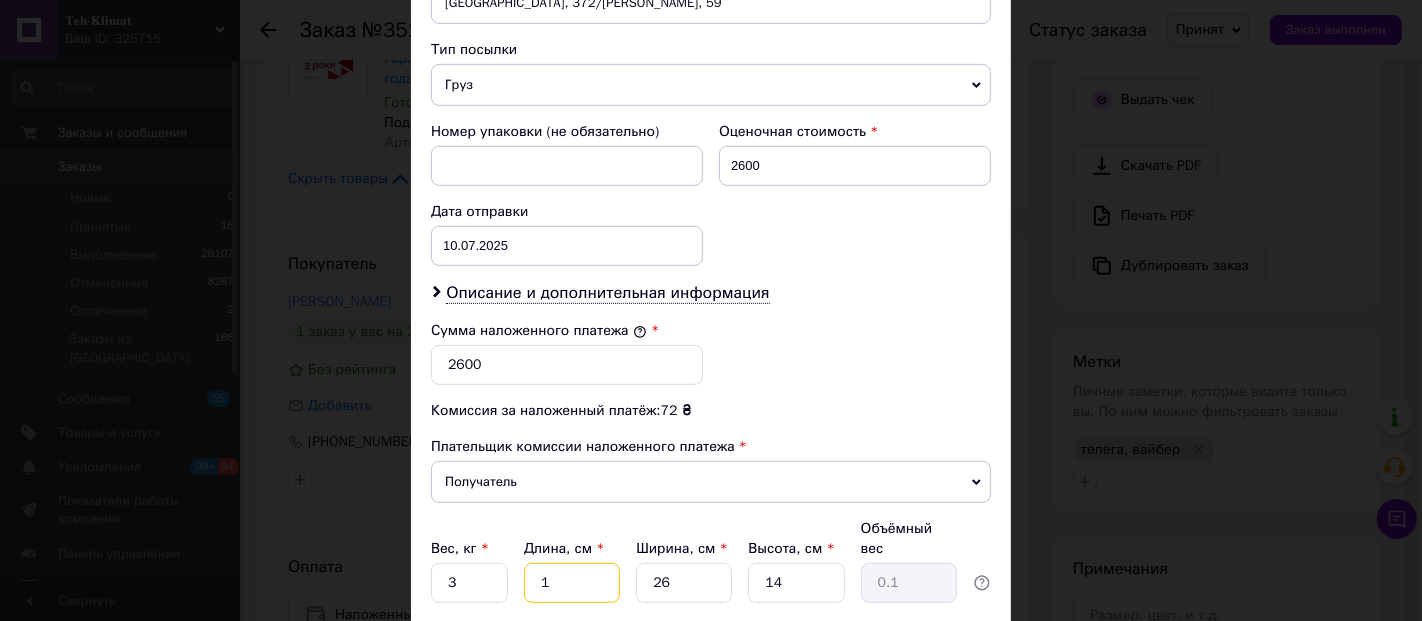 type 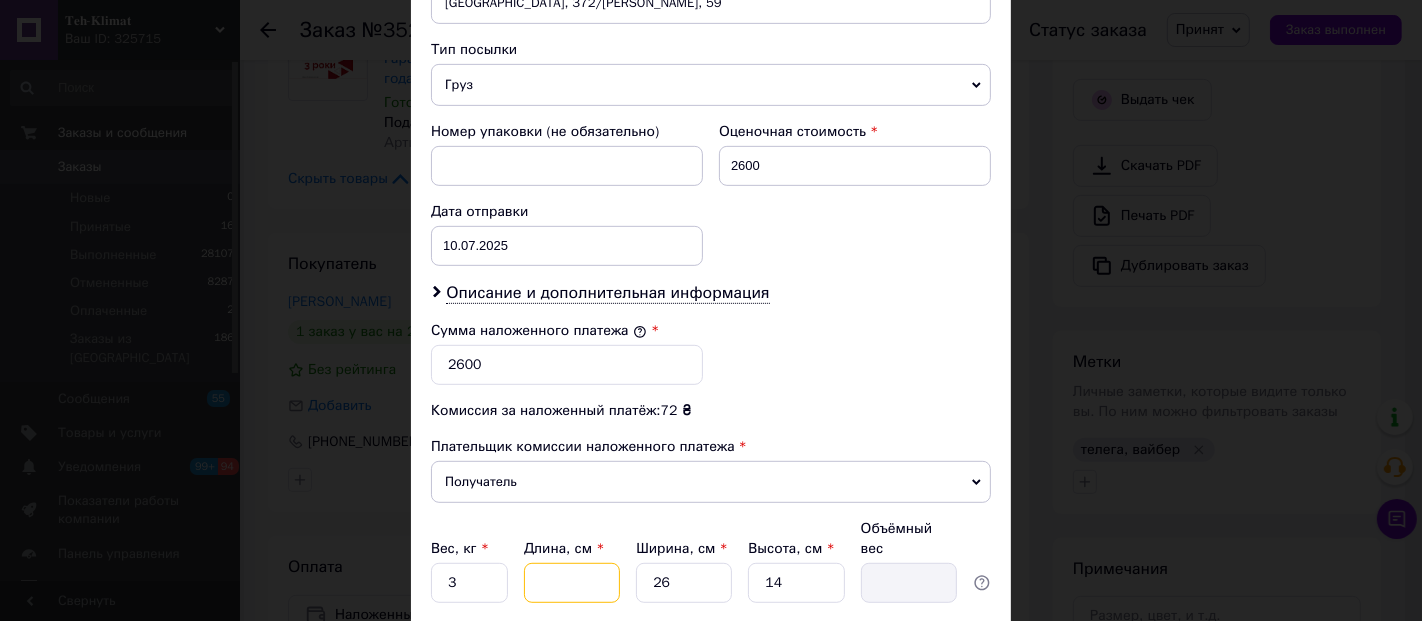 type on "2" 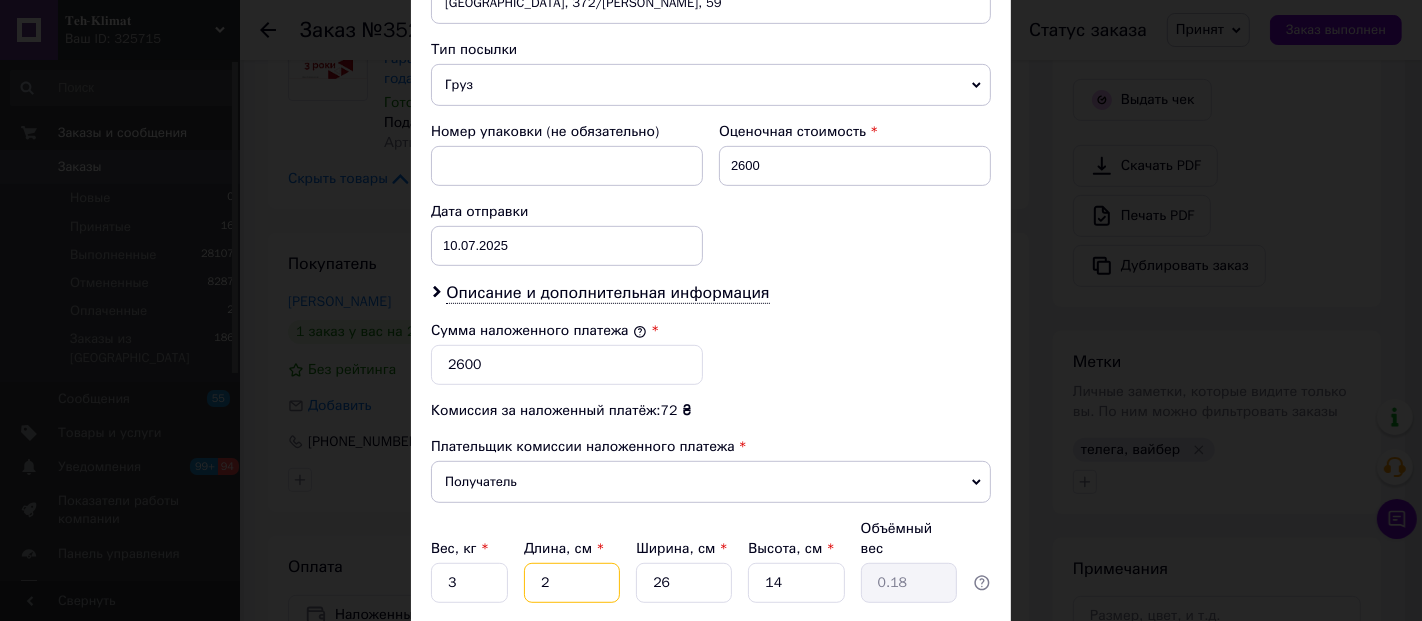 type on "21" 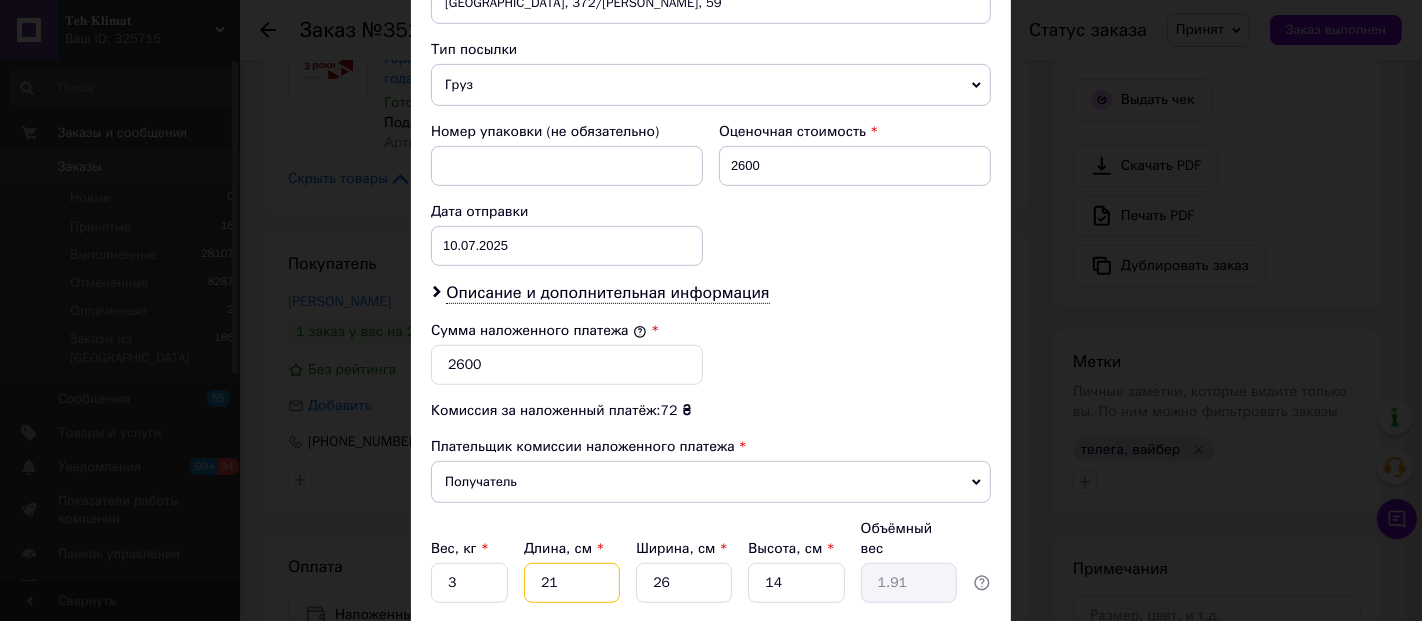 type on "21" 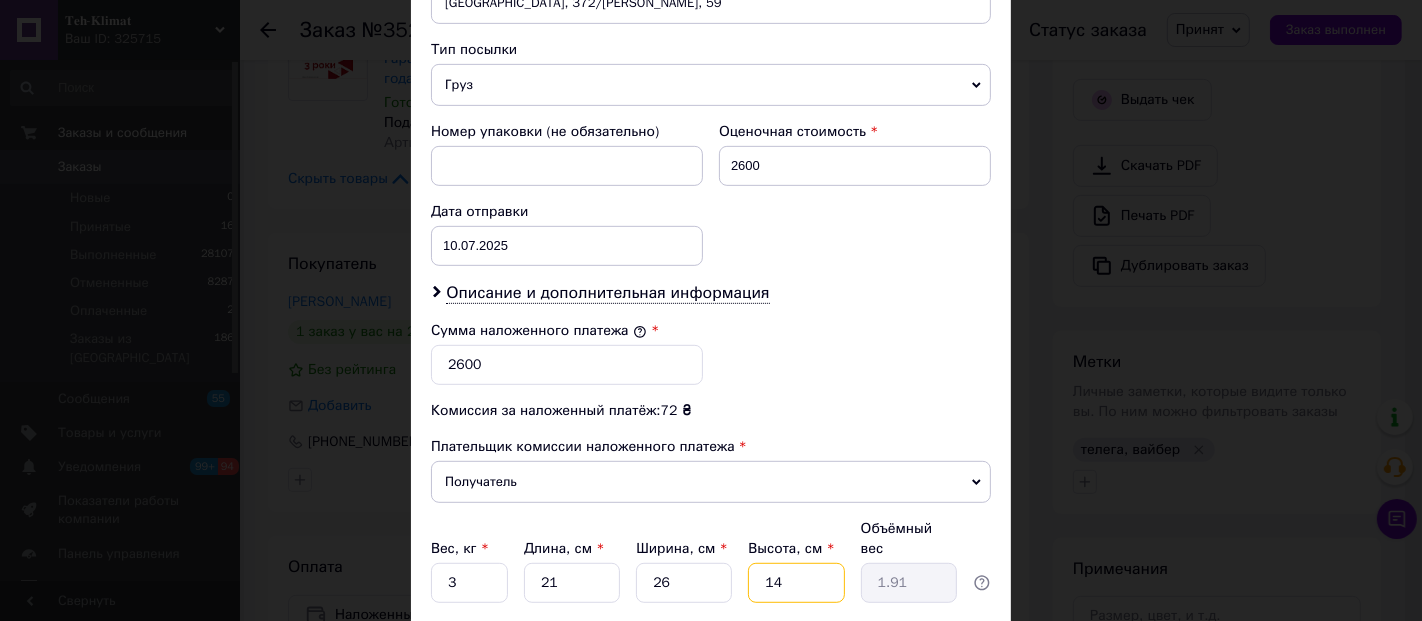 click on "14" at bounding box center [796, 583] 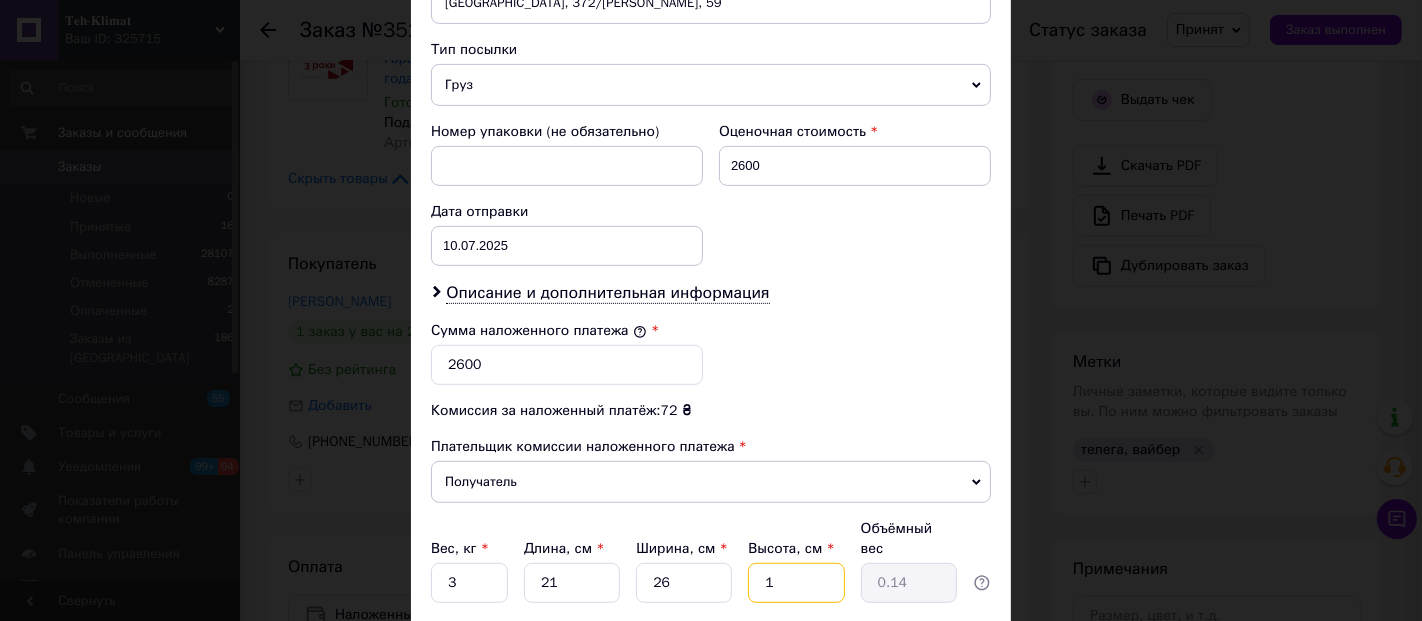 type 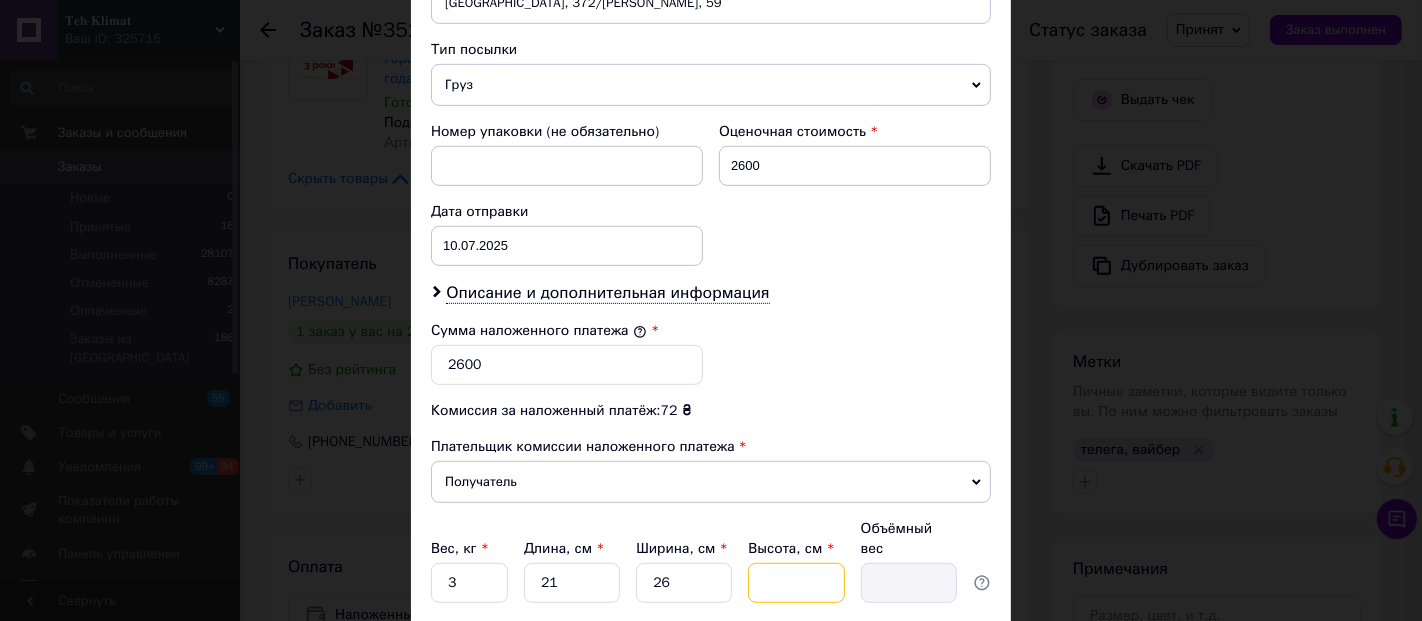 type on "2" 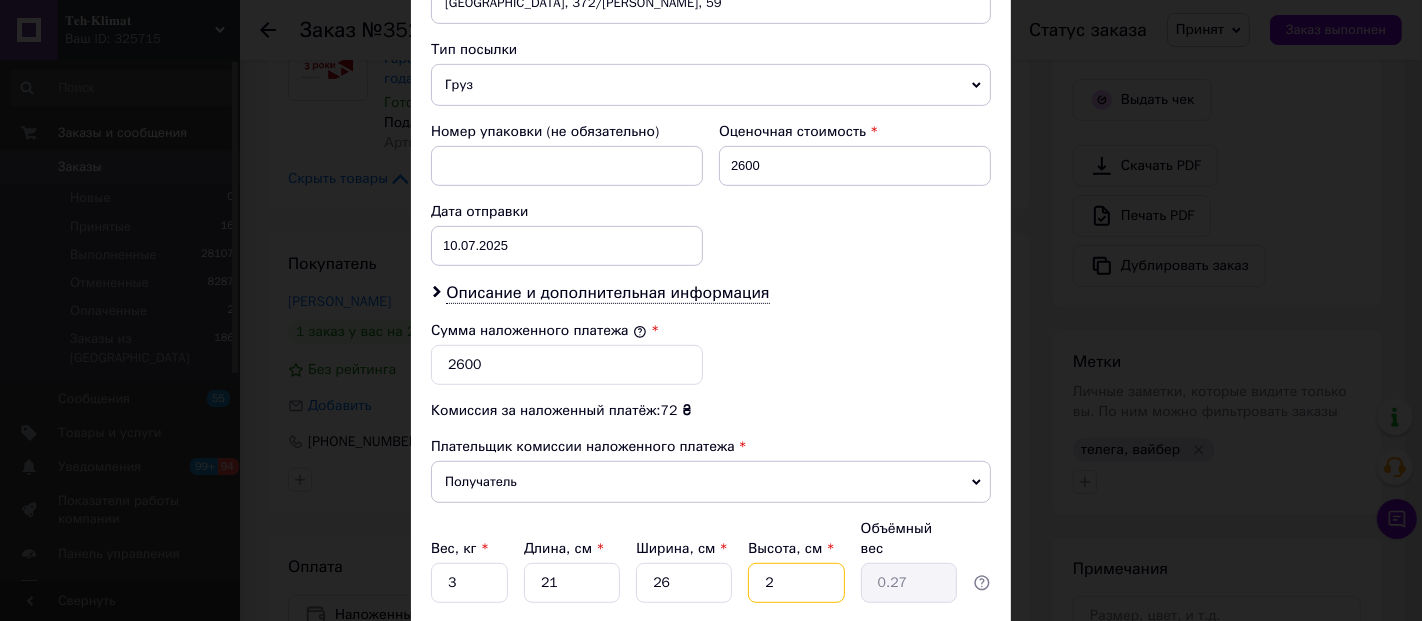 type on "22" 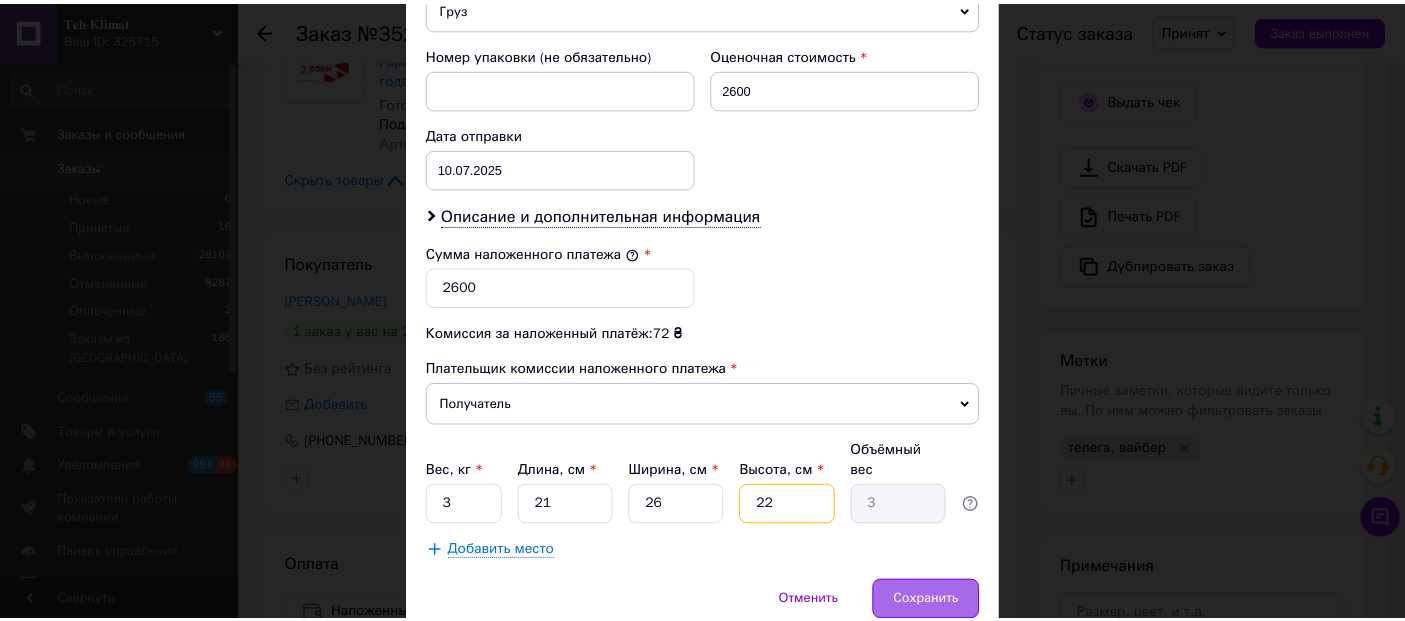 scroll, scrollTop: 916, scrollLeft: 0, axis: vertical 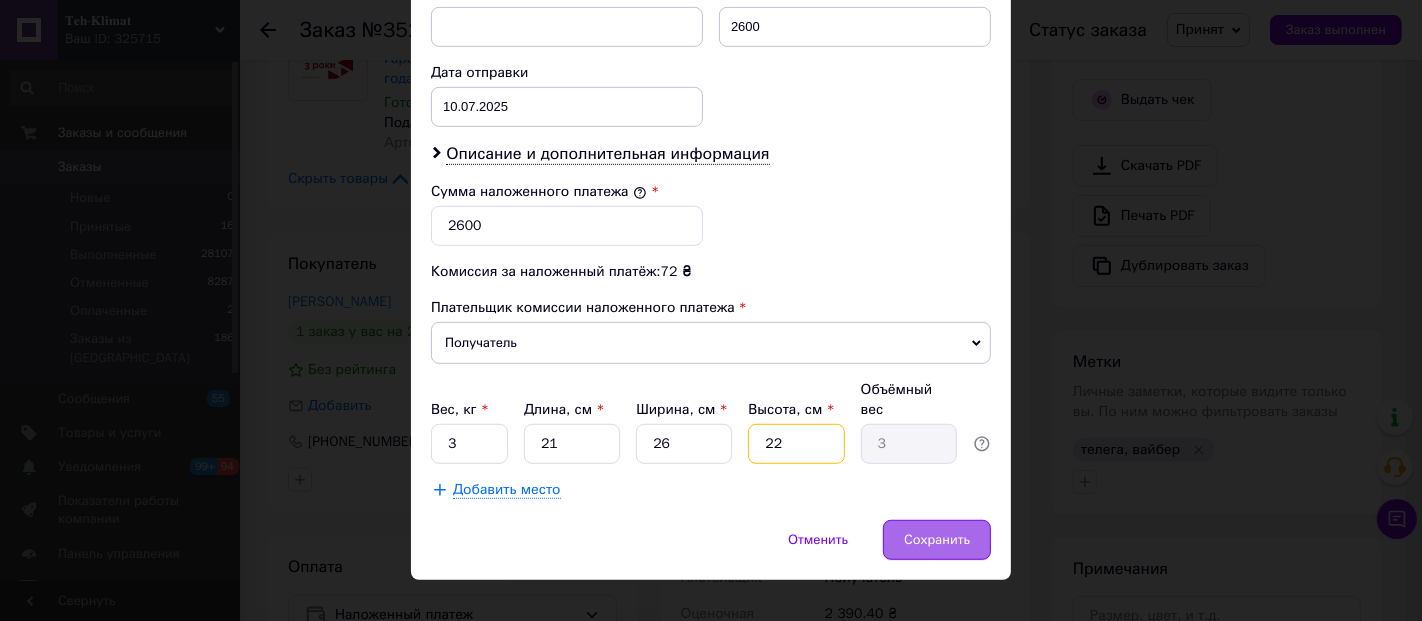 type on "22" 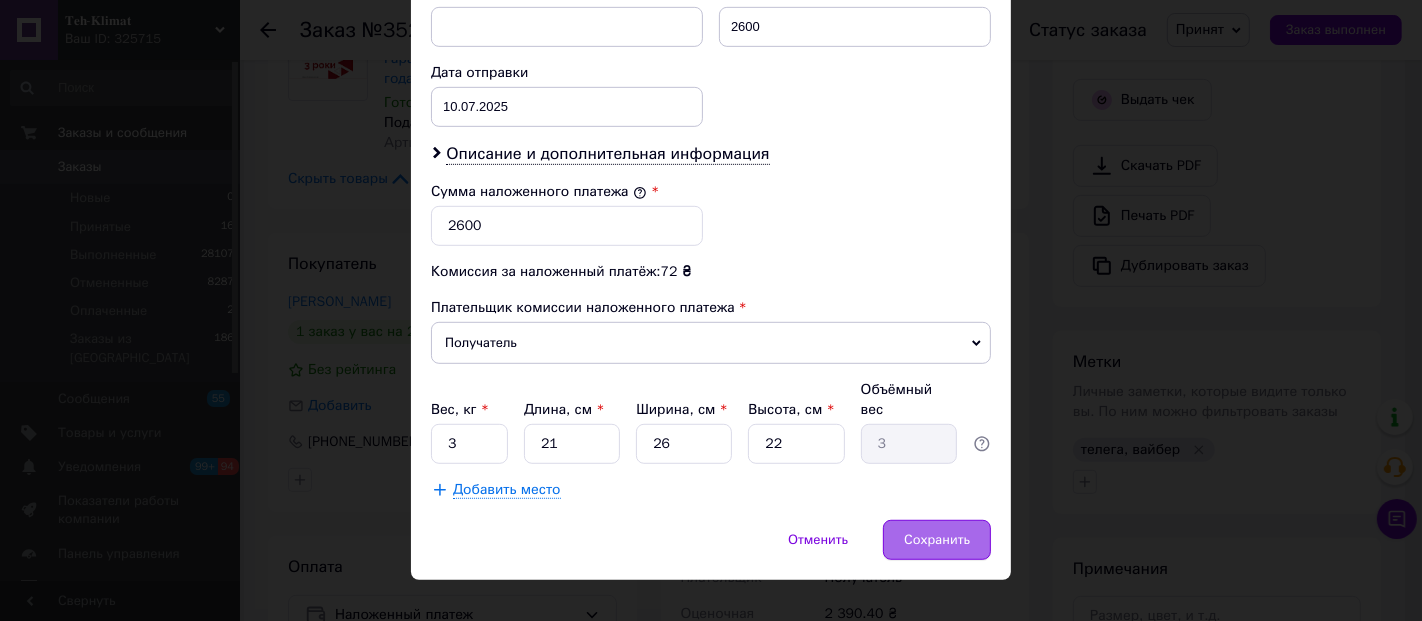 click on "Сохранить" at bounding box center (937, 540) 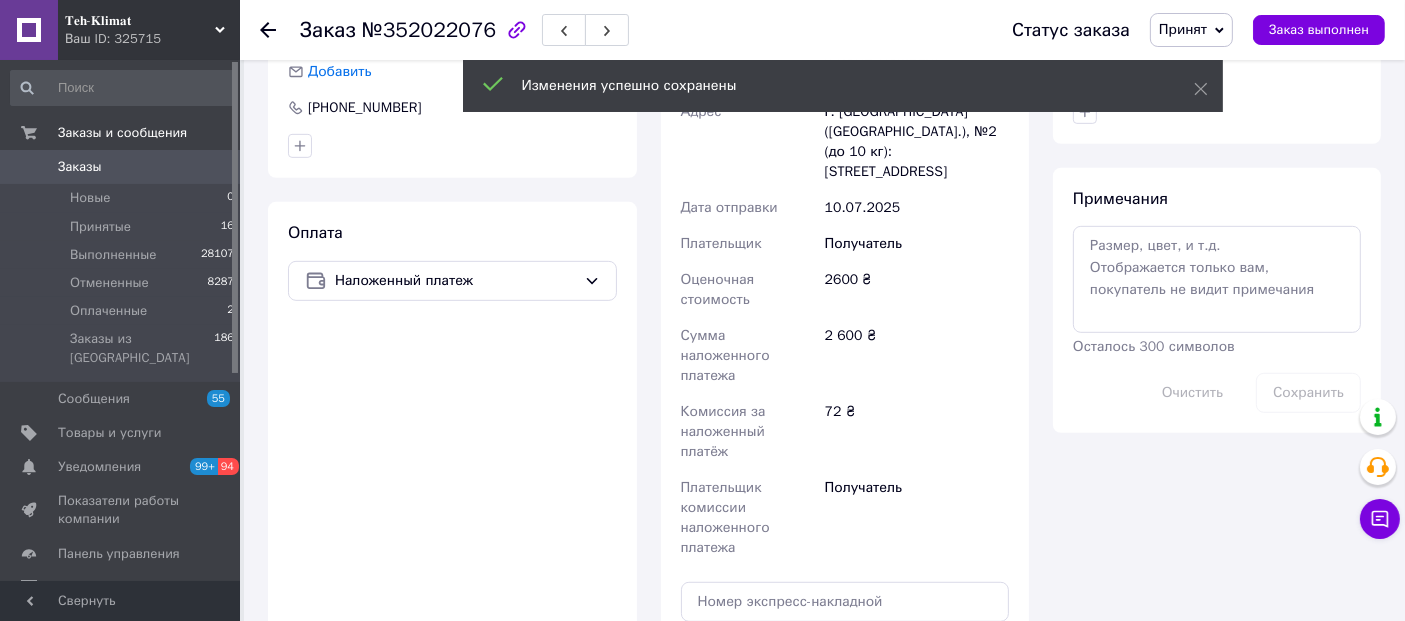 scroll, scrollTop: 1222, scrollLeft: 0, axis: vertical 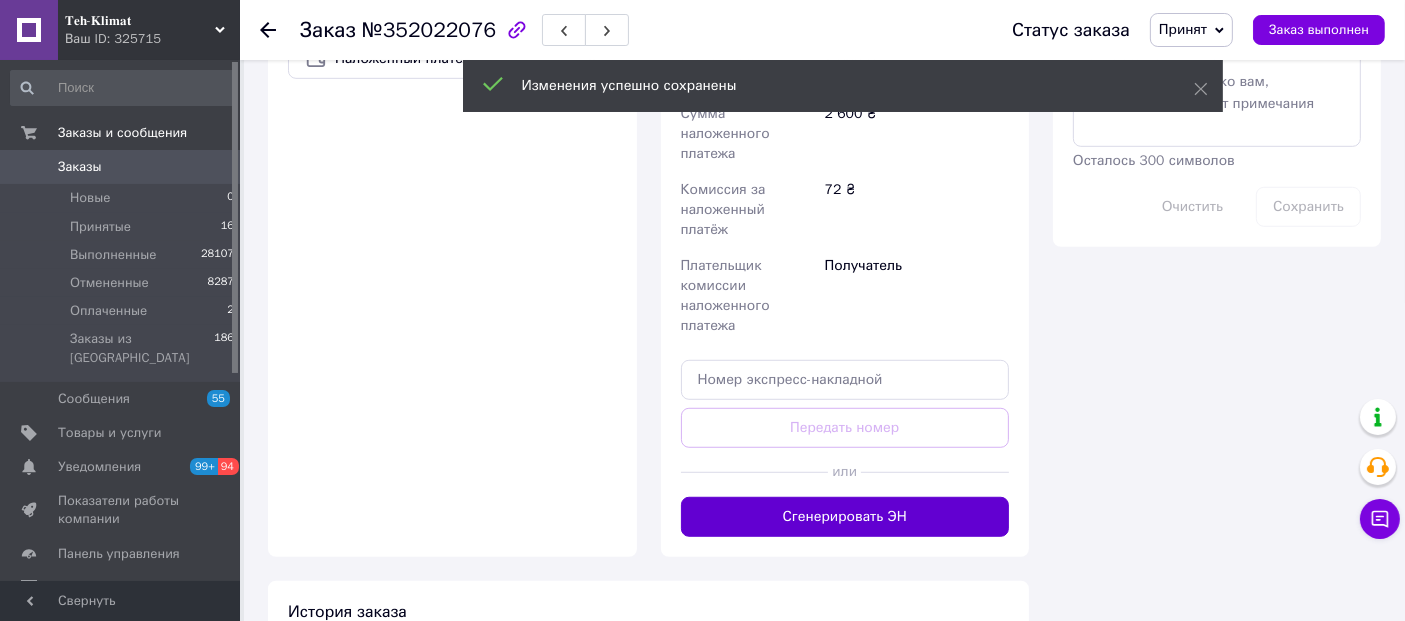 click on "Сгенерировать ЭН" at bounding box center (845, 517) 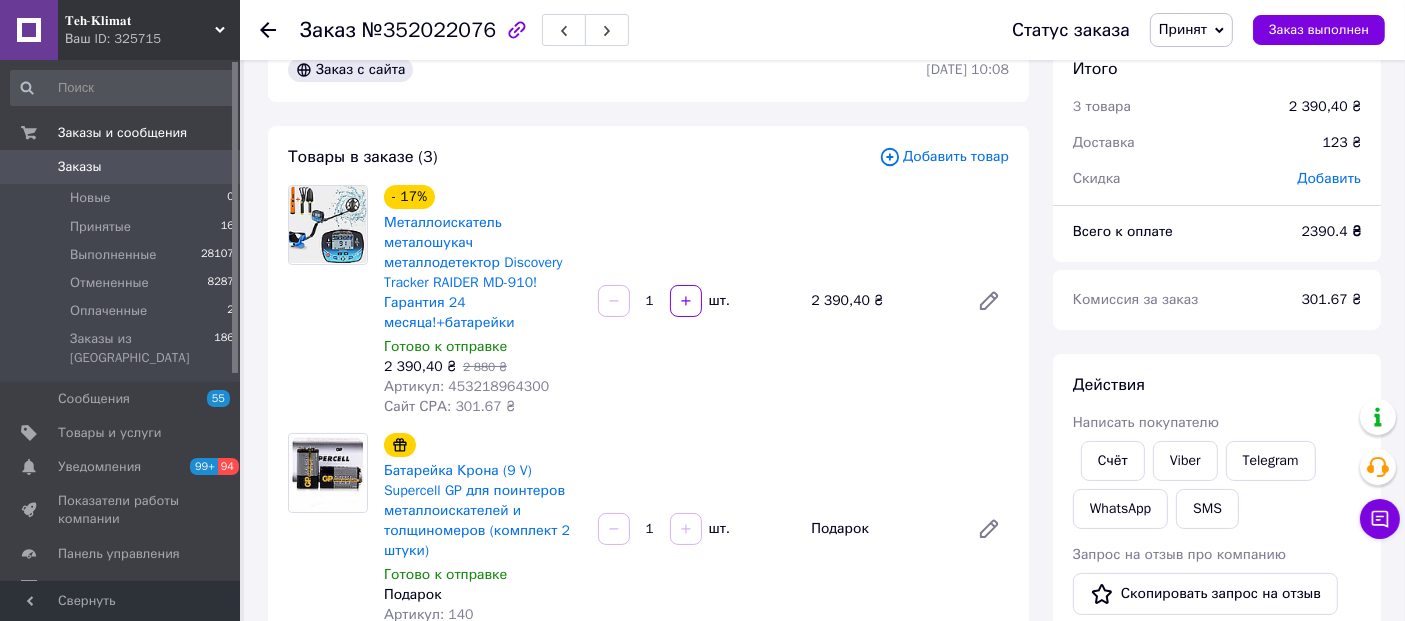 scroll, scrollTop: 0, scrollLeft: 0, axis: both 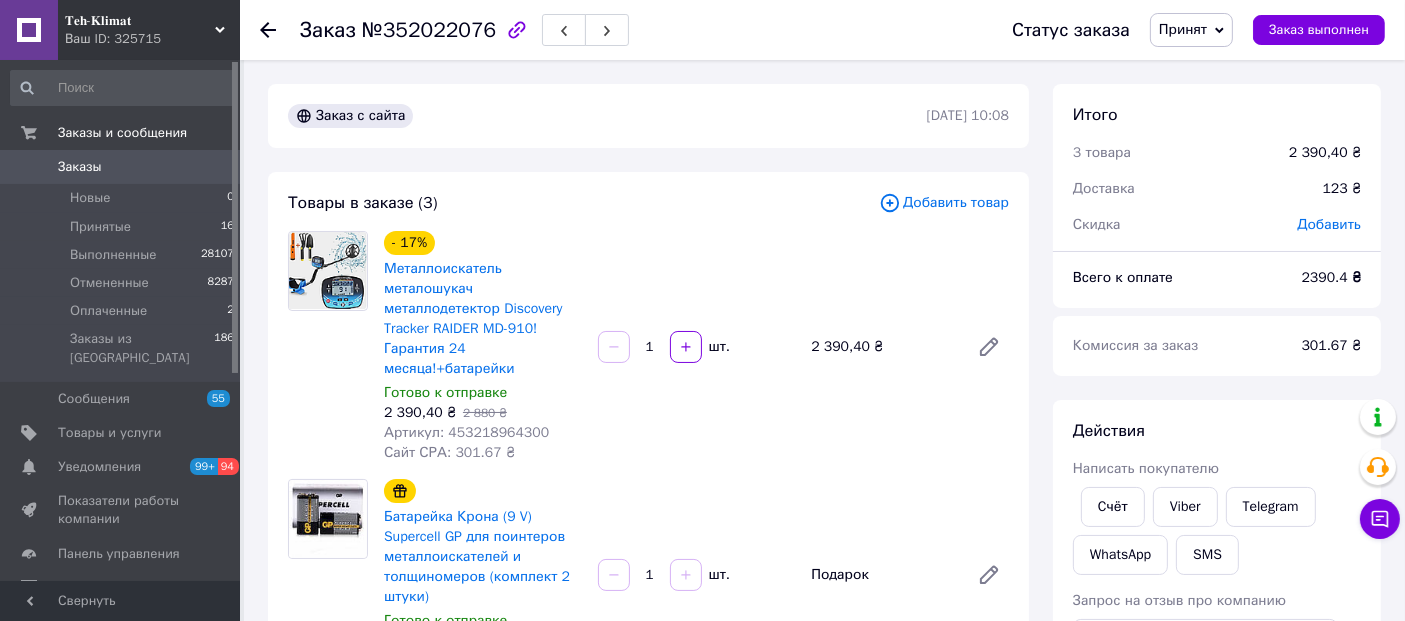 click 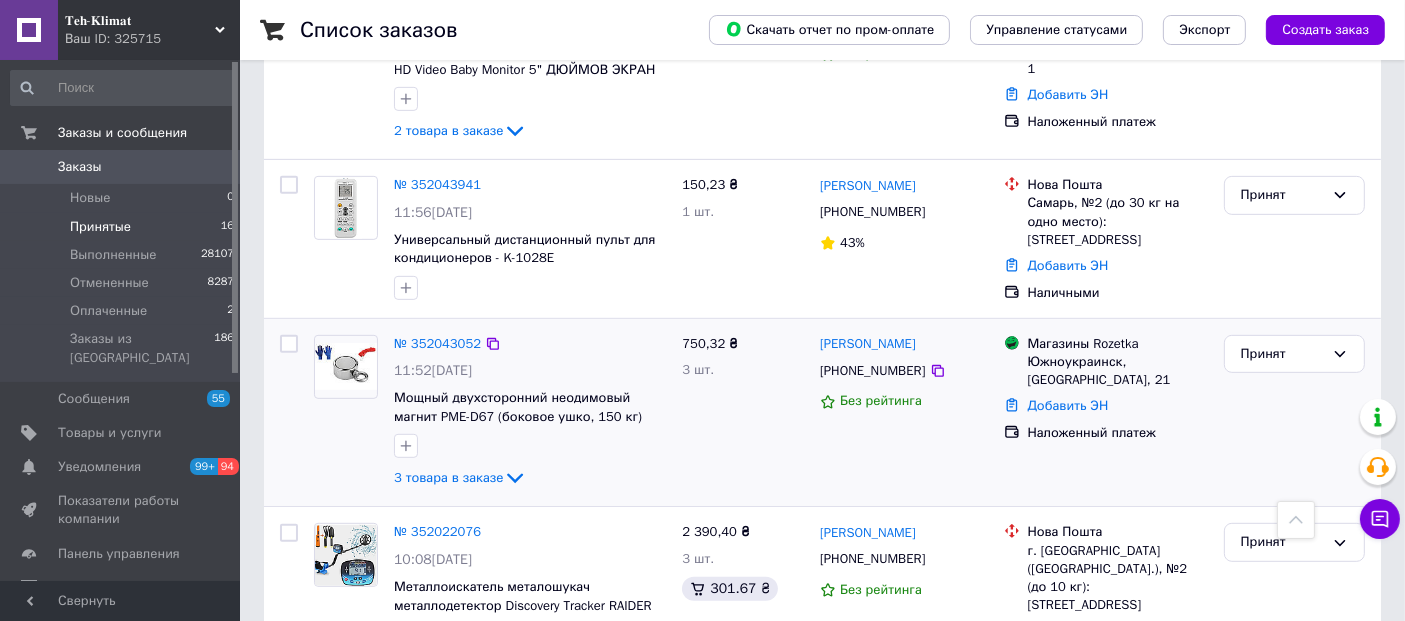 scroll, scrollTop: 1000, scrollLeft: 0, axis: vertical 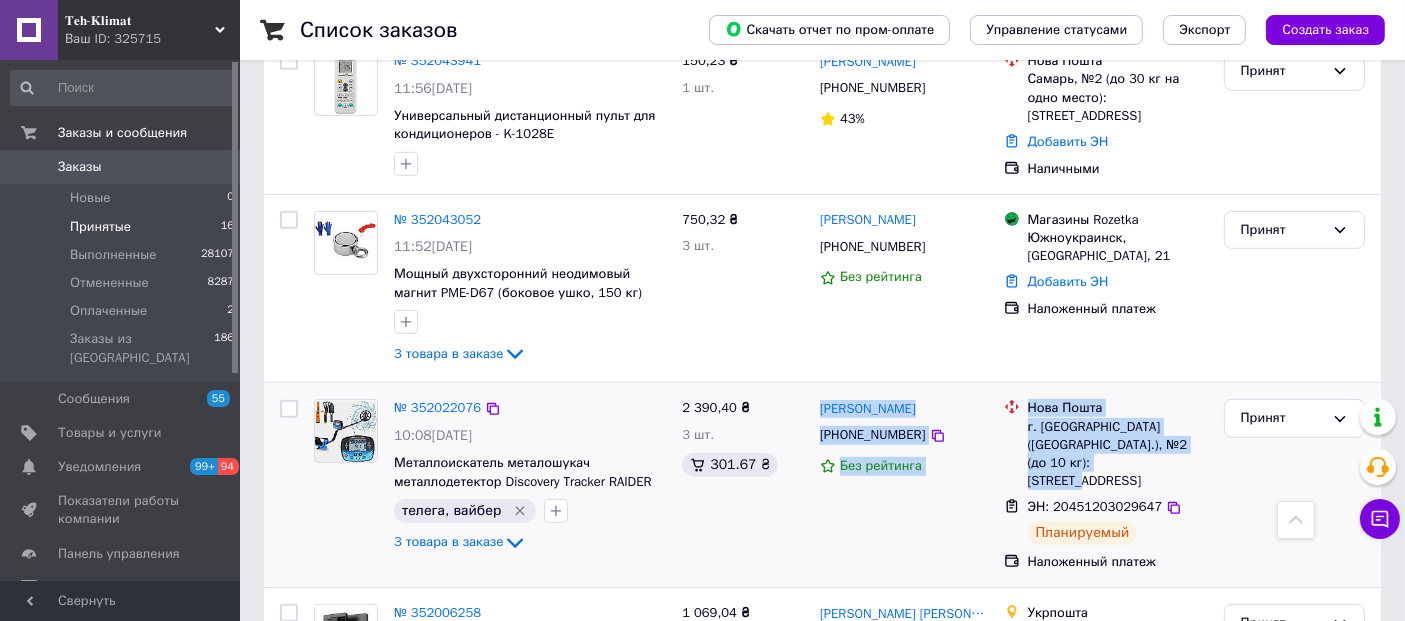 drag, startPoint x: 819, startPoint y: 367, endPoint x: 1135, endPoint y: 441, distance: 324.54892 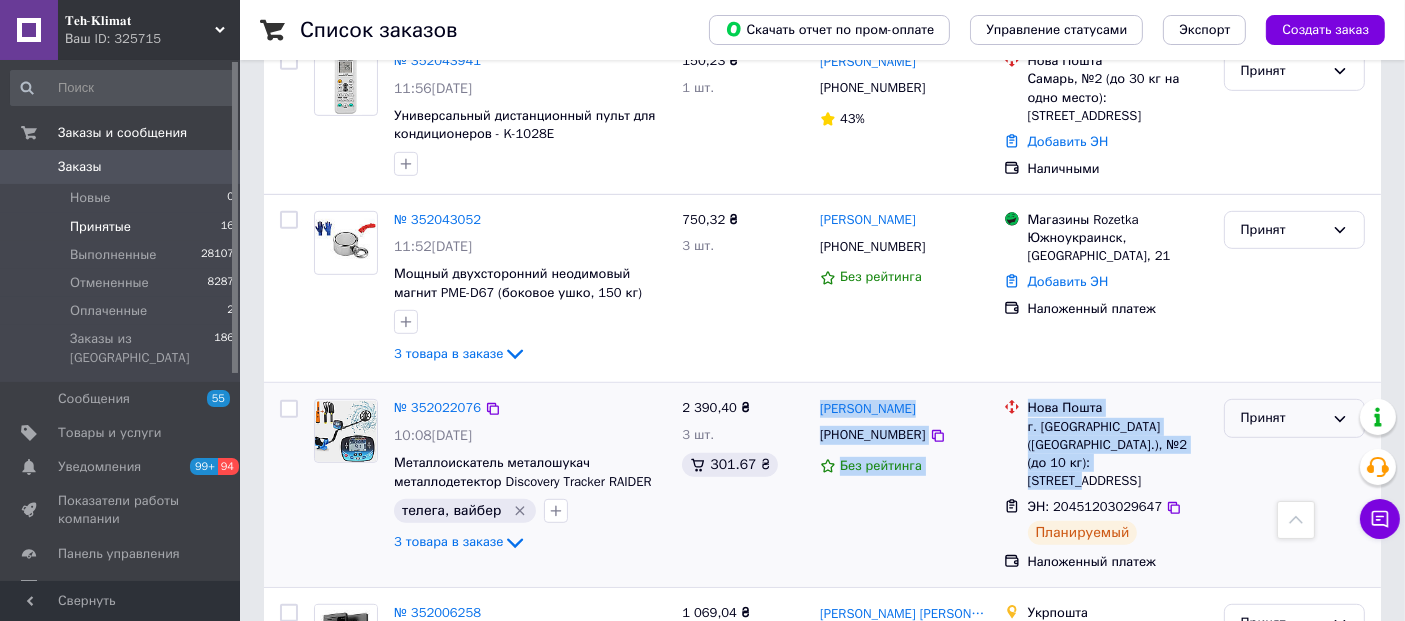 click on "Принят" at bounding box center [1282, 418] 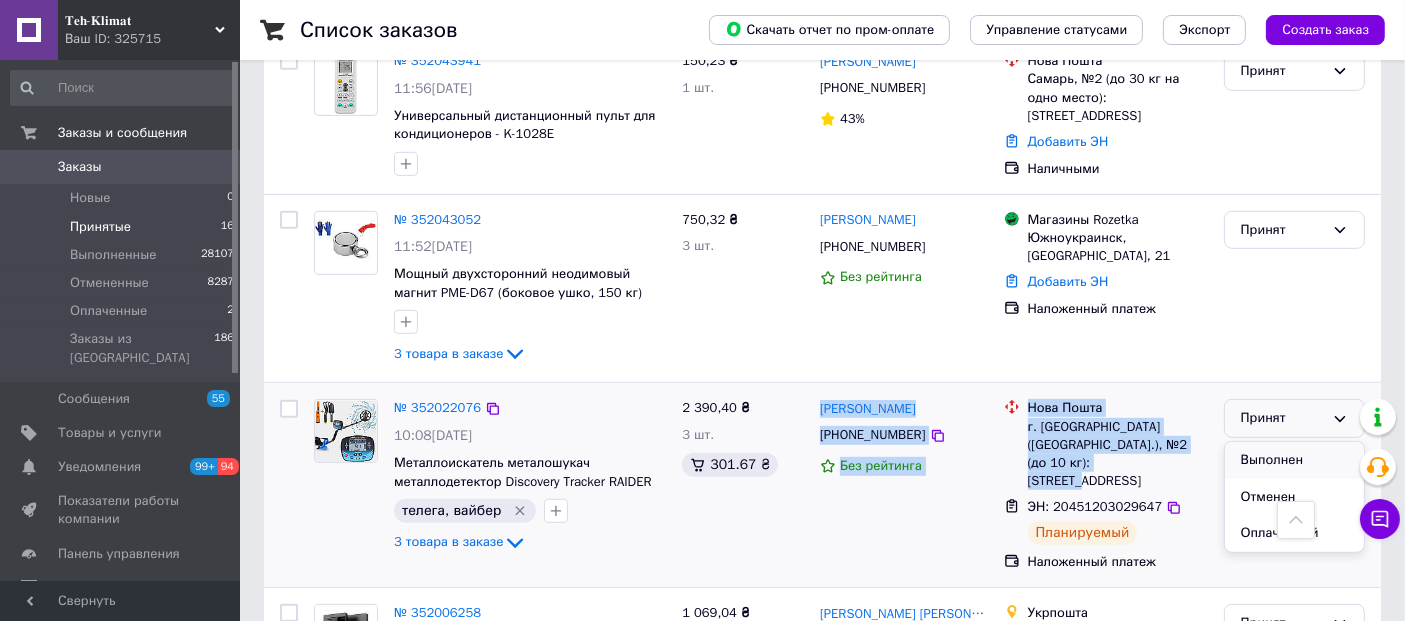 click on "Выполнен" at bounding box center [1294, 460] 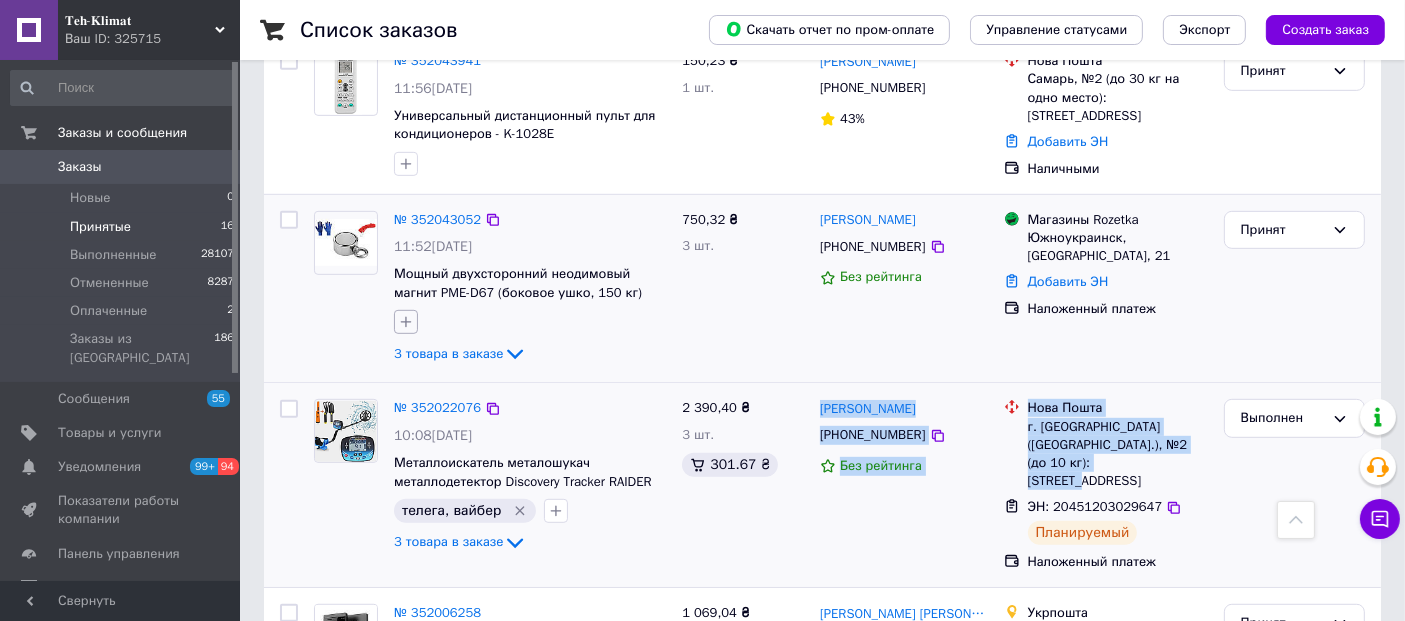 click 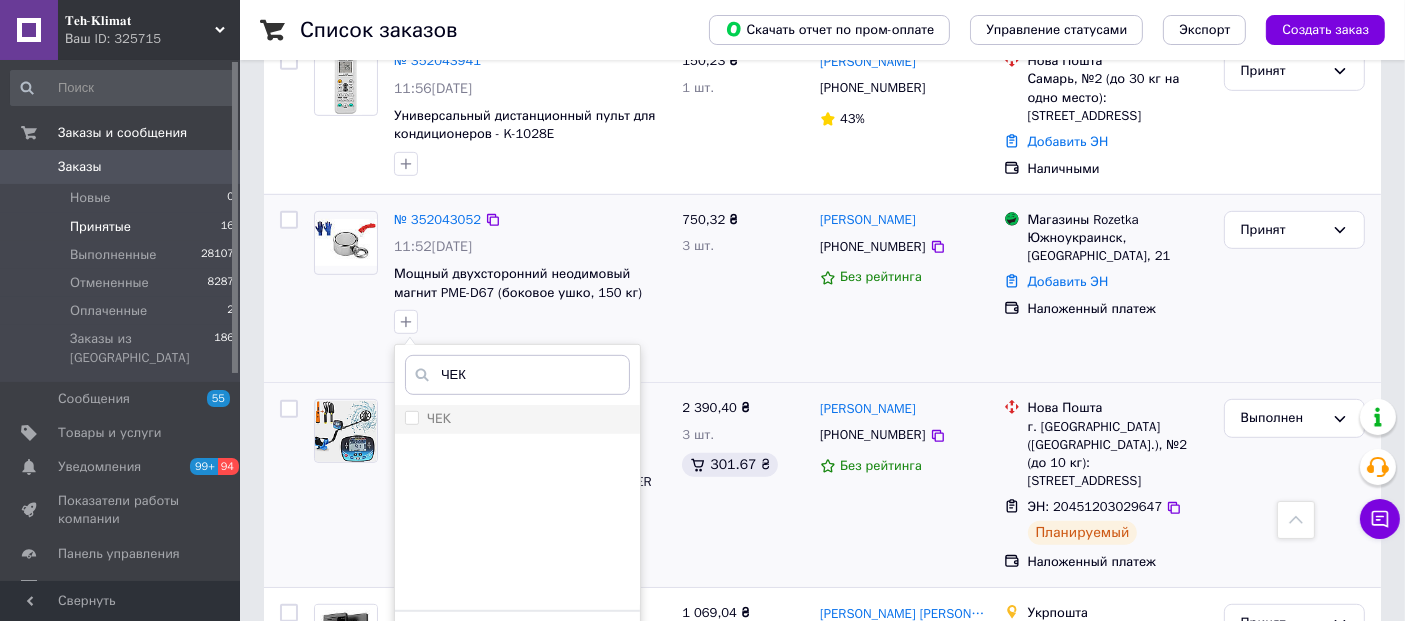 type on "ЧЕК" 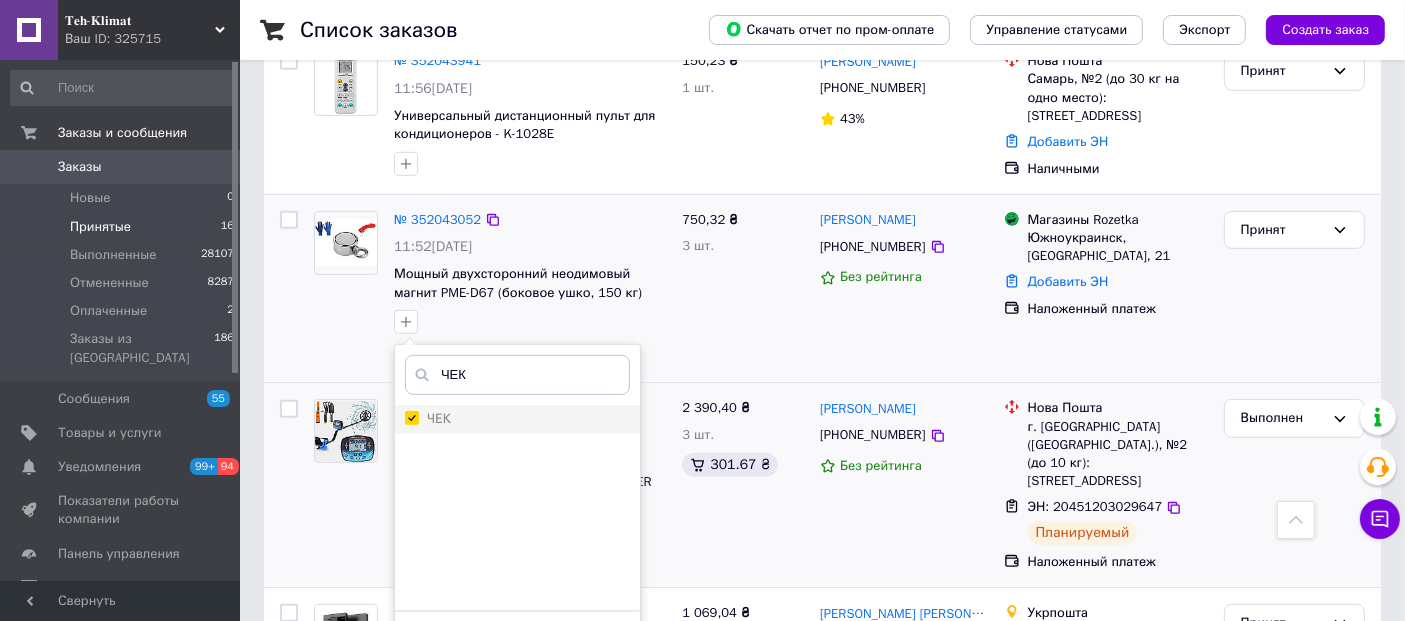 checkbox on "true" 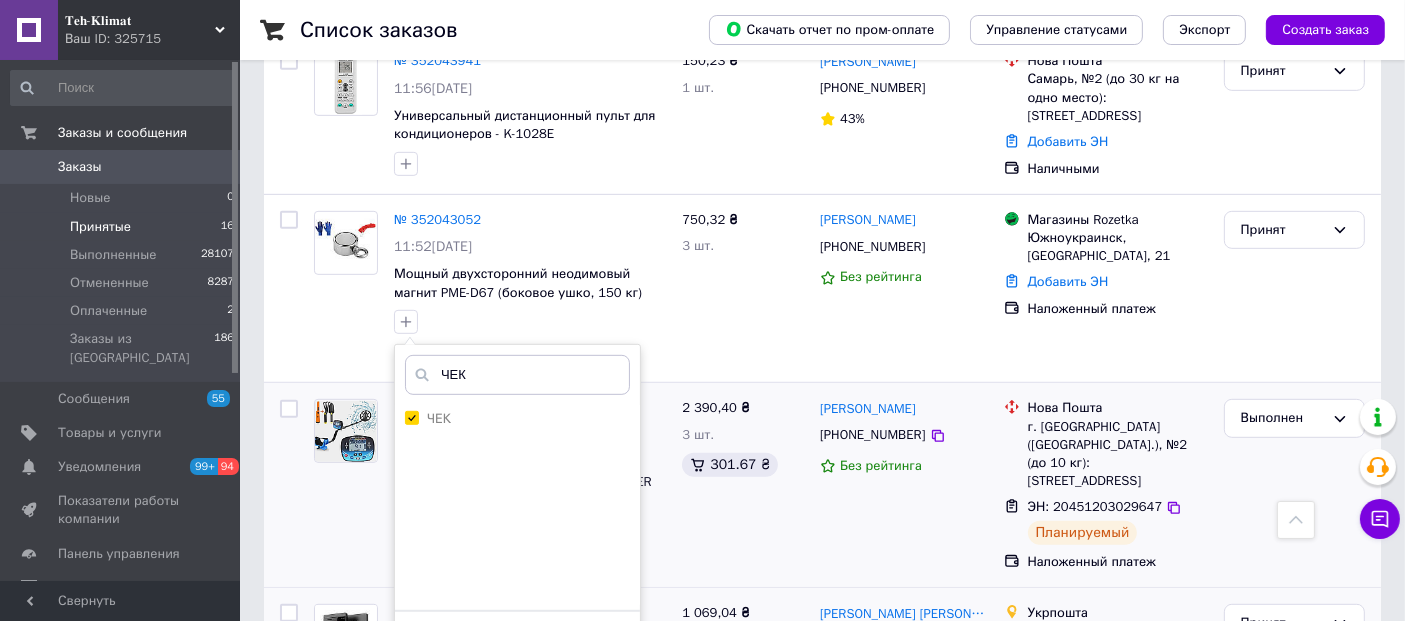 scroll, scrollTop: 1222, scrollLeft: 0, axis: vertical 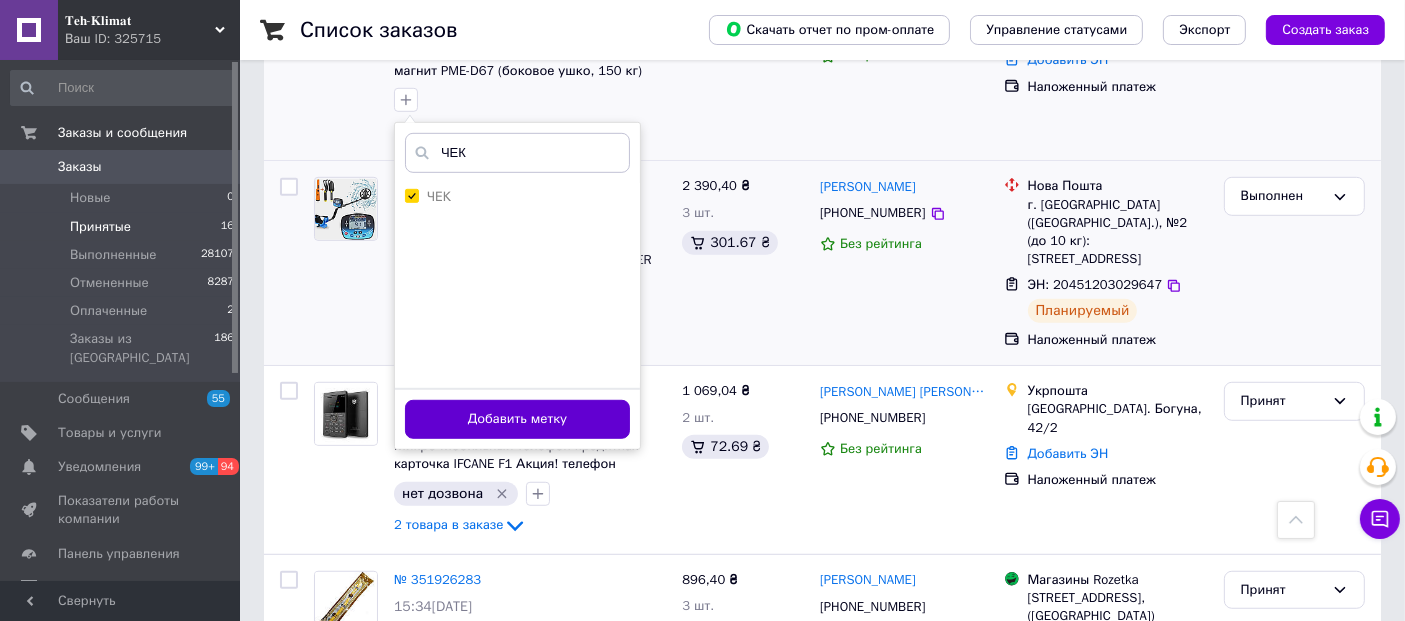 click on "Добавить метку" at bounding box center [517, 419] 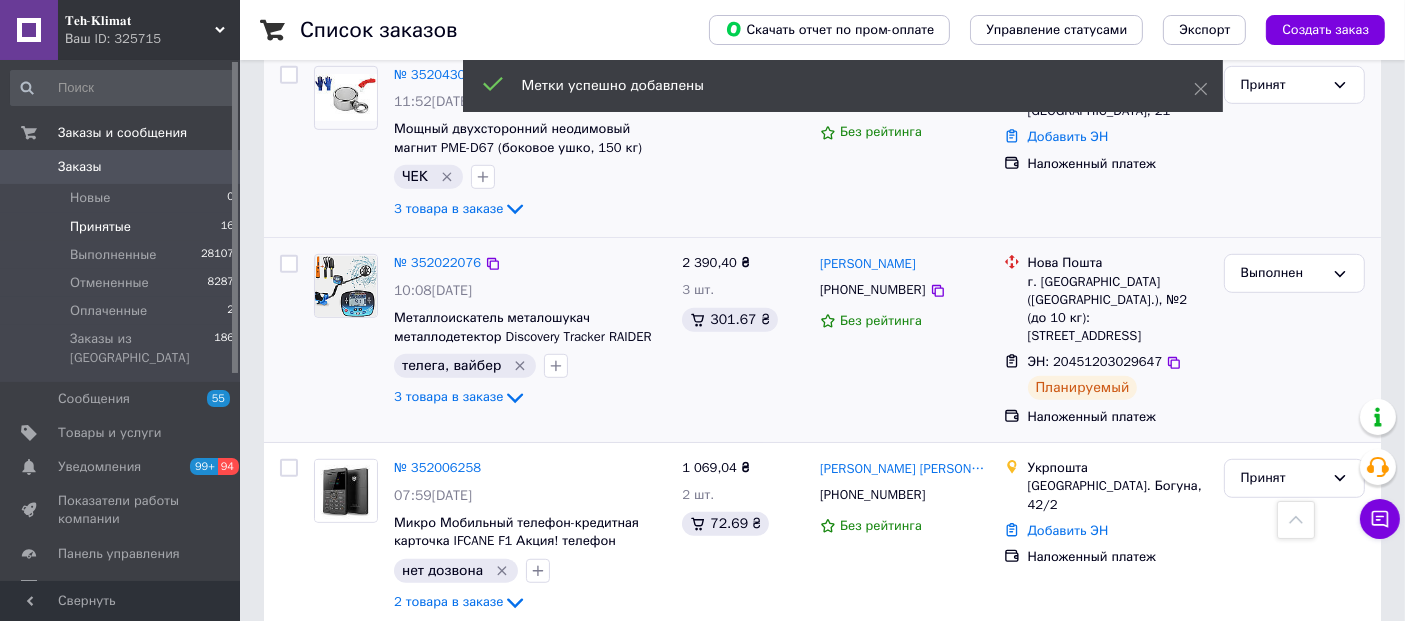 scroll, scrollTop: 1111, scrollLeft: 0, axis: vertical 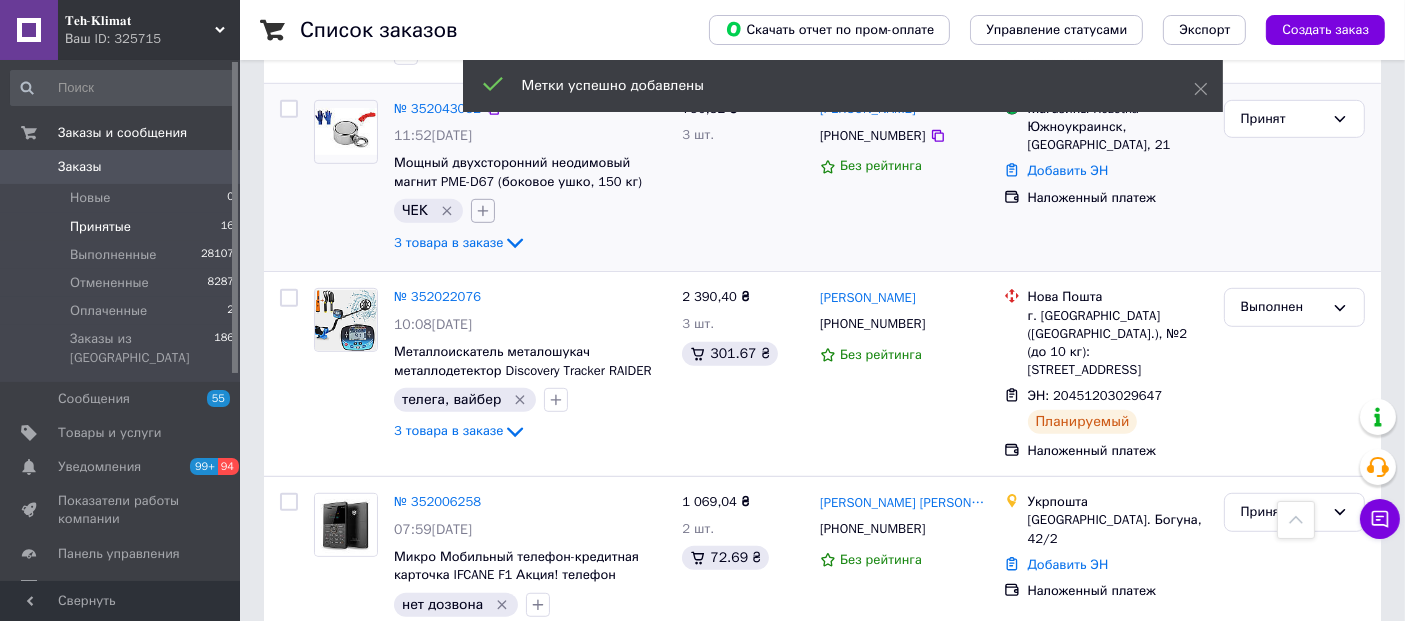 click at bounding box center [483, 211] 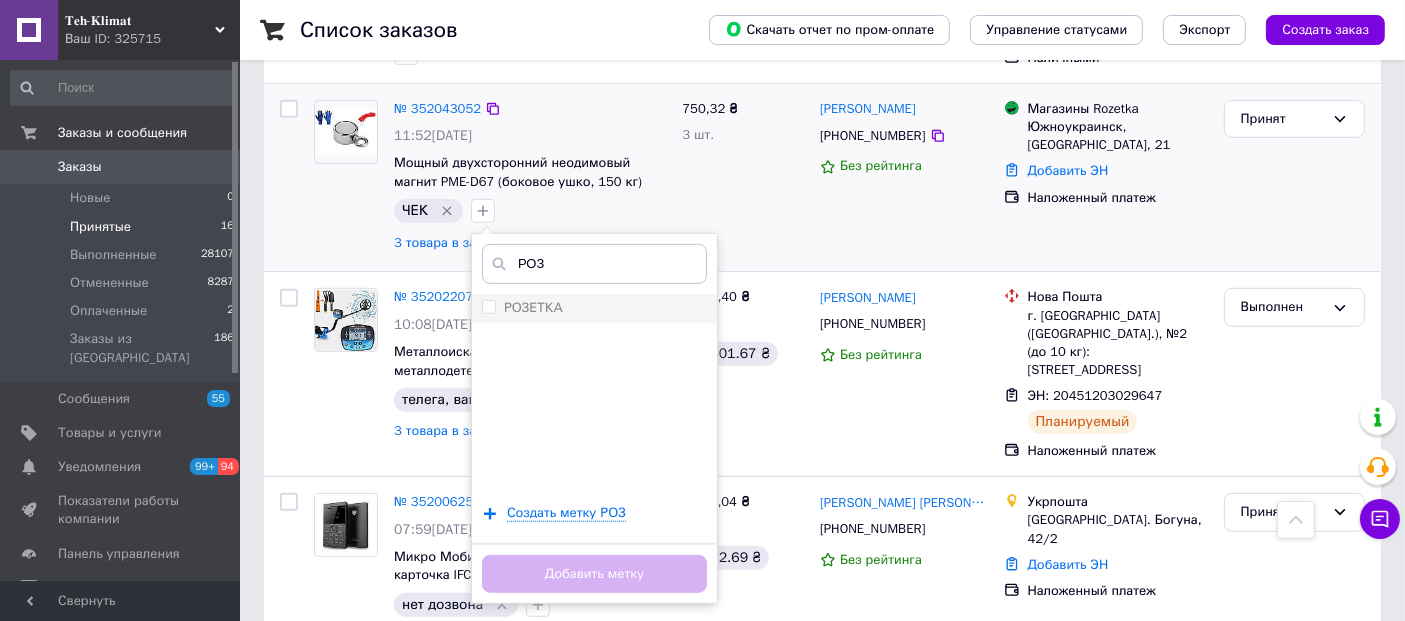 type on "РОЗ" 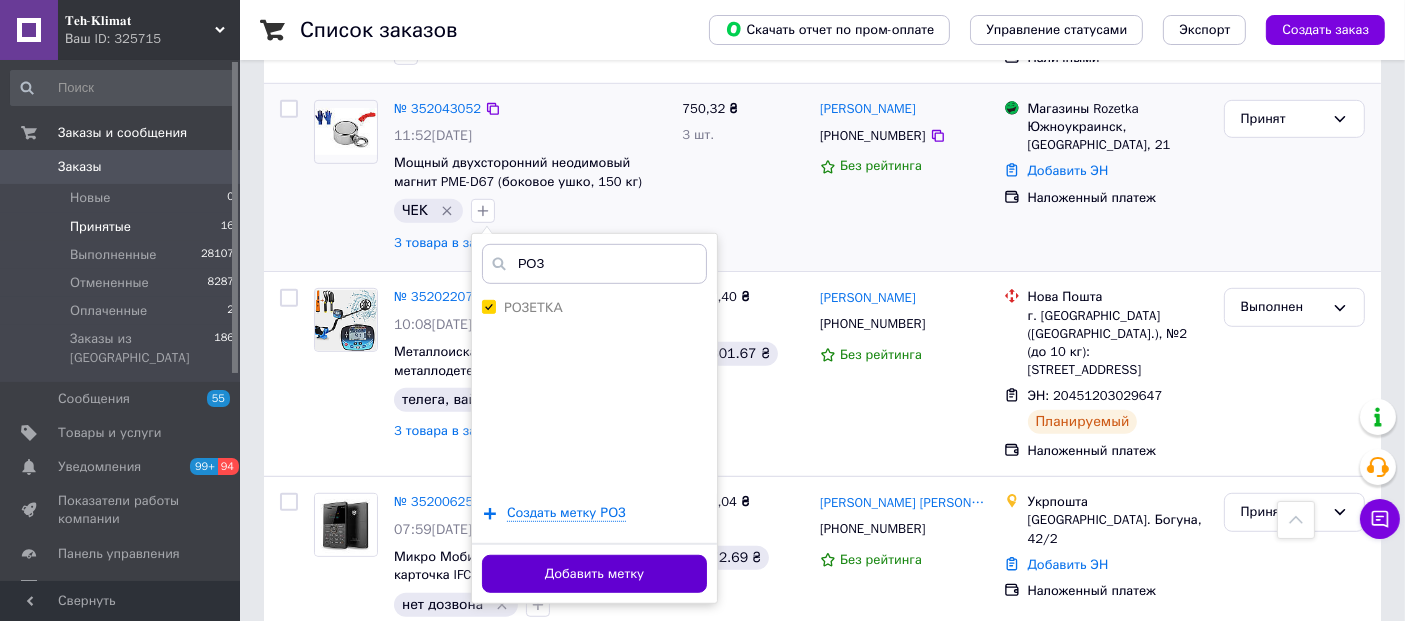 click on "Добавить метку" at bounding box center [594, 574] 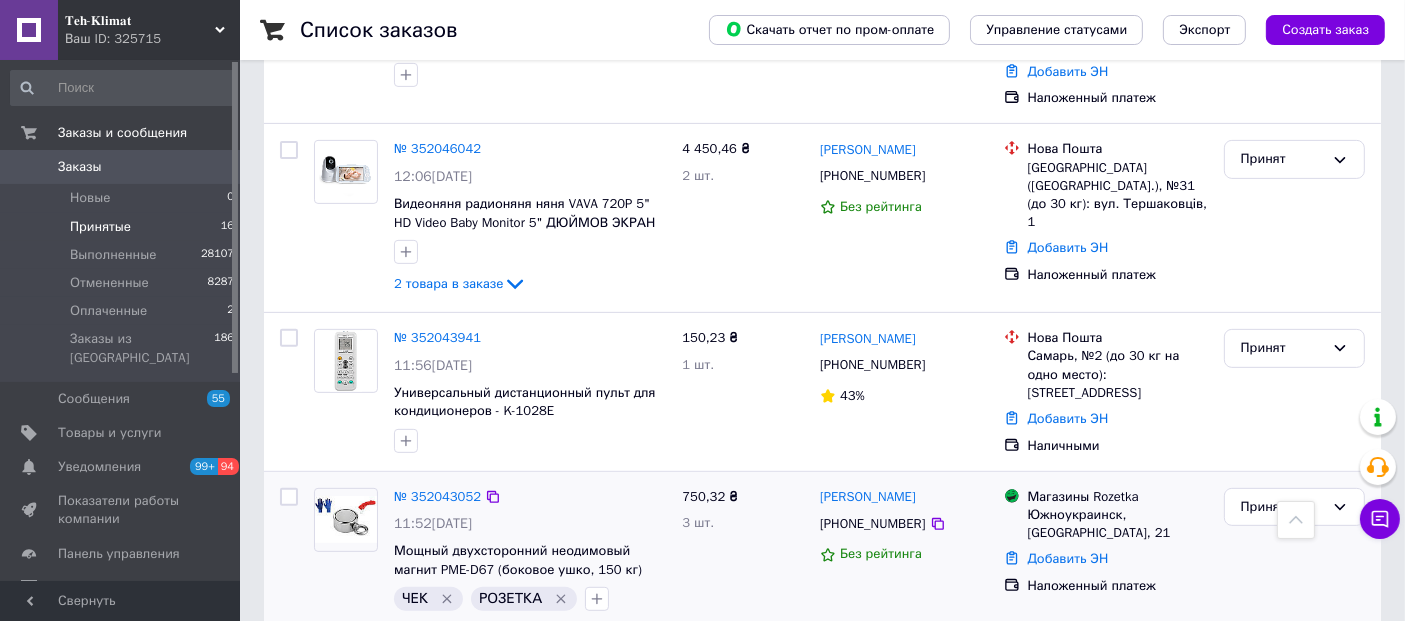scroll, scrollTop: 857, scrollLeft: 0, axis: vertical 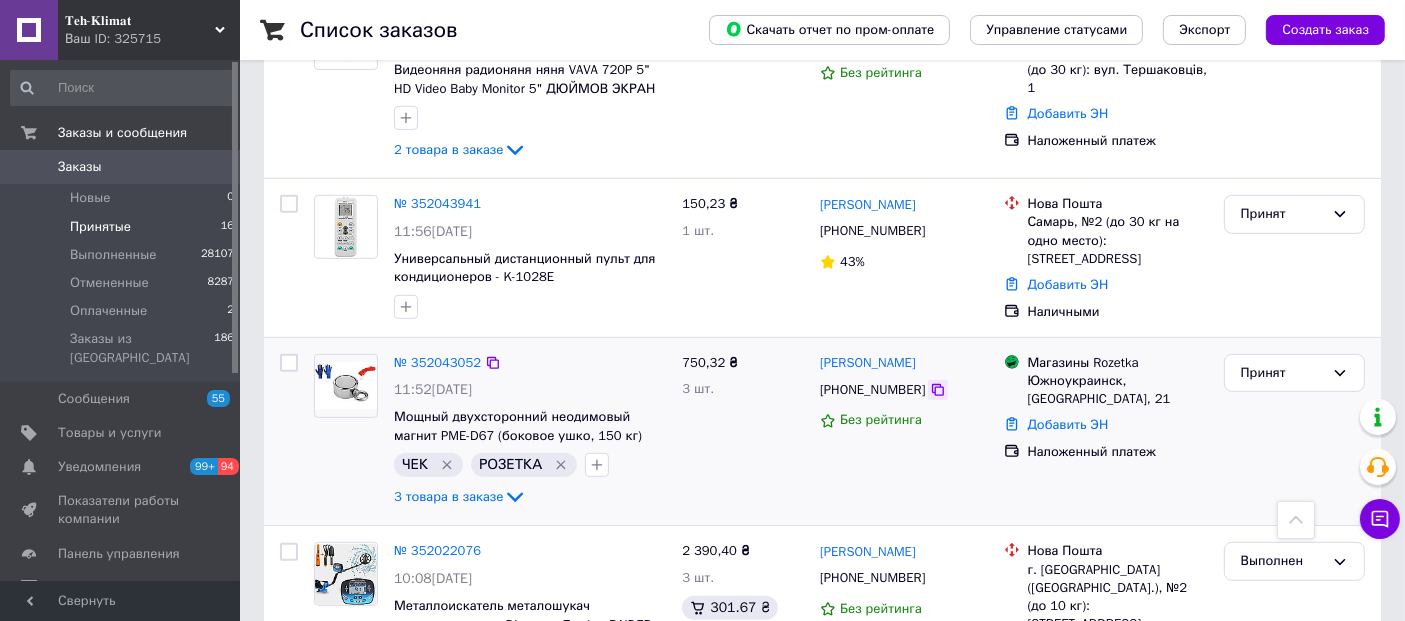 click 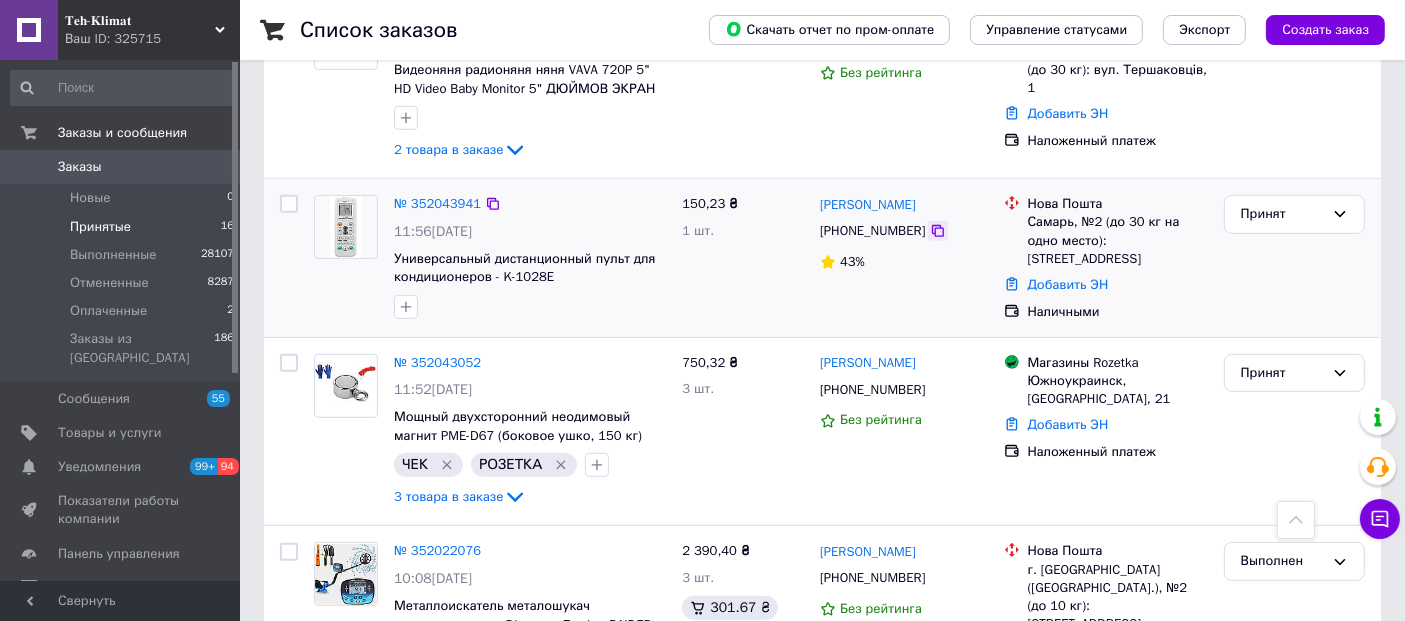 click 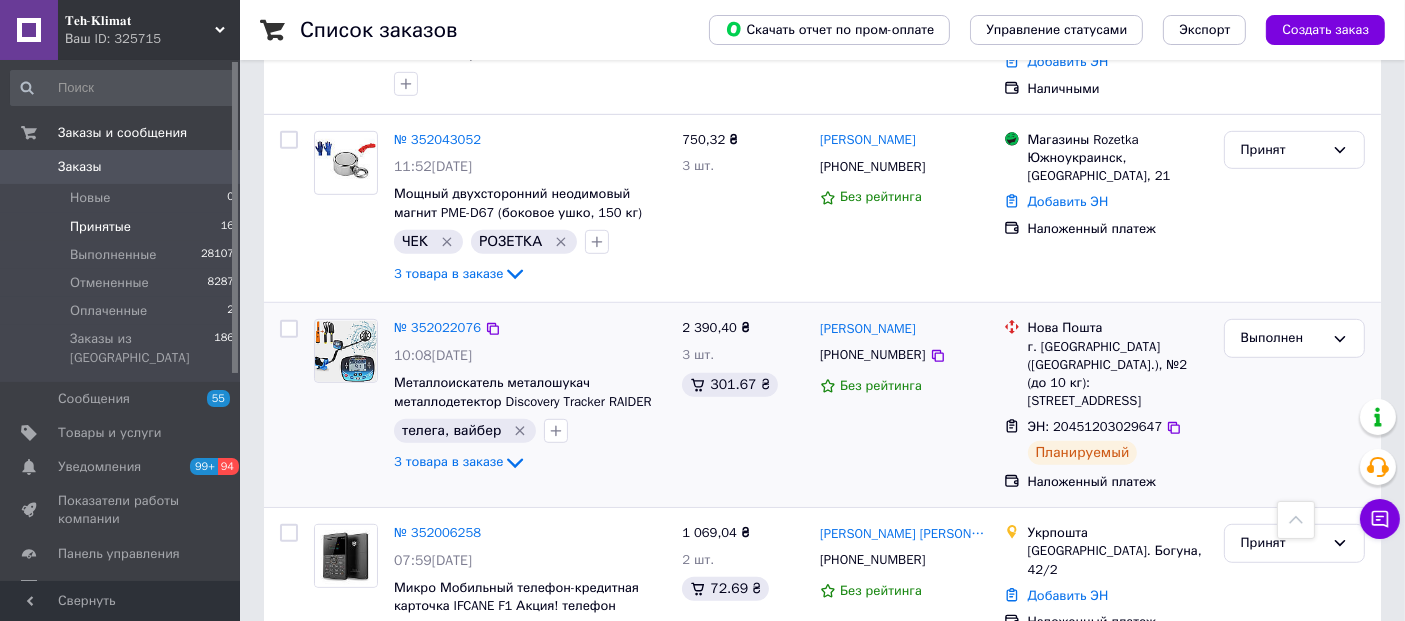 scroll, scrollTop: 1191, scrollLeft: 0, axis: vertical 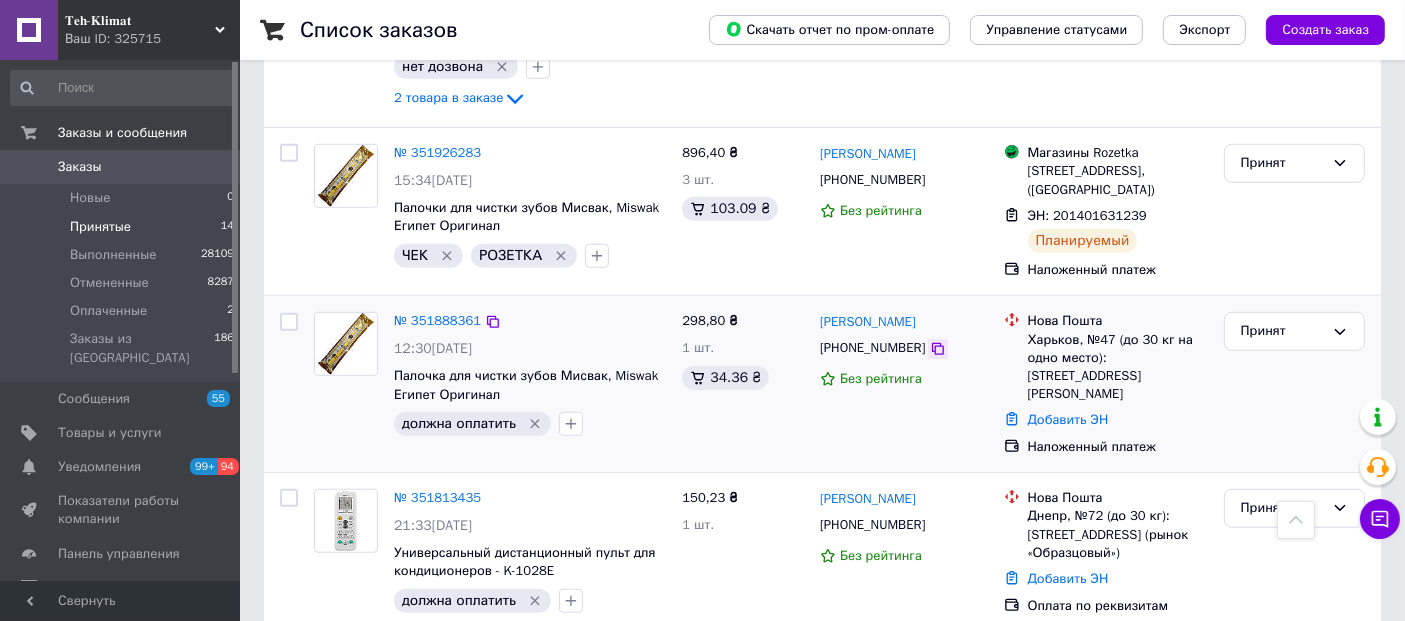 click 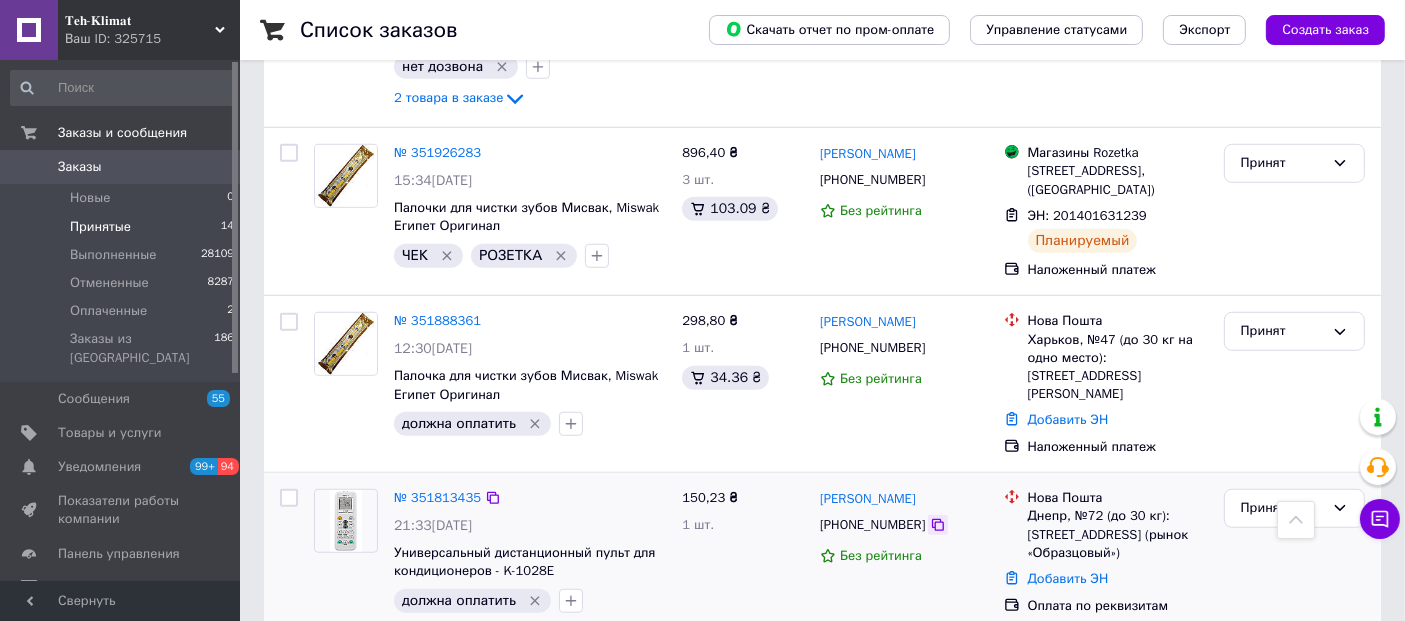 click 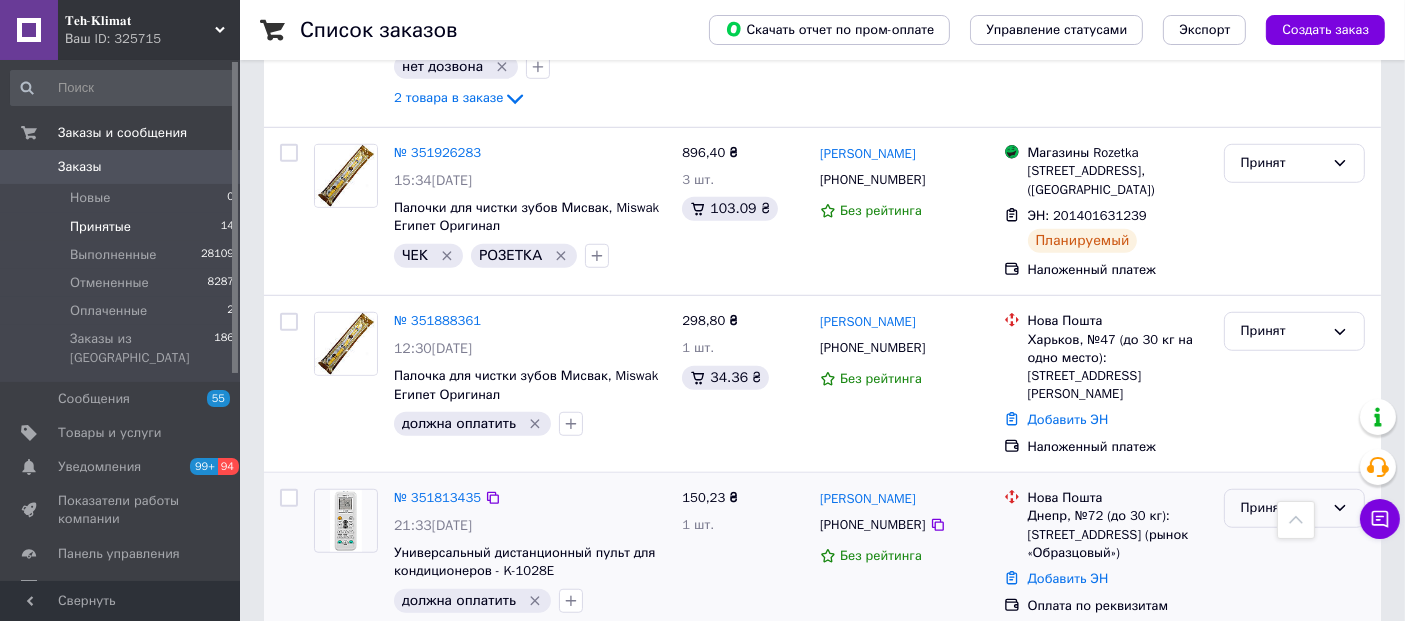 click on "Принят" at bounding box center (1282, 508) 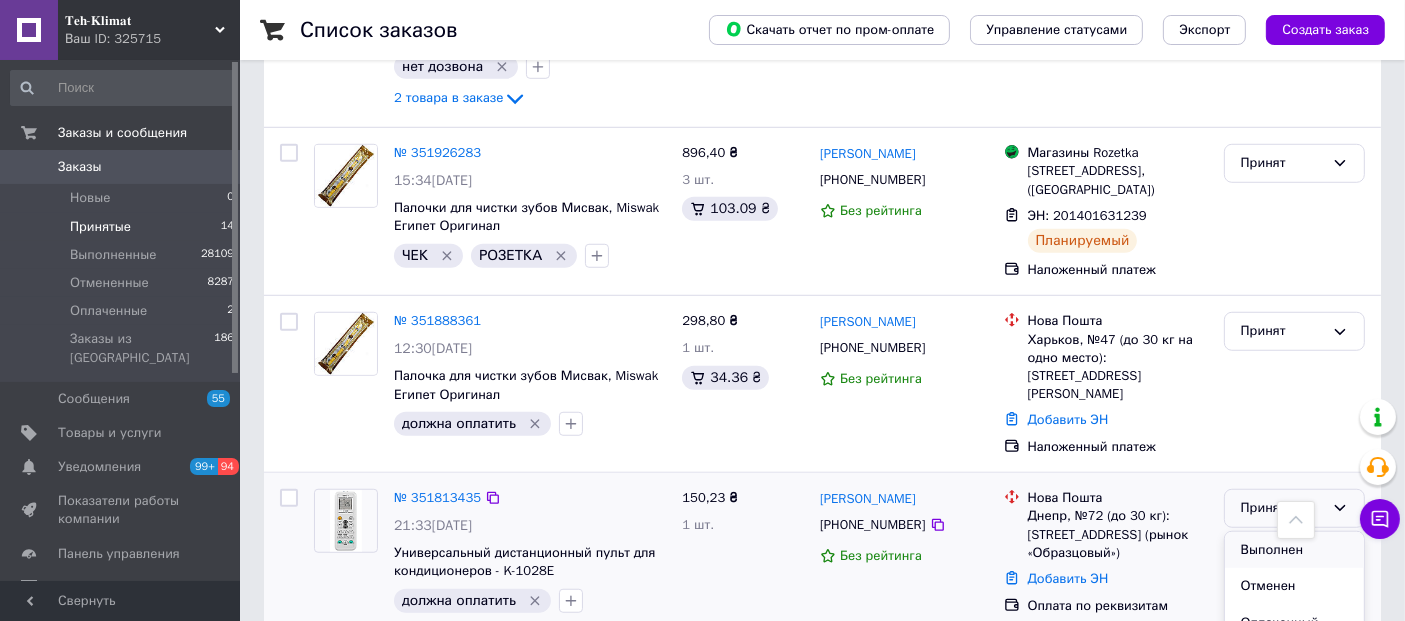 click on "Выполнен" at bounding box center (1294, 550) 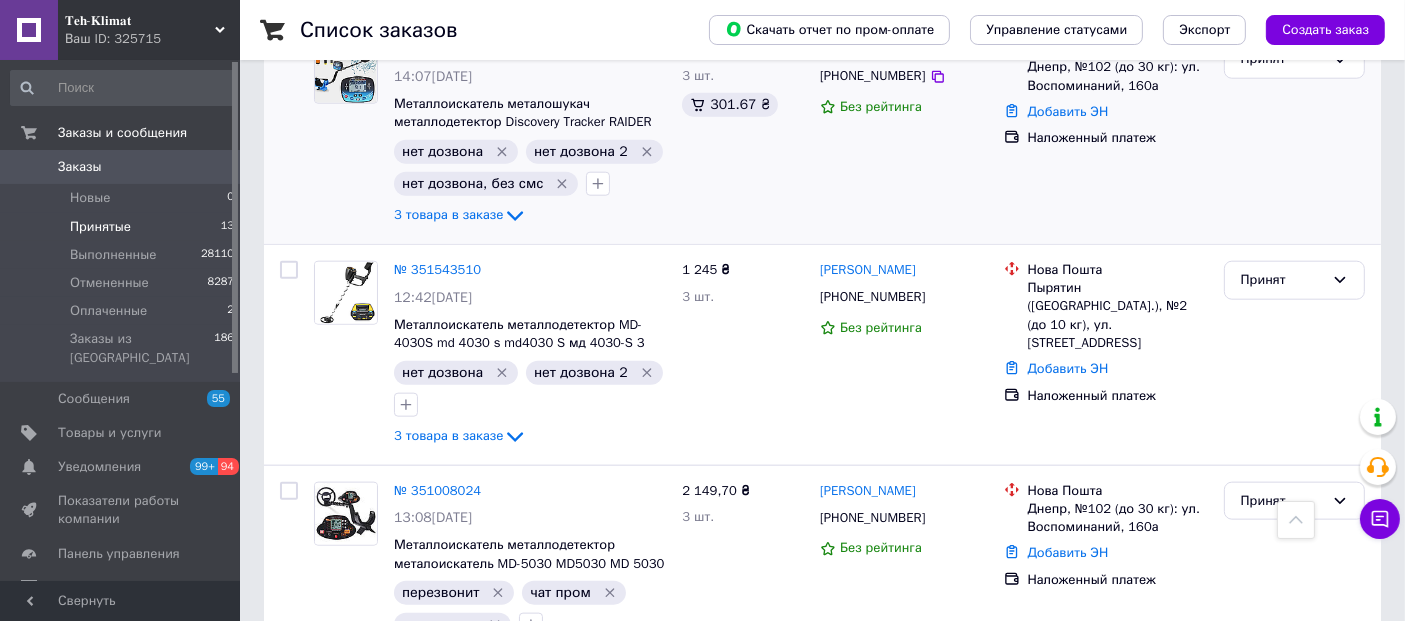 scroll, scrollTop: 2177, scrollLeft: 0, axis: vertical 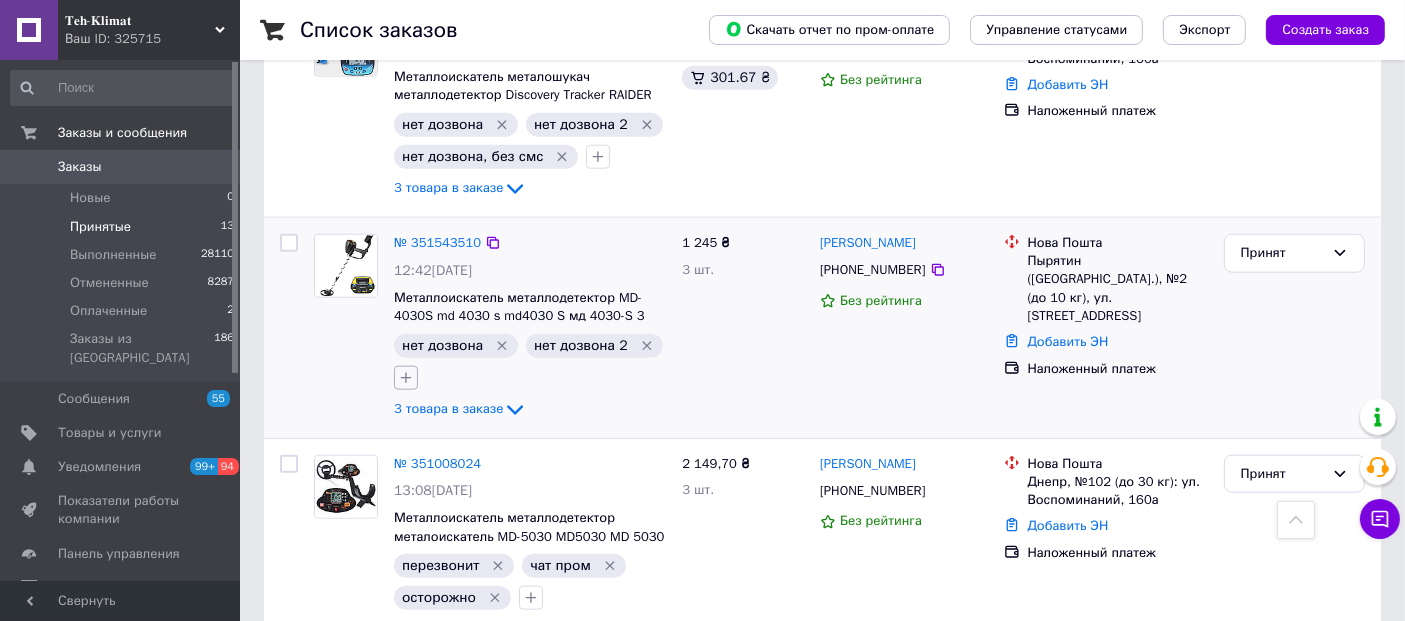 click 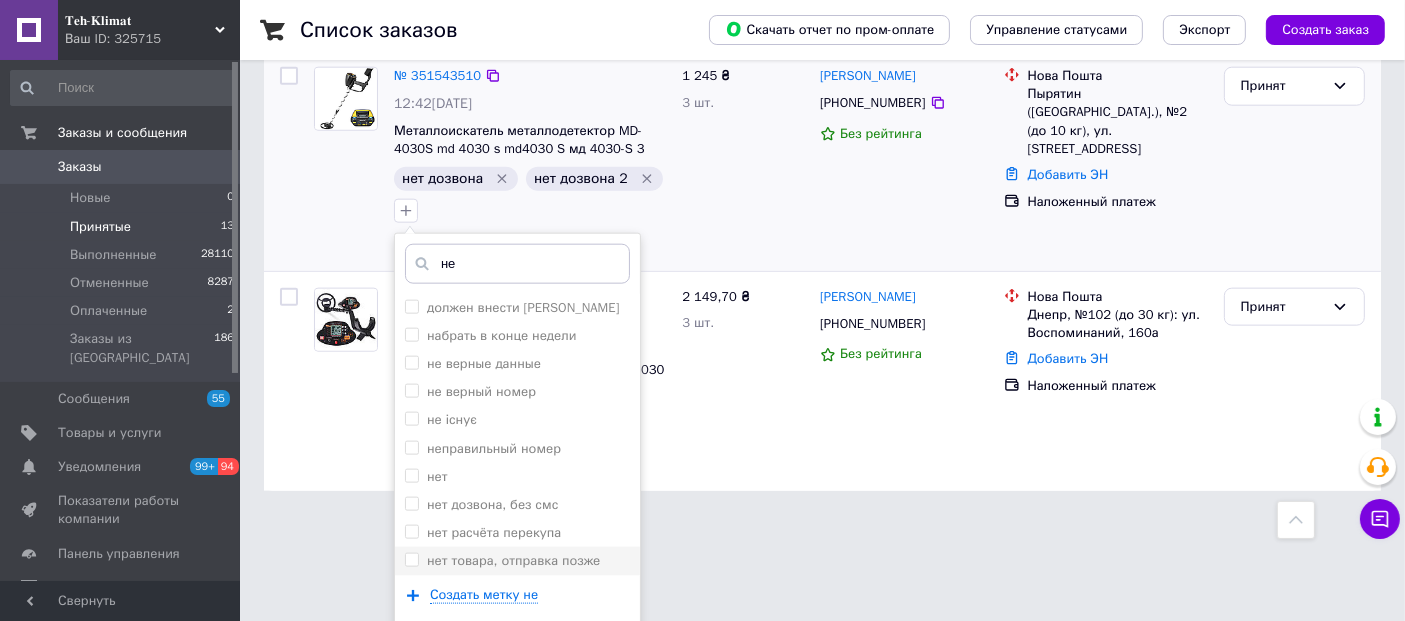 scroll, scrollTop: 2345, scrollLeft: 0, axis: vertical 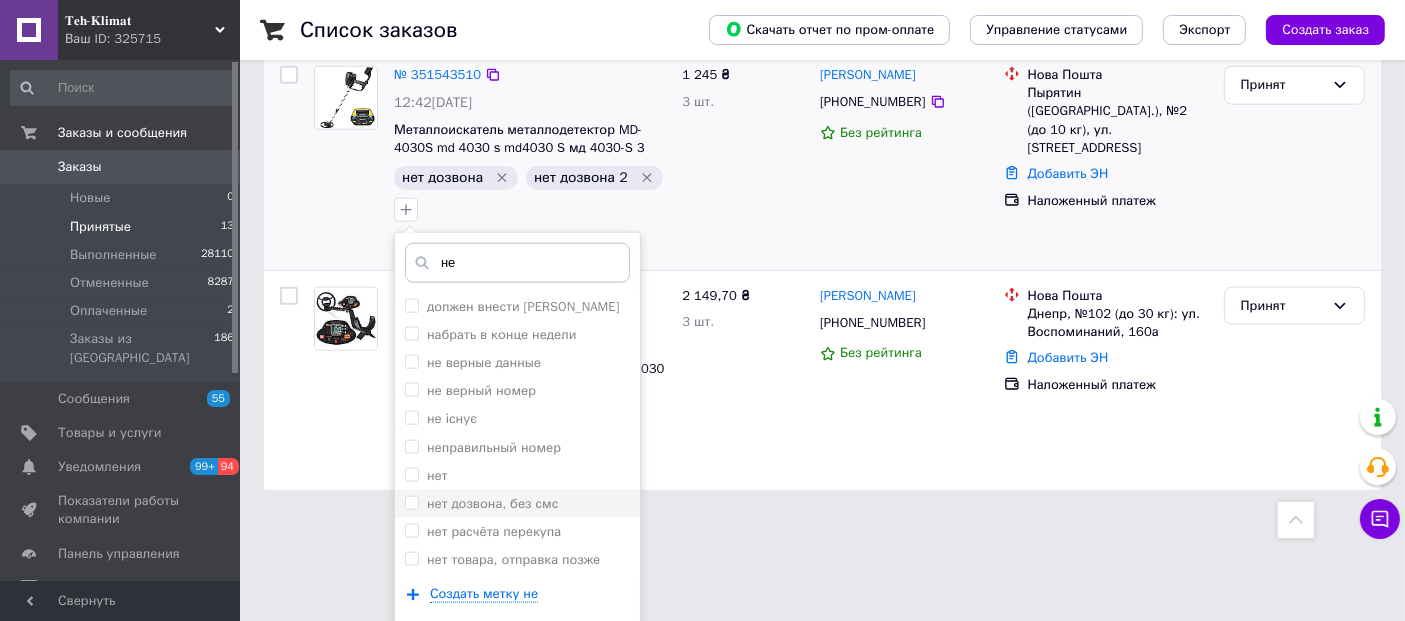 type on "не" 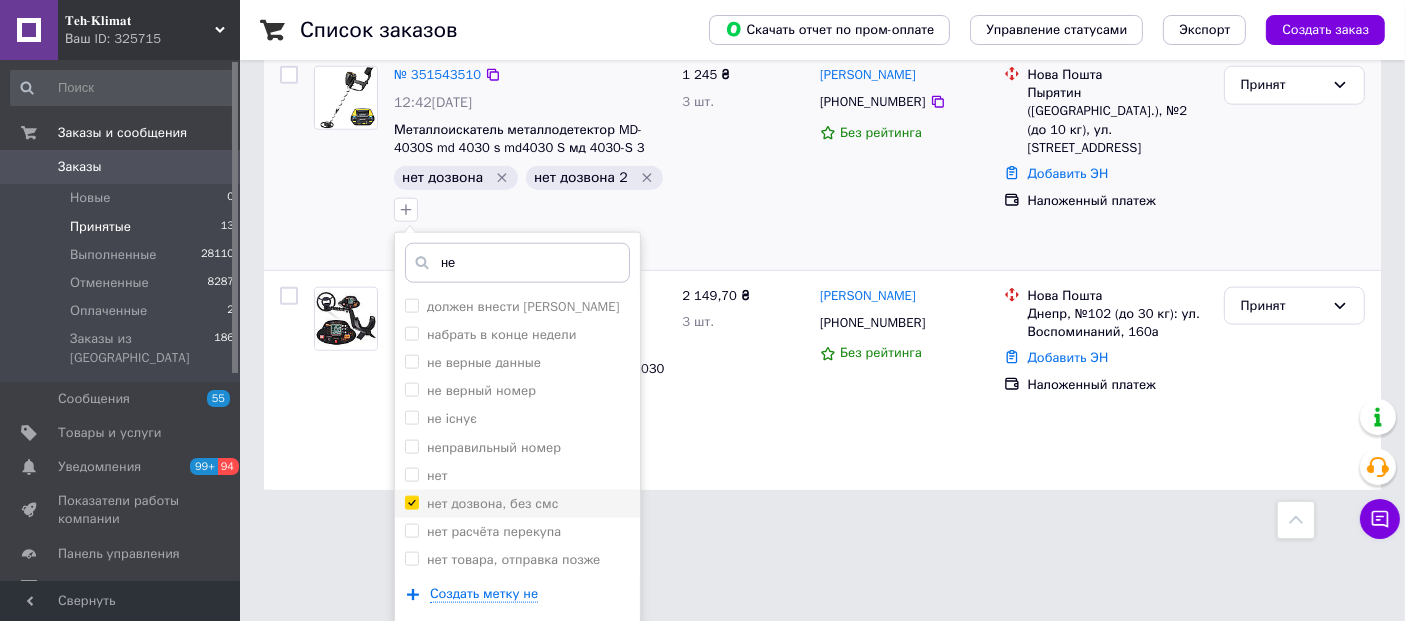 checkbox on "true" 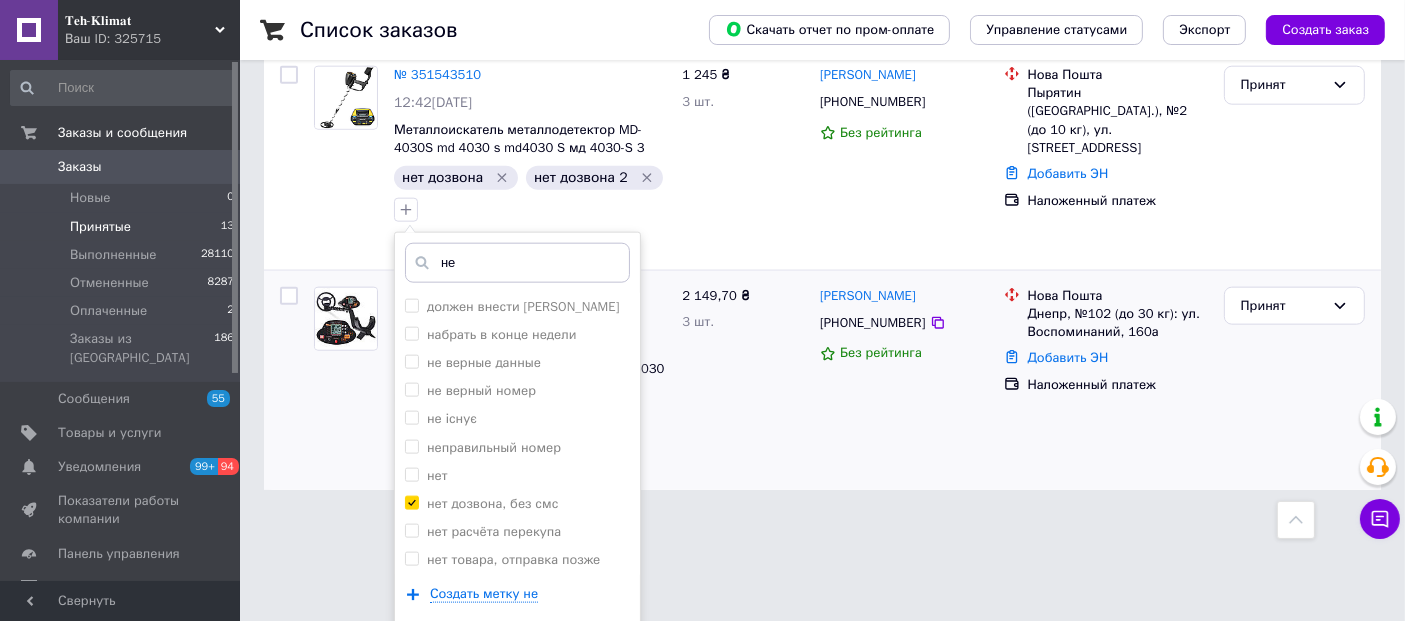 click on "Добавить метку" at bounding box center [517, 654] 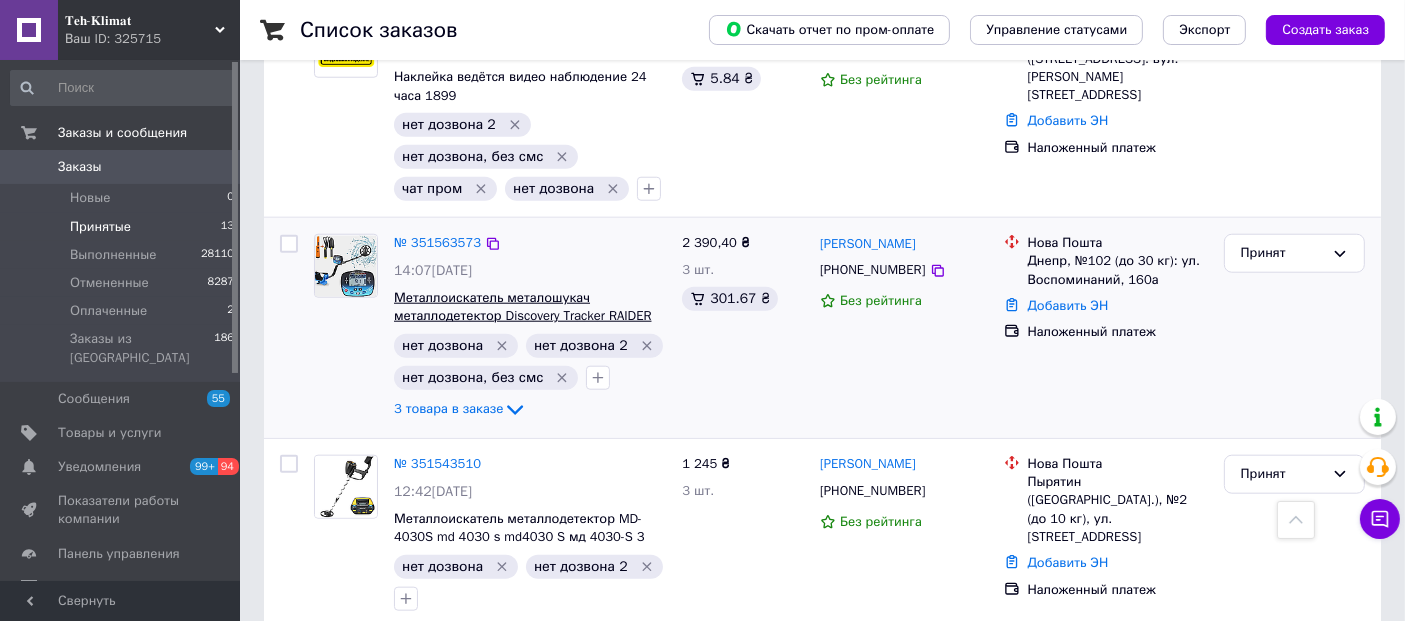 scroll, scrollTop: 1954, scrollLeft: 0, axis: vertical 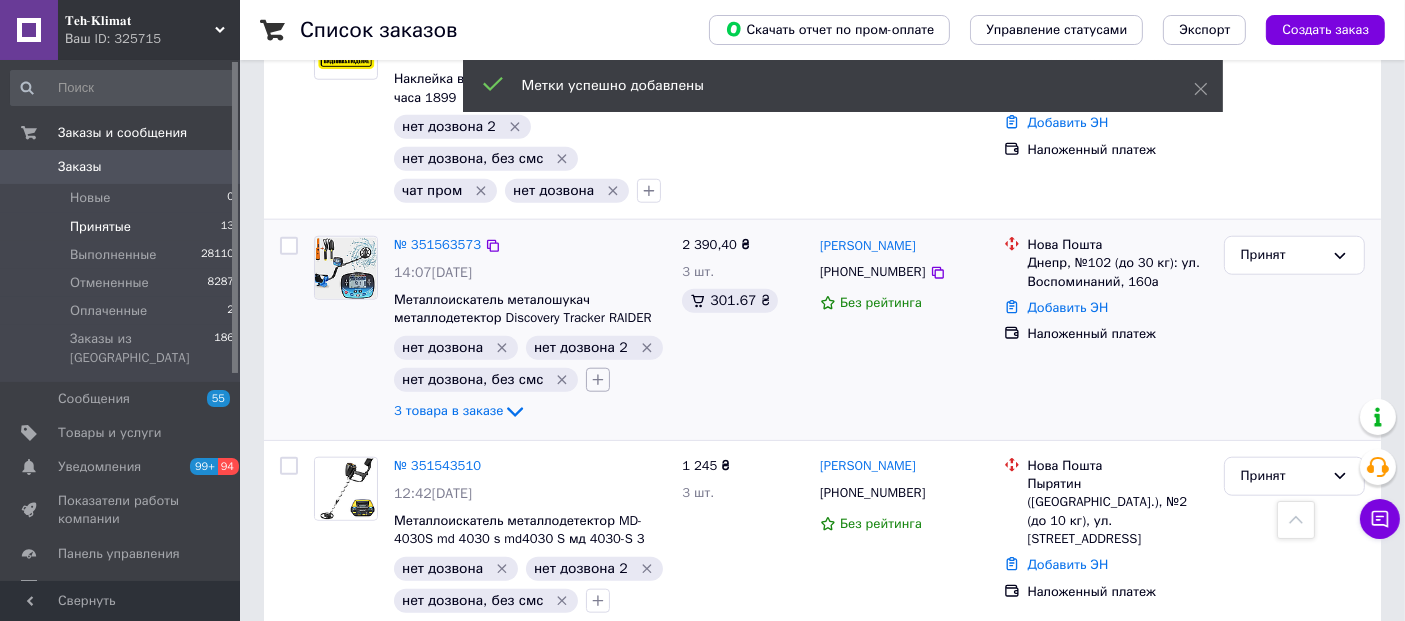 click 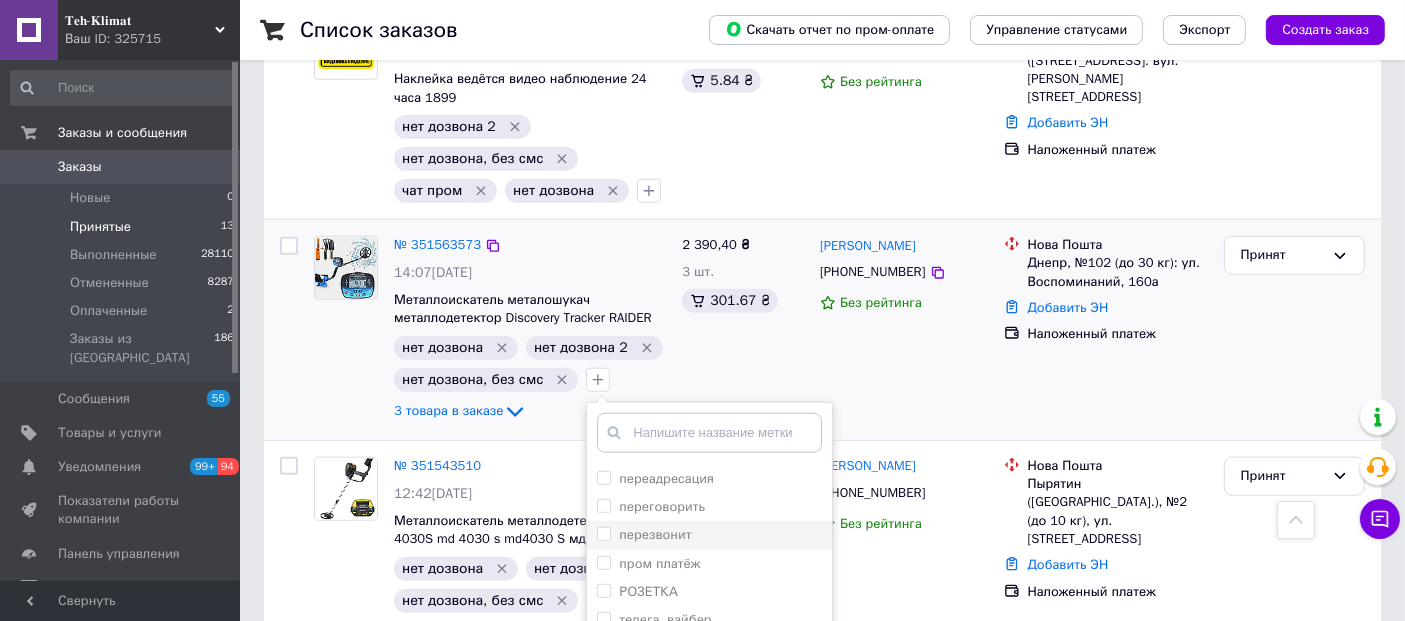 scroll, scrollTop: 1362, scrollLeft: 0, axis: vertical 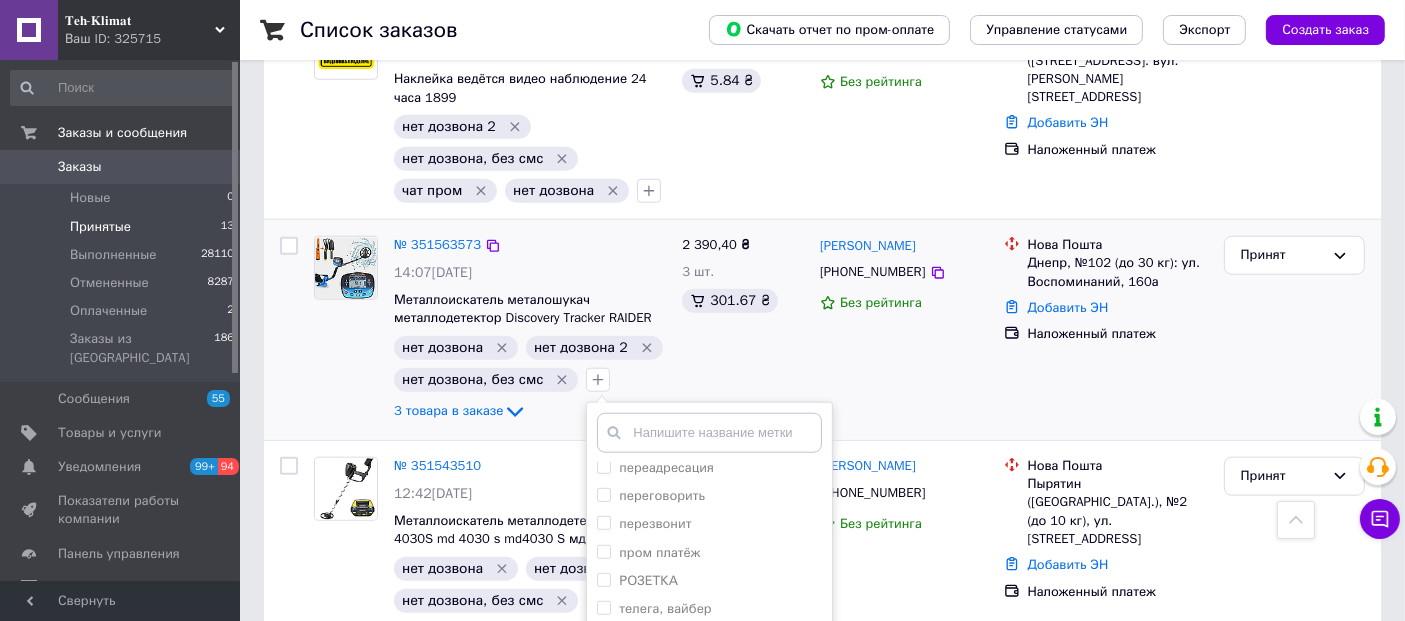 click on "2 390,40 ₴ 3 шт. 301.67 ₴" at bounding box center (743, 330) 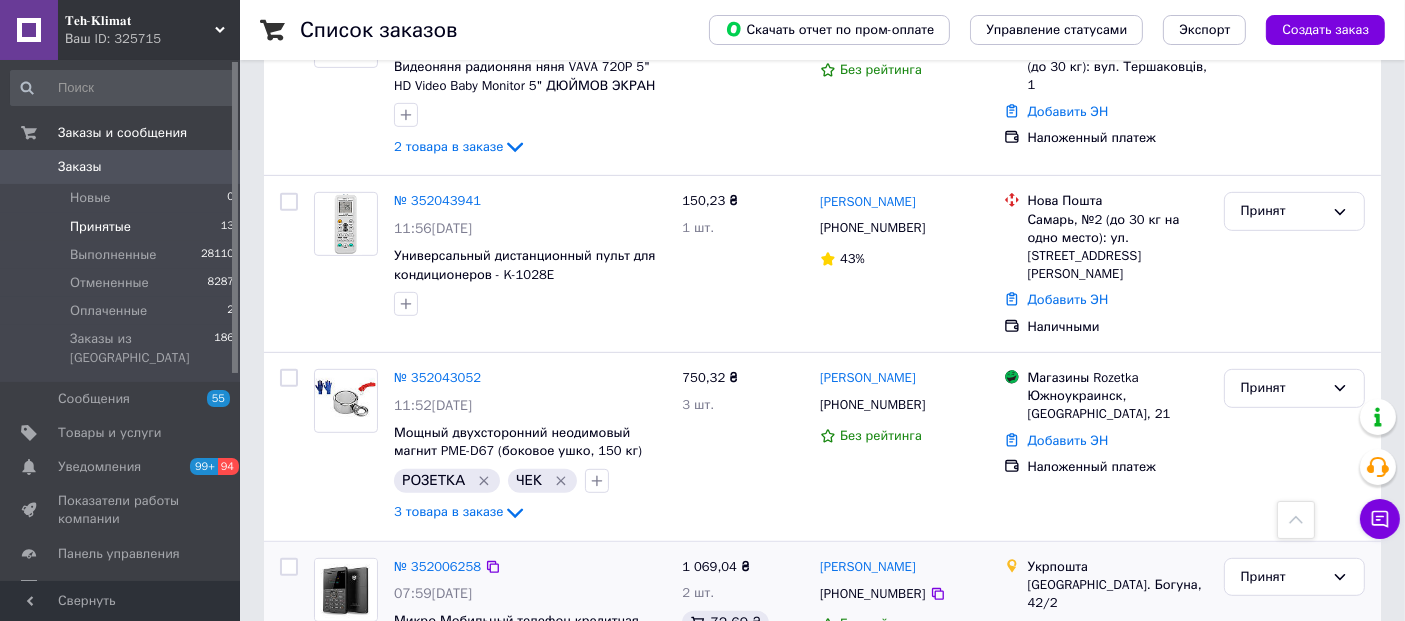 scroll, scrollTop: 843, scrollLeft: 0, axis: vertical 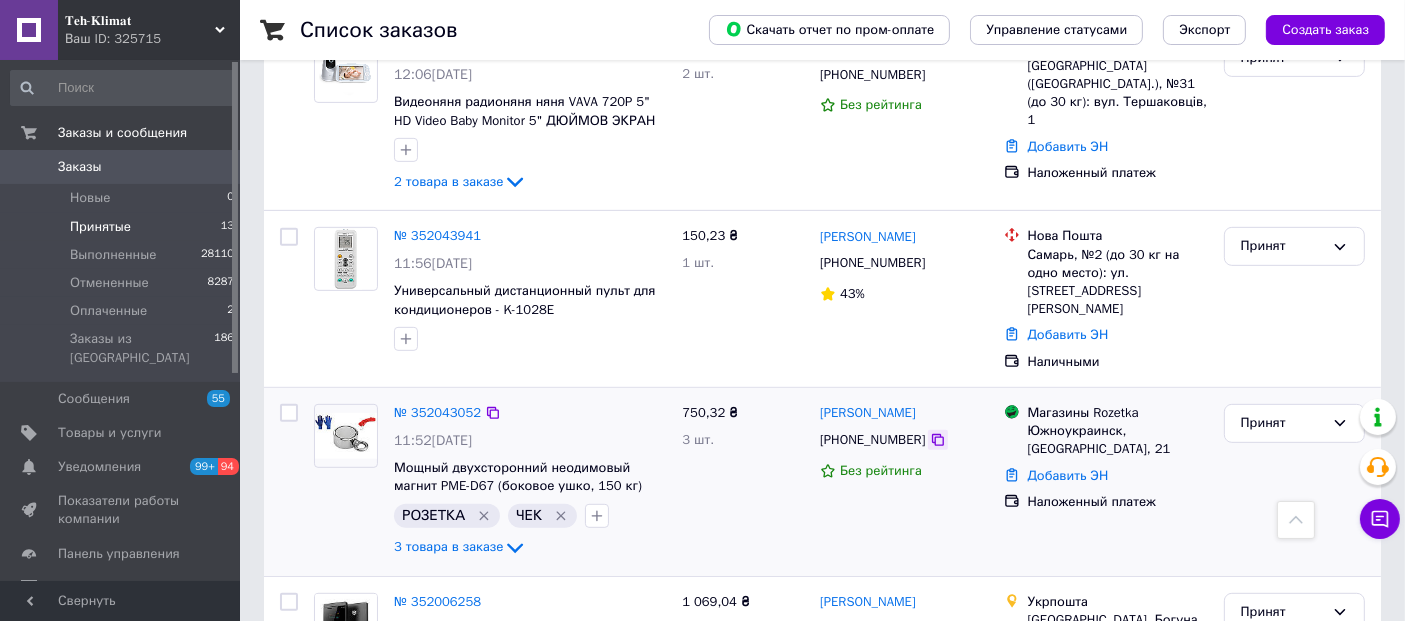 click 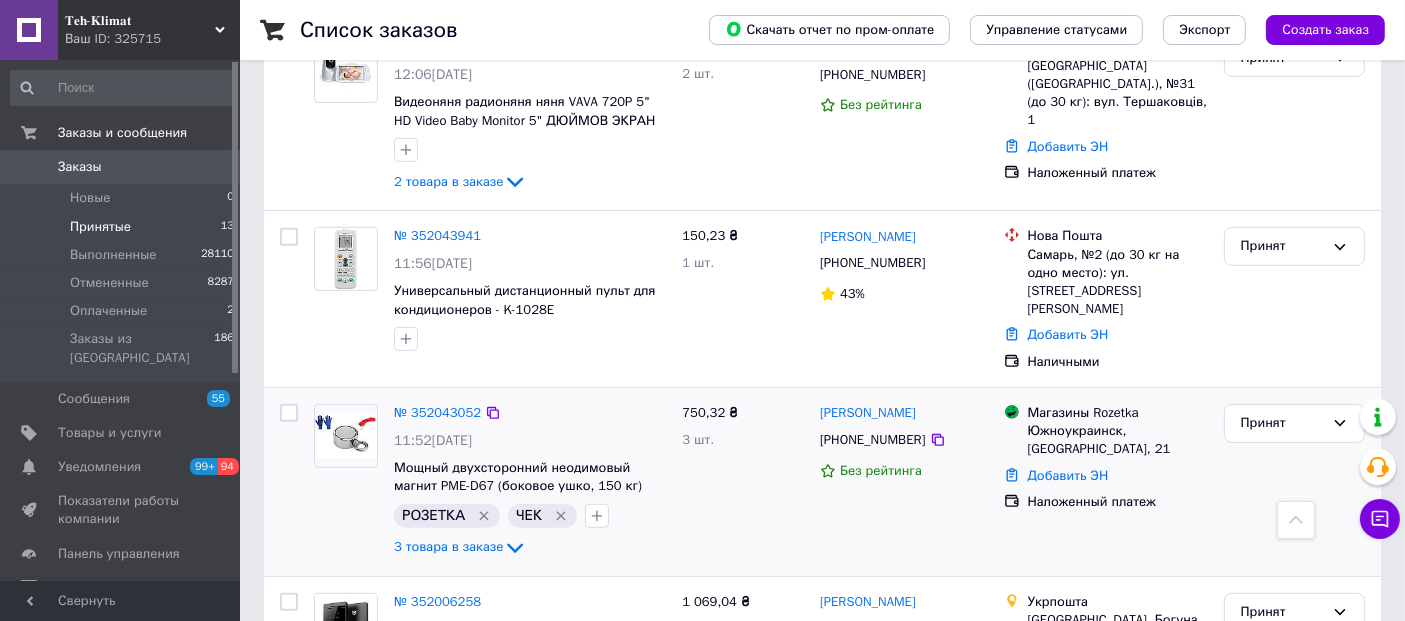click on "3 товара в заказе" 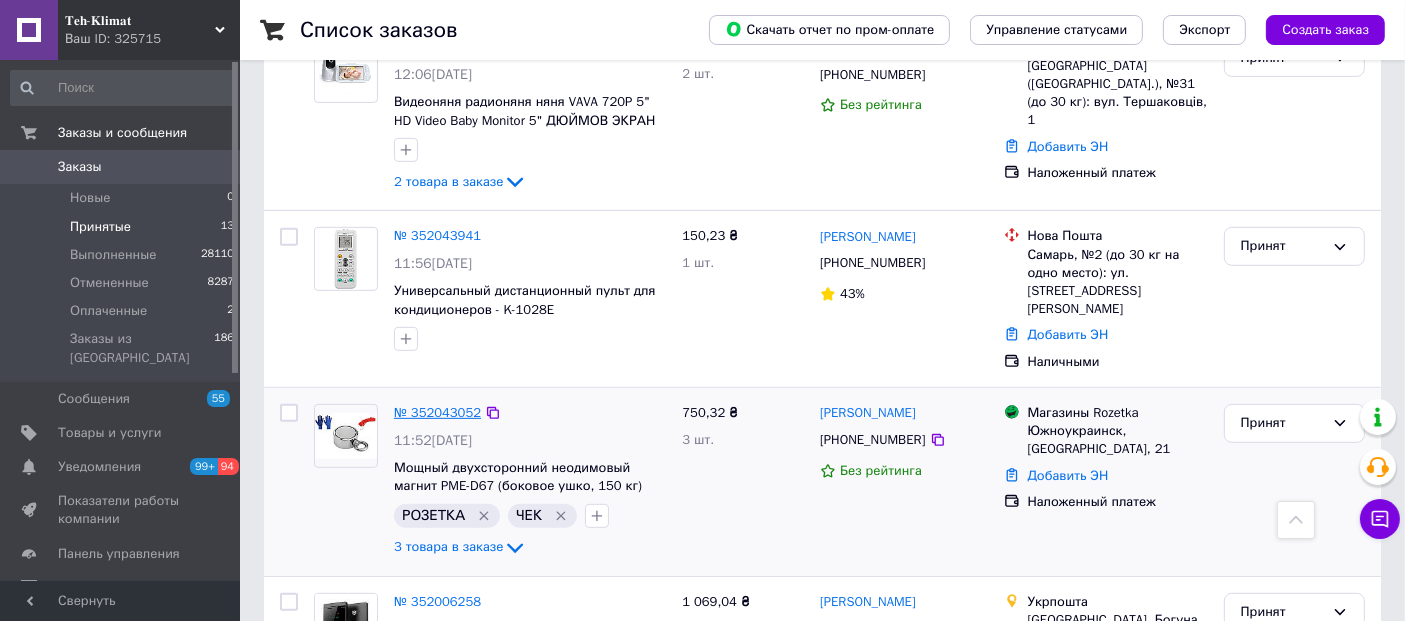 click on "№ 352043052" at bounding box center (437, 412) 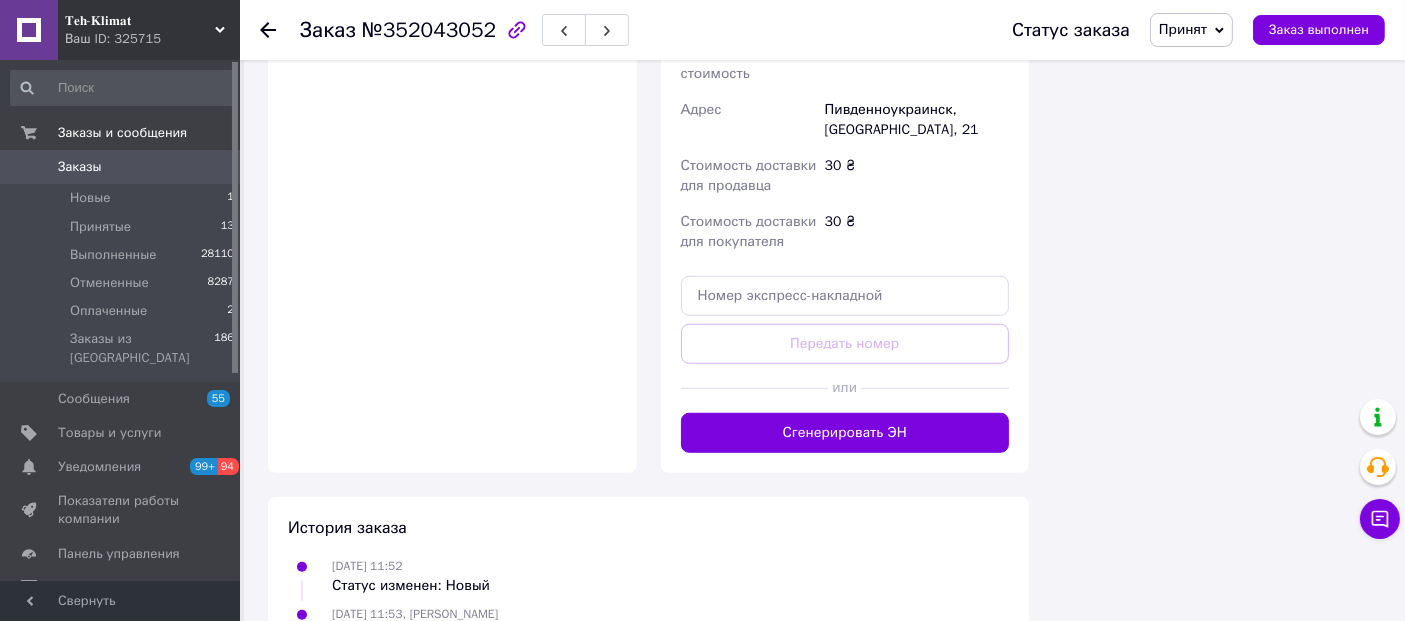 scroll, scrollTop: 1444, scrollLeft: 0, axis: vertical 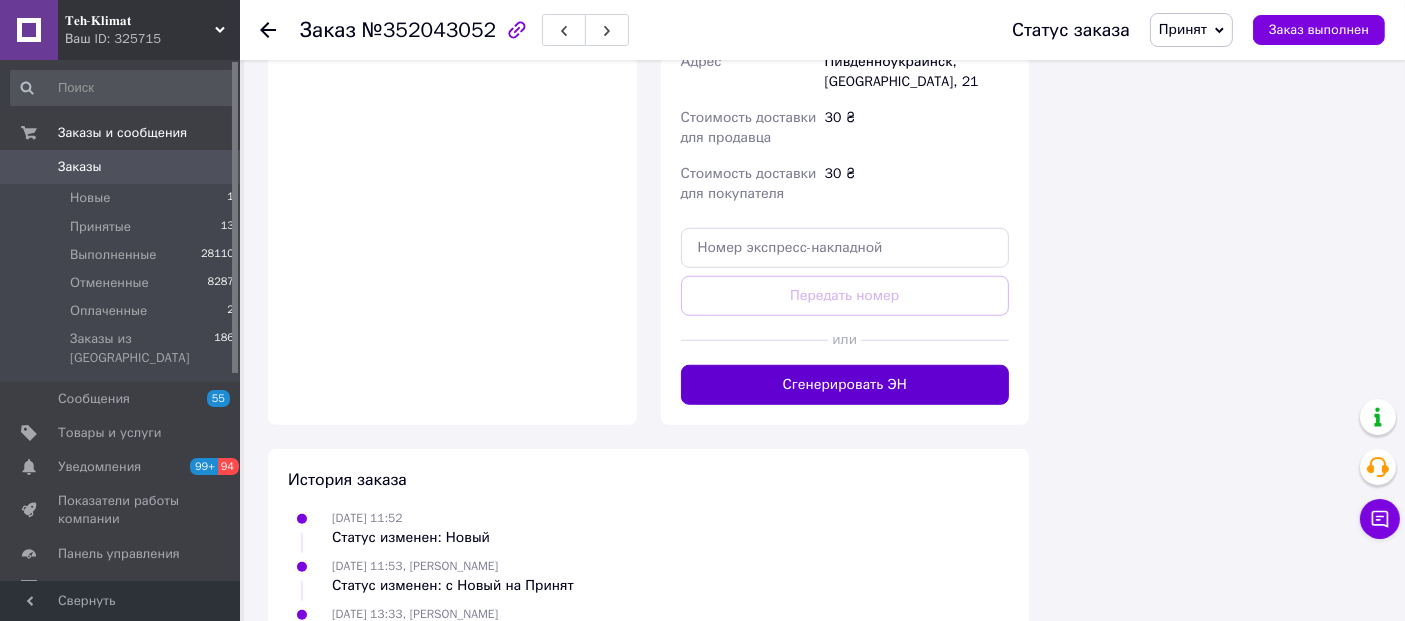 click on "Сгенерировать ЭН" at bounding box center [845, 385] 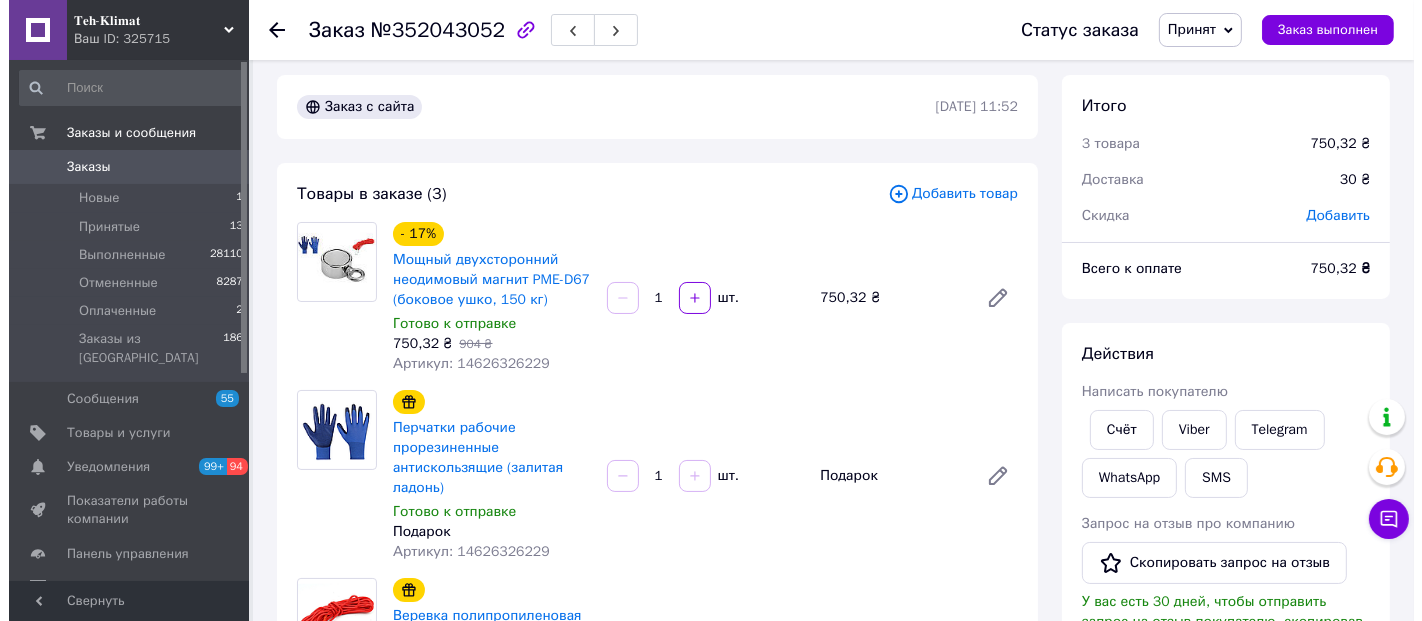 scroll, scrollTop: 0, scrollLeft: 0, axis: both 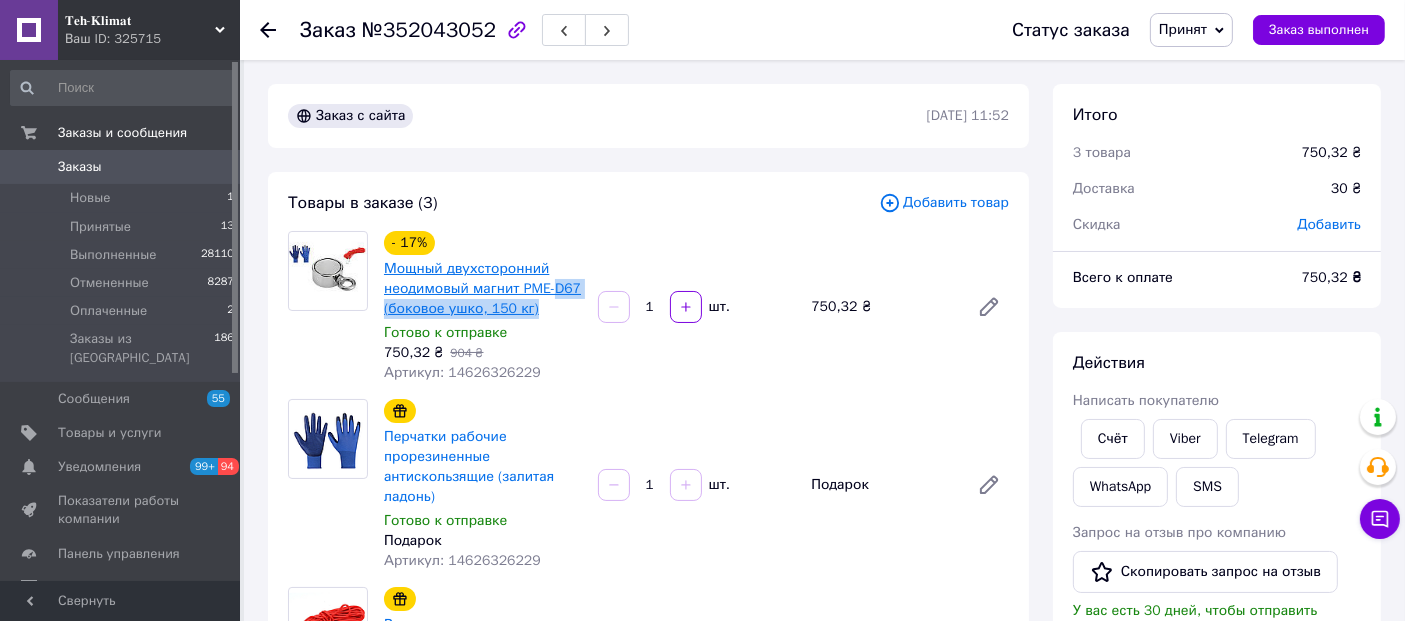 drag, startPoint x: 539, startPoint y: 302, endPoint x: 550, endPoint y: 290, distance: 16.27882 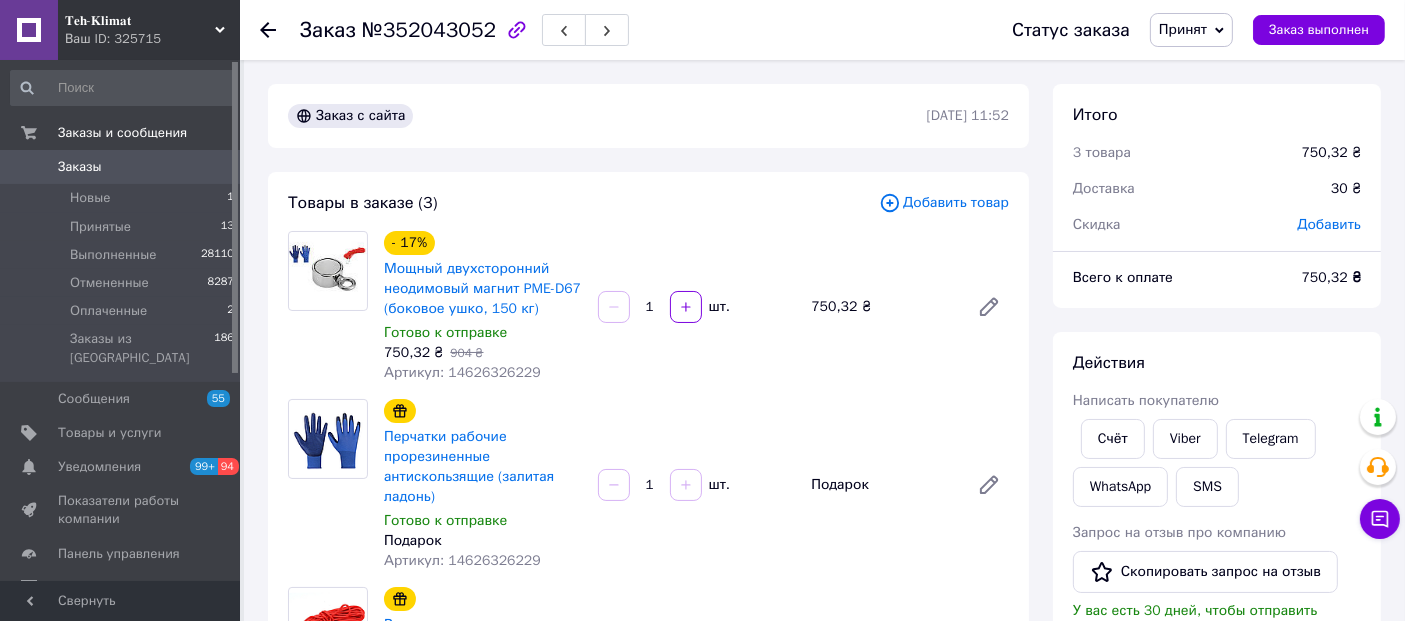 click 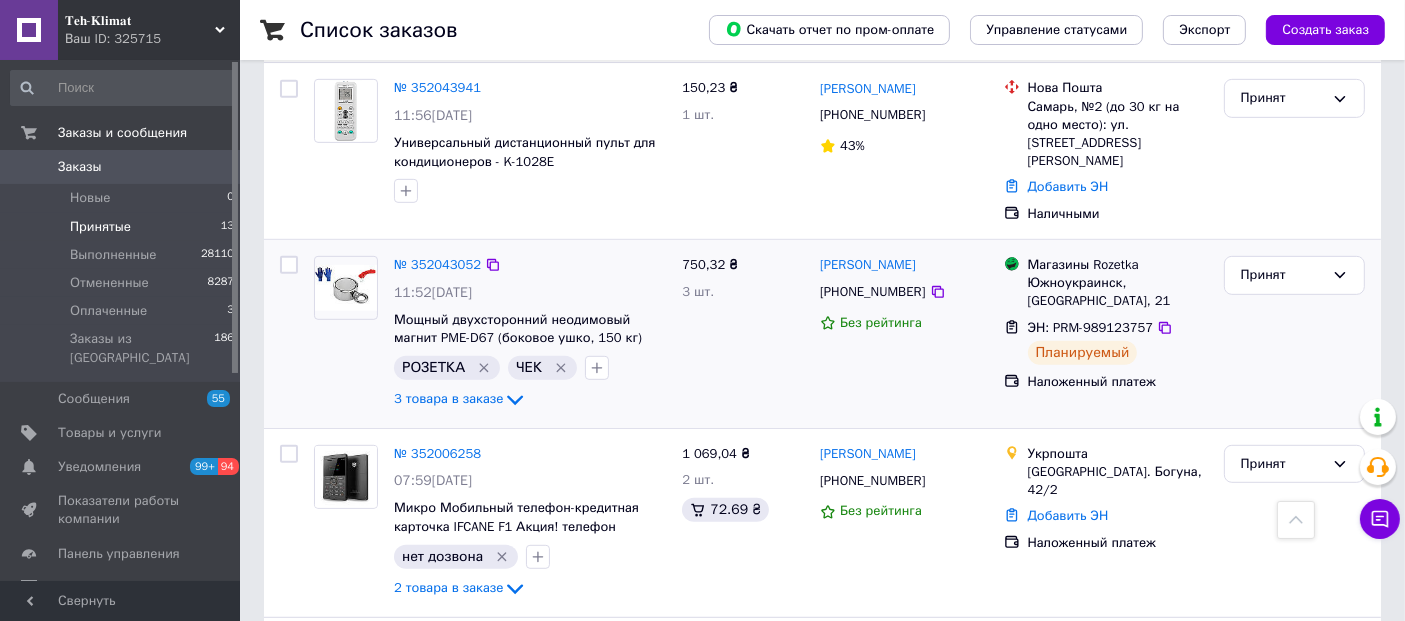 scroll, scrollTop: 1000, scrollLeft: 0, axis: vertical 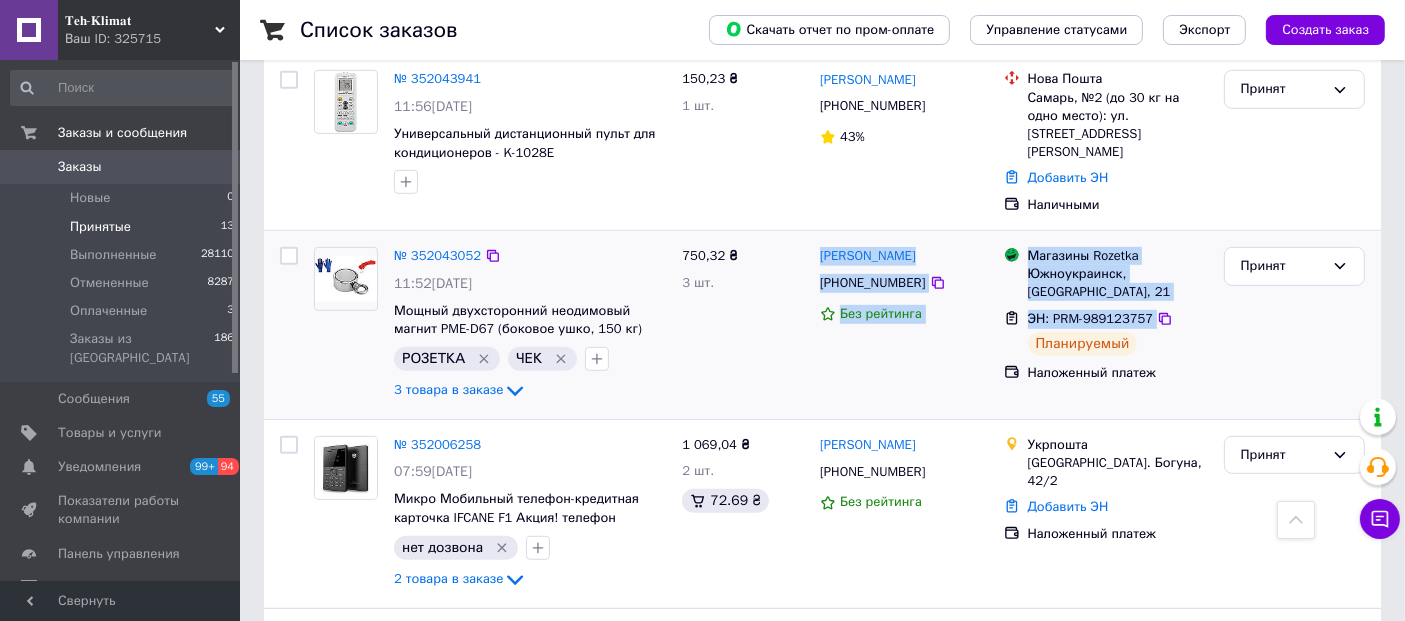 drag, startPoint x: 816, startPoint y: 175, endPoint x: 1153, endPoint y: 244, distance: 343.99127 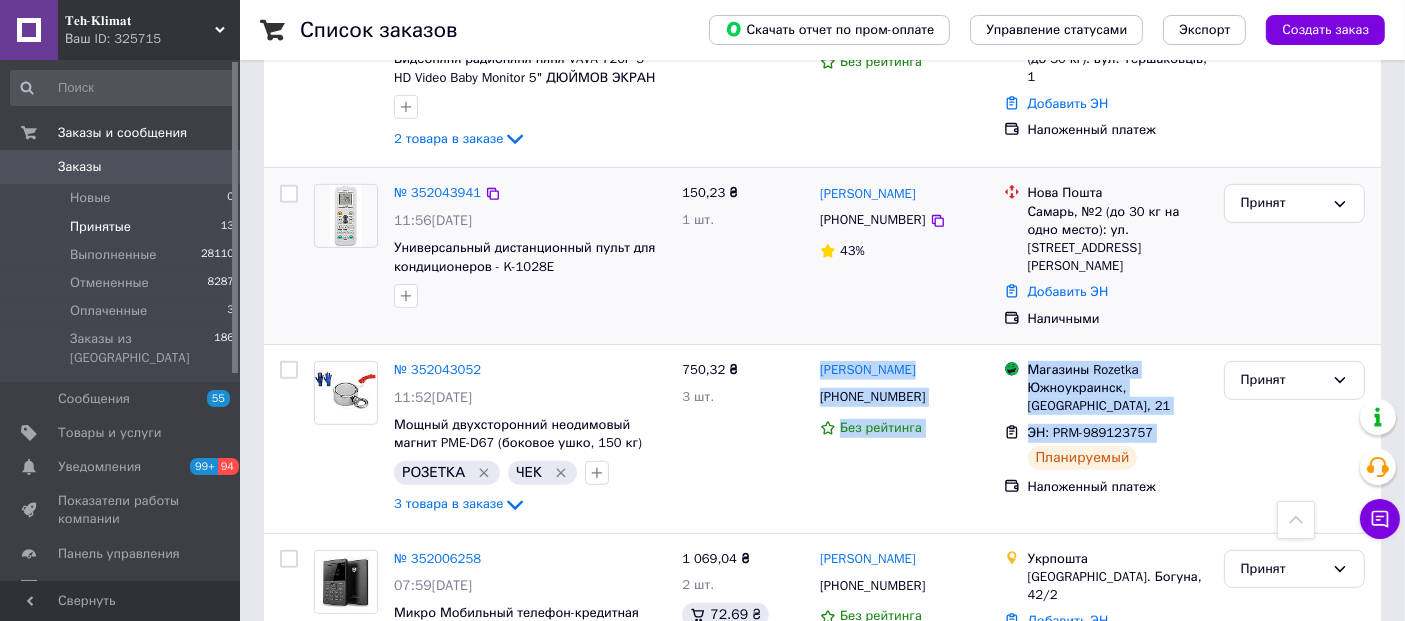 scroll, scrollTop: 777, scrollLeft: 0, axis: vertical 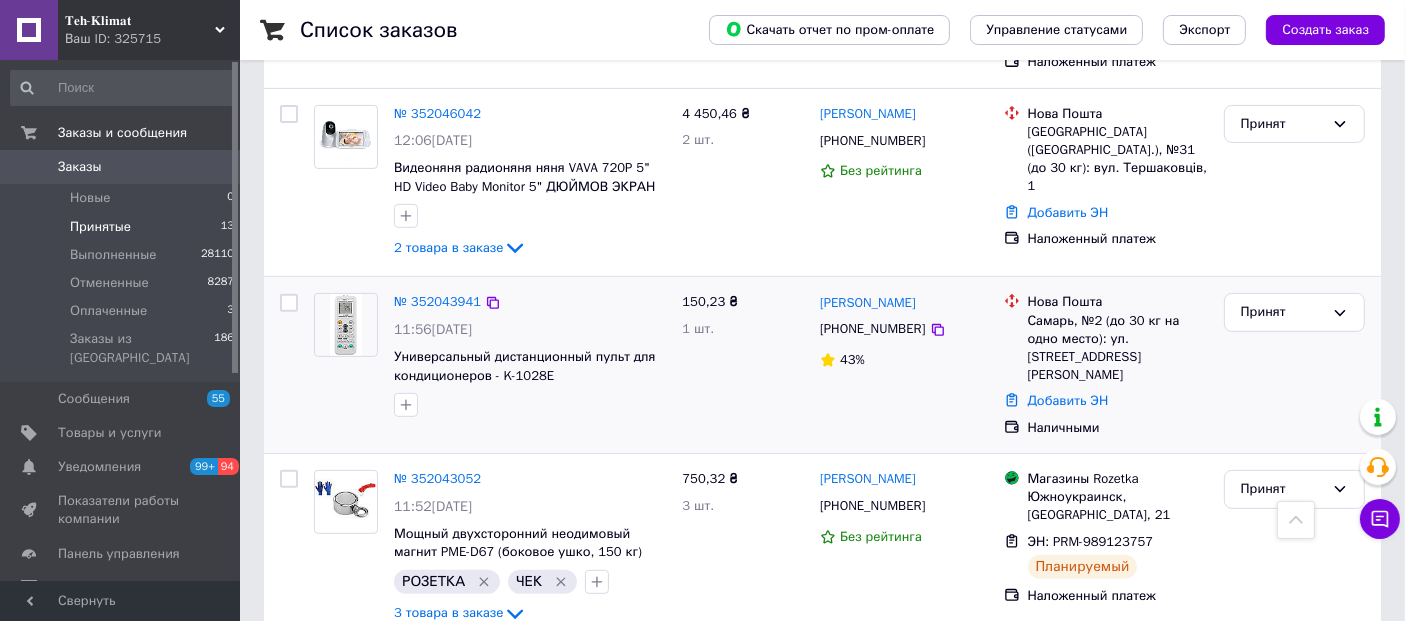click on "150,23 ₴ 1 шт." at bounding box center (743, 365) 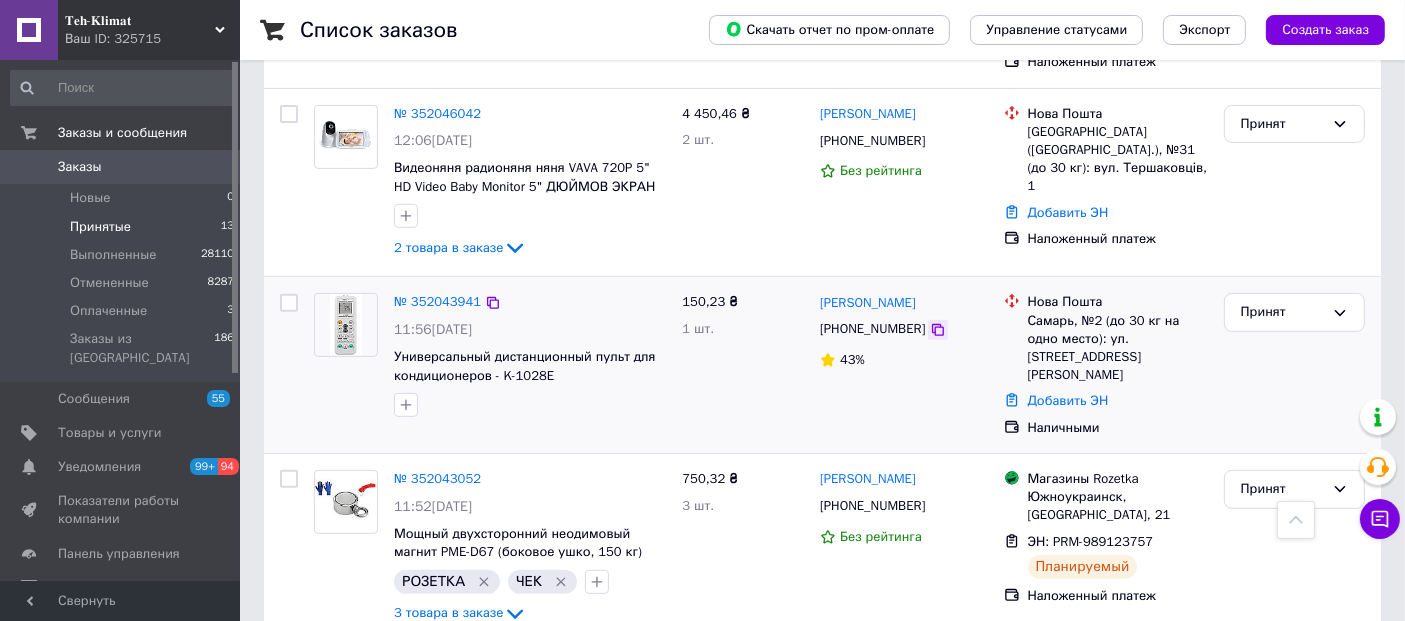 click 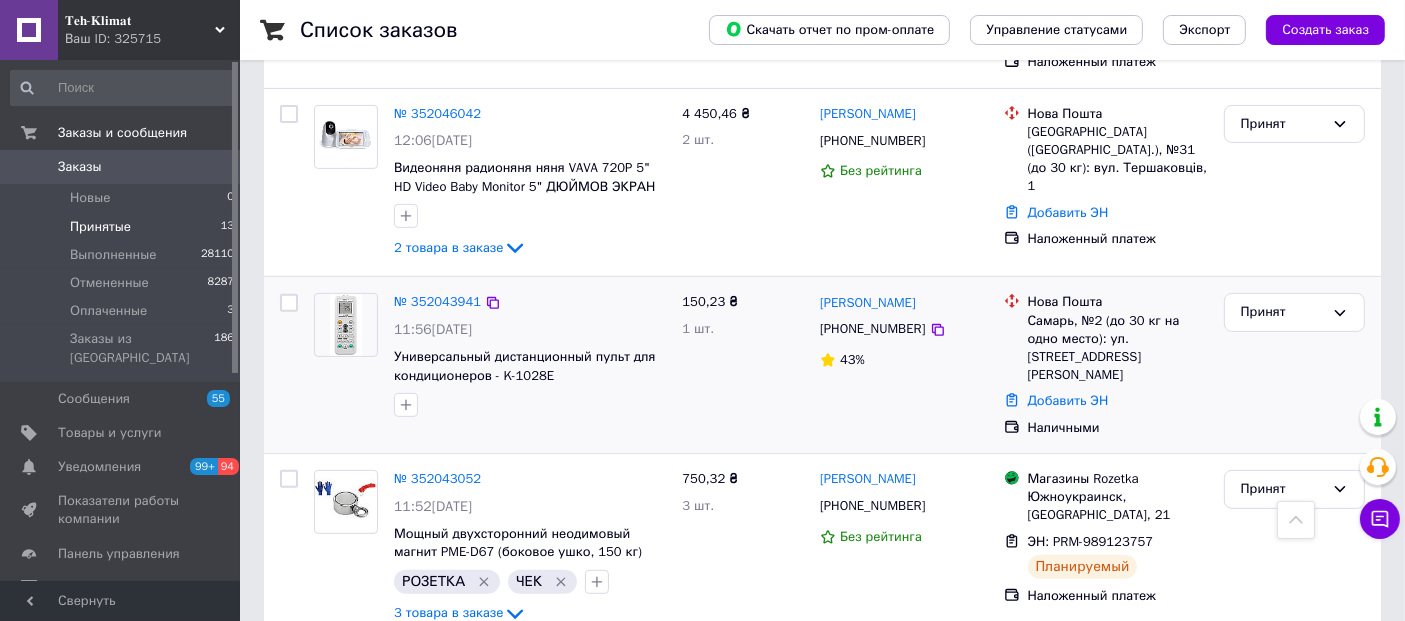 click on "150,23 ₴ 1 шт." at bounding box center [743, 365] 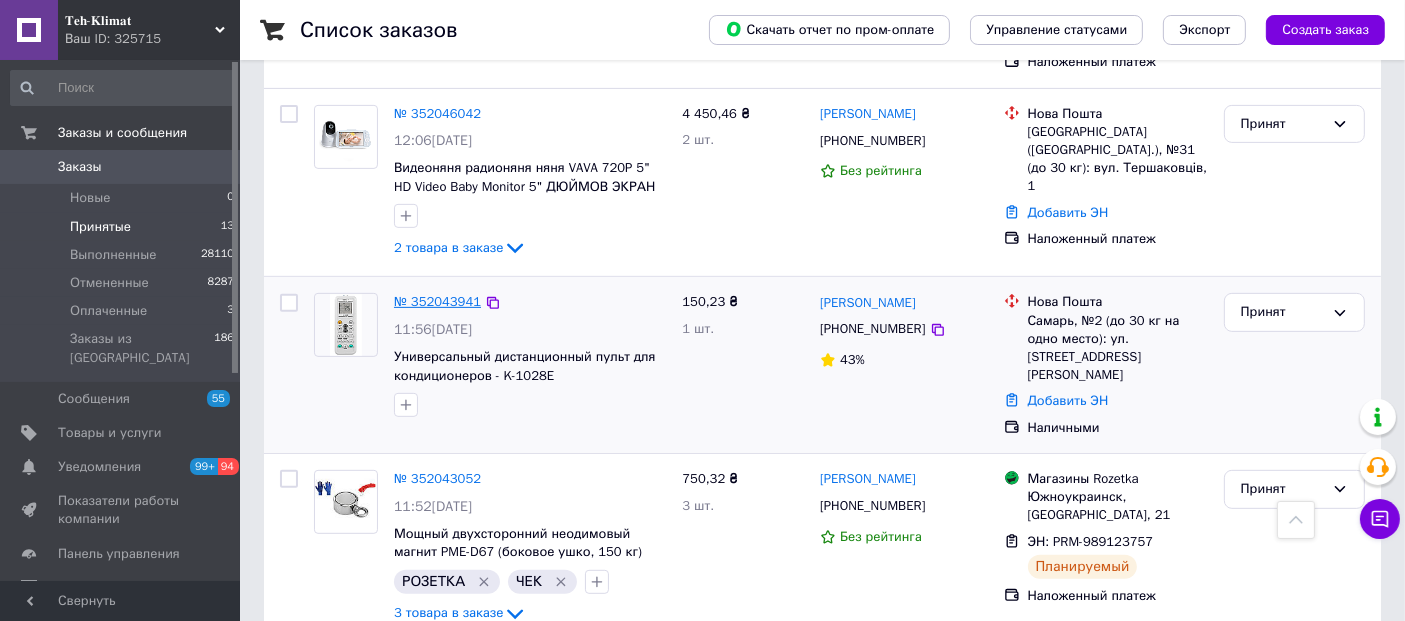 click on "№ 352043941" at bounding box center [437, 301] 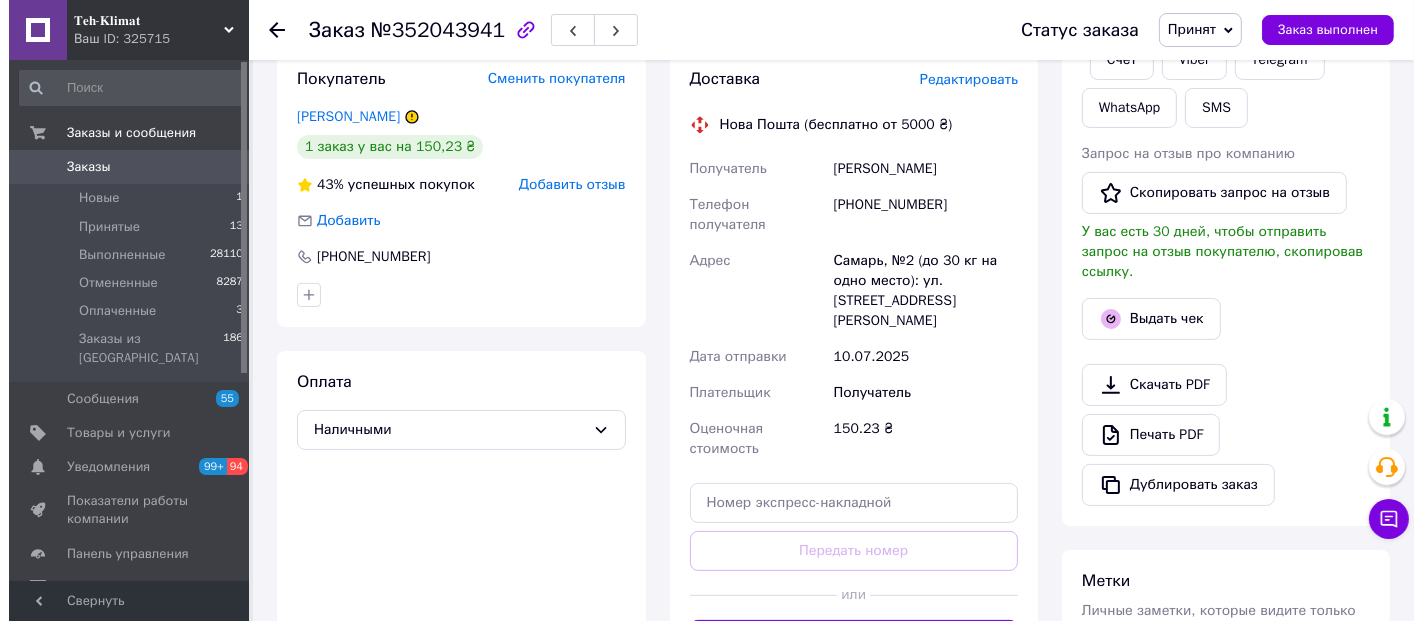 scroll, scrollTop: 191, scrollLeft: 0, axis: vertical 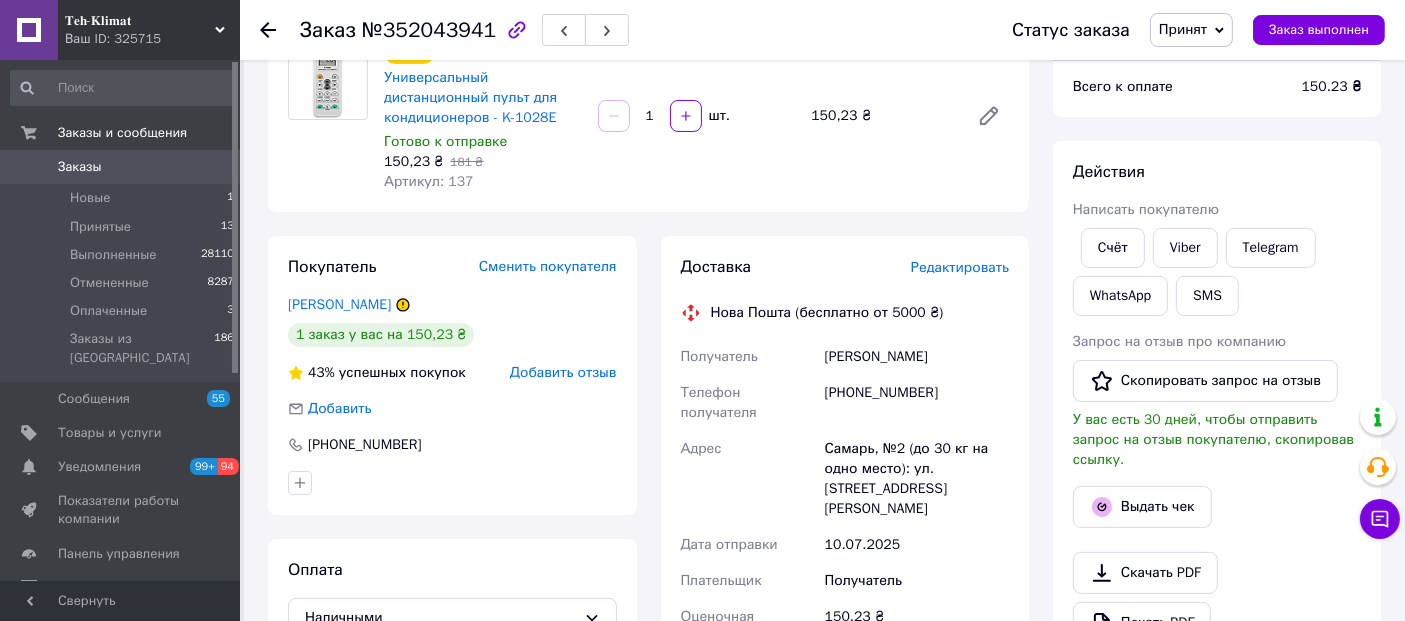 click on "Редактировать" at bounding box center [960, 267] 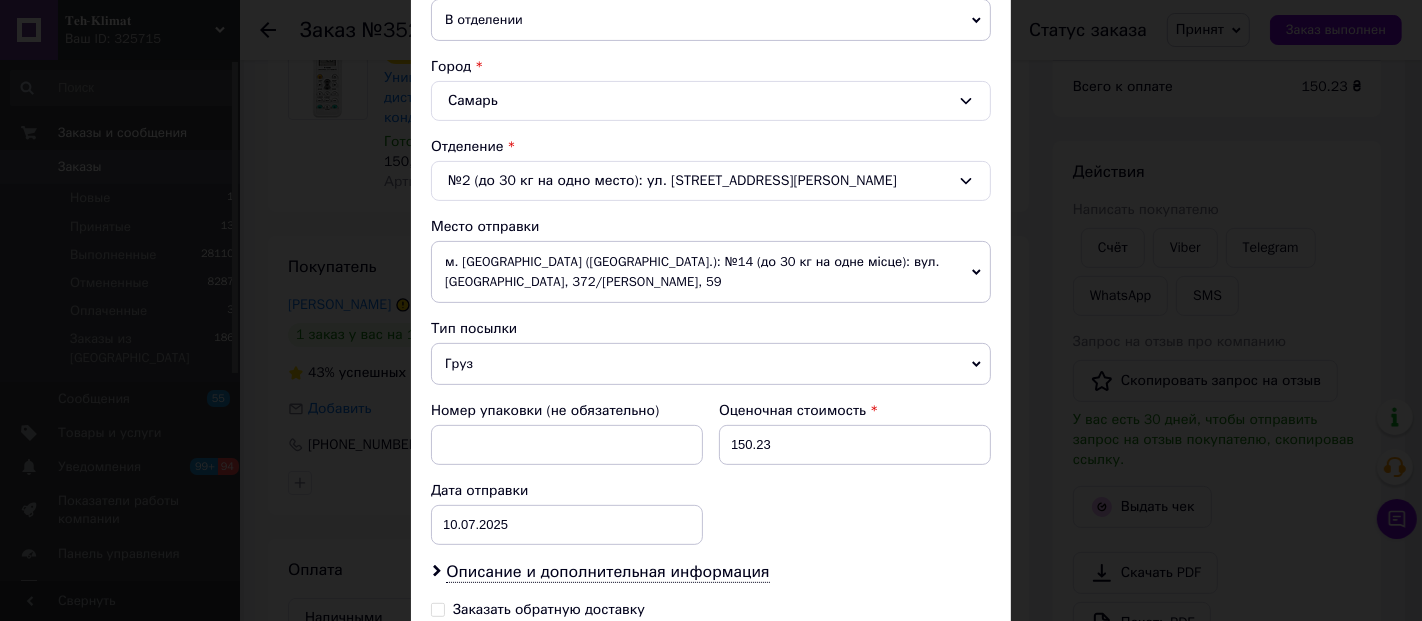 scroll, scrollTop: 666, scrollLeft: 0, axis: vertical 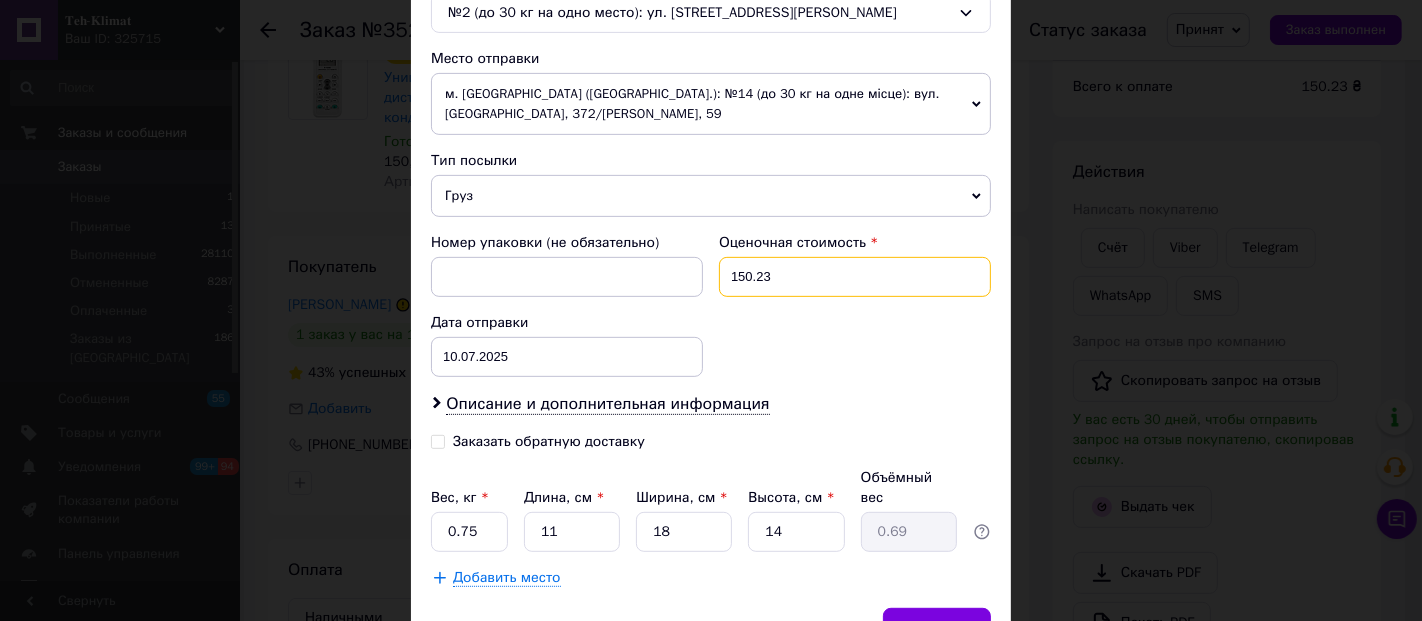 click on "150.23" at bounding box center (855, 277) 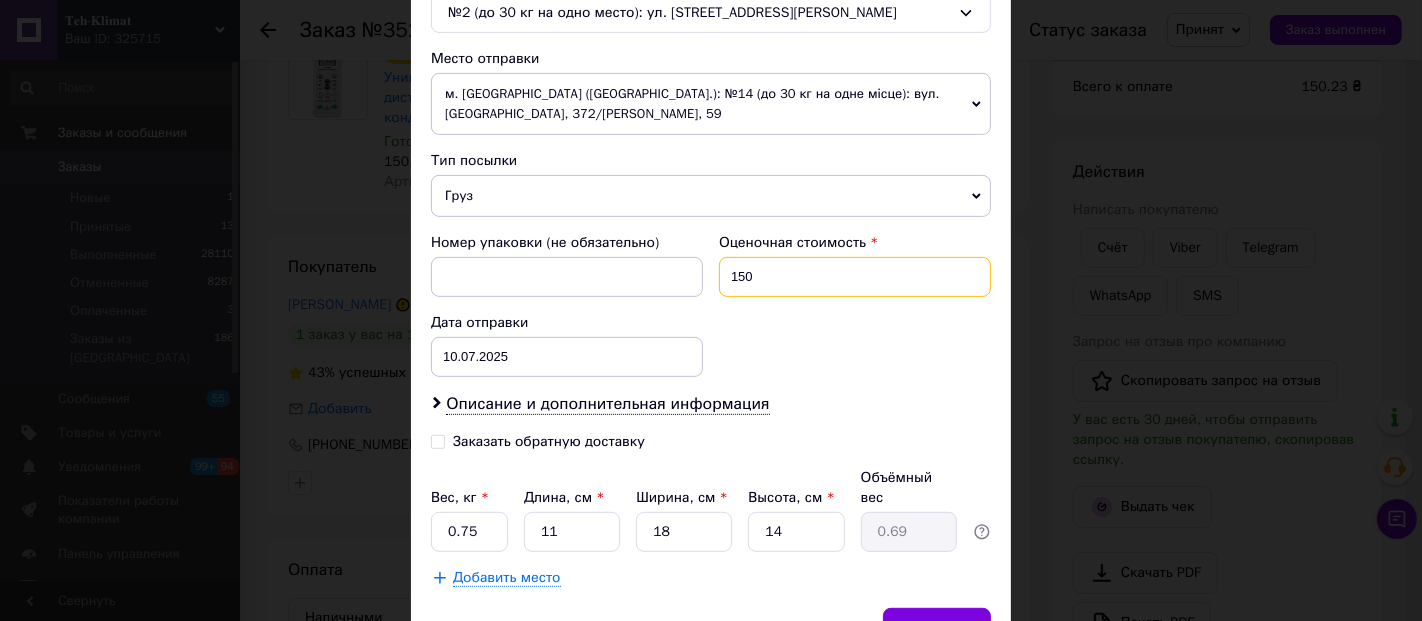 type on "150" 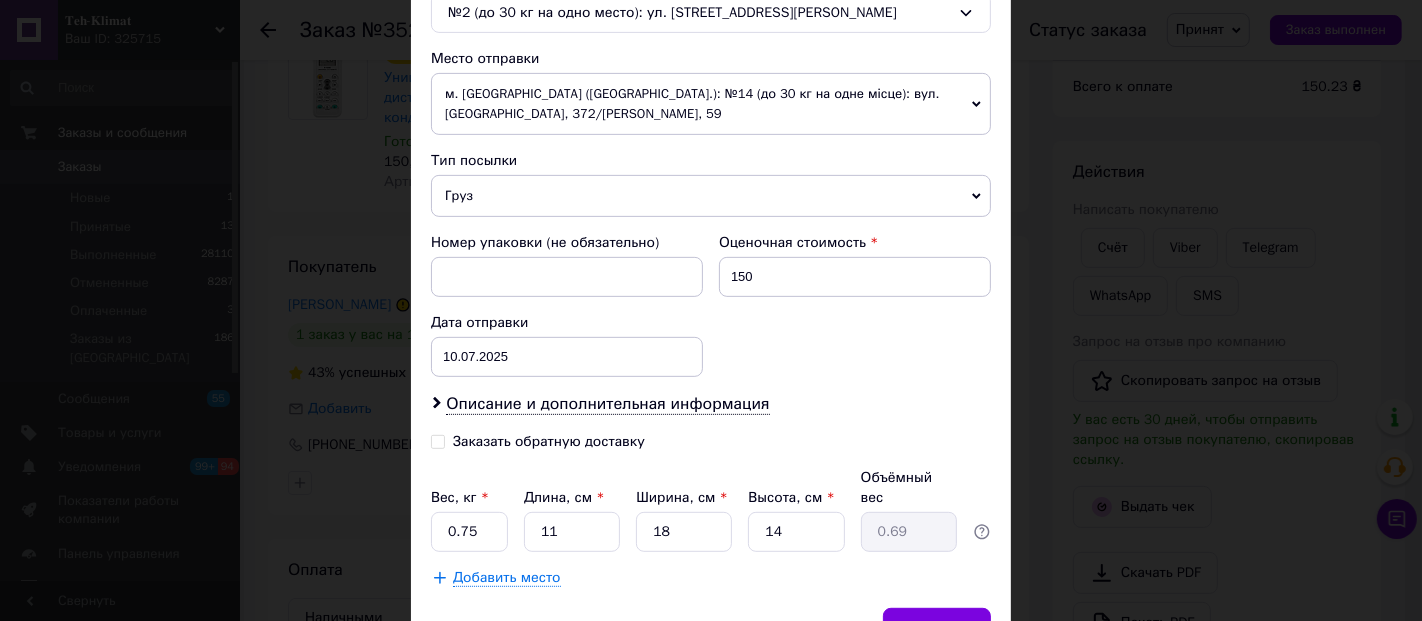click on "Заказать обратную доставку" at bounding box center (438, 440) 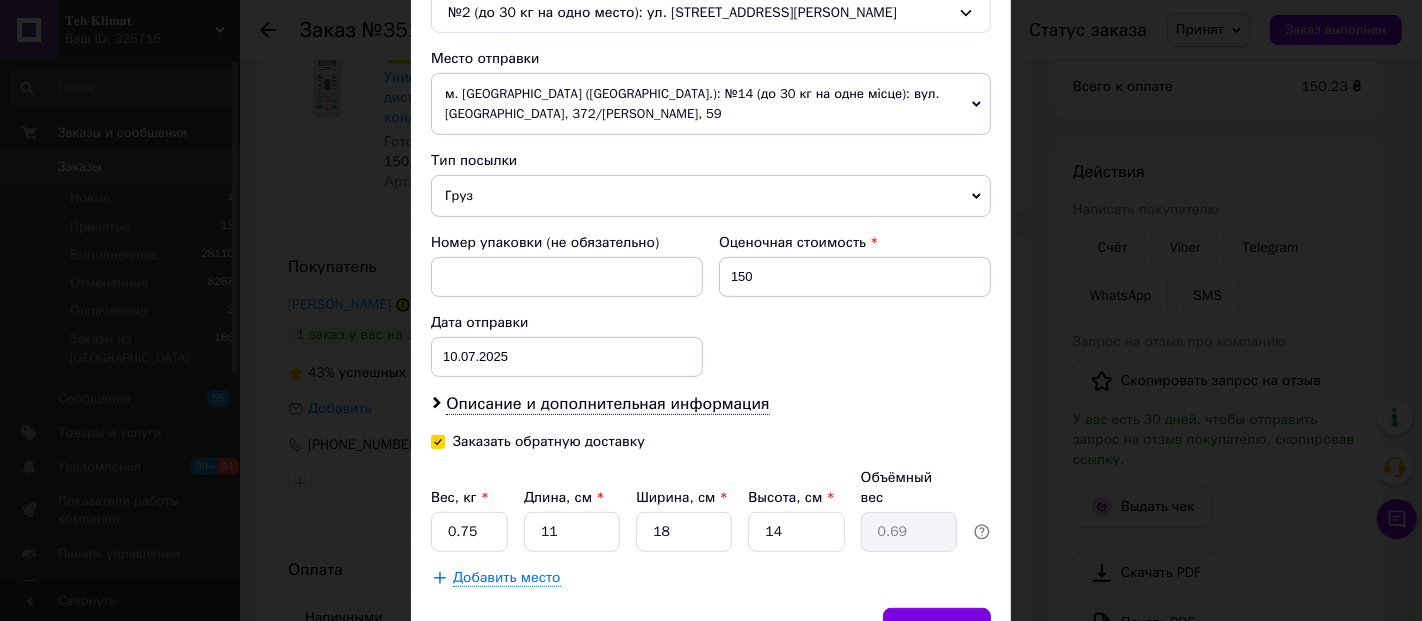 checkbox on "true" 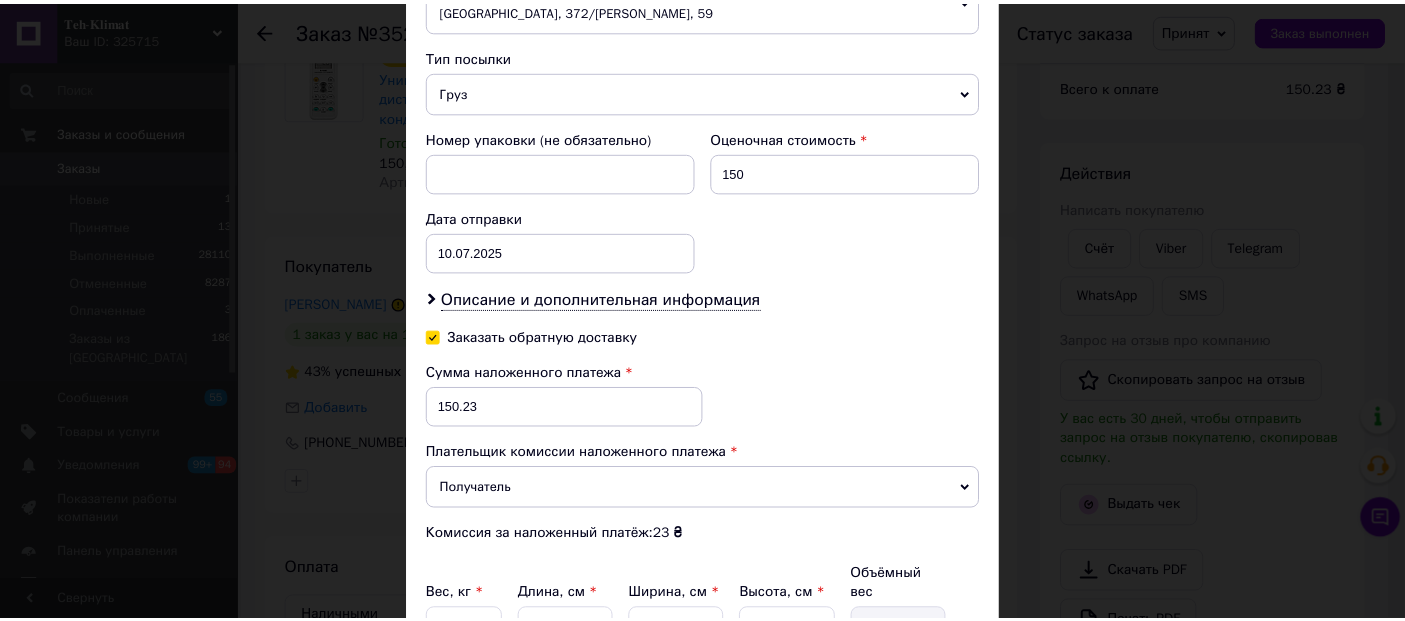 scroll, scrollTop: 888, scrollLeft: 0, axis: vertical 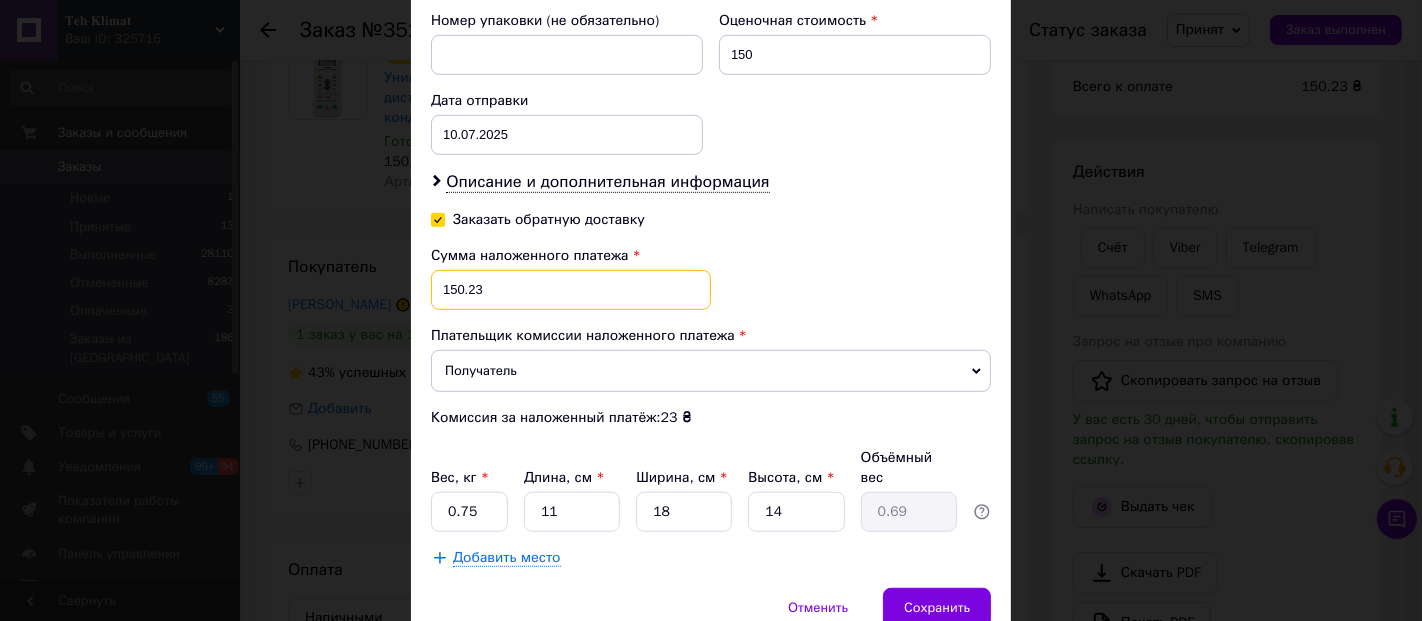 click on "150.23" at bounding box center (571, 290) 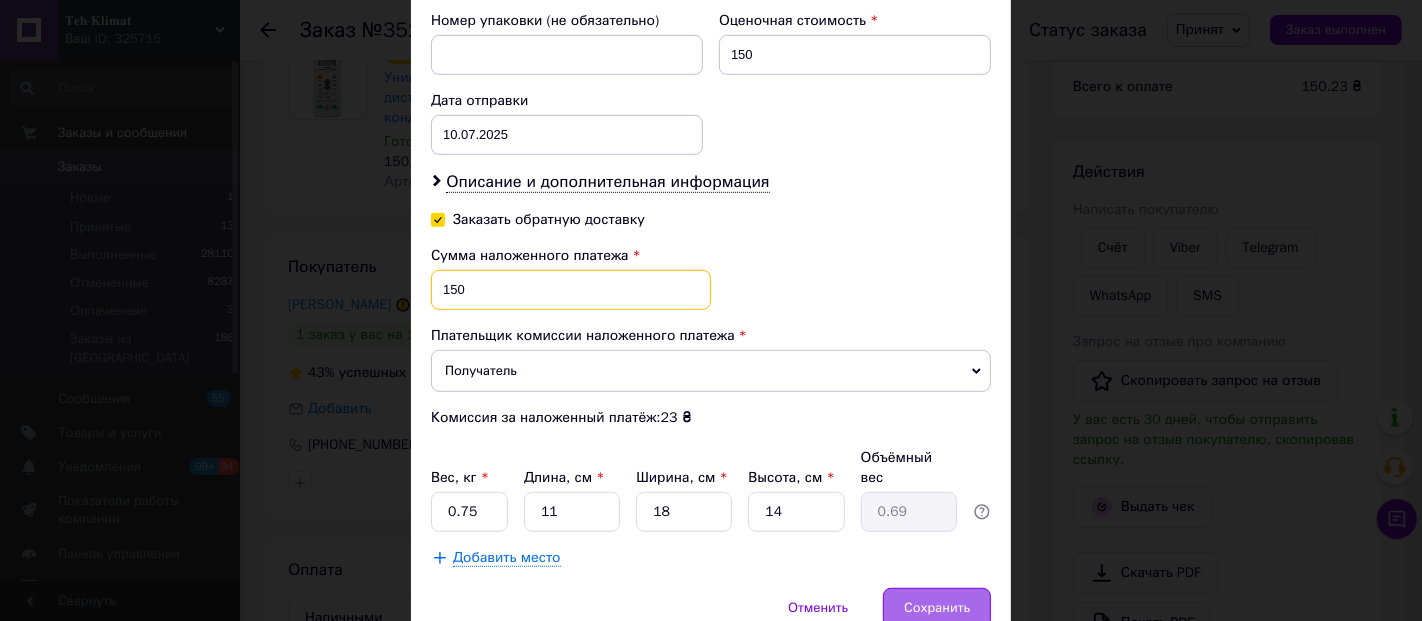 type on "150" 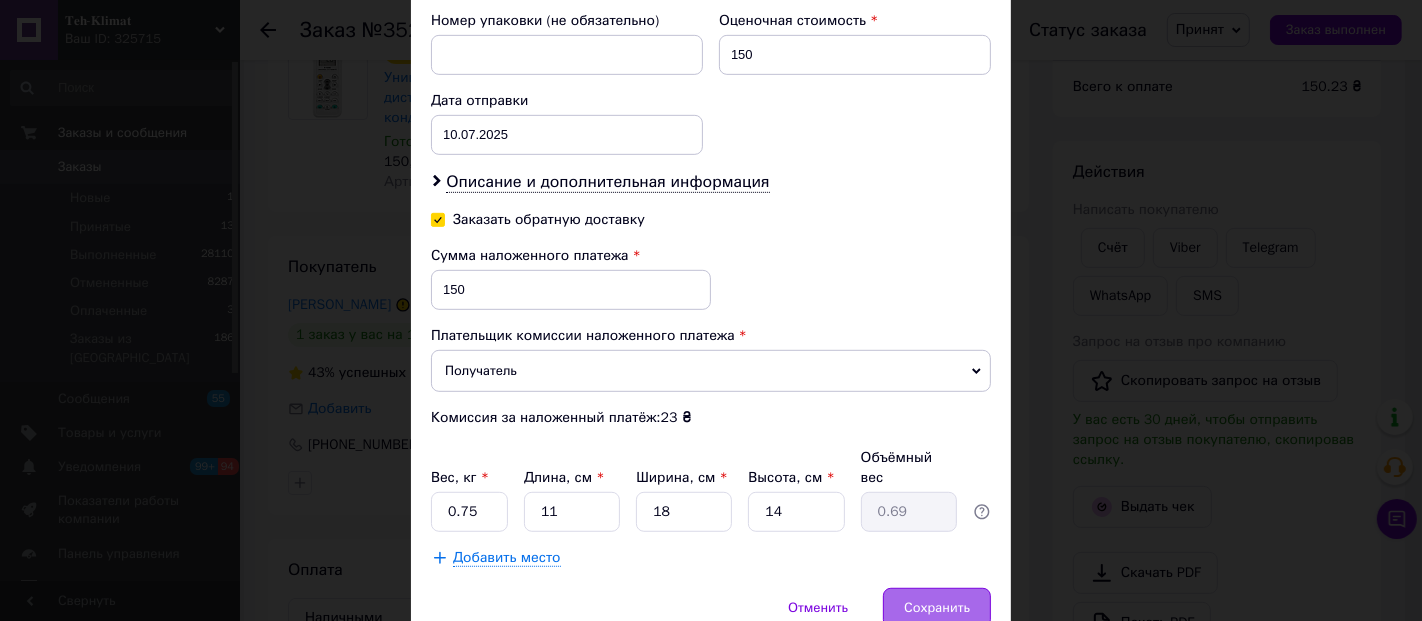click on "Сохранить" at bounding box center [937, 608] 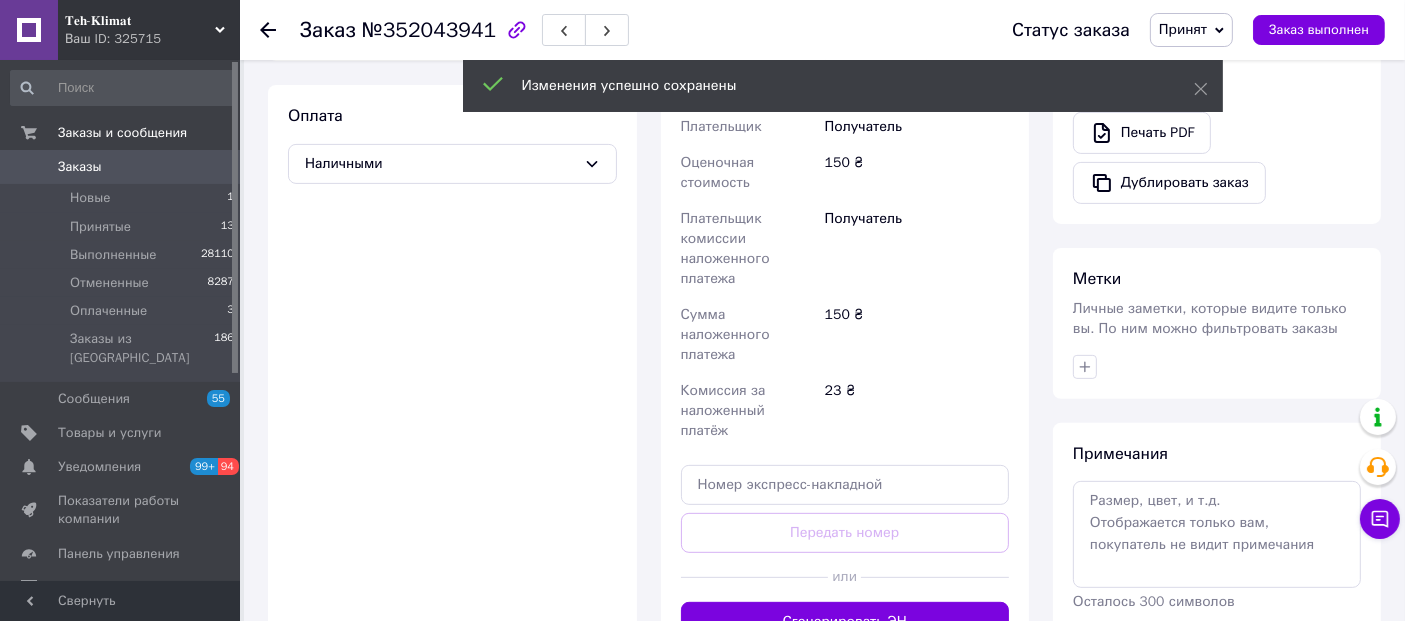 scroll, scrollTop: 747, scrollLeft: 0, axis: vertical 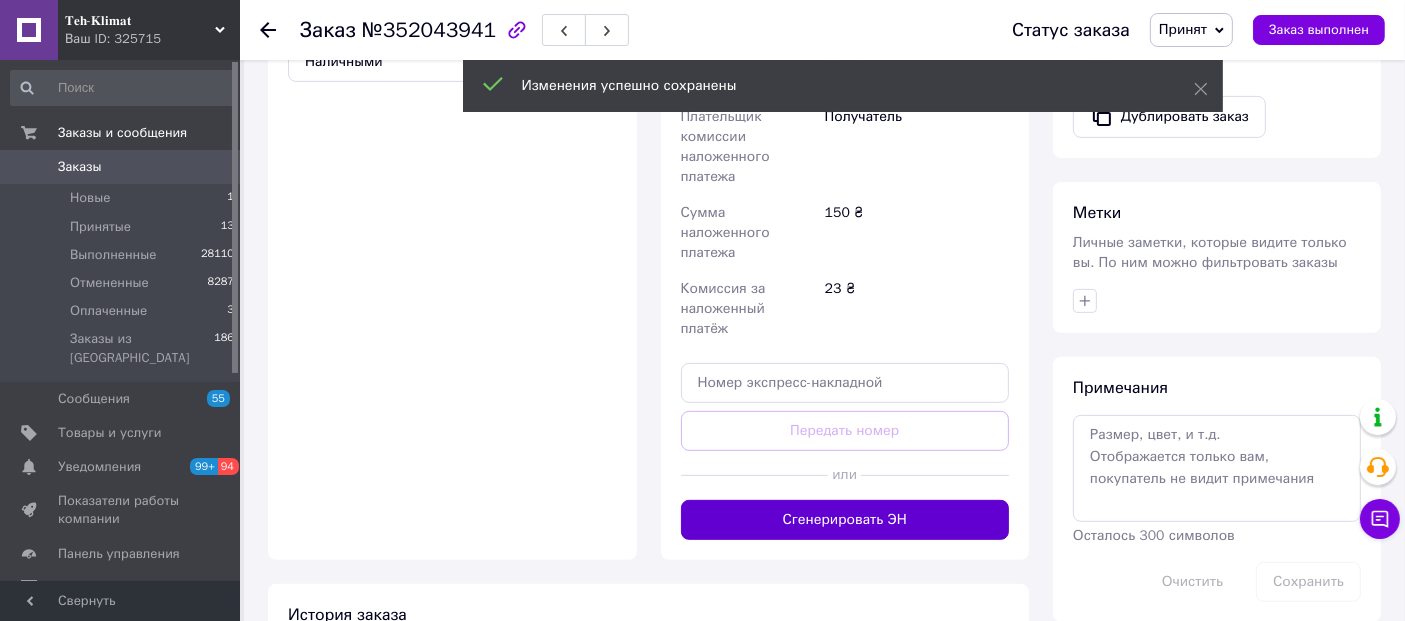 click on "Сгенерировать ЭН" at bounding box center [845, 520] 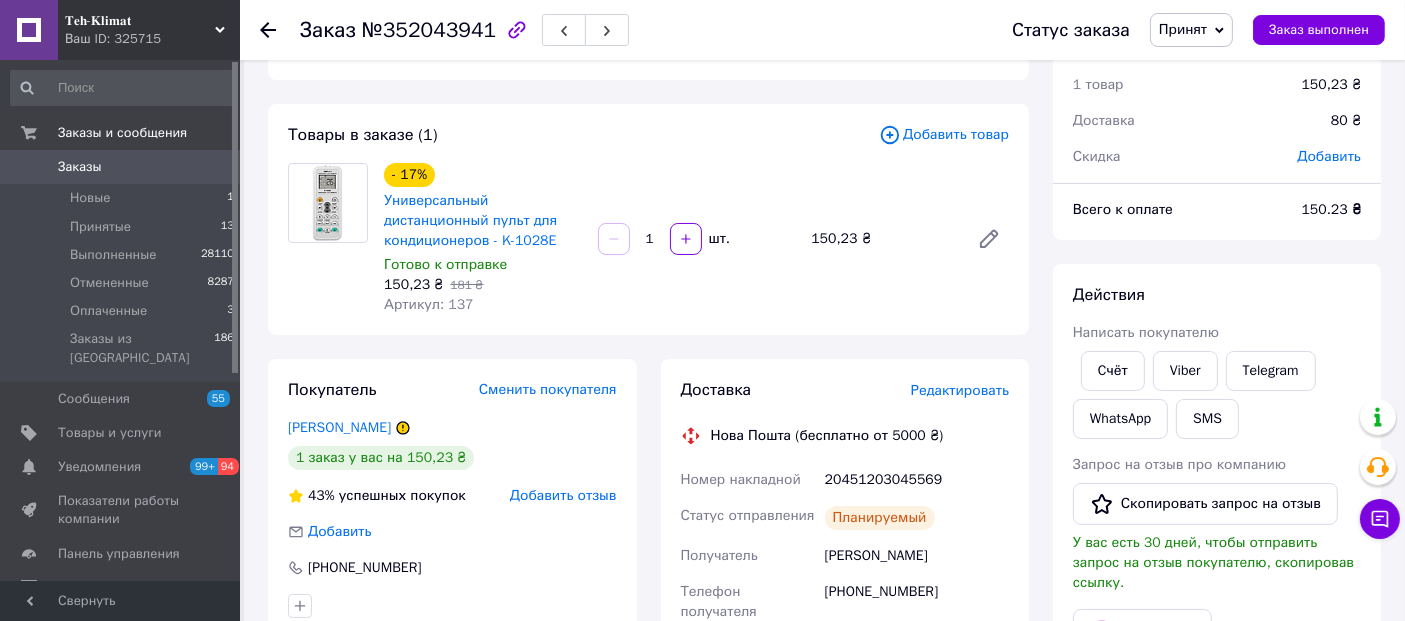 scroll, scrollTop: 0, scrollLeft: 0, axis: both 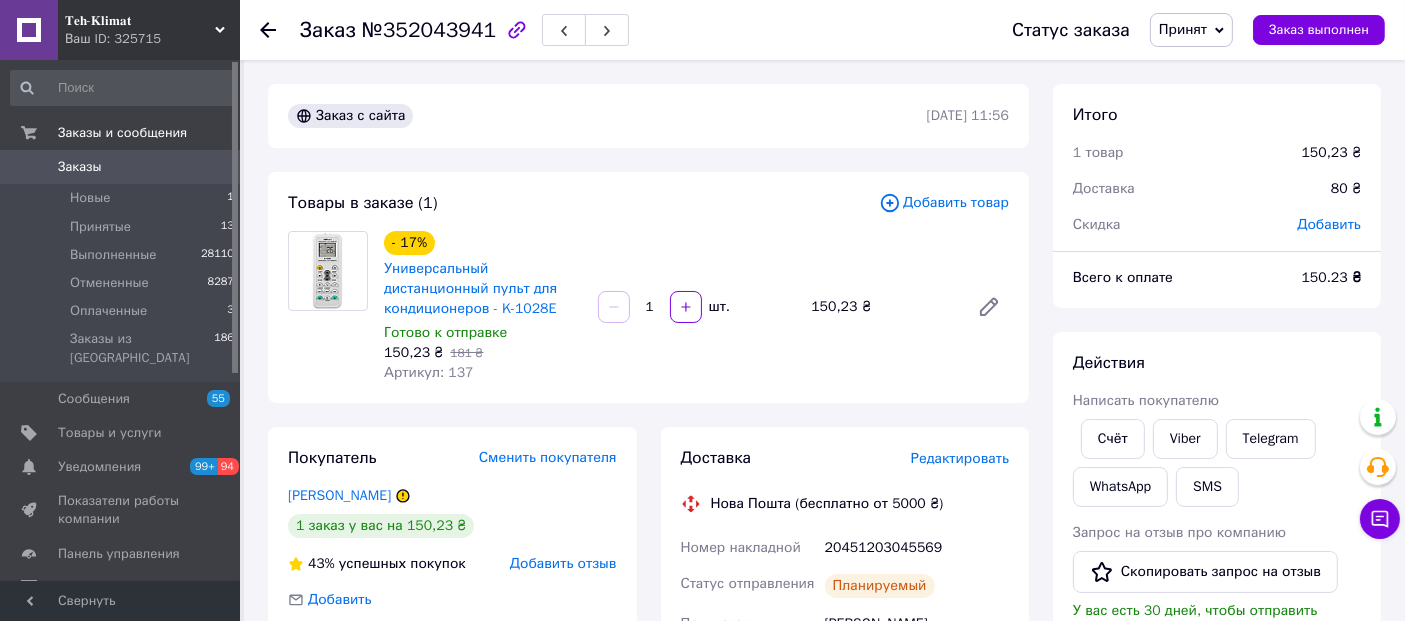 click 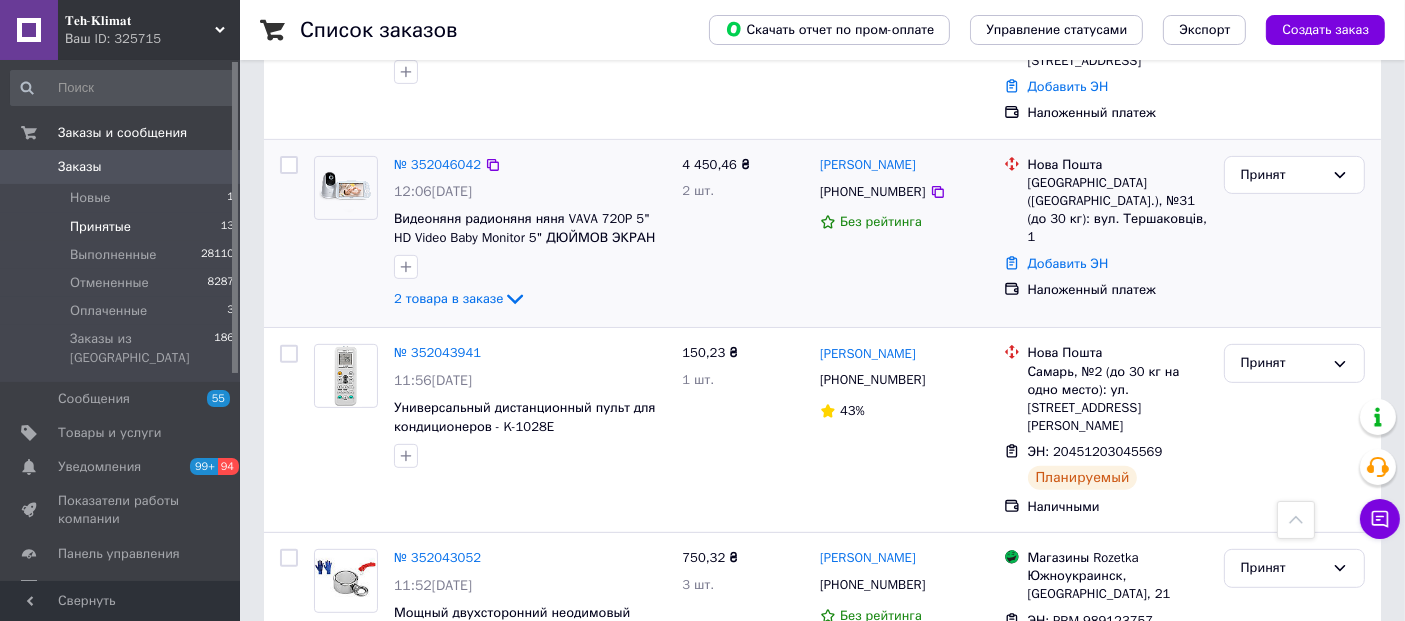 scroll, scrollTop: 777, scrollLeft: 0, axis: vertical 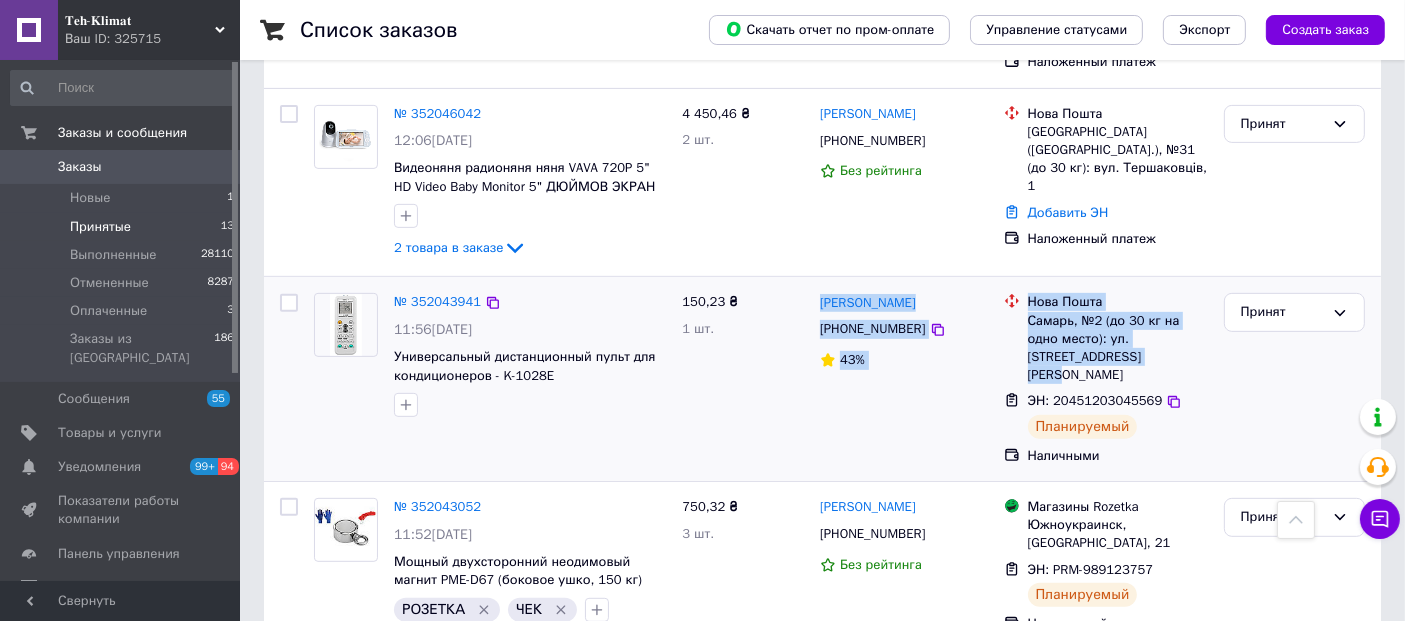 drag, startPoint x: 815, startPoint y: 240, endPoint x: 1137, endPoint y: 313, distance: 330.17117 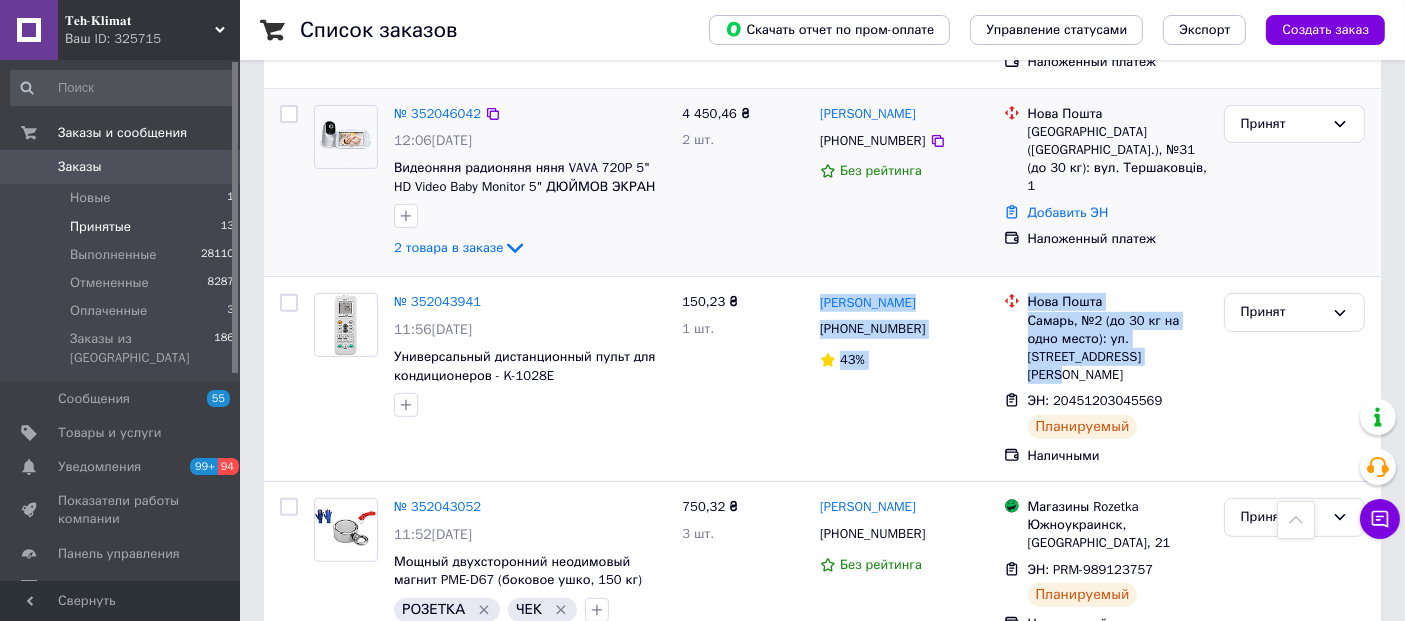 copy on "Дарина  Можаева +380508074954 43% Нова Пошта Самарь, №2 (до 30 кг на одно место): ул. Большая Ковалёвка, 1А" 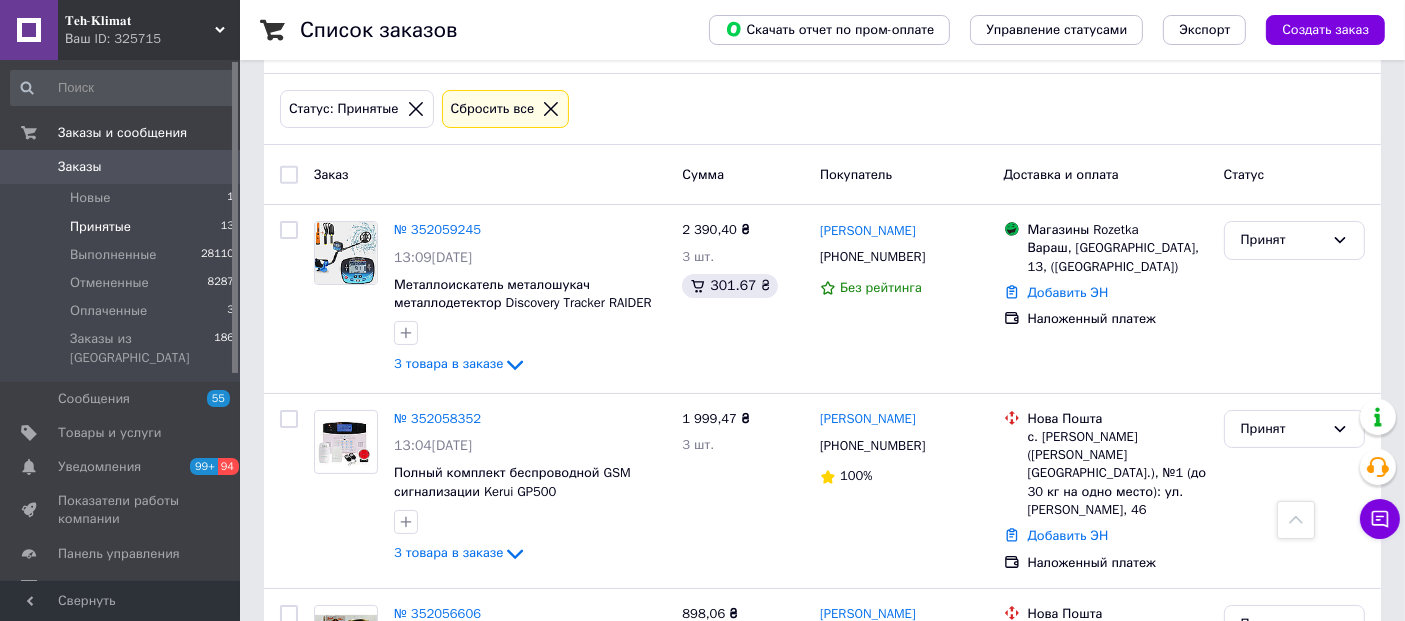 scroll, scrollTop: 0, scrollLeft: 0, axis: both 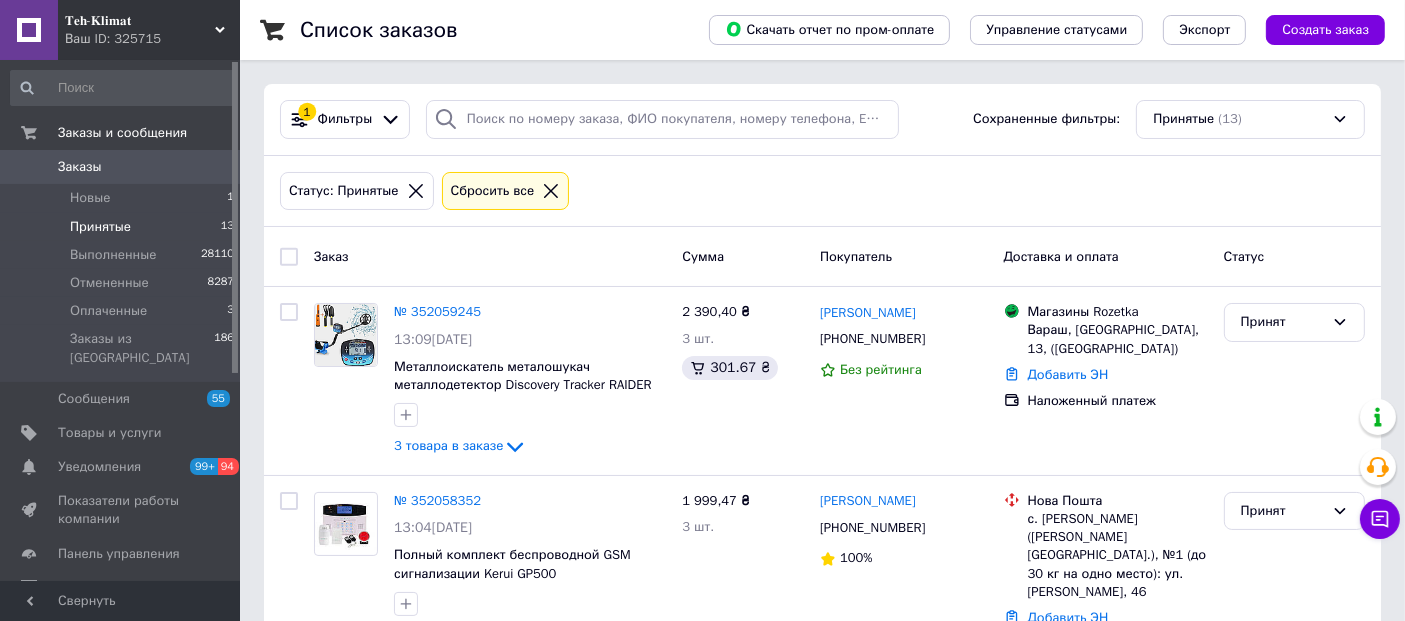 click 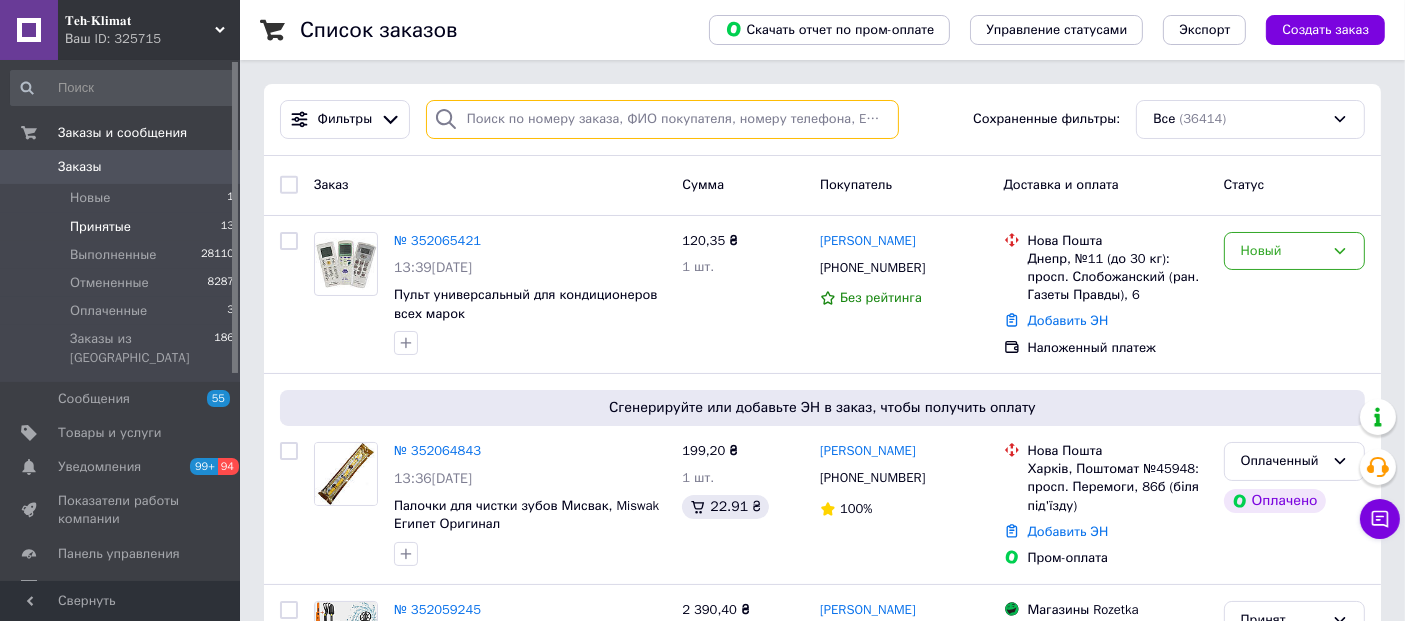 click at bounding box center [662, 119] 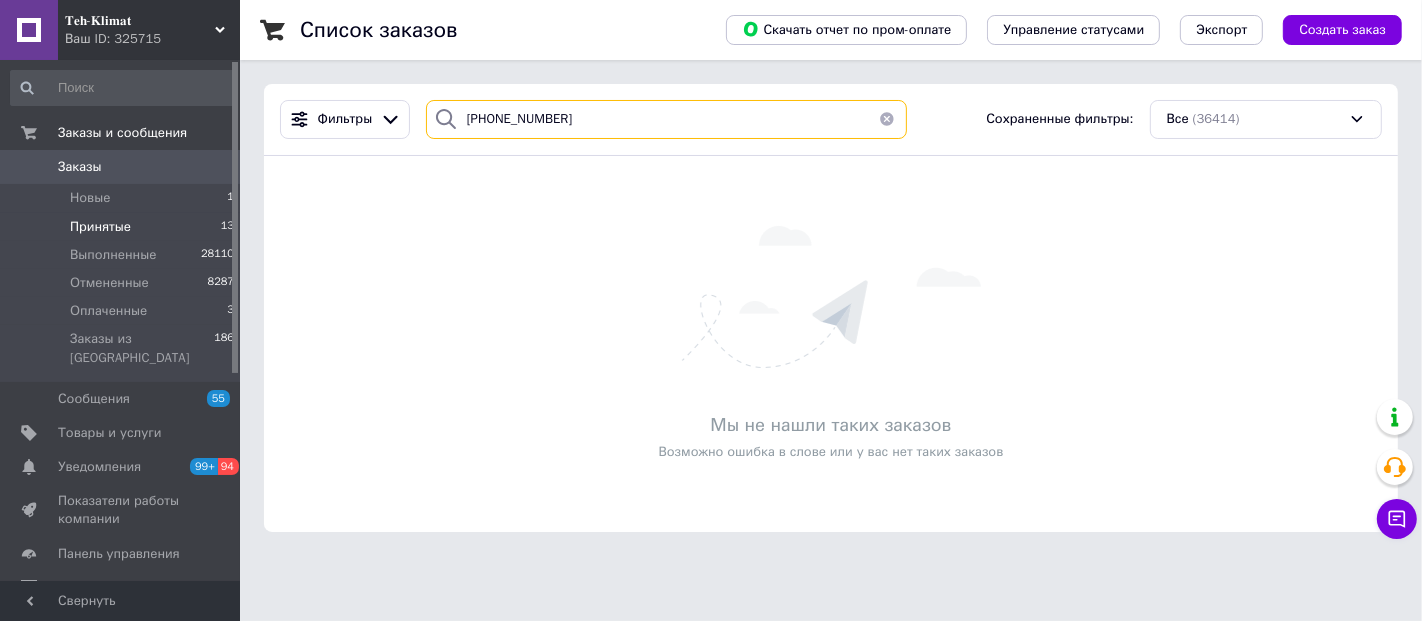 drag, startPoint x: 585, startPoint y: 121, endPoint x: 443, endPoint y: 122, distance: 142.00352 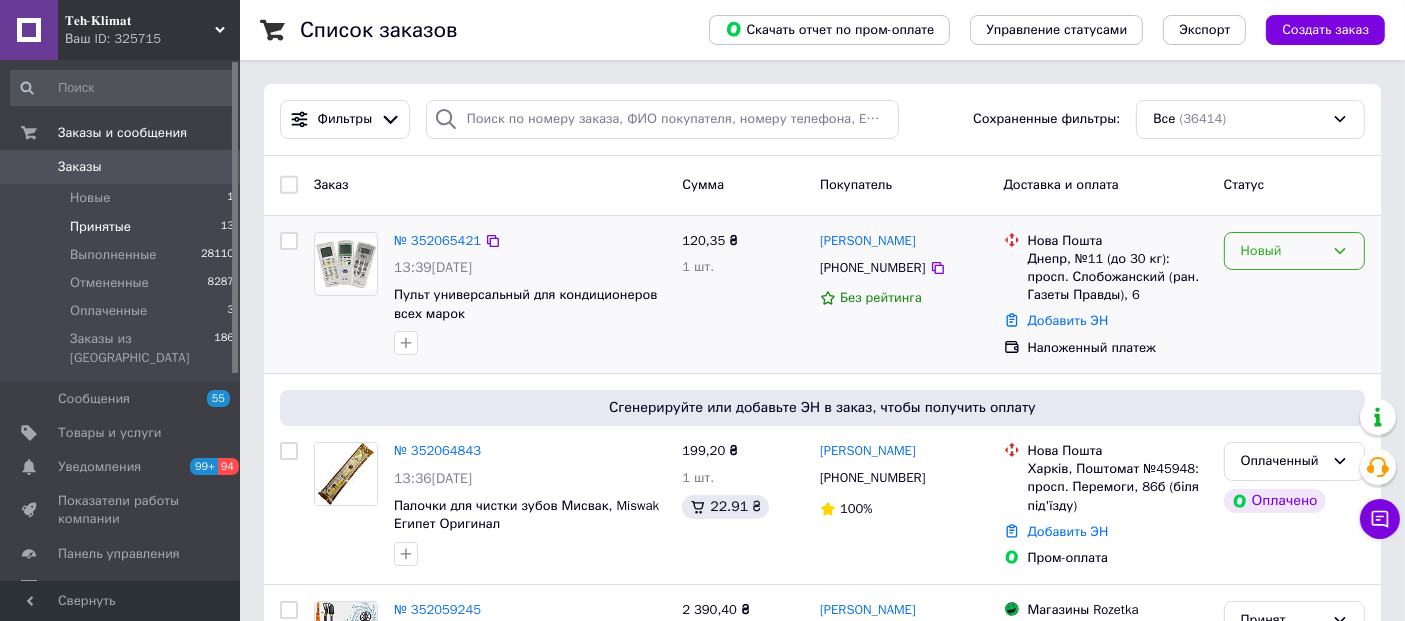 click on "Новый" at bounding box center [1282, 251] 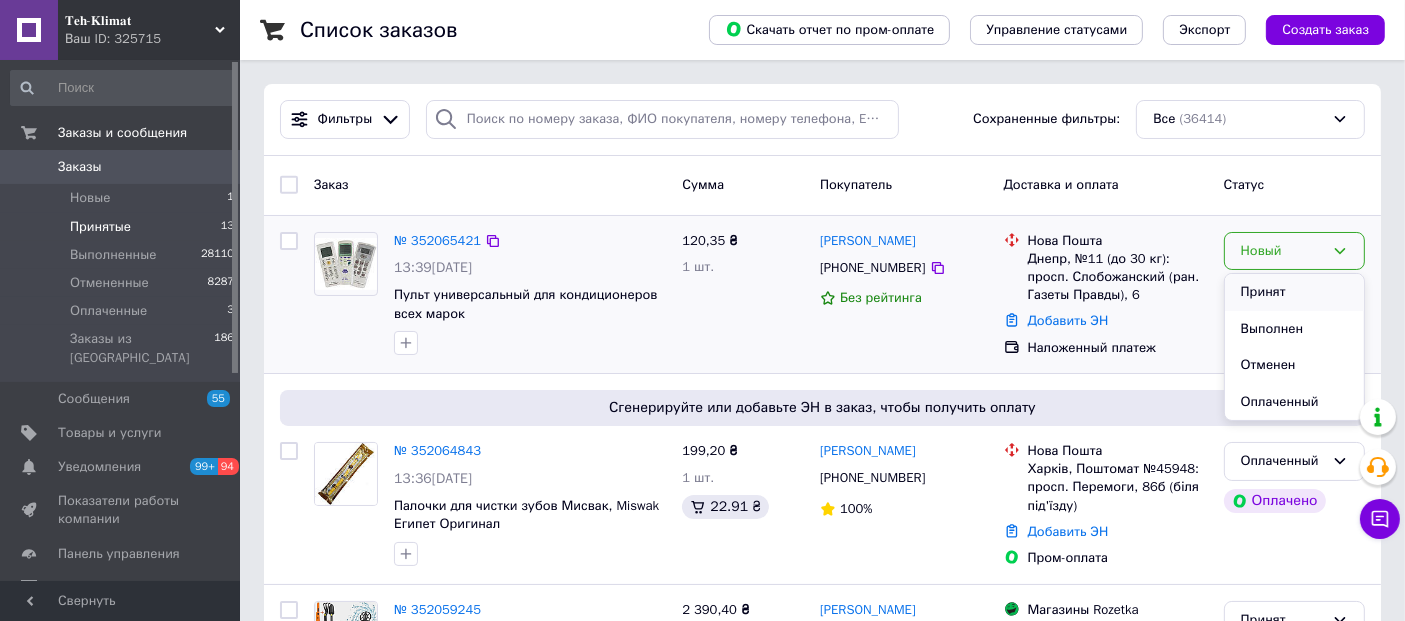 click on "Принят" at bounding box center (1294, 292) 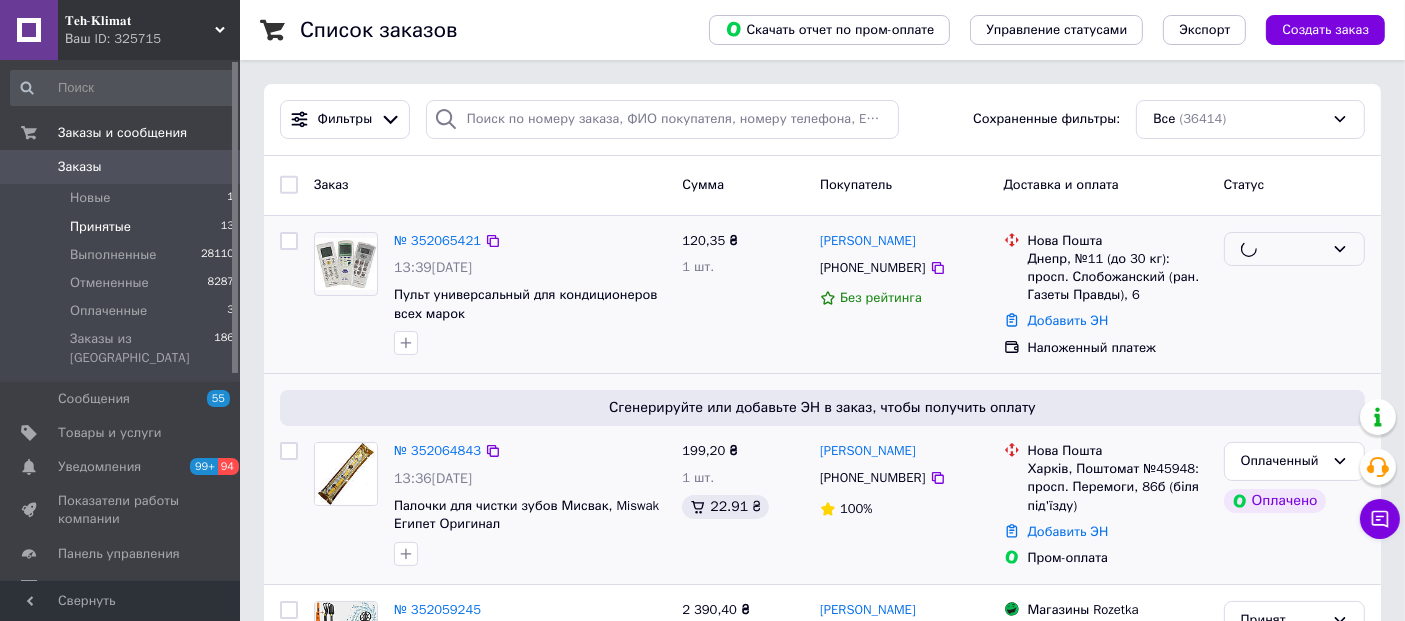 scroll, scrollTop: 333, scrollLeft: 0, axis: vertical 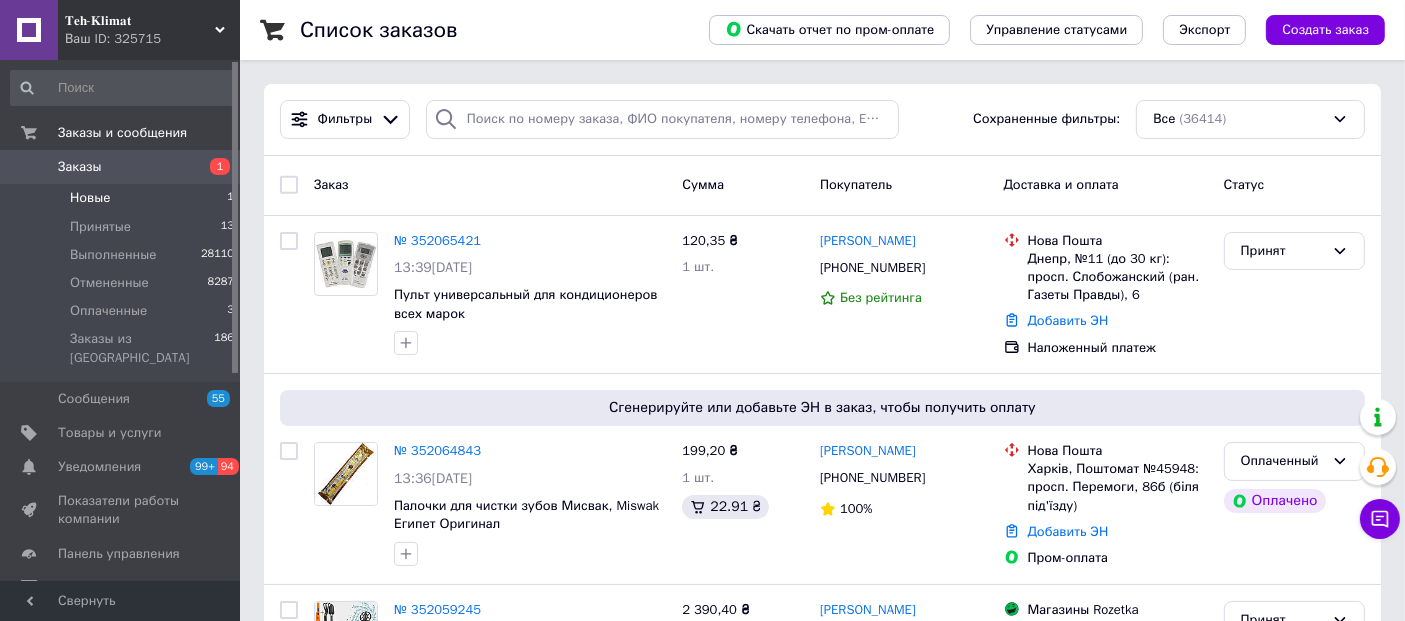 click on "Новые" at bounding box center [90, 198] 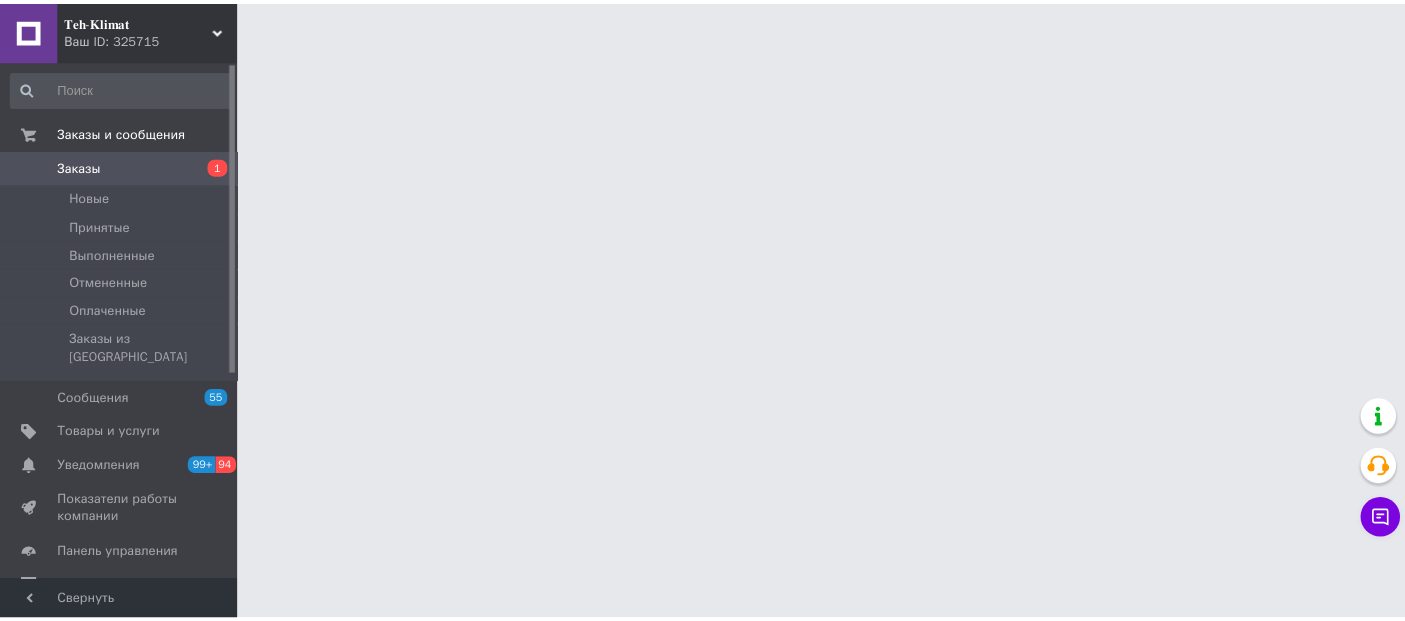 scroll, scrollTop: 0, scrollLeft: 0, axis: both 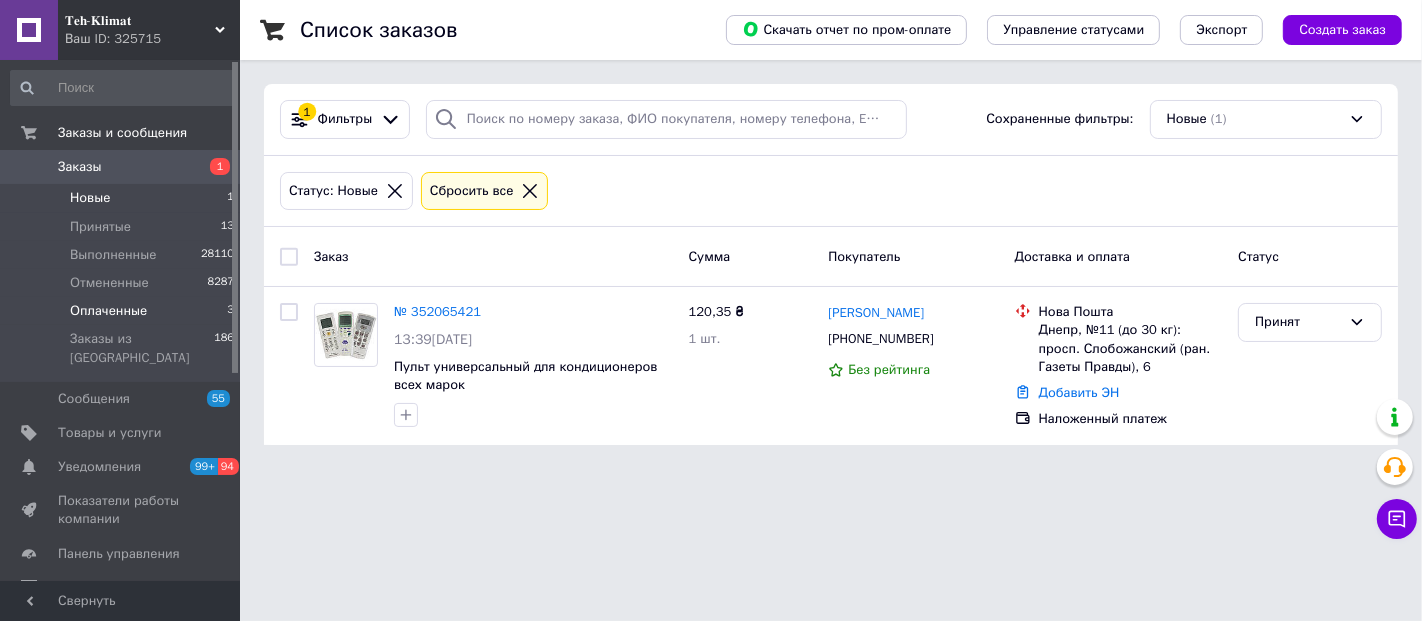 drag, startPoint x: 112, startPoint y: 314, endPoint x: 126, endPoint y: 312, distance: 14.142136 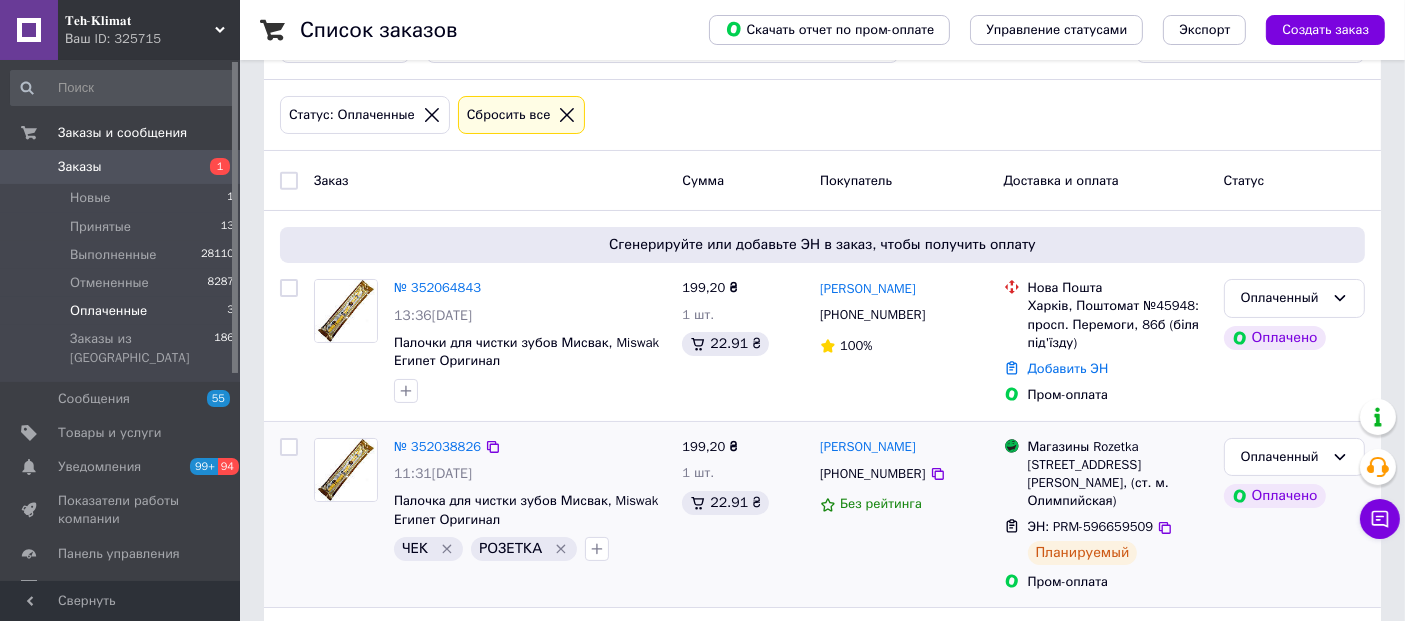 scroll, scrollTop: 111, scrollLeft: 0, axis: vertical 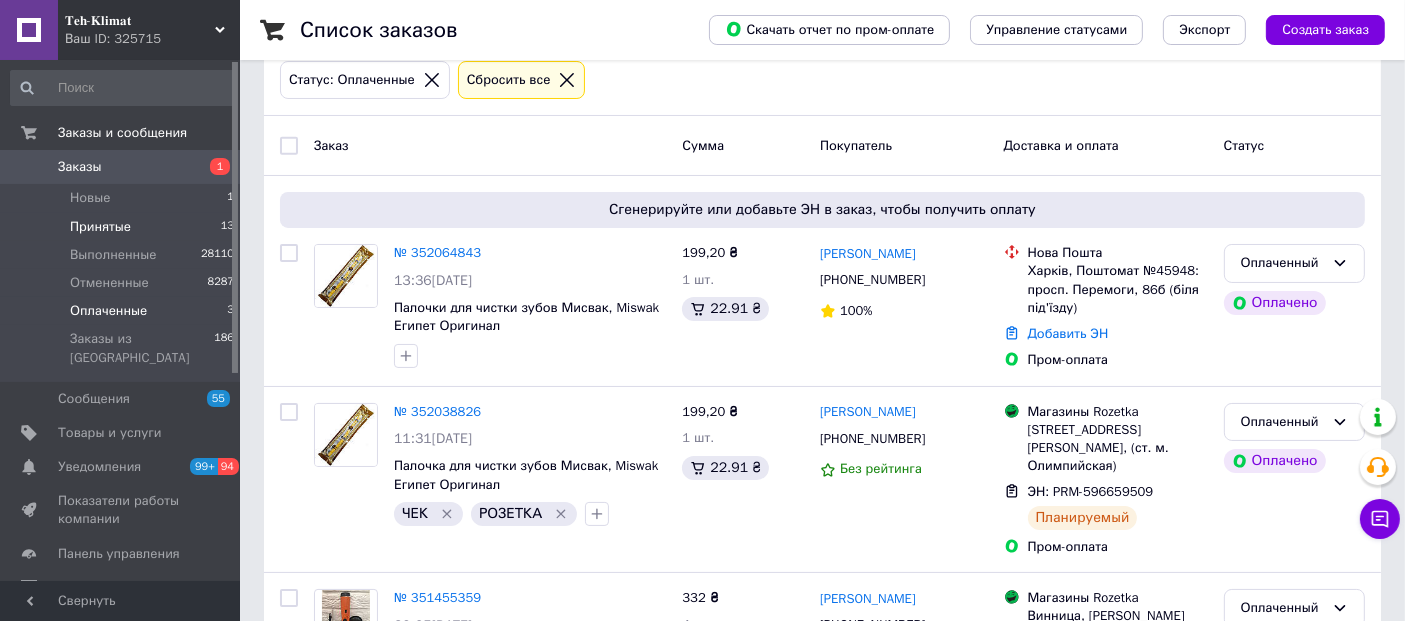 click on "Принятые 13" at bounding box center [123, 227] 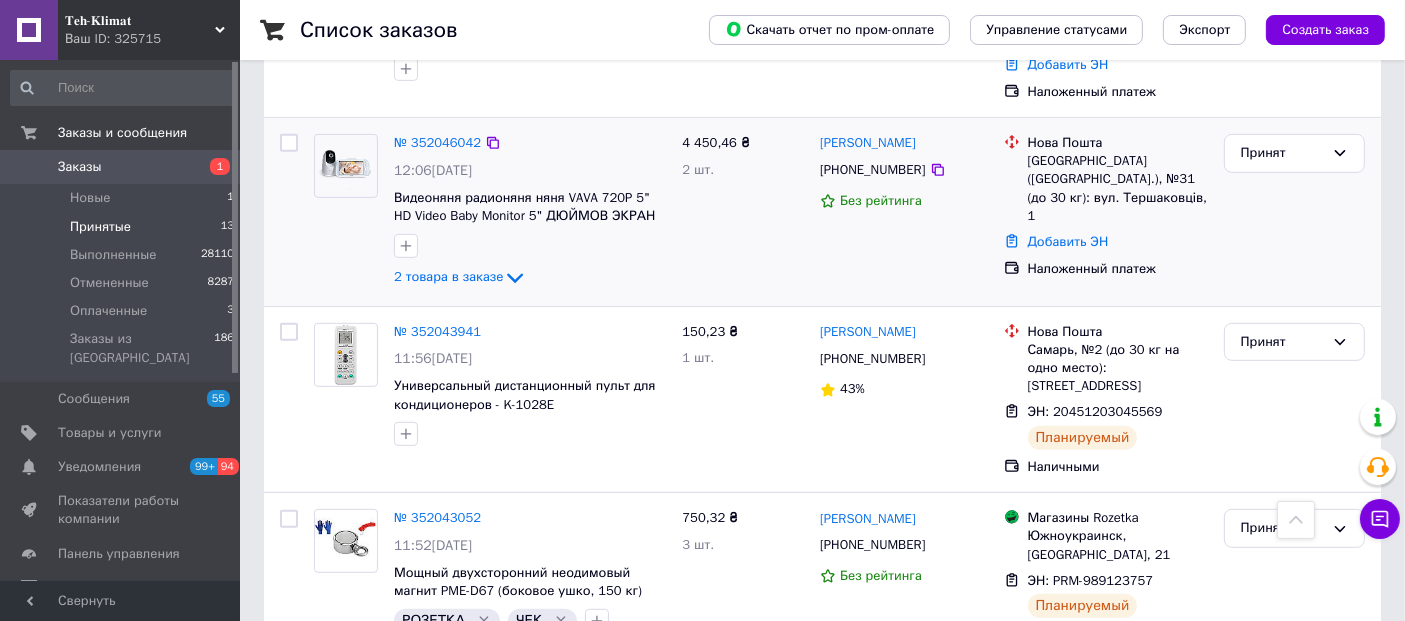 scroll, scrollTop: 1000, scrollLeft: 0, axis: vertical 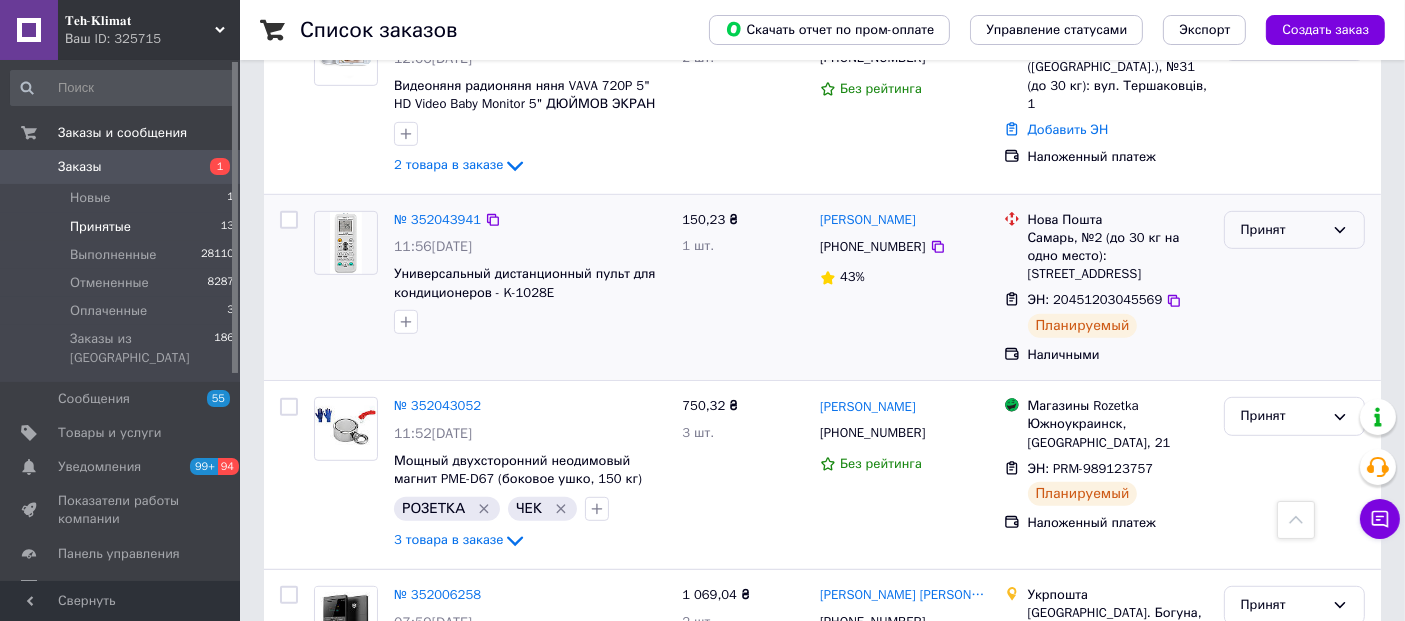 click on "Принят" at bounding box center [1282, 230] 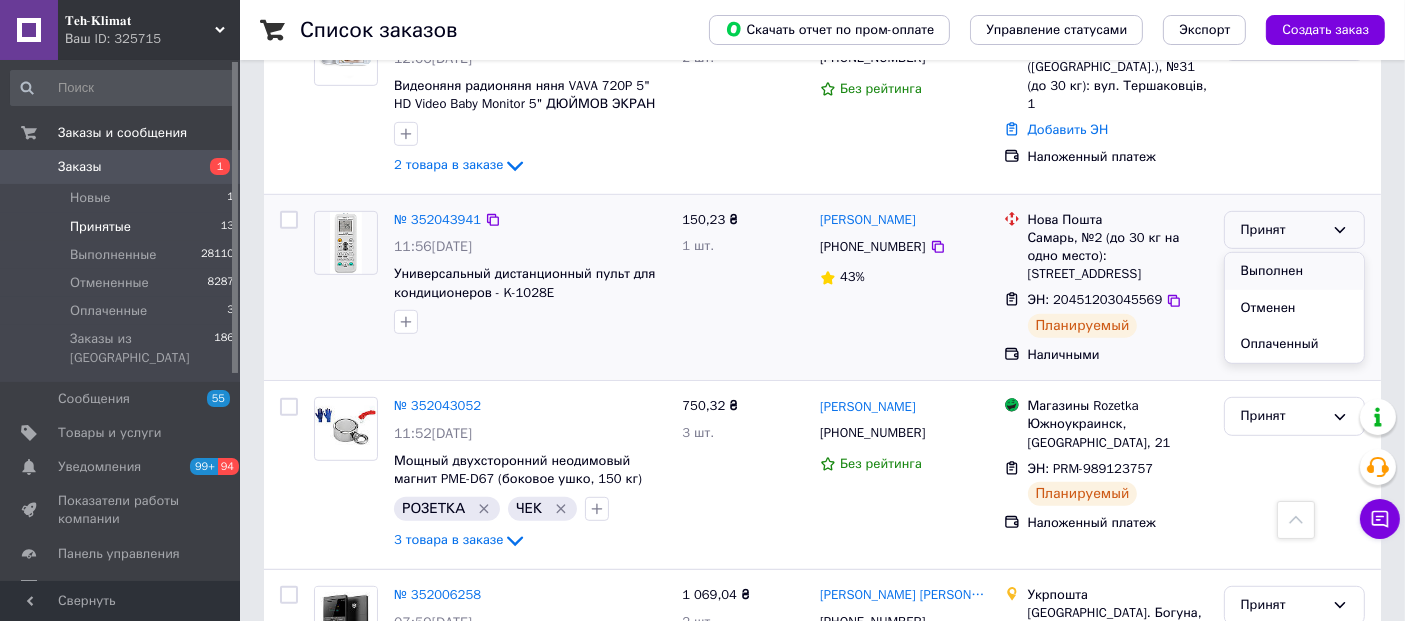 click on "Выполнен" at bounding box center [1294, 271] 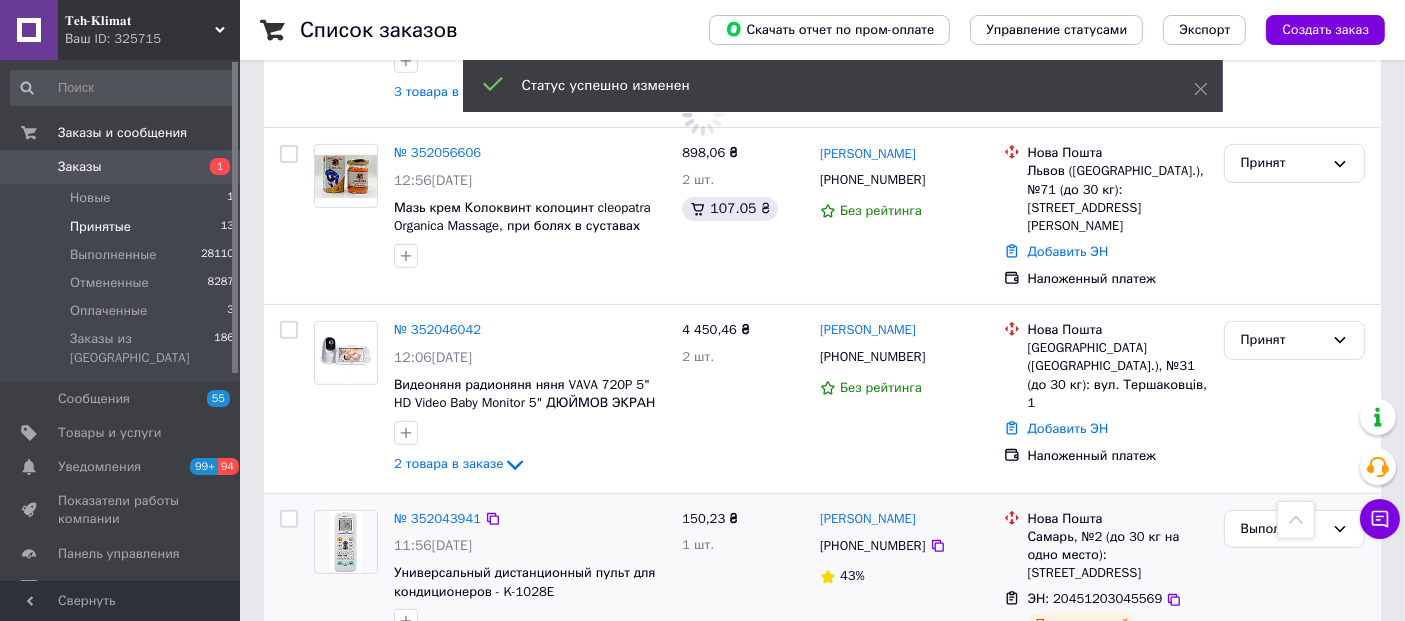 scroll, scrollTop: 666, scrollLeft: 0, axis: vertical 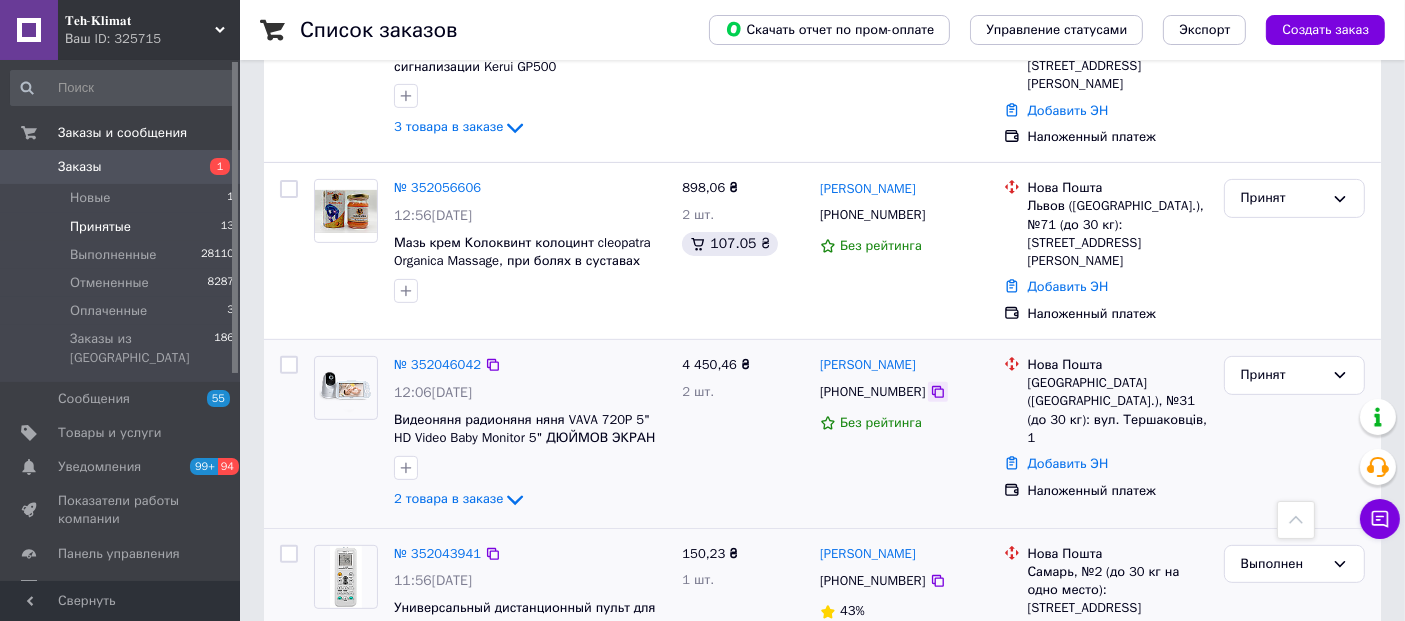 click 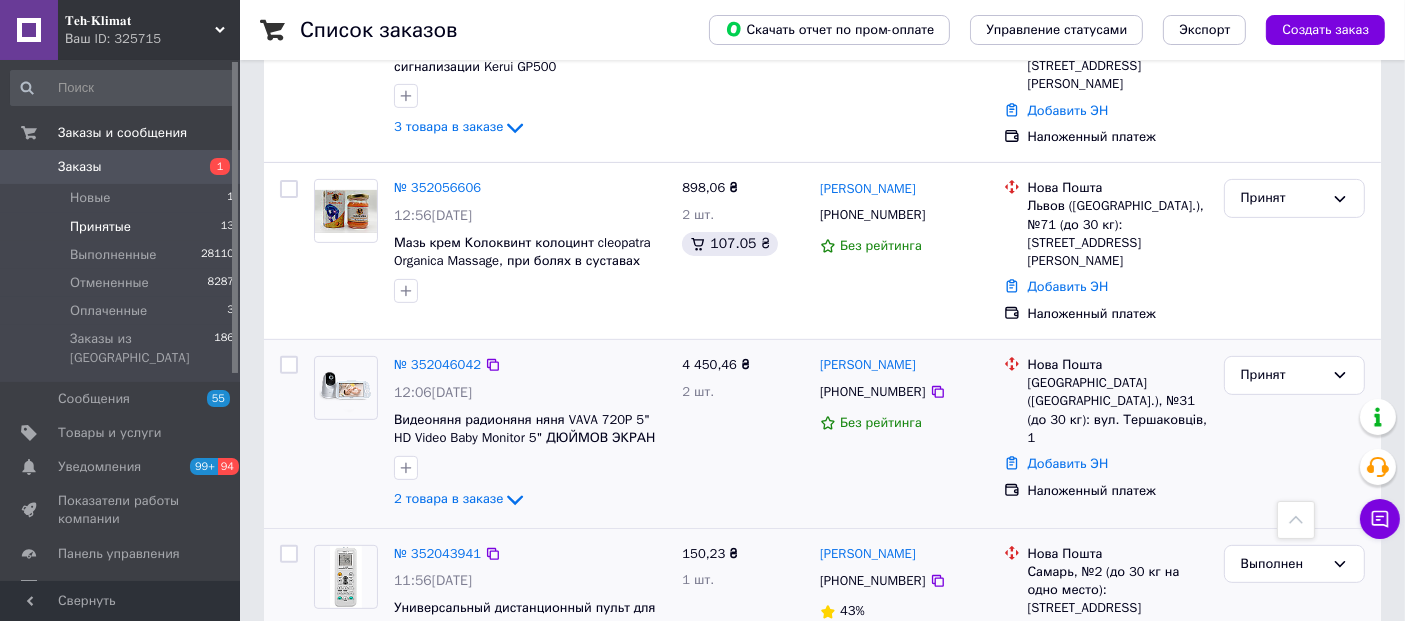 drag, startPoint x: 654, startPoint y: 433, endPoint x: 1189, endPoint y: 364, distance: 539.43115 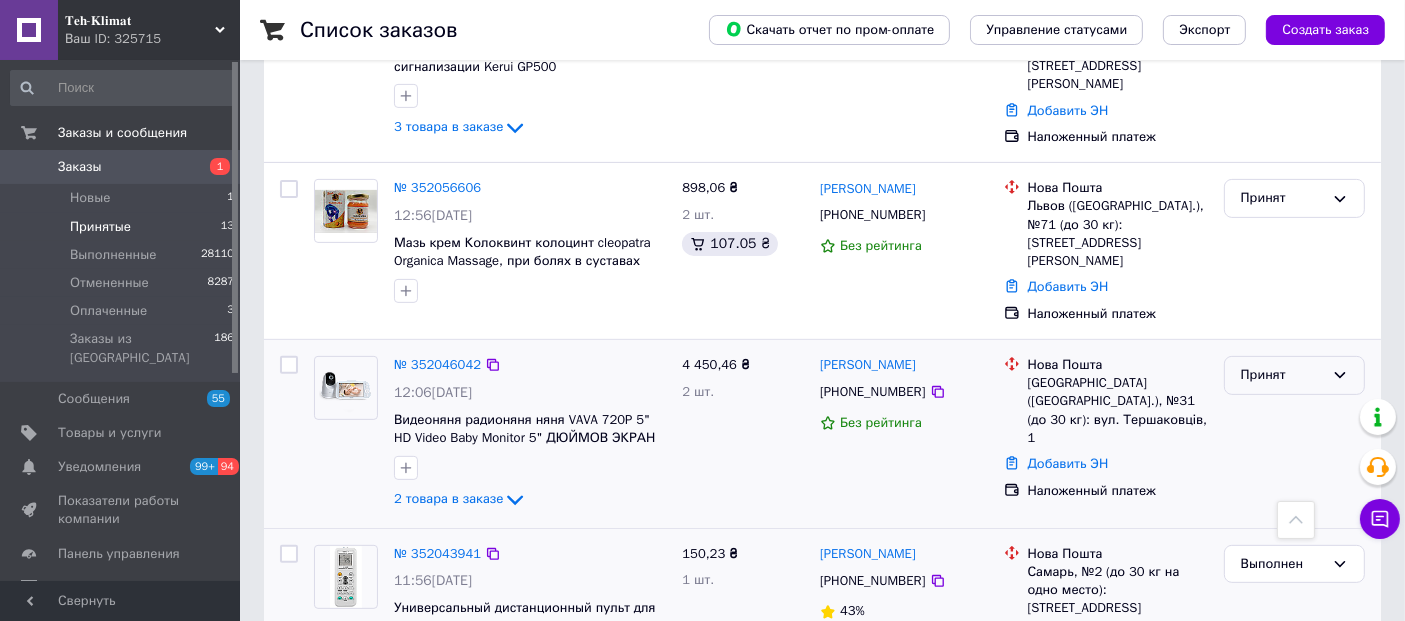 click on "Принят" at bounding box center (1282, 375) 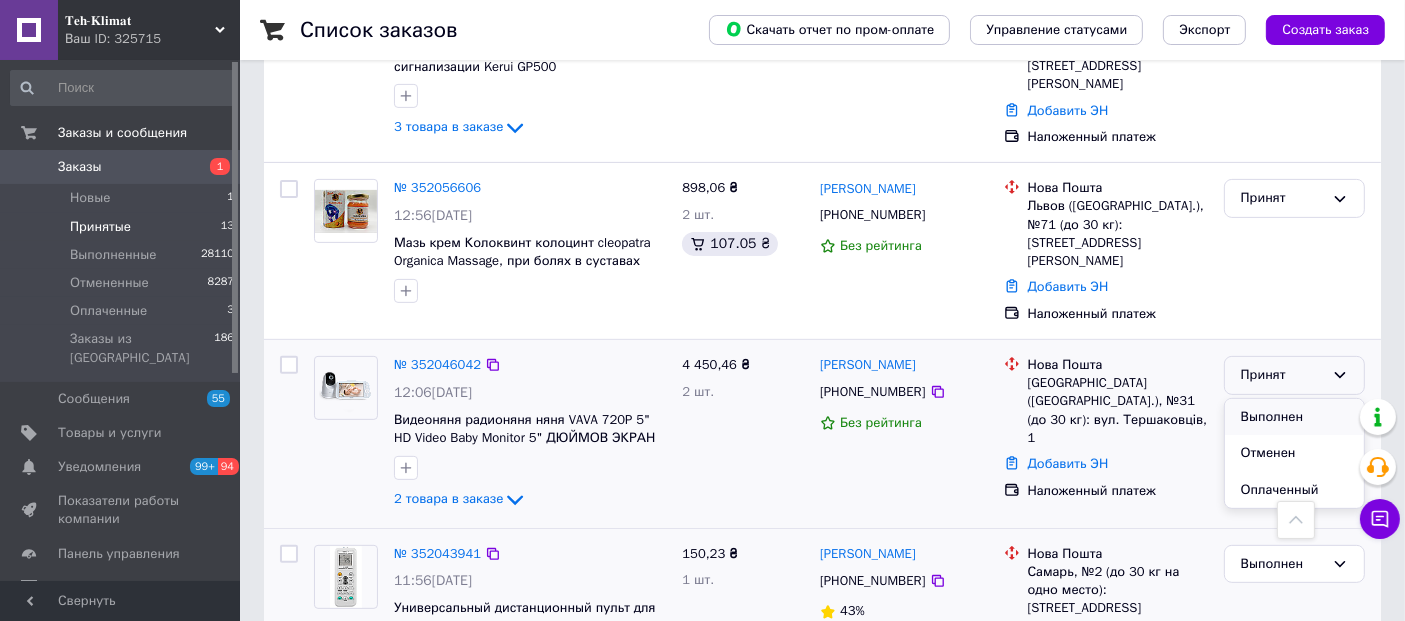 click on "Выполнен" at bounding box center (1294, 417) 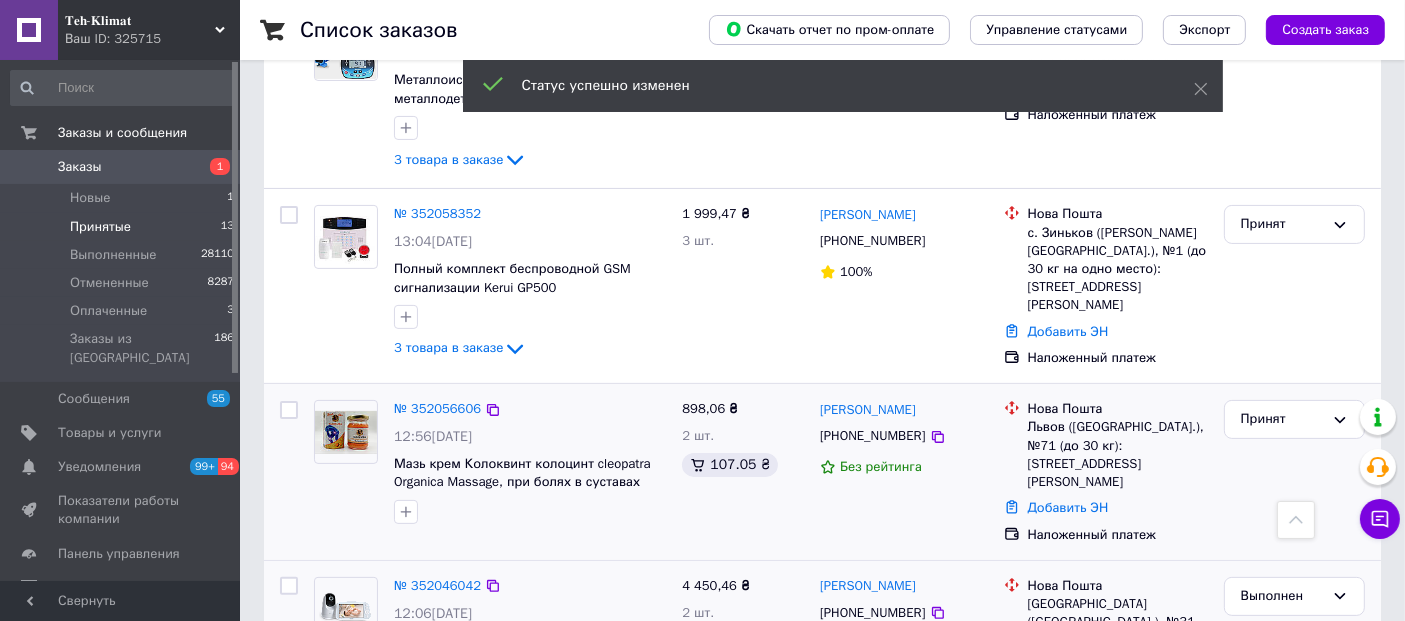 scroll, scrollTop: 444, scrollLeft: 0, axis: vertical 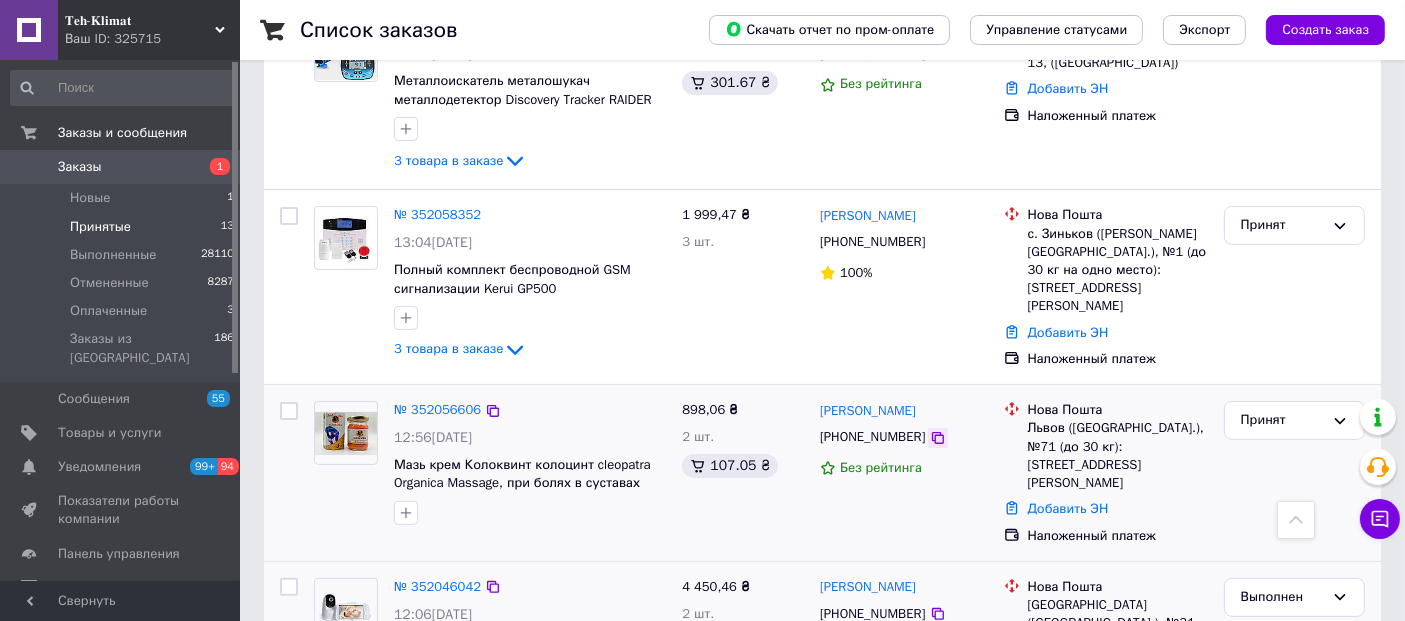 click 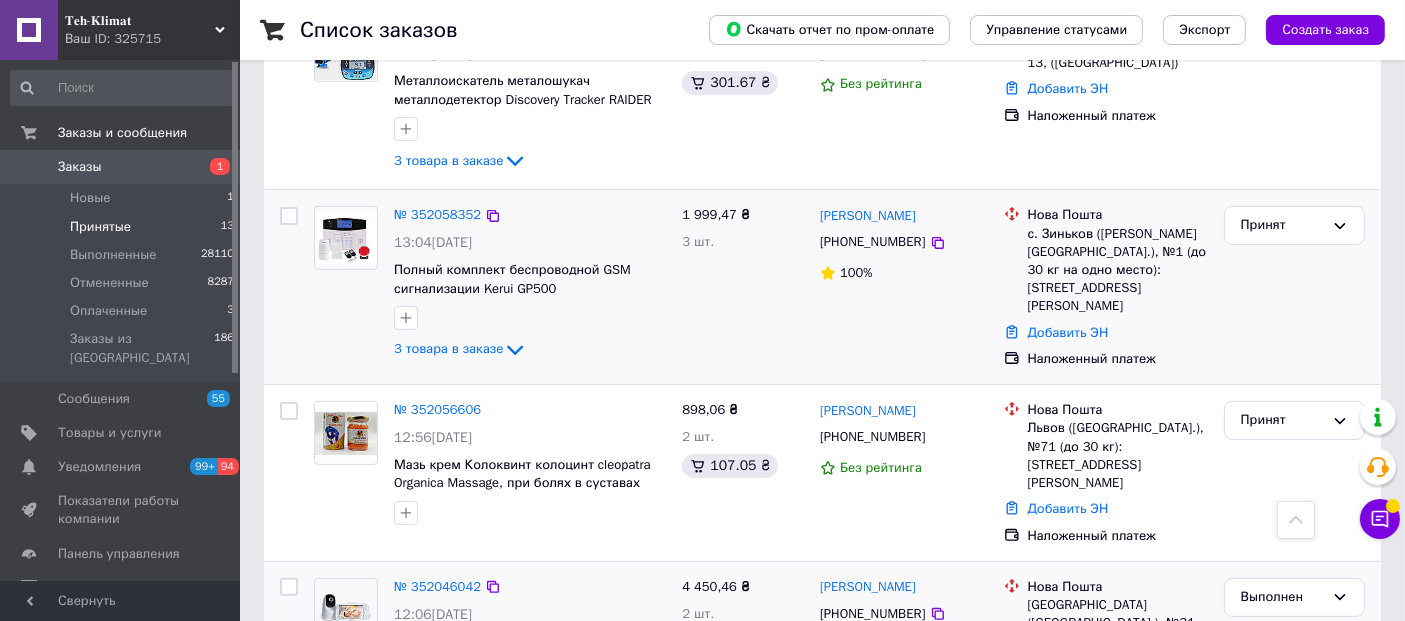 click on "1 999,47 ₴ 3 шт." at bounding box center (743, 287) 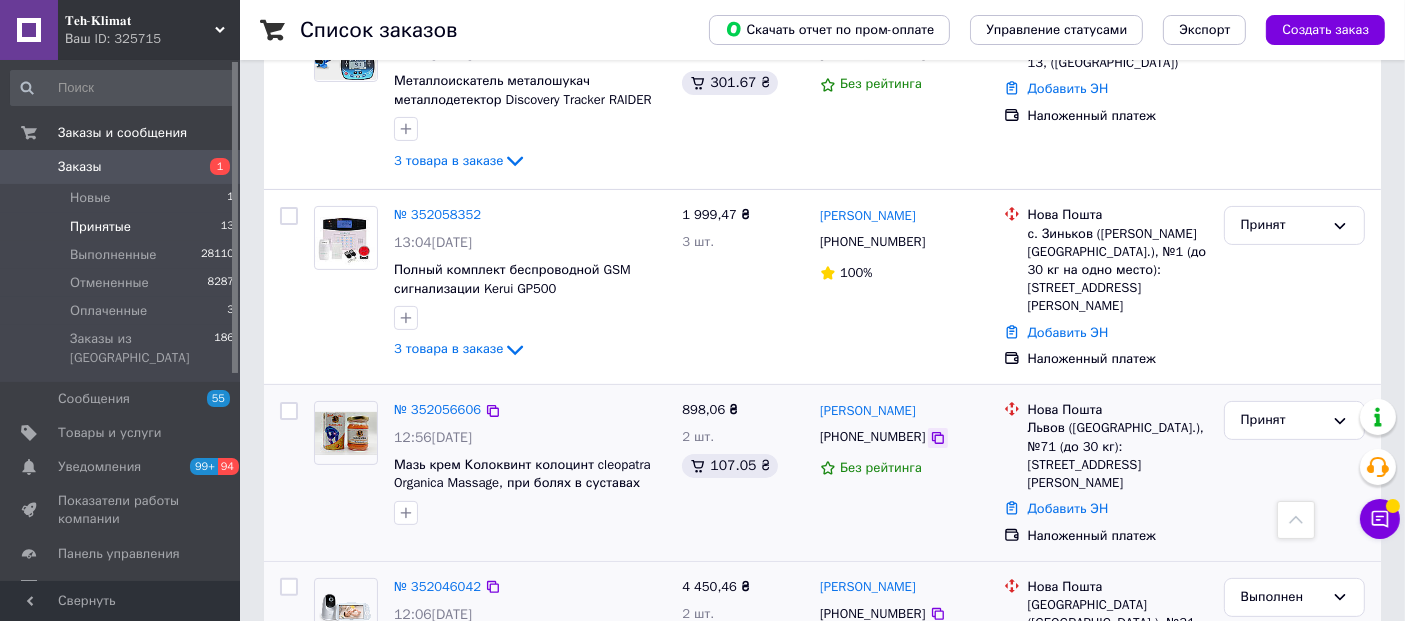 click 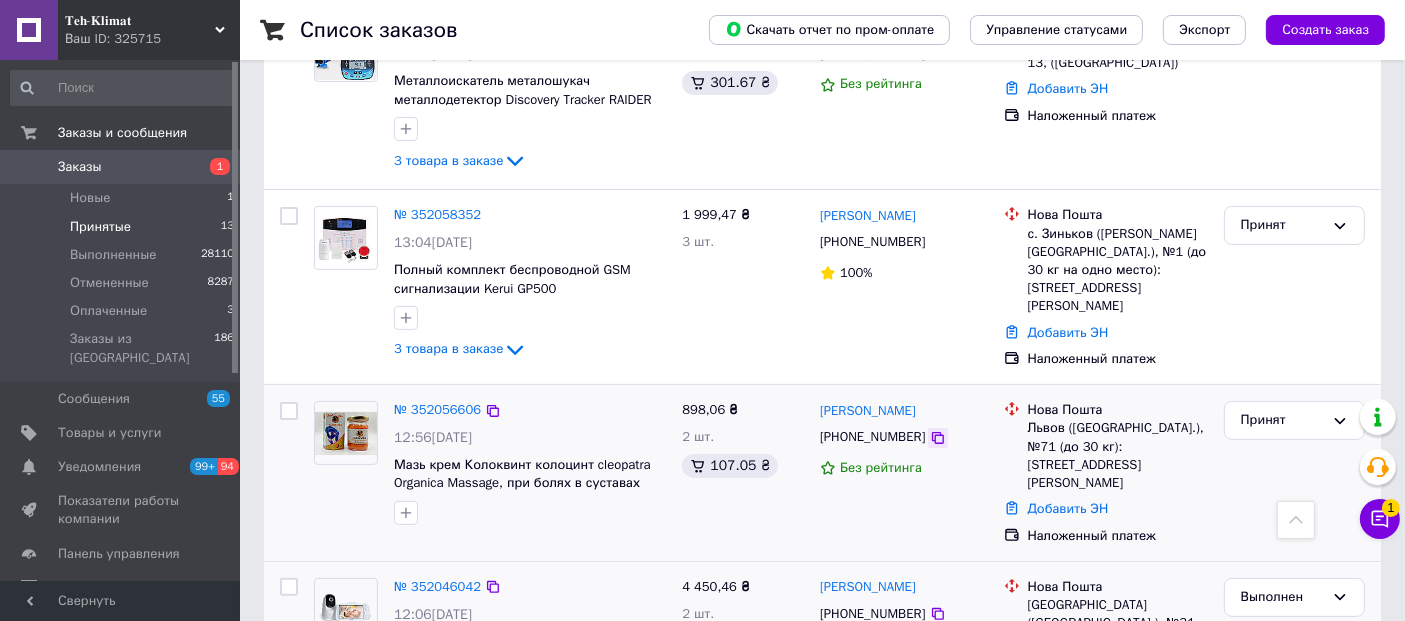 click 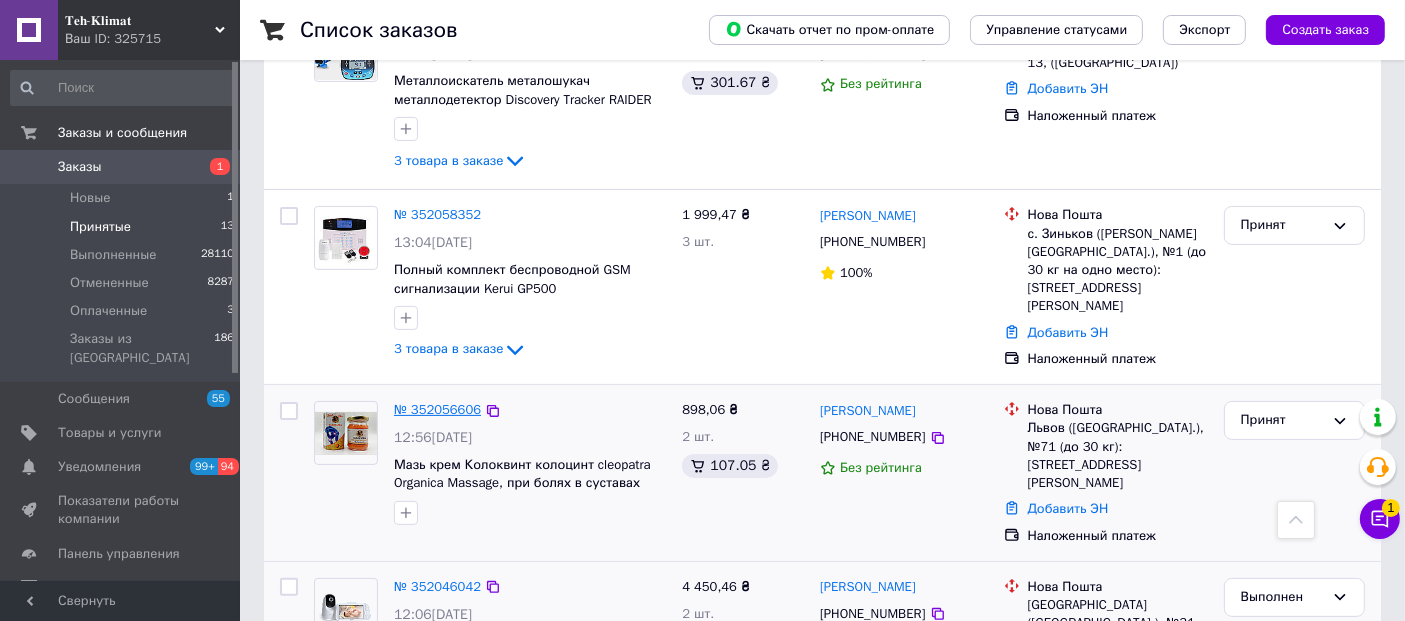 click on "№ 352056606" at bounding box center [437, 409] 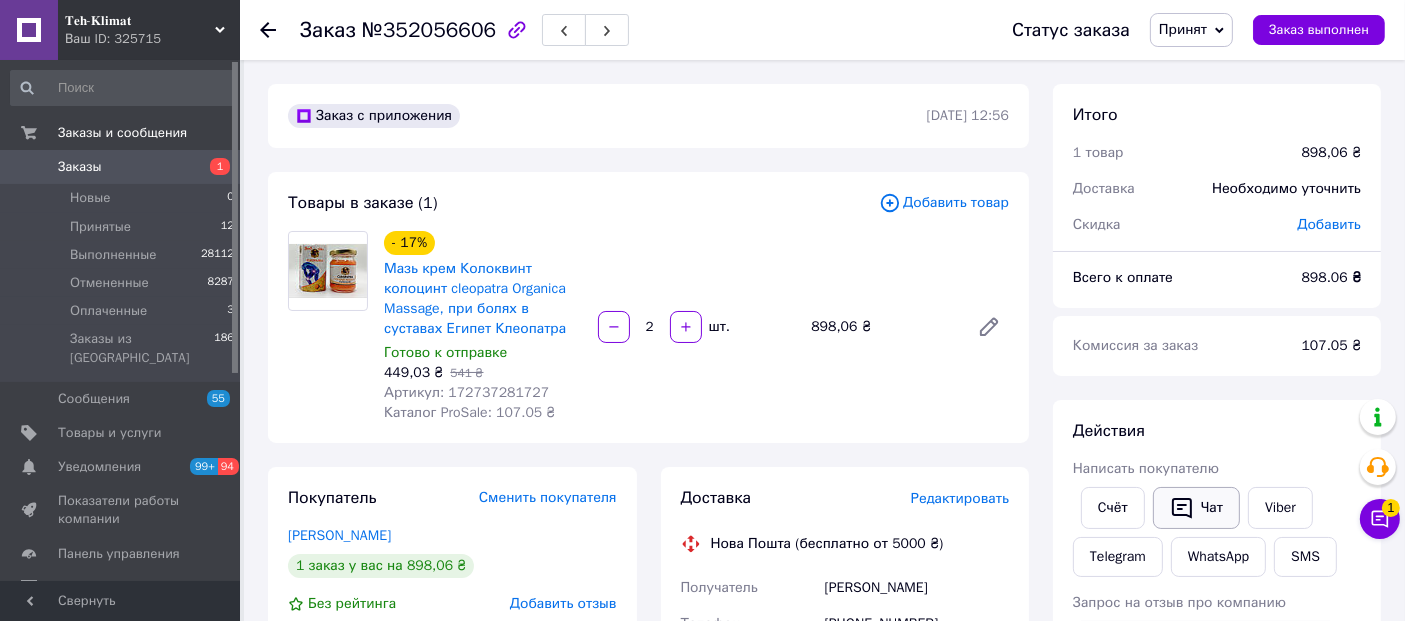 click 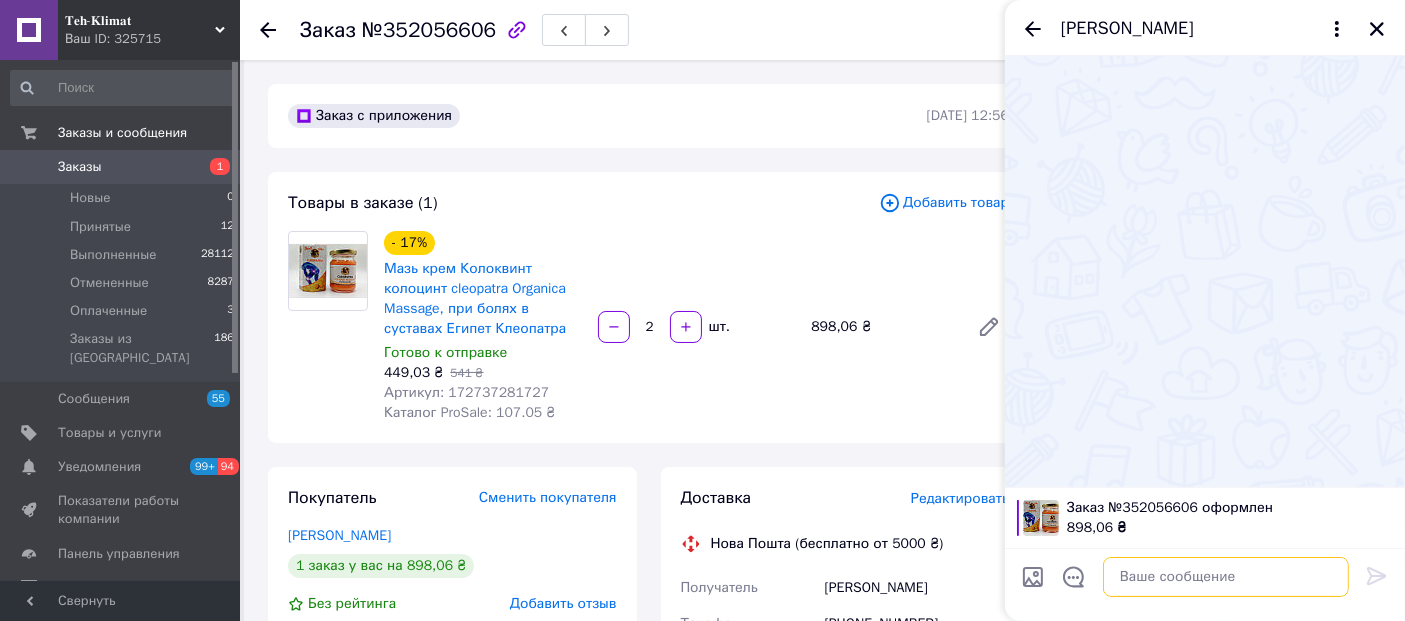 click at bounding box center [1226, 577] 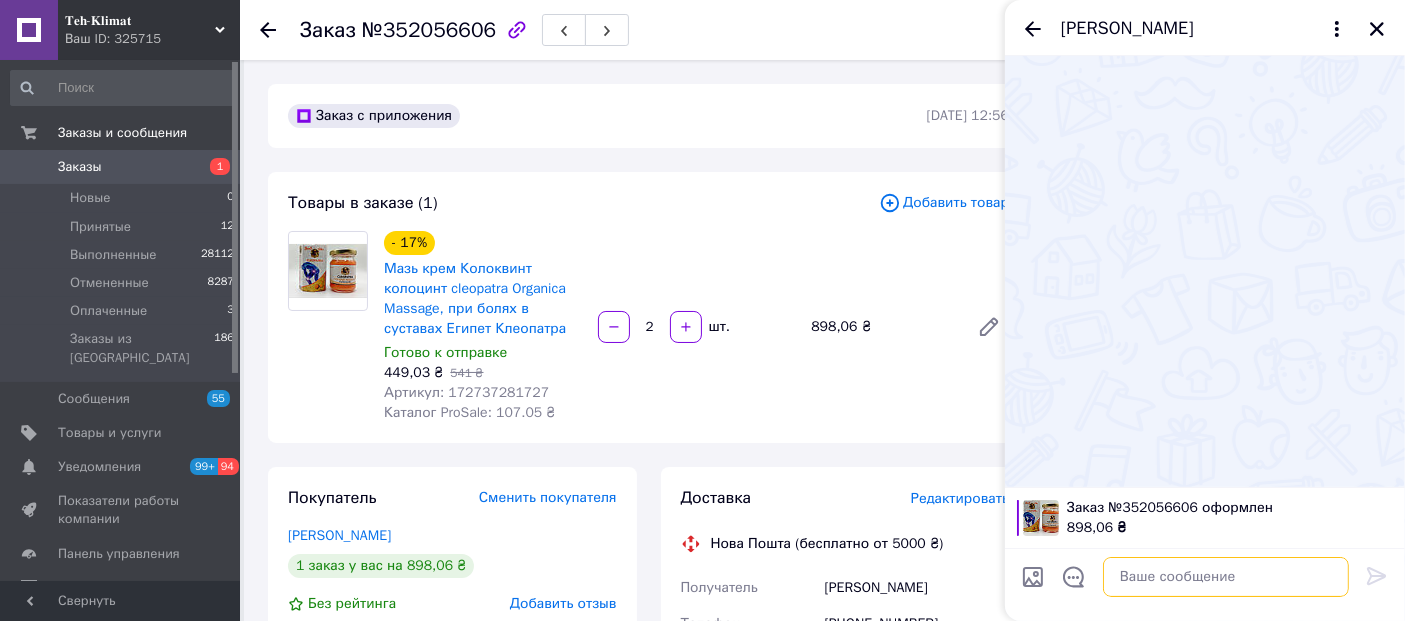 paste on "Добрий день . Стосовно вашого замовлення   .Товар є в наявності , маємо можливість відправити .По відправці орієнтовно завтра  відправимо товар  та надішлемо смс з ТТН. Дякуємо за замовлення .." 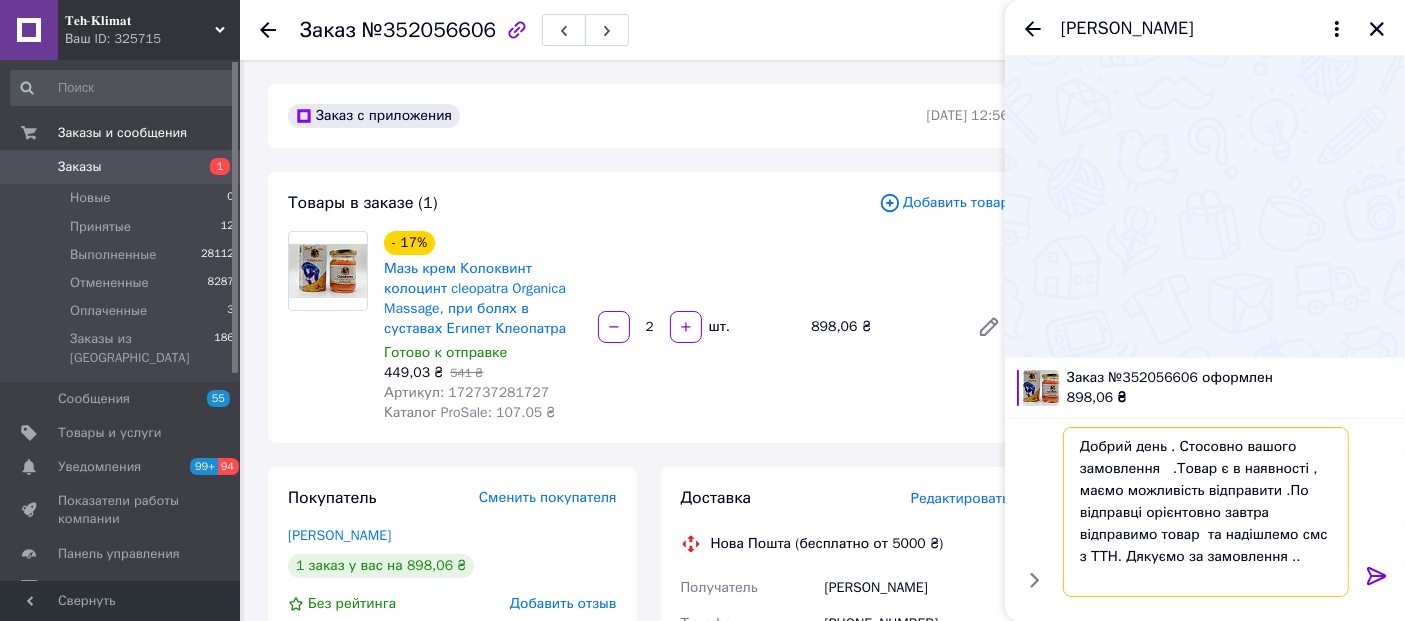type 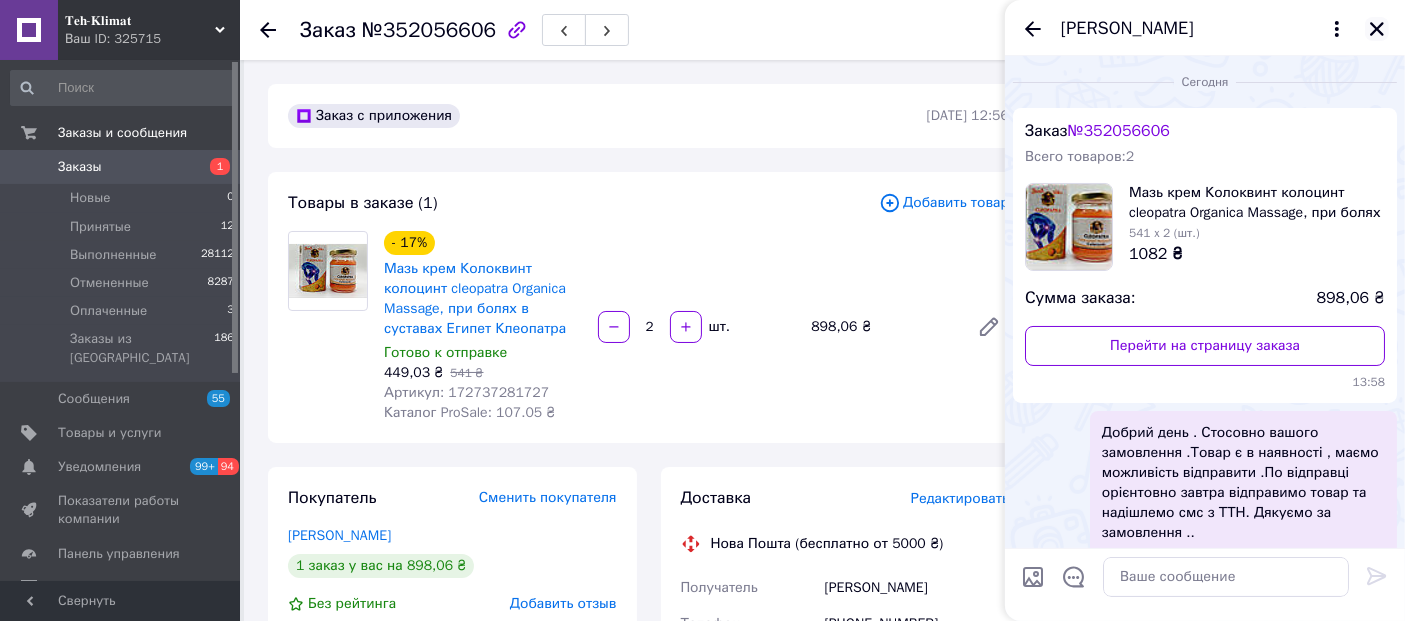 click 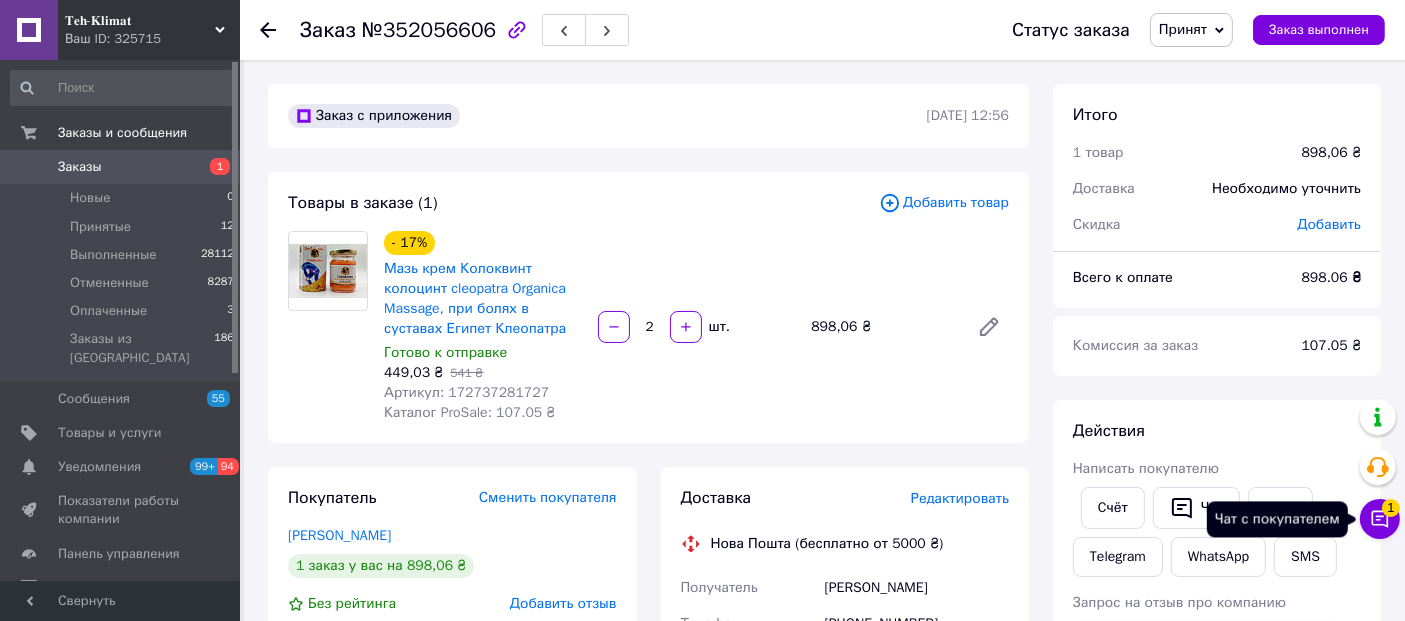 click 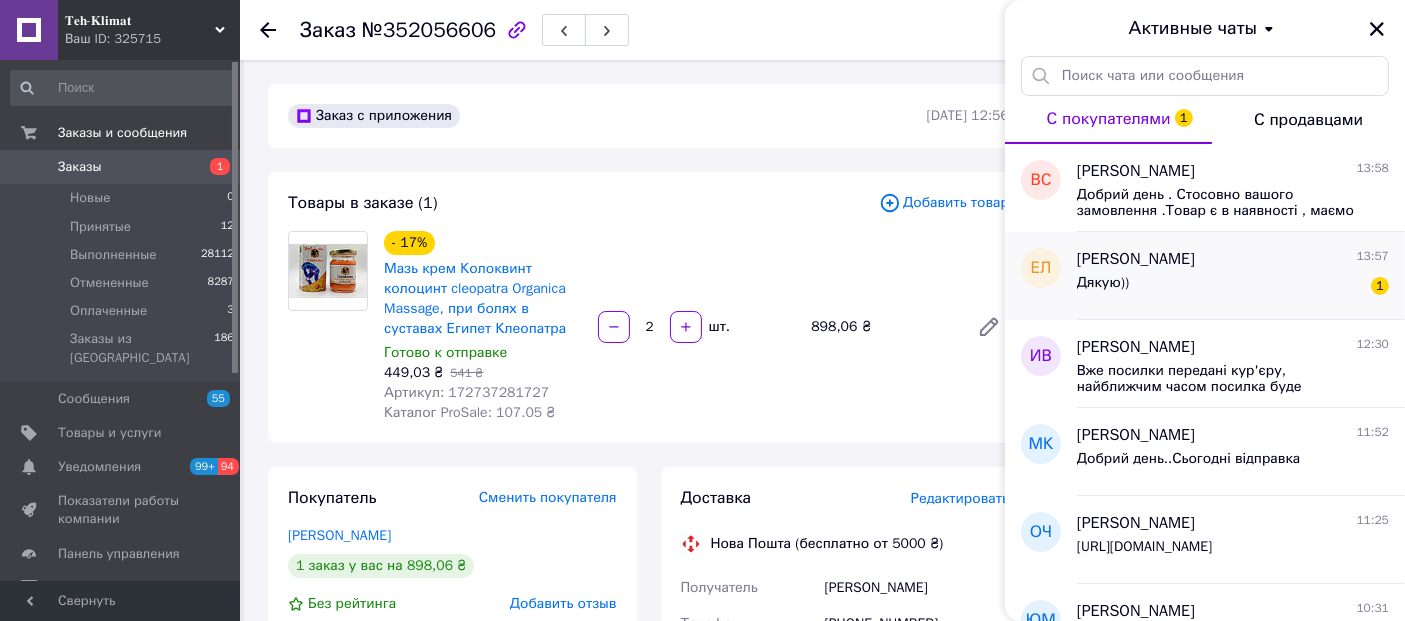 click on "Дякую)) 1" at bounding box center [1233, 287] 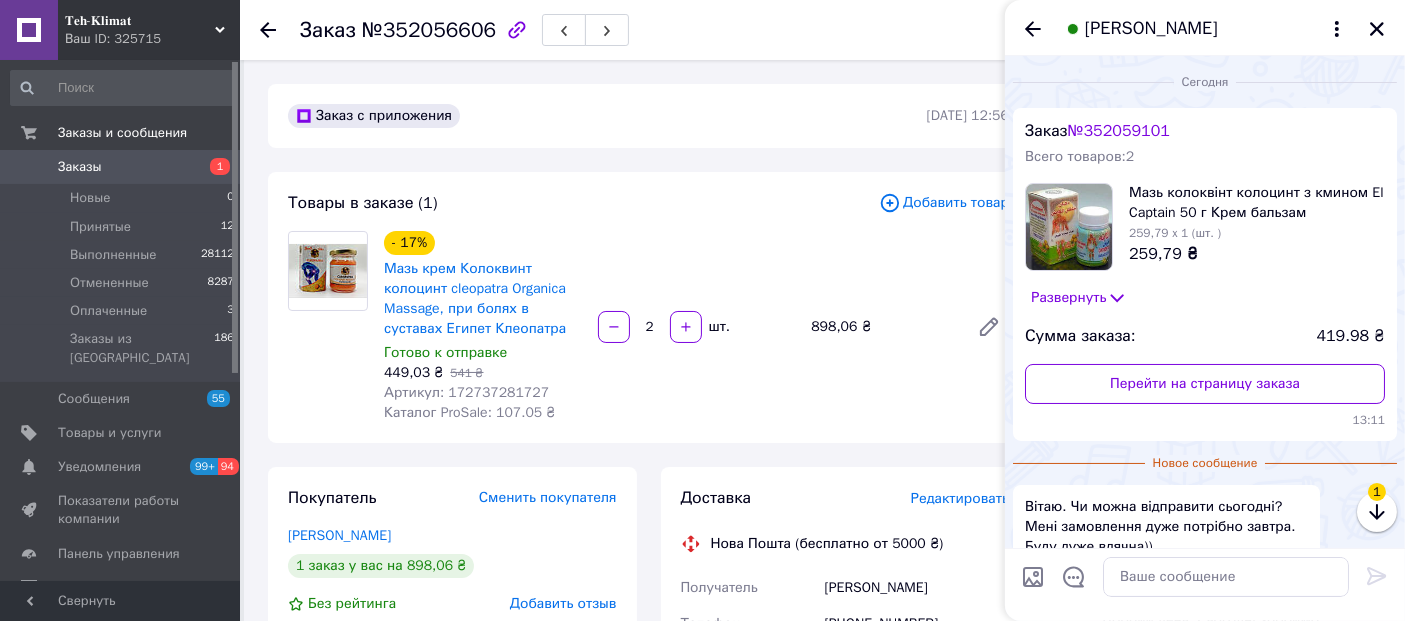 scroll, scrollTop: 195, scrollLeft: 0, axis: vertical 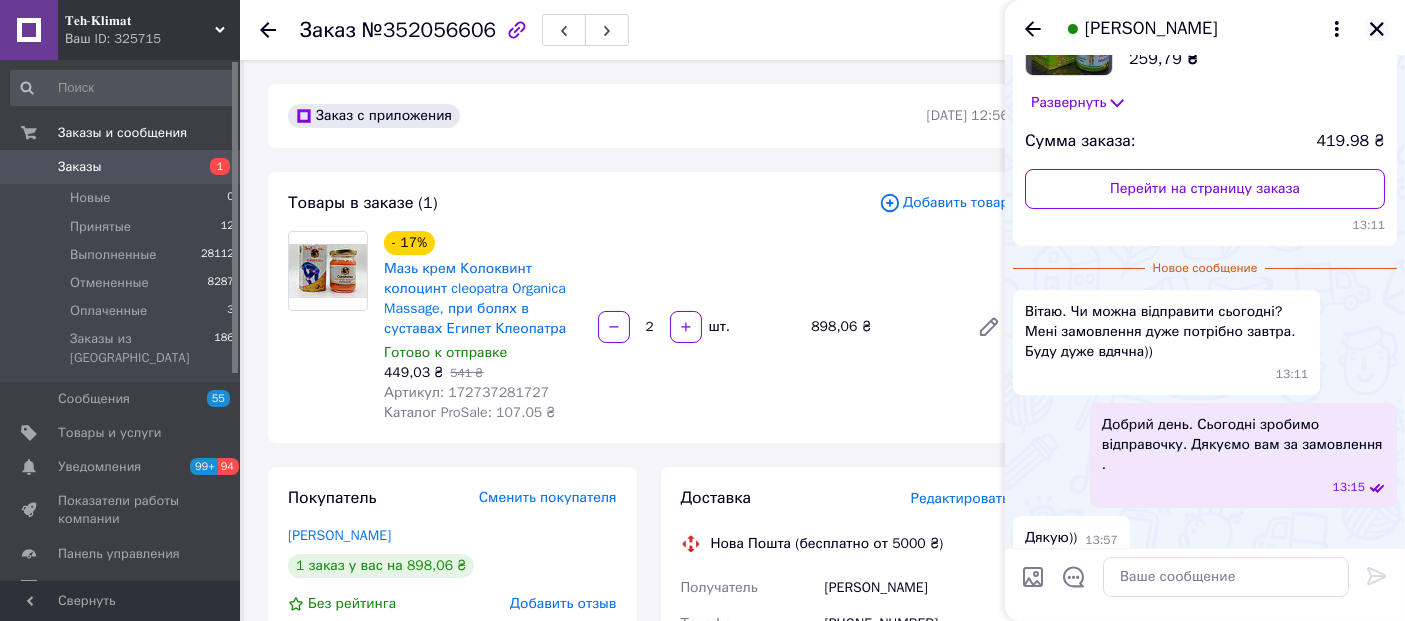 click 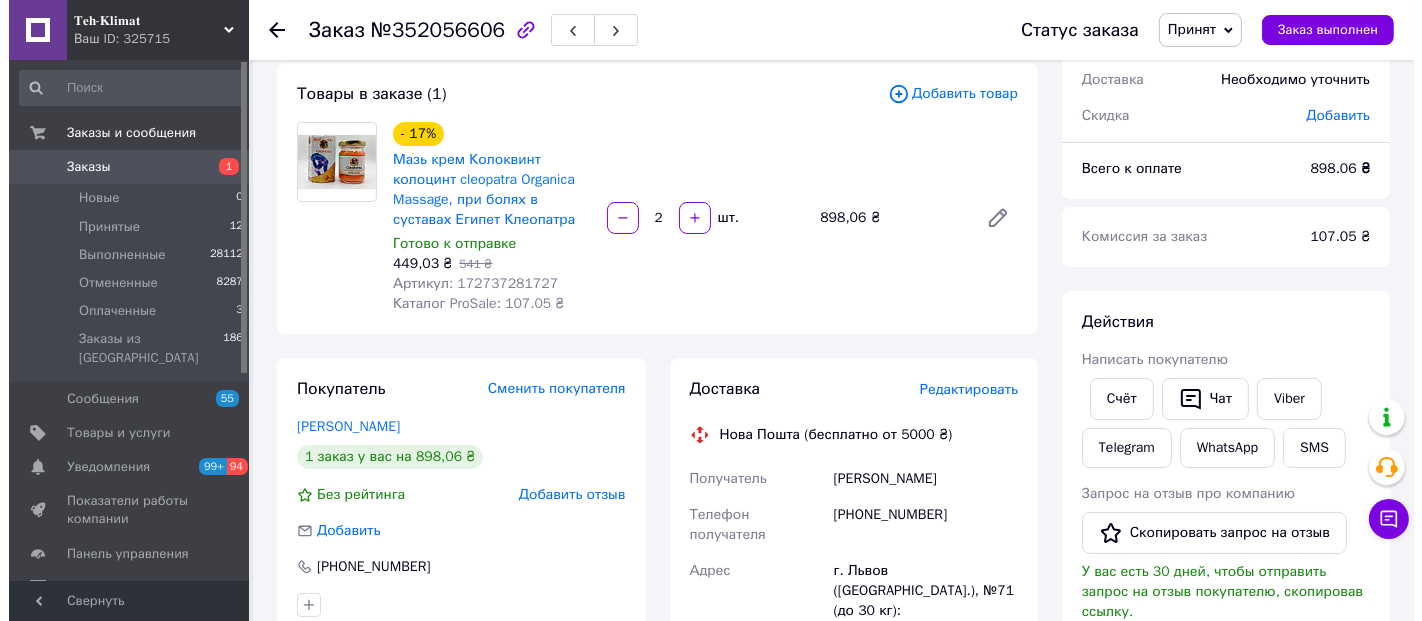 scroll, scrollTop: 333, scrollLeft: 0, axis: vertical 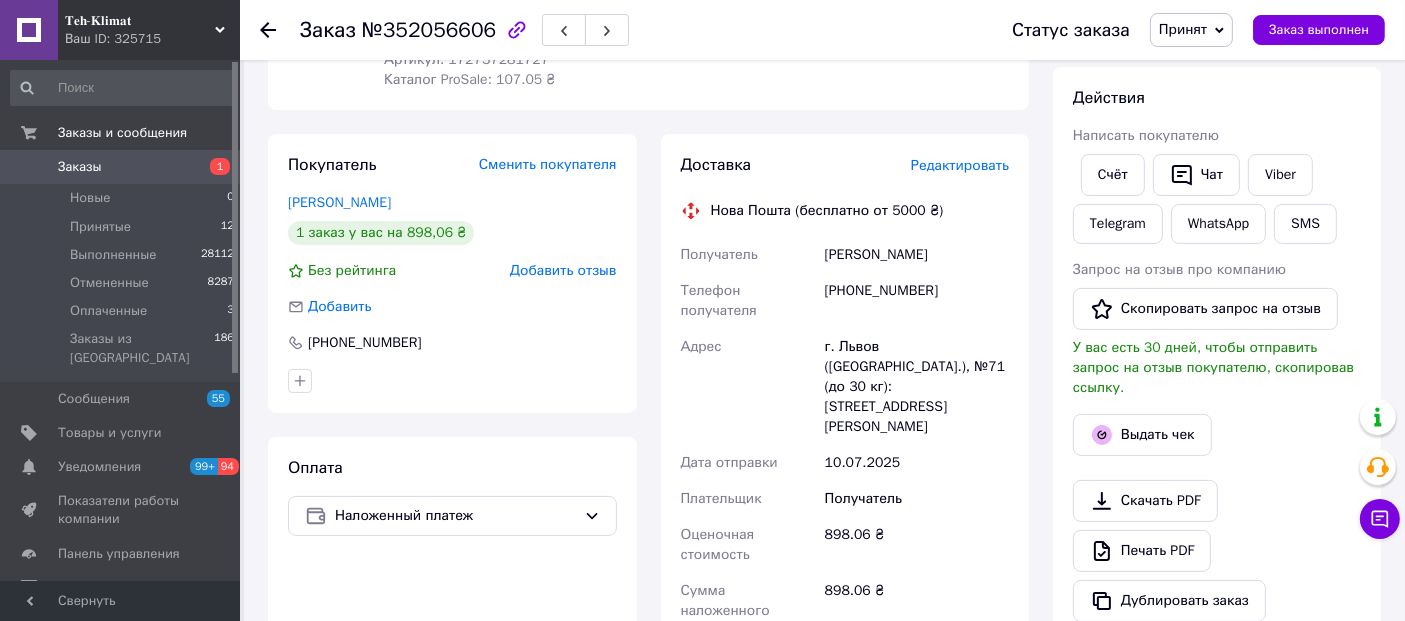 click on "Доставка Редактировать" at bounding box center [845, 165] 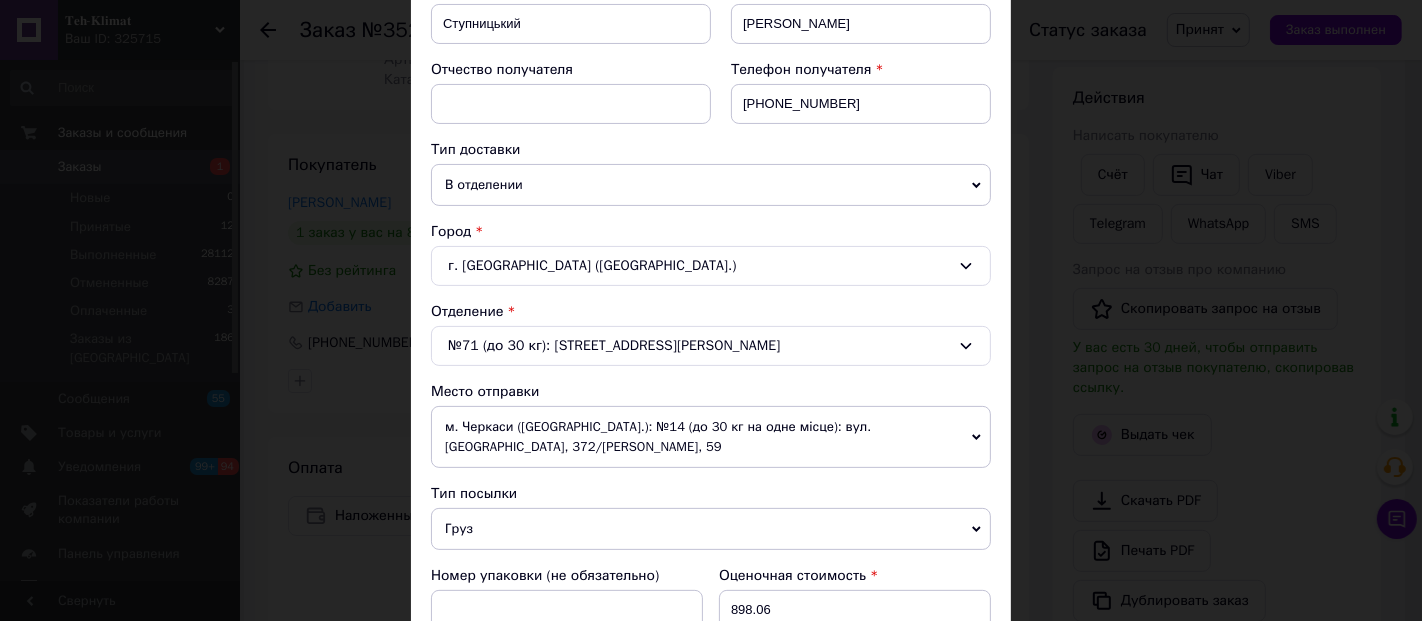 scroll, scrollTop: 666, scrollLeft: 0, axis: vertical 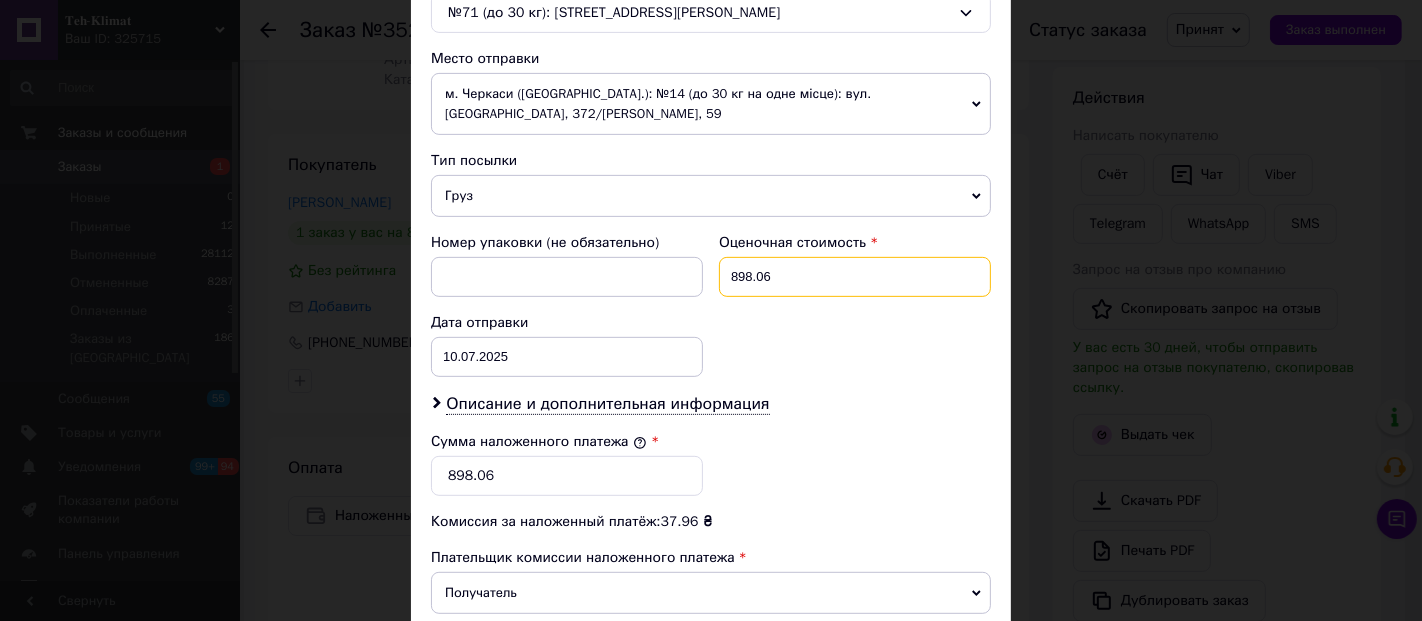 click on "898.06" at bounding box center [855, 277] 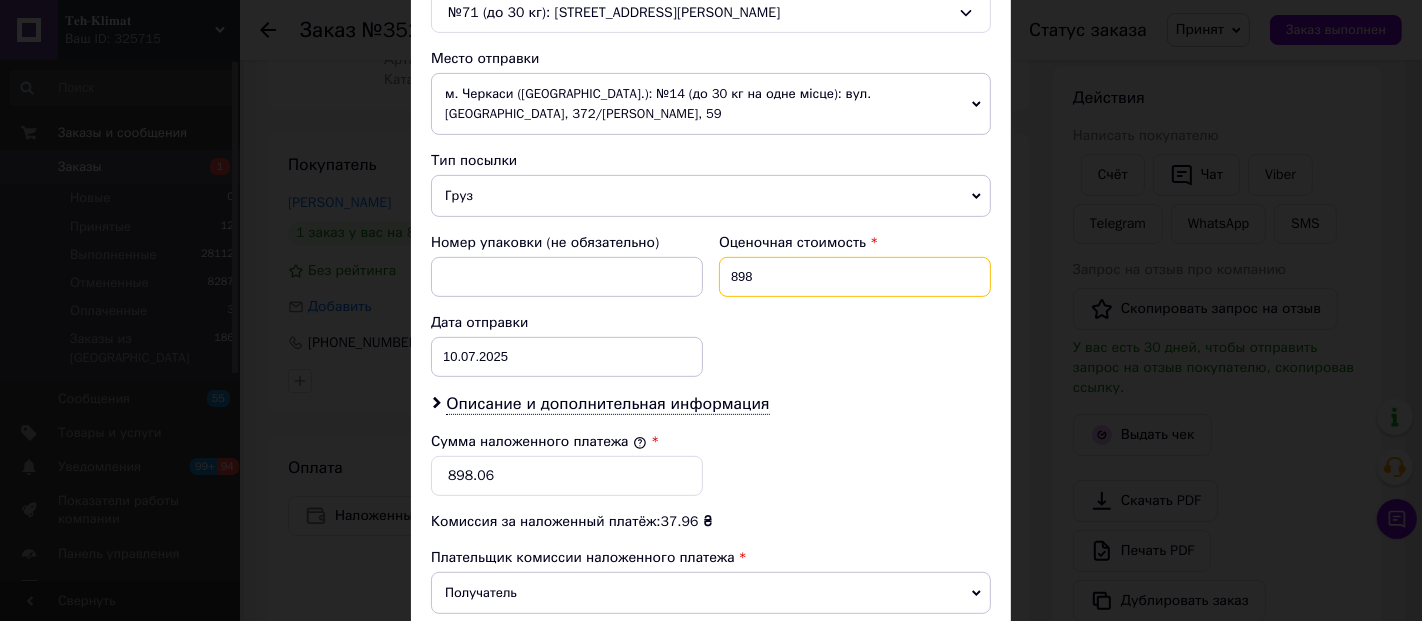 type on "898" 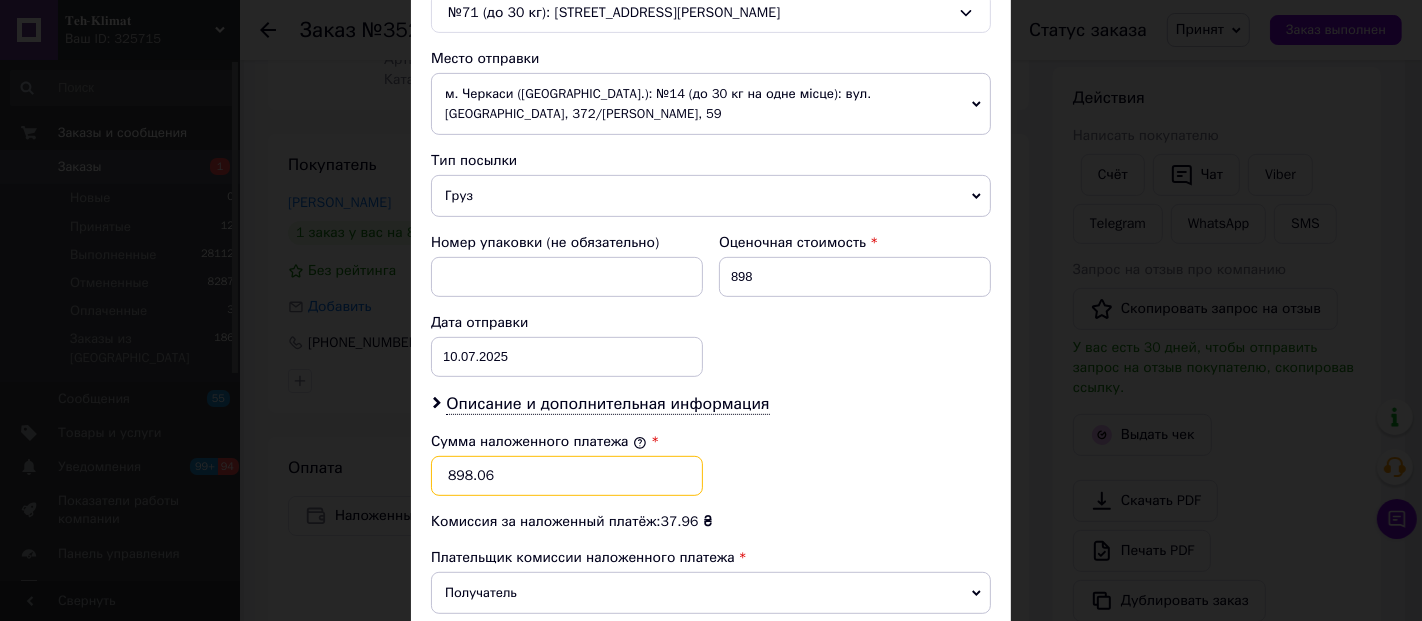 click on "898.06" at bounding box center [567, 476] 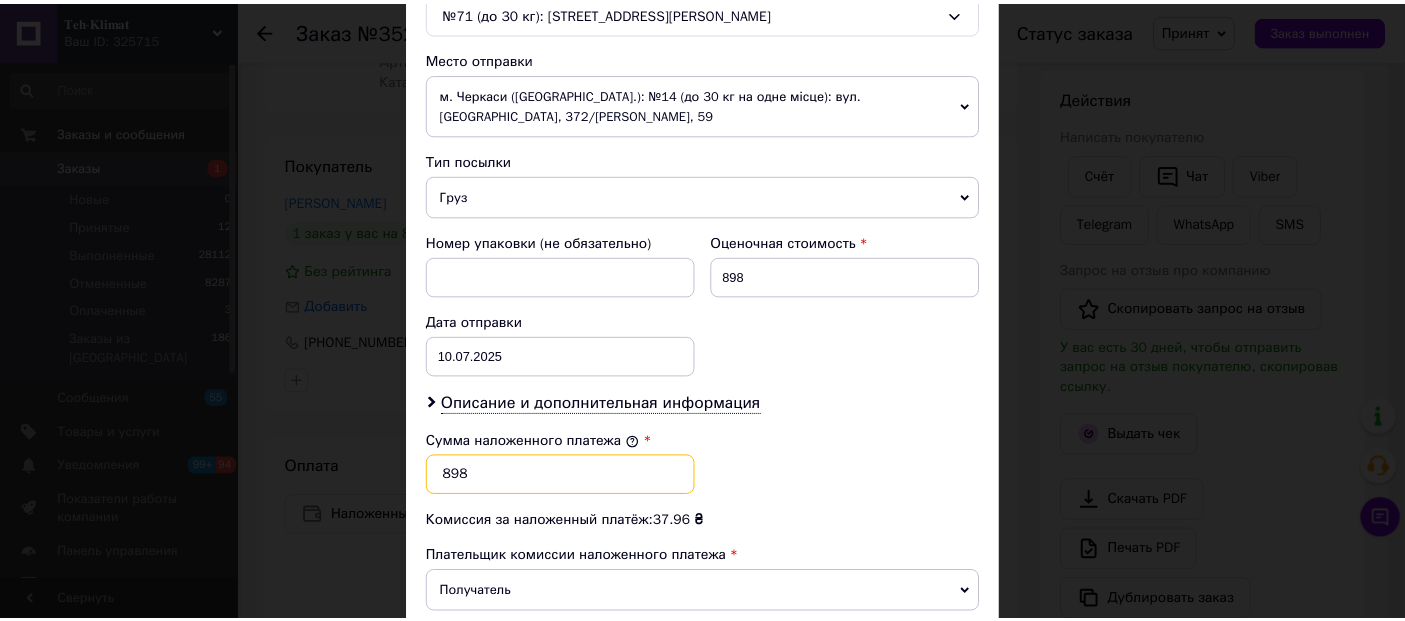 scroll, scrollTop: 916, scrollLeft: 0, axis: vertical 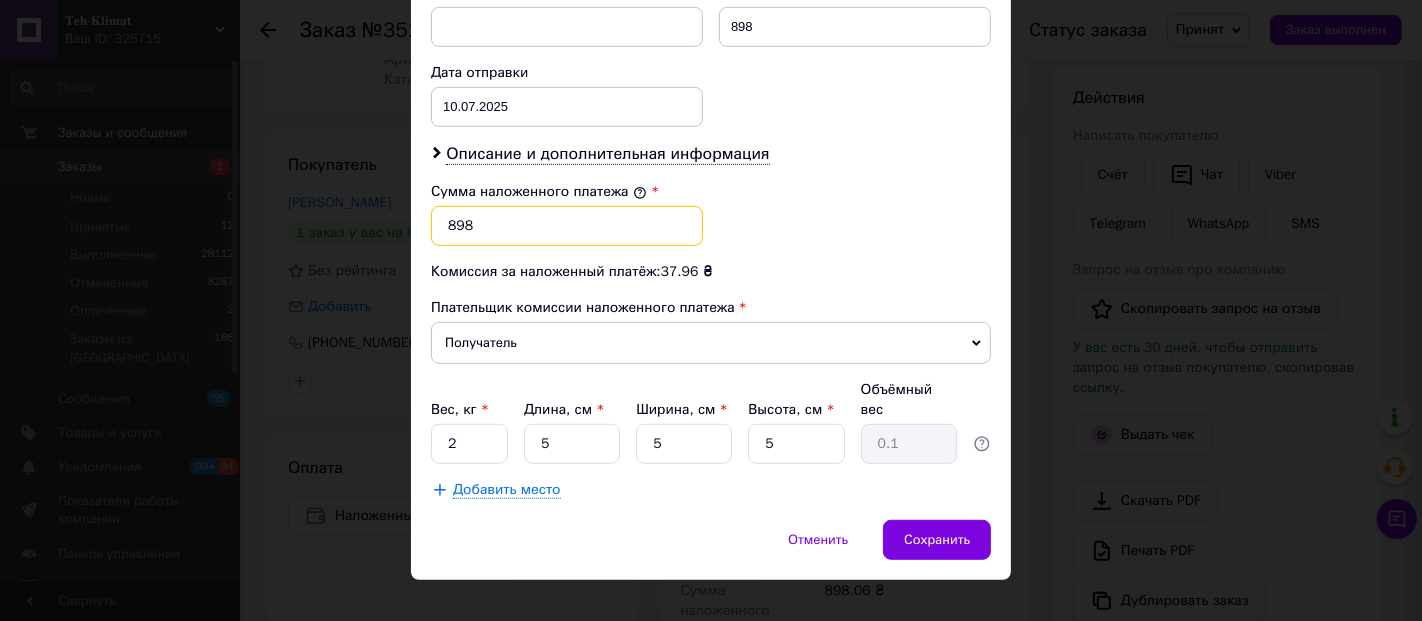 type on "898" 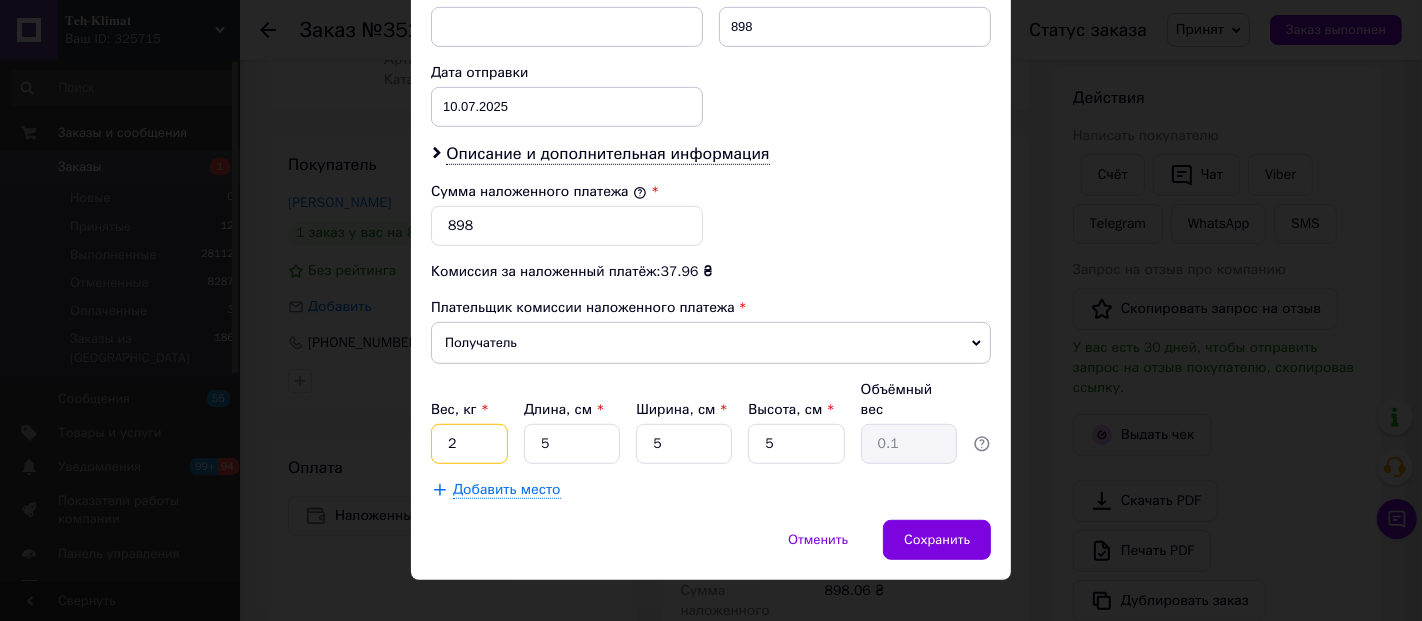 click on "2" at bounding box center [469, 444] 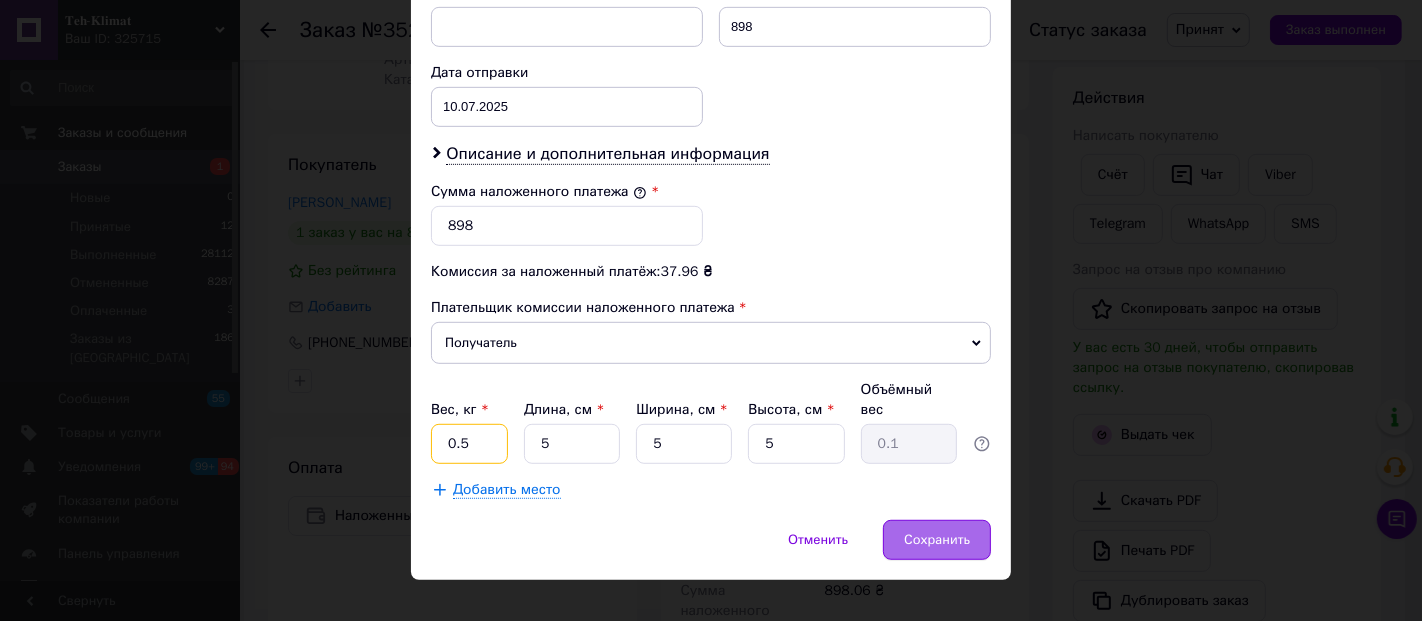 type on "0.5" 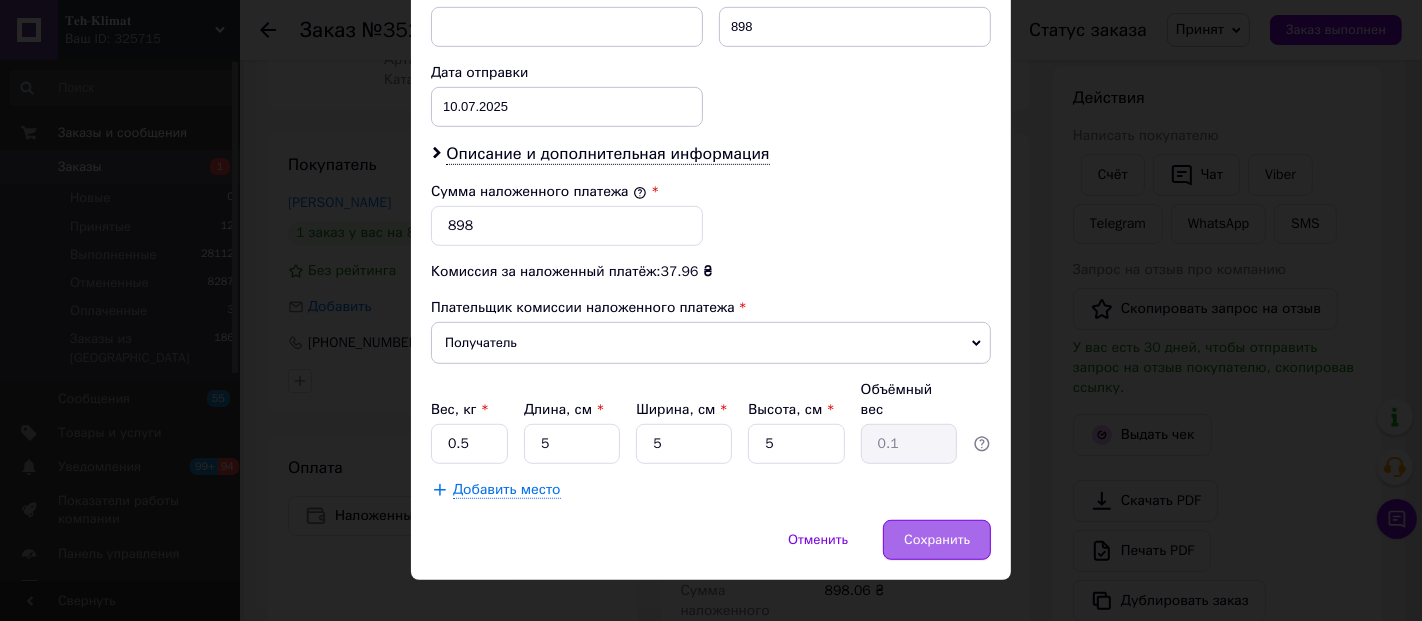 click on "Сохранить" at bounding box center (937, 540) 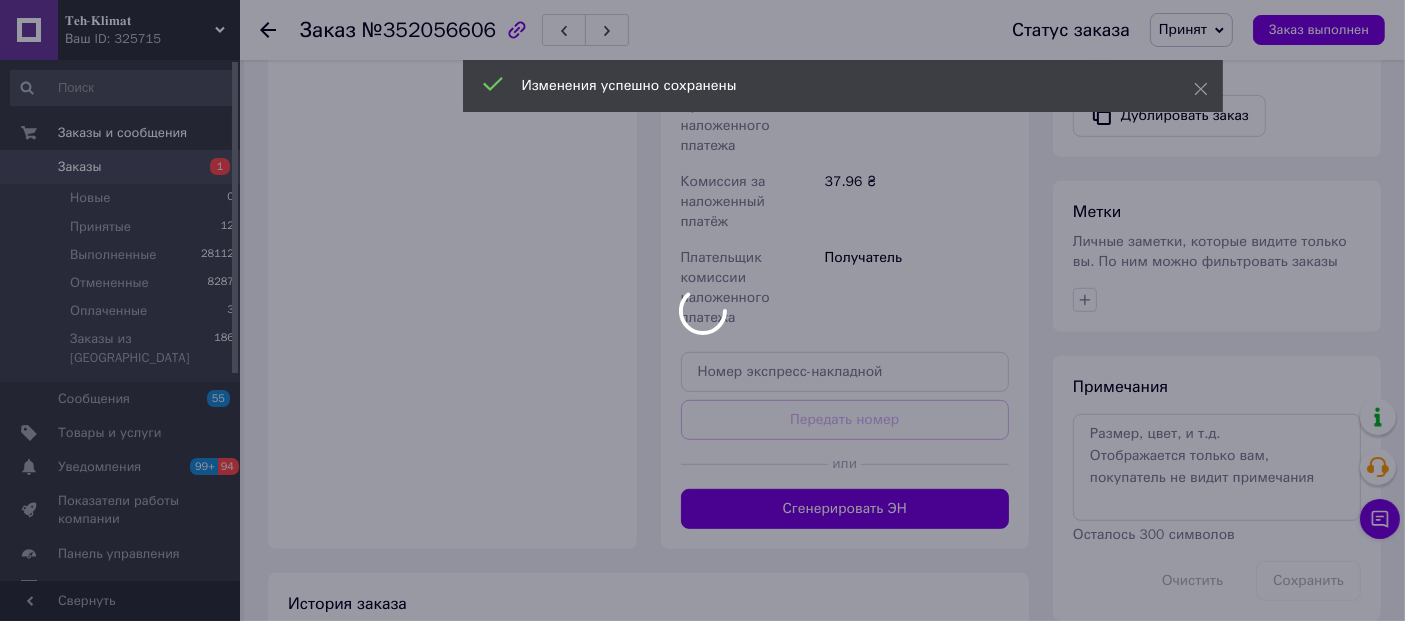 scroll, scrollTop: 858, scrollLeft: 0, axis: vertical 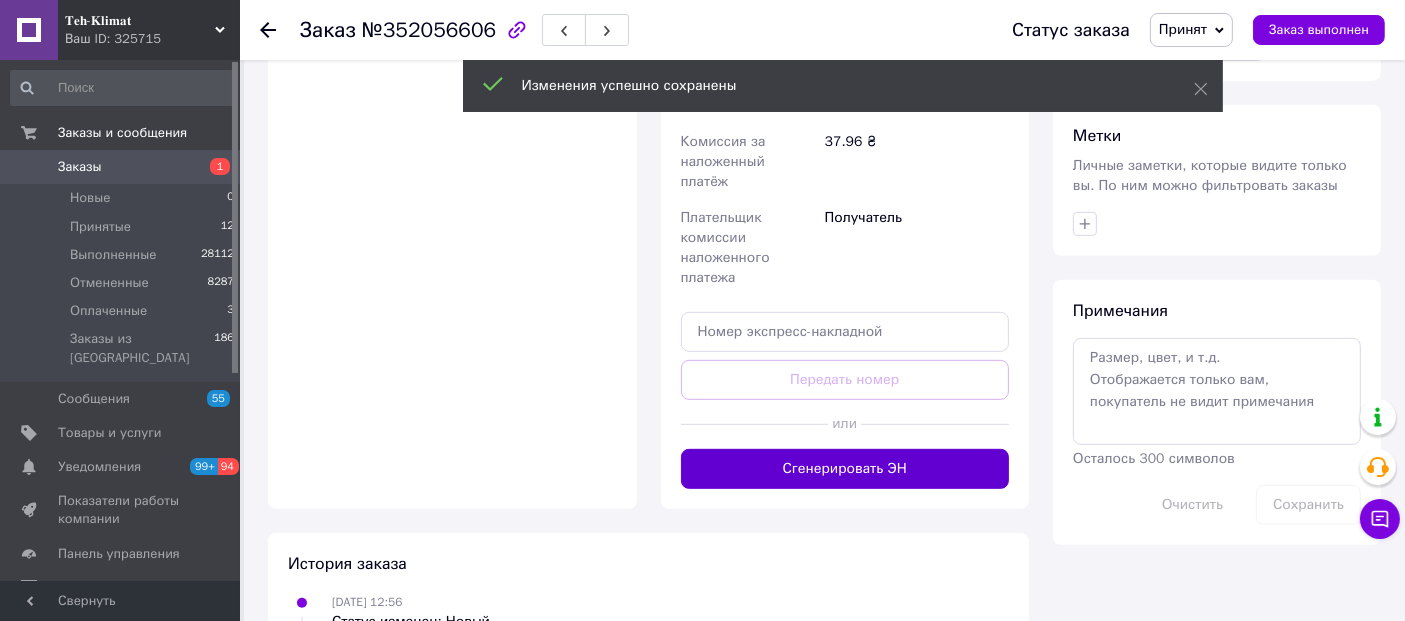click on "Сгенерировать ЭН" at bounding box center (845, 469) 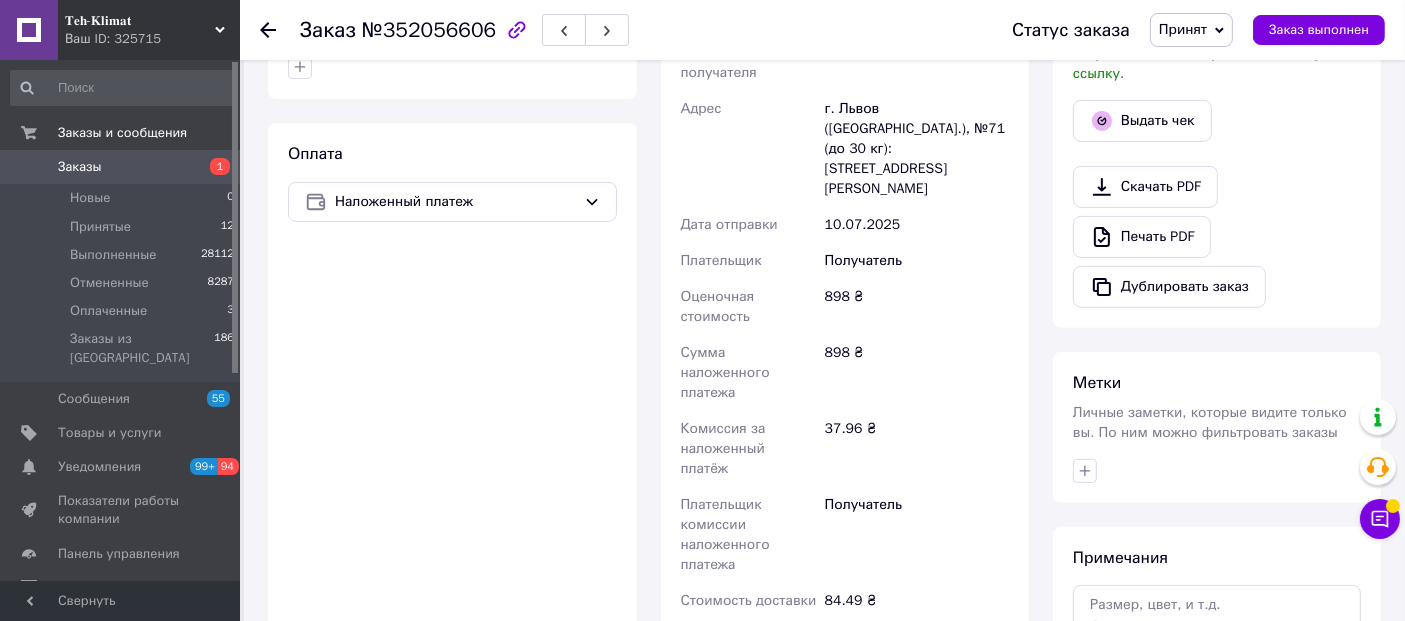 scroll, scrollTop: 666, scrollLeft: 0, axis: vertical 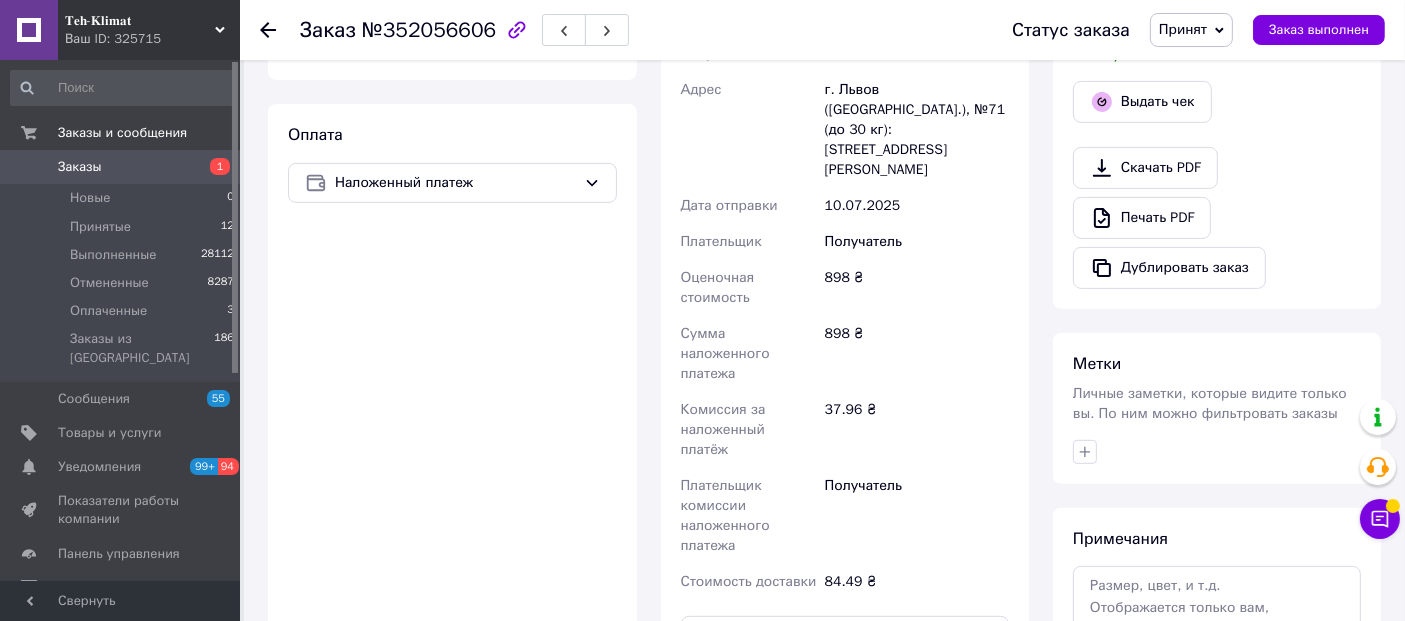 click 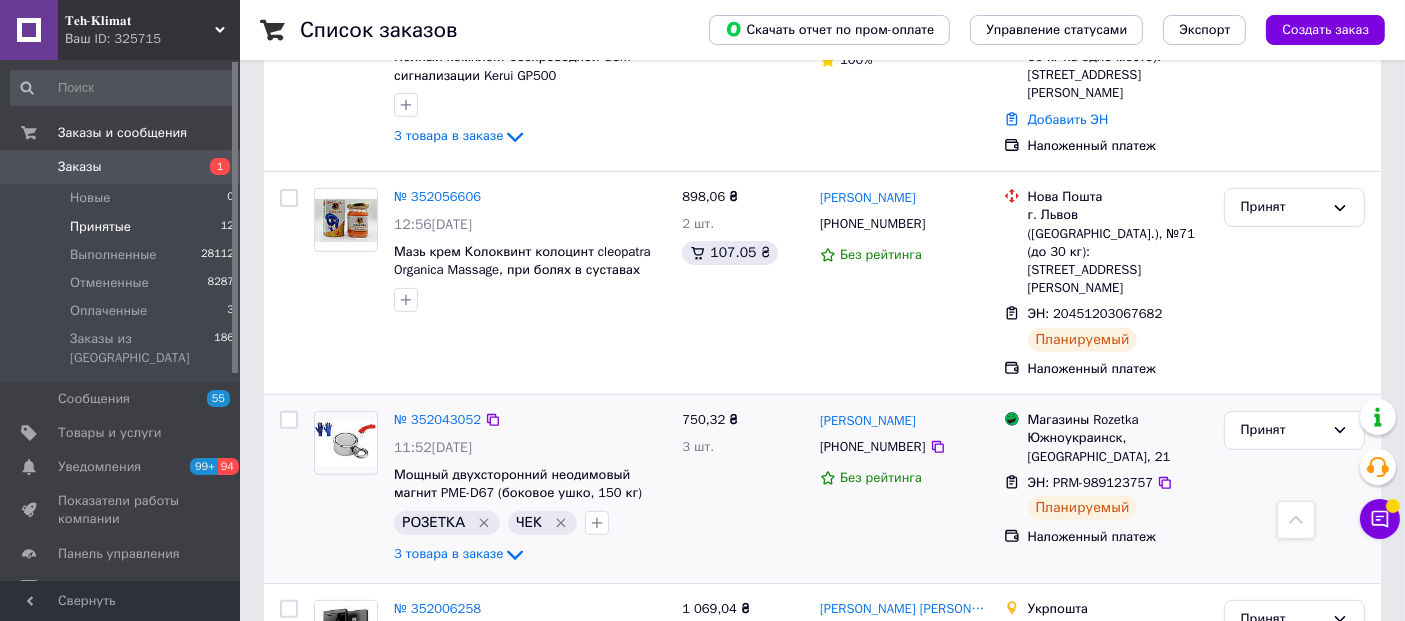 scroll, scrollTop: 555, scrollLeft: 0, axis: vertical 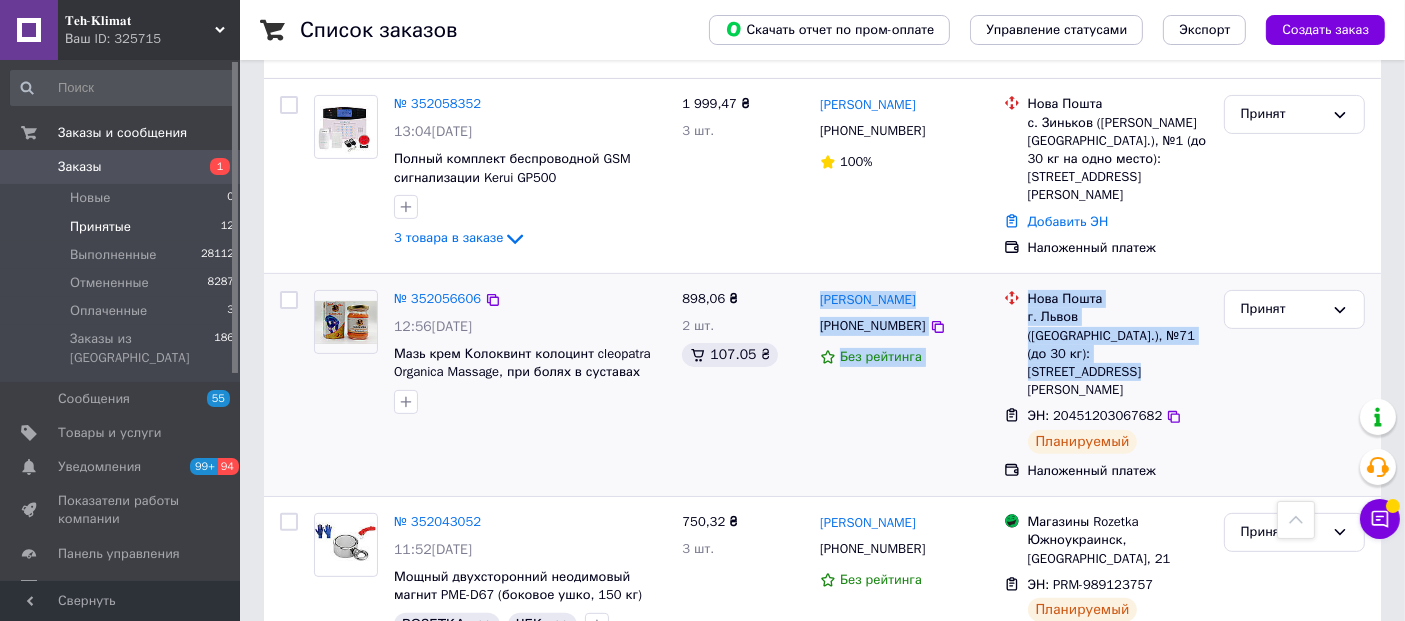 drag, startPoint x: 819, startPoint y: 275, endPoint x: 1155, endPoint y: 347, distance: 343.62772 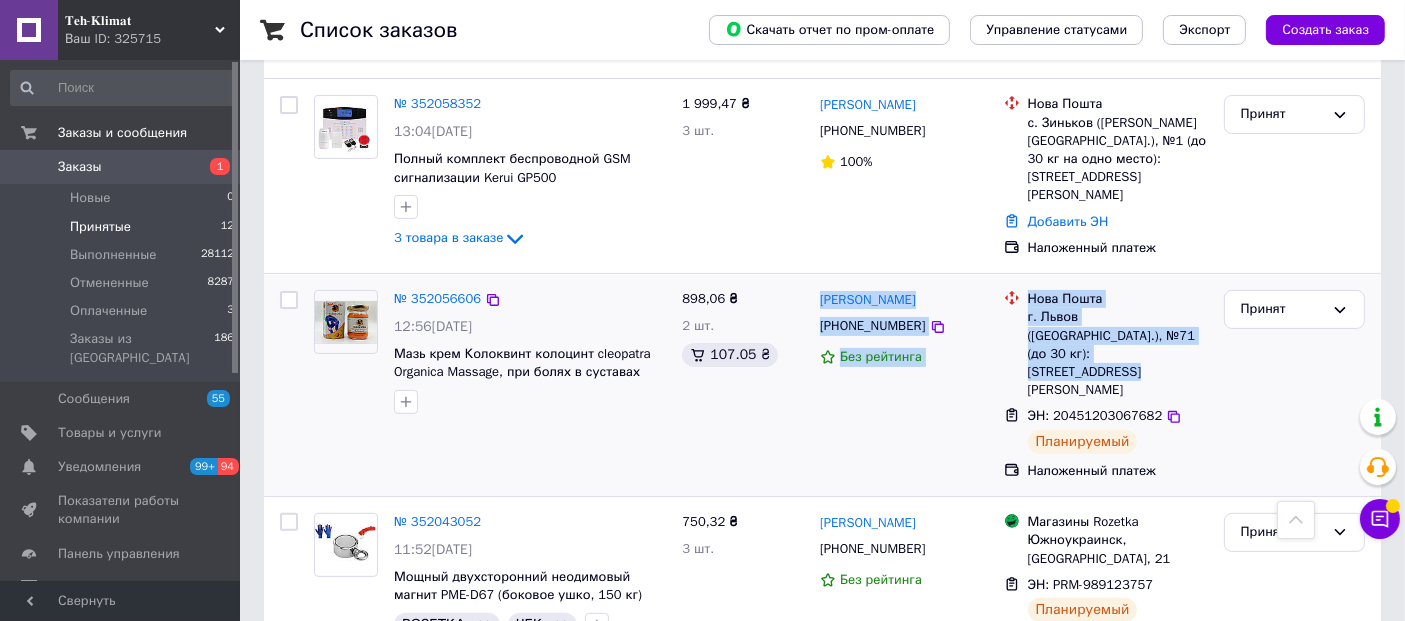 click on "№ 352056606 12:56, 10.07.2025 Мазь крем Колоквинт колоцинт cleopatra Organica Massage,  при болях в суставах  Египет Клеопатра 898,06 ₴ 2 шт. 107.05 ₴ Володимир Ступницький +380679500051 Без рейтинга Нова Пошта г. Львов (Львовская обл.), №71 (до 30 кг): ул. Горбачевского, 8 ЭН: 20451203067682 Планируемый Наложенный платеж Принят" at bounding box center [822, 385] 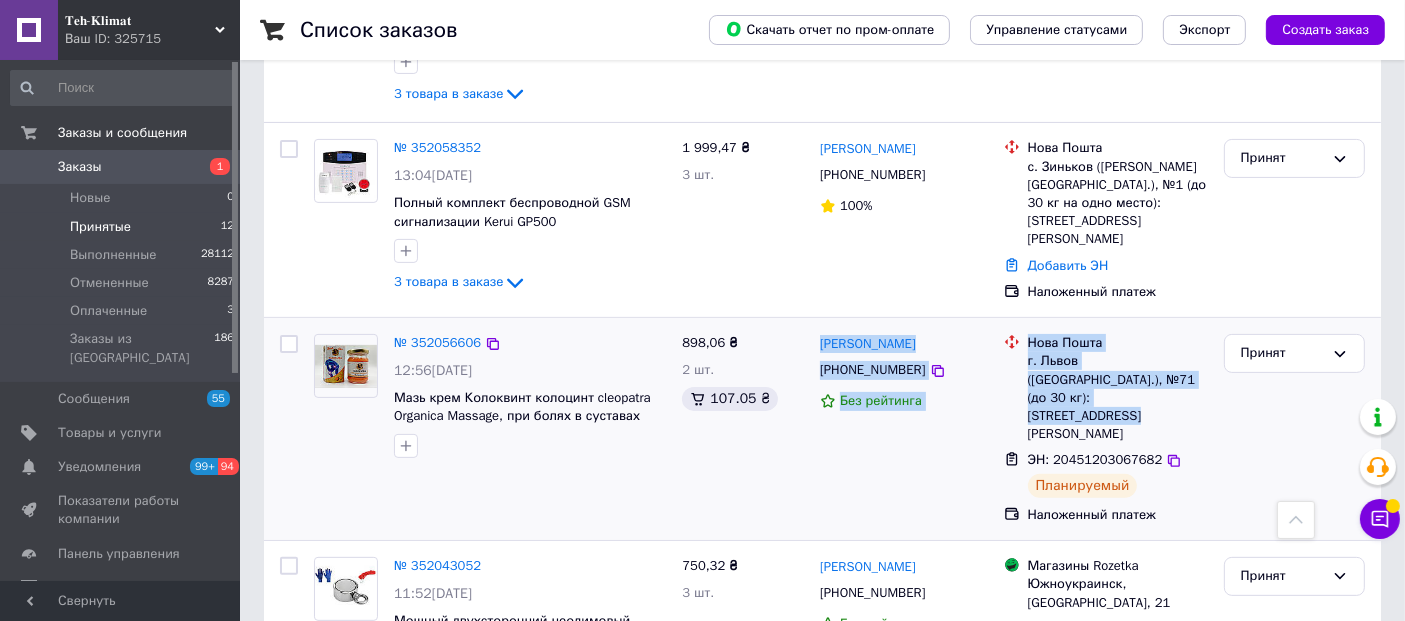 scroll, scrollTop: 666, scrollLeft: 0, axis: vertical 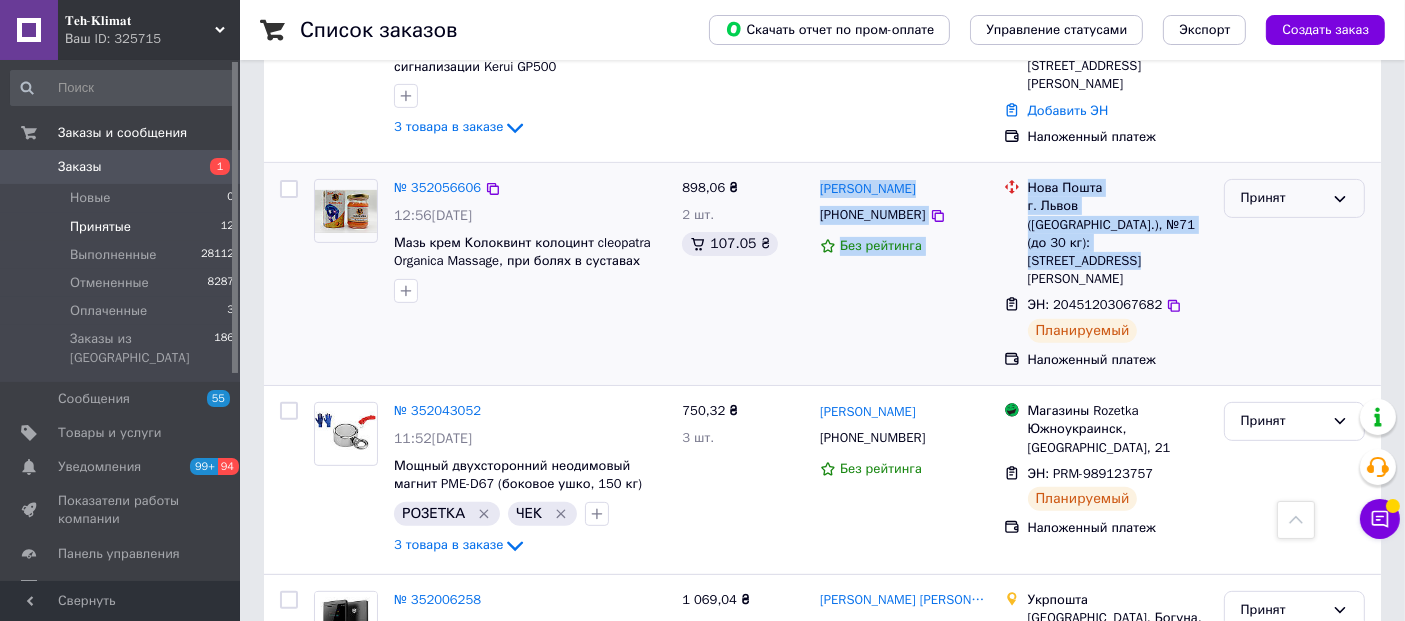 click on "Принят" at bounding box center [1294, 198] 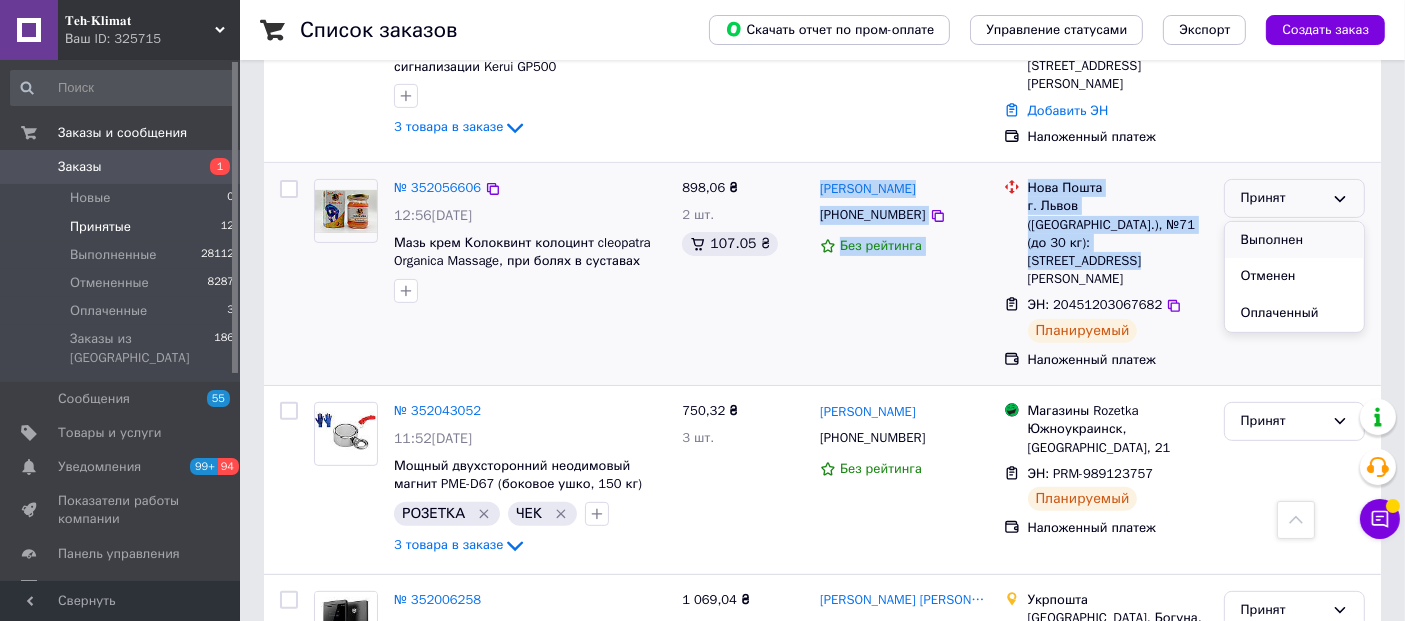 click on "Выполнен" at bounding box center (1294, 240) 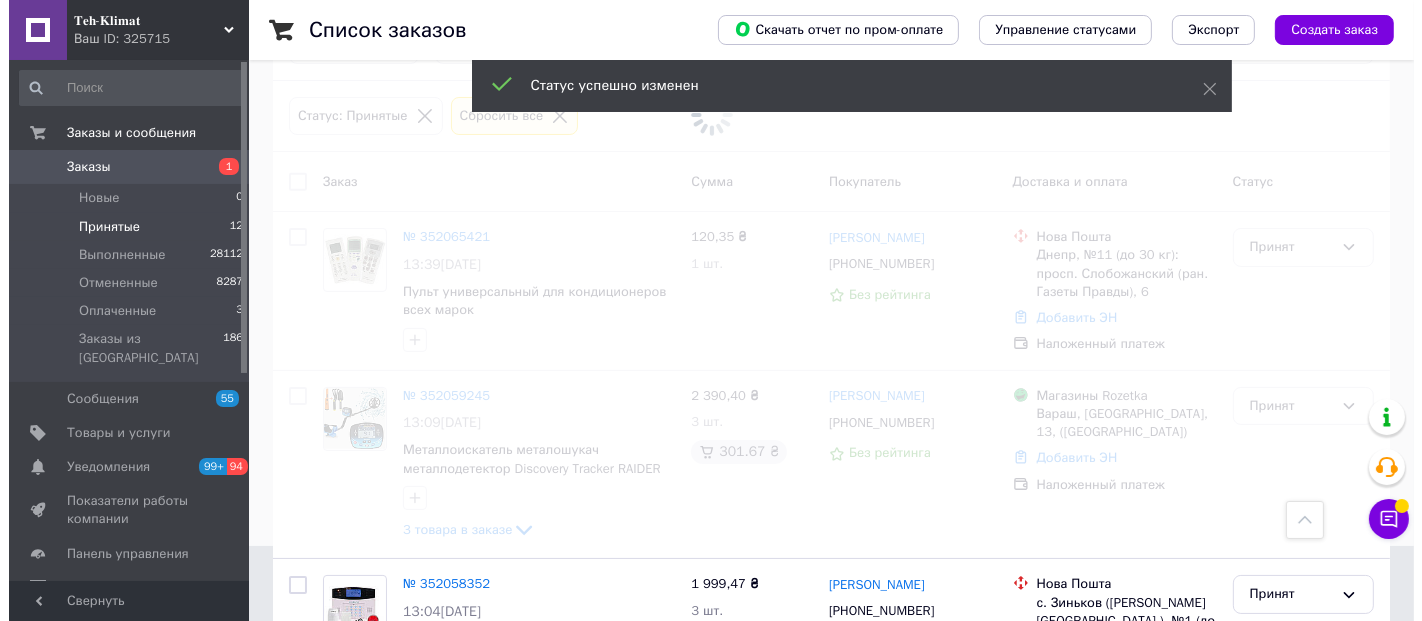 scroll, scrollTop: 0, scrollLeft: 0, axis: both 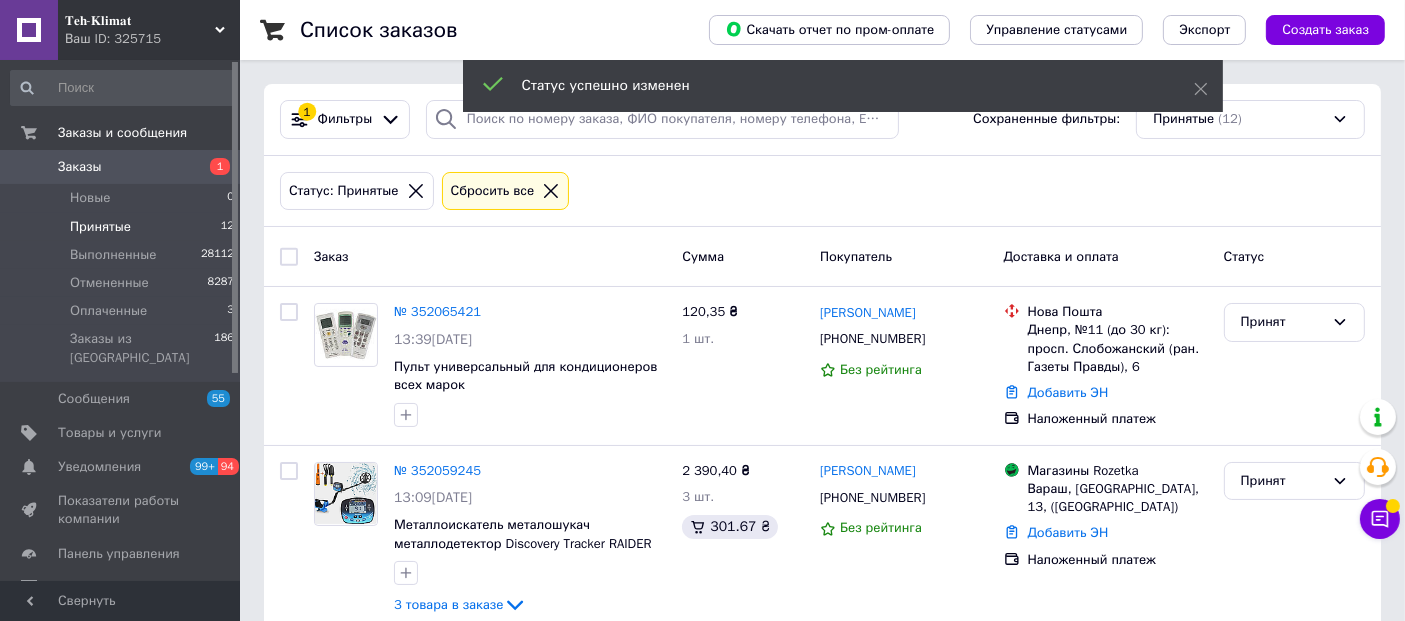 click at bounding box center (551, 191) 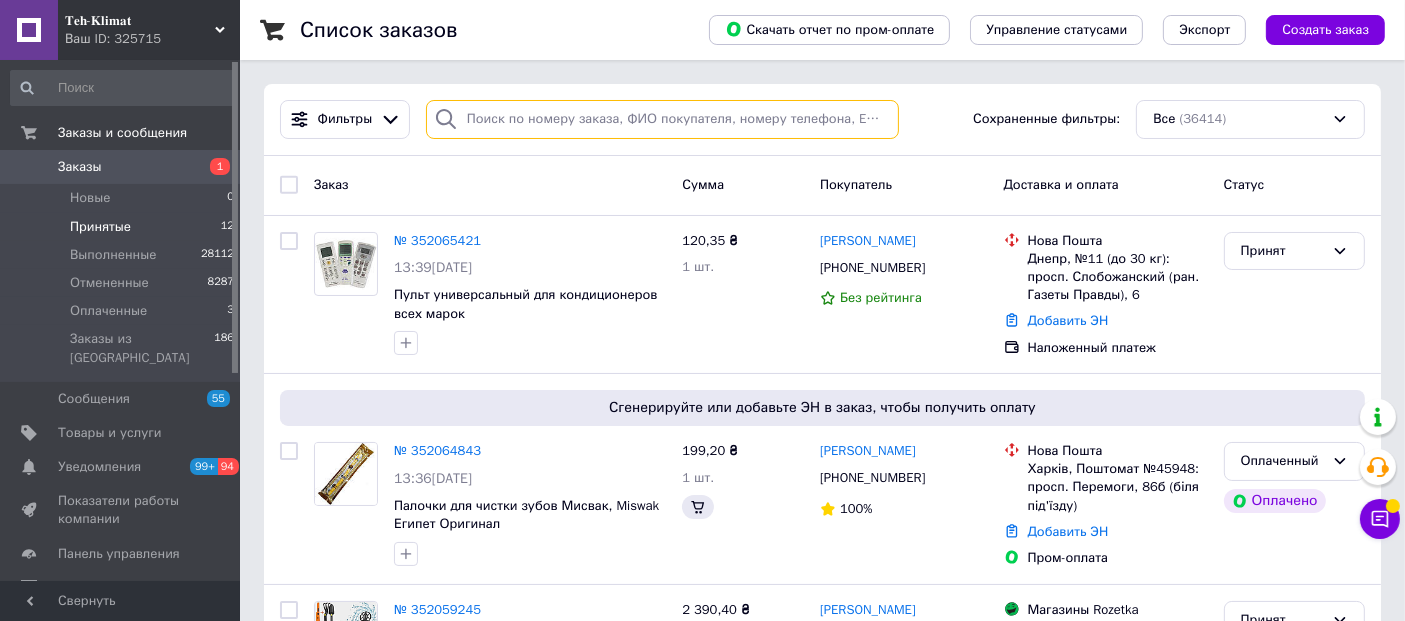 click at bounding box center [662, 119] 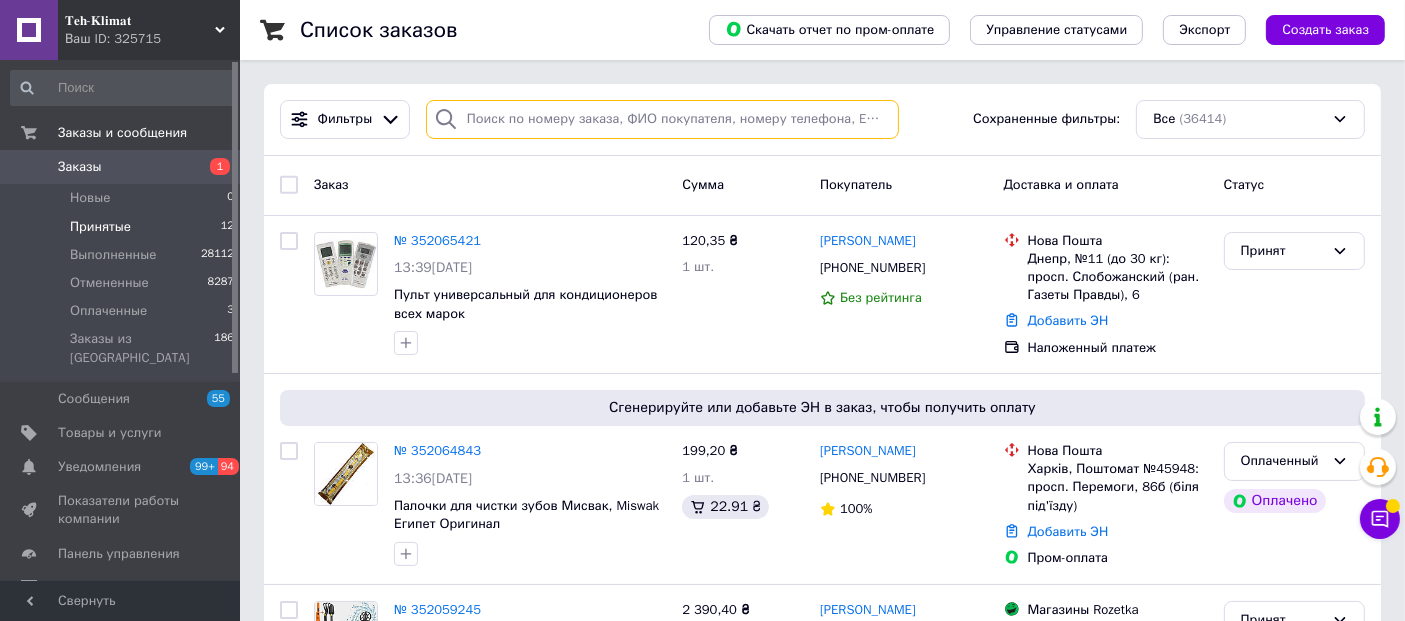 paste on "+380508074954" 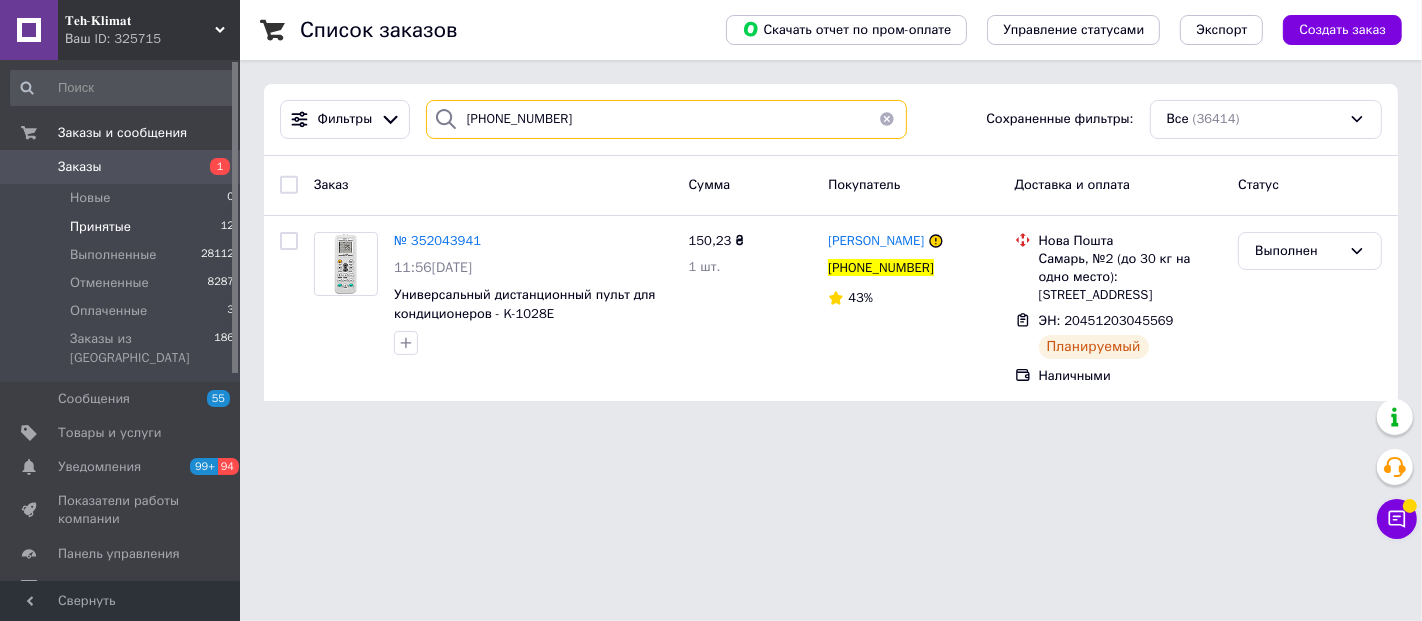 type on "+380508074954" 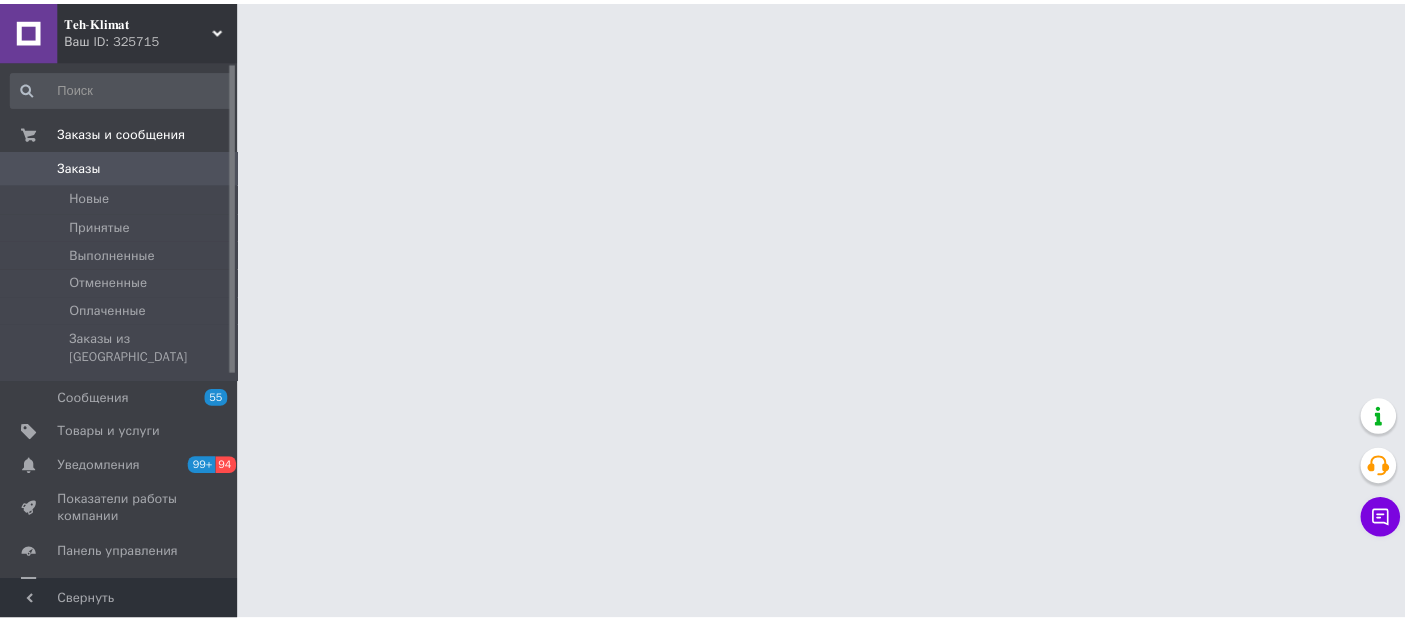 scroll, scrollTop: 0, scrollLeft: 0, axis: both 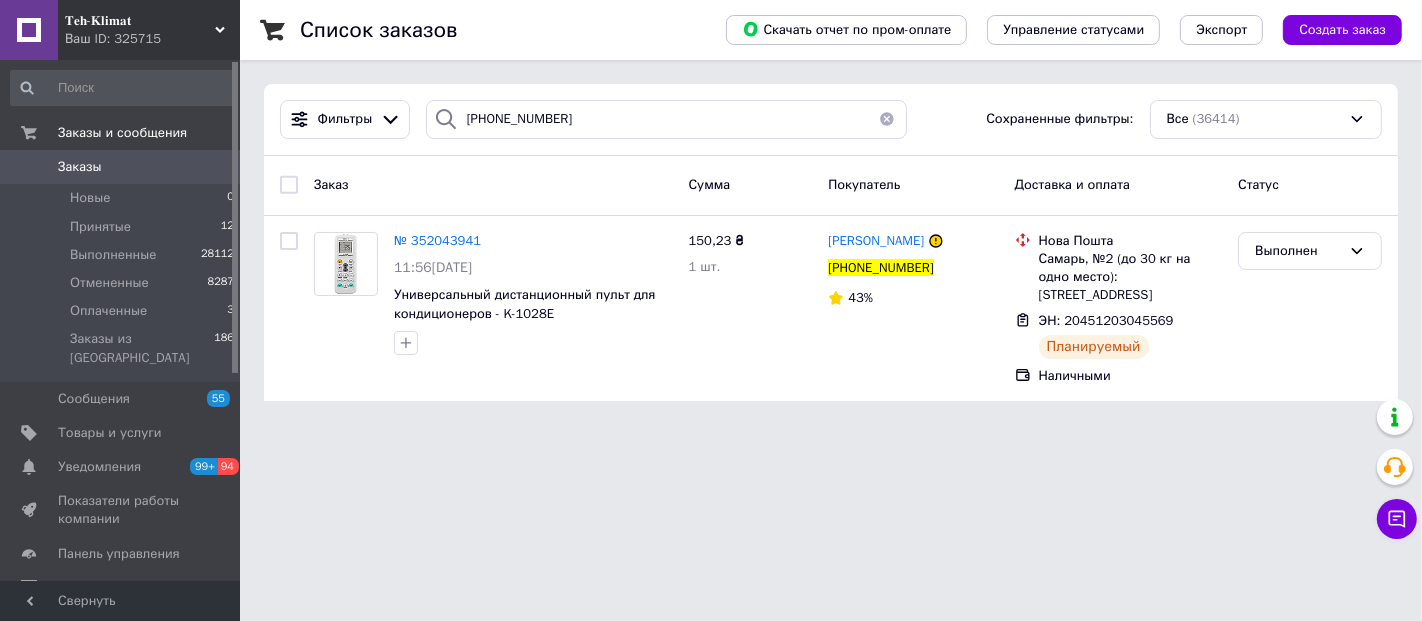 click on "Фильтры [PHONE_NUMBER] Сохраненные фильтры: Все (36414)" at bounding box center [831, 120] 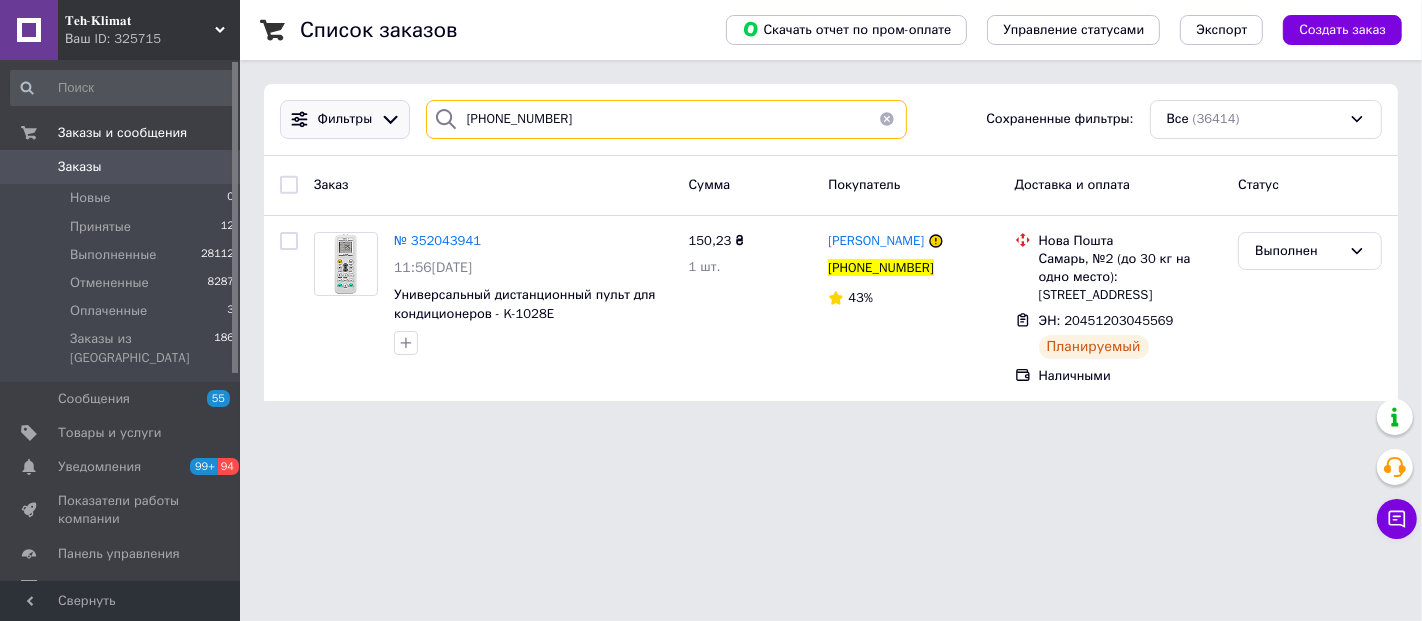 drag, startPoint x: 596, startPoint y: 124, endPoint x: 403, endPoint y: 131, distance: 193.1269 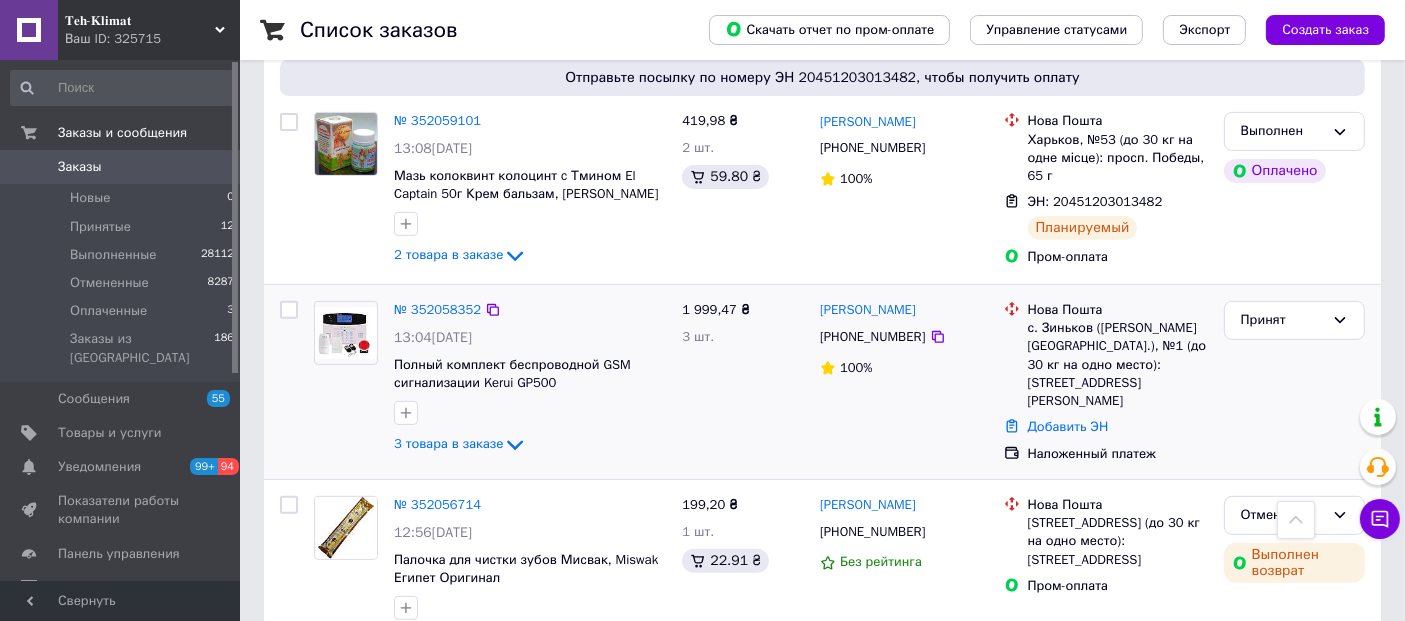 scroll, scrollTop: 777, scrollLeft: 0, axis: vertical 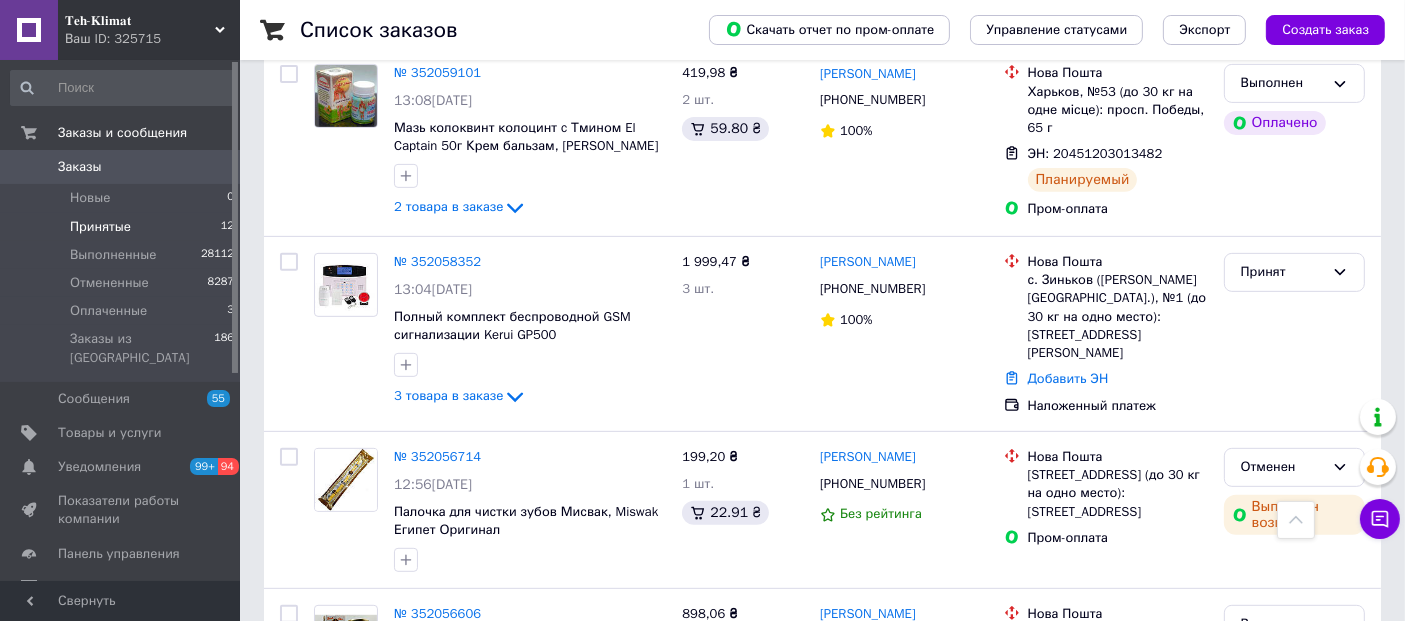 type 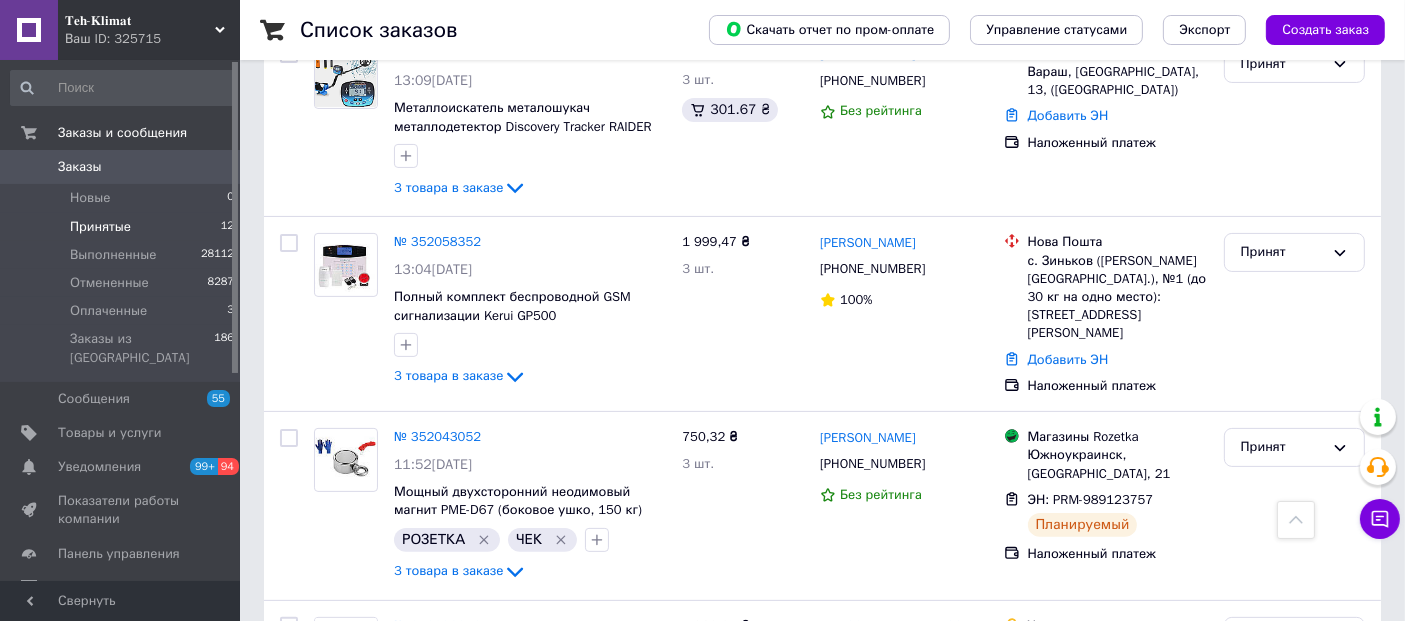 scroll, scrollTop: 417, scrollLeft: 0, axis: vertical 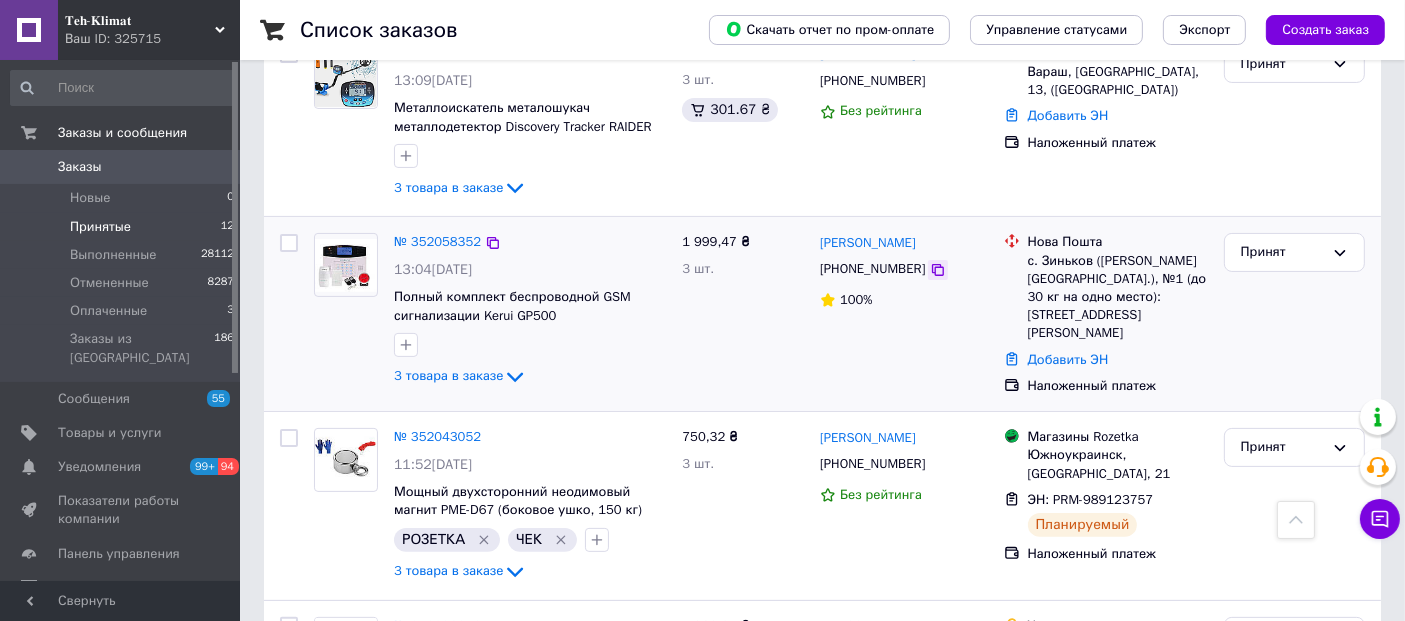 click 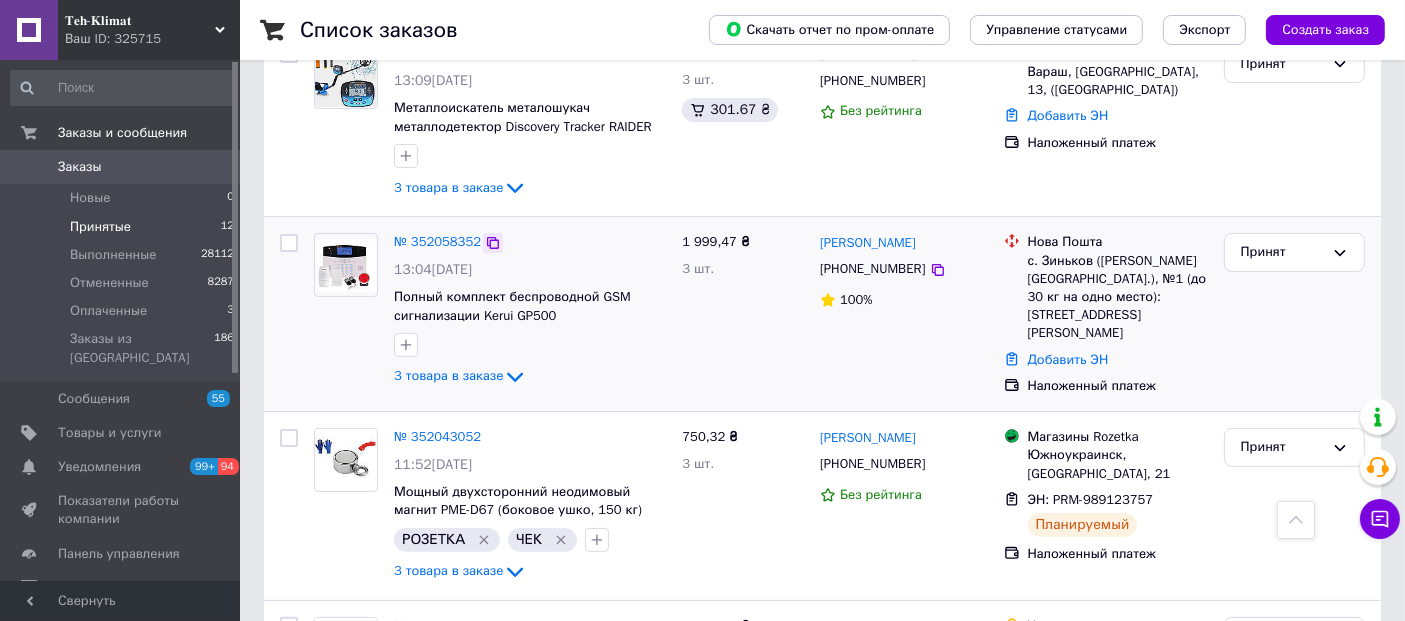 click 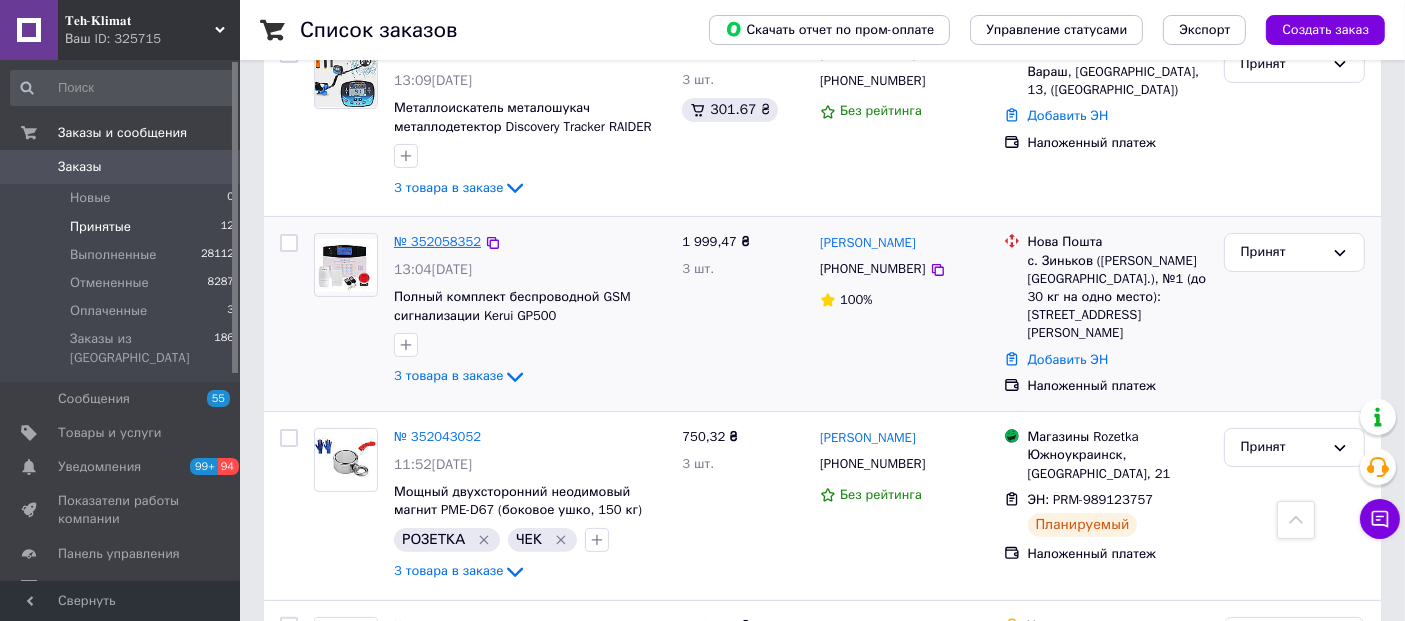 click on "№ 352058352" at bounding box center [437, 241] 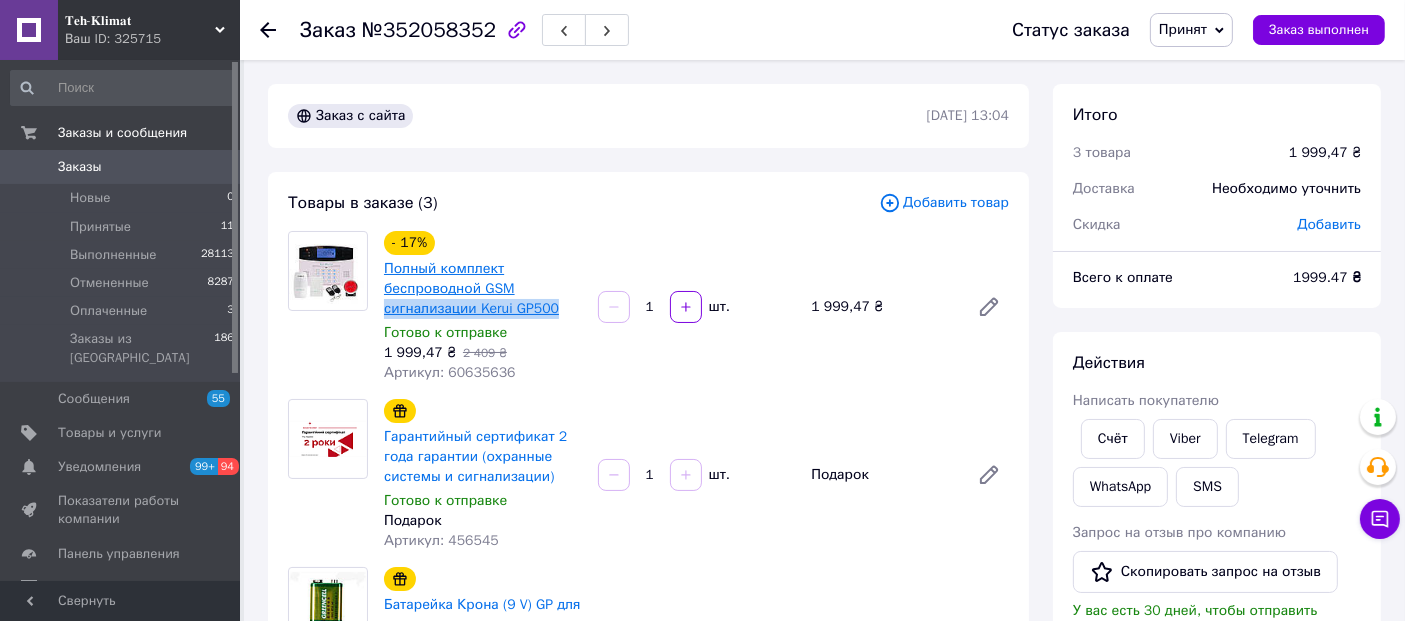 drag, startPoint x: 558, startPoint y: 312, endPoint x: 385, endPoint y: 302, distance: 173.28877 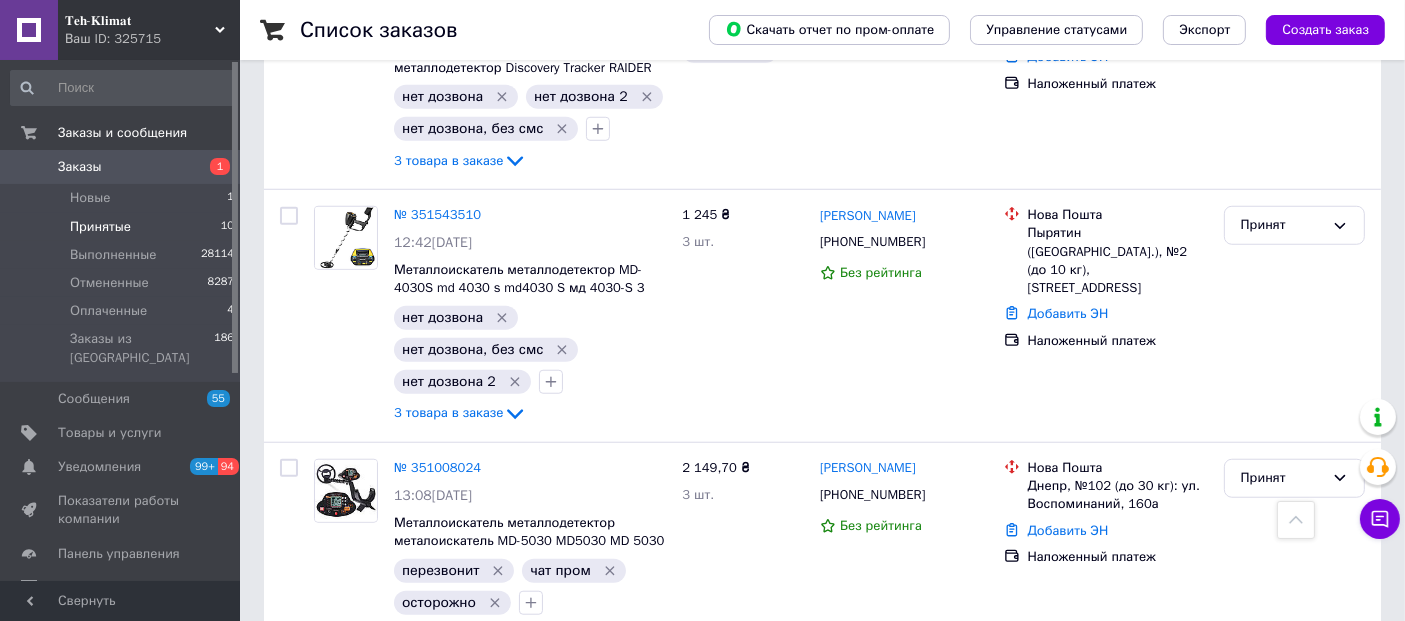 scroll, scrollTop: 1561, scrollLeft: 0, axis: vertical 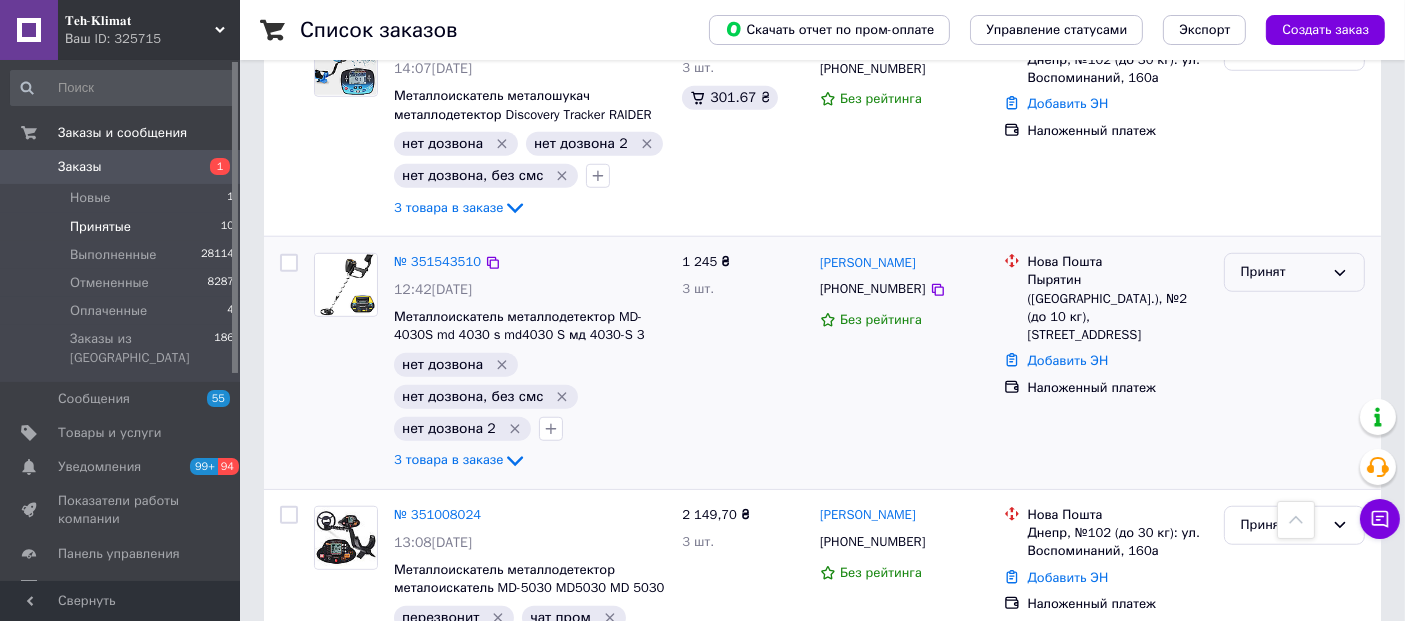 click on "Принят" at bounding box center [1282, 272] 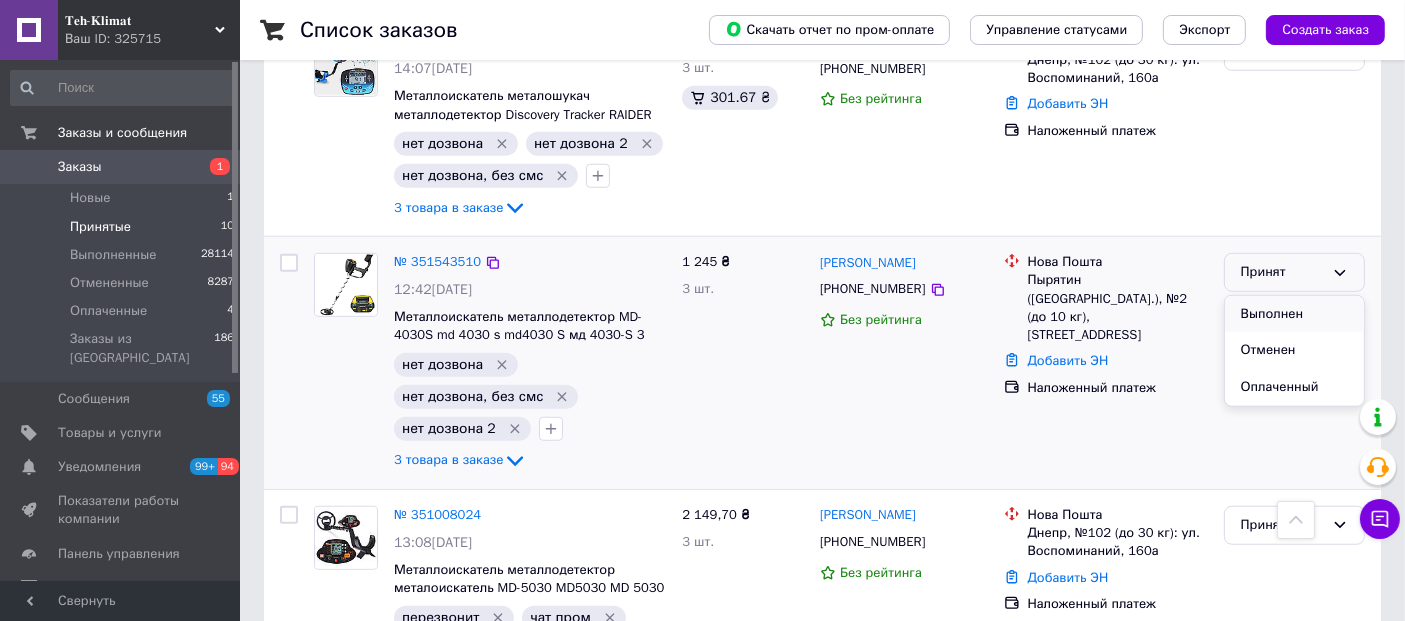 click on "Выполнен" at bounding box center (1294, 314) 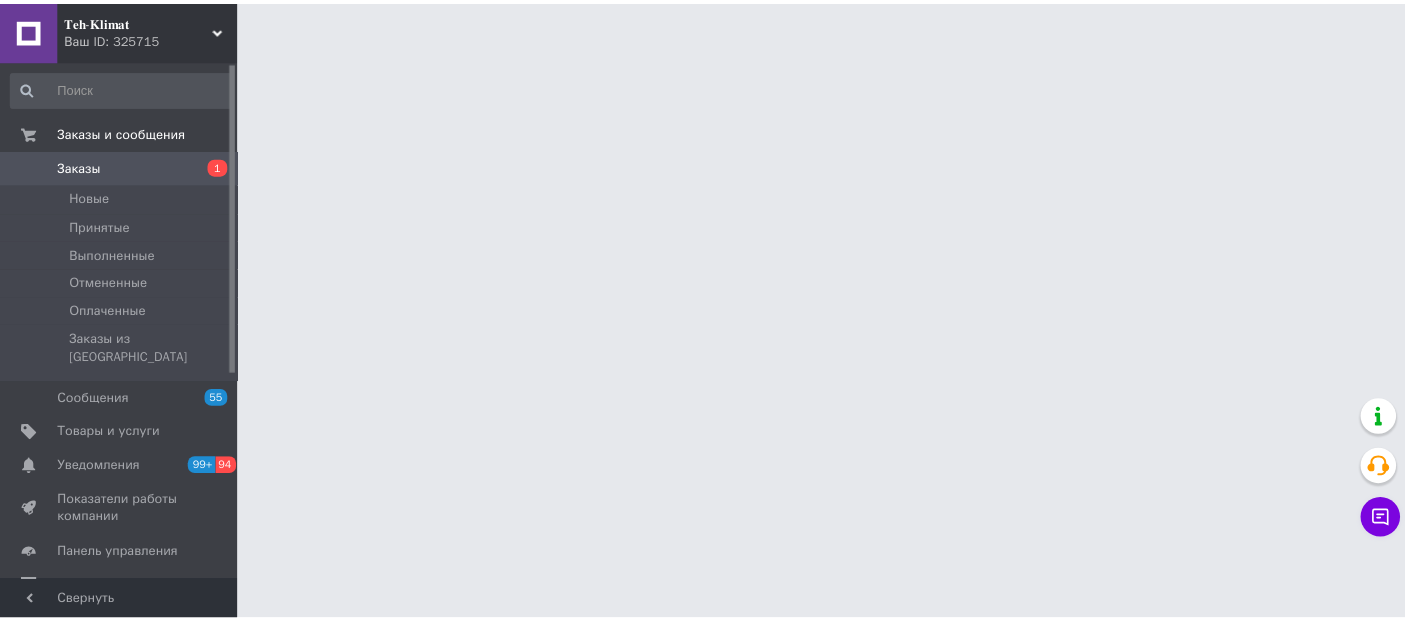 scroll, scrollTop: 0, scrollLeft: 0, axis: both 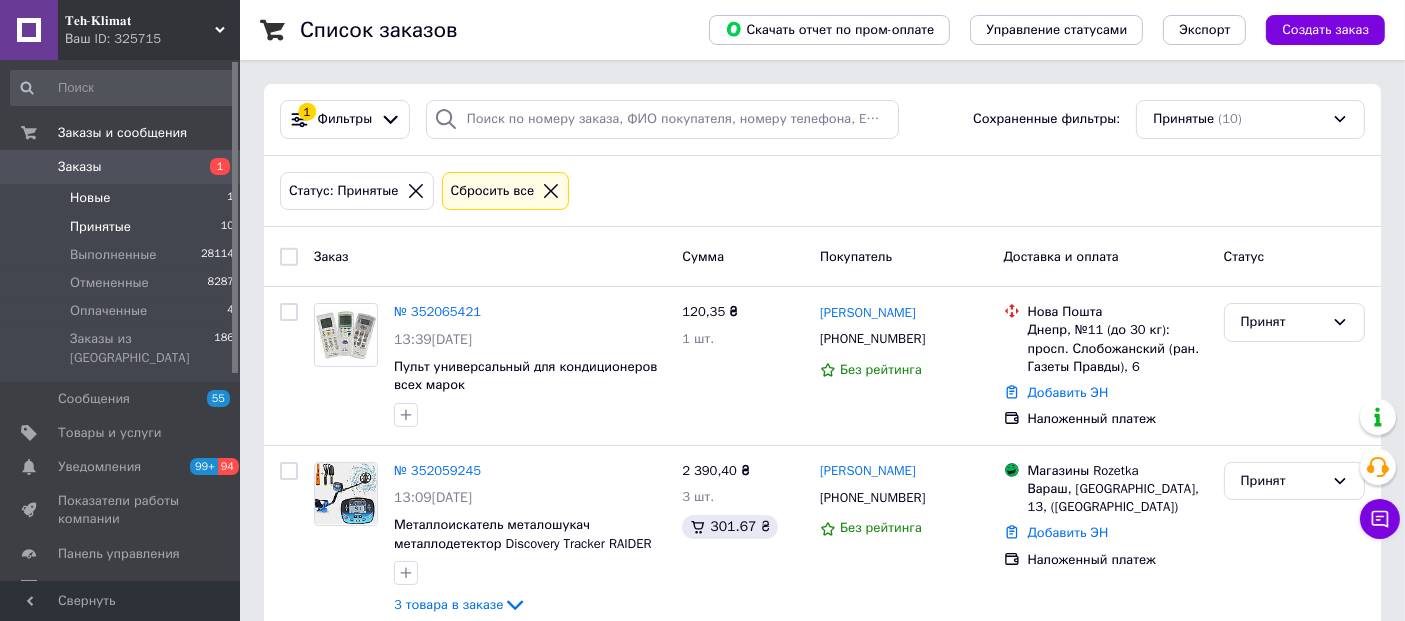 click on "Новые 1" at bounding box center [123, 198] 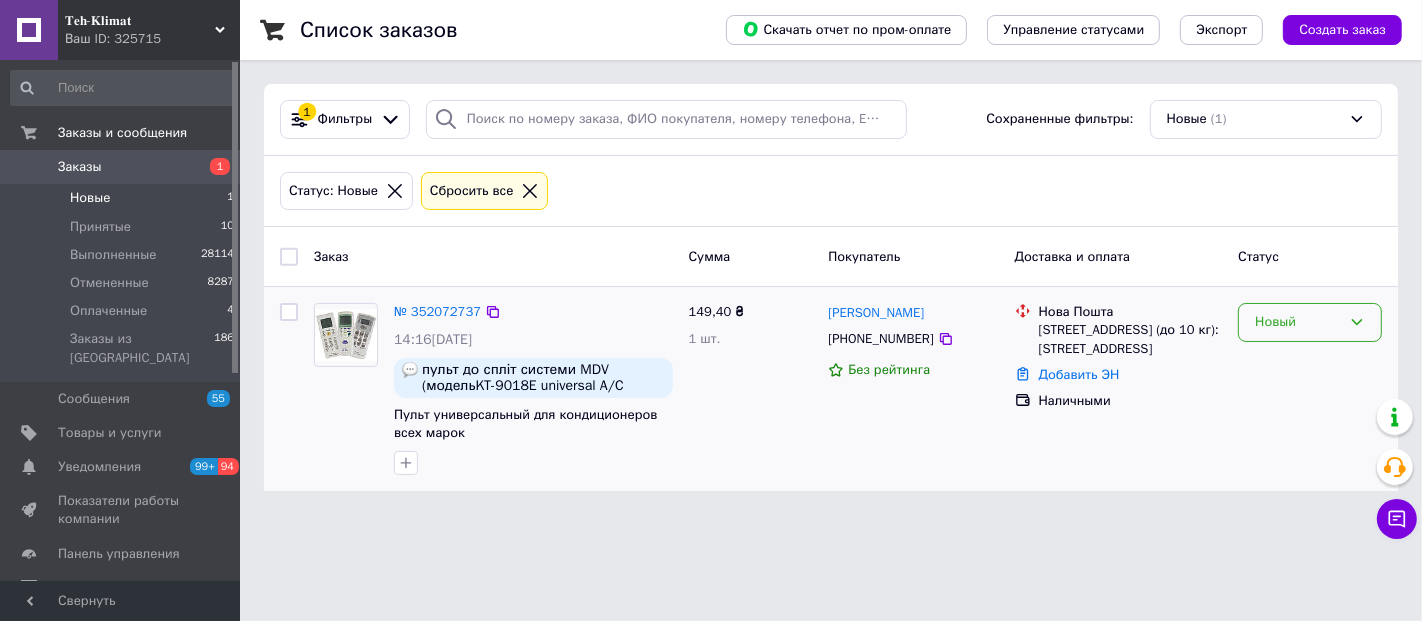 click on "Новый" at bounding box center (1298, 322) 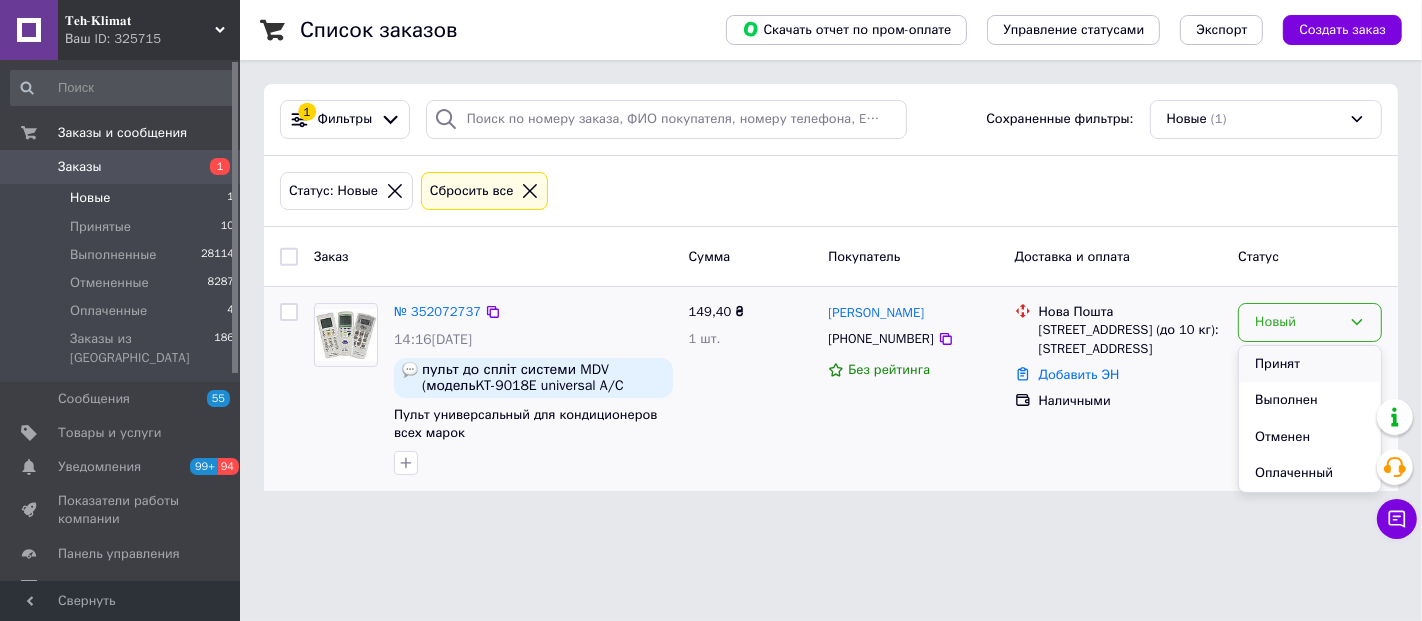 click on "Принят" at bounding box center (1310, 364) 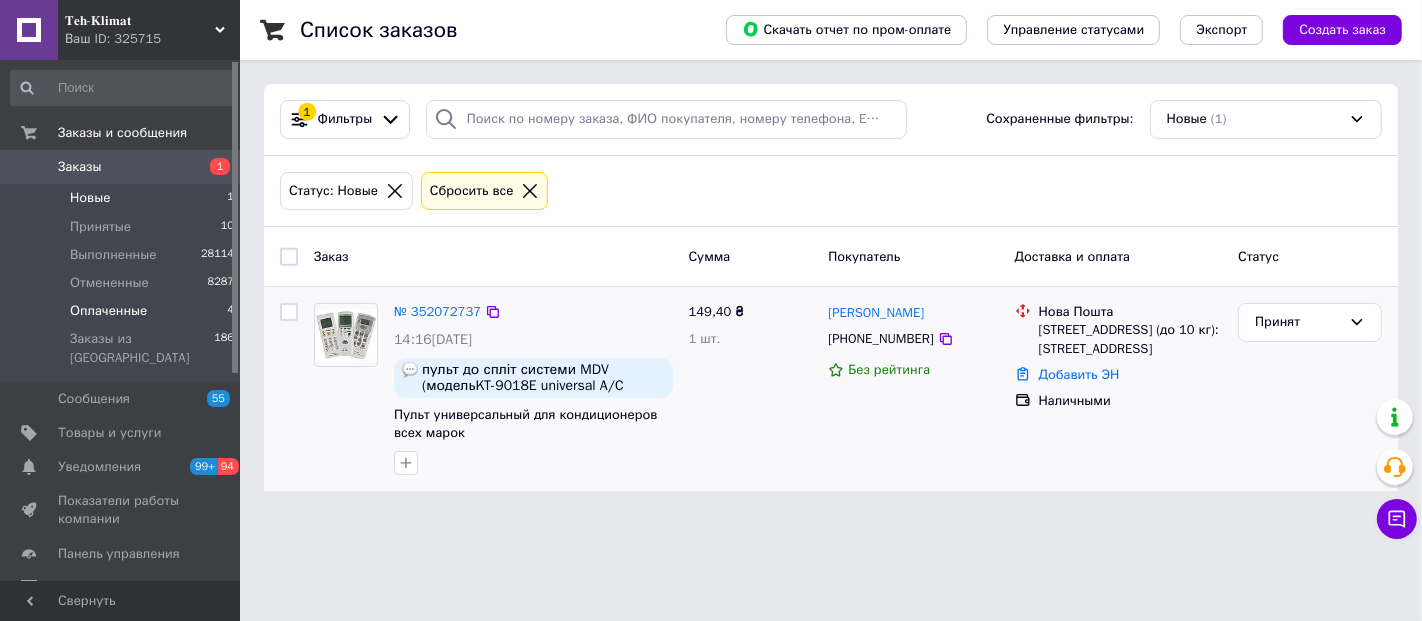click on "Оплаченные" at bounding box center (108, 311) 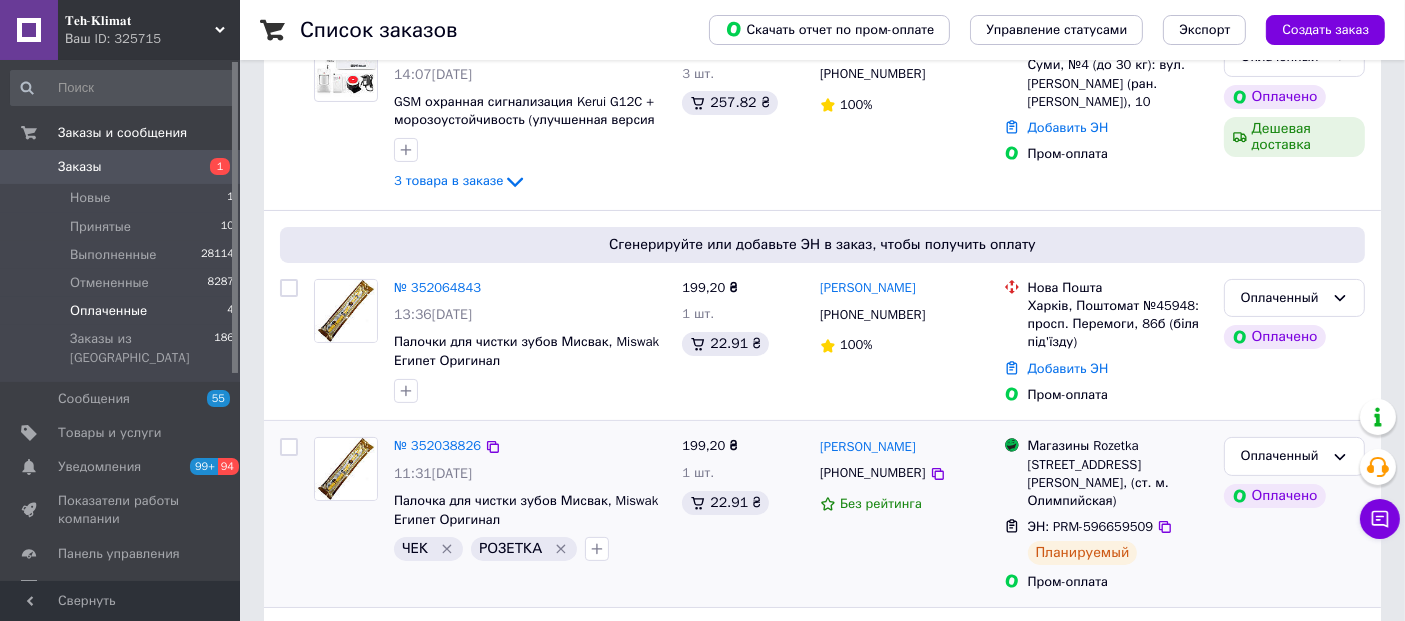 scroll, scrollTop: 444, scrollLeft: 0, axis: vertical 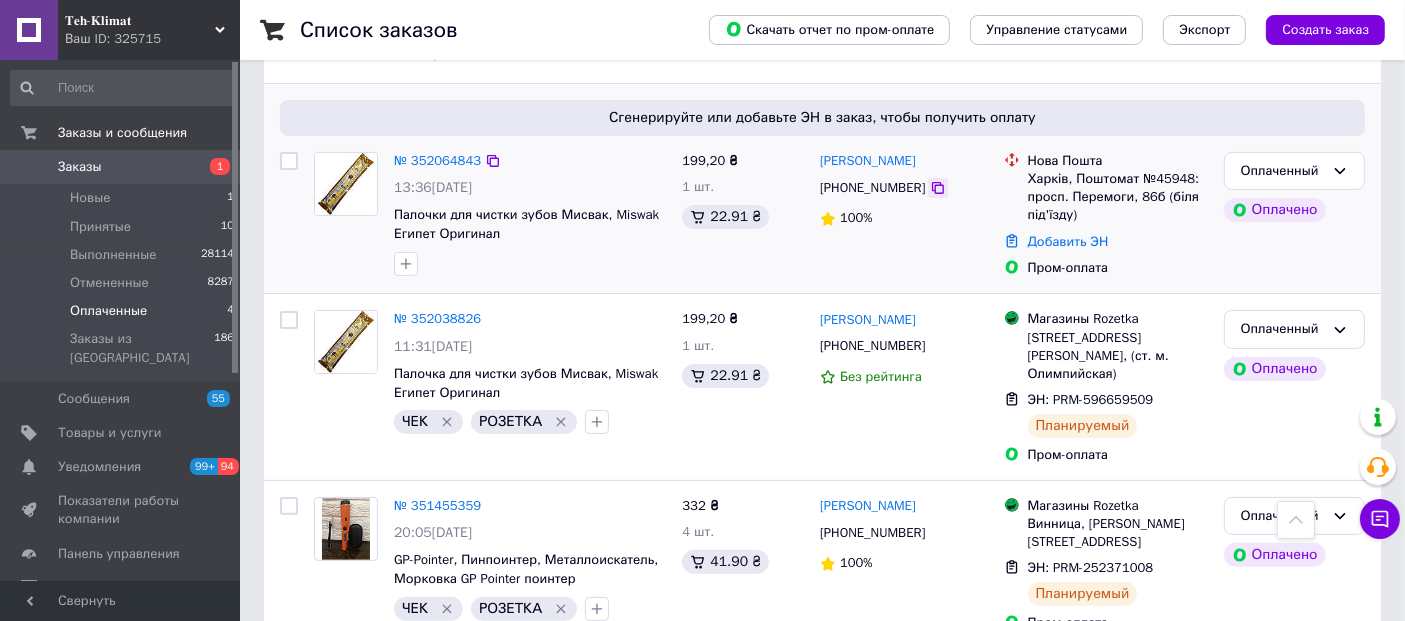 click 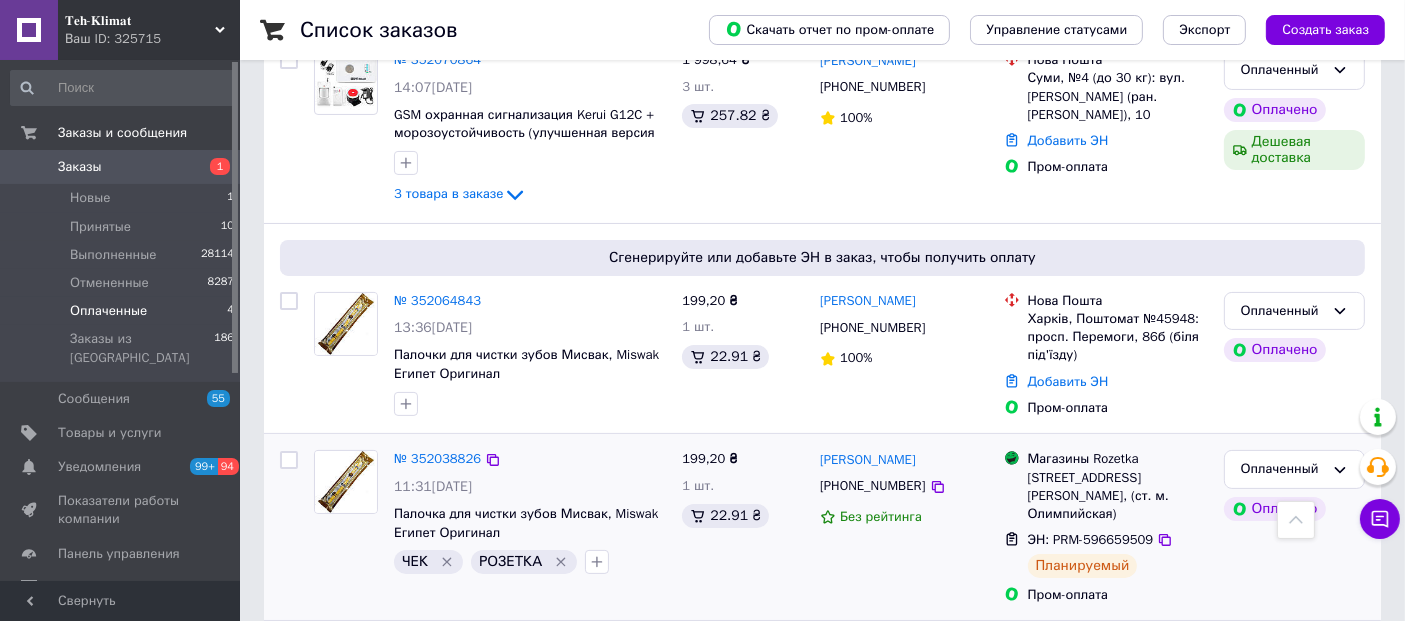 scroll, scrollTop: 291, scrollLeft: 0, axis: vertical 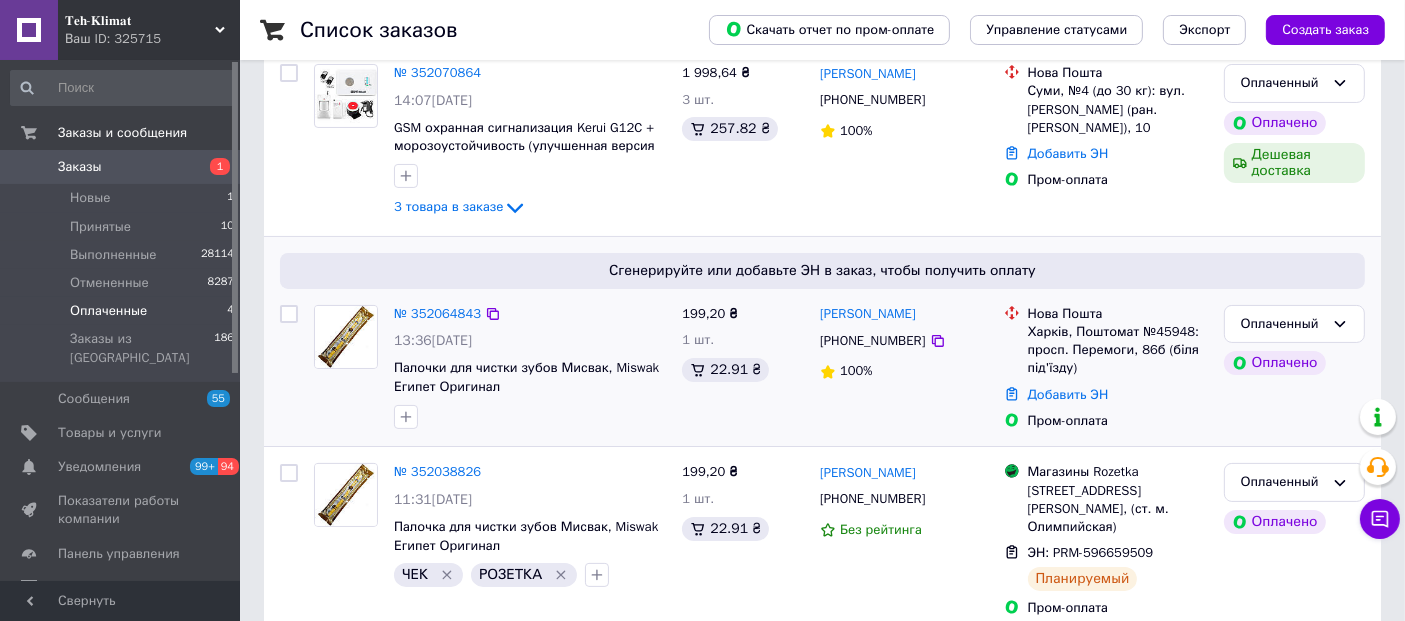 click on "199,20 ₴ 1 шт. 22.91 ₴" at bounding box center [743, 368] 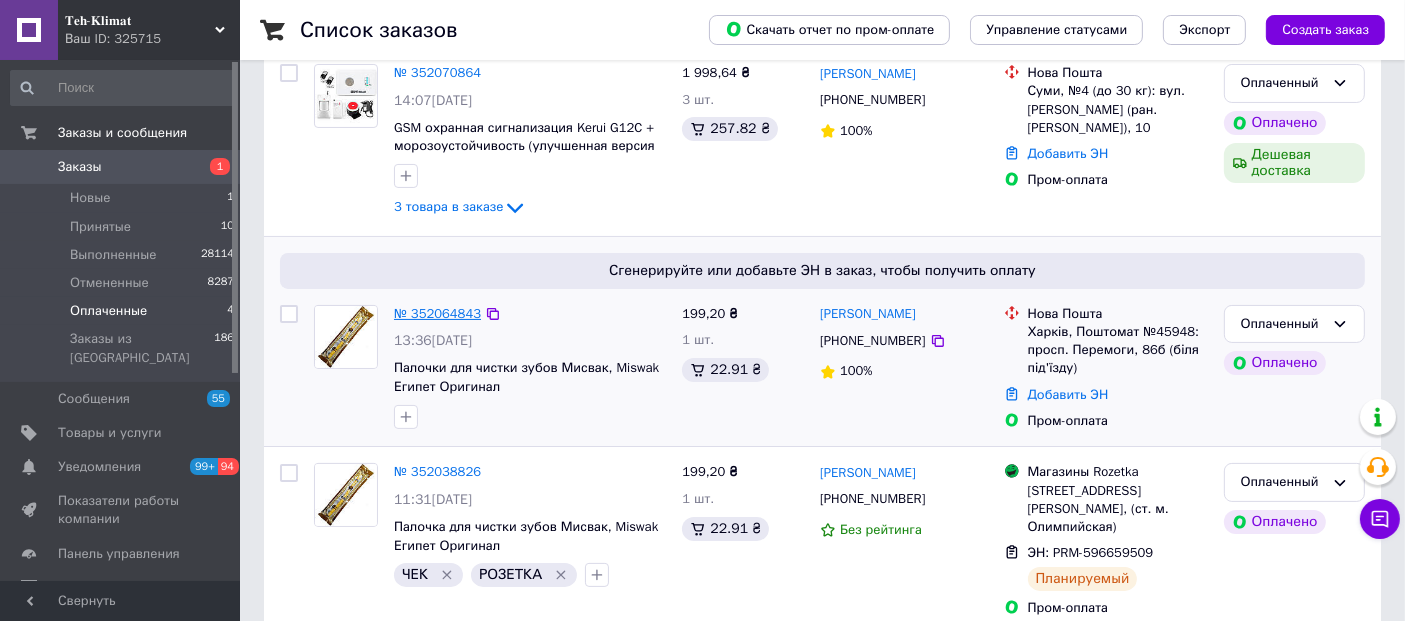 click on "№ 352064843" at bounding box center [437, 313] 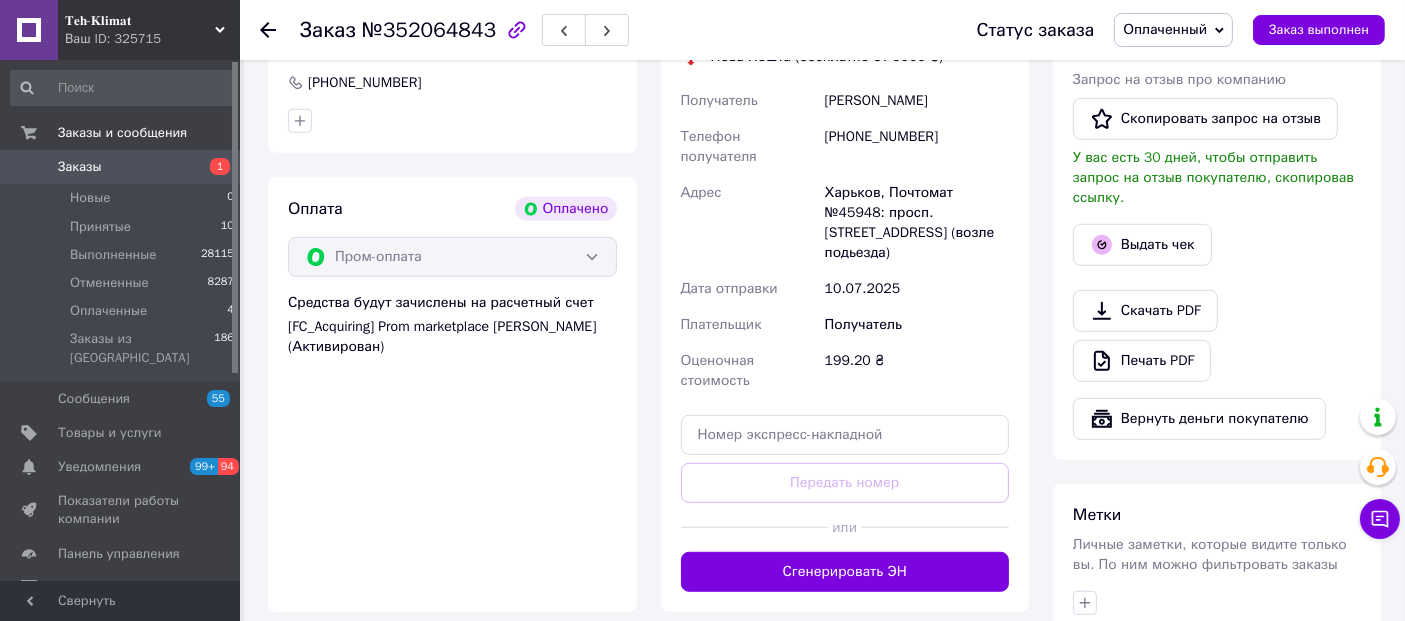 scroll, scrollTop: 1222, scrollLeft: 0, axis: vertical 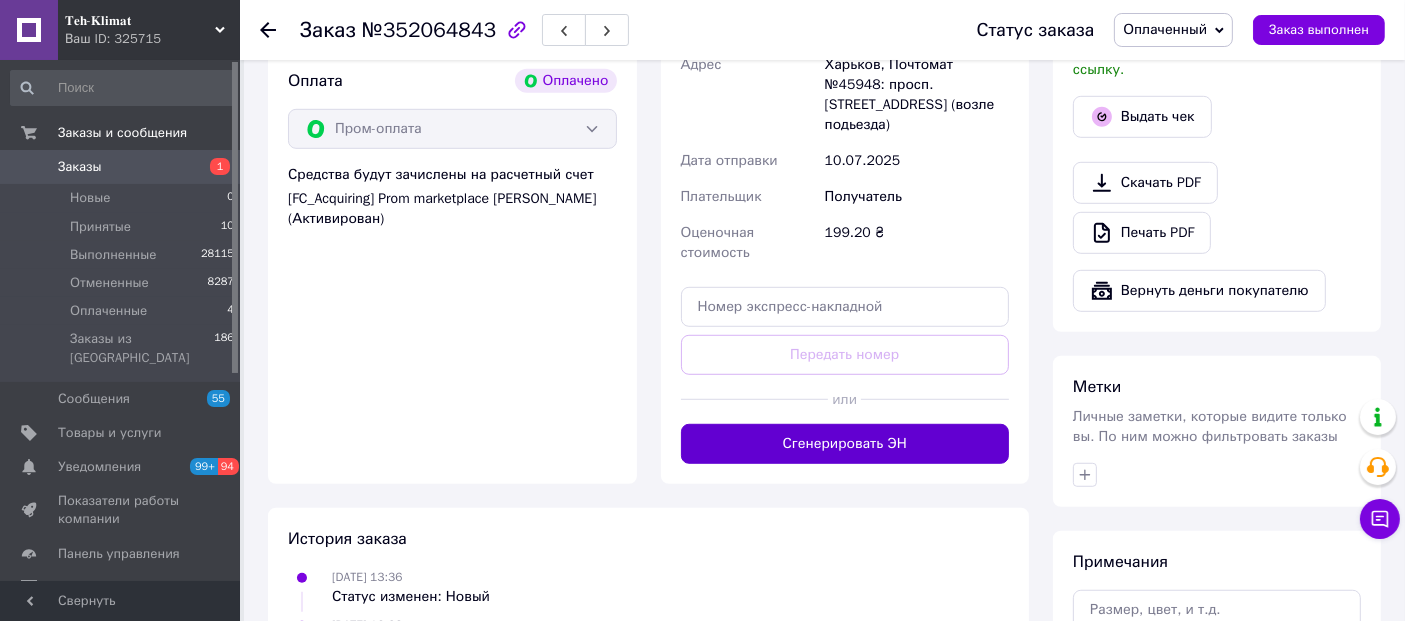 click on "Сгенерировать ЭН" at bounding box center (845, 444) 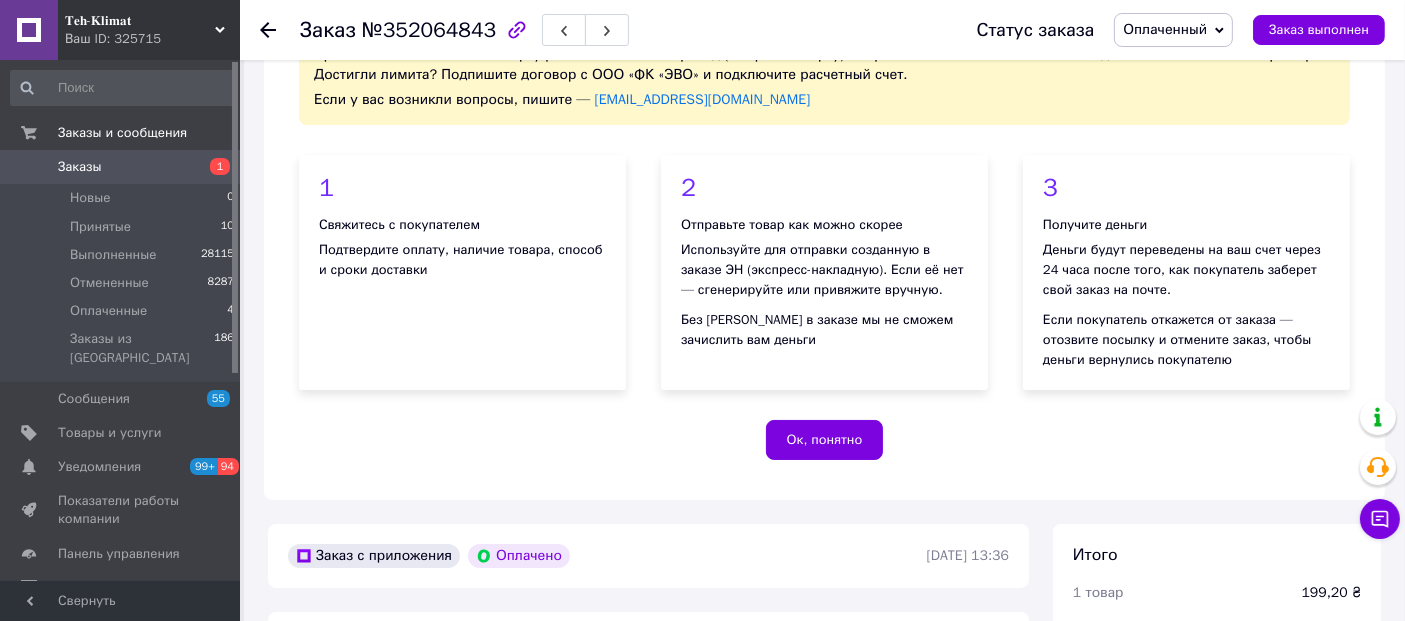 scroll, scrollTop: 0, scrollLeft: 0, axis: both 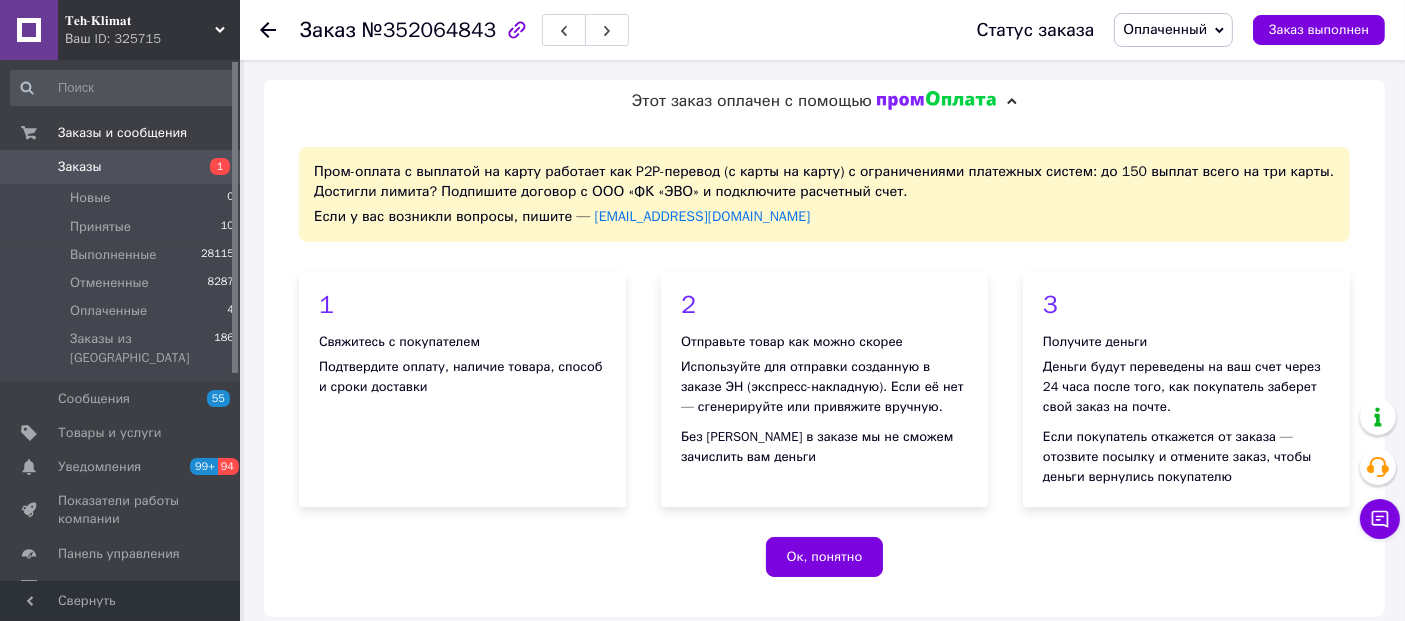 click 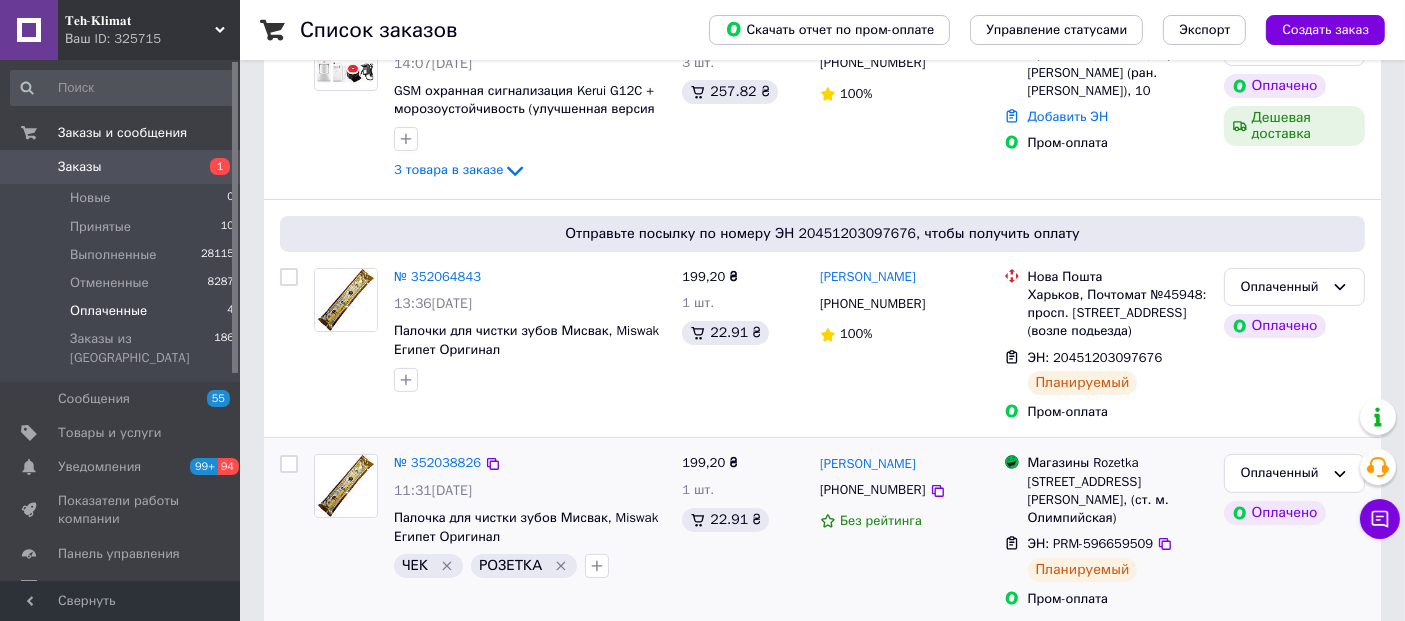 scroll, scrollTop: 333, scrollLeft: 0, axis: vertical 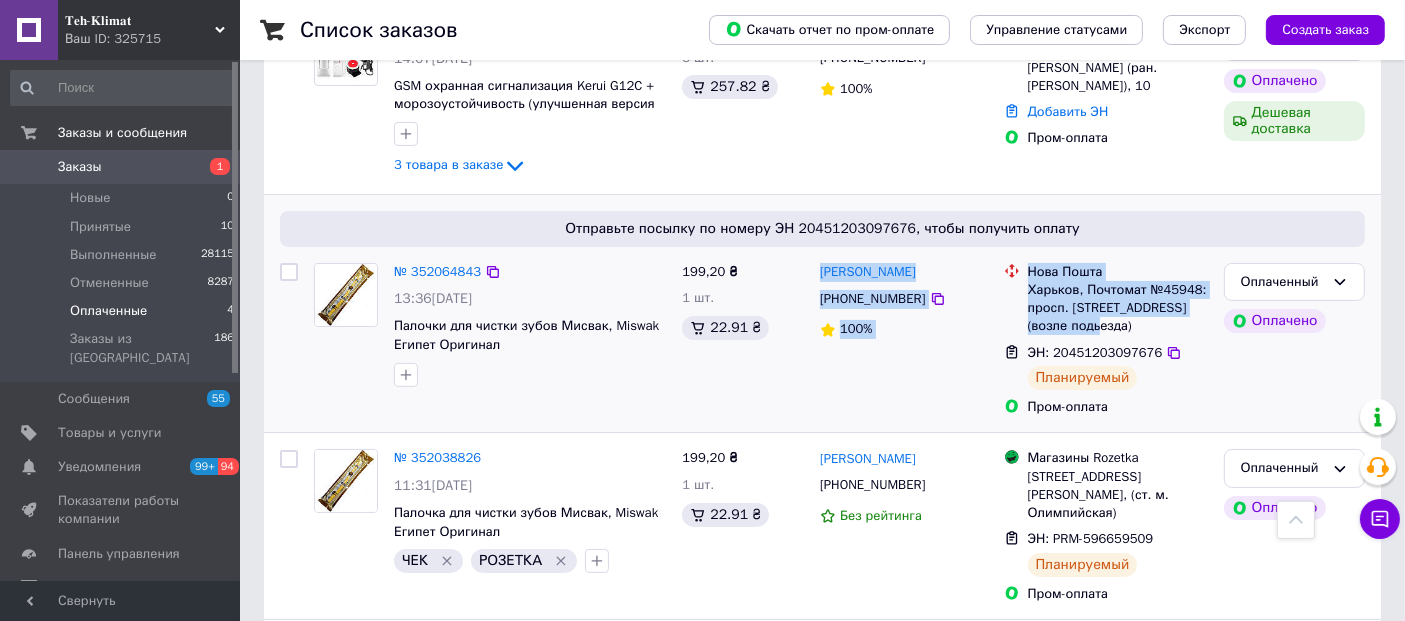 drag, startPoint x: 833, startPoint y: 257, endPoint x: 1100, endPoint y: 321, distance: 274.5633 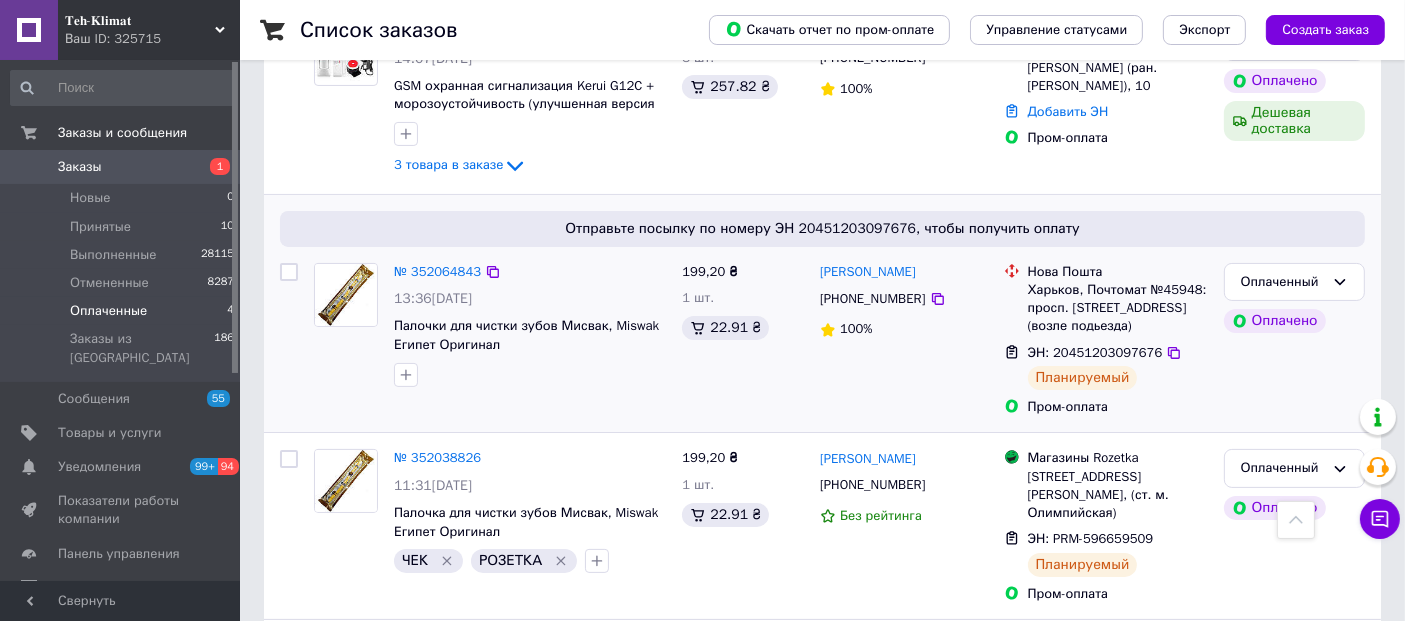 click on "199,20 ₴" at bounding box center (743, 272) 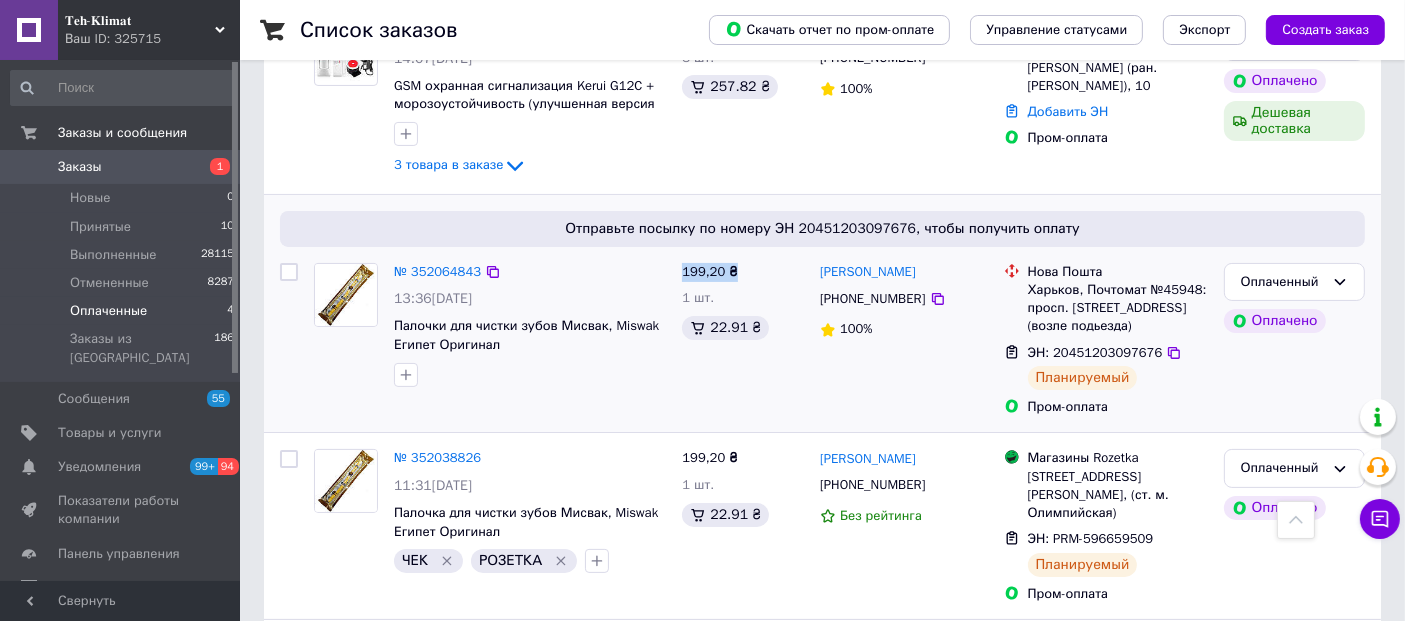 click on "199,20 ₴" at bounding box center (743, 272) 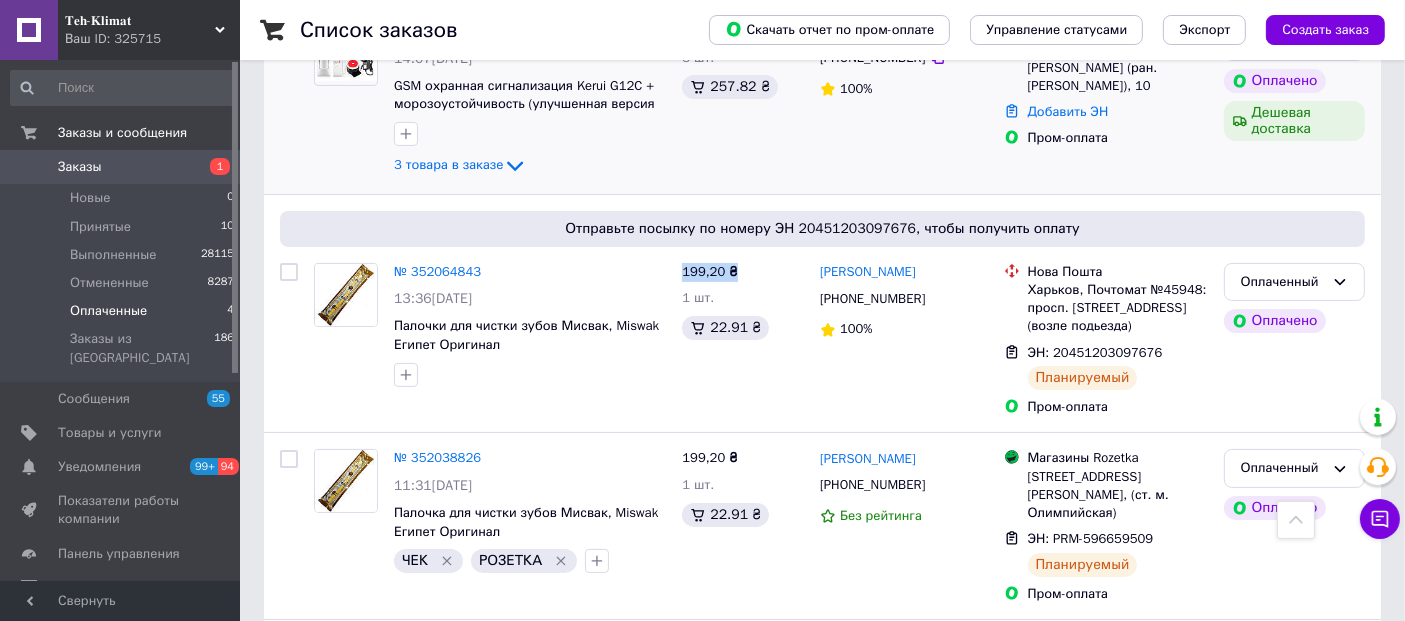 copy on "199,20 ₴" 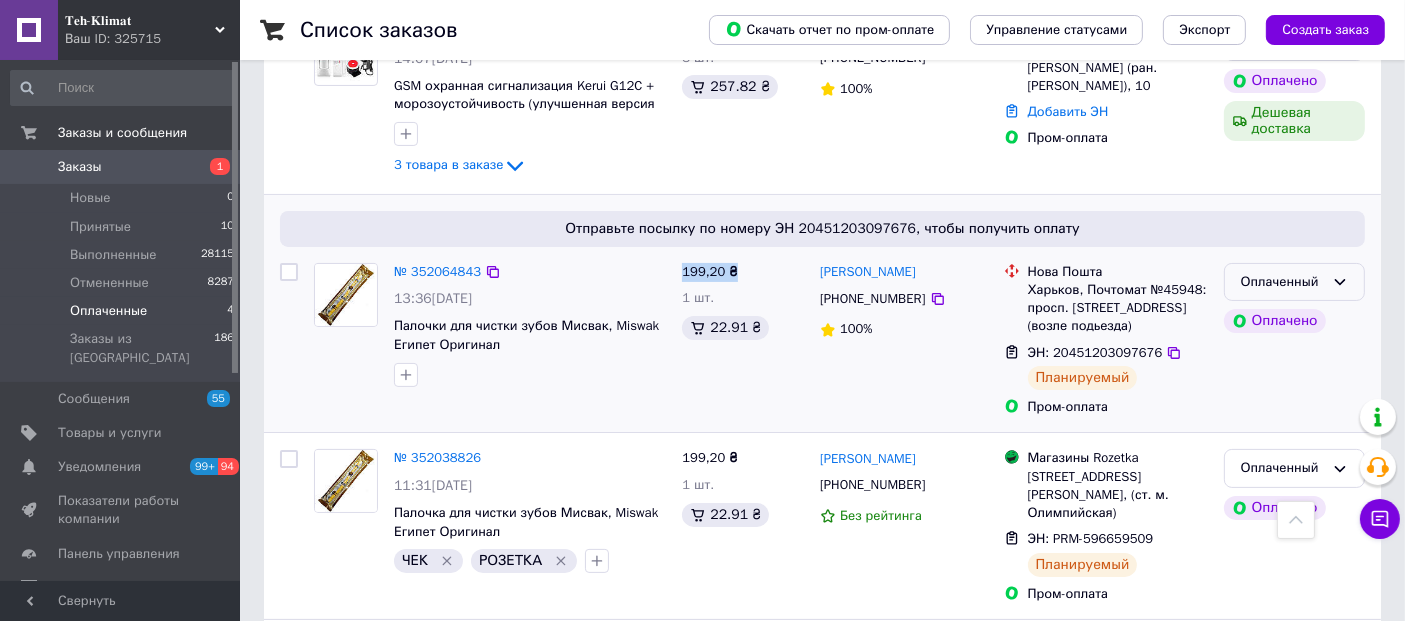 click on "Оплаченный" at bounding box center (1282, 282) 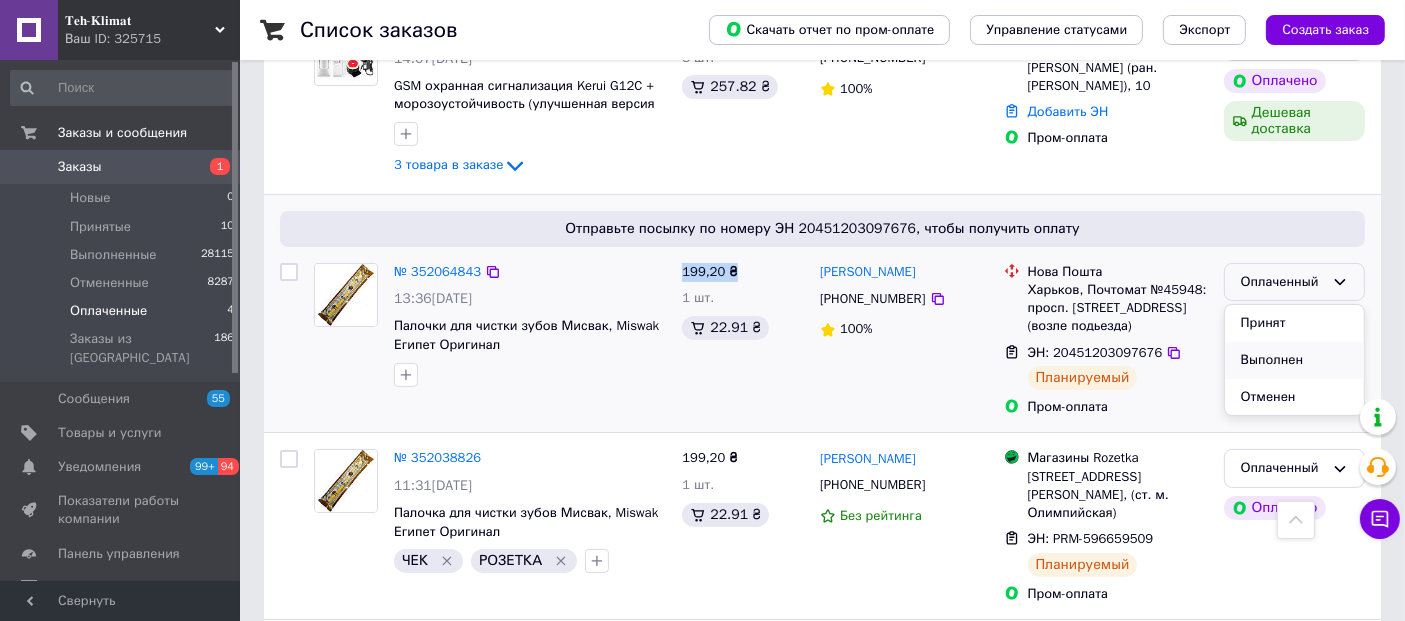 click on "Выполнен" at bounding box center [1294, 360] 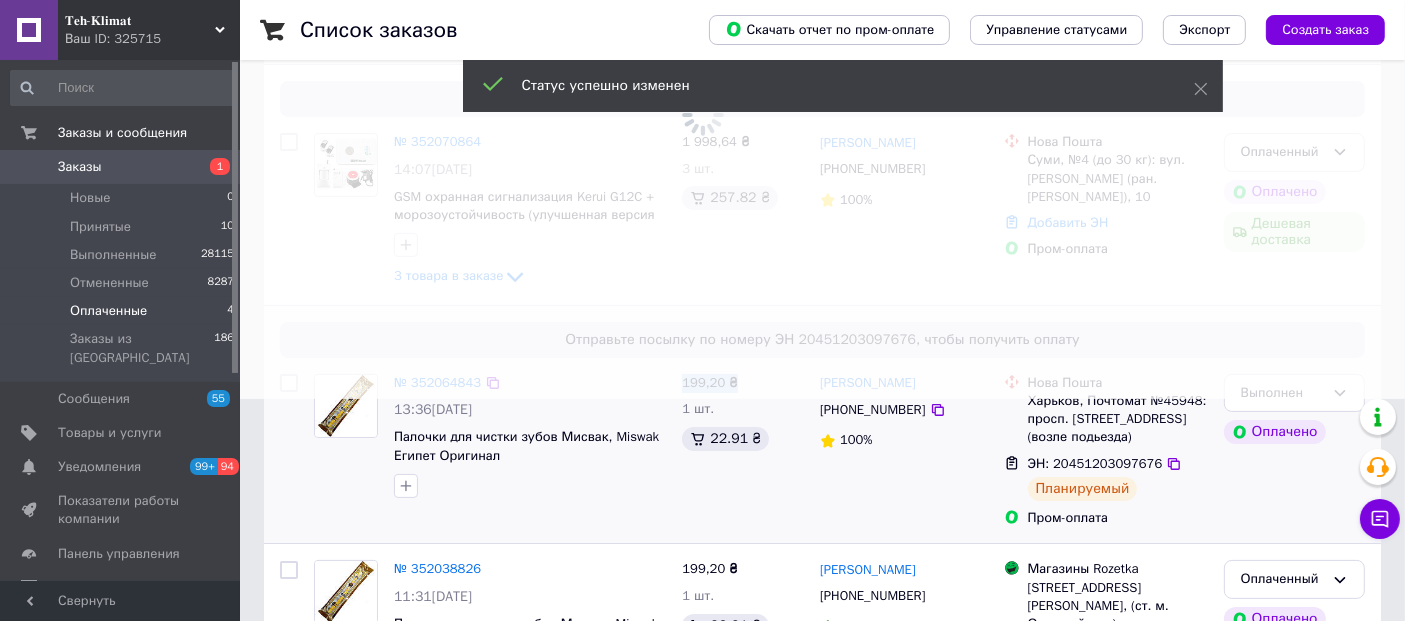 scroll, scrollTop: 111, scrollLeft: 0, axis: vertical 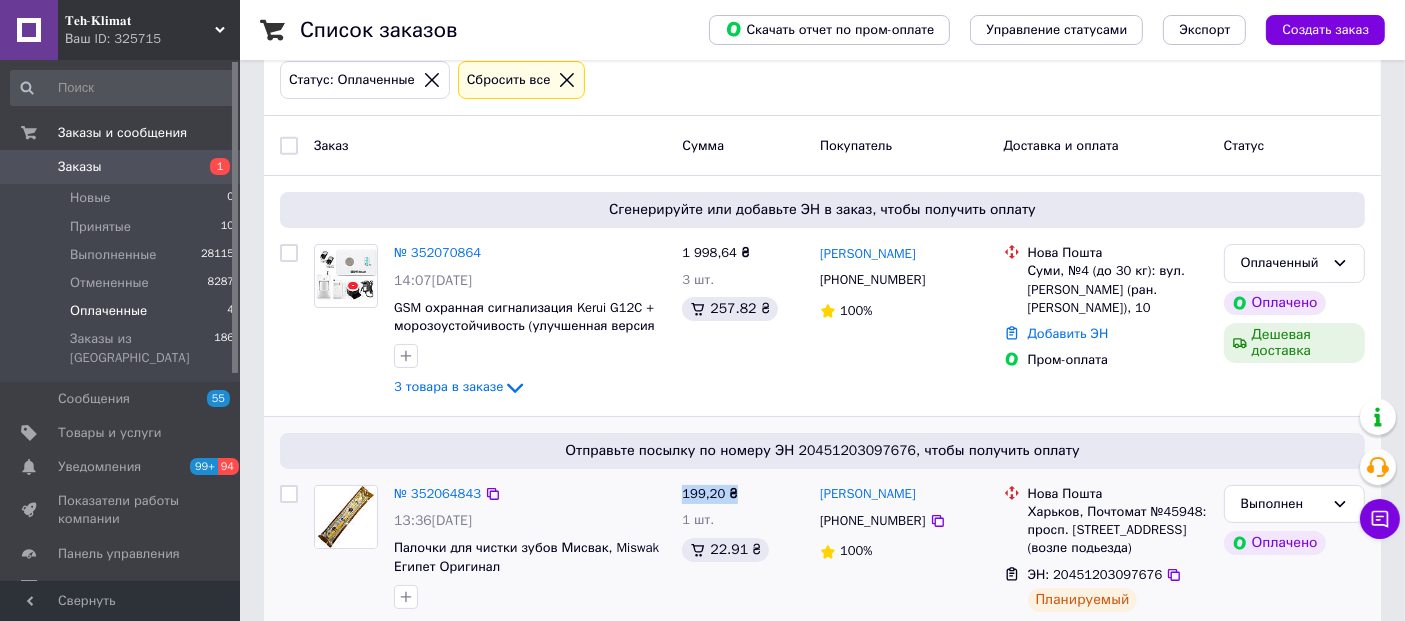 click on "Отзывы" at bounding box center (81, 588) 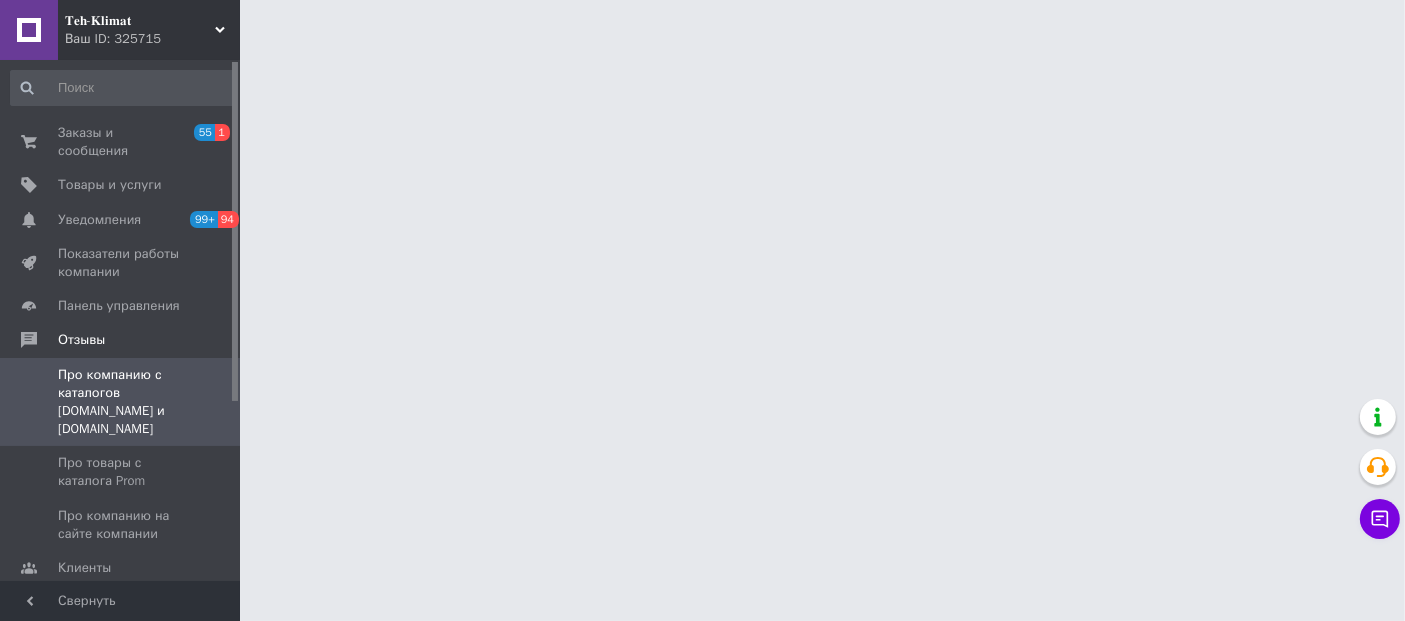 scroll, scrollTop: 0, scrollLeft: 0, axis: both 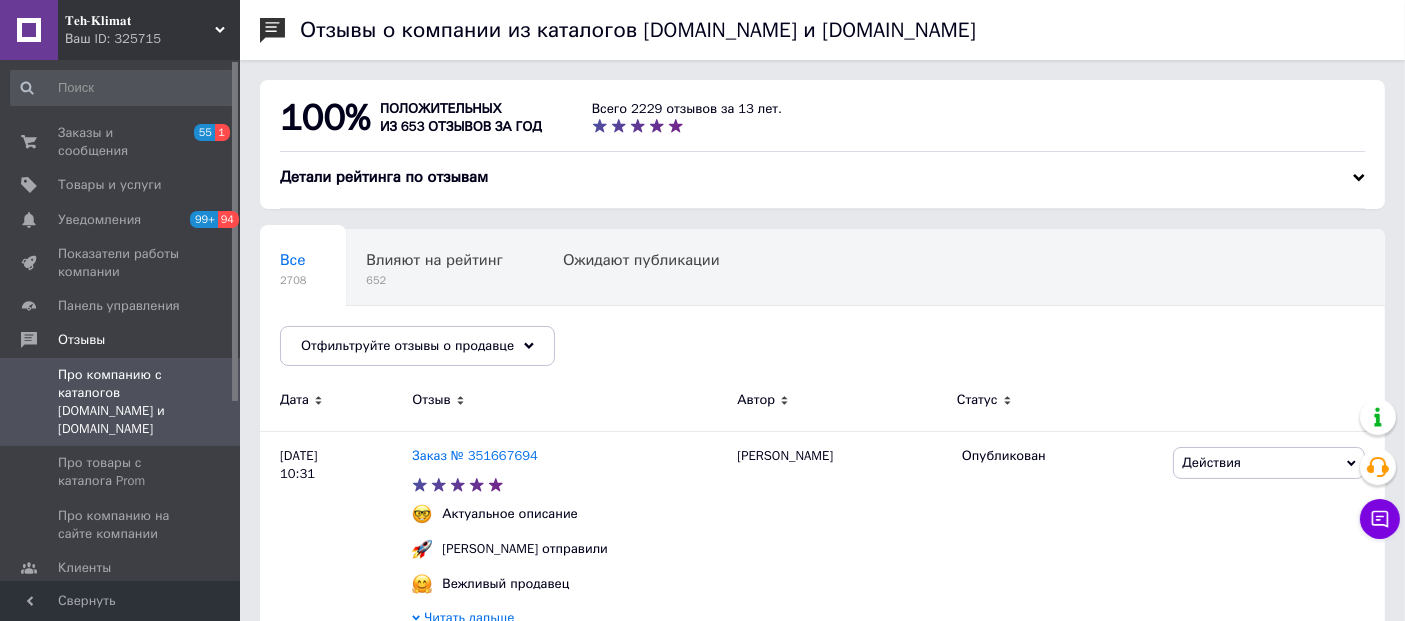 drag, startPoint x: 118, startPoint y: 173, endPoint x: 347, endPoint y: 224, distance: 234.61032 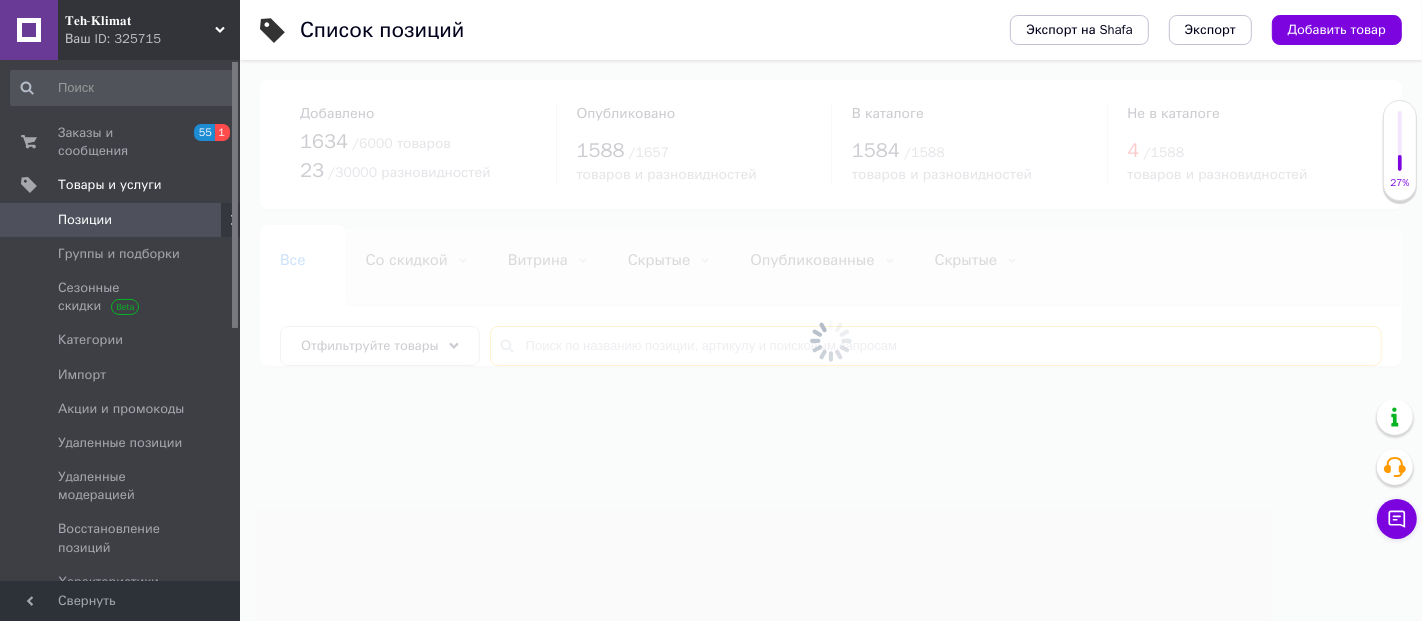 click at bounding box center [936, 346] 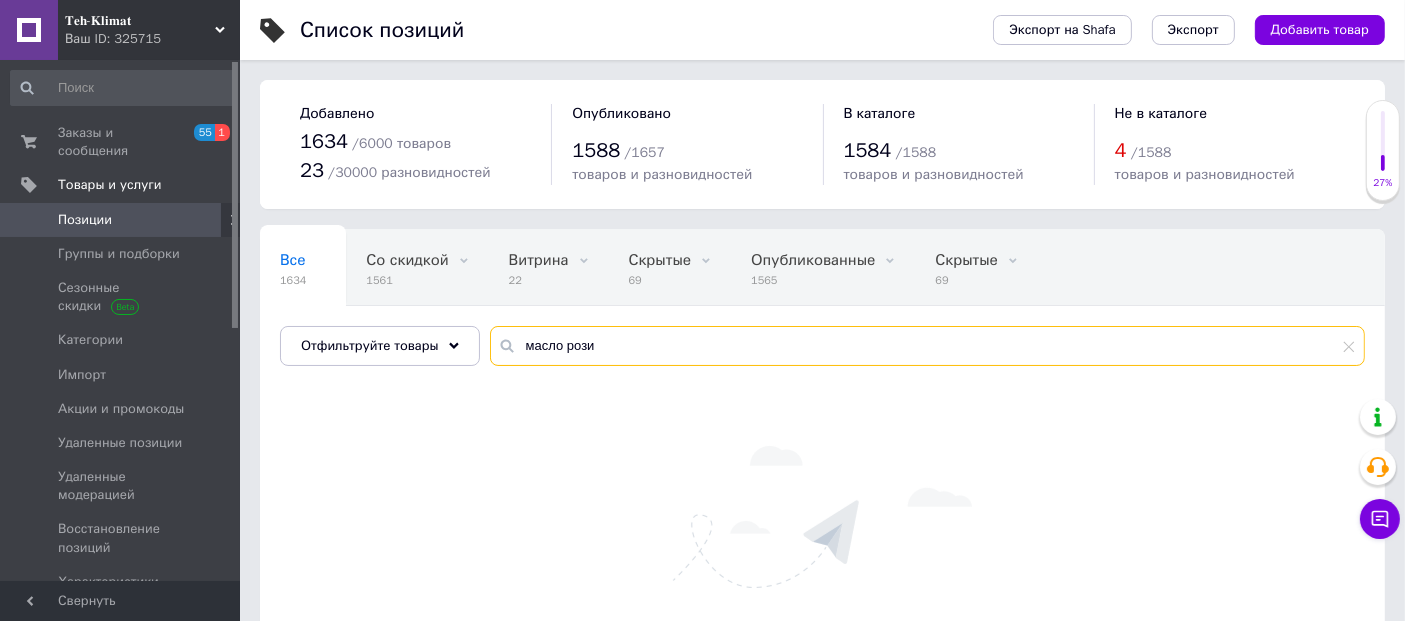 drag, startPoint x: 558, startPoint y: 347, endPoint x: 501, endPoint y: 349, distance: 57.035076 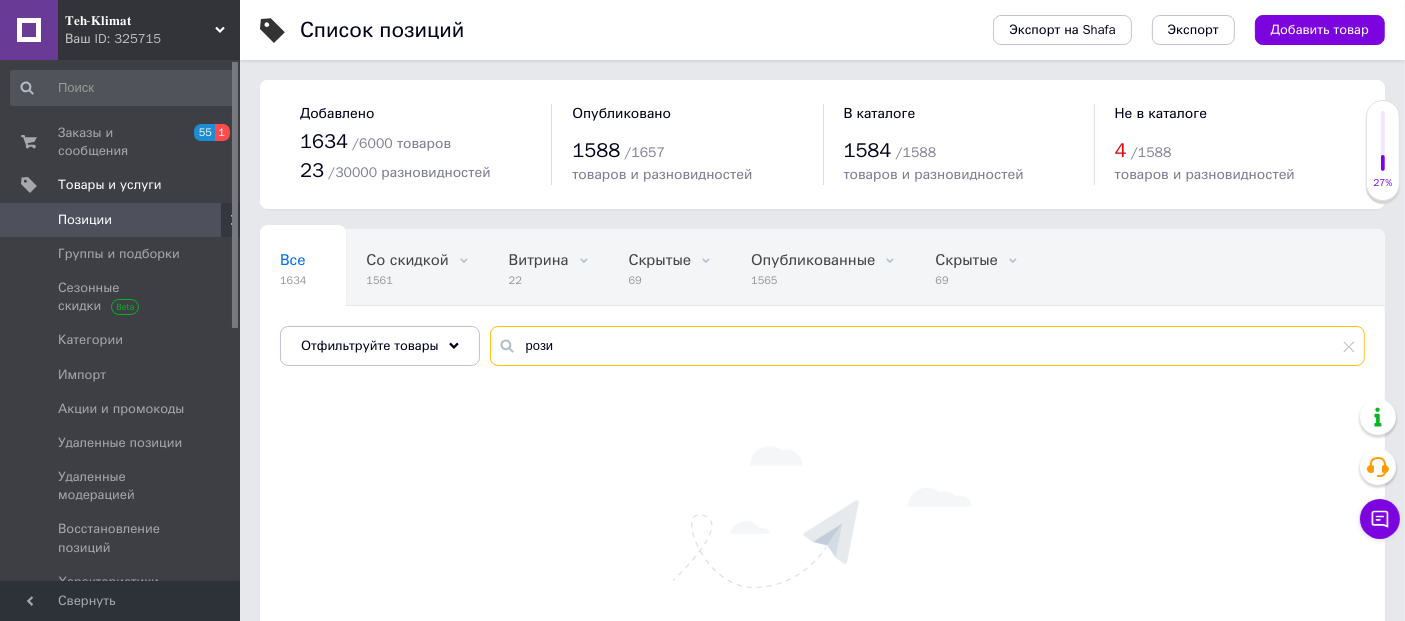 type on "рози" 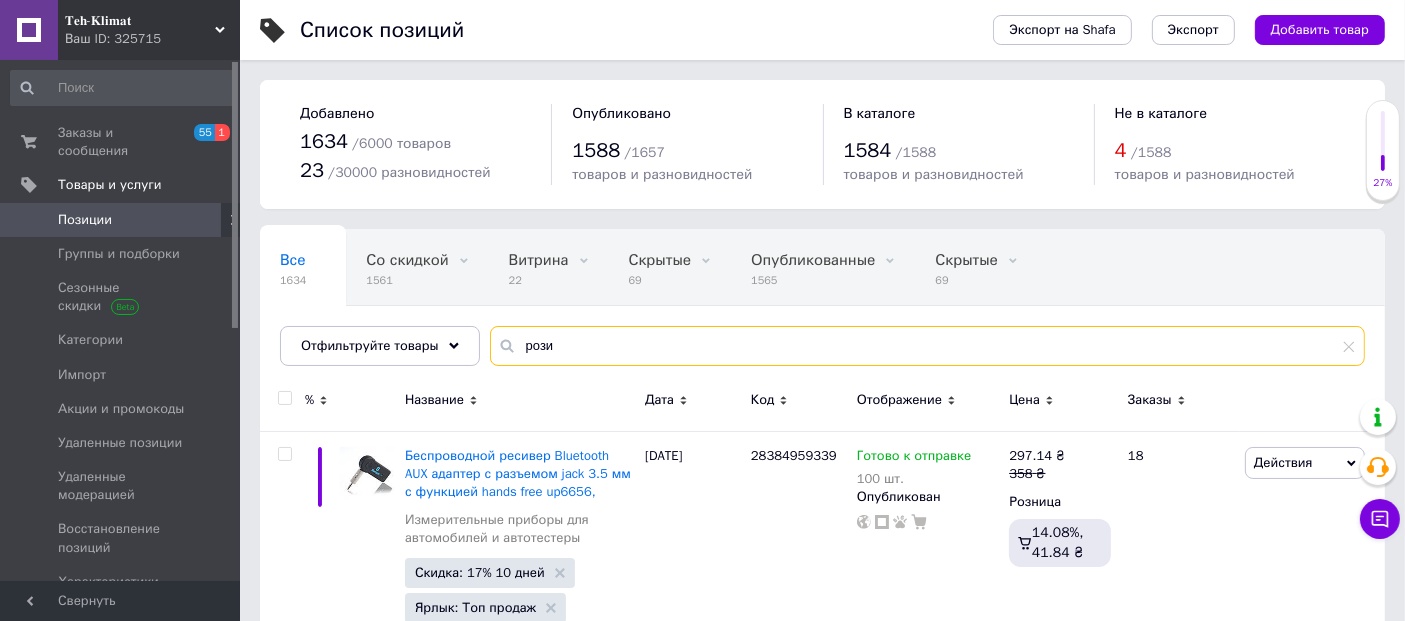 drag, startPoint x: 568, startPoint y: 355, endPoint x: 481, endPoint y: 352, distance: 87.05171 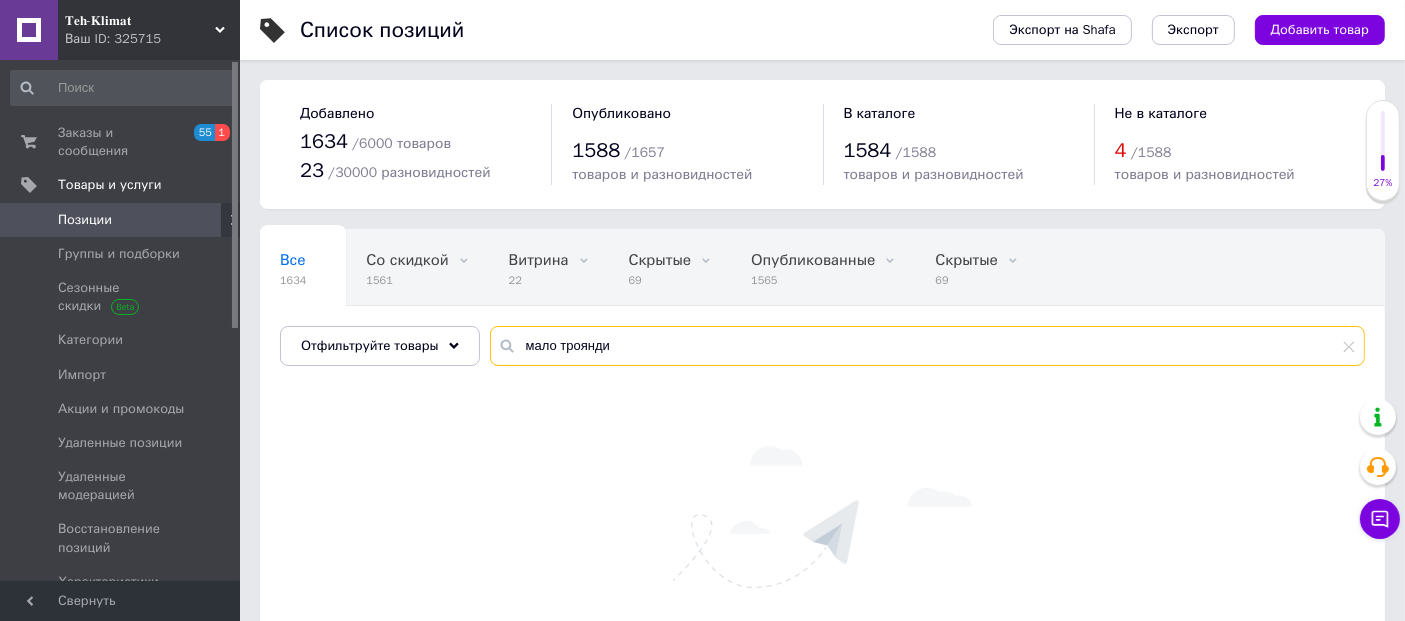 click on "мало троянди" at bounding box center (927, 346) 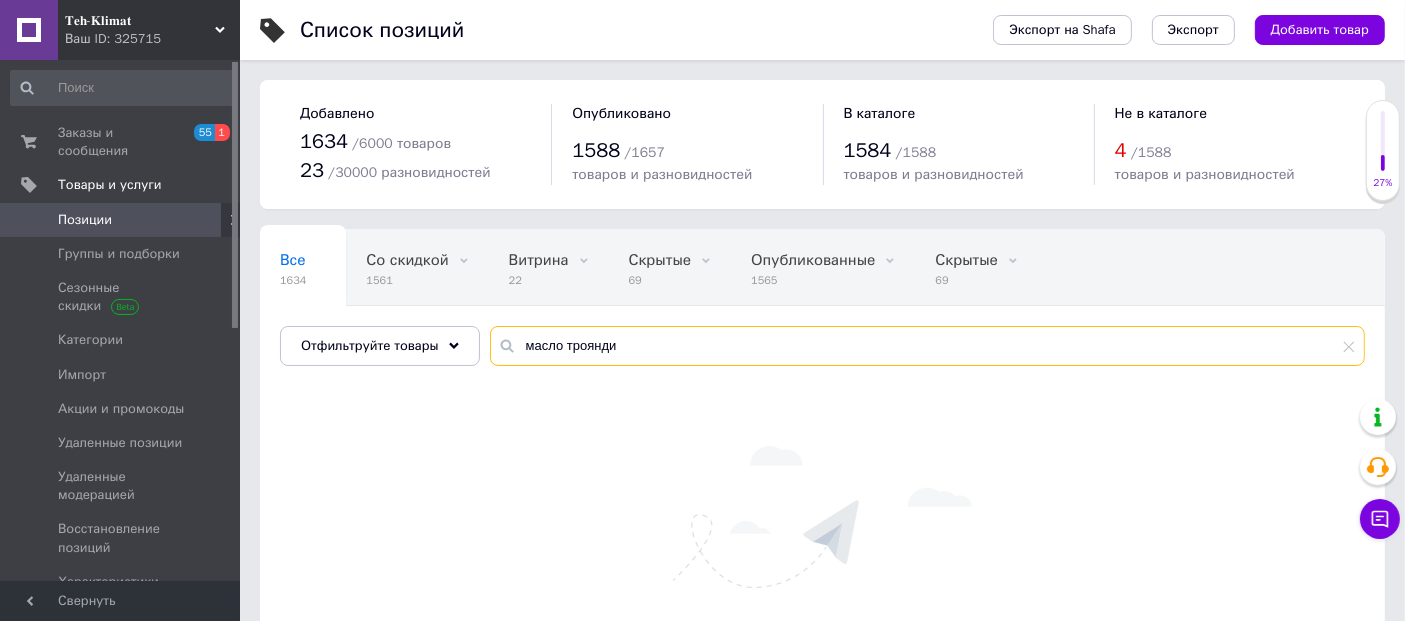 type on "масло троянди" 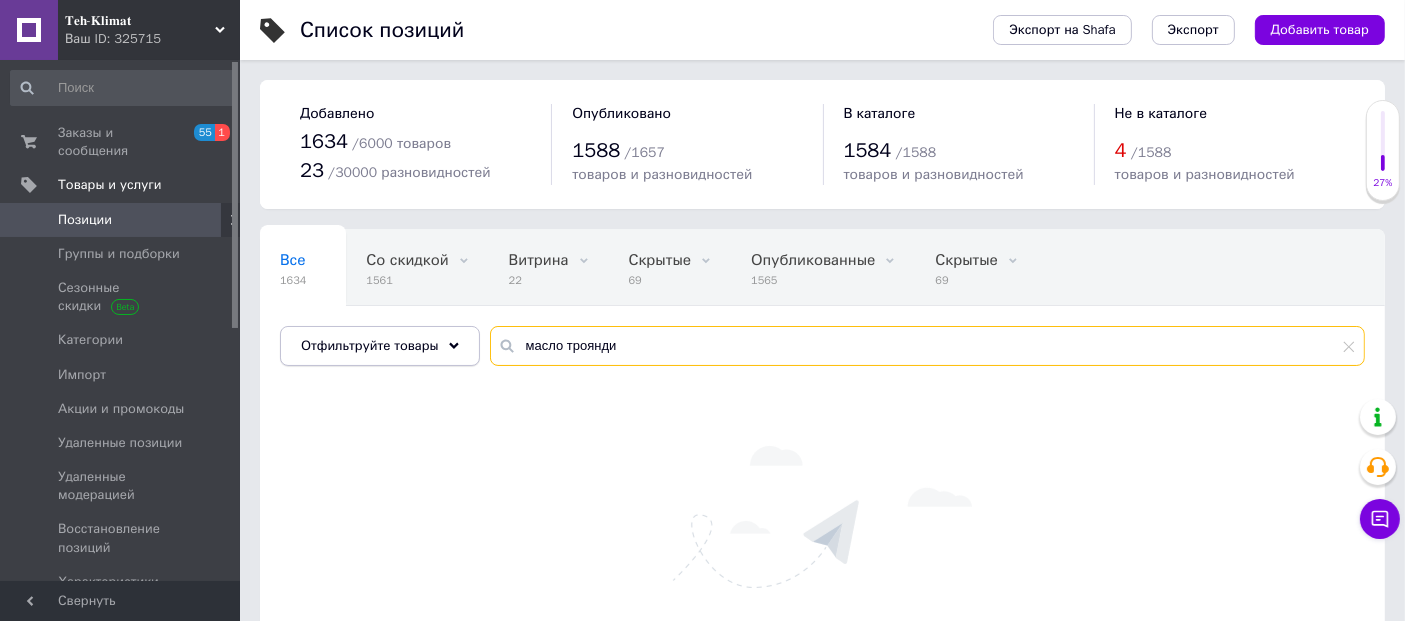 drag, startPoint x: 622, startPoint y: 341, endPoint x: 471, endPoint y: 347, distance: 151.11916 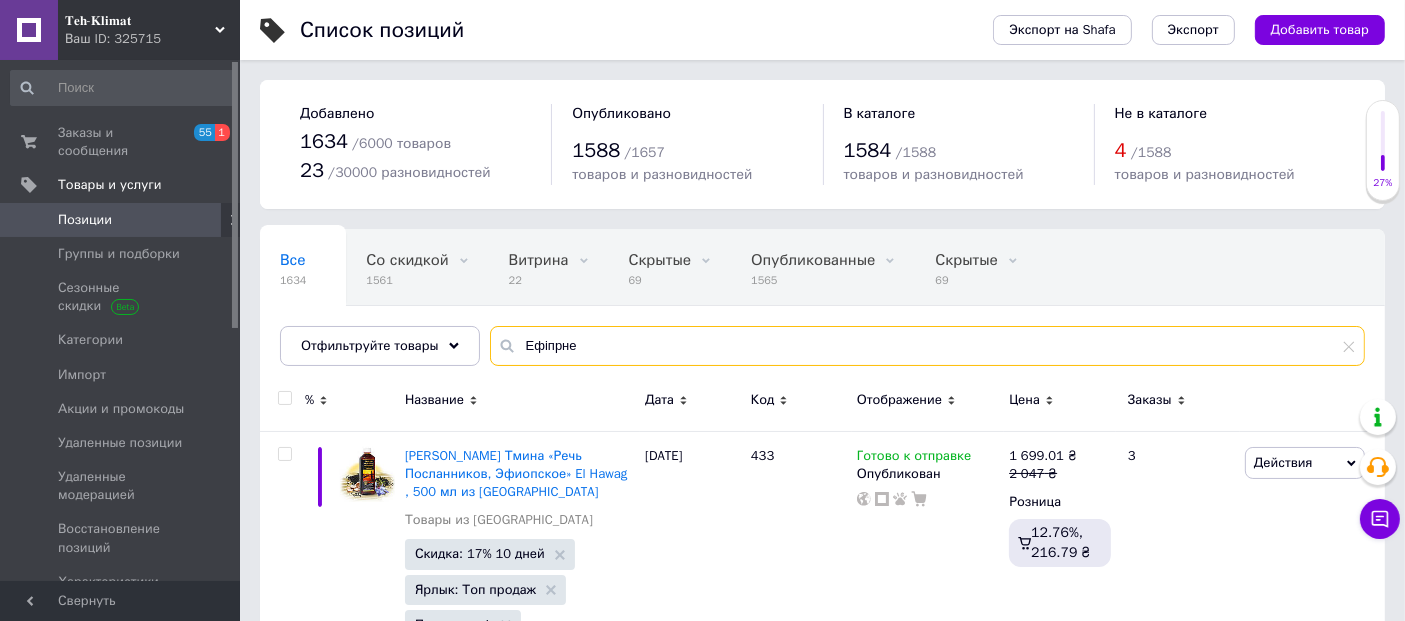 click on "Ефіпрне" at bounding box center (927, 346) 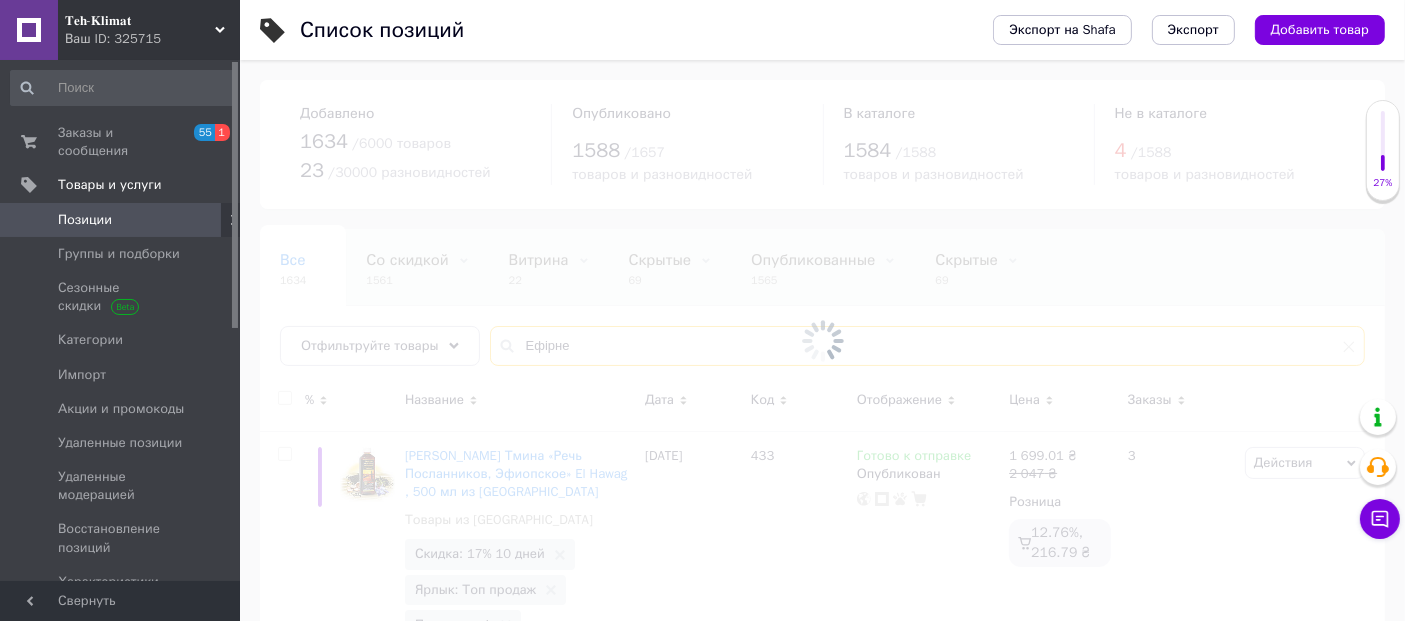 type on "Ефірне" 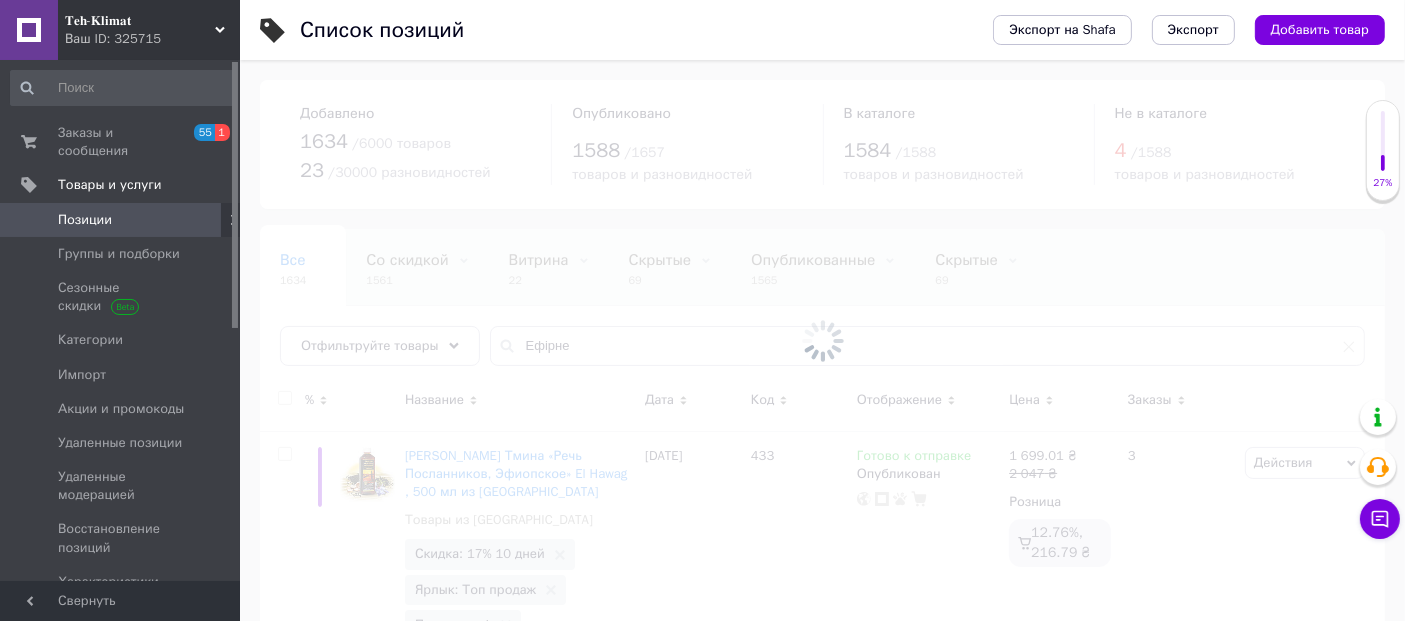 click at bounding box center [822, 340] 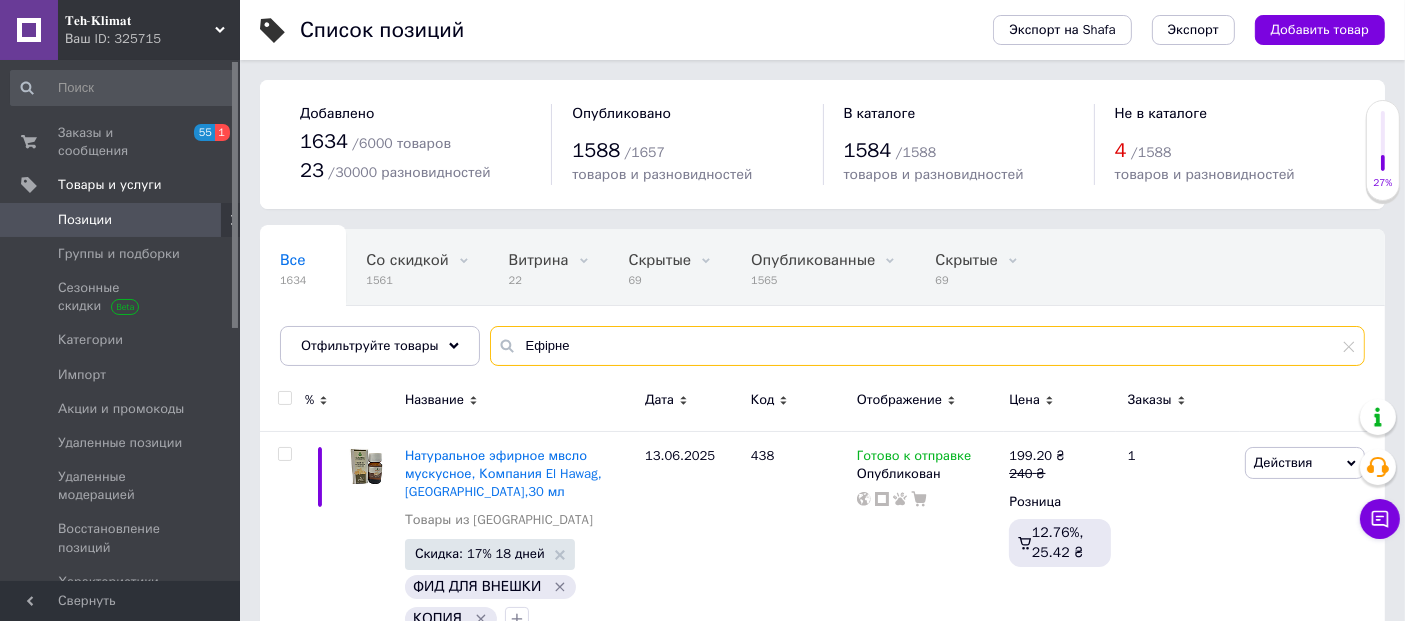 click on "Ефірне" at bounding box center [927, 346] 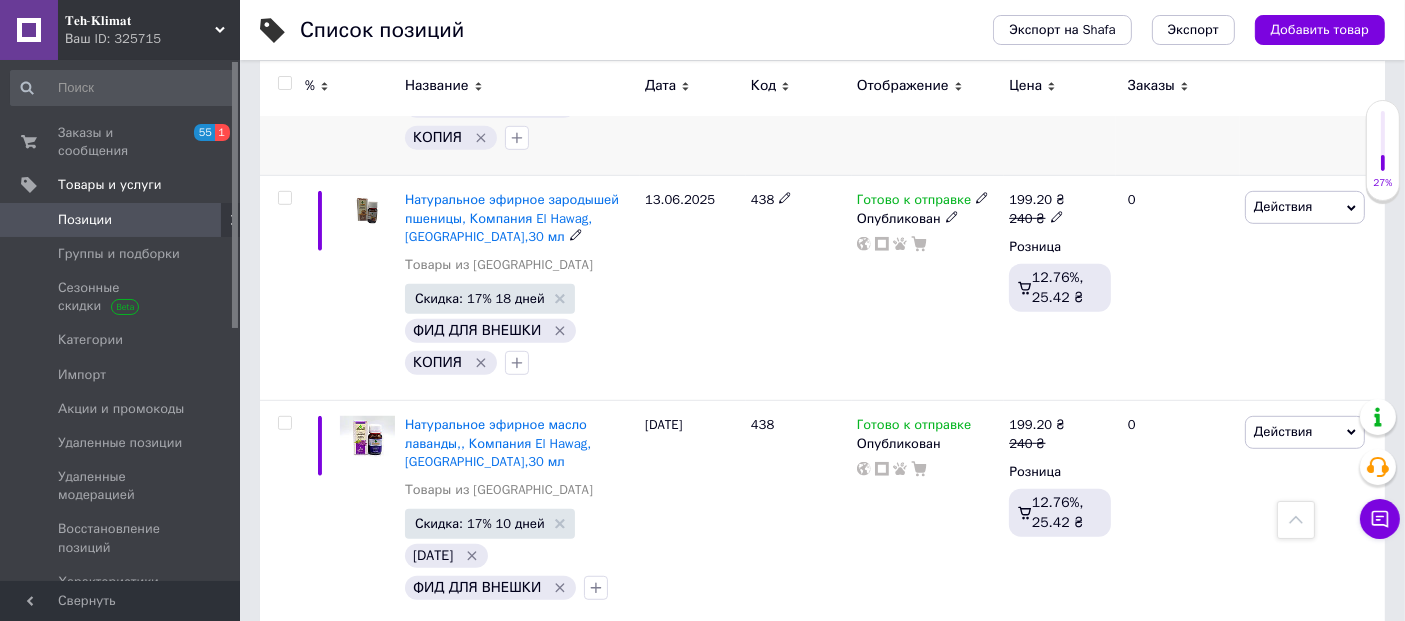 scroll, scrollTop: 1222, scrollLeft: 0, axis: vertical 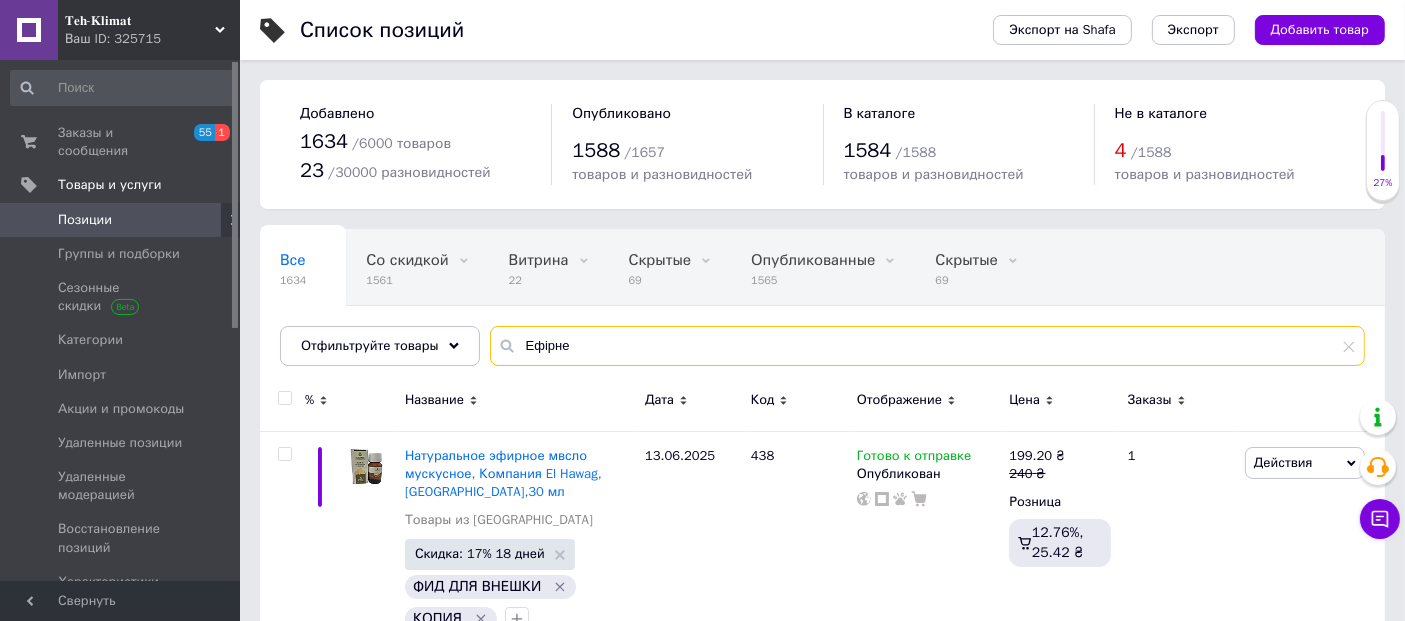 drag, startPoint x: 597, startPoint y: 339, endPoint x: 511, endPoint y: 341, distance: 86.023254 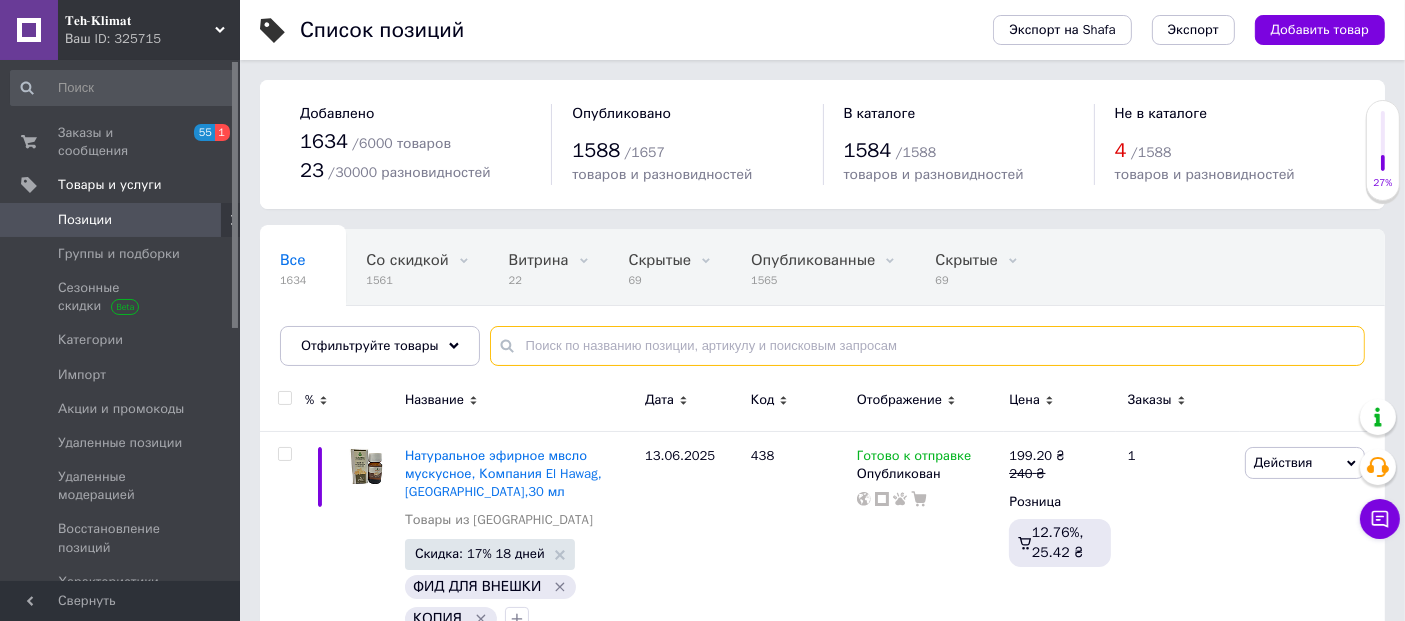 paste on "Натуральна ефірна олія троянди  Детальніше: https://t-klimat.com.ua/ua/p2551220888-naturalnoe-efirnoe-maslo.html" 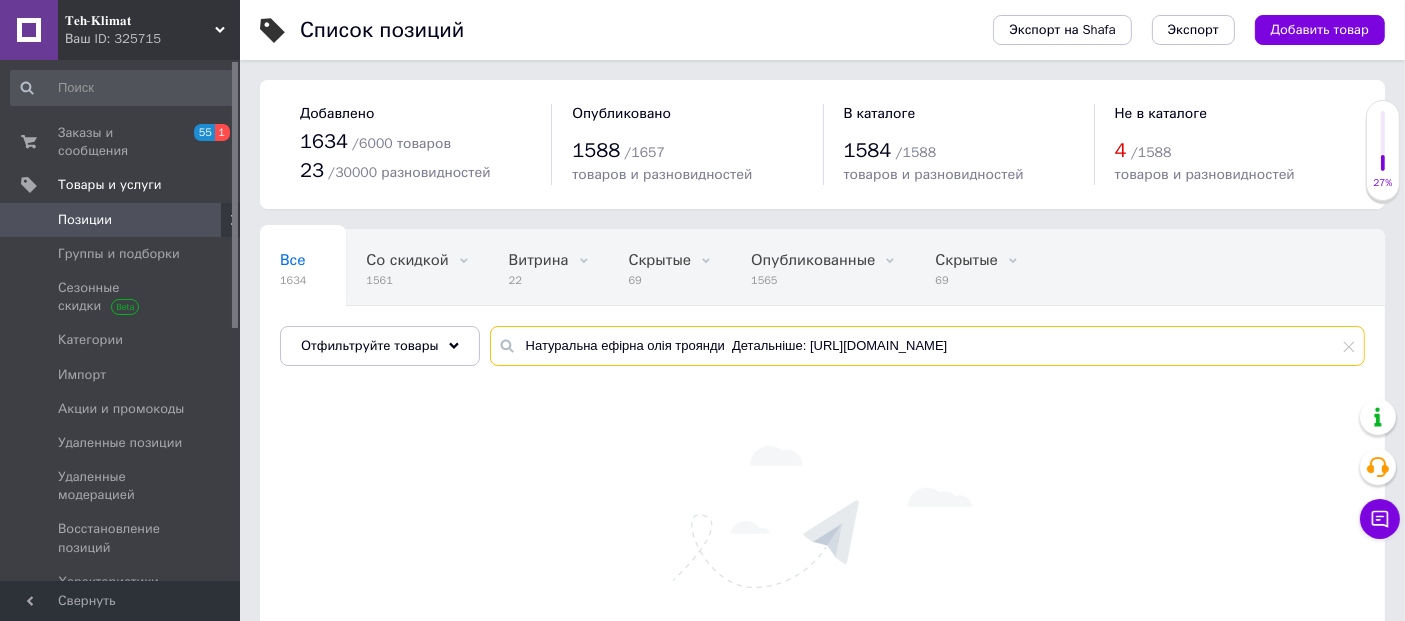 drag, startPoint x: 1217, startPoint y: 343, endPoint x: 722, endPoint y: 350, distance: 495.0495 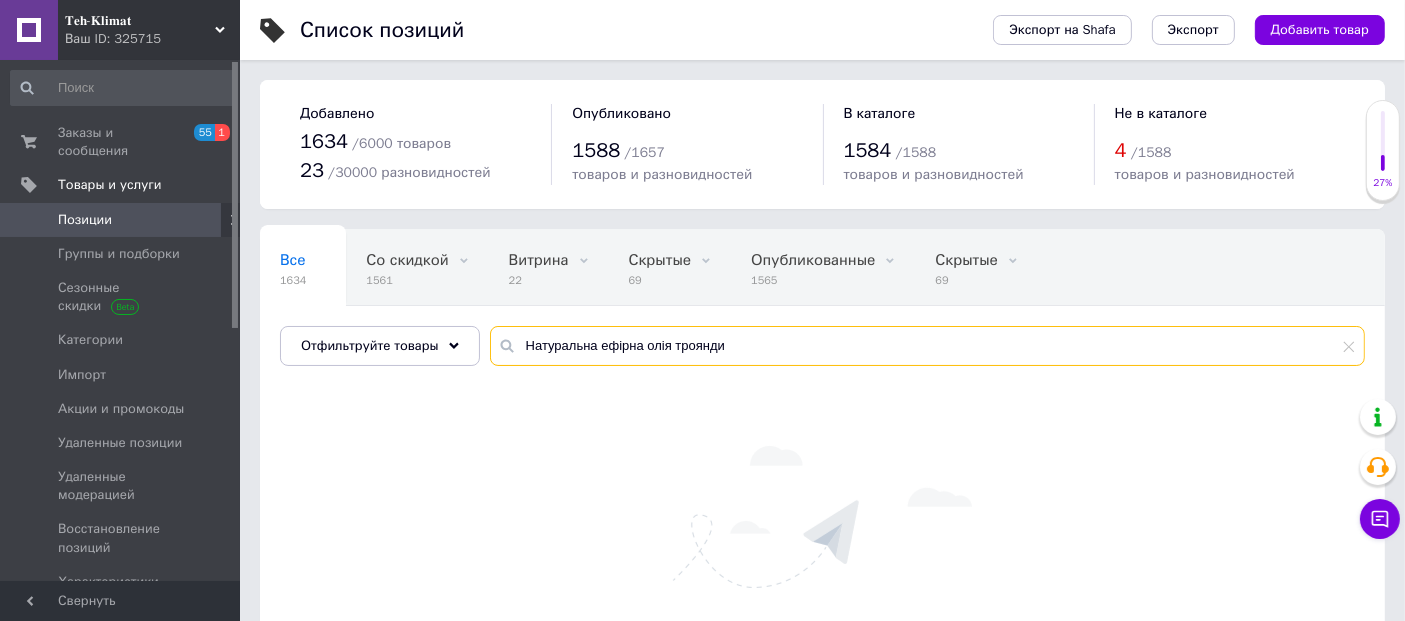 type on "Натуральна ефірна олія троянди" 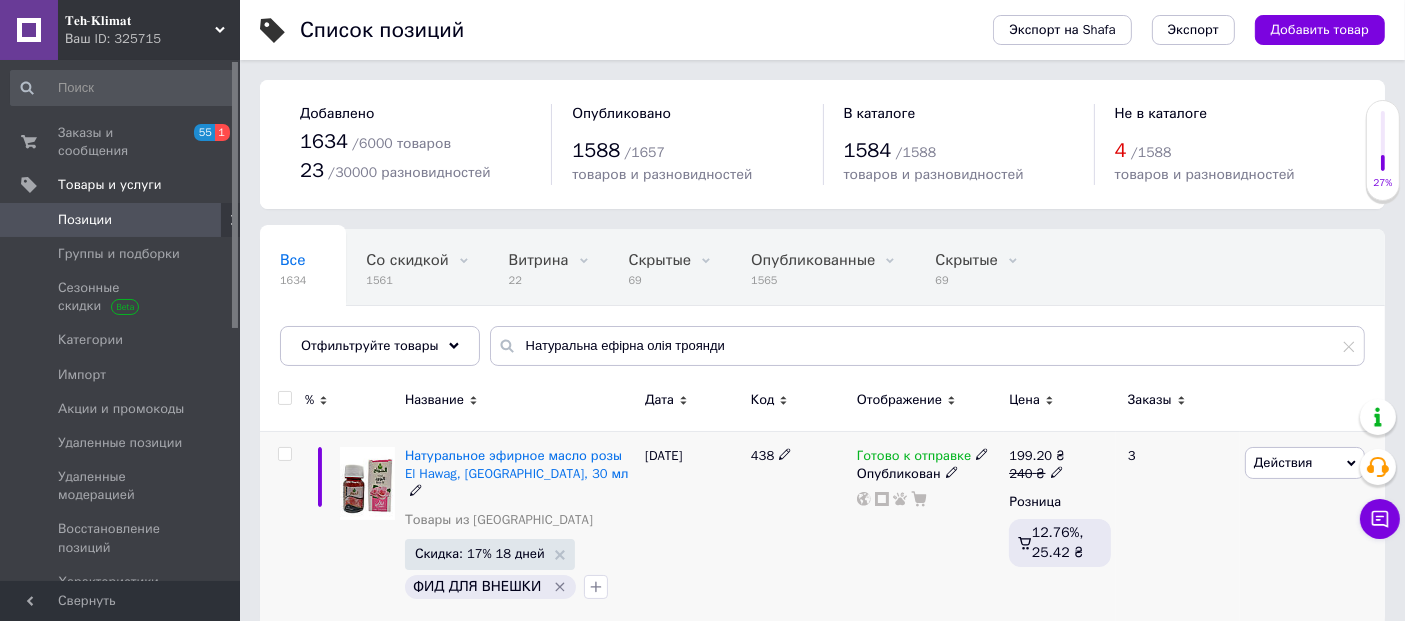 click 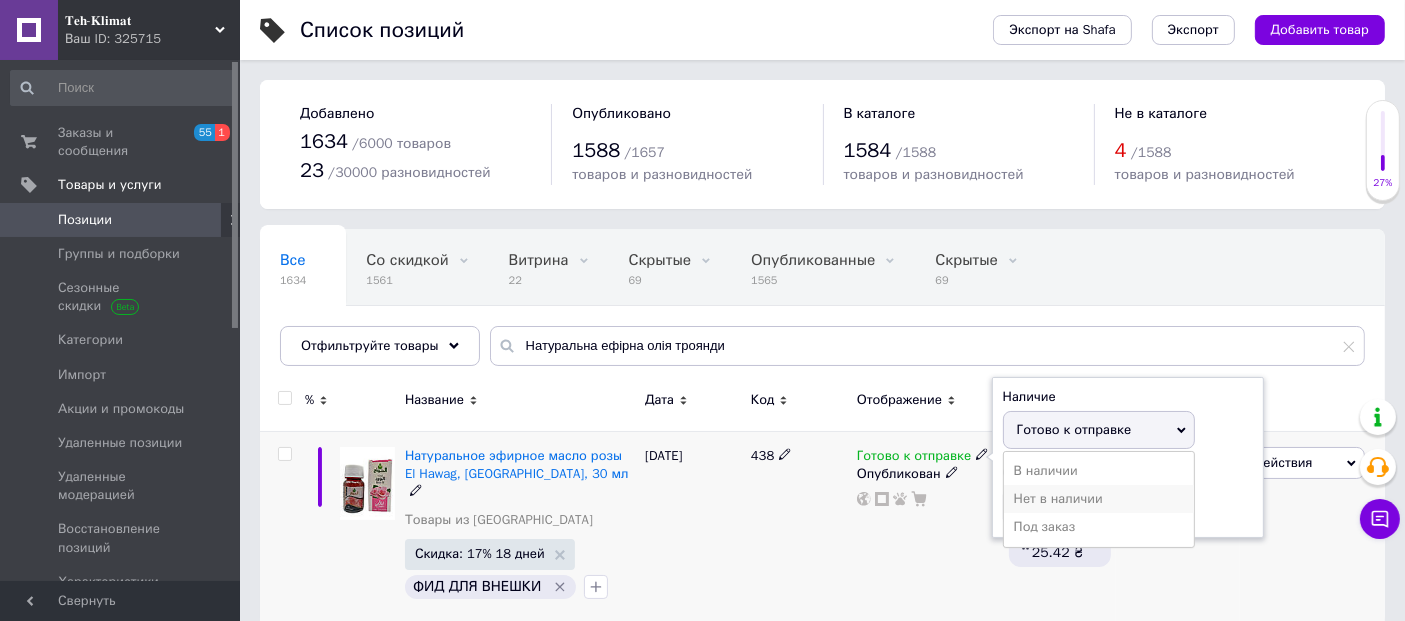 click on "Нет в наличии" at bounding box center (1099, 499) 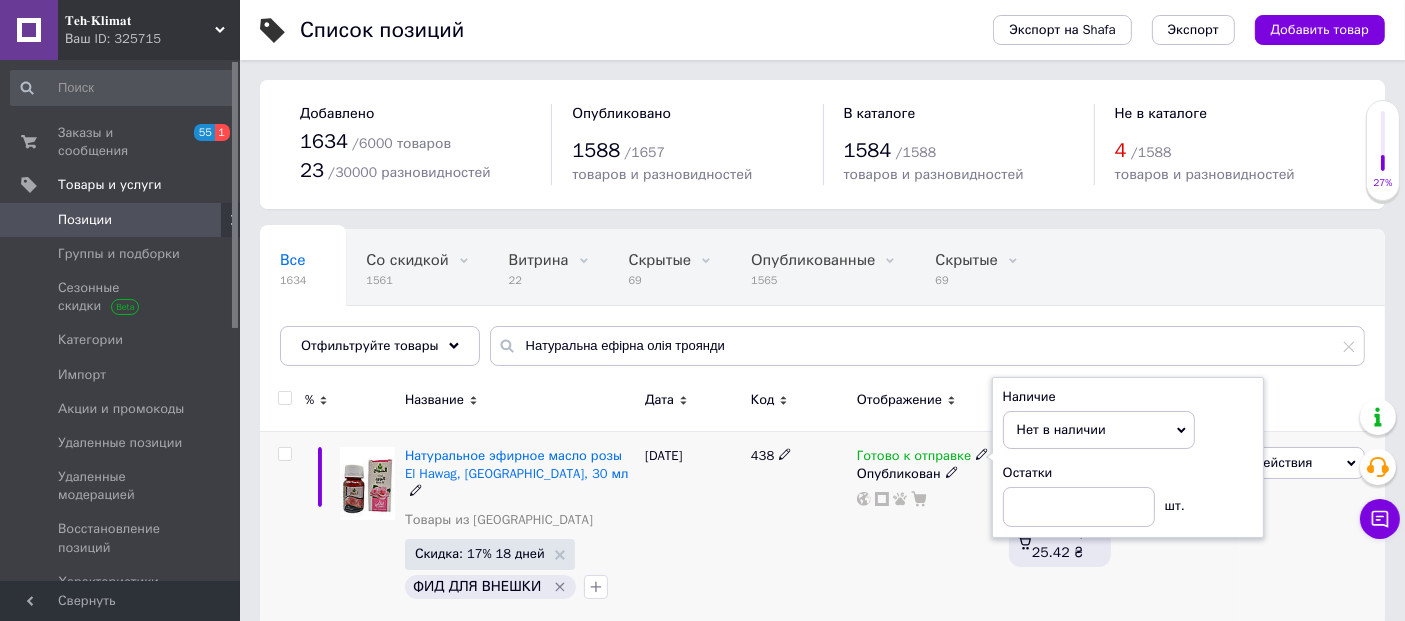 click on "Опубликован" at bounding box center [928, 474] 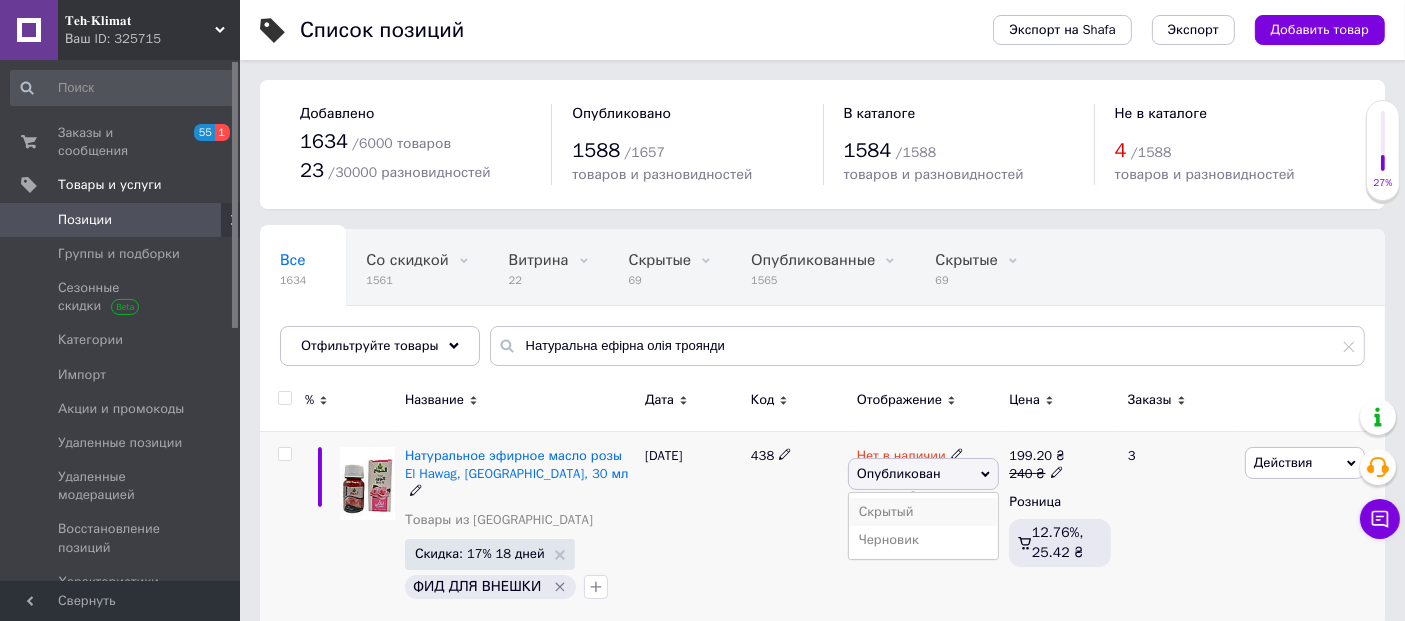 click on "Скрытый" at bounding box center [924, 512] 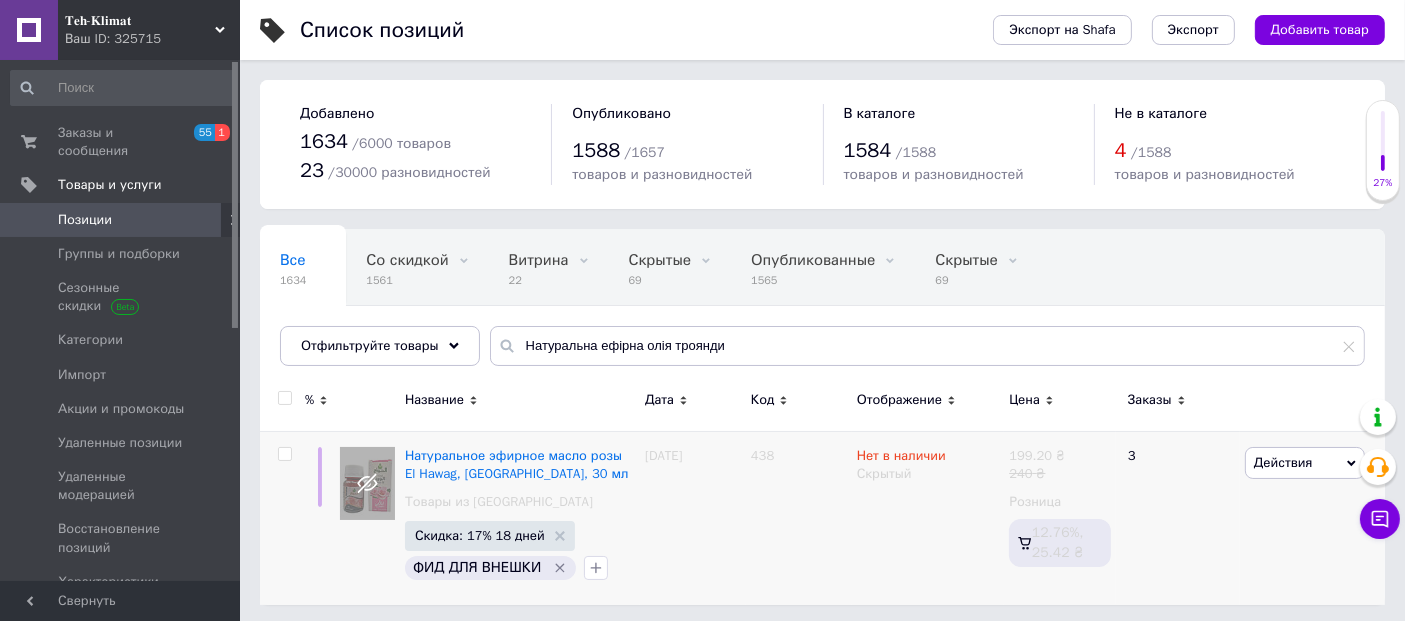 drag, startPoint x: 220, startPoint y: 23, endPoint x: 163, endPoint y: 93, distance: 90.27181 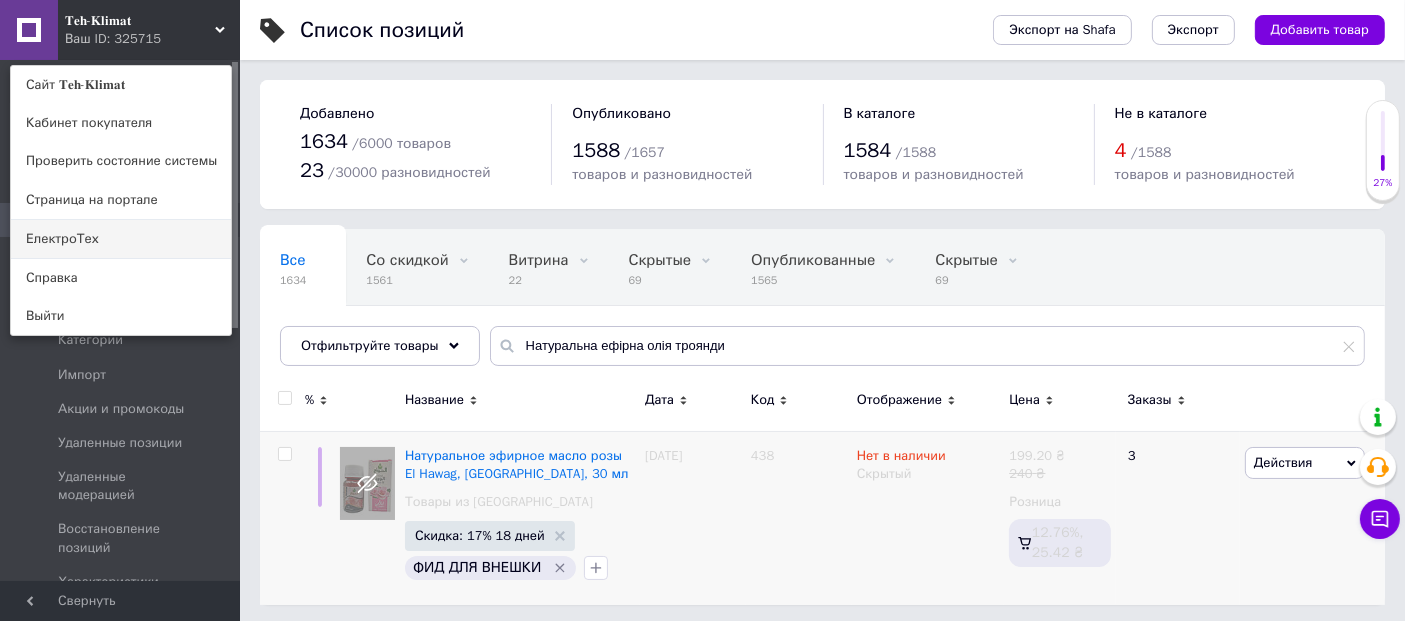 click on "ЕлектроТех" at bounding box center (121, 239) 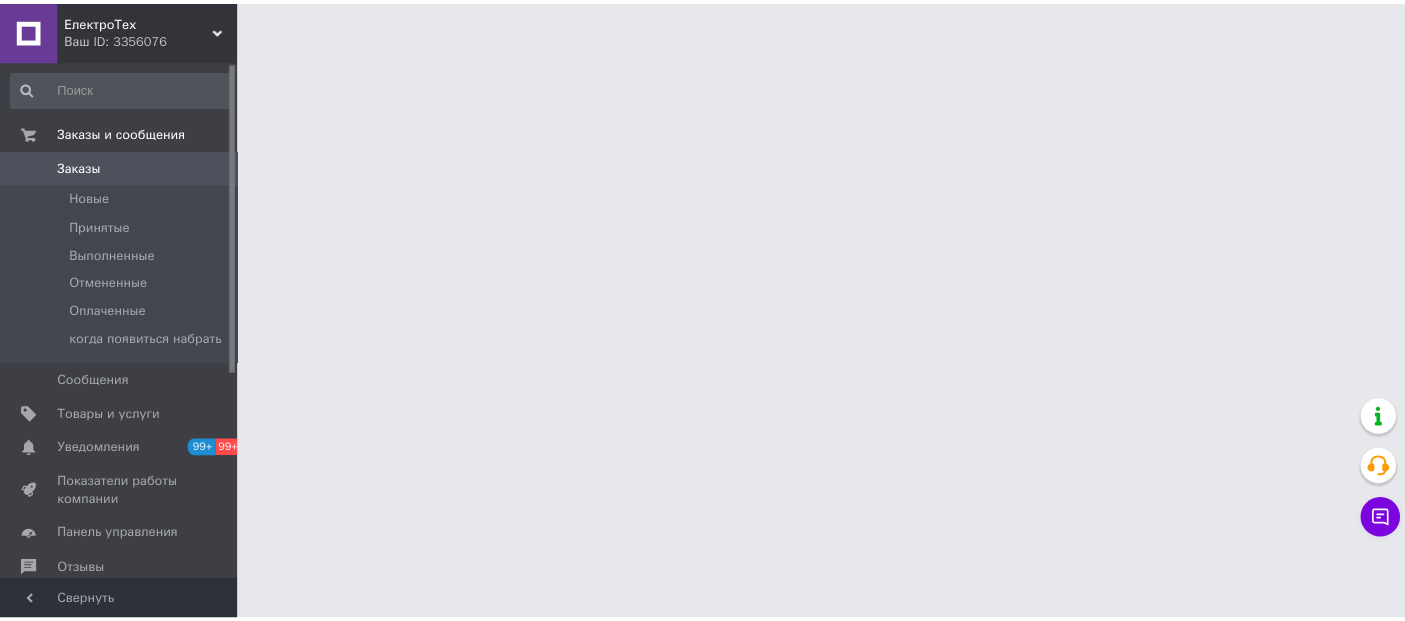 scroll, scrollTop: 0, scrollLeft: 0, axis: both 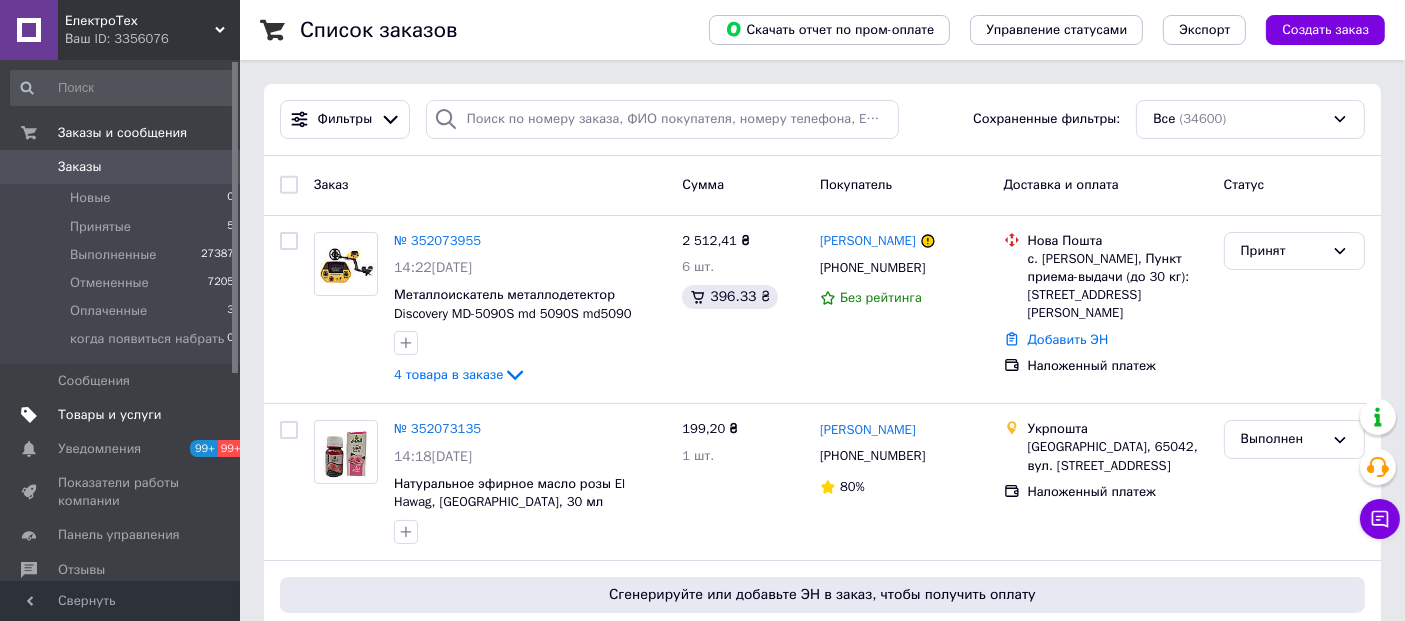 click on "Товары и услуги" at bounding box center (110, 415) 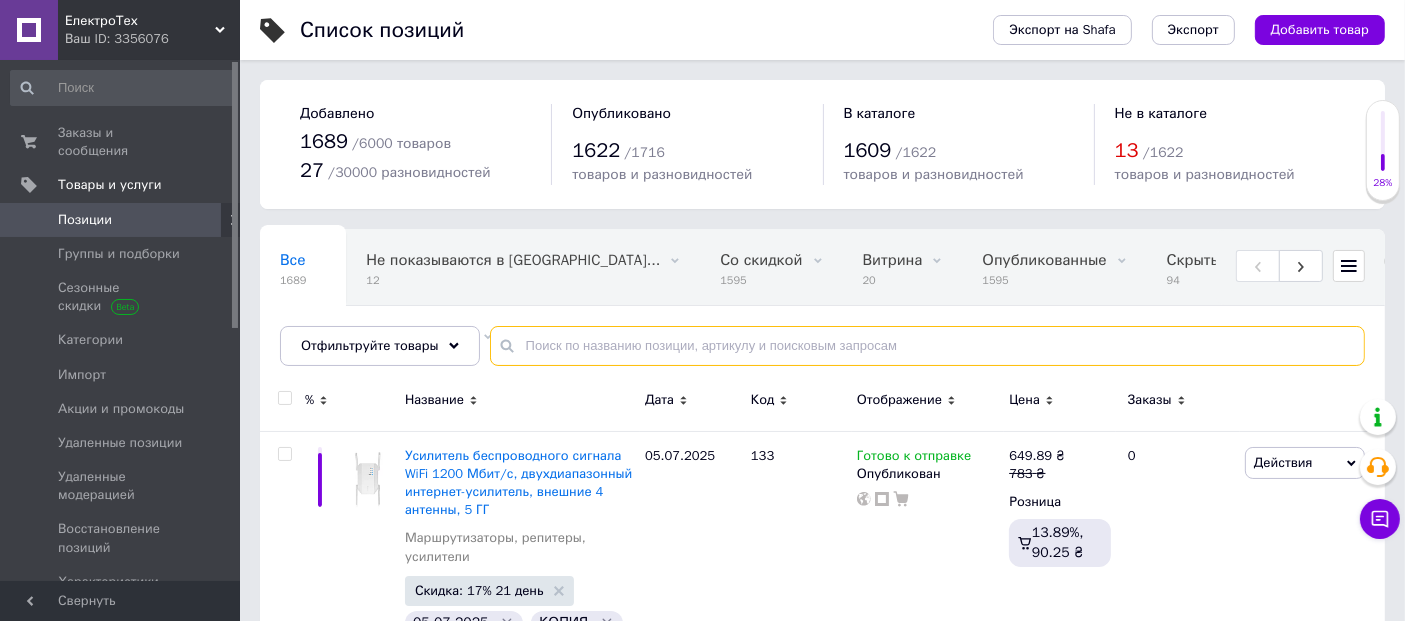 click at bounding box center (927, 346) 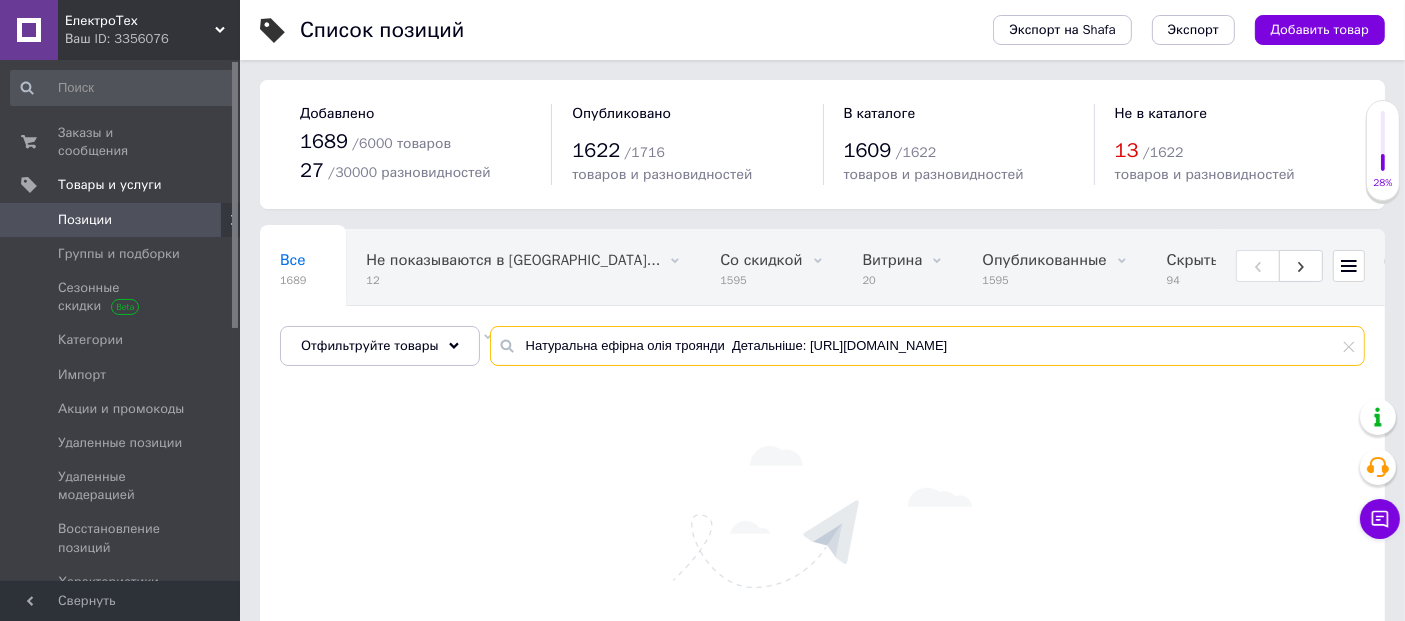 drag, startPoint x: 1217, startPoint y: 342, endPoint x: 725, endPoint y: 345, distance: 492.00916 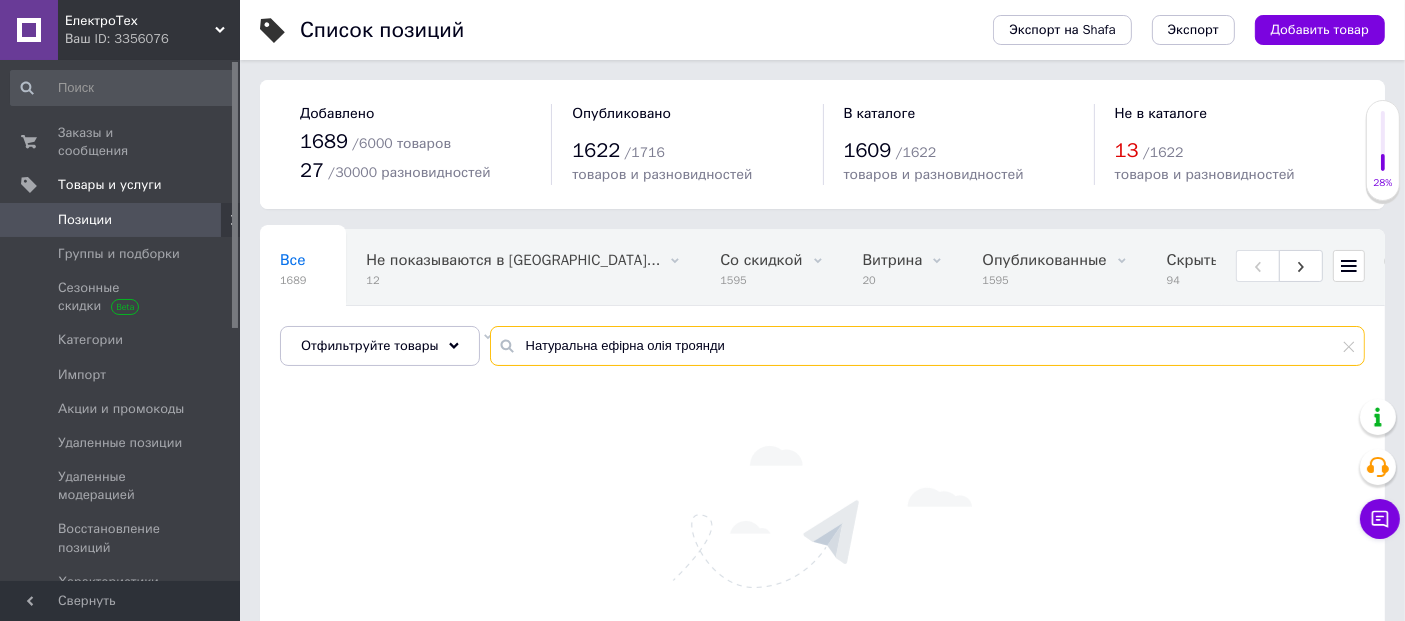 type on "Натуральна ефірна олія троянди" 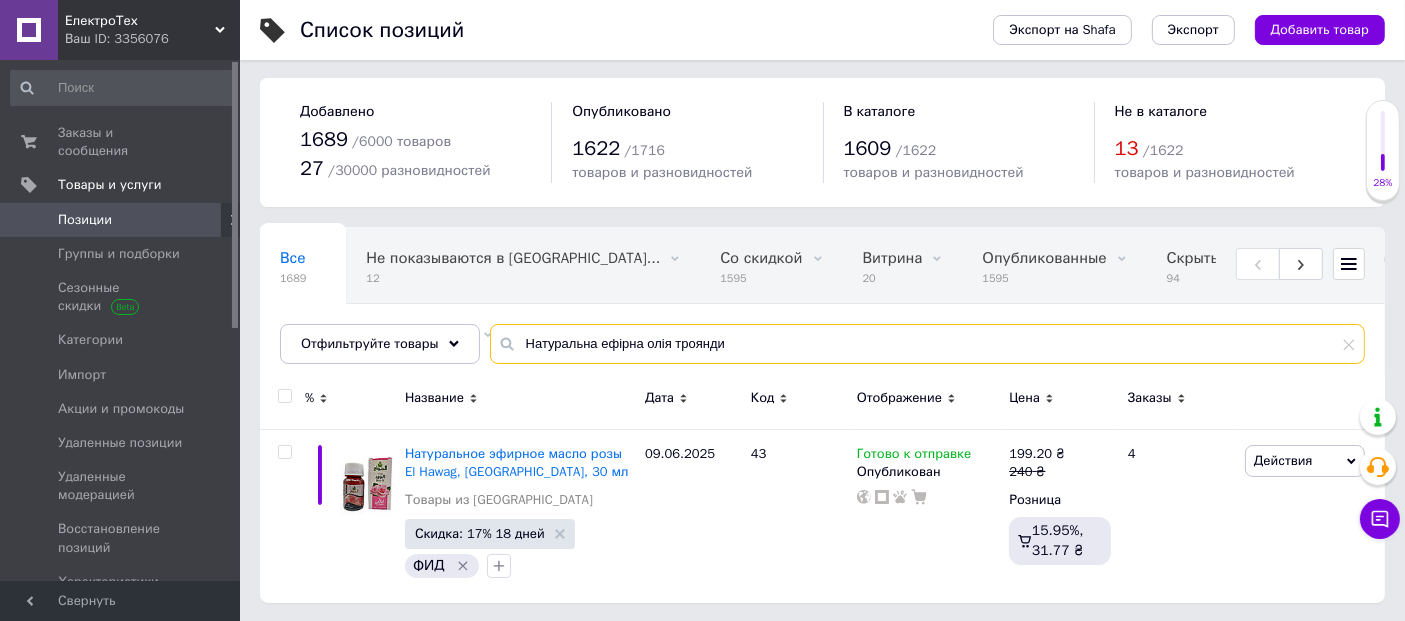 scroll, scrollTop: 2, scrollLeft: 0, axis: vertical 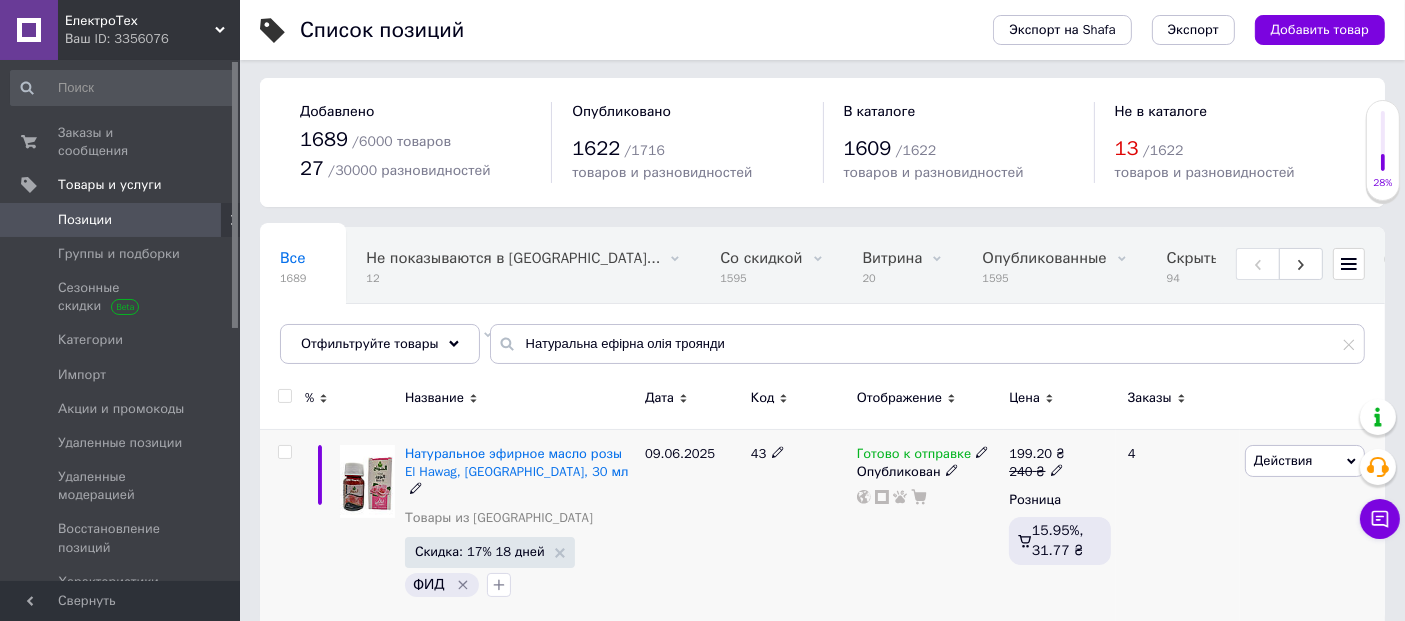 click 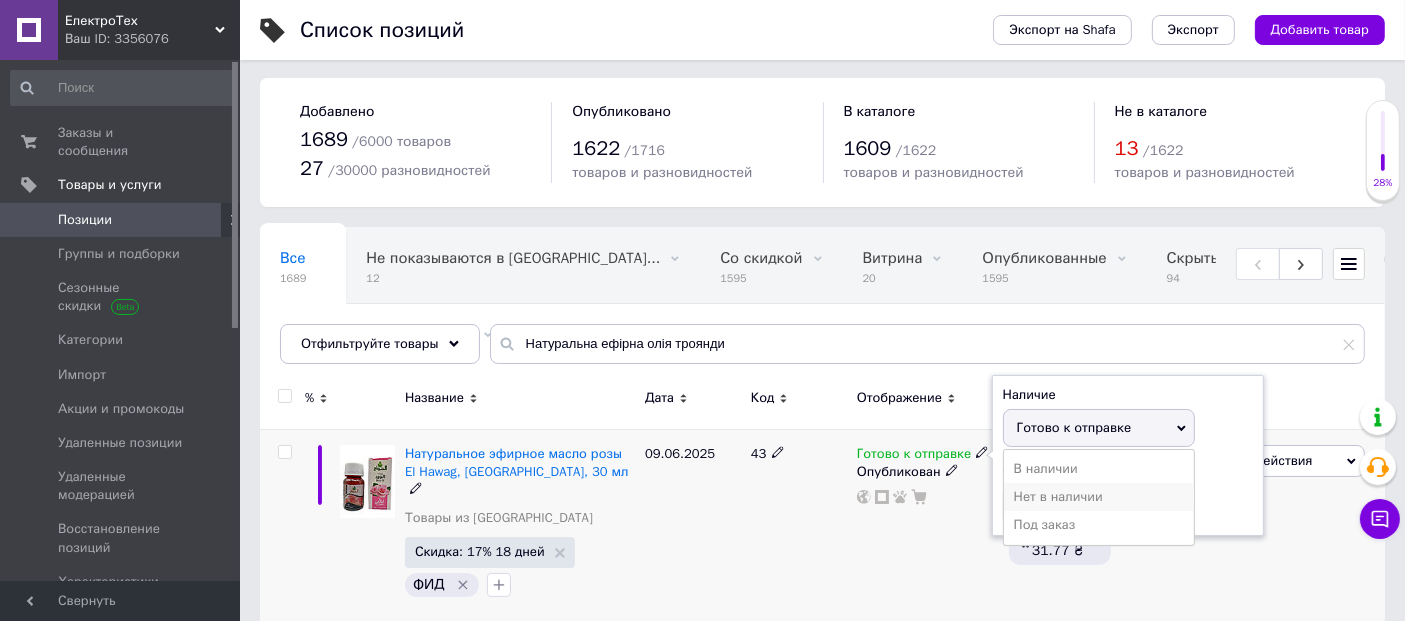 click on "Нет в наличии" at bounding box center [1099, 497] 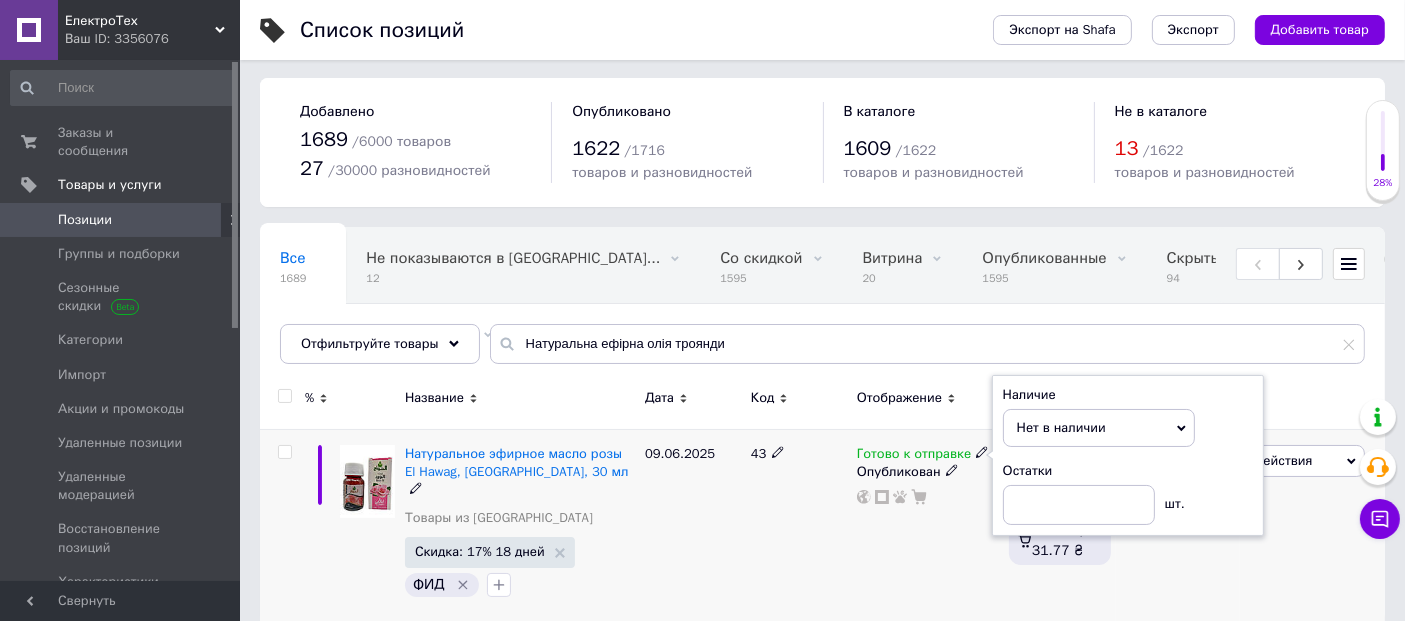 click 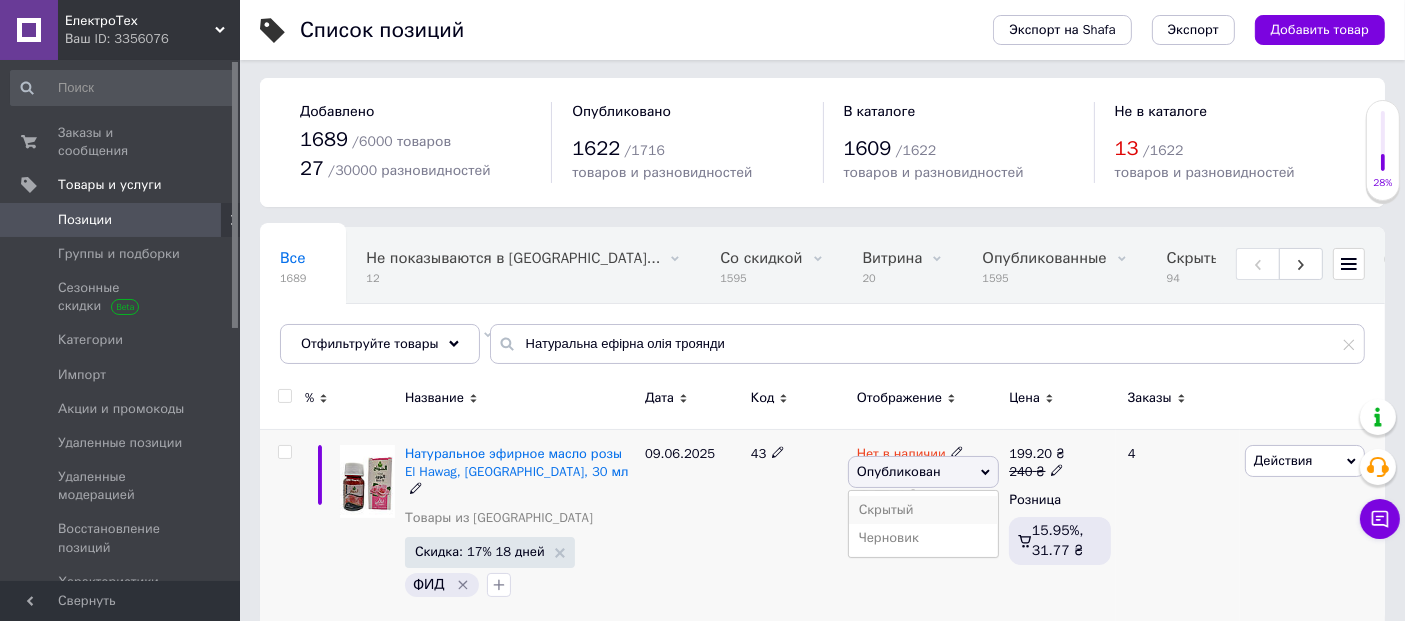 click on "Скрытый" at bounding box center (924, 510) 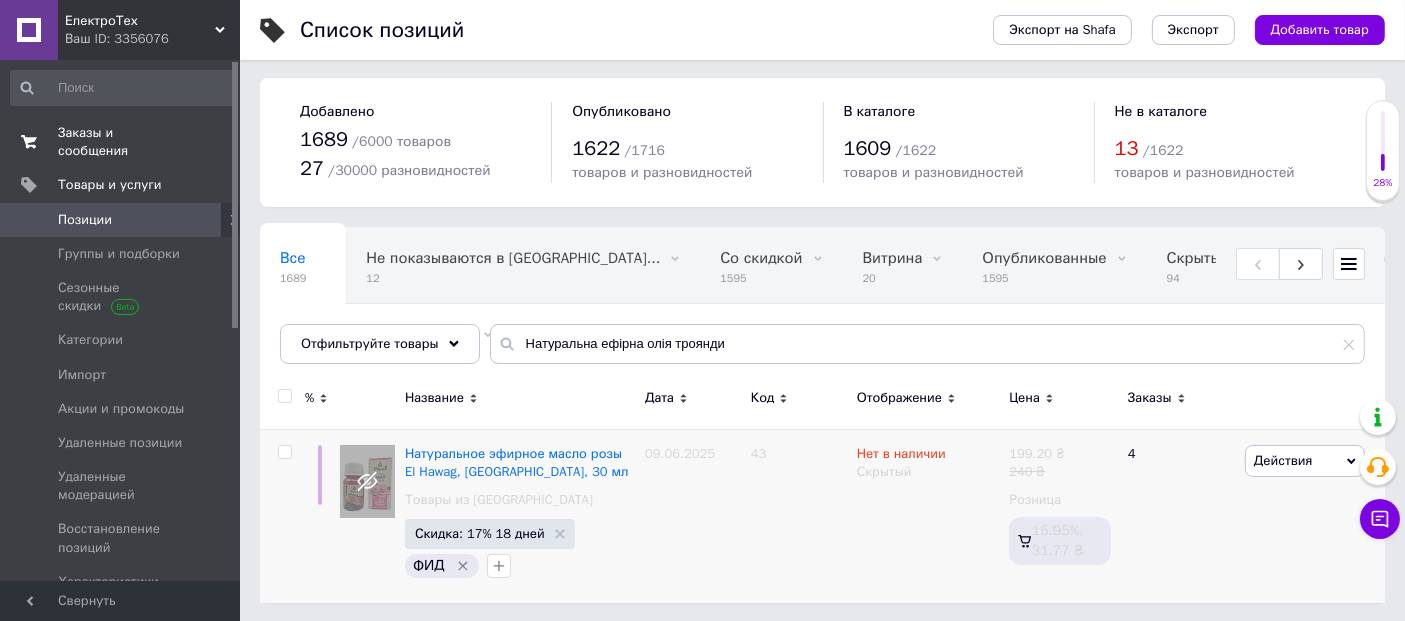 click on "Заказы и сообщения" at bounding box center (121, 142) 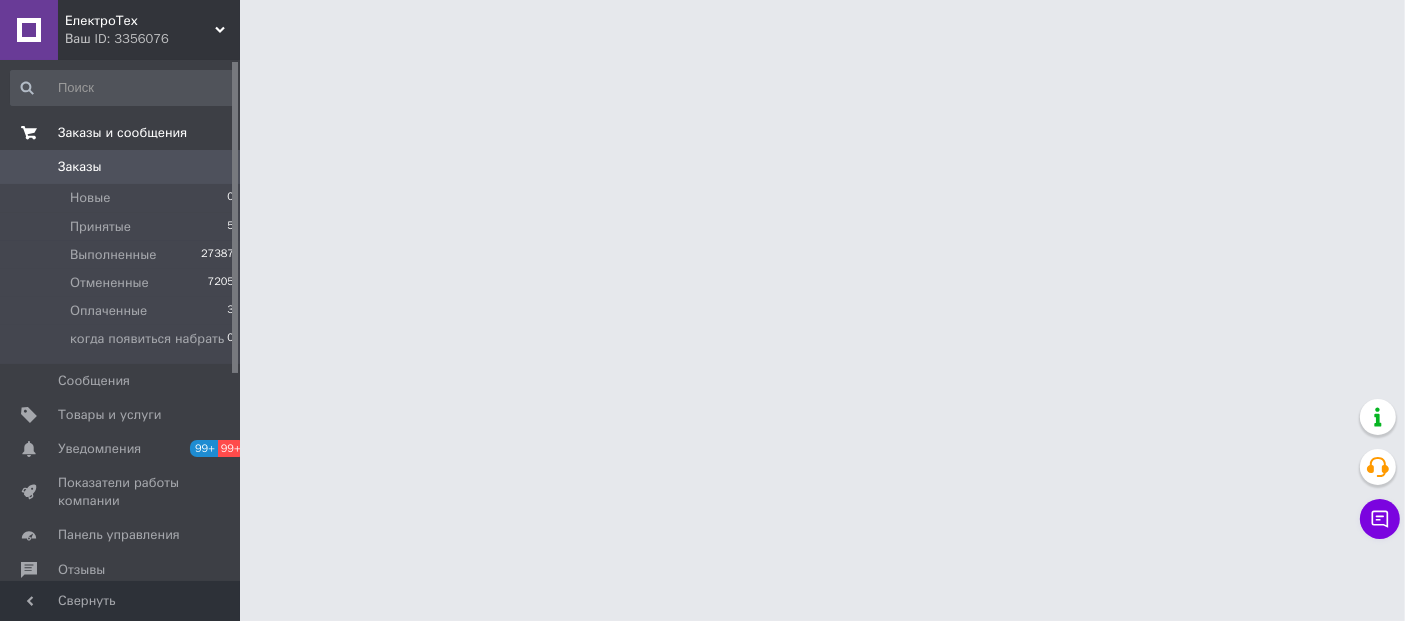 scroll, scrollTop: 0, scrollLeft: 0, axis: both 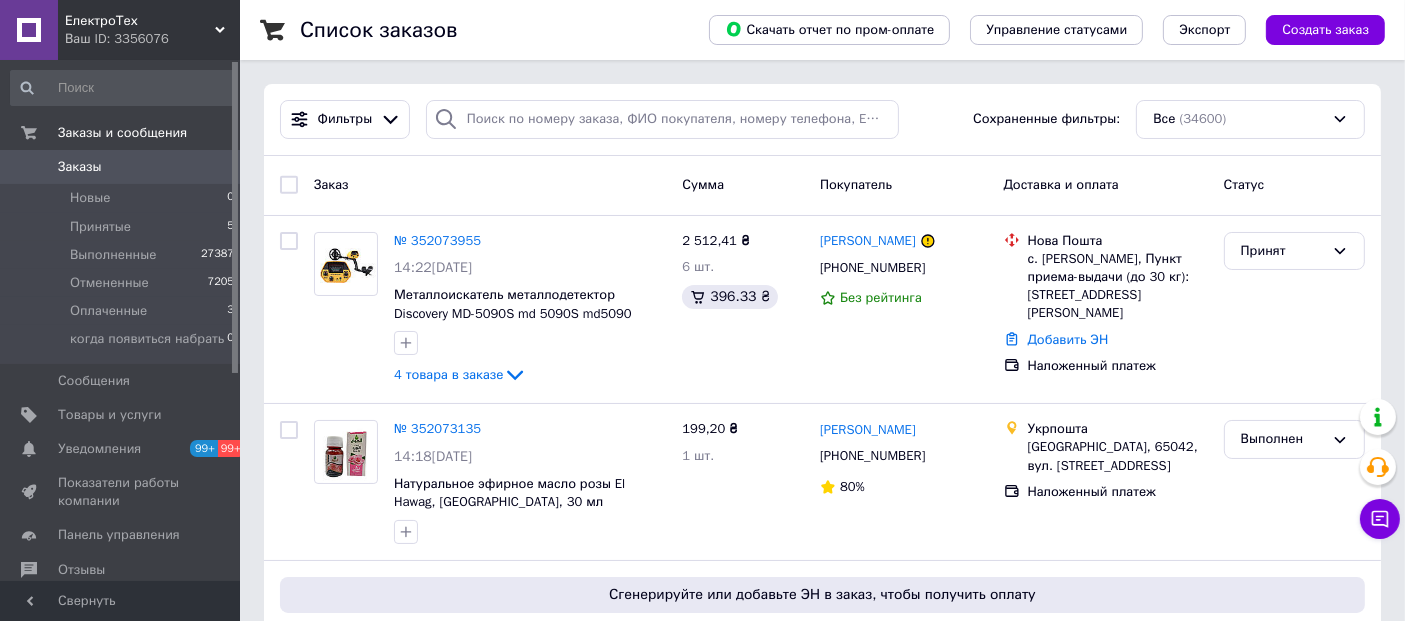 click on "Ваш ID: 3356076" at bounding box center [152, 39] 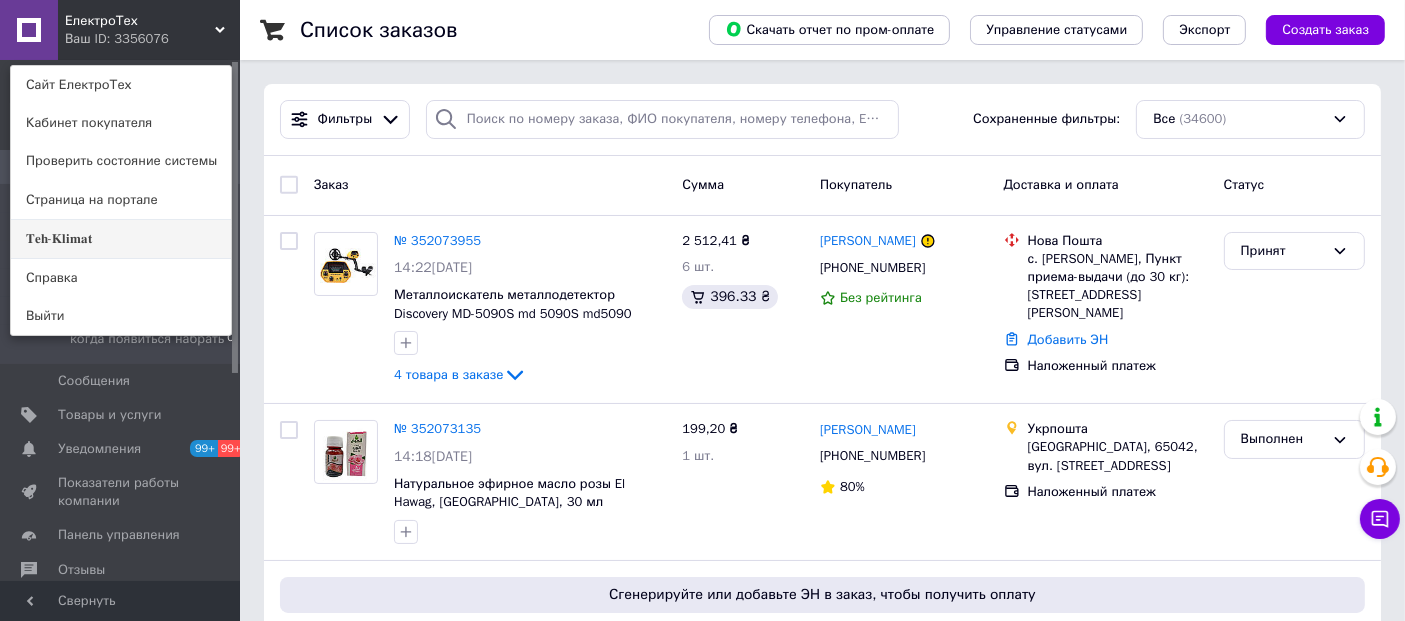 click on "𝐓𝐞𝐡-𝐊𝐥𝐢𝐦𝐚𝐭" at bounding box center [121, 239] 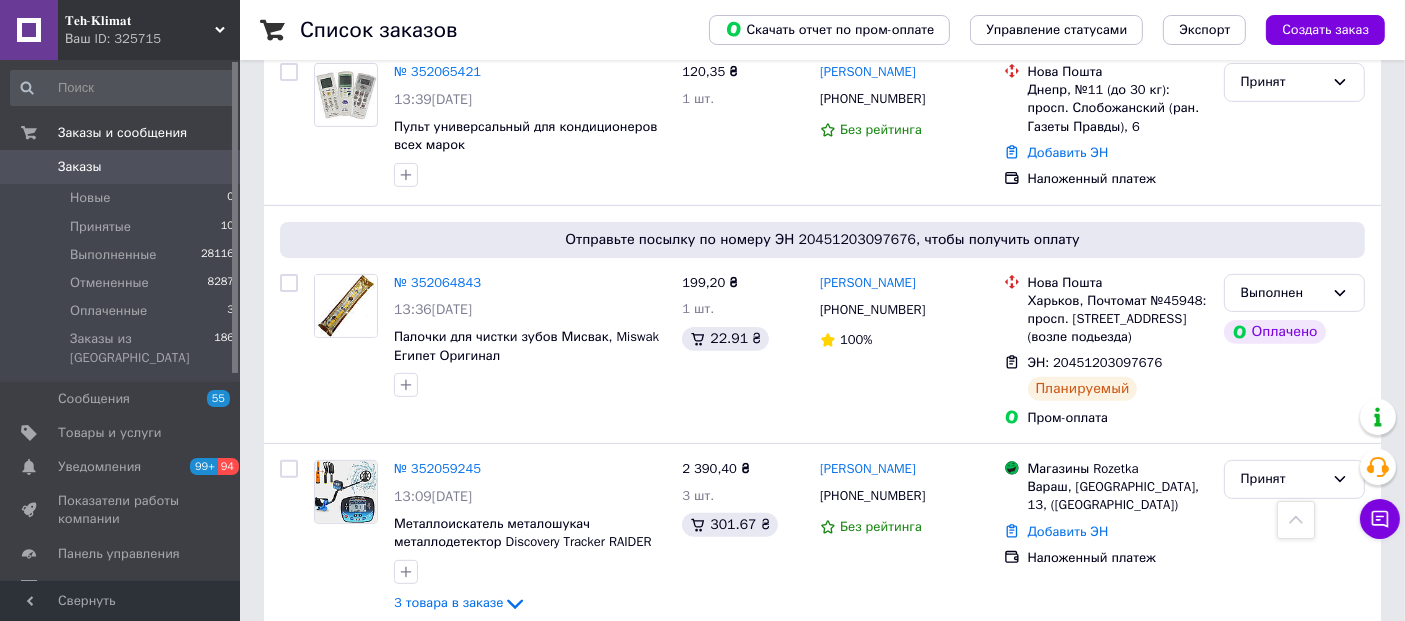 scroll, scrollTop: 666, scrollLeft: 0, axis: vertical 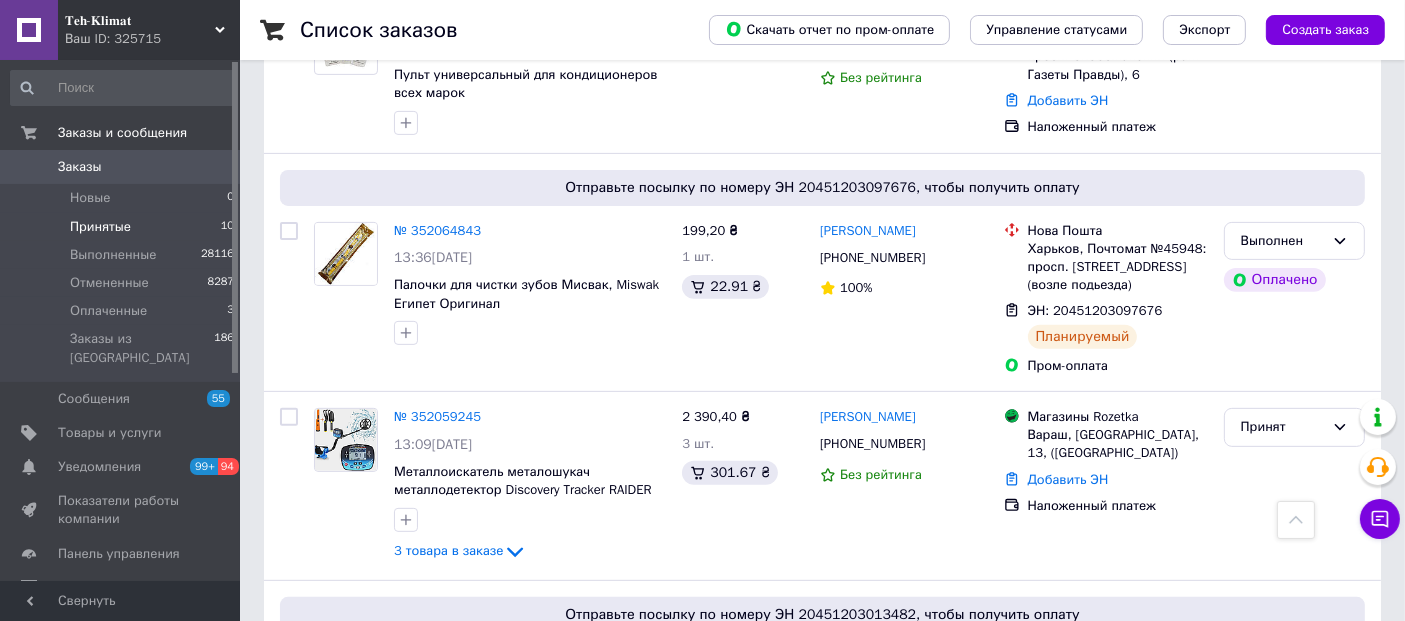click on "Принятые" at bounding box center [100, 227] 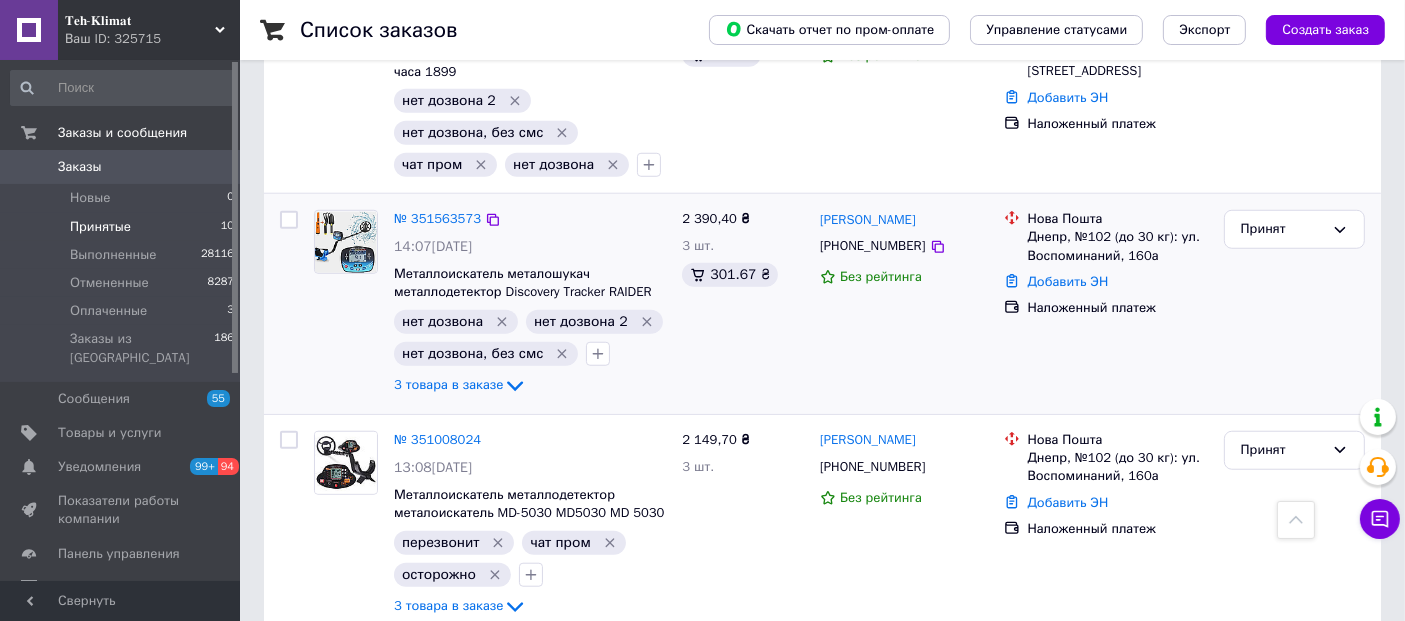 scroll, scrollTop: 1624, scrollLeft: 0, axis: vertical 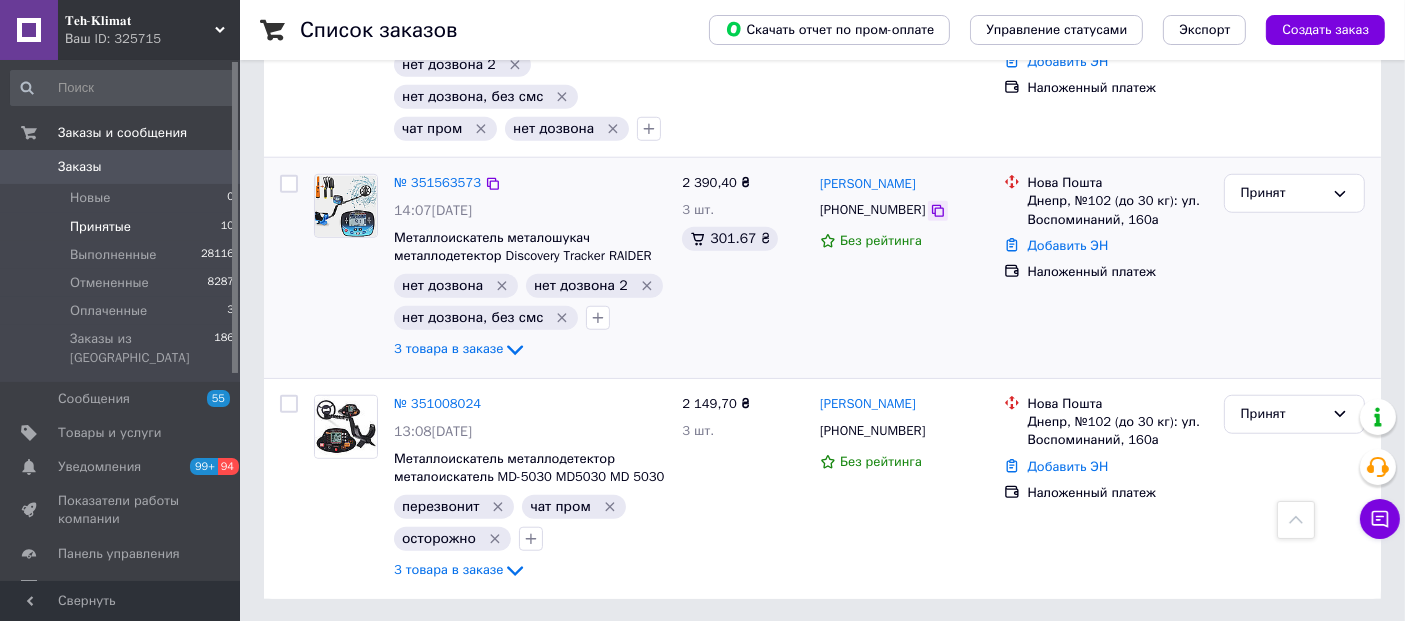 click 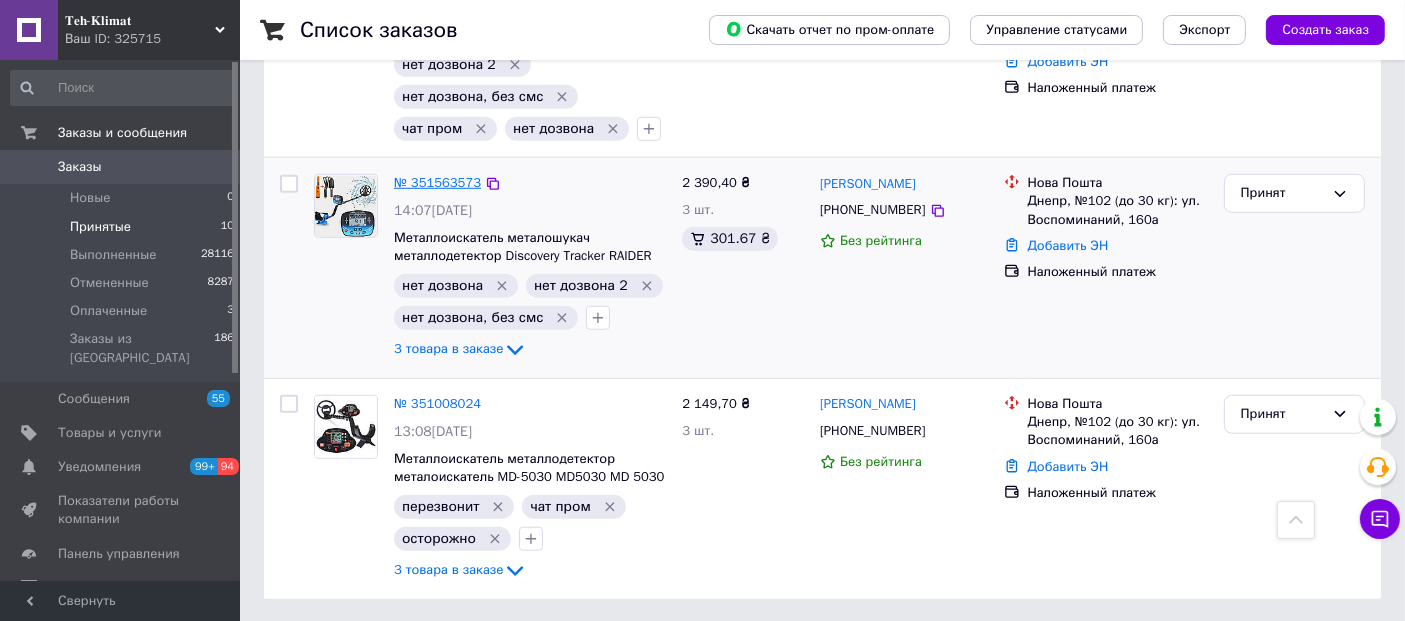 click on "№ 351563573" at bounding box center (437, 182) 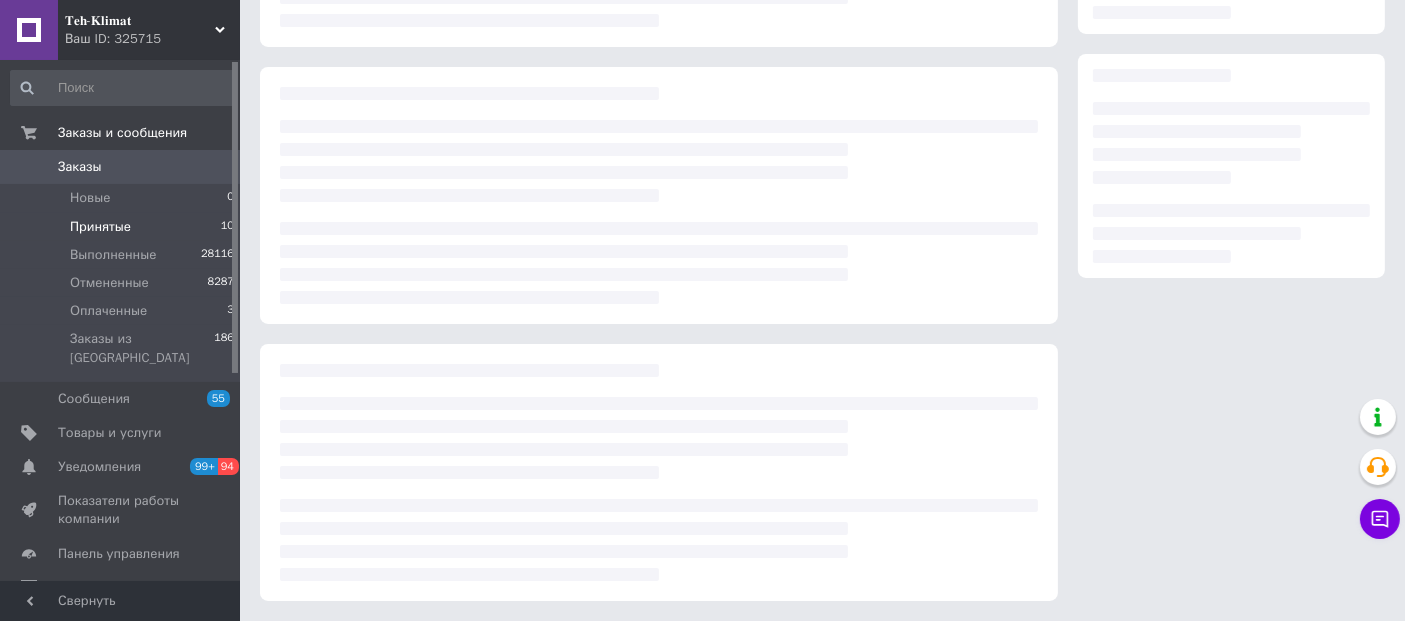 scroll, scrollTop: 0, scrollLeft: 0, axis: both 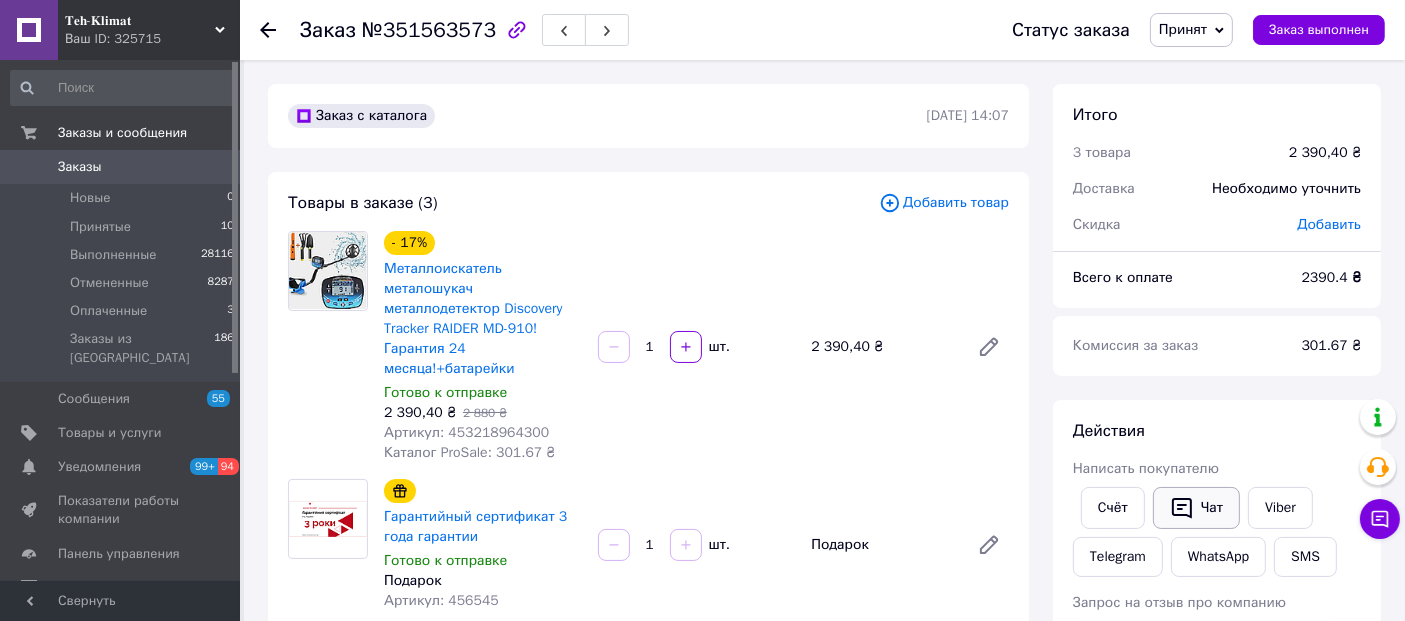 click on "Чат" at bounding box center [1196, 508] 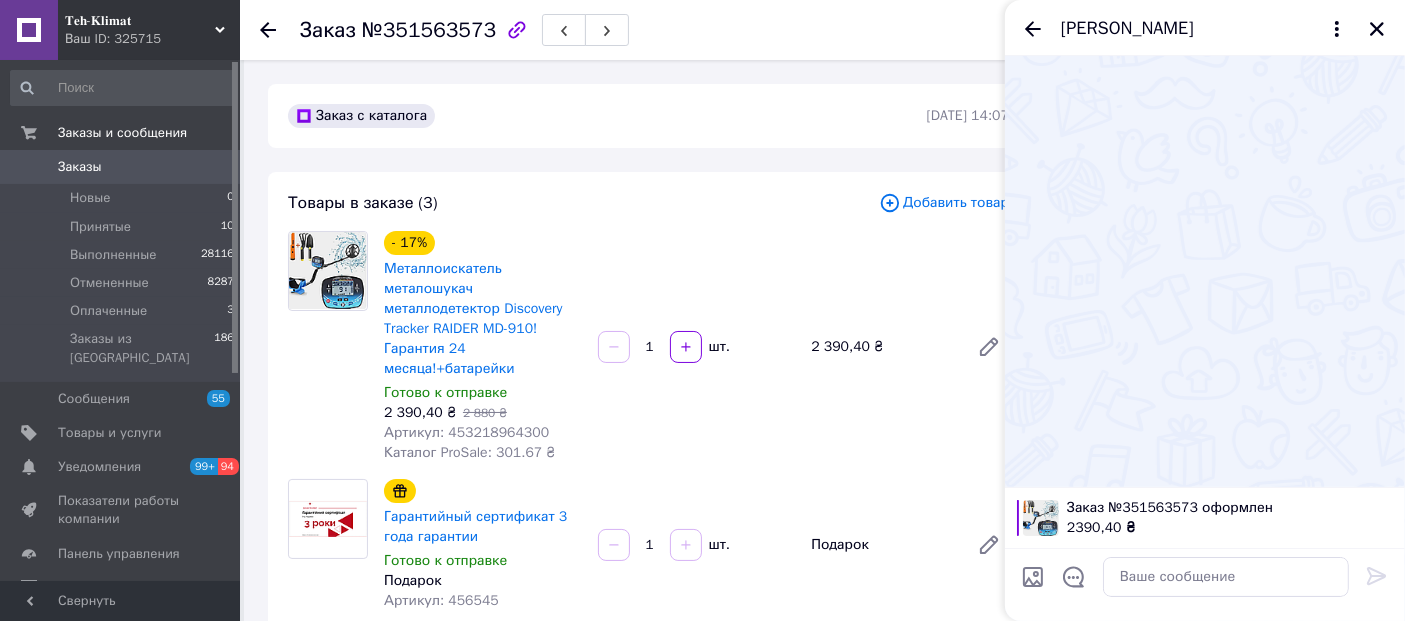 click on "- 17% Металлоискатель металошукач металлодетектор Discovery Tracker RAIDER MD-910! Гарантия 24 месяца!+батарейки Готово к отправке 2 390,40 ₴   2 880 ₴ Артикул: 453218964300 Каталог ProSale: 301.67 ₴  1   шт. 2 390,40 ₴" at bounding box center (696, 347) 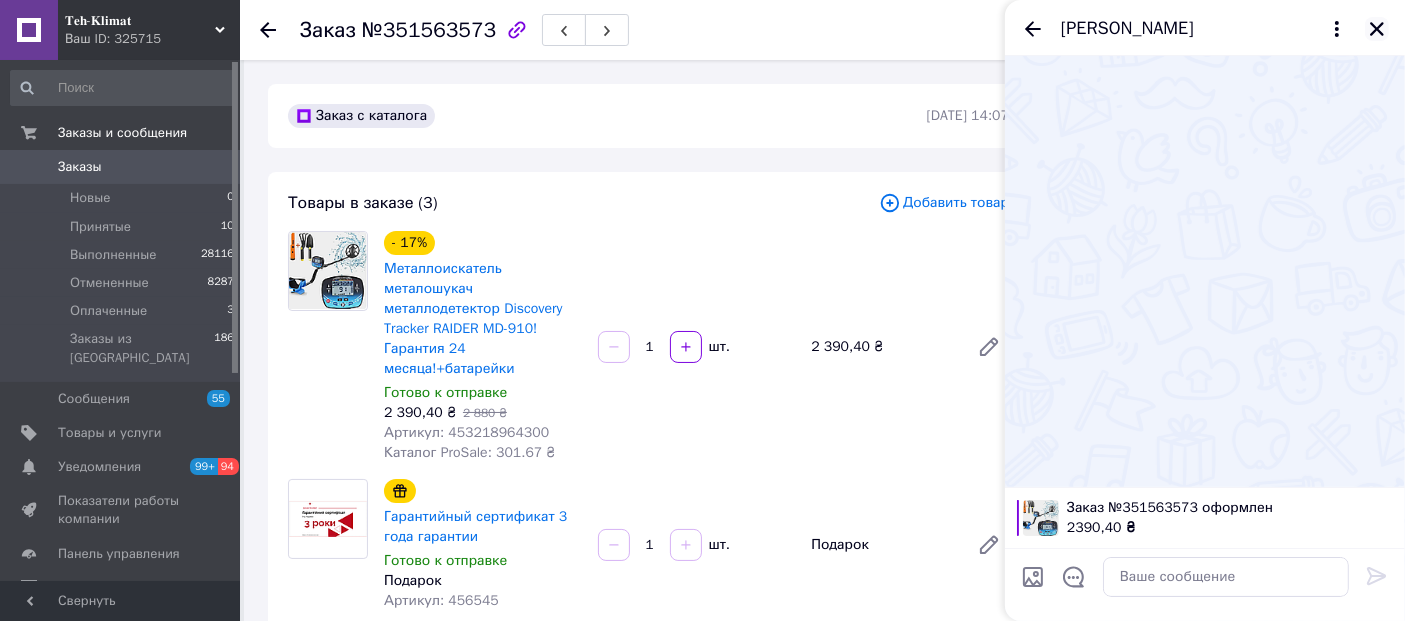 click 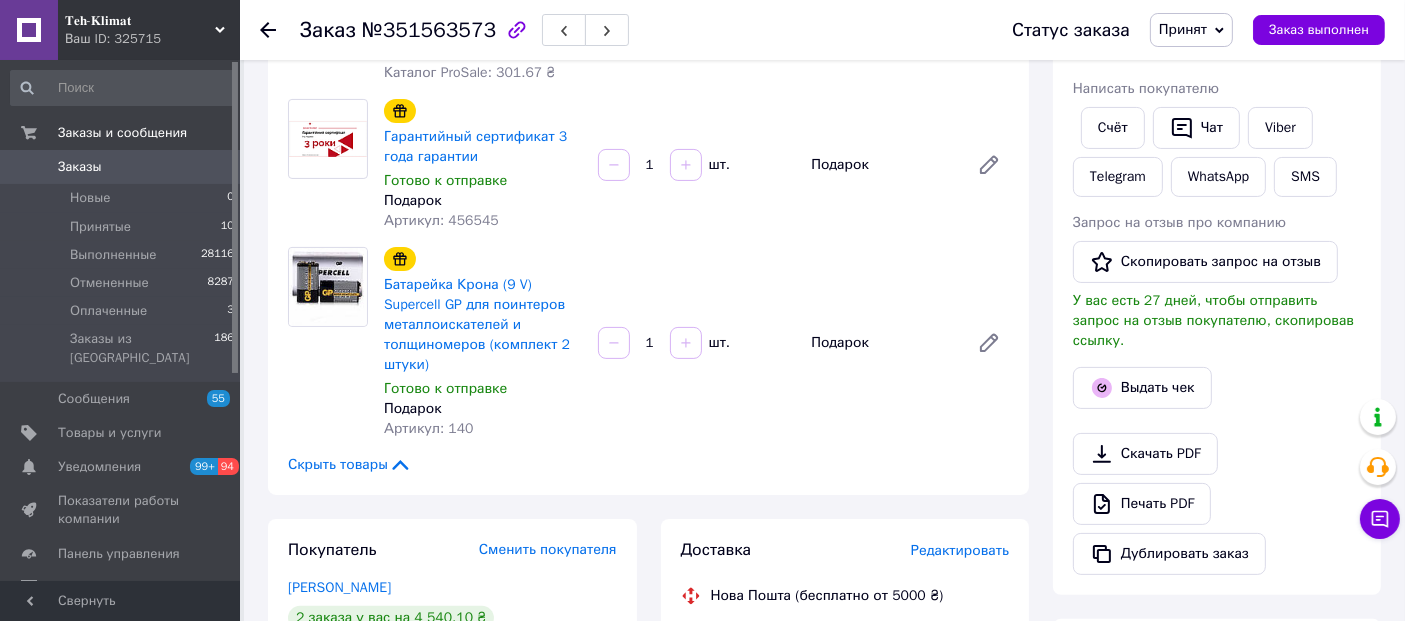 scroll, scrollTop: 333, scrollLeft: 0, axis: vertical 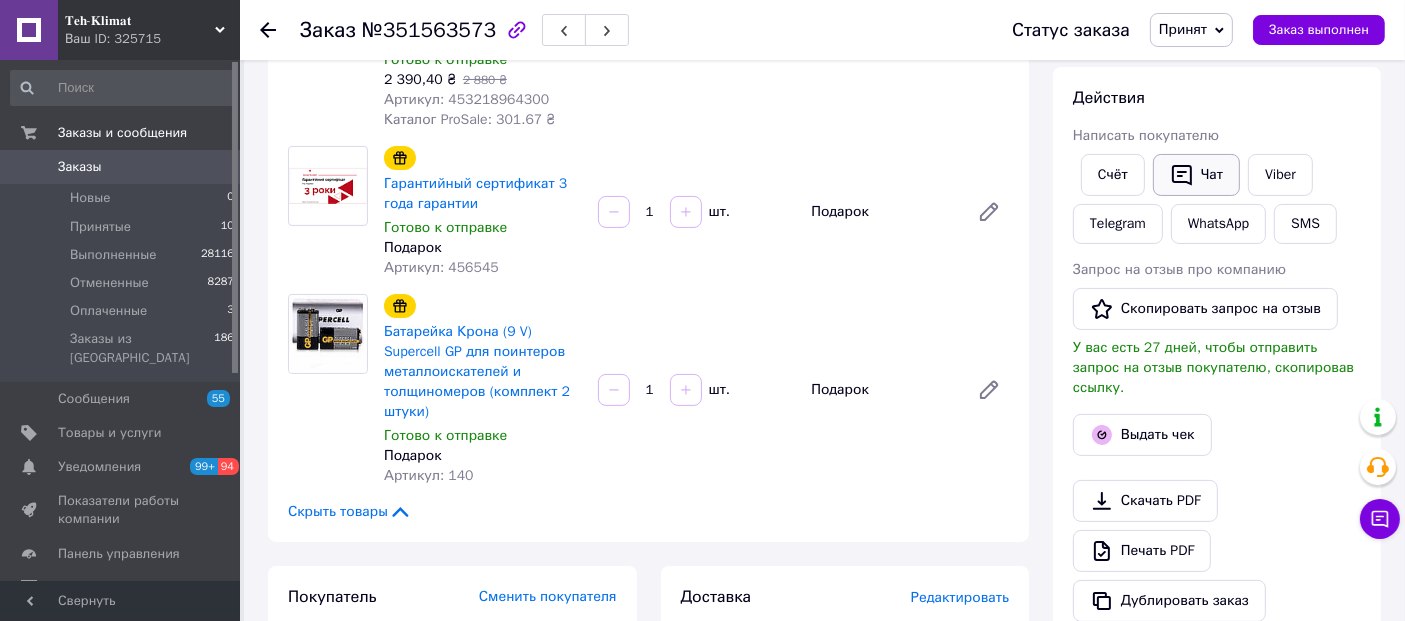 click on "Чат" at bounding box center [1196, 175] 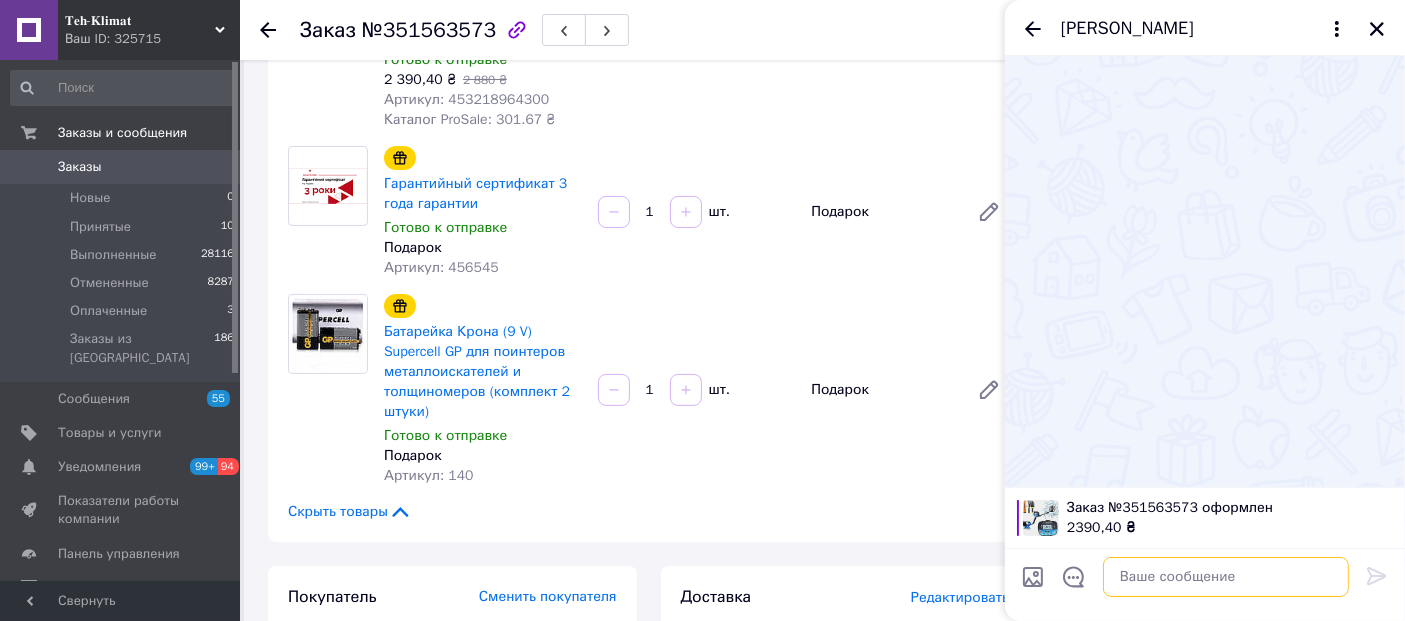 click at bounding box center (1226, 577) 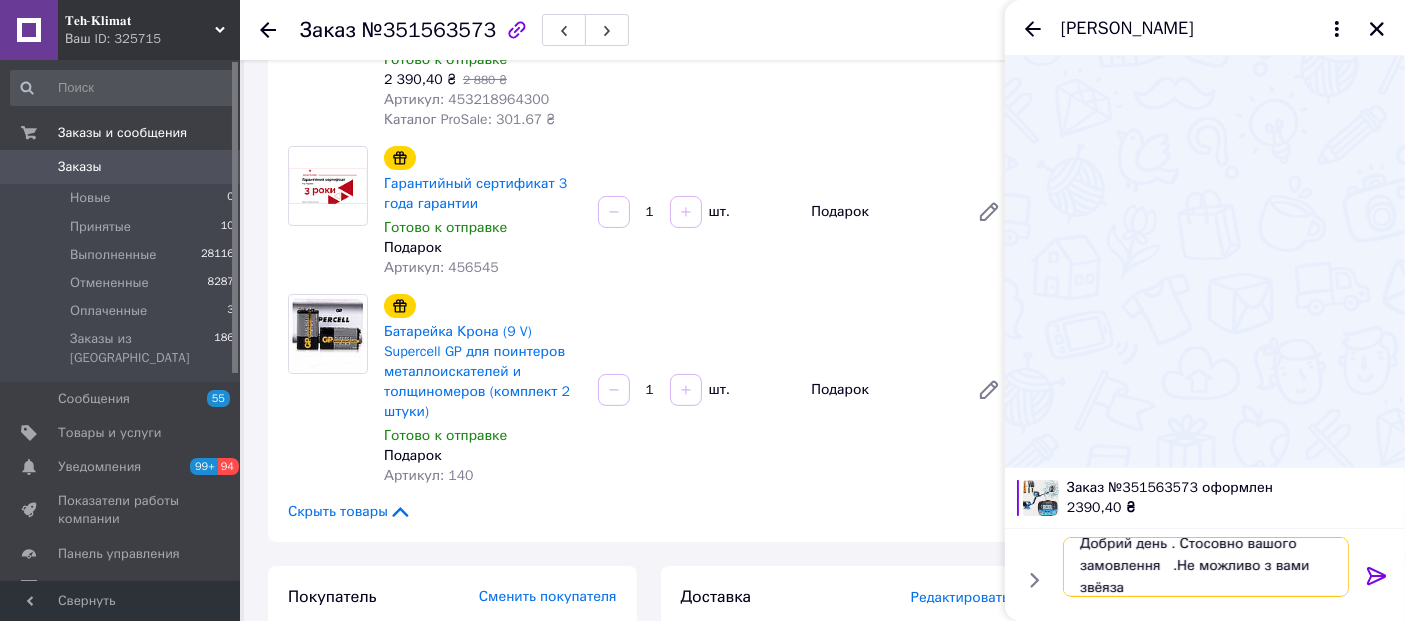 scroll, scrollTop: 1, scrollLeft: 0, axis: vertical 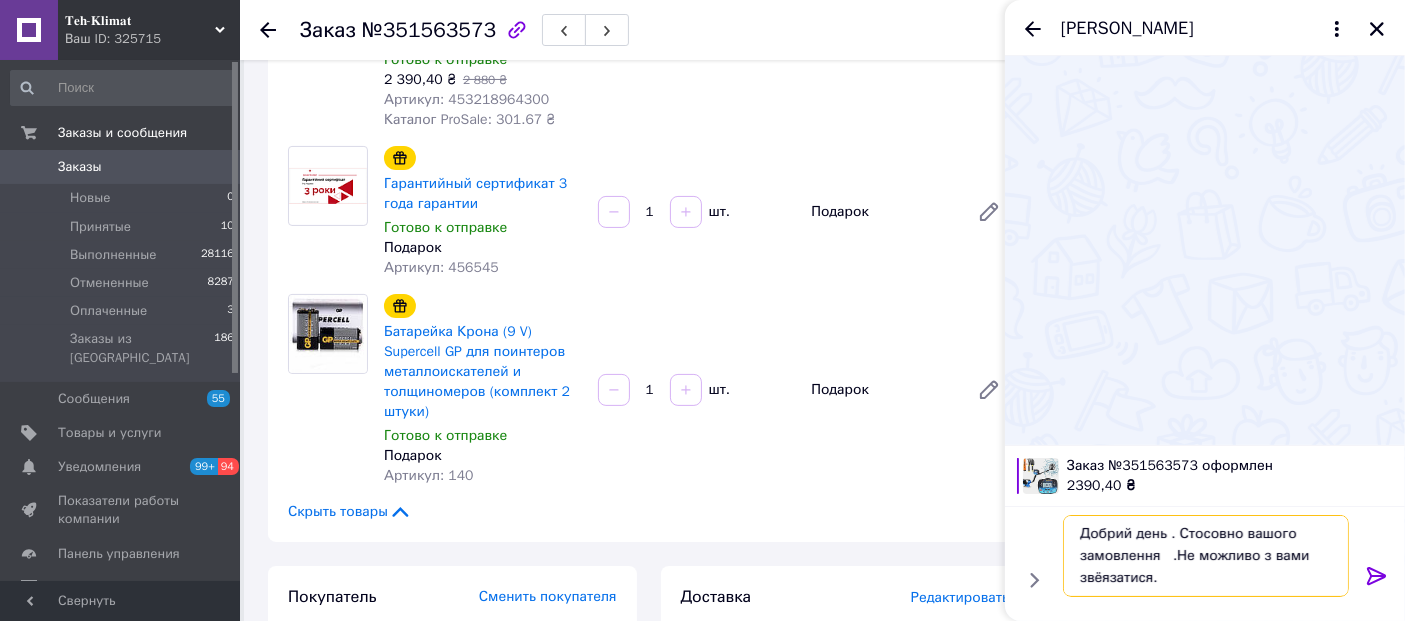 drag, startPoint x: 1166, startPoint y: 575, endPoint x: 1168, endPoint y: 537, distance: 38.052597 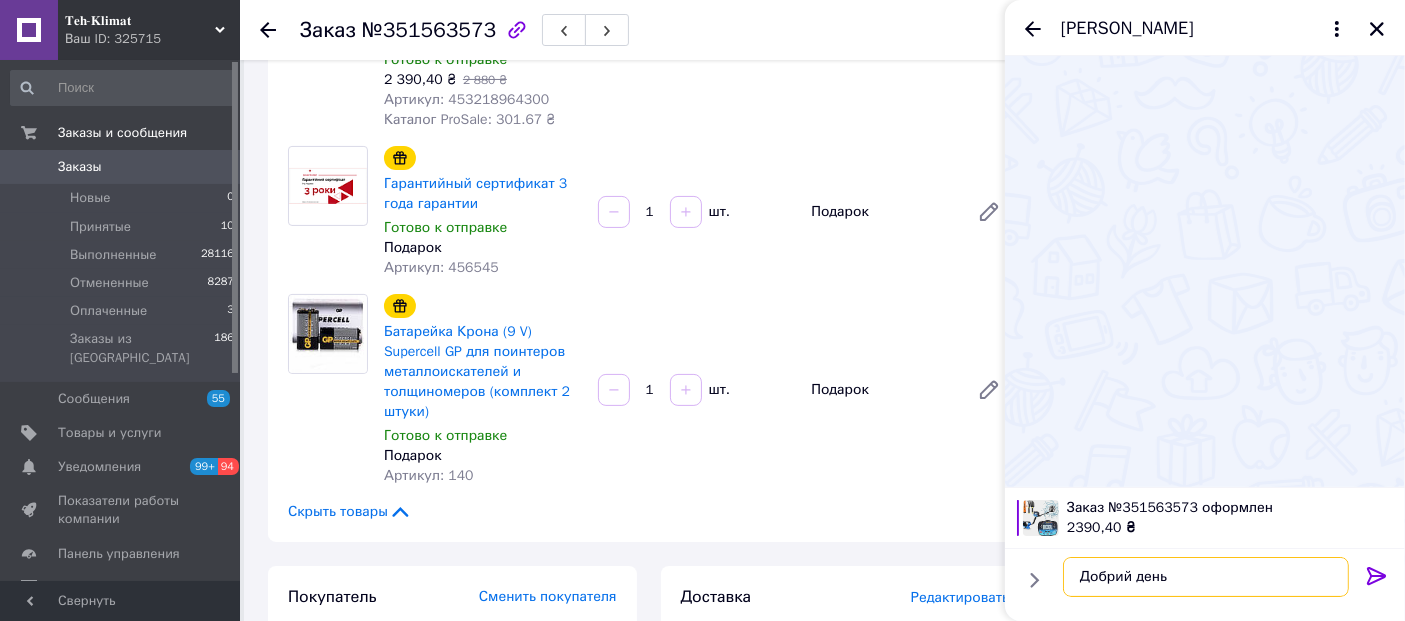 scroll, scrollTop: 0, scrollLeft: 0, axis: both 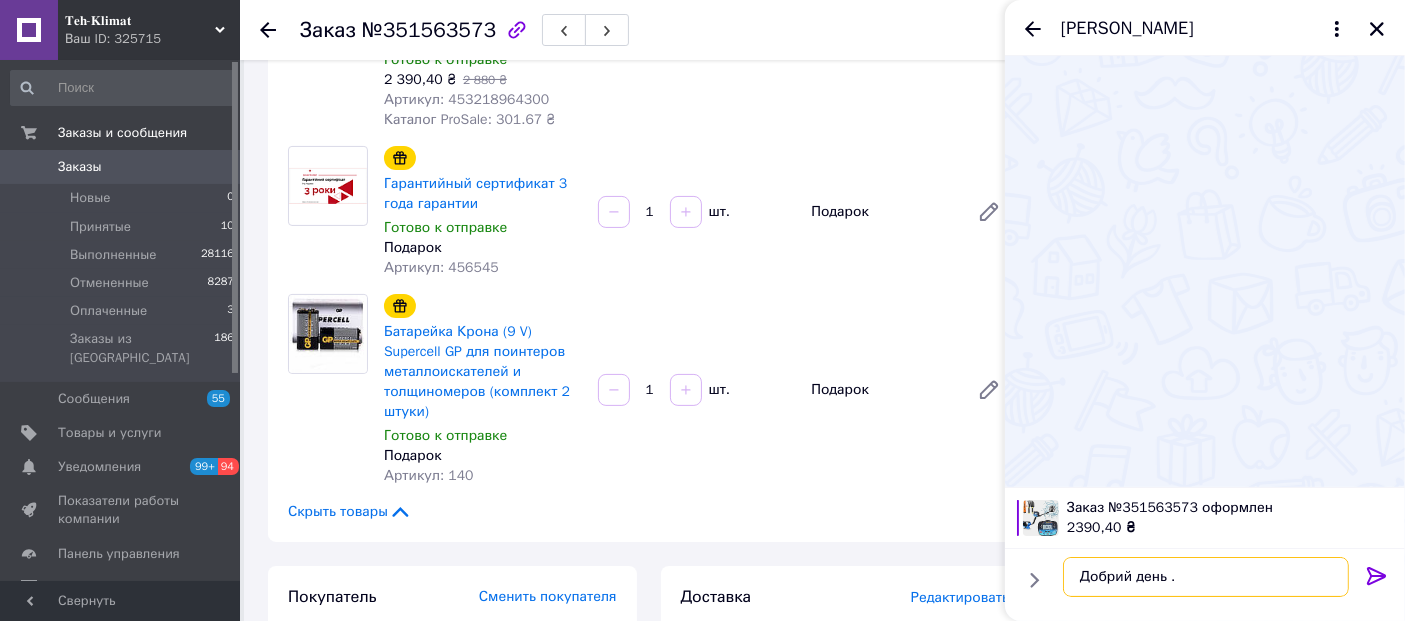 paste on "По даній модельці не рекомендуємо, так як це старенька поставка , невдала прошивка. Не дуже корректно працюють. Хотіли б запропонувати  вам взяти цього  року модельку      . Вони вже ідуть з новішого типу прошивкою та катушкою. По вартості різниця не значна      грн , але якість буде на декілька рівнів краще." 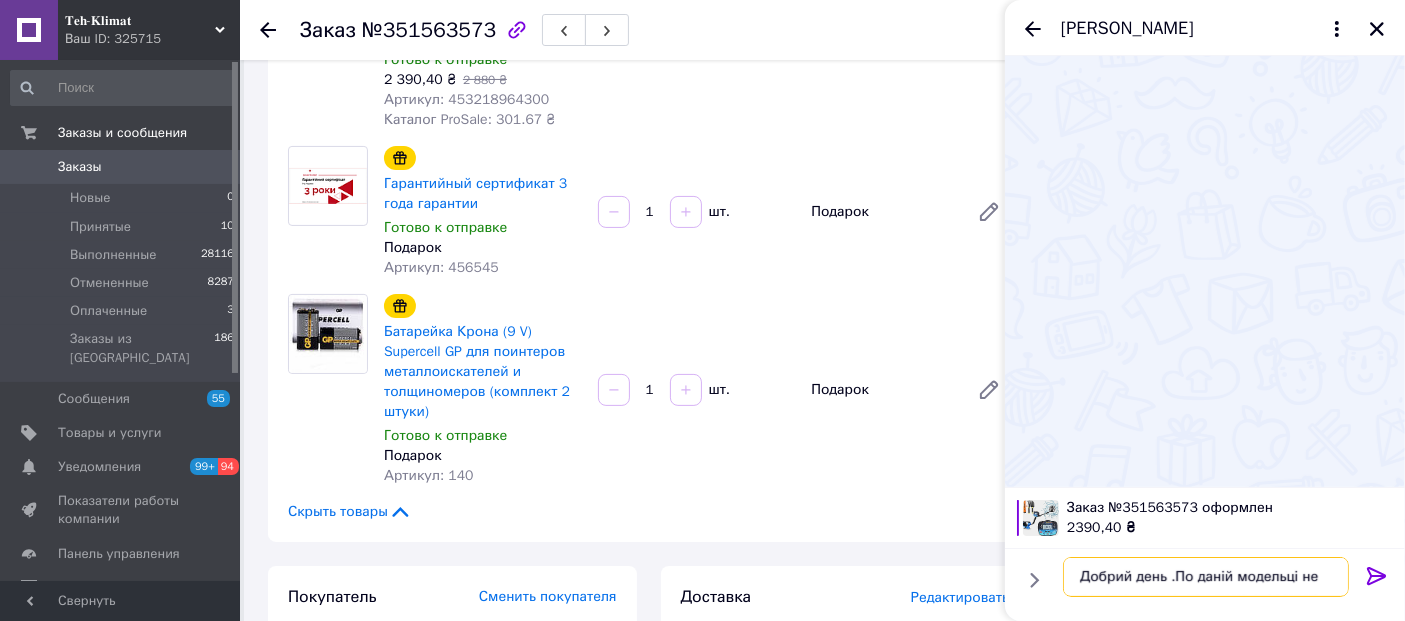 scroll, scrollTop: 13, scrollLeft: 0, axis: vertical 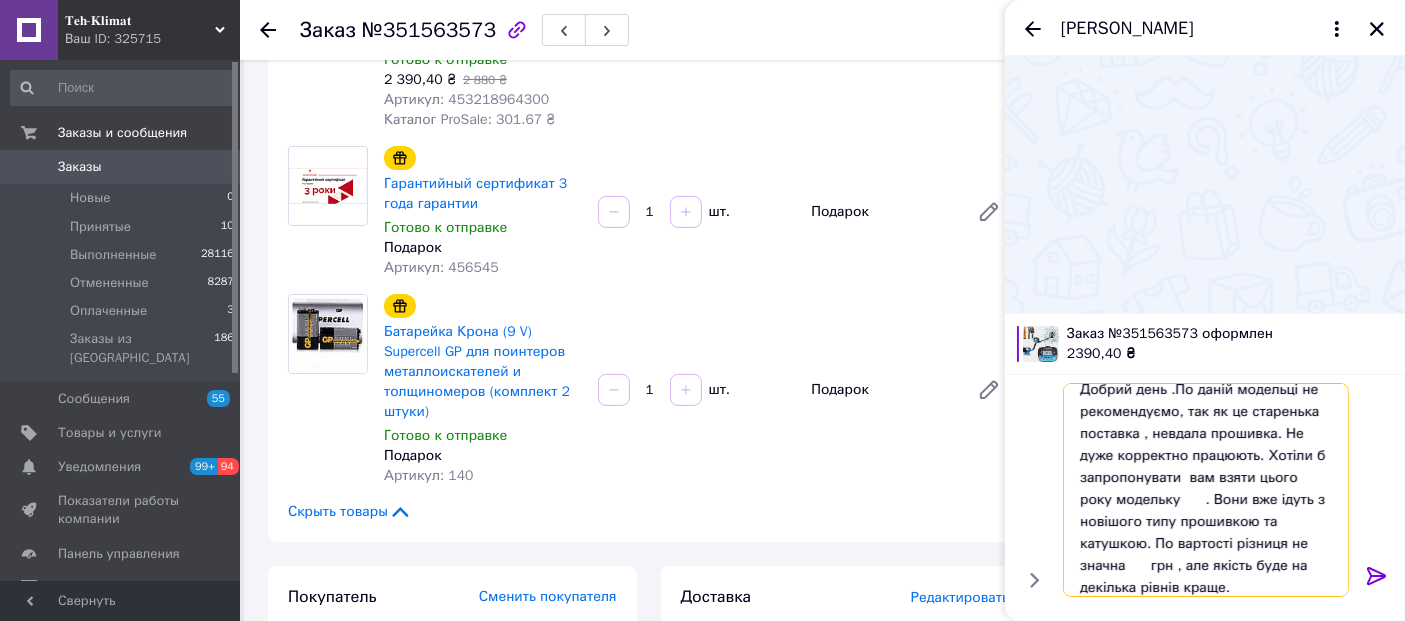 click on "Добрий день .По даній модельці не рекомендуємо, так як це старенька поставка , невдала прошивка. Не дуже корректно працюють. Хотіли б запропонувати  вам взяти цього  року модельку      . Вони вже ідуть з новішого типу прошивкою та катушкою. По вартості різниця не значна      грн , але якість буде на декілька рівнів краще." at bounding box center (1206, 490) 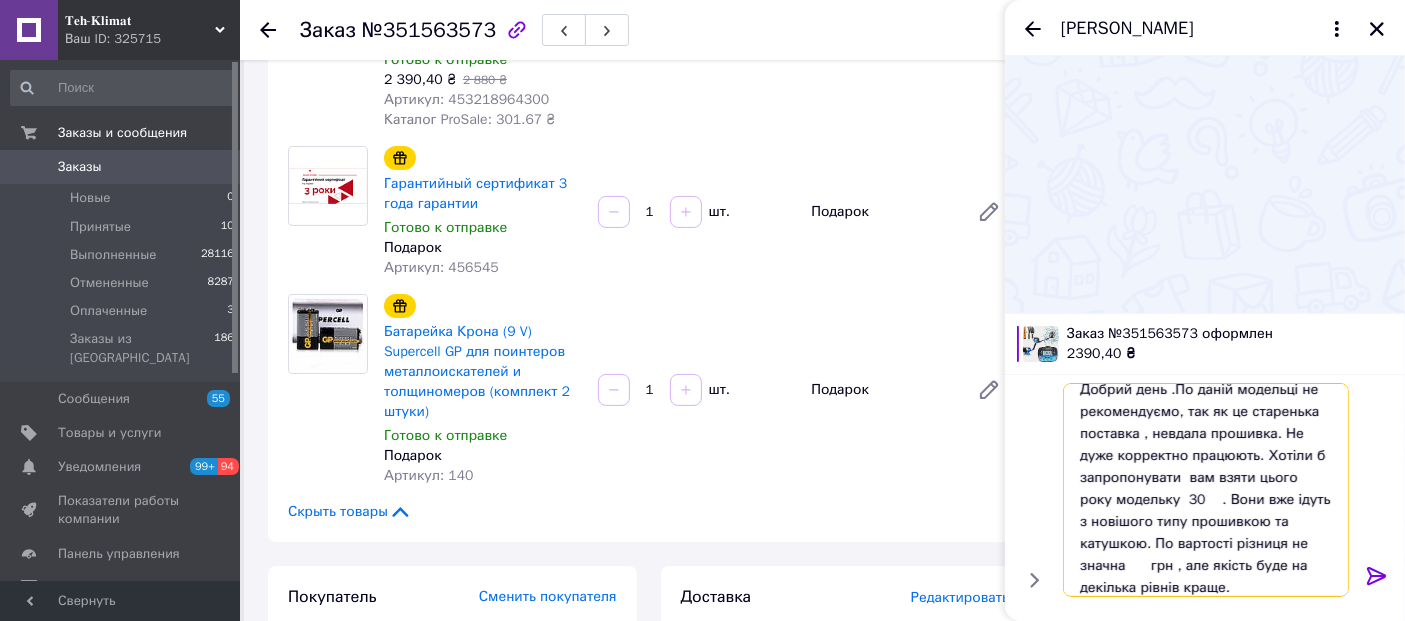 scroll, scrollTop: 1, scrollLeft: 0, axis: vertical 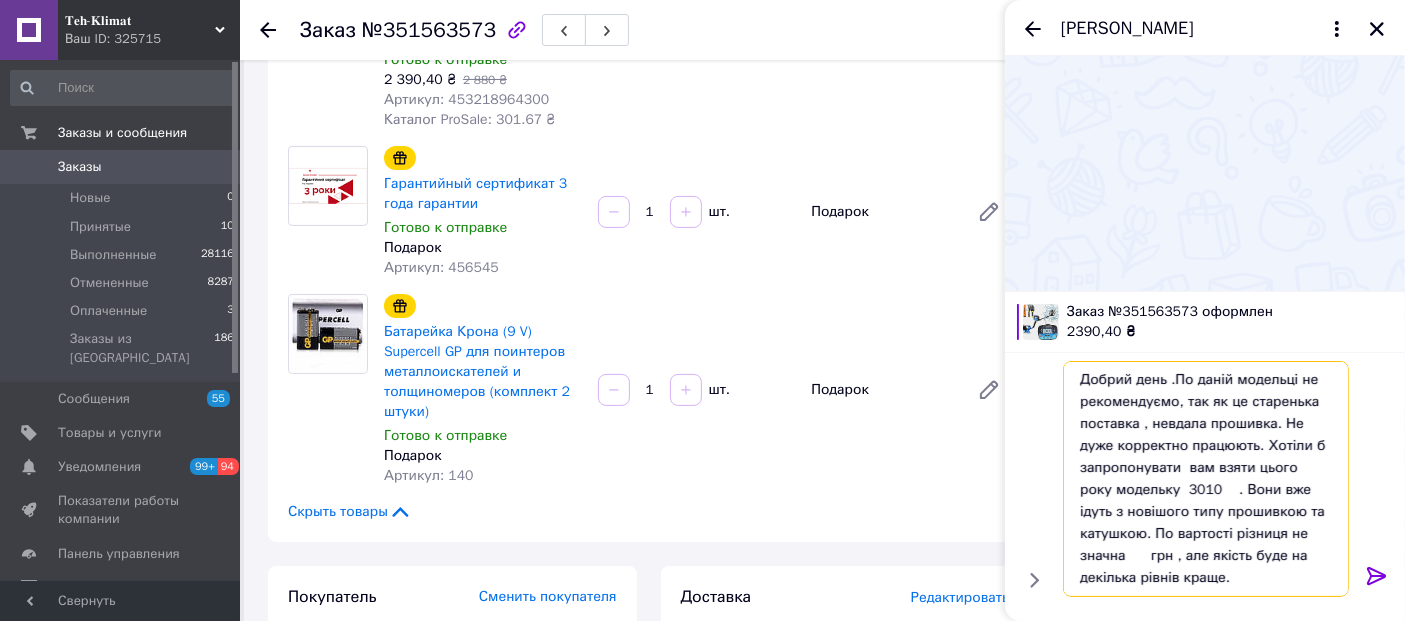 click on "Добрий день .По даній модельці не рекомендуємо, так як це старенька поставка , невдала прошивка. Не дуже корректно працюють. Хотіли б запропонувати  вам взяти цього  року модельку  3010    . Вони вже ідуть з новішого типу прошивкою та катушкою. По вартості різниця не значна      грн , але якість буде на декілька рівнів краще." at bounding box center [1206, 479] 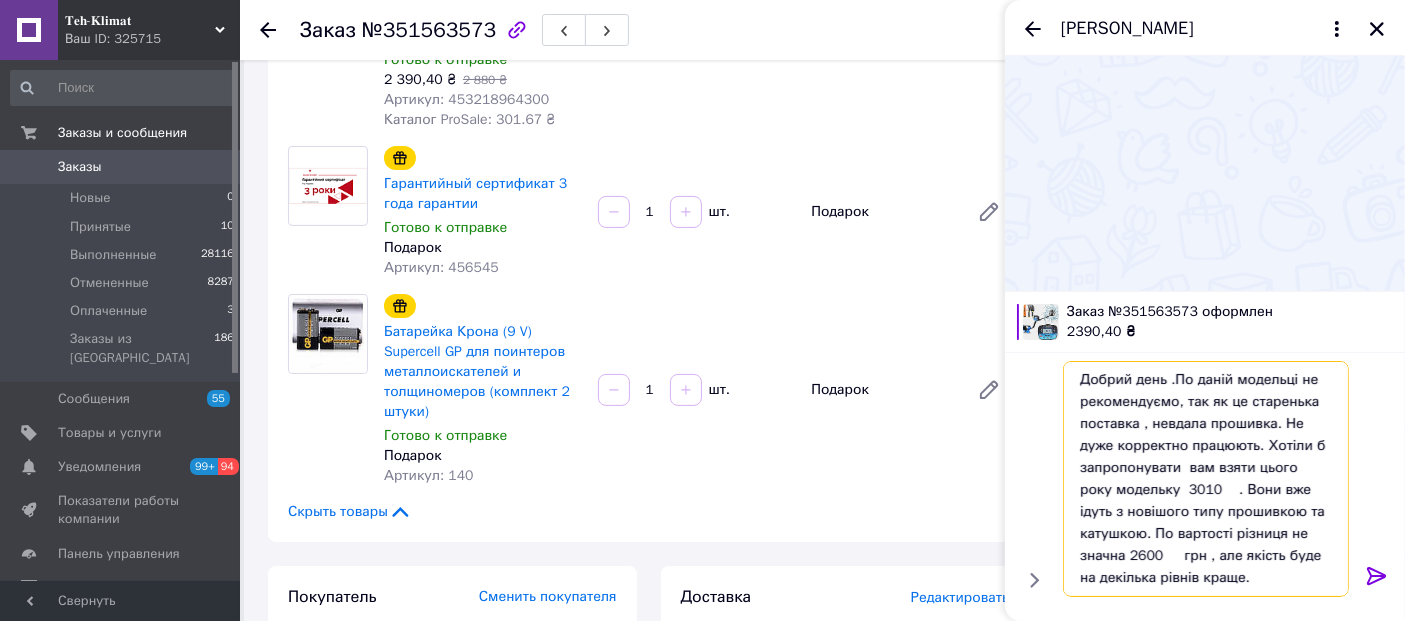 click on "Добрий день .По даній модельці не рекомендуємо, так як це старенька поставка , невдала прошивка. Не дуже корректно працюють. Хотіли б запропонувати  вам взяти цього  року модельку  3010    . Вони вже ідуть з новішого типу прошивкою та катушкою. По вартості різниця не значна 2600     грн , але якість буде на декілька рівнів краще." at bounding box center (1206, 479) 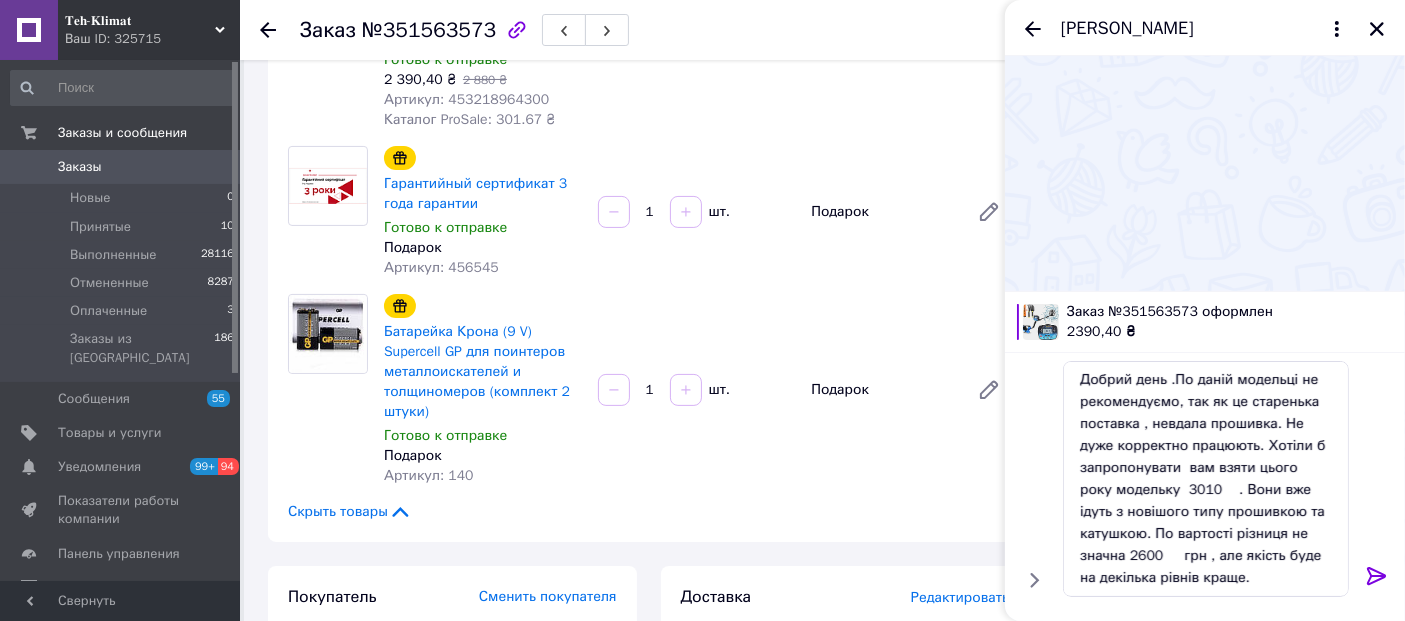 click 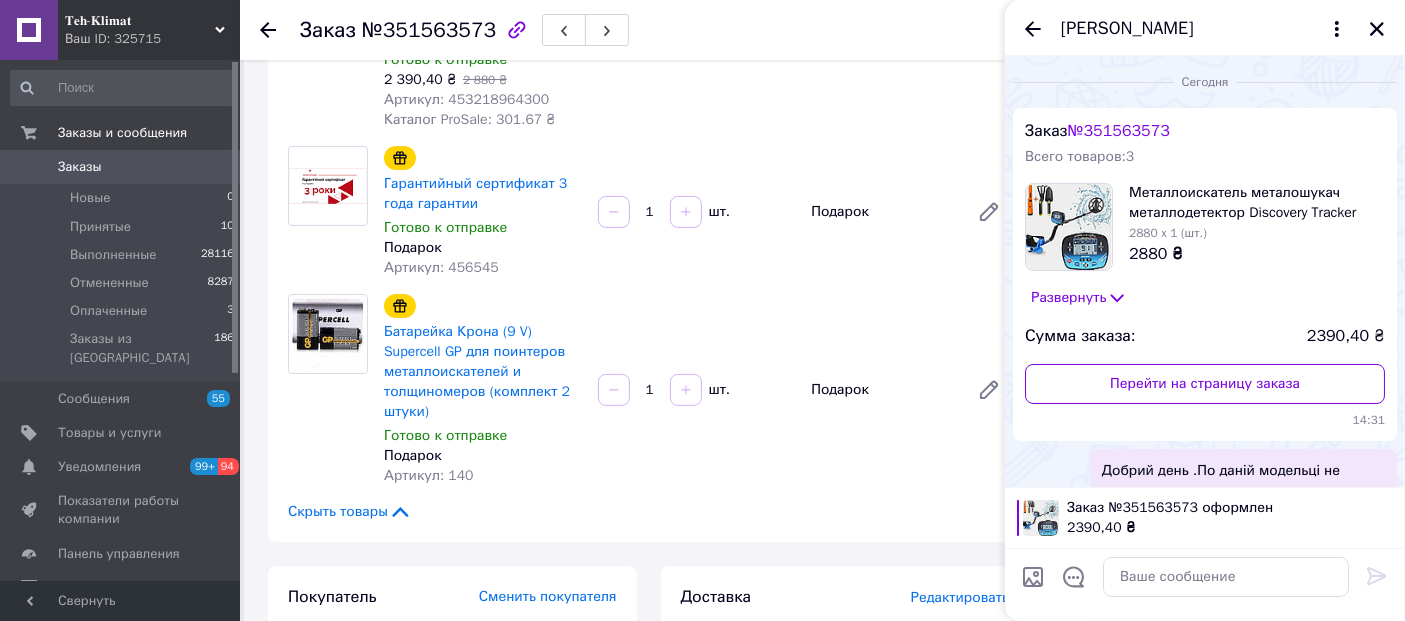 scroll, scrollTop: 0, scrollLeft: 0, axis: both 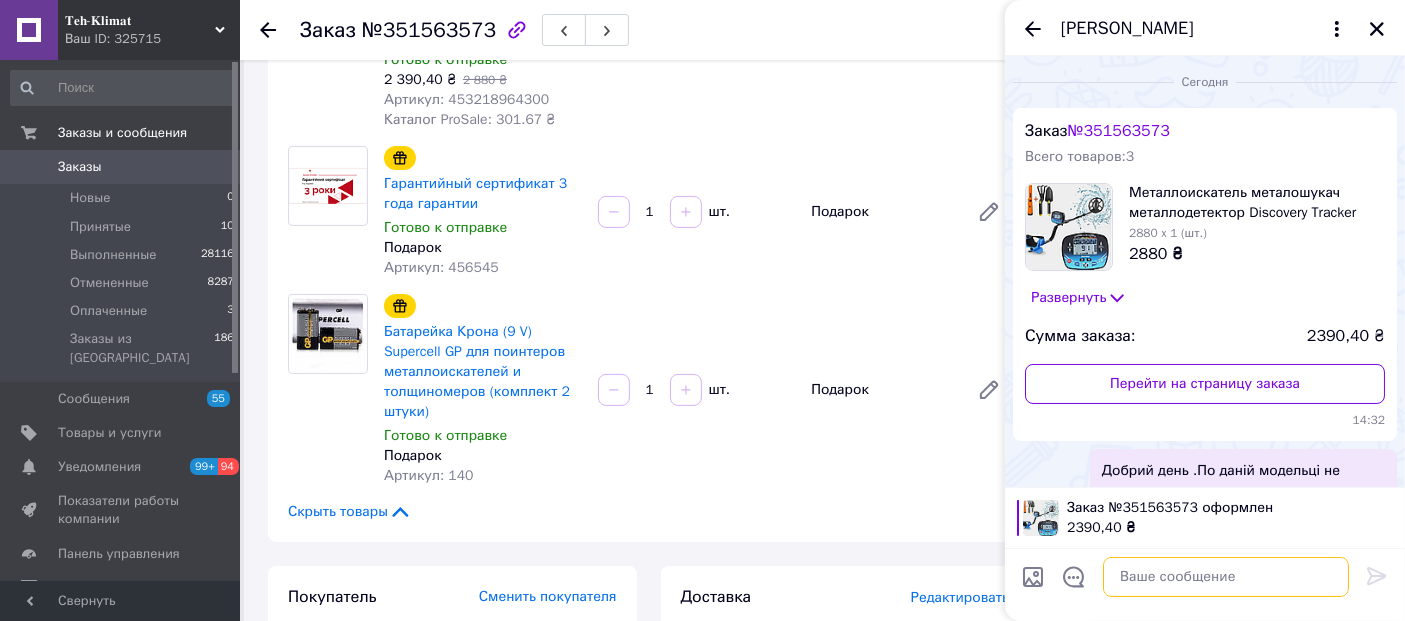 click at bounding box center (1226, 577) 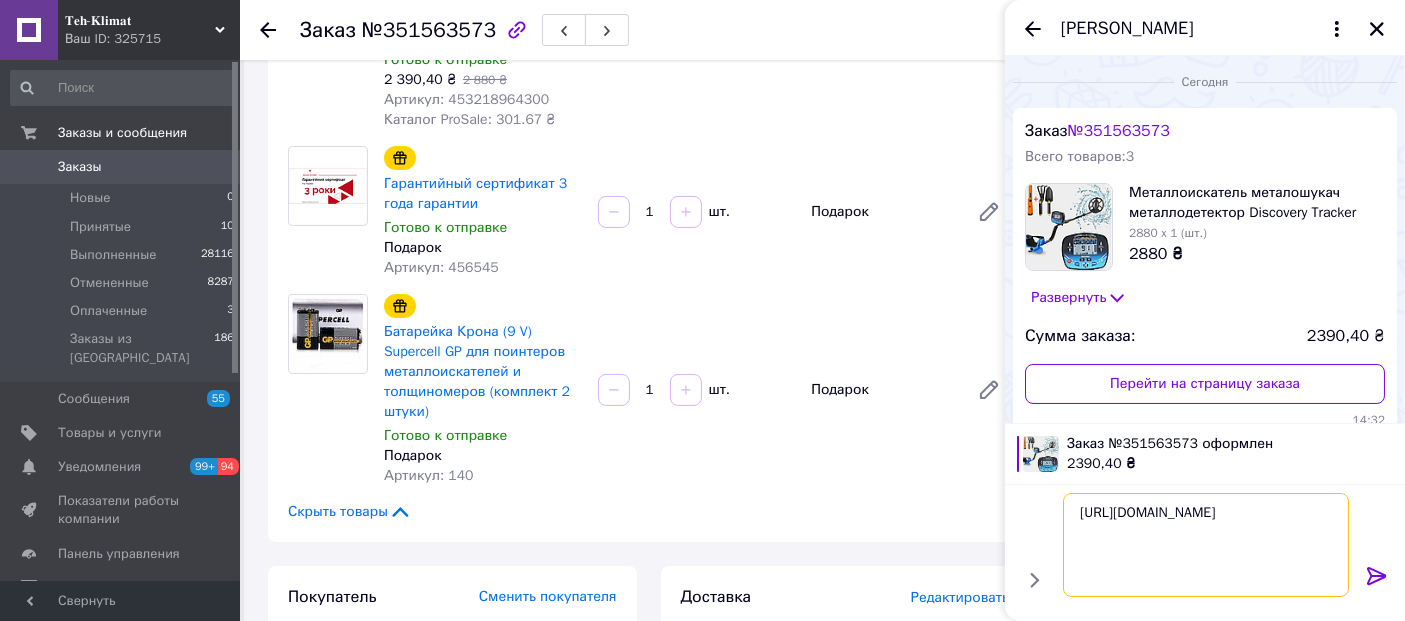 type on "[URL][DOMAIN_NAME]" 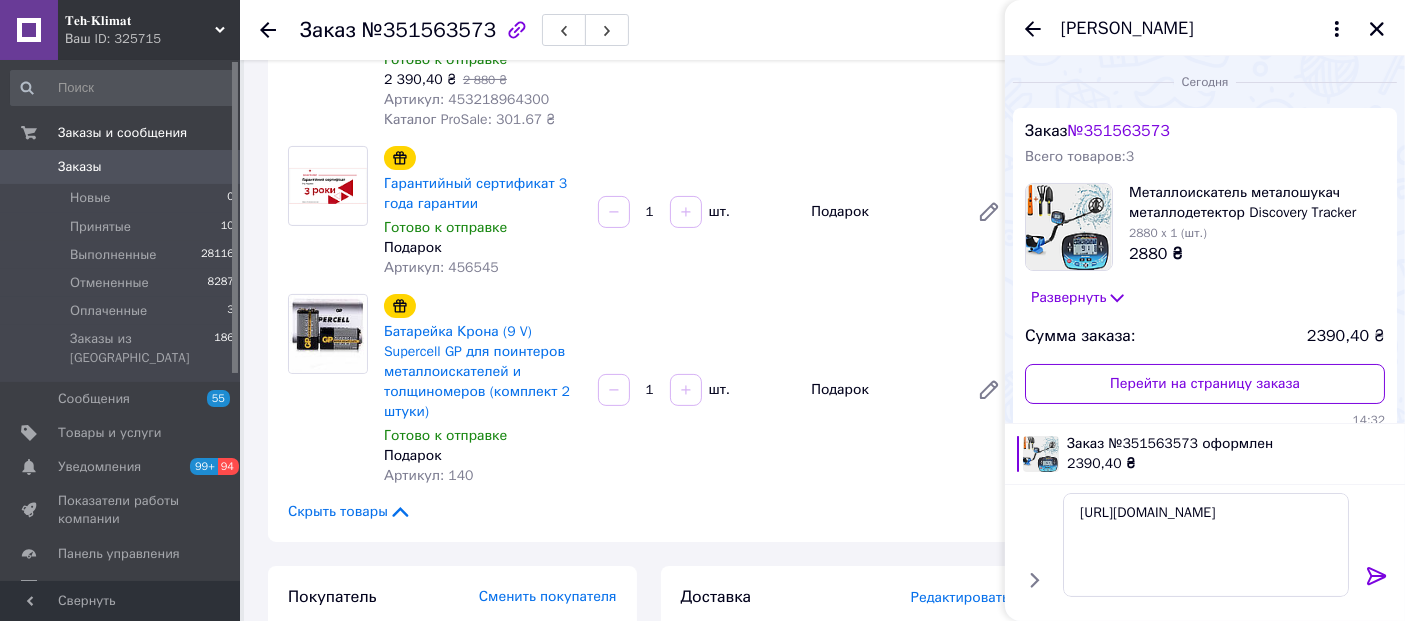 click 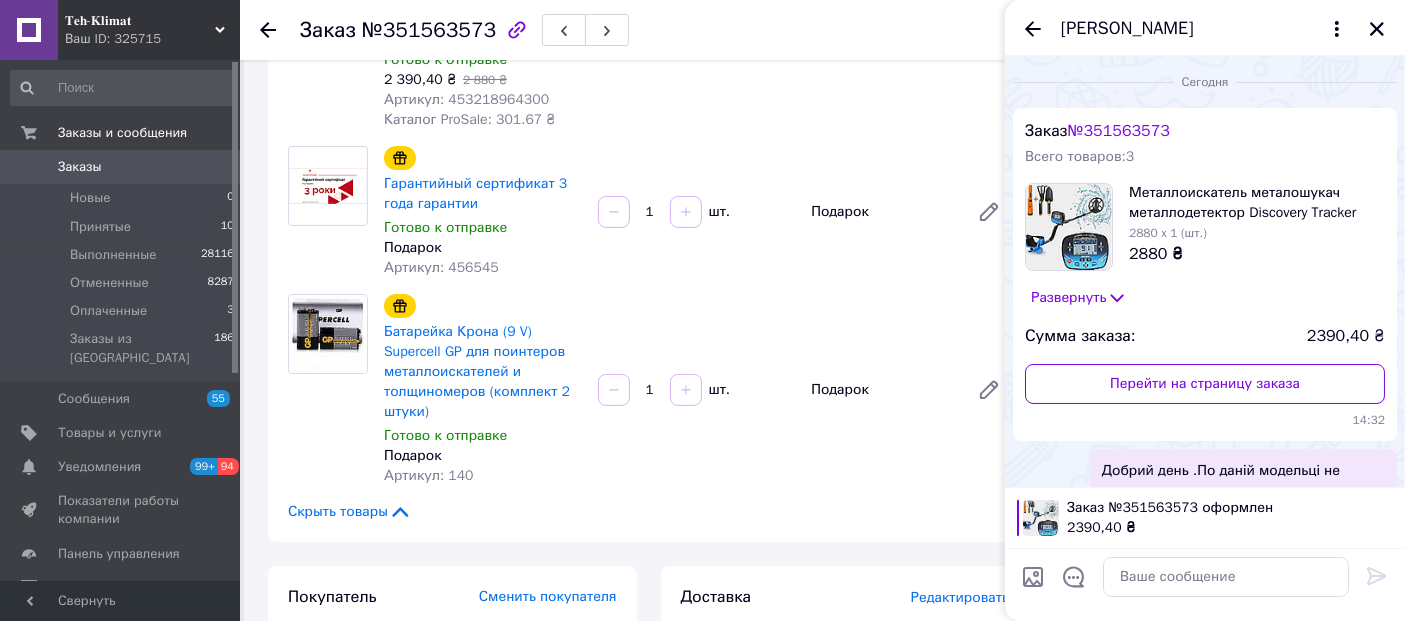 scroll, scrollTop: 512, scrollLeft: 0, axis: vertical 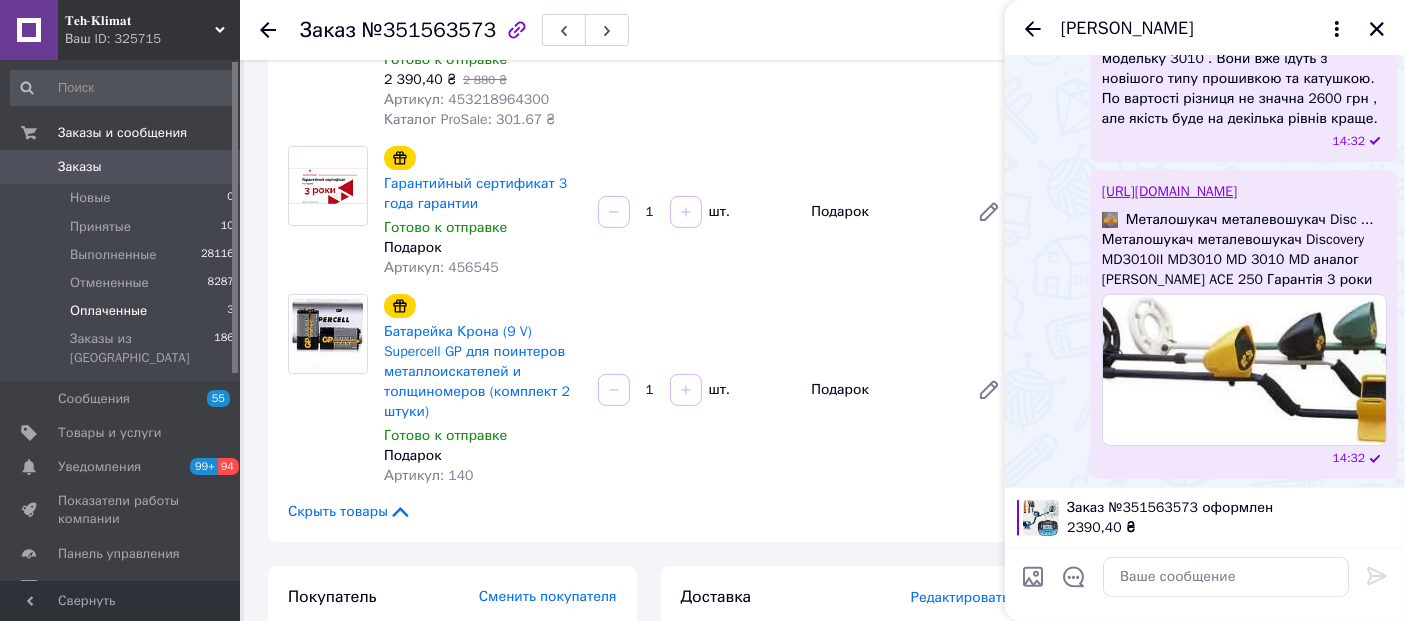 click on "Оплаченные" at bounding box center [108, 311] 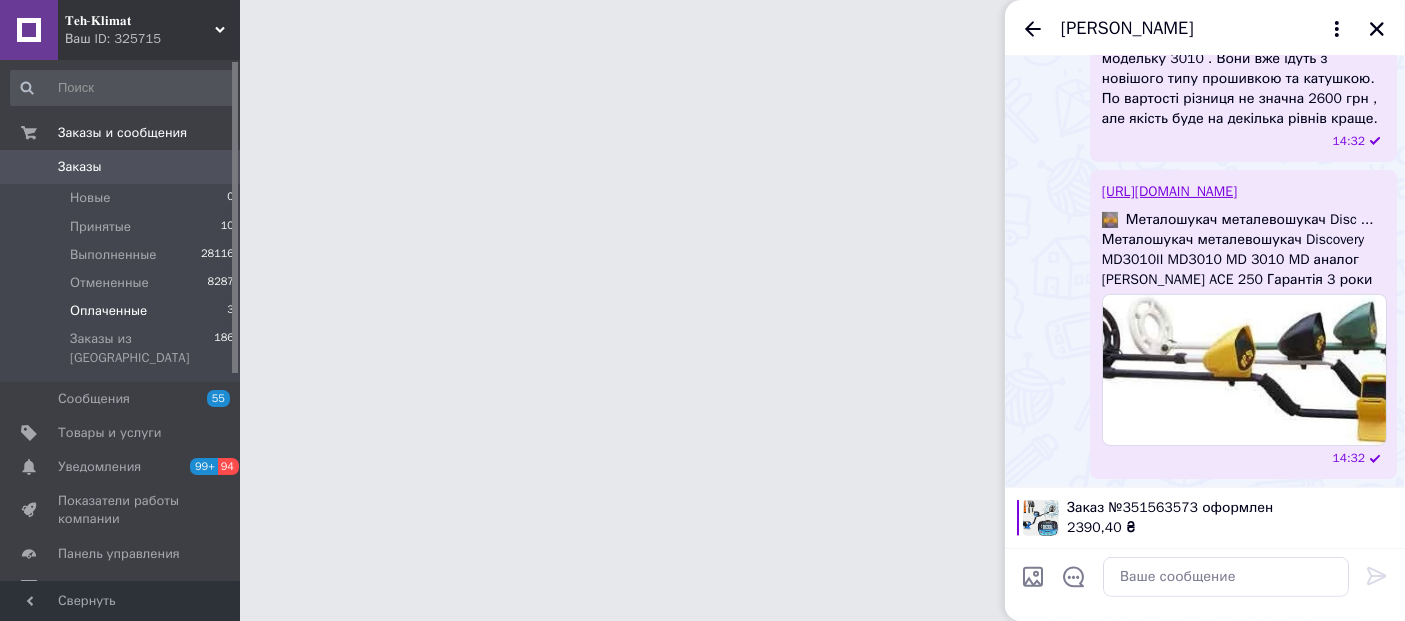 scroll, scrollTop: 0, scrollLeft: 0, axis: both 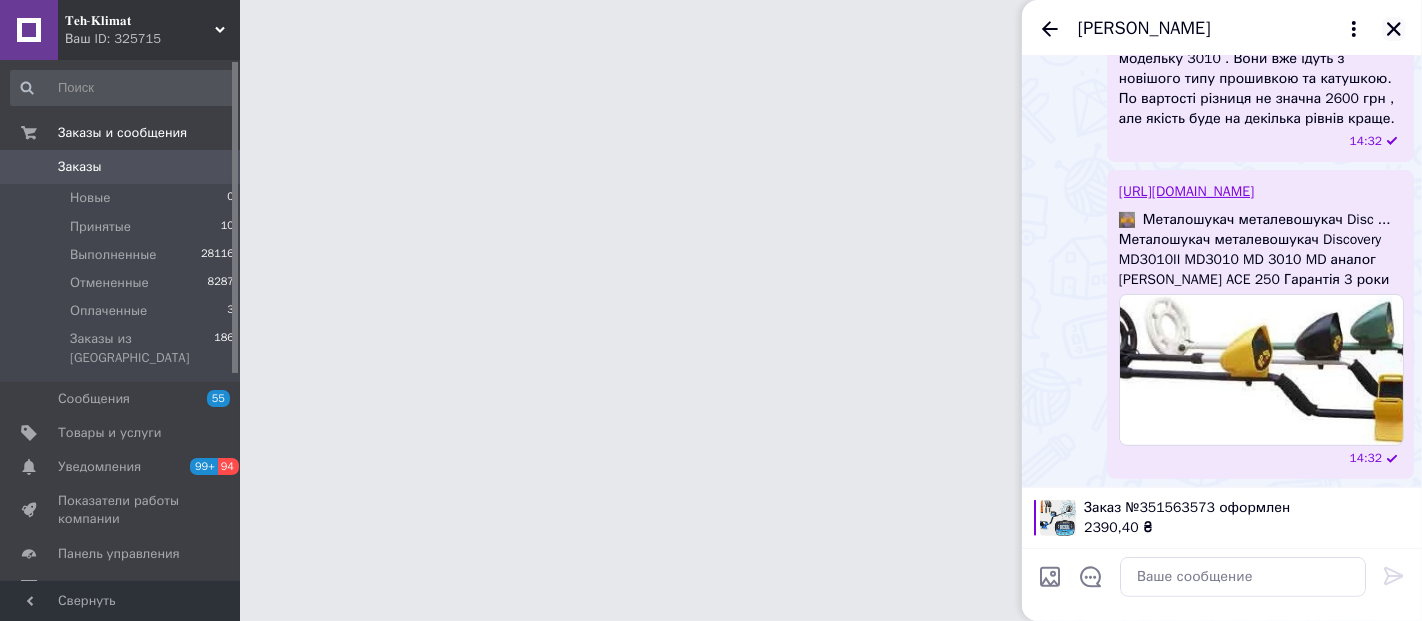 click 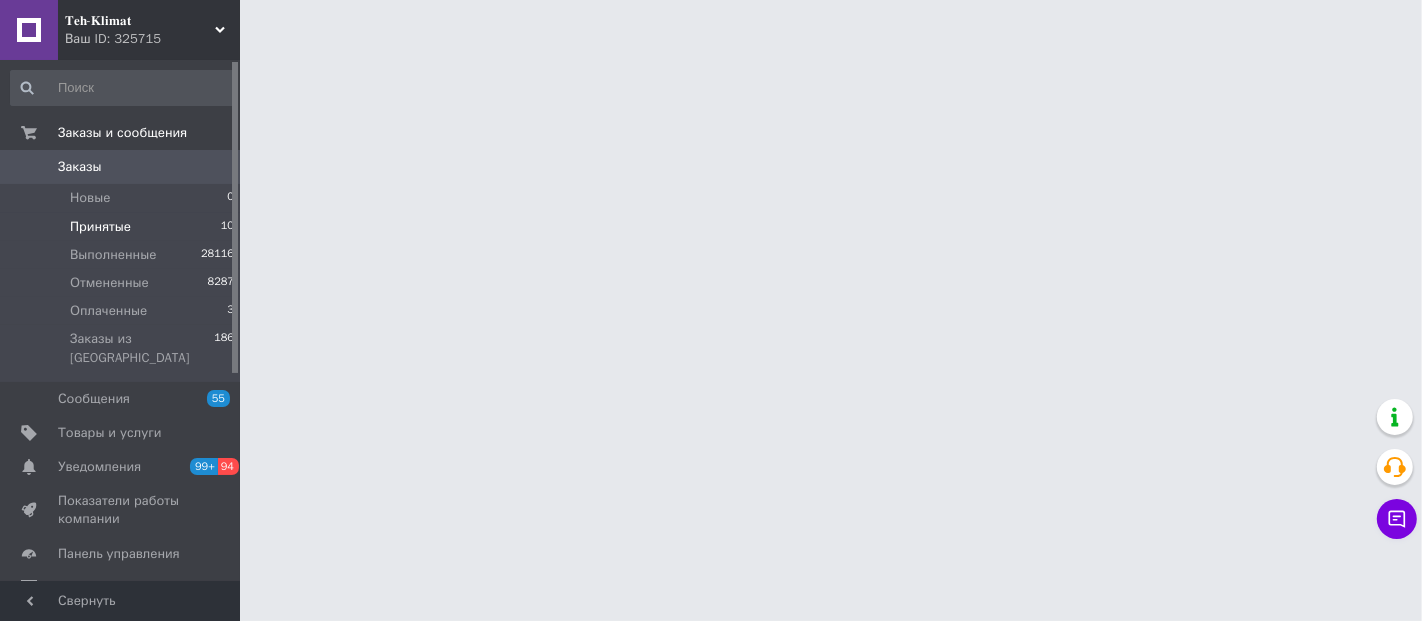 click on "Принятые" at bounding box center (100, 227) 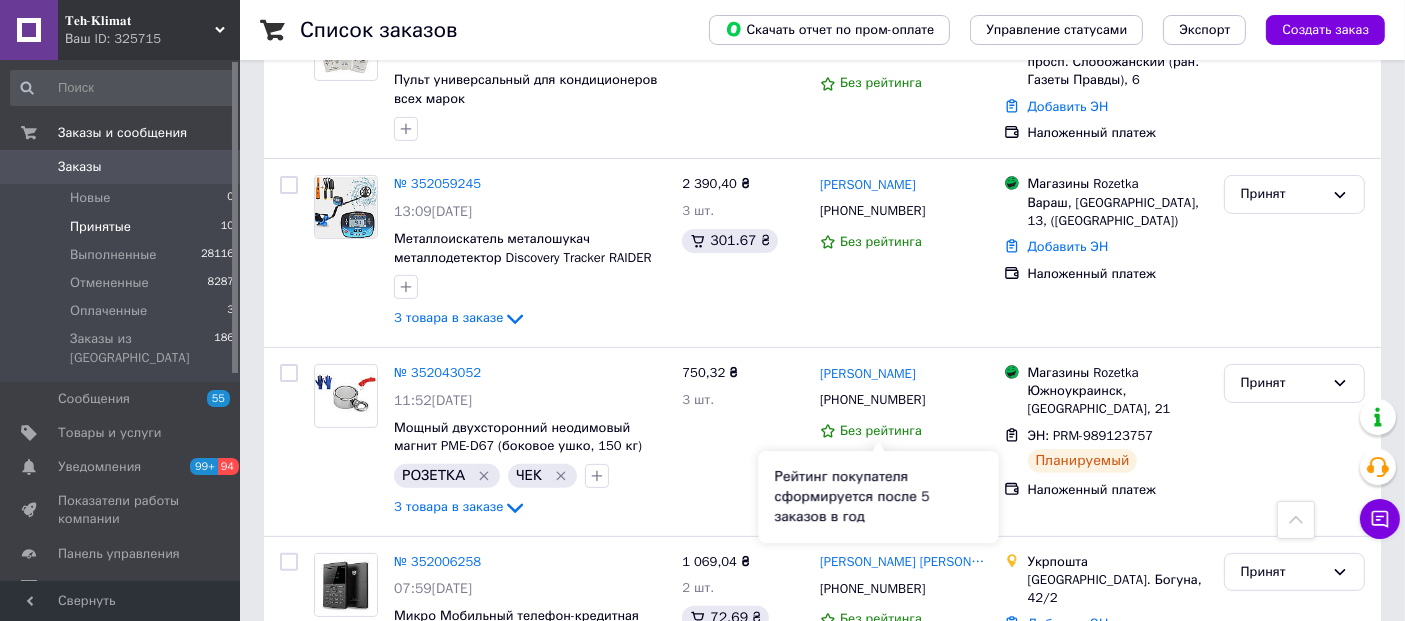scroll, scrollTop: 444, scrollLeft: 0, axis: vertical 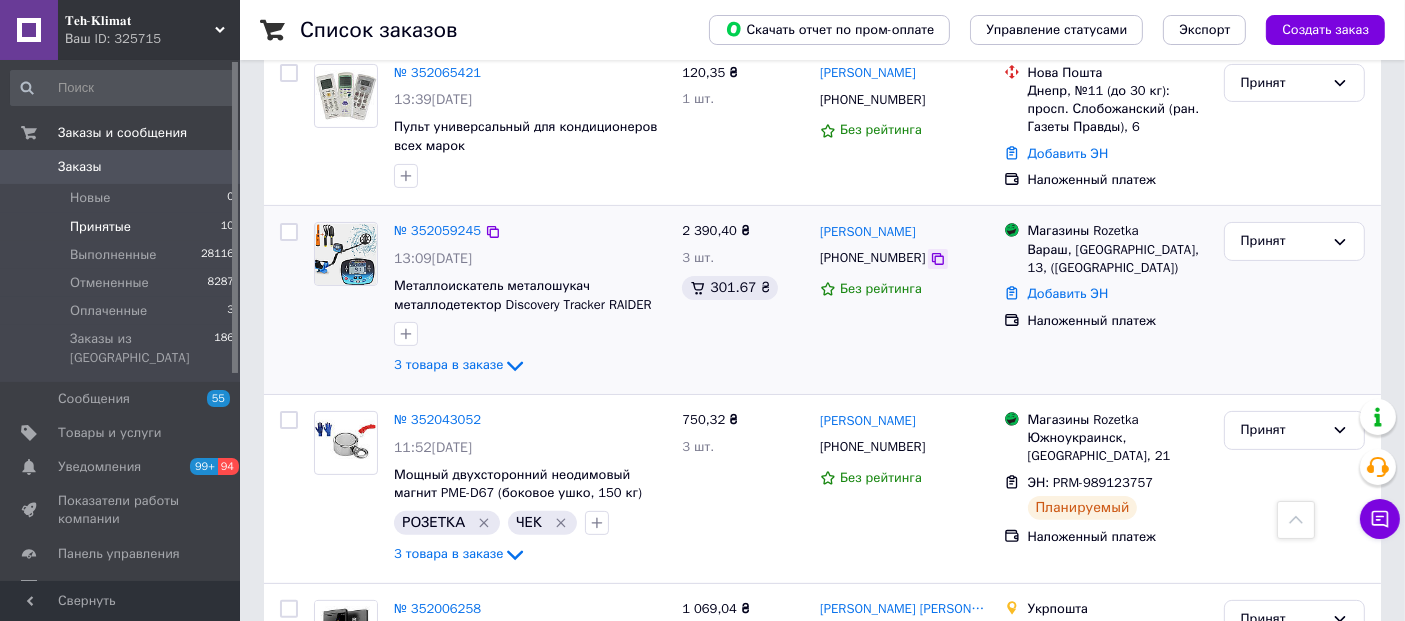 click 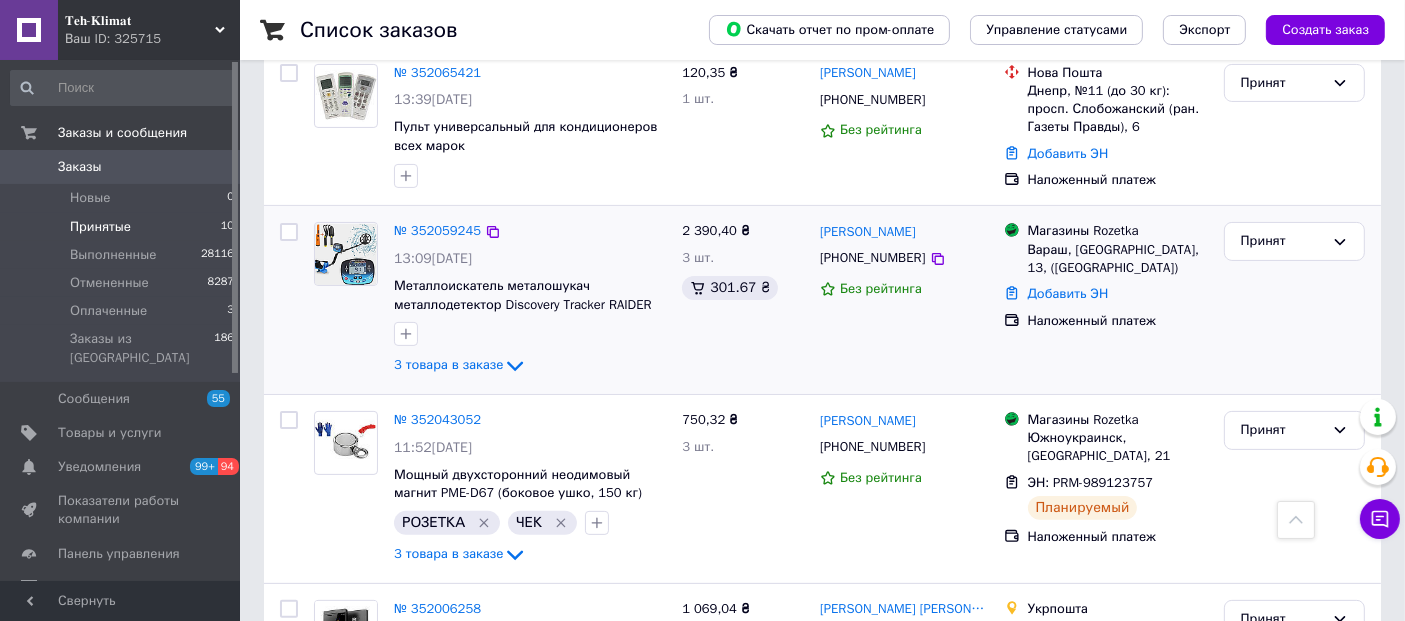 click on "[PERSON_NAME] [PHONE_NUMBER] Без рейтинга" at bounding box center (904, 300) 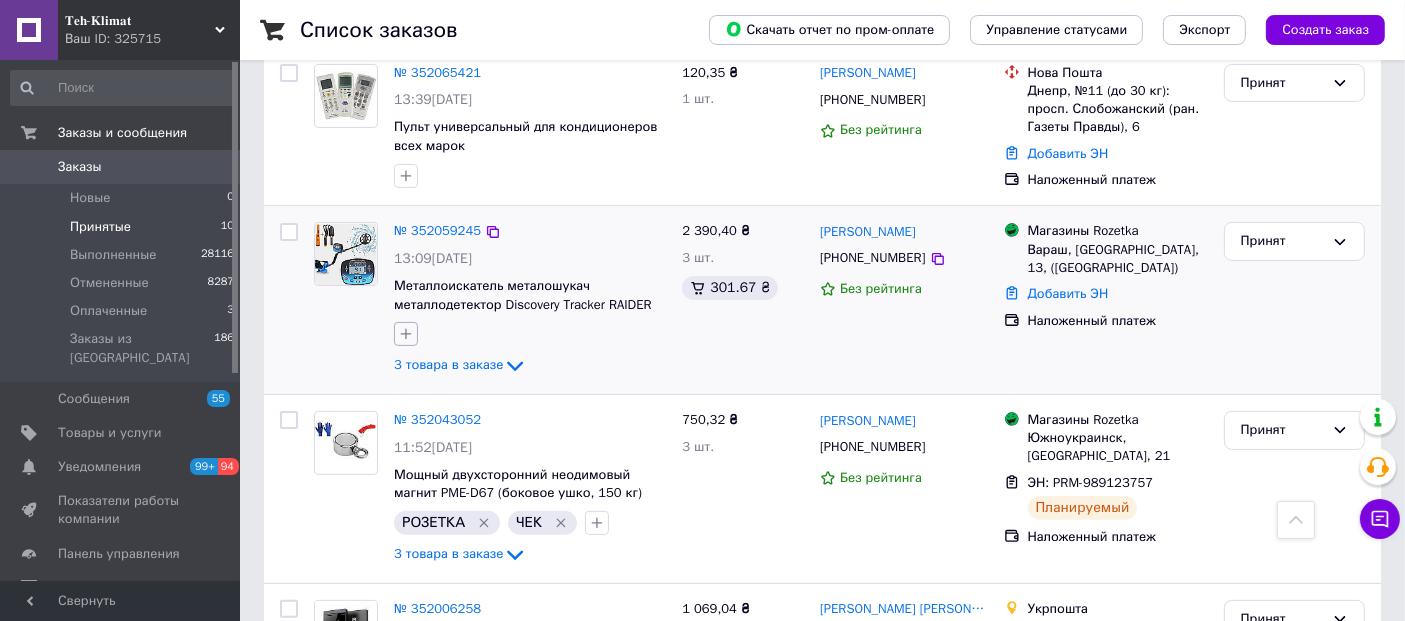 click 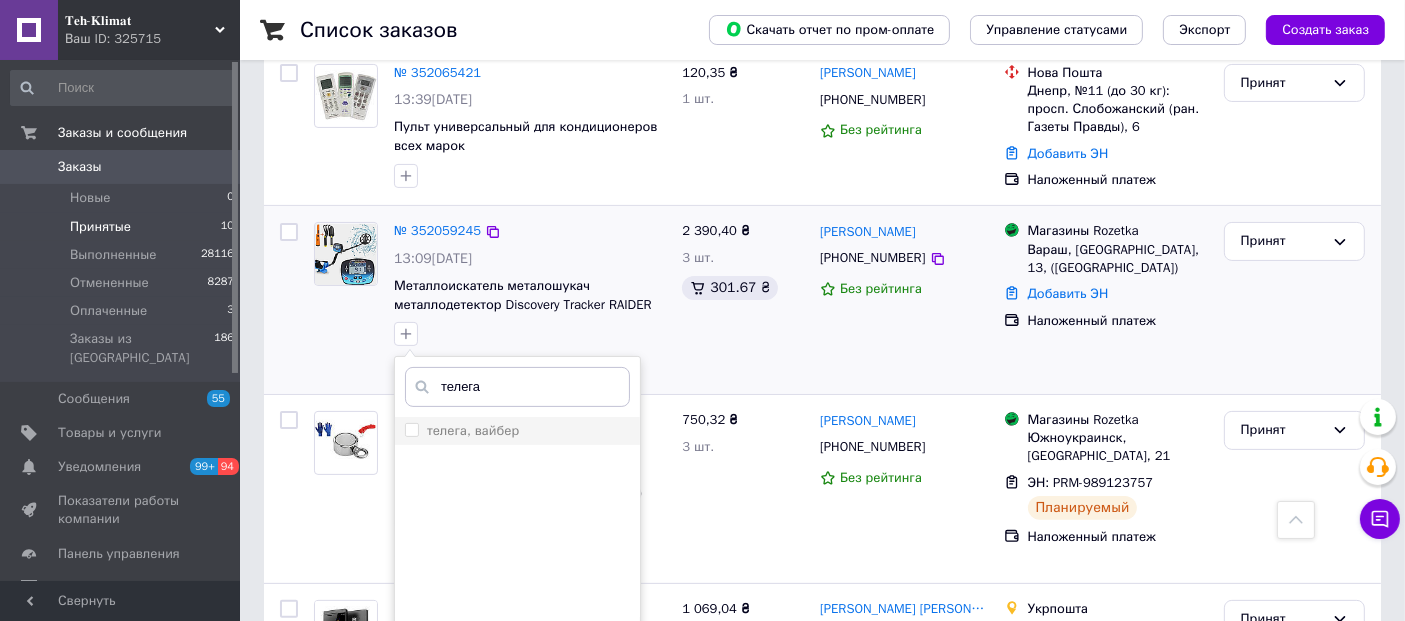 type on "телега" 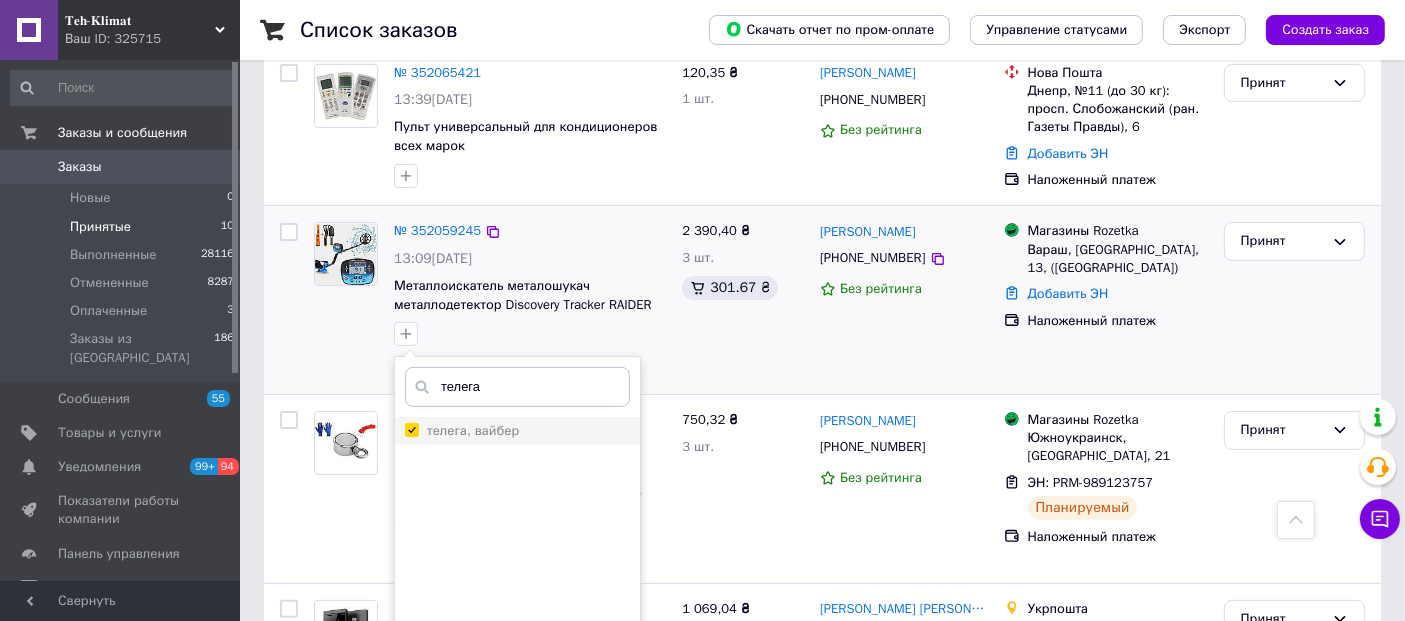 checkbox on "true" 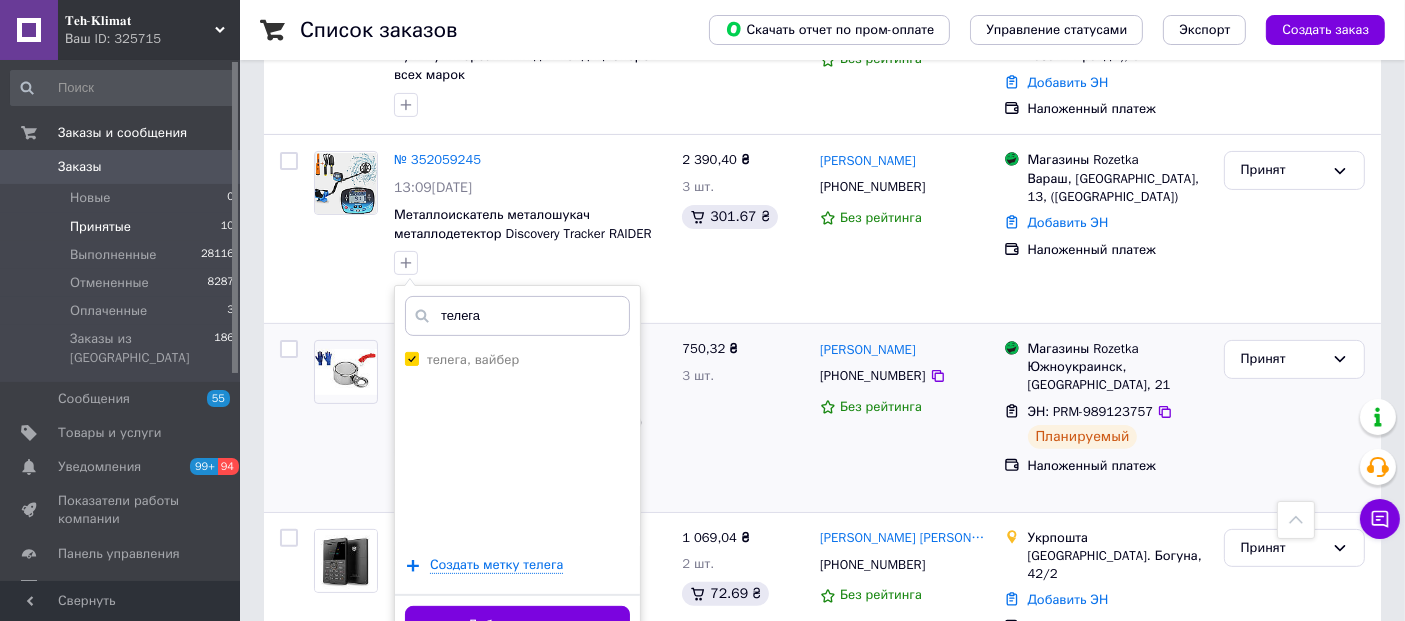 scroll, scrollTop: 666, scrollLeft: 0, axis: vertical 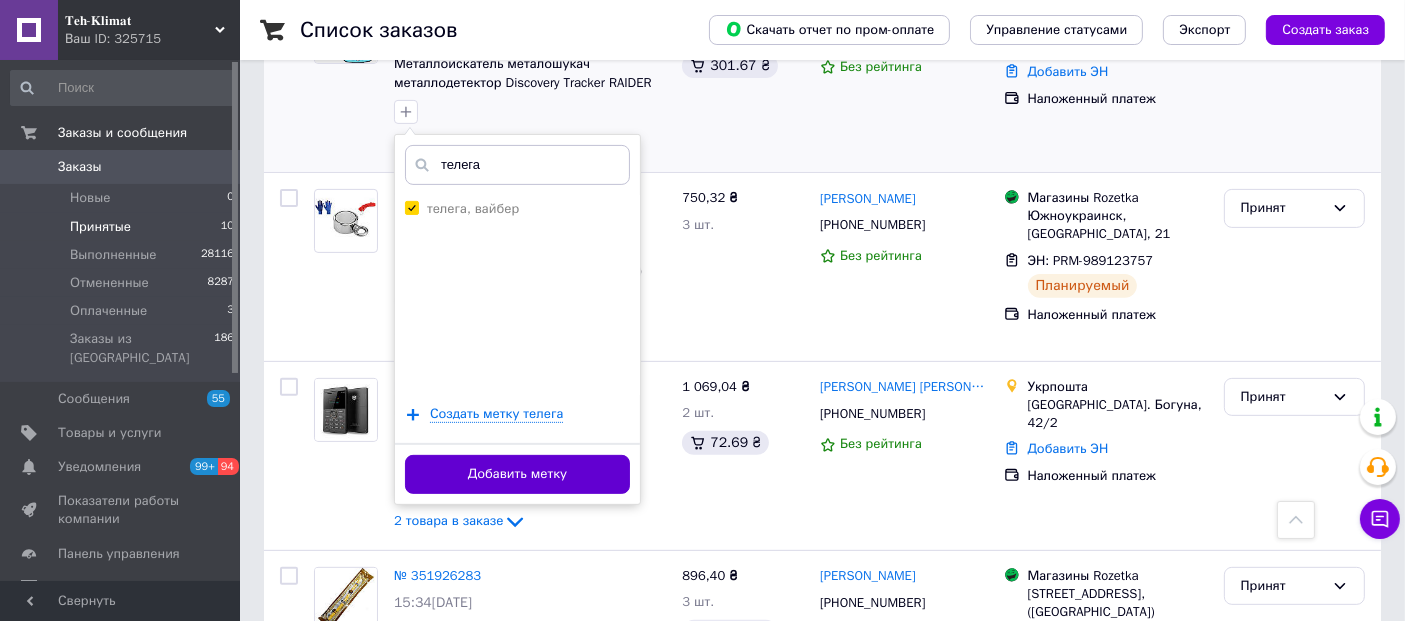 click on "Добавить метку" at bounding box center [517, 474] 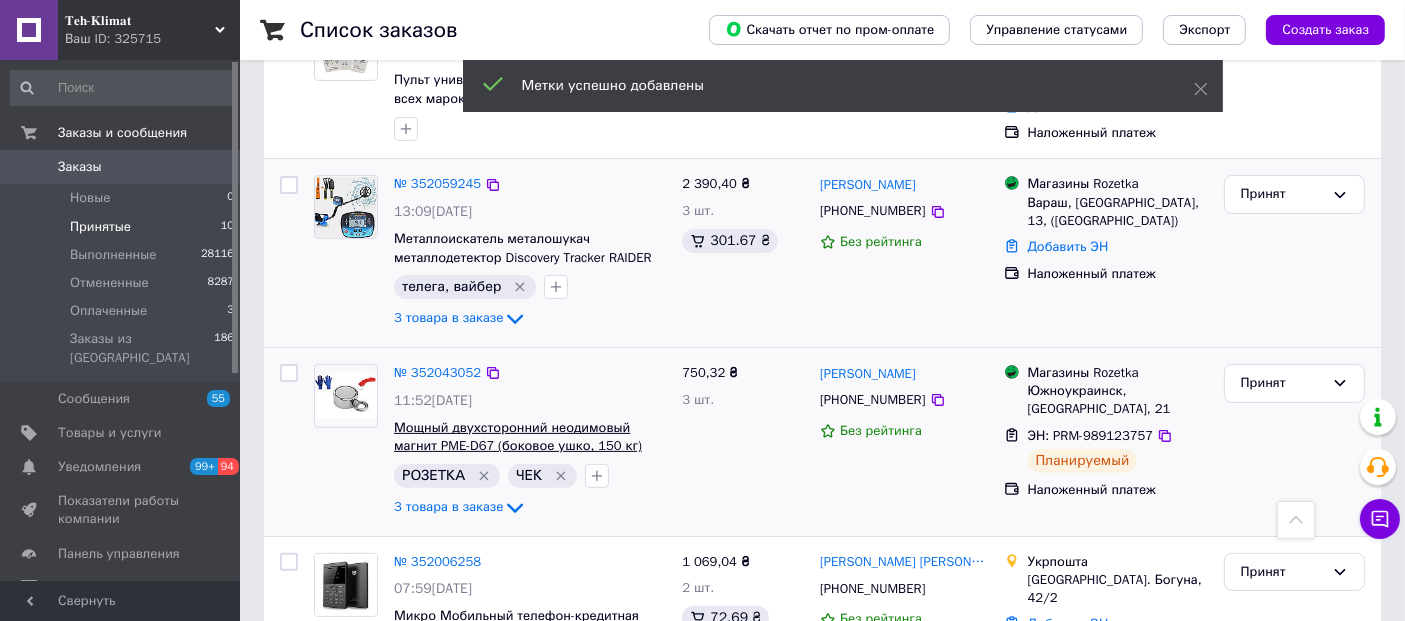 scroll, scrollTop: 444, scrollLeft: 0, axis: vertical 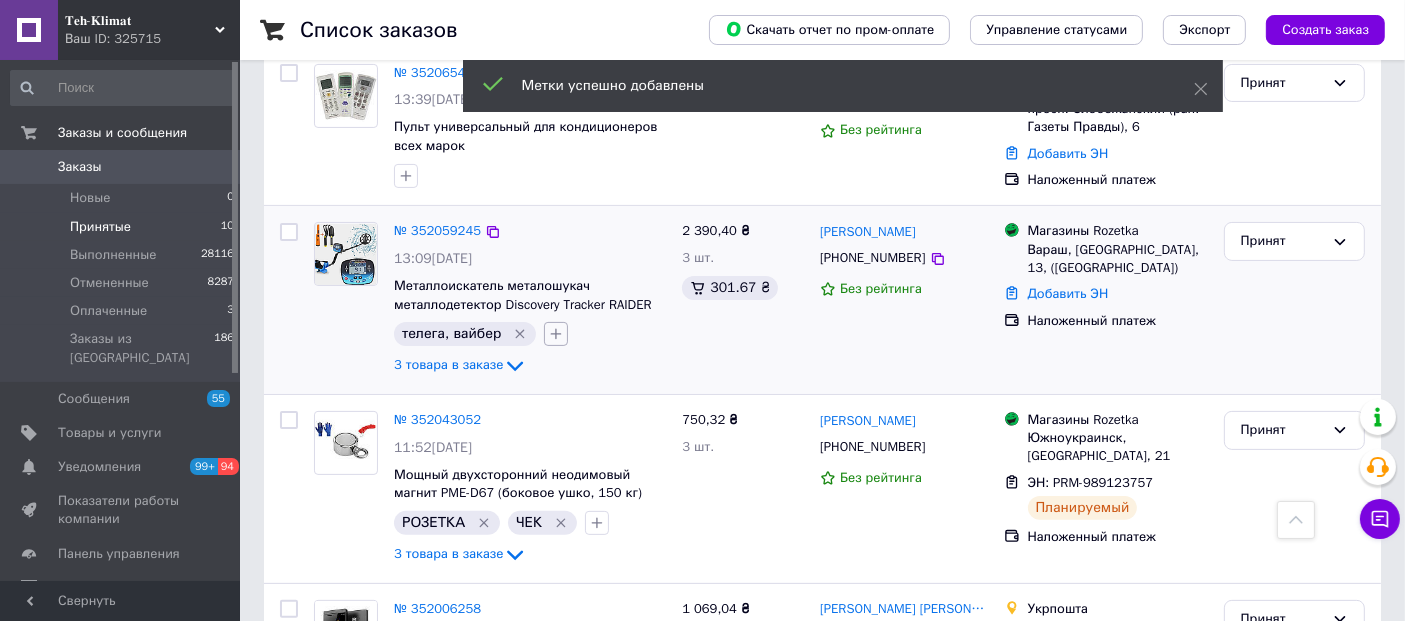 click 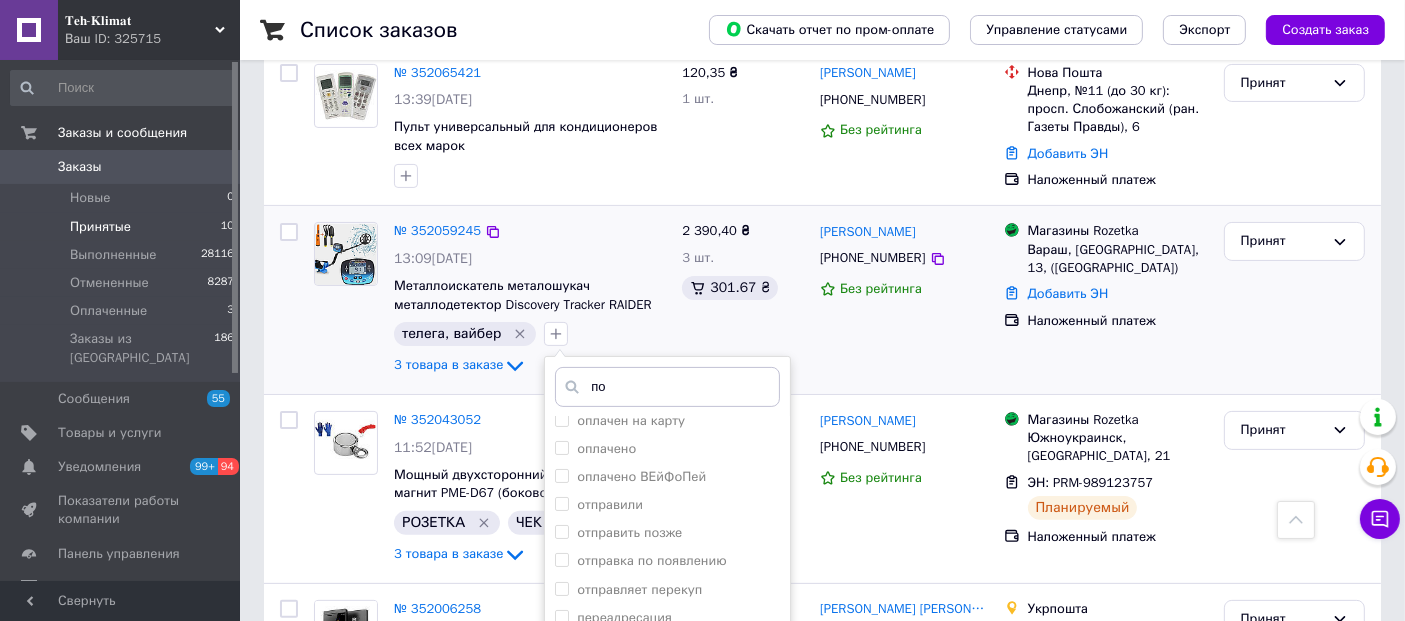 scroll, scrollTop: 0, scrollLeft: 0, axis: both 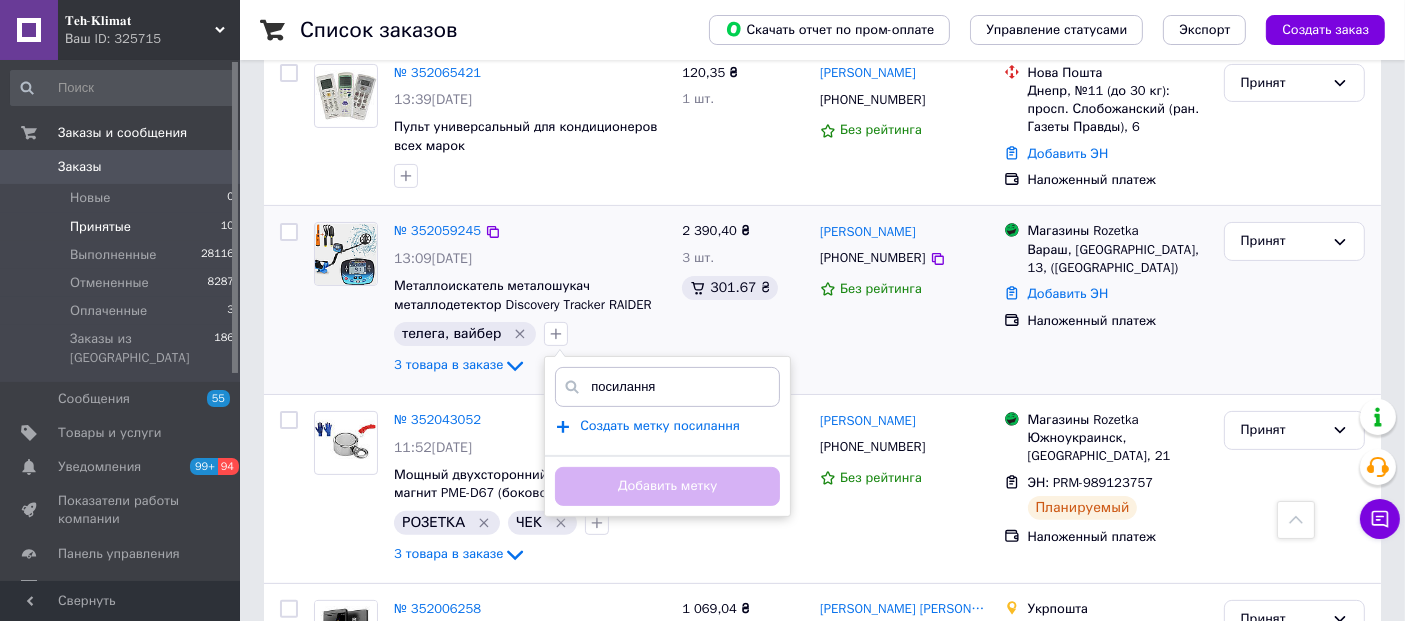 type on "посилання" 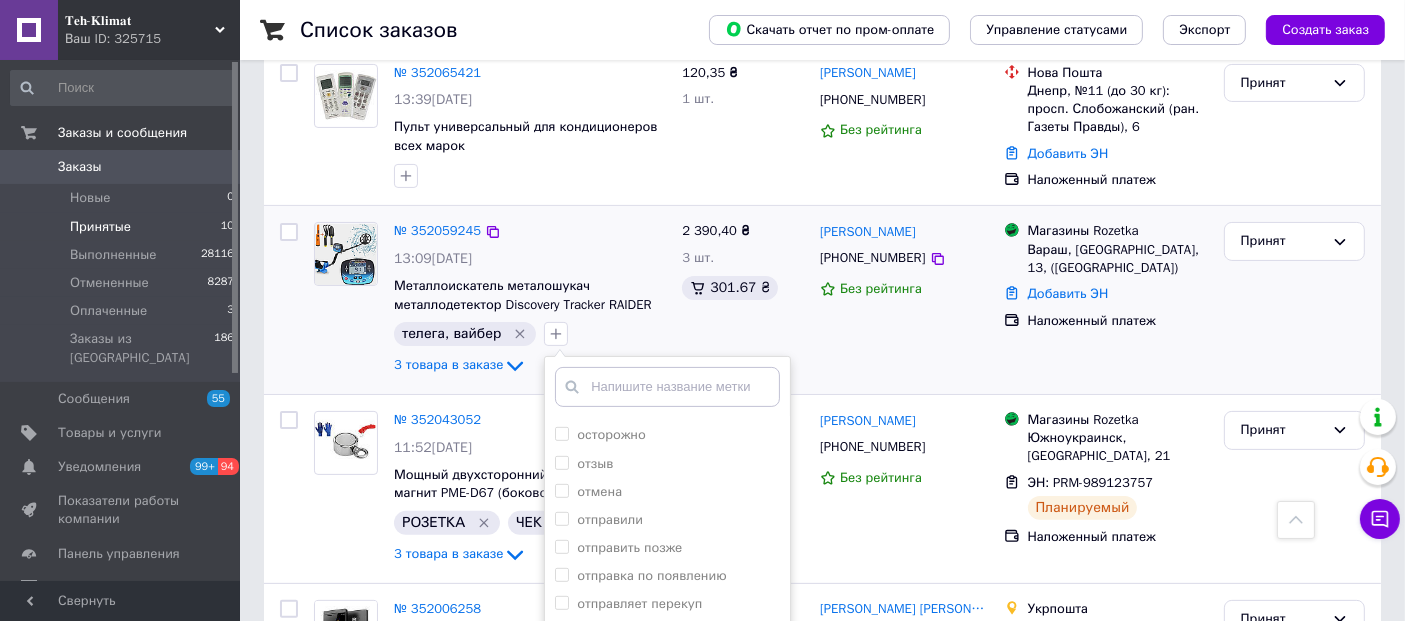 scroll, scrollTop: 1333, scrollLeft: 0, axis: vertical 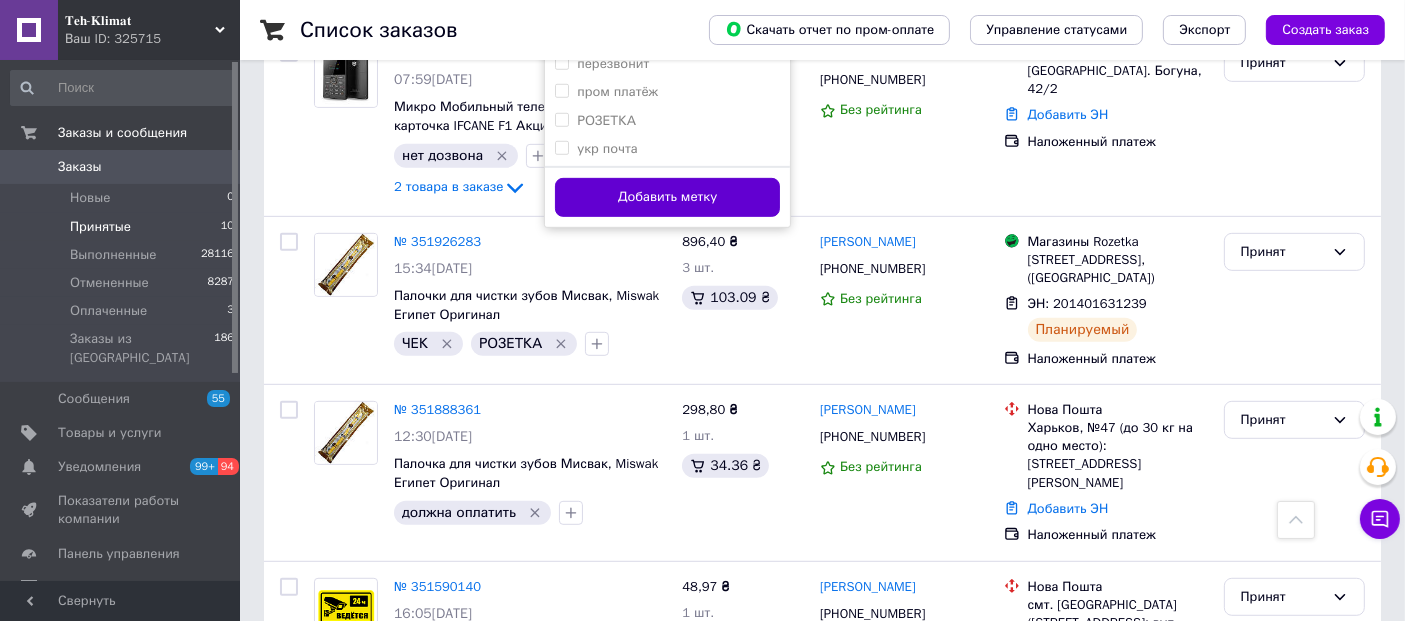 click on "Добавить метку" at bounding box center (667, 197) 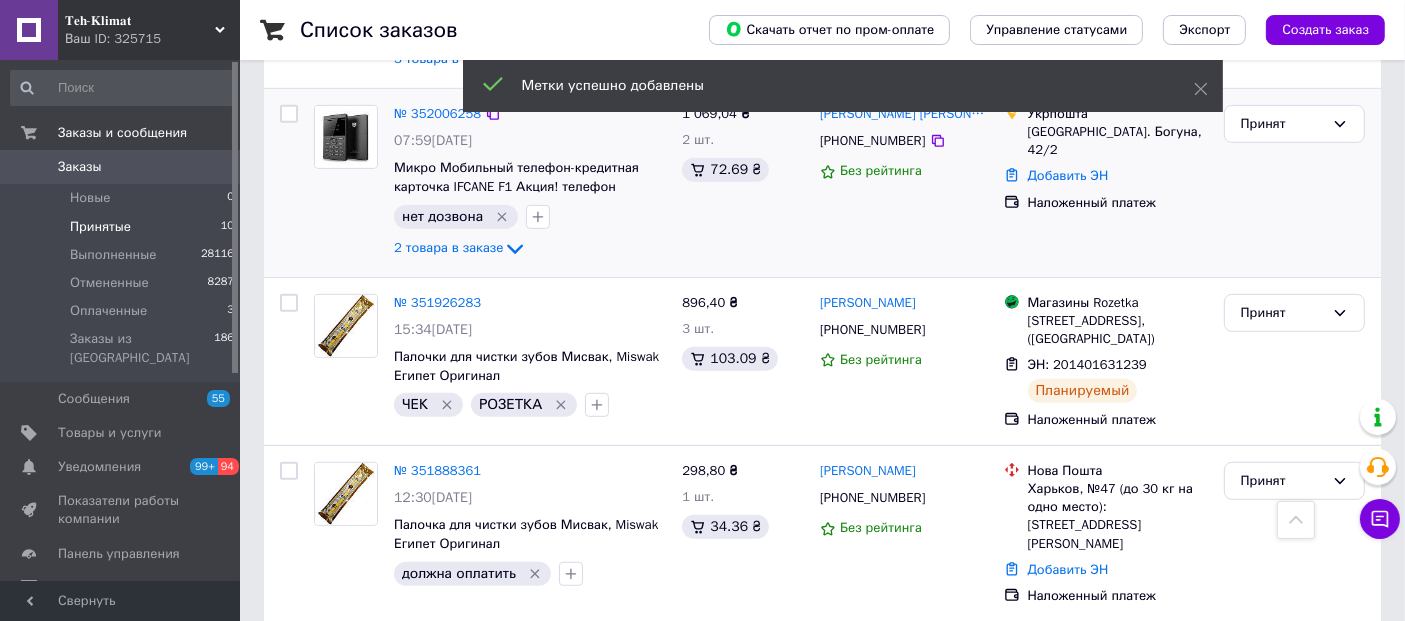 scroll, scrollTop: 920, scrollLeft: 0, axis: vertical 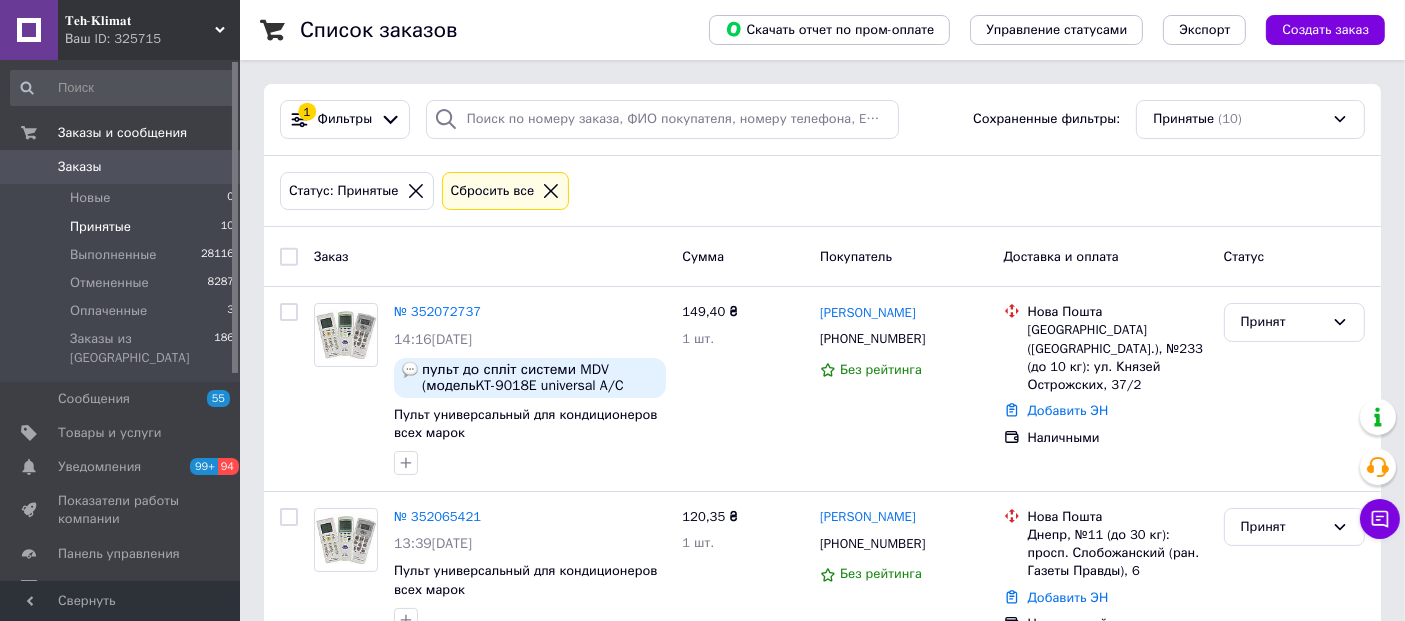 click on "Принятые" at bounding box center (100, 227) 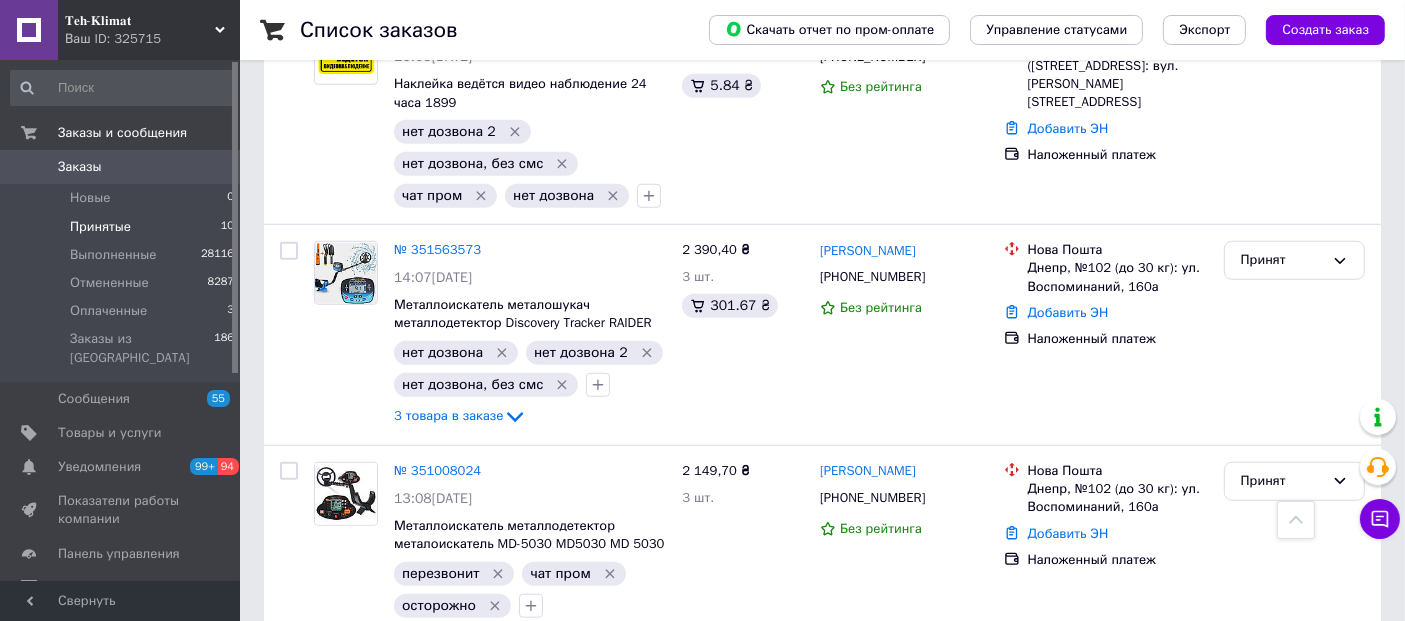 scroll, scrollTop: 1657, scrollLeft: 0, axis: vertical 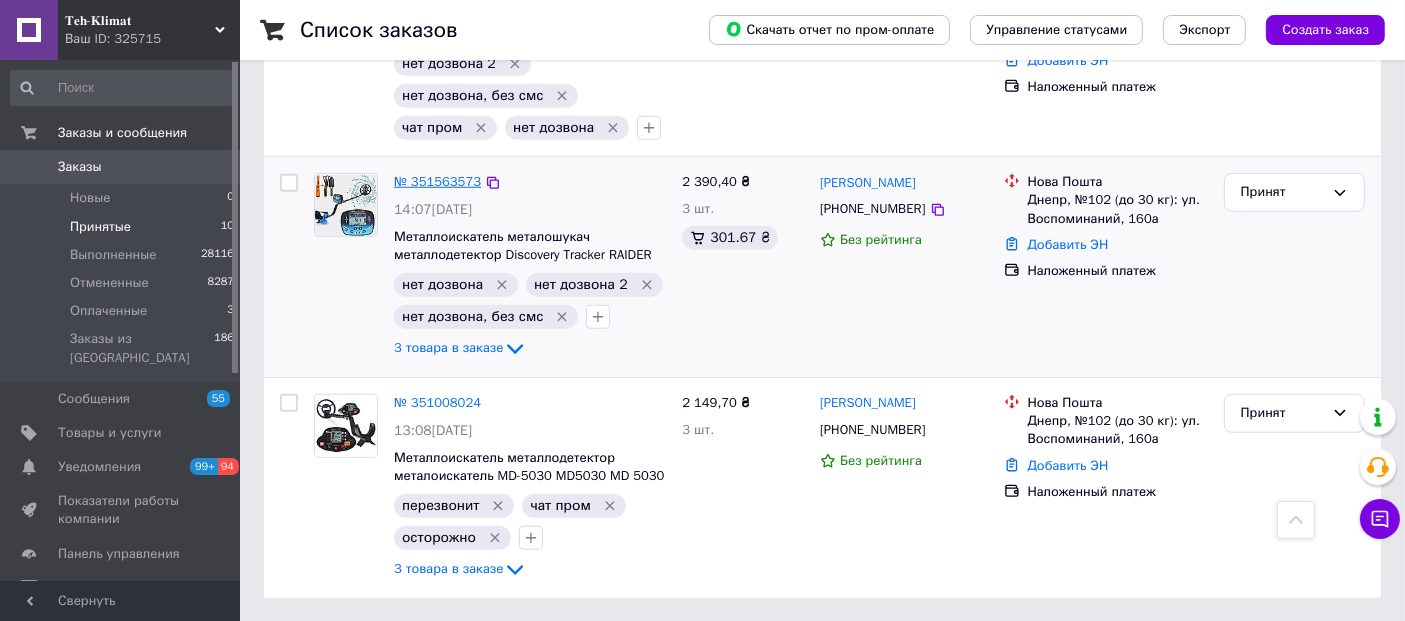click on "№ 351563573" at bounding box center [437, 181] 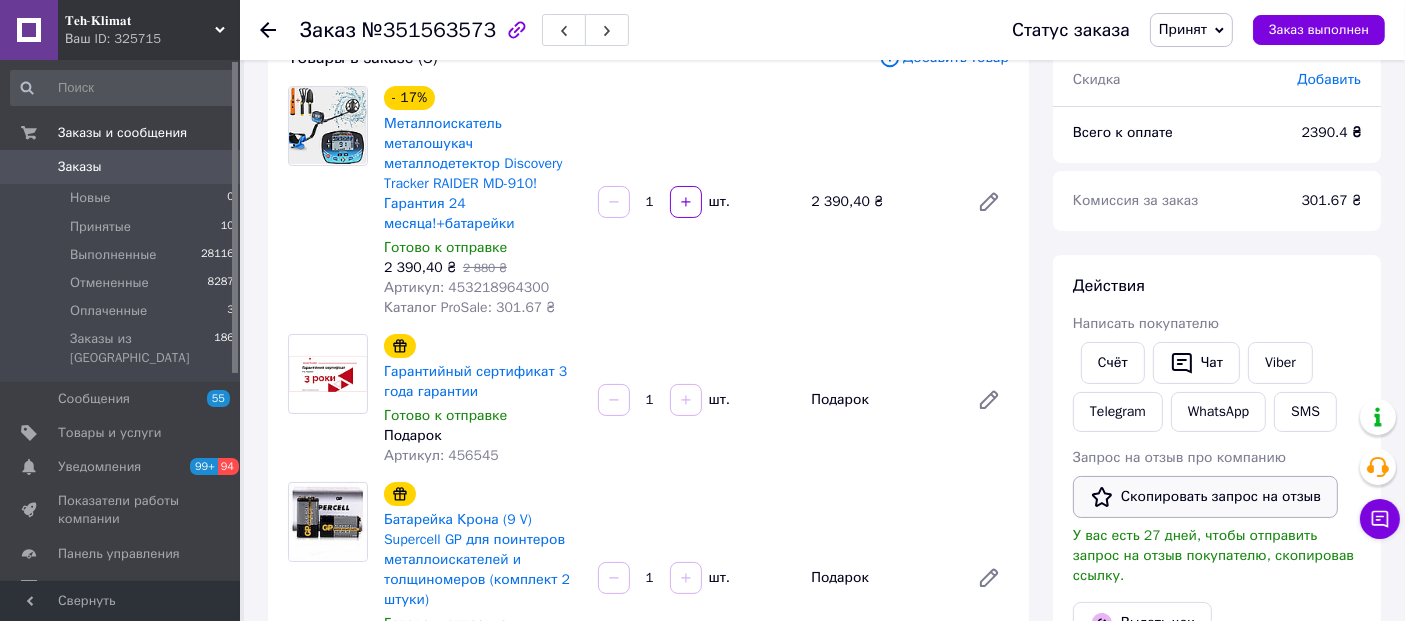 scroll, scrollTop: 222, scrollLeft: 0, axis: vertical 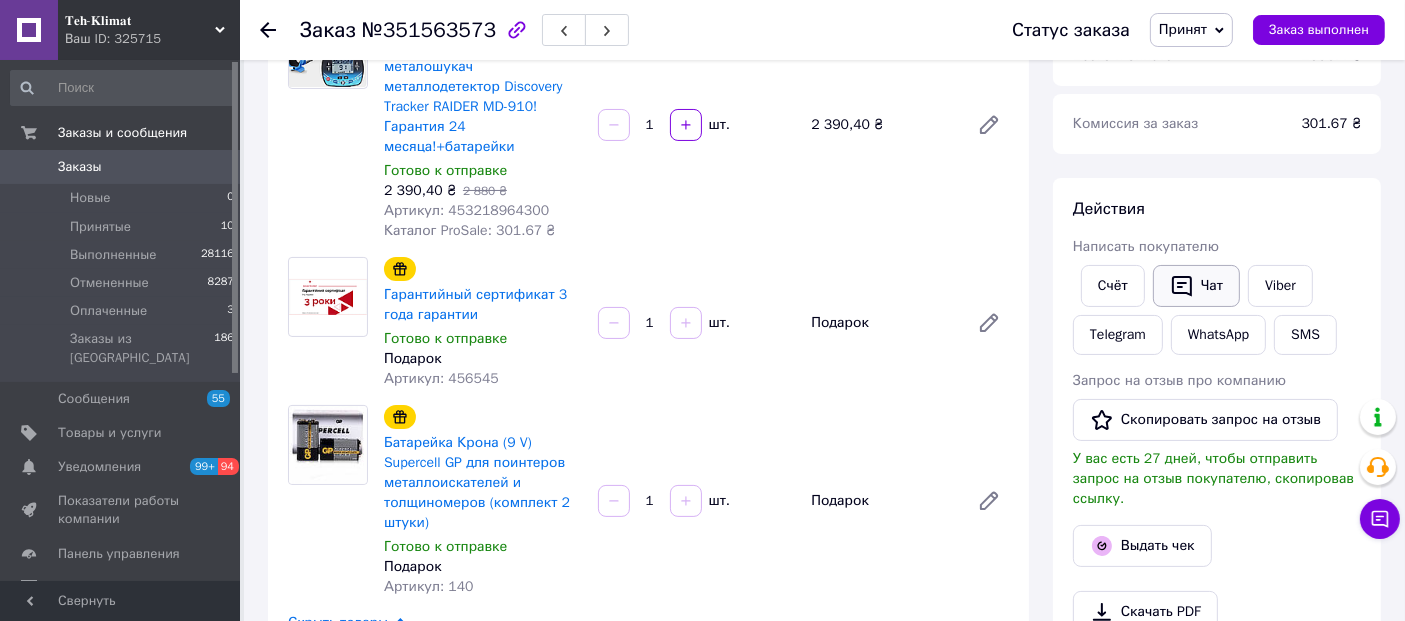 click on "Чат" at bounding box center (1196, 286) 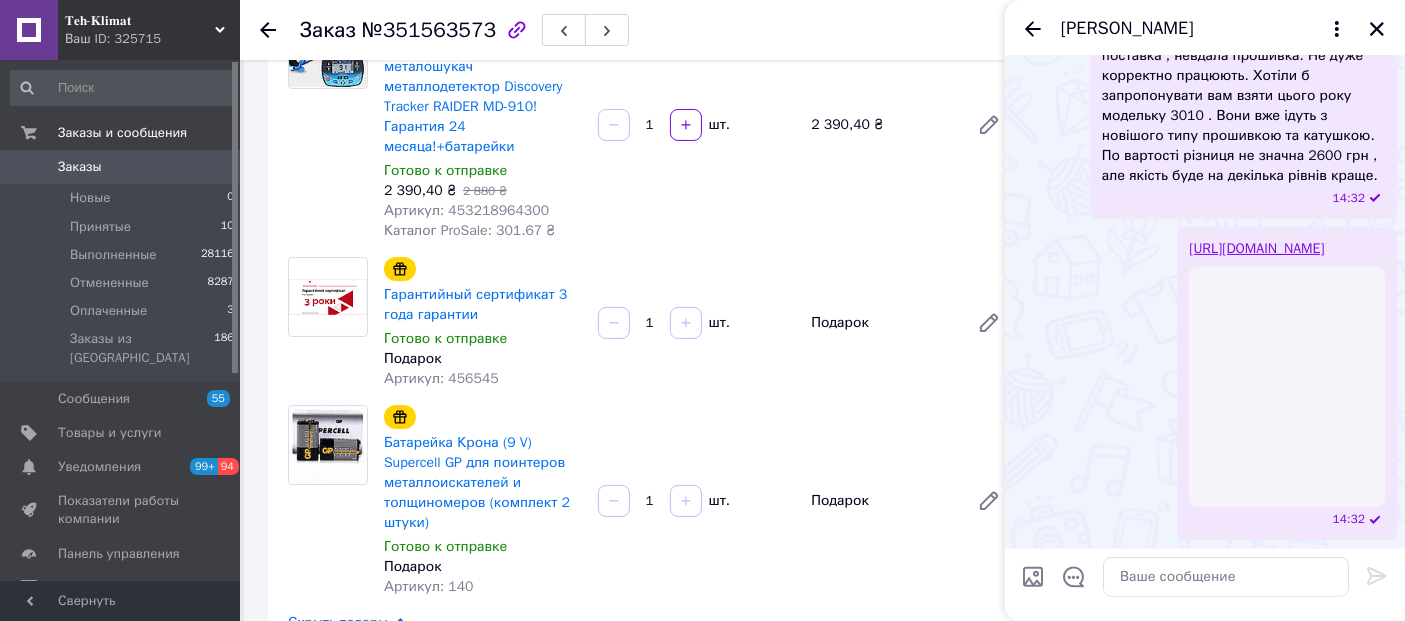 scroll, scrollTop: 469, scrollLeft: 0, axis: vertical 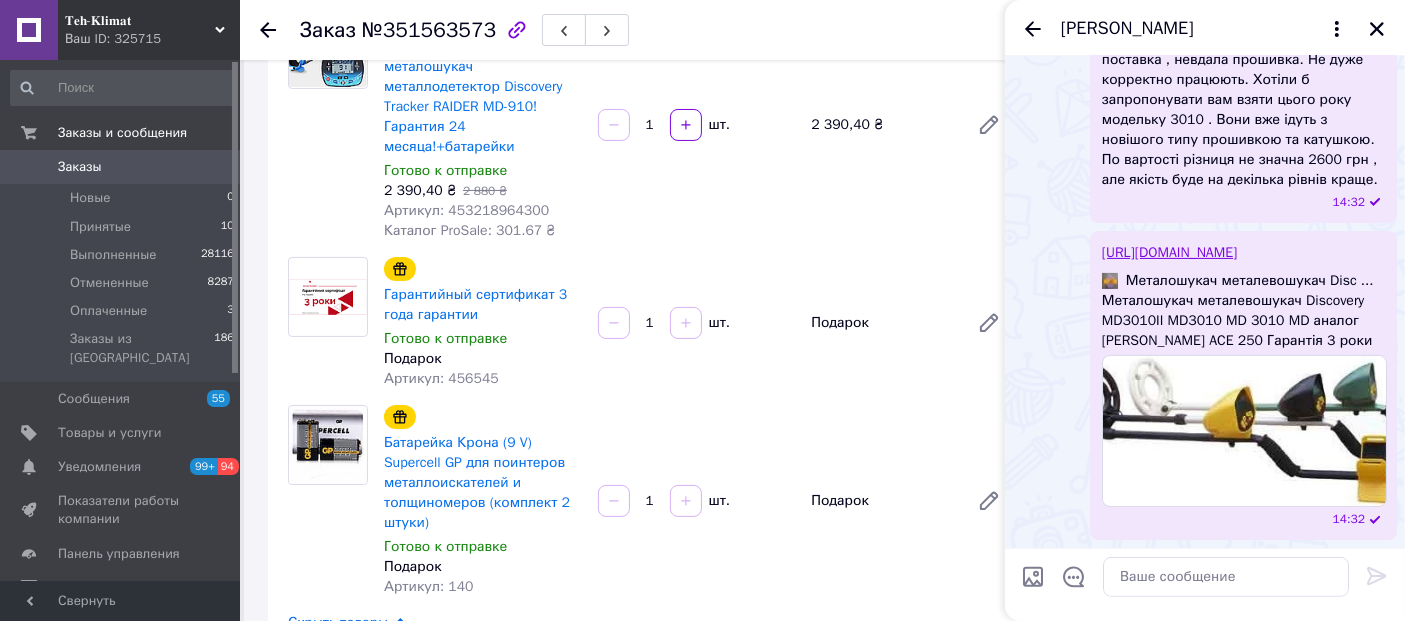 click 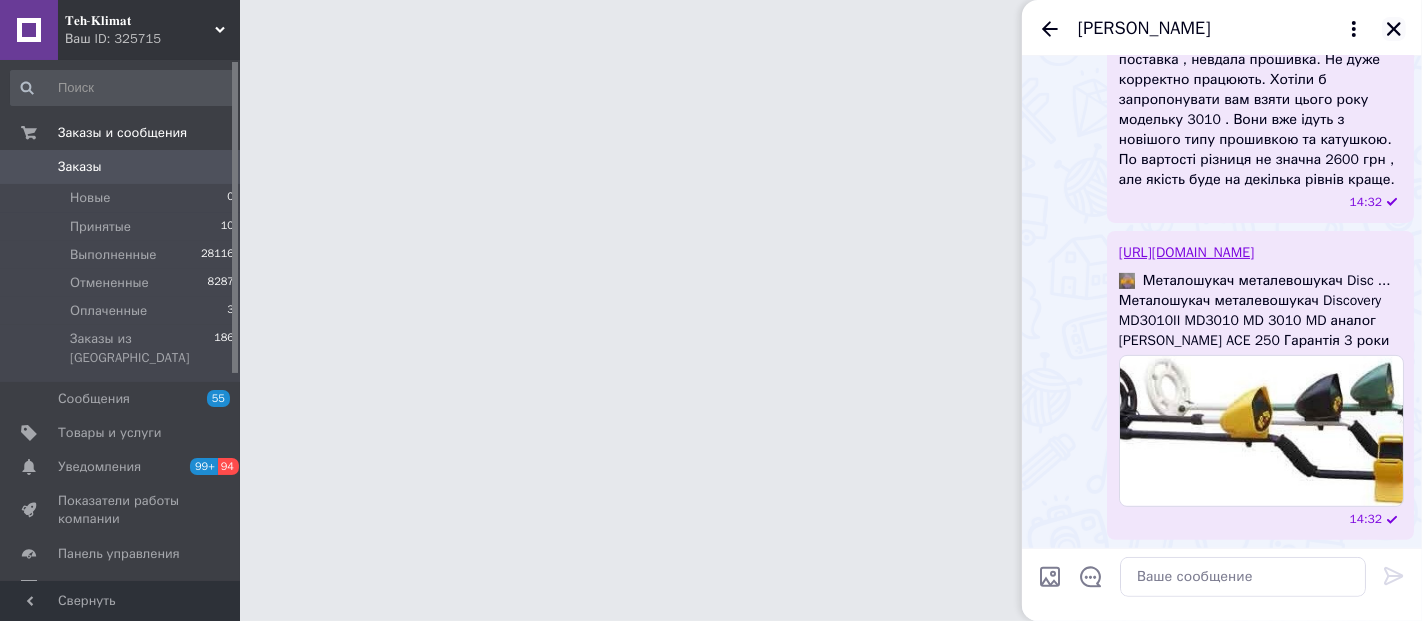 click 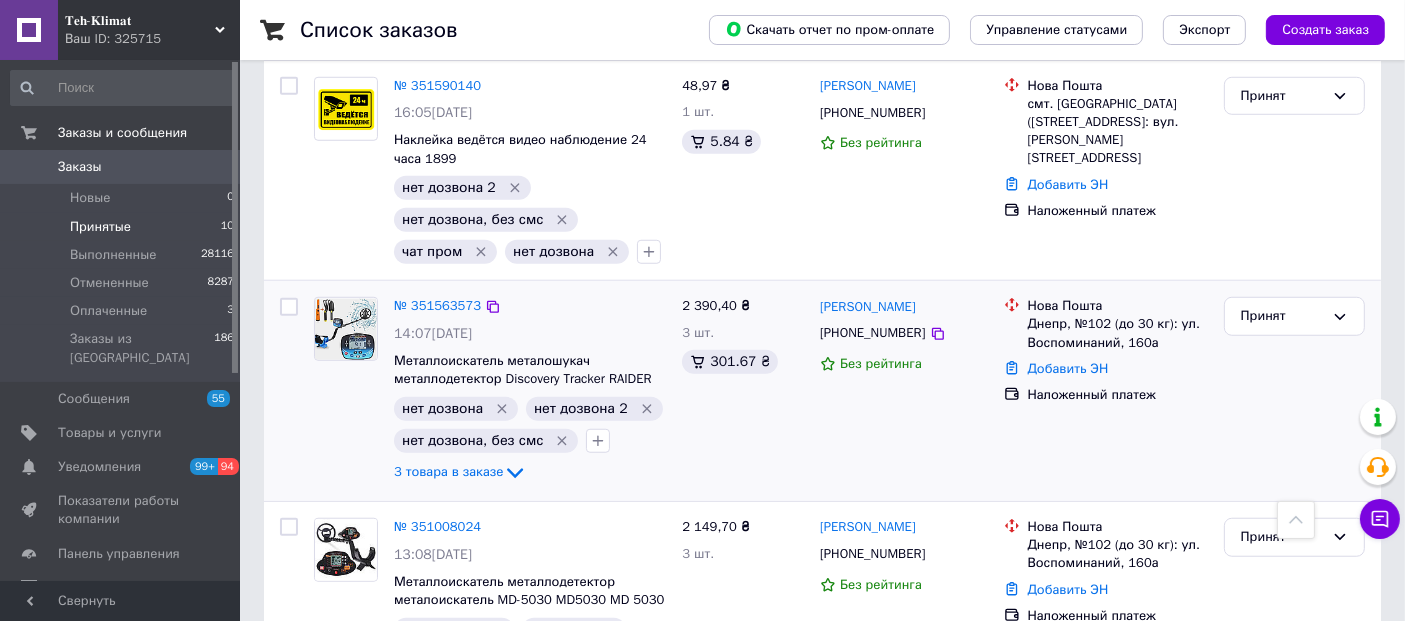 scroll, scrollTop: 1657, scrollLeft: 0, axis: vertical 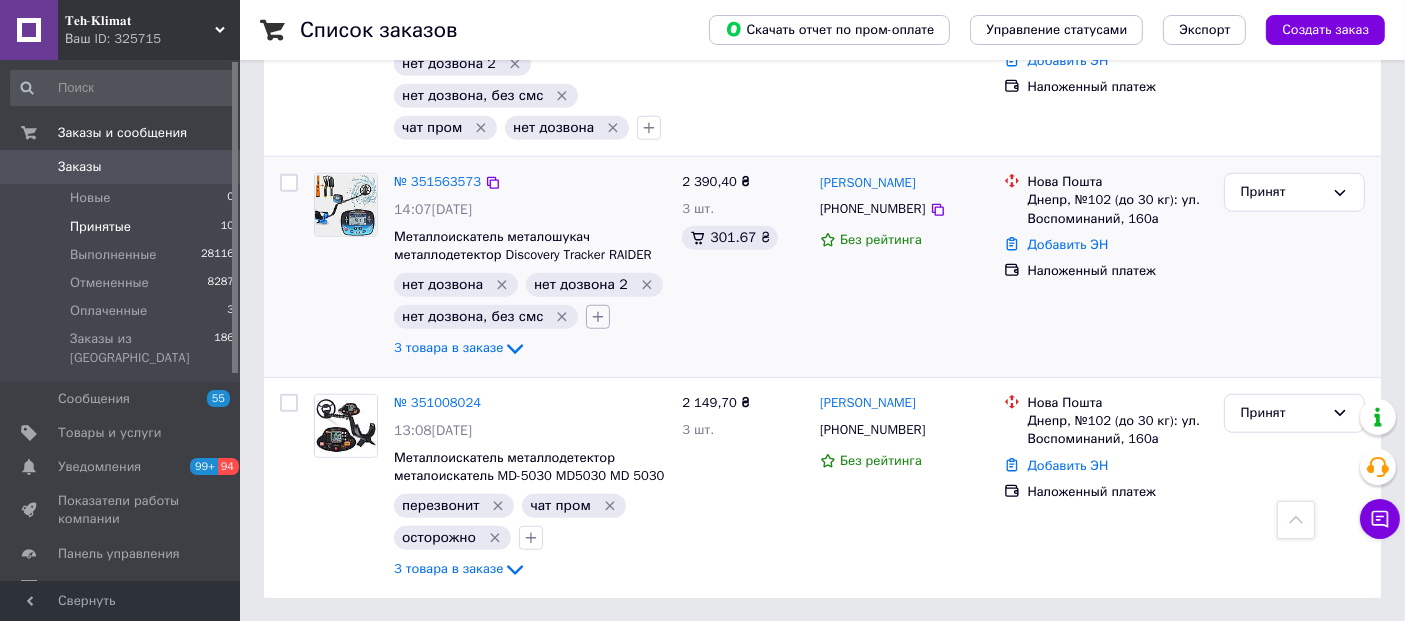 click 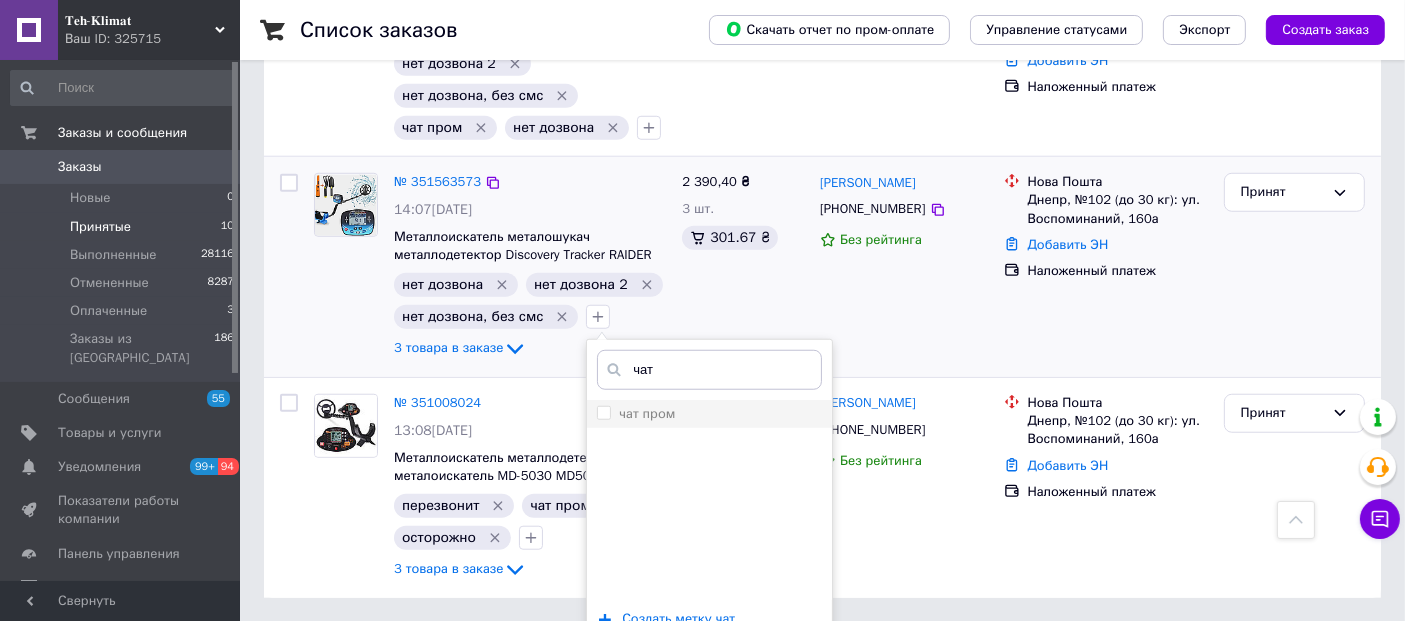 type on "чат" 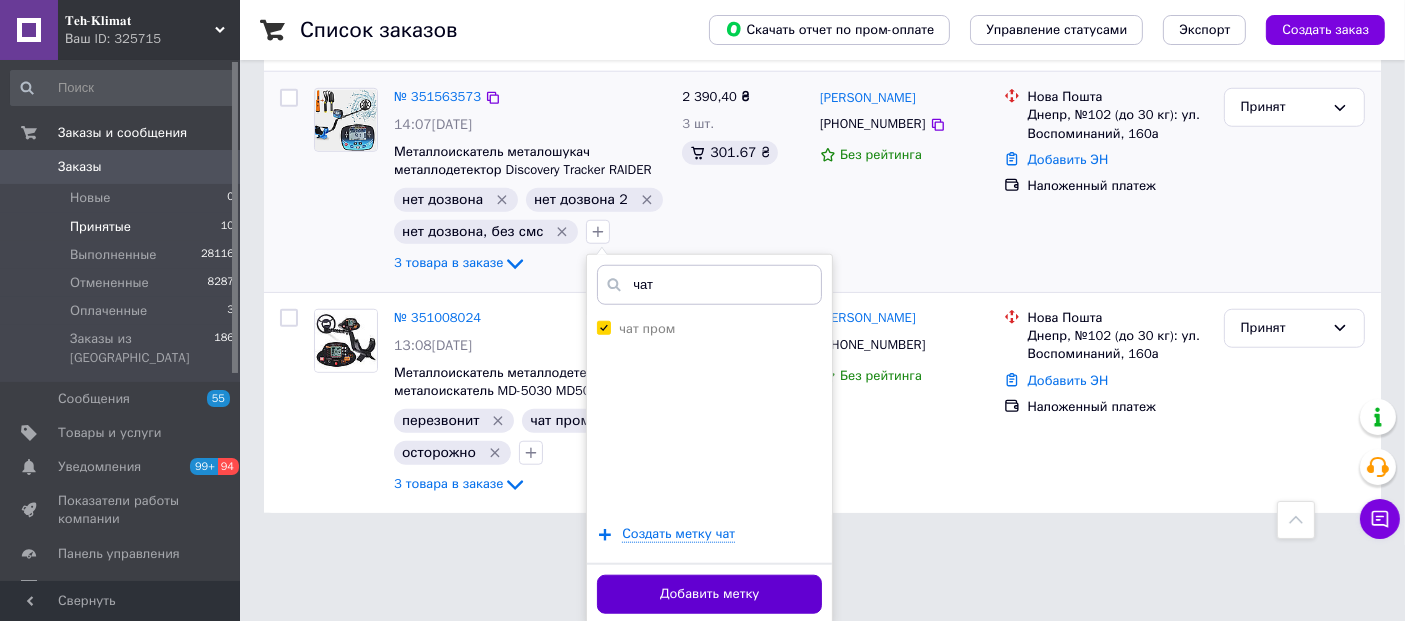 click on "Добавить метку" at bounding box center [709, 594] 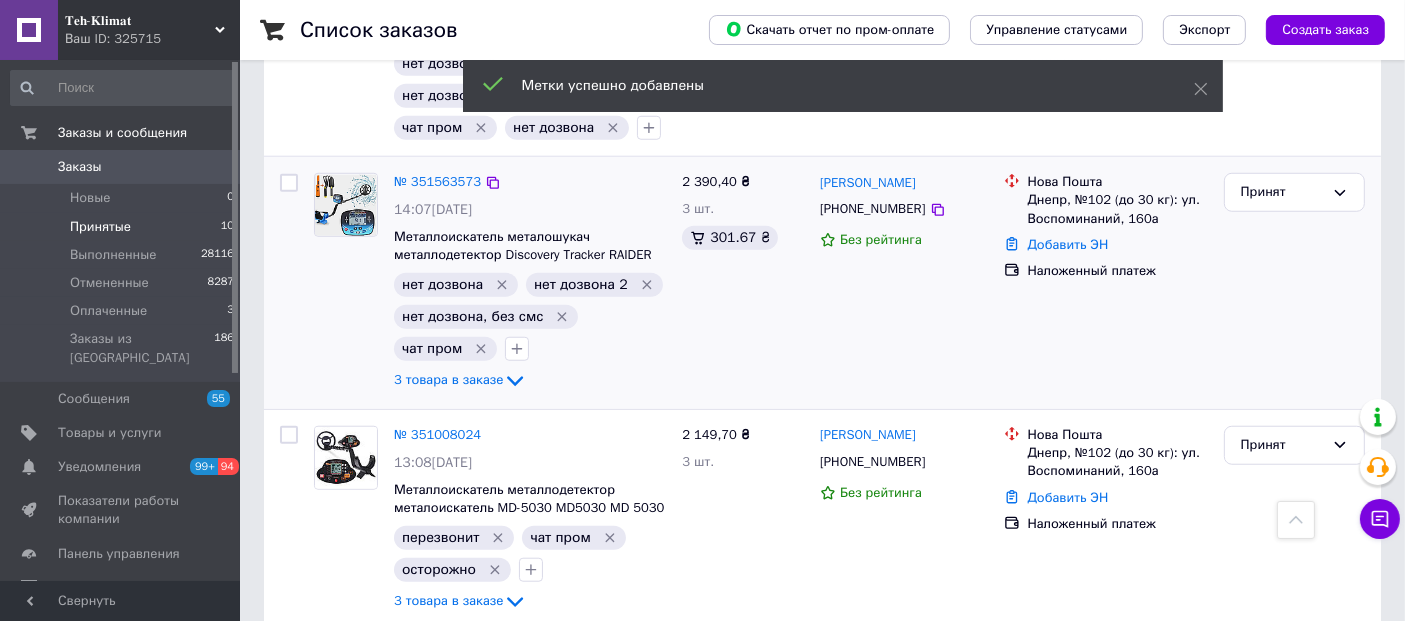 scroll, scrollTop: 1688, scrollLeft: 0, axis: vertical 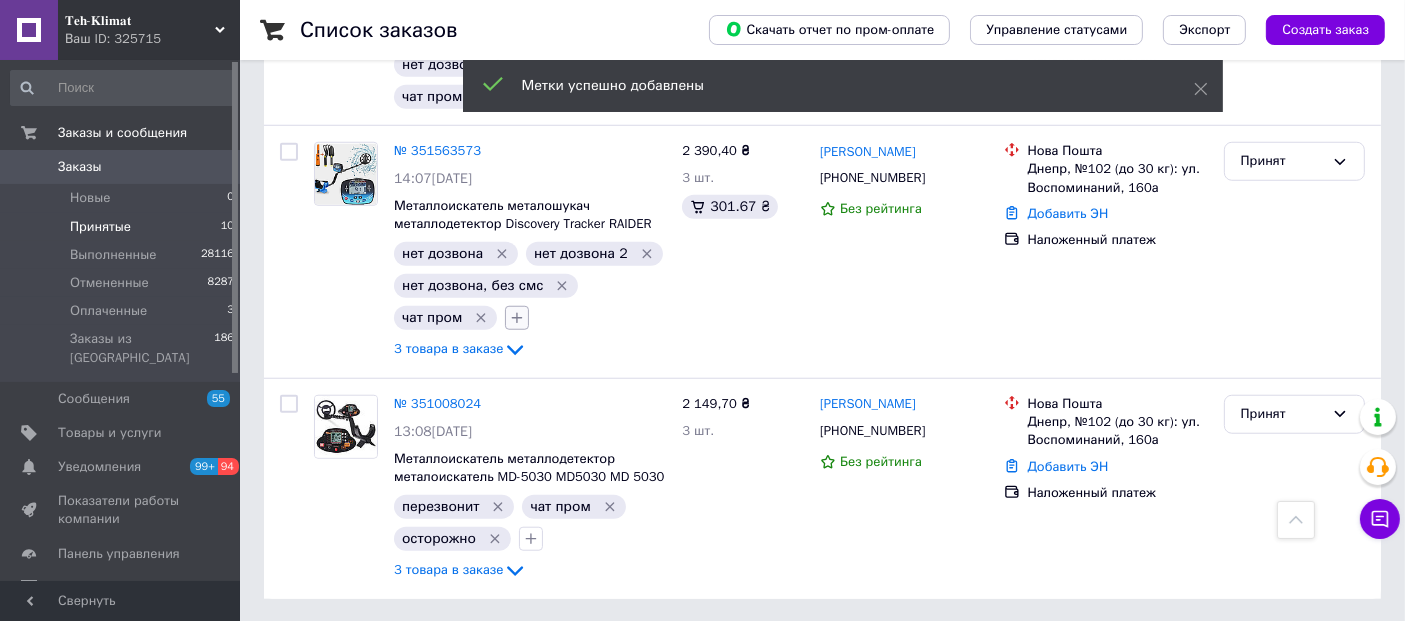 click 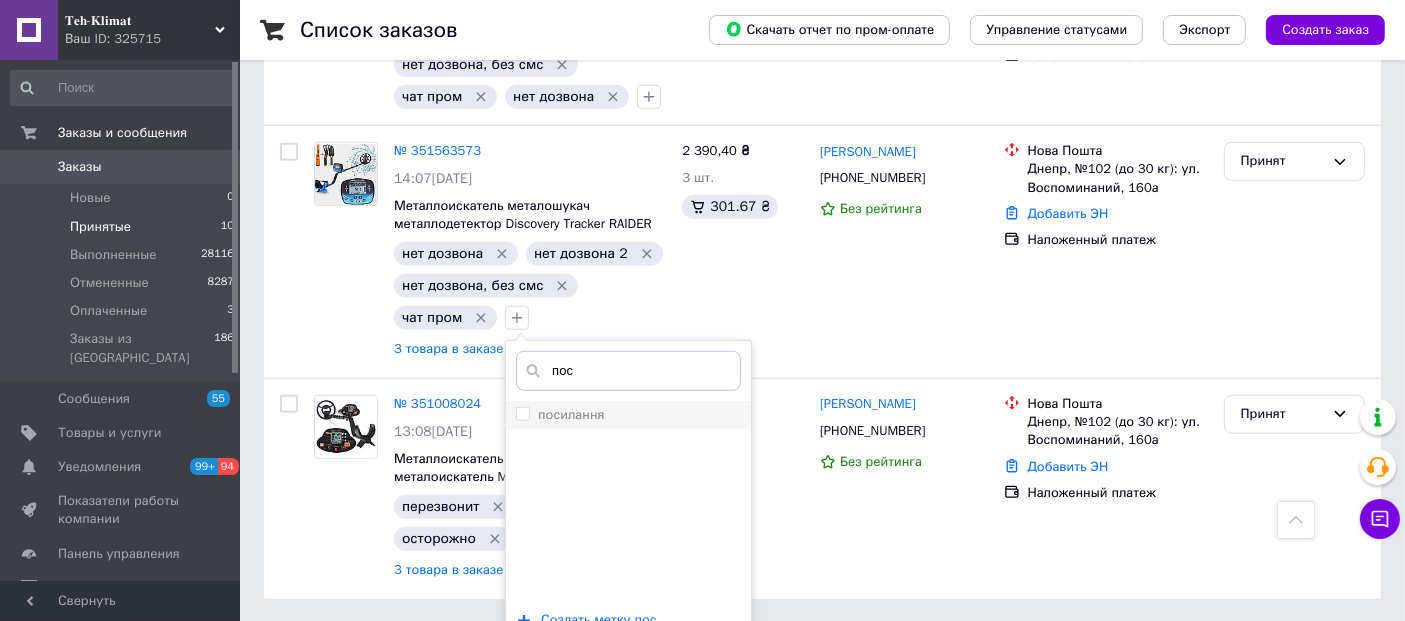 type on "пос" 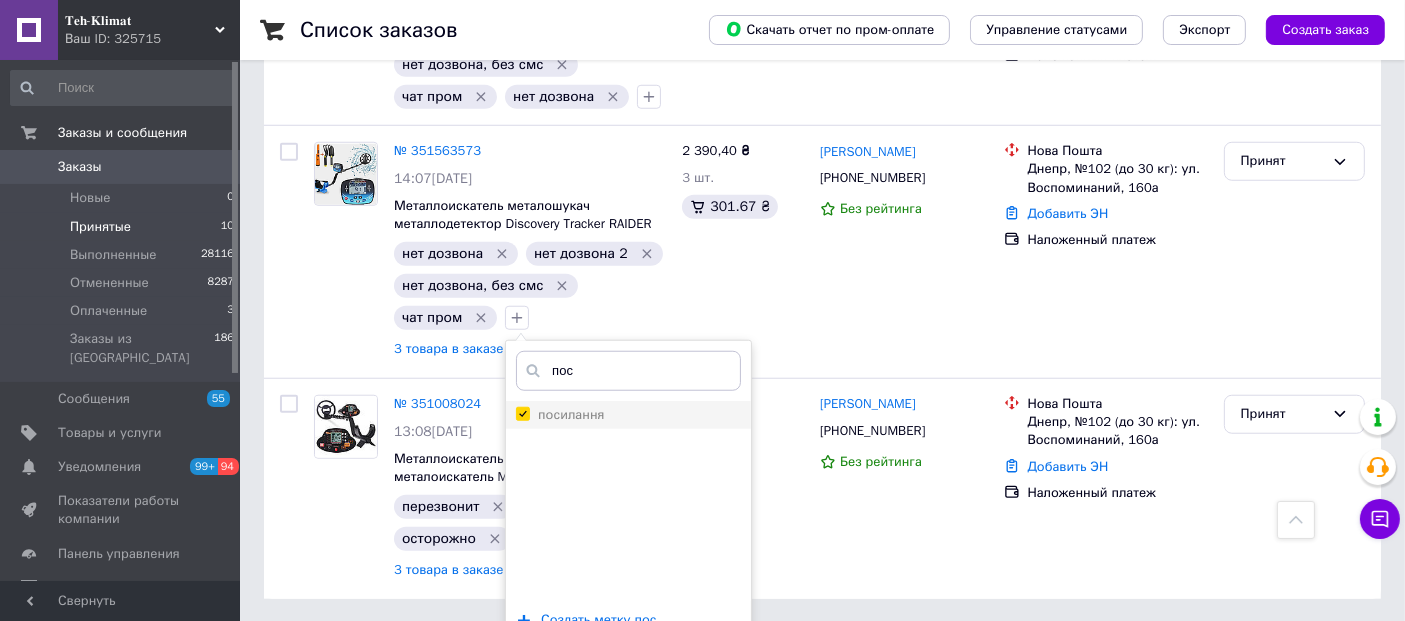 checkbox on "true" 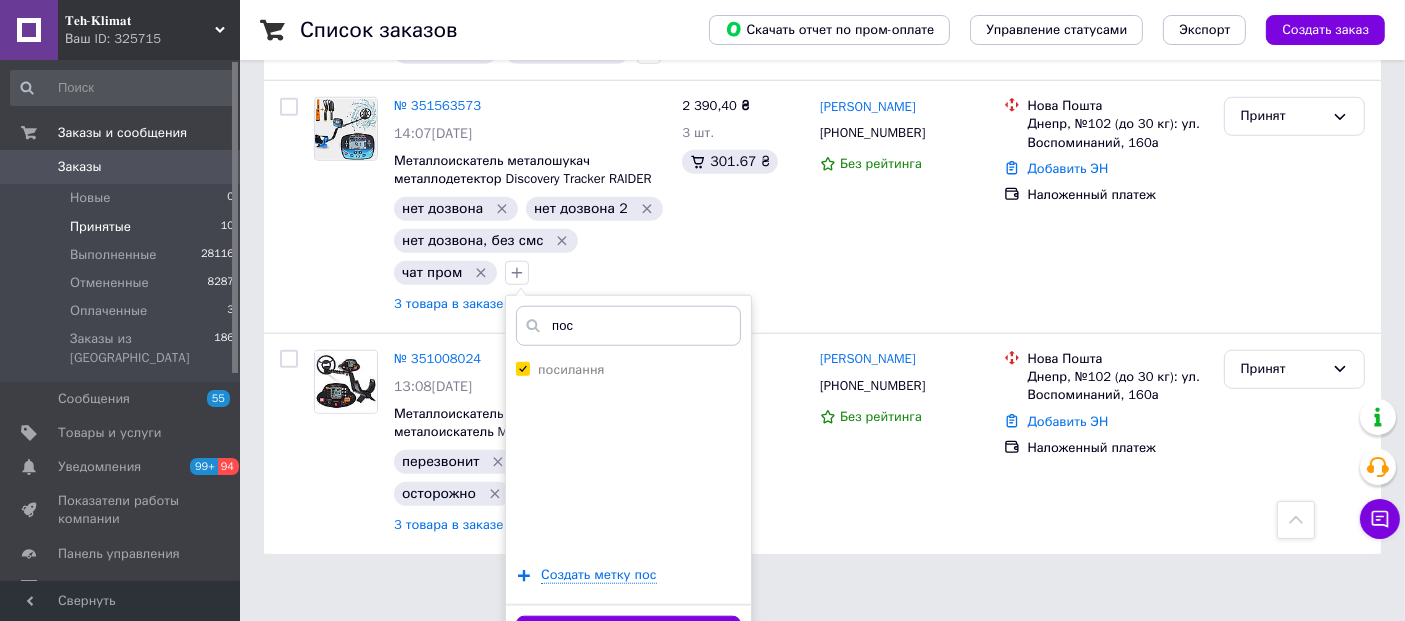 scroll, scrollTop: 1774, scrollLeft: 0, axis: vertical 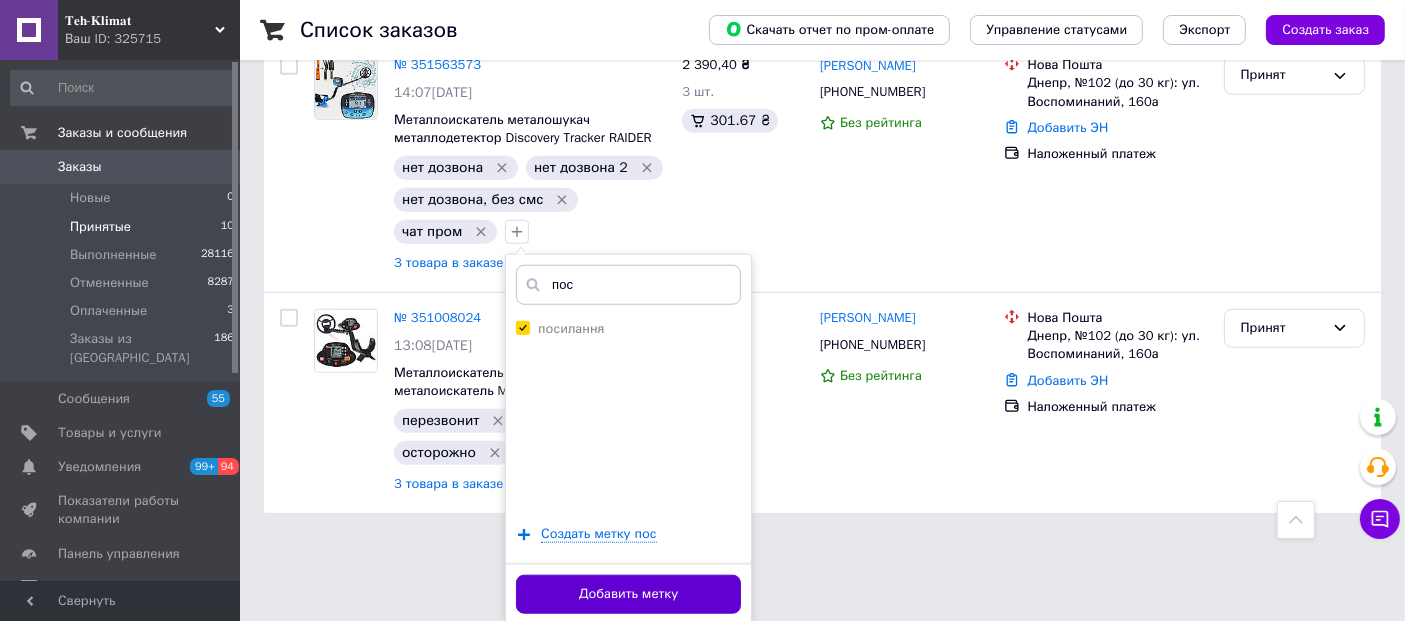 click on "Добавить метку" at bounding box center (628, 594) 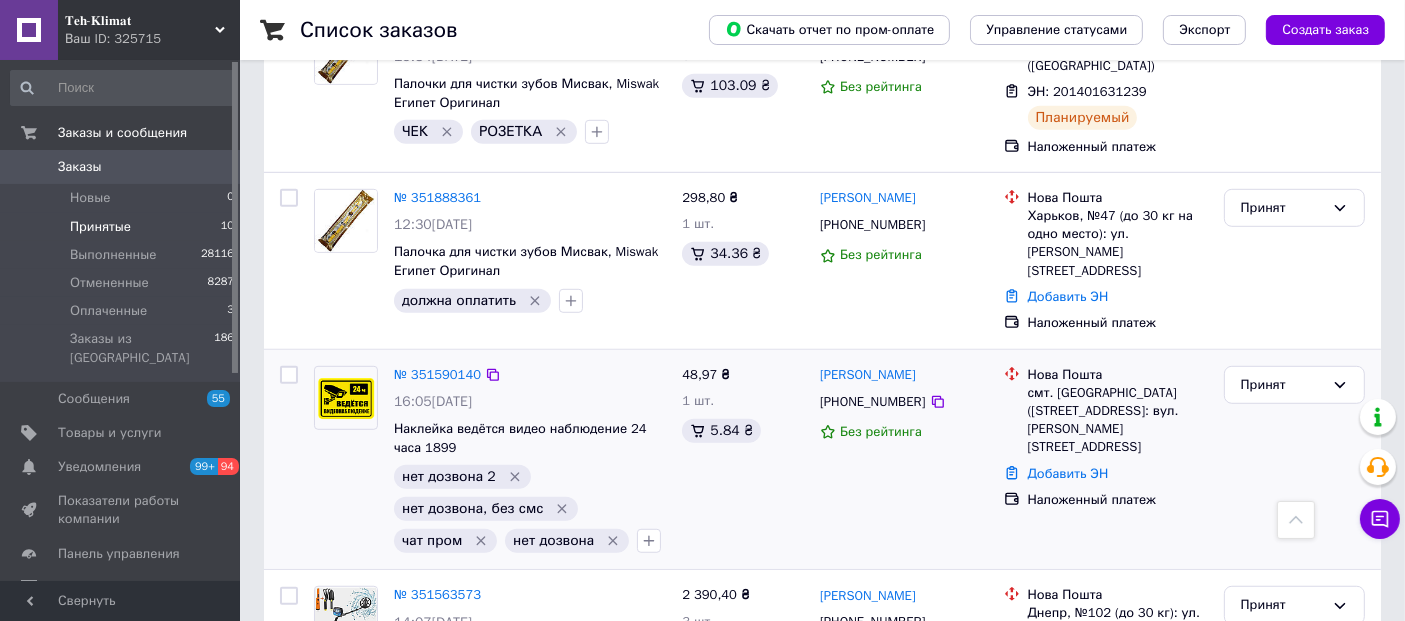 scroll, scrollTop: 1133, scrollLeft: 0, axis: vertical 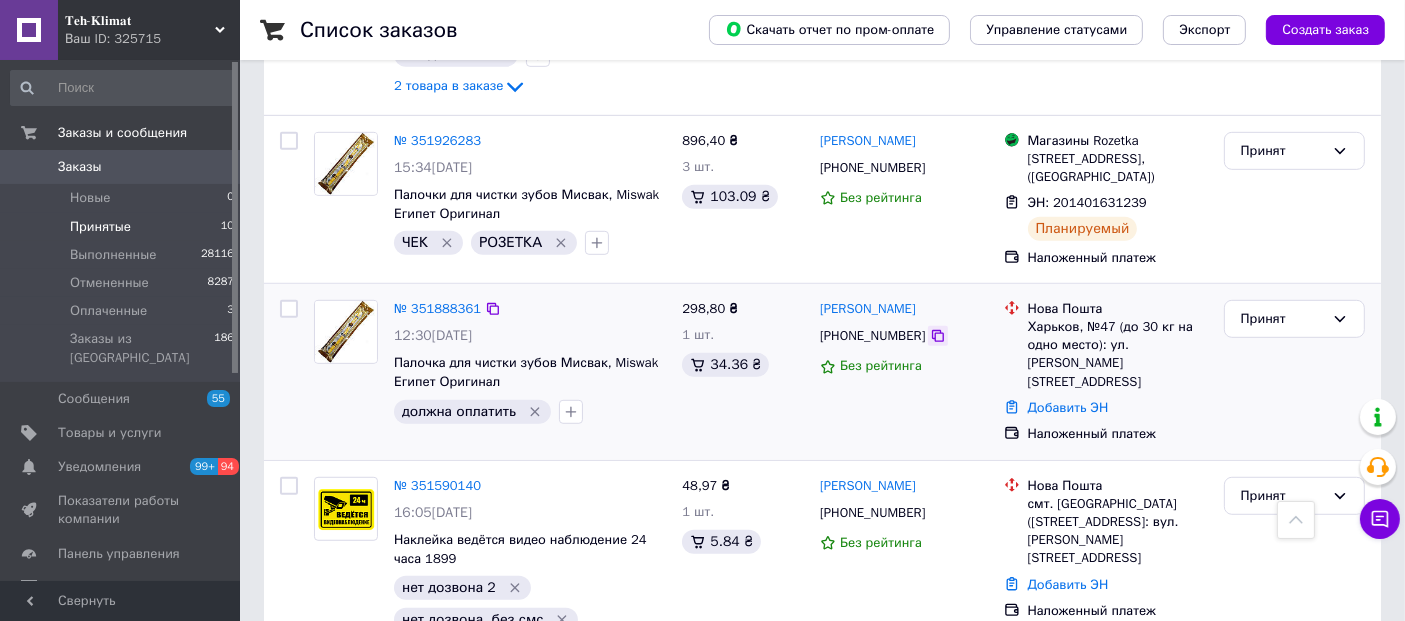 click 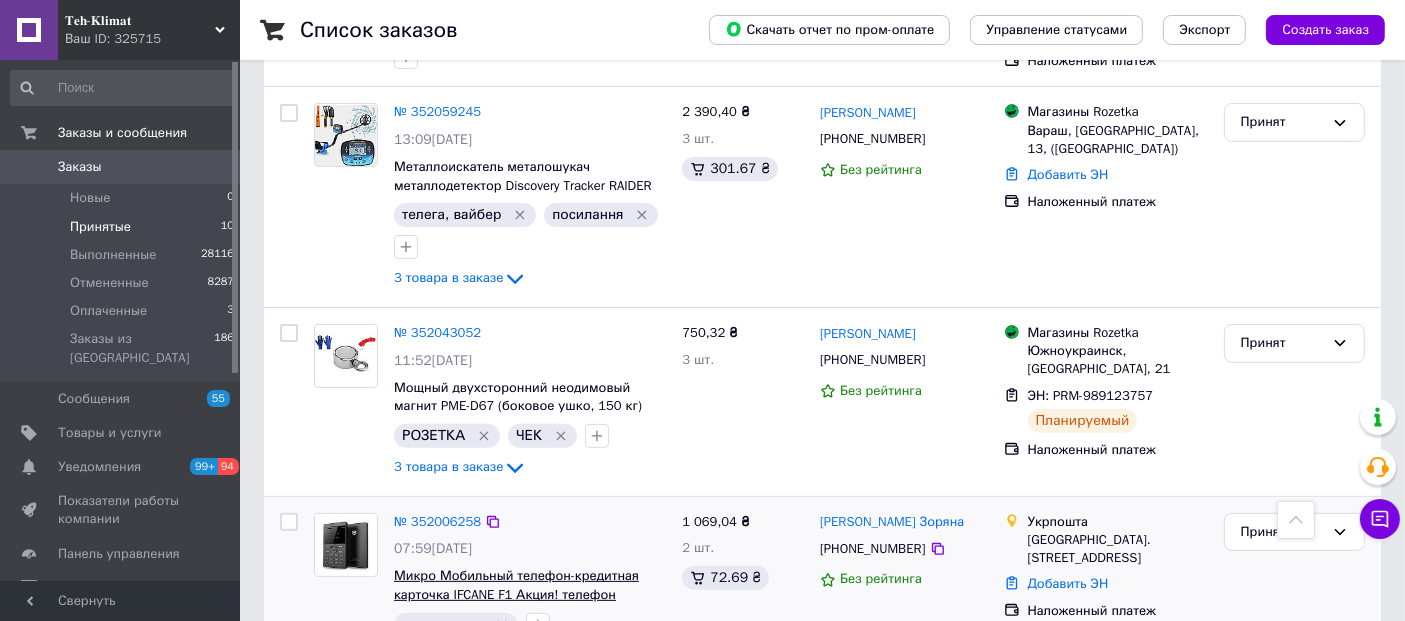 scroll, scrollTop: 466, scrollLeft: 0, axis: vertical 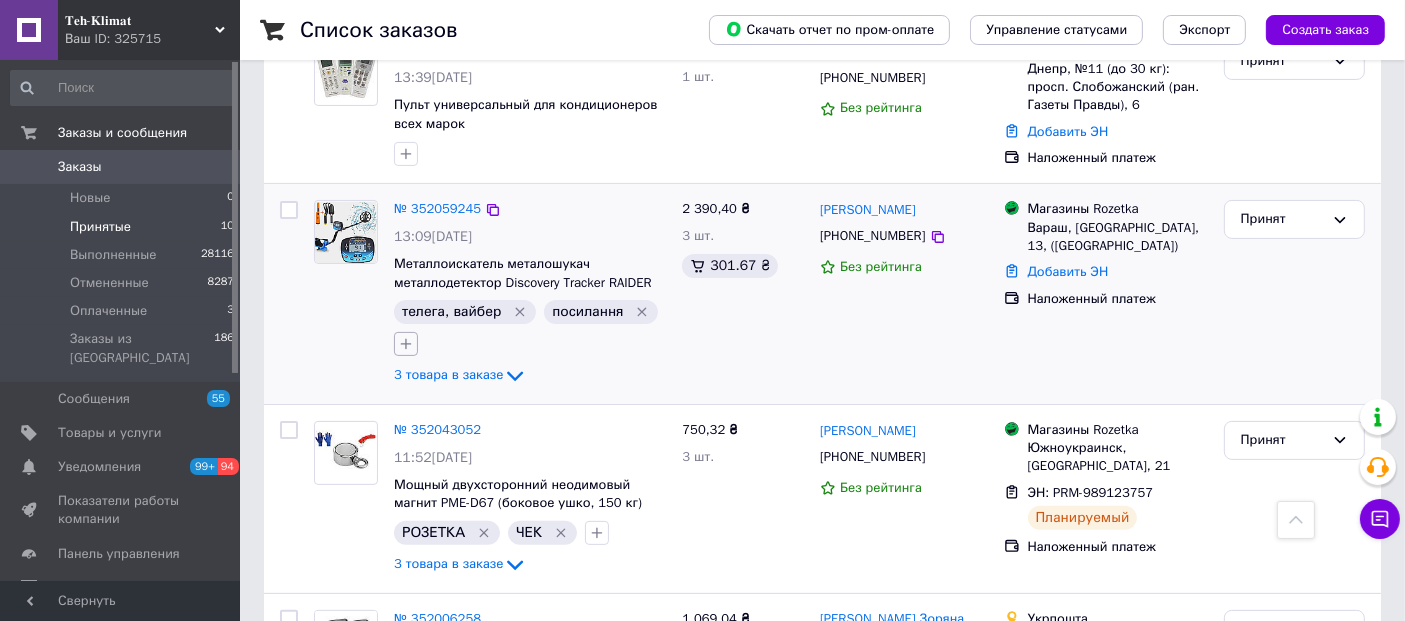 click 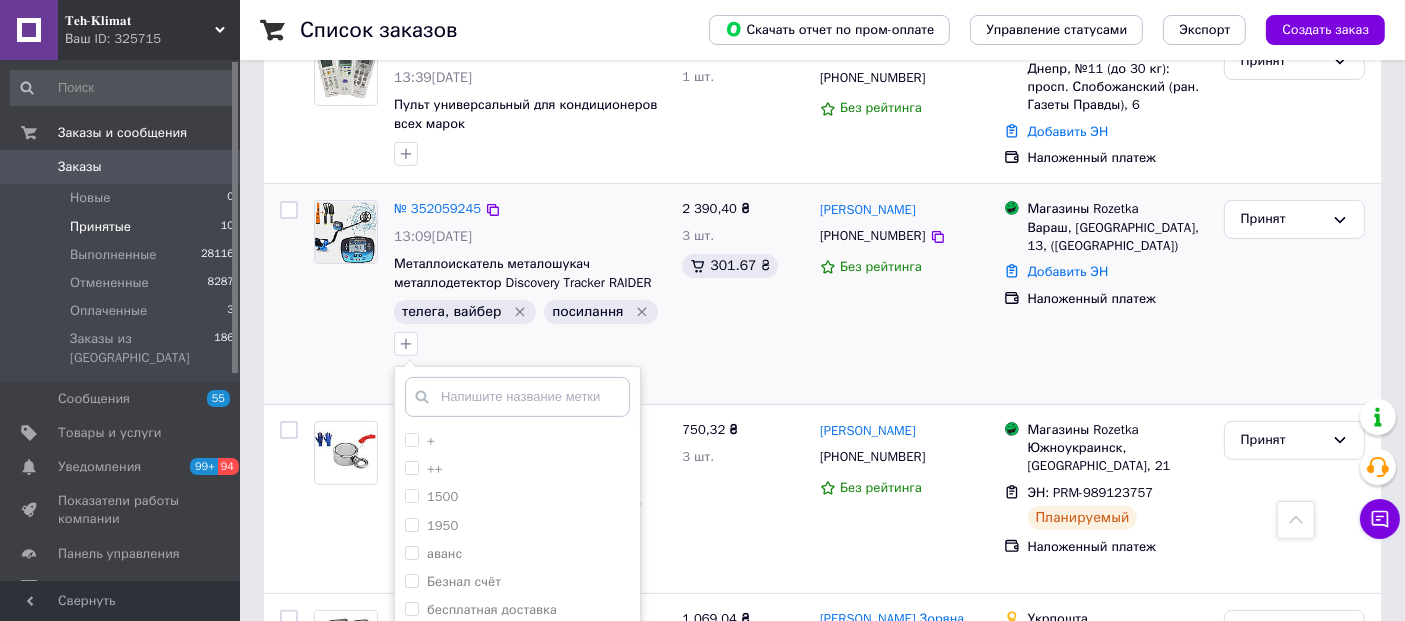 click on "2 390,40 ₴ 3 шт. 301.67 ₴" at bounding box center [743, 294] 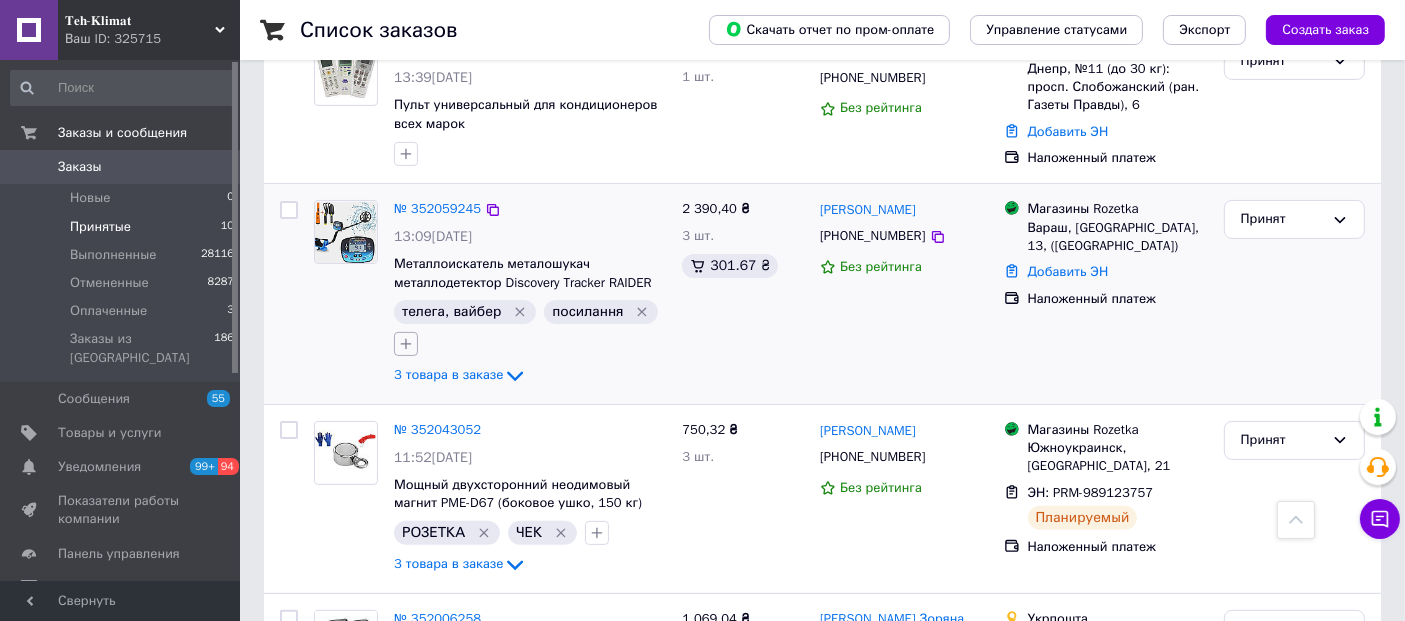 click 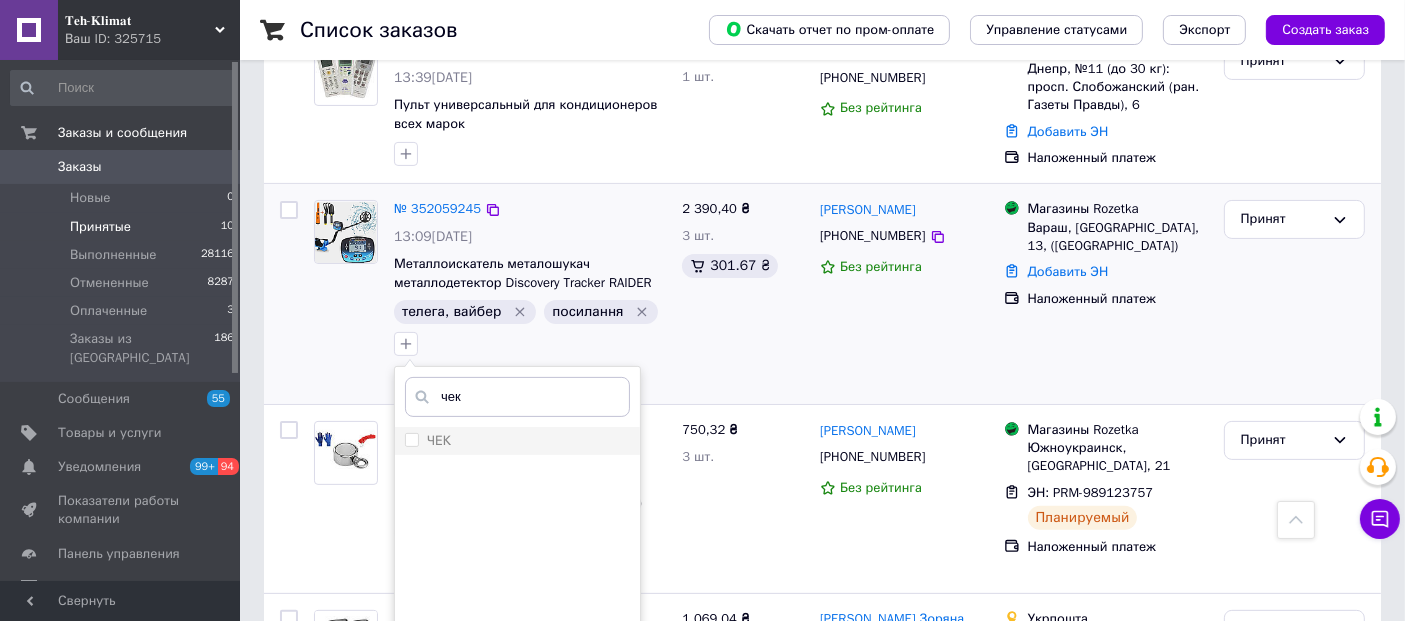 type on "чек" 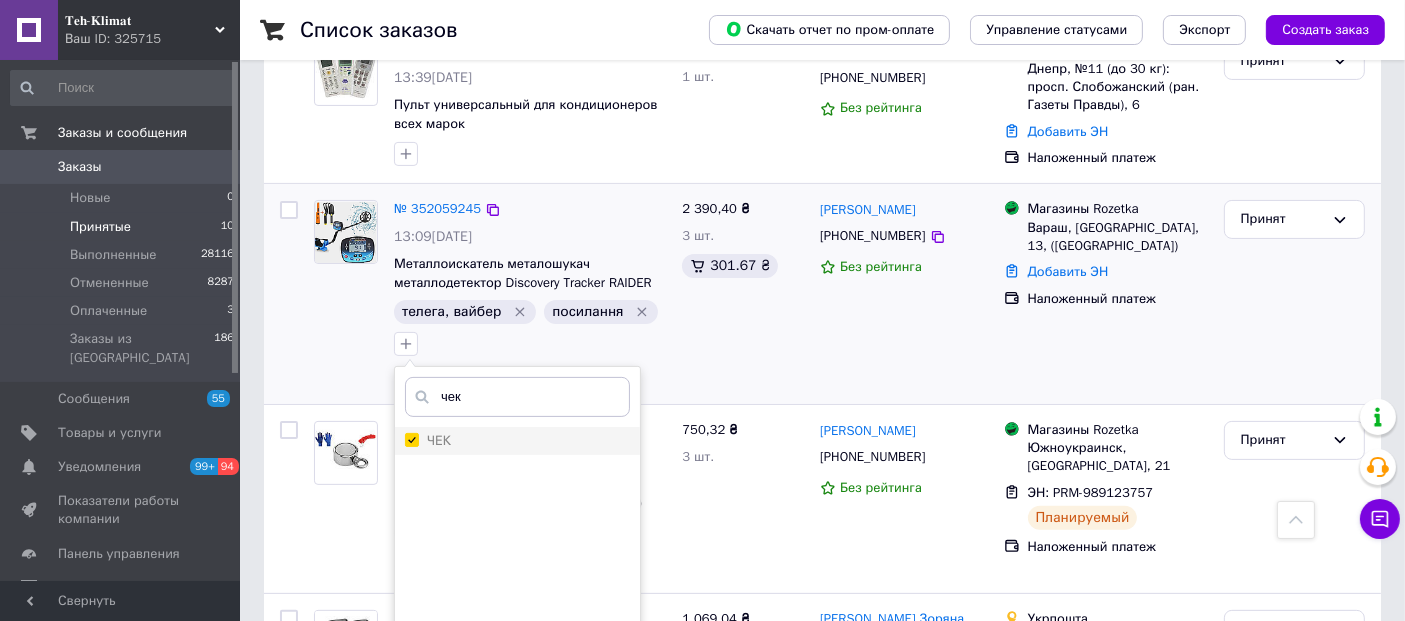 click on "ЧЕК" at bounding box center (411, 439) 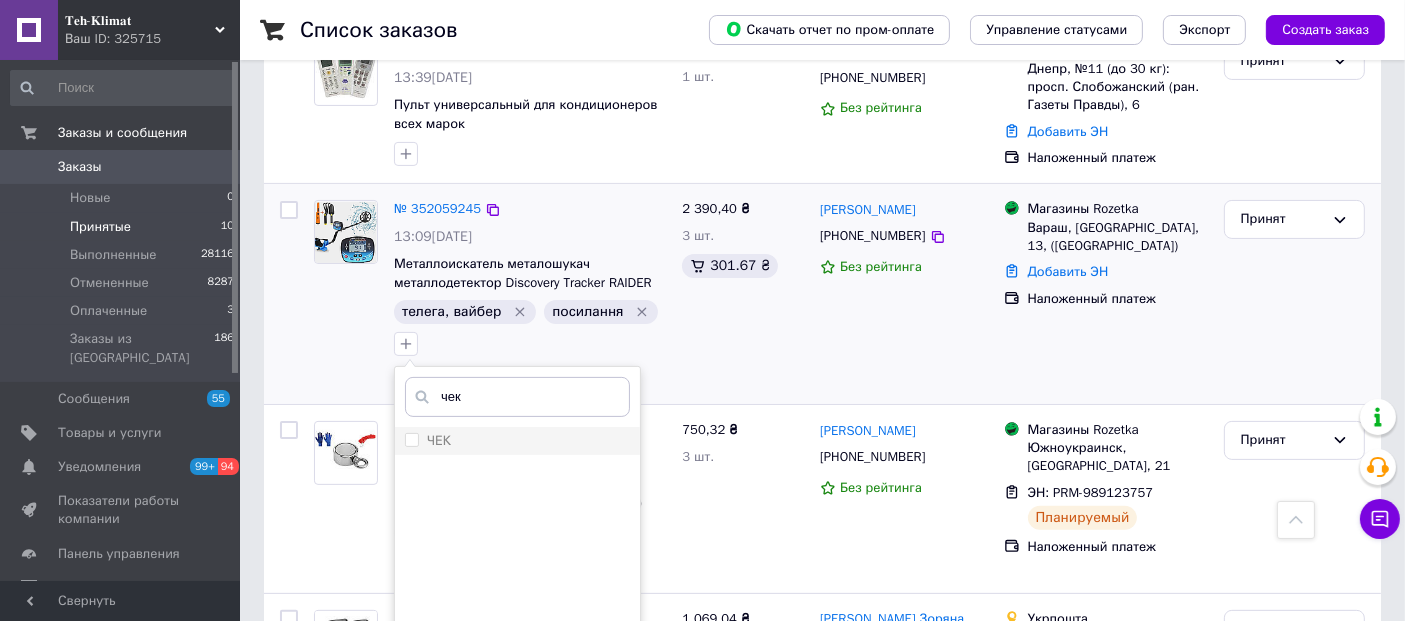 click on "ЧЕК" at bounding box center [411, 439] 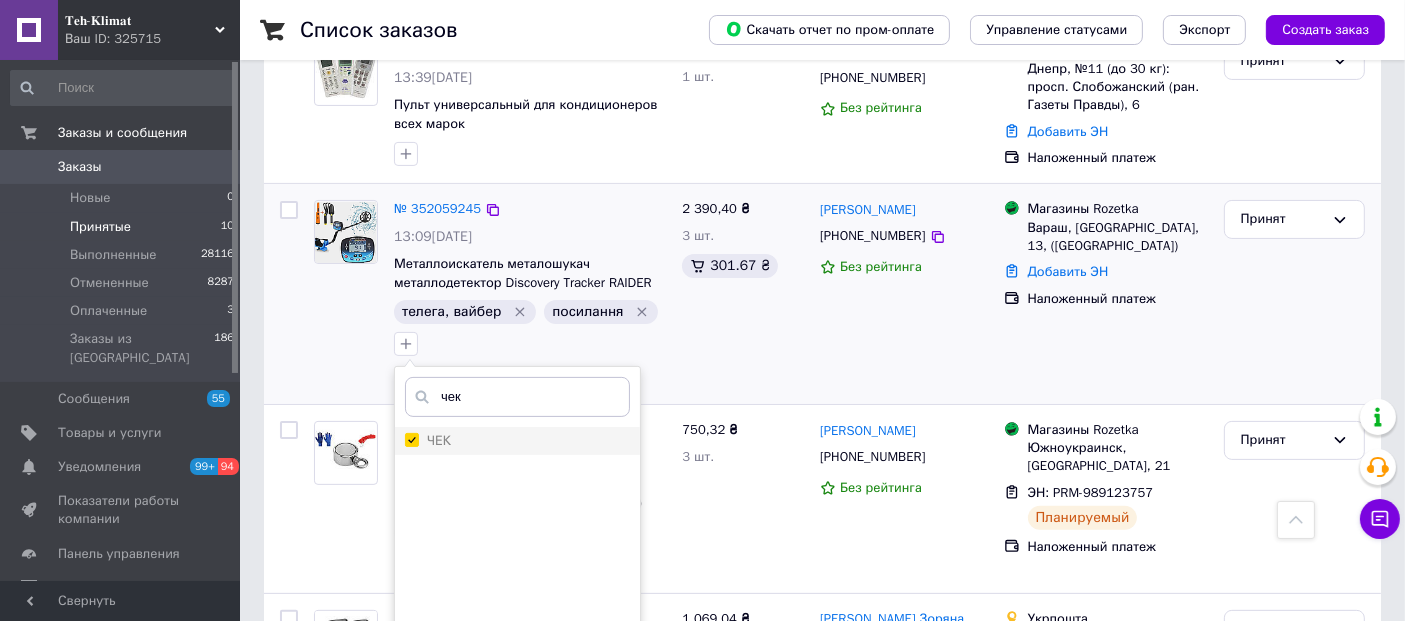 checkbox on "true" 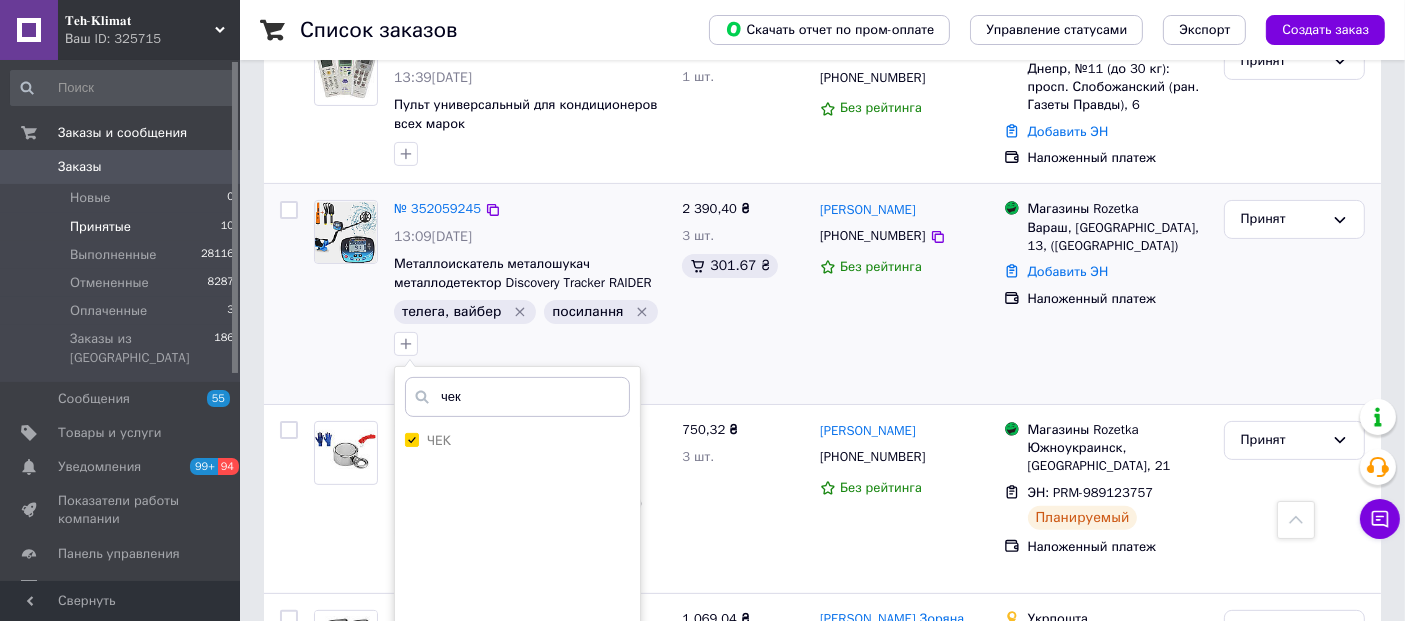 scroll, scrollTop: 688, scrollLeft: 0, axis: vertical 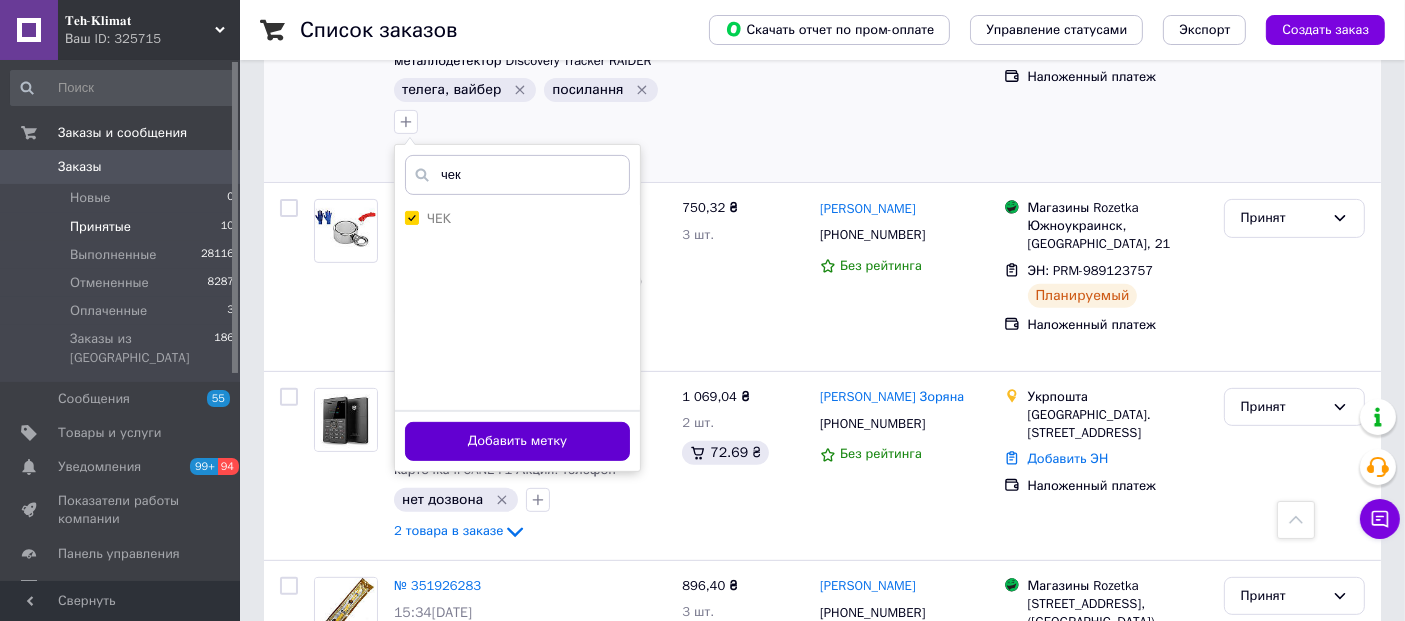 click on "Добавить метку" at bounding box center [517, 441] 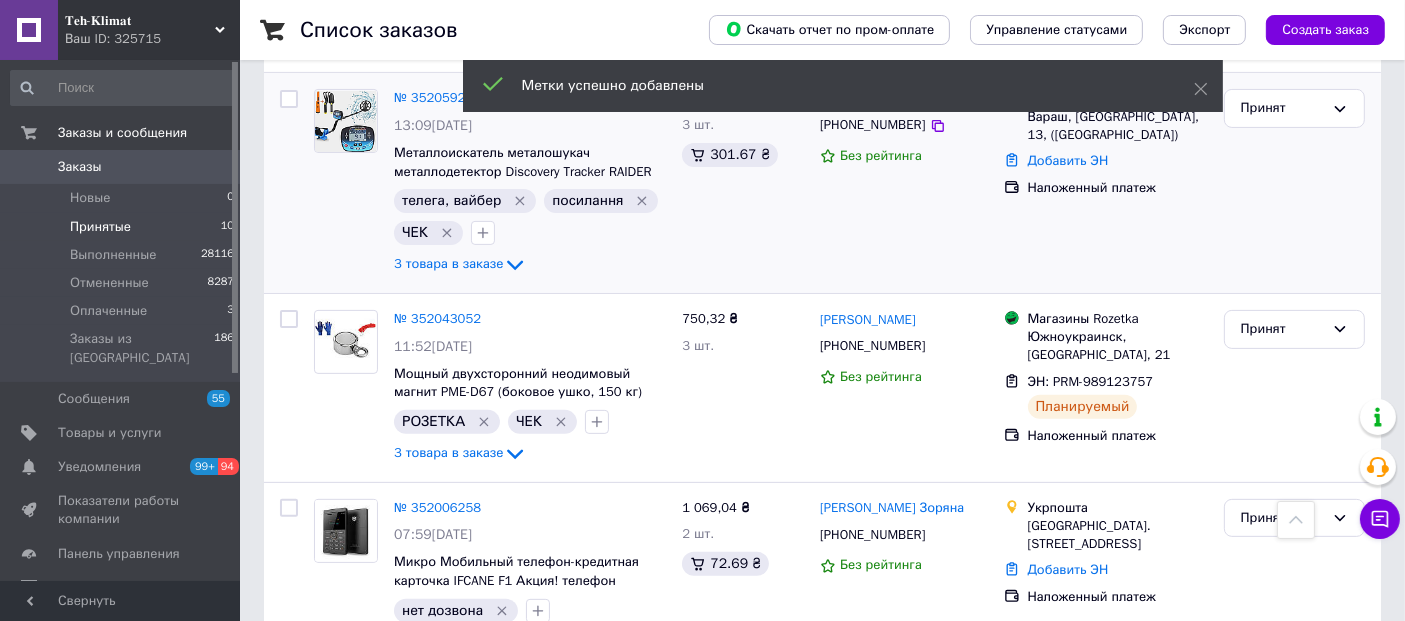 scroll, scrollTop: 466, scrollLeft: 0, axis: vertical 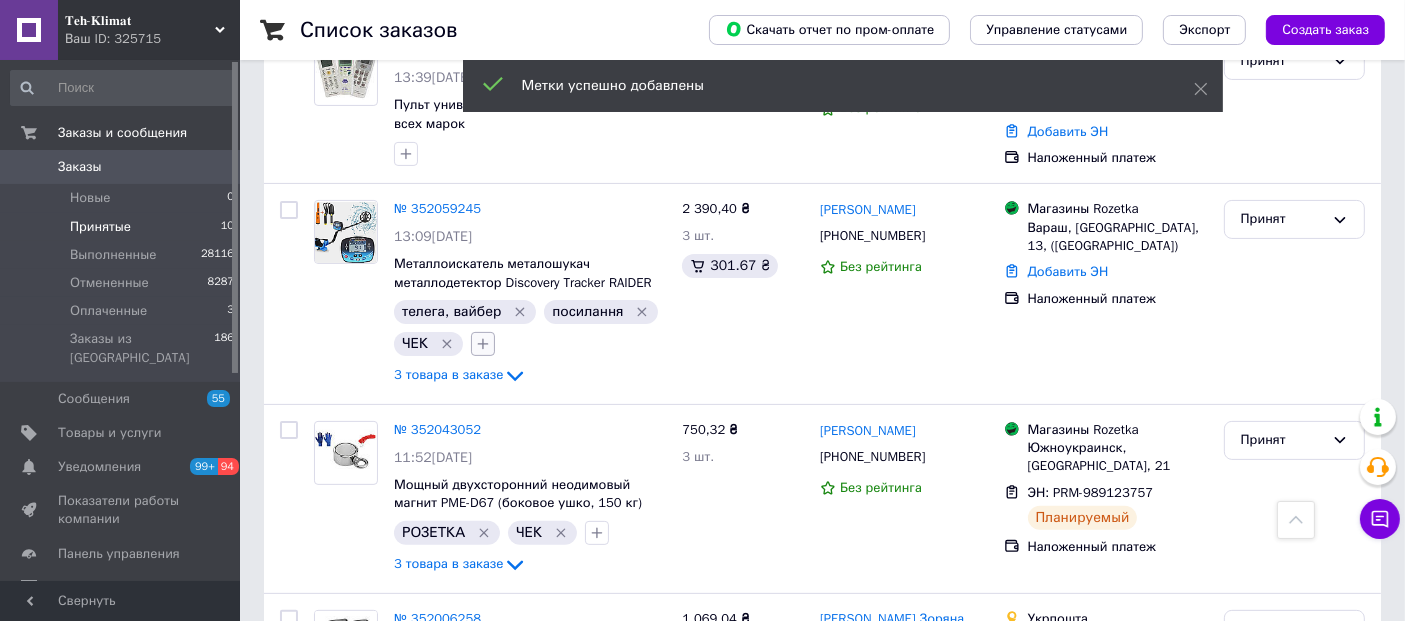 click 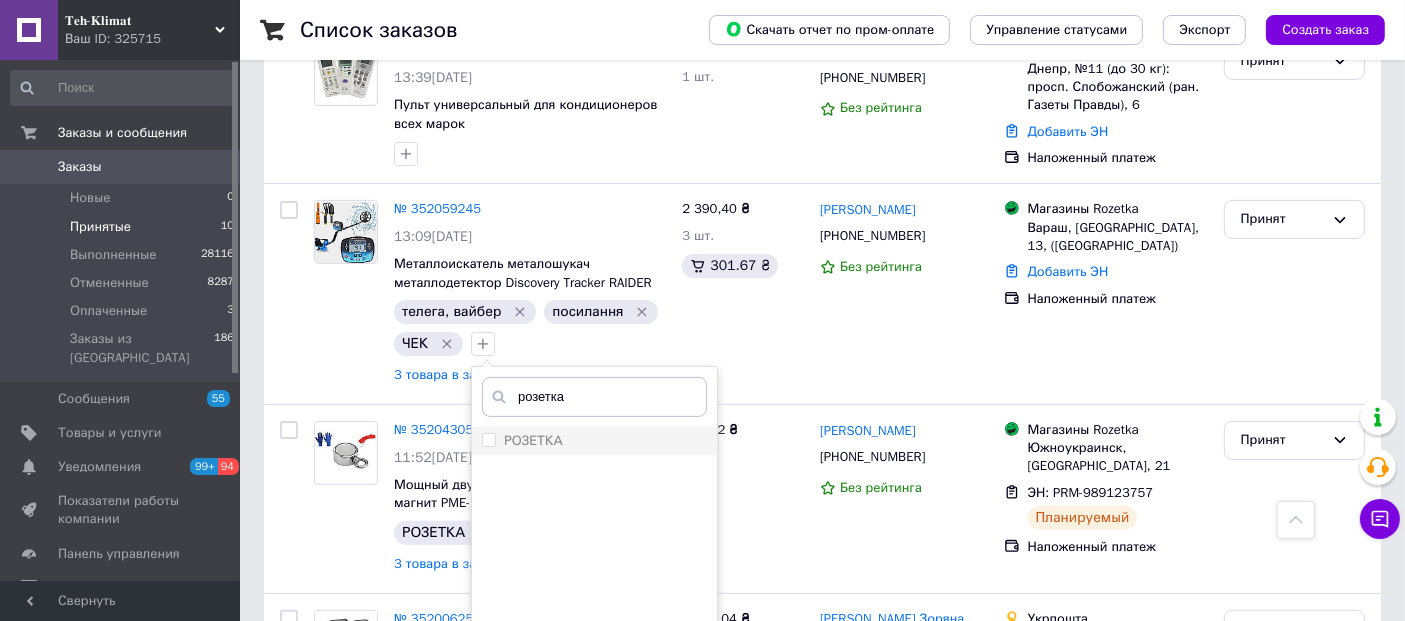 type on "розетка" 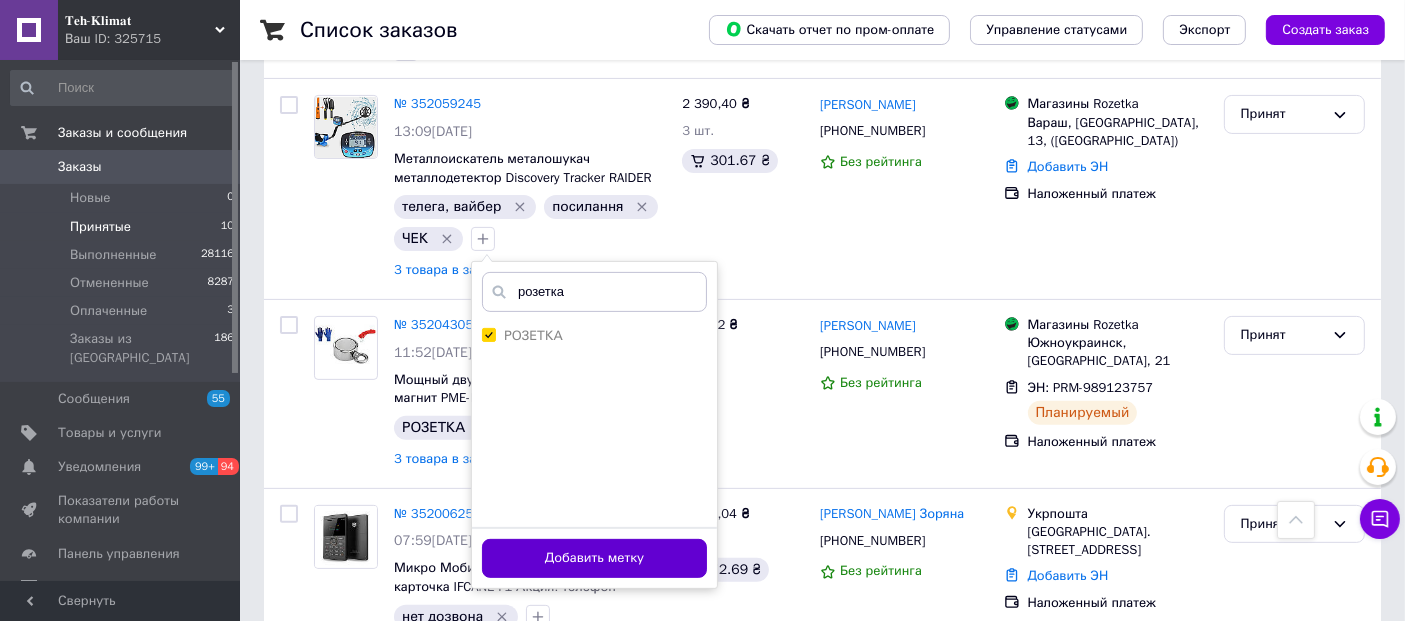 scroll, scrollTop: 688, scrollLeft: 0, axis: vertical 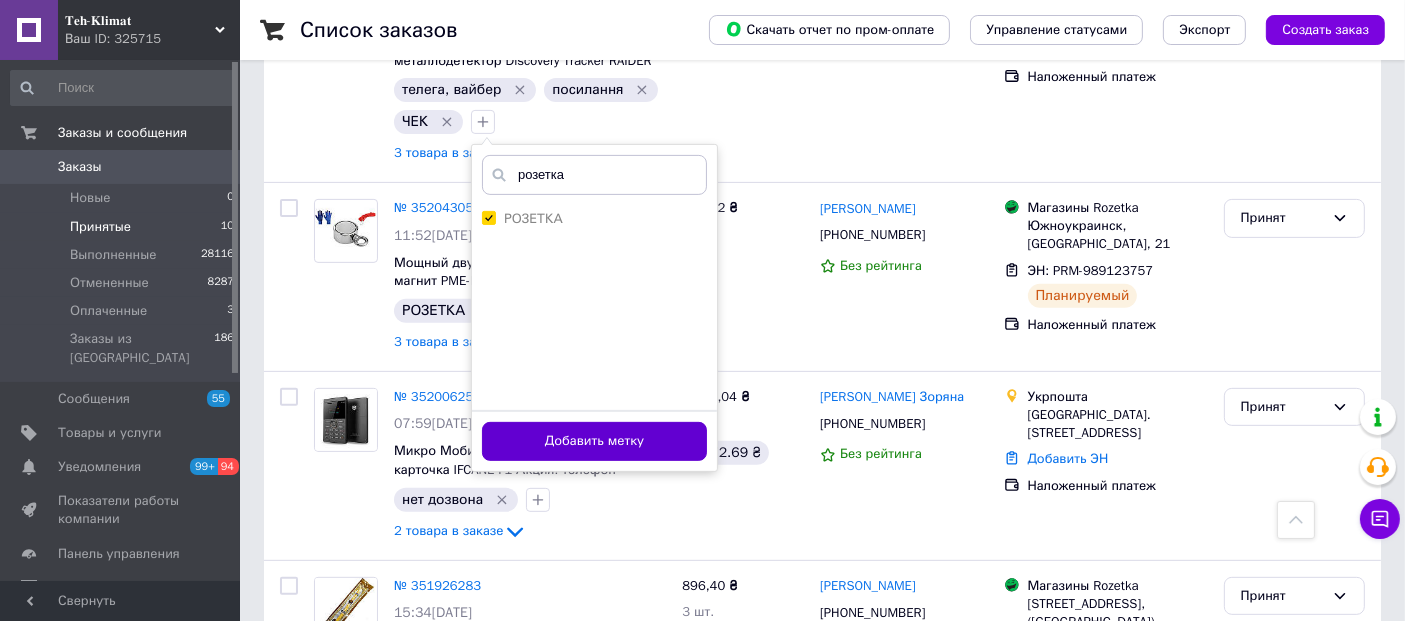 click on "Добавить метку" at bounding box center [594, 441] 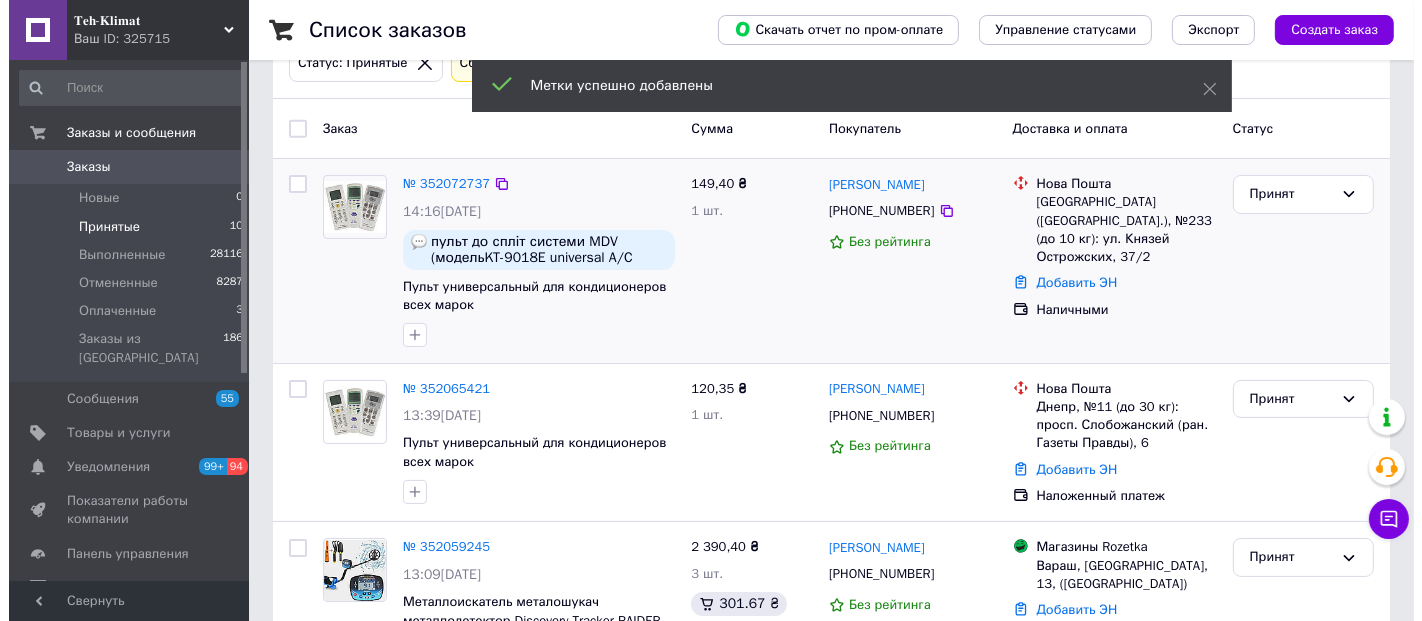 scroll, scrollTop: 244, scrollLeft: 0, axis: vertical 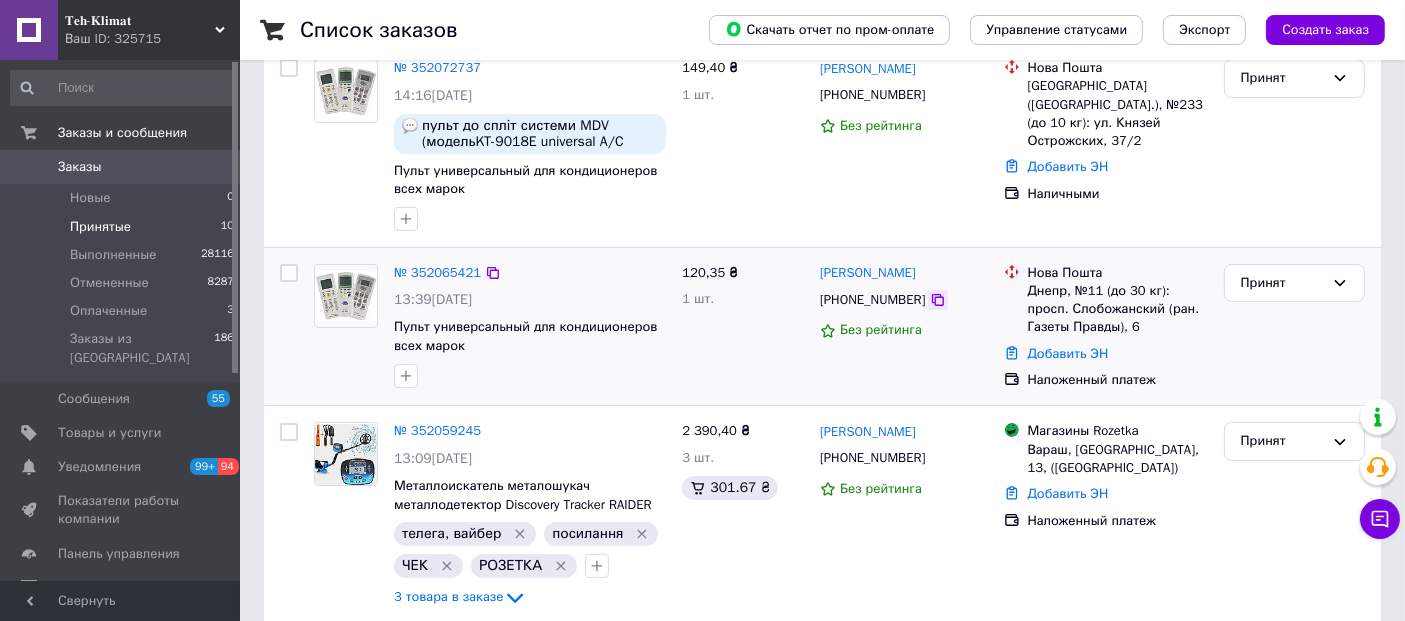 click 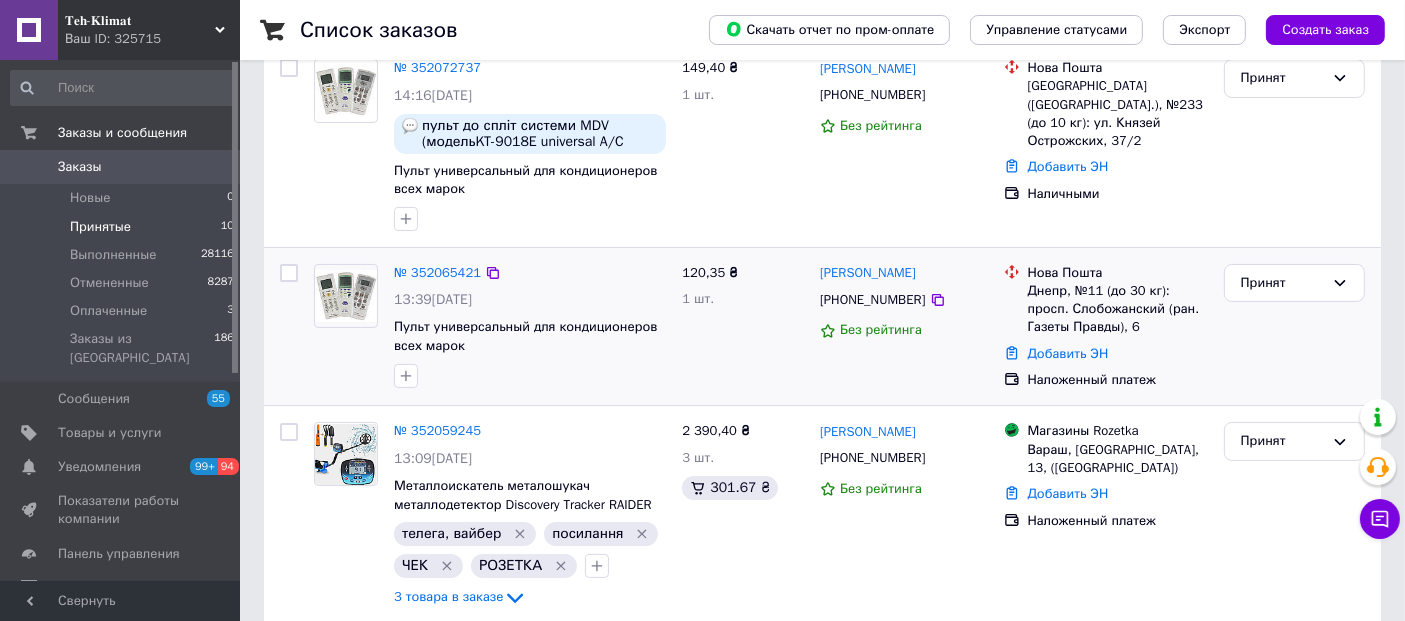 click on "Пульт универсальный для кондиционеров всех марок" at bounding box center (530, 336) 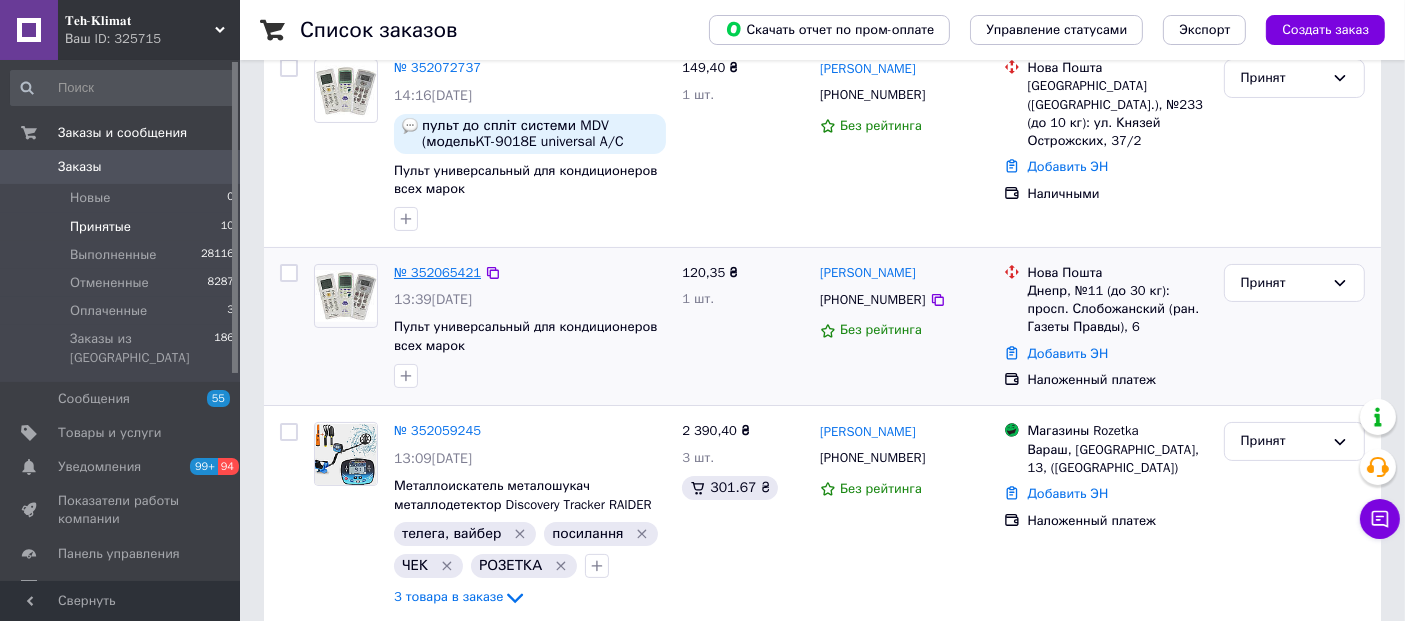 click on "№ 352065421" at bounding box center (437, 272) 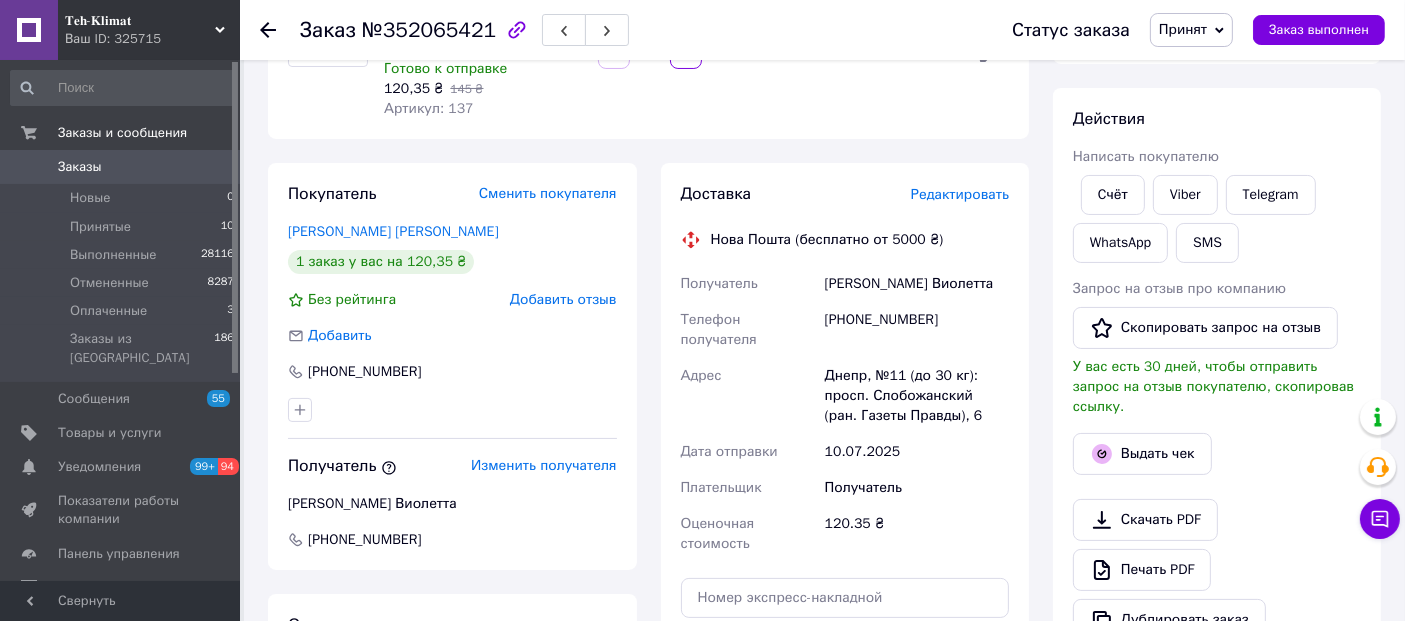click on "Редактировать" at bounding box center [960, 194] 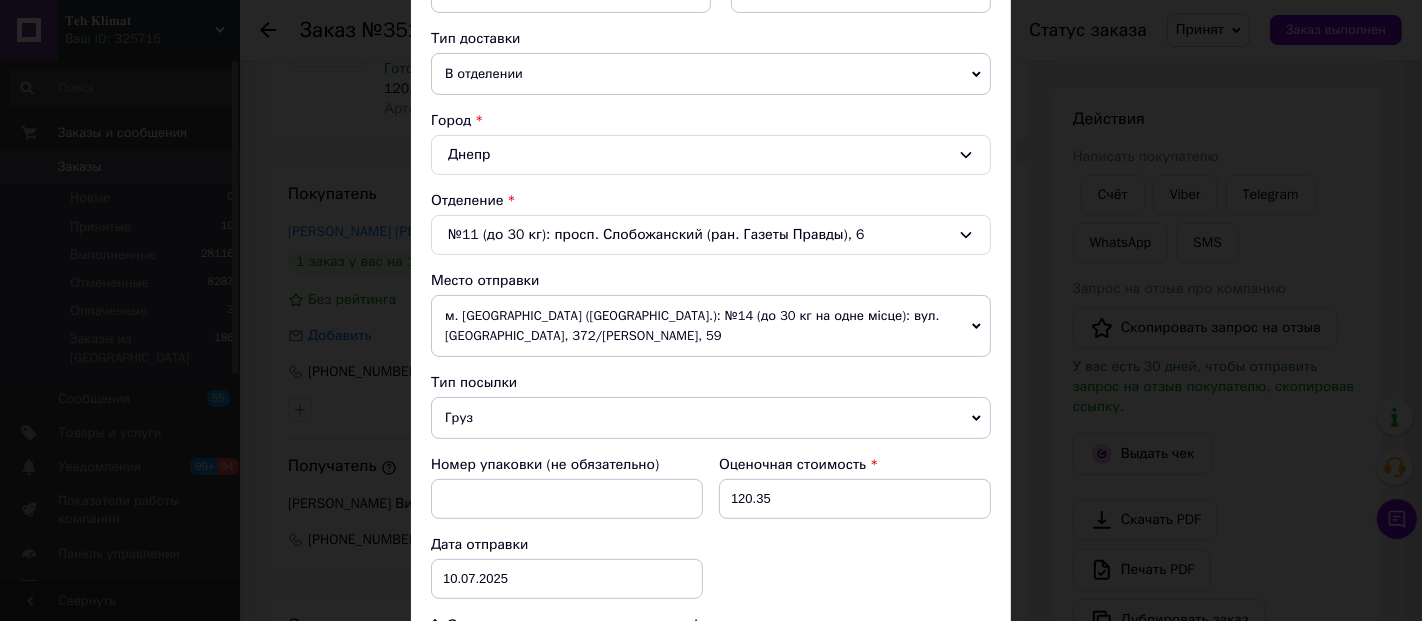 scroll, scrollTop: 555, scrollLeft: 0, axis: vertical 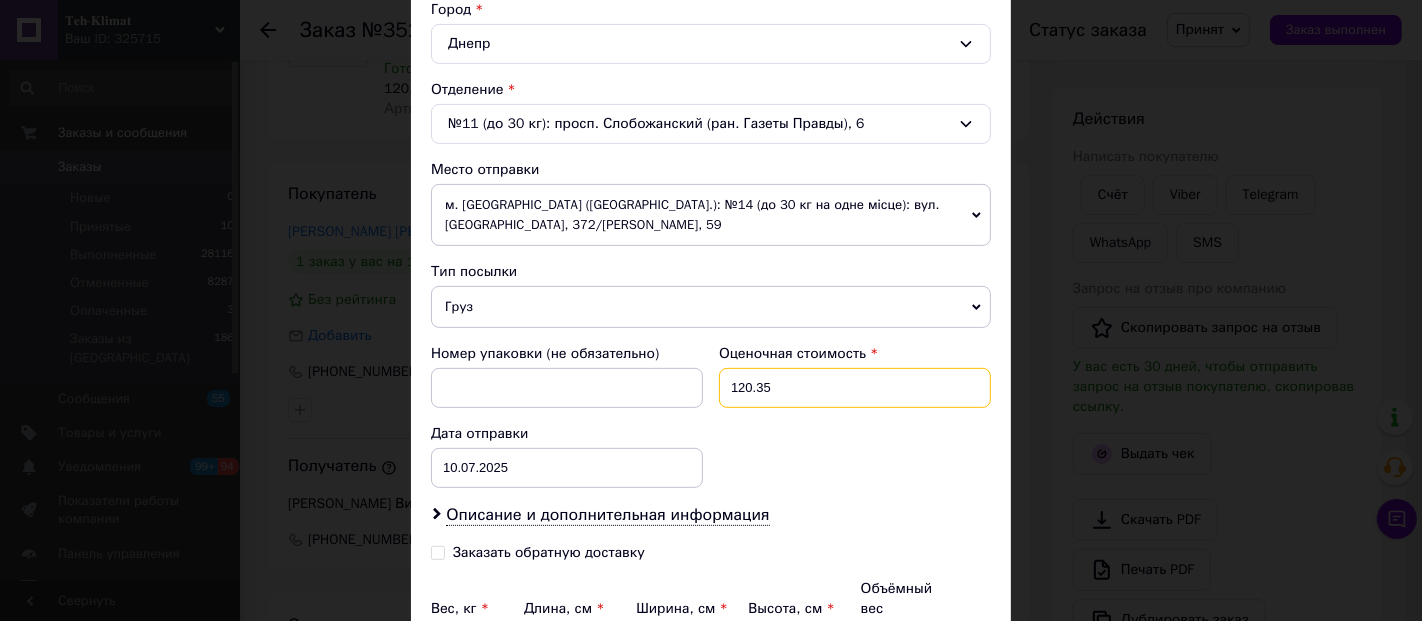 click on "120.35" at bounding box center (855, 388) 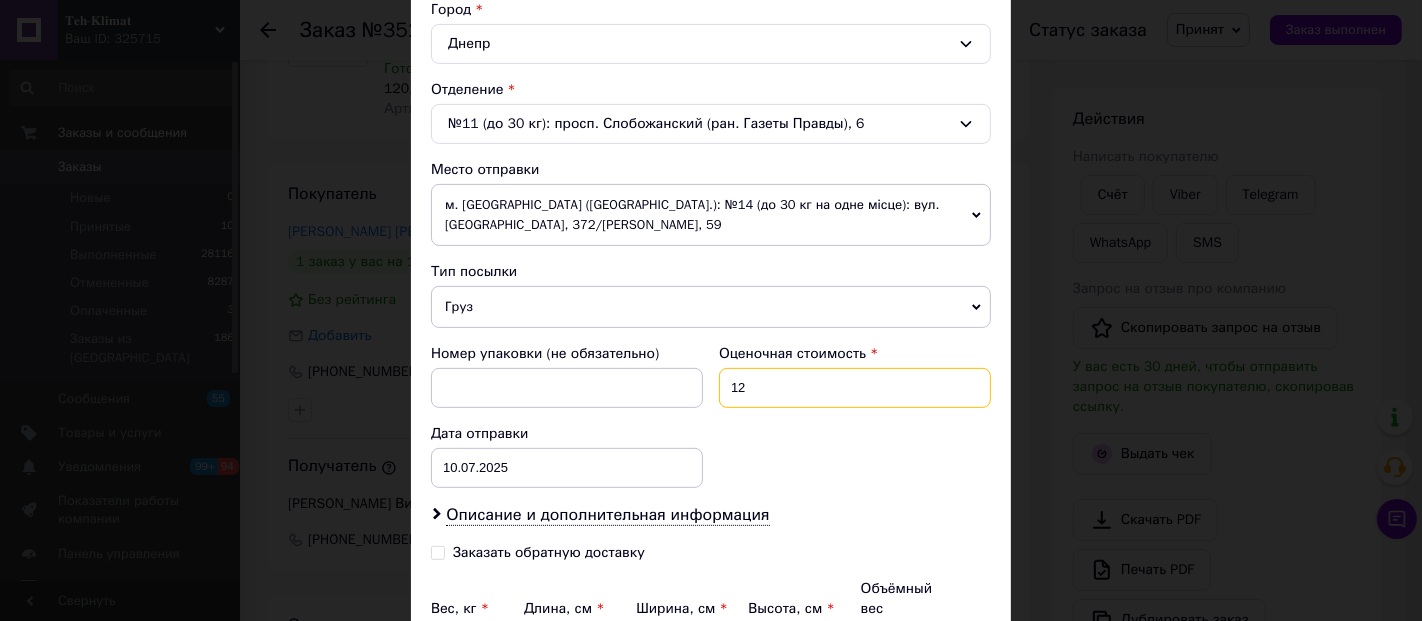 type on "1" 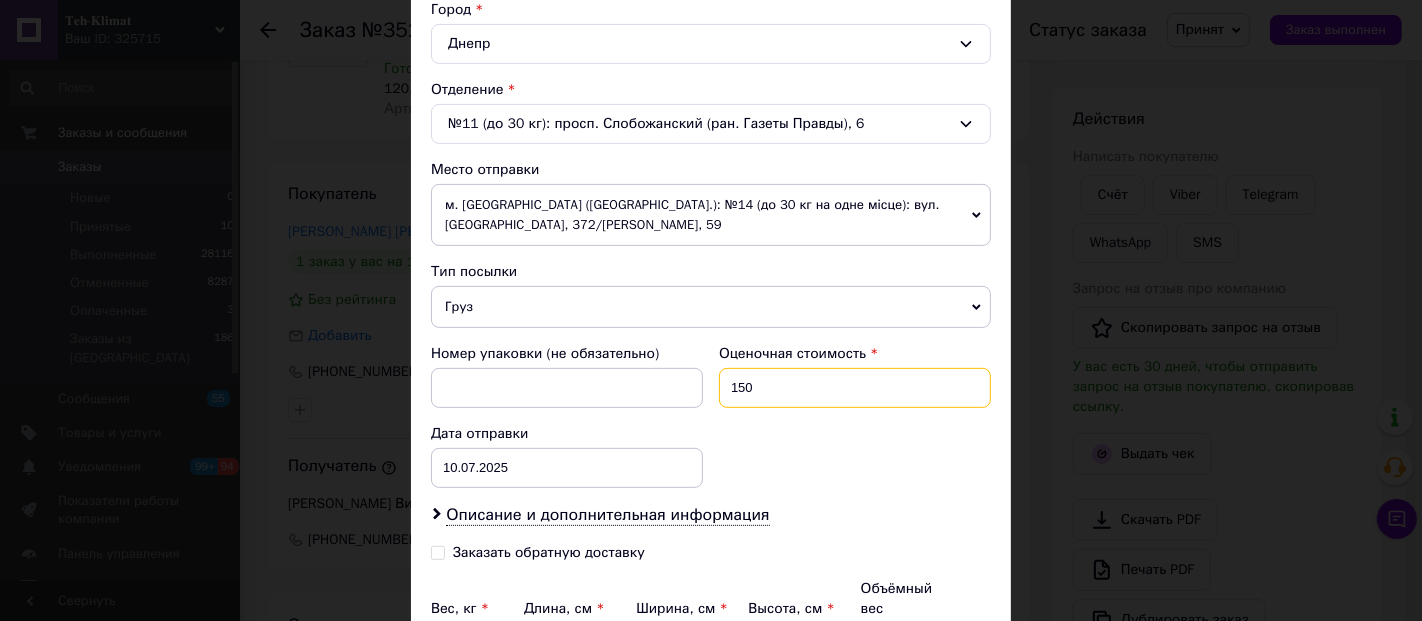 type on "150" 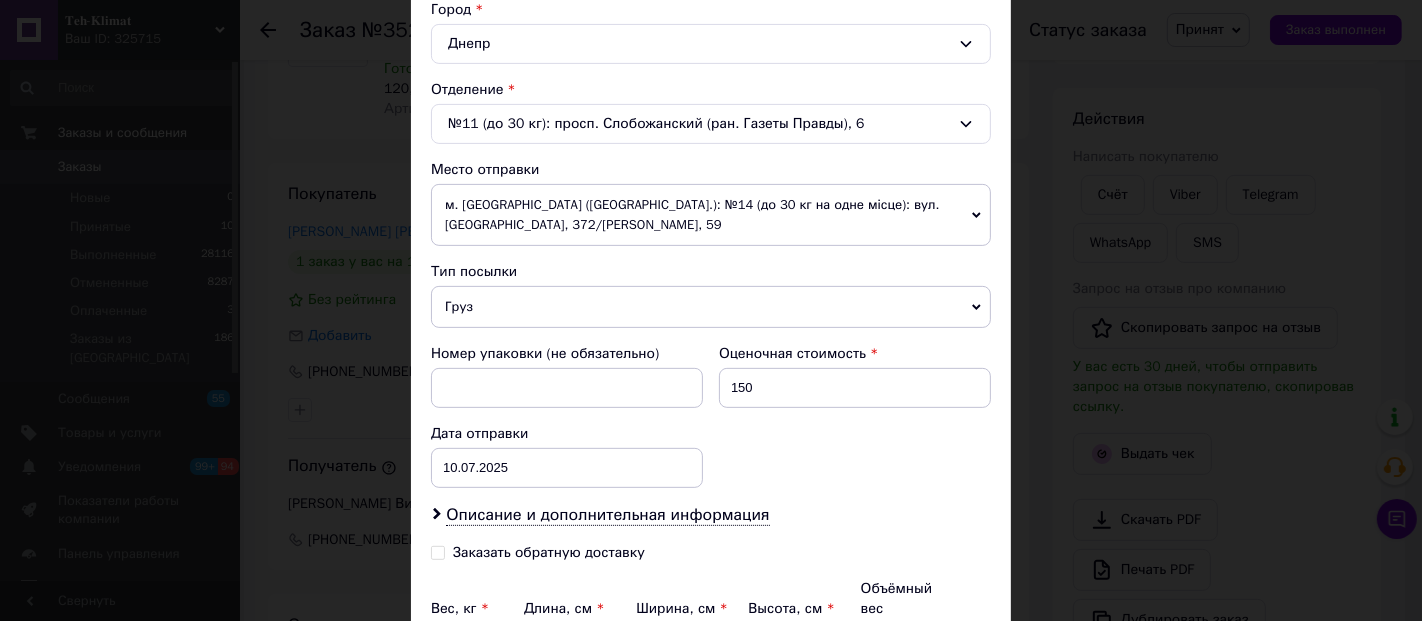 click on "Заказать обратную доставку" at bounding box center [438, 551] 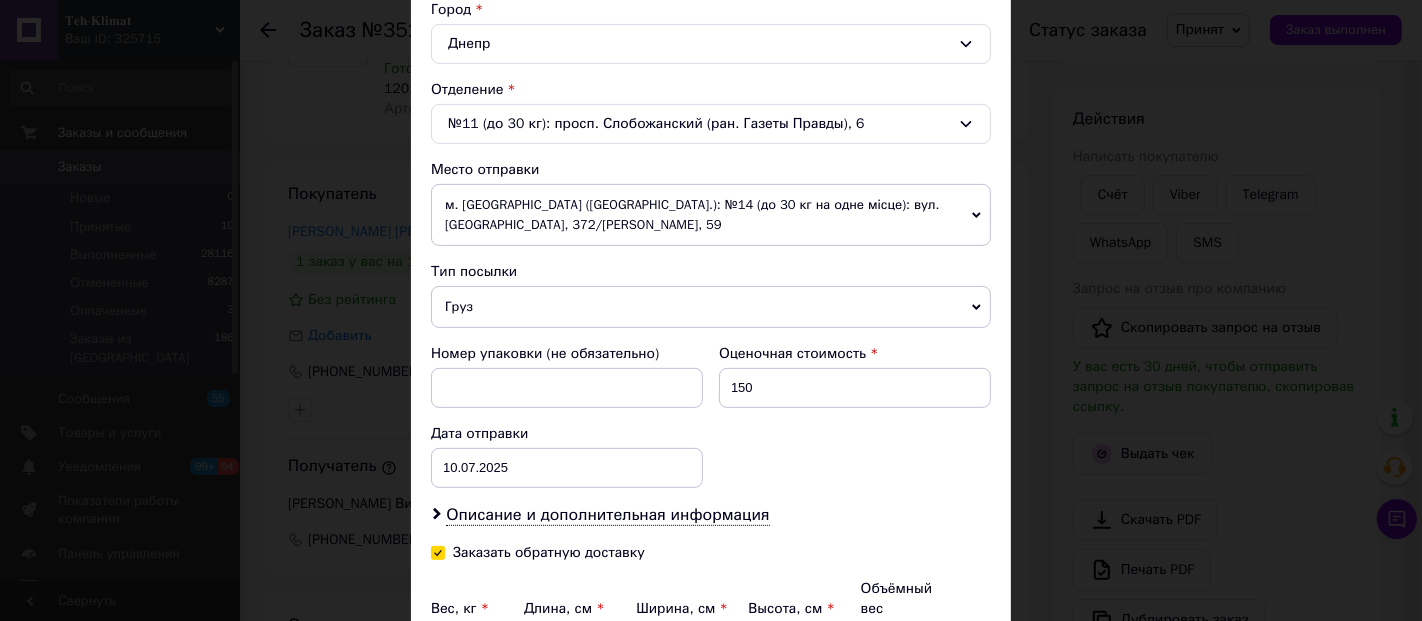 checkbox on "true" 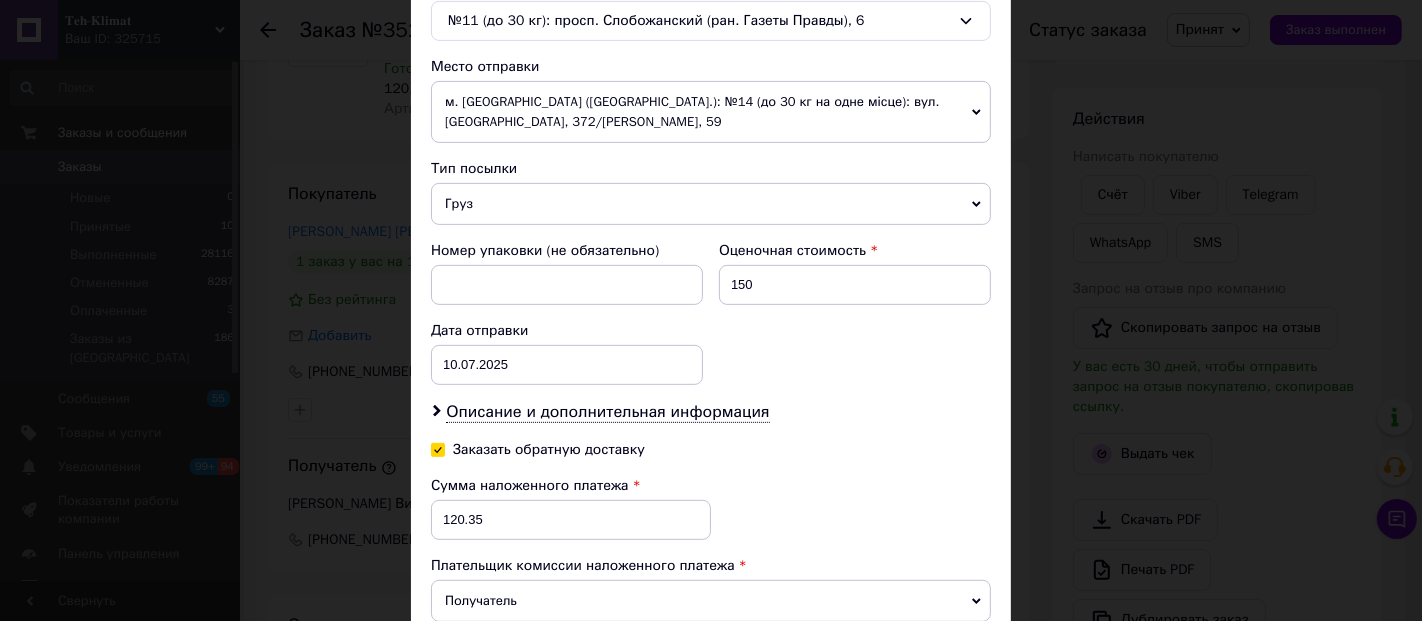 scroll, scrollTop: 777, scrollLeft: 0, axis: vertical 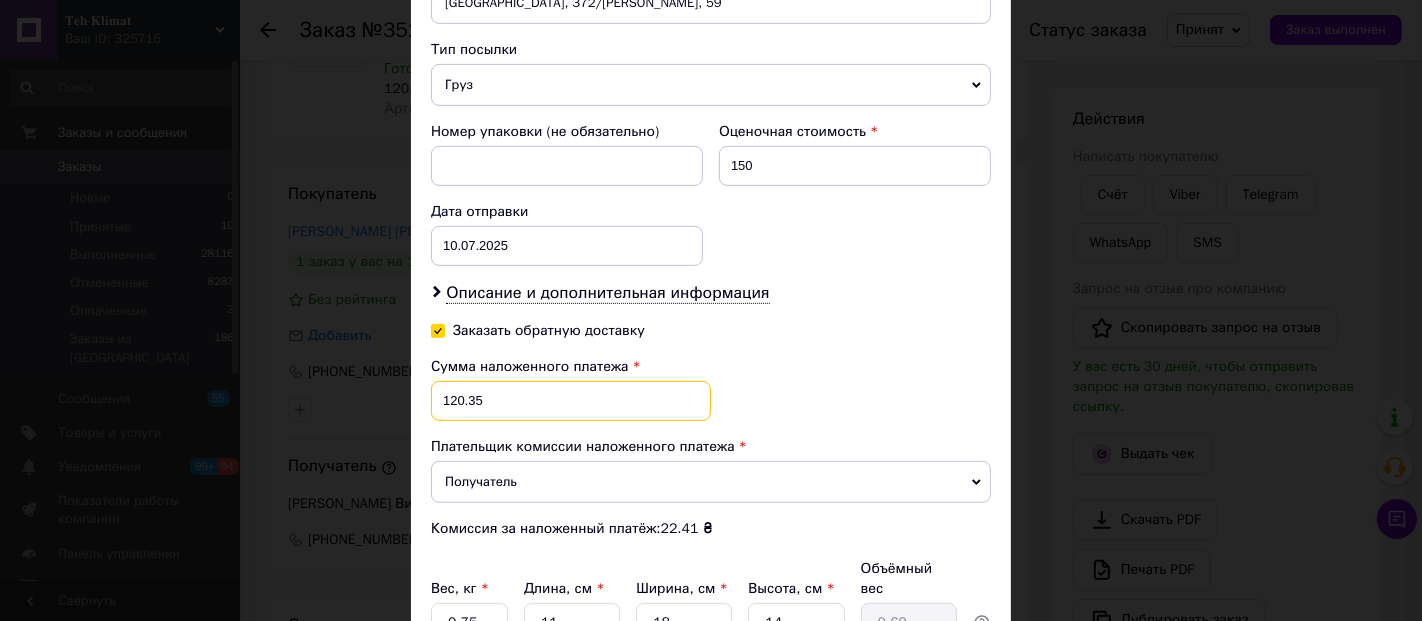click on "120.35" at bounding box center [571, 401] 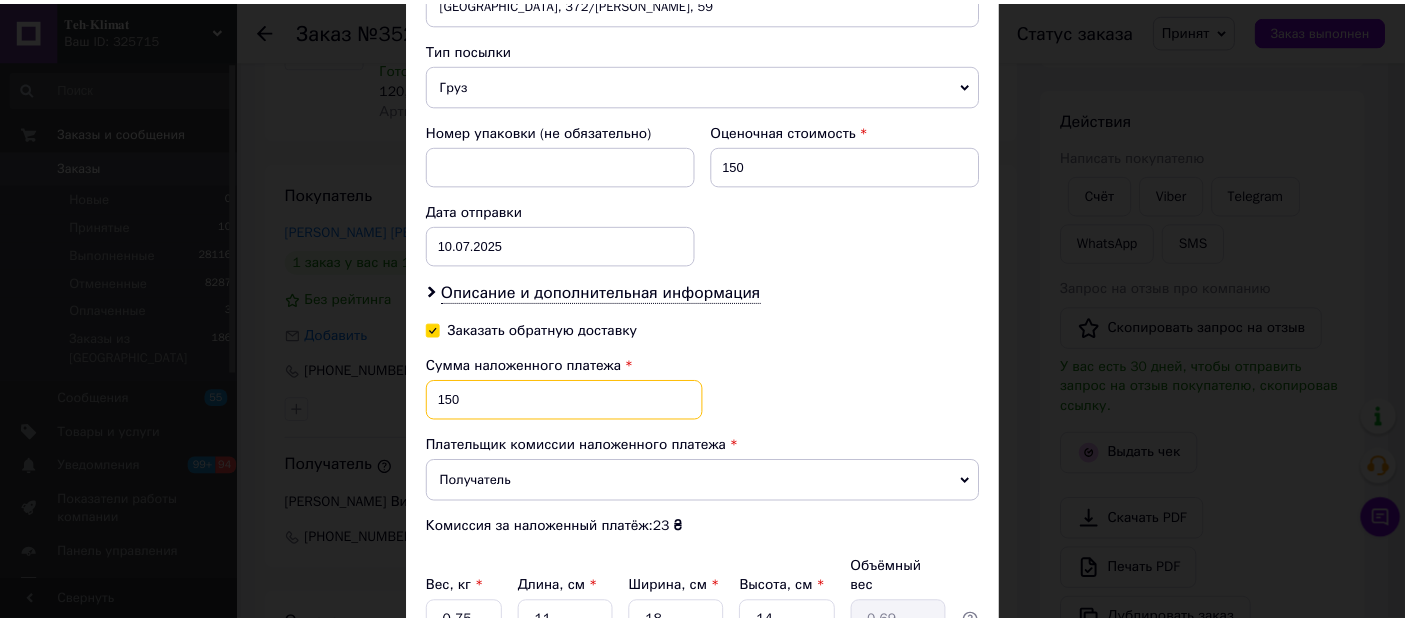 scroll, scrollTop: 956, scrollLeft: 0, axis: vertical 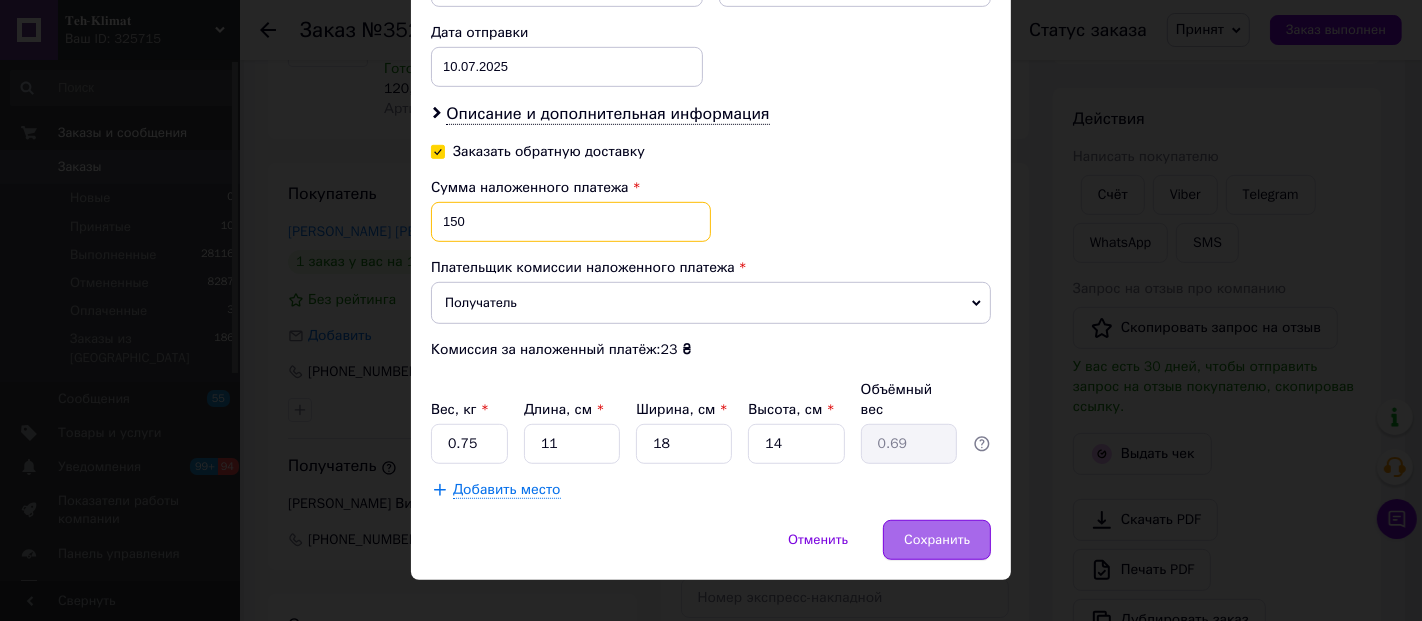 type on "150" 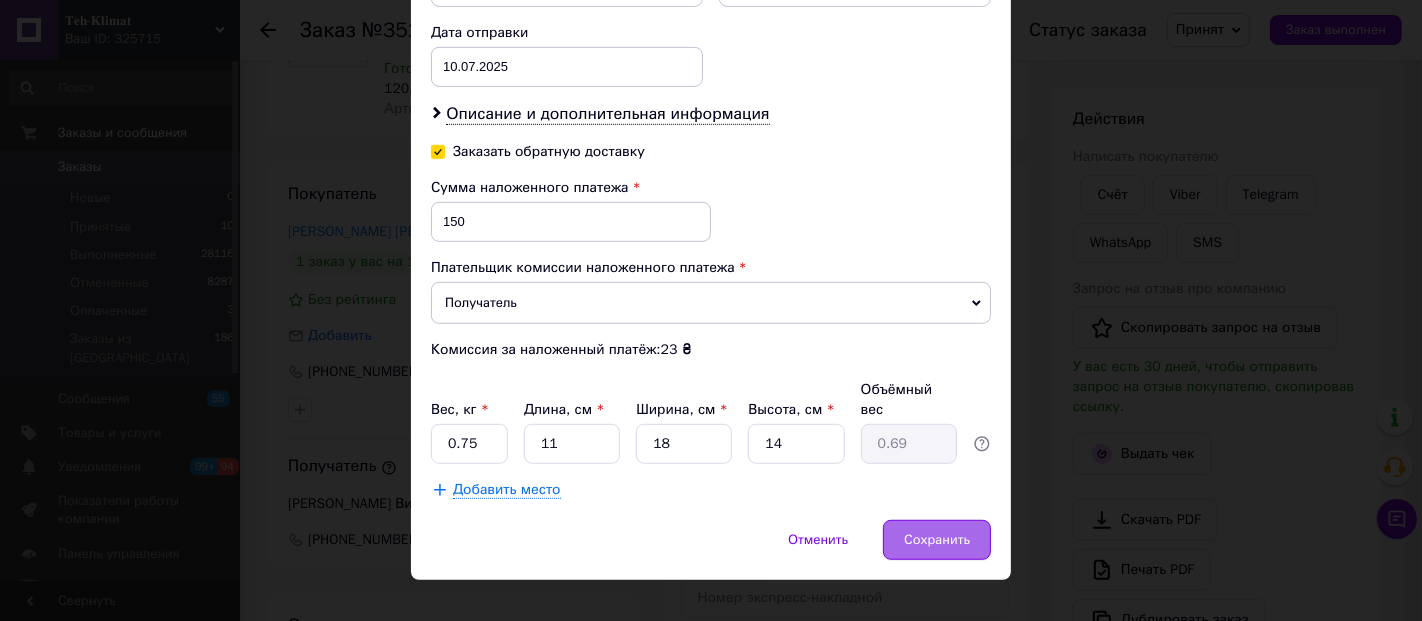 click on "Сохранить" at bounding box center [937, 540] 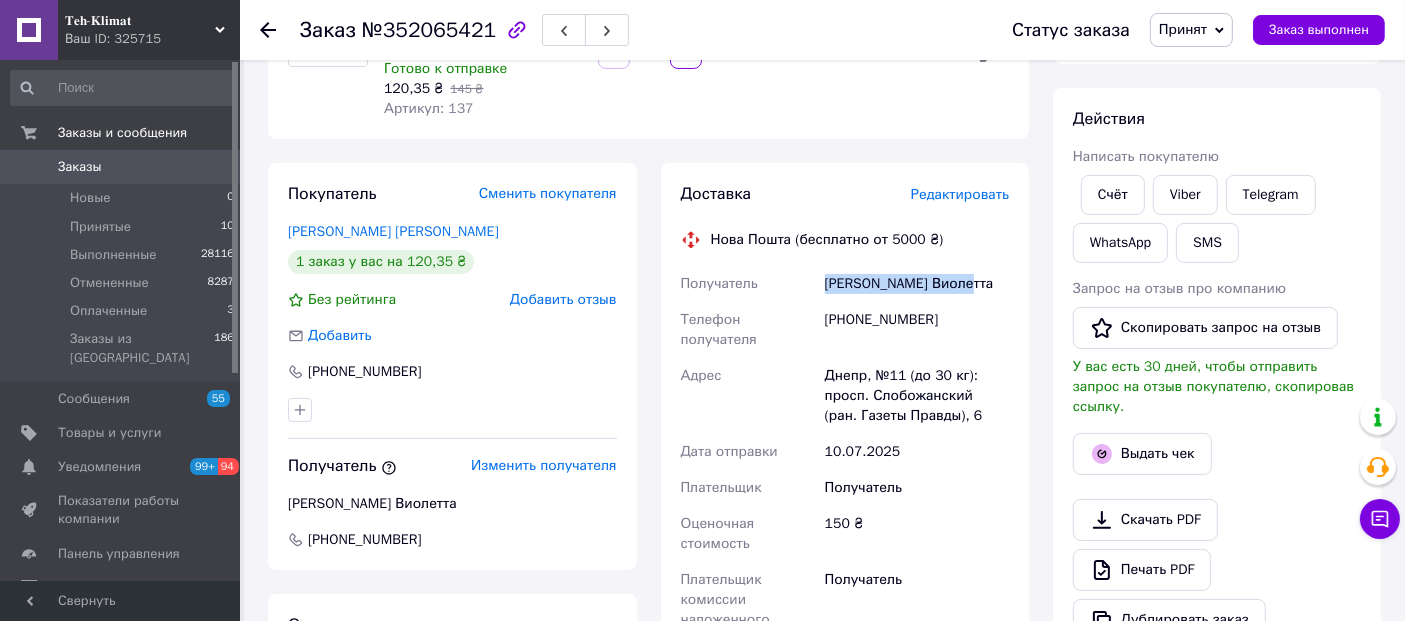 drag, startPoint x: 978, startPoint y: 281, endPoint x: 804, endPoint y: 278, distance: 174.02586 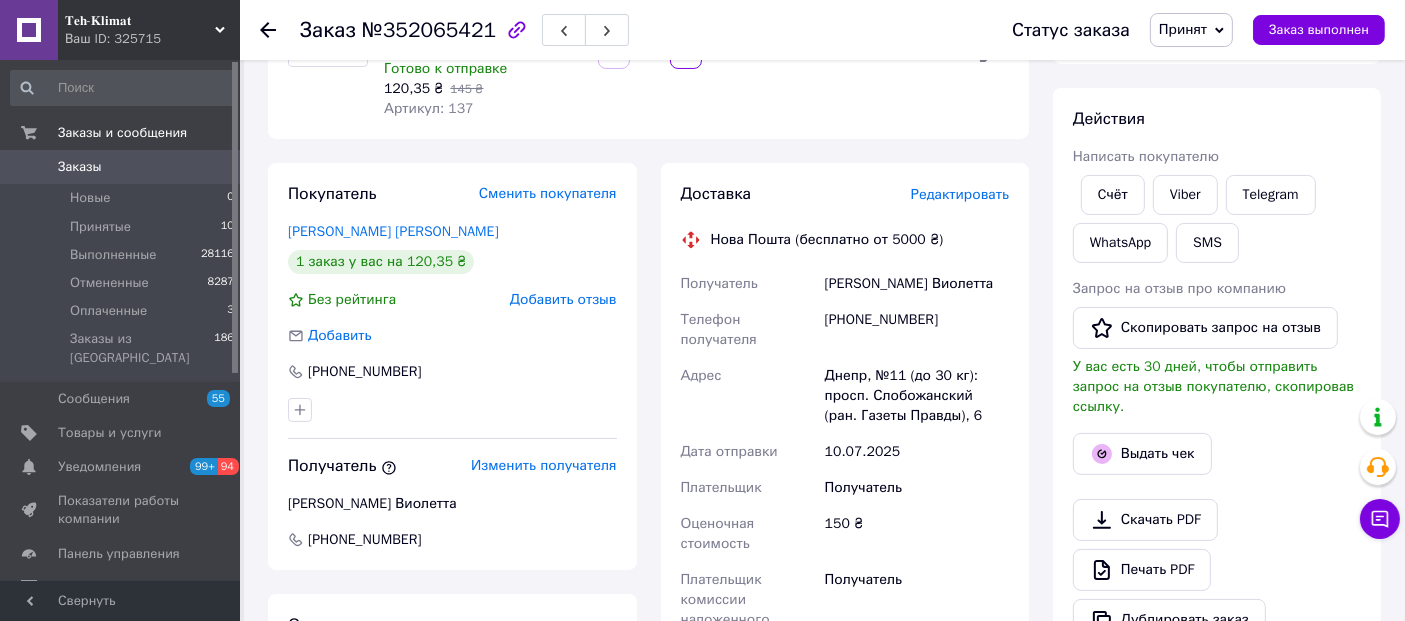 click on "Заказ №352065421 Статус заказа Принят Выполнен Отменен Оплаченный Заказ выполнен" at bounding box center [822, 30] 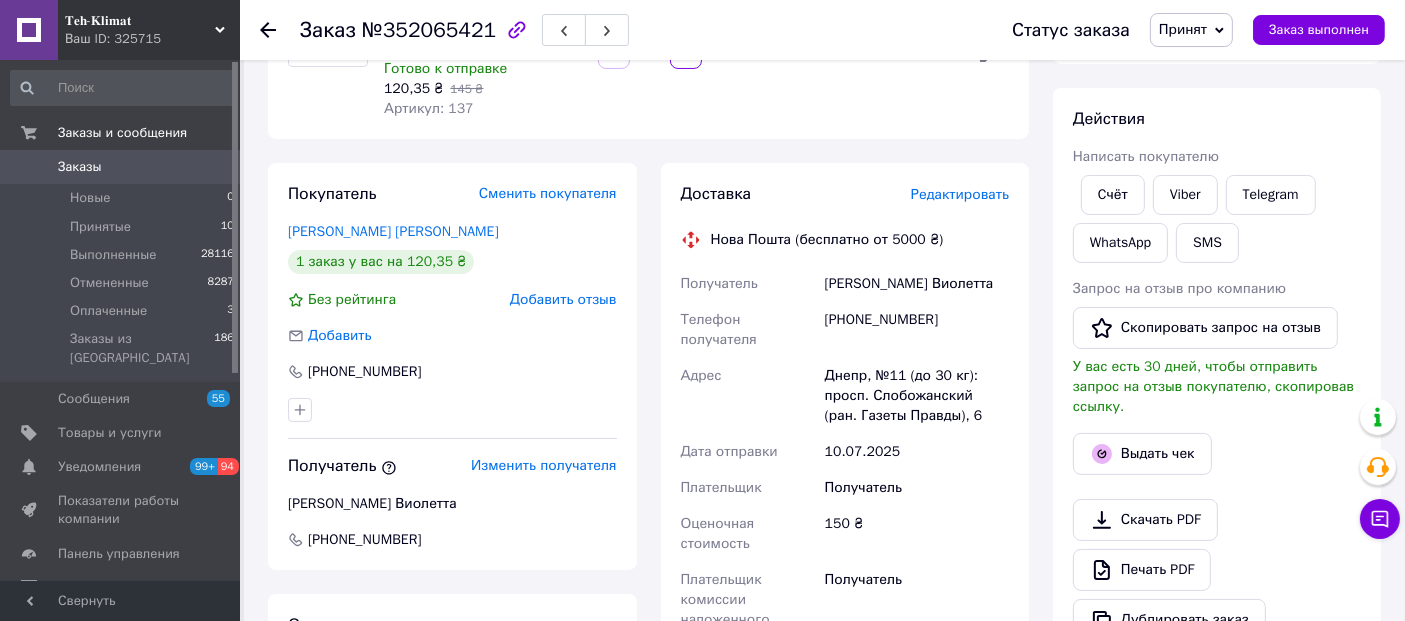 click 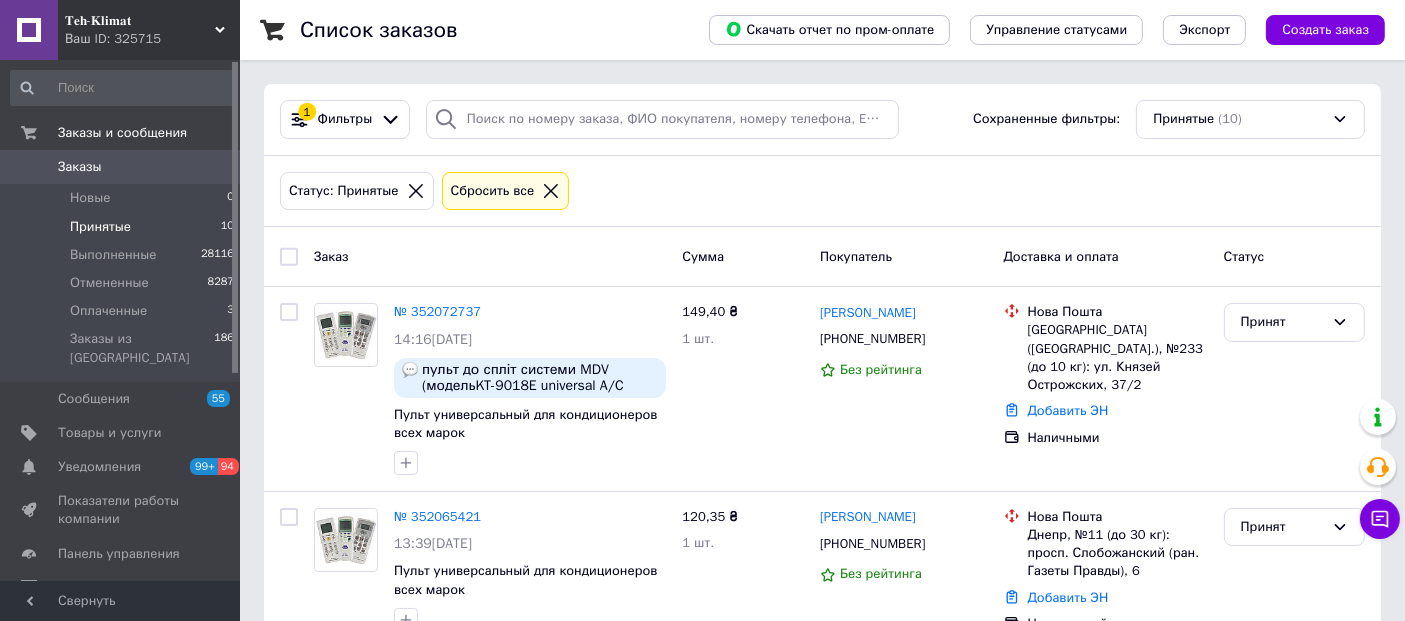 scroll, scrollTop: 222, scrollLeft: 0, axis: vertical 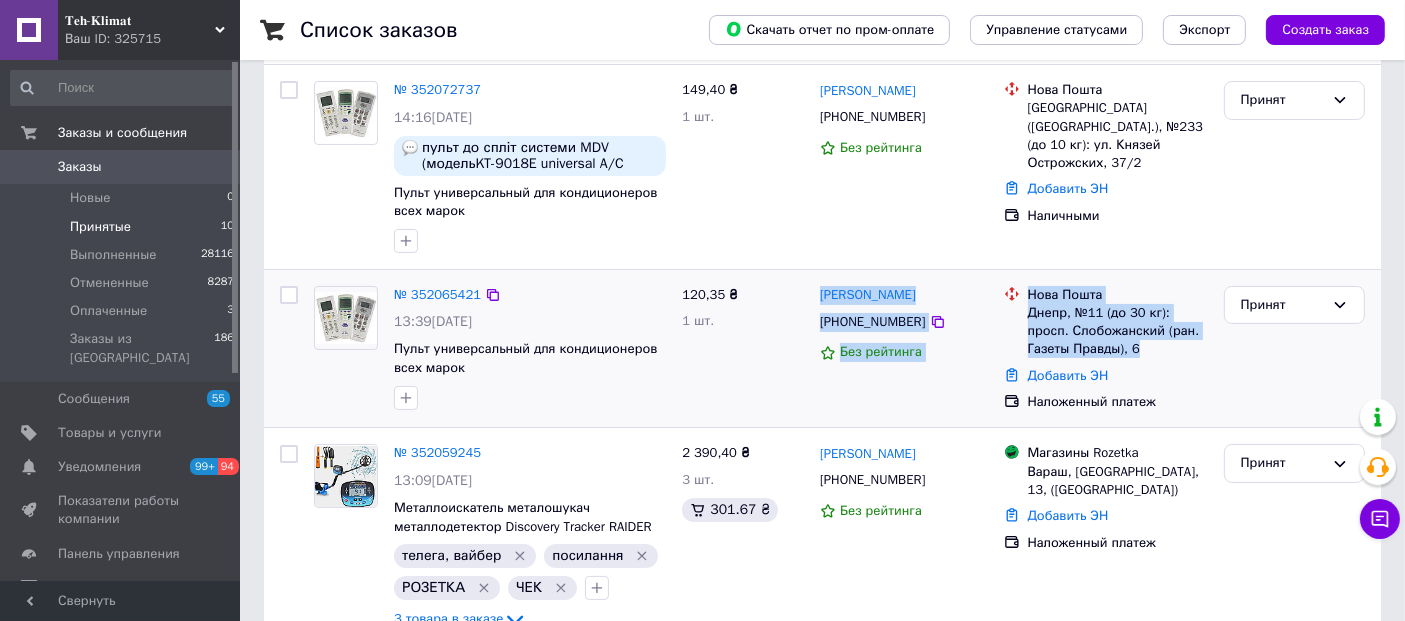 drag, startPoint x: 819, startPoint y: 275, endPoint x: 1103, endPoint y: 347, distance: 292.98465 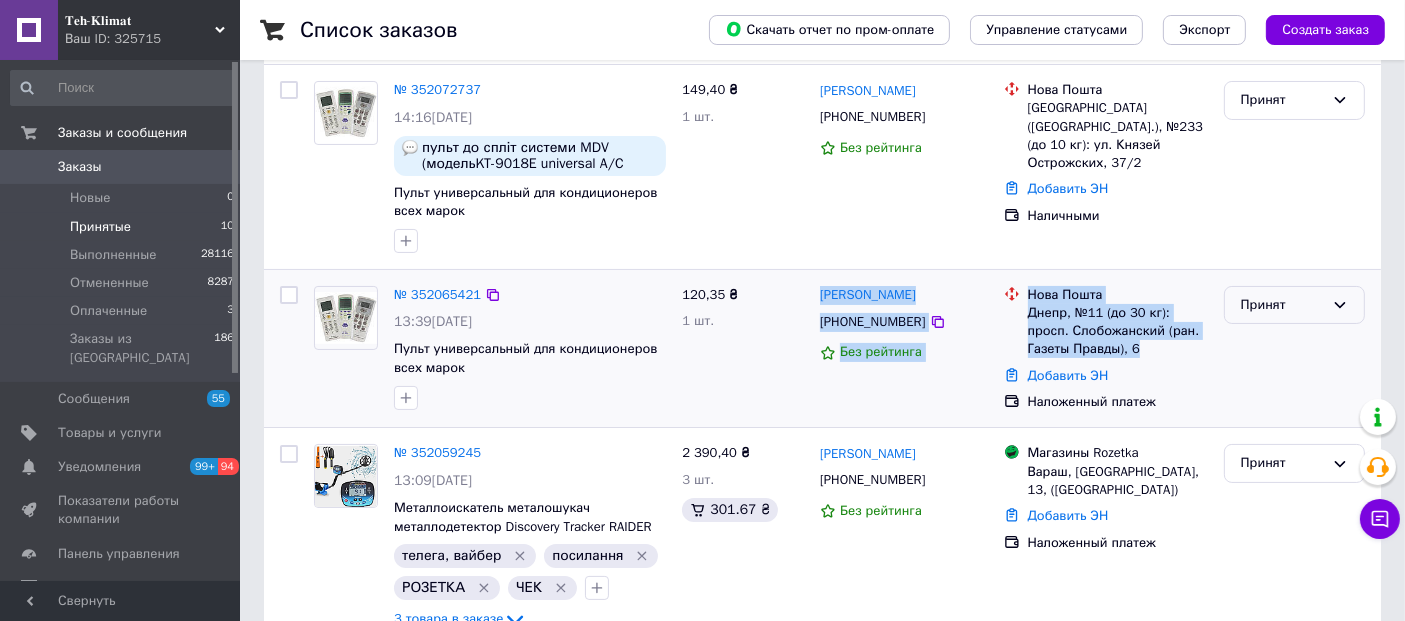 click on "Принят" at bounding box center (1282, 305) 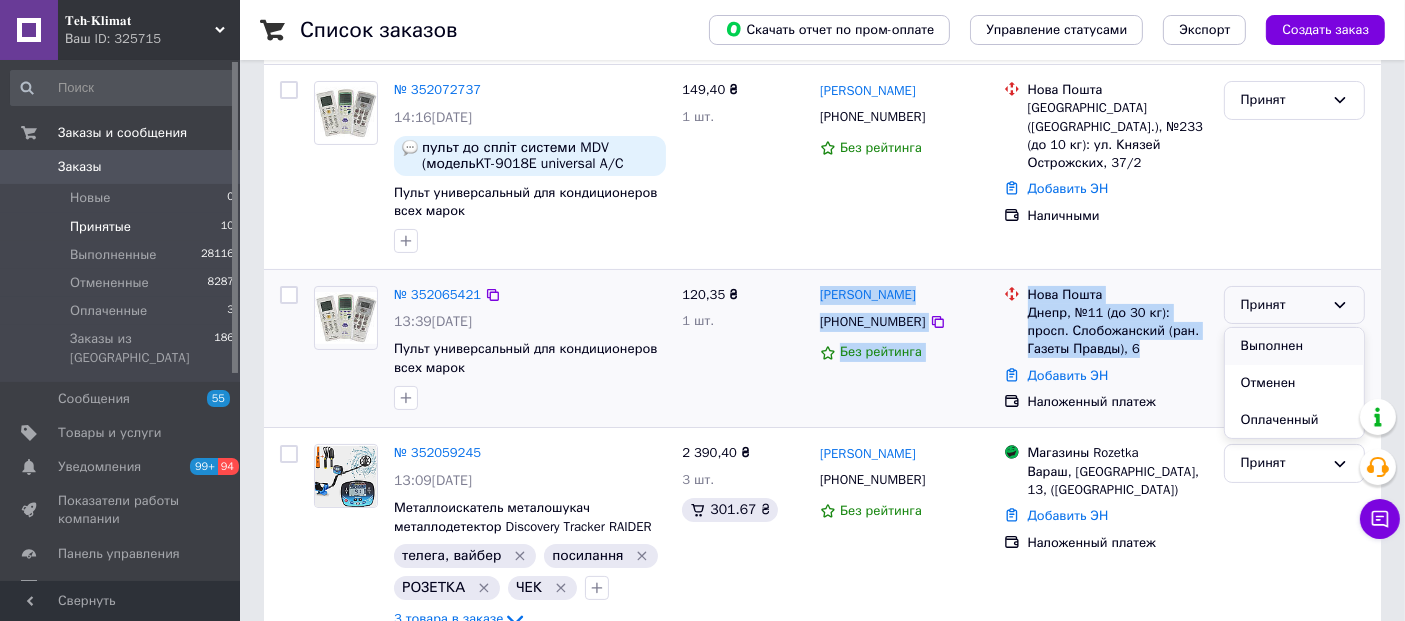 click on "Выполнен" at bounding box center (1294, 346) 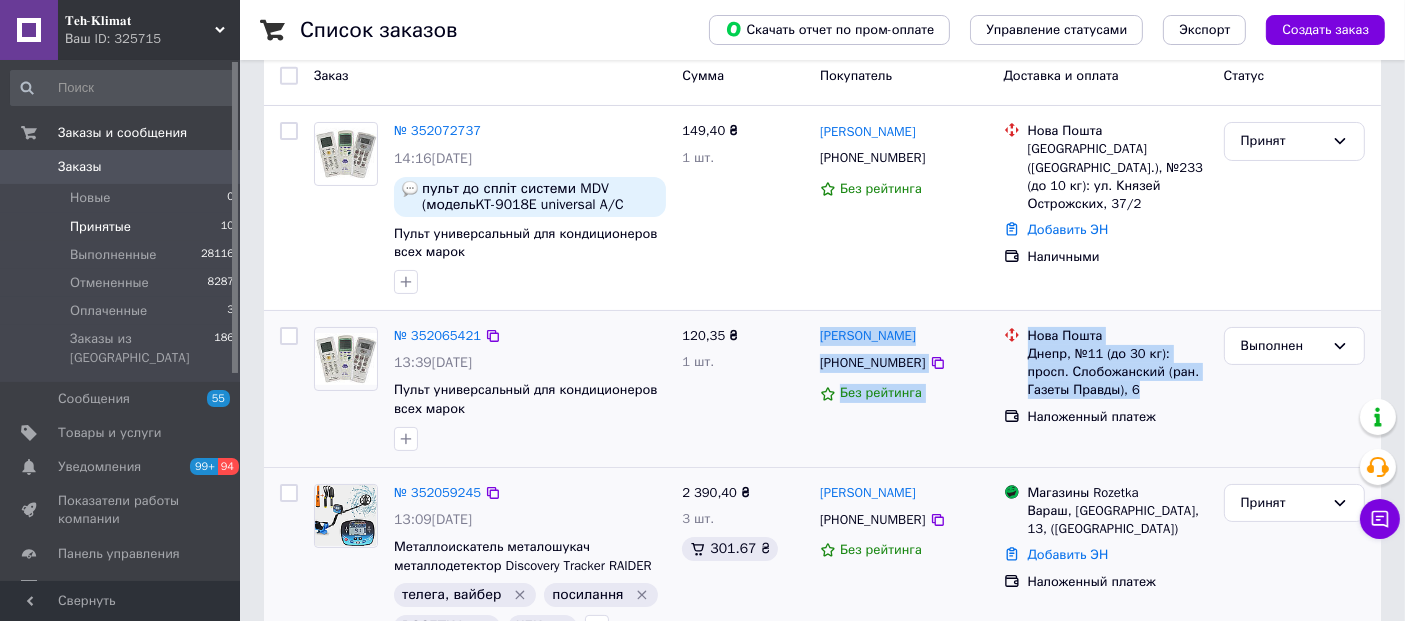 scroll, scrollTop: 131, scrollLeft: 0, axis: vertical 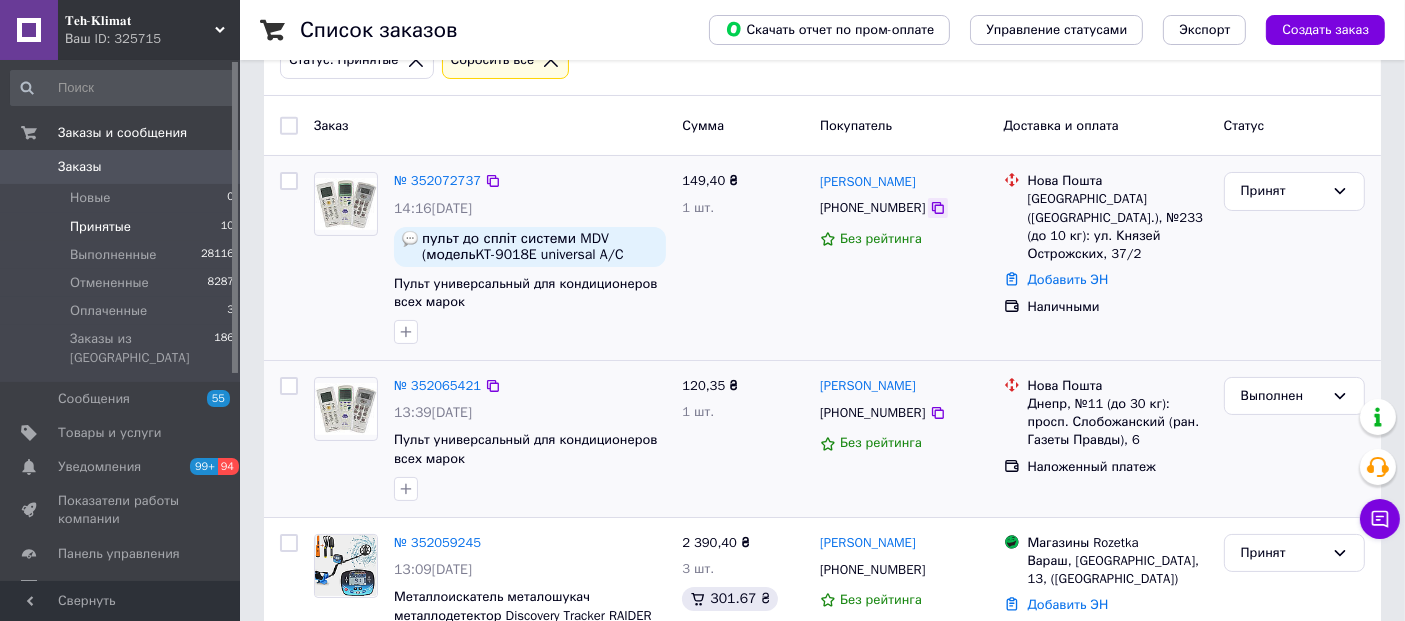 click 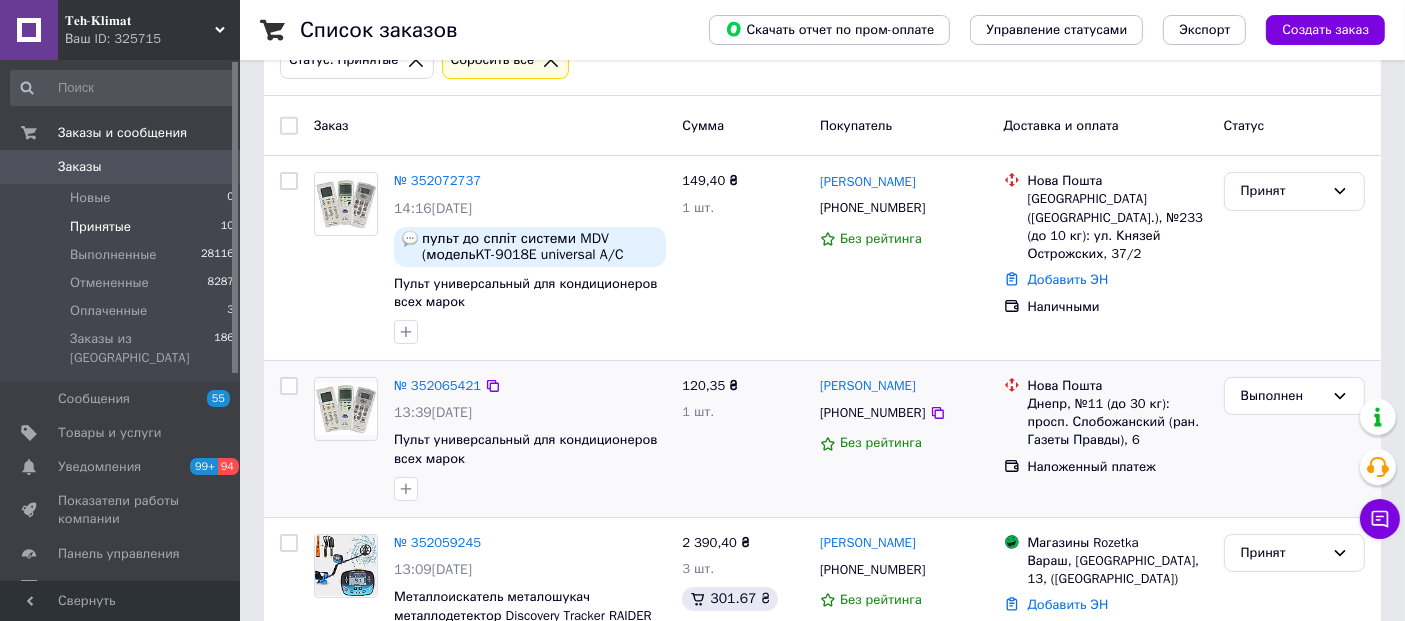 click on "120,35 ₴ 1 шт." at bounding box center [743, 439] 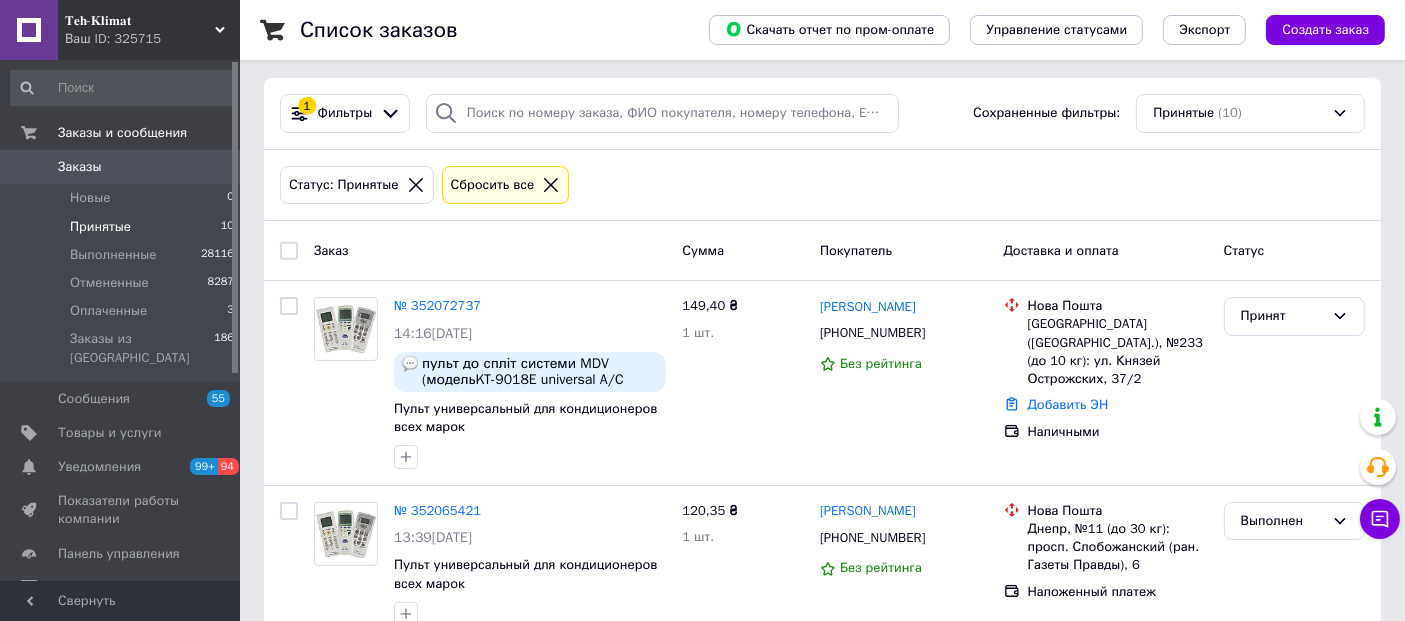 scroll, scrollTop: 0, scrollLeft: 0, axis: both 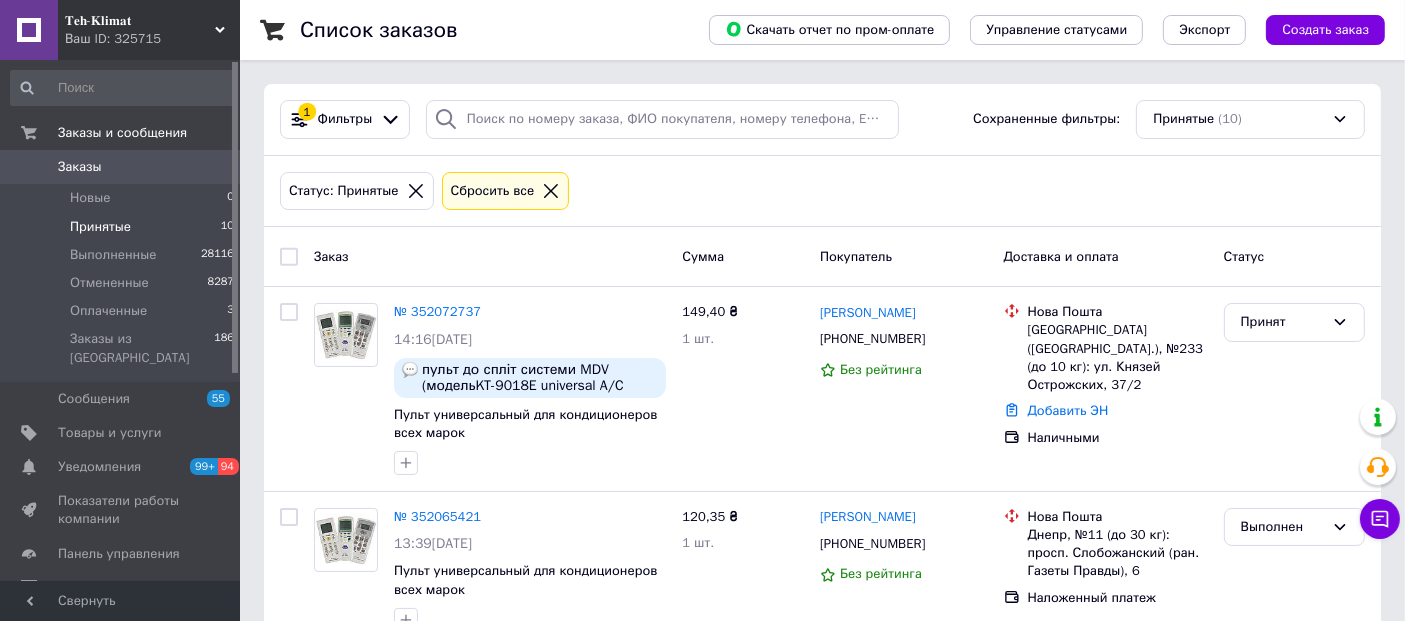 click on "Статус: Принятые Сбросить все" at bounding box center (822, 191) 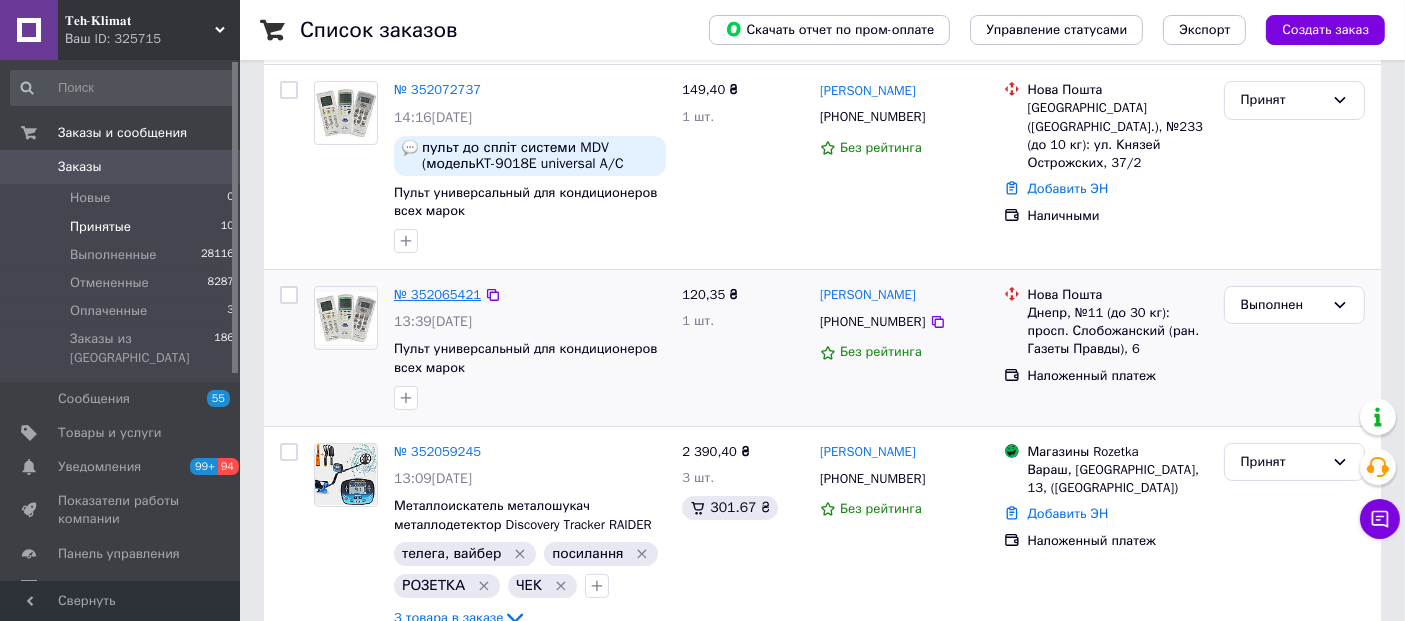 click on "№ 352065421" at bounding box center (437, 294) 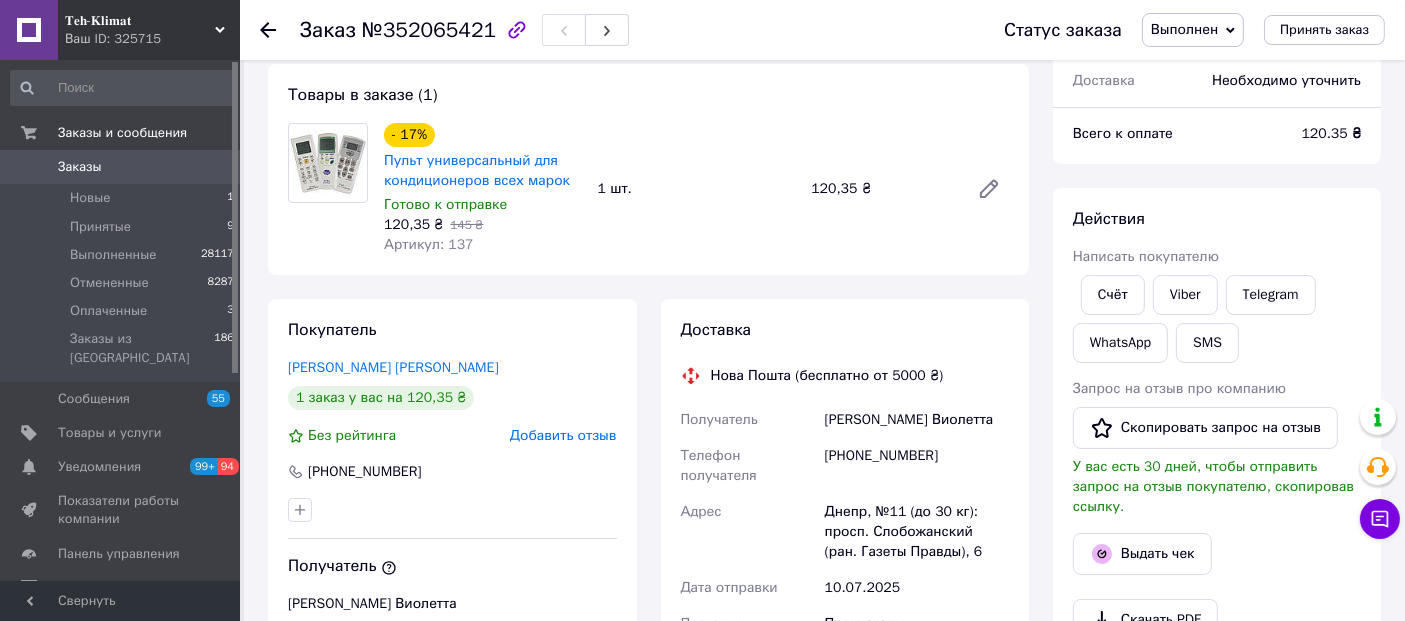 scroll, scrollTop: 0, scrollLeft: 0, axis: both 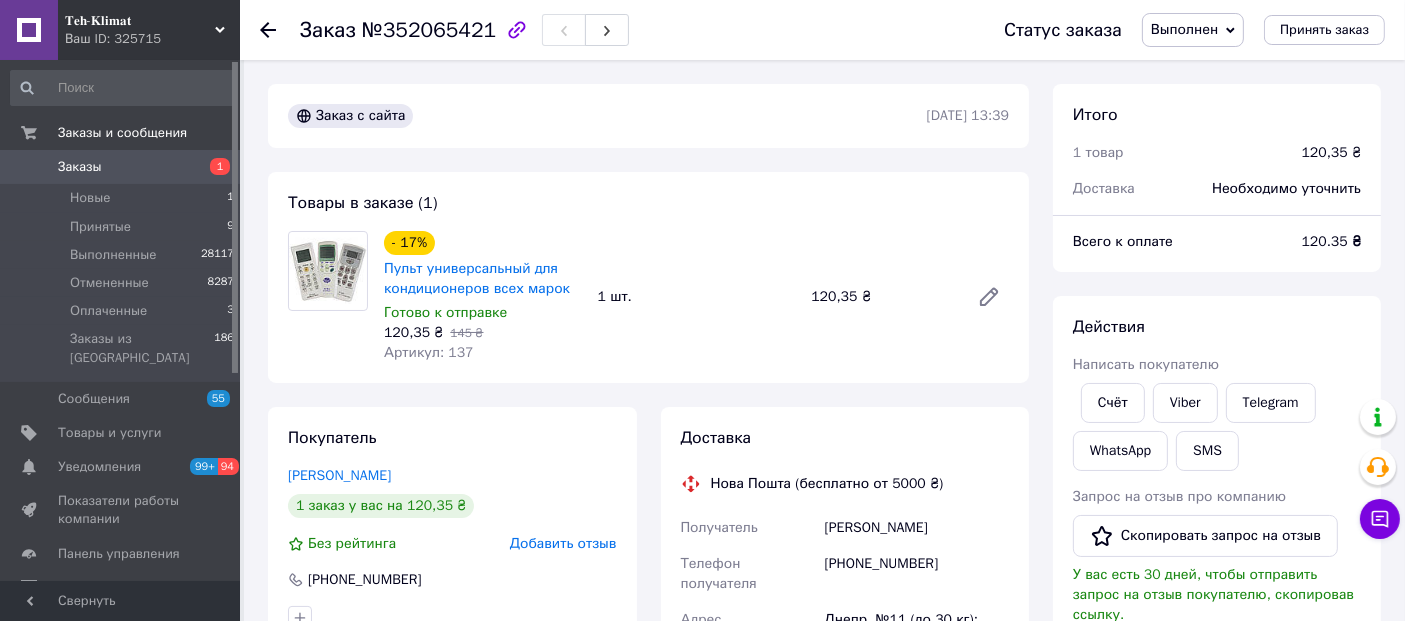 click 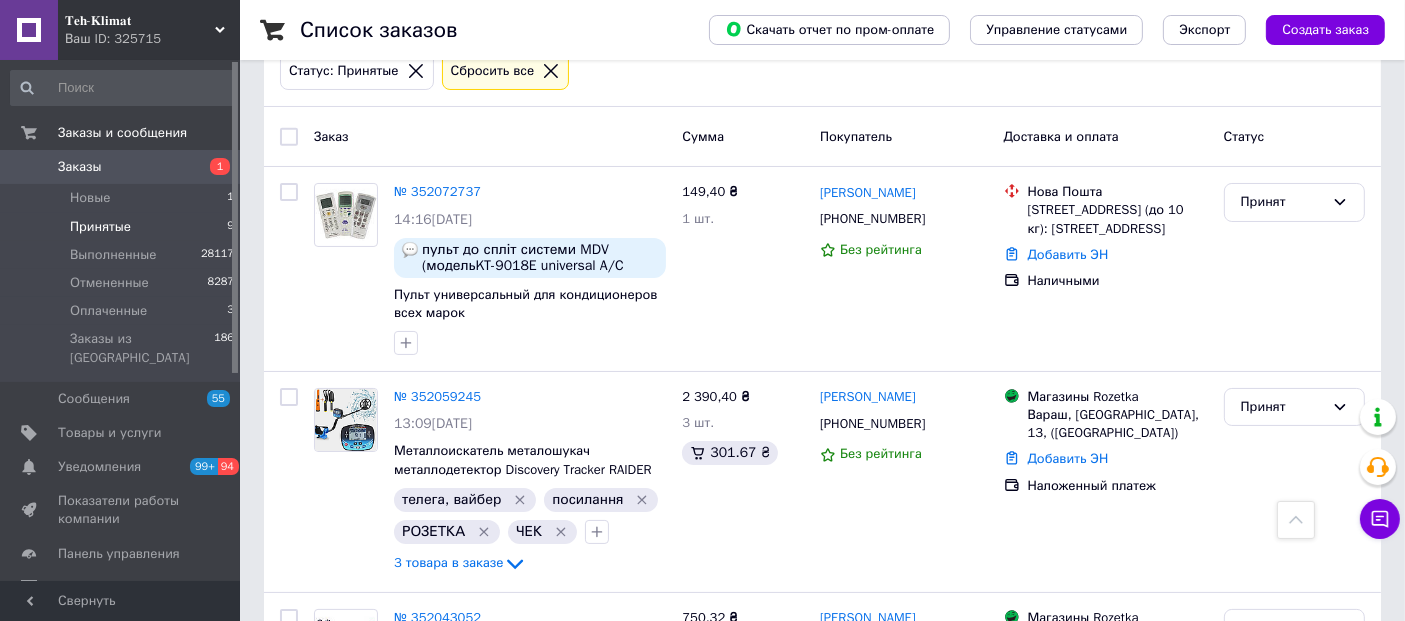 scroll, scrollTop: 0, scrollLeft: 0, axis: both 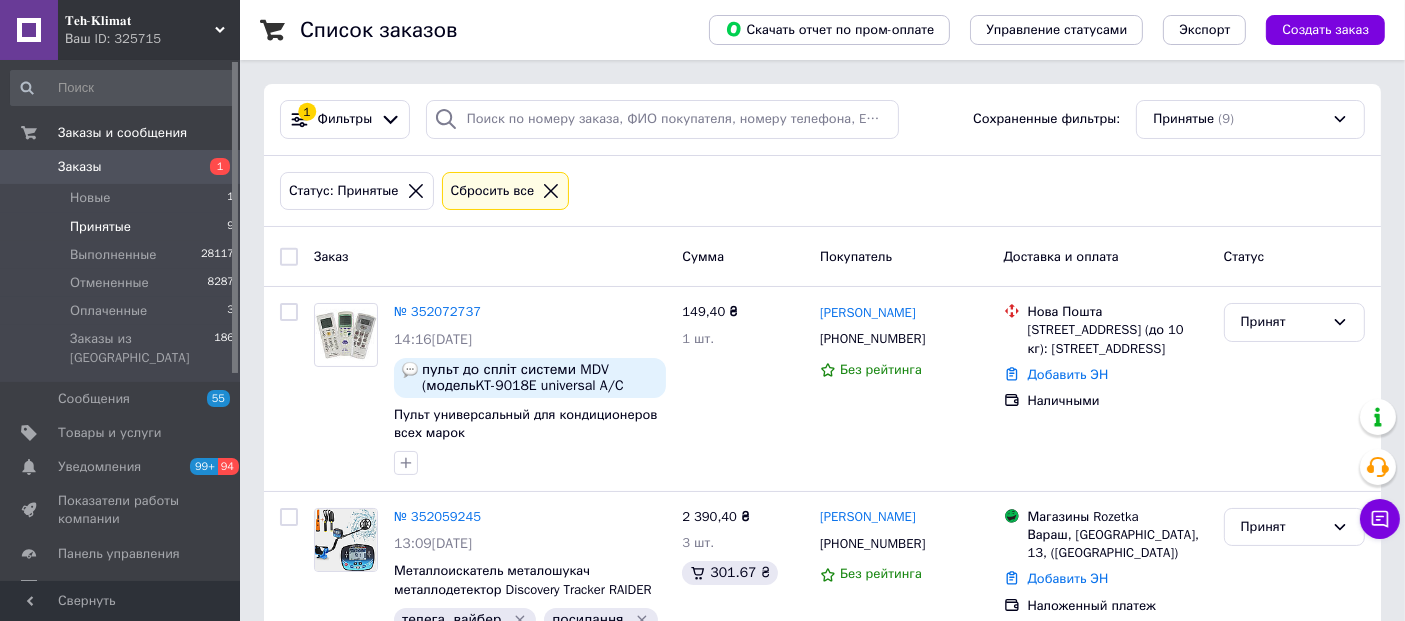 click 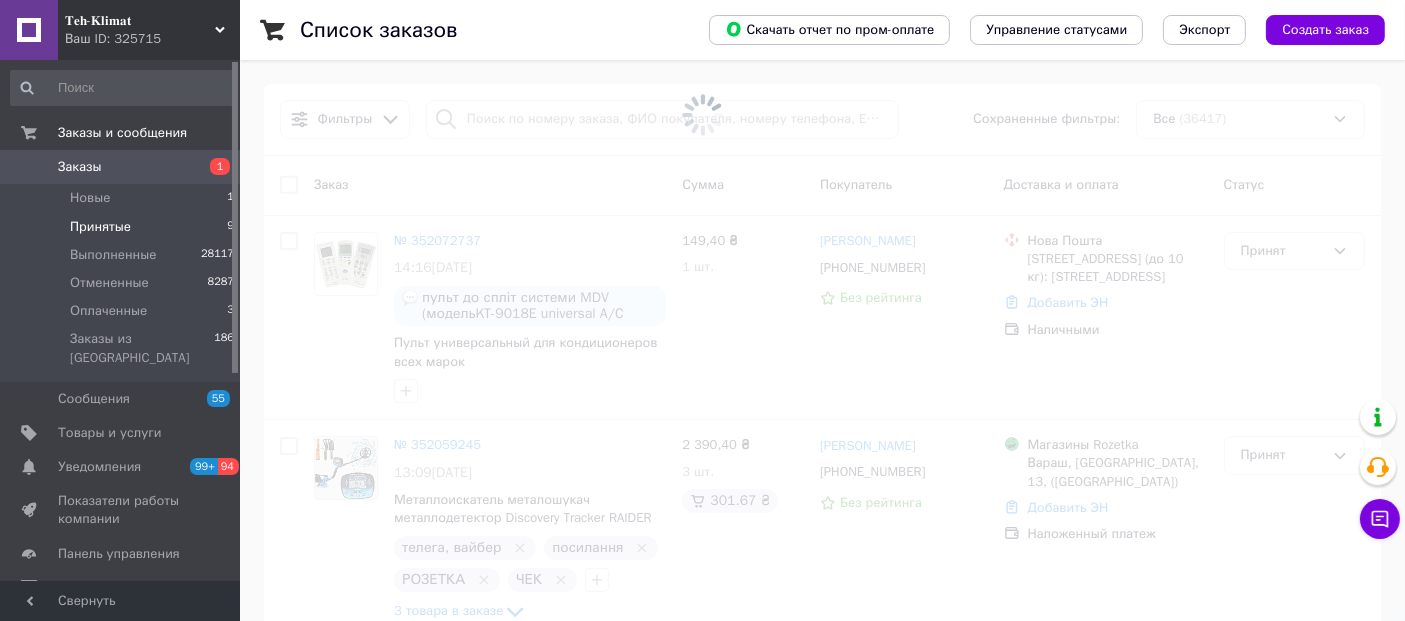 click at bounding box center [702, 115] 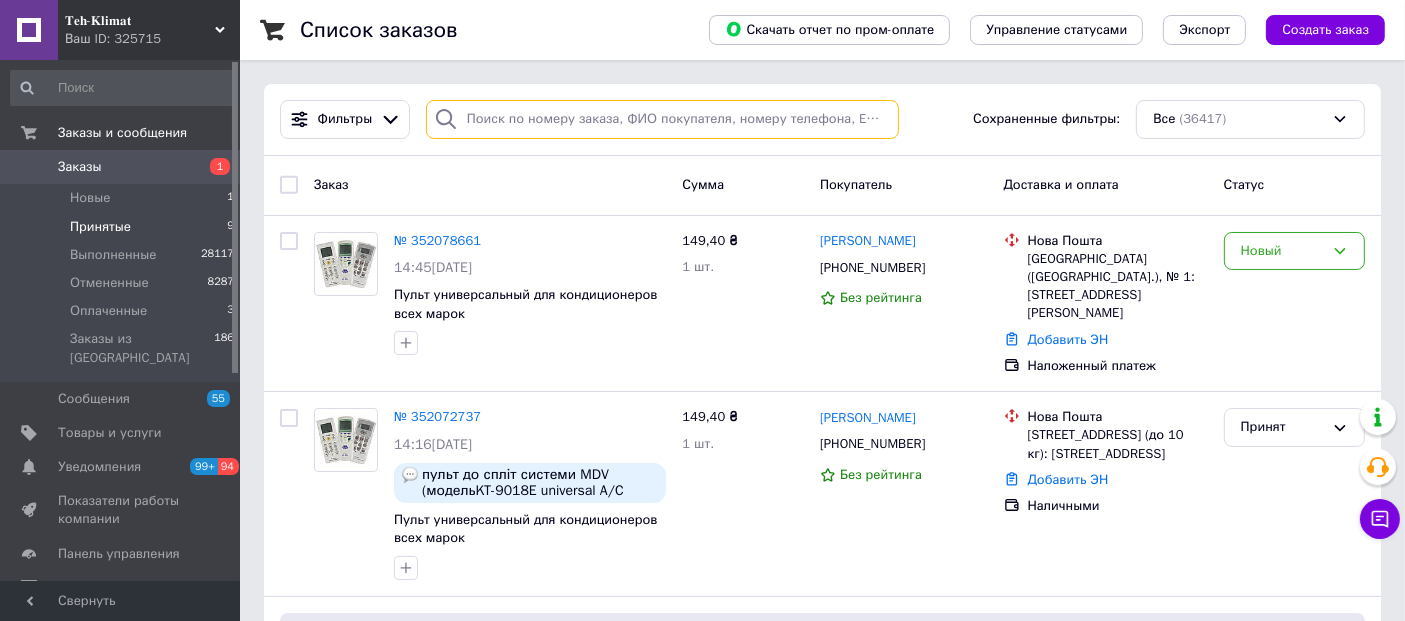 click at bounding box center [662, 119] 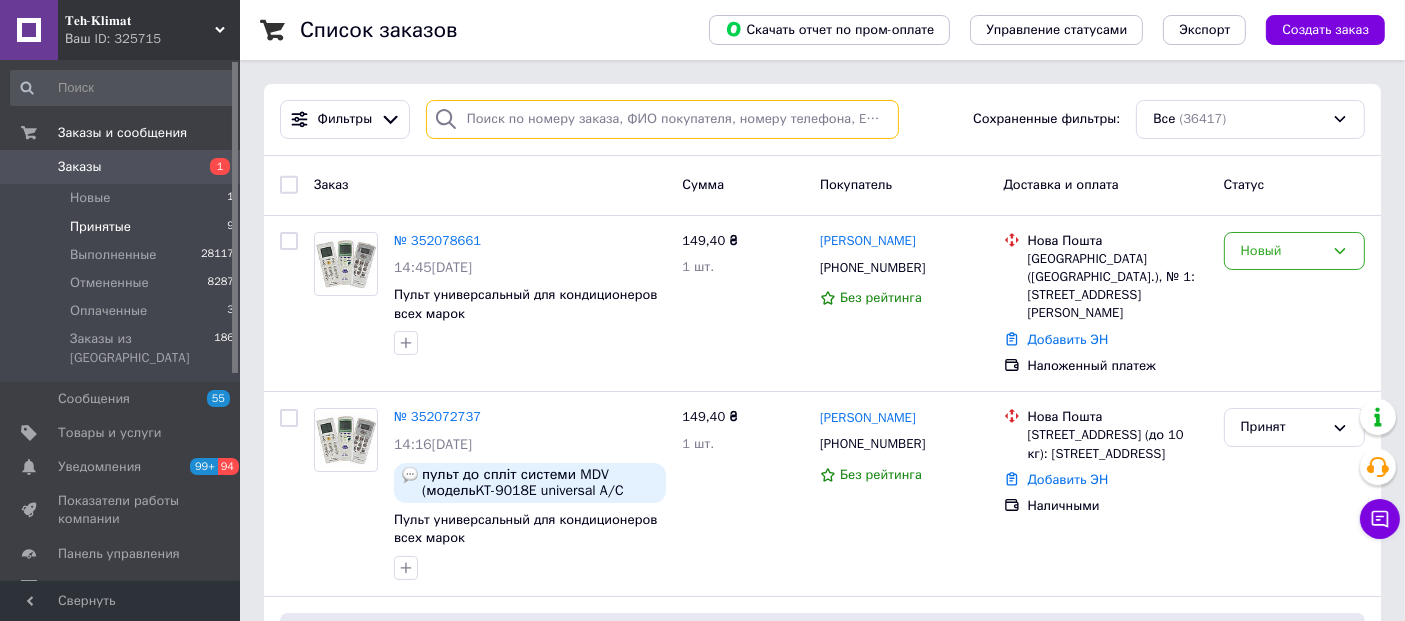 paste on "[PHONE_NUMBER]" 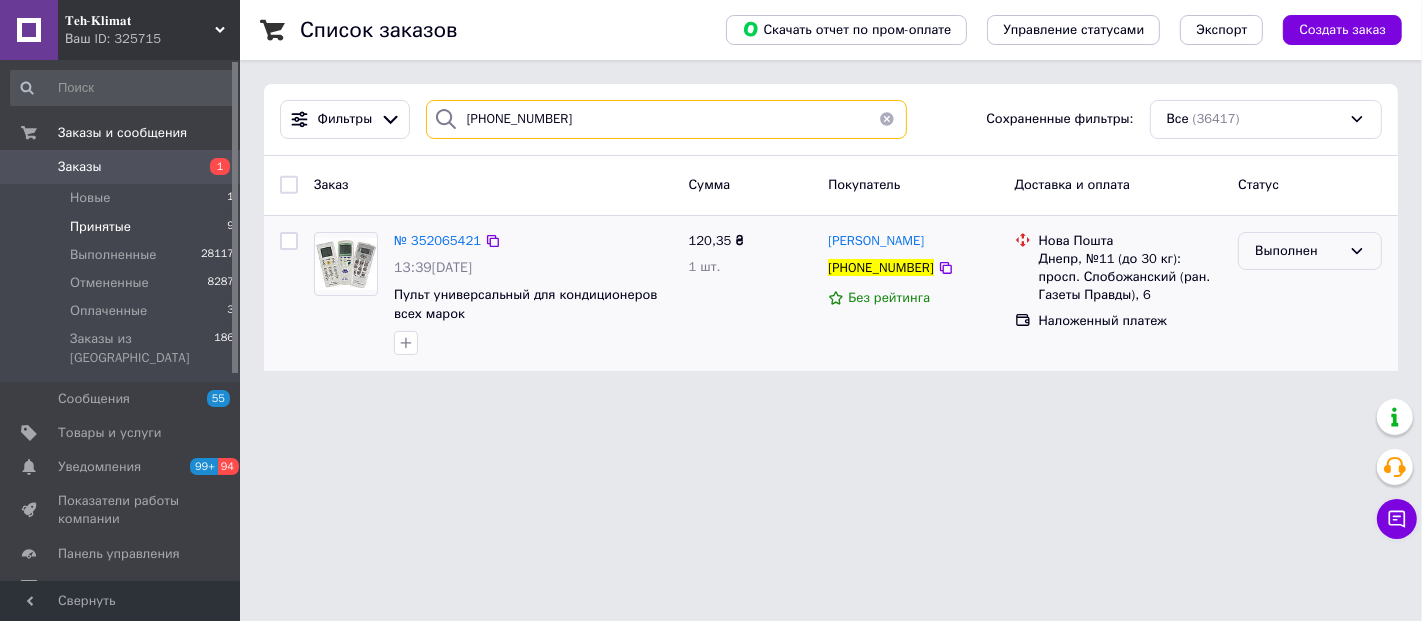 type on "[PHONE_NUMBER]" 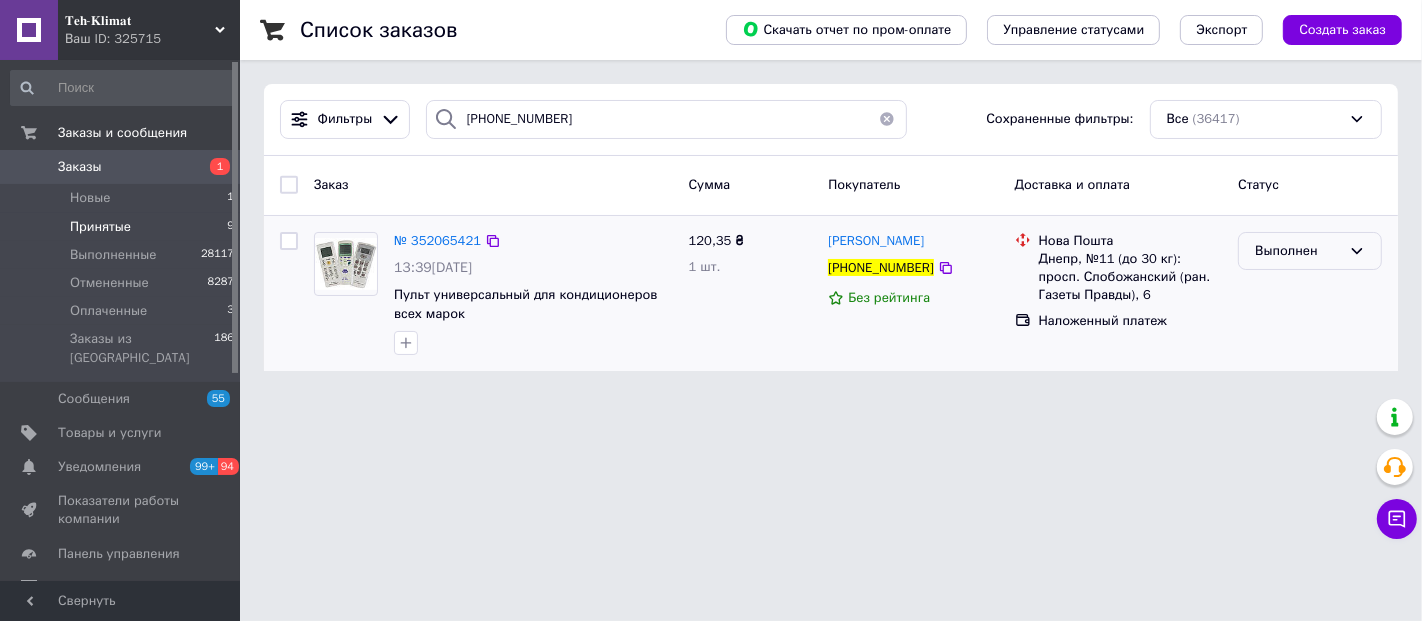 click on "Выполнен" at bounding box center [1298, 251] 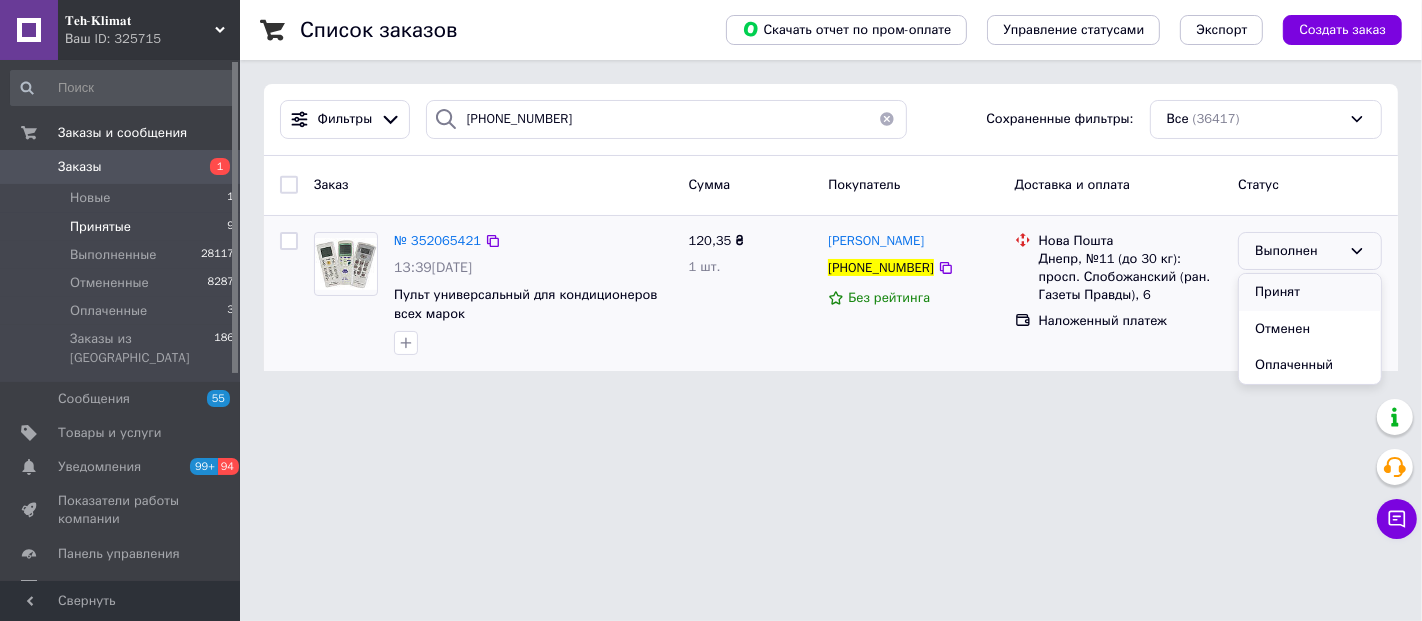 click on "Принят" at bounding box center (1310, 292) 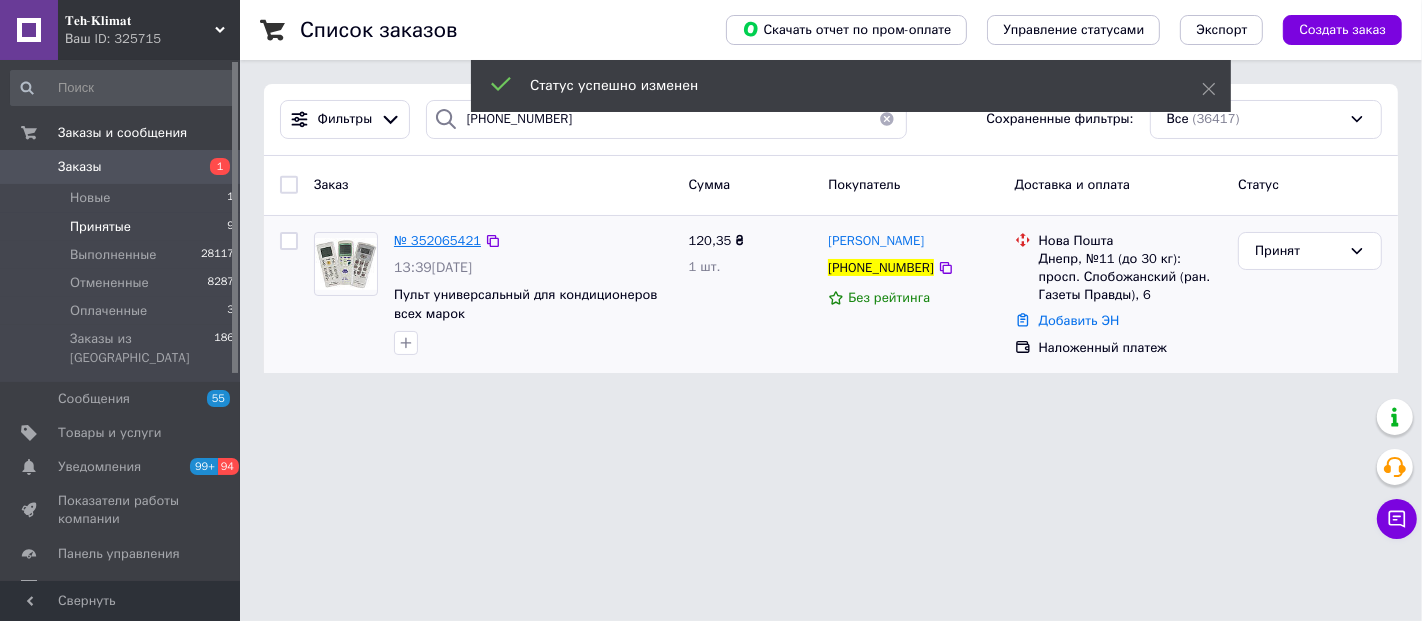 click on "№ 352065421" at bounding box center (437, 240) 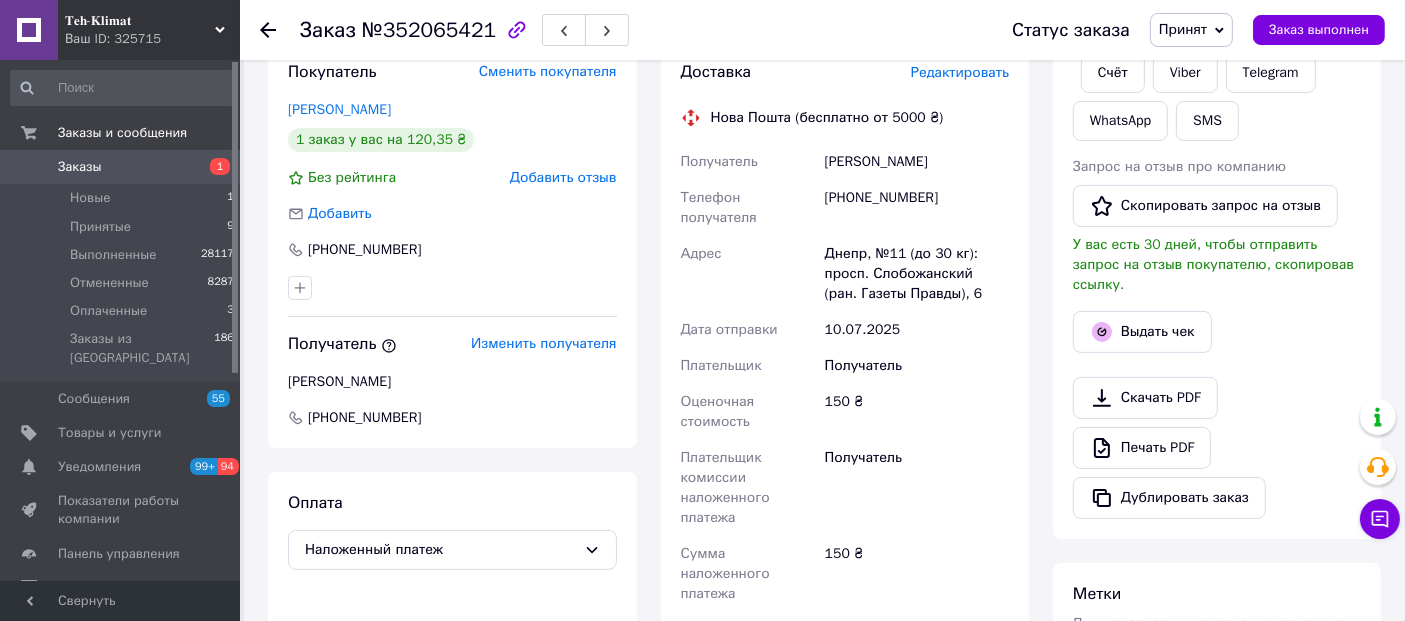 scroll, scrollTop: 591, scrollLeft: 0, axis: vertical 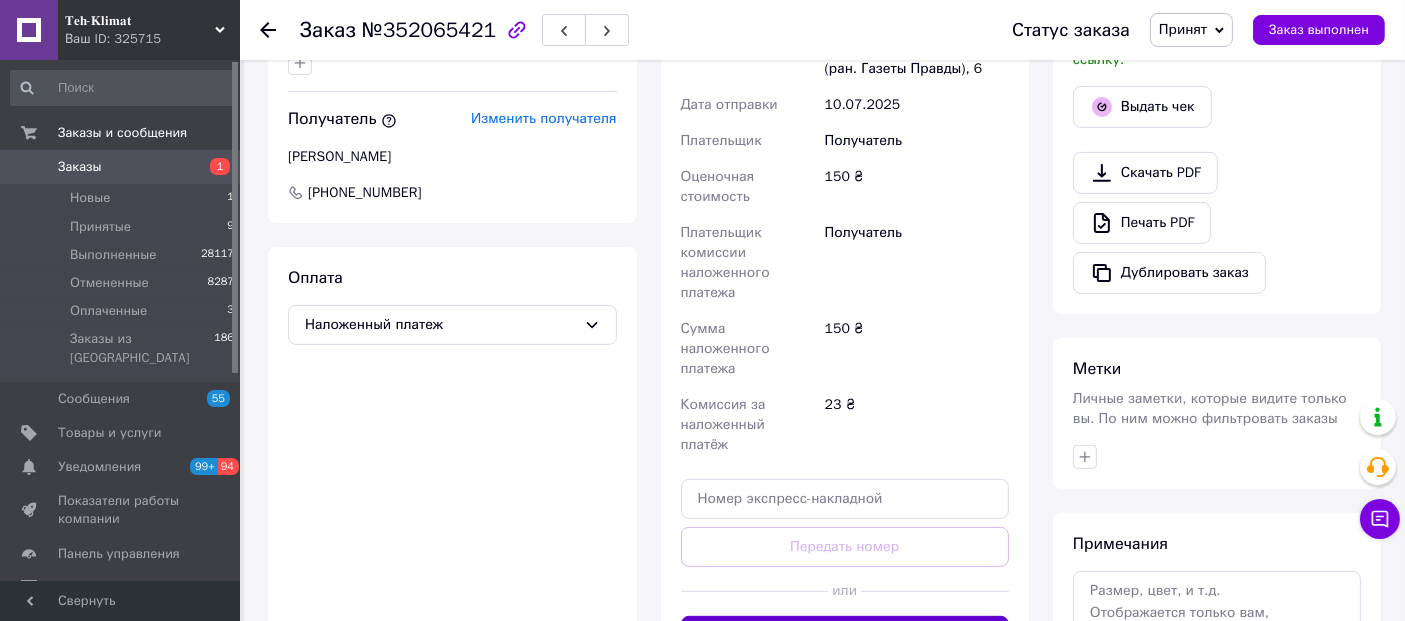 click on "Сгенерировать ЭН" at bounding box center [845, 636] 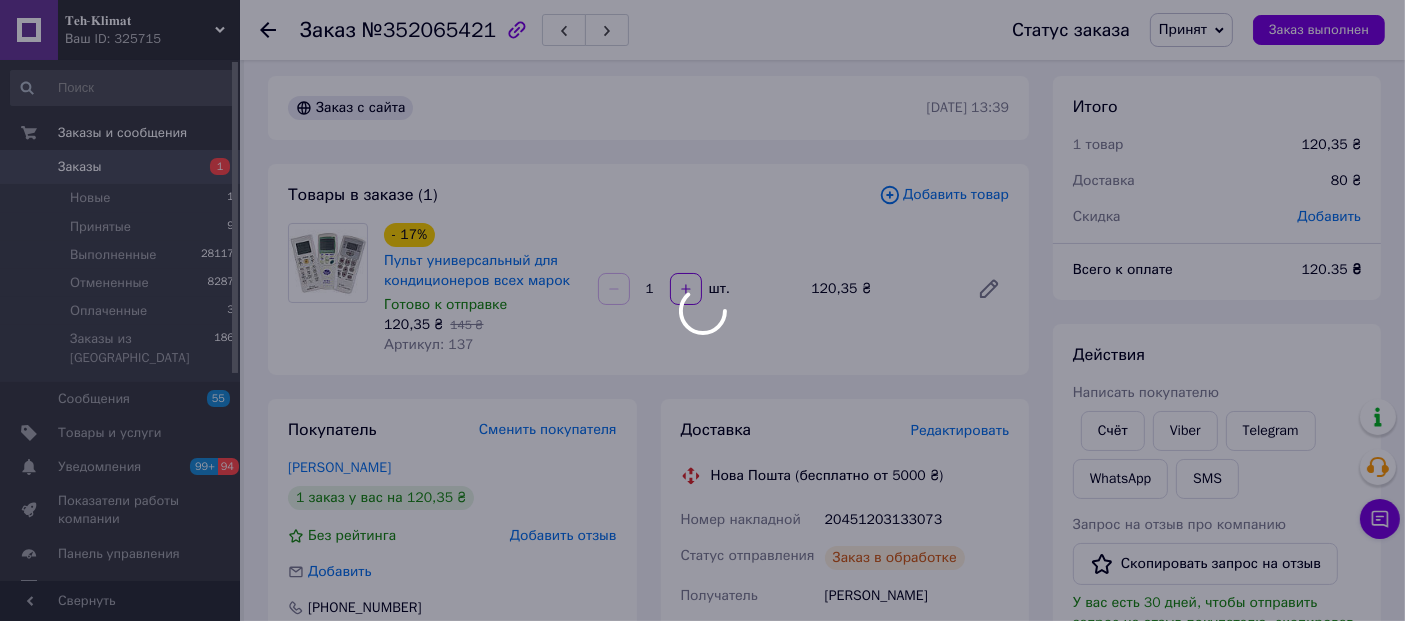 scroll, scrollTop: 0, scrollLeft: 0, axis: both 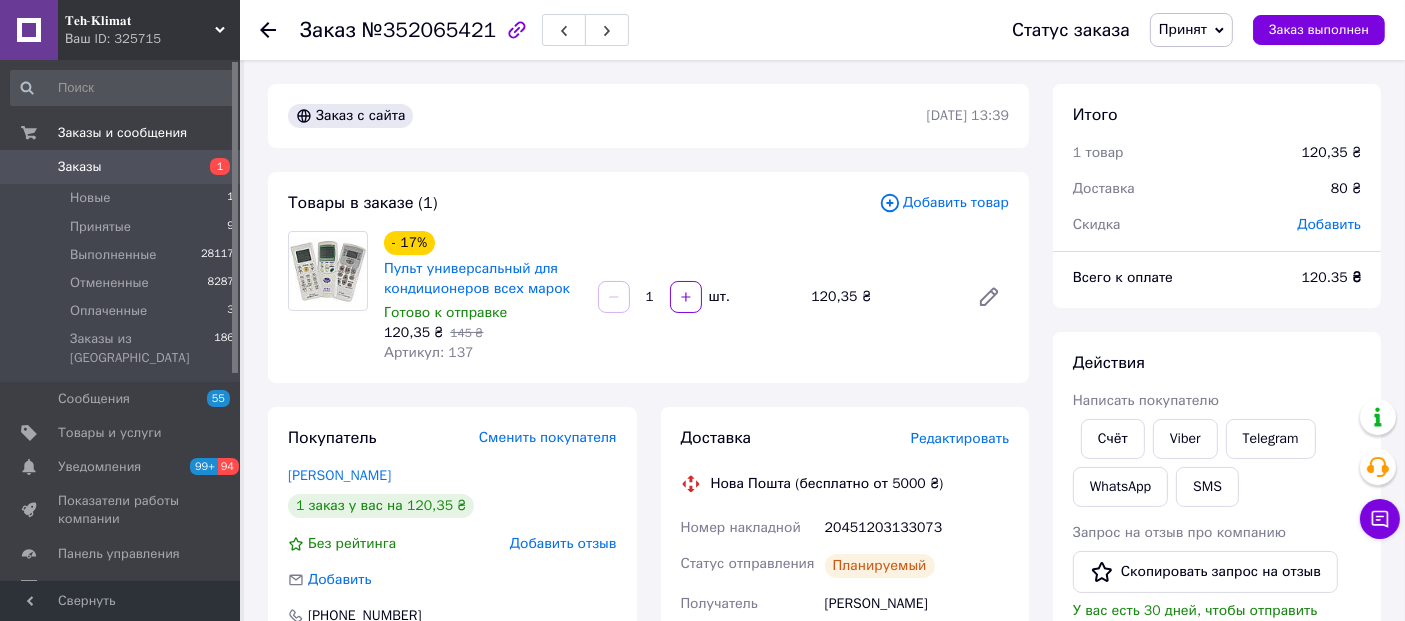 click 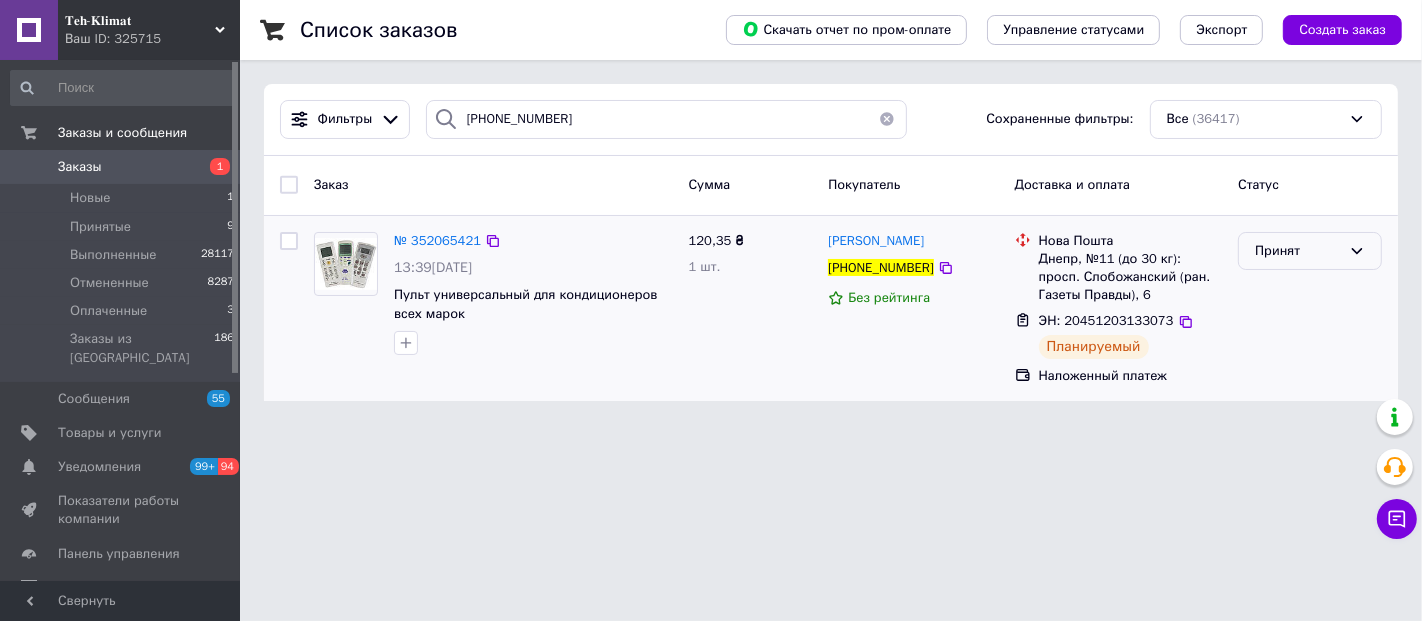 click on "Принят" at bounding box center [1298, 251] 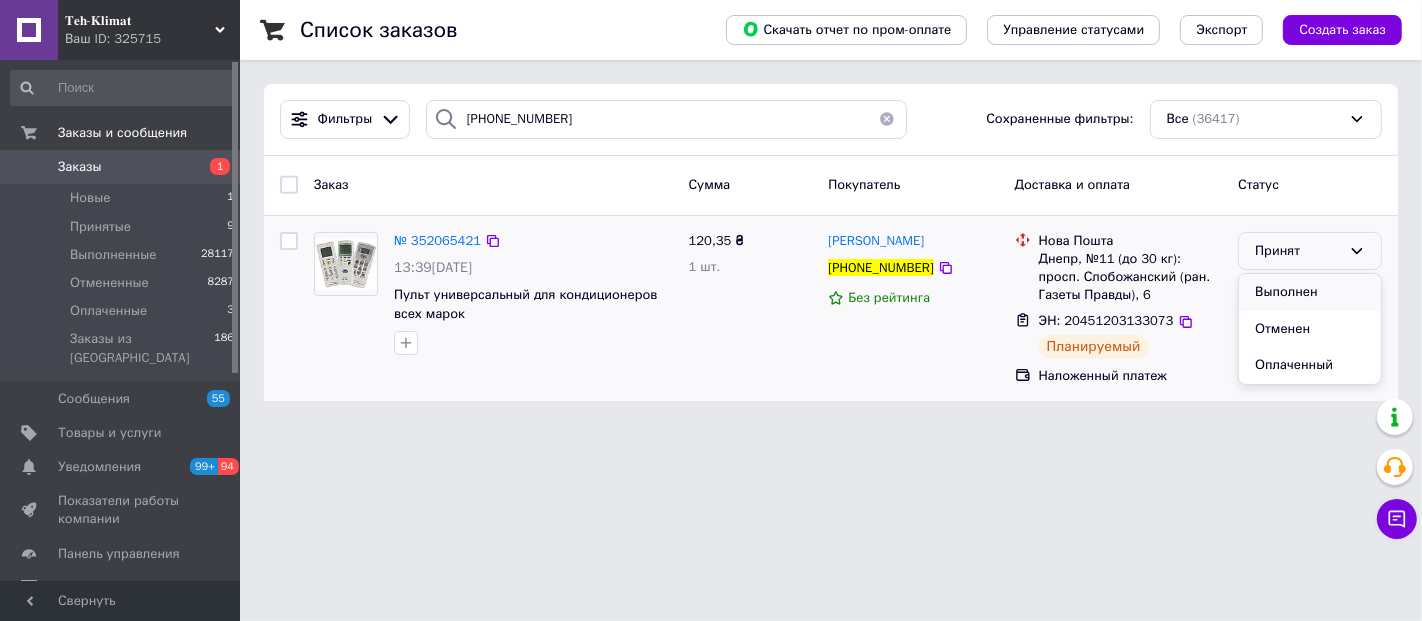 click on "Выполнен" at bounding box center [1310, 292] 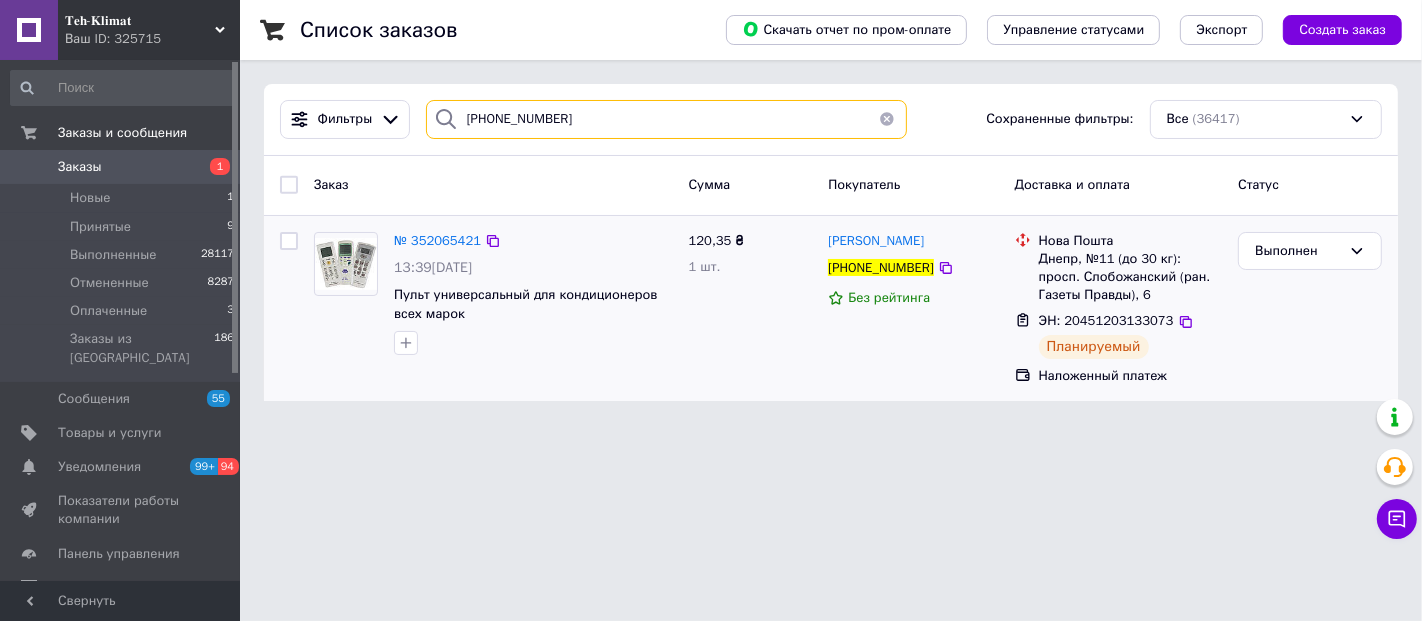 drag, startPoint x: 571, startPoint y: 121, endPoint x: 430, endPoint y: 130, distance: 141.28694 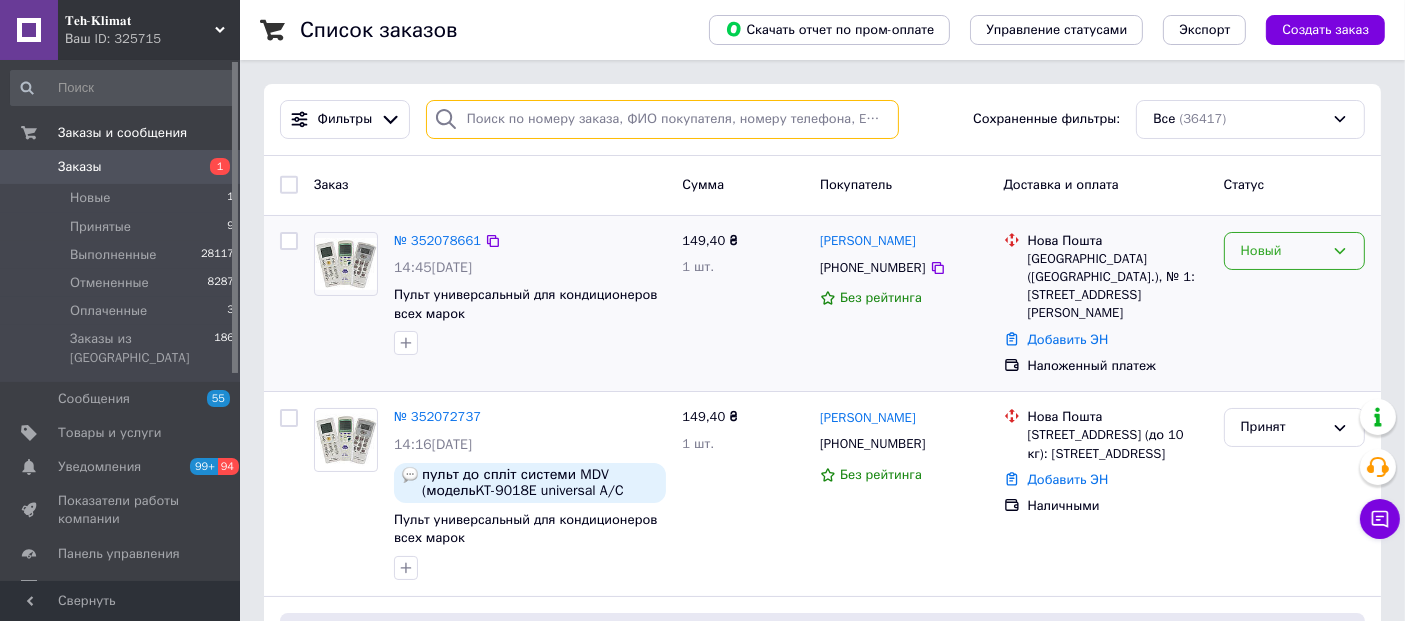 type 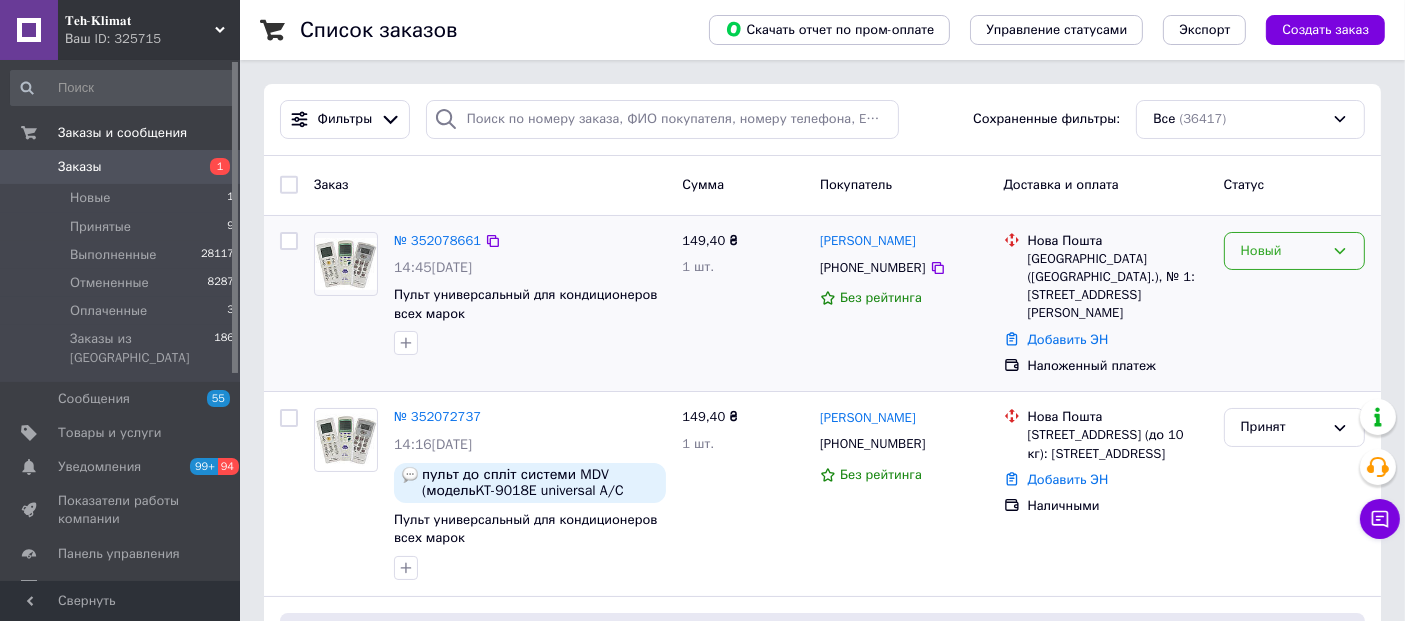 click on "Новый" at bounding box center [1282, 251] 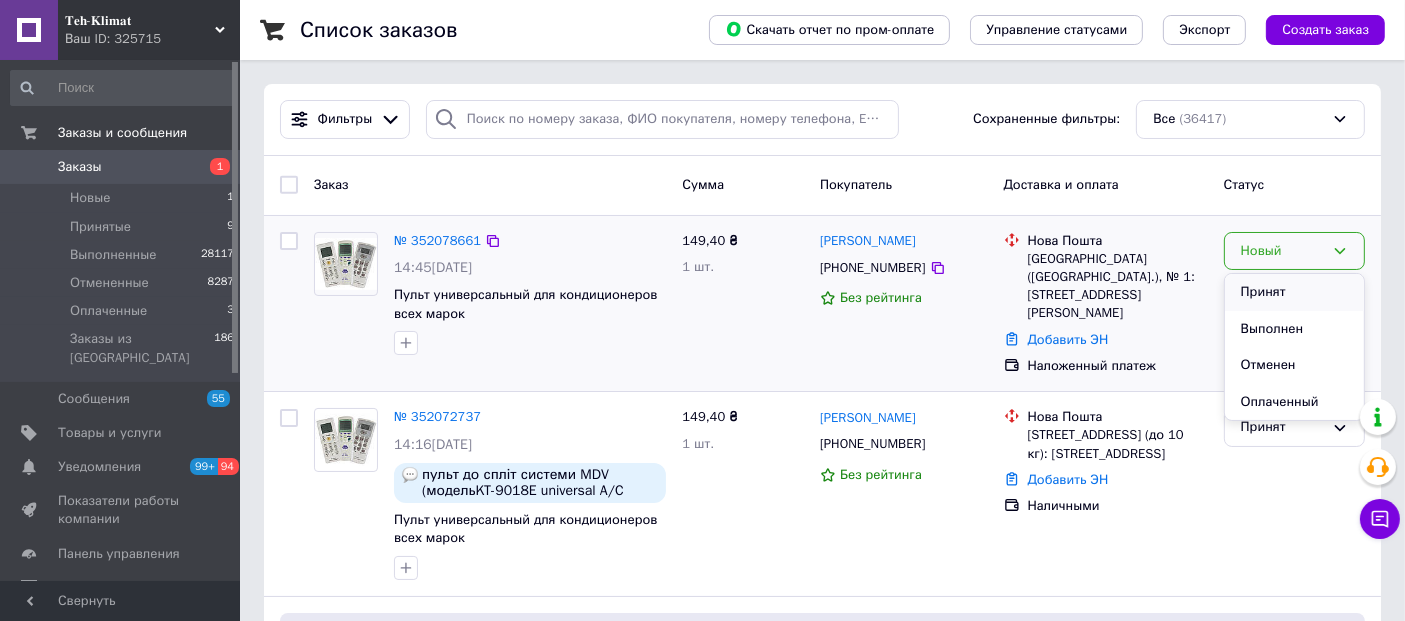 click on "Принят" at bounding box center (1294, 292) 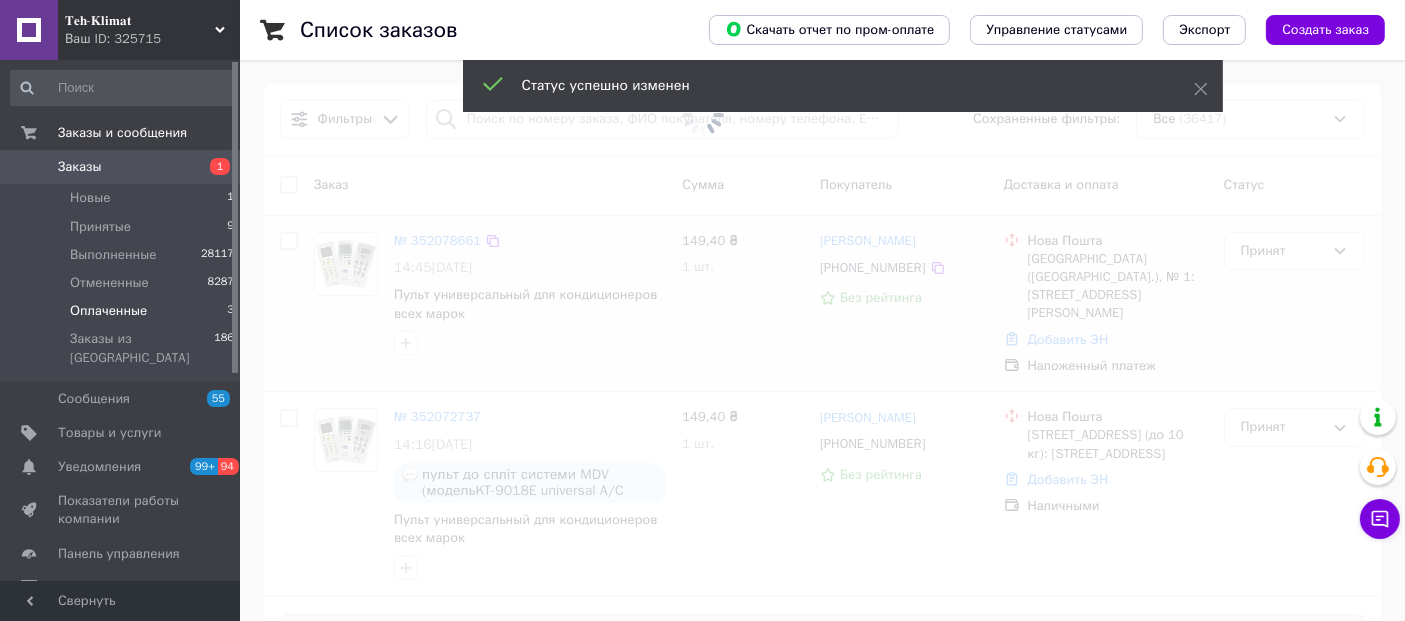 click on "Оплаченные" at bounding box center [108, 311] 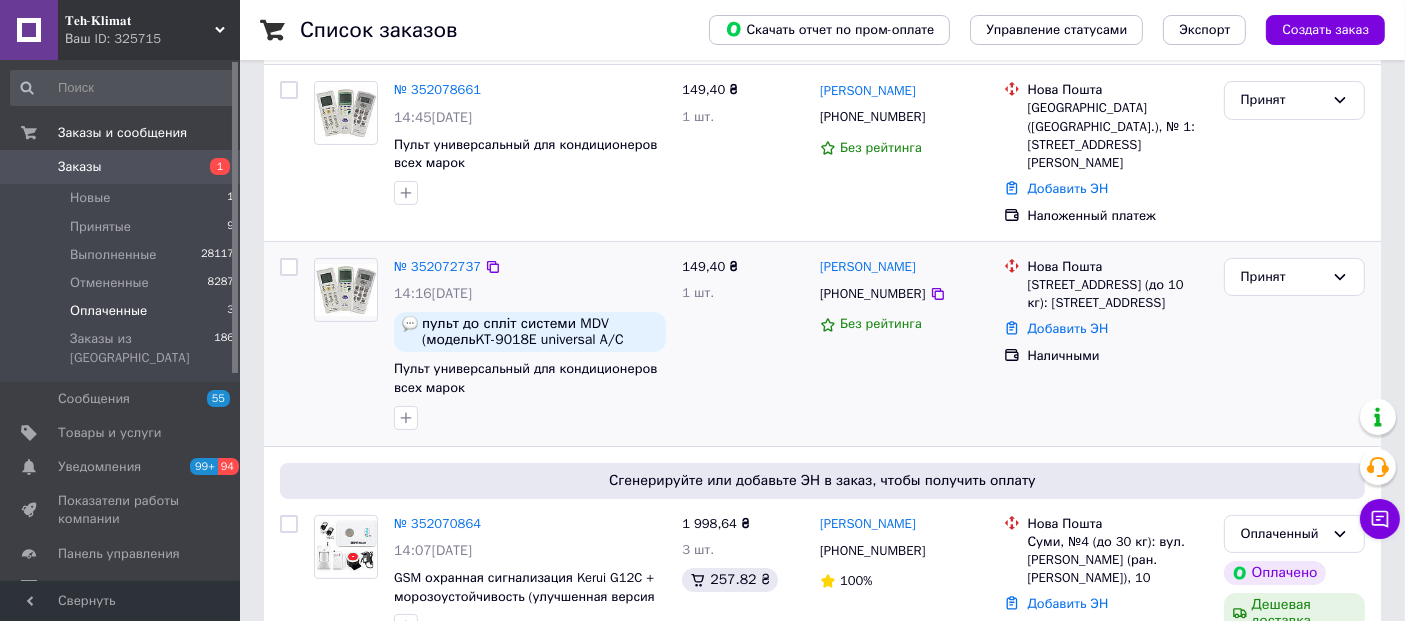 scroll, scrollTop: 444, scrollLeft: 0, axis: vertical 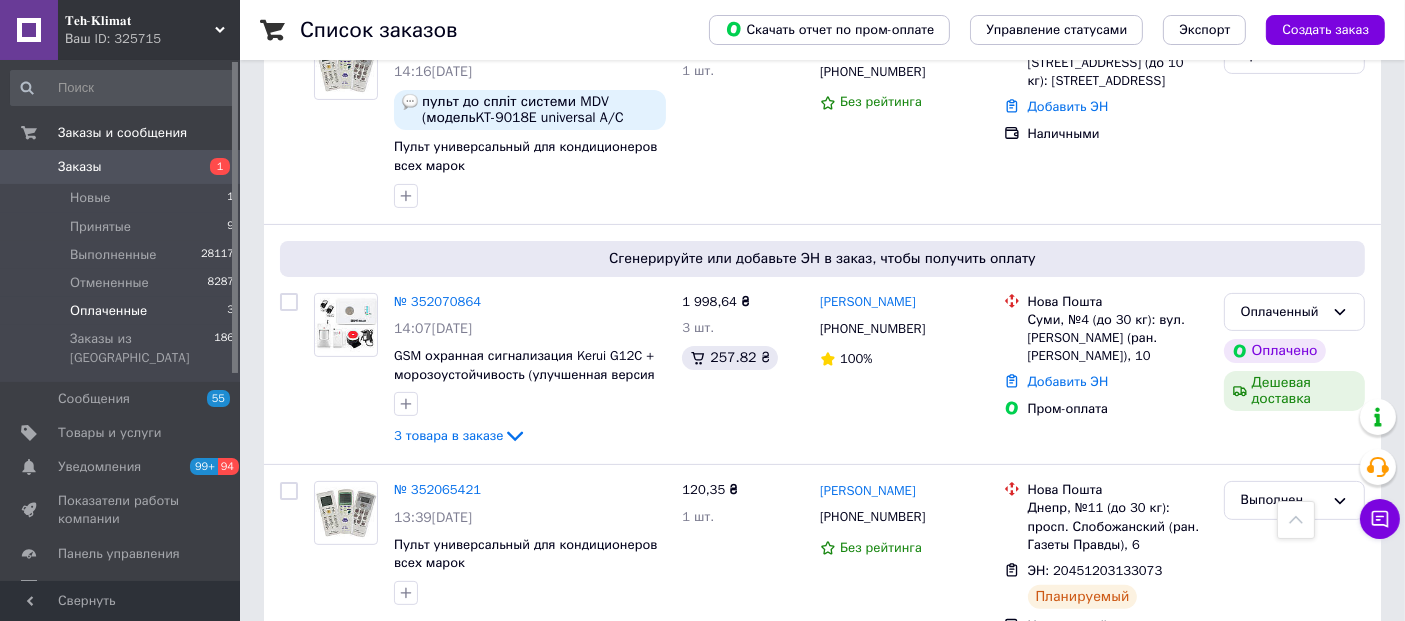click on "Оплаченные" at bounding box center [108, 311] 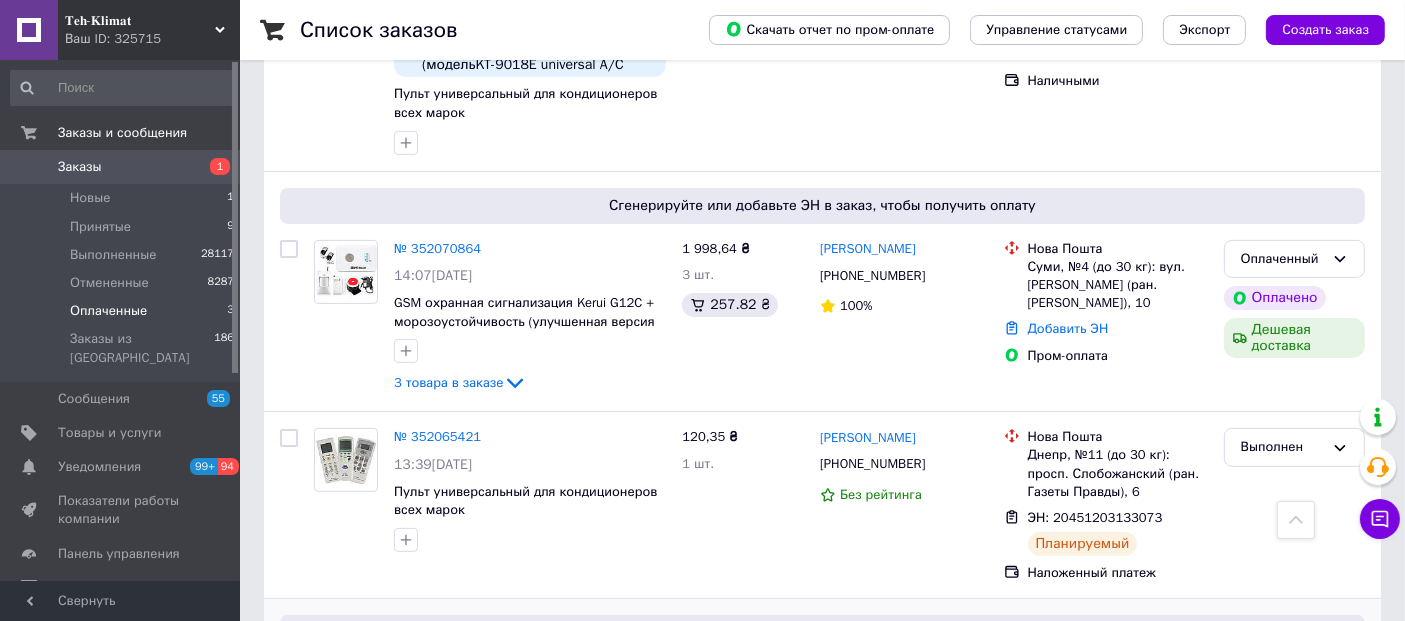 scroll, scrollTop: 444, scrollLeft: 0, axis: vertical 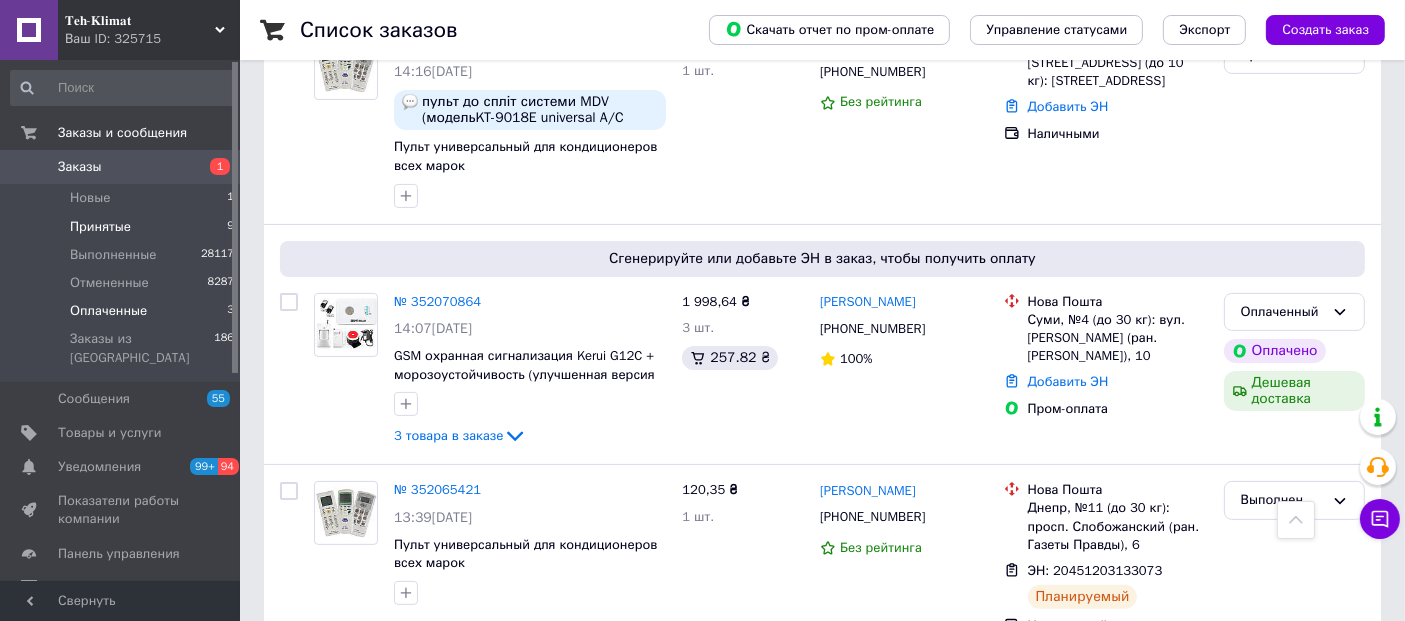 click on "Принятые" at bounding box center [100, 227] 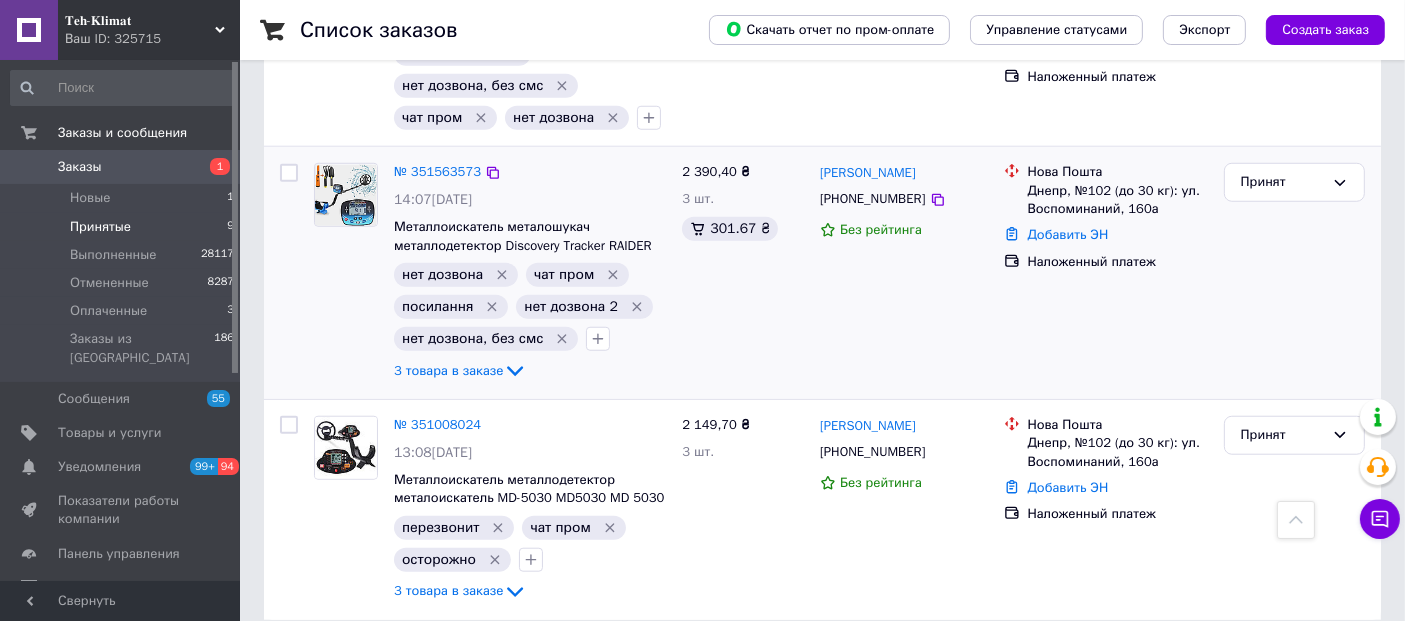 scroll, scrollTop: 1686, scrollLeft: 0, axis: vertical 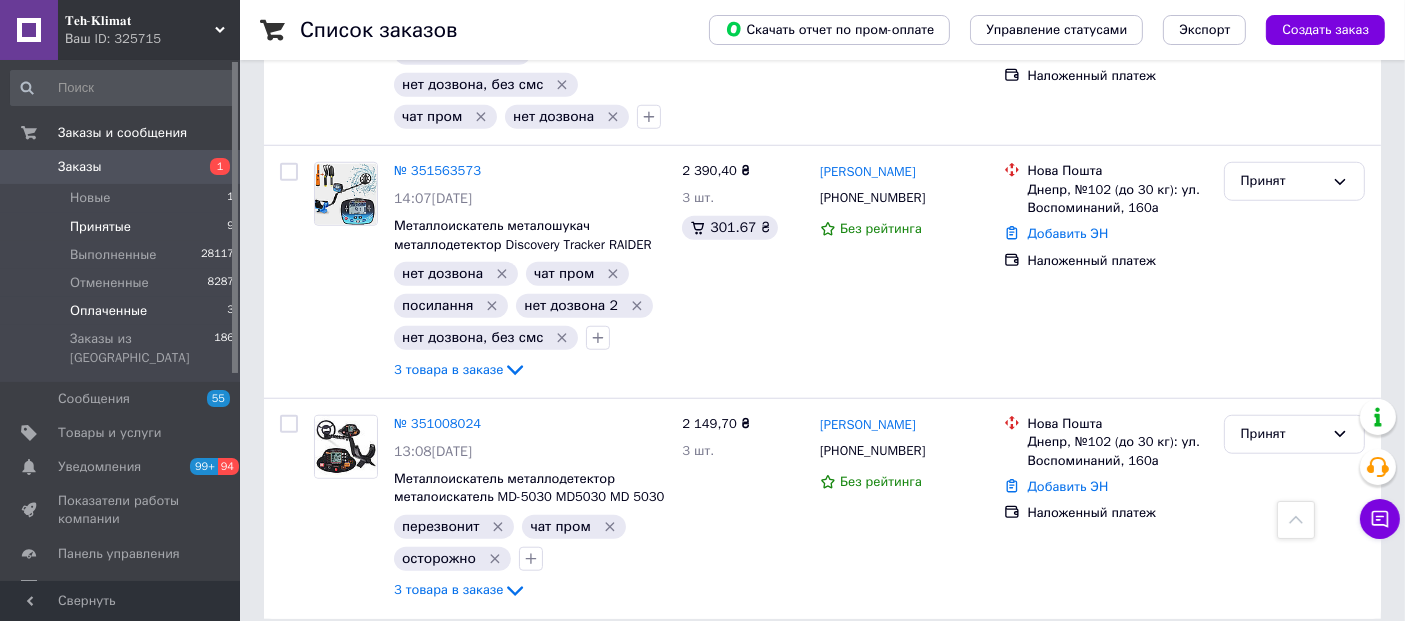 click on "Оплаченные 3" at bounding box center (123, 311) 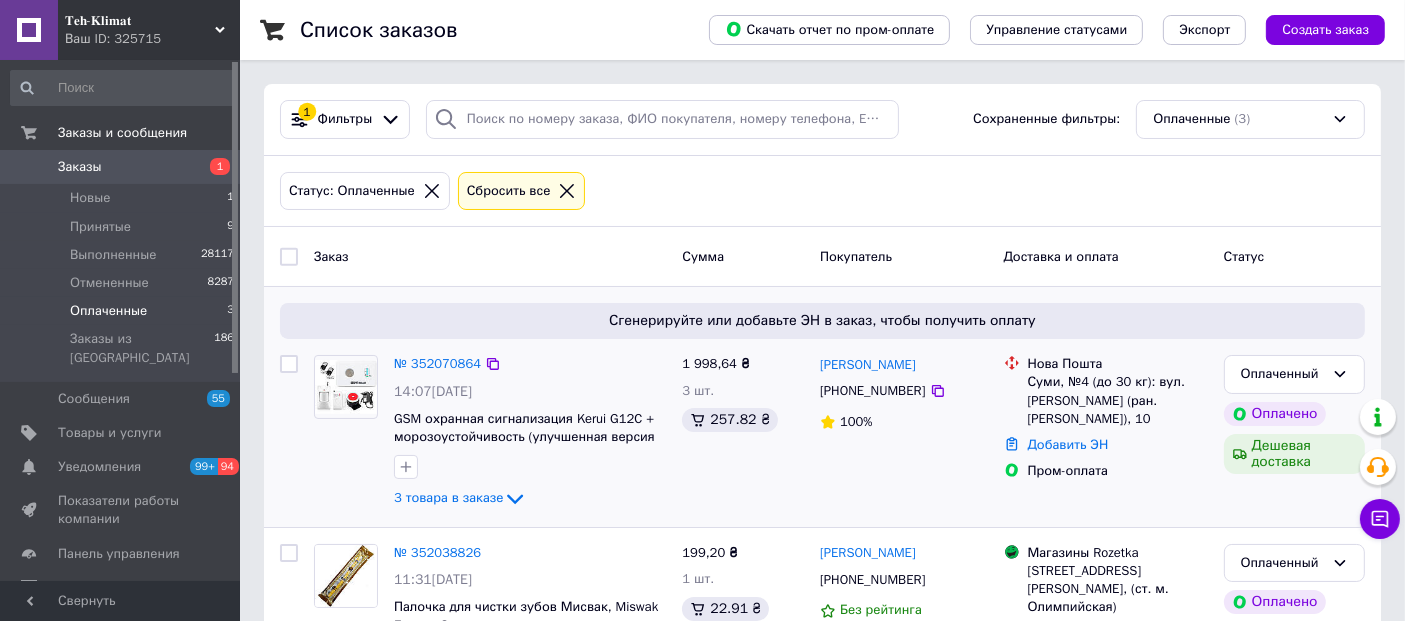 scroll, scrollTop: 111, scrollLeft: 0, axis: vertical 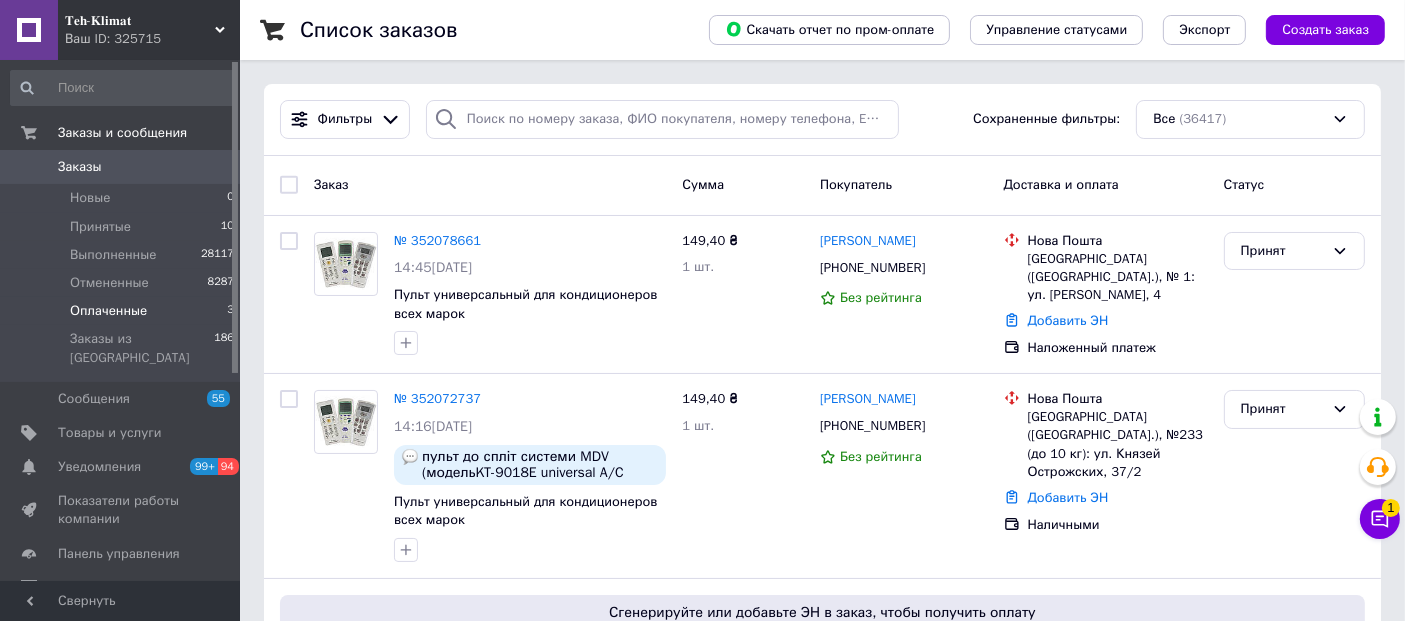 click on "Оплаченные" at bounding box center (108, 311) 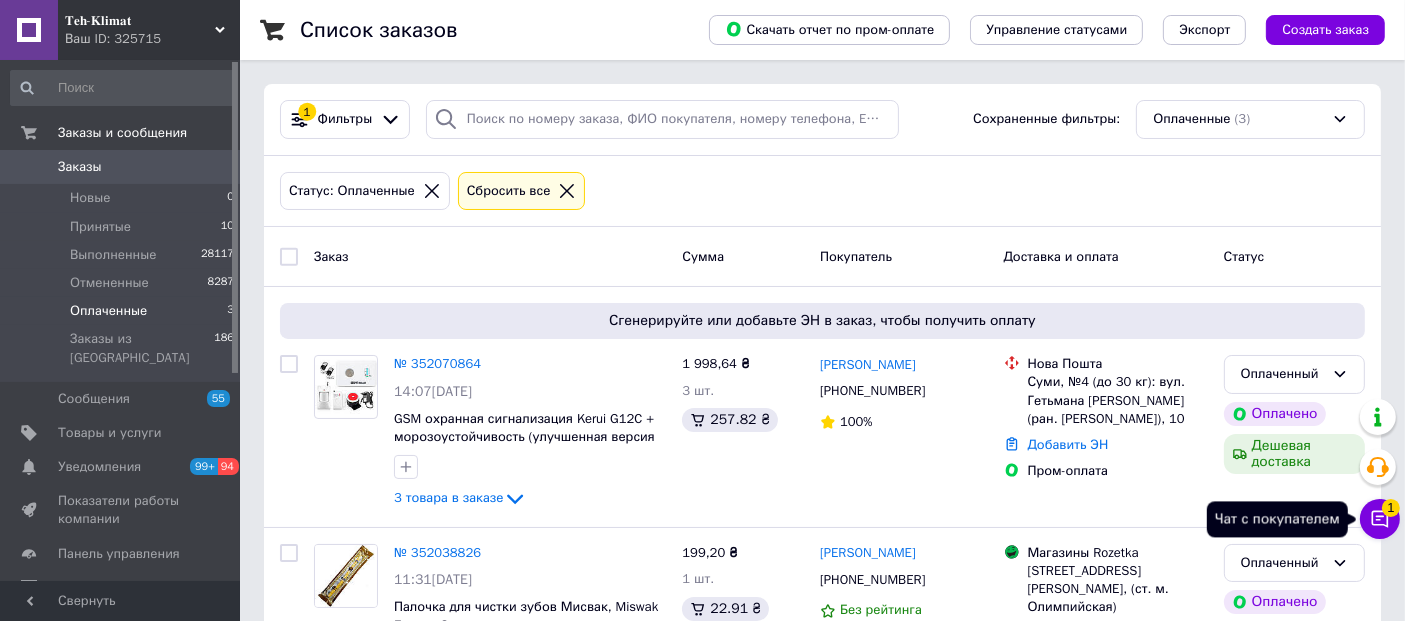 click 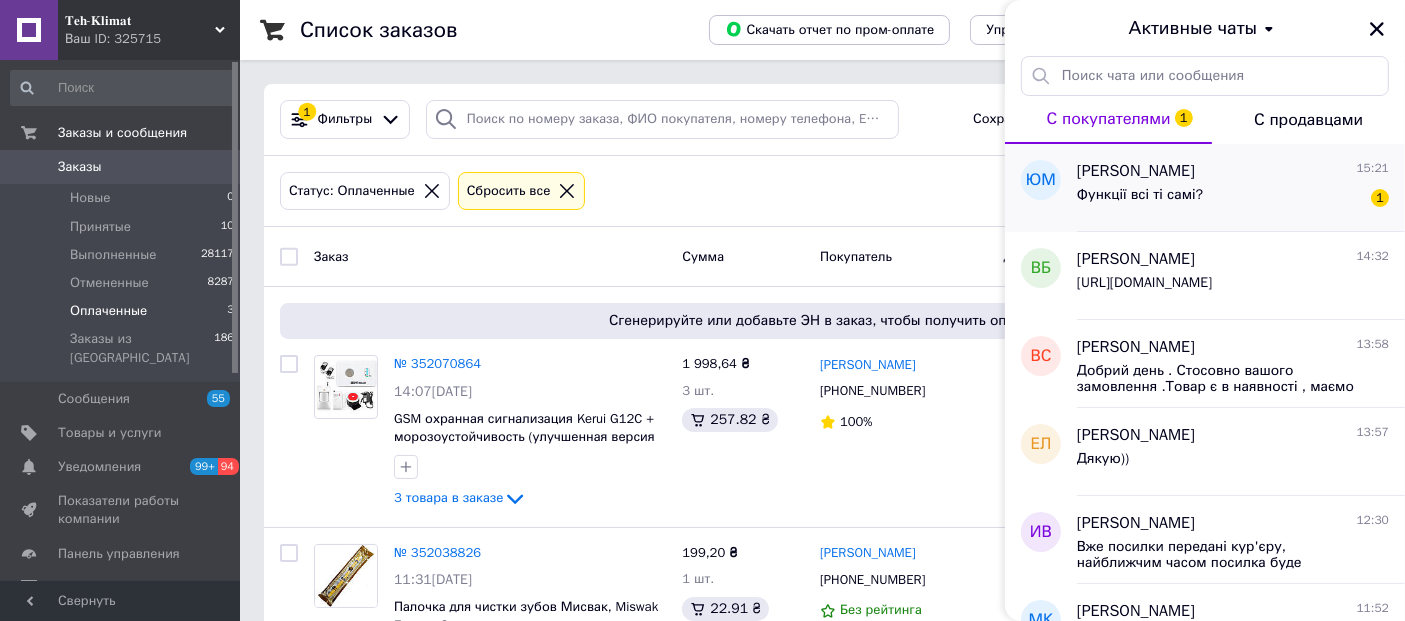 click on "Функції всі ті самі? 1" at bounding box center (1233, 199) 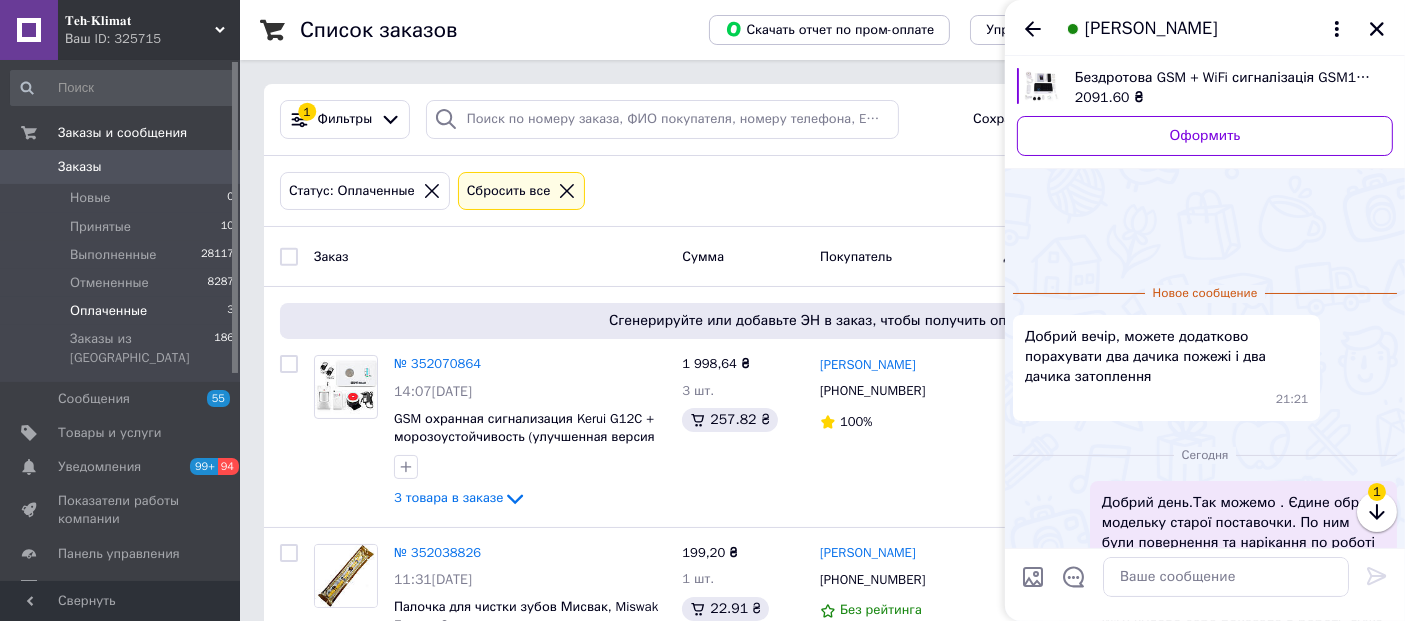 scroll, scrollTop: 114, scrollLeft: 0, axis: vertical 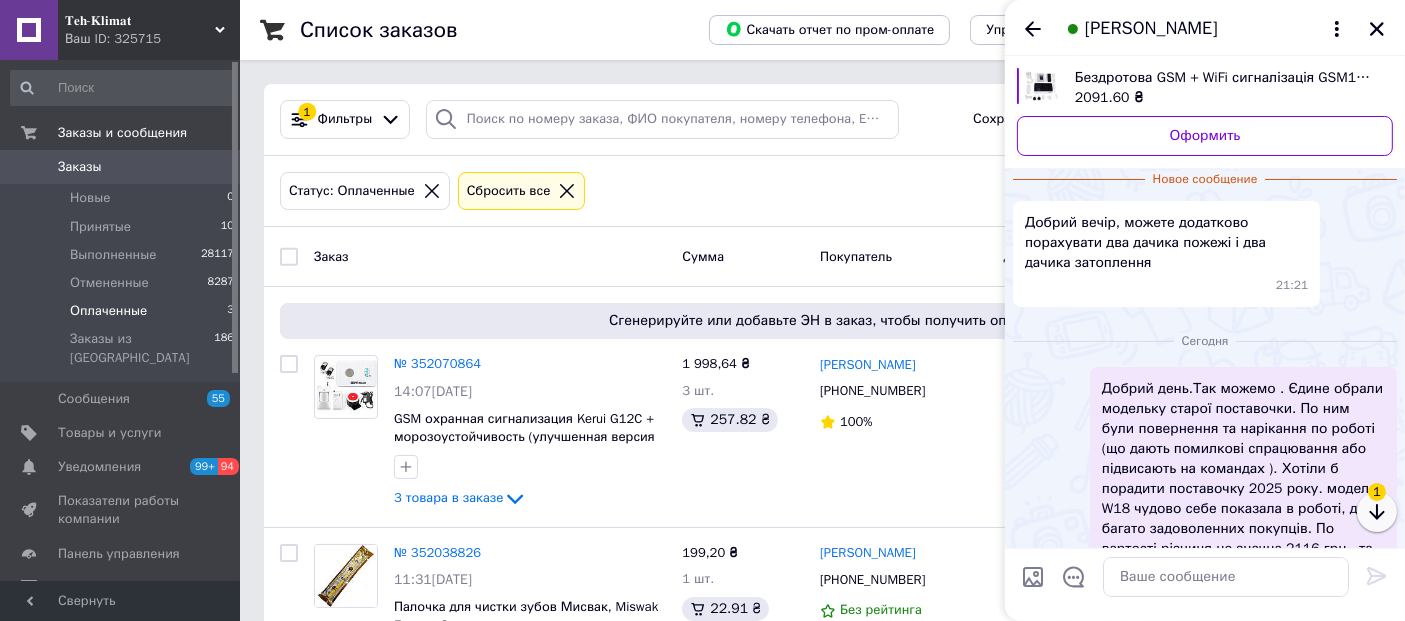 click 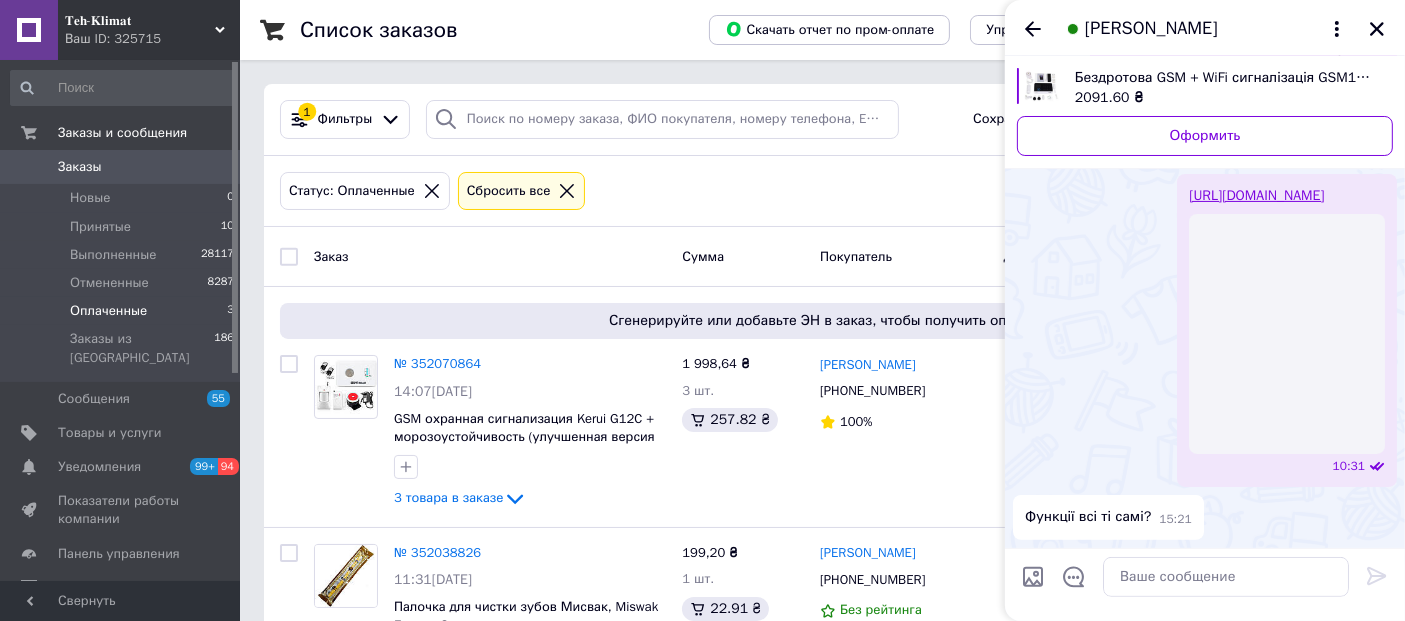 scroll, scrollTop: 491, scrollLeft: 0, axis: vertical 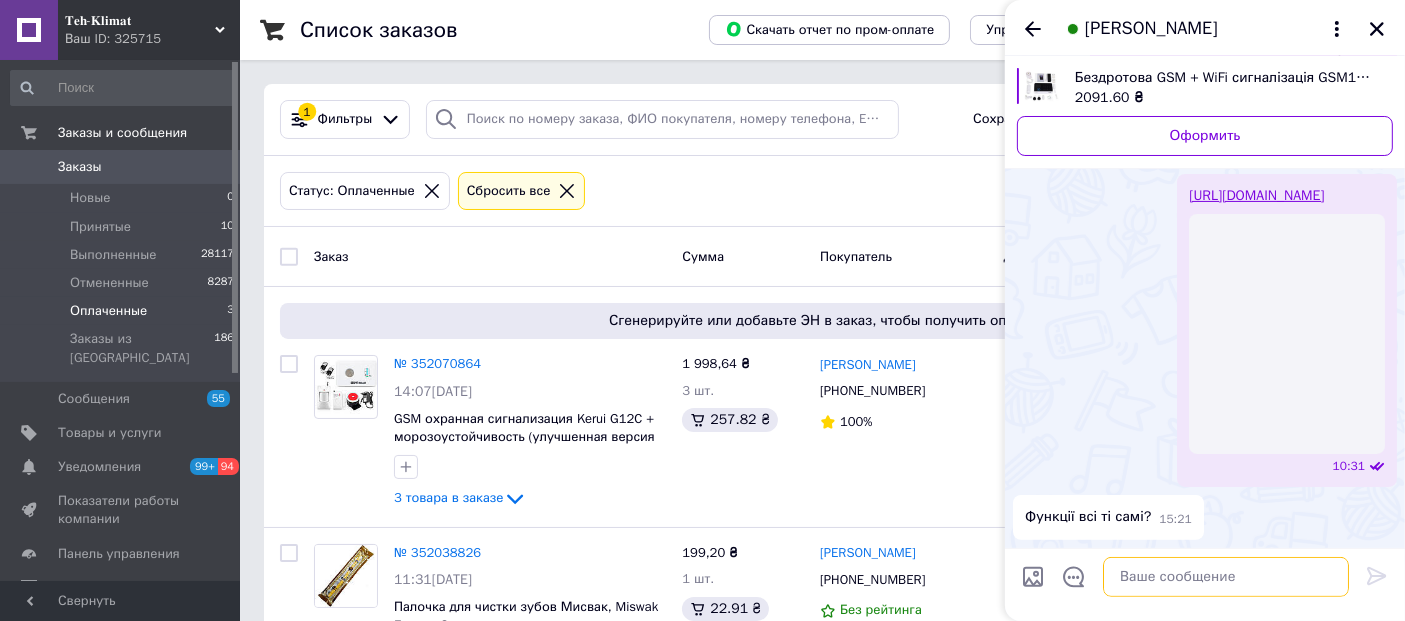 click at bounding box center (1226, 577) 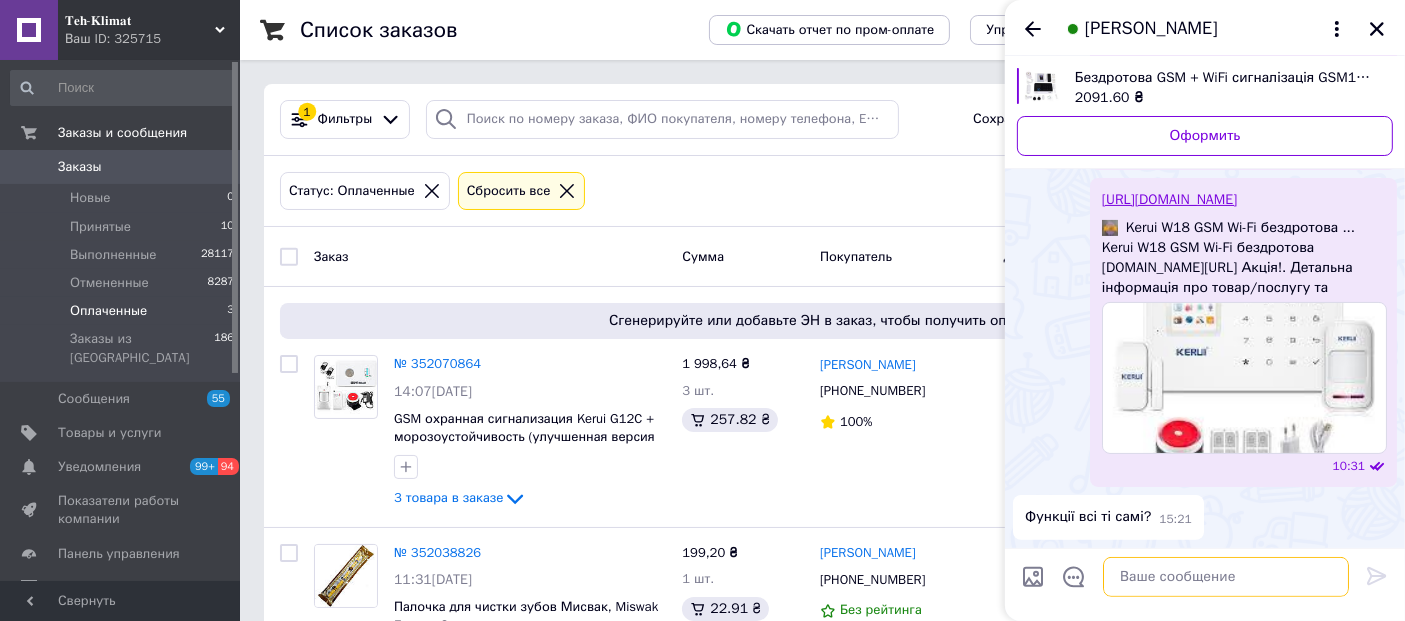 scroll, scrollTop: 488, scrollLeft: 0, axis: vertical 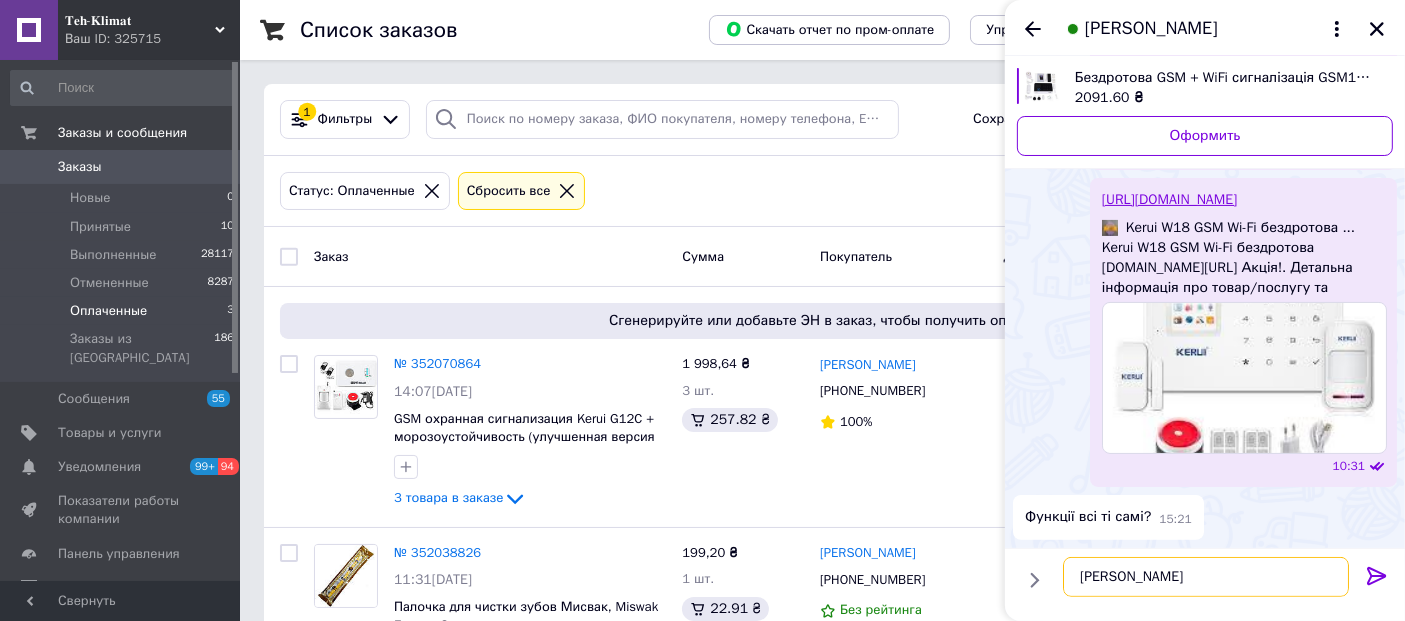 type on "Так" 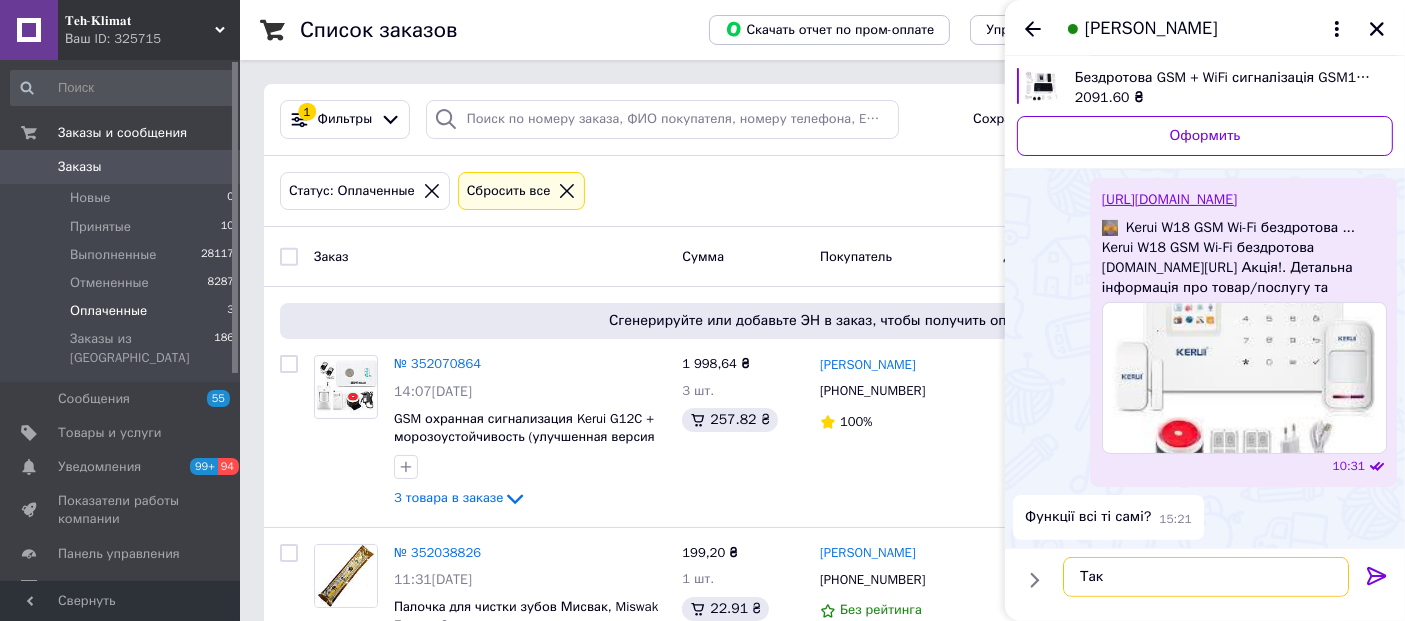 type 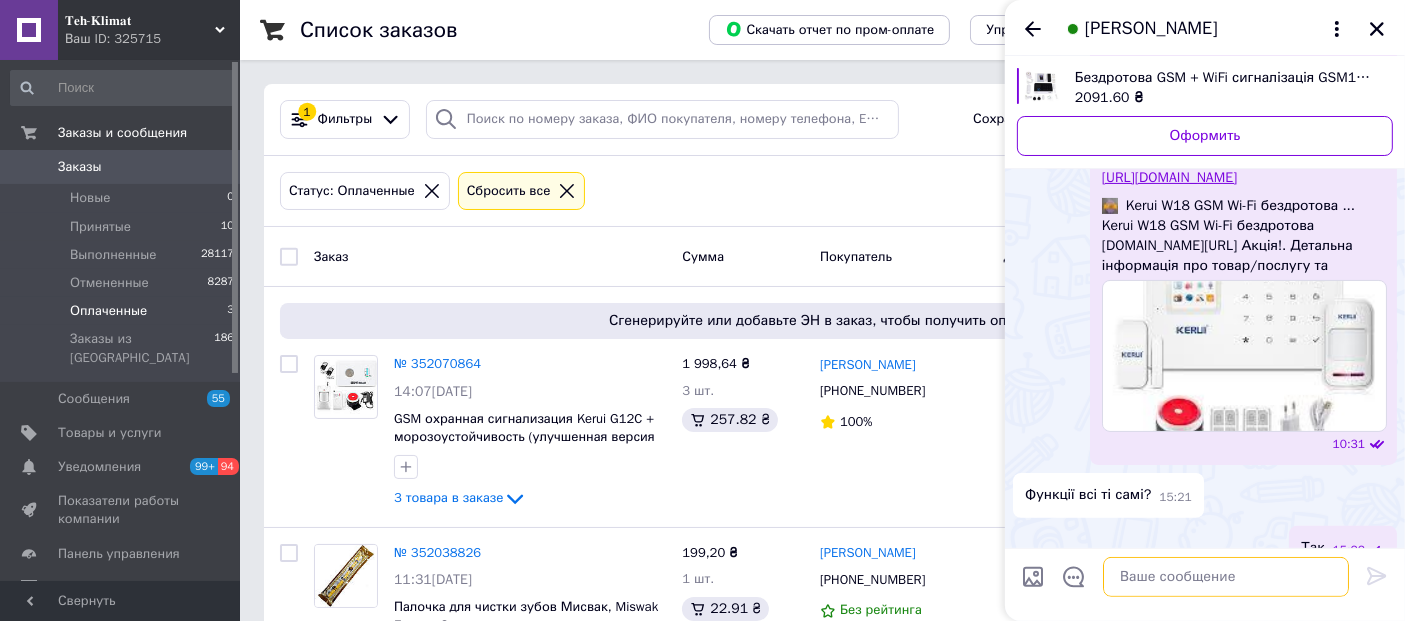 scroll, scrollTop: 540, scrollLeft: 0, axis: vertical 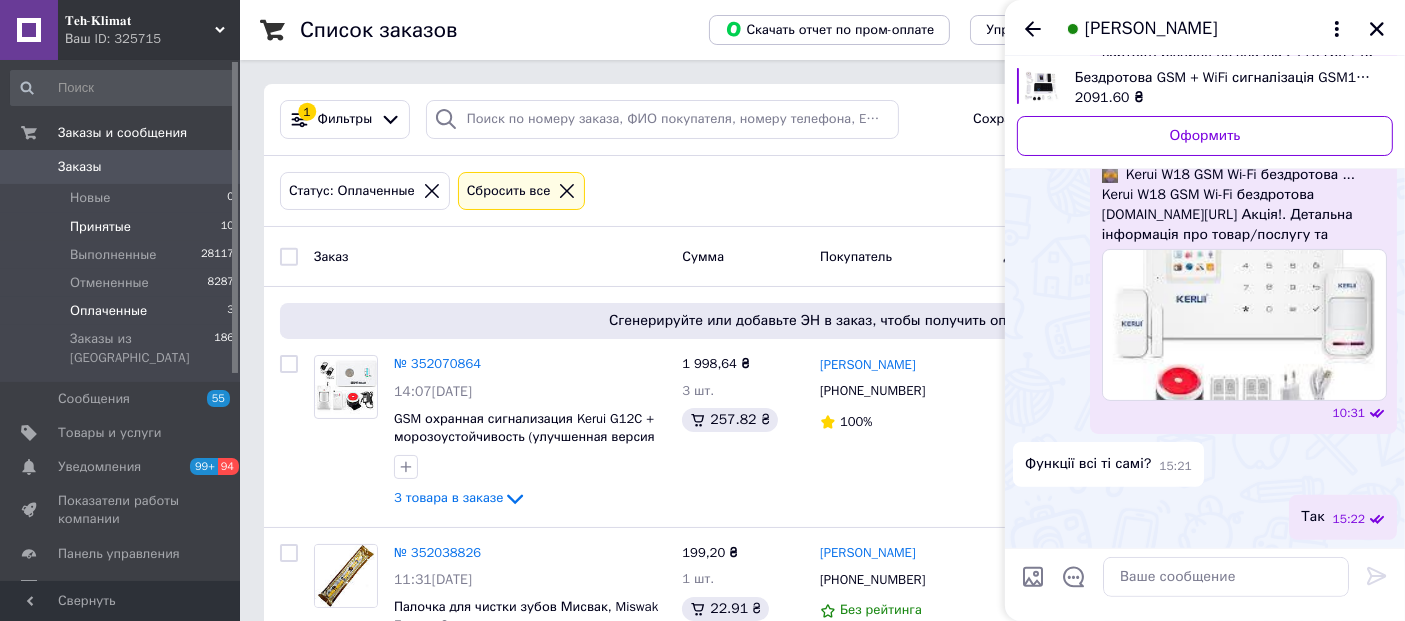 click on "Принятые" at bounding box center [100, 227] 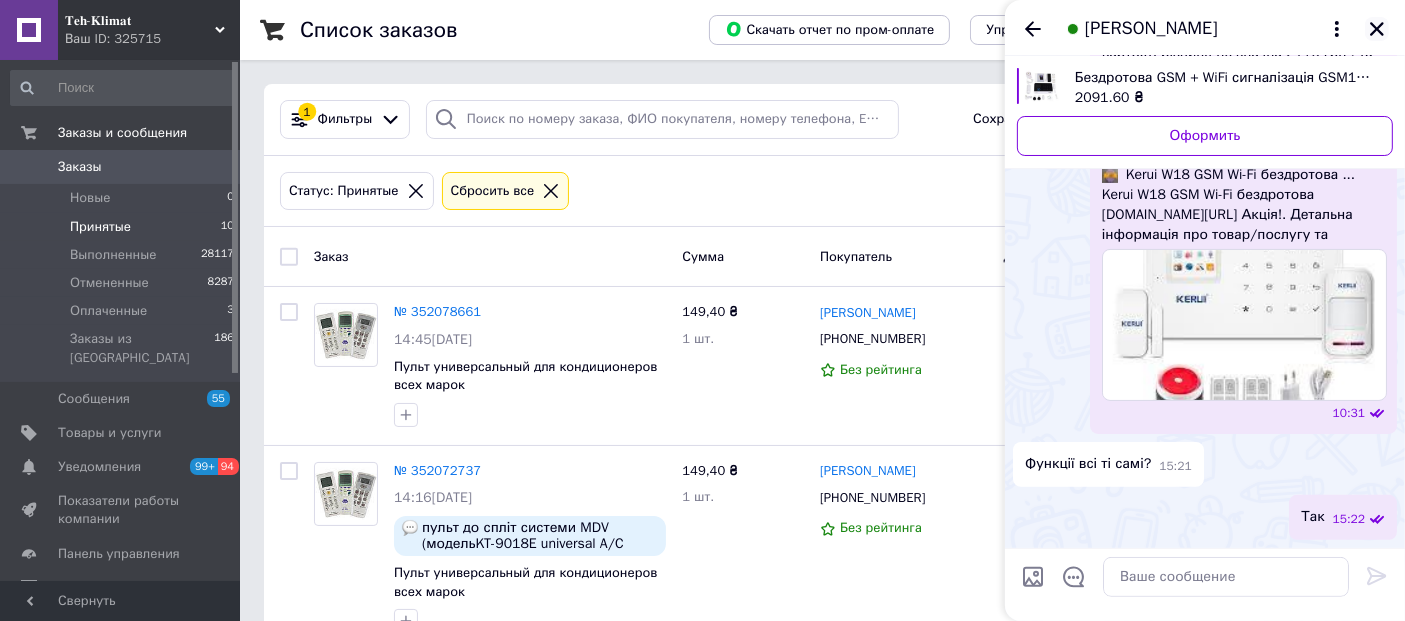 click 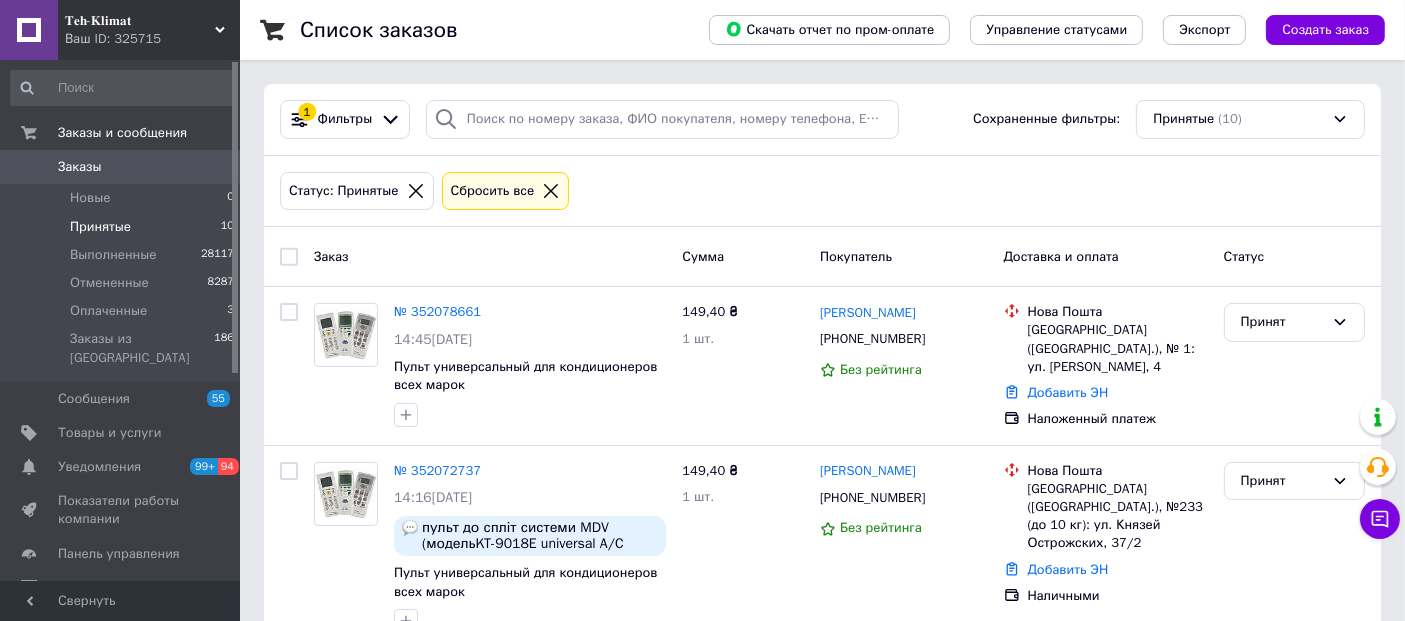click on "Принятые" at bounding box center [100, 227] 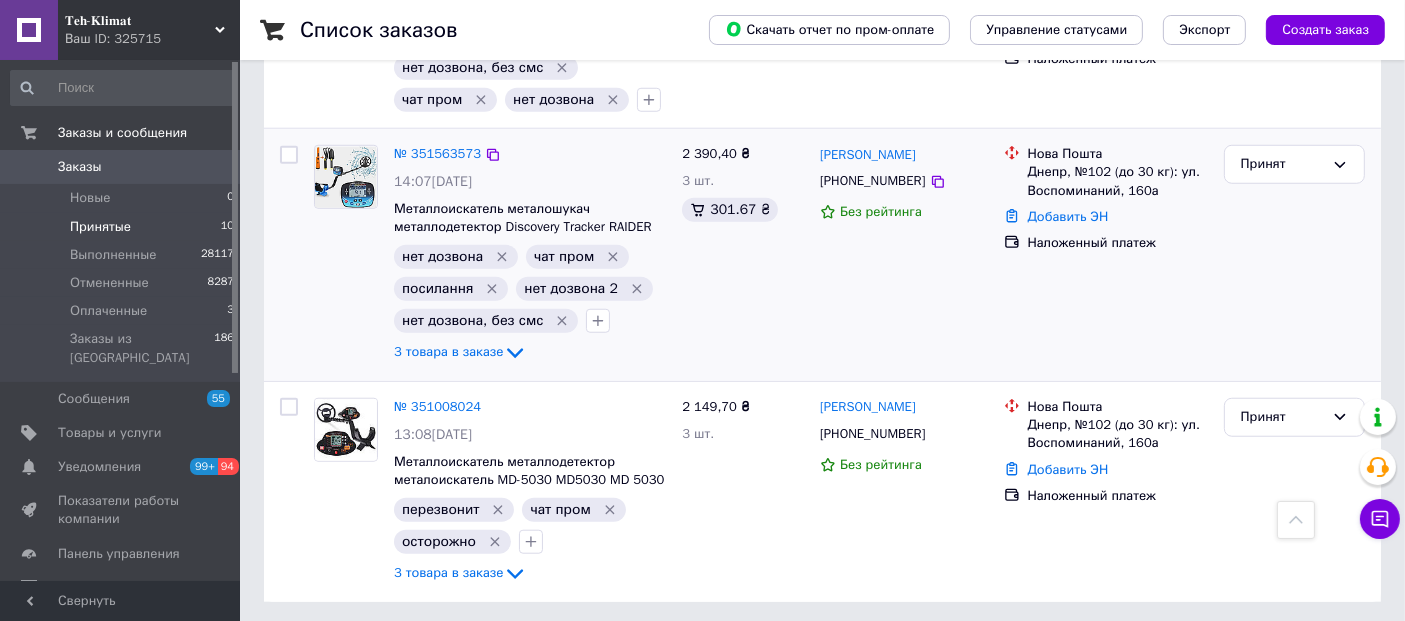 scroll, scrollTop: 1686, scrollLeft: 0, axis: vertical 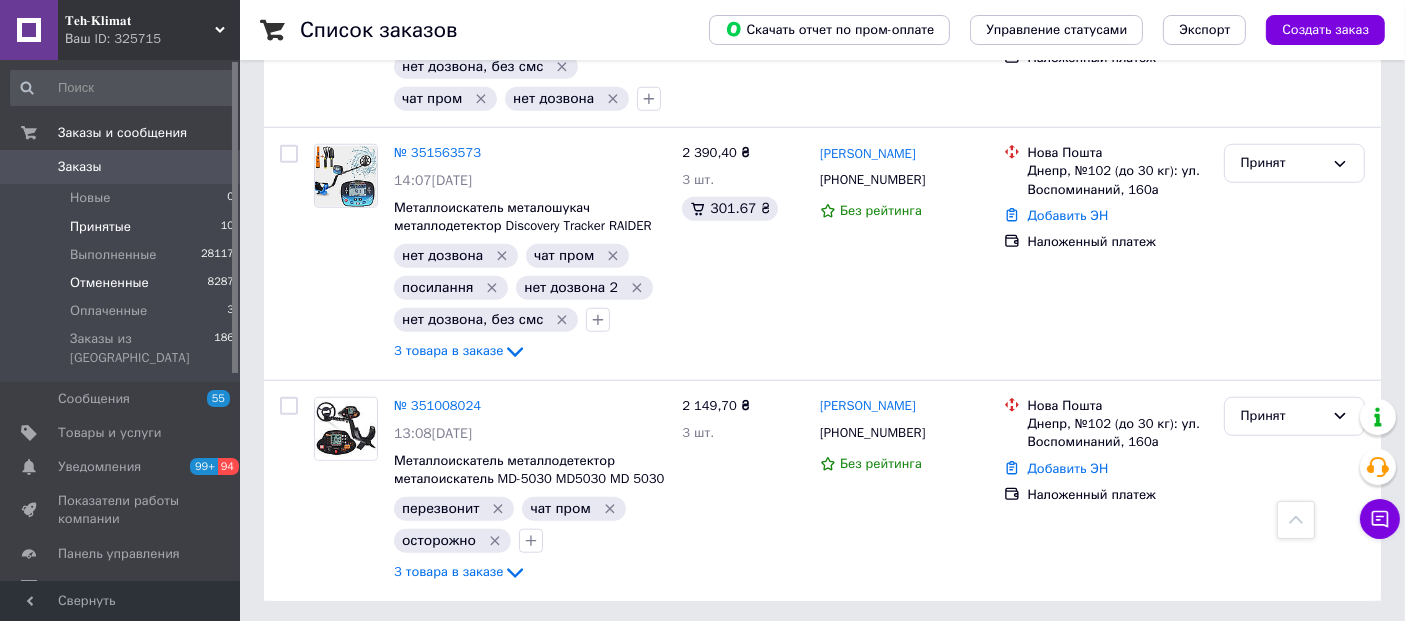 click on "Отмененные" at bounding box center (109, 283) 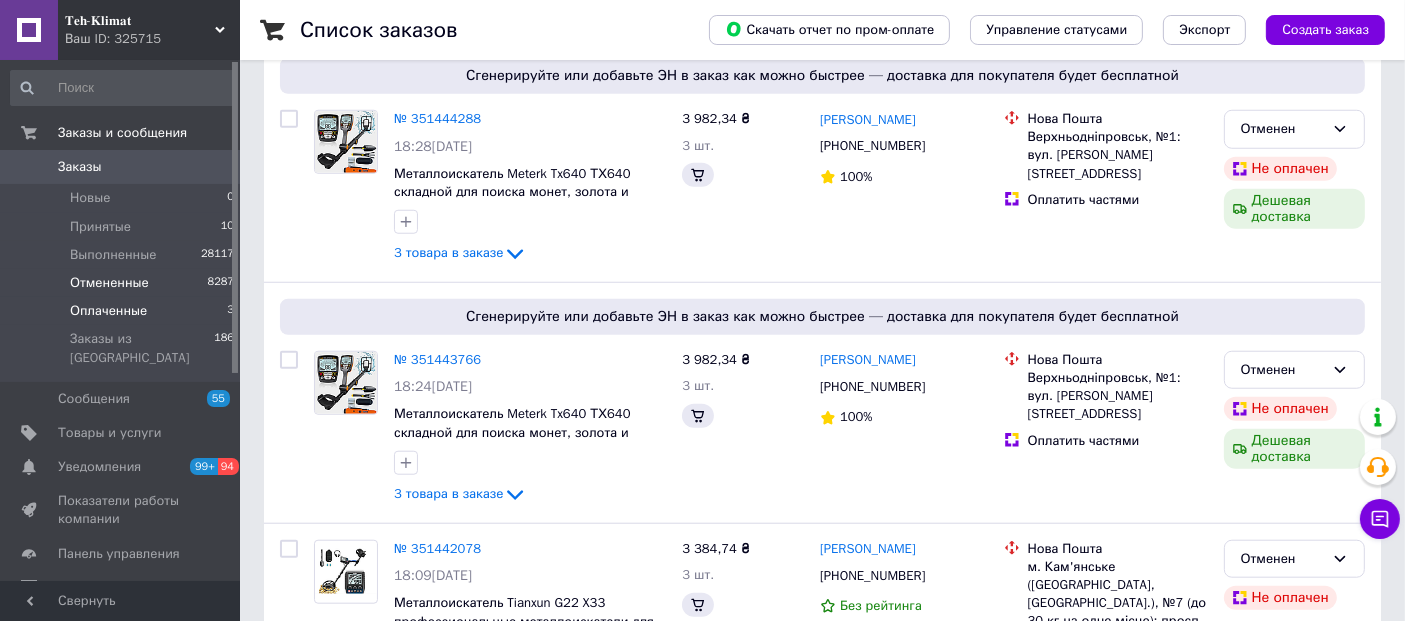 scroll, scrollTop: 0, scrollLeft: 0, axis: both 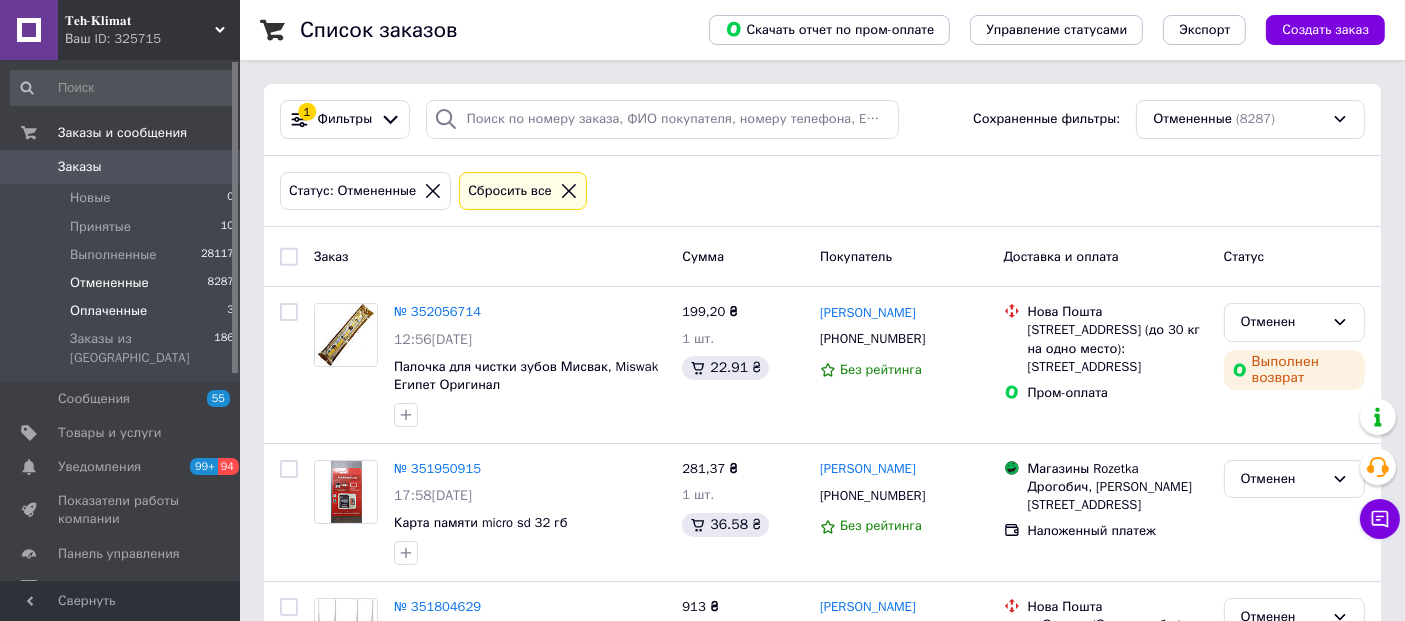 click on "Оплаченные" at bounding box center (108, 311) 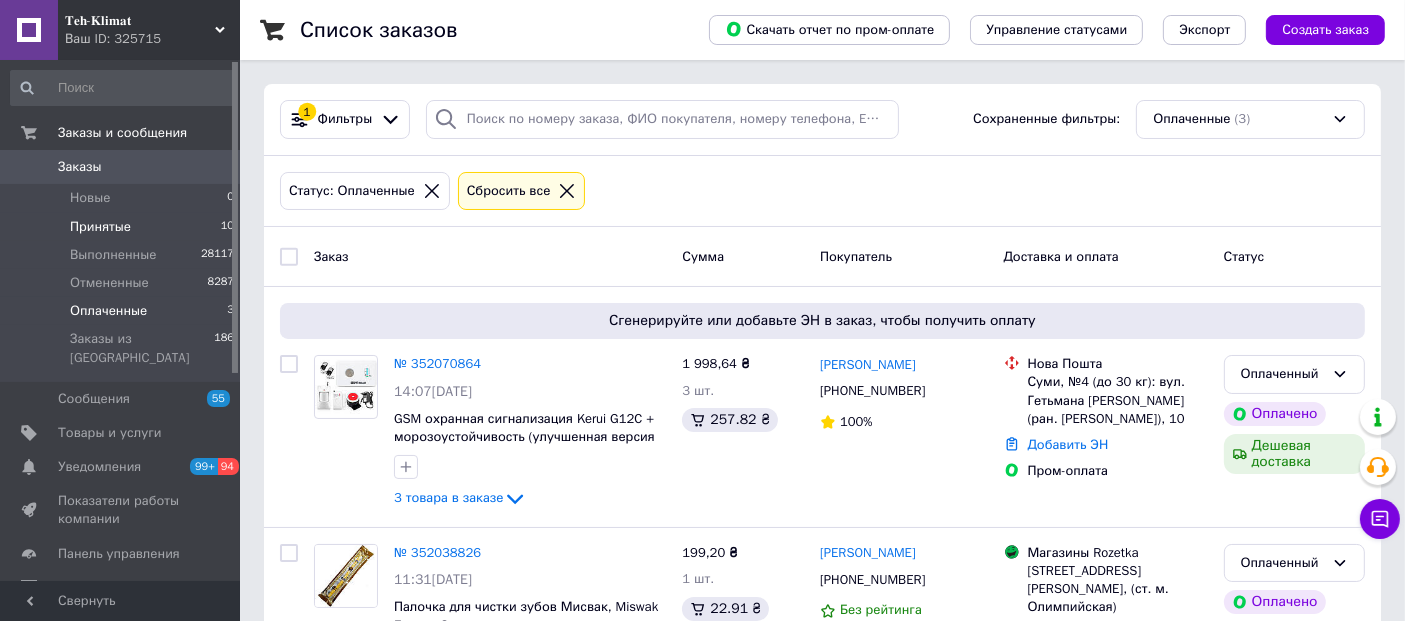 click on "Принятые 10" at bounding box center (123, 227) 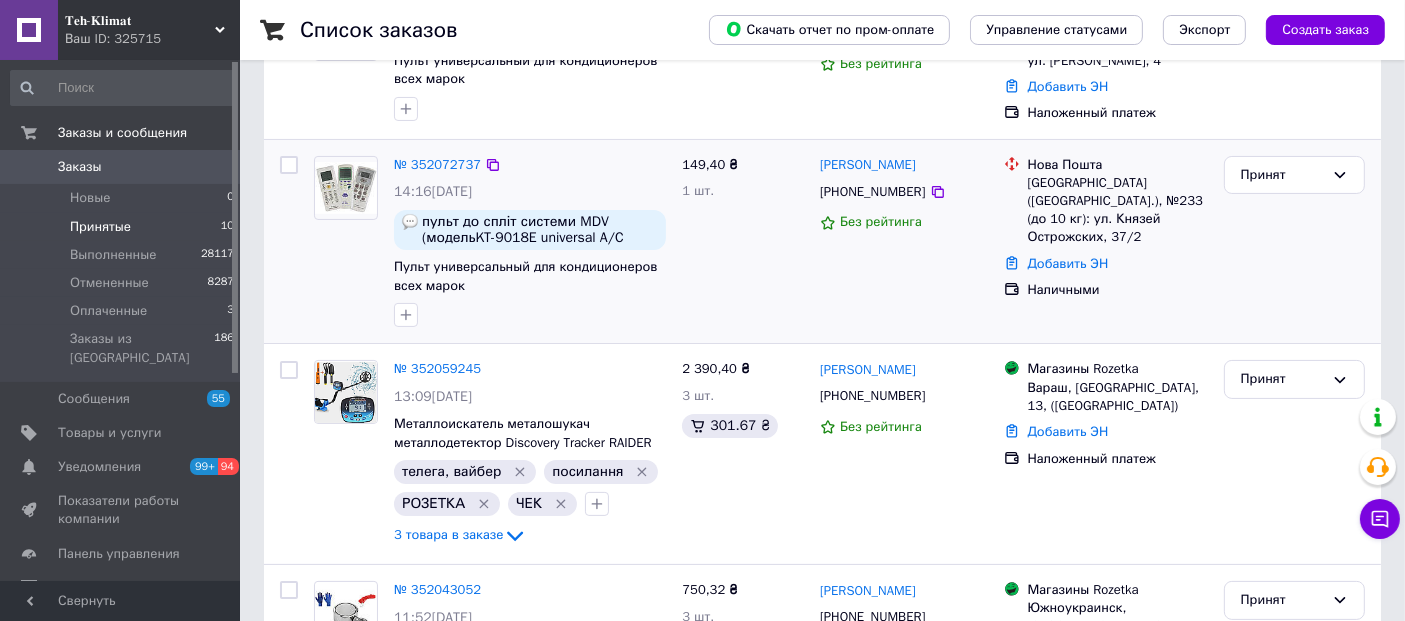 scroll, scrollTop: 353, scrollLeft: 0, axis: vertical 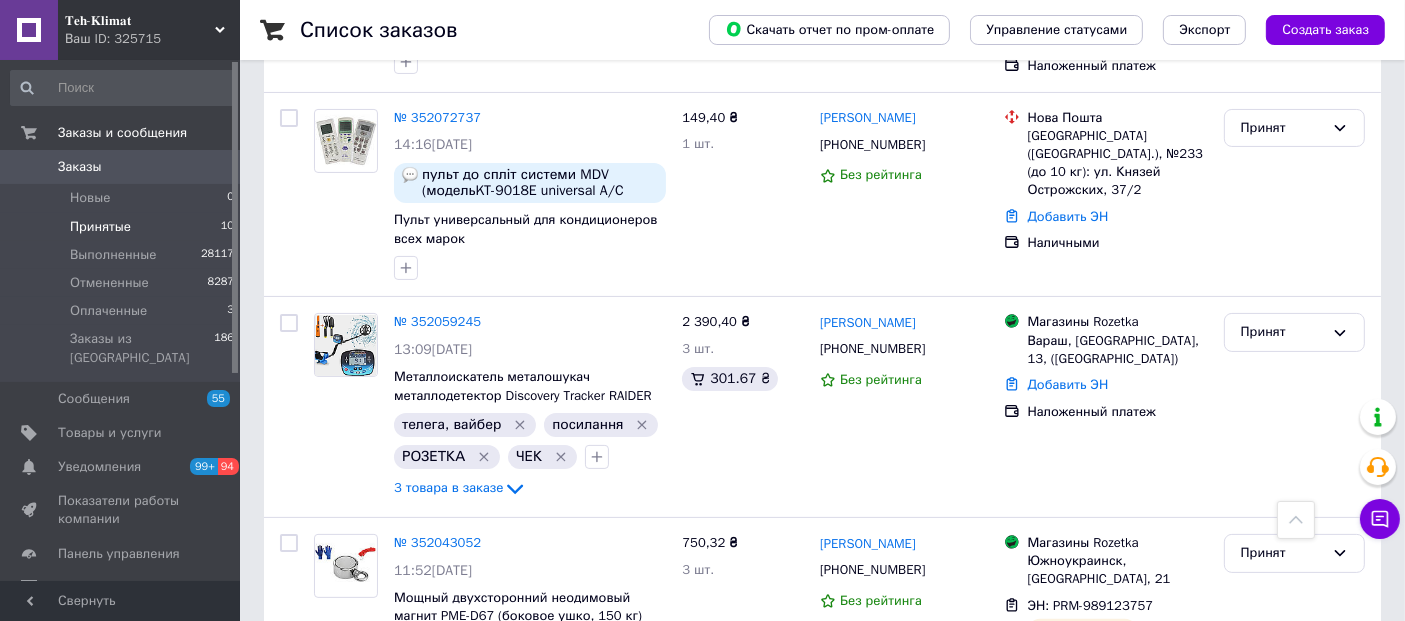 click on "𝐓𝐞𝐡-𝐊𝐥𝐢𝐦𝐚𝐭" at bounding box center [140, 21] 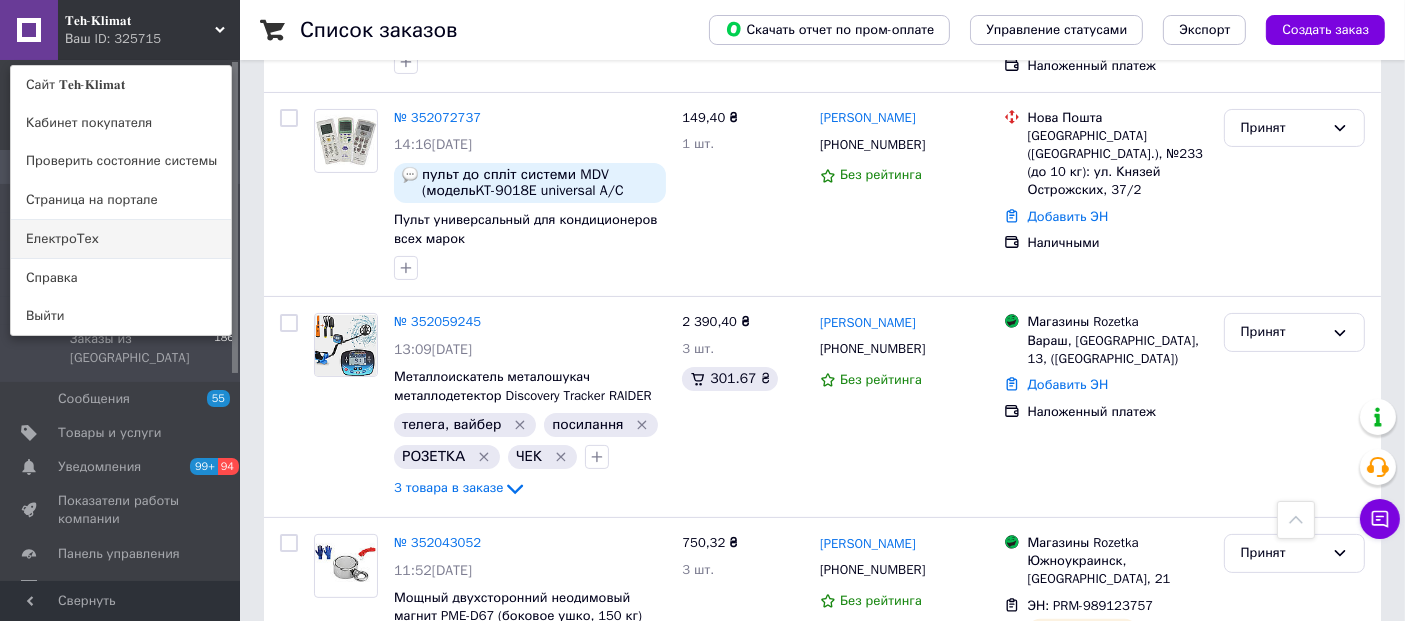 click on "ЕлектроТех" at bounding box center (121, 239) 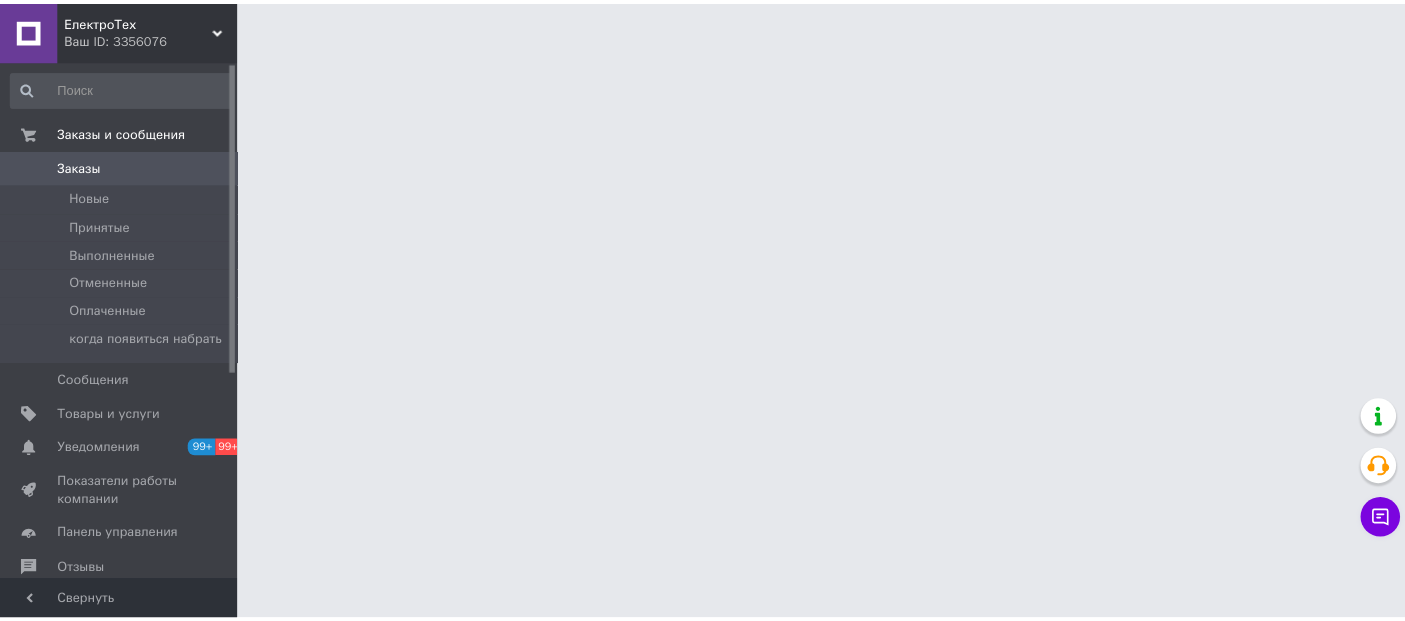 scroll, scrollTop: 0, scrollLeft: 0, axis: both 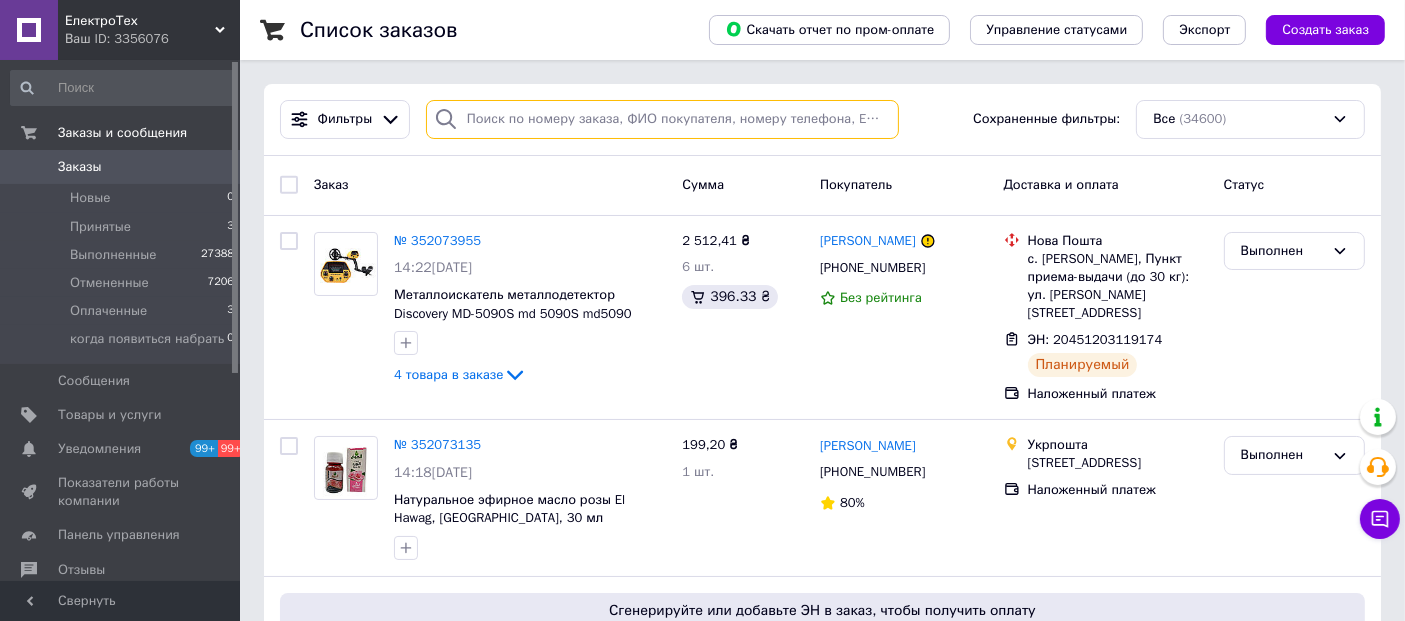 click at bounding box center (662, 119) 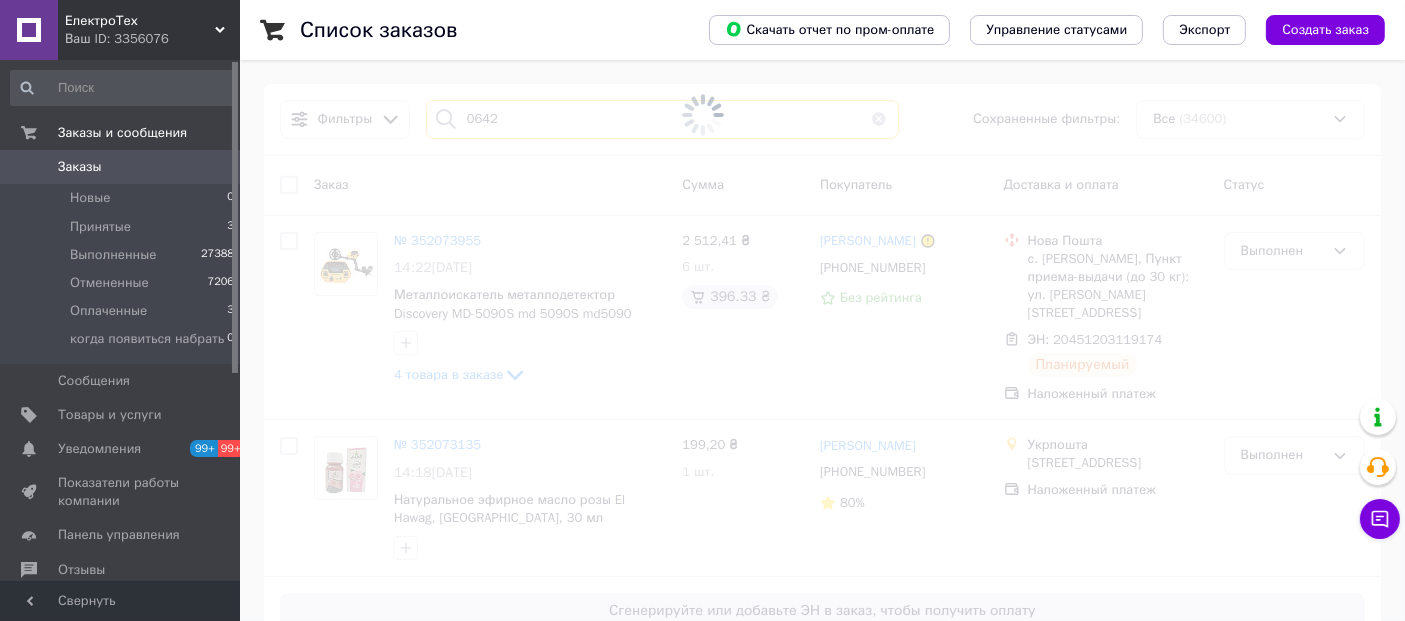 type on "0642" 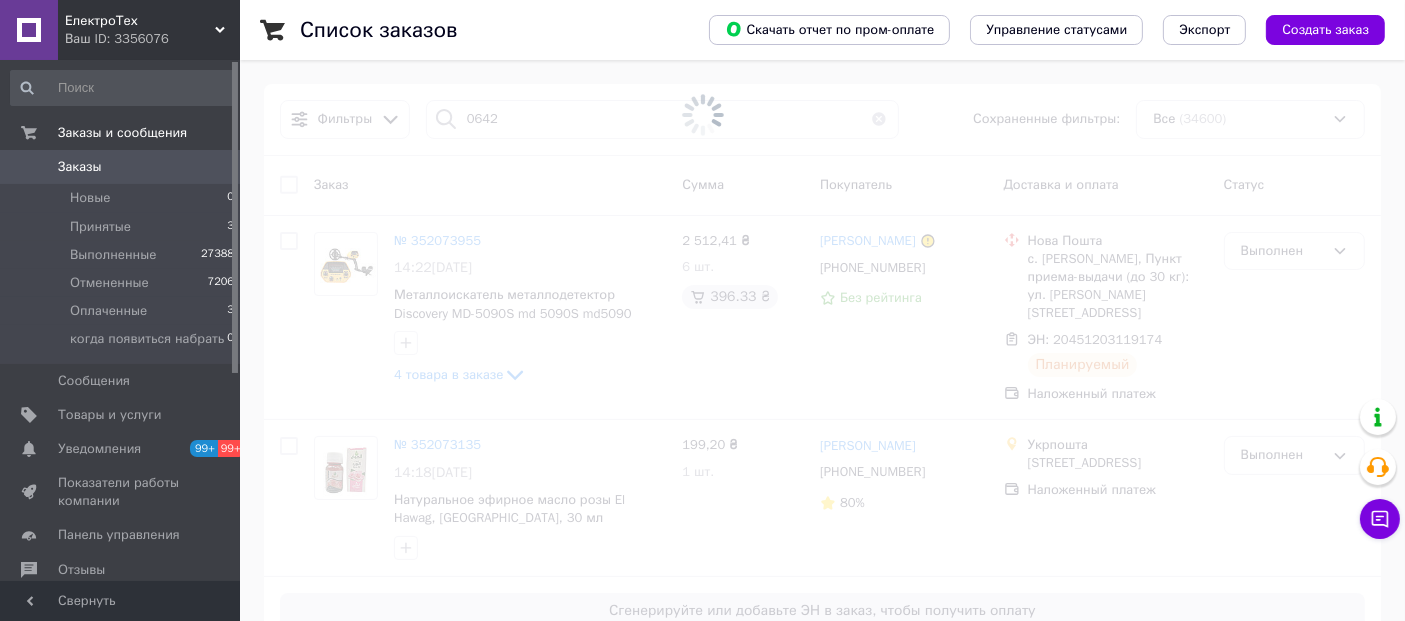 drag, startPoint x: 511, startPoint y: 119, endPoint x: 482, endPoint y: 119, distance: 29 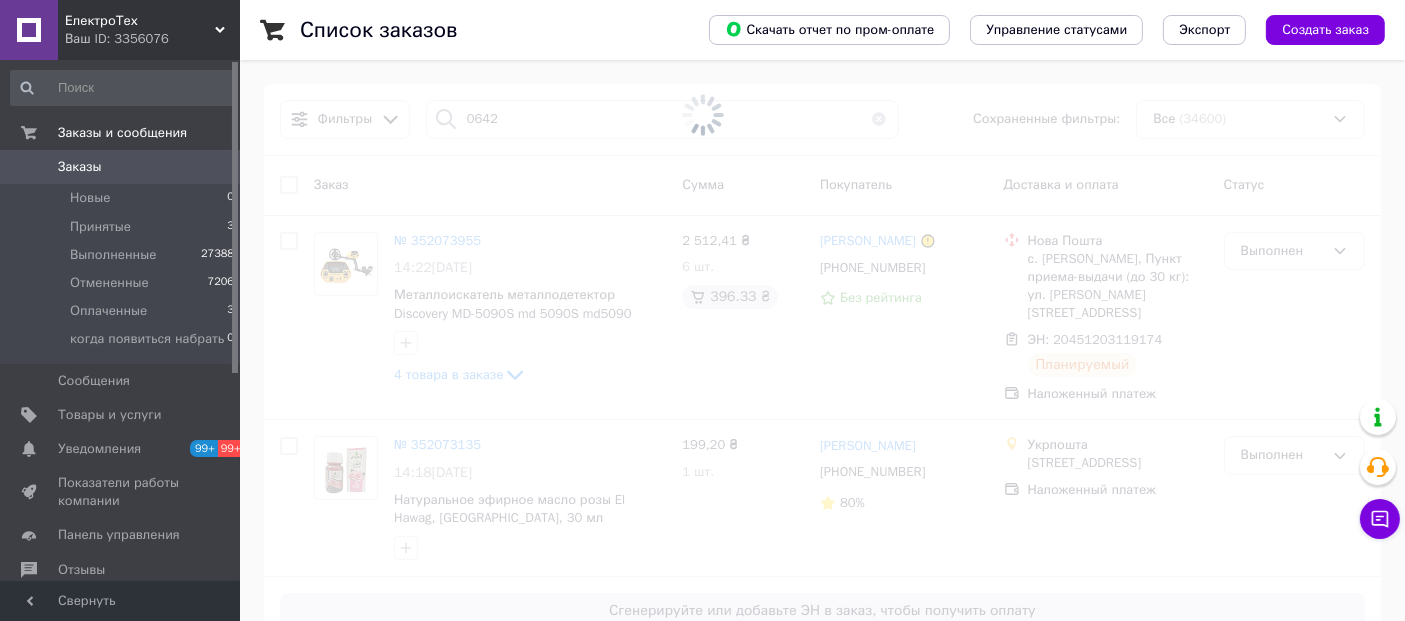 click at bounding box center [702, 115] 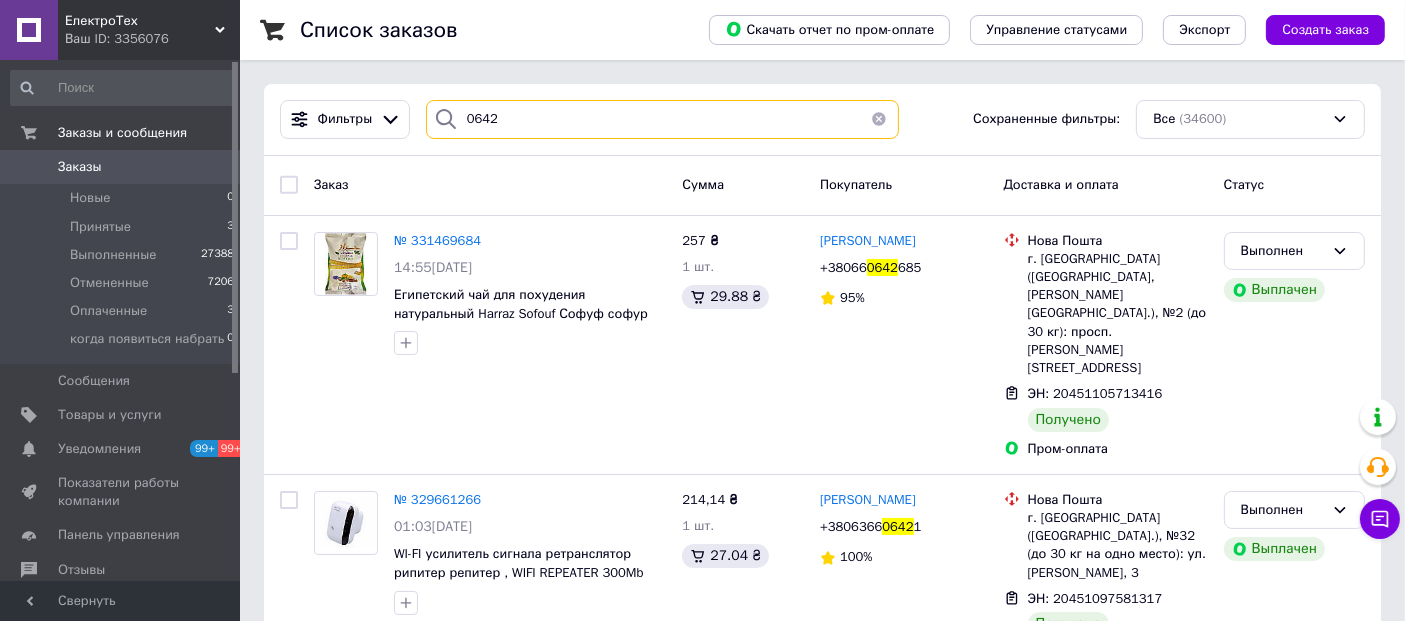 drag, startPoint x: 511, startPoint y: 117, endPoint x: 459, endPoint y: 111, distance: 52.34501 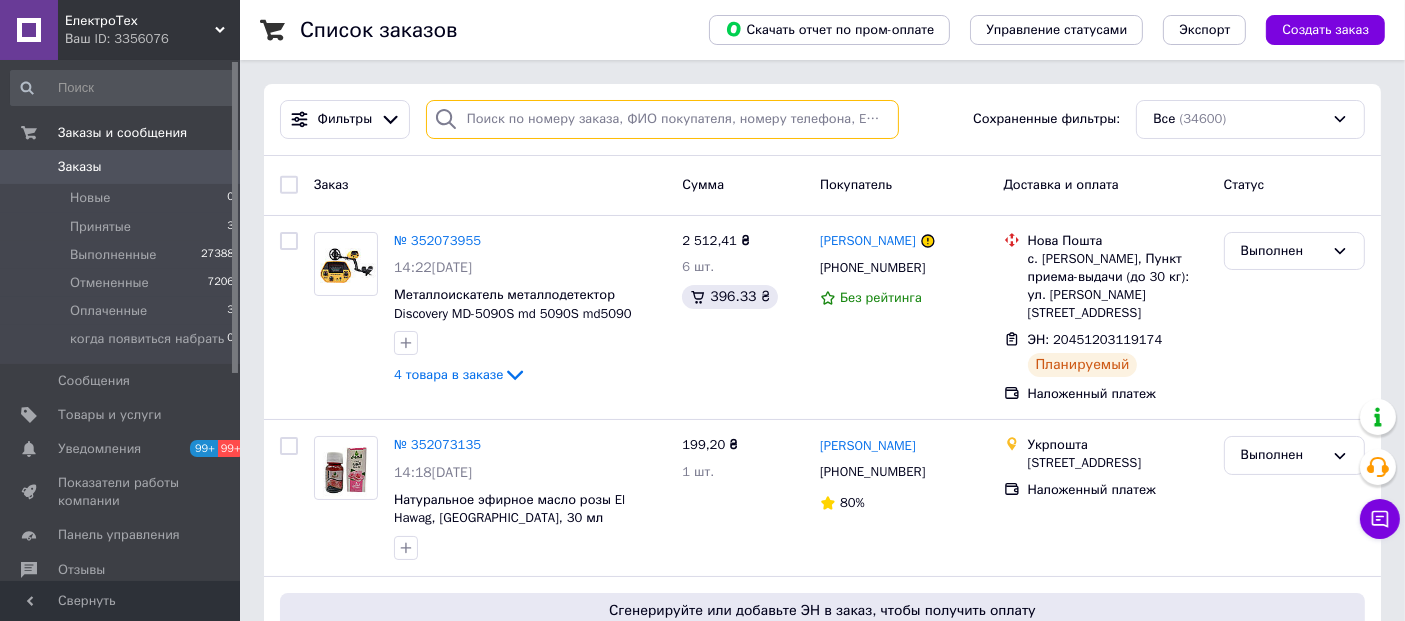 type 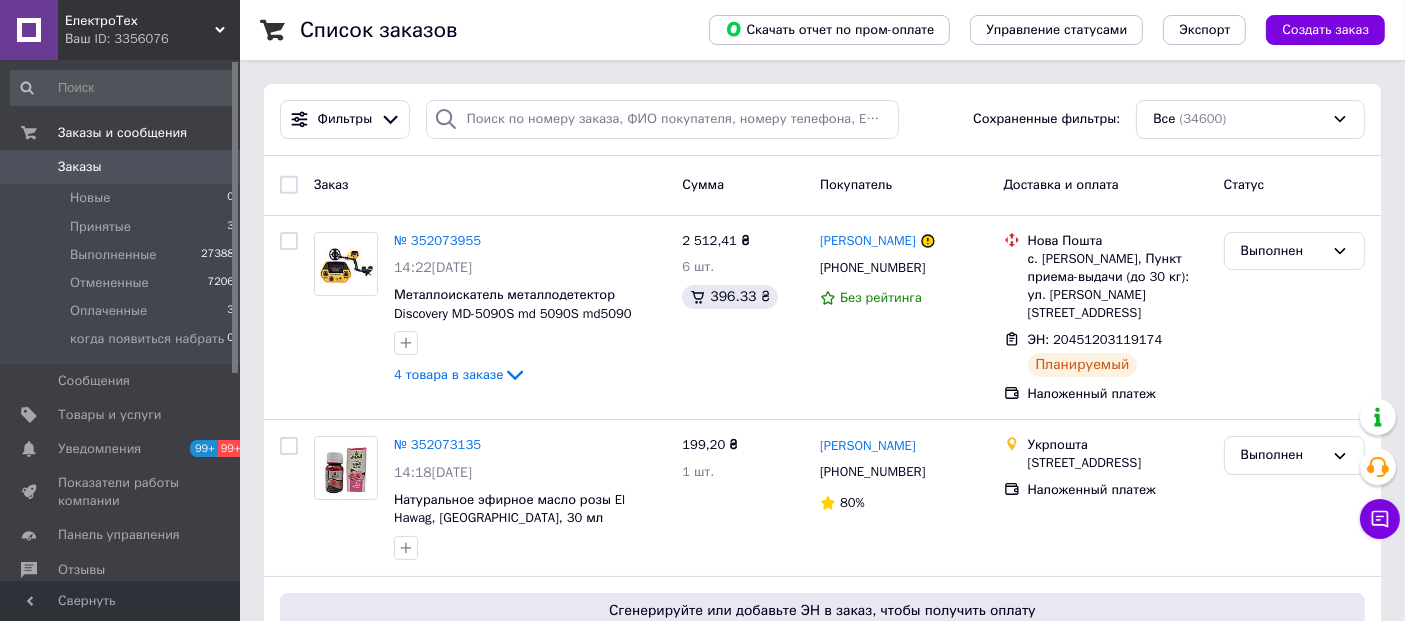 click 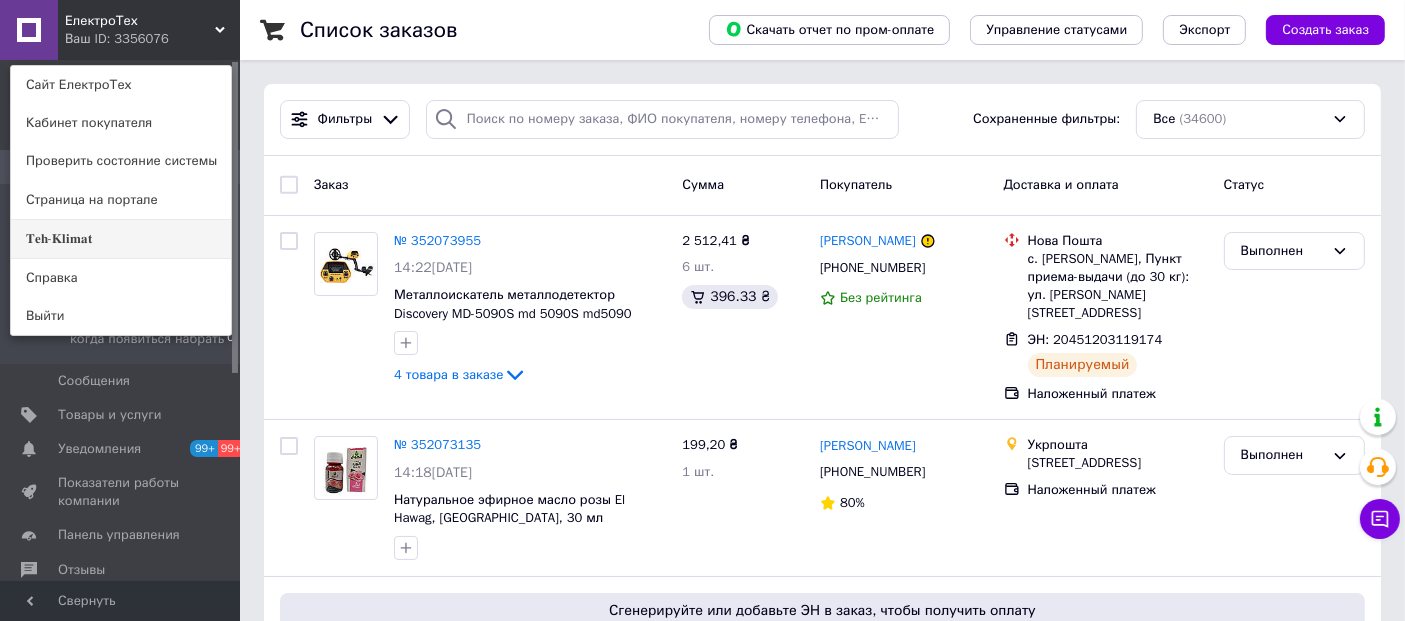 click on "𝐓𝐞𝐡-𝐊𝐥𝐢𝐦𝐚𝐭" at bounding box center (121, 239) 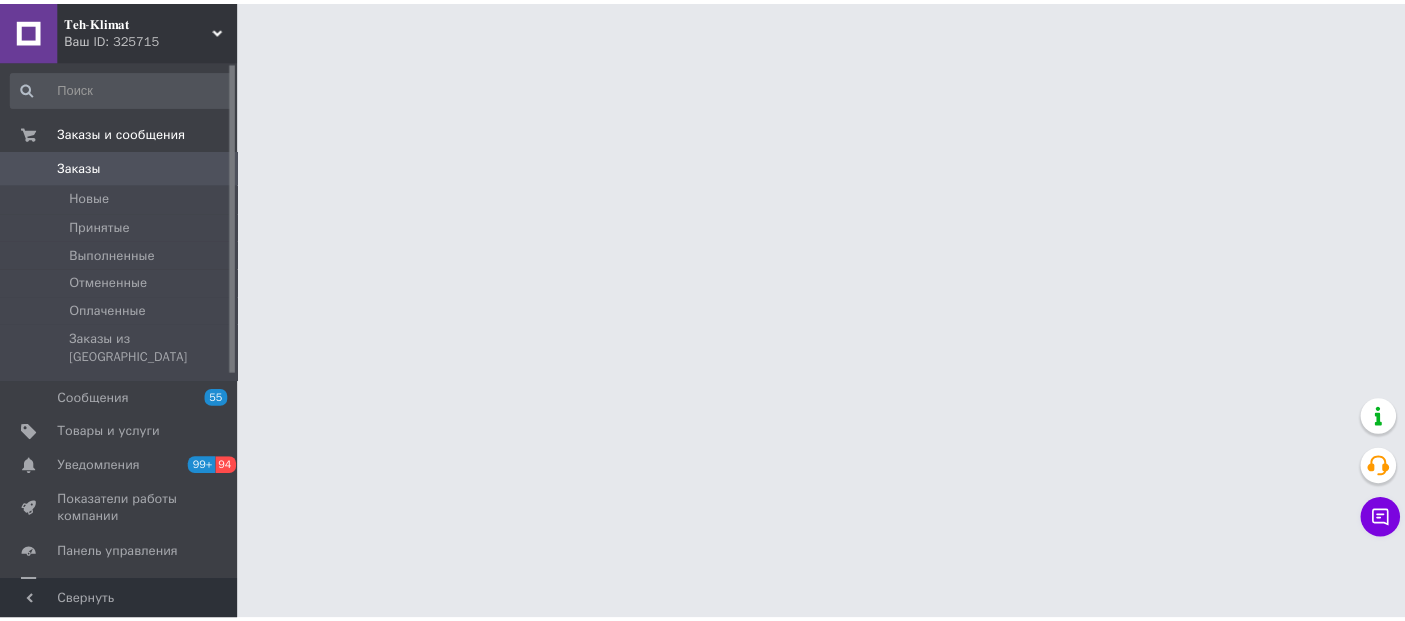 scroll, scrollTop: 0, scrollLeft: 0, axis: both 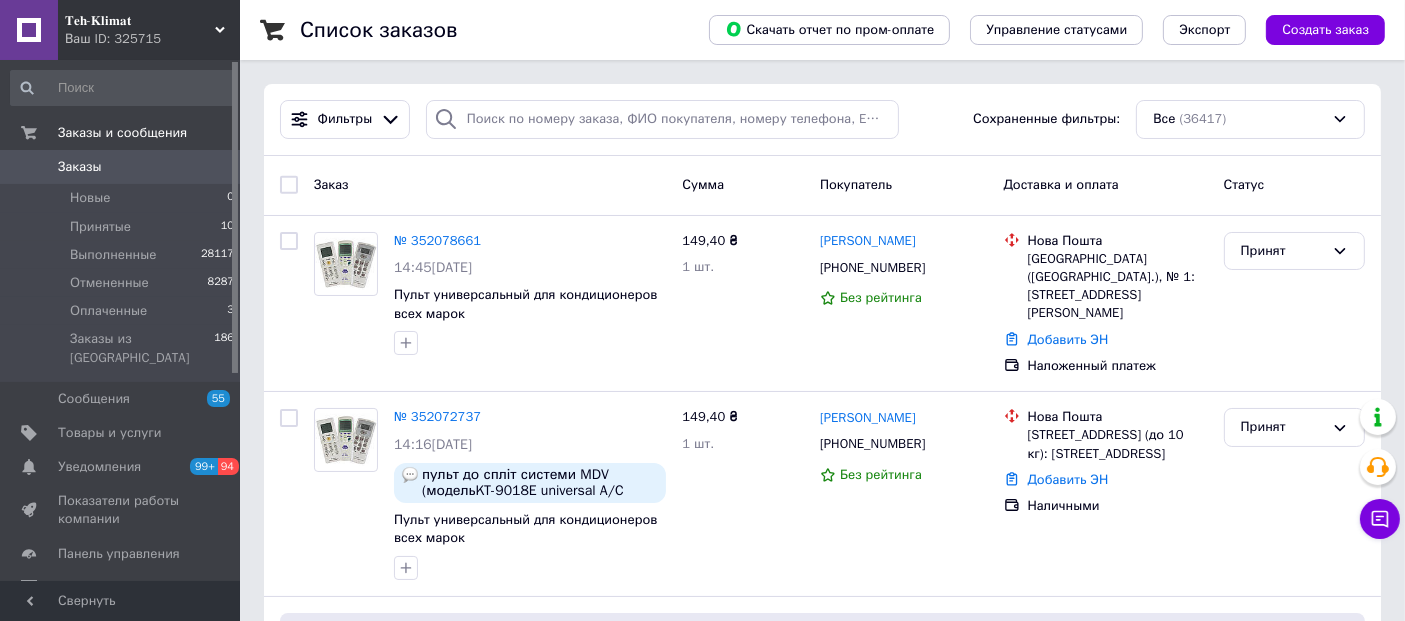 click 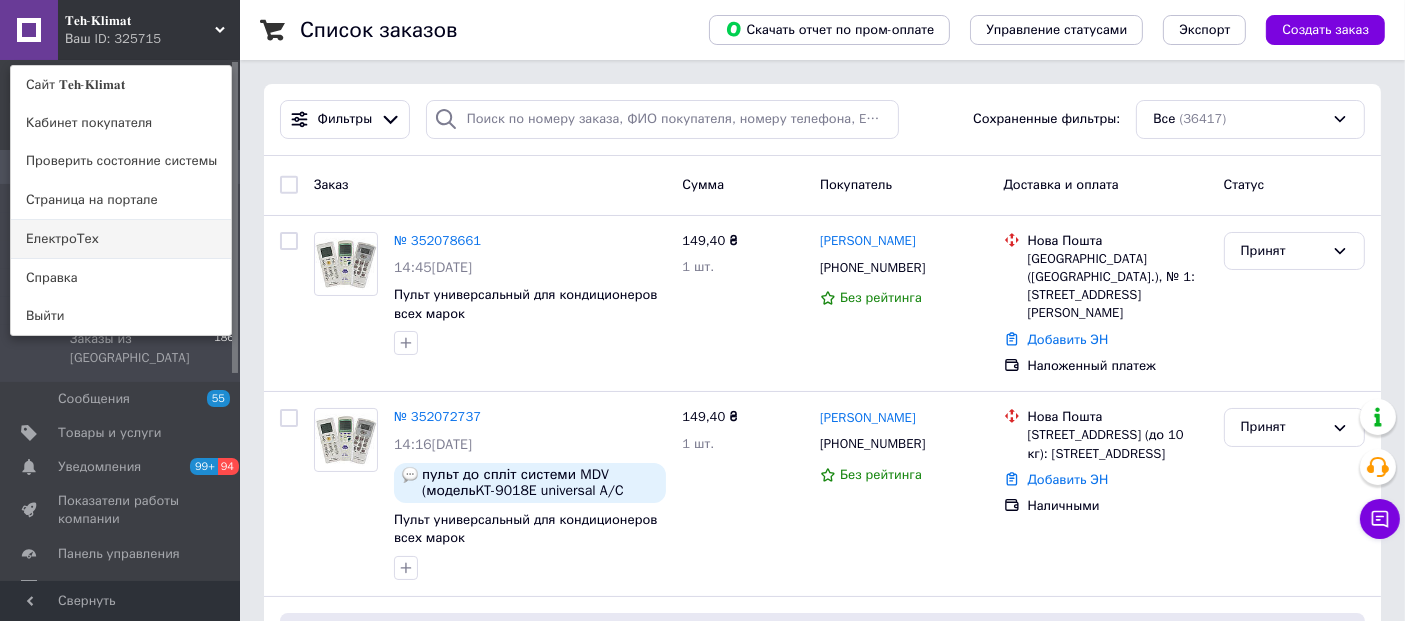click on "ЕлектроТех" at bounding box center [121, 239] 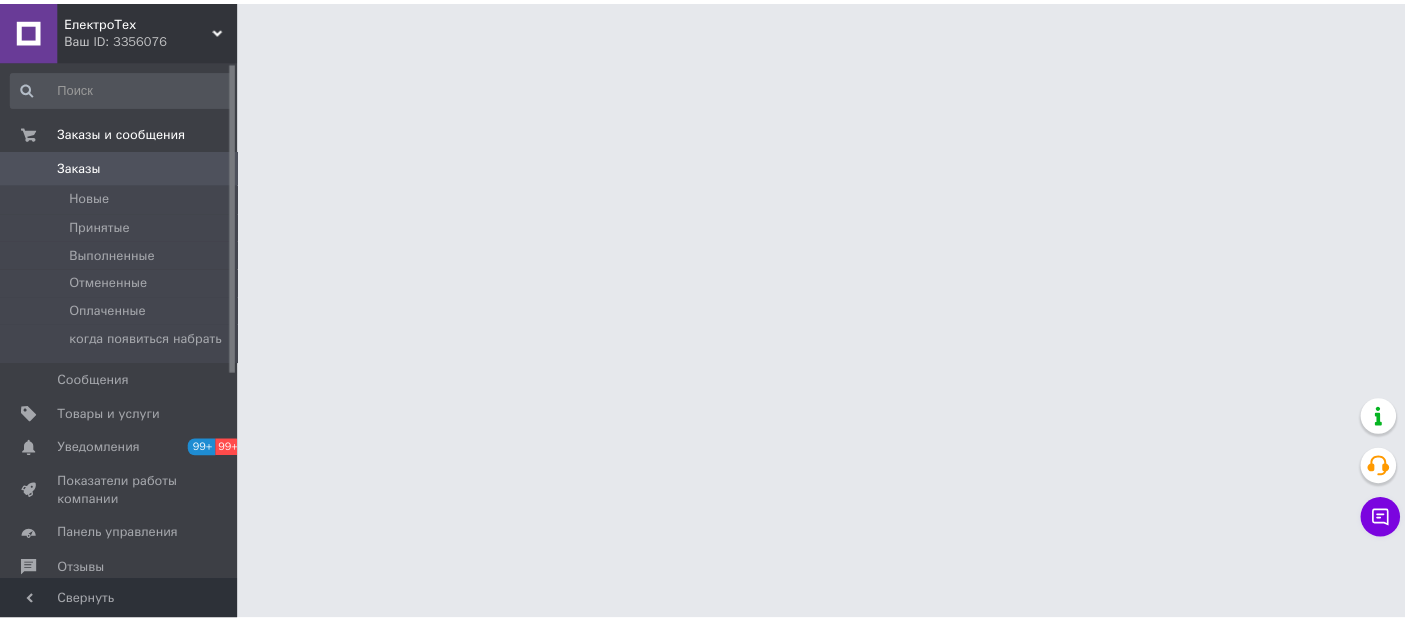 scroll, scrollTop: 0, scrollLeft: 0, axis: both 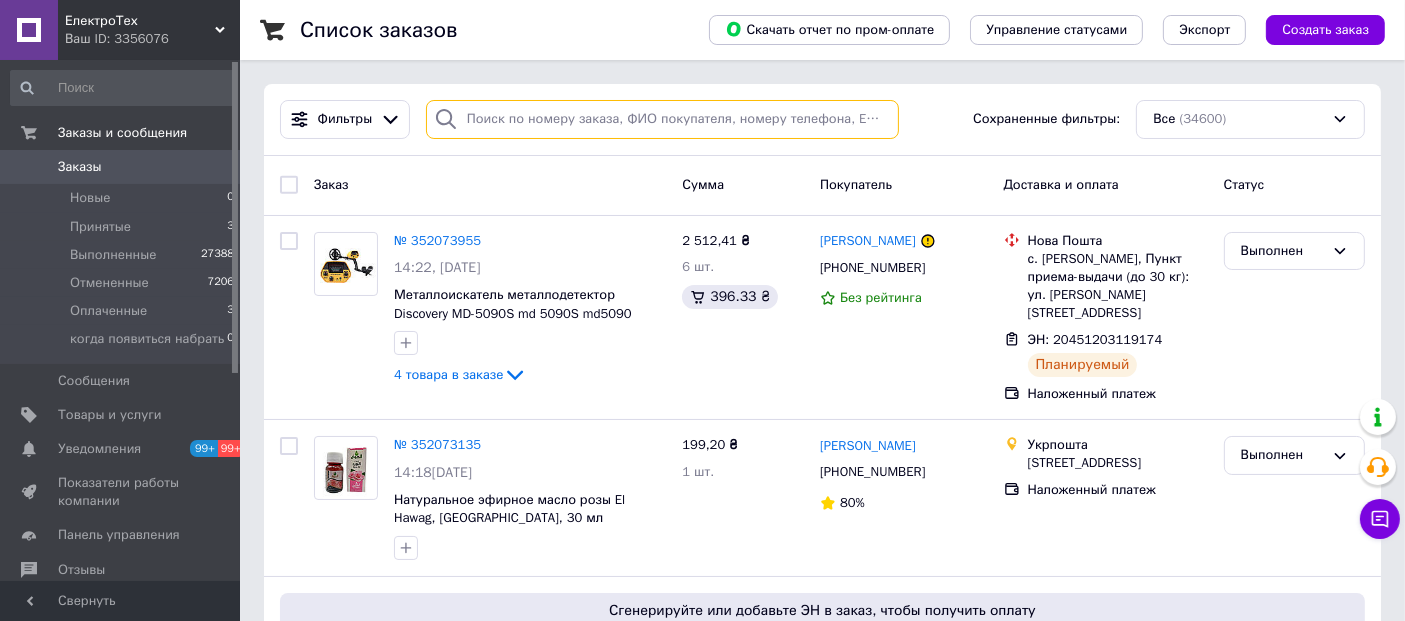 click at bounding box center [662, 119] 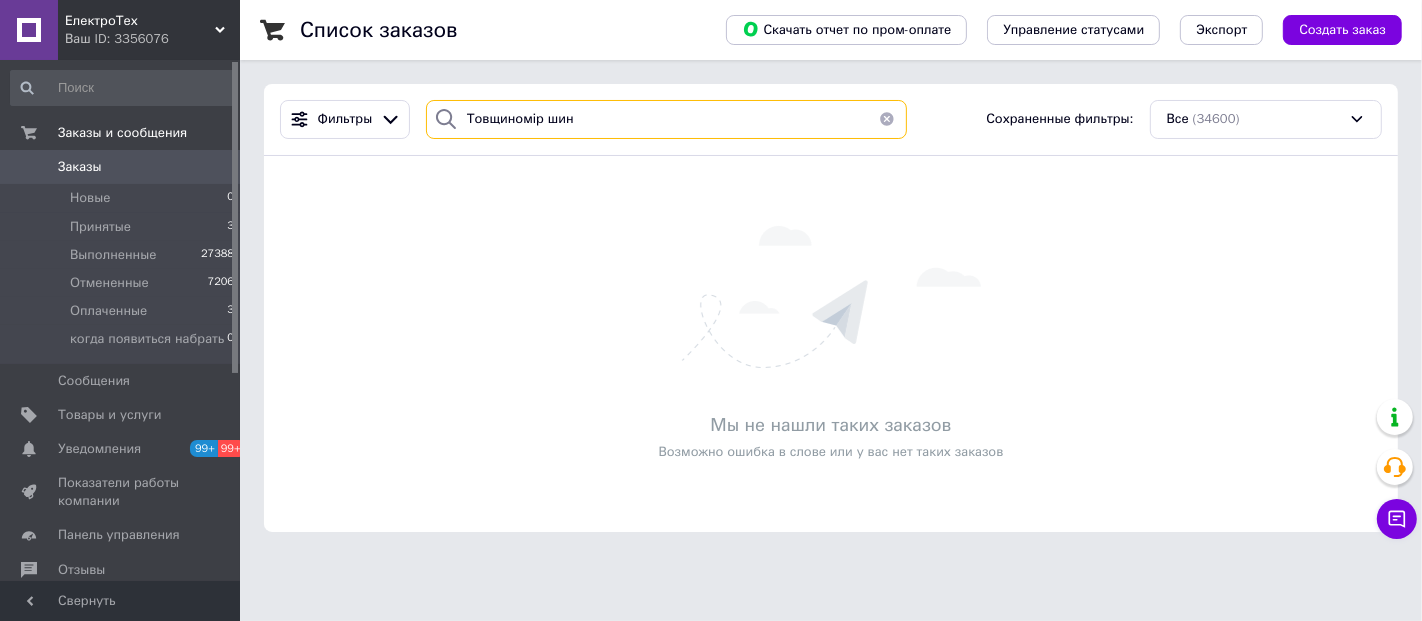 drag, startPoint x: 596, startPoint y: 125, endPoint x: 424, endPoint y: 114, distance: 172.35138 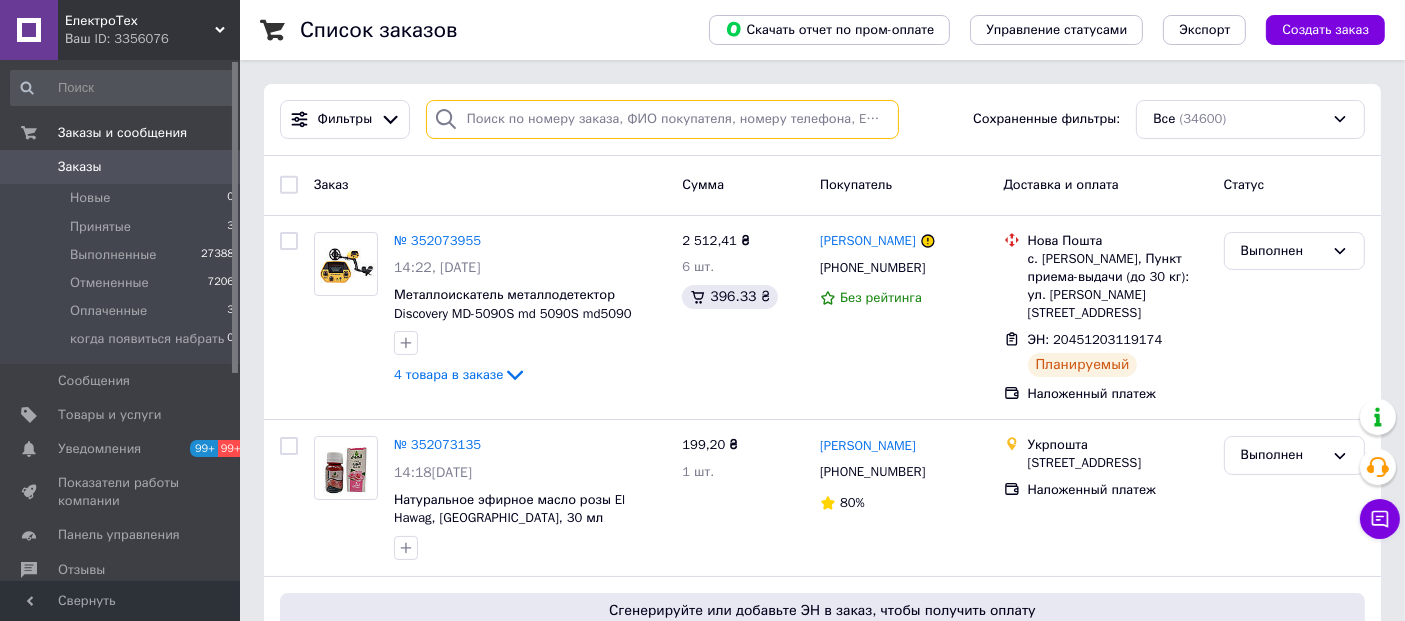 paste on "PRM-338620642" 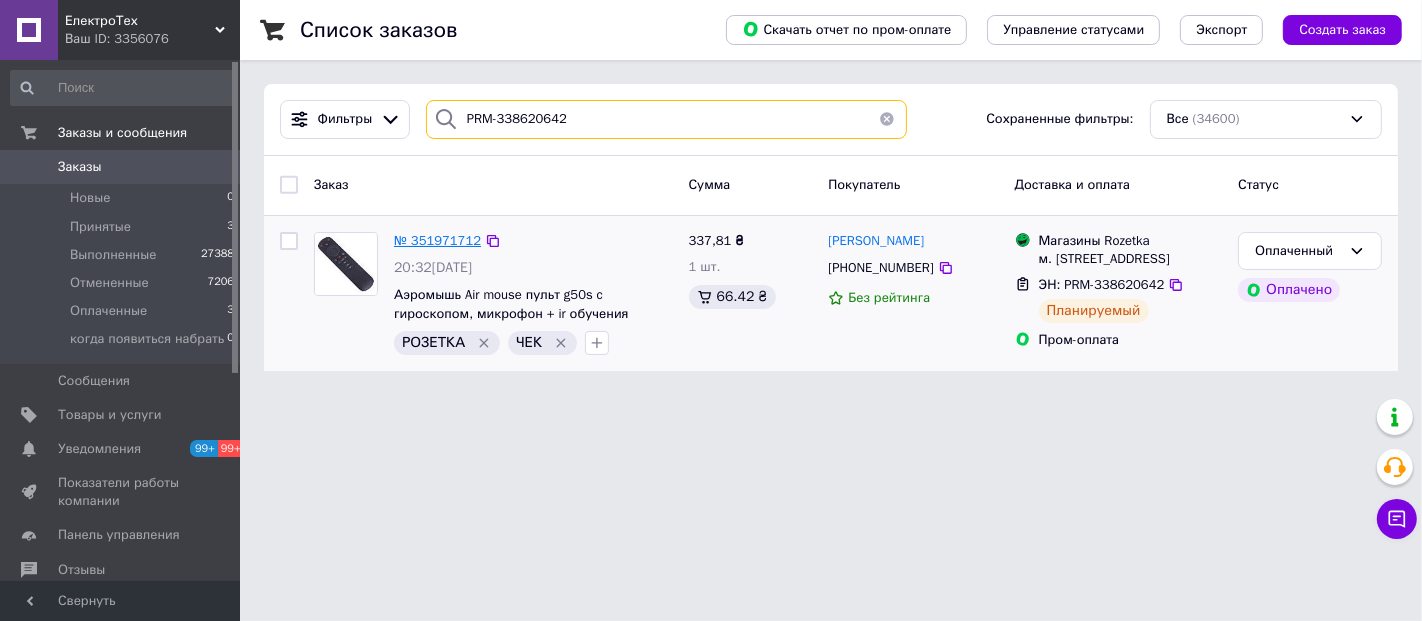 type on "PRM-338620642" 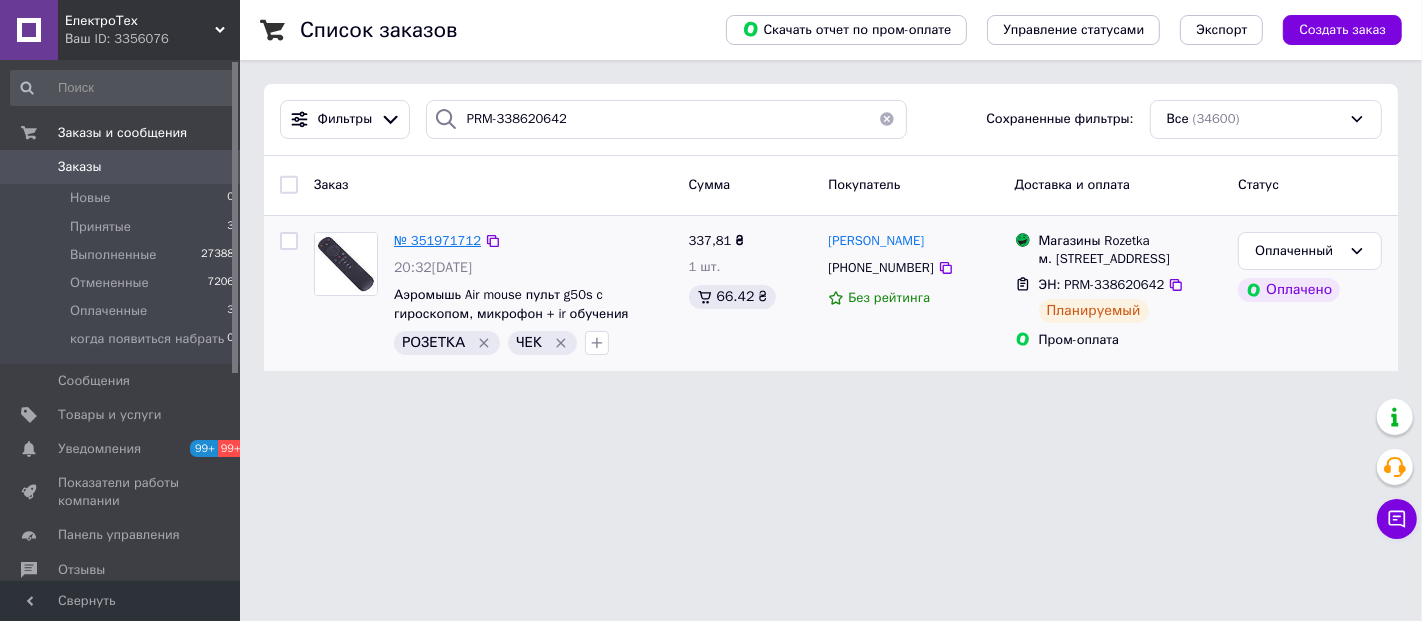 click on "№ 351971712" at bounding box center [437, 240] 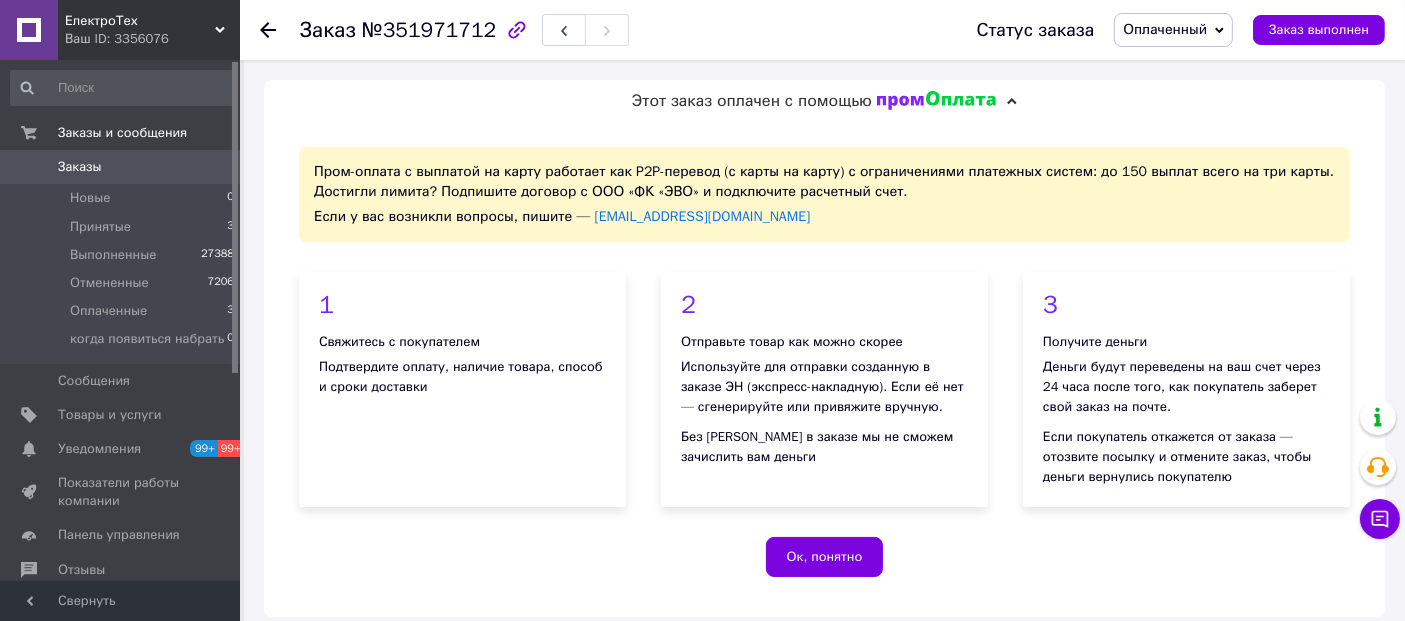 scroll, scrollTop: 64, scrollLeft: 0, axis: vertical 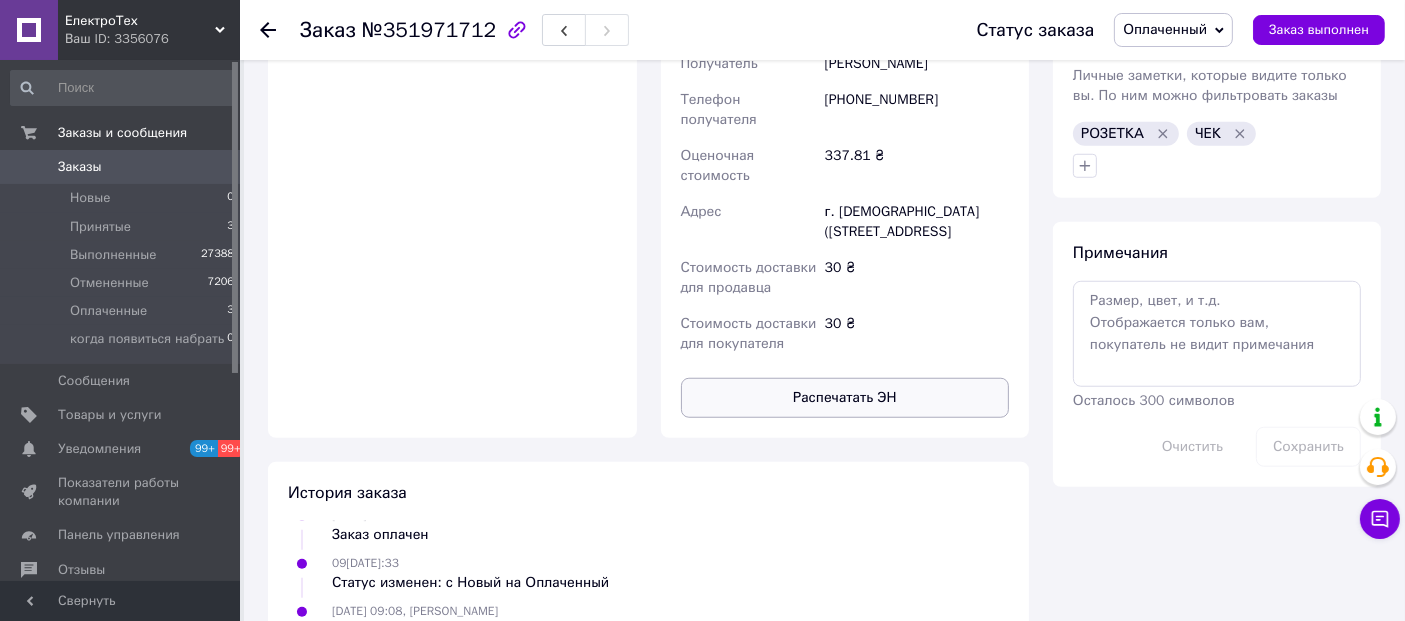 click on "Распечатать ЭН" at bounding box center [845, 398] 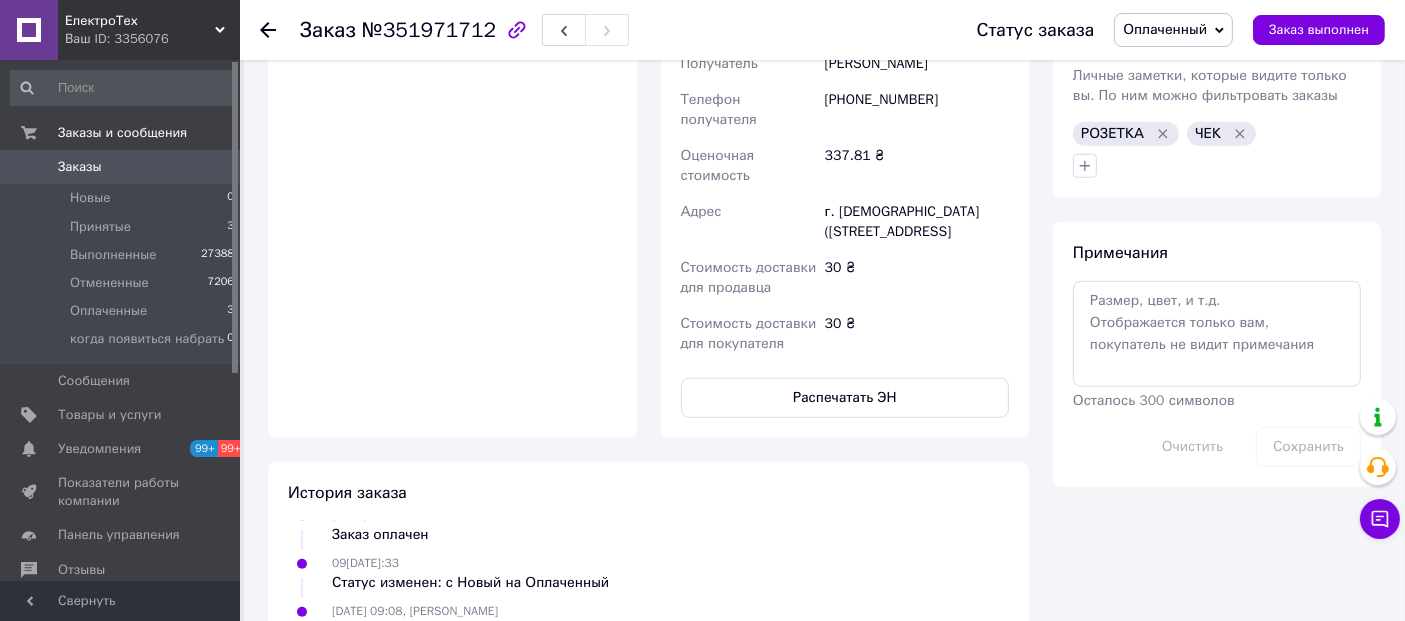 click 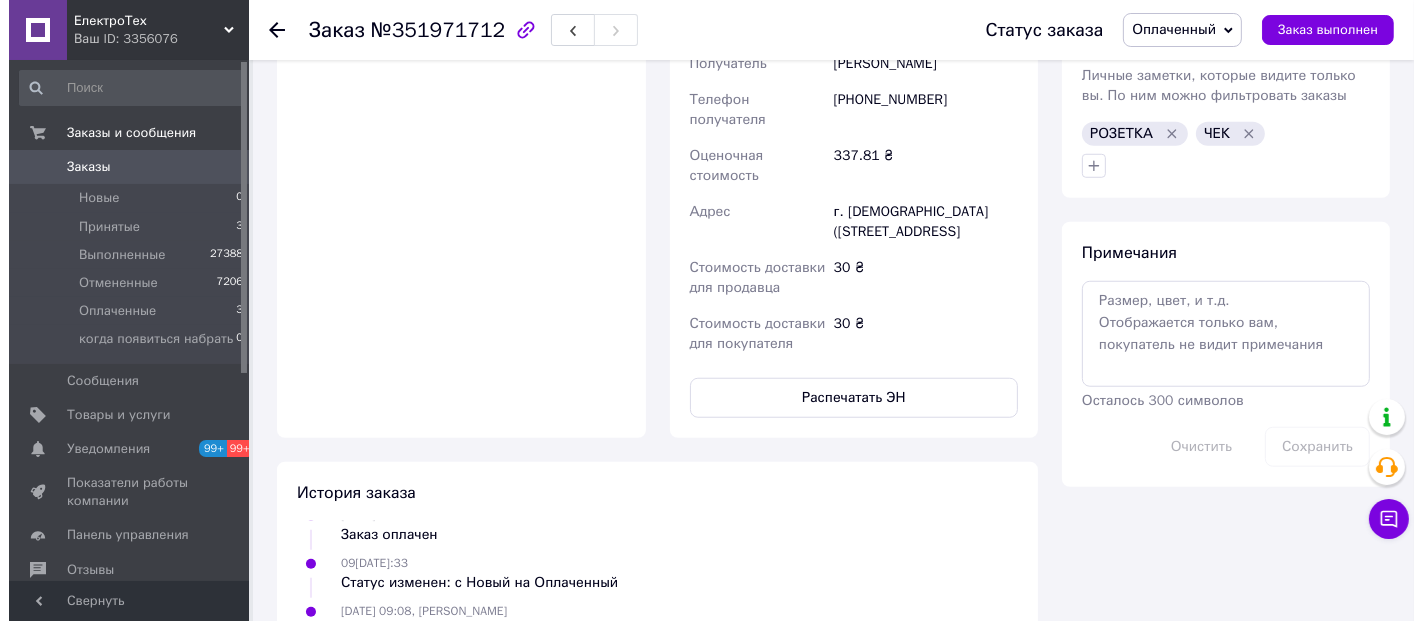 scroll, scrollTop: 0, scrollLeft: 0, axis: both 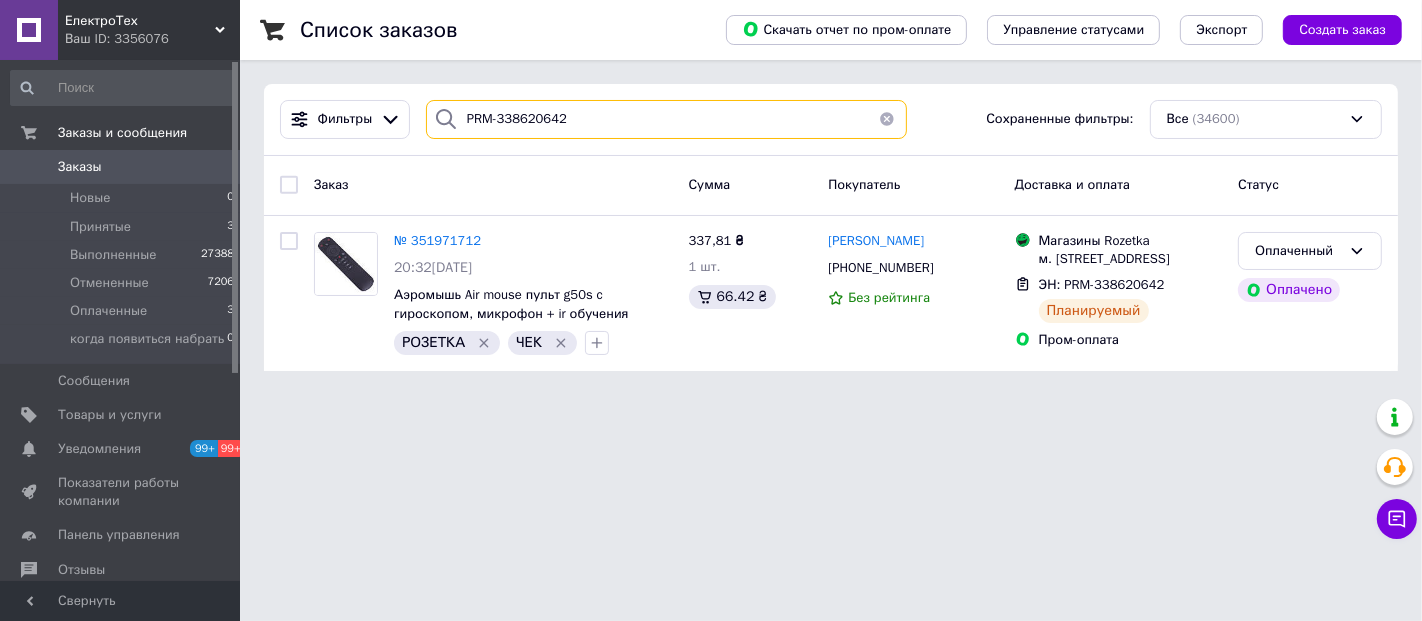 drag, startPoint x: 571, startPoint y: 124, endPoint x: 431, endPoint y: 118, distance: 140.12851 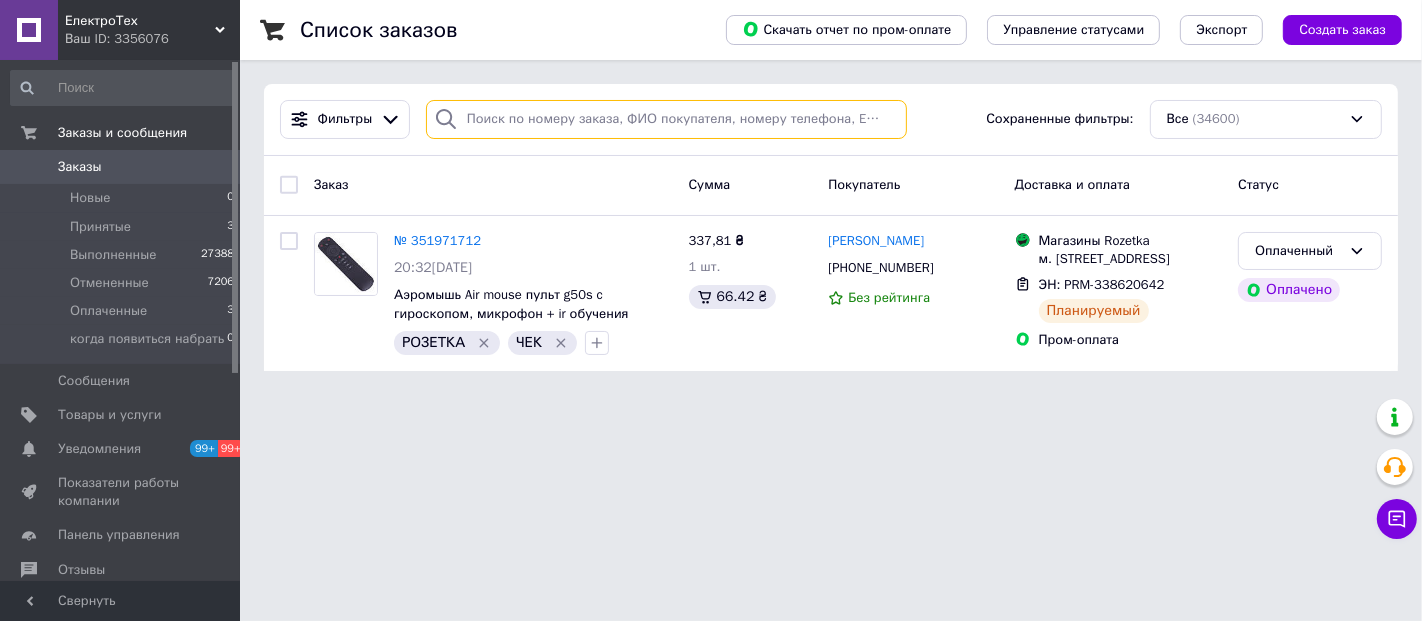 paste on "9509" 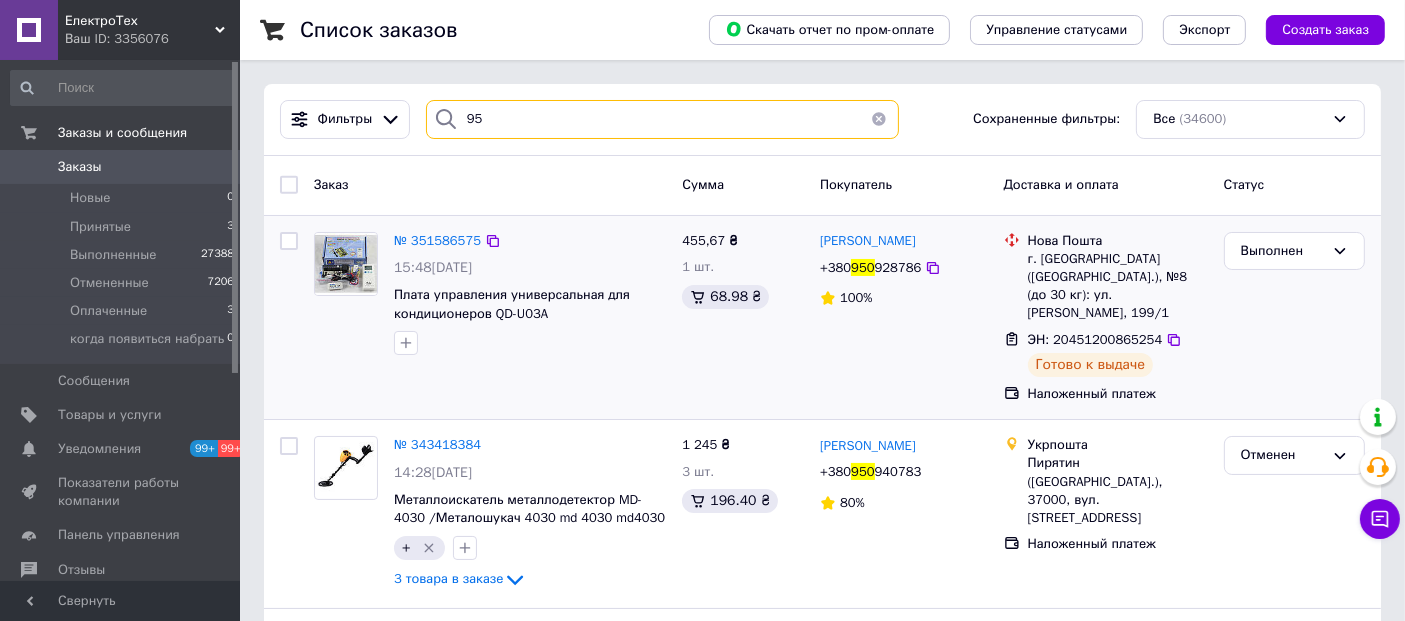 type on "9" 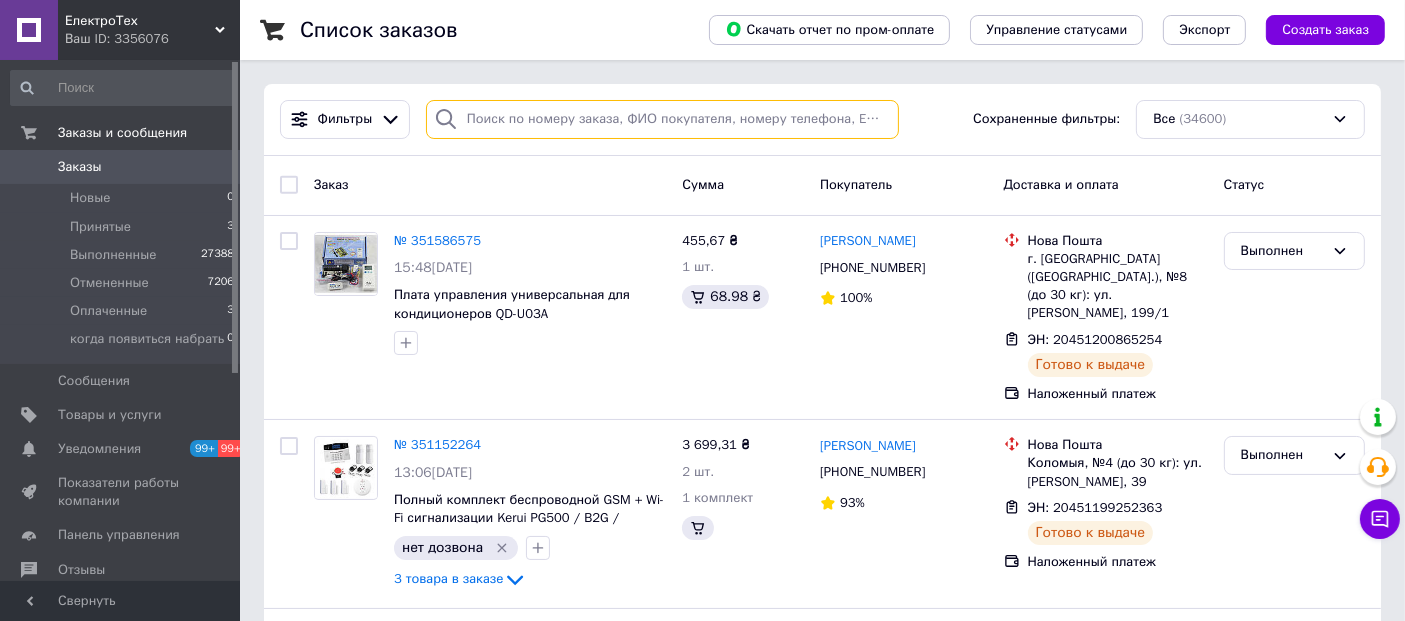 paste on "PRM-596659509" 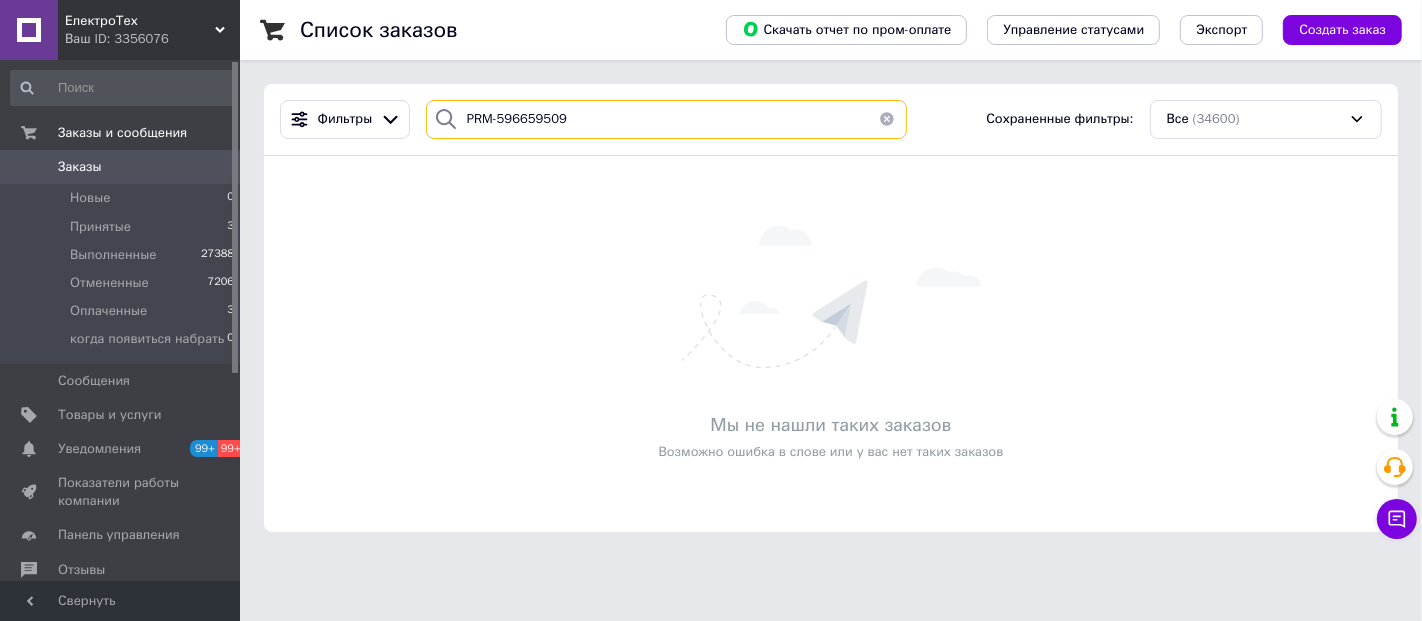 click on "PRM-596659509" at bounding box center (666, 119) 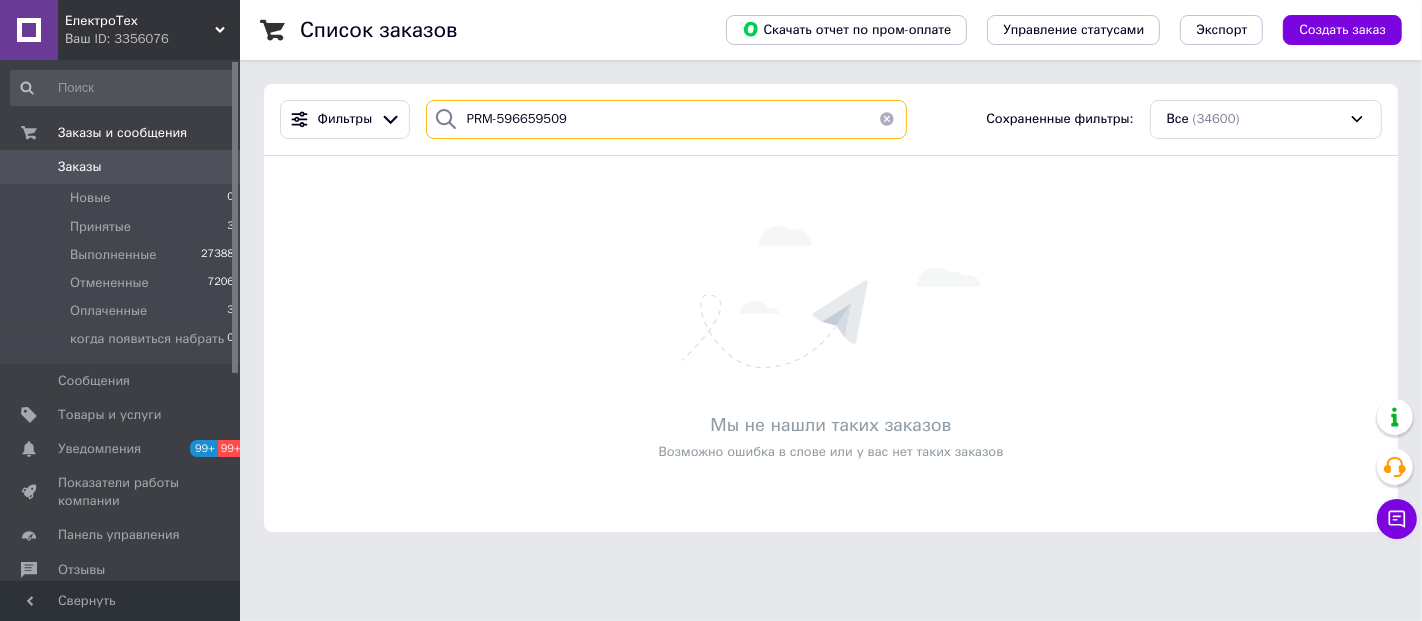 type on "PRM-596659509" 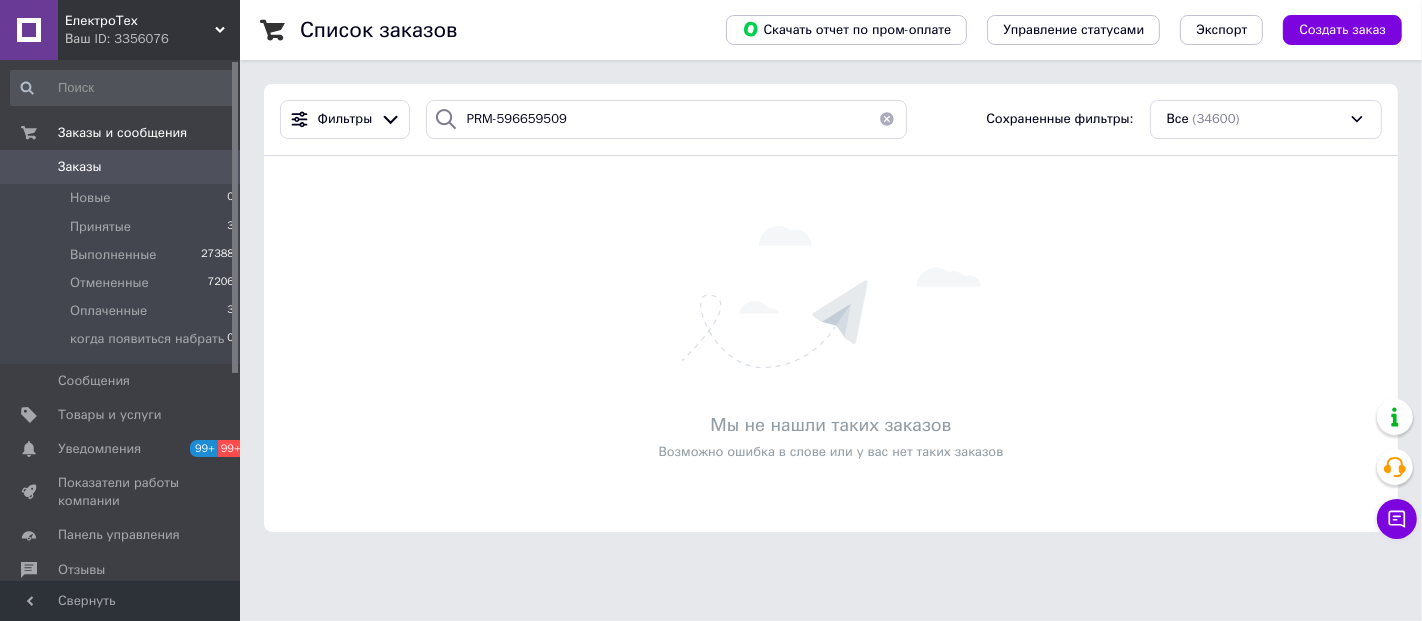 click on "Ваш ID: 3356076" at bounding box center (152, 39) 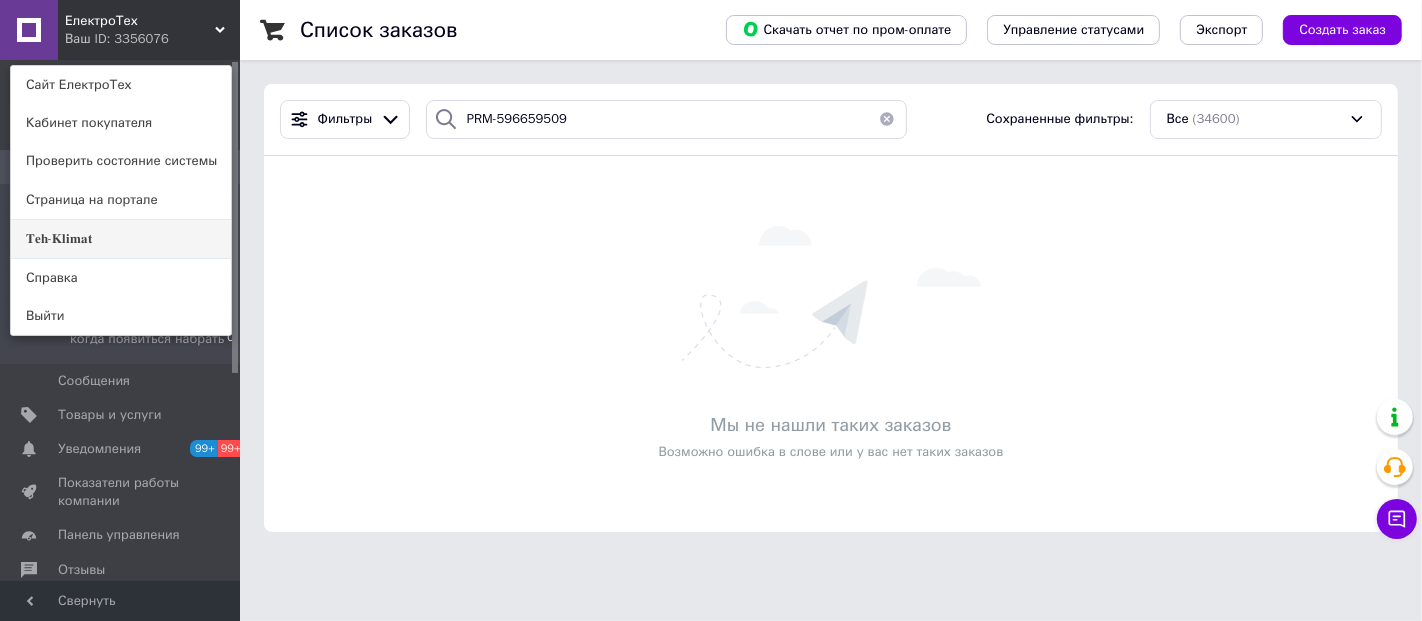 click on "𝐓𝐞𝐡-𝐊𝐥𝐢𝐦𝐚𝐭" at bounding box center (121, 239) 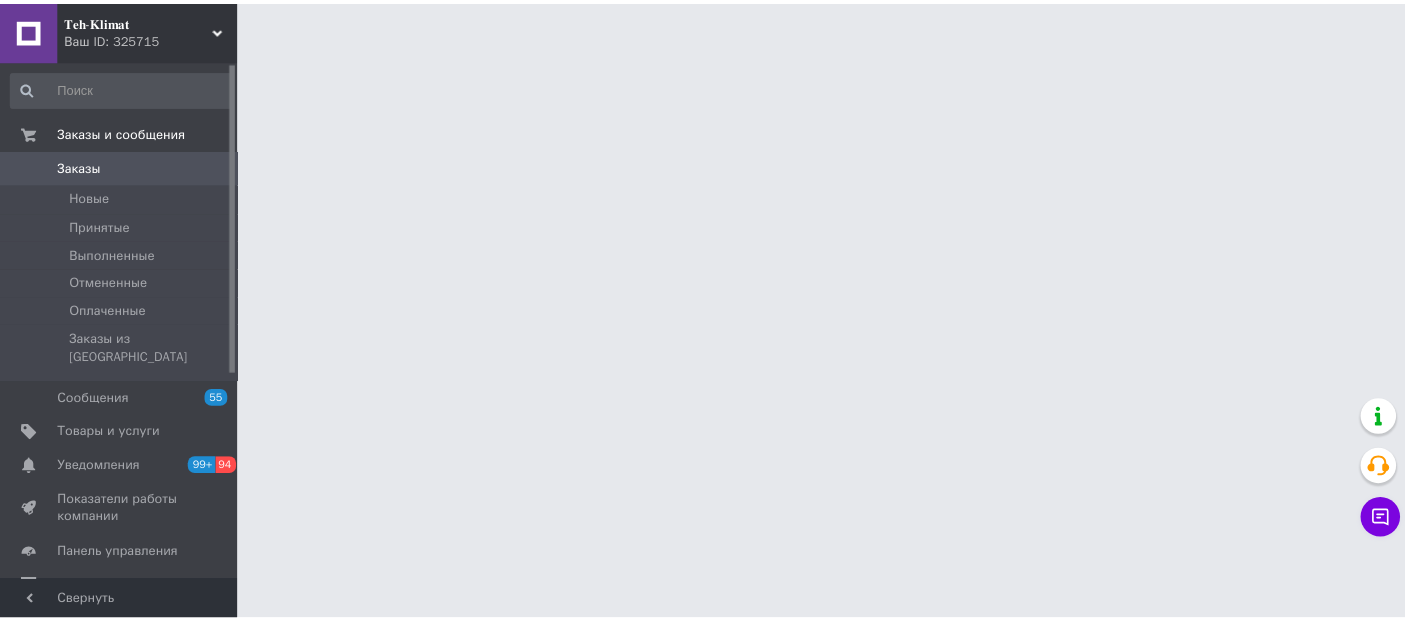 scroll, scrollTop: 0, scrollLeft: 0, axis: both 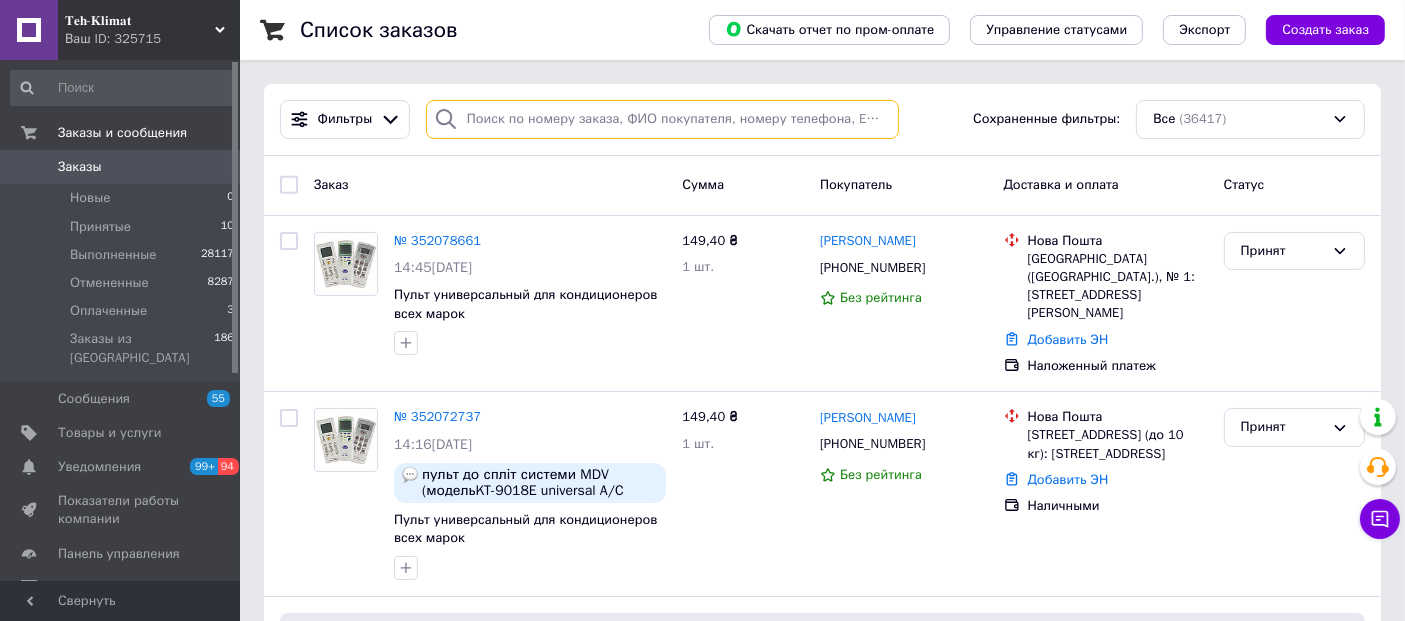 click at bounding box center (662, 119) 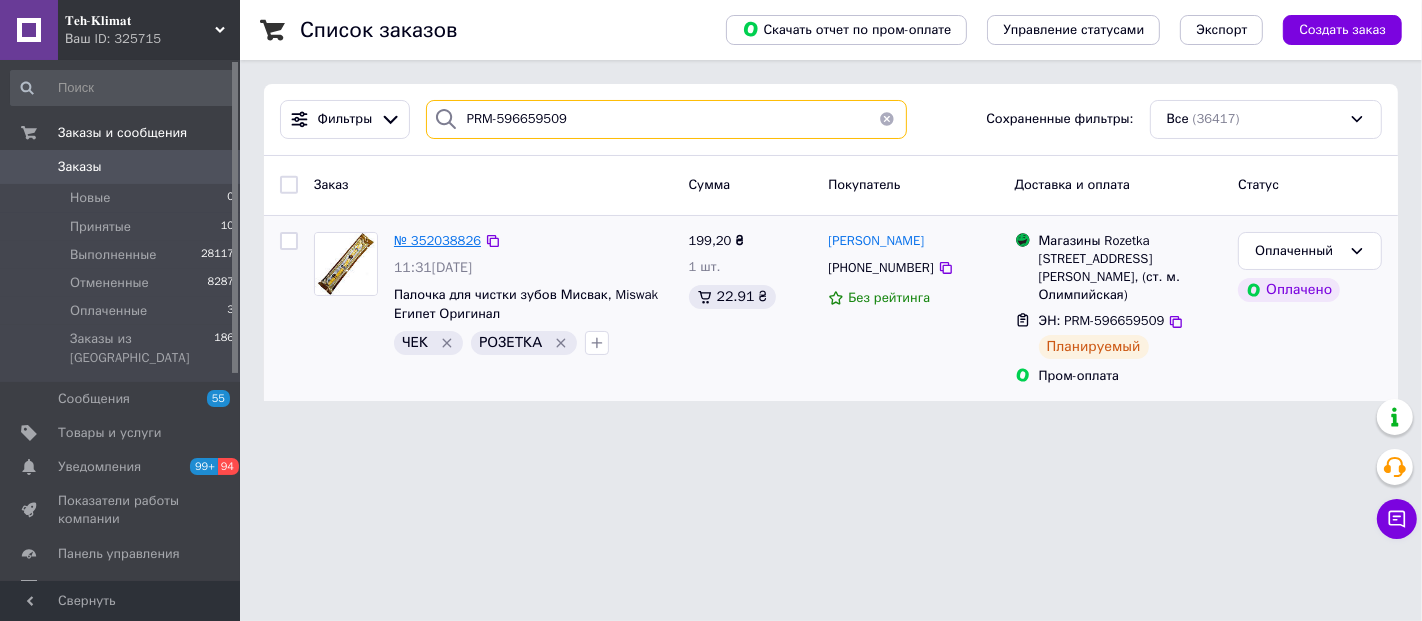 type on "PRM-596659509" 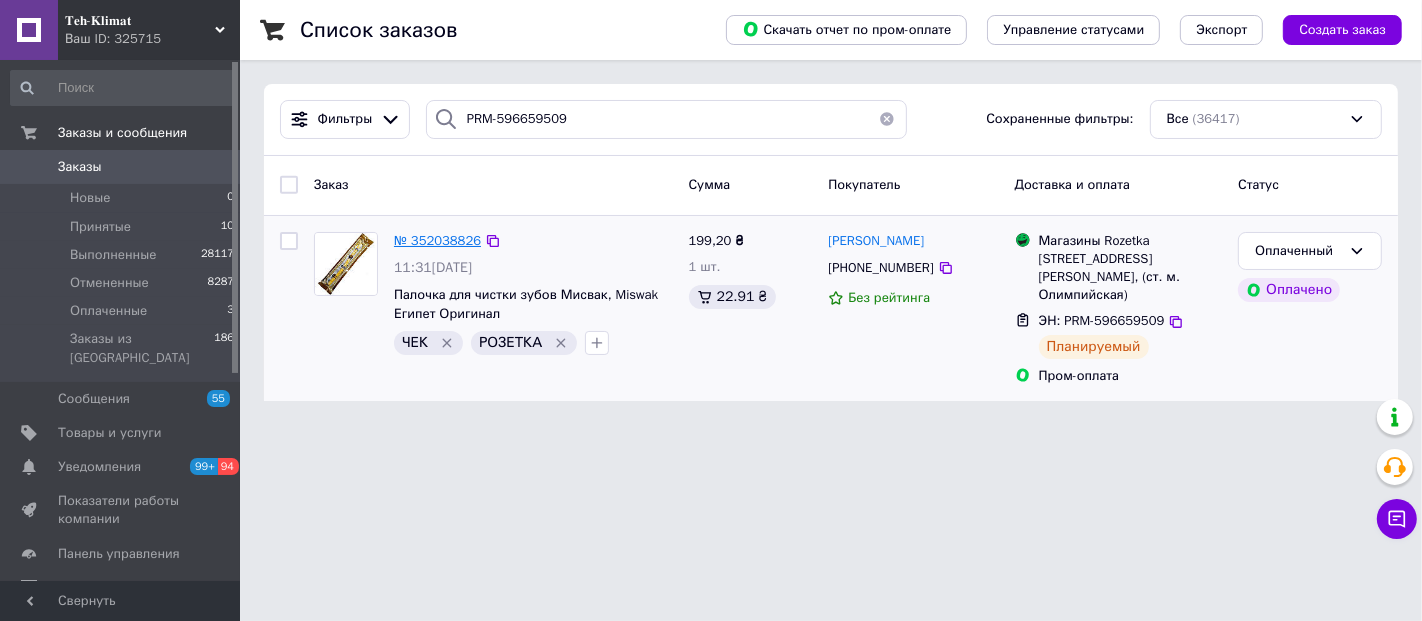click on "№ 352038826" at bounding box center (437, 240) 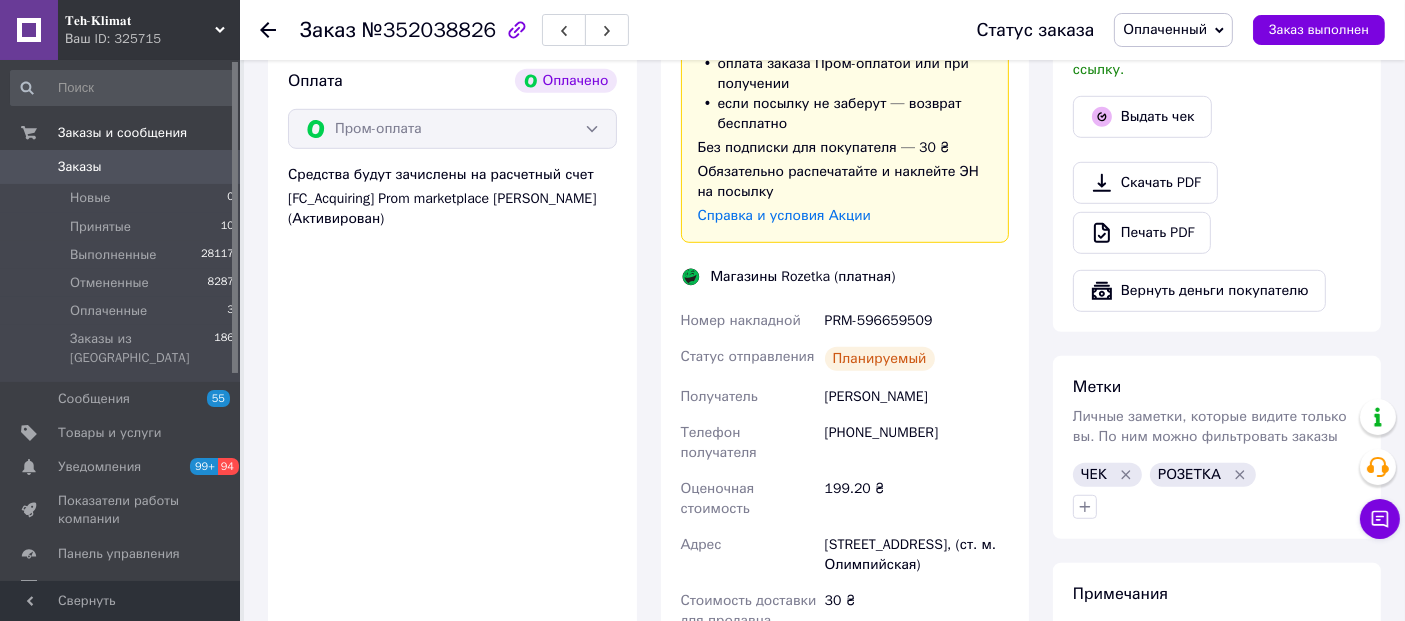 scroll, scrollTop: 1555, scrollLeft: 0, axis: vertical 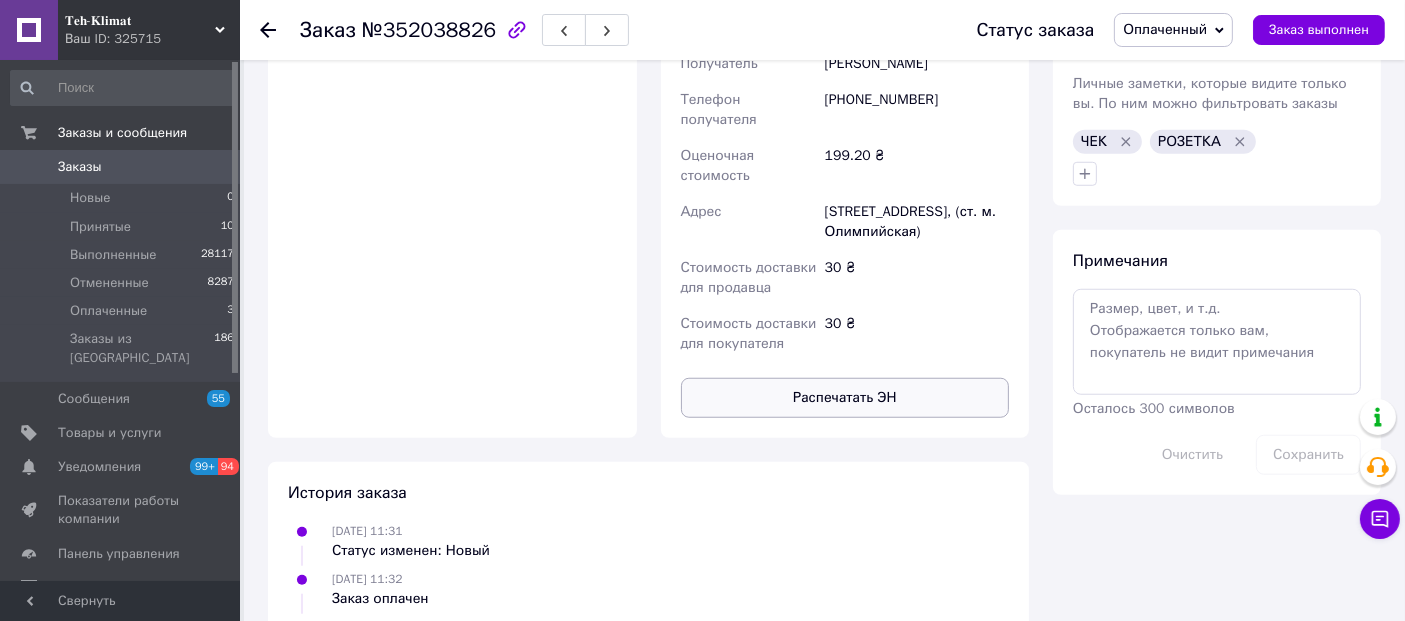 click on "Распечатать ЭН" at bounding box center [845, 398] 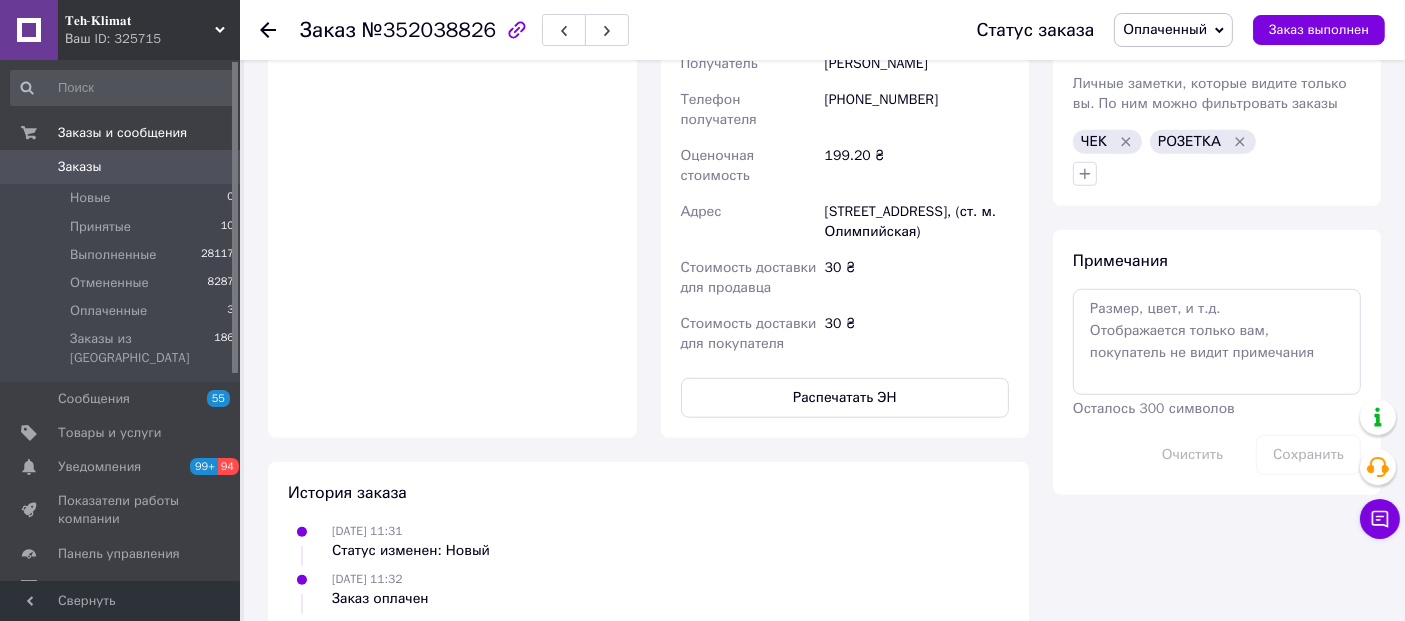 click on "Ваш ID: 325715" at bounding box center (152, 39) 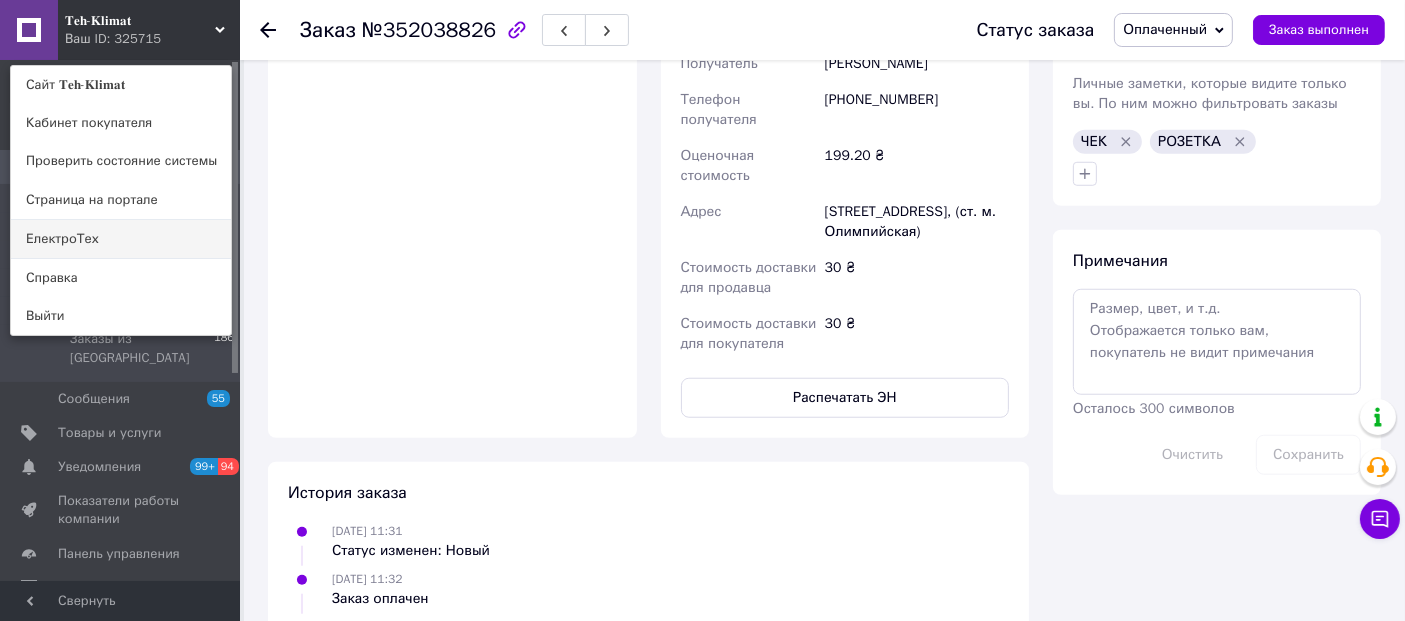 click on "ЕлектроТех" at bounding box center (121, 239) 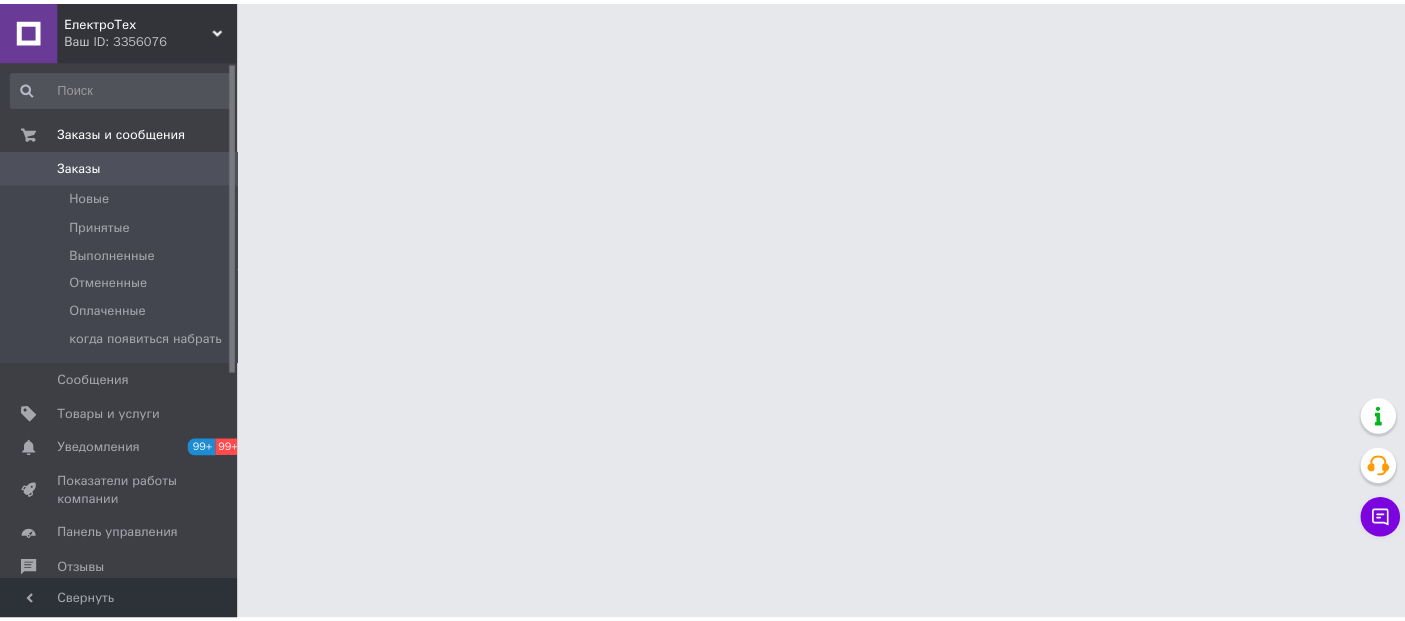 scroll, scrollTop: 0, scrollLeft: 0, axis: both 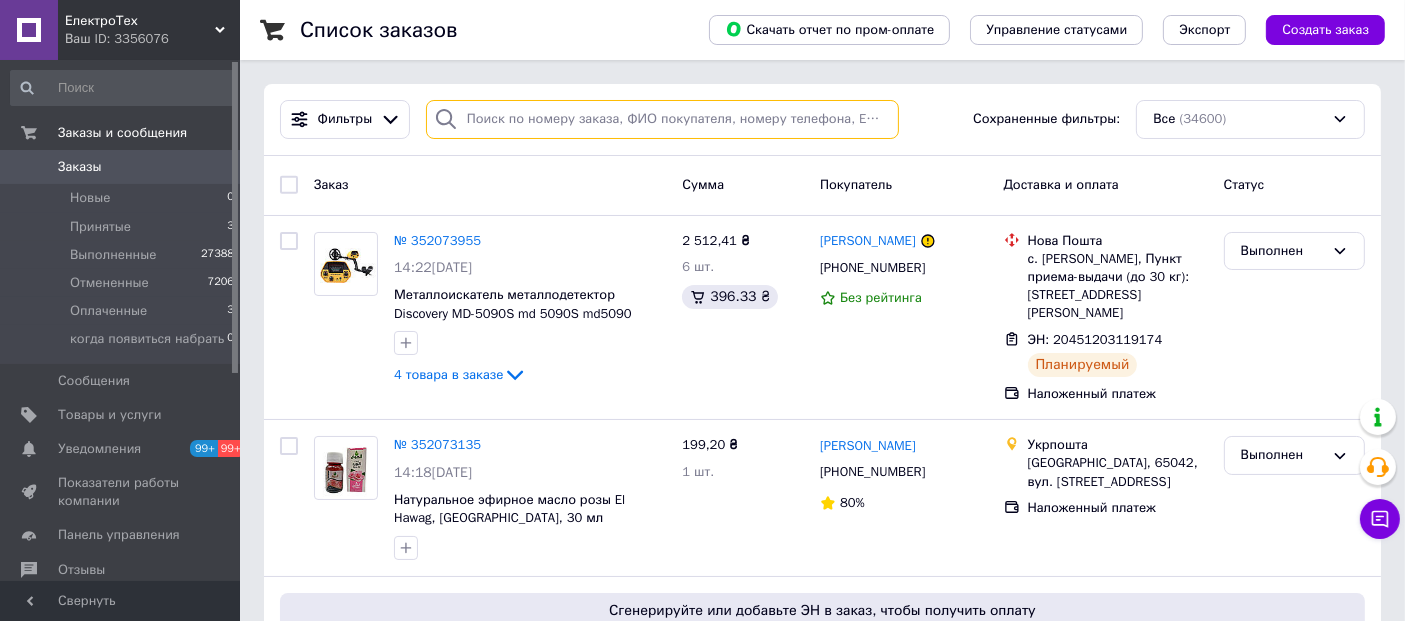 click at bounding box center [662, 119] 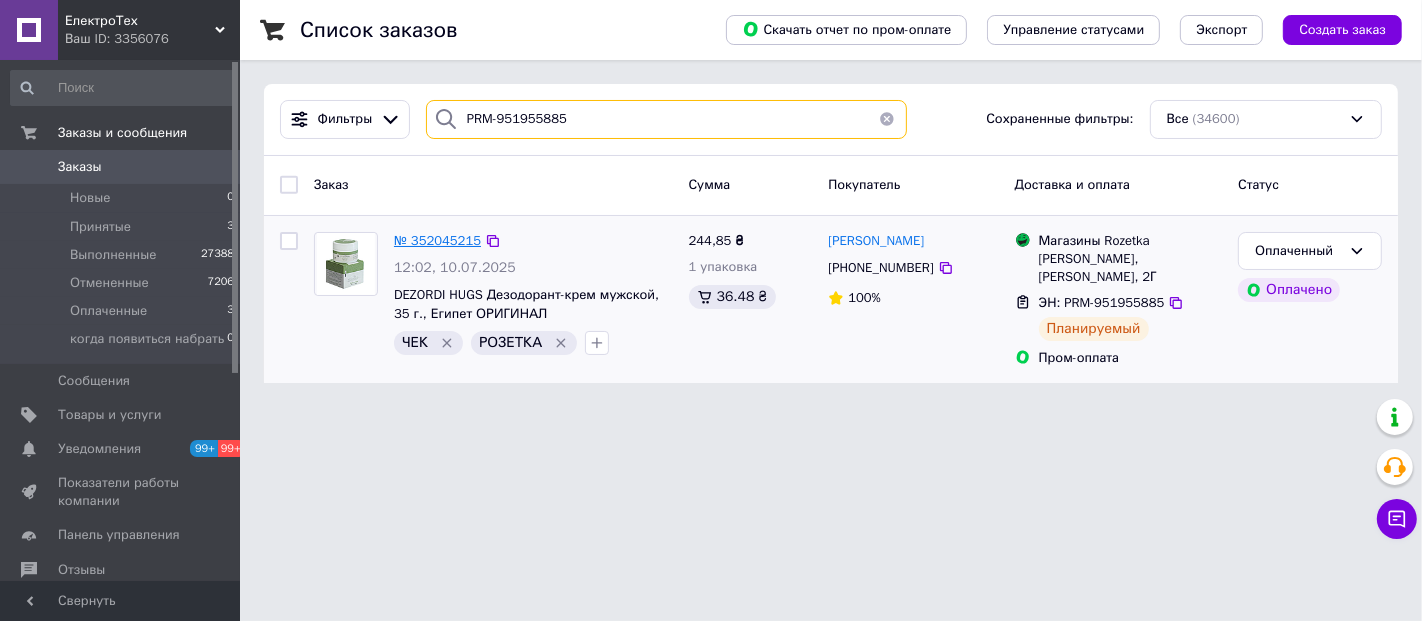 type on "PRM-951955885" 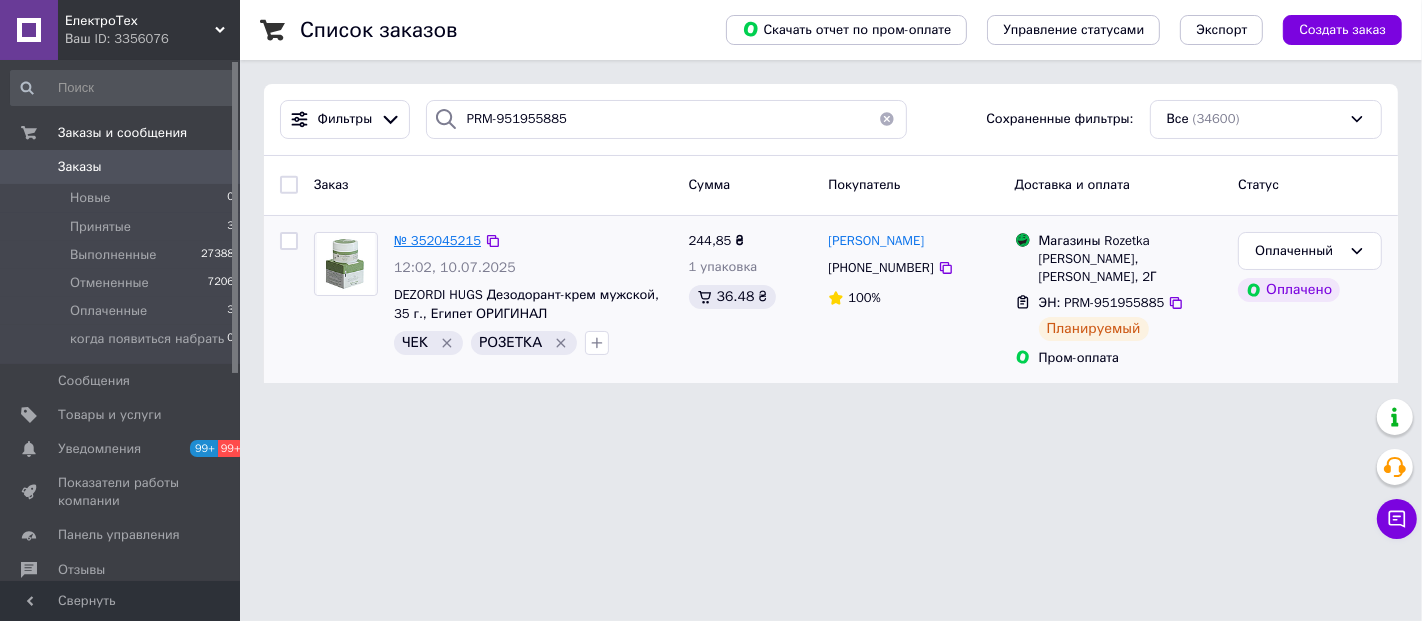 click on "№ 352045215" at bounding box center (437, 240) 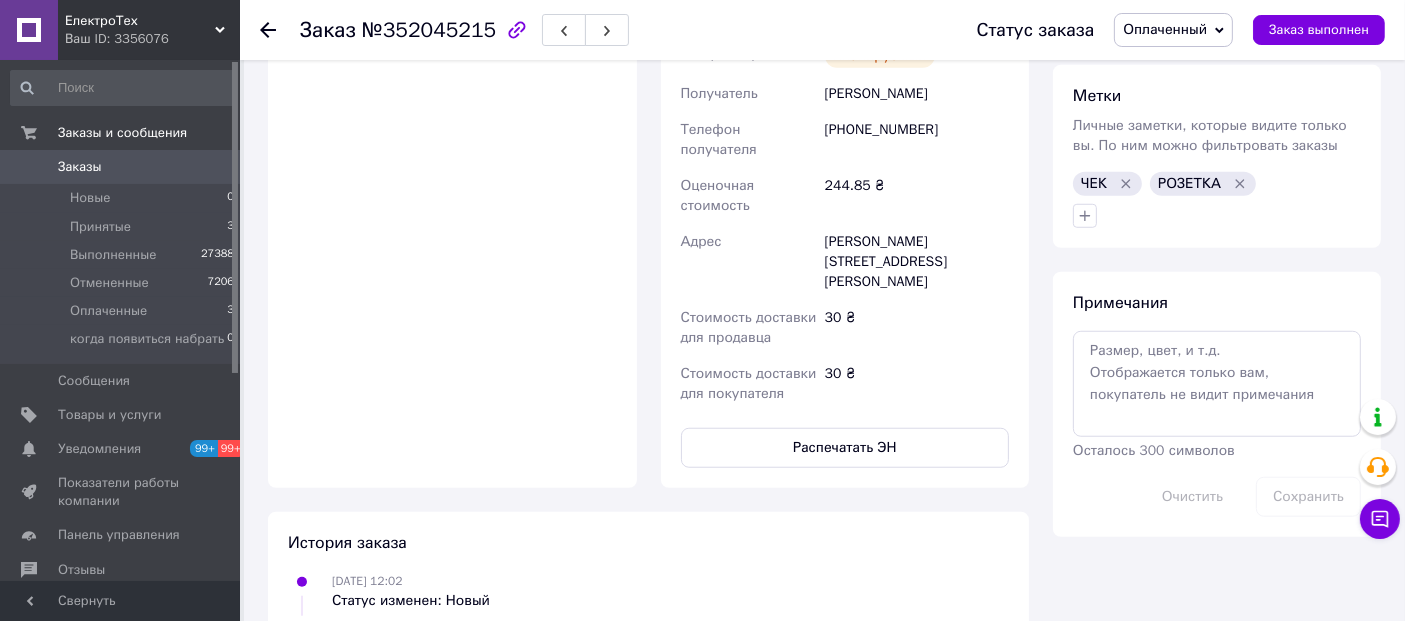 scroll, scrollTop: 1731, scrollLeft: 0, axis: vertical 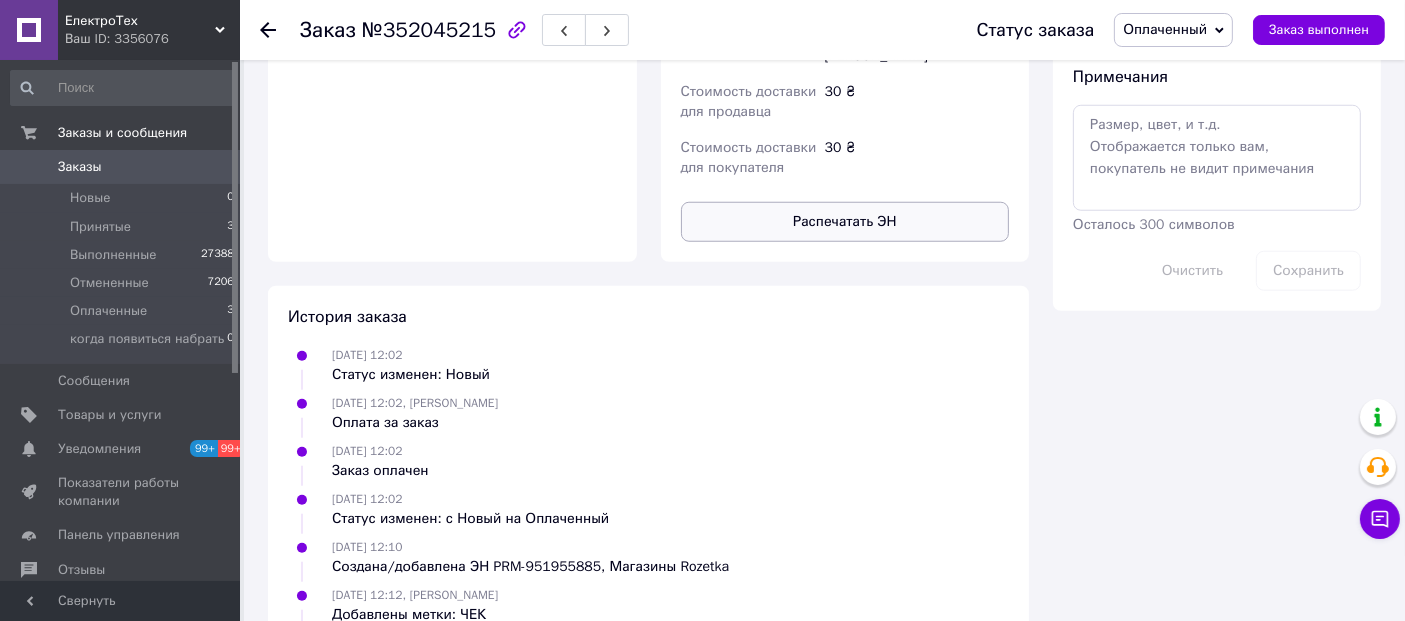 click on "Распечатать ЭН" at bounding box center (845, 222) 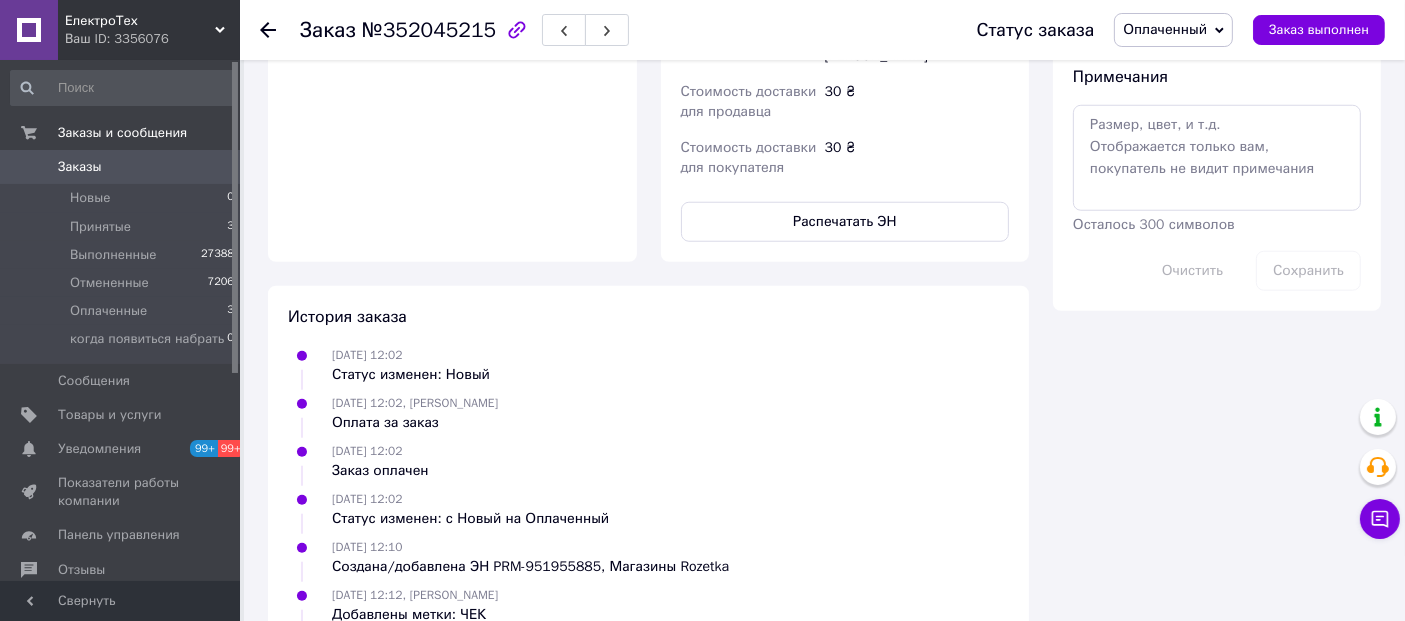 click on "Ваш ID: 3356076" at bounding box center [152, 39] 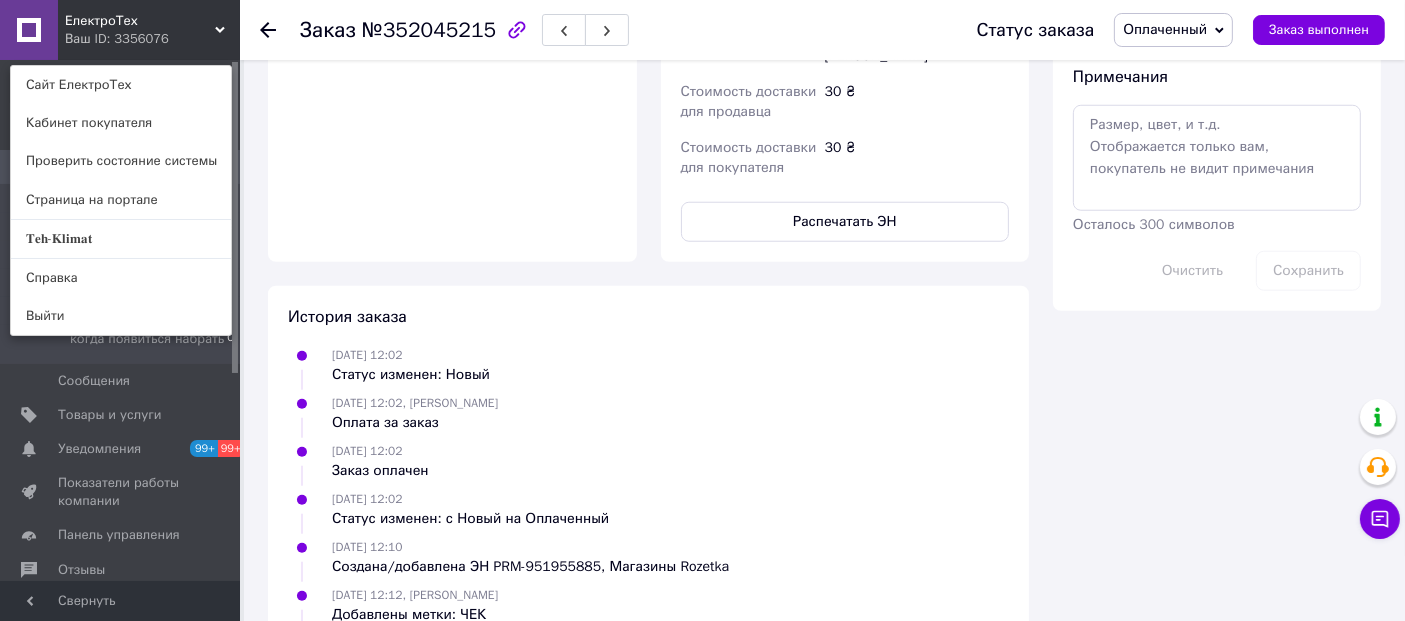 click 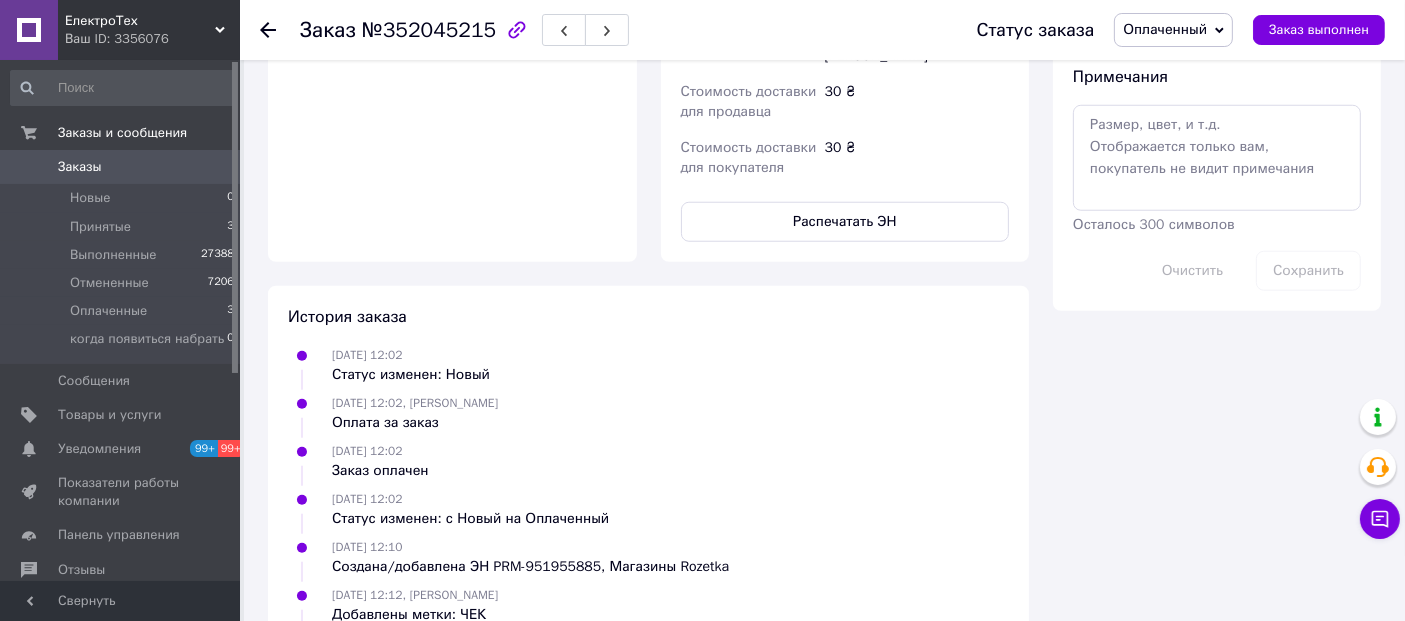 click on "ЕлектроТех Ваш ID: 3356076" at bounding box center [149, 30] 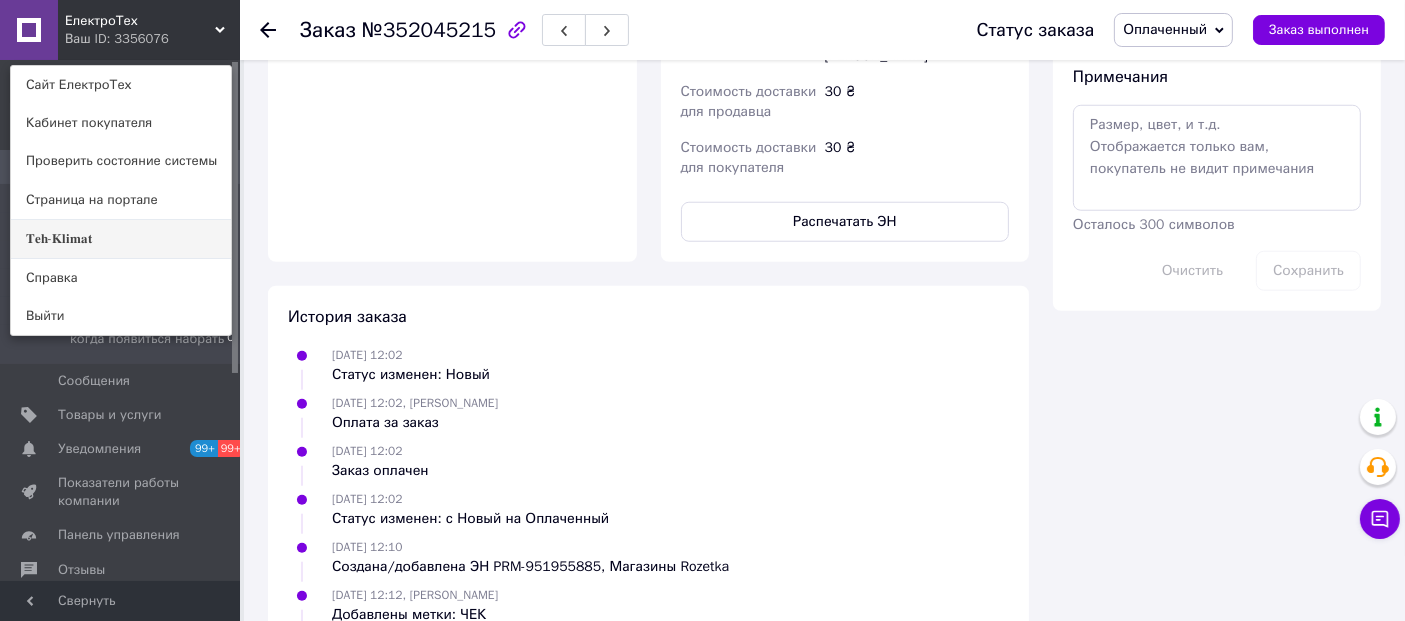 click on "𝐓𝐞𝐡-𝐊𝐥𝐢𝐦𝐚𝐭" at bounding box center [121, 239] 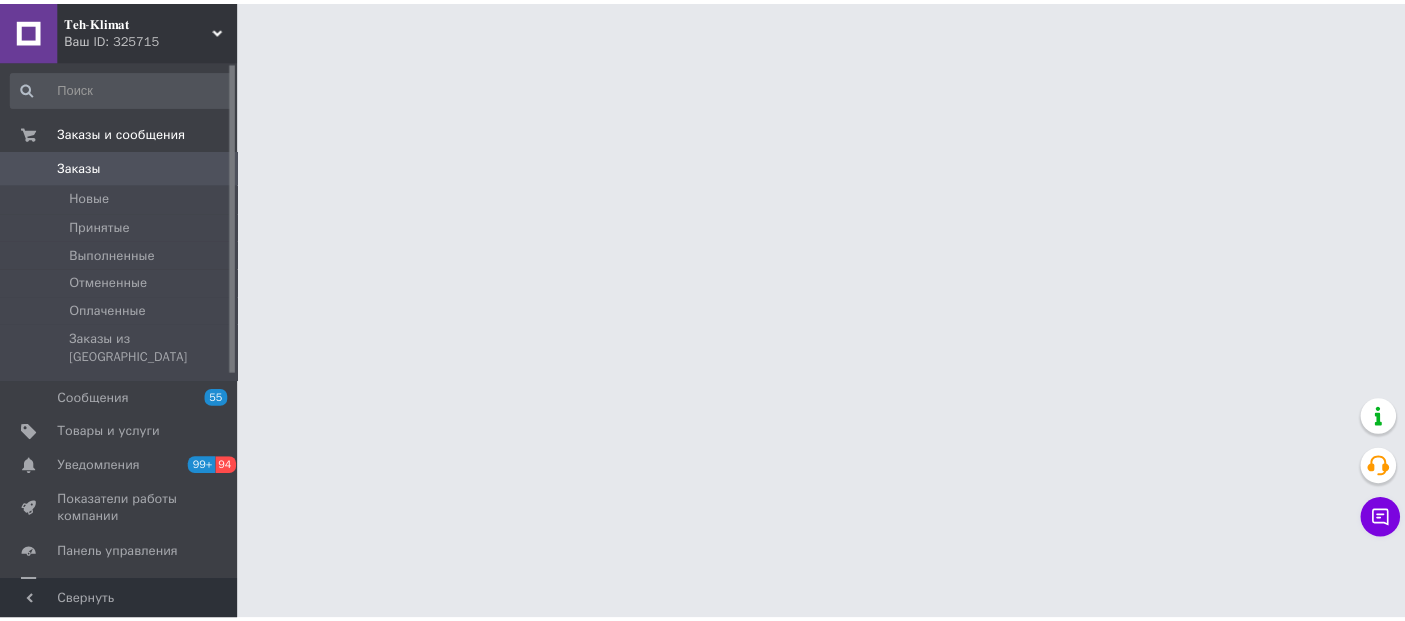 scroll, scrollTop: 0, scrollLeft: 0, axis: both 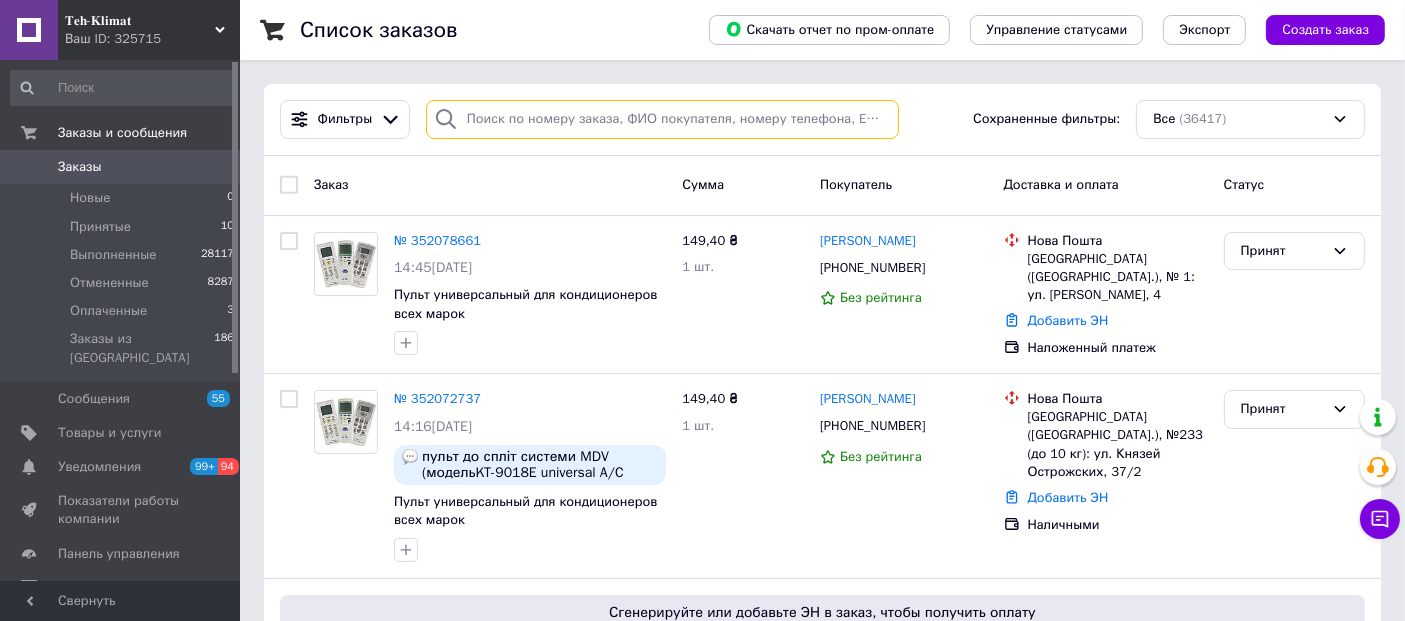 click at bounding box center (662, 119) 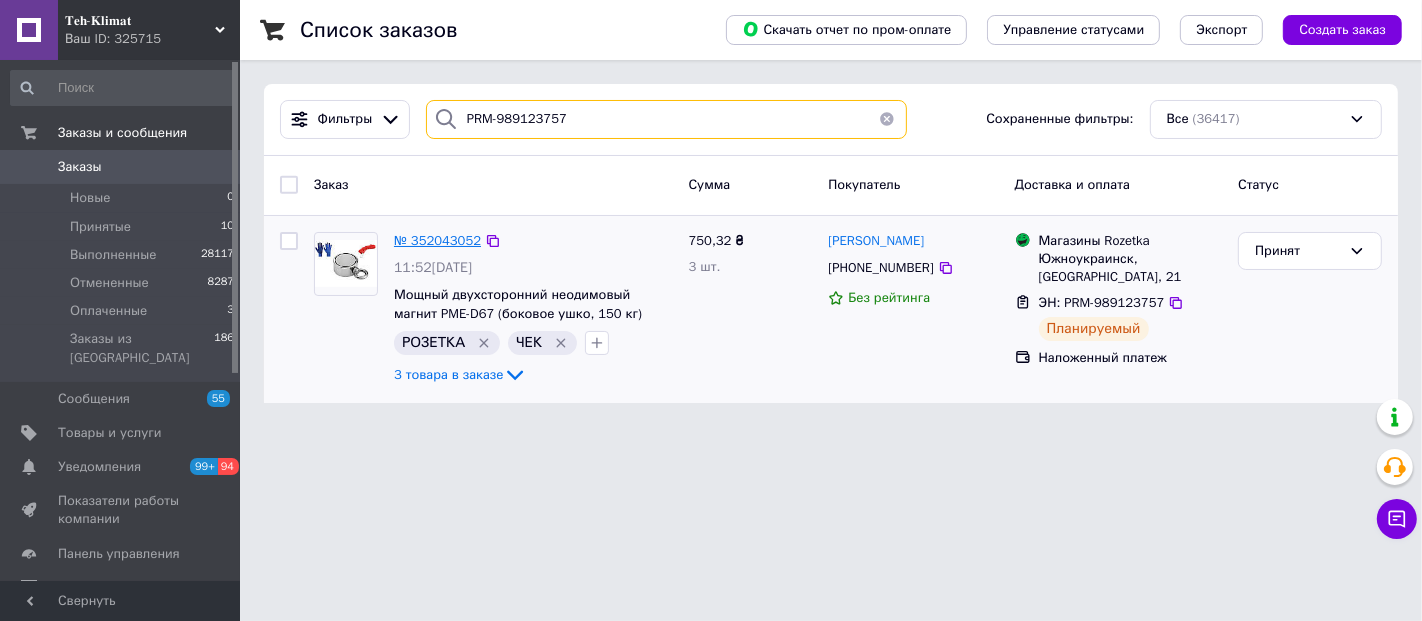 type on "PRM-989123757" 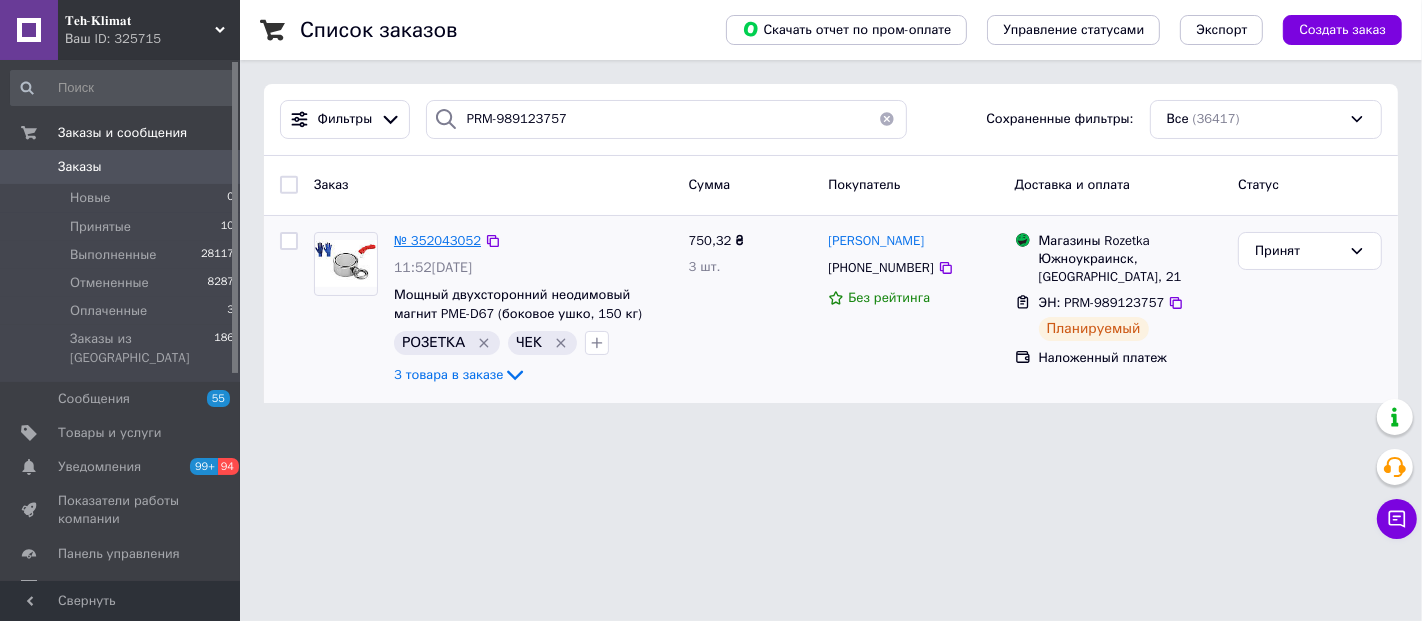 click on "№ 352043052" at bounding box center (437, 240) 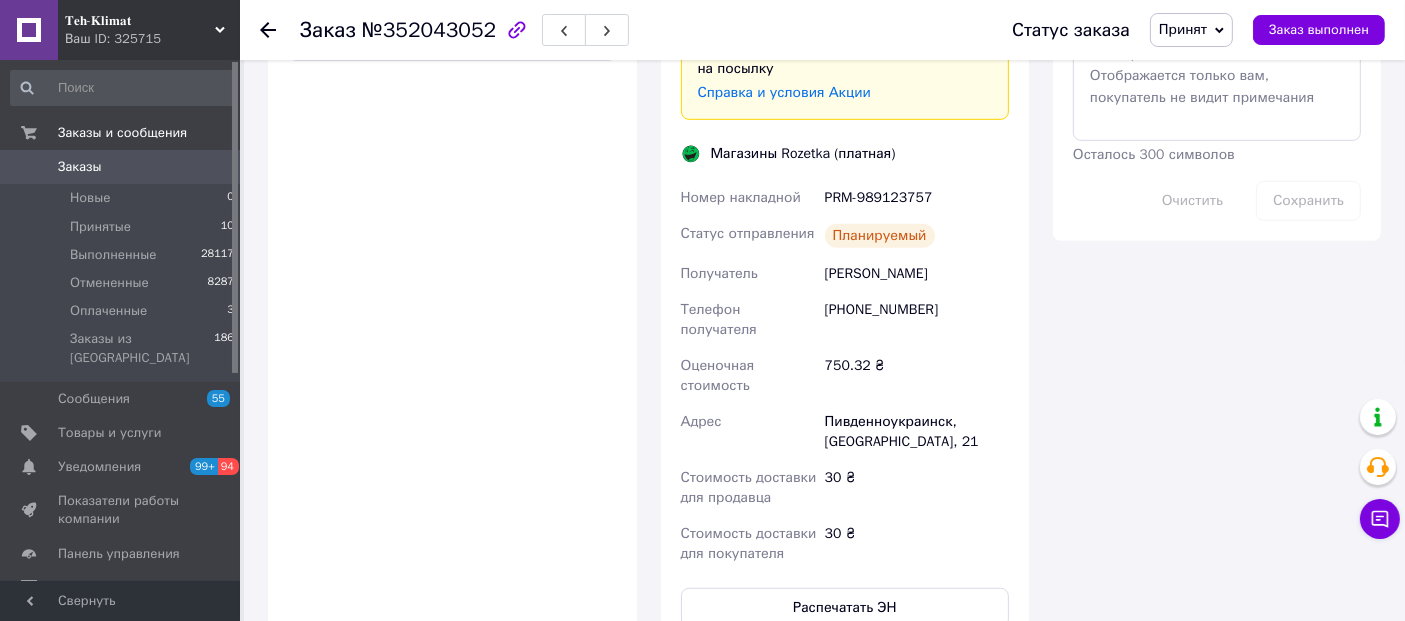 scroll, scrollTop: 1333, scrollLeft: 0, axis: vertical 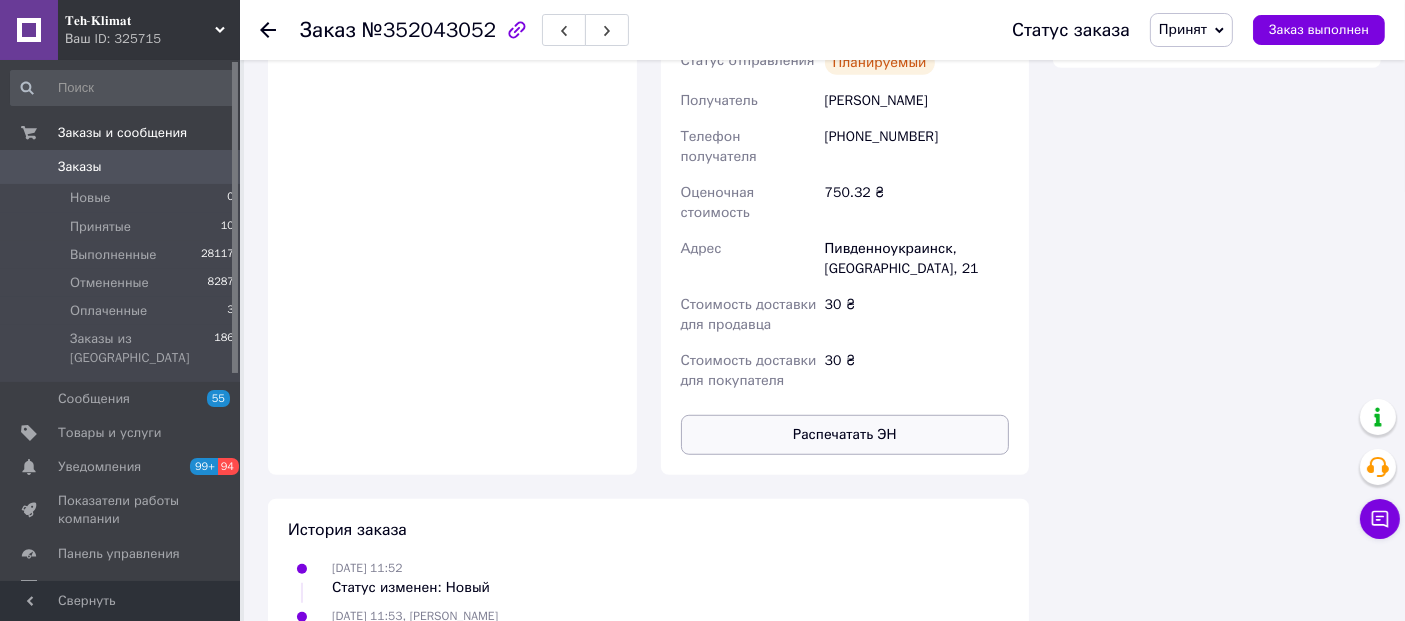 click on "Распечатать ЭН" at bounding box center (845, 435) 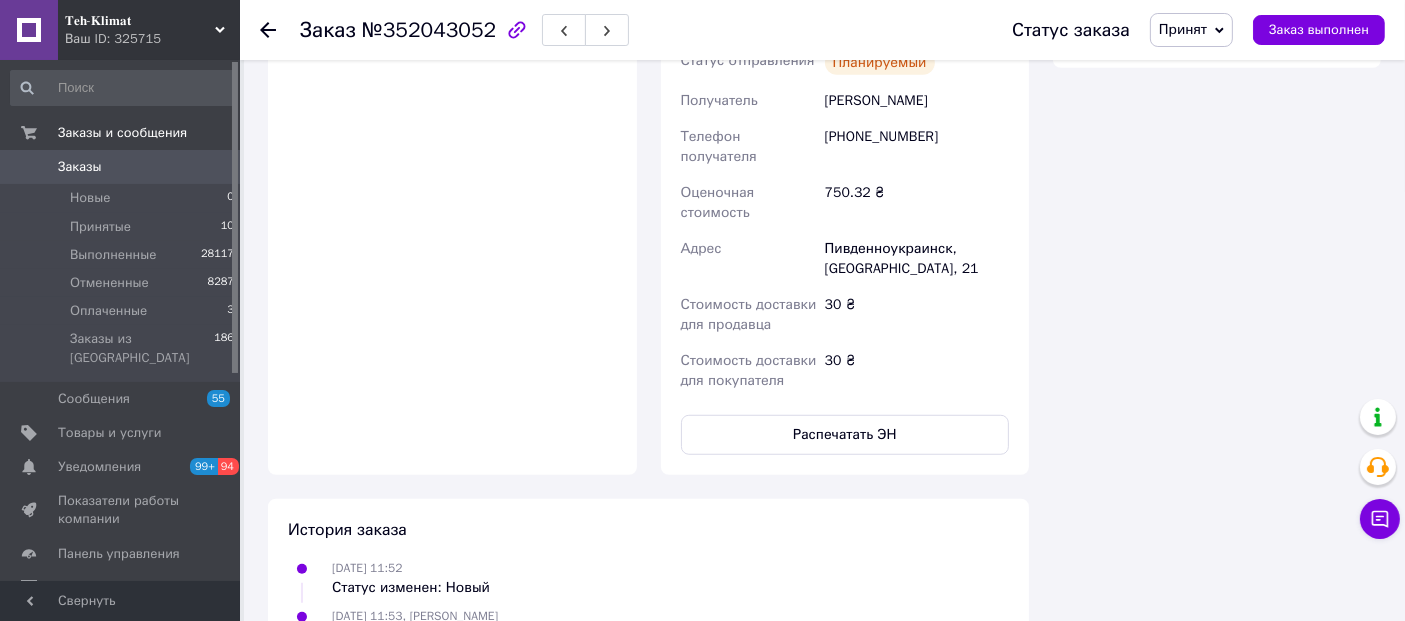 click 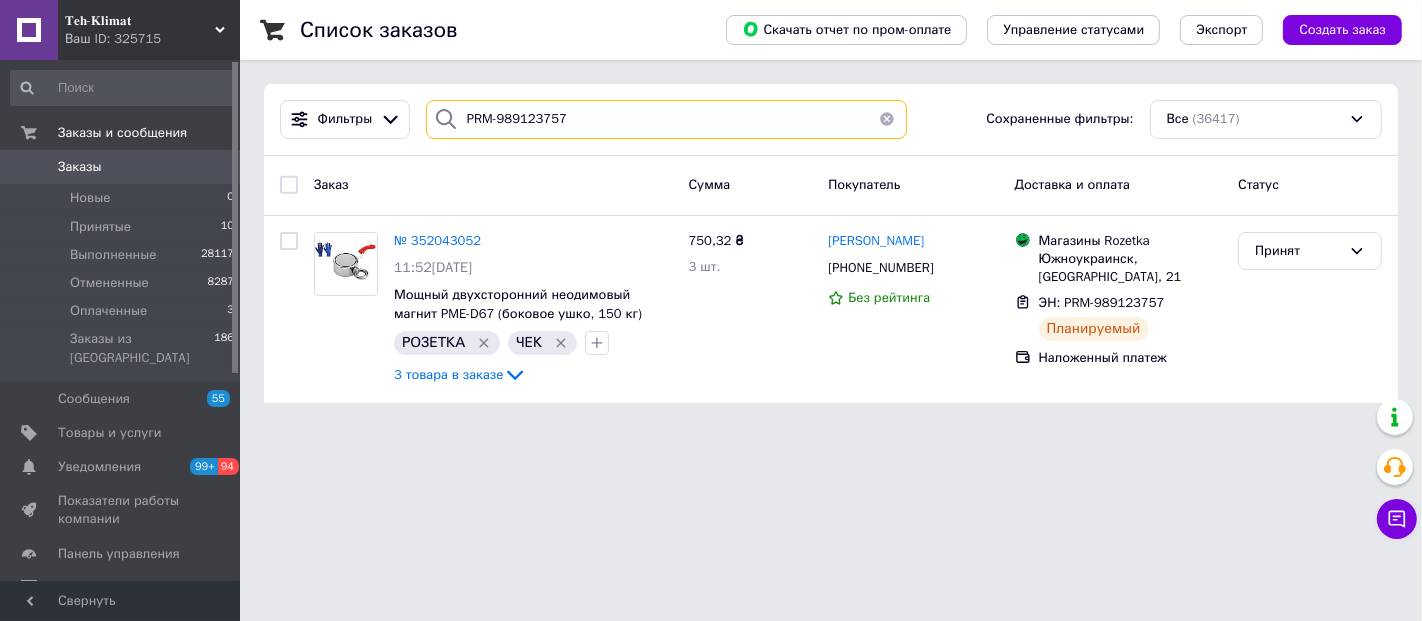 drag, startPoint x: 594, startPoint y: 123, endPoint x: 424, endPoint y: 115, distance: 170.18813 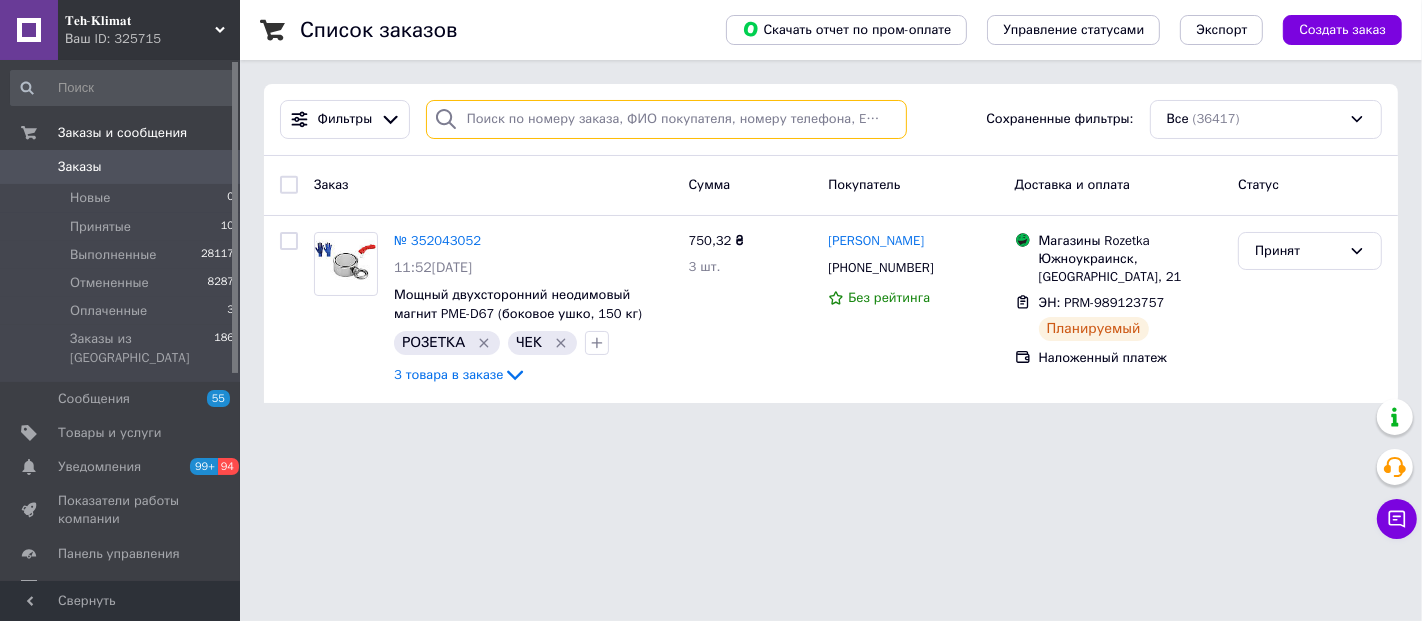 paste on "240857014" 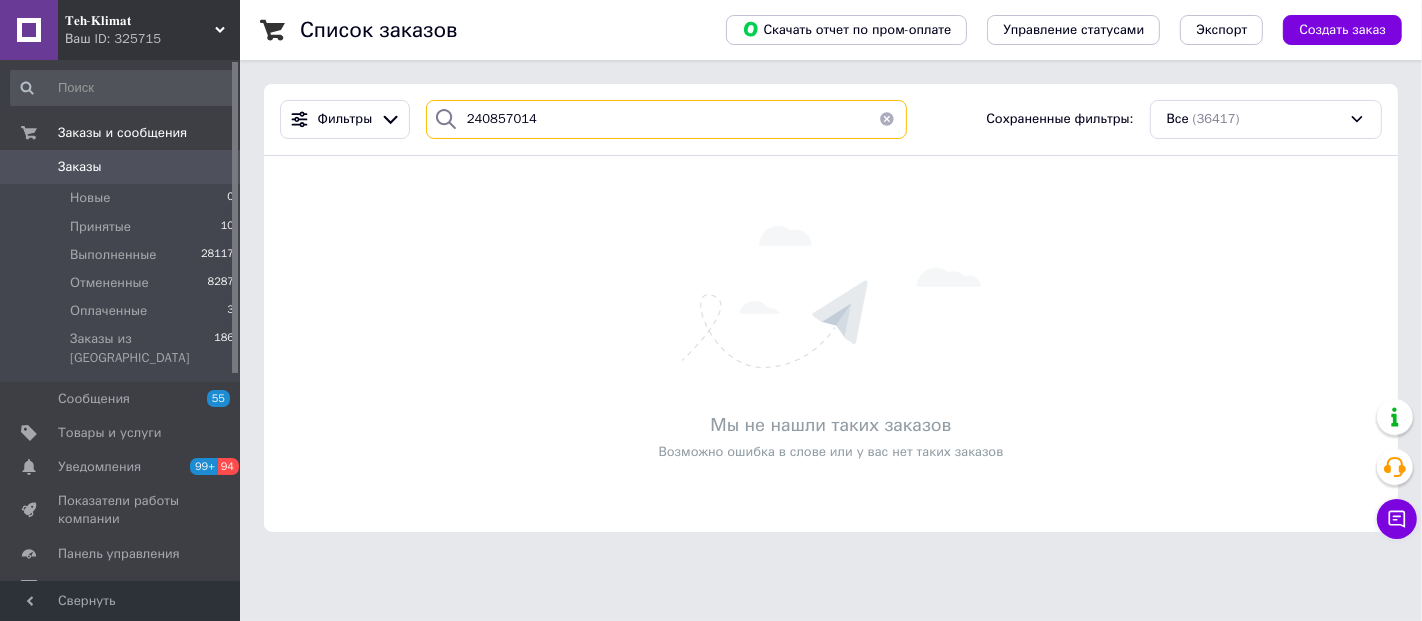 type on "240857014" 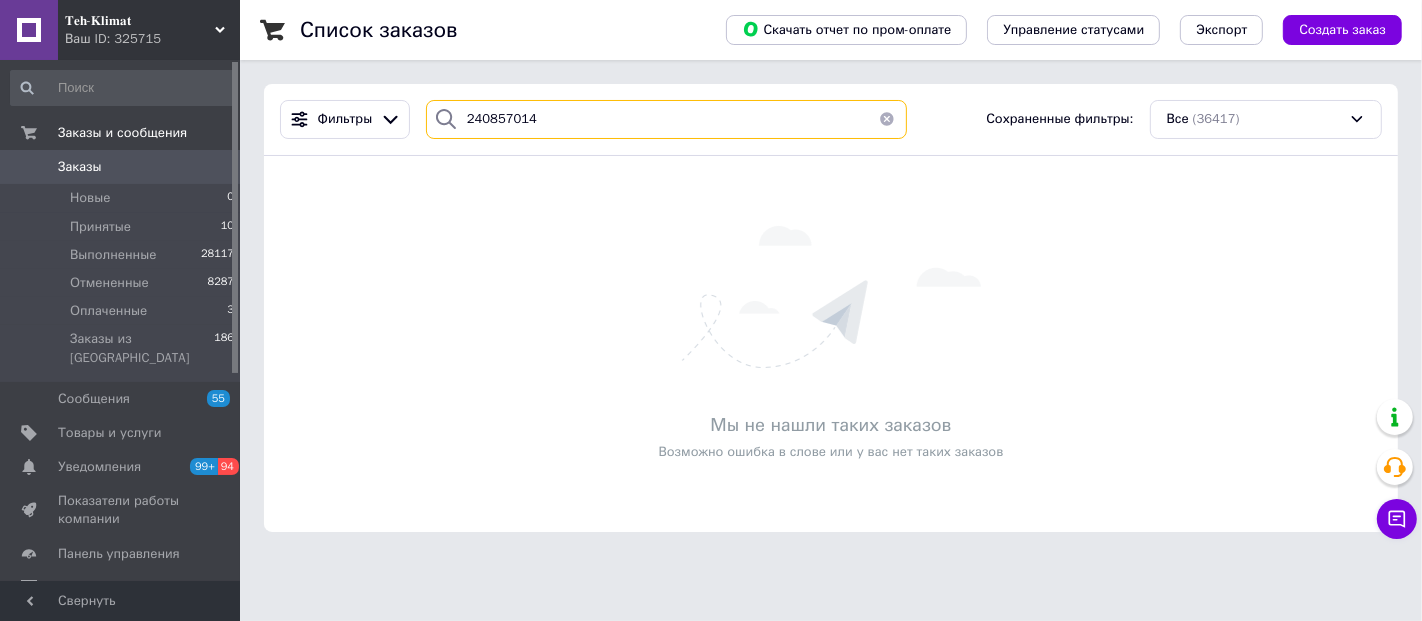 drag, startPoint x: 544, startPoint y: 122, endPoint x: 421, endPoint y: 130, distance: 123.25989 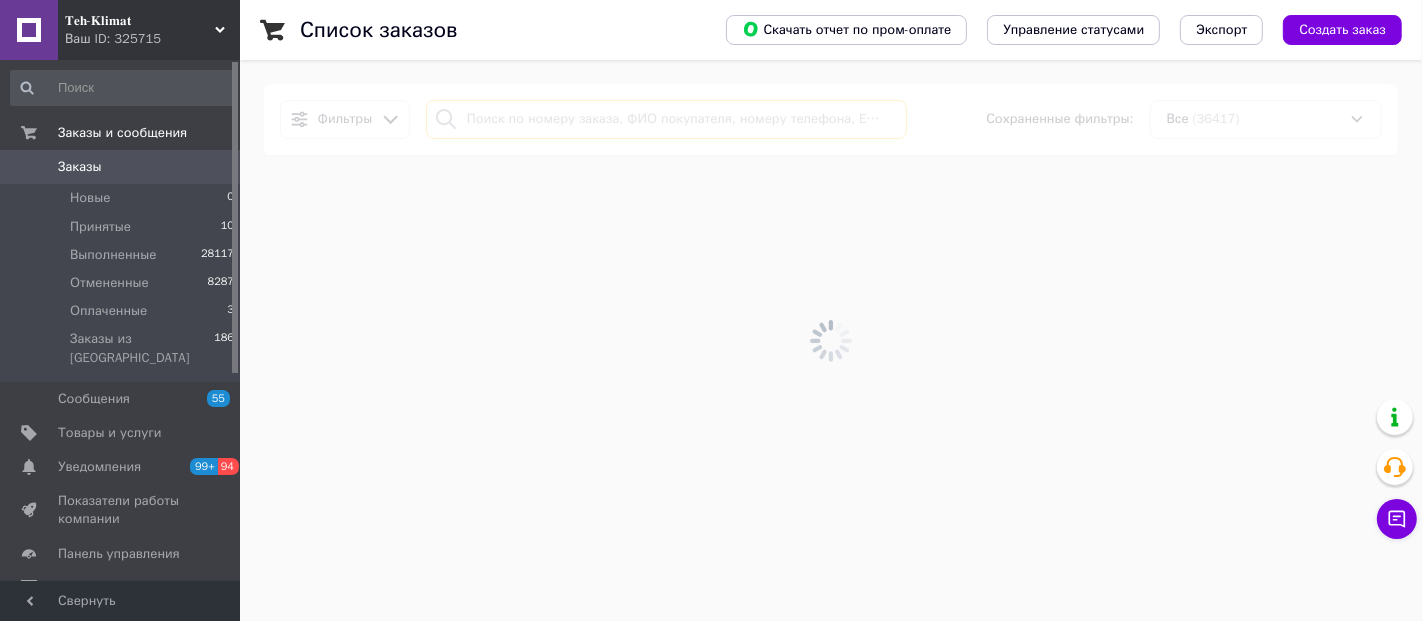 type 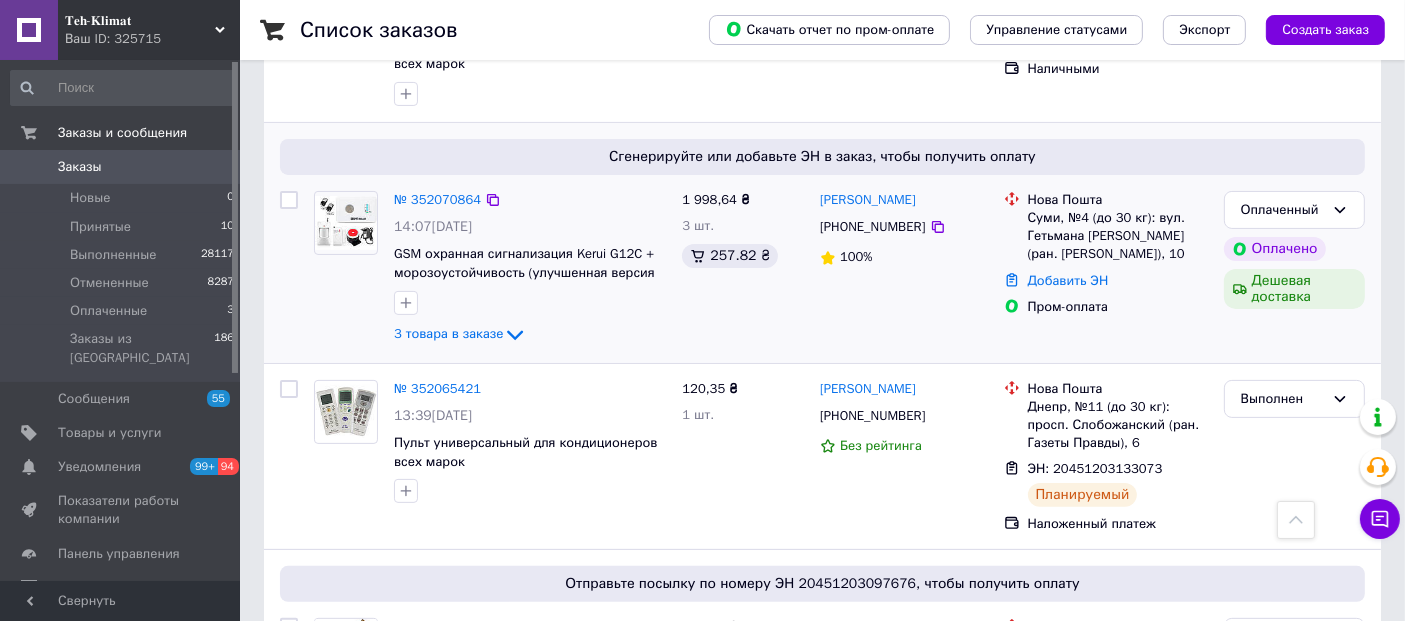 scroll, scrollTop: 555, scrollLeft: 0, axis: vertical 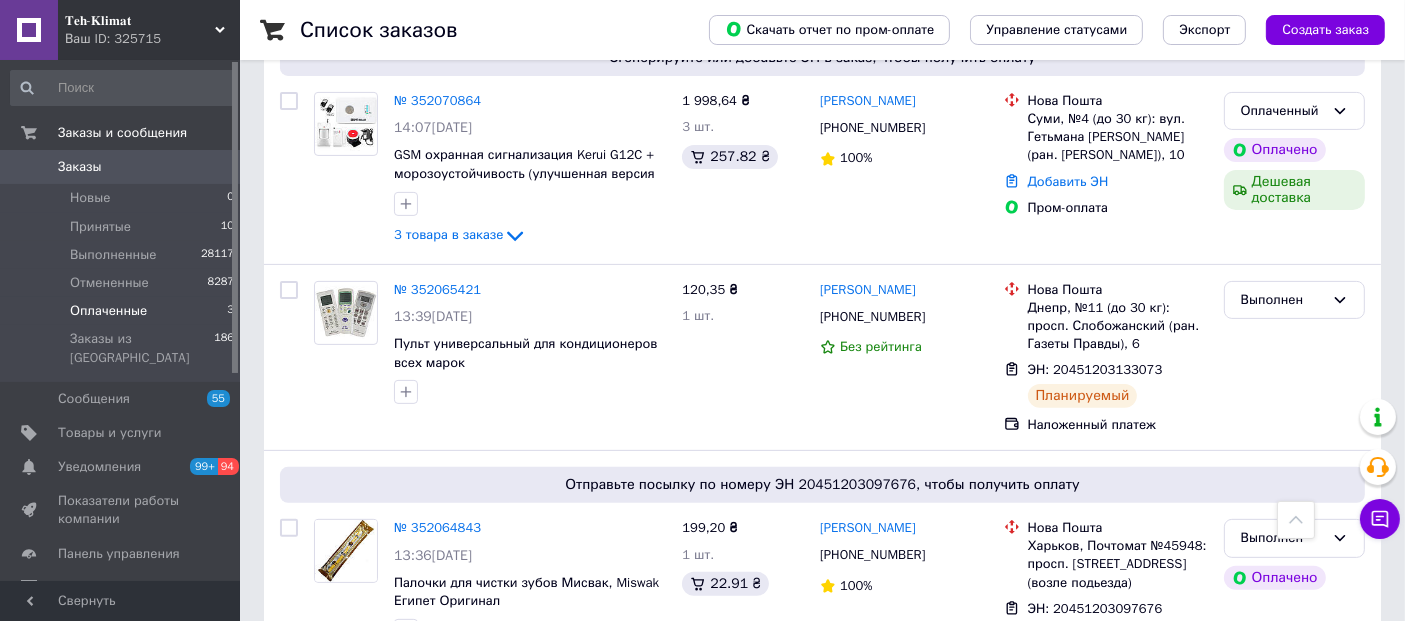 click on "Оплаченные" at bounding box center [108, 311] 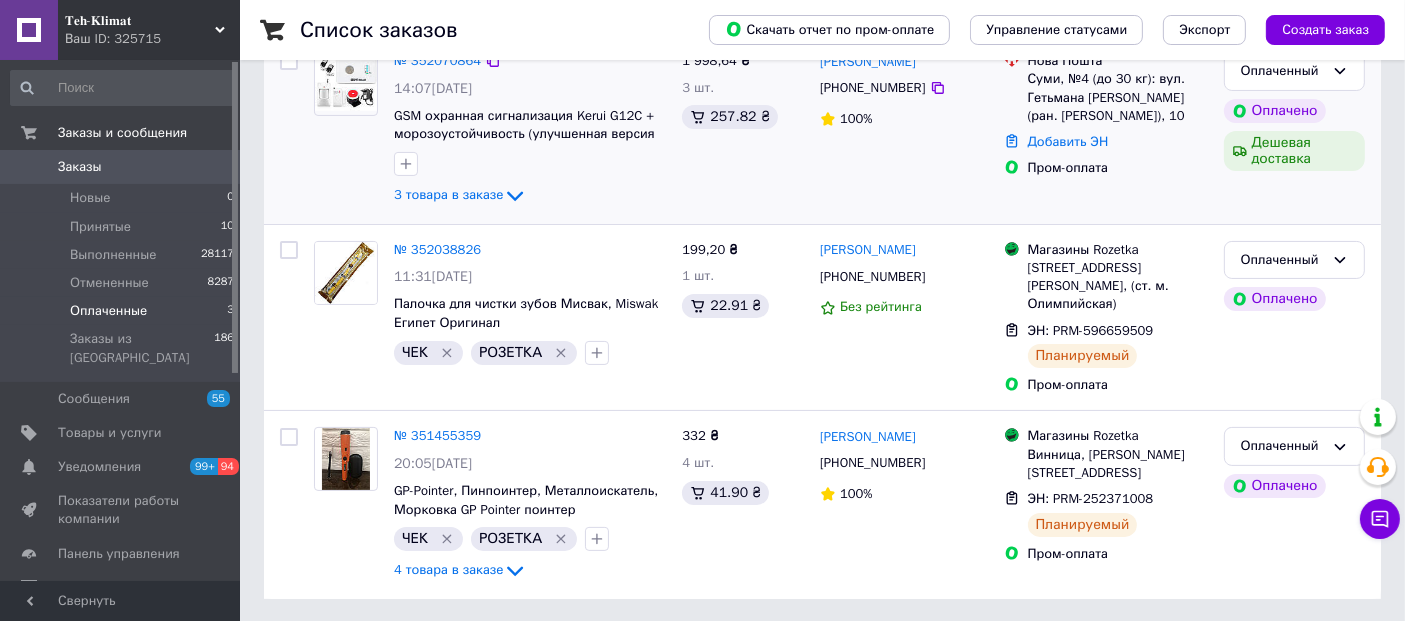 scroll, scrollTop: 81, scrollLeft: 0, axis: vertical 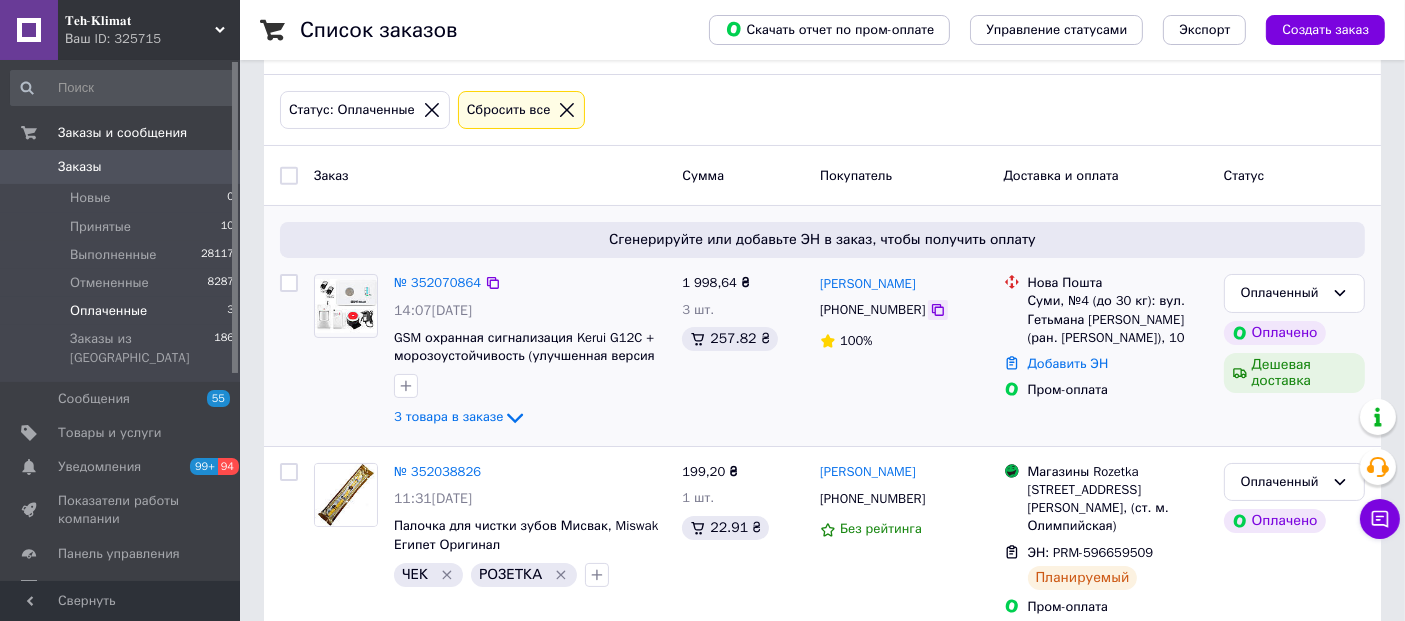 click 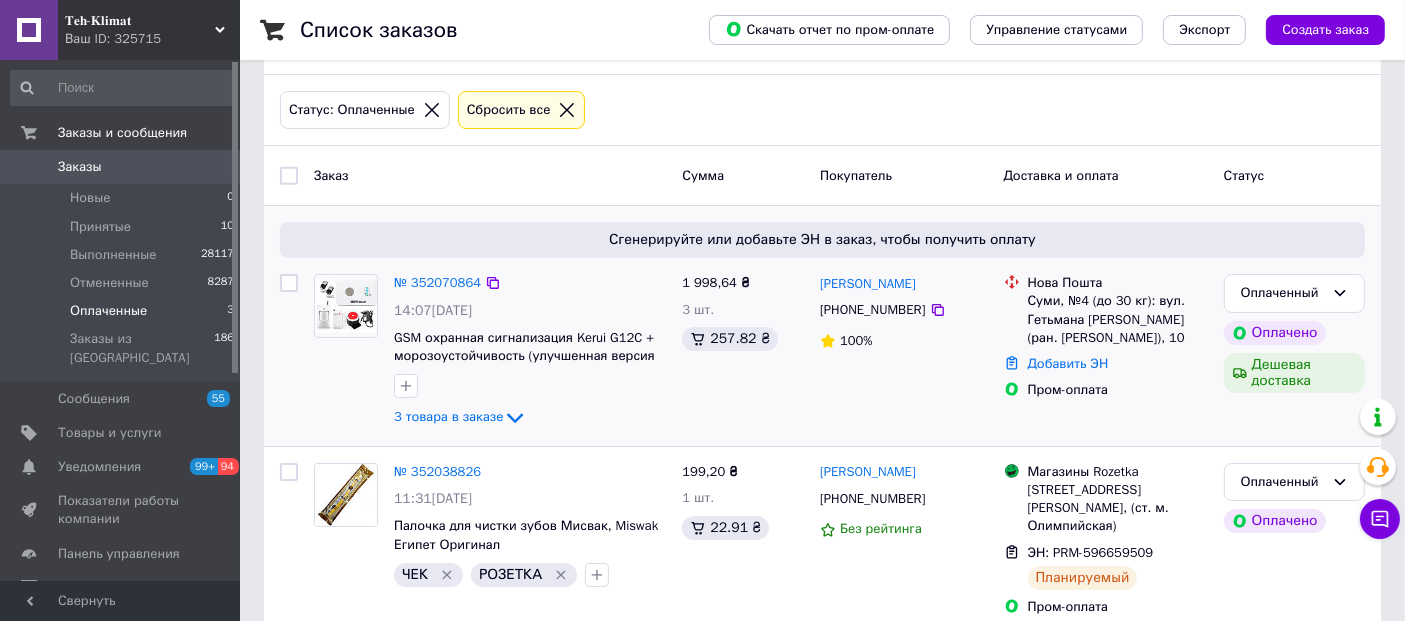 click on "1 998,64 ₴ 3 шт. 257.82 ₴" at bounding box center (743, 352) 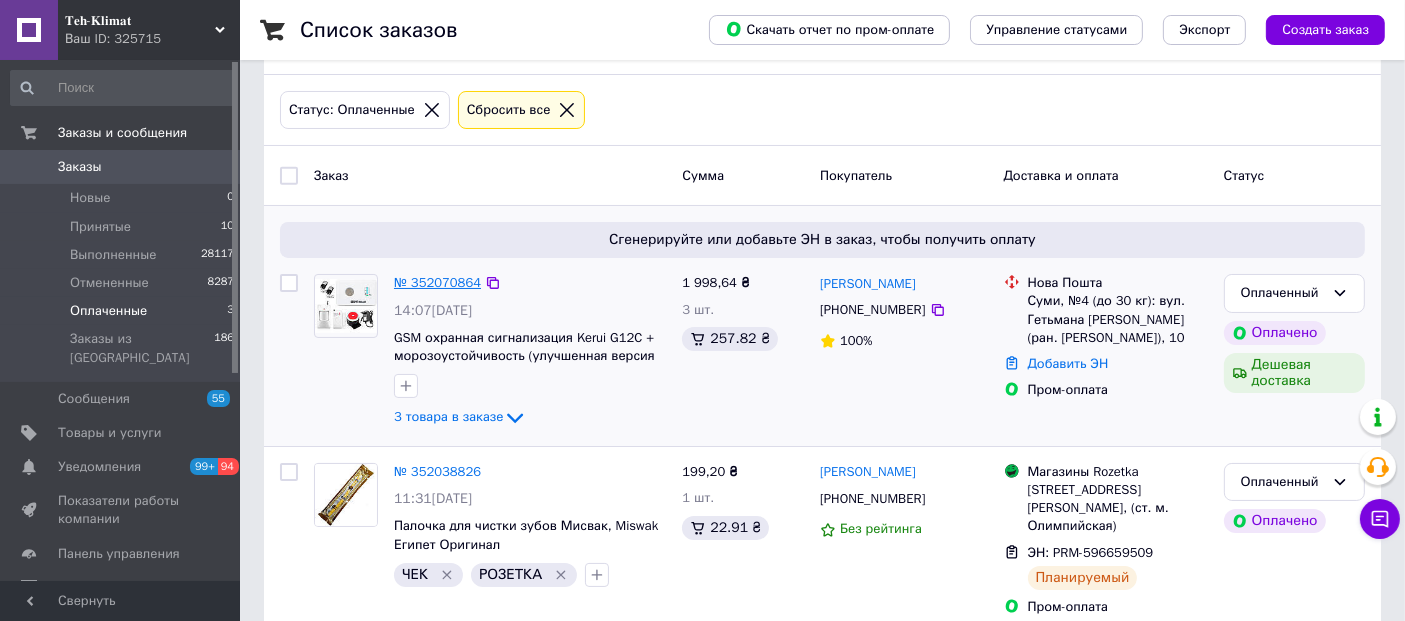 click on "№ 352070864" at bounding box center [437, 282] 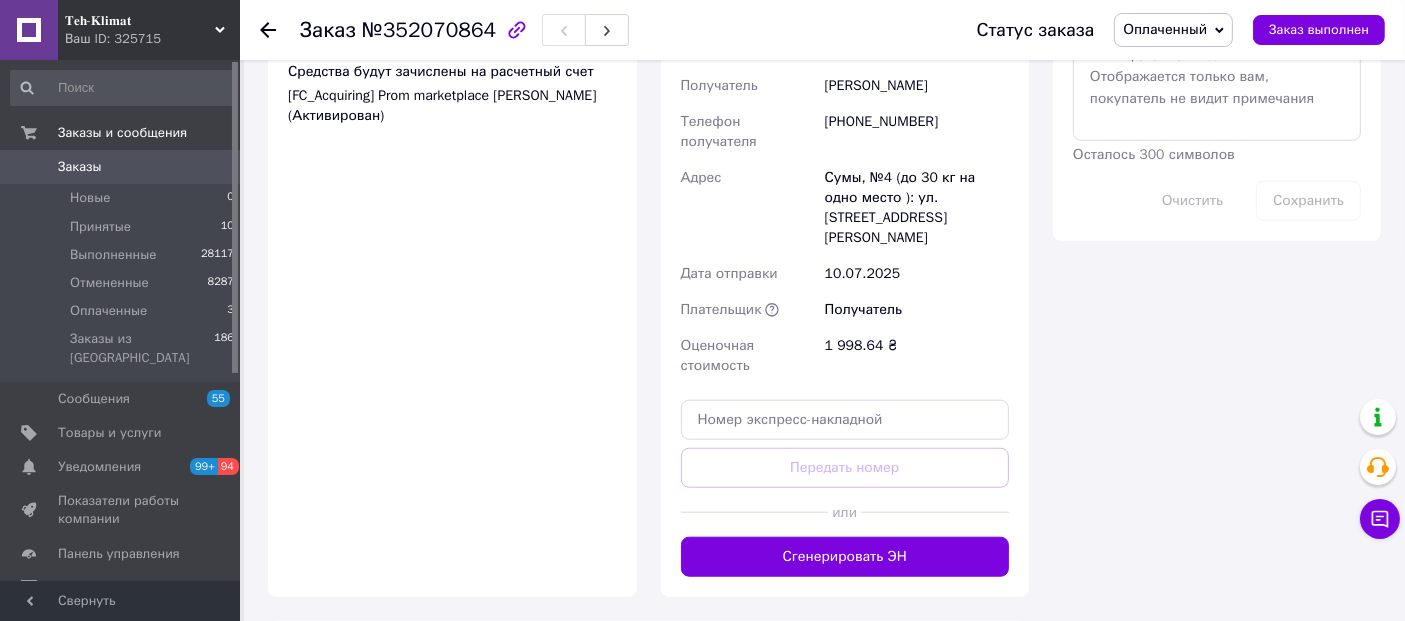 scroll, scrollTop: 2050, scrollLeft: 0, axis: vertical 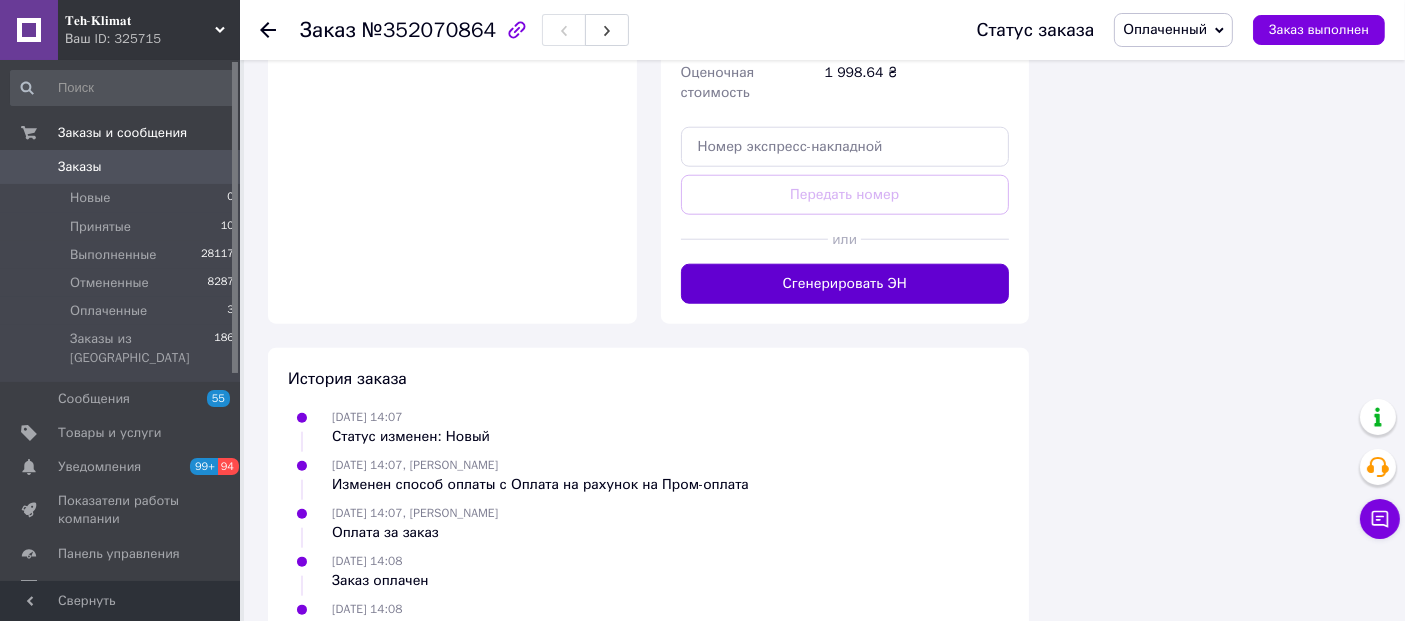 click on "Сгенерировать ЭН" at bounding box center [845, 284] 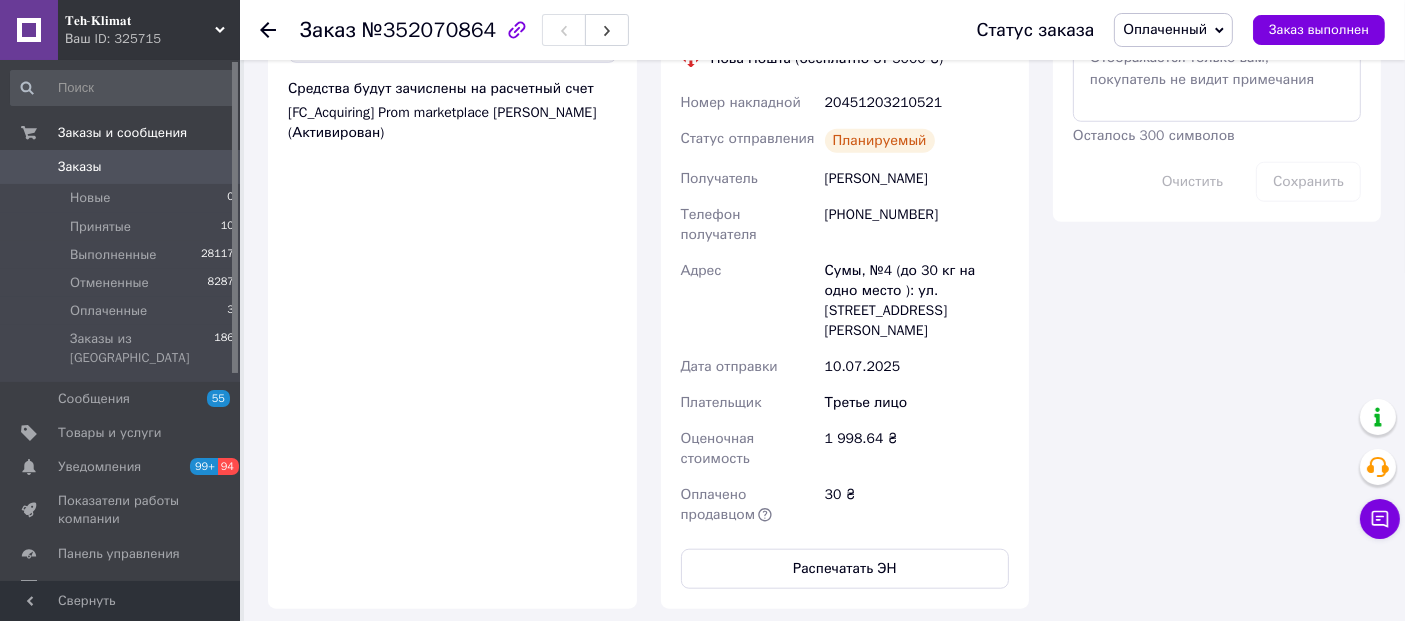 scroll, scrollTop: 1717, scrollLeft: 0, axis: vertical 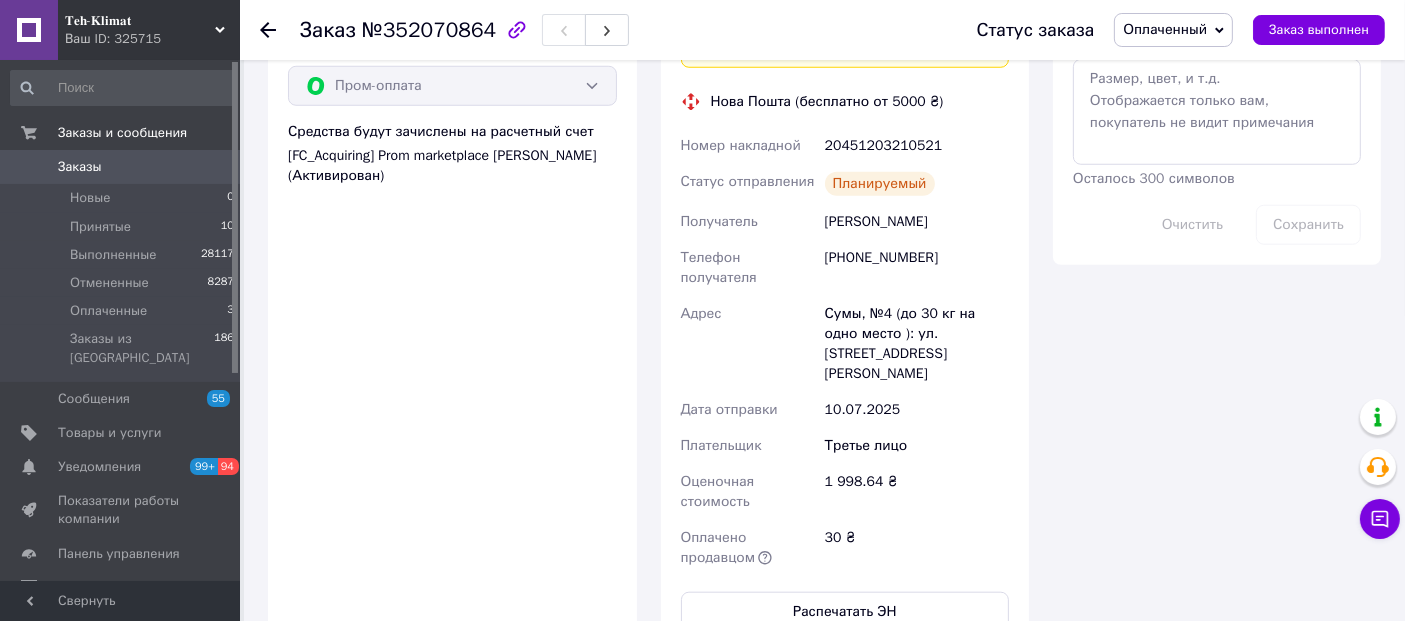 click 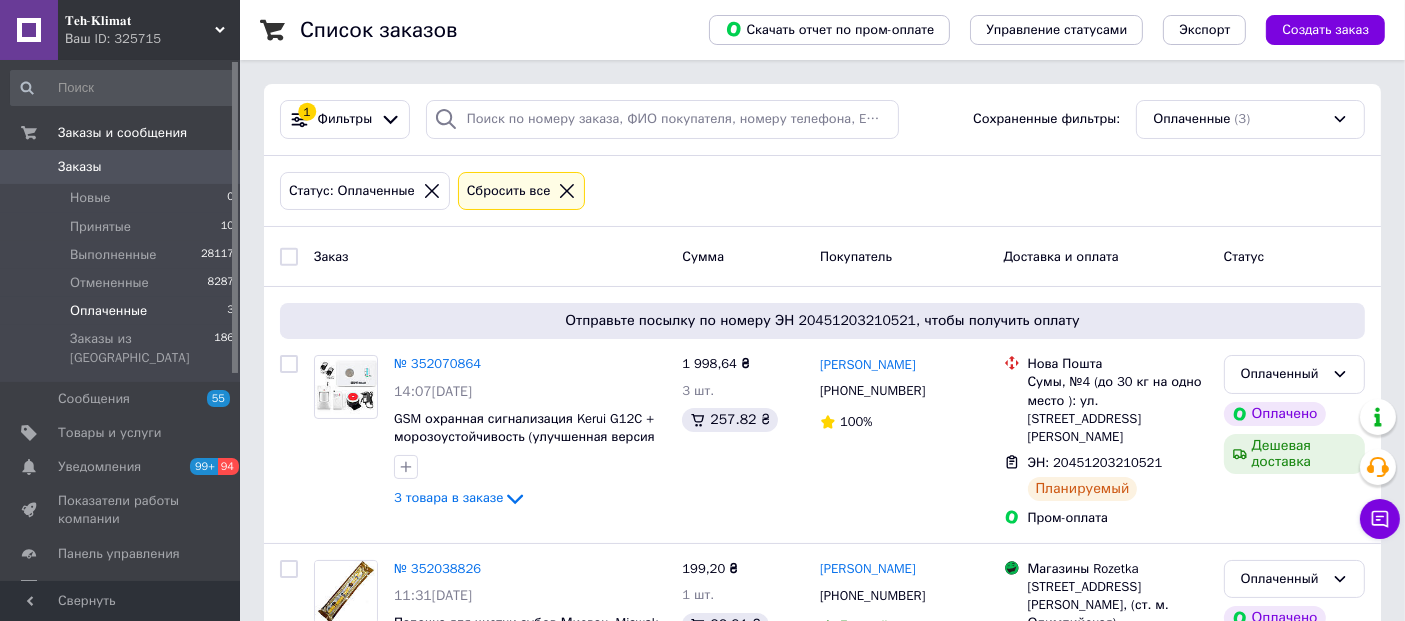 scroll, scrollTop: 111, scrollLeft: 0, axis: vertical 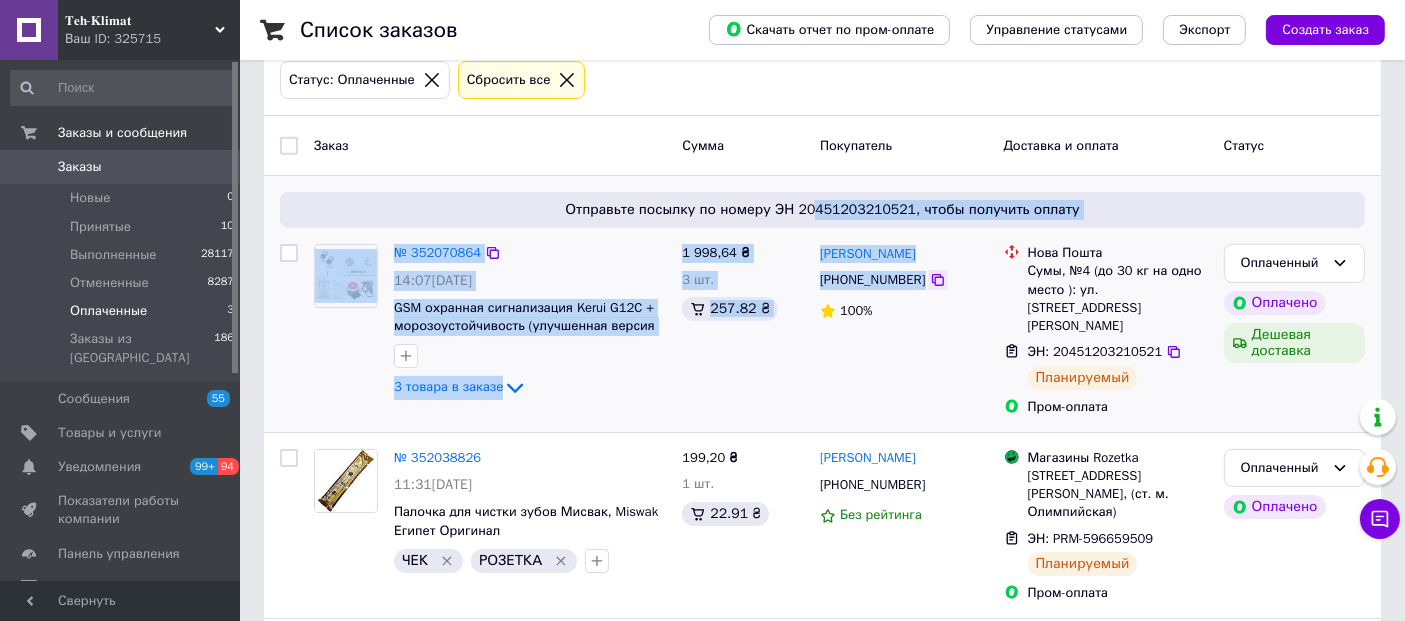 drag, startPoint x: 820, startPoint y: 221, endPoint x: 925, endPoint y: 271, distance: 116.297035 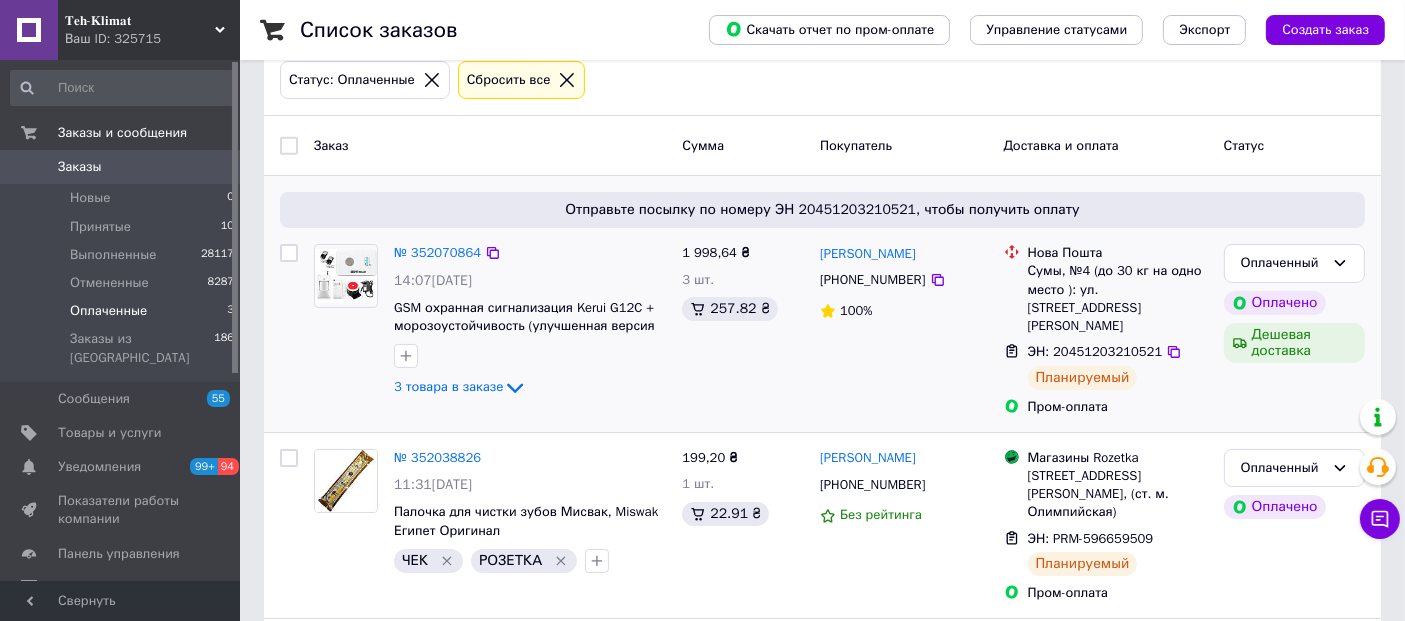 drag, startPoint x: 874, startPoint y: 369, endPoint x: 854, endPoint y: 324, distance: 49.24429 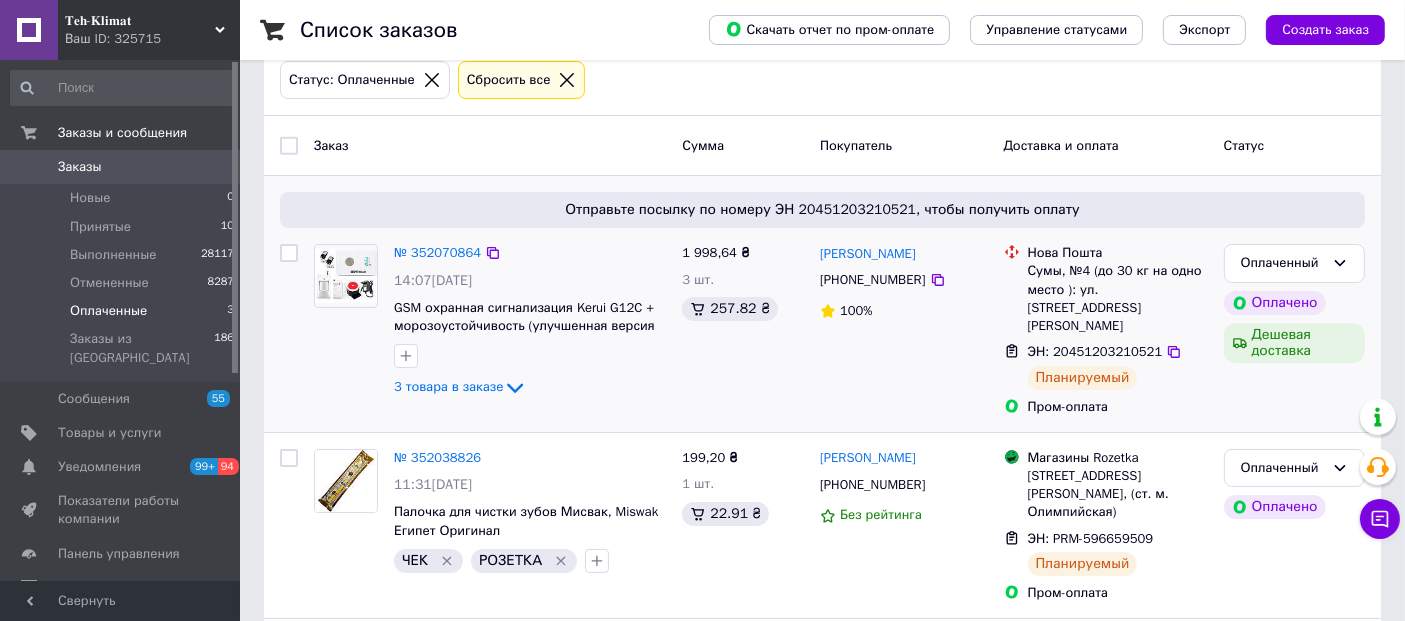 drag, startPoint x: 825, startPoint y: 239, endPoint x: 1168, endPoint y: 304, distance: 349.10458 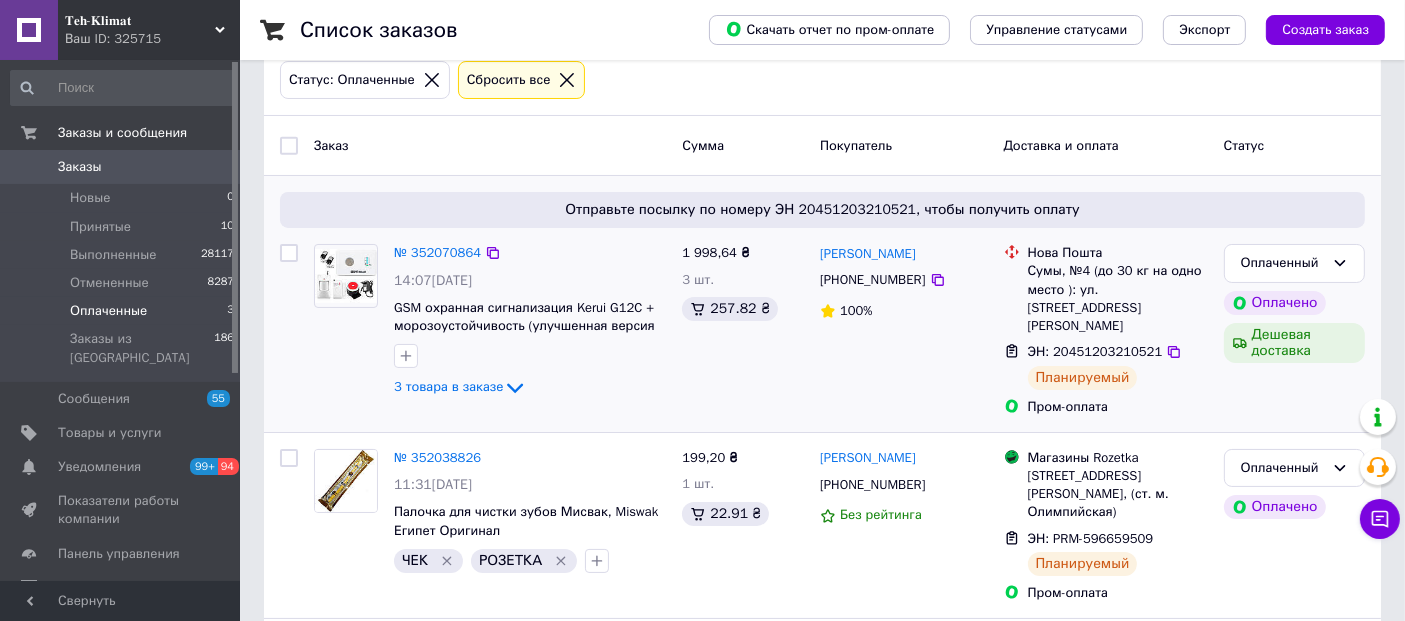 copy on "Олексій Чорний +380952512113 100% Нова Пошта Сумы, №4 (до 30 кг на одно место ): ул. Гетьмана Павла Скоропадского, 10/1" 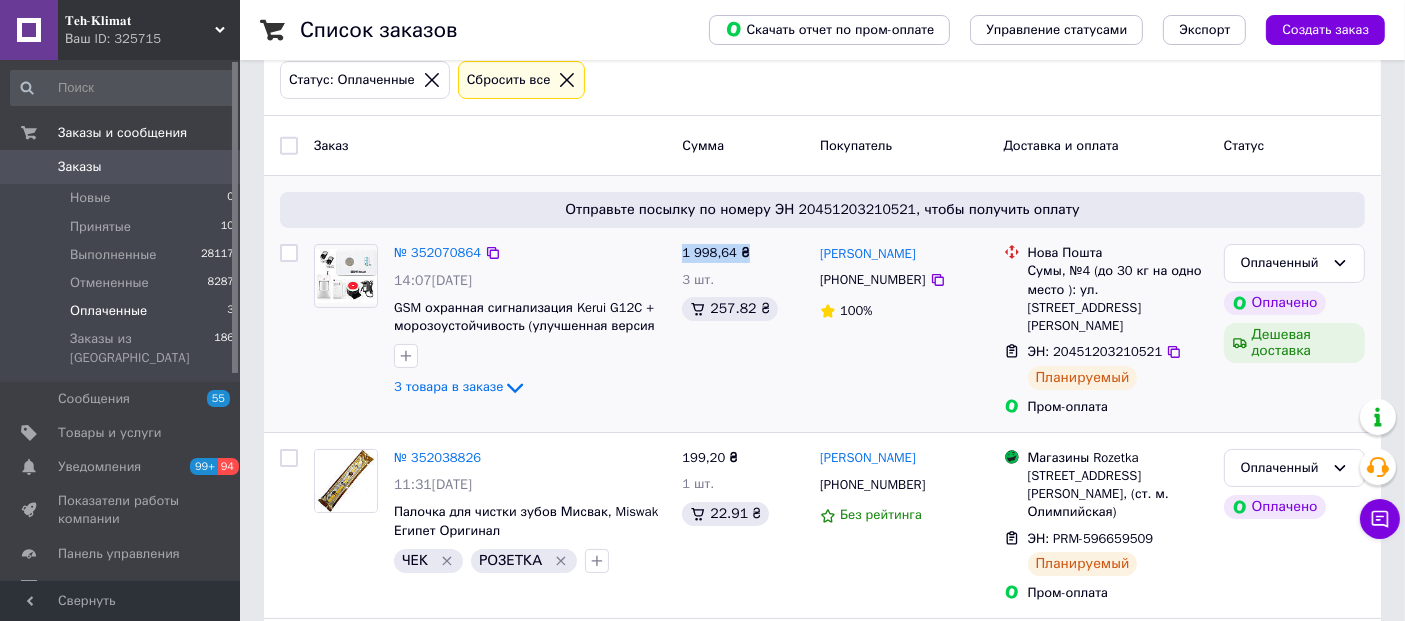 click on "1 998,64 ₴" at bounding box center [743, 253] 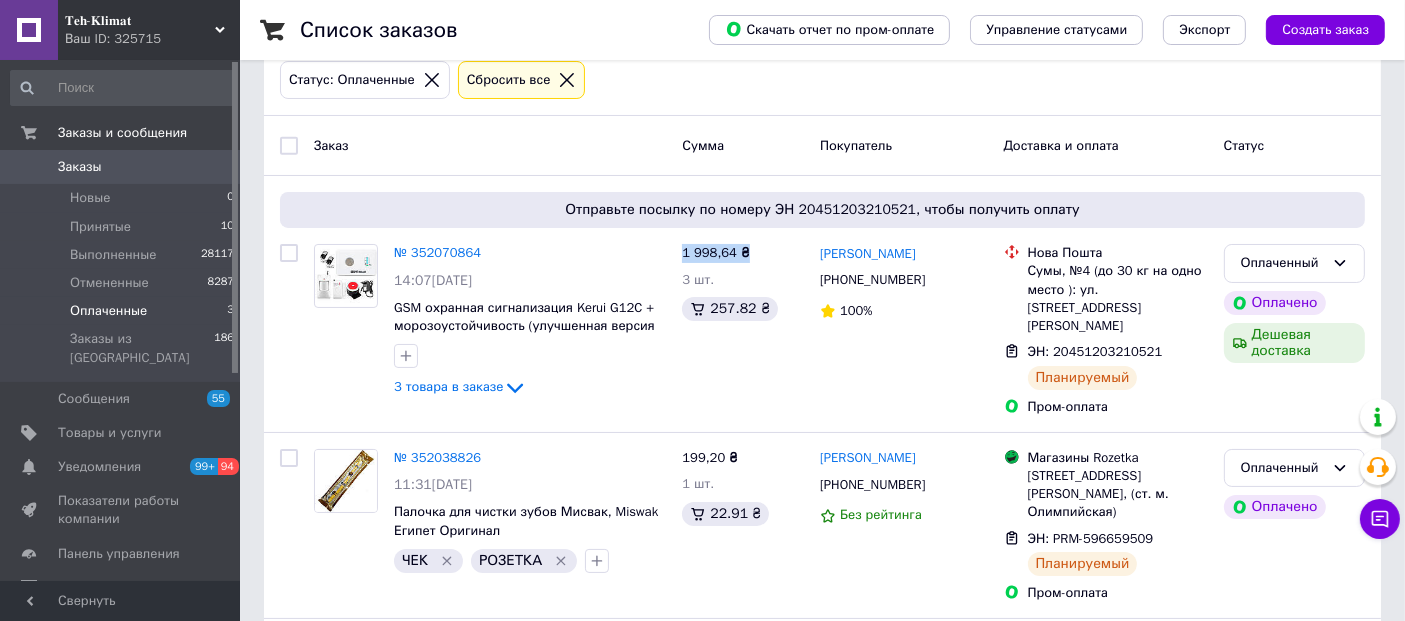 copy on "1 998,64 ₴" 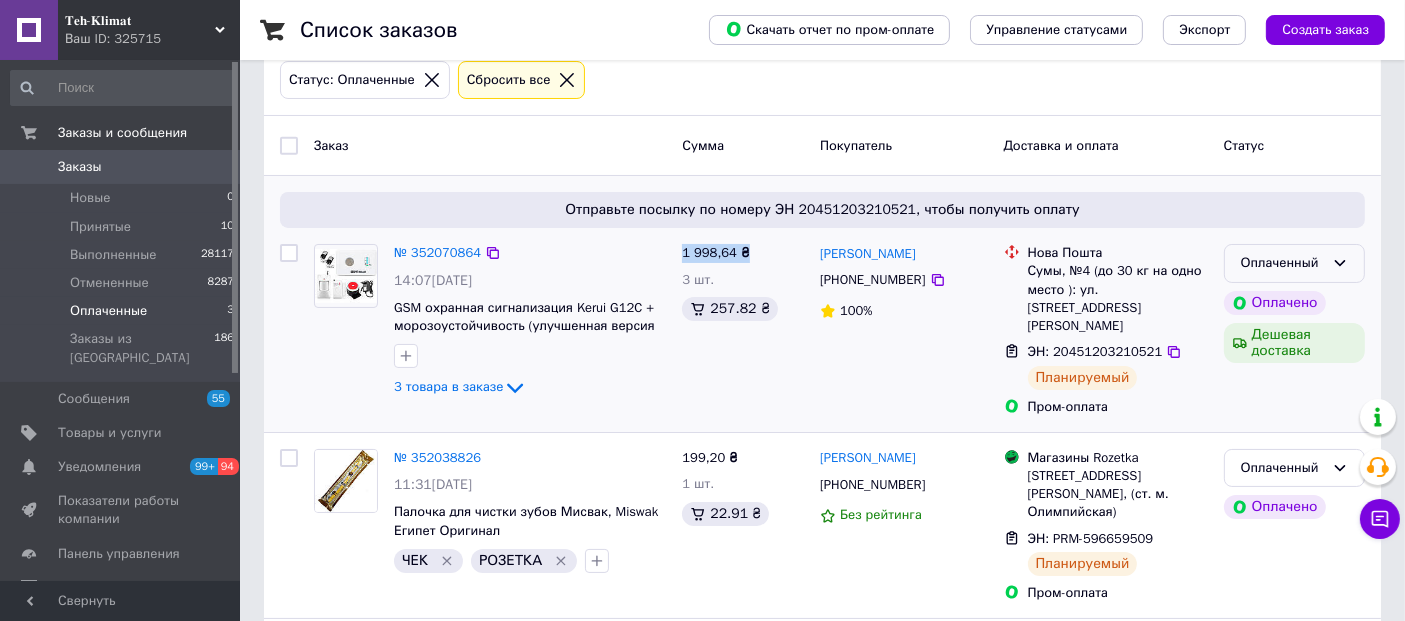 click on "Оплаченный" at bounding box center (1282, 263) 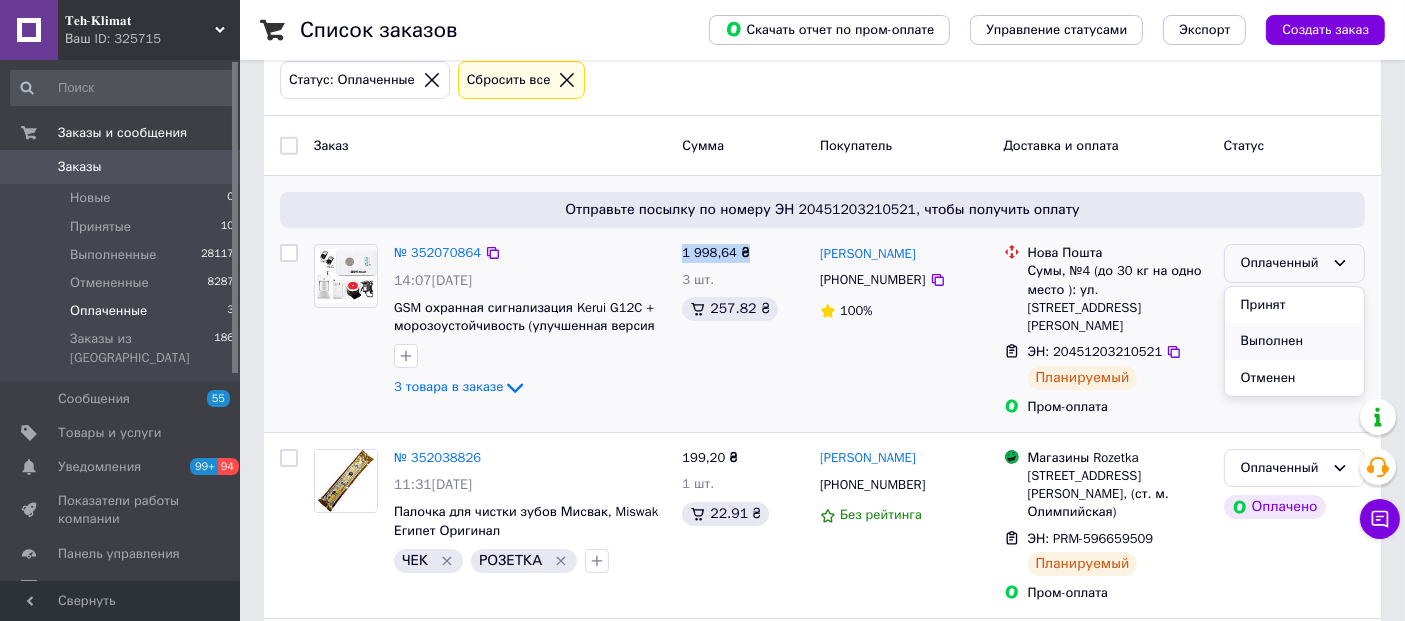 click on "Выполнен" at bounding box center [1294, 341] 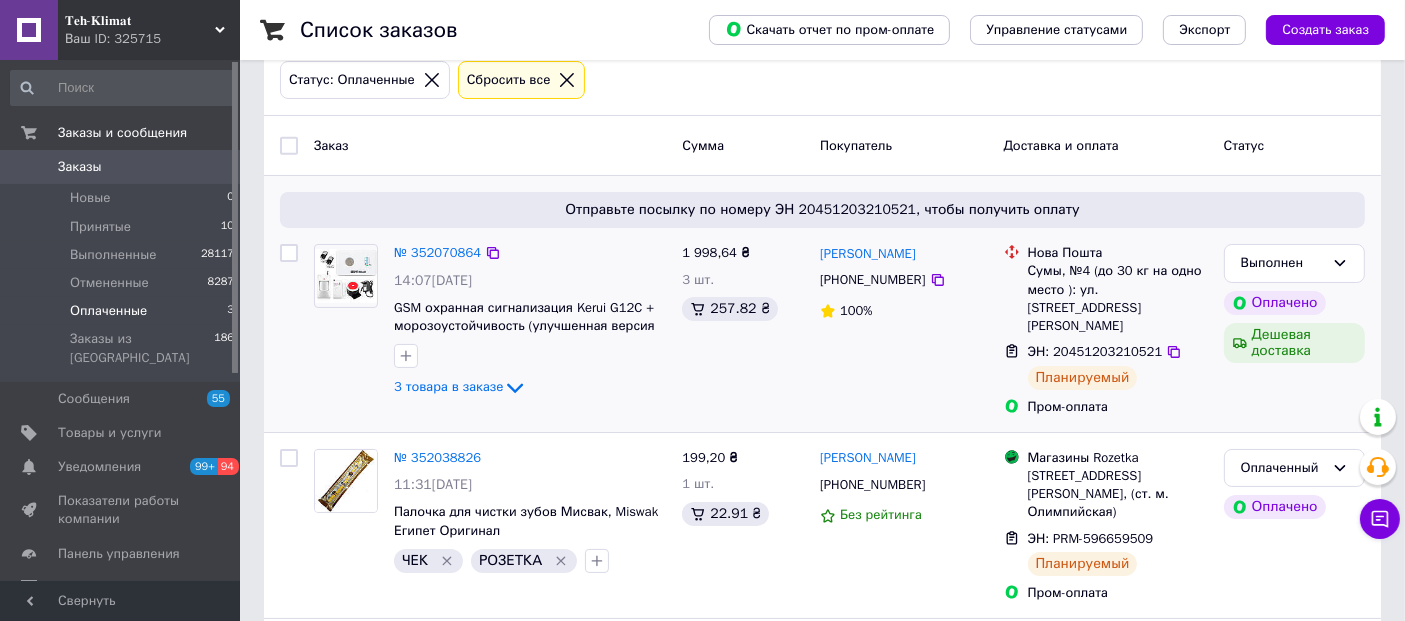 click on "Сбросить все" at bounding box center (509, 80) 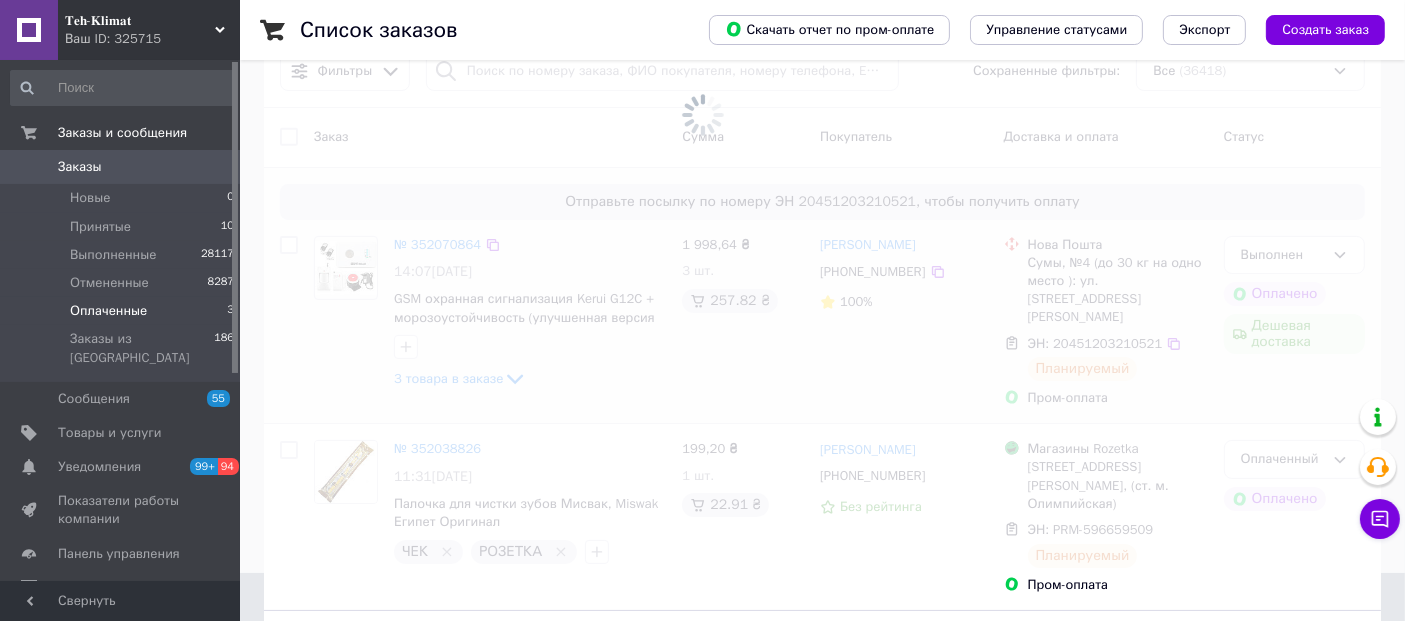 scroll, scrollTop: 0, scrollLeft: 0, axis: both 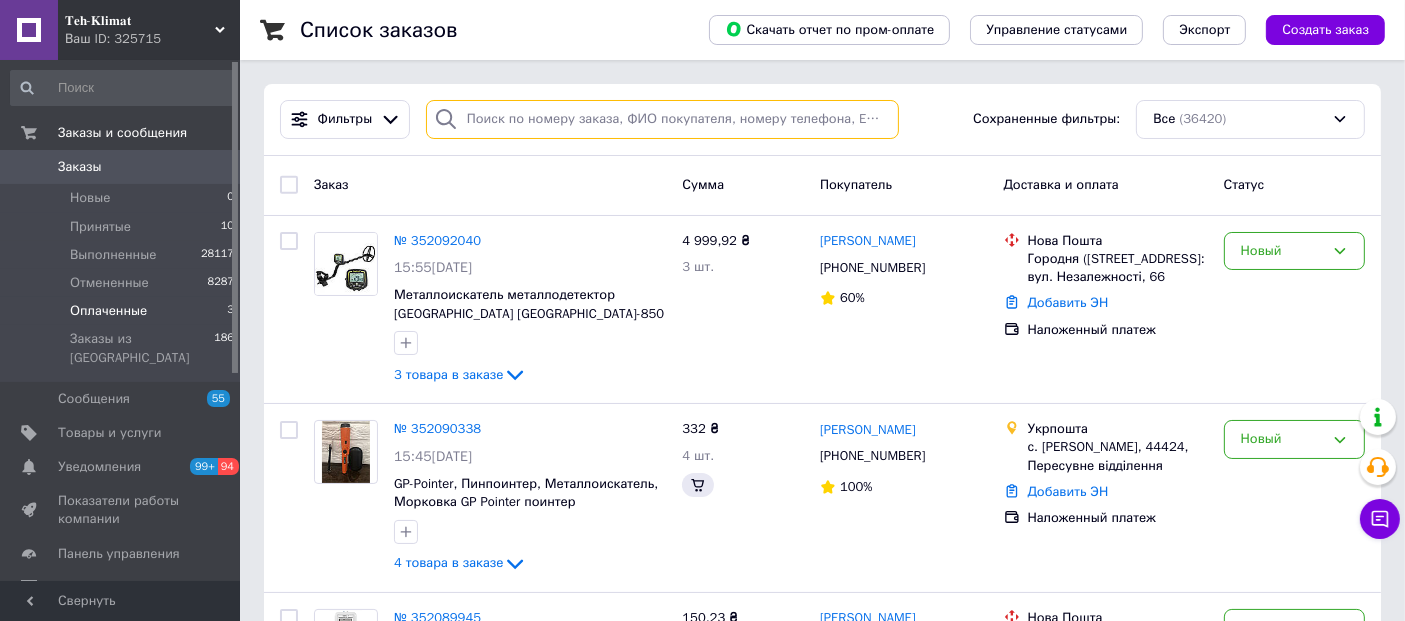 click at bounding box center [662, 119] 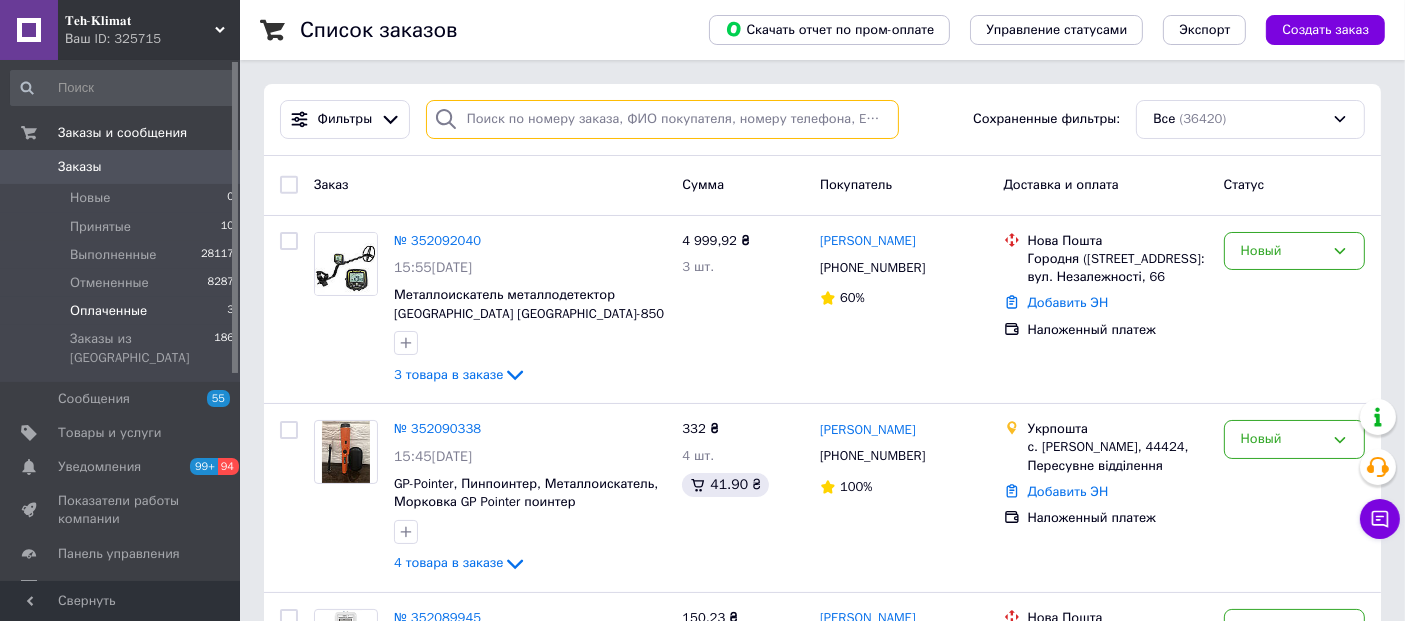 paste on "[PHONE_NUMBER]" 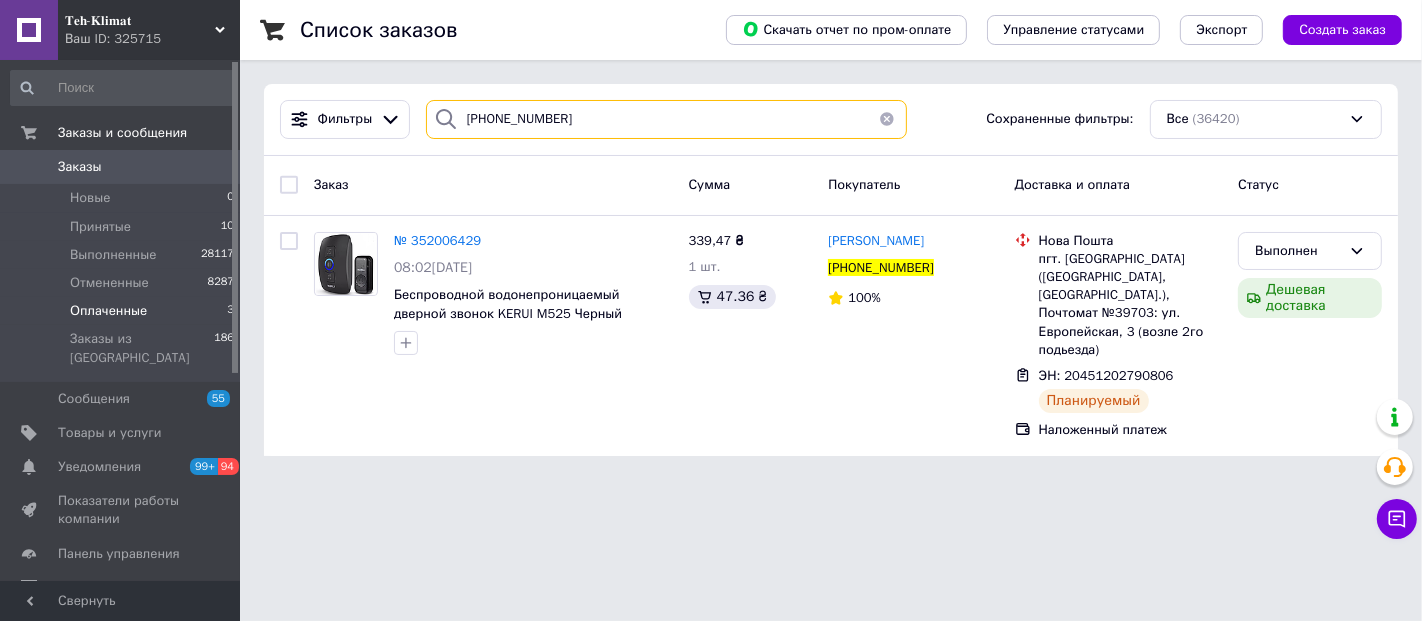 drag, startPoint x: 571, startPoint y: 126, endPoint x: 457, endPoint y: 108, distance: 115.41231 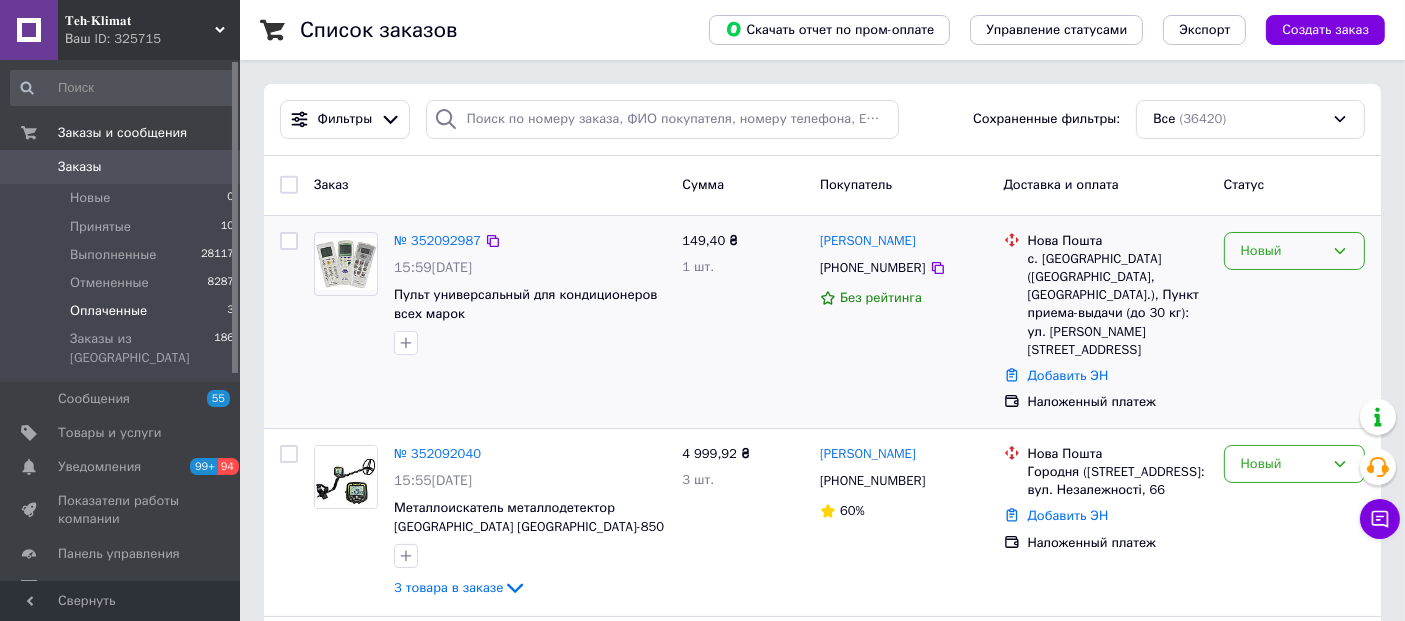 click on "Новый" at bounding box center (1282, 251) 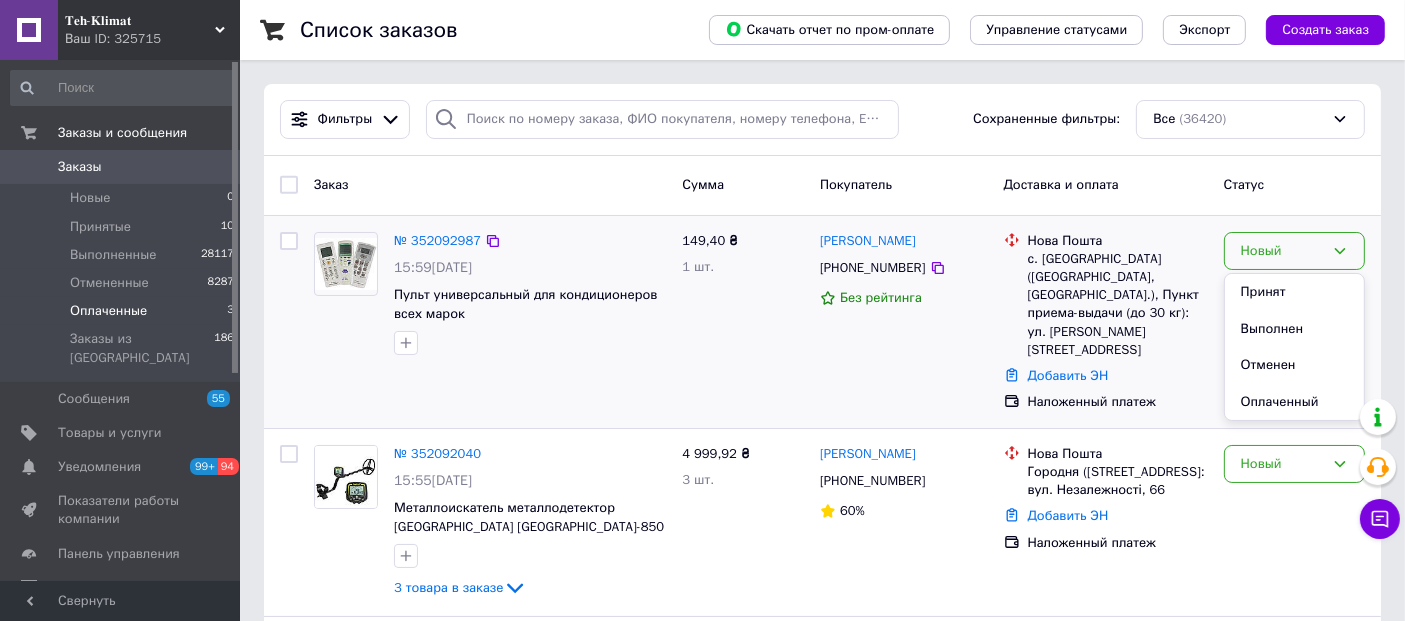 click on "Принят" at bounding box center (1294, 292) 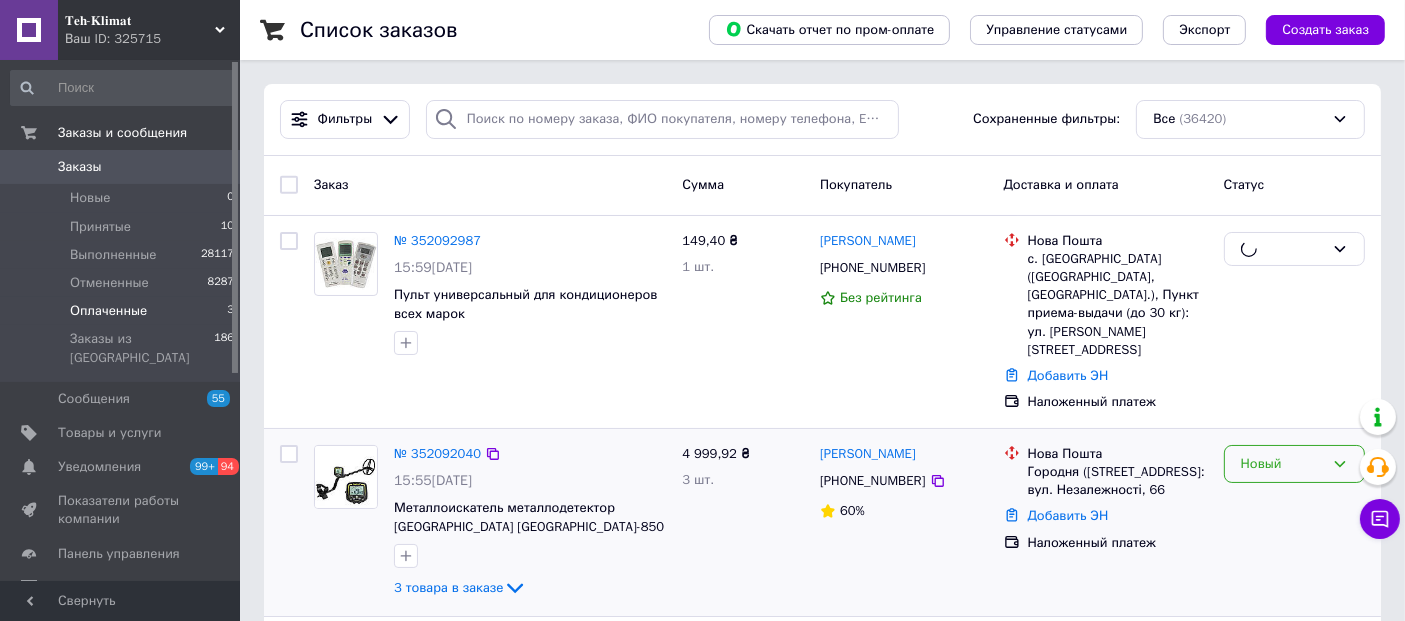 click on "Заказ Сумма Покупатель Доставка и оплата Статус № 352092987 15:59, 10.07.2025 Пульт универсальный для кондиционеров всех марок 149,40 ₴ 1 шт. Юлія Каширська +380678867322 Без рейтинга Нова Пошта с. Александрополь (Днепропетровская обл., Днепровский р-н.), Пункт приема-выдачи (до 30 кг): ул. Гагарина, 104 б Добавить ЭН Наложенный платеж № 352092040 15:55, 10.07.2025 Металлоискатель металлодетектор Tianxun TX-850 TX850 (комплект с сумкой, наушниками) + батарейки 3 товара в заказе 4 999,92 ₴ 3 шт. Ваня Копайгора +380505497499 60% Нова Пошта Городня (Чернігівська обл., Чернігівський р-н.), №1: вул. Незалежності, 66 Новый 100%" at bounding box center [822, 10209] 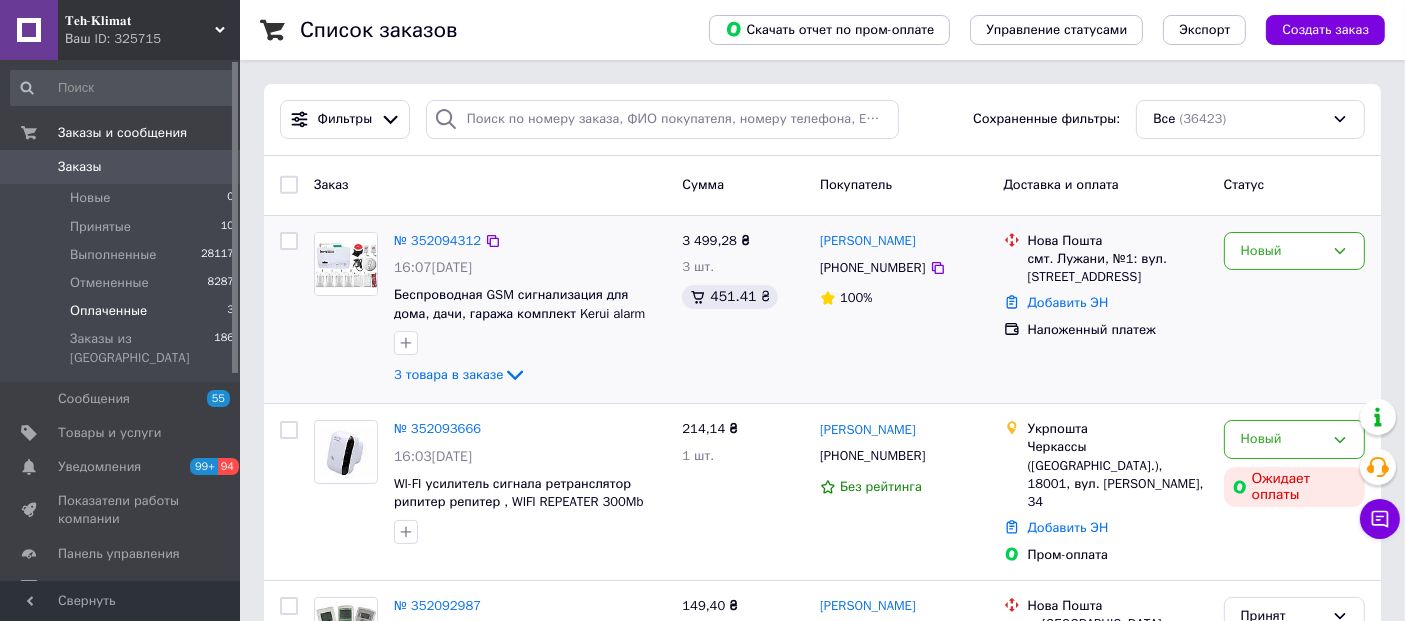 click on "Нова Пошта смт. Лужани, №1: вул. Центральна, 87 Добавить ЭН Наложенный платеж" at bounding box center [1106, 310] 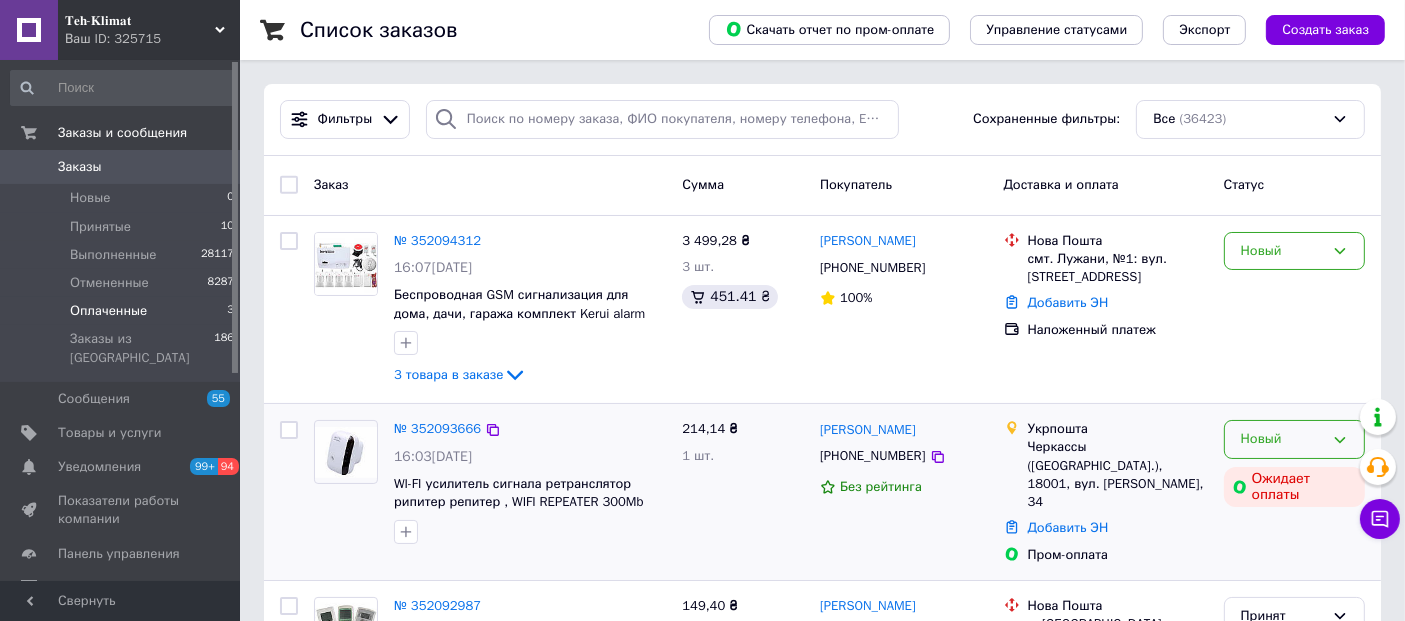 click on "Новый" at bounding box center (1282, 439) 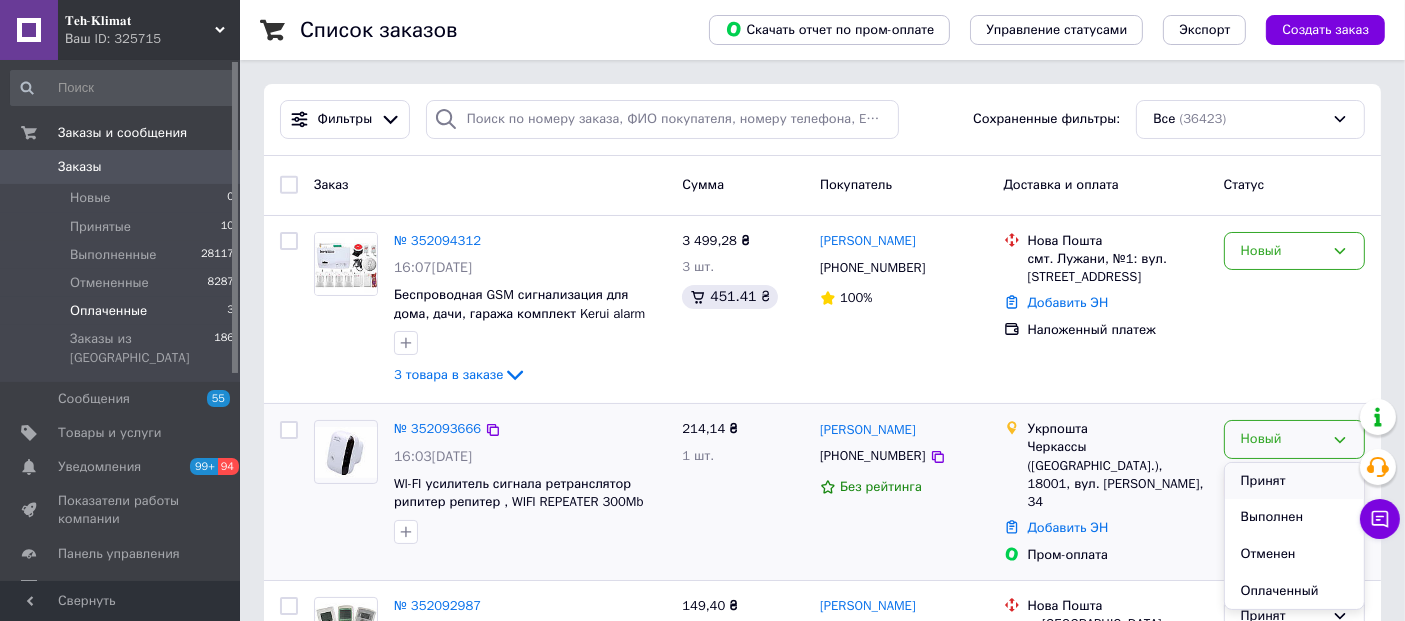 click on "Принят" at bounding box center (1294, 481) 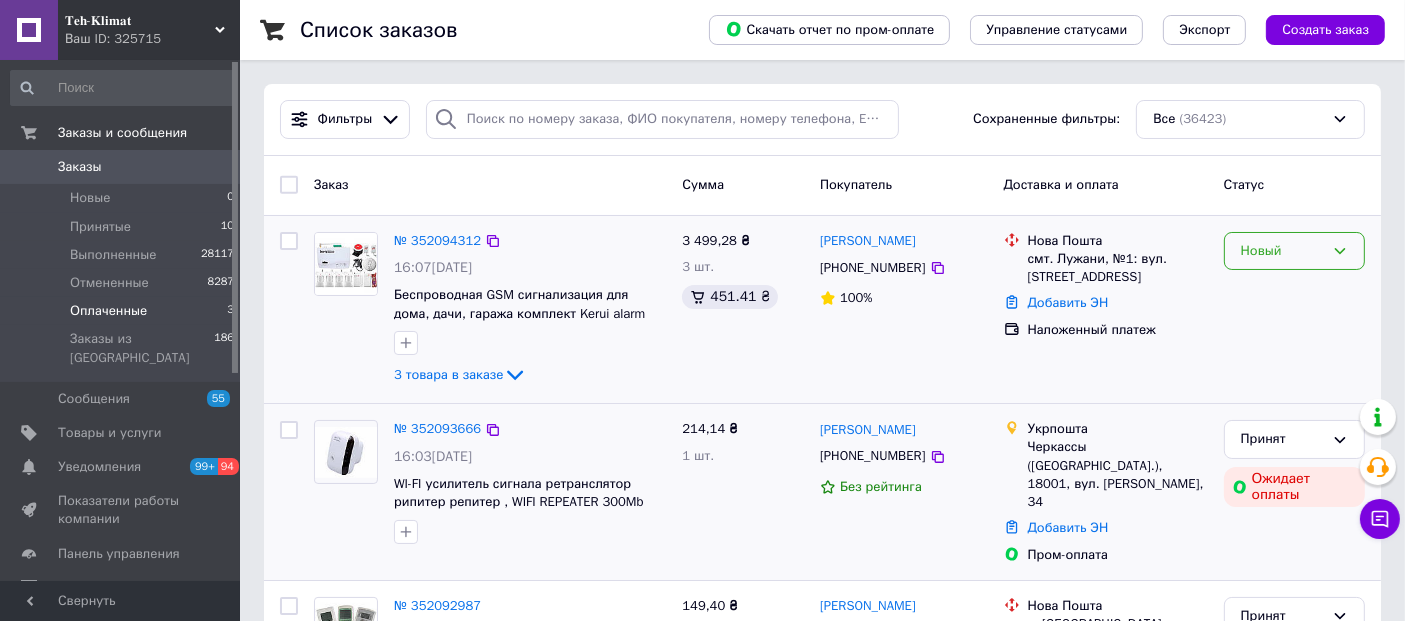 click on "Новый" at bounding box center [1282, 251] 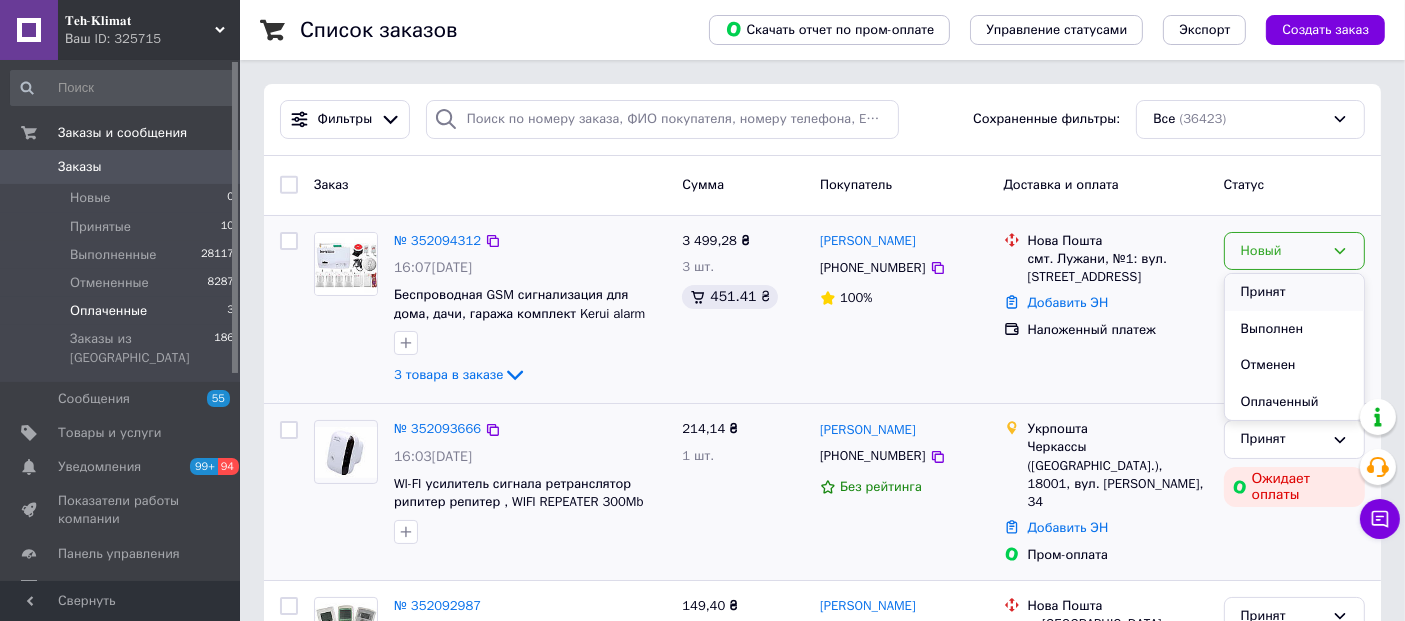 click on "Принят" at bounding box center (1294, 292) 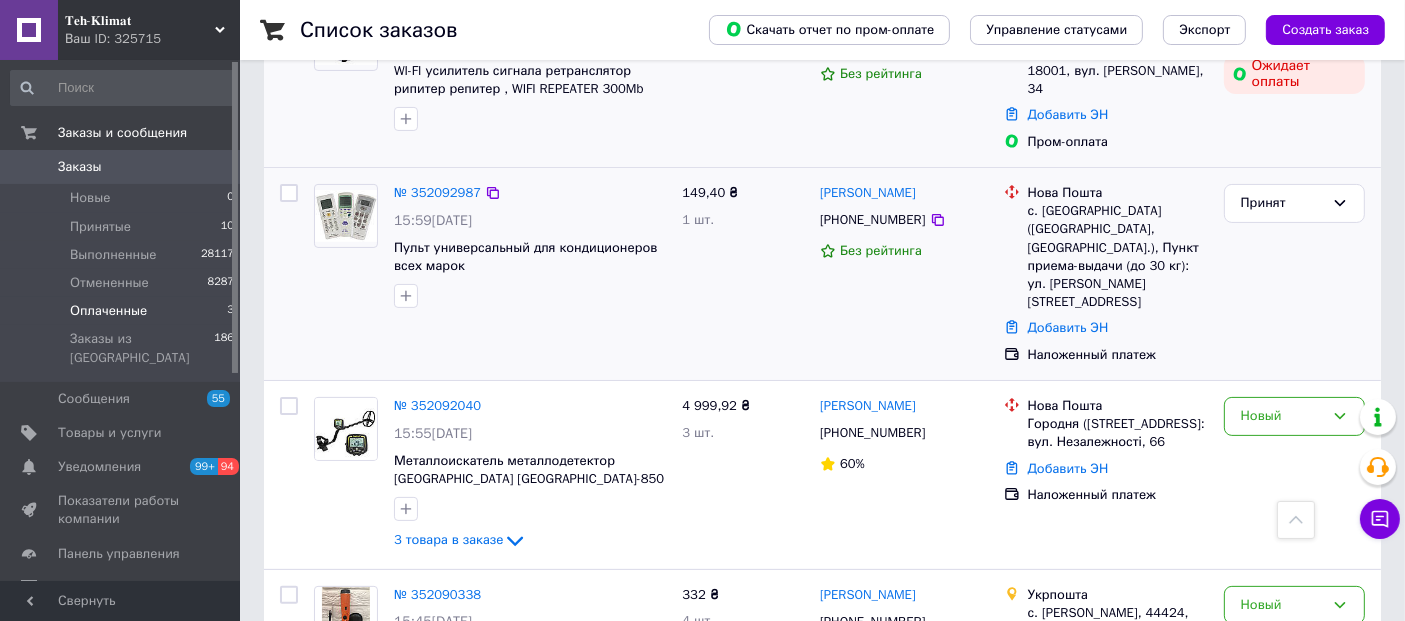 scroll, scrollTop: 555, scrollLeft: 0, axis: vertical 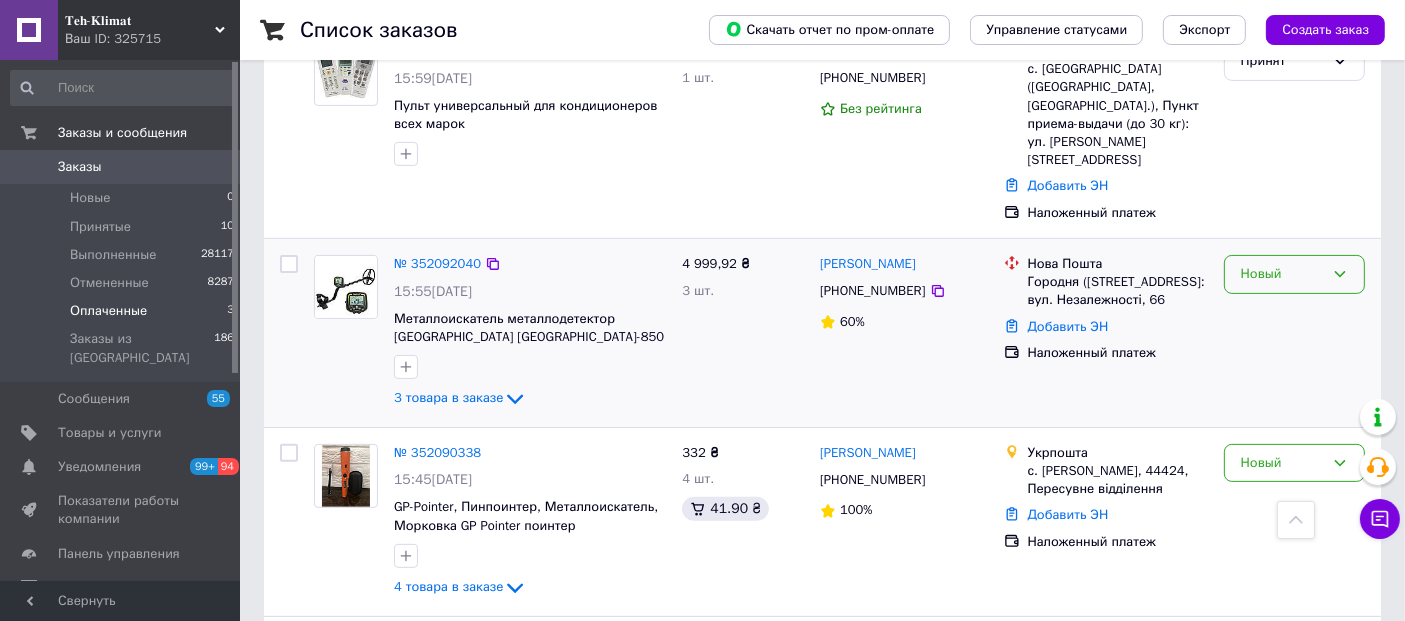 click on "Новый" at bounding box center (1282, 274) 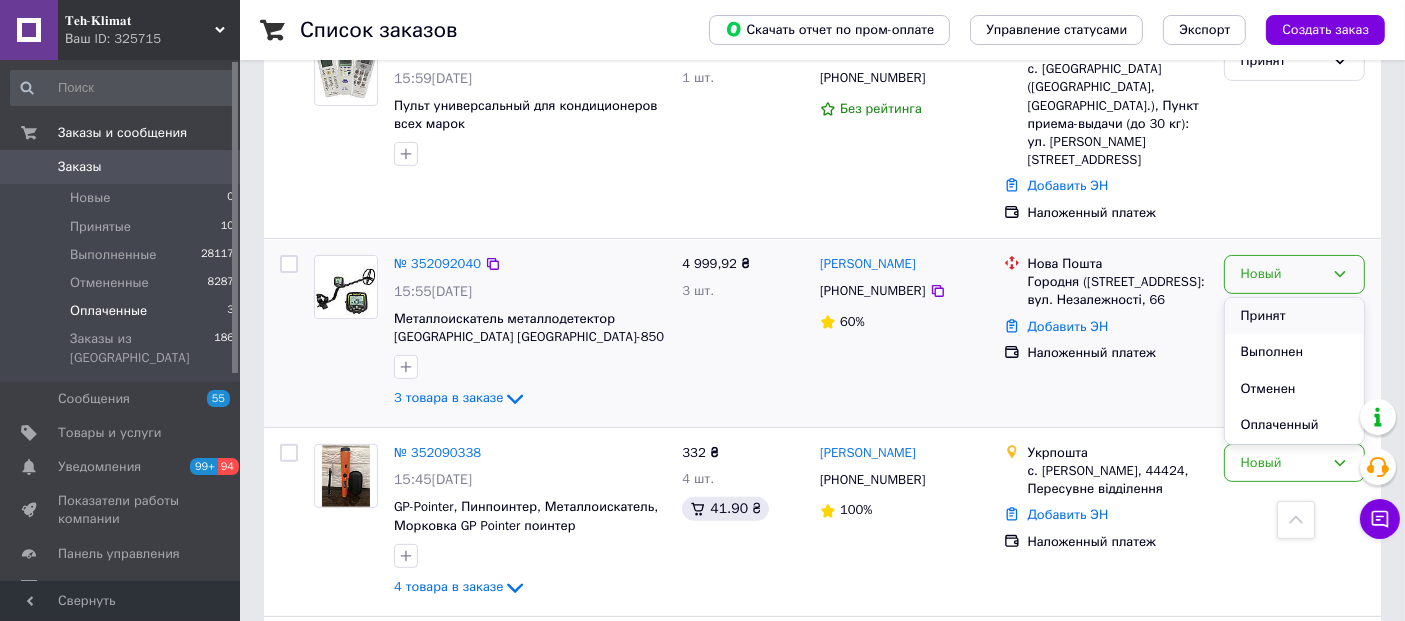 click on "Принят" at bounding box center [1294, 316] 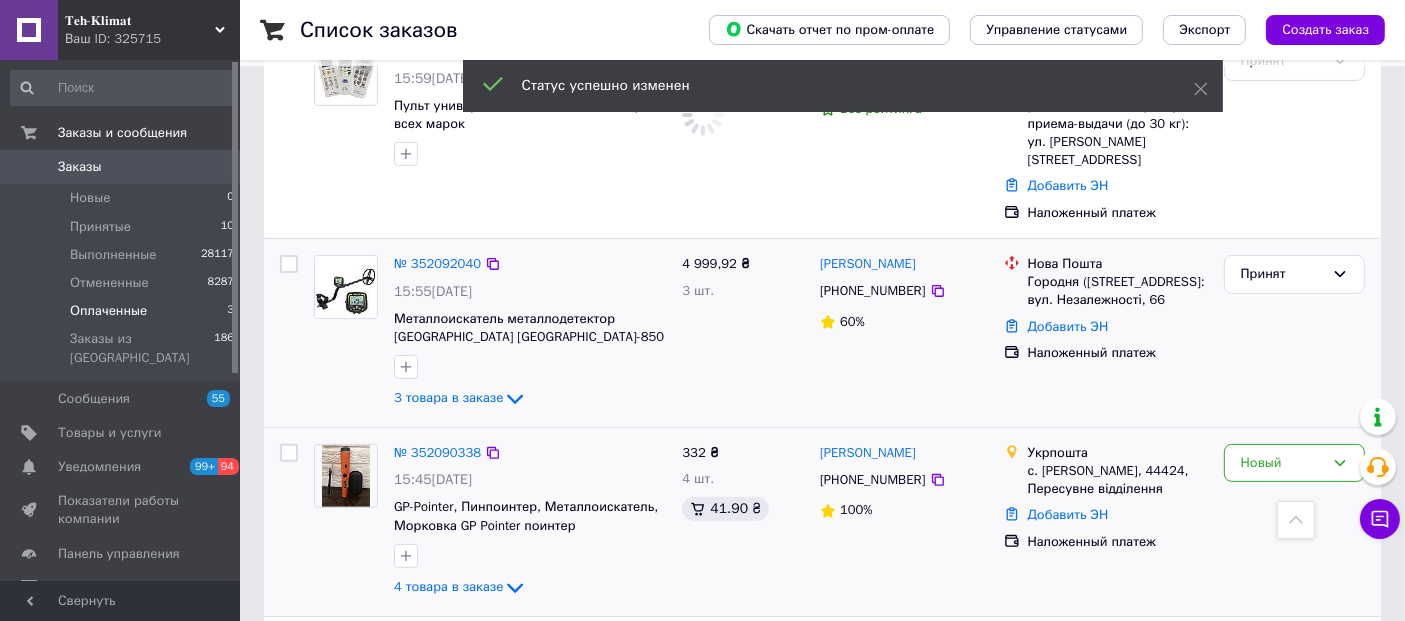 scroll, scrollTop: 666, scrollLeft: 0, axis: vertical 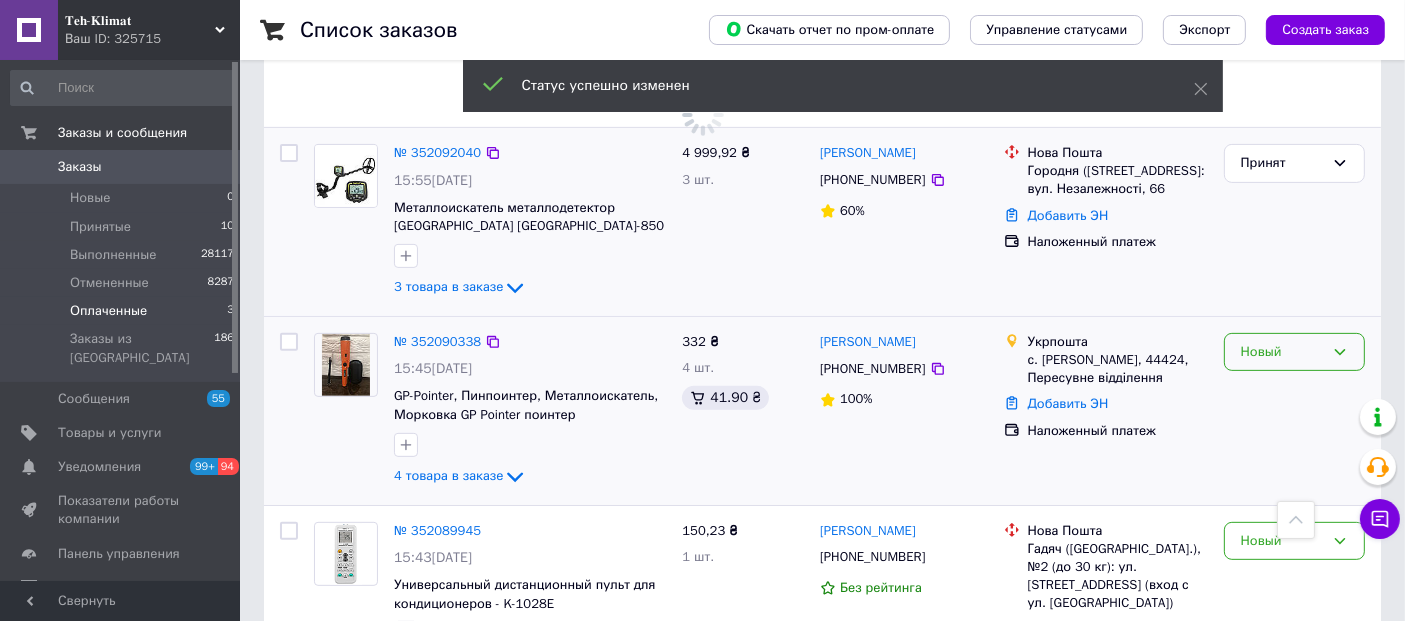 click on "Новый" at bounding box center (1282, 352) 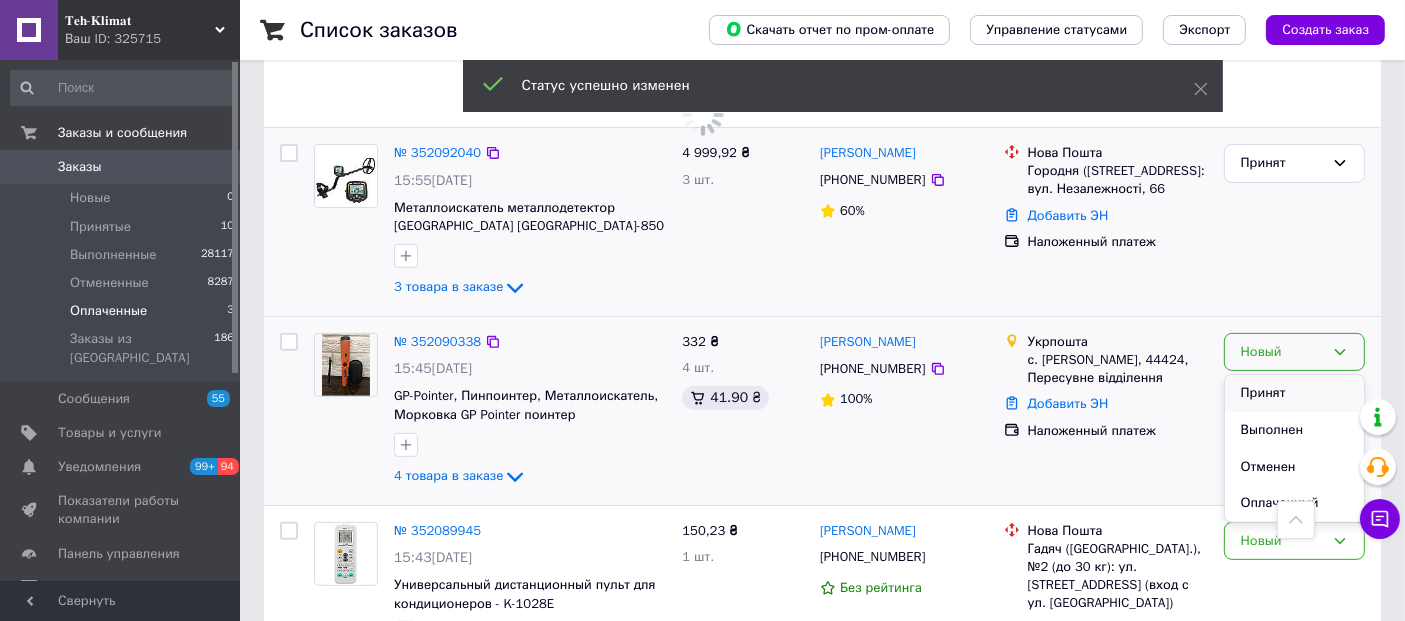 click on "Принят" at bounding box center [1294, 393] 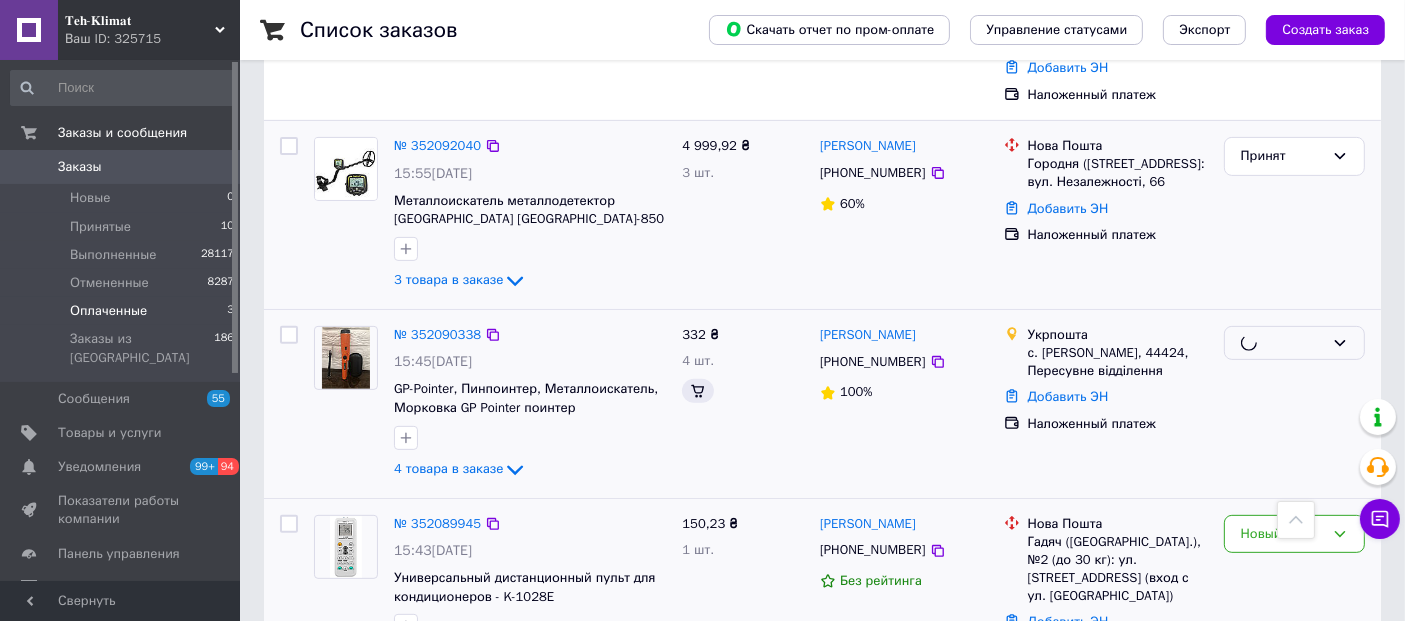 scroll, scrollTop: 888, scrollLeft: 0, axis: vertical 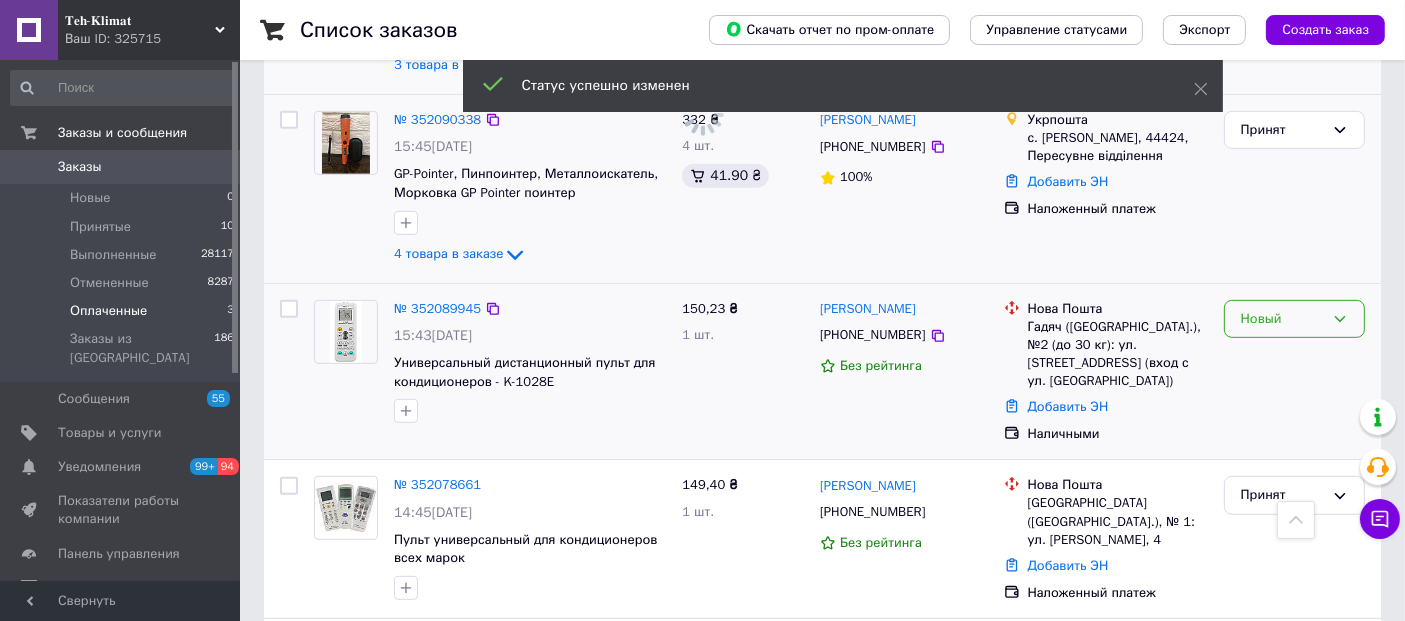click on "Новый" at bounding box center [1294, 319] 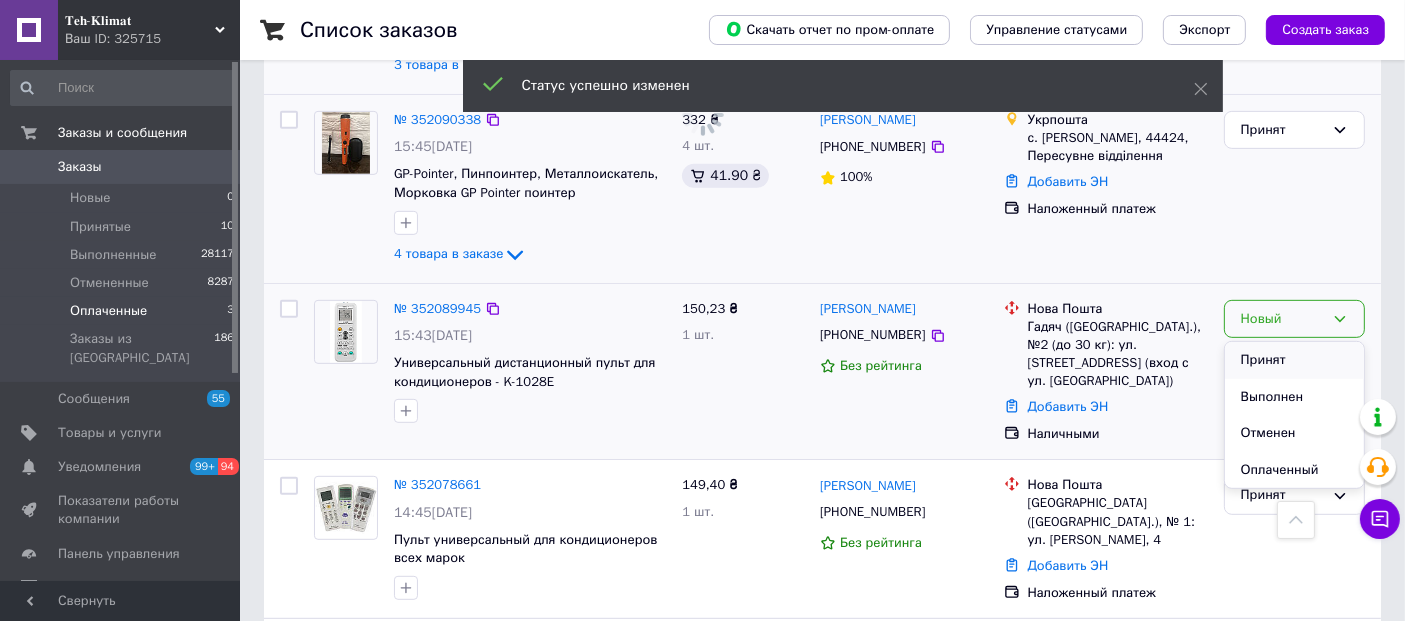 click on "Принят" at bounding box center [1294, 360] 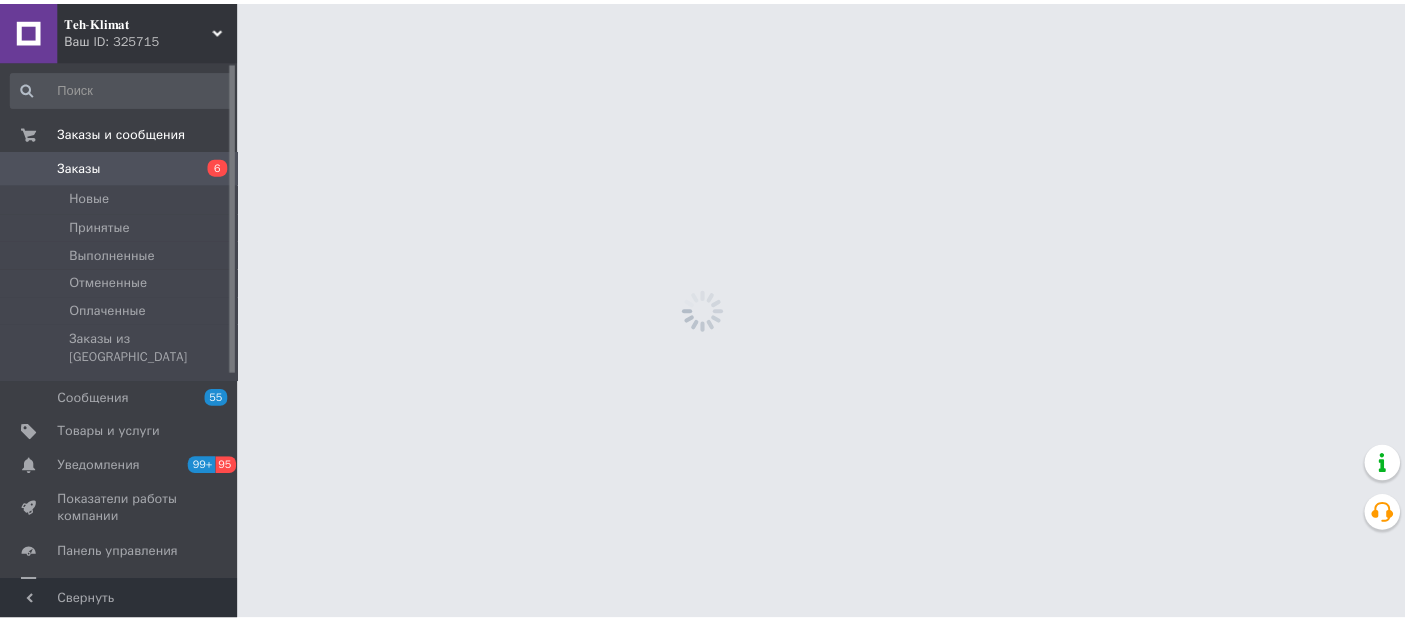 scroll, scrollTop: 0, scrollLeft: 0, axis: both 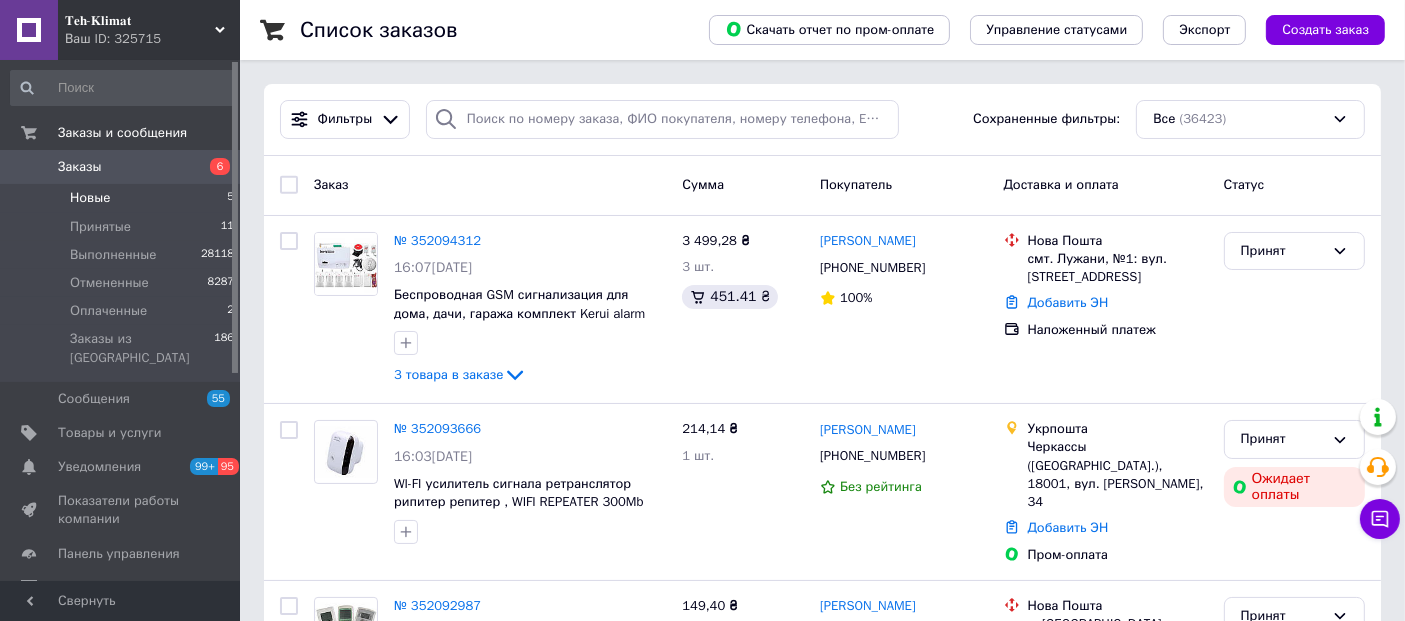 click on "Новые" at bounding box center (90, 198) 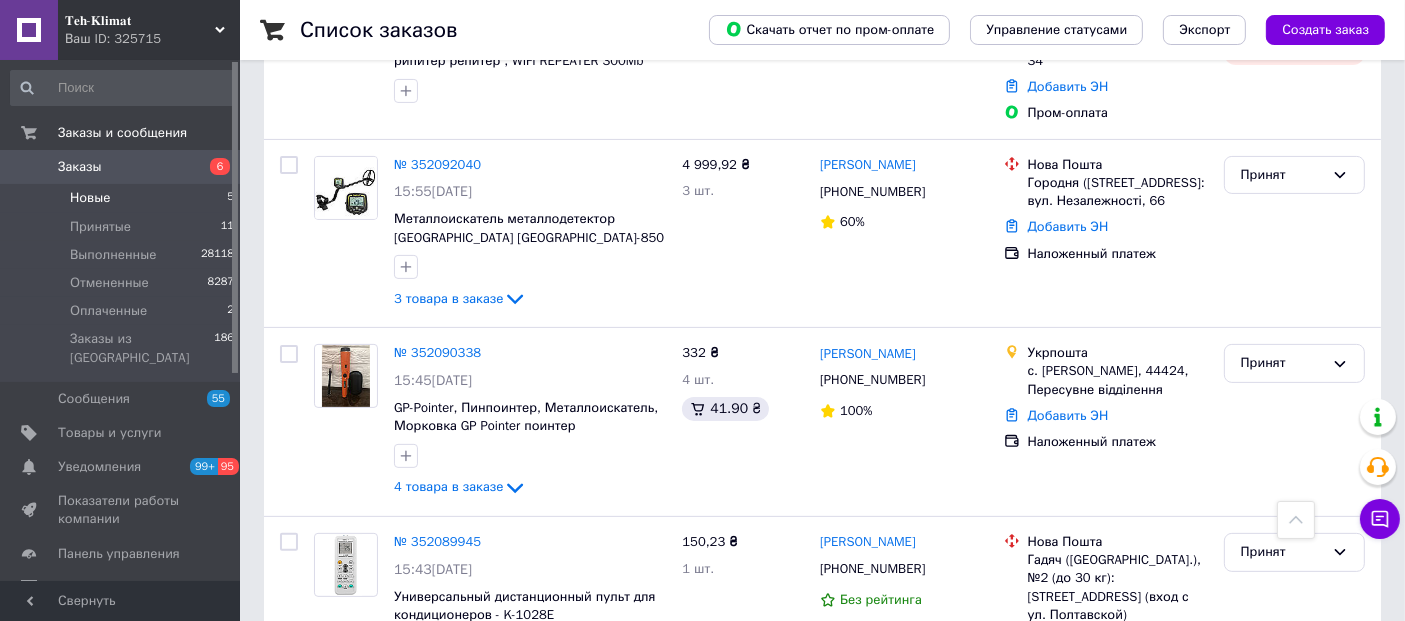 scroll, scrollTop: 571, scrollLeft: 0, axis: vertical 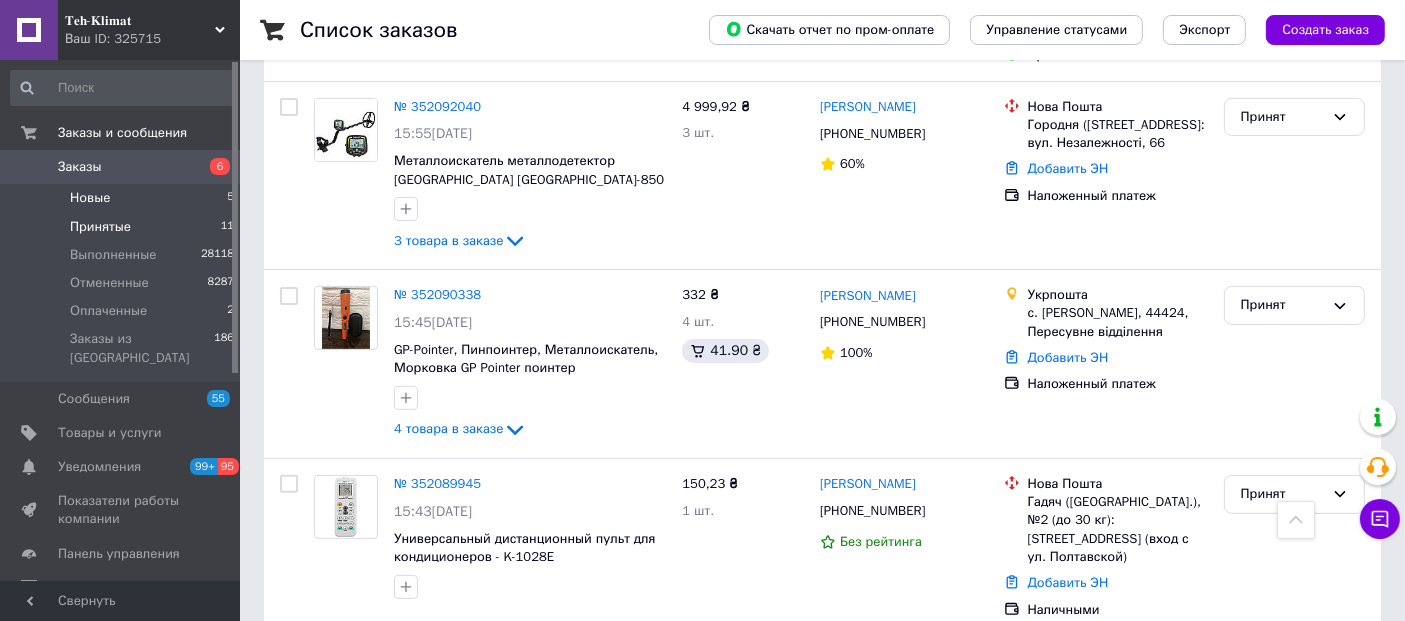 click on "Принятые" at bounding box center [100, 227] 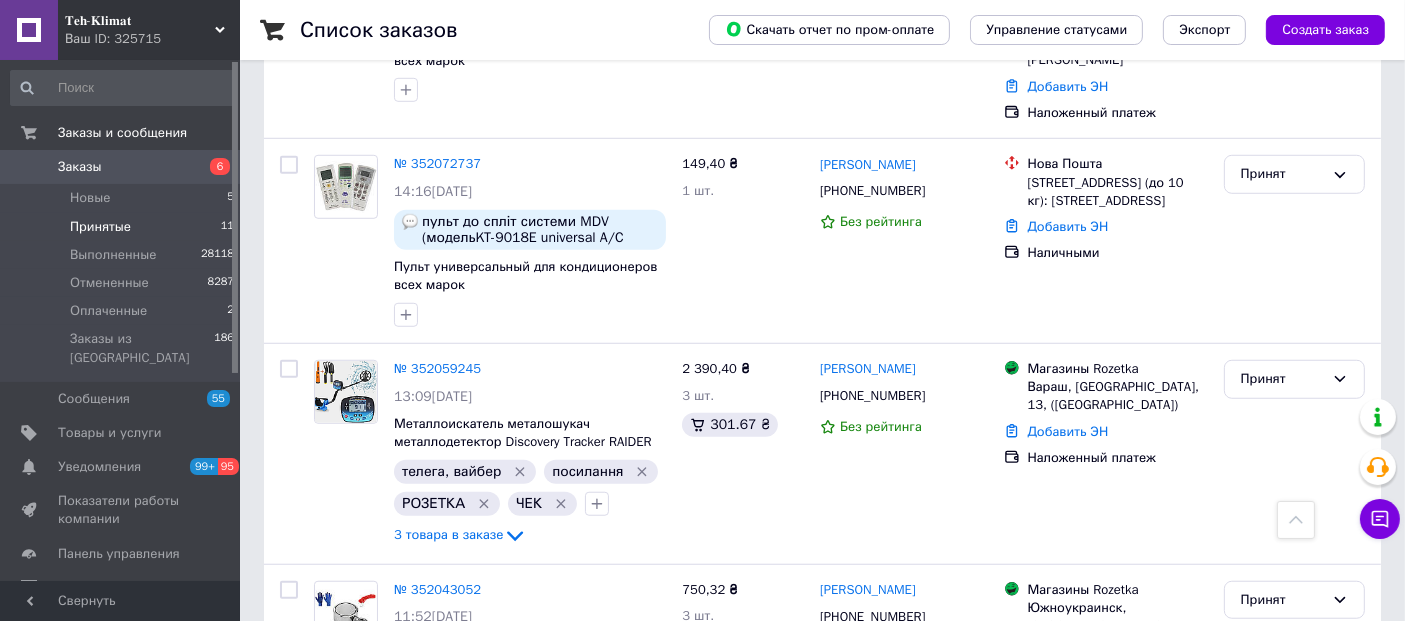 scroll, scrollTop: 1444, scrollLeft: 0, axis: vertical 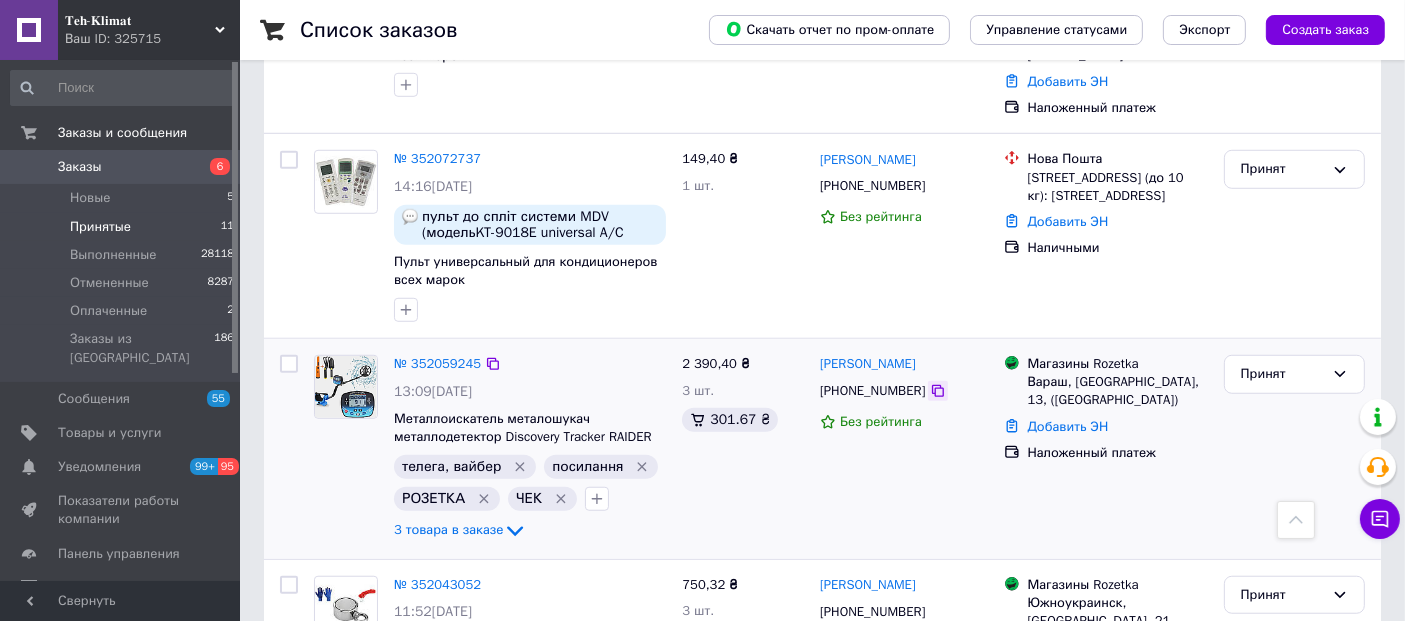 click 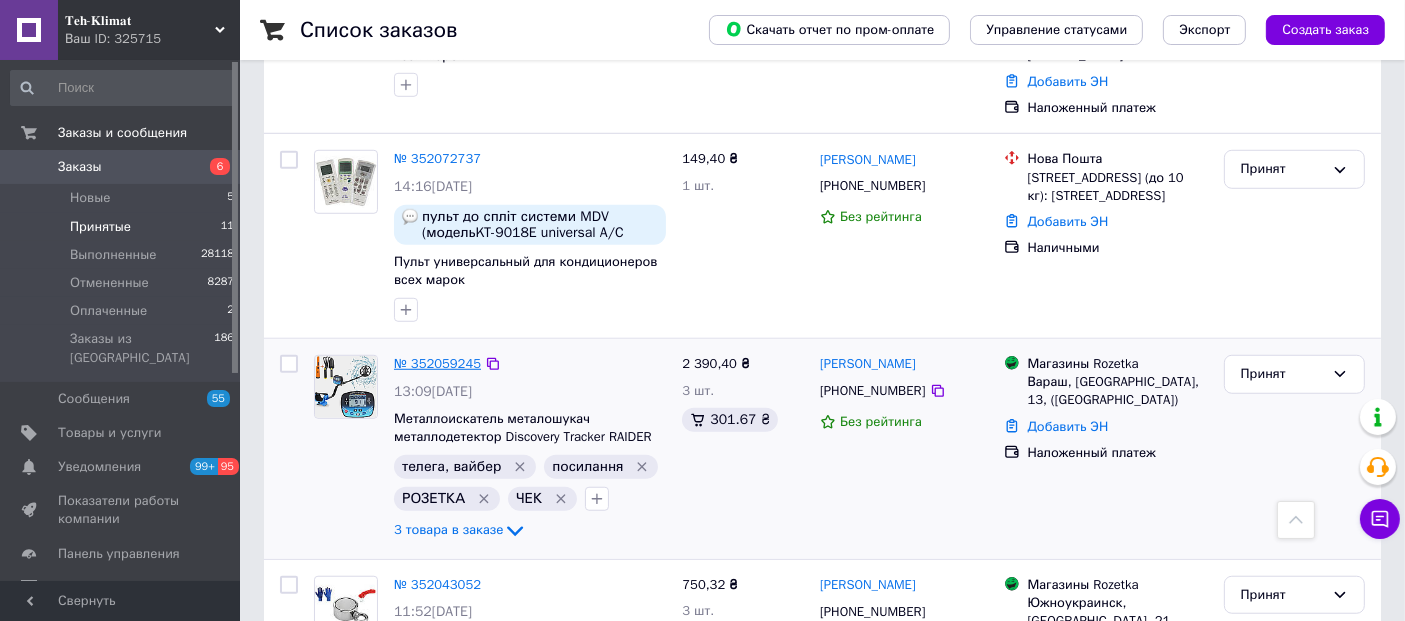 click on "№ 352059245" at bounding box center (437, 363) 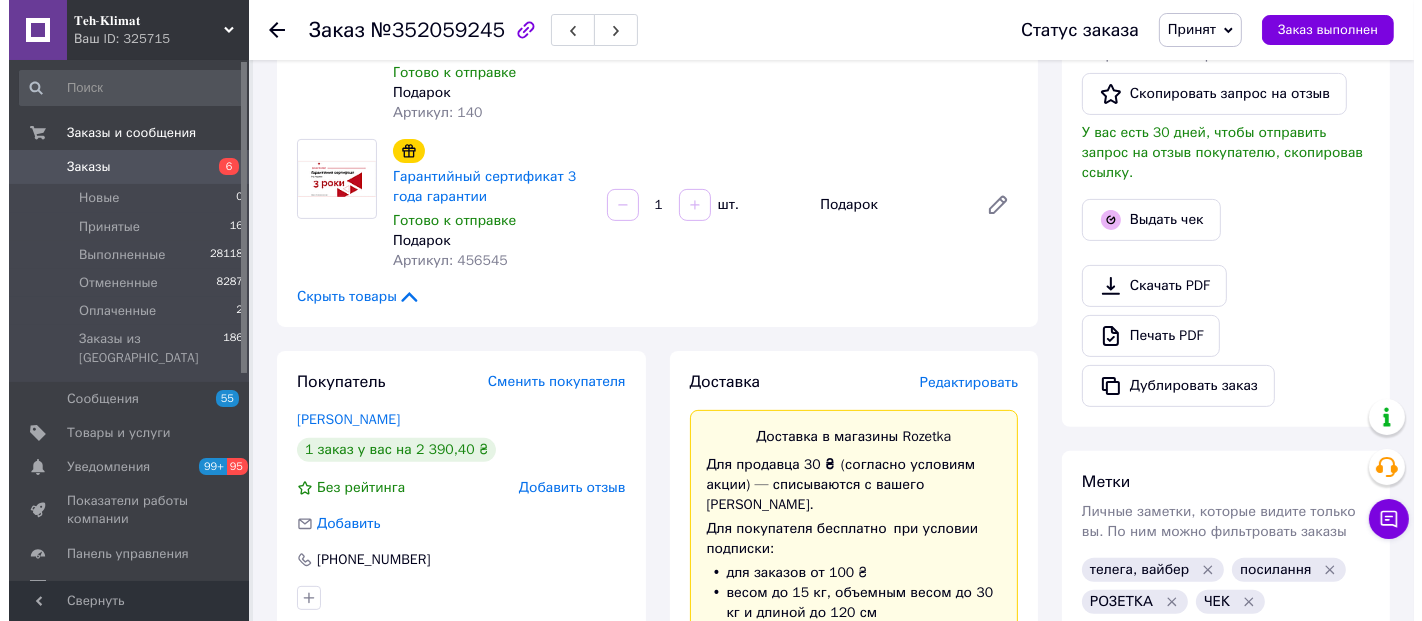 scroll, scrollTop: 555, scrollLeft: 0, axis: vertical 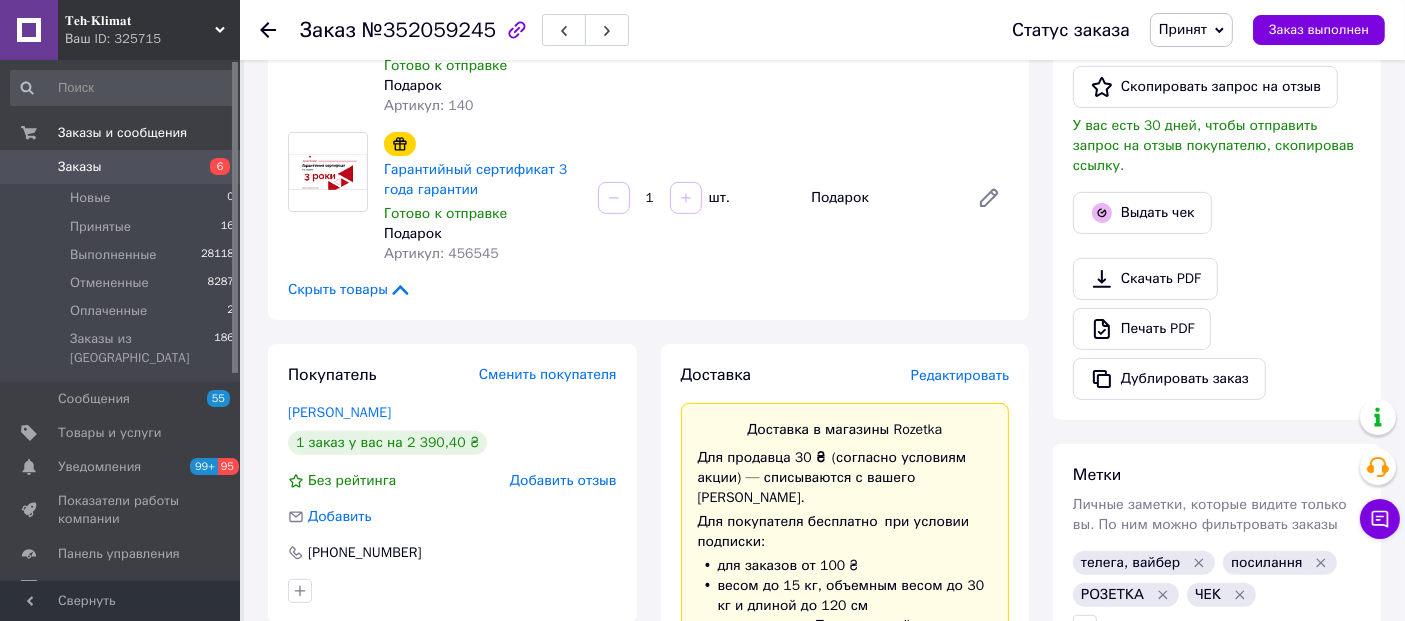 click on "Редактировать" at bounding box center [960, 375] 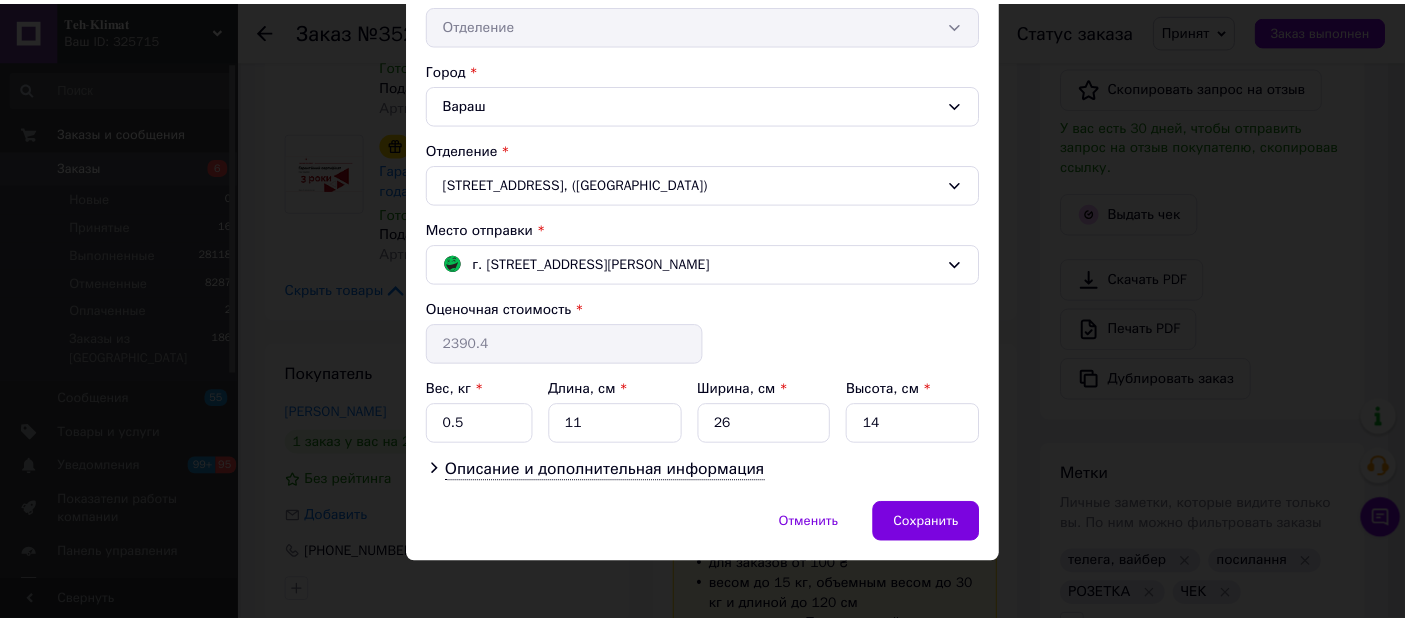scroll, scrollTop: 496, scrollLeft: 0, axis: vertical 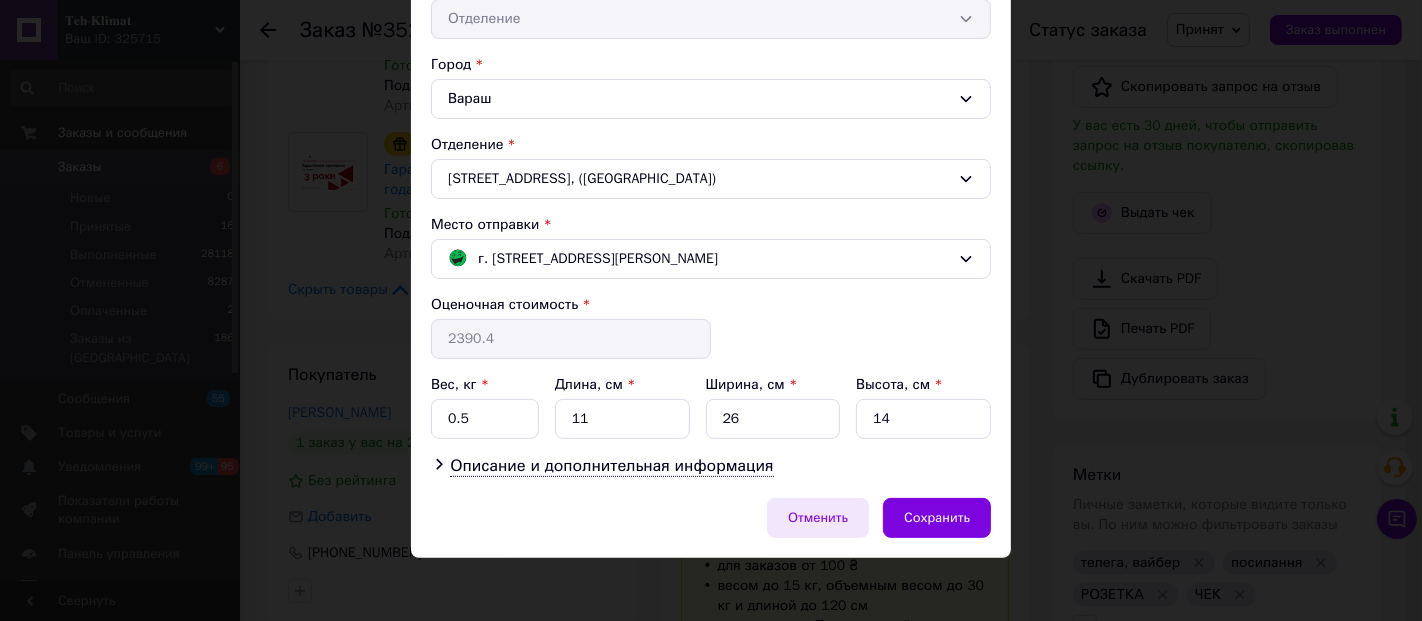 click on "Отменить" at bounding box center (818, 518) 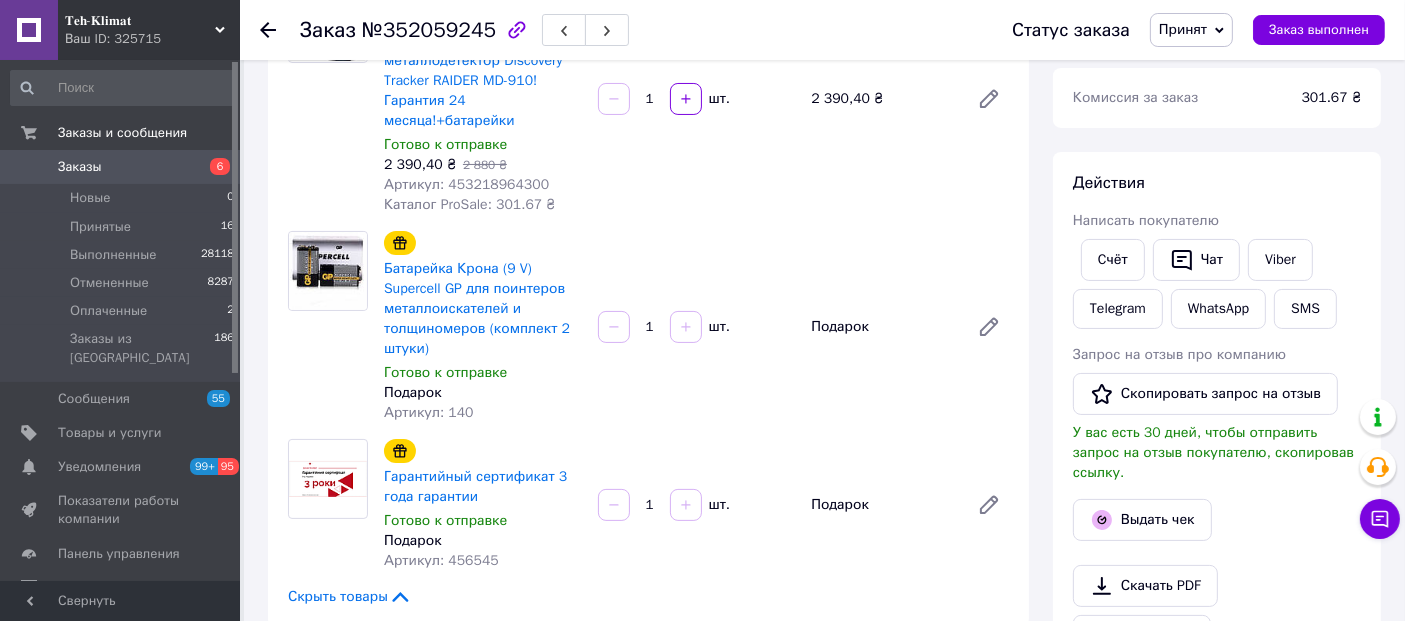 scroll, scrollTop: 222, scrollLeft: 0, axis: vertical 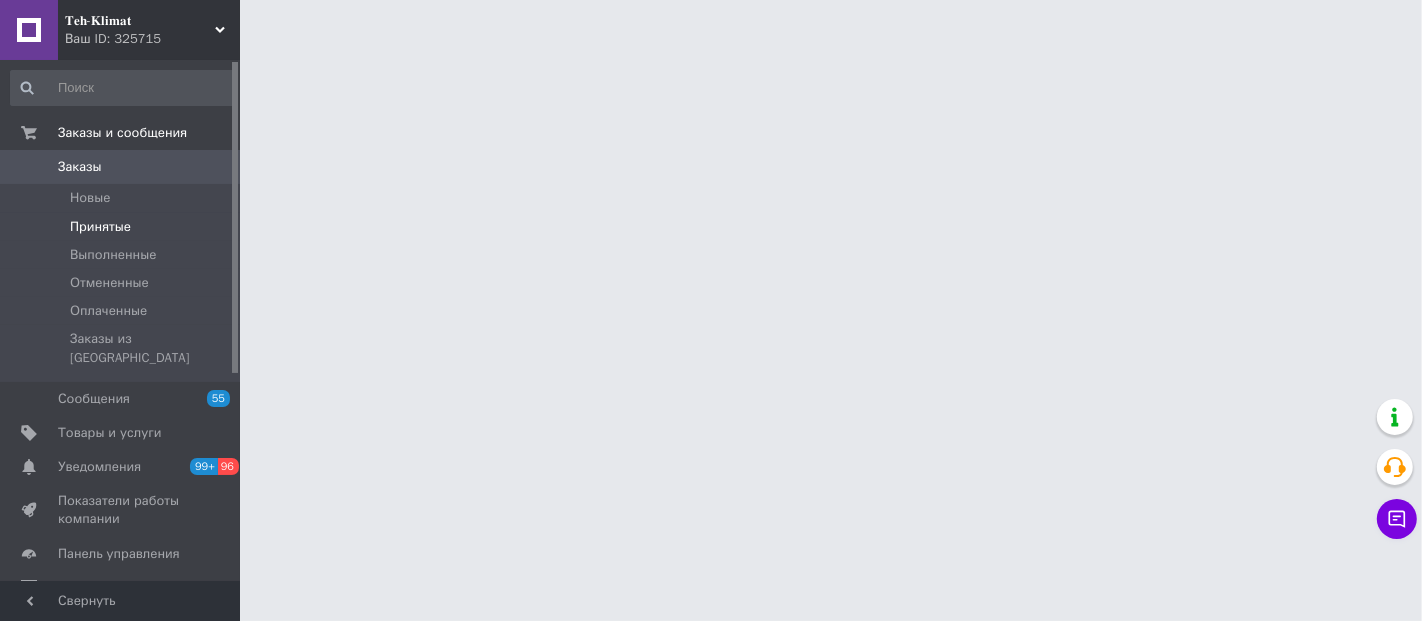 click on "Принятые" at bounding box center [100, 227] 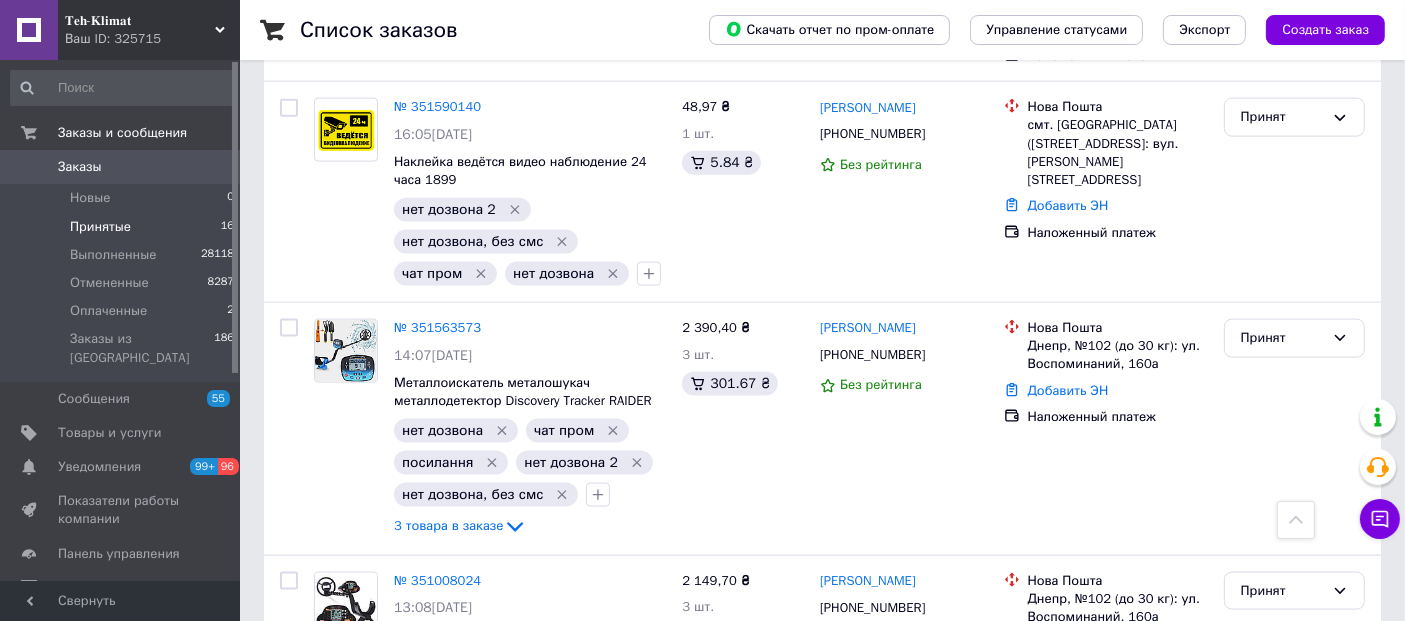 scroll, scrollTop: 2765, scrollLeft: 0, axis: vertical 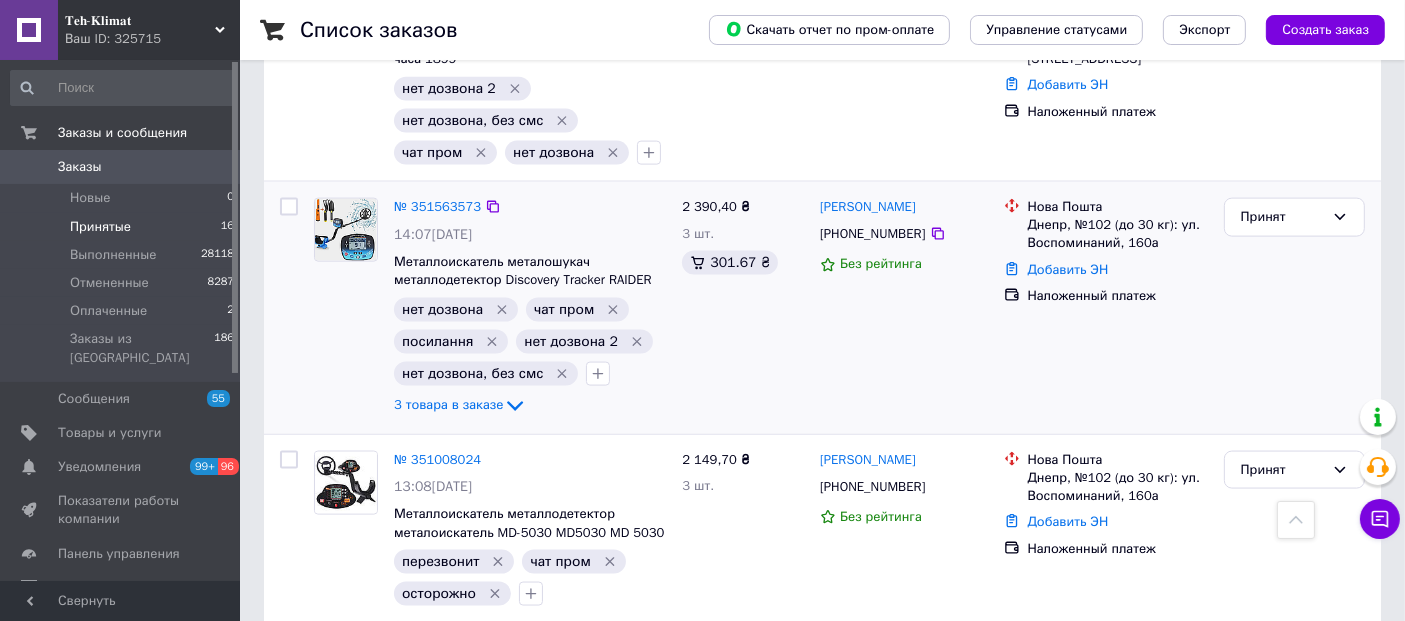 click on "2 390,40 ₴ 3 шт. 301.67 ₴" at bounding box center (743, 308) 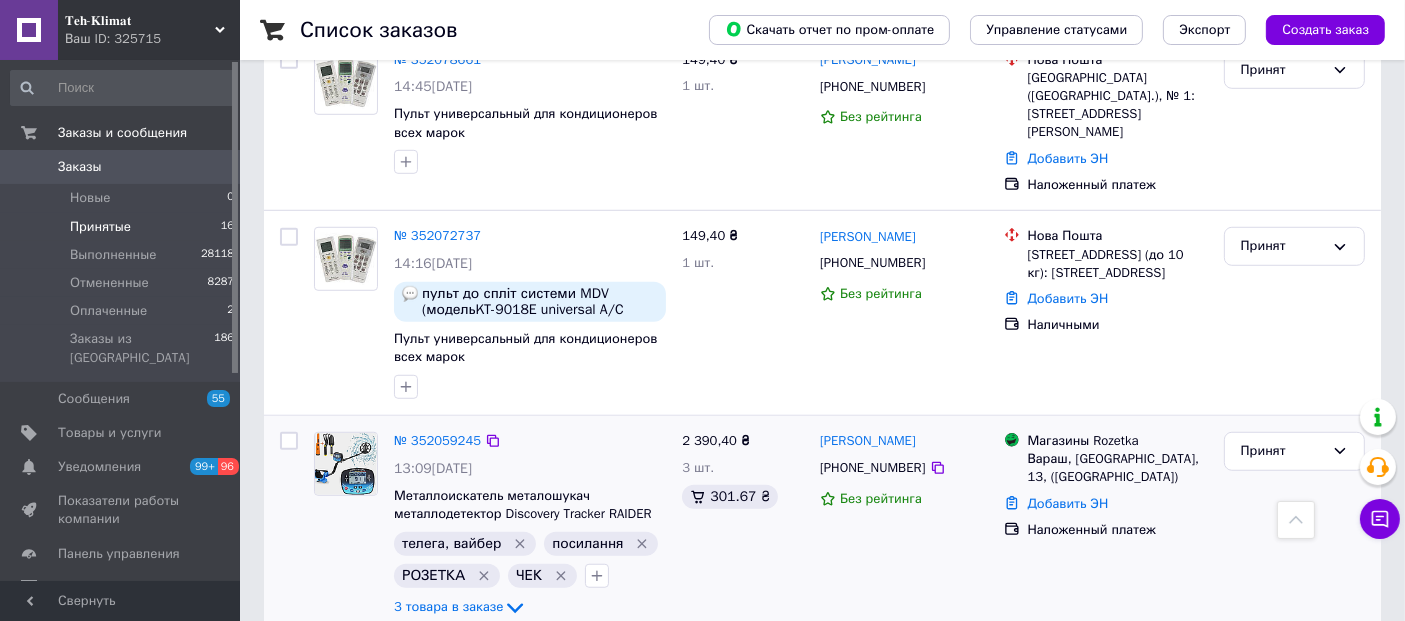 scroll, scrollTop: 1320, scrollLeft: 0, axis: vertical 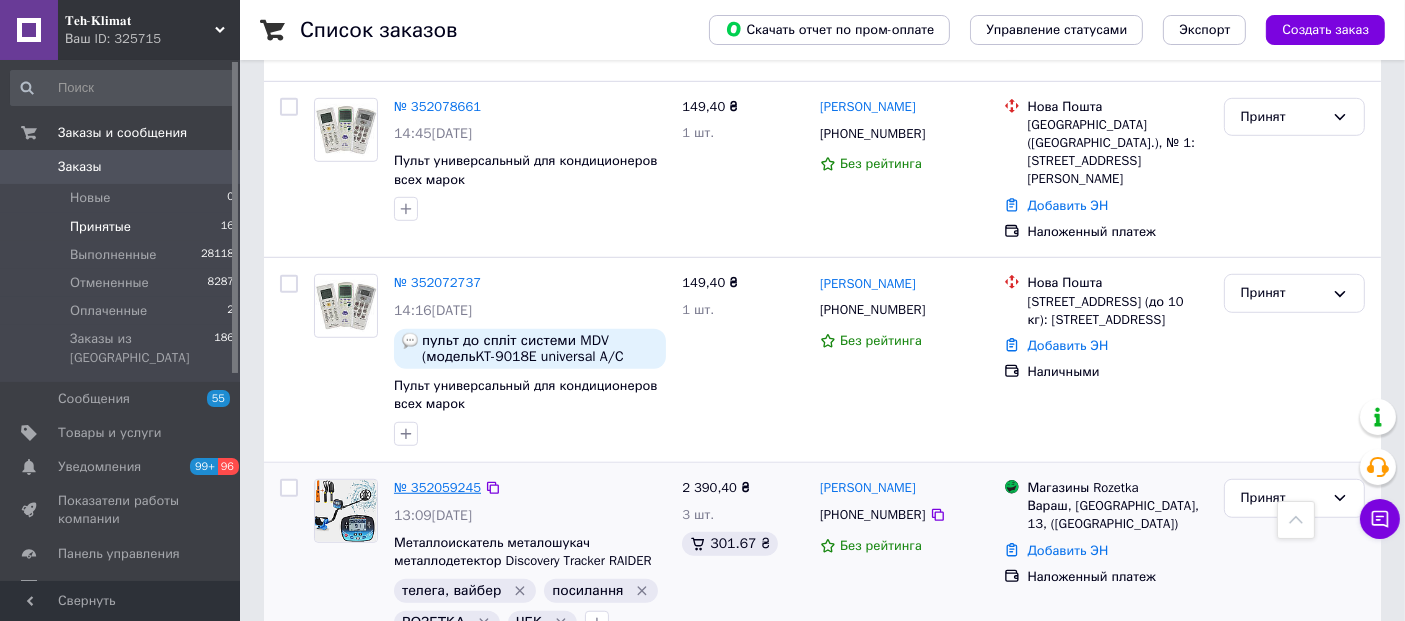 click on "№ 352059245" at bounding box center (437, 487) 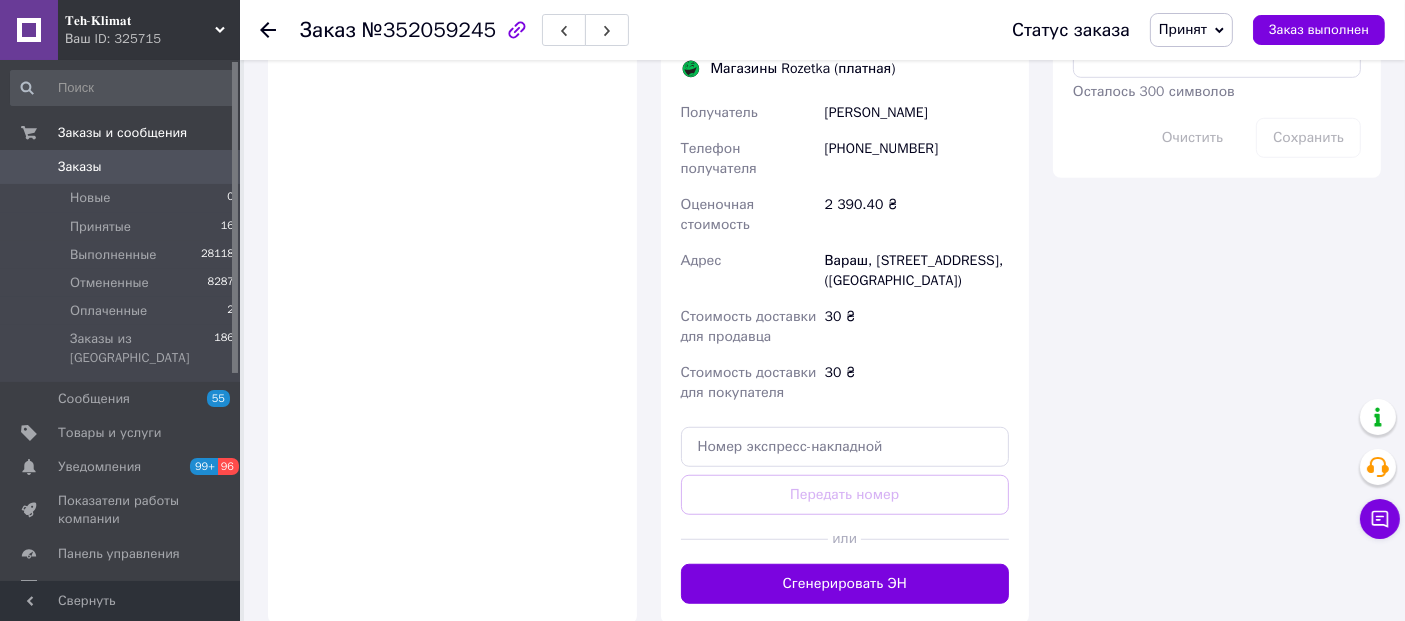 scroll, scrollTop: 1444, scrollLeft: 0, axis: vertical 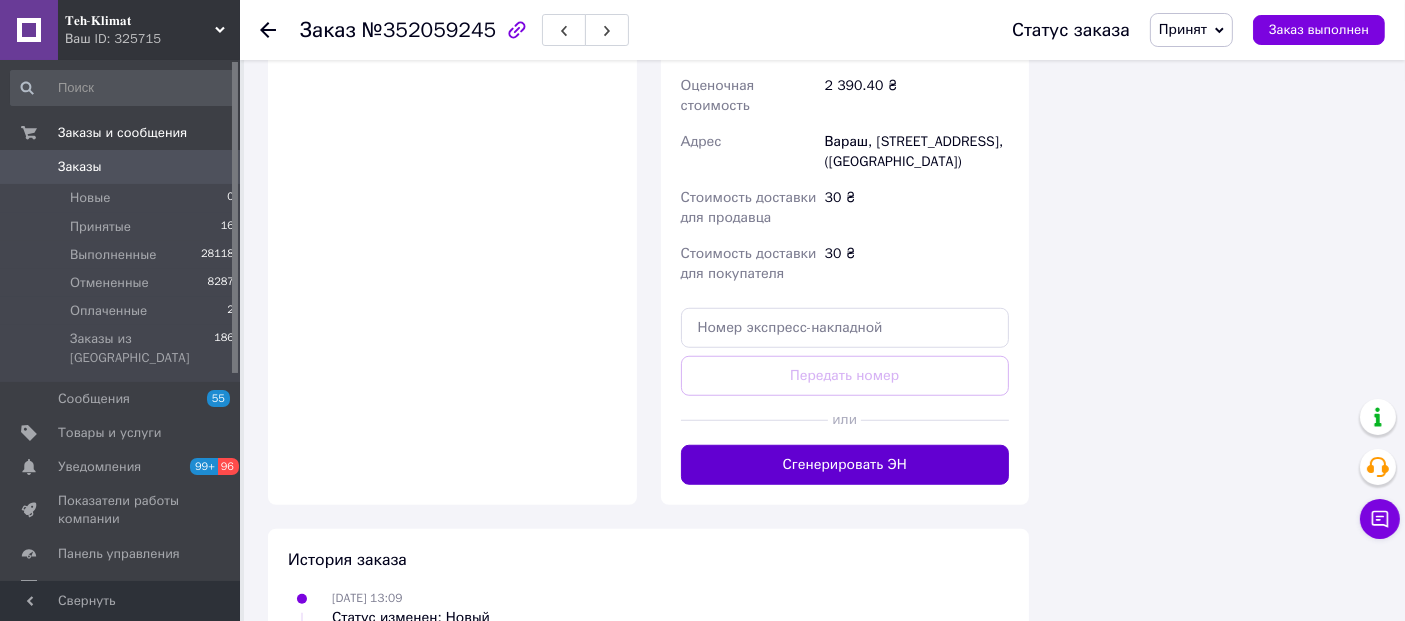 click on "Сгенерировать ЭН" at bounding box center [845, 465] 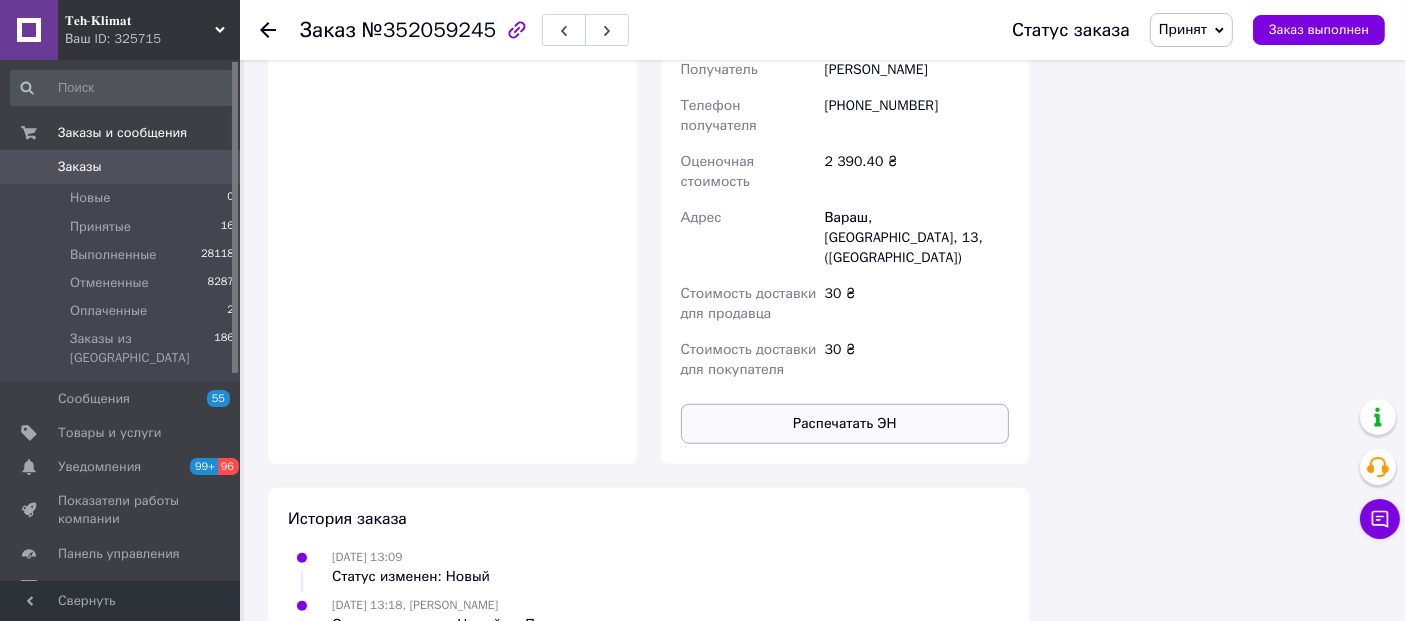 click on "Распечатать ЭН" at bounding box center (845, 424) 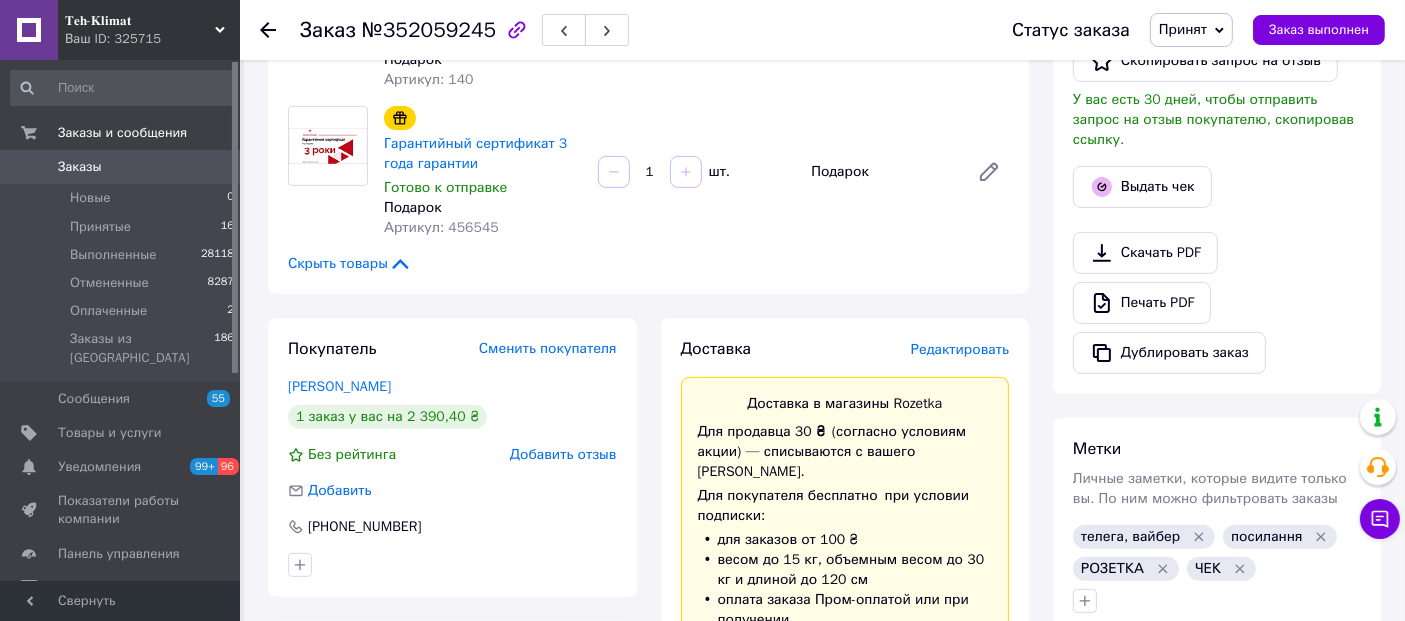 scroll, scrollTop: 555, scrollLeft: 0, axis: vertical 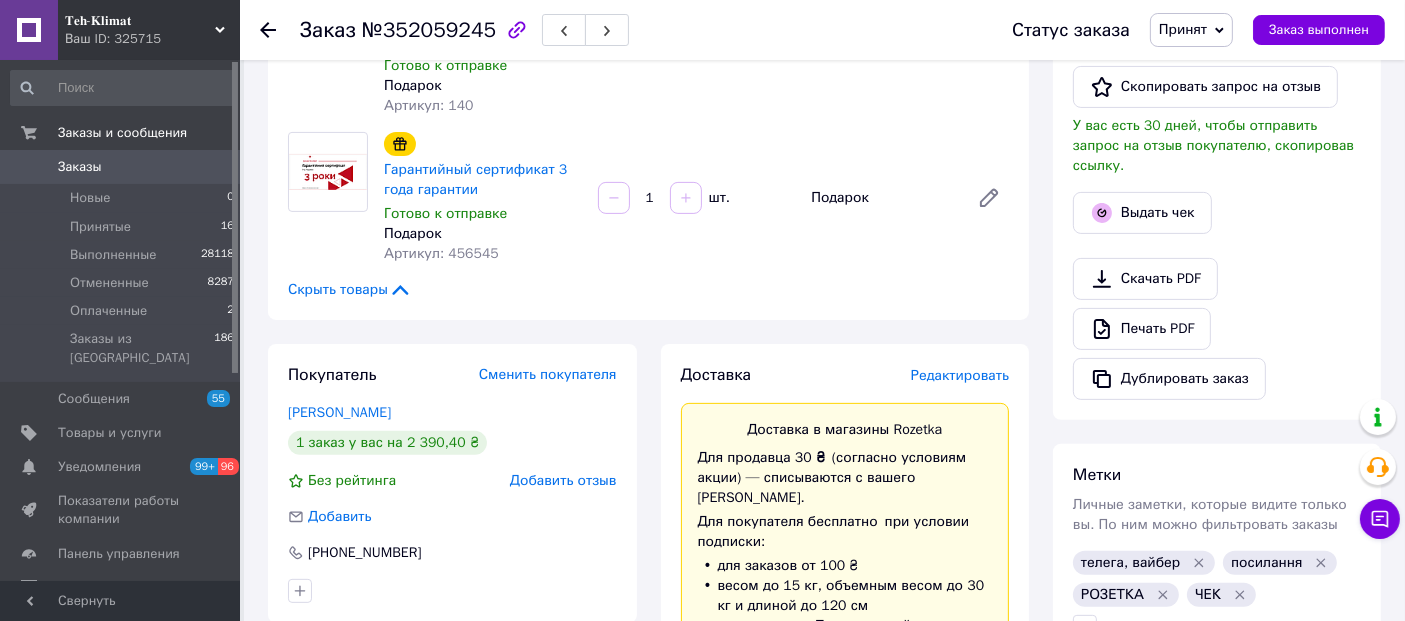 click 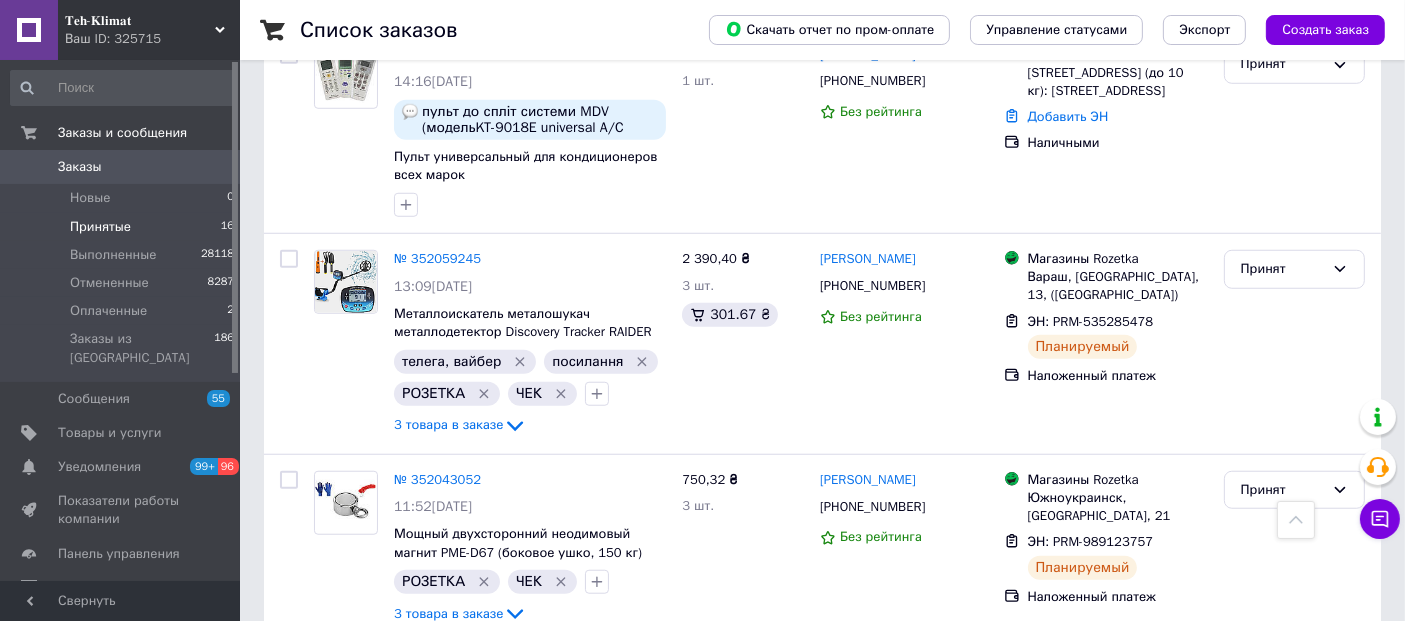 scroll, scrollTop: 1555, scrollLeft: 0, axis: vertical 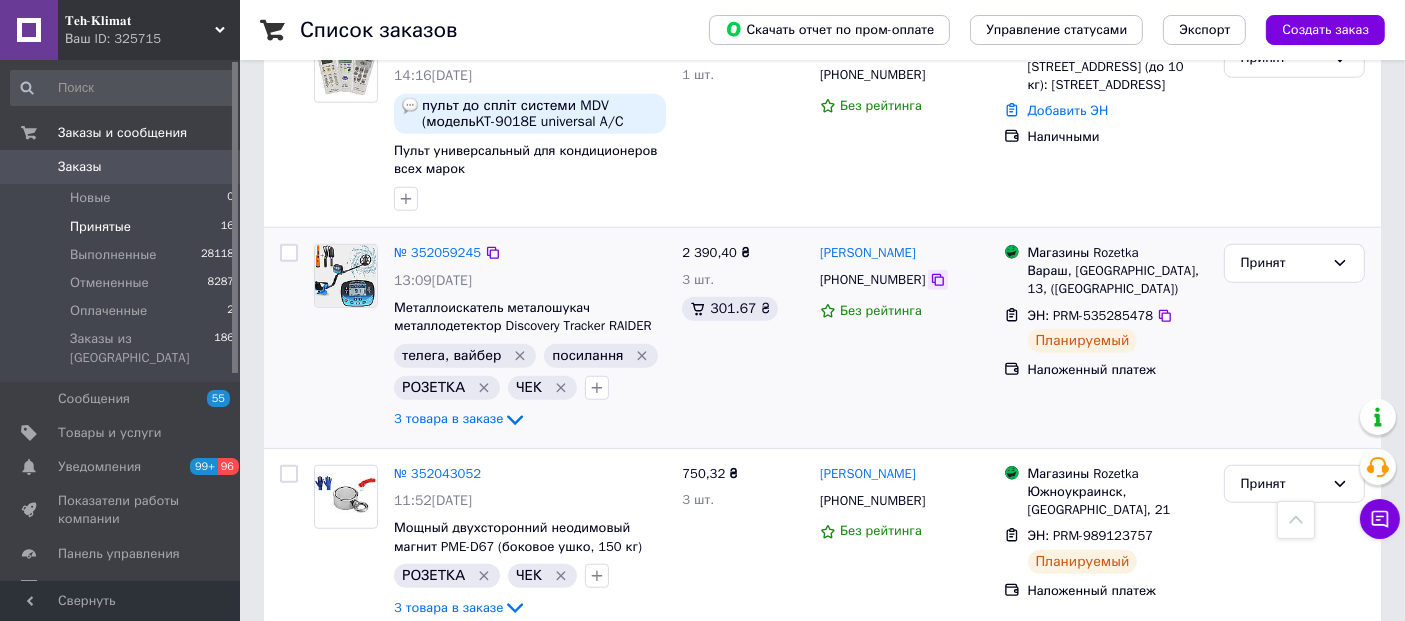 click 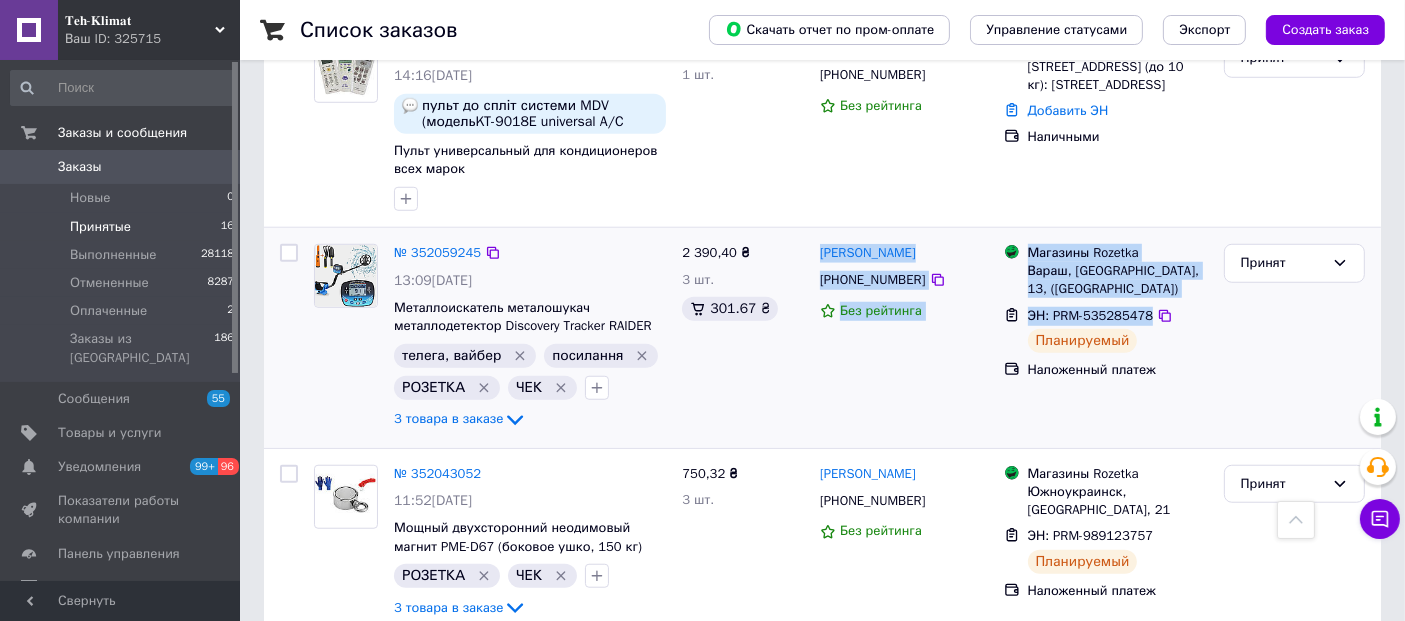 drag, startPoint x: 814, startPoint y: 178, endPoint x: 1147, endPoint y: 259, distance: 342.70978 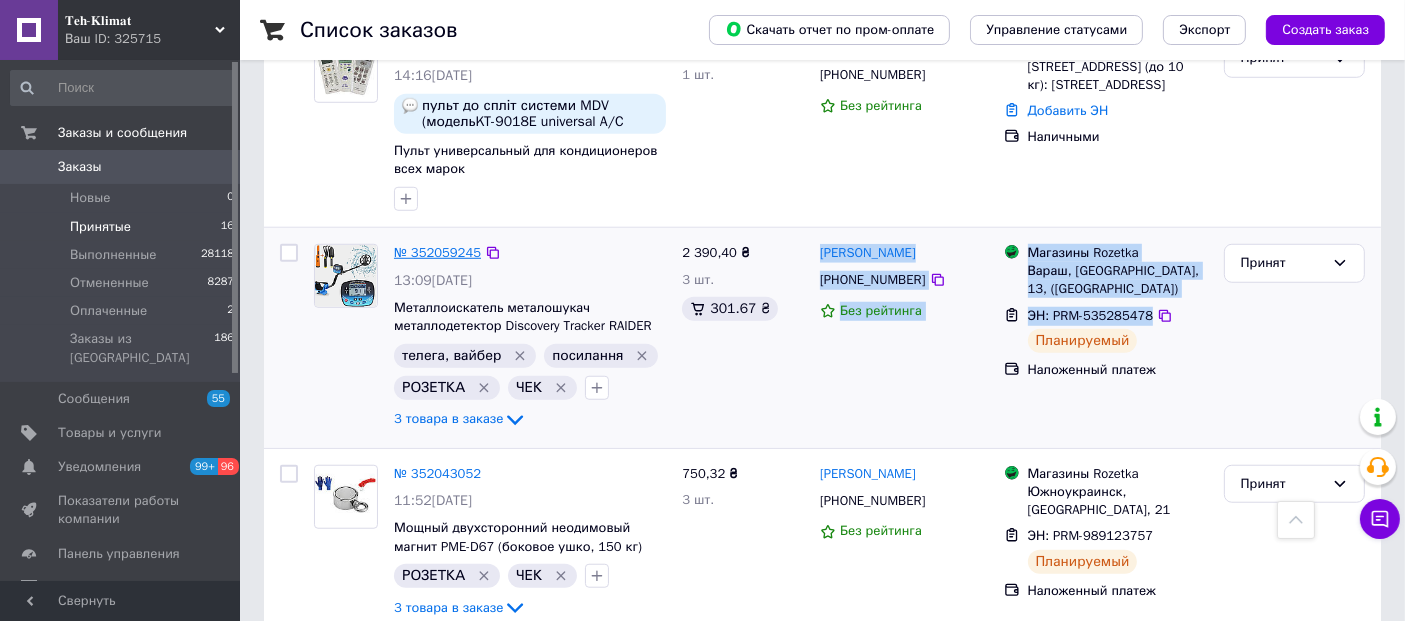 click on "№ 352059245" at bounding box center (437, 252) 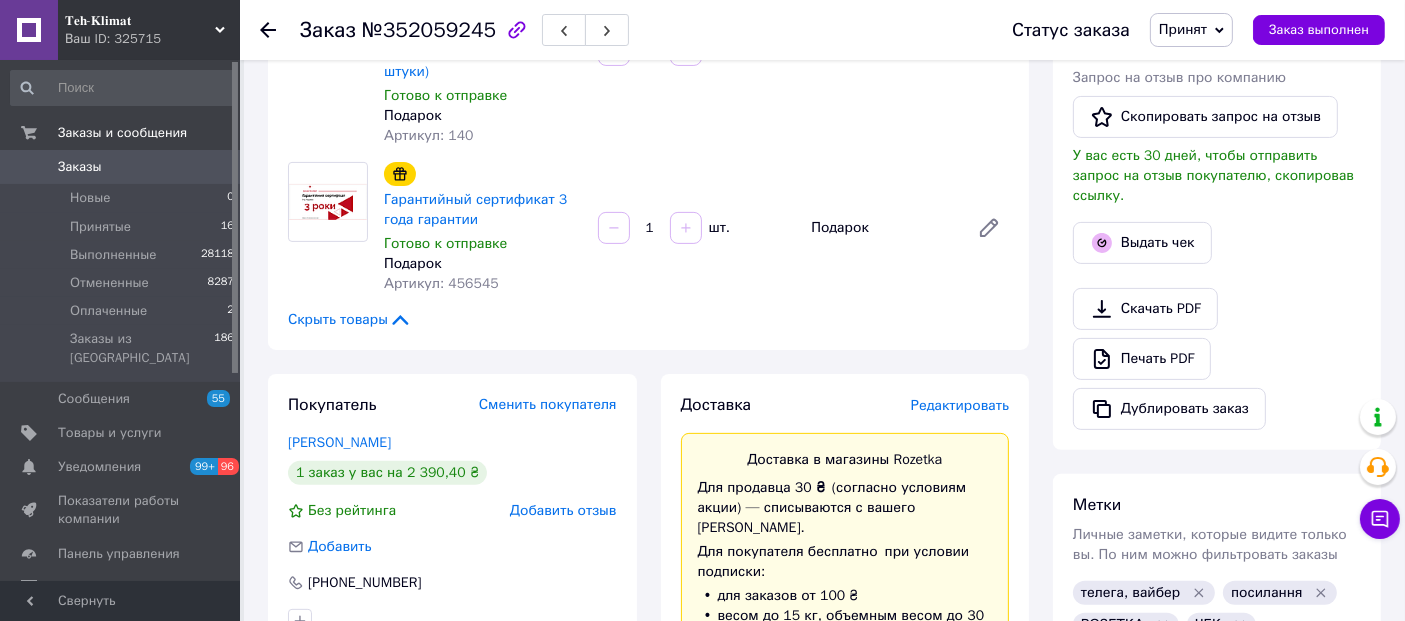 click on "Редактировать" at bounding box center (960, 405) 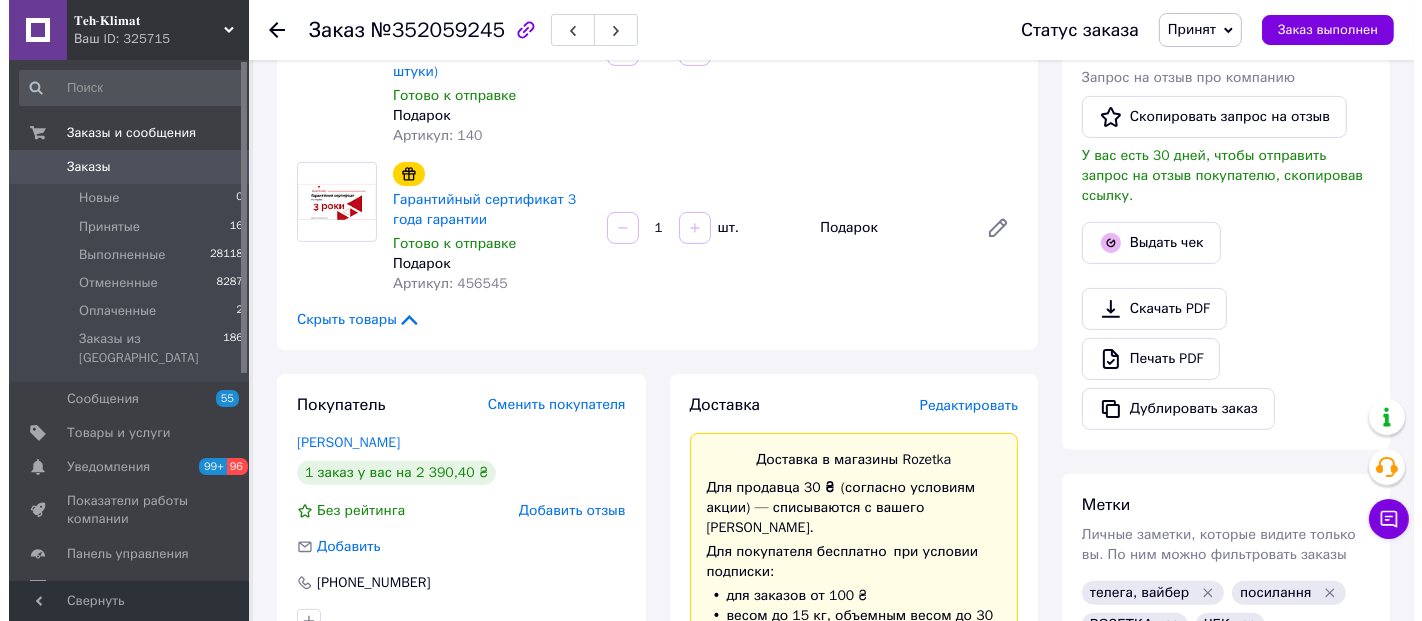 scroll, scrollTop: 505, scrollLeft: 0, axis: vertical 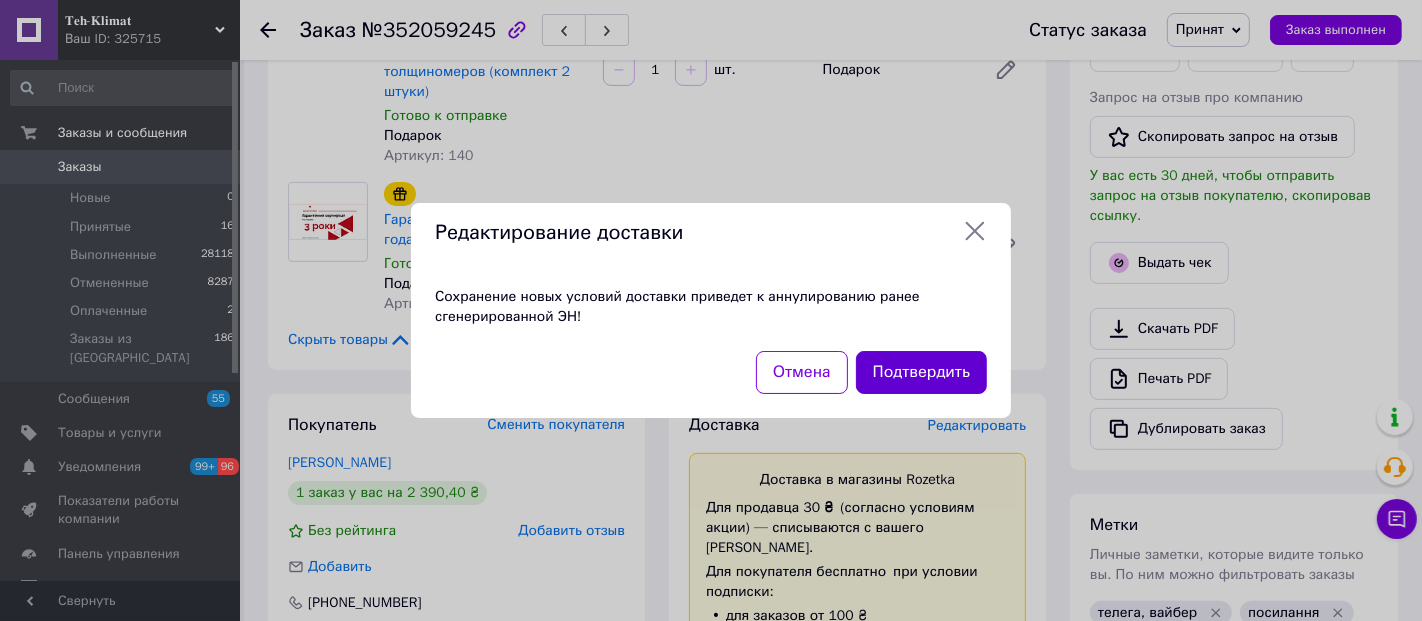 click on "Подтвердить" at bounding box center (921, 372) 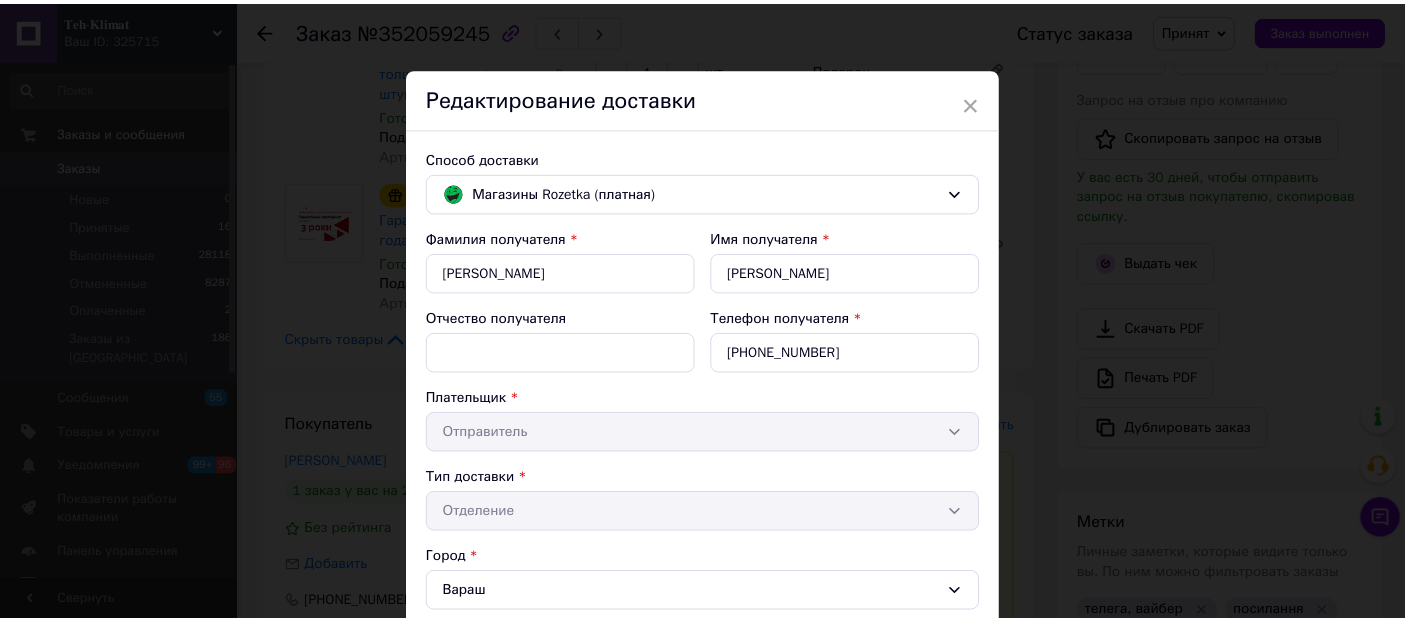 scroll, scrollTop: 0, scrollLeft: 0, axis: both 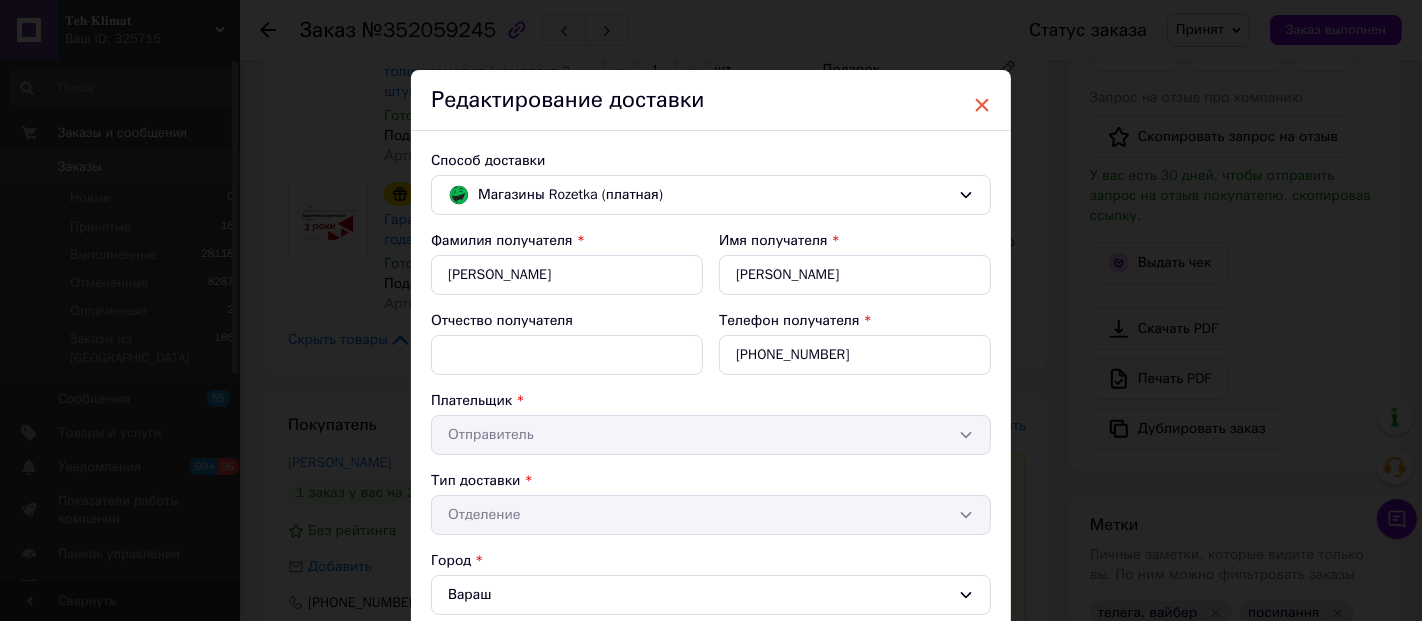 click on "×" at bounding box center [982, 105] 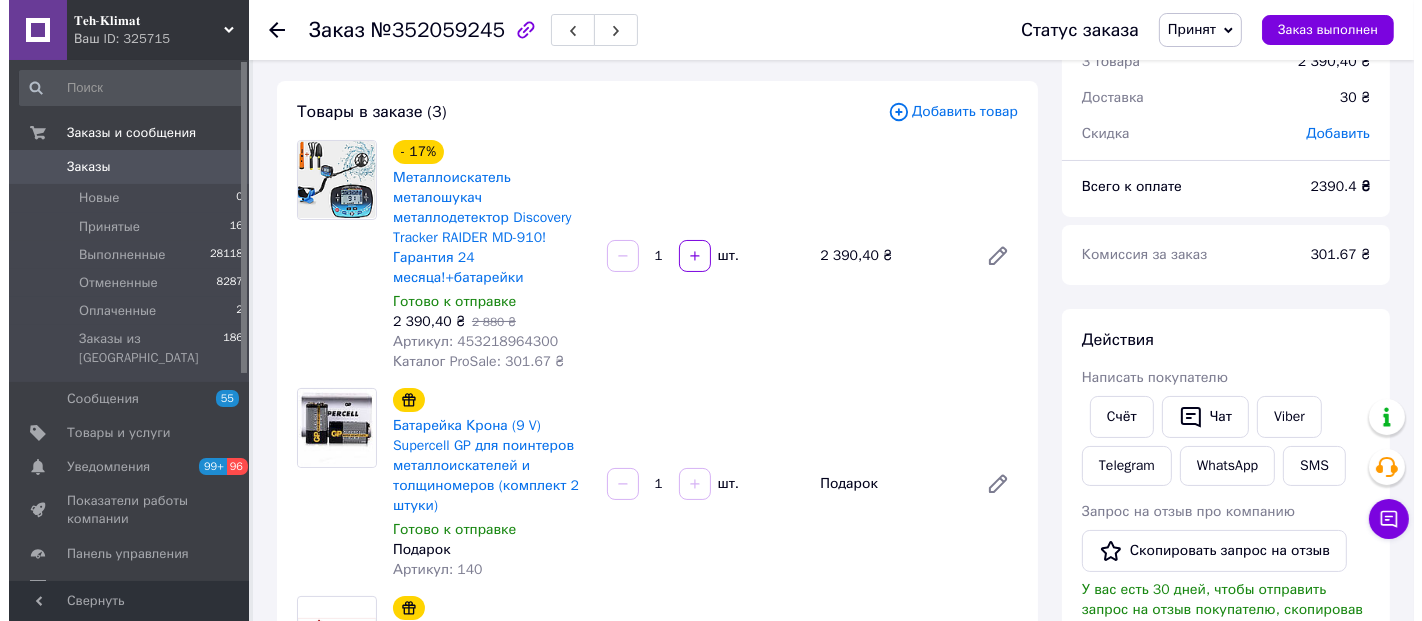 scroll, scrollTop: 0, scrollLeft: 0, axis: both 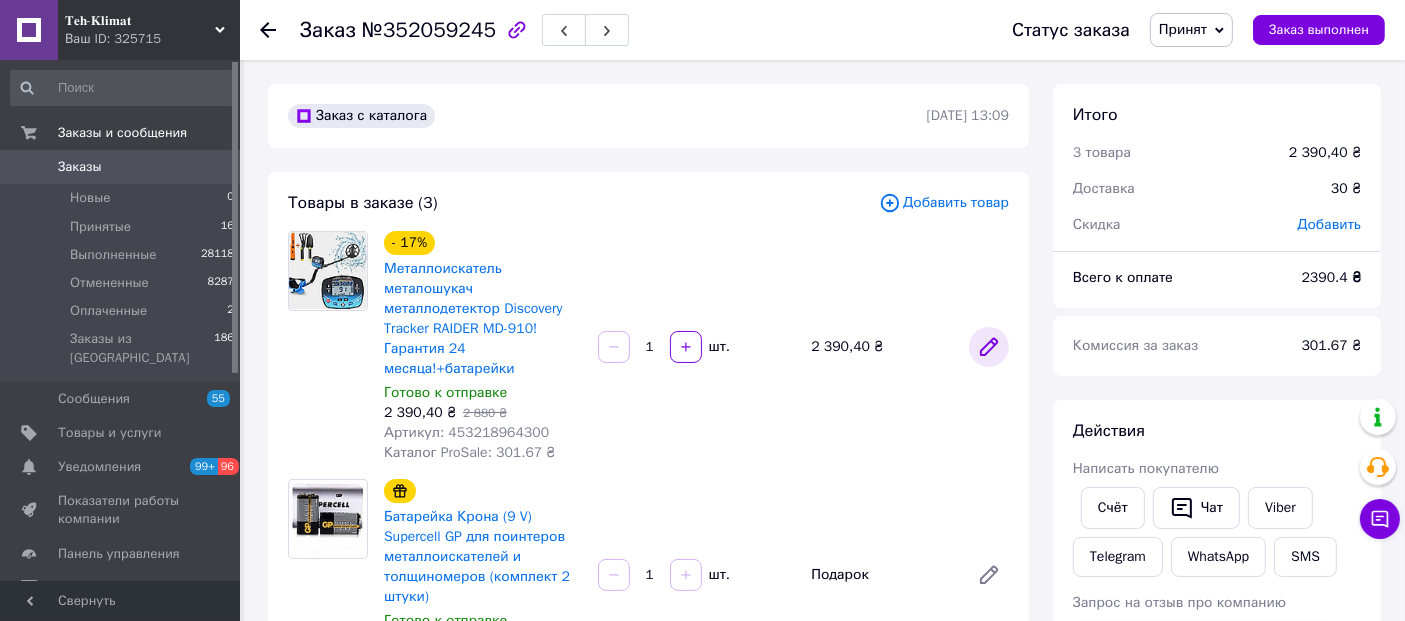 click 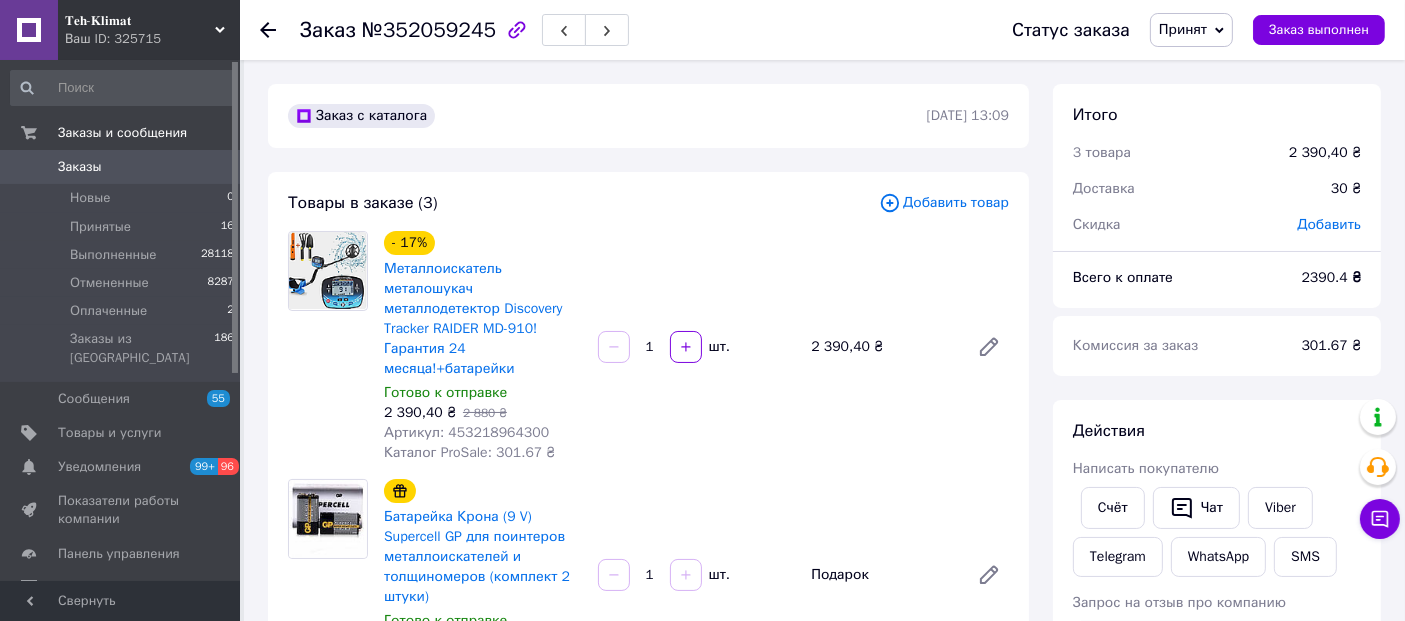 click on "Добавить товар" at bounding box center [944, 203] 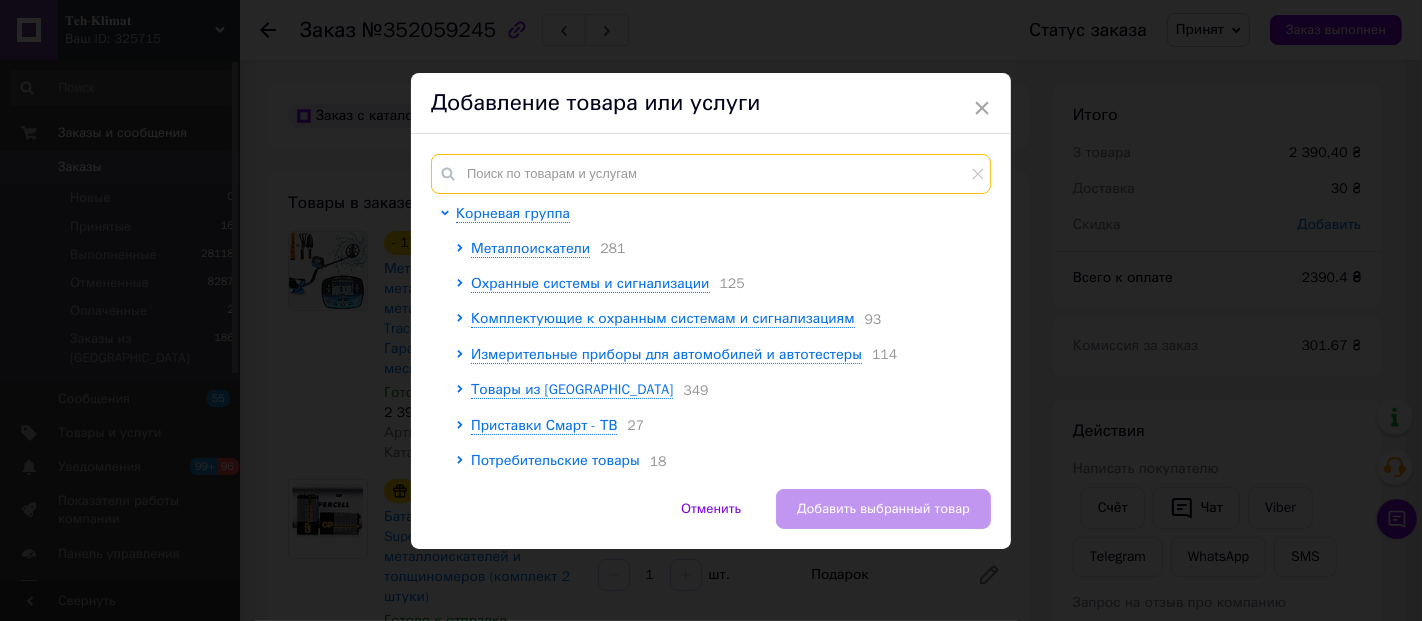 click at bounding box center [711, 174] 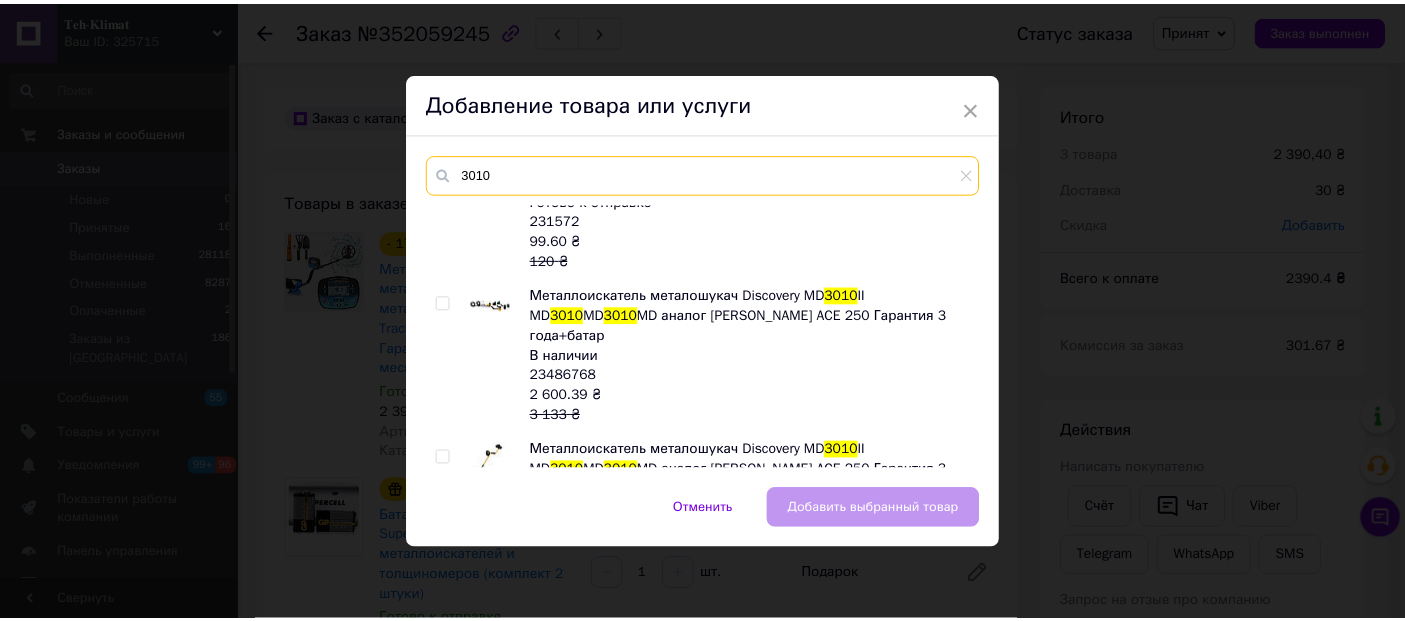 scroll, scrollTop: 444, scrollLeft: 0, axis: vertical 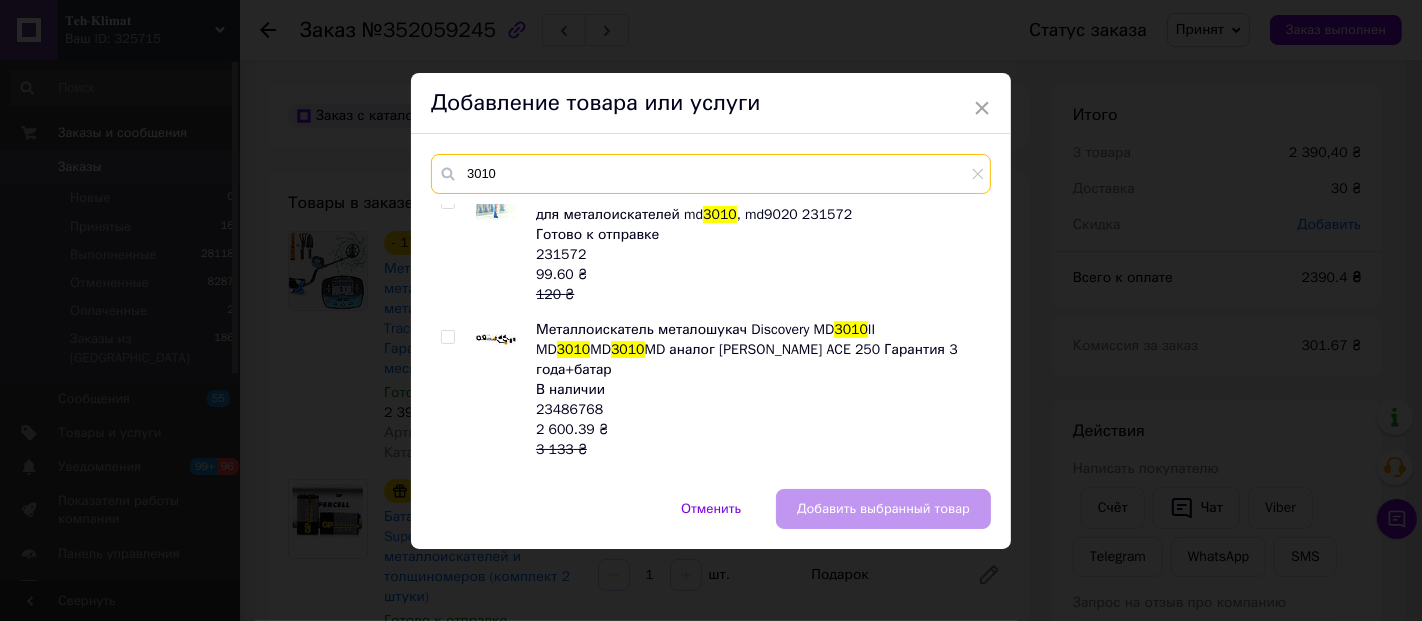 type on "3010" 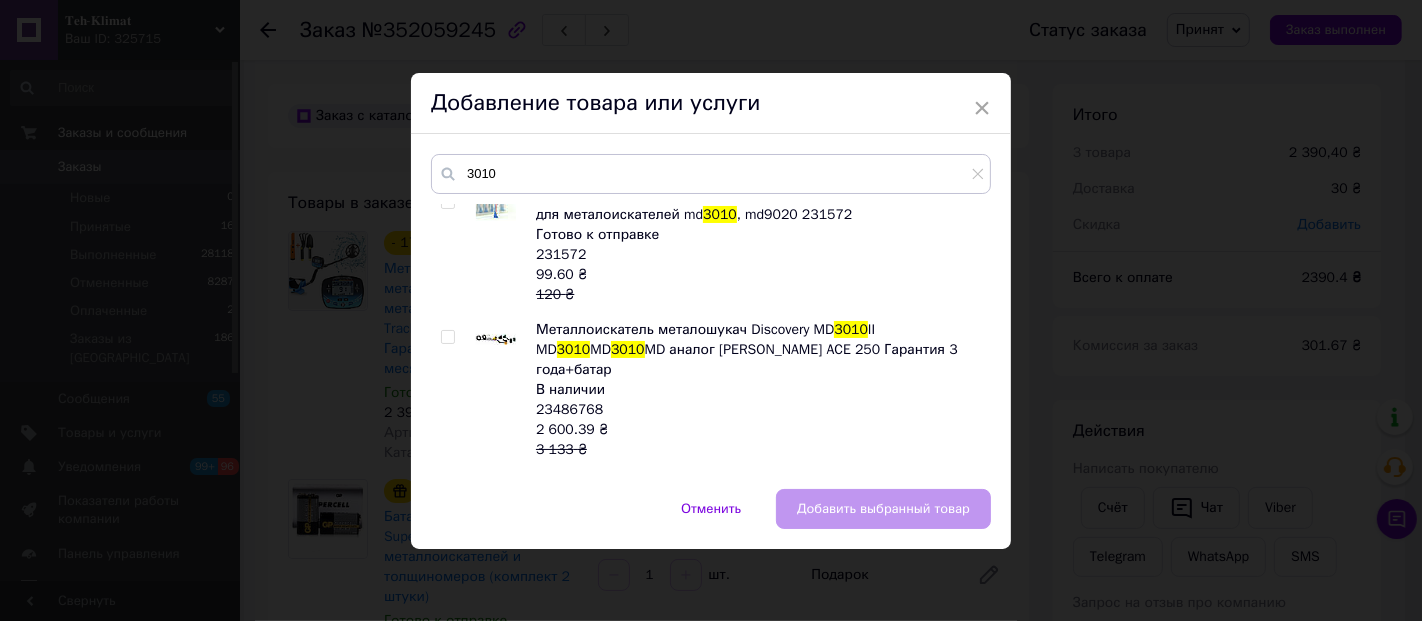 click at bounding box center (447, 337) 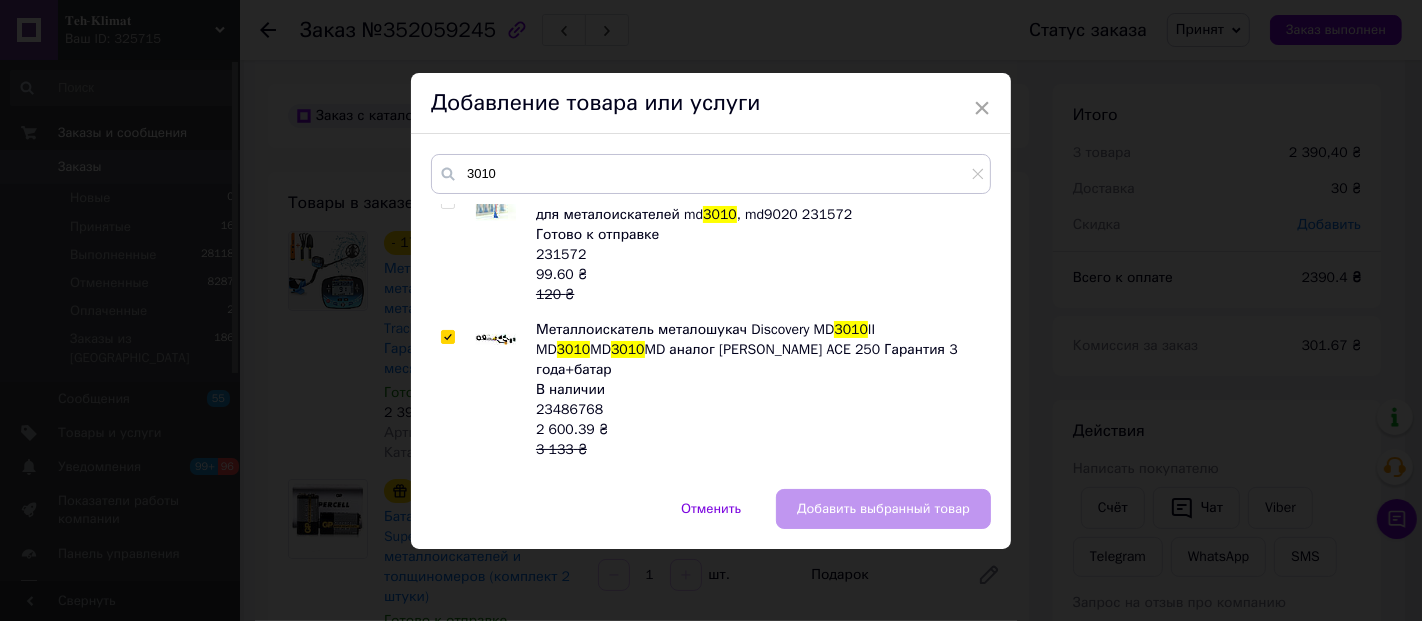 checkbox on "true" 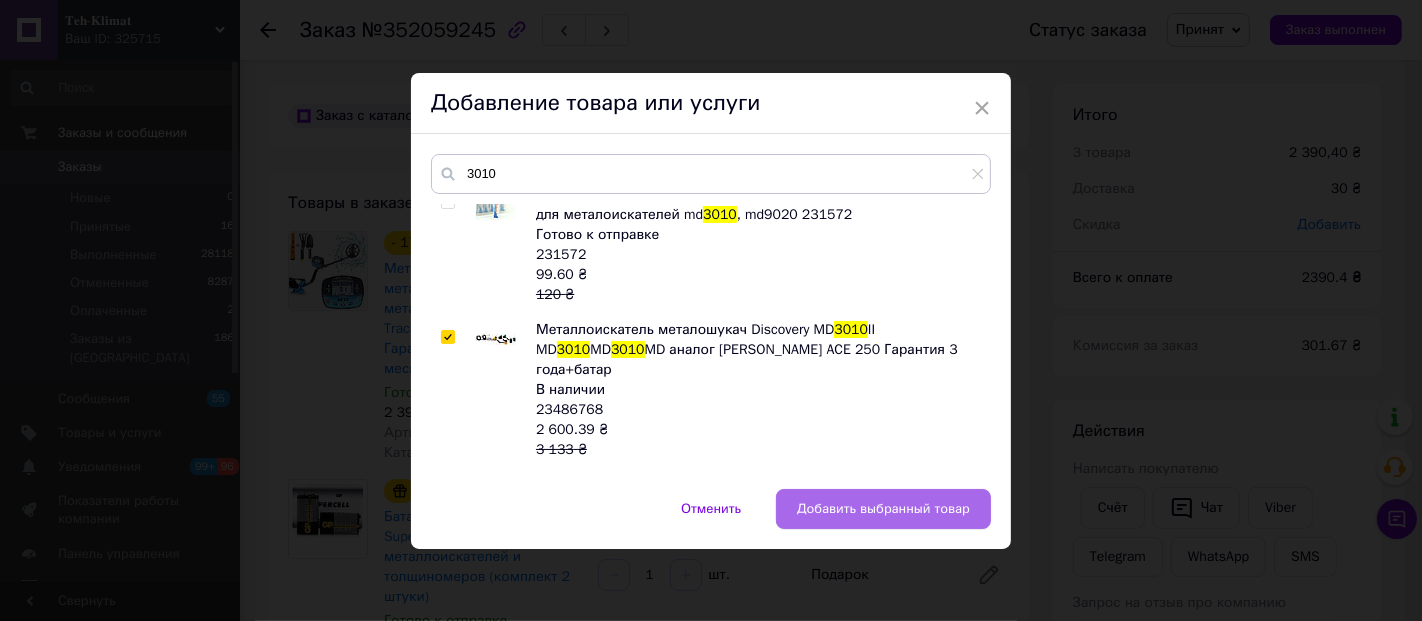click on "Добавить выбранный товар" at bounding box center (883, 509) 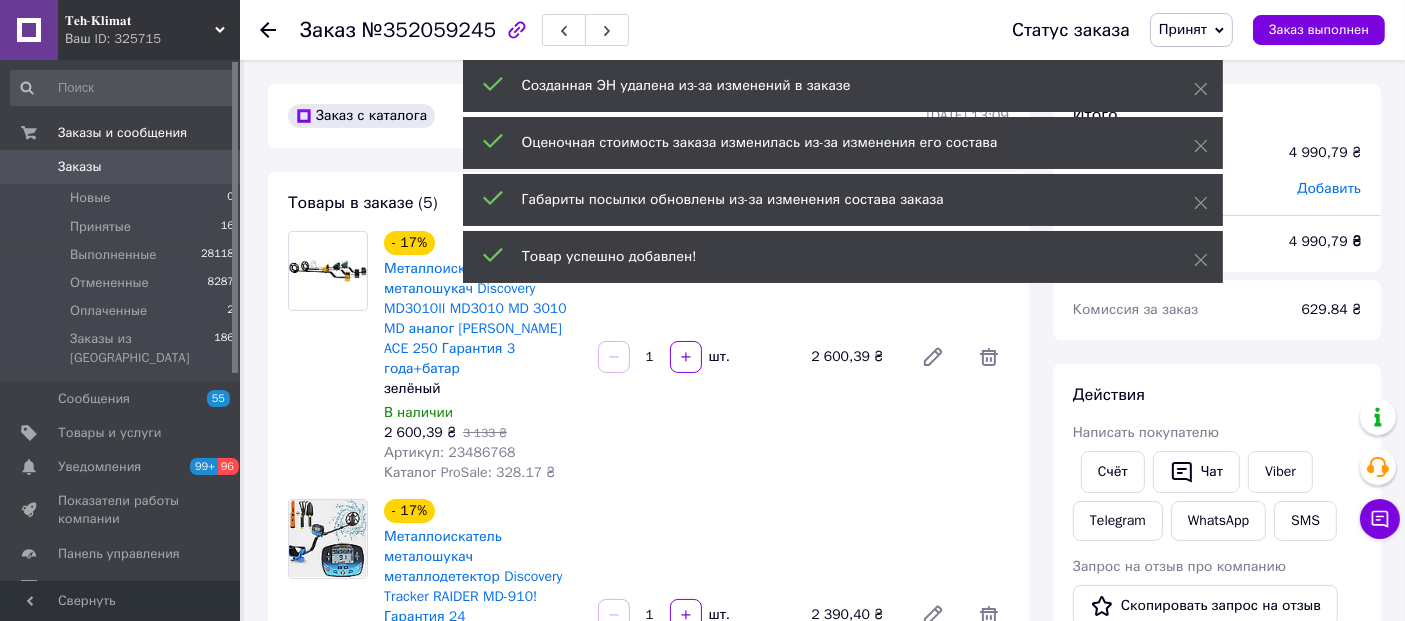 click on "- 17% Металлоискатель металошукач Discovery MD3010II MD3010 MD 3010 MD аналог Garrett ACE 250 Гарантия 3 года+батар зелёный В наличии 2 600,39 ₴   3 133 ₴ Артикул: 23486768 Каталог ProSale: 328.17 ₴  1   шт. 2 600,39 ₴" at bounding box center (696, 357) 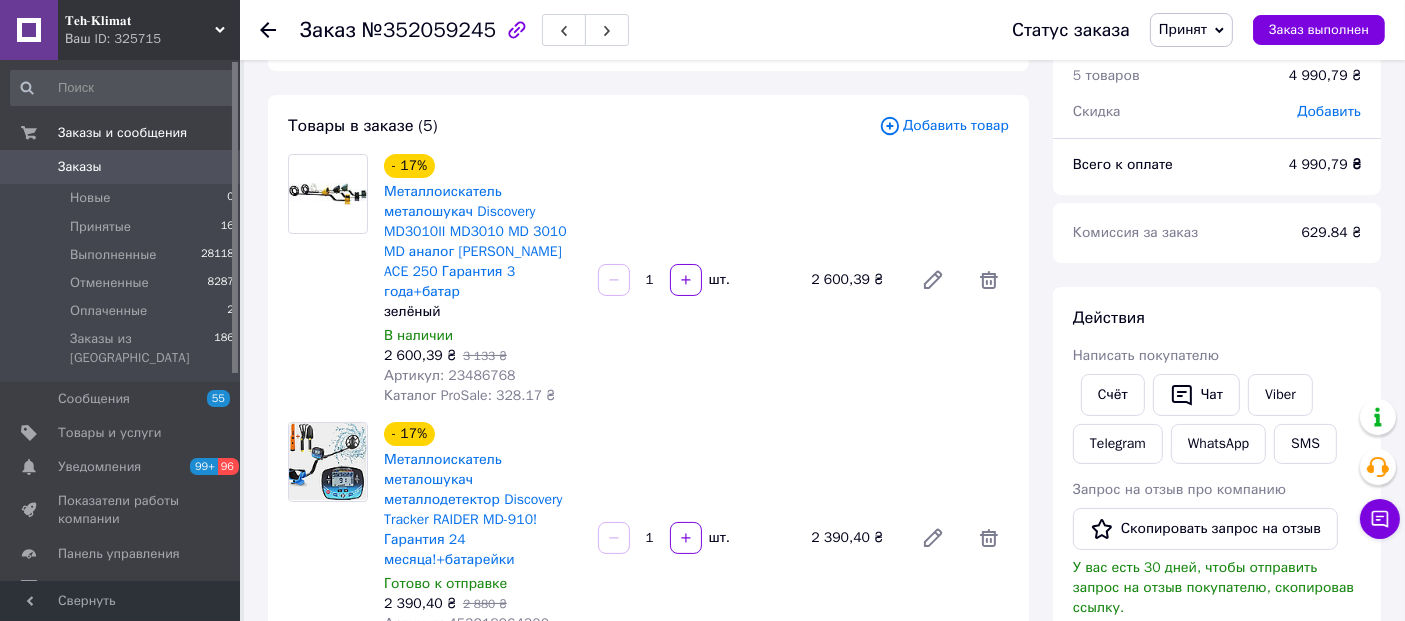 scroll, scrollTop: 111, scrollLeft: 0, axis: vertical 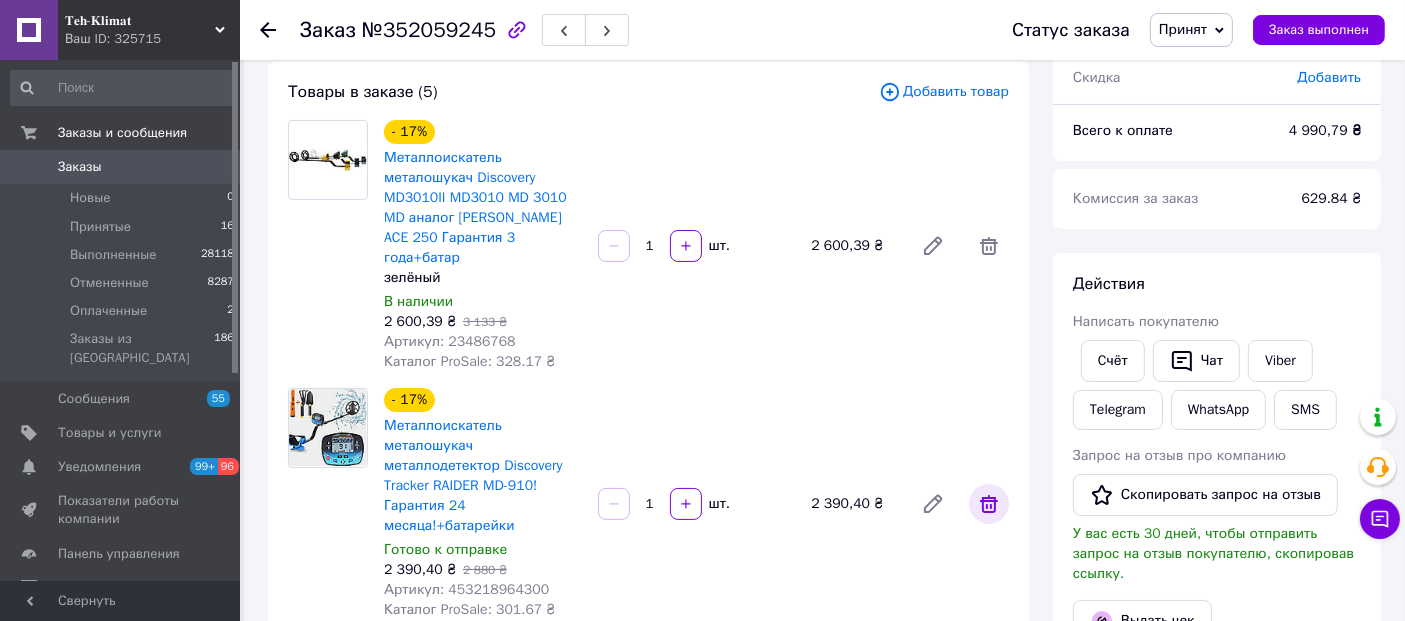 click 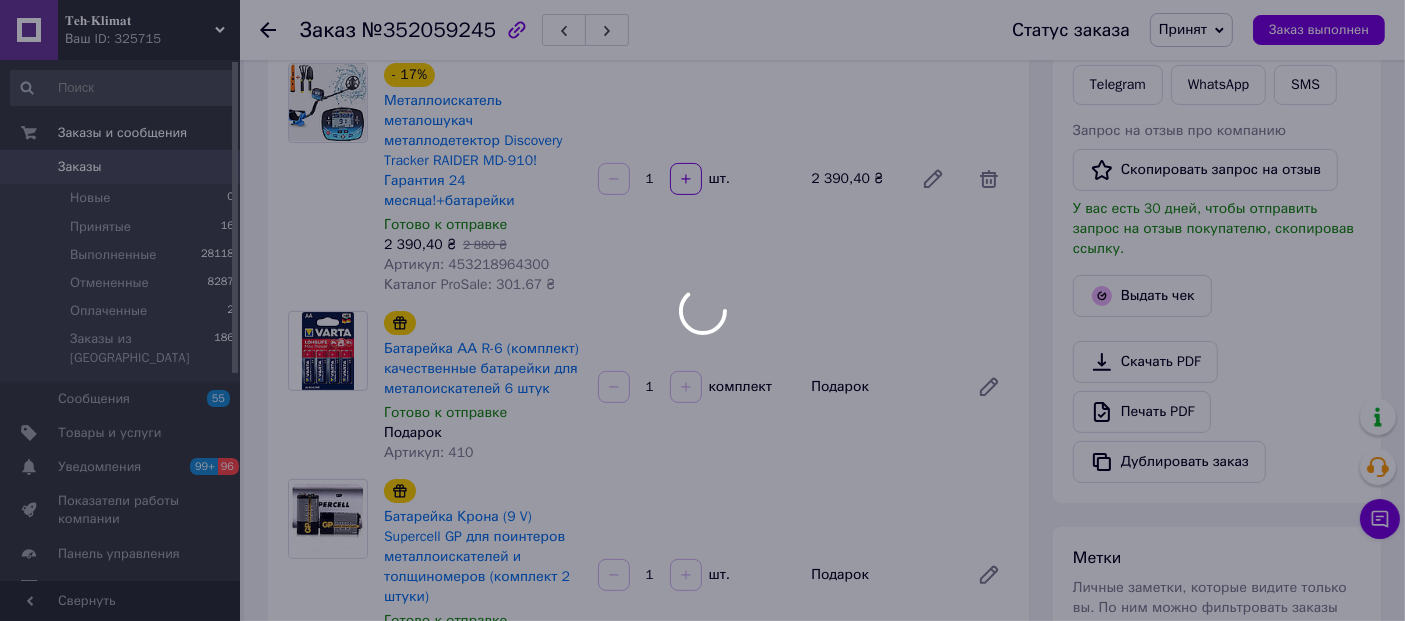 scroll, scrollTop: 444, scrollLeft: 0, axis: vertical 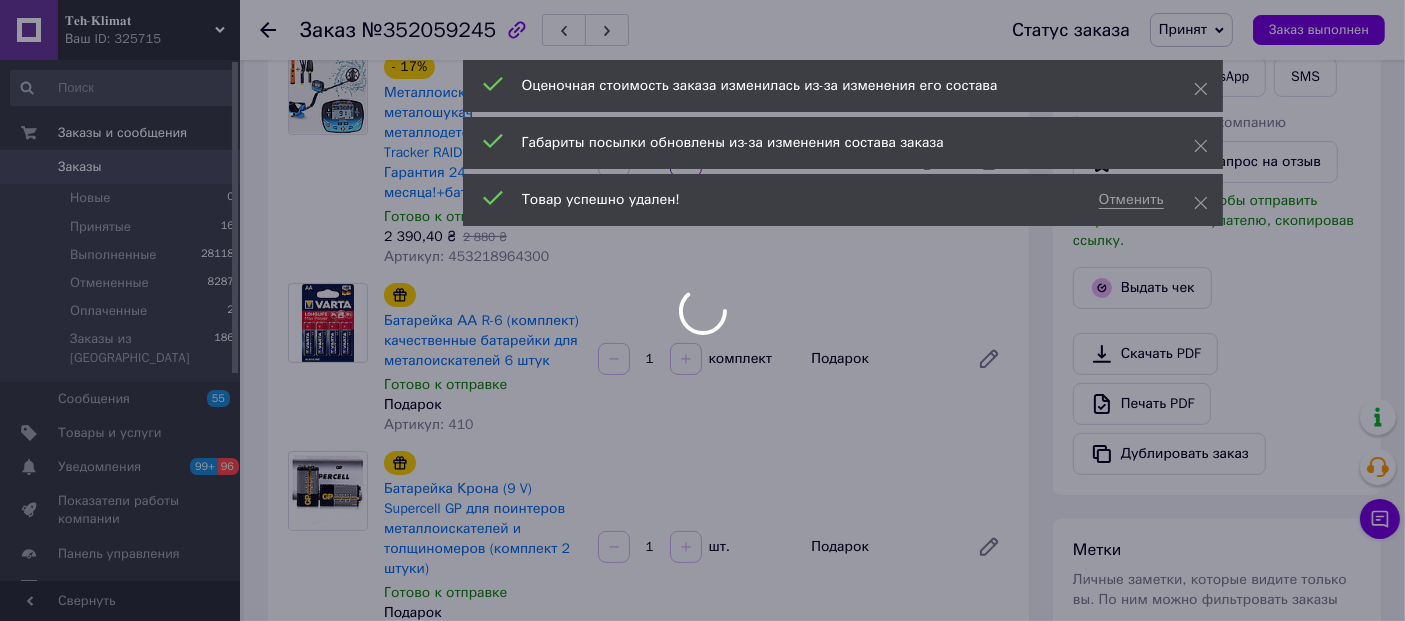 type on "1" 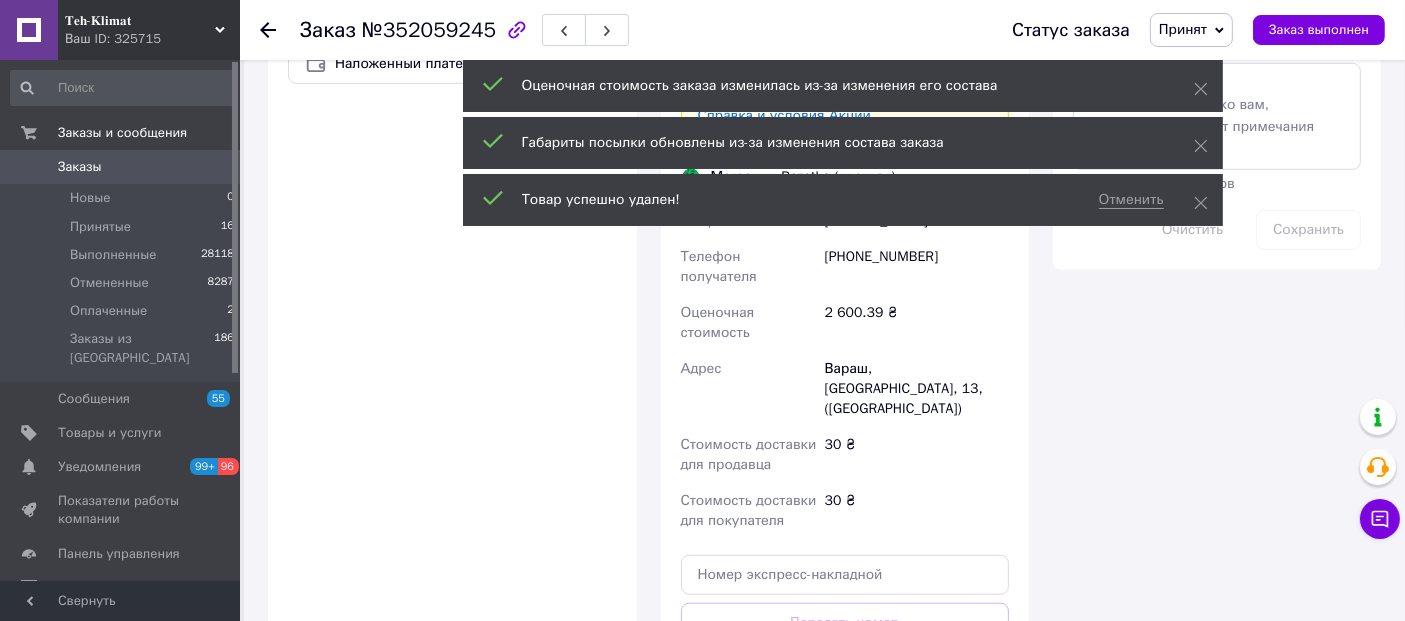 scroll, scrollTop: 1444, scrollLeft: 0, axis: vertical 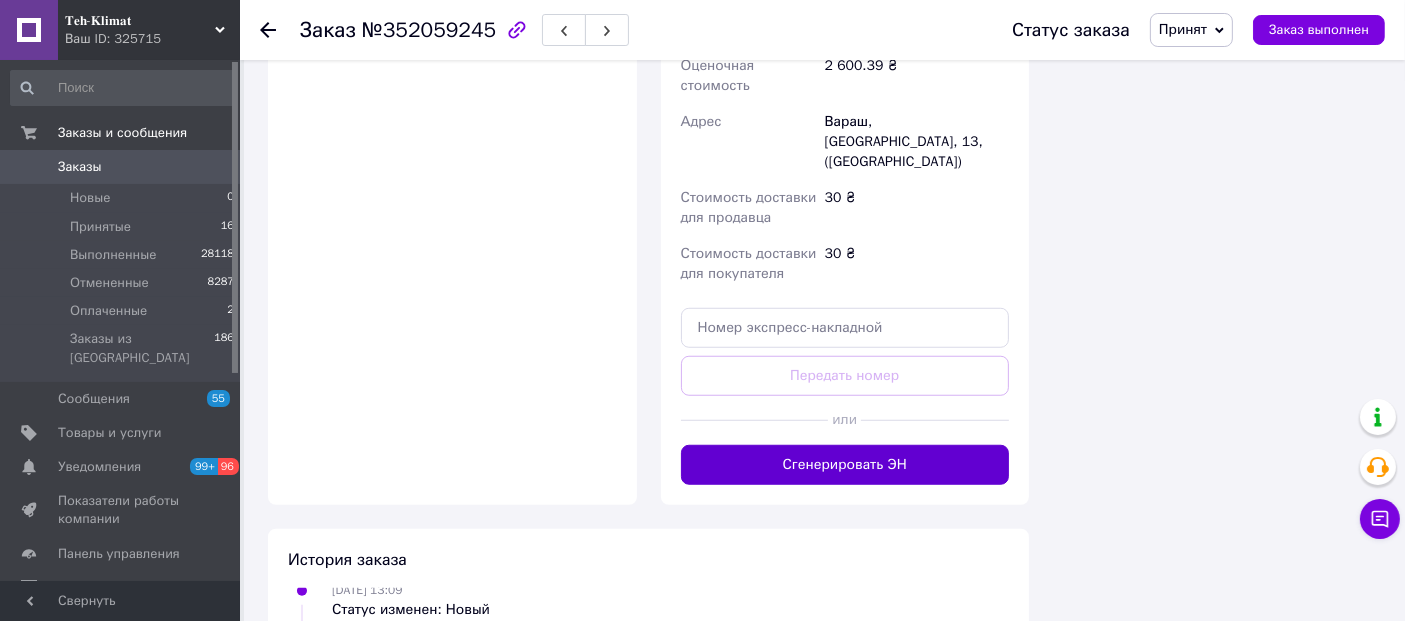click on "Сгенерировать ЭН" at bounding box center (845, 465) 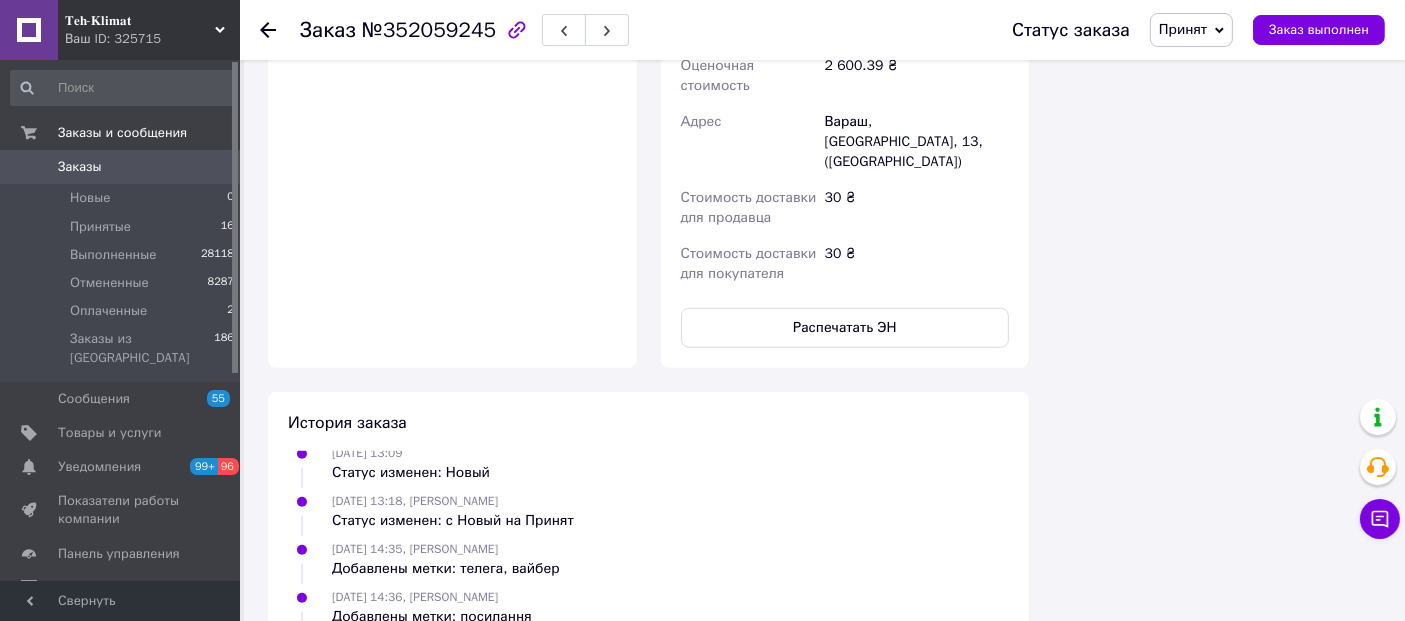 scroll, scrollTop: 0, scrollLeft: 0, axis: both 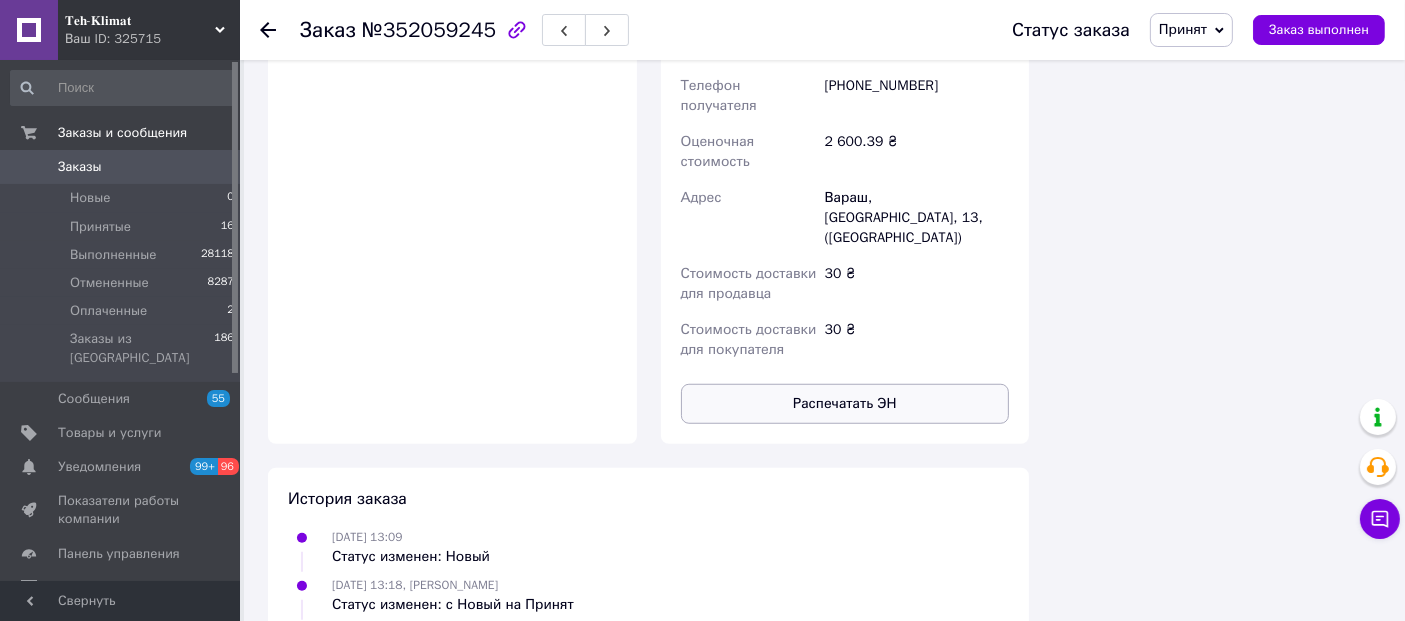 click on "Распечатать ЭН" at bounding box center (845, 404) 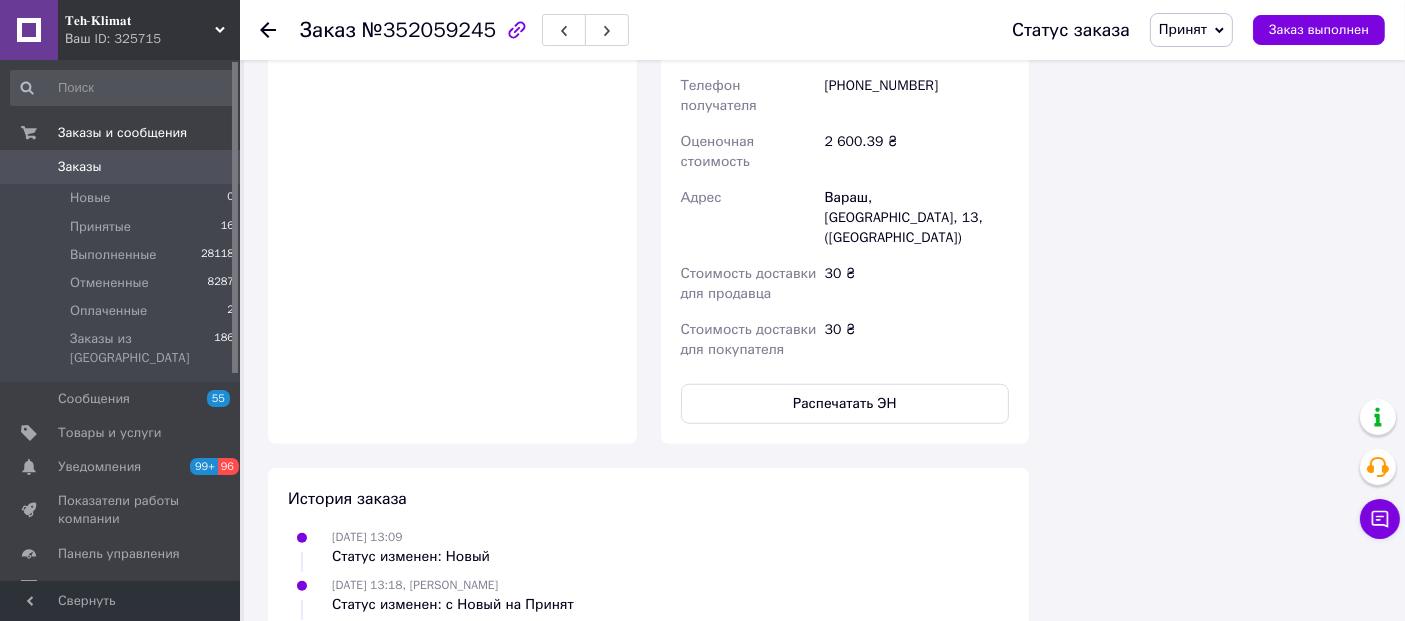 click 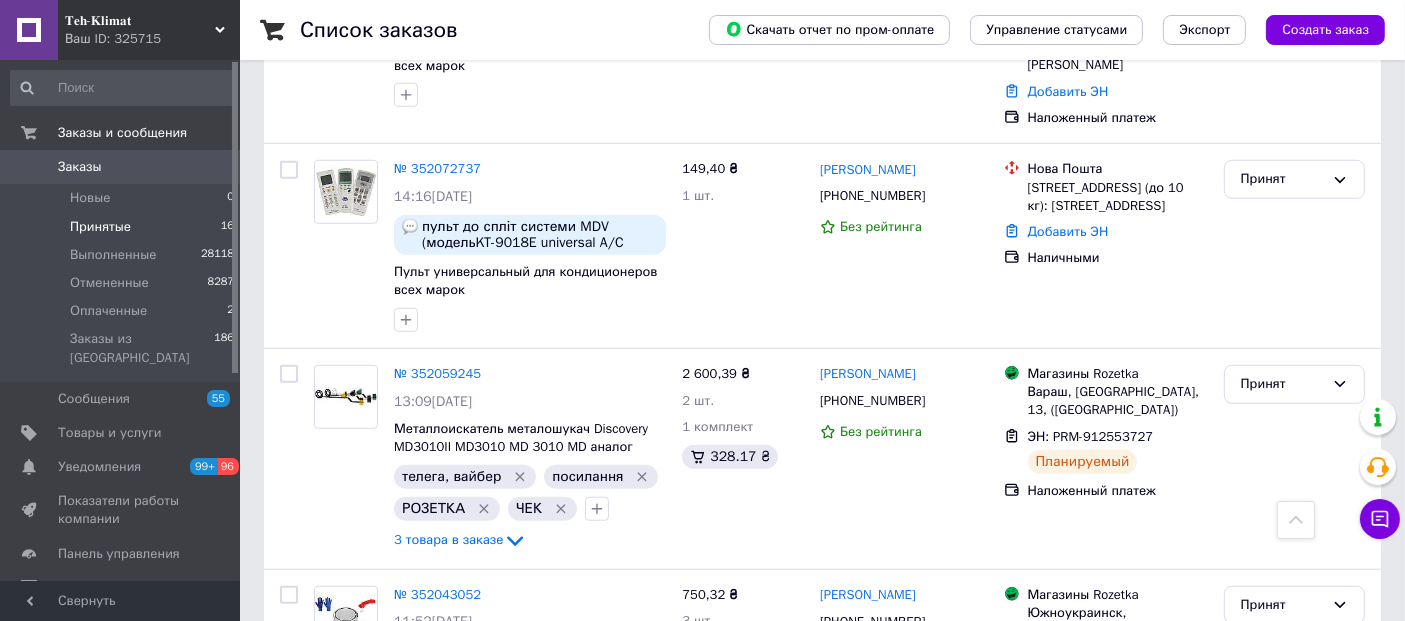 scroll, scrollTop: 1555, scrollLeft: 0, axis: vertical 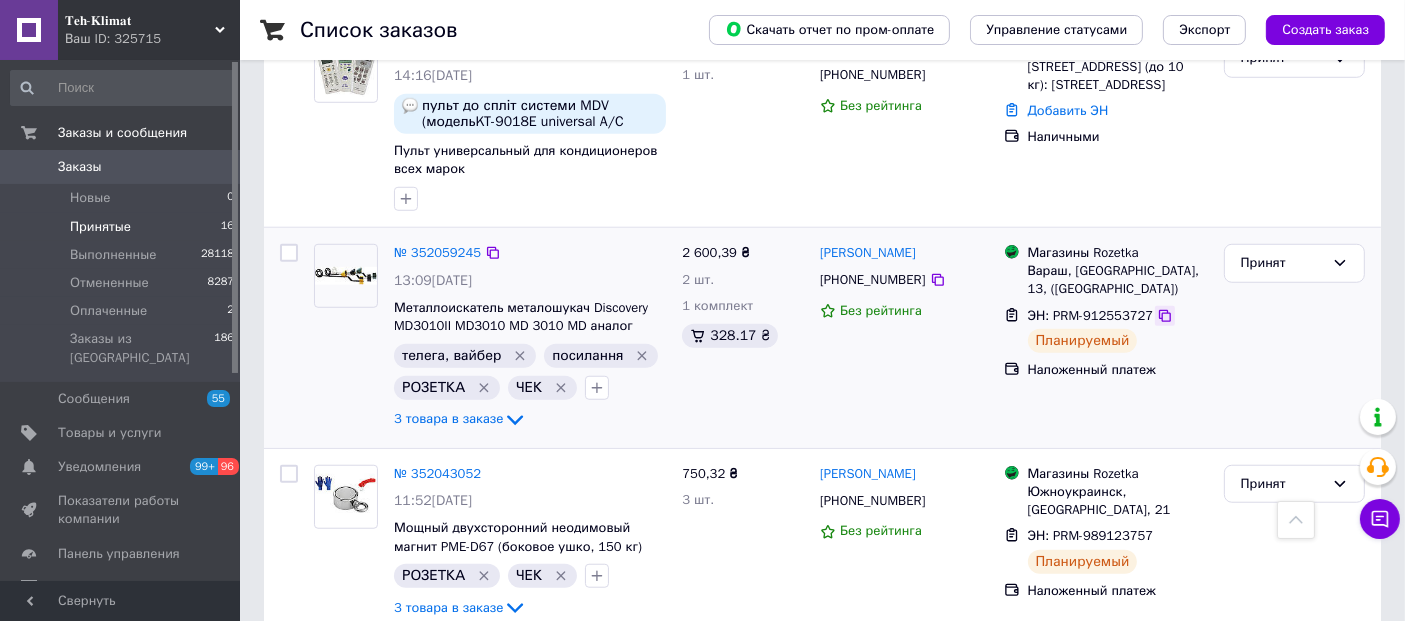 click 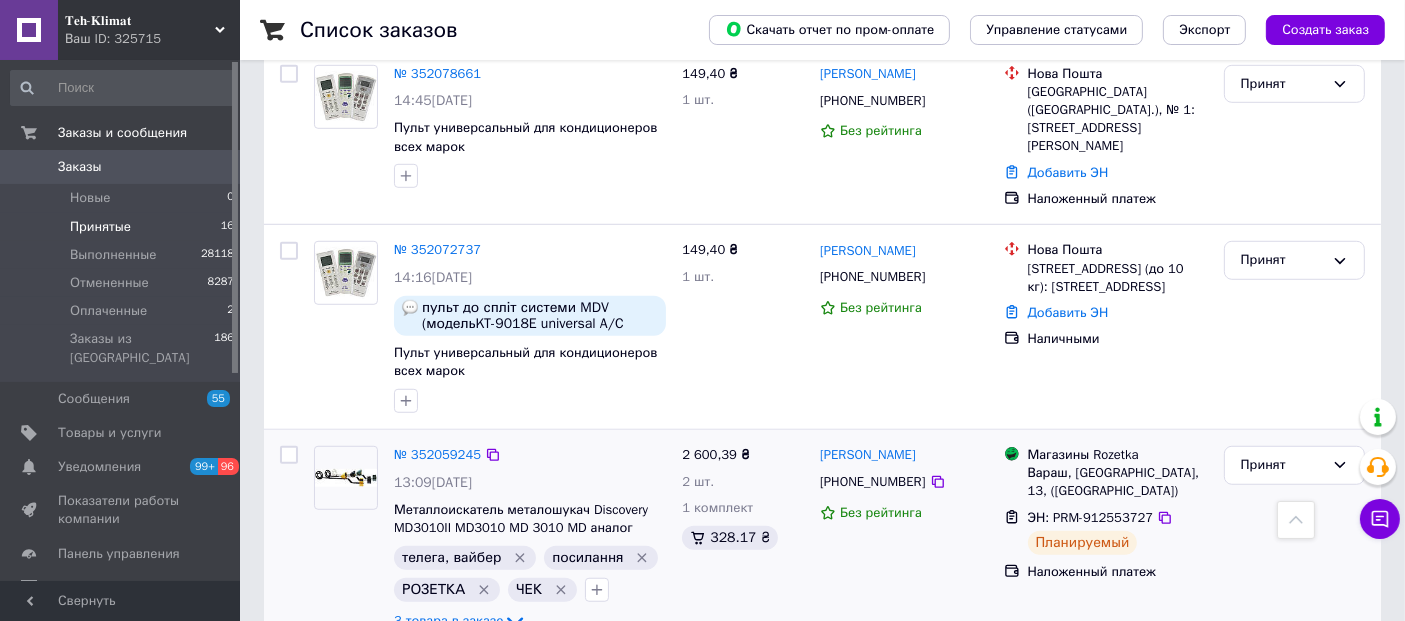 scroll, scrollTop: 1333, scrollLeft: 0, axis: vertical 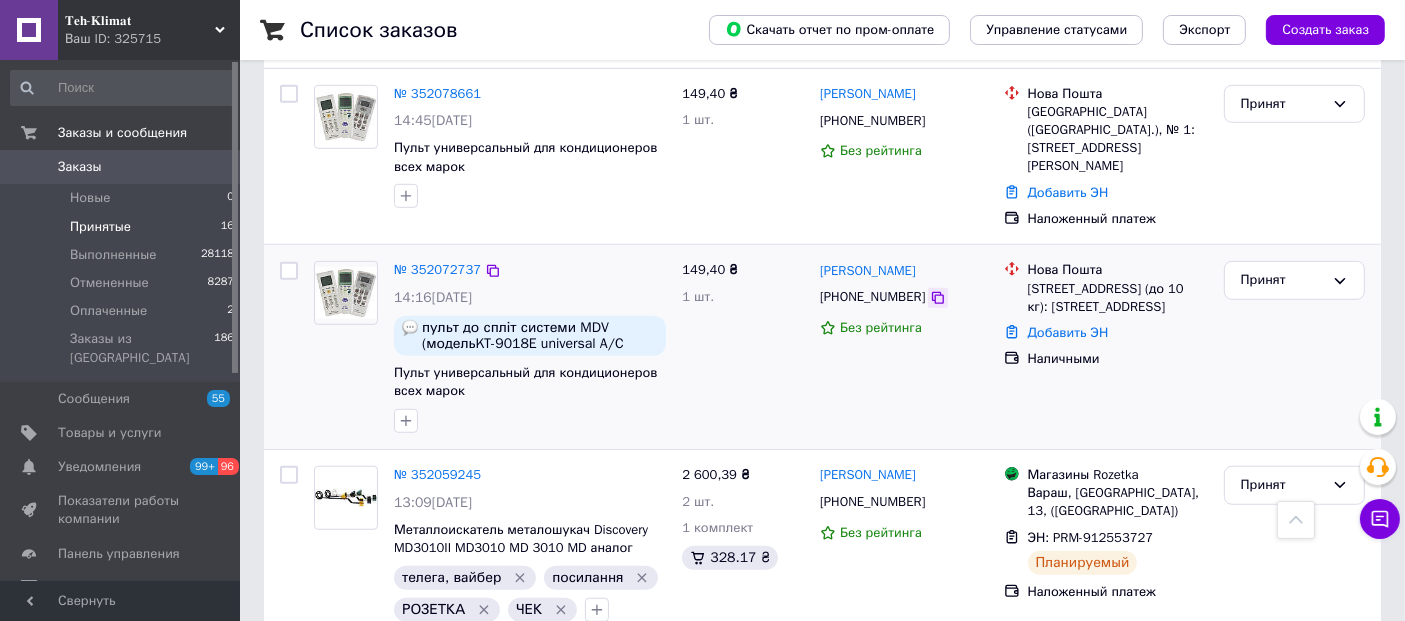 click 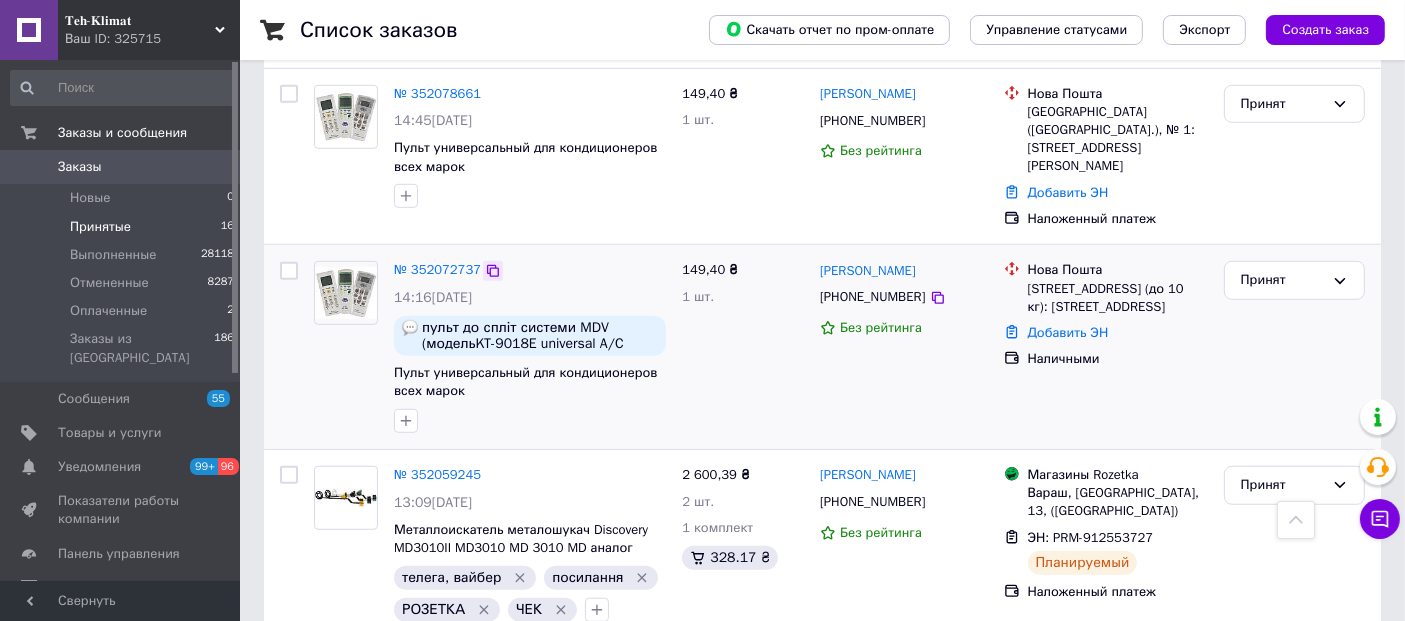 click 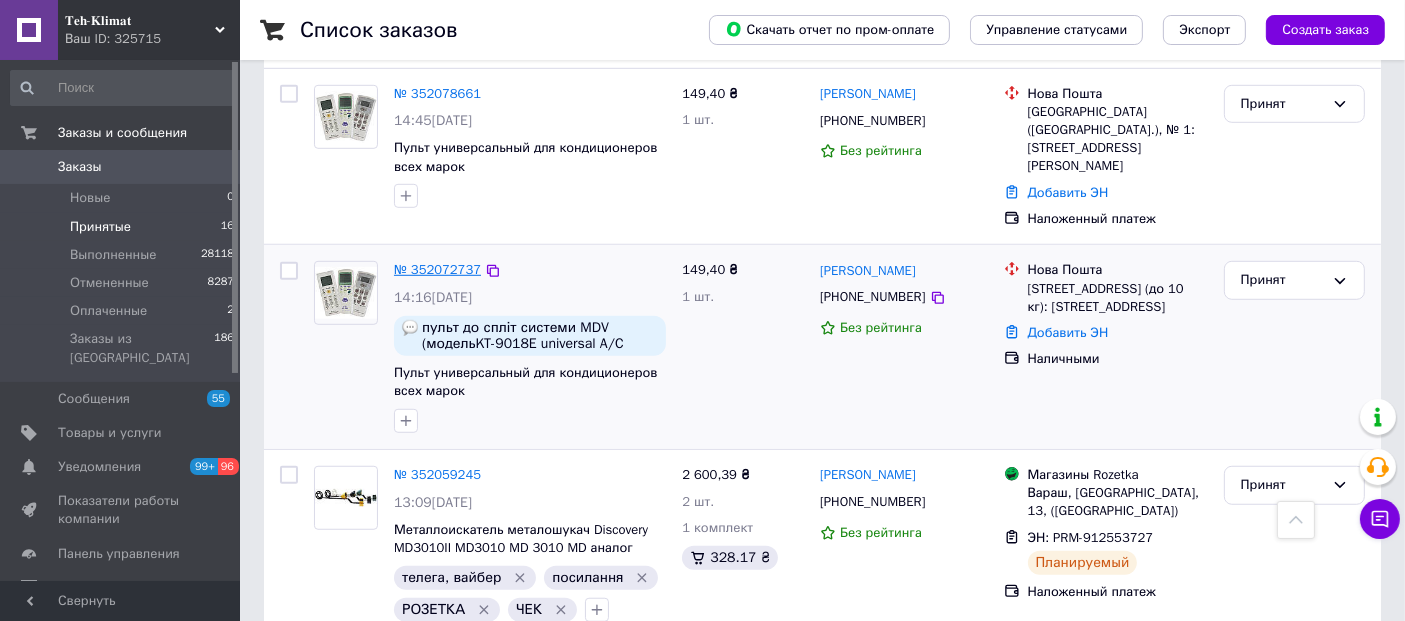 click on "№ 352072737" at bounding box center (437, 269) 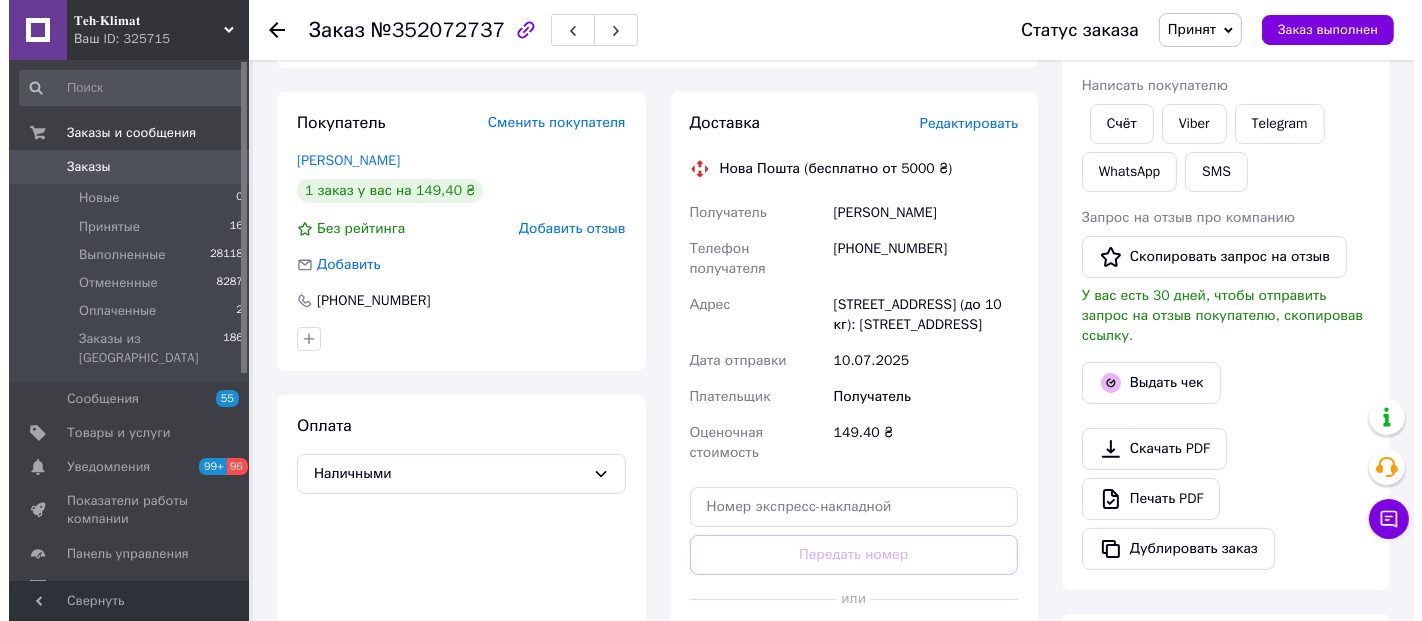 scroll, scrollTop: 266, scrollLeft: 0, axis: vertical 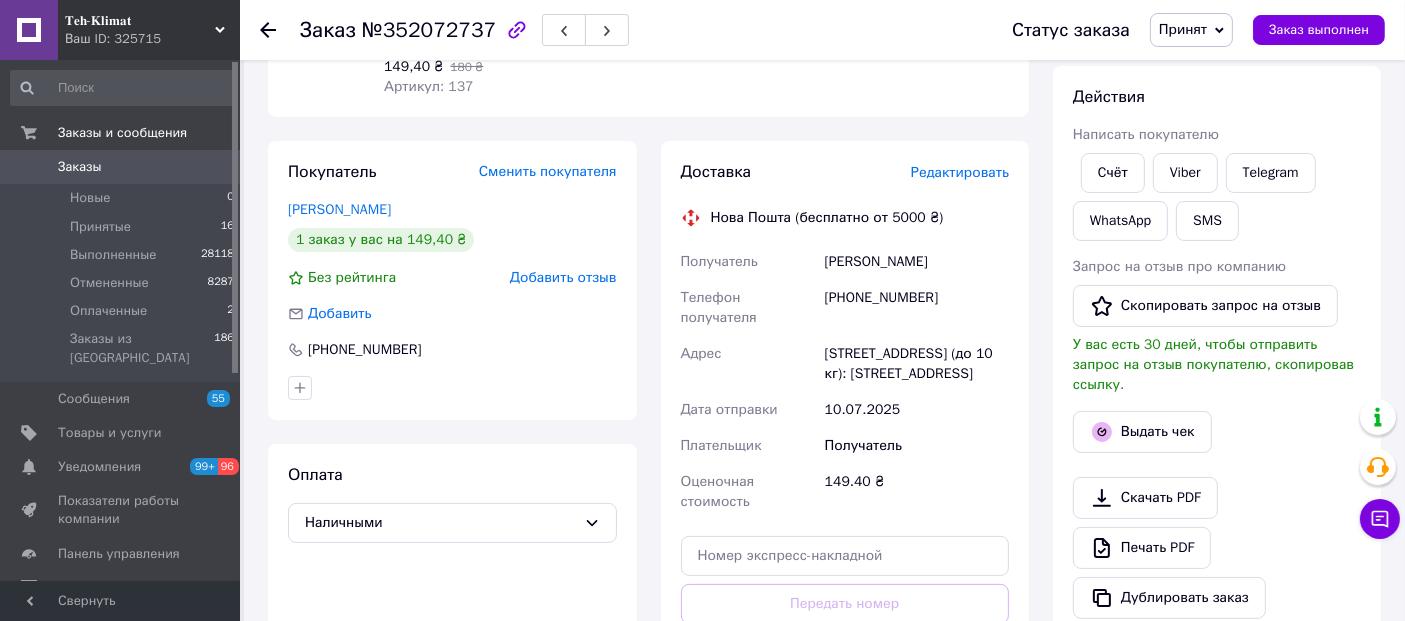 click on "Редактировать" at bounding box center (960, 172) 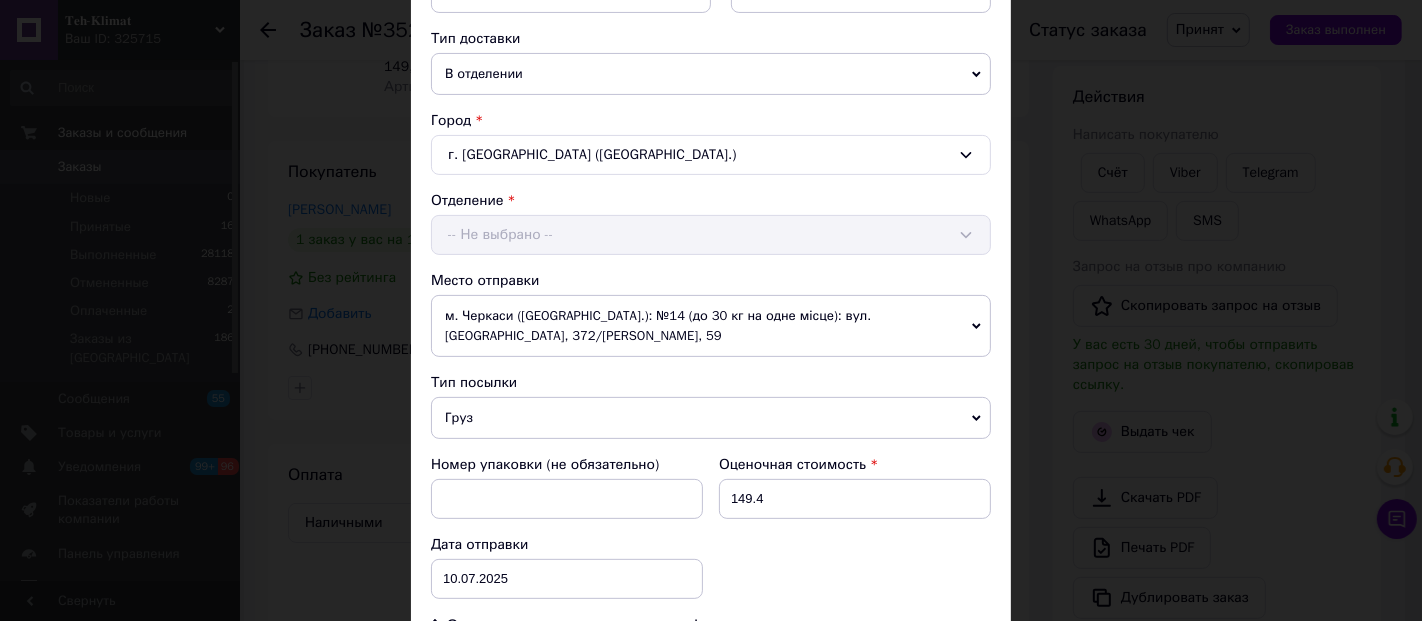 scroll, scrollTop: 755, scrollLeft: 0, axis: vertical 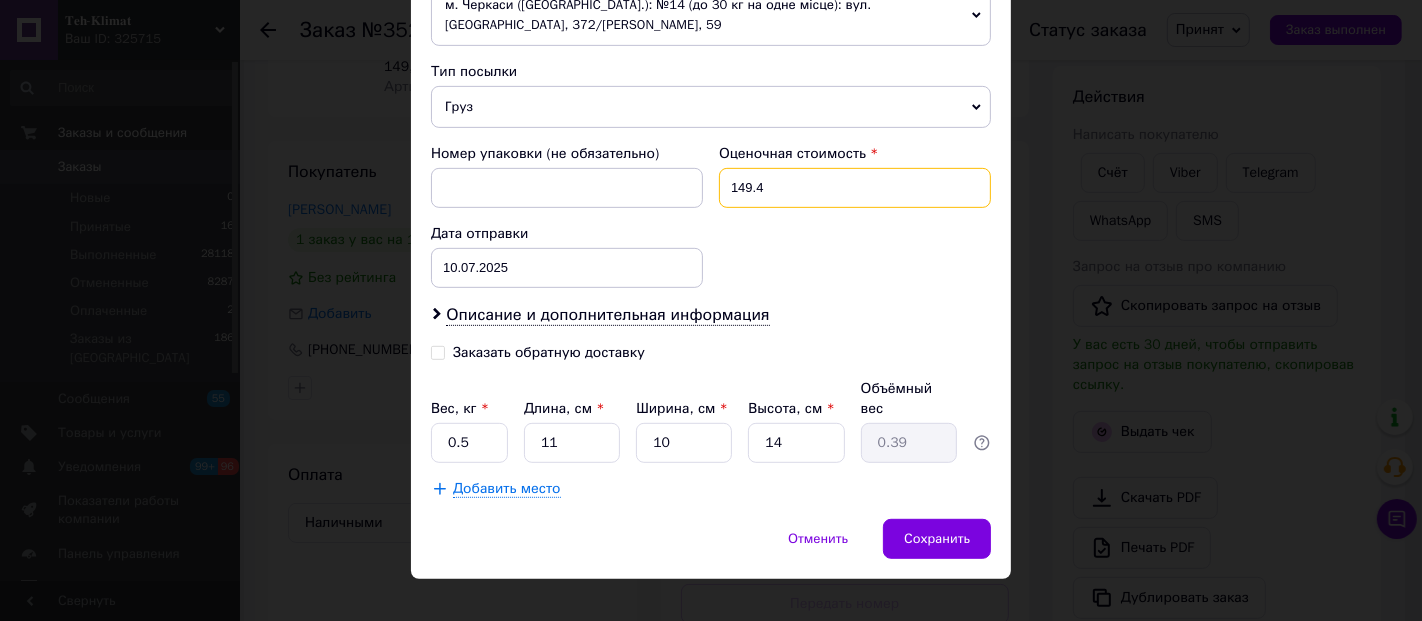 click on "149.4" at bounding box center [855, 188] 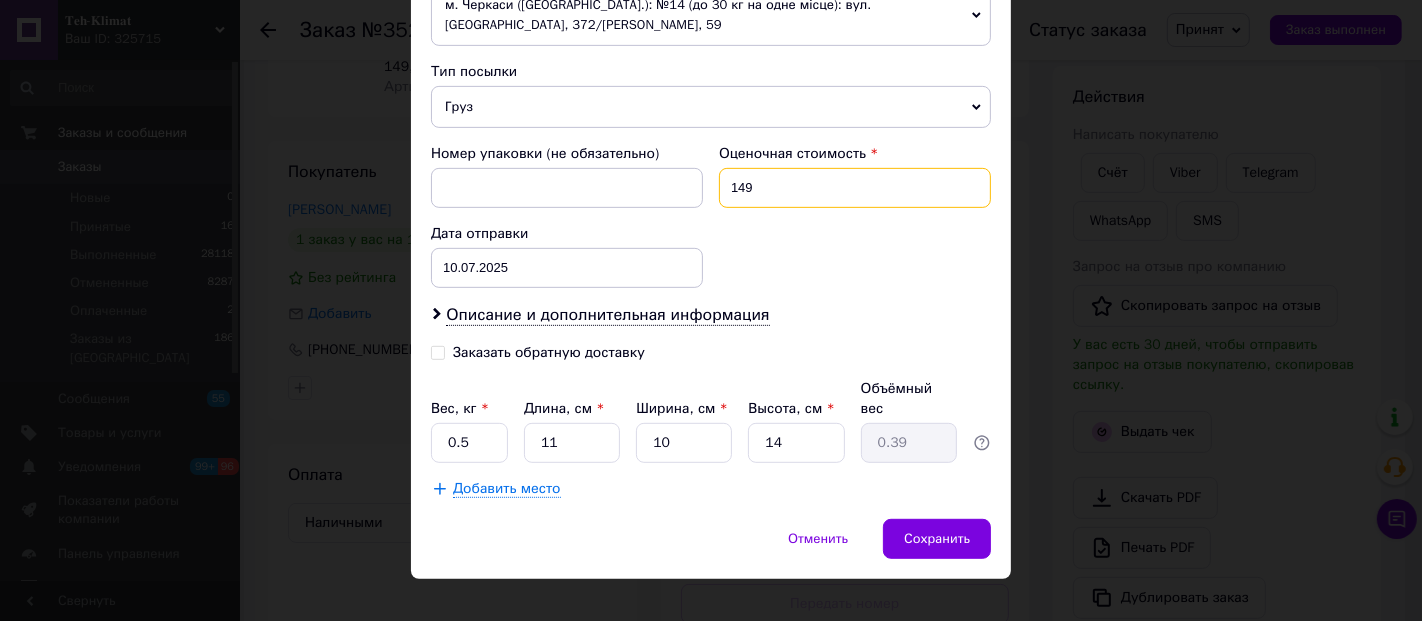 type on "149" 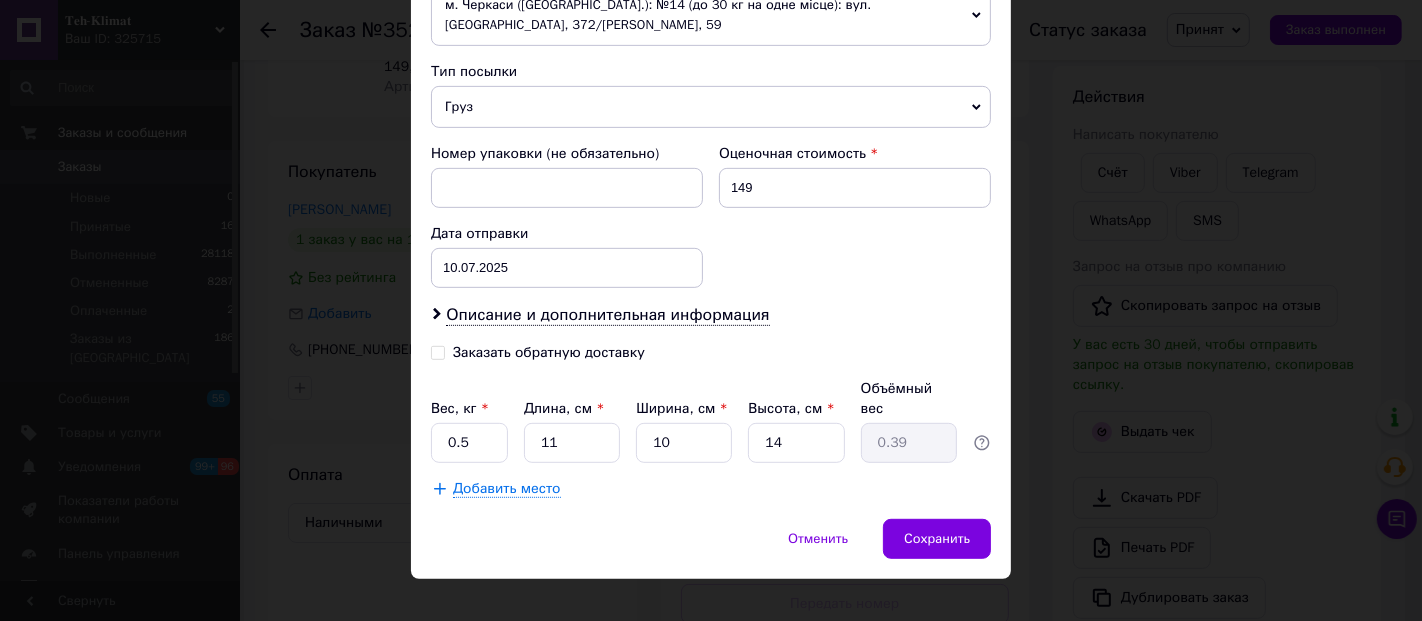 click on "Заказать обратную доставку" at bounding box center [438, 351] 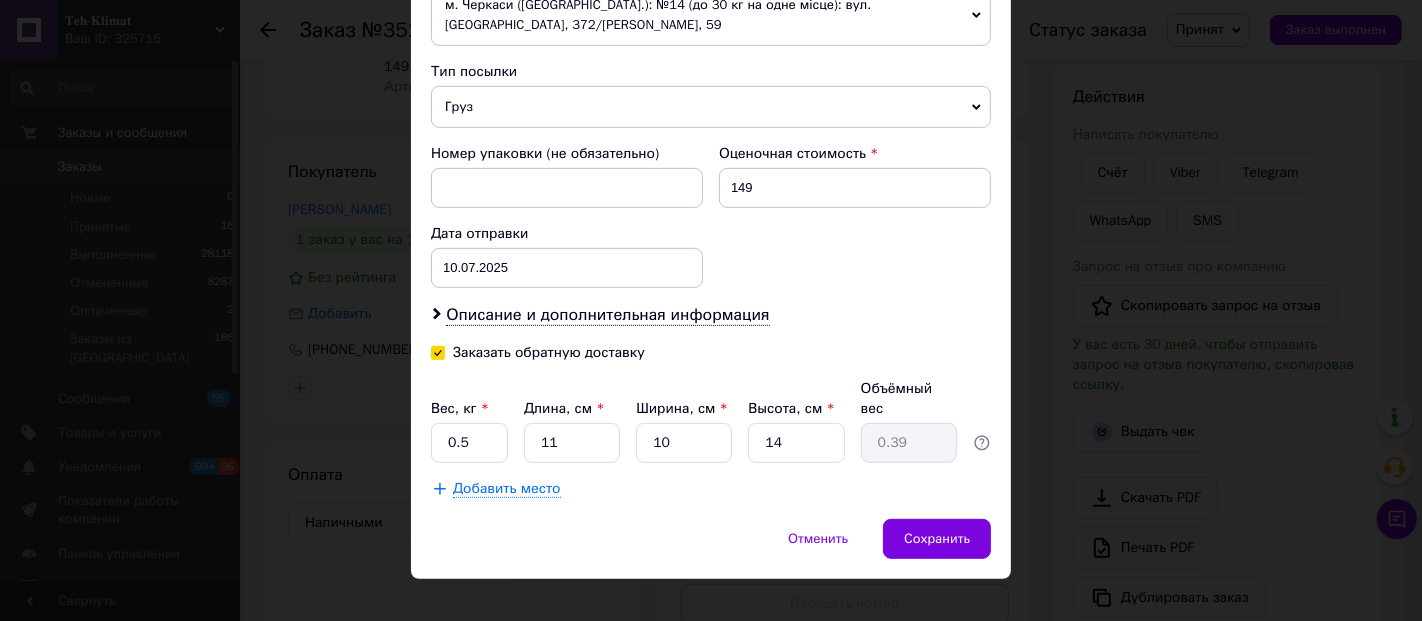 checkbox on "true" 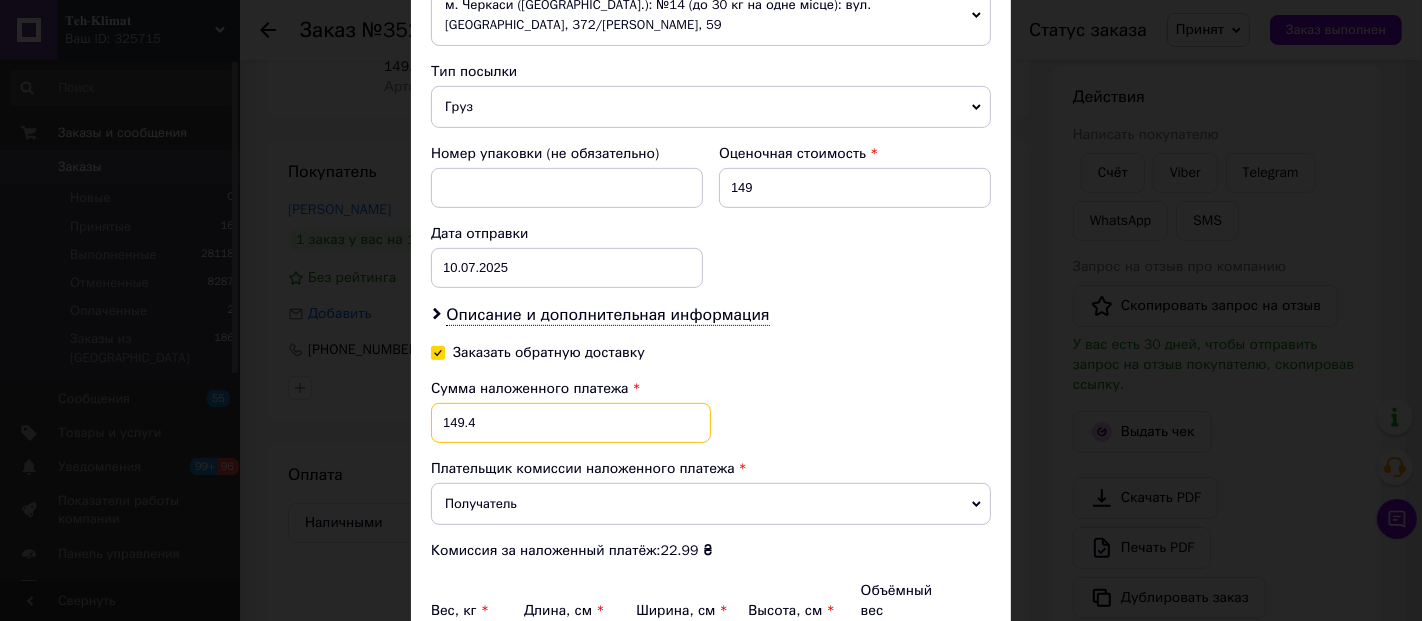 click on "149.4" at bounding box center [571, 423] 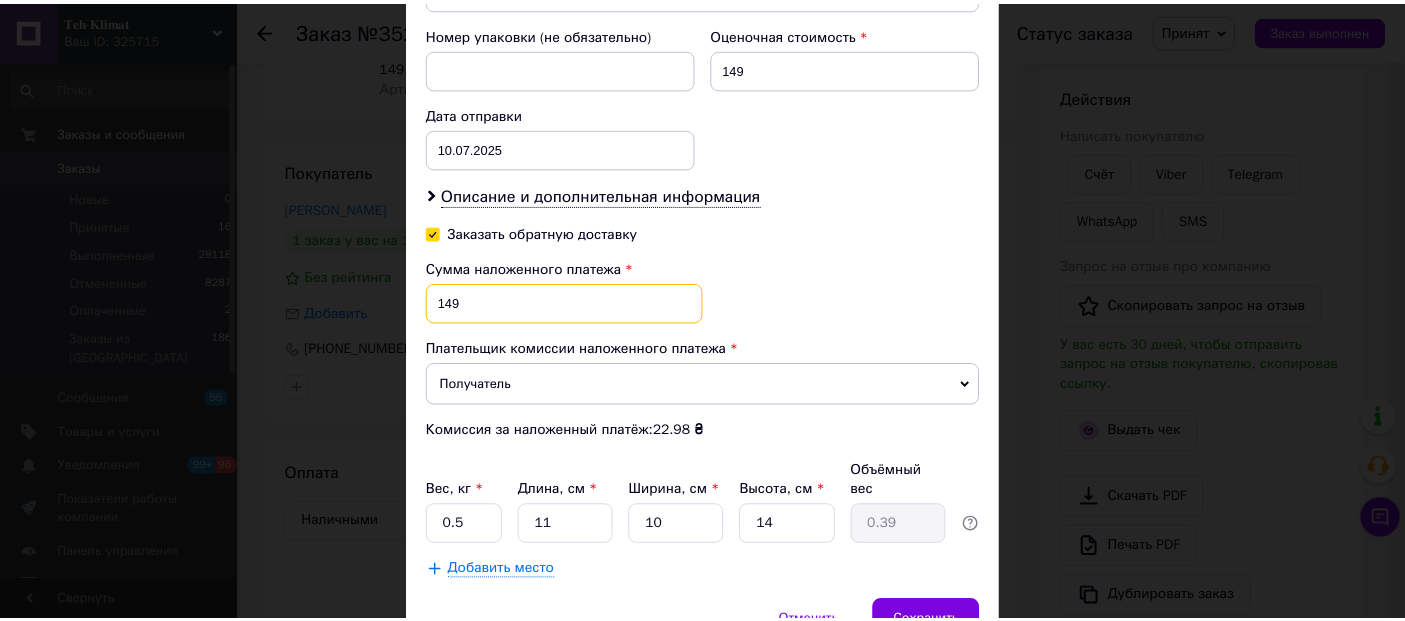 scroll, scrollTop: 956, scrollLeft: 0, axis: vertical 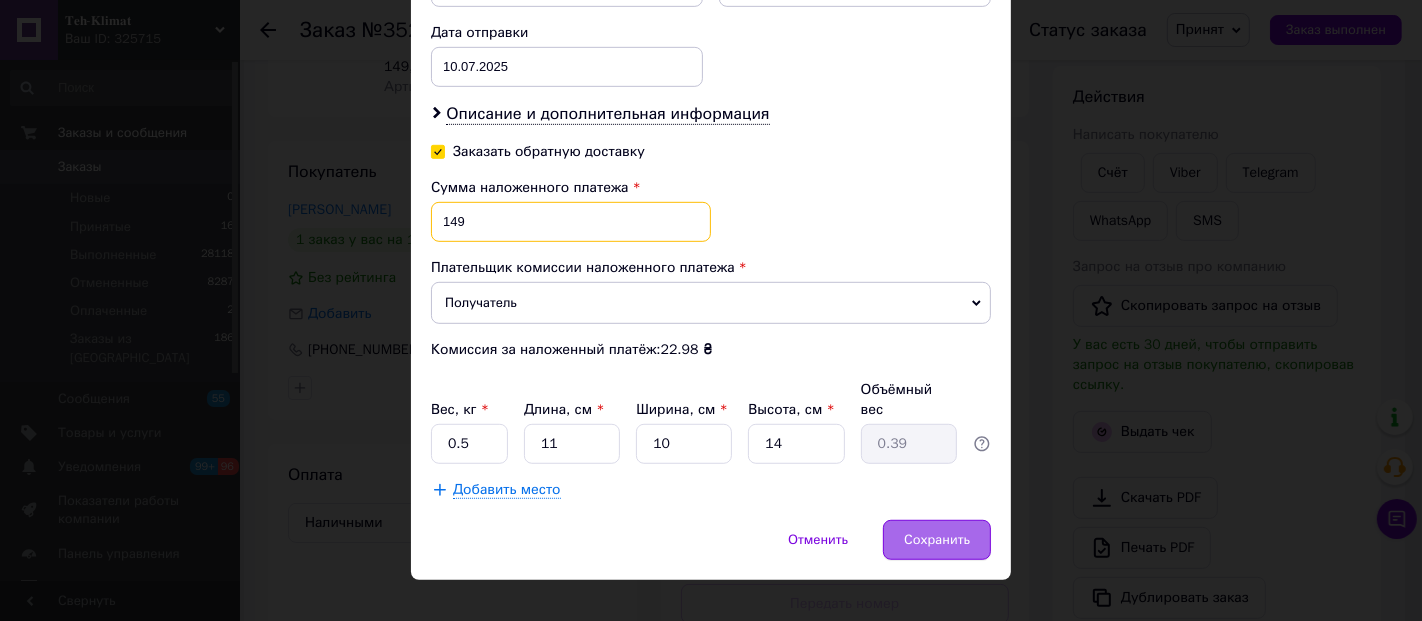 type on "149" 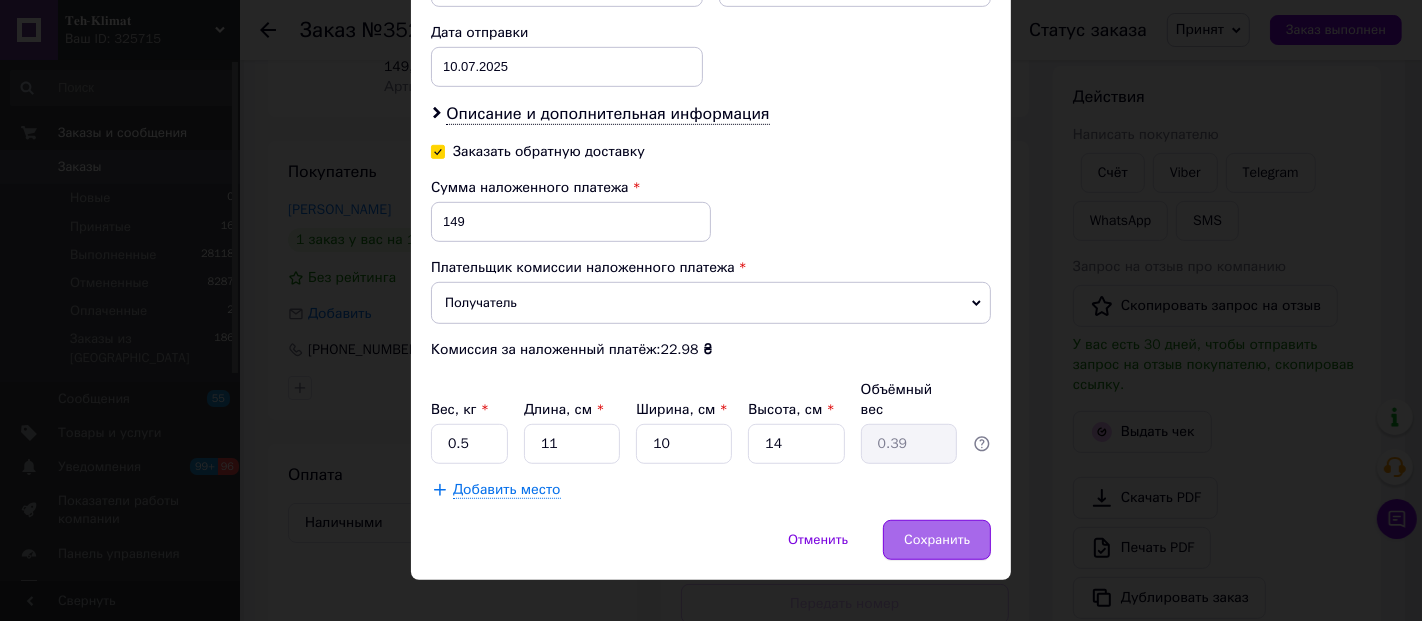 click on "Сохранить" at bounding box center (937, 540) 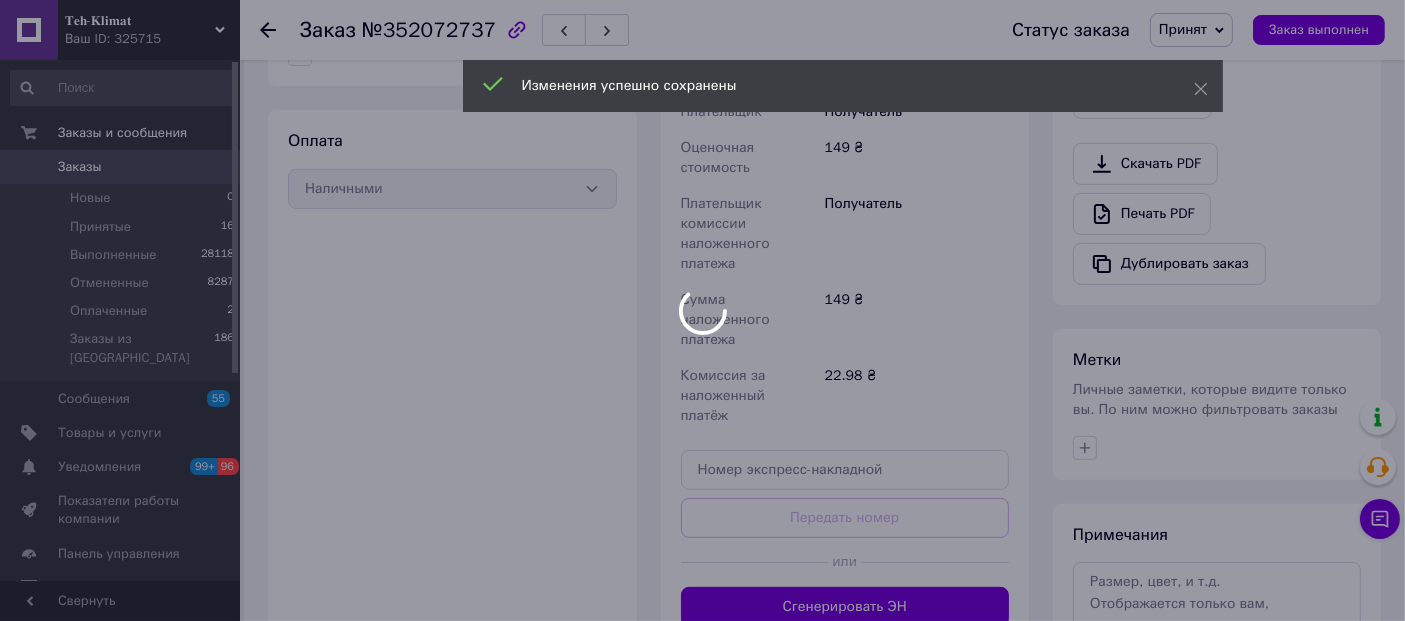 scroll, scrollTop: 798, scrollLeft: 0, axis: vertical 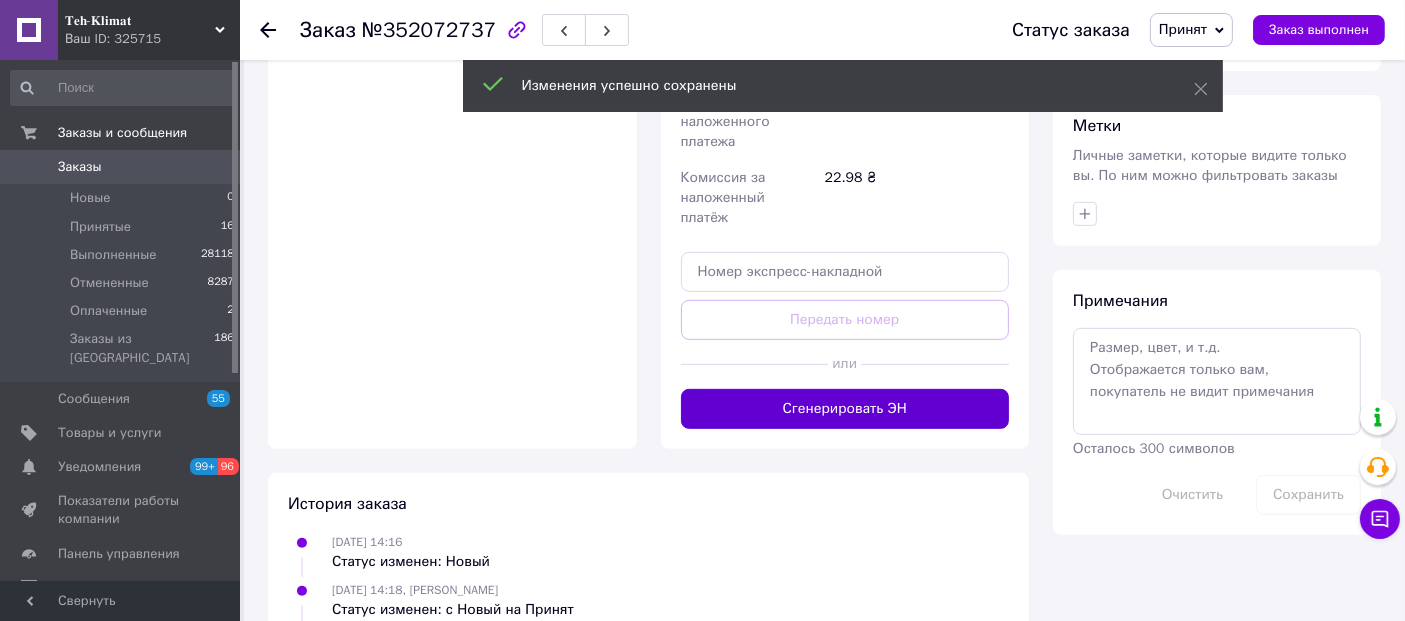 click on "Сгенерировать ЭН" at bounding box center [845, 409] 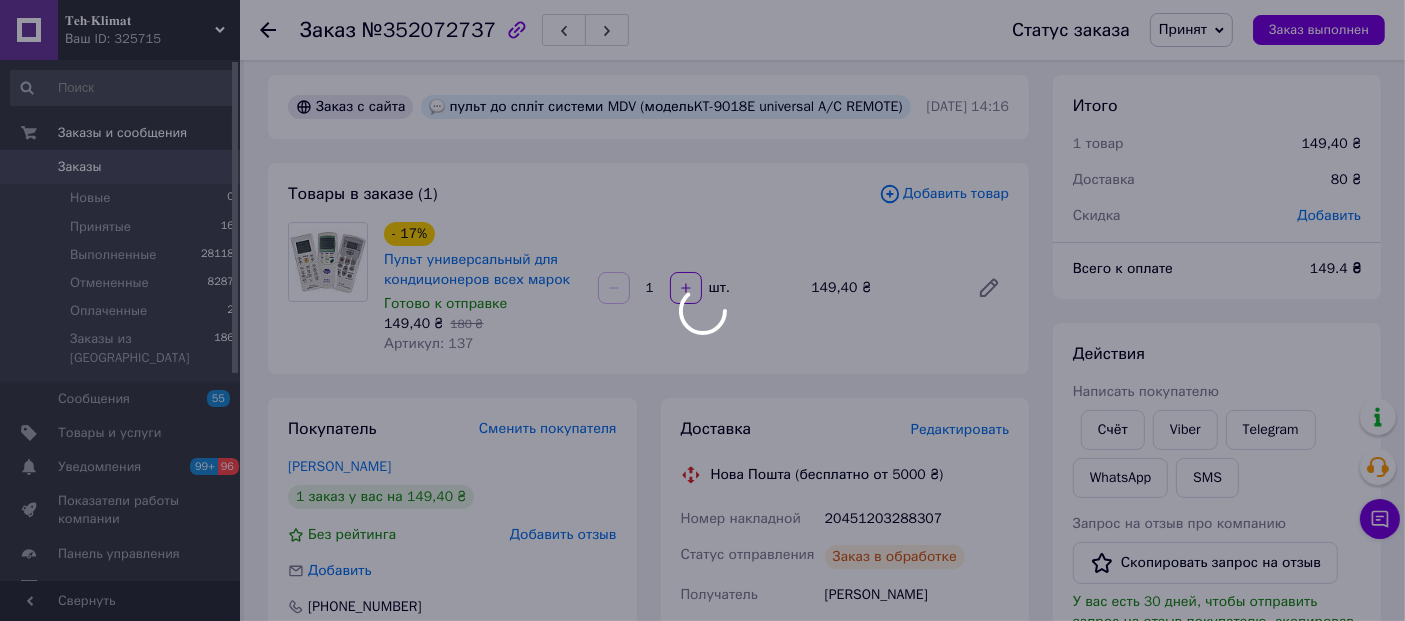 scroll, scrollTop: 0, scrollLeft: 0, axis: both 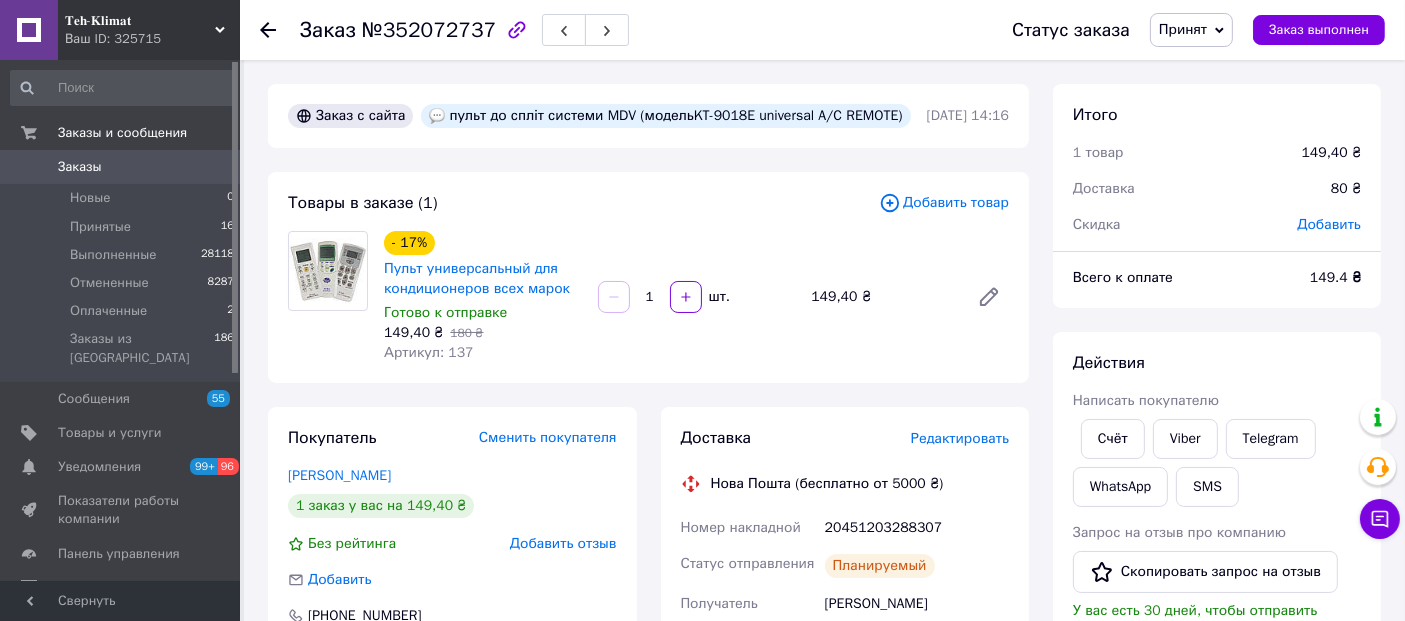 click 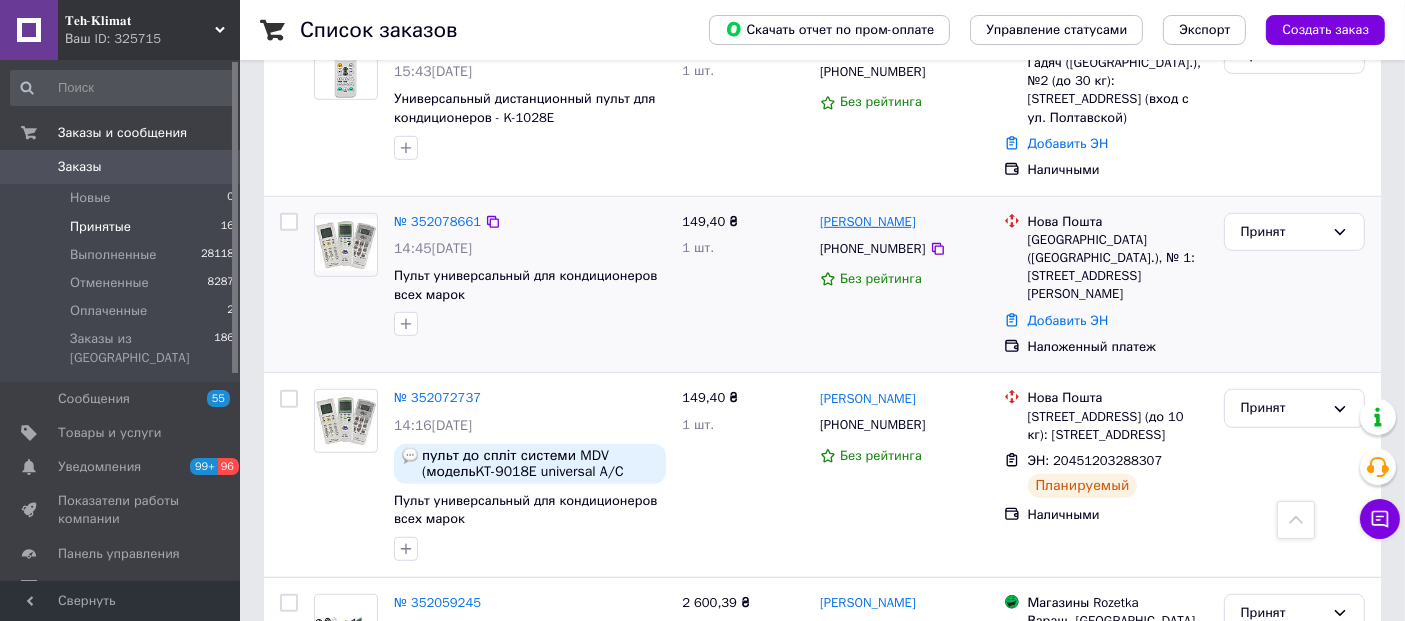 scroll, scrollTop: 1333, scrollLeft: 0, axis: vertical 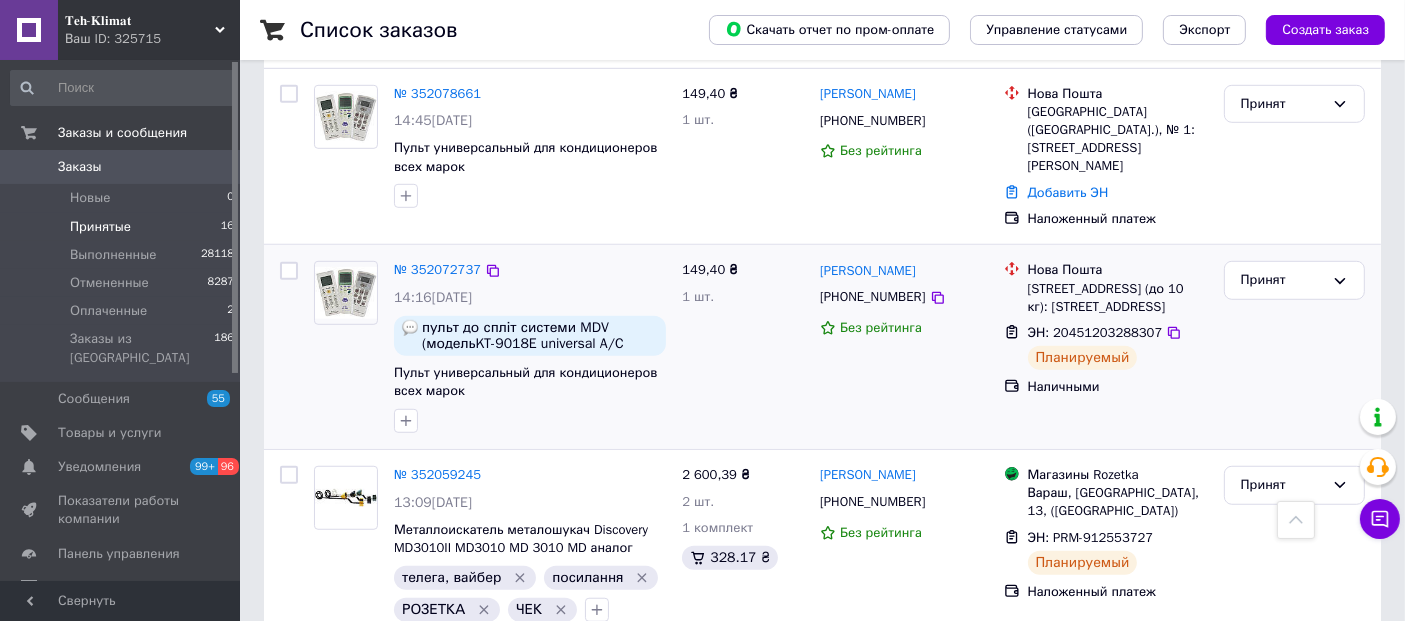 drag, startPoint x: 825, startPoint y: 197, endPoint x: 1146, endPoint y: 266, distance: 328.33215 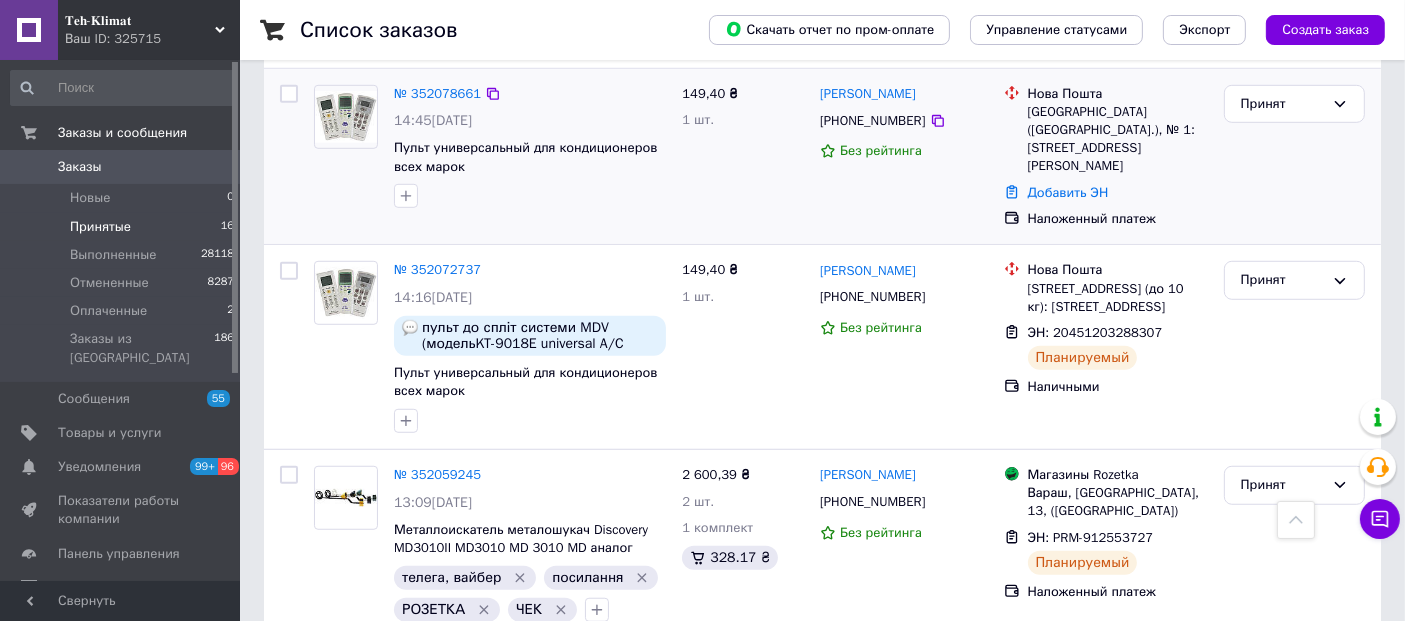 copy on "Олена Колосова +380979246767 Без рейтинга Нова Пошта г. Киев (Киевская обл.), №233 (до 10 кг): ул. Князей Острожских, 37/2" 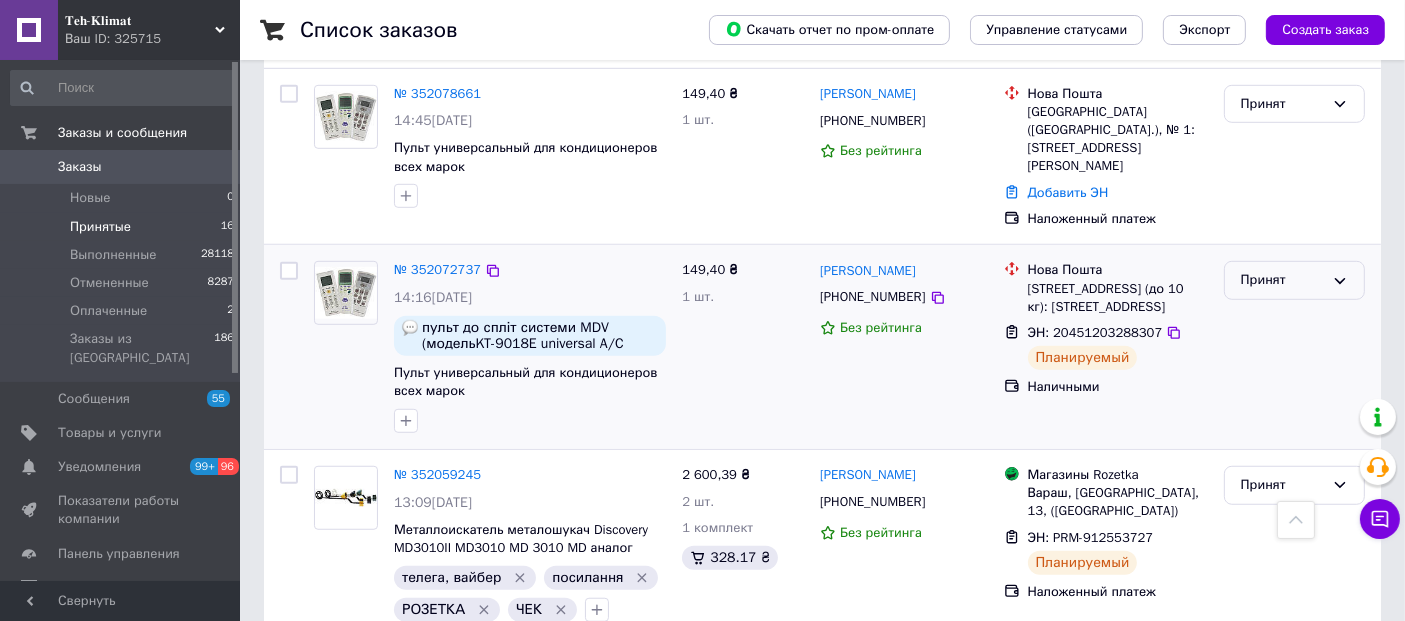 click on "Принят" at bounding box center (1282, 280) 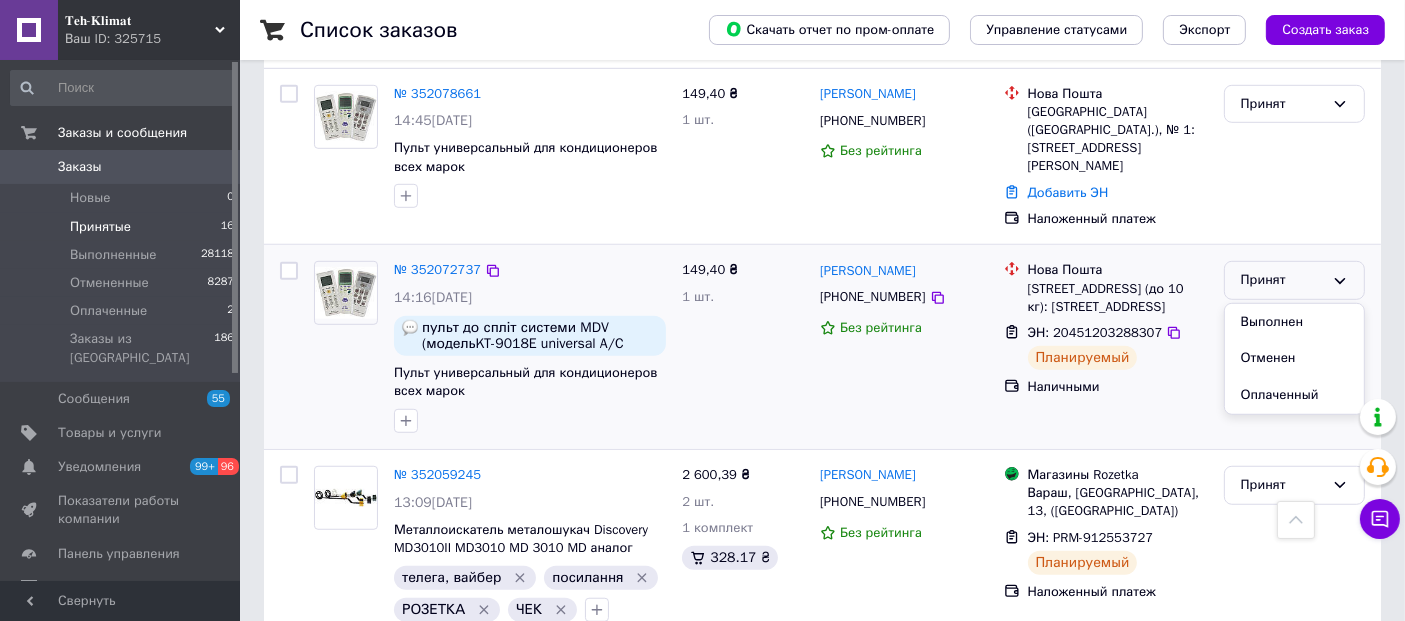 click on "Выполнен" at bounding box center (1294, 322) 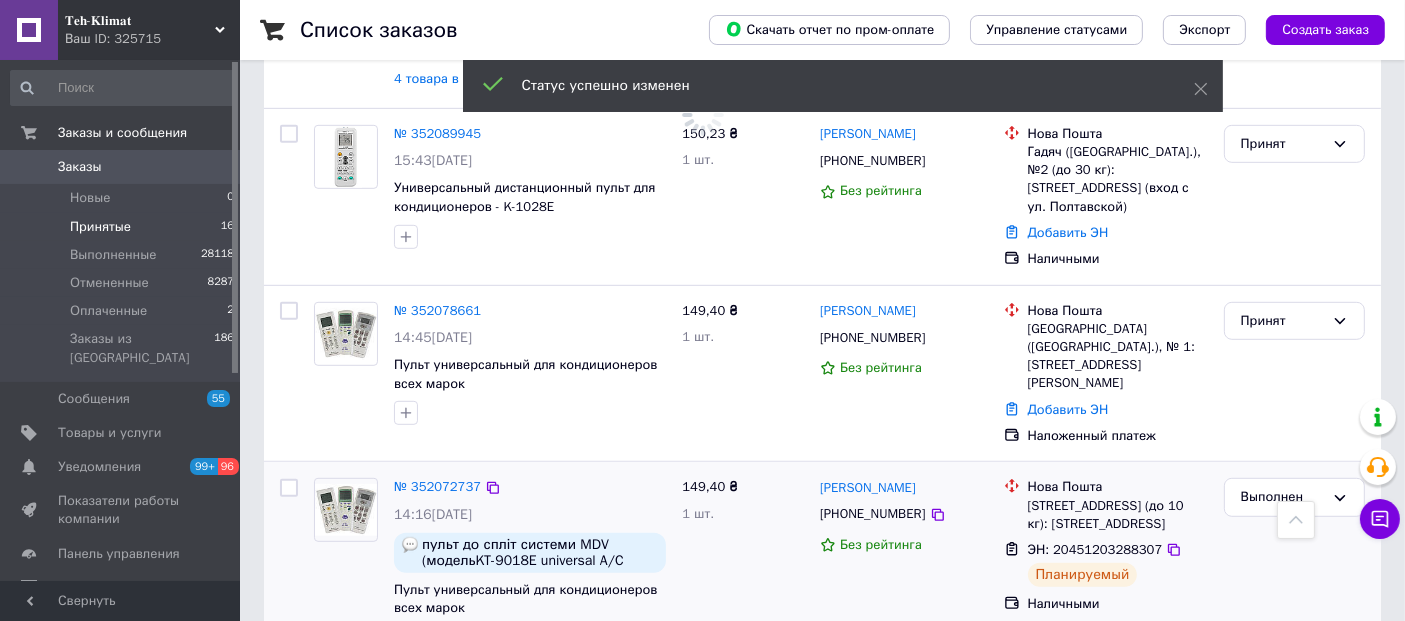 scroll, scrollTop: 1111, scrollLeft: 0, axis: vertical 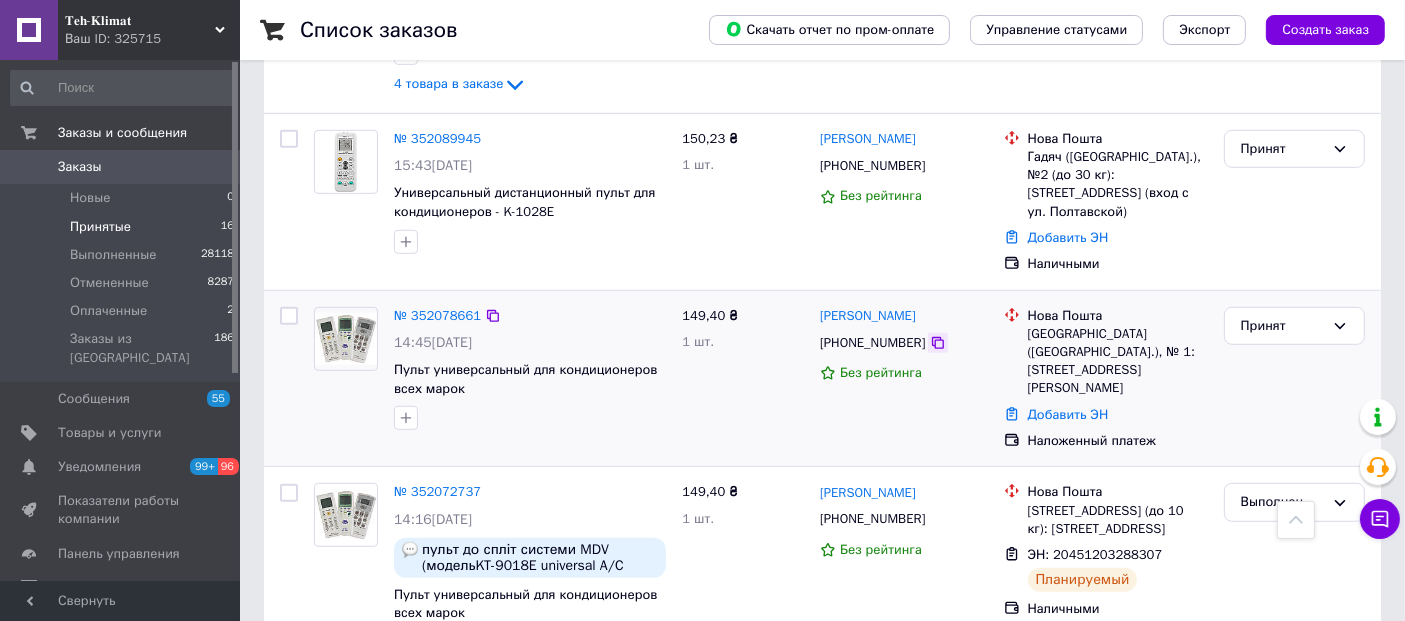 click 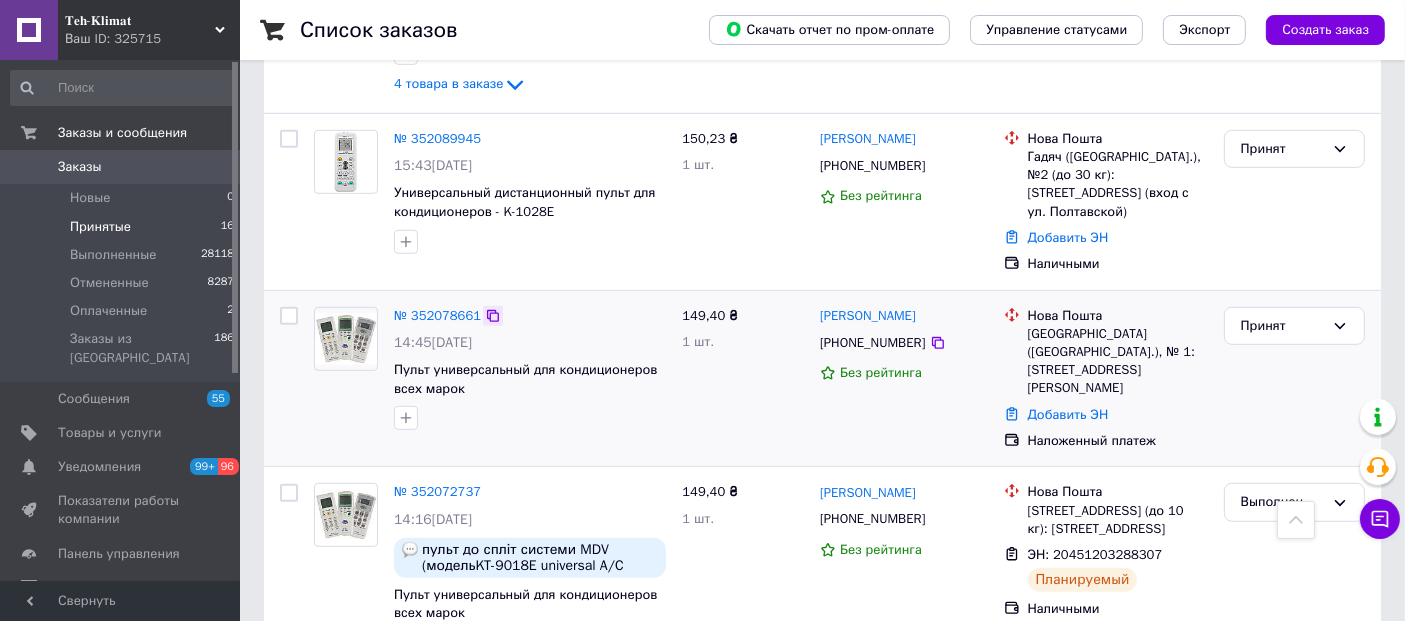click 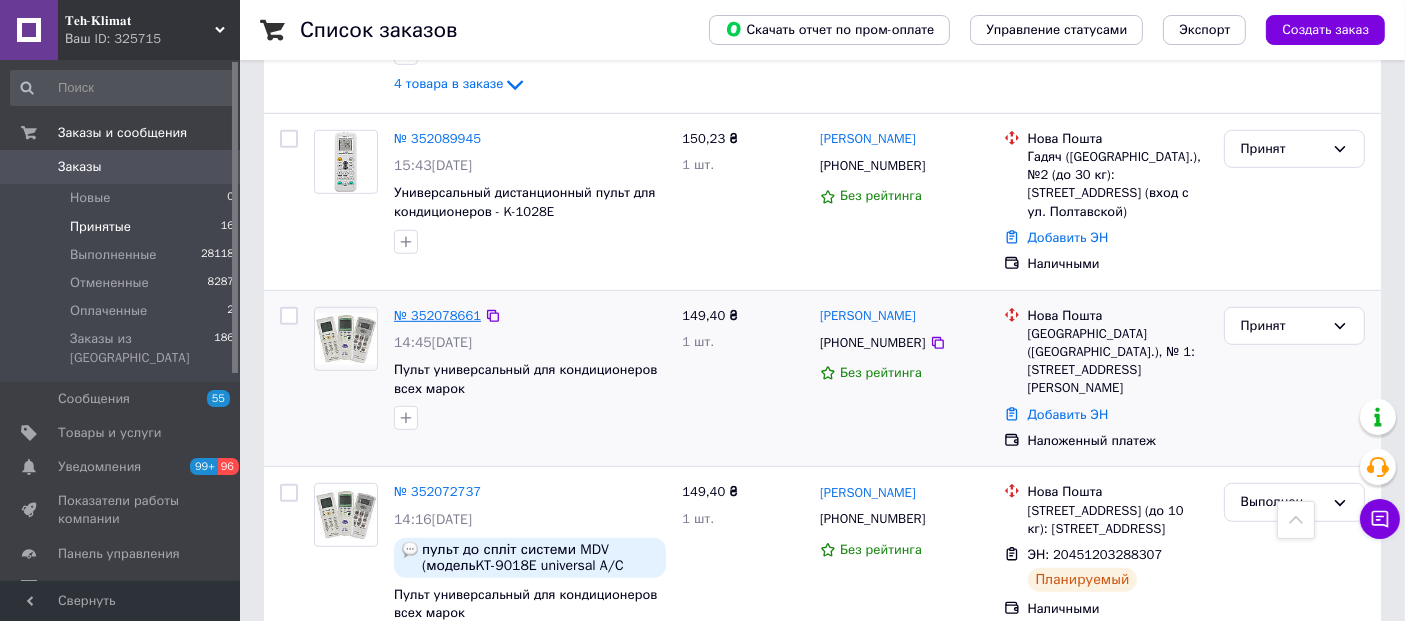 click on "№ 352078661" at bounding box center (437, 315) 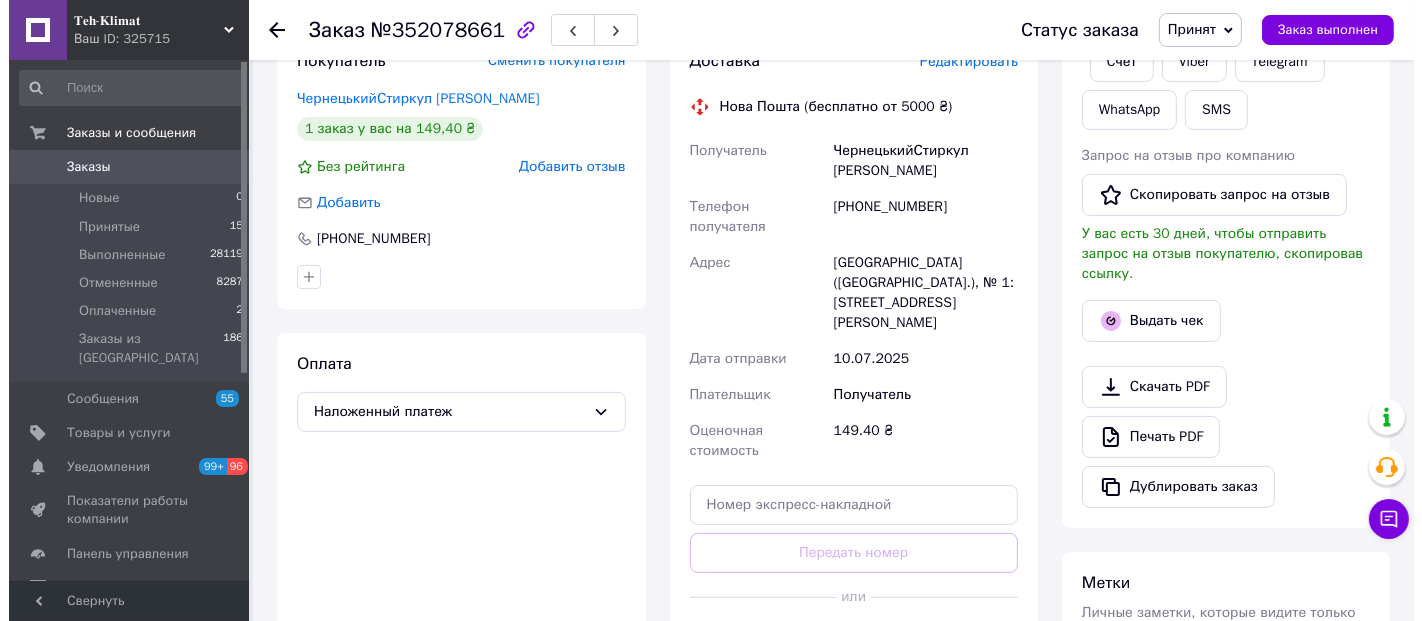 scroll, scrollTop: 155, scrollLeft: 0, axis: vertical 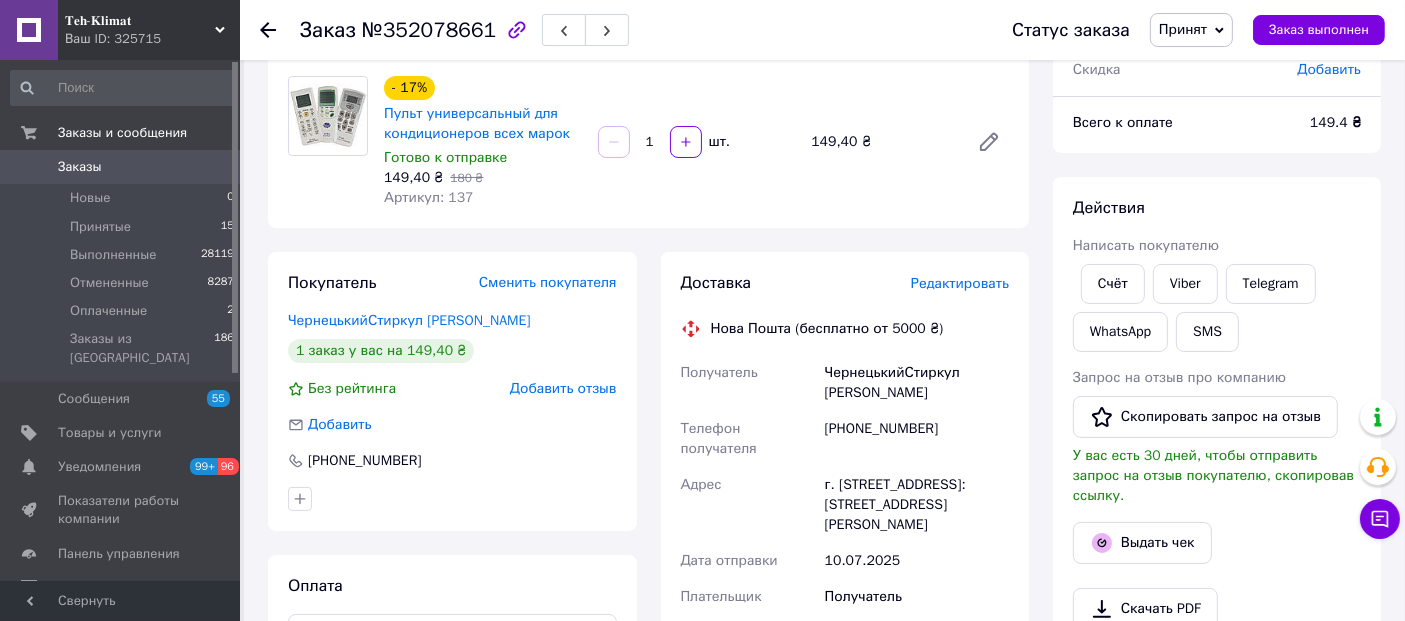 click on "Редактировать" at bounding box center [960, 283] 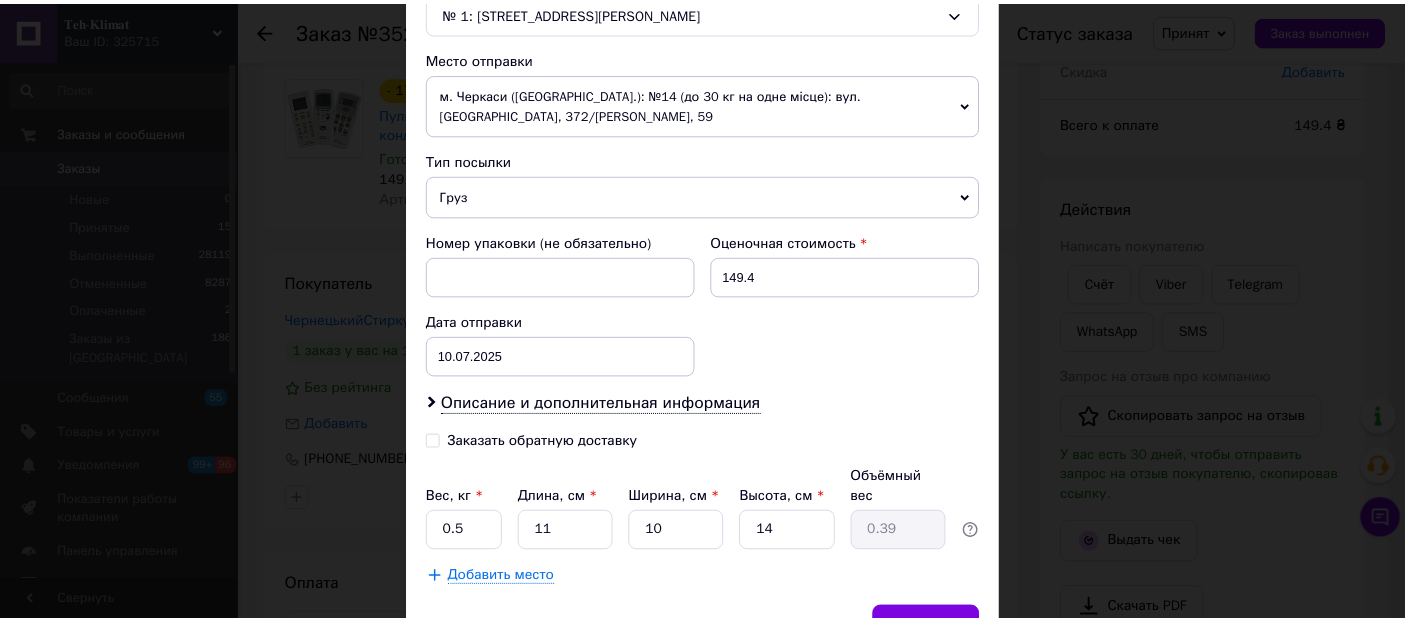 scroll, scrollTop: 755, scrollLeft: 0, axis: vertical 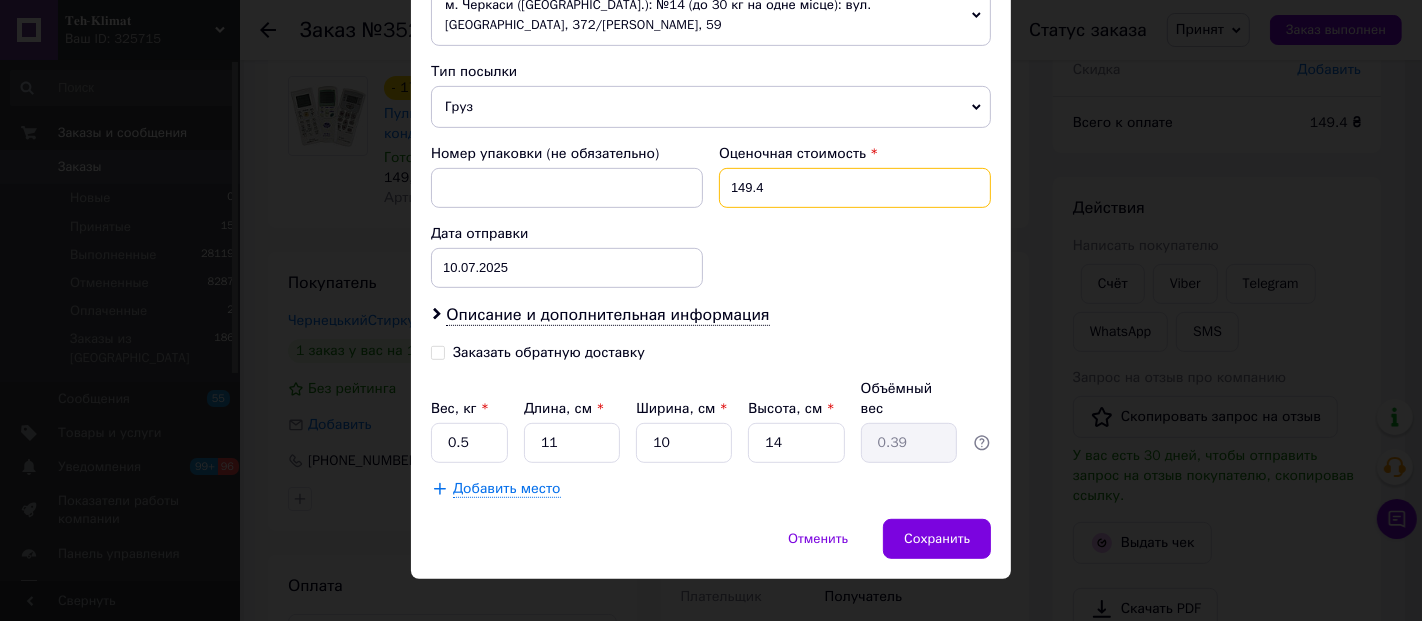 click on "149.4" at bounding box center [855, 188] 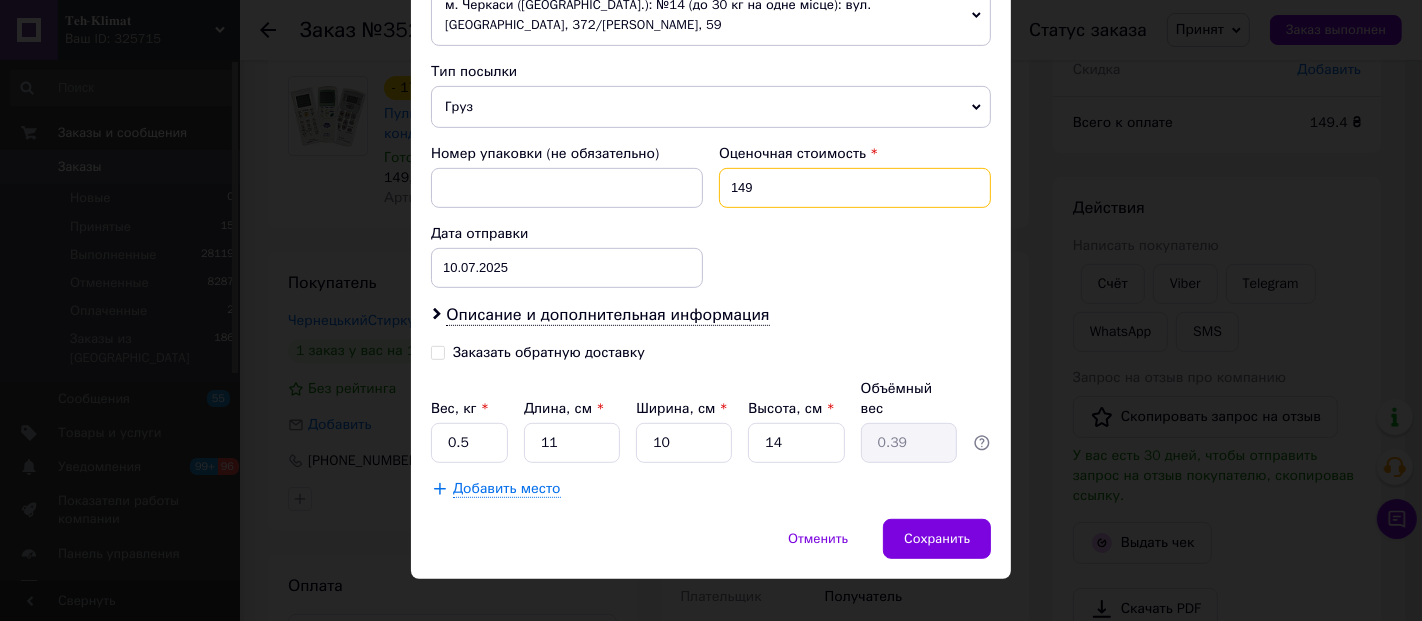 type on "149" 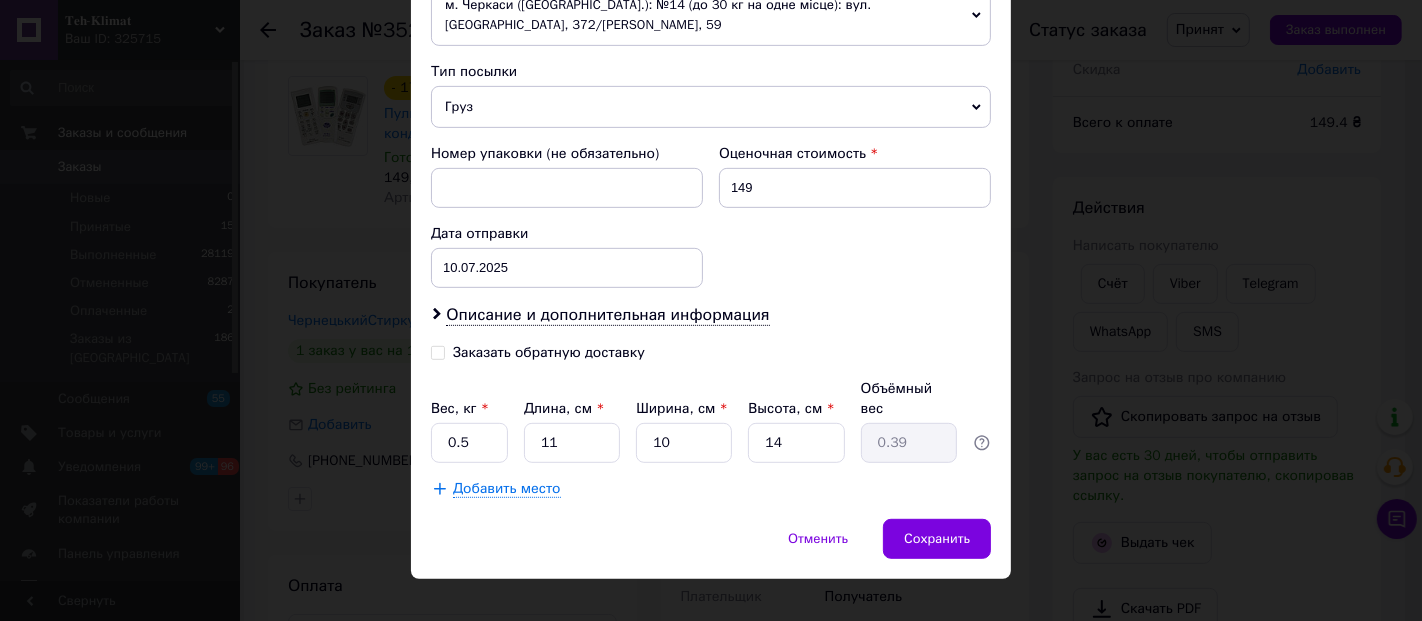 click on "× Редактирование доставки Способ доставки Нова Пошта (бесплатно от 5000 ₴) Плательщик Получатель Отправитель Фамилия получателя ЧернецькийСтиркул Имя получателя Іван Отчество получателя Телефон получателя +380685819882 Тип доставки В отделении Курьером В почтомате Город г. Беляевка (Одесская обл.) Отделение № 1: ул. Кипенко, 4 Место отправки м. Черкаси (Черкаська обл.): №14 (до 30 кг на одне місце): вул. Благовісна, 372/Юрія Іллєнка, 59 Нет совпадений. Попробуйте изменить условия поиска Добавить еще место отправки Тип посылки Груз Документы Оценочная стоимость 149 10.07.2025" at bounding box center (711, 310) 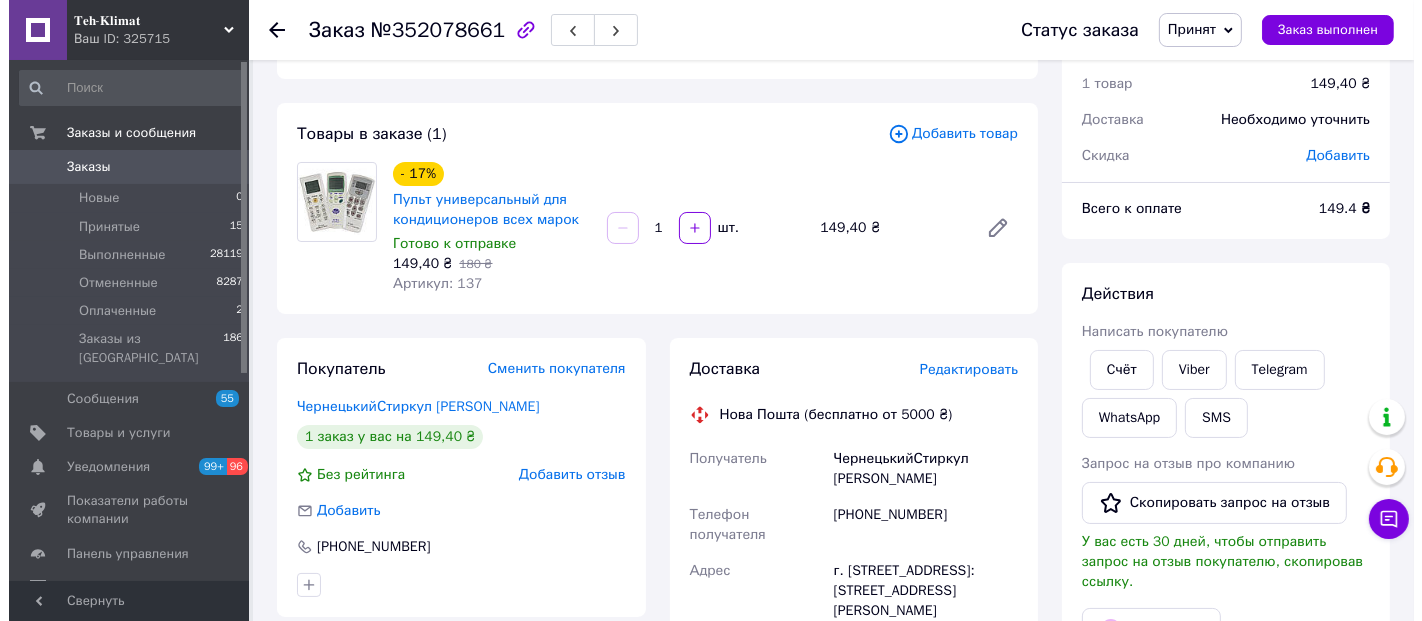 scroll, scrollTop: 44, scrollLeft: 0, axis: vertical 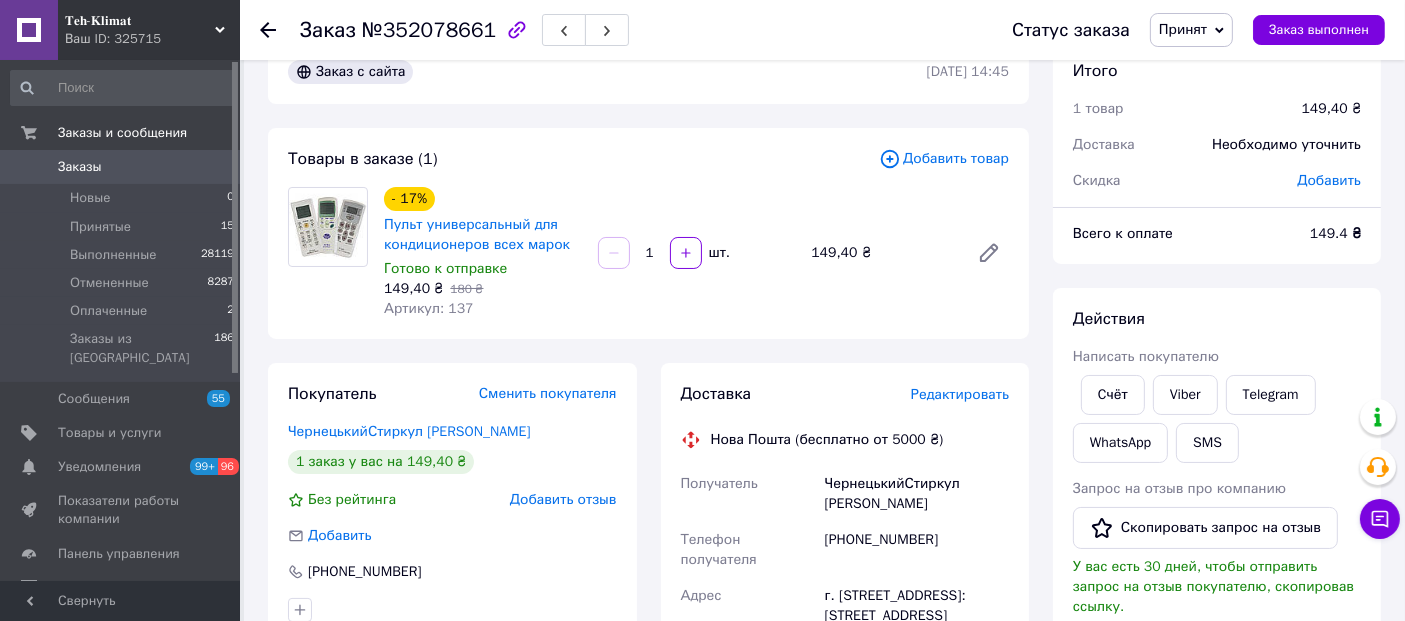 click on "Редактировать" at bounding box center (960, 394) 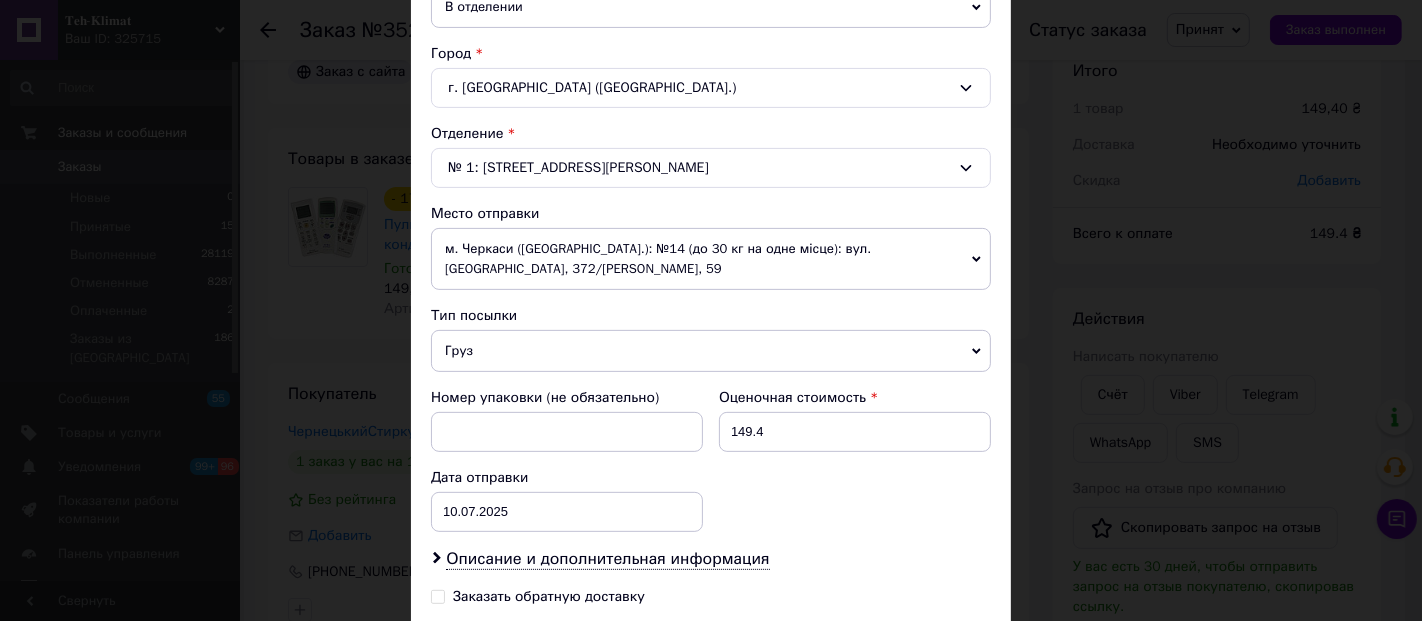 scroll, scrollTop: 666, scrollLeft: 0, axis: vertical 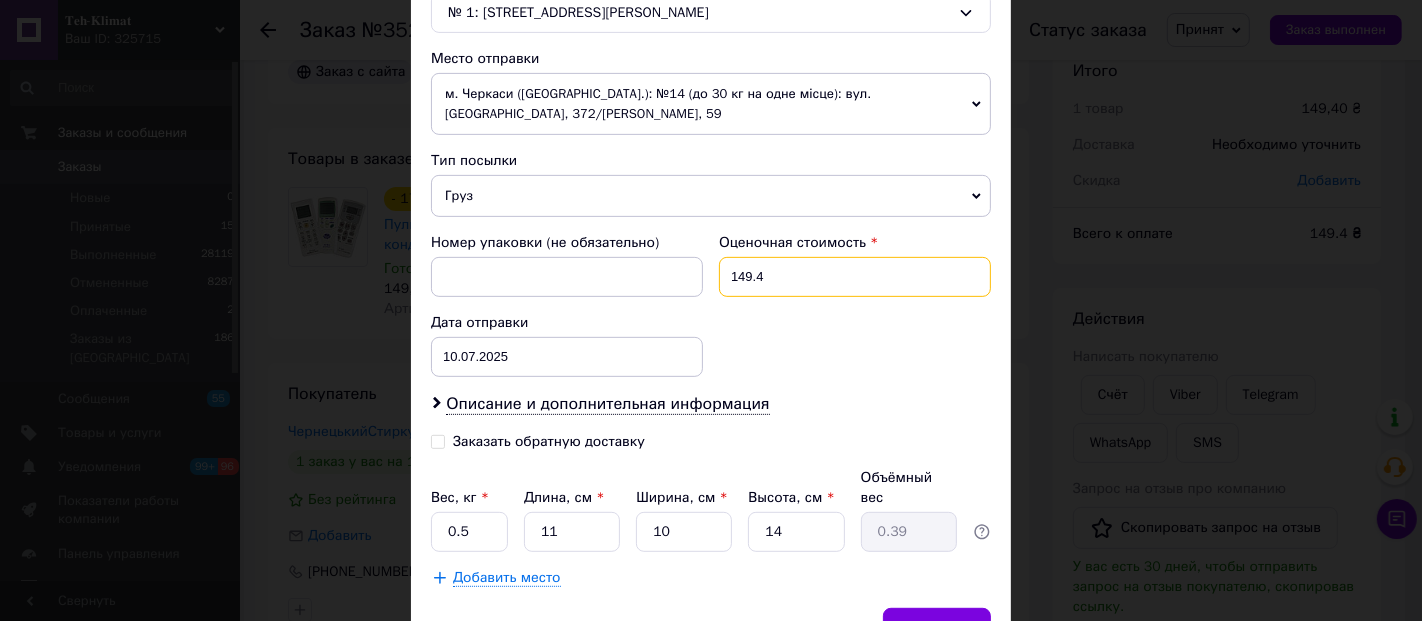 click on "149.4" at bounding box center [855, 277] 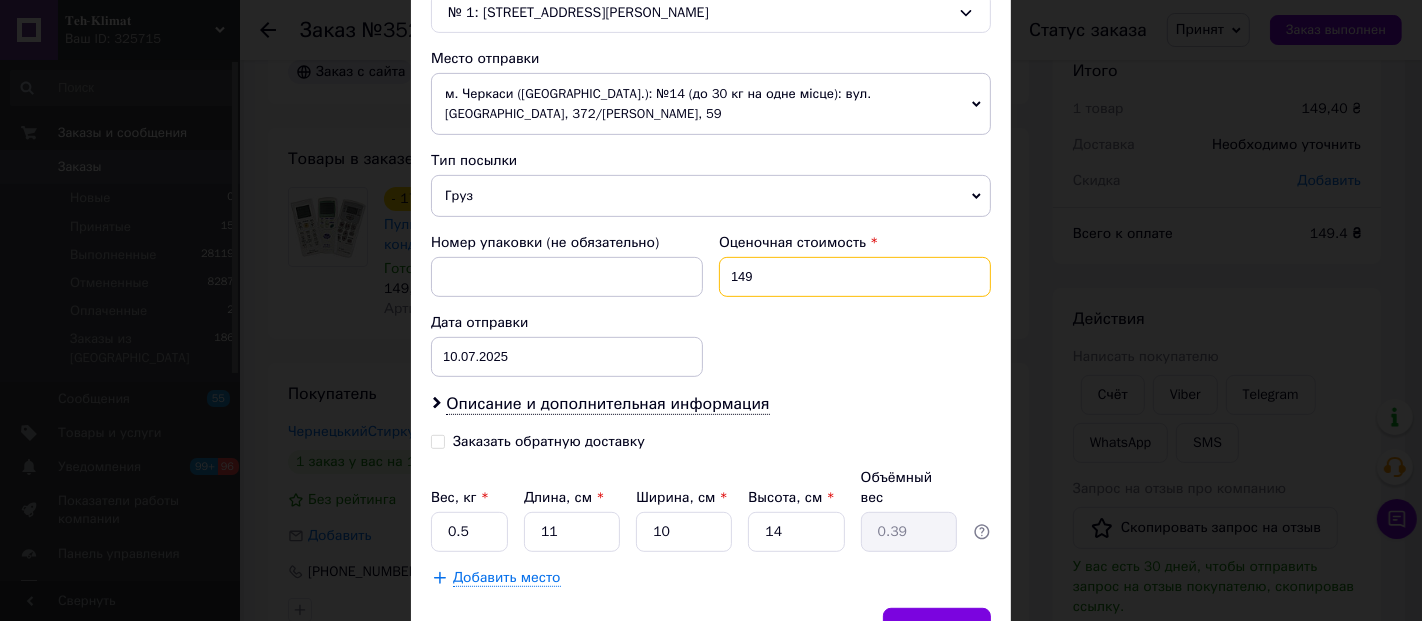type on "149" 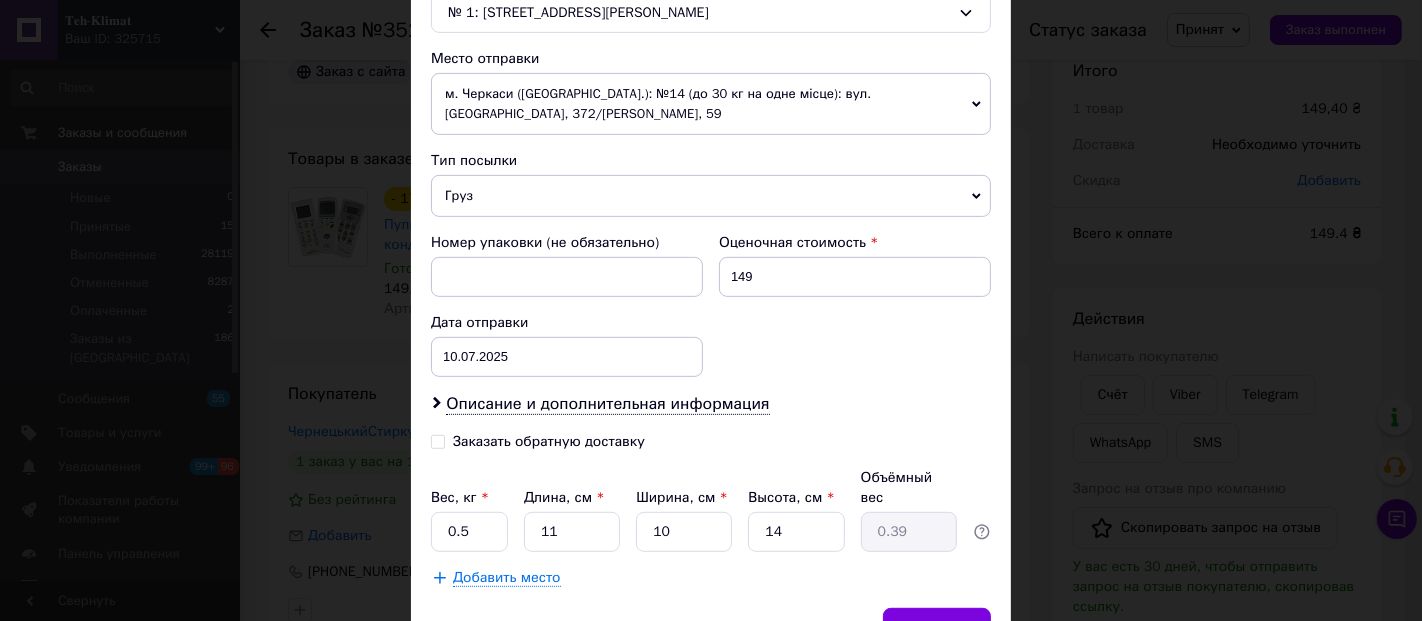 click on "Заказать обратную доставку" at bounding box center (571, 442) 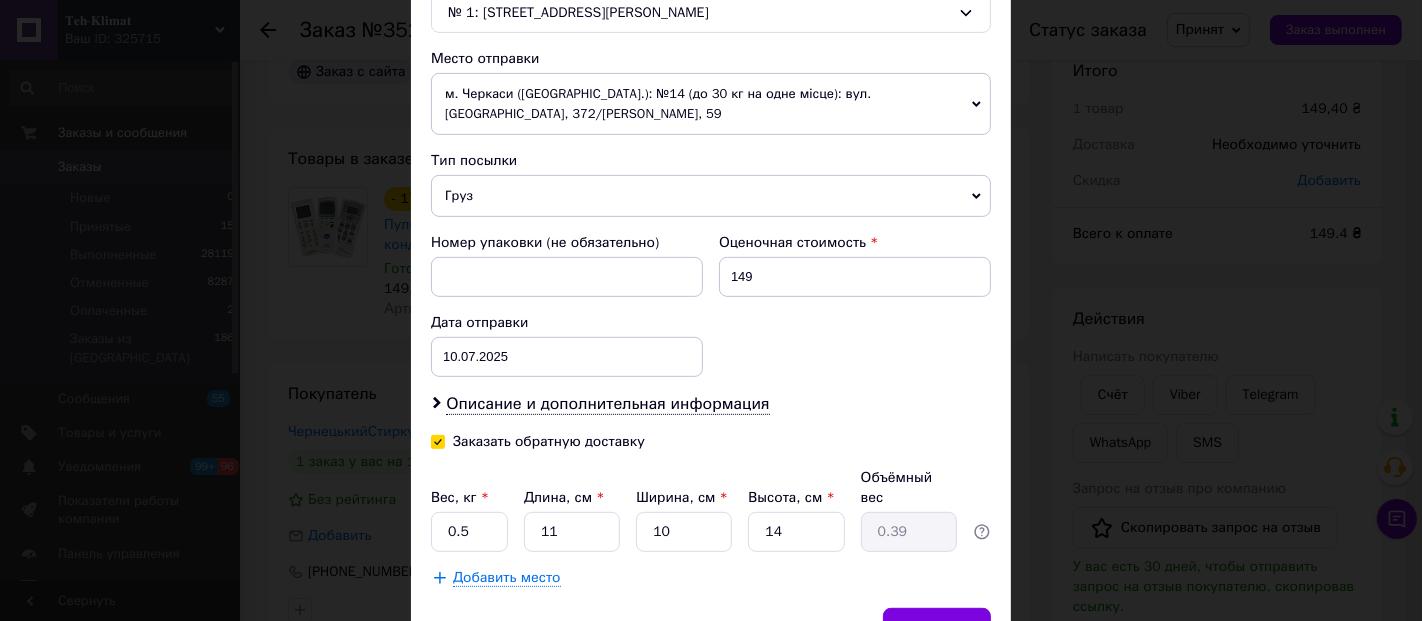checkbox on "true" 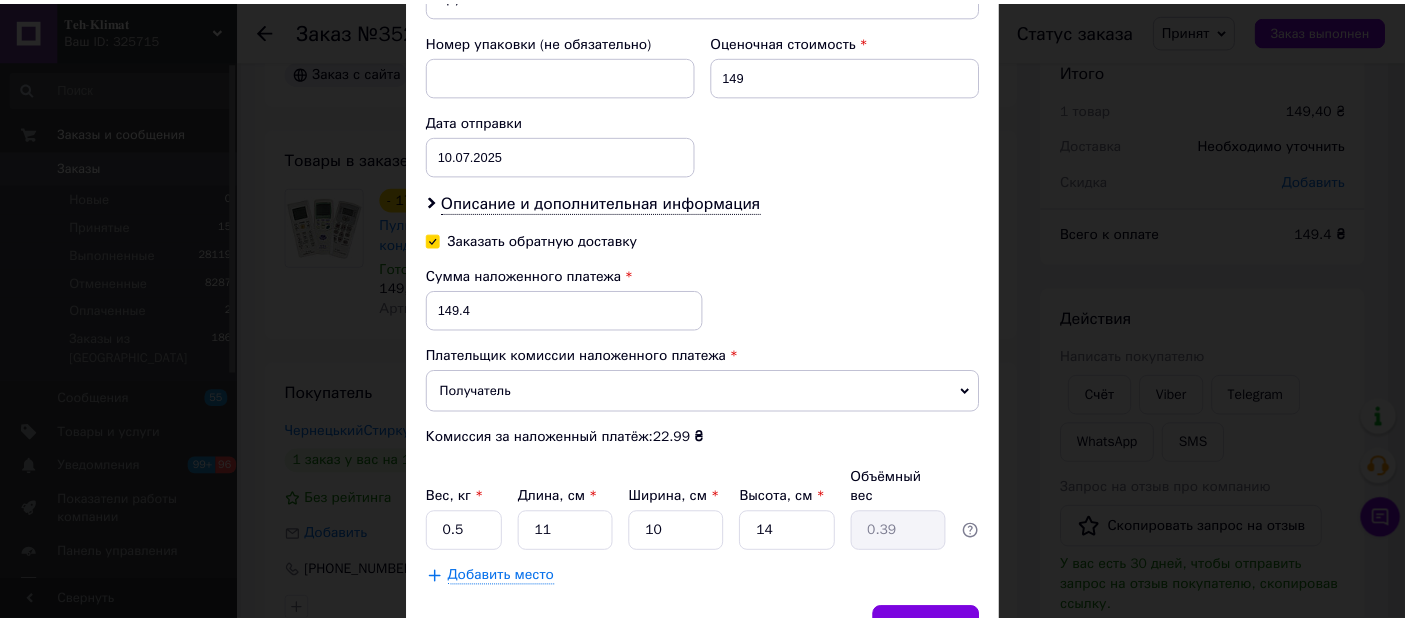 scroll, scrollTop: 888, scrollLeft: 0, axis: vertical 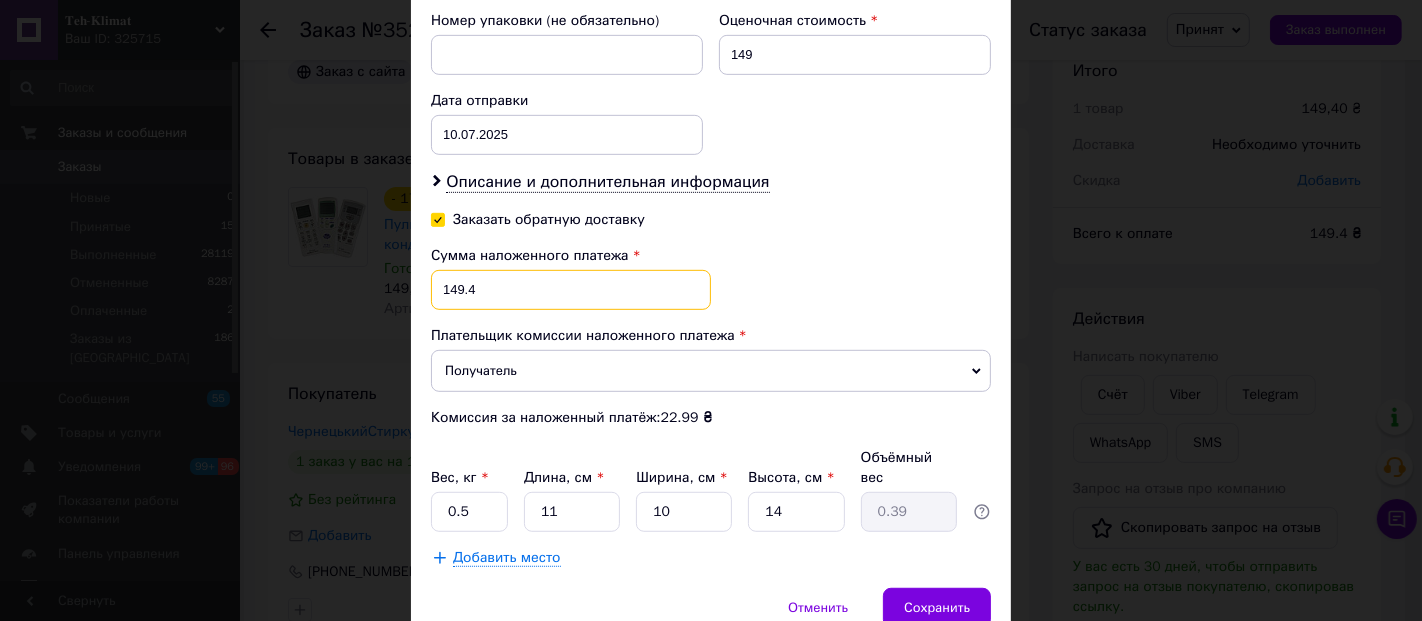 click on "149.4" at bounding box center [571, 290] 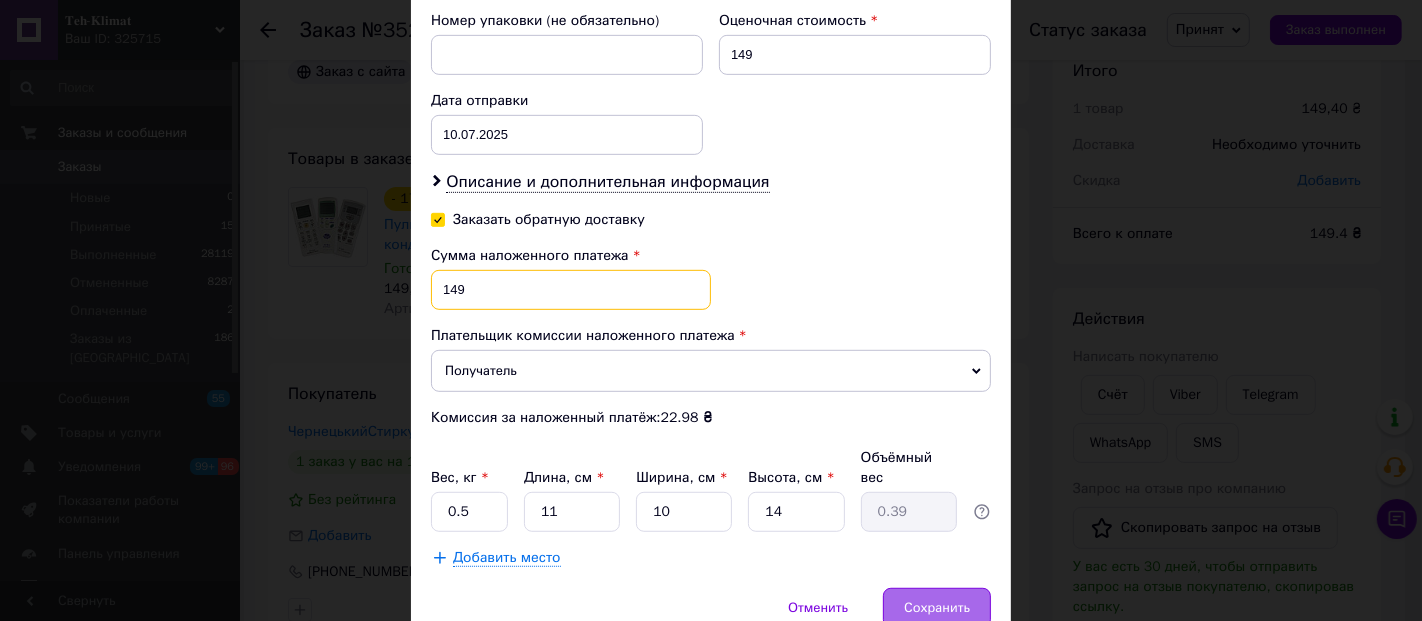 type on "149" 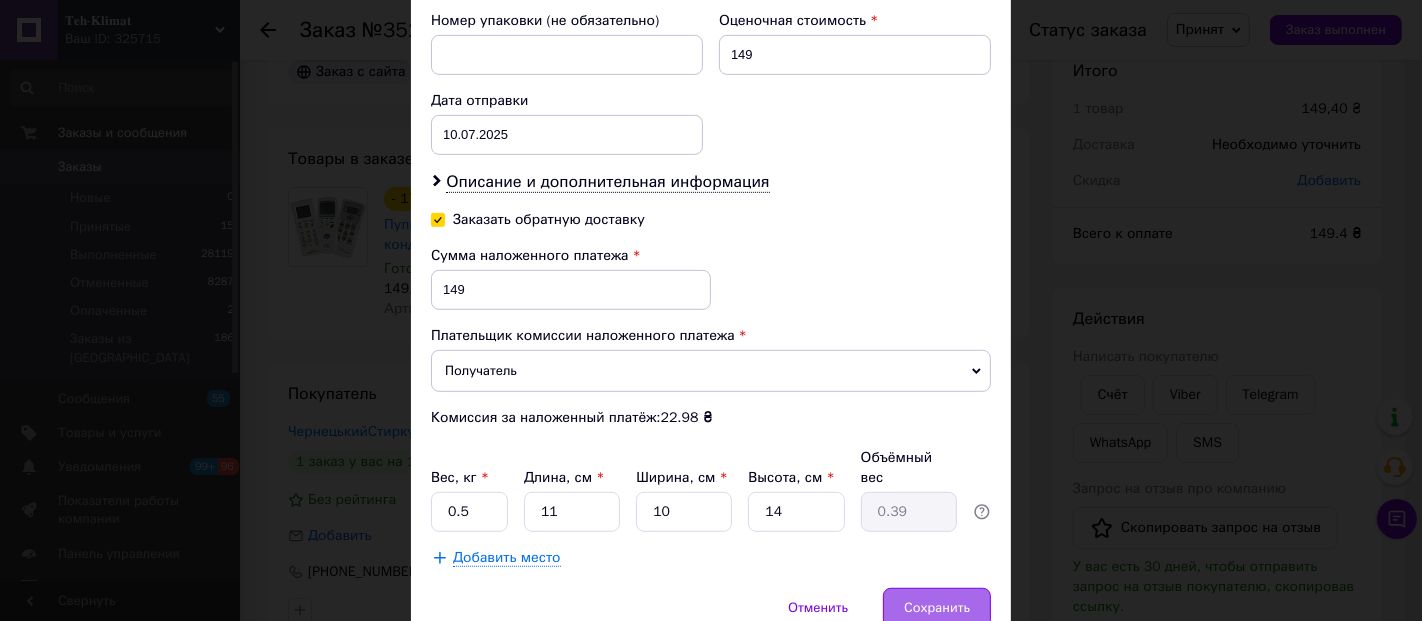 click on "Сохранить" at bounding box center [937, 608] 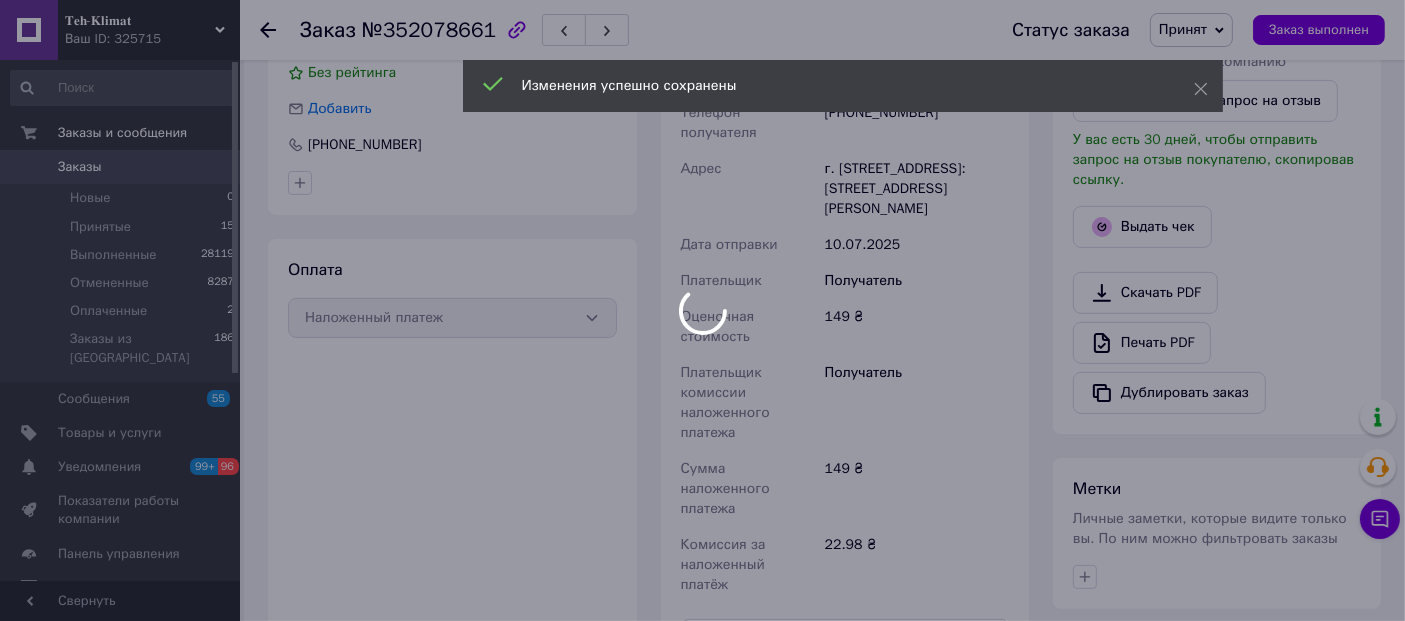 scroll, scrollTop: 600, scrollLeft: 0, axis: vertical 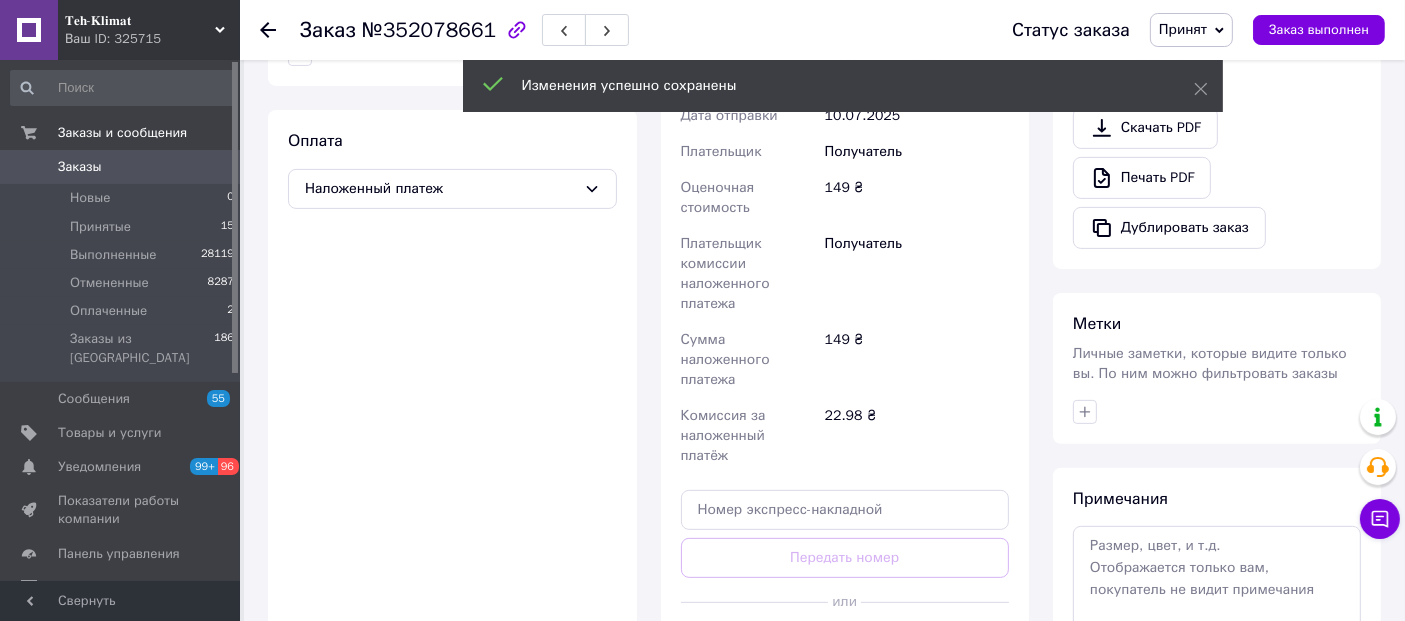 click on "Сгенерировать ЭН" at bounding box center (845, 647) 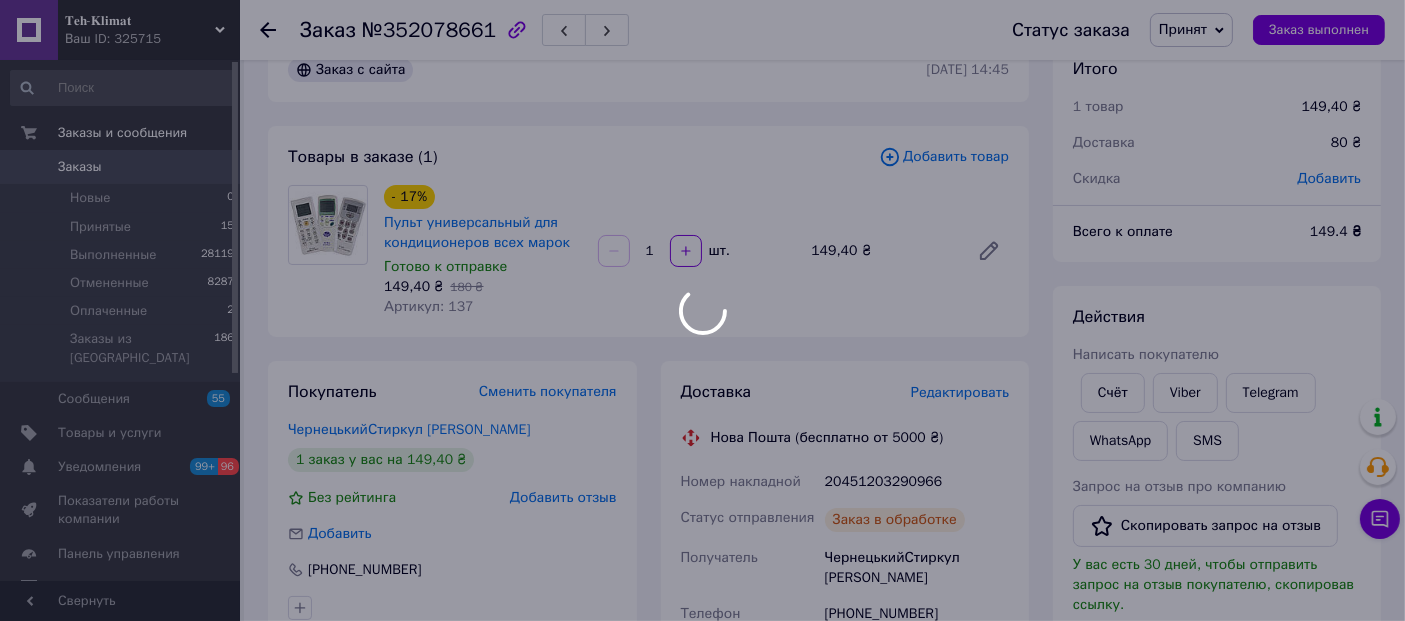 scroll, scrollTop: 0, scrollLeft: 0, axis: both 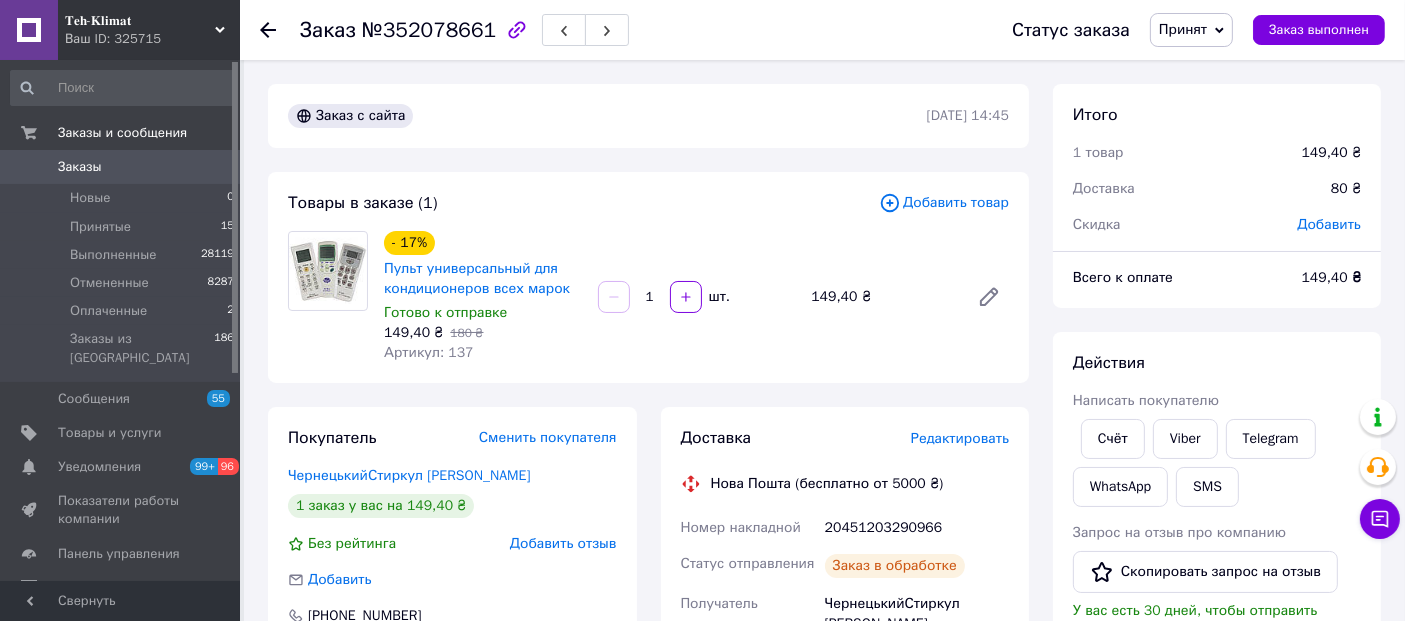 click 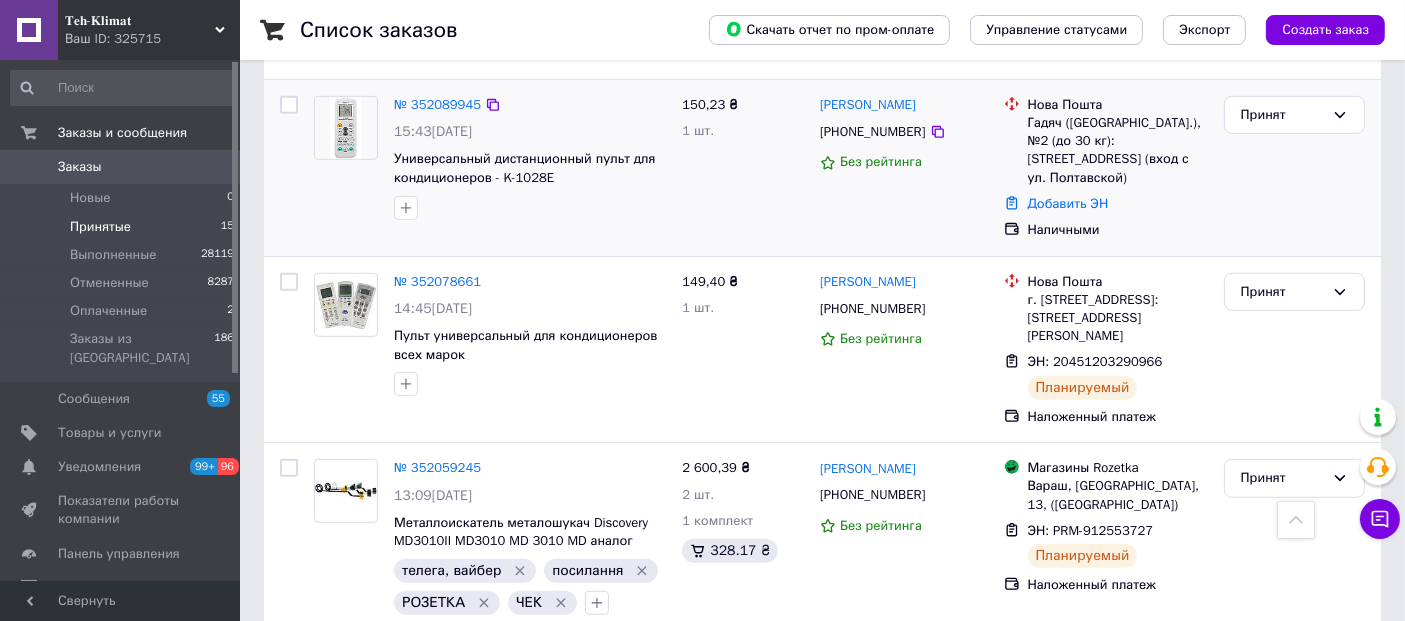scroll, scrollTop: 1111, scrollLeft: 0, axis: vertical 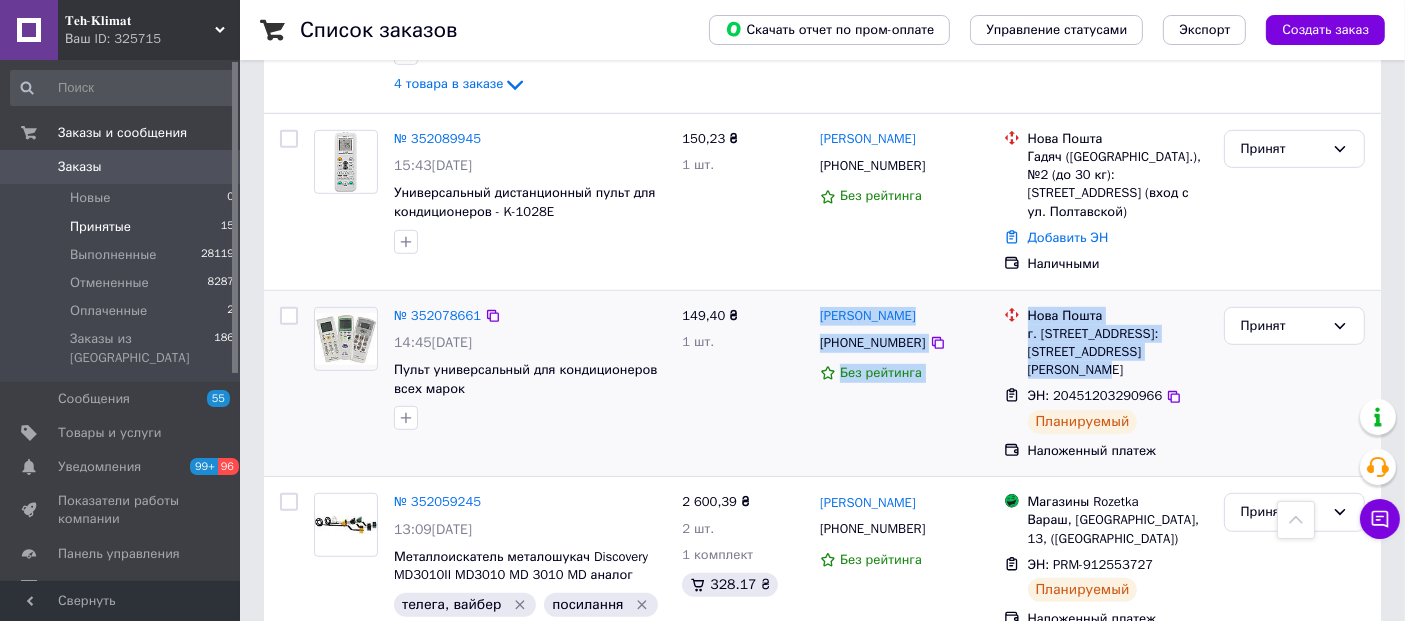 drag, startPoint x: 821, startPoint y: 261, endPoint x: 1151, endPoint y: 310, distance: 333.61804 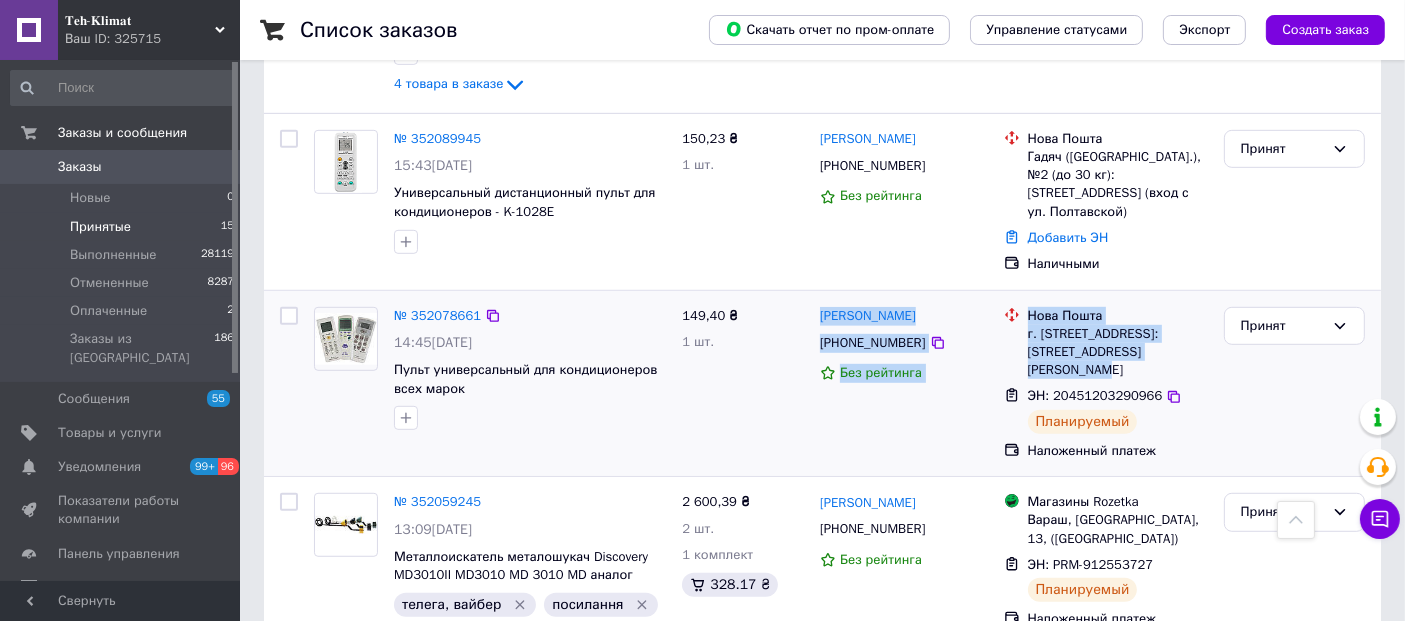 copy on "Іван ЧернецькийСтиркул +380685819882 Без рейтинга Нова Пошта г. Беляевка (Одесская обл.), № 1: ул. Кипенко, 4" 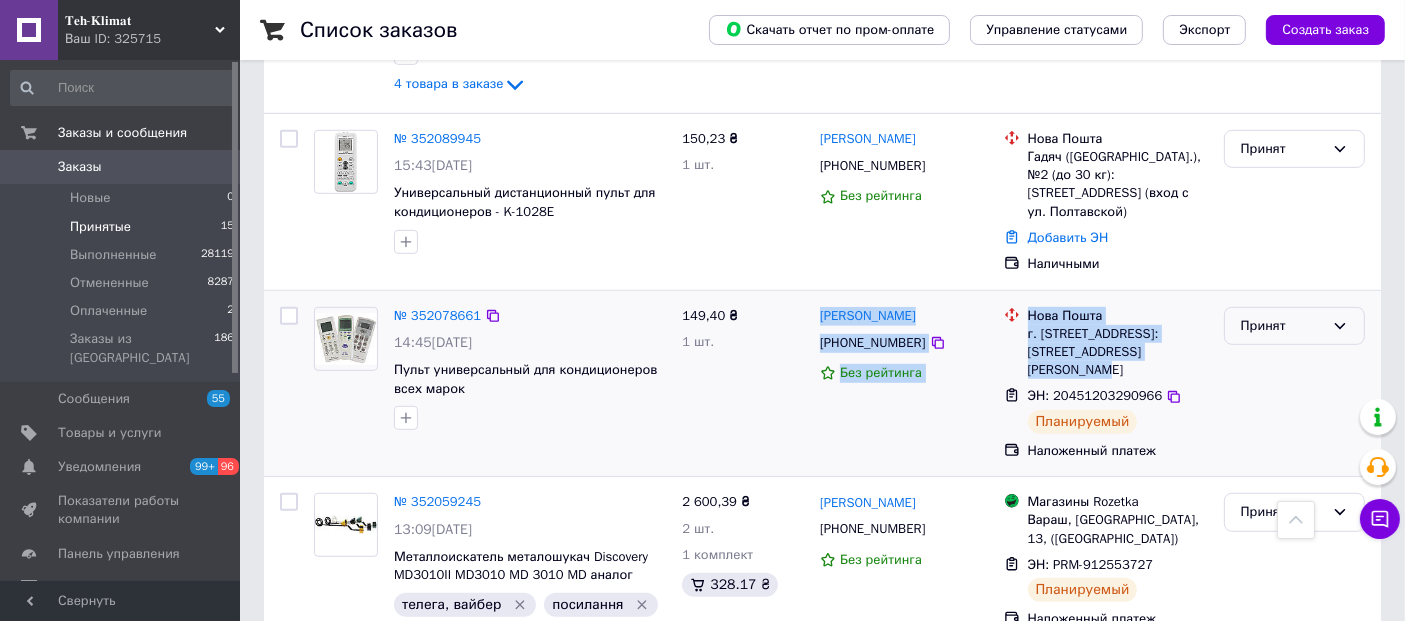 click on "Принят" at bounding box center (1294, 326) 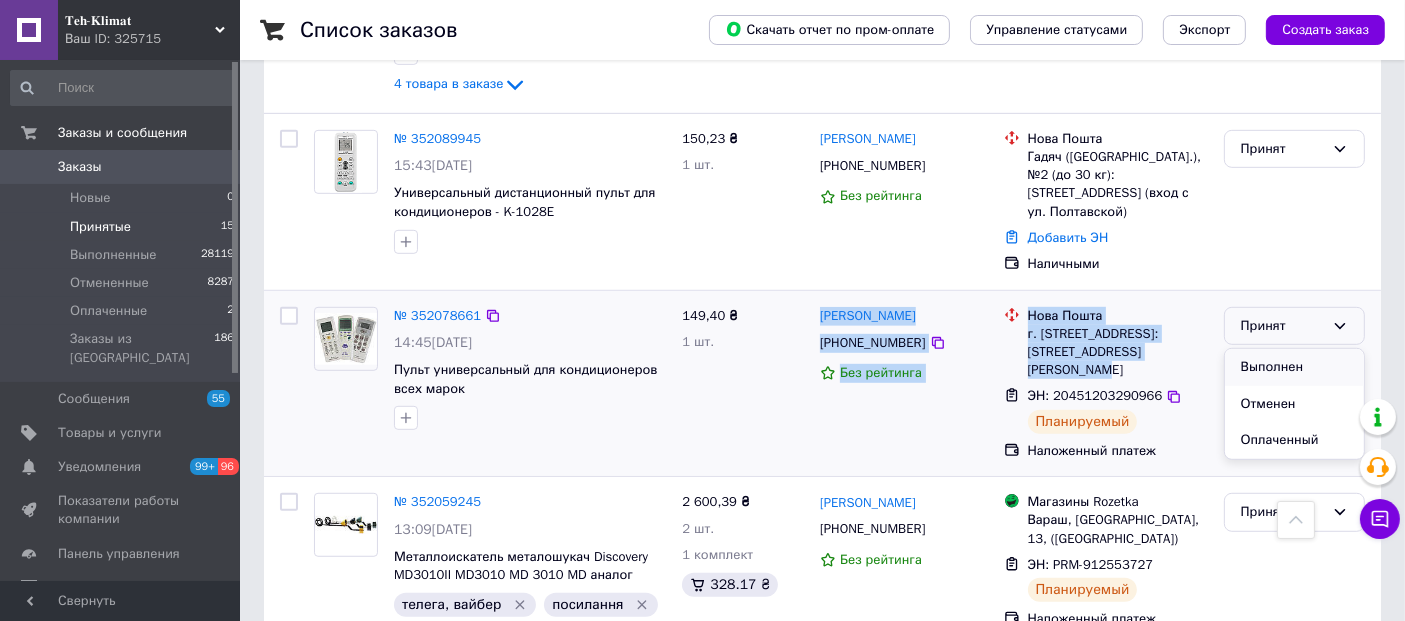 click on "Выполнен" at bounding box center (1294, 367) 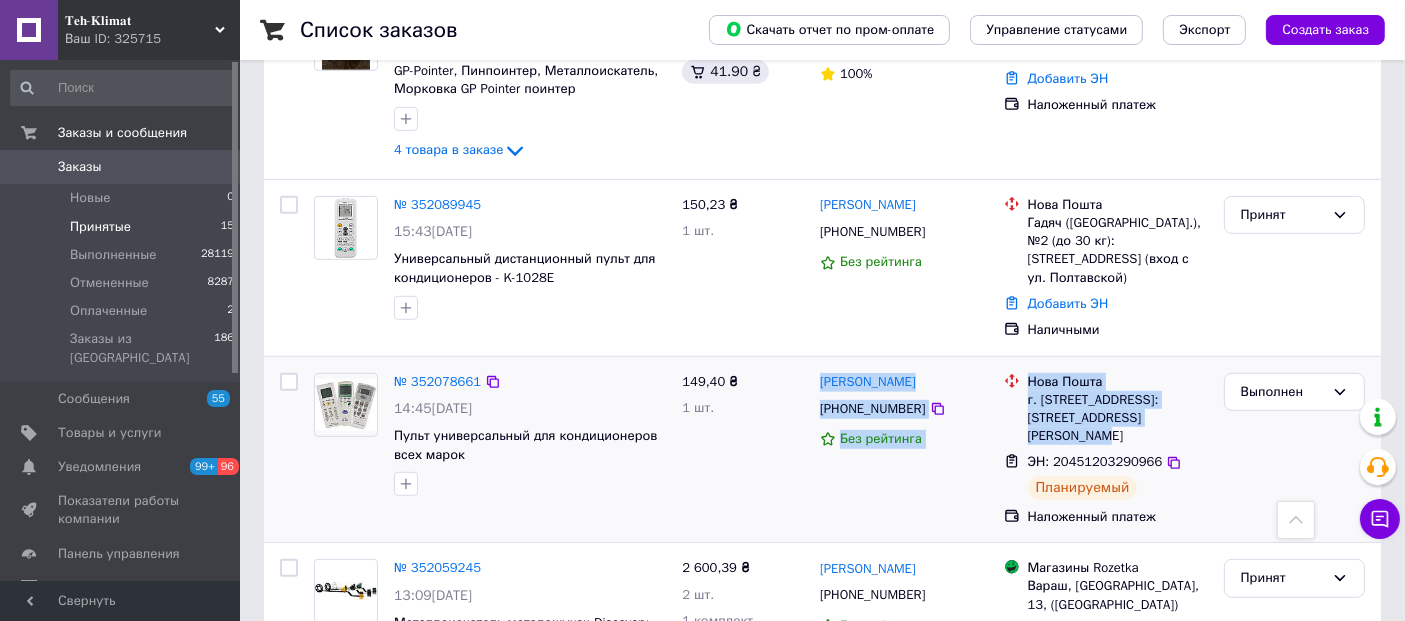 scroll, scrollTop: 1000, scrollLeft: 0, axis: vertical 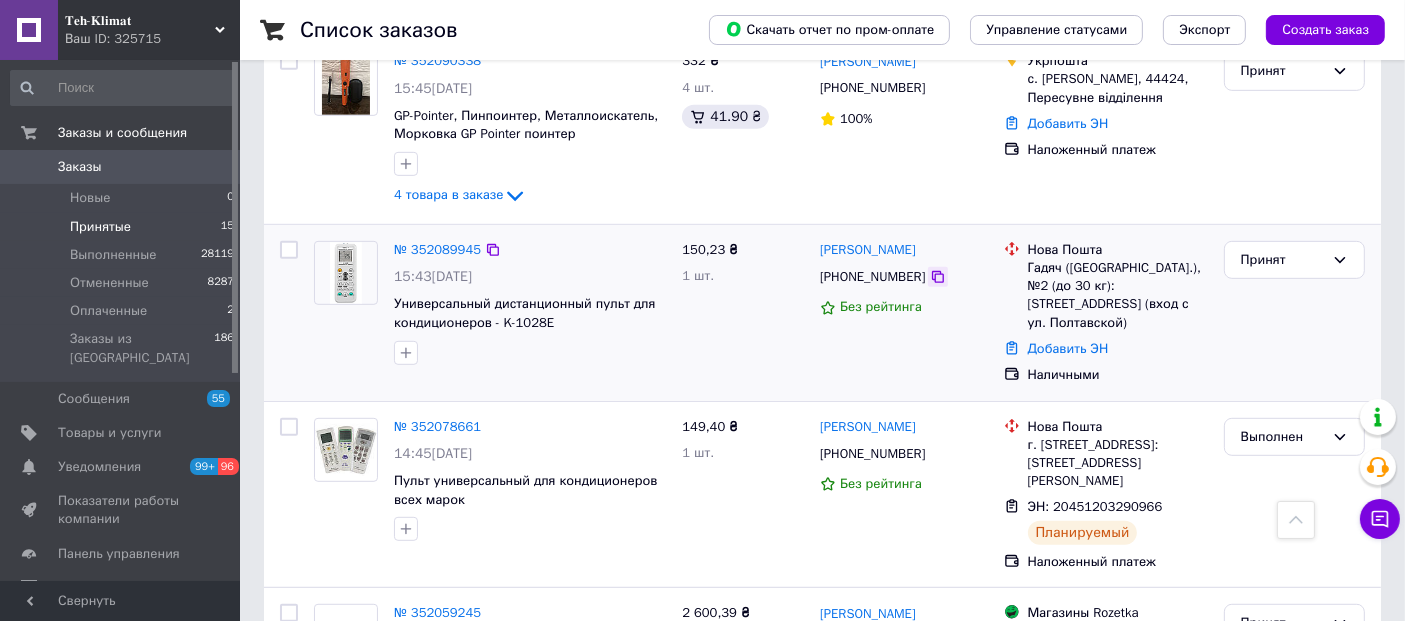 click 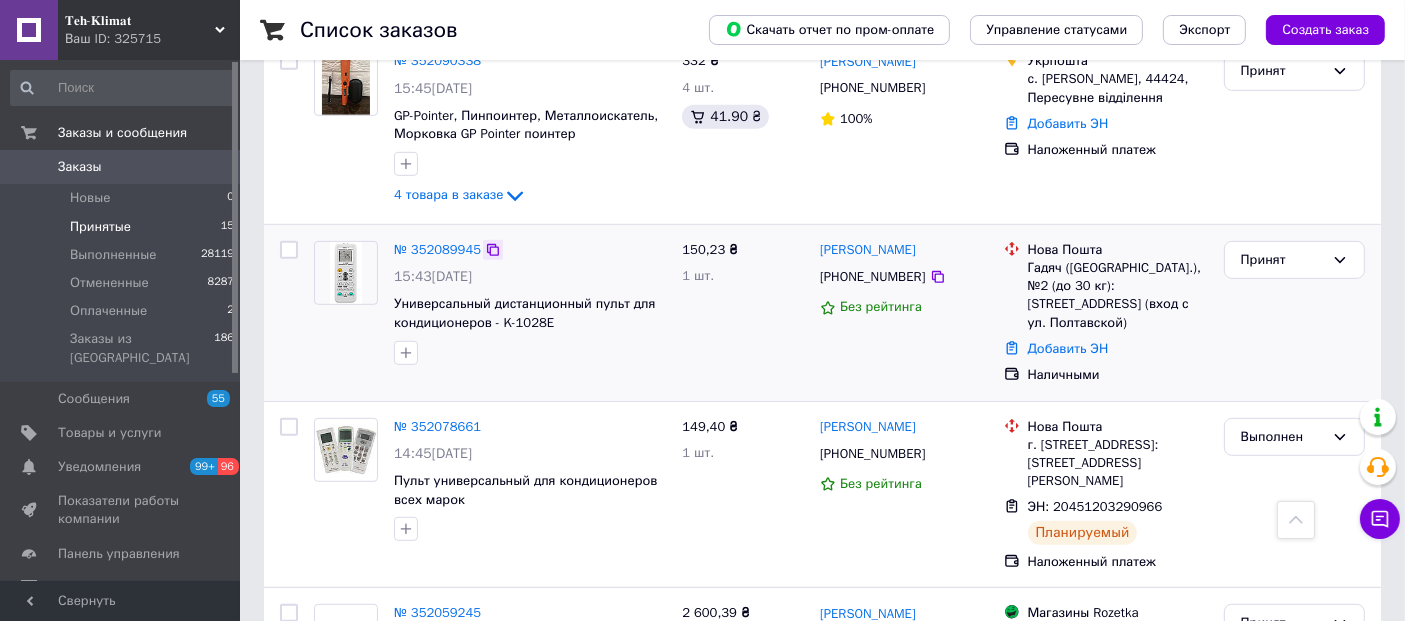 click 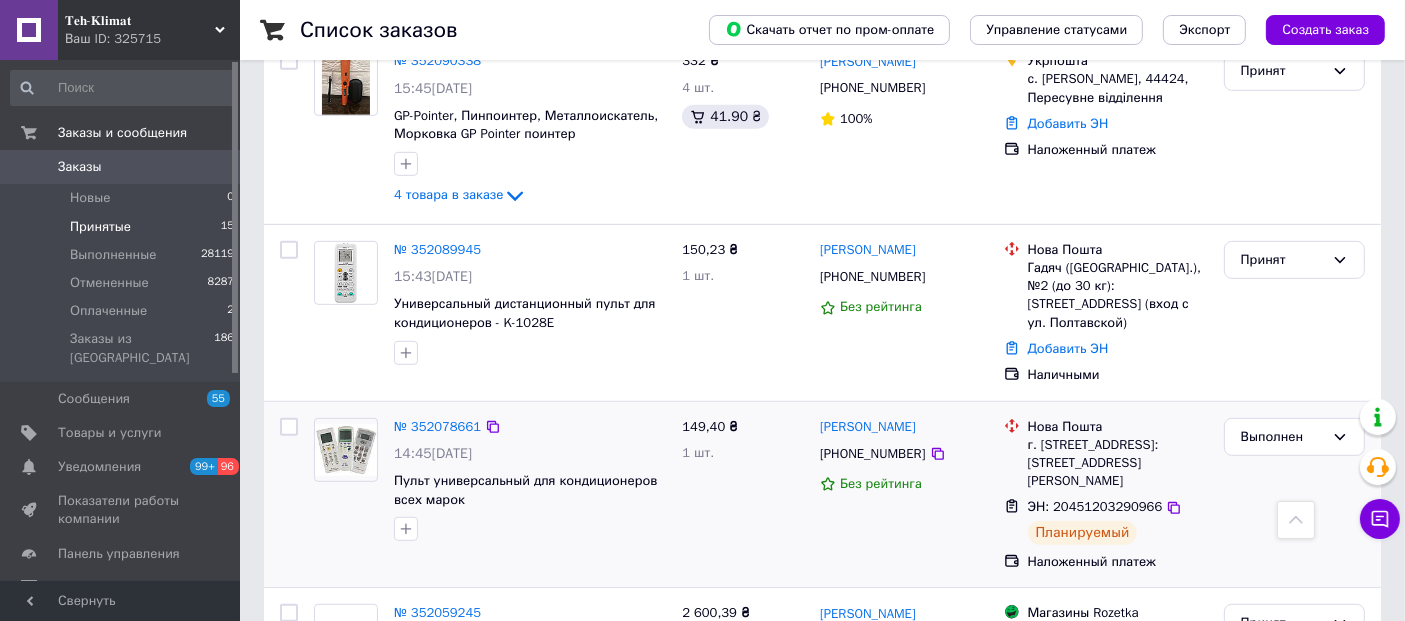 scroll, scrollTop: 888, scrollLeft: 0, axis: vertical 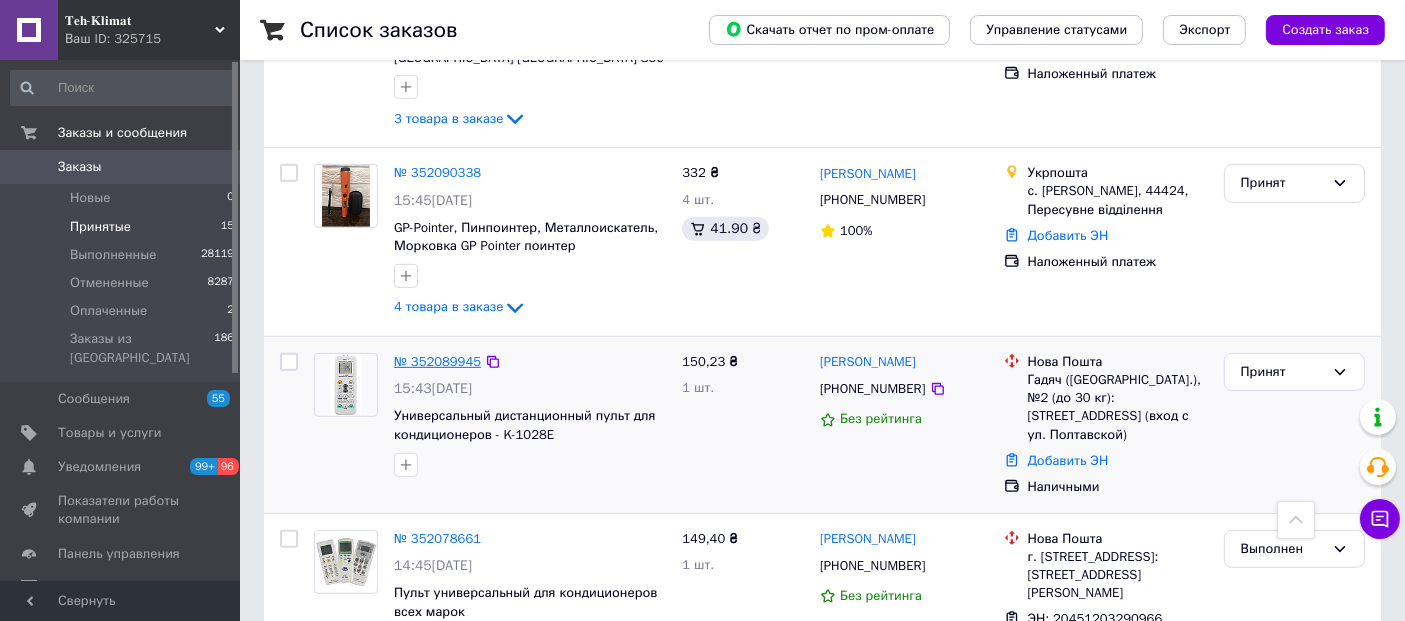 click on "№ 352089945" at bounding box center (437, 361) 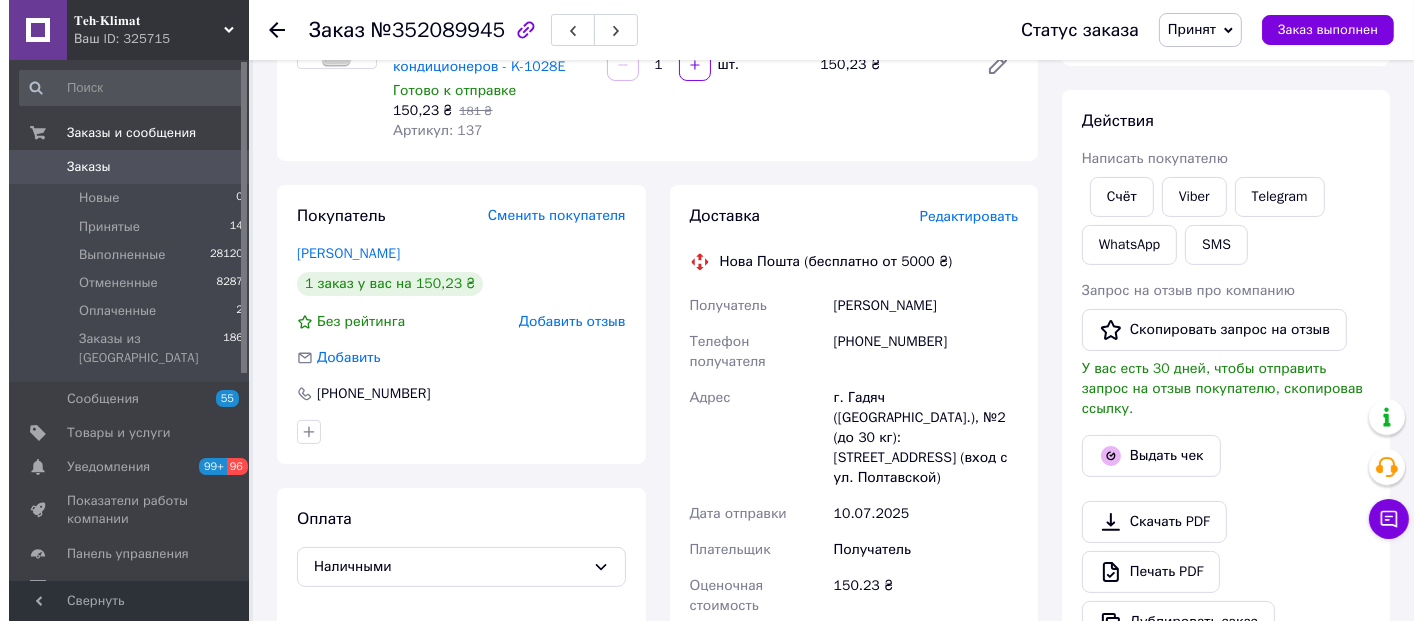 scroll, scrollTop: 191, scrollLeft: 0, axis: vertical 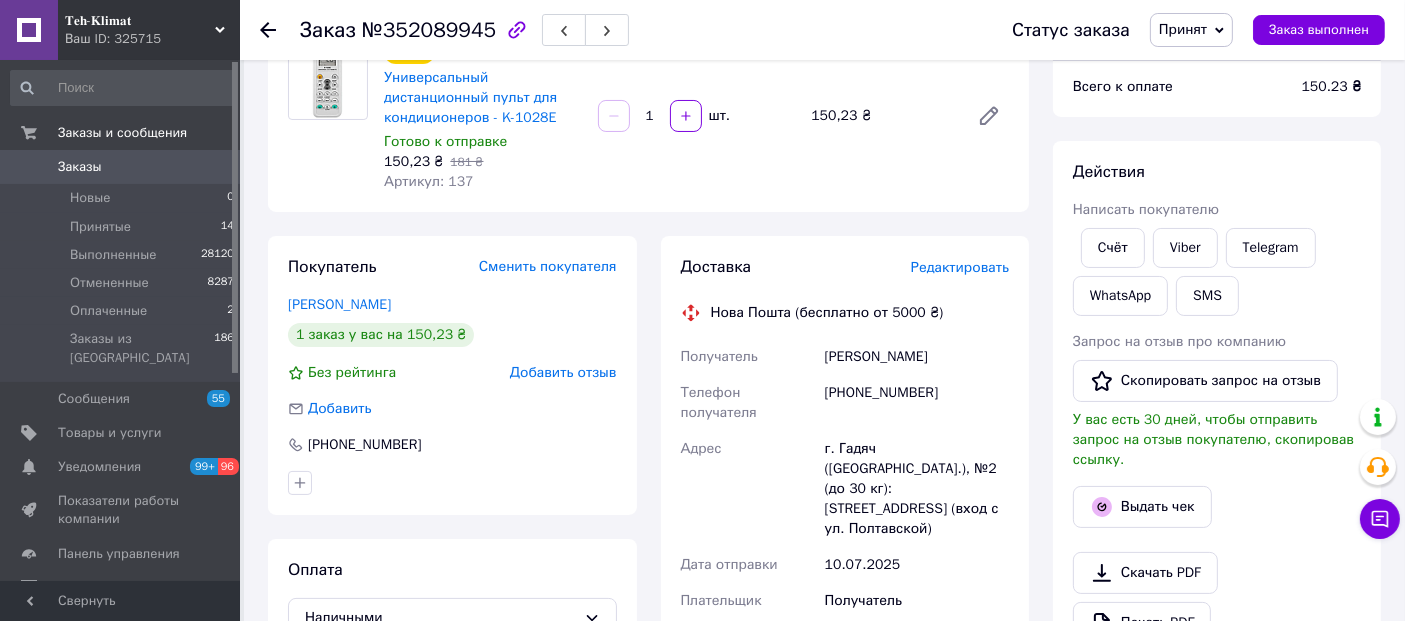 click on "Редактировать" at bounding box center [960, 268] 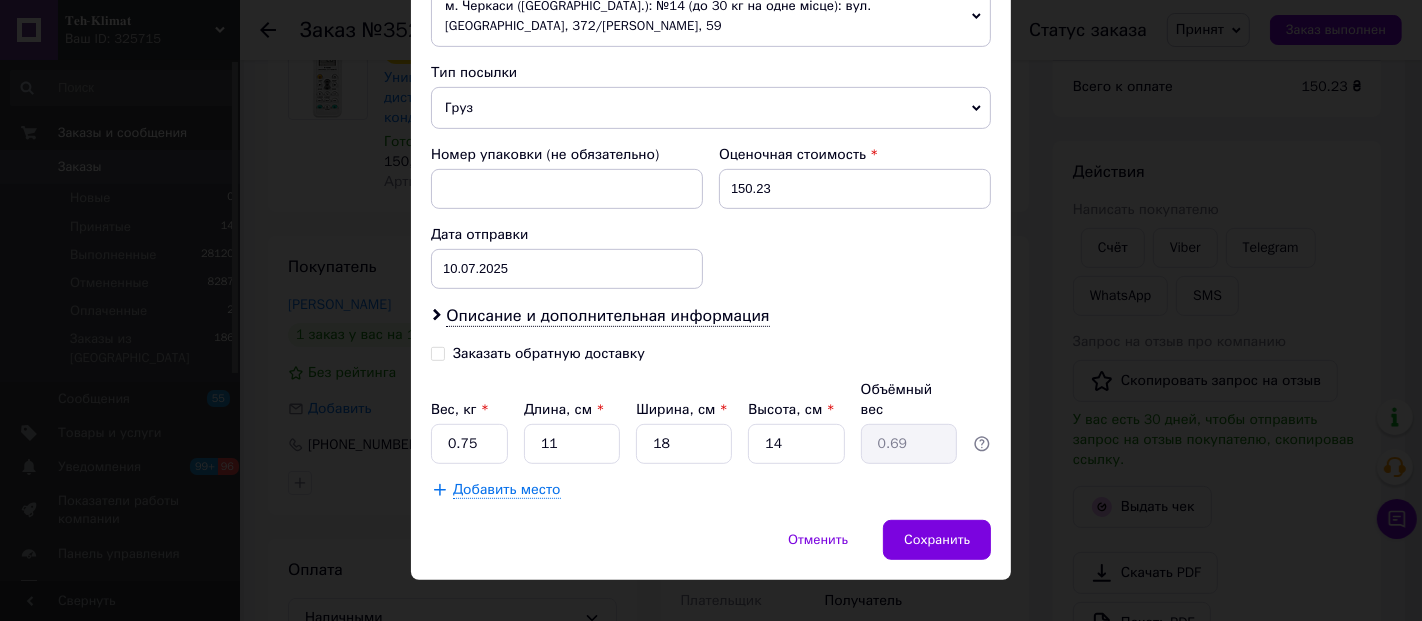 scroll, scrollTop: 755, scrollLeft: 0, axis: vertical 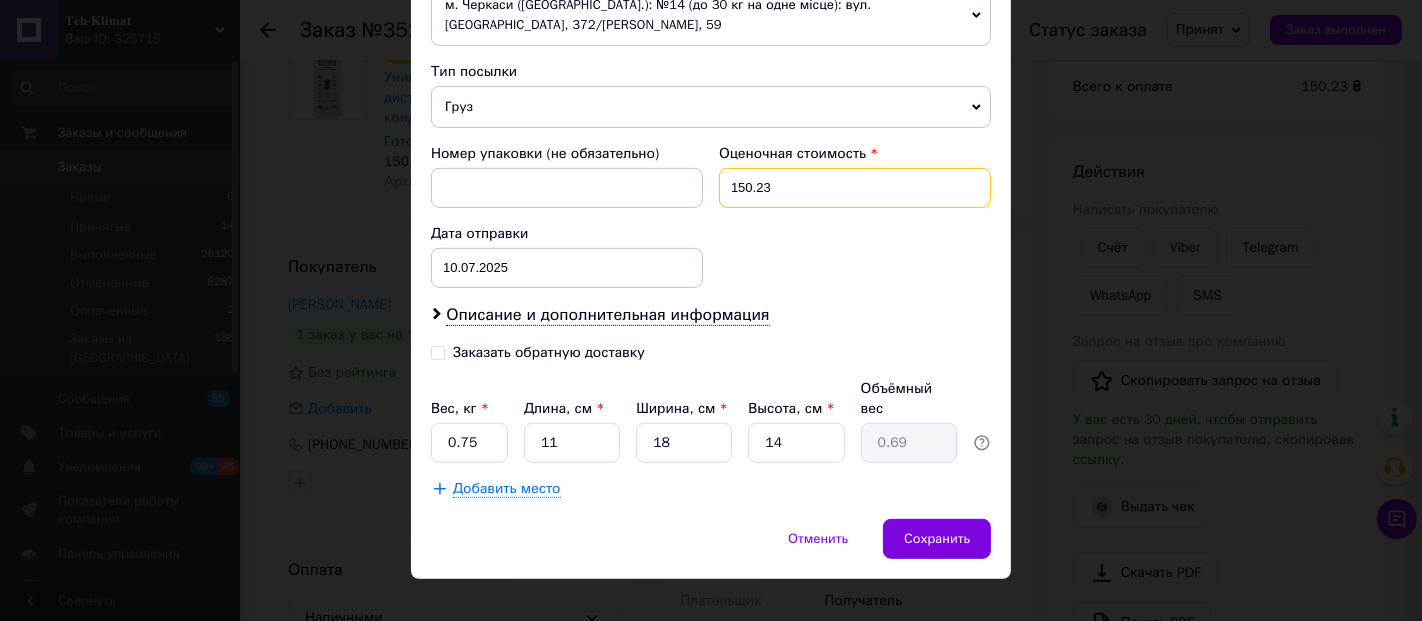 click on "150.23" at bounding box center [855, 188] 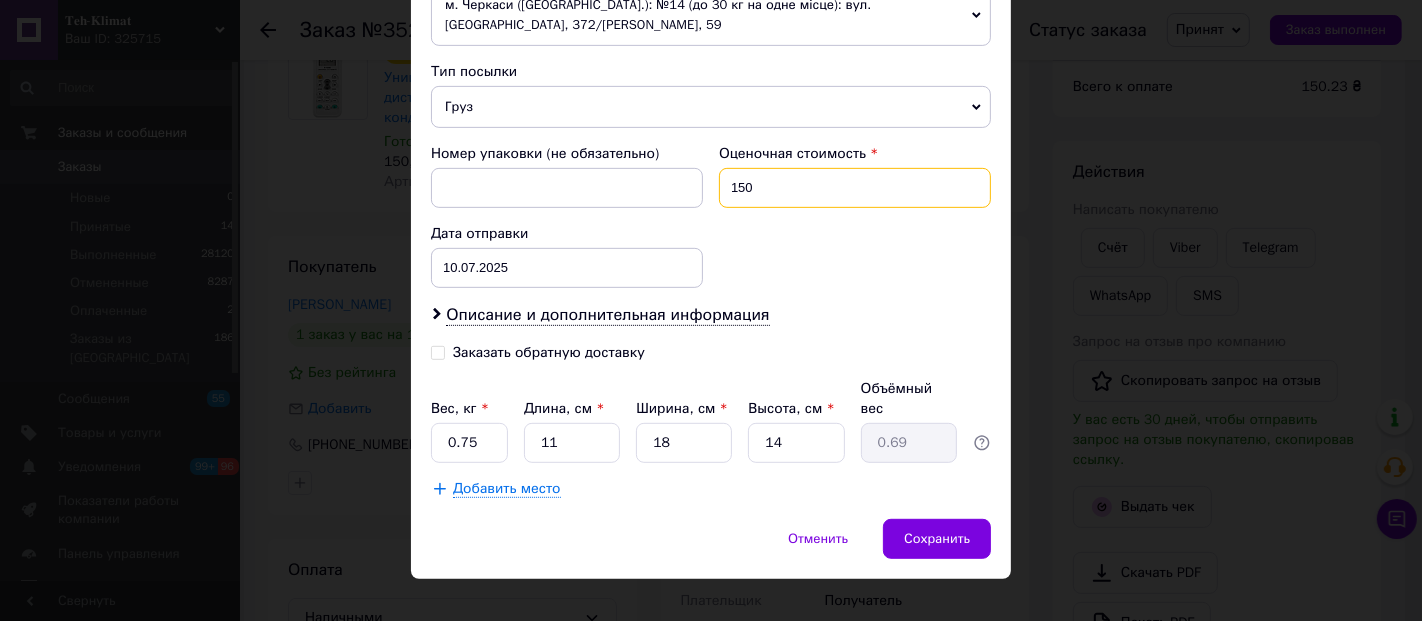 type on "150" 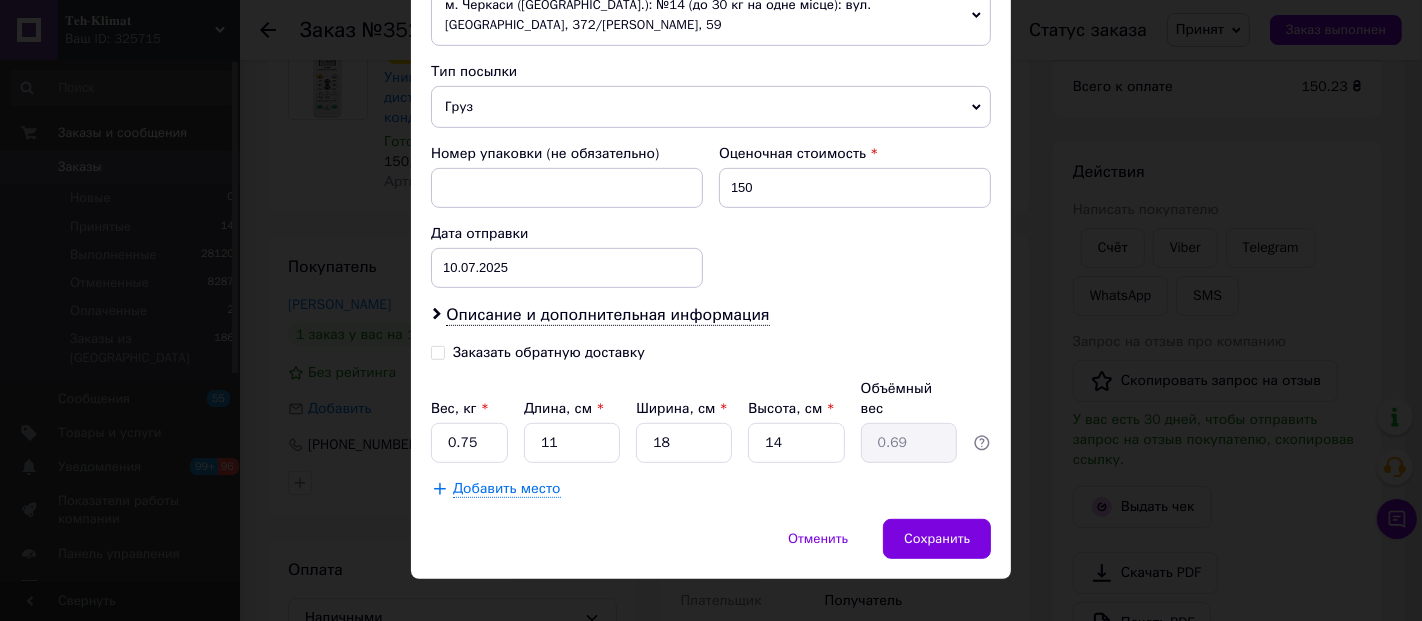 click on "Заказать обратную доставку" at bounding box center [438, 351] 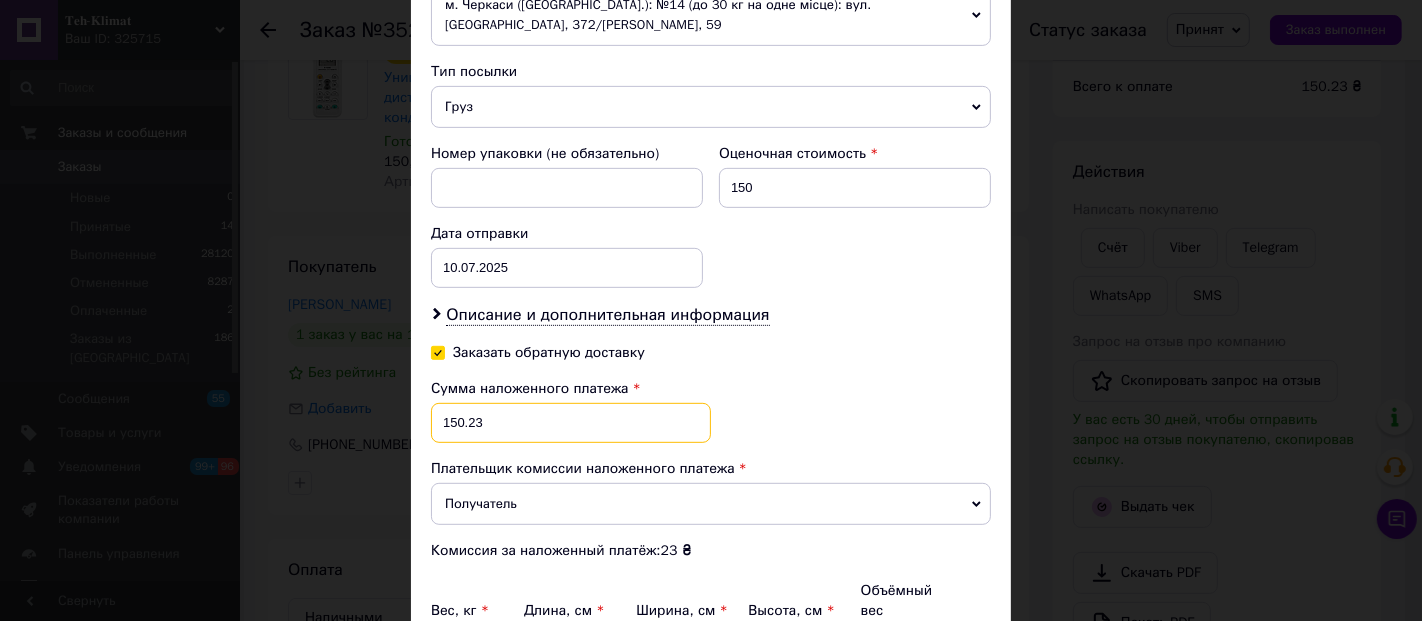 click on "150.23" at bounding box center (571, 423) 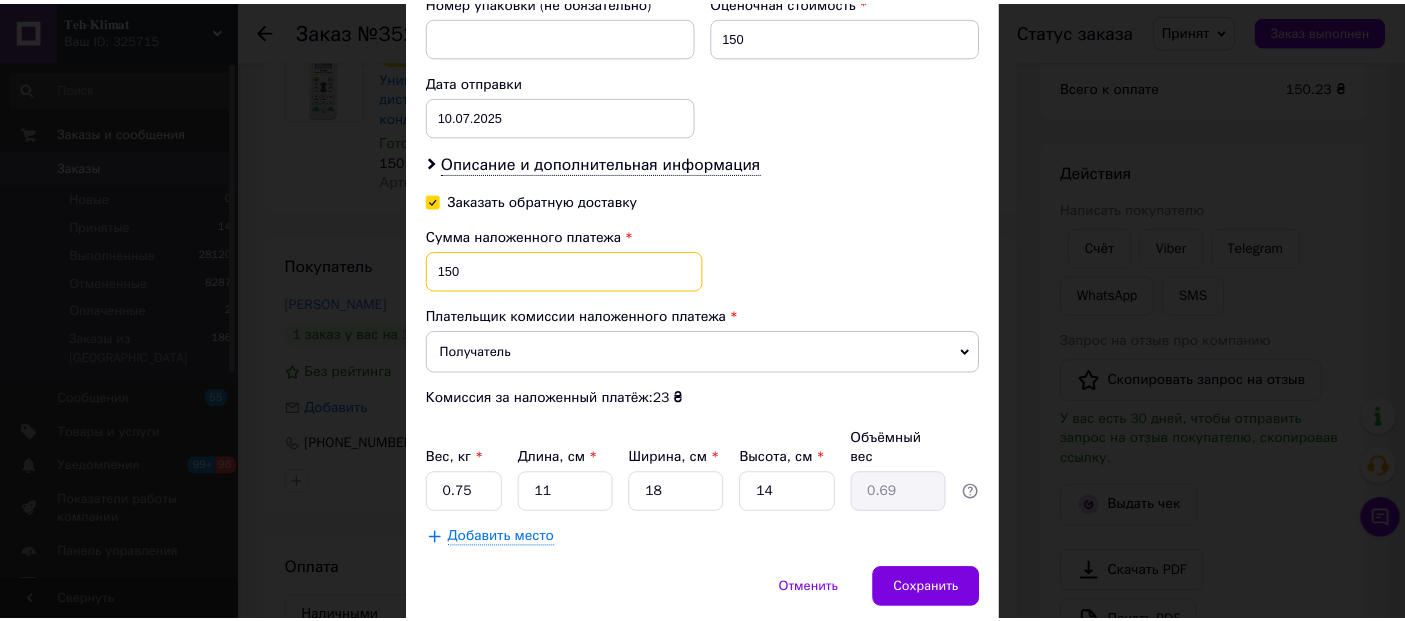 scroll, scrollTop: 956, scrollLeft: 0, axis: vertical 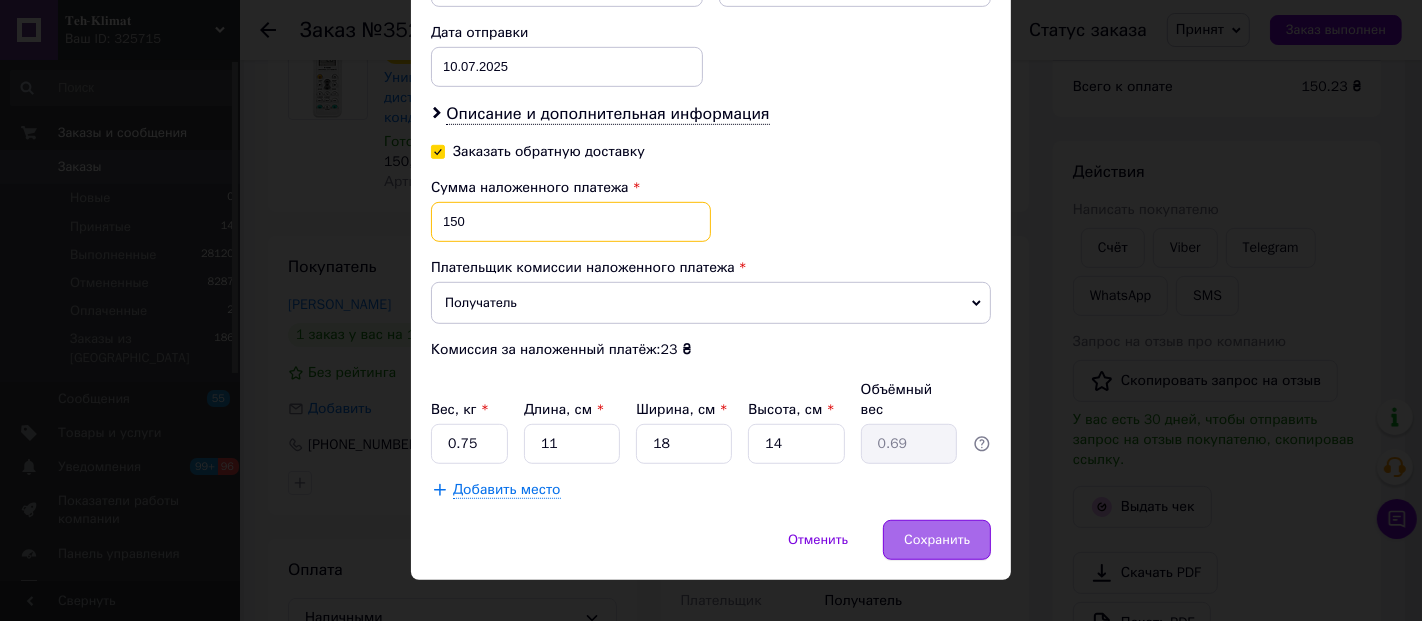 type on "150" 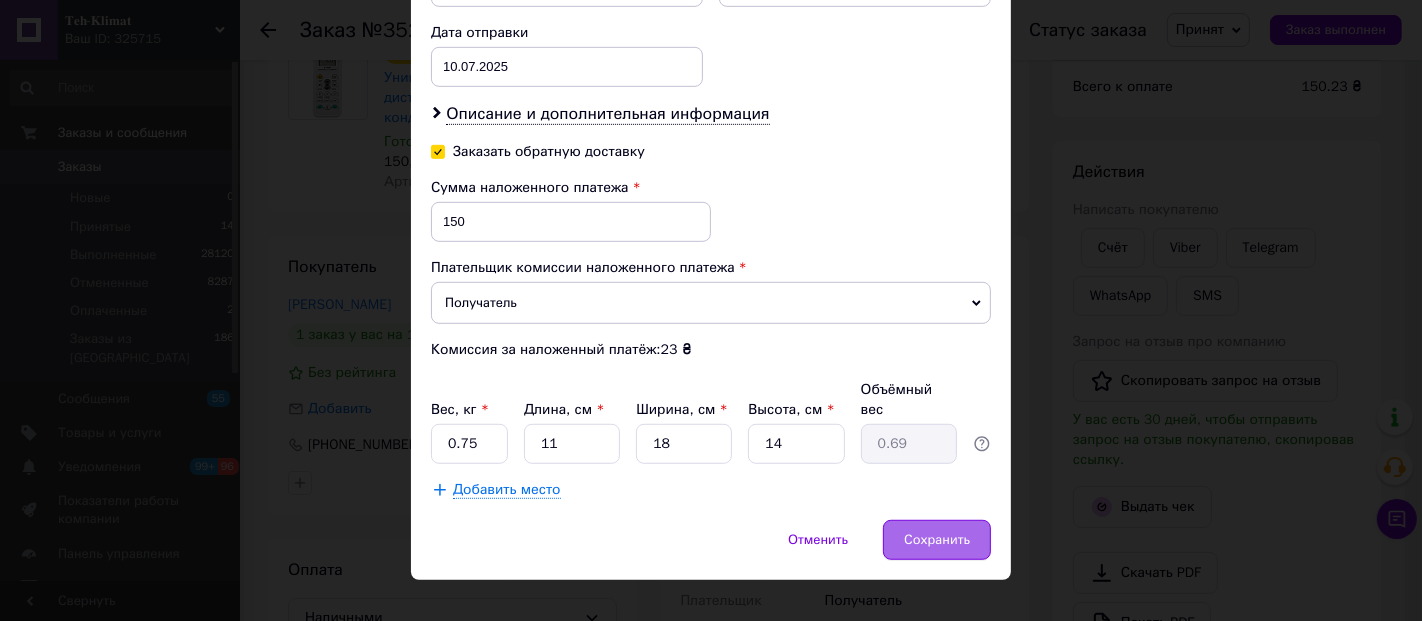 click on "Сохранить" at bounding box center (937, 540) 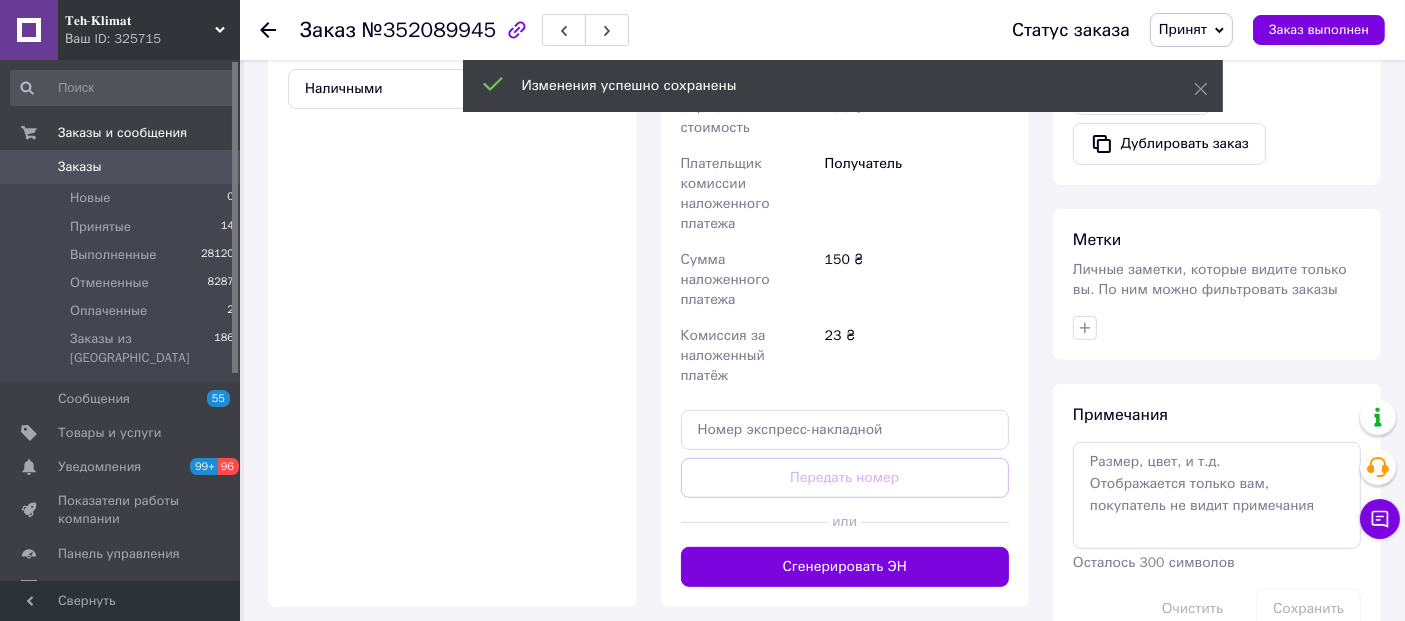 scroll, scrollTop: 858, scrollLeft: 0, axis: vertical 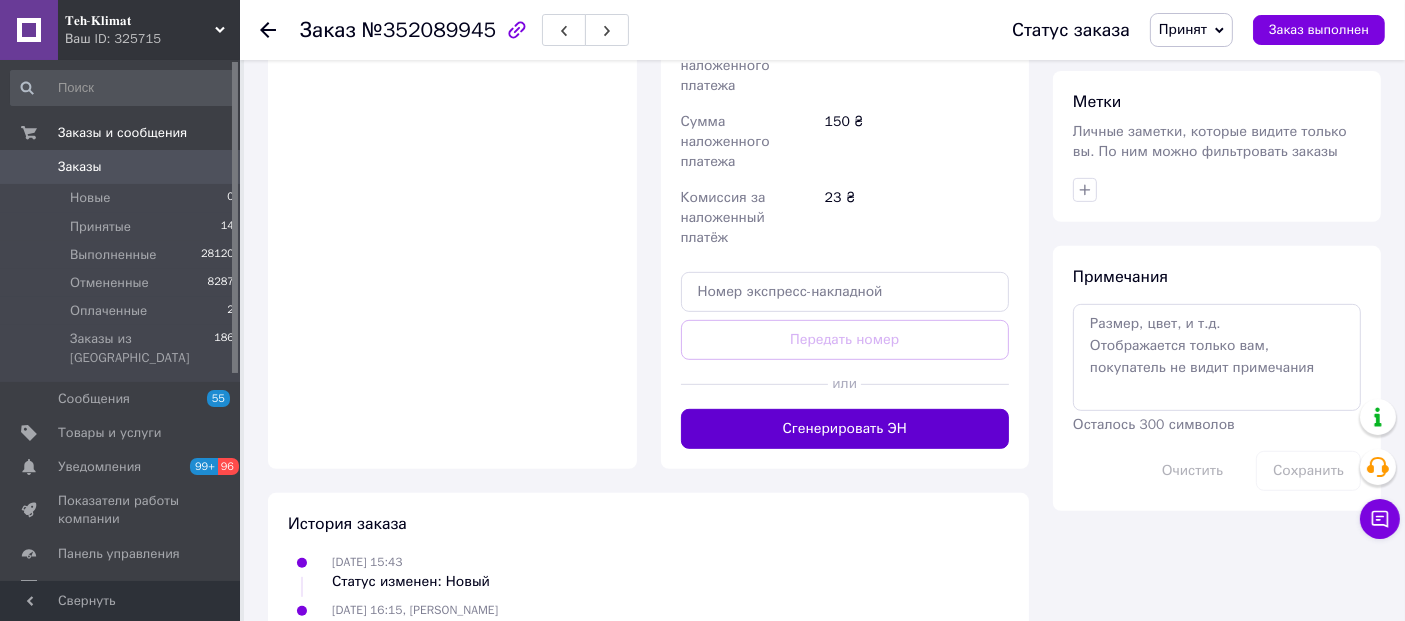 click on "Сгенерировать ЭН" at bounding box center [845, 429] 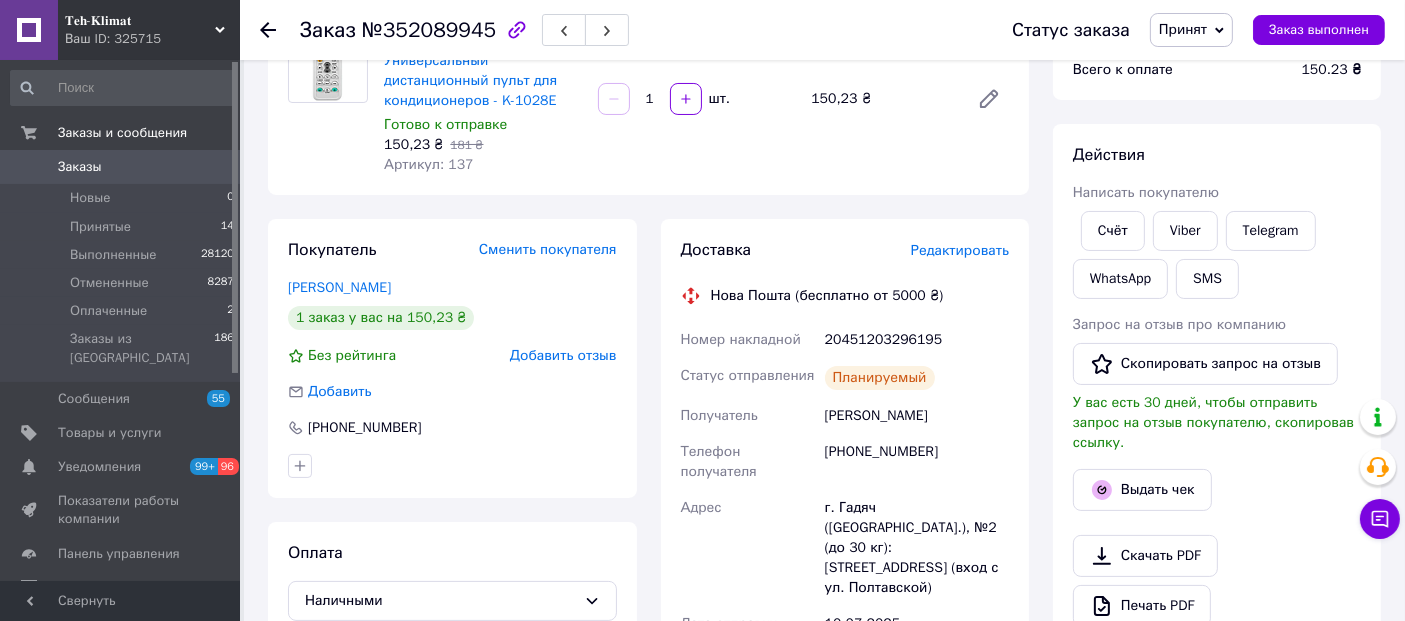 scroll, scrollTop: 80, scrollLeft: 0, axis: vertical 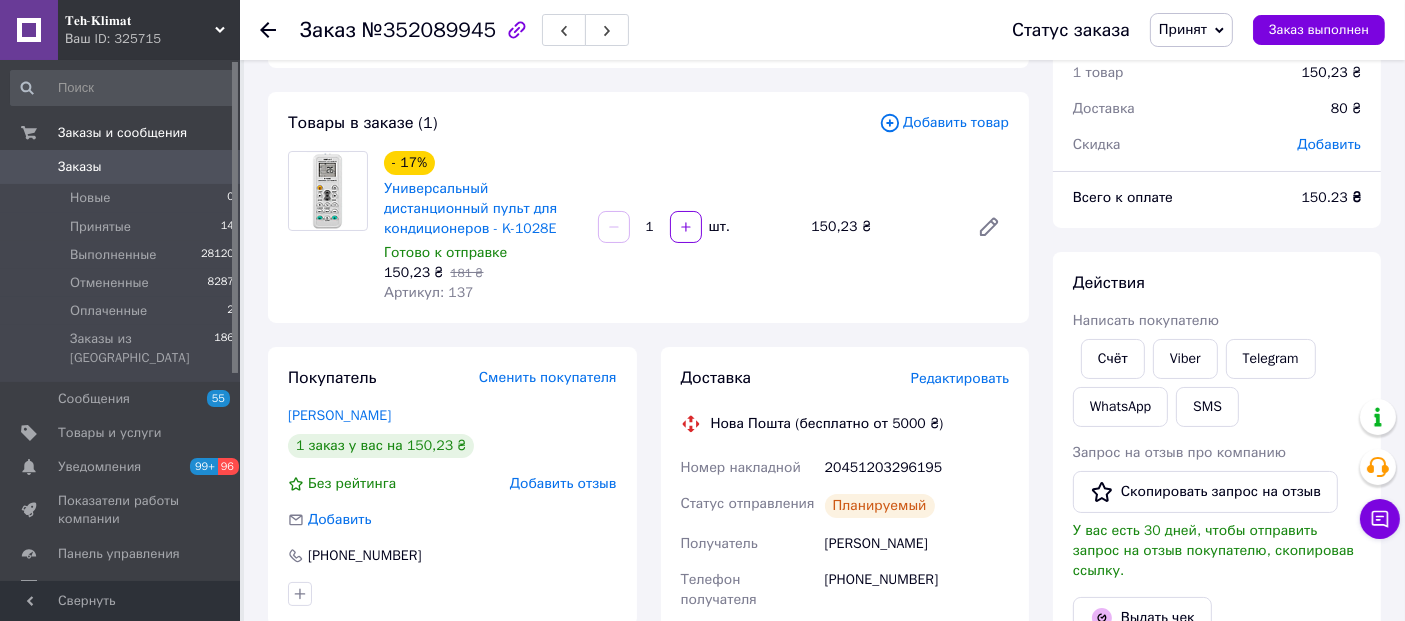 click 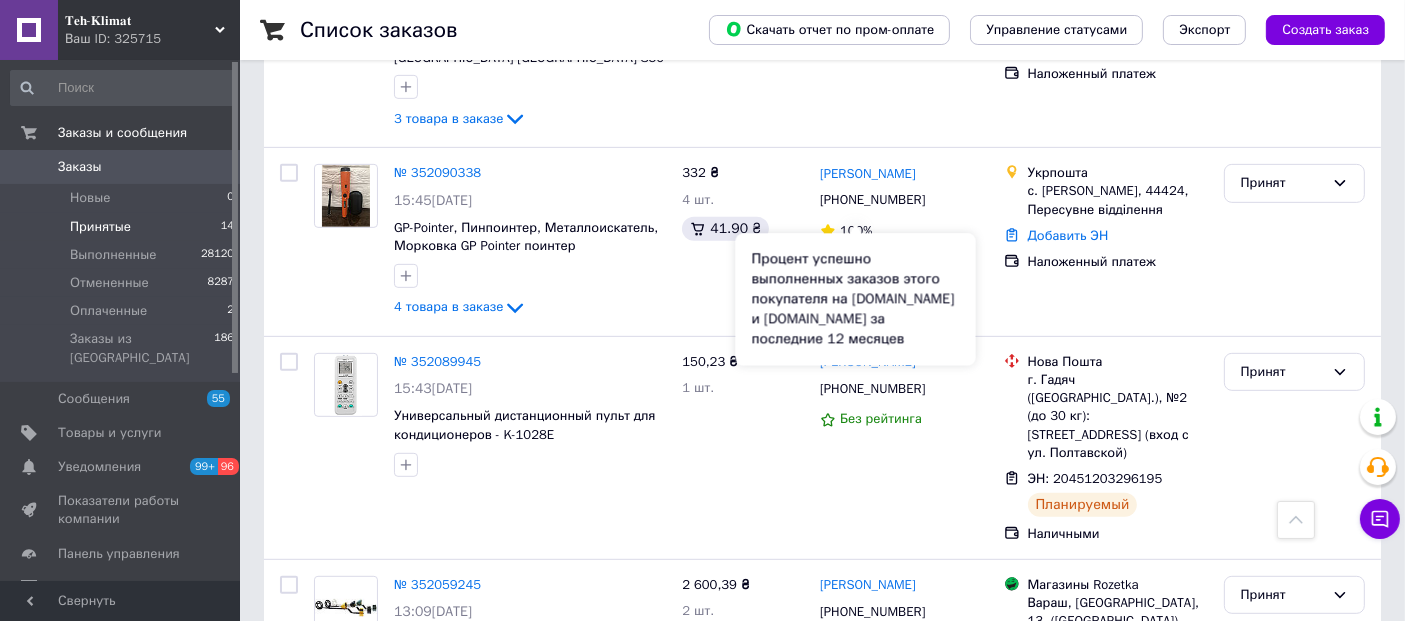 scroll, scrollTop: 1000, scrollLeft: 0, axis: vertical 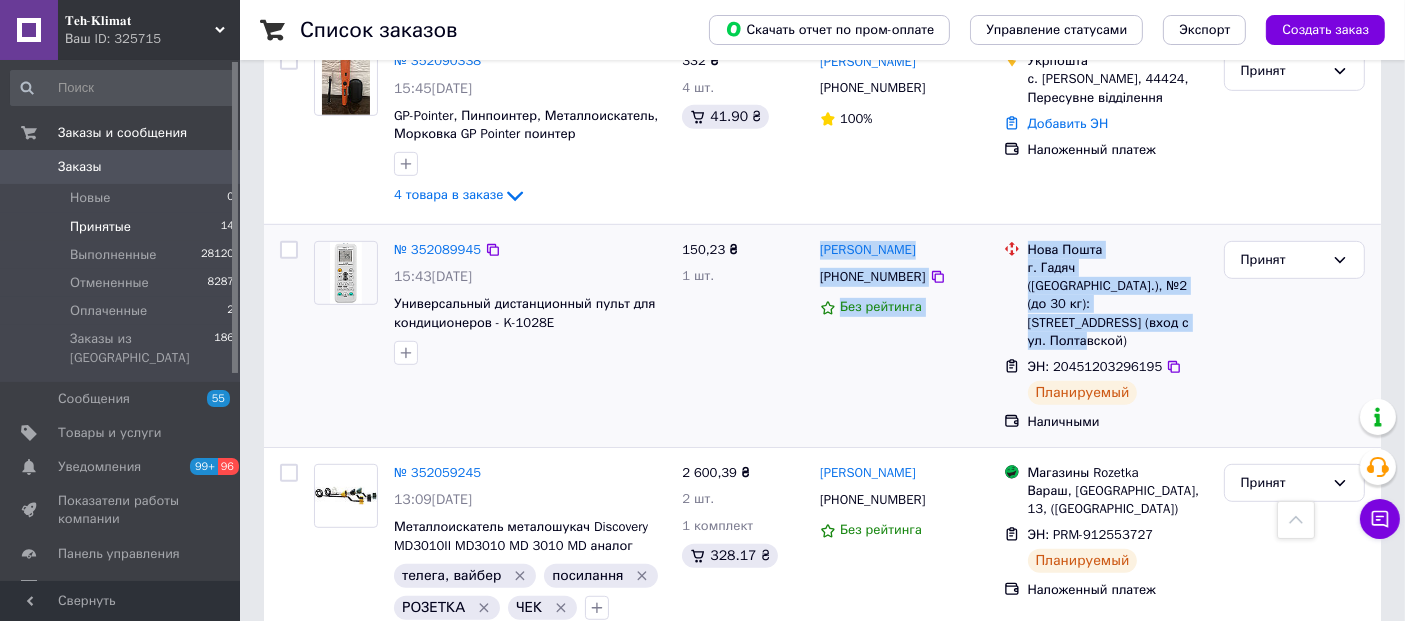 drag, startPoint x: 827, startPoint y: 221, endPoint x: 1182, endPoint y: 278, distance: 359.54694 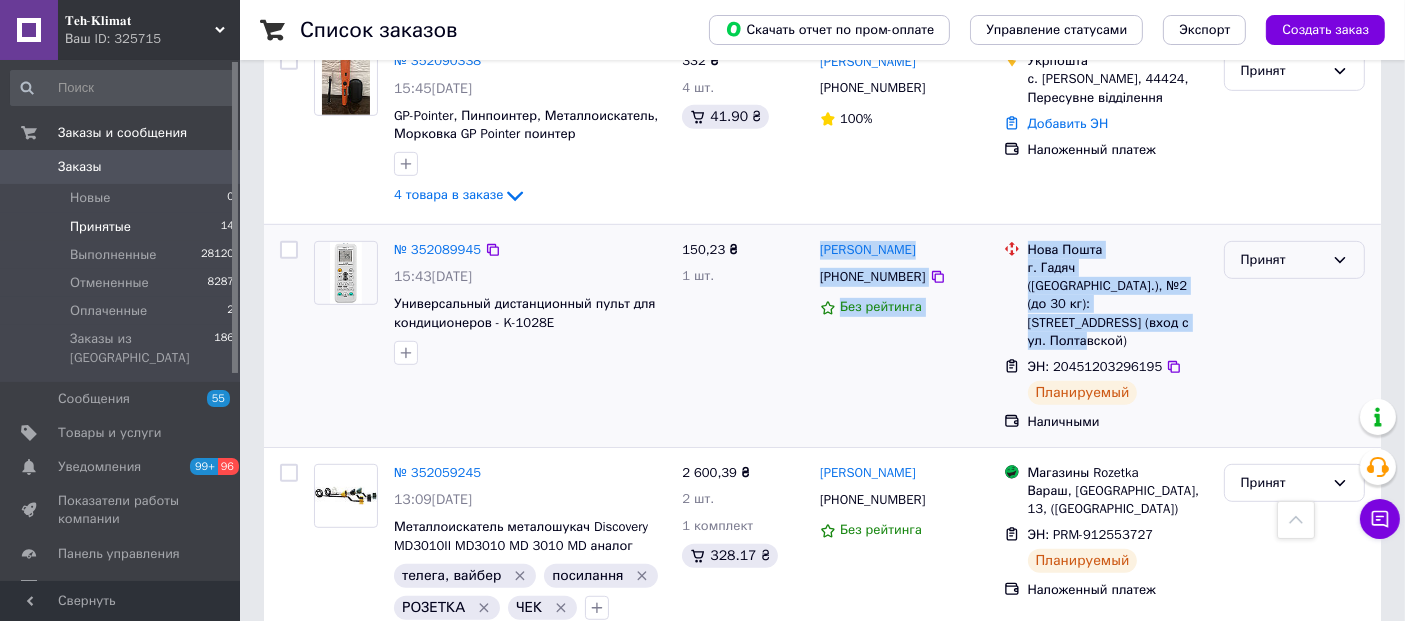 click on "Принят" at bounding box center [1282, 260] 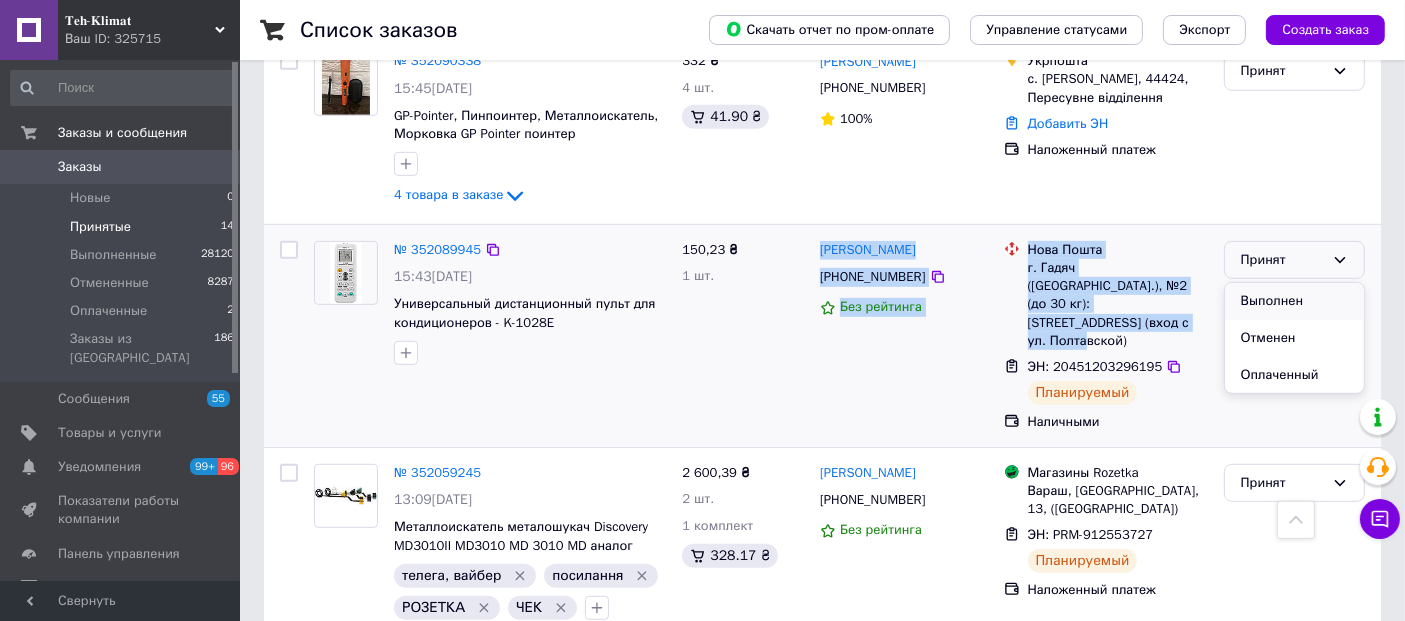 click on "Выполнен" at bounding box center [1294, 301] 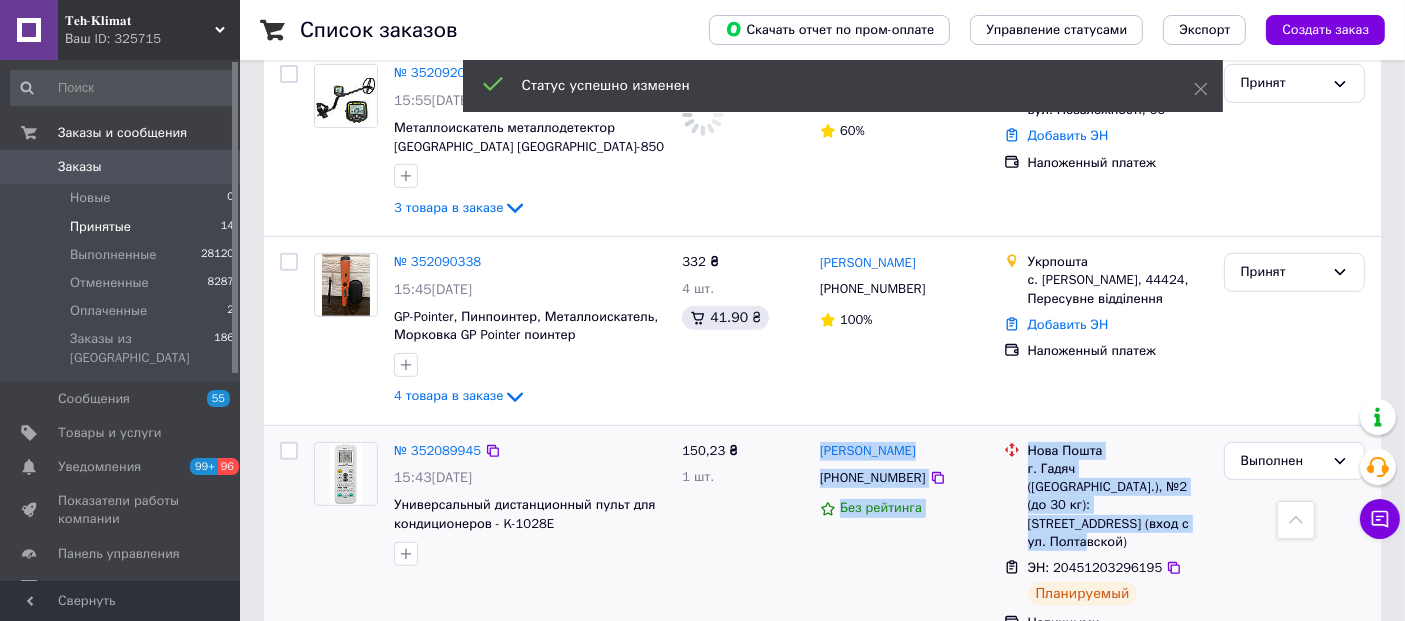 scroll, scrollTop: 777, scrollLeft: 0, axis: vertical 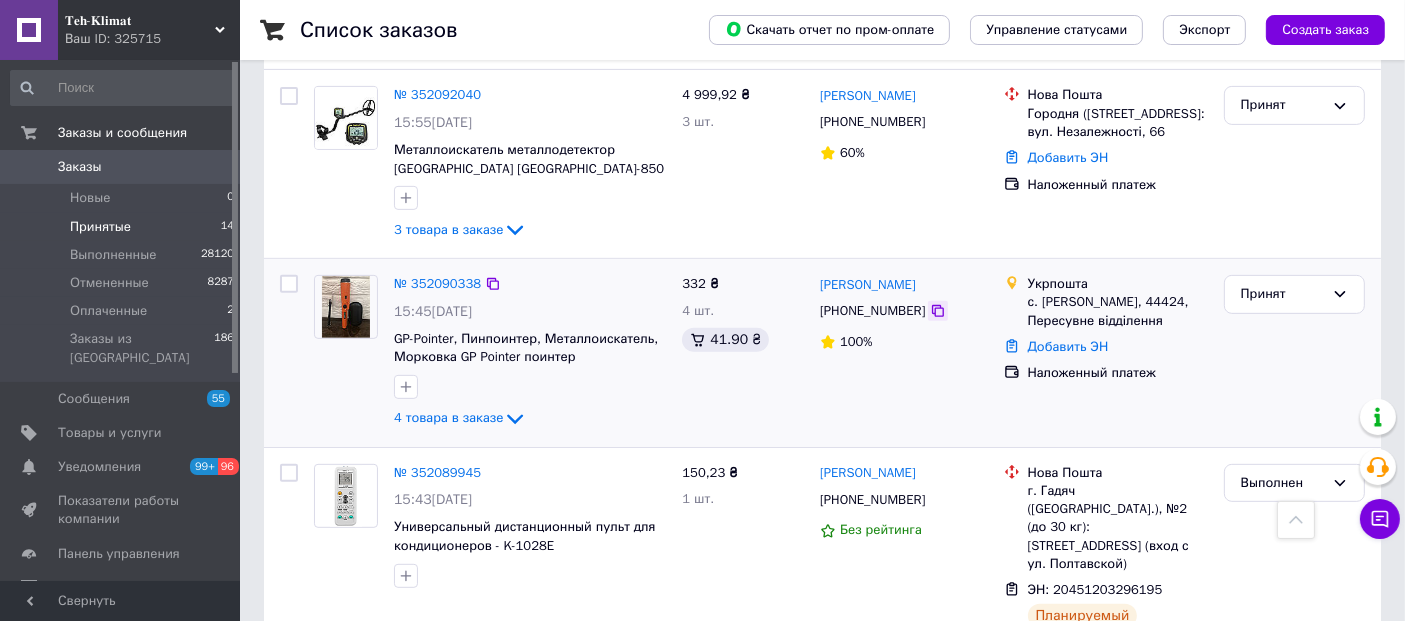 click 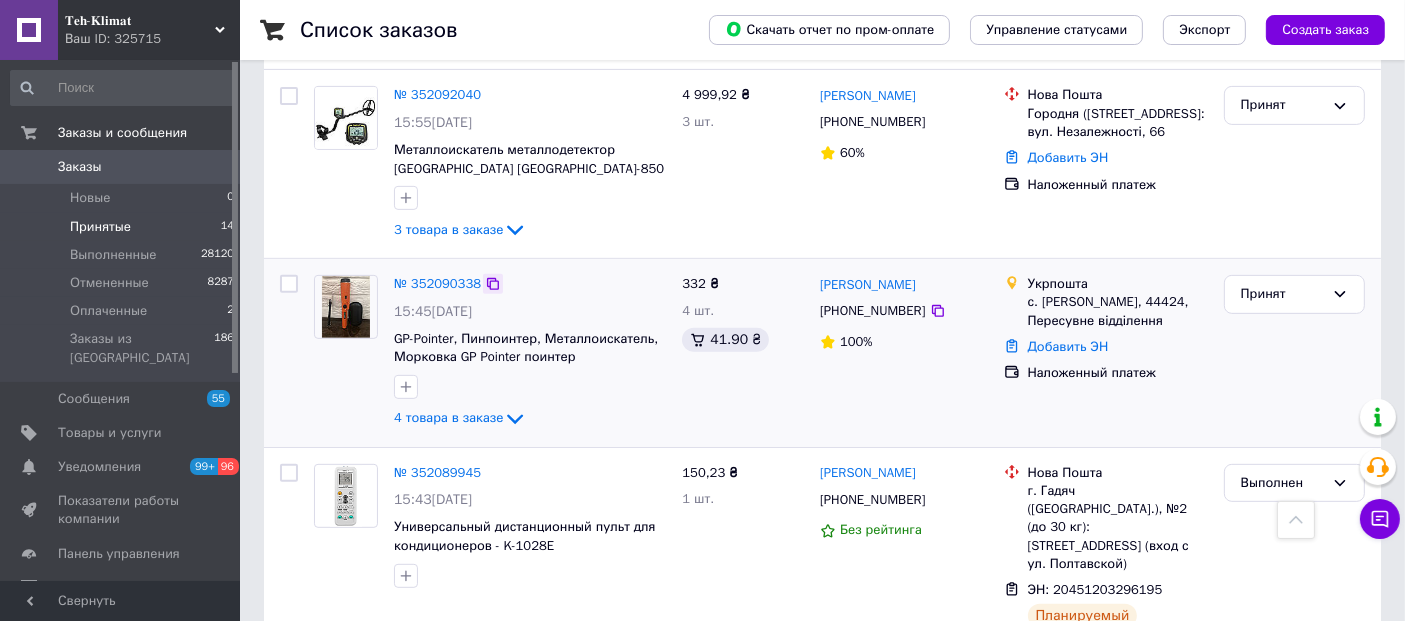 click 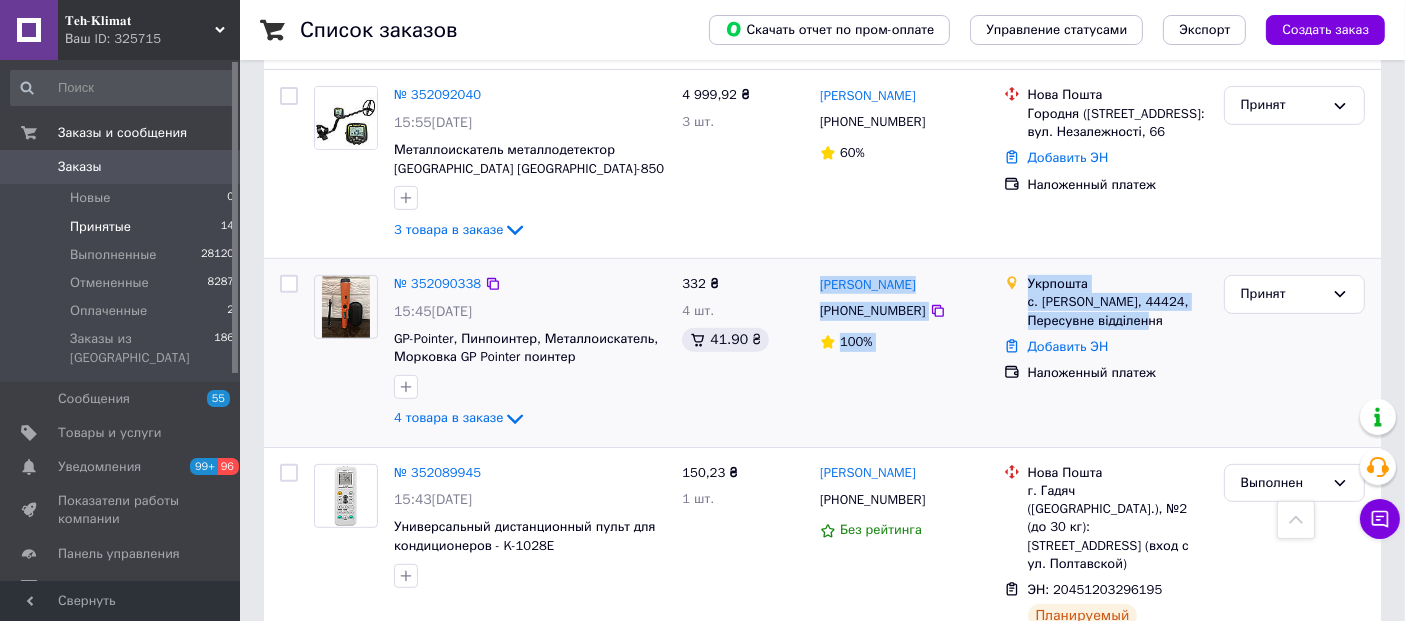 drag, startPoint x: 820, startPoint y: 246, endPoint x: 1166, endPoint y: 298, distance: 349.88568 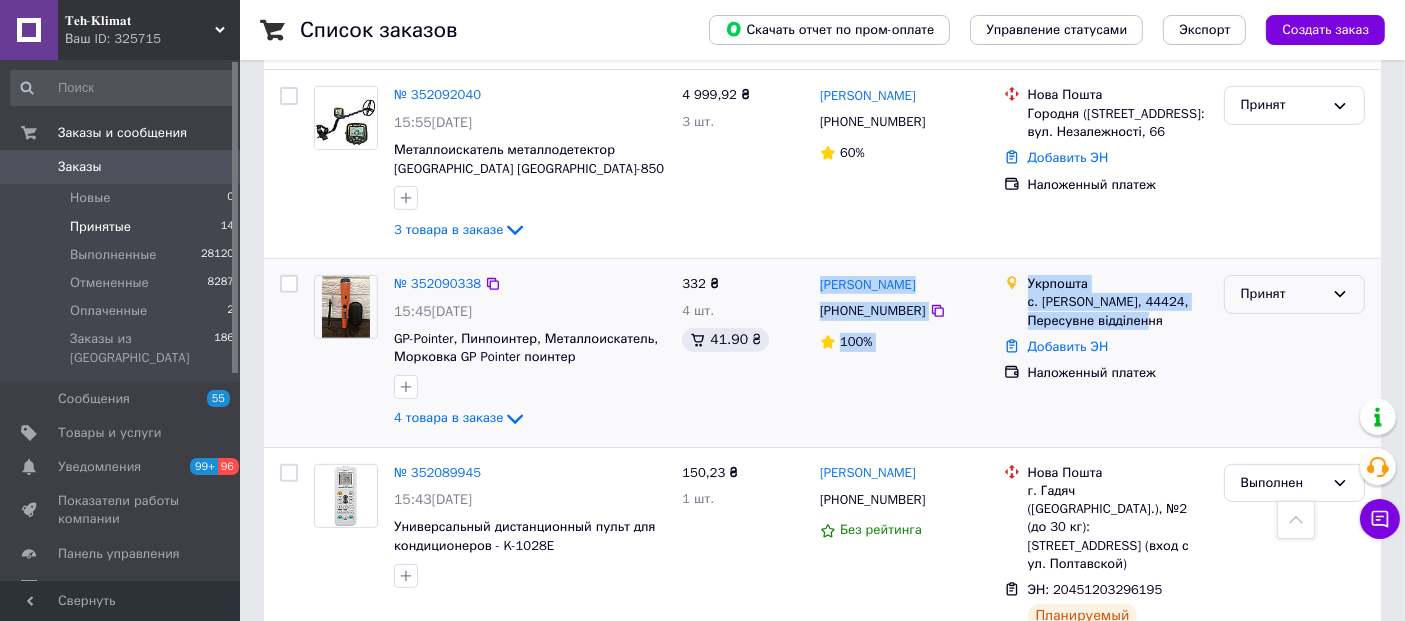 click on "Принят" at bounding box center [1282, 294] 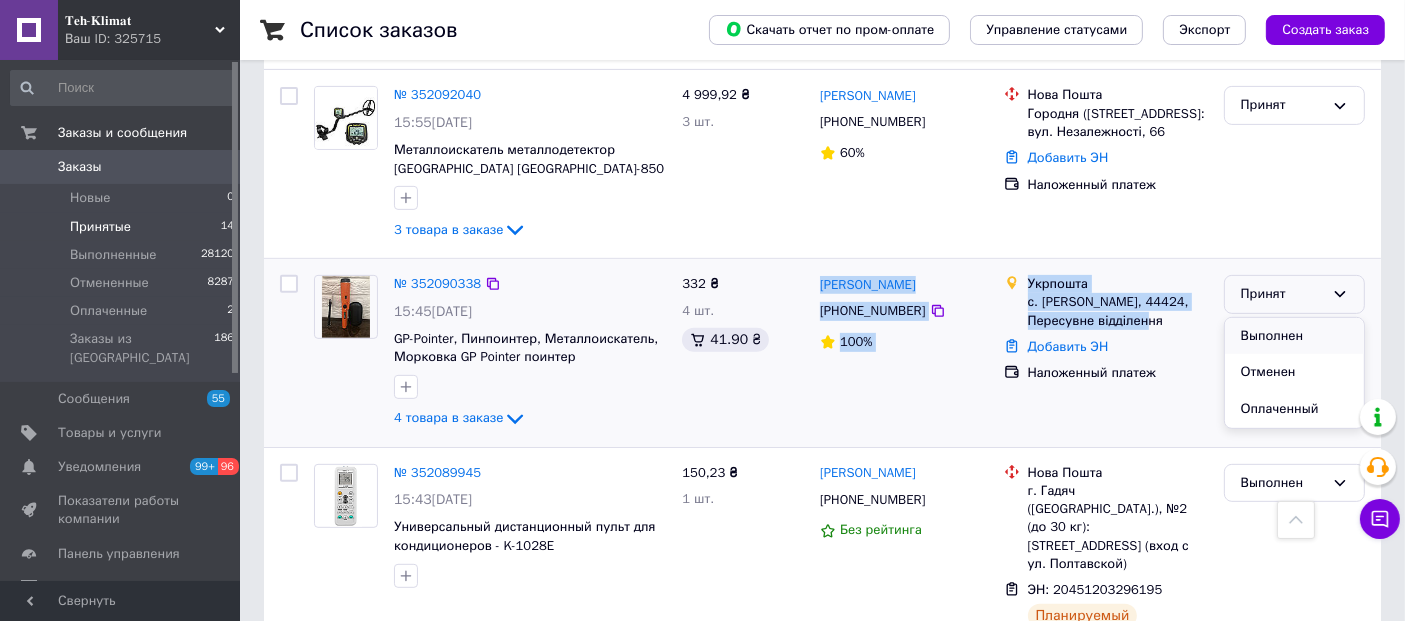 click on "Выполнен" at bounding box center (1294, 336) 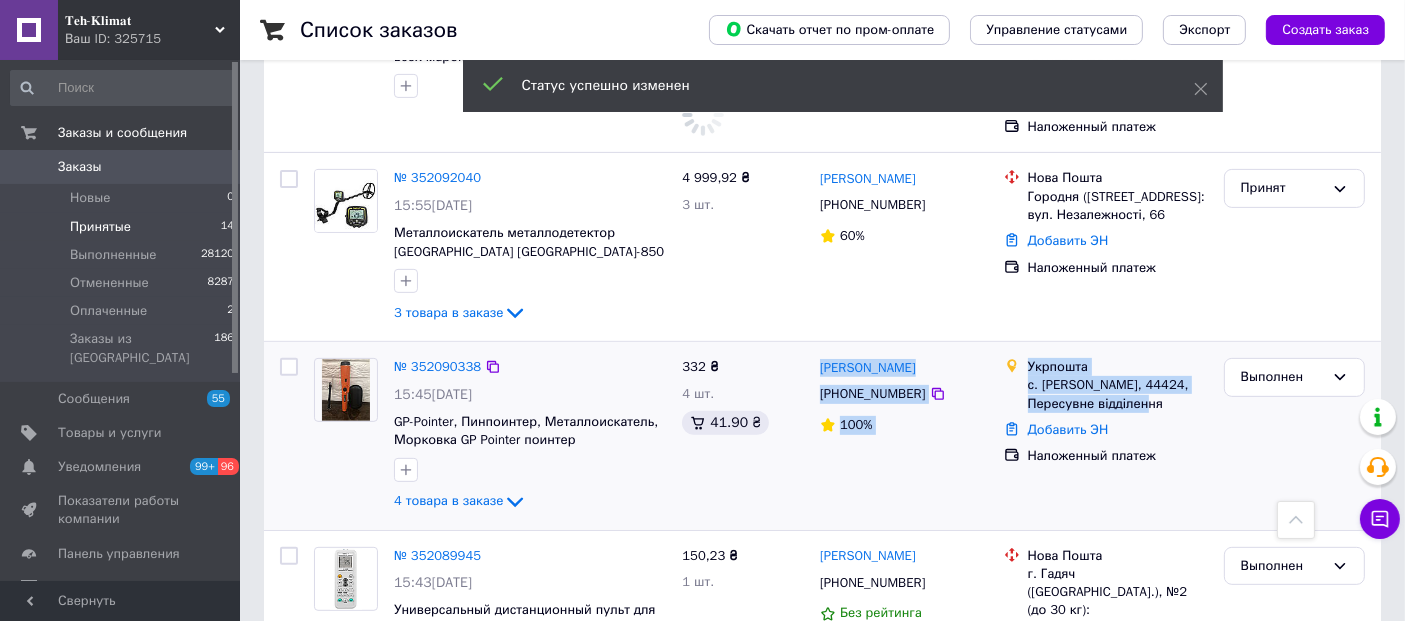scroll, scrollTop: 555, scrollLeft: 0, axis: vertical 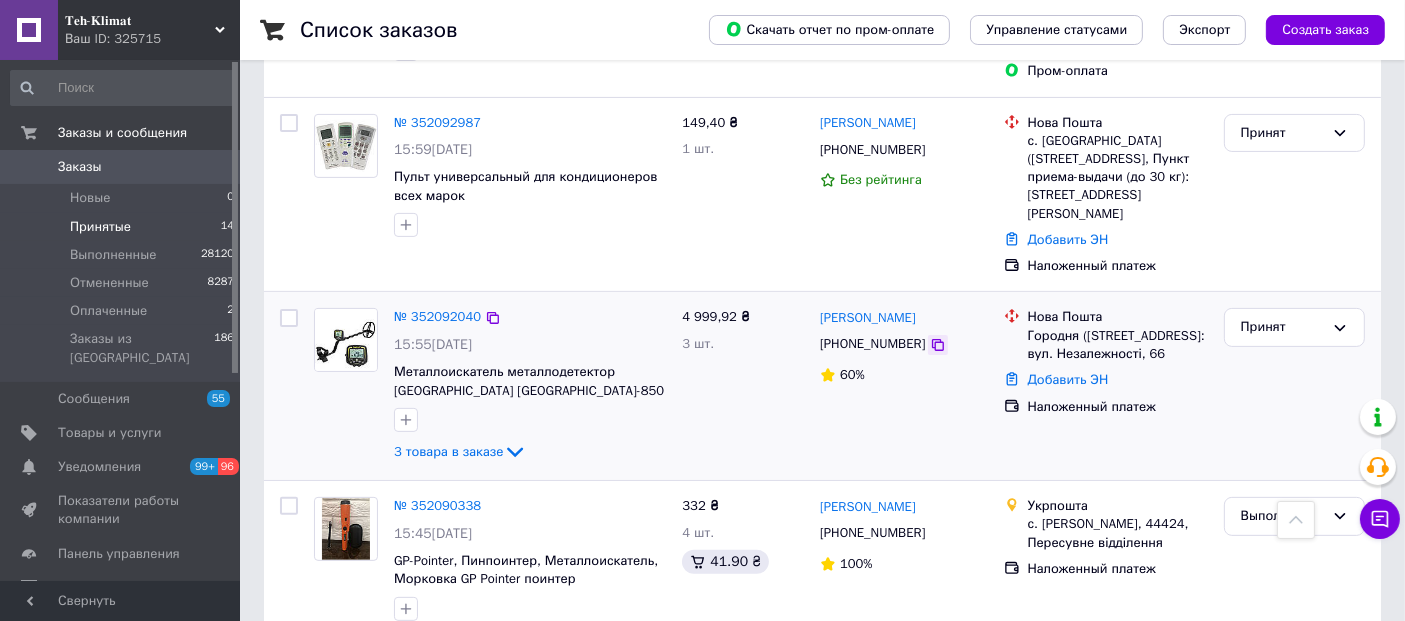 click 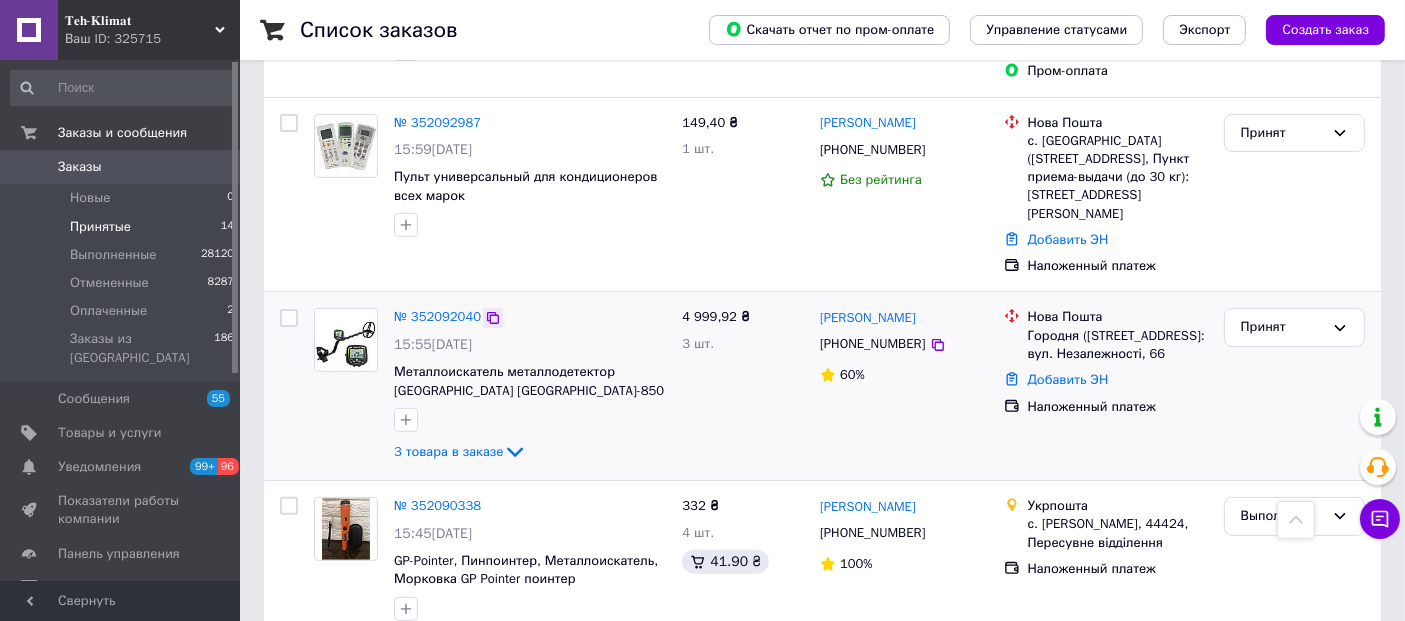 click 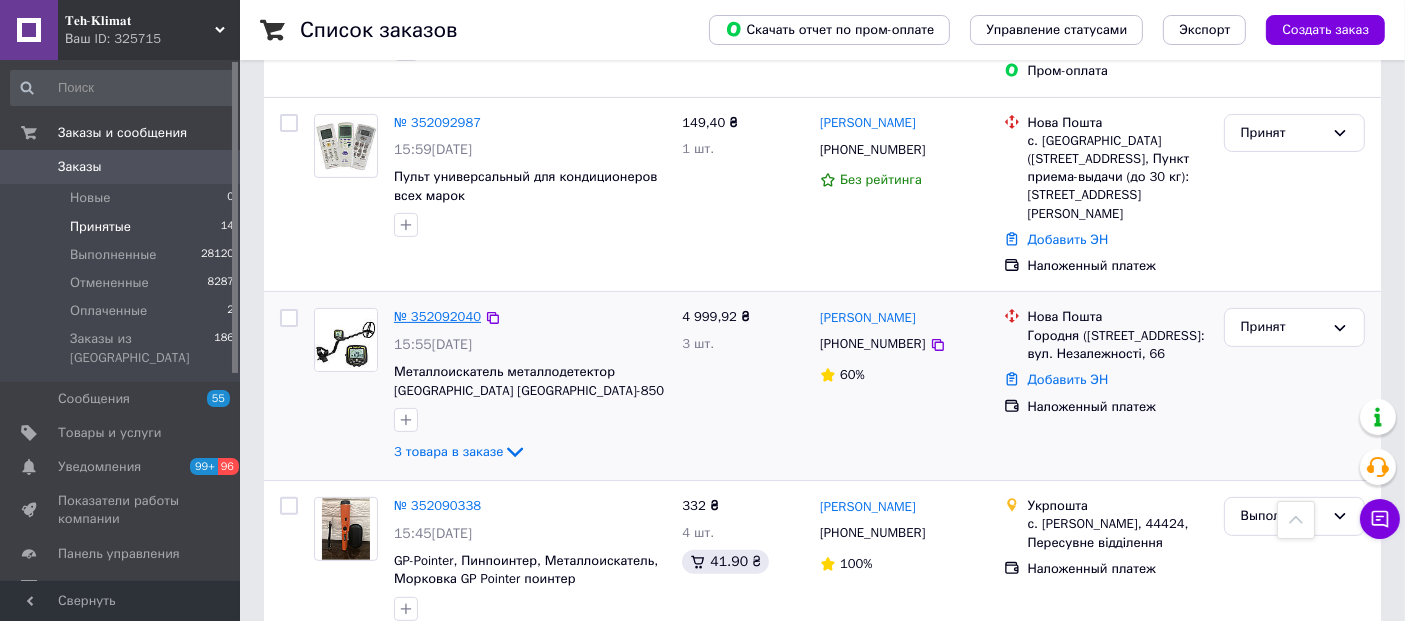 click on "№ 352092040" at bounding box center (437, 316) 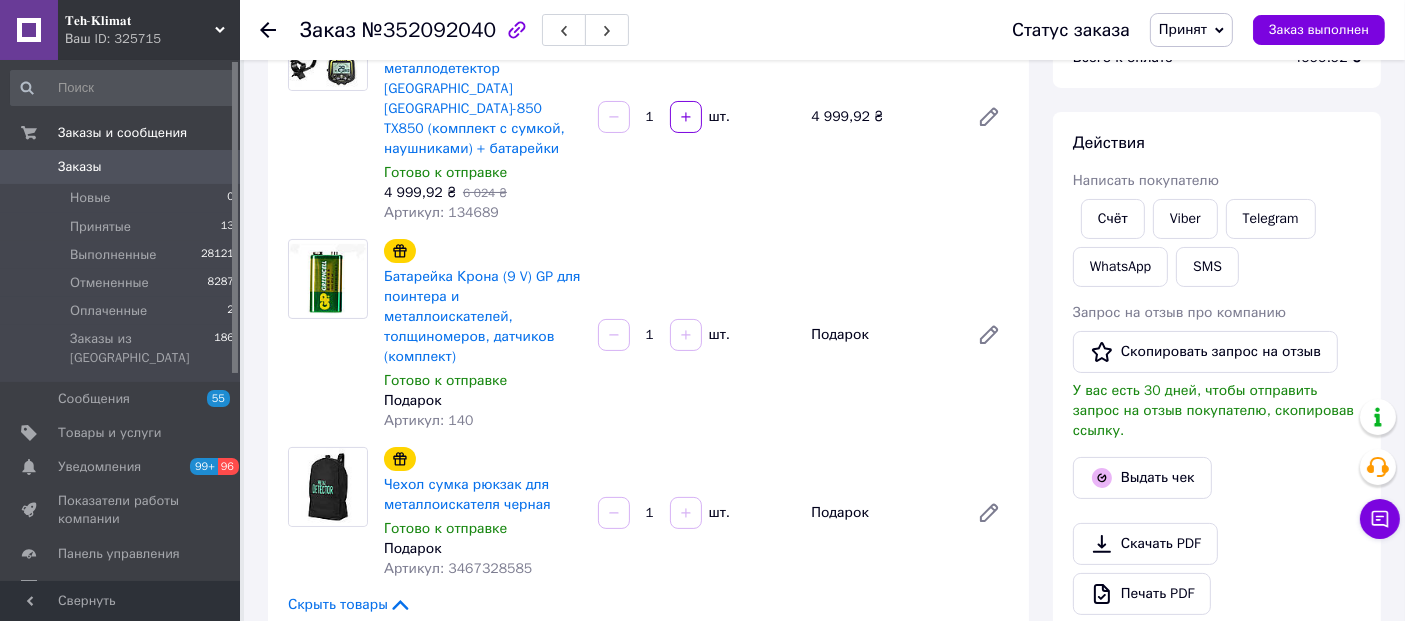 scroll, scrollTop: 0, scrollLeft: 0, axis: both 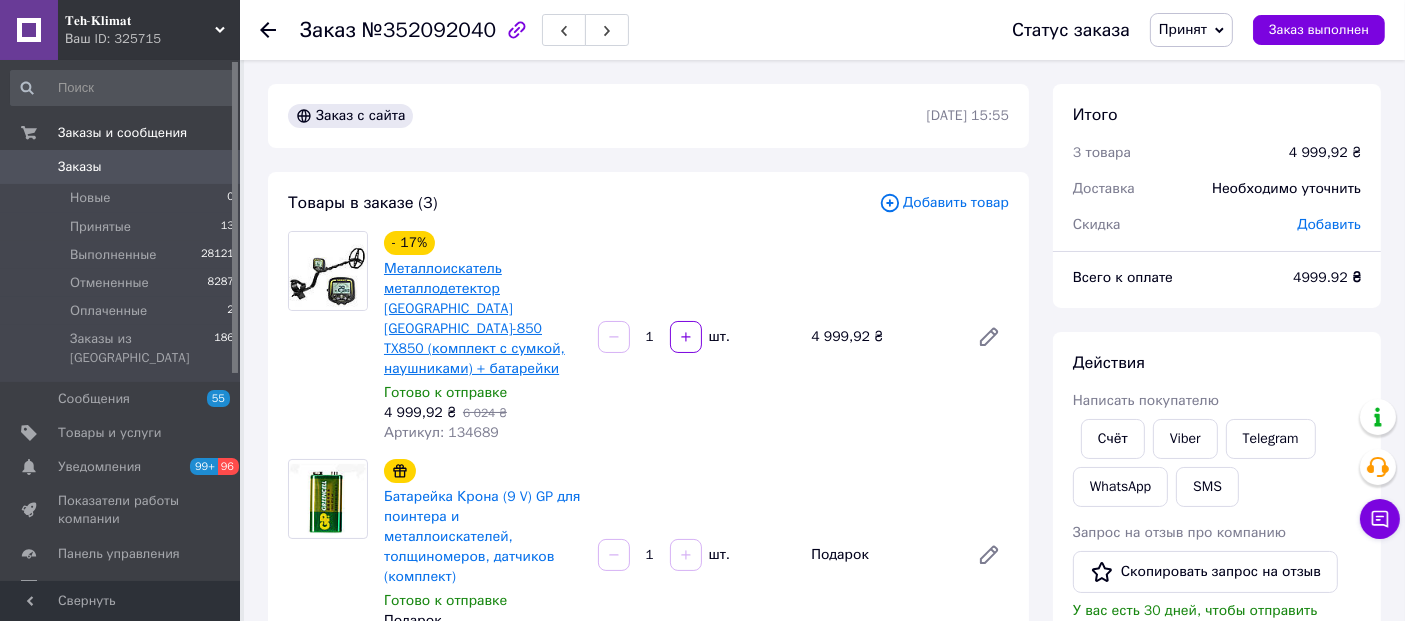 click on "Металлоискатель металлодетектор [GEOGRAPHIC_DATA] [GEOGRAPHIC_DATA]-850 TX850 (комплект с сумкой, наушниками) + батарейки" at bounding box center (474, 318) 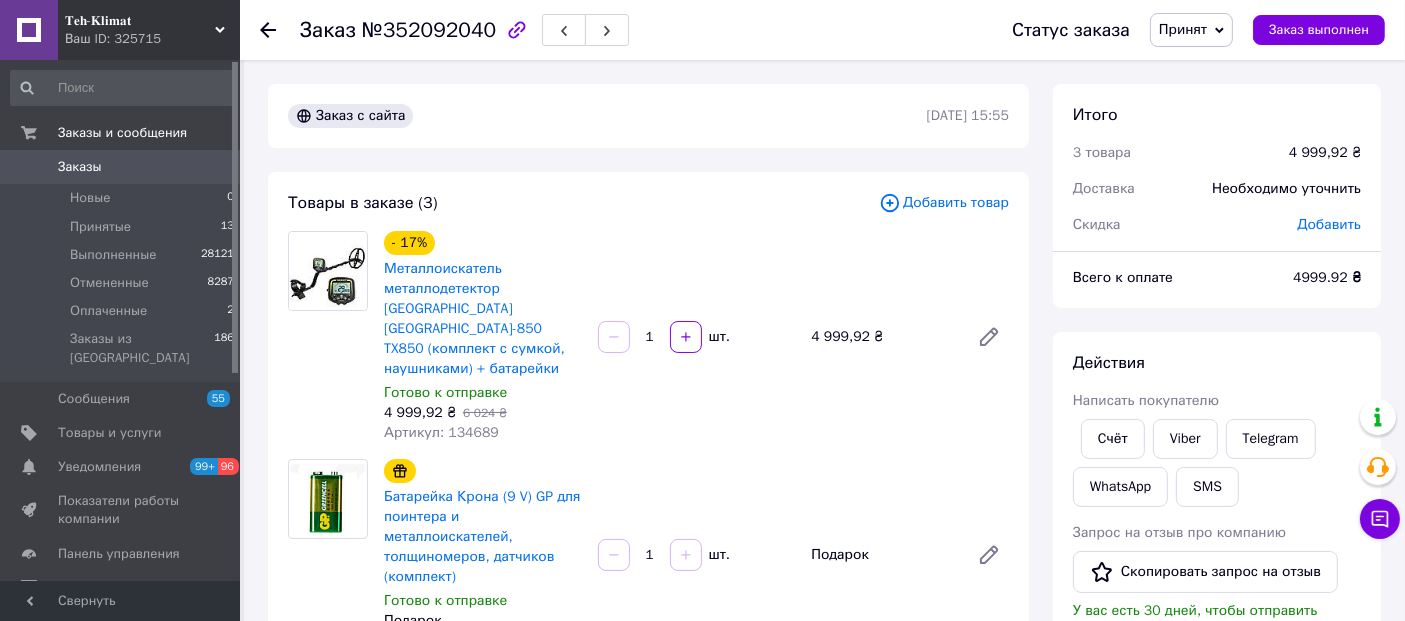 click 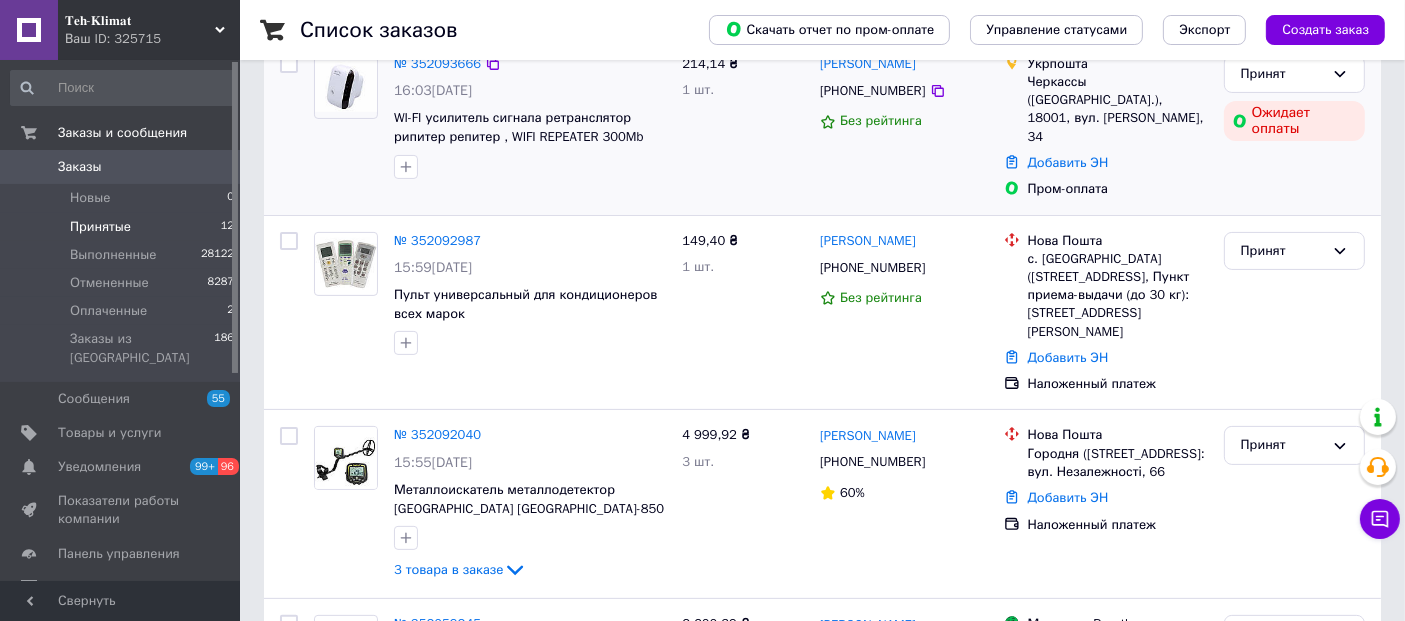 scroll, scrollTop: 555, scrollLeft: 0, axis: vertical 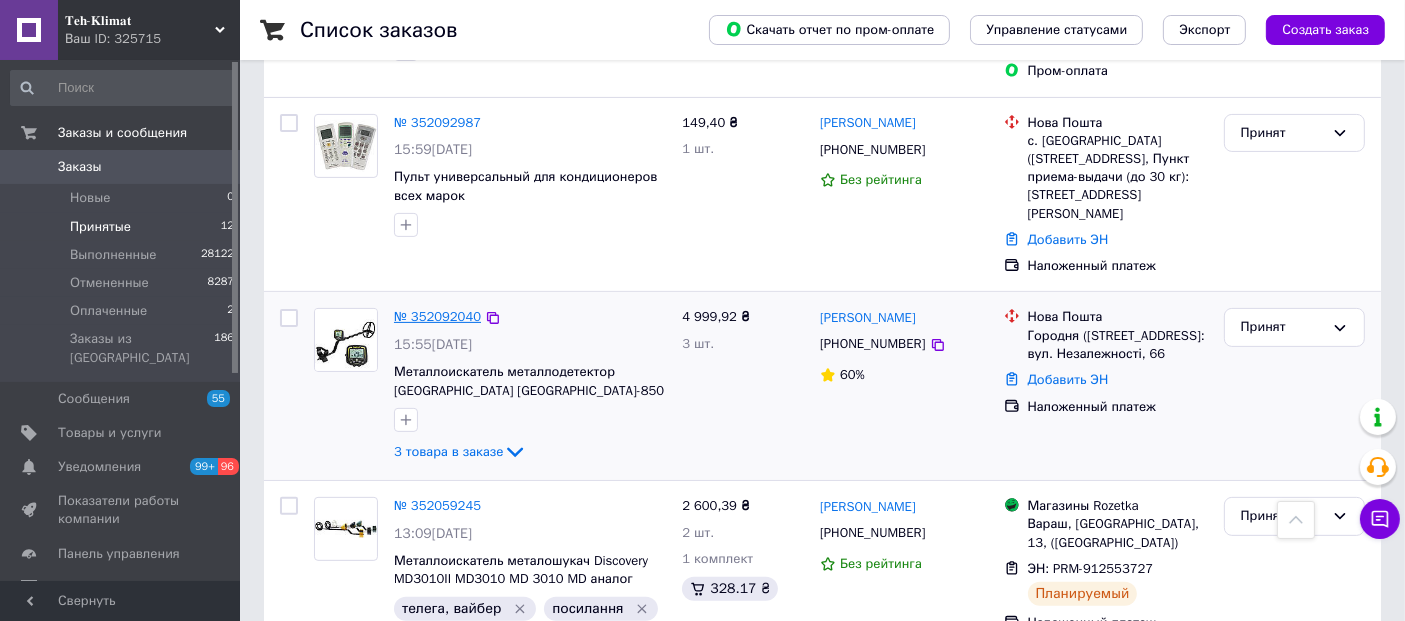 click on "№ 352092040" at bounding box center (437, 316) 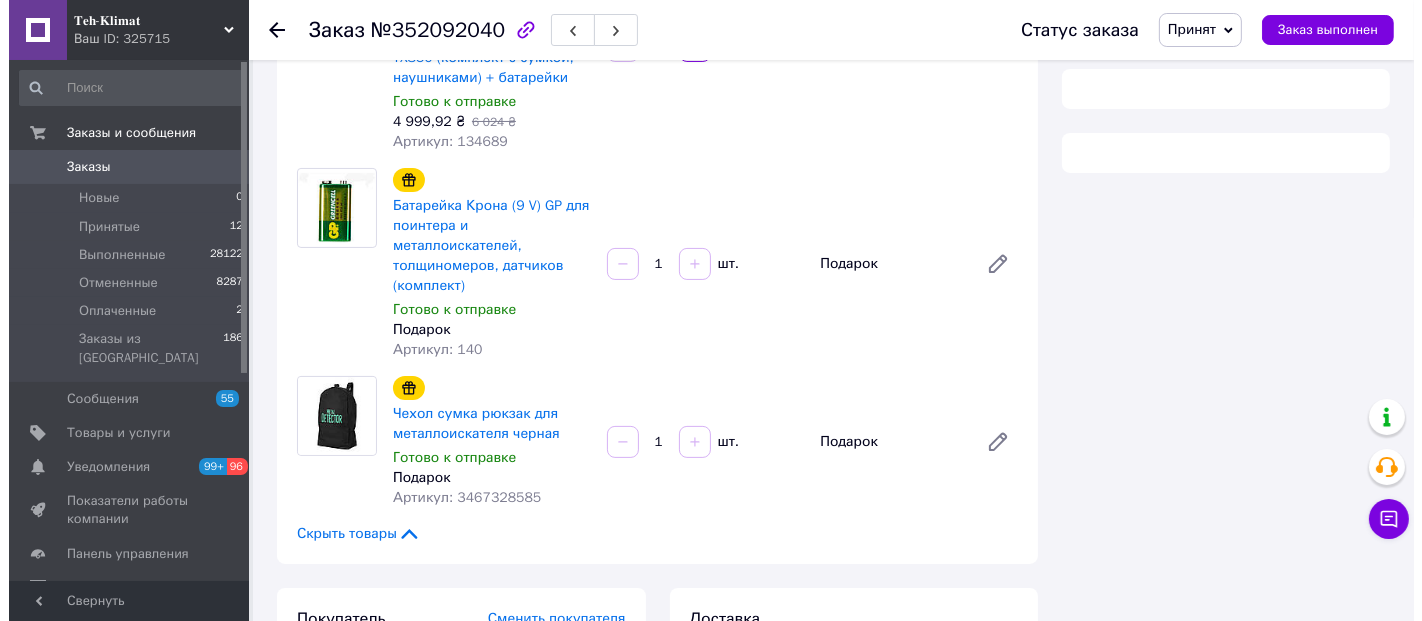 scroll, scrollTop: 555, scrollLeft: 0, axis: vertical 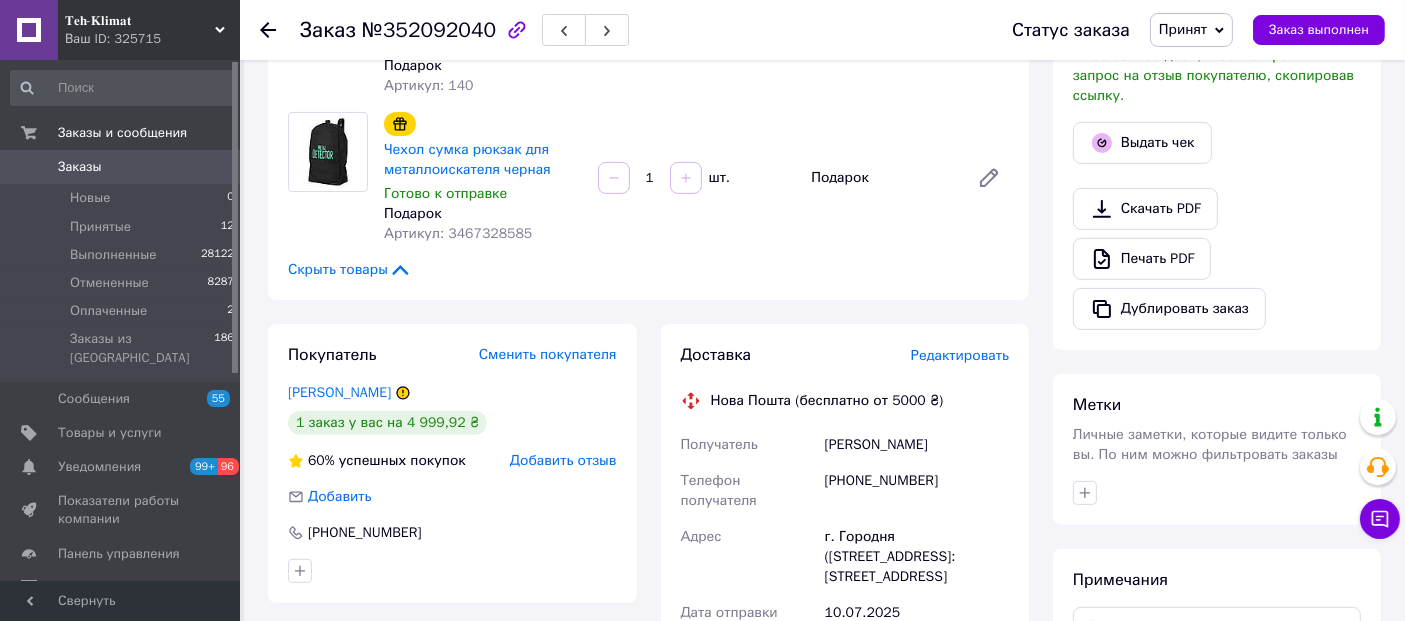 click on "Редактировать" at bounding box center [960, 355] 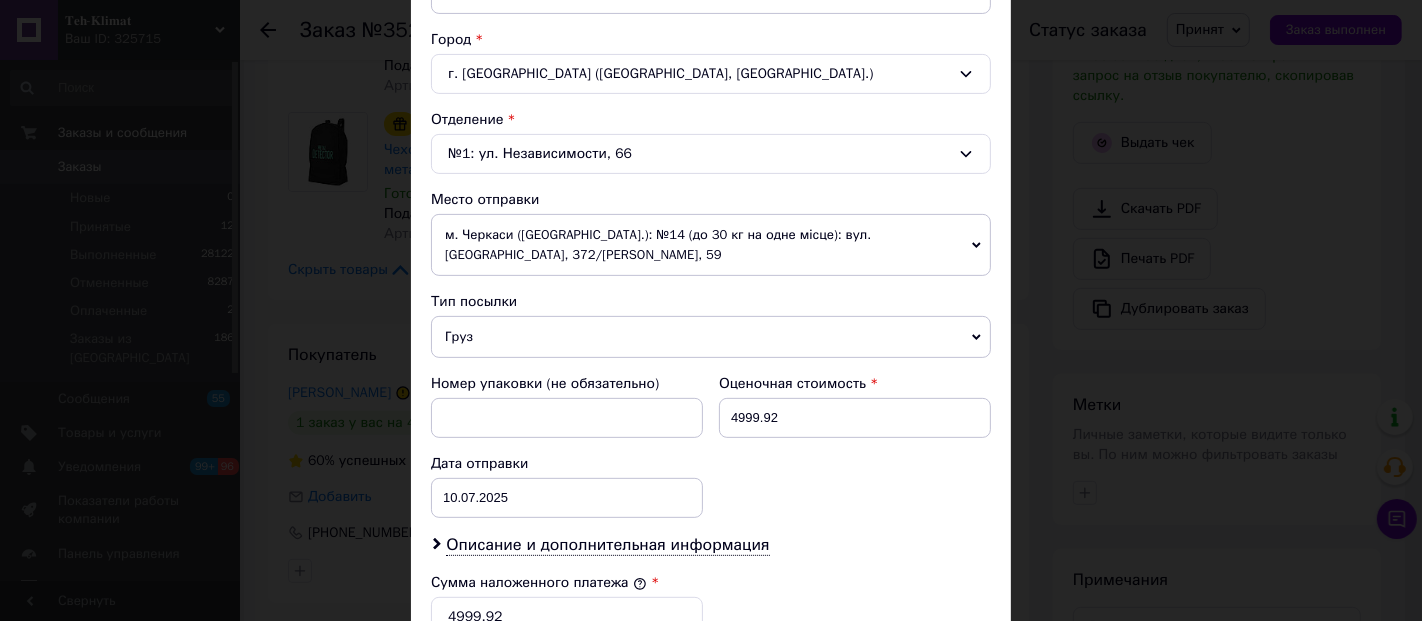 scroll, scrollTop: 777, scrollLeft: 0, axis: vertical 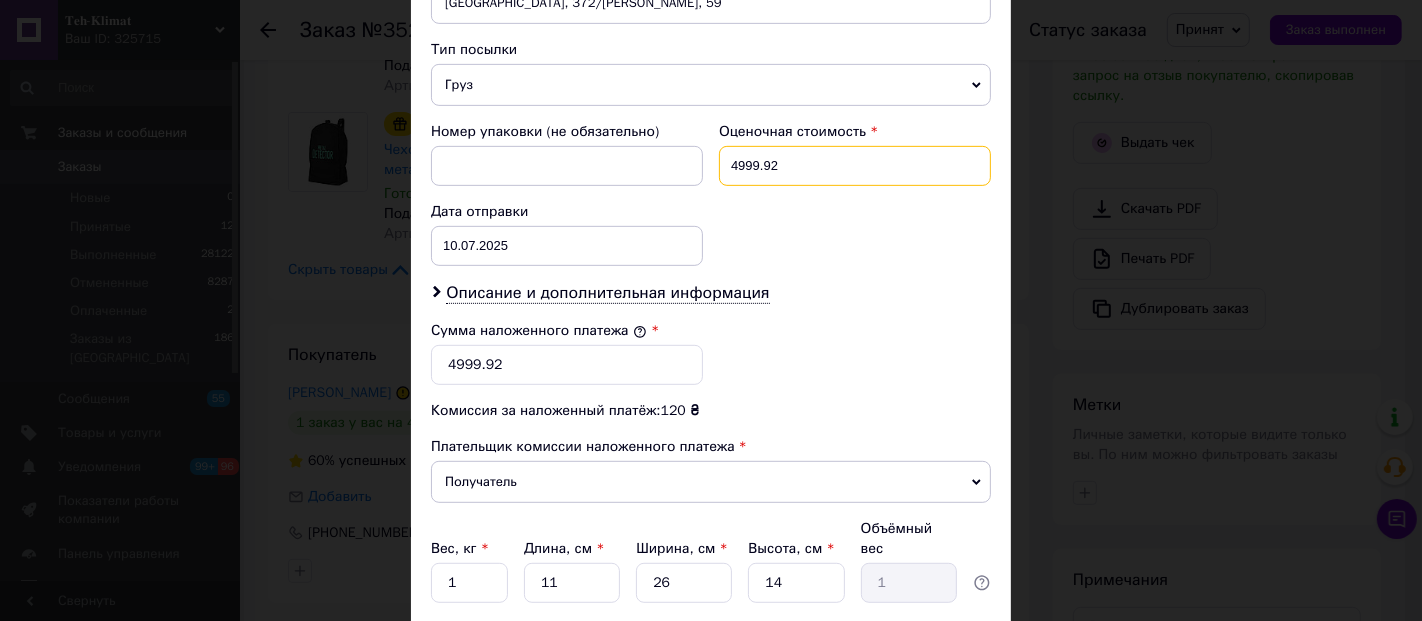 click on "4999.92" at bounding box center (855, 166) 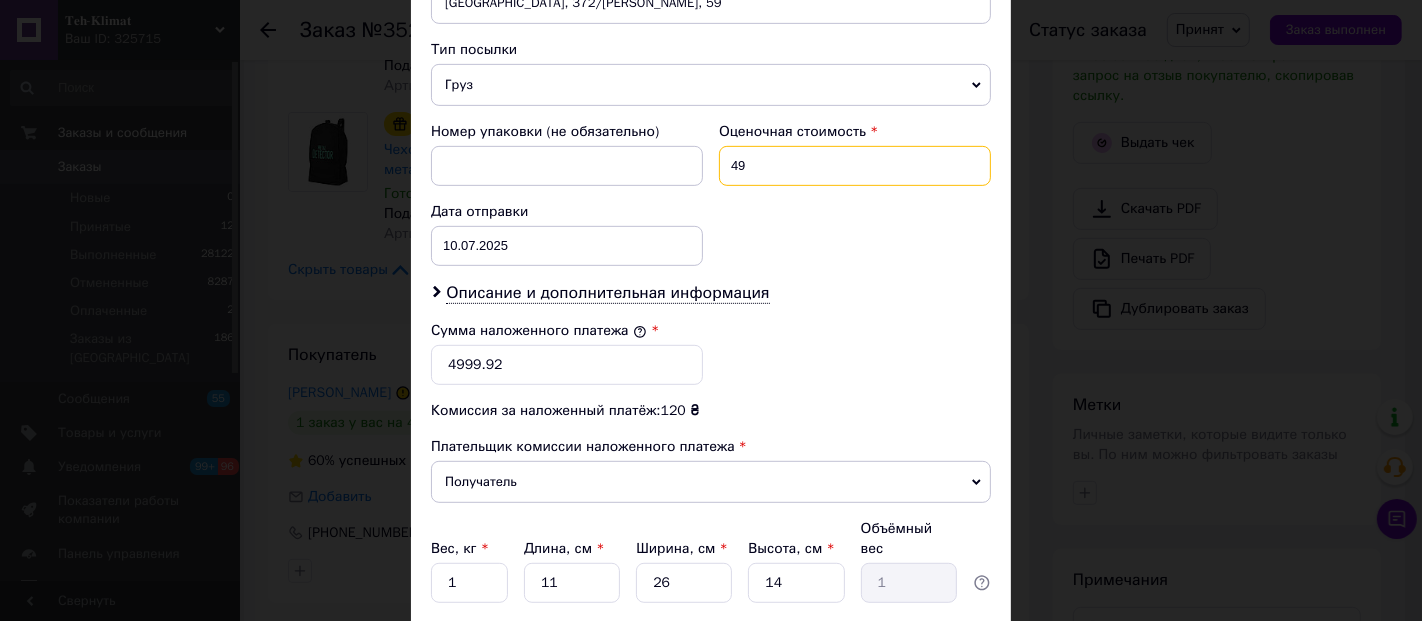 type on "4" 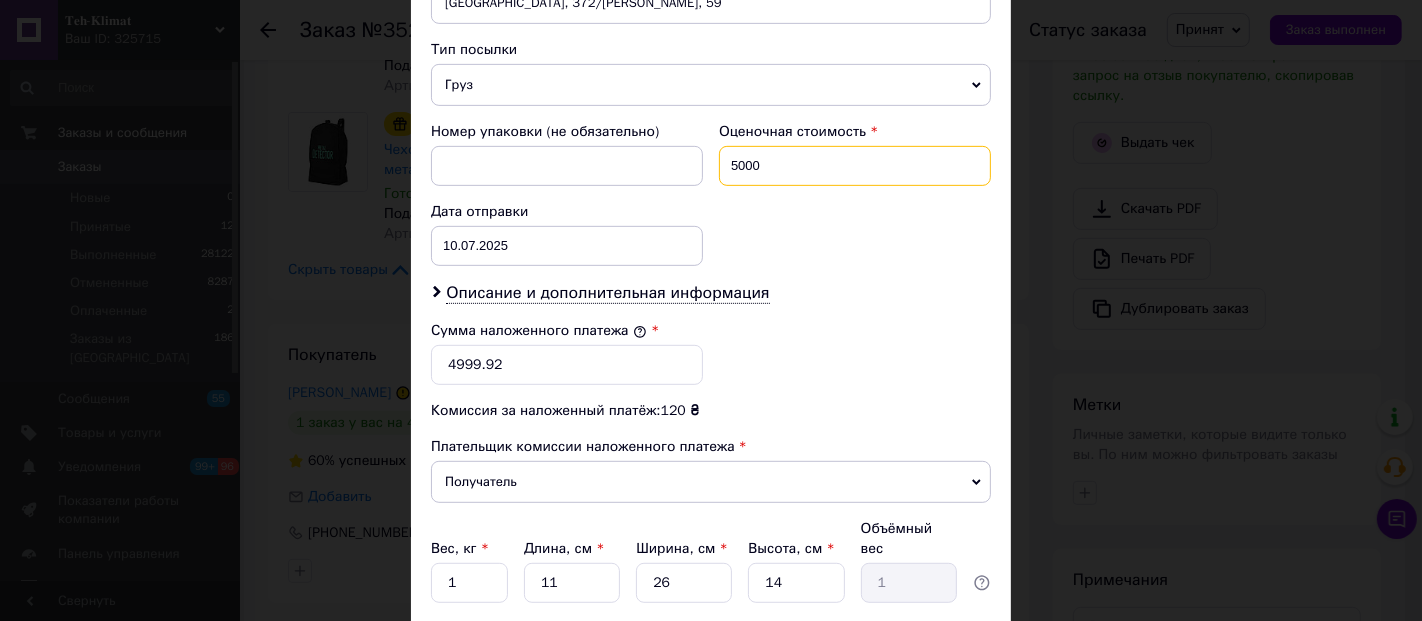 type on "5000" 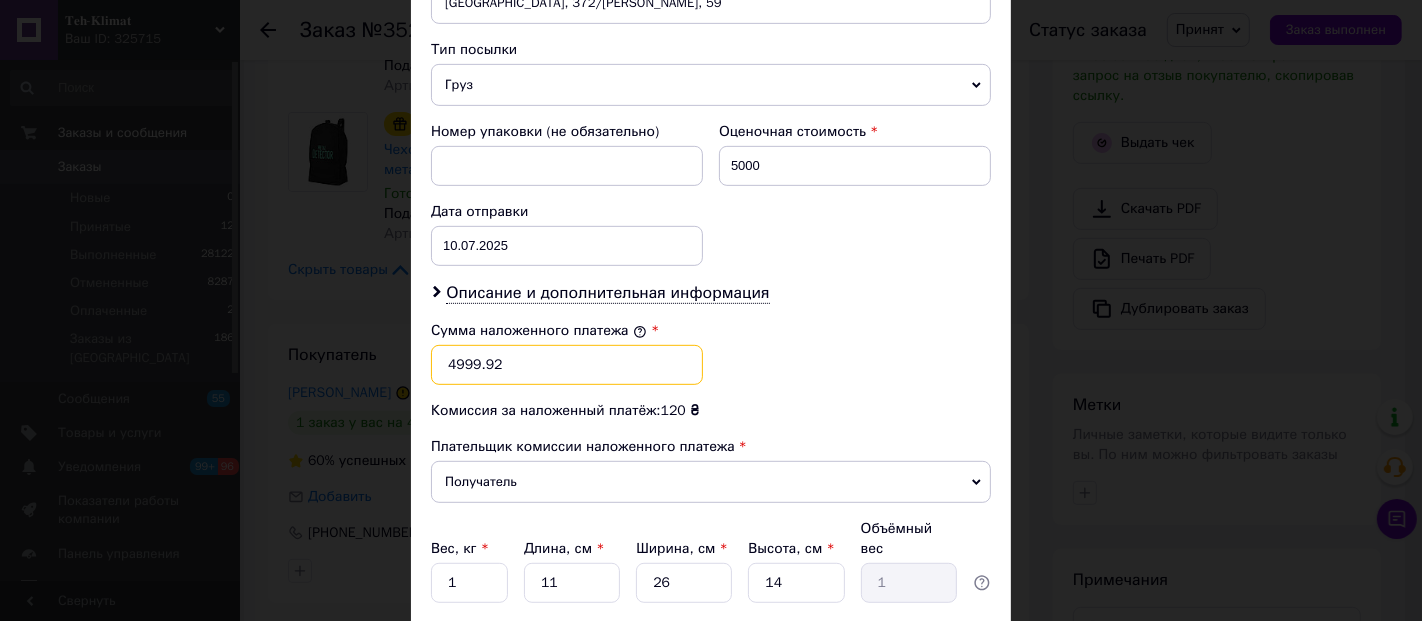 click on "4999.92" at bounding box center [567, 365] 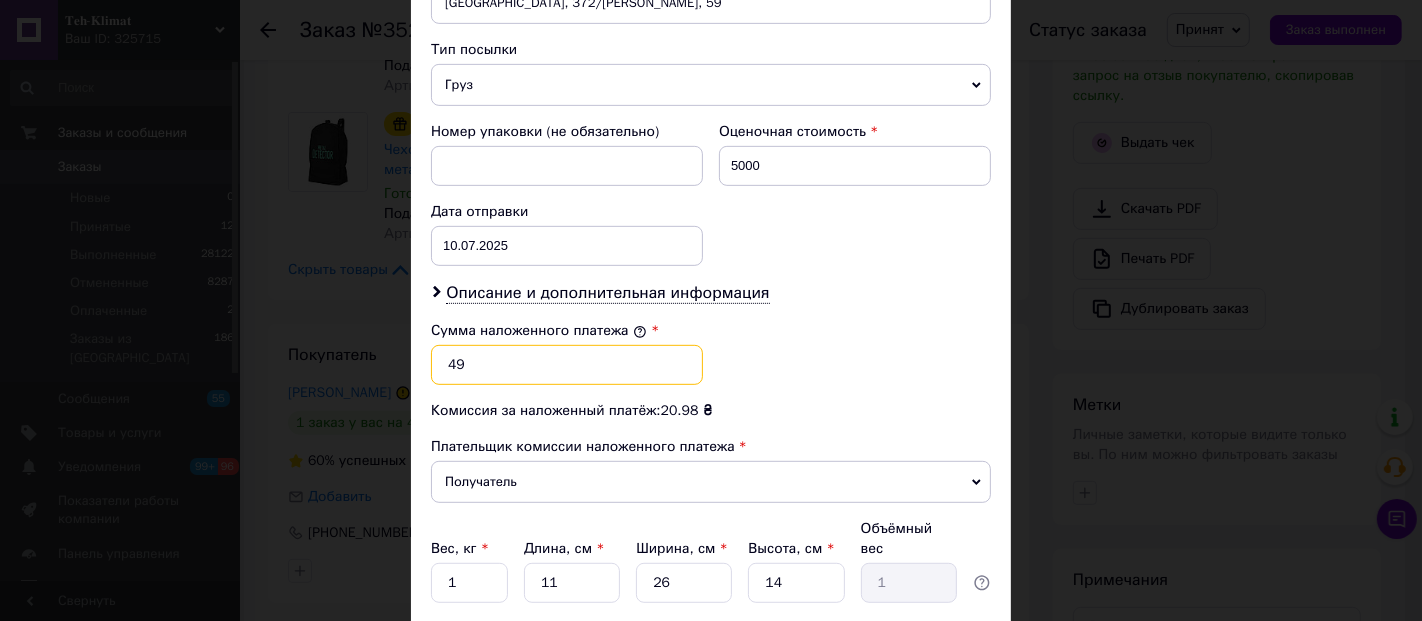 type on "4" 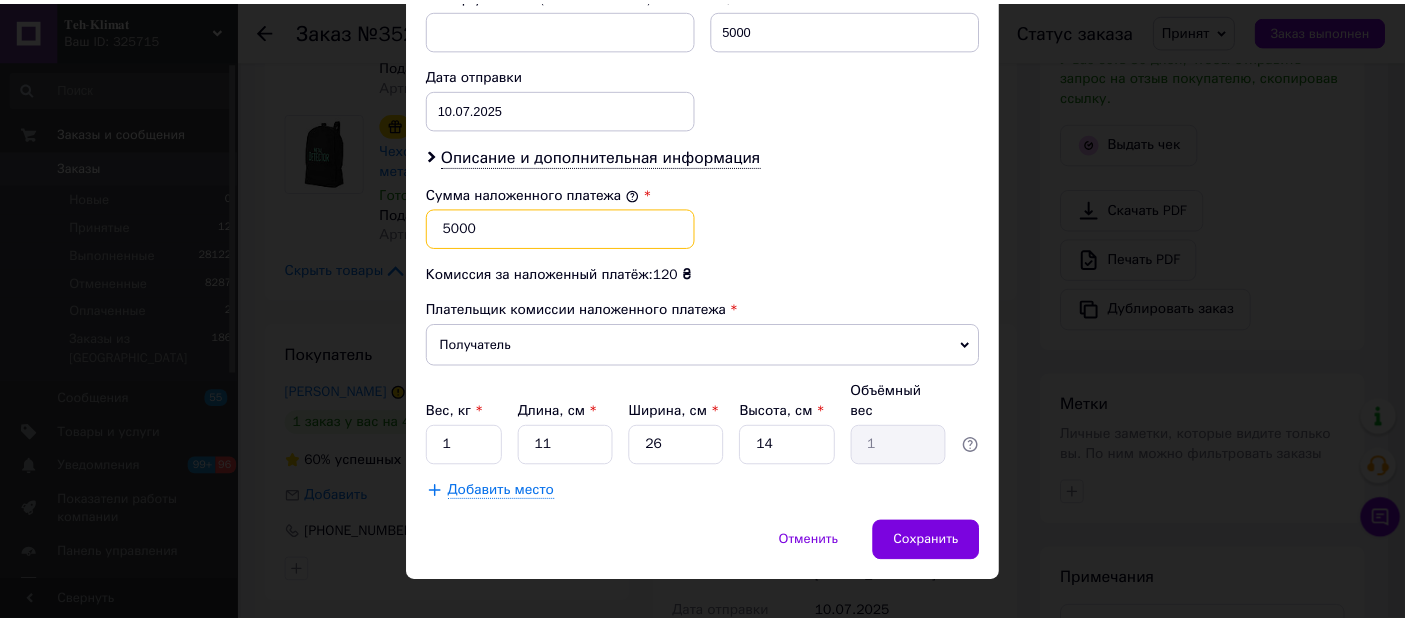 scroll, scrollTop: 916, scrollLeft: 0, axis: vertical 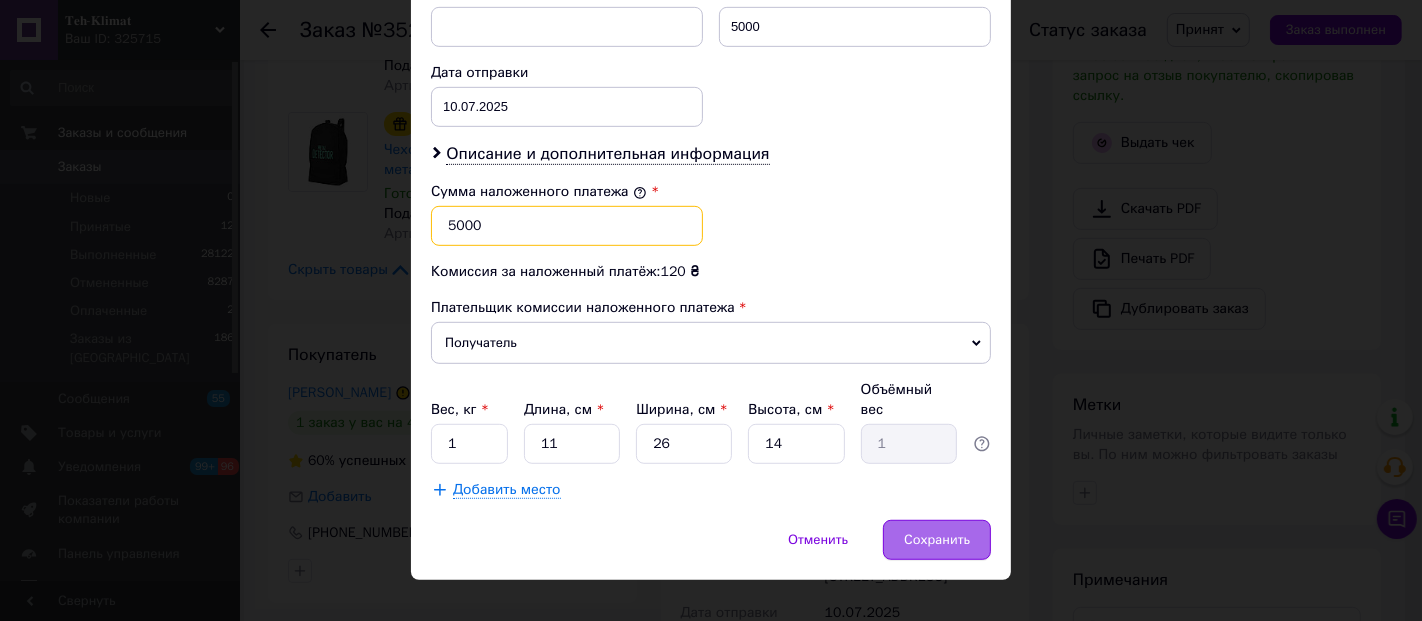 type on "5000" 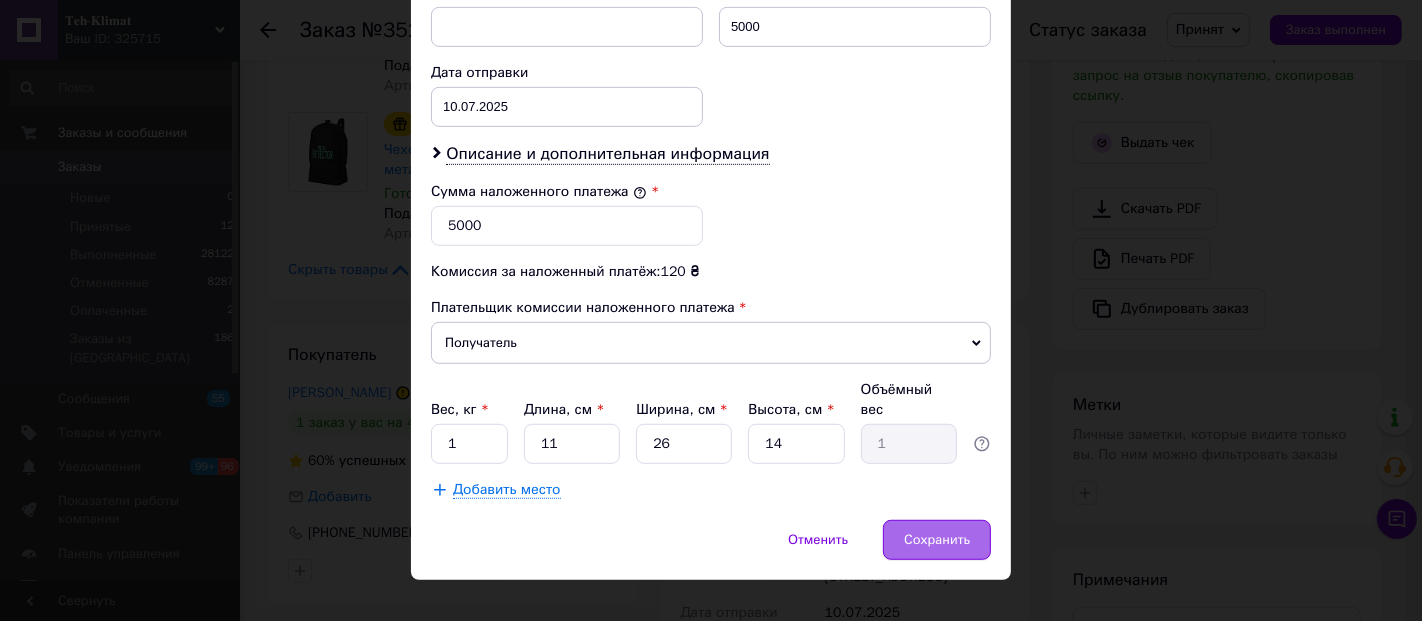 click on "Сохранить" at bounding box center (937, 540) 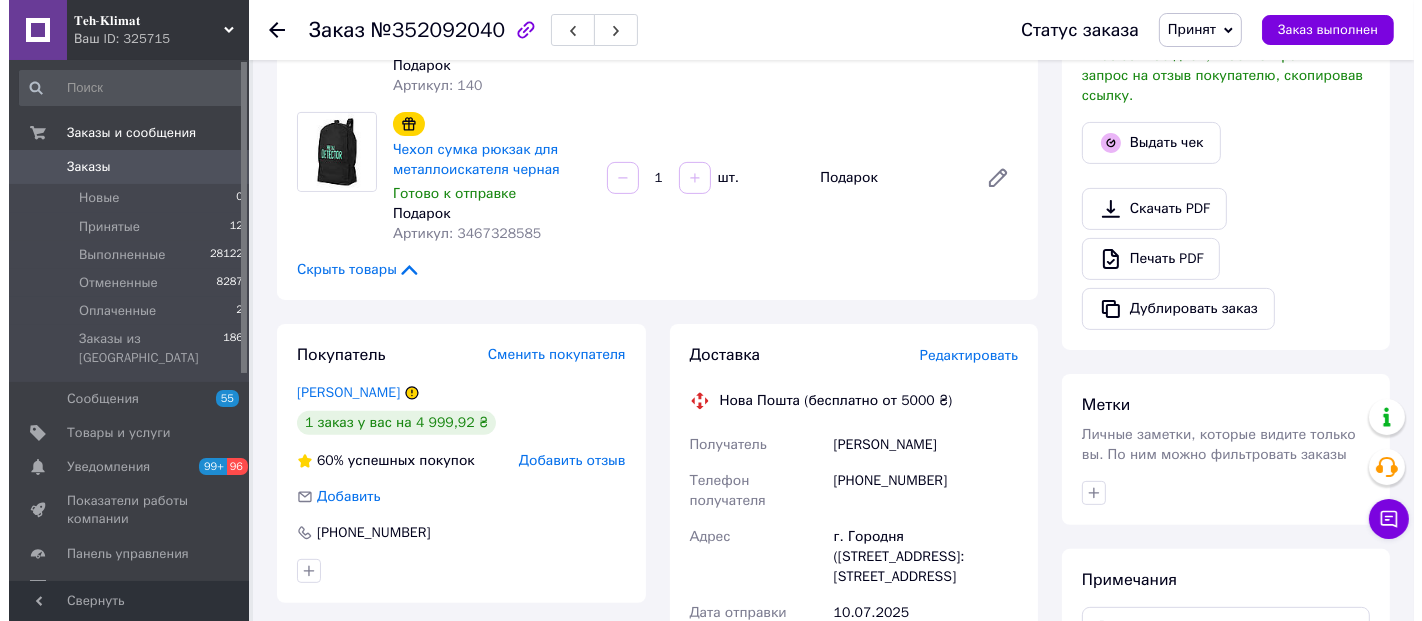 scroll, scrollTop: 666, scrollLeft: 0, axis: vertical 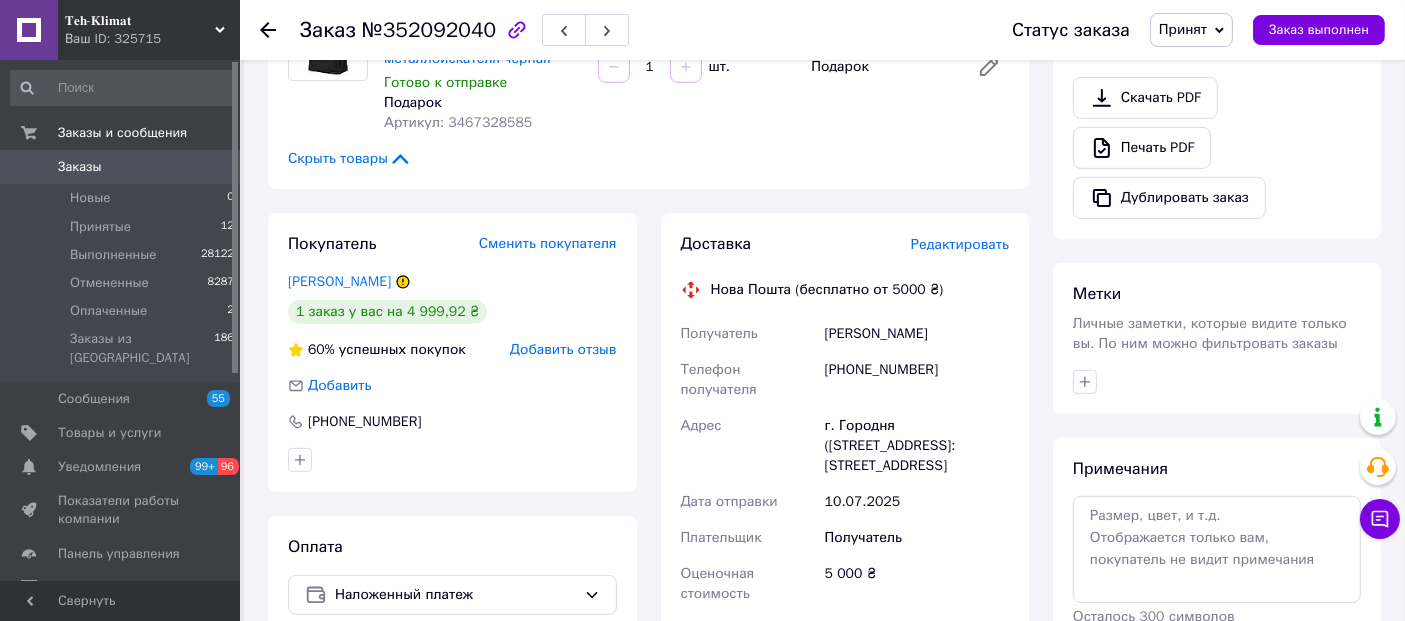 click on "Редактировать" at bounding box center [960, 244] 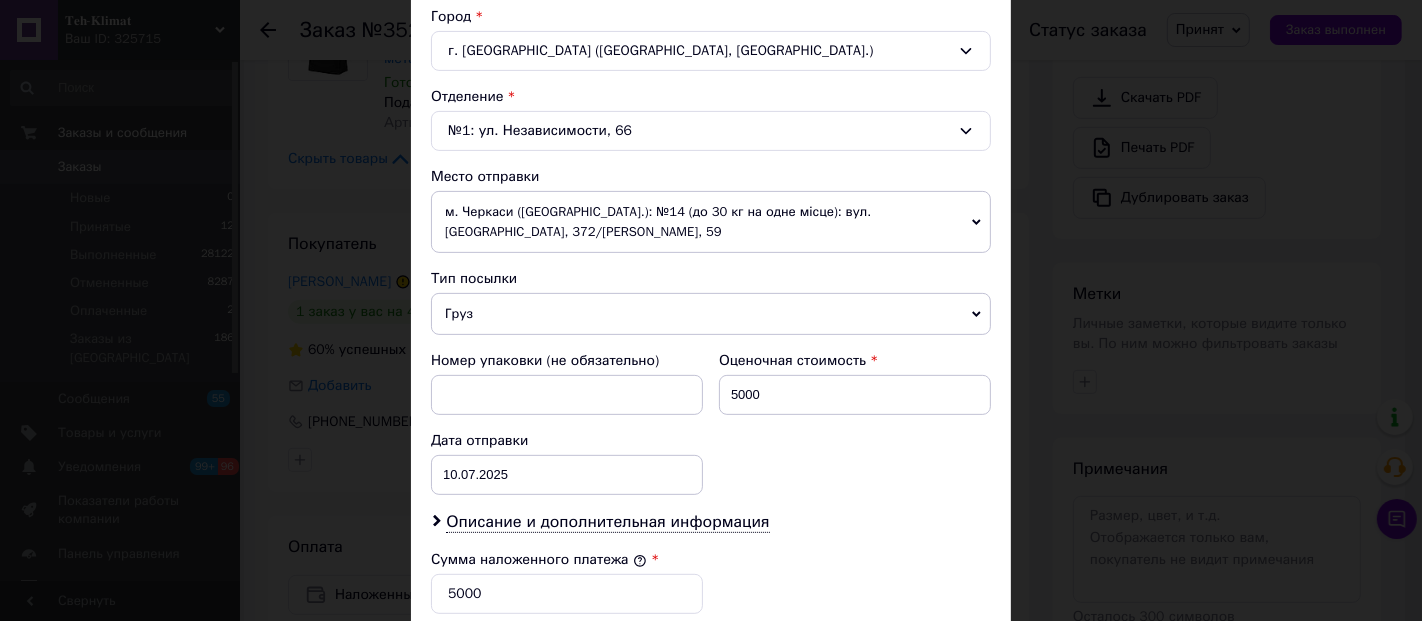 scroll, scrollTop: 555, scrollLeft: 0, axis: vertical 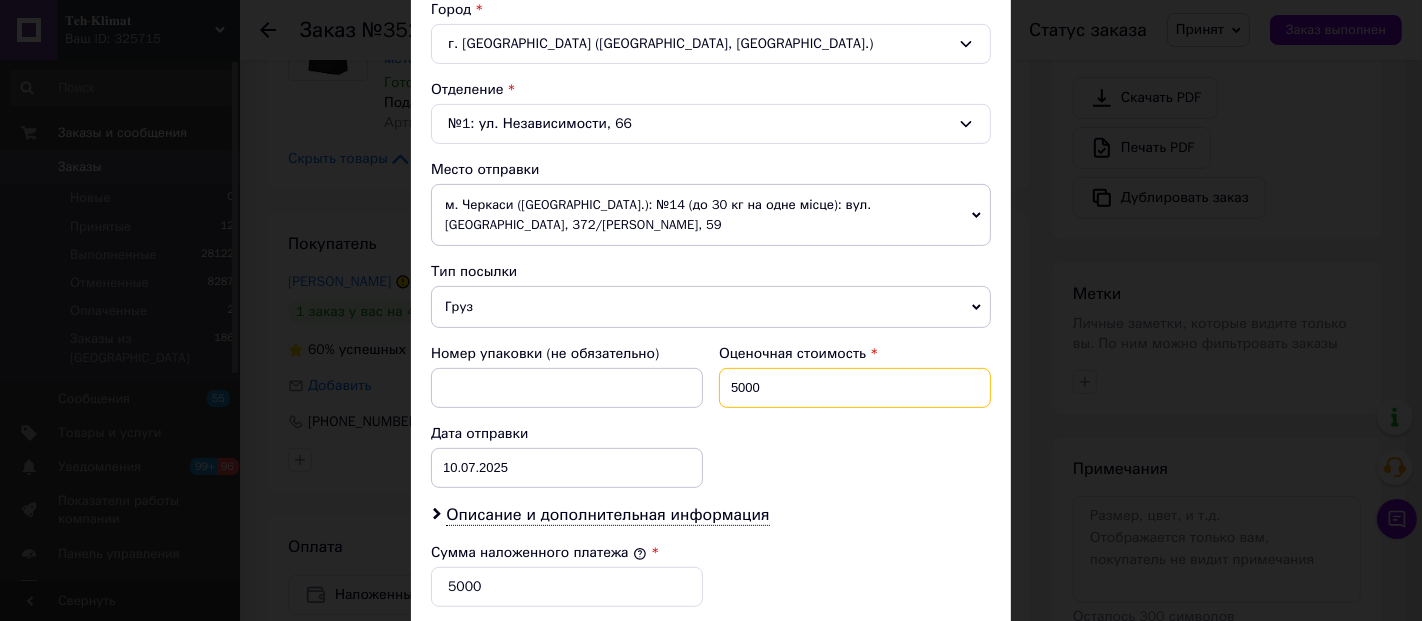 click on "5000" at bounding box center (855, 388) 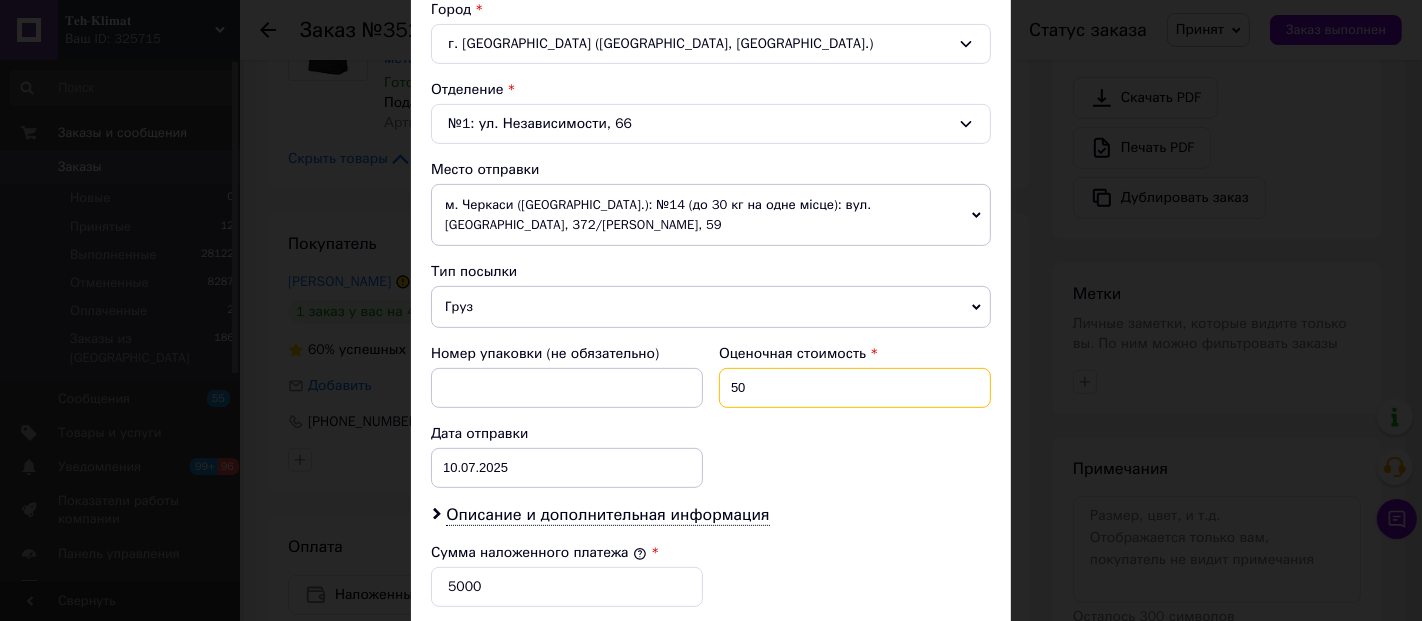 type on "5" 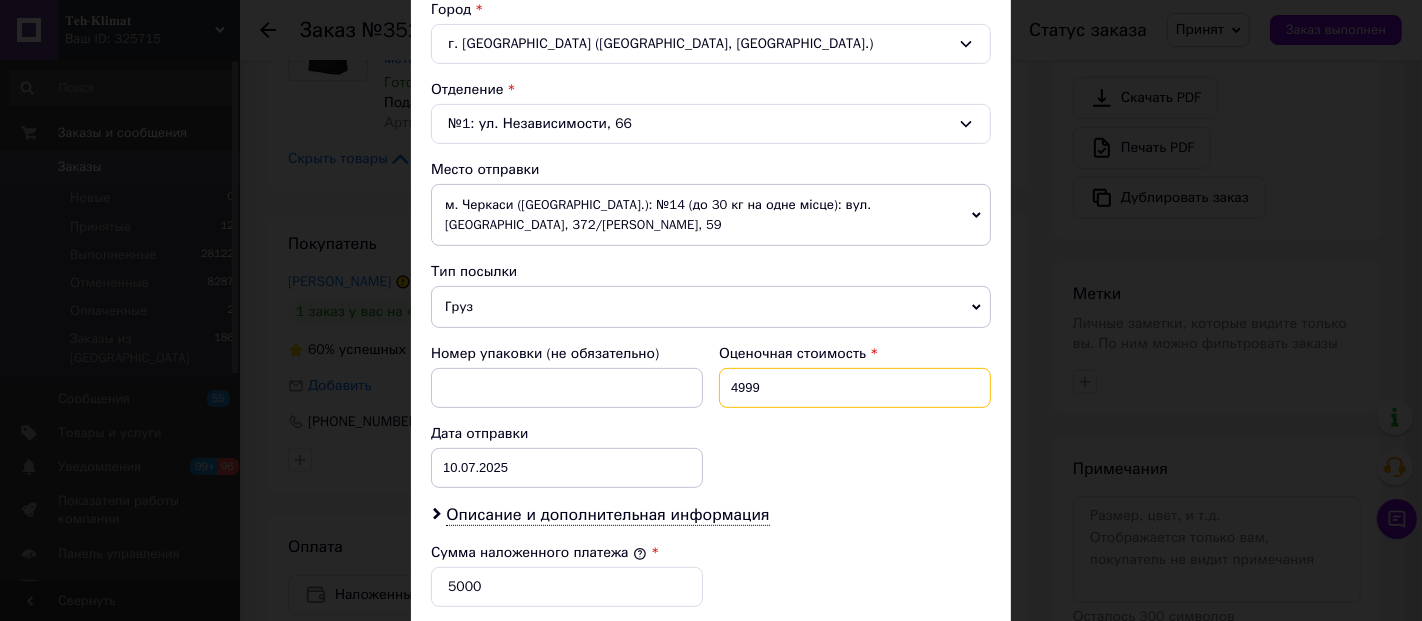 type on "4999" 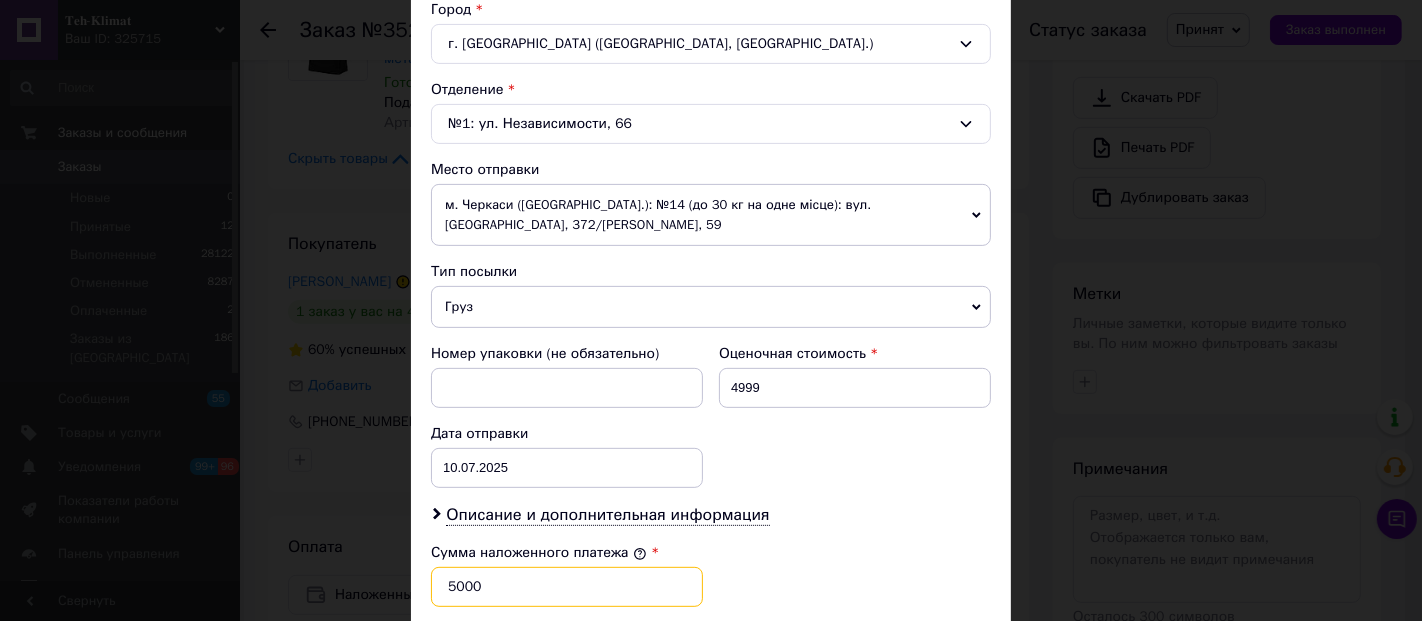 click on "5000" at bounding box center (567, 587) 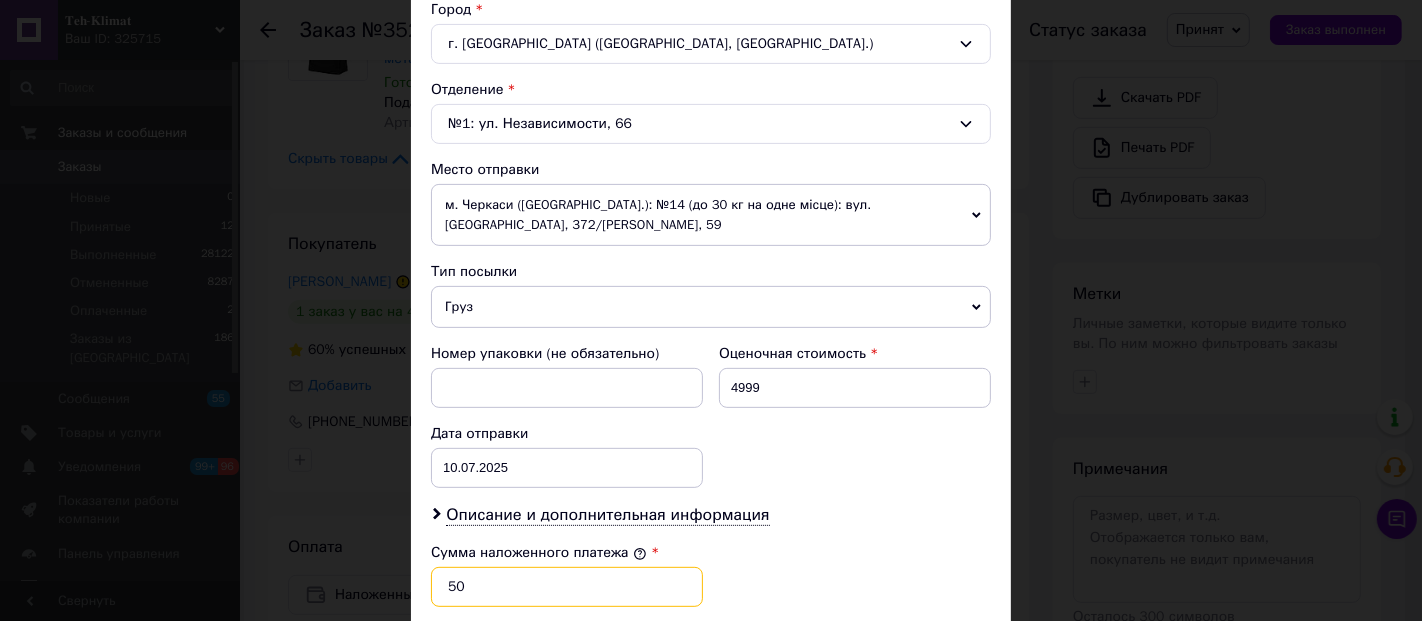 type on "5" 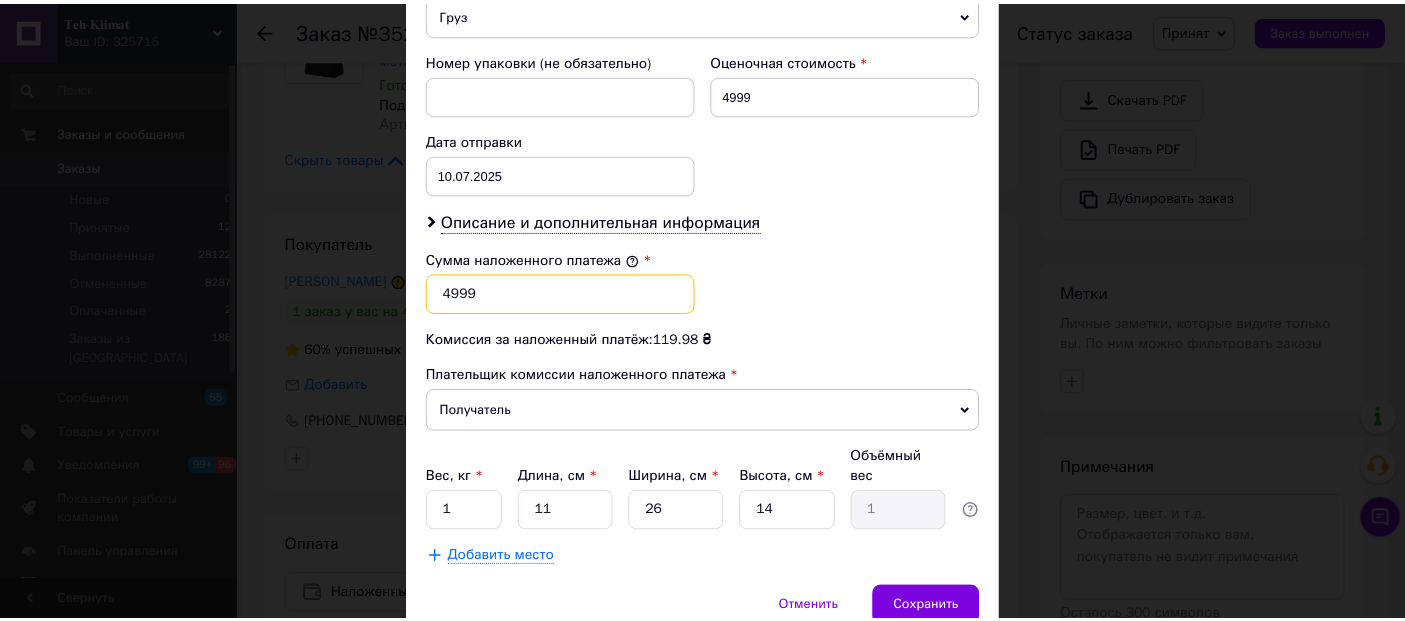 scroll, scrollTop: 916, scrollLeft: 0, axis: vertical 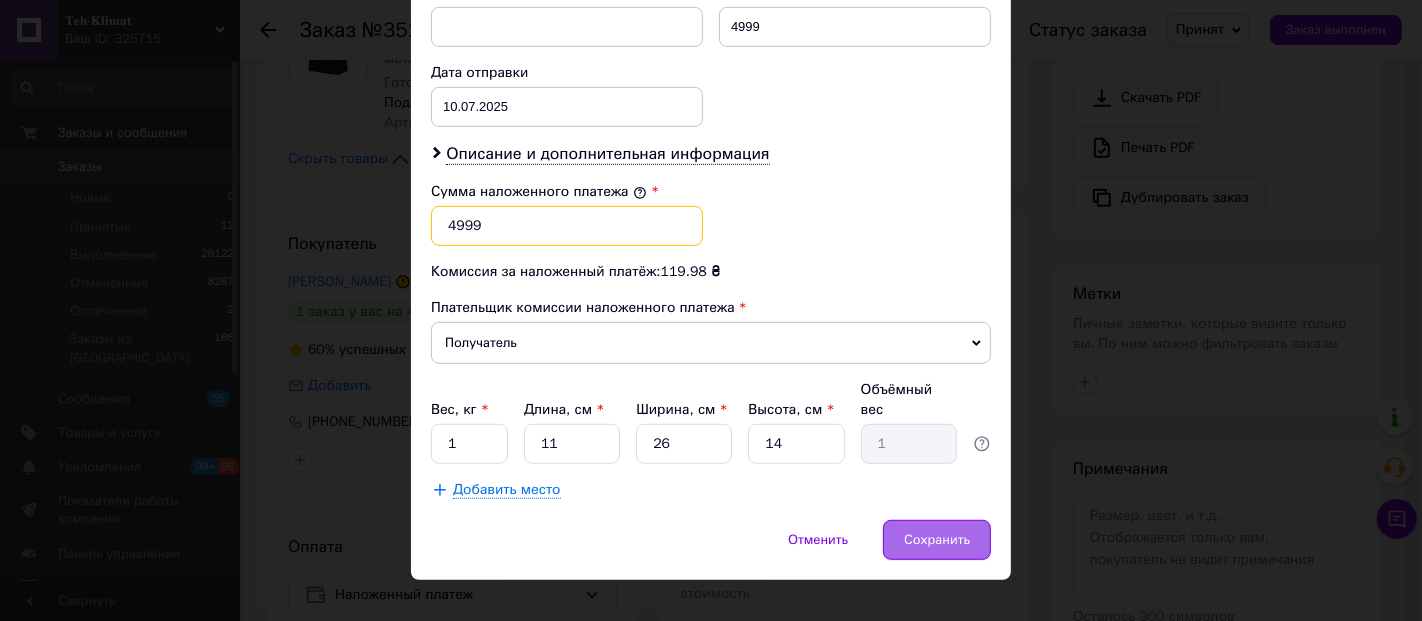 type on "4999" 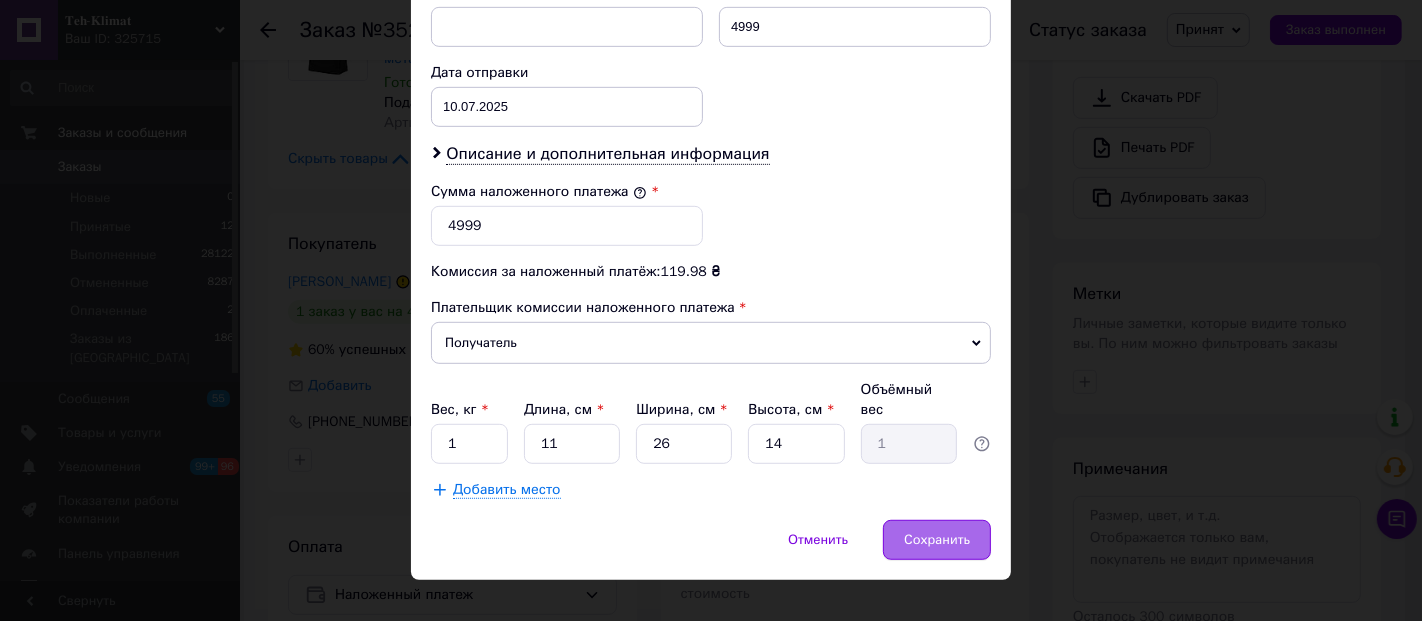 click on "Сохранить" at bounding box center [937, 540] 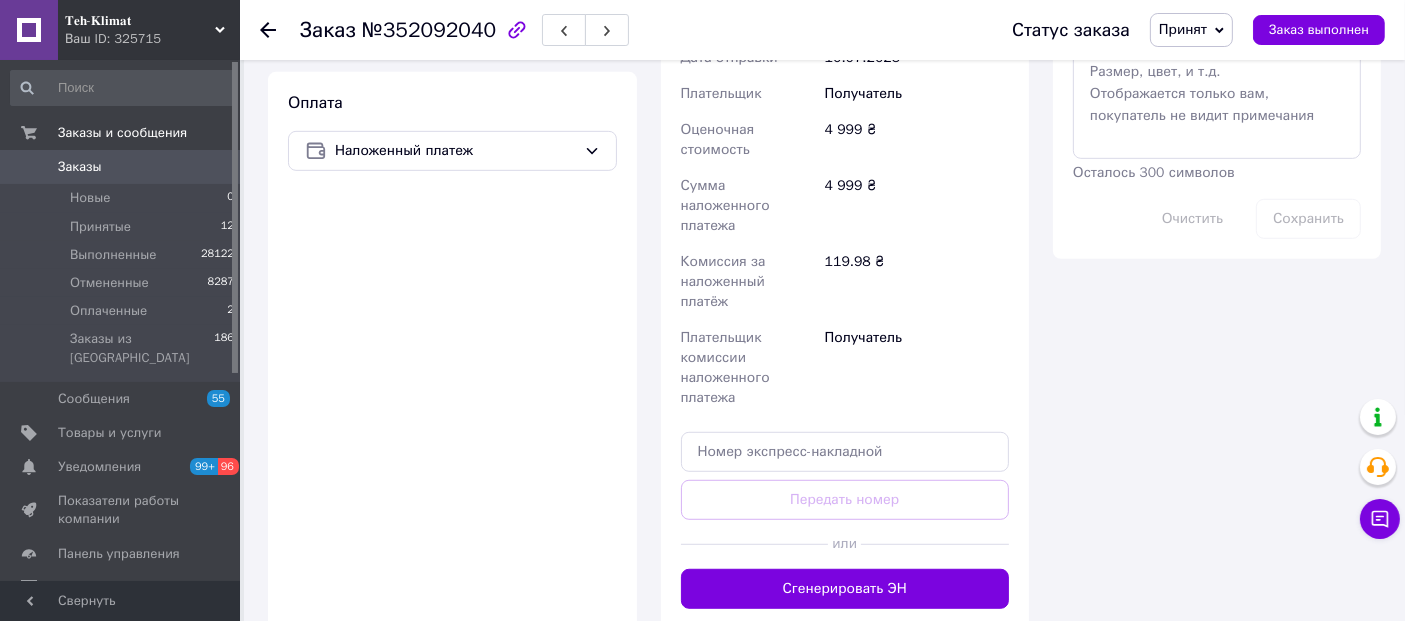 scroll, scrollTop: 1111, scrollLeft: 0, axis: vertical 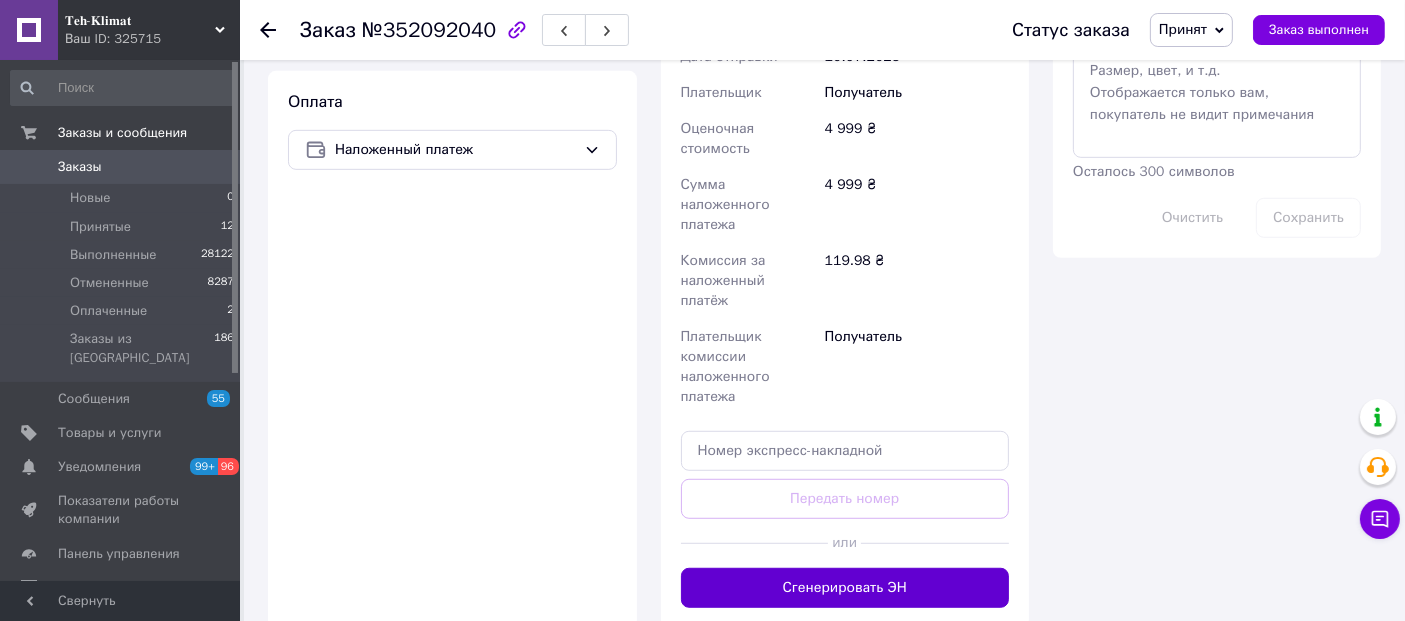 click on "Сгенерировать ЭН" at bounding box center (845, 588) 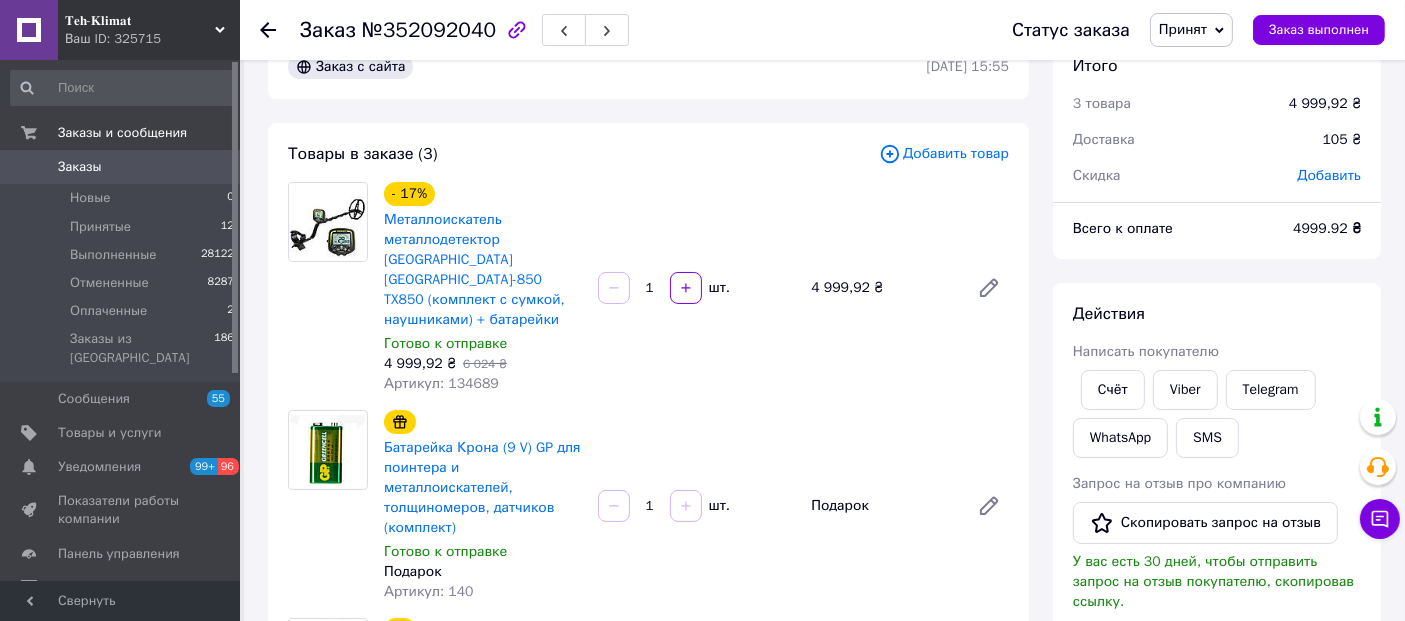 scroll, scrollTop: 0, scrollLeft: 0, axis: both 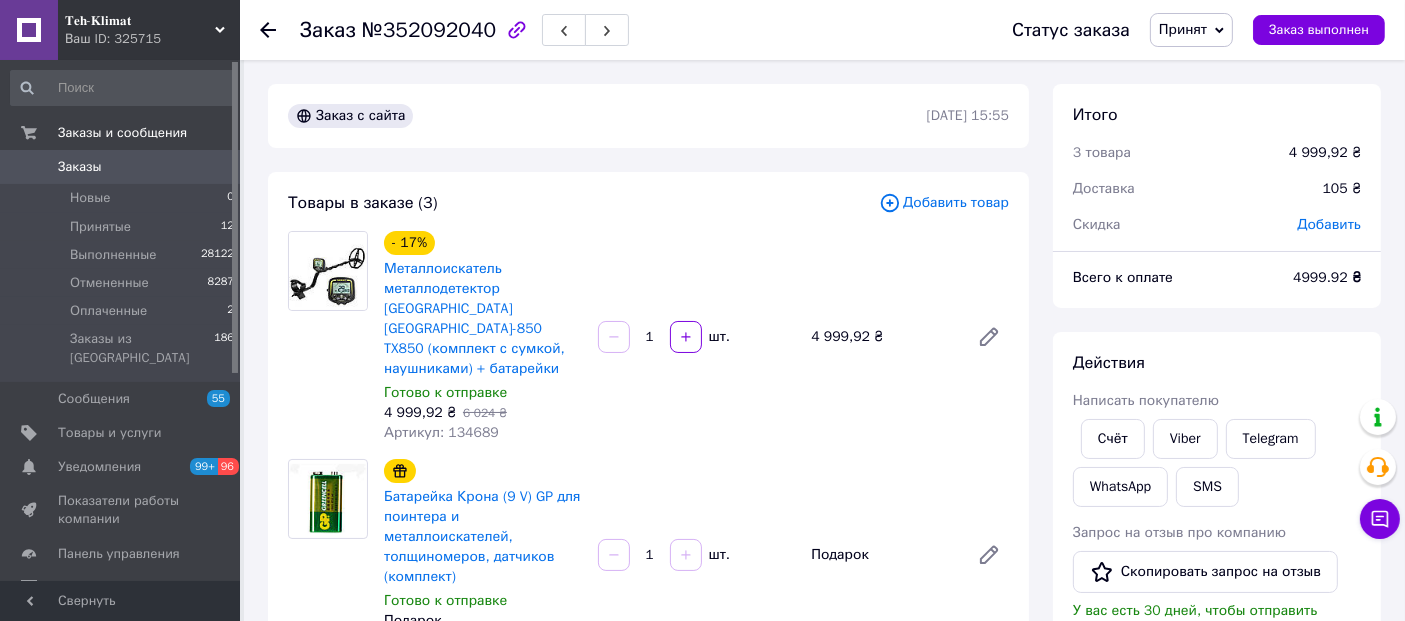 click 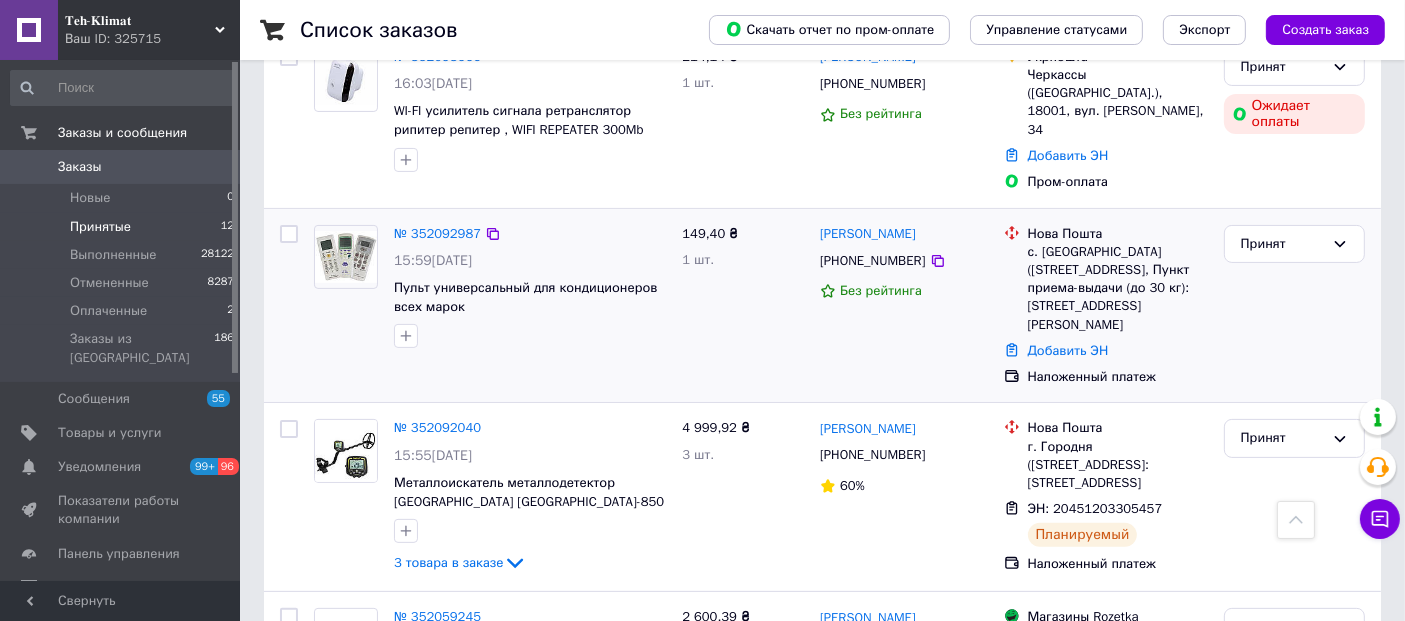 scroll, scrollTop: 666, scrollLeft: 0, axis: vertical 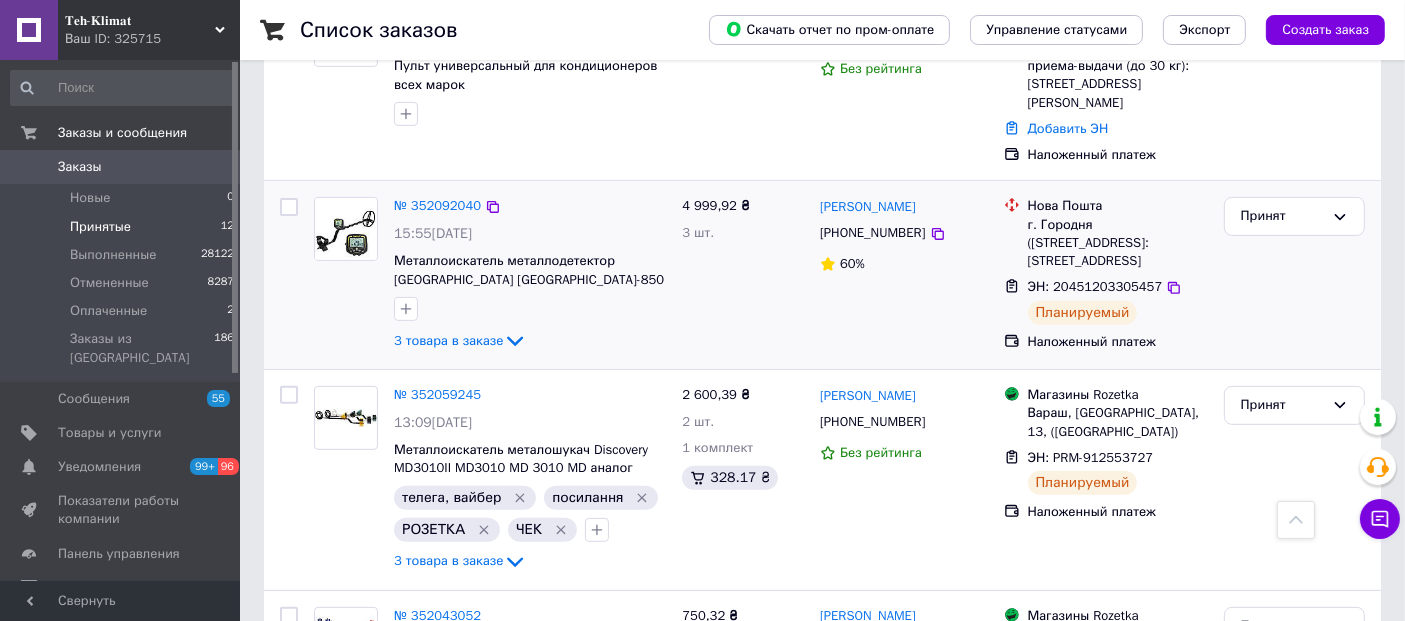 drag, startPoint x: 817, startPoint y: 170, endPoint x: 1167, endPoint y: 246, distance: 358.1564 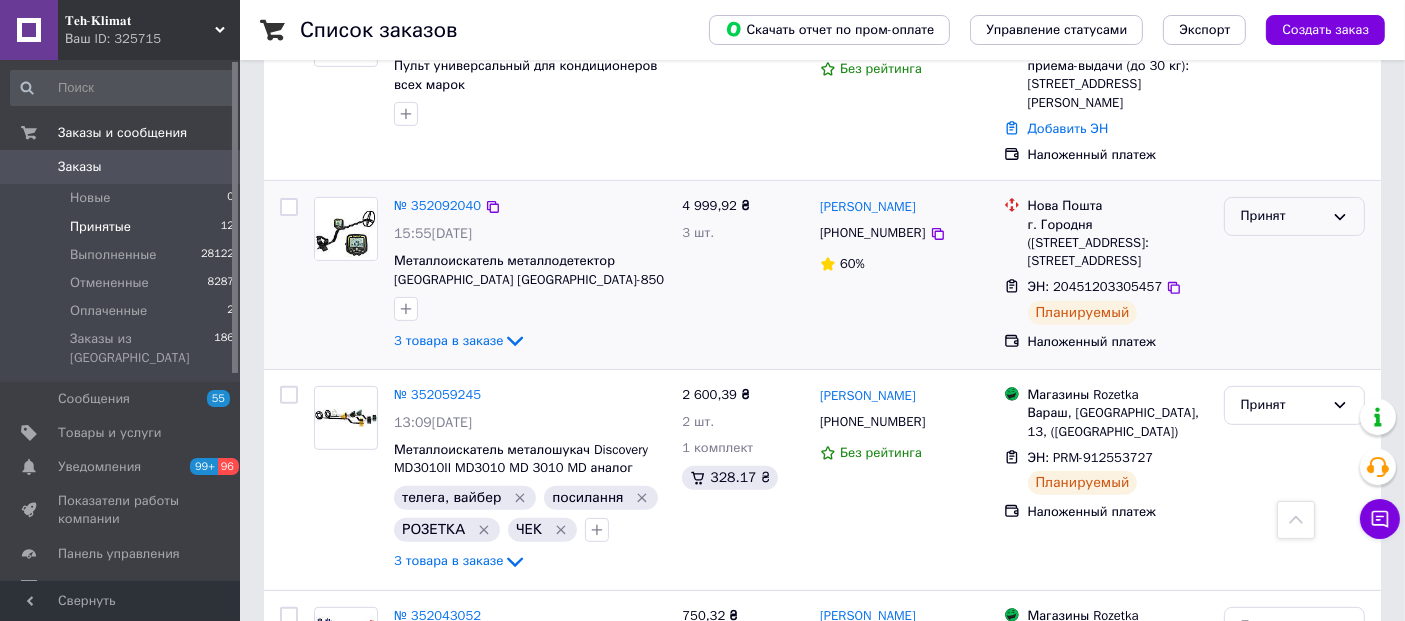 click on "Принят" at bounding box center [1282, 216] 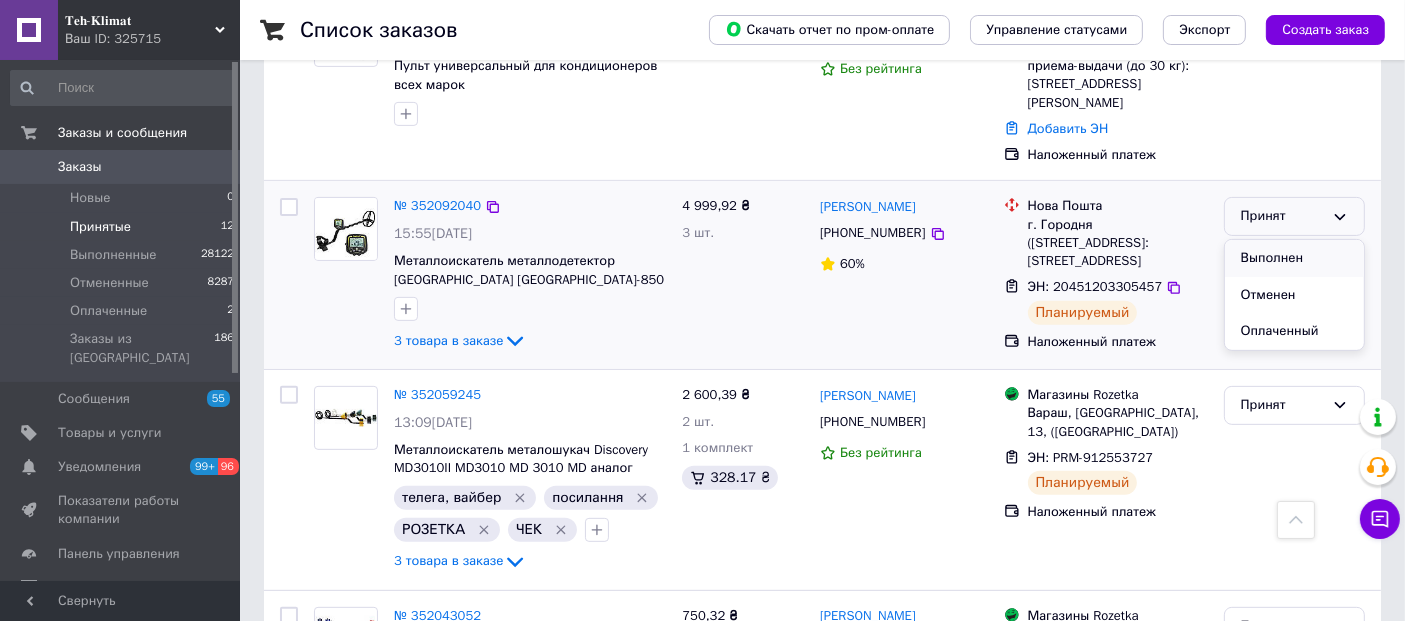 click on "Выполнен" at bounding box center [1294, 258] 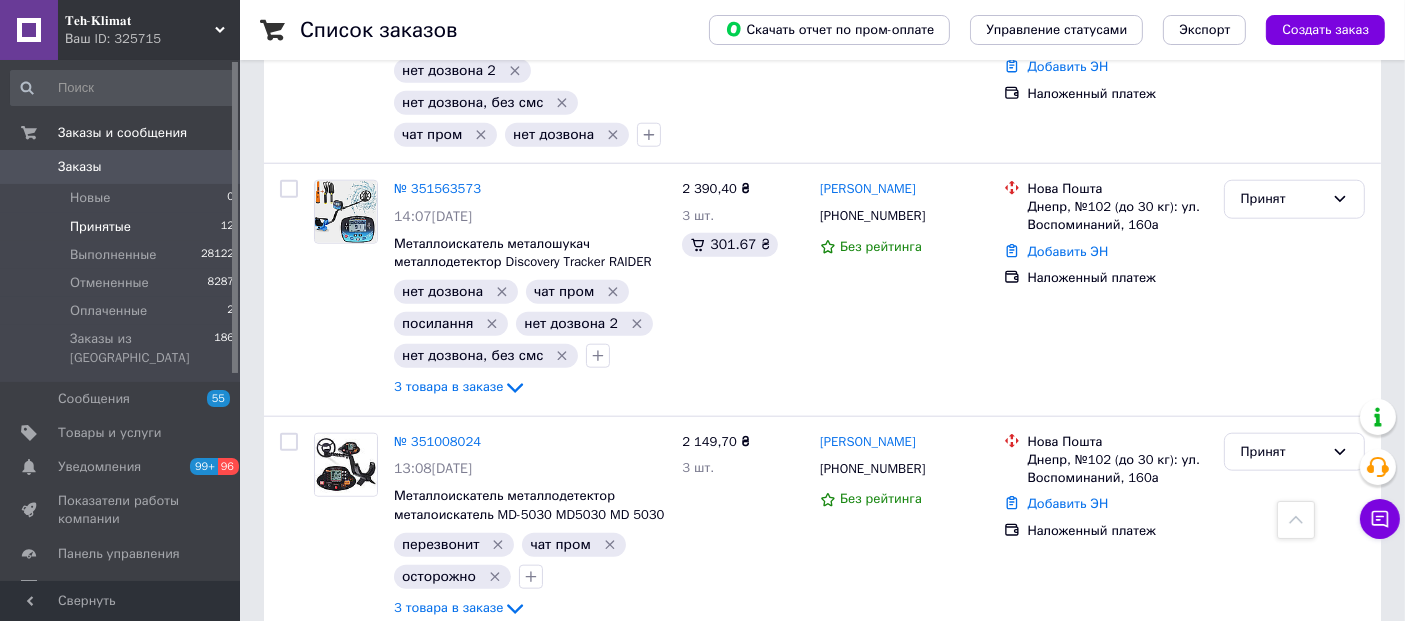 scroll, scrollTop: 2056, scrollLeft: 0, axis: vertical 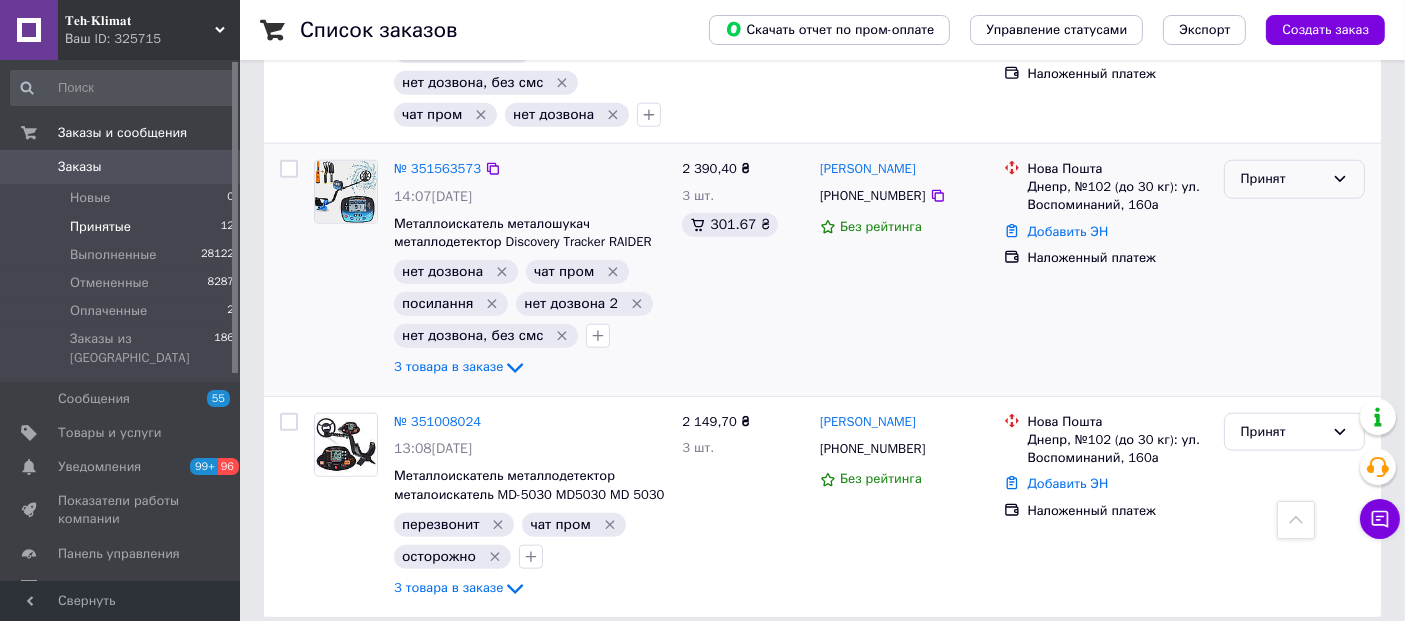 click on "Принят" at bounding box center (1282, 179) 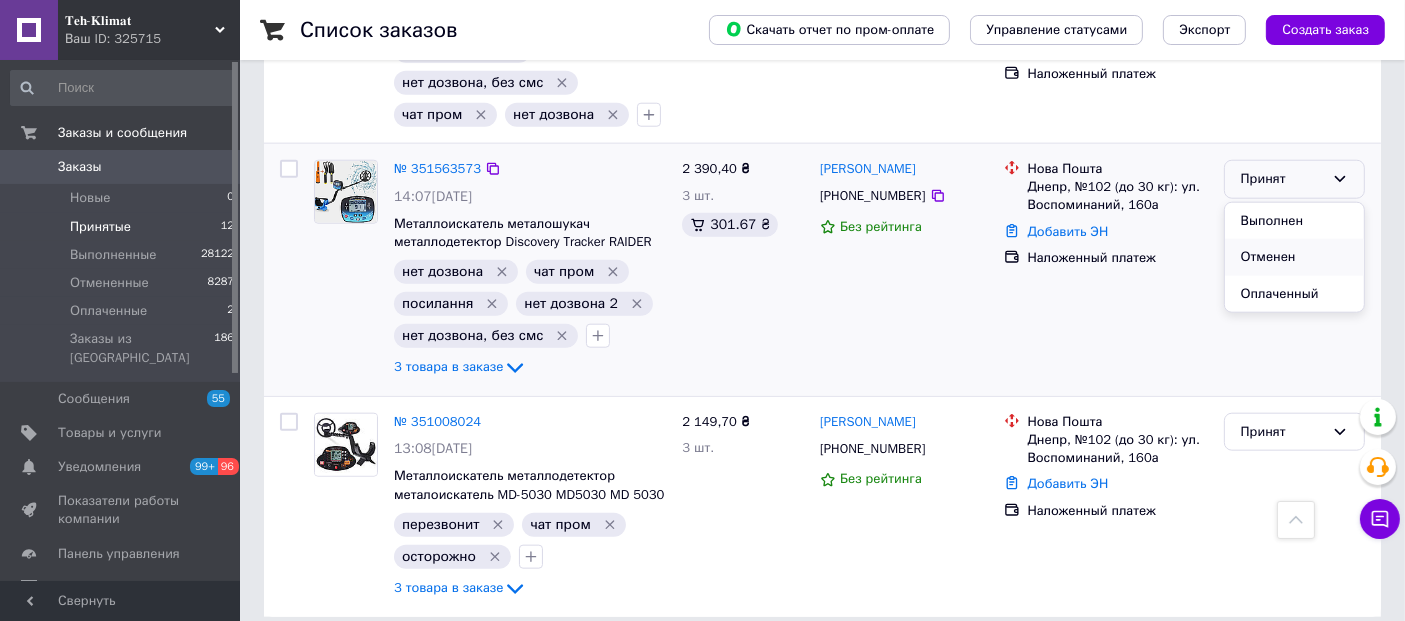 click on "Отменен" at bounding box center (1294, 257) 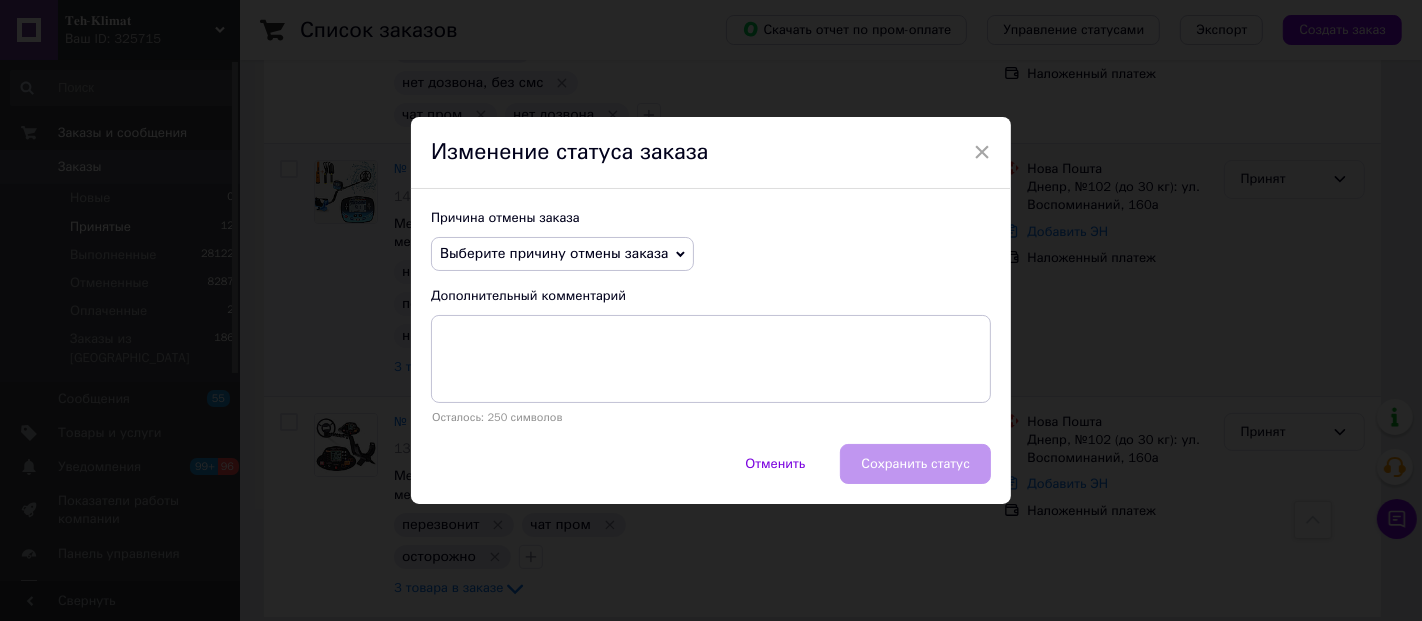 click on "Выберите причину отмены заказа" at bounding box center (554, 253) 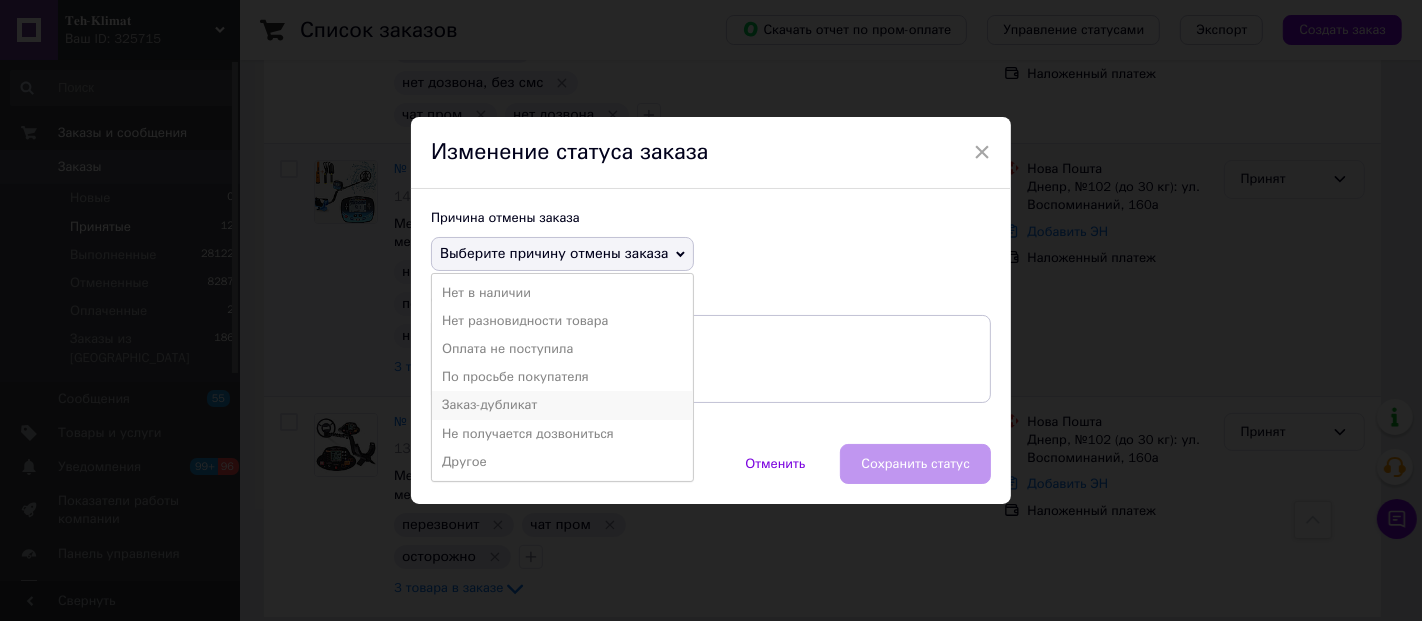 click on "Заказ-дубликат" at bounding box center [562, 405] 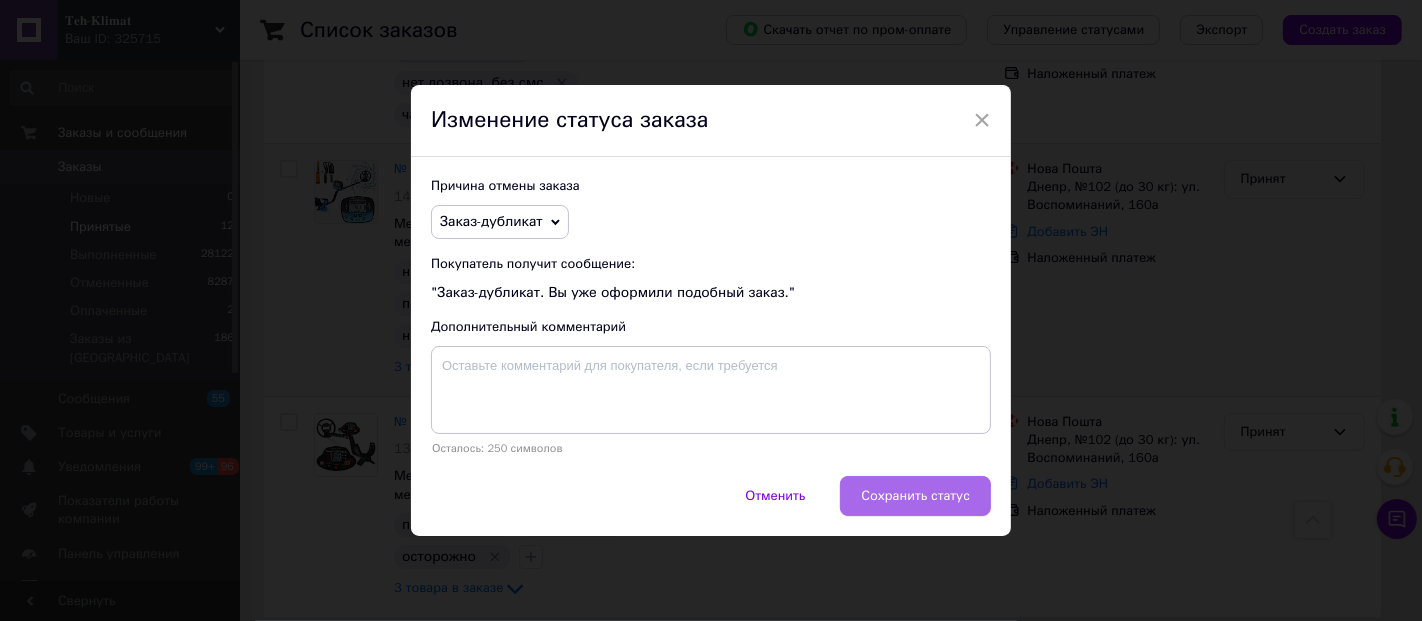click on "Сохранить статус" at bounding box center [915, 496] 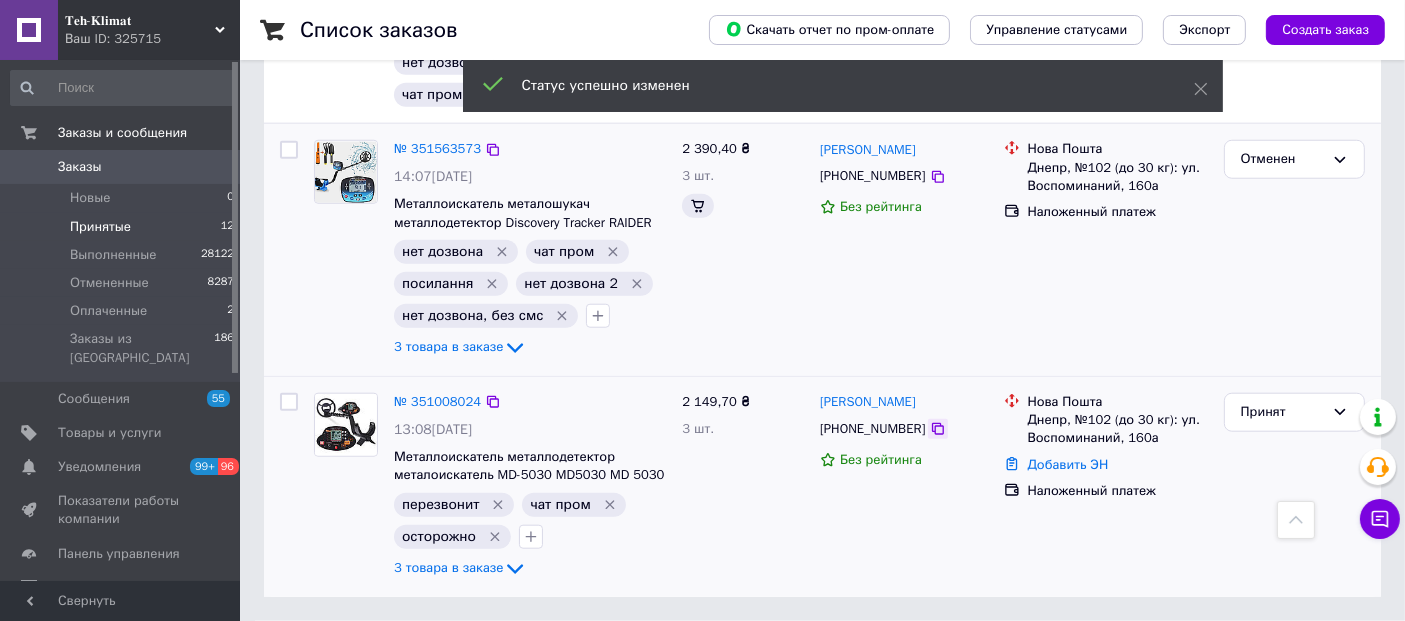 scroll, scrollTop: 1867, scrollLeft: 0, axis: vertical 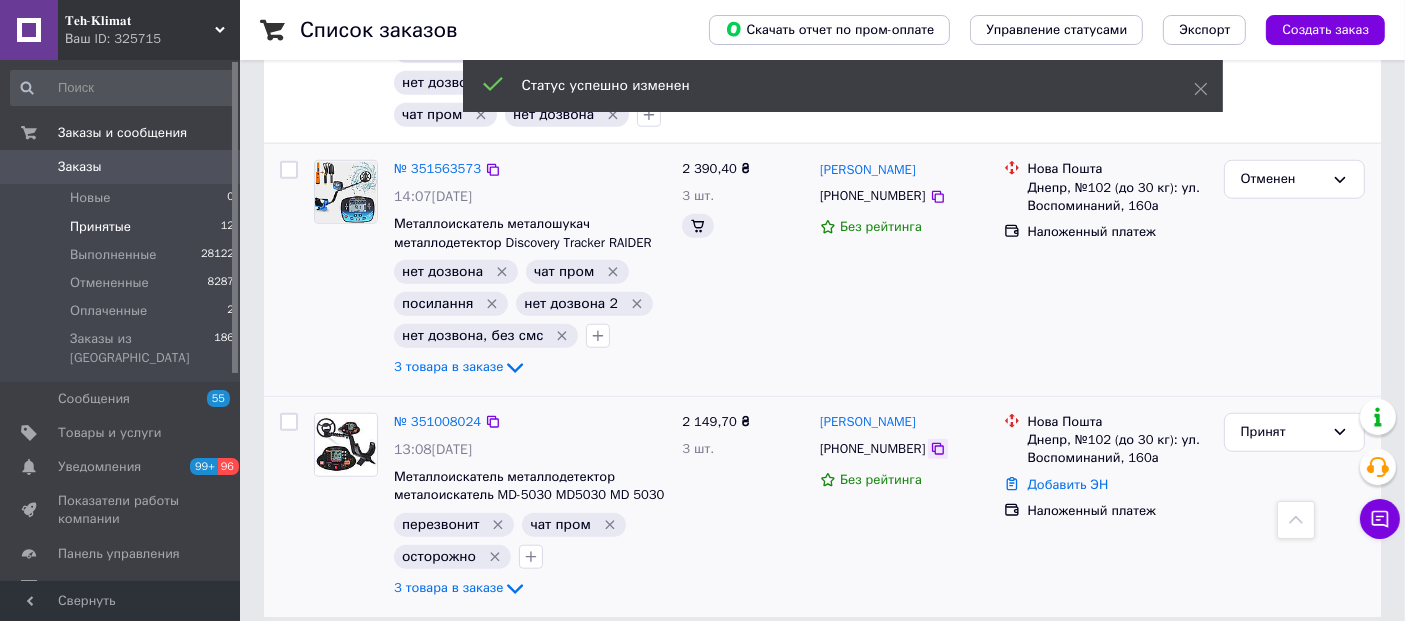 click at bounding box center (938, 449) 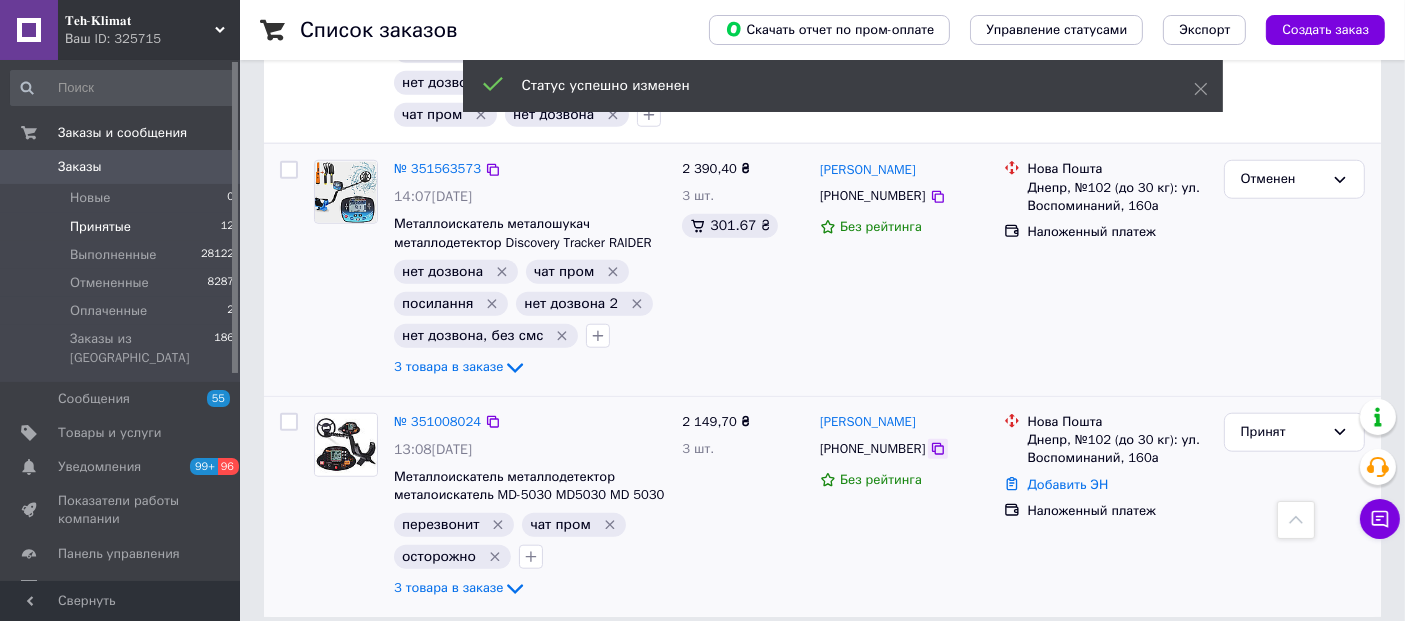click 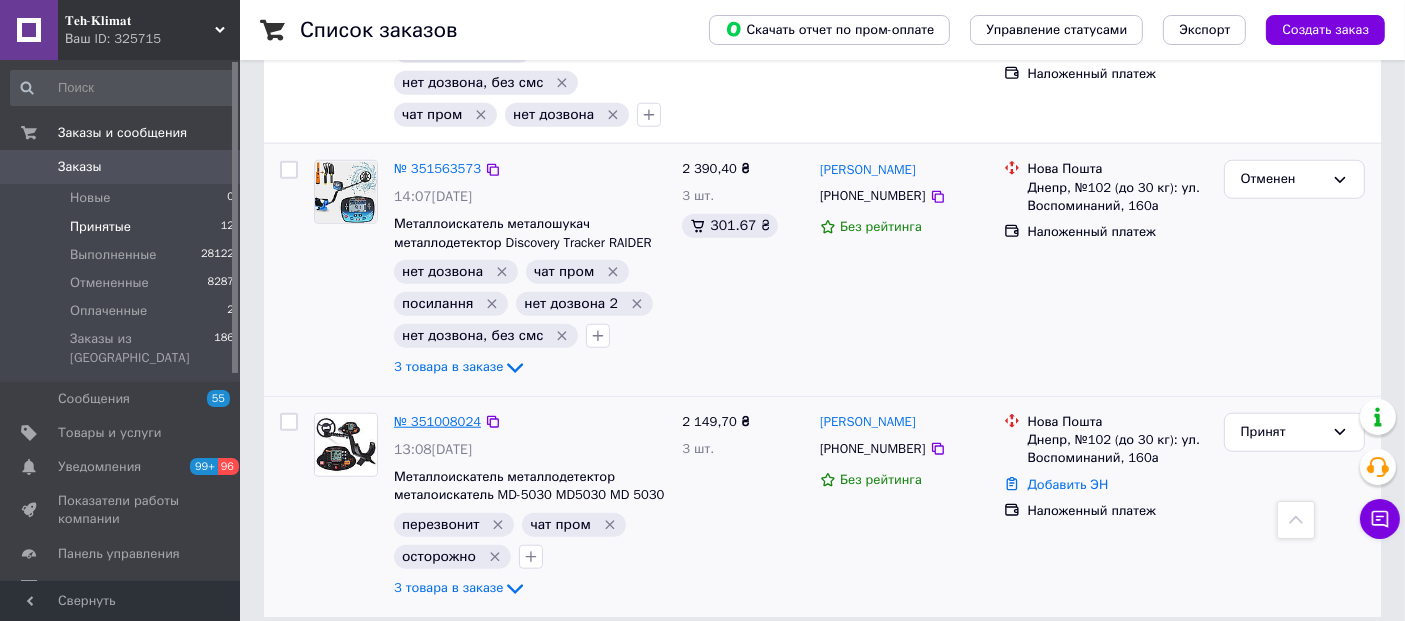 click on "№ 351008024" at bounding box center [437, 421] 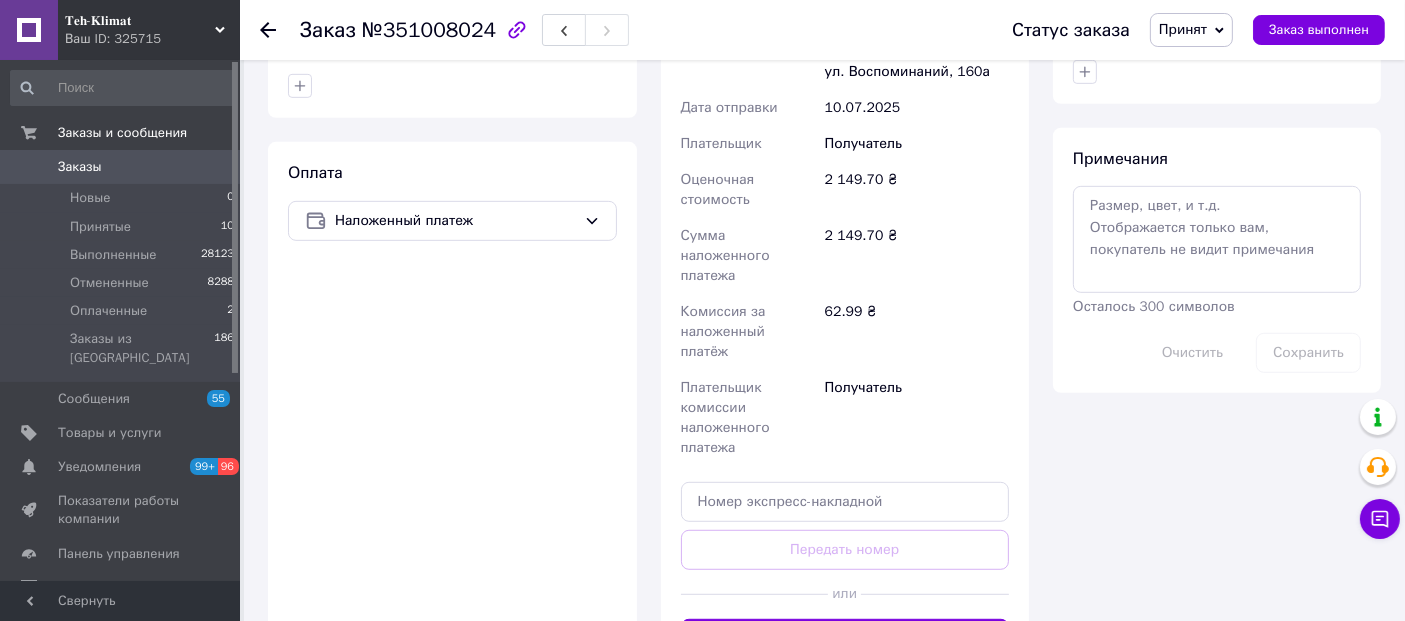 scroll, scrollTop: 1152, scrollLeft: 0, axis: vertical 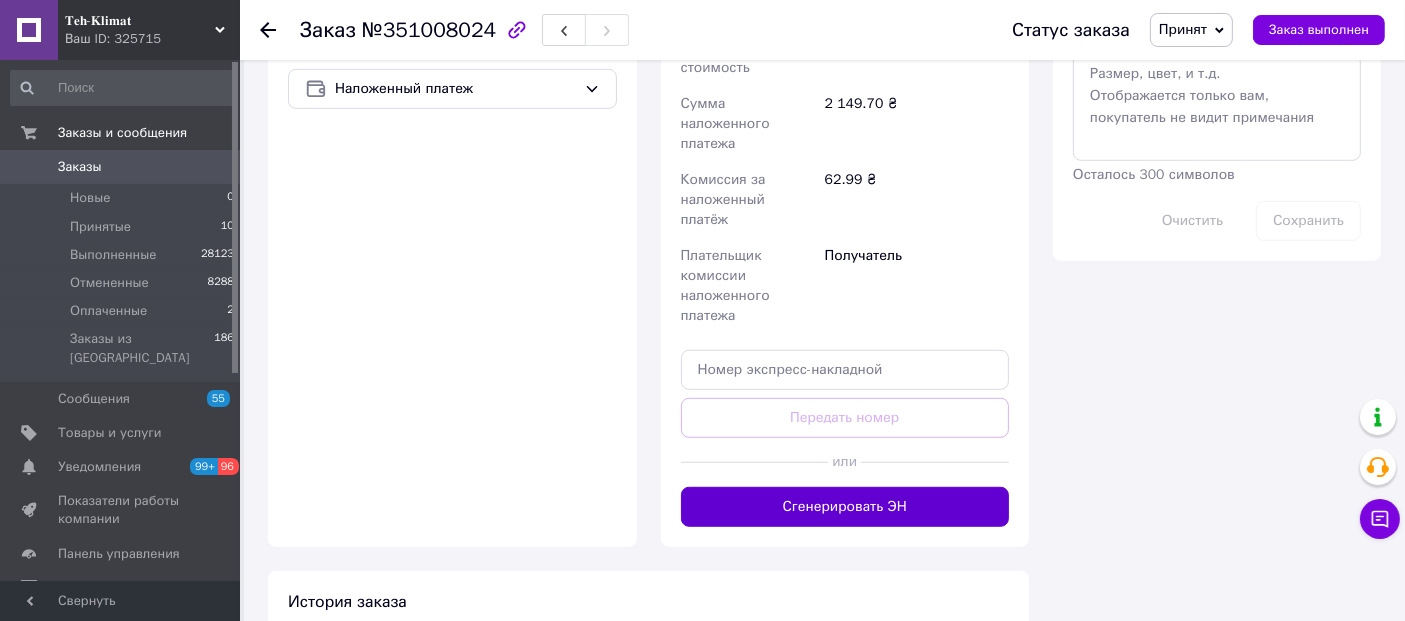 click on "Сгенерировать ЭН" at bounding box center [845, 507] 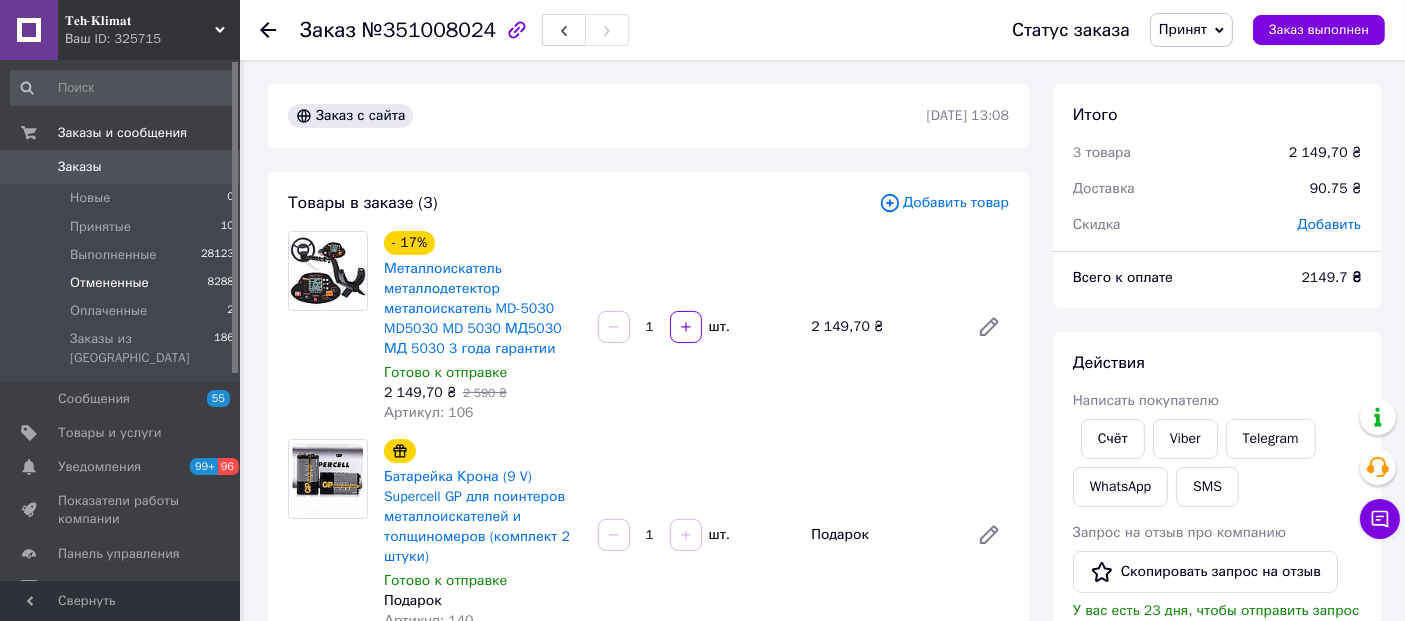scroll, scrollTop: 0, scrollLeft: 0, axis: both 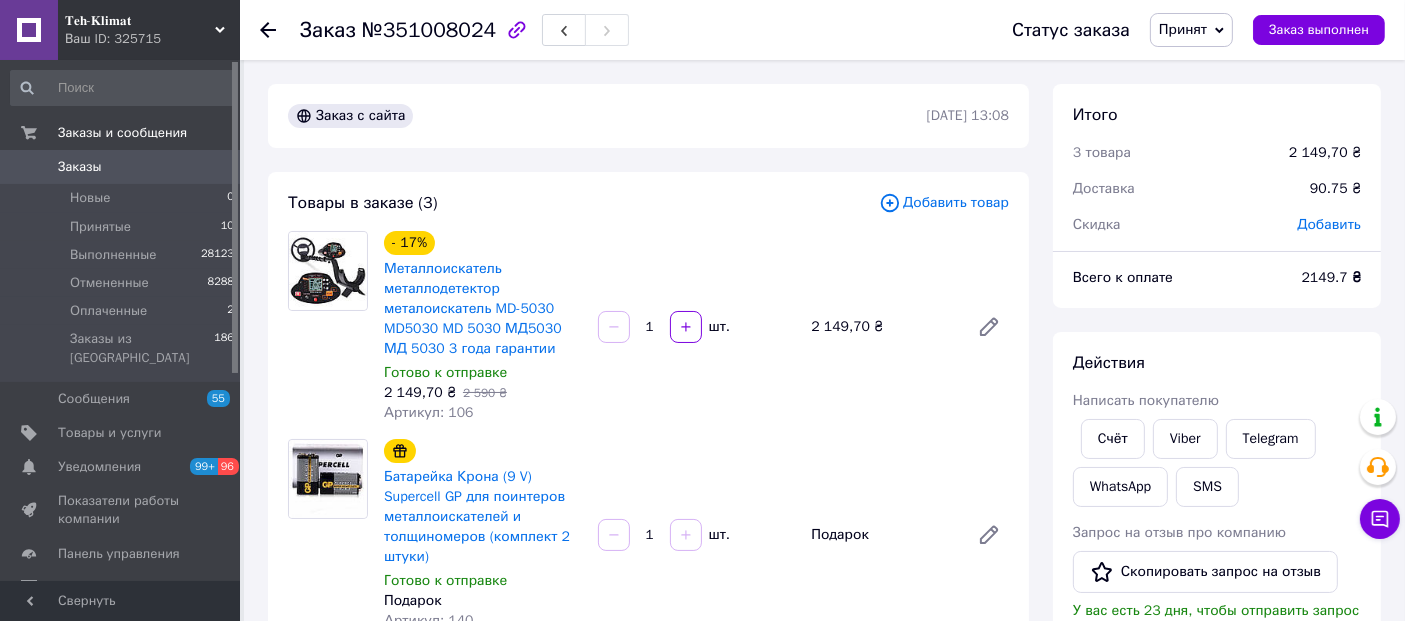 click 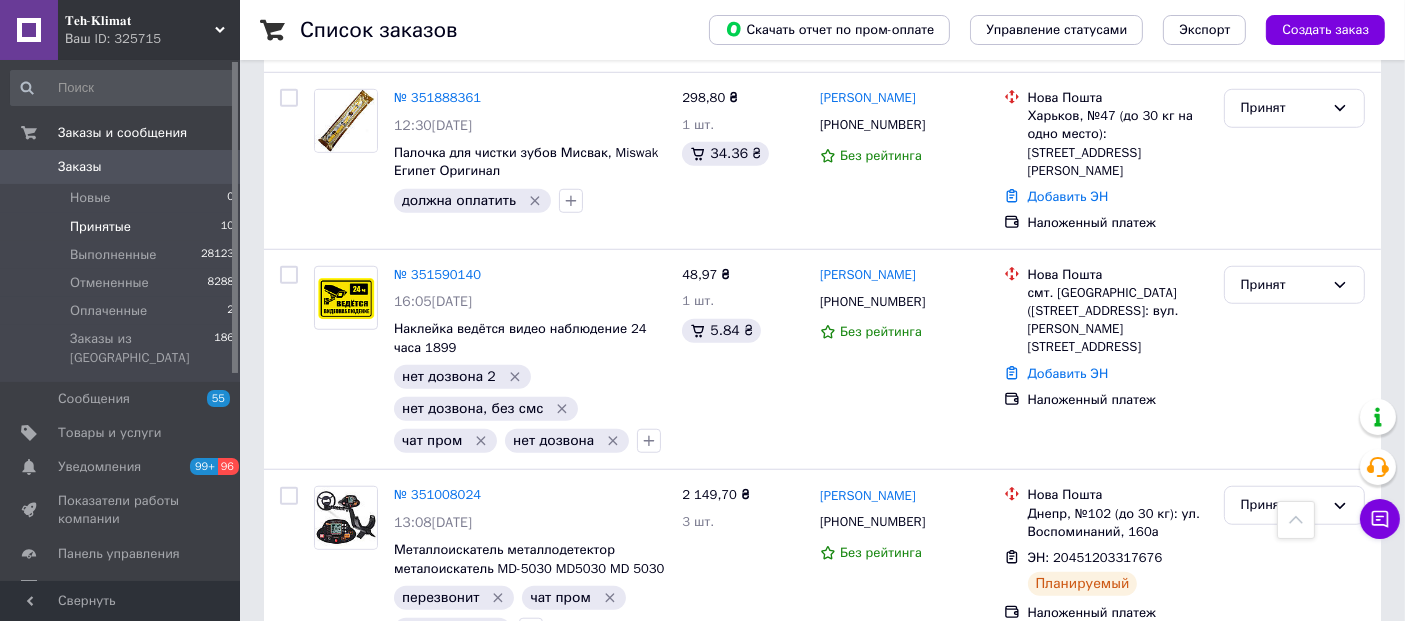 scroll, scrollTop: 1614, scrollLeft: 0, axis: vertical 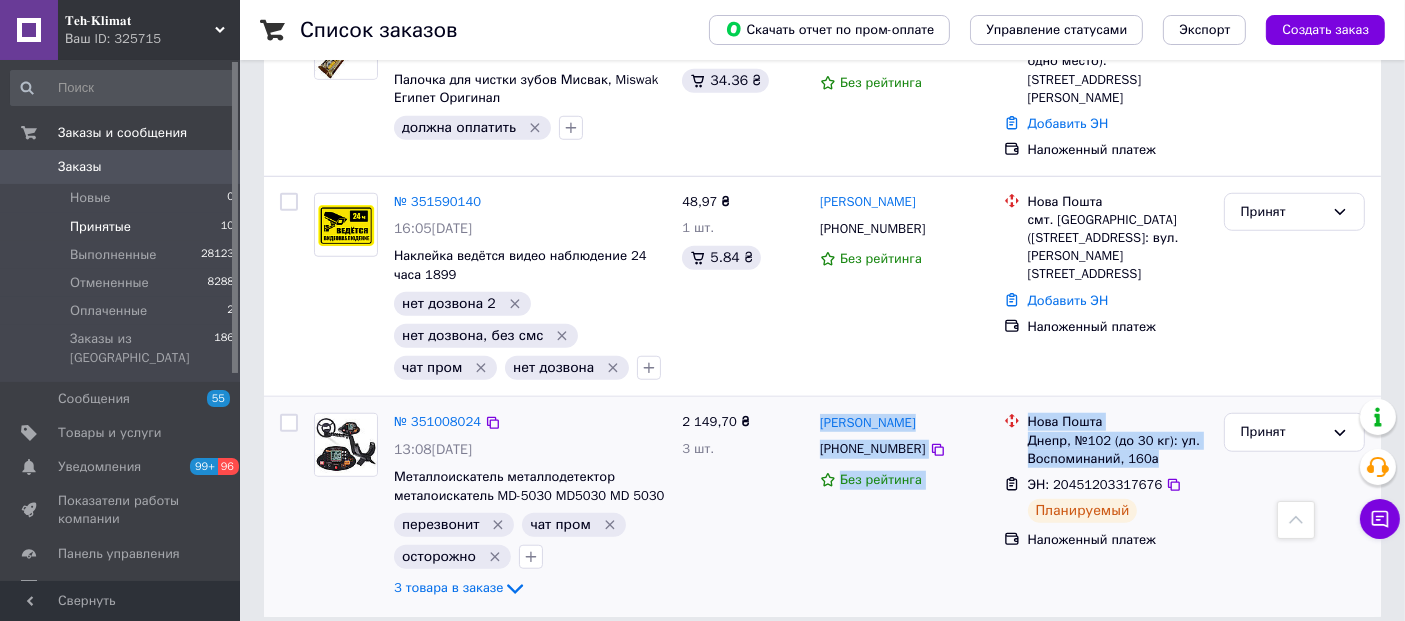 drag, startPoint x: 822, startPoint y: 390, endPoint x: 1156, endPoint y: 436, distance: 337.15277 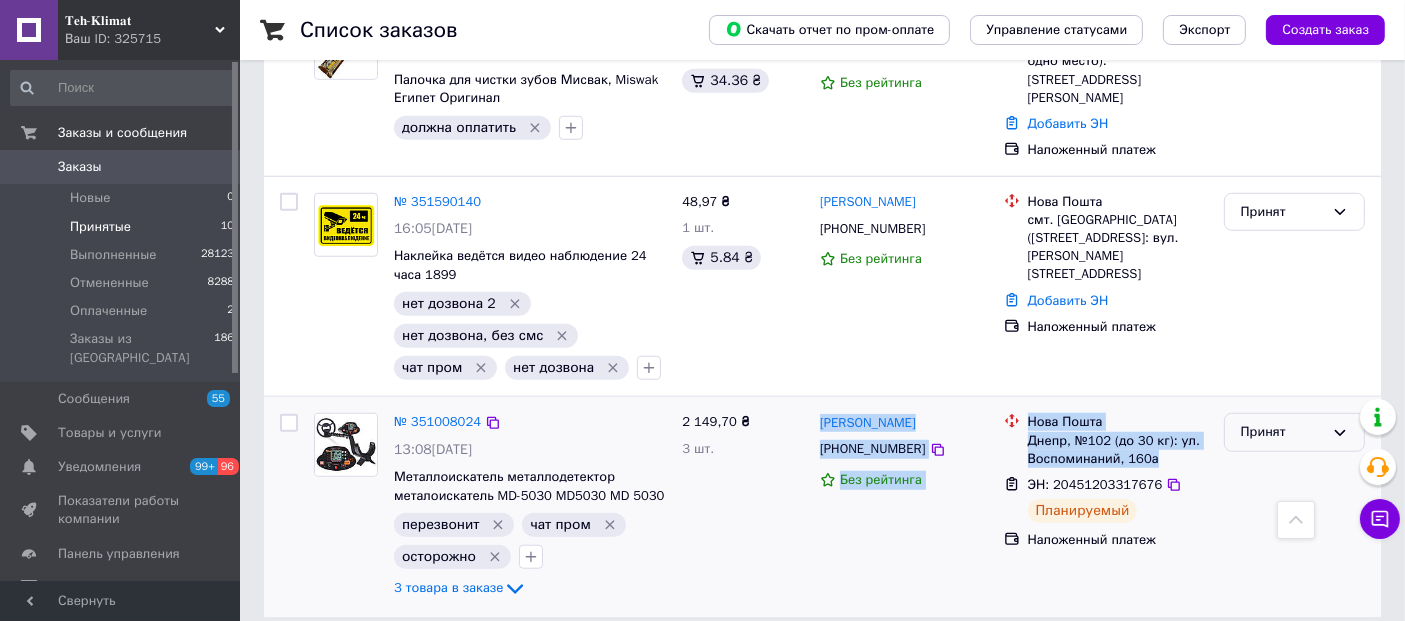 click on "Принят" at bounding box center (1282, 432) 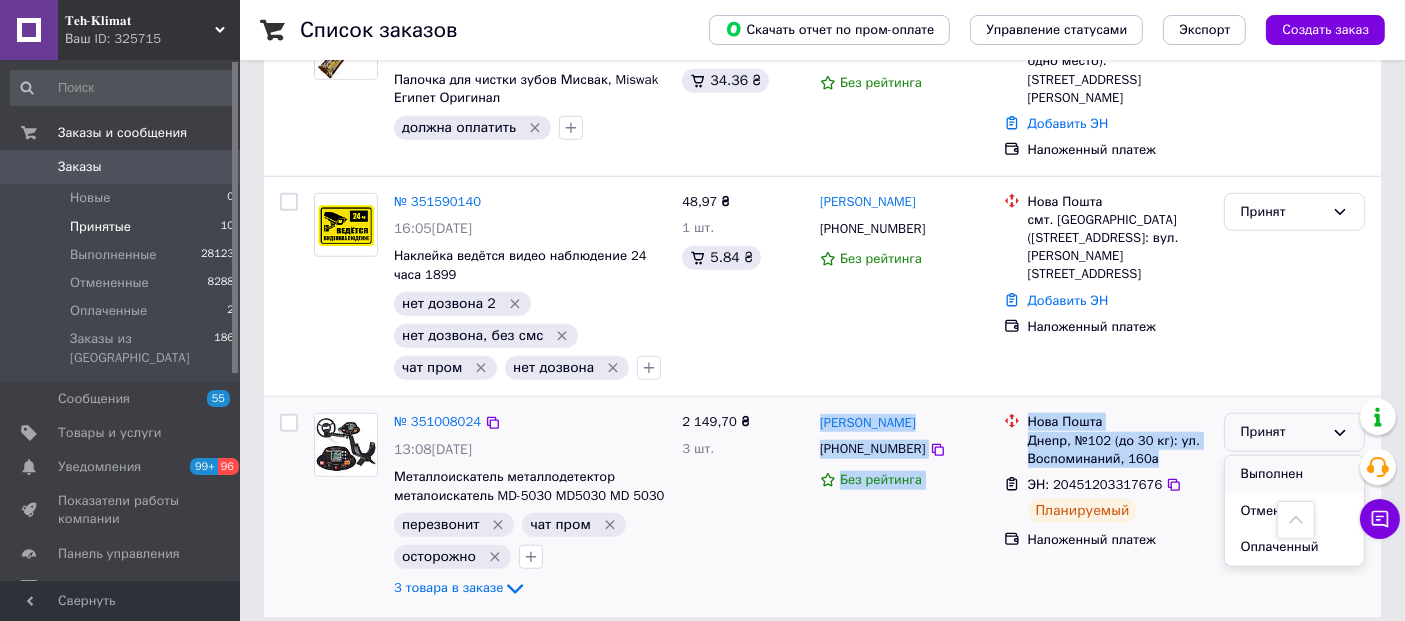 click on "Выполнен" at bounding box center [1294, 474] 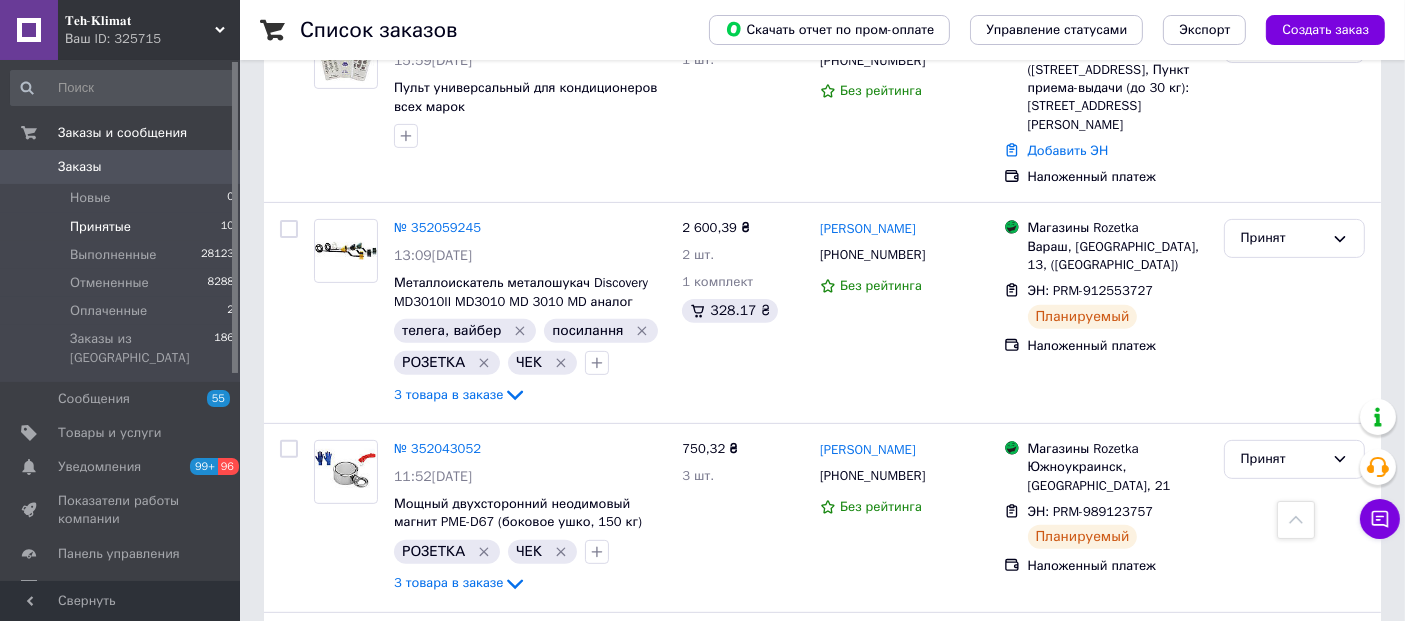 scroll, scrollTop: 503, scrollLeft: 0, axis: vertical 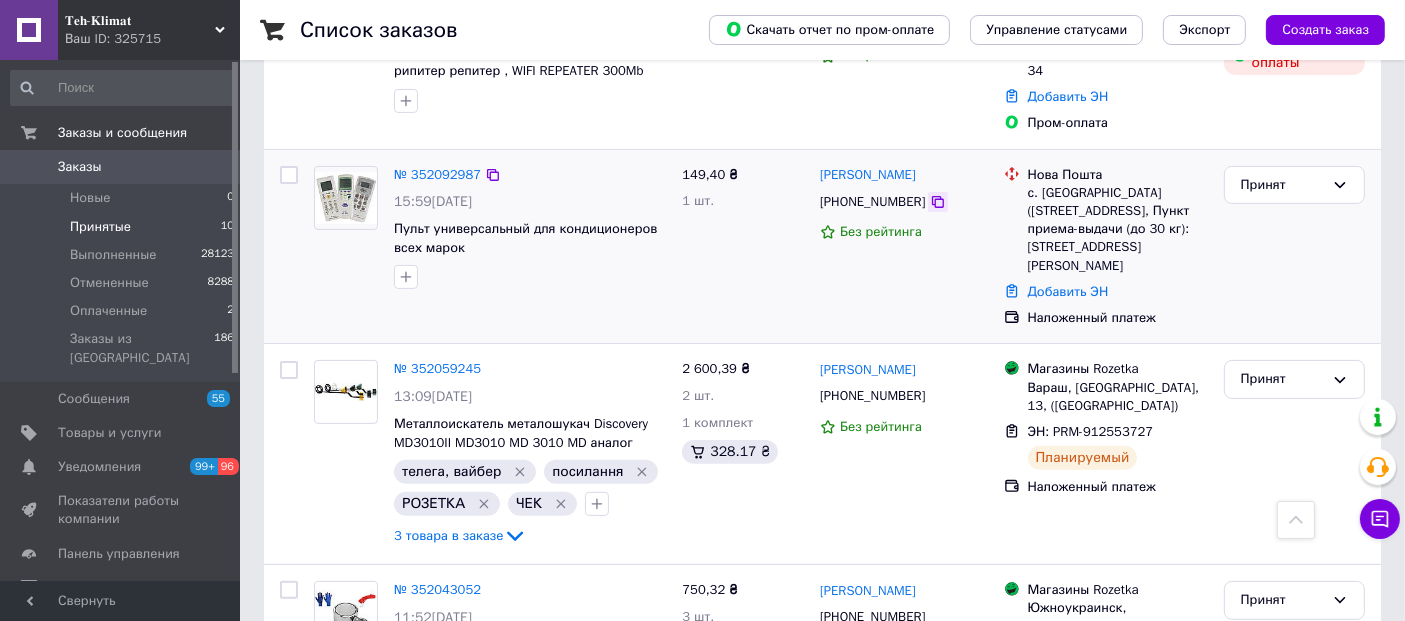 click 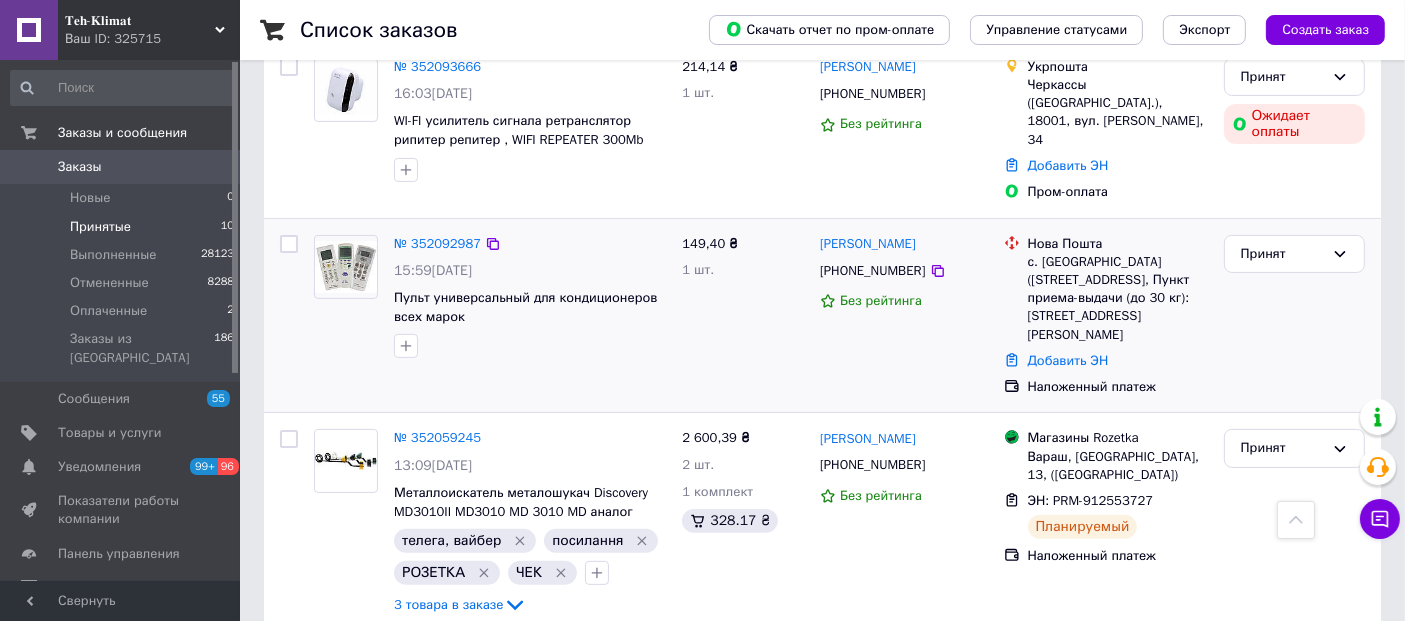 scroll, scrollTop: 392, scrollLeft: 0, axis: vertical 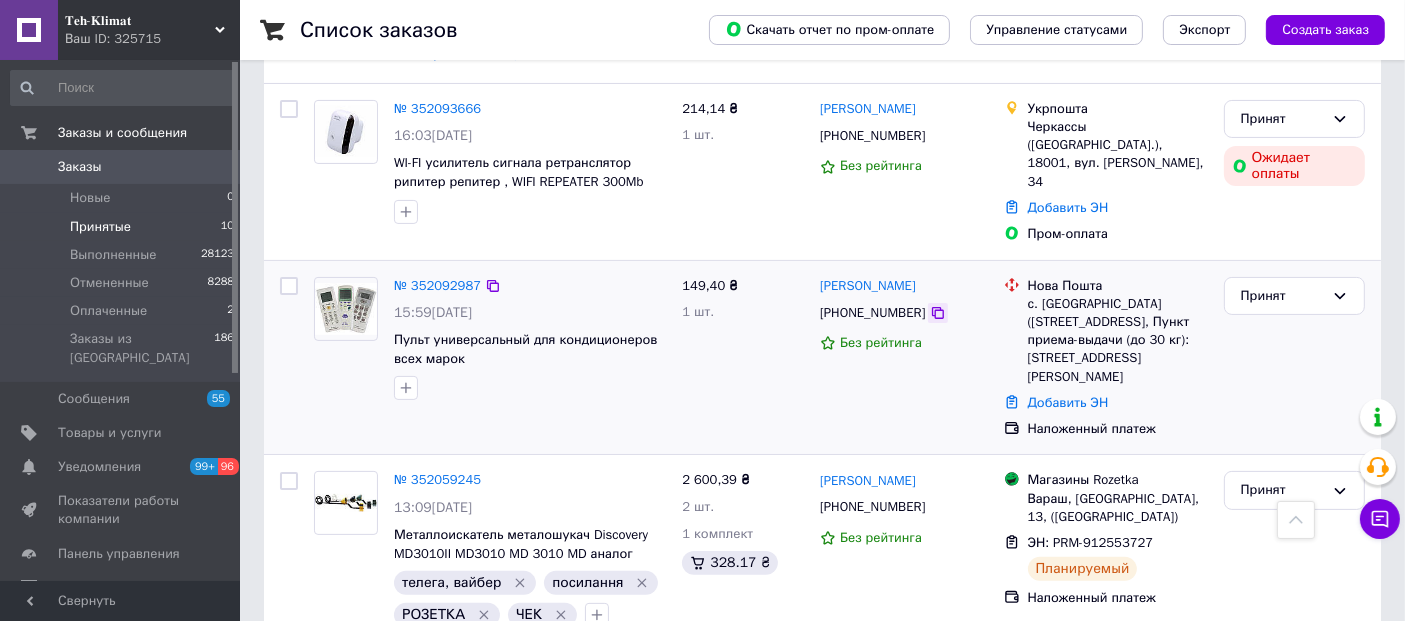 click 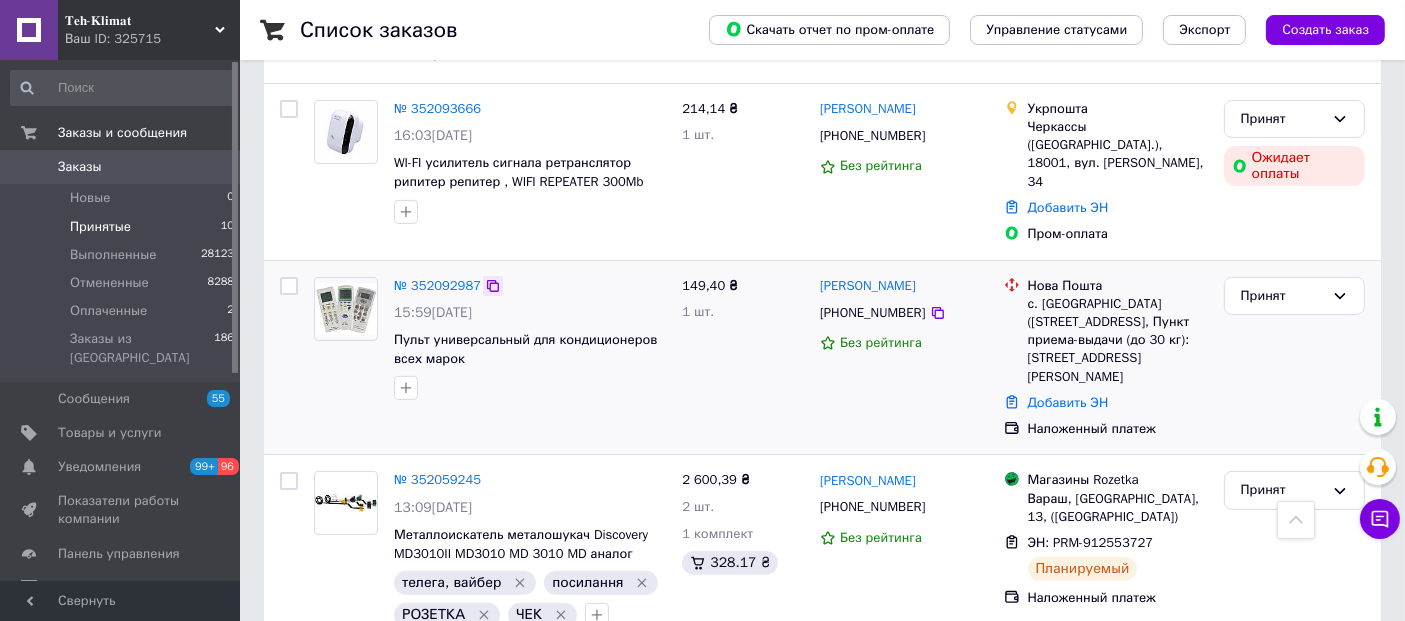 click 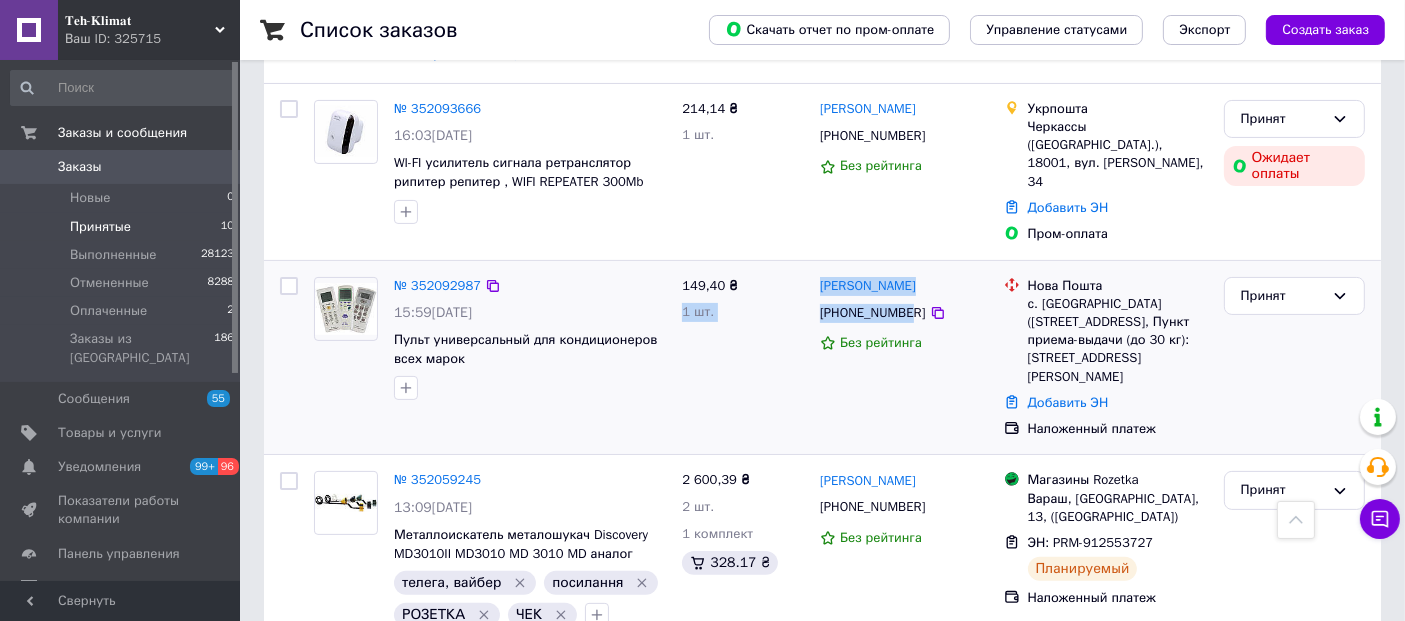 drag, startPoint x: 819, startPoint y: 252, endPoint x: 905, endPoint y: 290, distance: 94.02127 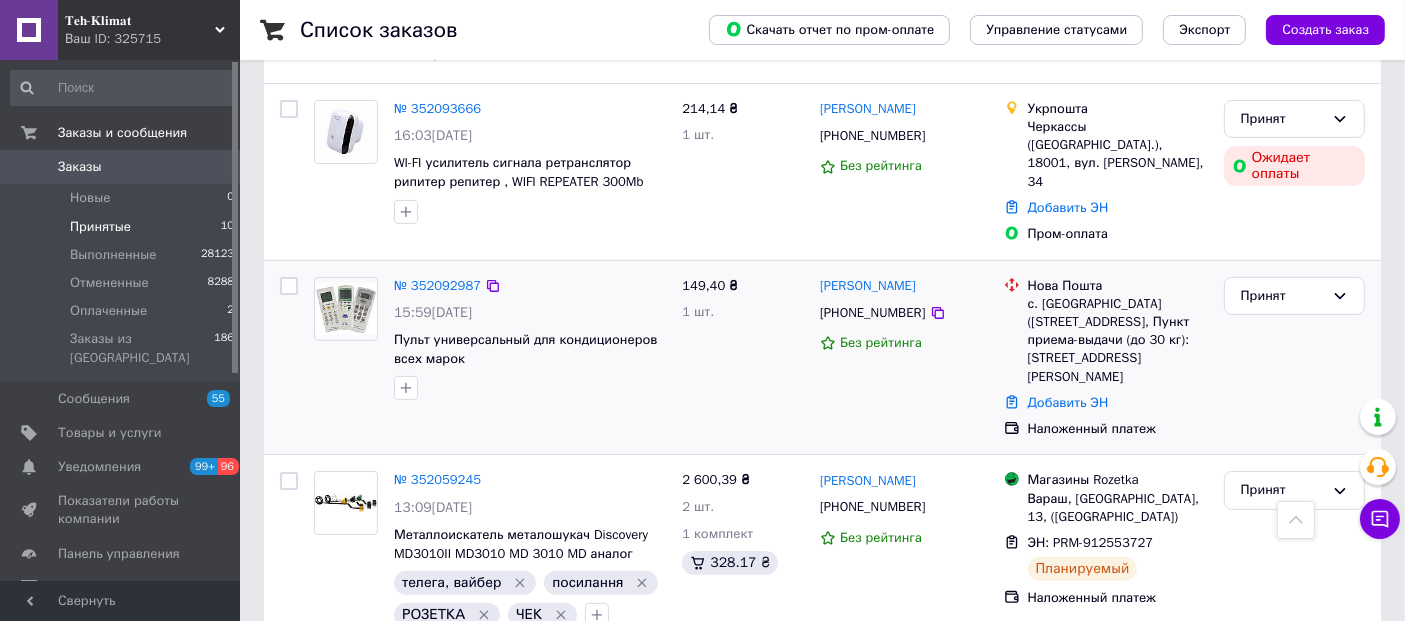 drag, startPoint x: 821, startPoint y: 246, endPoint x: 1128, endPoint y: 358, distance: 326.792 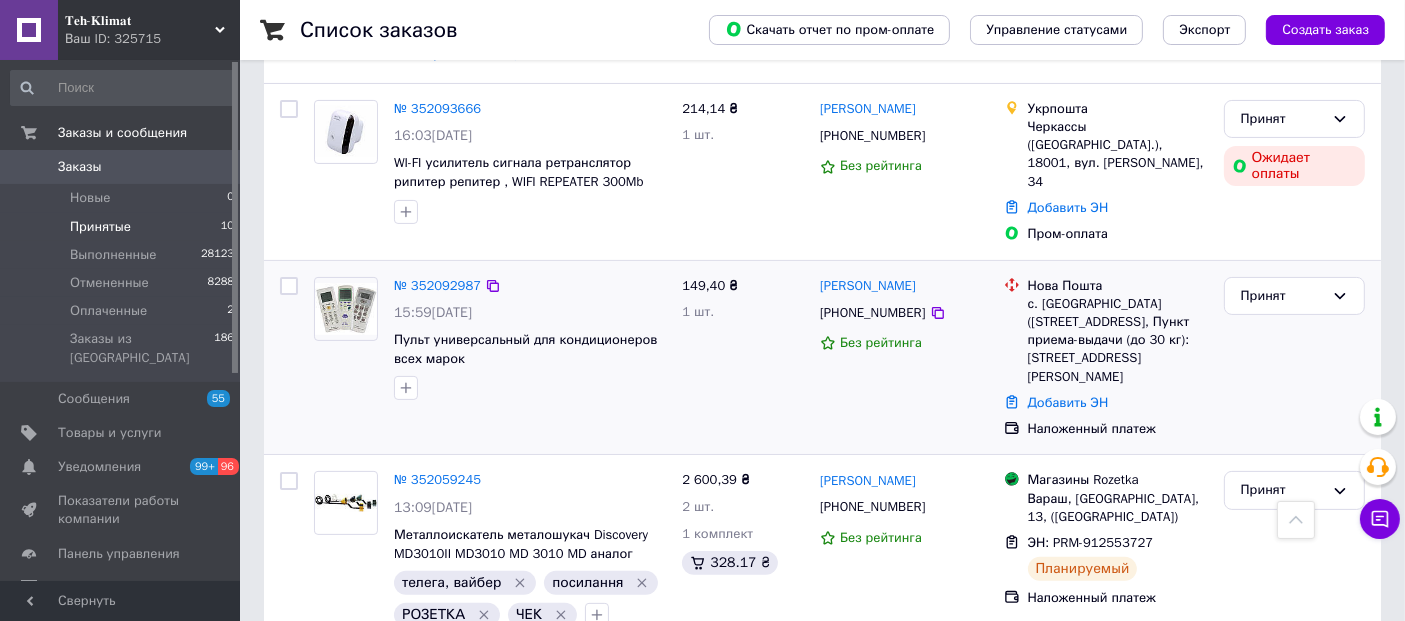 click on "149,40 ₴" at bounding box center [743, 286] 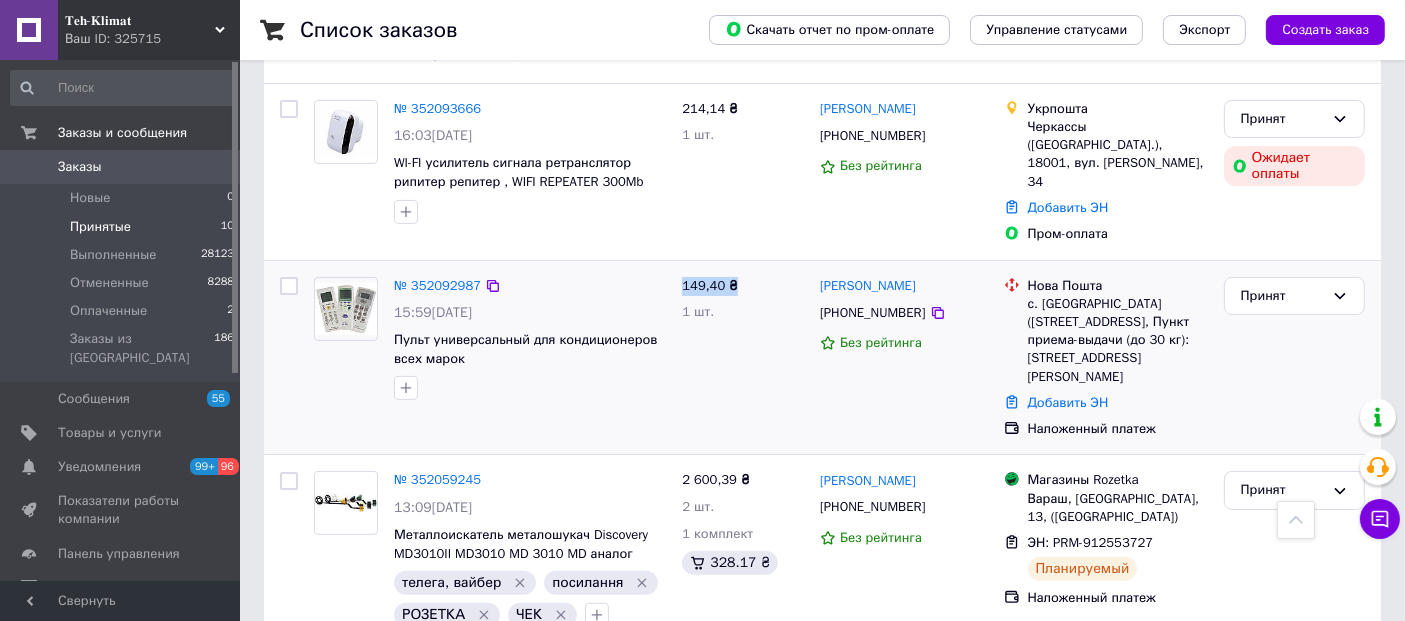 click on "149,40 ₴" at bounding box center [743, 286] 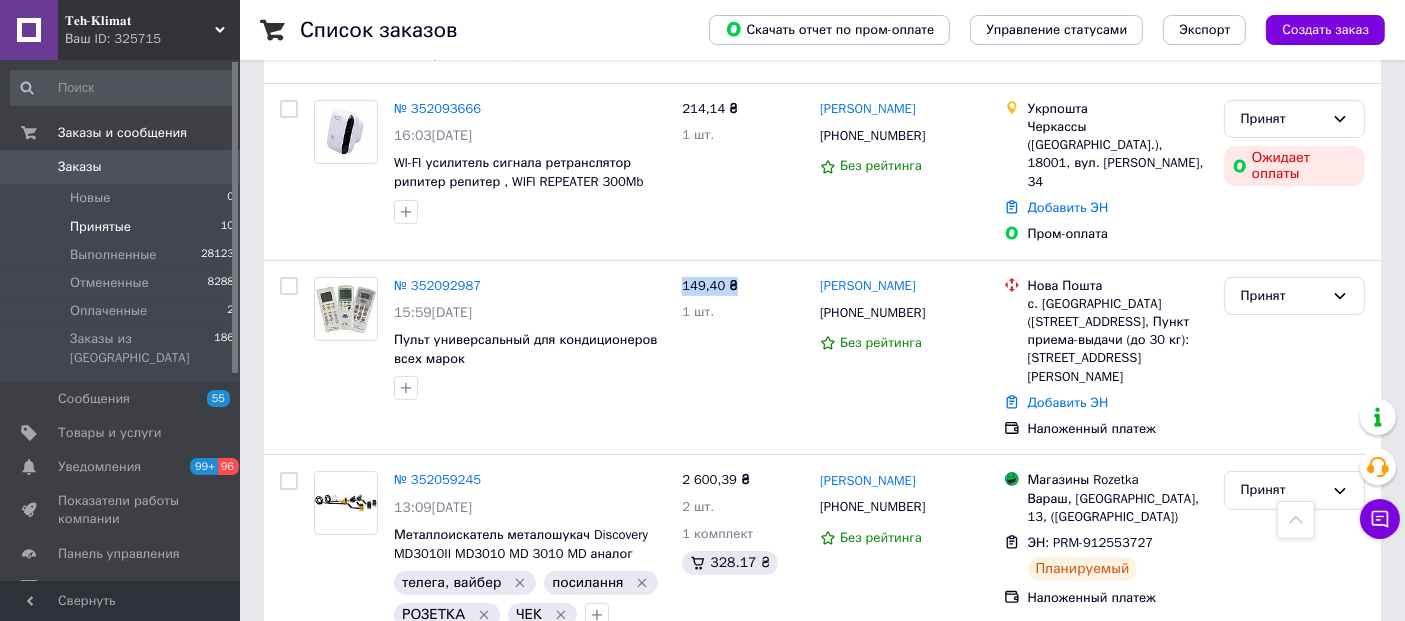 copy on "149,40 ₴" 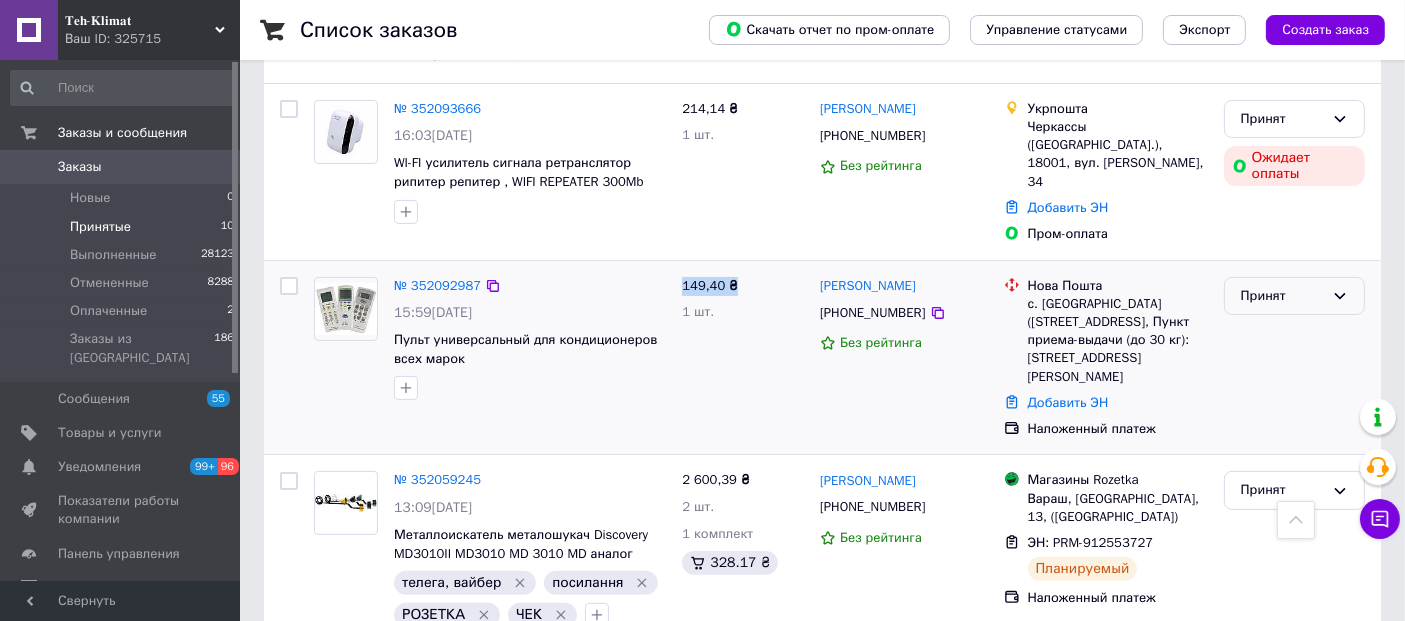 click on "Принят" at bounding box center (1282, 296) 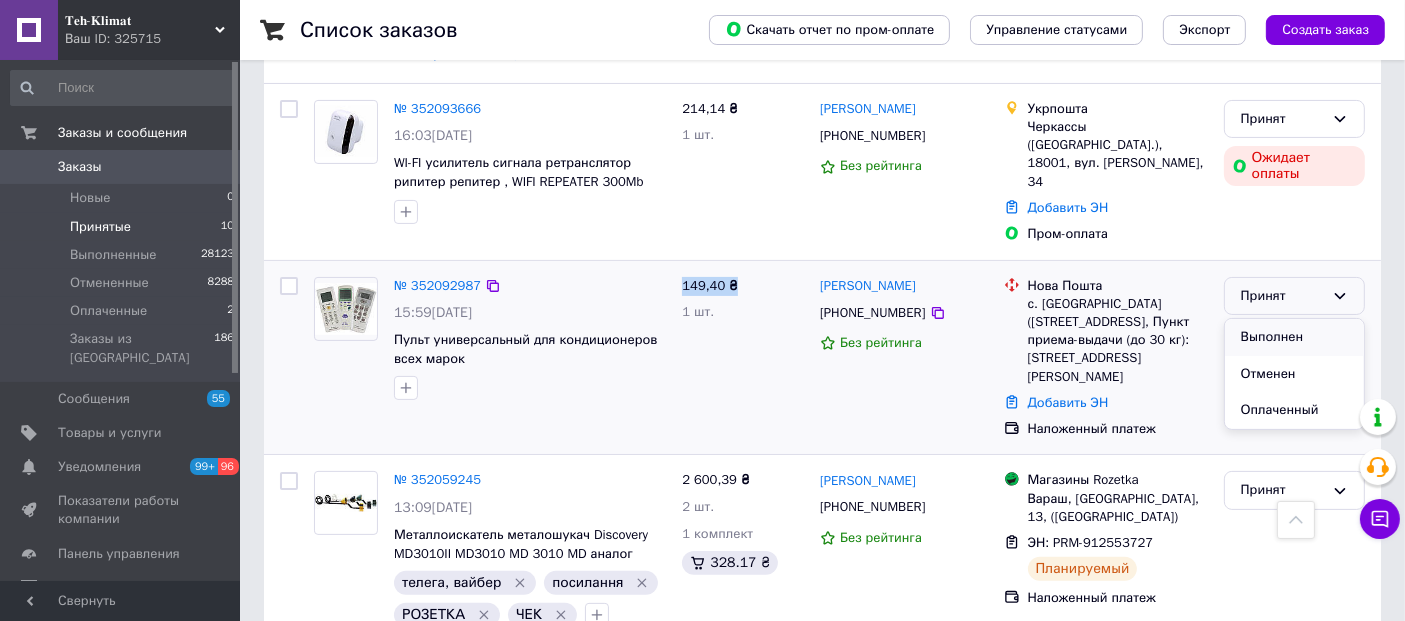 click on "Выполнен" at bounding box center [1294, 337] 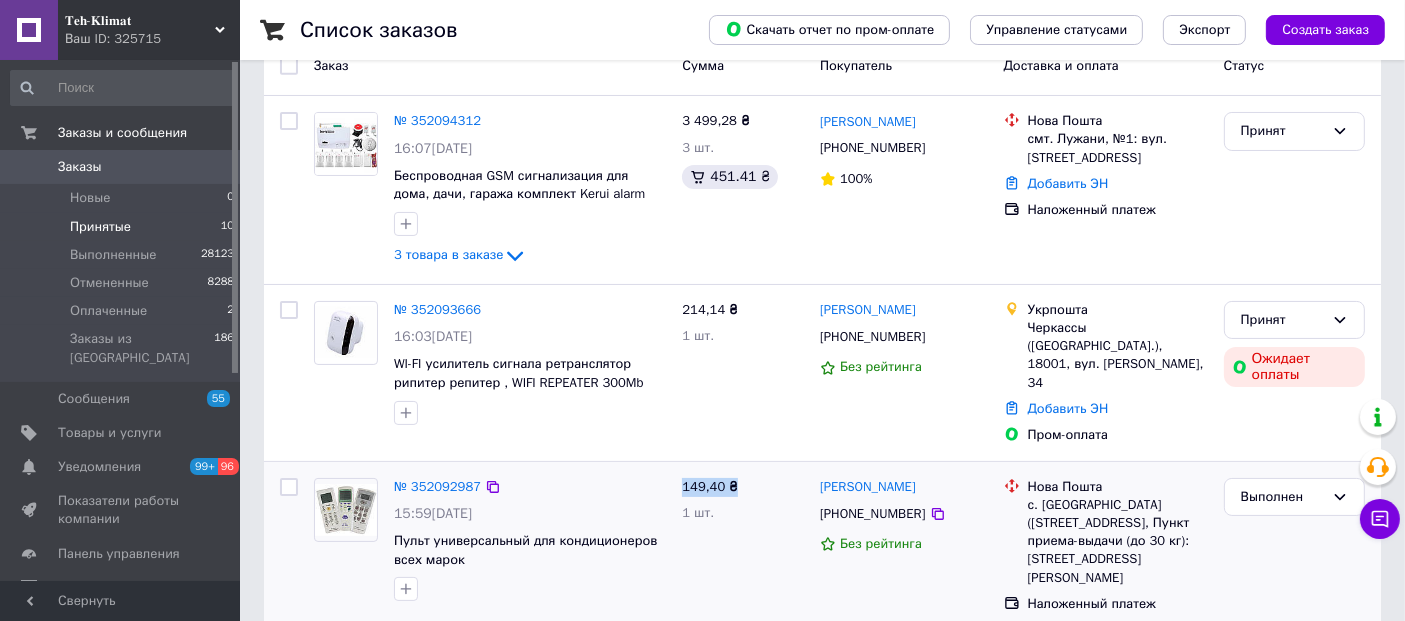 scroll, scrollTop: 145, scrollLeft: 0, axis: vertical 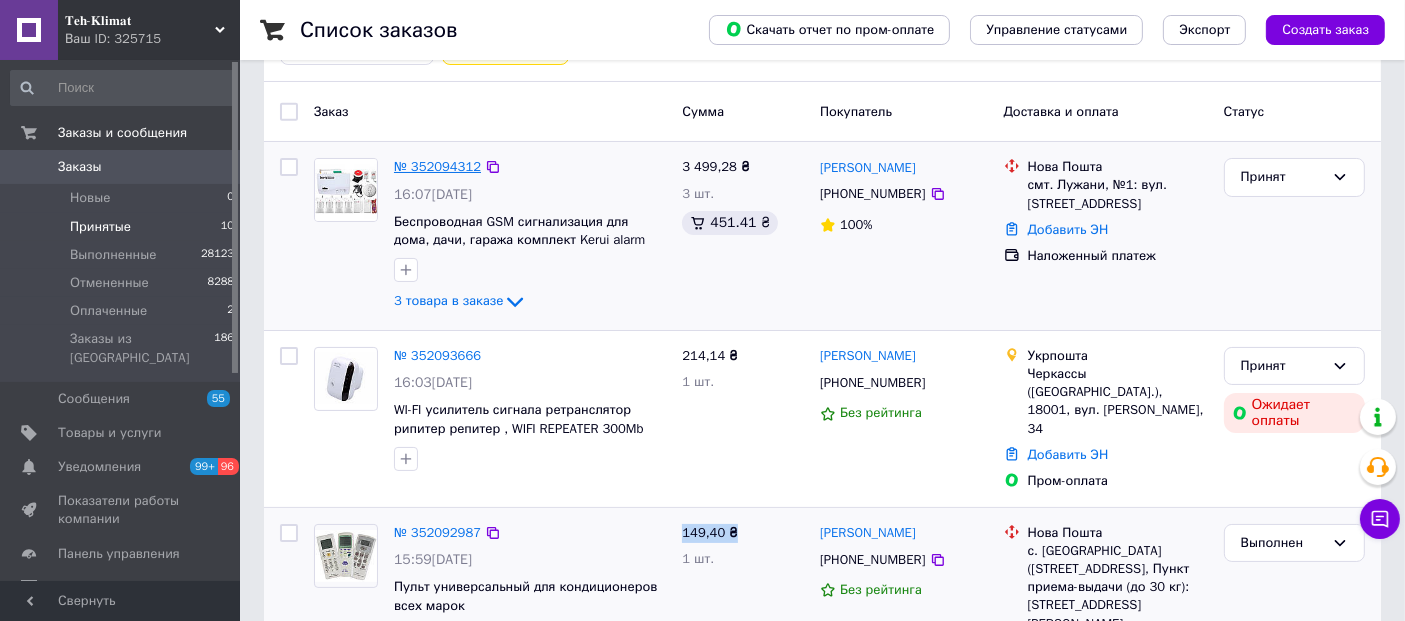 click on "№ 352094312" at bounding box center [437, 166] 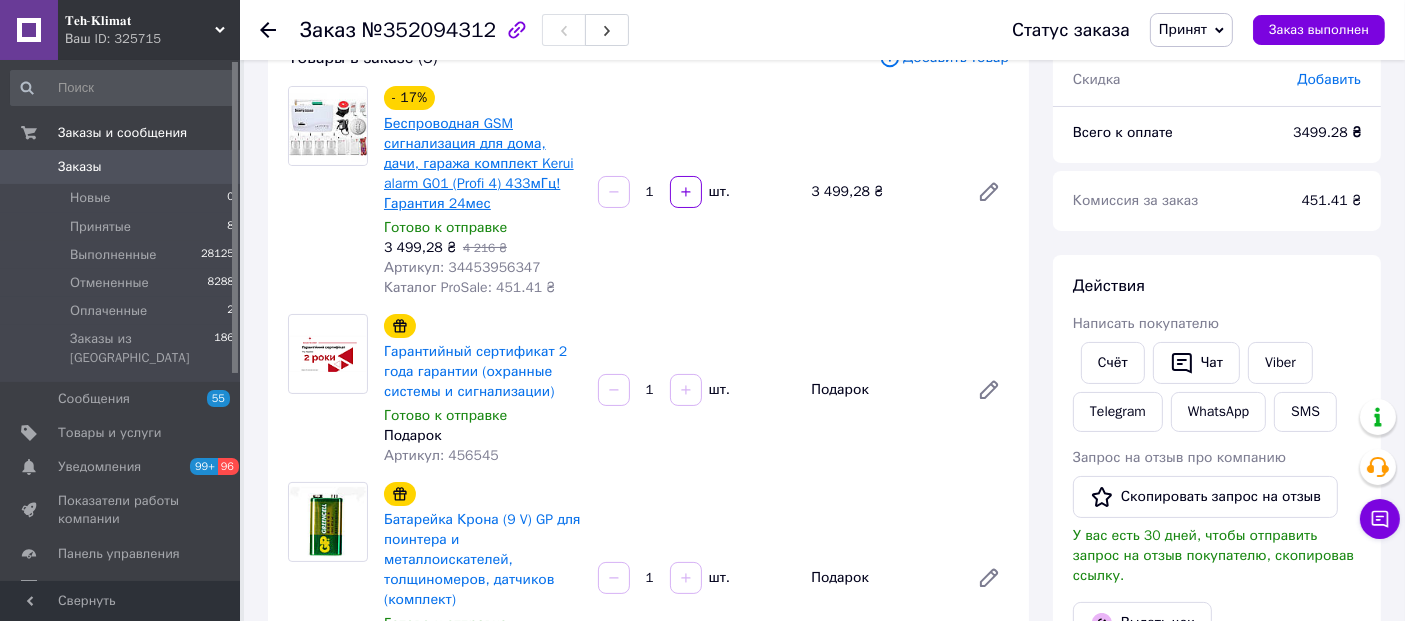 click on "Беспроводная GSM сигнализация для дома, дачи, гаража комплект Kerui alarm G01 (Profi 4) 433мГц! Гарантия 24мес" at bounding box center [479, 163] 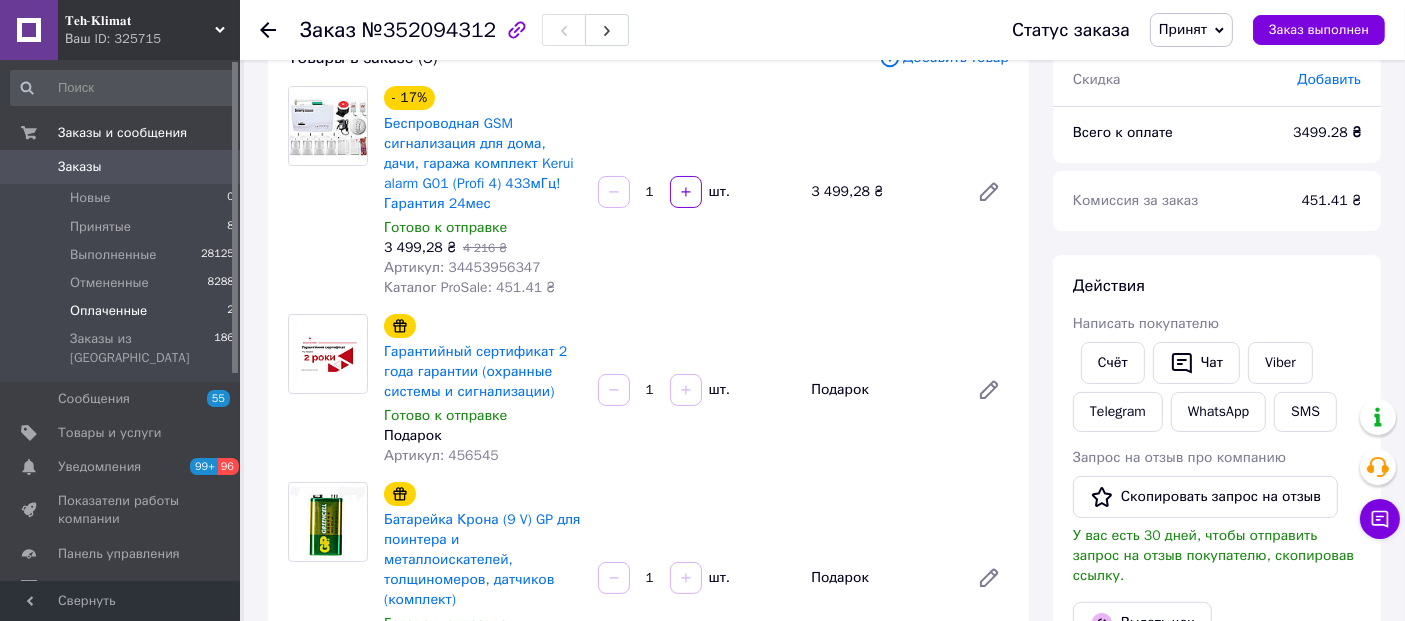 click on "Оплаченные" at bounding box center [108, 311] 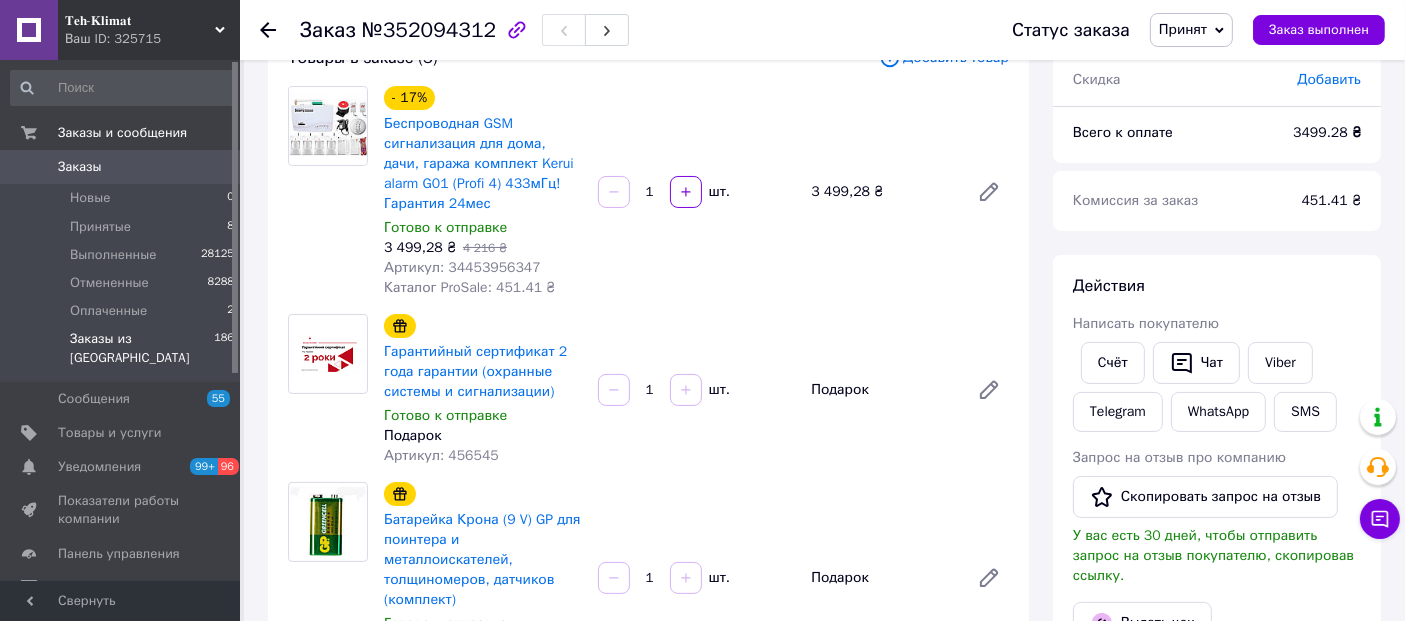 scroll, scrollTop: 0, scrollLeft: 0, axis: both 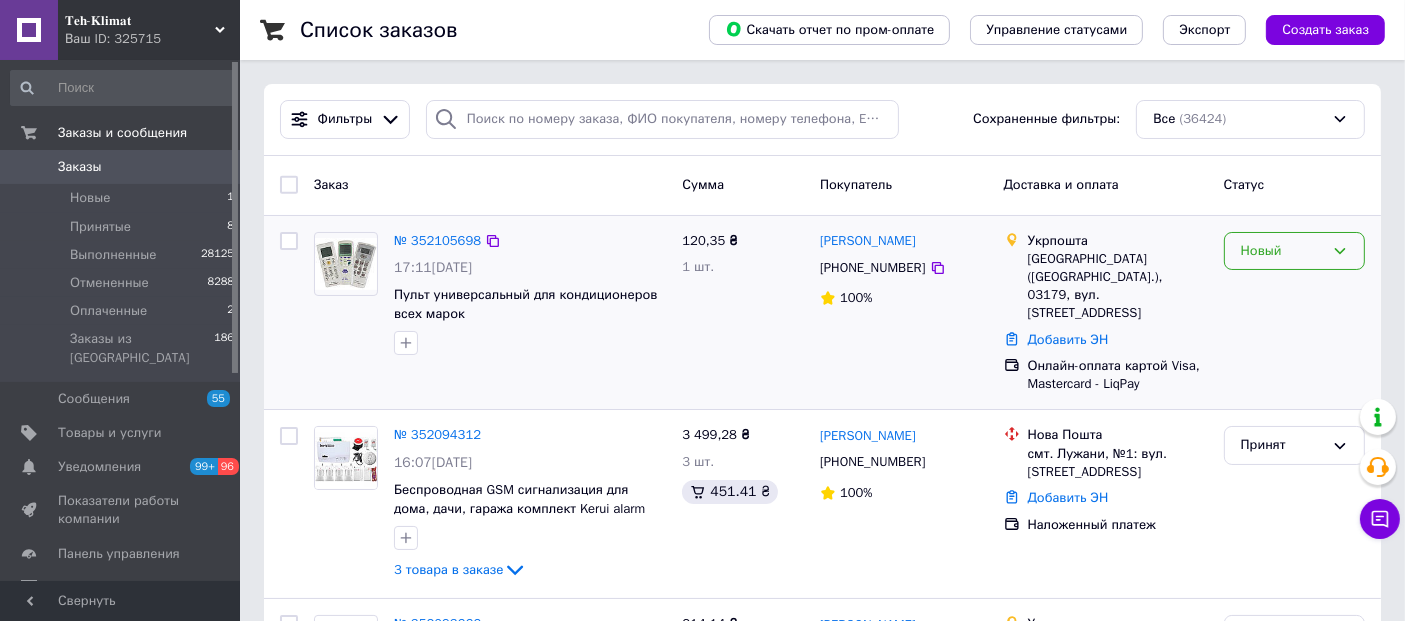 click on "Новый" at bounding box center (1282, 251) 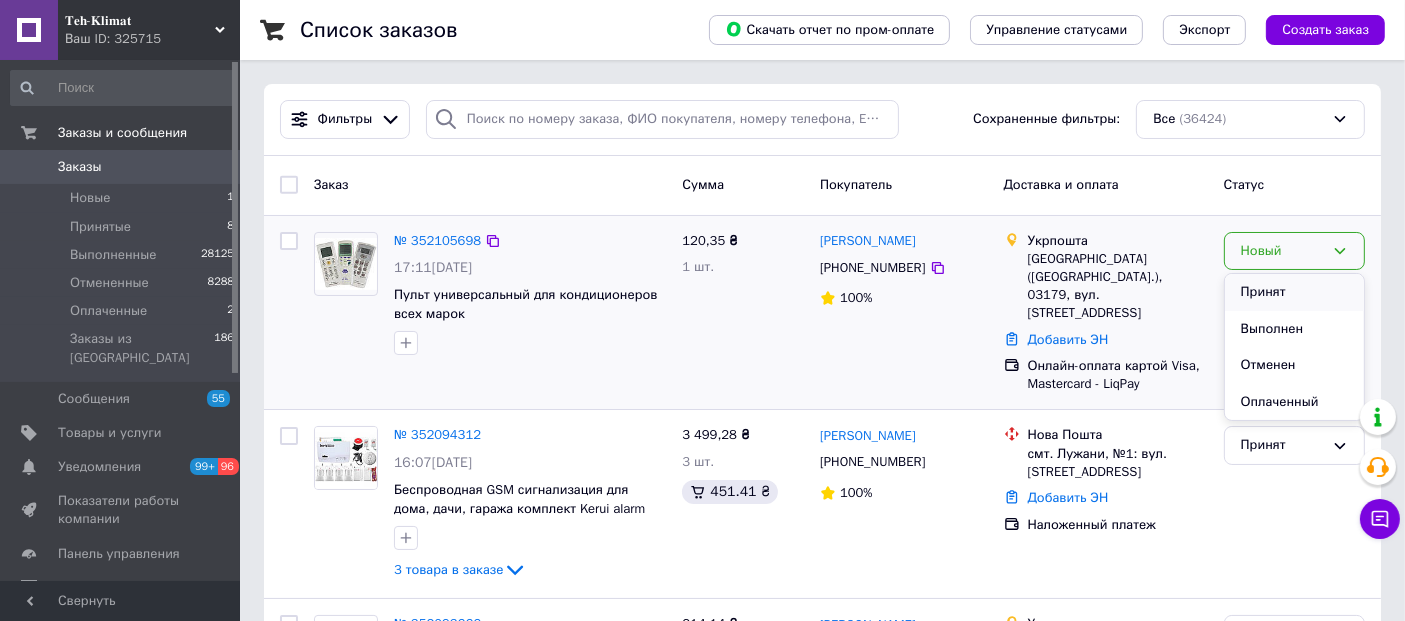 click on "Принят" at bounding box center (1294, 292) 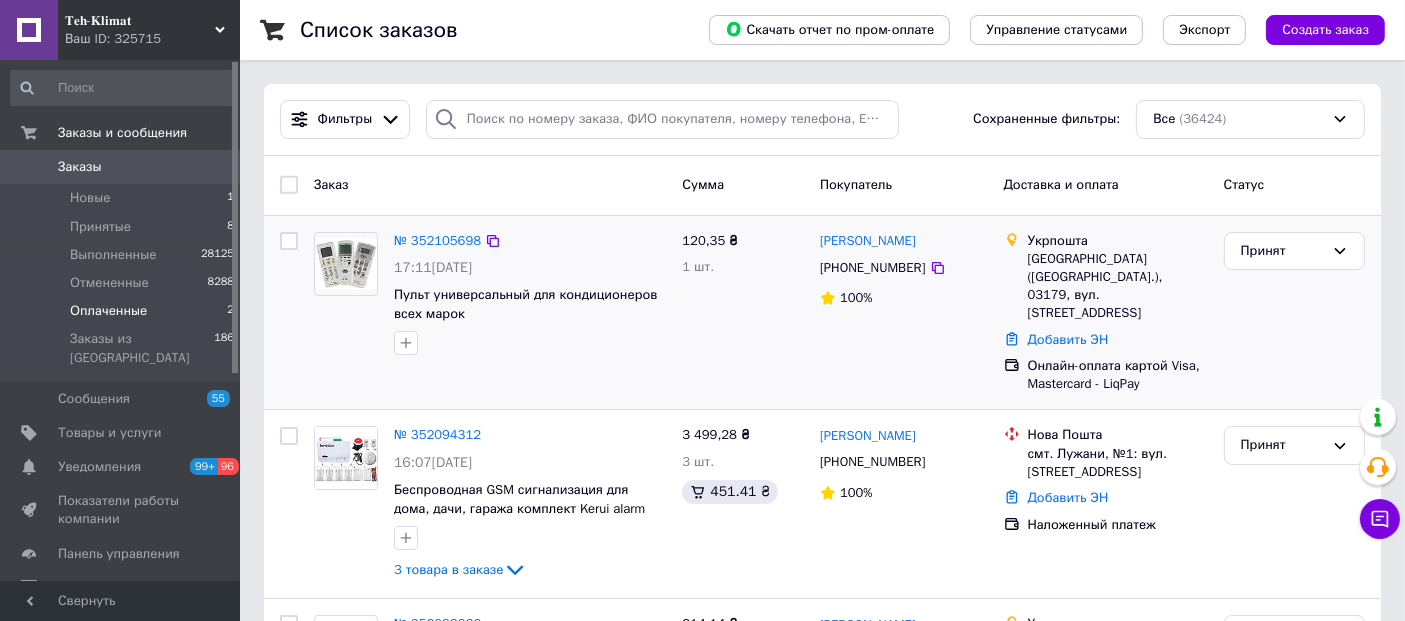 click on "Оплаченные" at bounding box center [108, 311] 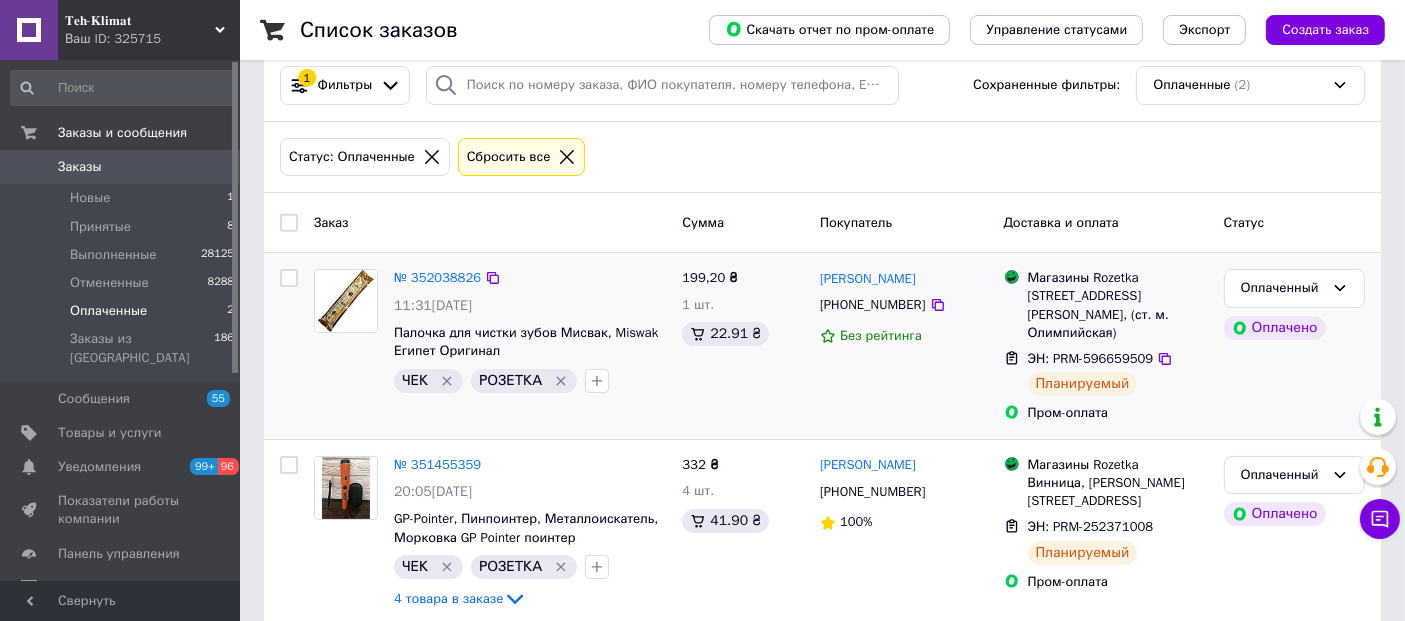 scroll, scrollTop: 62, scrollLeft: 0, axis: vertical 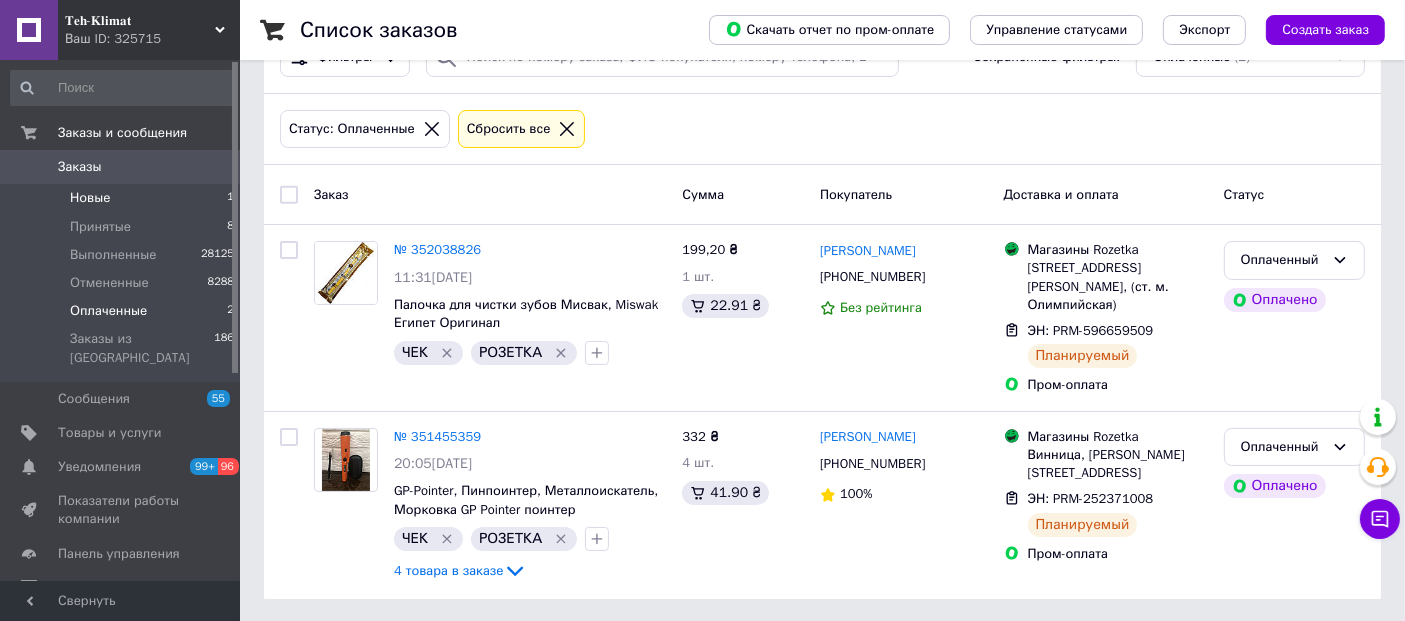 click on "Новые" at bounding box center (90, 198) 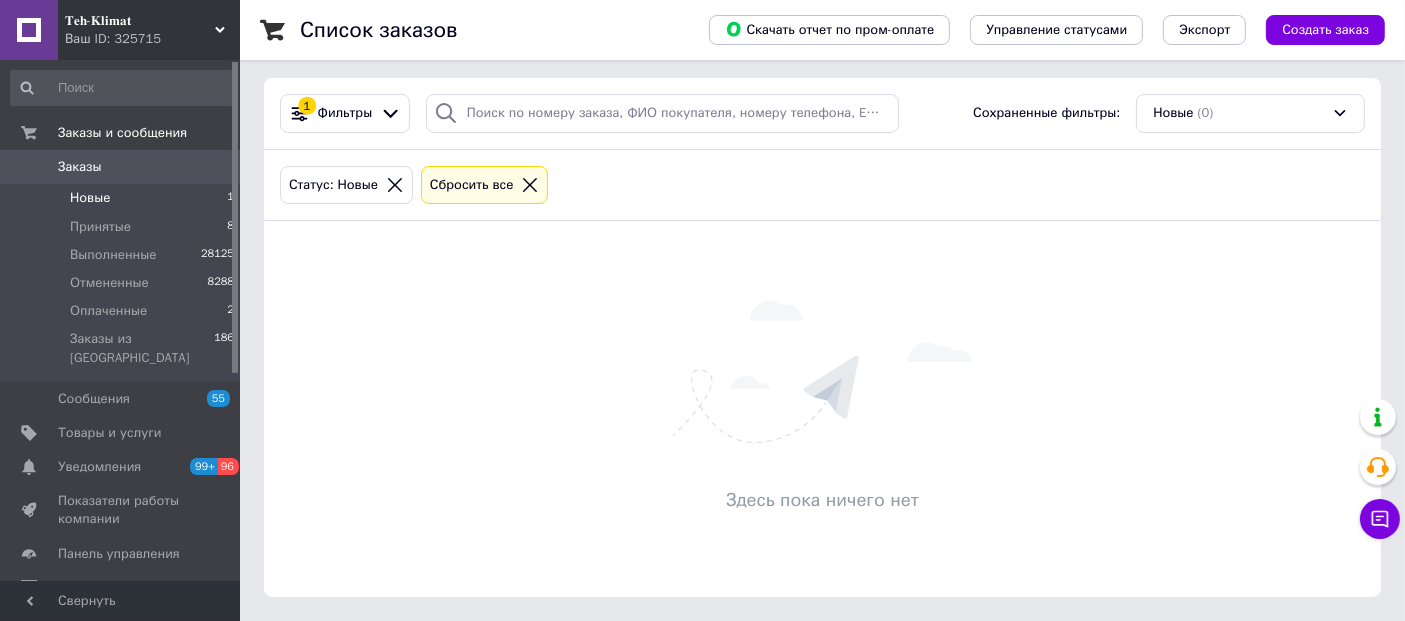 scroll, scrollTop: 0, scrollLeft: 0, axis: both 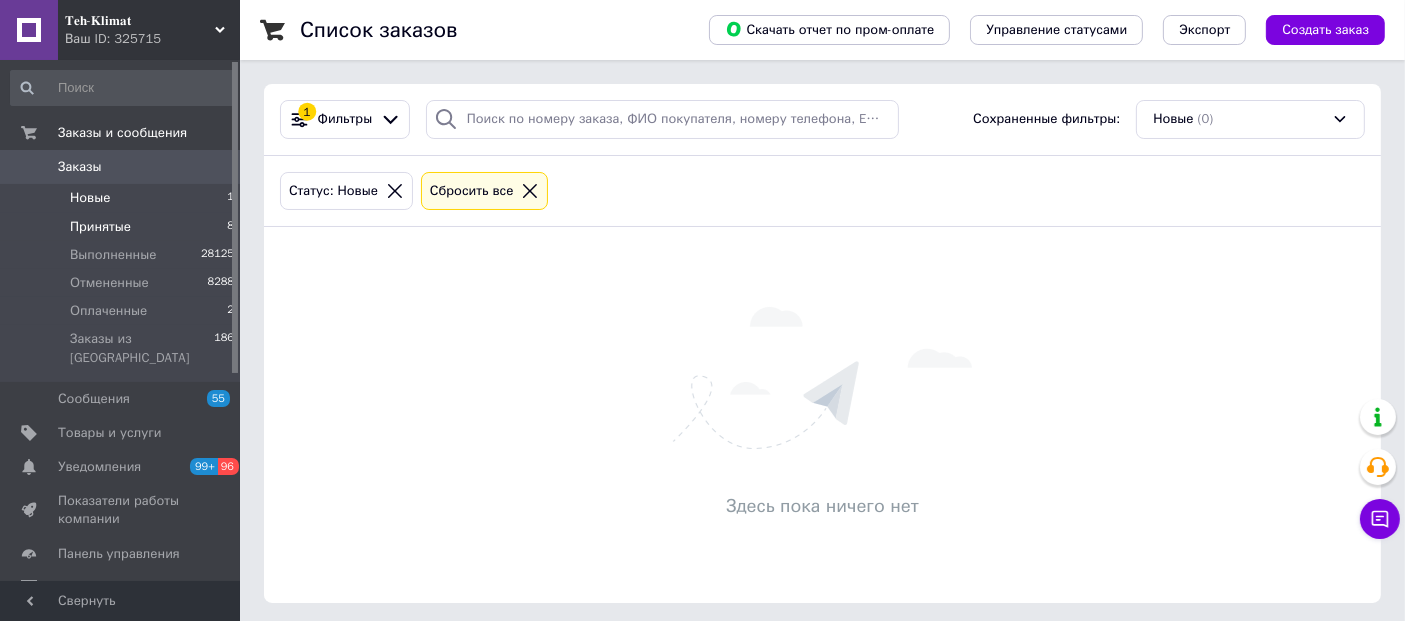 click on "Принятые" at bounding box center [100, 227] 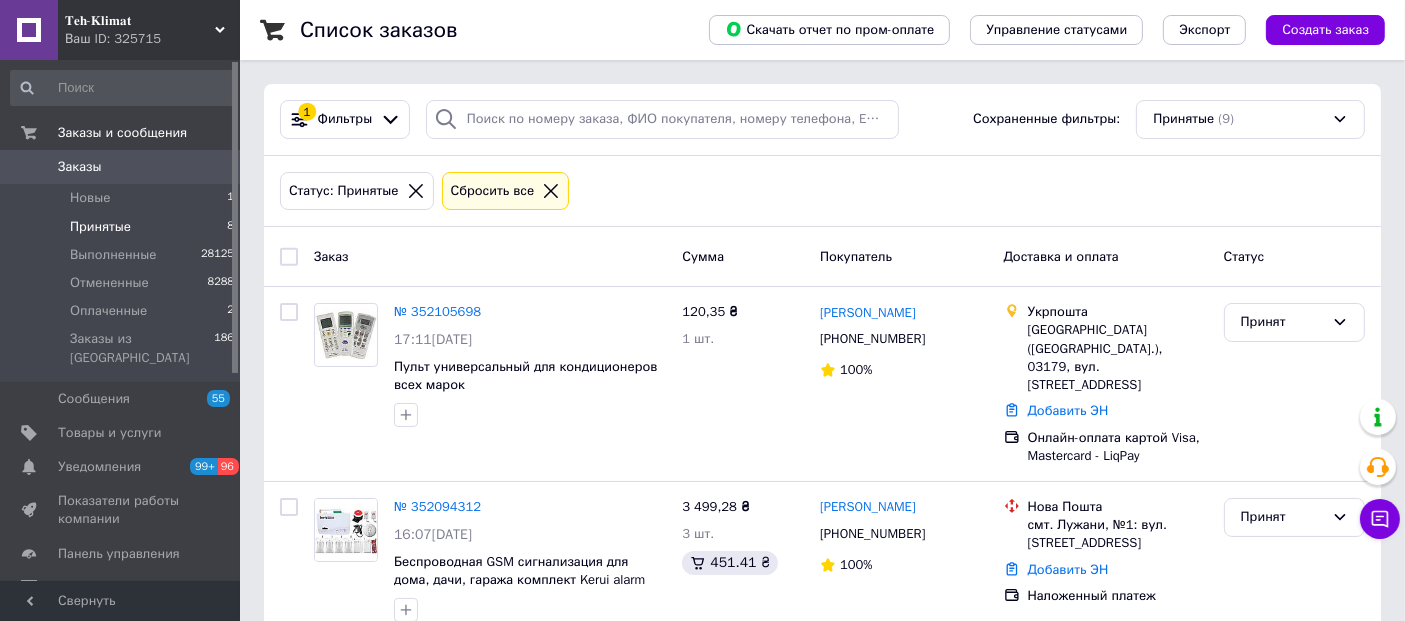 click on "Принятые" at bounding box center [100, 227] 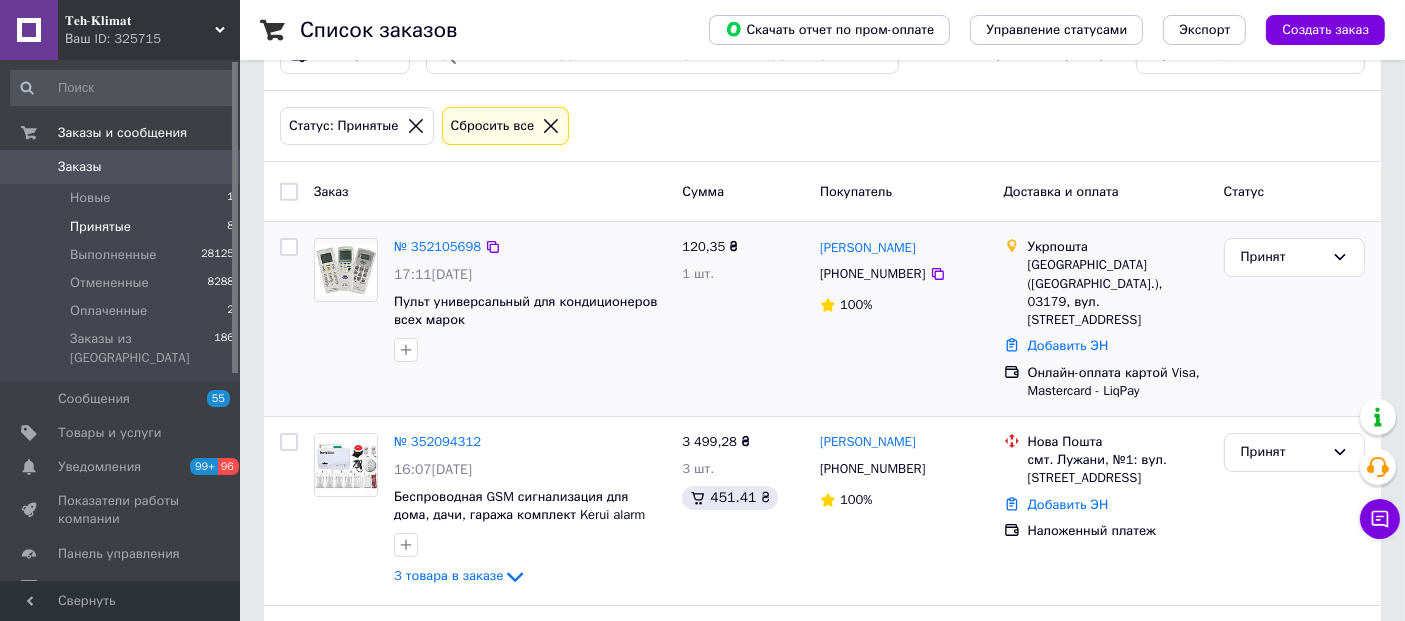 scroll, scrollTop: 111, scrollLeft: 0, axis: vertical 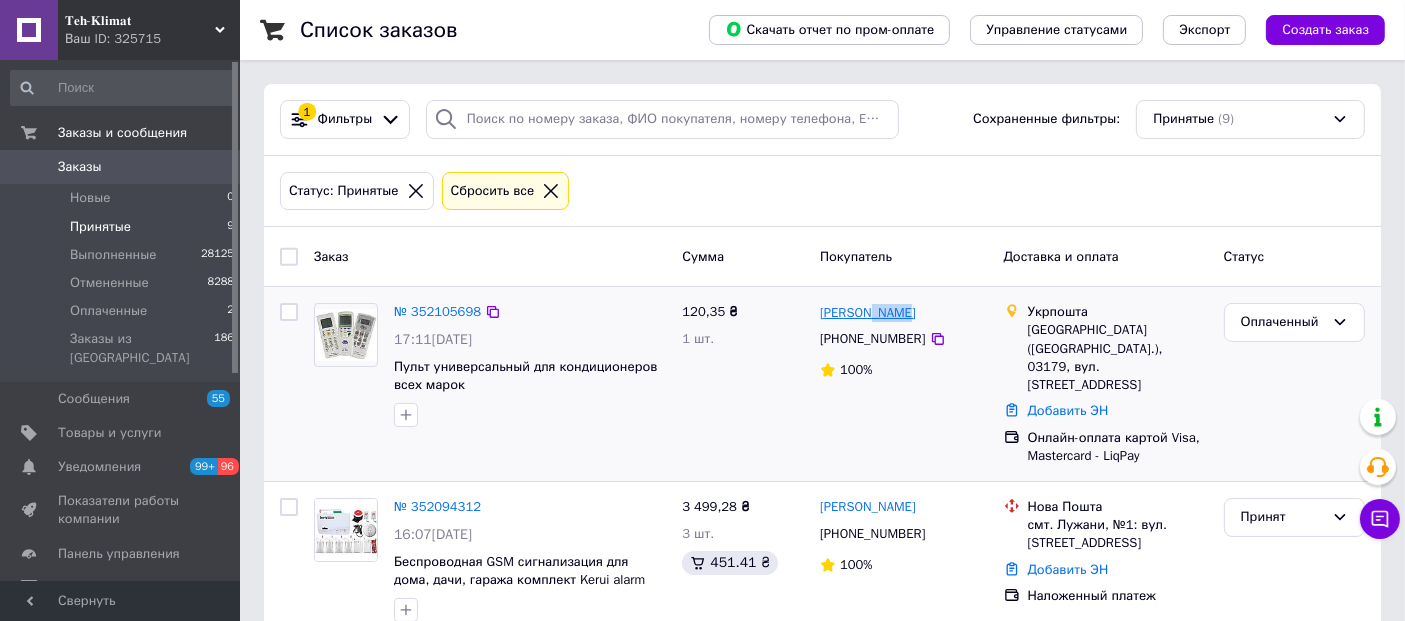drag, startPoint x: 904, startPoint y: 308, endPoint x: 862, endPoint y: 313, distance: 42.296574 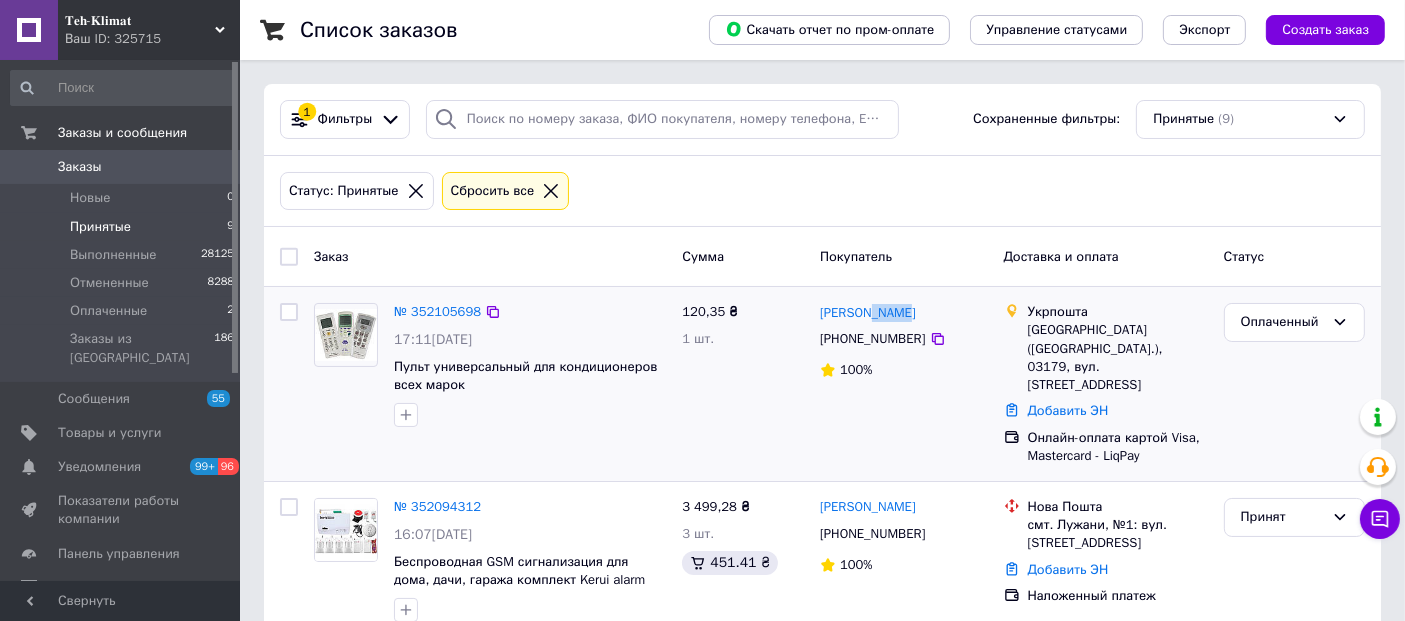 copy on "[PERSON_NAME]" 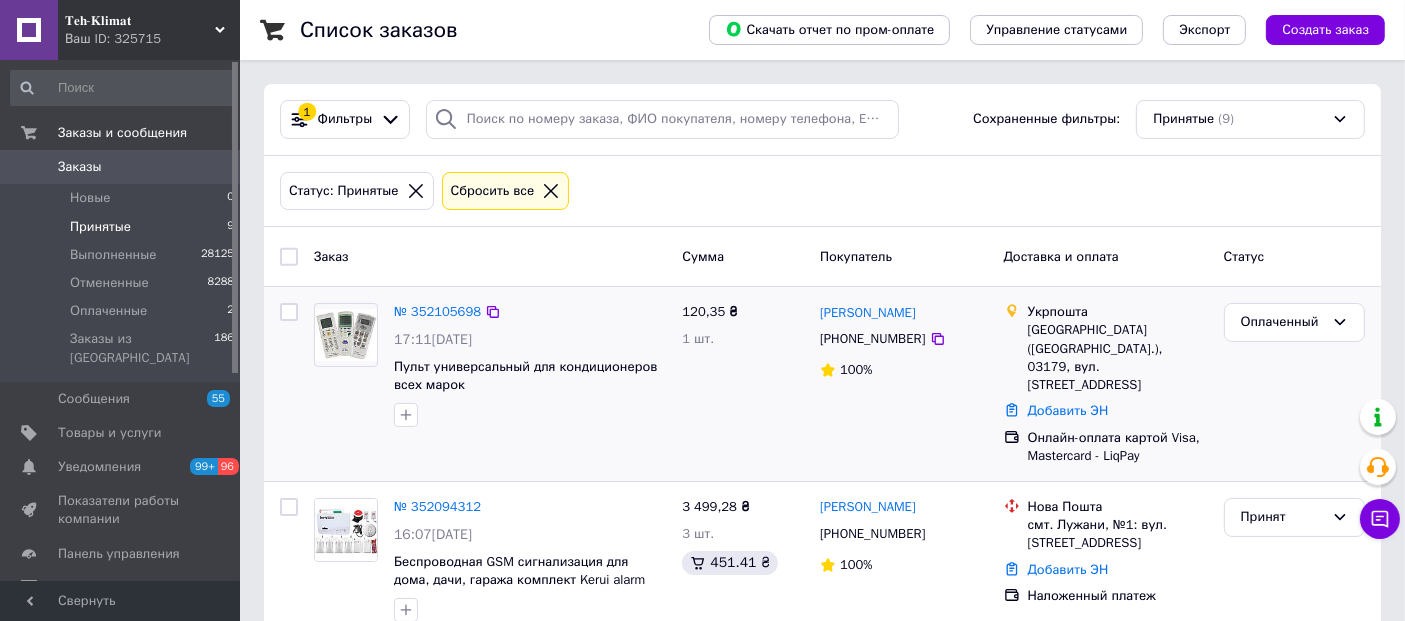 click on "[PERSON_NAME]" at bounding box center [904, 312] 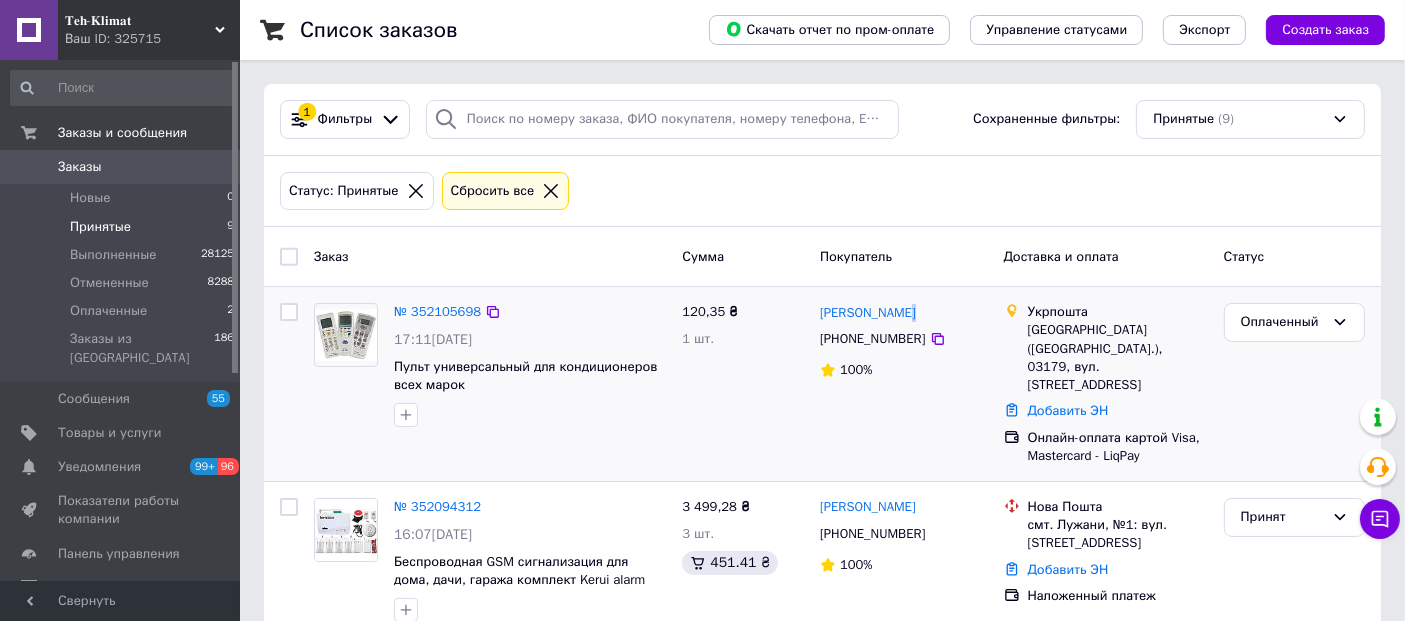 click on "[PERSON_NAME]" at bounding box center [904, 312] 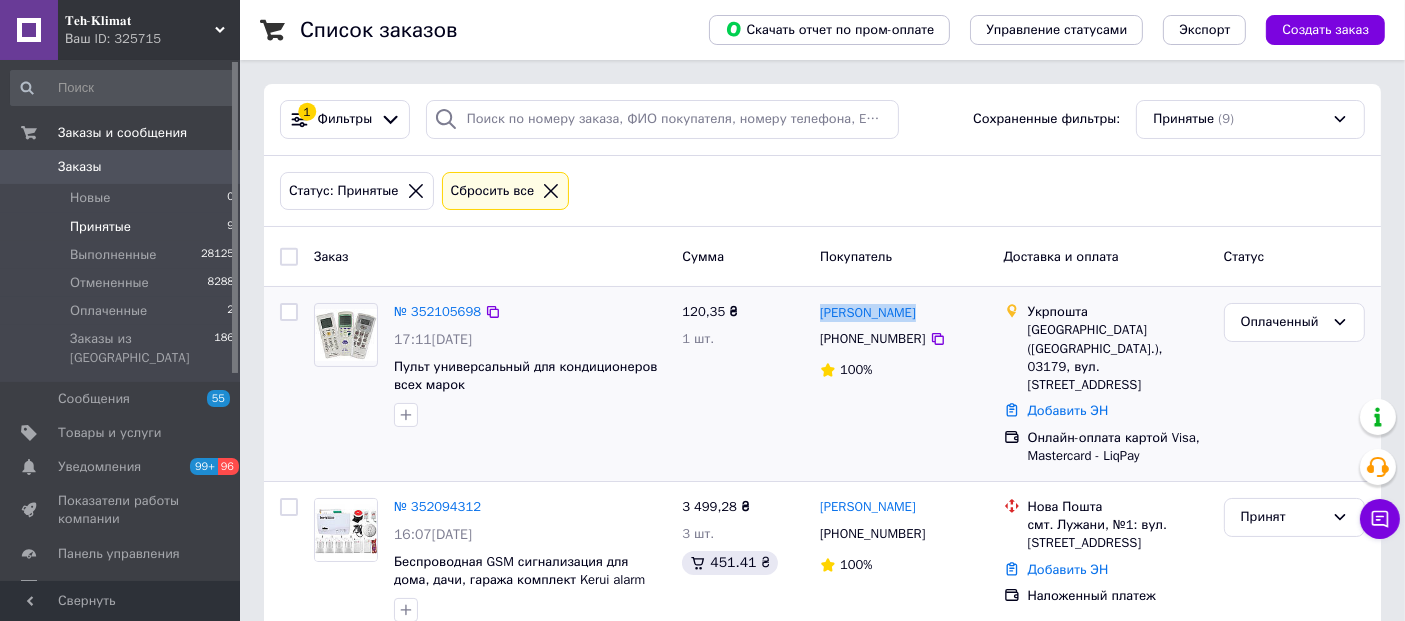 click on "[PERSON_NAME]" at bounding box center (904, 312) 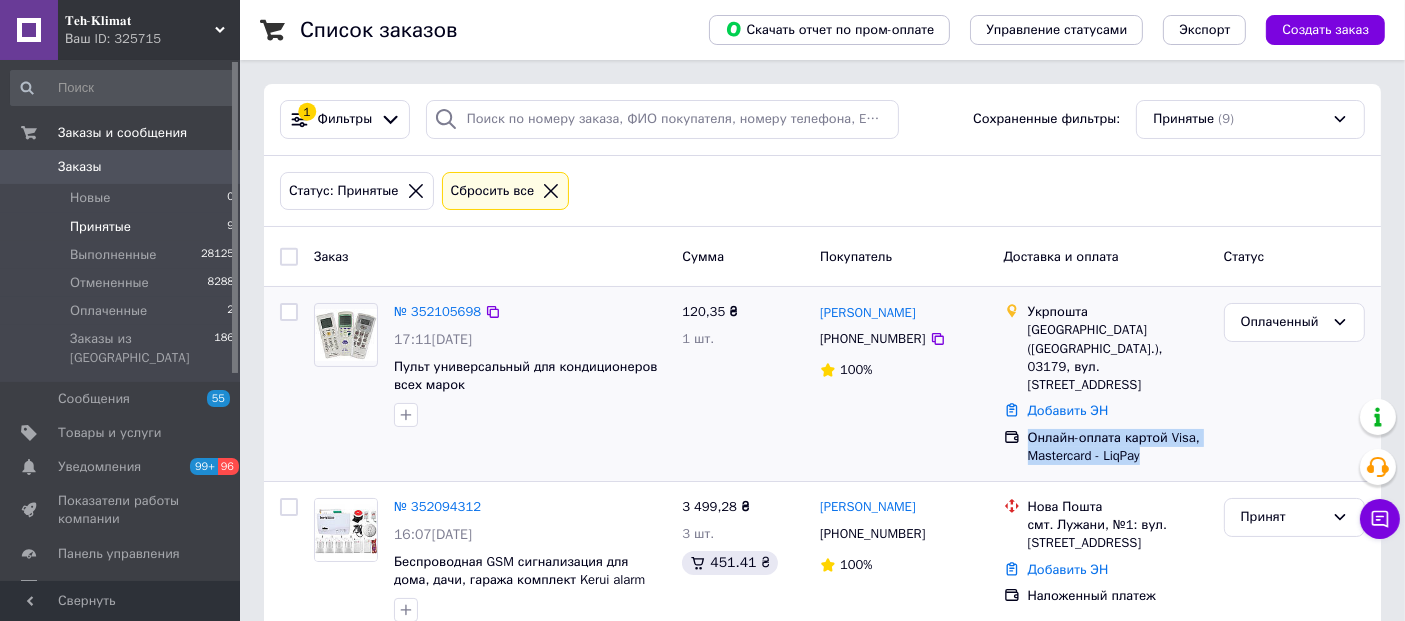 drag, startPoint x: 1139, startPoint y: 418, endPoint x: 1025, endPoint y: 404, distance: 114.85643 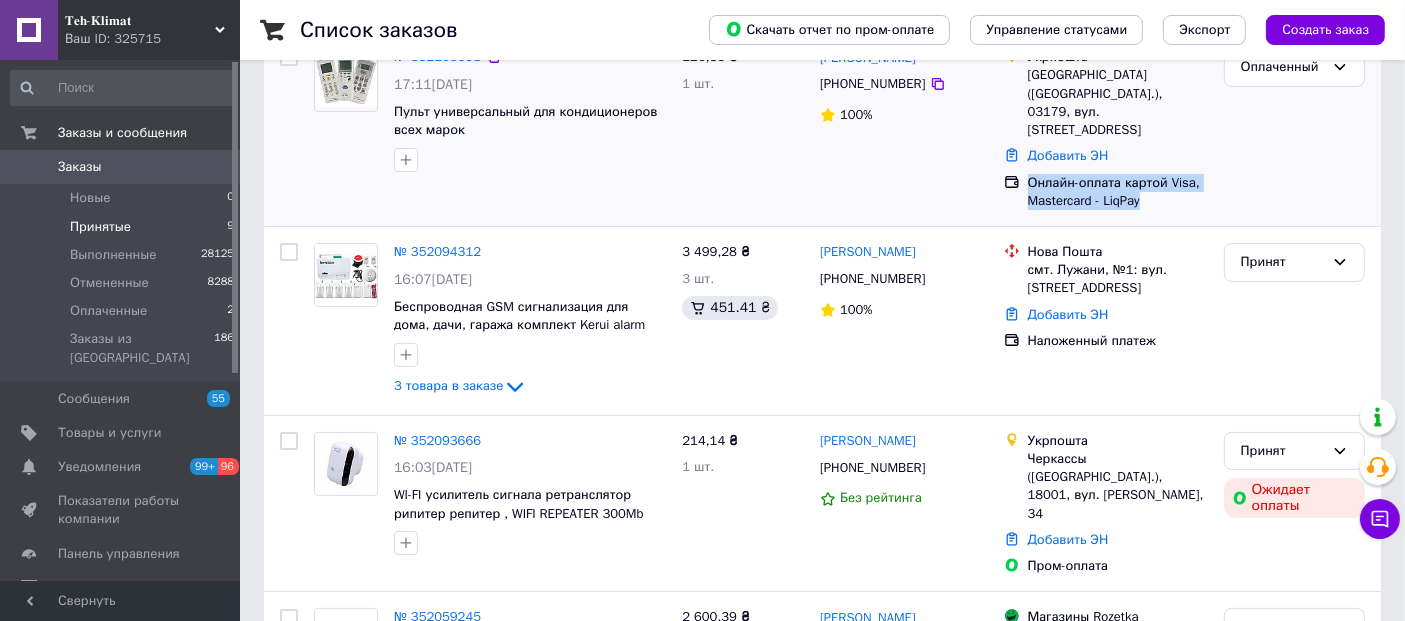 scroll, scrollTop: 444, scrollLeft: 0, axis: vertical 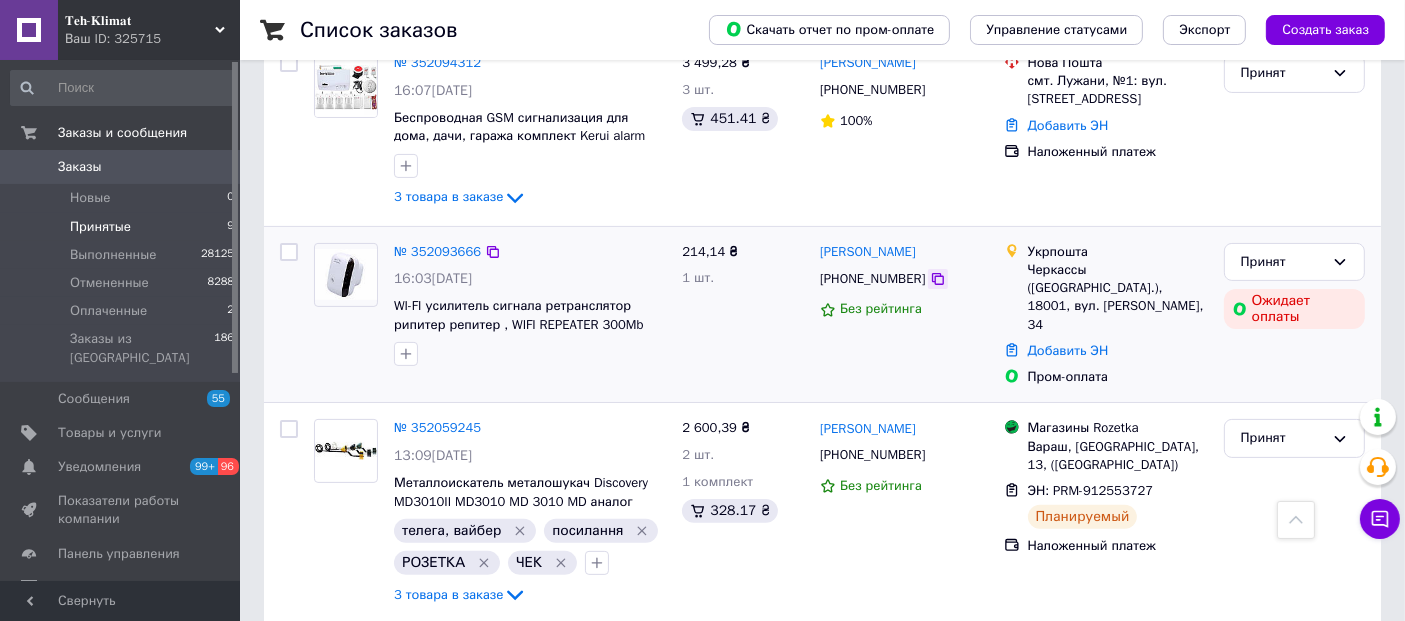 click 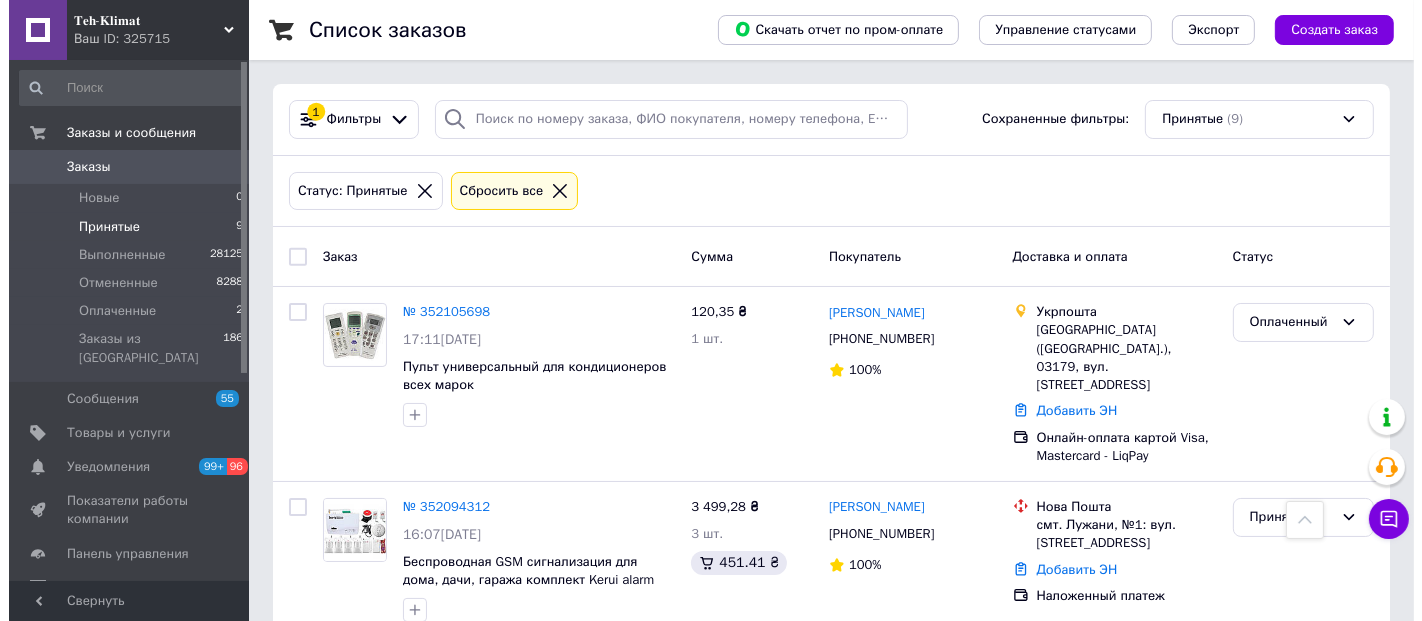 scroll, scrollTop: 0, scrollLeft: 0, axis: both 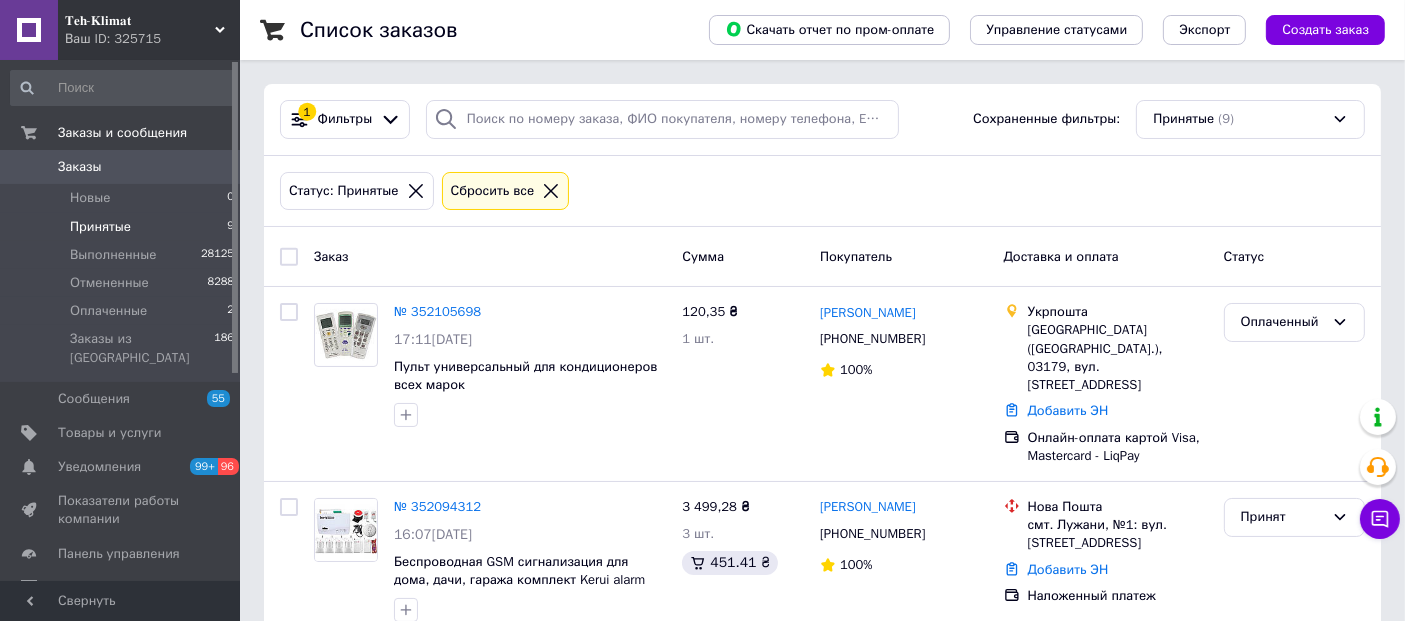 click 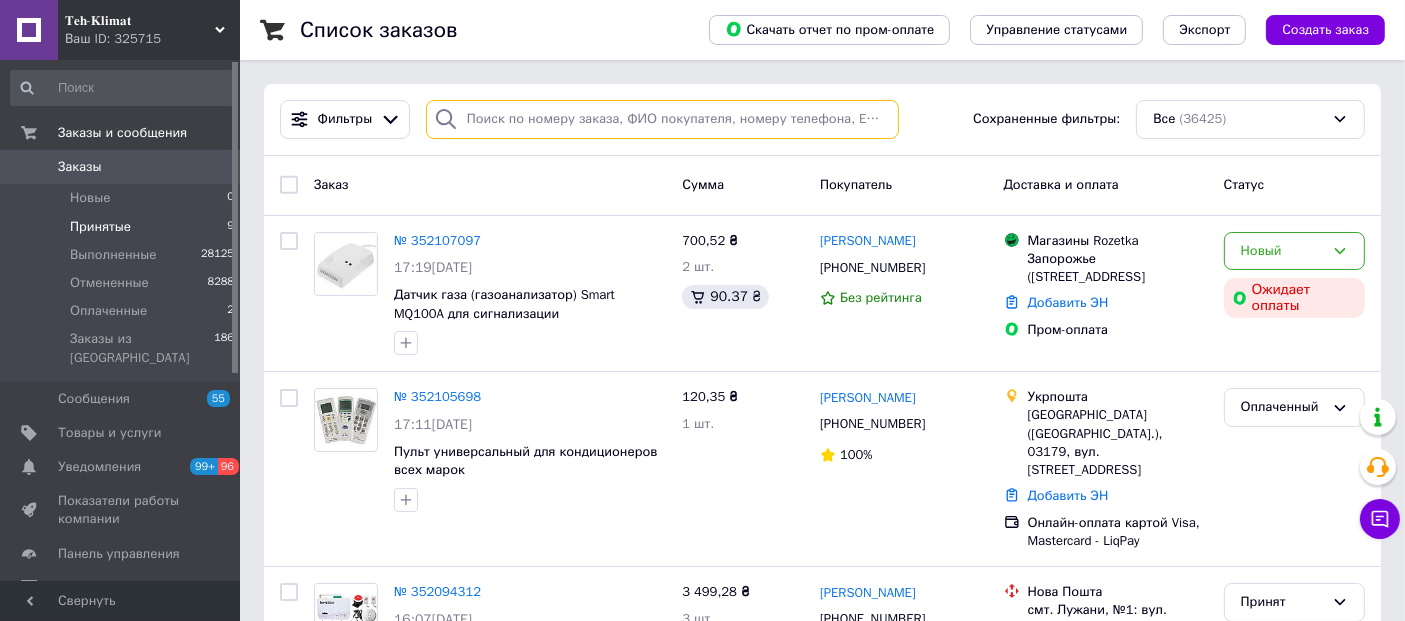 click at bounding box center [662, 119] 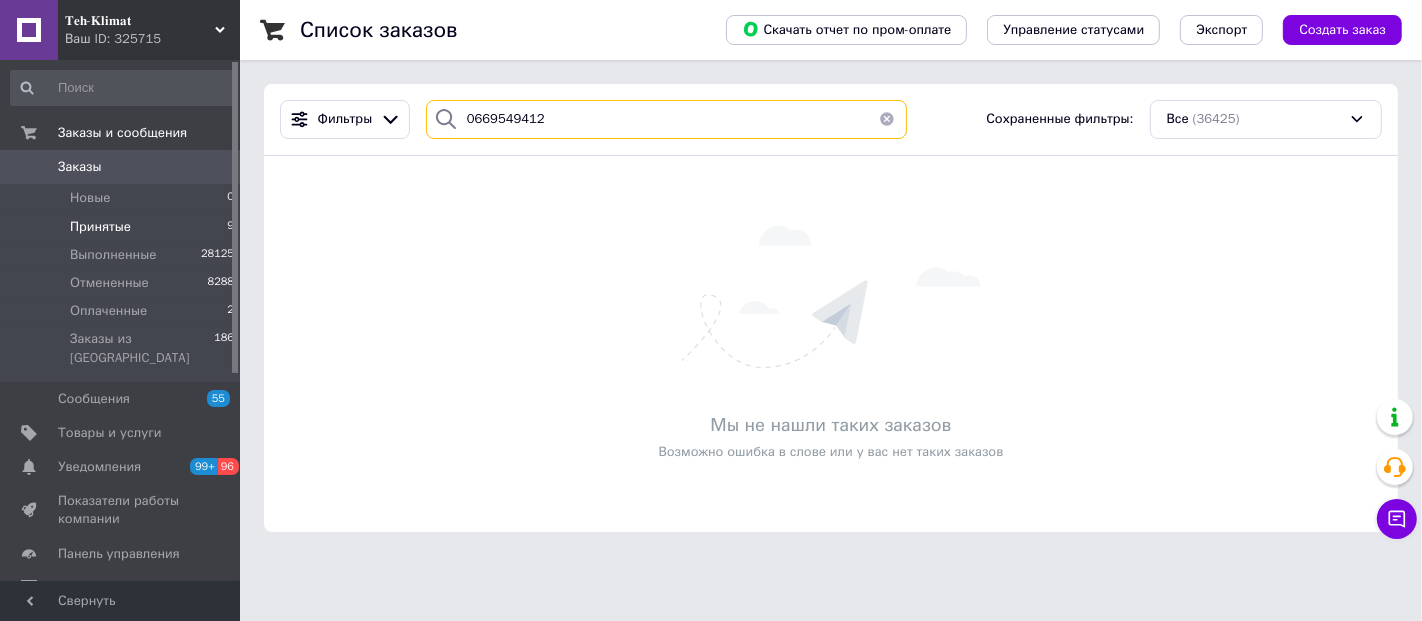 type on "0669549412" 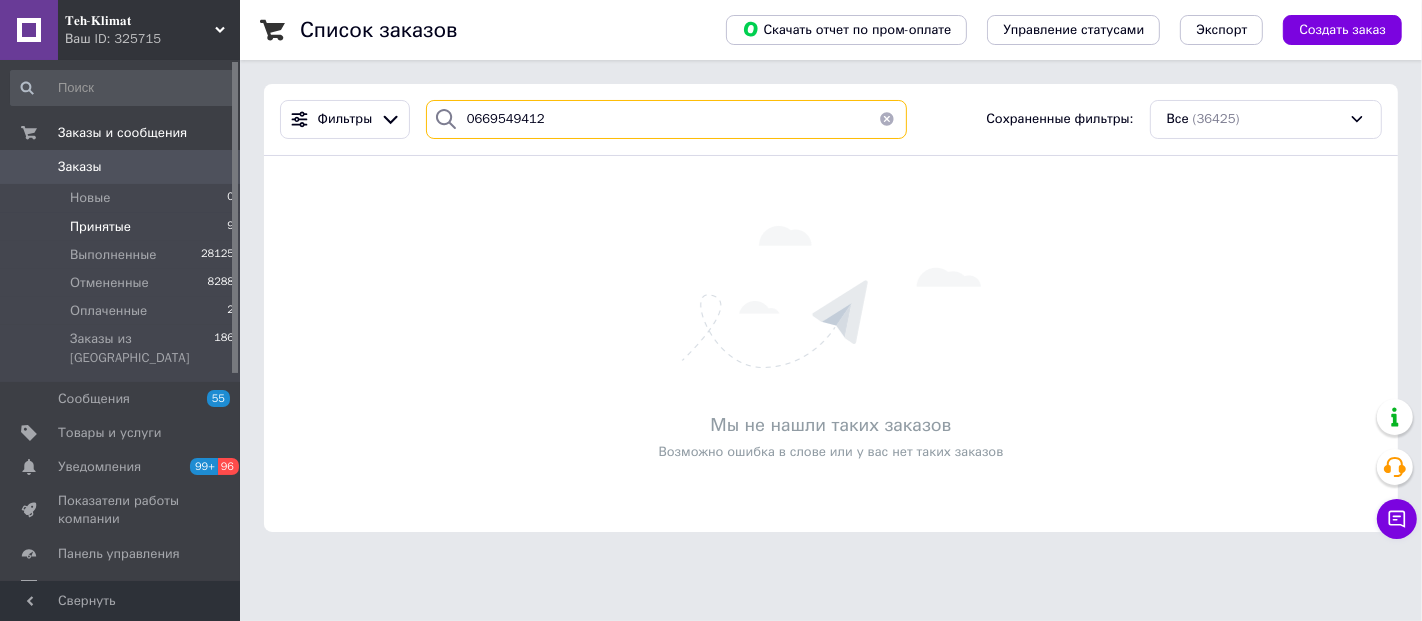 drag, startPoint x: 542, startPoint y: 119, endPoint x: 460, endPoint y: 126, distance: 82.29824 